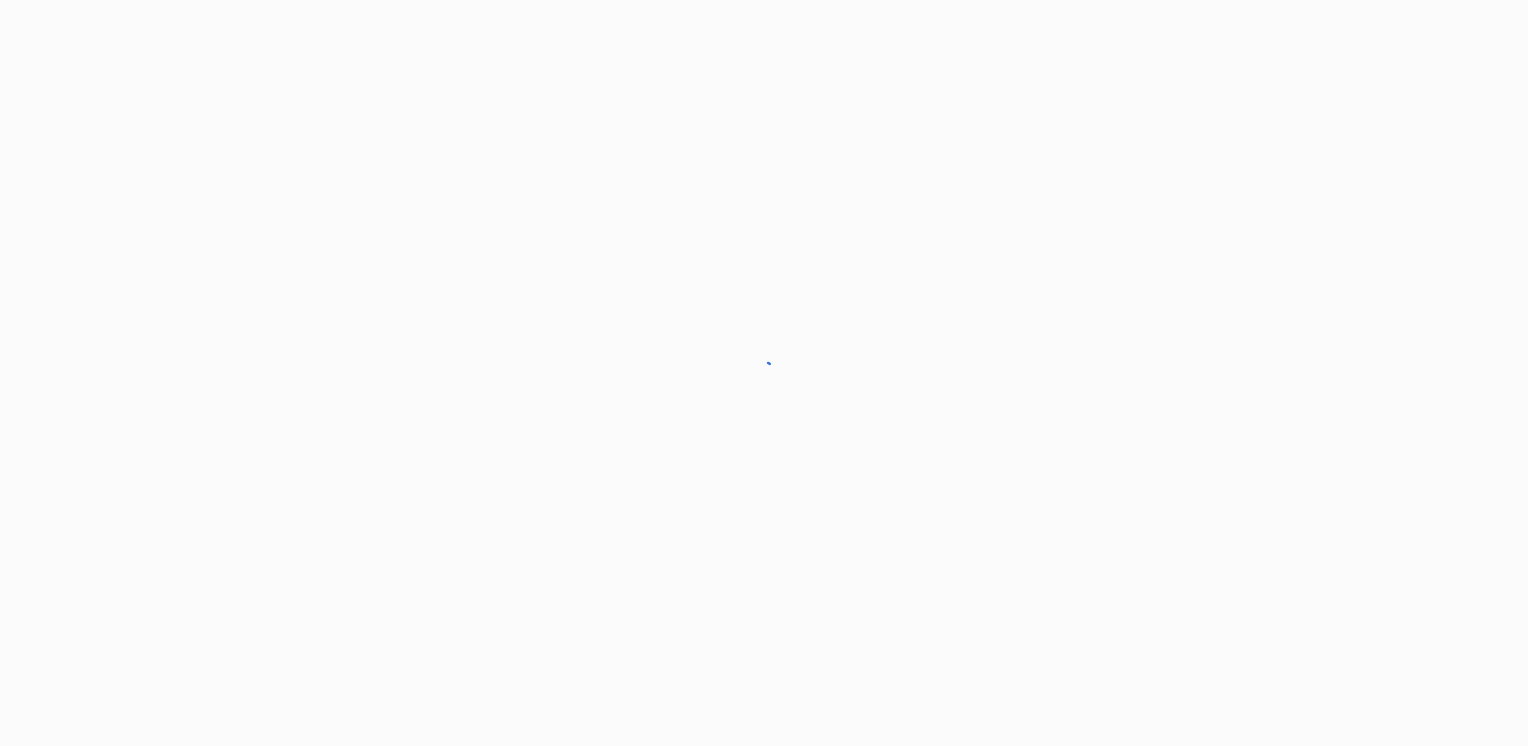 scroll, scrollTop: 0, scrollLeft: 0, axis: both 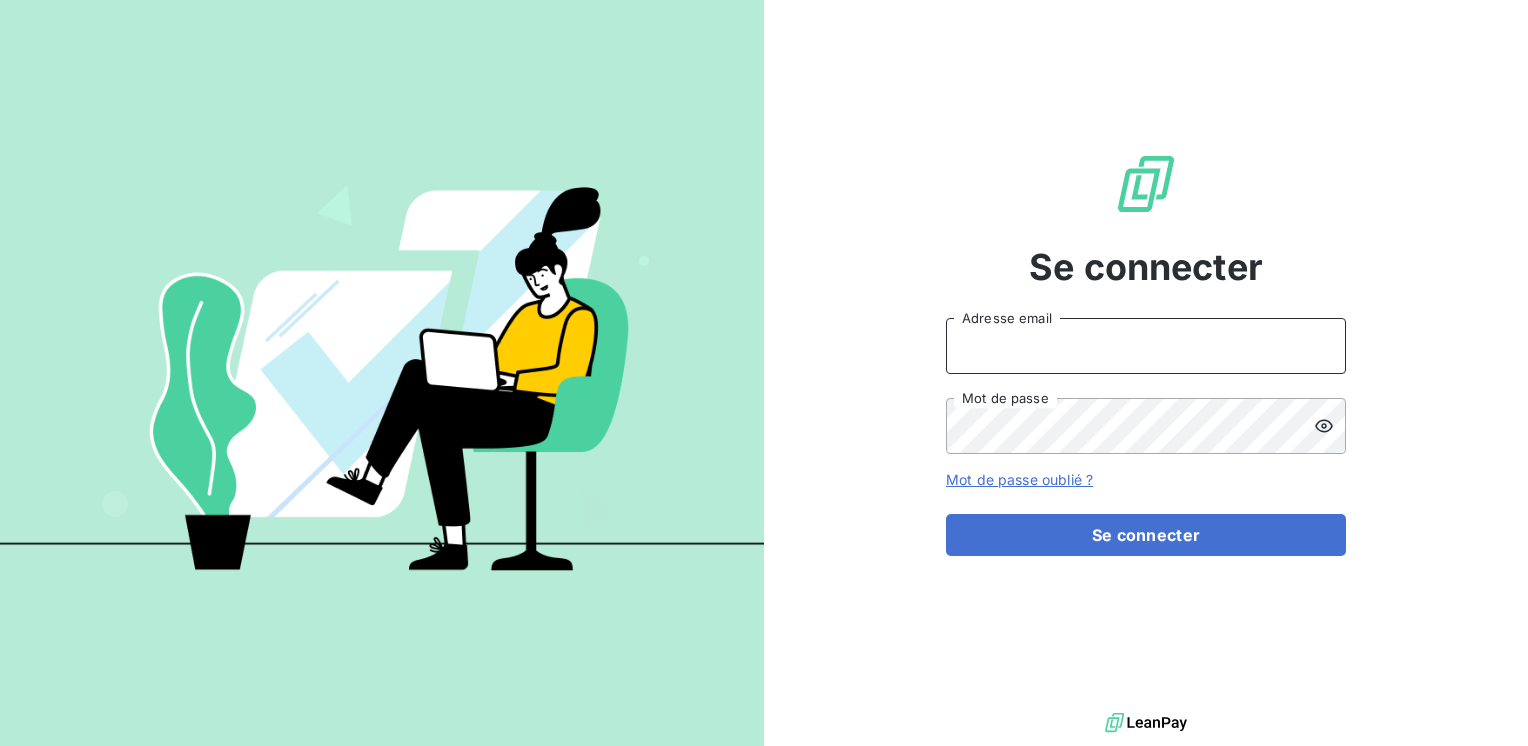 click on "Adresse email" at bounding box center [1146, 346] 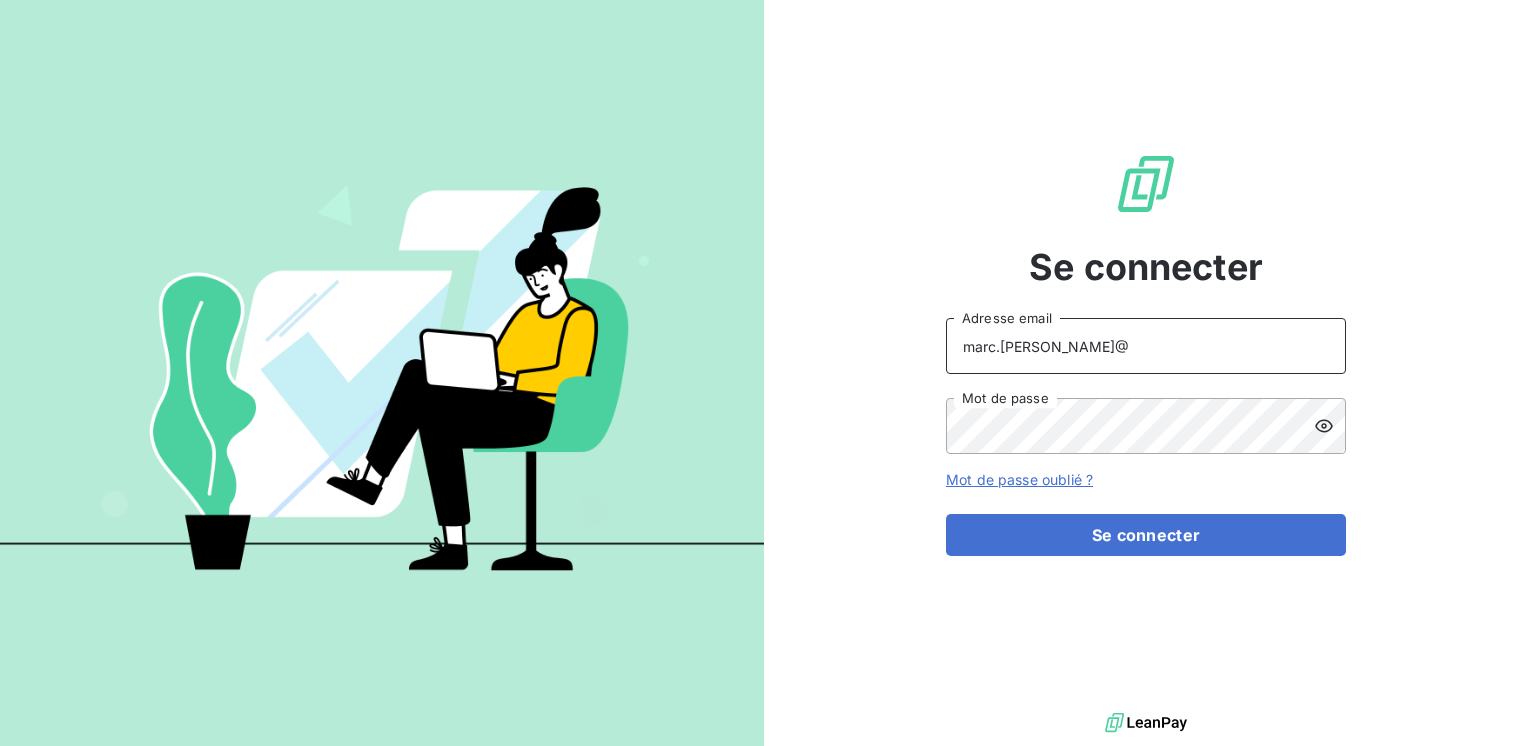 click on "marc.santoro@" at bounding box center (1146, 346) 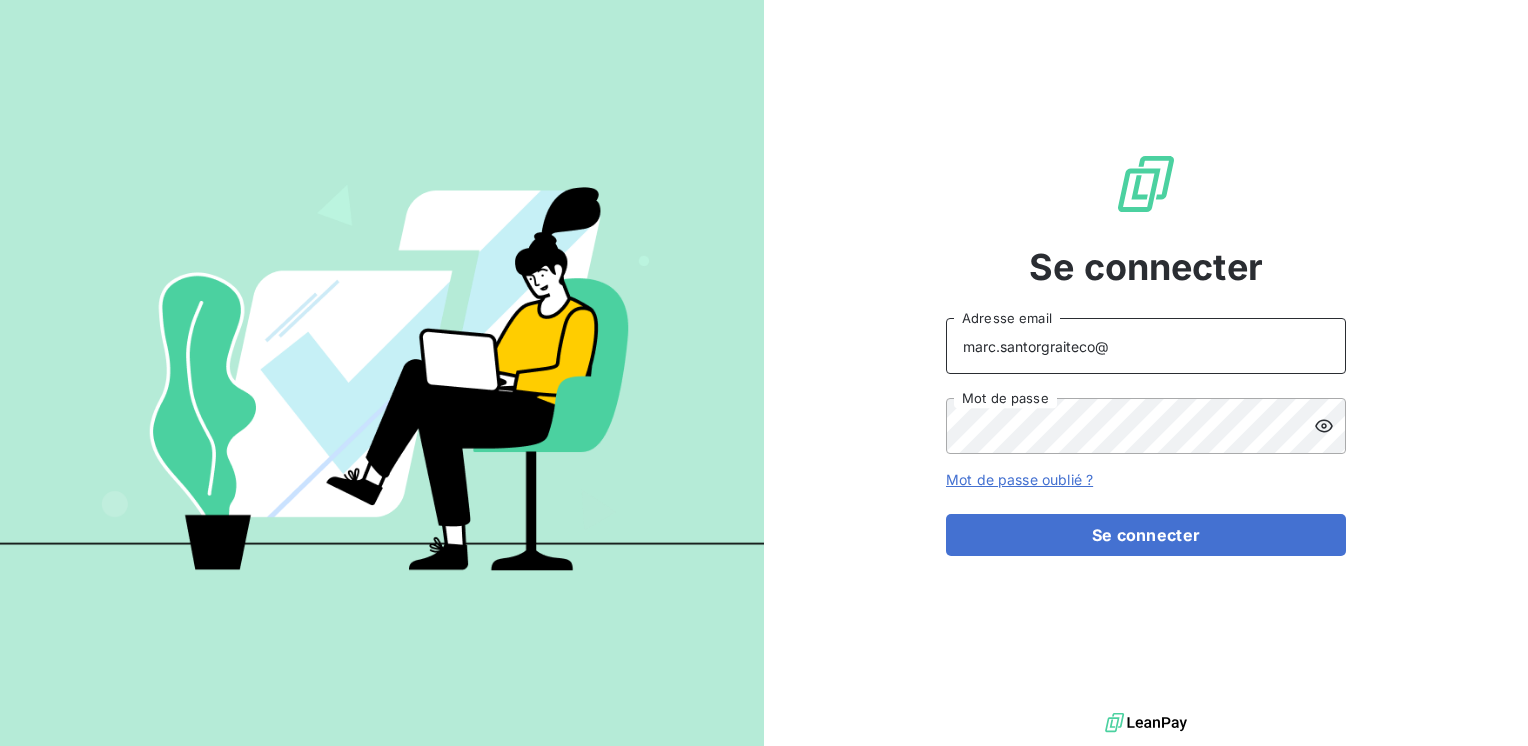 click on "marc.santorgraiteco@" at bounding box center (1146, 346) 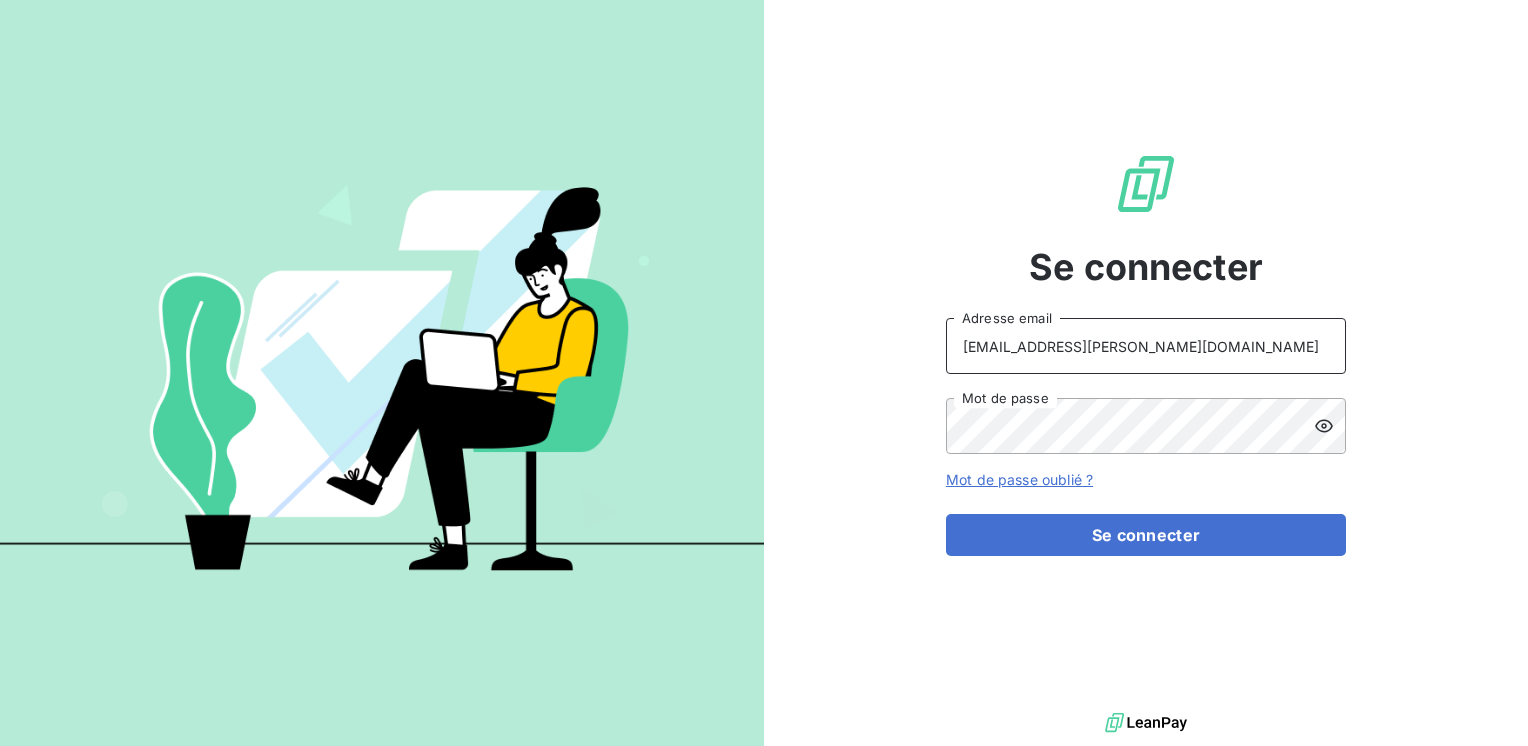 type on "[EMAIL_ADDRESS][PERSON_NAME][DOMAIN_NAME]" 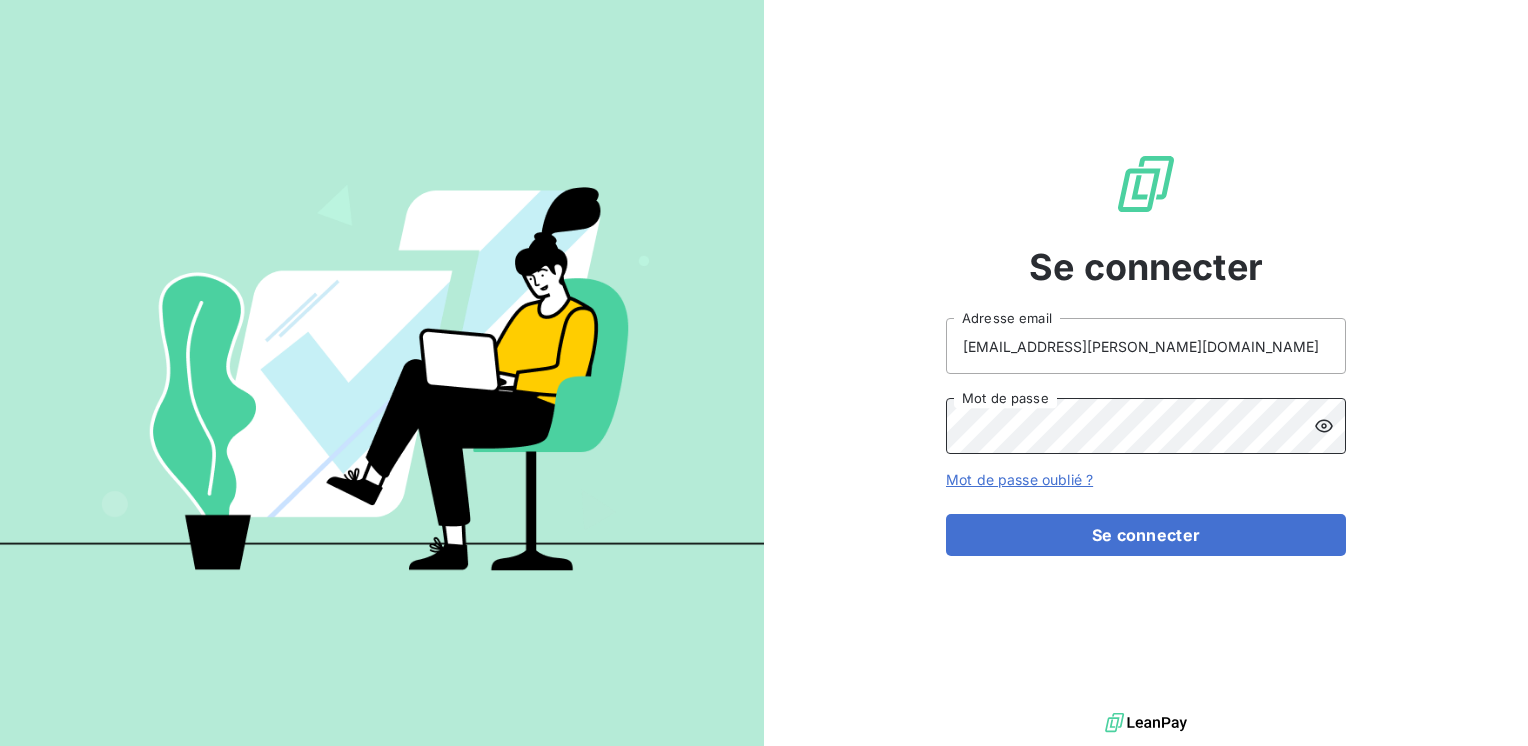 click on "Se connecter" at bounding box center (1146, 535) 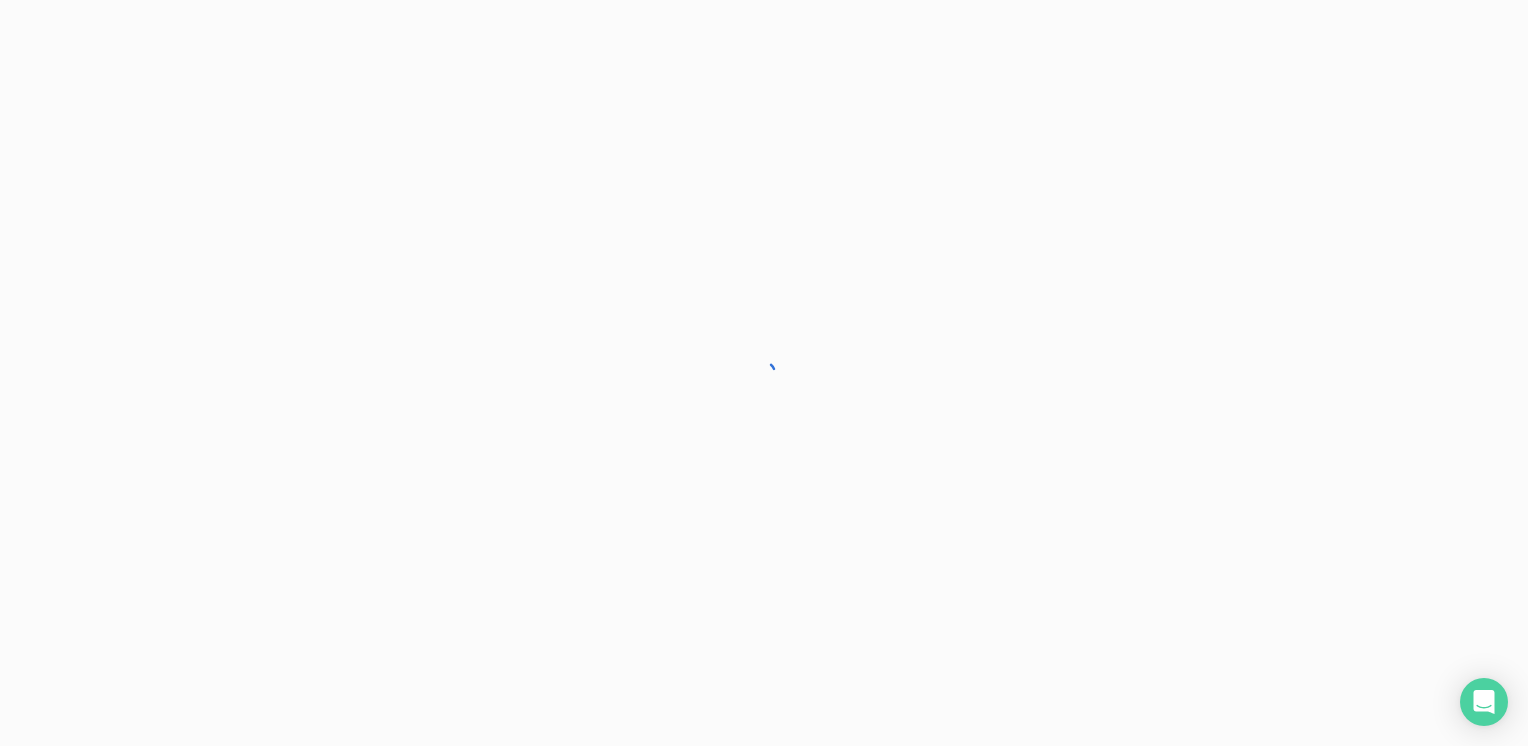 scroll, scrollTop: 0, scrollLeft: 0, axis: both 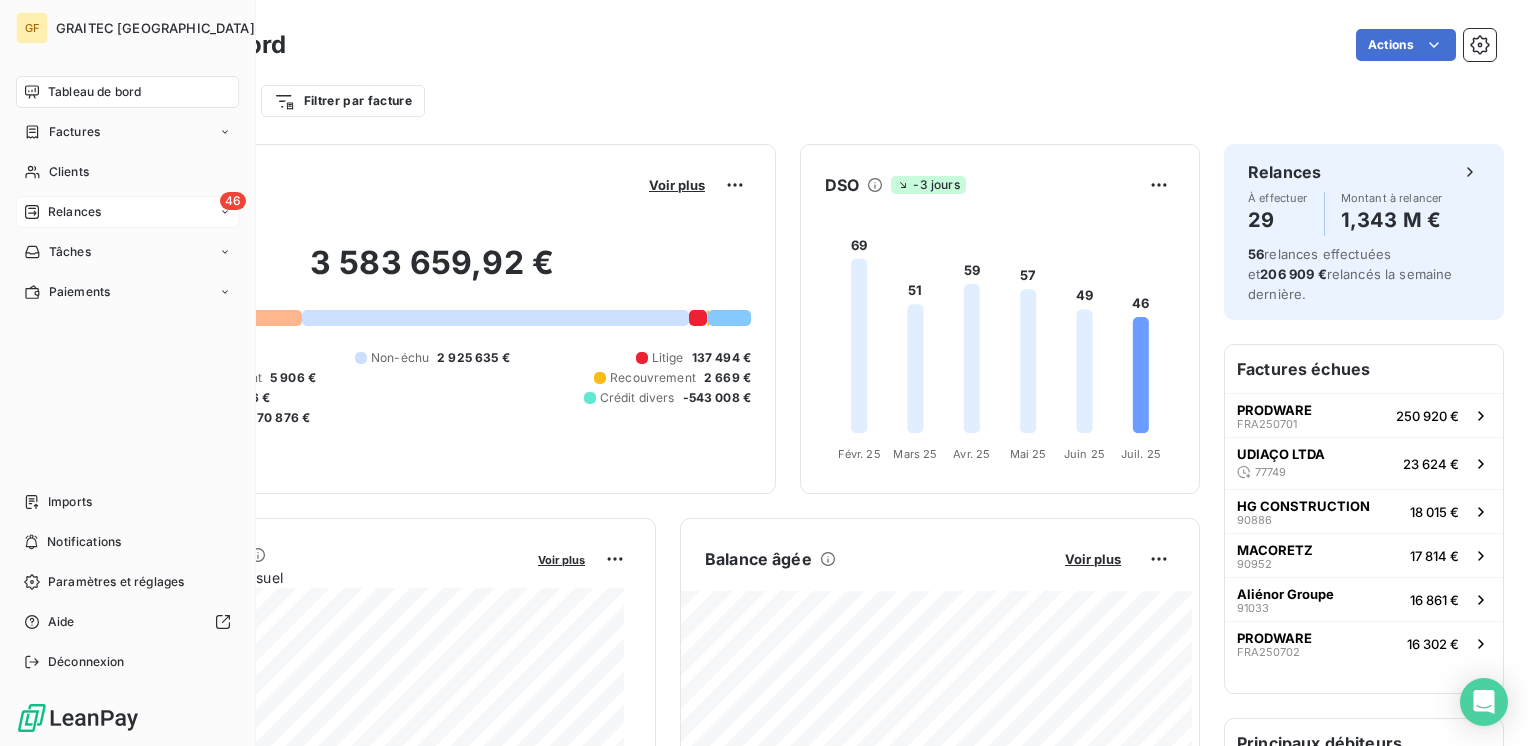 click on "46 Relances" at bounding box center (127, 212) 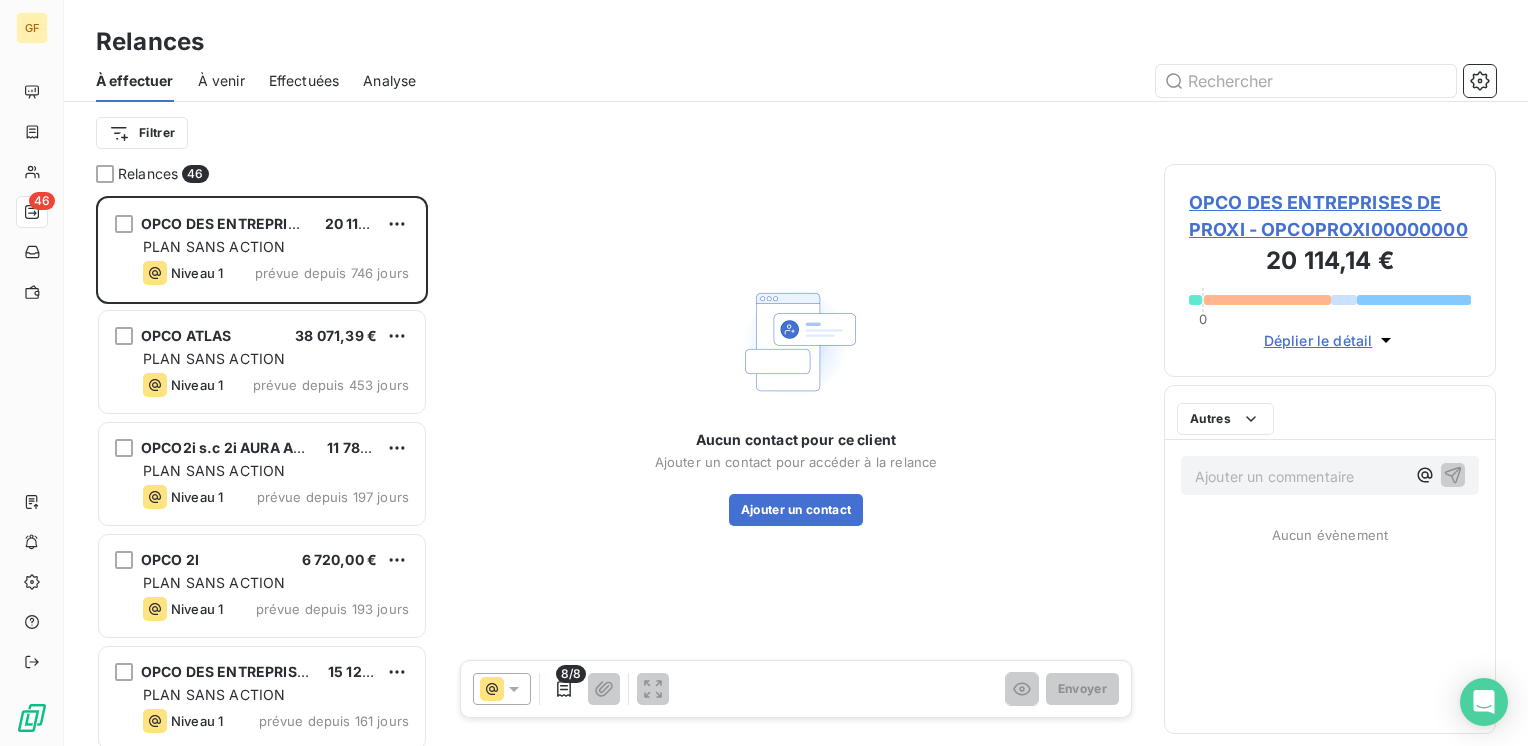 scroll, scrollTop: 16, scrollLeft: 16, axis: both 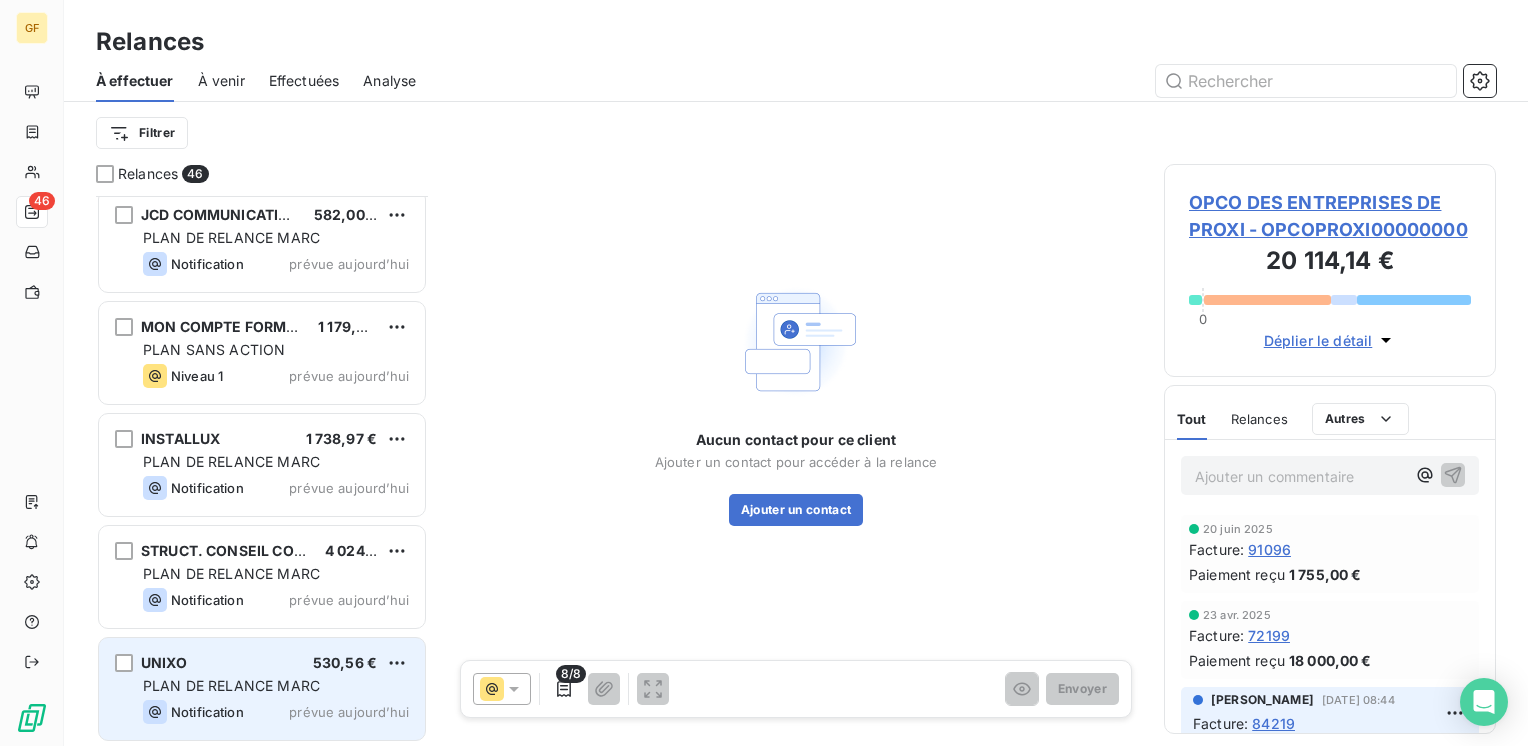 click on "UNIXO 530,56 €" at bounding box center (276, 663) 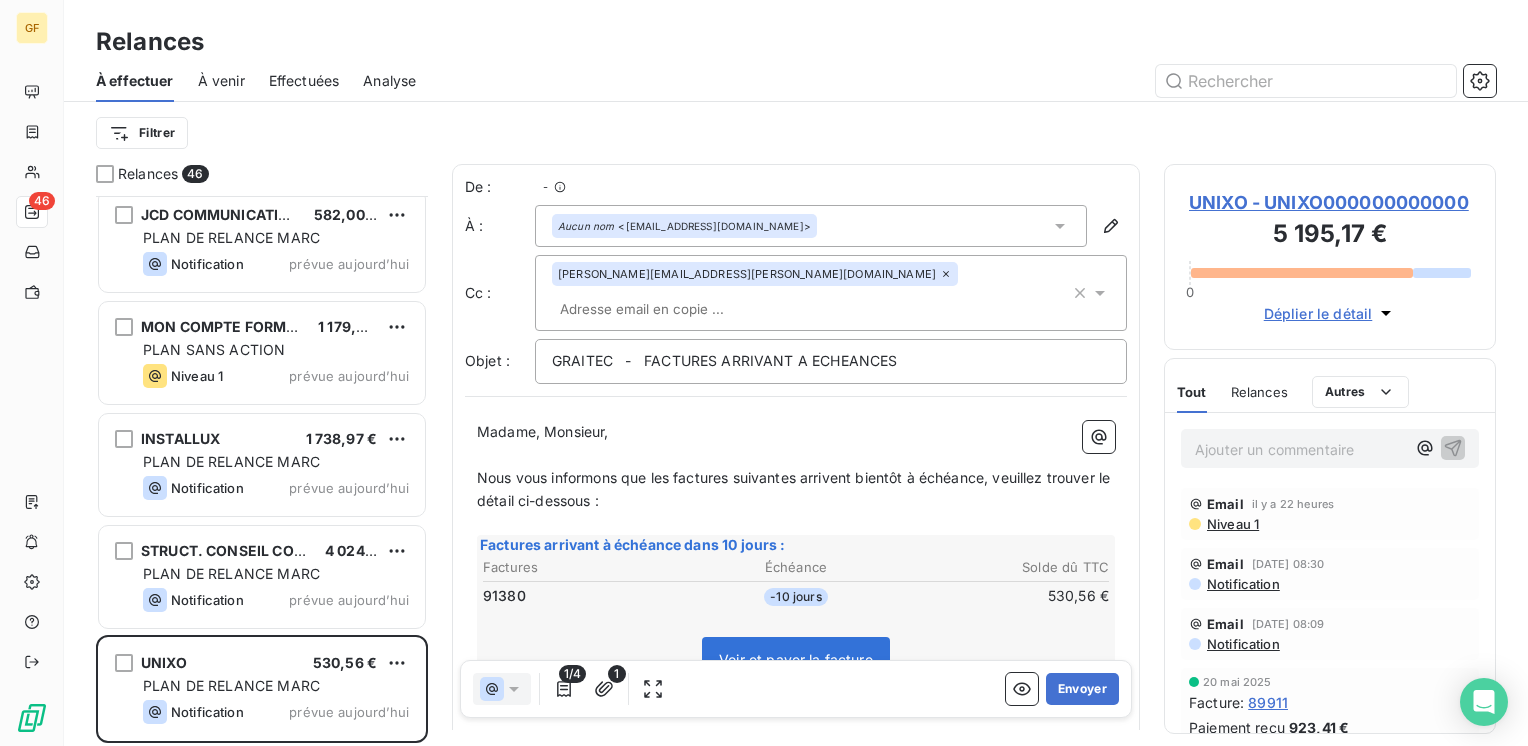 scroll, scrollTop: 4602, scrollLeft: 0, axis: vertical 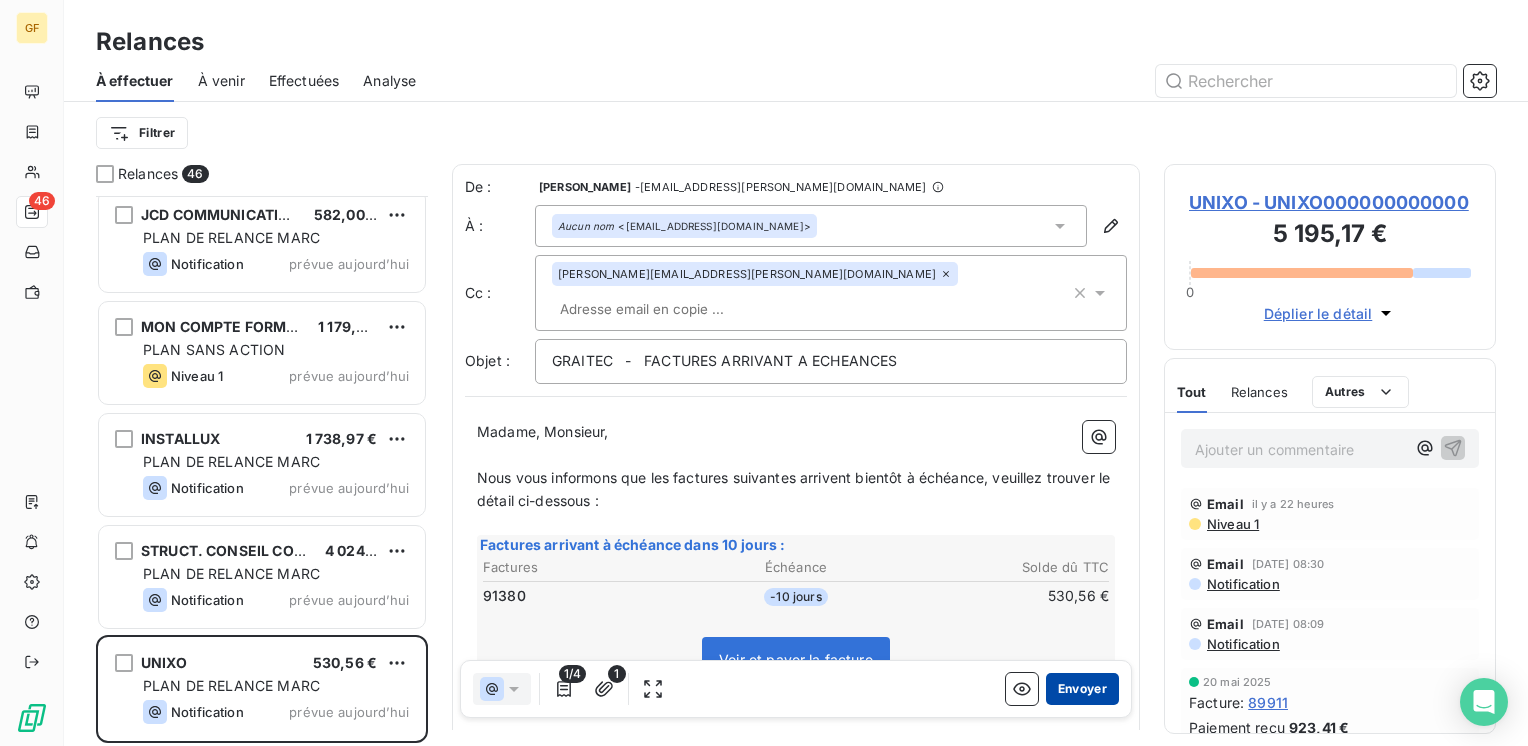 click on "Envoyer" at bounding box center (1082, 689) 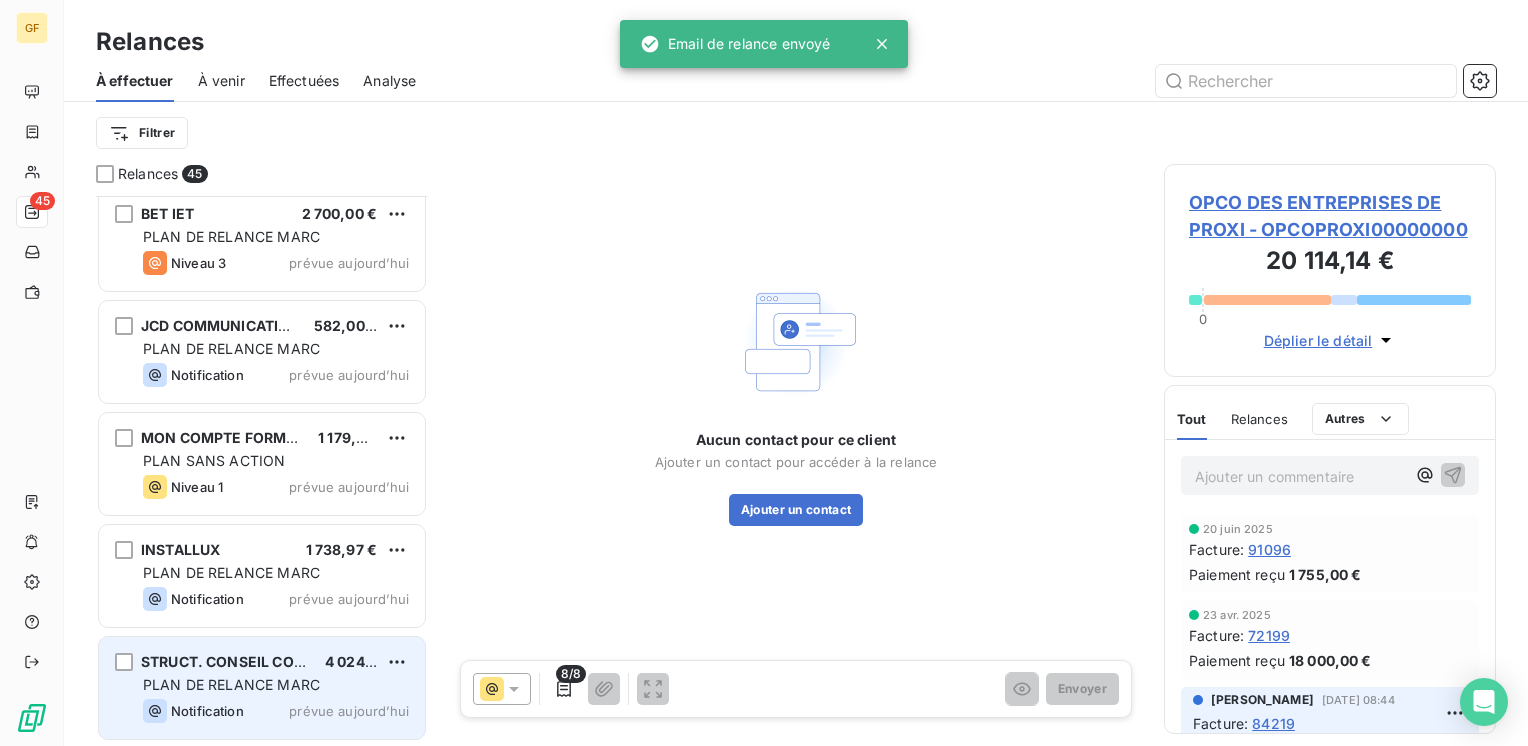 scroll, scrollTop: 4490, scrollLeft: 0, axis: vertical 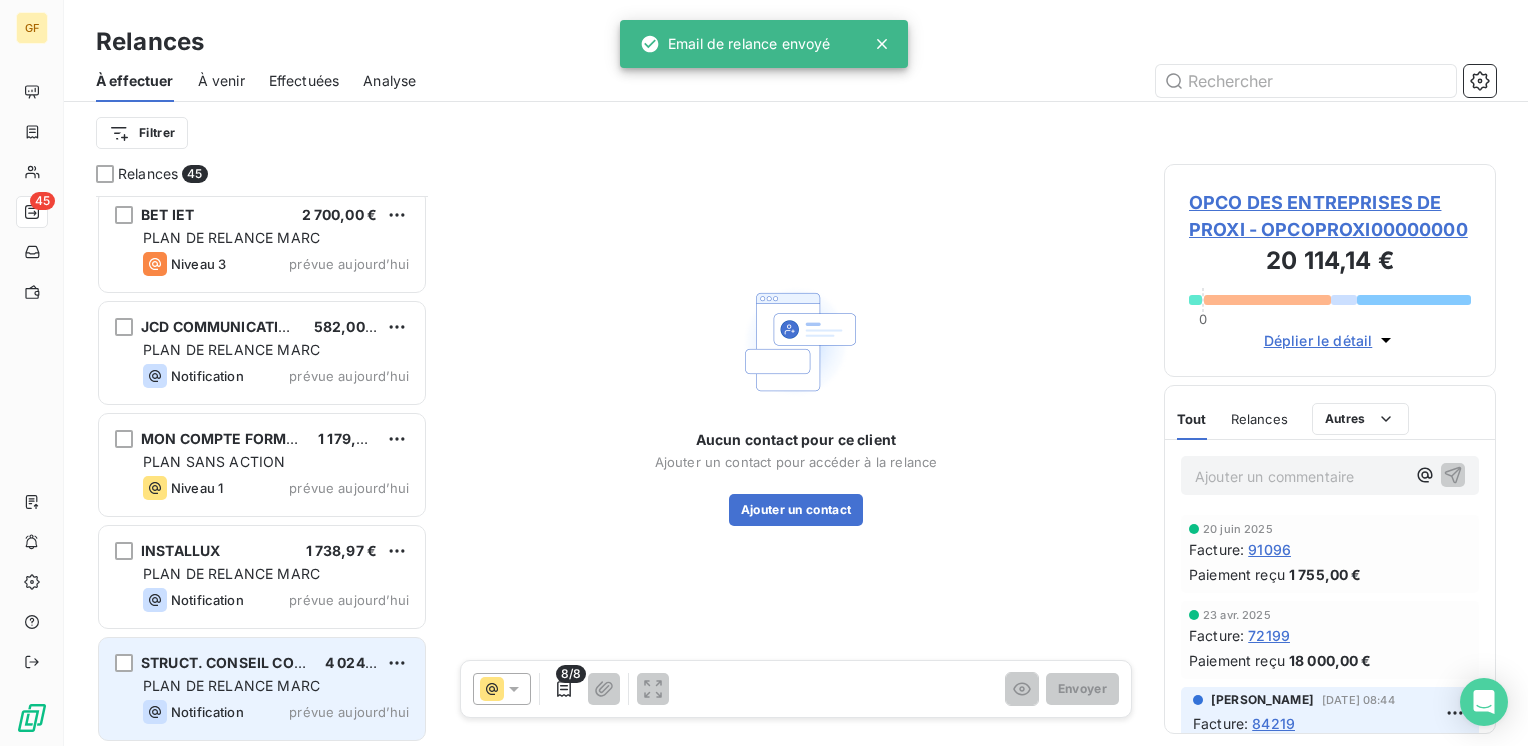 click on "PLAN DE RELANCE MARC" at bounding box center [276, 686] 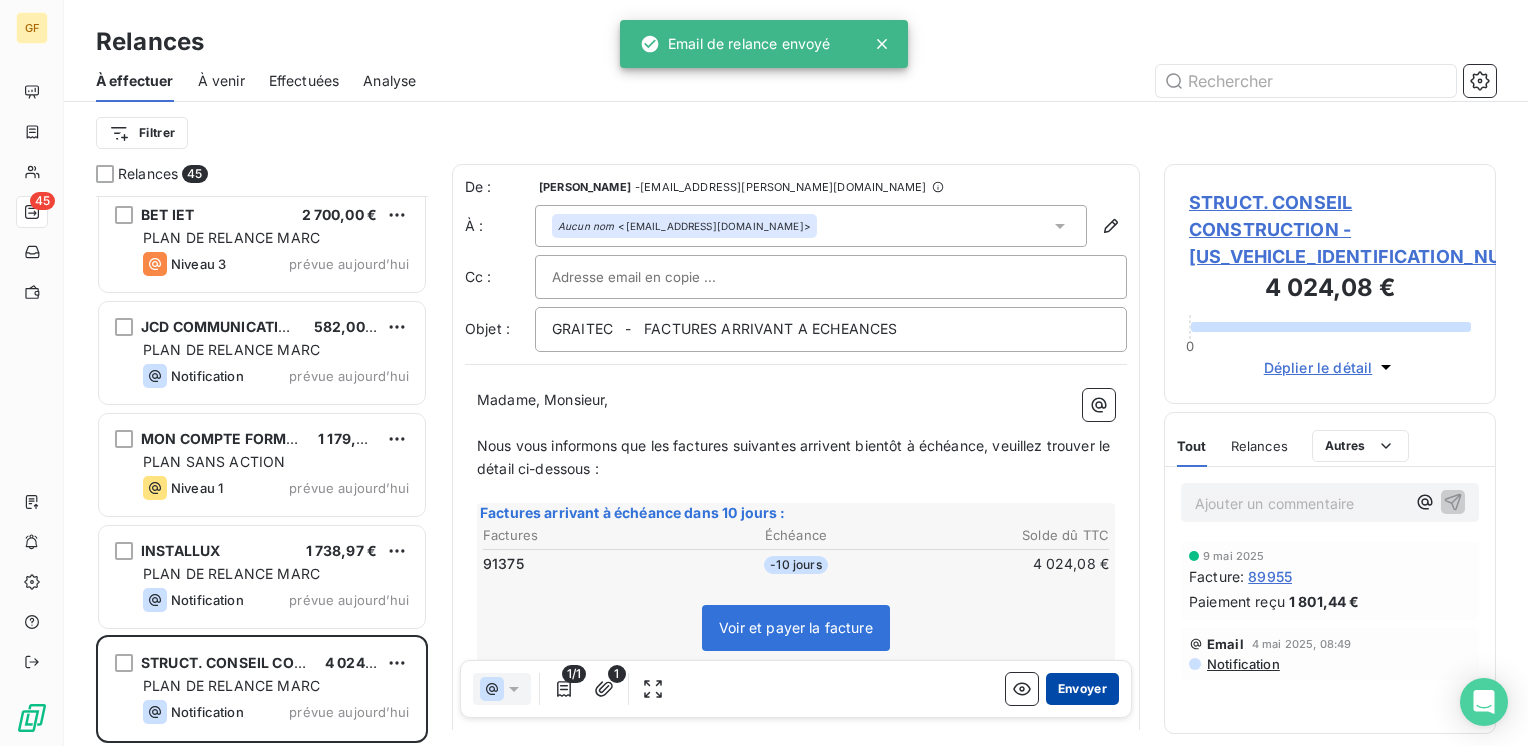 click on "Envoyer" at bounding box center (1082, 689) 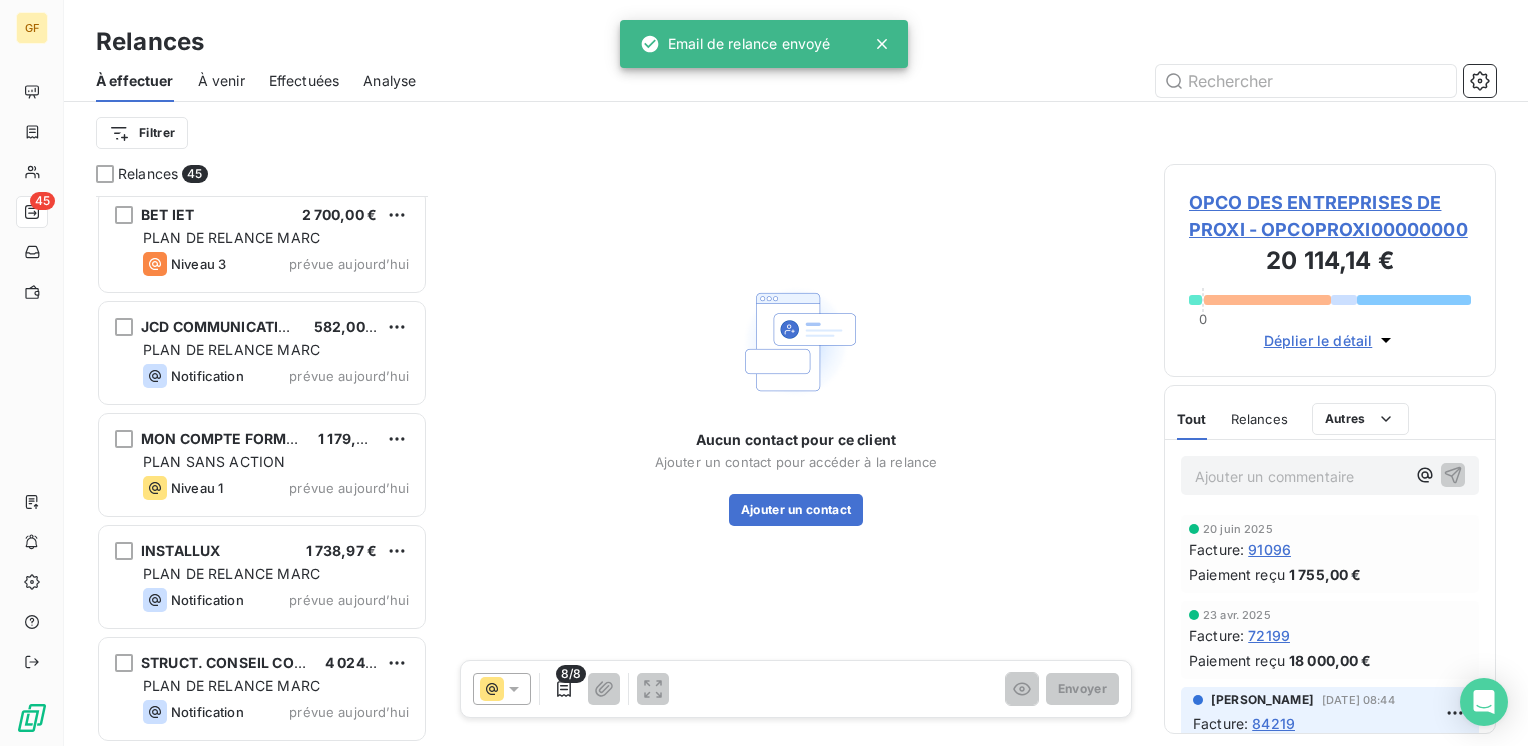 scroll, scrollTop: 4378, scrollLeft: 0, axis: vertical 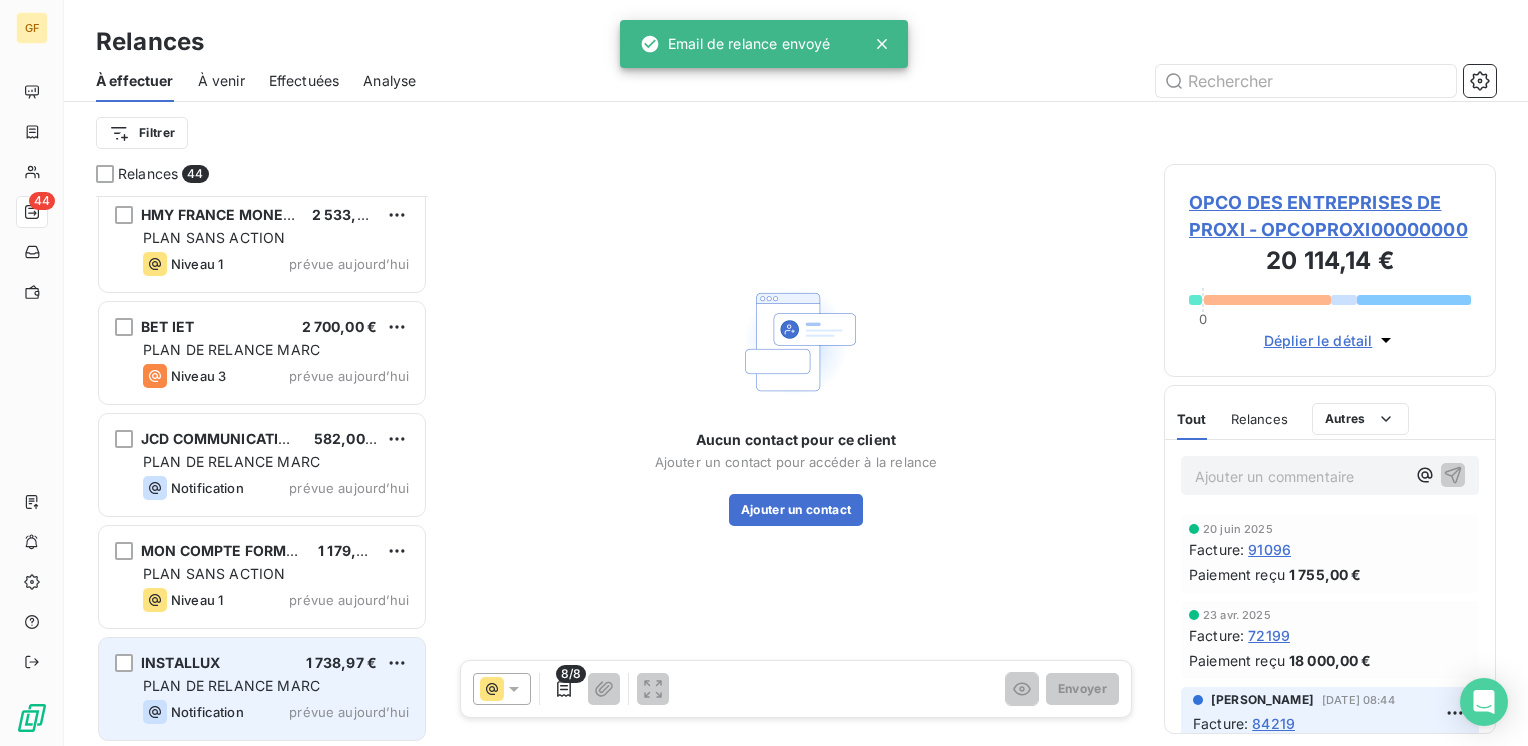 click on "PLAN DE RELANCE MARC" at bounding box center (231, 685) 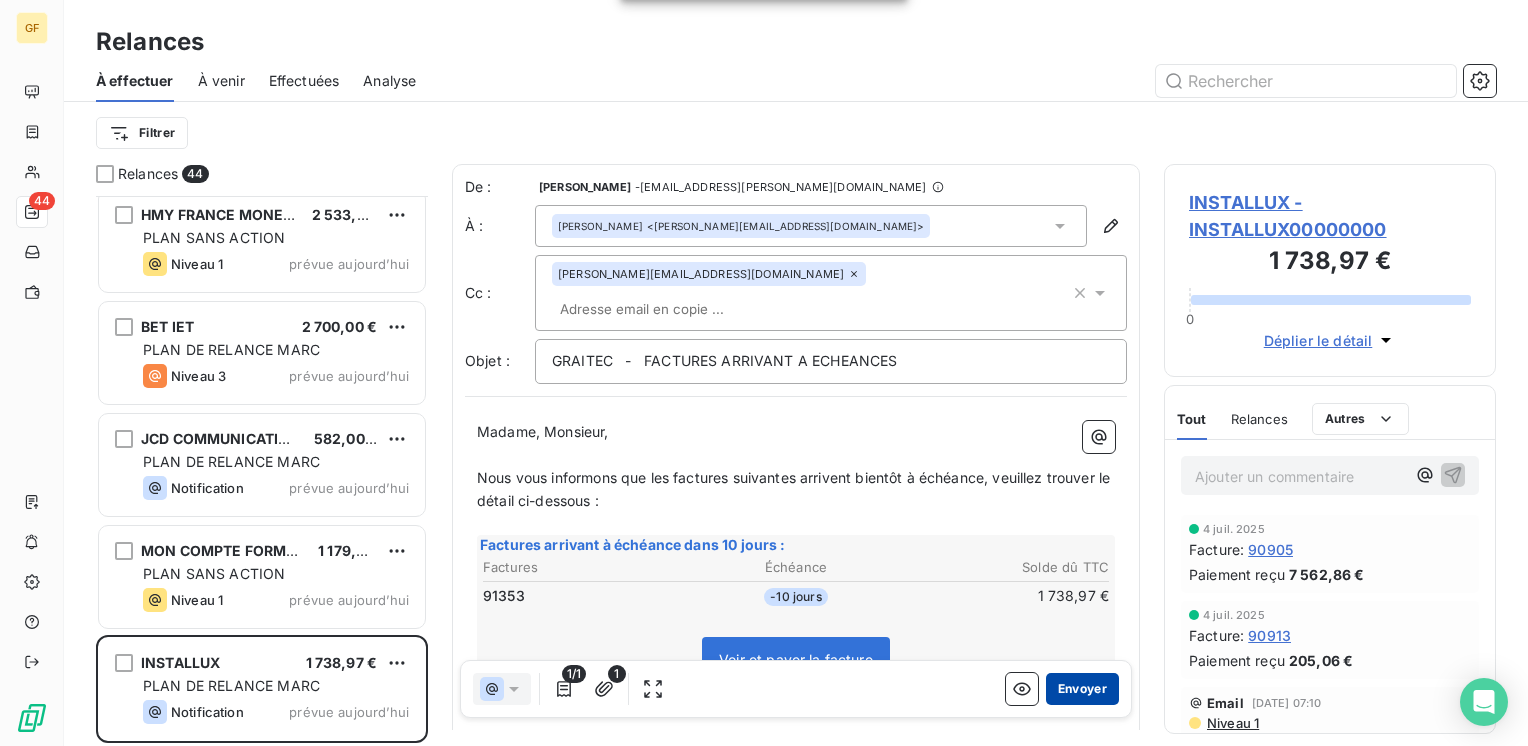 click on "Envoyer" at bounding box center (1082, 689) 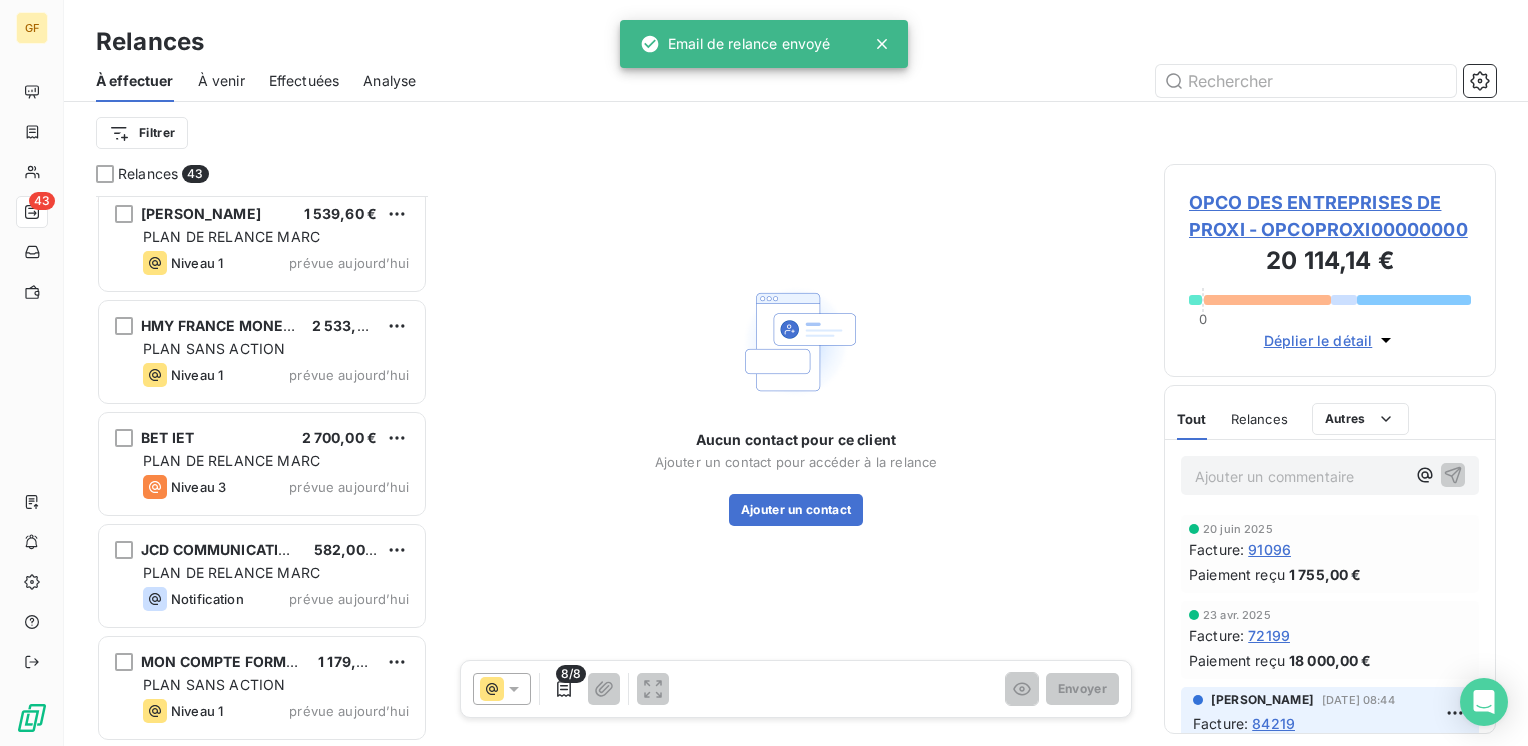 scroll, scrollTop: 4266, scrollLeft: 0, axis: vertical 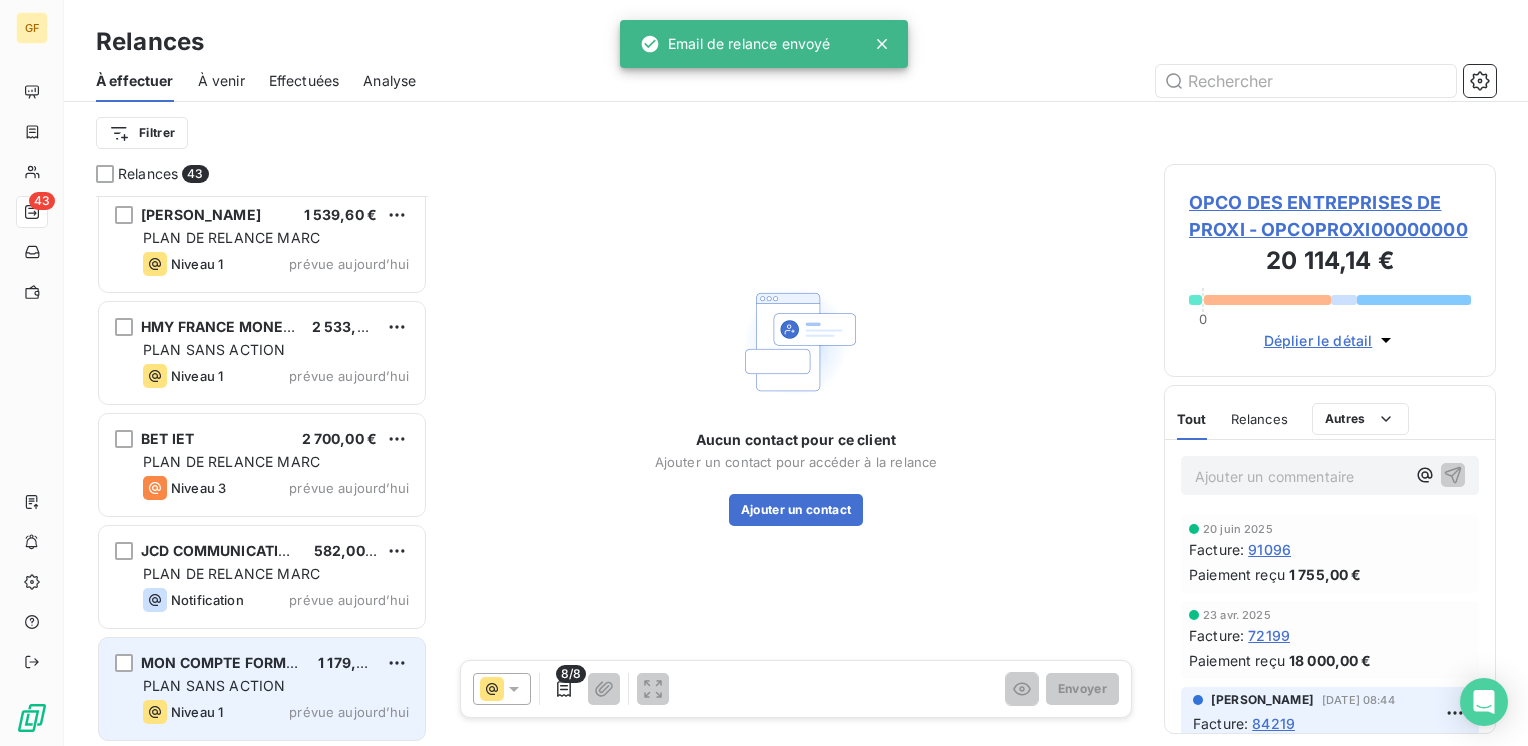 click on "MON COMPTE FORMATION" at bounding box center [221, 663] 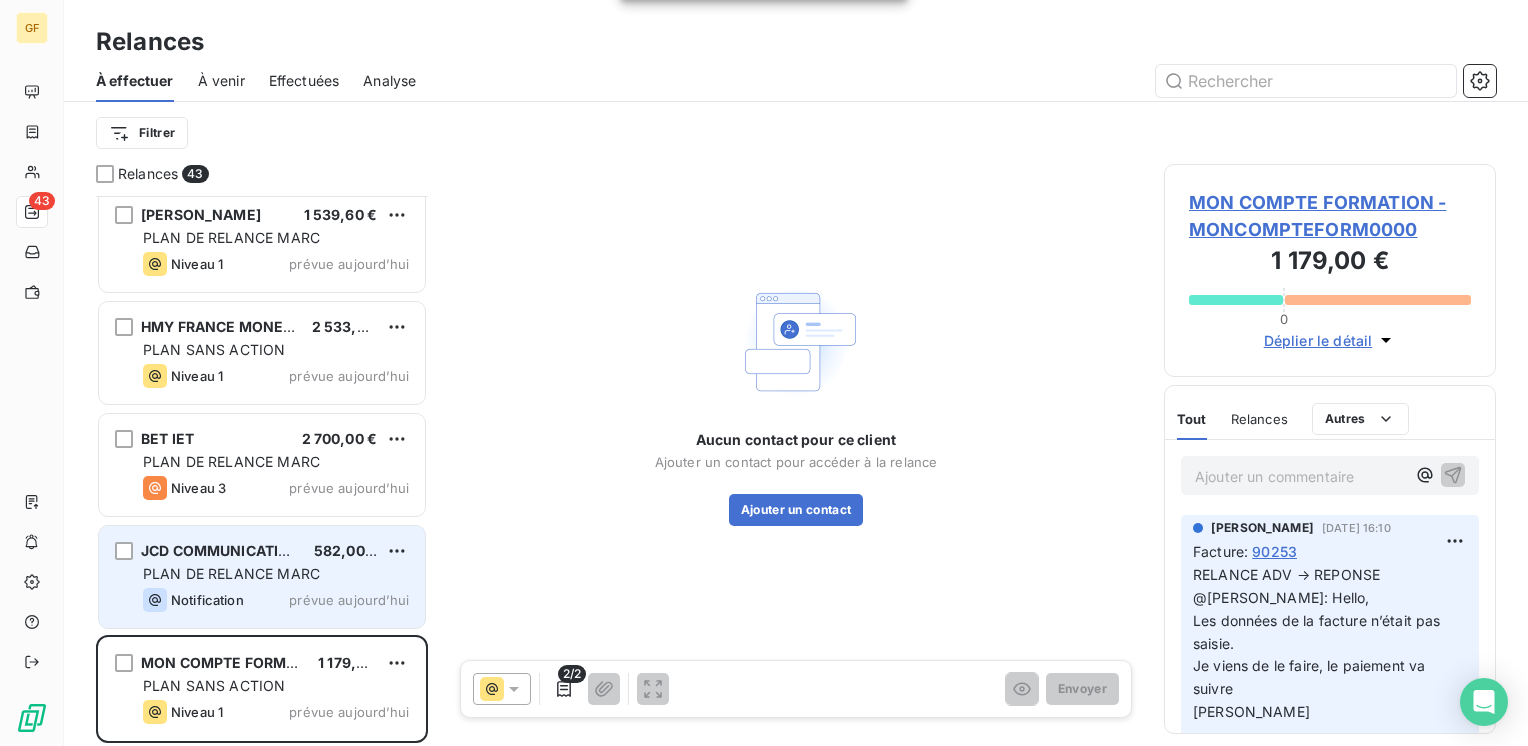 click on "PLAN DE RELANCE MARC" at bounding box center (231, 573) 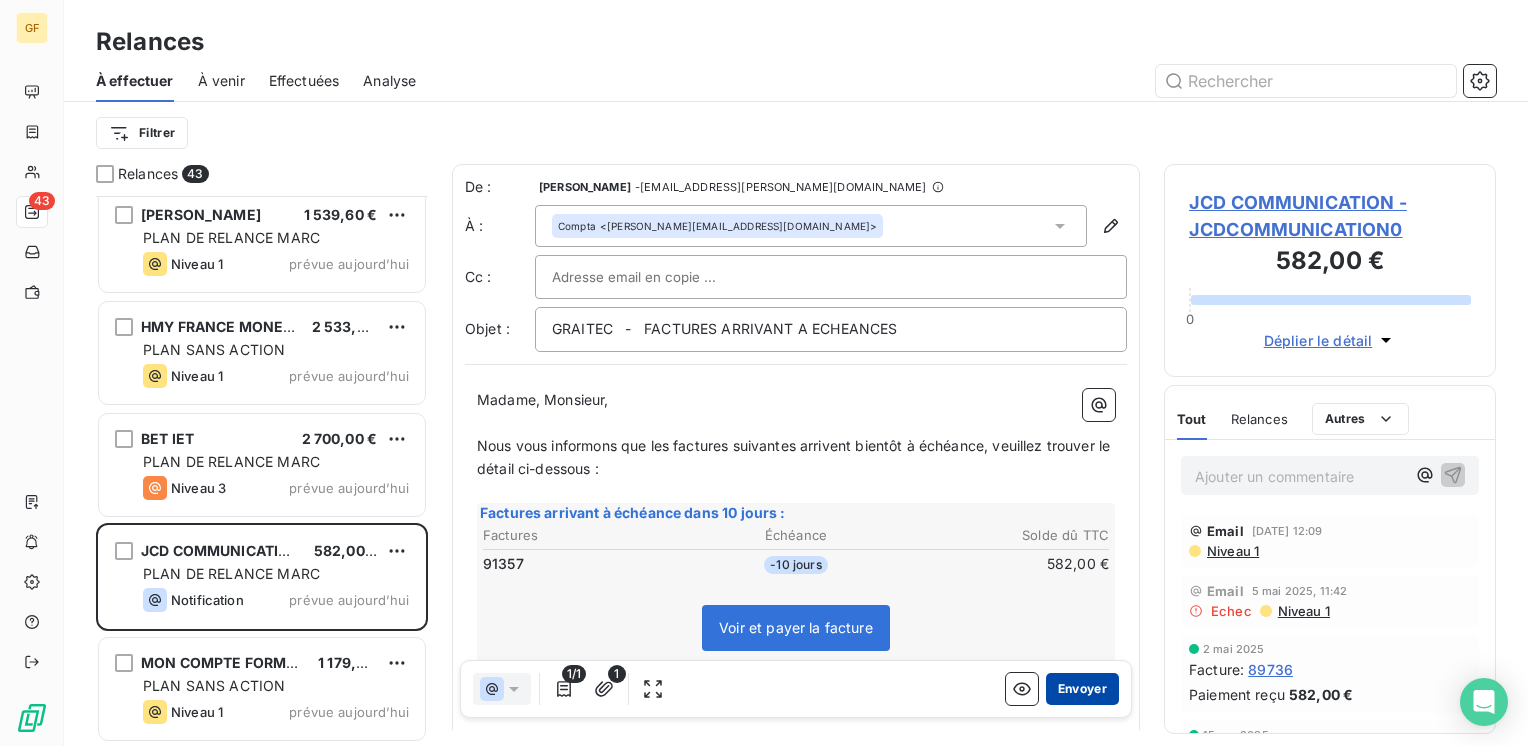 click on "Envoyer" at bounding box center (1082, 689) 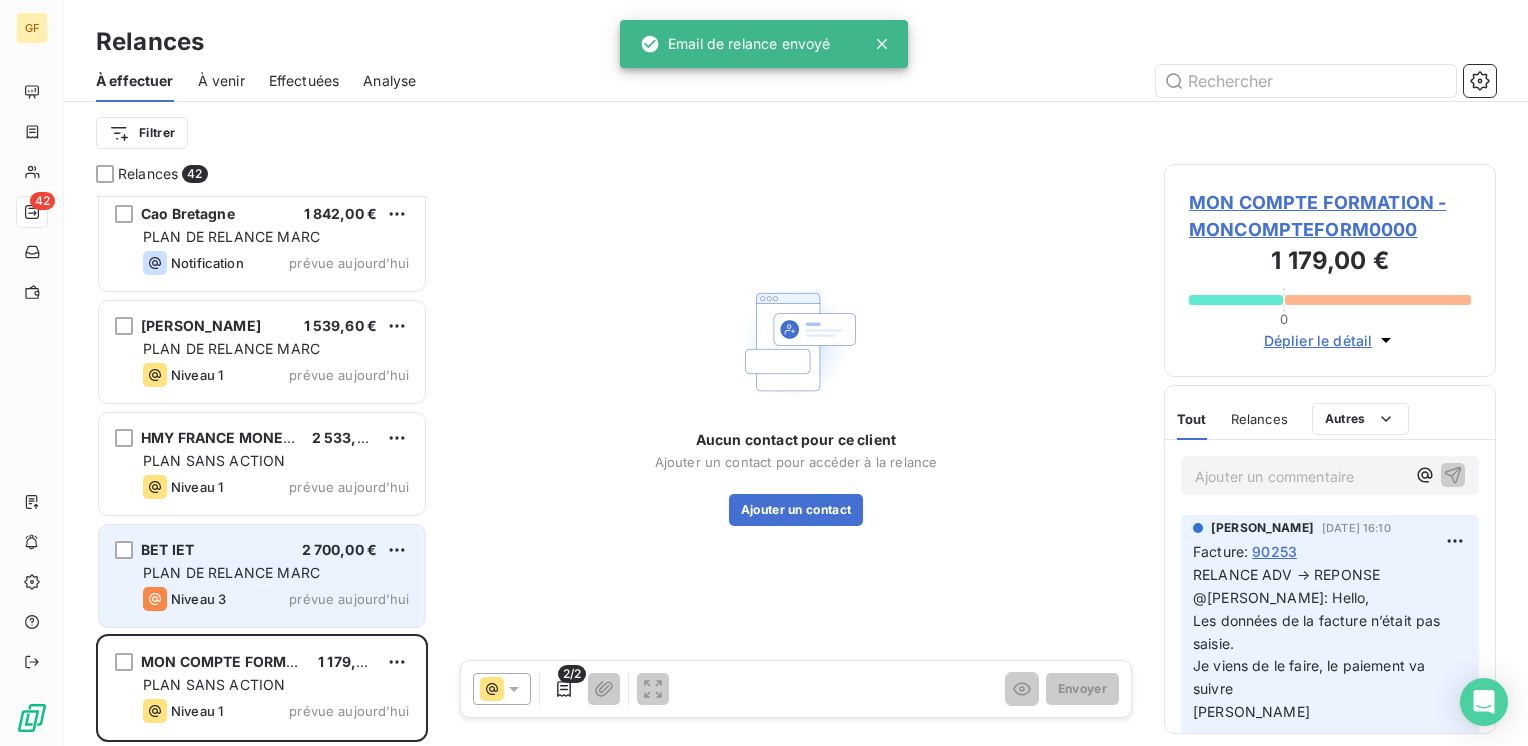 scroll, scrollTop: 4154, scrollLeft: 0, axis: vertical 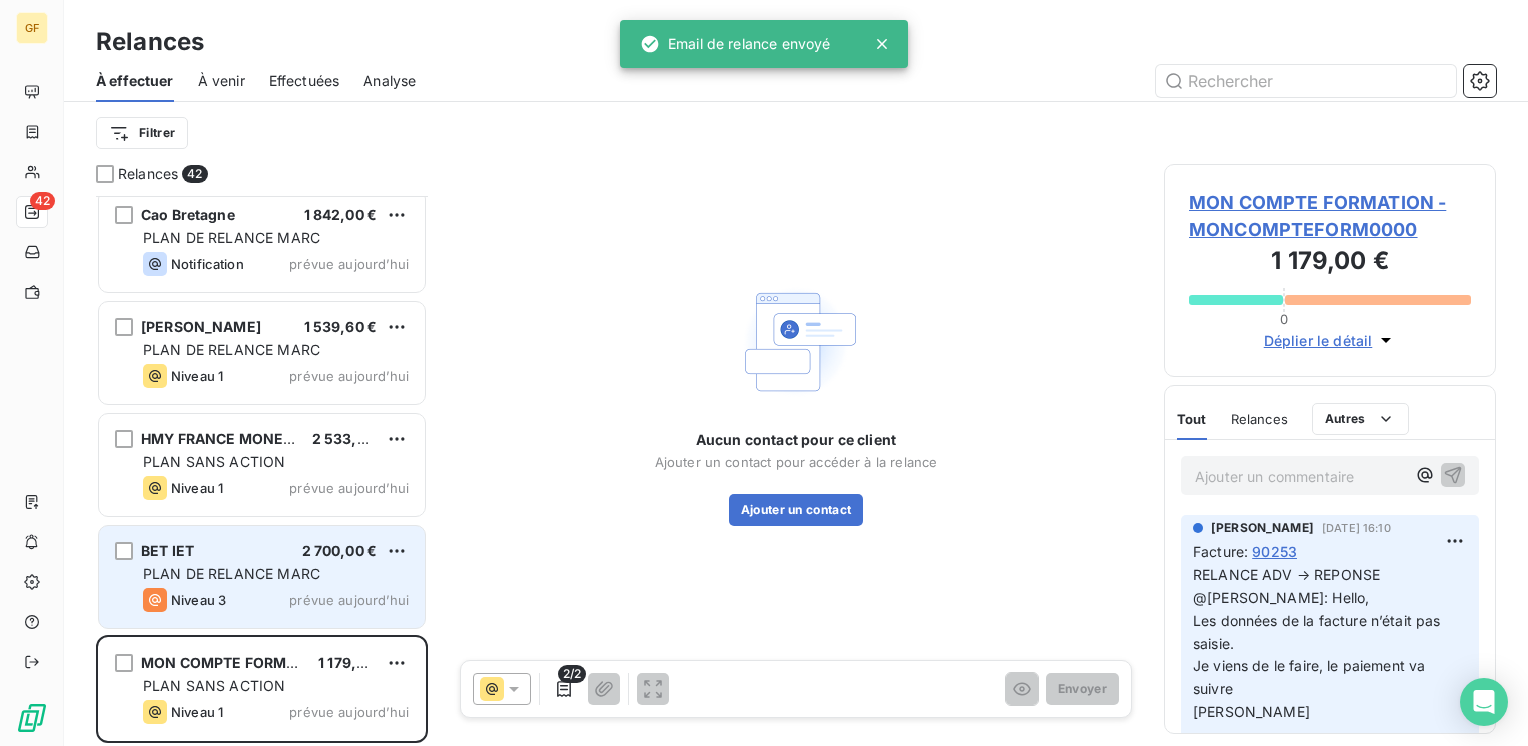 click on "PLAN DE RELANCE MARC" at bounding box center [276, 574] 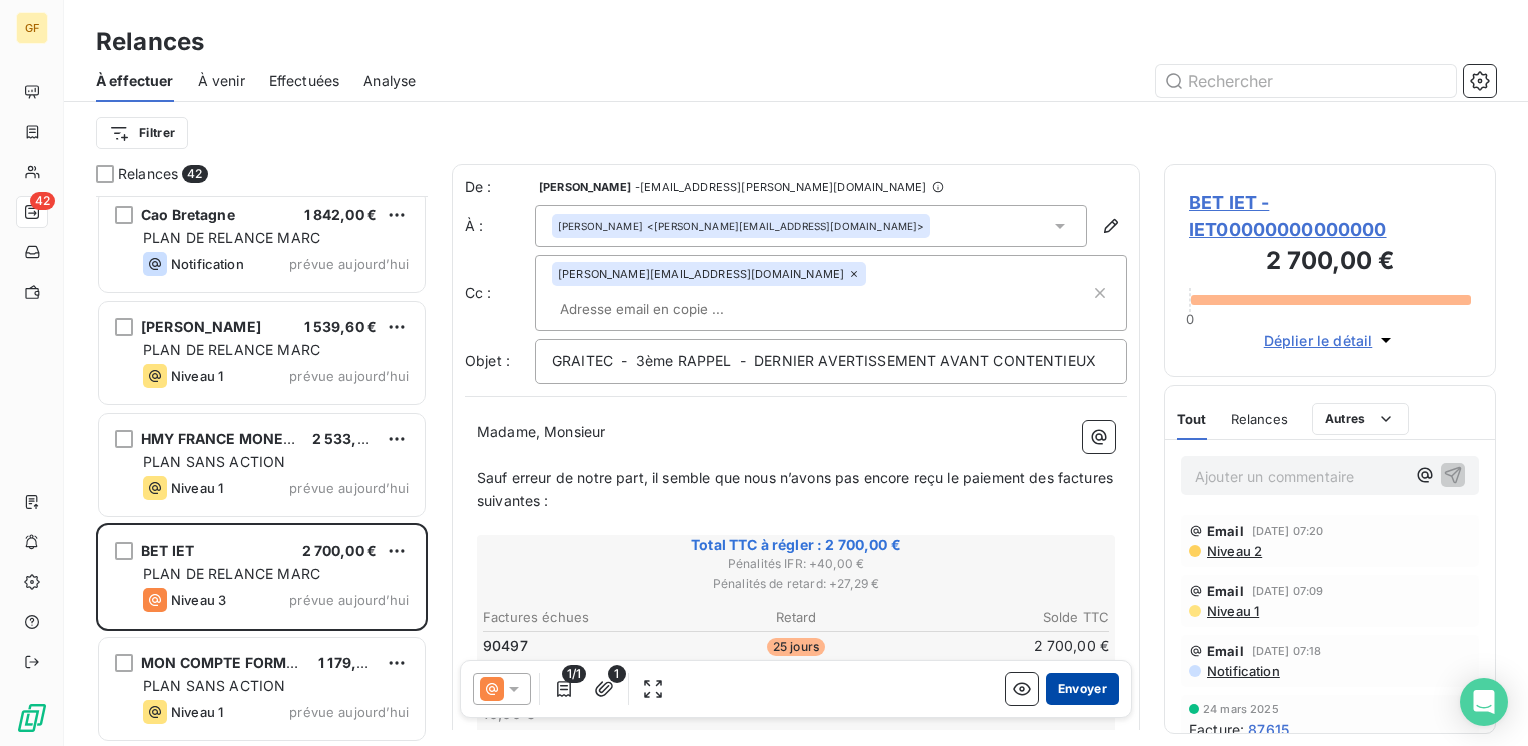 click on "Envoyer" at bounding box center [1082, 689] 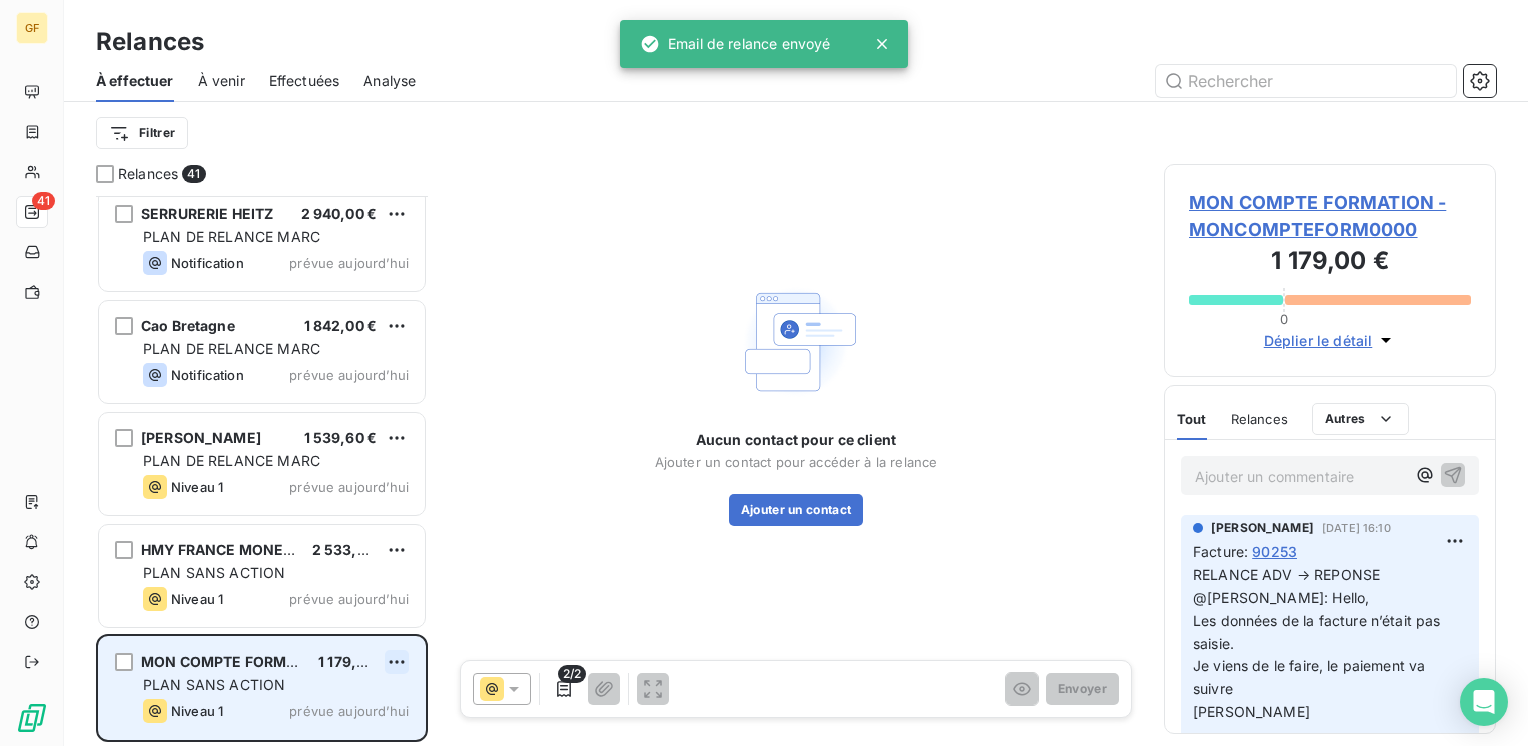 scroll, scrollTop: 4042, scrollLeft: 0, axis: vertical 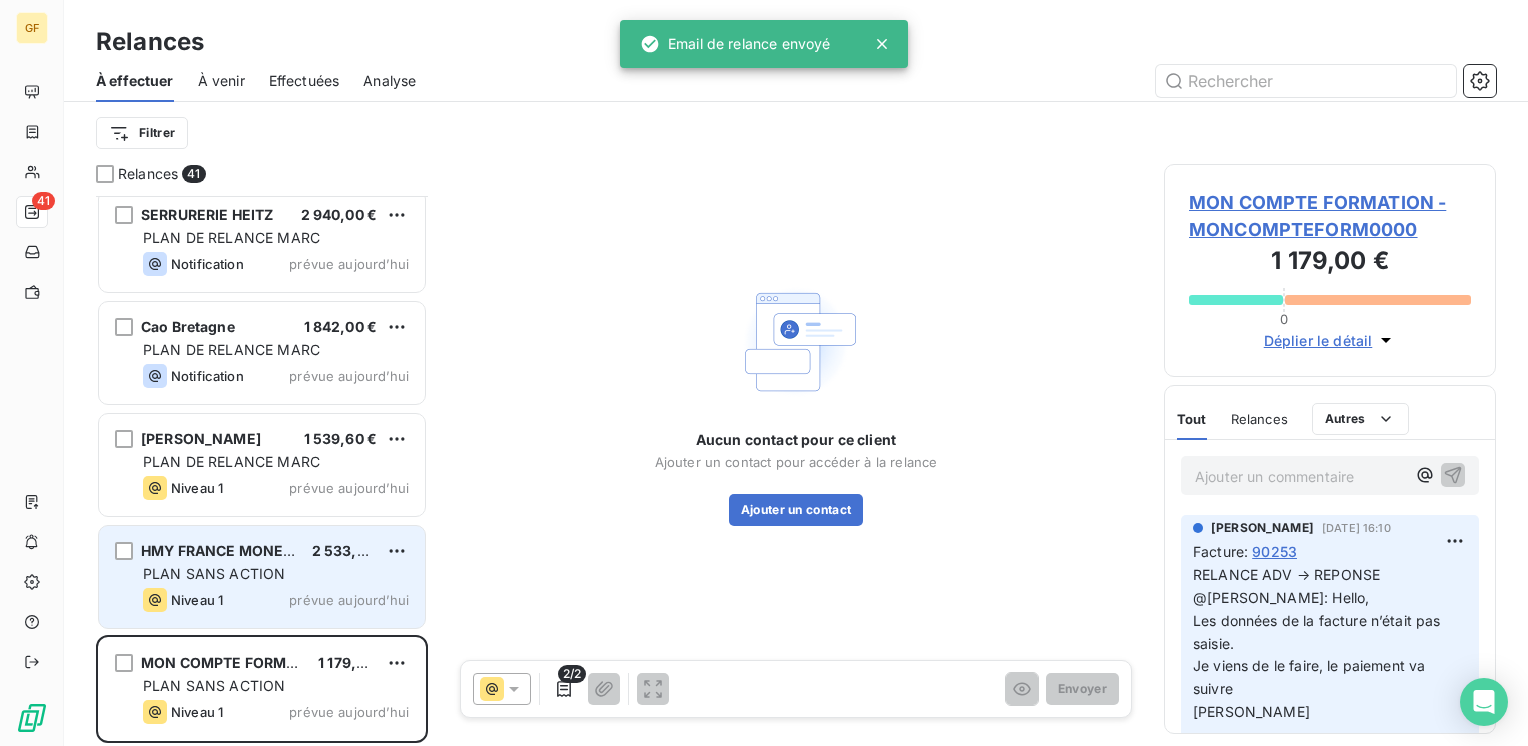 click on "HMY FRANCE MONETEAU 2 533,80 € PLAN SANS ACTION  Niveau 1 prévue aujourd’hui" at bounding box center [262, 577] 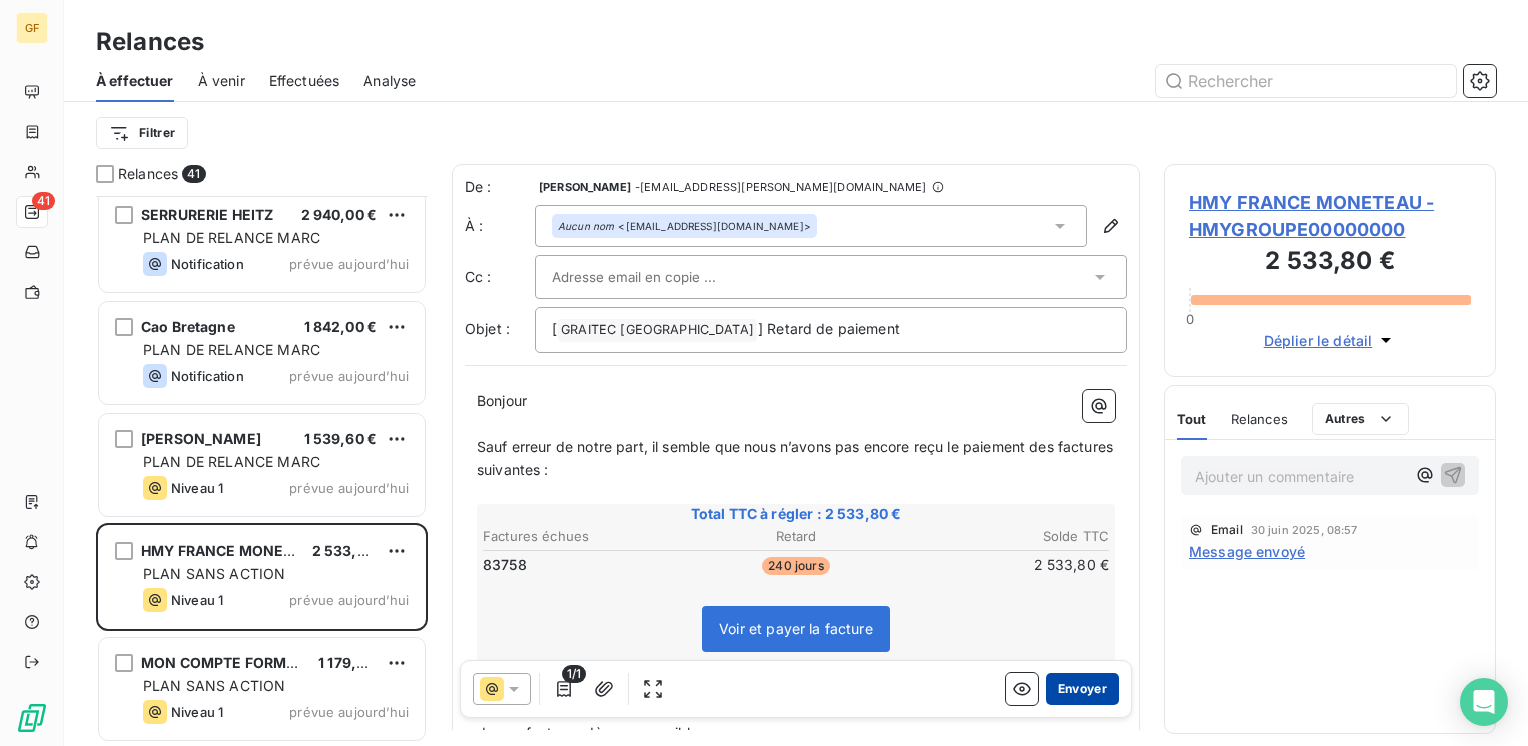 click on "Envoyer" at bounding box center (1082, 689) 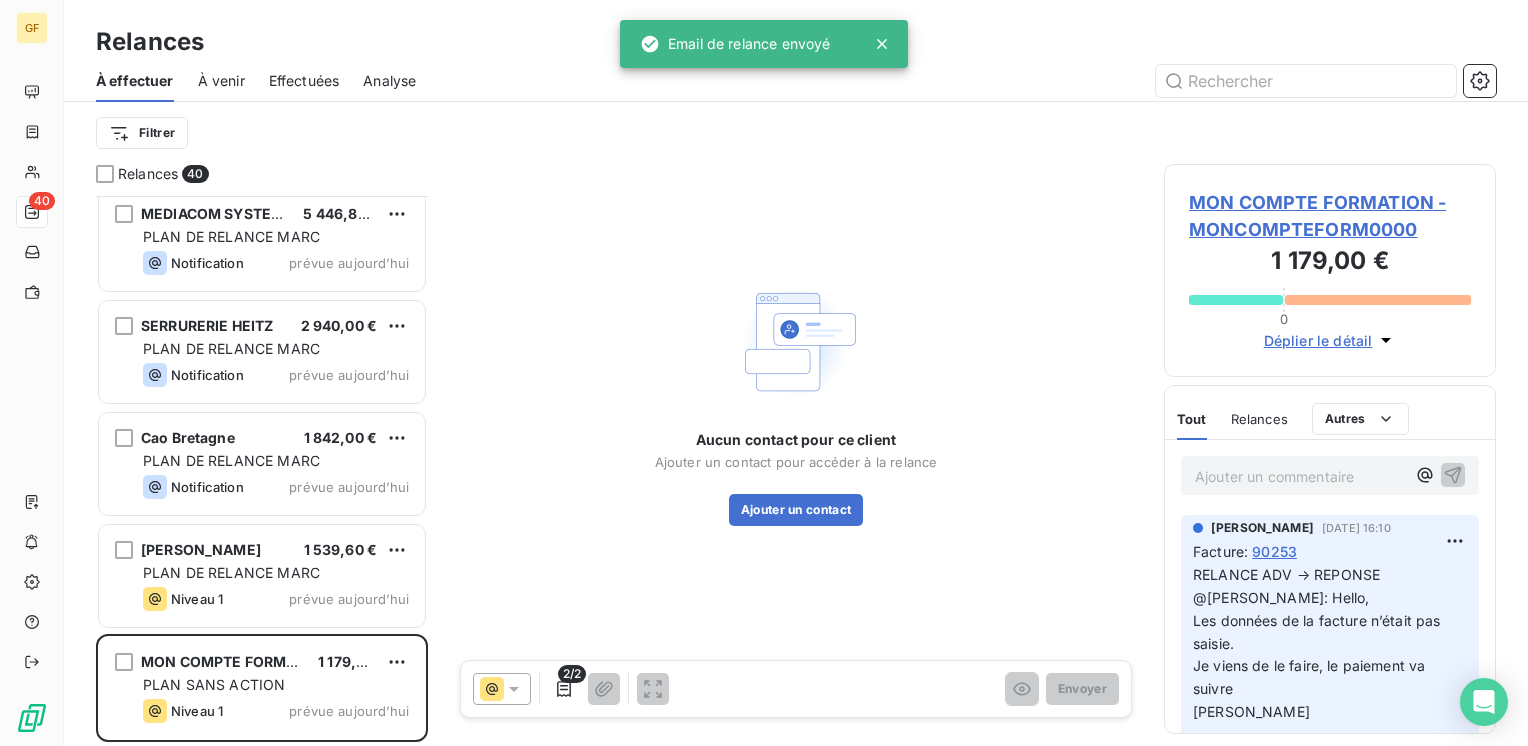 scroll, scrollTop: 3930, scrollLeft: 0, axis: vertical 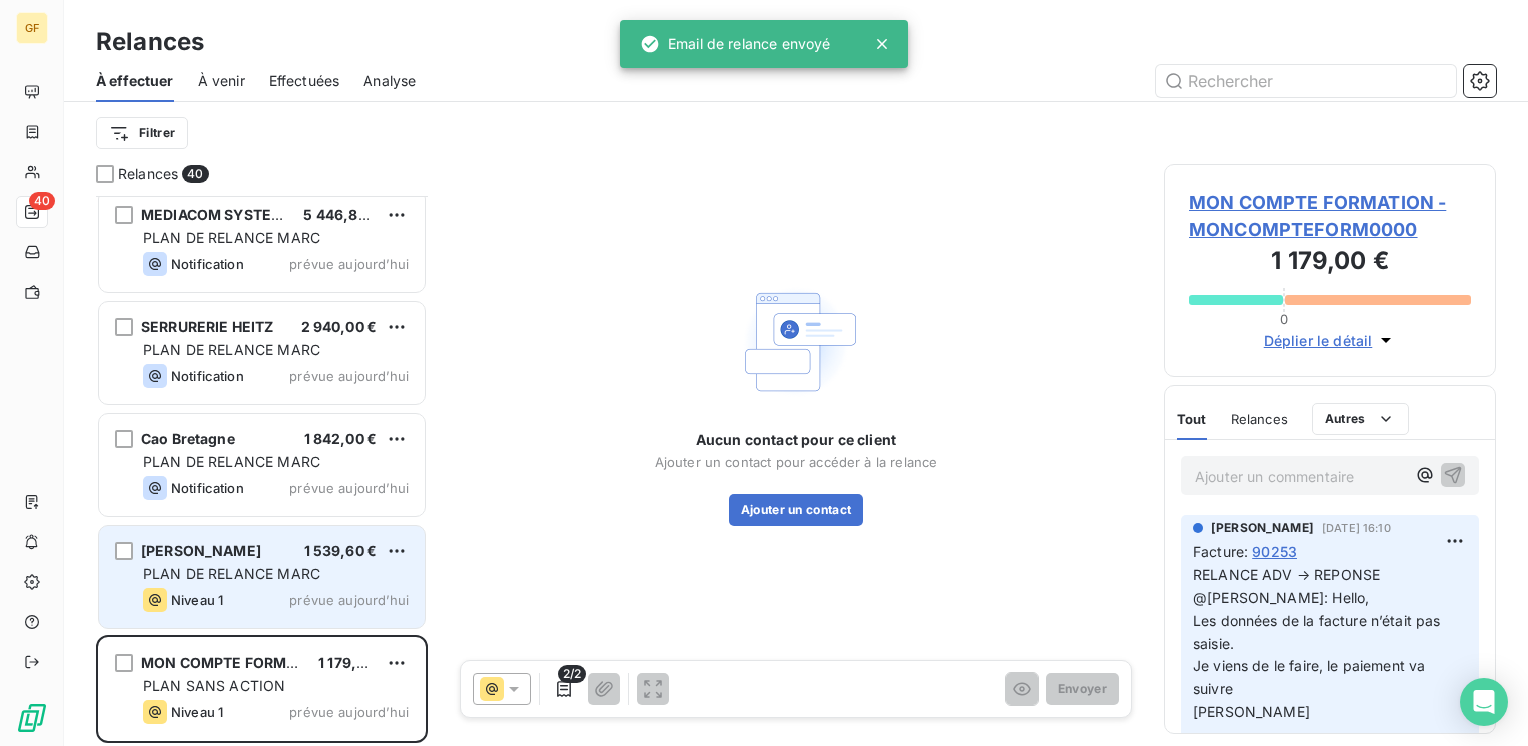 click on "PLAN DE RELANCE MARC" at bounding box center (276, 574) 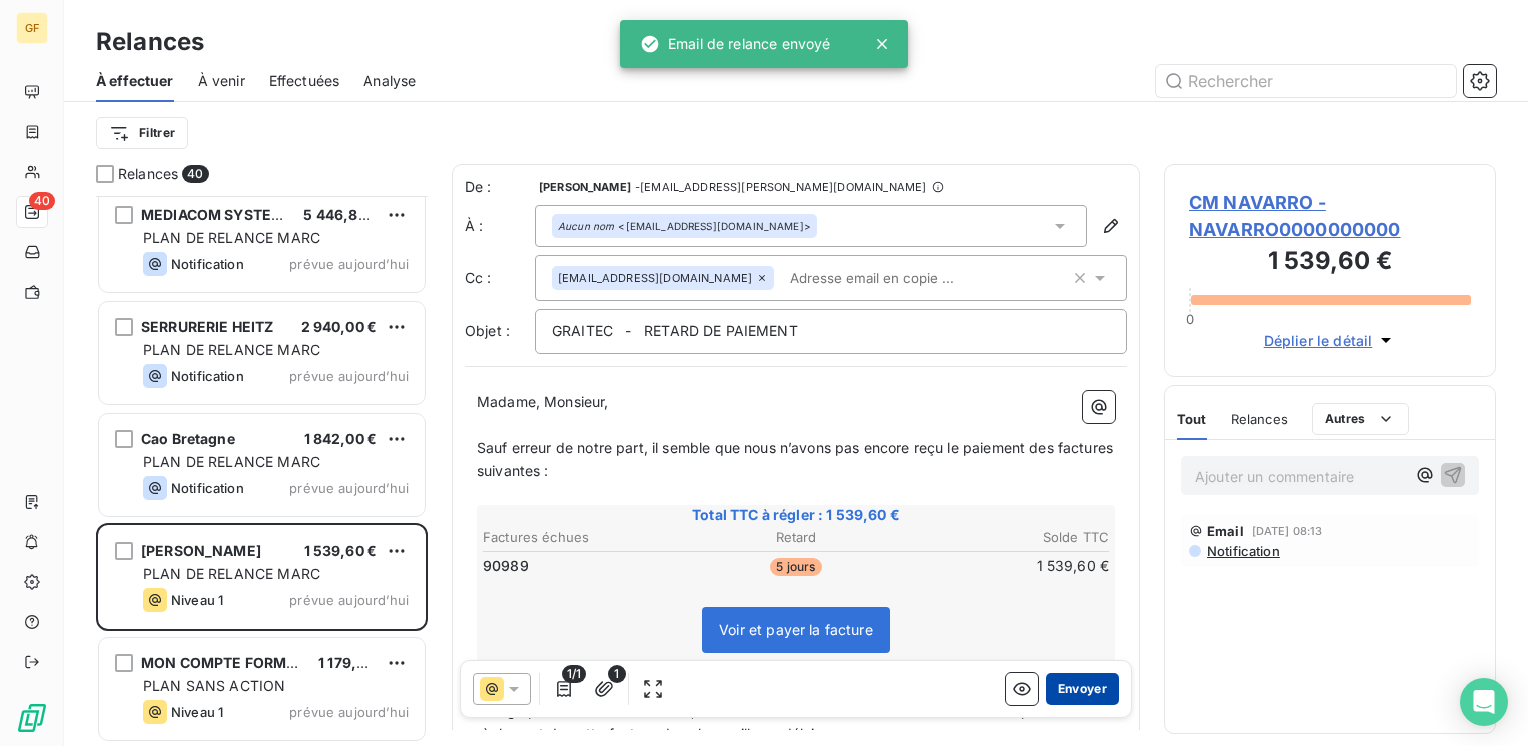 click on "Envoyer" at bounding box center (1082, 689) 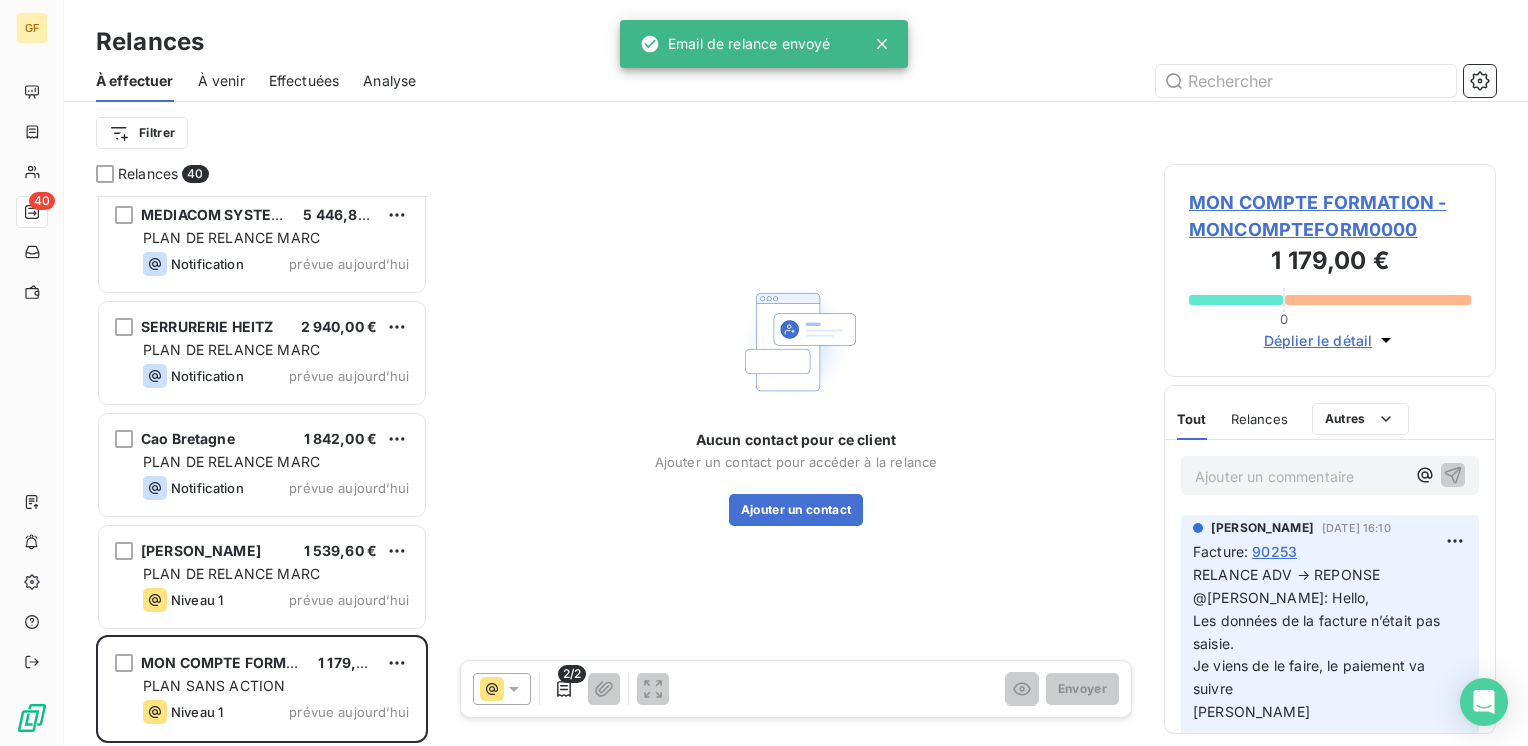scroll, scrollTop: 3818, scrollLeft: 0, axis: vertical 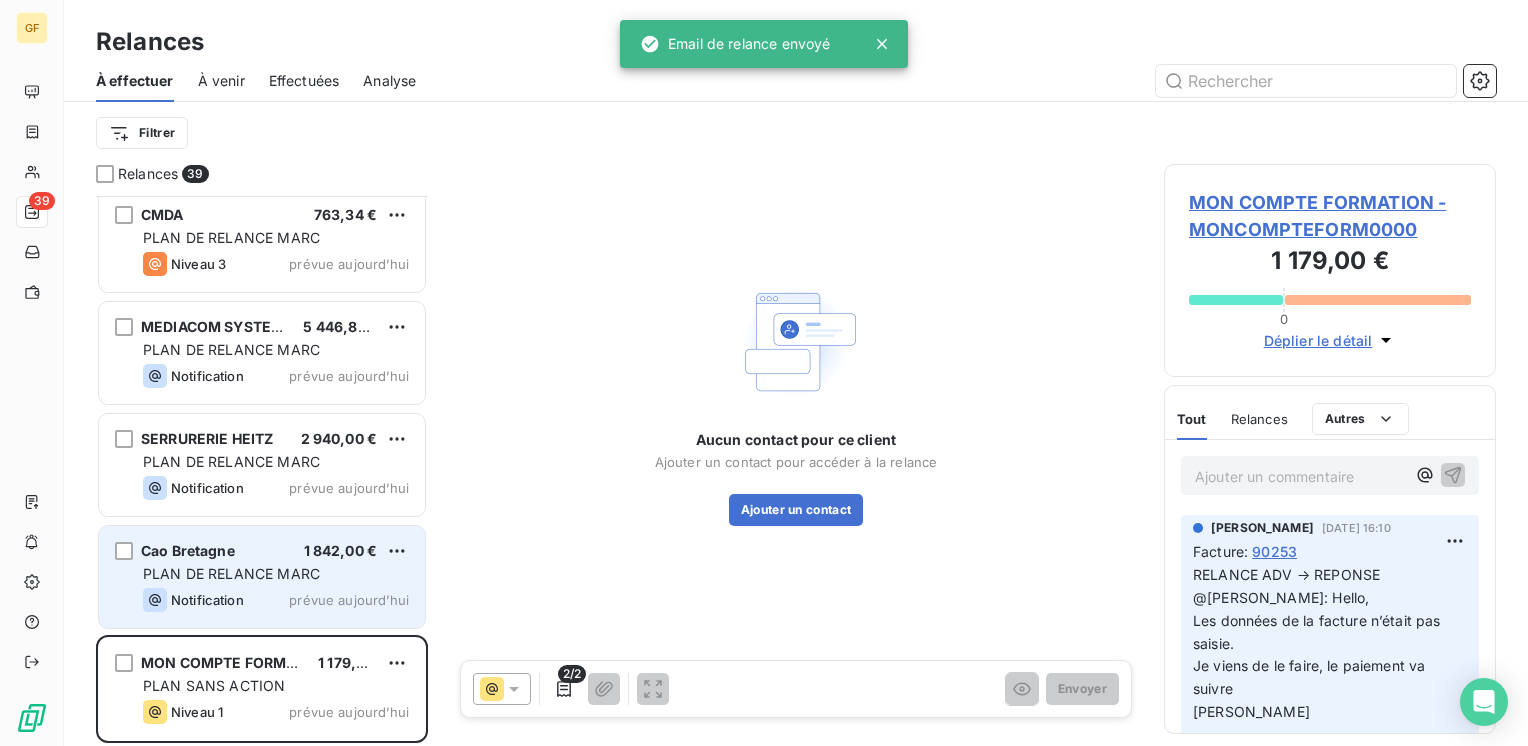 click on "PLAN DE RELANCE MARC" at bounding box center [276, 574] 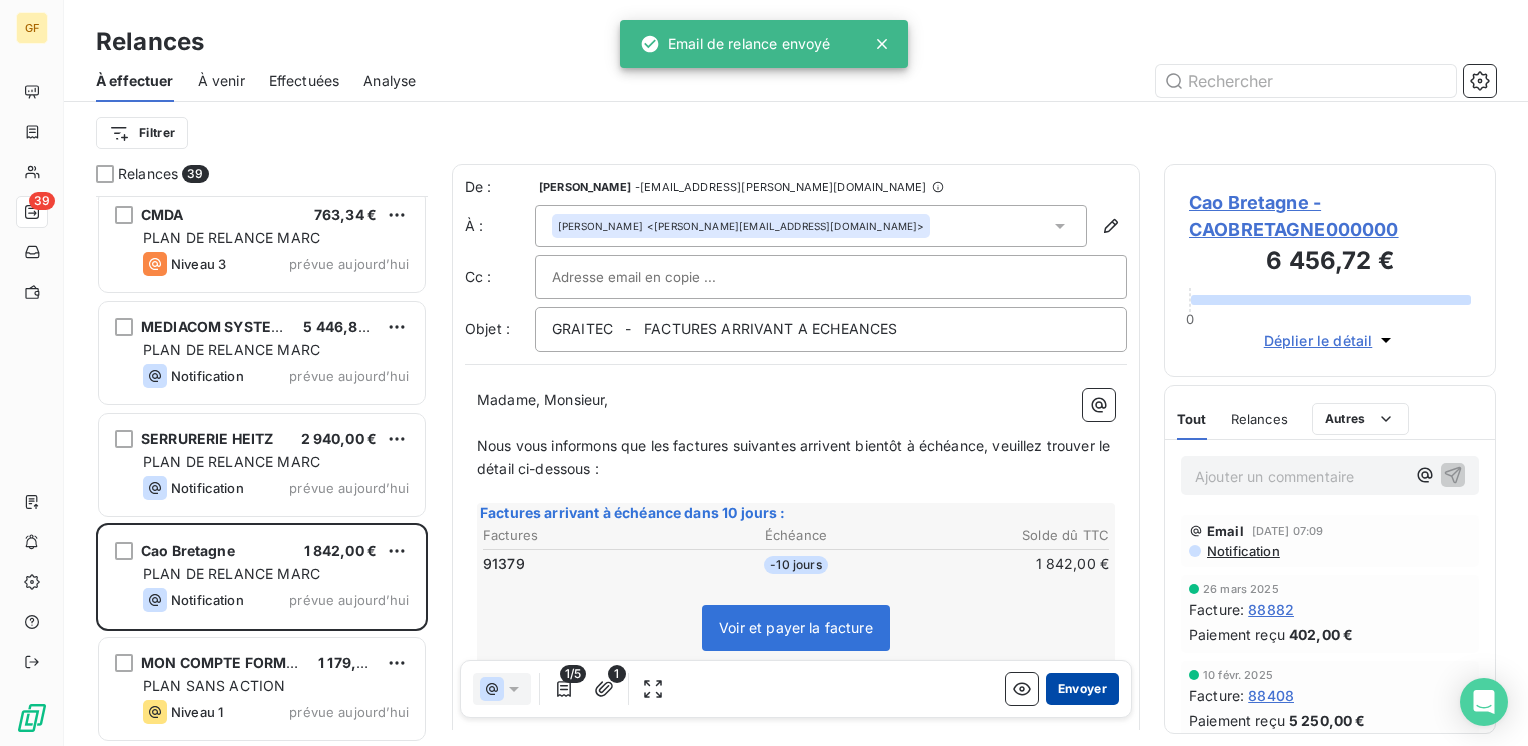 click on "Envoyer" at bounding box center (1082, 689) 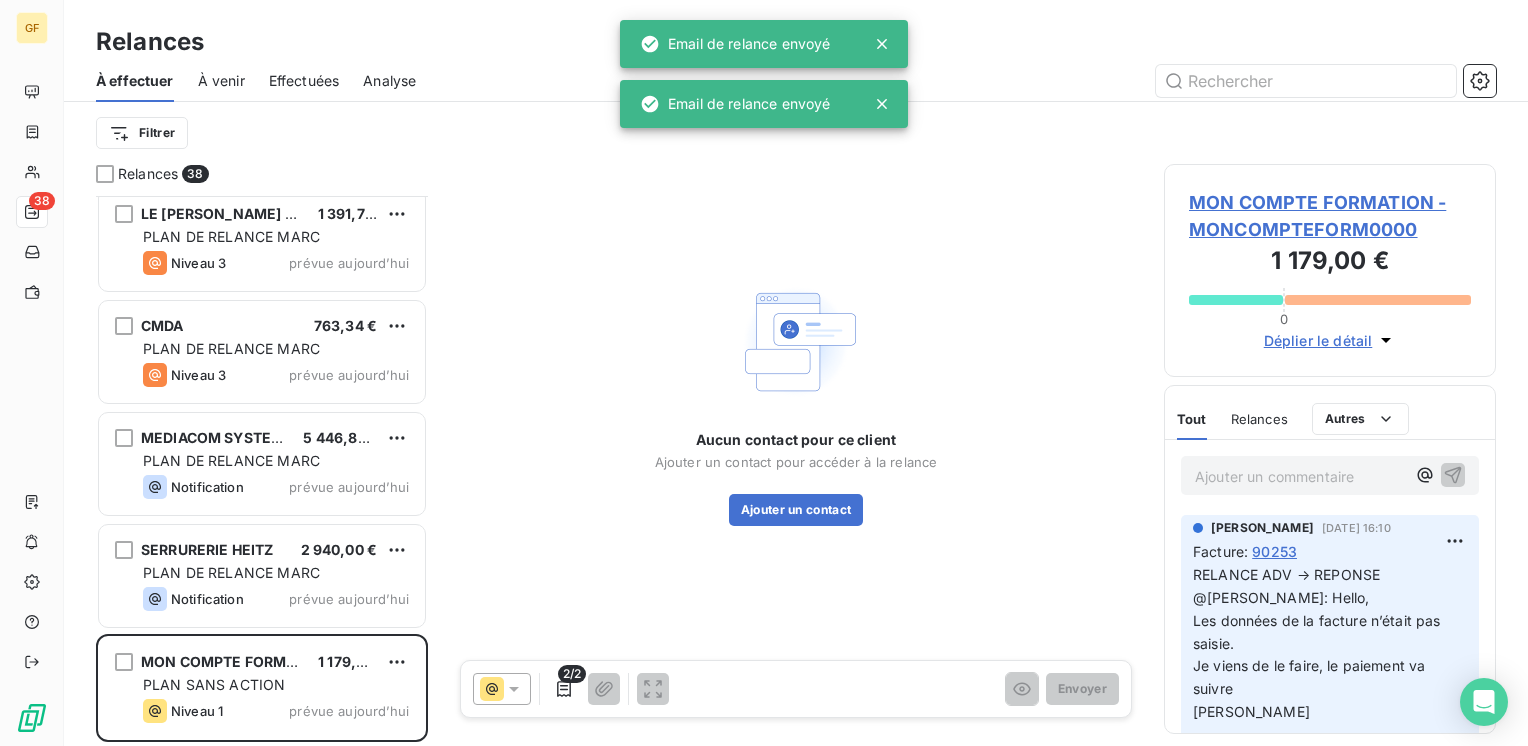 scroll, scrollTop: 3706, scrollLeft: 0, axis: vertical 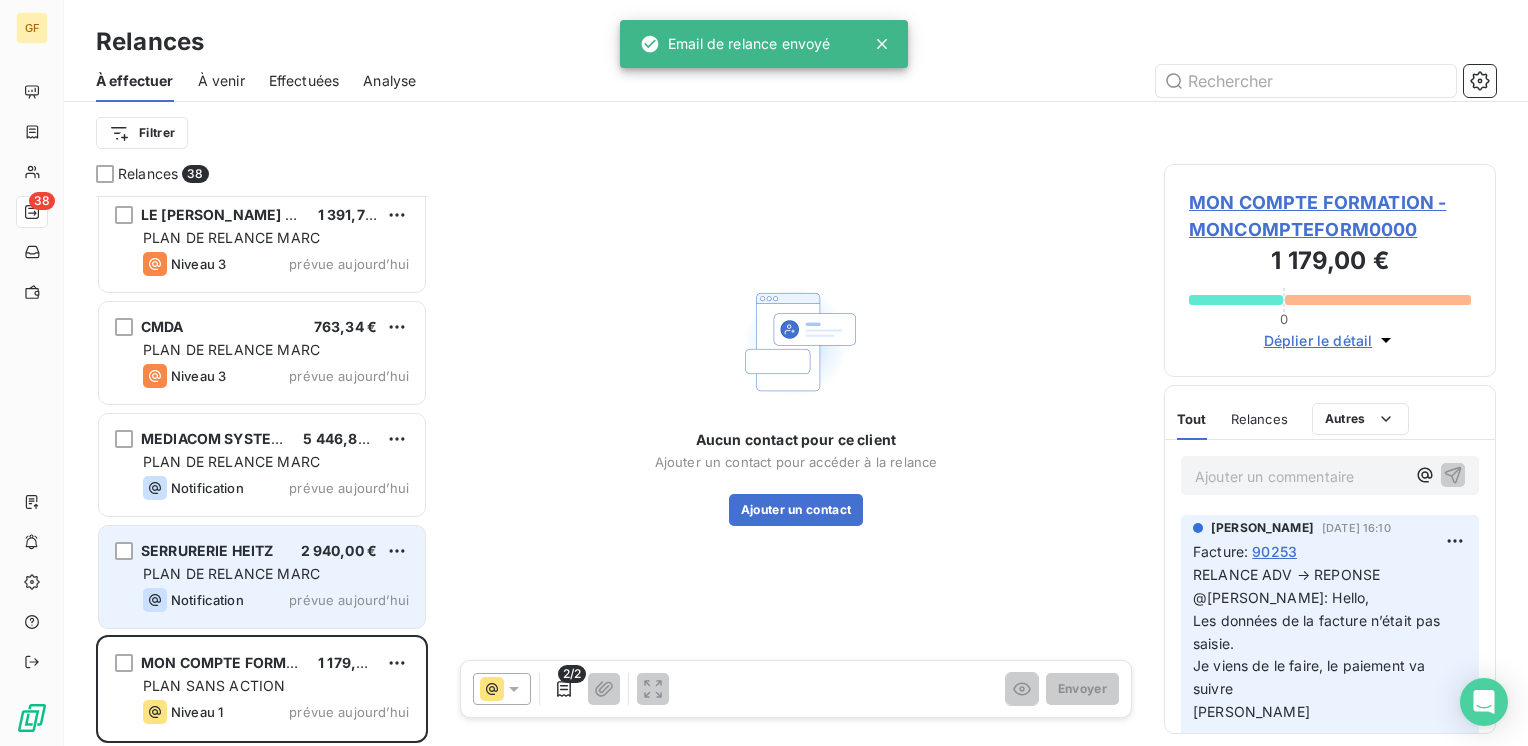 click on "PLAN DE RELANCE MARC" at bounding box center [276, 574] 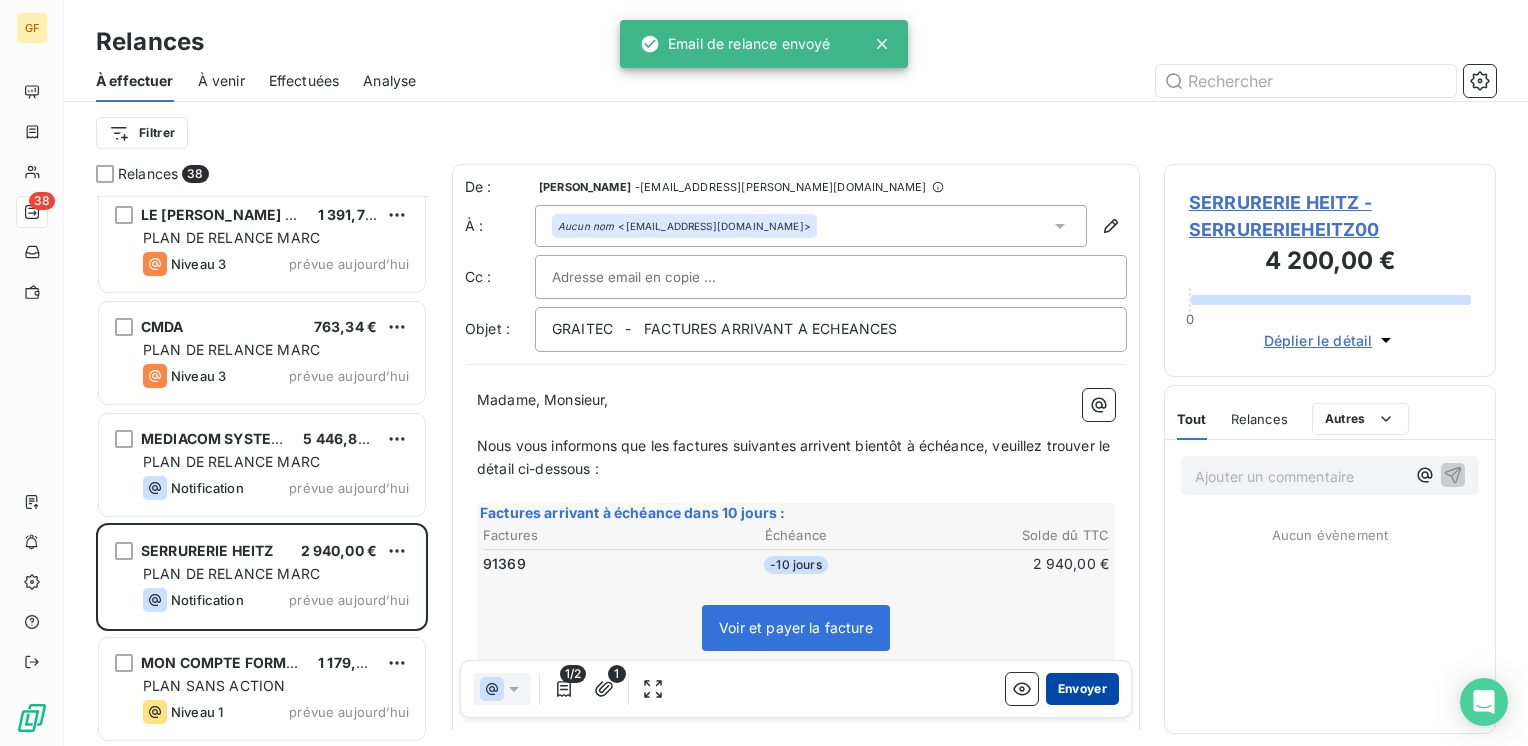 click on "Envoyer" at bounding box center (1082, 689) 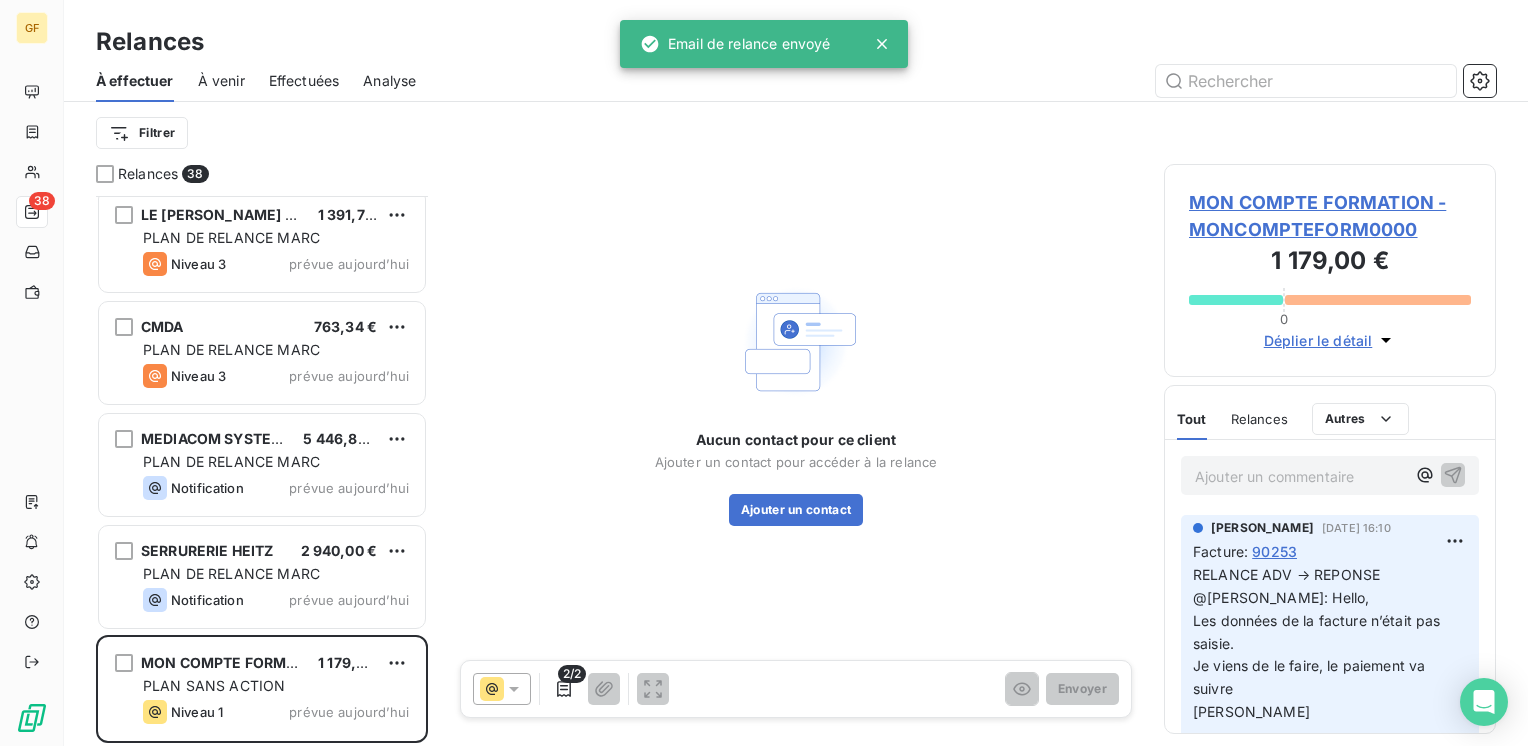 scroll, scrollTop: 3594, scrollLeft: 0, axis: vertical 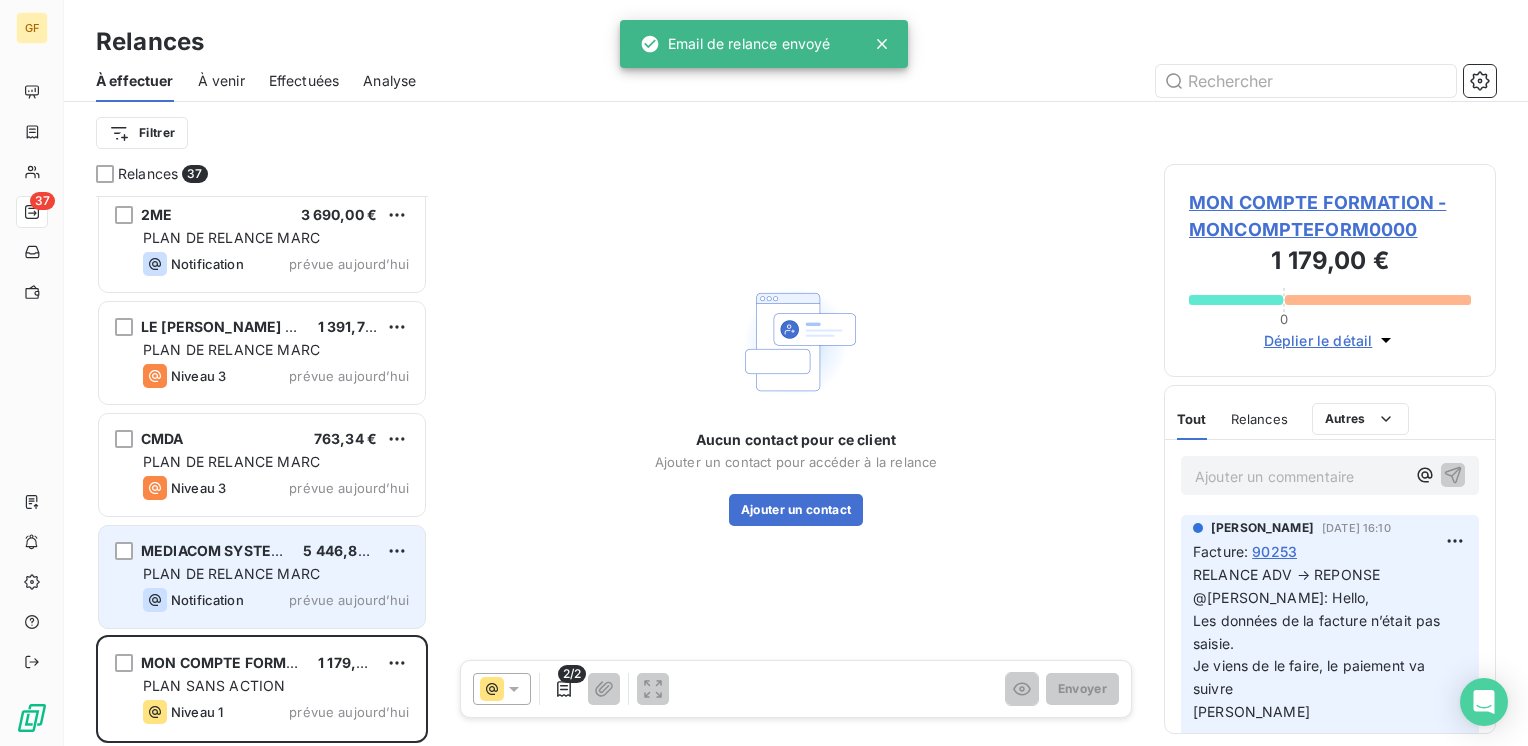 click on "PLAN DE RELANCE MARC" at bounding box center [276, 574] 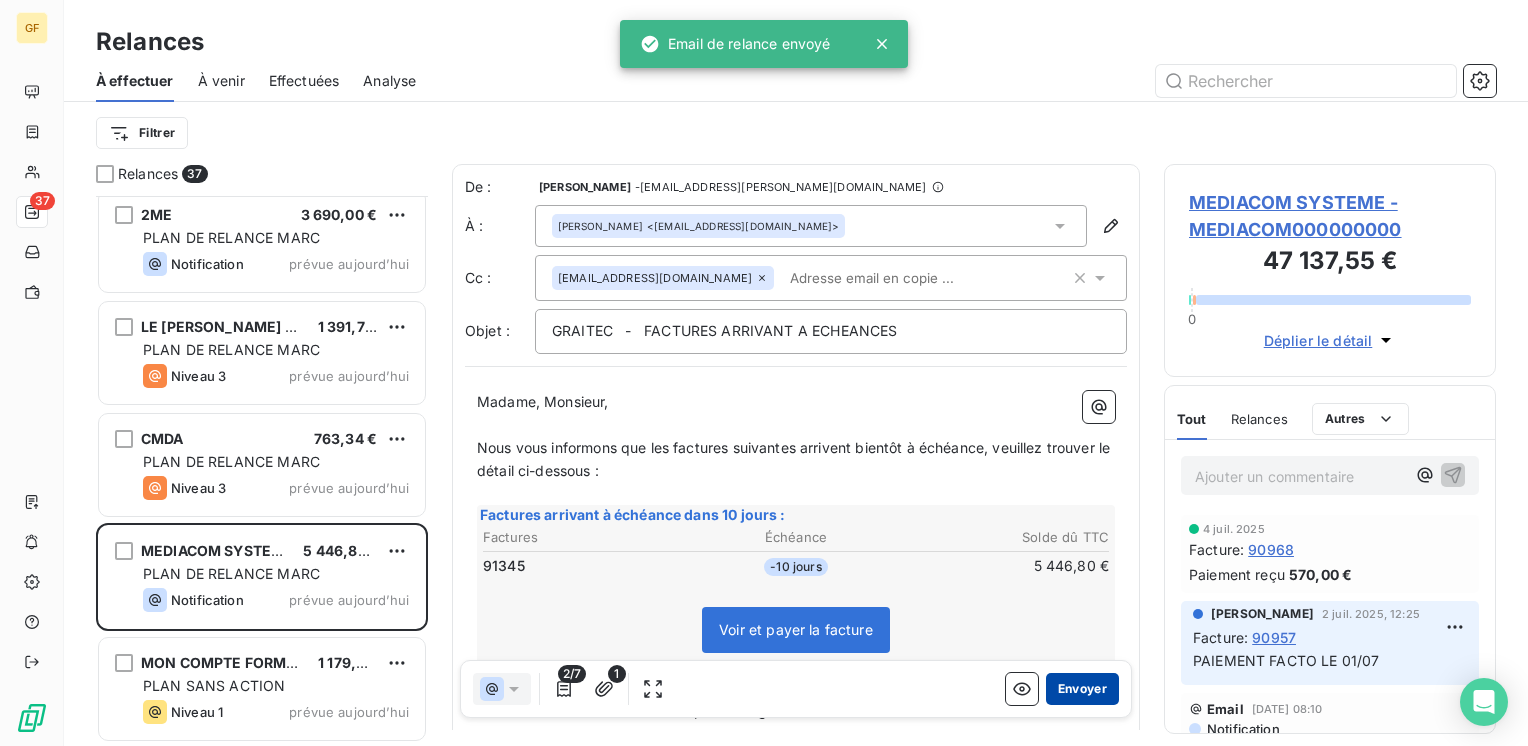 click on "Envoyer" at bounding box center (1082, 689) 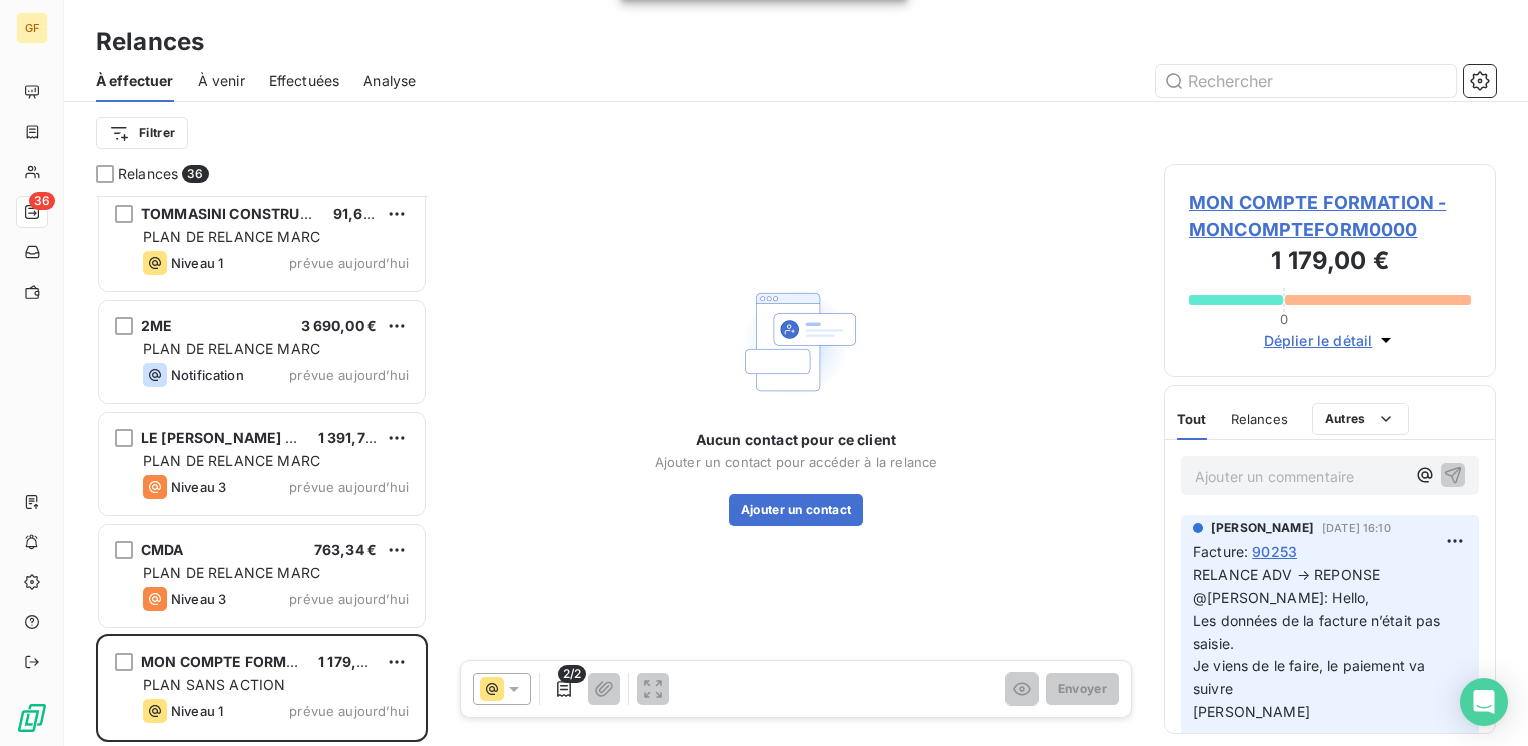 scroll, scrollTop: 3482, scrollLeft: 0, axis: vertical 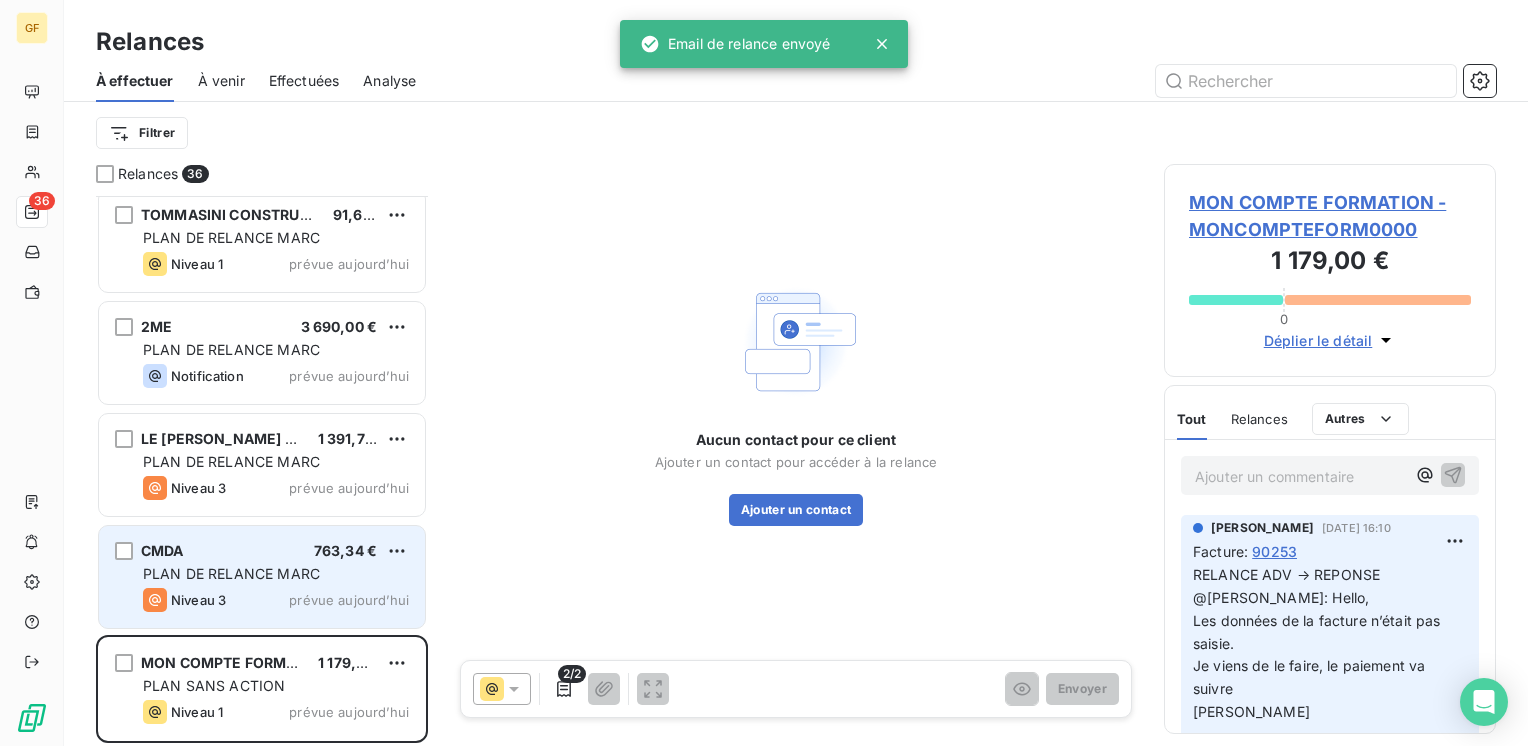 click on "PLAN DE RELANCE MARC" at bounding box center (276, 574) 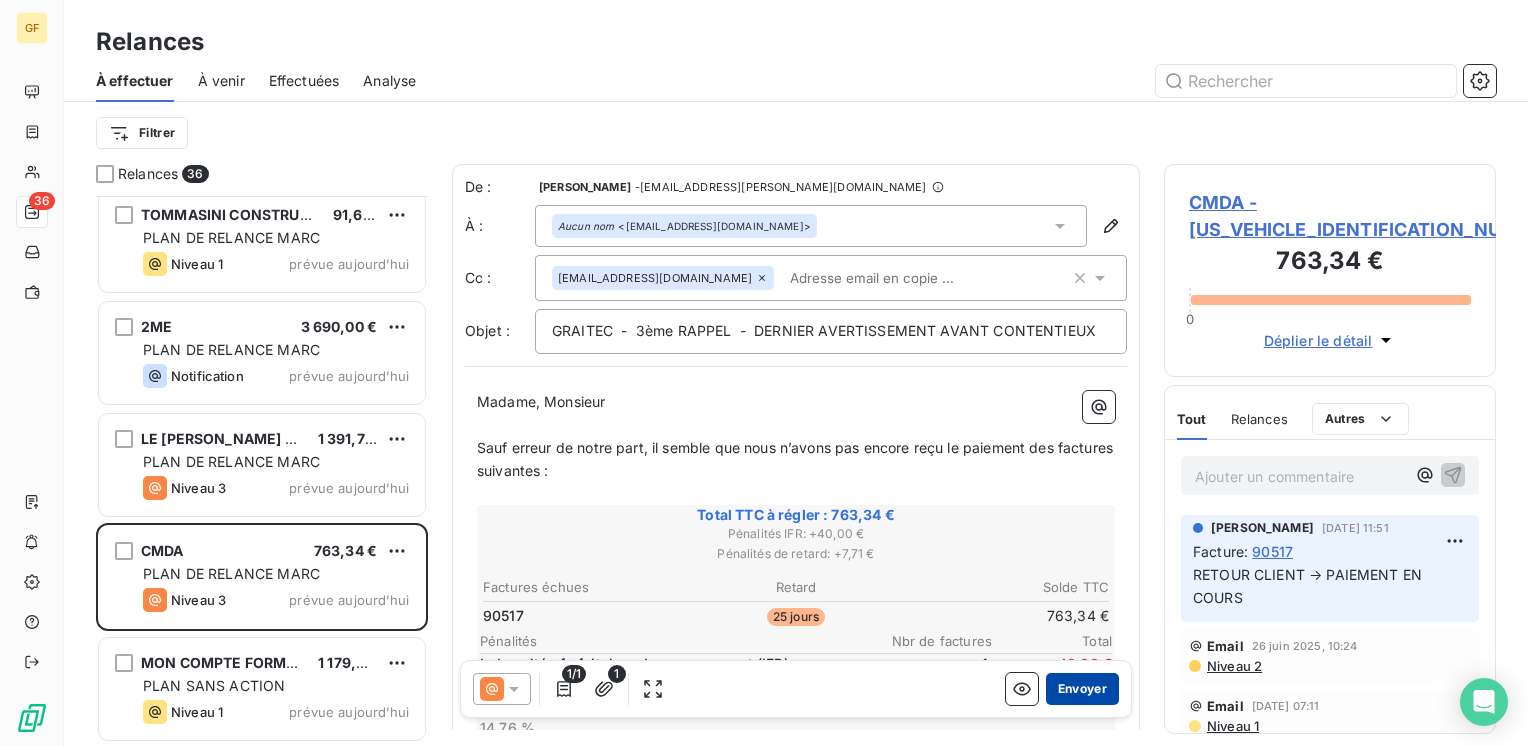 click on "Envoyer" at bounding box center (1082, 689) 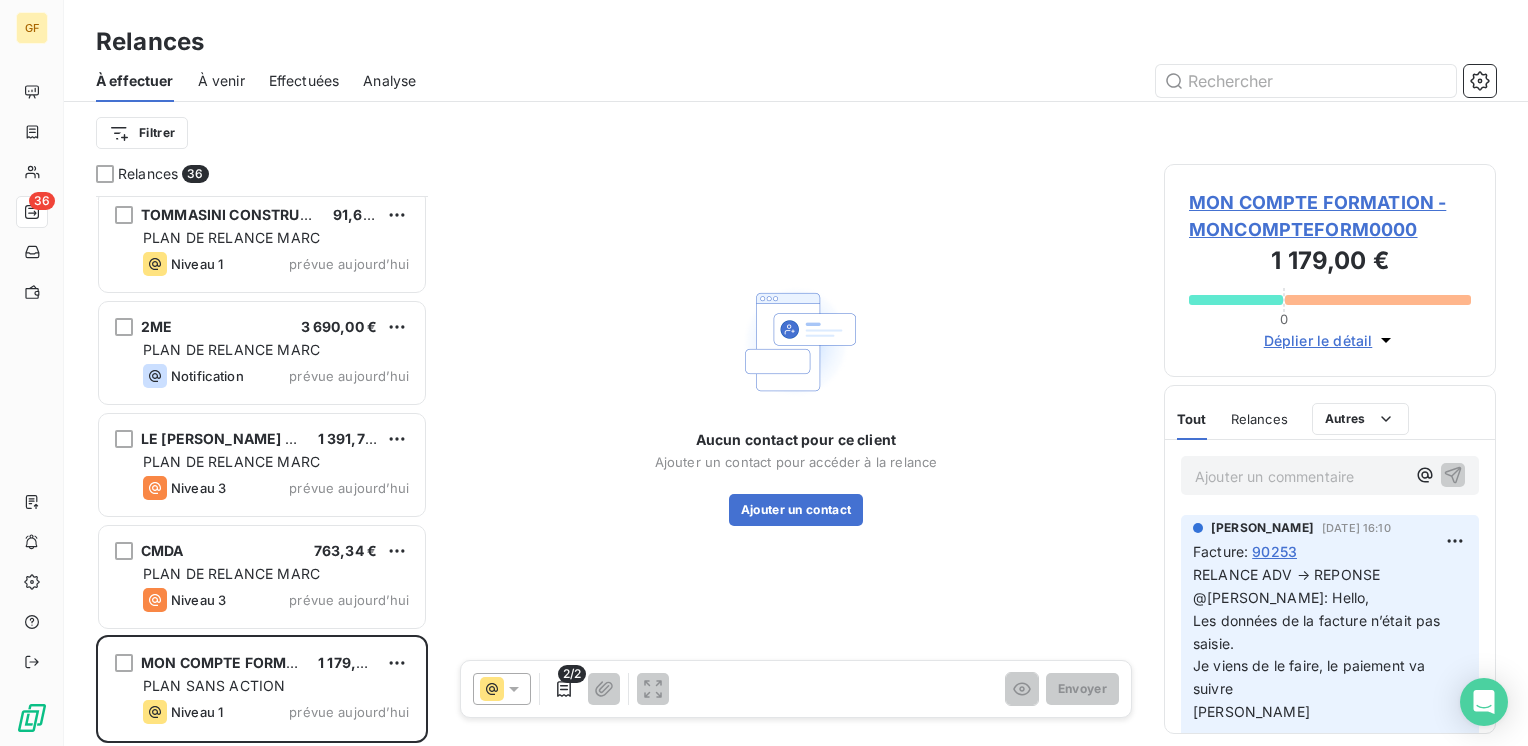 scroll, scrollTop: 3370, scrollLeft: 0, axis: vertical 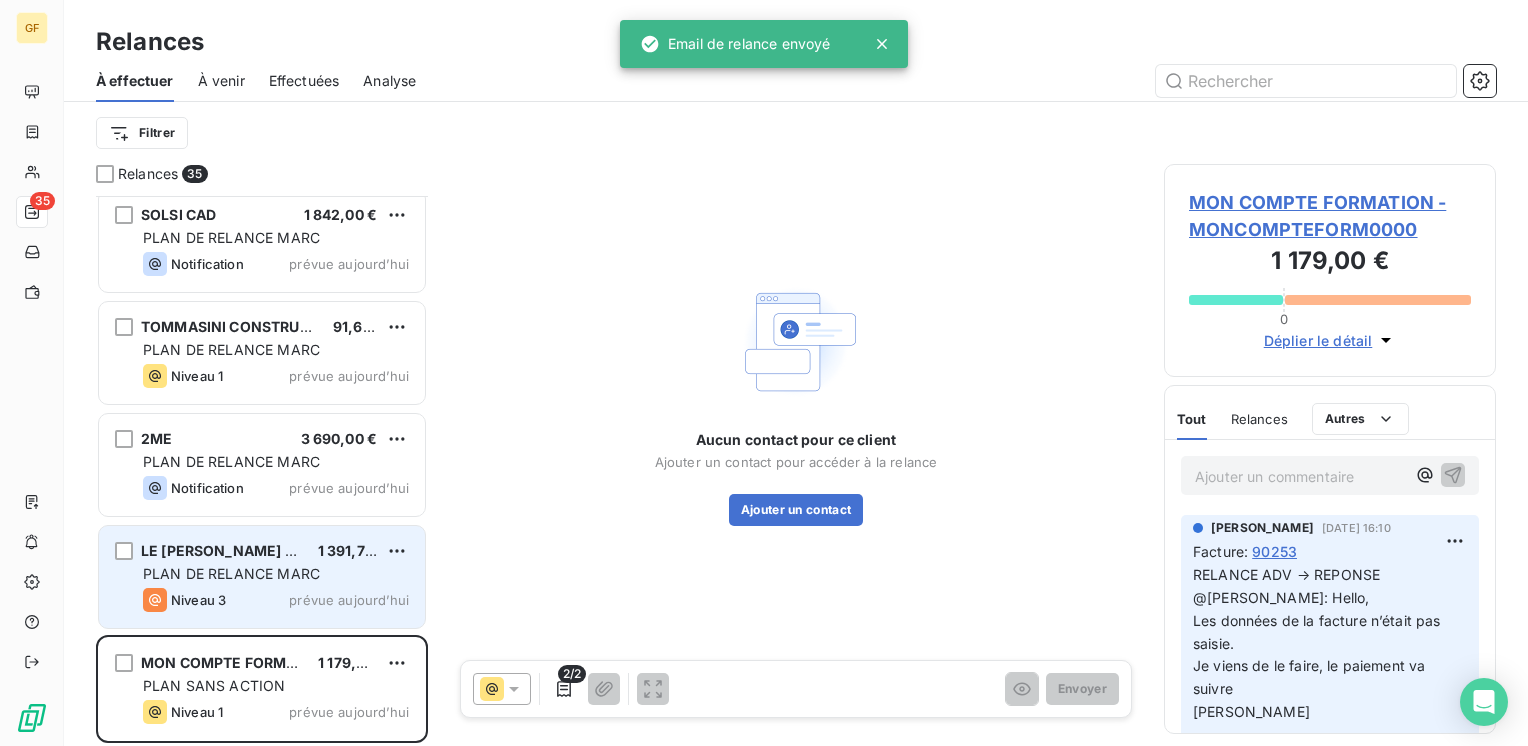 click on "LE BARRON SARL 1 391,71 €" at bounding box center [276, 551] 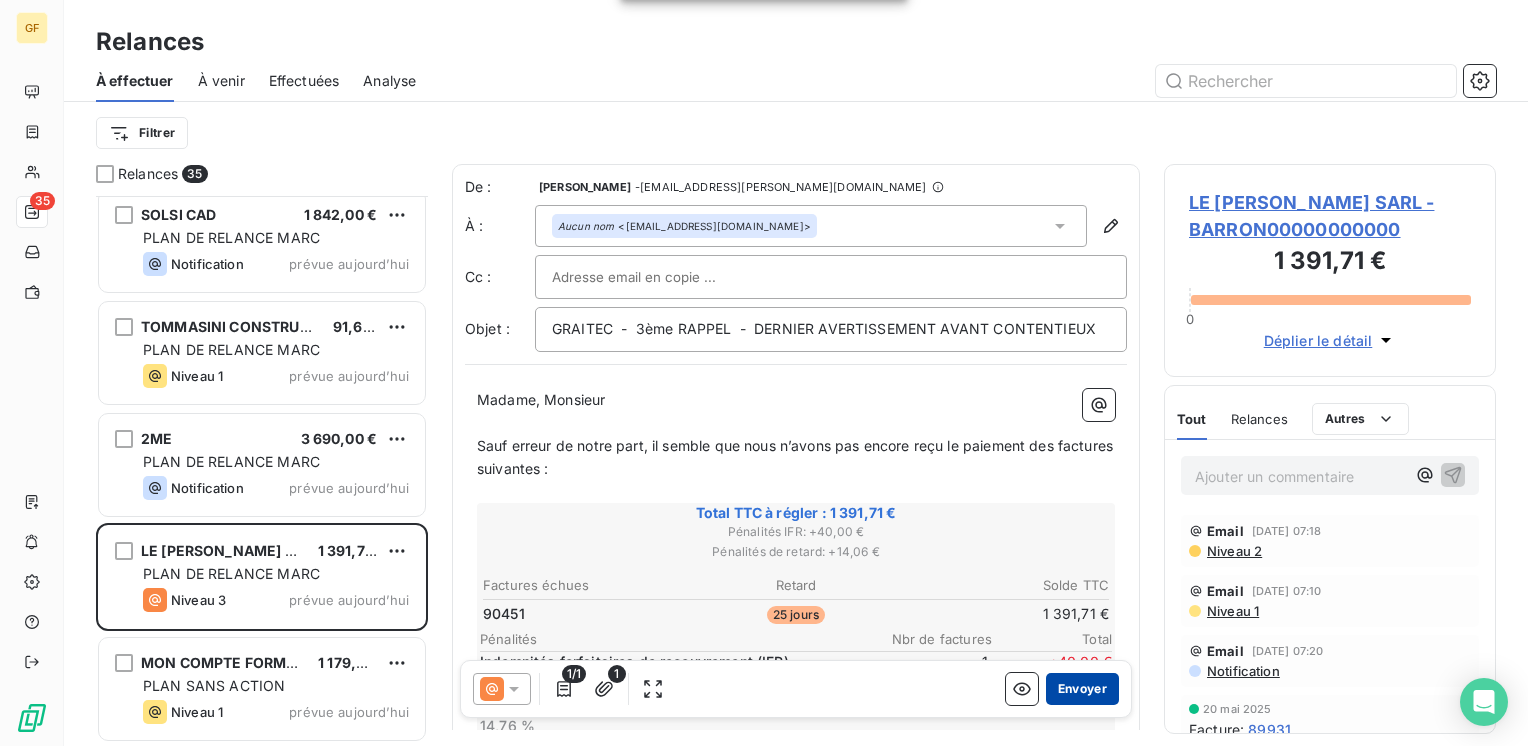 click on "Envoyer" at bounding box center (1082, 689) 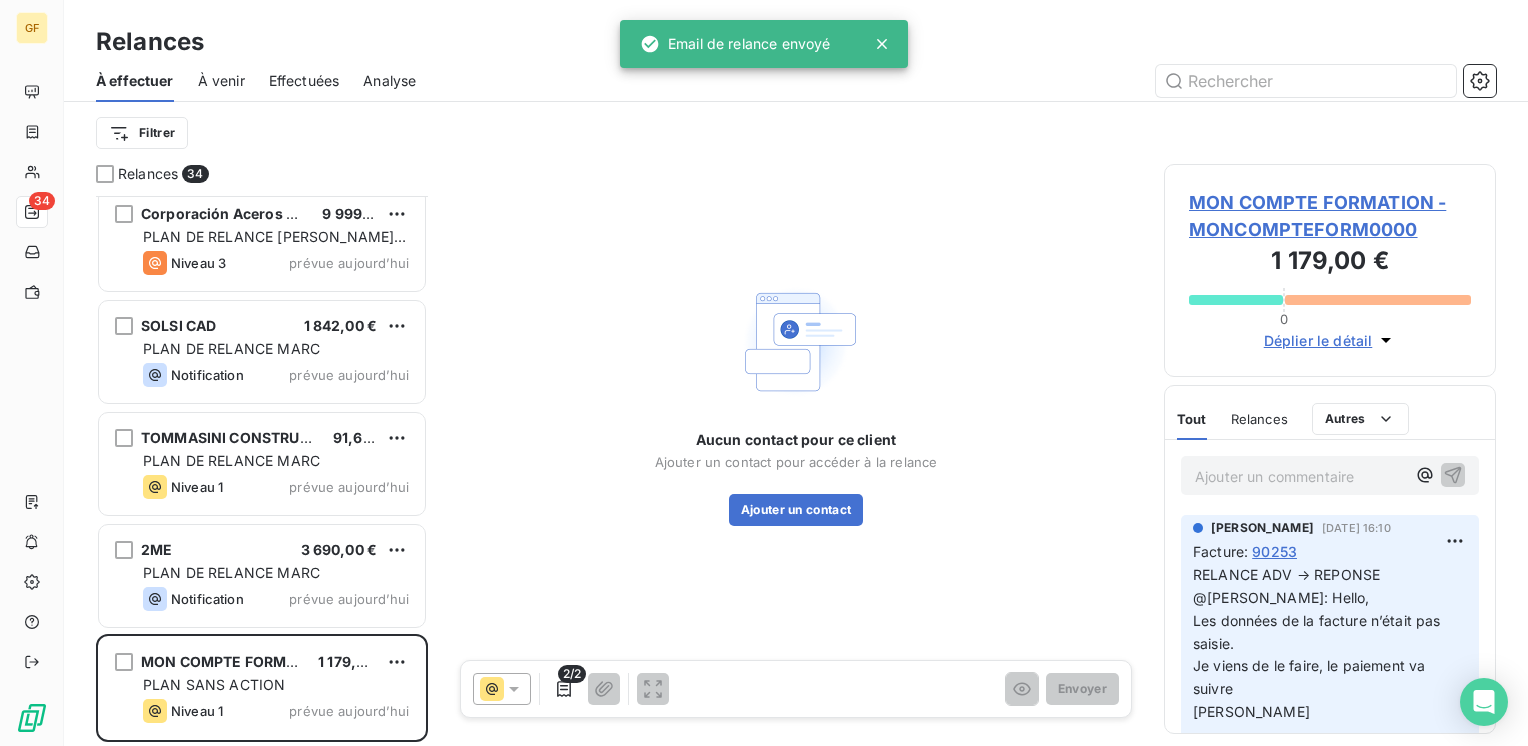 scroll, scrollTop: 3258, scrollLeft: 0, axis: vertical 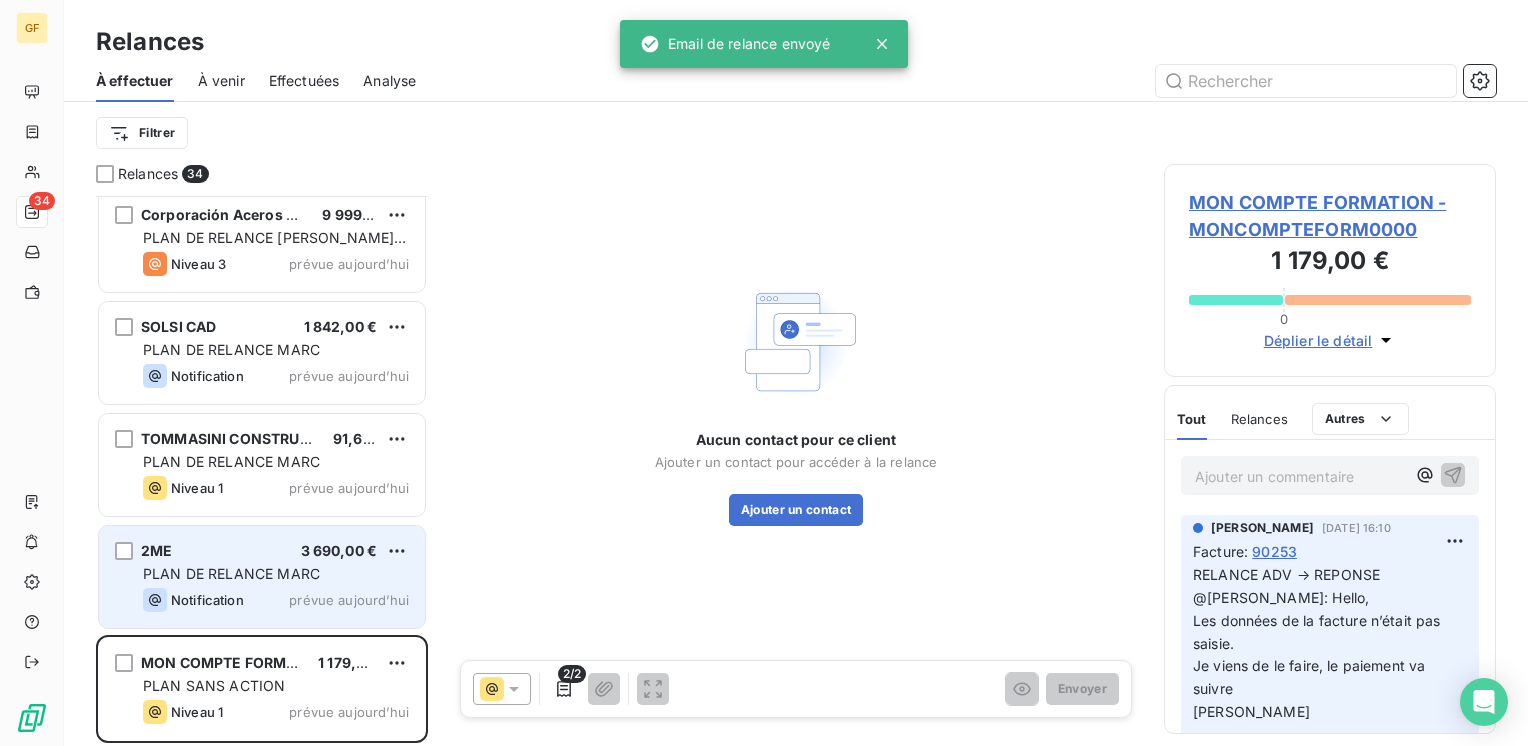 click on "PLAN DE RELANCE MARC" at bounding box center [231, 573] 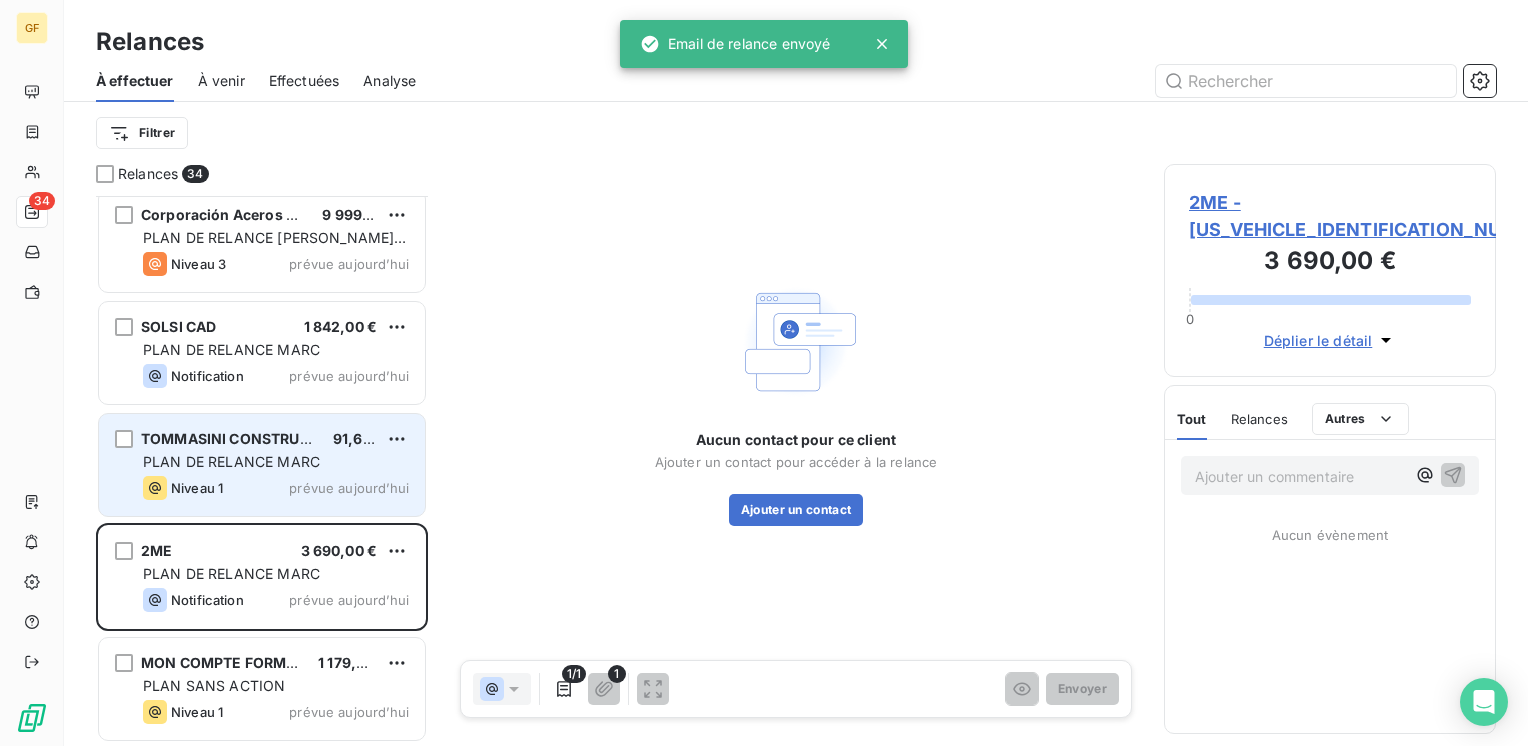 click on "PLAN DE RELANCE MARC" at bounding box center [276, 462] 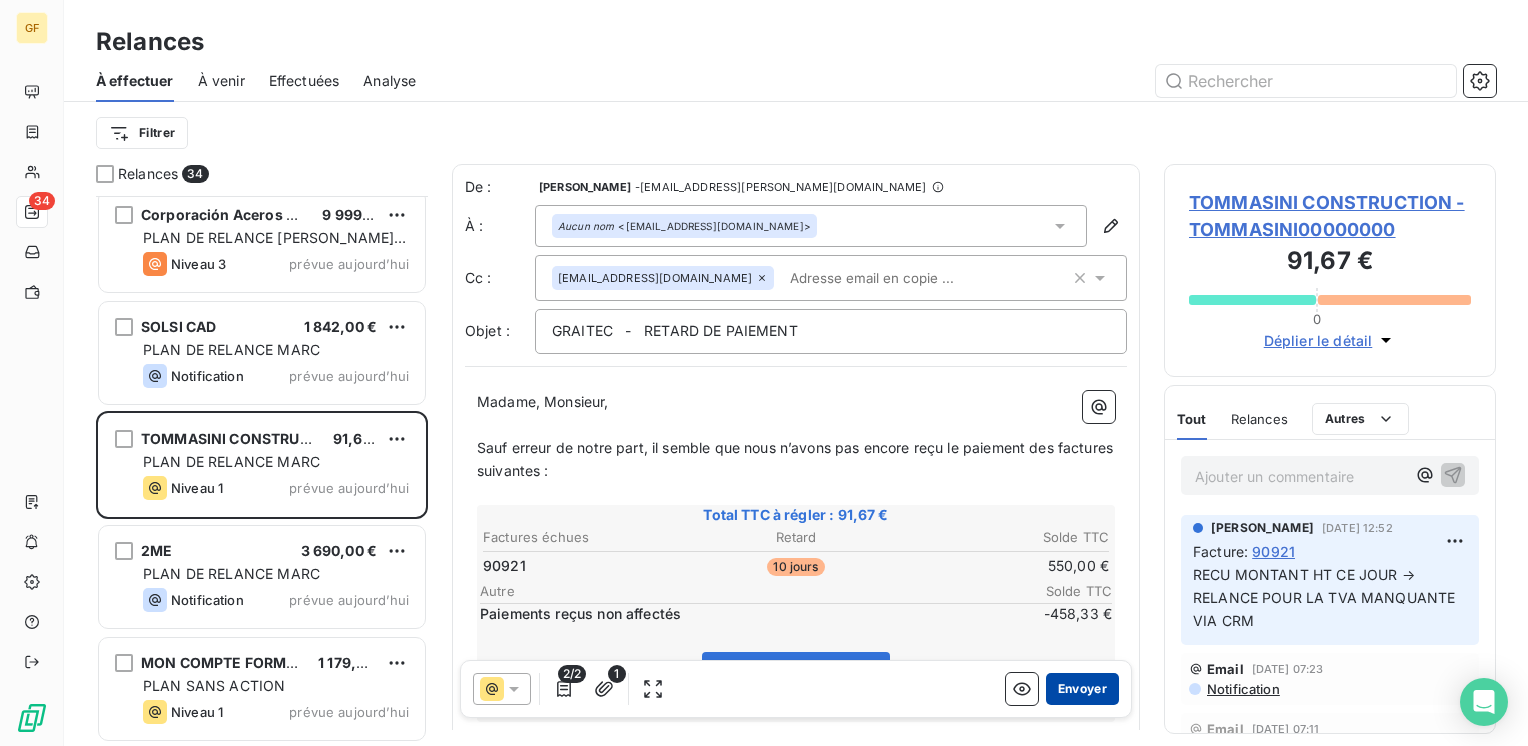 click on "Envoyer" at bounding box center (1082, 689) 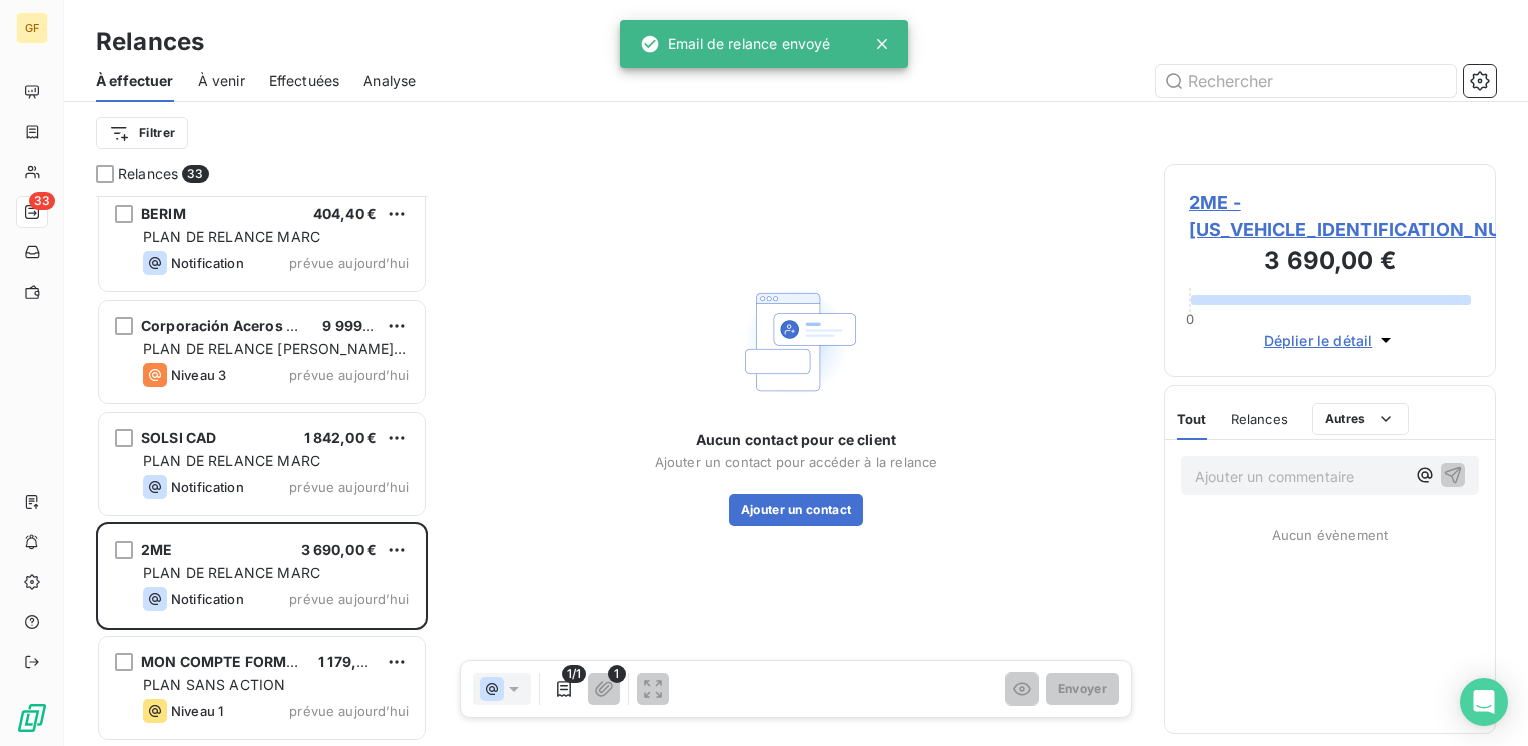 scroll, scrollTop: 3146, scrollLeft: 0, axis: vertical 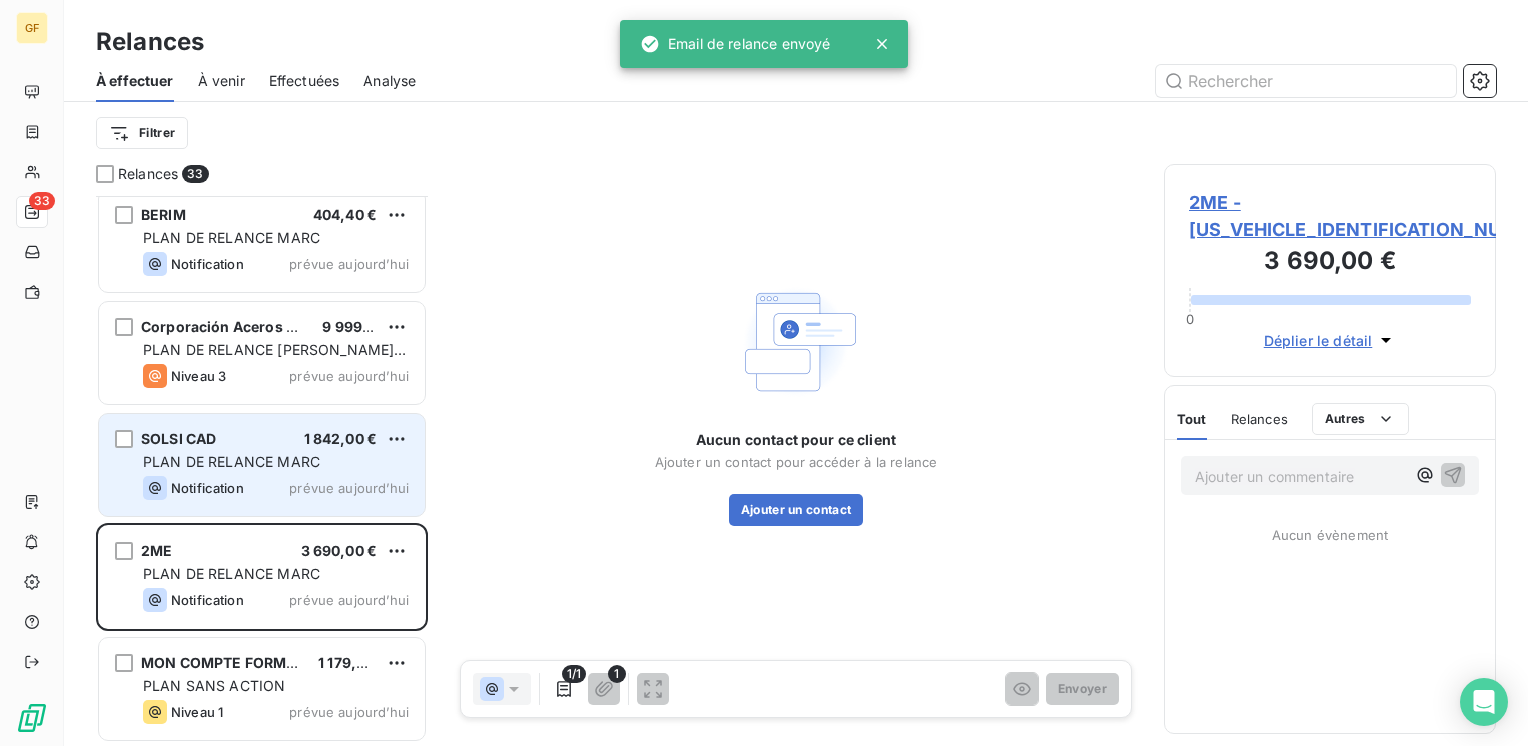 click on "PLAN DE RELANCE MARC" at bounding box center [231, 461] 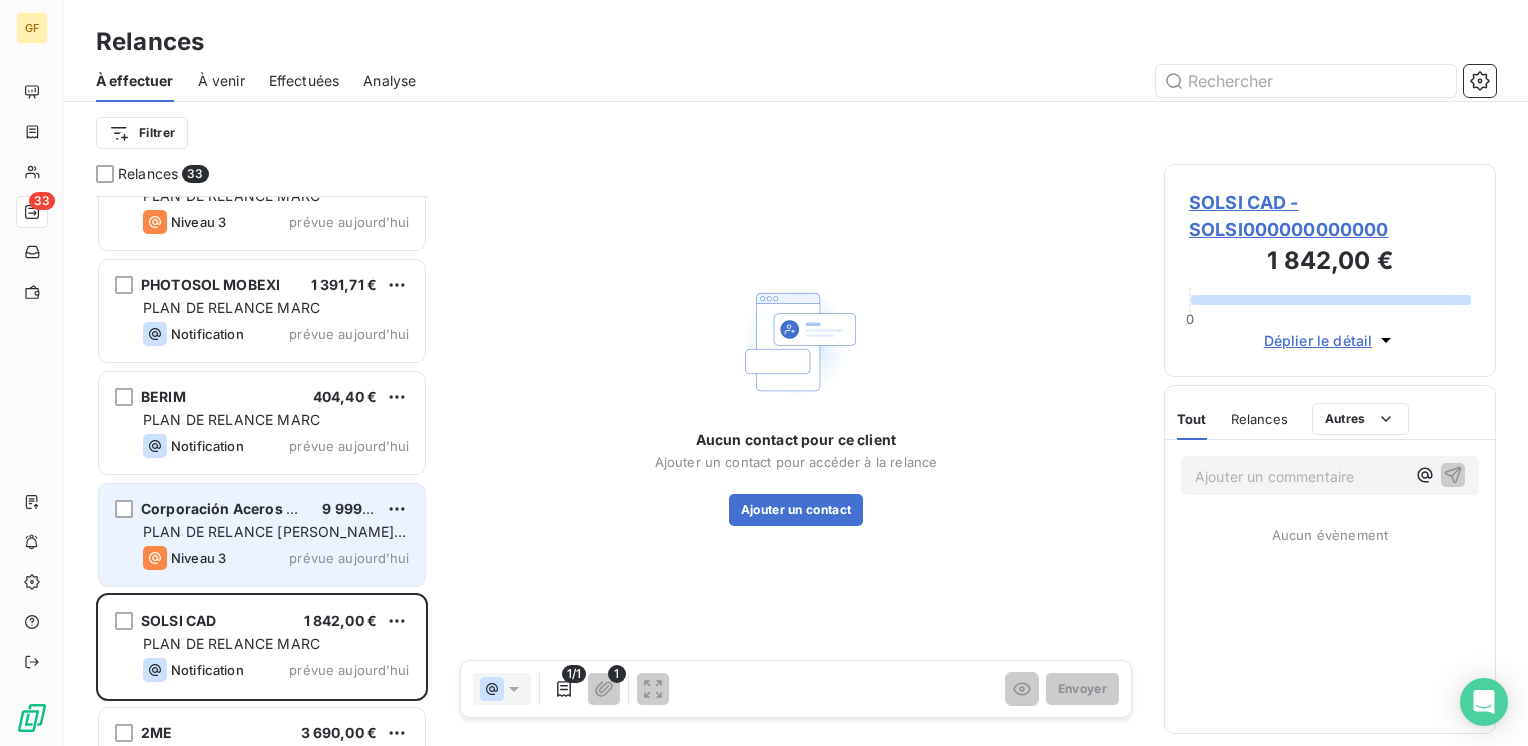 scroll, scrollTop: 2946, scrollLeft: 0, axis: vertical 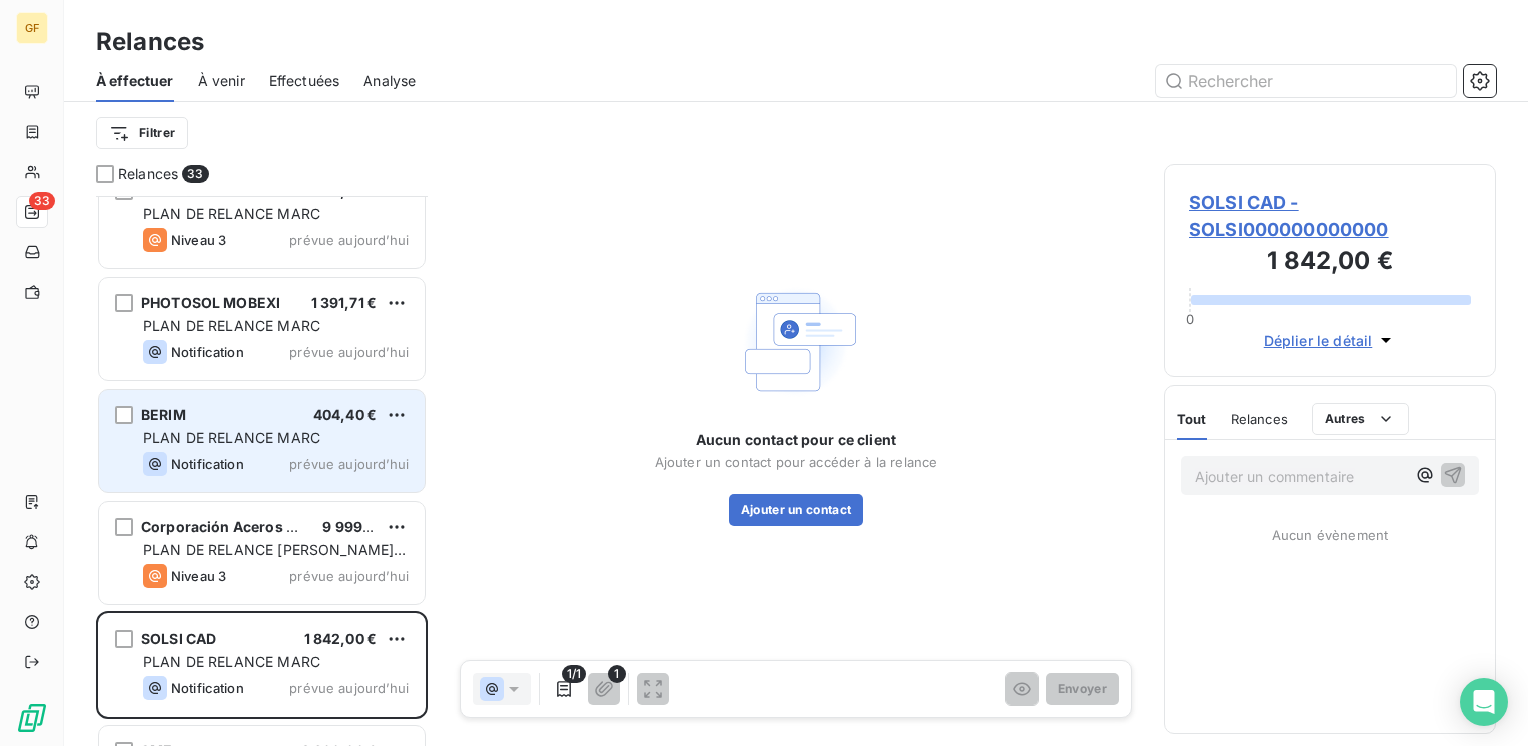 click on "PLAN DE RELANCE MARC" at bounding box center [276, 438] 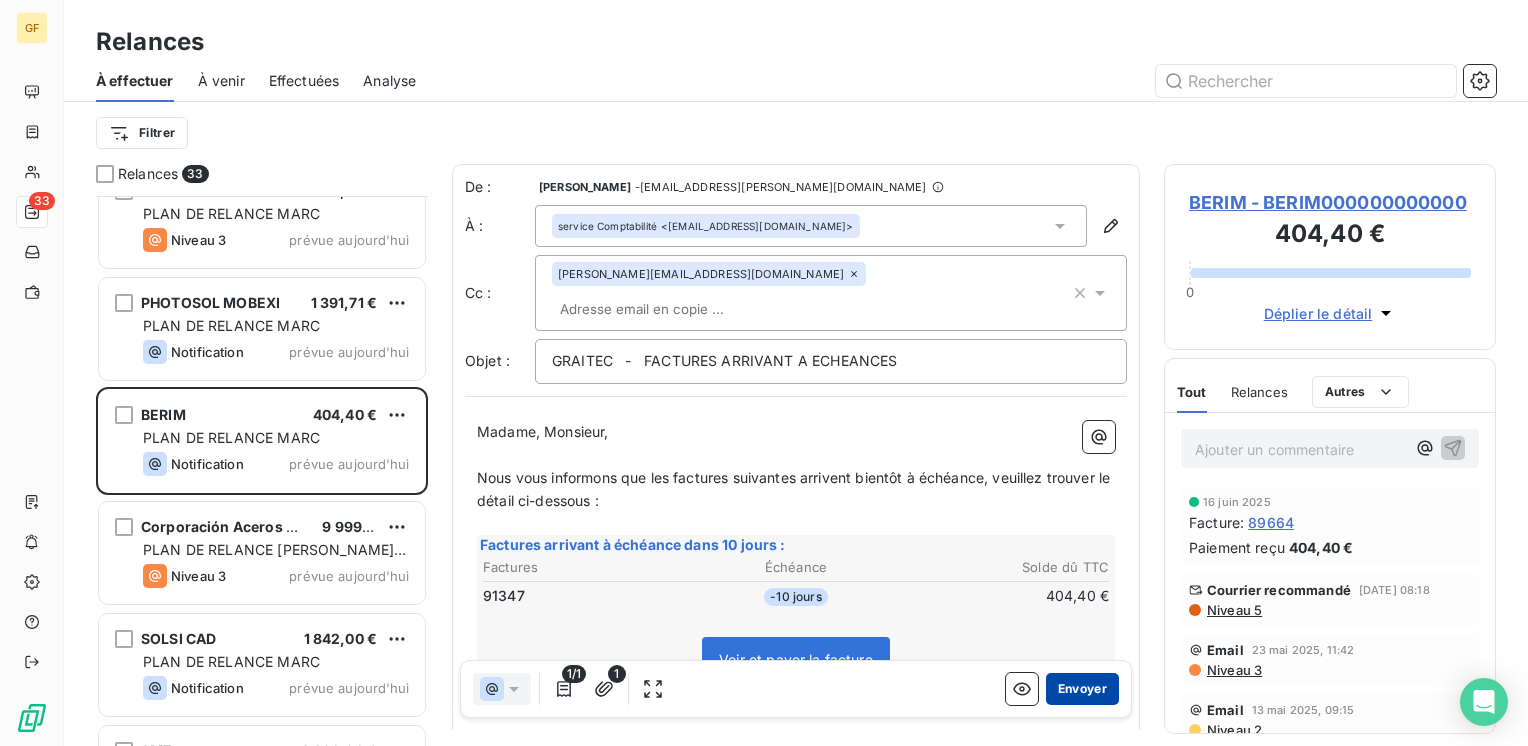 click on "Envoyer" at bounding box center (1082, 689) 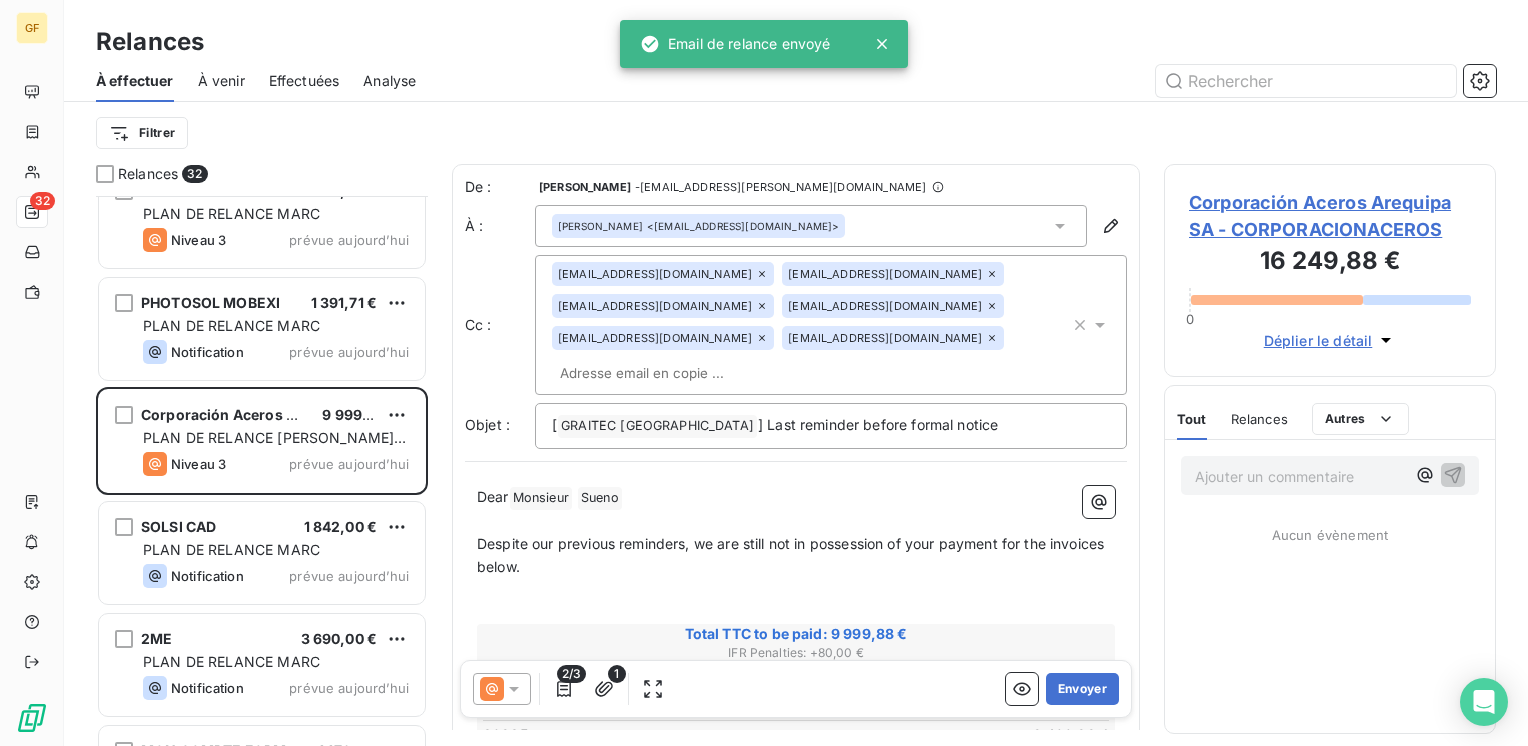 scroll, scrollTop: 2946, scrollLeft: 0, axis: vertical 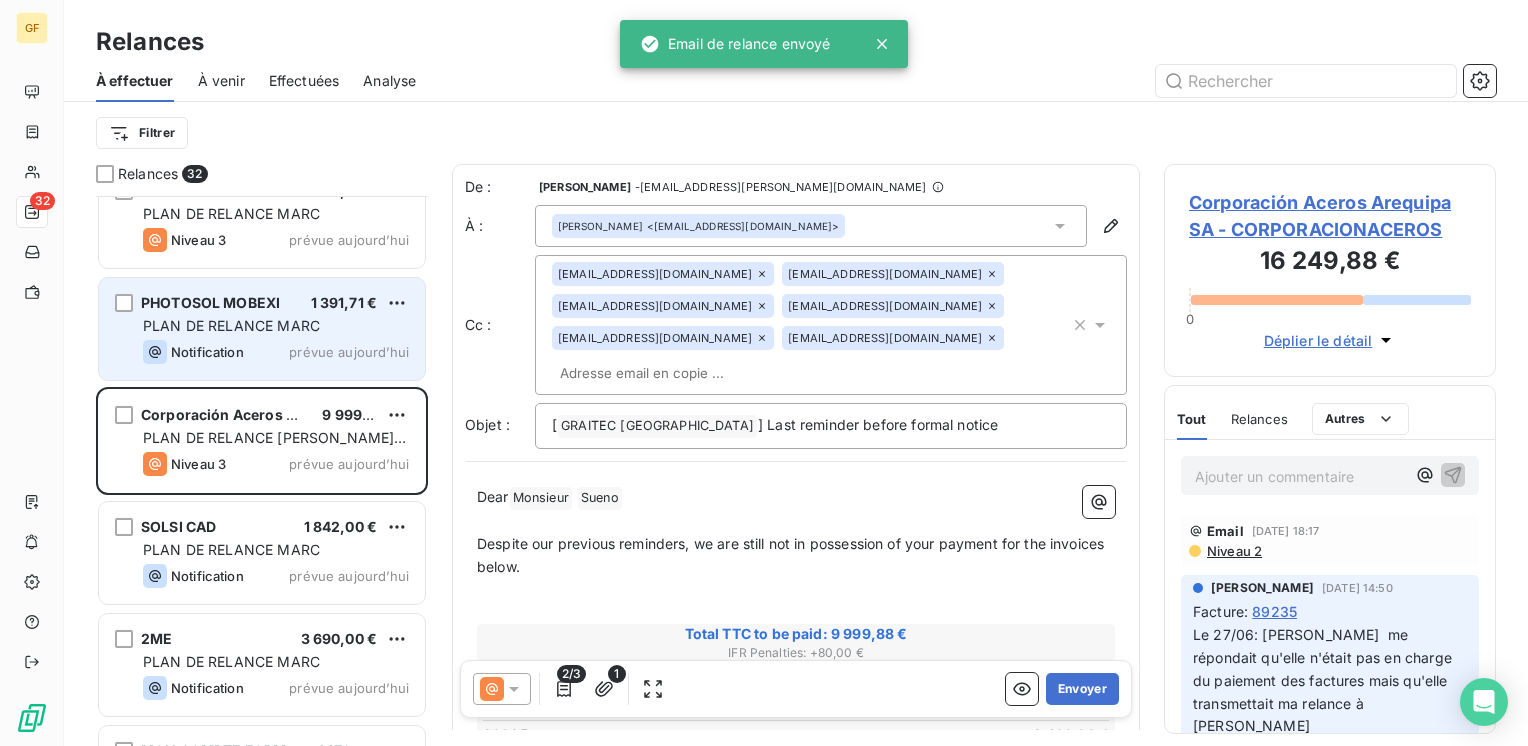 click on "PLAN DE RELANCE MARC" at bounding box center (276, 326) 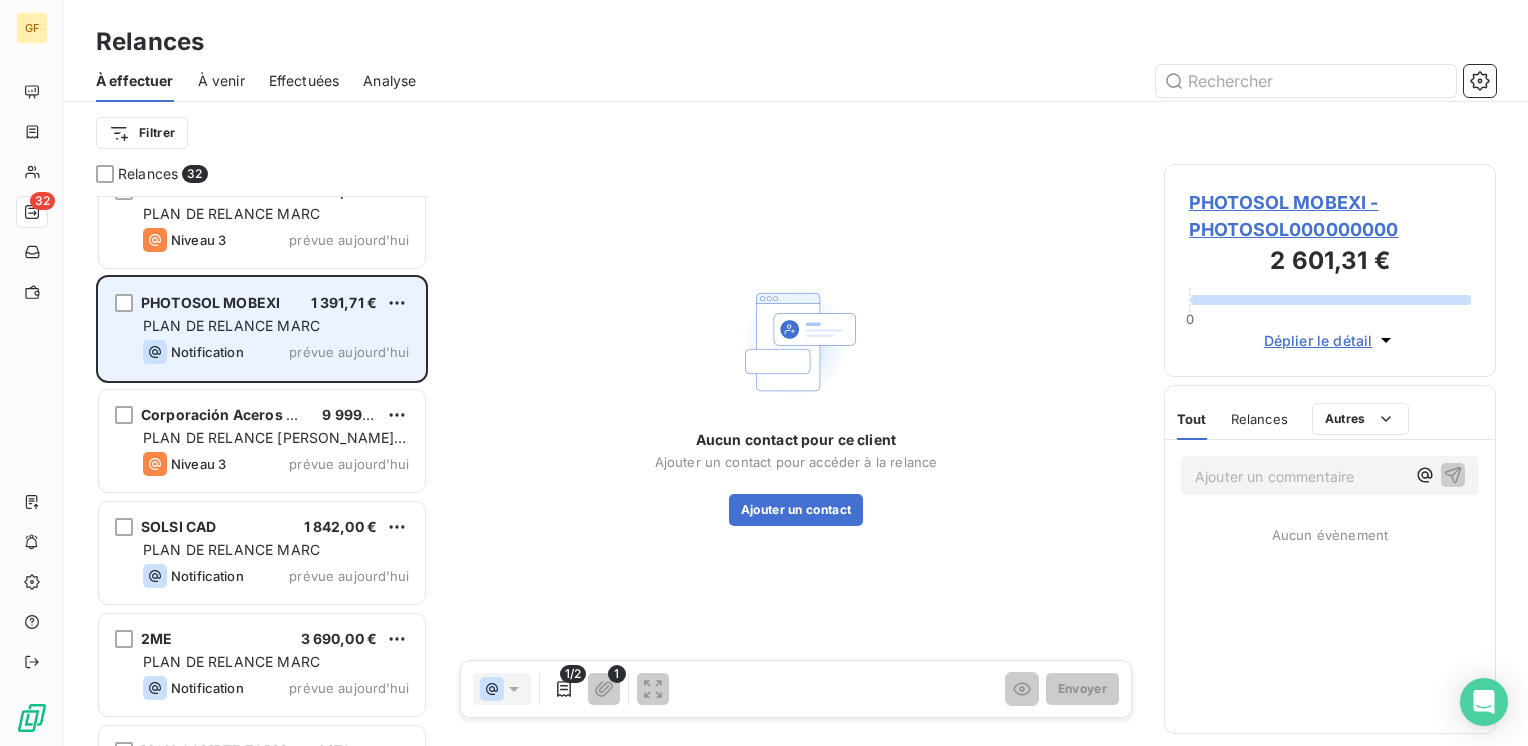 scroll, scrollTop: 2746, scrollLeft: 0, axis: vertical 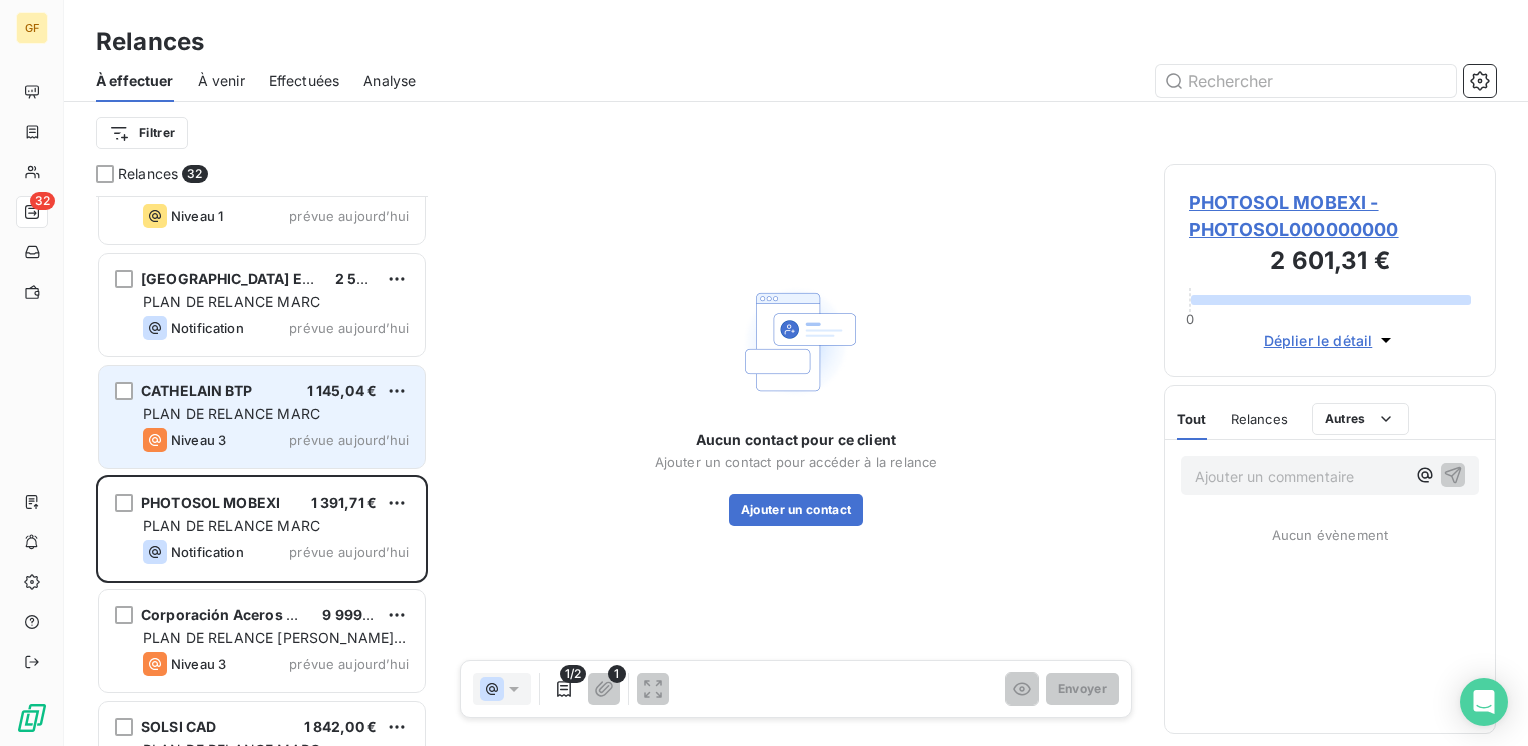 click on "PLAN DE RELANCE MARC" at bounding box center [276, 414] 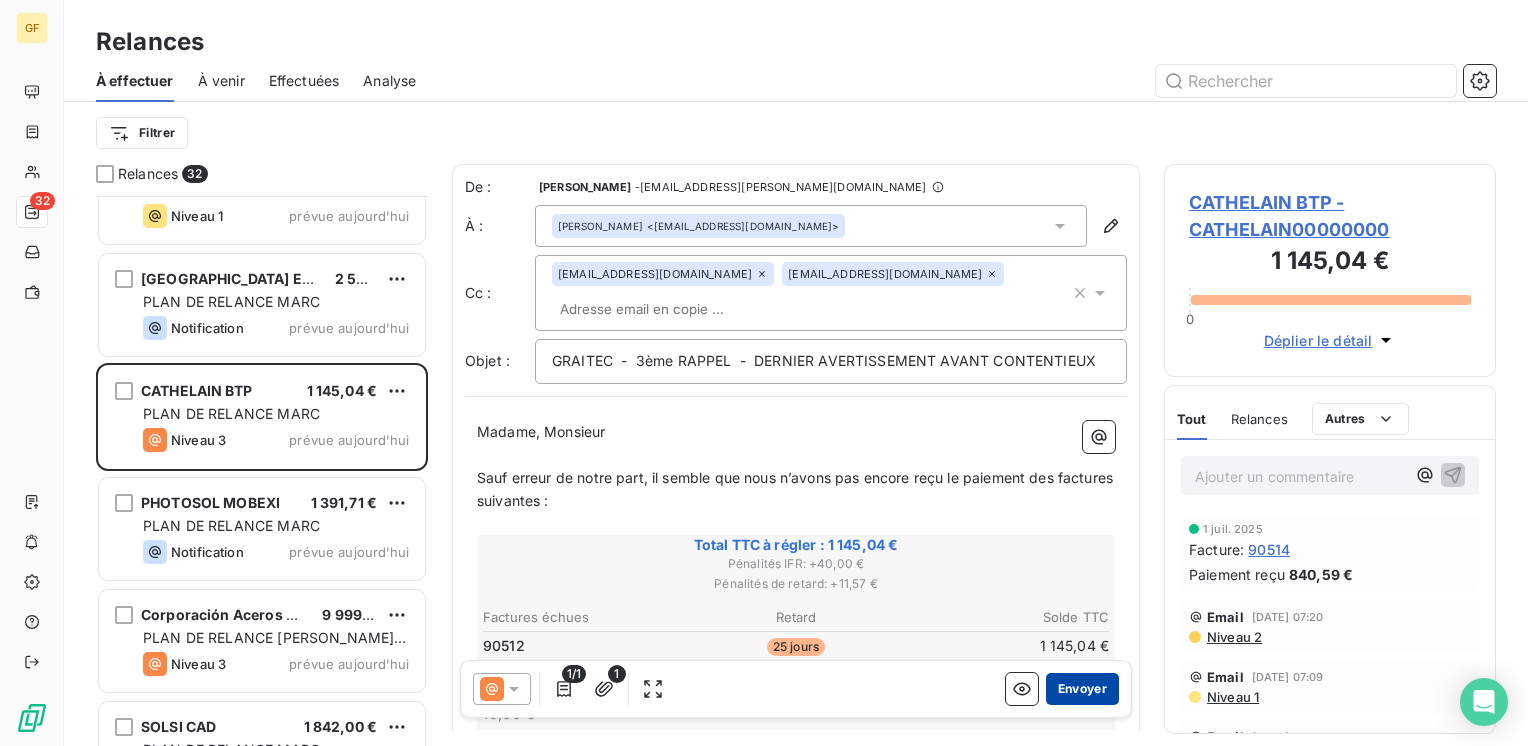 click on "Envoyer" at bounding box center (1082, 689) 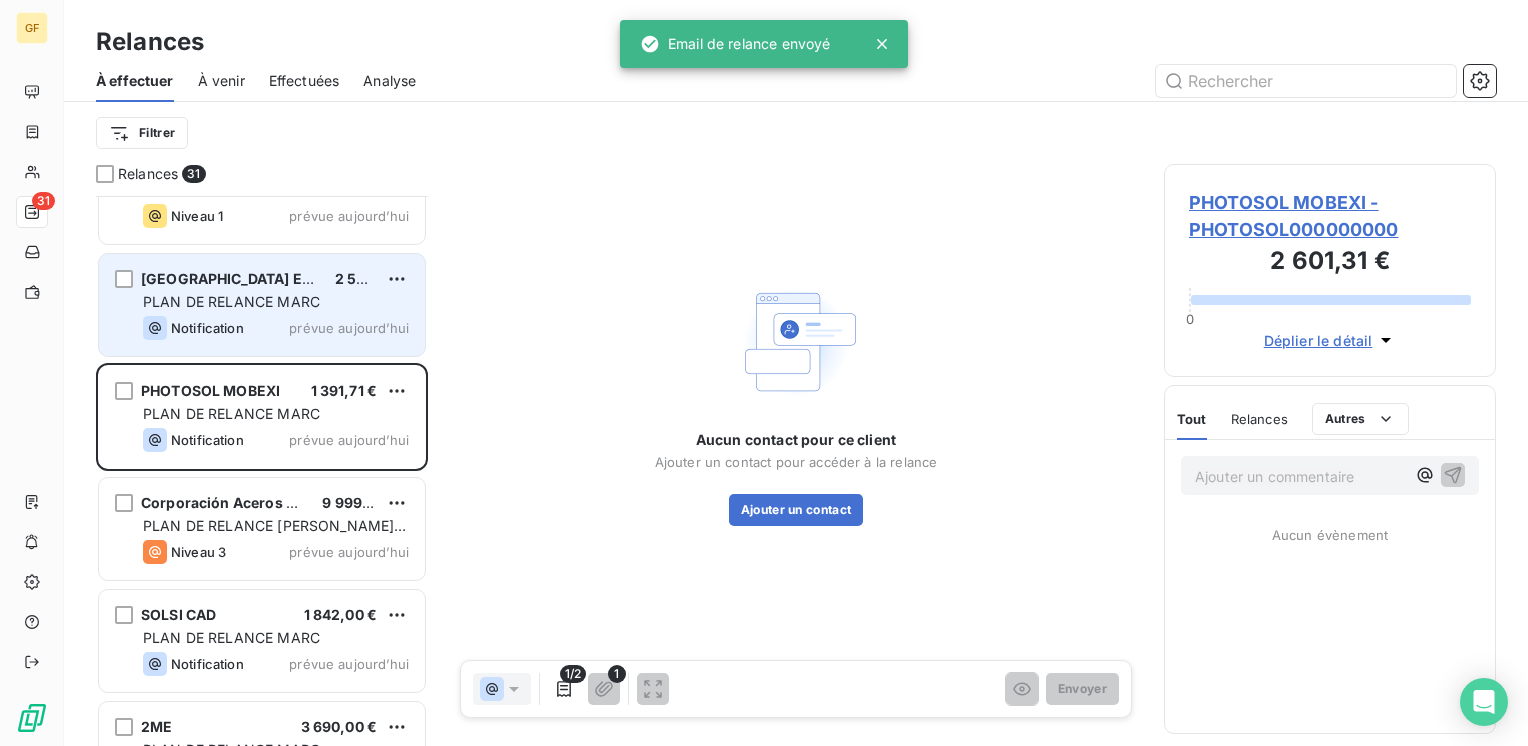 click on "prévue aujourd’hui" at bounding box center (349, 328) 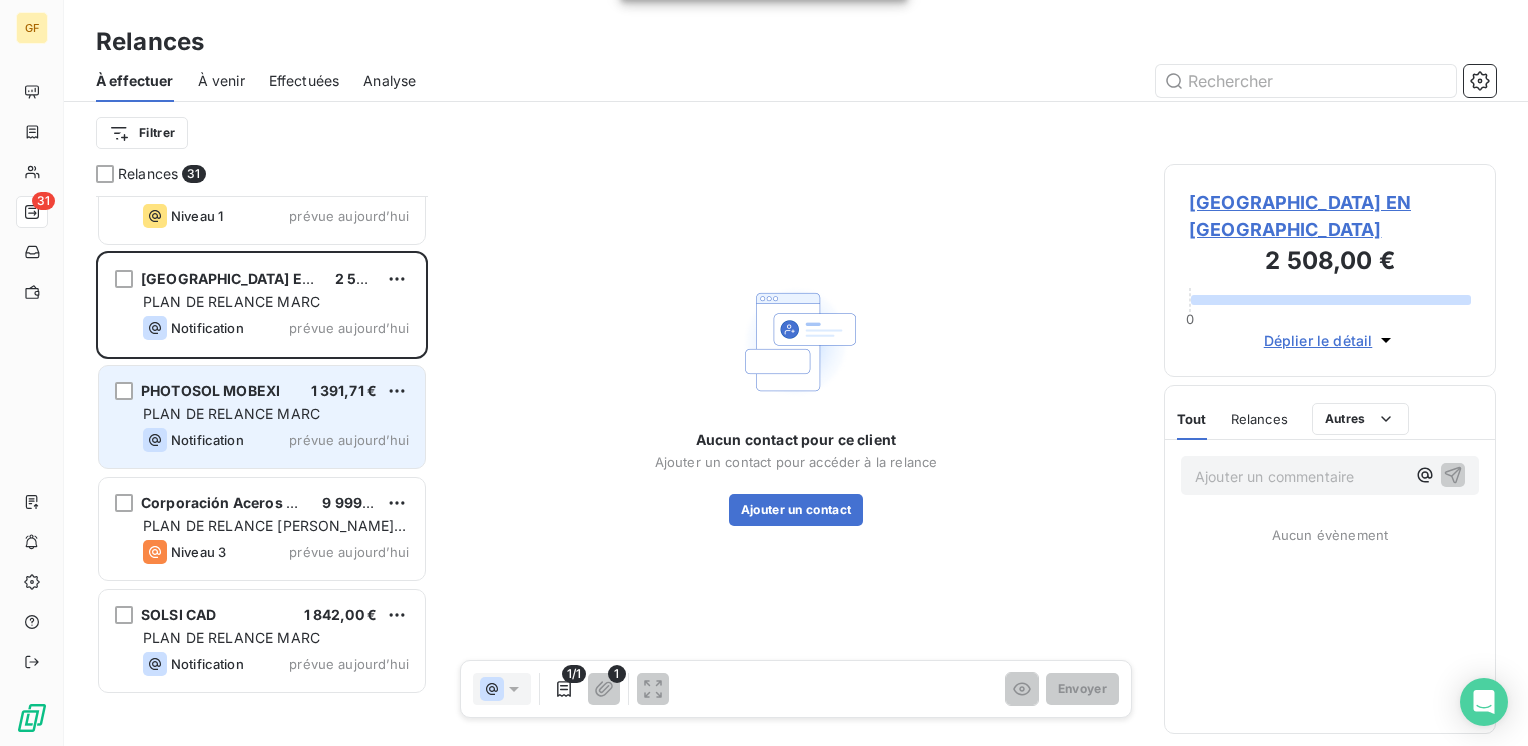 scroll, scrollTop: 2346, scrollLeft: 0, axis: vertical 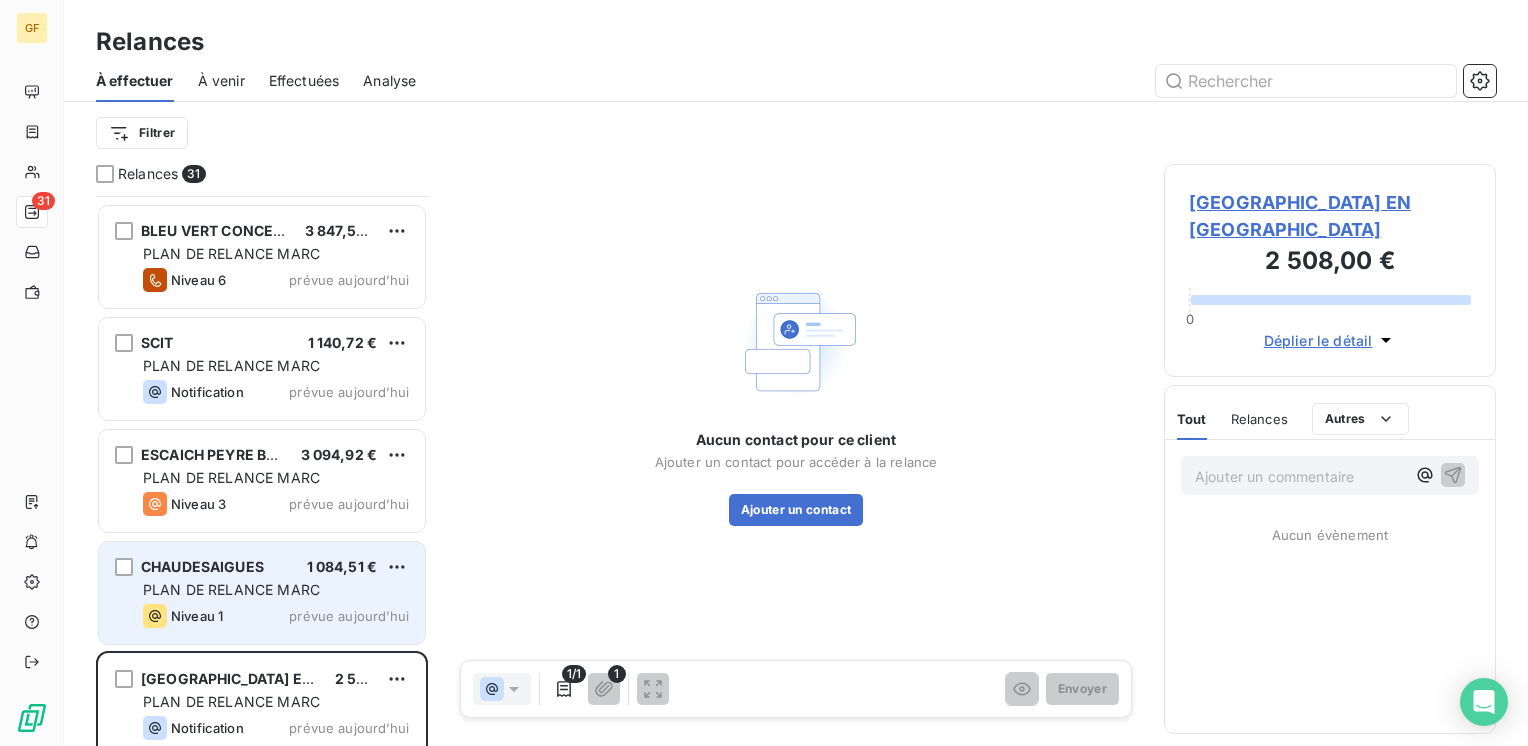 click on "PLAN DE RELANCE MARC" at bounding box center [276, 590] 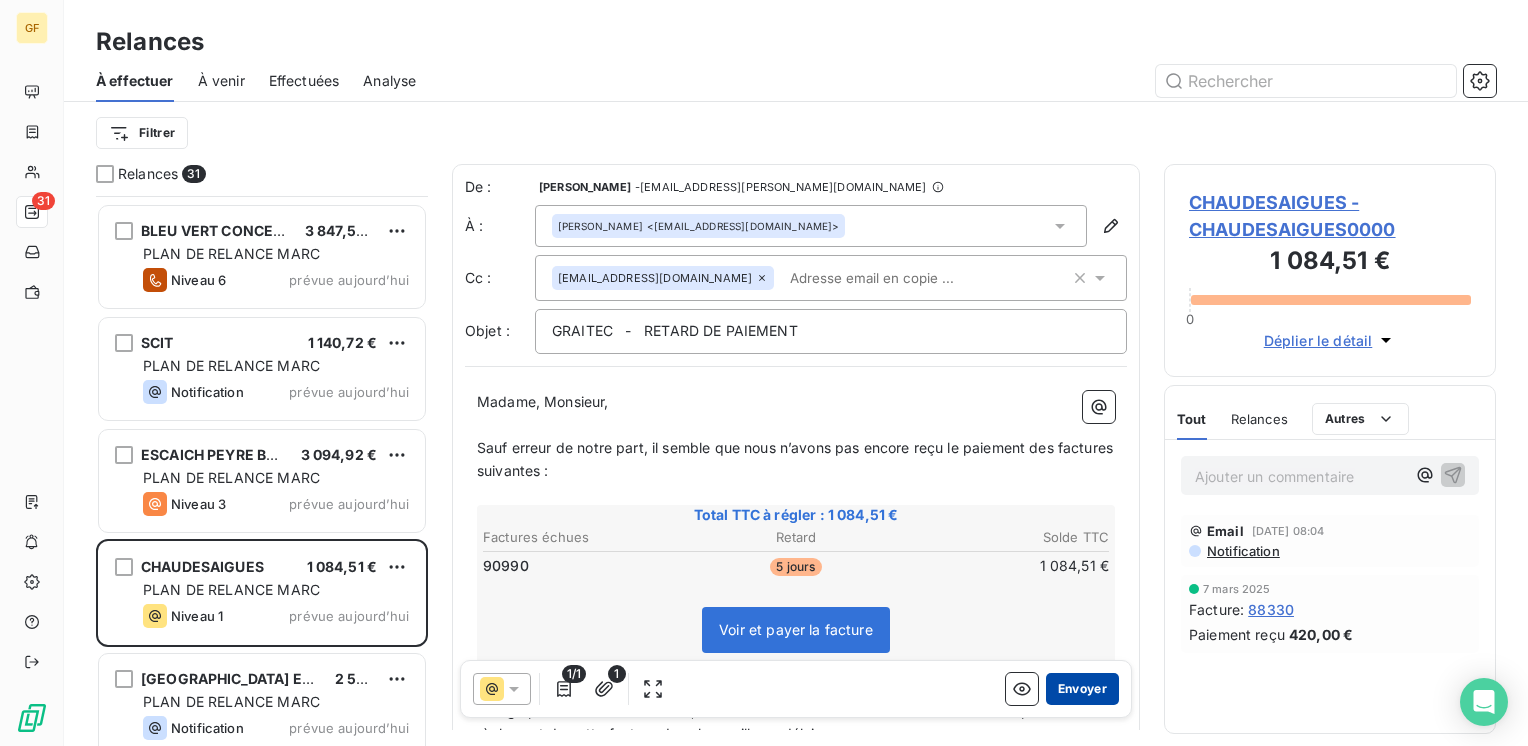 click on "Envoyer" at bounding box center [1082, 689] 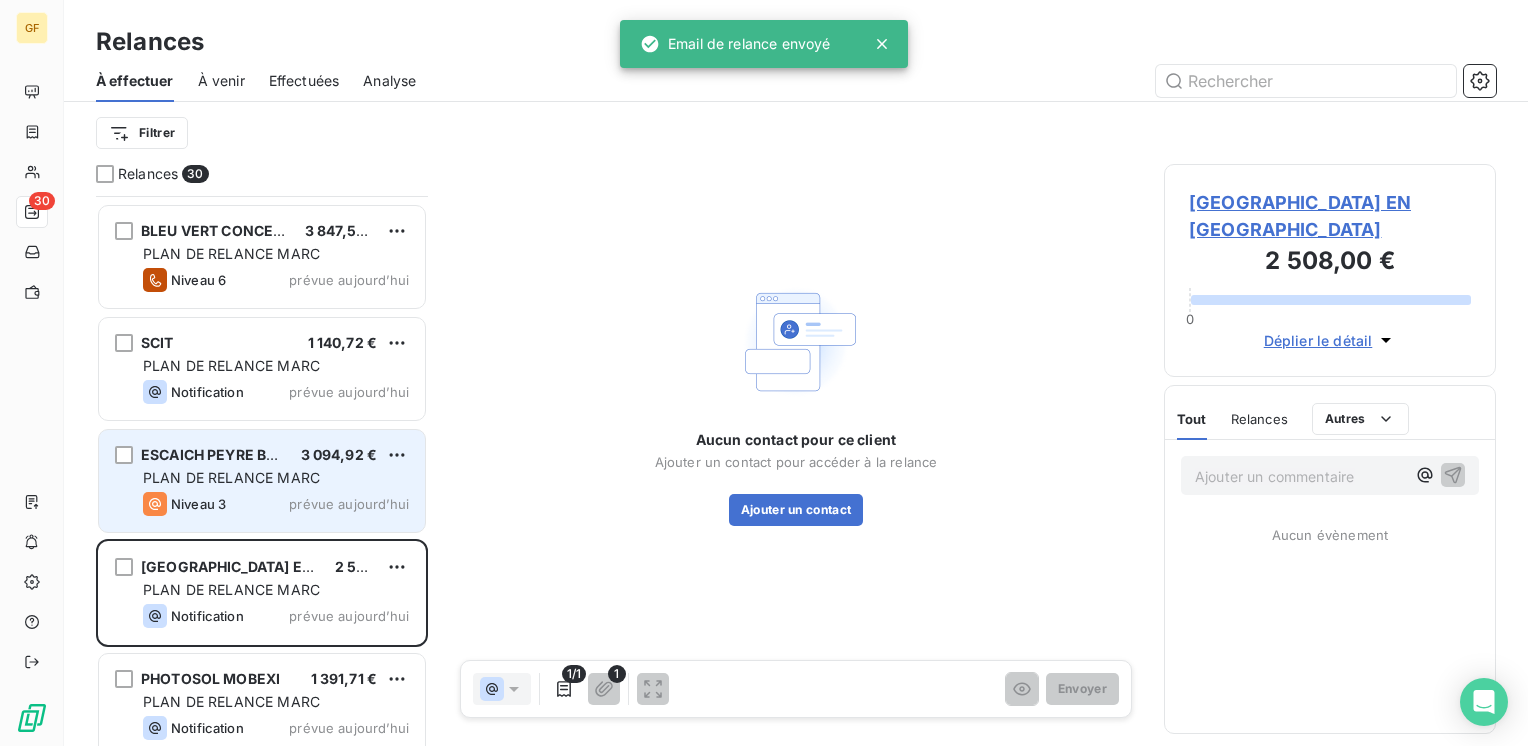 drag, startPoint x: 324, startPoint y: 478, endPoint x: 335, endPoint y: 479, distance: 11.045361 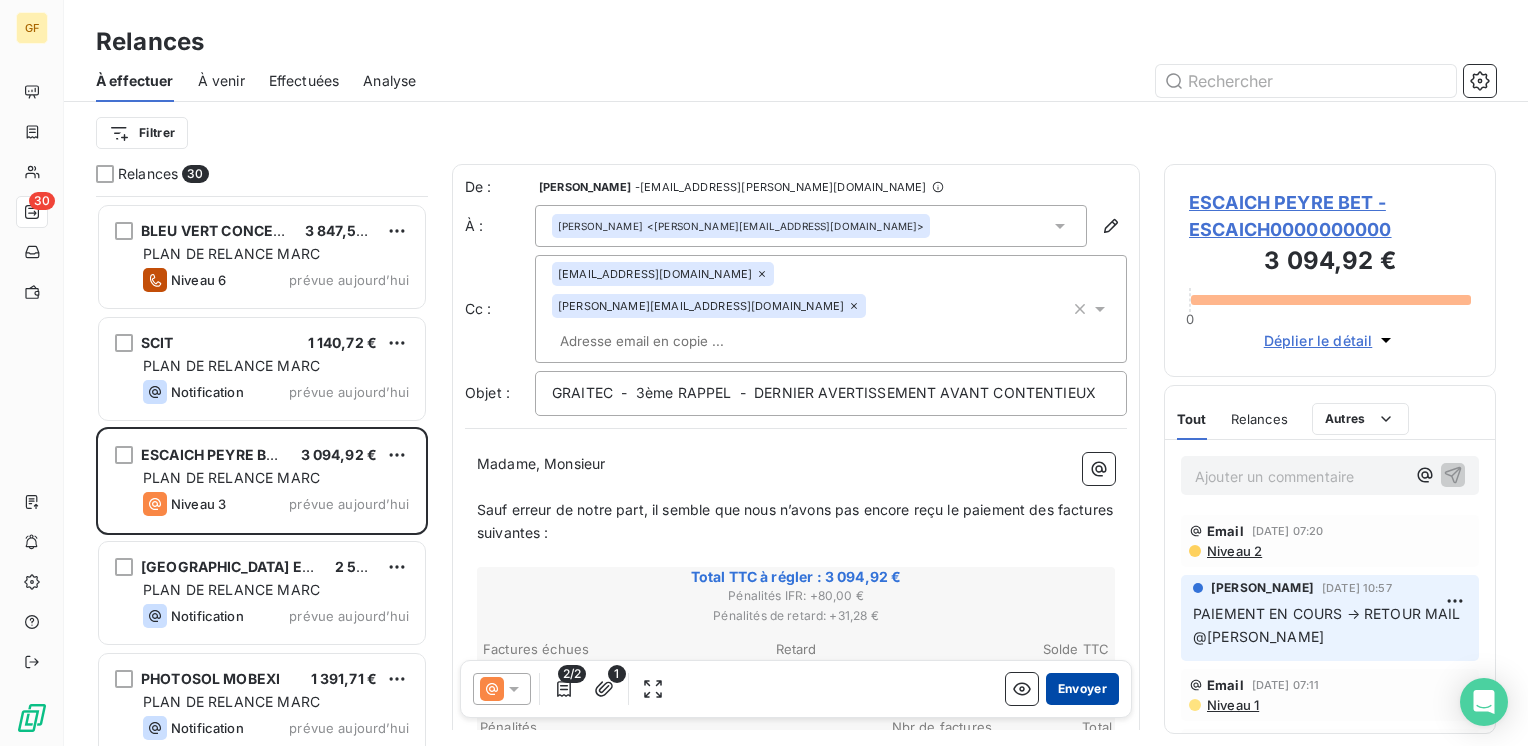 click on "Envoyer" at bounding box center (1082, 689) 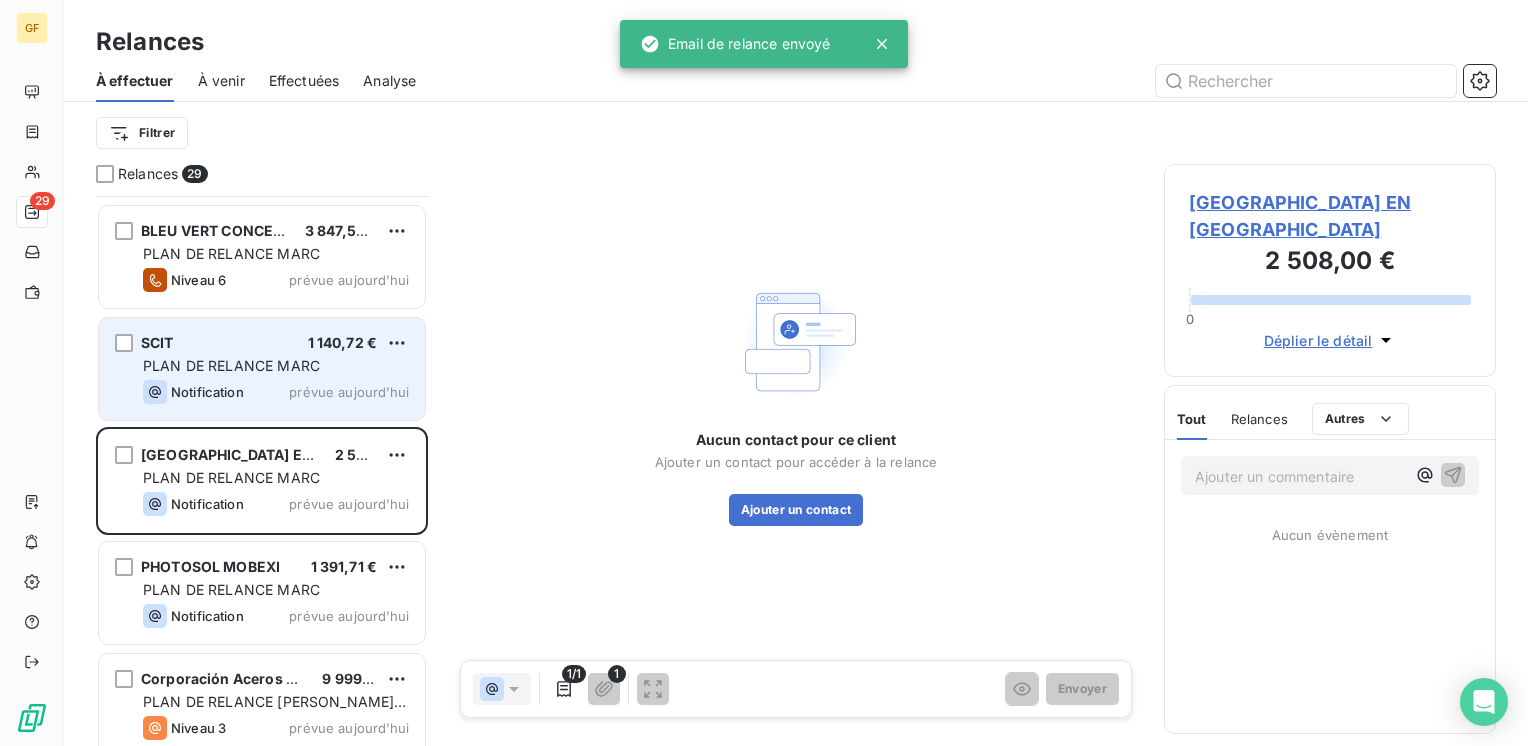 click on "SCIT 1 140,72 € PLAN DE RELANCE MARC Notification prévue aujourd’hui" at bounding box center (262, 369) 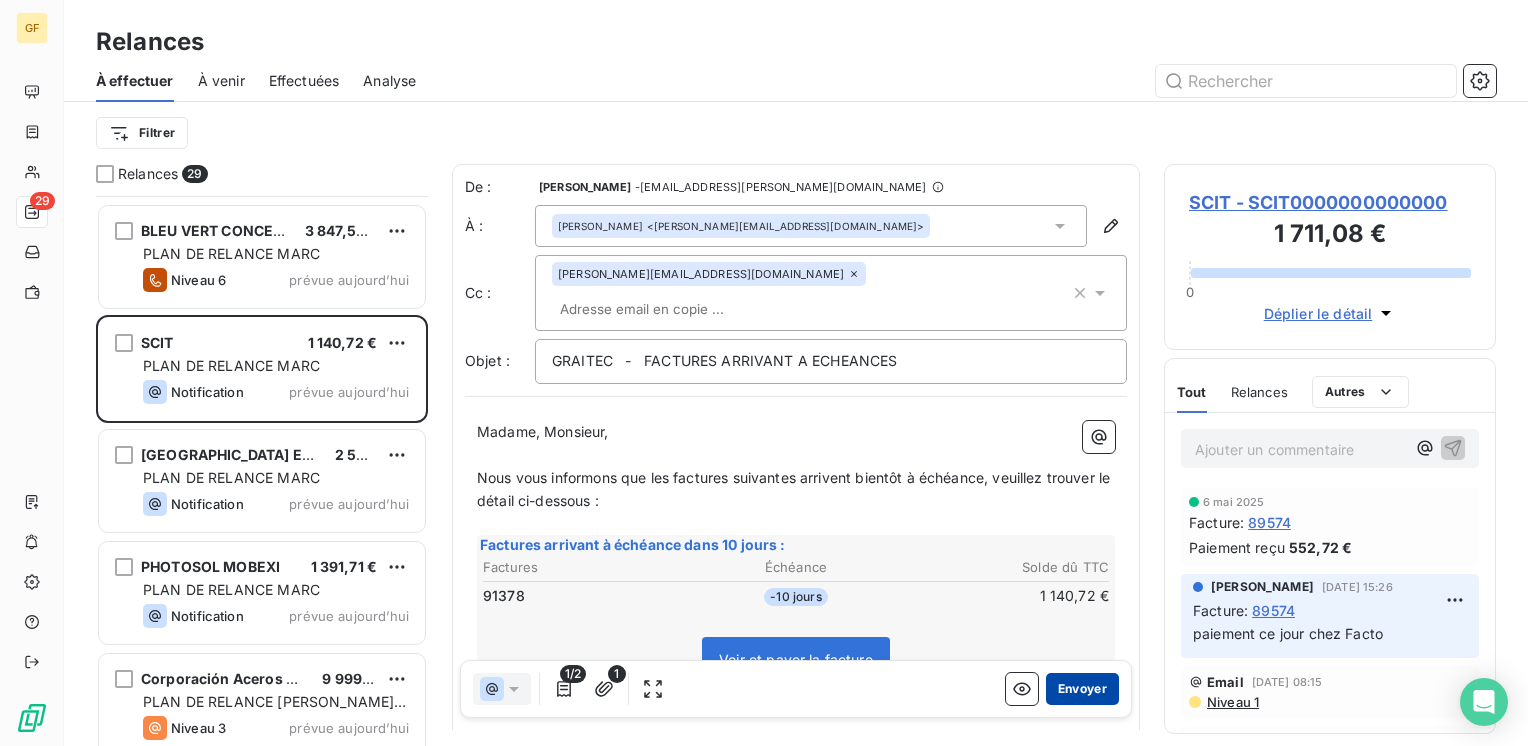 click on "Envoyer" at bounding box center [1082, 689] 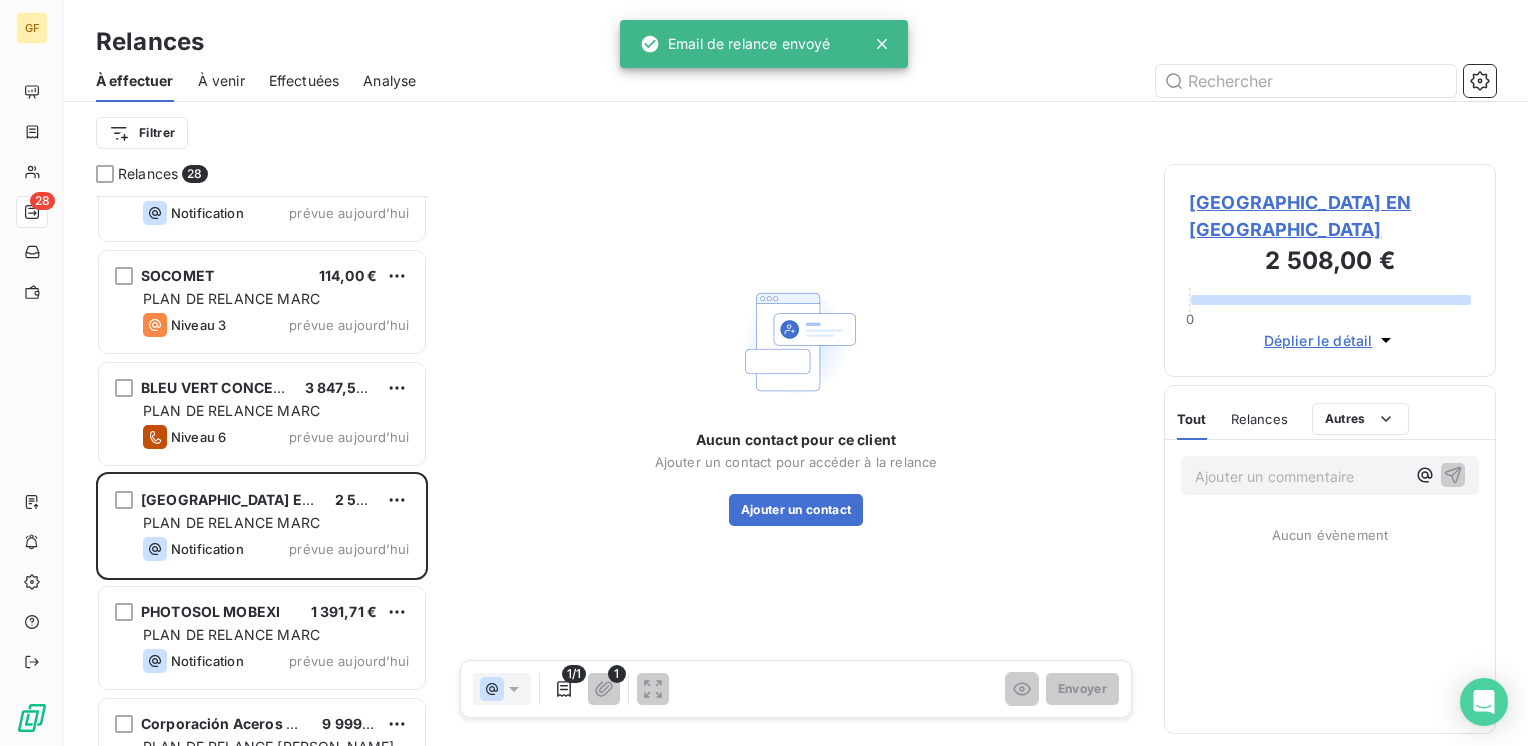 scroll, scrollTop: 2146, scrollLeft: 0, axis: vertical 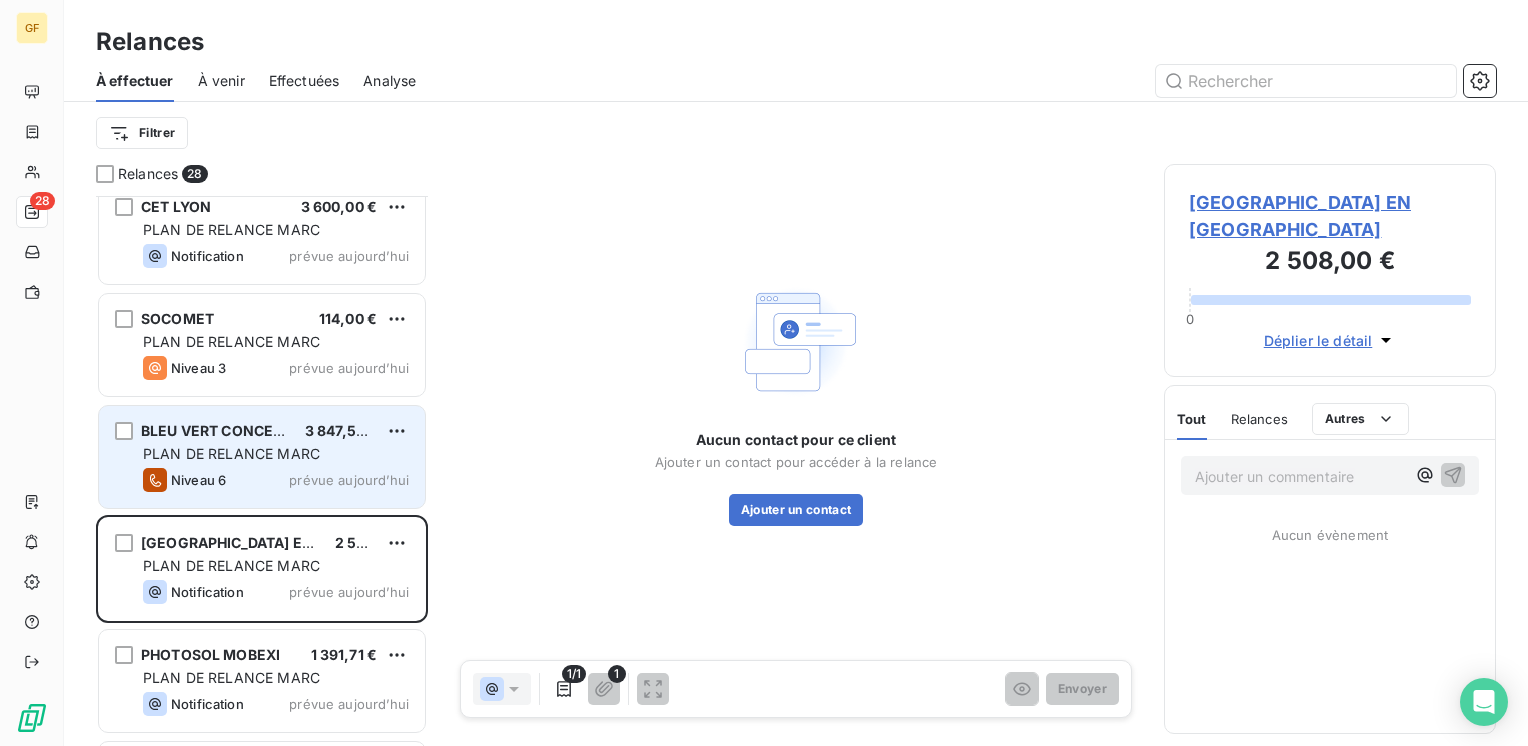 click on "PLAN DE RELANCE MARC" at bounding box center [276, 454] 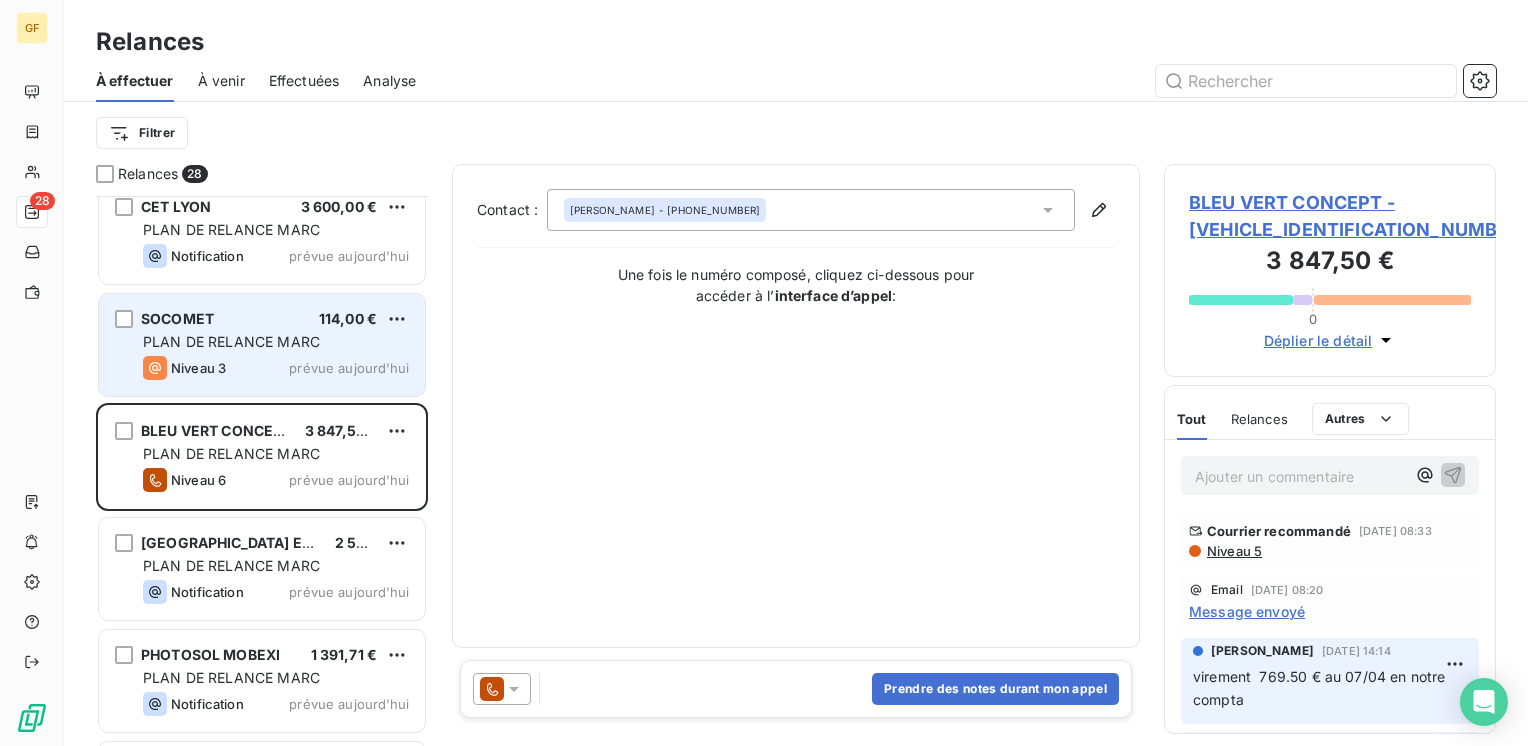click on "SOCOMET 114,00 € PLAN DE RELANCE MARC Niveau 3 prévue aujourd’hui" at bounding box center (262, 345) 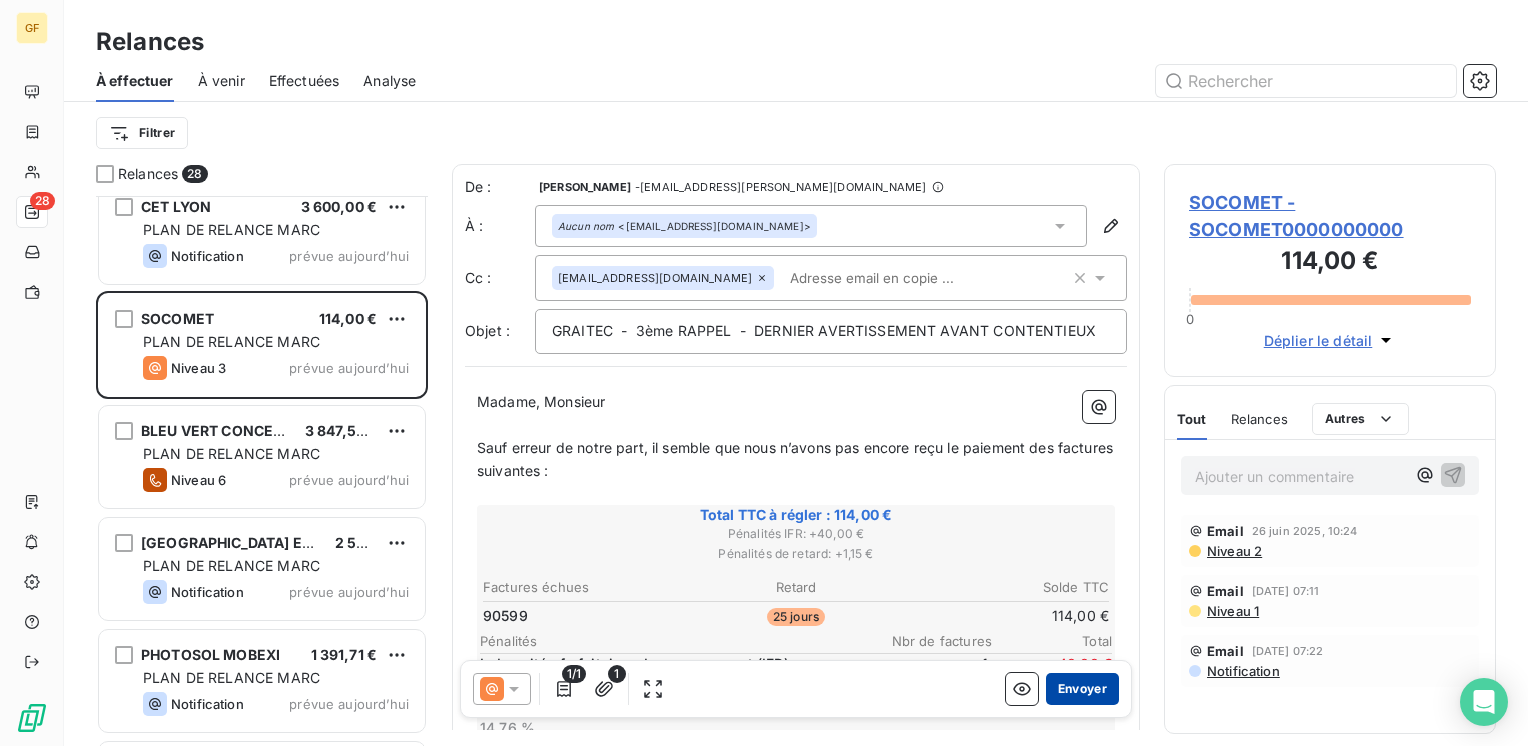 click on "Envoyer" at bounding box center [1082, 689] 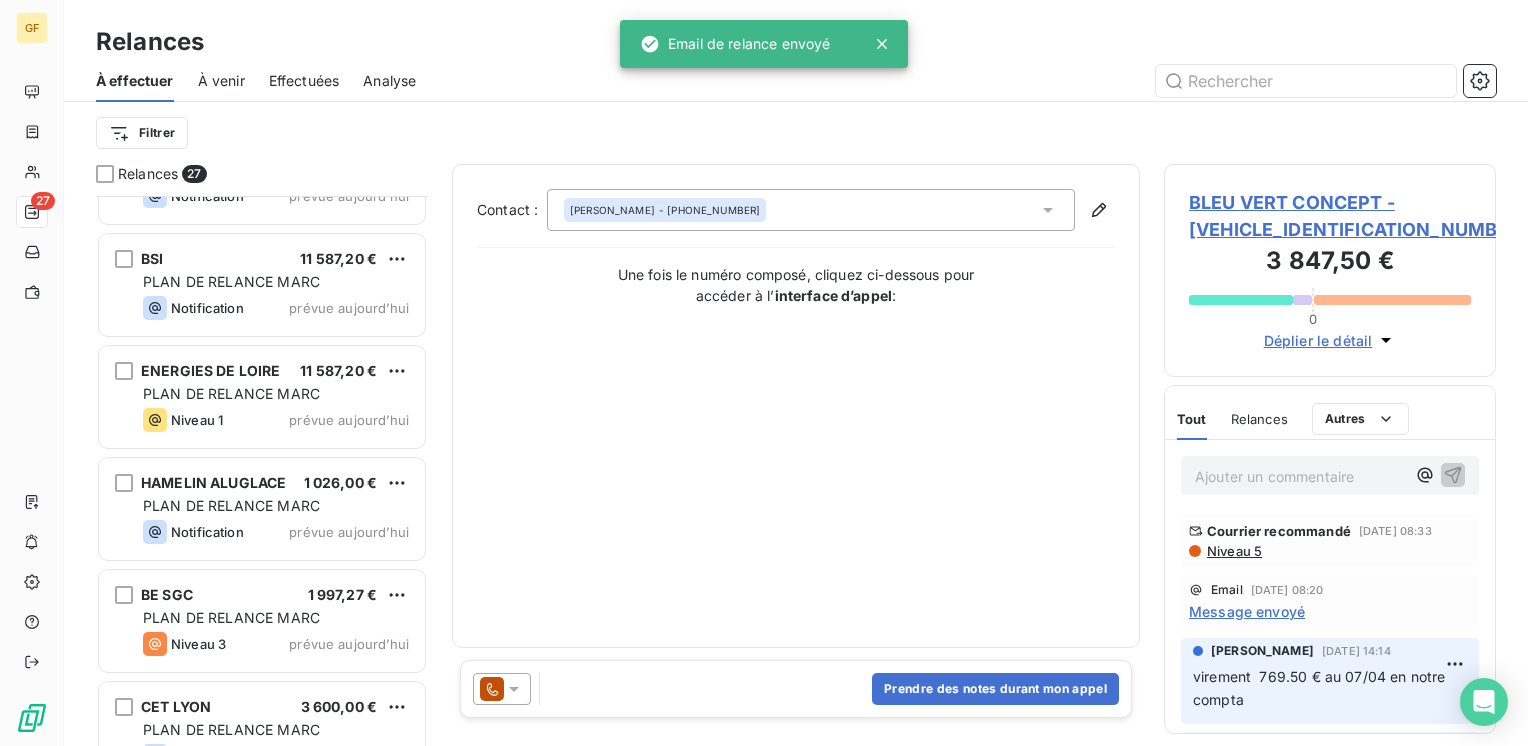 scroll, scrollTop: 1746, scrollLeft: 0, axis: vertical 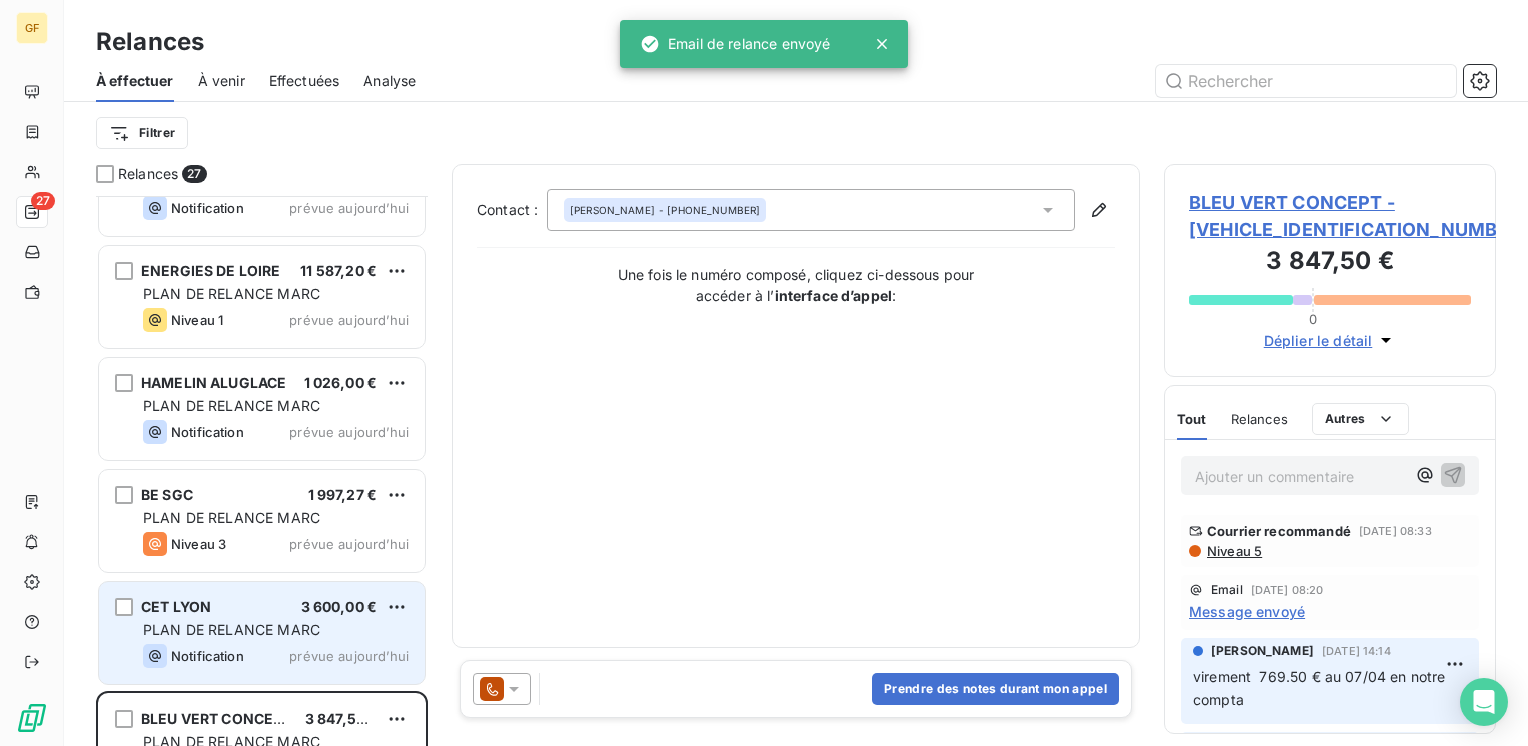 click on "PLAN DE RELANCE MARC" at bounding box center [231, 629] 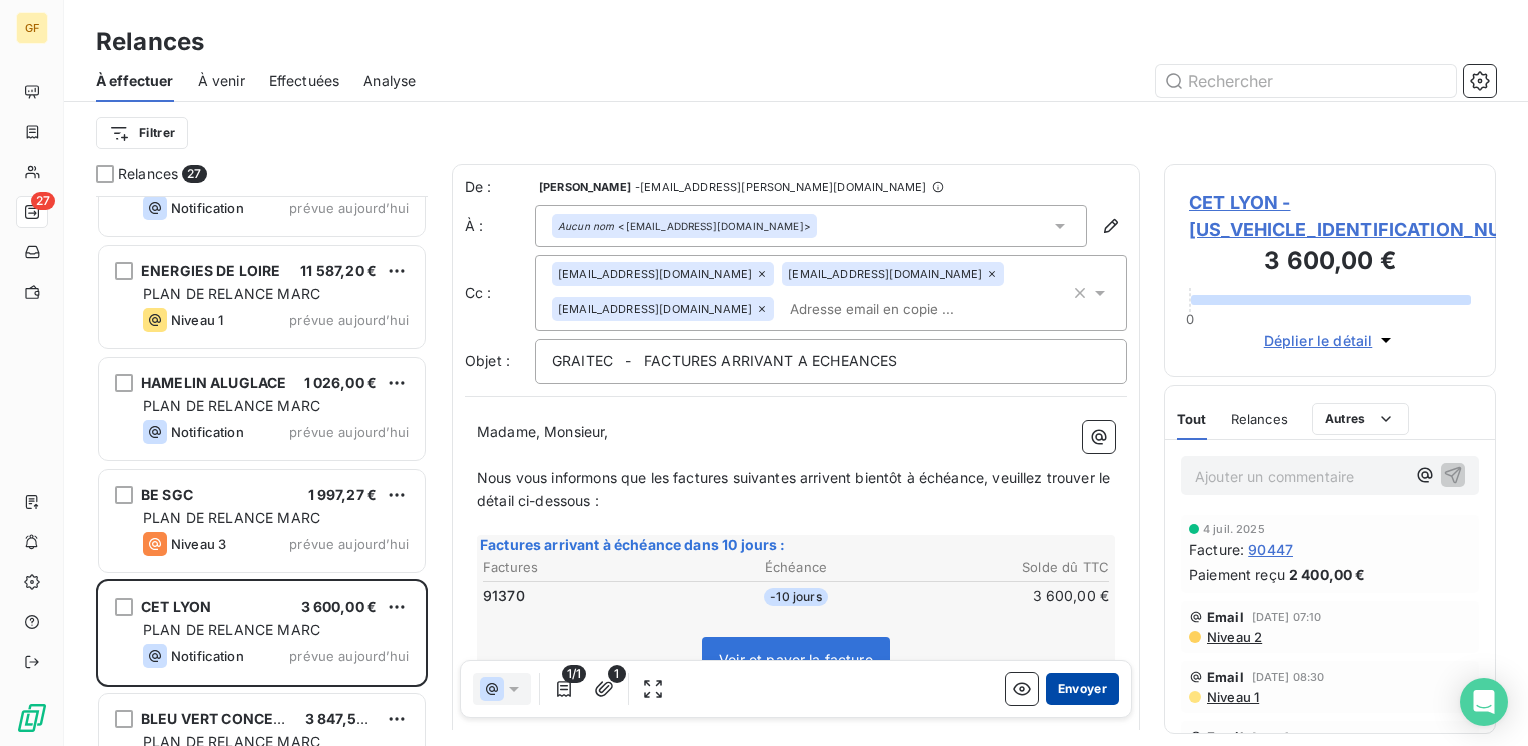 click on "Envoyer" at bounding box center [1082, 689] 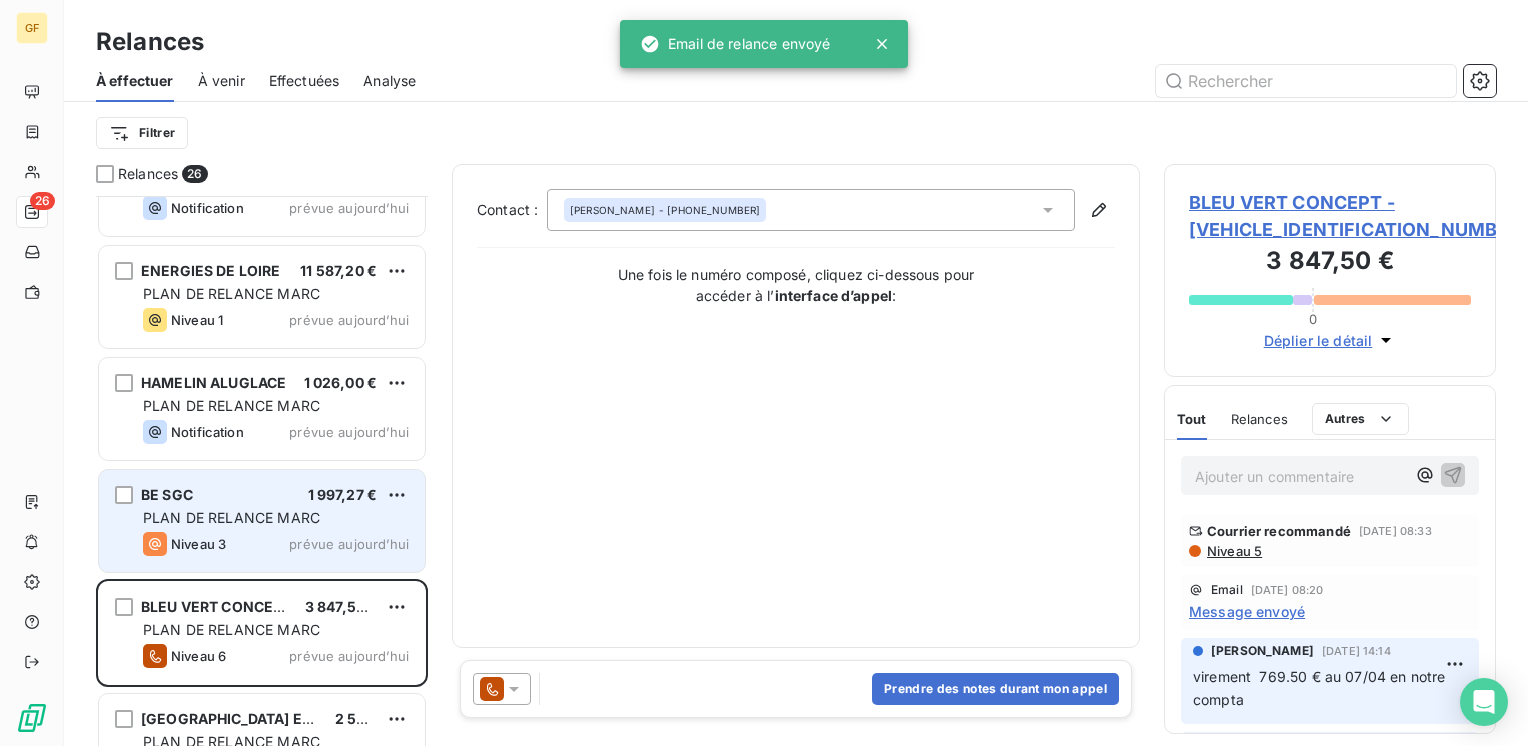 click on "PLAN DE RELANCE MARC" at bounding box center [231, 517] 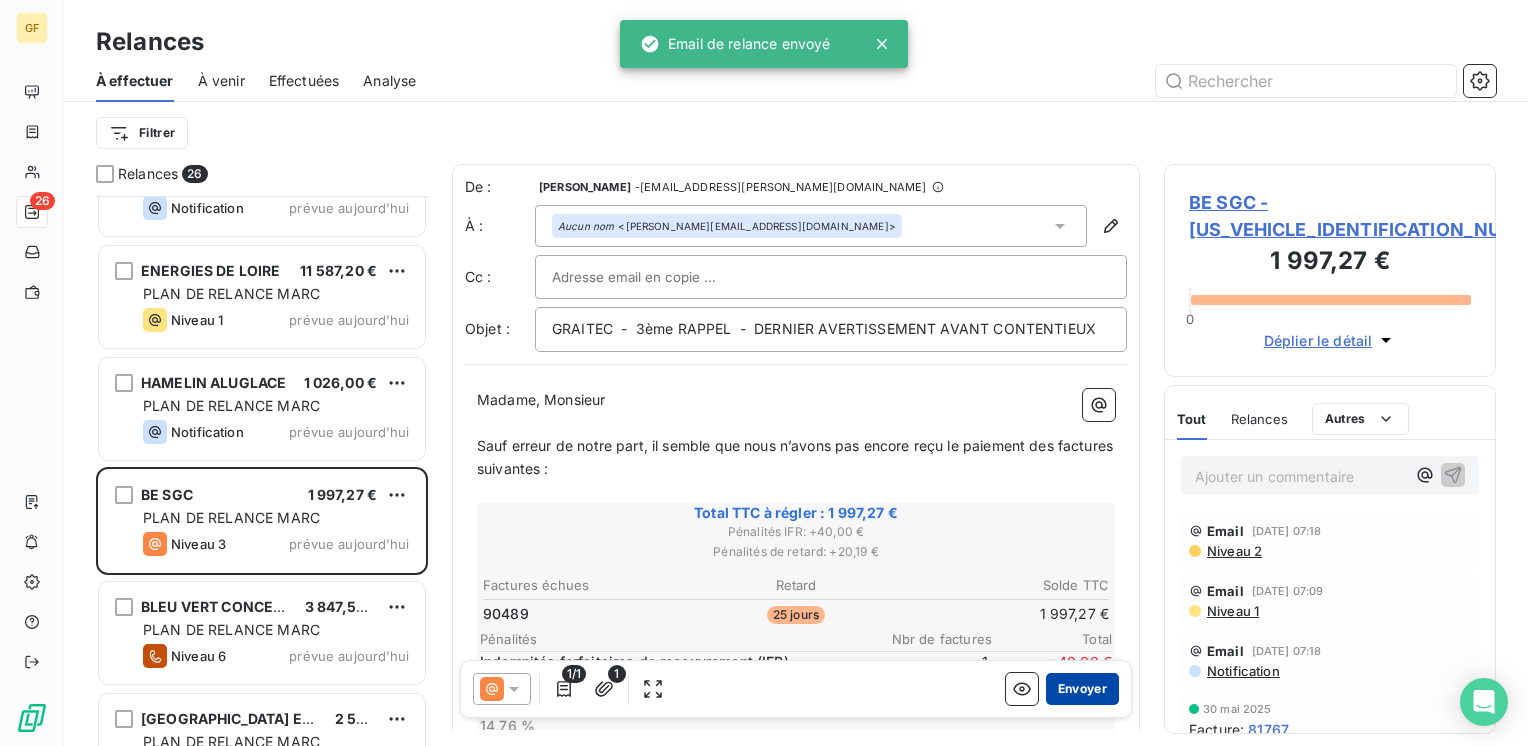 click on "Envoyer" at bounding box center [1082, 689] 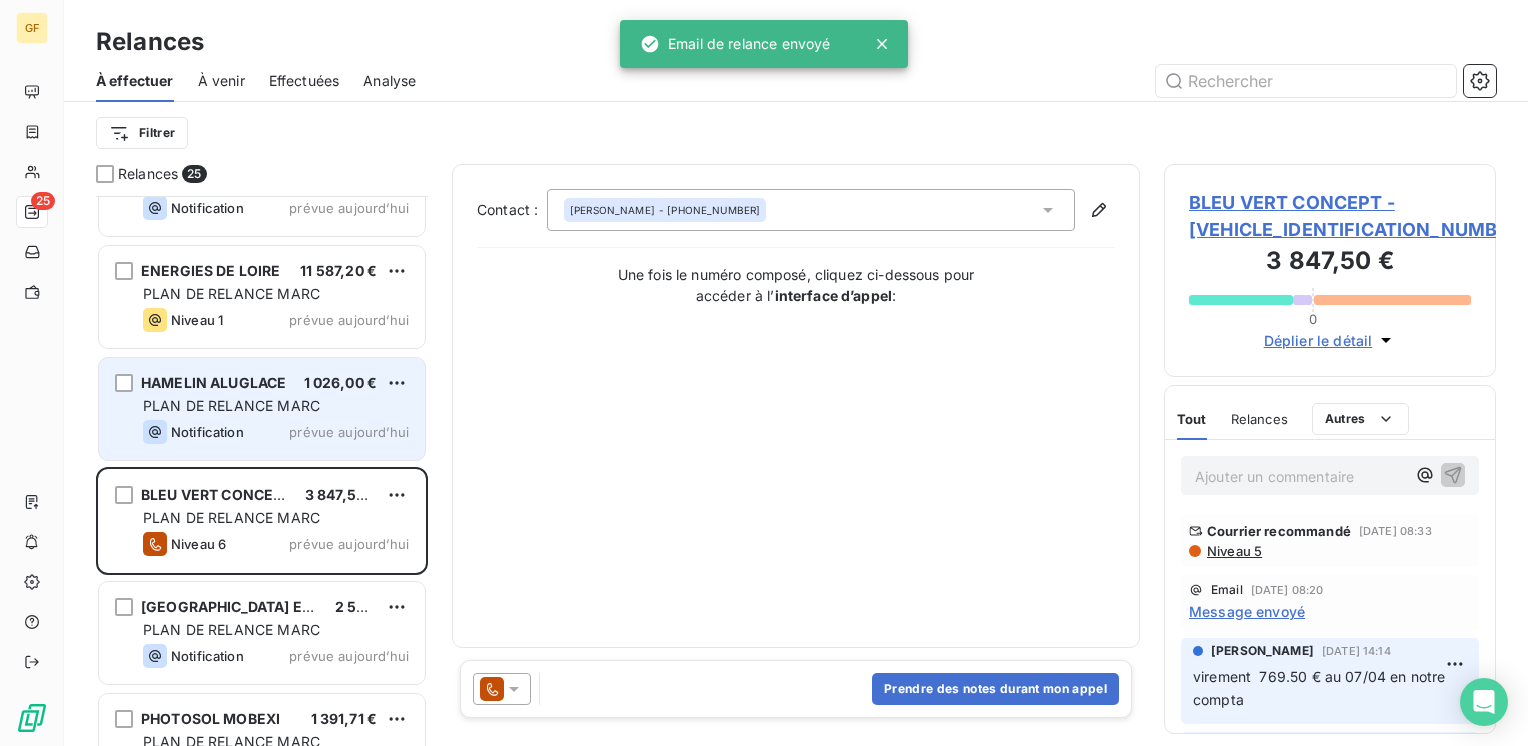 click on "prévue aujourd’hui" at bounding box center [349, 432] 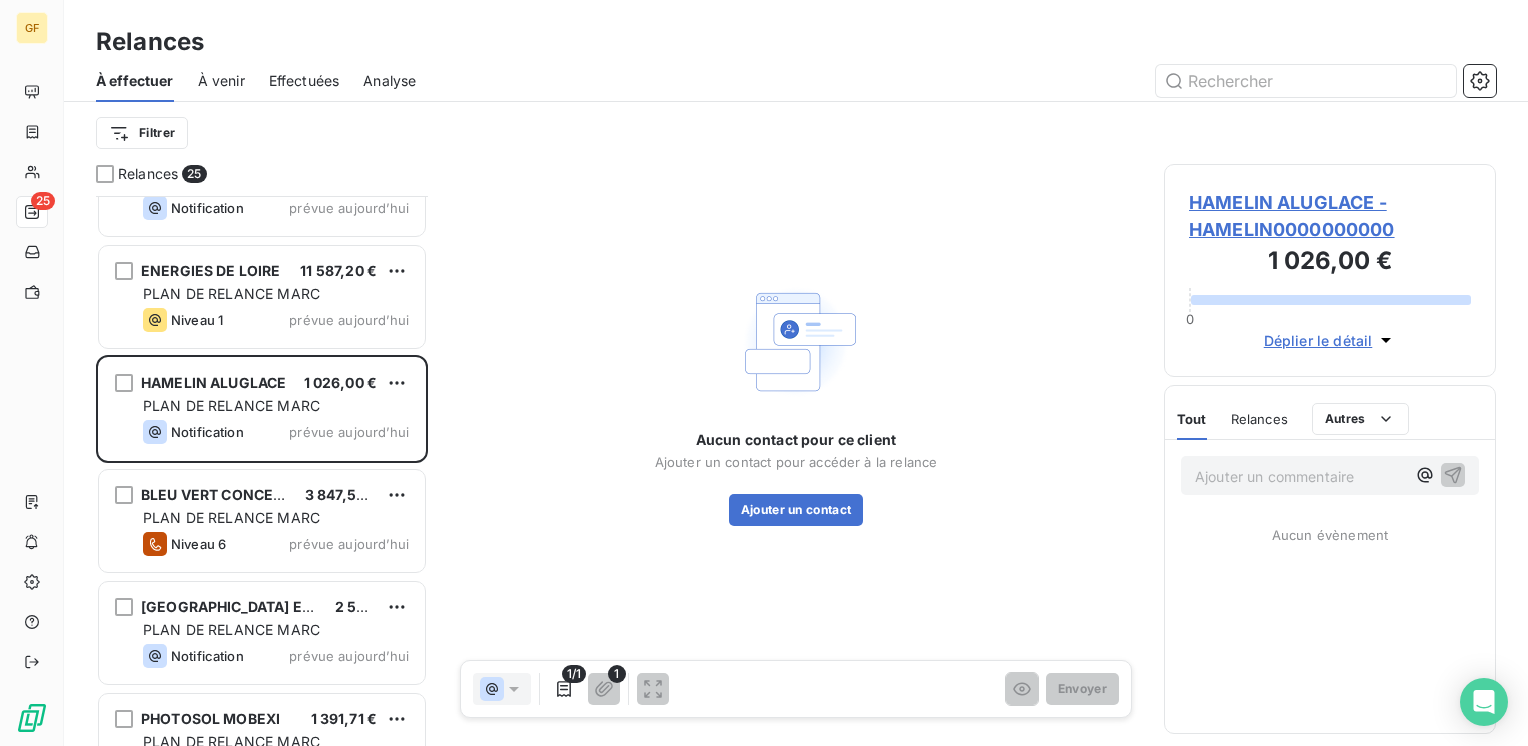 scroll, scrollTop: 1646, scrollLeft: 0, axis: vertical 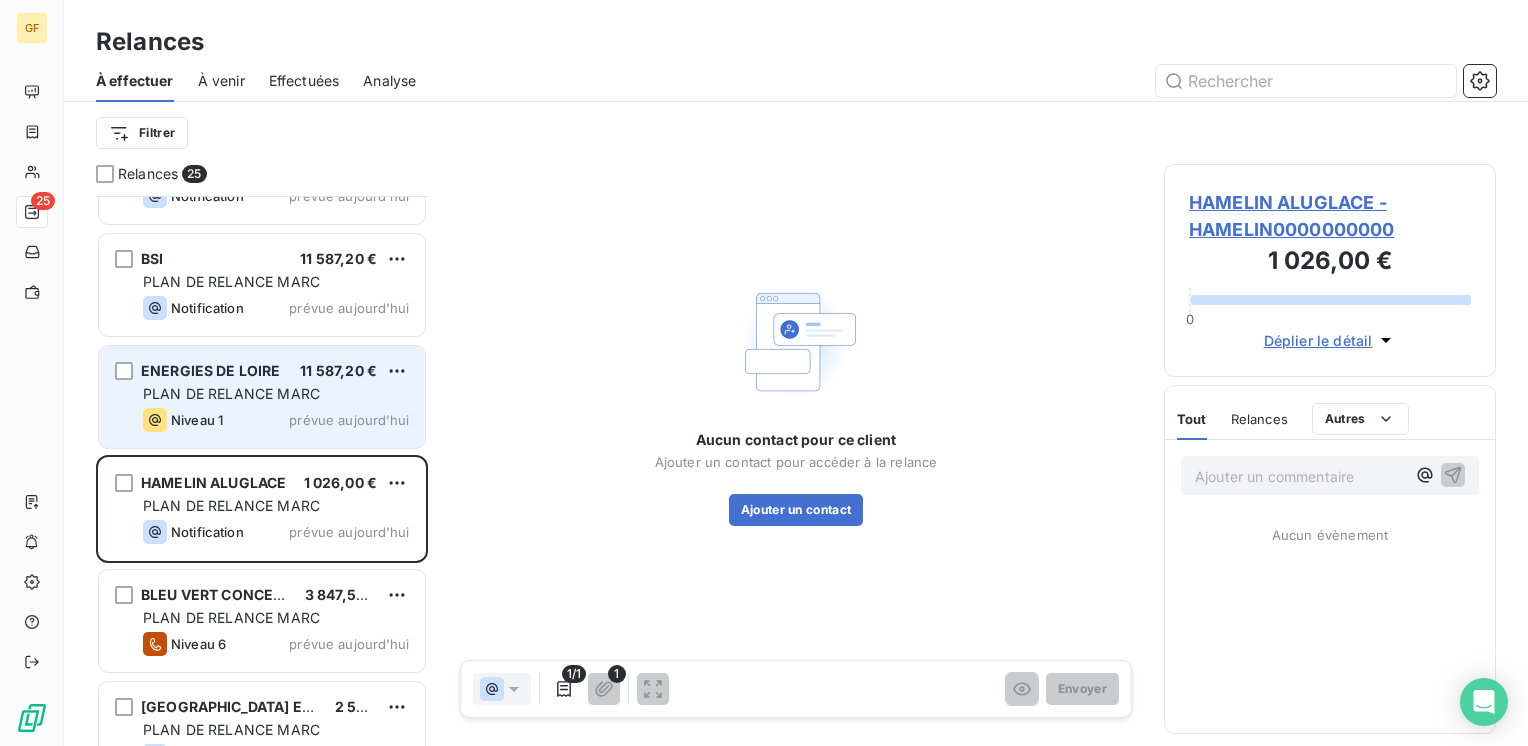 click on "PLAN DE RELANCE MARC" at bounding box center (276, 394) 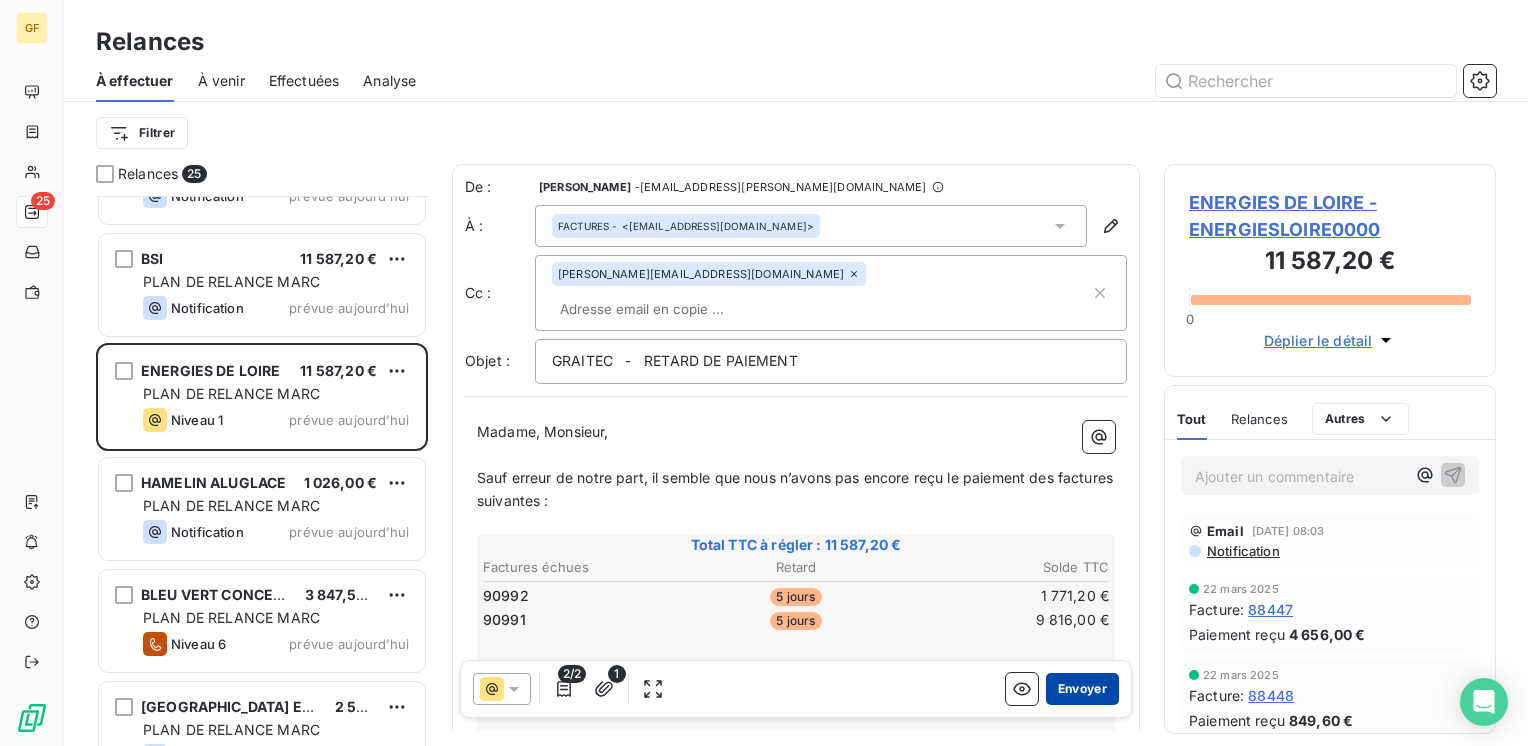 click on "Envoyer" at bounding box center [1082, 689] 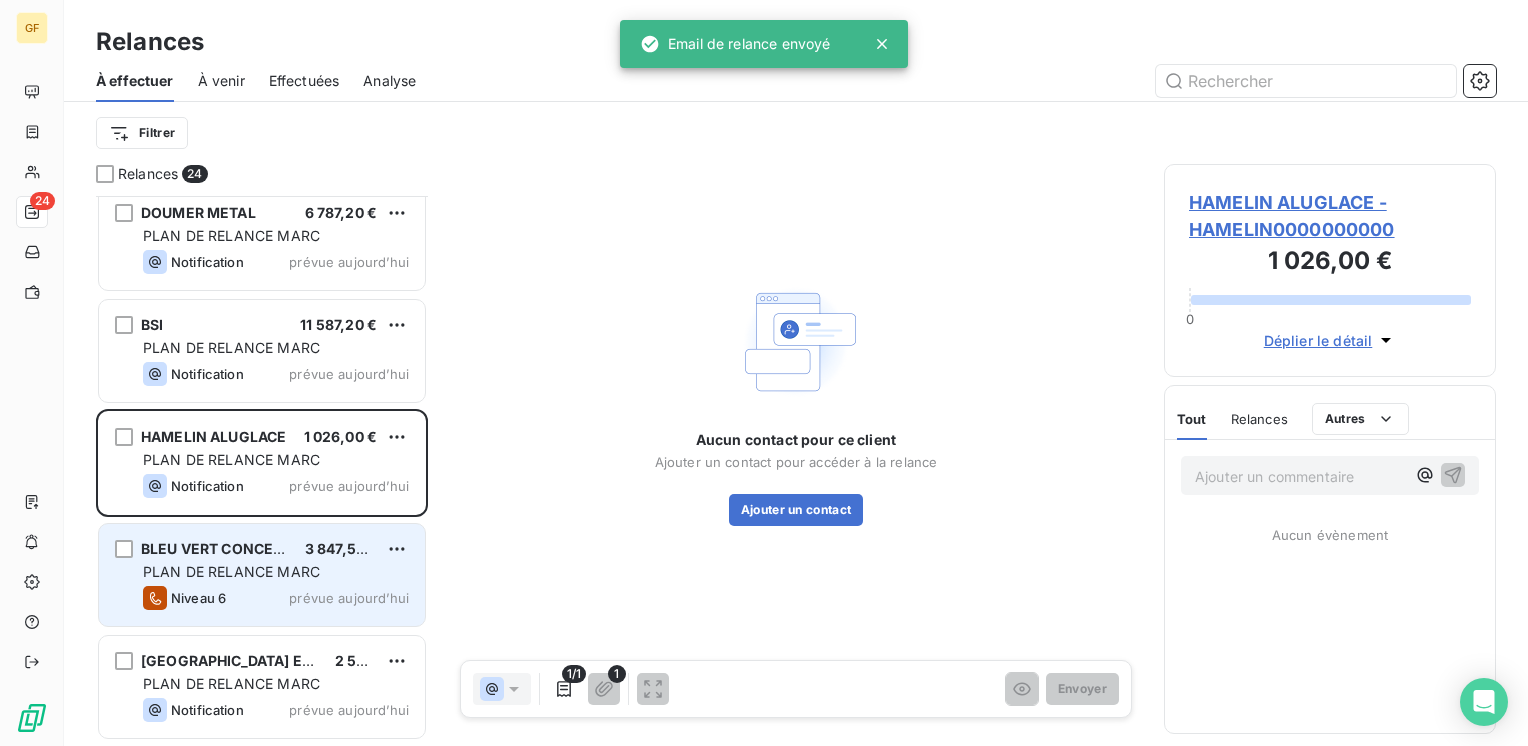 scroll, scrollTop: 1546, scrollLeft: 0, axis: vertical 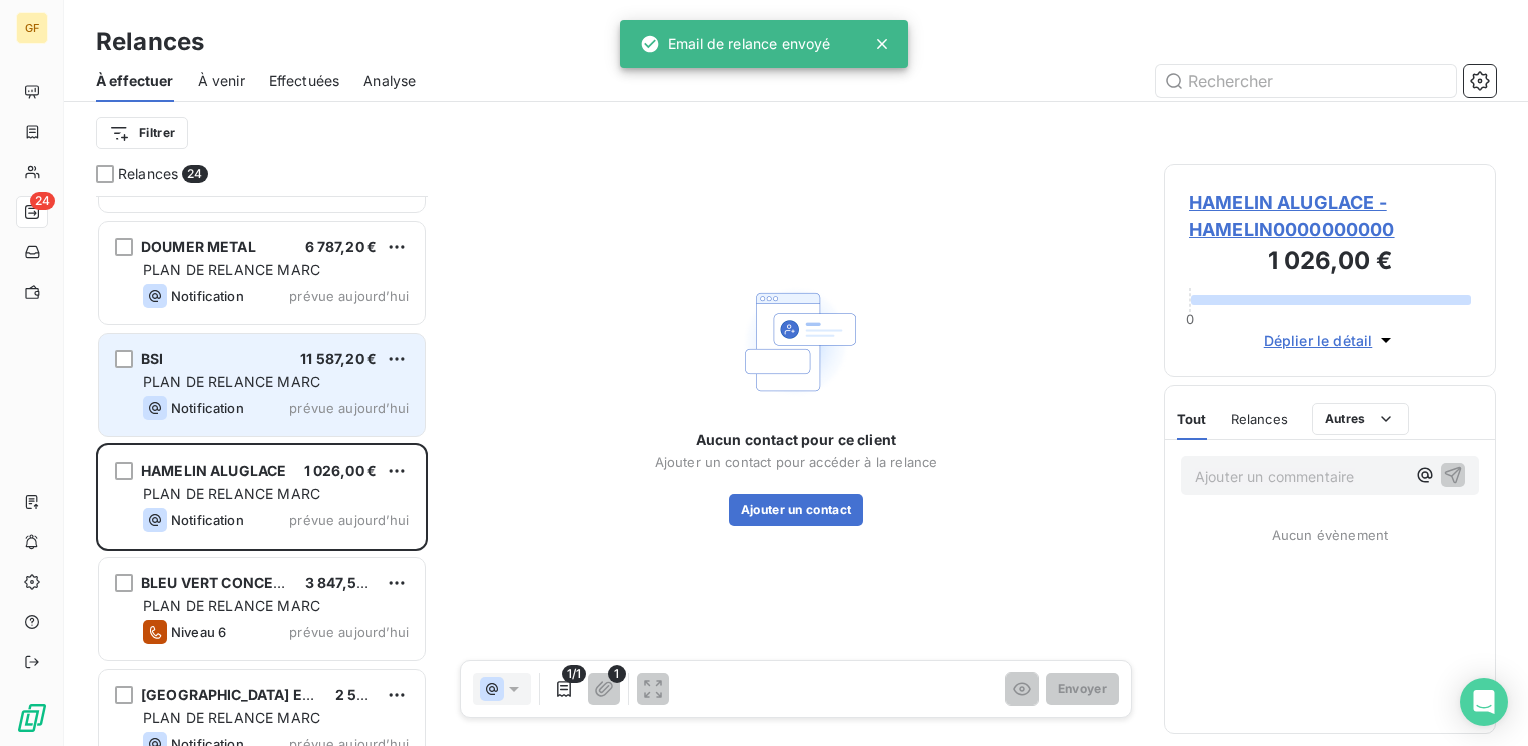 click on "BSI 11 587,20 € PLAN DE RELANCE MARC Notification prévue aujourd’hui" at bounding box center [262, 385] 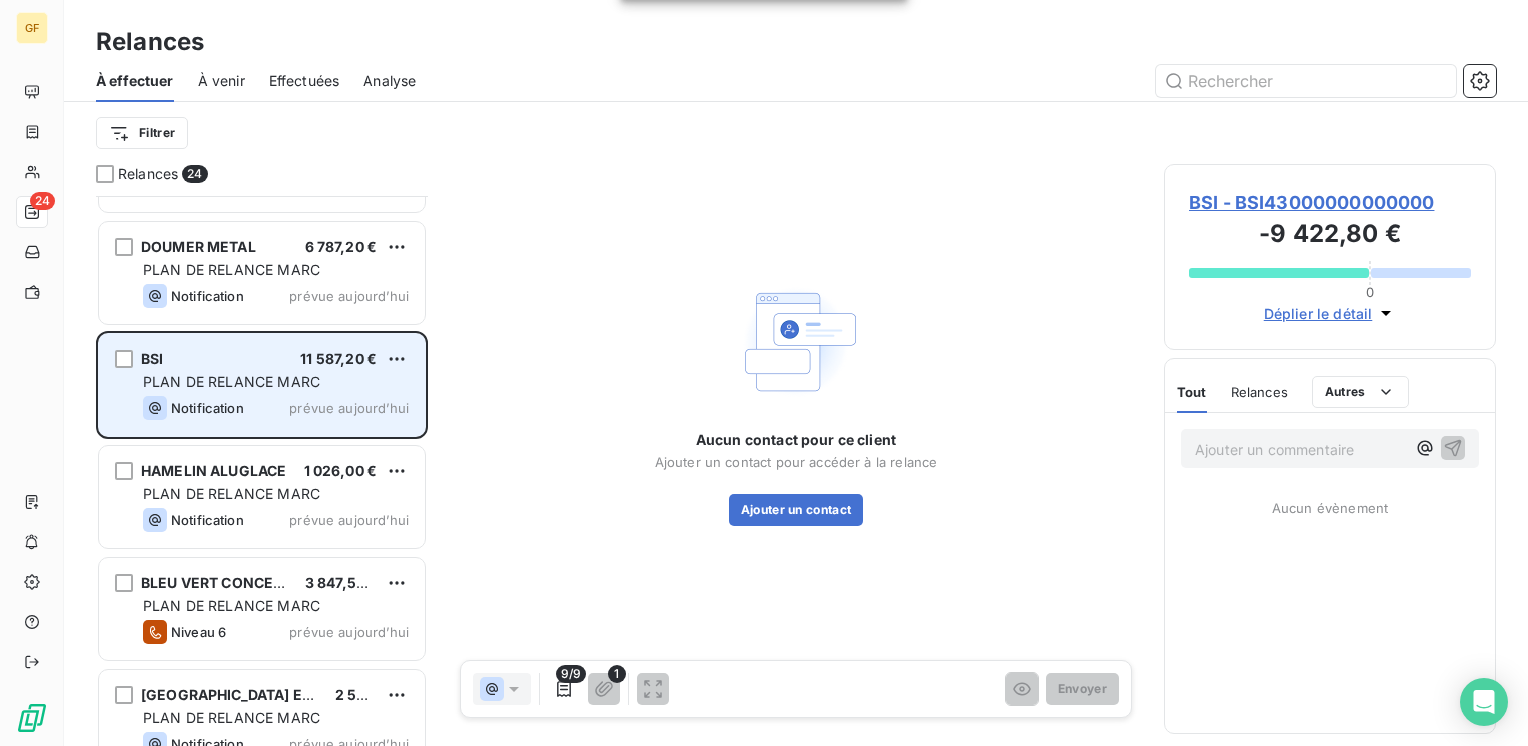 scroll, scrollTop: 1446, scrollLeft: 0, axis: vertical 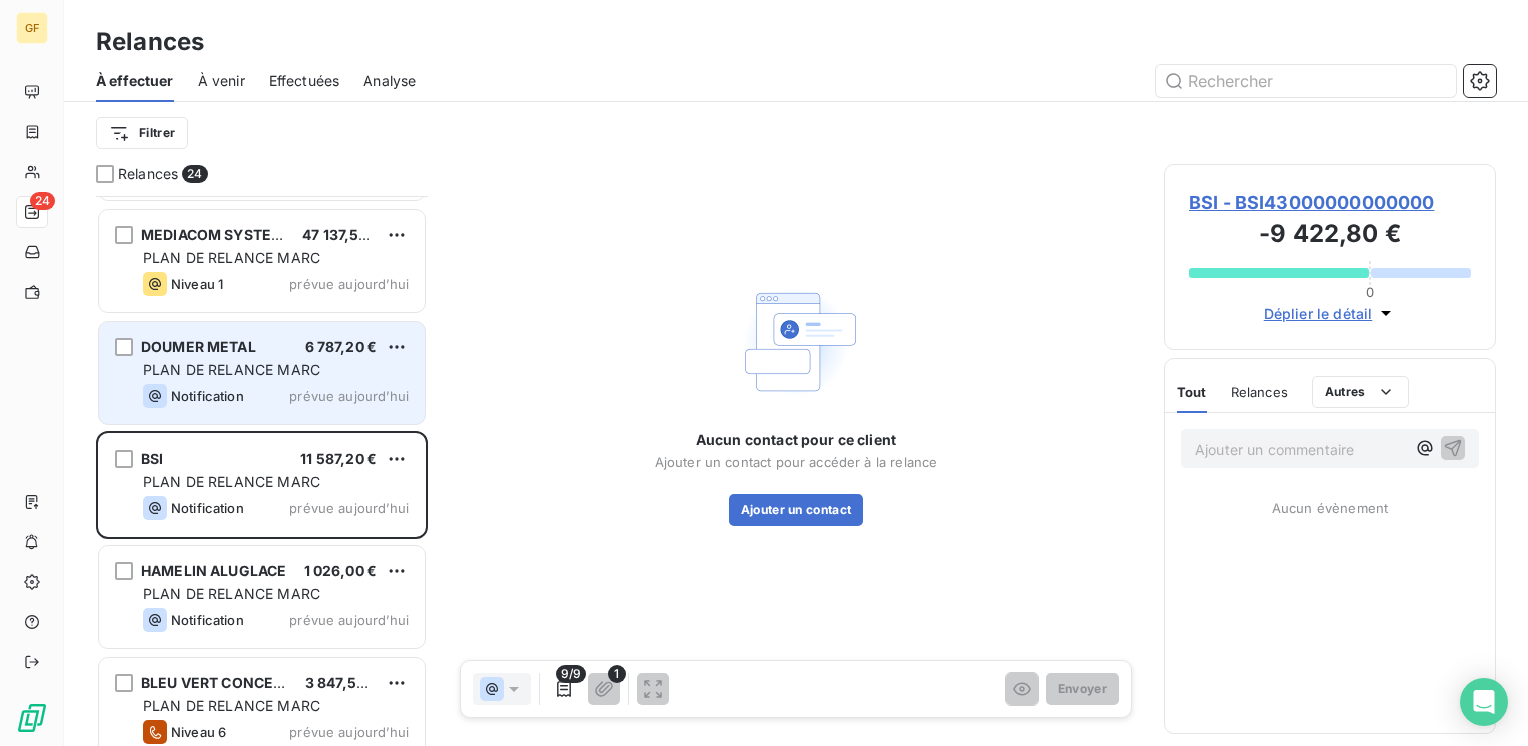 click on "prévue aujourd’hui" at bounding box center [349, 396] 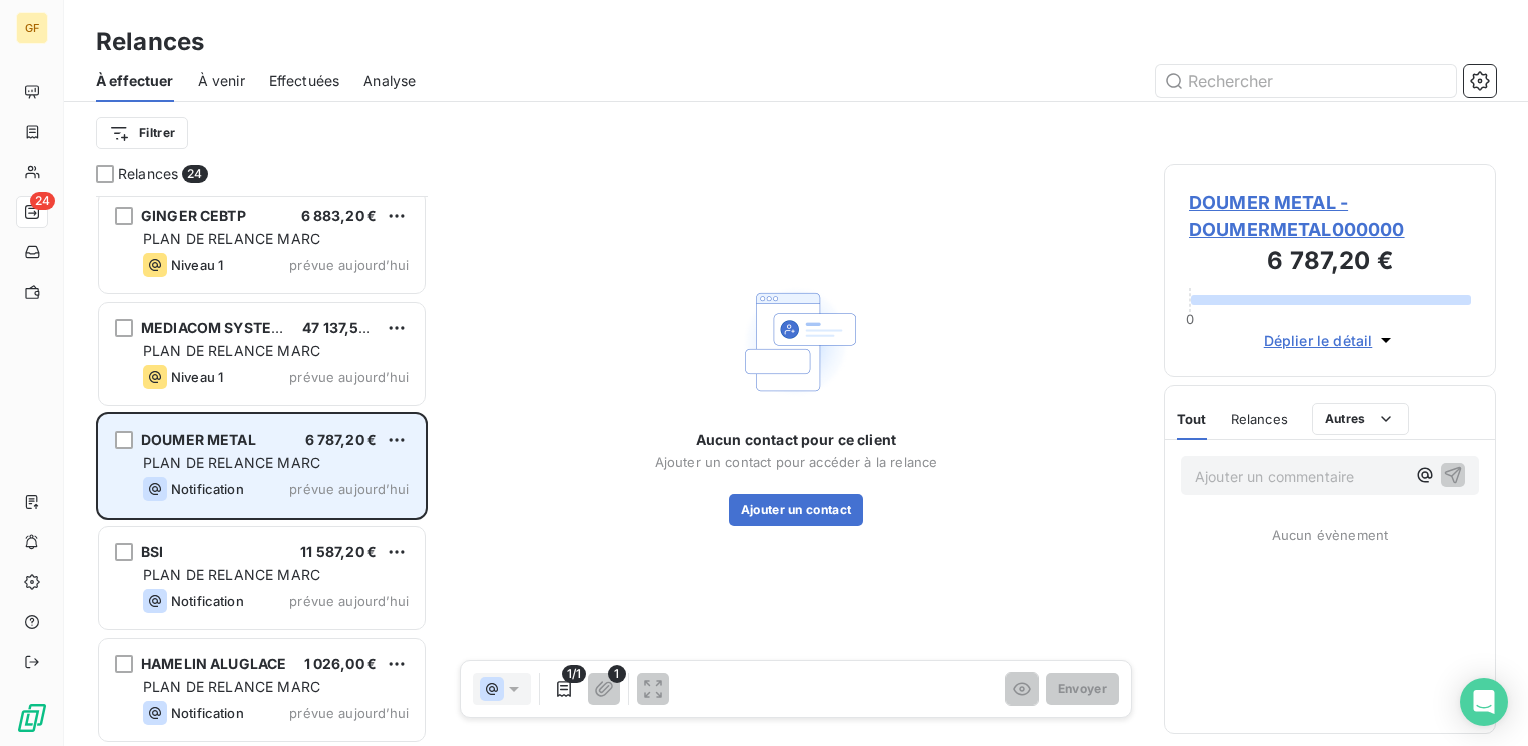 scroll, scrollTop: 1346, scrollLeft: 0, axis: vertical 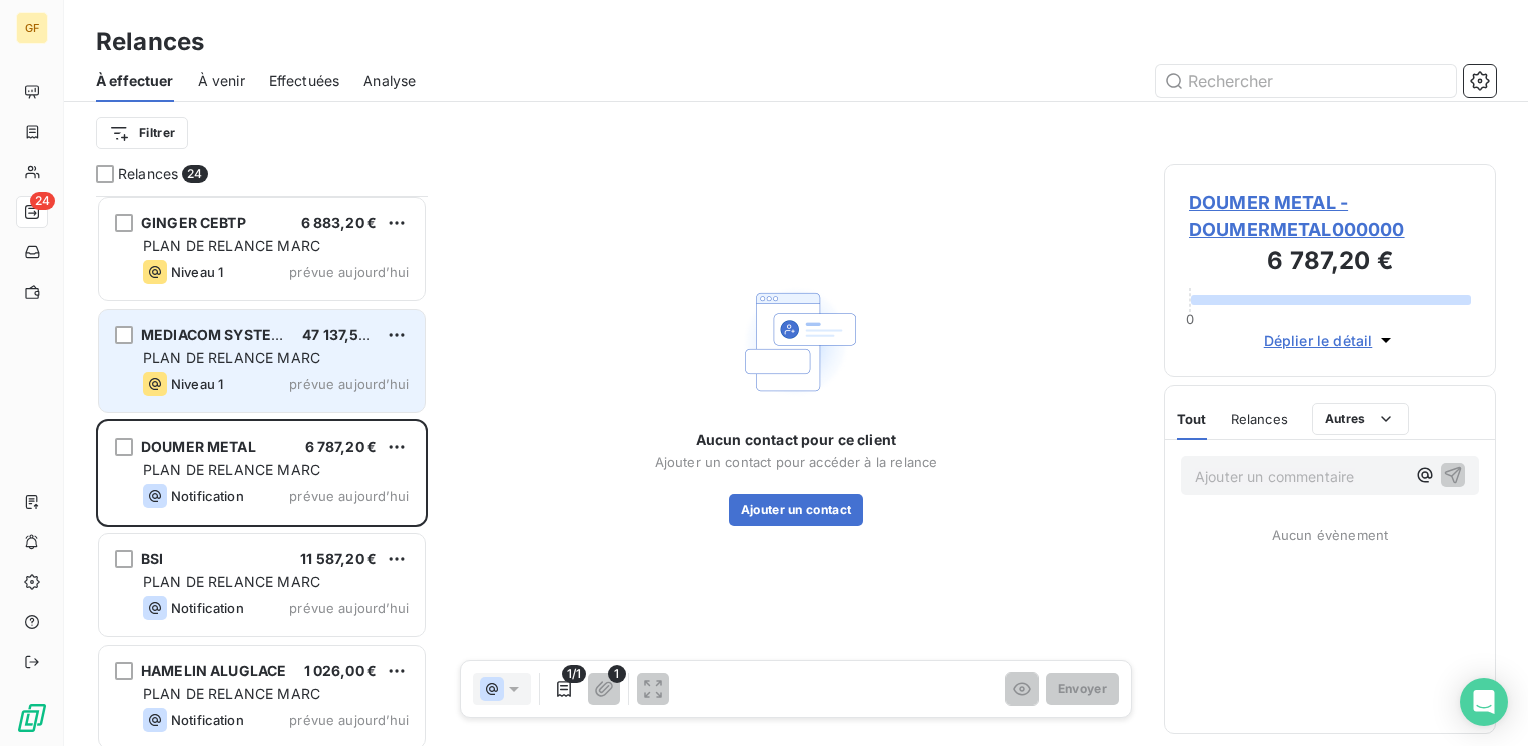click on "prévue aujourd’hui" at bounding box center [349, 384] 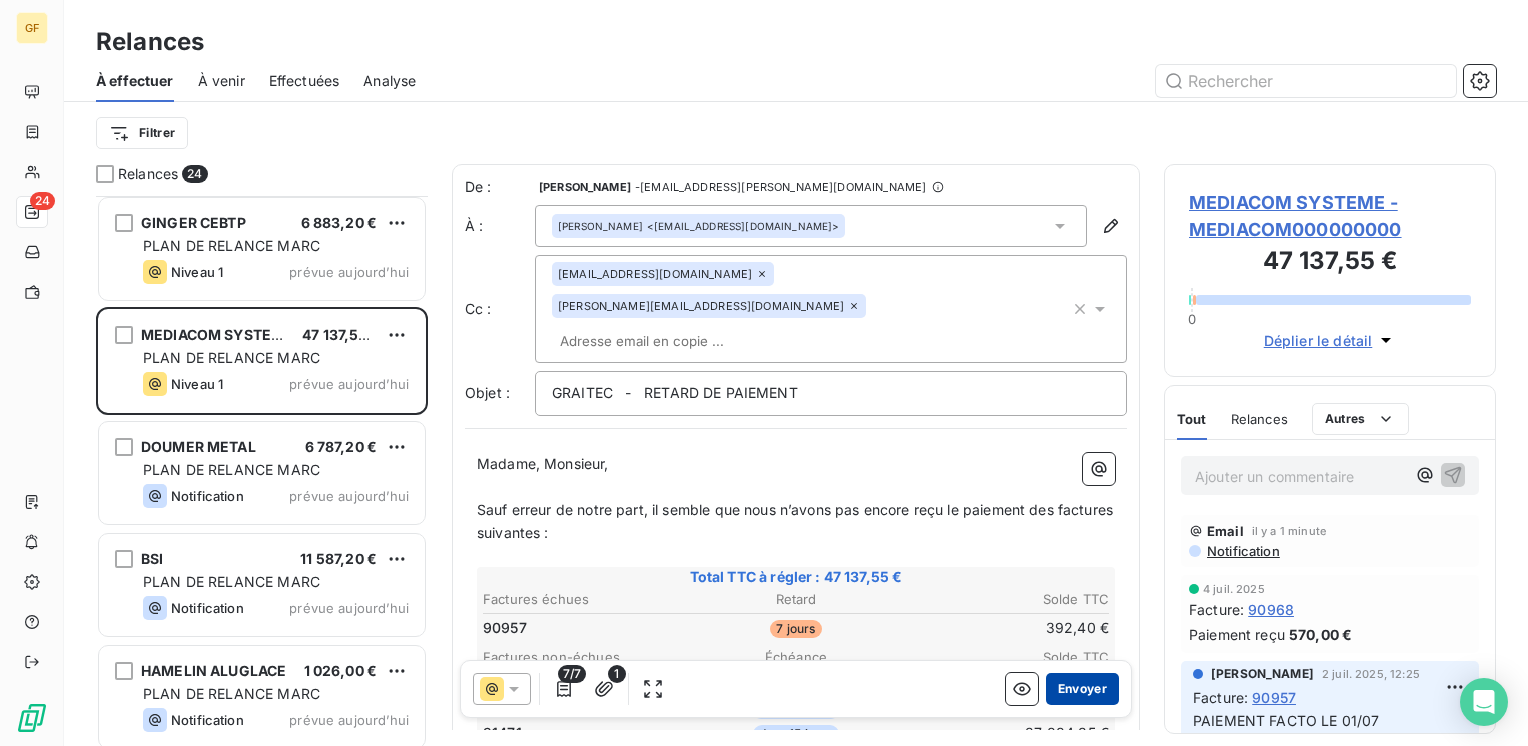 click on "Envoyer" at bounding box center [1082, 689] 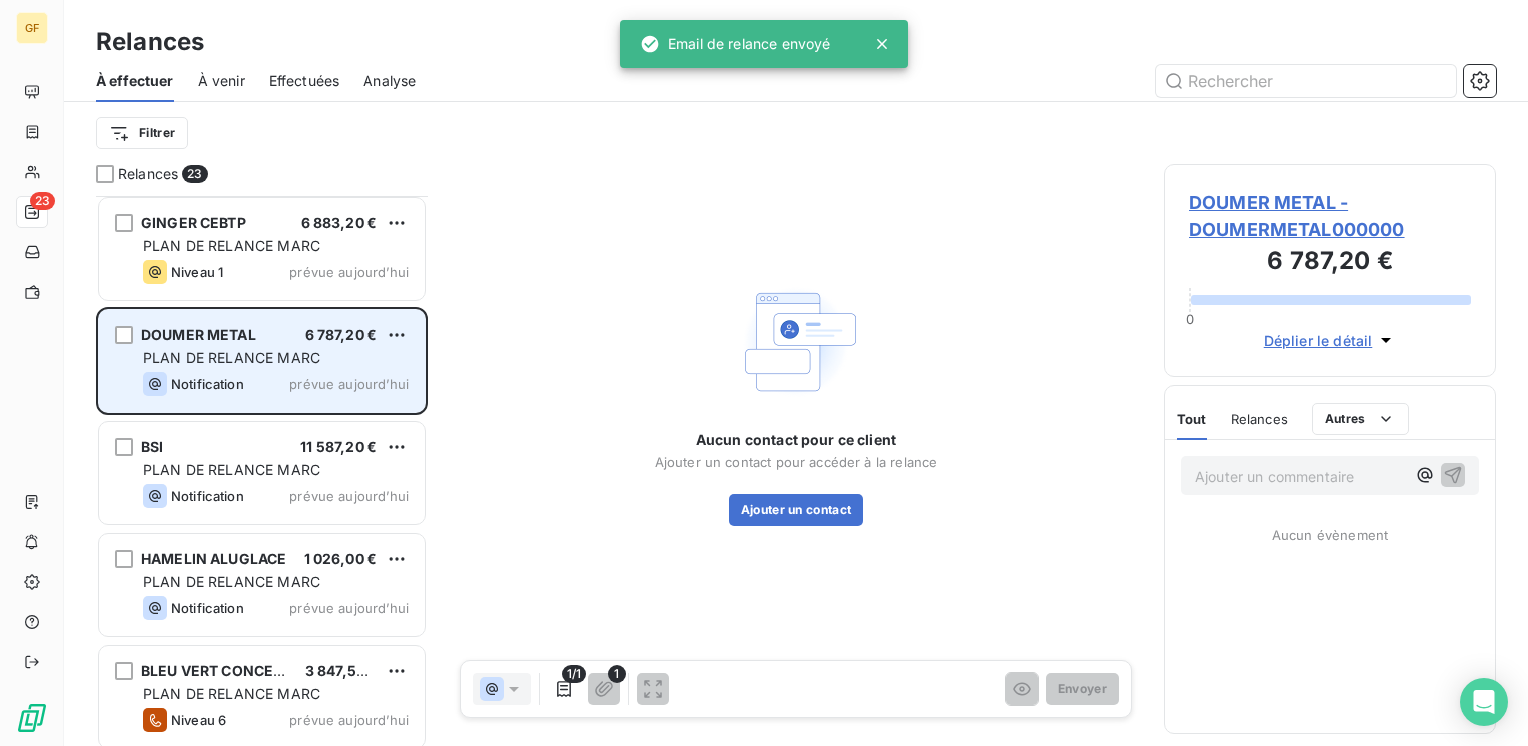 scroll, scrollTop: 1246, scrollLeft: 0, axis: vertical 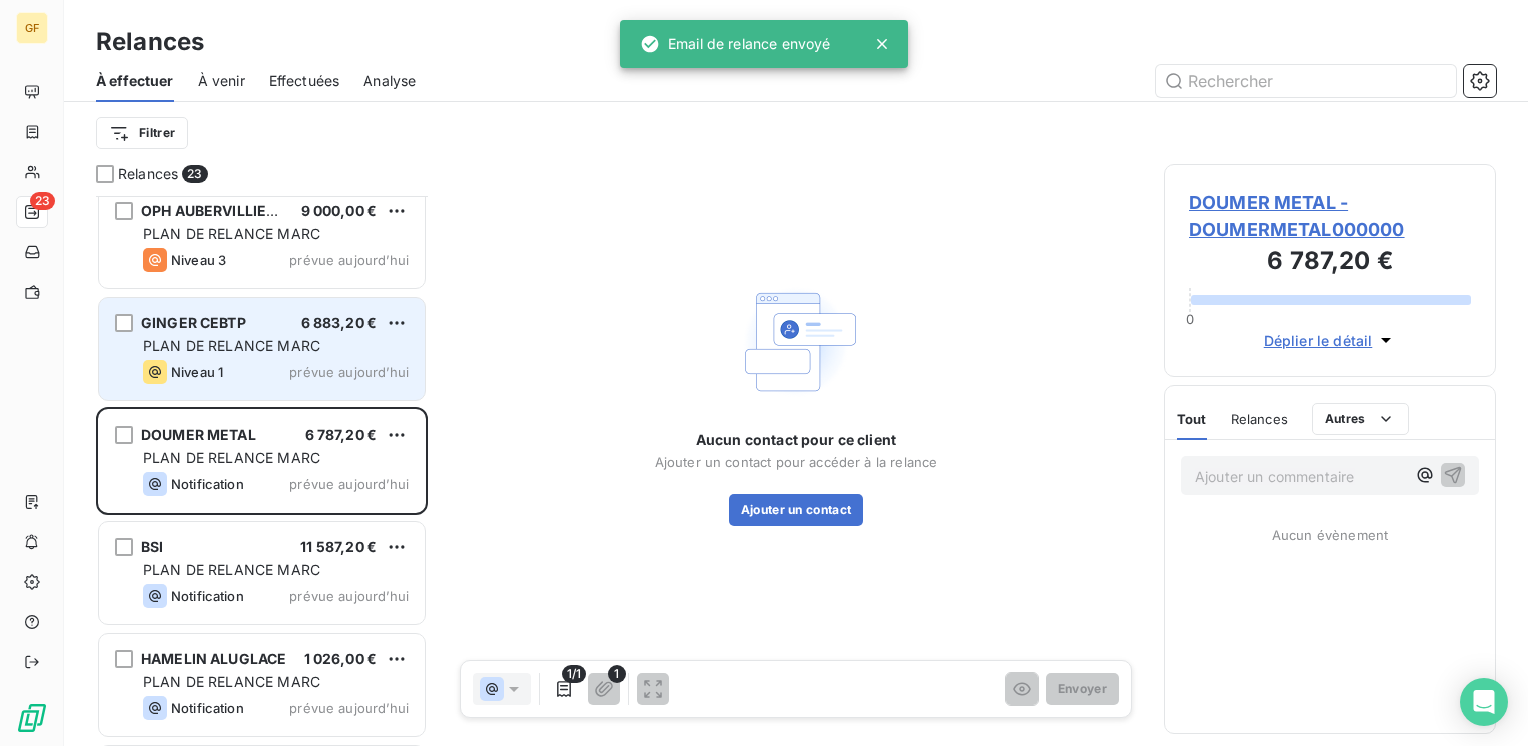 click on "GINGER CEBTP 6 883,20 € PLAN DE RELANCE MARC Niveau 1 prévue aujourd’hui" at bounding box center (262, 349) 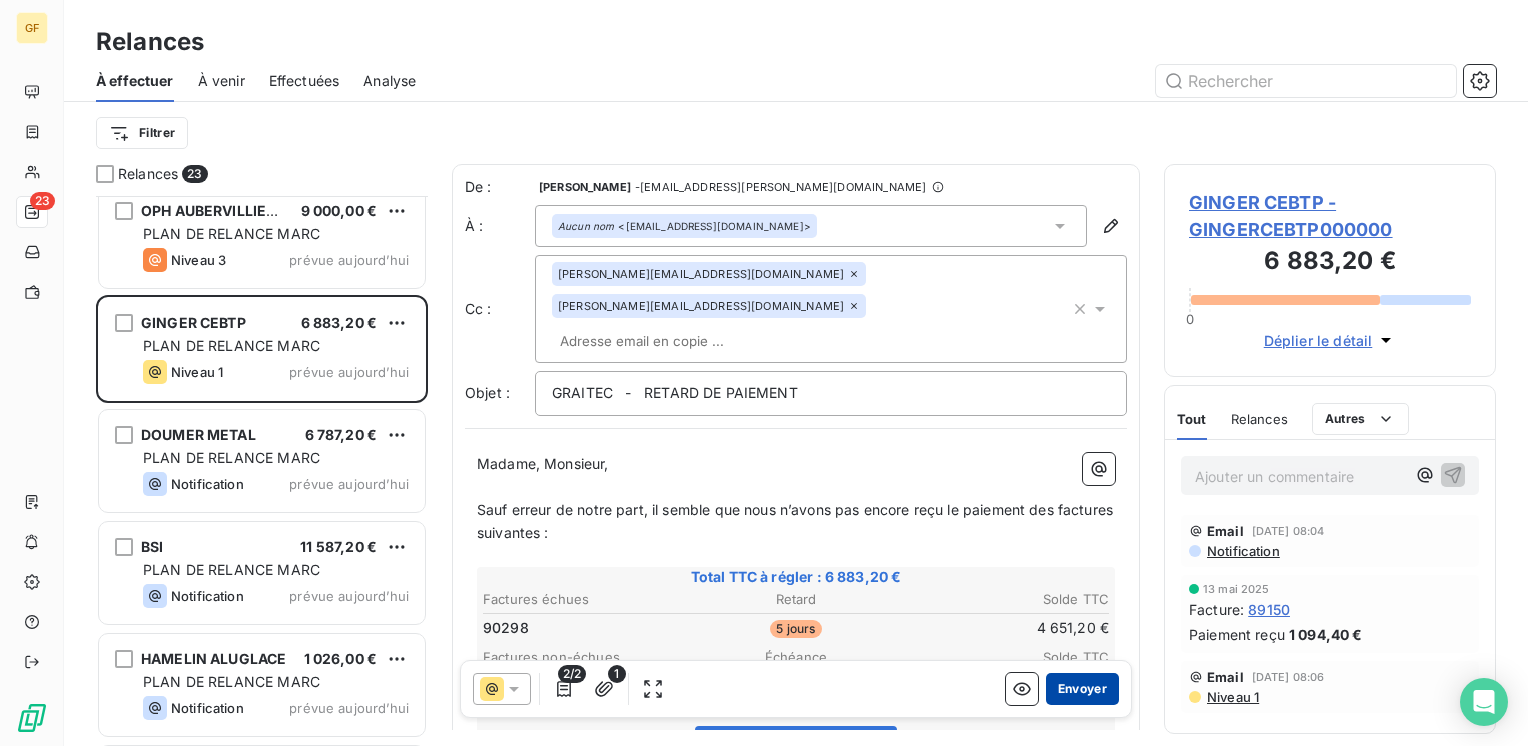 click on "Envoyer" at bounding box center [1082, 689] 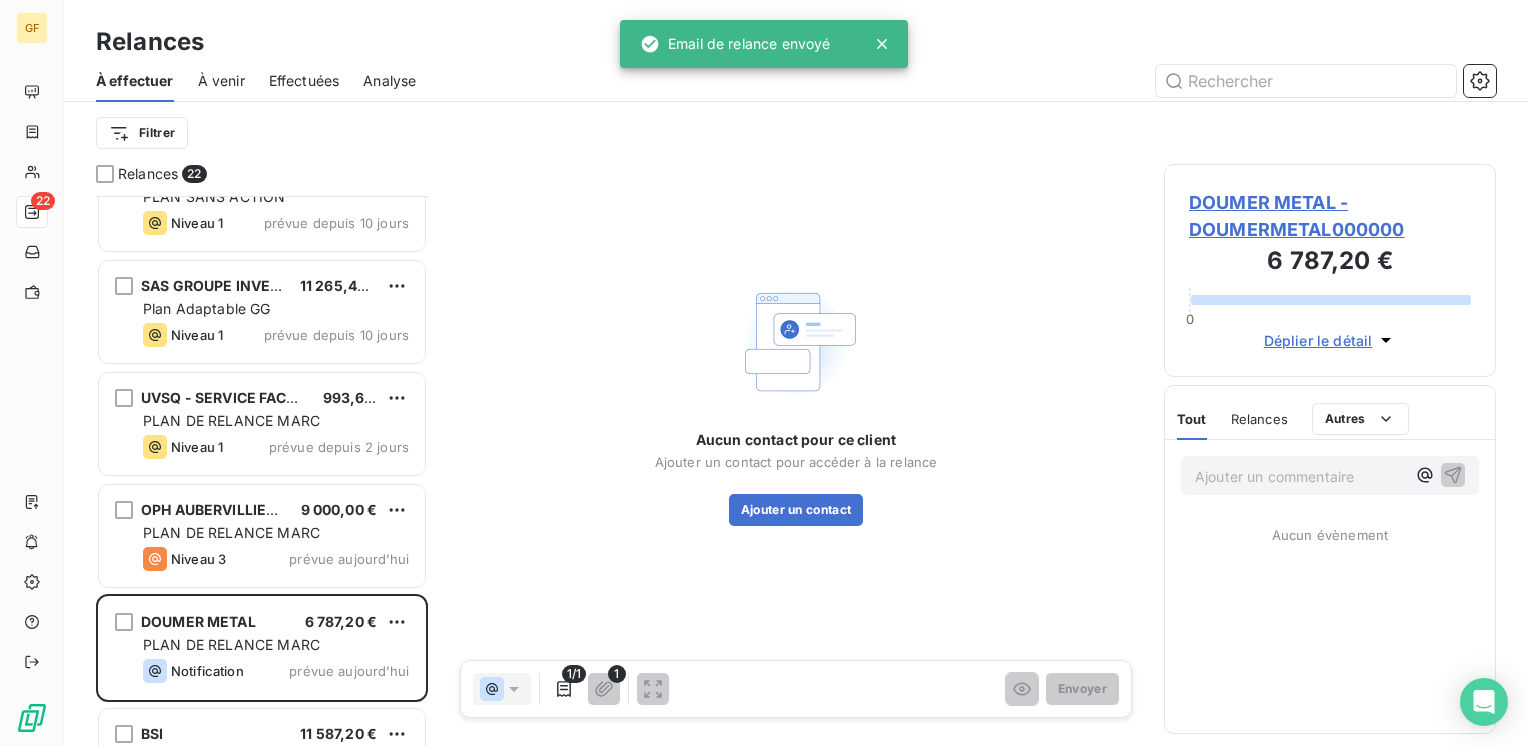 scroll, scrollTop: 946, scrollLeft: 0, axis: vertical 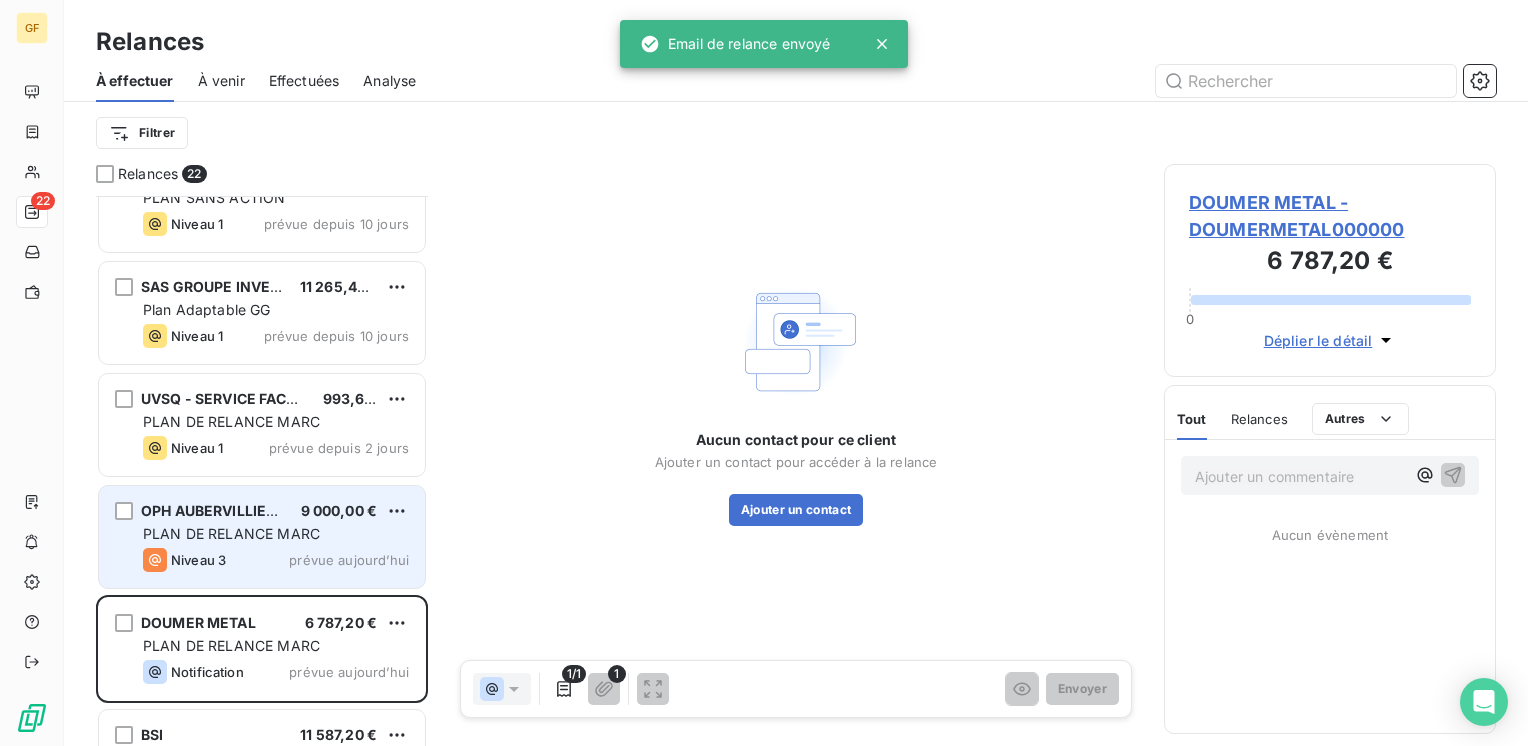 click on "PLAN DE RELANCE MARC" at bounding box center (276, 534) 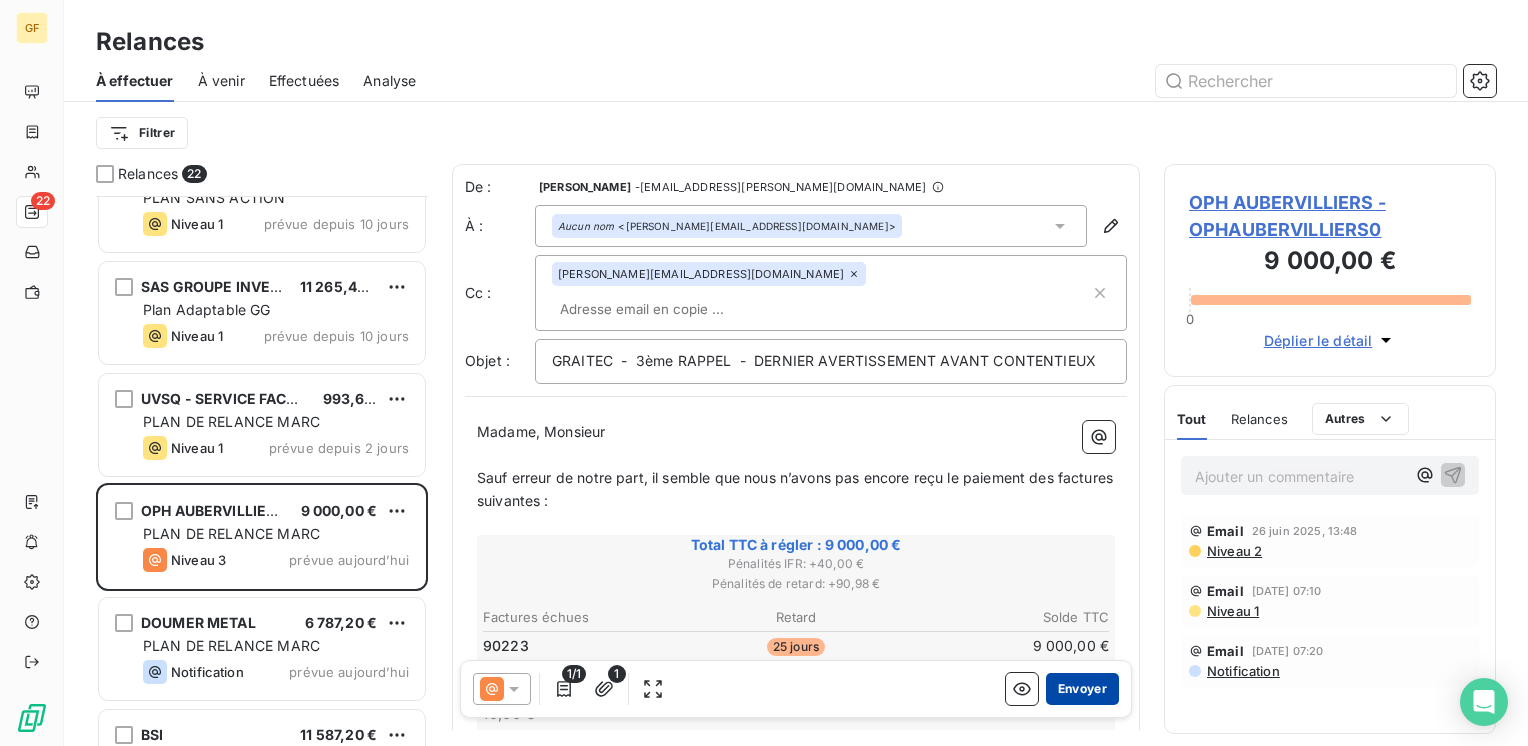 click on "Envoyer" at bounding box center [1082, 689] 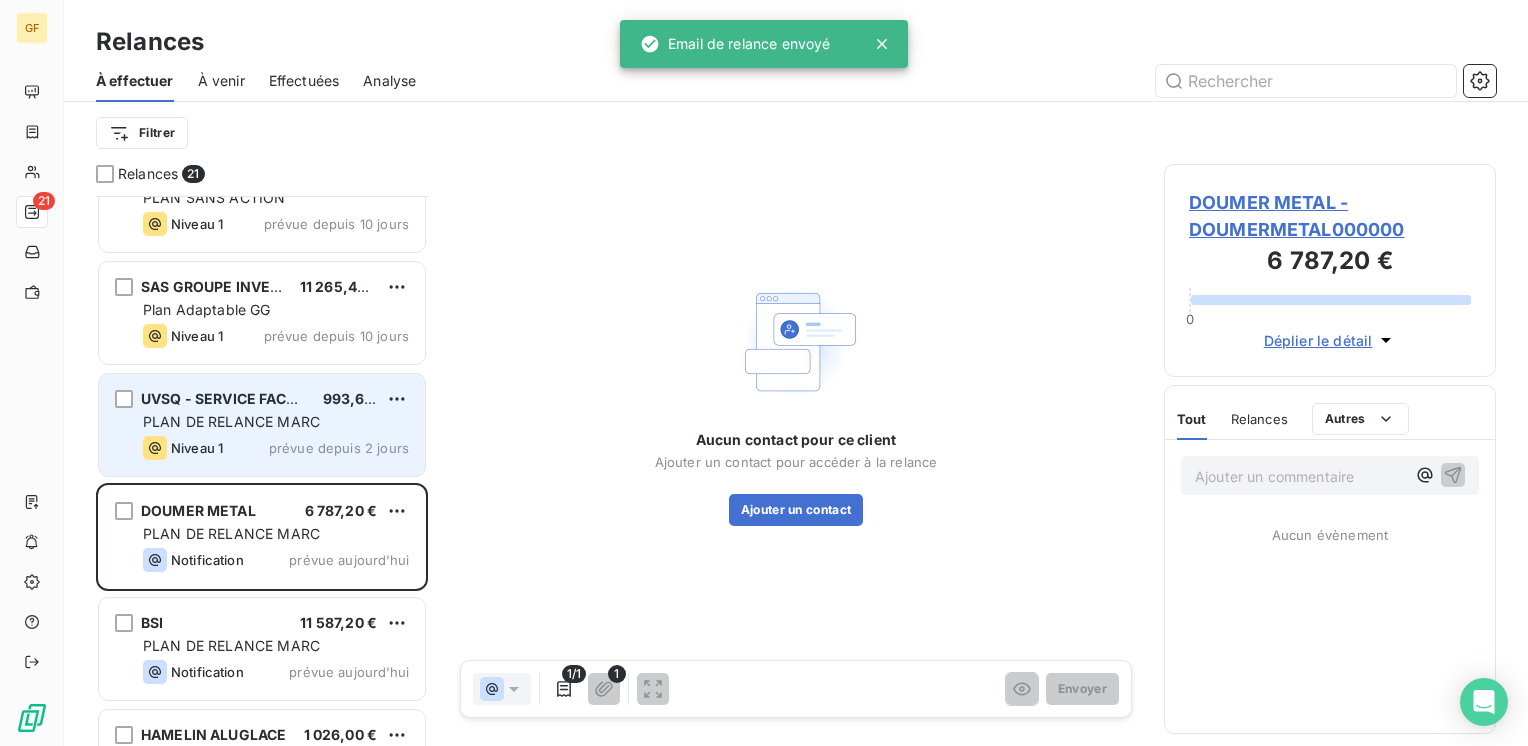 click on "UVSQ - SERVICE FACTURIER 993,60 € PLAN DE RELANCE MARC Niveau 1 prévue depuis 2 jours" at bounding box center (262, 425) 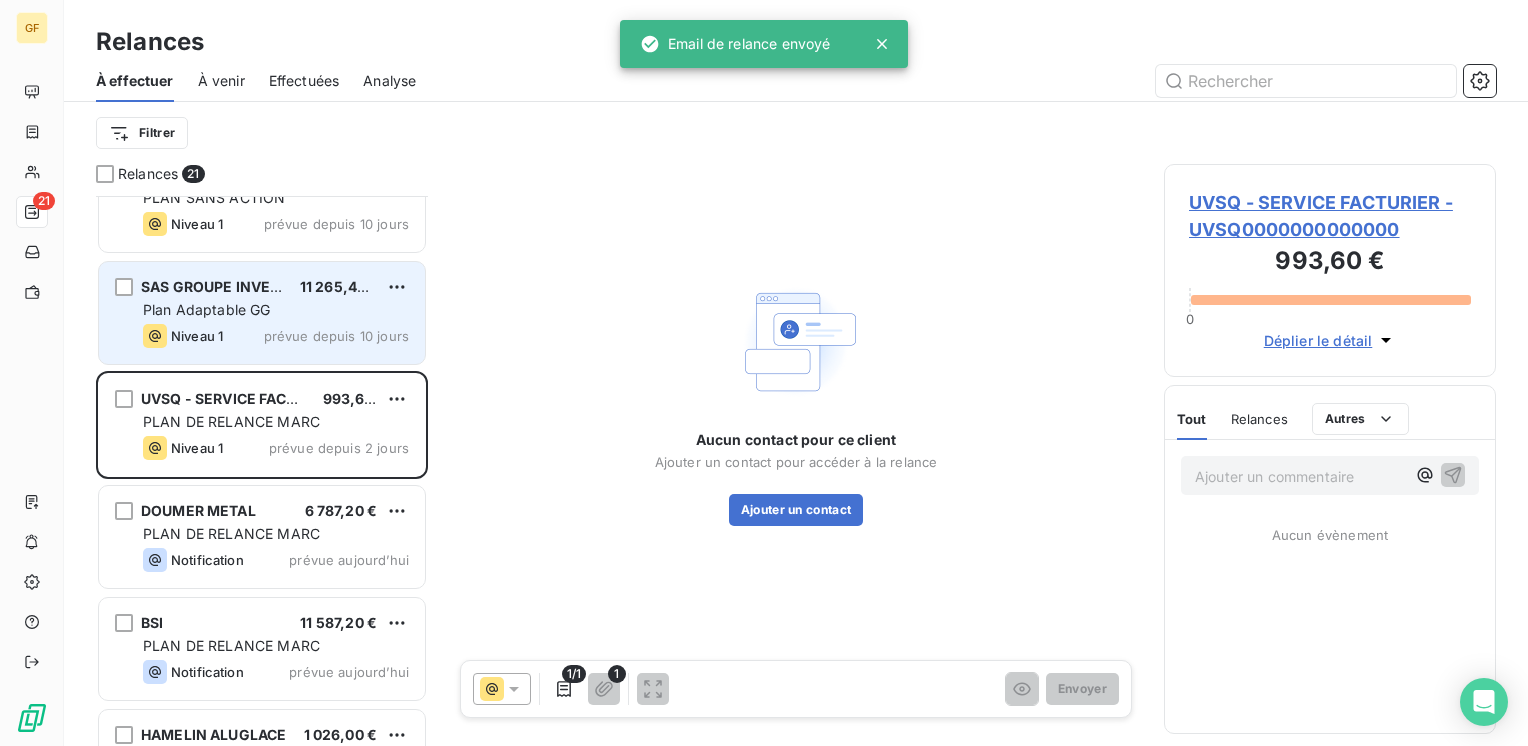 drag, startPoint x: 272, startPoint y: 304, endPoint x: 286, endPoint y: 303, distance: 14.035668 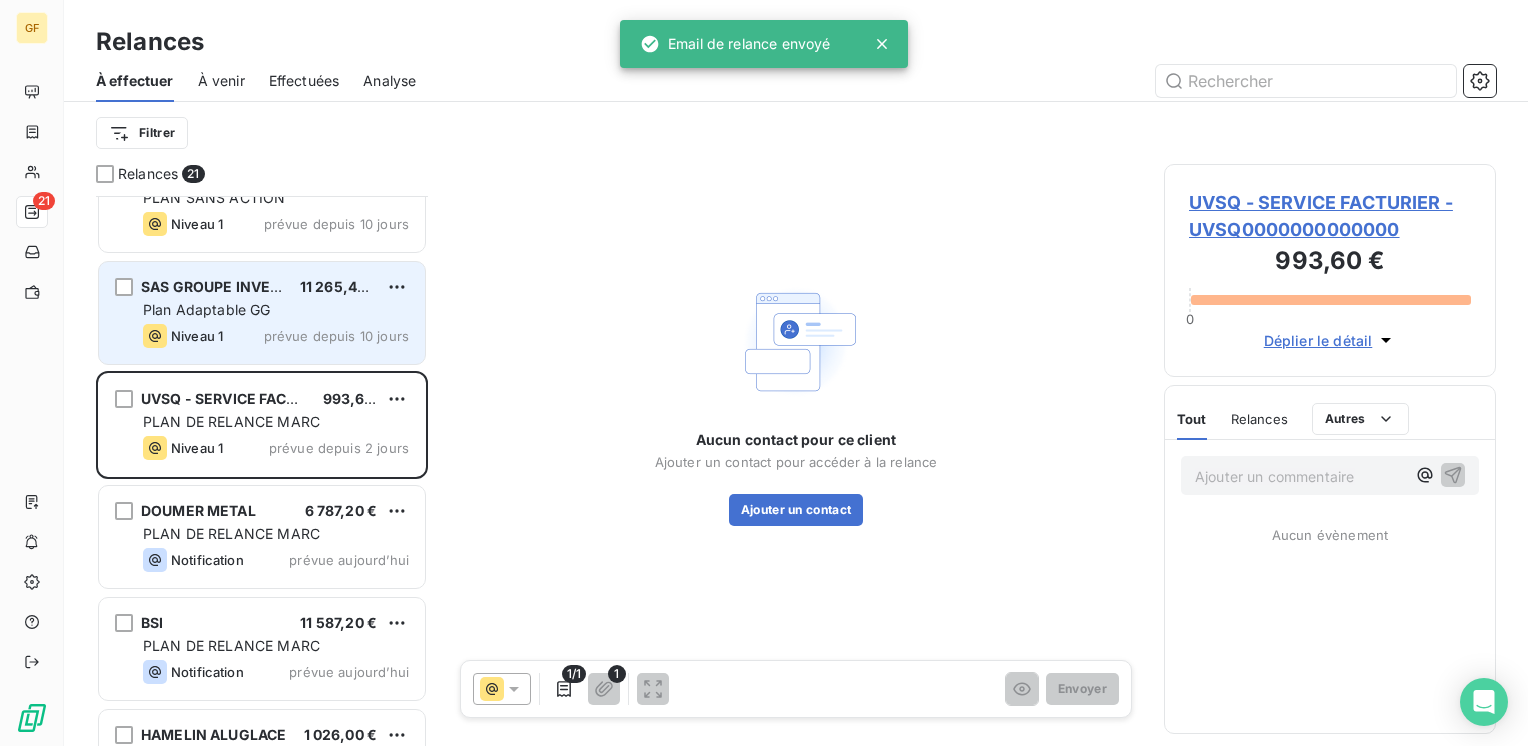 click on "Plan Adaptable GG" at bounding box center (276, 310) 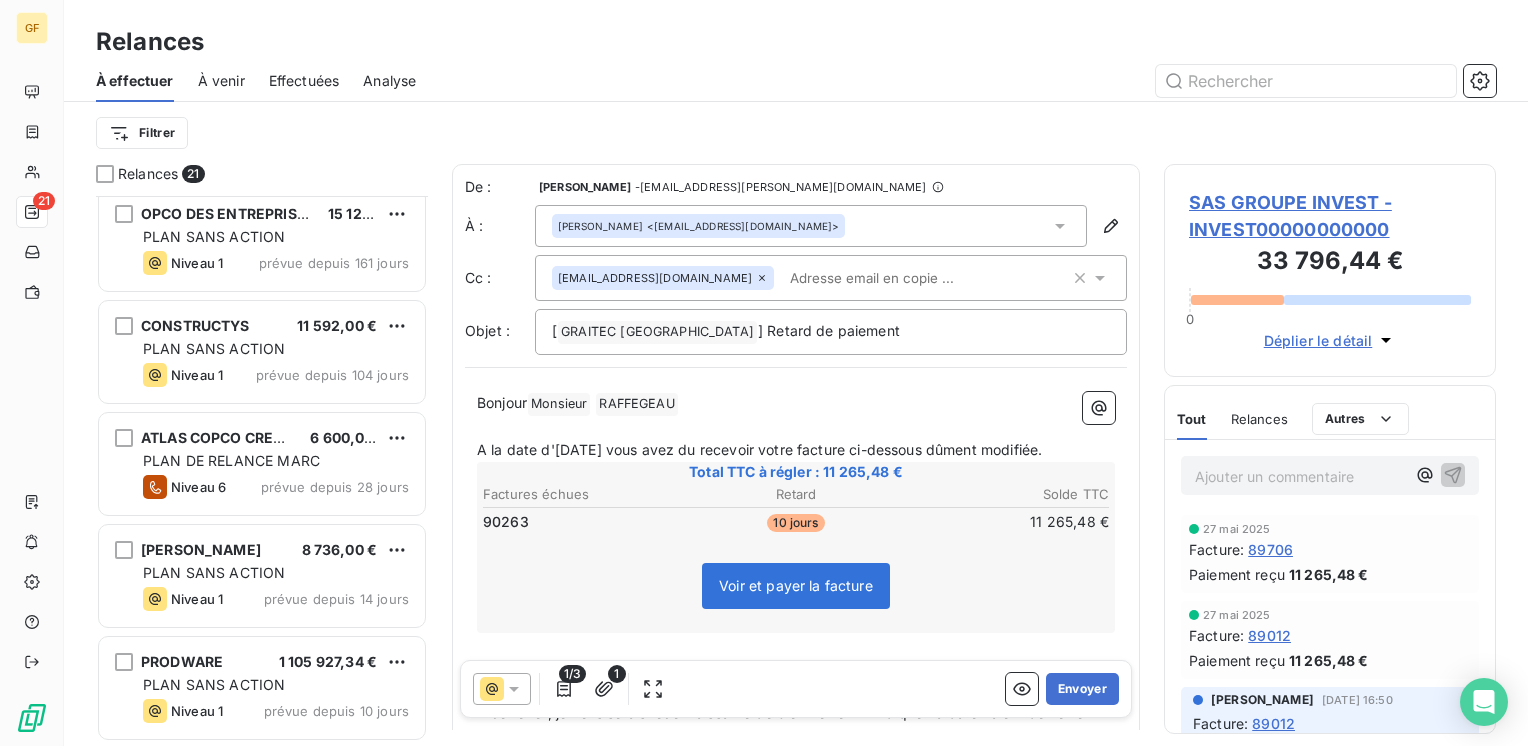 scroll, scrollTop: 446, scrollLeft: 0, axis: vertical 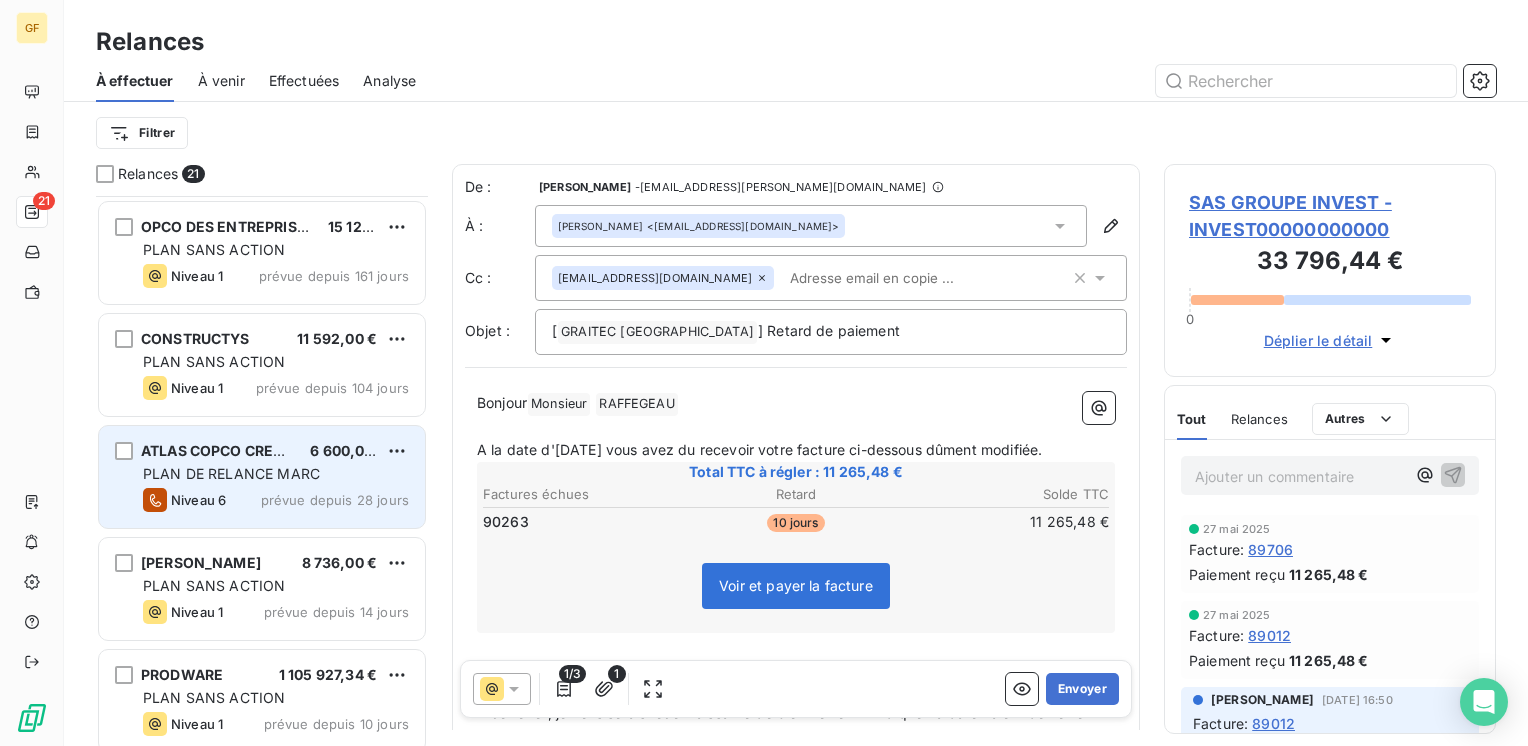 click on "prévue depuis 28 jours" at bounding box center [335, 500] 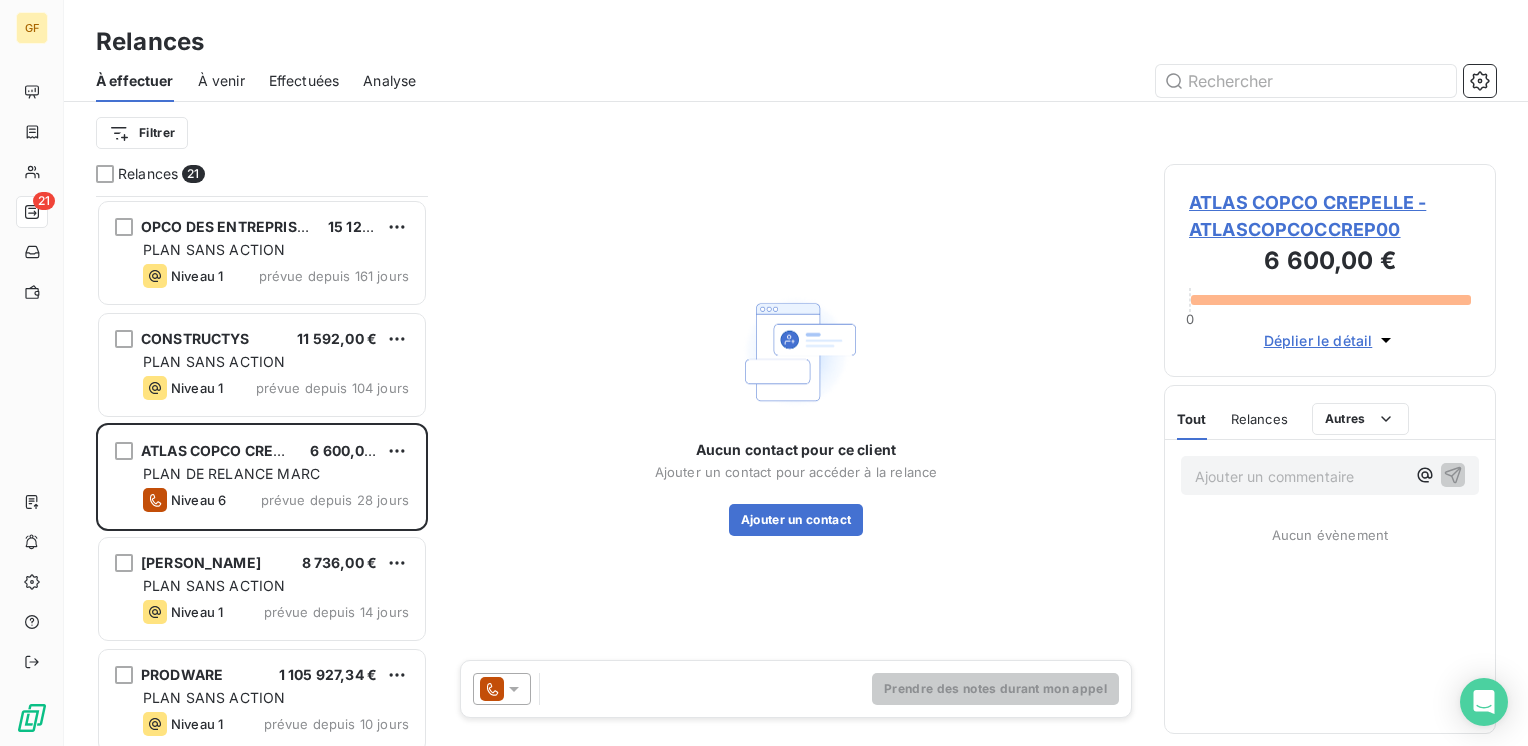 click on "ATLAS COPCO CREPELLE - ATLASCOPCOCCREP00" at bounding box center [1330, 216] 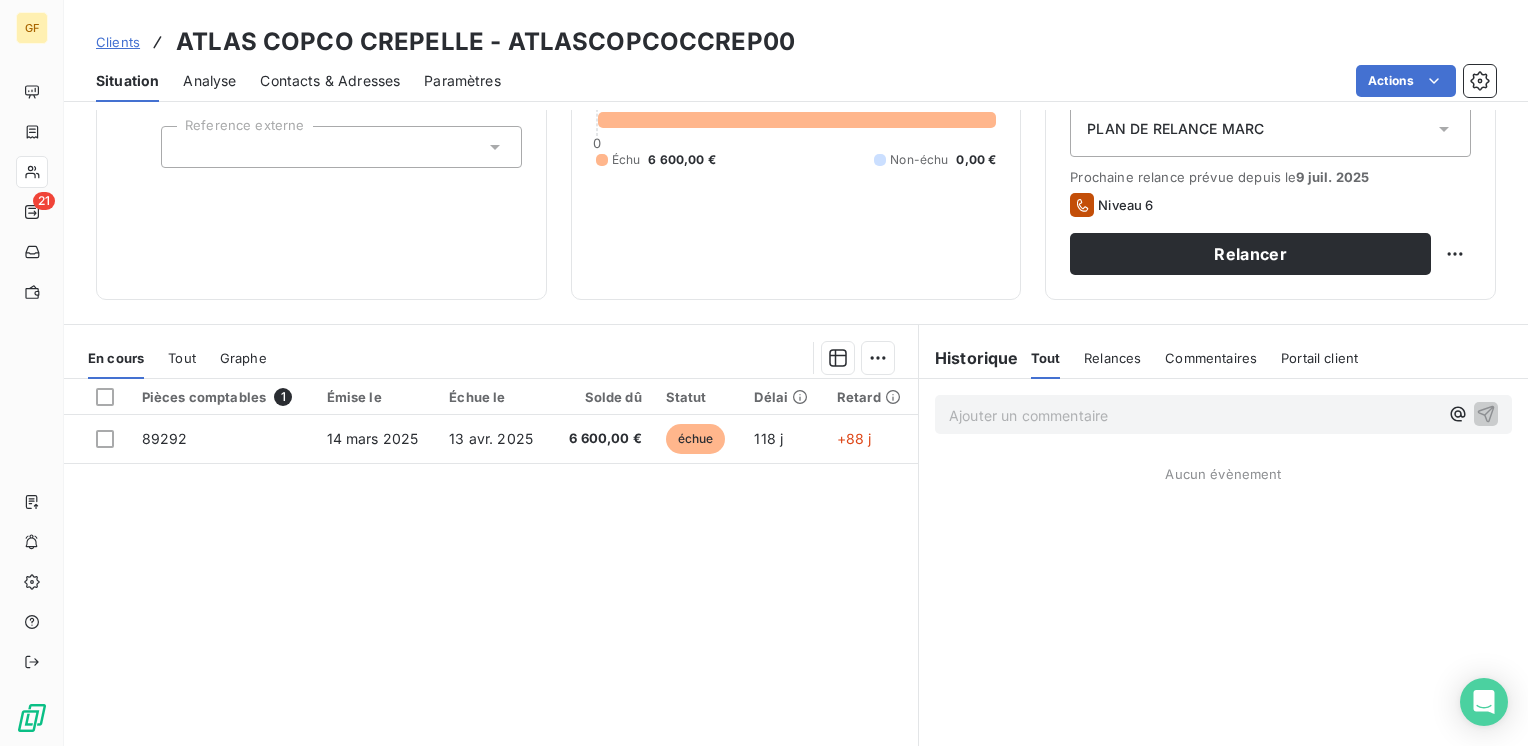 scroll, scrollTop: 100, scrollLeft: 0, axis: vertical 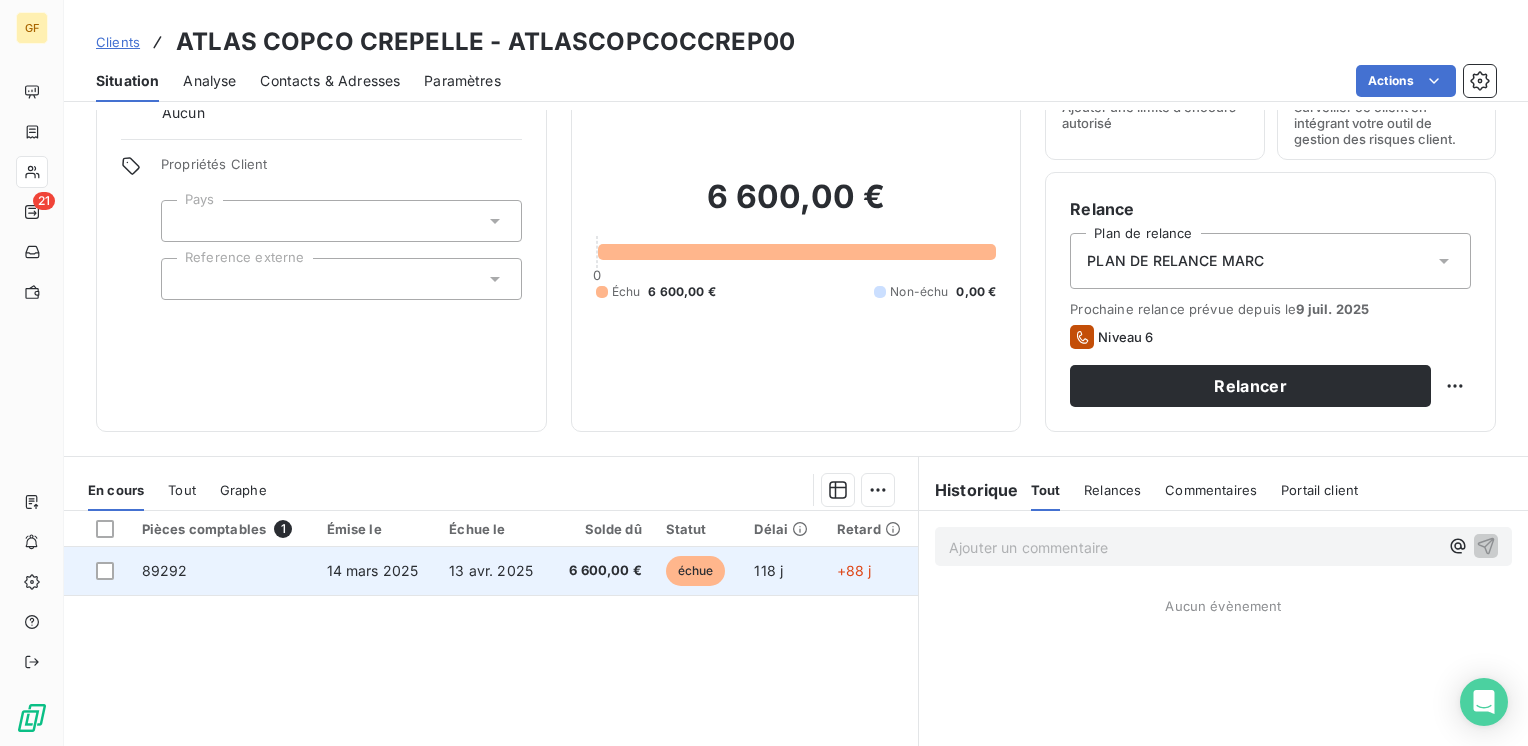 click on "14 mars 2025" at bounding box center [376, 571] 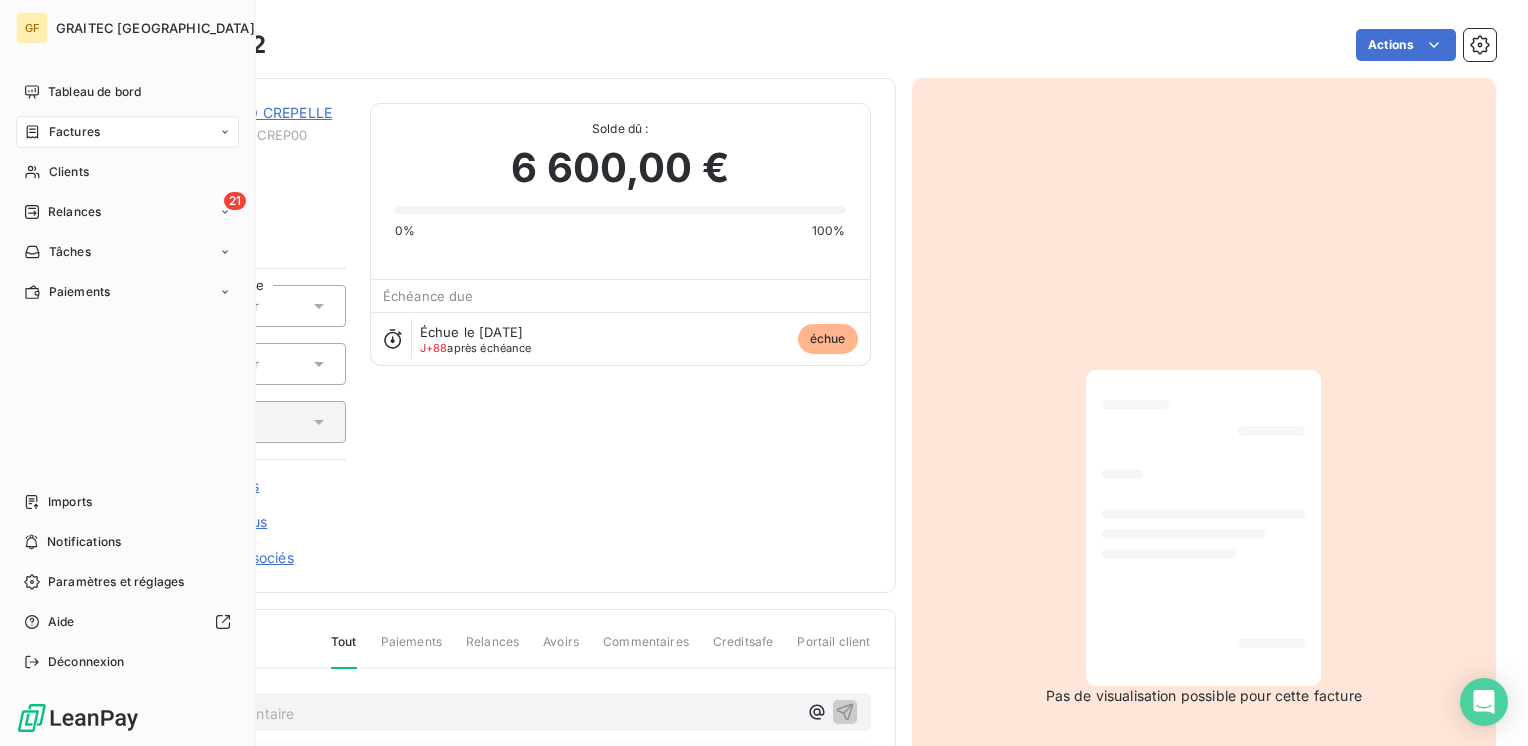 drag, startPoint x: 72, startPoint y: 91, endPoint x: 225, endPoint y: 116, distance: 155.02902 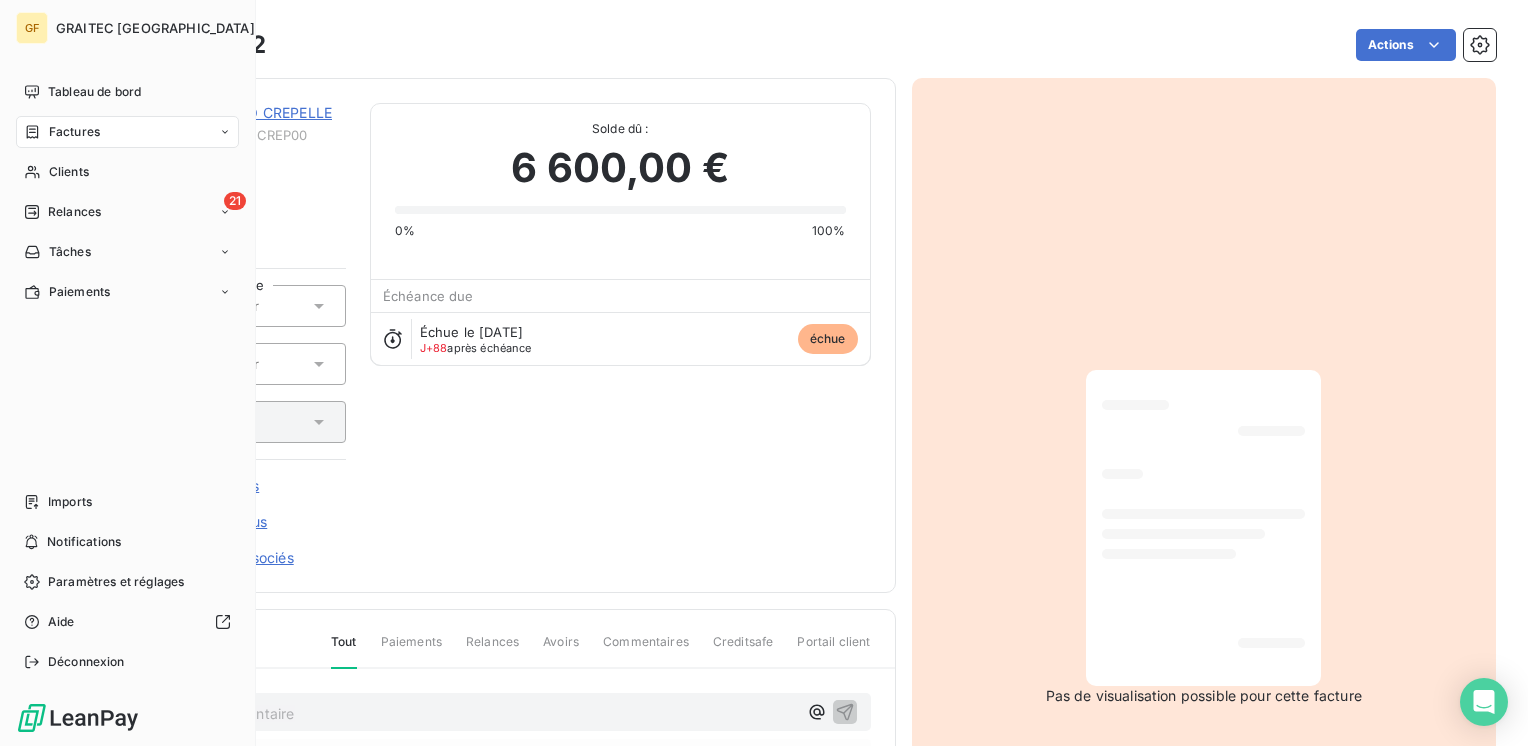 click on "Tableau de bord" at bounding box center (94, 92) 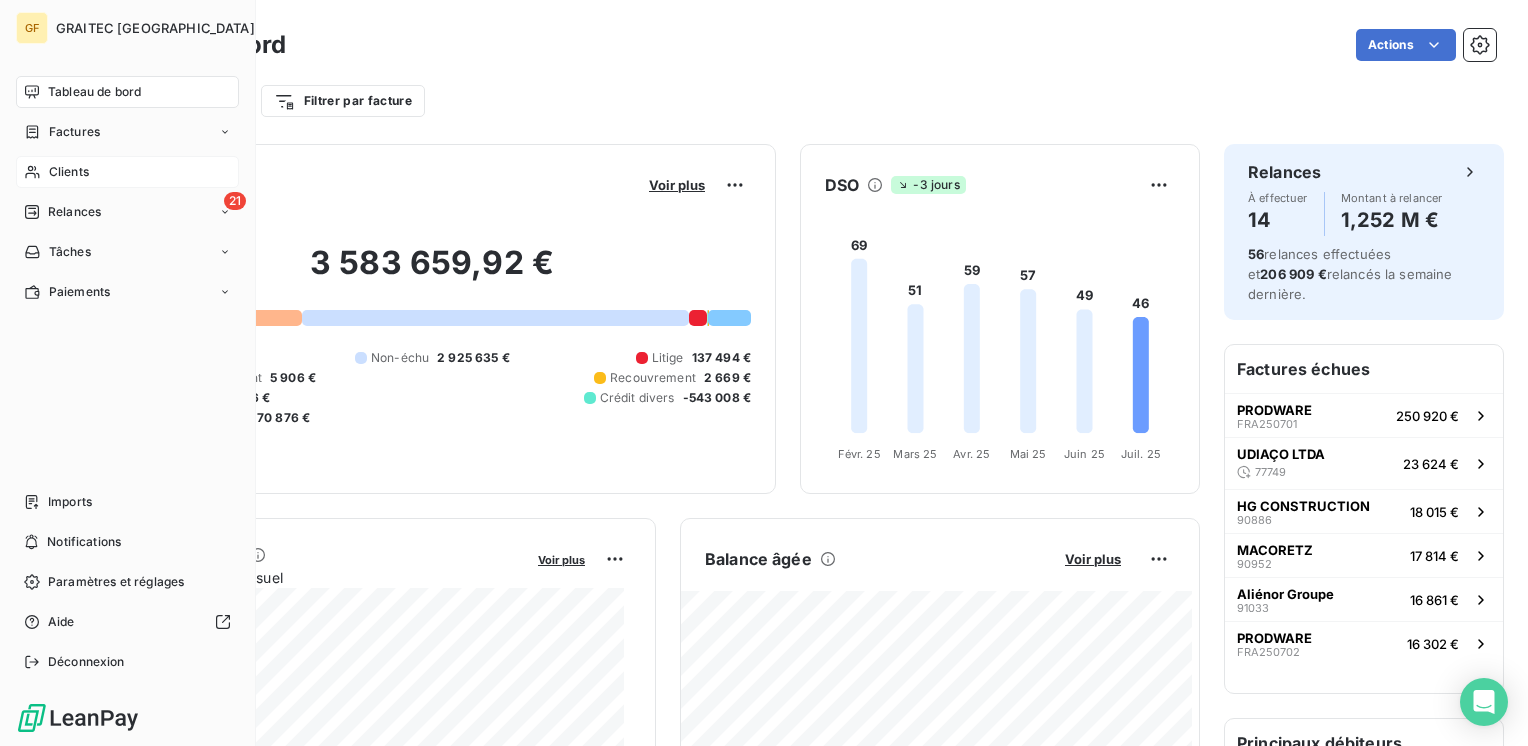 click on "Clients" at bounding box center [69, 172] 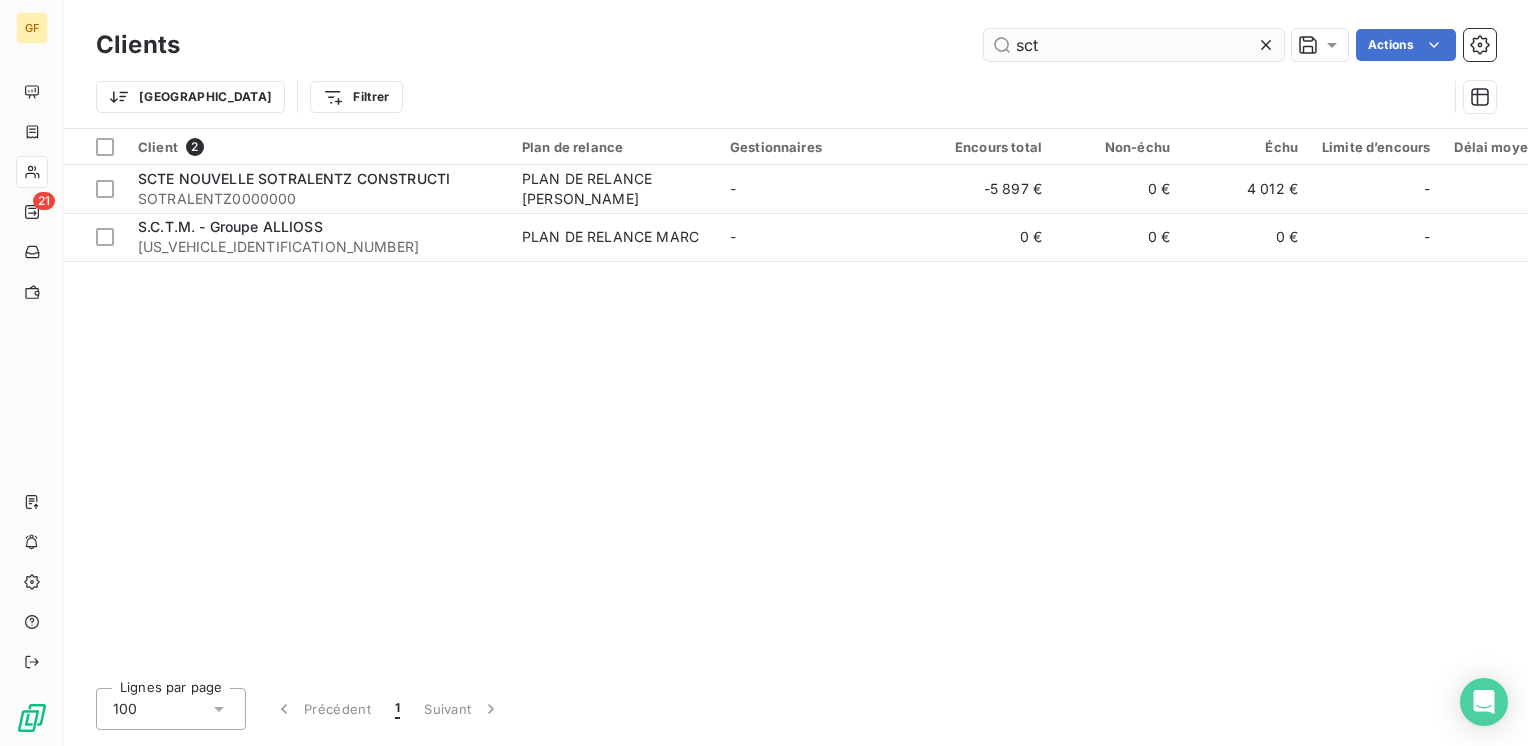 drag, startPoint x: 1028, startPoint y: 44, endPoint x: 1040, endPoint y: 45, distance: 12.0415945 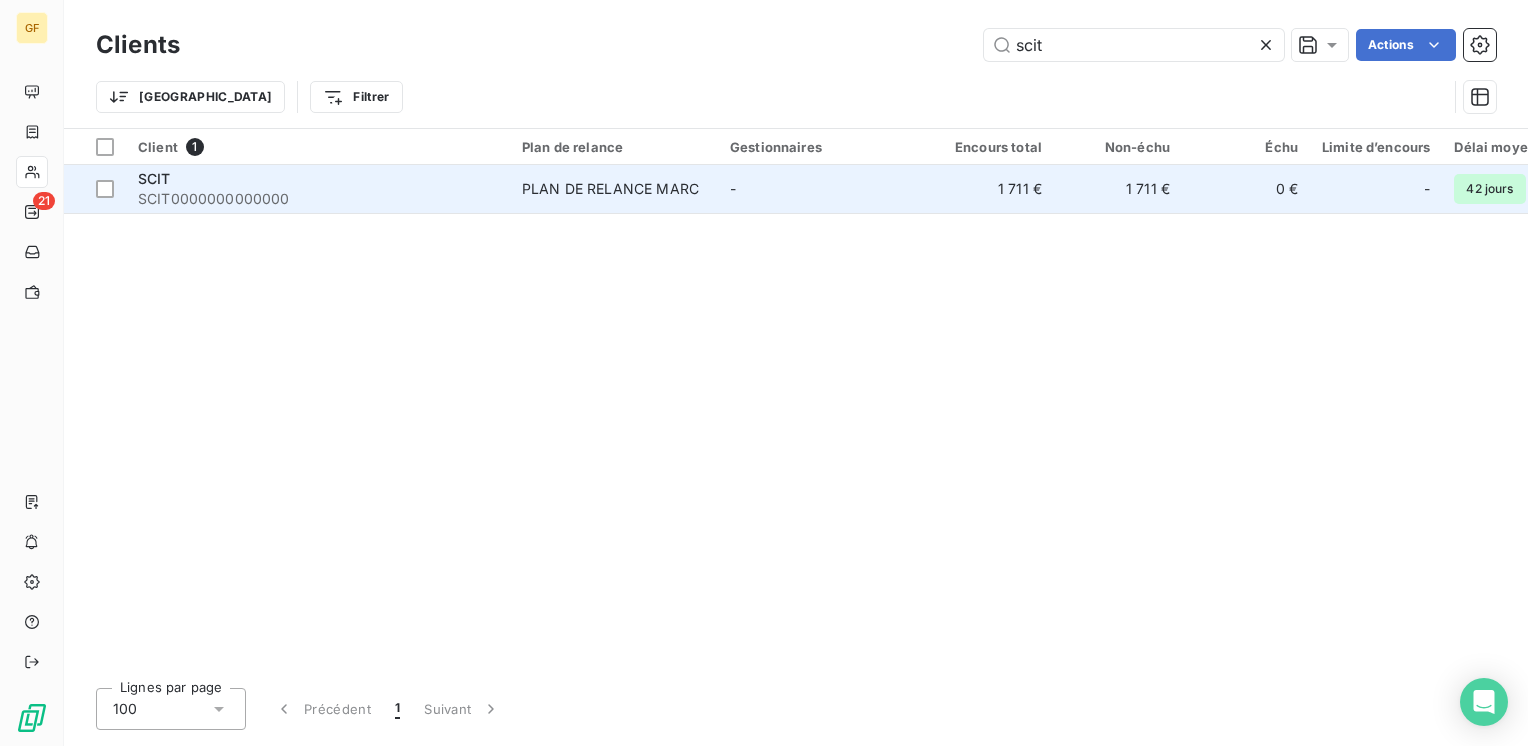 type on "scit" 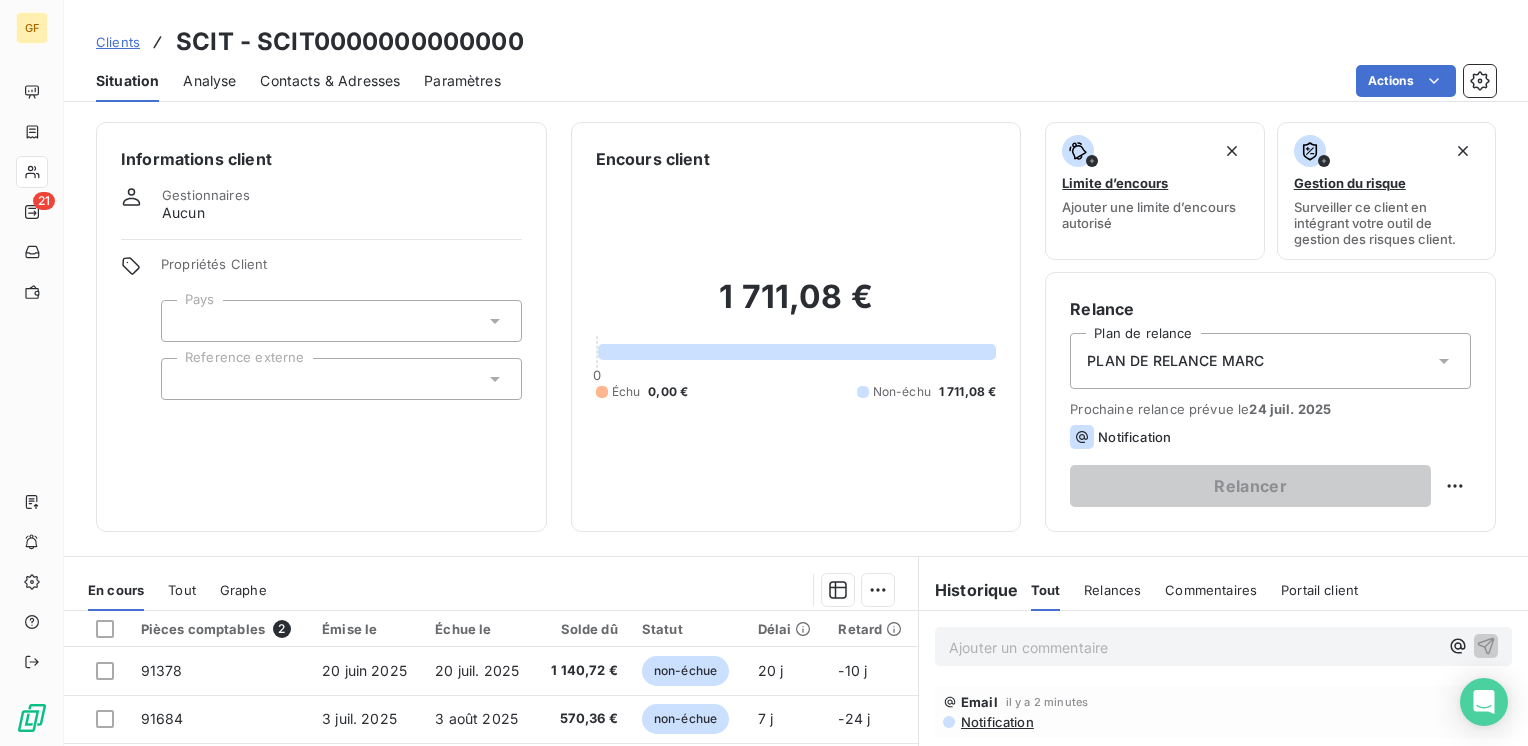 click on "Contacts & Adresses" at bounding box center (330, 81) 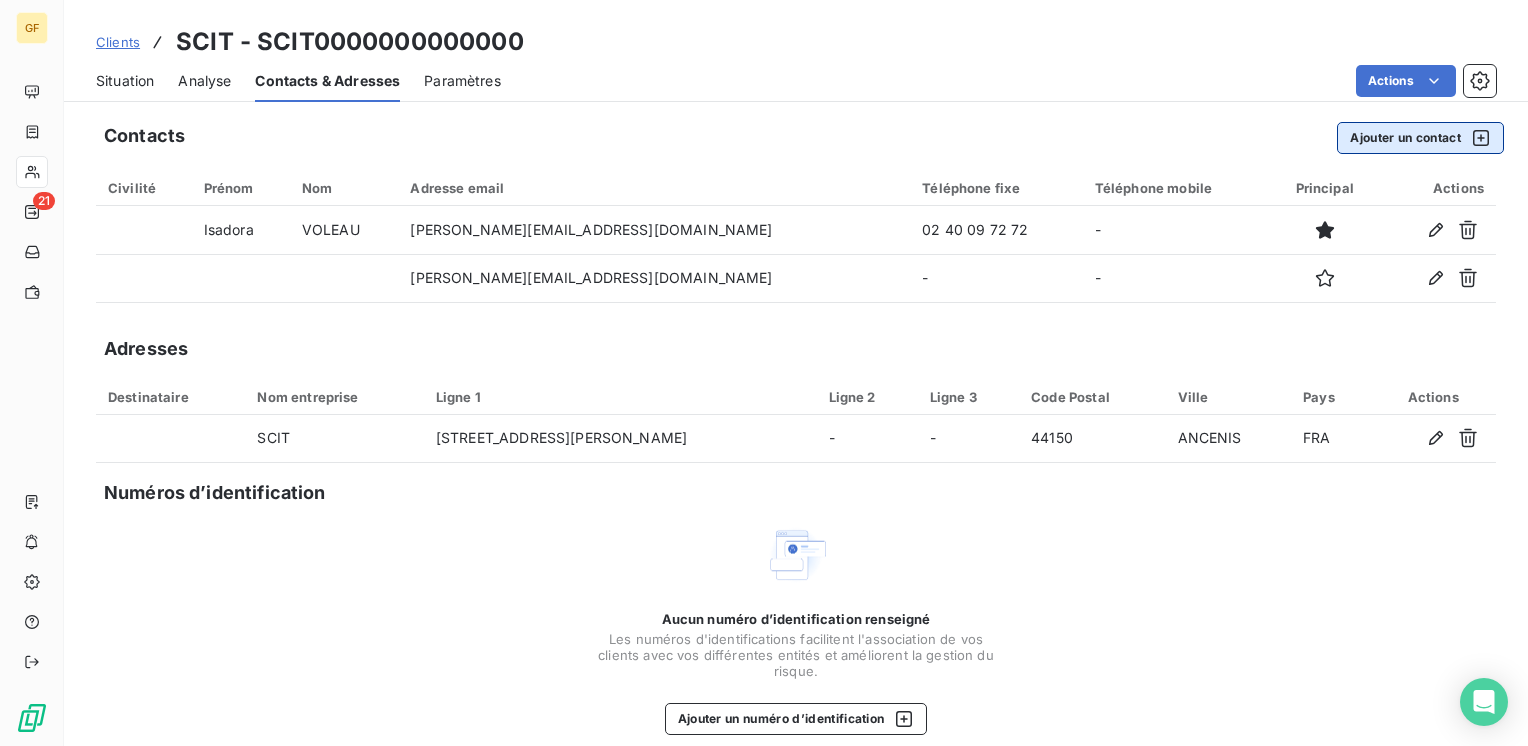 click on "Ajouter un contact" at bounding box center (1420, 138) 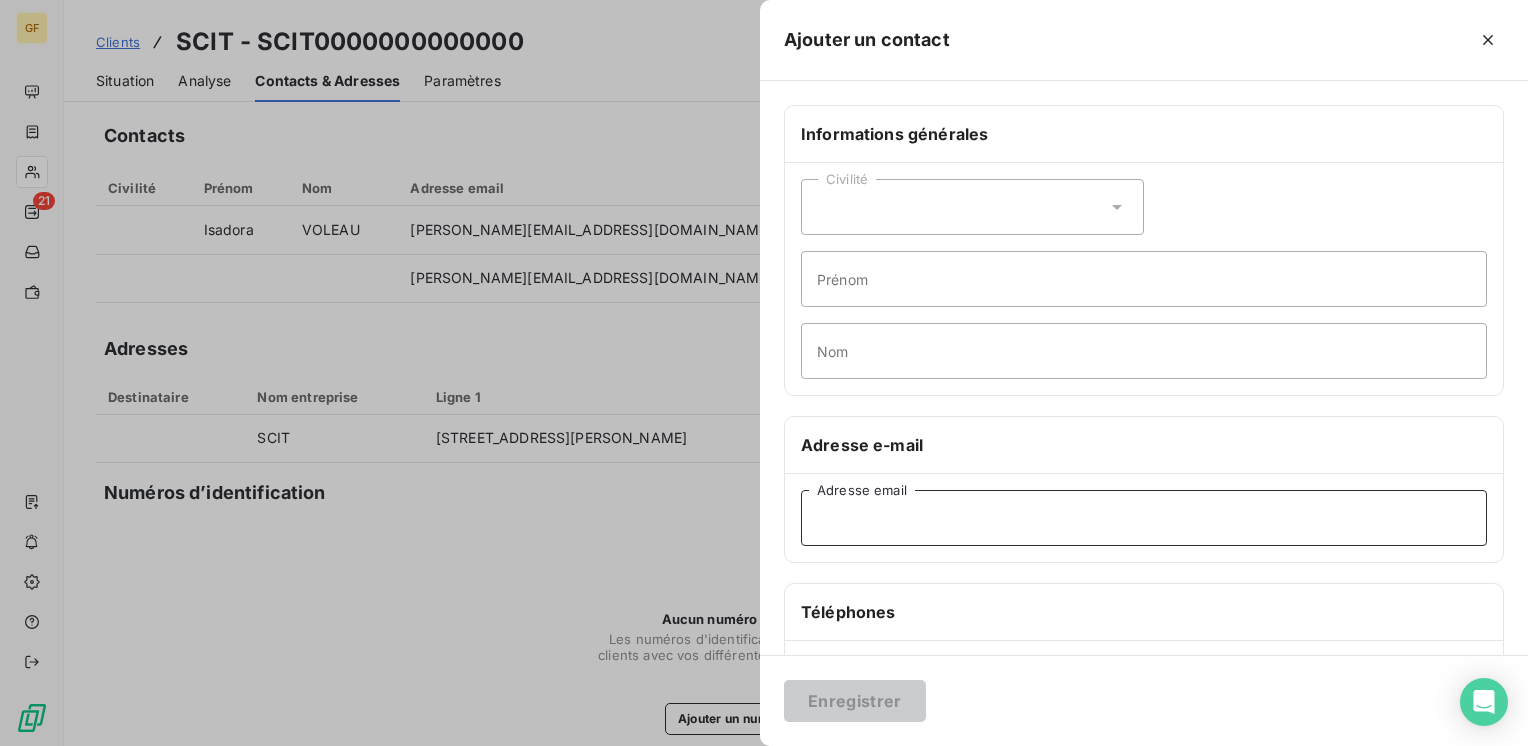 click on "Adresse email" at bounding box center [1144, 518] 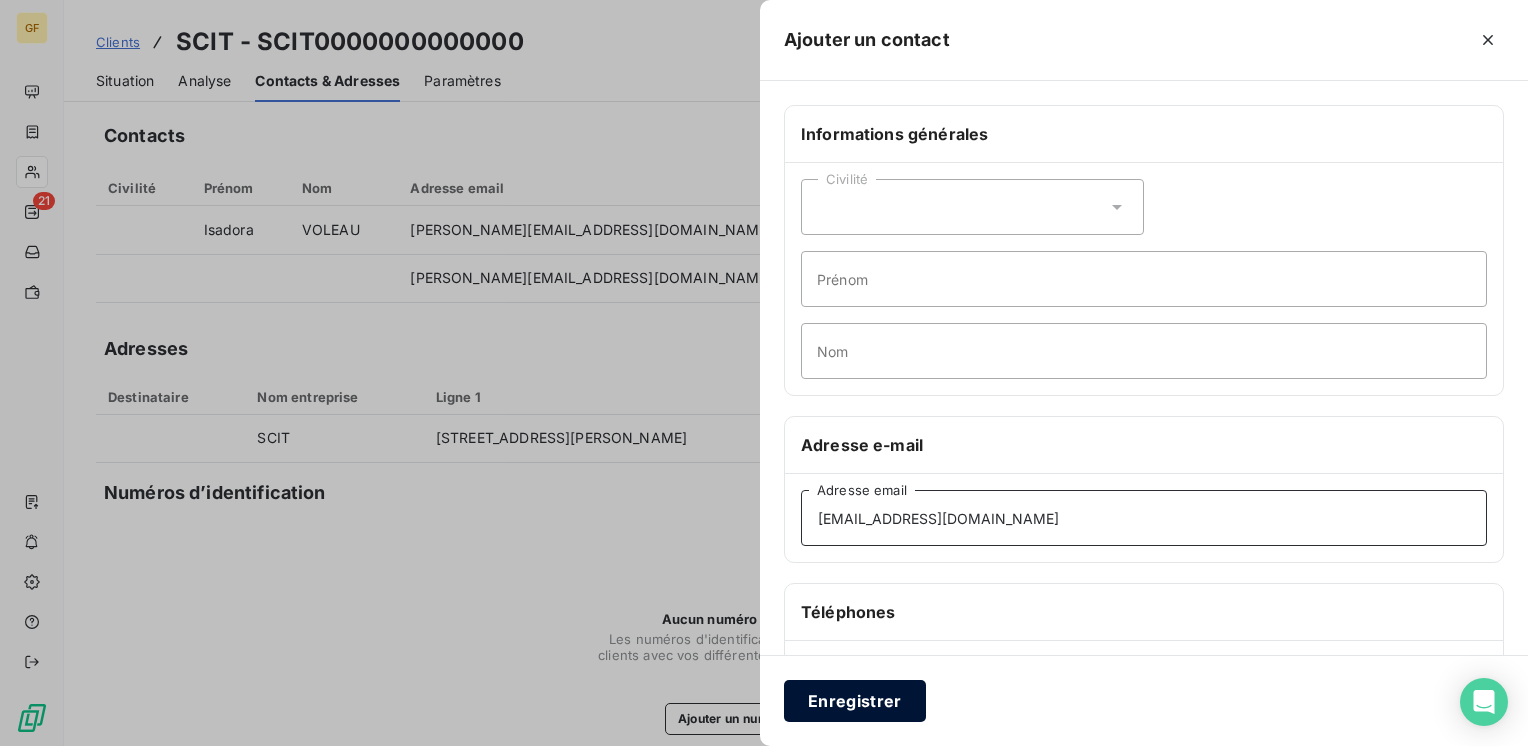 type on "adv@groupe-scit.fr" 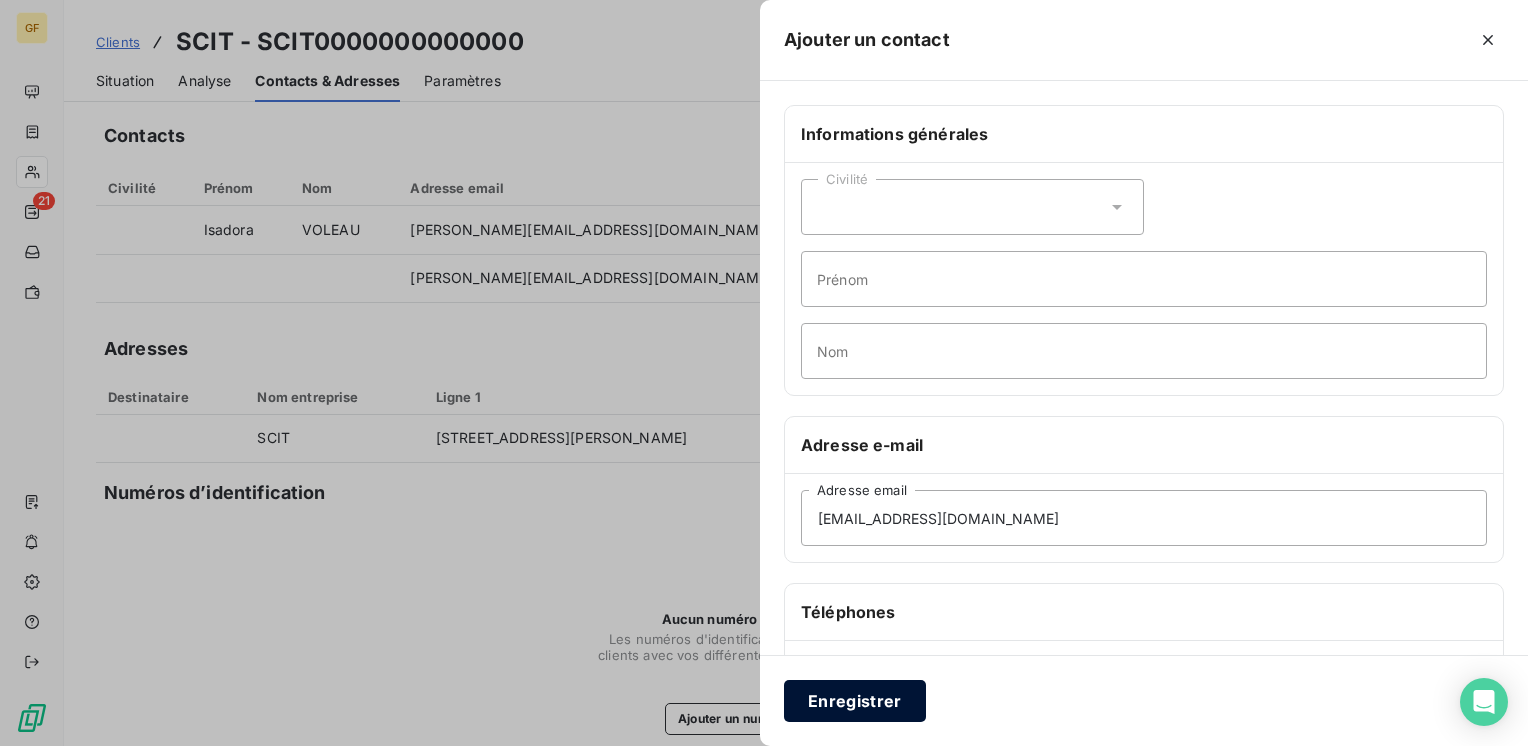 click on "Enregistrer" at bounding box center (855, 701) 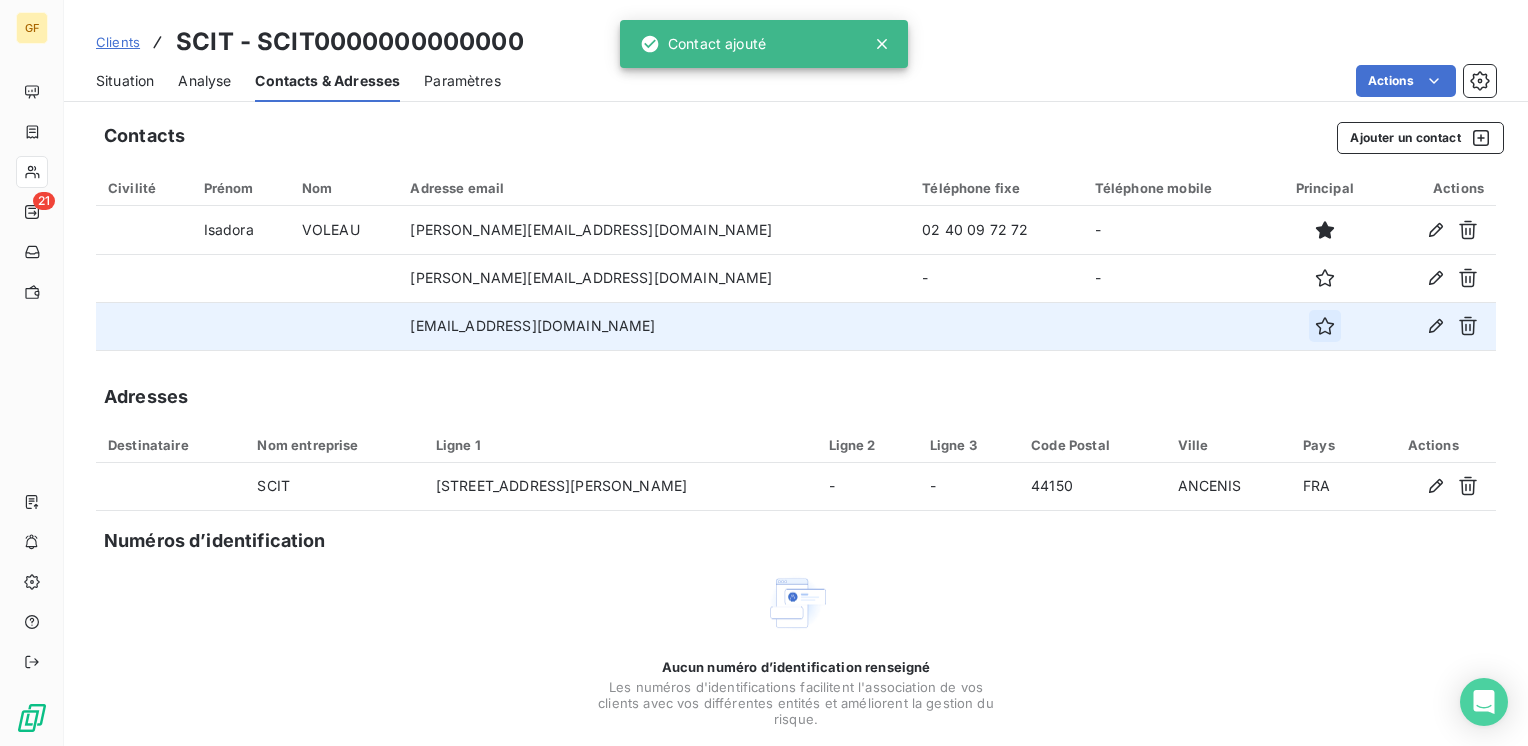 click 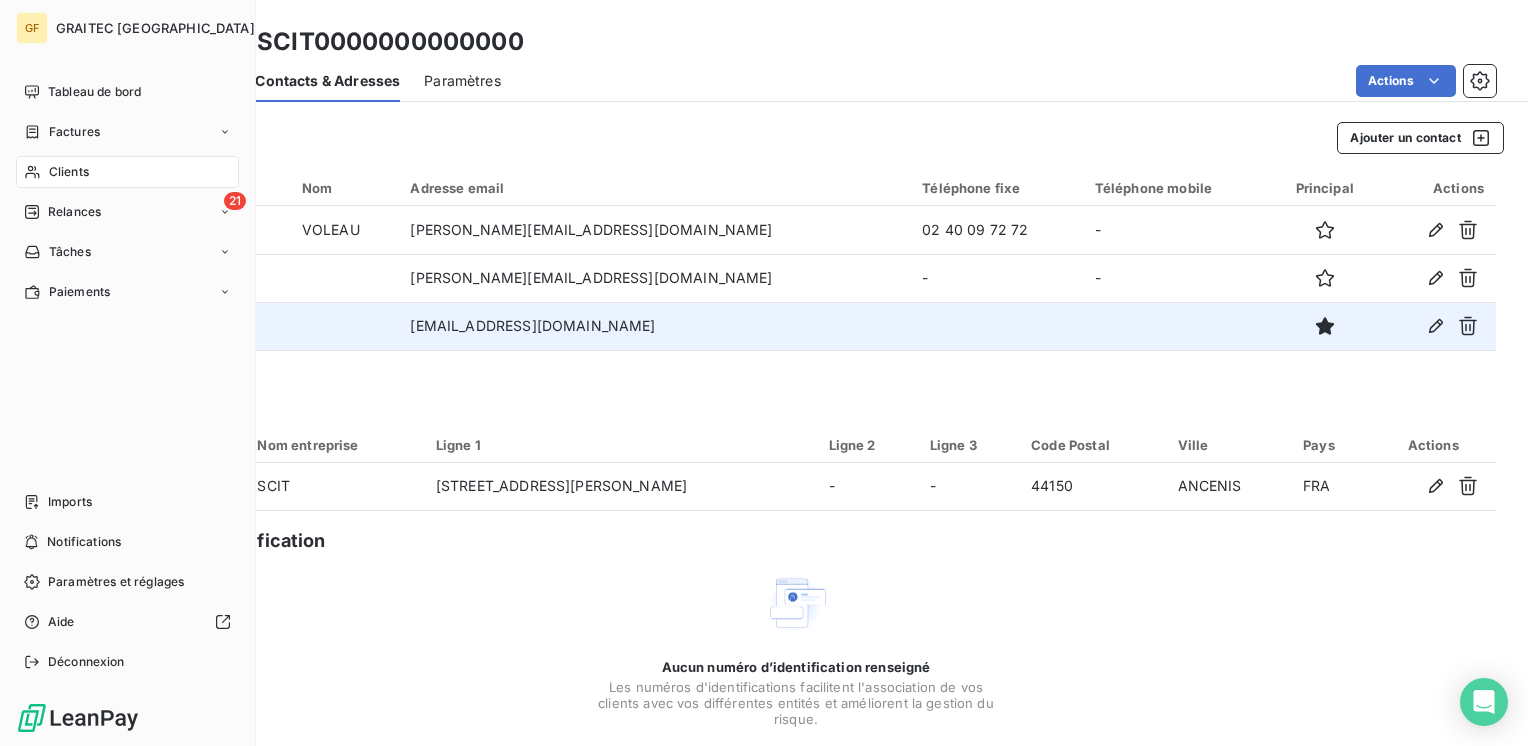 drag, startPoint x: 63, startPoint y: 208, endPoint x: 204, endPoint y: 372, distance: 216.2799 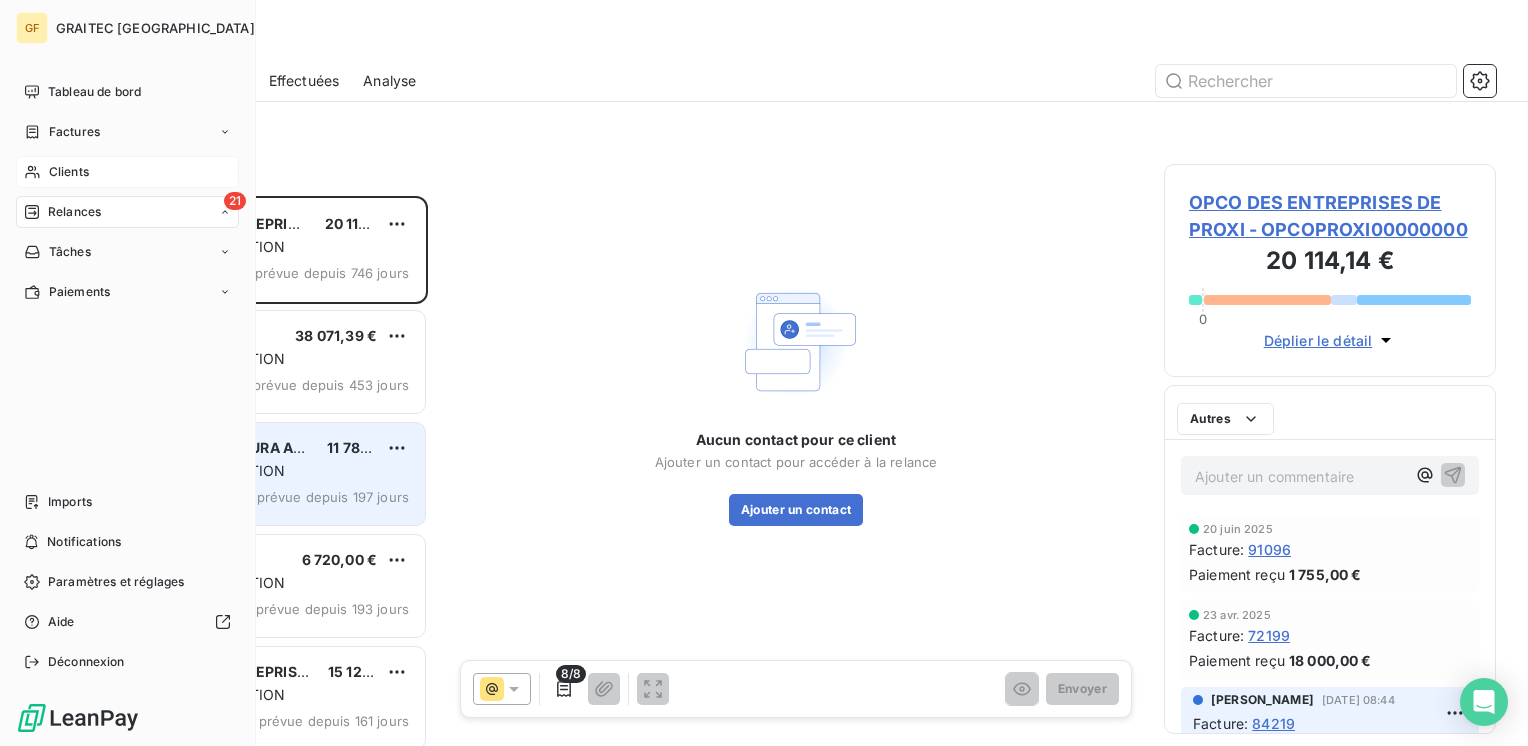scroll, scrollTop: 16, scrollLeft: 16, axis: both 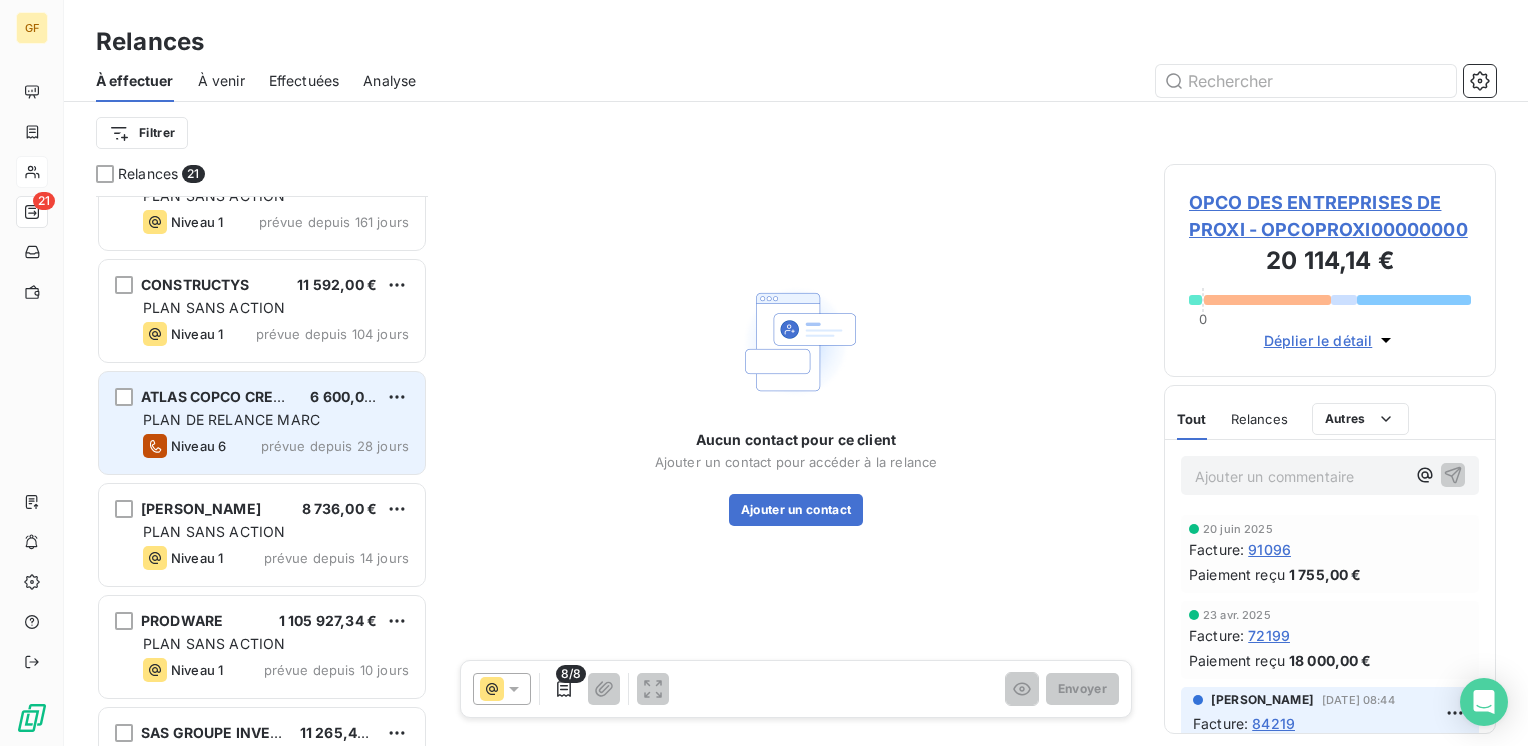 click on "PLAN DE RELANCE MARC" at bounding box center (231, 419) 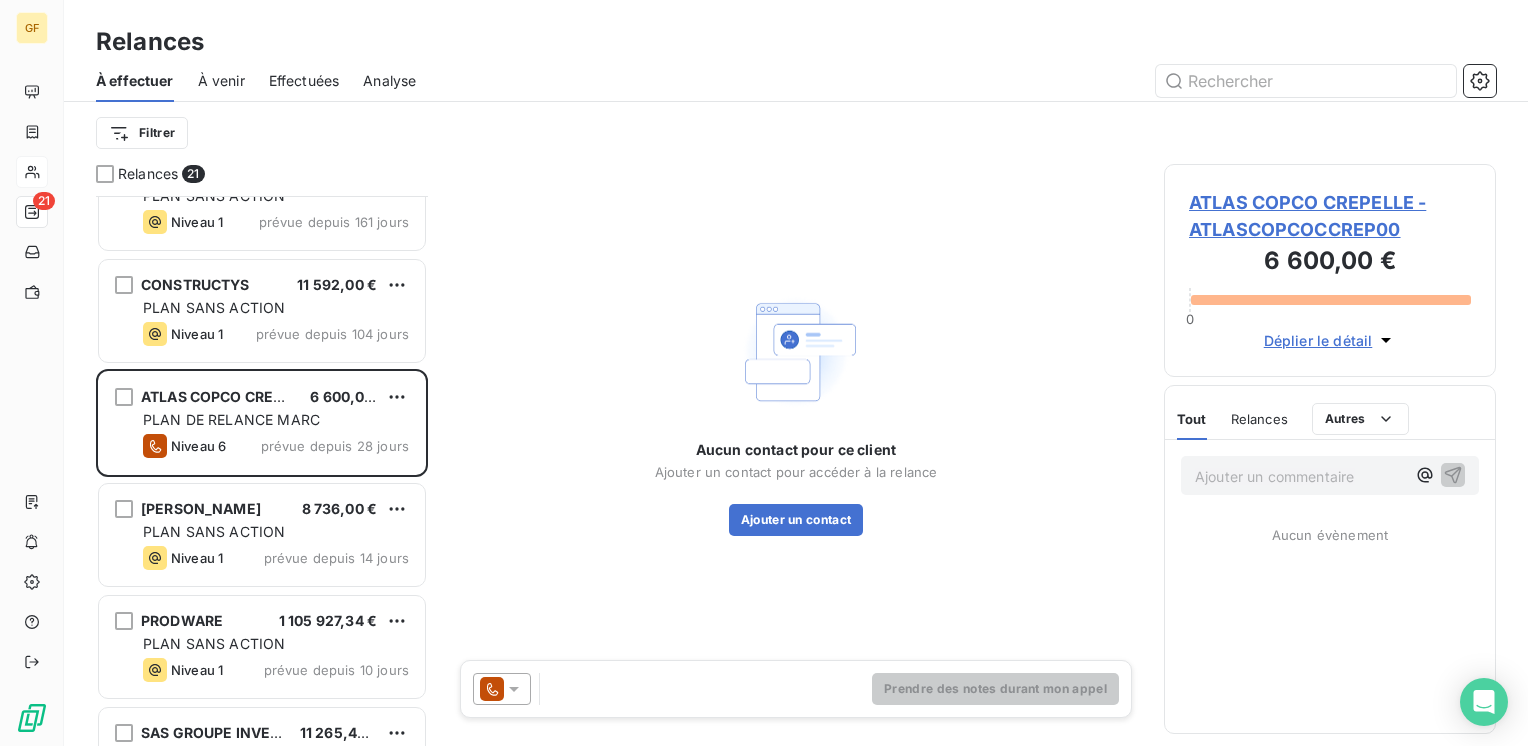 click on "ATLAS COPCO CREPELLE - ATLASCOPCOCCREP00" at bounding box center [1330, 216] 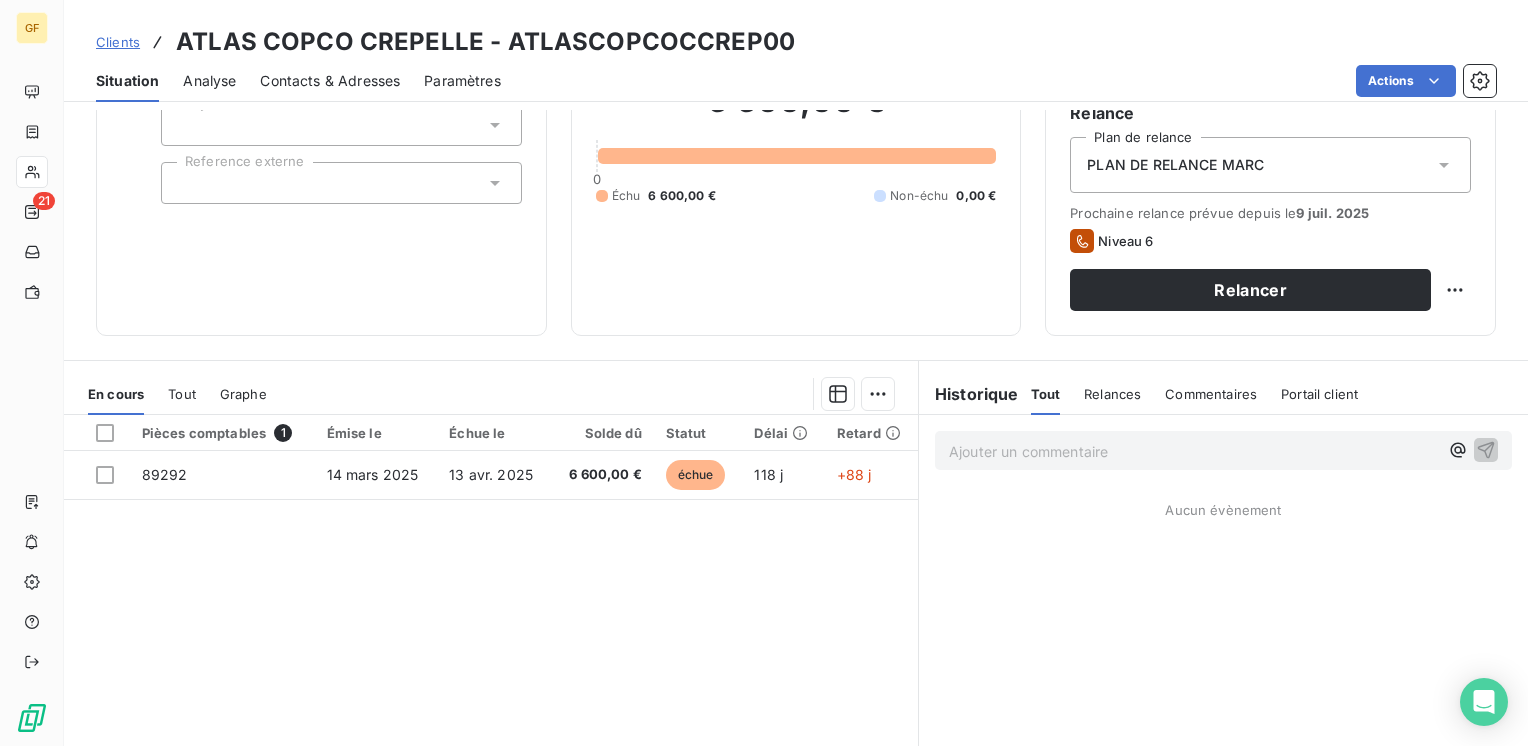 scroll, scrollTop: 200, scrollLeft: 0, axis: vertical 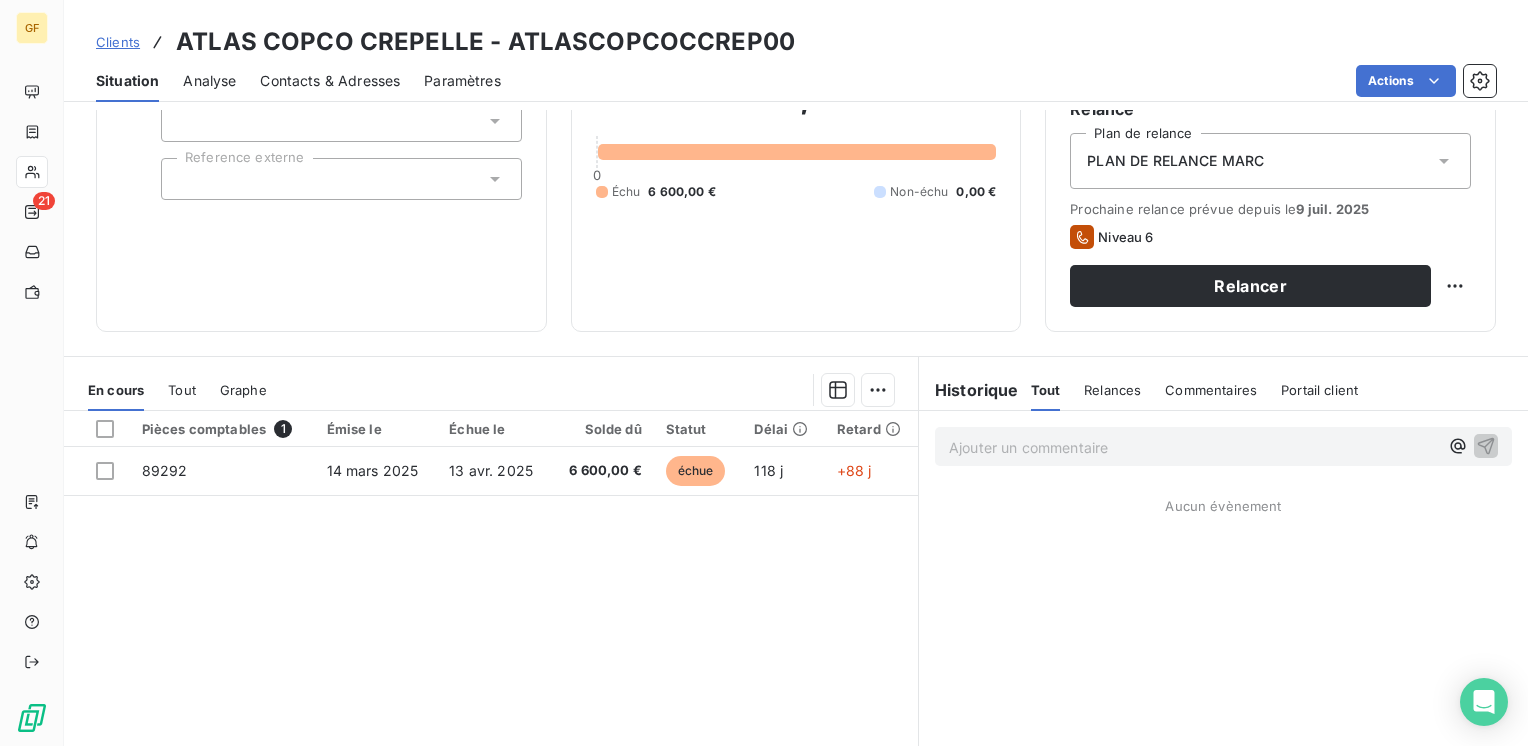 click on "Contacts & Adresses" at bounding box center [330, 81] 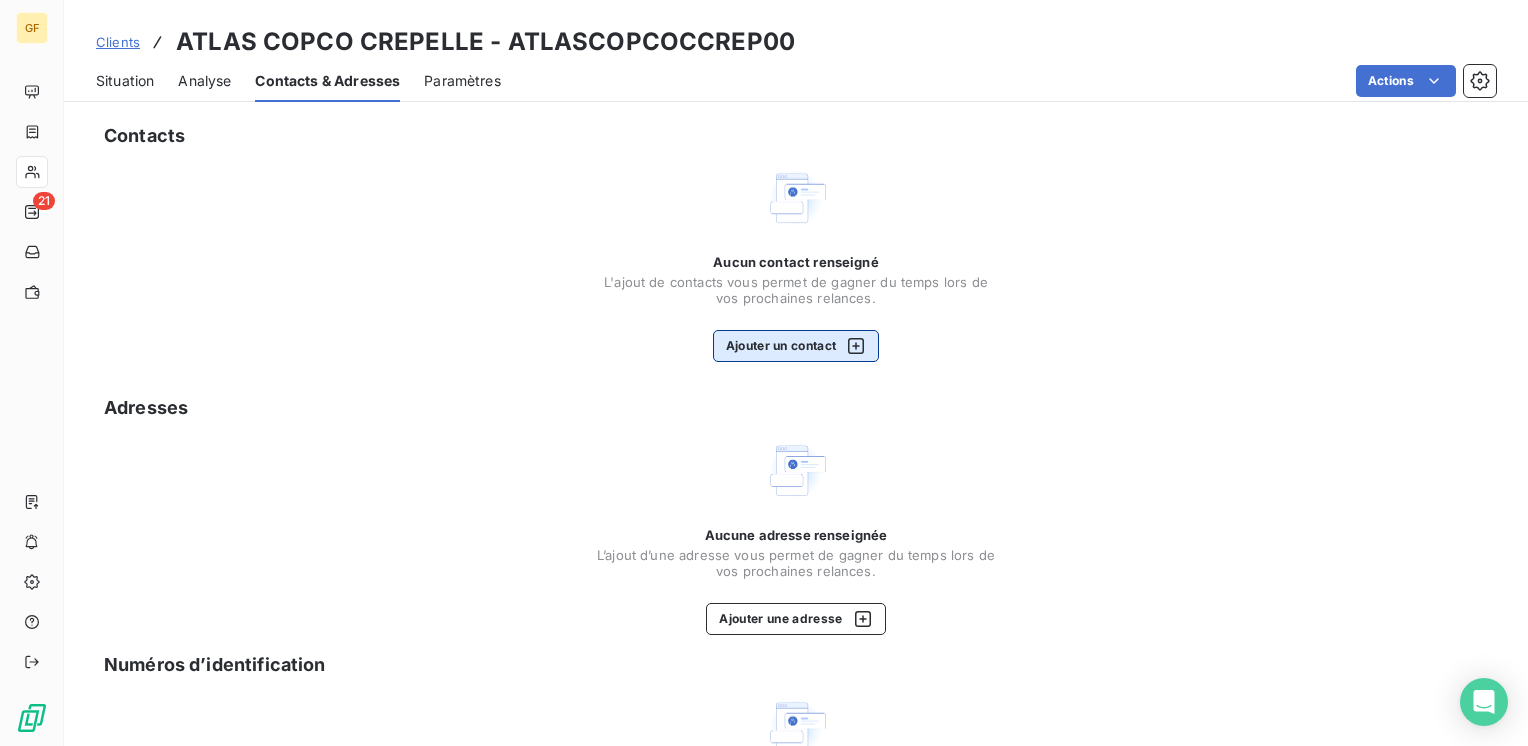 click on "Ajouter un contact" at bounding box center (796, 346) 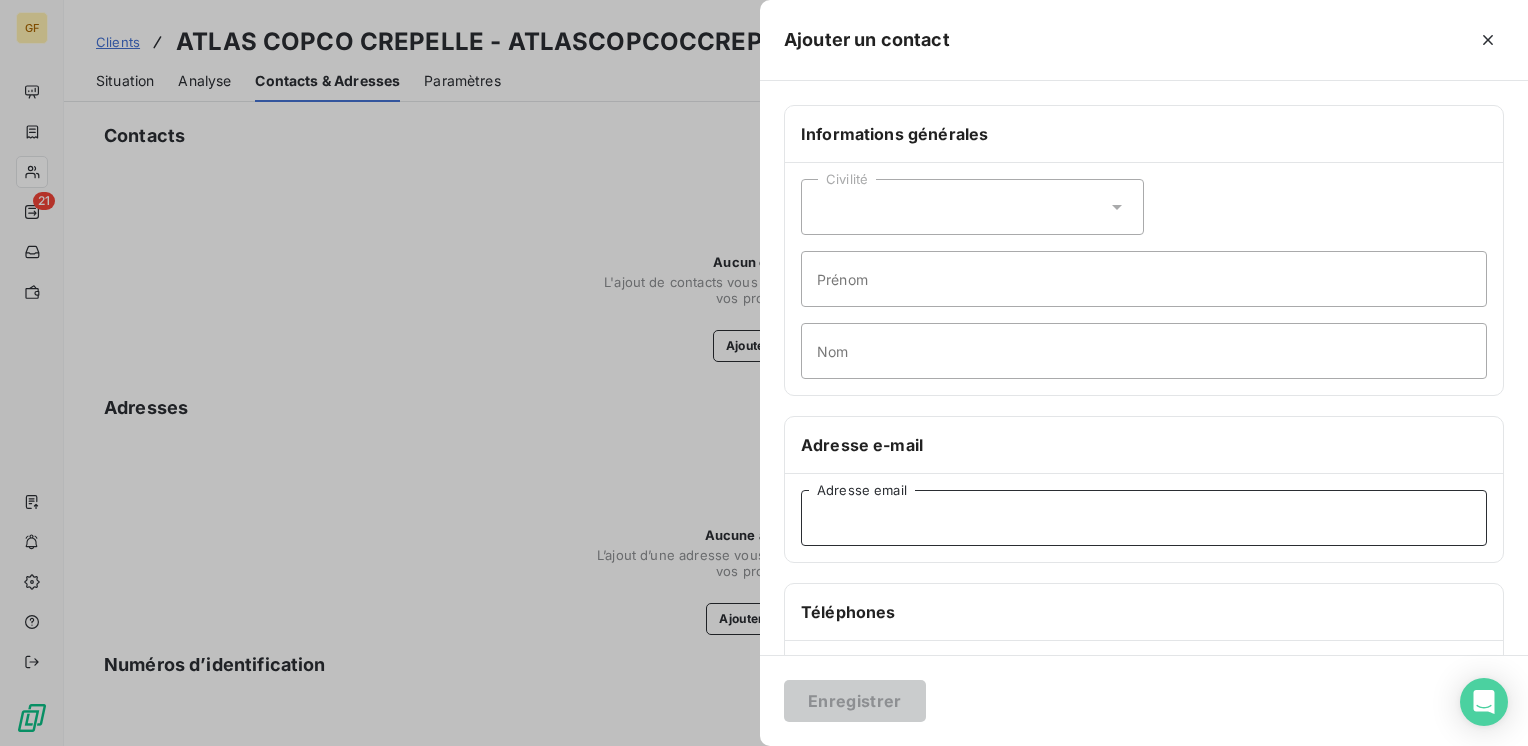 click on "Adresse email" at bounding box center (1144, 518) 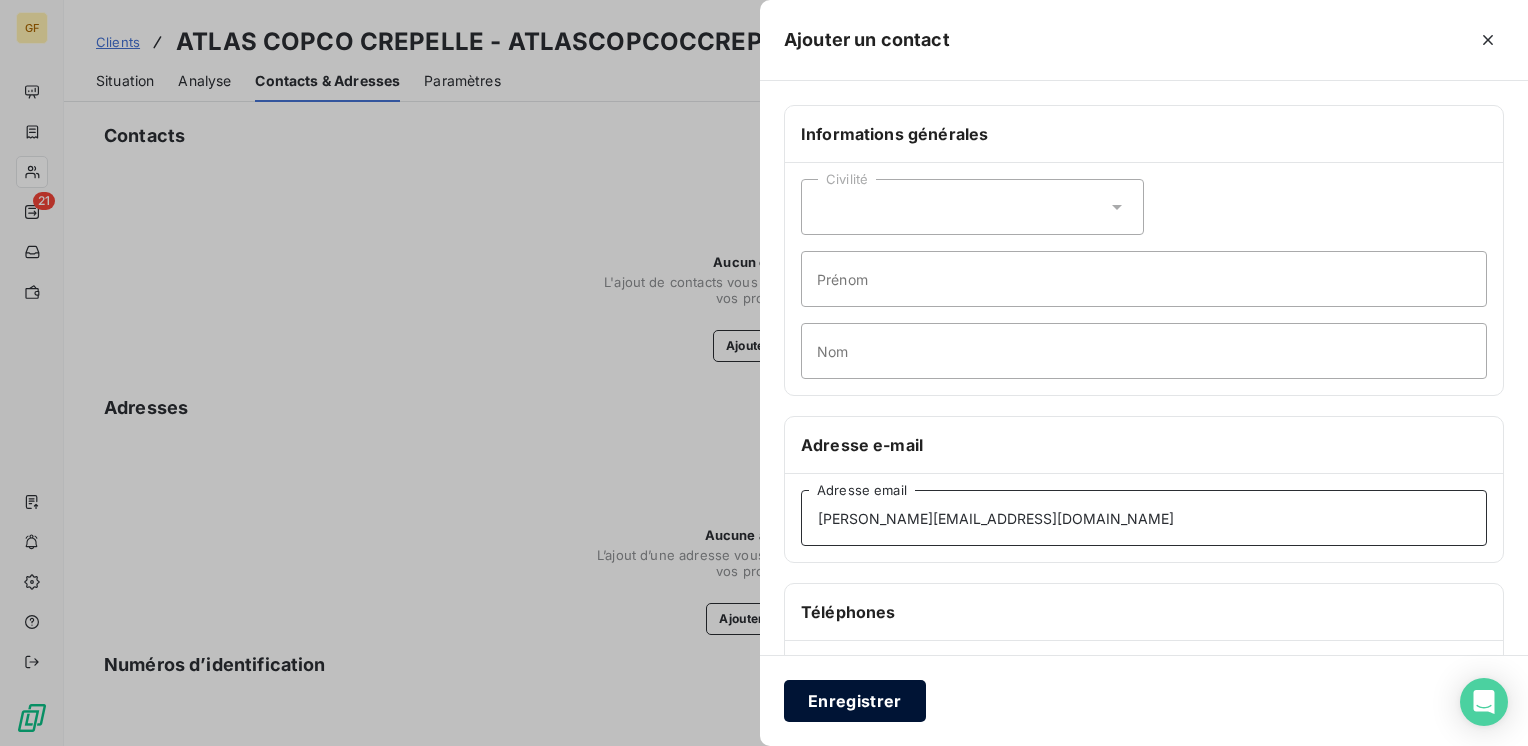type on "jonathan.debuigne@atlascopco.com" 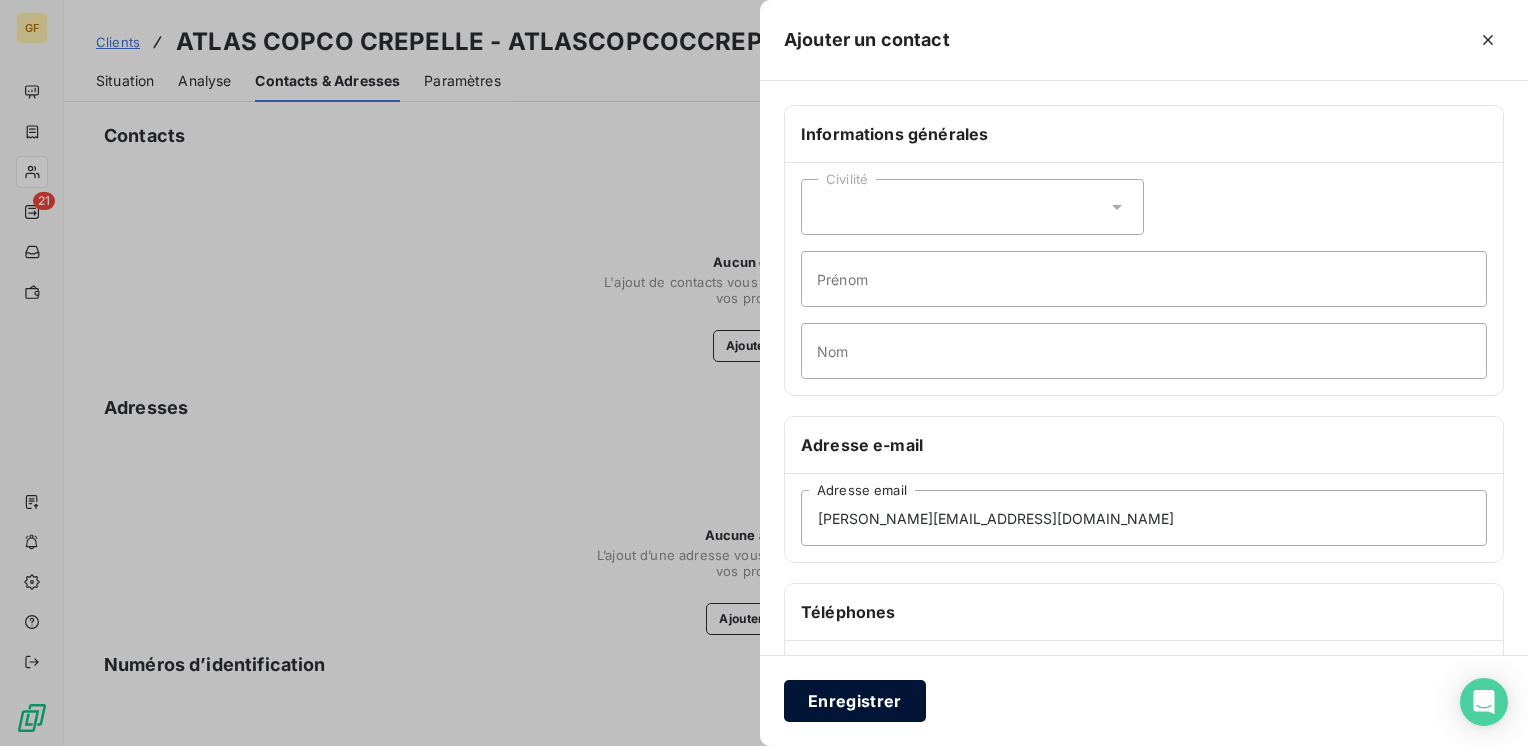 click on "Enregistrer" at bounding box center [855, 701] 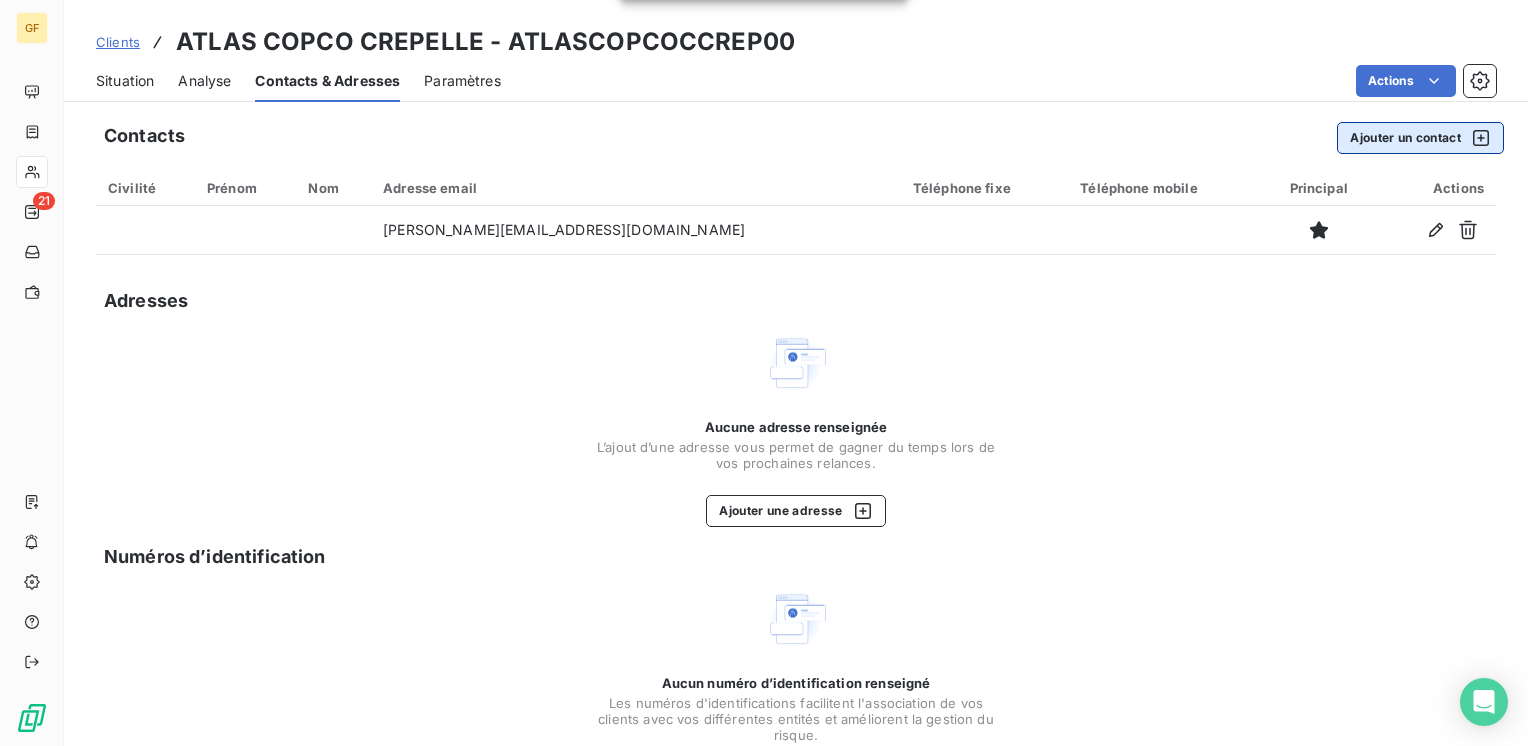 click on "Ajouter un contact" at bounding box center [1420, 138] 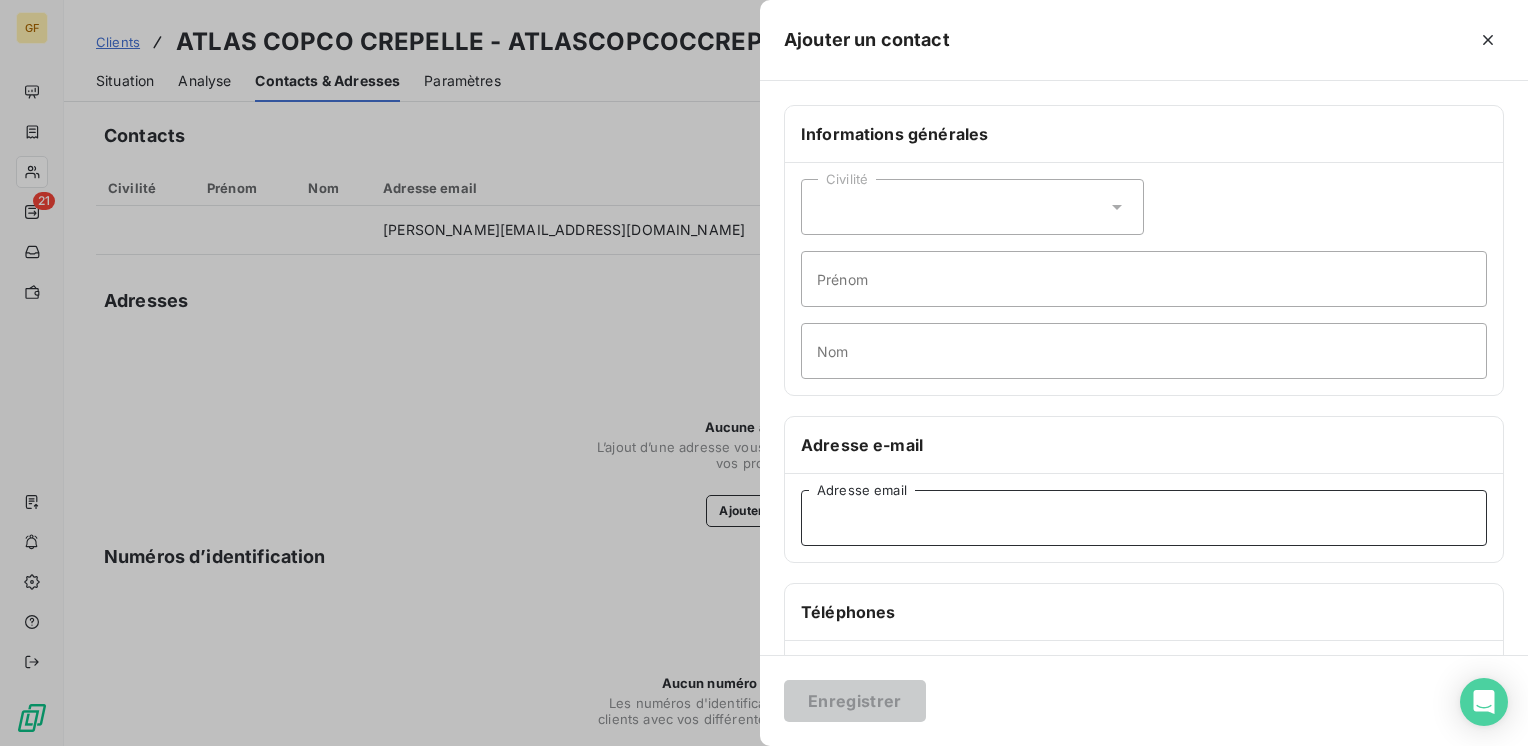 click on "Adresse email" at bounding box center [1144, 518] 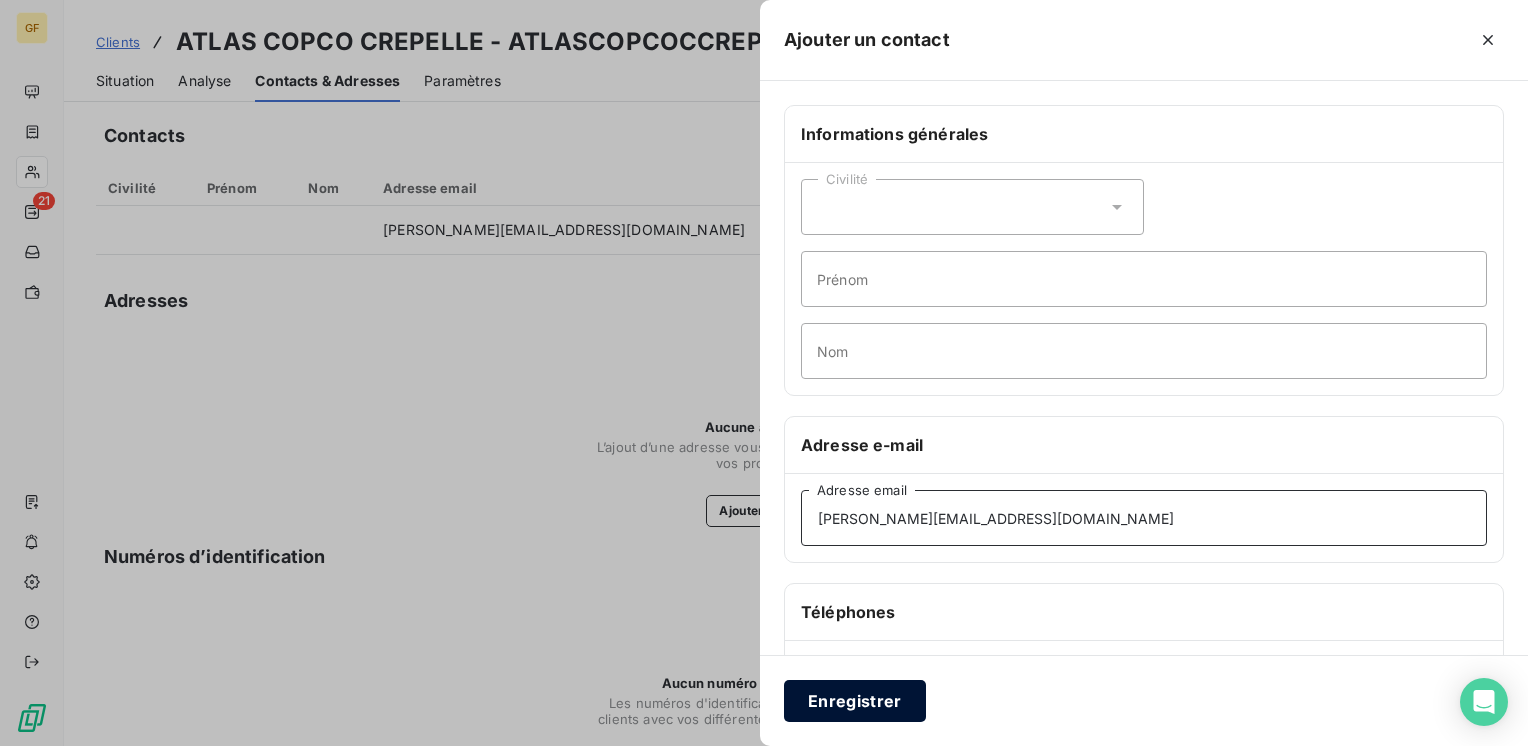 type on "bertrand.bodain@fr.atlascopco.com" 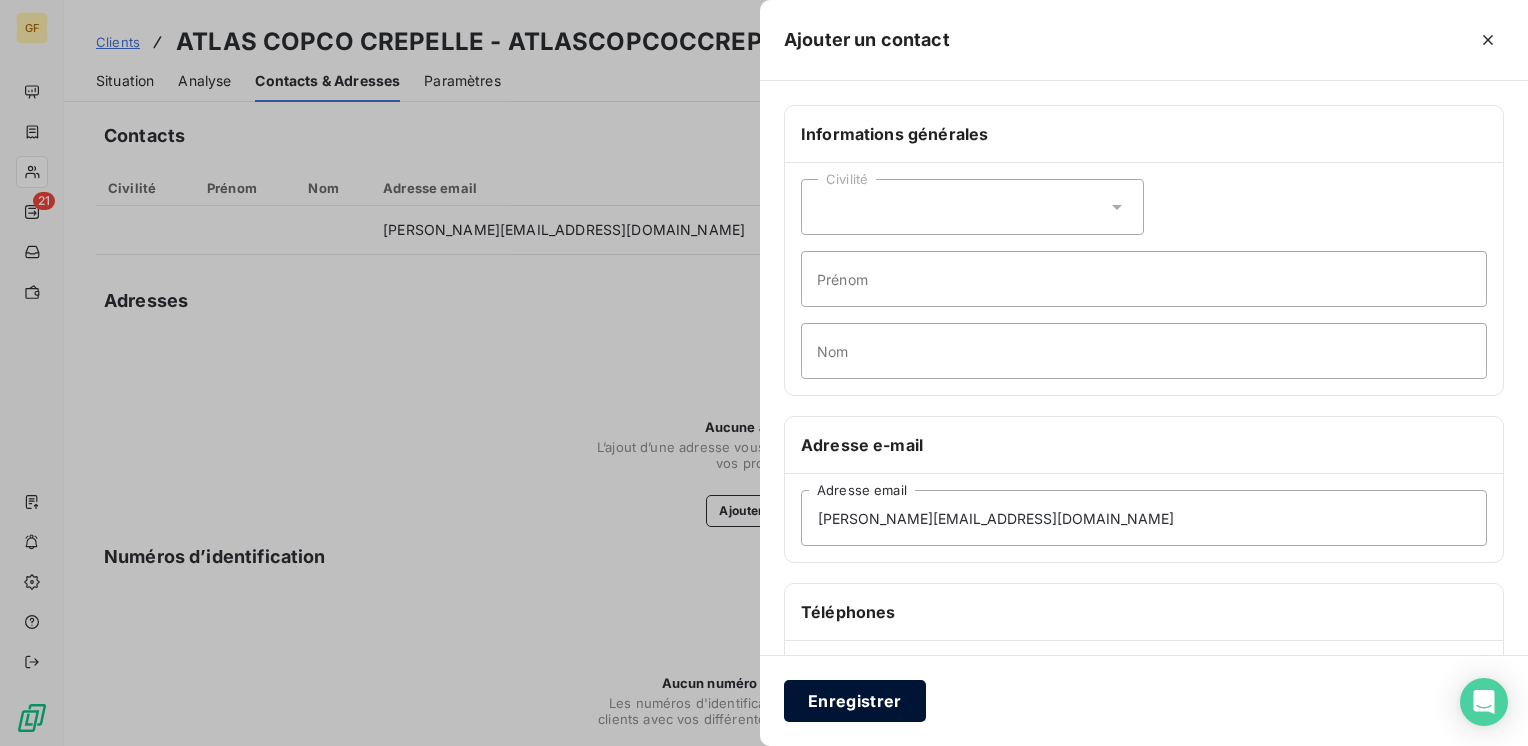 click on "Enregistrer" at bounding box center [855, 701] 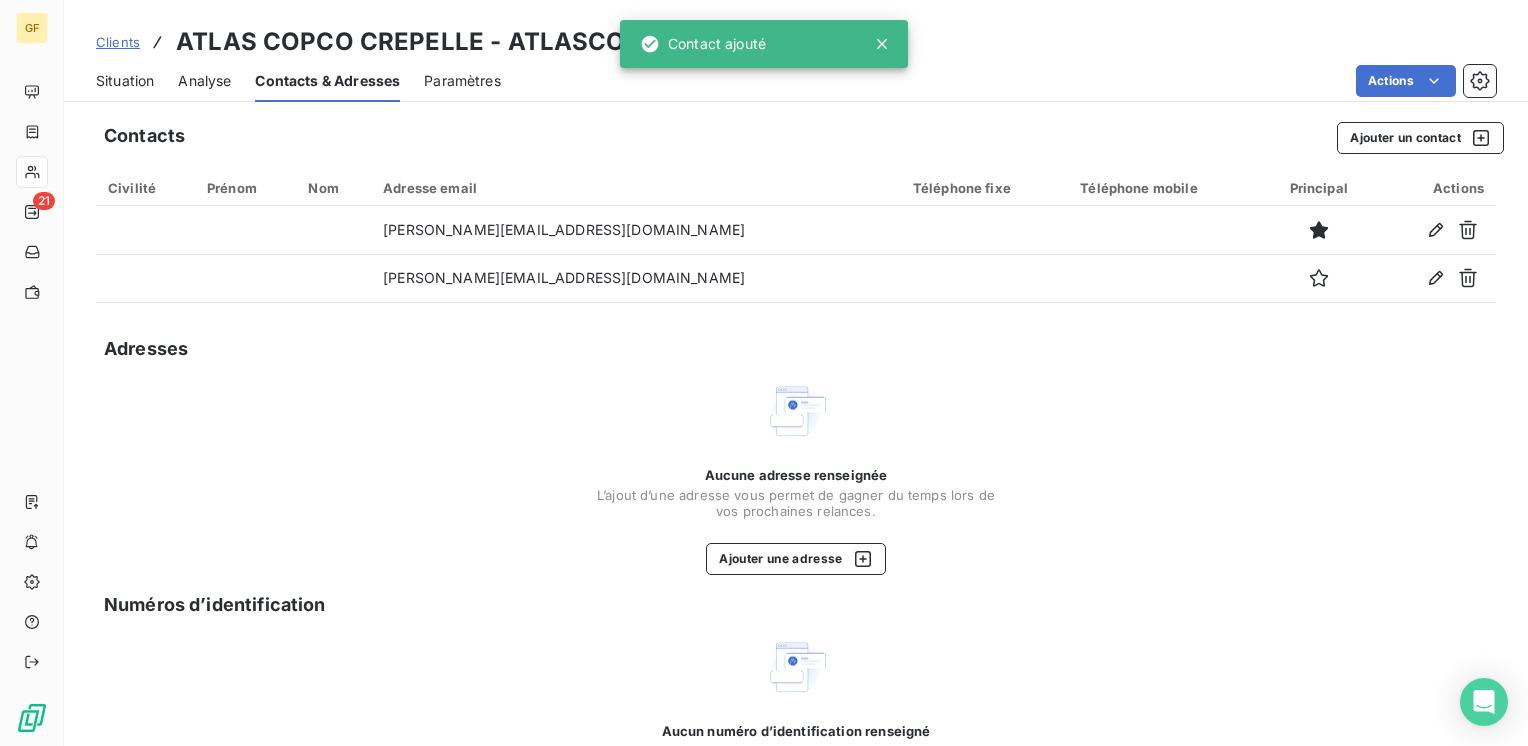 click on "Situation" at bounding box center (125, 81) 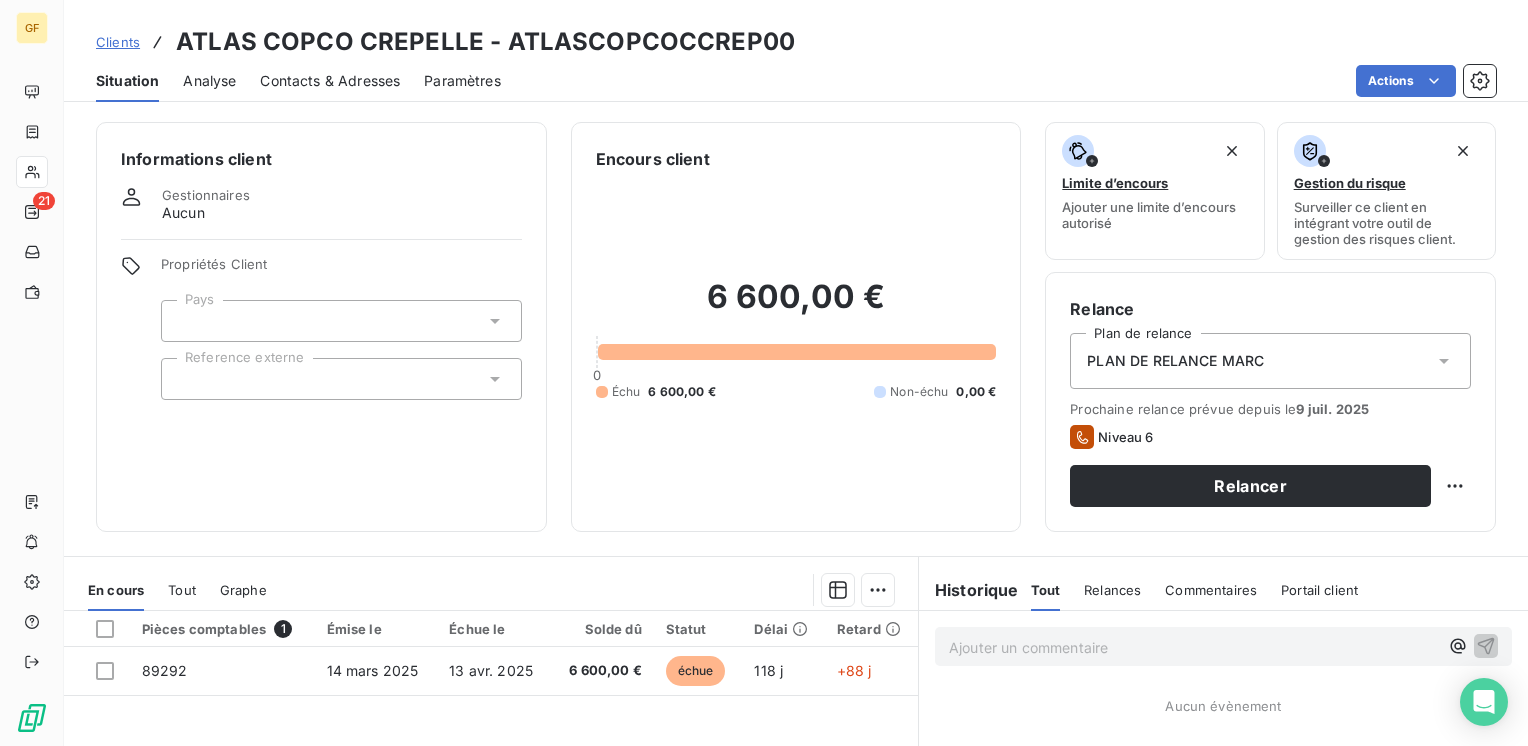 scroll, scrollTop: 100, scrollLeft: 0, axis: vertical 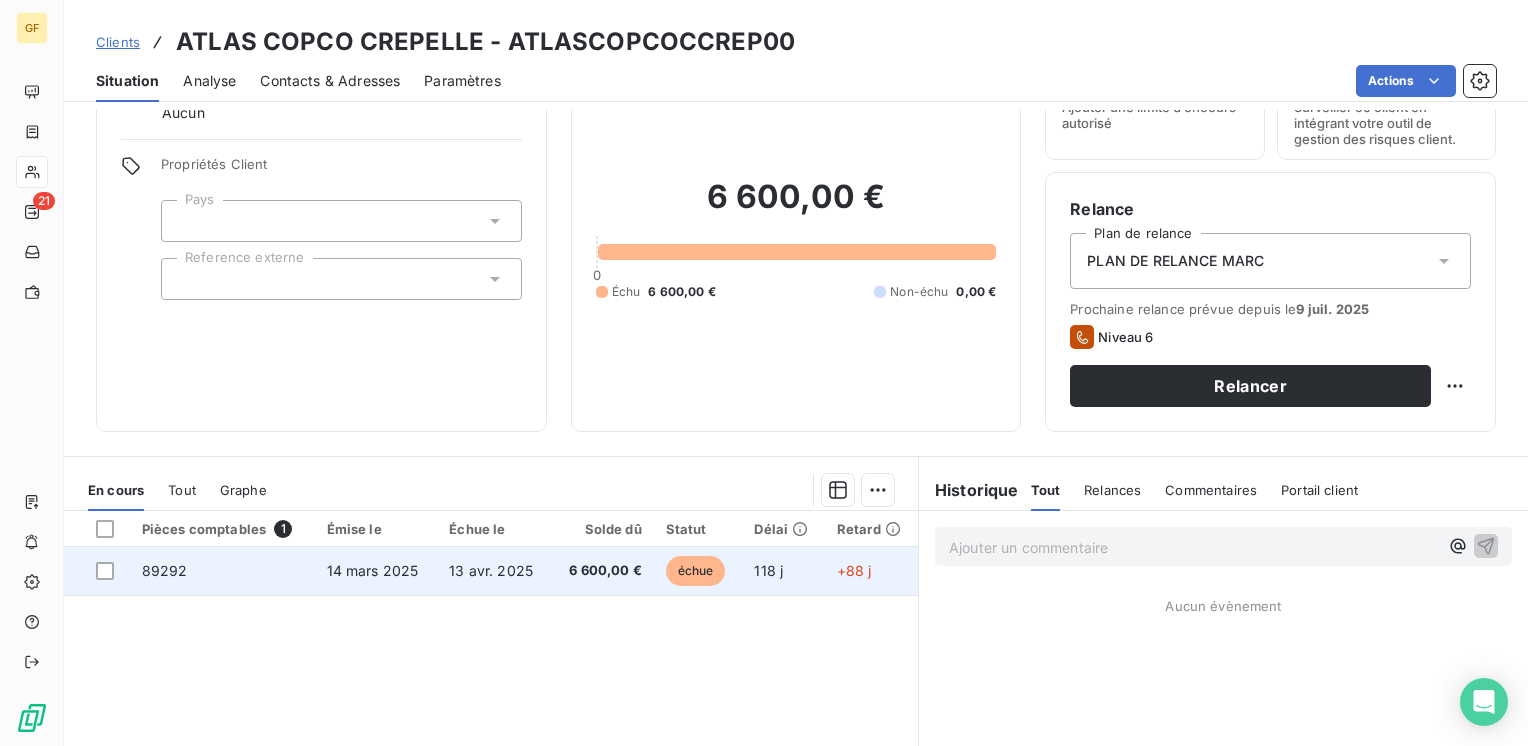click on "13 avr. 2025" at bounding box center (491, 570) 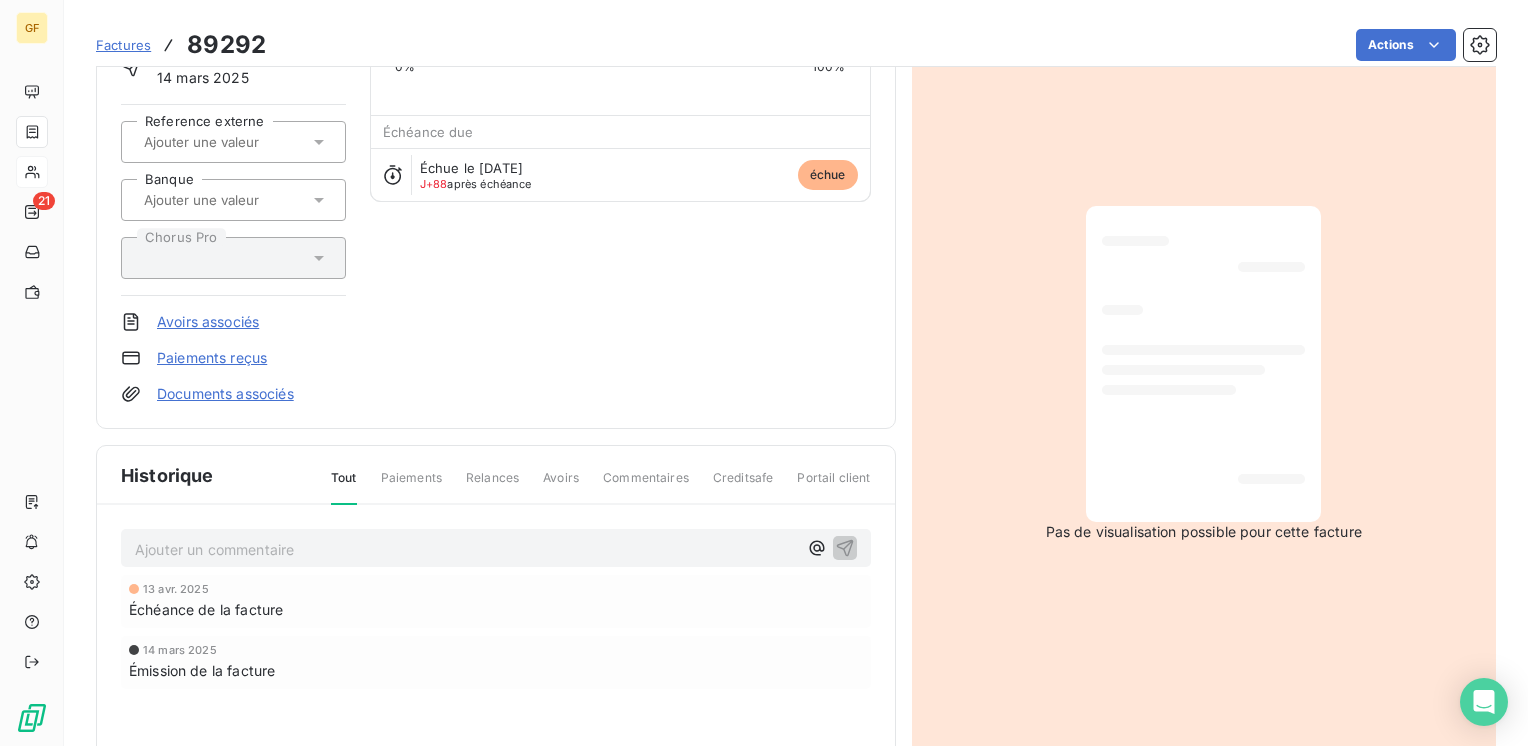 scroll, scrollTop: 359, scrollLeft: 0, axis: vertical 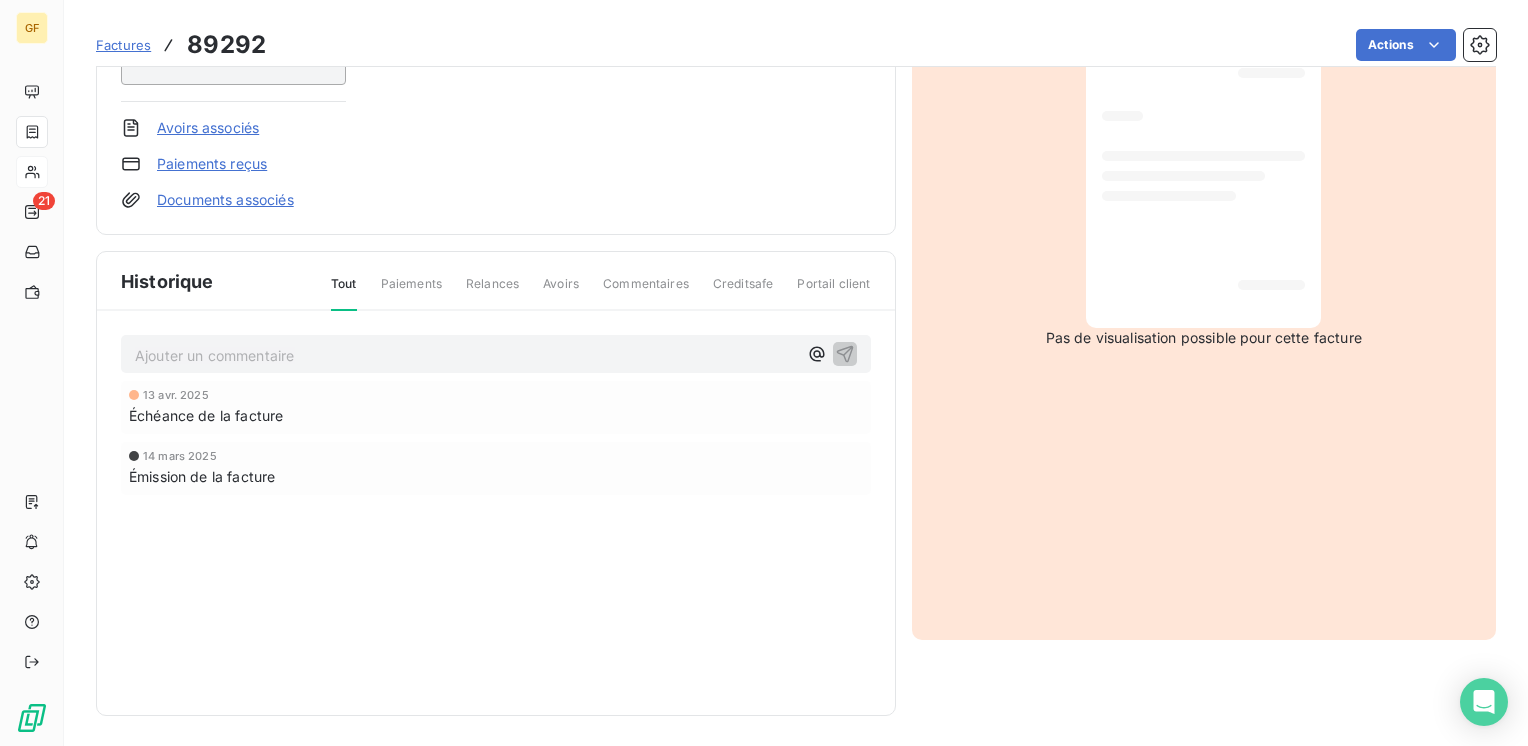 click on "Ajouter un commentaire ﻿" at bounding box center [466, 355] 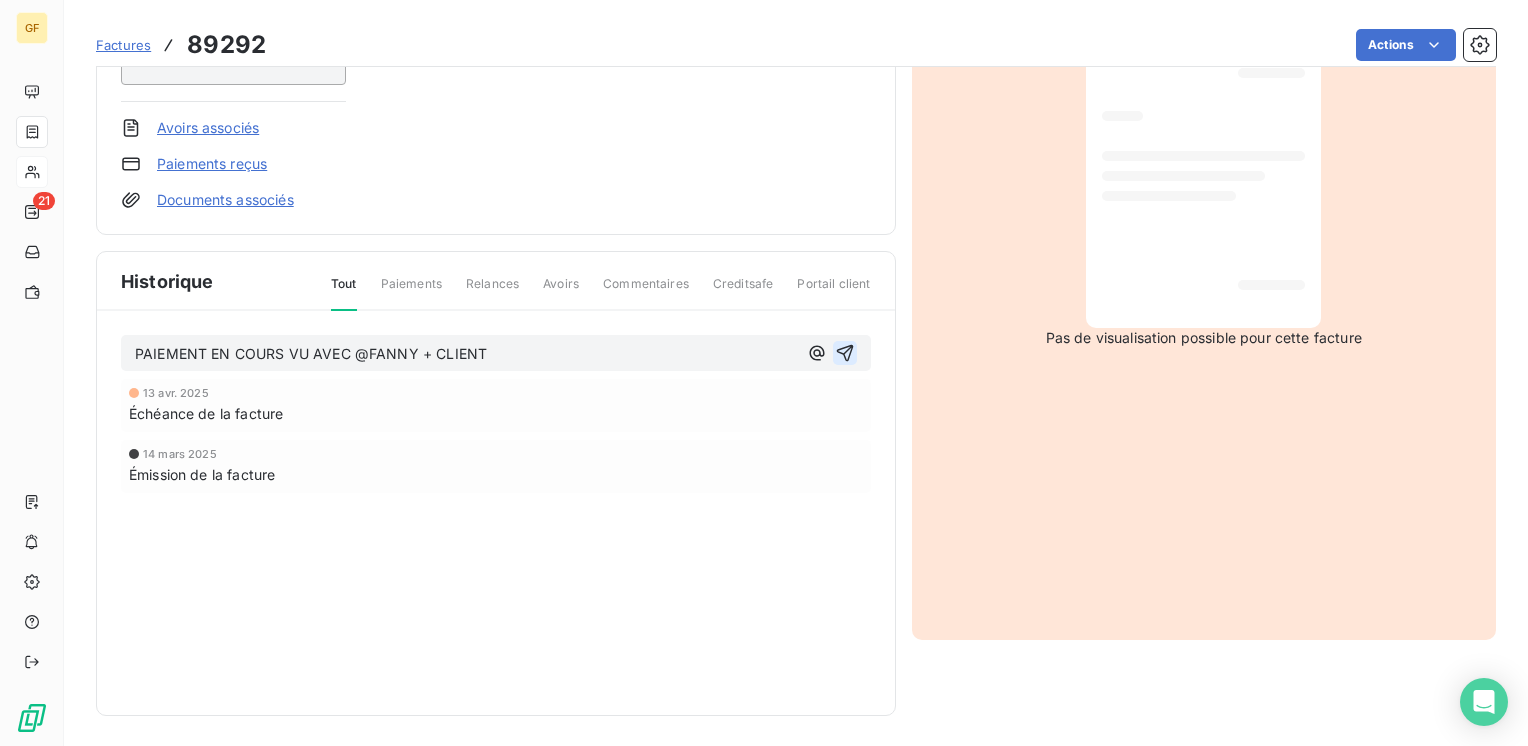 click 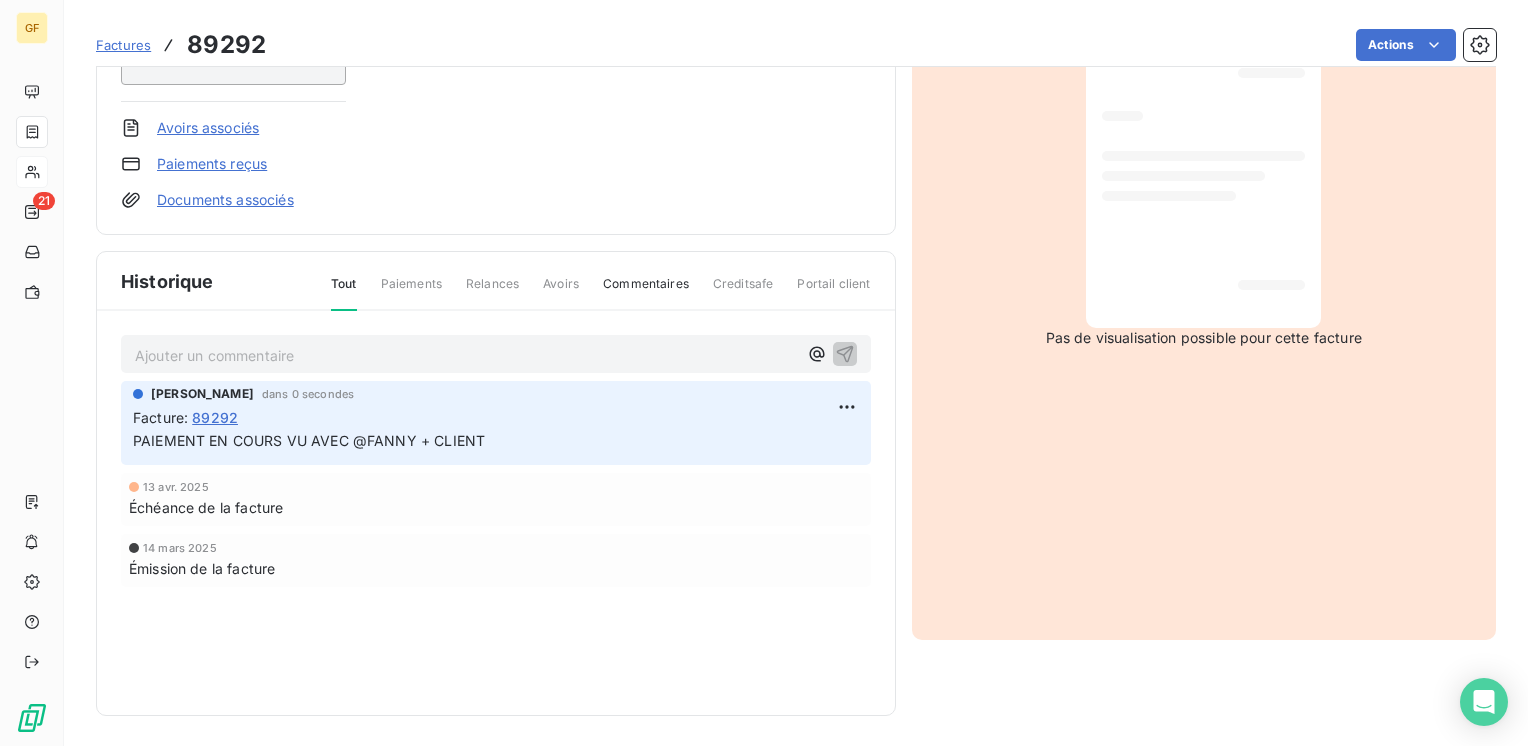 scroll, scrollTop: 0, scrollLeft: 0, axis: both 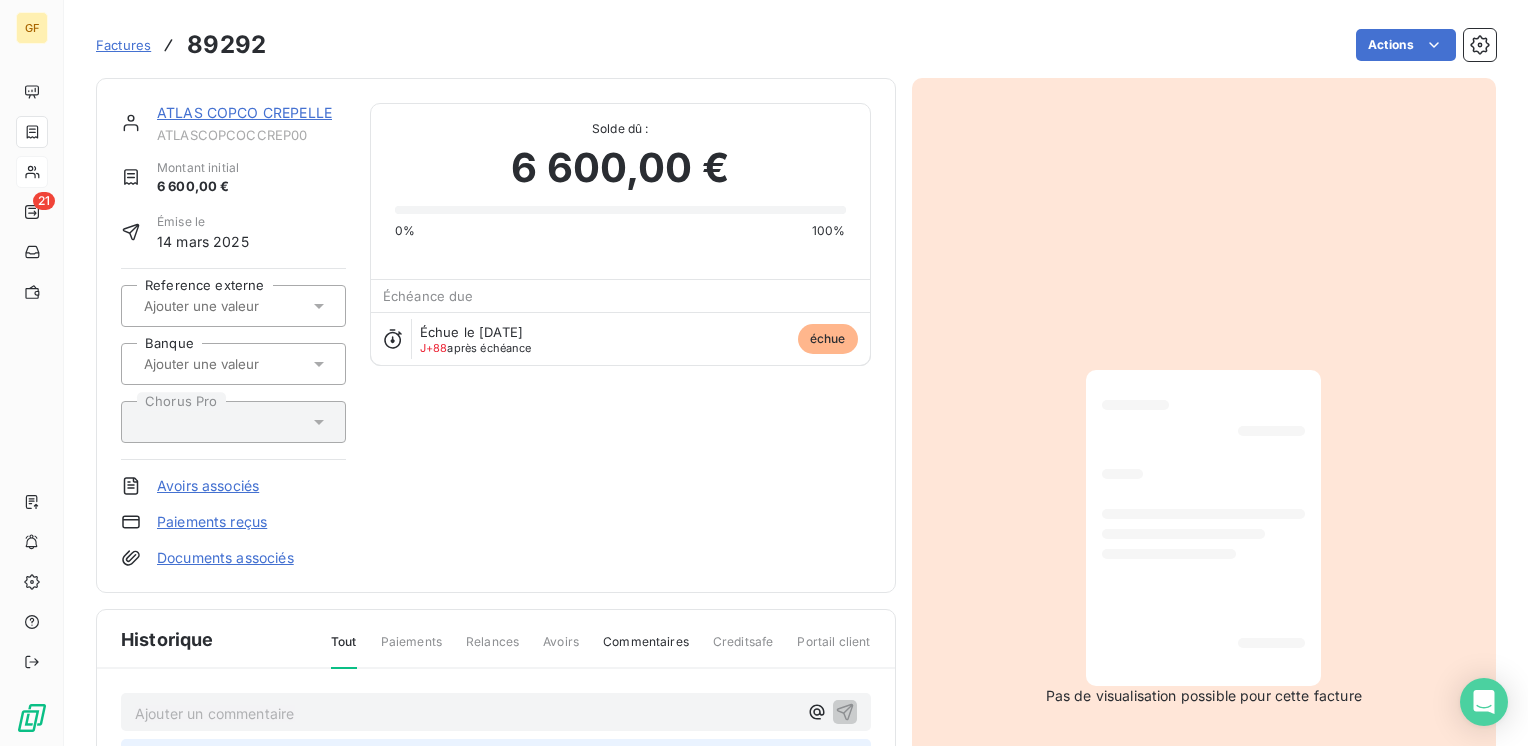 click on "ATLAS COPCO CREPELLE" at bounding box center [244, 112] 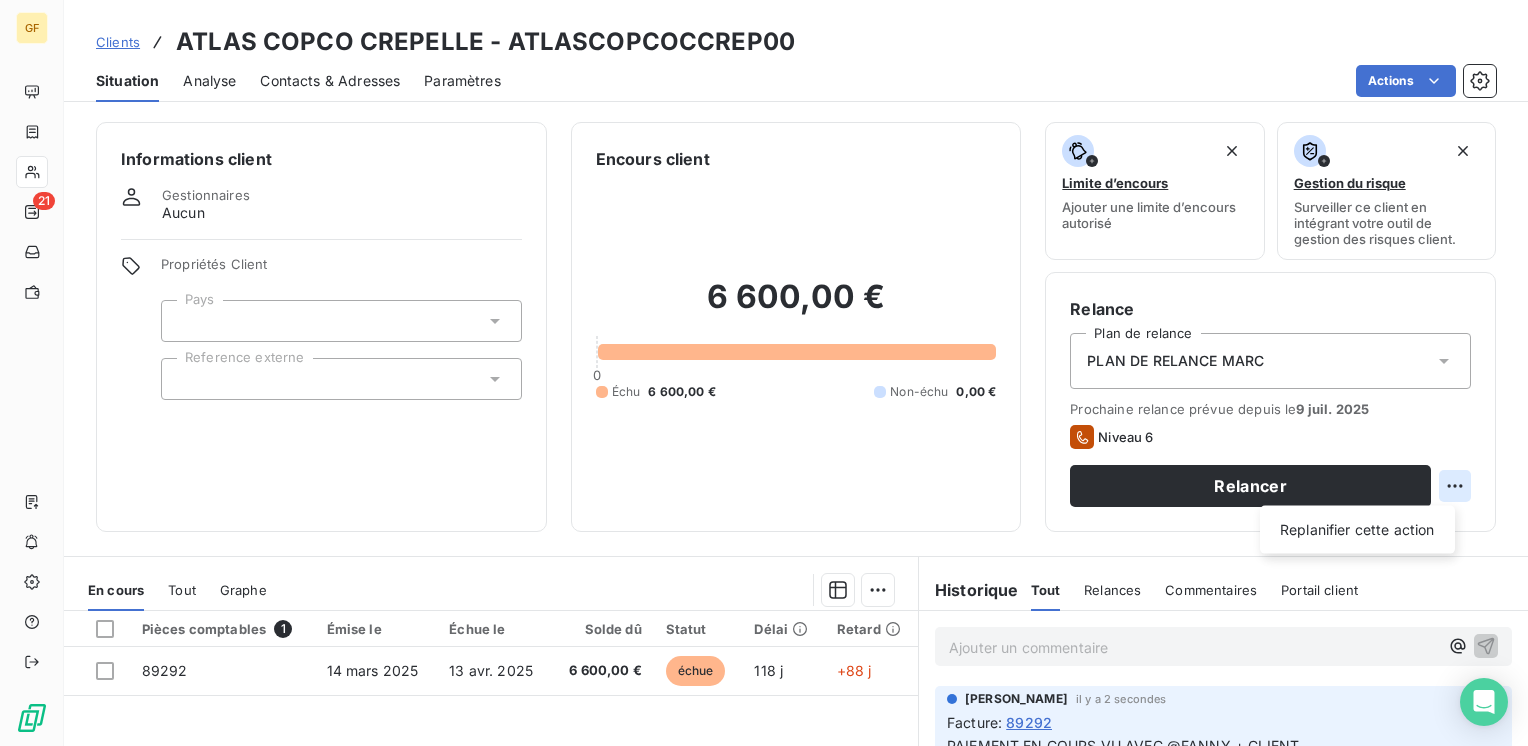 click on "GF 21 Clients ATLAS COPCO CREPELLE - ATLASCOPCOCCREP00 Situation Analyse Contacts & Adresses Paramètres Actions Informations client Gestionnaires Aucun Propriétés Client Pays Reference externe Encours client   6 600,00 € 0 Échu 6 600,00 € Non-échu 0,00 €     Limite d’encours Ajouter une limite d’encours autorisé Gestion du risque Surveiller ce client en intégrant votre outil de gestion des risques client. Relance Plan de relance PLAN DE RELANCE MARC Prochaine relance prévue depuis le  9 juil. 2025 Niveau 6 Relancer Replanifier cette action En cours Tout Graphe Pièces comptables 1 Émise le Échue le Solde dû Statut Délai   Retard   89292 14 mars 2025 13 avr. 2025 6 600,00 € échue 118 j +88 j Lignes par page 25 Précédent 1 Suivant Historique Tout Relances Commentaires Portail client Tout Relances Commentaires Portail client Ajouter un commentaire ﻿ marc santoro il y a 2 secondes Facture  : 89292 PAIEMENT EN COURS VU AVEC @FANNY + CLIENT" at bounding box center [764, 373] 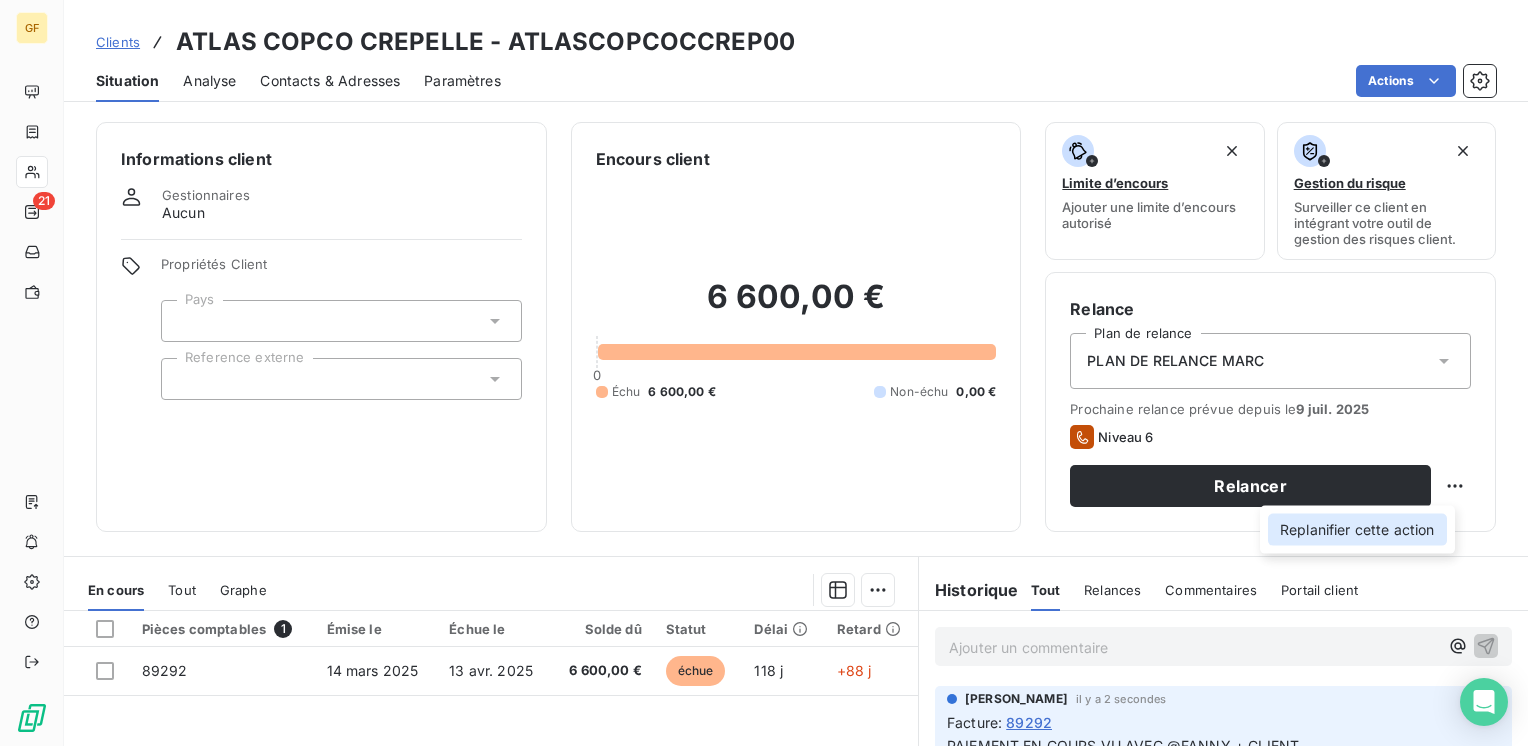 click on "Replanifier cette action" at bounding box center (1357, 530) 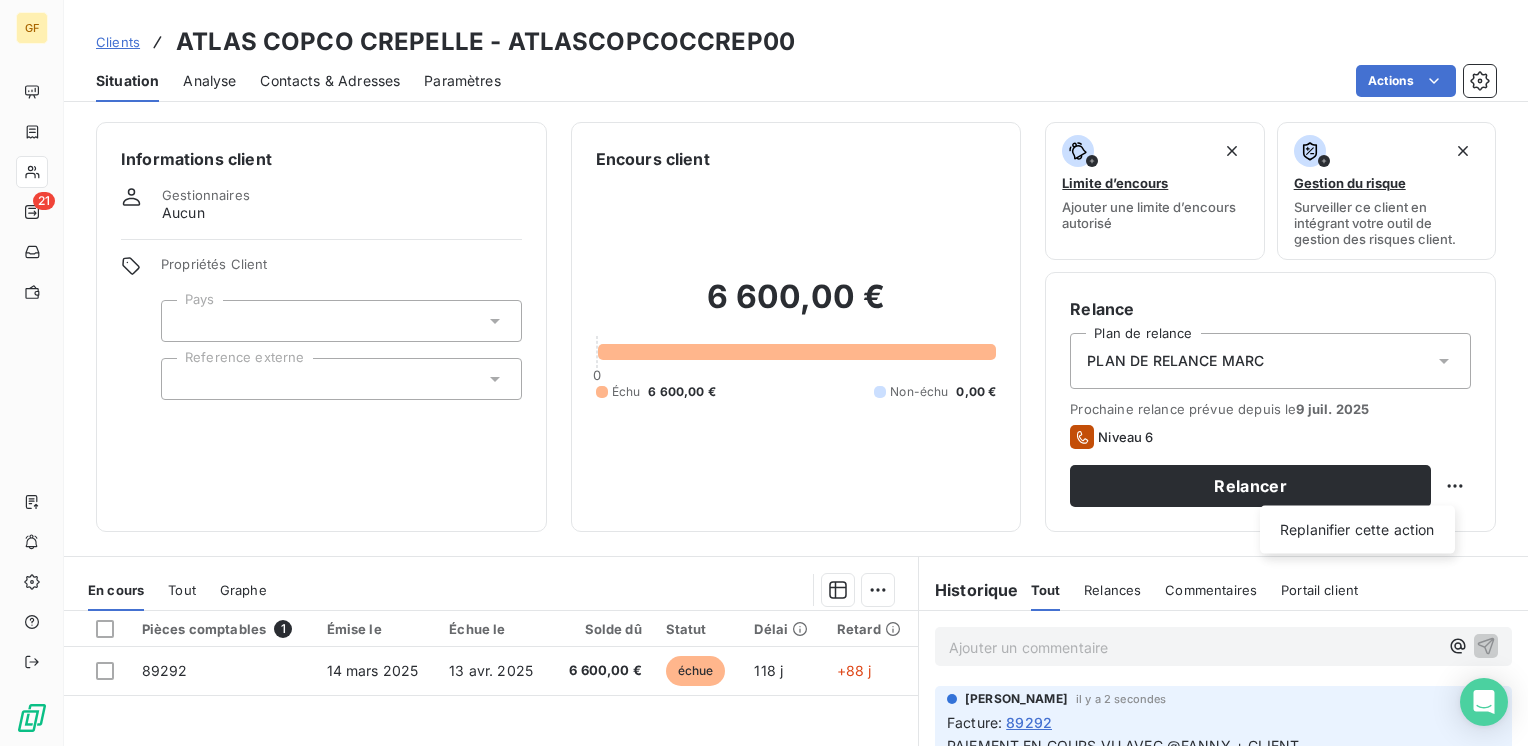 select on "6" 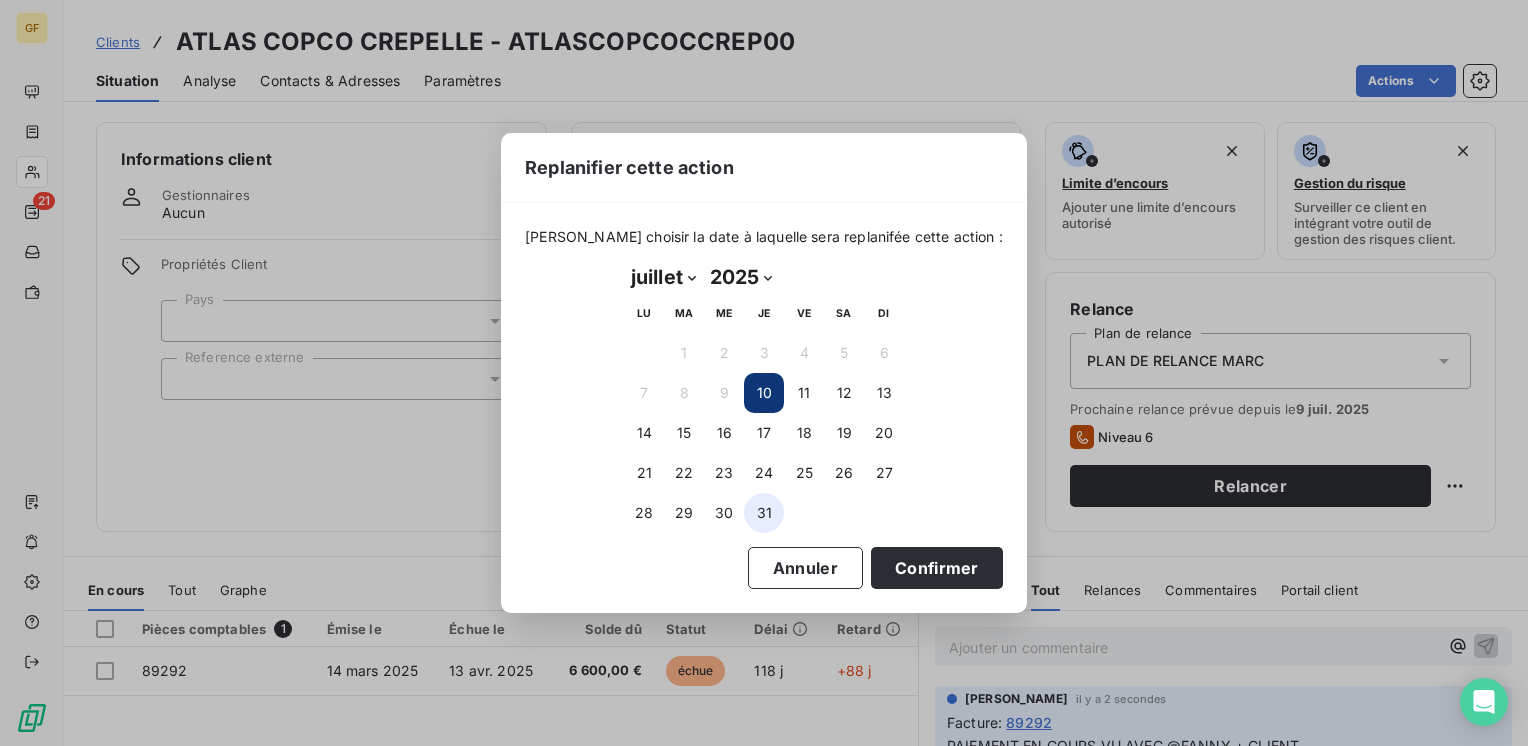 click on "31" at bounding box center (764, 513) 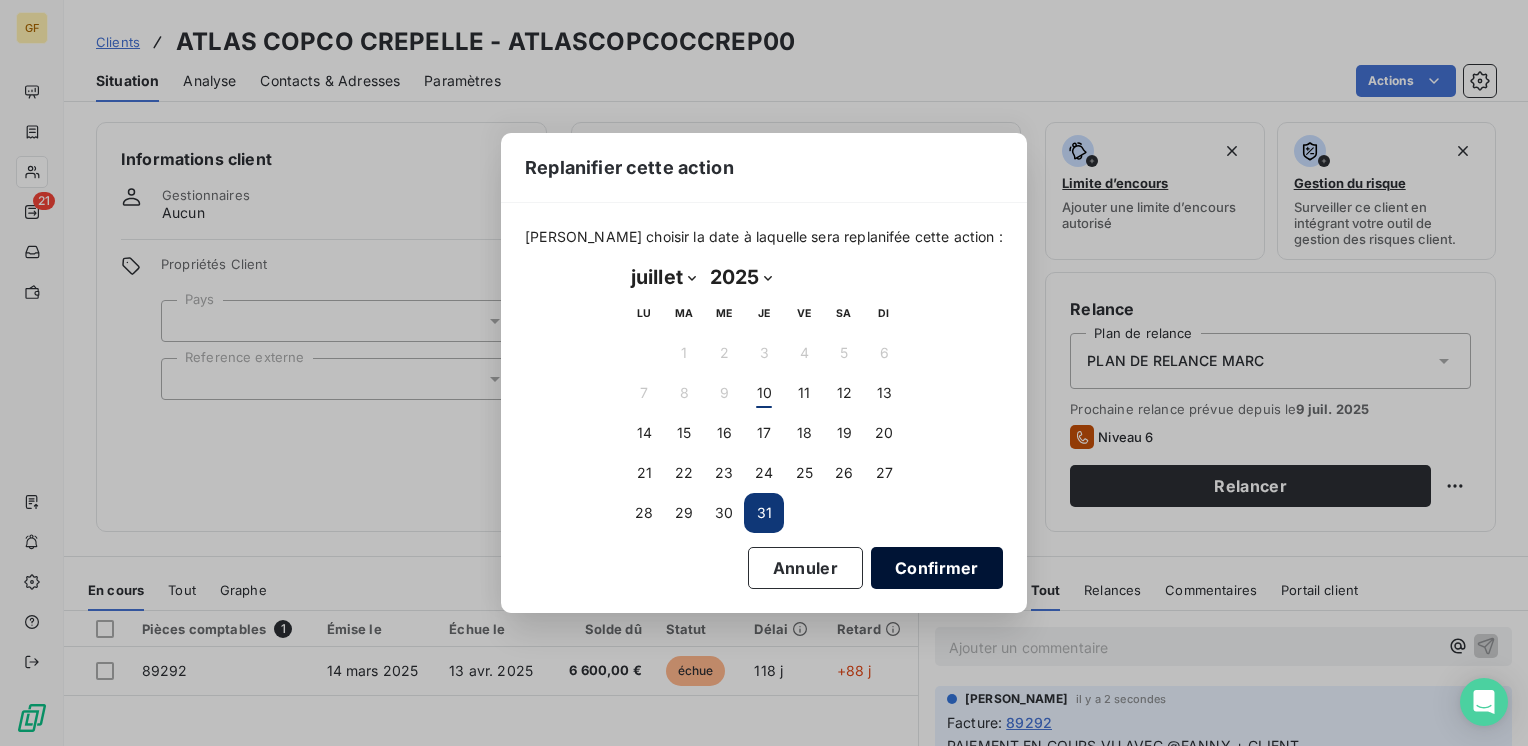 click on "Confirmer" at bounding box center [937, 568] 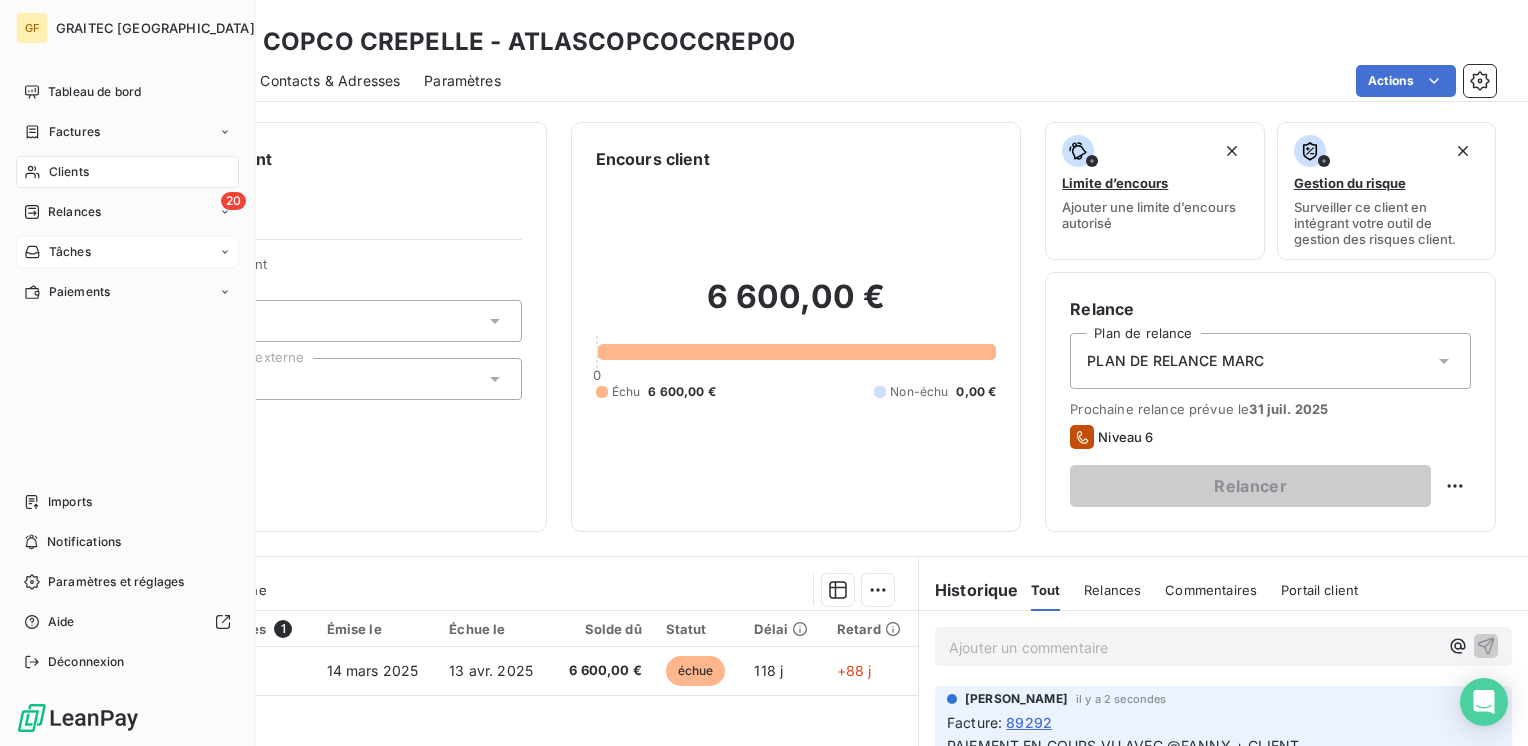 drag, startPoint x: 48, startPoint y: 205, endPoint x: 184, endPoint y: 238, distance: 139.94641 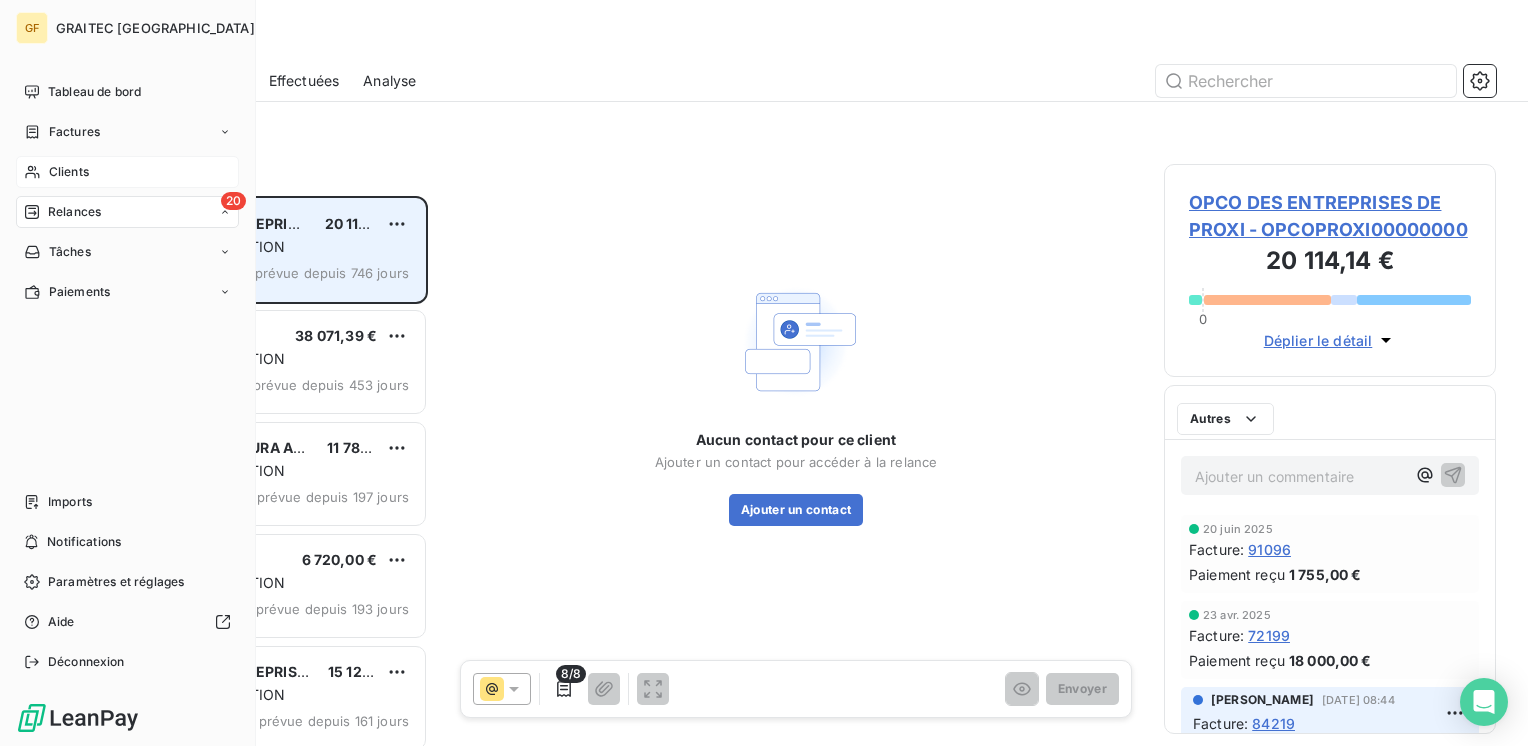 scroll, scrollTop: 16, scrollLeft: 16, axis: both 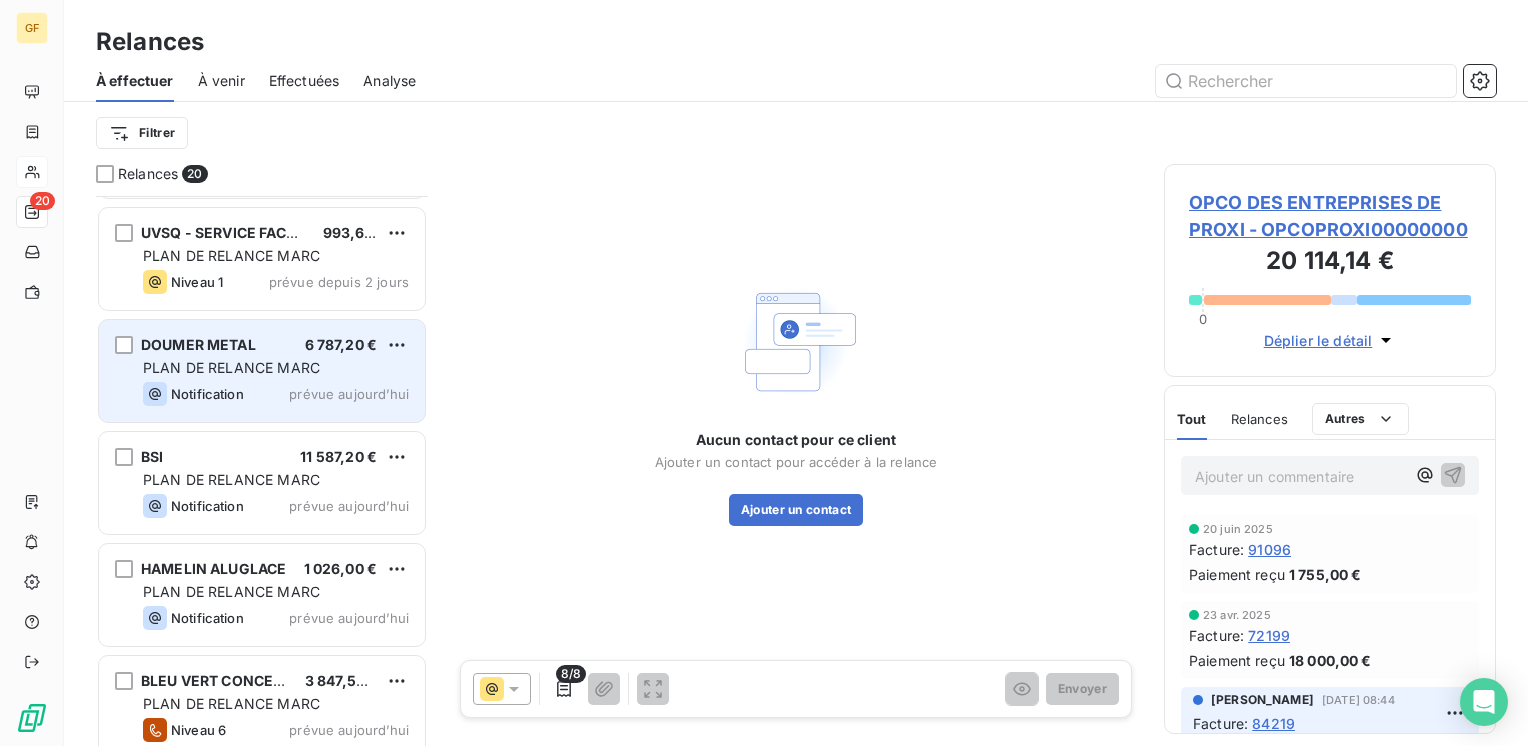 click on "6 787,20 €" at bounding box center (341, 344) 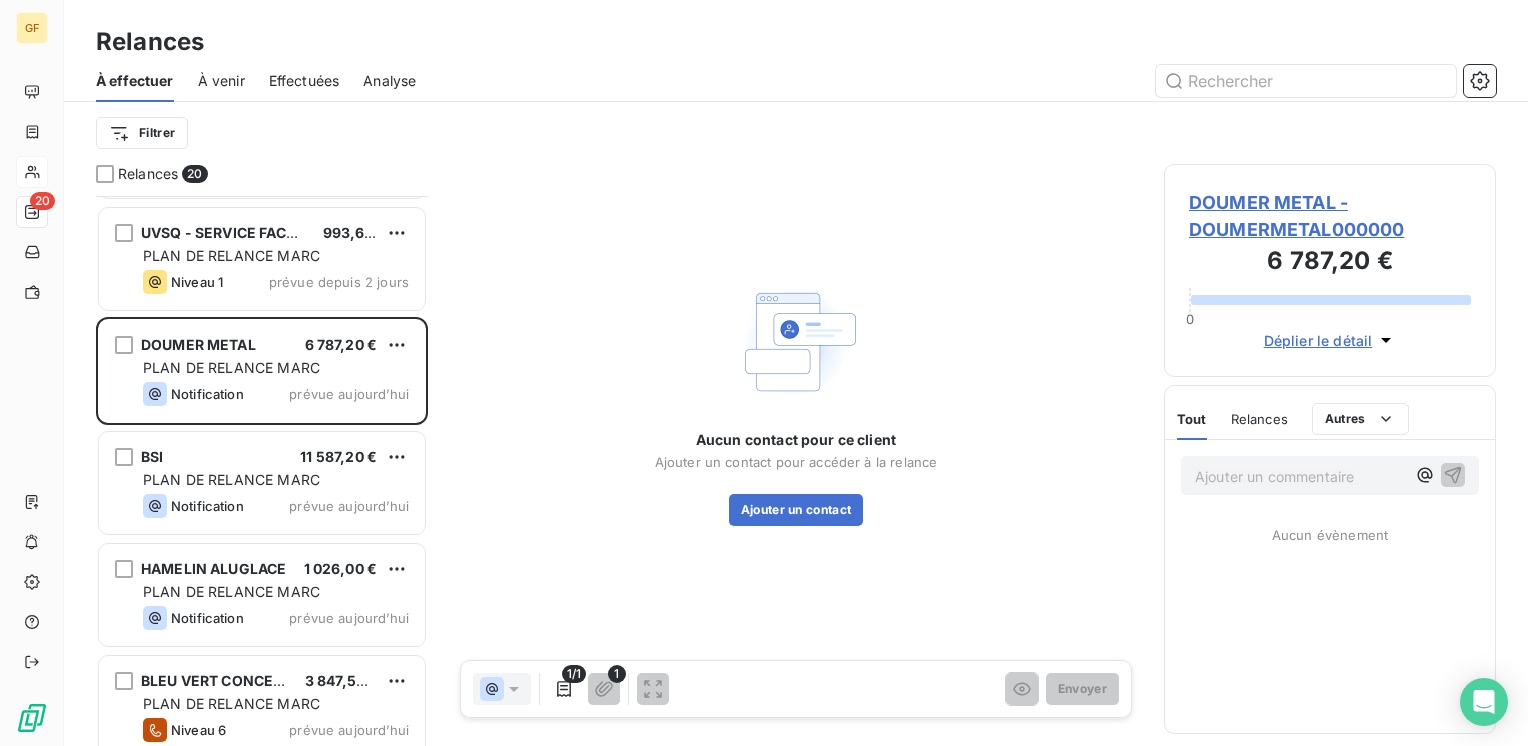 click on "DOUMER METAL - DOUMERMETAL000000" at bounding box center [1330, 216] 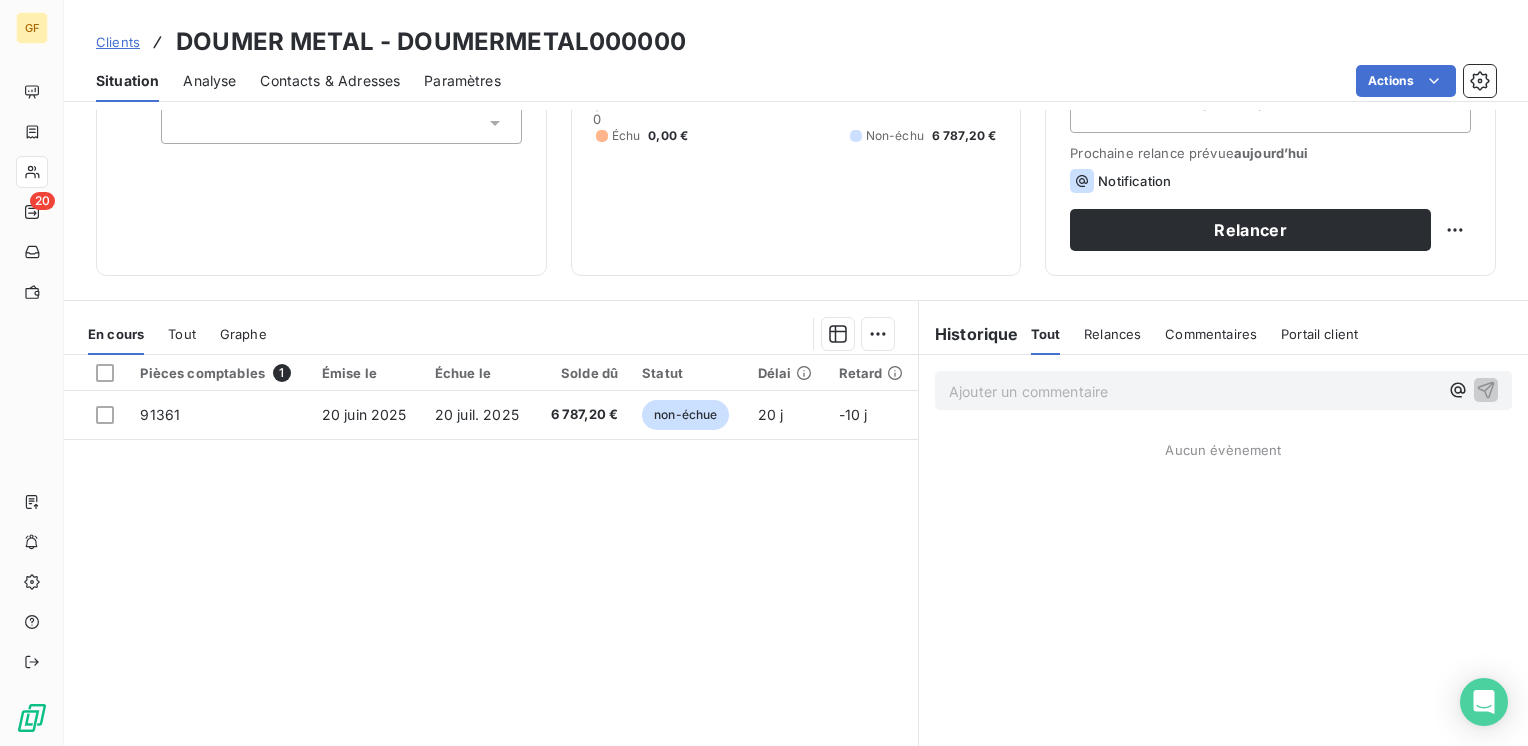 scroll, scrollTop: 300, scrollLeft: 0, axis: vertical 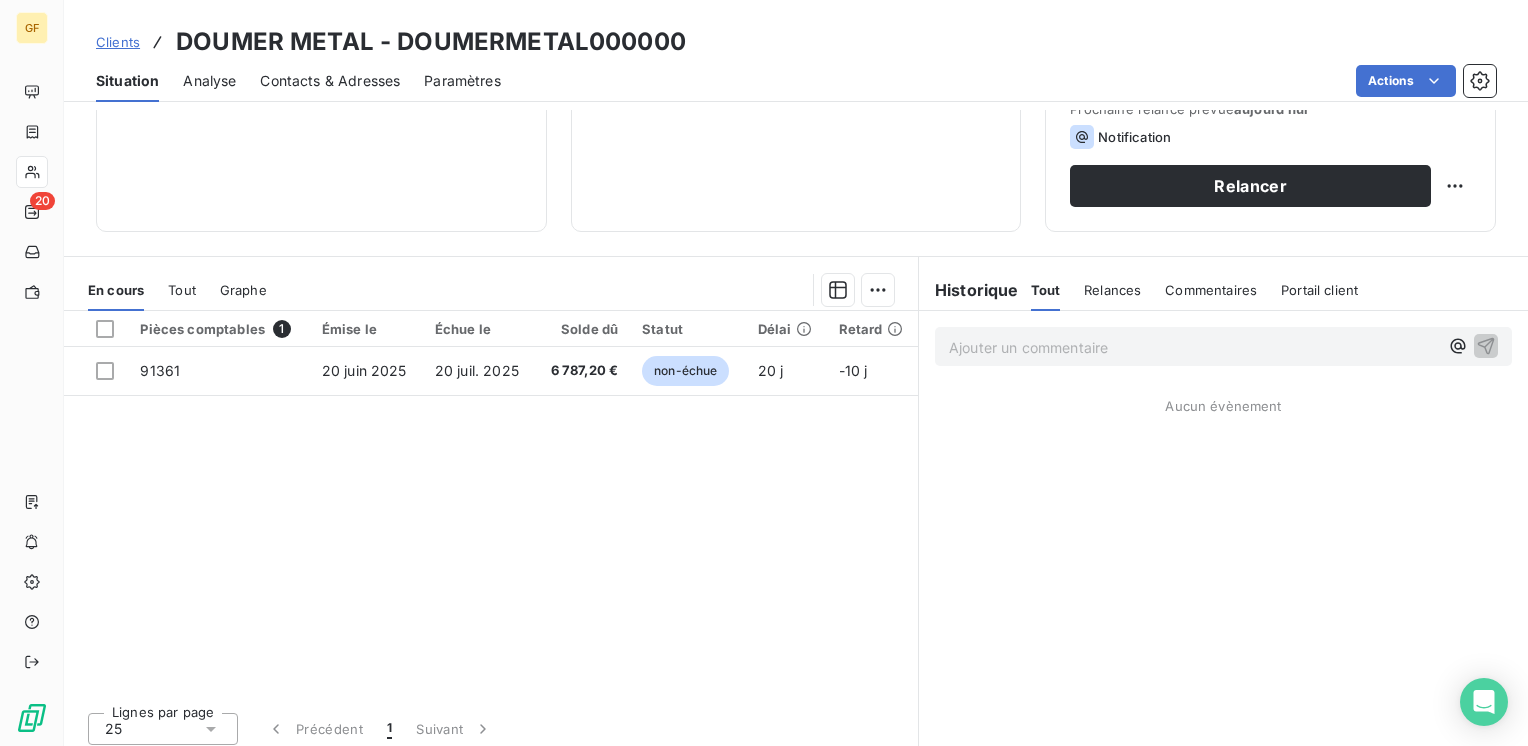 click on "Contacts & Adresses" at bounding box center (330, 81) 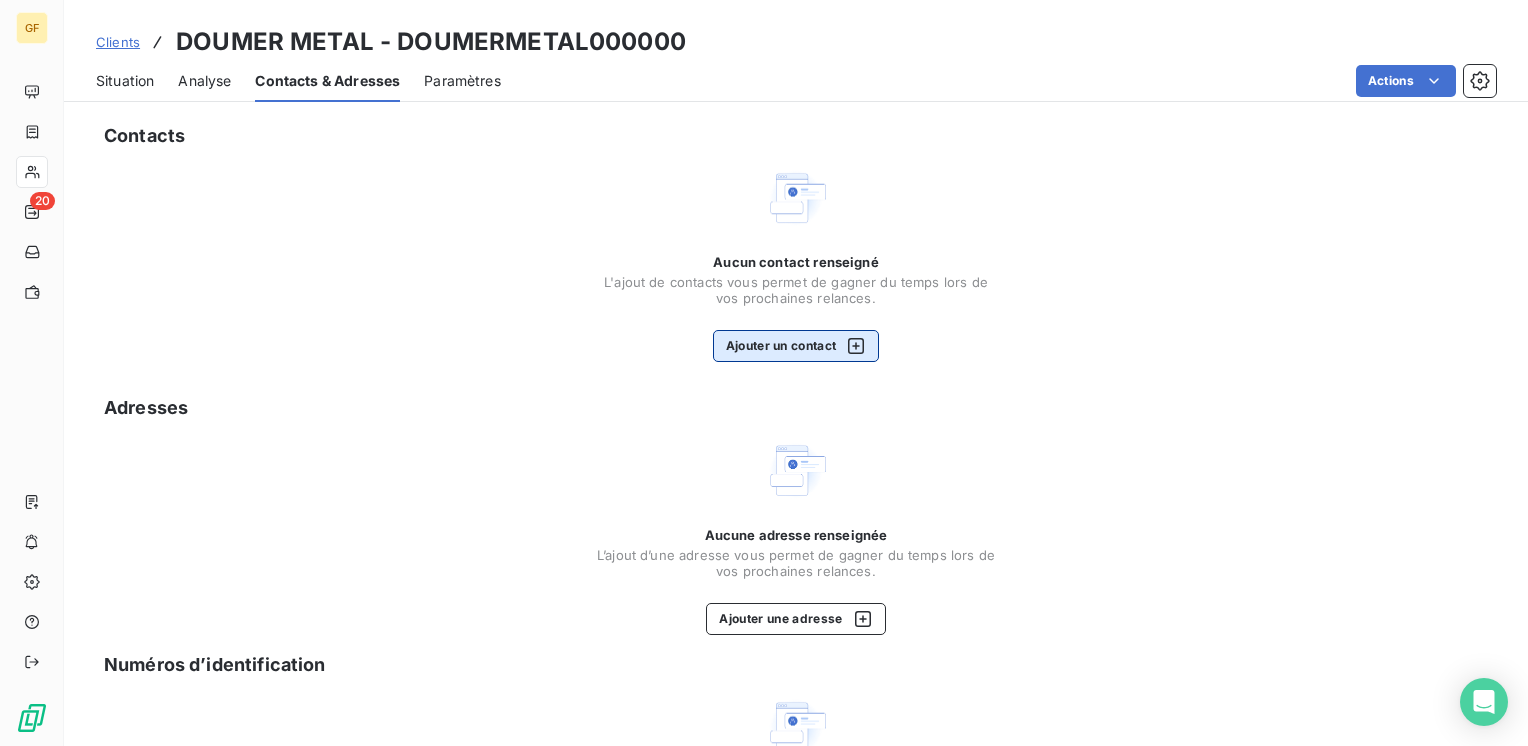 click on "Ajouter un contact" at bounding box center [796, 346] 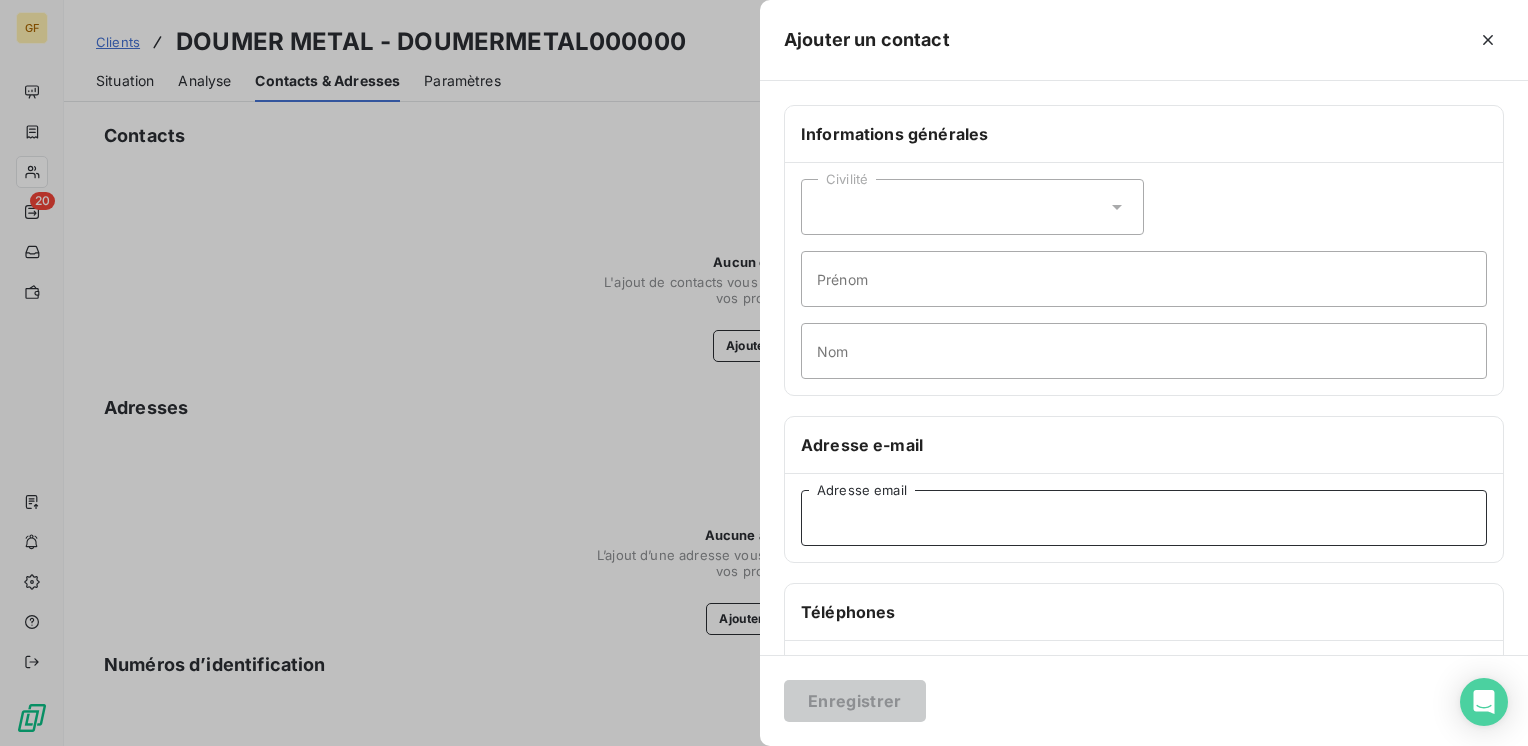 click on "Adresse email" at bounding box center [1144, 518] 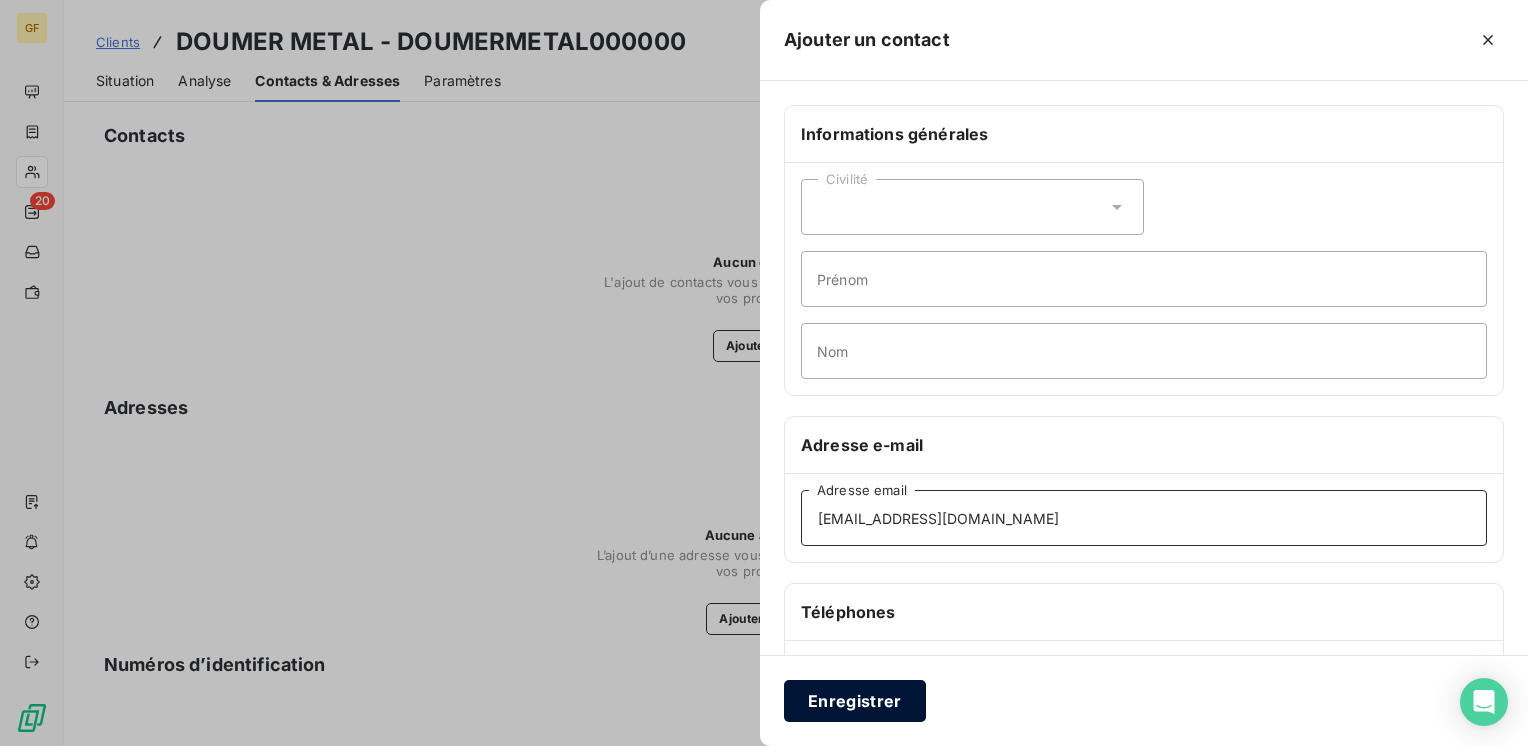 type on "secretariat.metal@doumer.fr" 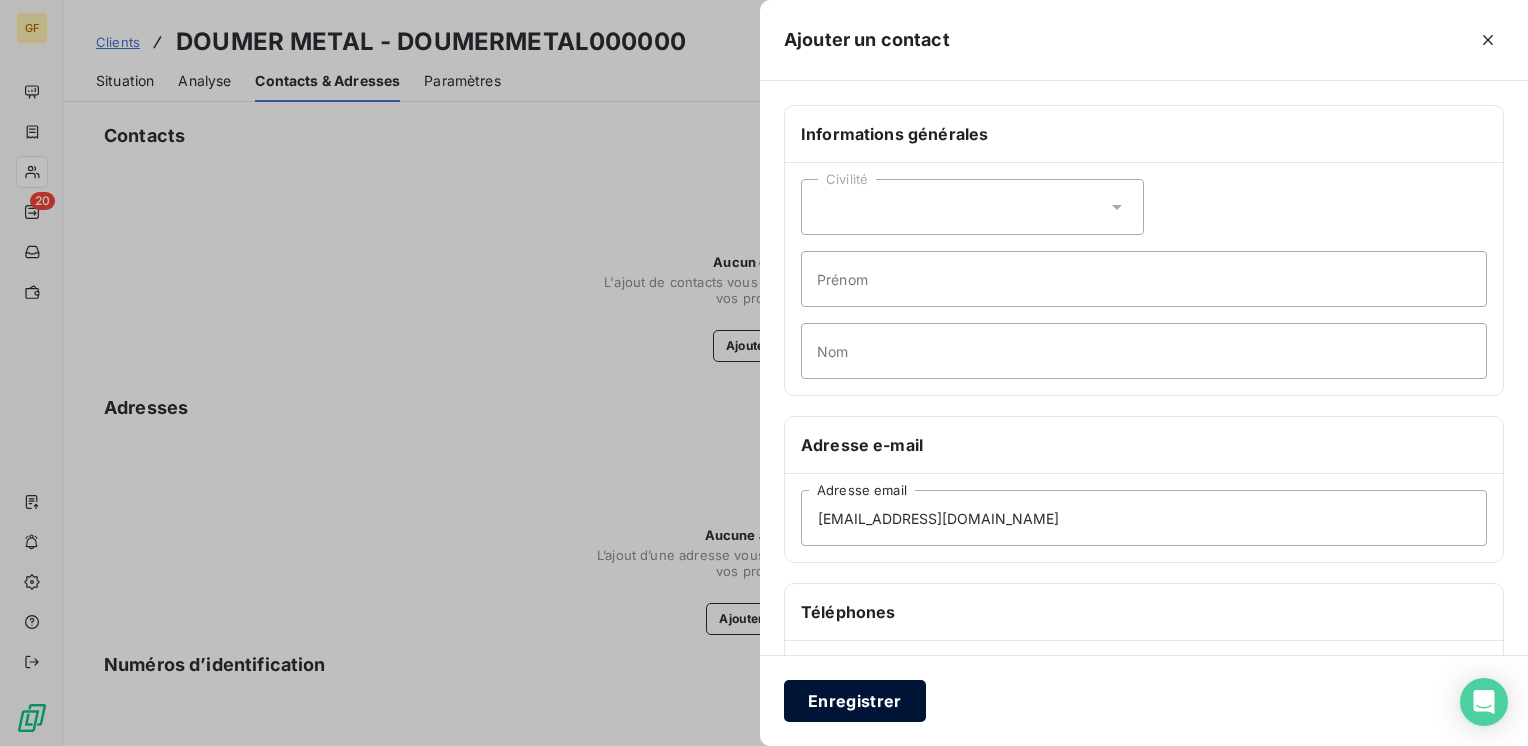 click on "Enregistrer" at bounding box center [855, 701] 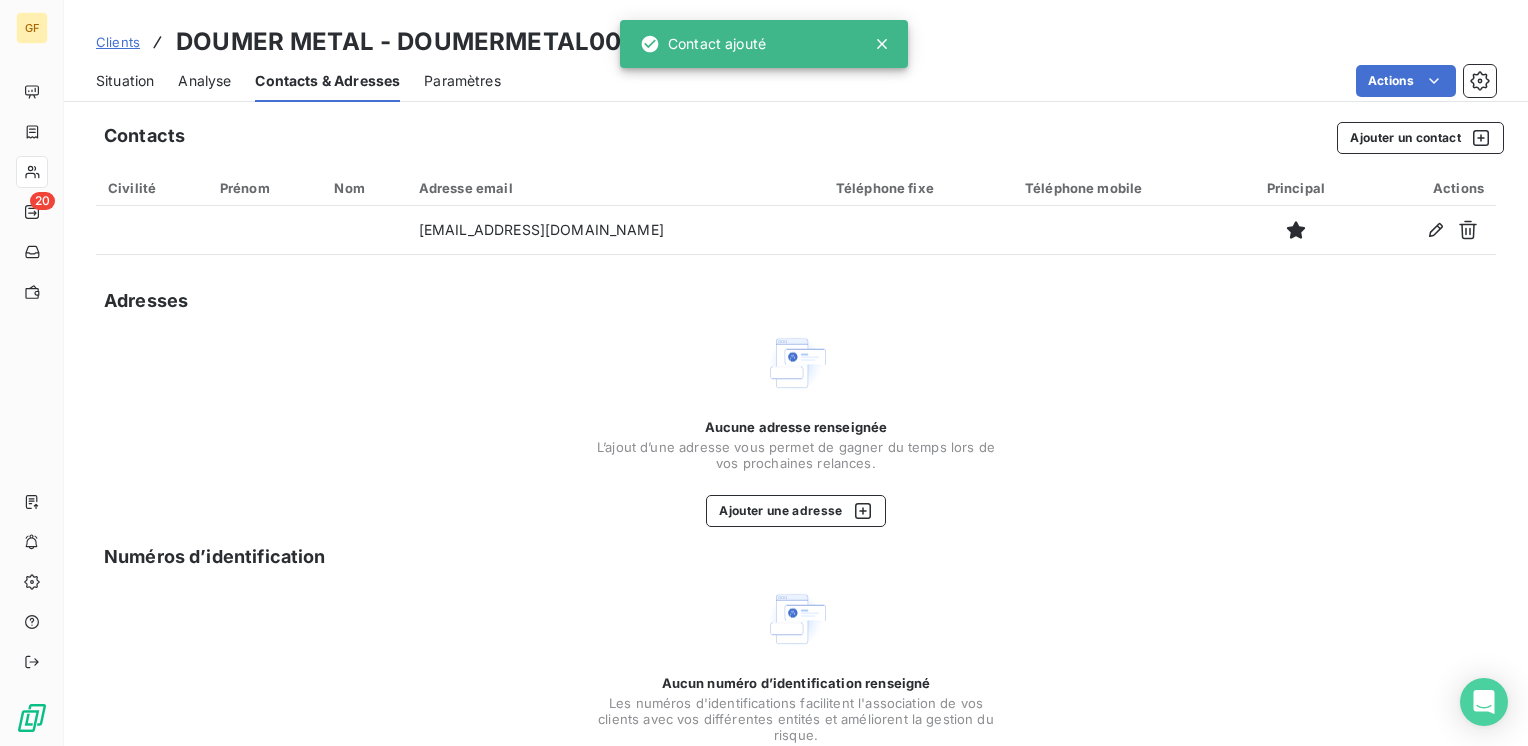 click on "Situation" at bounding box center [125, 81] 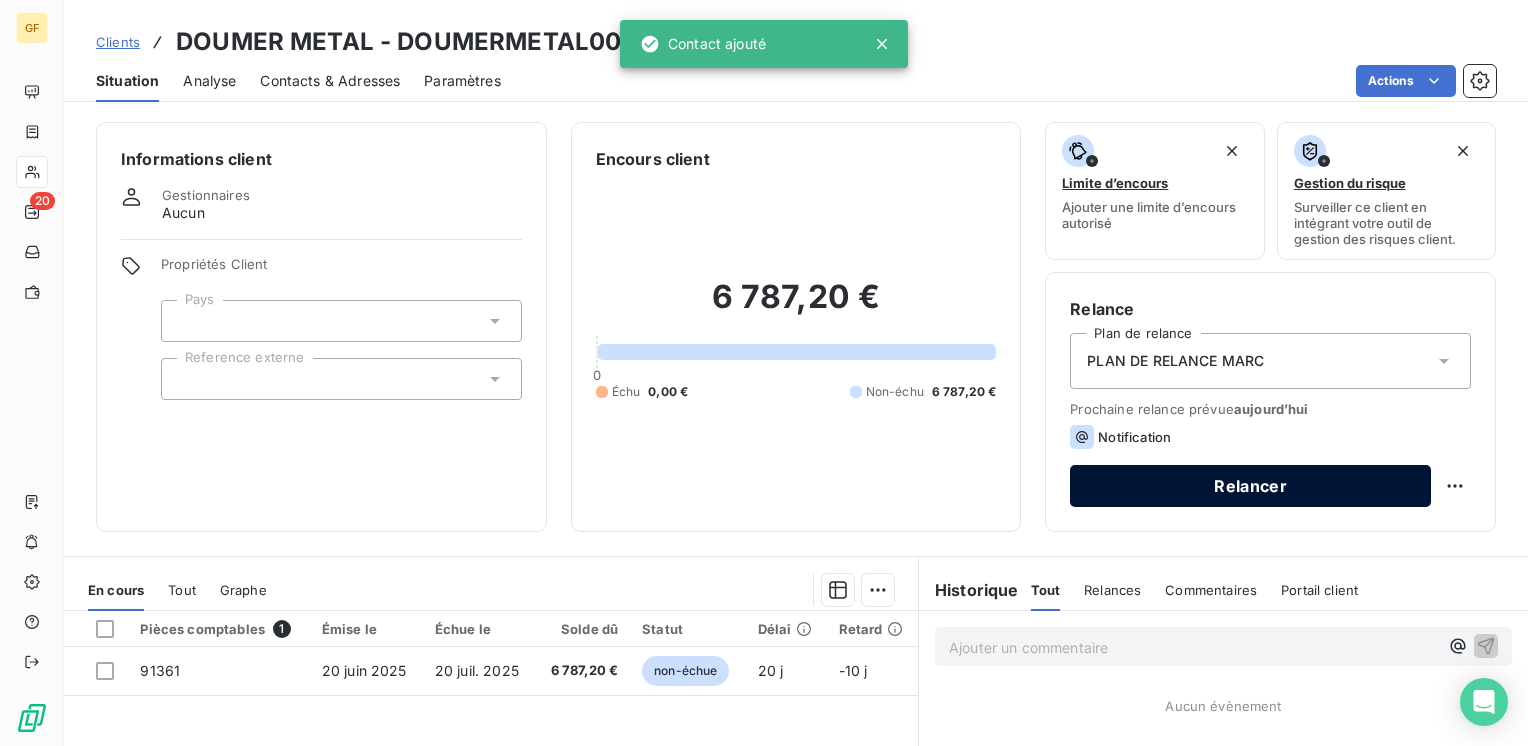click on "Relancer" at bounding box center (1250, 486) 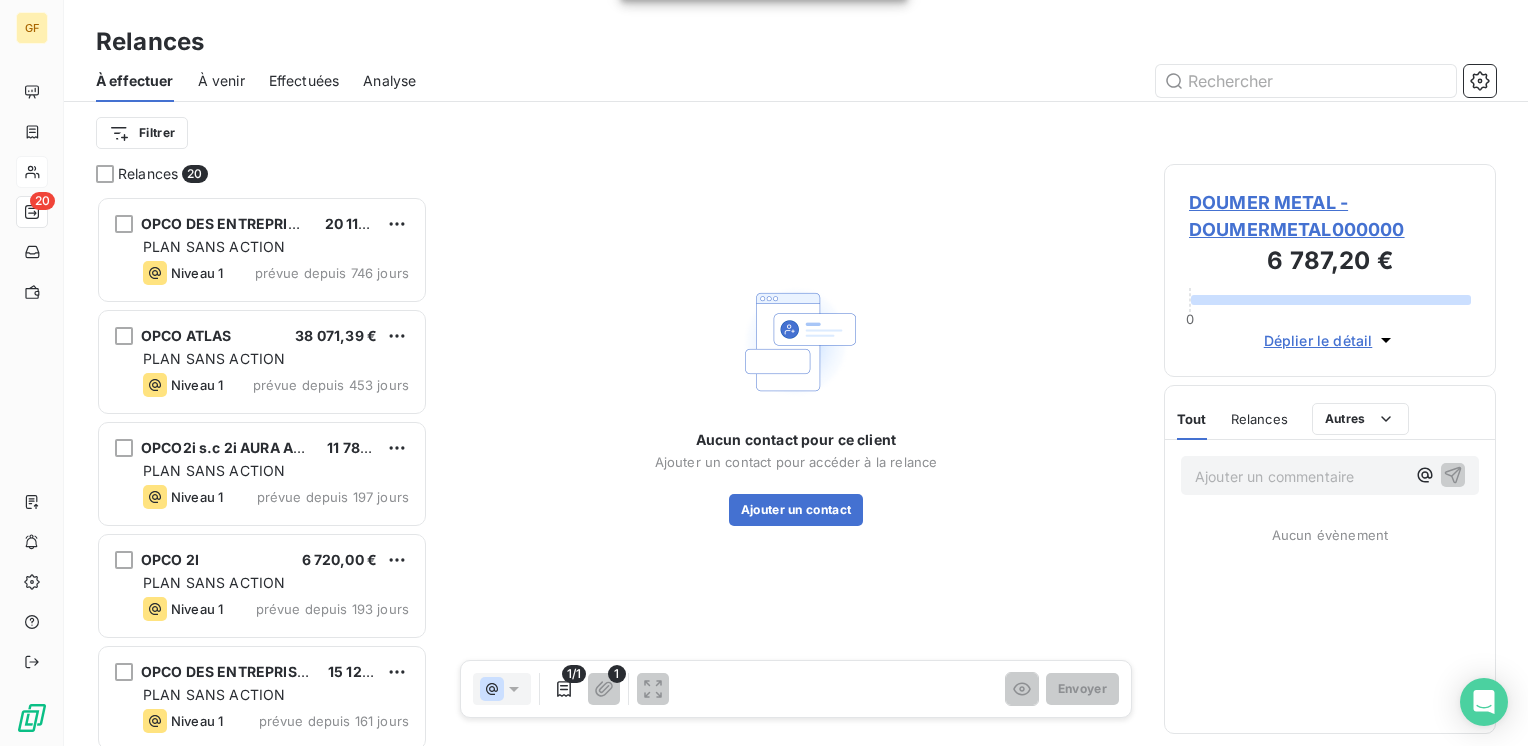 scroll, scrollTop: 16, scrollLeft: 16, axis: both 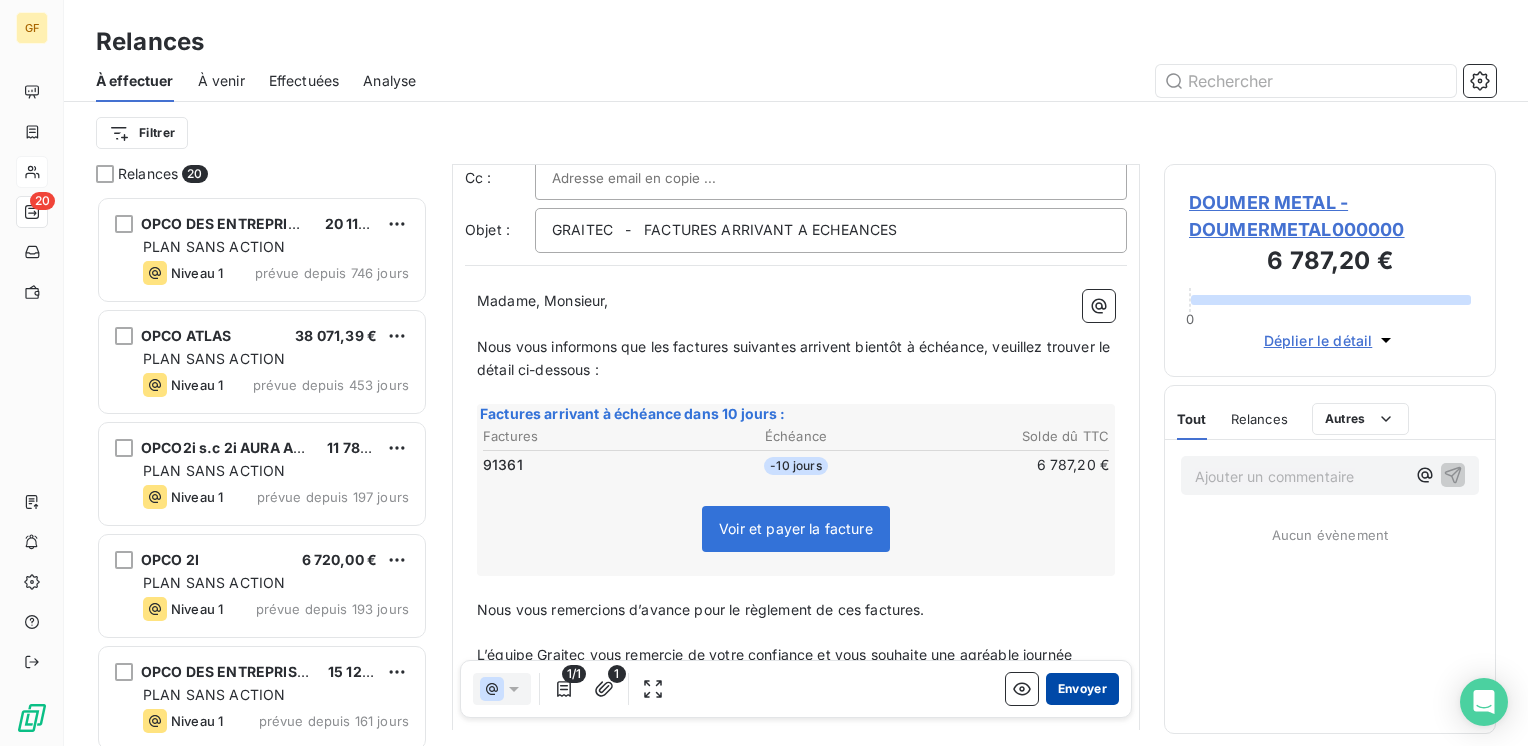 click on "Envoyer" at bounding box center (1082, 689) 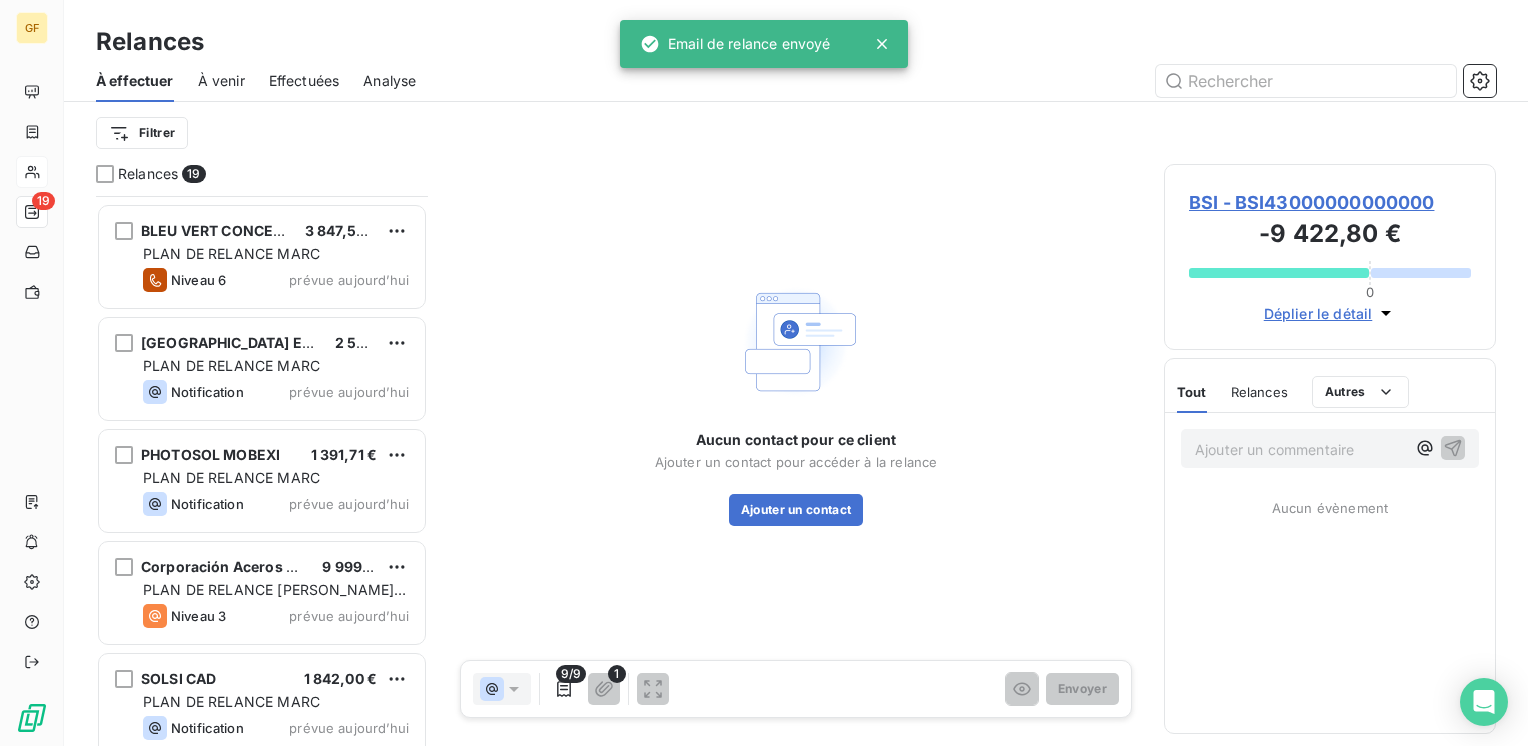 scroll, scrollTop: 1578, scrollLeft: 0, axis: vertical 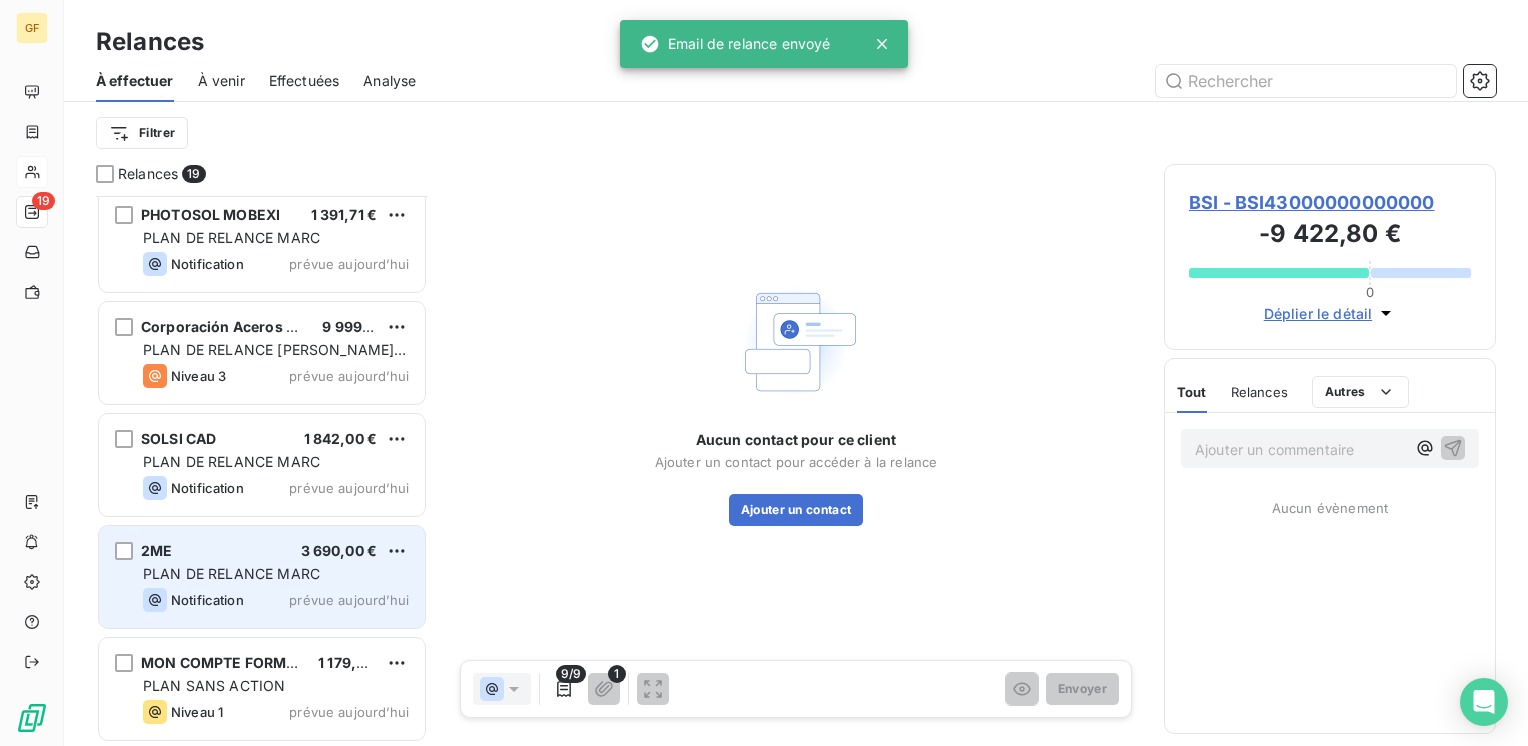 click on "Notification prévue aujourd’hui" at bounding box center [276, 600] 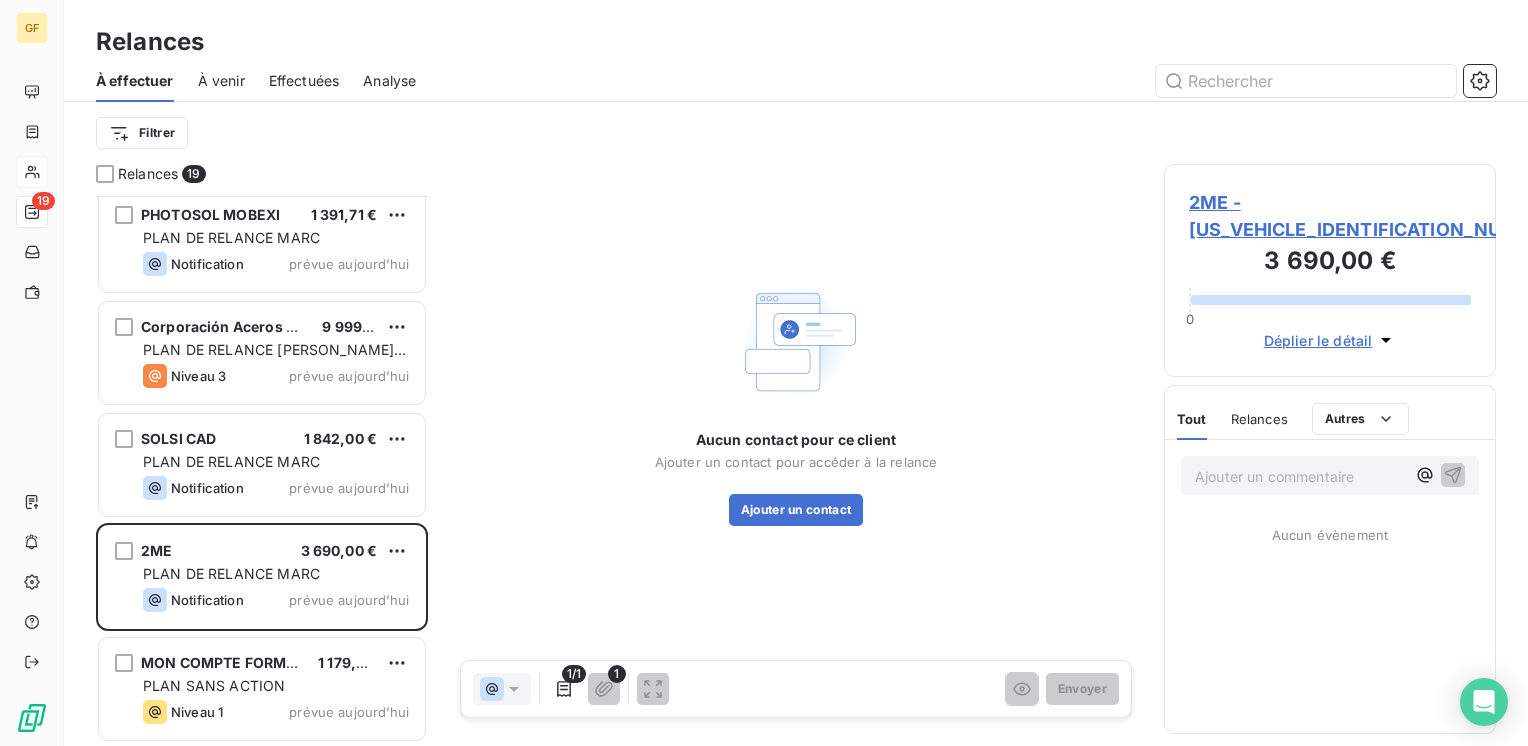 click on "2ME - 2ME00000000000000" at bounding box center [1330, 216] 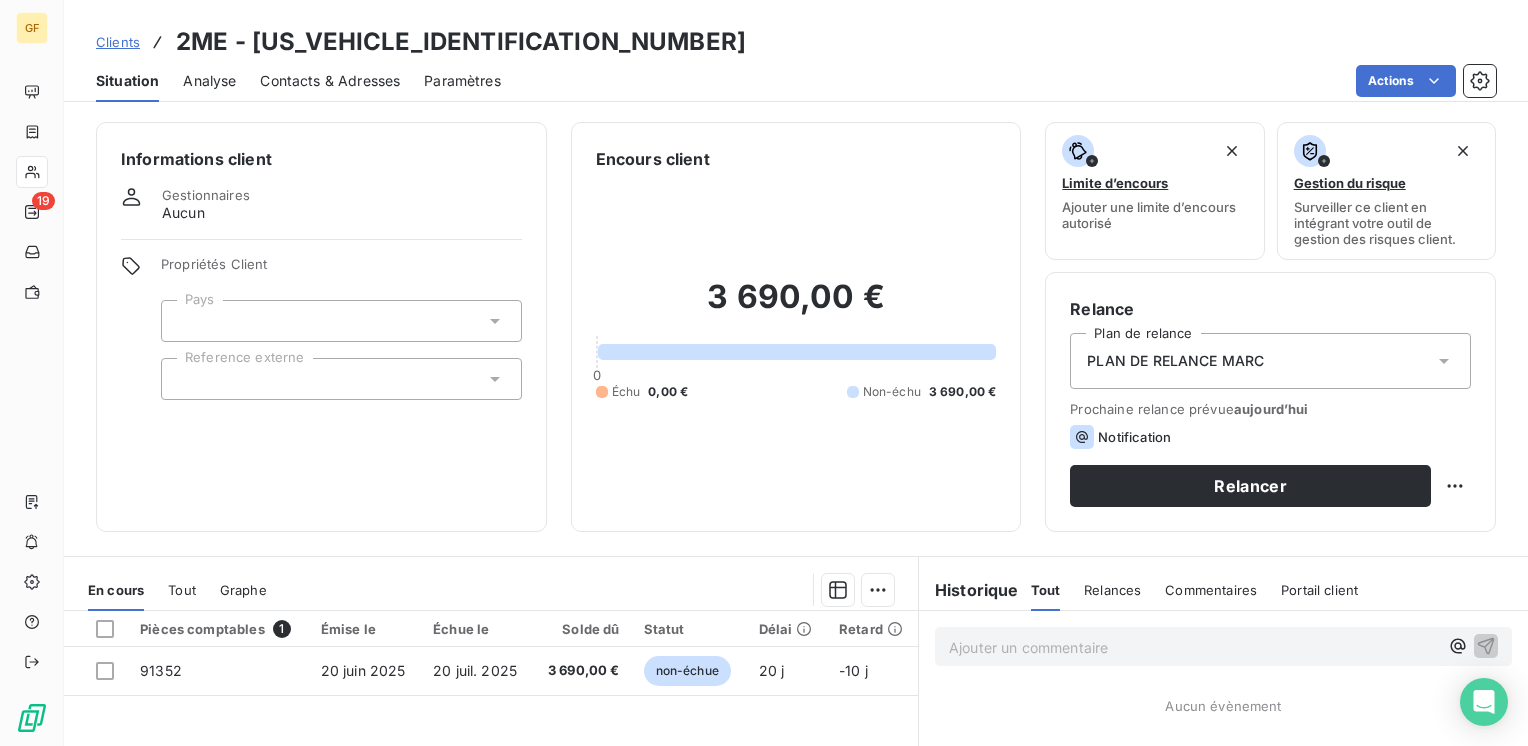 click on "Encours client   3 690,00 € 0 Échu 0,00 € Non-échu 3 690,00 €" at bounding box center [796, 327] 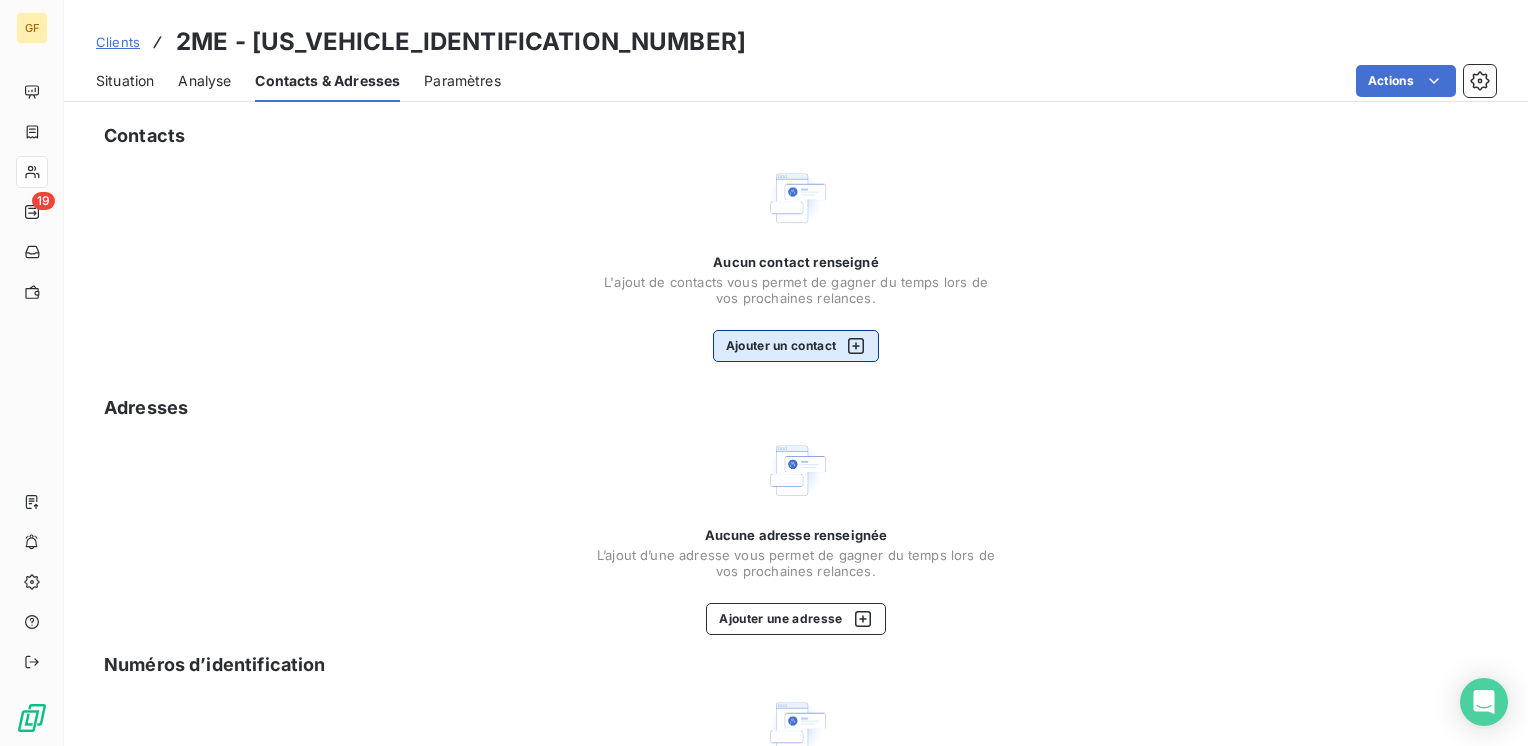 click on "Ajouter un contact" at bounding box center [796, 346] 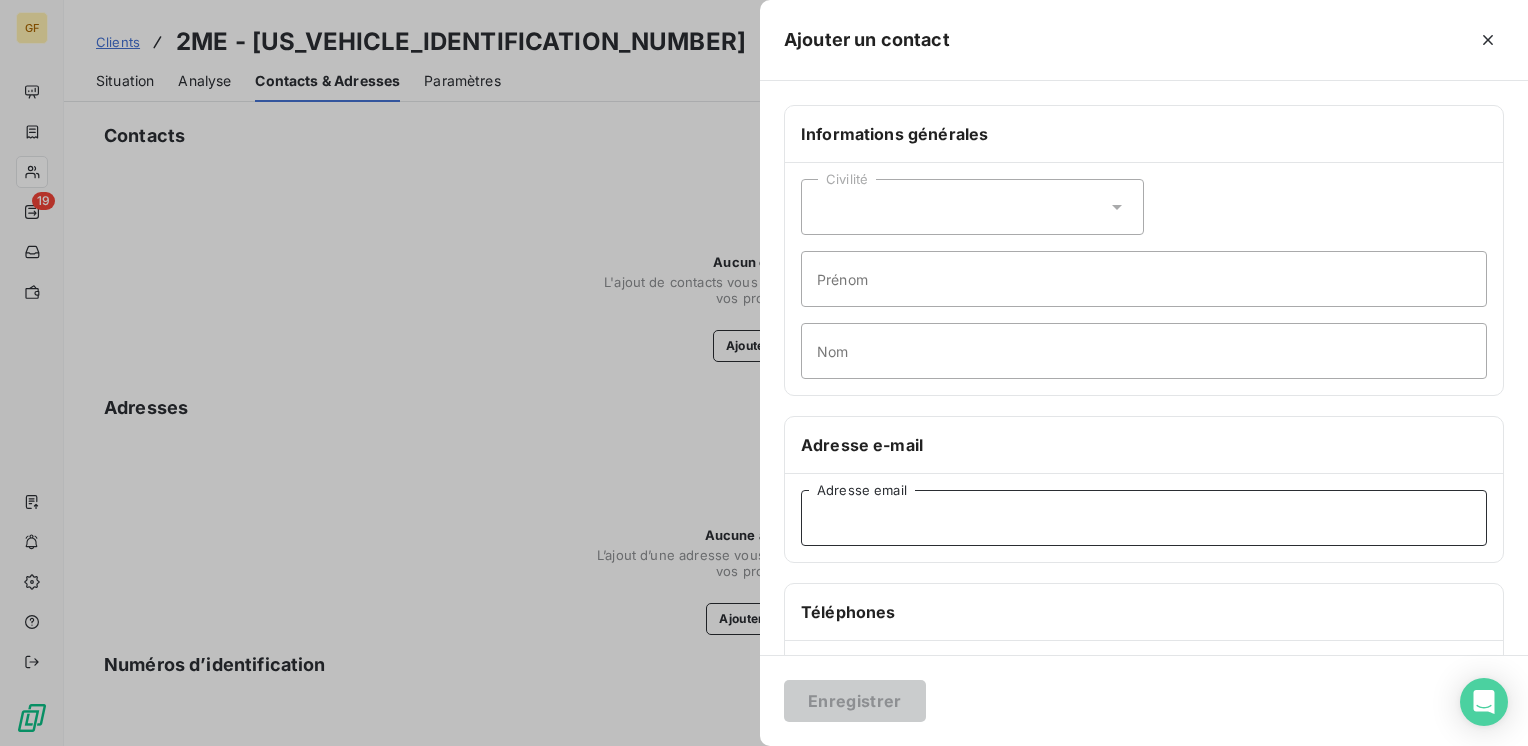 click on "Adresse email" at bounding box center (1144, 518) 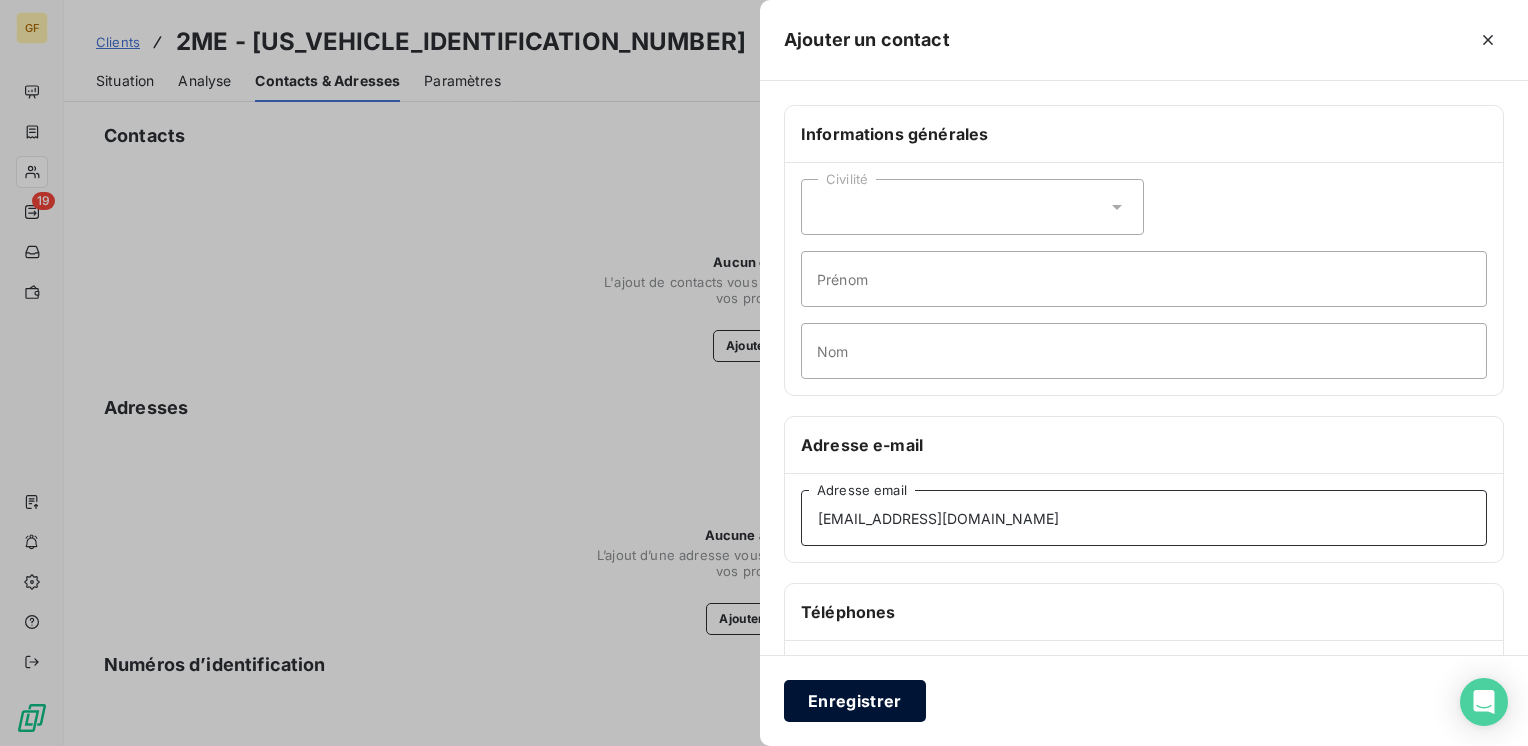 type on "contact@be-2me.fr" 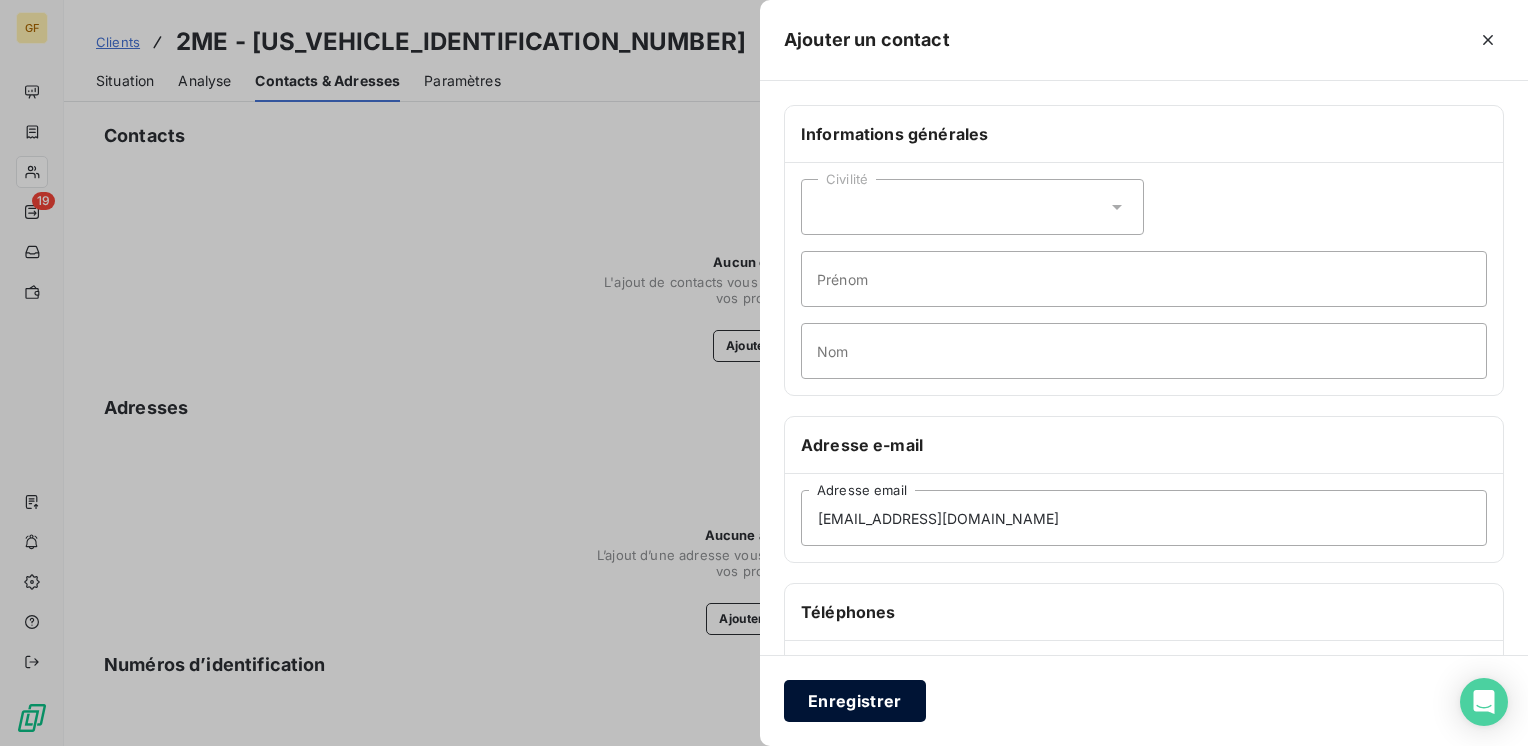 click on "Enregistrer" at bounding box center (855, 701) 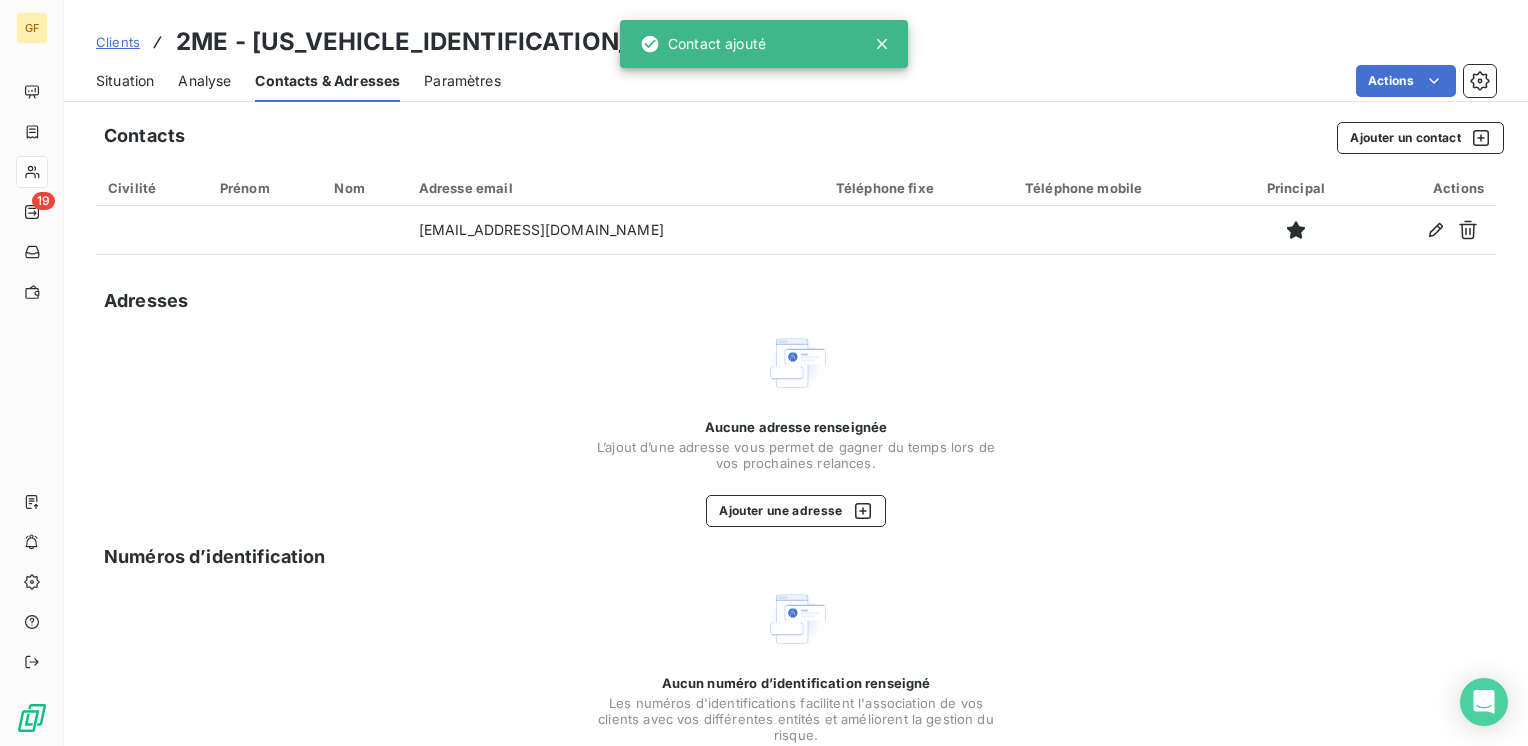 click on "Situation" at bounding box center [125, 81] 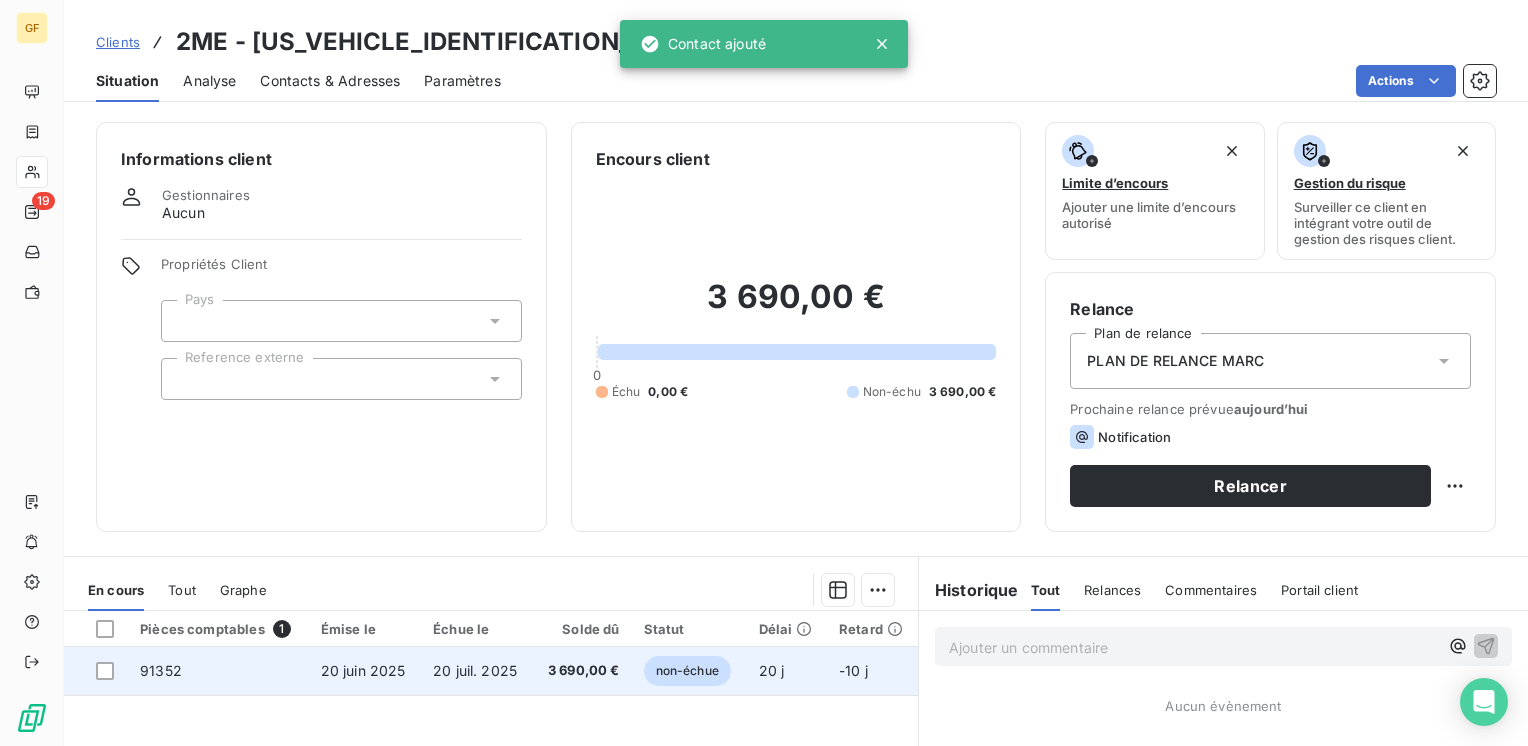 click on "20 juil. 2025" at bounding box center (475, 670) 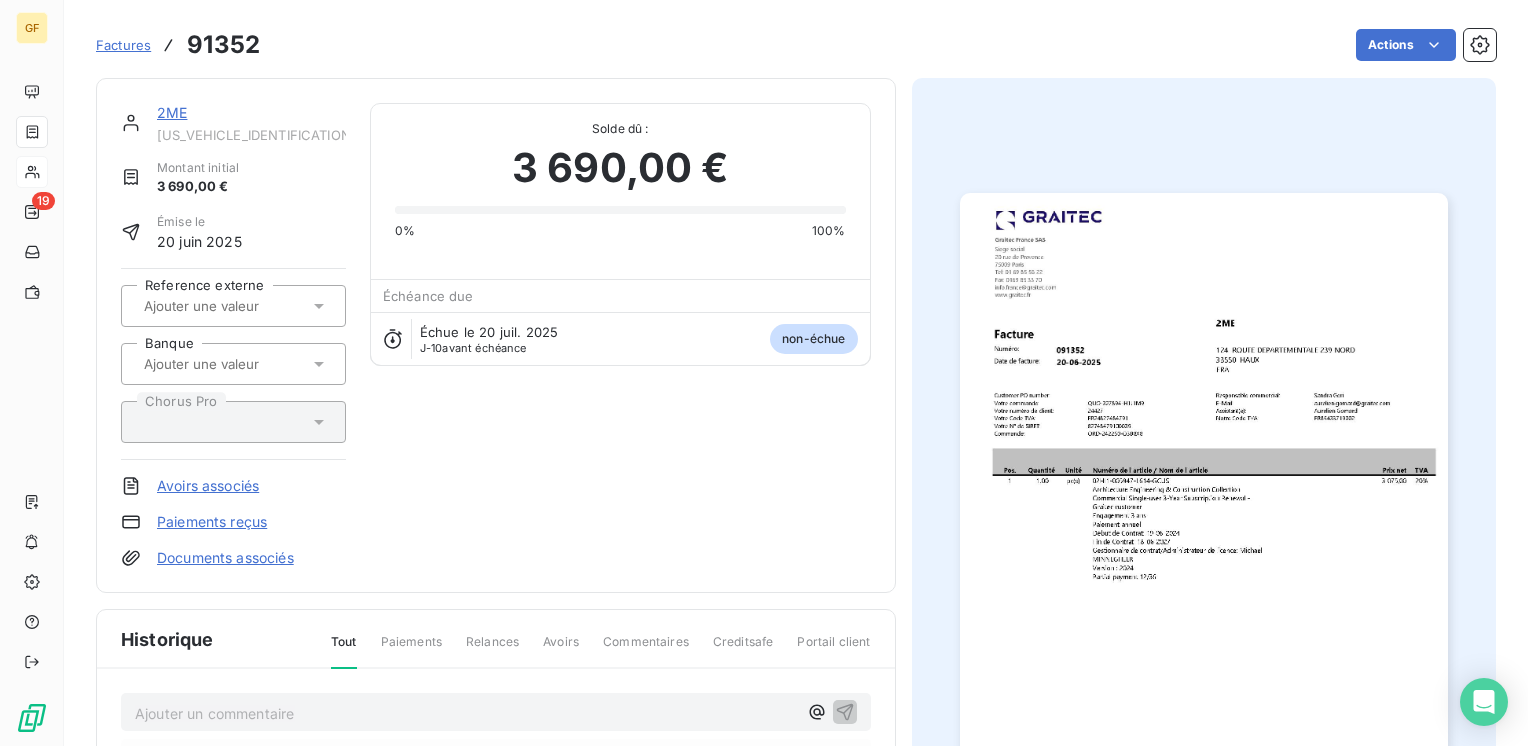 click at bounding box center (1204, 537) 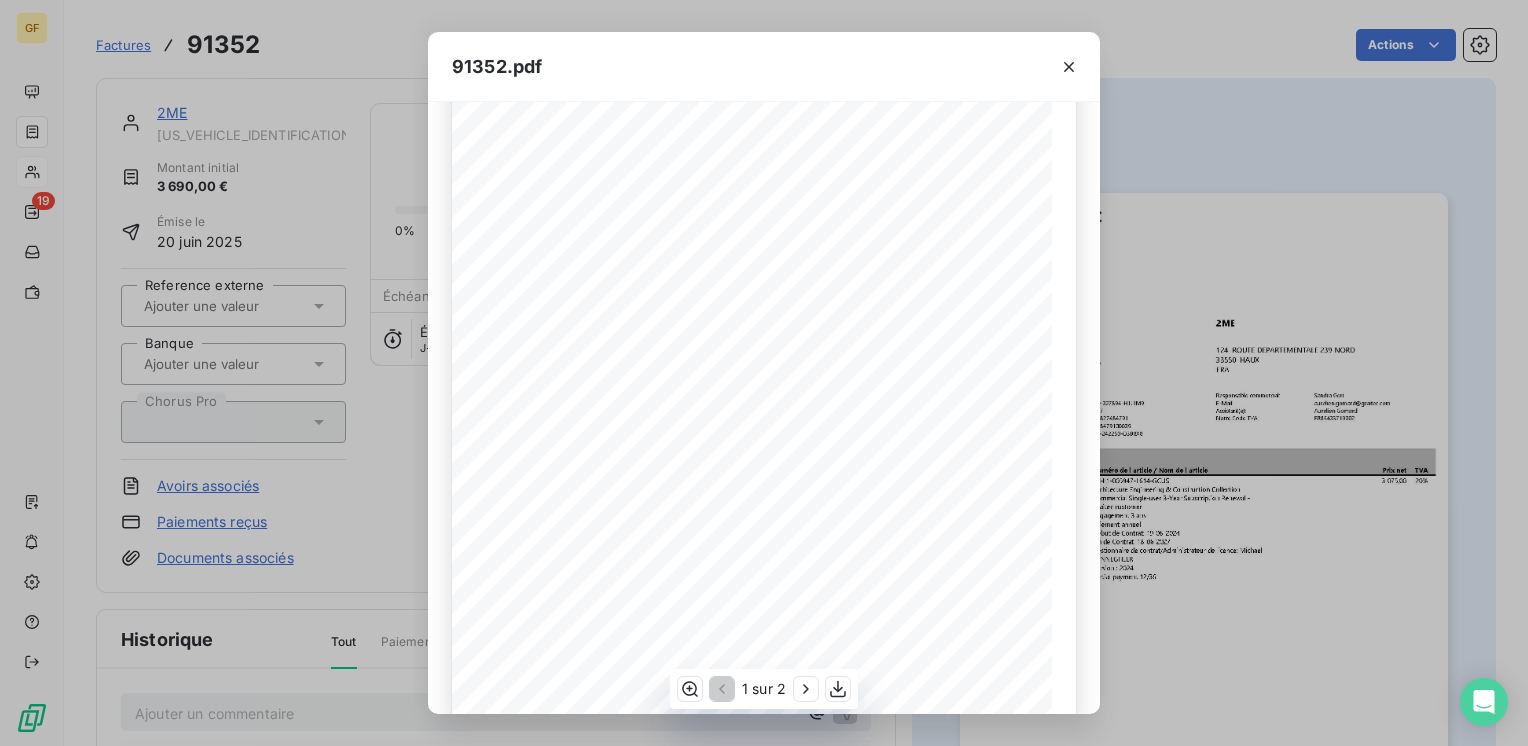 scroll, scrollTop: 283, scrollLeft: 0, axis: vertical 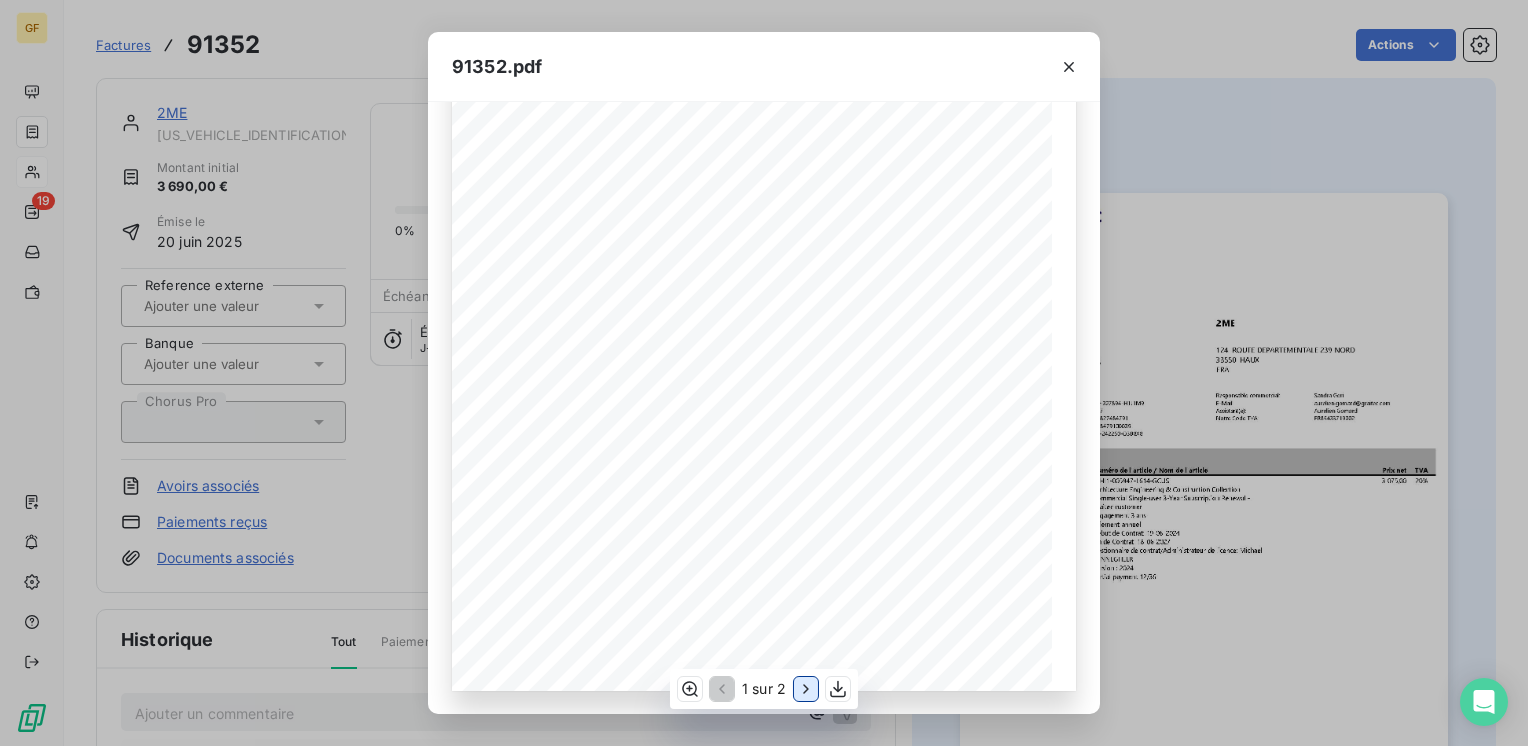 click 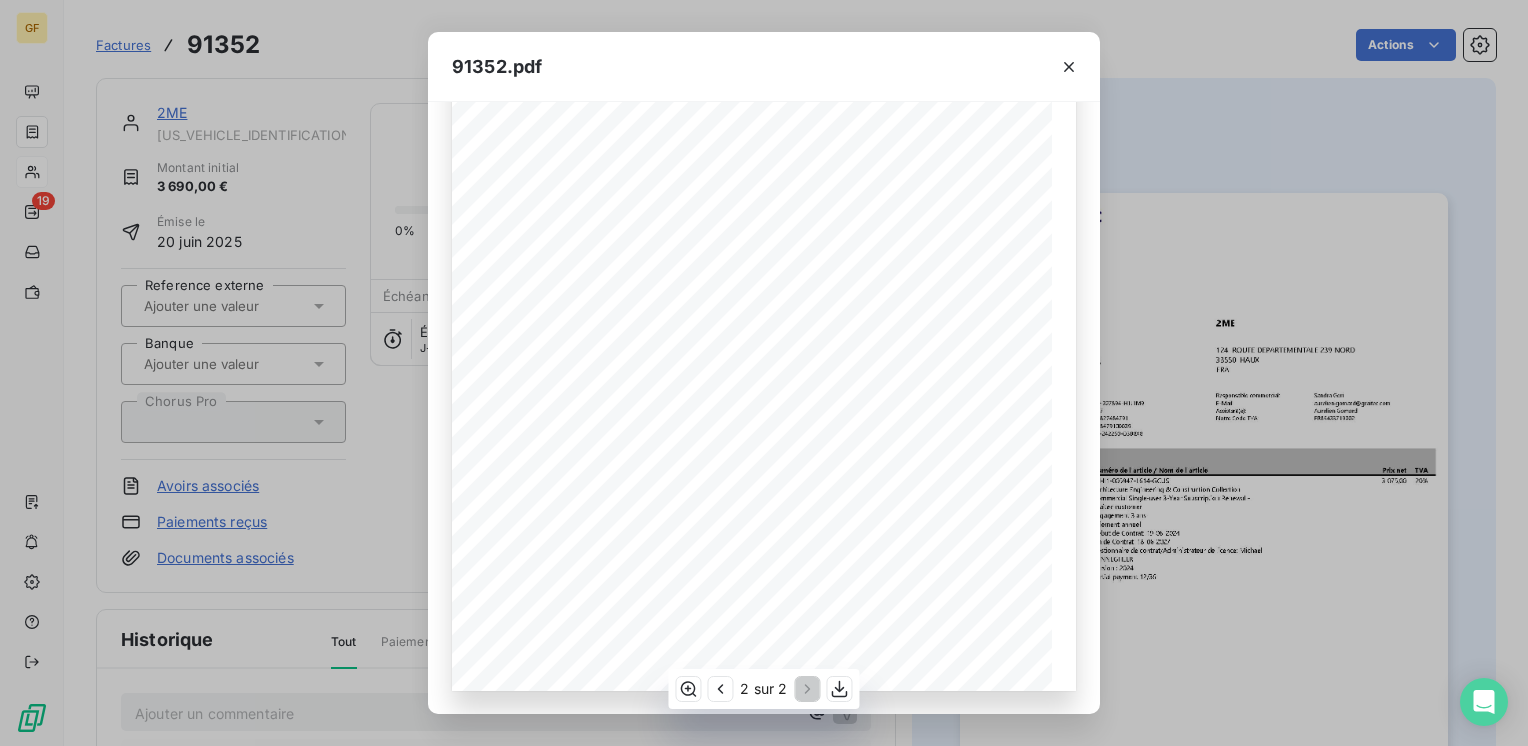 scroll, scrollTop: 0, scrollLeft: 0, axis: both 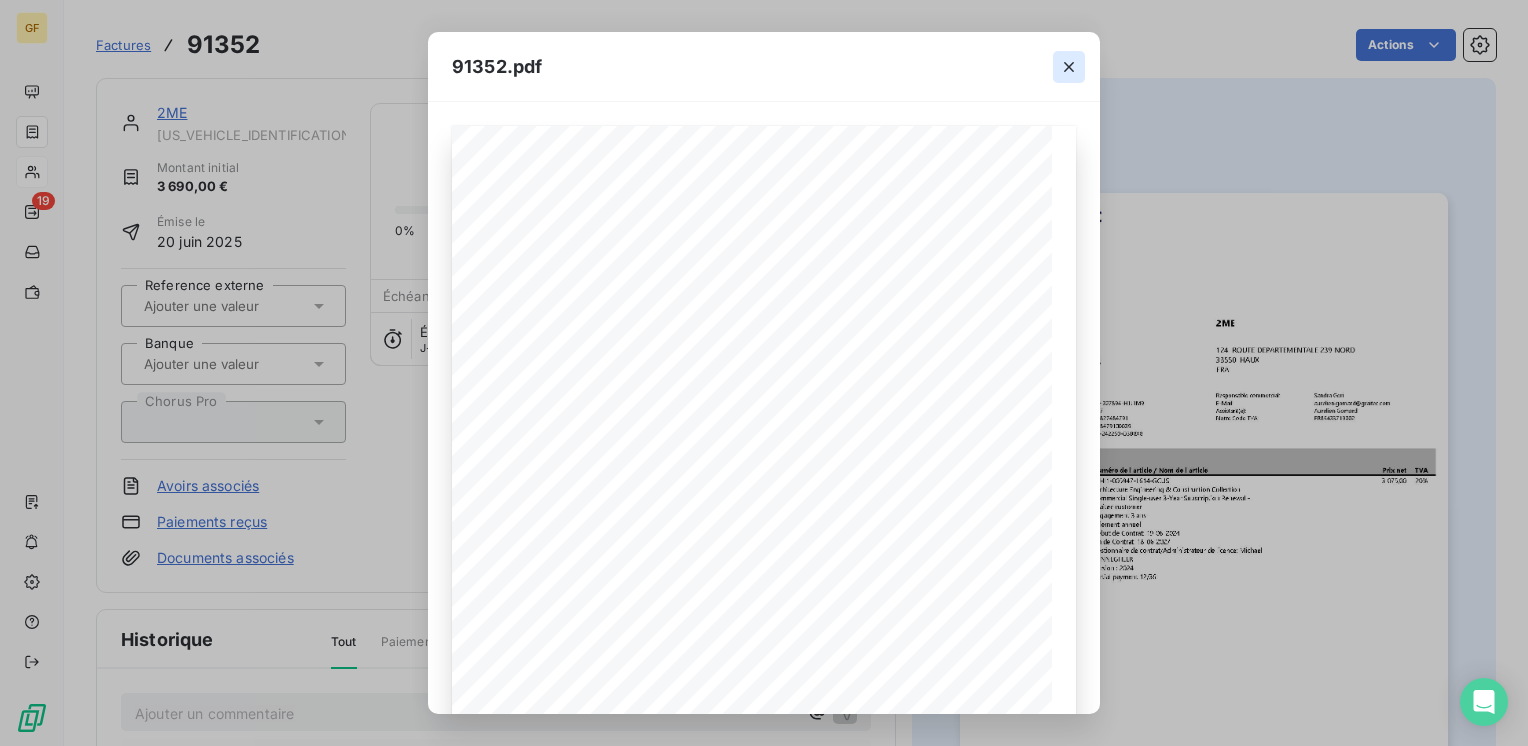 click 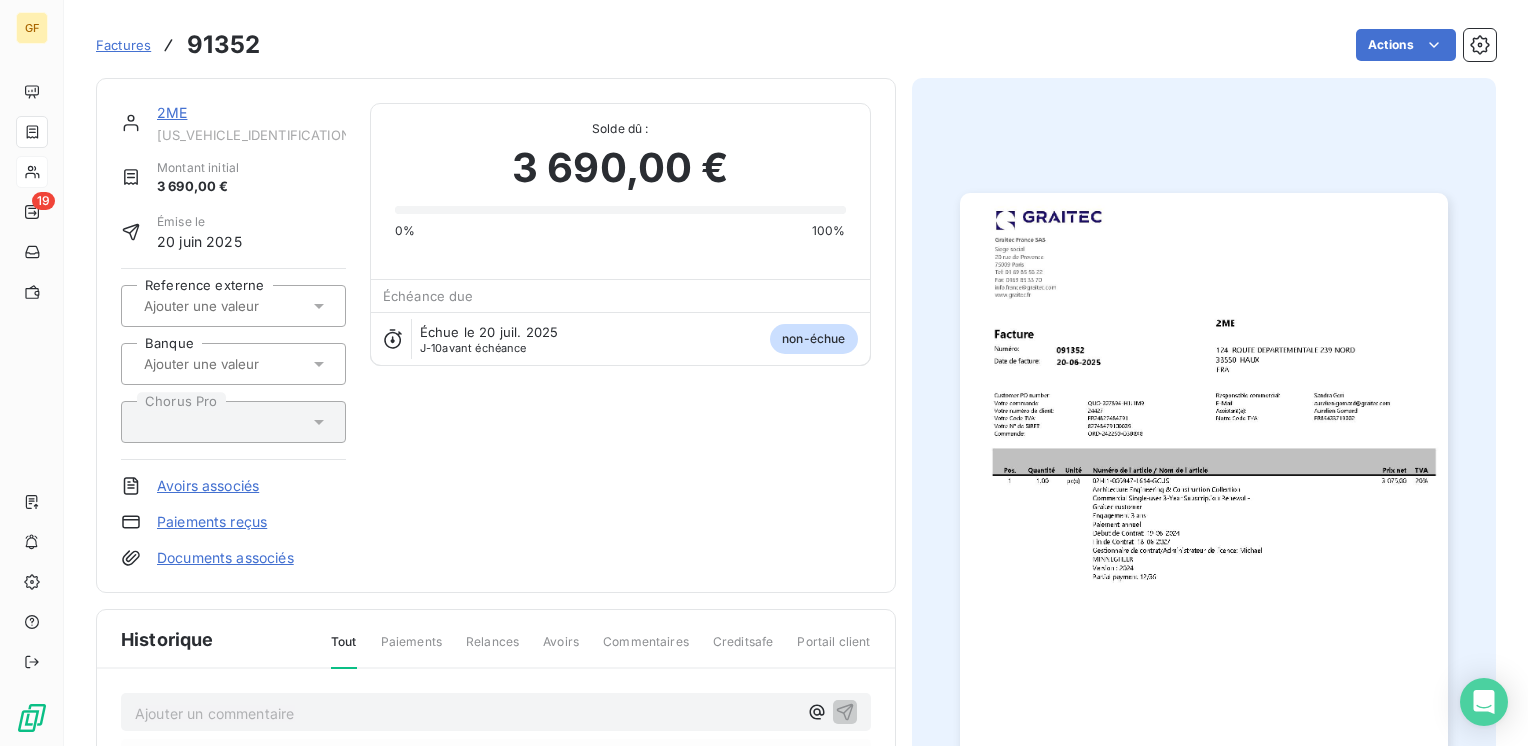 click on "2ME" at bounding box center [172, 112] 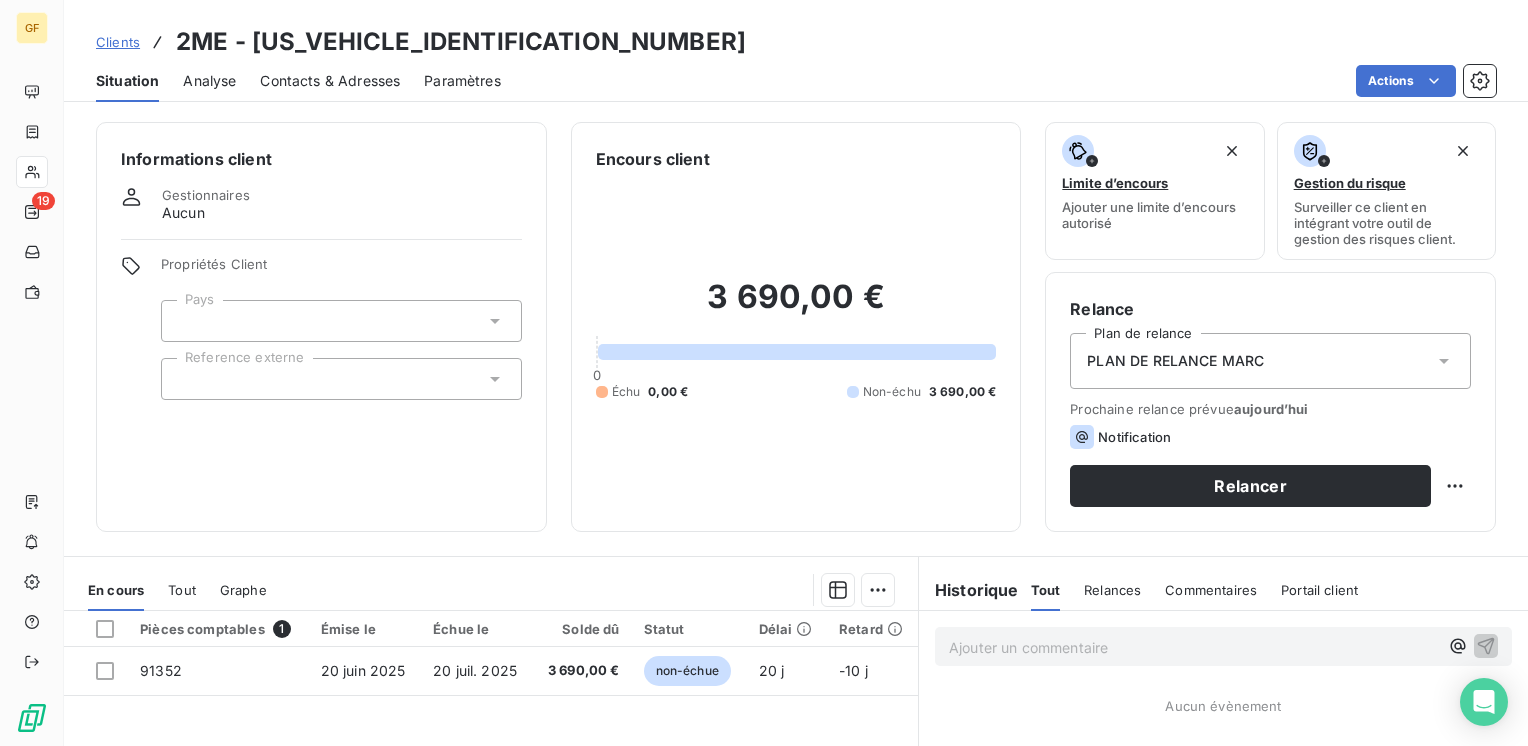 click on "Contacts & Adresses" at bounding box center [330, 81] 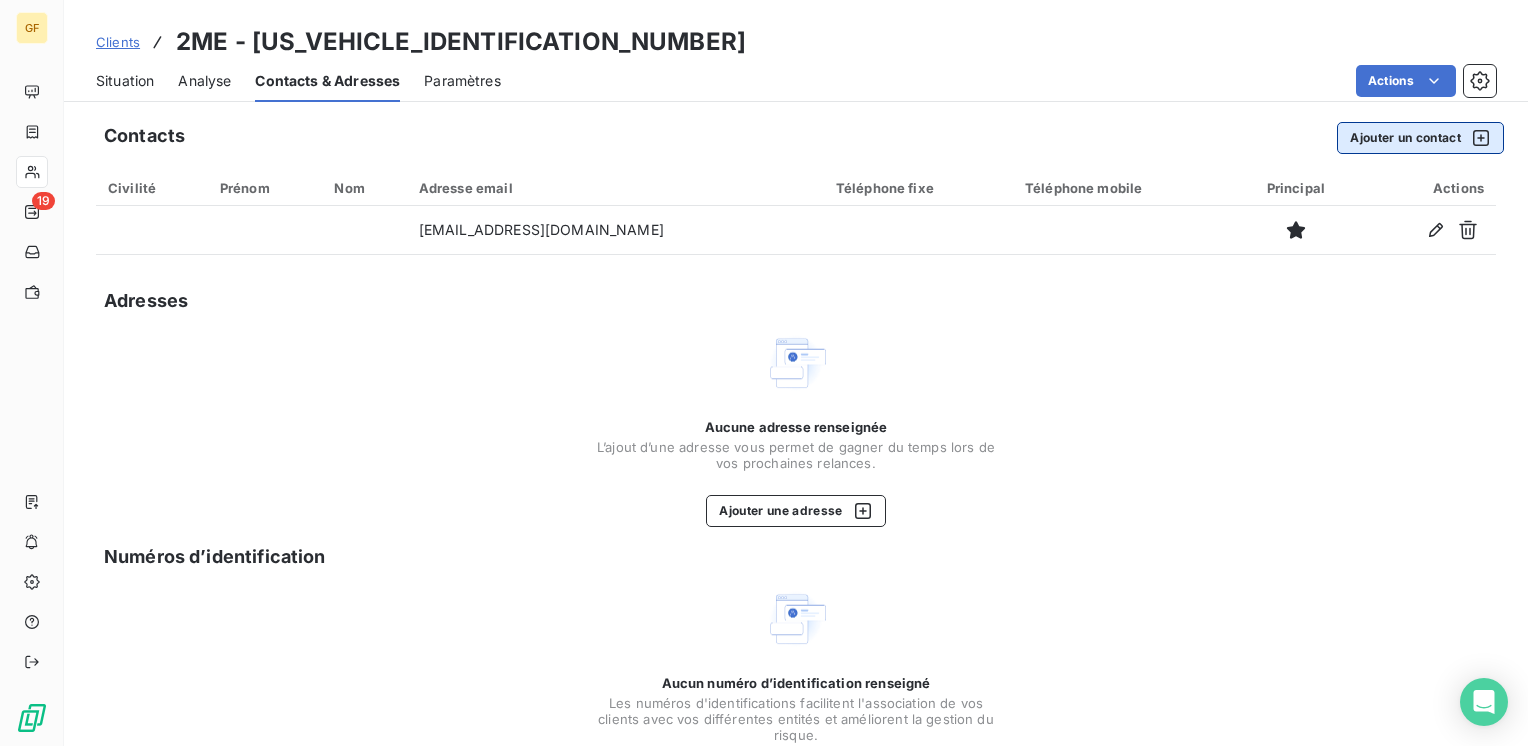 click on "Ajouter un contact" at bounding box center (1420, 138) 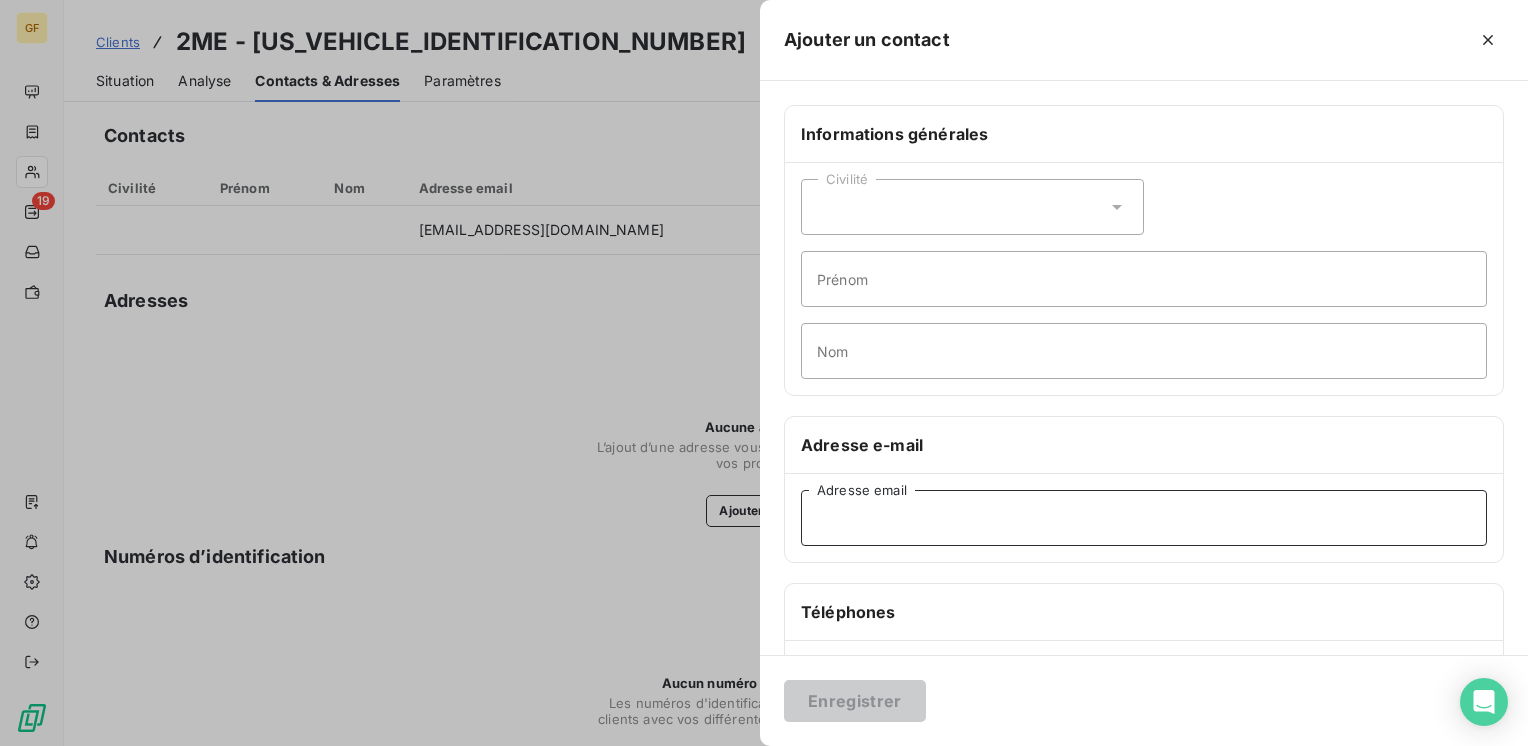 click on "Adresse email" at bounding box center (1144, 518) 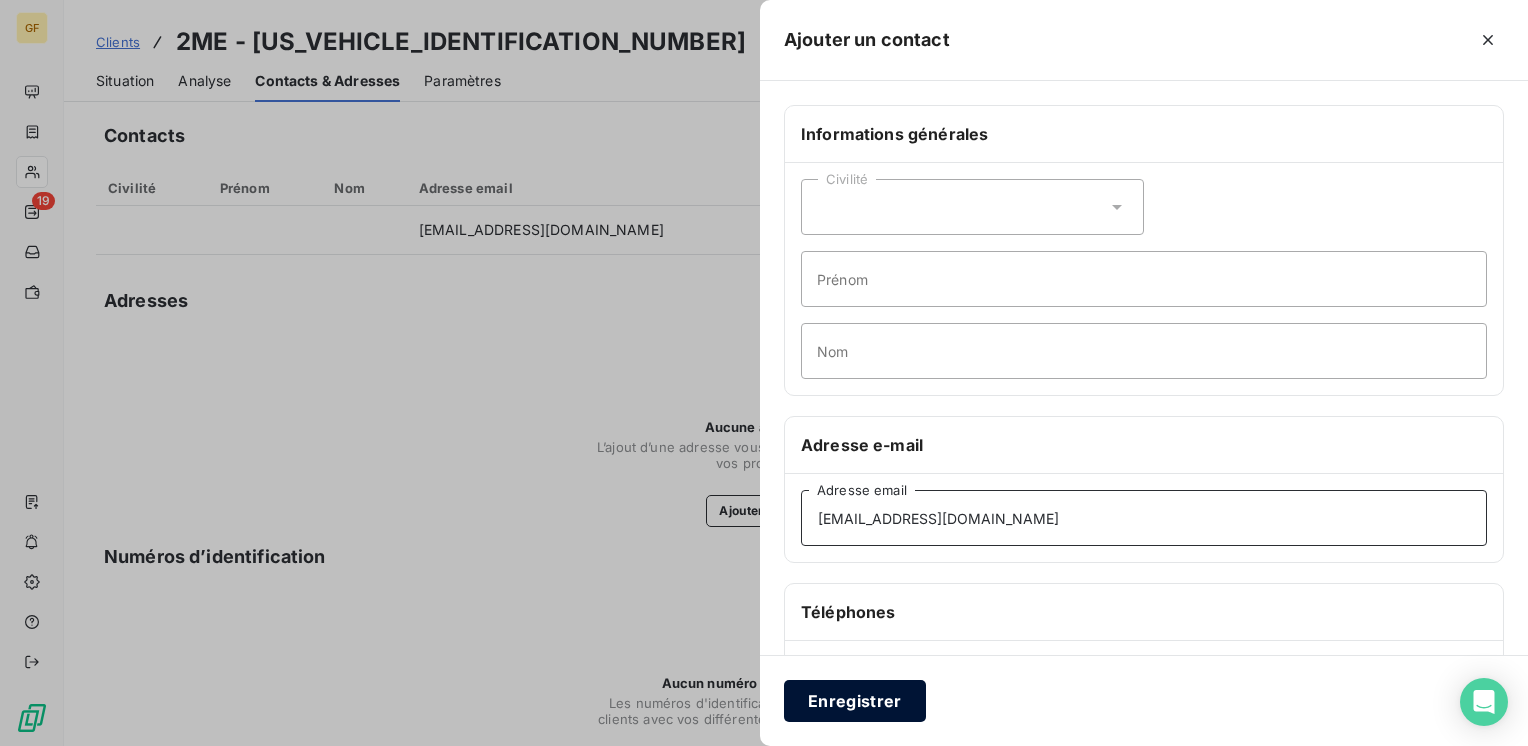 type on "mminnegheer@be-2me.fr" 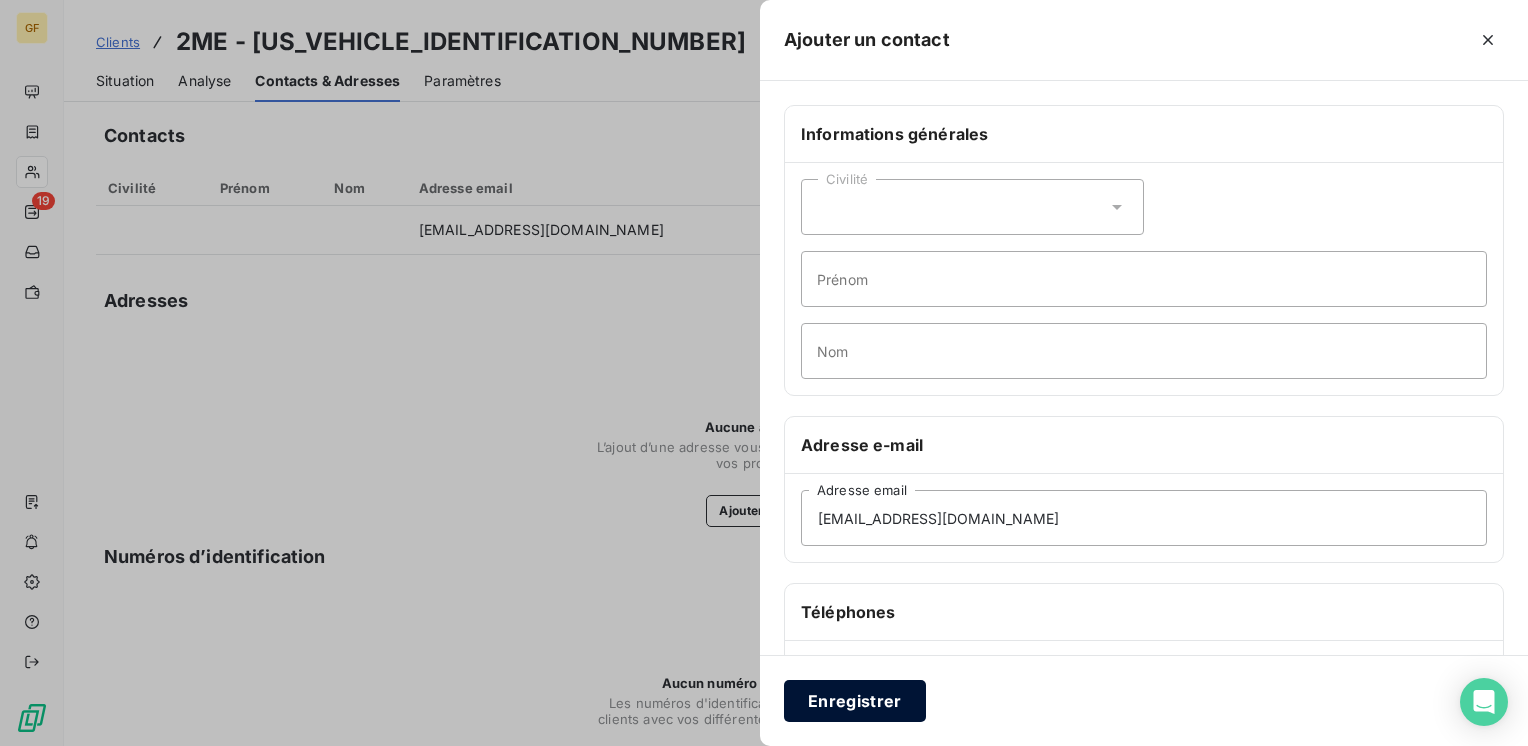 click on "Enregistrer" at bounding box center [855, 701] 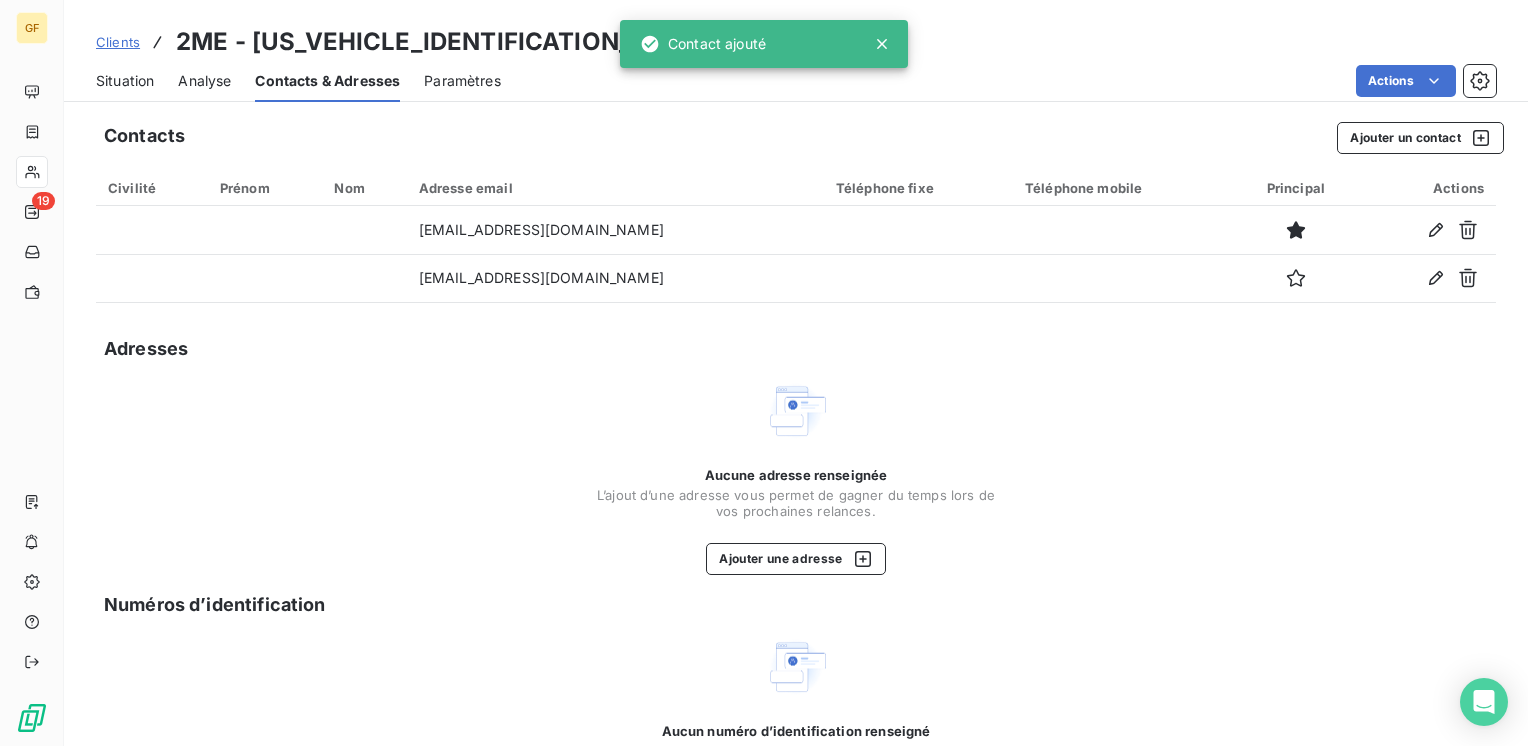 click on "Situation" at bounding box center (125, 81) 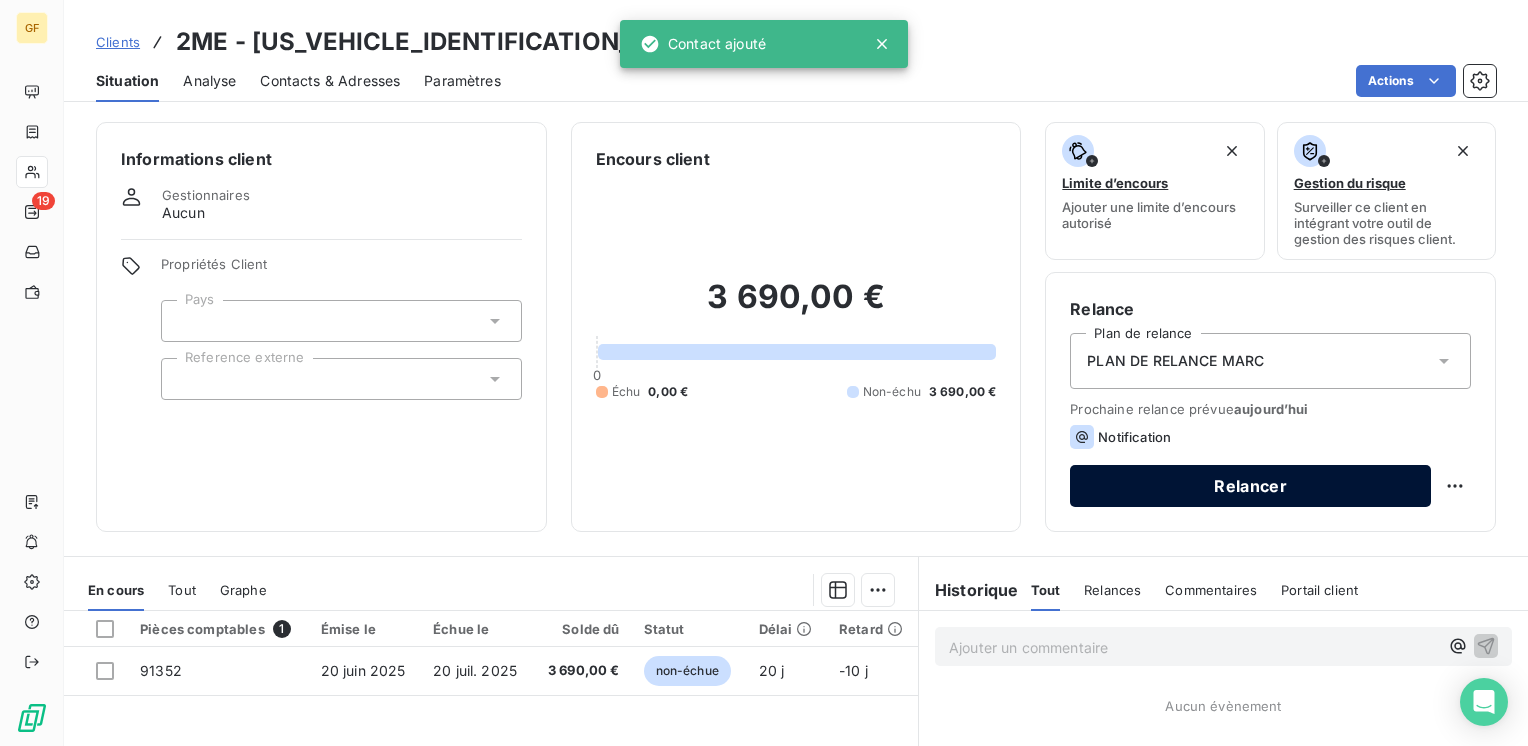 click on "Relancer" at bounding box center (1250, 486) 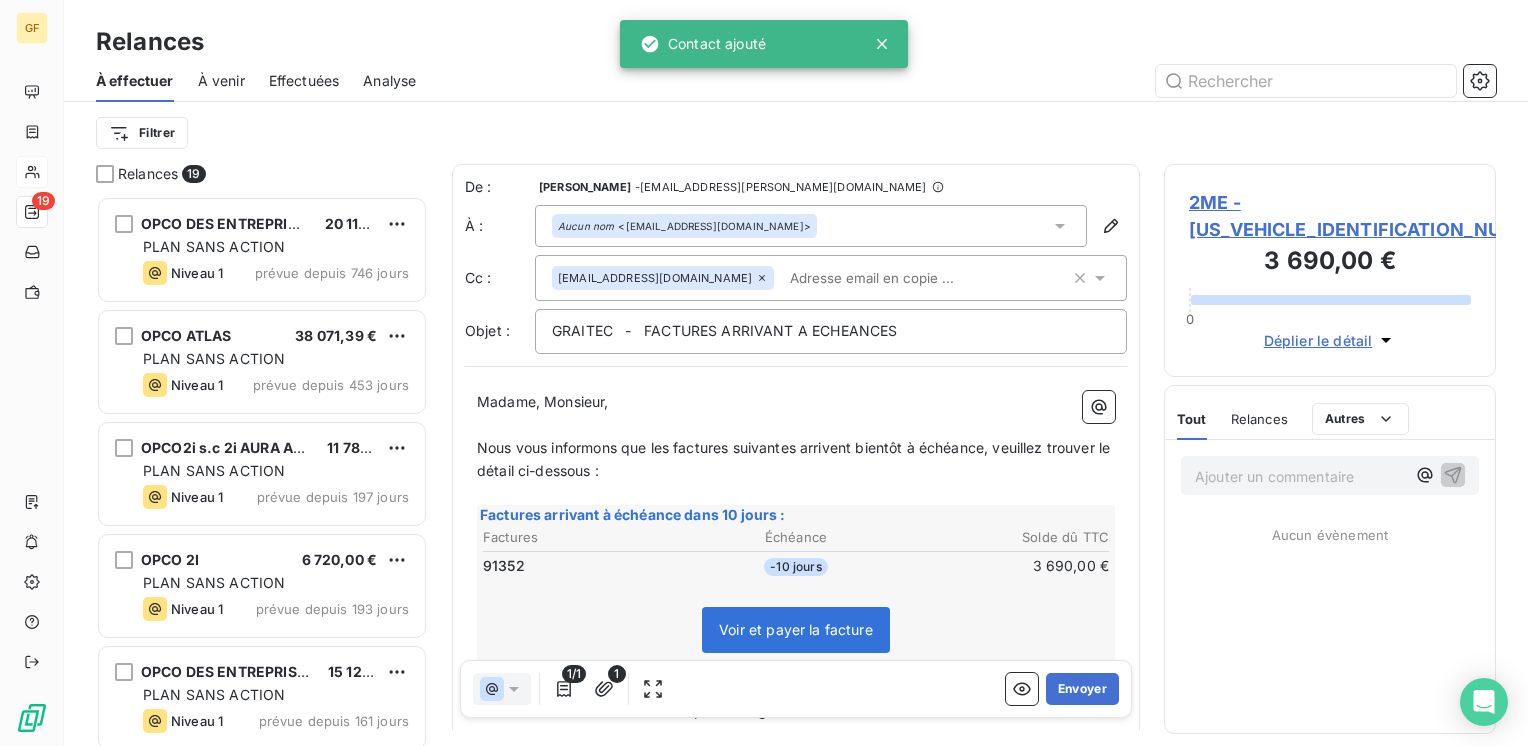scroll, scrollTop: 16, scrollLeft: 16, axis: both 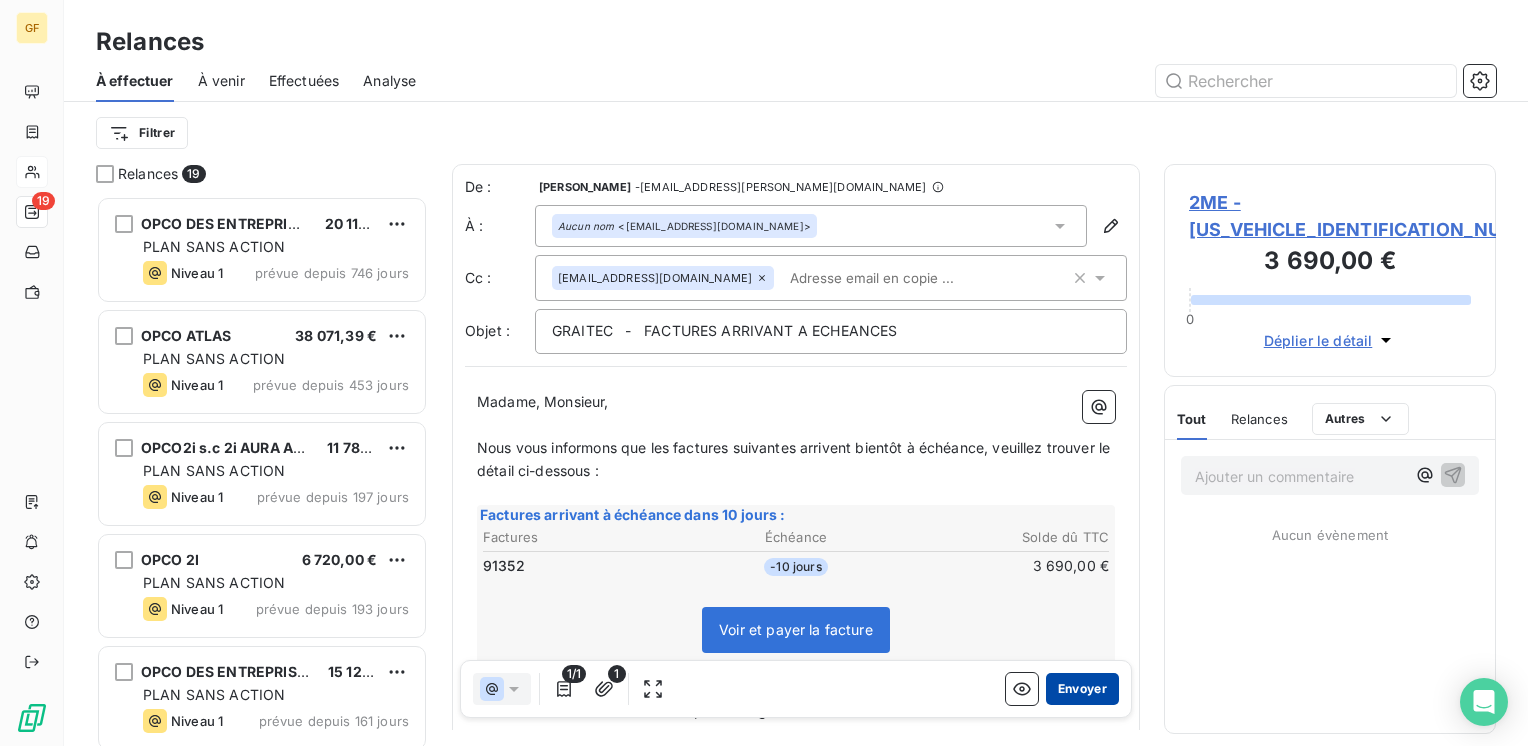 click on "Envoyer" at bounding box center (1082, 689) 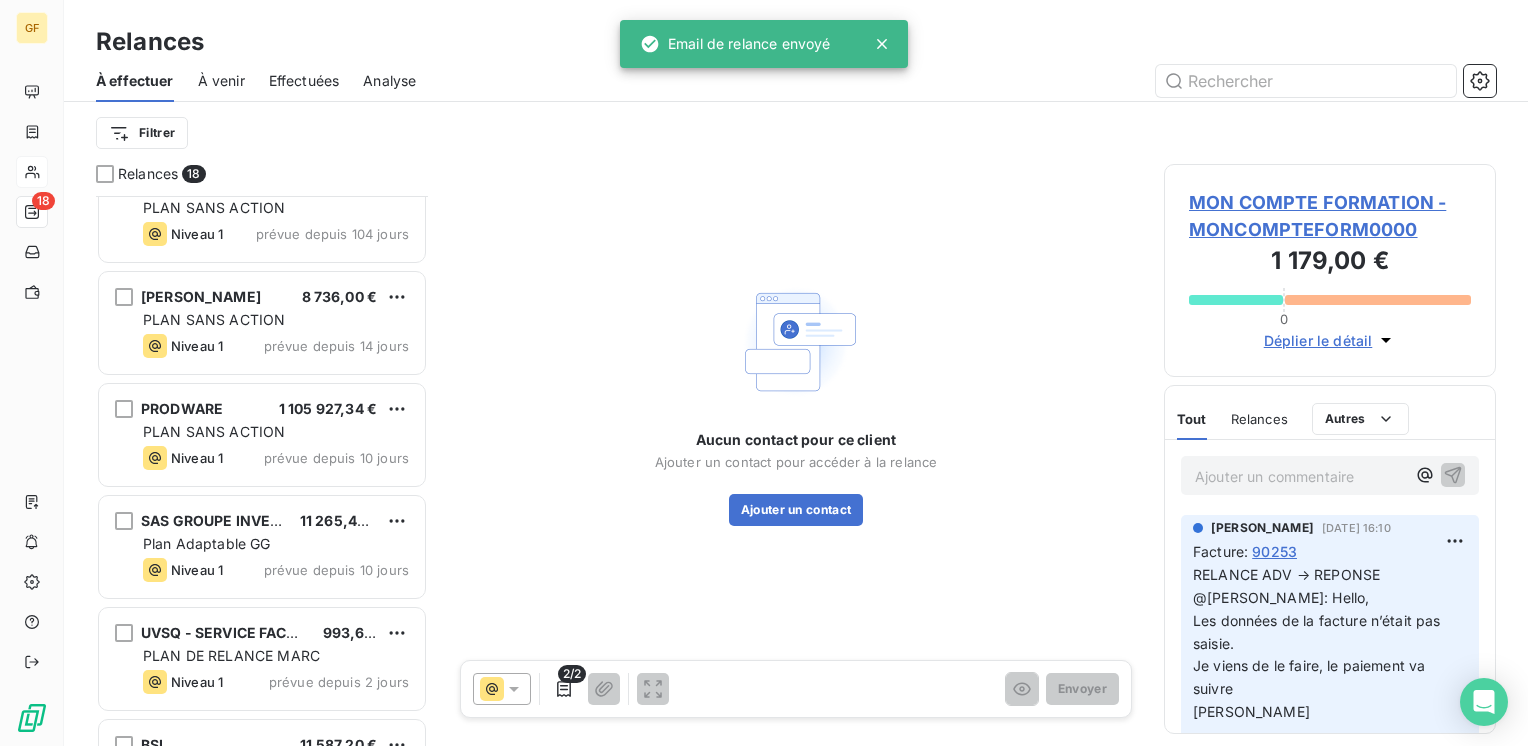 scroll, scrollTop: 1466, scrollLeft: 0, axis: vertical 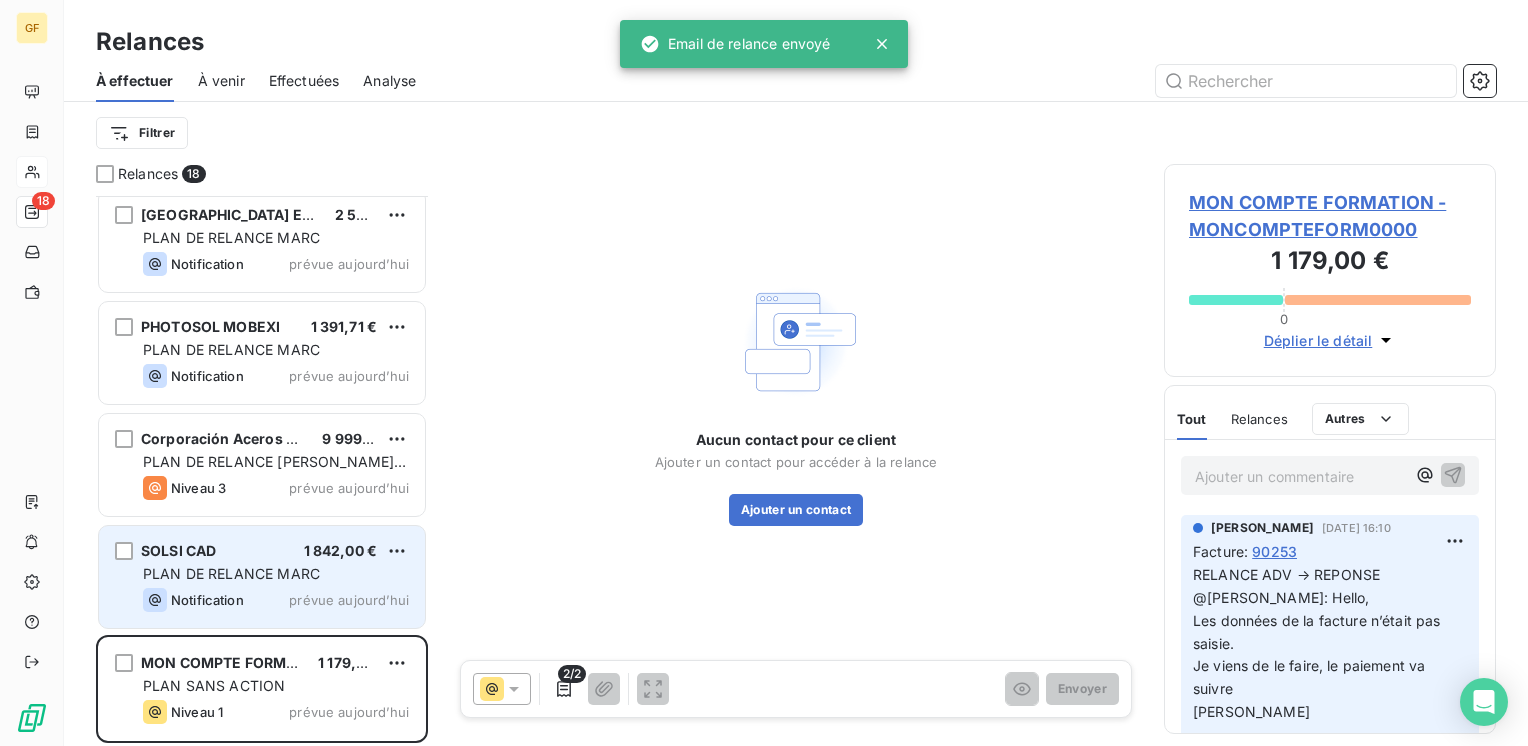 click on "PLAN DE RELANCE MARC" at bounding box center [231, 573] 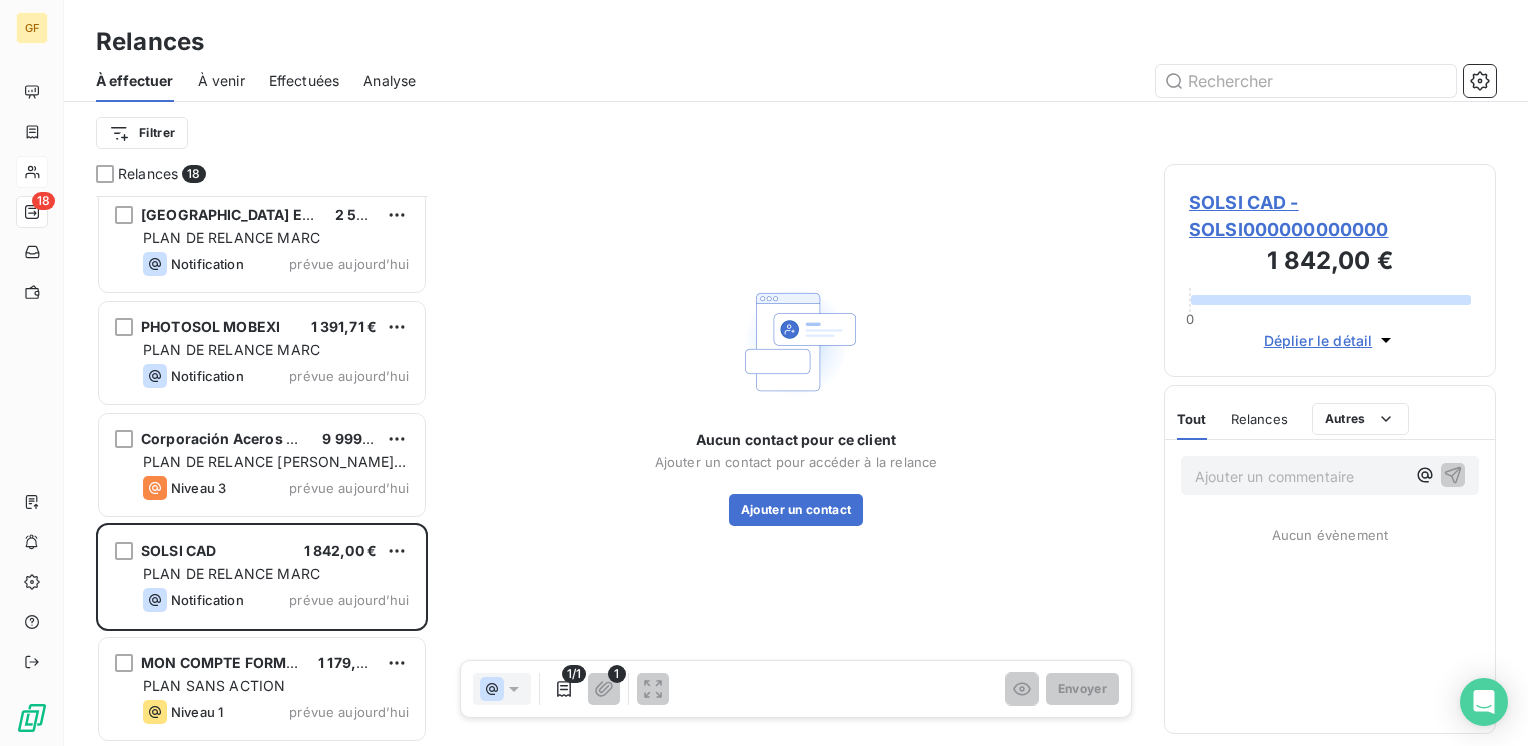 click on "SOLSI CAD - SOLSI000000000000" at bounding box center (1330, 216) 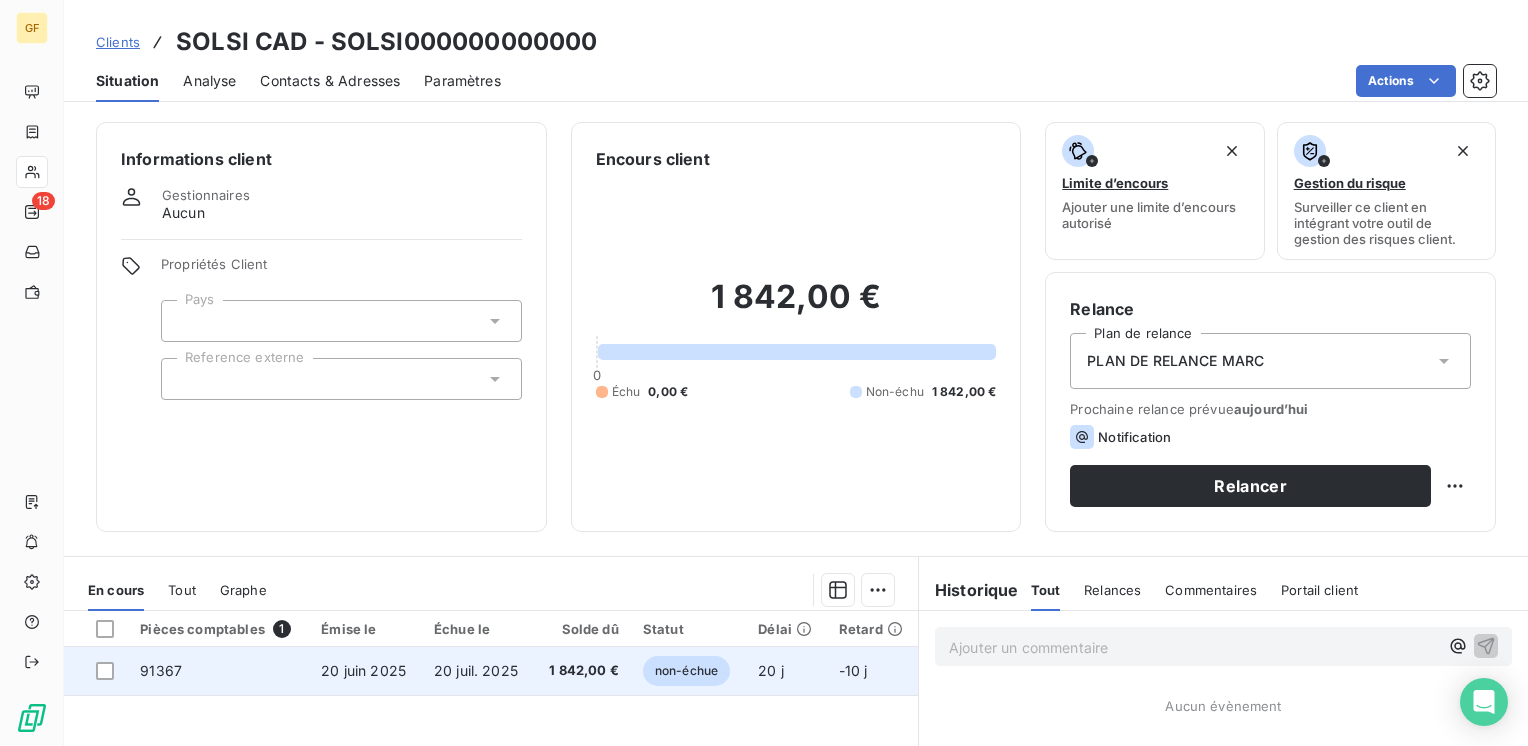 click on "20 juil. 2025" at bounding box center [476, 670] 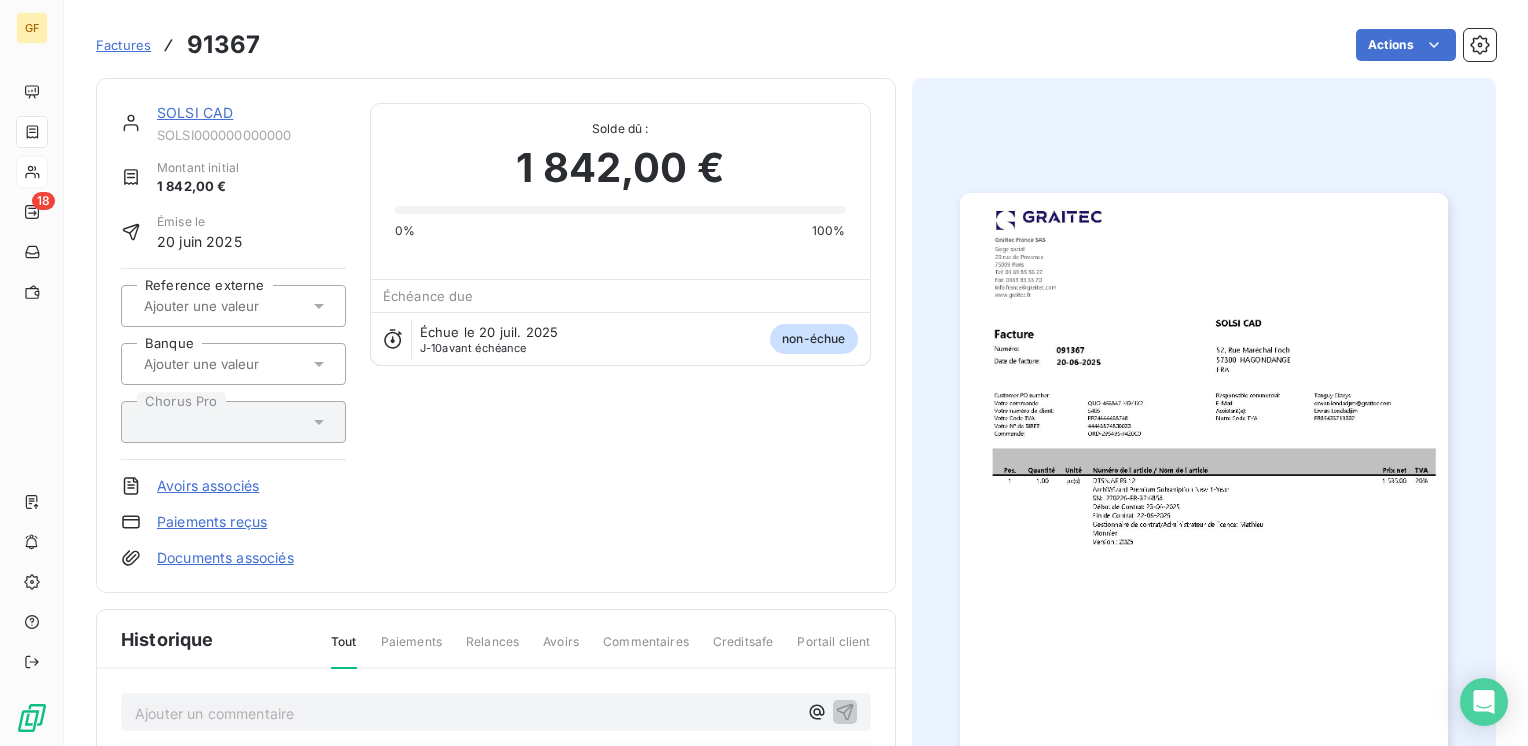 click at bounding box center (1204, 537) 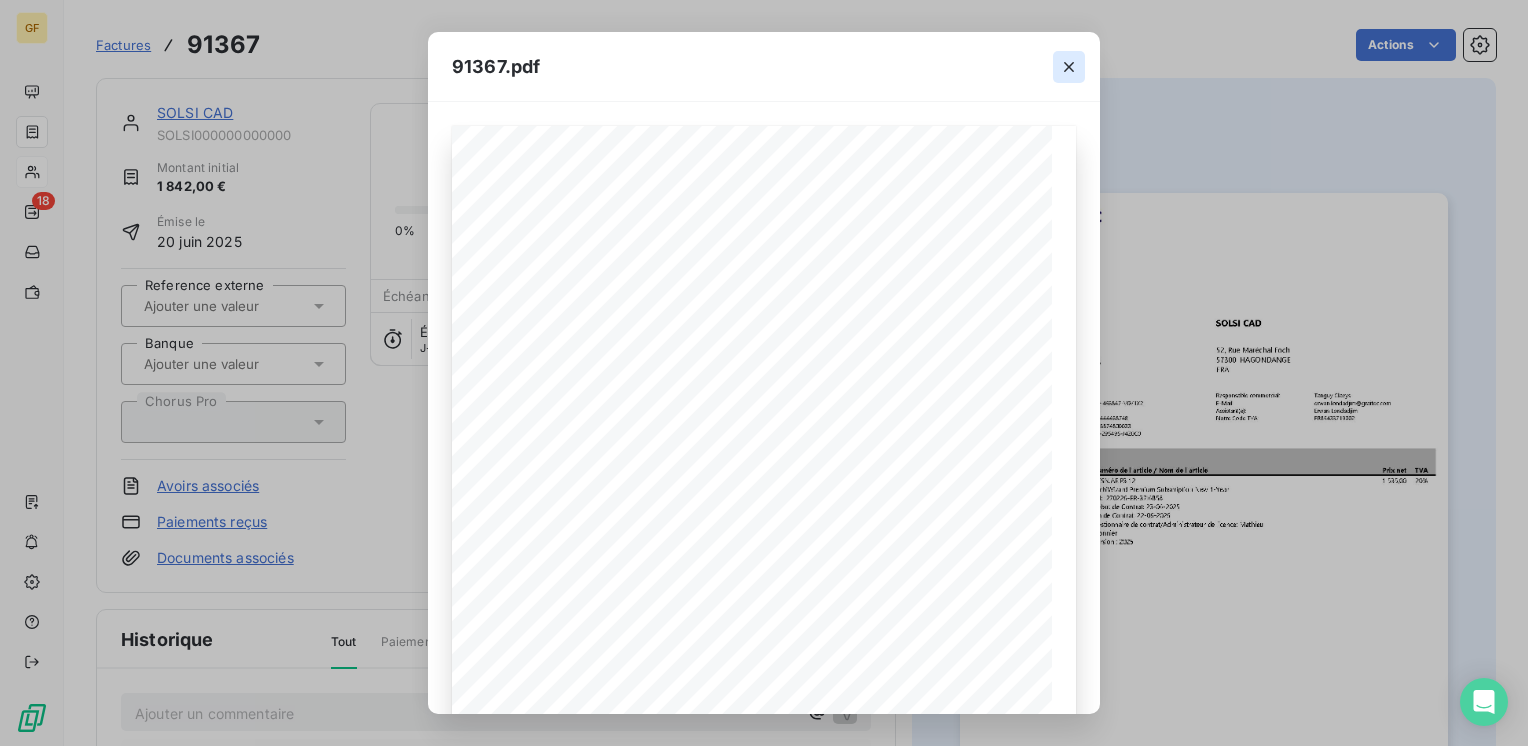 click 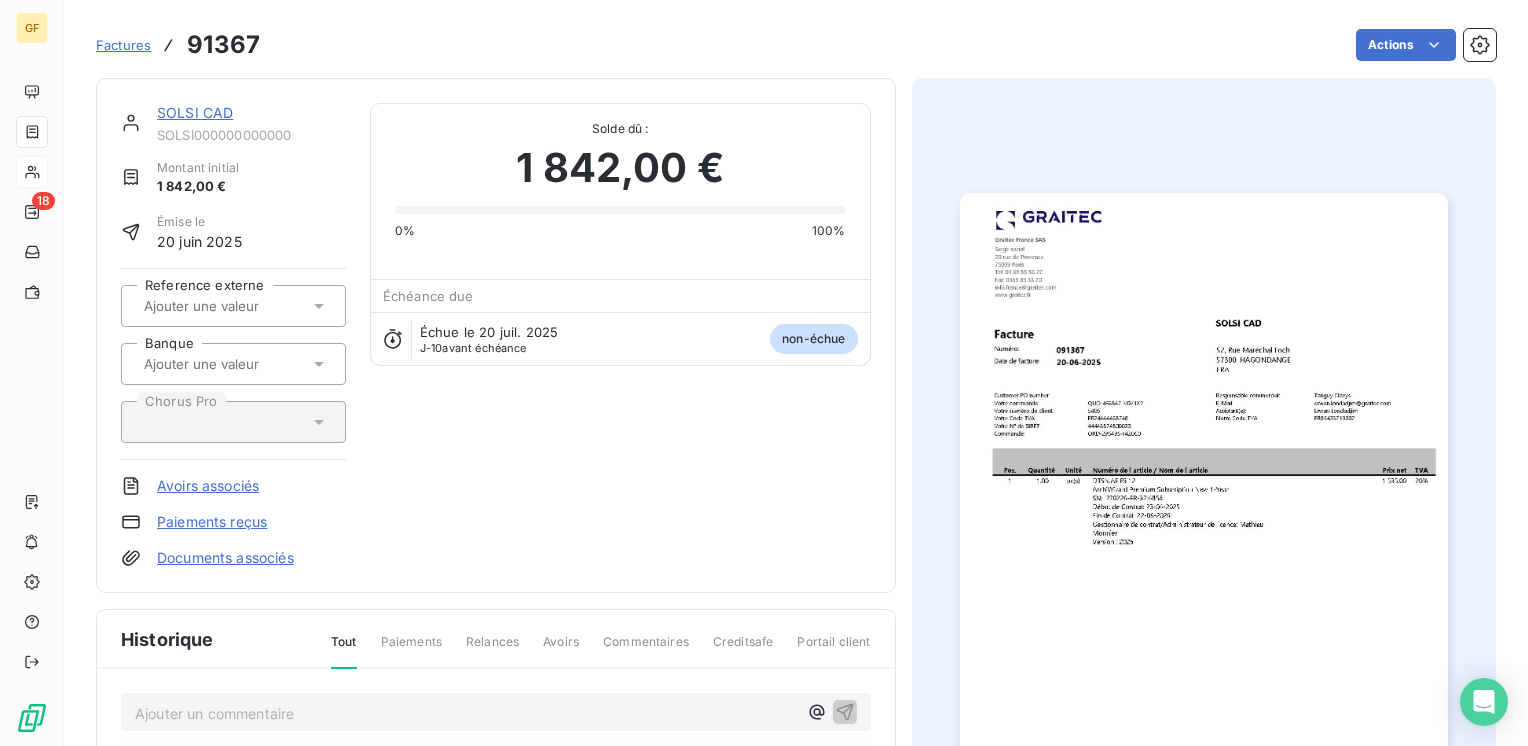 click on "SOLSI CAD SOLSI000000000000 Montant initial 1 842,00 € Émise le 20 juin 2025 Reference externe Banque Chorus Pro Avoirs associés Paiements reçus Documents associés Solde dû : 1 842,00 € 0% 100% Échéance due Échue le 20 juil. 2025 J-10  avant échéance non-échue" at bounding box center [496, 335] 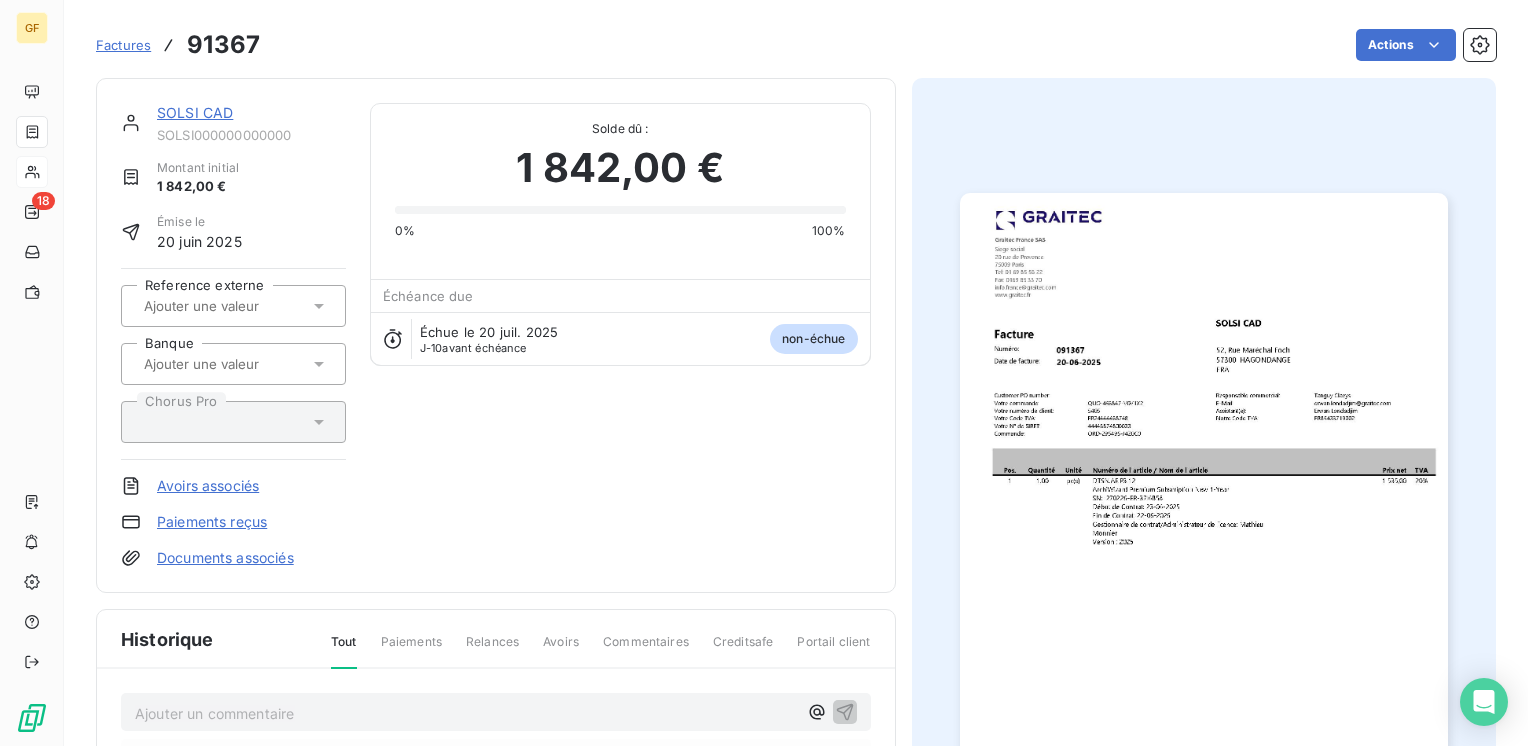 click at bounding box center [1204, 537] 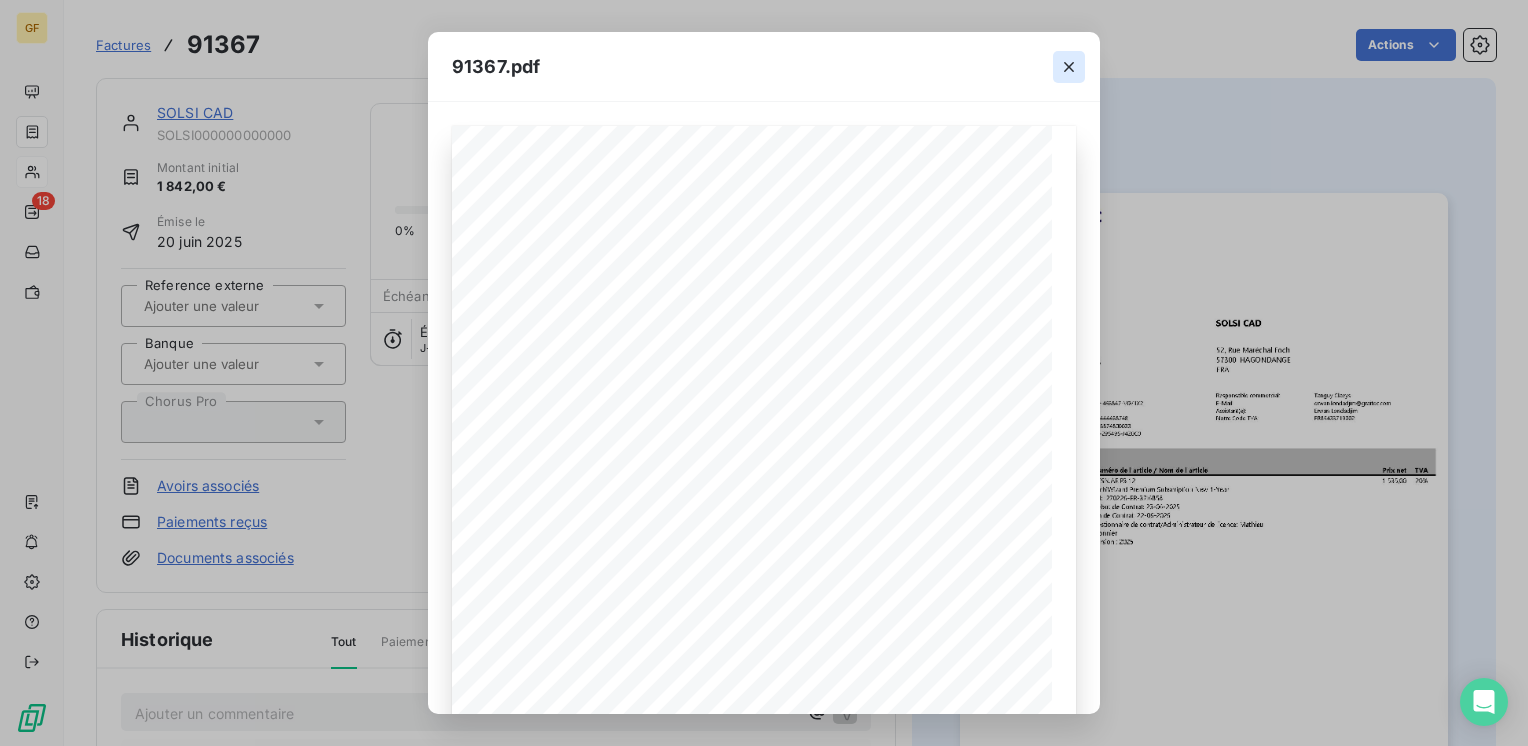 click 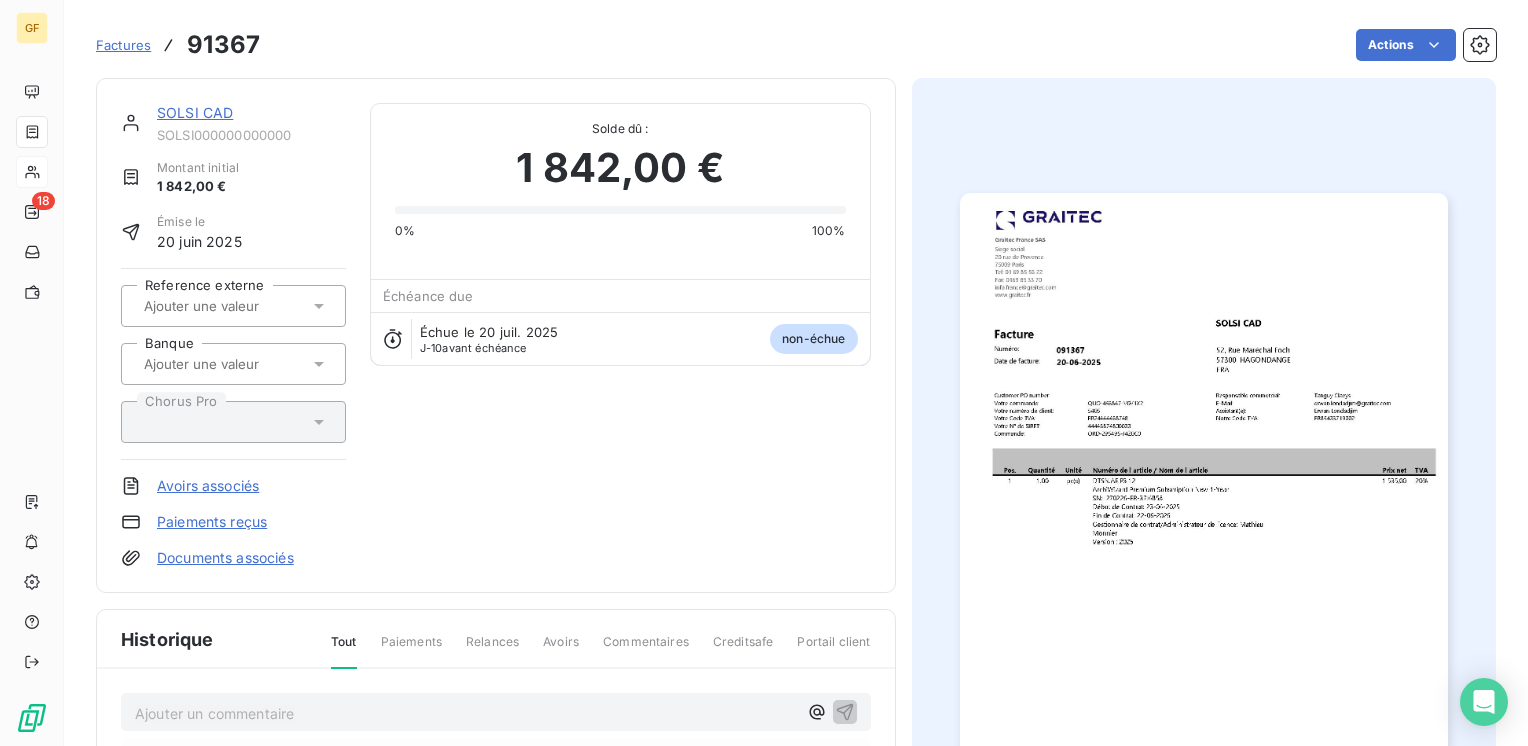 click on "SOLSI CAD" at bounding box center [195, 112] 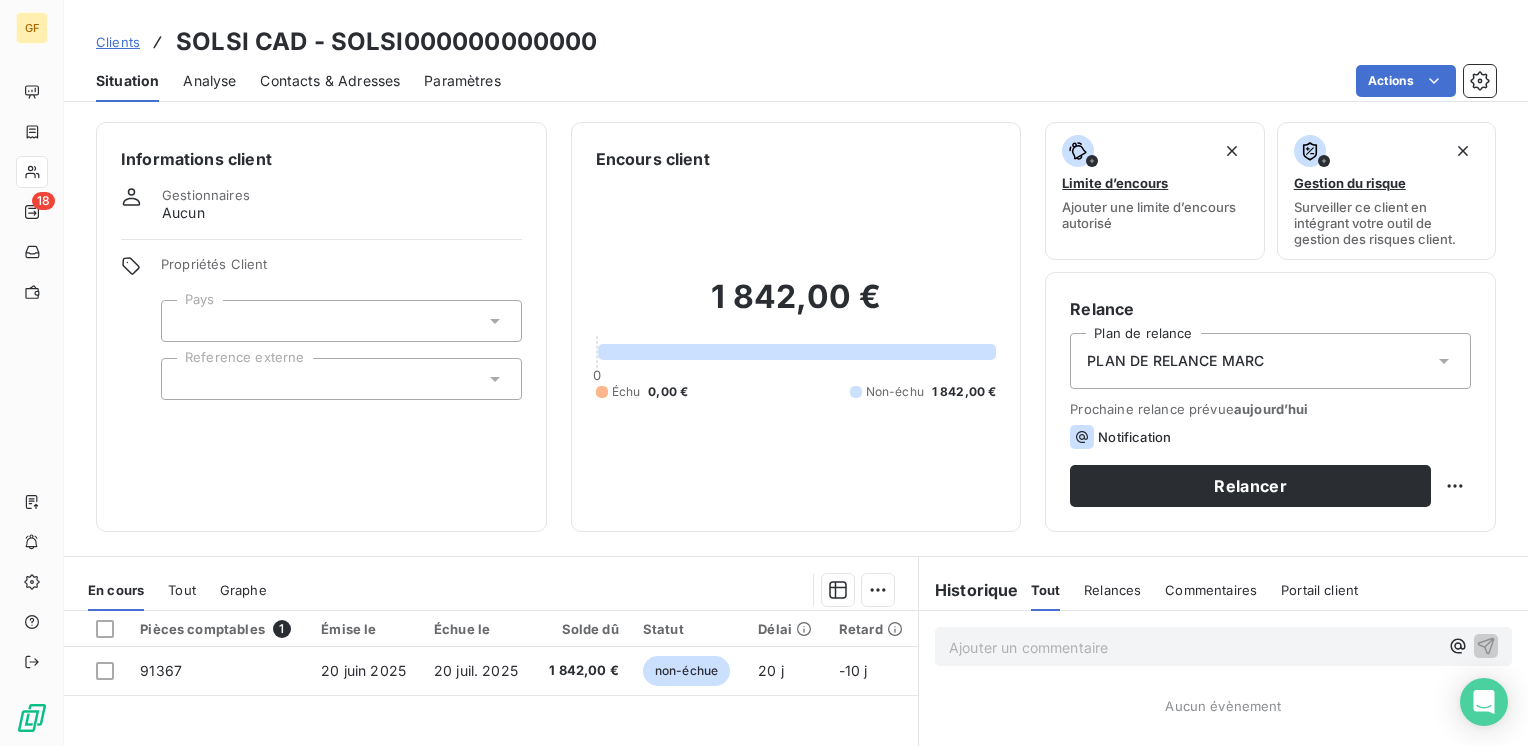 click on "Contacts & Adresses" at bounding box center (330, 81) 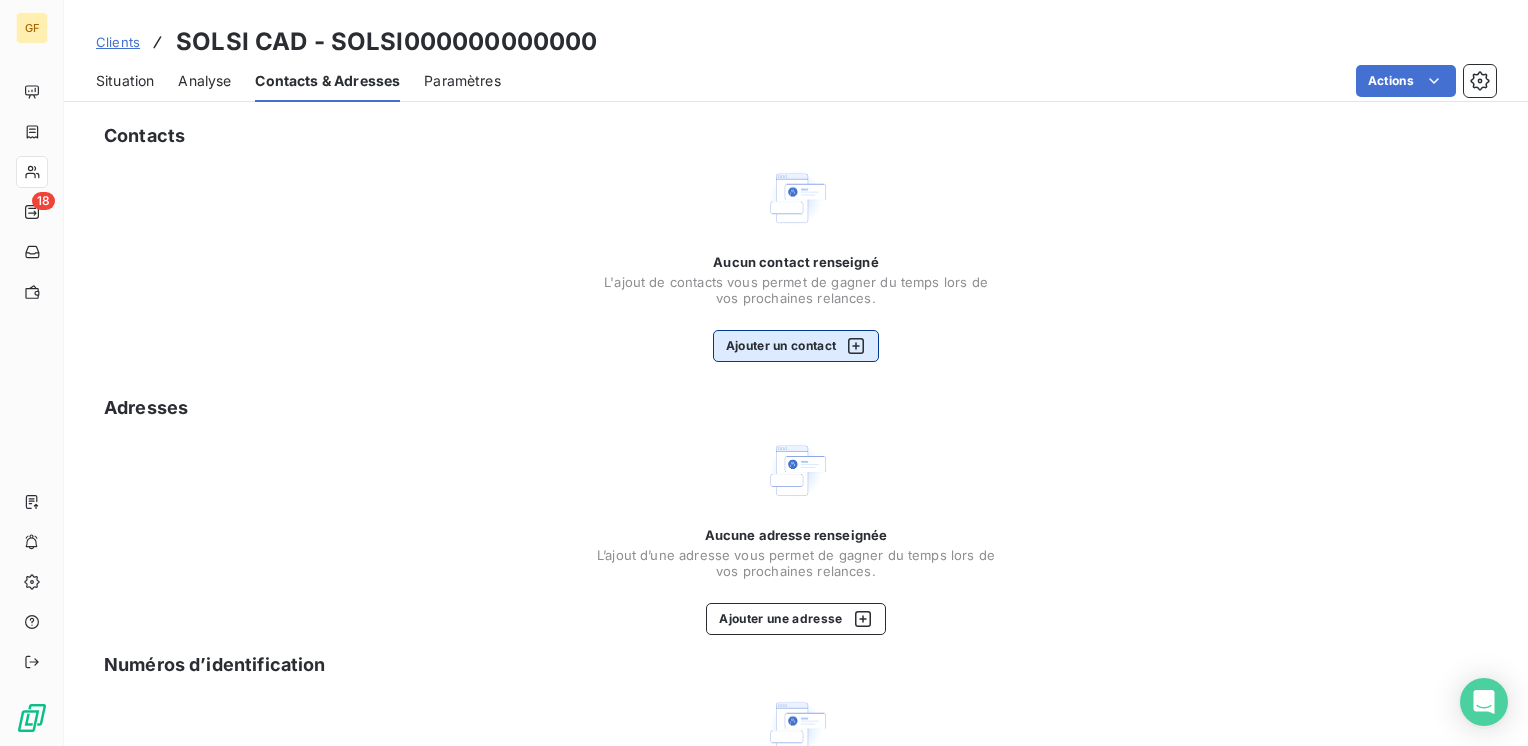 click on "Ajouter un contact" at bounding box center [796, 346] 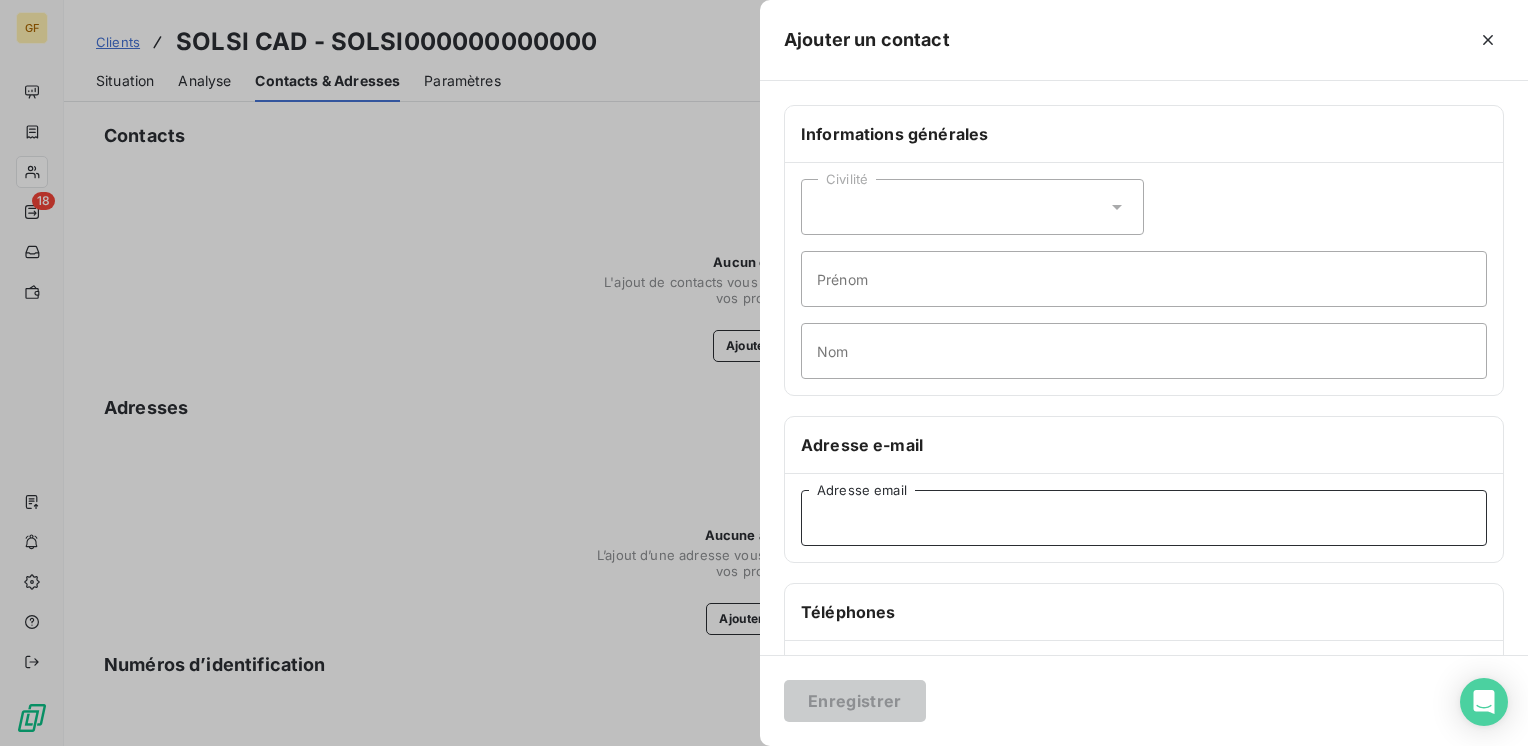 click on "Adresse email" at bounding box center [1144, 518] 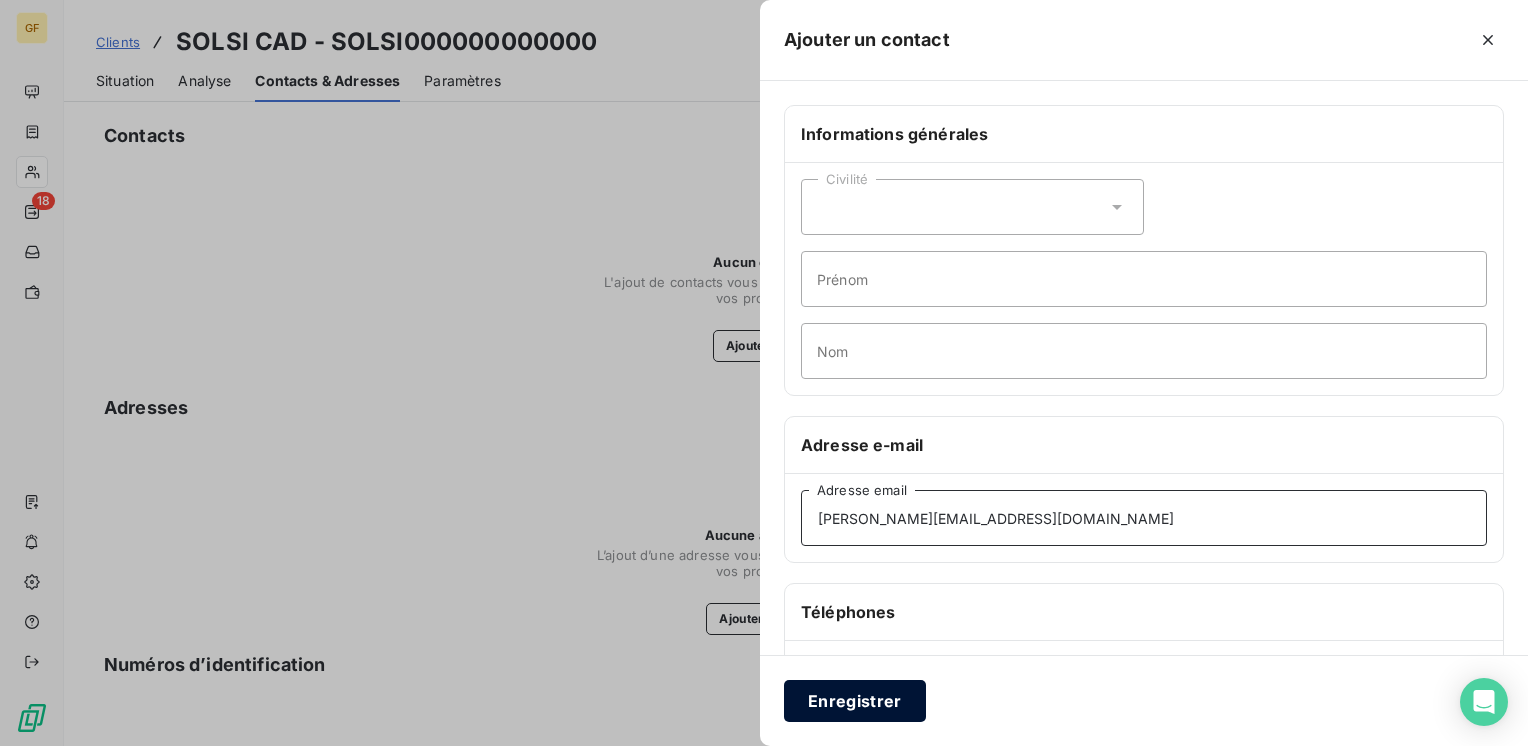 type on "t.jacques@solsi-cad.fr" 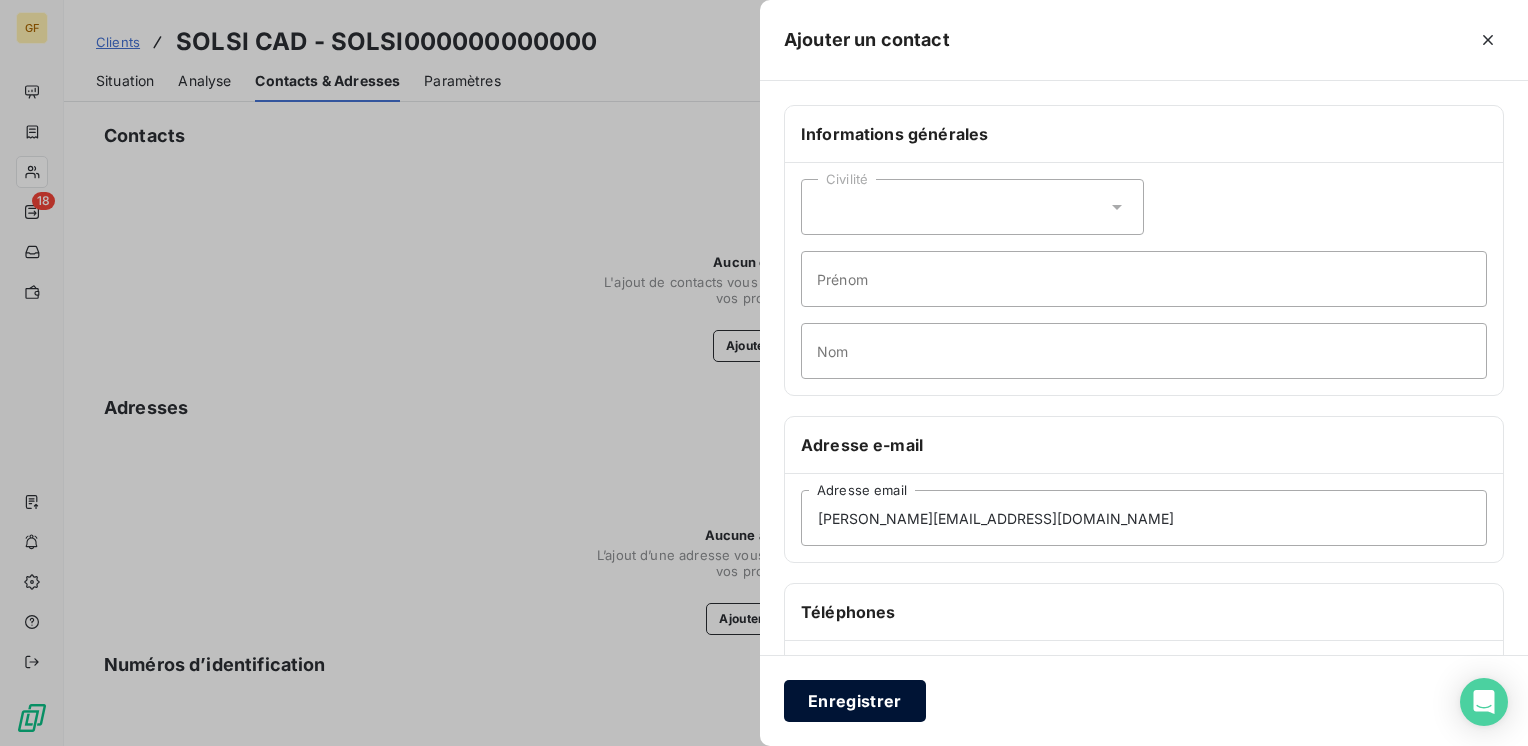 click on "Enregistrer" at bounding box center (855, 701) 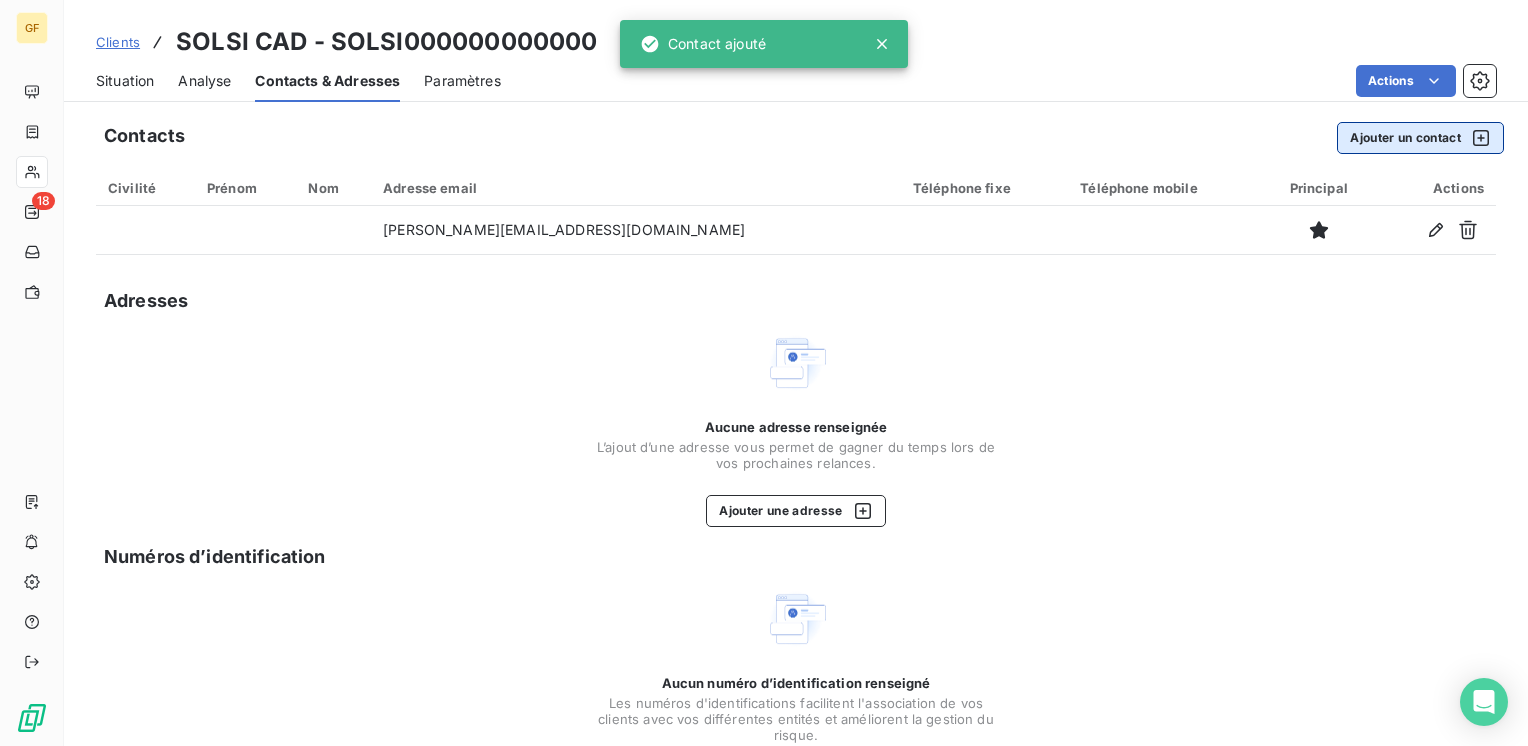 click on "Ajouter un contact" at bounding box center (1420, 138) 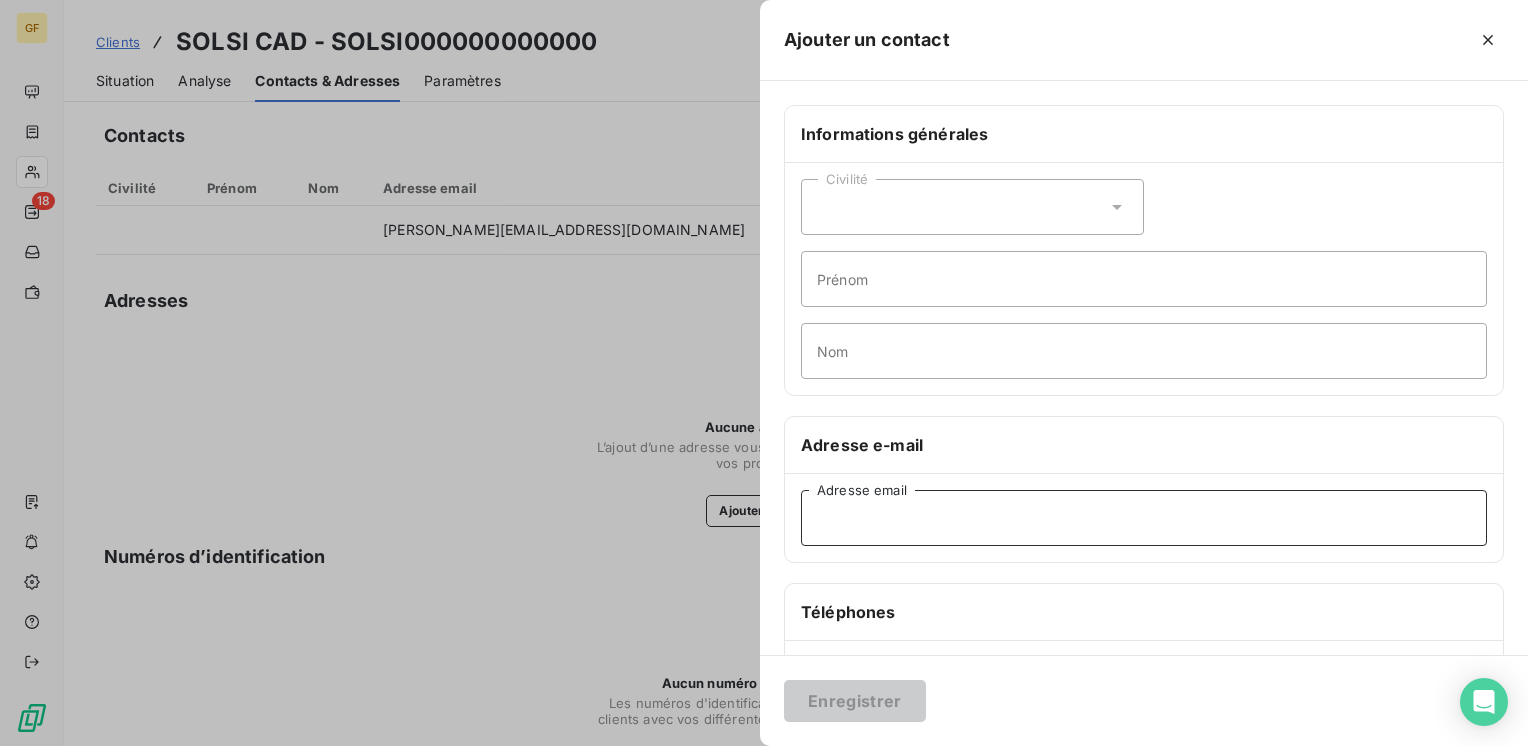 click on "Adresse email" at bounding box center (1144, 518) 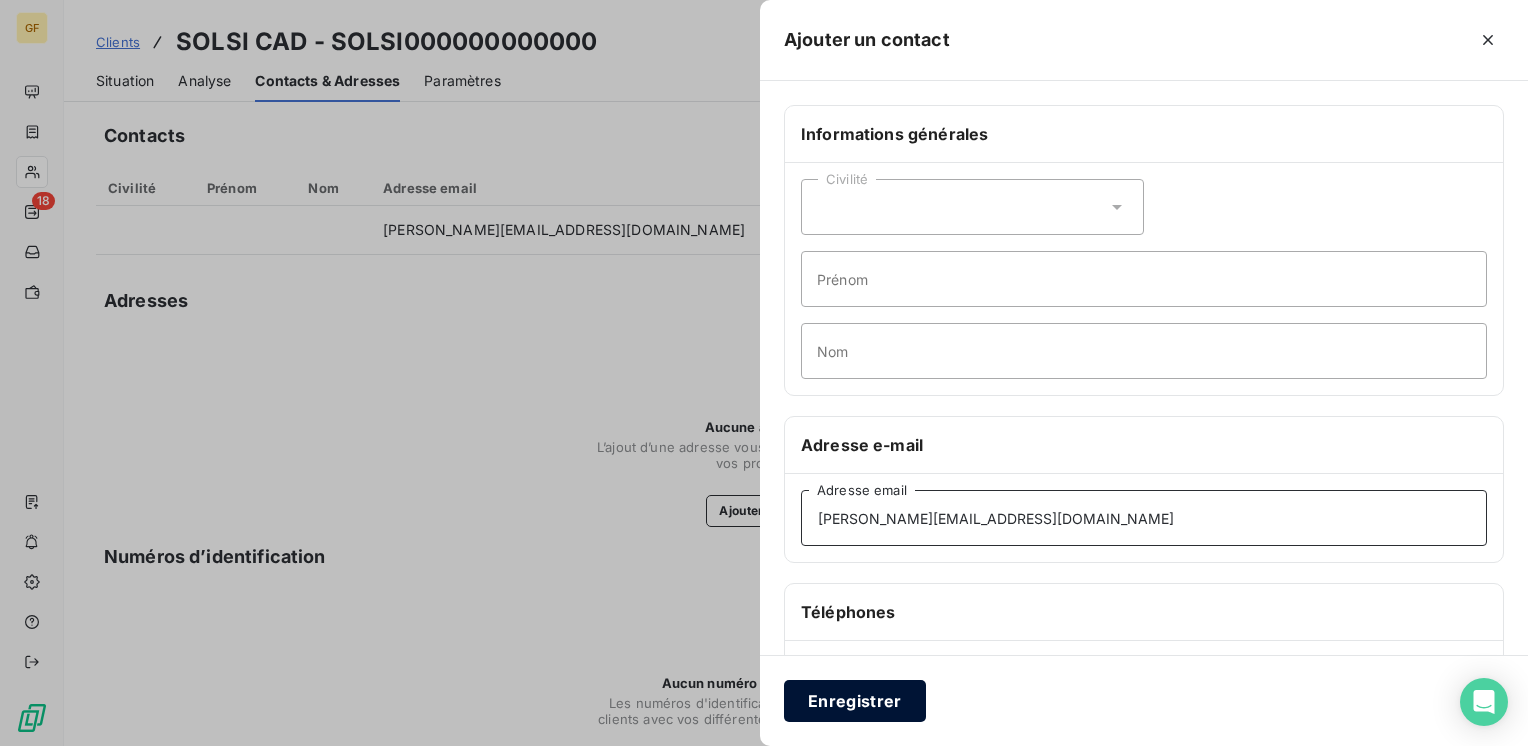 type on "m.monnier@solsi-cad.fr" 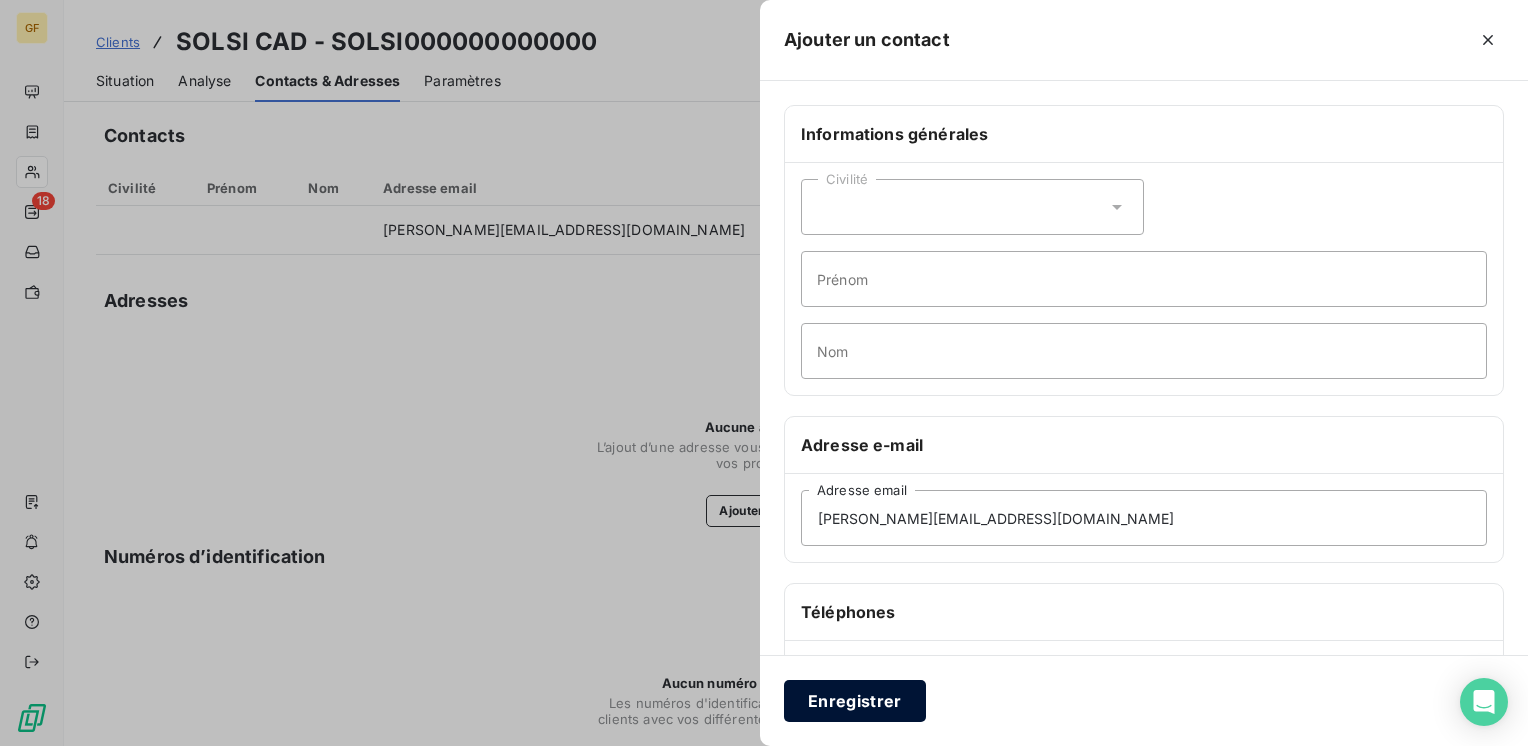 click on "Enregistrer" at bounding box center (855, 701) 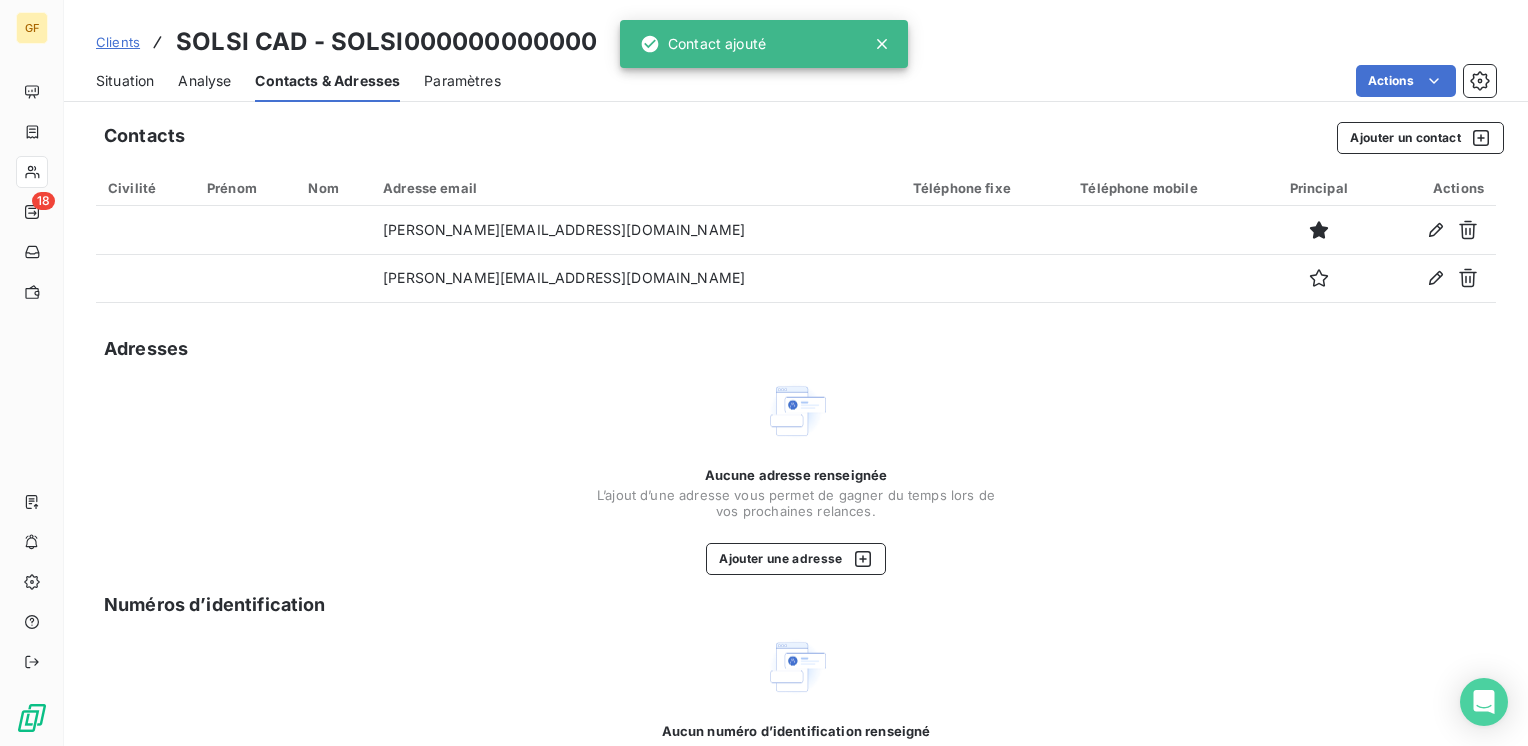 drag, startPoint x: 121, startPoint y: 77, endPoint x: 150, endPoint y: 82, distance: 29.427877 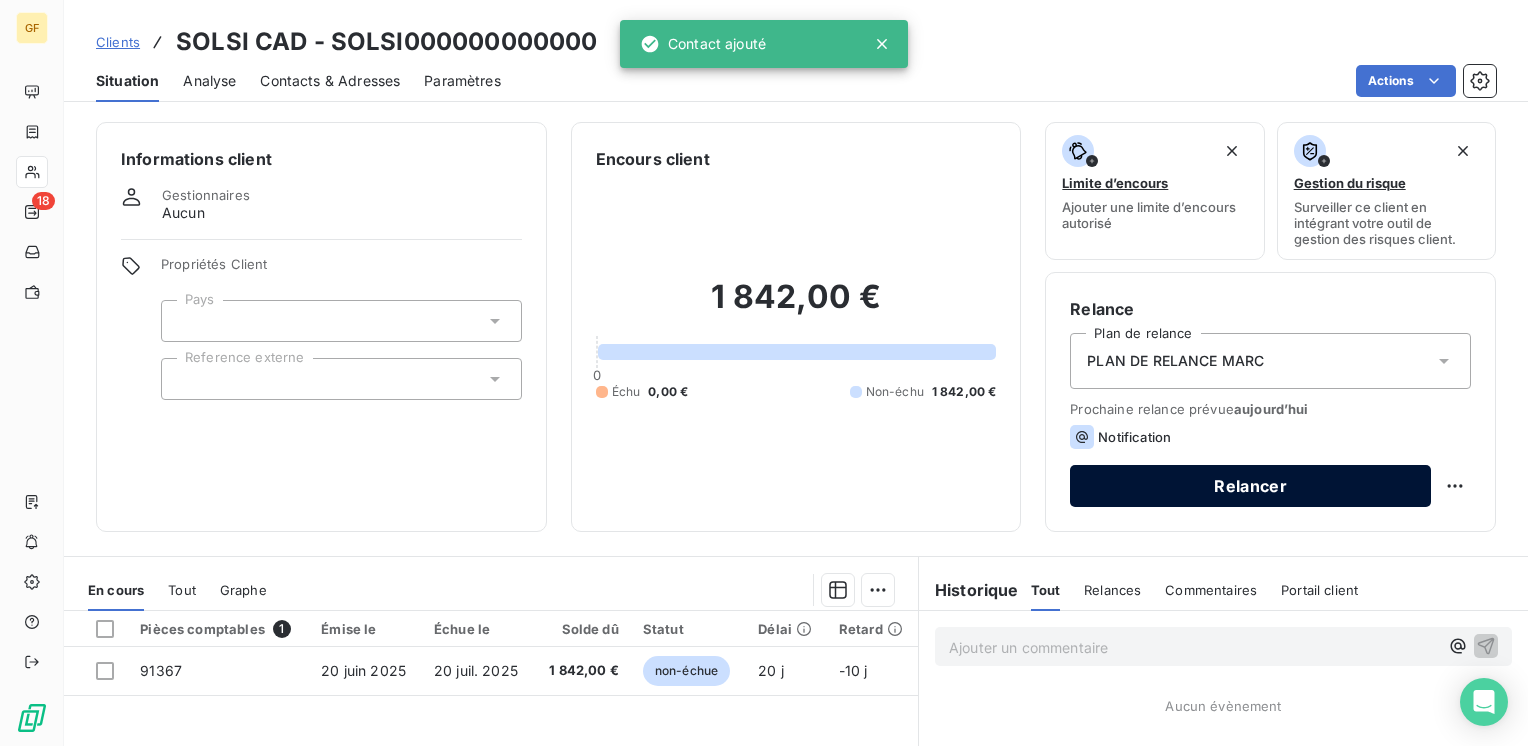 click on "Relancer" at bounding box center [1250, 486] 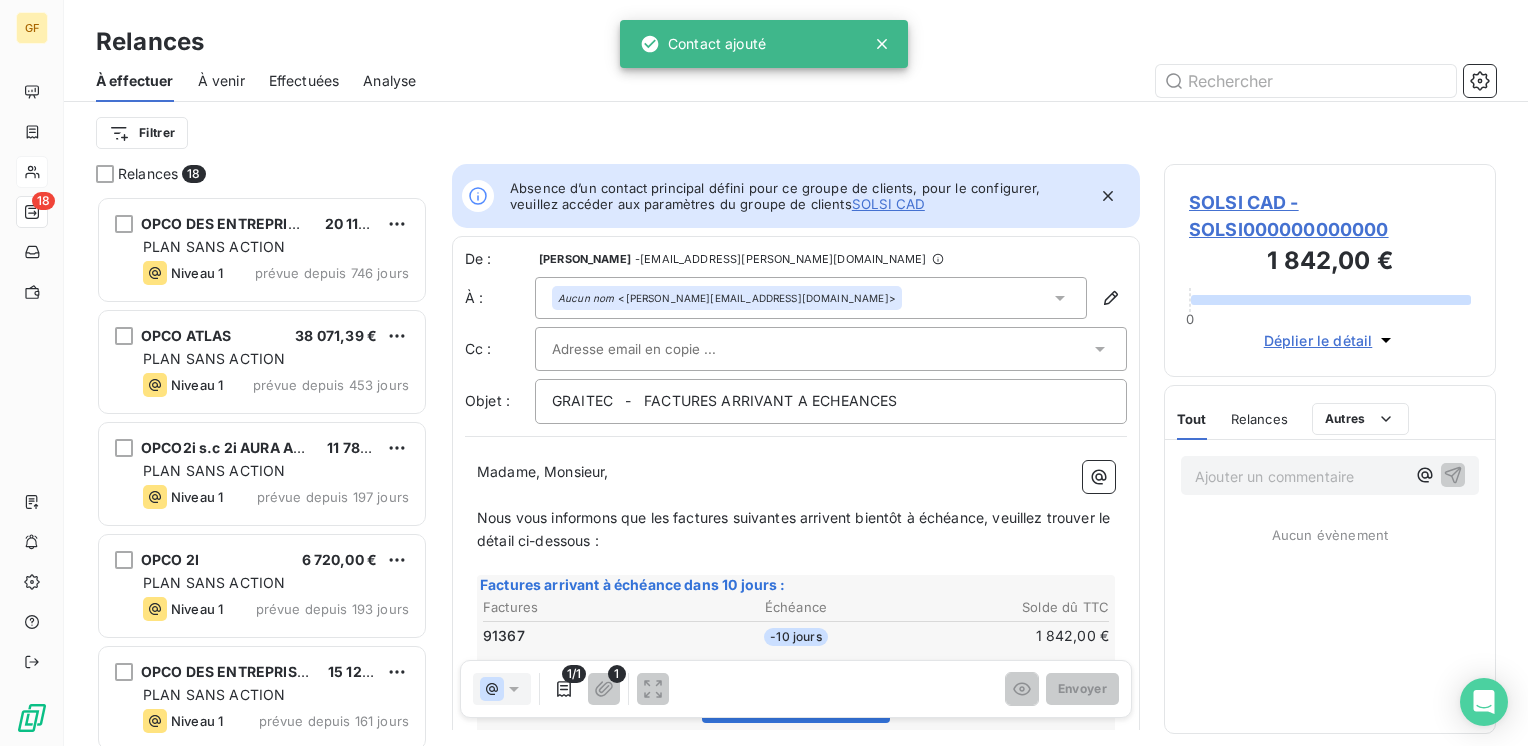 scroll, scrollTop: 16, scrollLeft: 16, axis: both 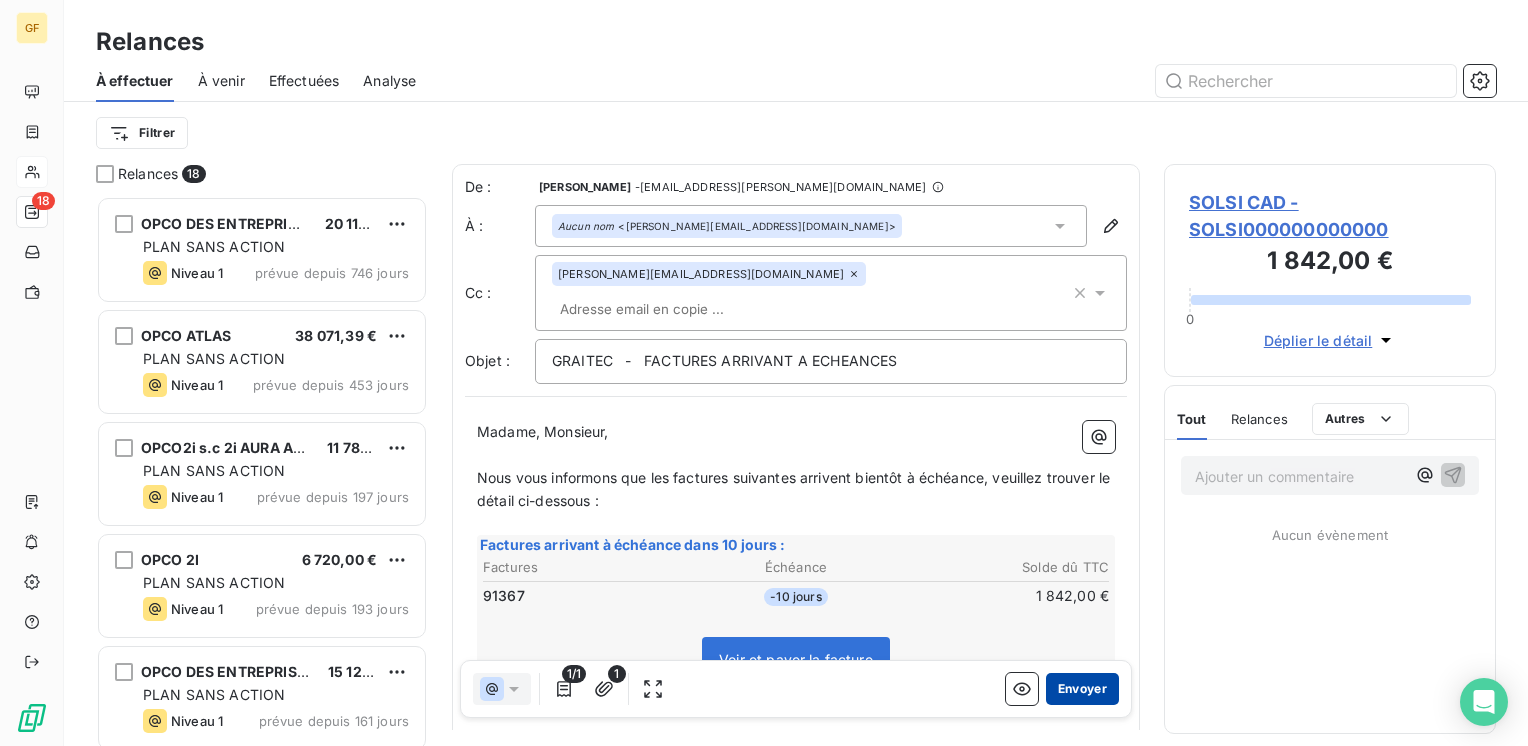click on "Envoyer" at bounding box center [1082, 689] 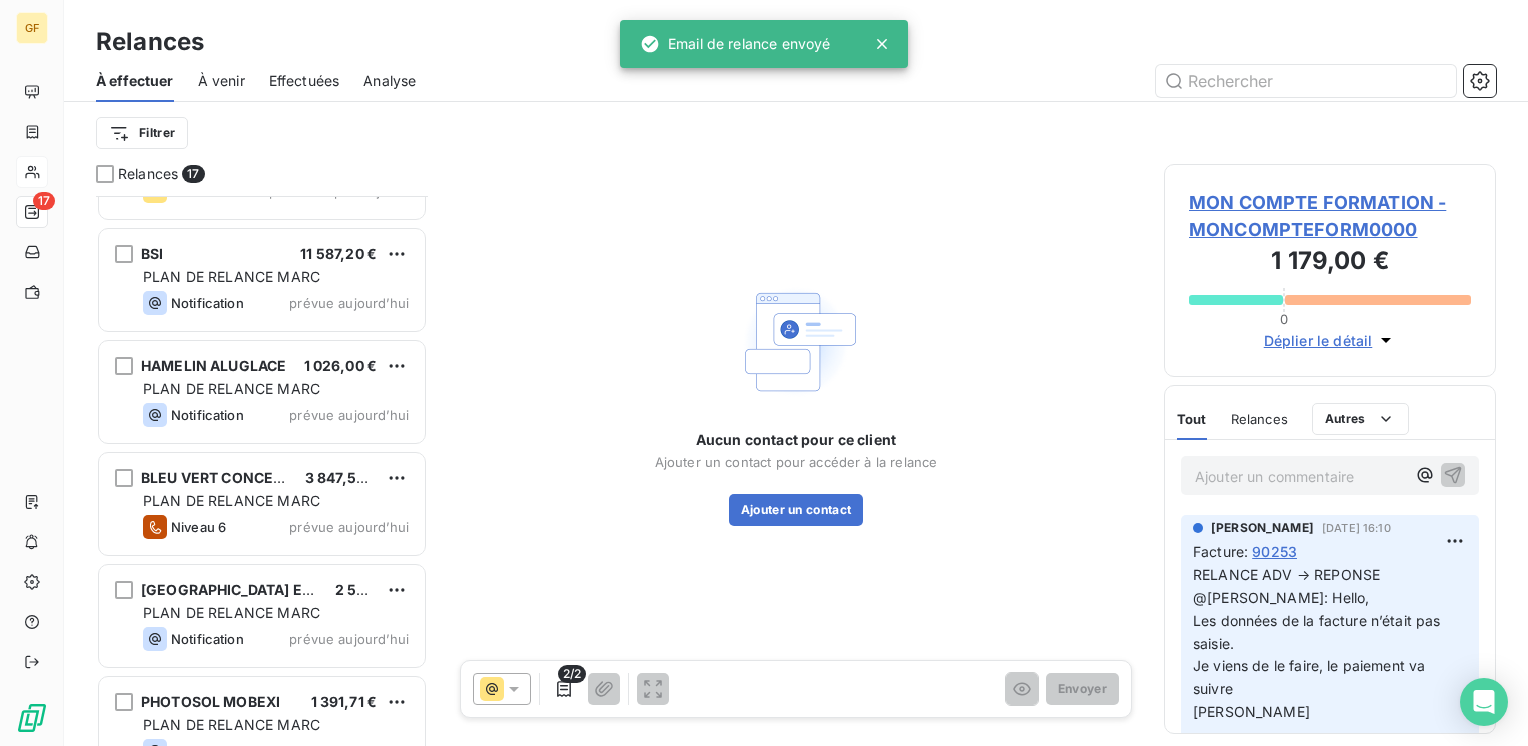 scroll, scrollTop: 1354, scrollLeft: 0, axis: vertical 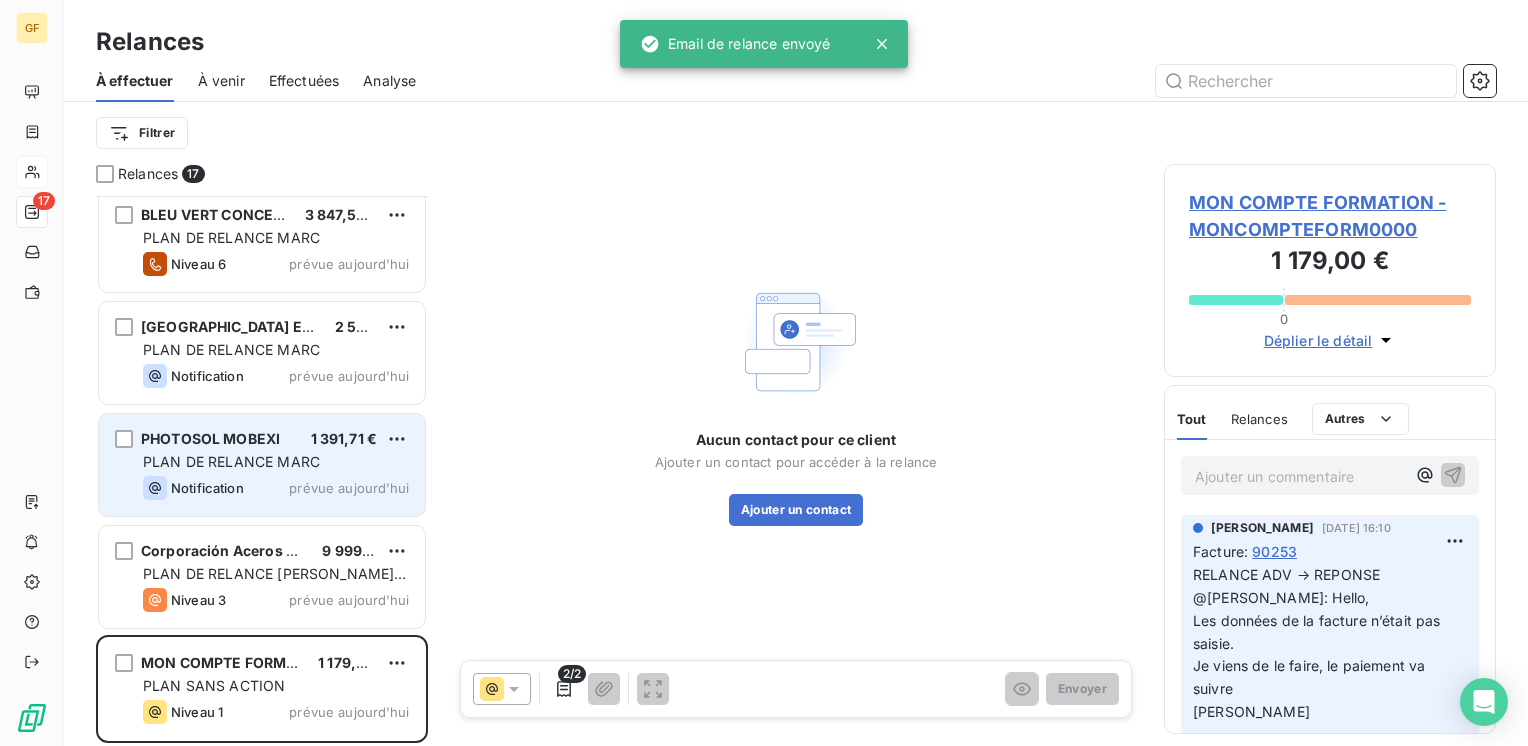 click on "PLAN DE RELANCE MARC" at bounding box center (276, 462) 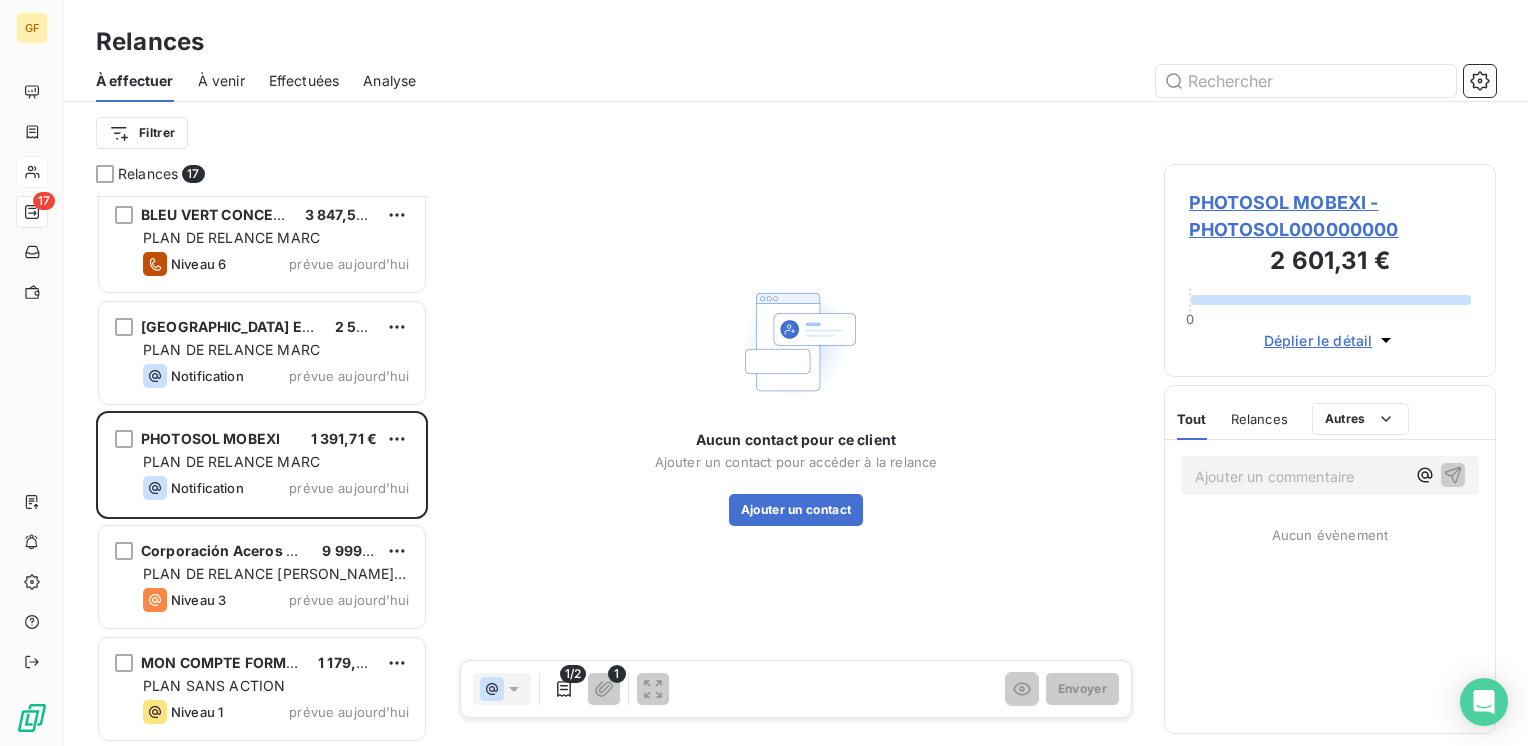 click on "PHOTOSOL MOBEXI - PHOTOSOL000000000" at bounding box center [1330, 216] 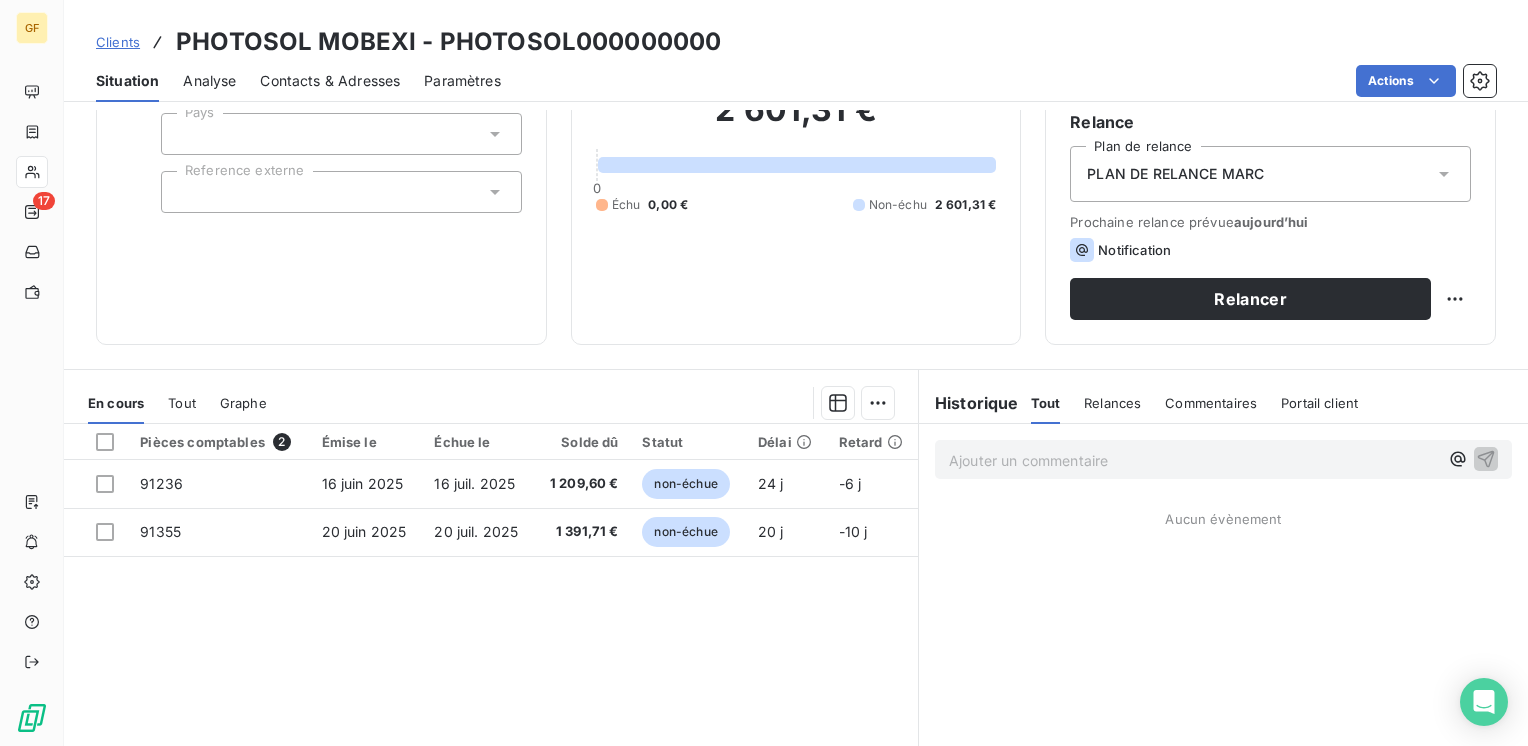 scroll, scrollTop: 200, scrollLeft: 0, axis: vertical 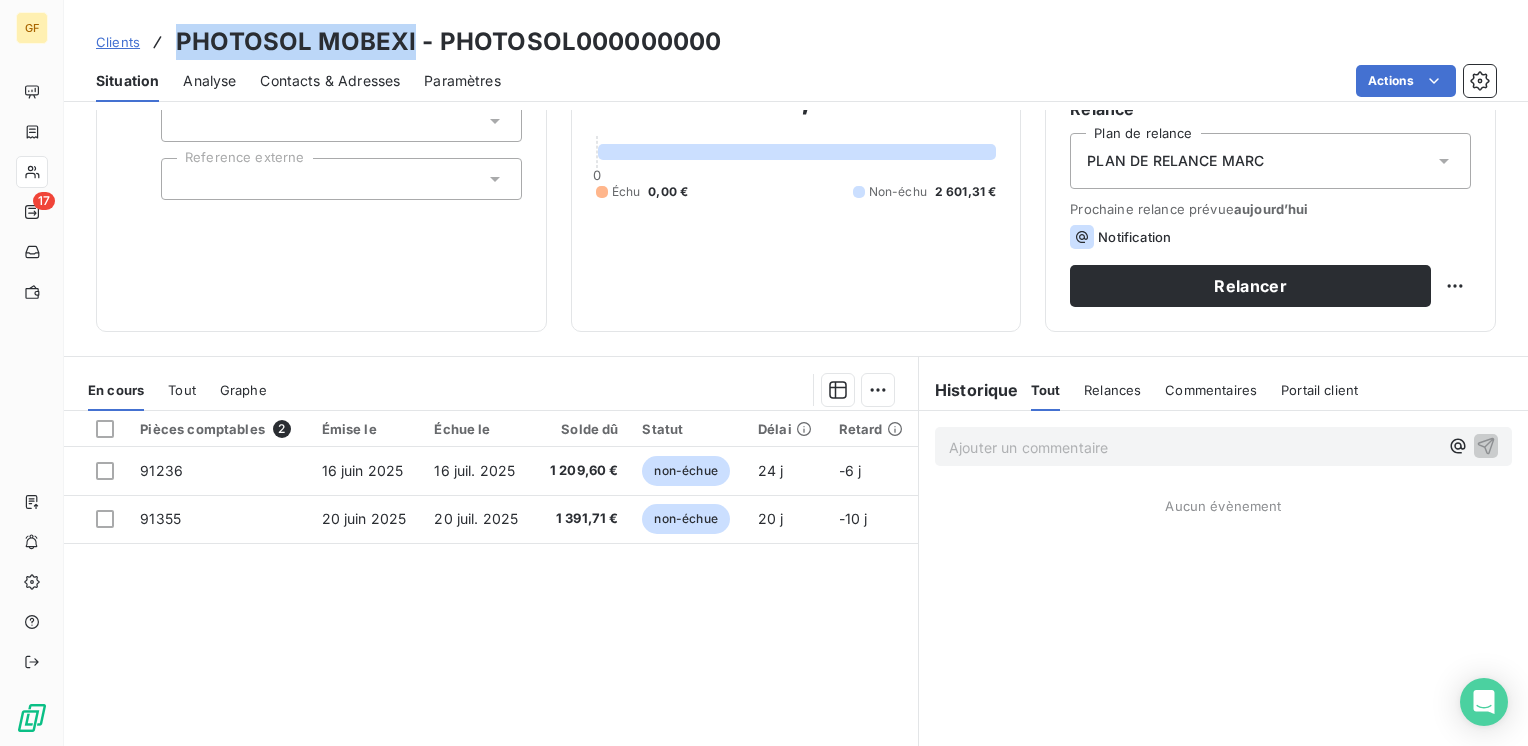 drag, startPoint x: 412, startPoint y: 41, endPoint x: 173, endPoint y: 30, distance: 239.253 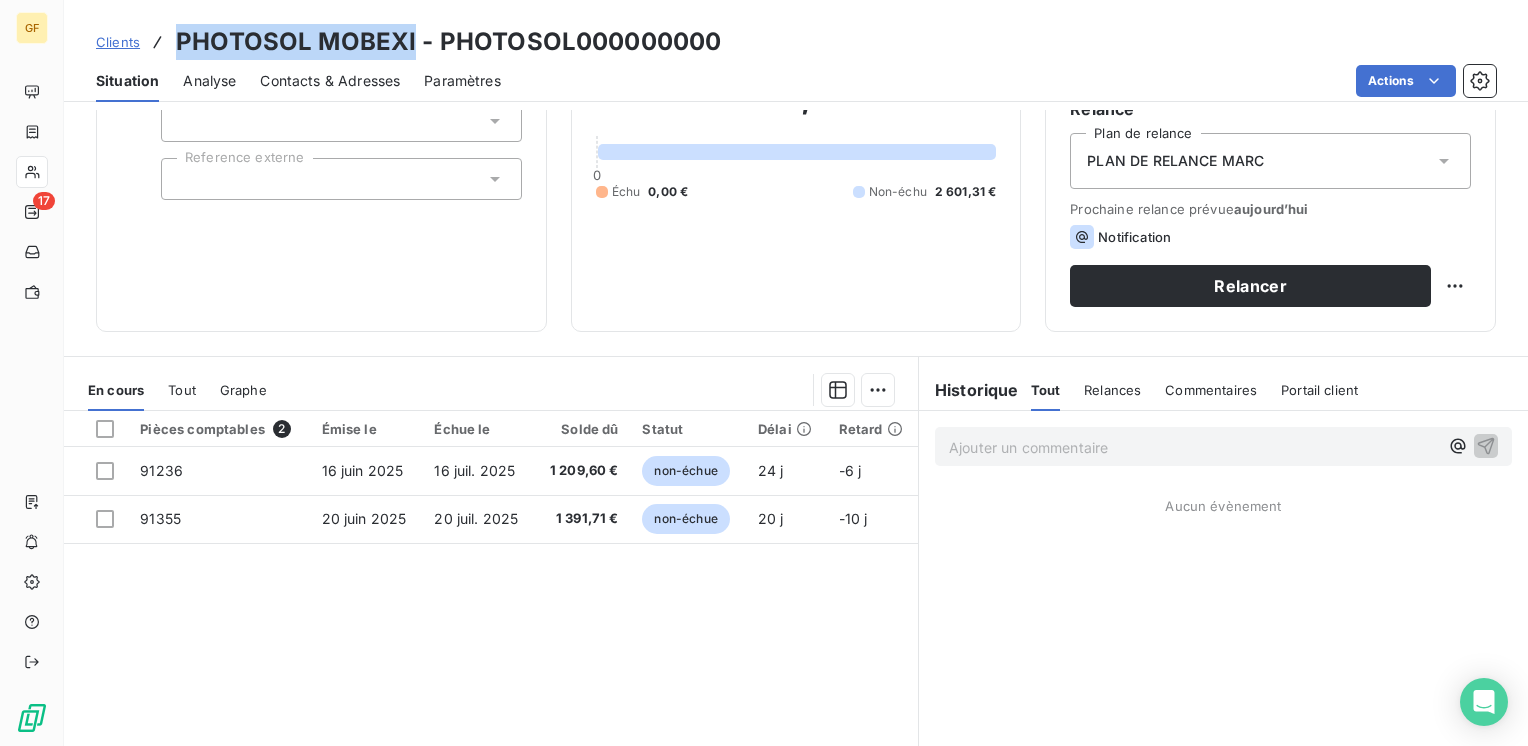 copy on "PHOTOSOL MOBEXI" 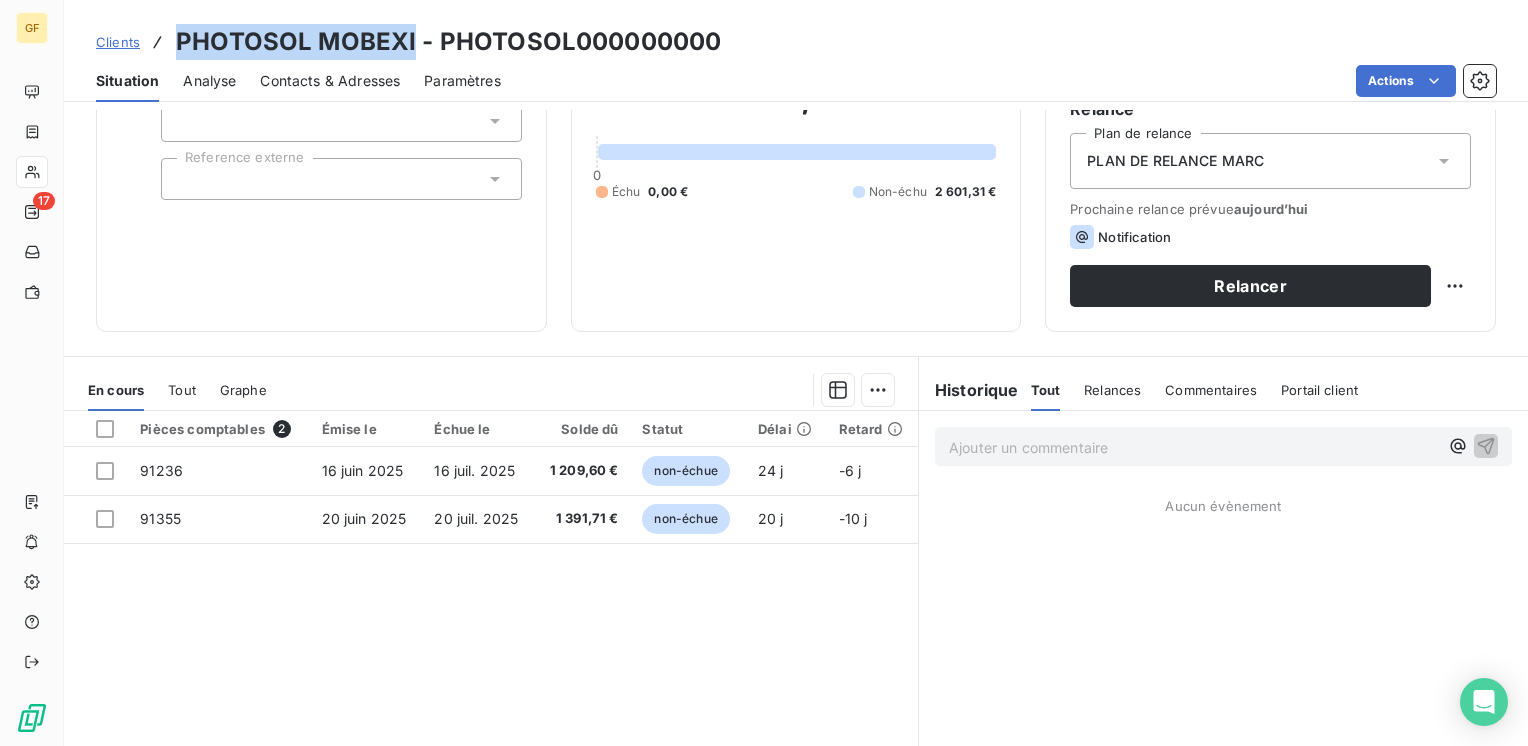 click on "Contacts & Adresses" at bounding box center (330, 81) 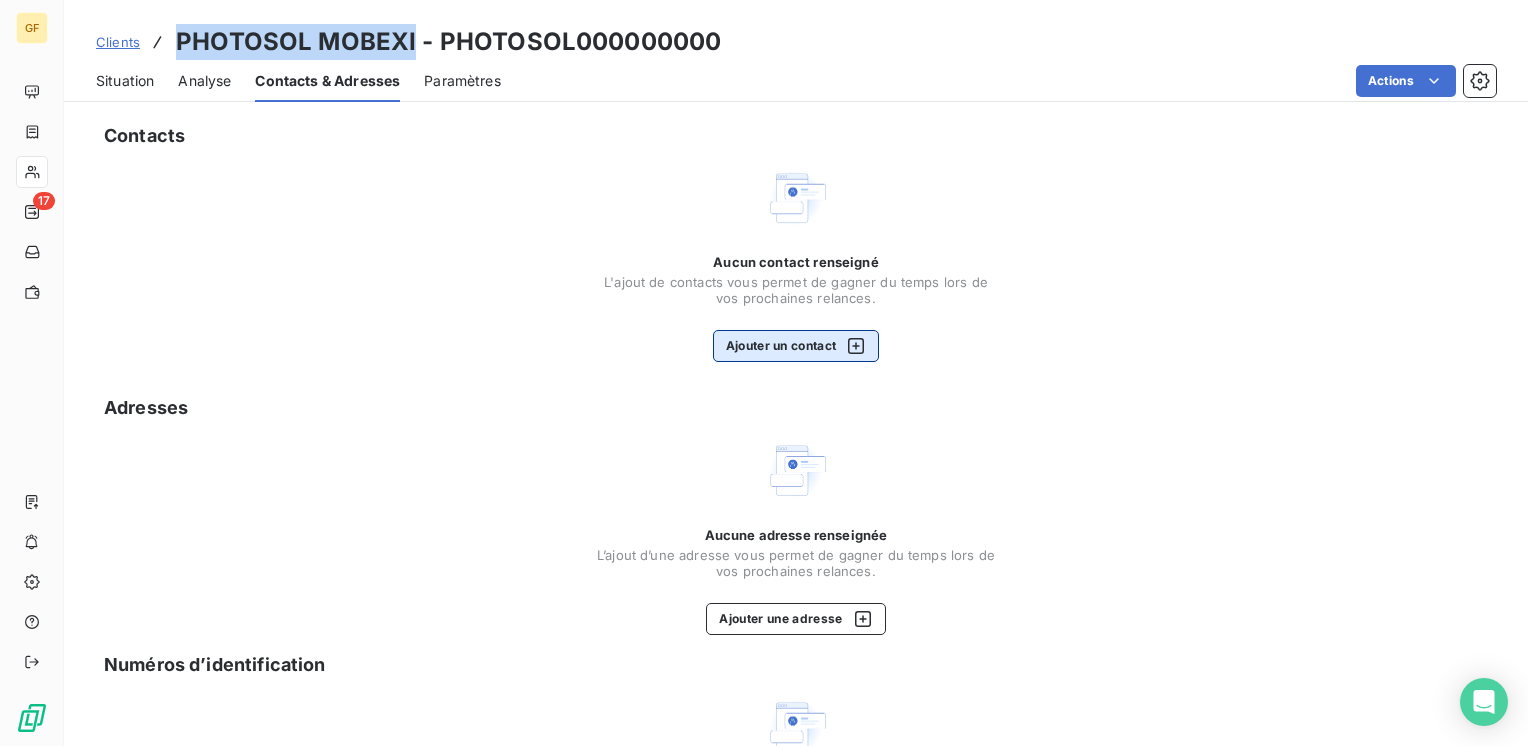 click on "Ajouter un contact" at bounding box center [796, 346] 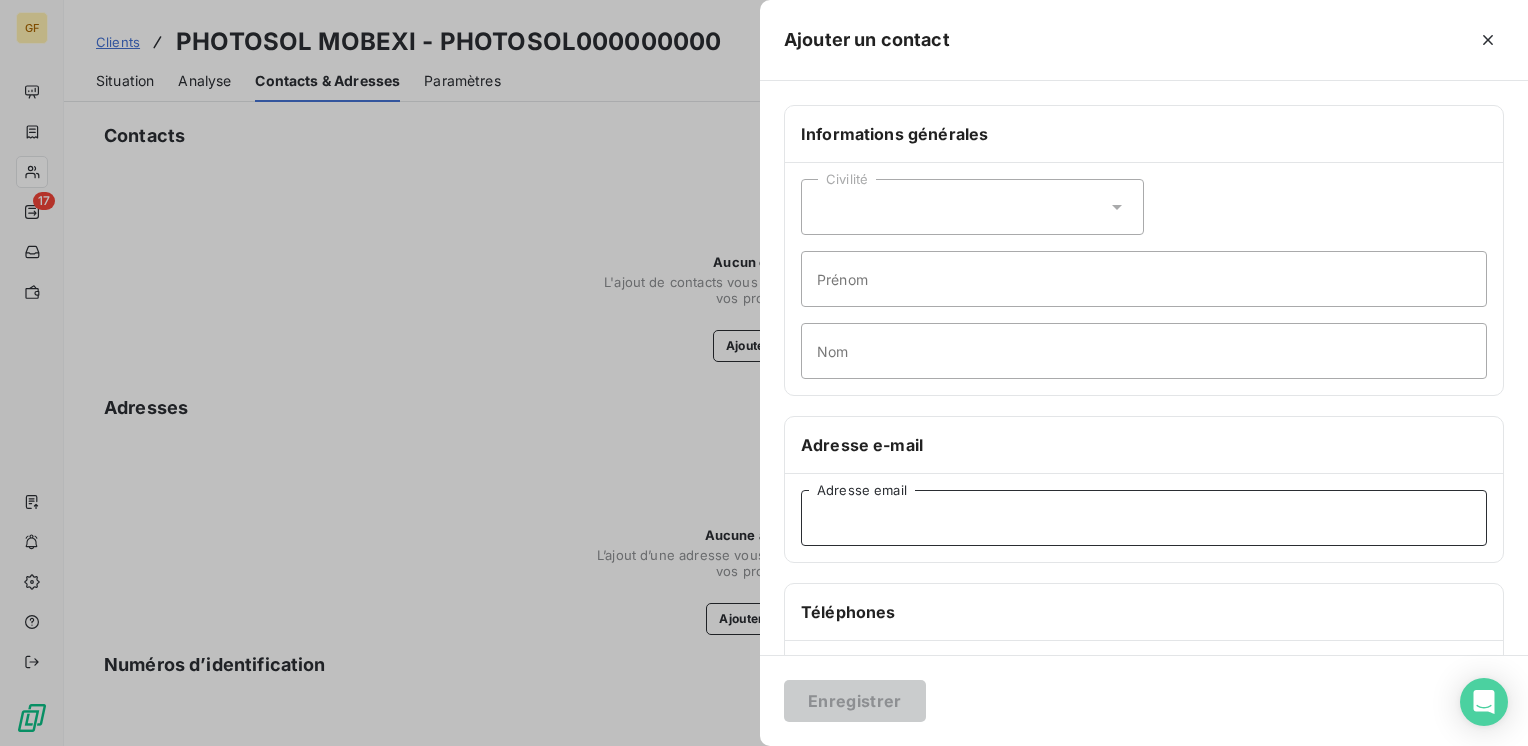 click on "Adresse email" at bounding box center (1144, 518) 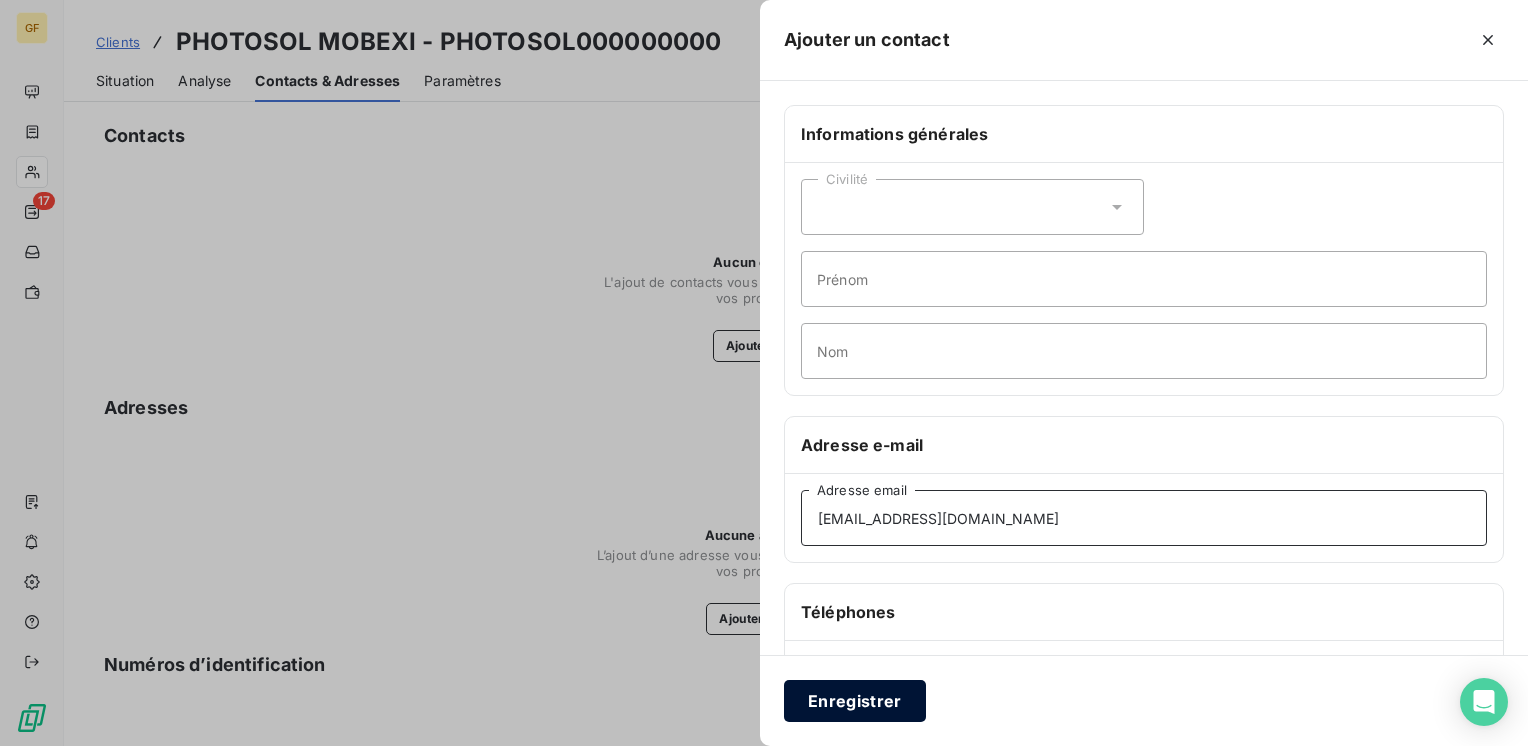 type on "compta-mobexi@photosol.fr" 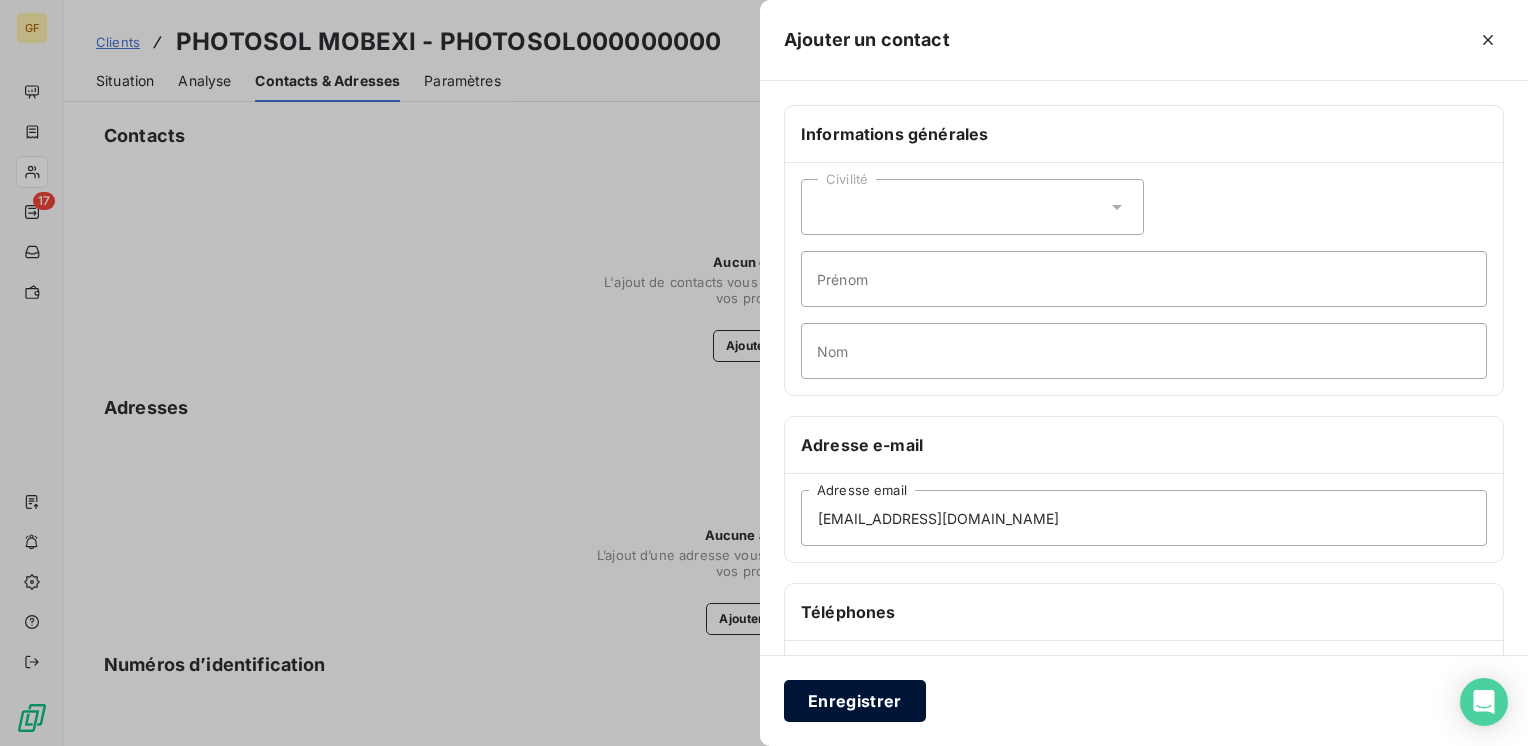 click on "Enregistrer" at bounding box center [855, 701] 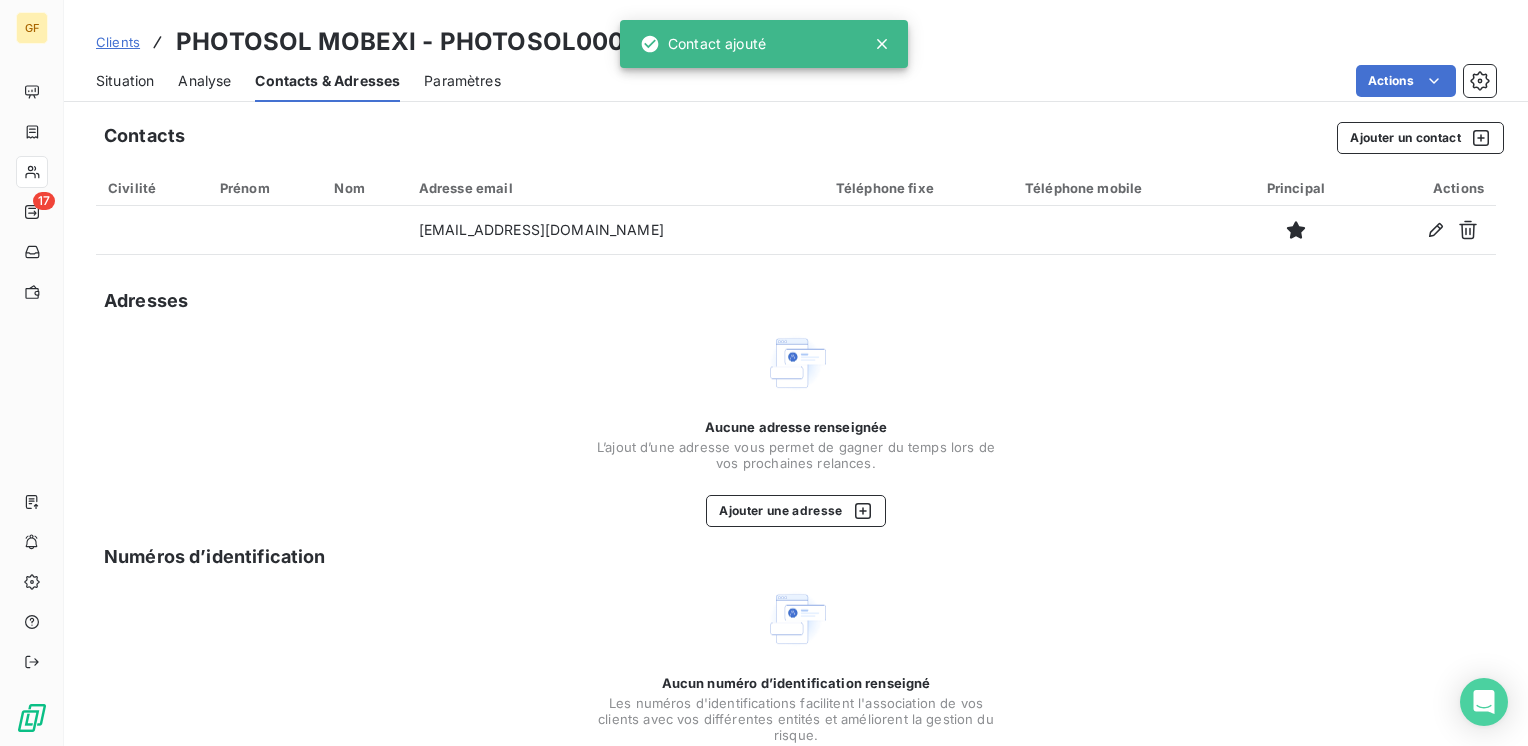 click on "Situation" at bounding box center (125, 81) 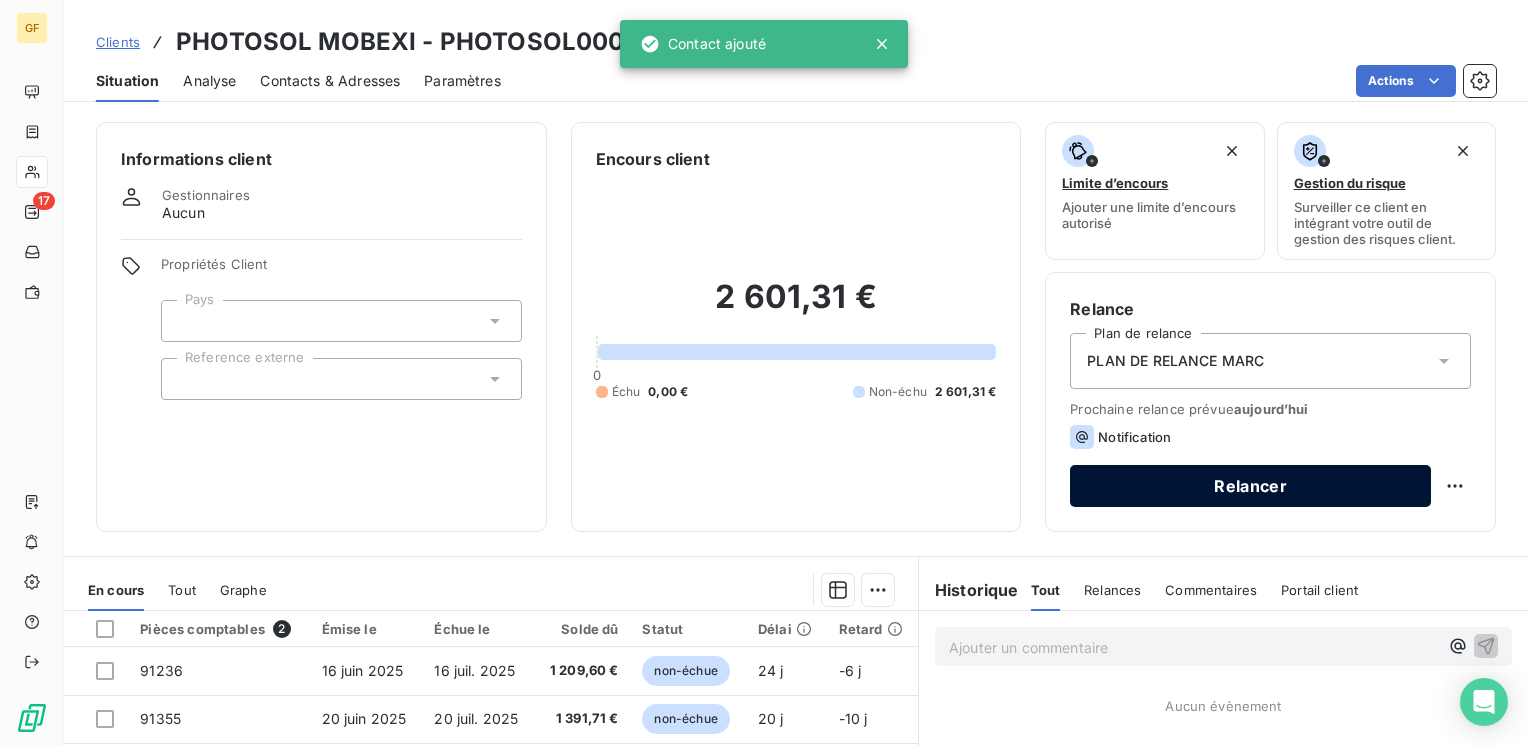click on "Relancer" at bounding box center [1250, 486] 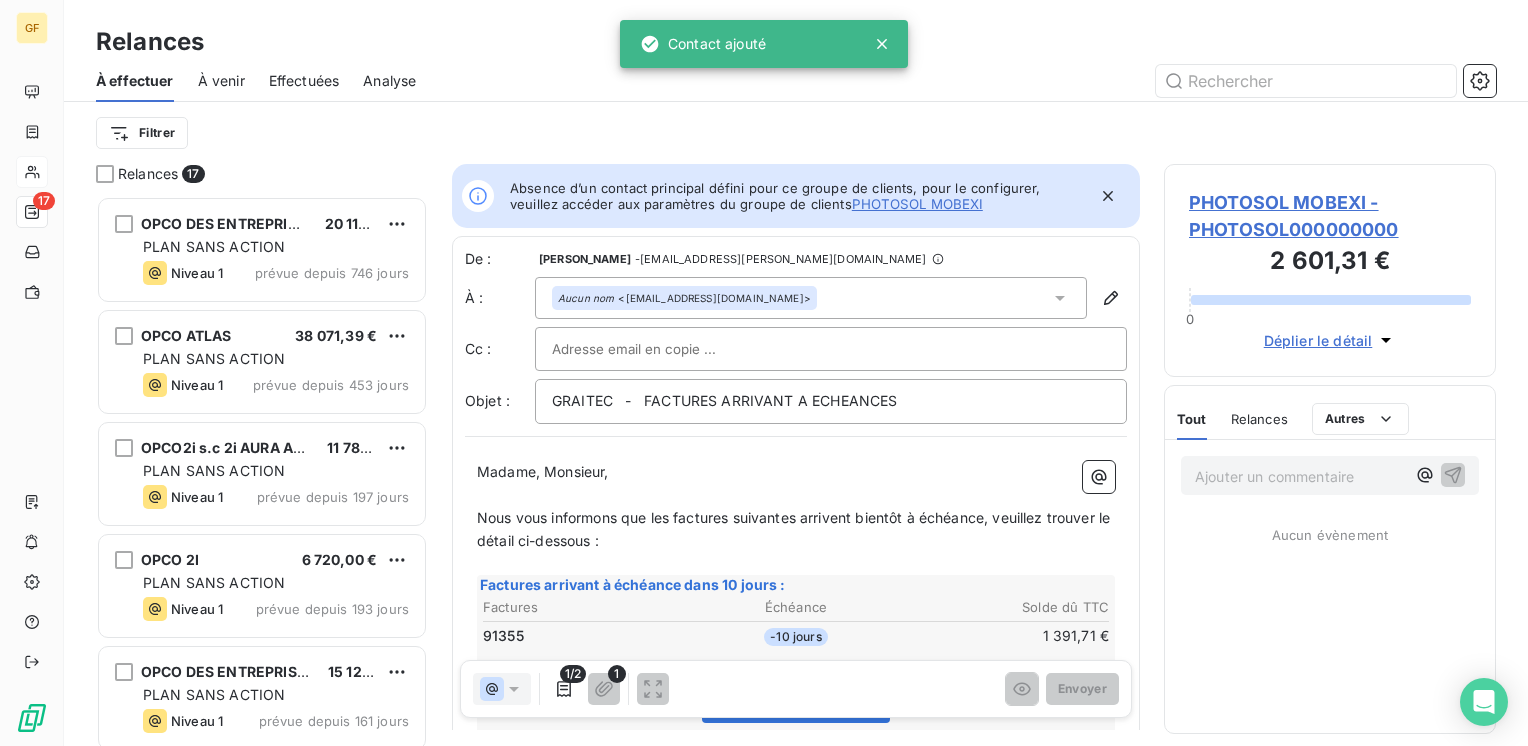 scroll, scrollTop: 16, scrollLeft: 16, axis: both 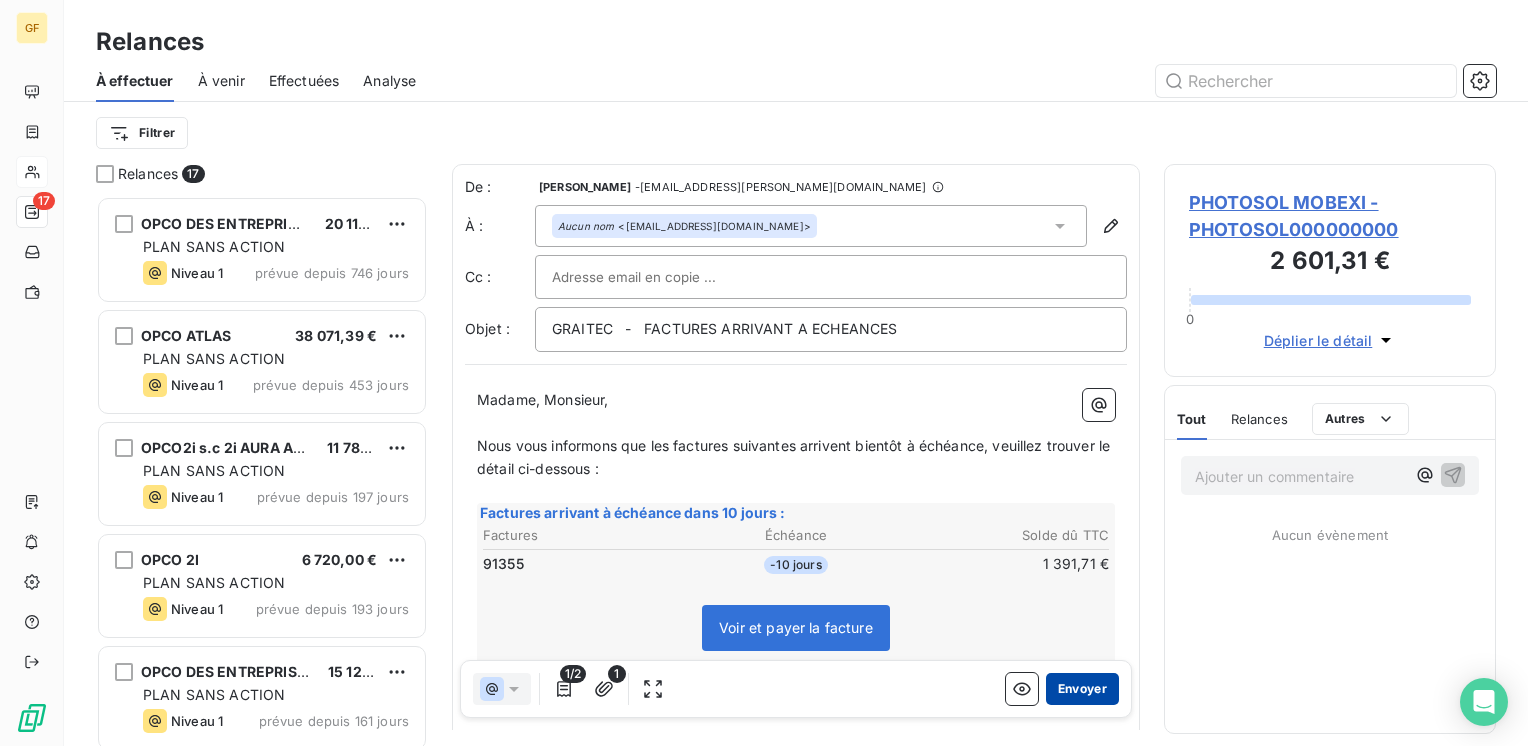 click on "Envoyer" at bounding box center [1082, 689] 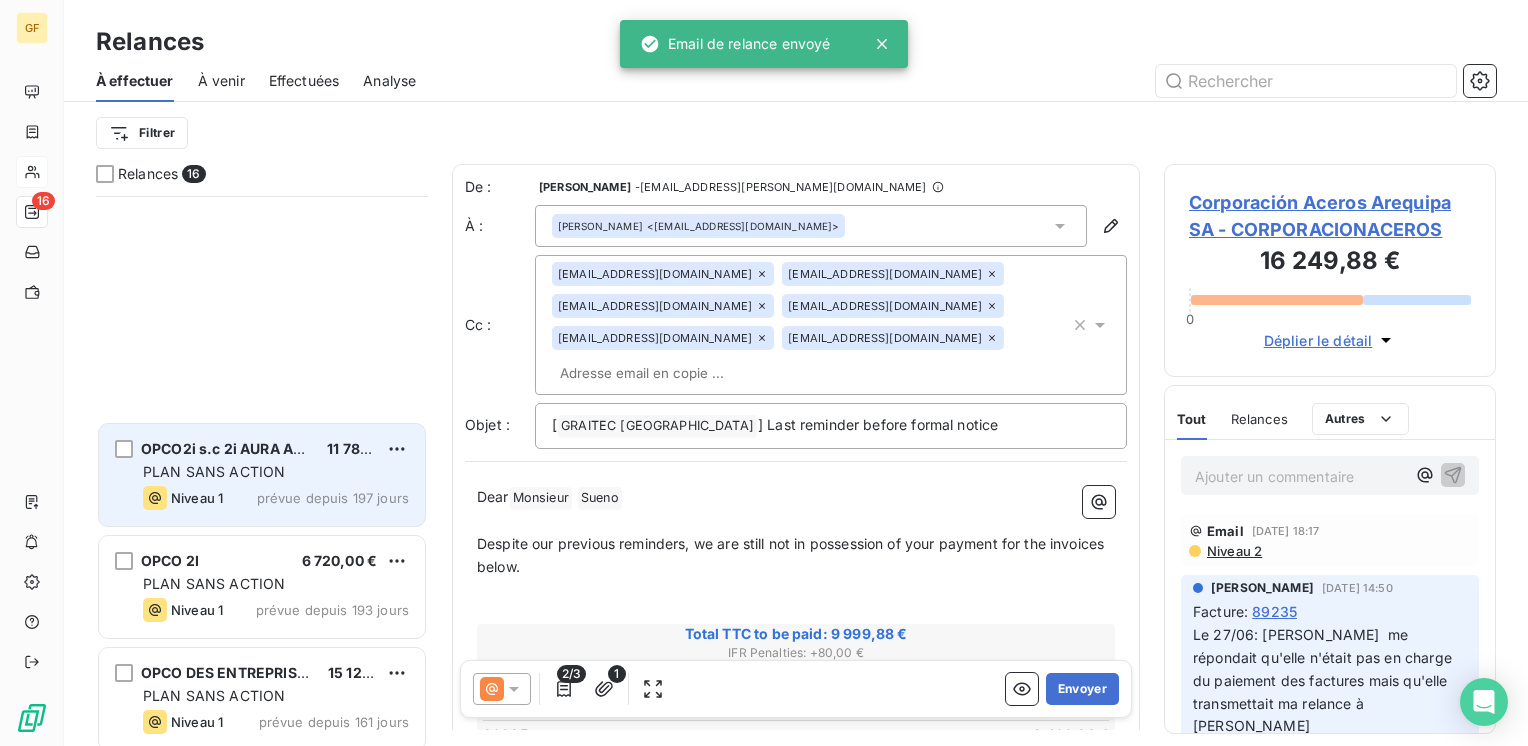 scroll, scrollTop: 1242, scrollLeft: 0, axis: vertical 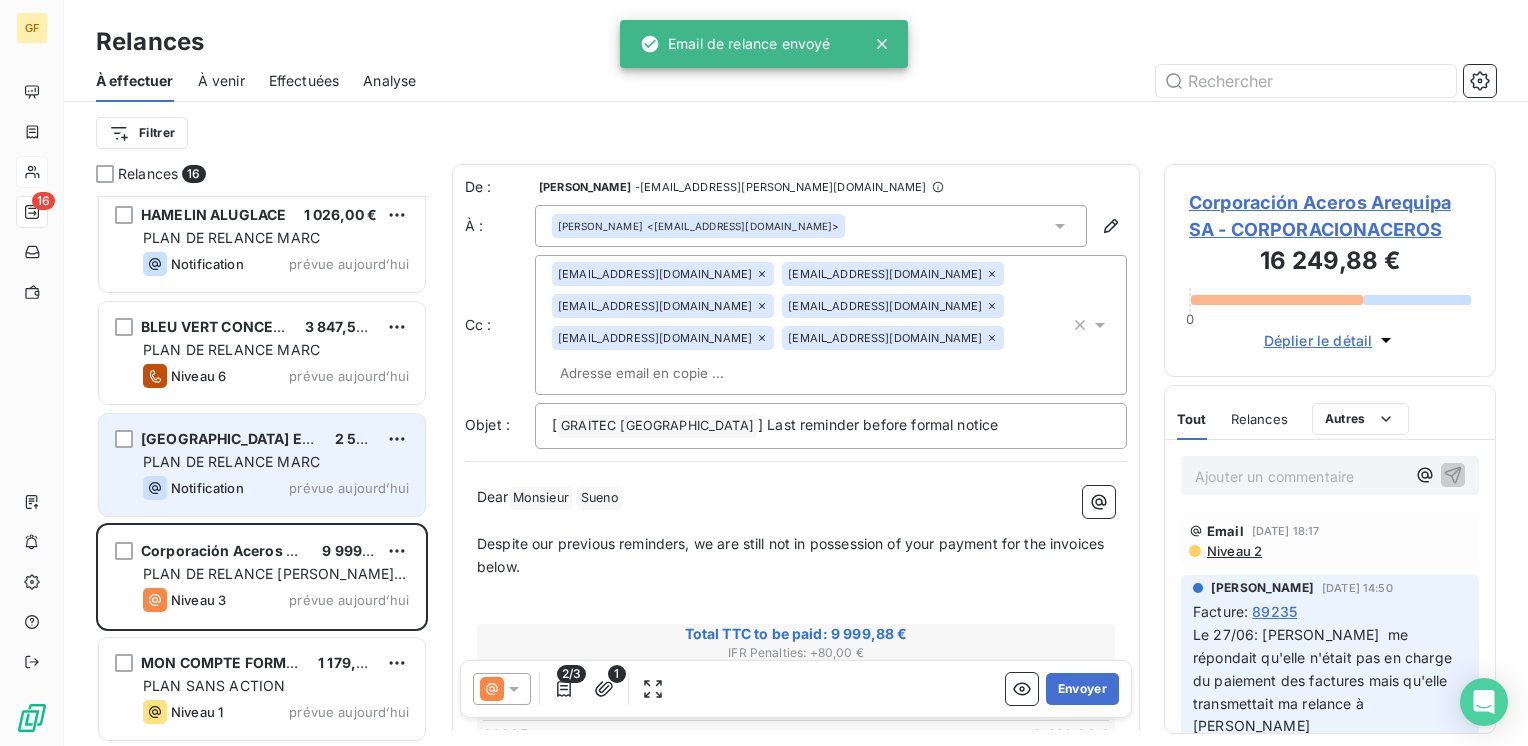 click on "PLAN DE RELANCE MARC" at bounding box center (276, 462) 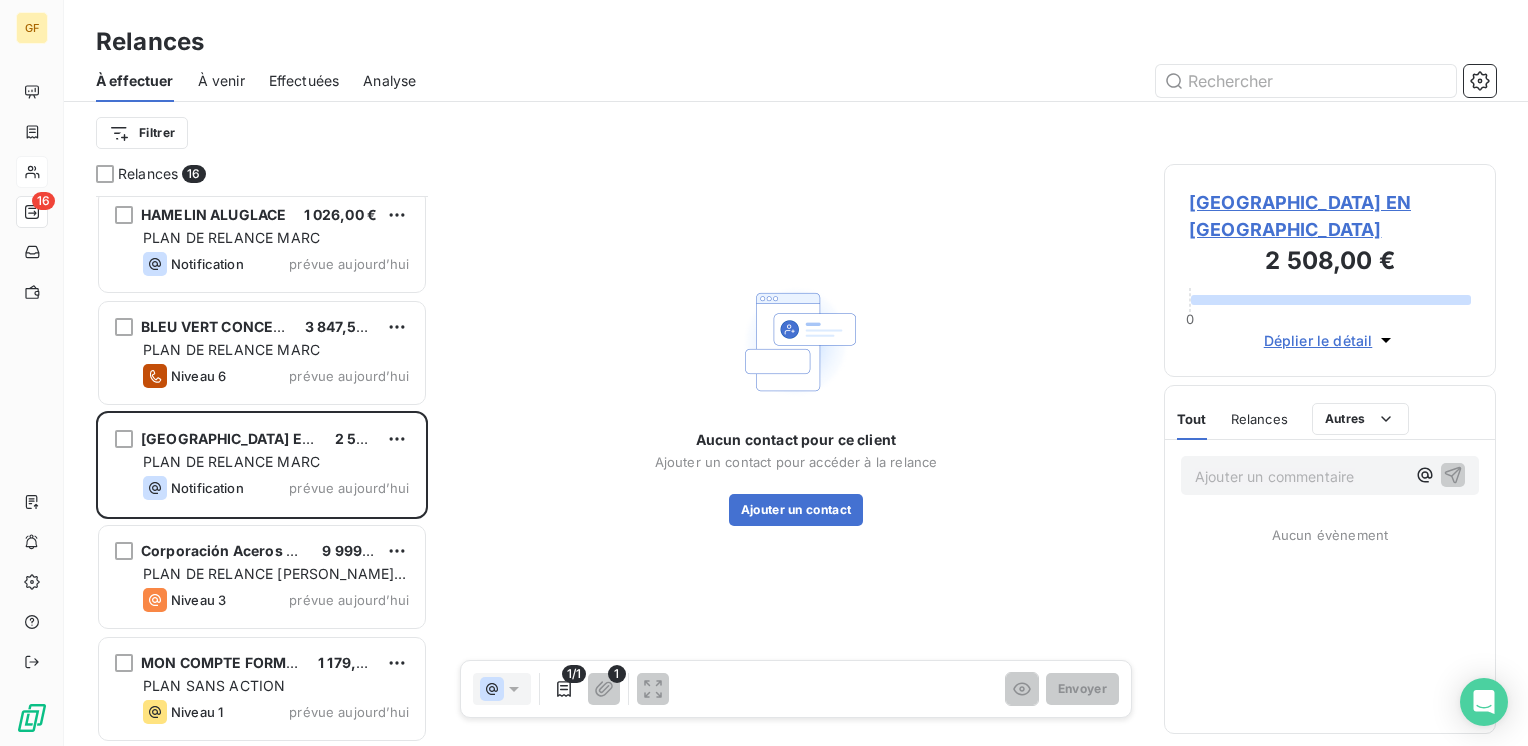 click on "MAIRIE DE CHAUMONT EN VEXIN - MAIRIECHAUMONT000" at bounding box center [1330, 216] 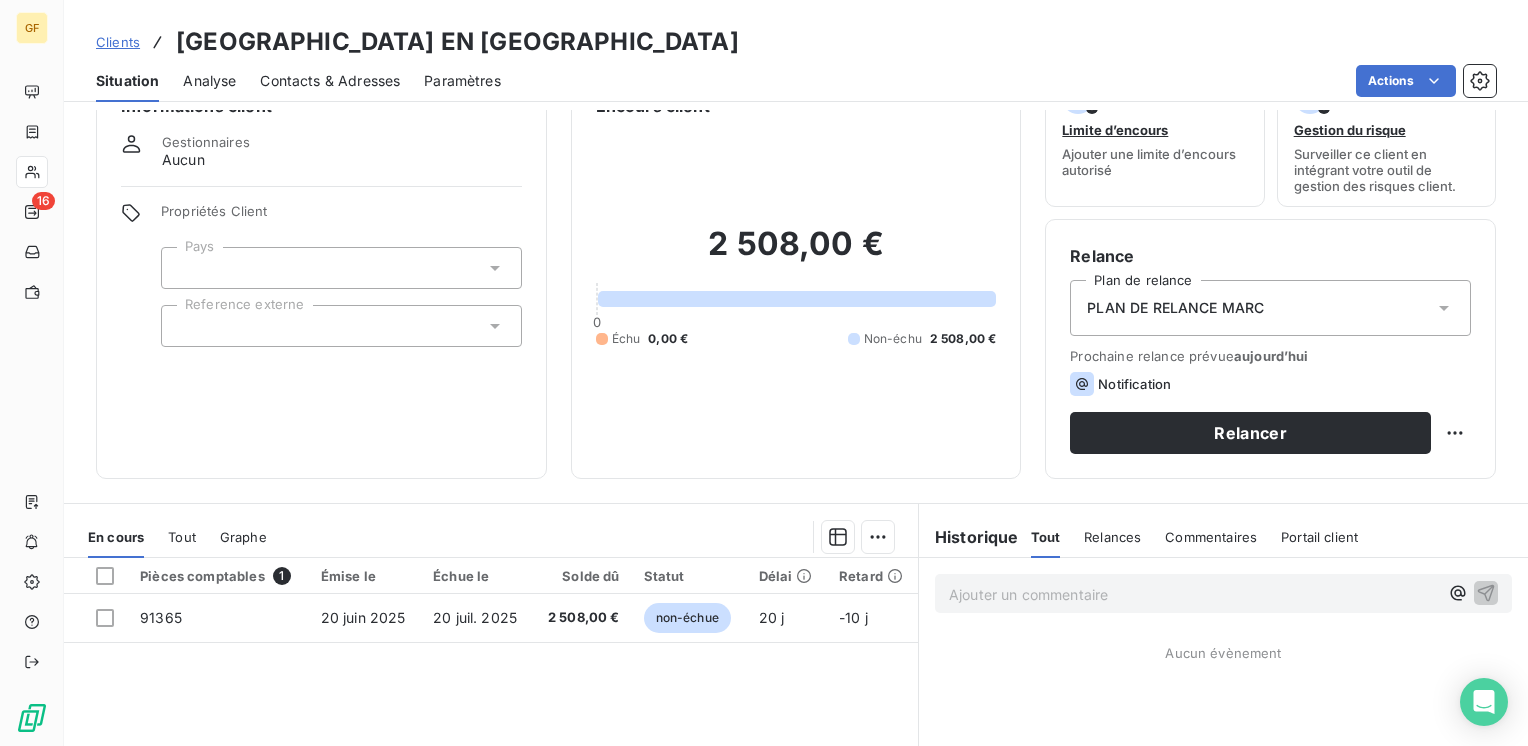 scroll, scrollTop: 100, scrollLeft: 0, axis: vertical 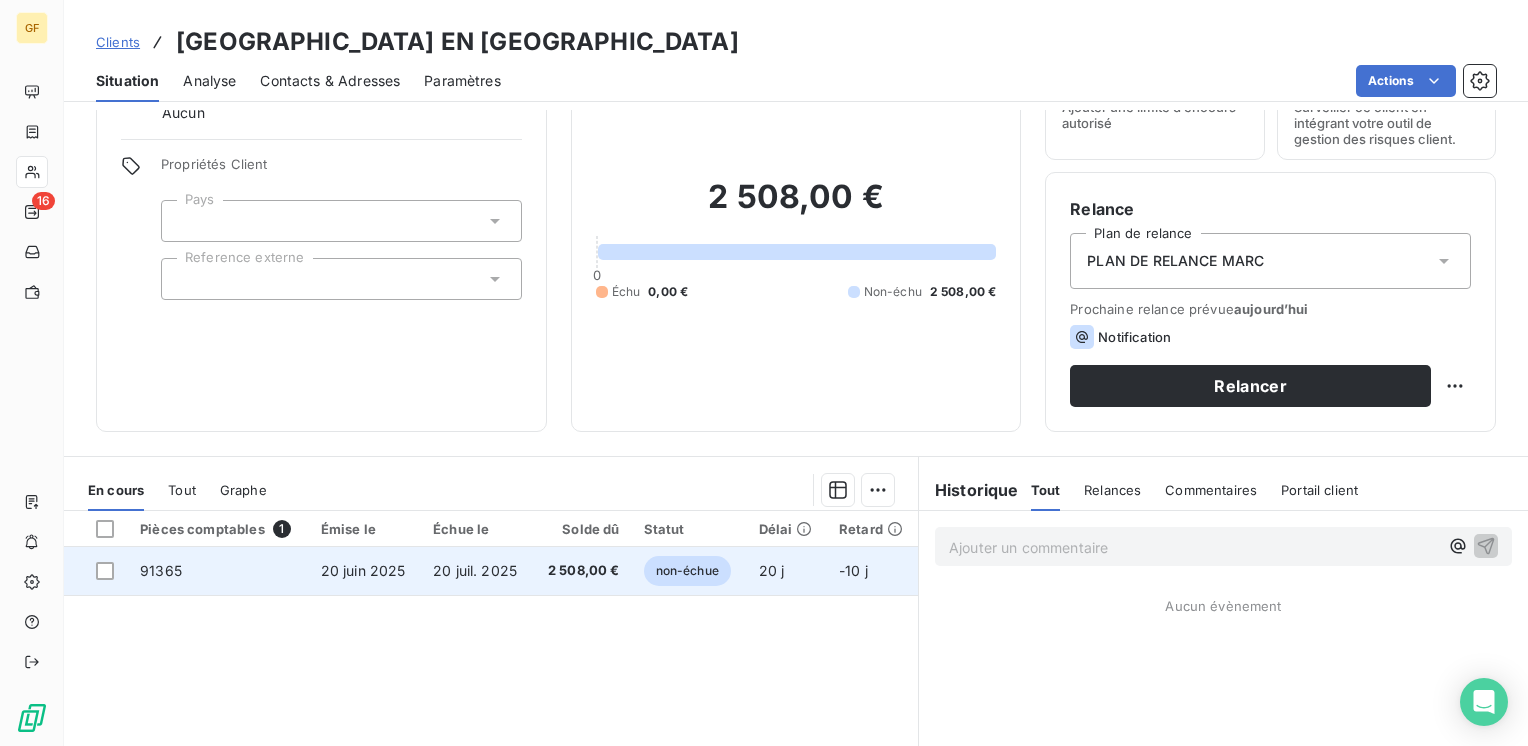 click on "20 juil. 2025" at bounding box center [475, 570] 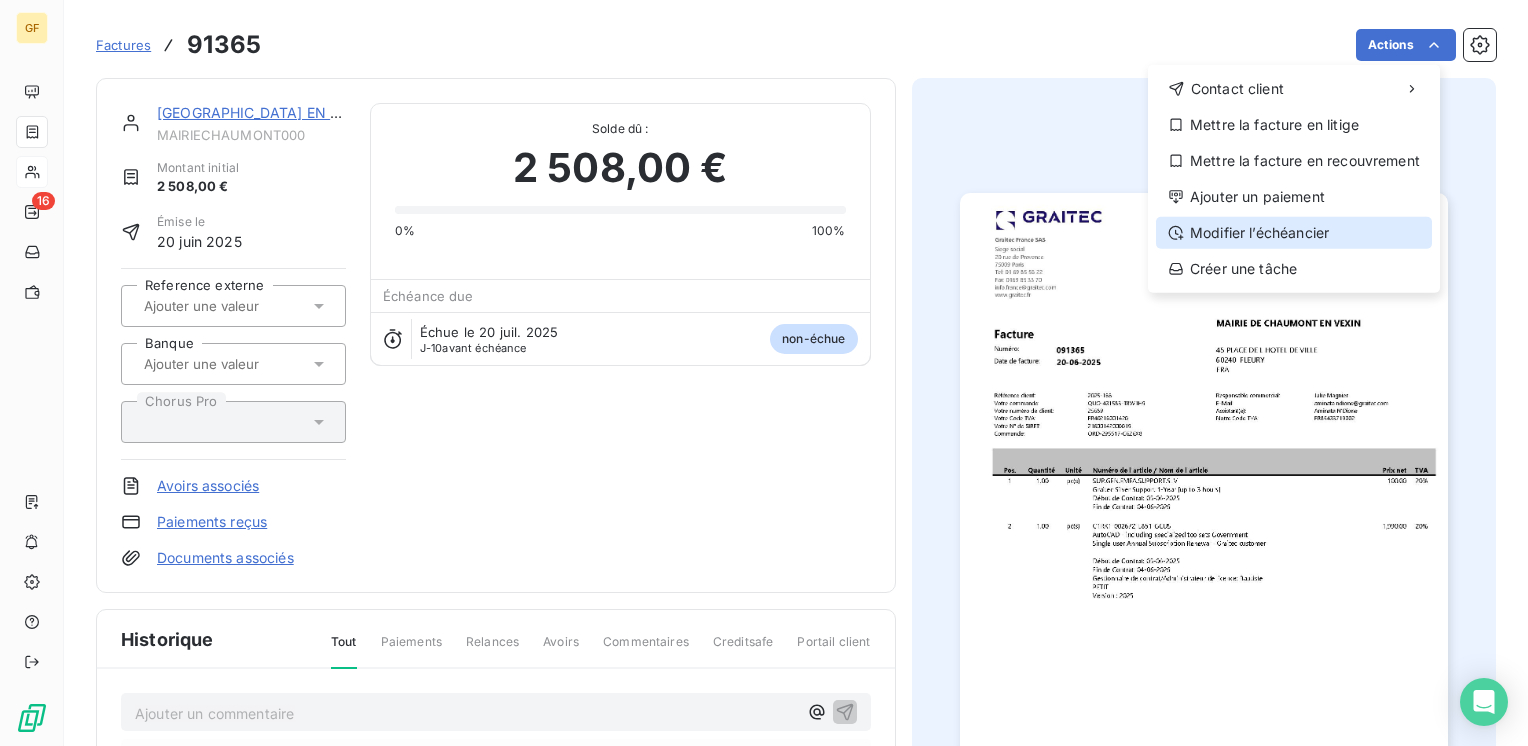 click on "Modifier l’échéancier" at bounding box center [1294, 233] 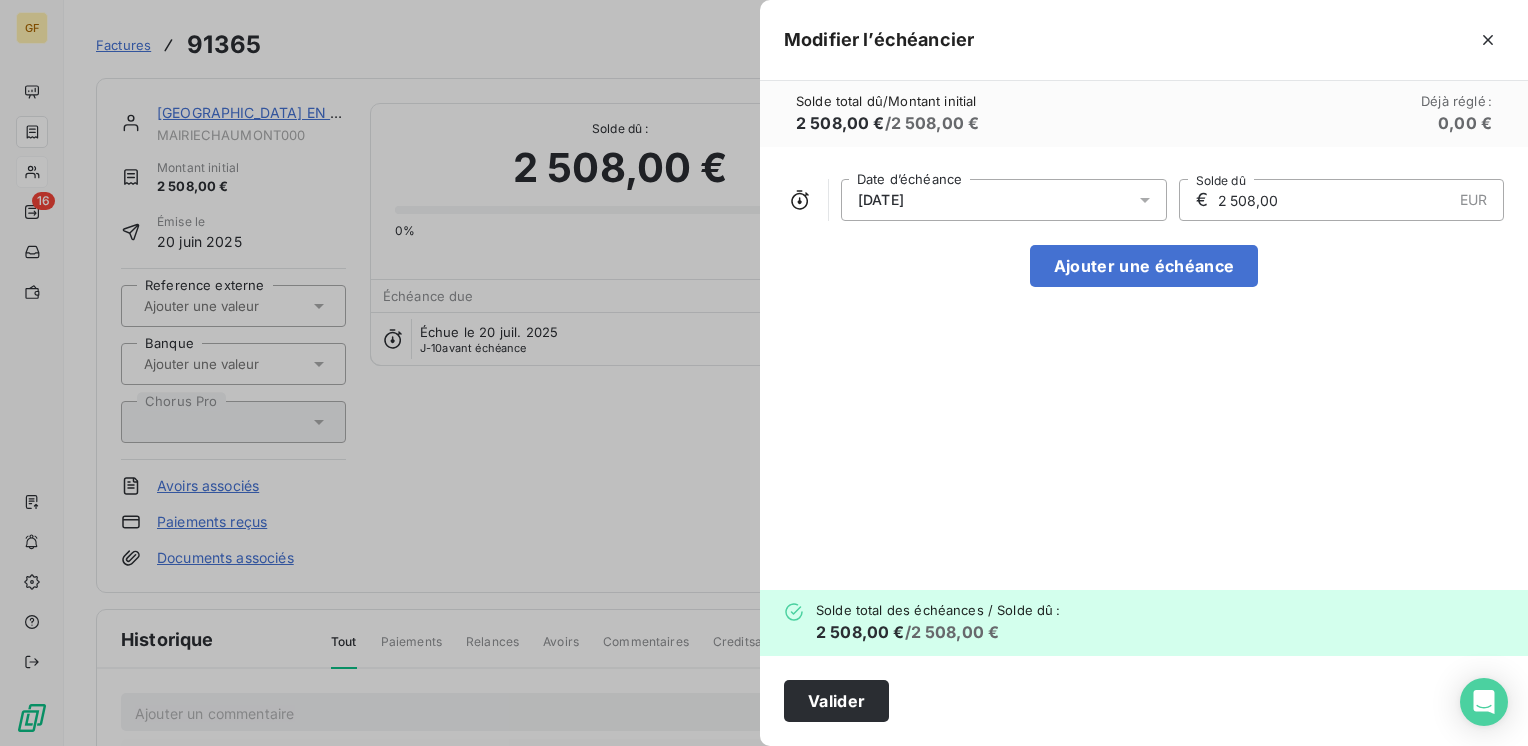 click at bounding box center (1151, 200) 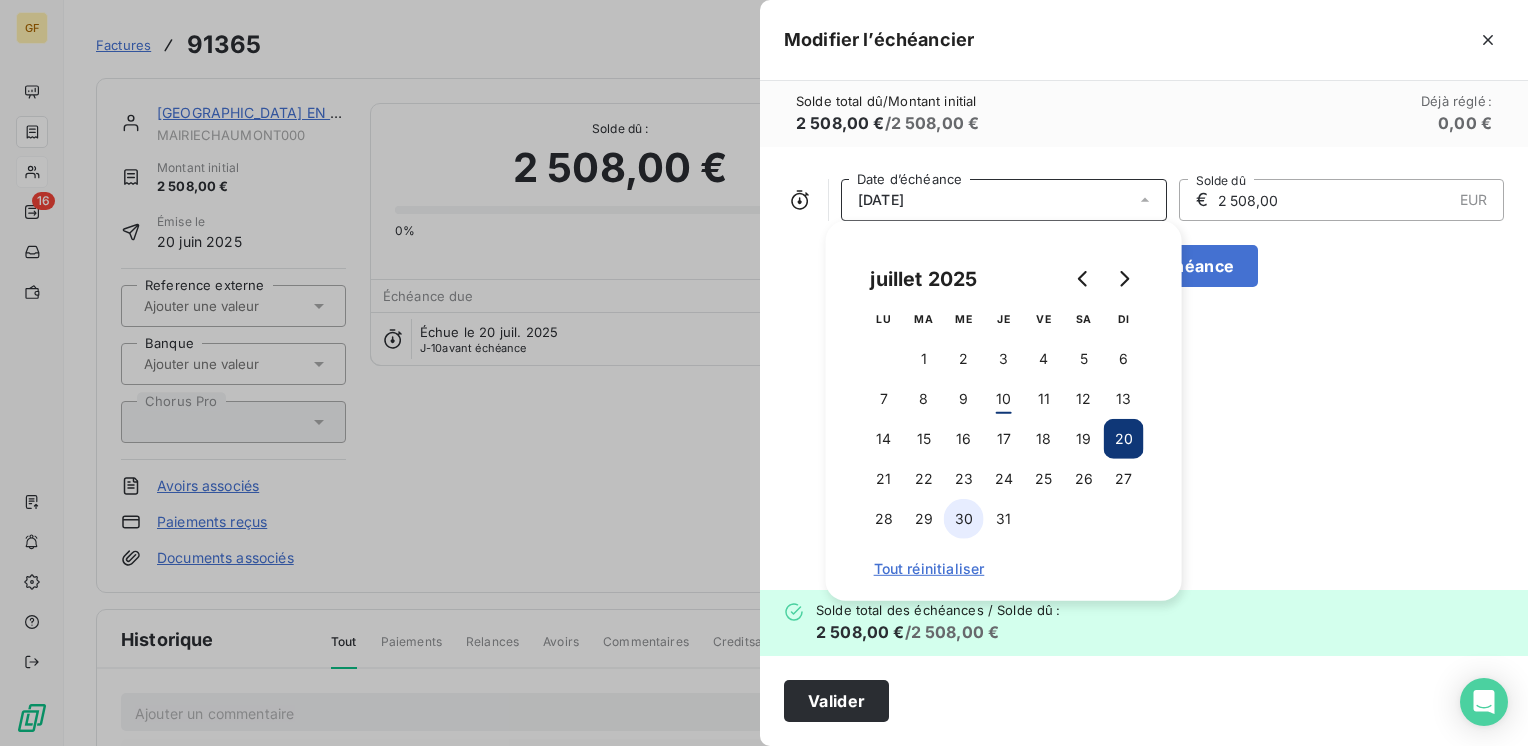 click on "30" at bounding box center (964, 519) 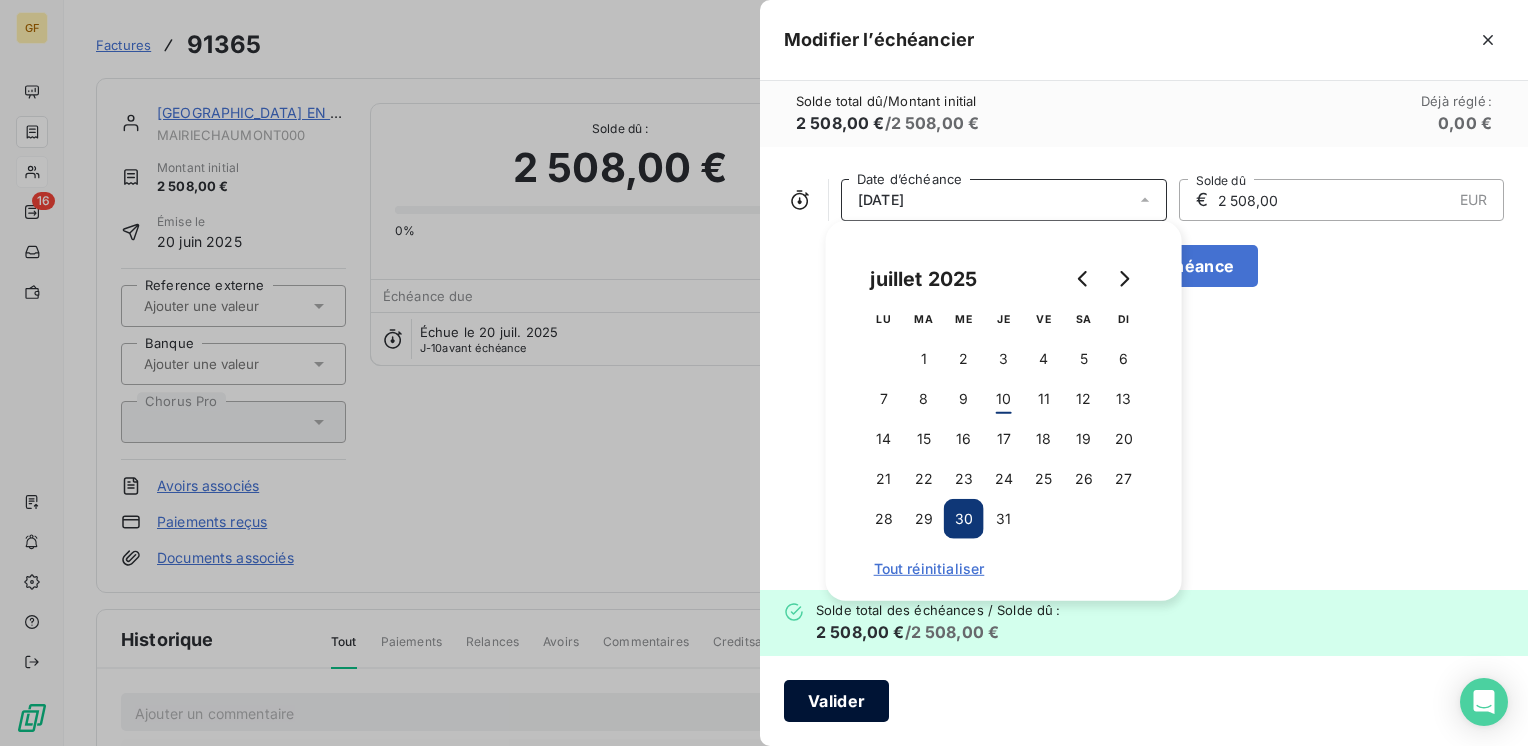 click on "Valider" at bounding box center [836, 701] 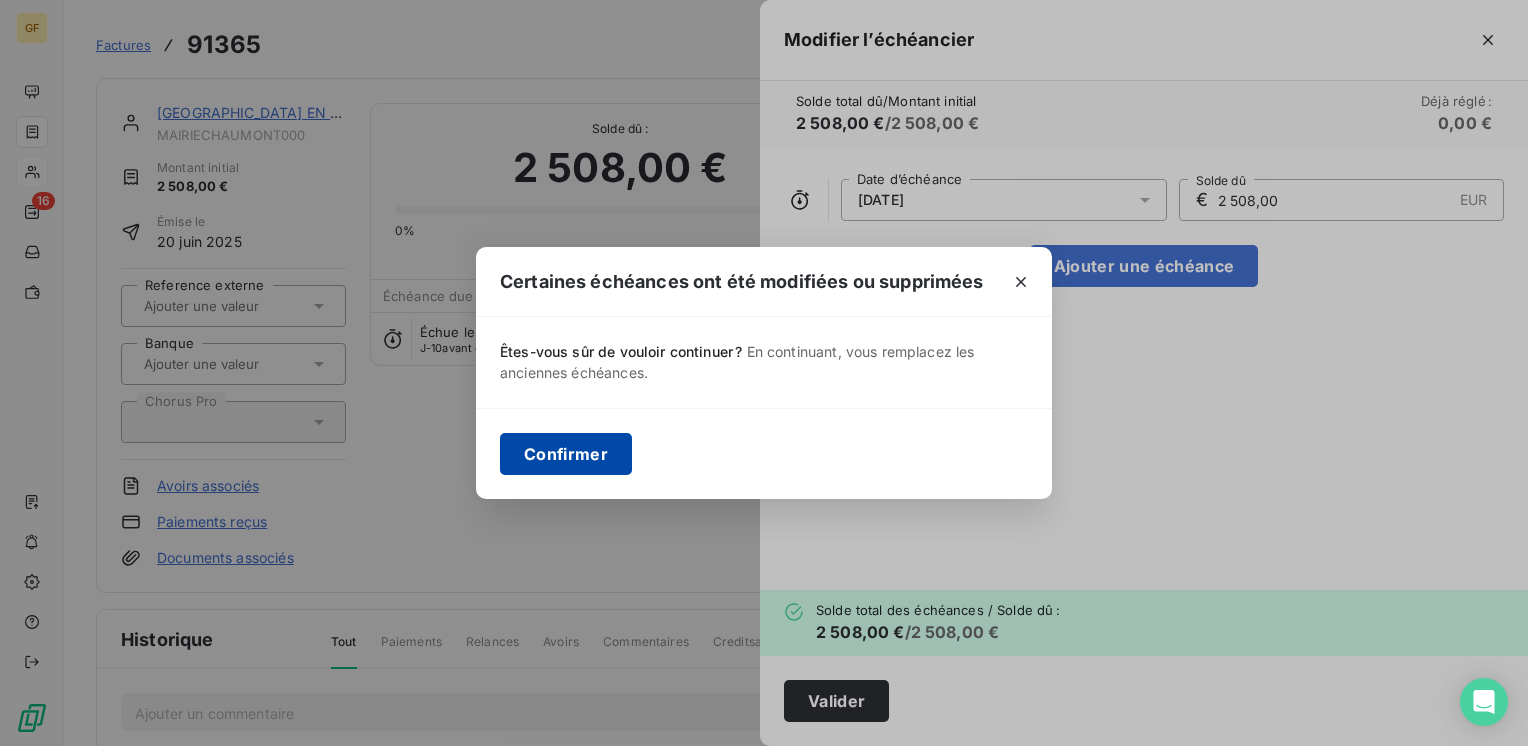 click on "Confirmer" at bounding box center (566, 454) 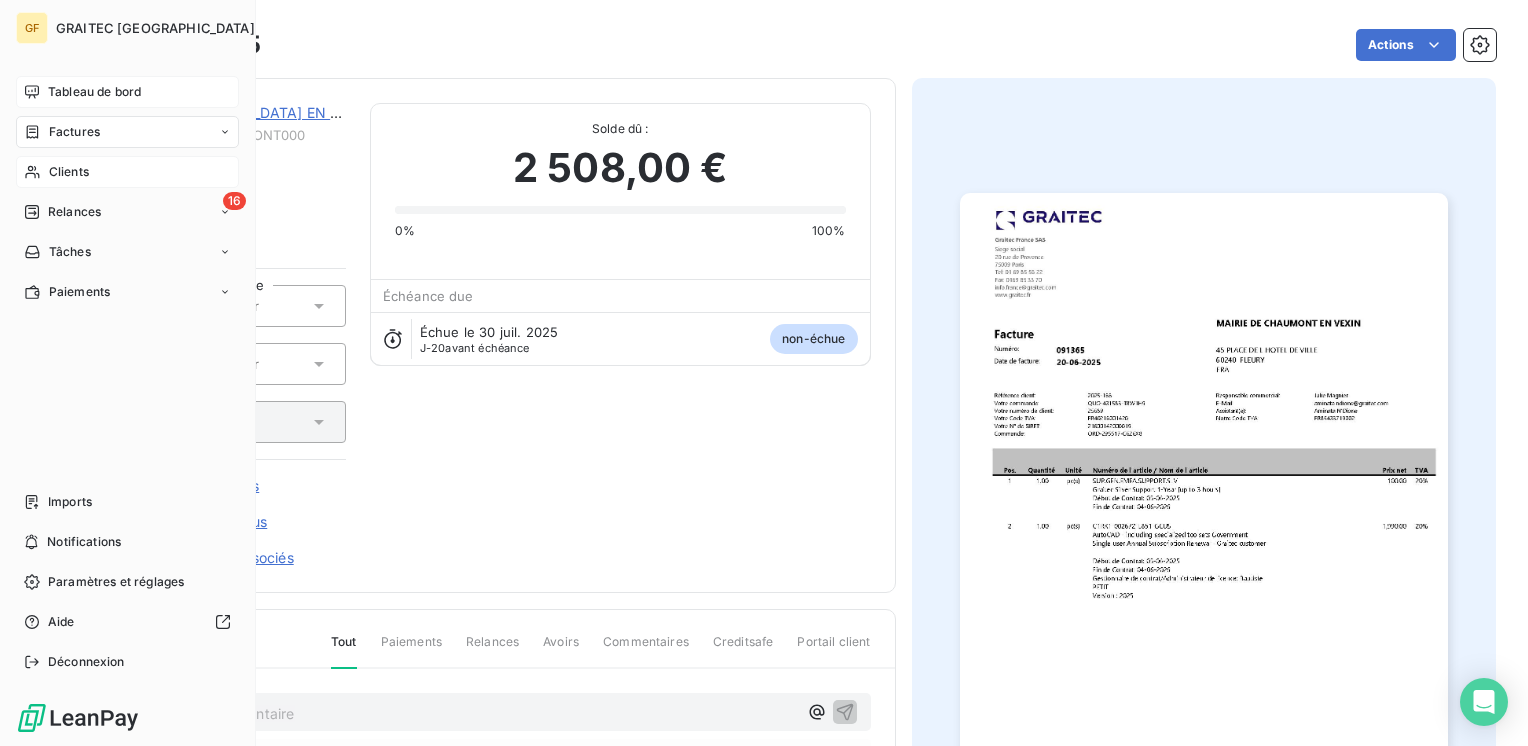click on "Tableau de bord" at bounding box center (94, 92) 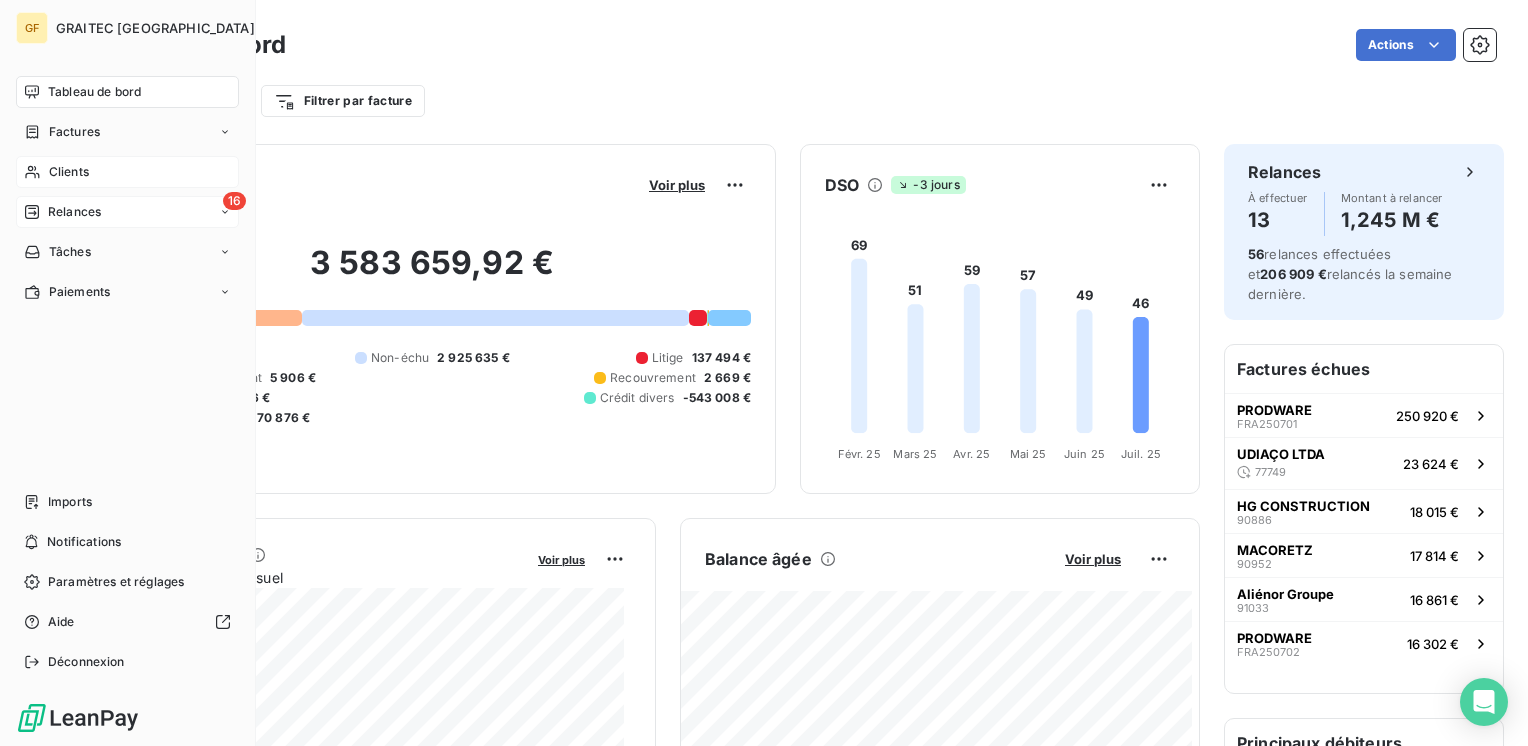 click on "Relances" at bounding box center (74, 212) 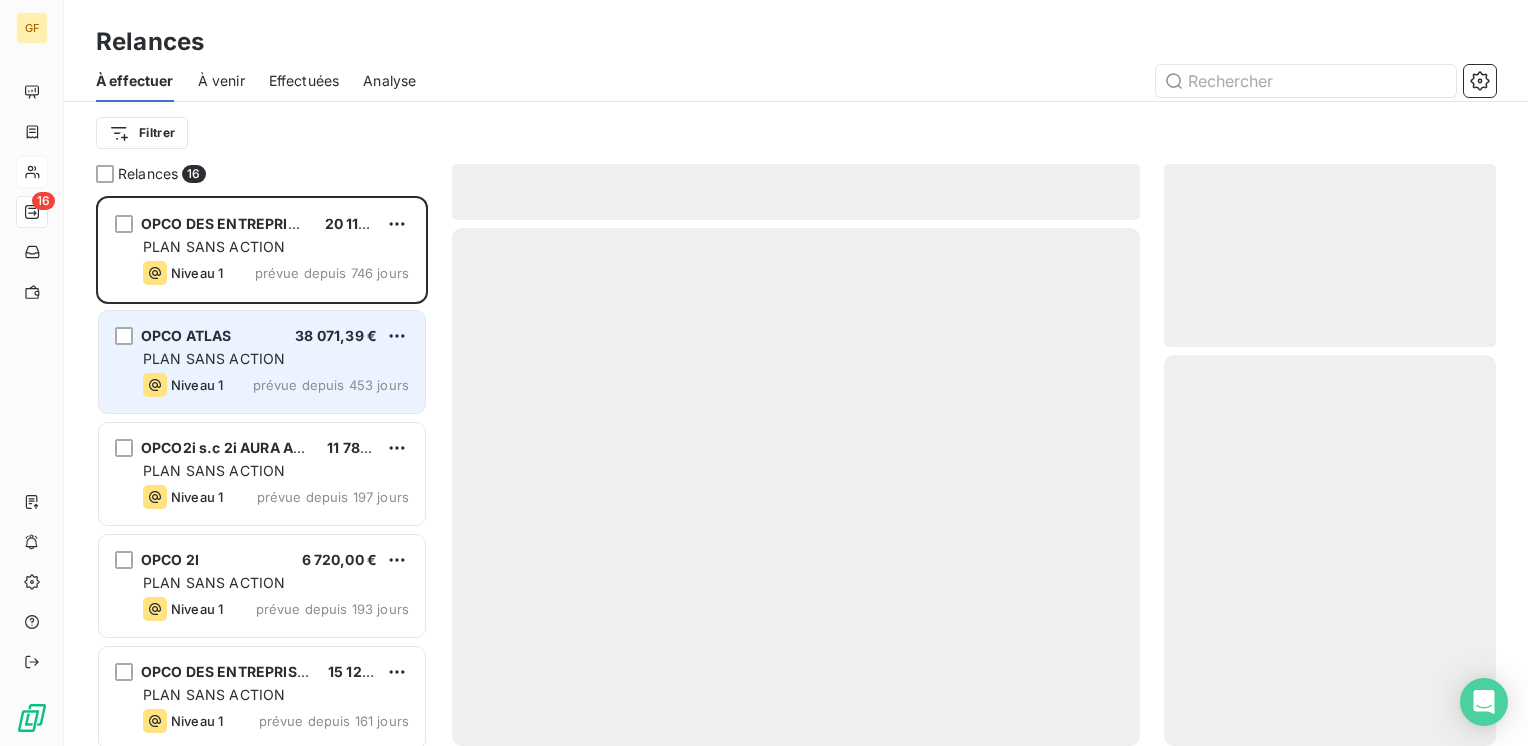 scroll, scrollTop: 16, scrollLeft: 16, axis: both 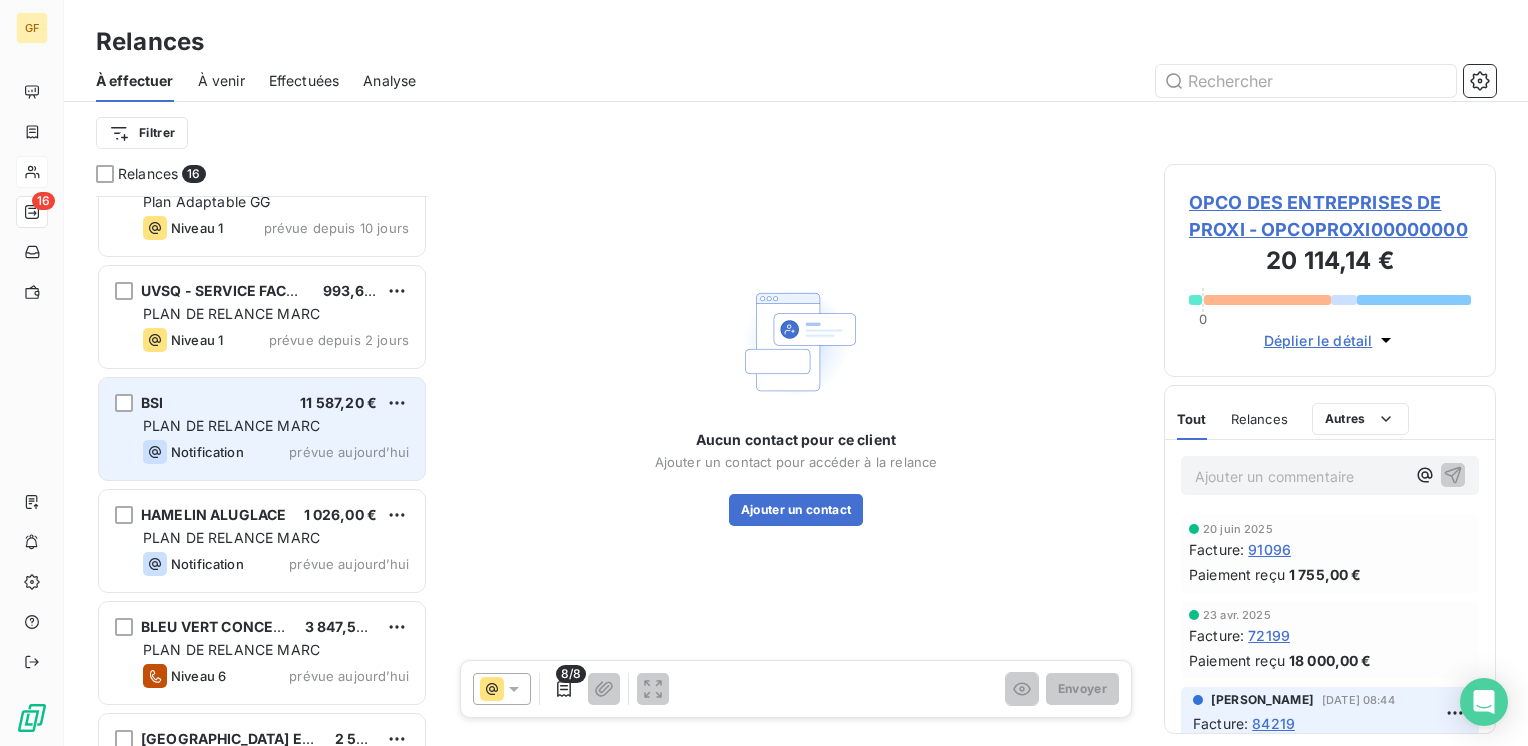 click on "PLAN DE RELANCE MARC" at bounding box center [276, 426] 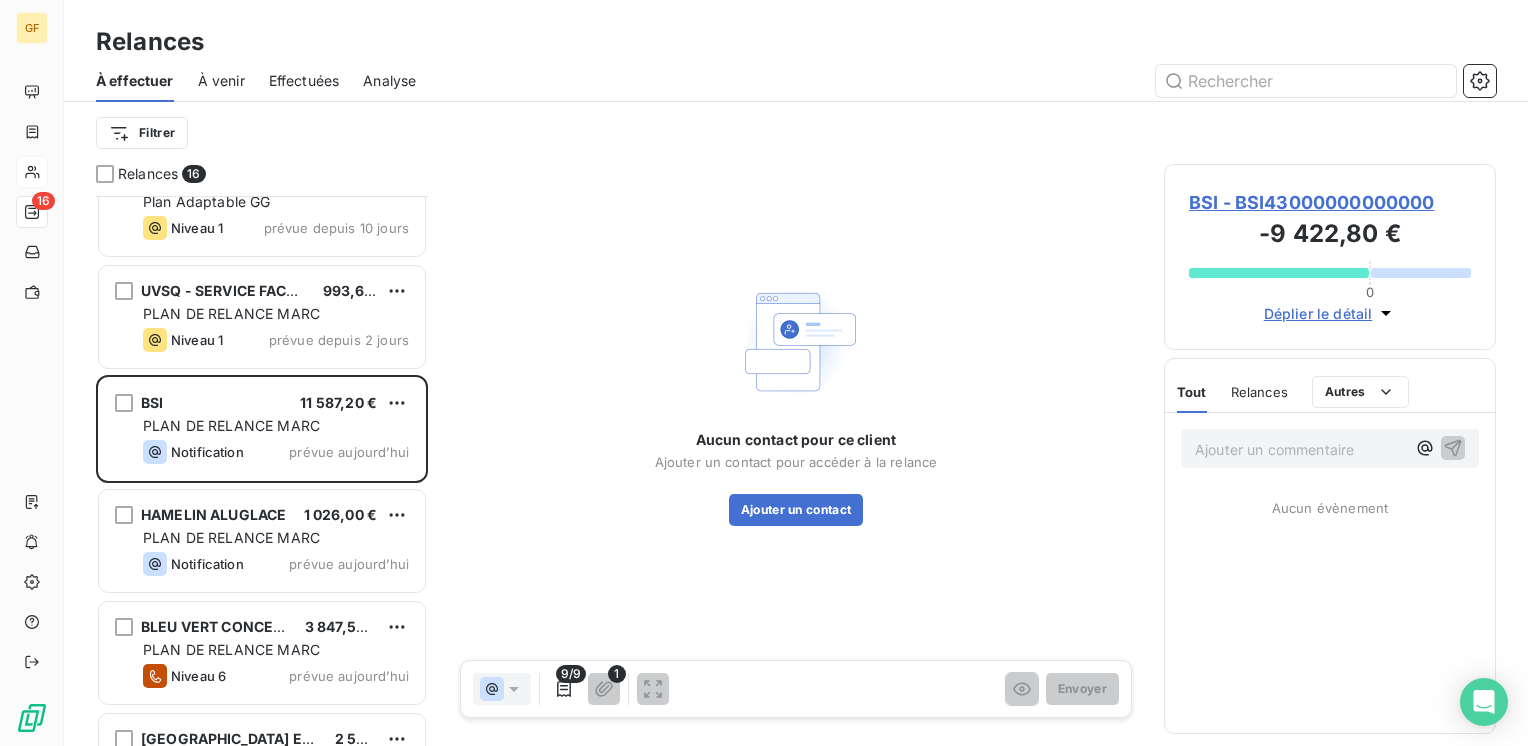 click on "BSI - BSI43000000000000" at bounding box center (1330, 202) 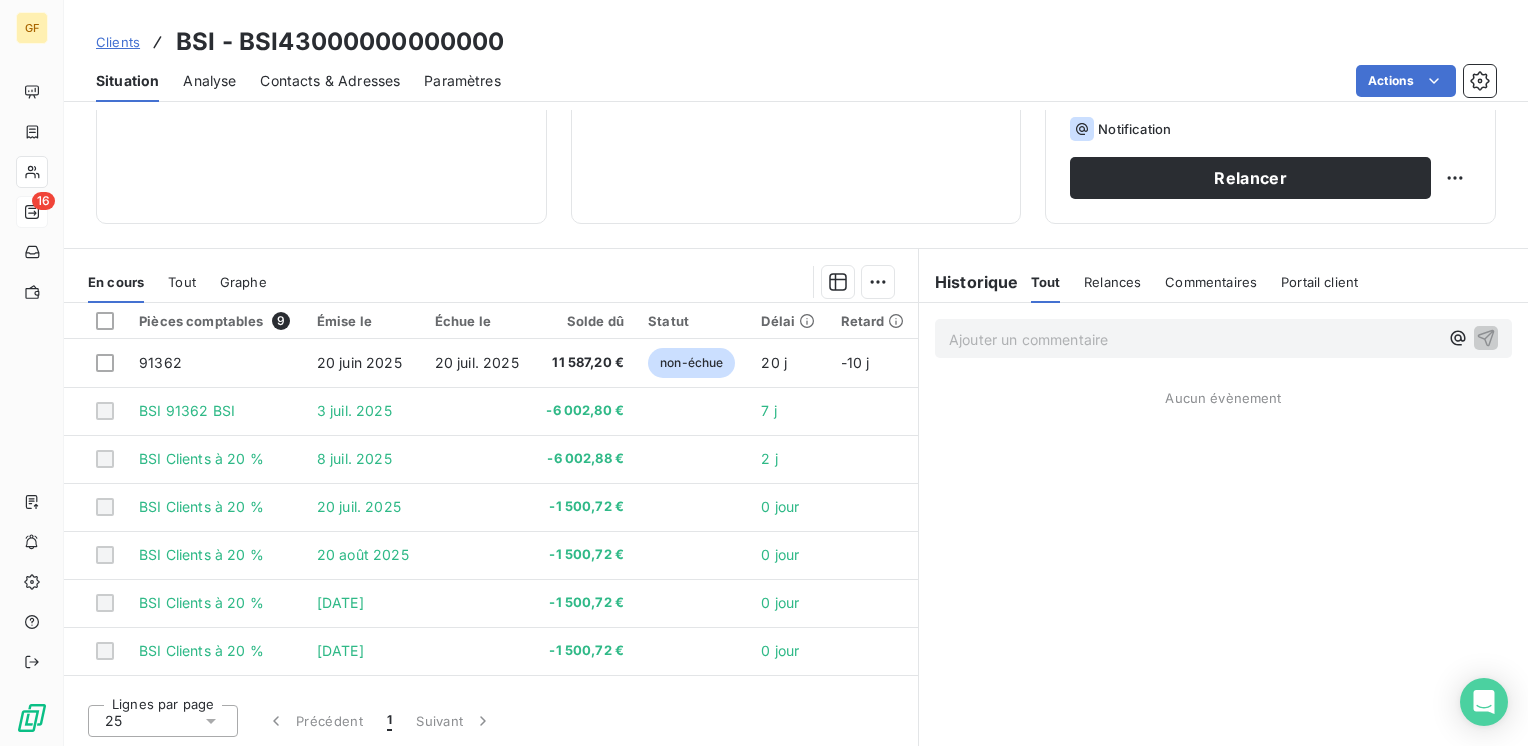 scroll, scrollTop: 308, scrollLeft: 0, axis: vertical 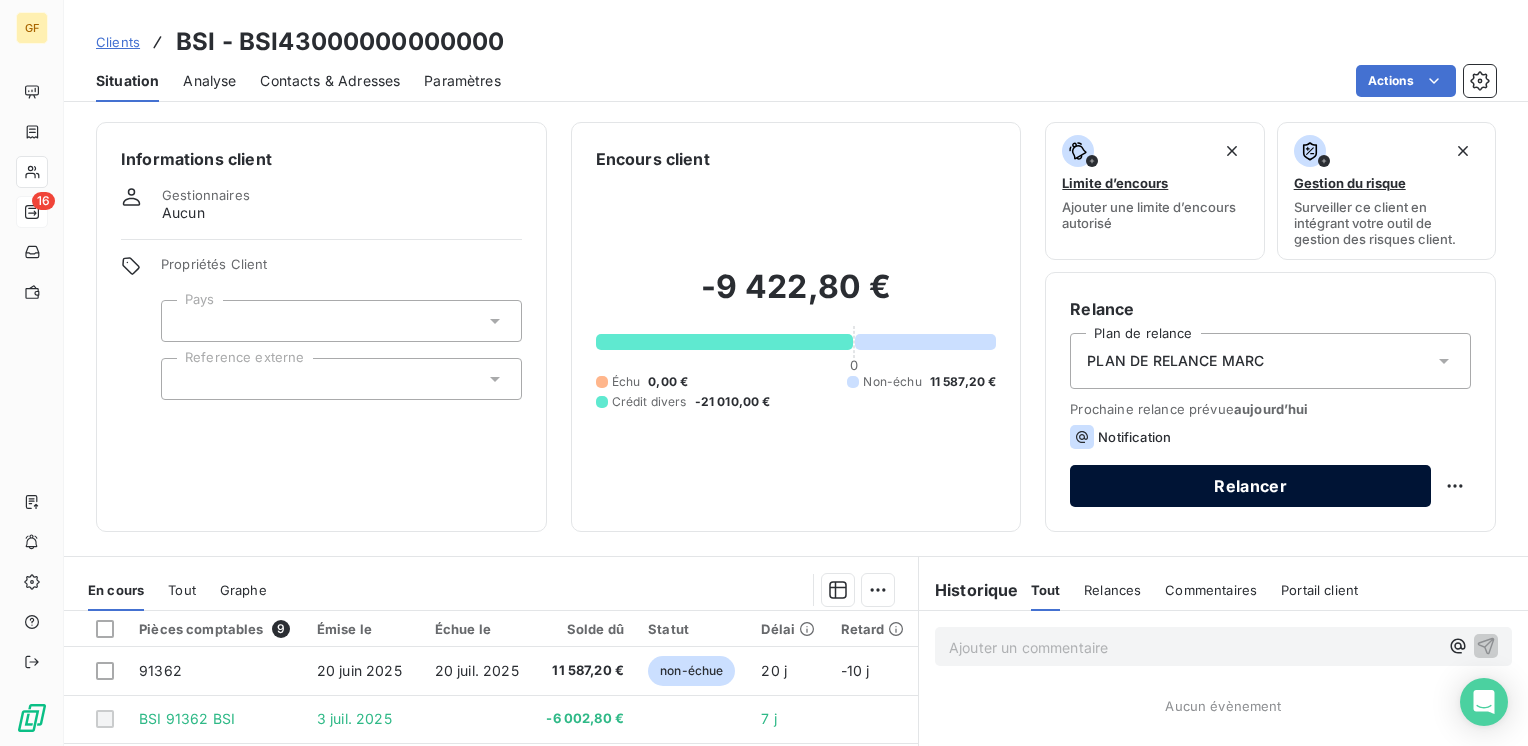 click on "Relancer" at bounding box center (1250, 486) 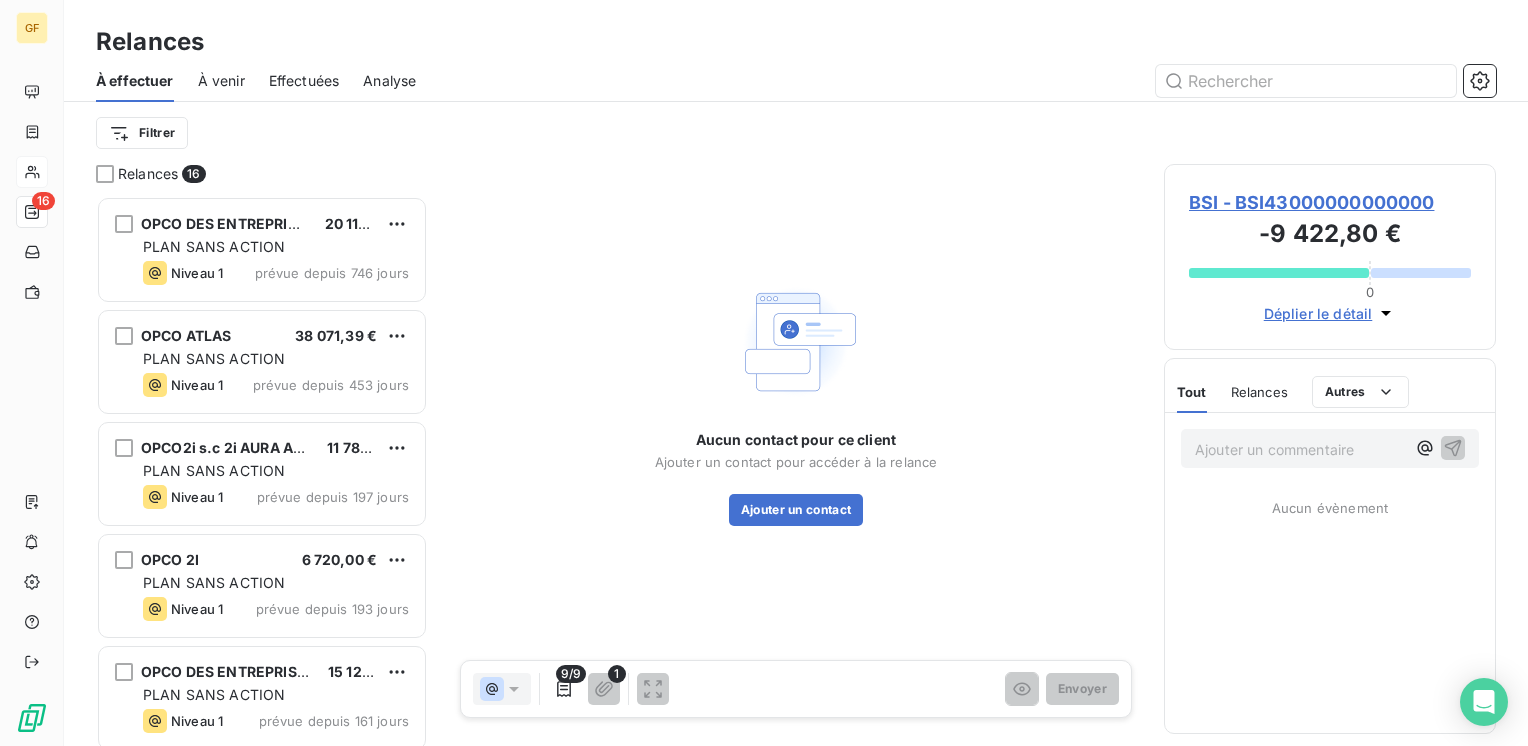 scroll, scrollTop: 16, scrollLeft: 16, axis: both 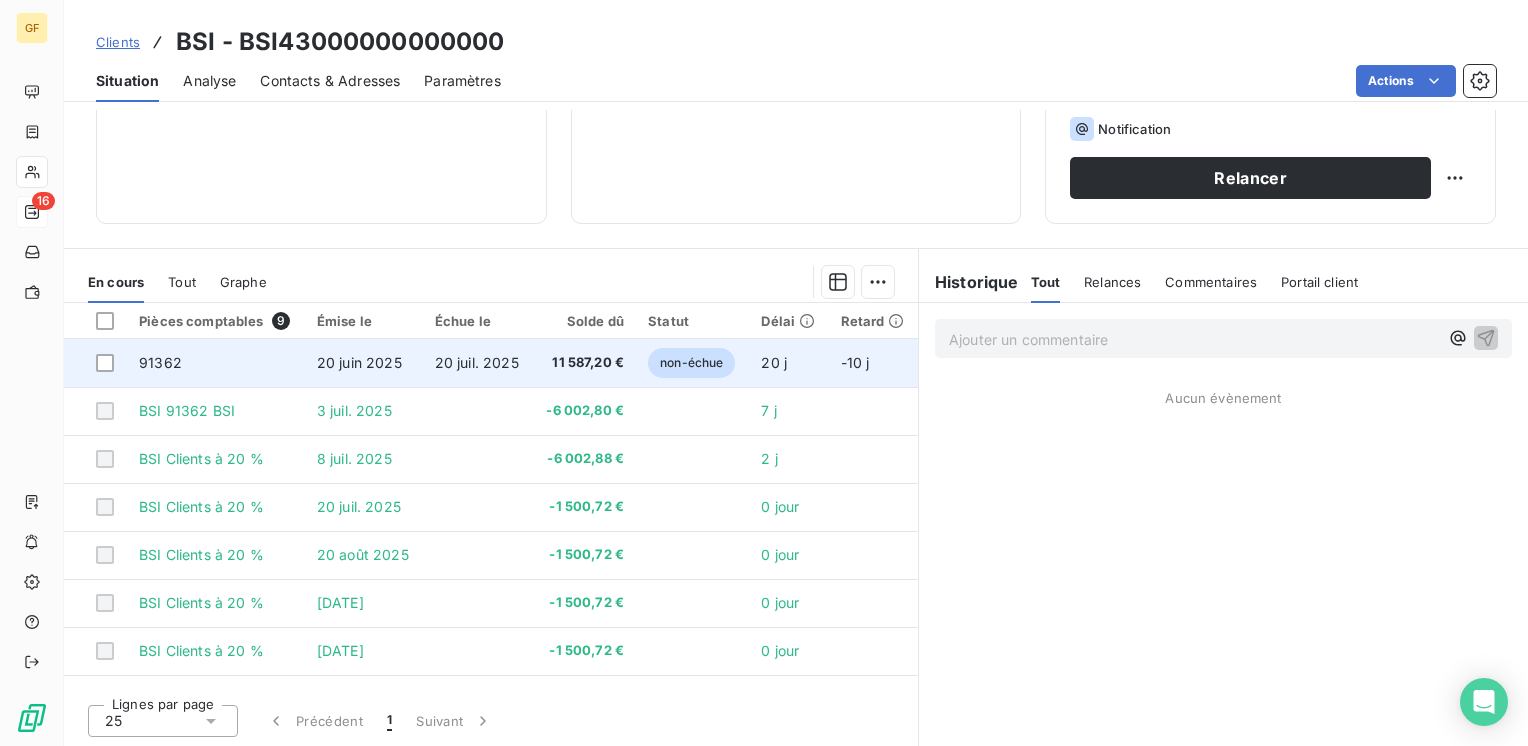 click on "20 juil. 2025" at bounding box center [478, 363] 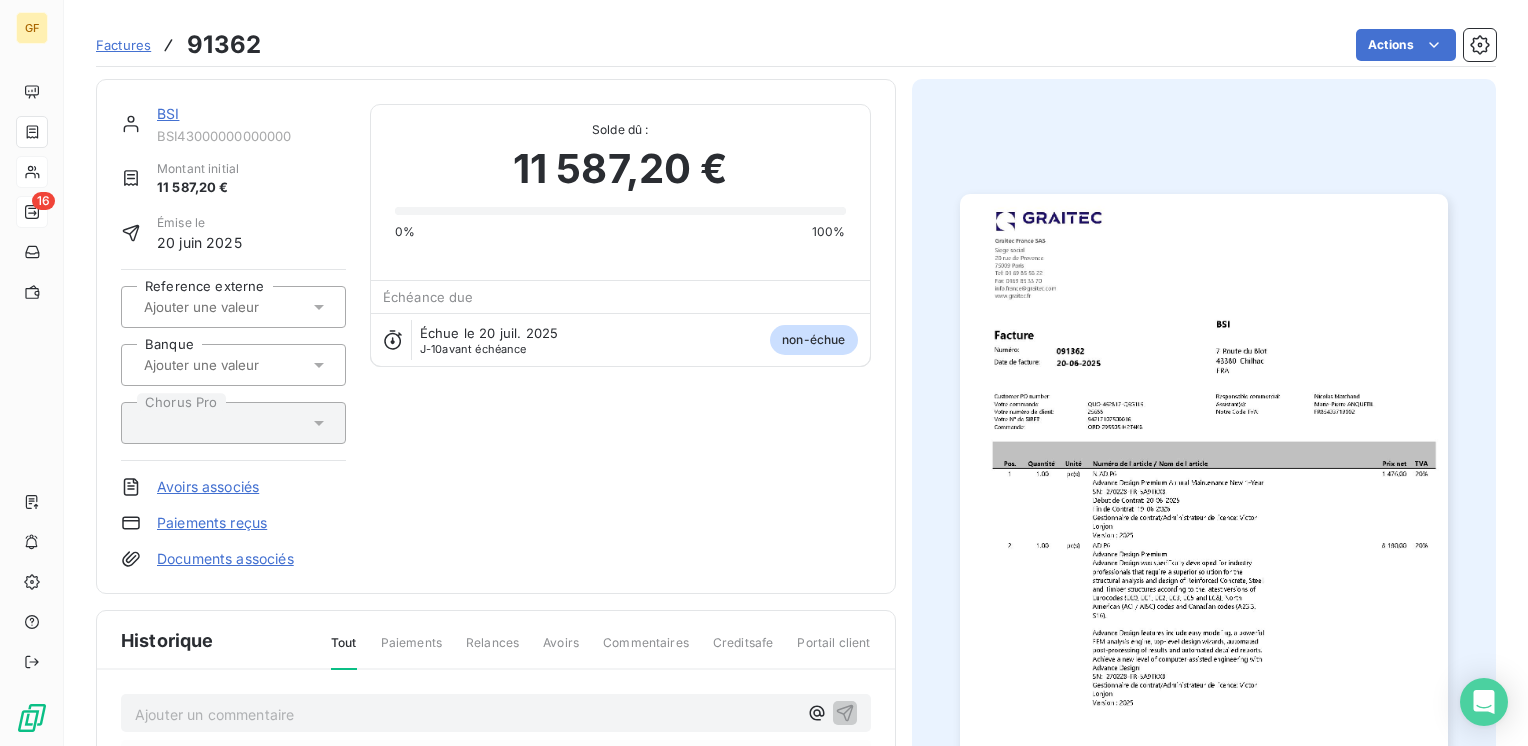 scroll, scrollTop: 359, scrollLeft: 0, axis: vertical 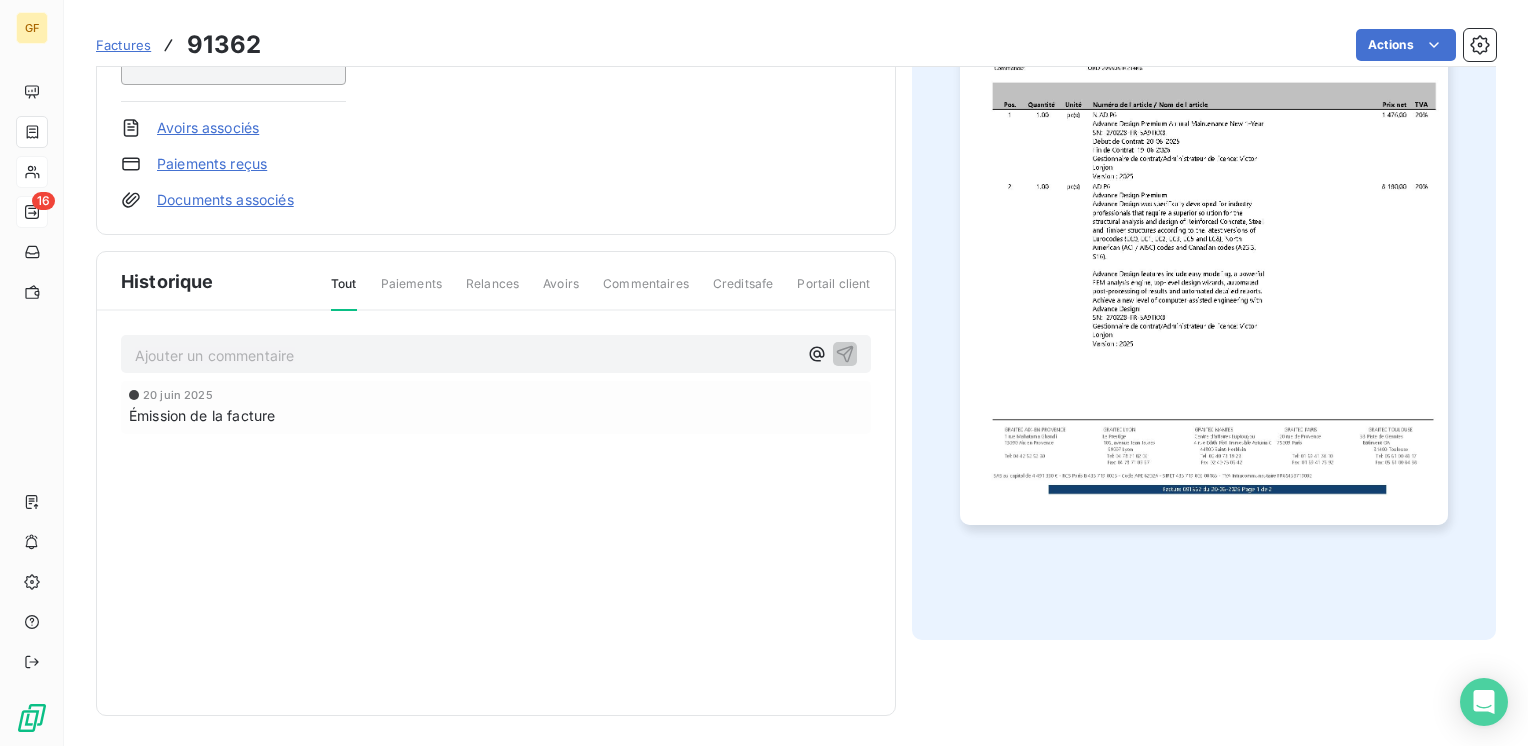 click at bounding box center (1204, 179) 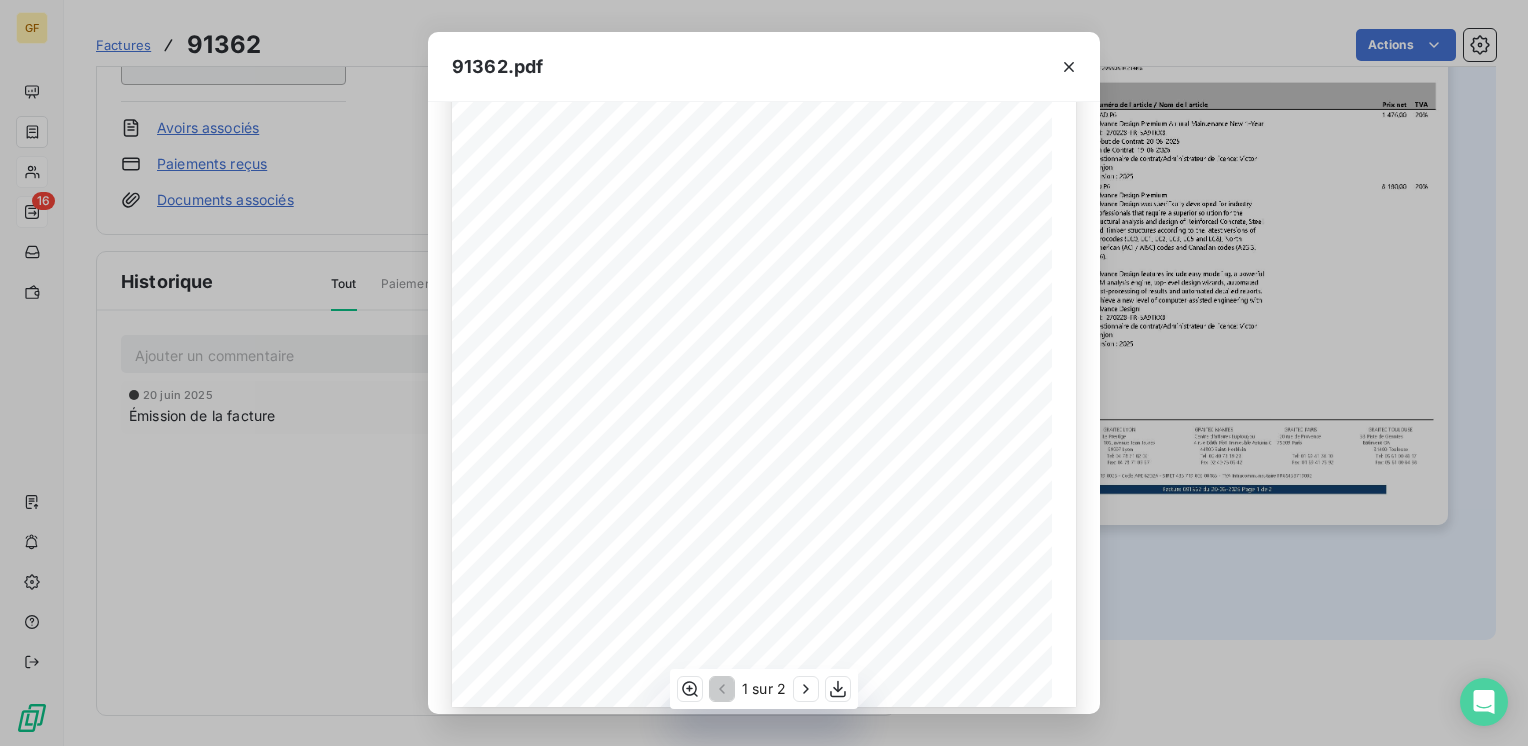 scroll, scrollTop: 283, scrollLeft: 0, axis: vertical 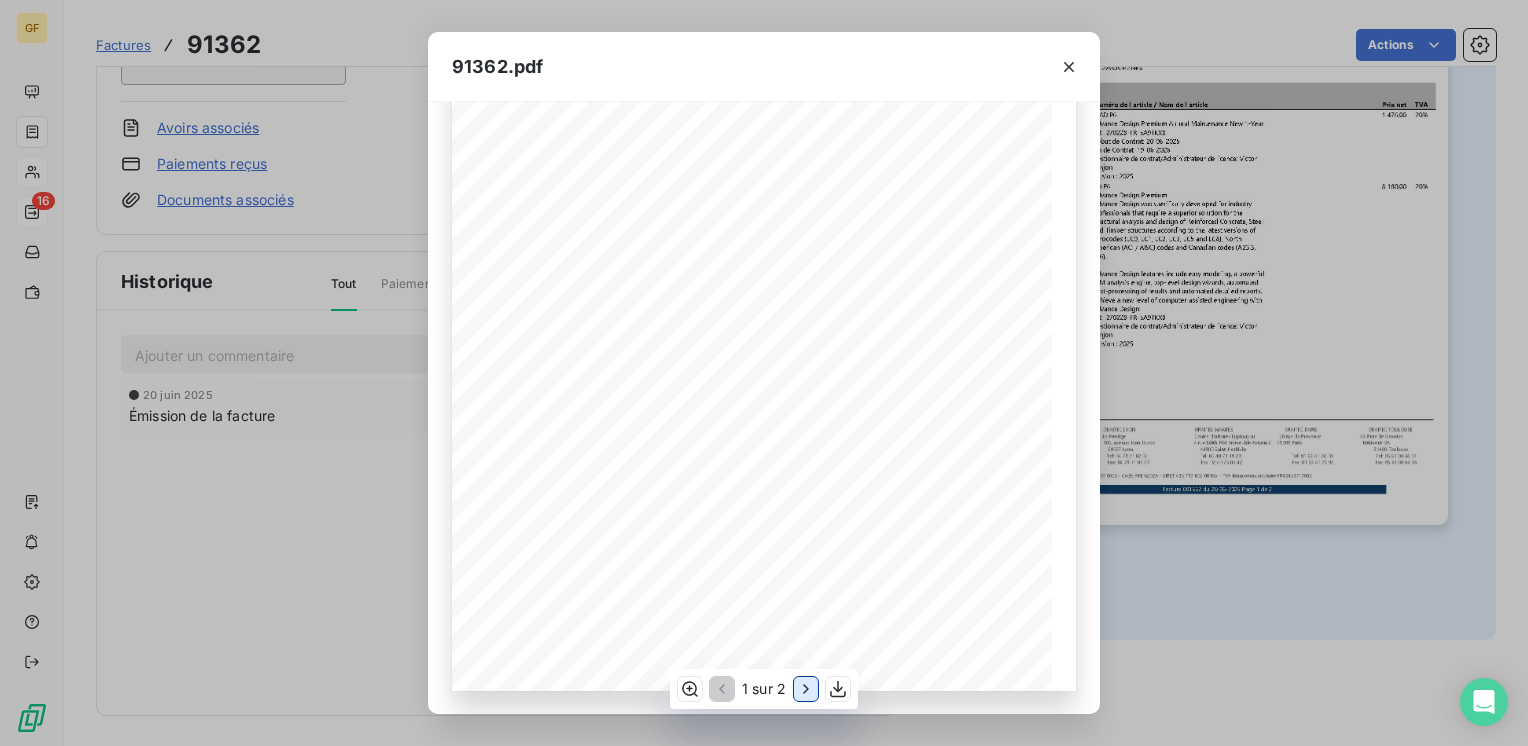 click 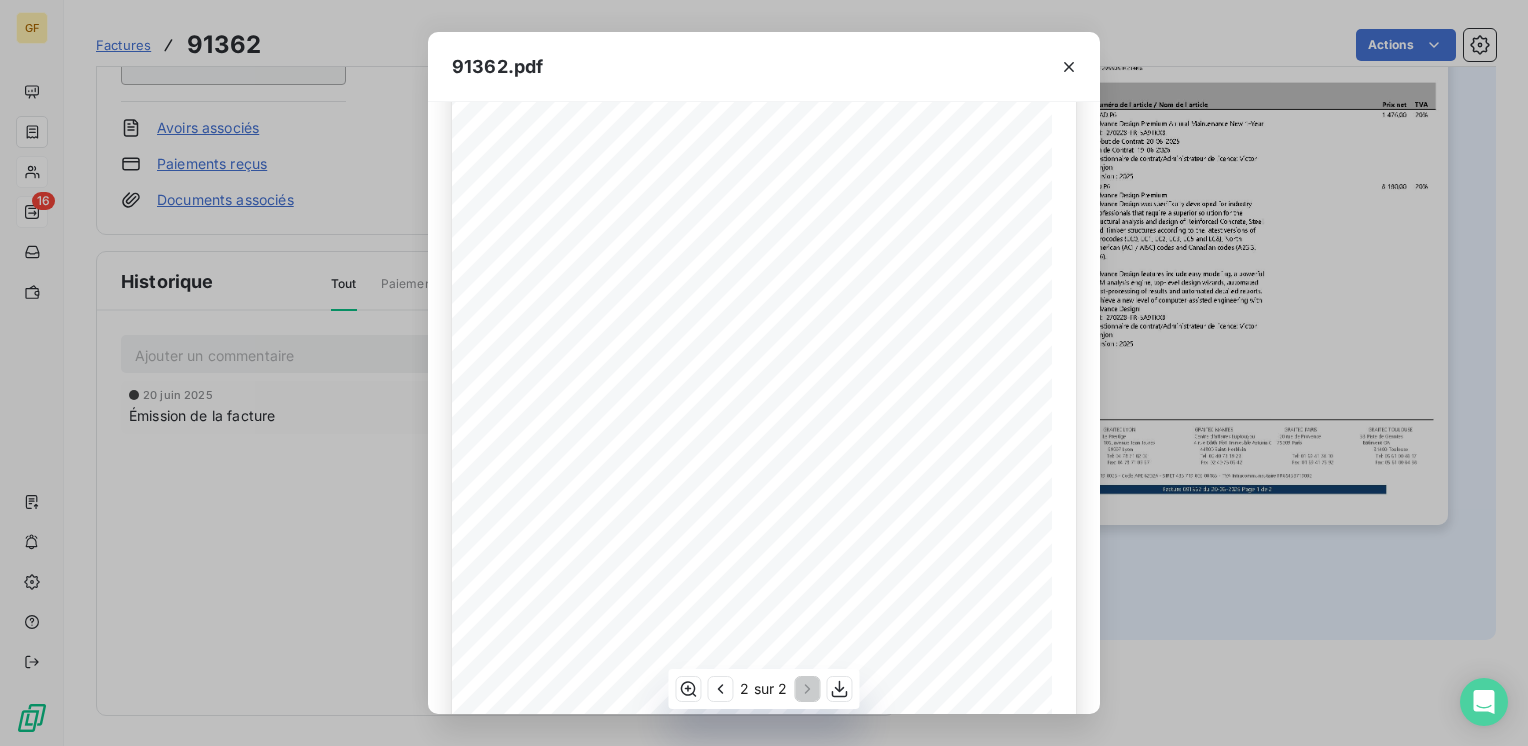scroll, scrollTop: 83, scrollLeft: 0, axis: vertical 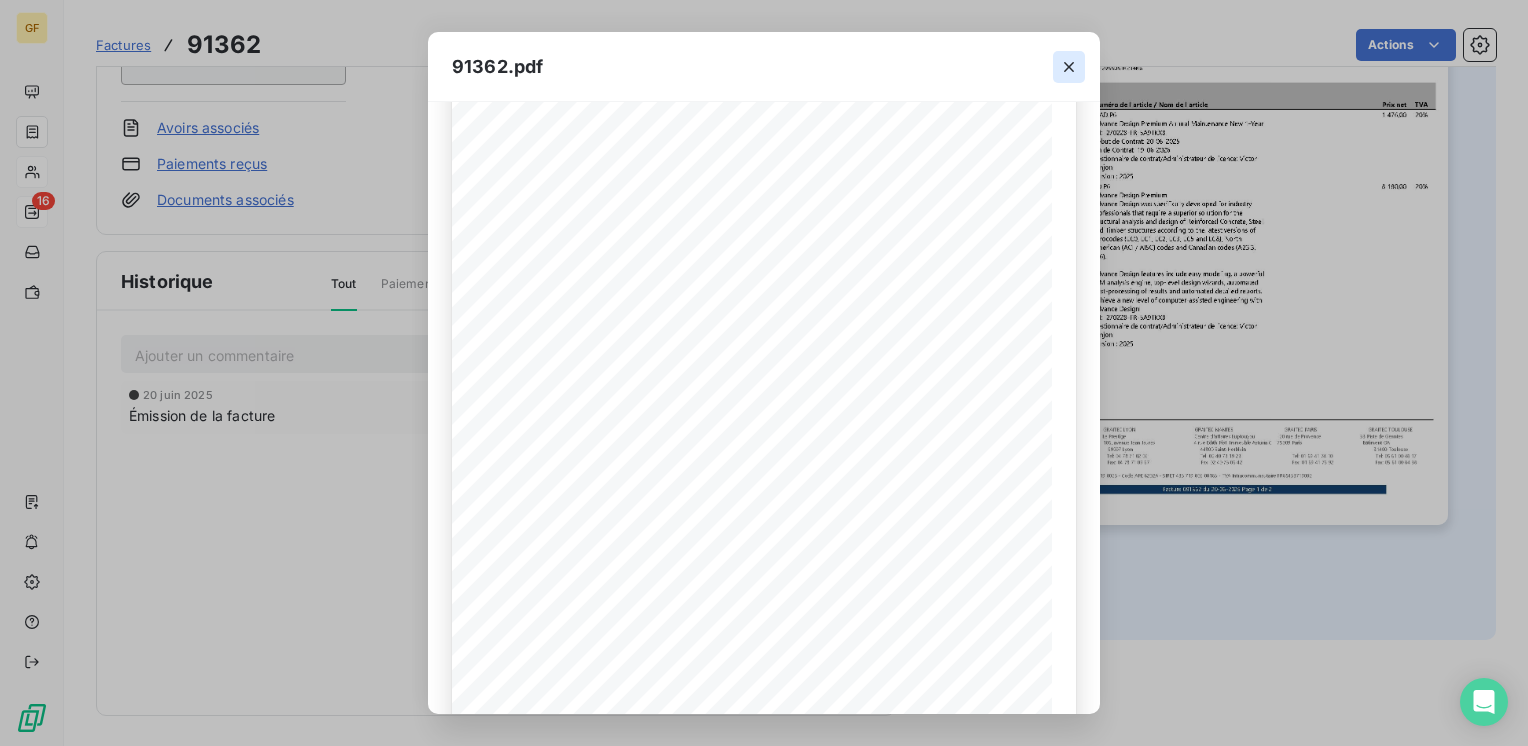 click 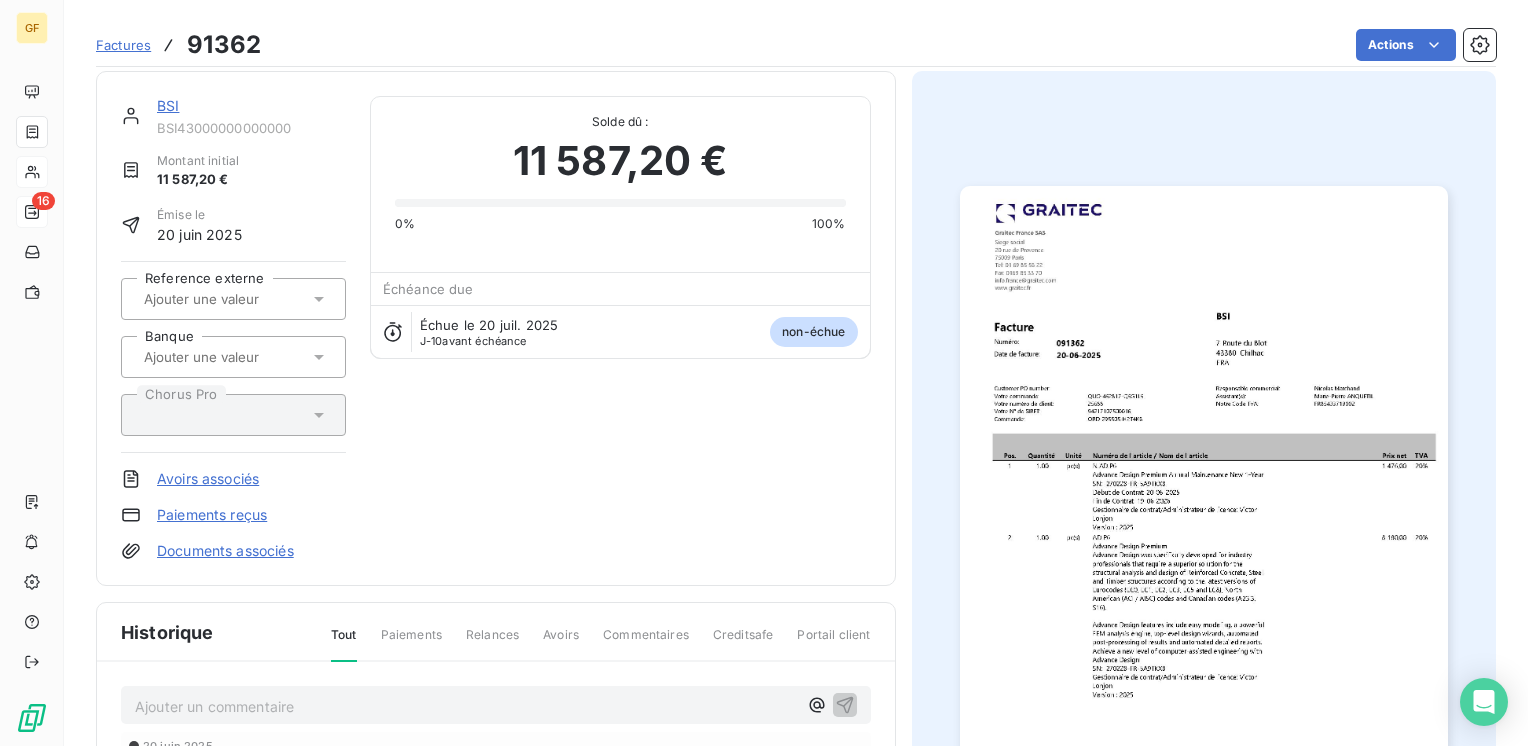 scroll, scrollTop: 0, scrollLeft: 0, axis: both 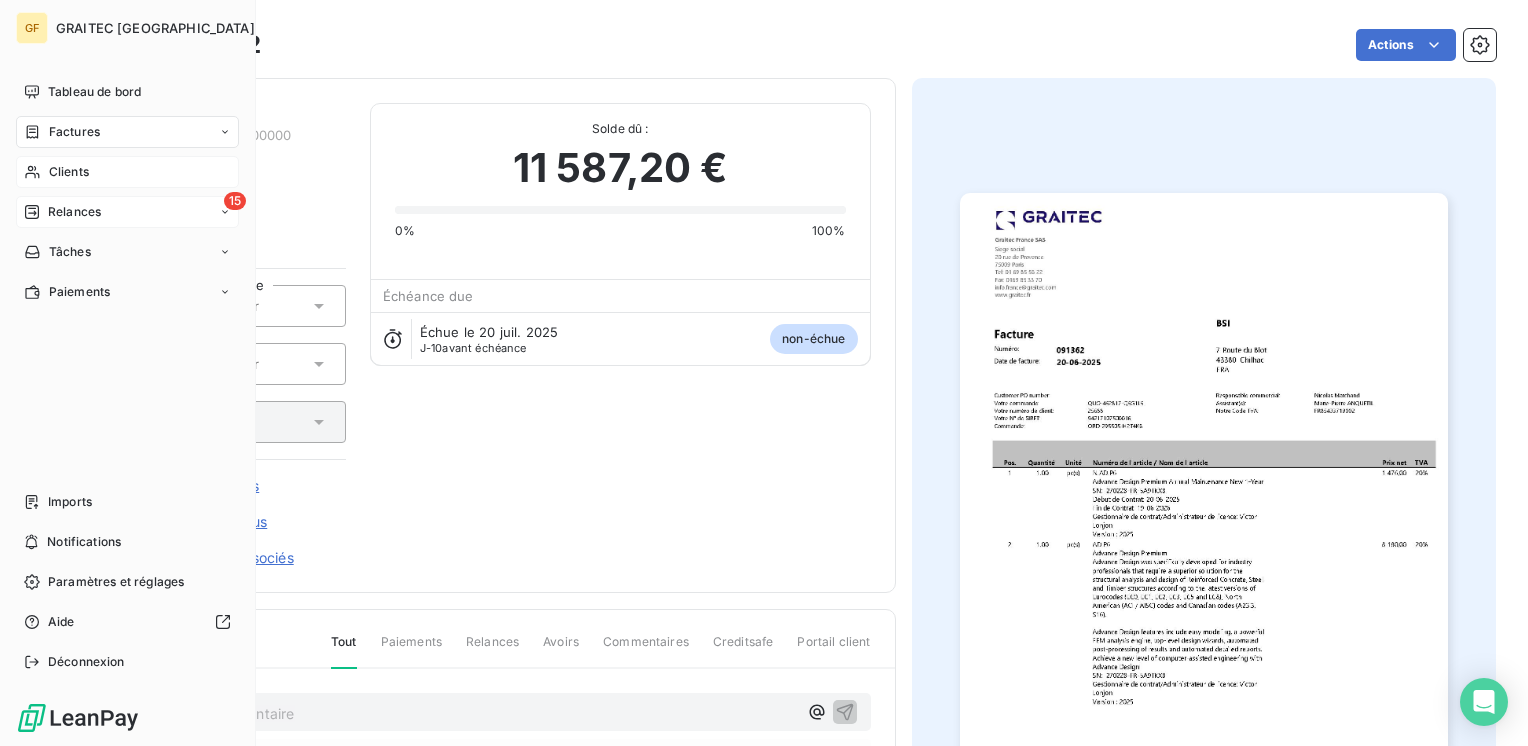 click on "Relances" at bounding box center [74, 212] 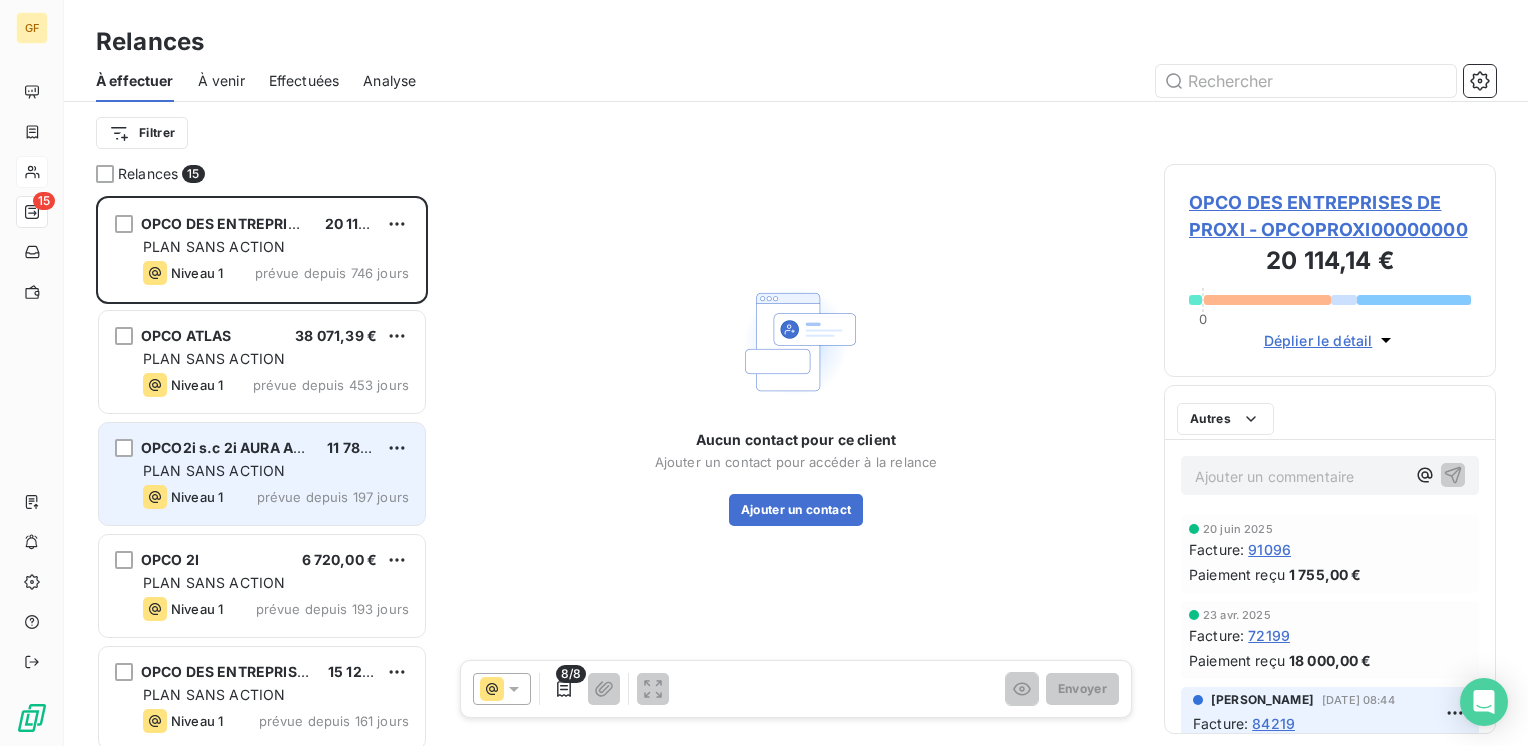 scroll, scrollTop: 16, scrollLeft: 16, axis: both 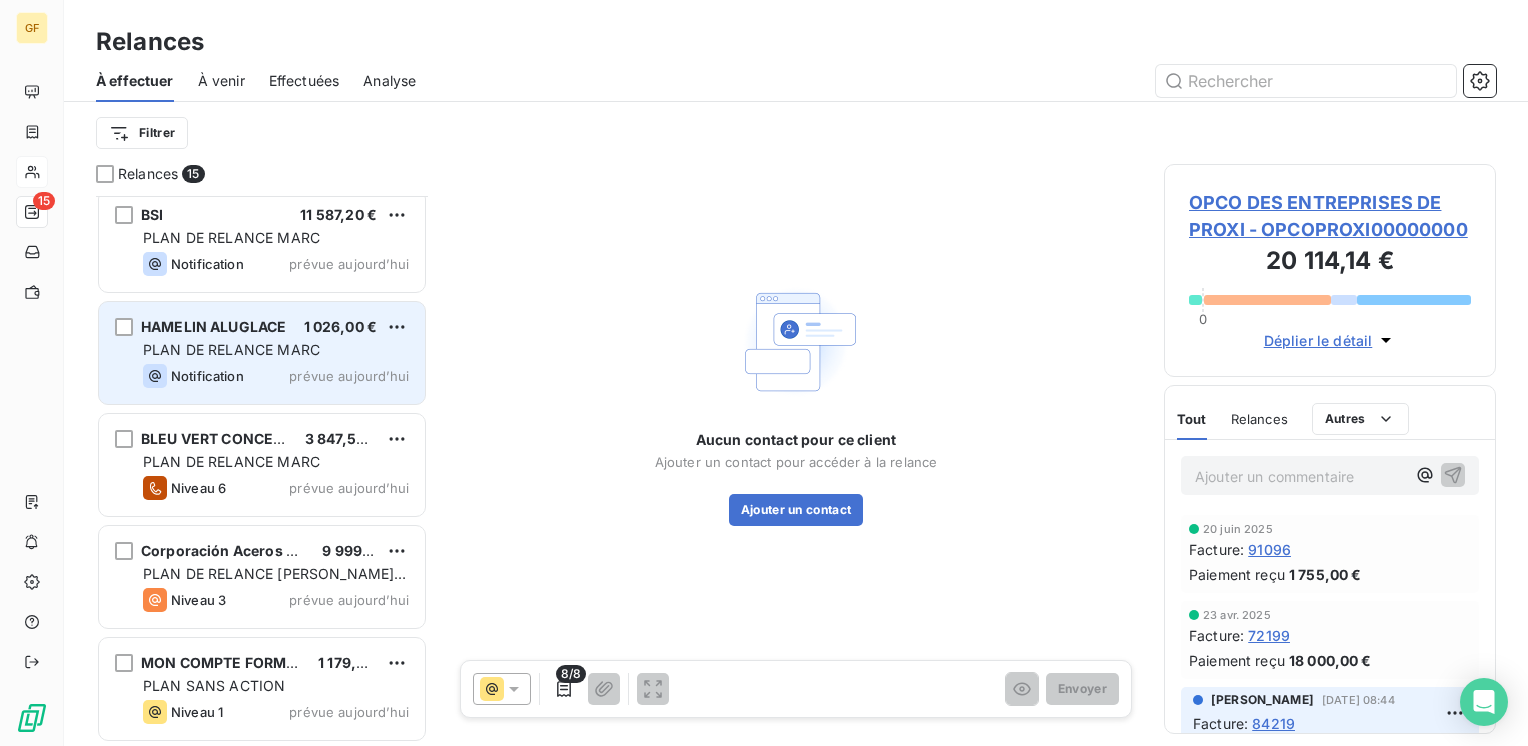 click on "HAMELIN ALUGLACE 1 026,00 € PLAN DE RELANCE MARC Notification prévue aujourd’hui" at bounding box center (262, 353) 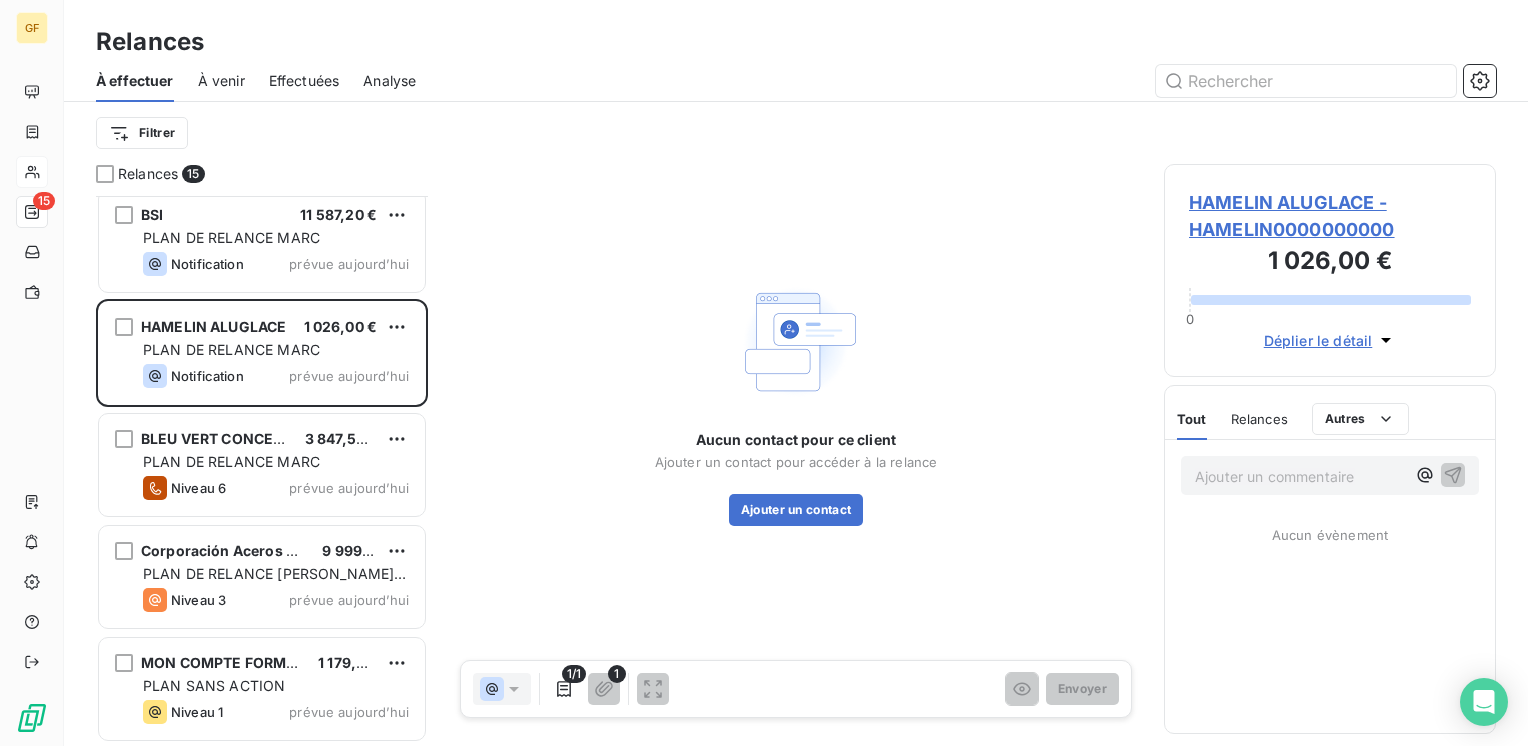 click on "HAMELIN ALUGLACE - HAMELIN0000000000" at bounding box center [1330, 216] 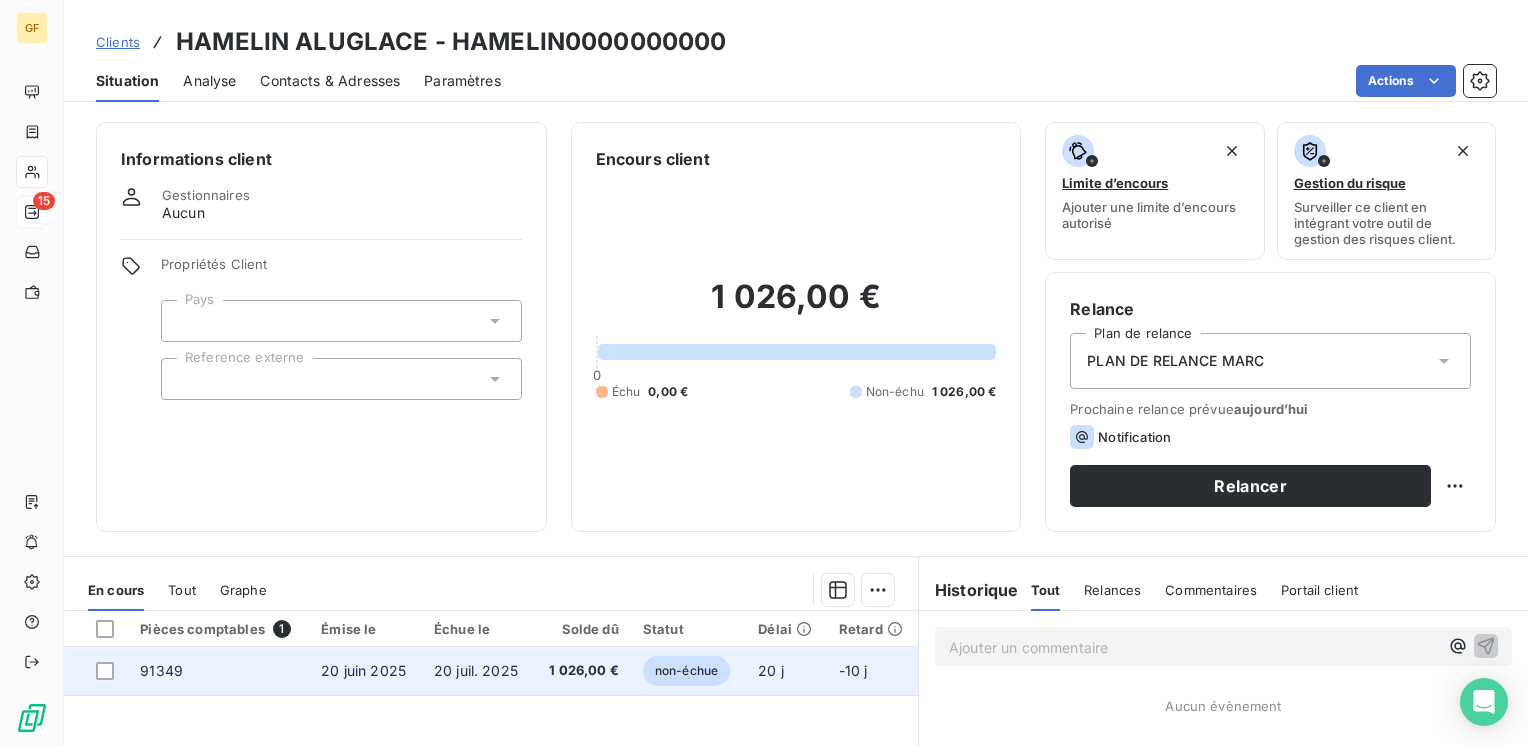 click on "20 juil. 2025" at bounding box center [476, 670] 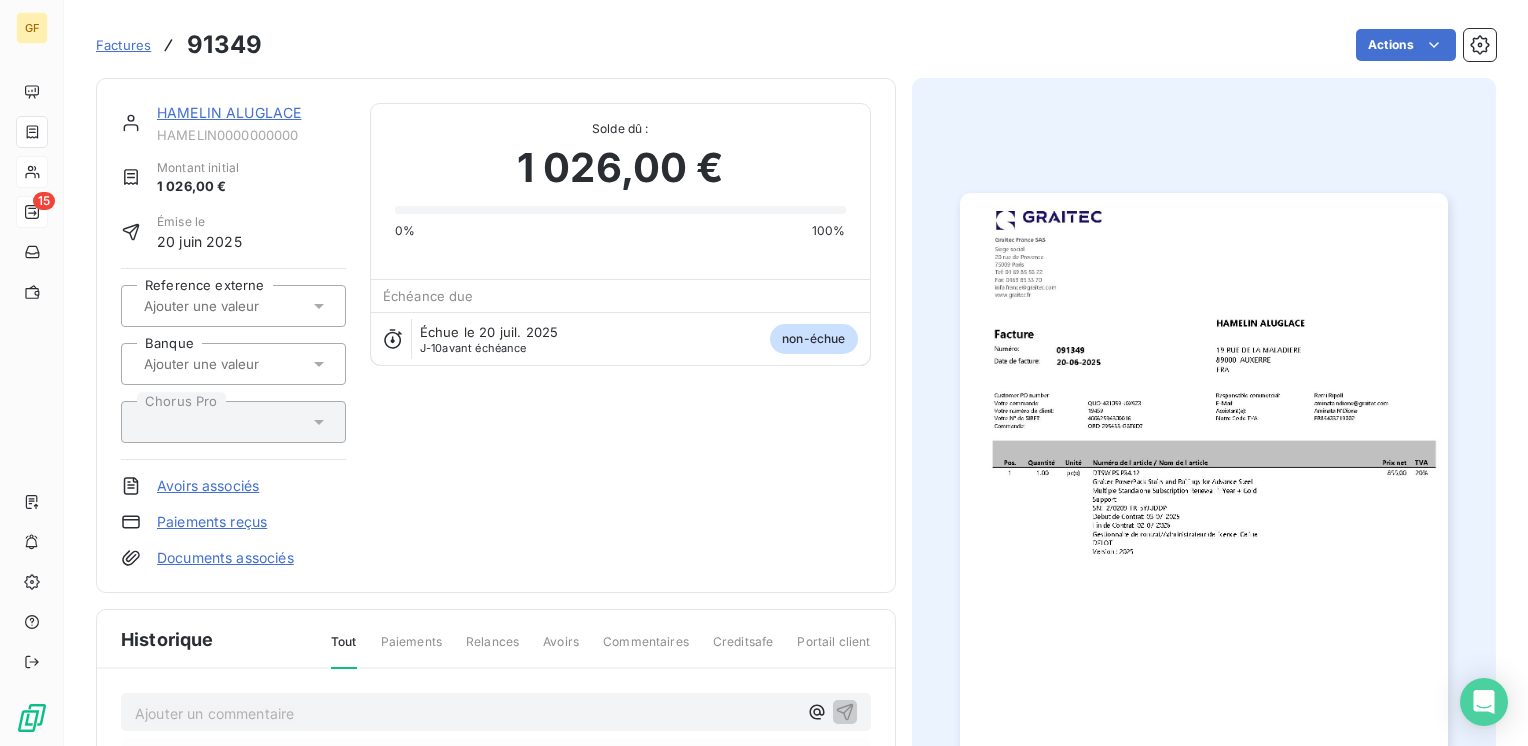 click at bounding box center (1204, 537) 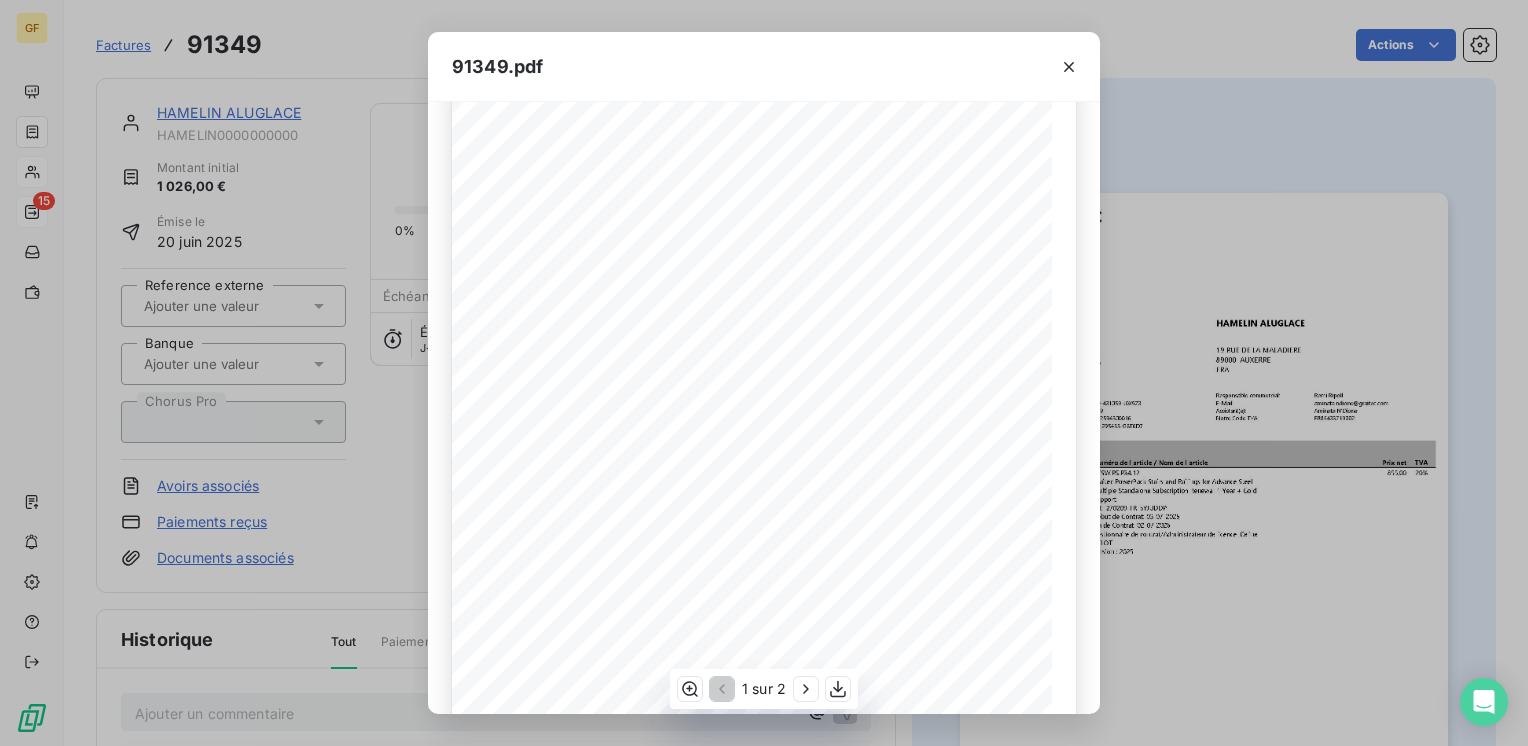 scroll, scrollTop: 283, scrollLeft: 0, axis: vertical 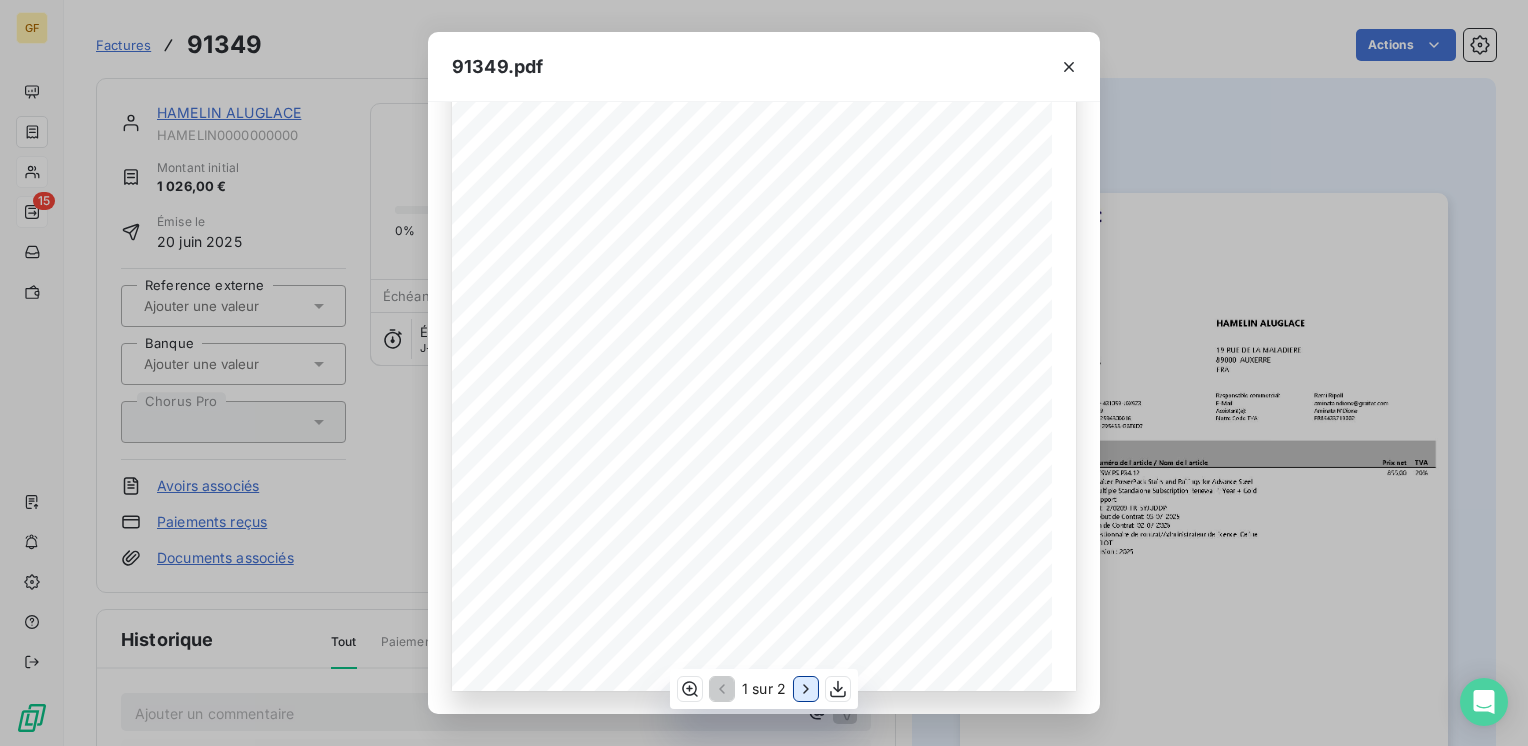 click 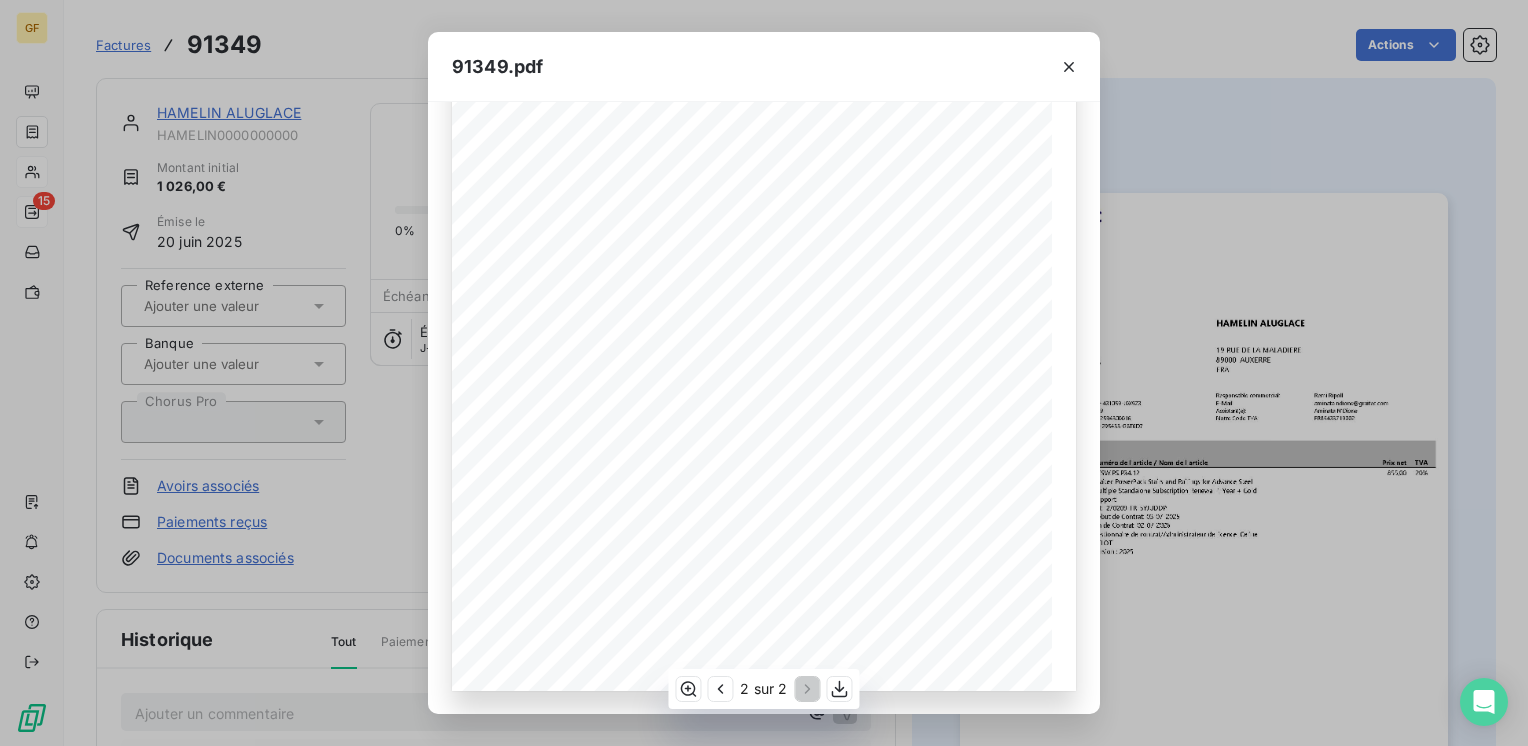 scroll, scrollTop: 0, scrollLeft: 0, axis: both 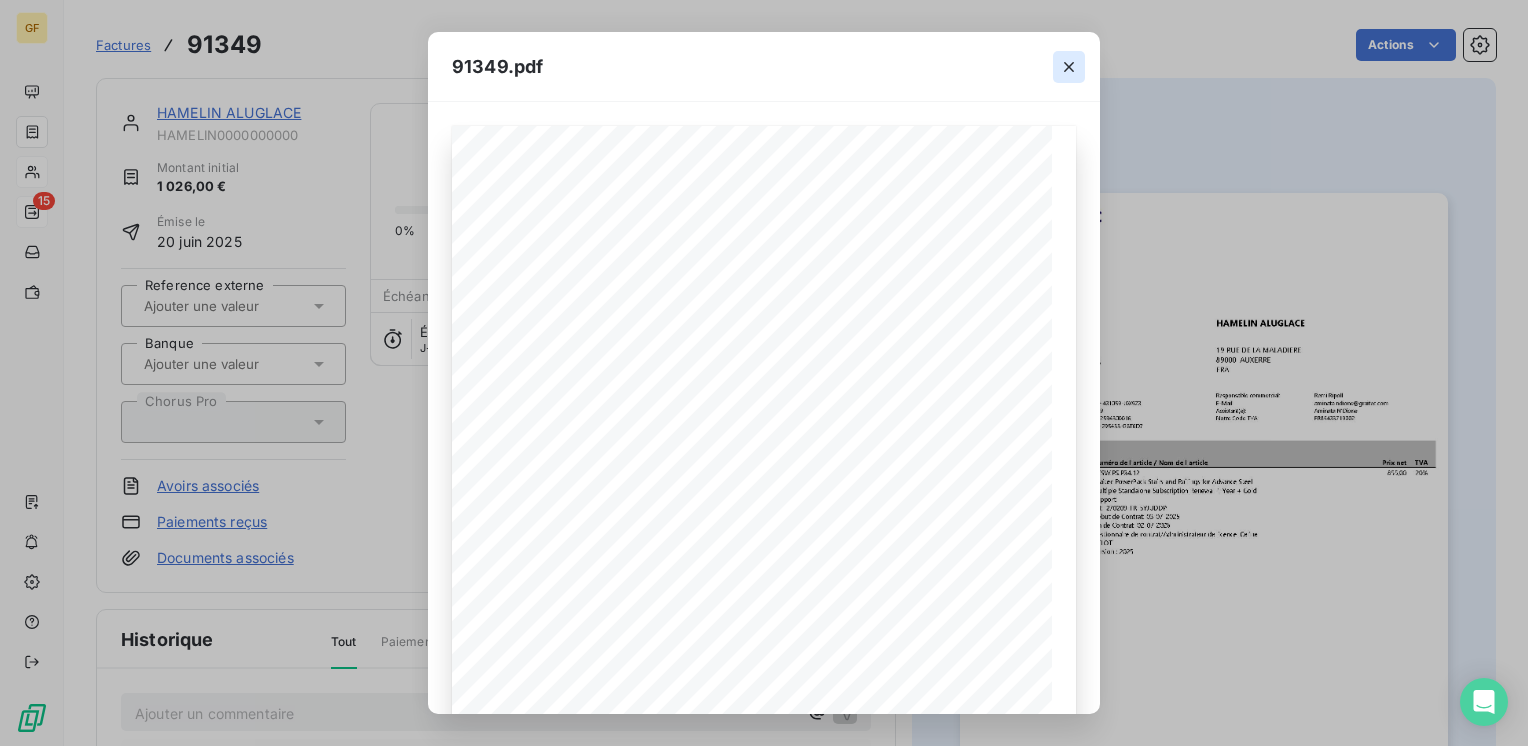 click 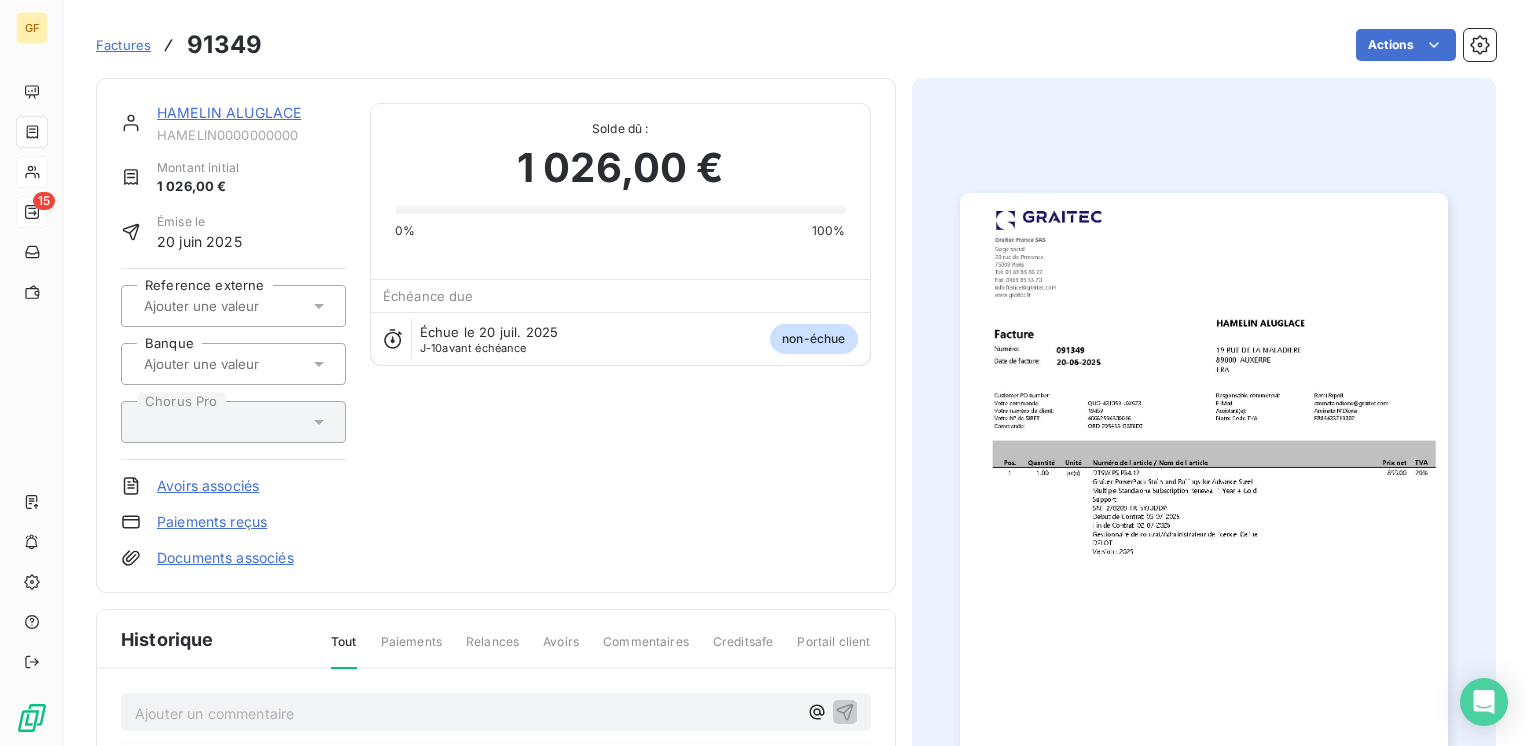 click on "HAMELIN ALUGLACE" at bounding box center (229, 112) 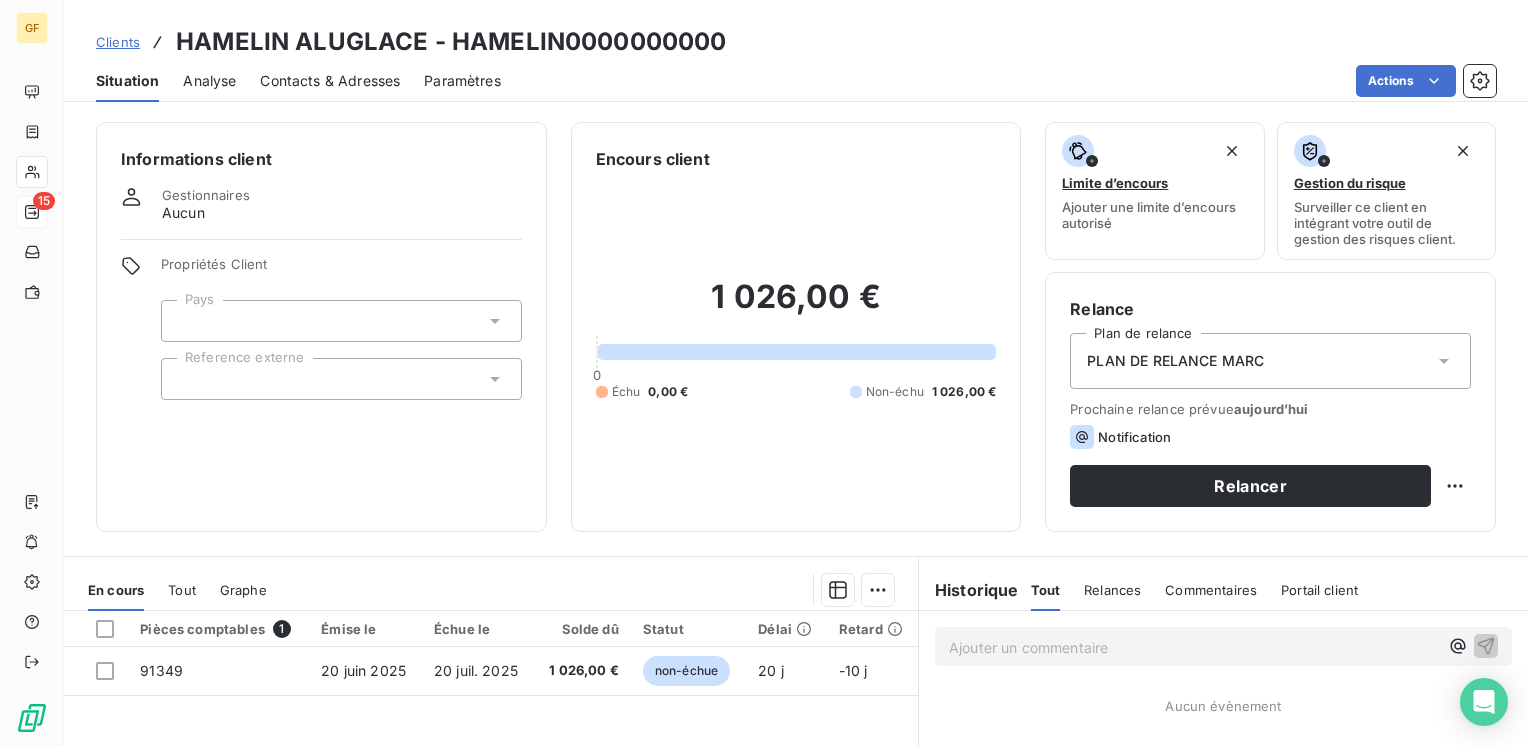 click on "Contacts & Adresses" at bounding box center (330, 81) 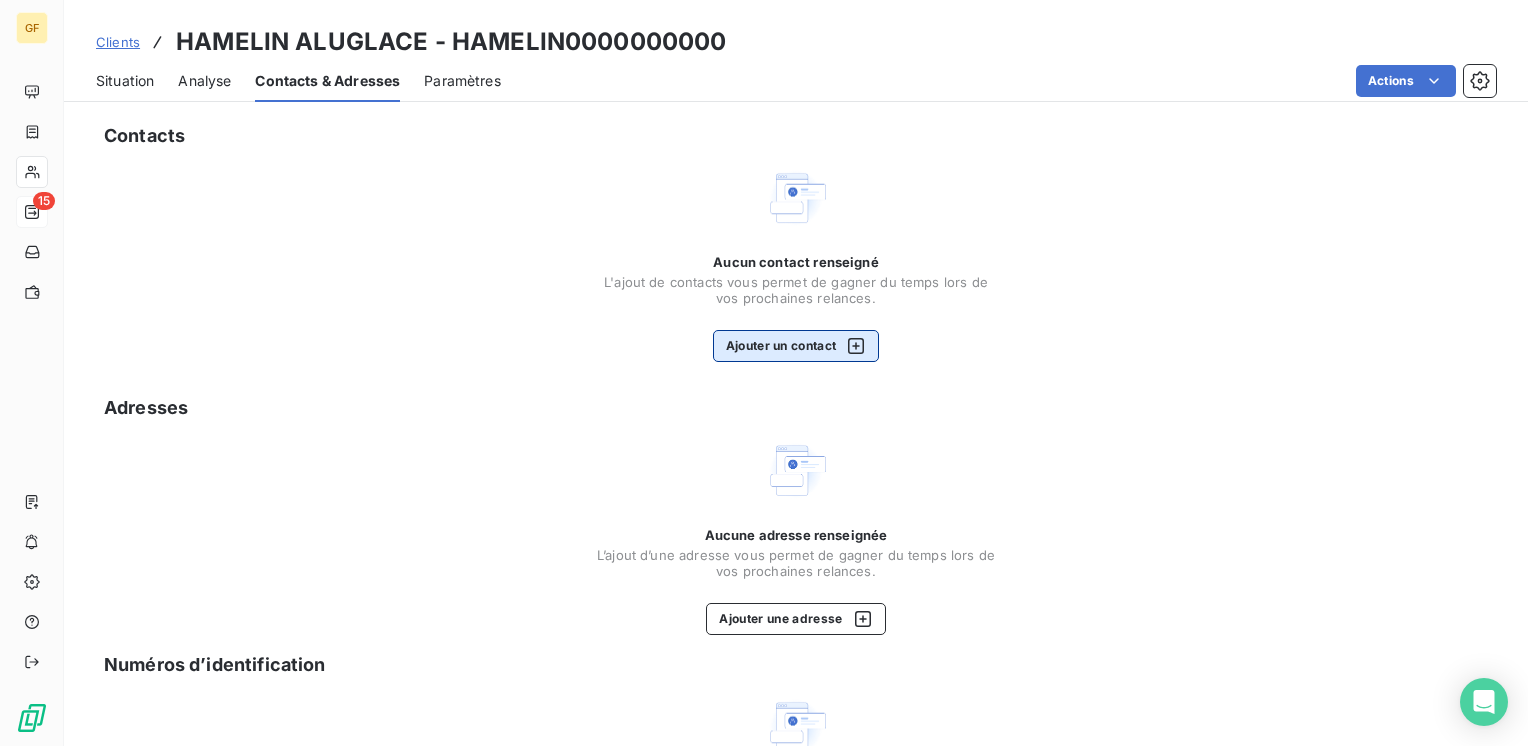 click on "Ajouter un contact" at bounding box center [796, 346] 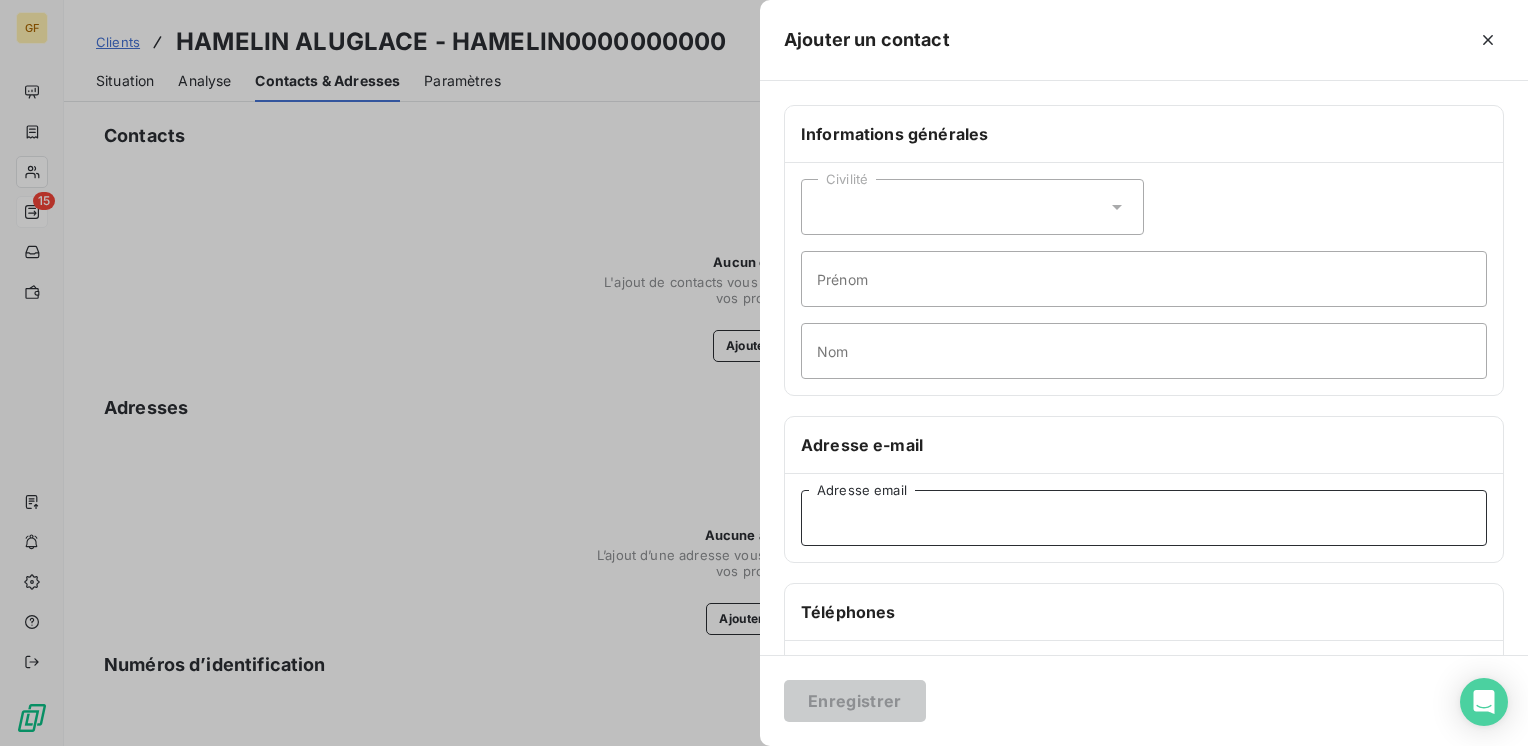 click on "Adresse email" at bounding box center (1144, 518) 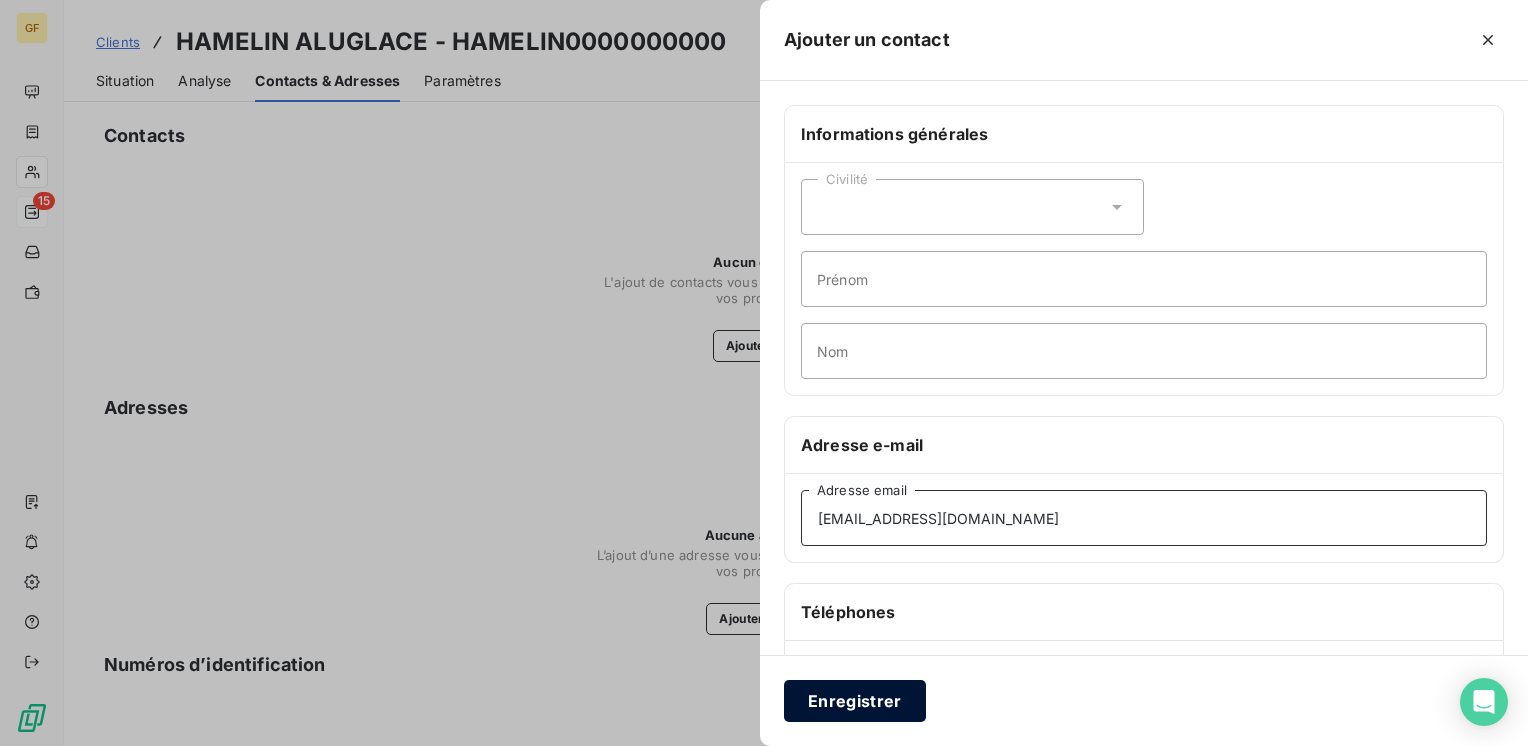 type on "celine.delot@hamelin-aluglace.fr" 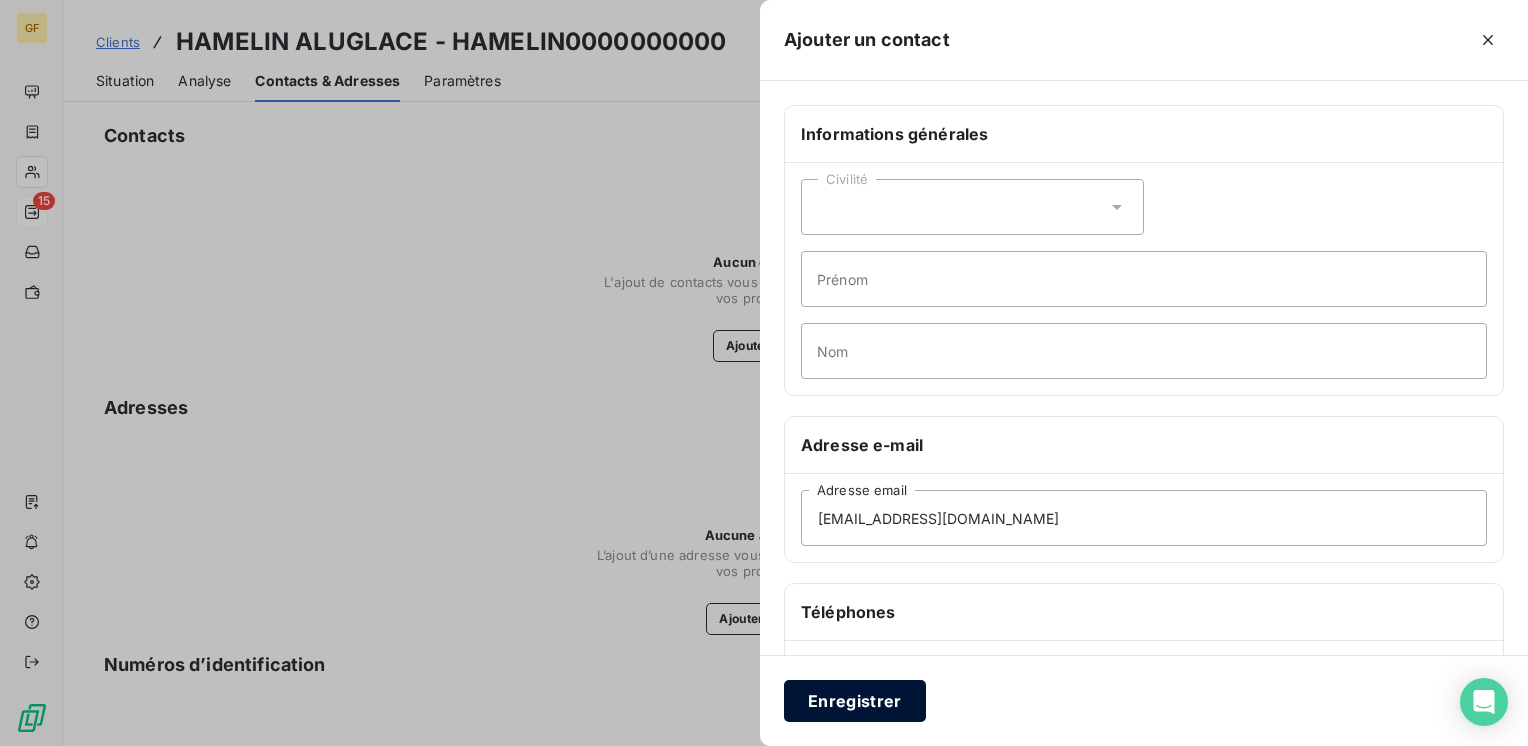 click on "Enregistrer" at bounding box center (855, 701) 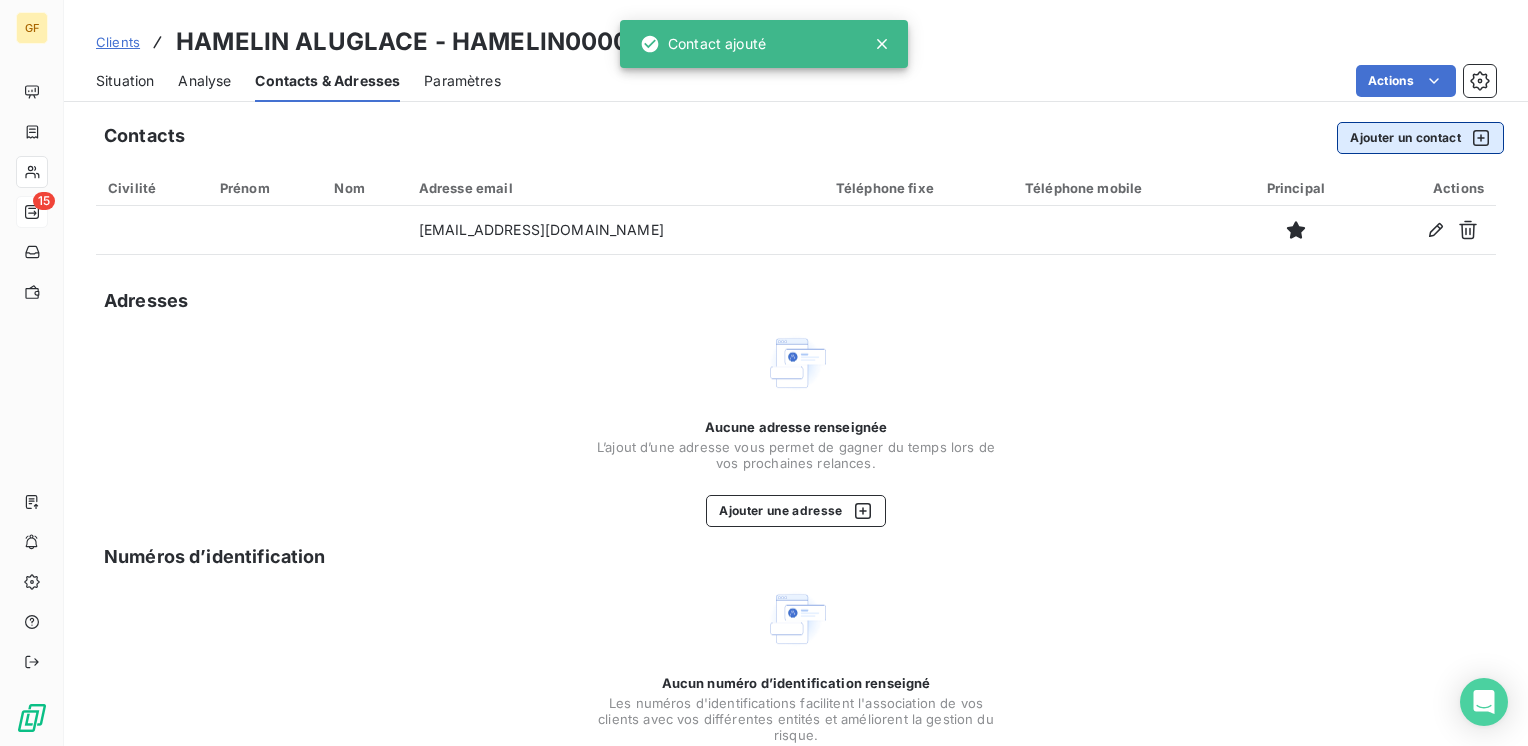 click on "Ajouter un contact" at bounding box center (1420, 138) 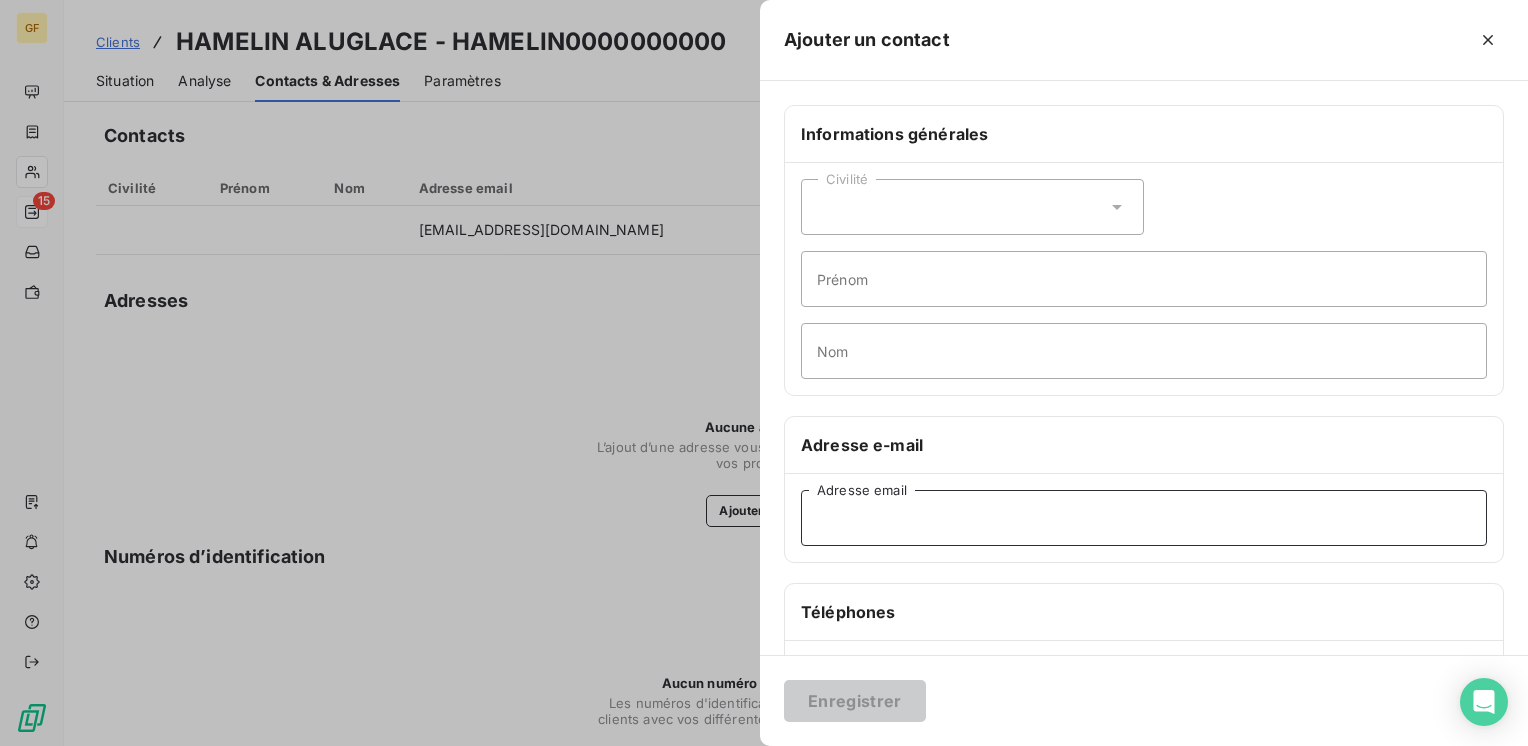 click on "Adresse email" at bounding box center (1144, 518) 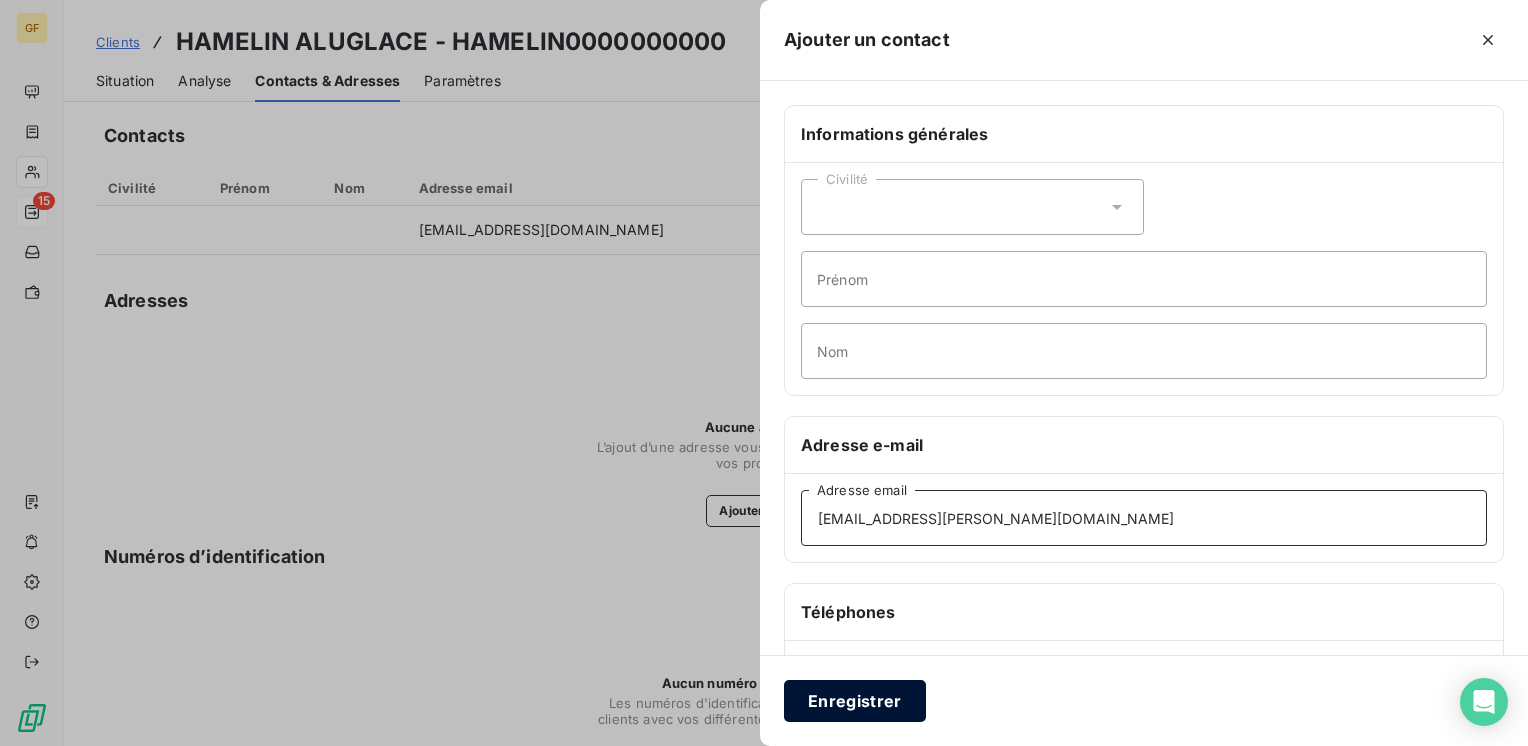 type on "olivier.mary@henri-hamelin.fr" 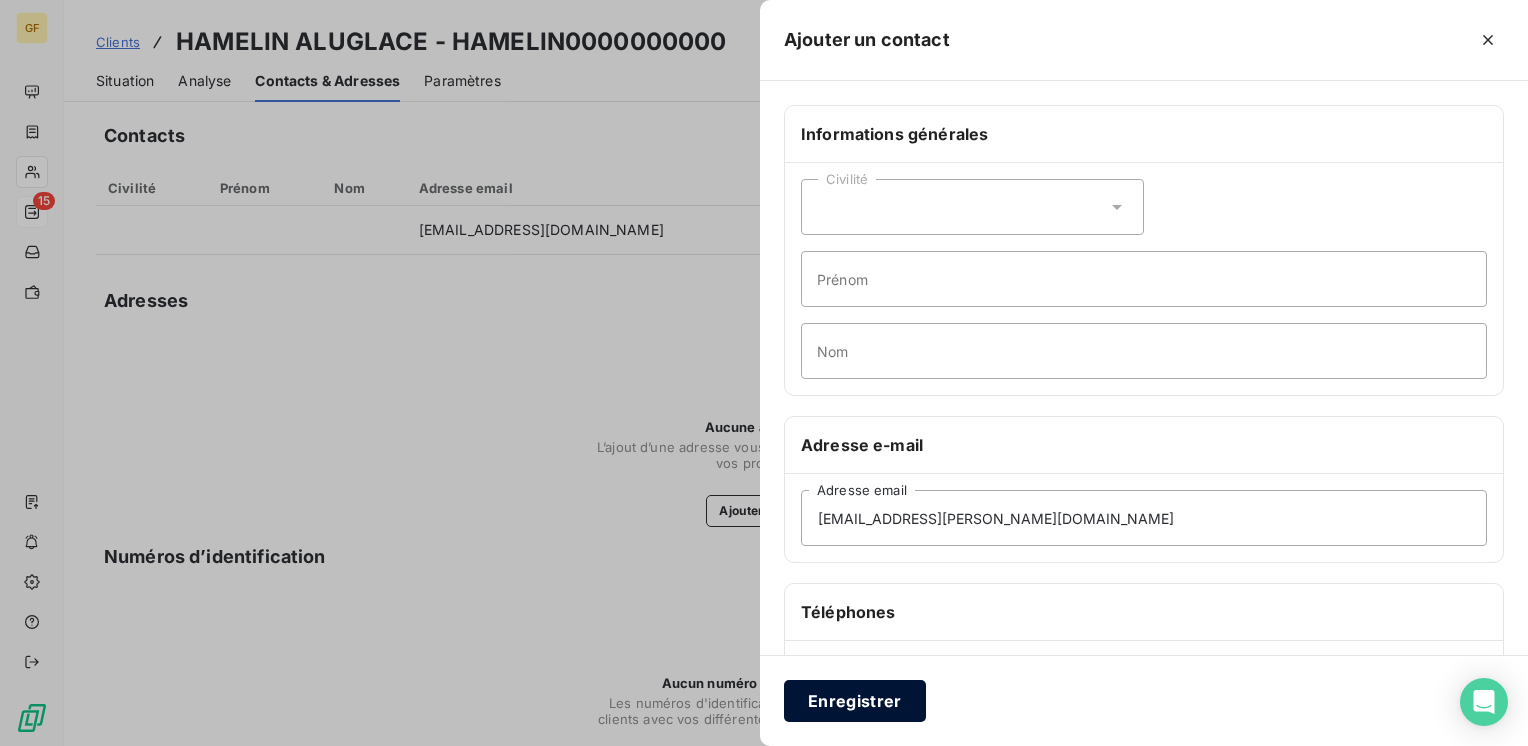 click on "Enregistrer" at bounding box center [855, 701] 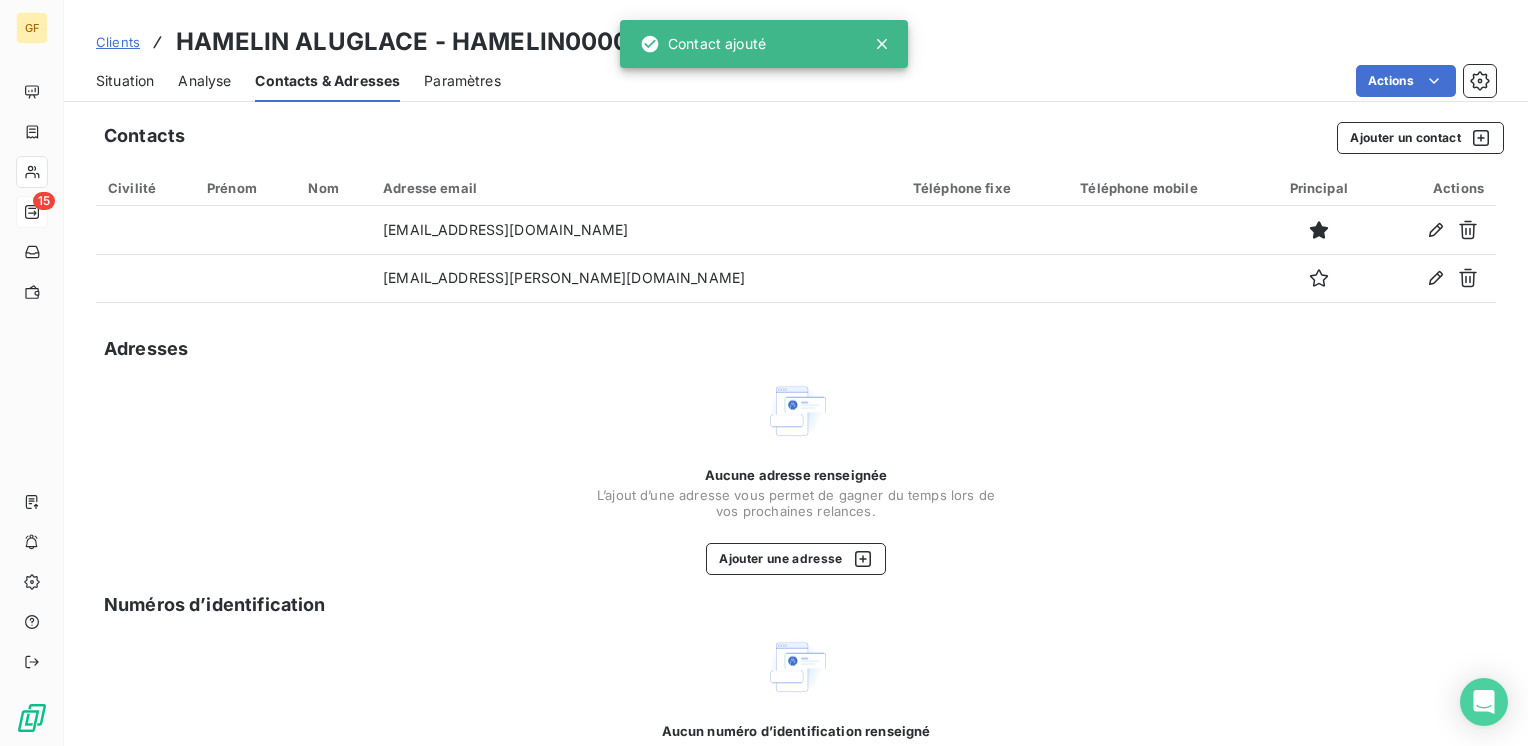 drag, startPoint x: 124, startPoint y: 77, endPoint x: 134, endPoint y: 76, distance: 10.049875 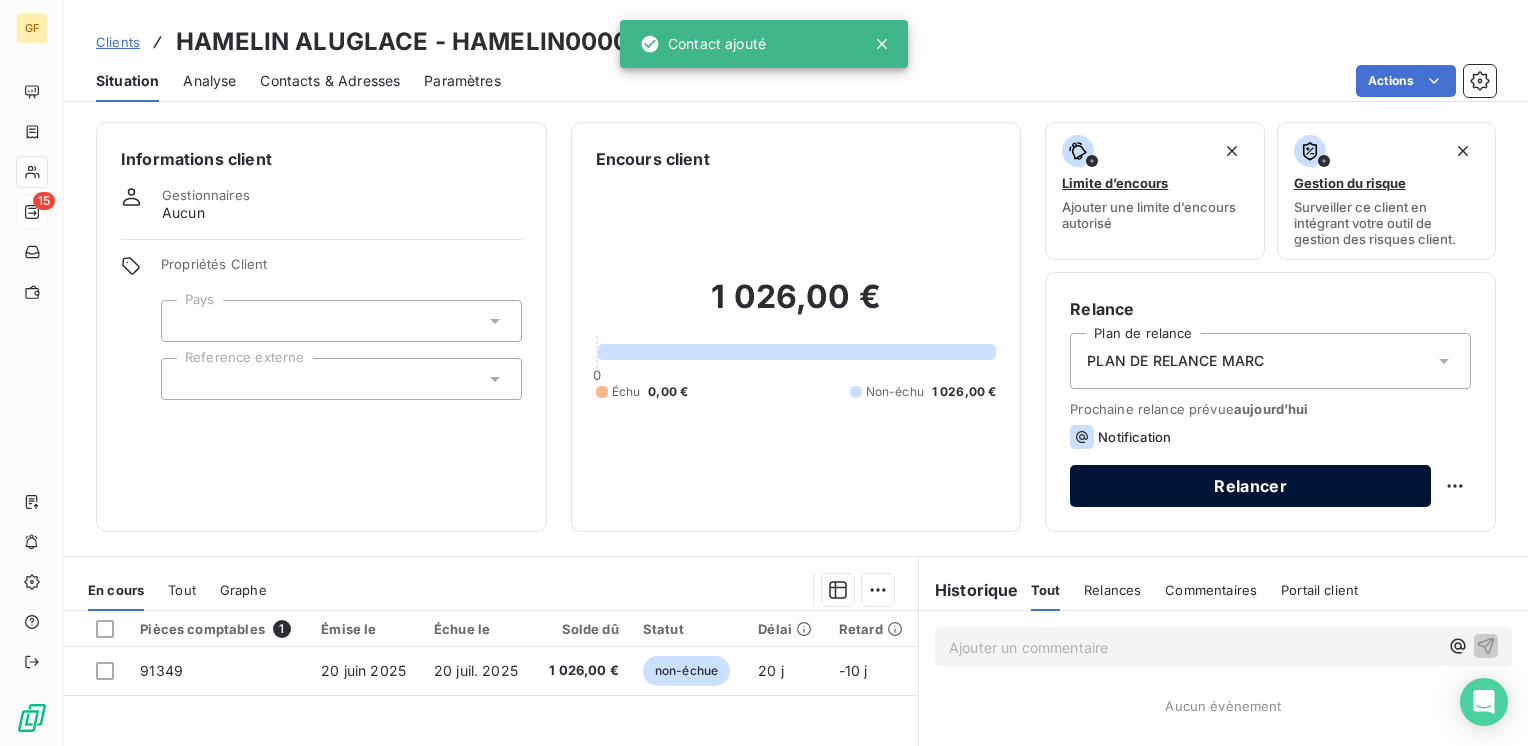click on "Relancer" at bounding box center (1250, 486) 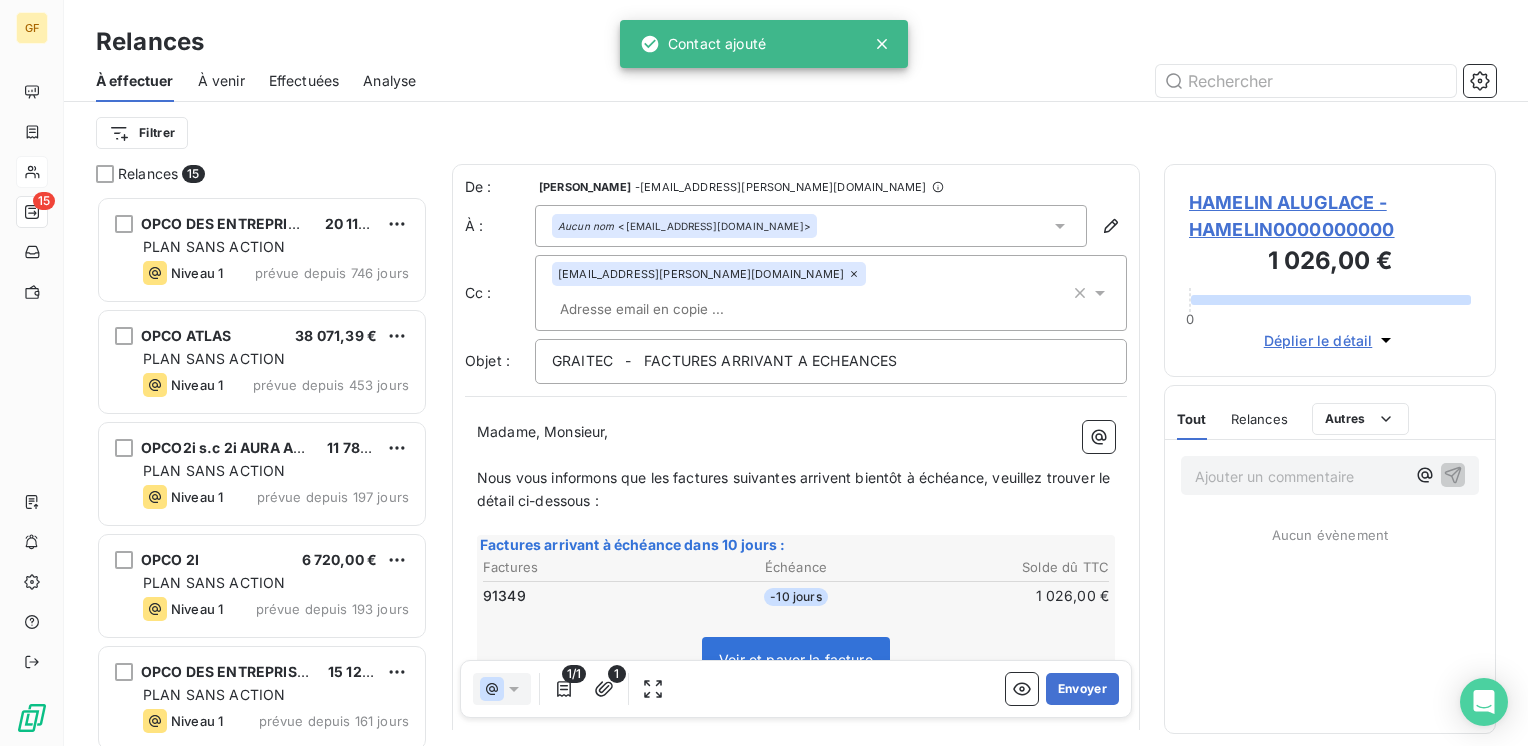 scroll, scrollTop: 16, scrollLeft: 16, axis: both 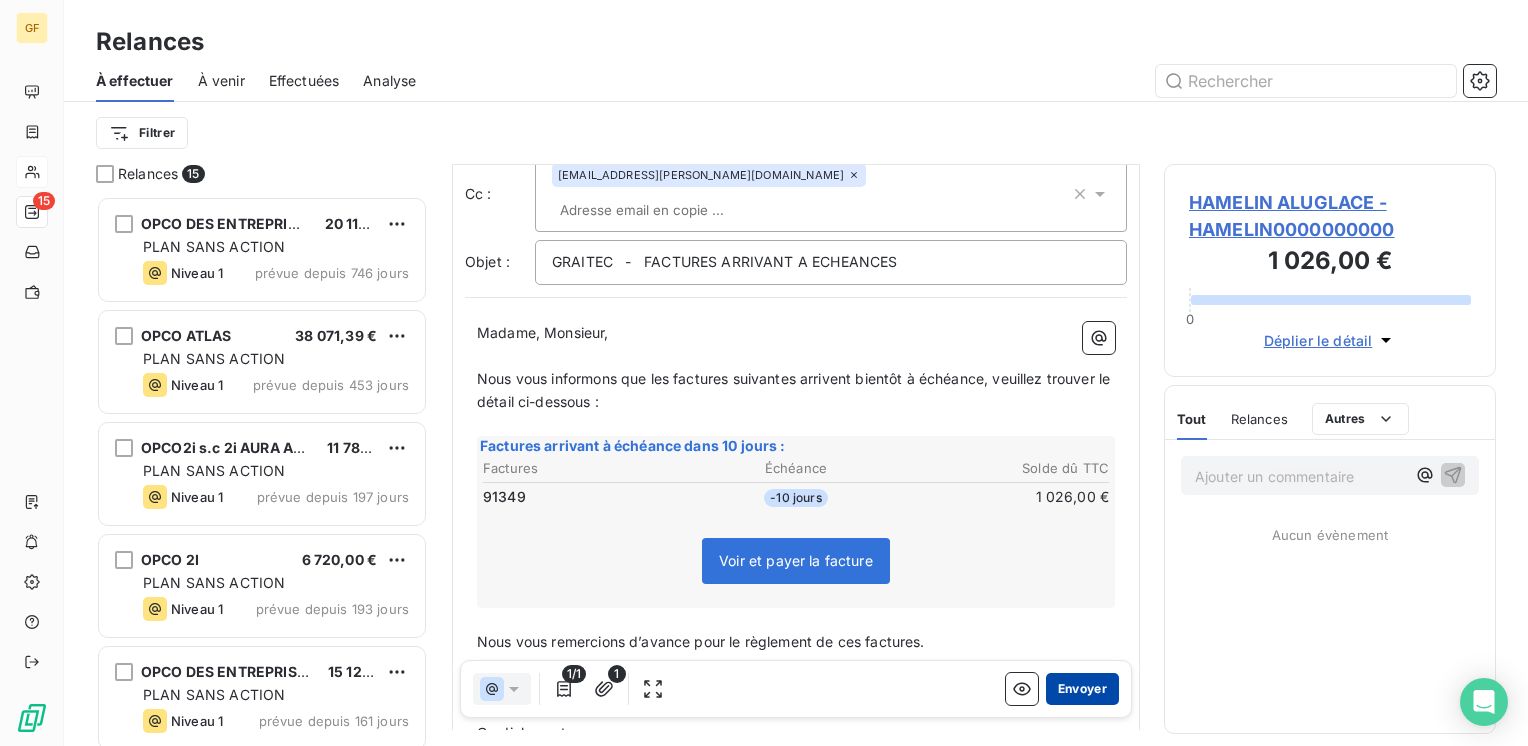 click on "Envoyer" at bounding box center [1082, 689] 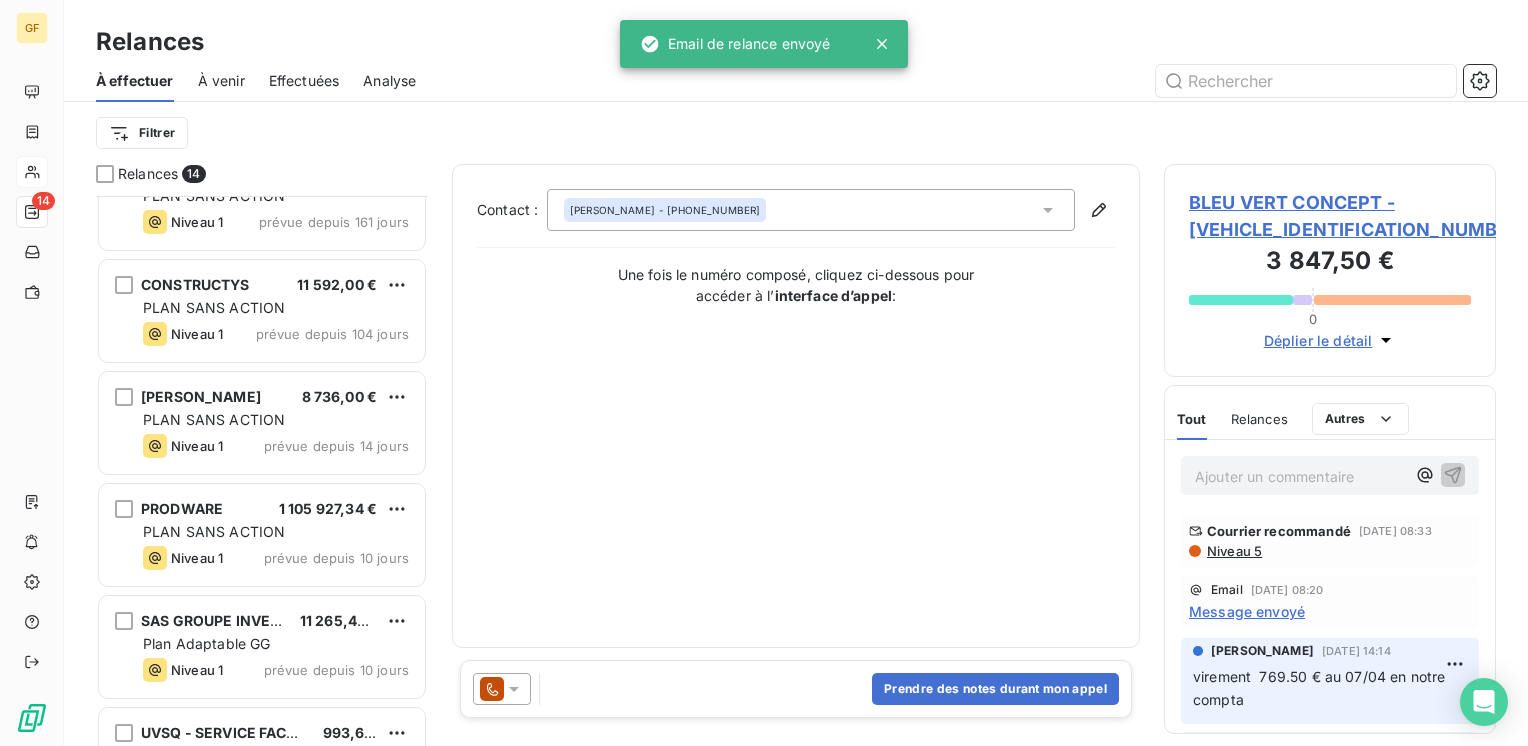 scroll, scrollTop: 1018, scrollLeft: 0, axis: vertical 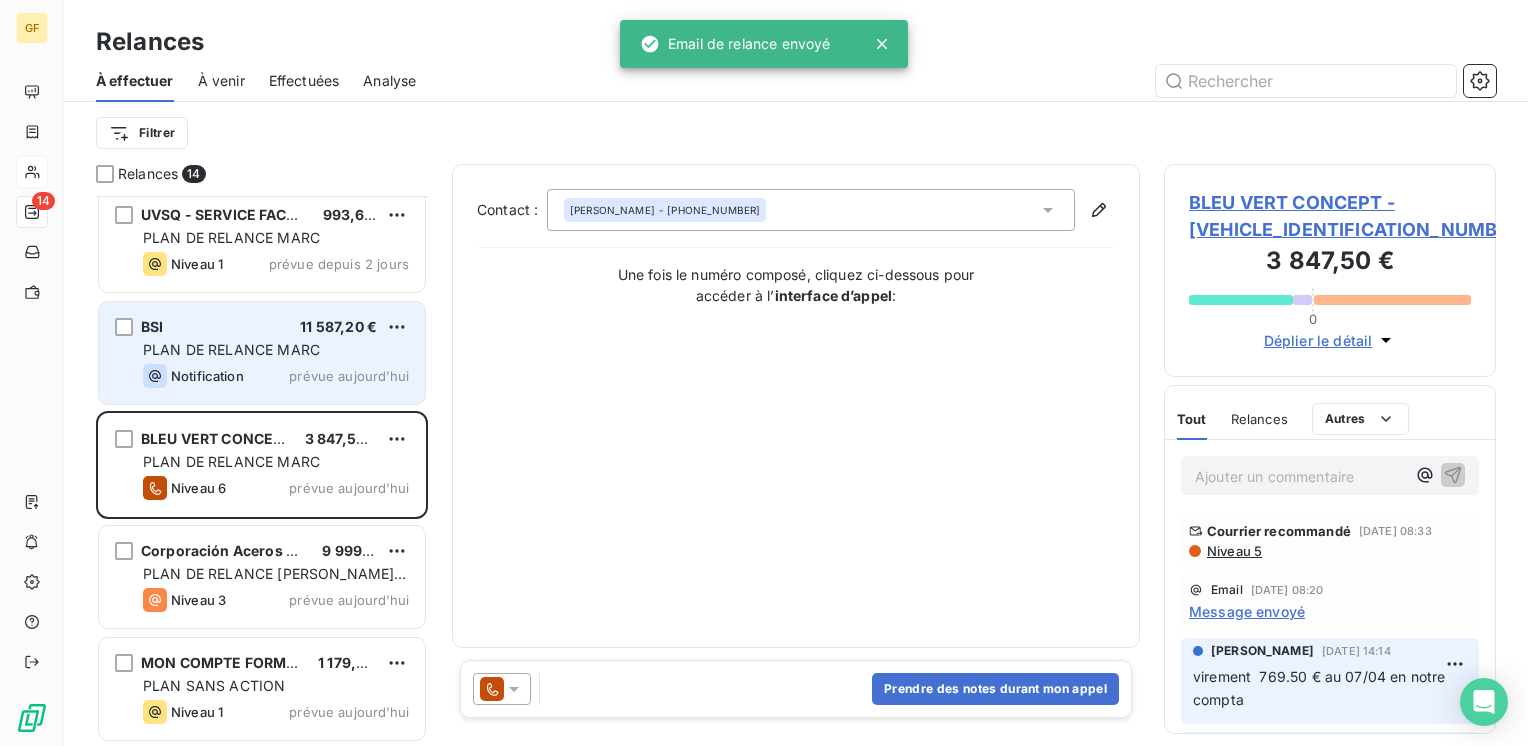 click on "BSI 11 587,20 € PLAN DE RELANCE MARC Notification prévue aujourd’hui" at bounding box center [262, 353] 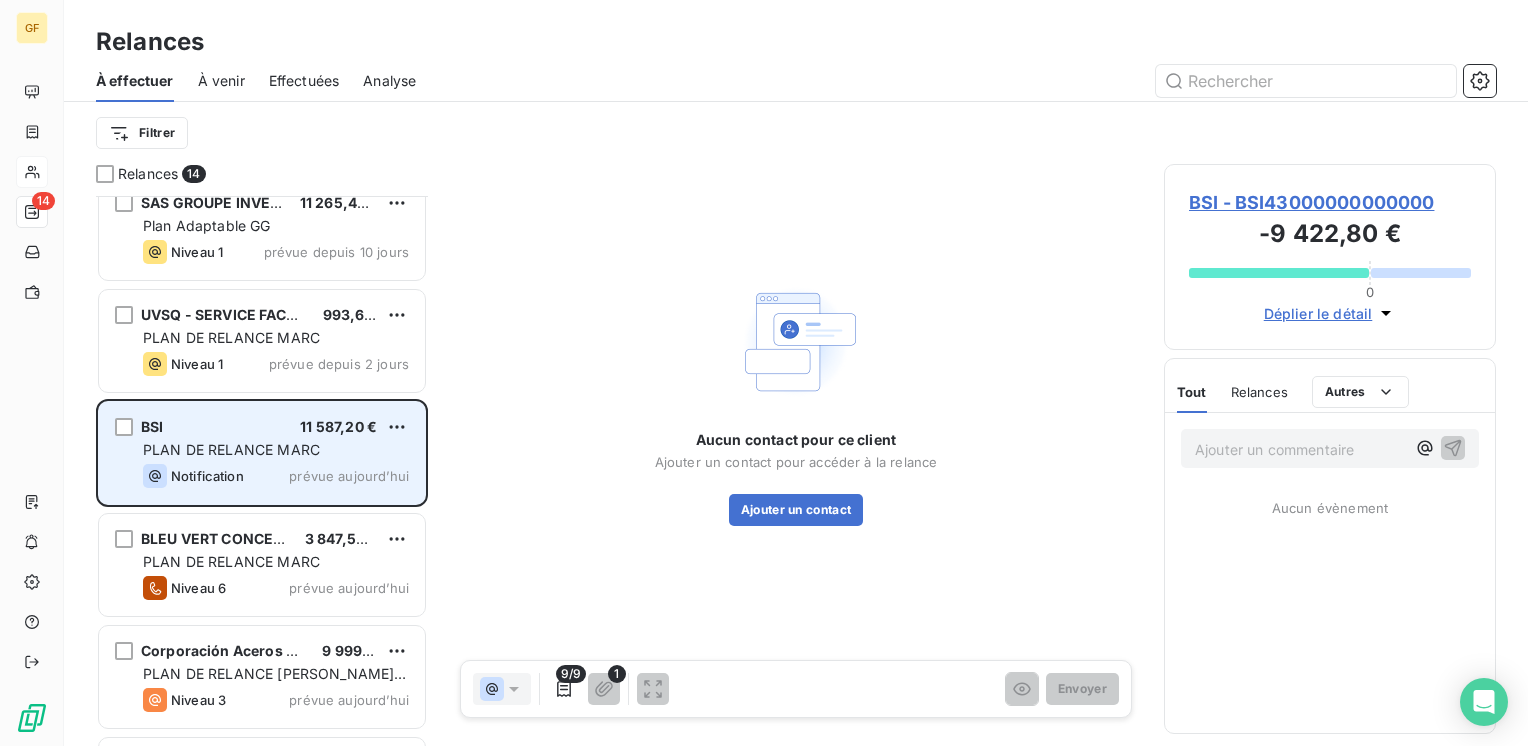 scroll, scrollTop: 818, scrollLeft: 0, axis: vertical 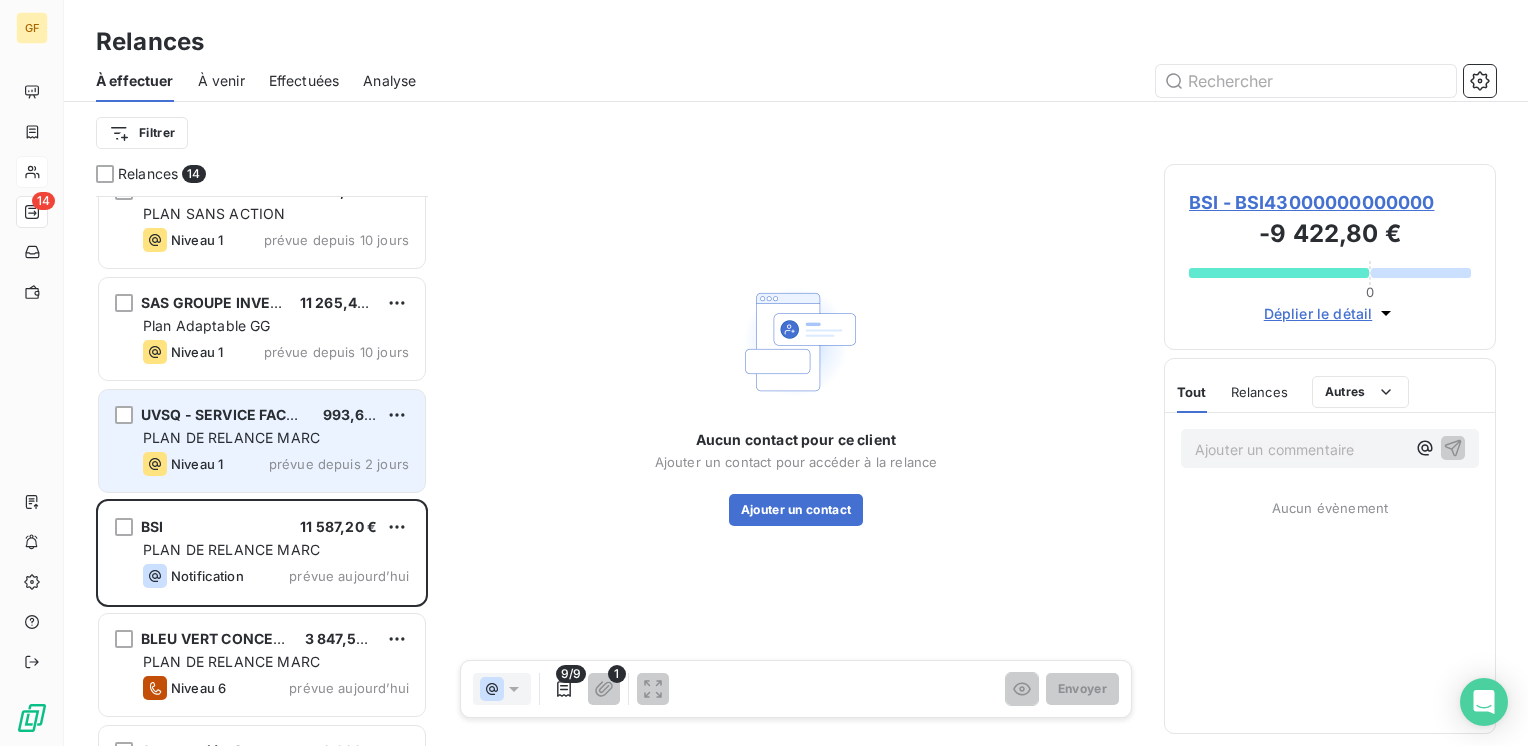 click on "PLAN DE RELANCE MARC" at bounding box center [231, 437] 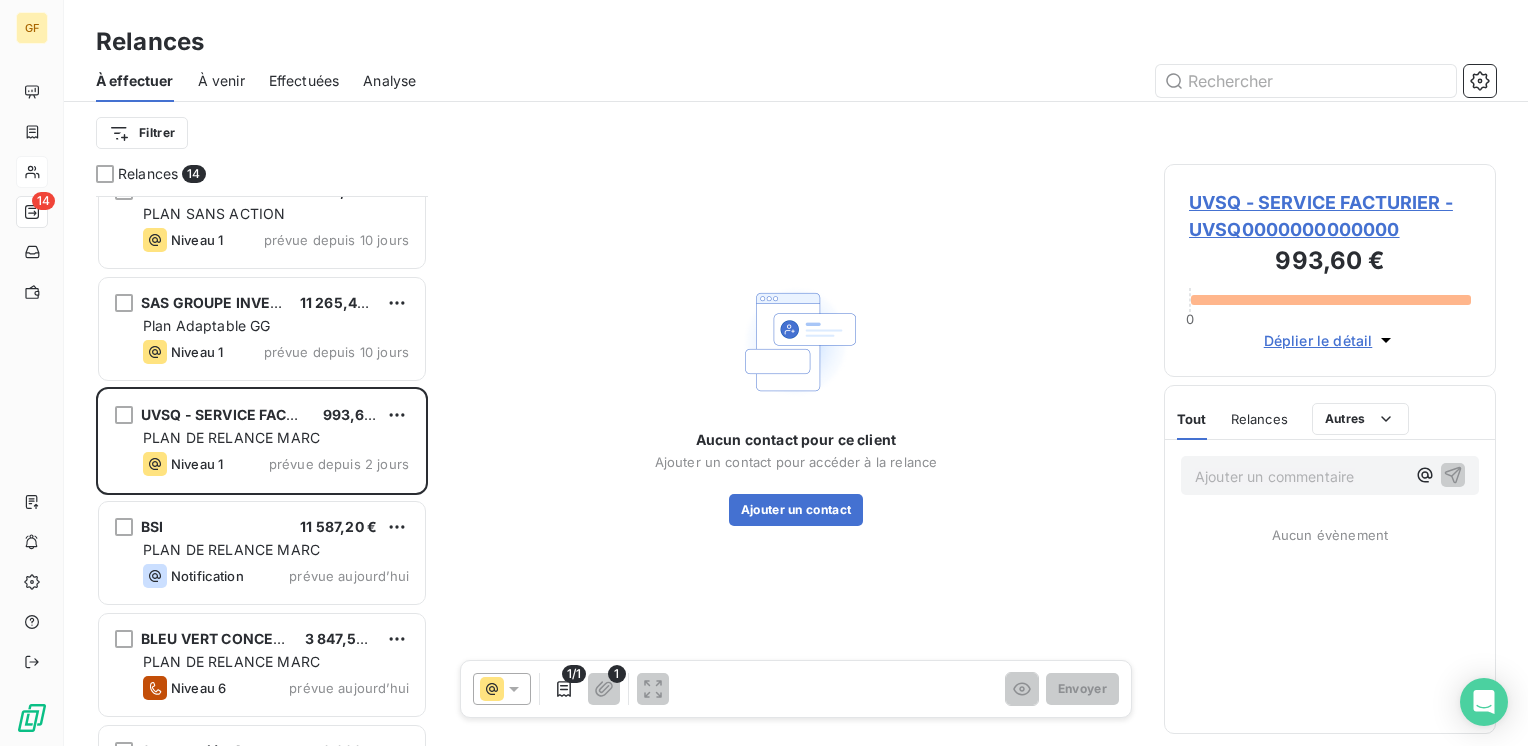 click on "UVSQ - SERVICE FACTURIER - UVSQ0000000000000" at bounding box center (1330, 216) 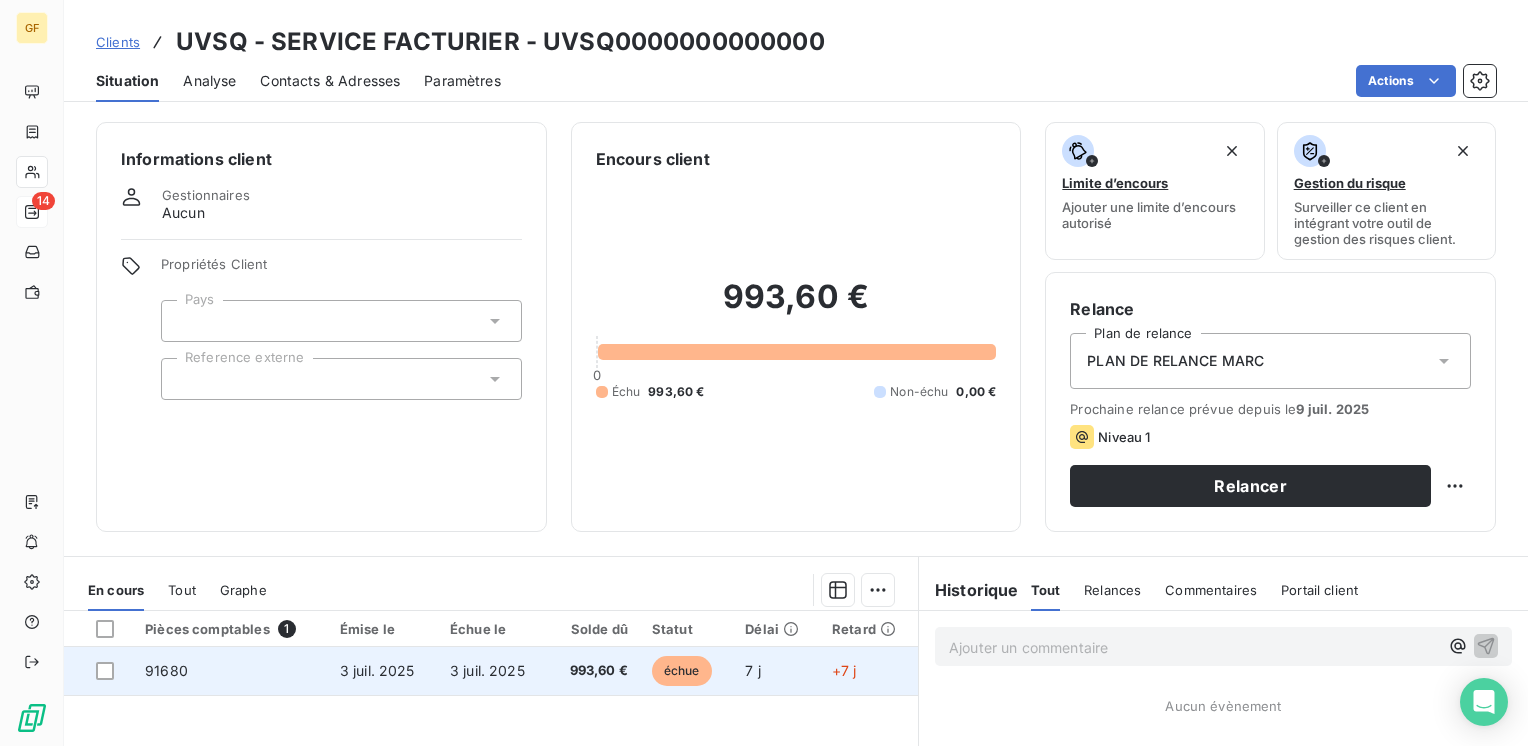 click on "3 juil. 2025" at bounding box center (493, 671) 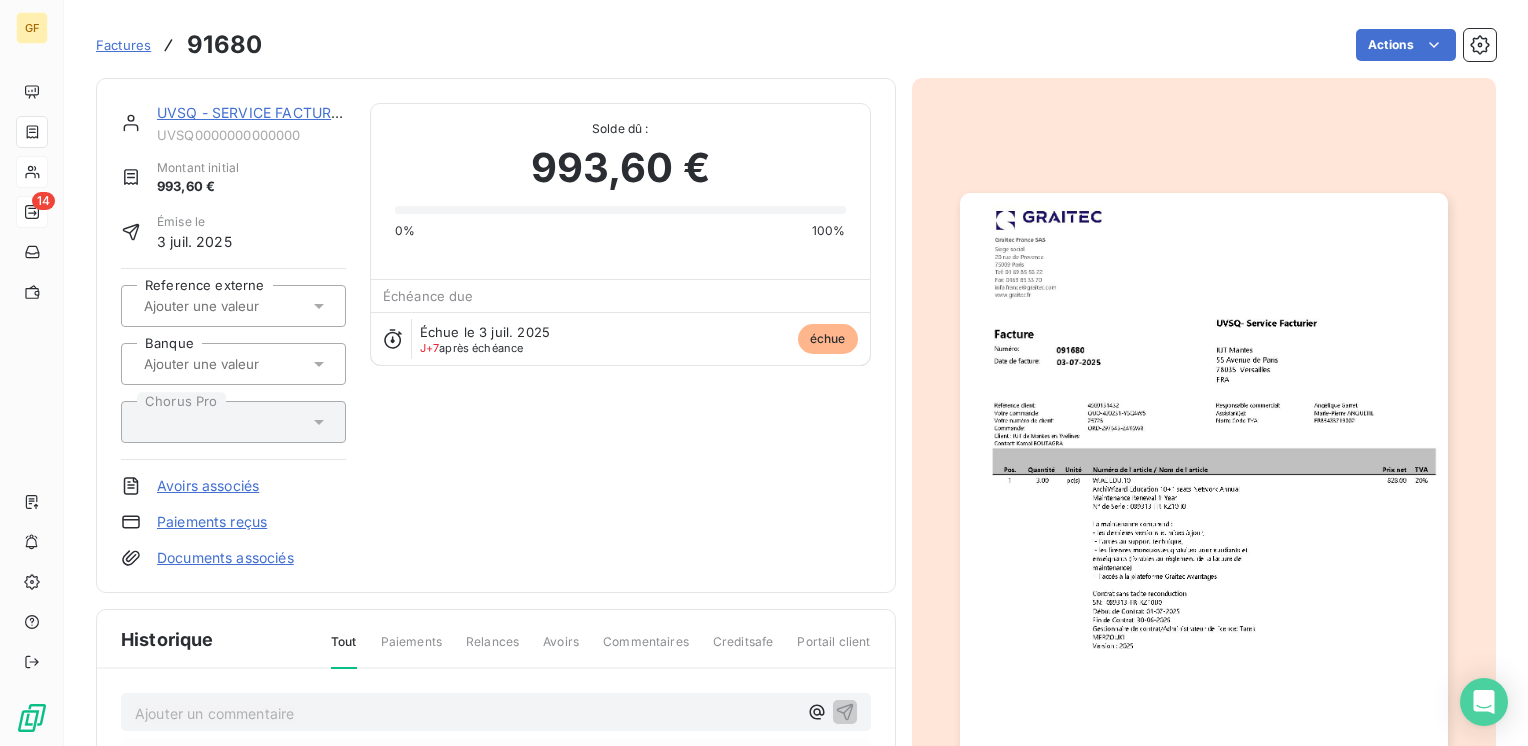 click at bounding box center [1204, 537] 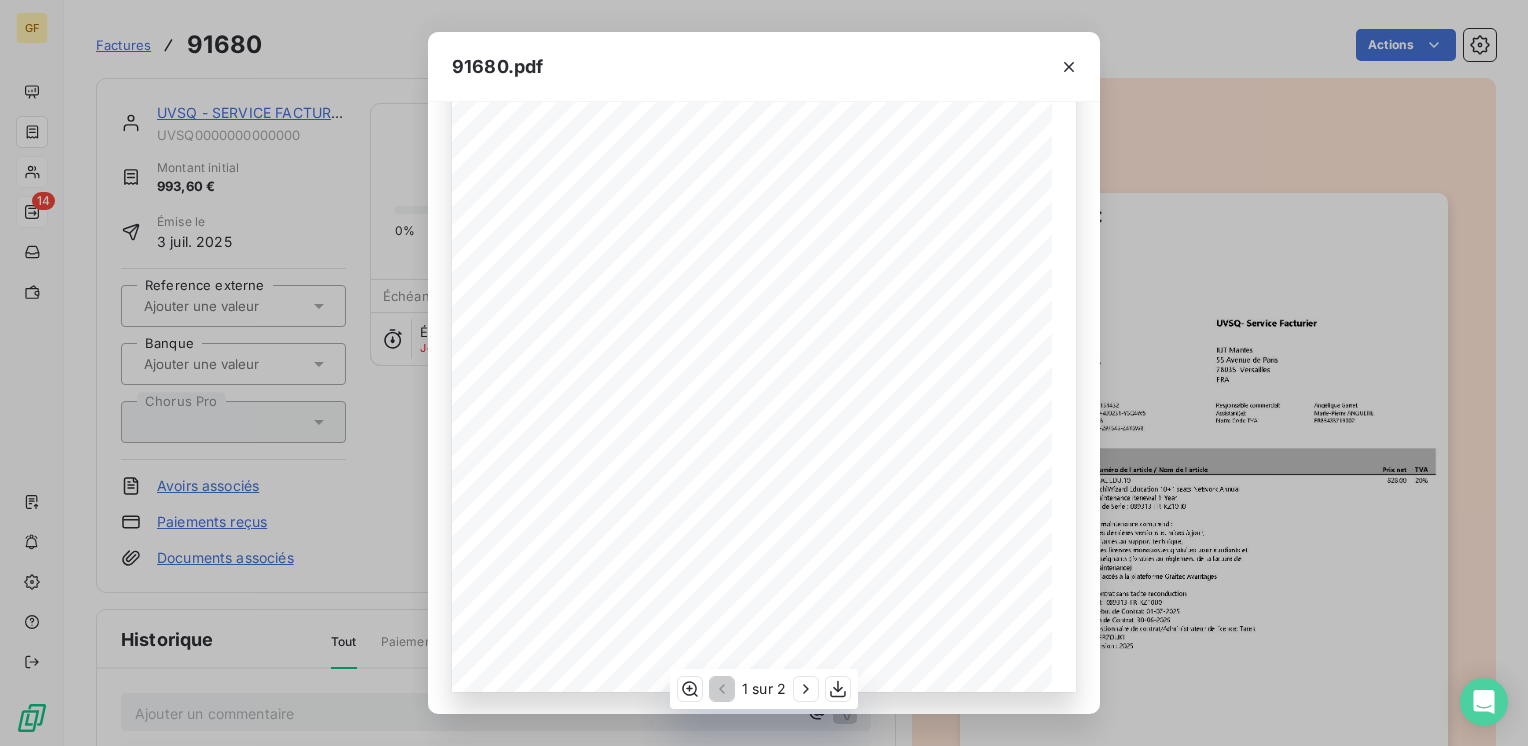 scroll, scrollTop: 283, scrollLeft: 0, axis: vertical 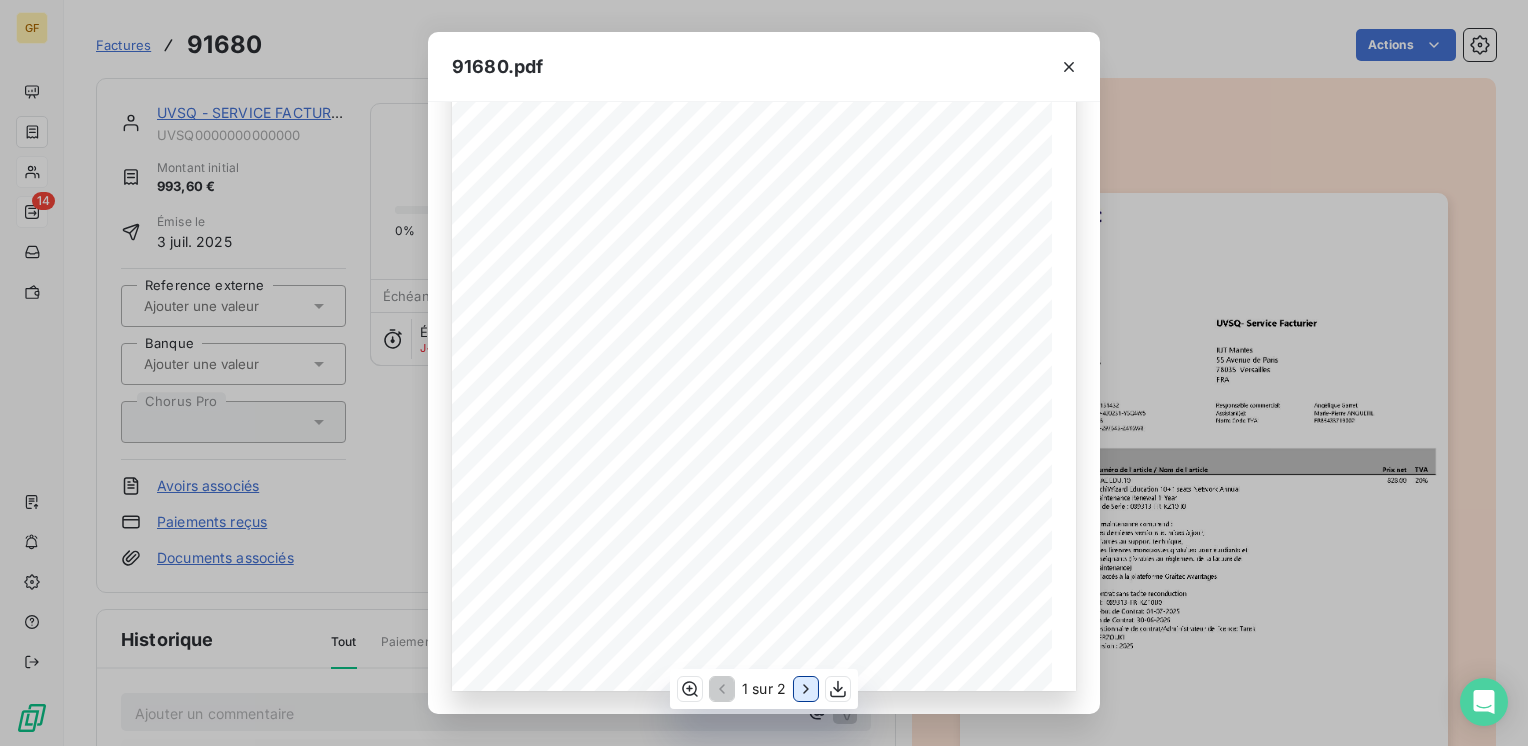 click 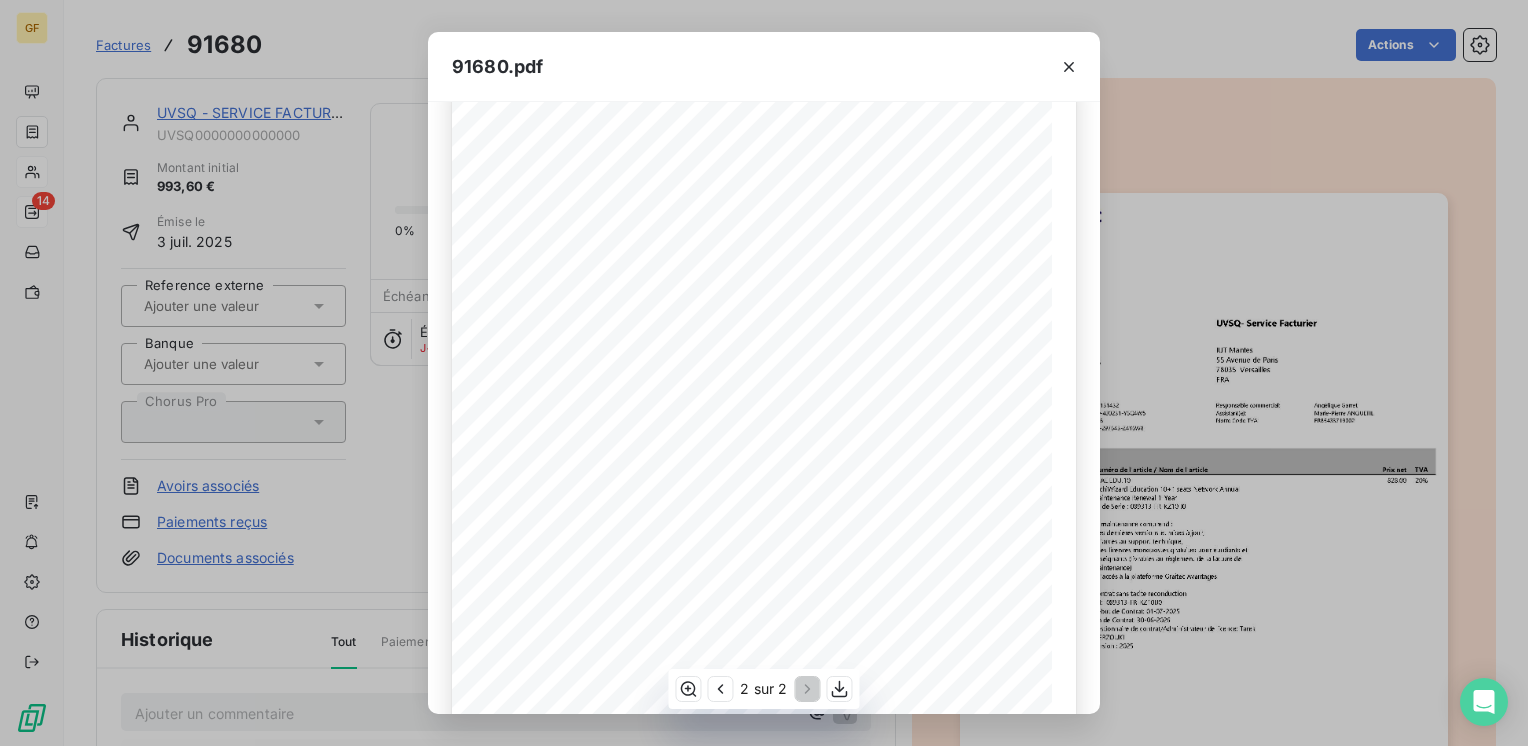 scroll, scrollTop: 0, scrollLeft: 0, axis: both 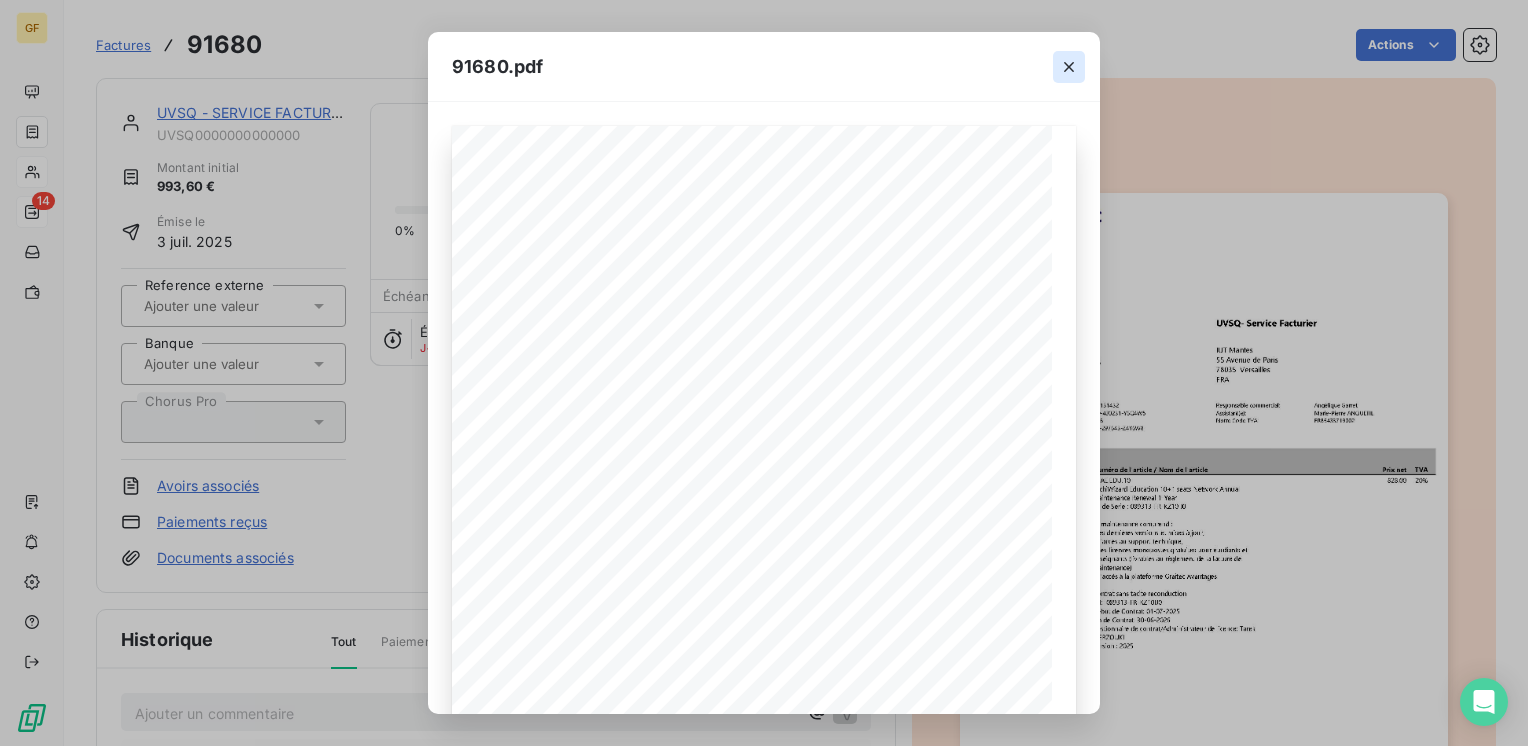 click 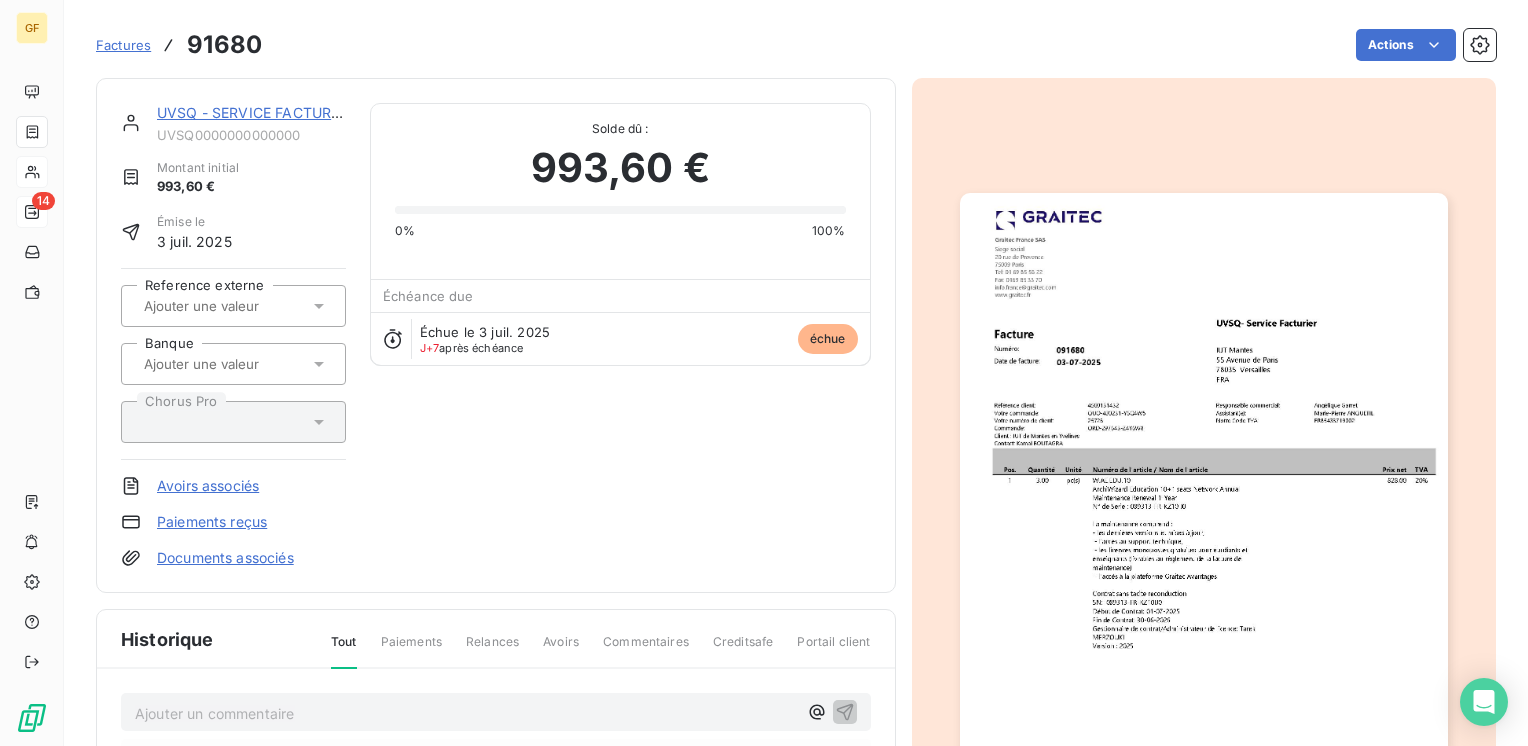 click at bounding box center [1204, 537] 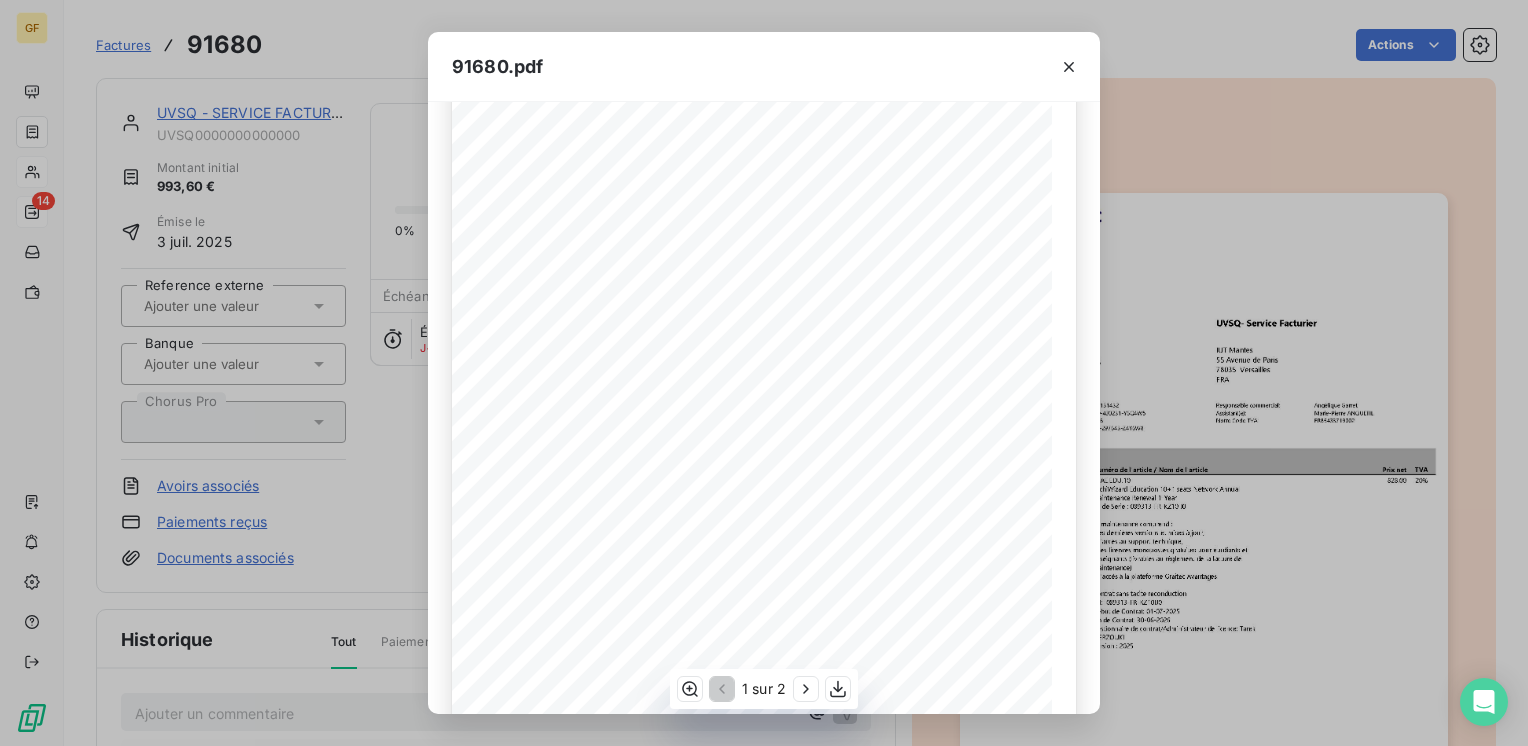 scroll, scrollTop: 283, scrollLeft: 0, axis: vertical 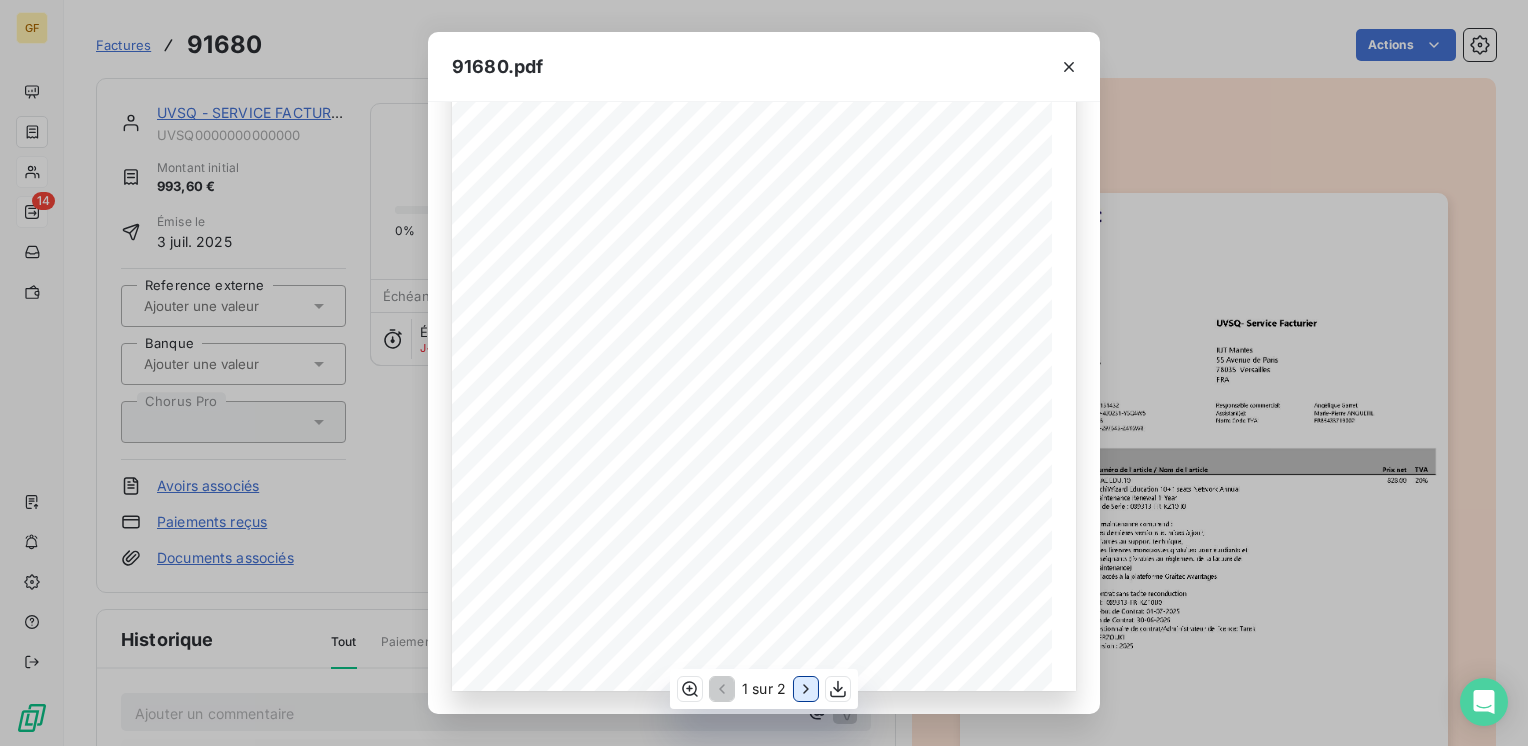 click at bounding box center [806, 689] 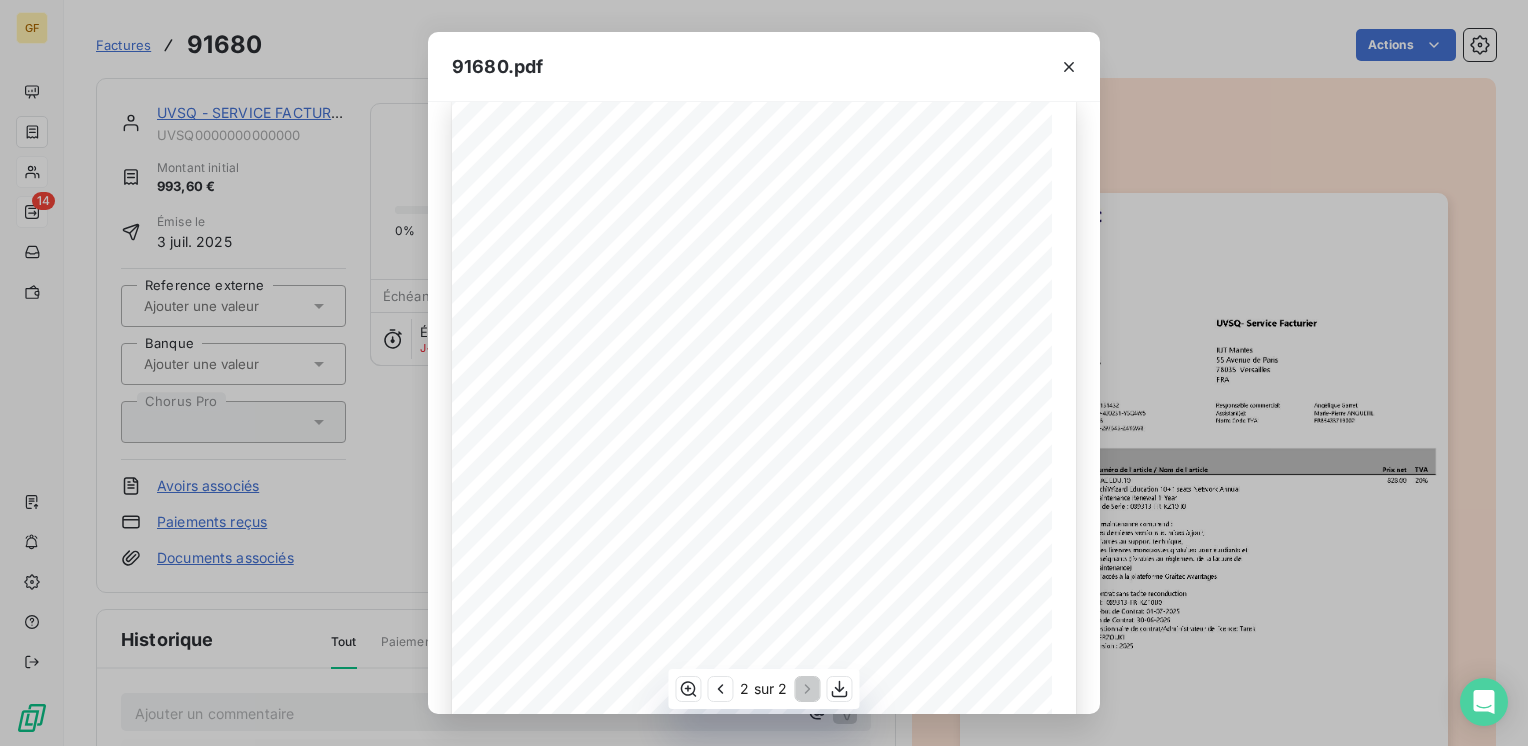 scroll, scrollTop: 0, scrollLeft: 0, axis: both 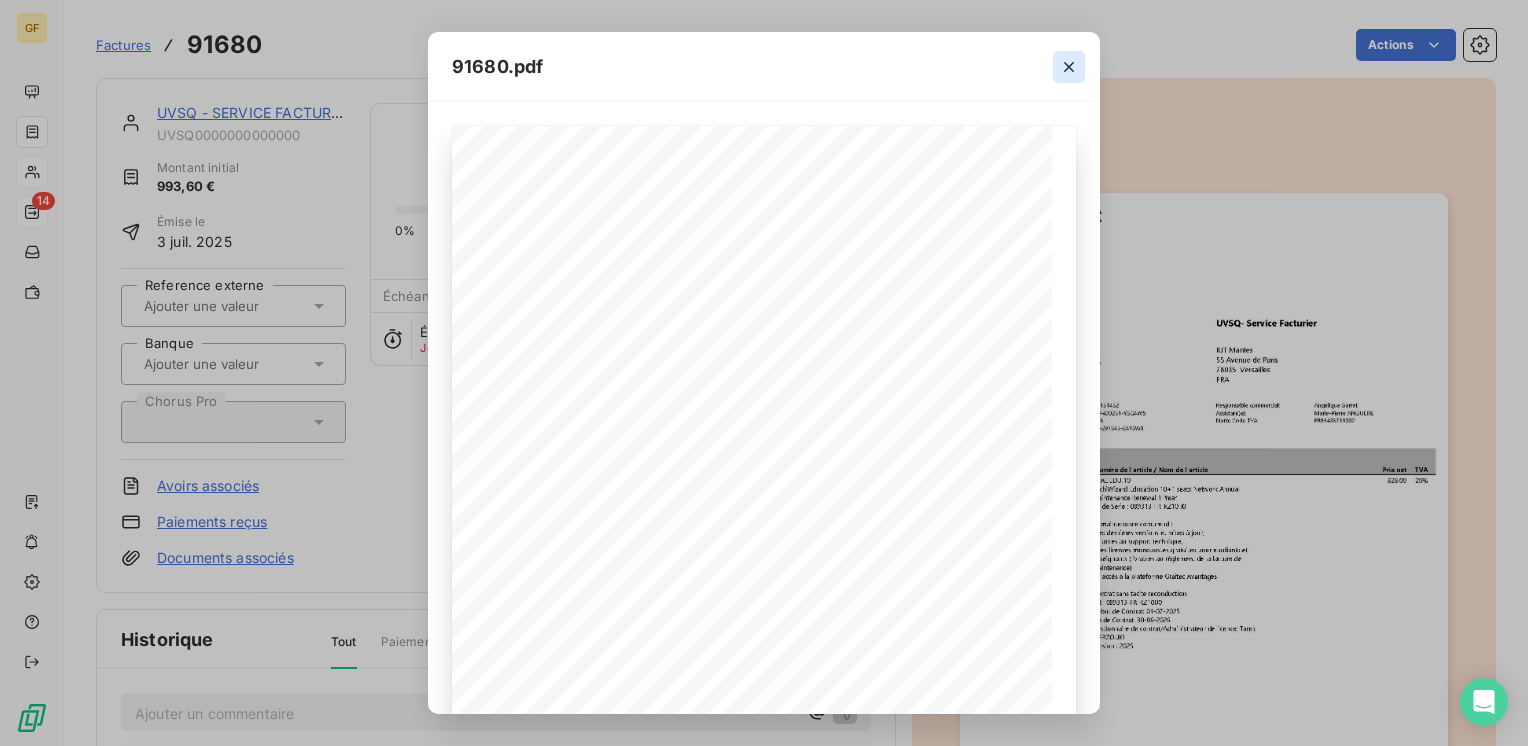 click 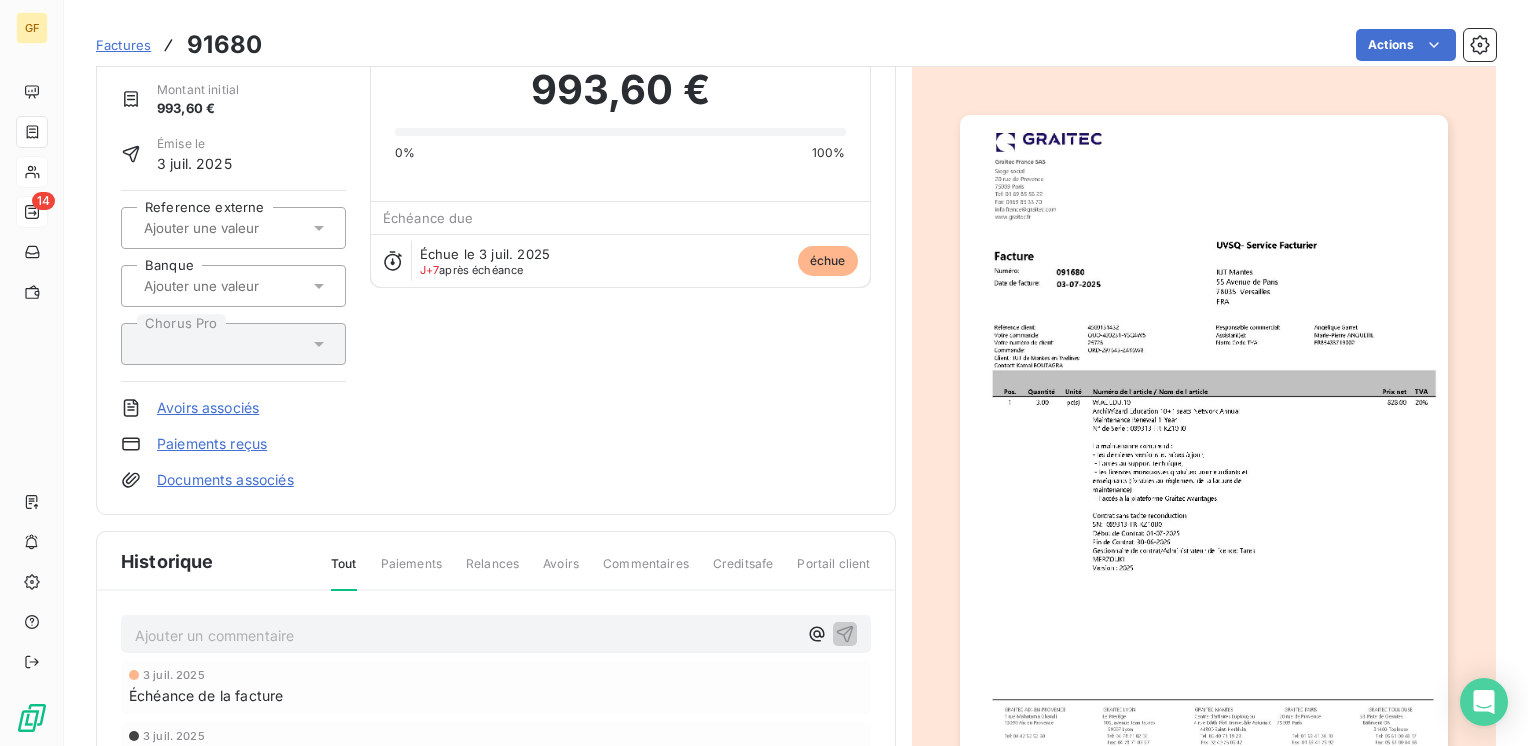 scroll, scrollTop: 0, scrollLeft: 0, axis: both 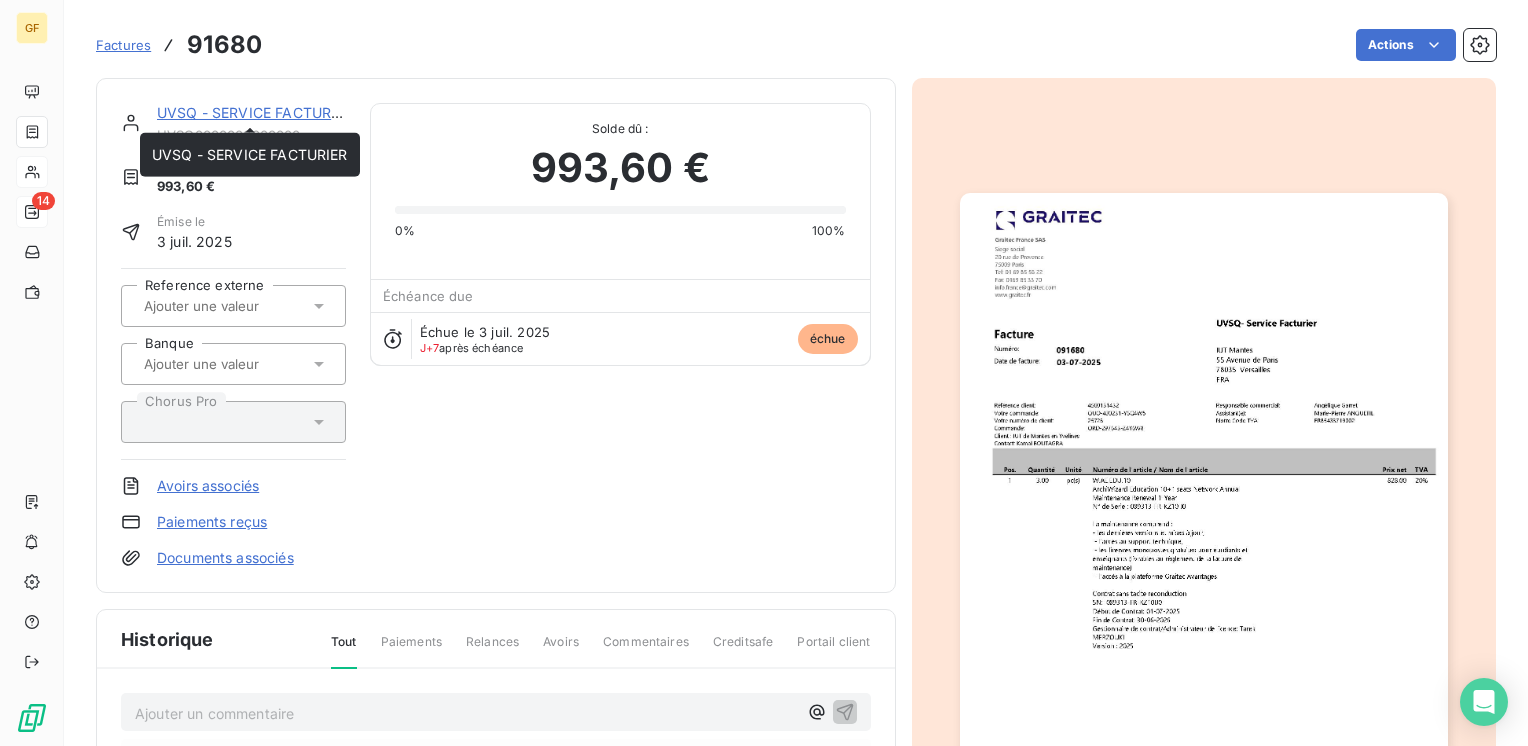 click on "UVSQ - SERVICE FACTURIER" at bounding box center [255, 112] 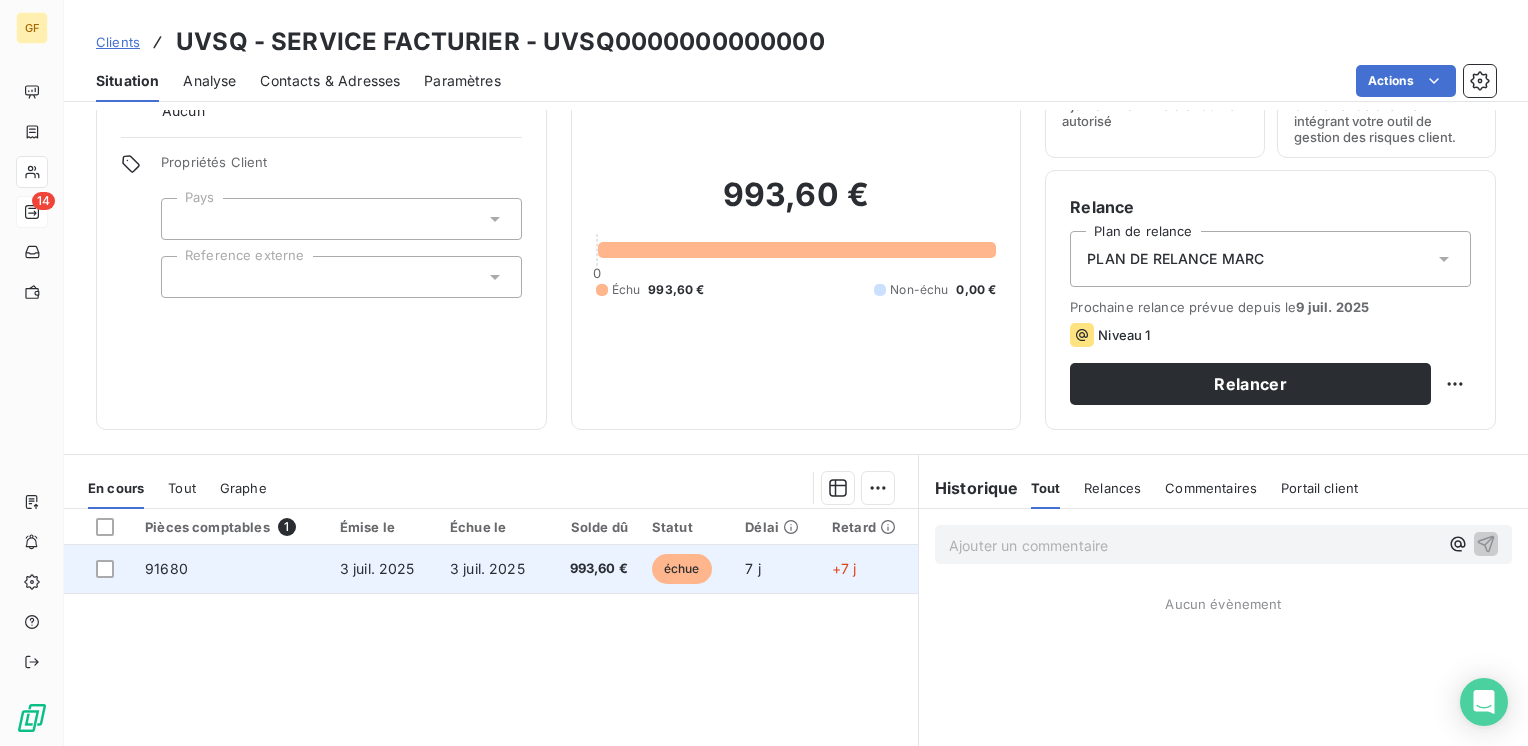 scroll, scrollTop: 0, scrollLeft: 0, axis: both 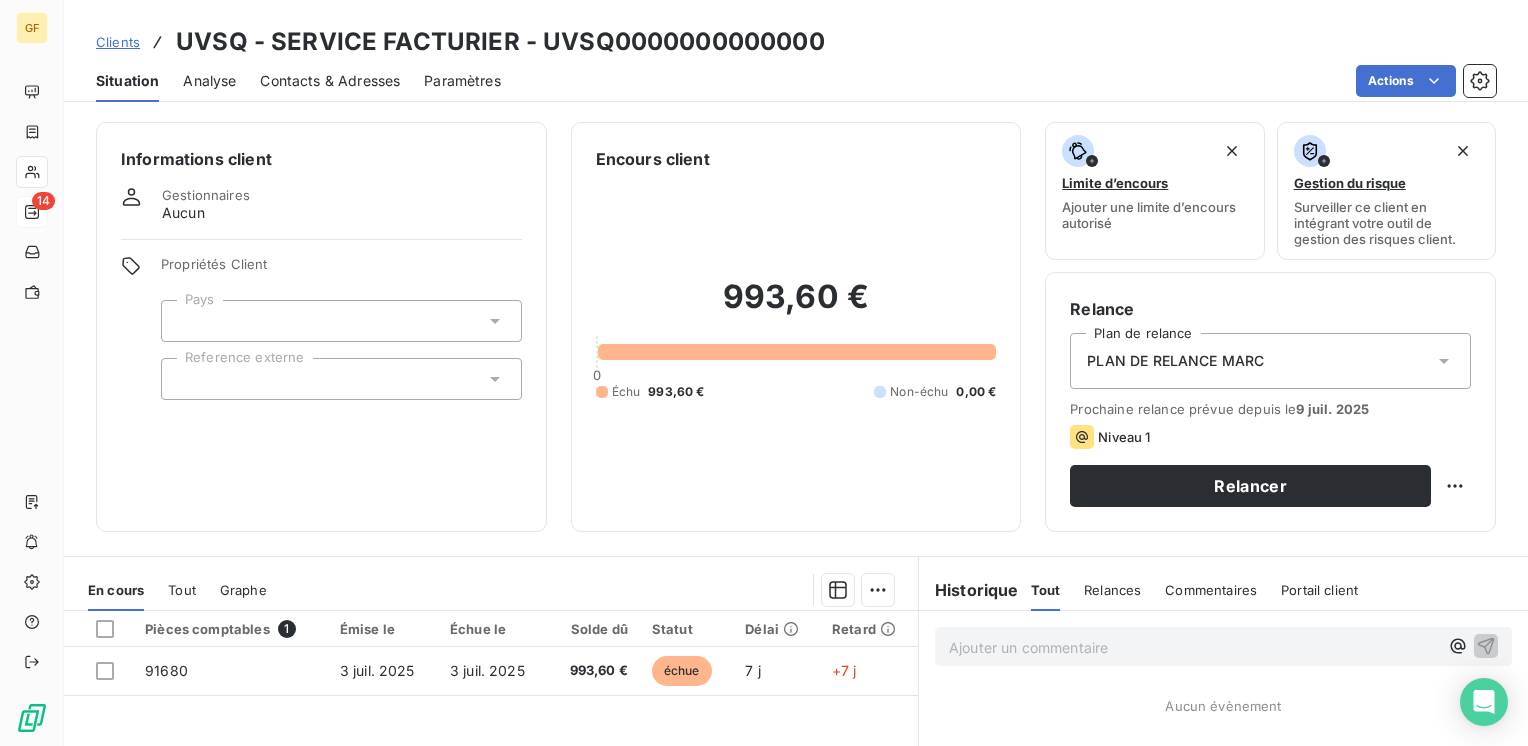 click on "Contacts & Adresses" at bounding box center [330, 81] 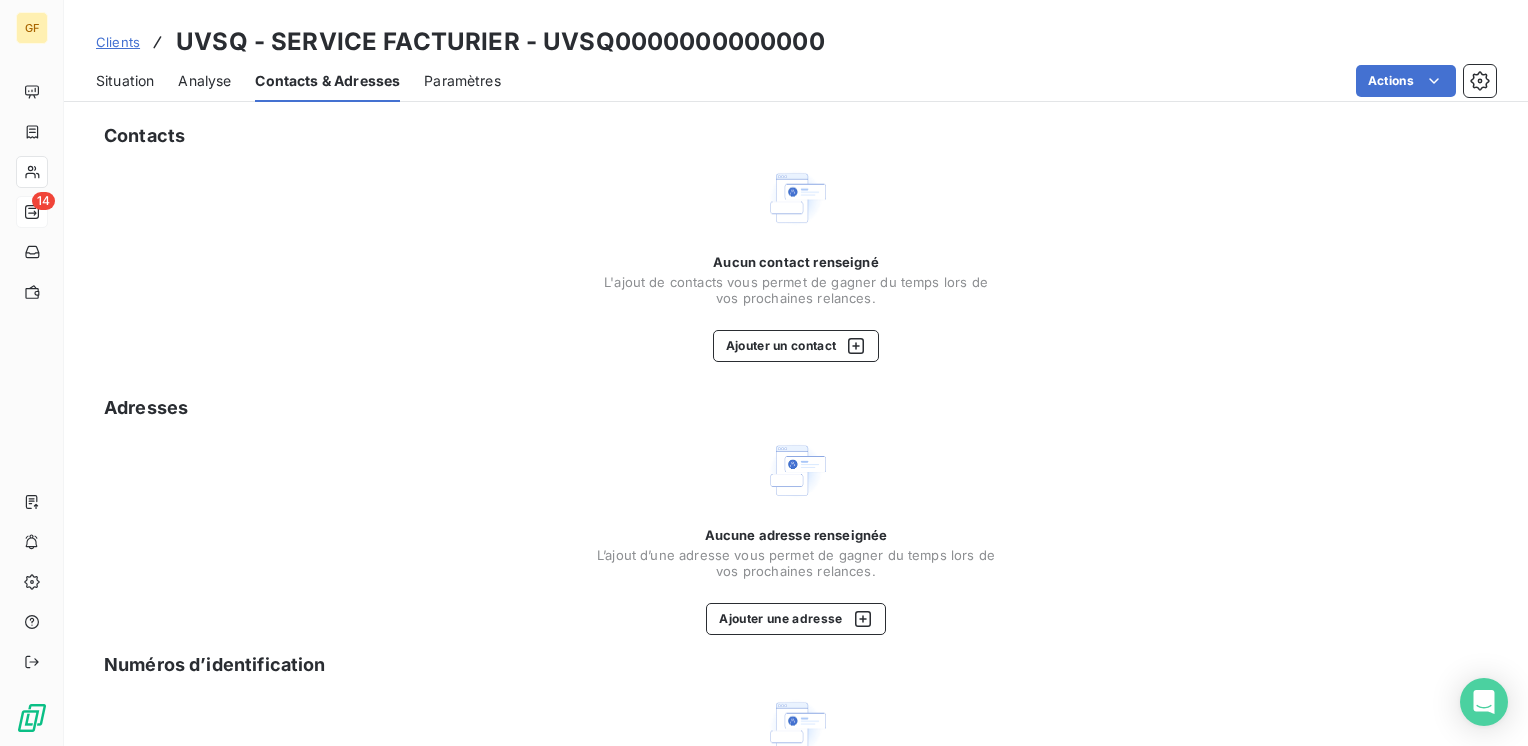 drag, startPoint x: 116, startPoint y: 78, endPoint x: 136, endPoint y: 78, distance: 20 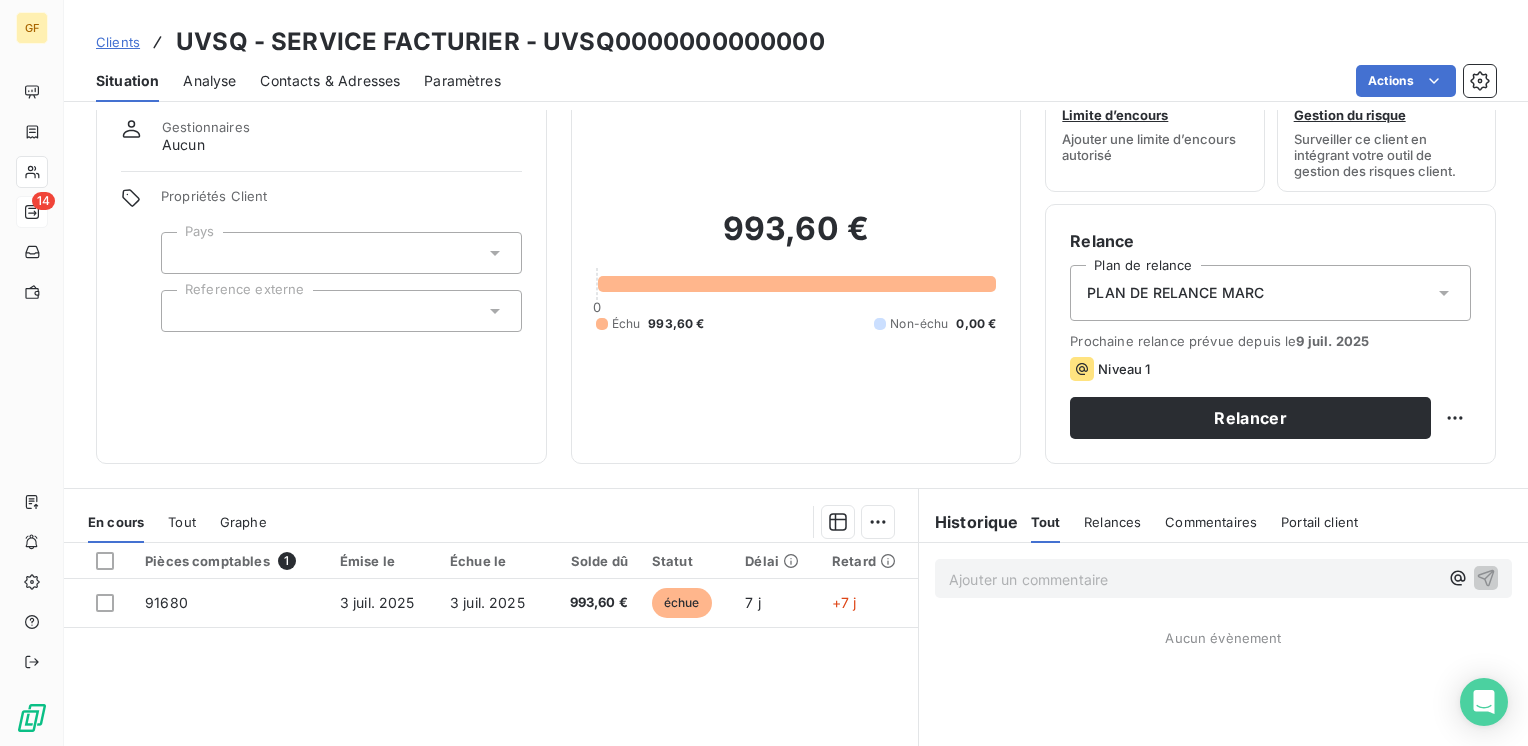 scroll, scrollTop: 100, scrollLeft: 0, axis: vertical 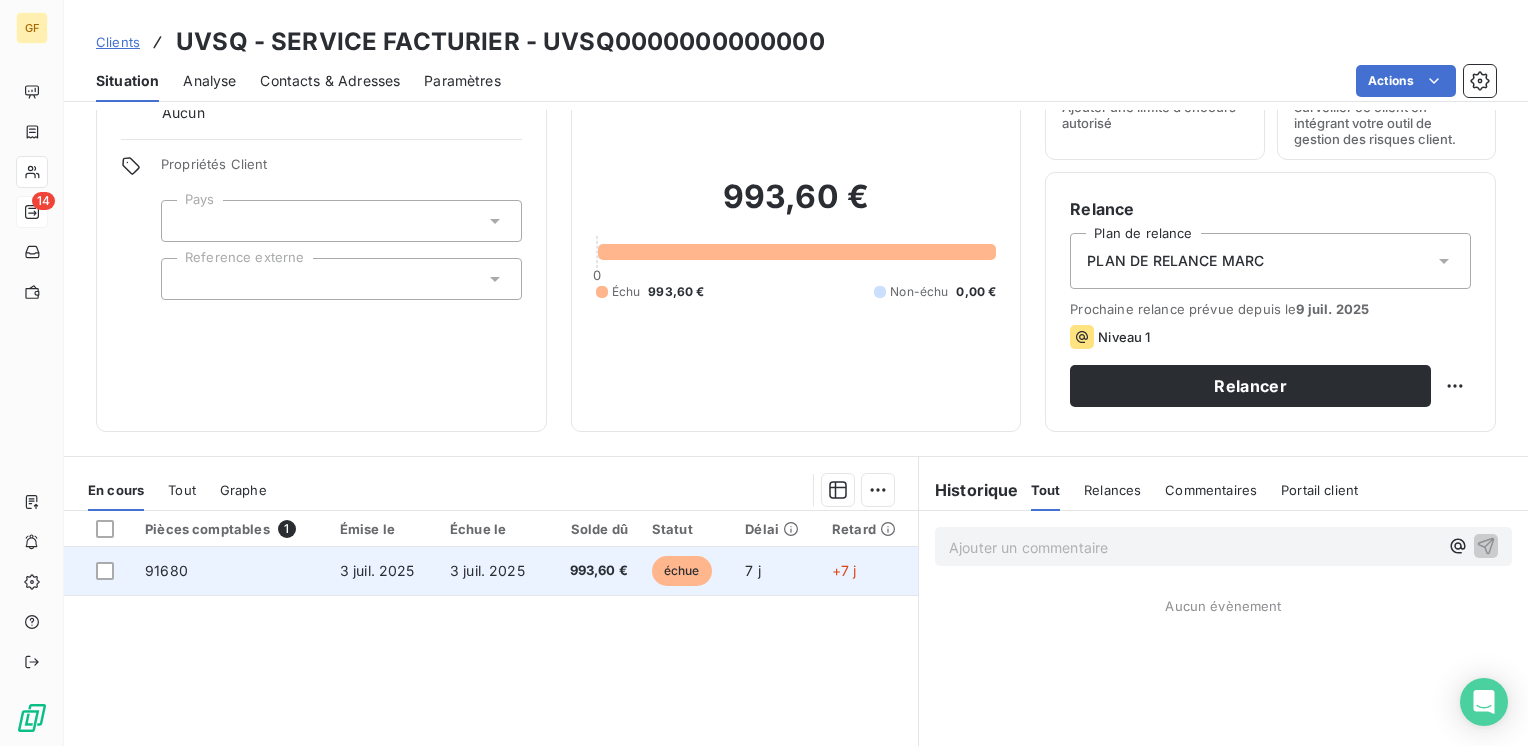 click on "3 juil. 2025" at bounding box center (377, 570) 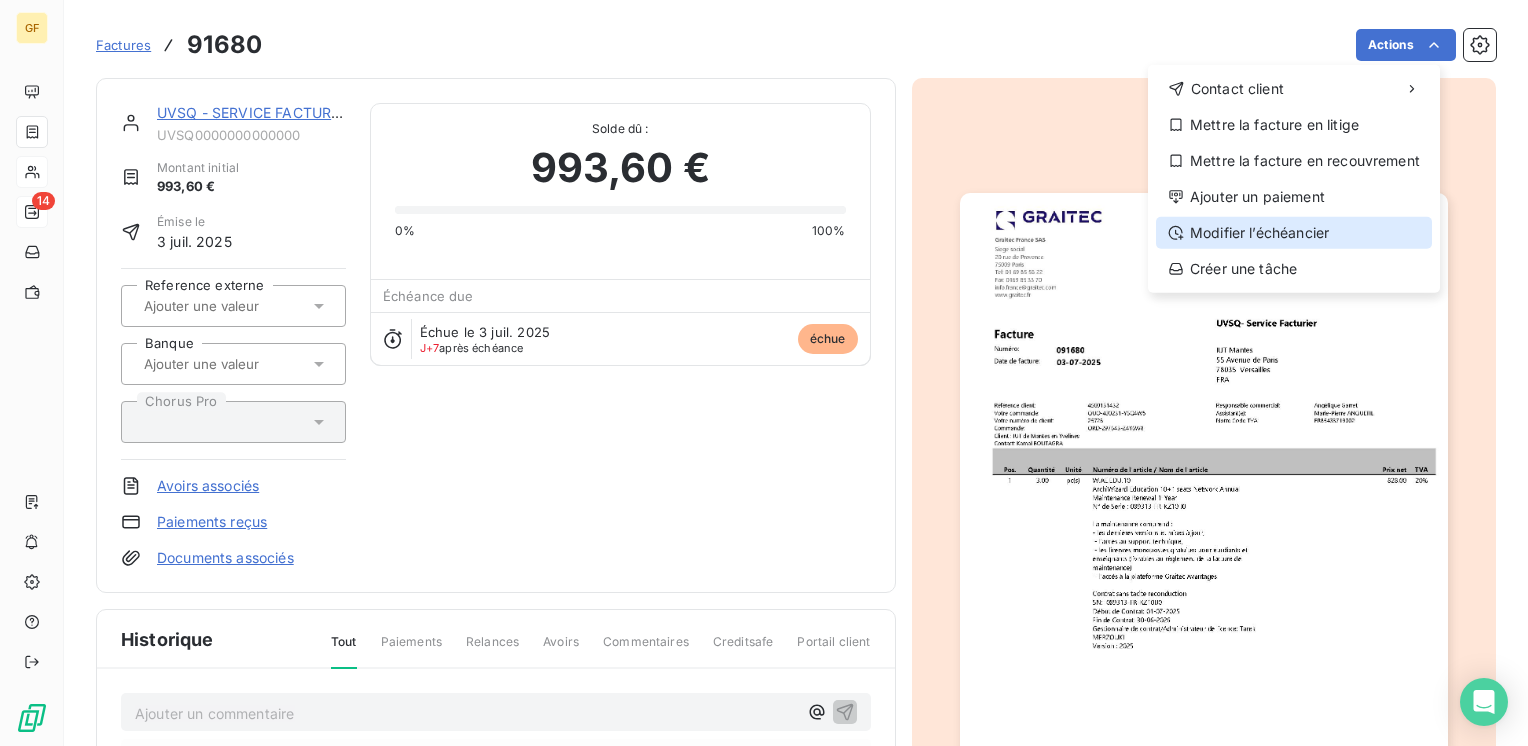 click on "Modifier l’échéancier" at bounding box center [1294, 233] 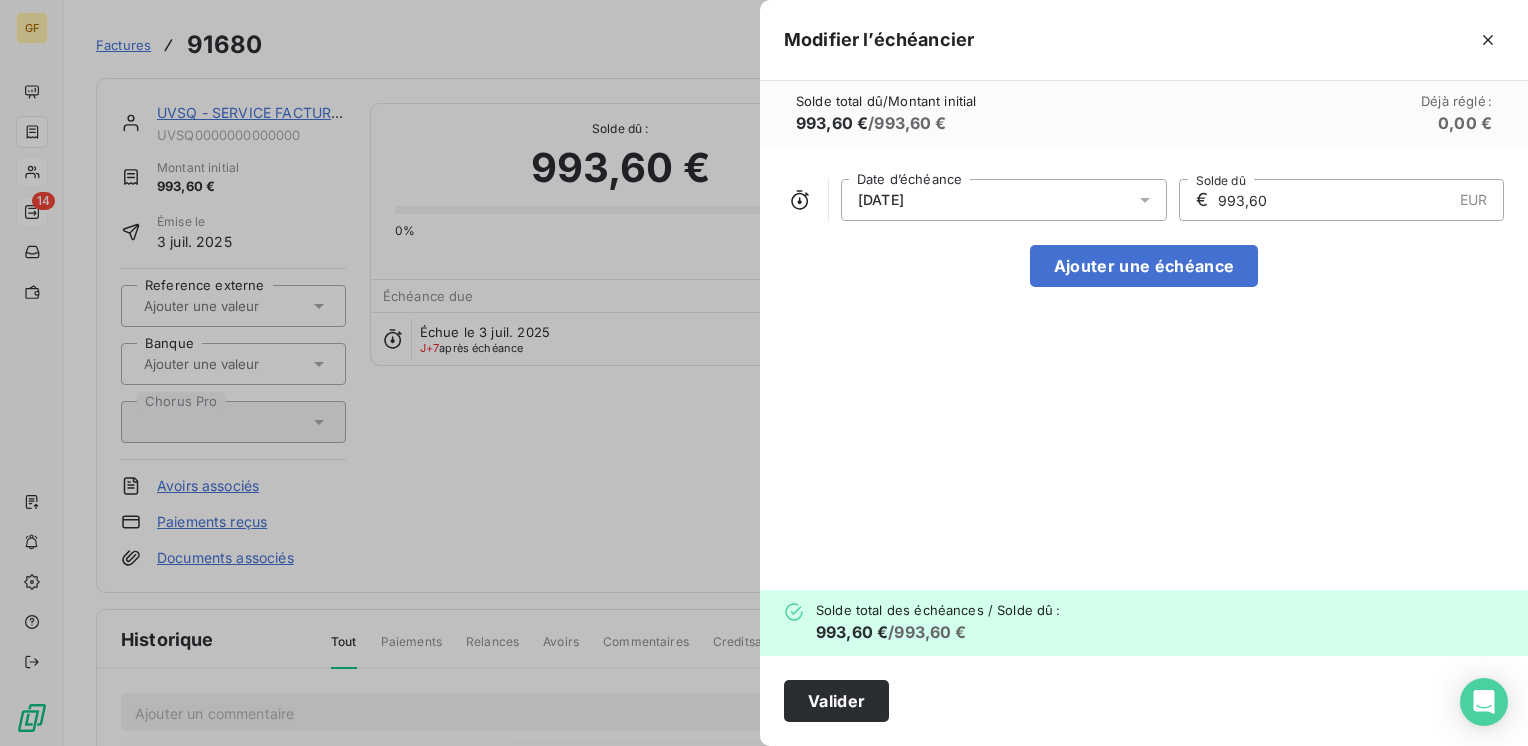 click 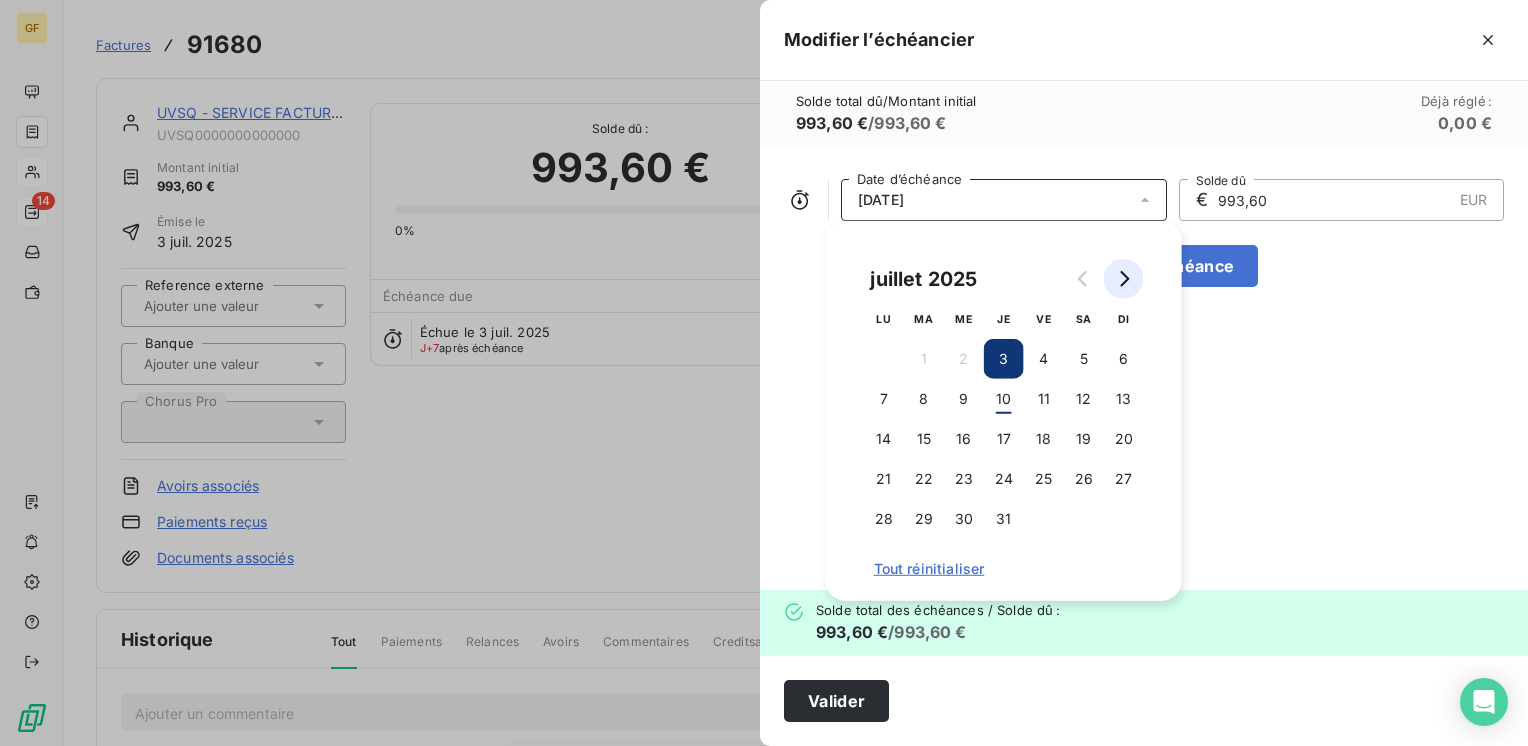 click 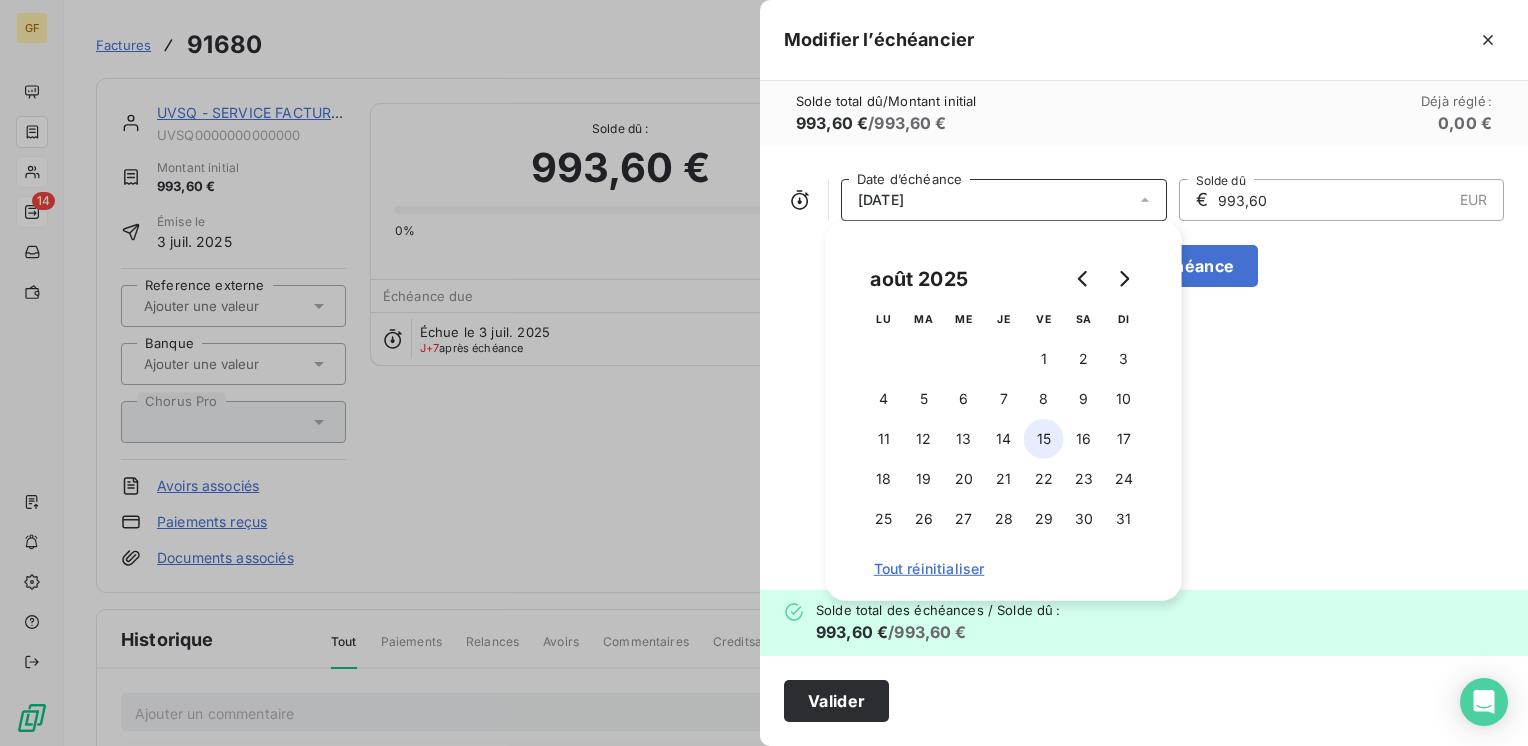 click on "15" at bounding box center (1044, 439) 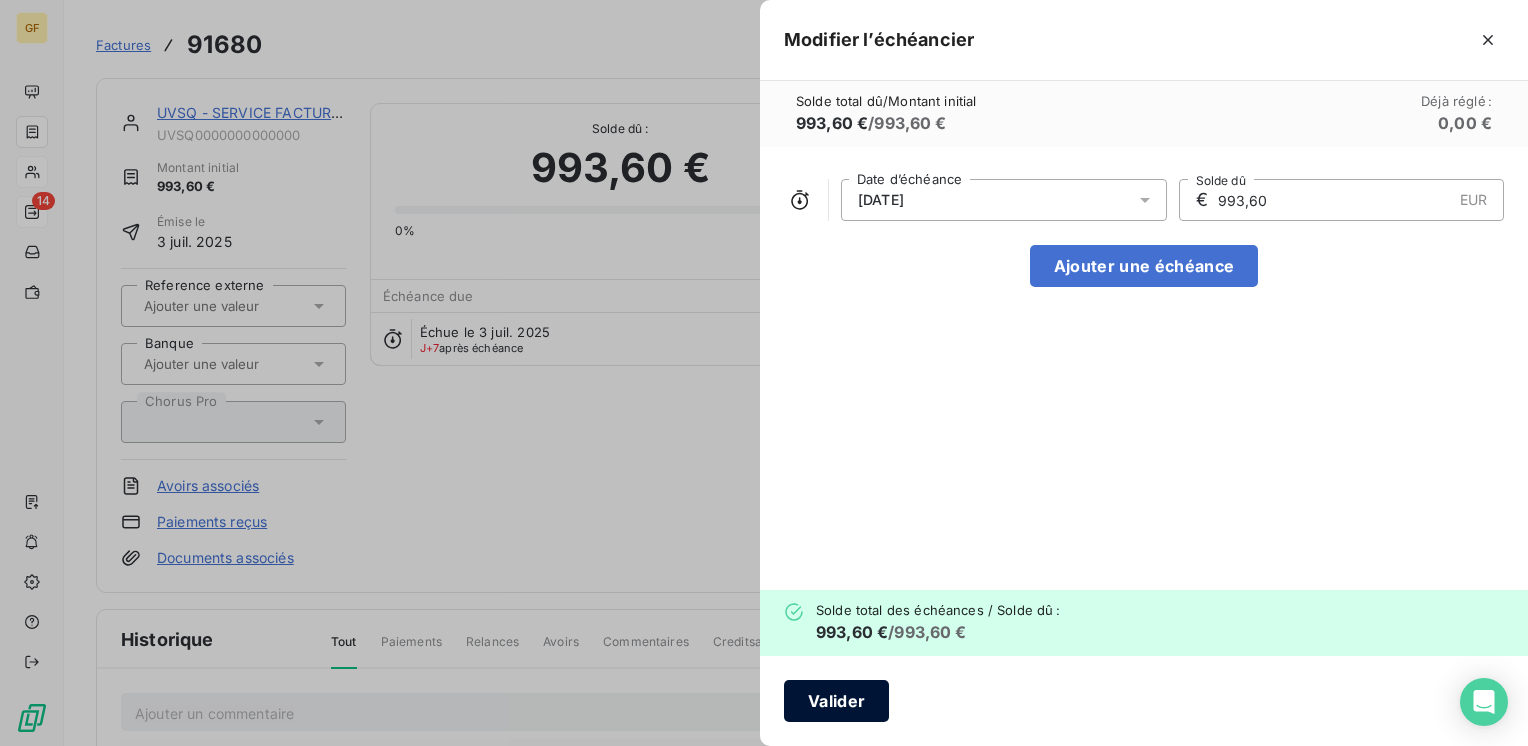 click on "Valider" at bounding box center (836, 701) 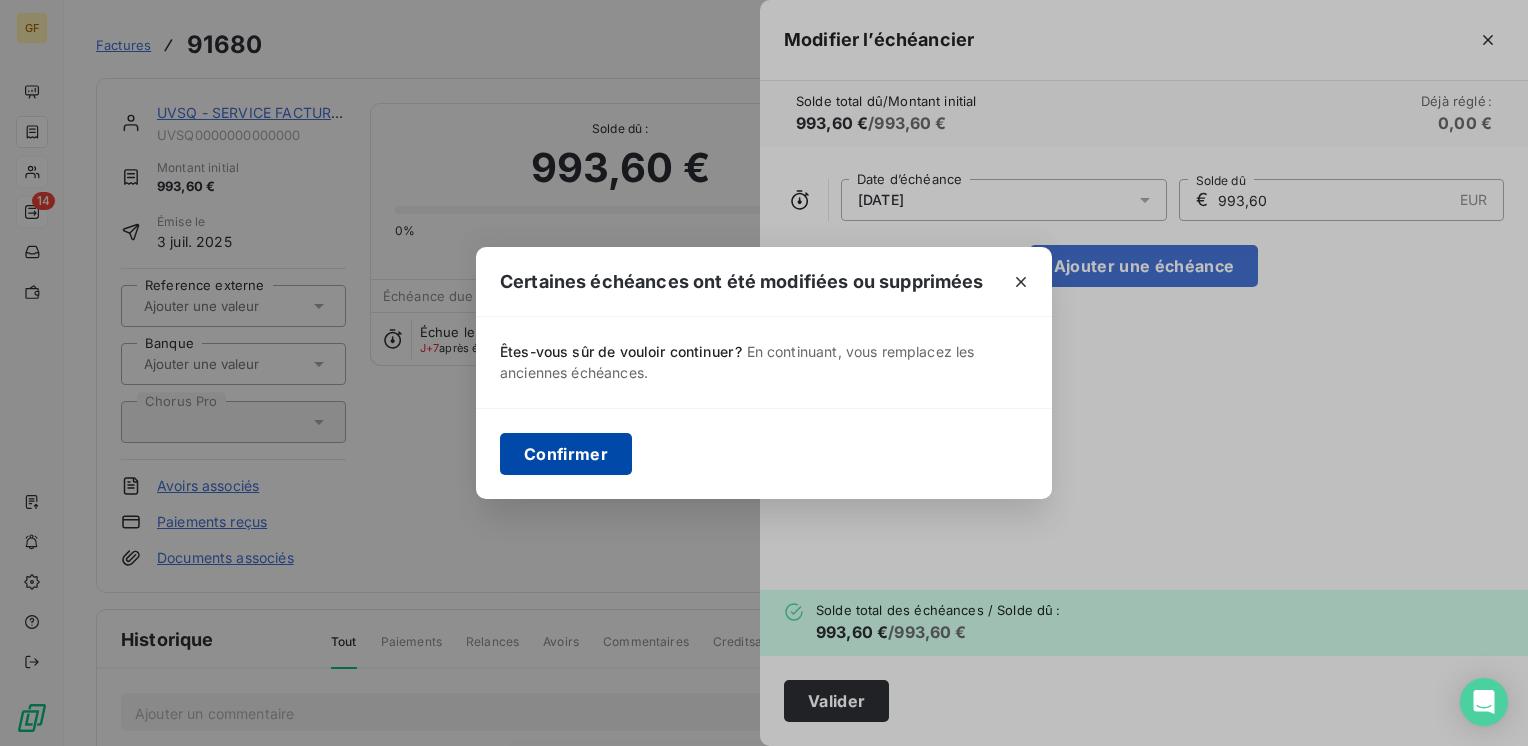 click on "Confirmer" at bounding box center [566, 454] 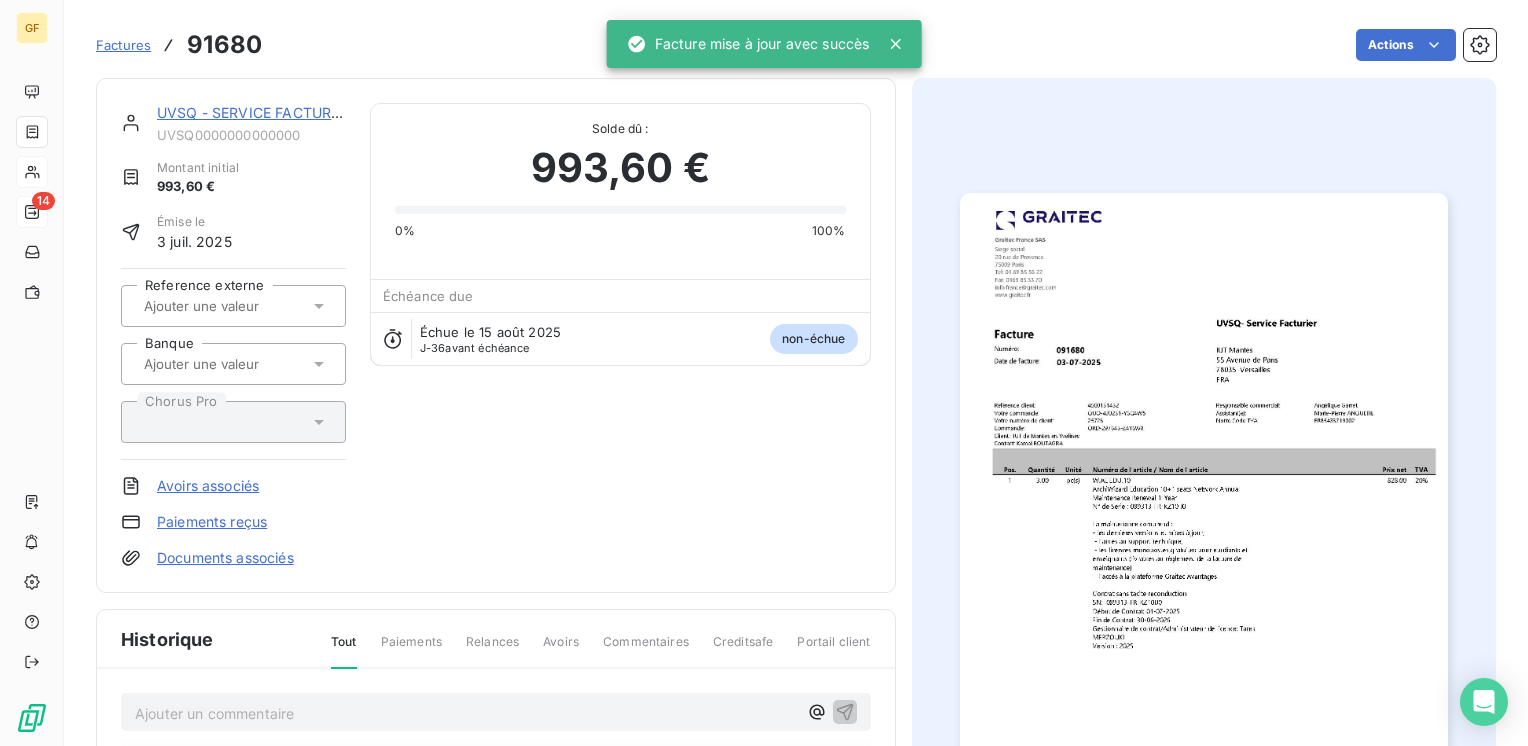 click on "UVSQ - SERVICE FACTURIER" at bounding box center (255, 112) 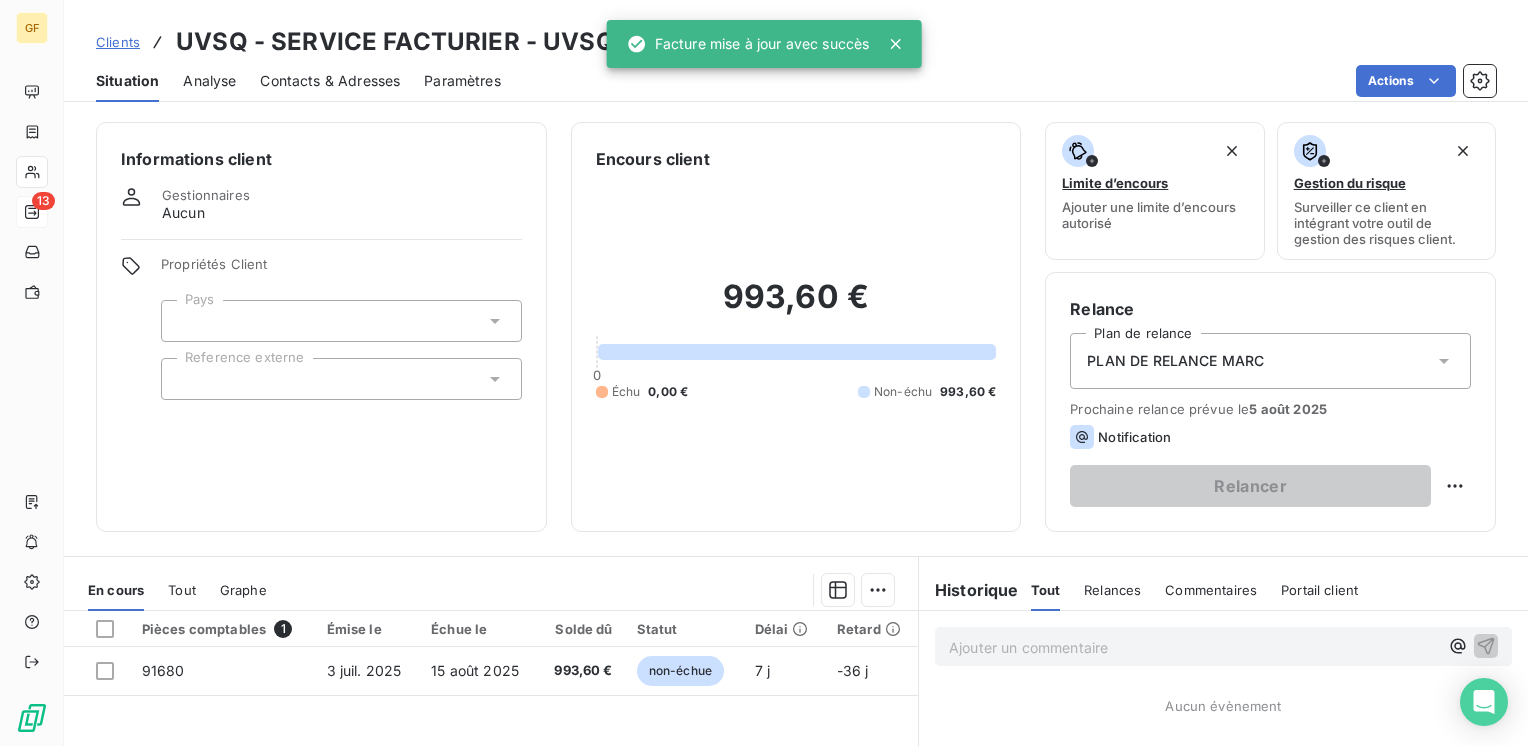 click on "Contacts & Adresses" at bounding box center (330, 81) 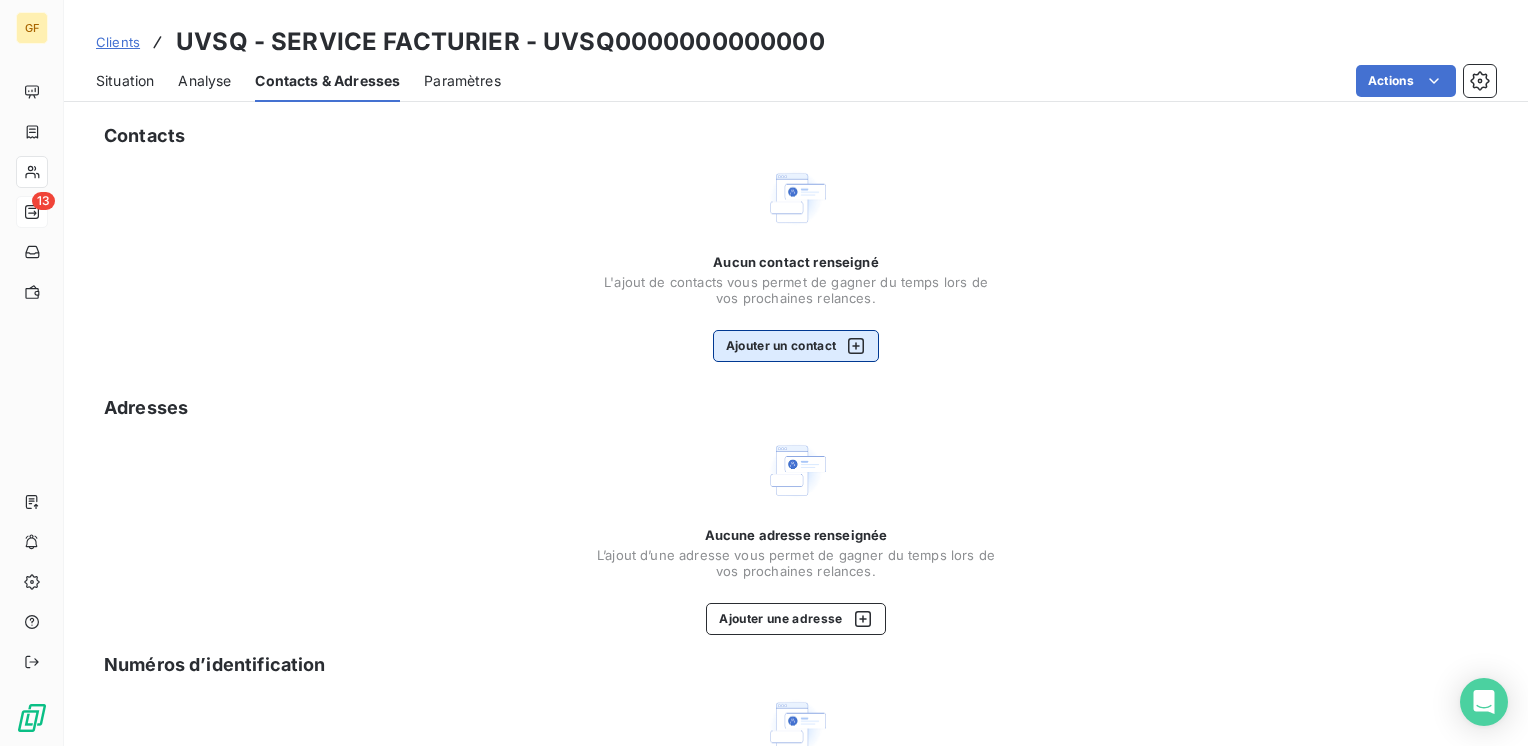 click on "Ajouter un contact" at bounding box center (796, 346) 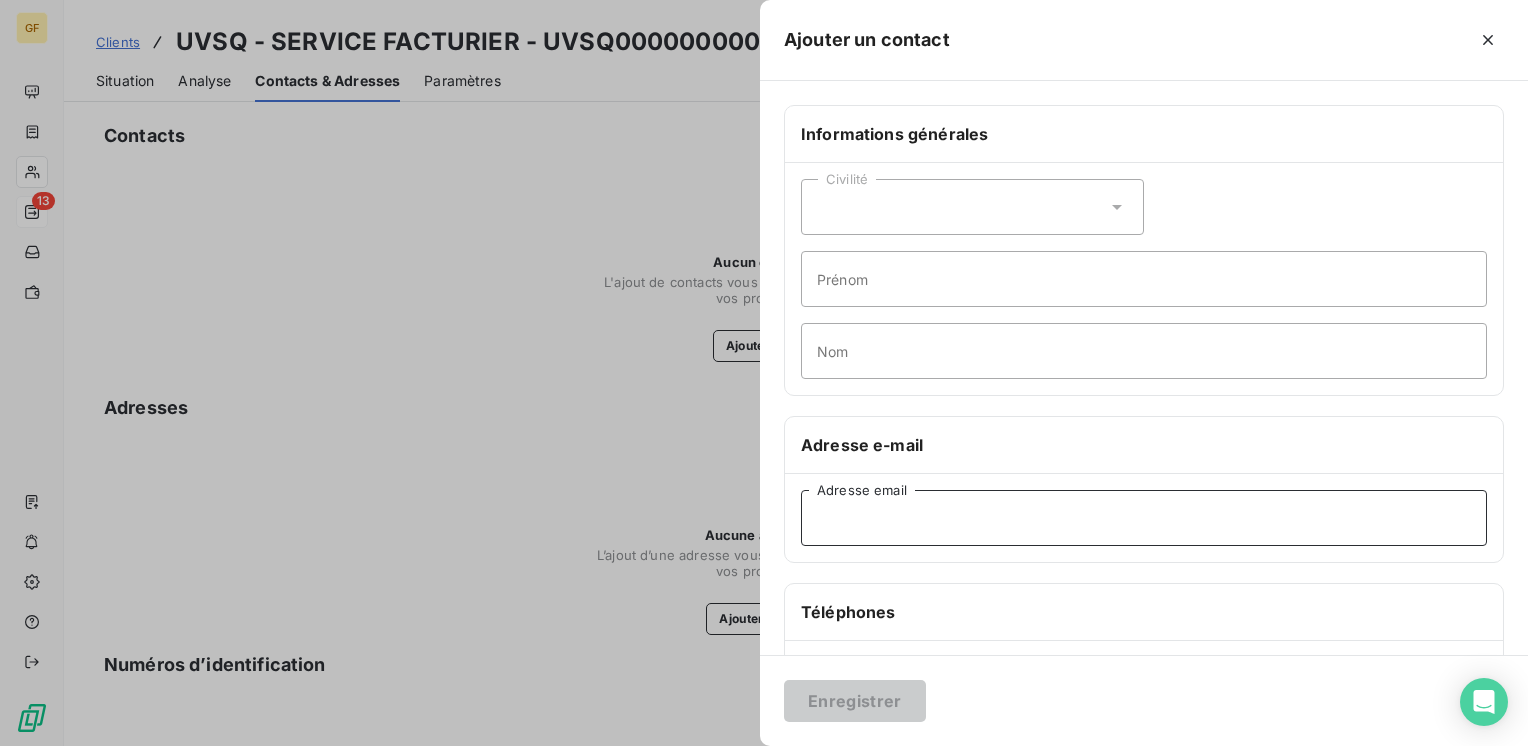 click on "Adresse email" at bounding box center (1144, 518) 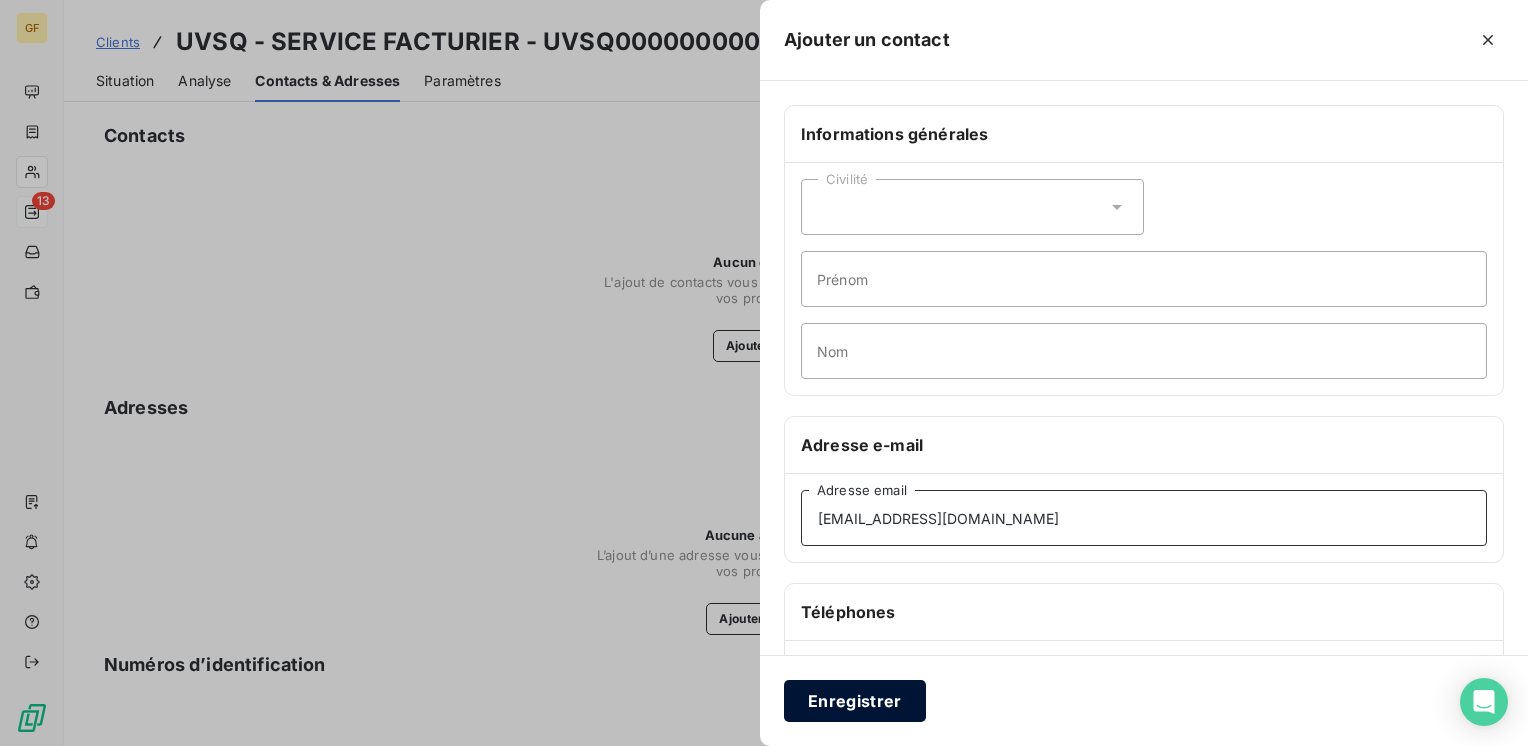 type on "kamal.boutagra@uvsq.fr" 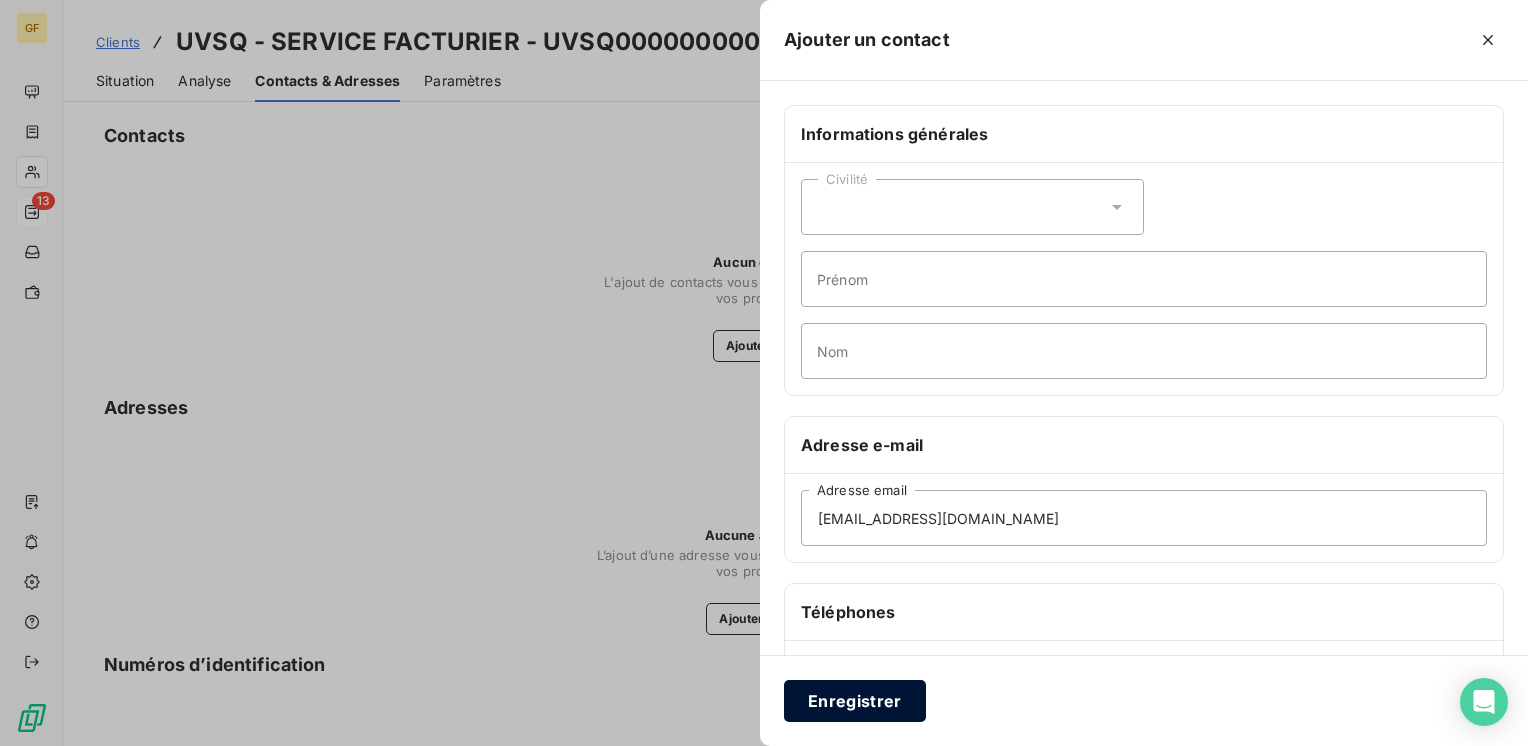click on "Enregistrer" at bounding box center [855, 701] 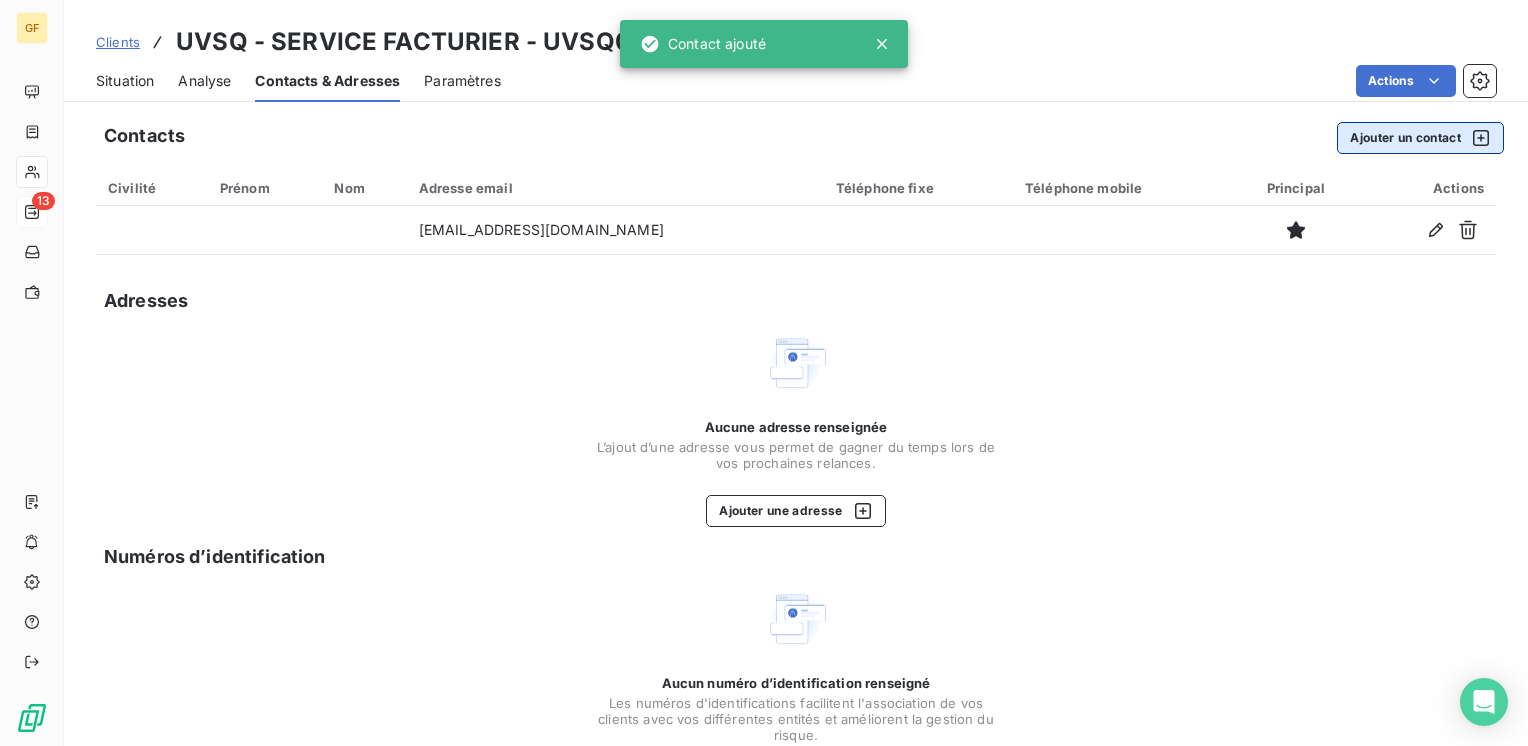 click on "Ajouter un contact" at bounding box center [1420, 138] 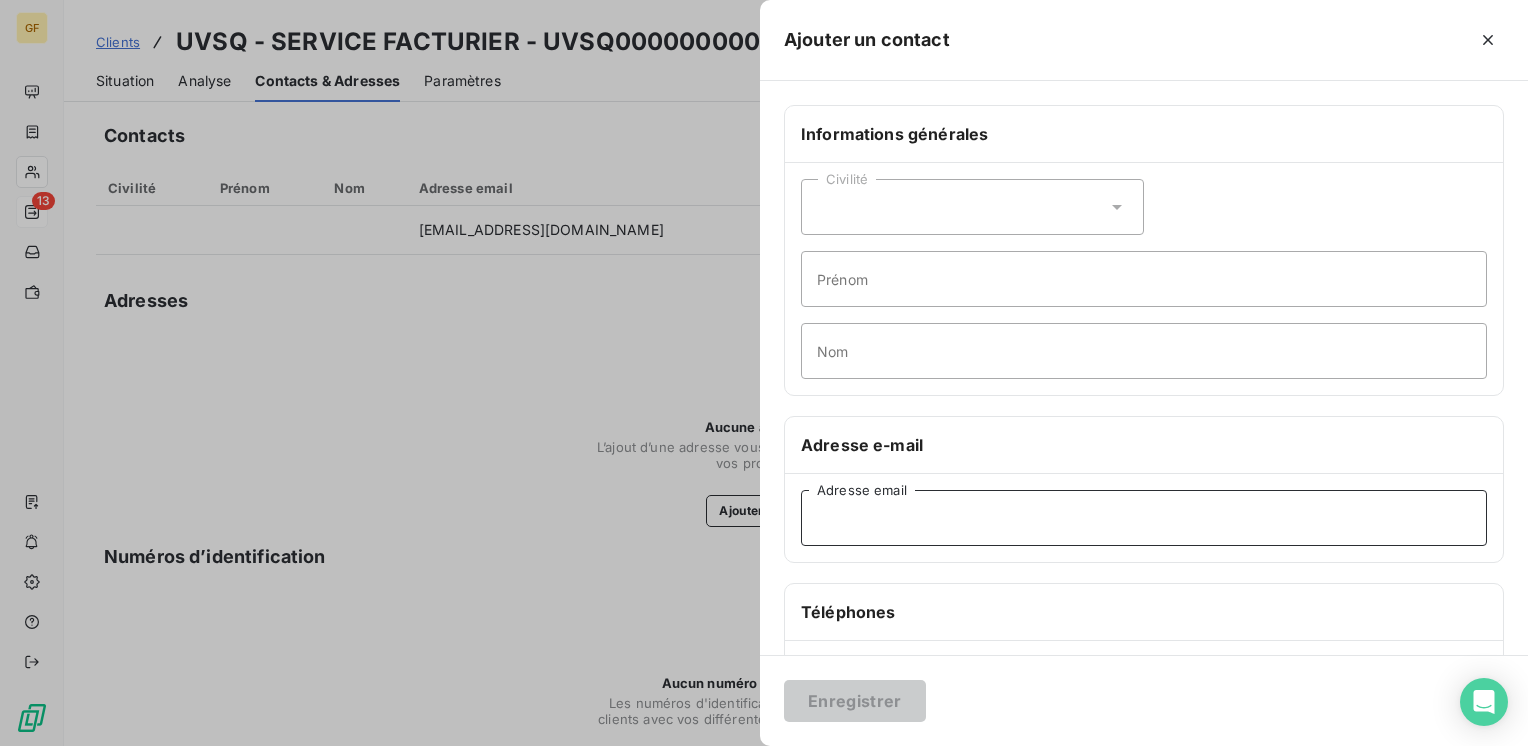 click on "Adresse email" at bounding box center [1144, 518] 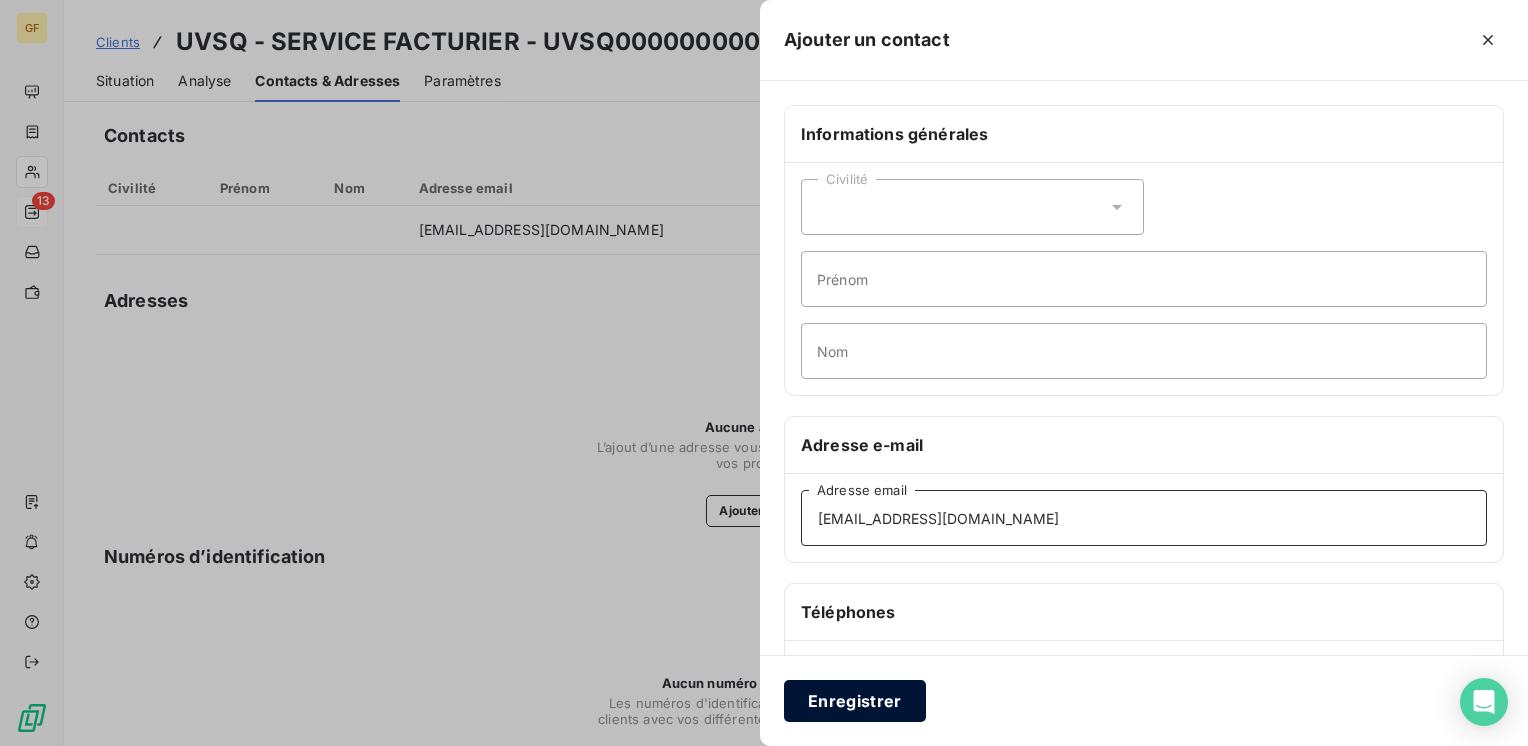 type on "tarek.merzouki@uvsq.fr" 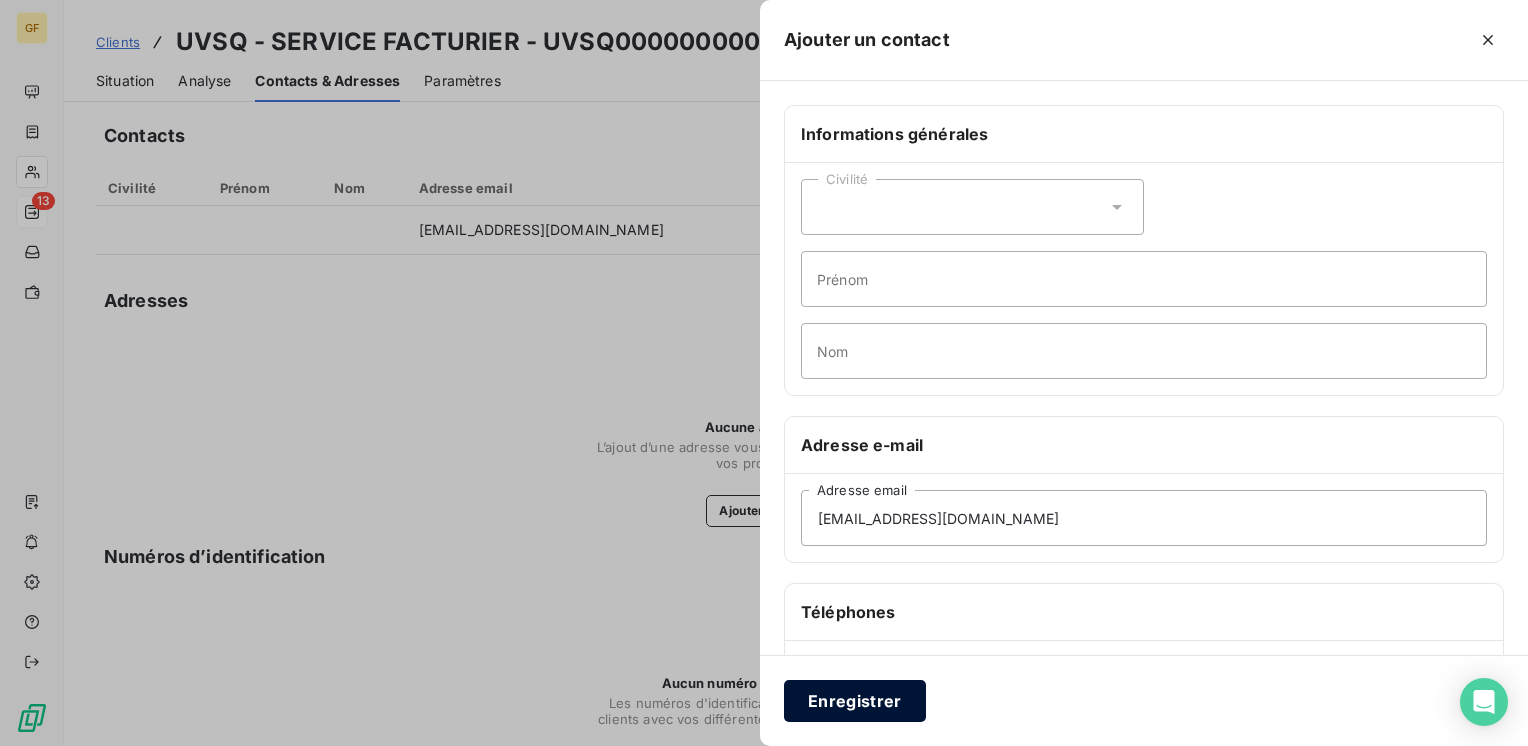 click on "Enregistrer" at bounding box center (855, 701) 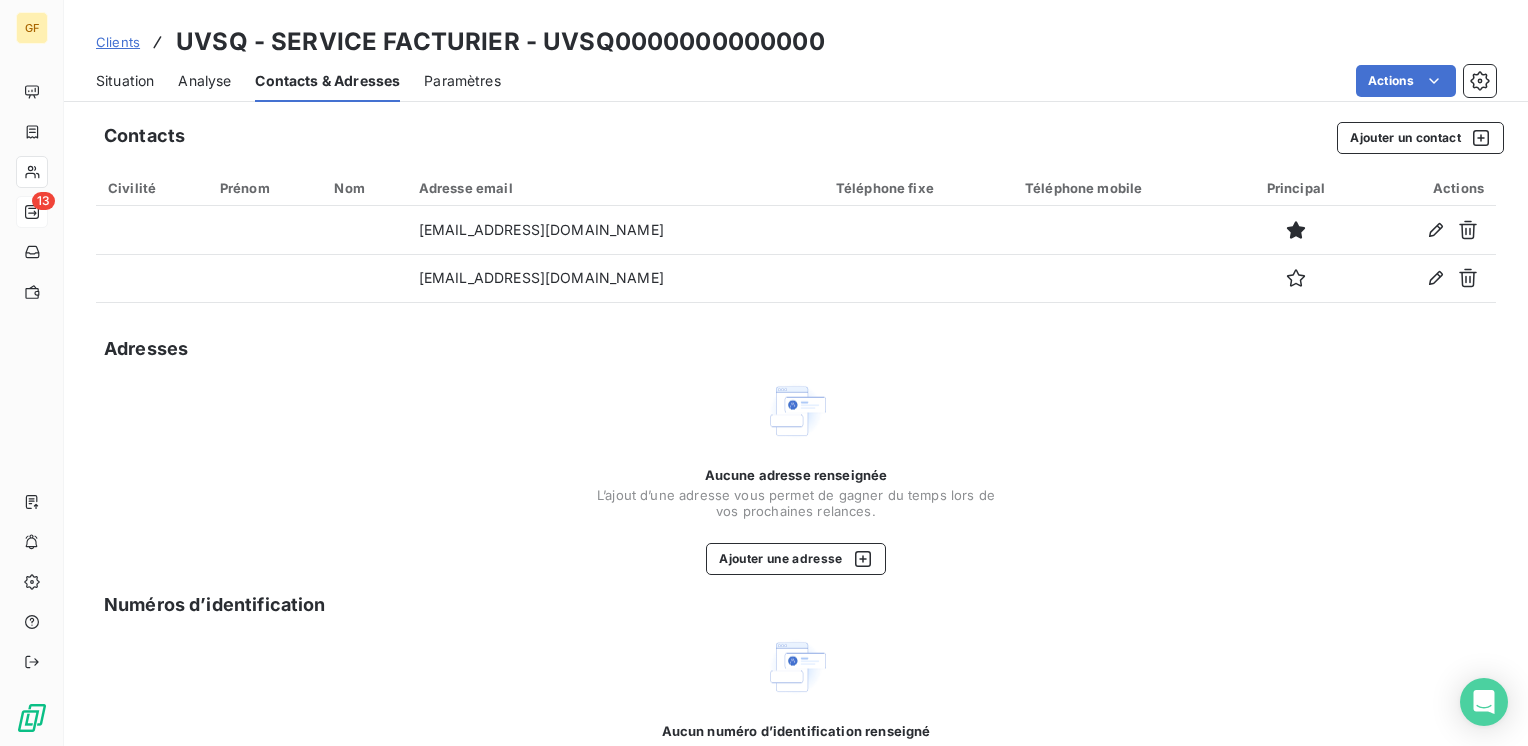 click on "Clients" at bounding box center [118, 42] 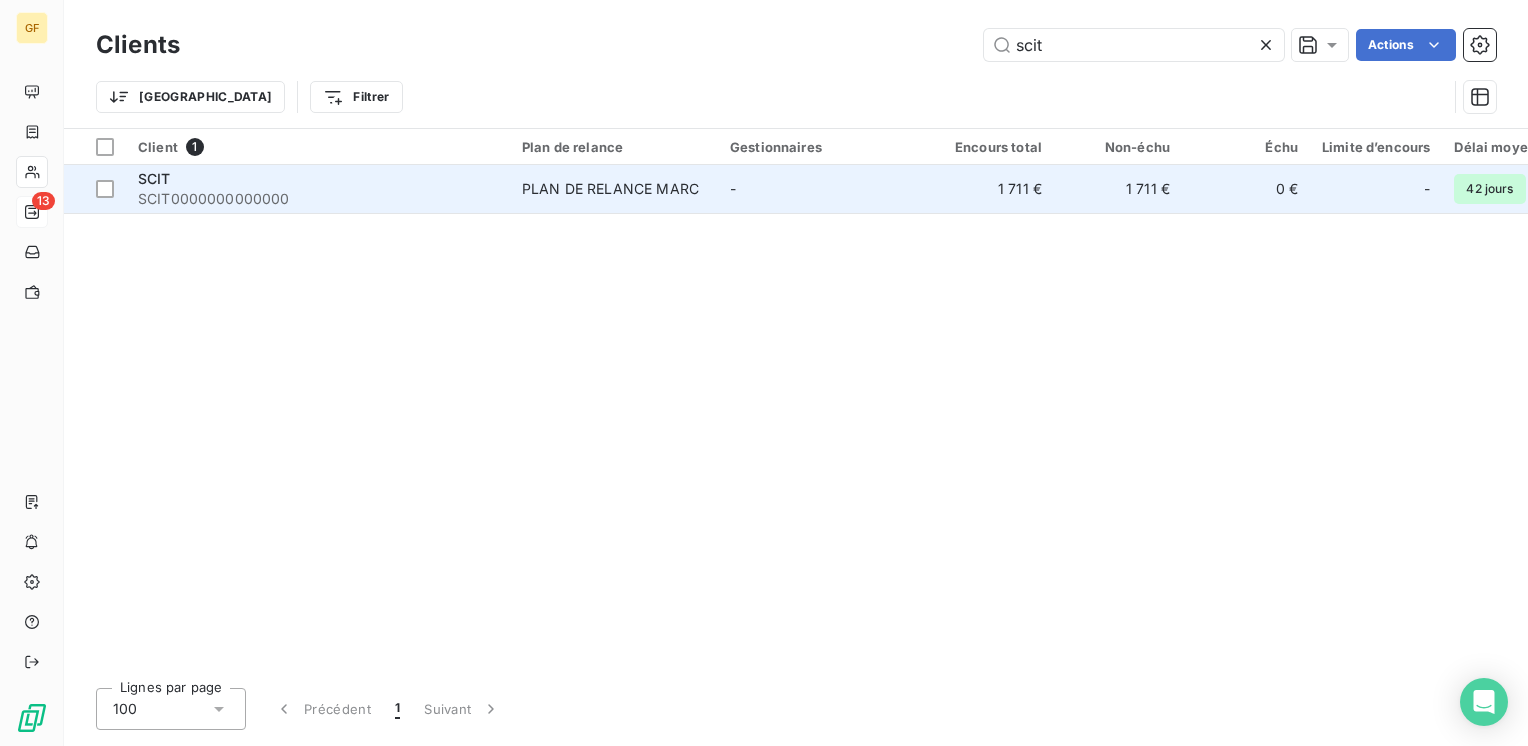 click on "SCIT" at bounding box center (318, 179) 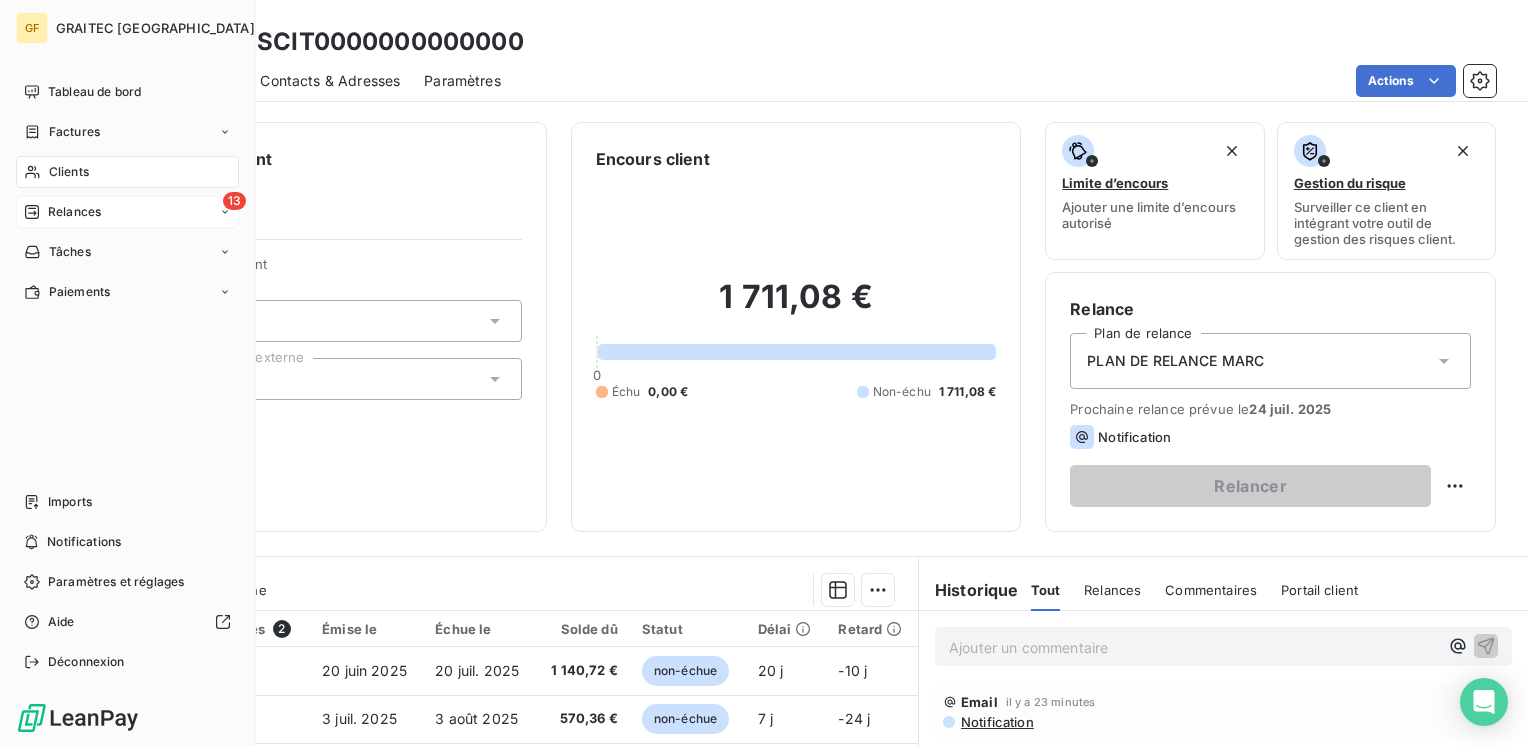click on "Relances" at bounding box center (74, 212) 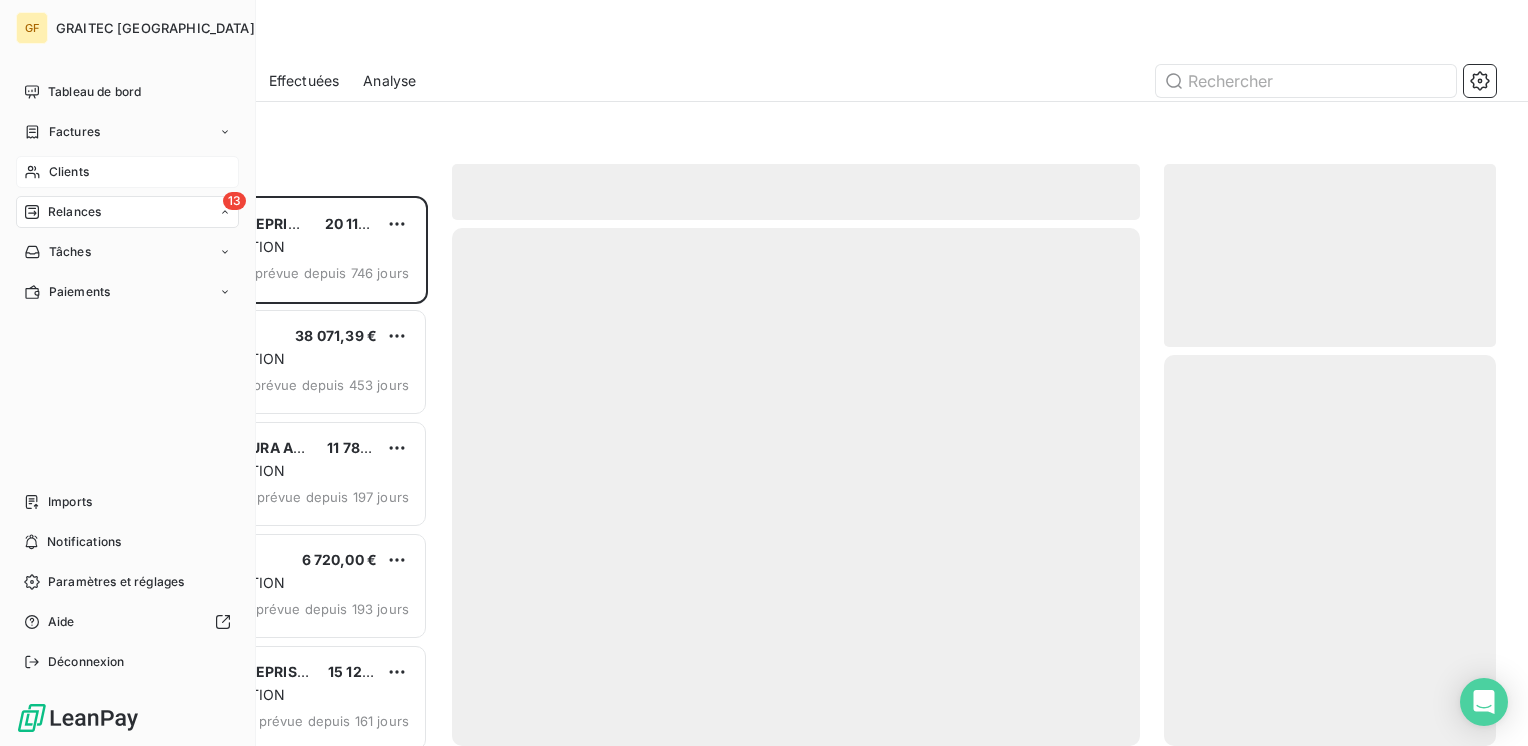 scroll, scrollTop: 16, scrollLeft: 16, axis: both 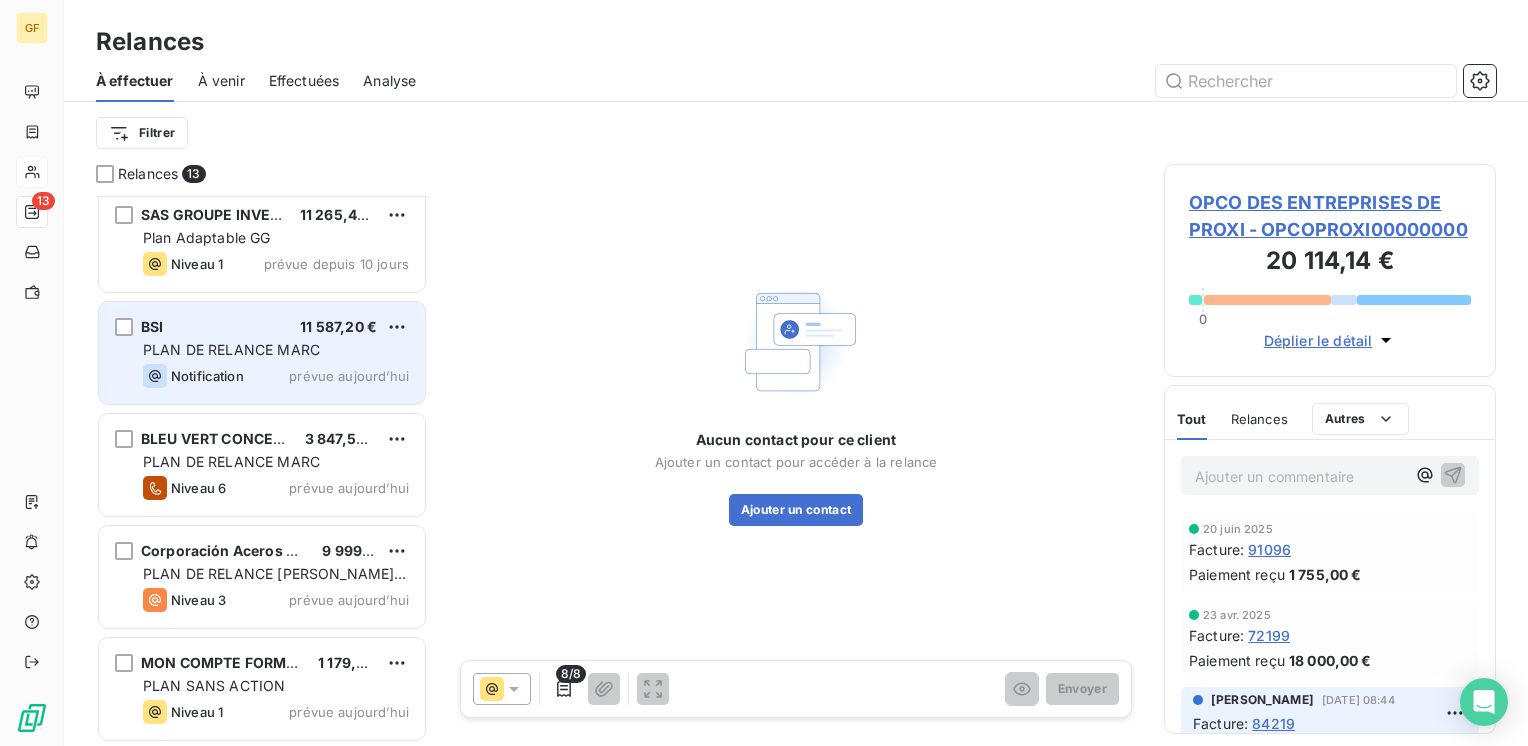 click on "prévue aujourd’hui" at bounding box center (349, 376) 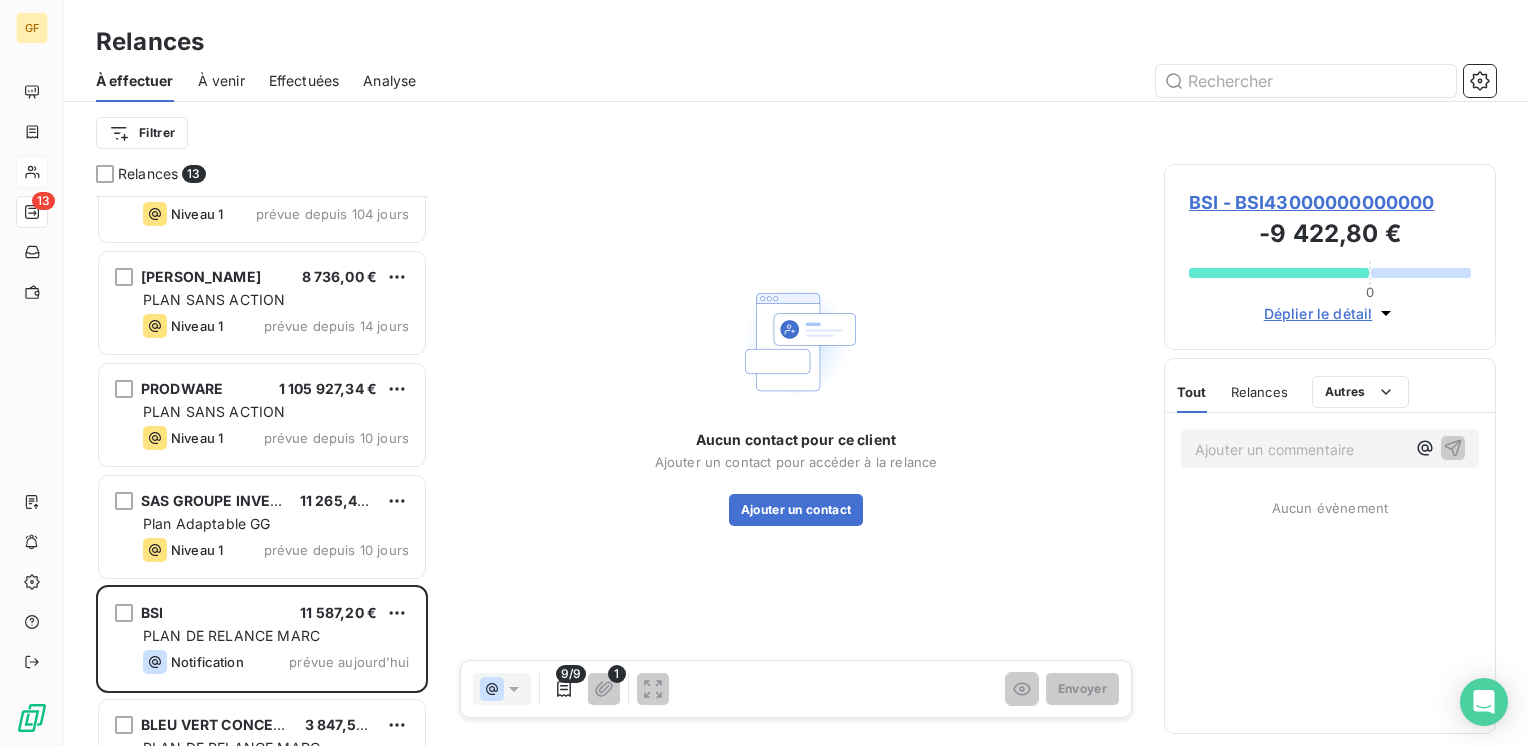 scroll, scrollTop: 906, scrollLeft: 0, axis: vertical 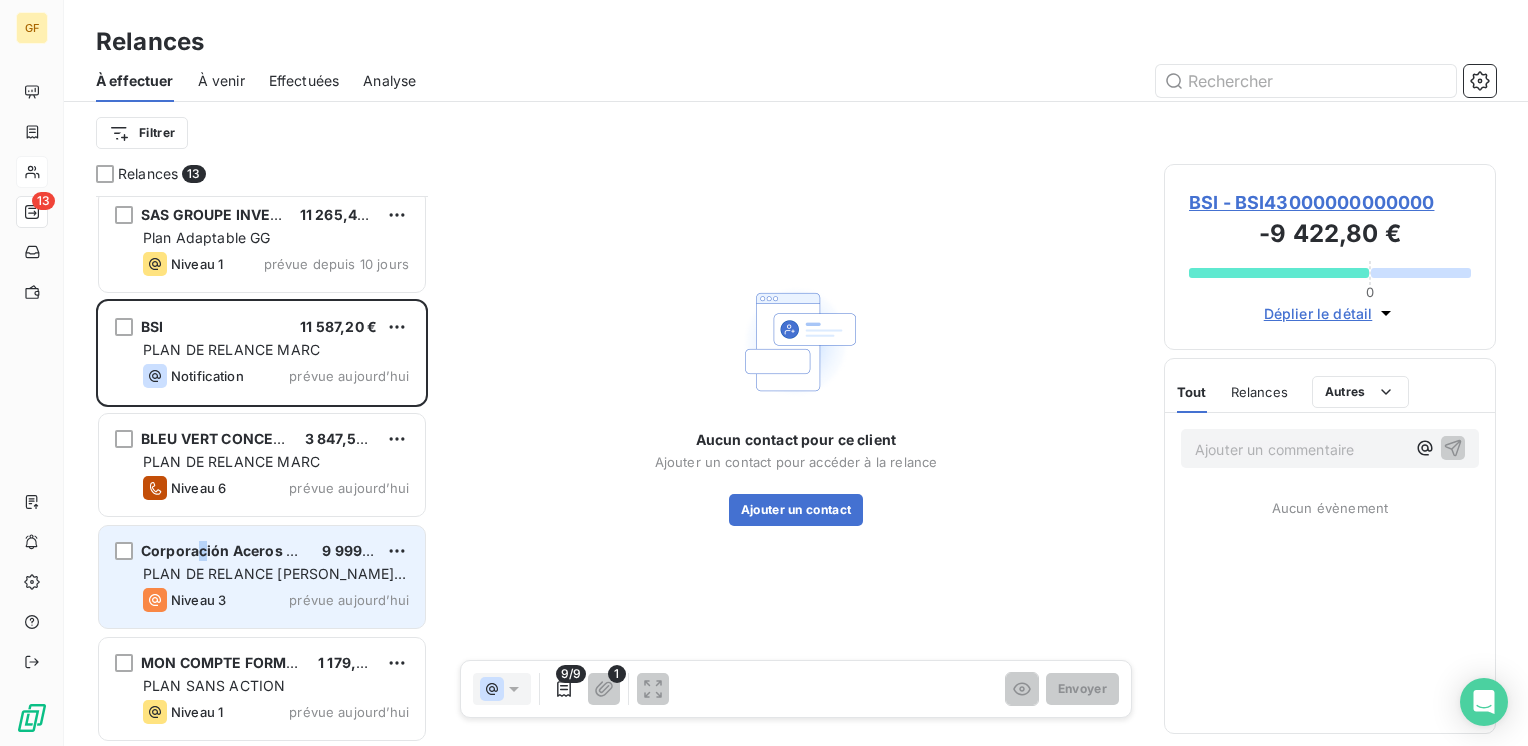 drag, startPoint x: 204, startPoint y: 559, endPoint x: 238, endPoint y: 558, distance: 34.0147 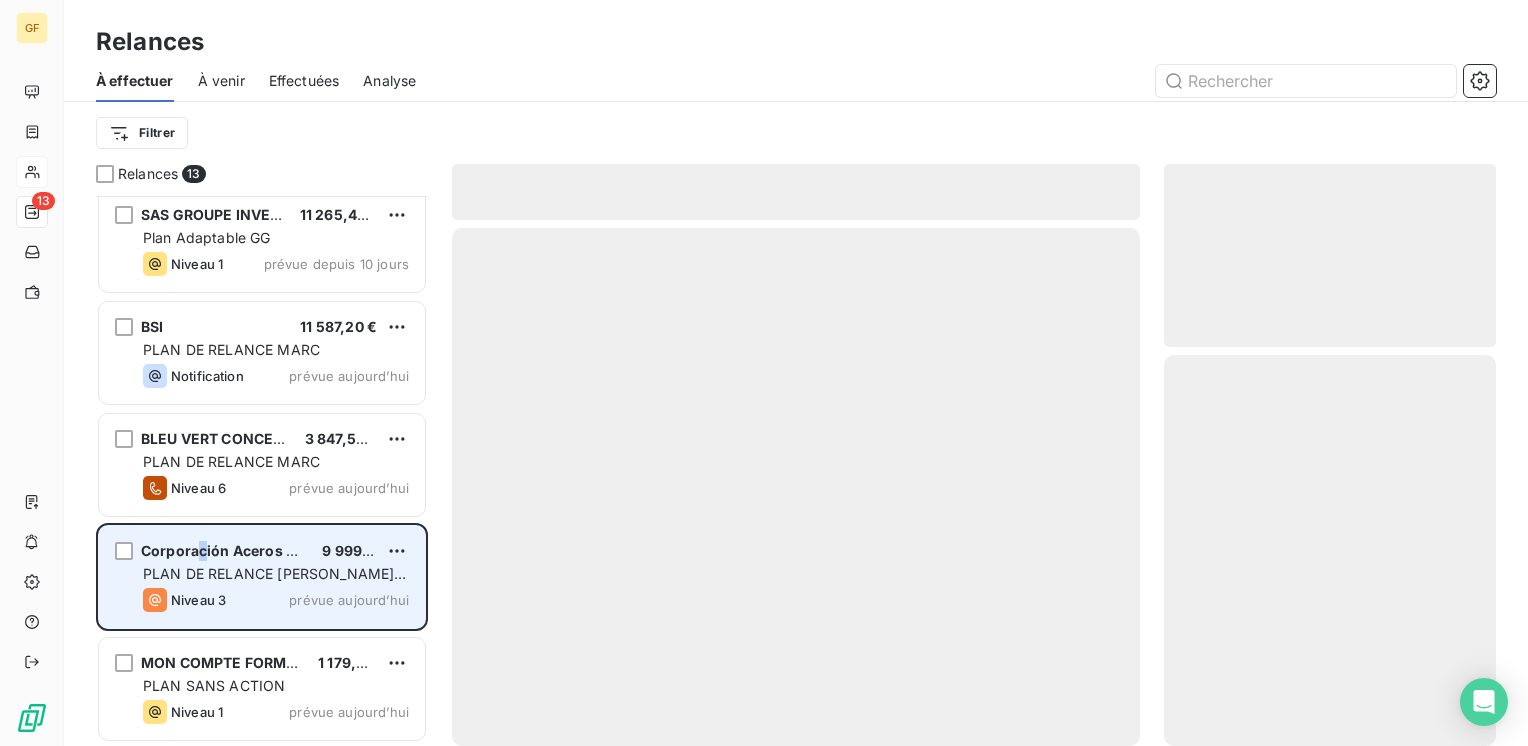 click on "Corporación Aceros Arequipa SA" at bounding box center [223, 551] 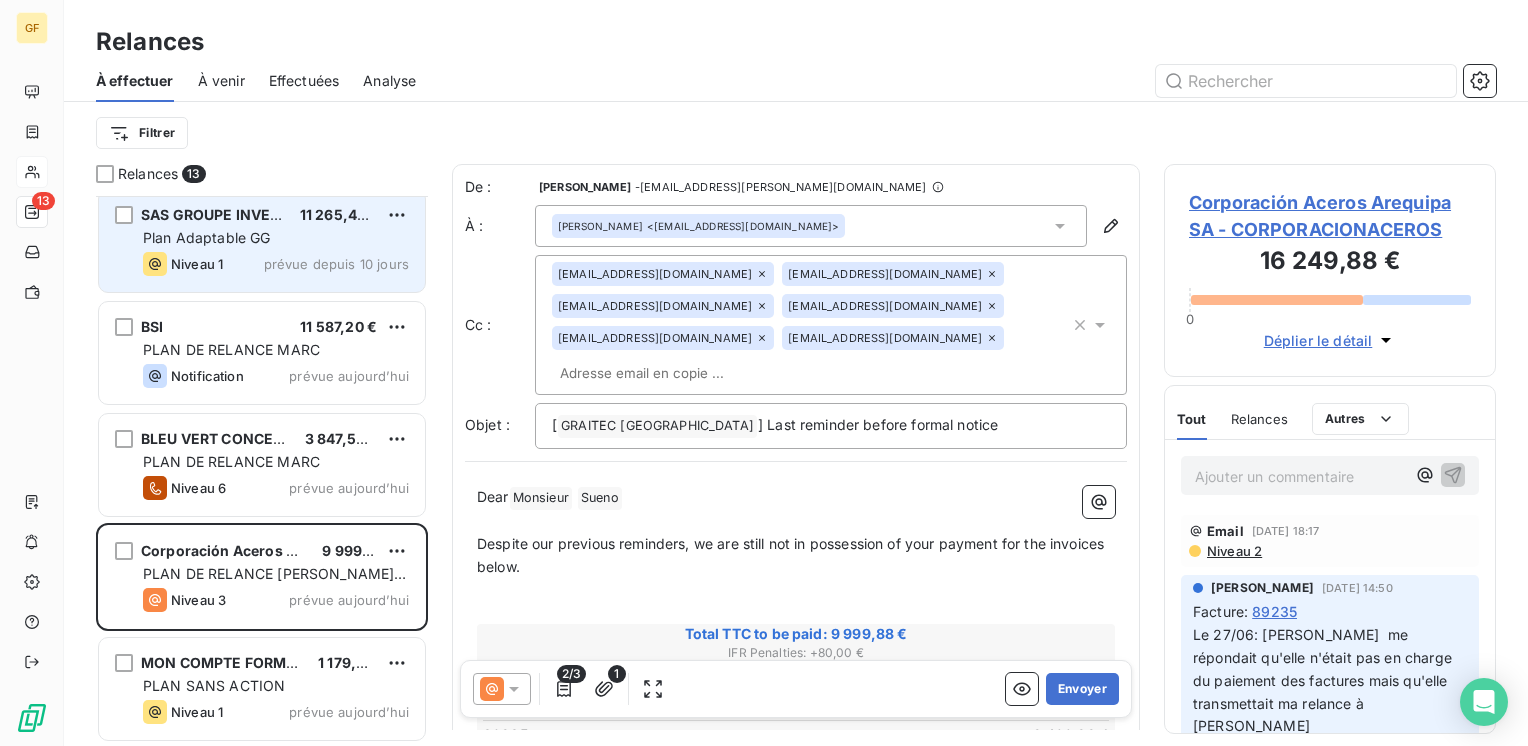 click on "SAS GROUPE INVEST 11 265,48 € Plan Adaptable GG Niveau 1 prévue depuis 10 jours" at bounding box center [262, 241] 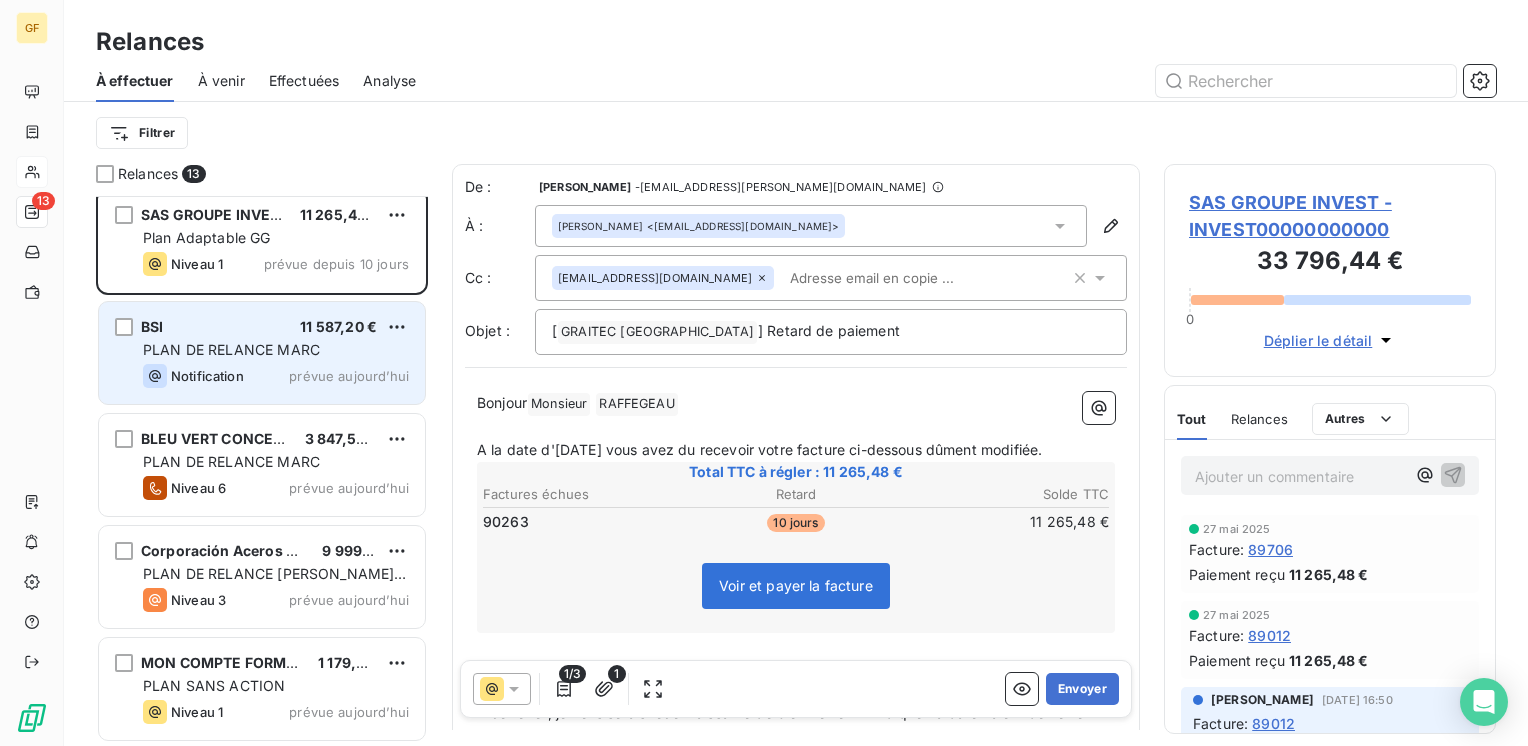 click on "PLAN DE RELANCE MARC" at bounding box center [231, 349] 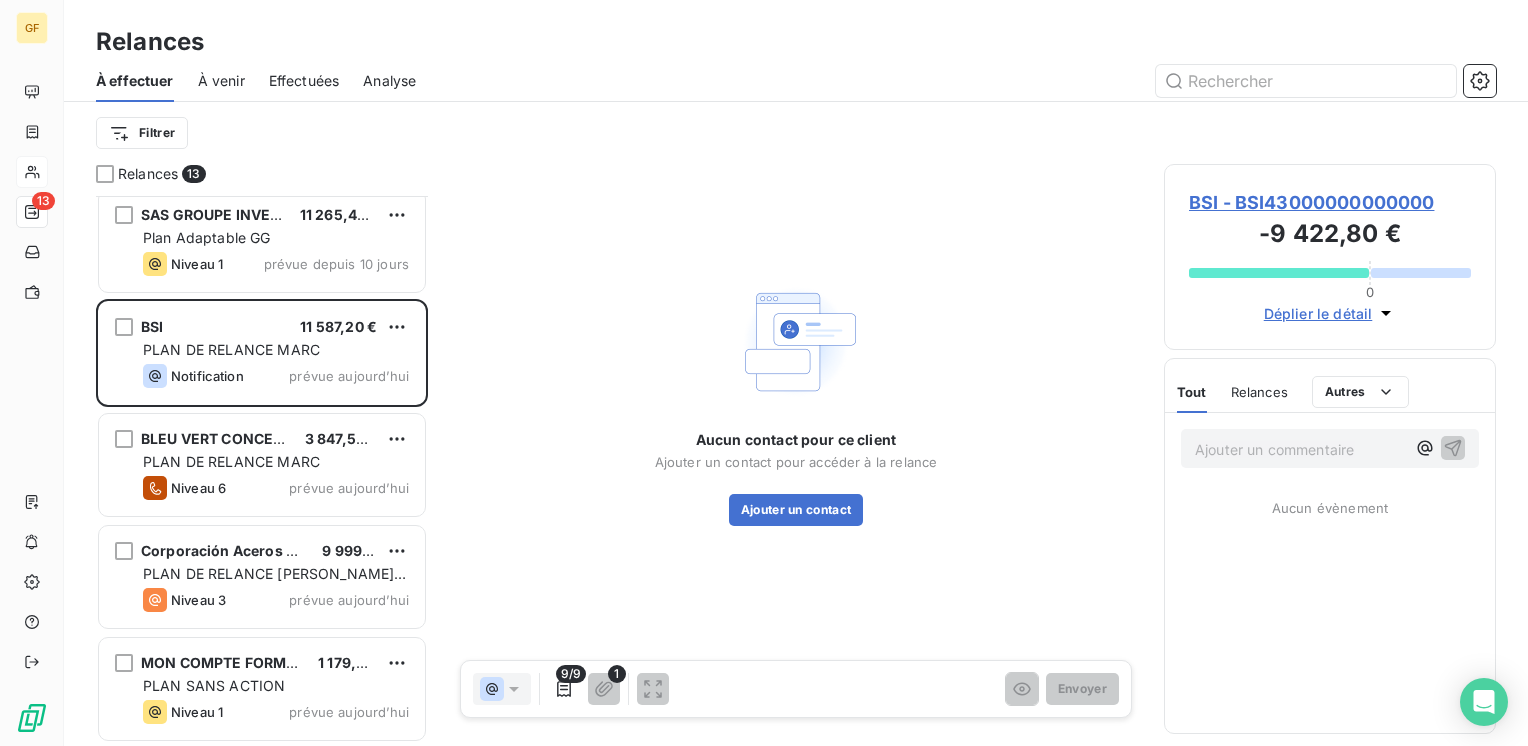 click on "BSI - BSI43000000000000" at bounding box center (1330, 202) 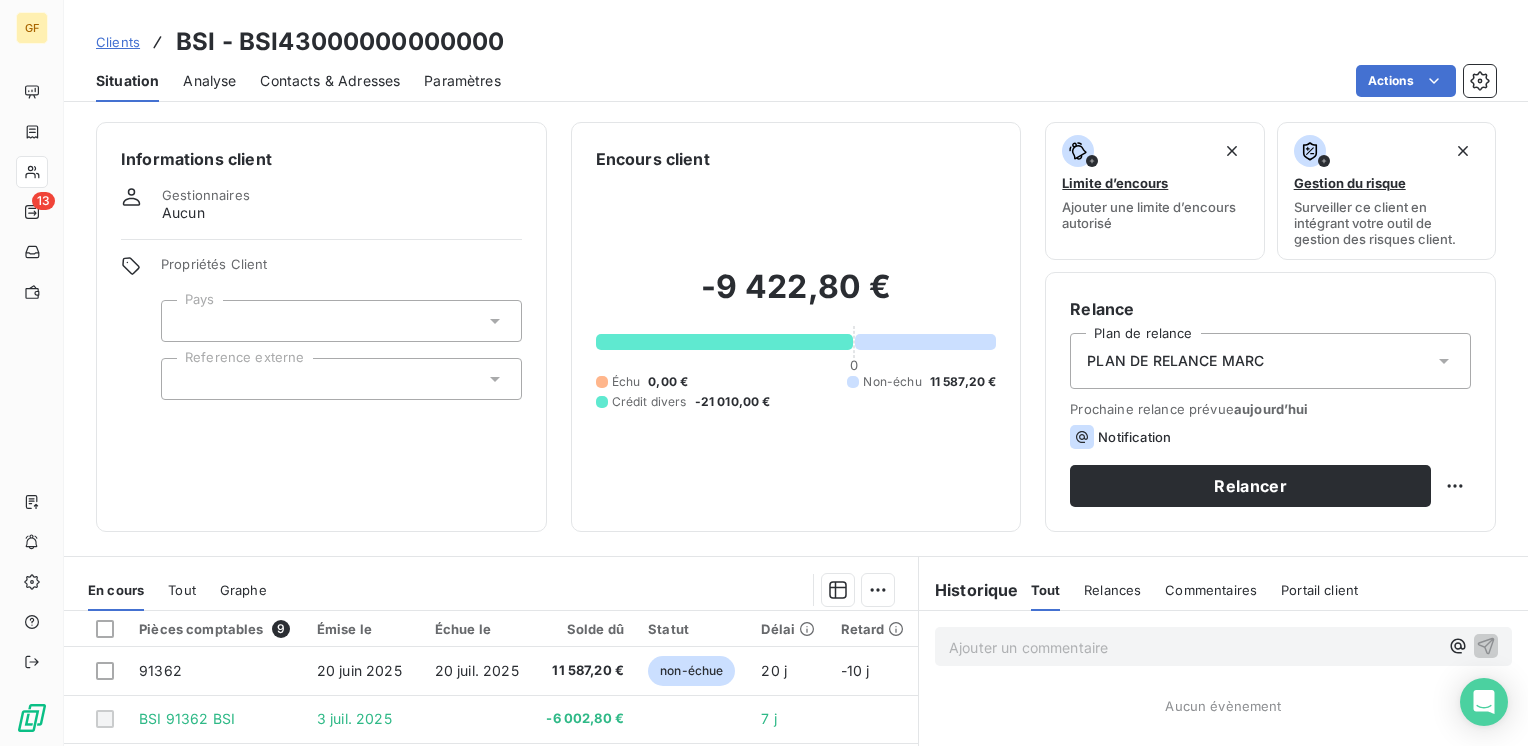 scroll, scrollTop: 100, scrollLeft: 0, axis: vertical 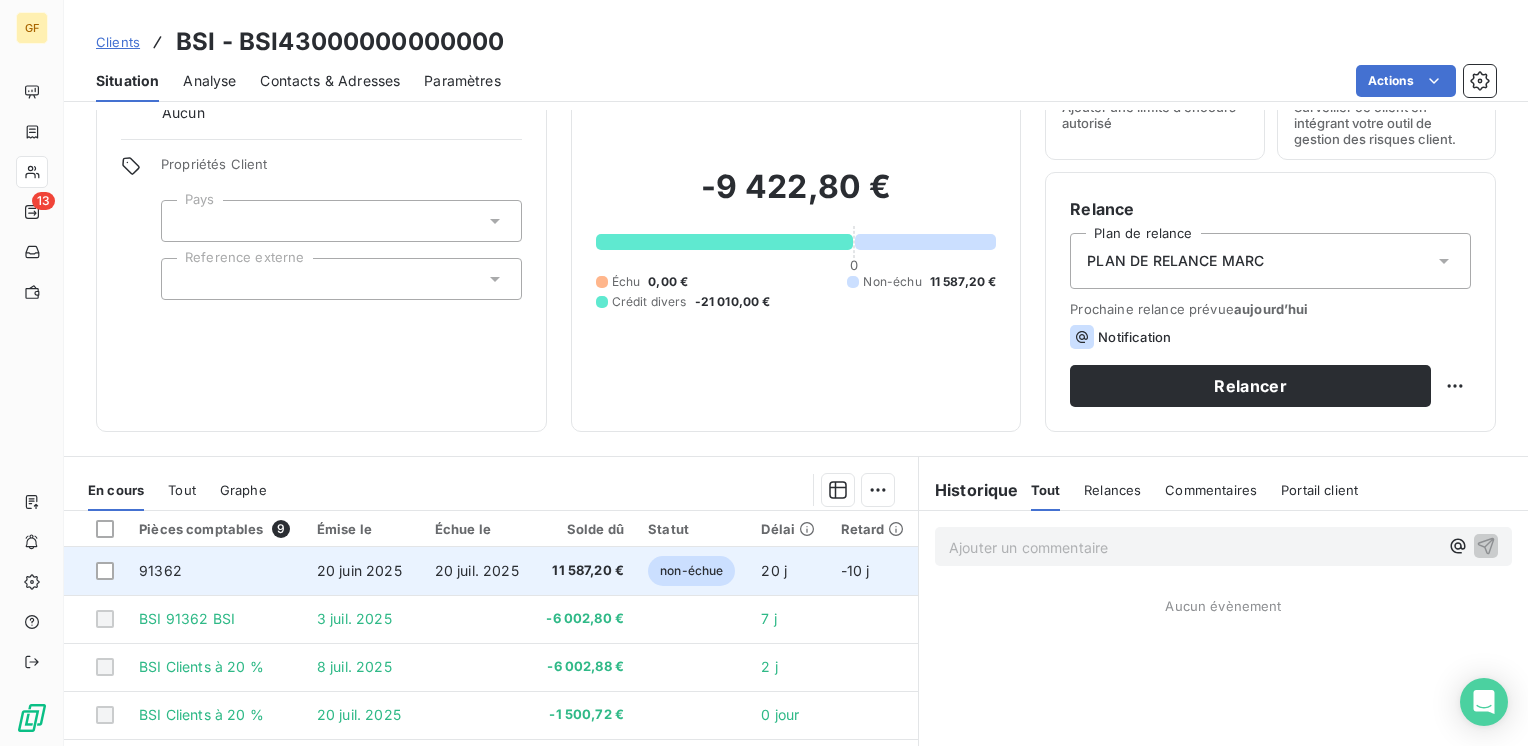 click on "20 juin 2025" at bounding box center [359, 570] 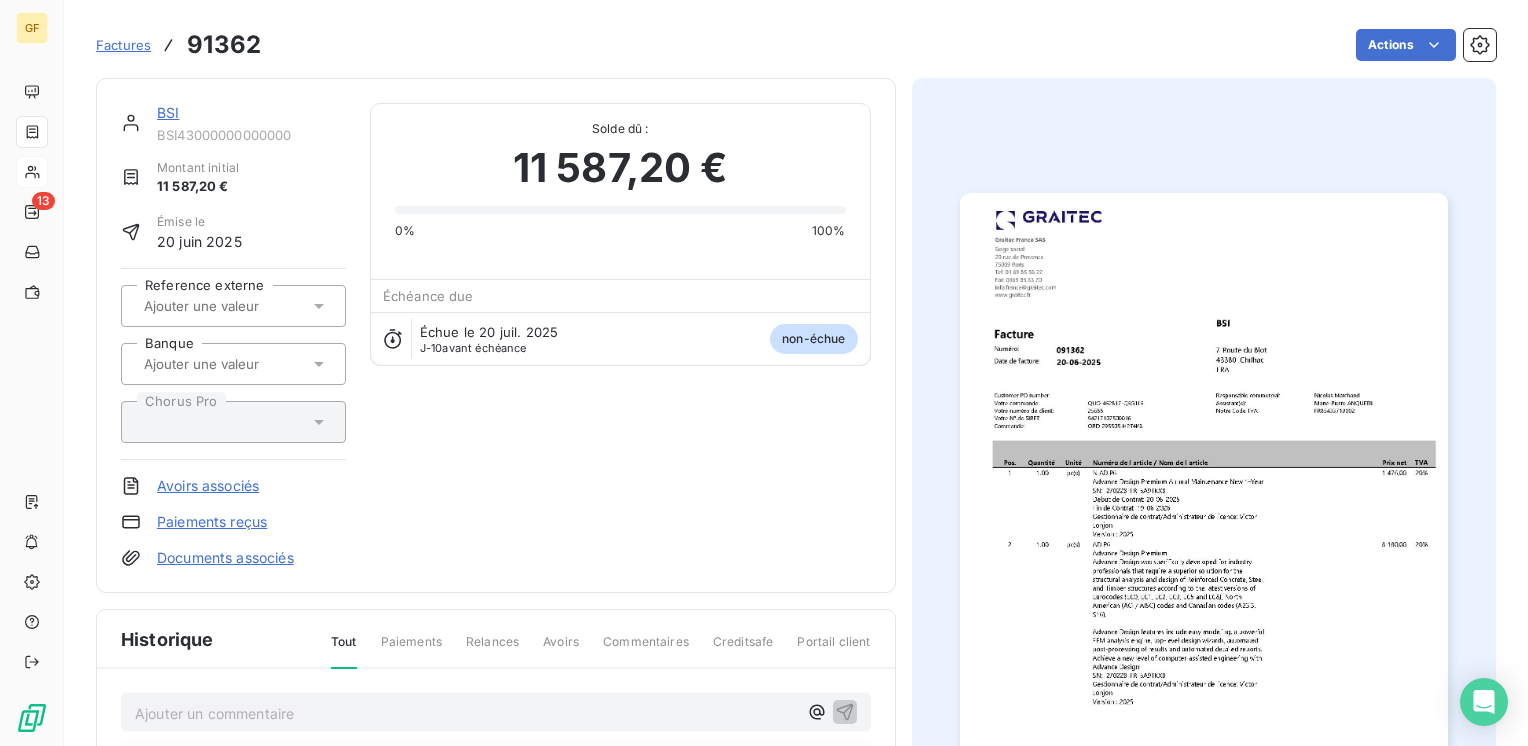 click at bounding box center [1204, 537] 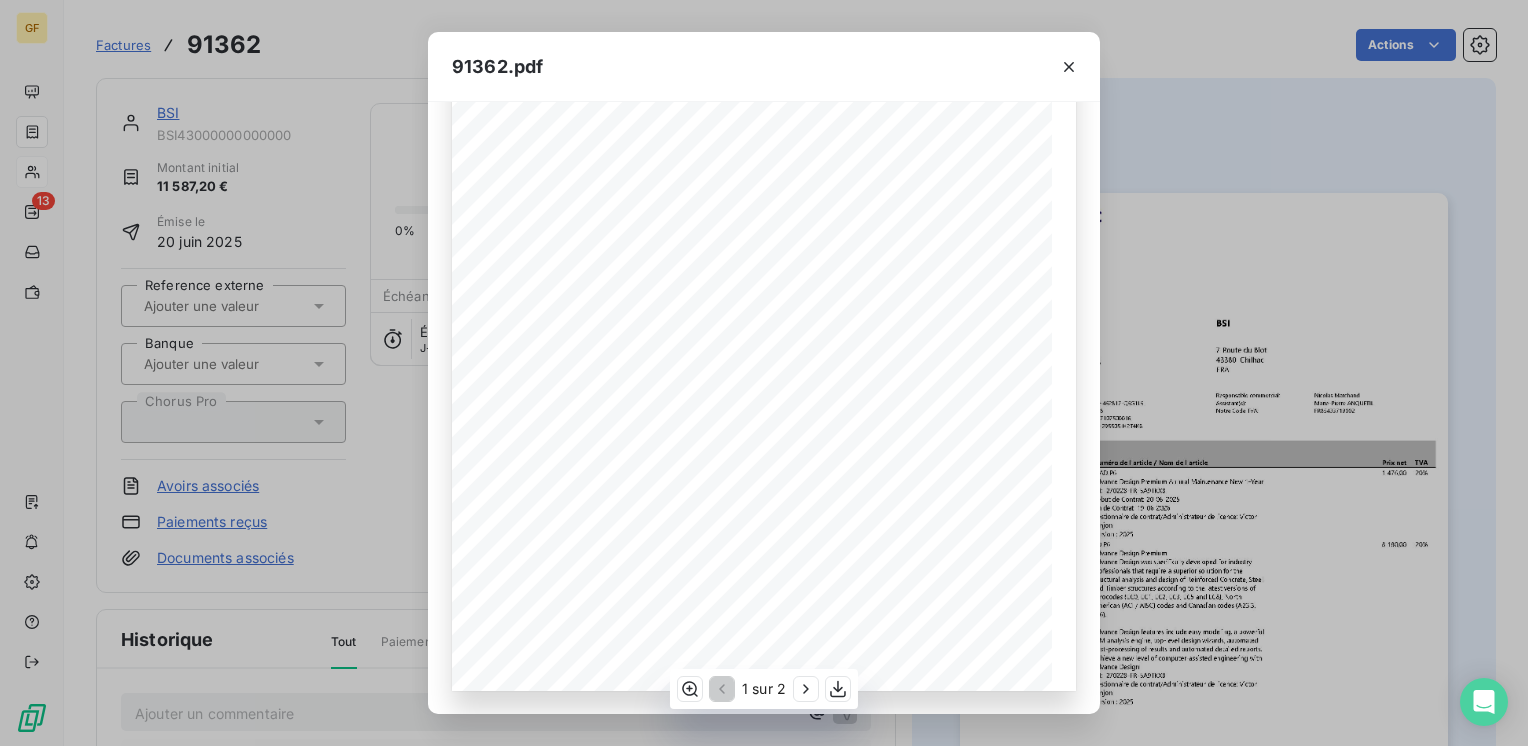 scroll, scrollTop: 0, scrollLeft: 0, axis: both 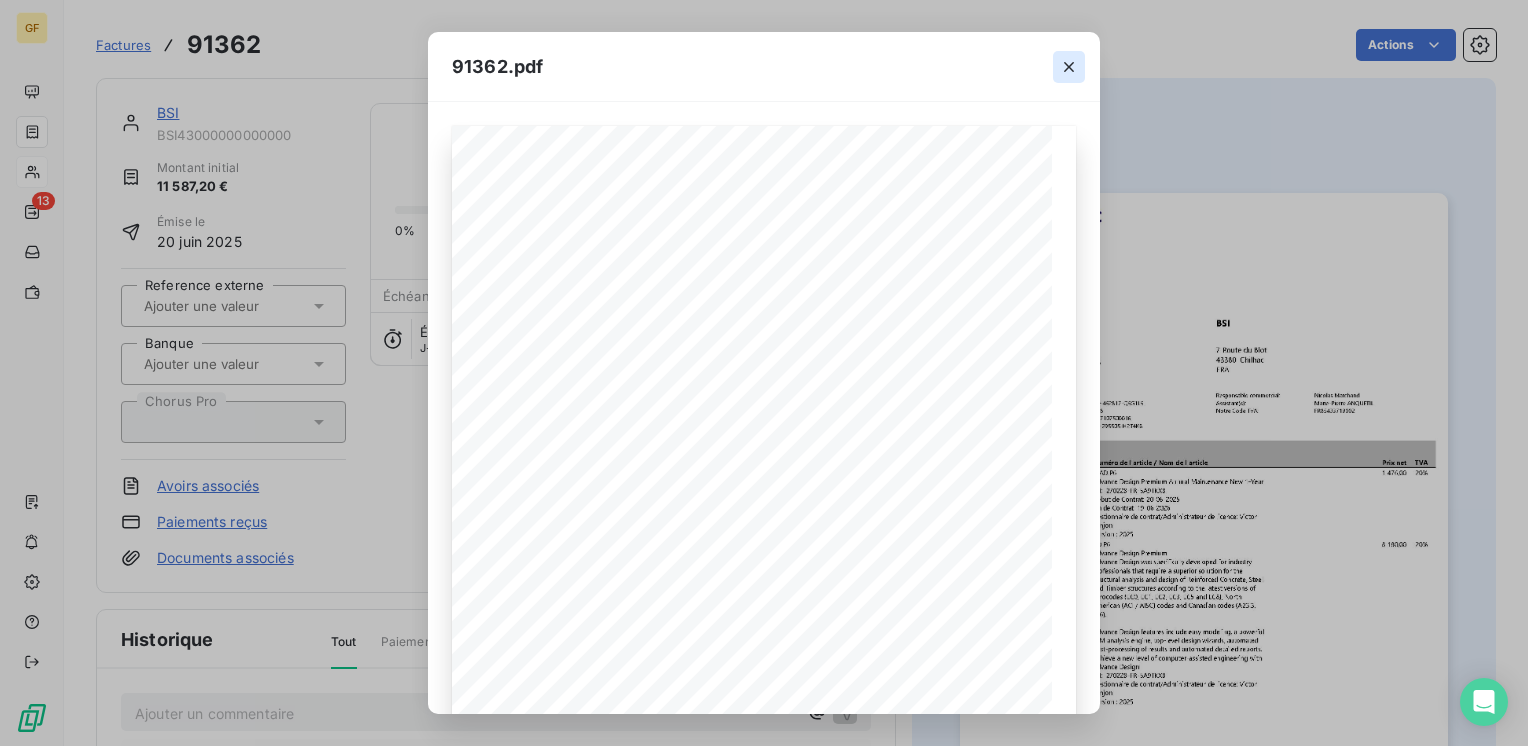 click 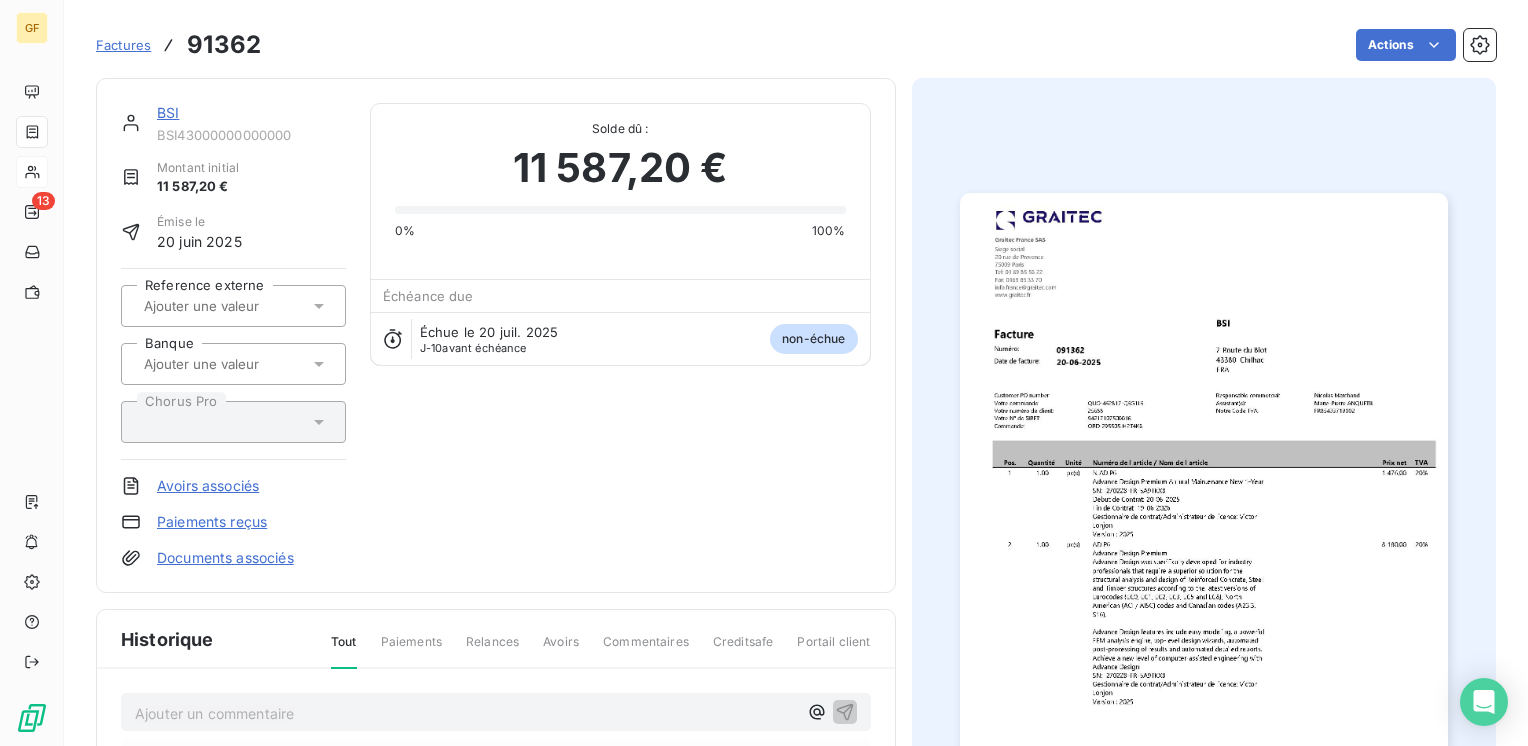 click on "BSI BSI43000000000000 Montant initial 11 587,20 € Émise le 20 juin 2025 Reference externe Banque Chorus Pro Avoirs associés Paiements reçus Documents associés Solde dû : 11 587,20 € 0% 100% Échéance due Échue le 20 juil. 2025 J-10  avant échéance non-échue" at bounding box center (496, 335) 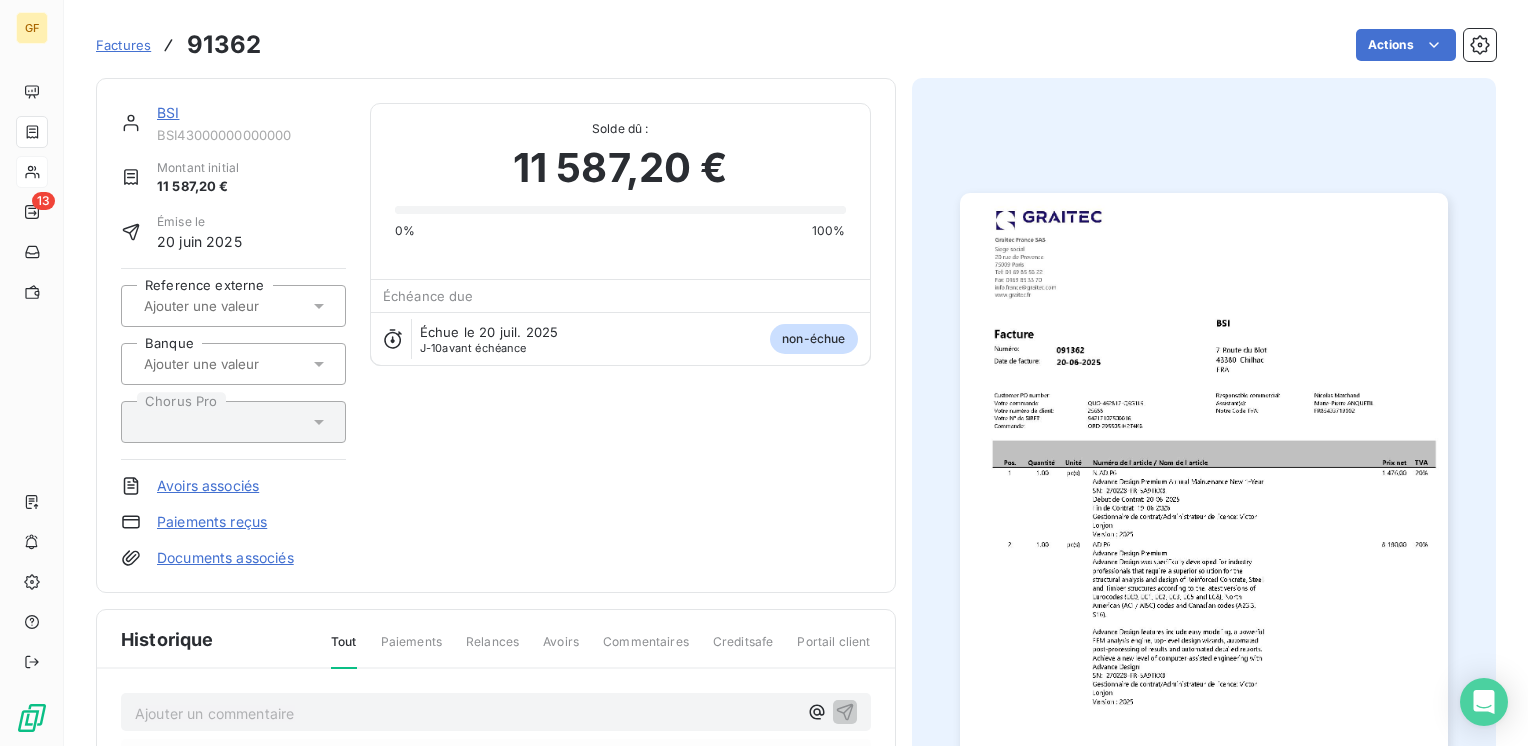 click on "BSI" at bounding box center (168, 112) 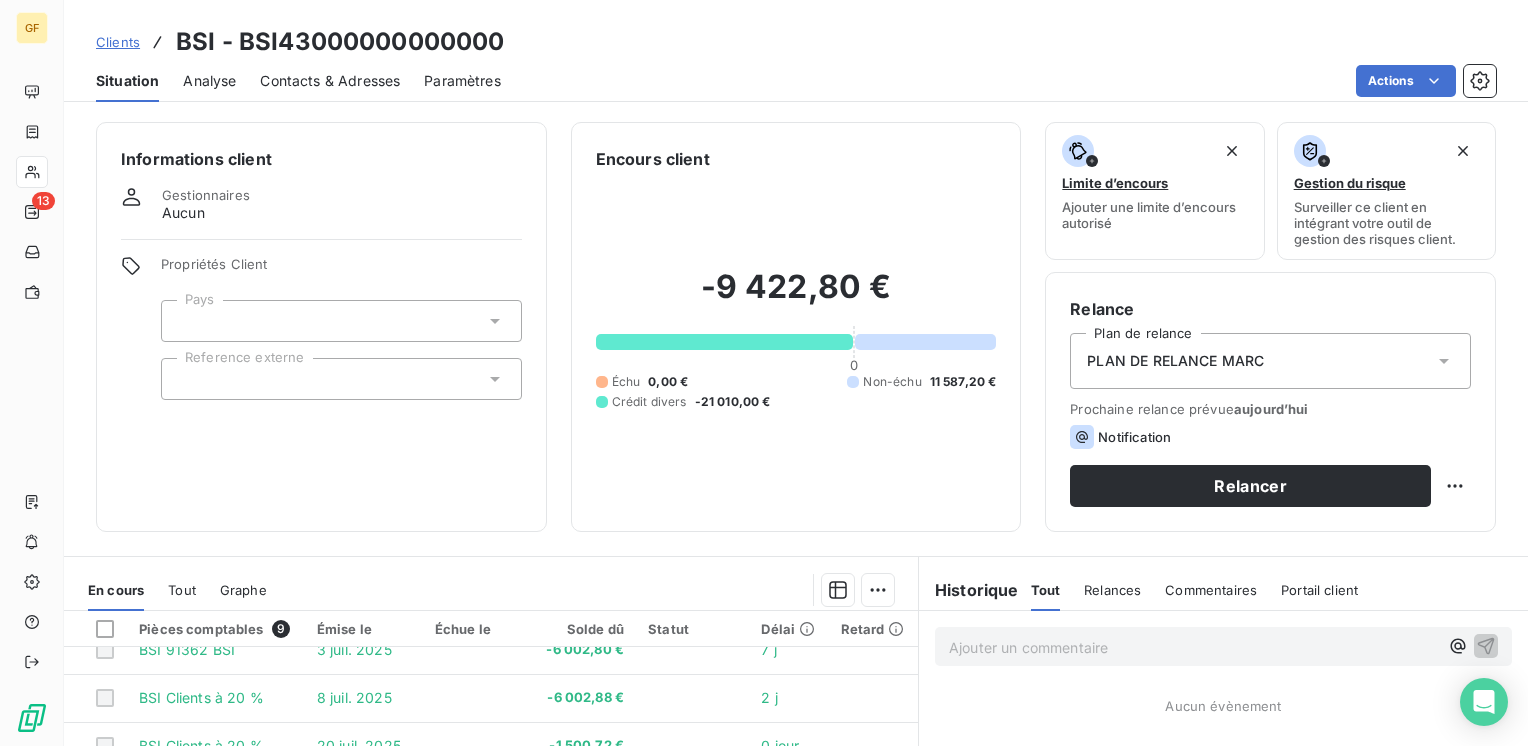 scroll, scrollTop: 83, scrollLeft: 0, axis: vertical 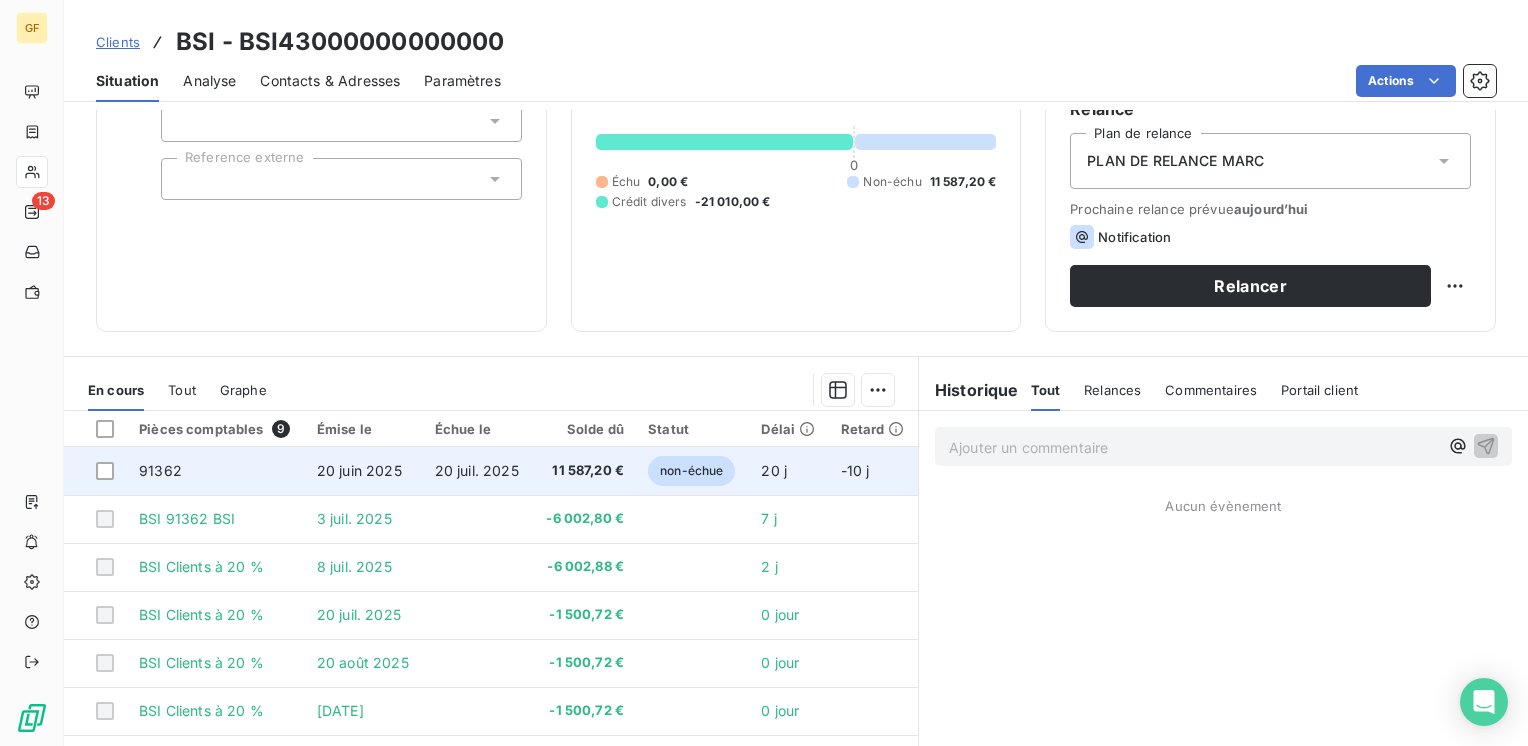 click on "20 juil. 2025" at bounding box center [477, 470] 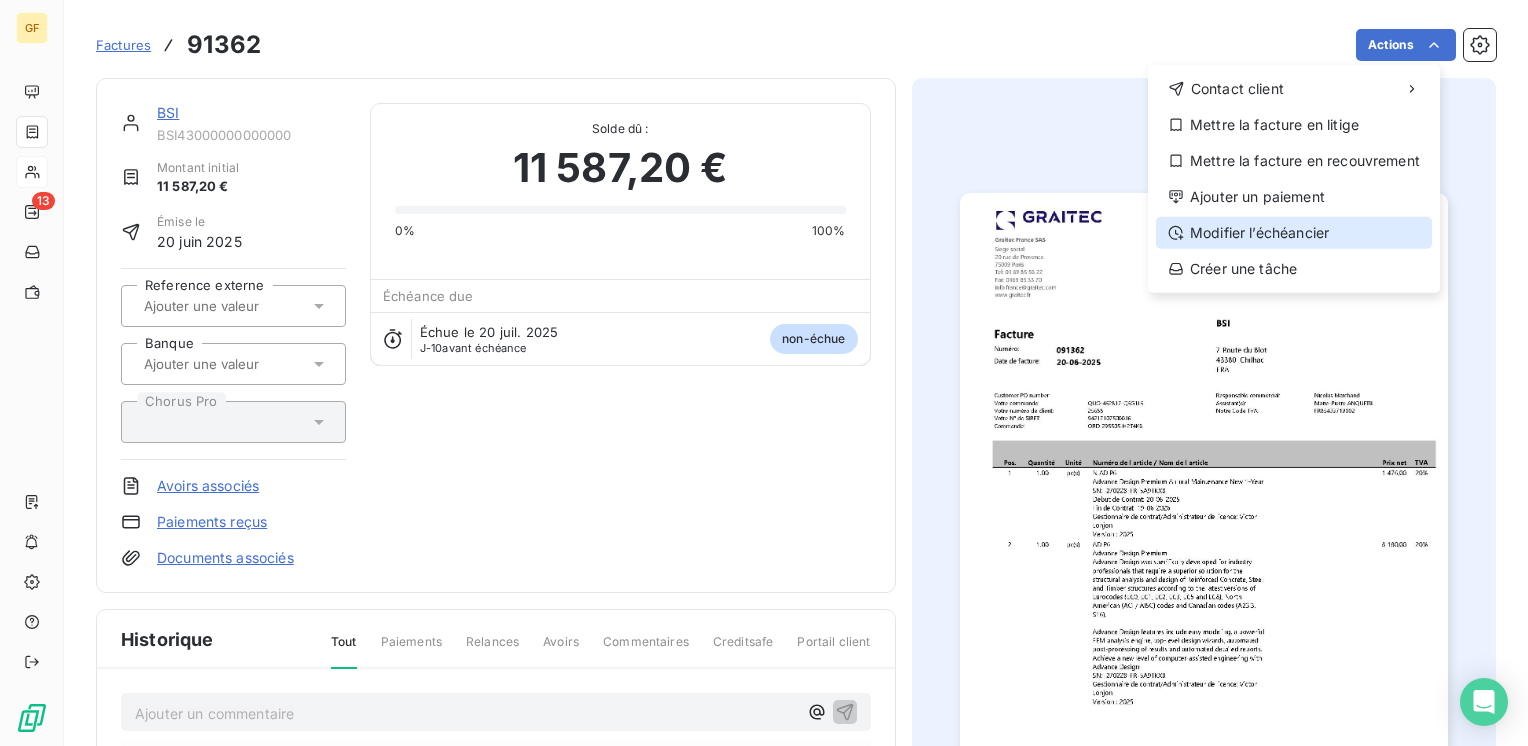click on "Modifier l’échéancier" at bounding box center [1294, 233] 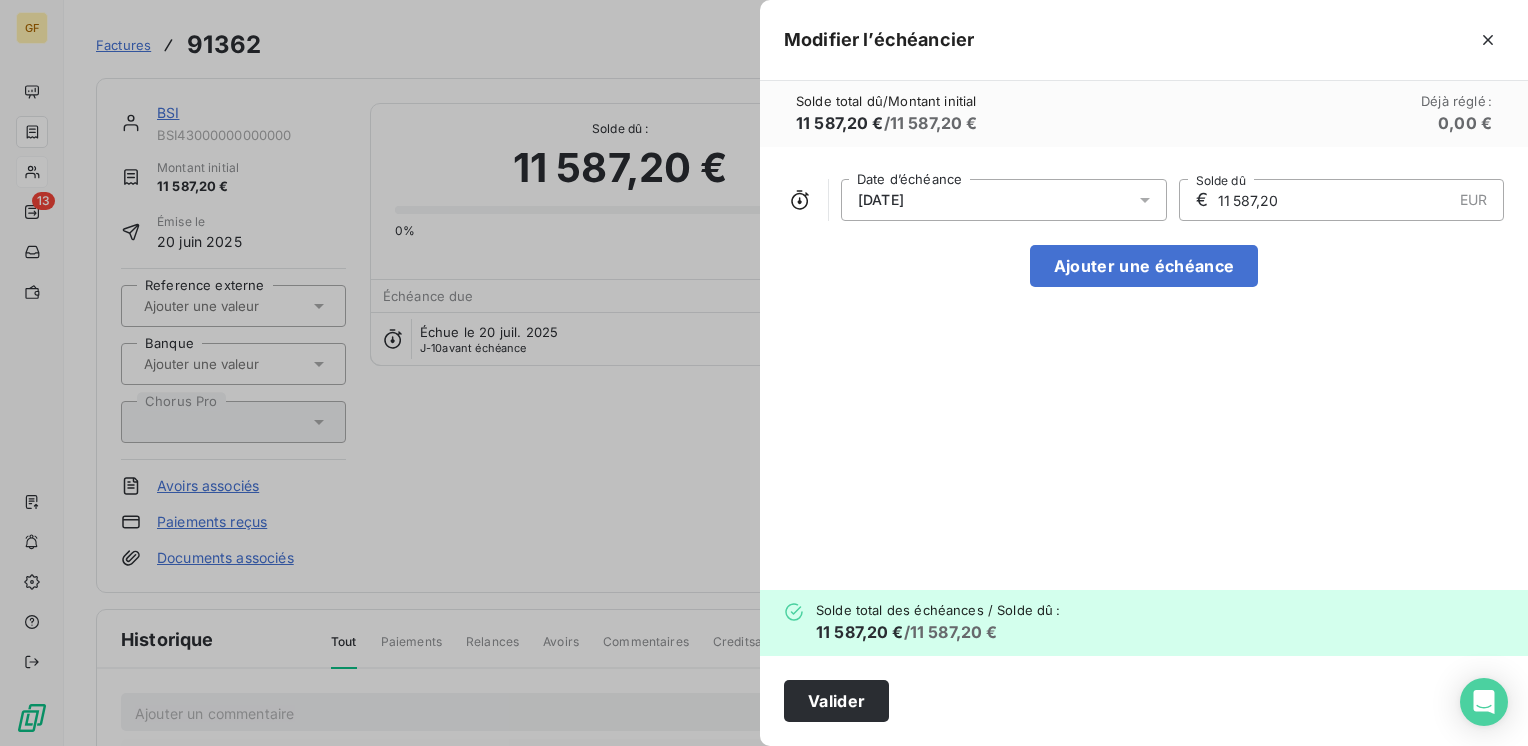 click 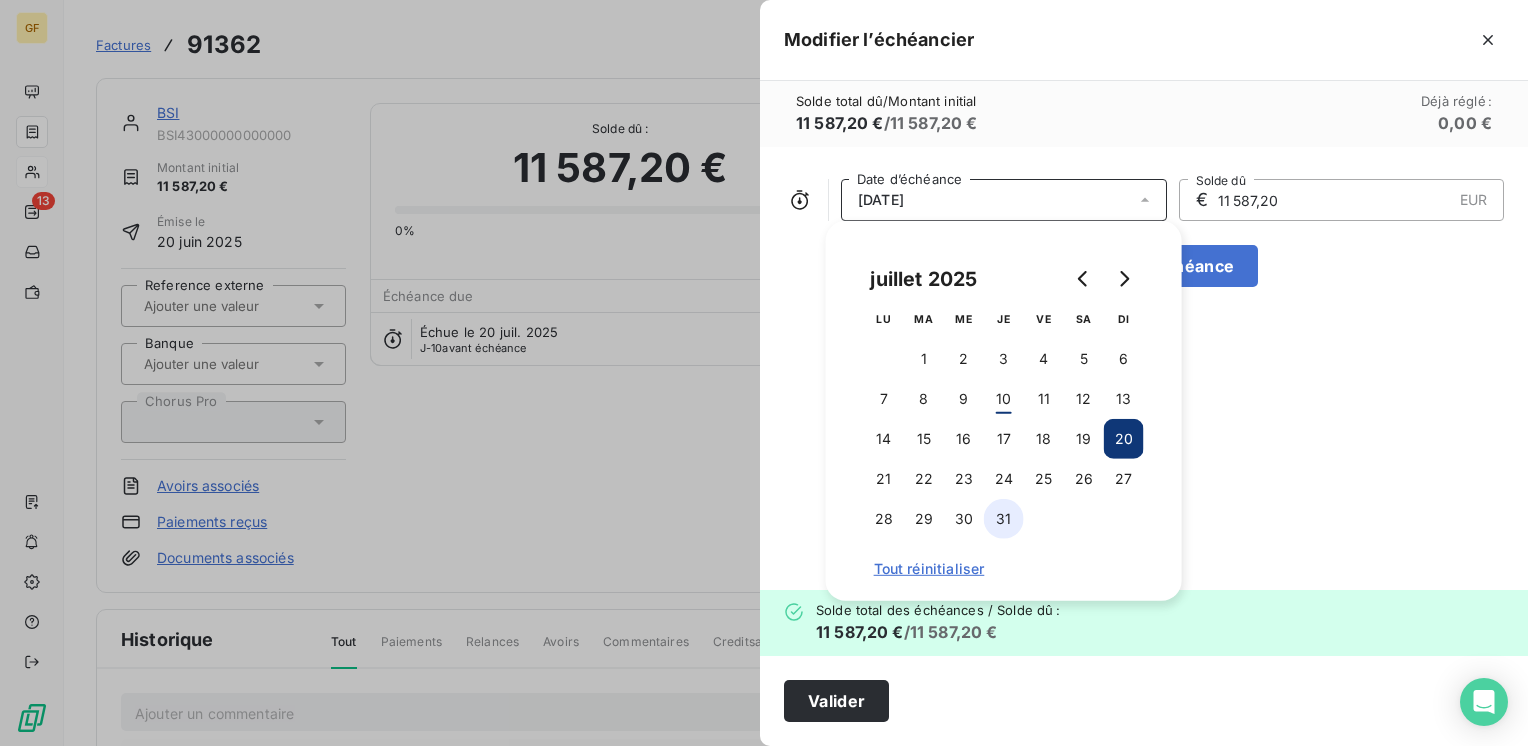 click on "31" at bounding box center (1004, 519) 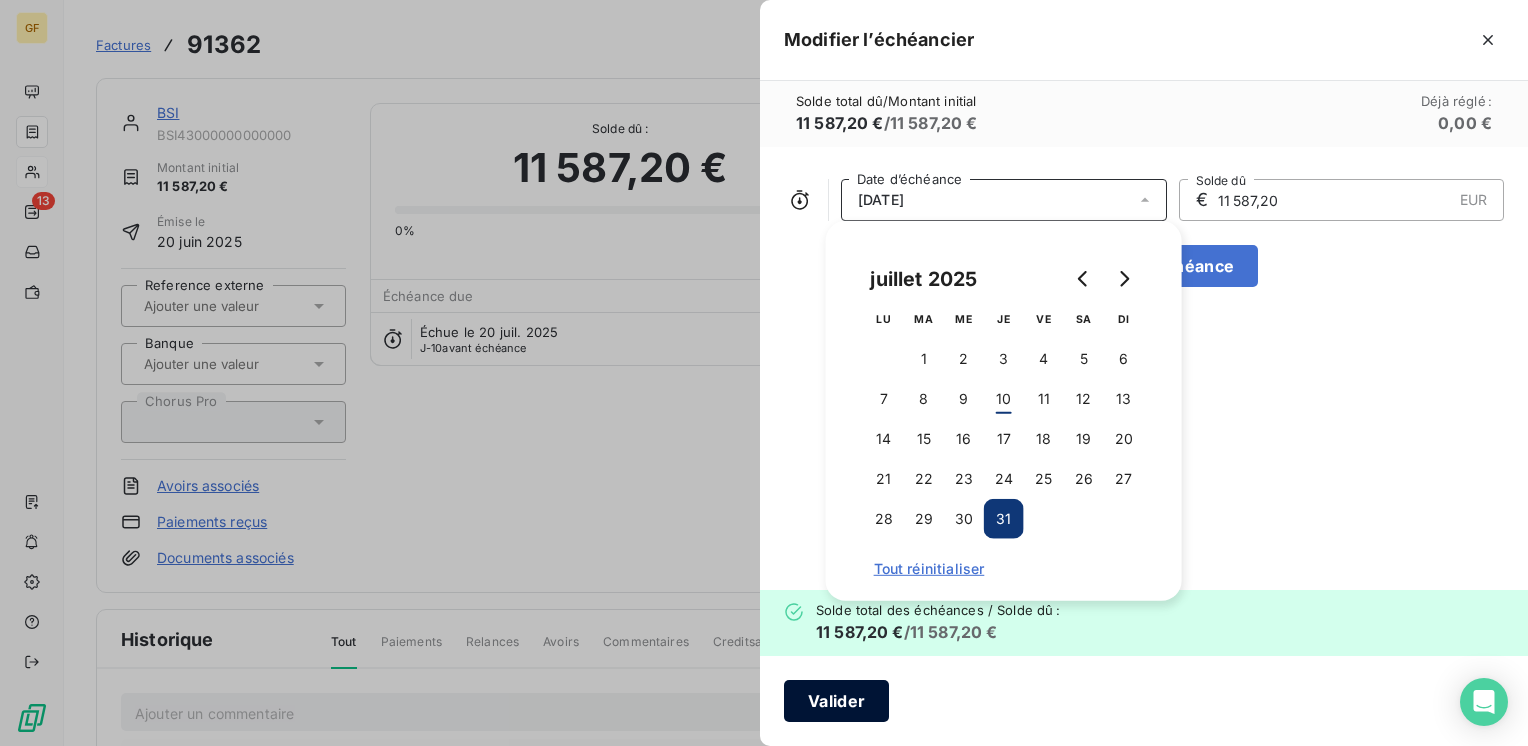 click on "Valider" at bounding box center [836, 701] 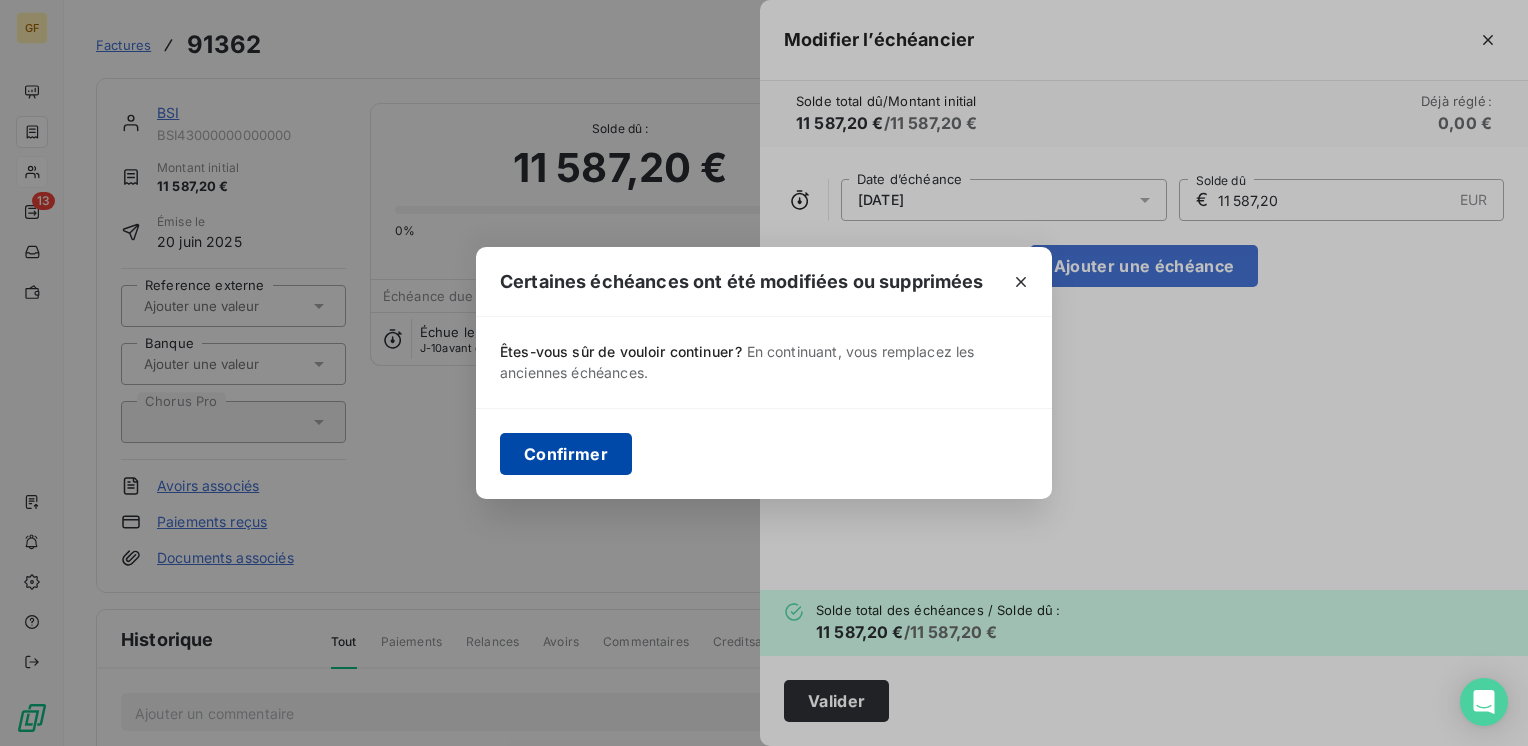 click on "Confirmer" at bounding box center (566, 454) 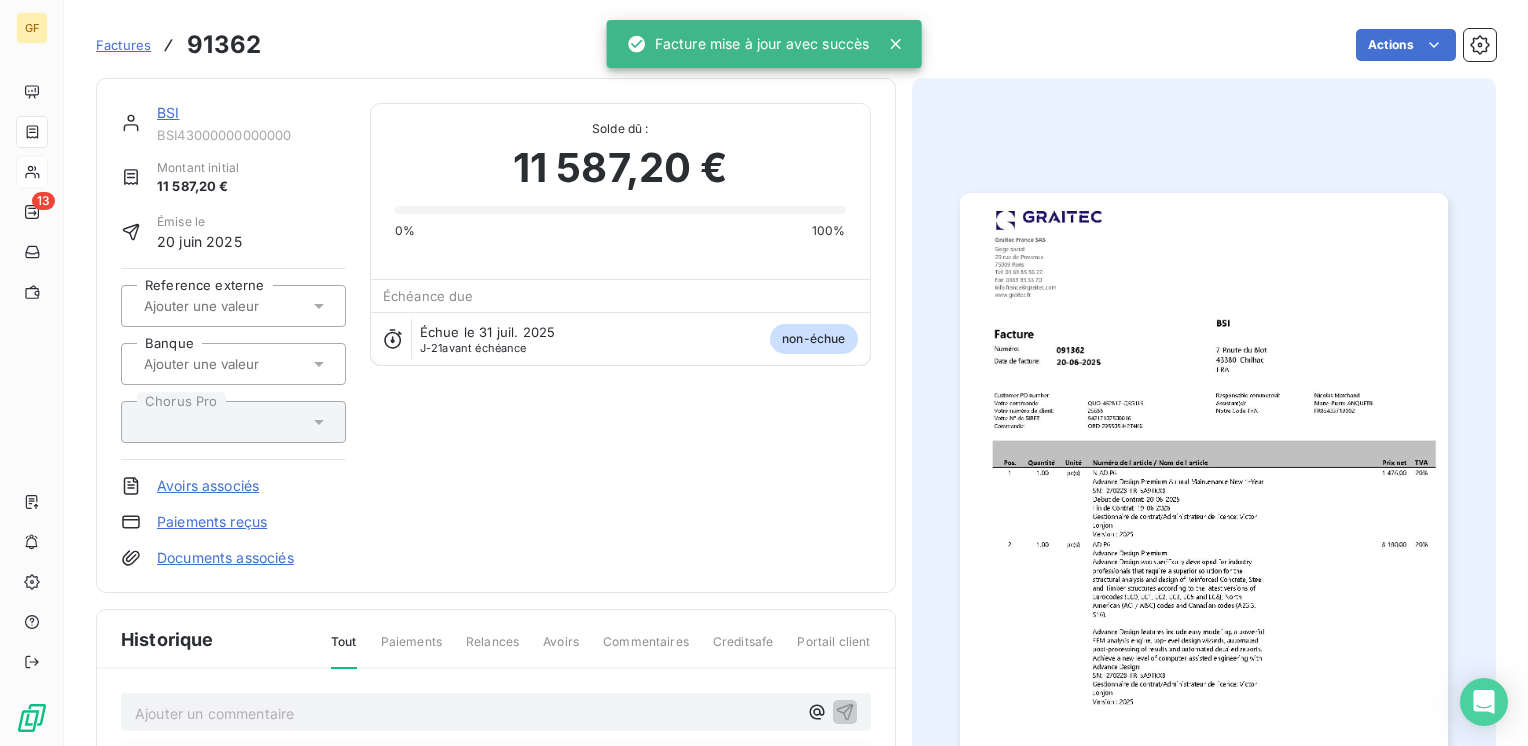 click on "BSI" at bounding box center (168, 112) 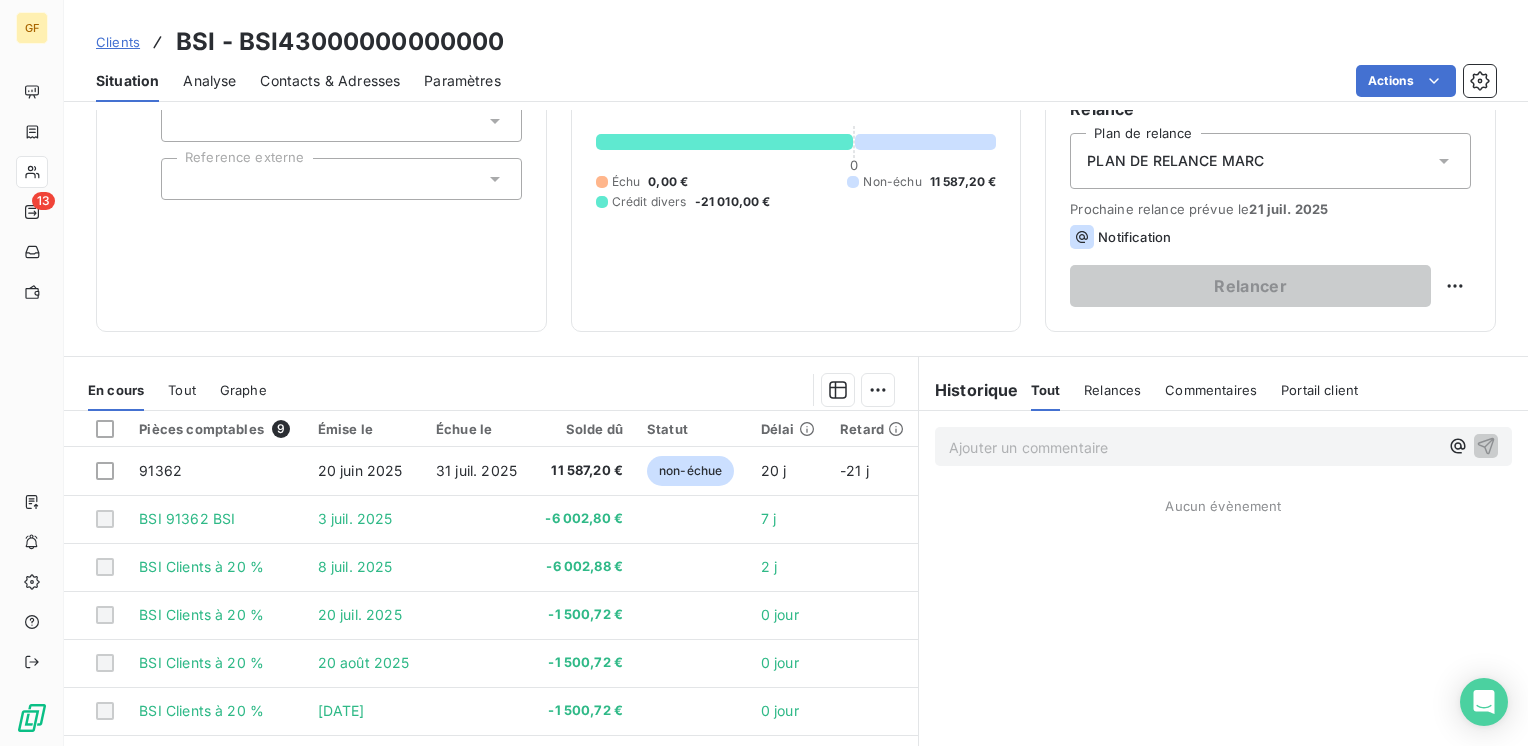 scroll, scrollTop: 300, scrollLeft: 0, axis: vertical 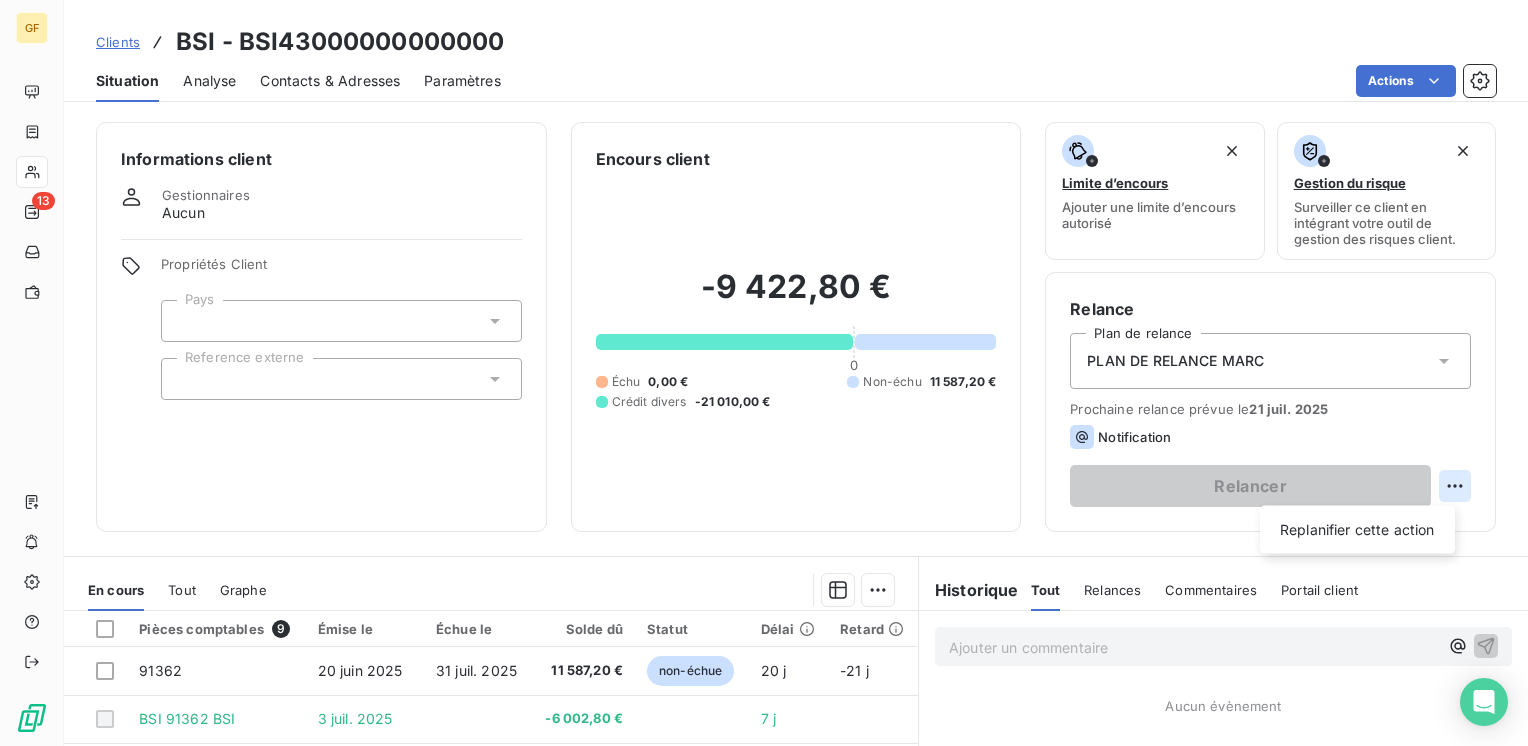 click on "GF 13 Clients BSI - BSI43000000000000 Situation Analyse Contacts & Adresses Paramètres Actions Informations client Gestionnaires Aucun Propriétés Client Pays Reference externe Encours client   -9 422,80 € 0 Échu 0,00 € Non-échu 11 587,20 €   Crédit divers -21 010,00 €   Limite d’encours Ajouter une limite d’encours autorisé Gestion du risque Surveiller ce client en intégrant votre outil de gestion des risques client. Relance Plan de relance PLAN DE RELANCE MARC Prochaine relance prévue le  21 juil. 2025 Notification Relancer Replanifier cette action En cours Tout Graphe Pièces comptables 9 Émise le Échue le Solde dû Statut Délai   Retard   91362 20 juin 2025 31 juil. 2025 11 587,20 € non-échue 20 j -21 j BSI 91362 BSI 3 juil. 2025 -6 002,80 € 7 j BSI Clients à 20 % 8 juil. 2025 -6 002,88 € 2 j BSI Clients à 20 % 20 juil. 2025 -1 500,72 € 0 jour BSI Clients à 20 % 20 août 2025 -1 500,72 € 0 jour BSI Clients à 20 % 19 sept. 2025 0 jour" at bounding box center [764, 373] 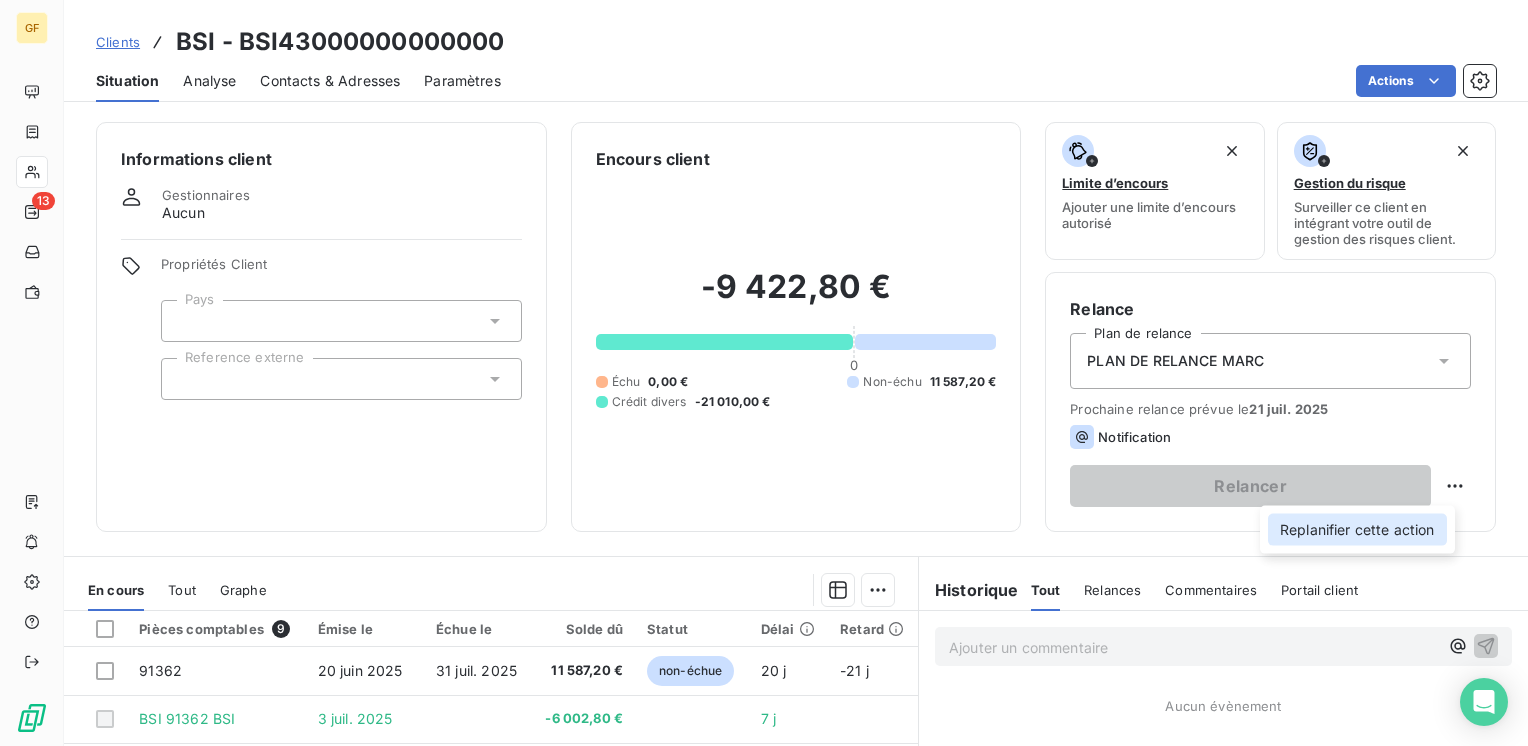click on "Replanifier cette action" at bounding box center (1357, 530) 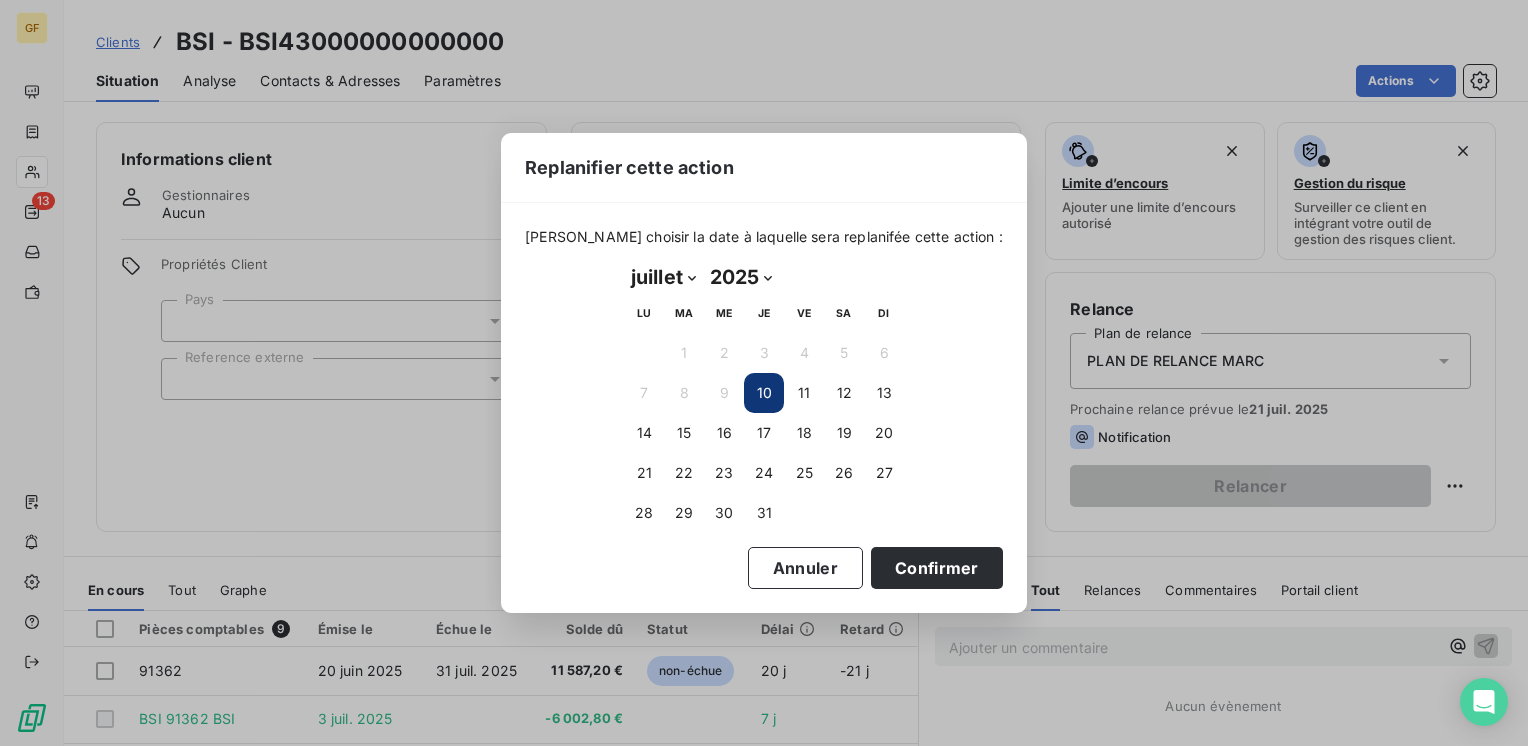click on "janvier février mars avril mai juin juillet août septembre octobre novembre décembre" at bounding box center (663, 277) 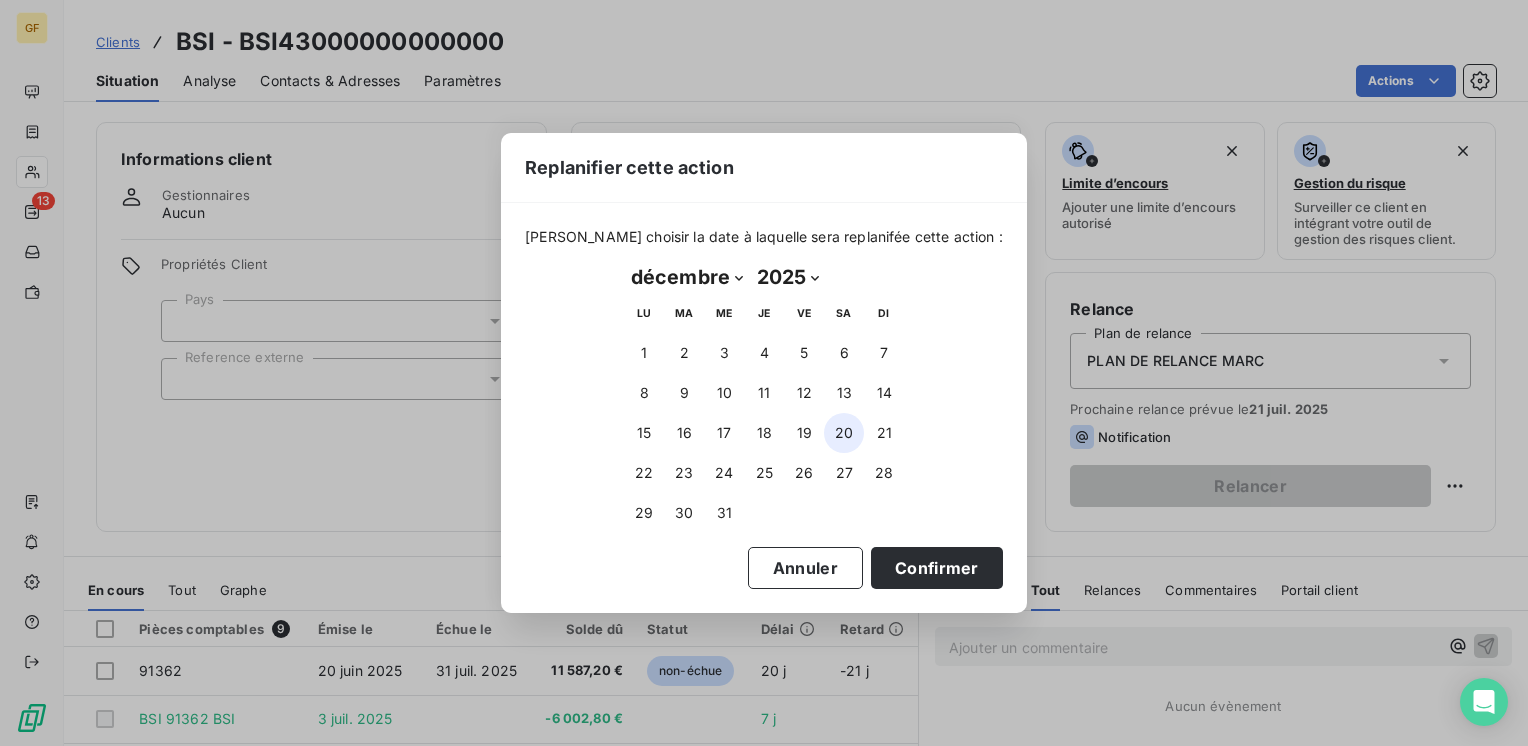 click on "20" at bounding box center [844, 433] 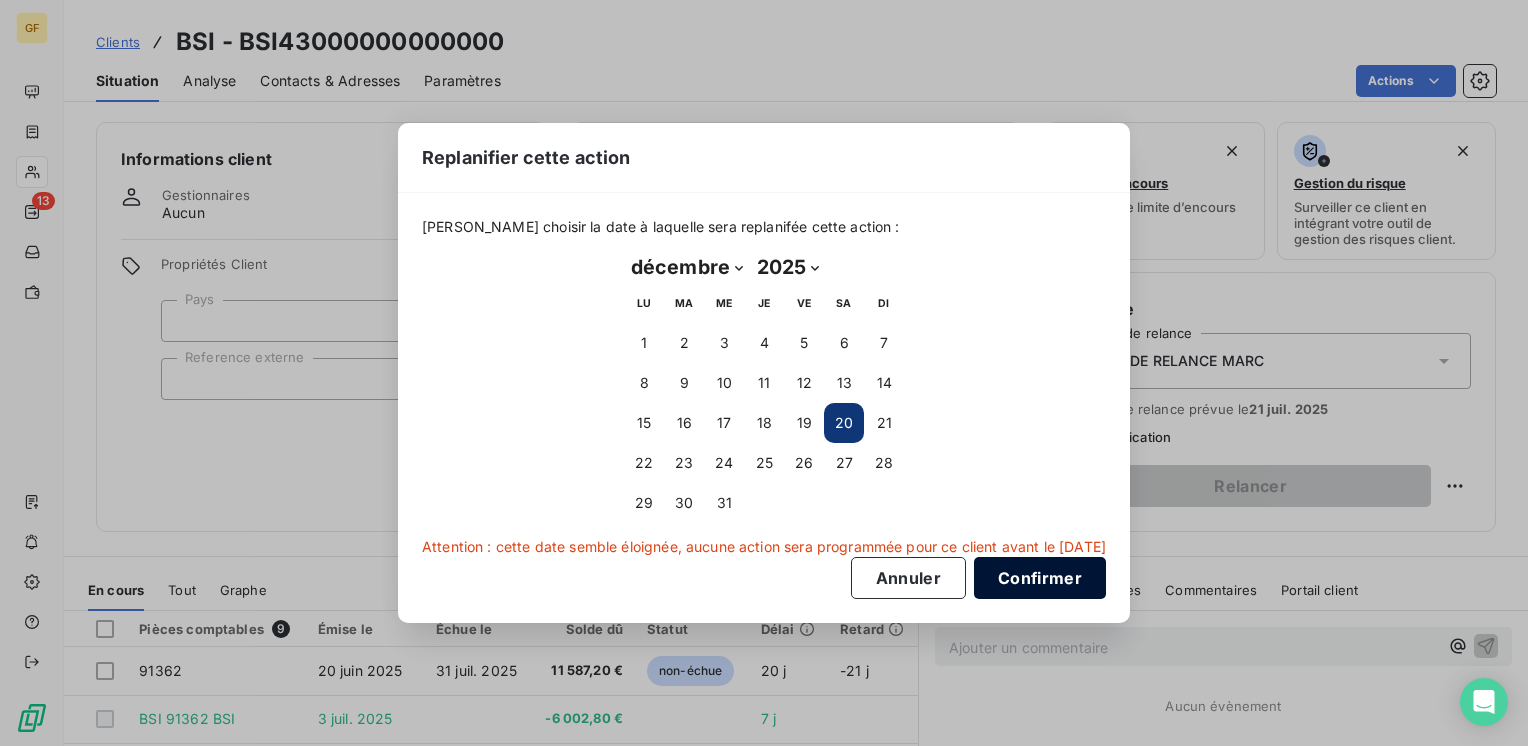 click on "Confirmer" at bounding box center (1040, 578) 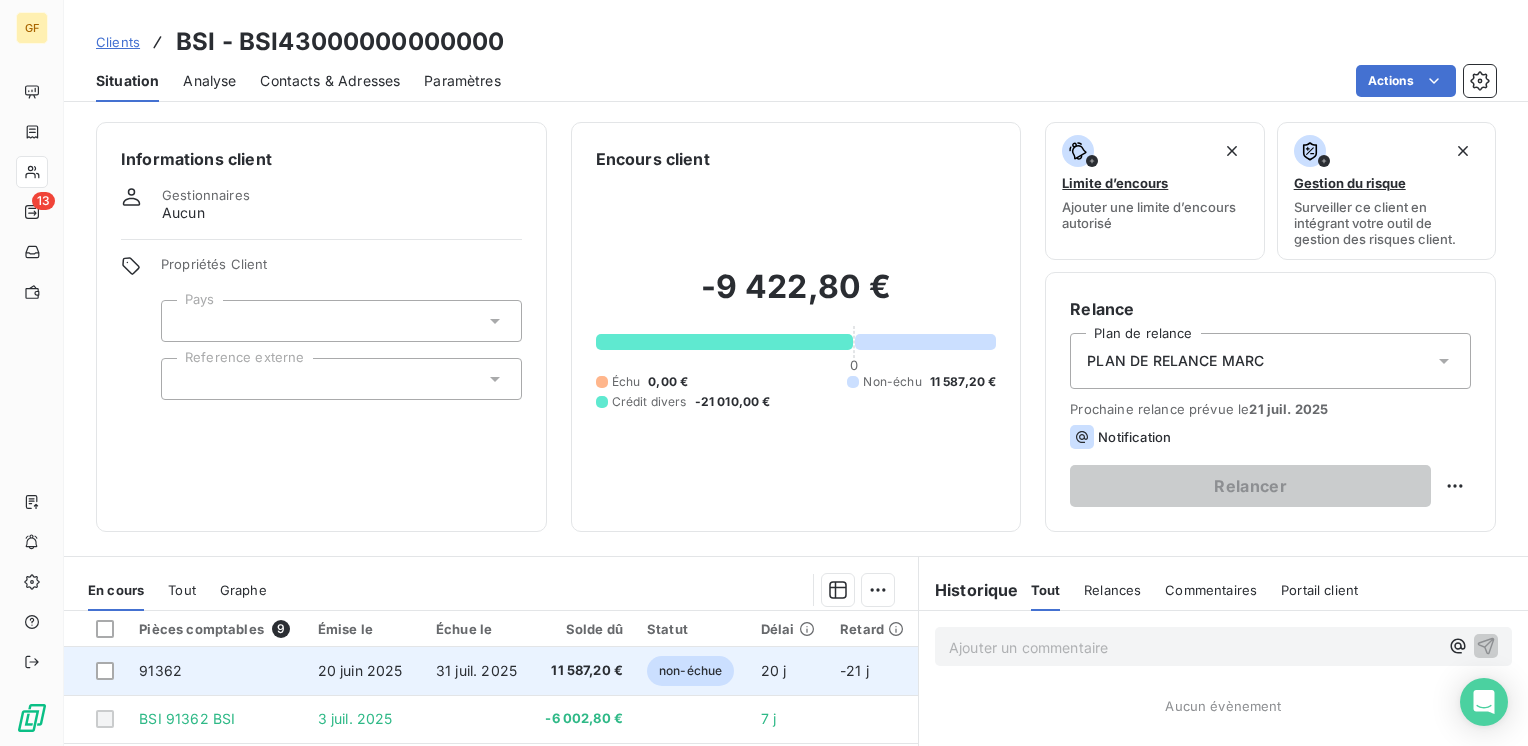 click on "11 587,20 €" at bounding box center (583, 671) 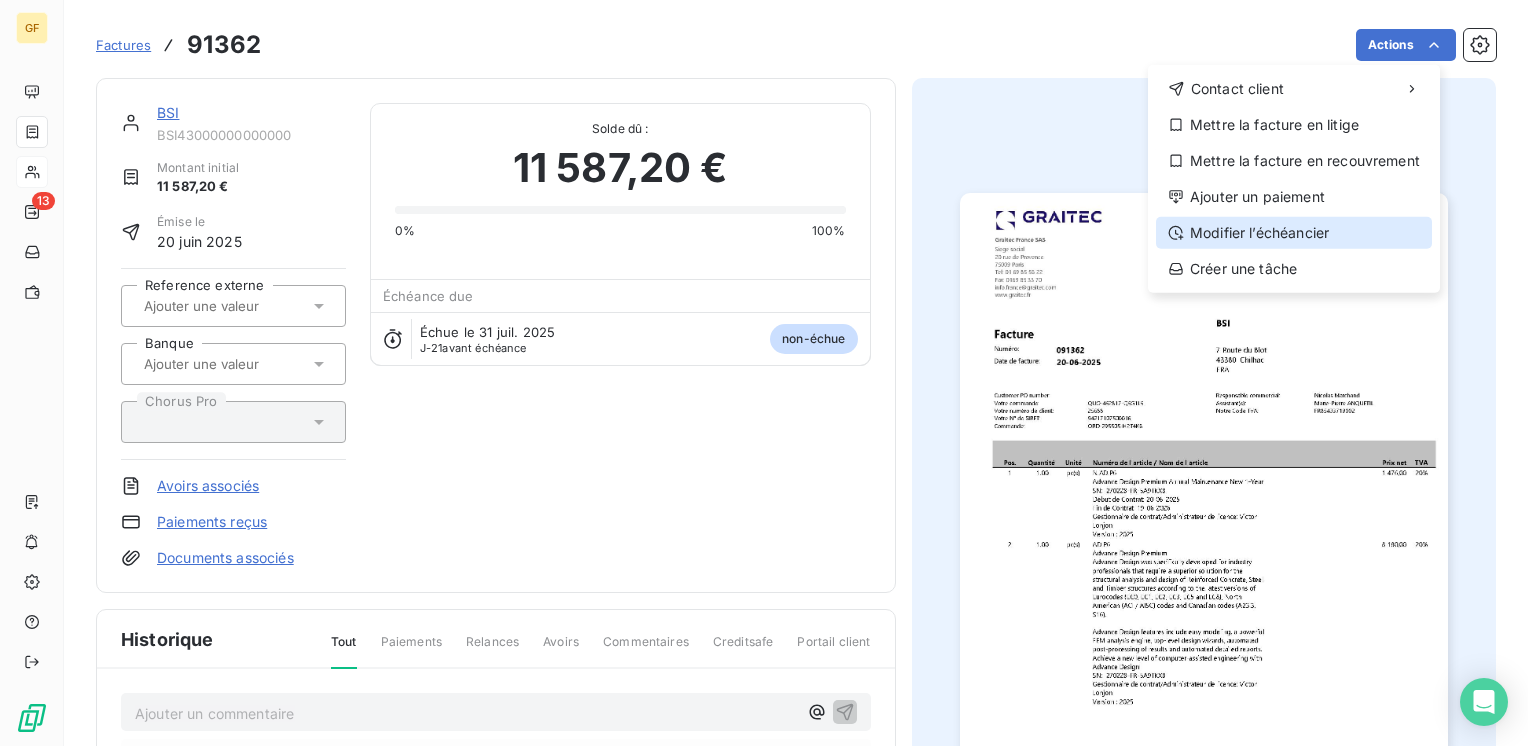 click on "Modifier l’échéancier" at bounding box center (1294, 233) 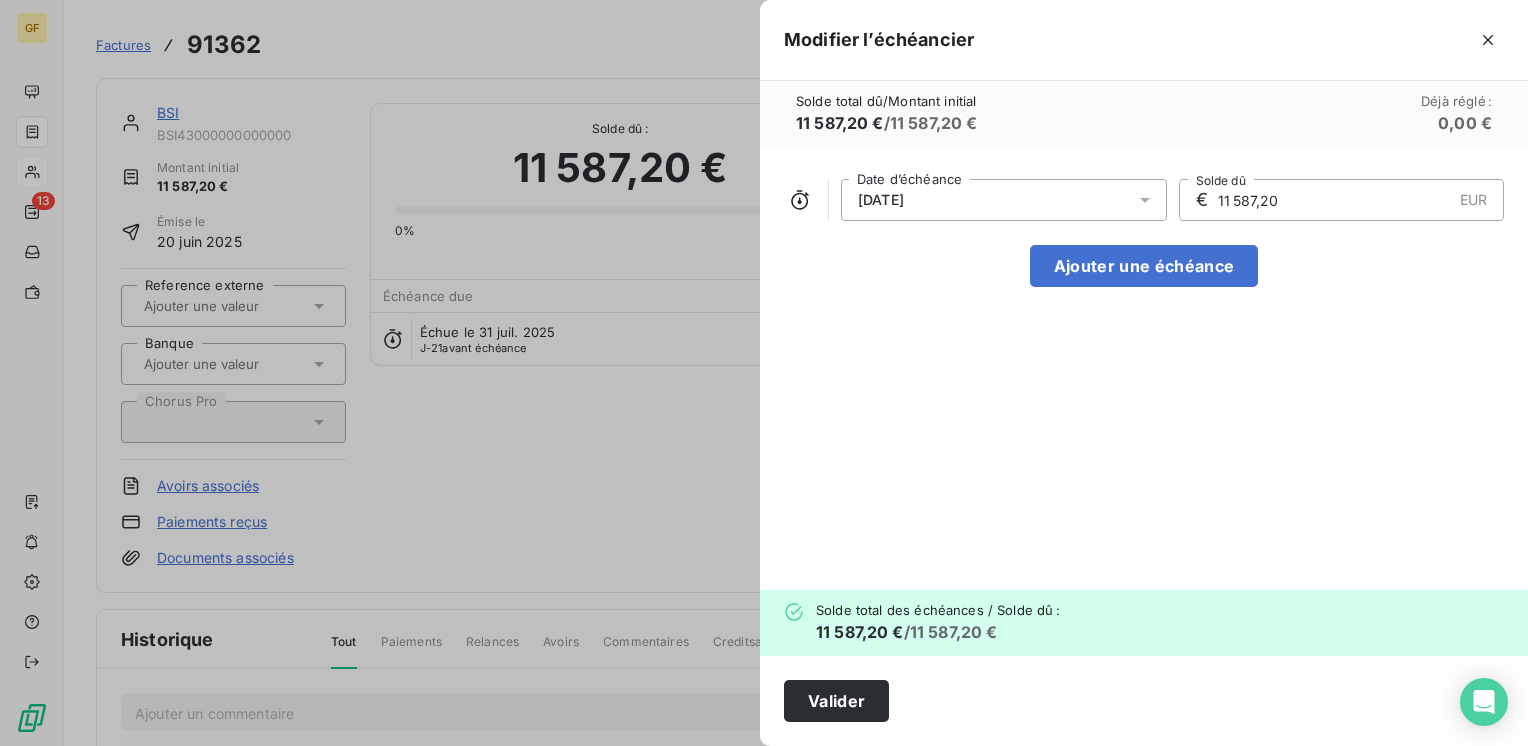click 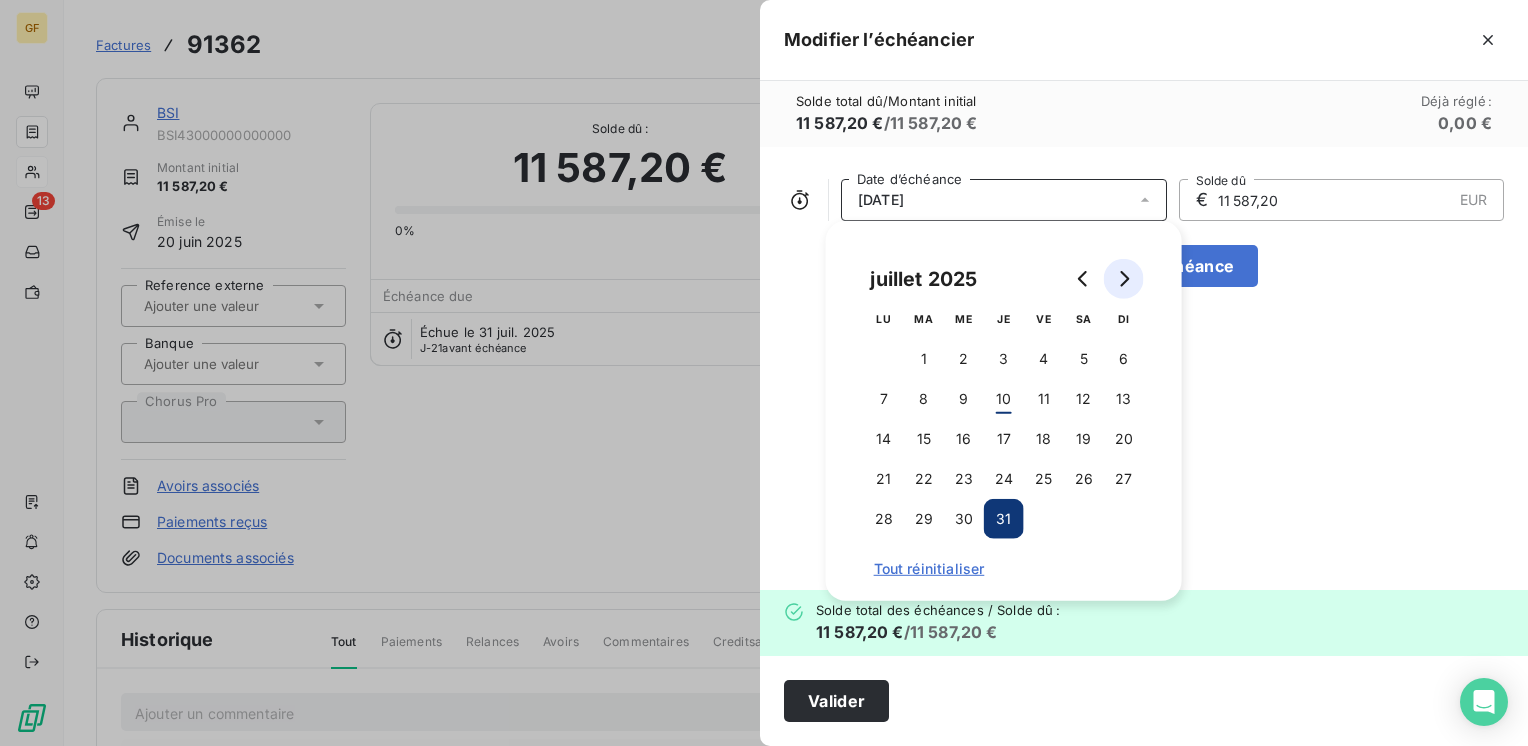 click 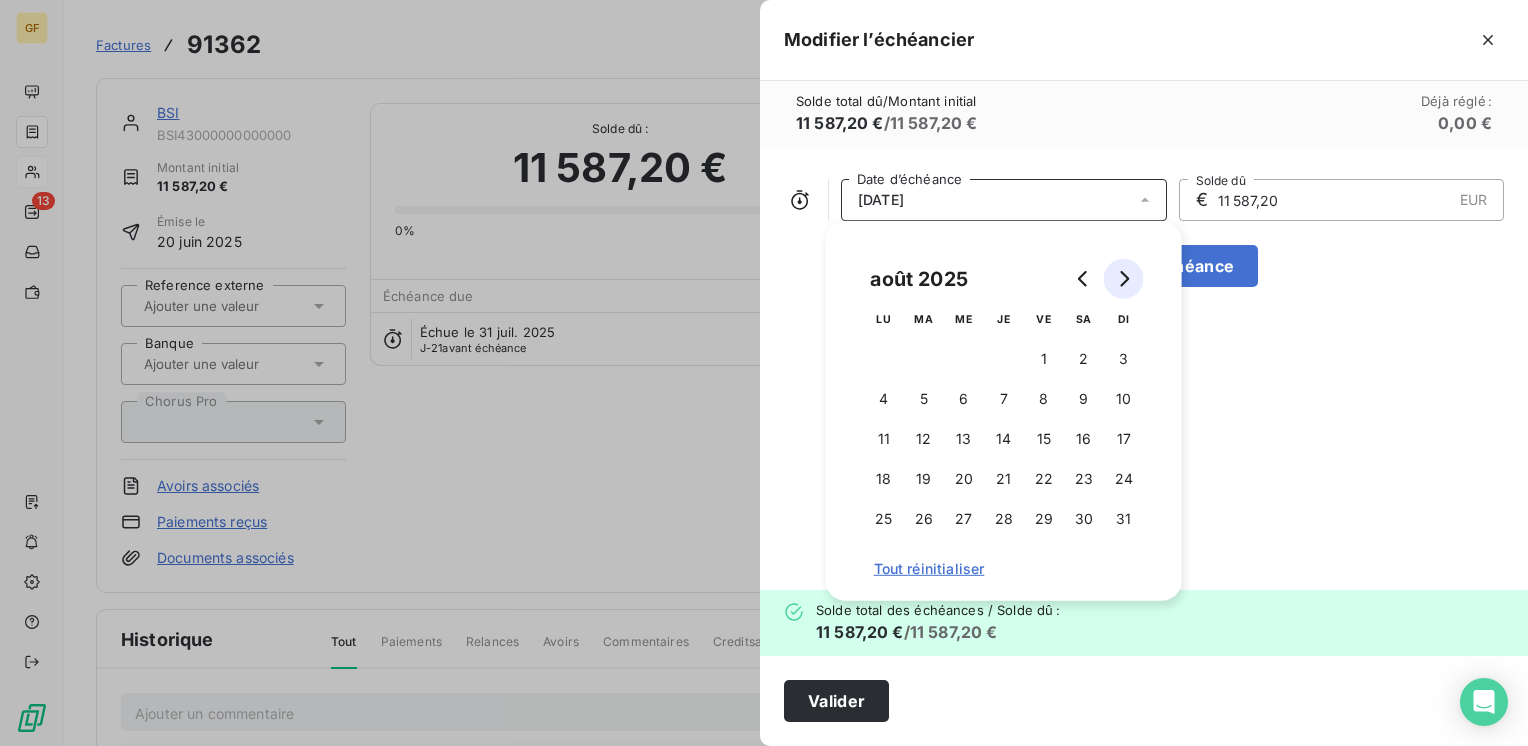 click 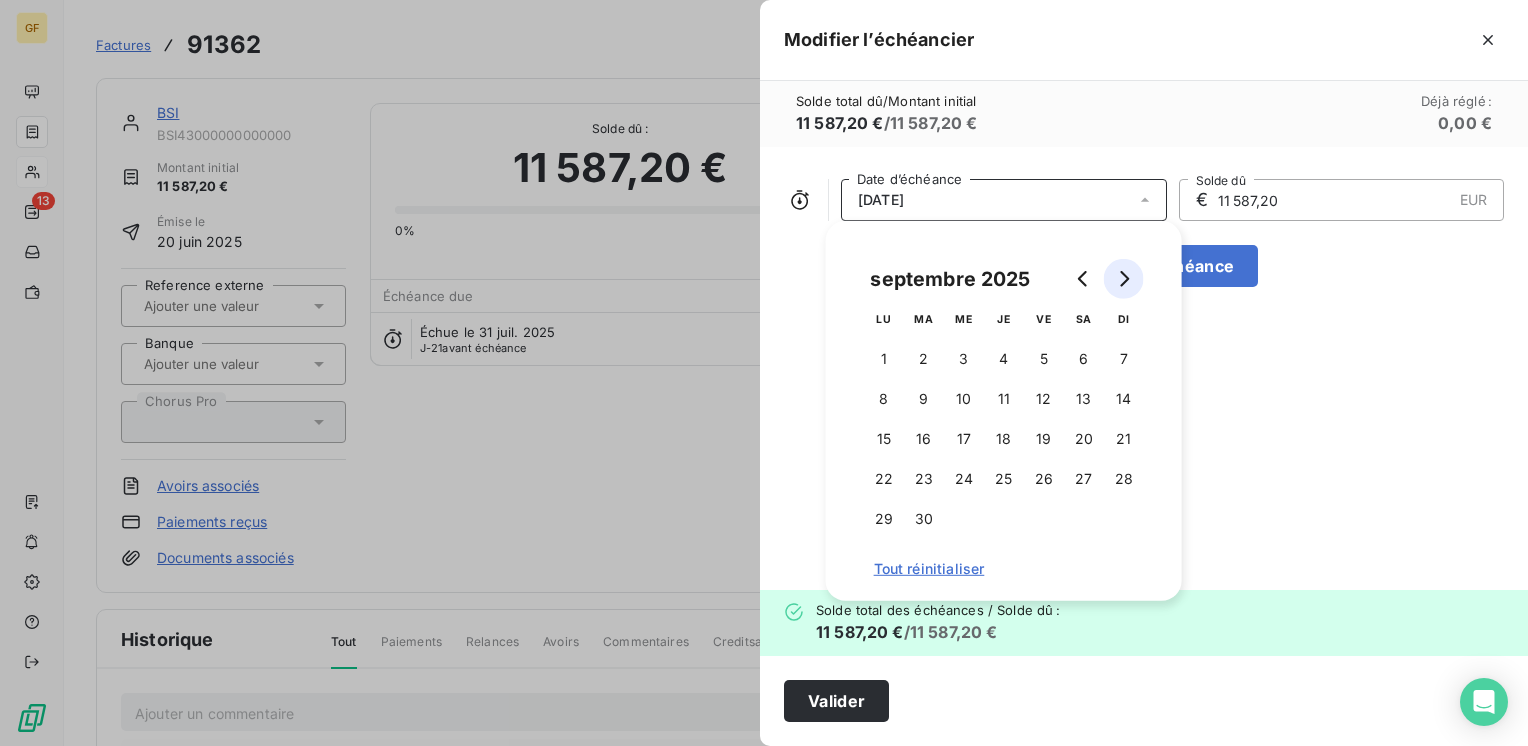 click 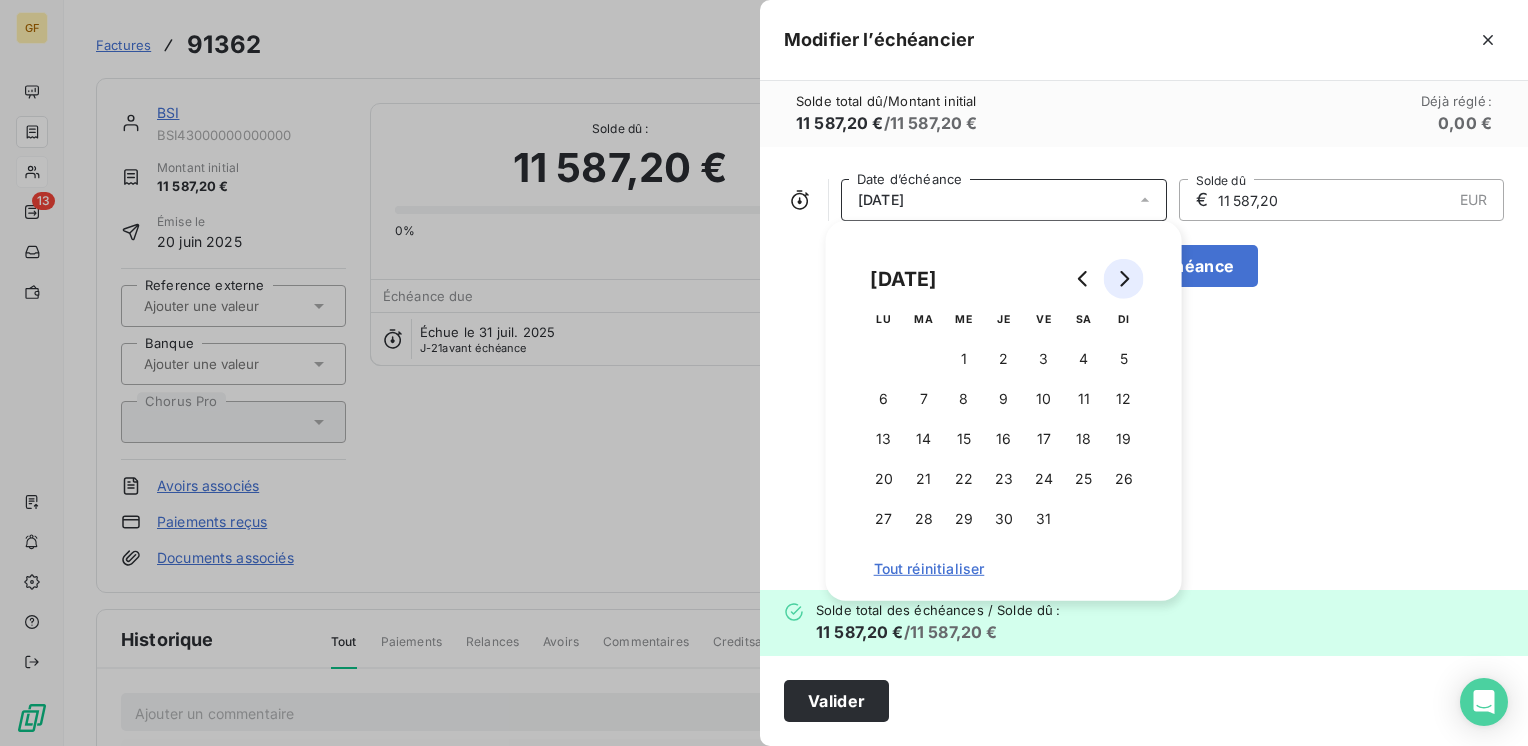click 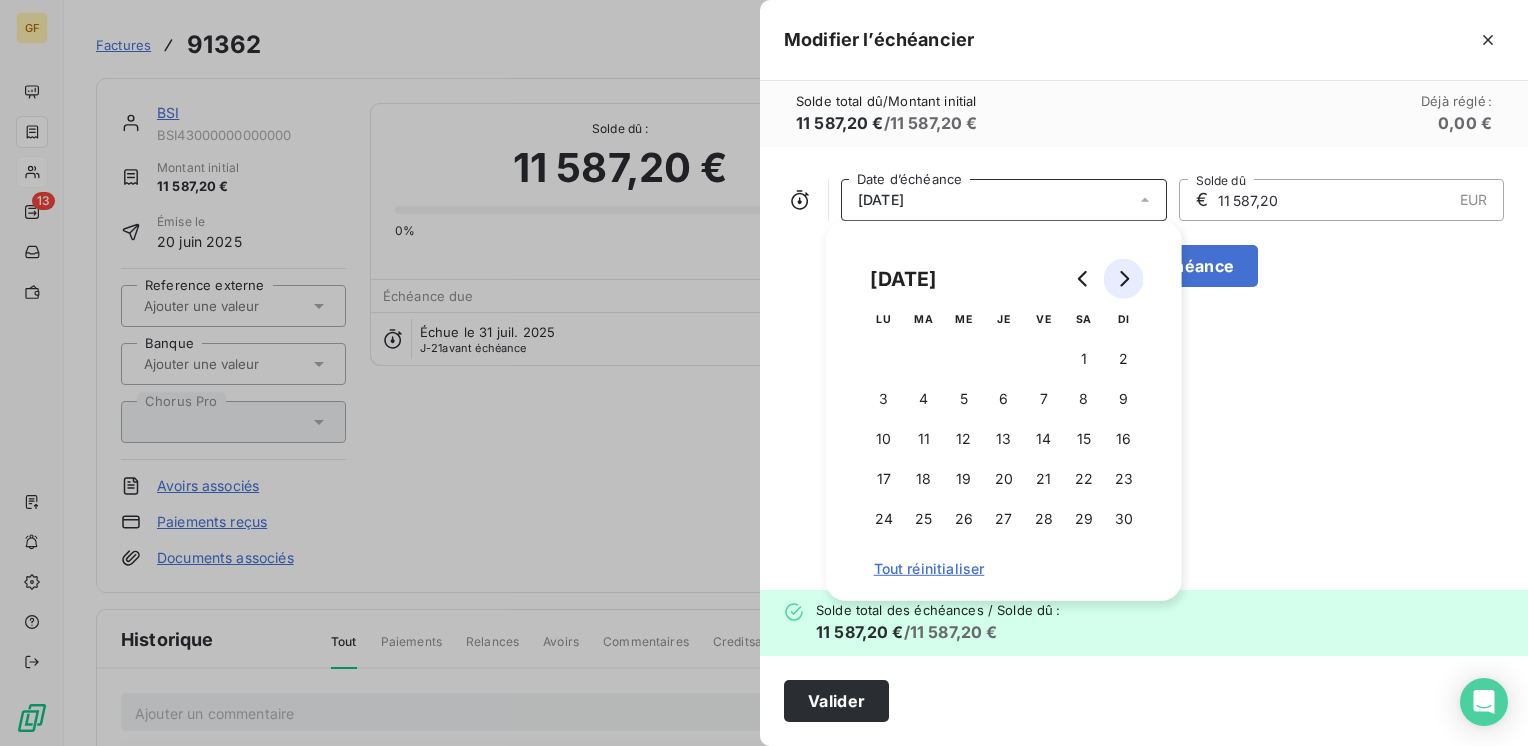 click 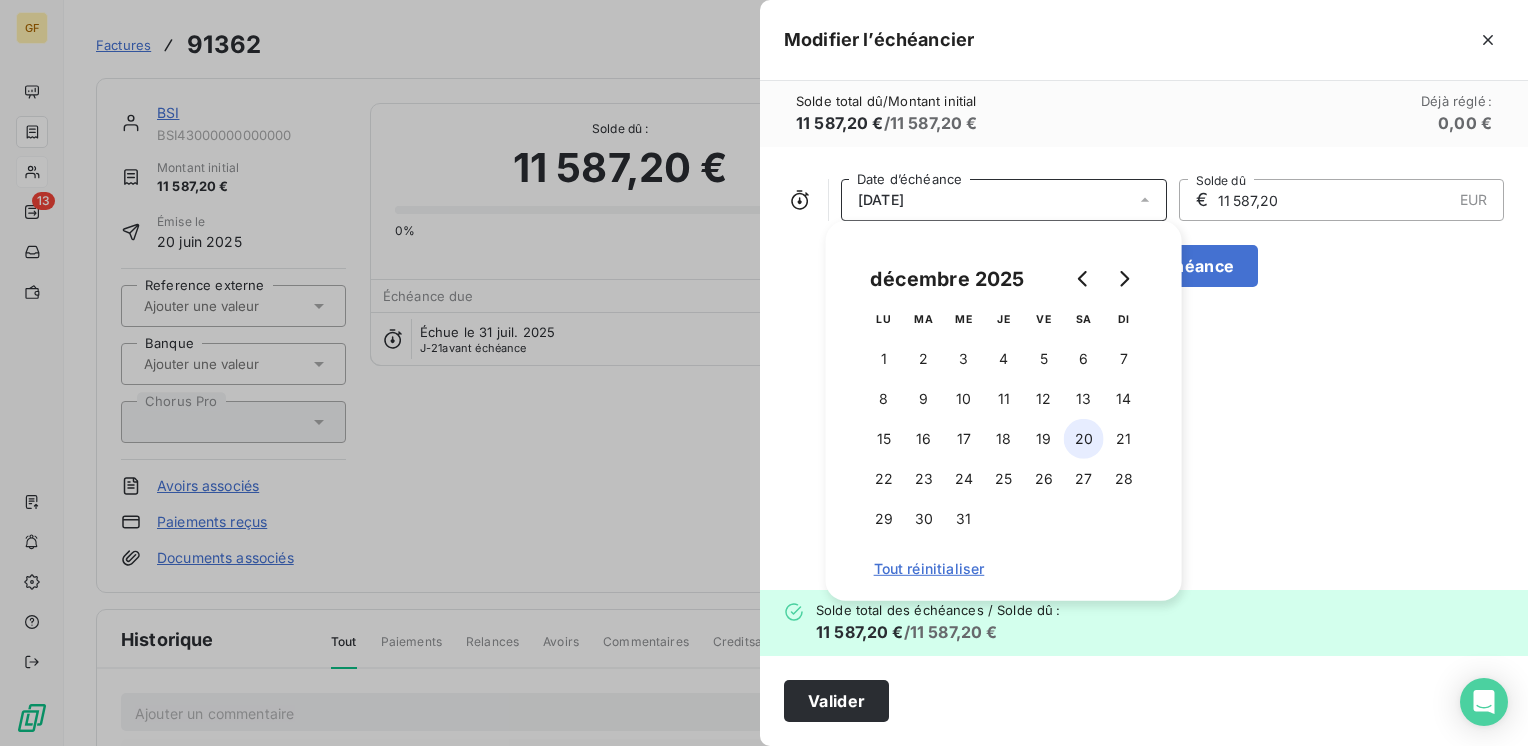 click on "20" at bounding box center (1084, 439) 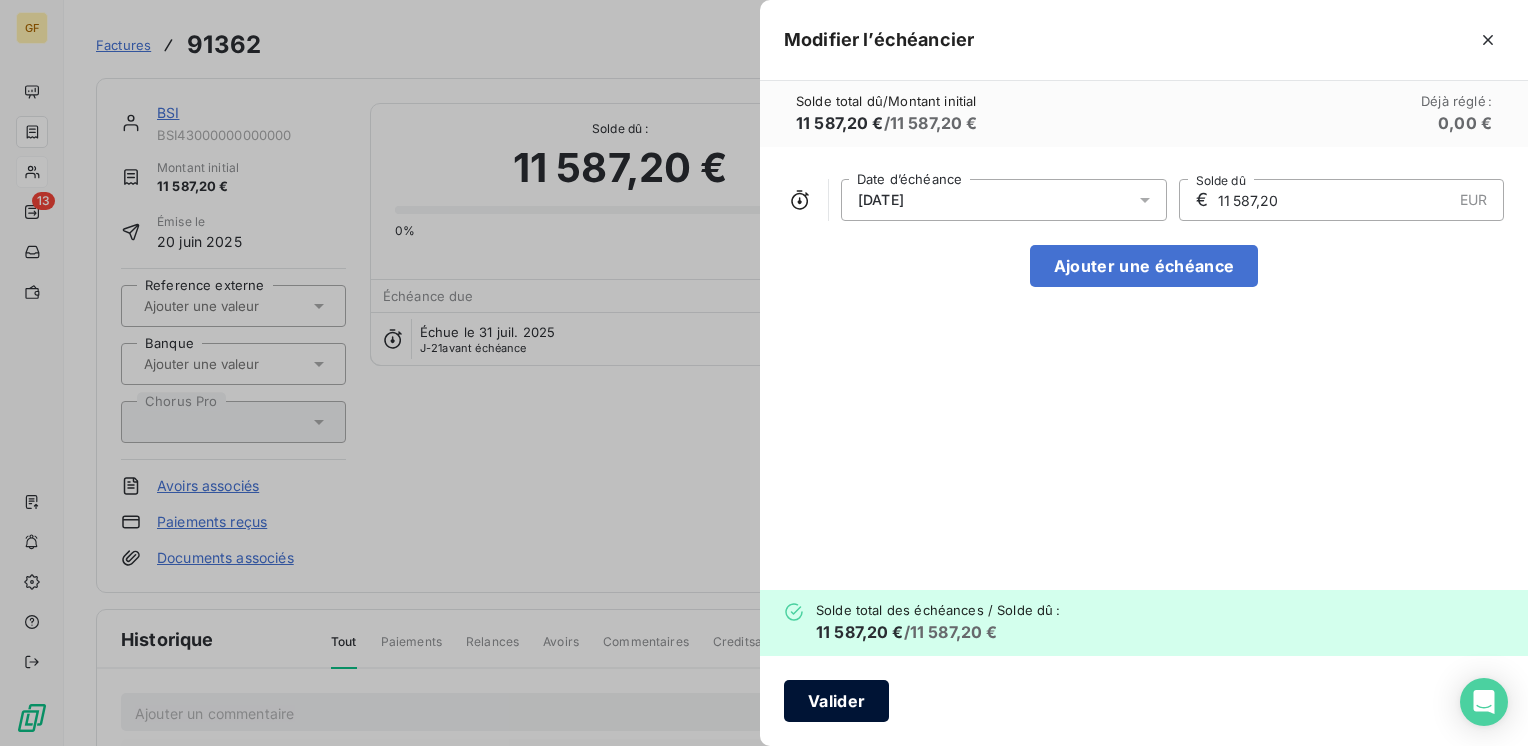 click on "Valider" at bounding box center [836, 701] 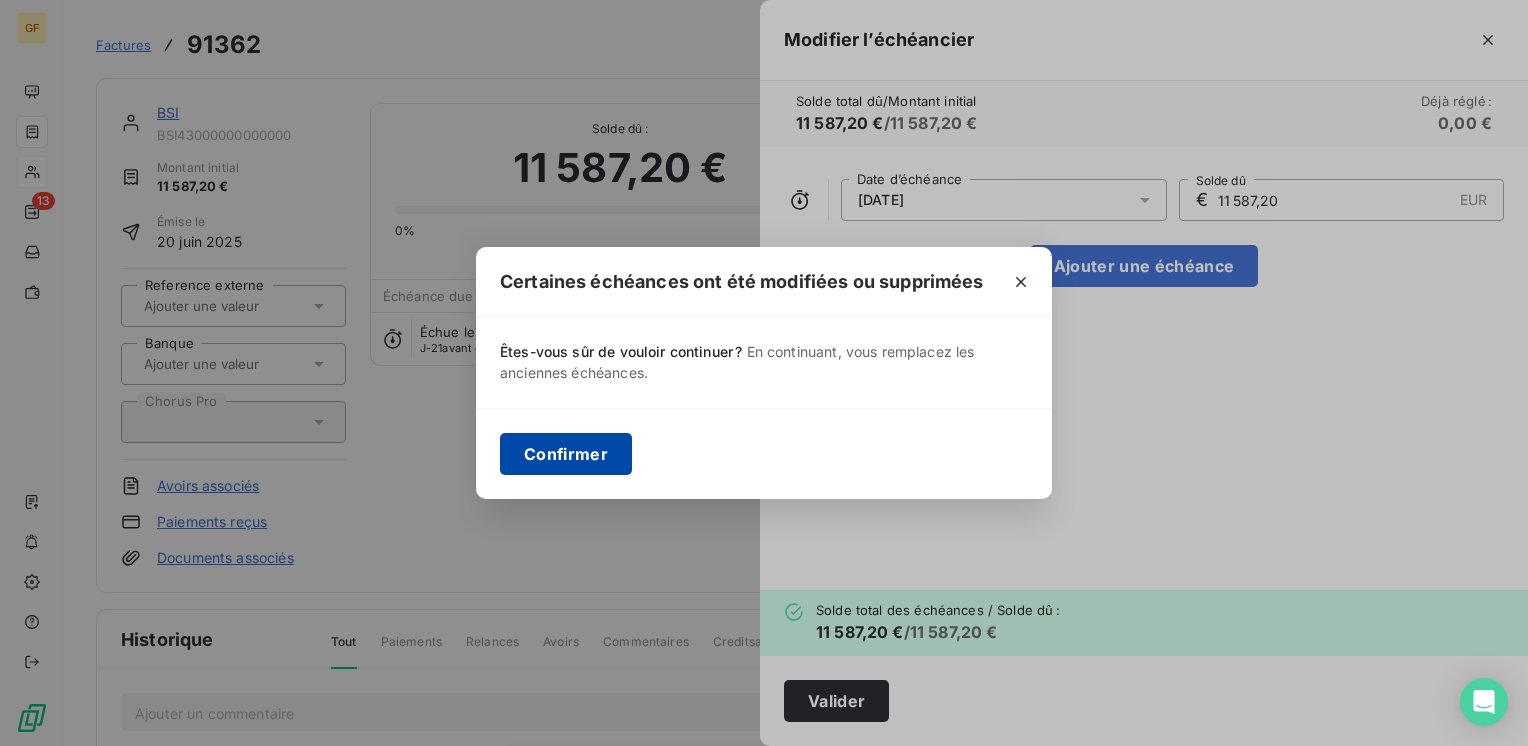 click on "Confirmer" at bounding box center (566, 454) 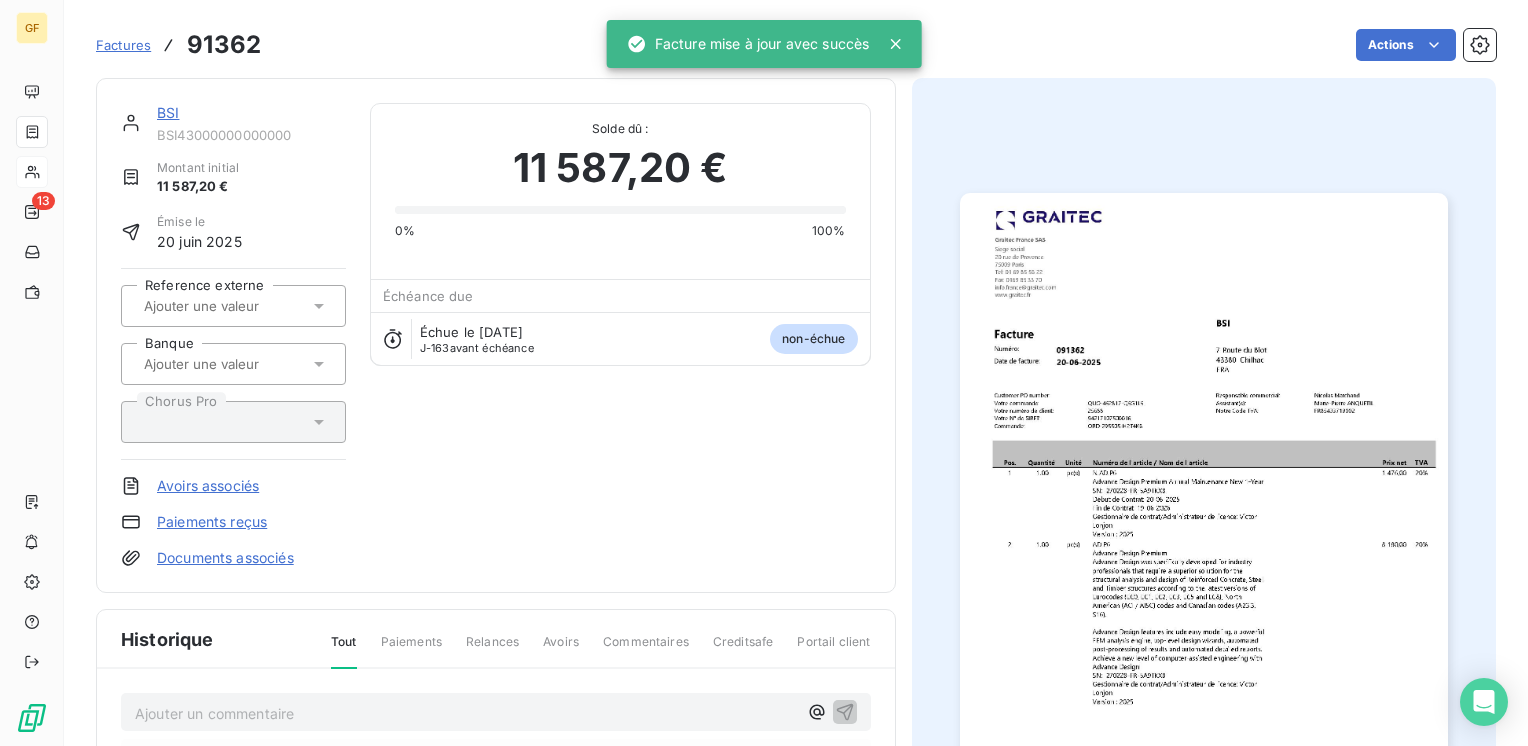 click on "BSI" at bounding box center (168, 112) 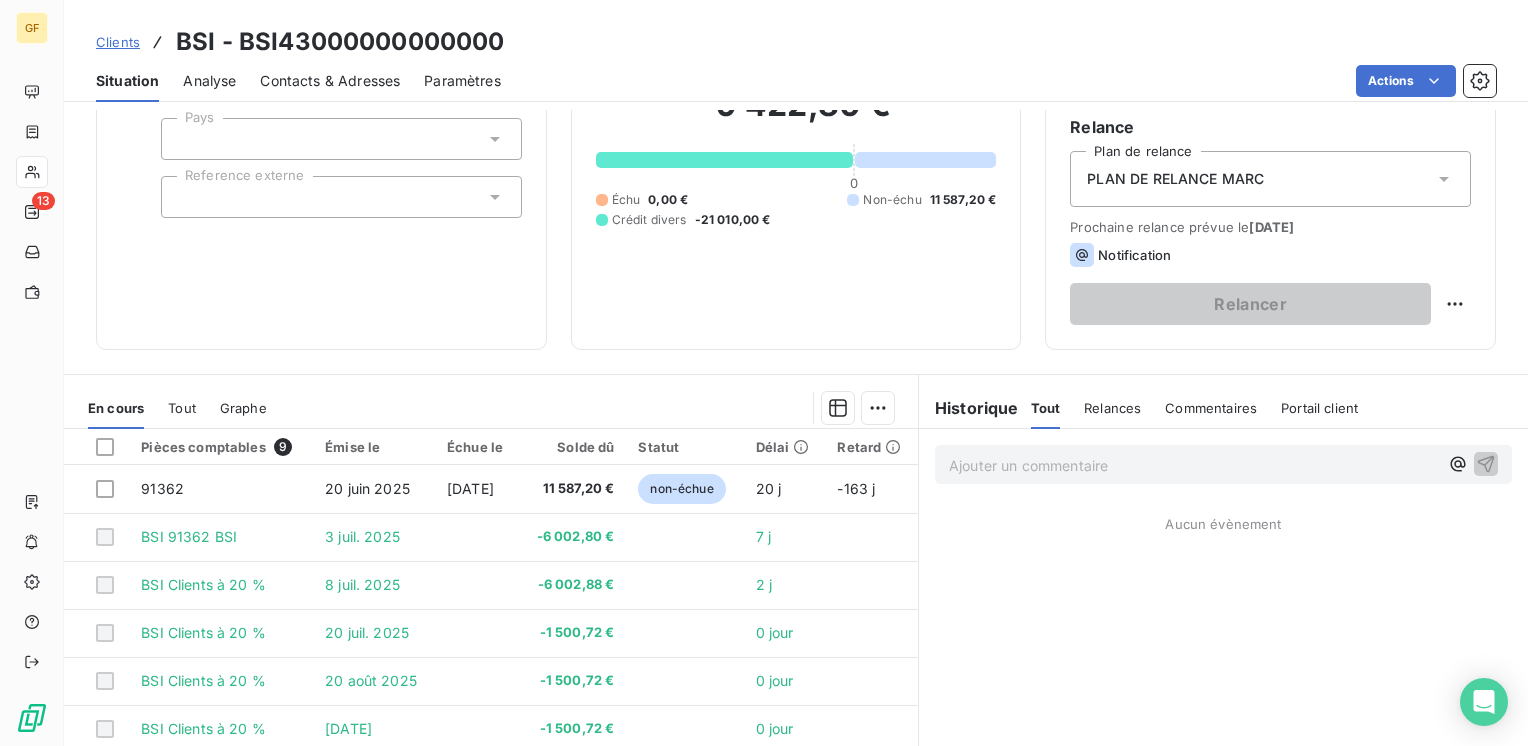 scroll, scrollTop: 200, scrollLeft: 0, axis: vertical 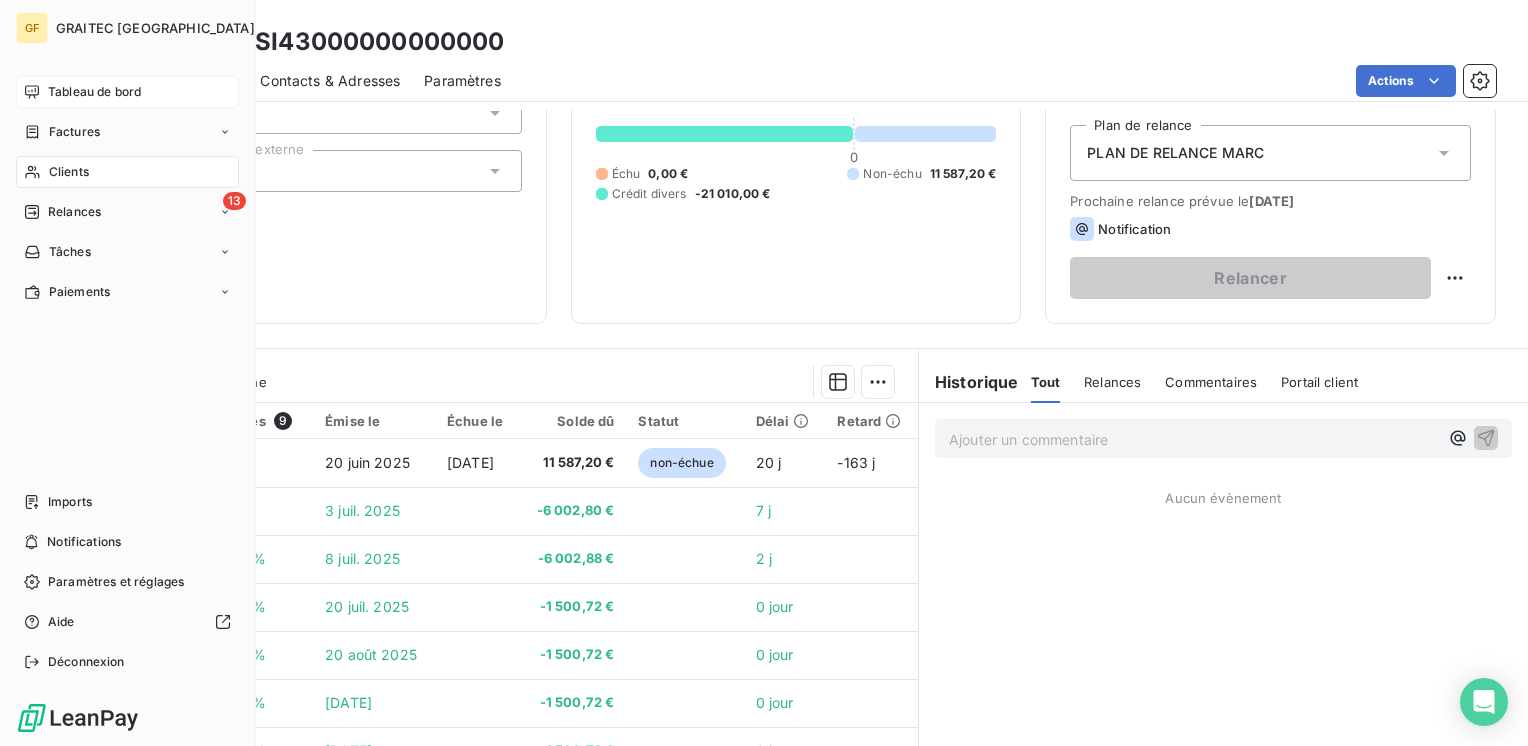 click on "Tableau de bord" at bounding box center [94, 92] 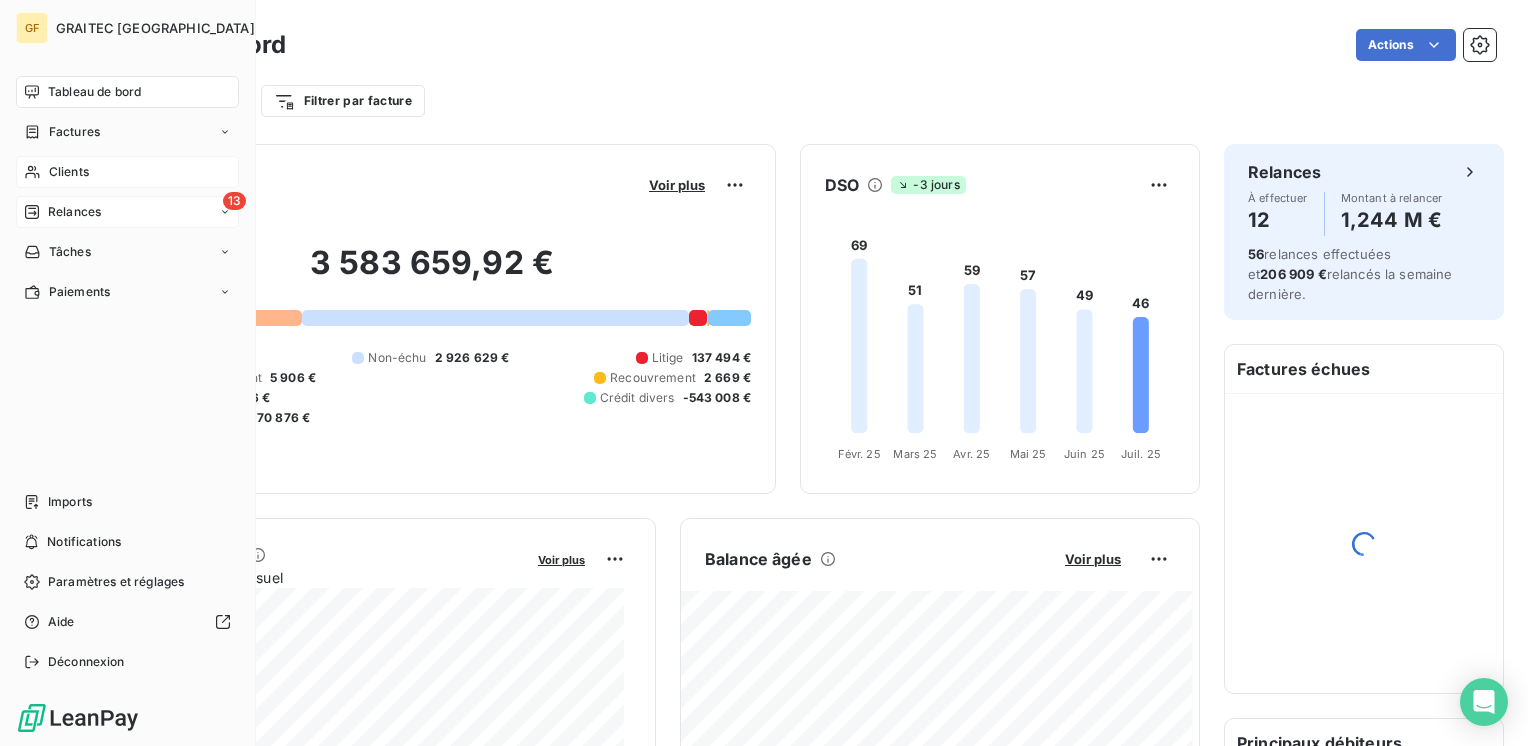 click on "Relances" at bounding box center [74, 212] 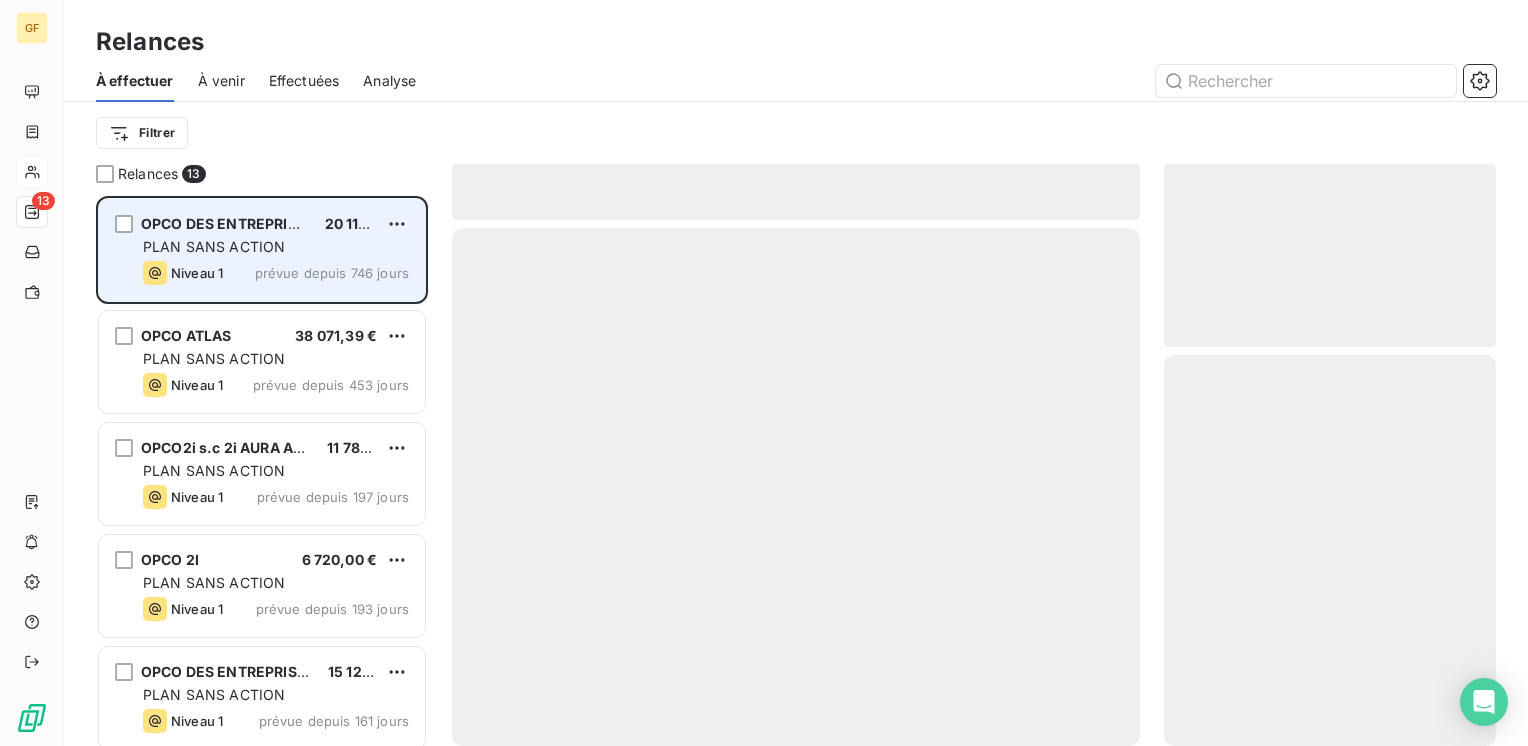 scroll, scrollTop: 16, scrollLeft: 16, axis: both 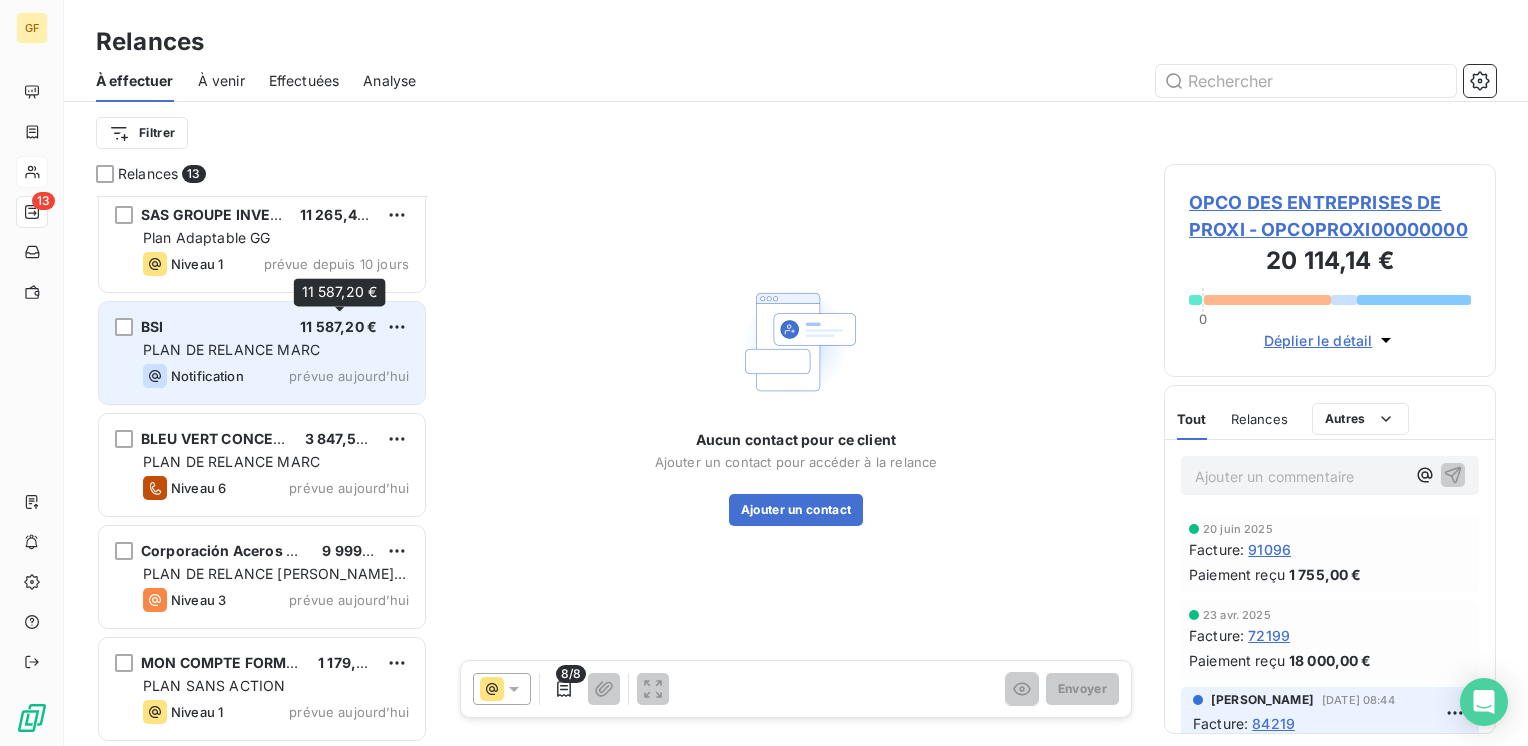 click on "11 587,20 €" at bounding box center [338, 326] 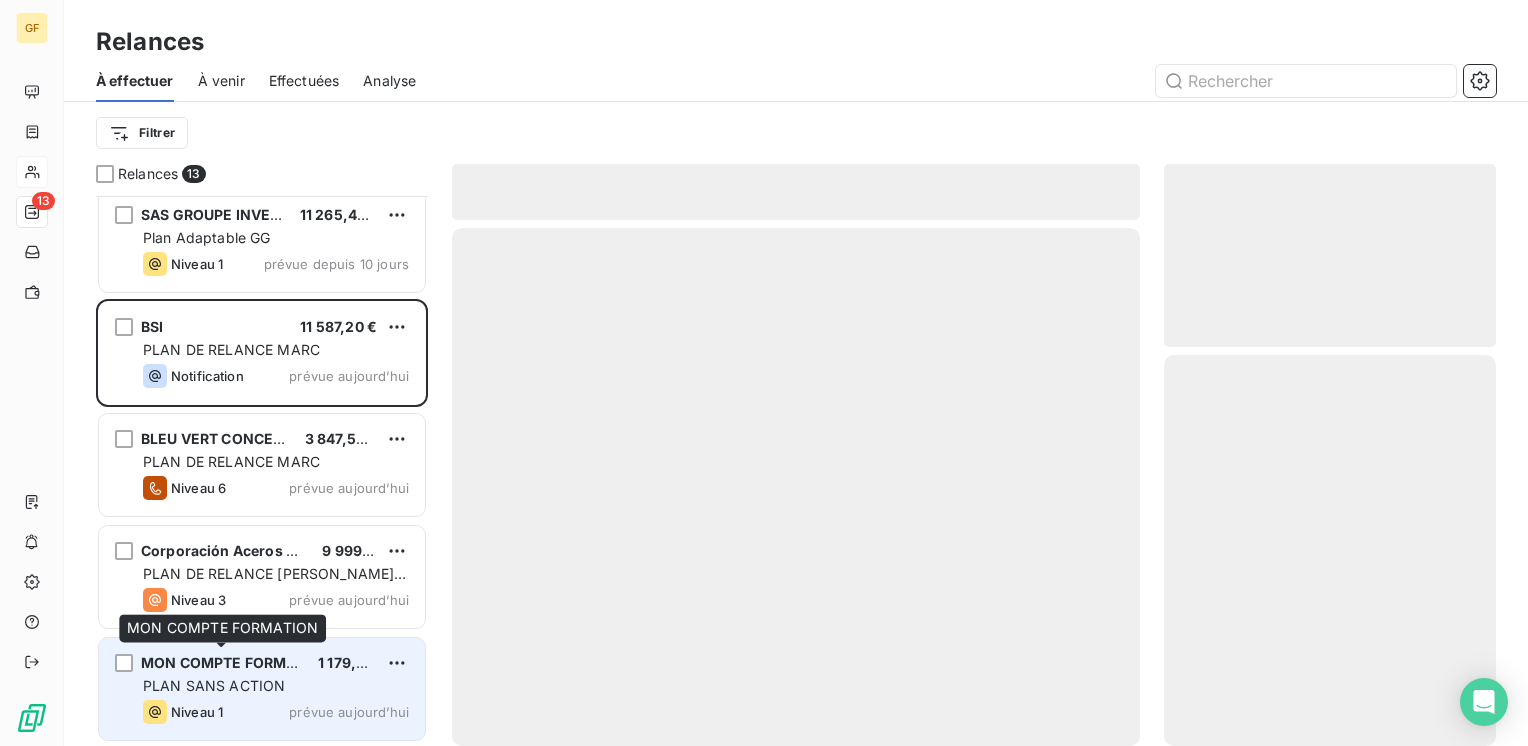 click on "MON COMPTE FORMATION" at bounding box center [236, 662] 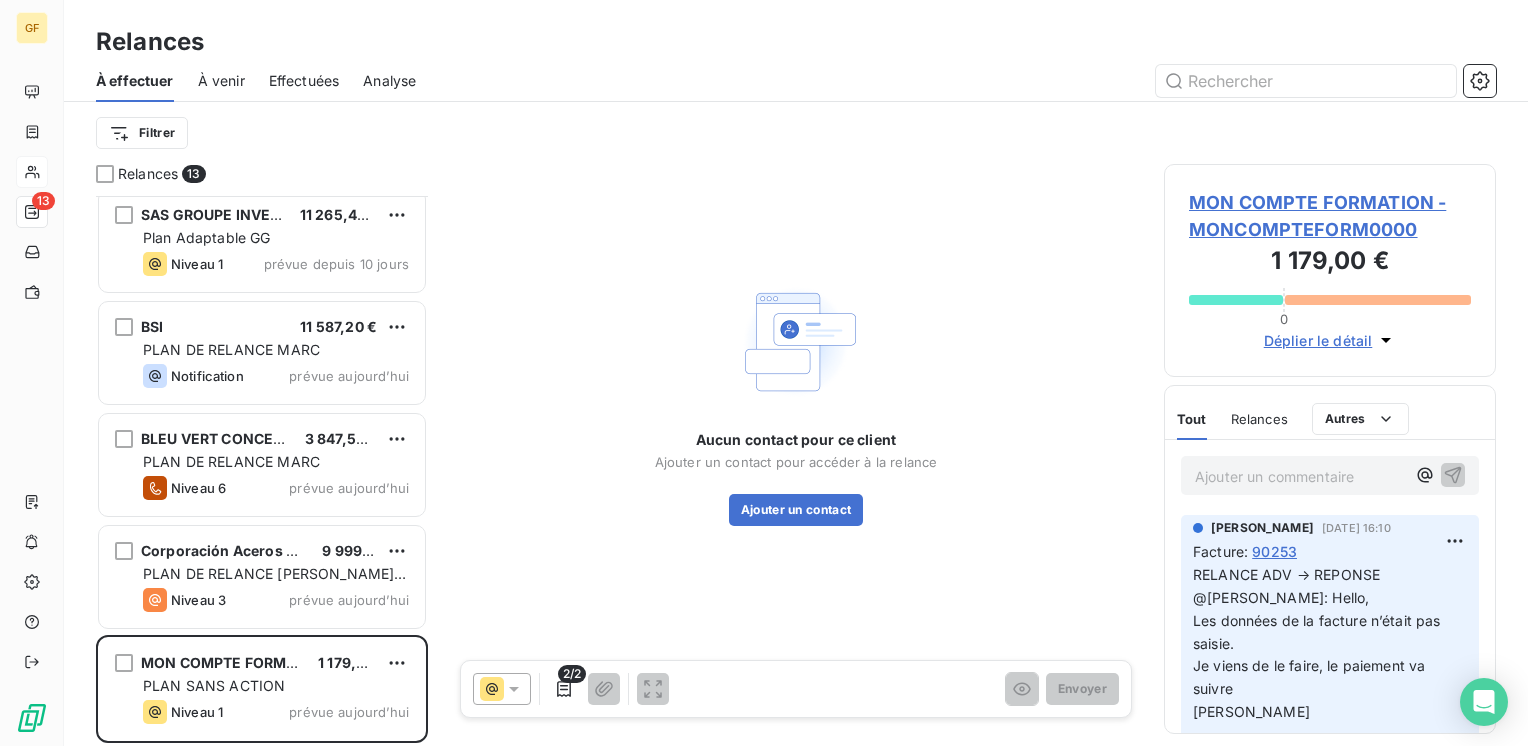 click on "Effectuées" at bounding box center (304, 81) 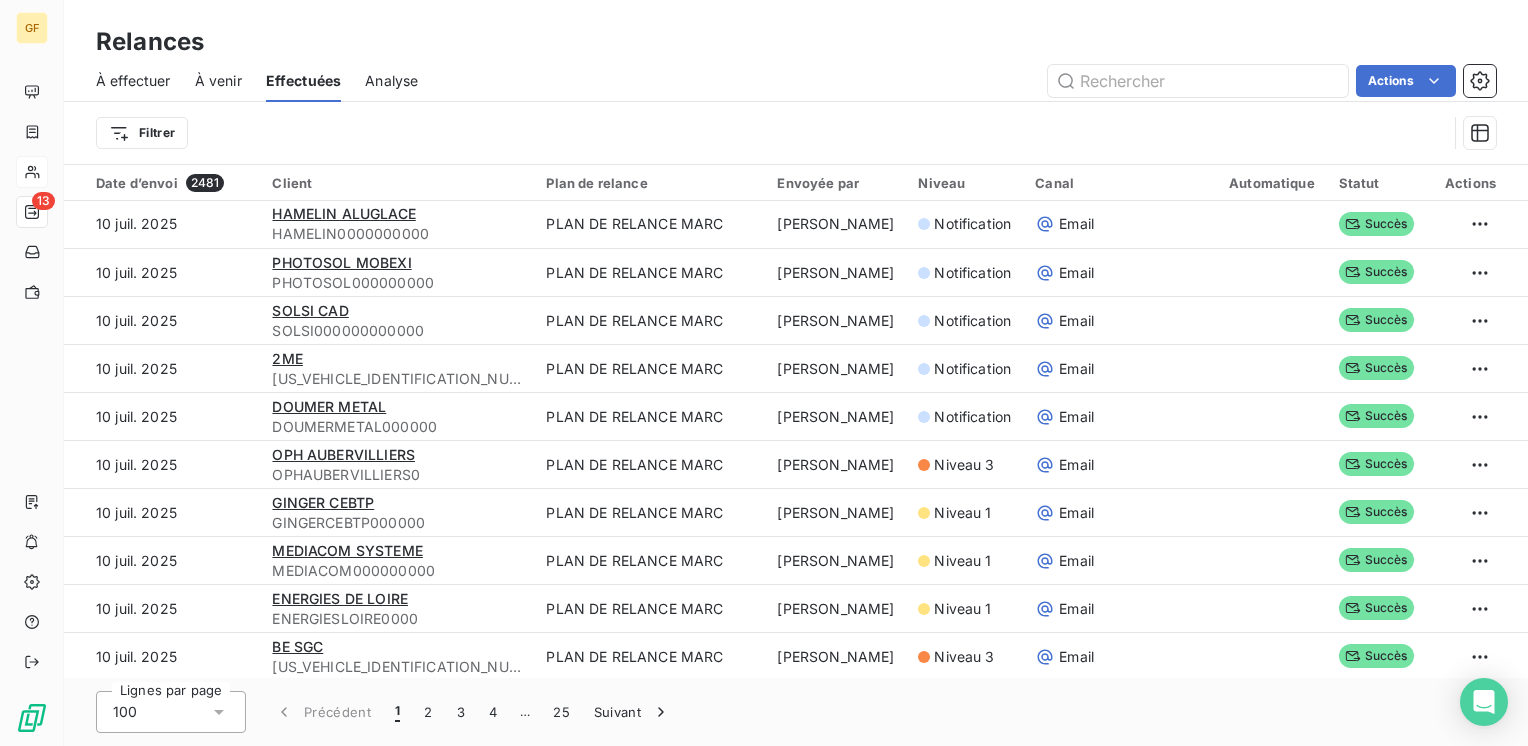 click on "À venir" at bounding box center [218, 81] 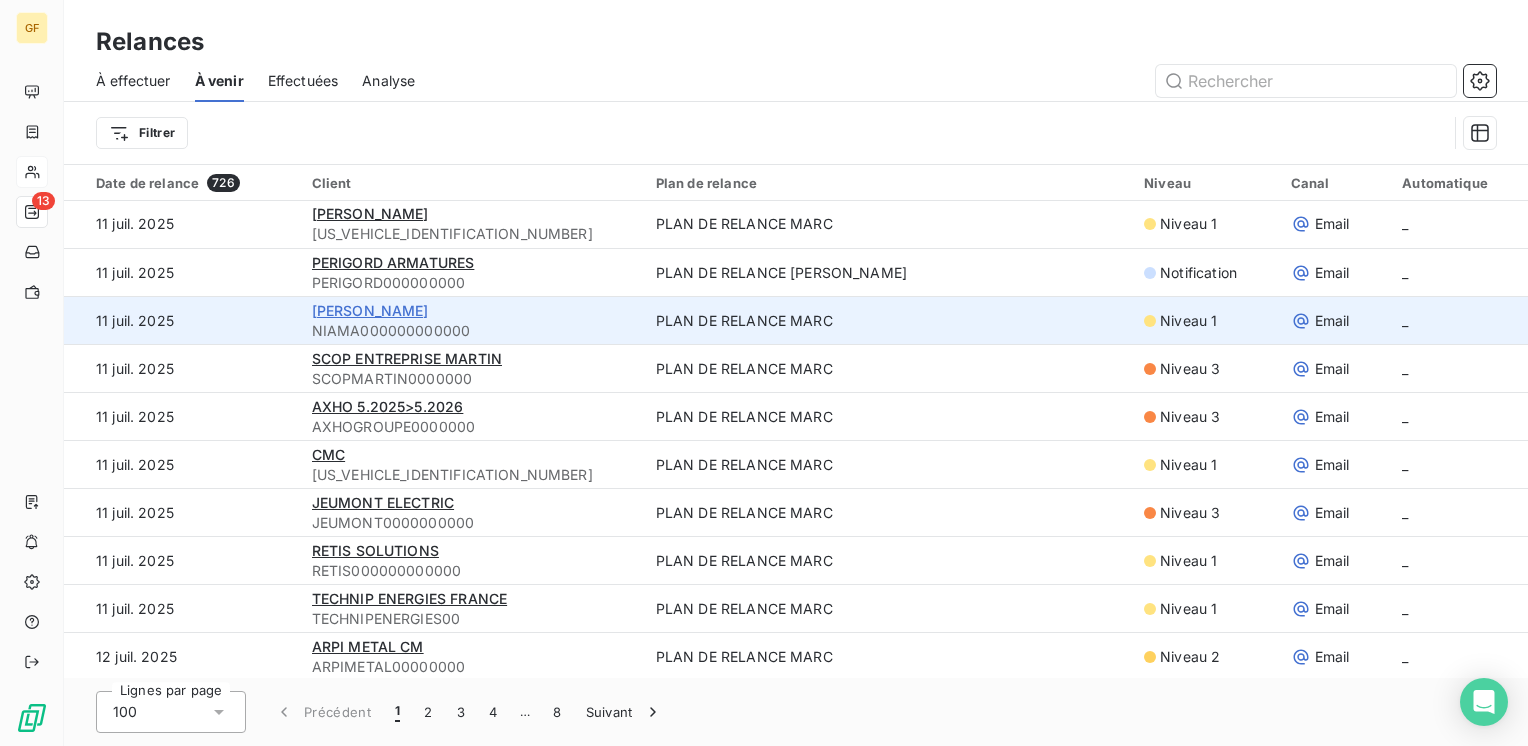 click on "[PERSON_NAME]" at bounding box center [370, 310] 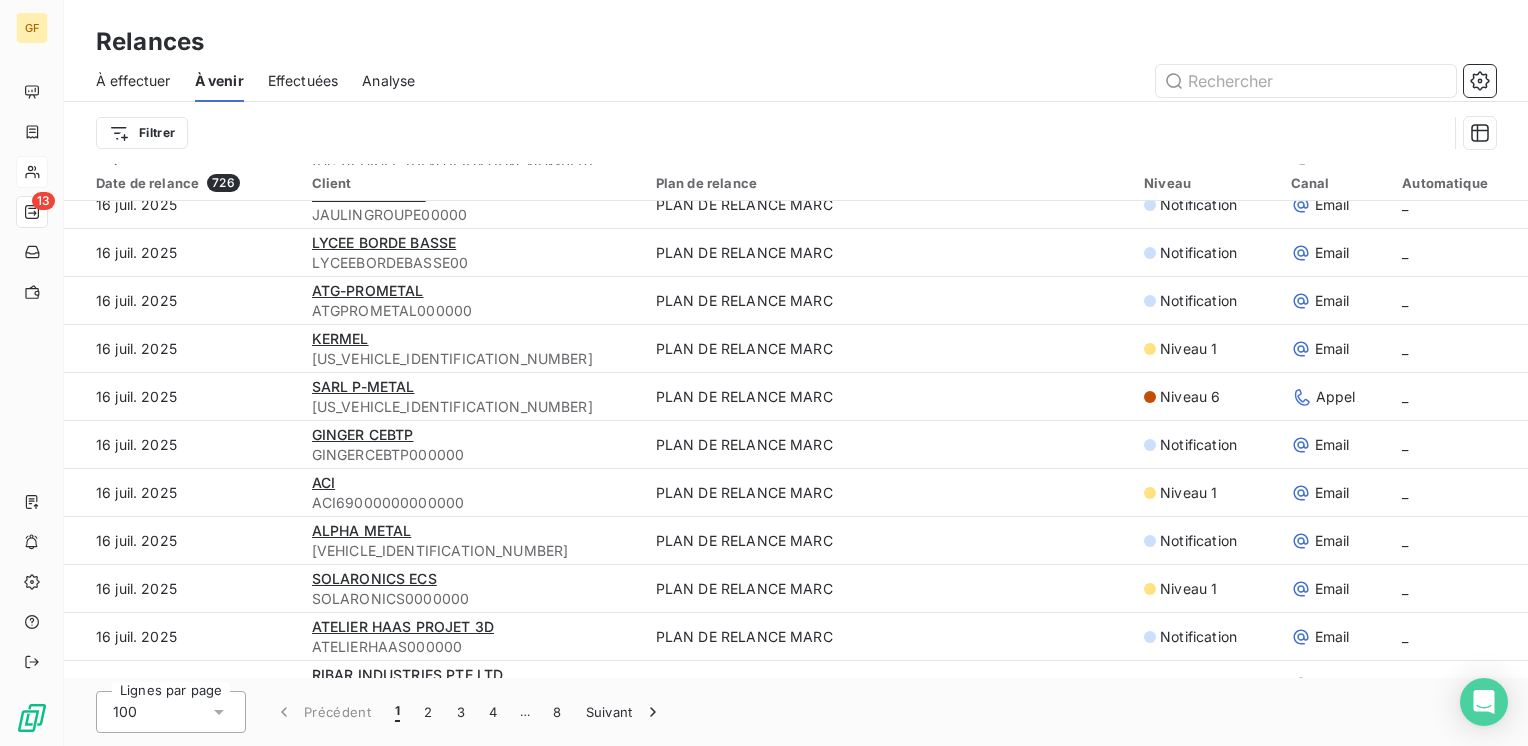 scroll, scrollTop: 4322, scrollLeft: 0, axis: vertical 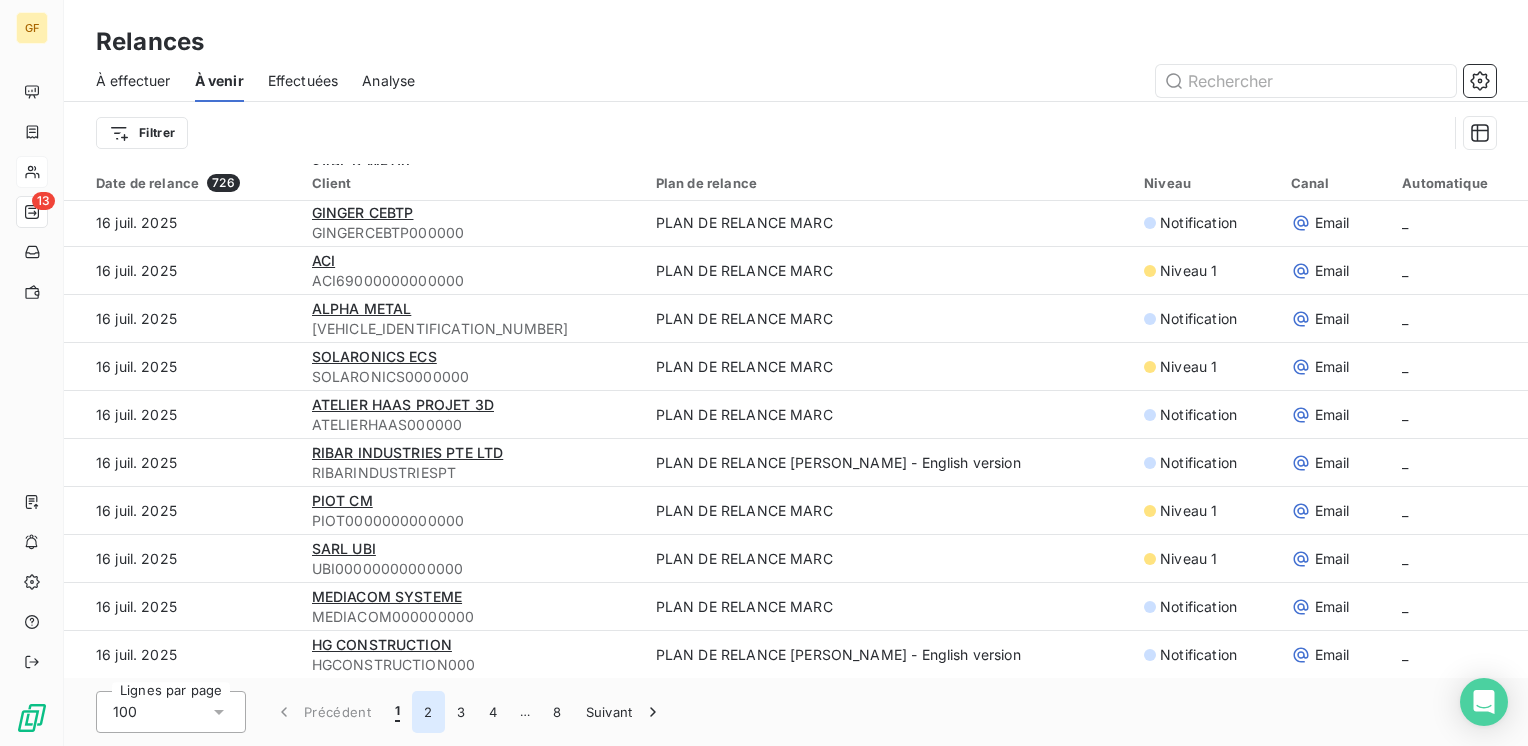 click on "2" at bounding box center [428, 712] 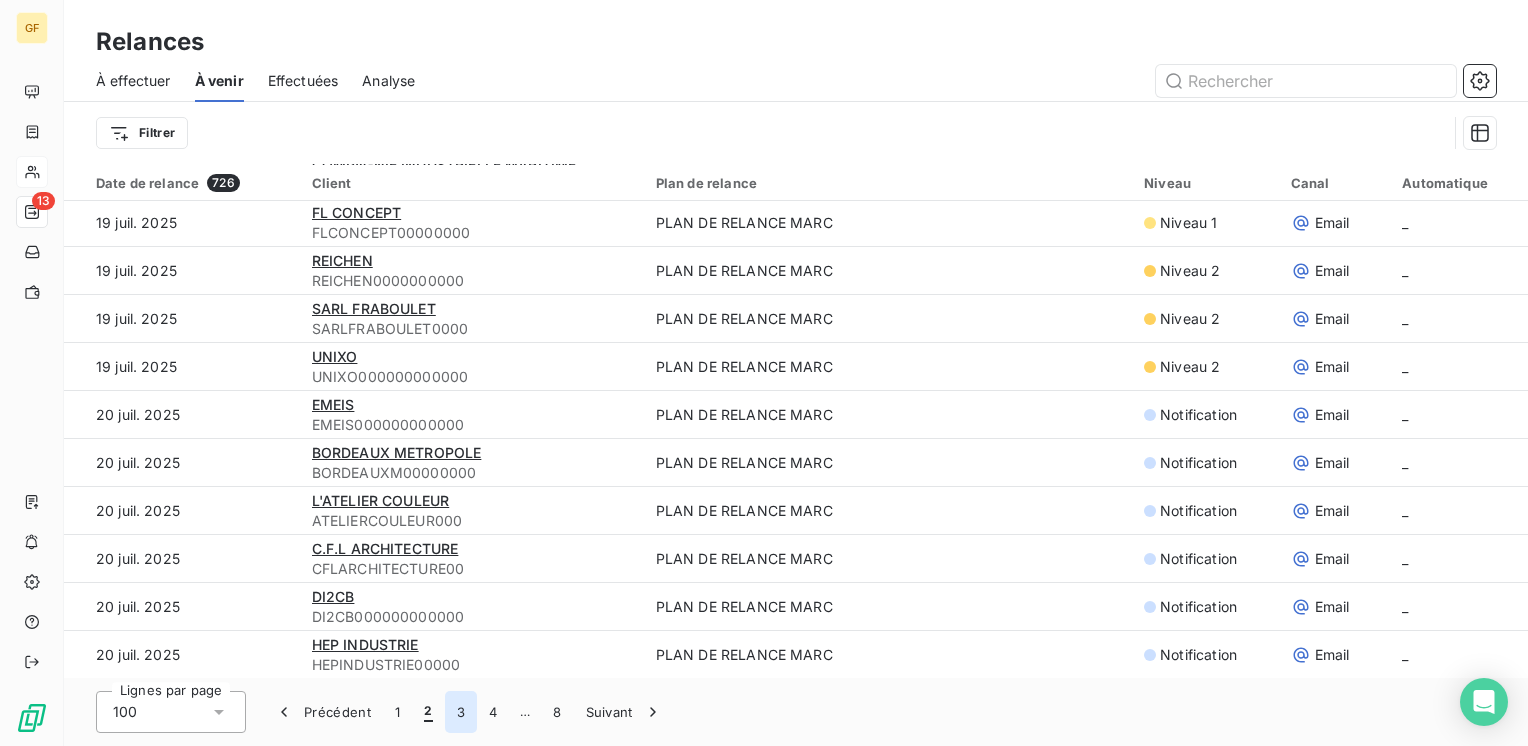 click on "3" at bounding box center [461, 712] 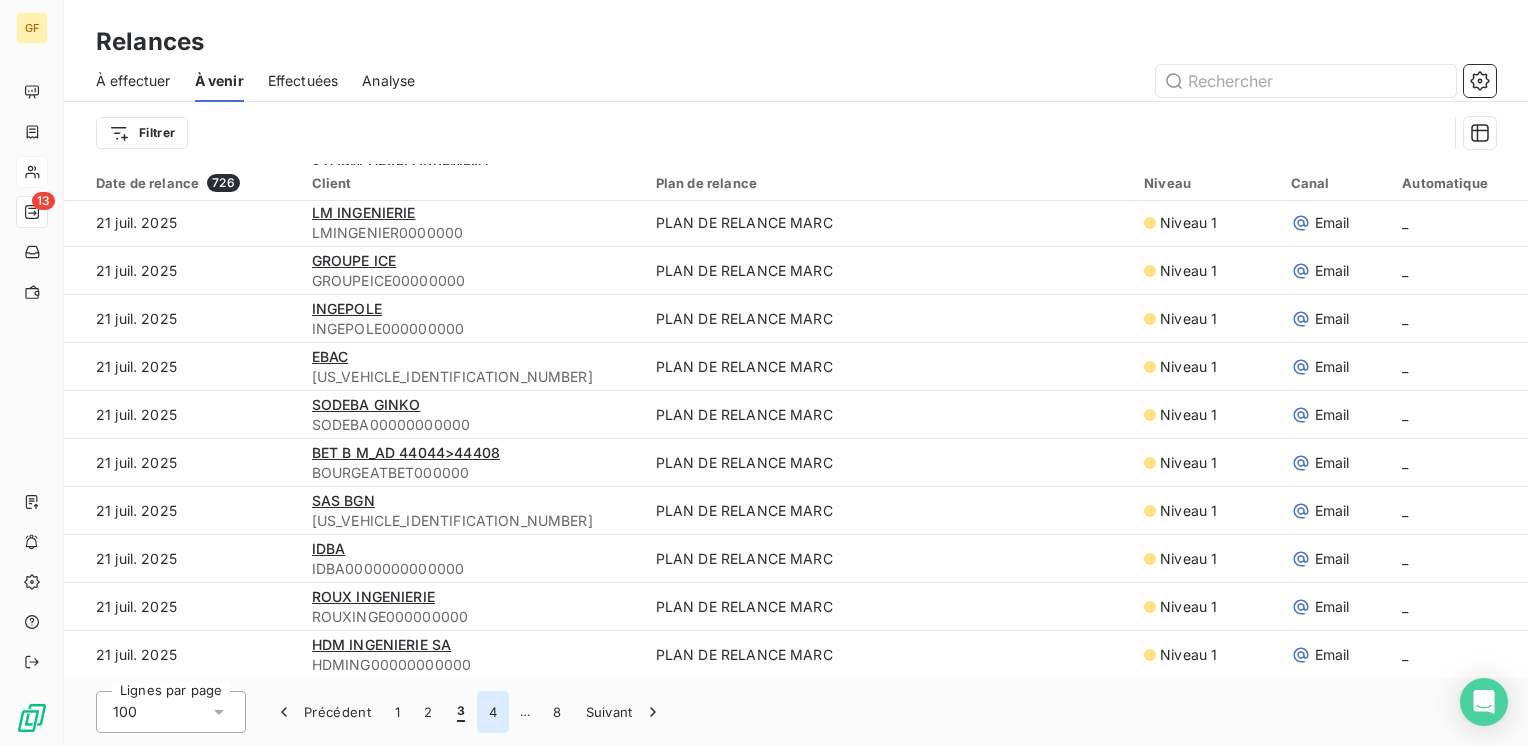 click on "4" at bounding box center (493, 712) 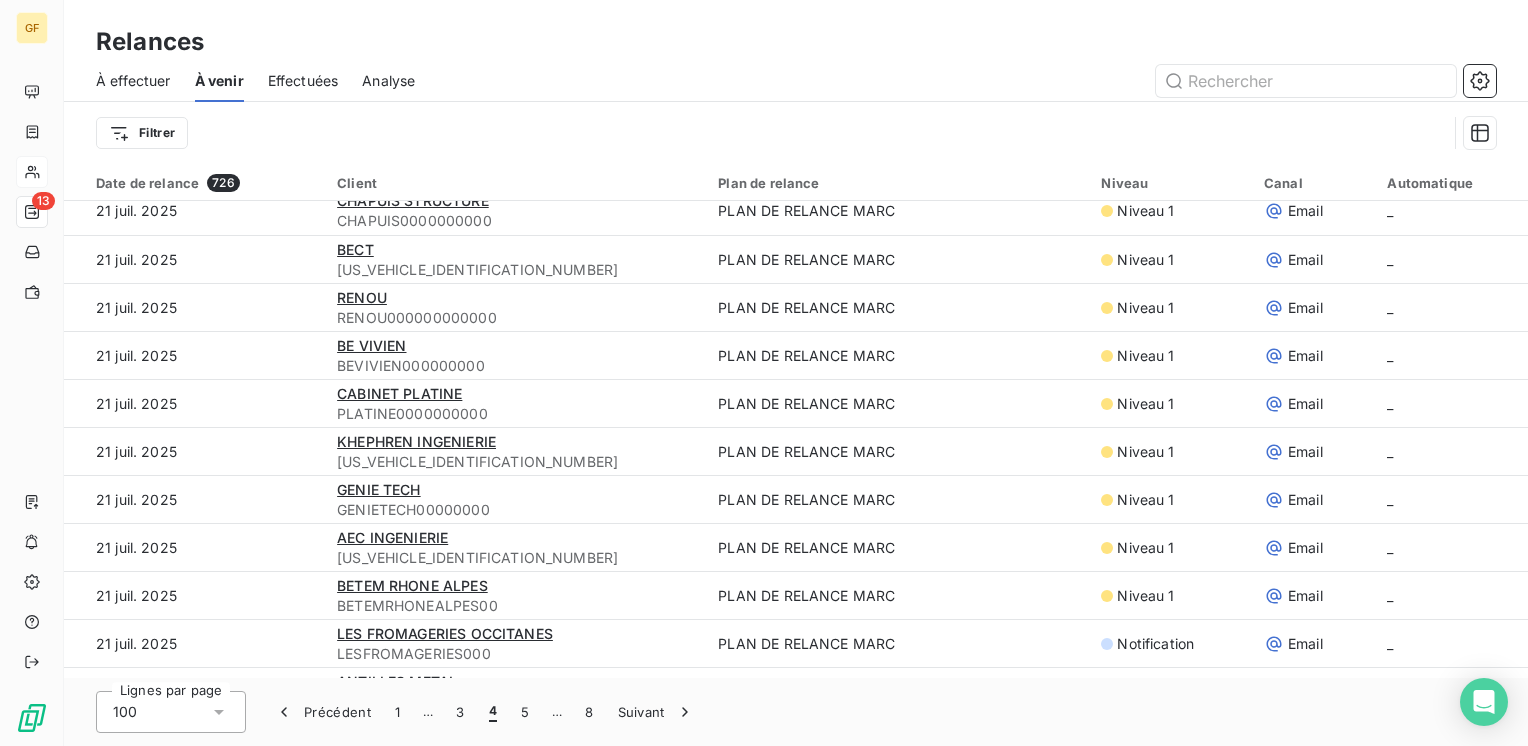 scroll, scrollTop: 0, scrollLeft: 0, axis: both 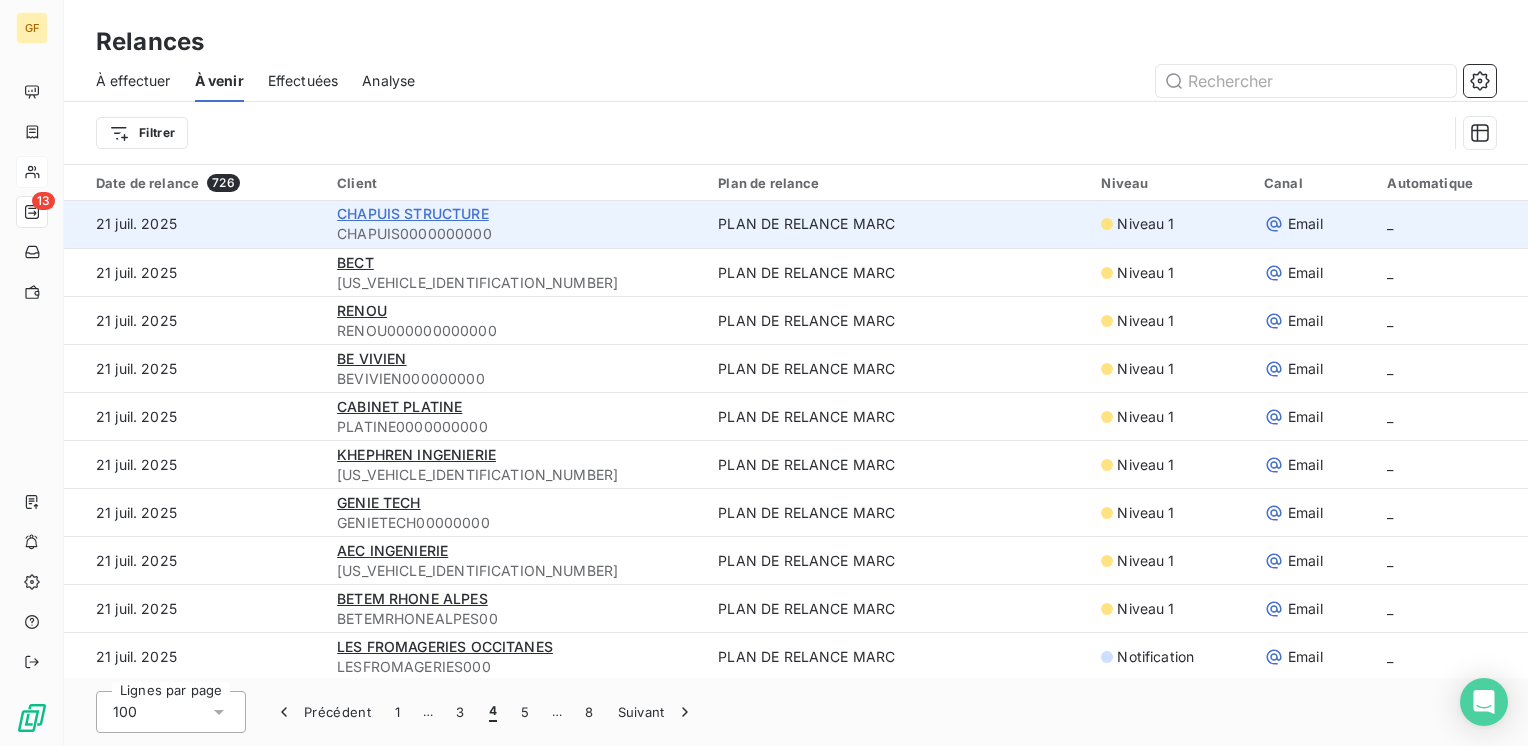 click on "CHAPUIS STRUCTURE" at bounding box center (413, 213) 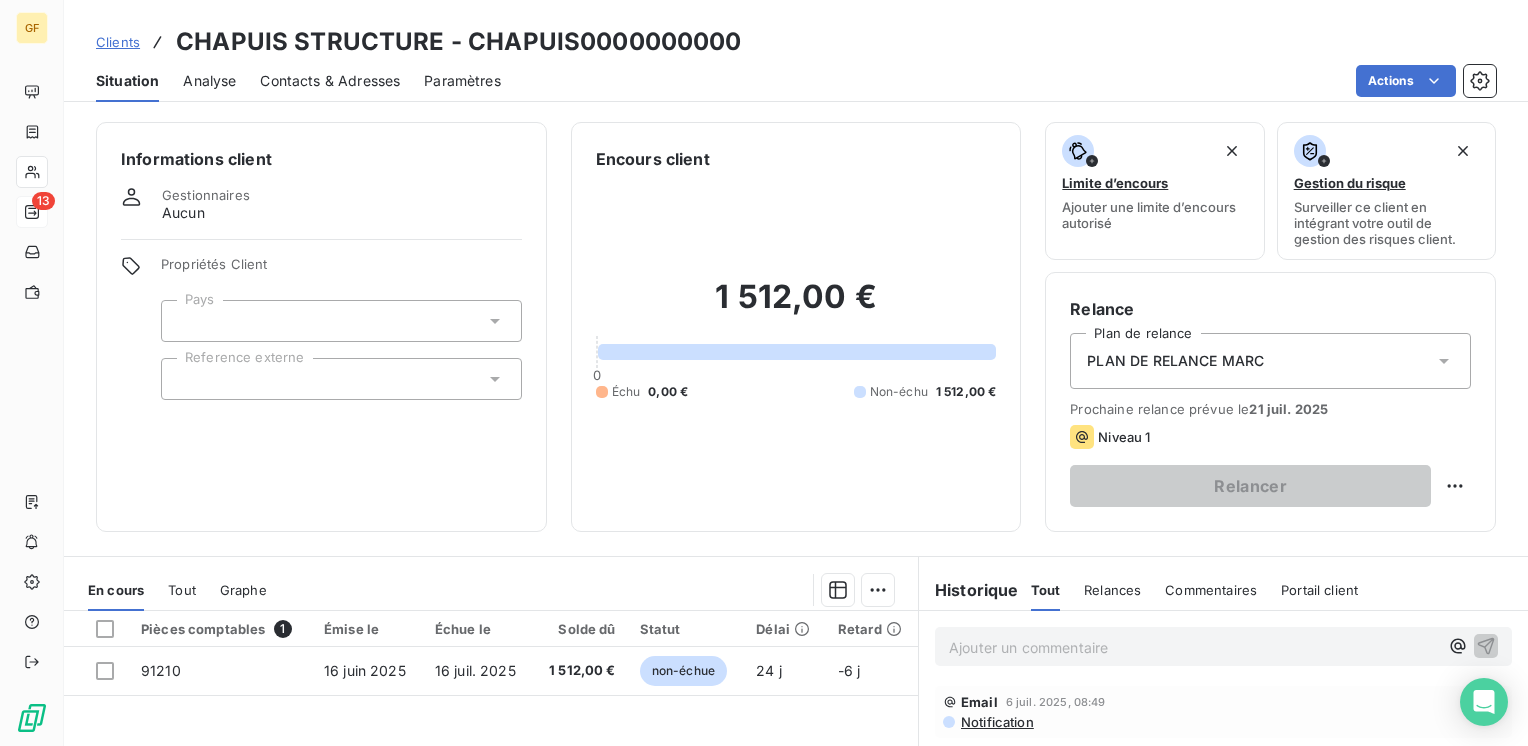 click on "Contacts & Adresses" at bounding box center [330, 81] 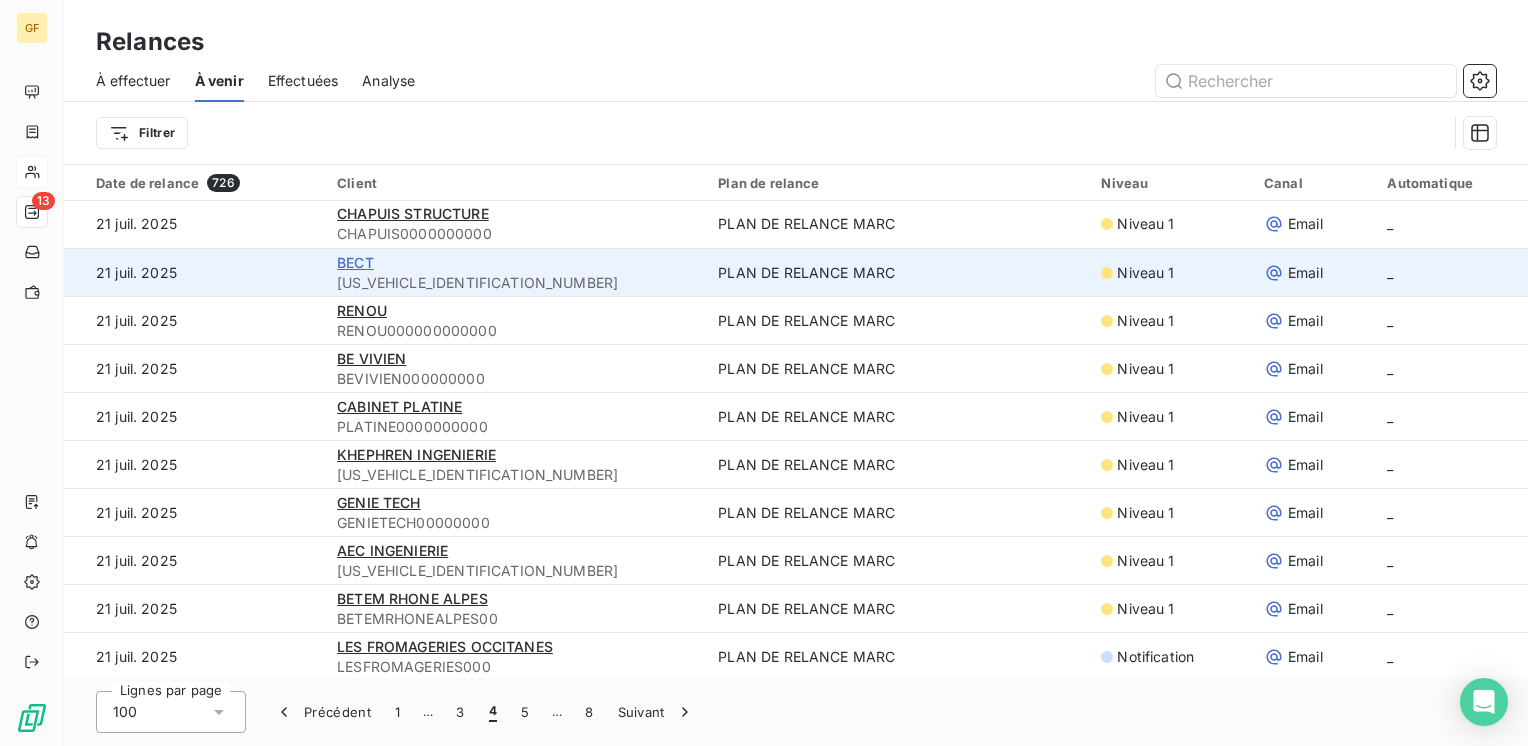 click on "BECT" at bounding box center (355, 262) 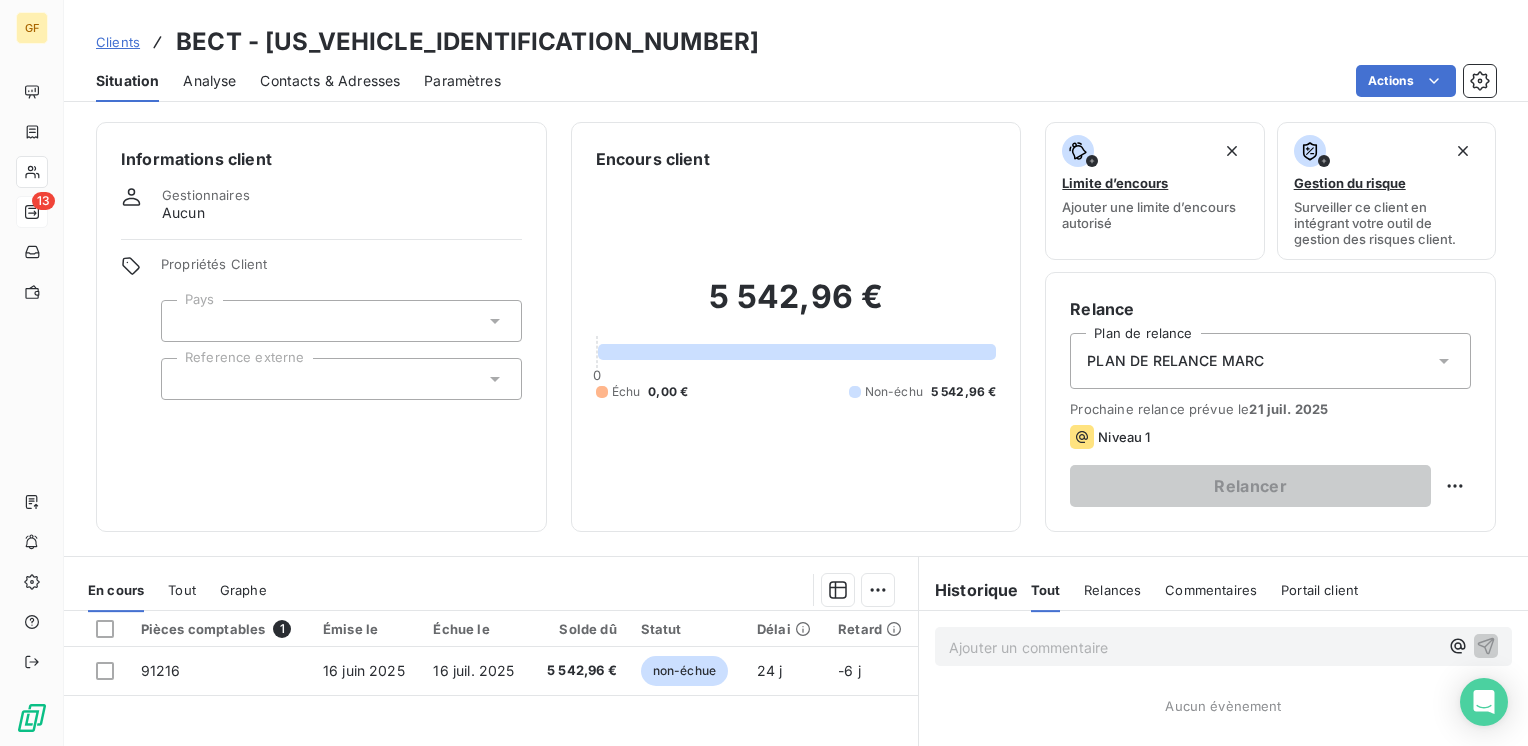 click on "Contacts & Adresses" at bounding box center [330, 81] 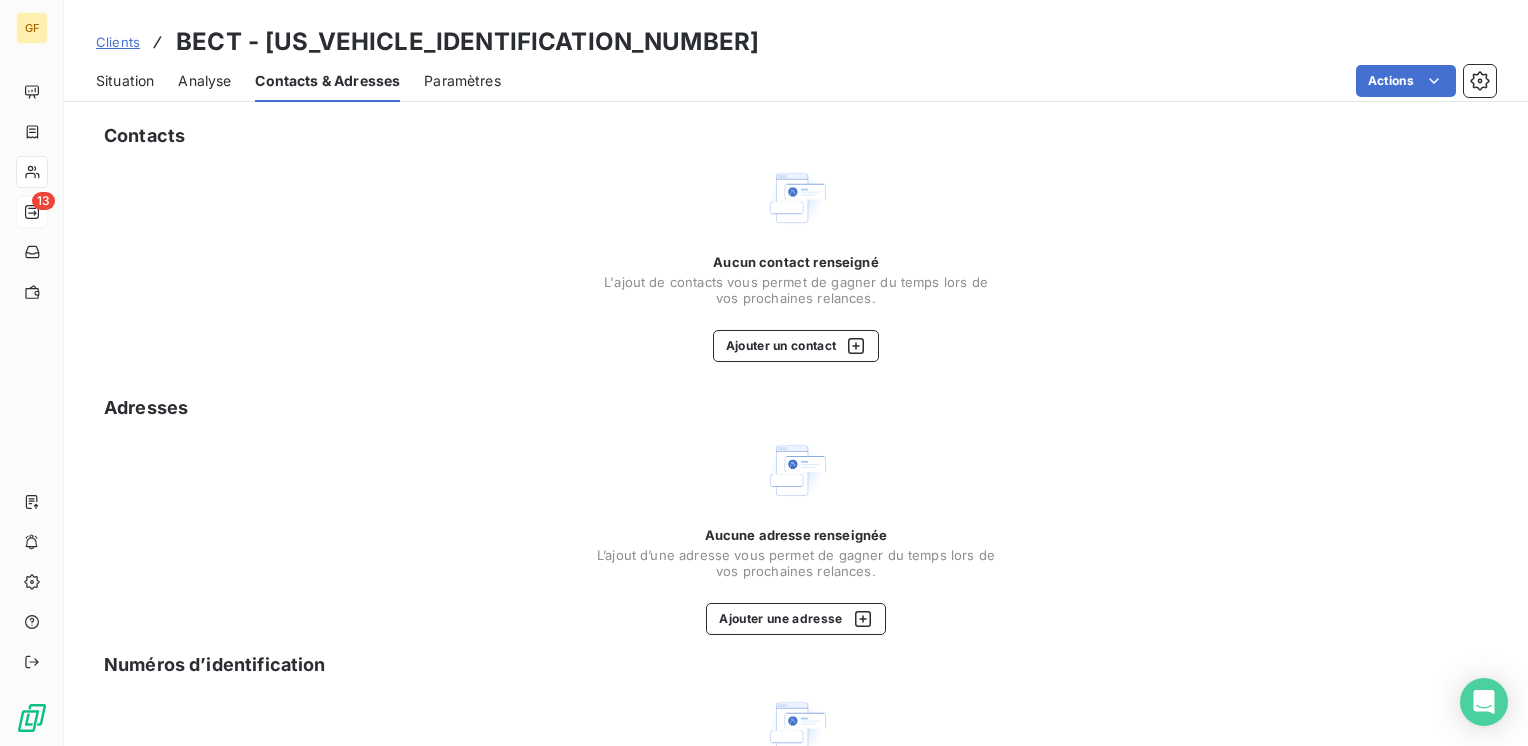 click on "Situation" at bounding box center (125, 81) 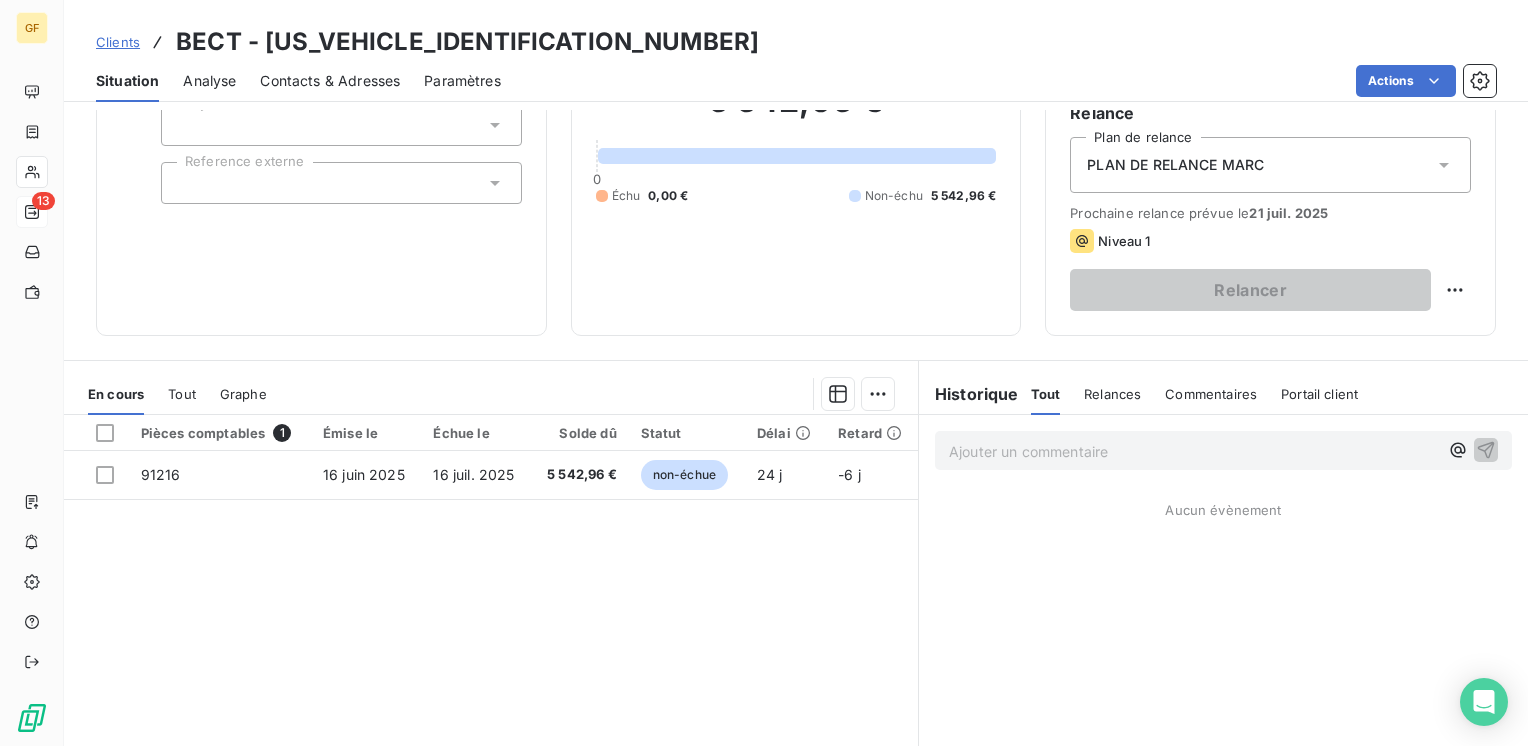 scroll, scrollTop: 200, scrollLeft: 0, axis: vertical 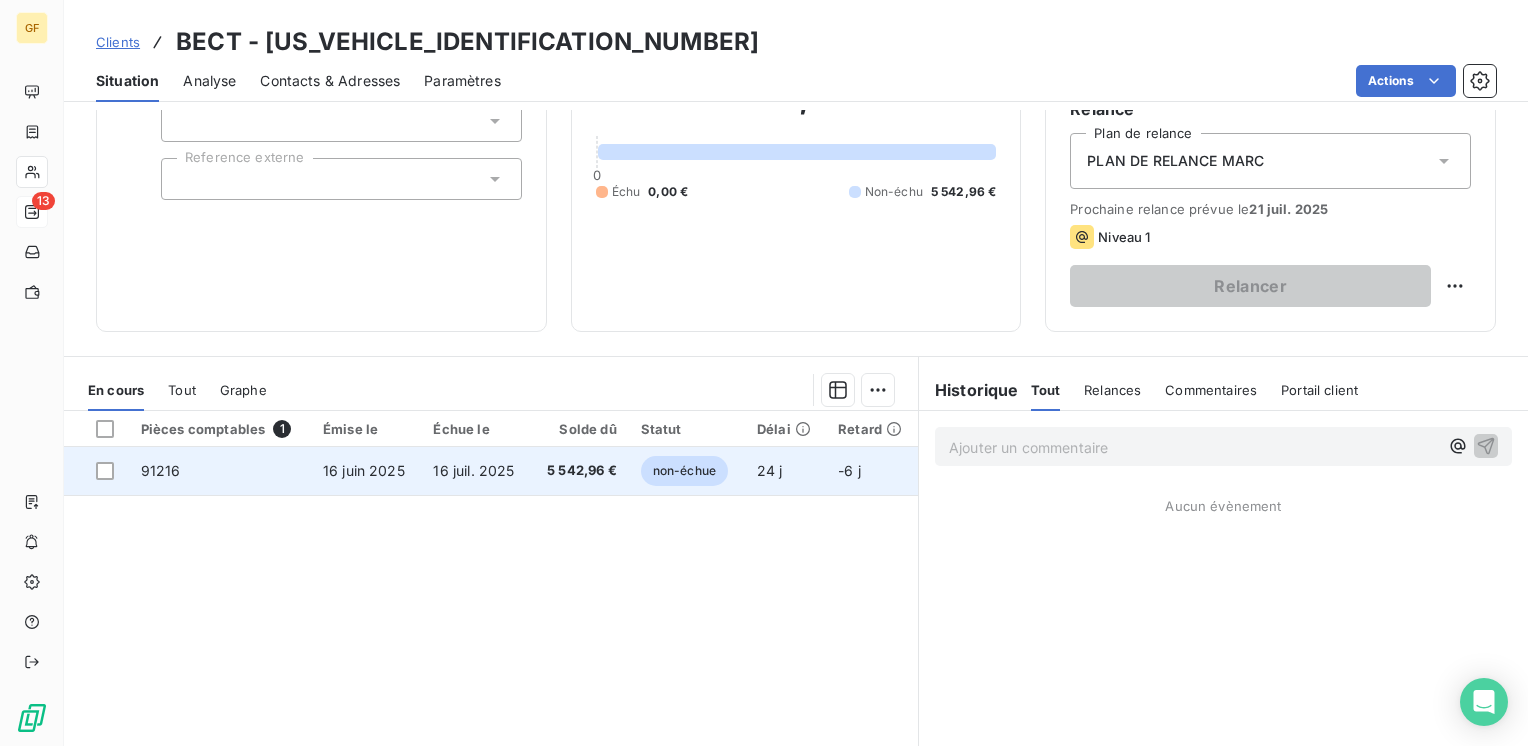 click on "16 juin 2025" at bounding box center [364, 470] 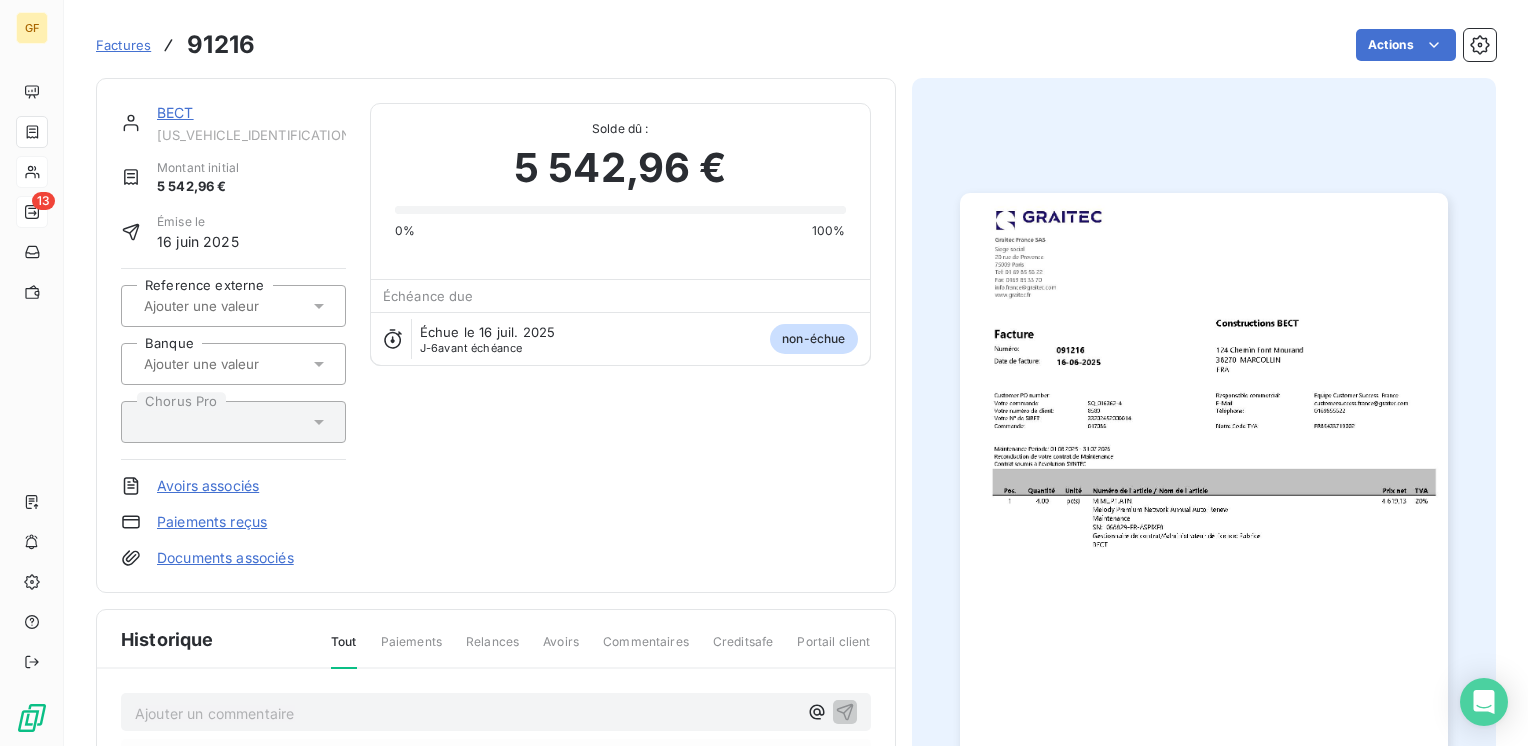 click at bounding box center (1204, 537) 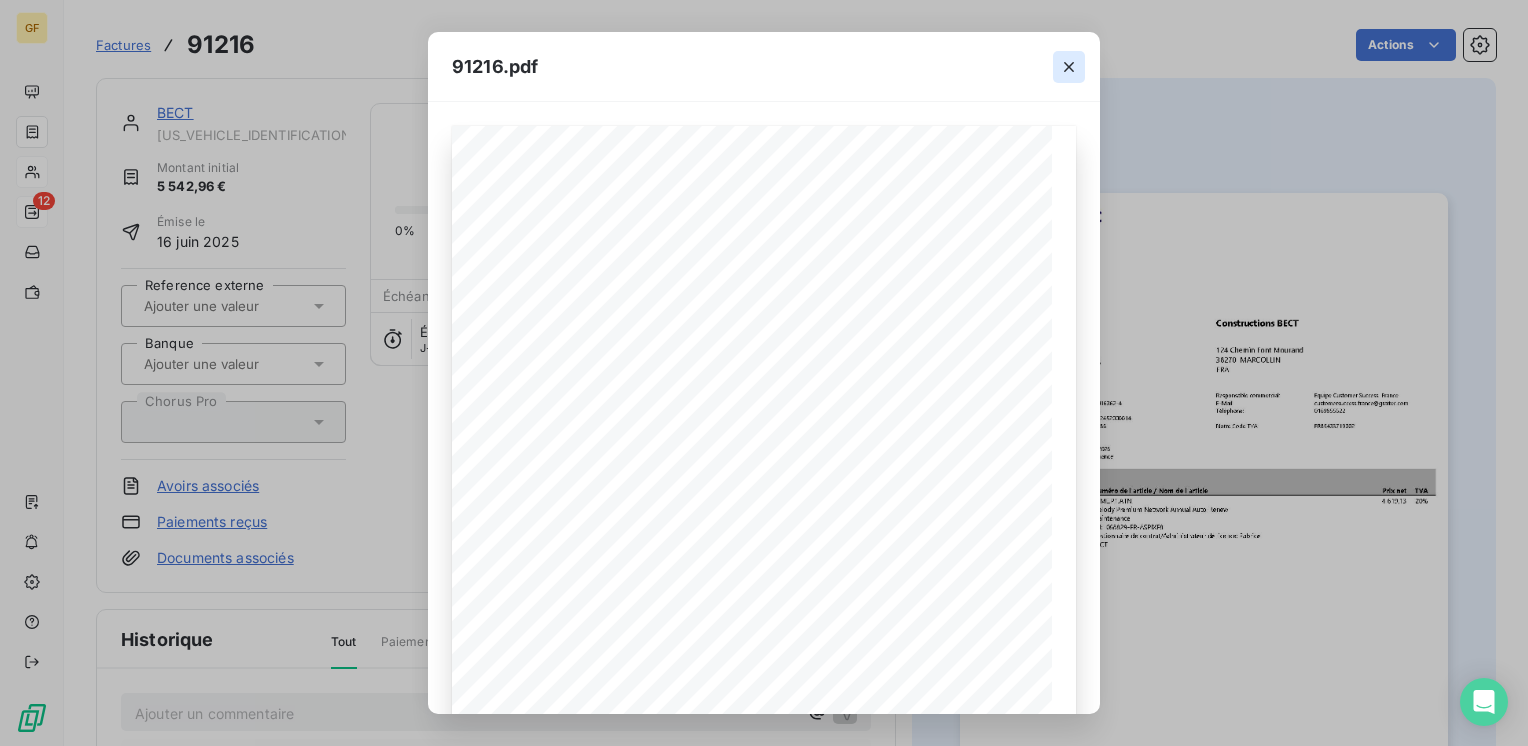 click 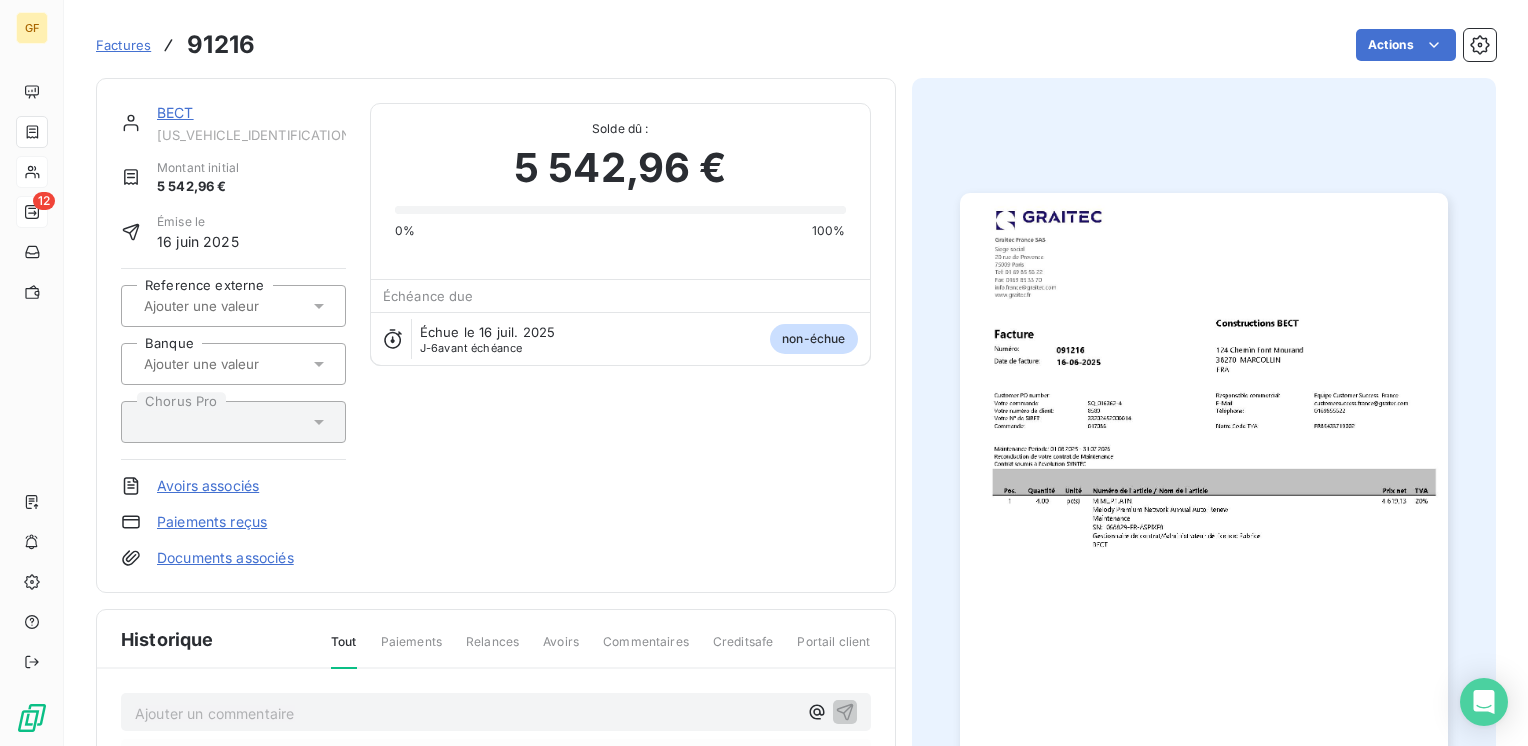 click on "BECT" at bounding box center (175, 112) 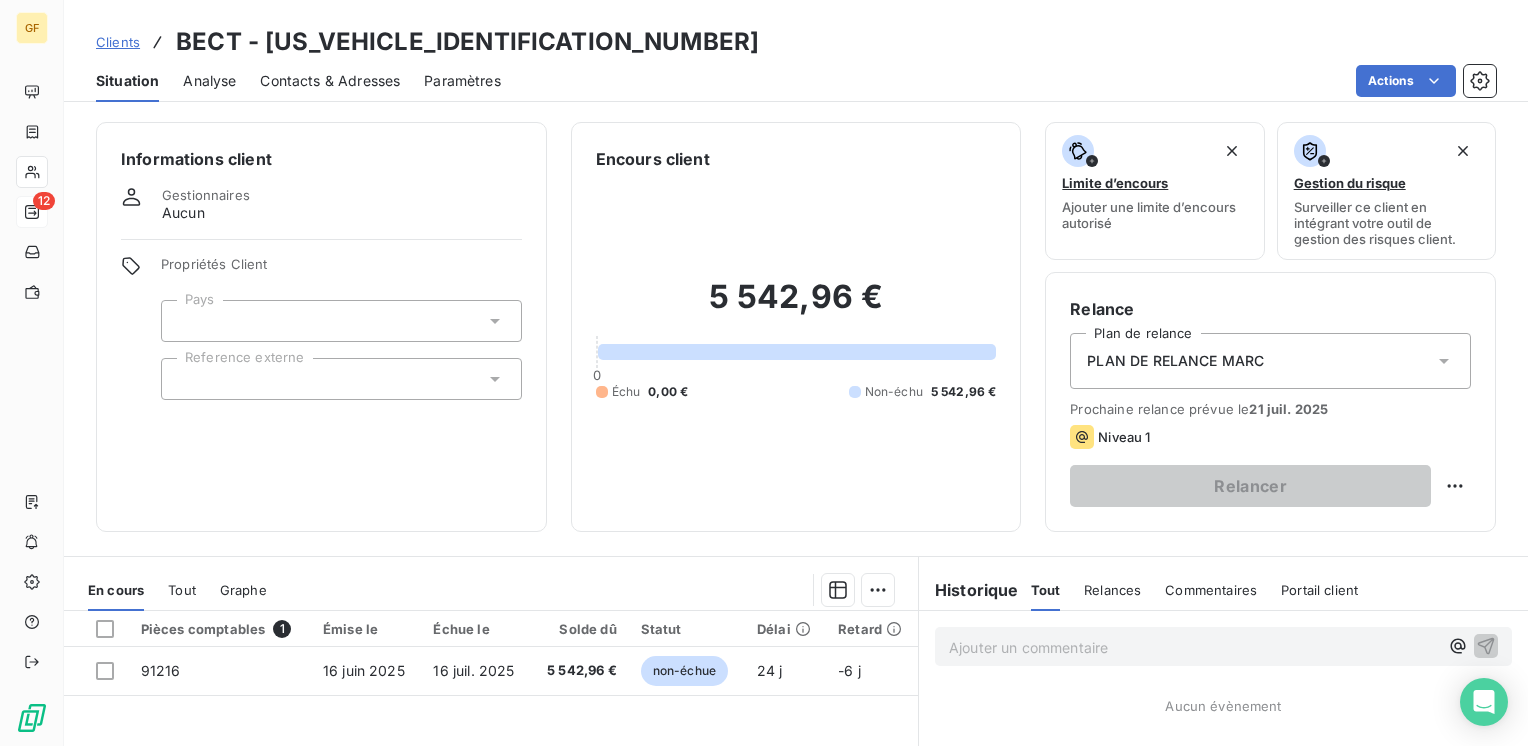 drag, startPoint x: 308, startPoint y: 76, endPoint x: 388, endPoint y: 84, distance: 80.399 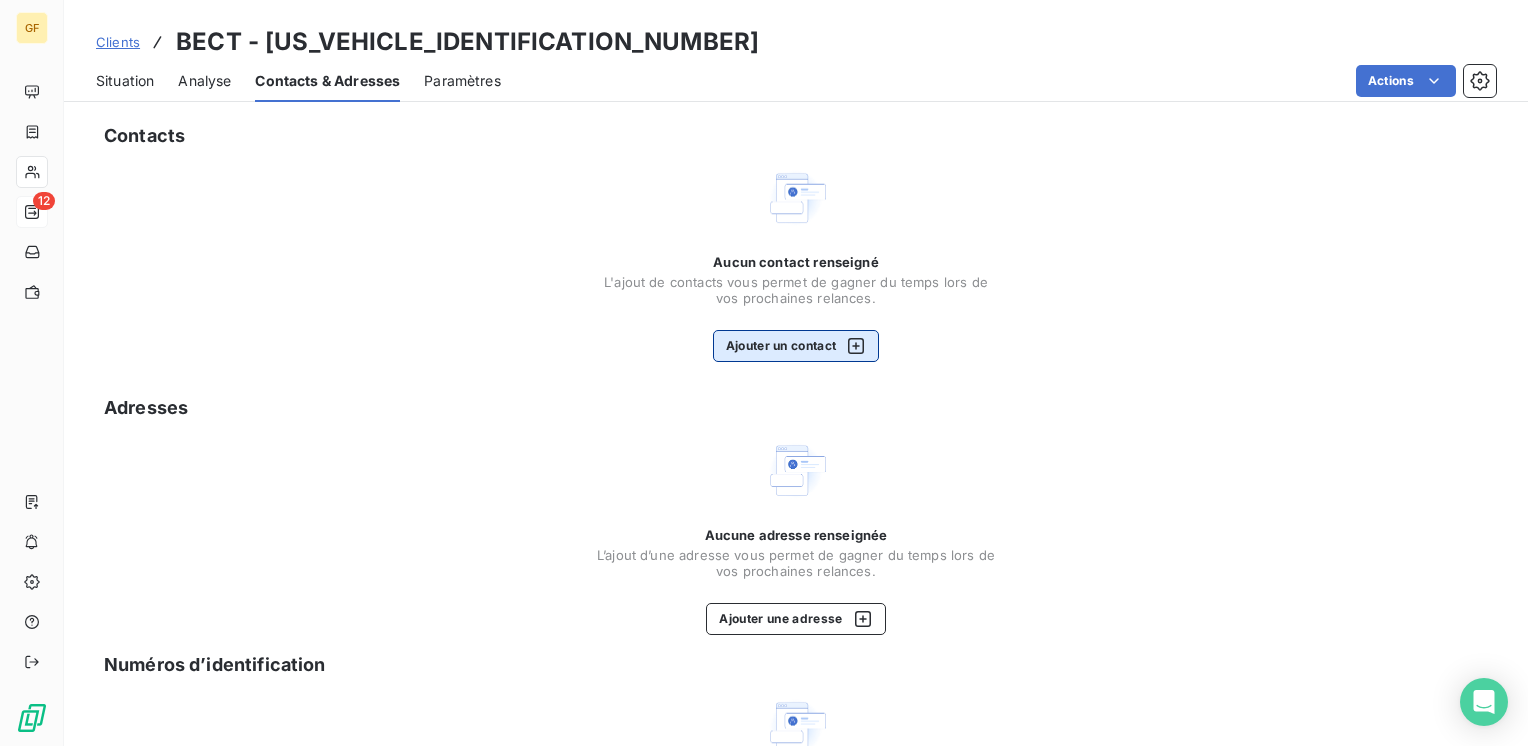 click on "Ajouter un contact" at bounding box center [796, 346] 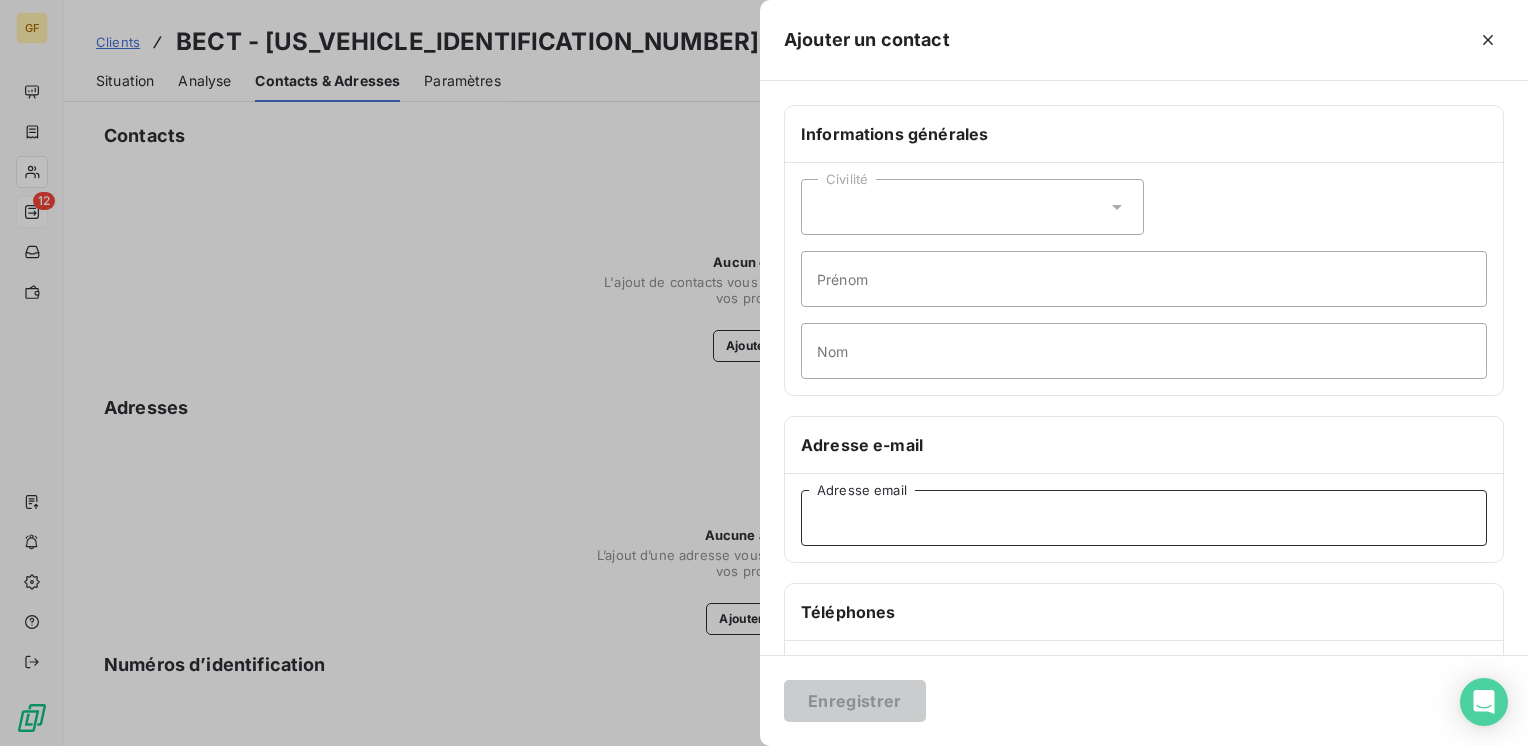 click on "Adresse email" at bounding box center (1144, 518) 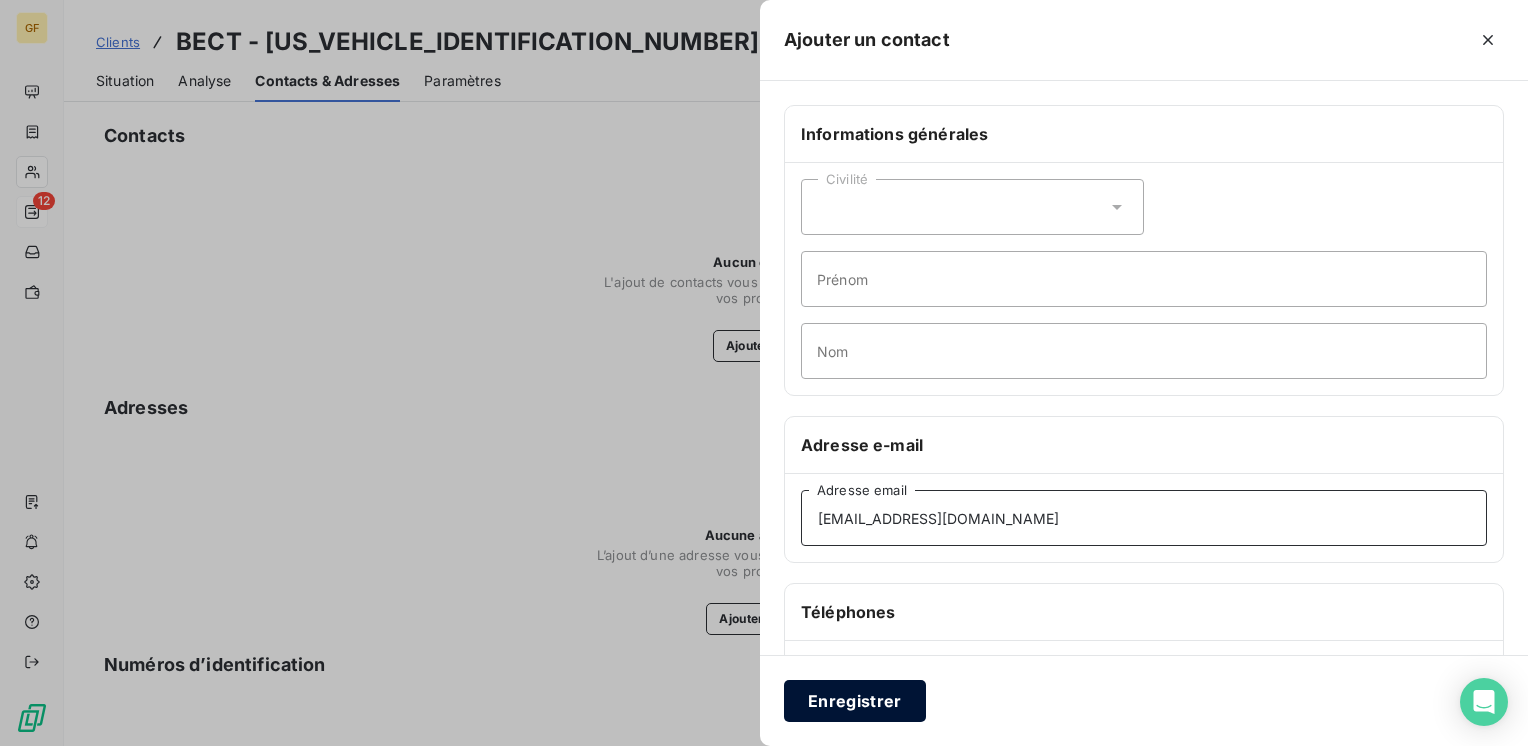 type on "[EMAIL_ADDRESS][DOMAIN_NAME]" 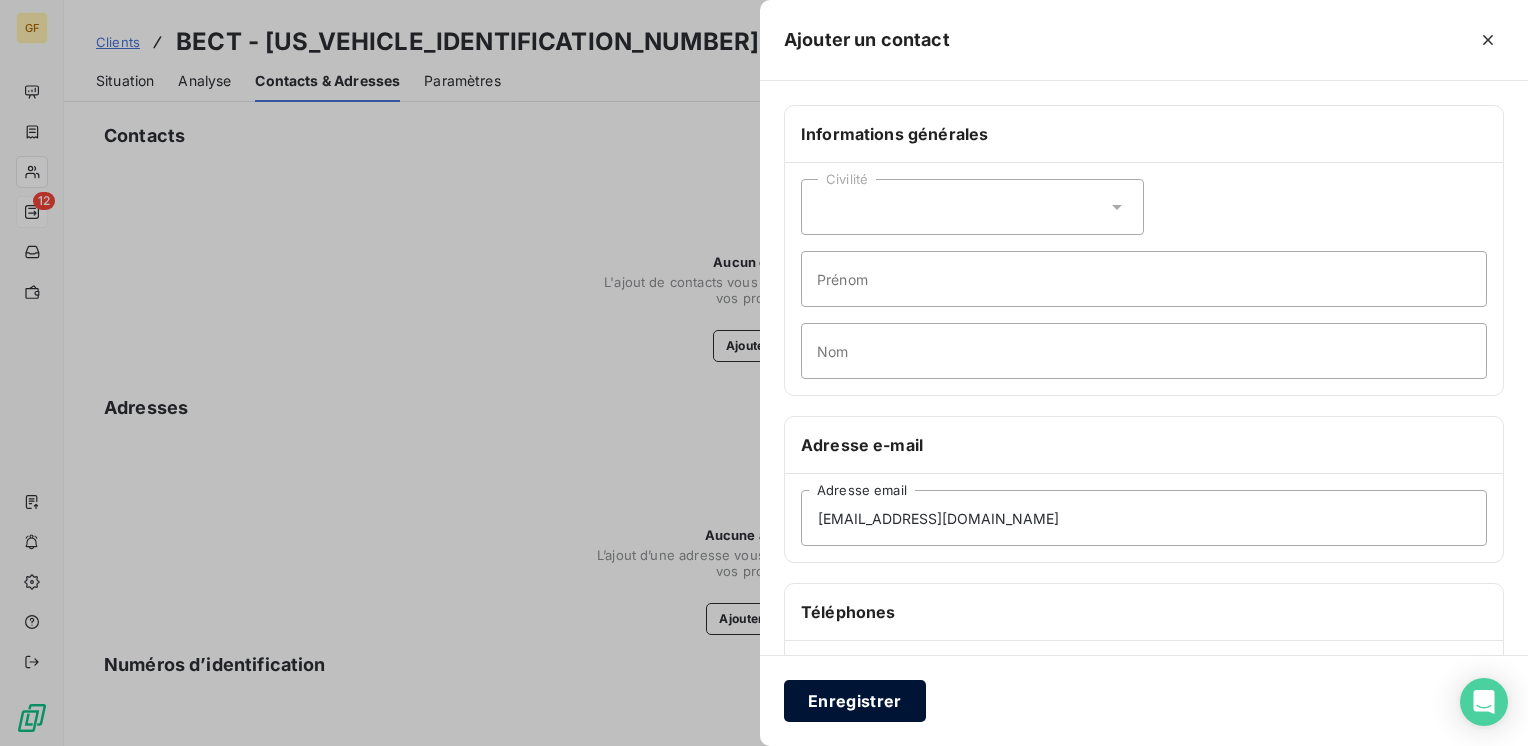 click on "Enregistrer" at bounding box center (855, 701) 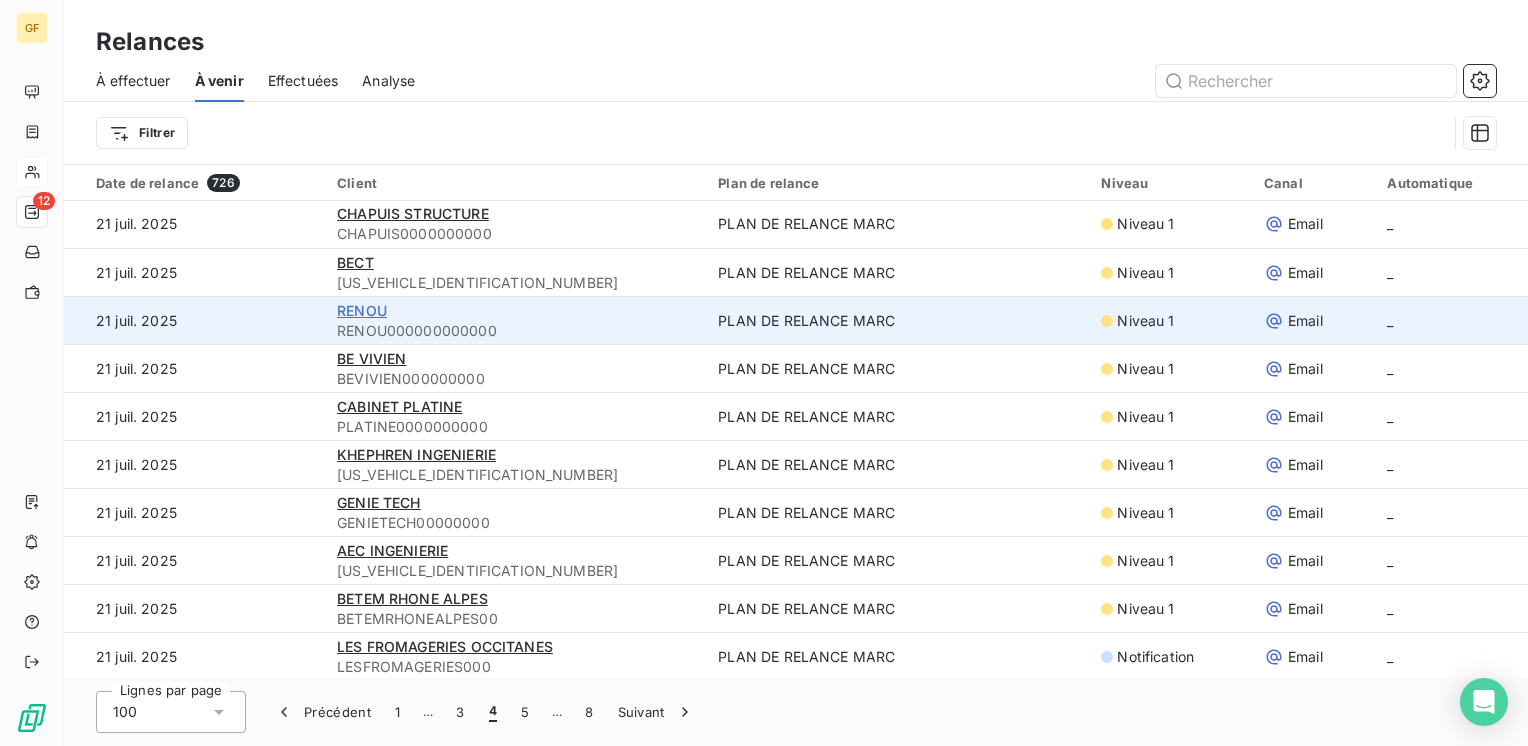 click on "RENOU" at bounding box center (362, 310) 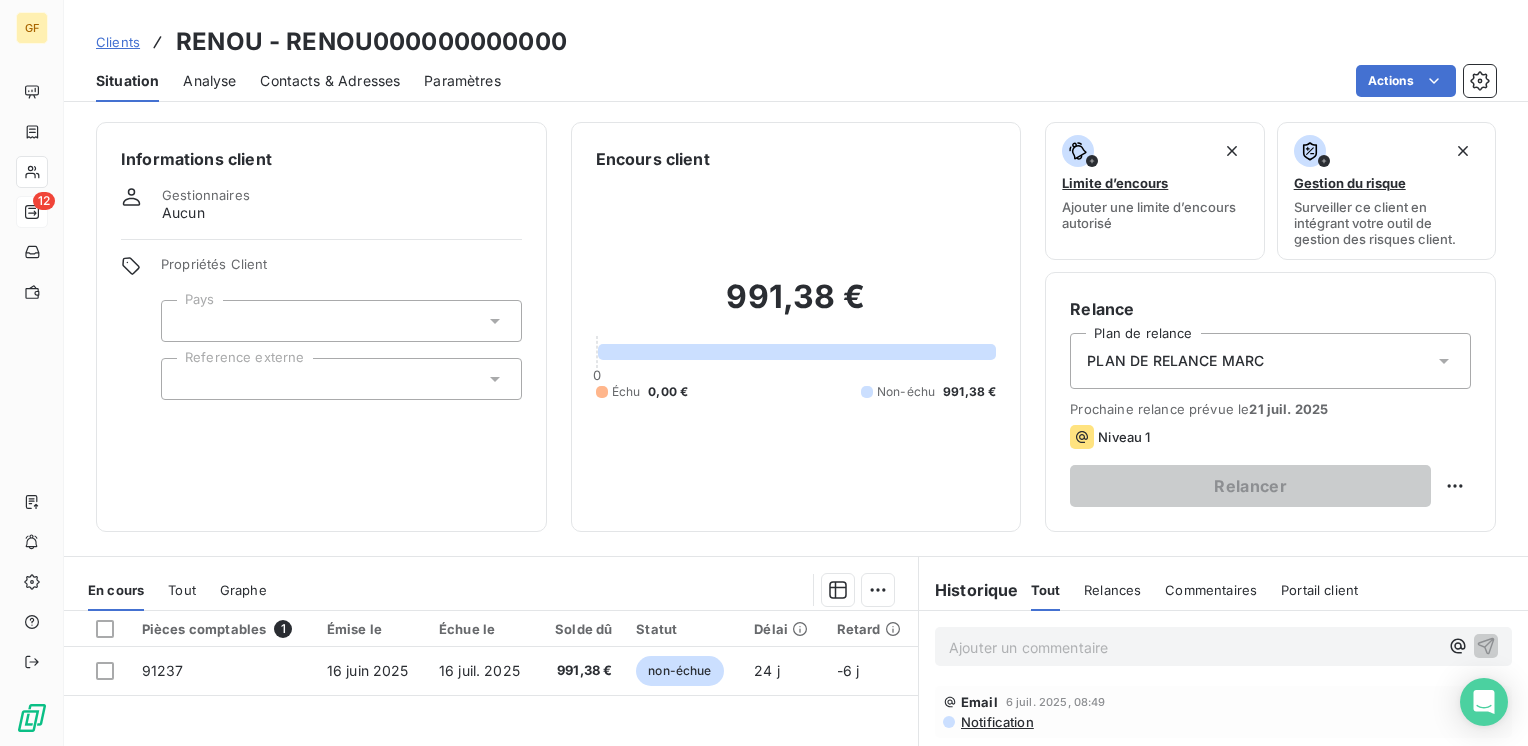 click on "Contacts & Adresses" at bounding box center (330, 81) 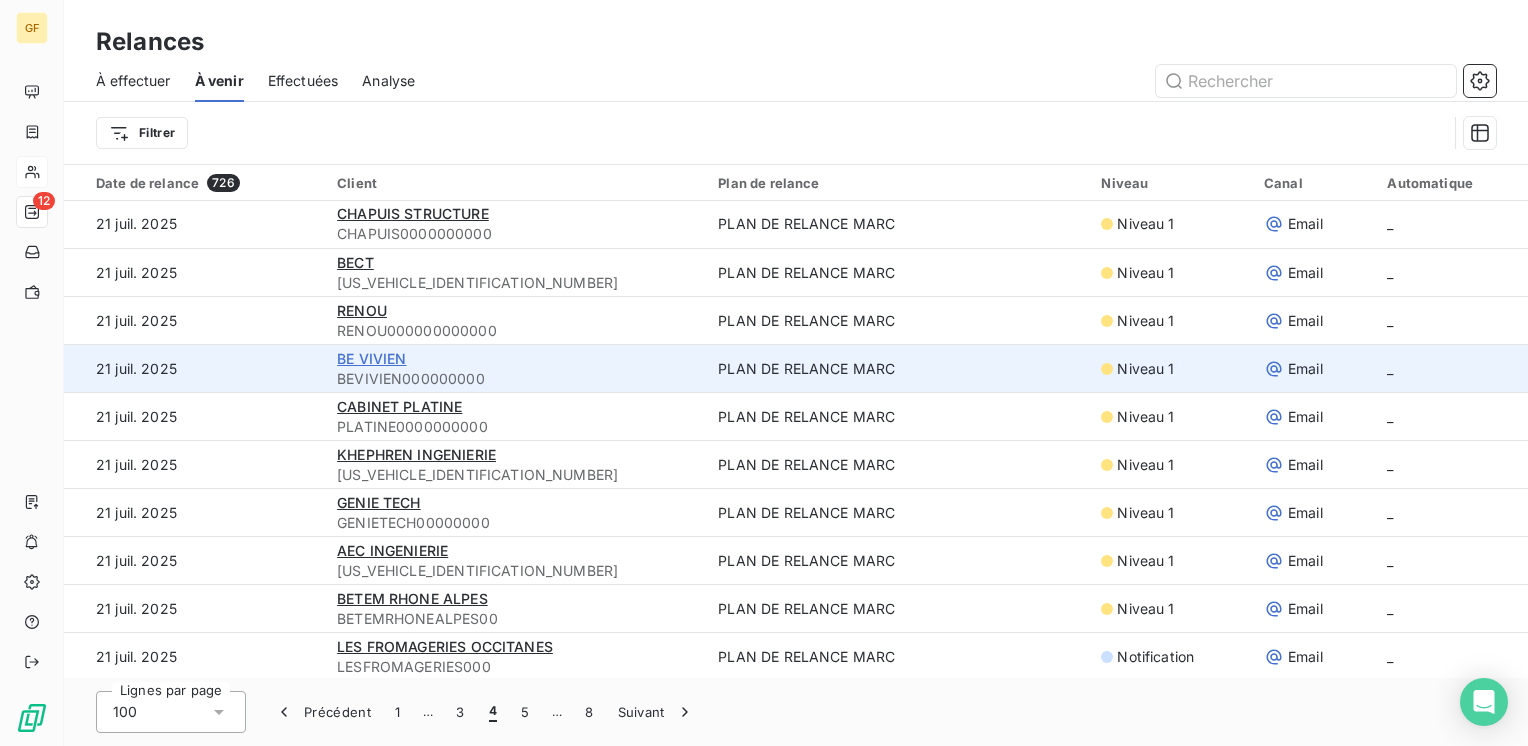click on "BE VIVIEN" at bounding box center [371, 358] 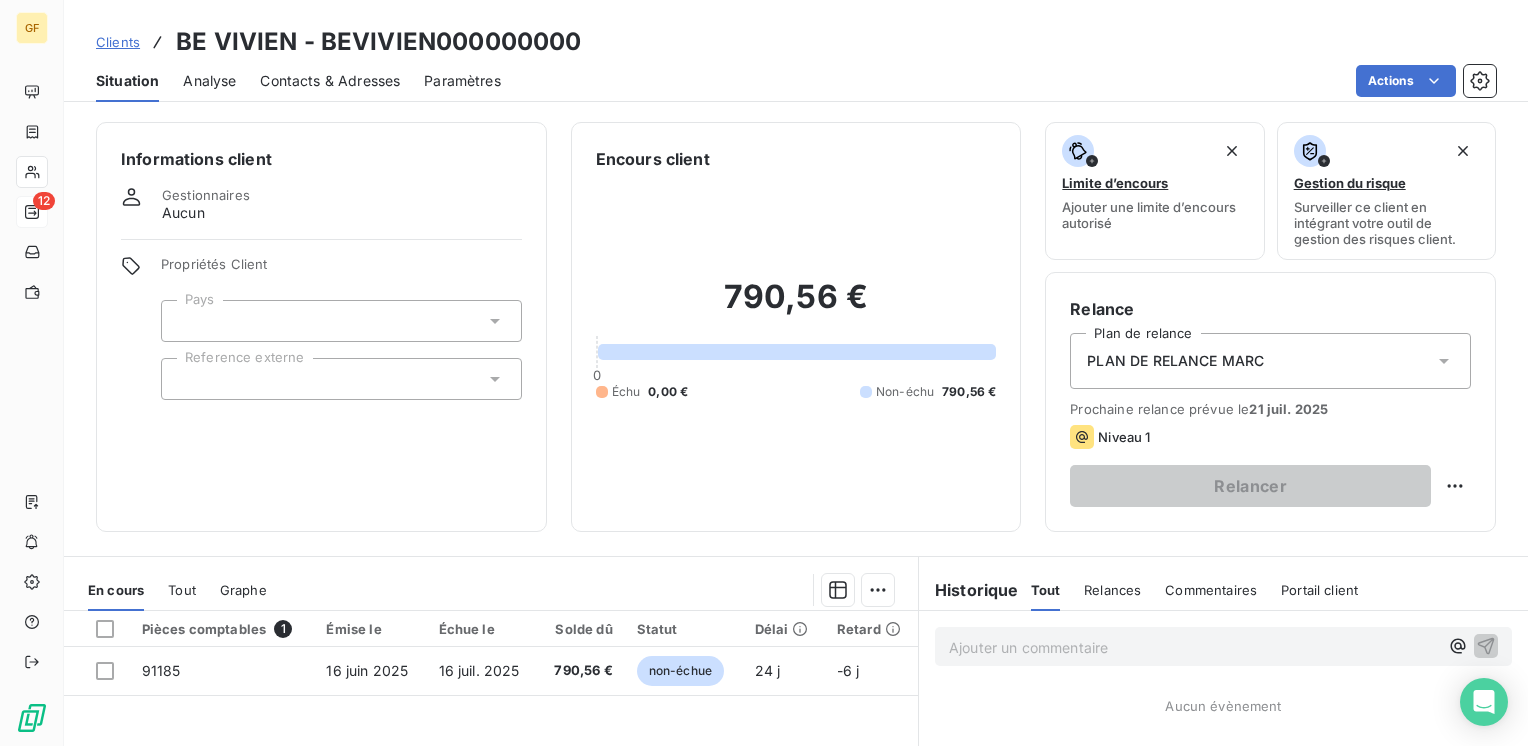 click on "Contacts & Adresses" at bounding box center [330, 81] 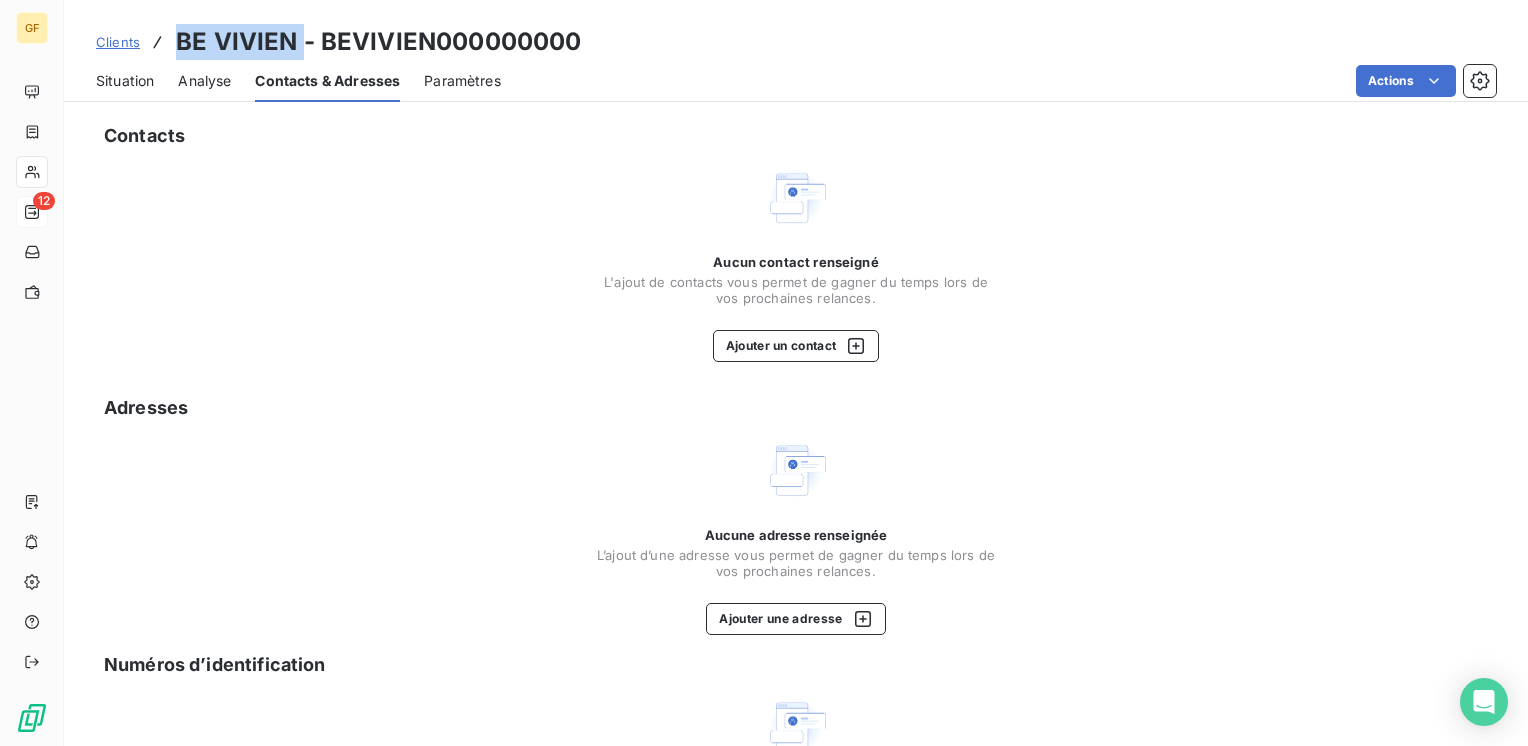 drag, startPoint x: 300, startPoint y: 42, endPoint x: 172, endPoint y: 43, distance: 128.0039 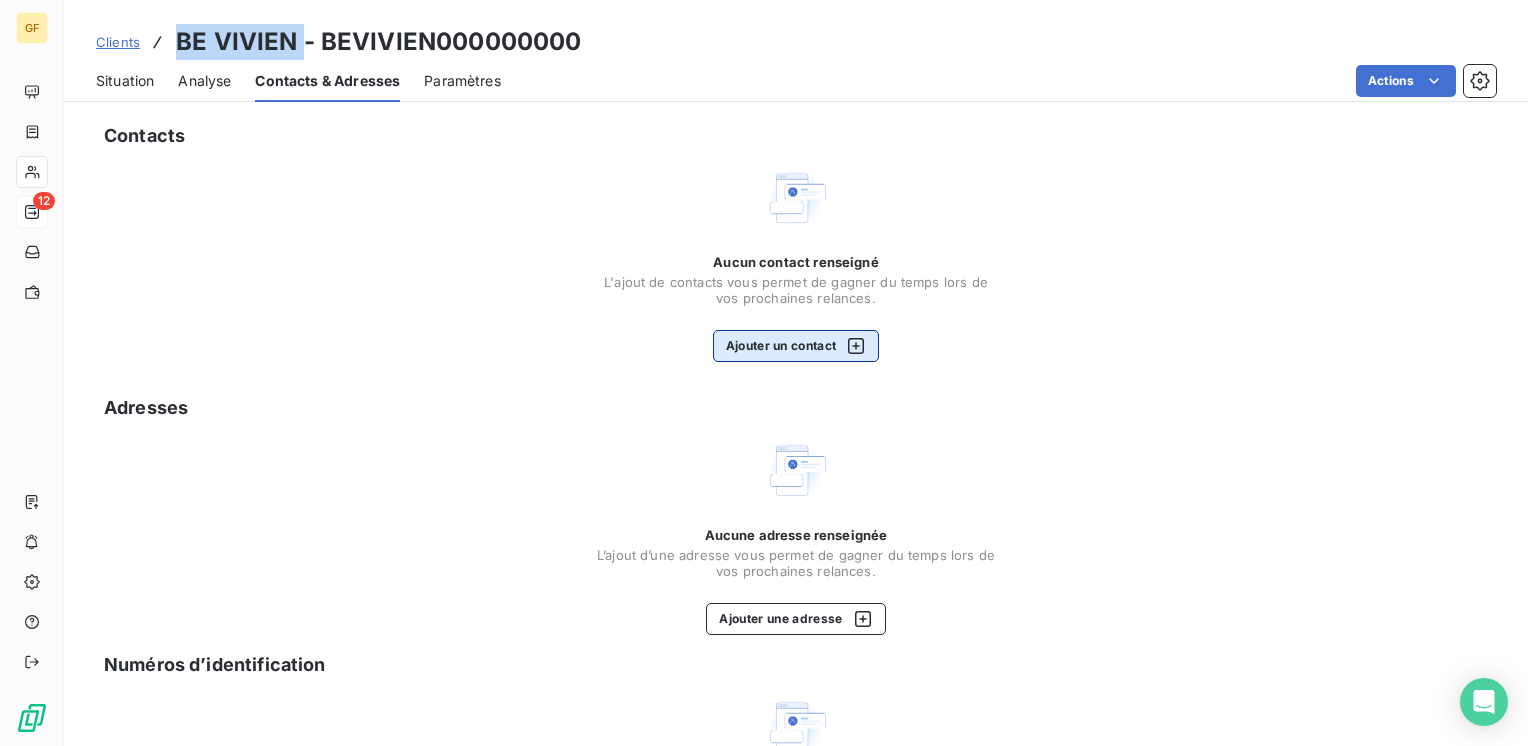 click on "Ajouter un contact" at bounding box center [796, 346] 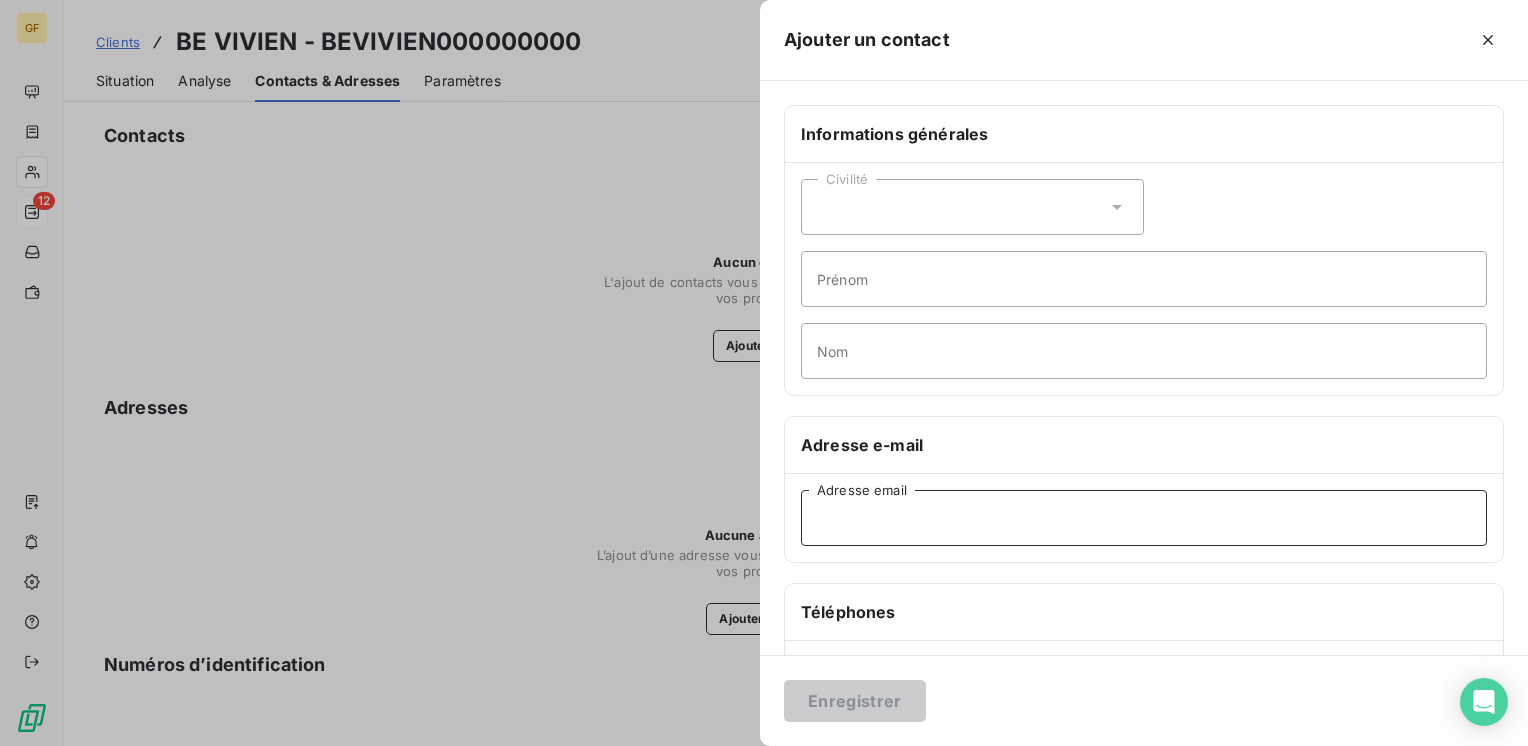 click on "Adresse email" at bounding box center [1144, 518] 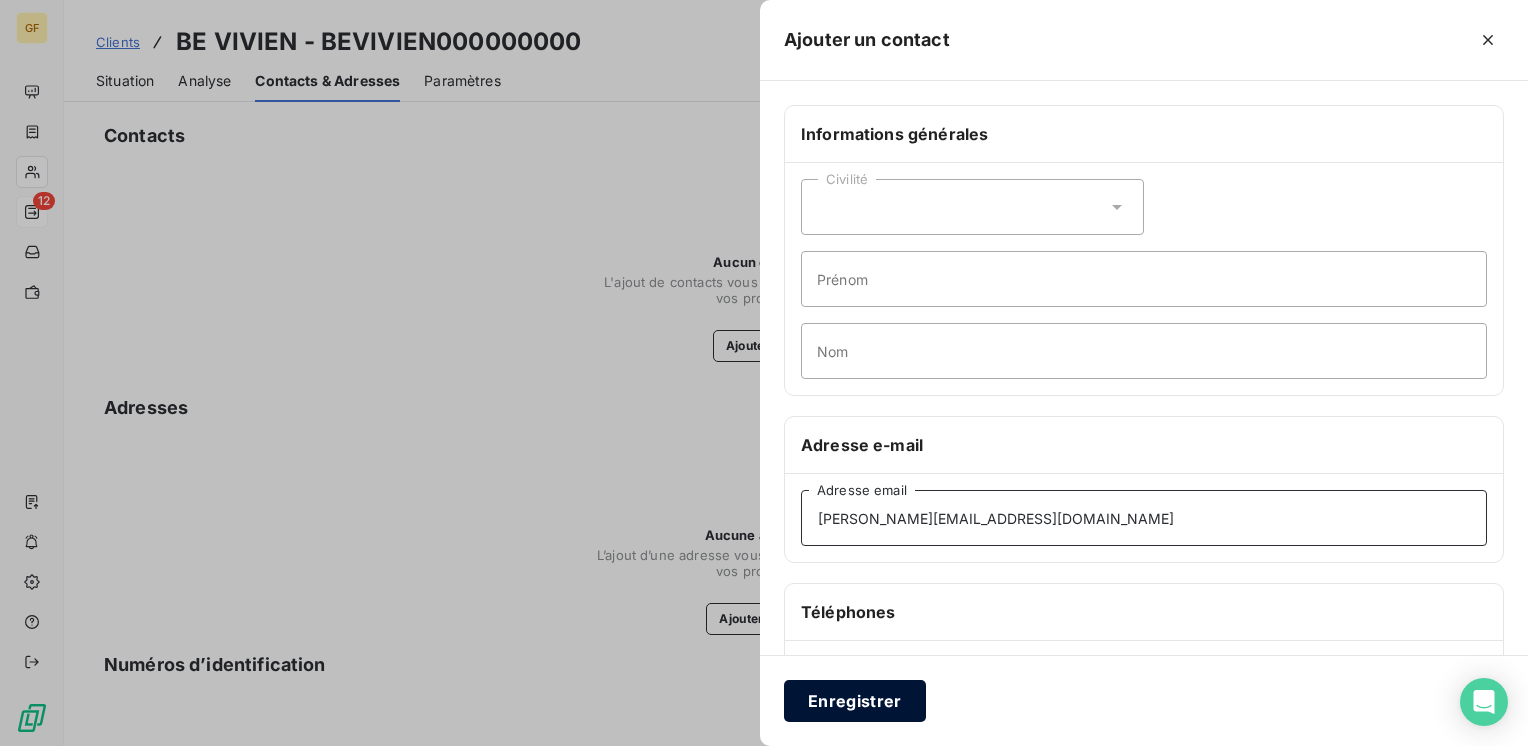 type on "[PERSON_NAME][EMAIL_ADDRESS][DOMAIN_NAME]" 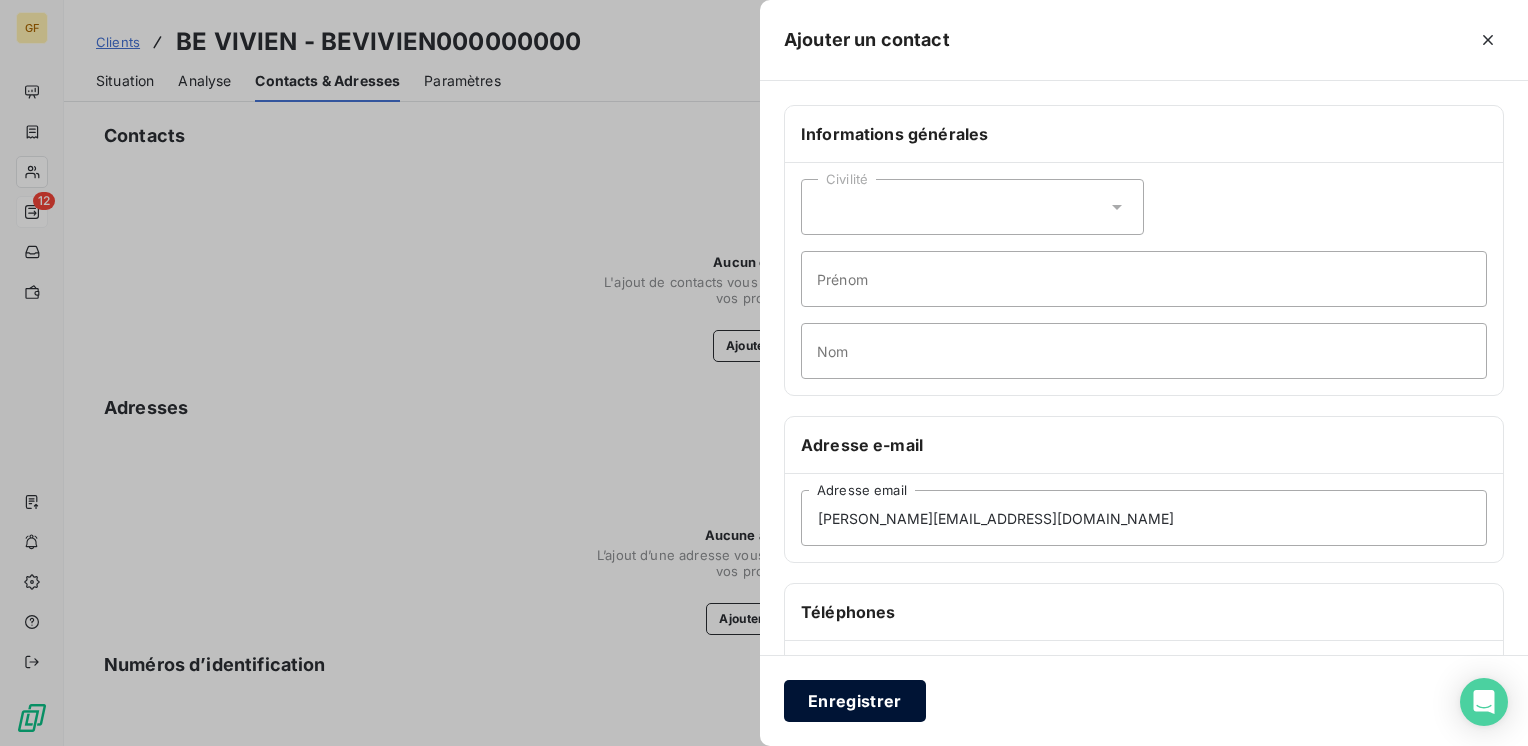 click on "Enregistrer" at bounding box center [855, 701] 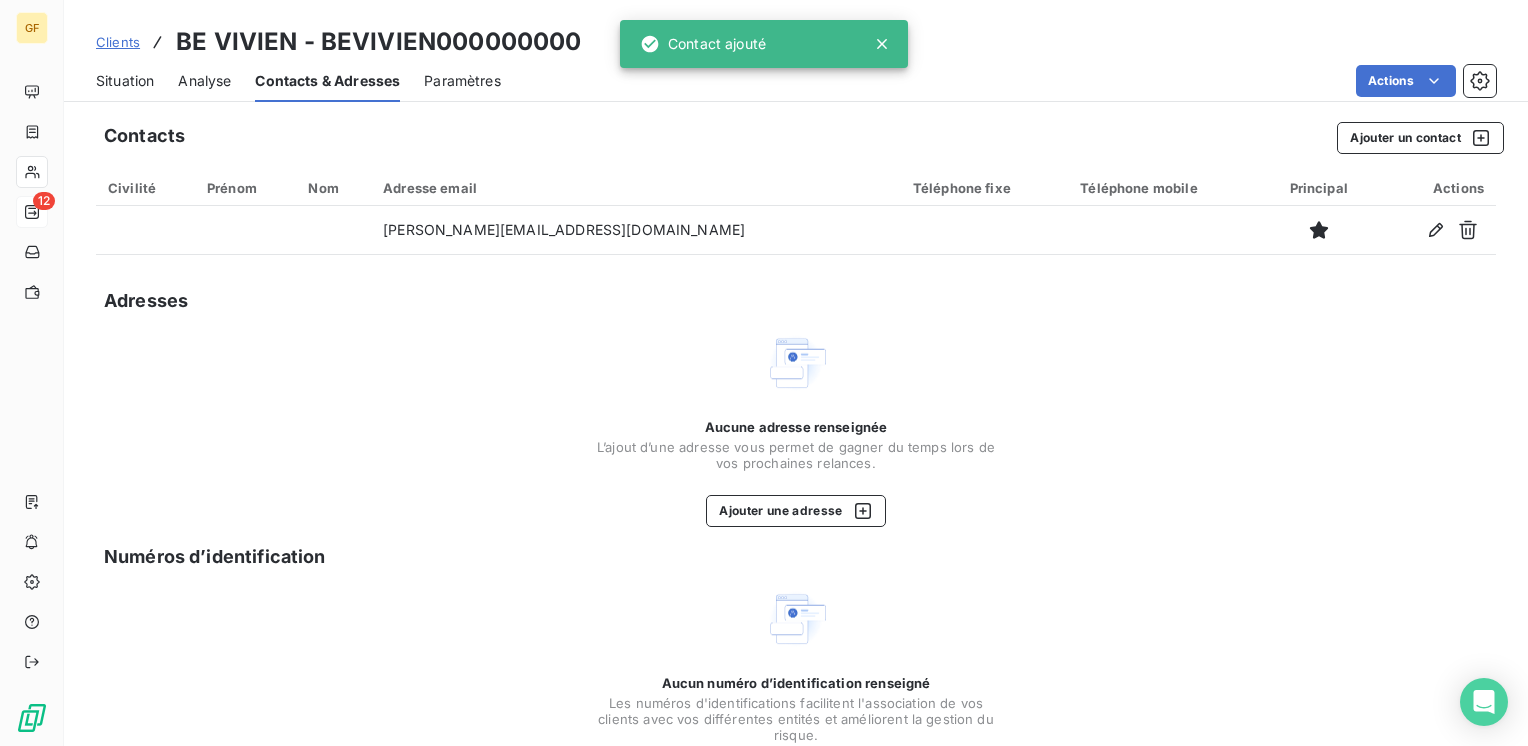 click on "Contacts Ajouter un contact Civilité Prénom Nom Adresse email Téléphone fixe Téléphone mobile Principal Actions l.defontaine@be-vivien.fr Adresses Aucune adresse renseignée L’ajout d’une adresse vous permet de gagner du temps lors de vos prochaines relances. Ajouter une adresse Numéros d’identification Aucun numéro d’identification renseigné Les numéros d'identifications facilitent l'association de vos clients avec vos différentes entités et améliorent la gestion du risque. Ajouter un numéro d’identification" at bounding box center [796, 470] 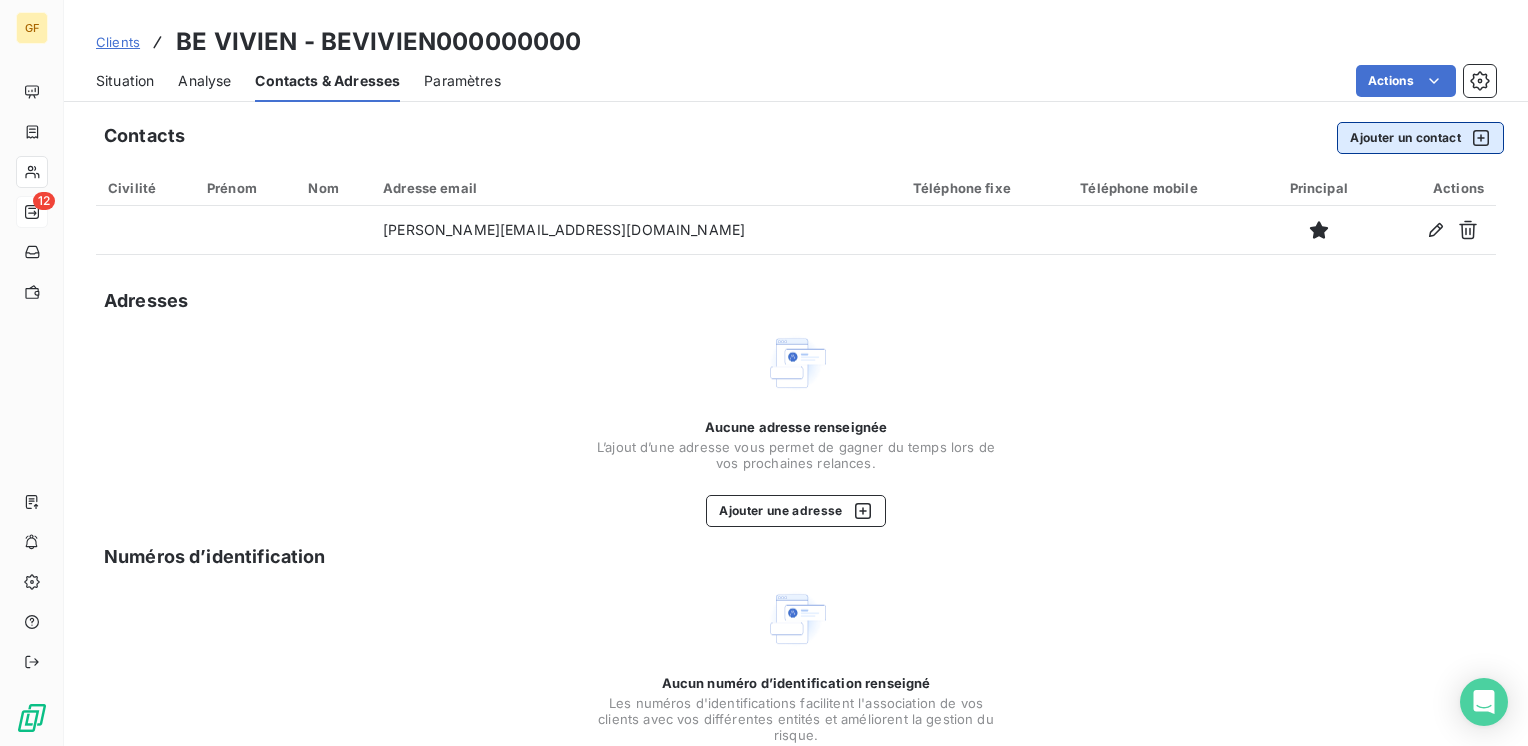 click on "Ajouter un contact" at bounding box center [1420, 138] 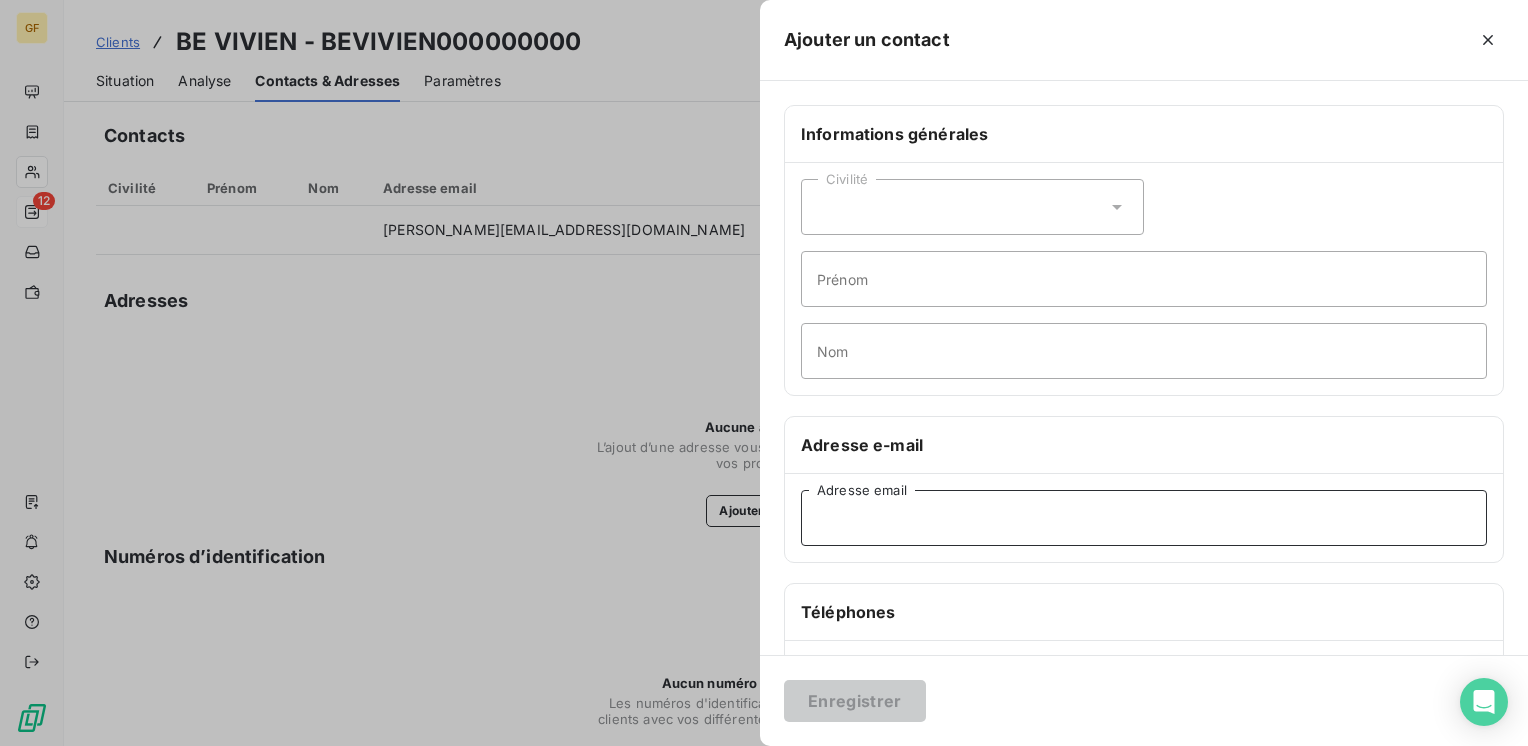 click on "Adresse email" at bounding box center [1144, 518] 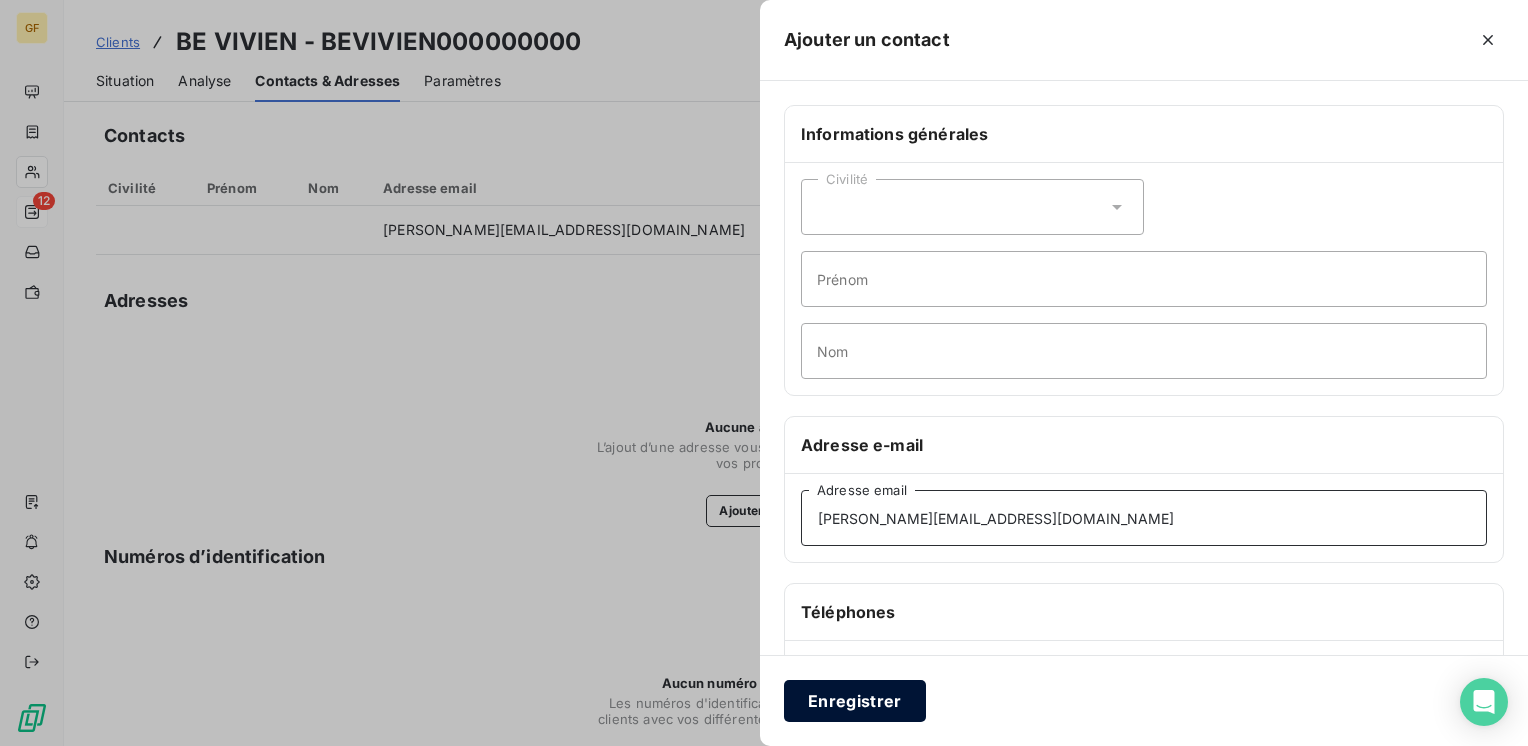 type on "[PERSON_NAME][EMAIL_ADDRESS][DOMAIN_NAME]" 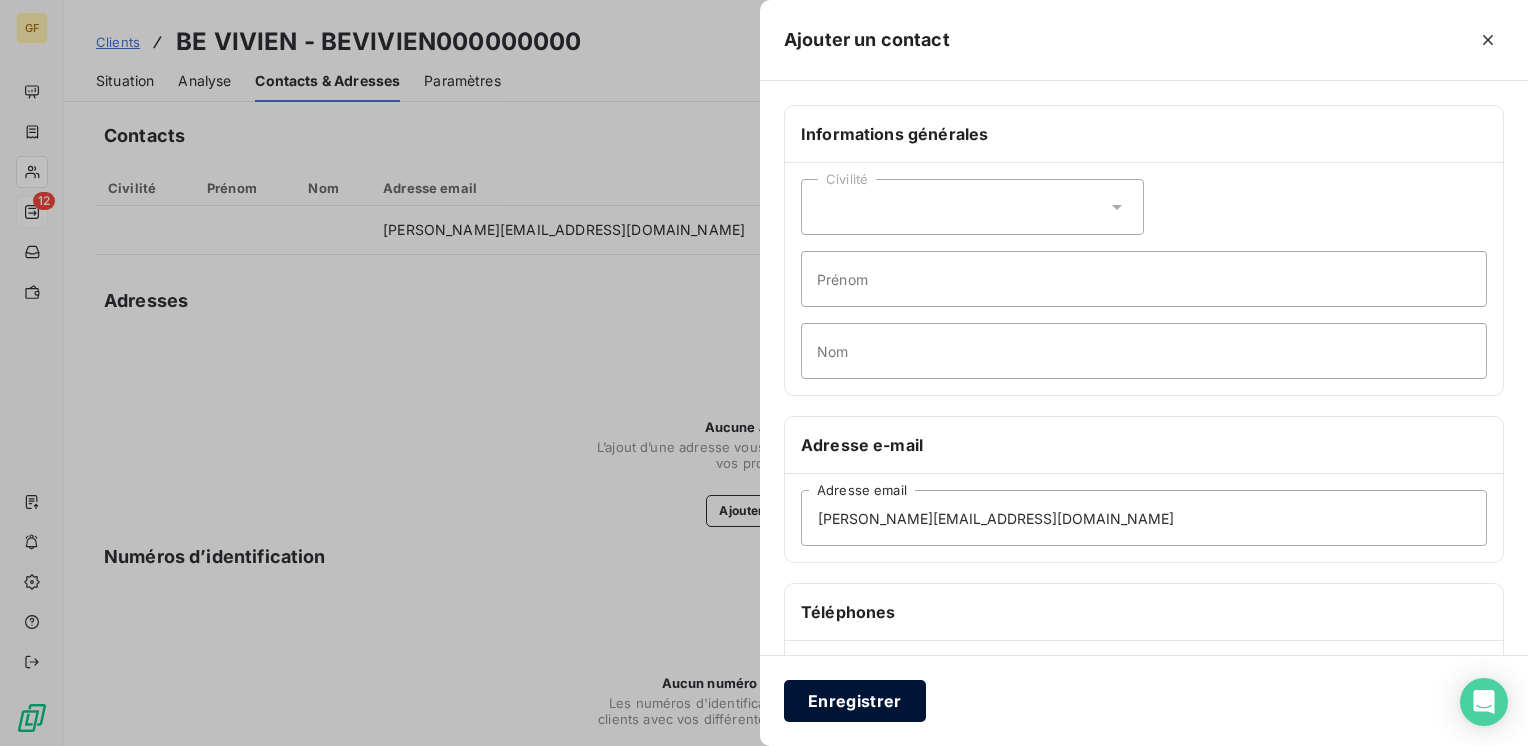 click on "Enregistrer" at bounding box center [855, 701] 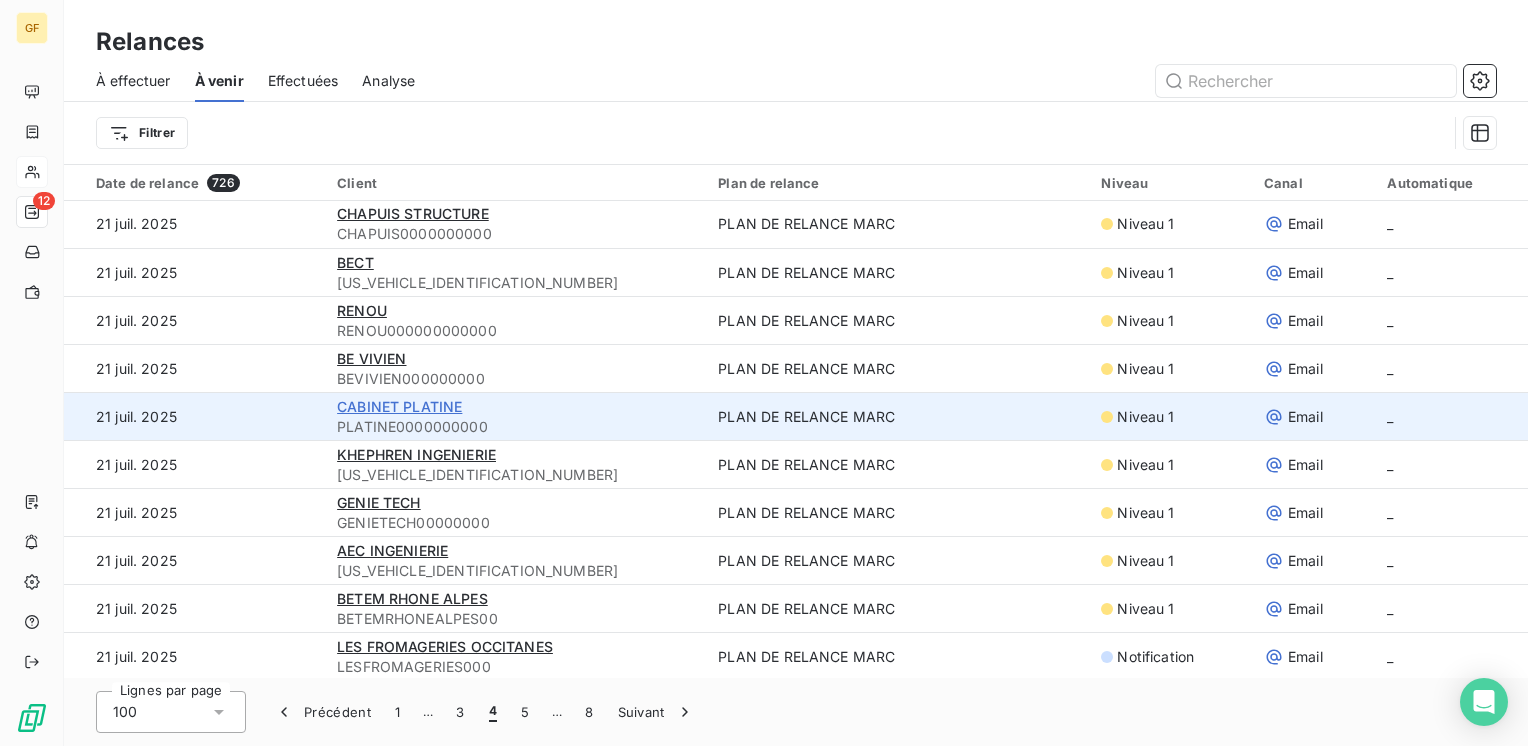 click on "CABINET PLATINE" at bounding box center (399, 406) 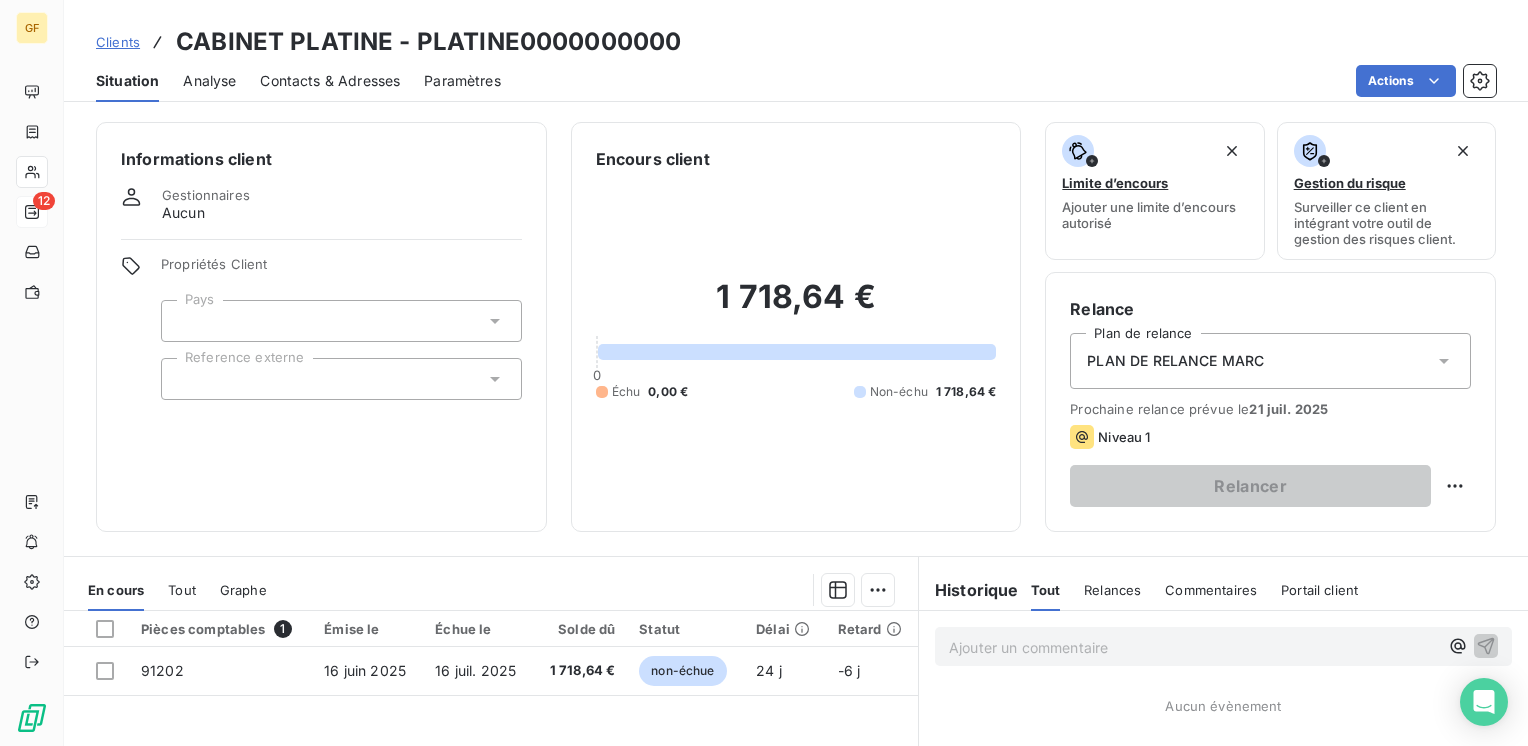 click on "Contacts & Adresses" at bounding box center (330, 81) 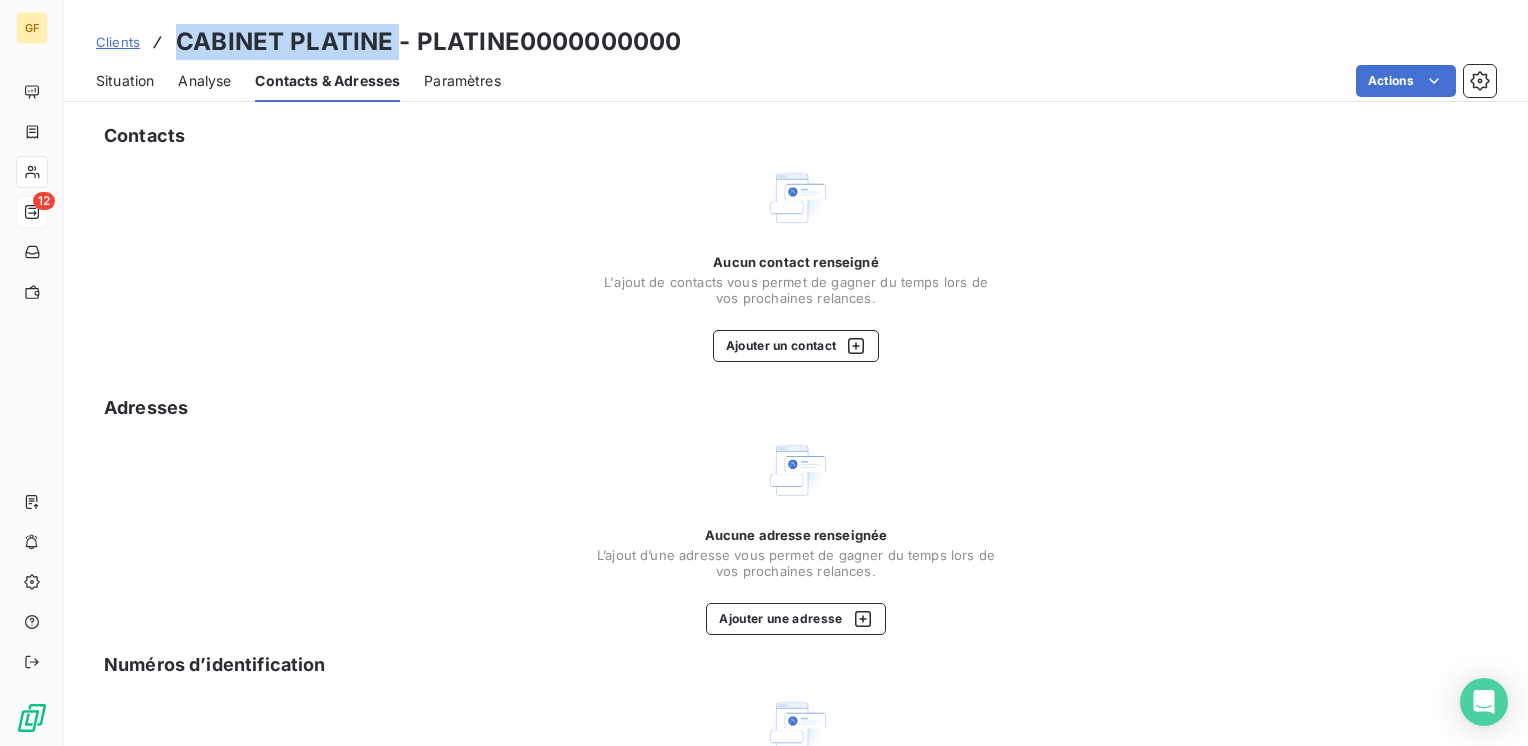 drag, startPoint x: 394, startPoint y: 45, endPoint x: 180, endPoint y: 46, distance: 214.00233 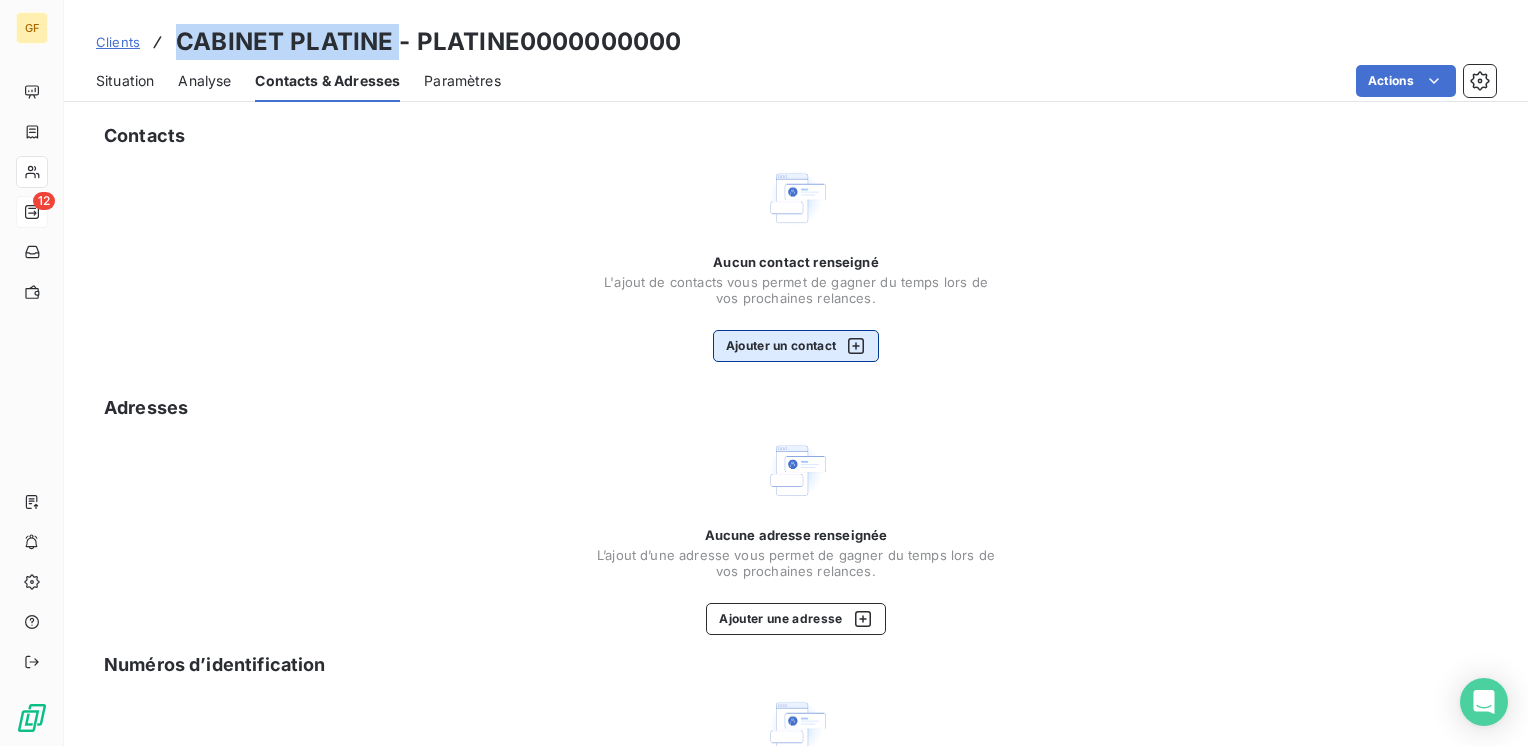 click on "Ajouter un contact" at bounding box center (796, 346) 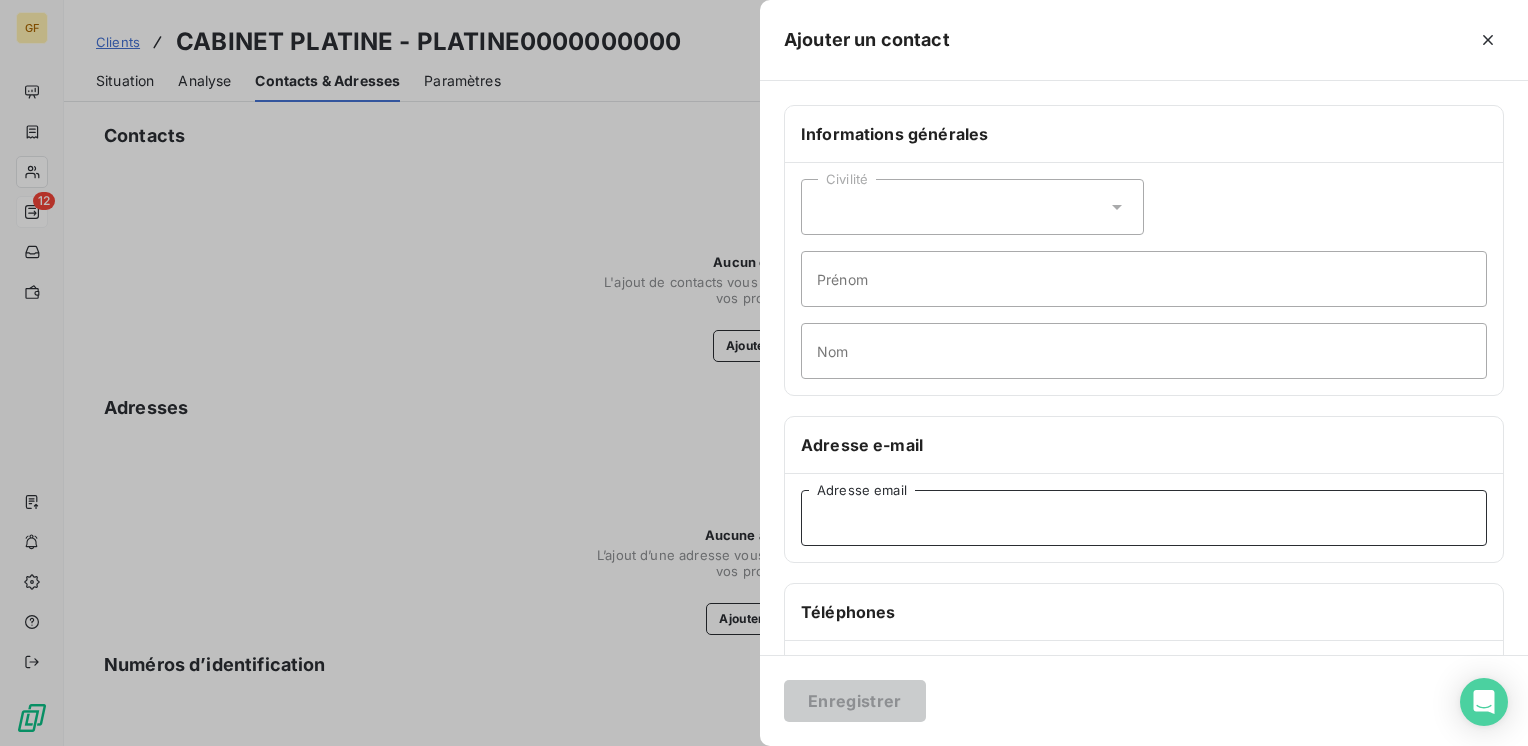 click on "Adresse email" at bounding box center (1144, 518) 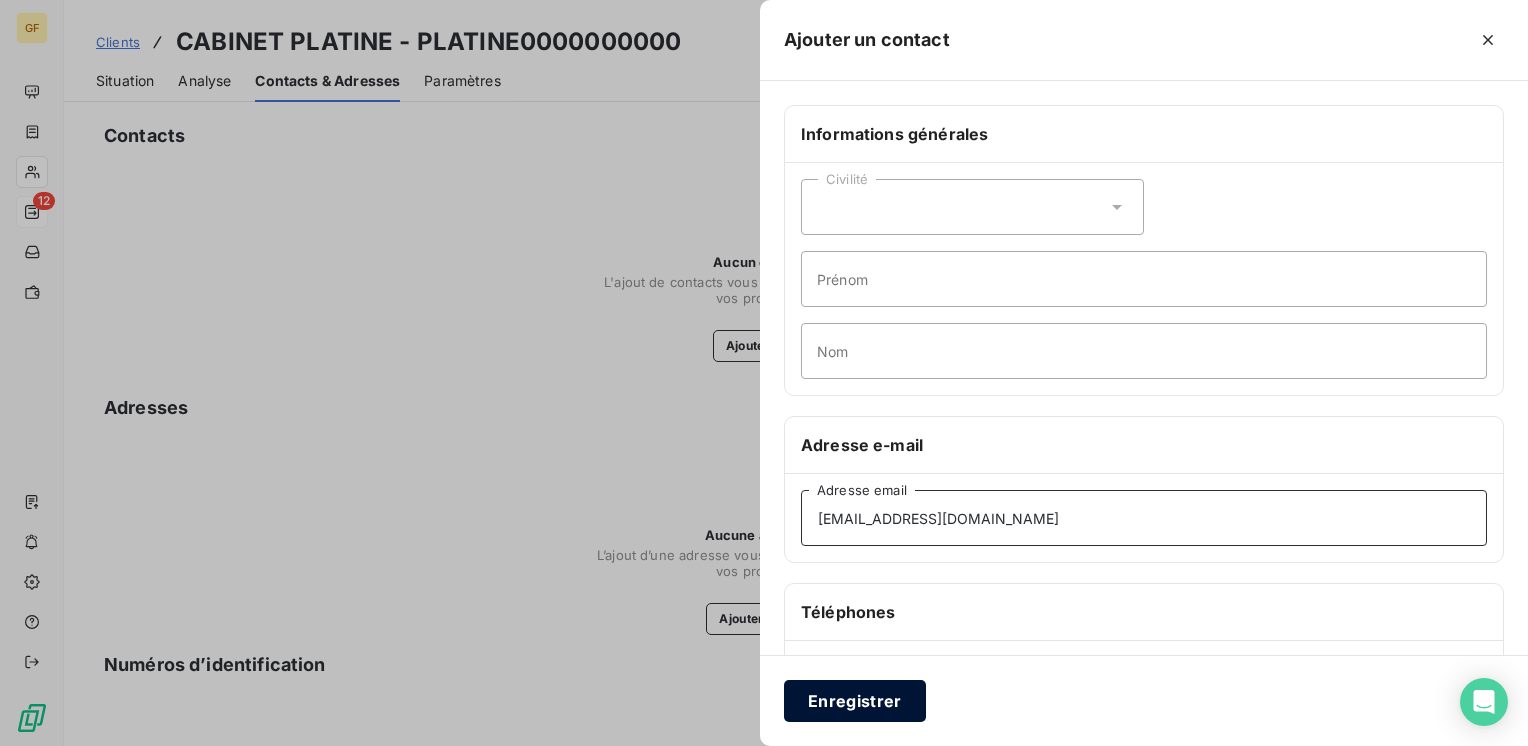 type on "[EMAIL_ADDRESS][DOMAIN_NAME]" 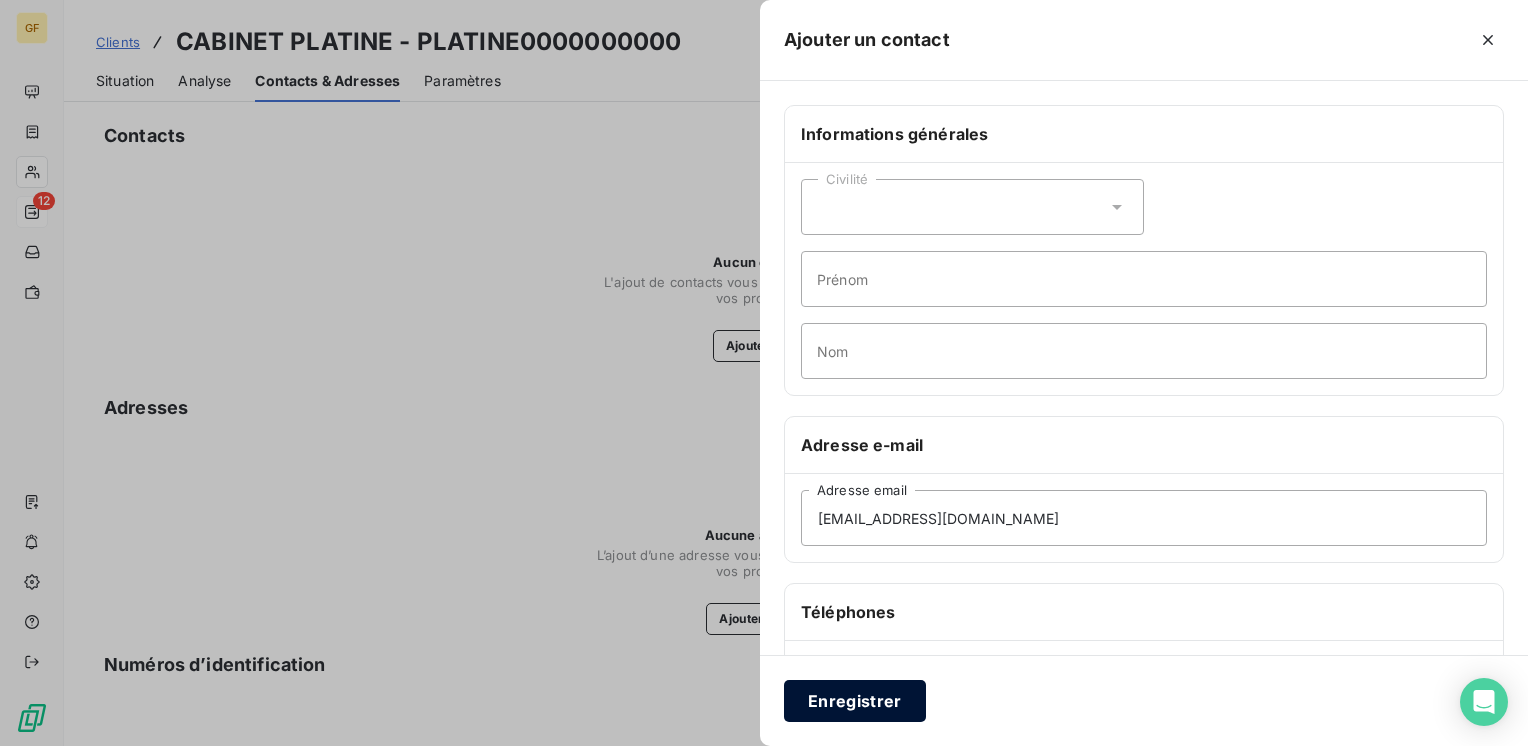 click on "Enregistrer" at bounding box center [855, 701] 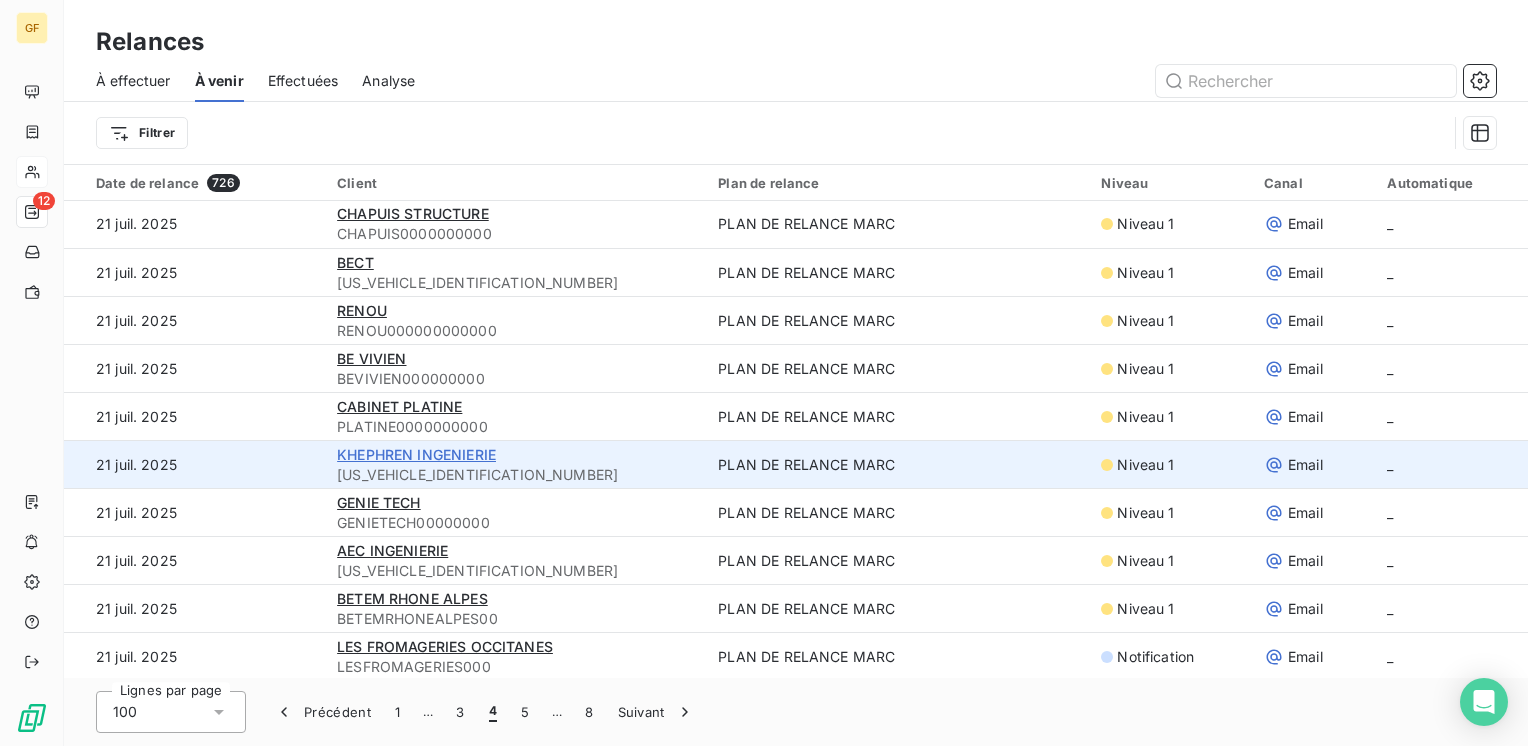 click on "KHEPHREN INGENIERIE" at bounding box center (416, 454) 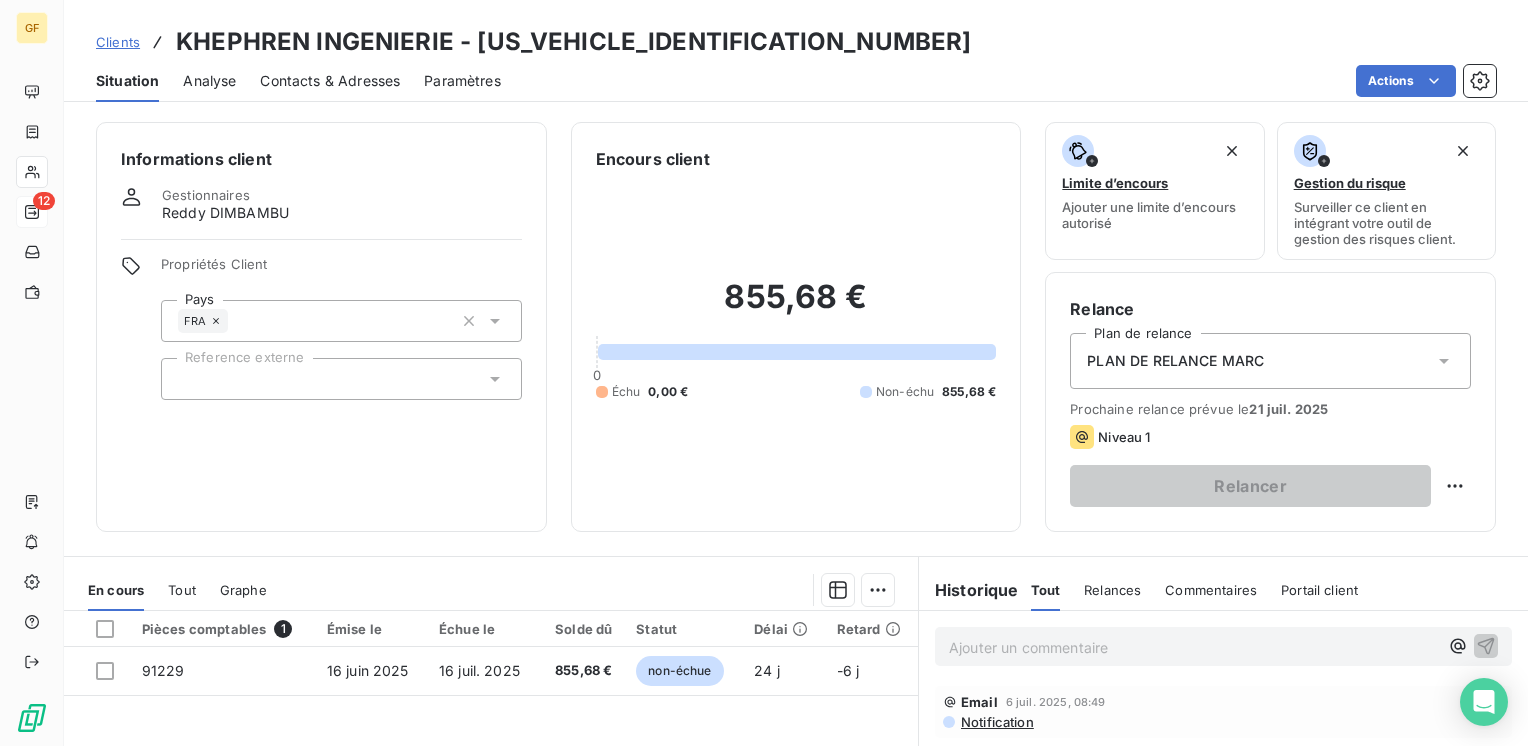 click on "Contacts & Adresses" at bounding box center [330, 81] 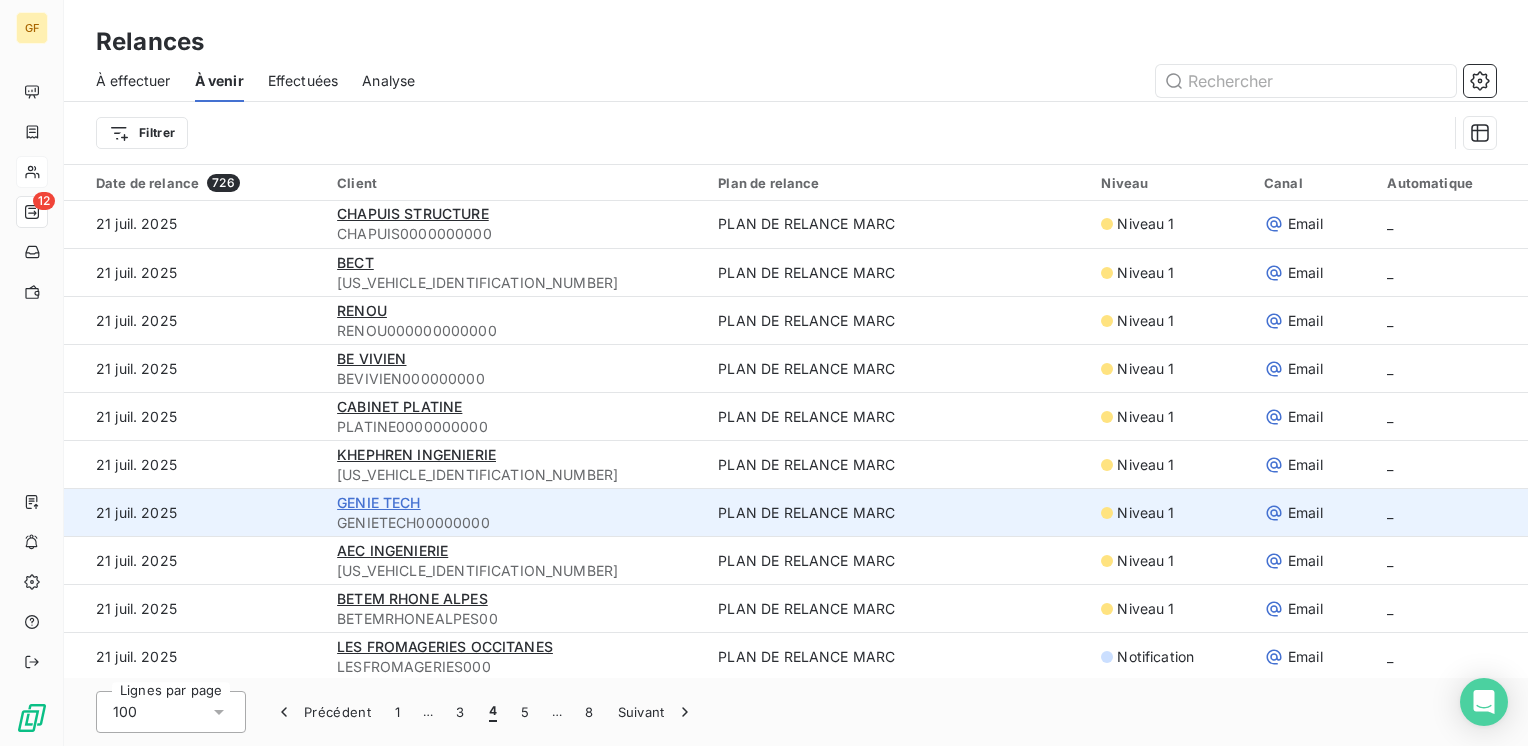 click on "GENIE TECH" at bounding box center (379, 502) 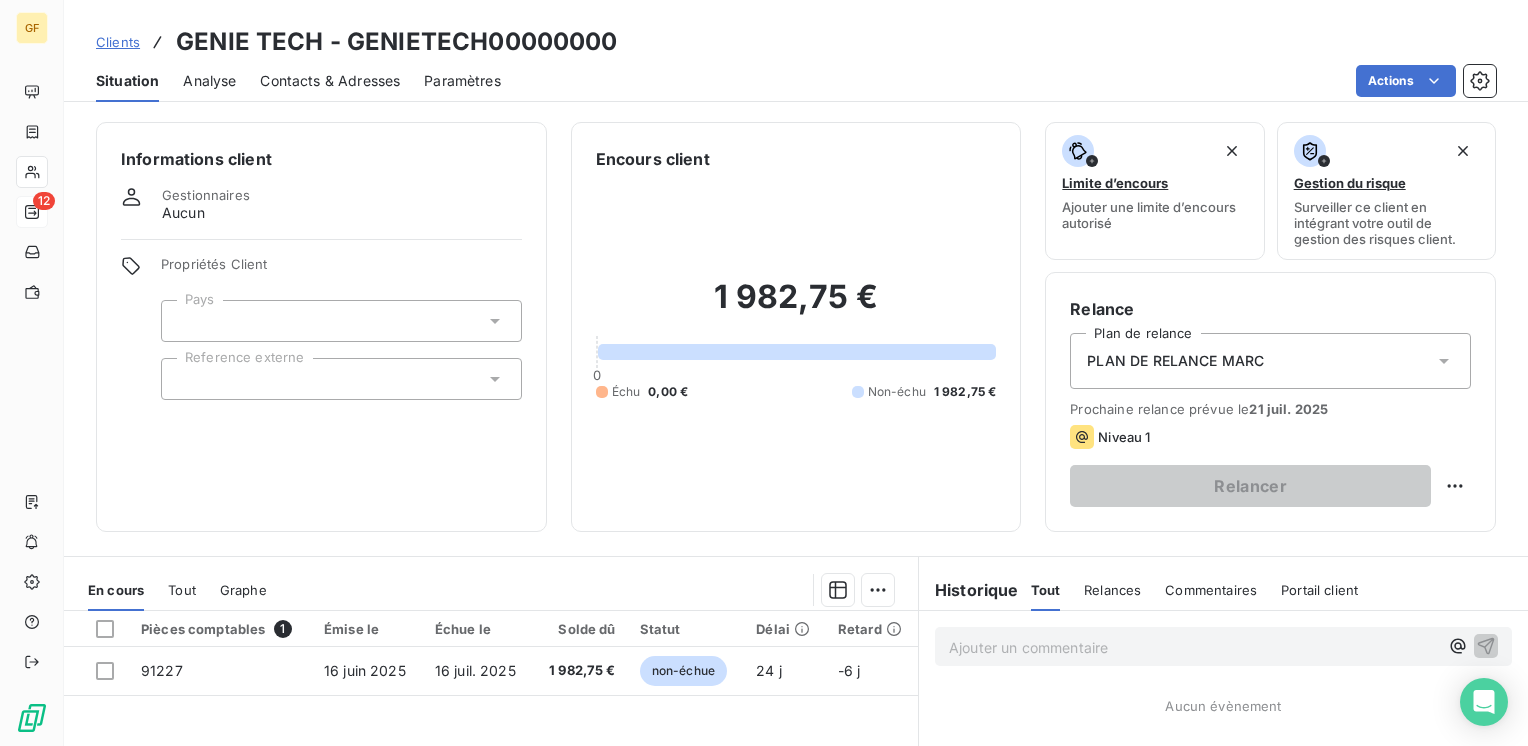 click on "Contacts & Adresses" at bounding box center [330, 81] 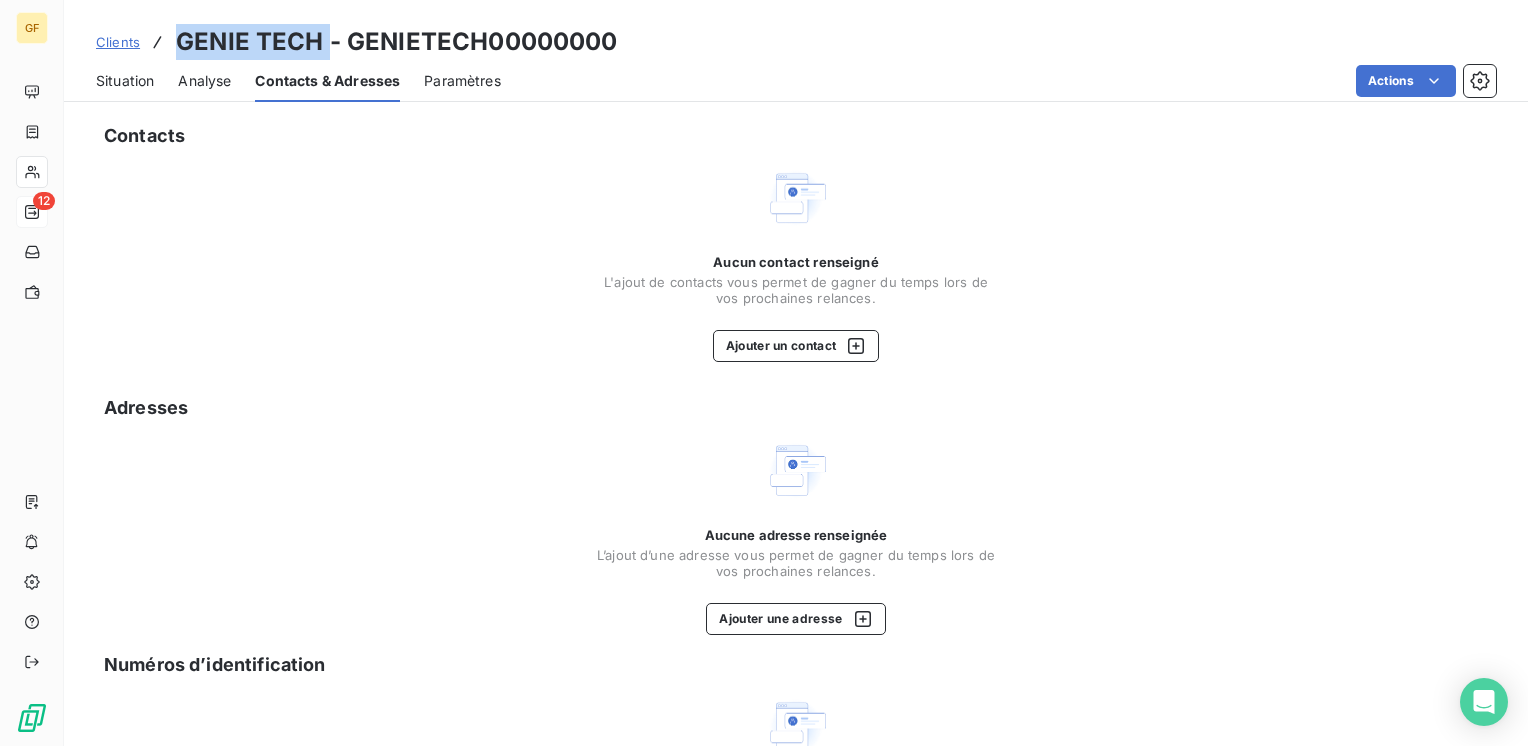 drag, startPoint x: 325, startPoint y: 35, endPoint x: 172, endPoint y: 42, distance: 153.16005 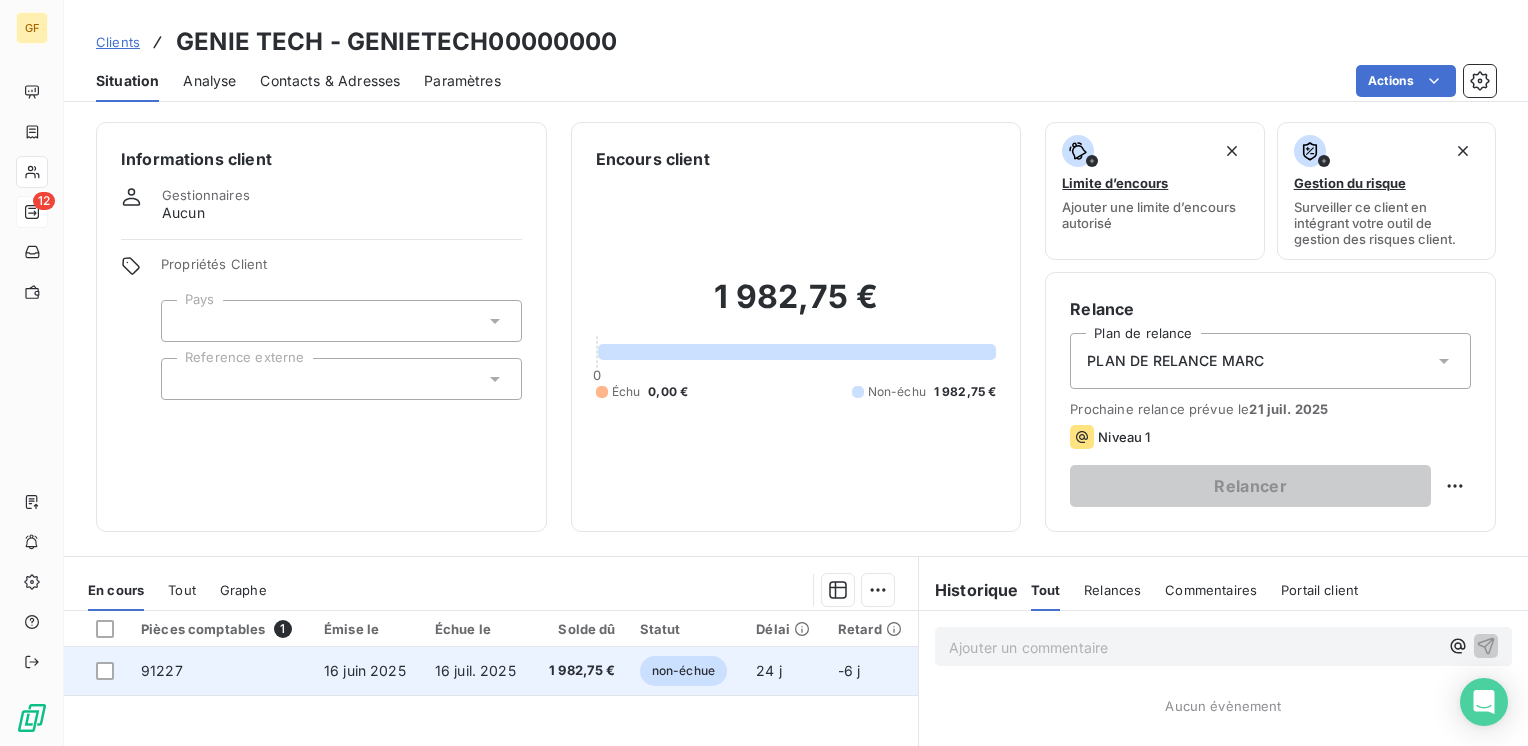 click on "16 juin 2025" at bounding box center [365, 670] 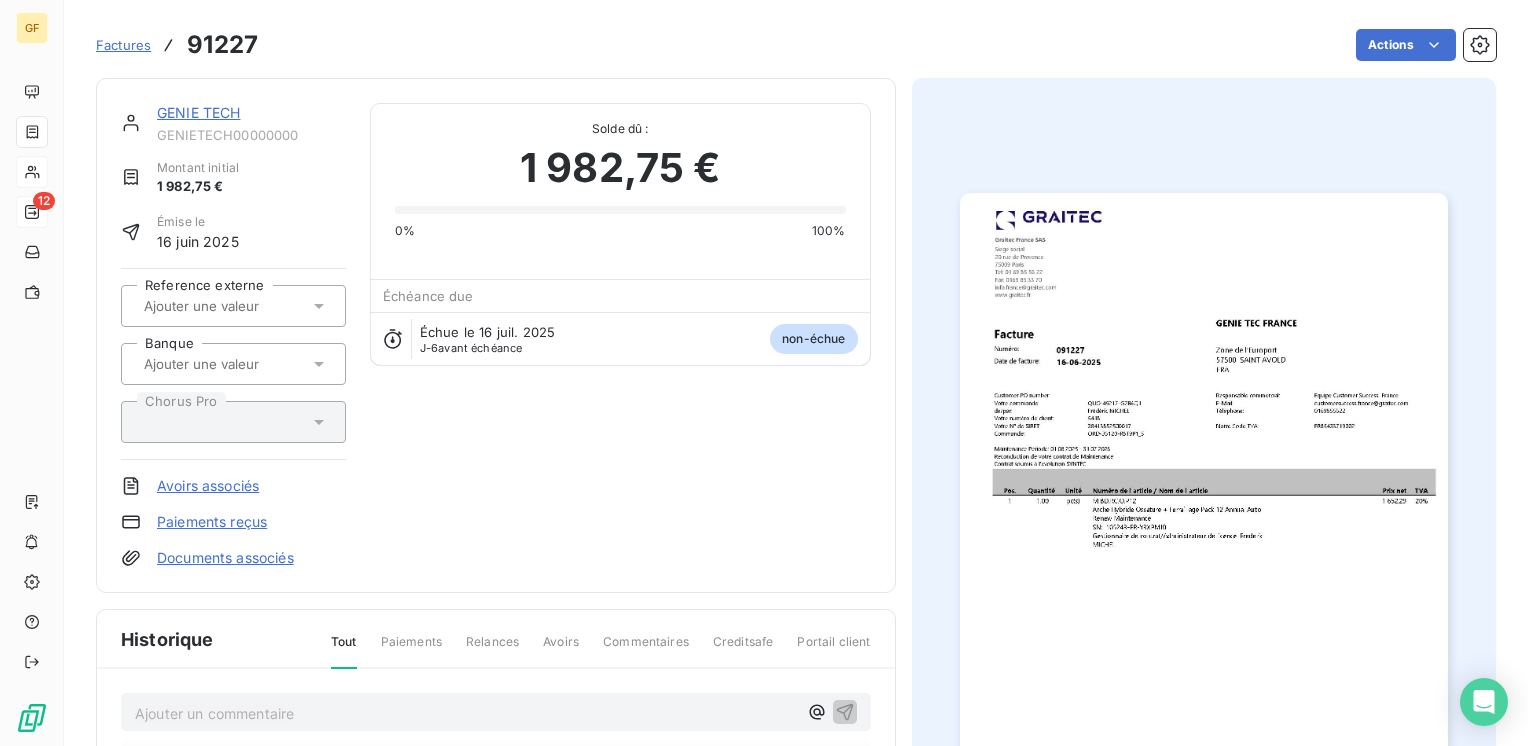 click at bounding box center [1204, 537] 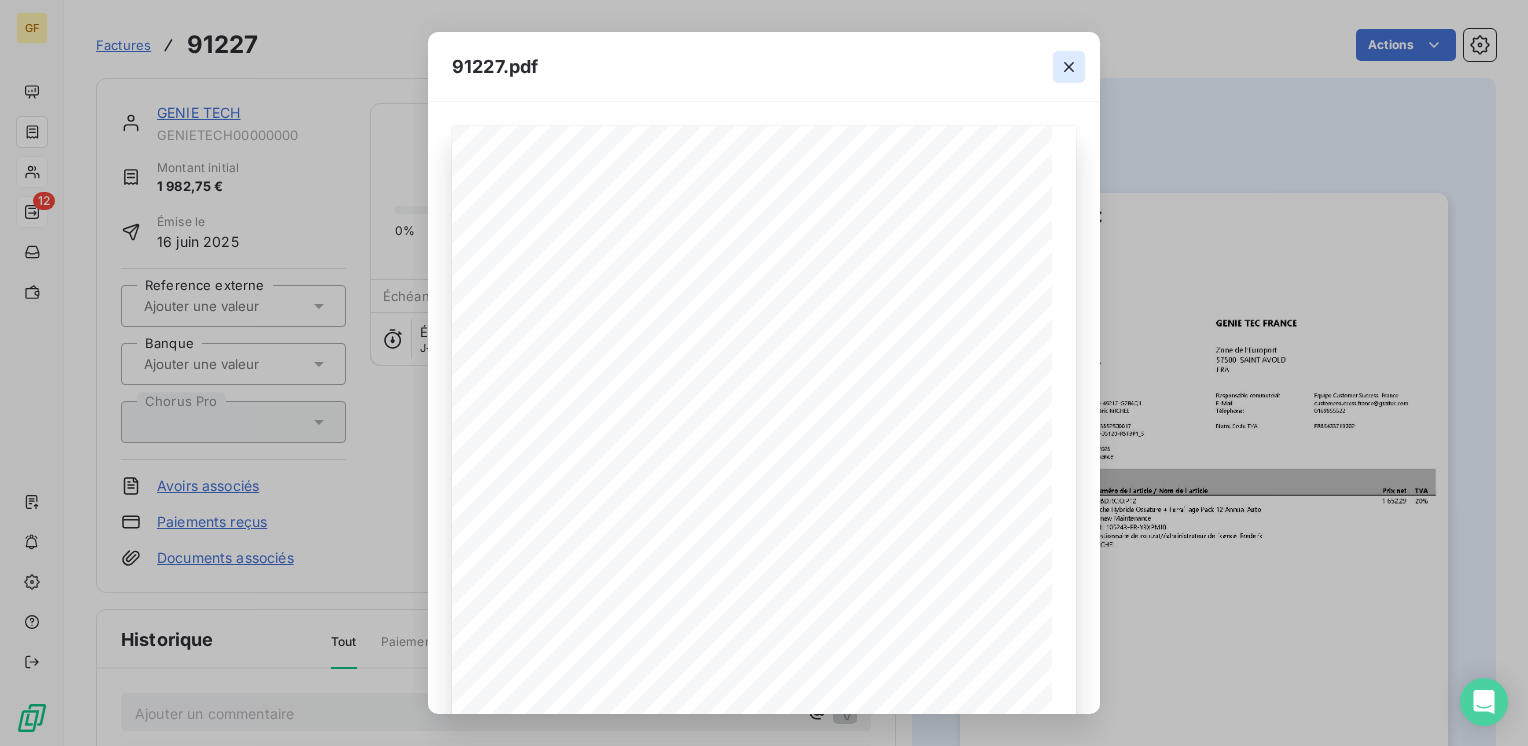 click 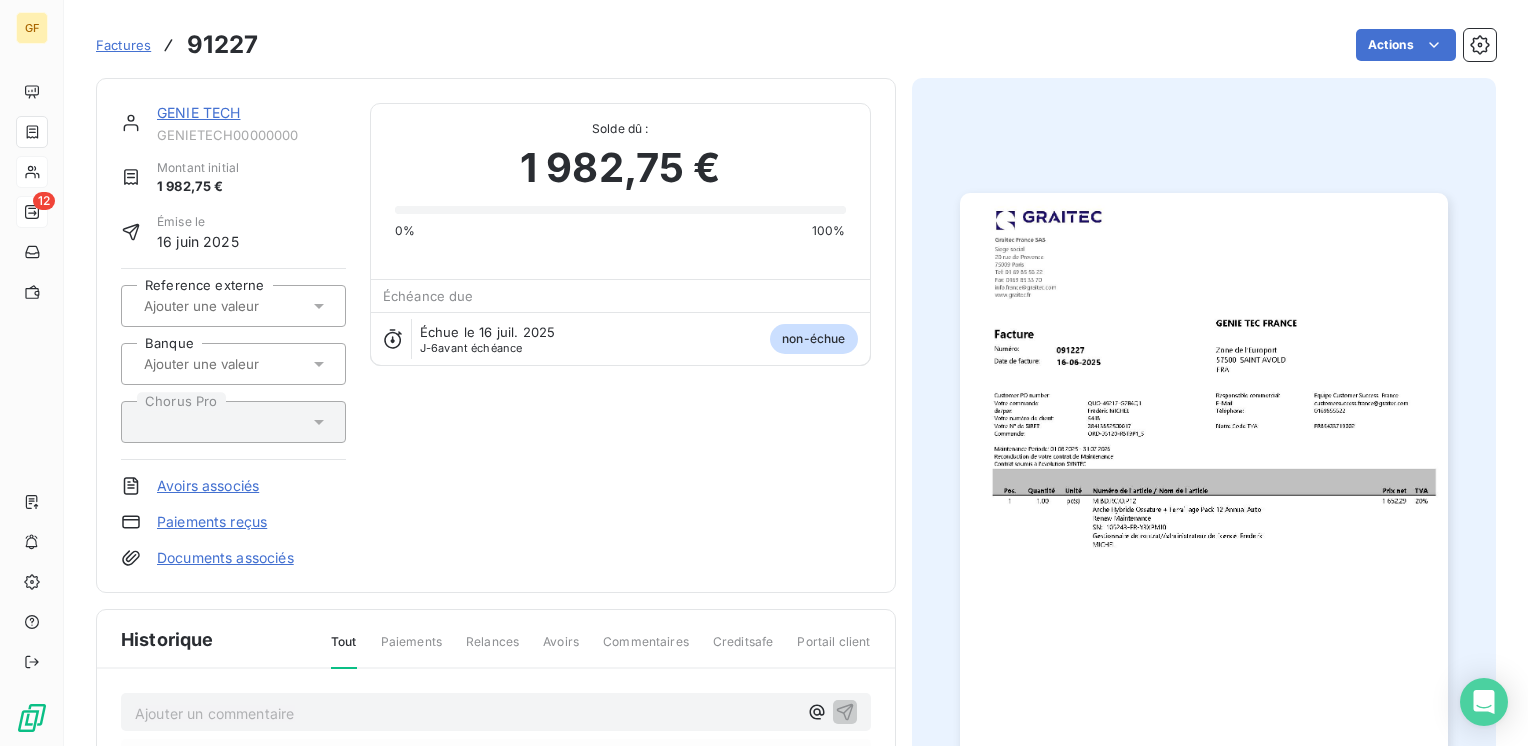 click at bounding box center (1204, 537) 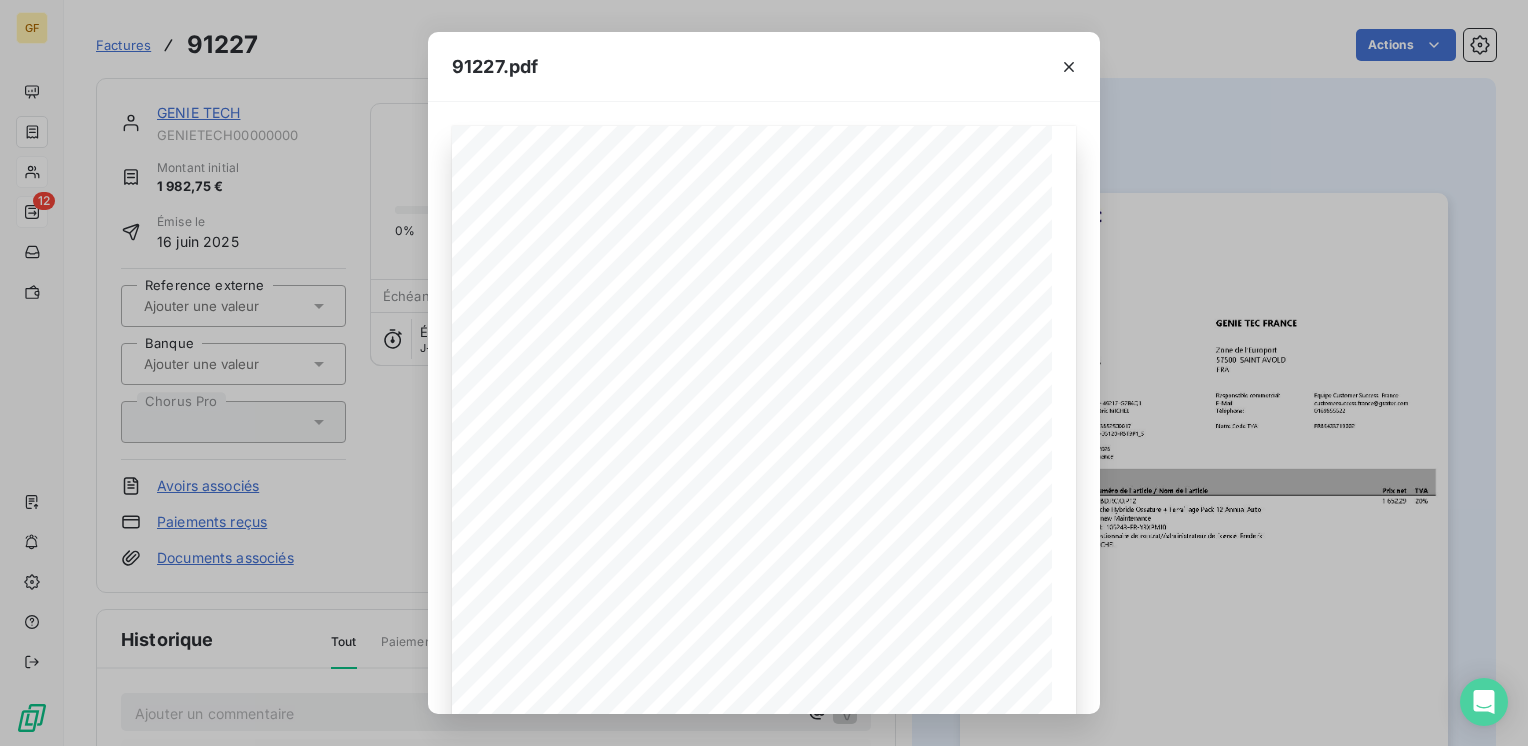 click 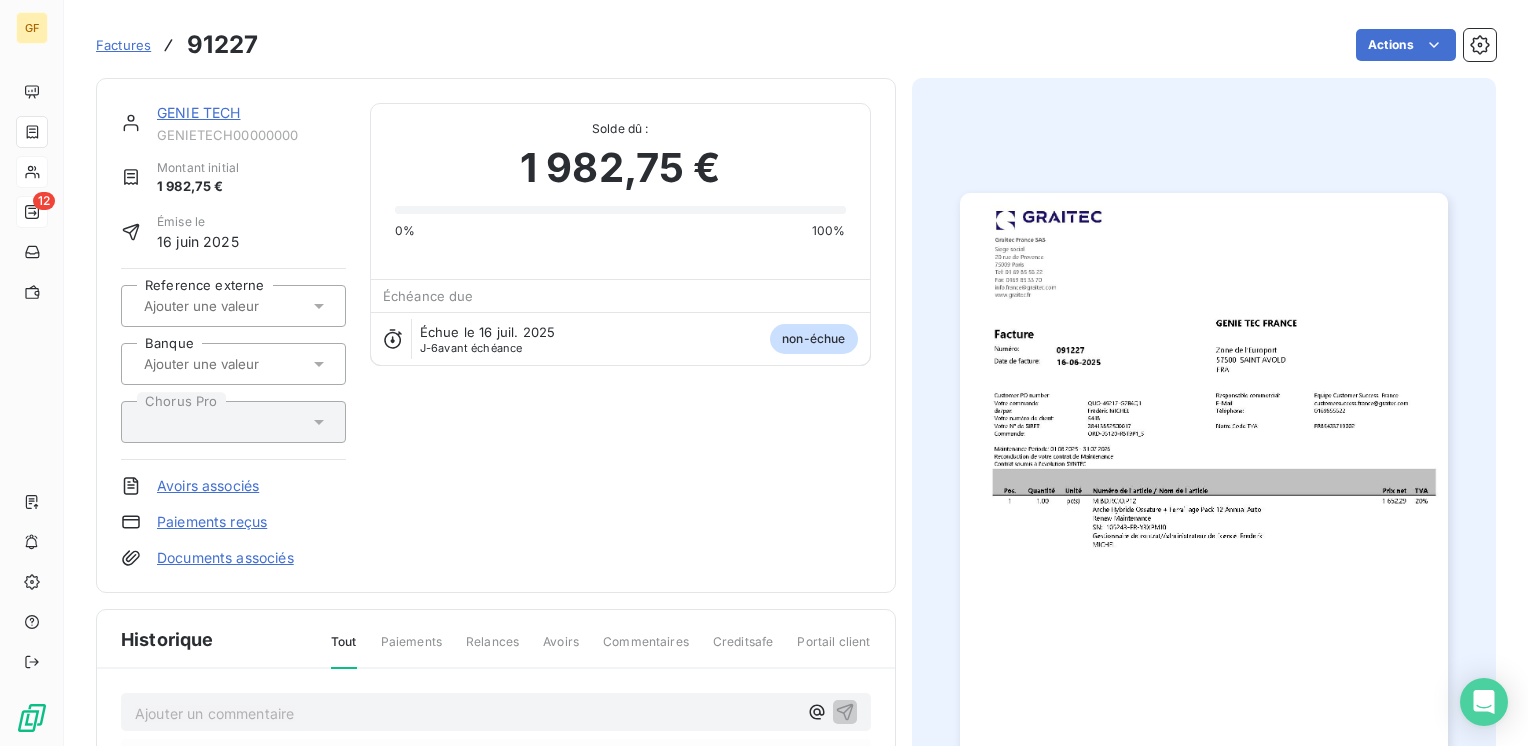 click on "GENIE TECH" at bounding box center [199, 112] 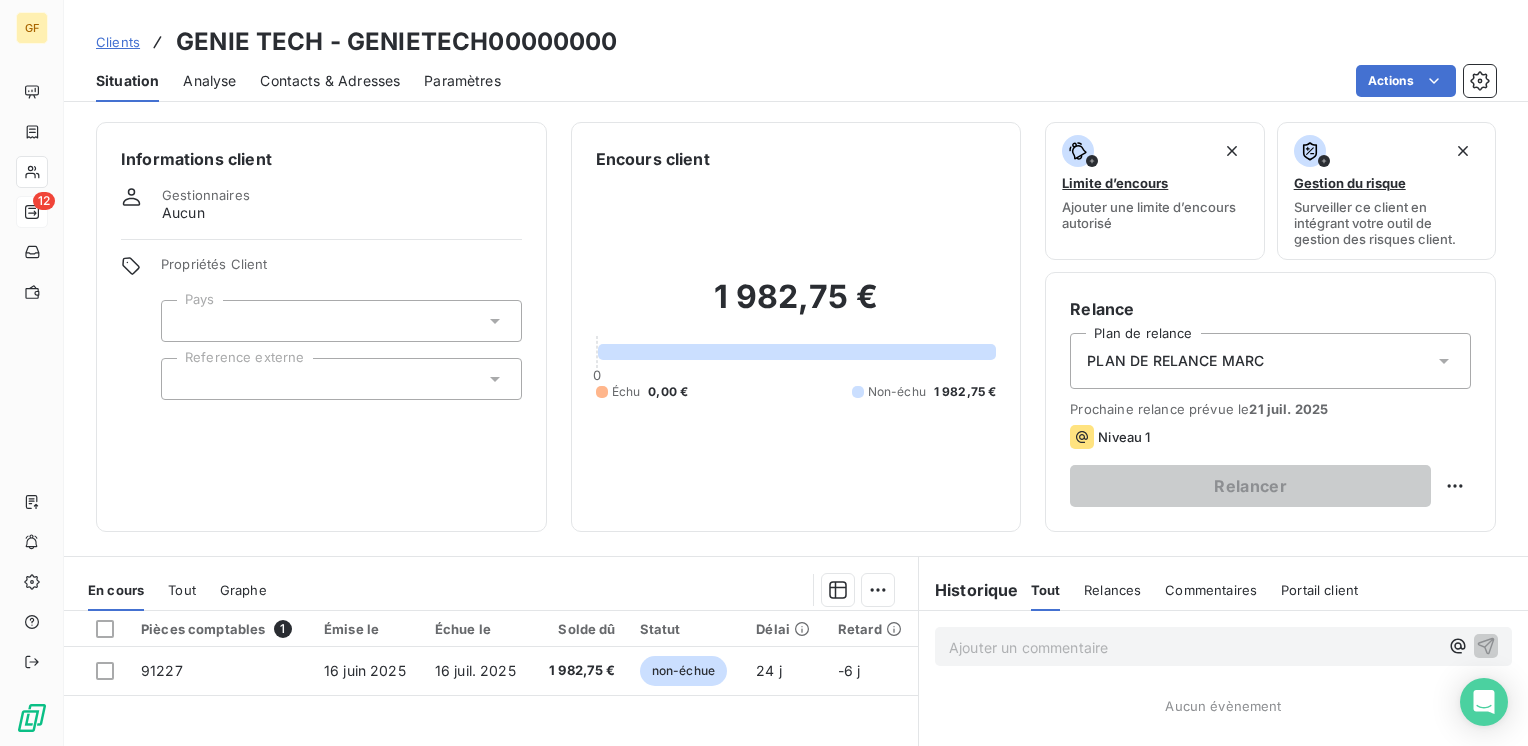 click on "Contacts & Adresses" at bounding box center (330, 81) 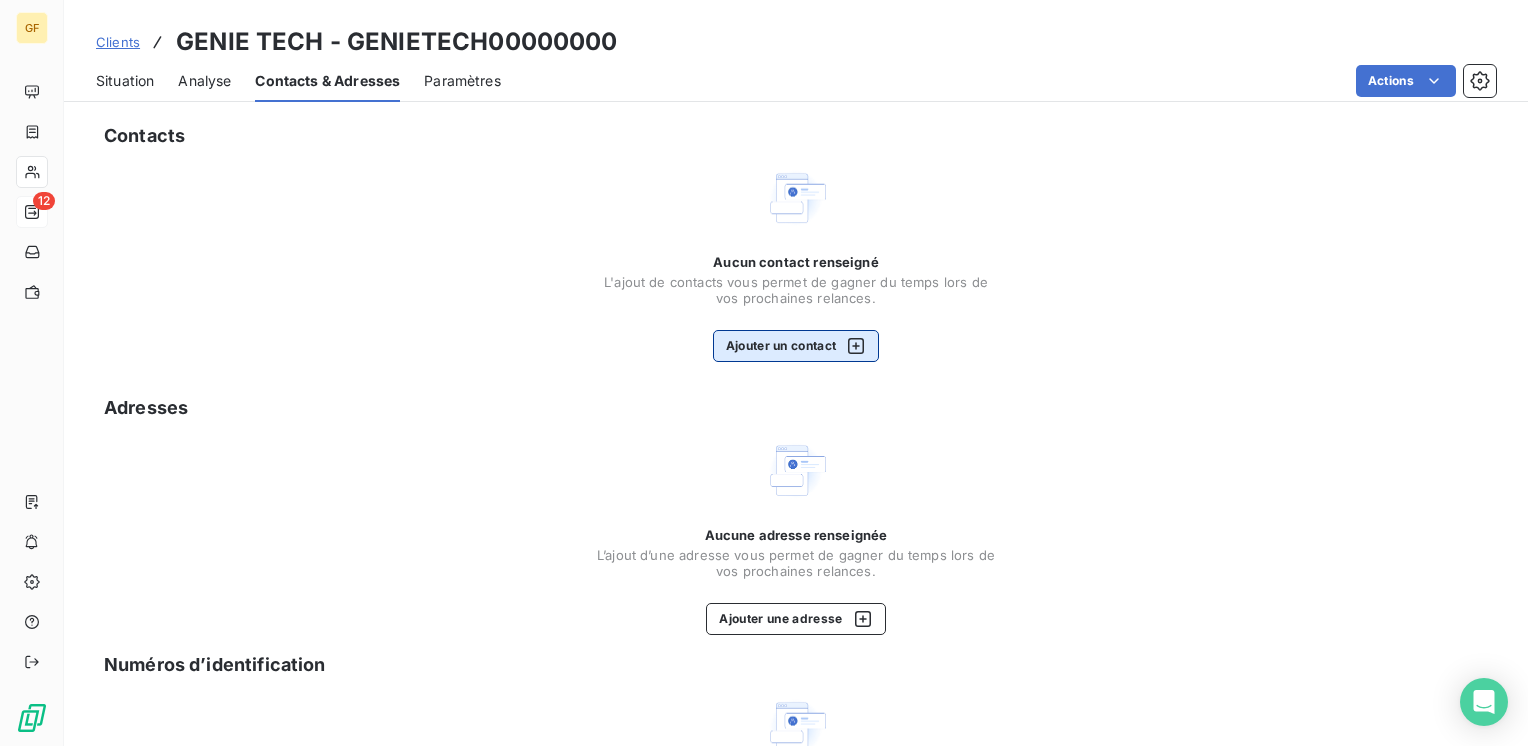 click on "Ajouter un contact" at bounding box center [796, 346] 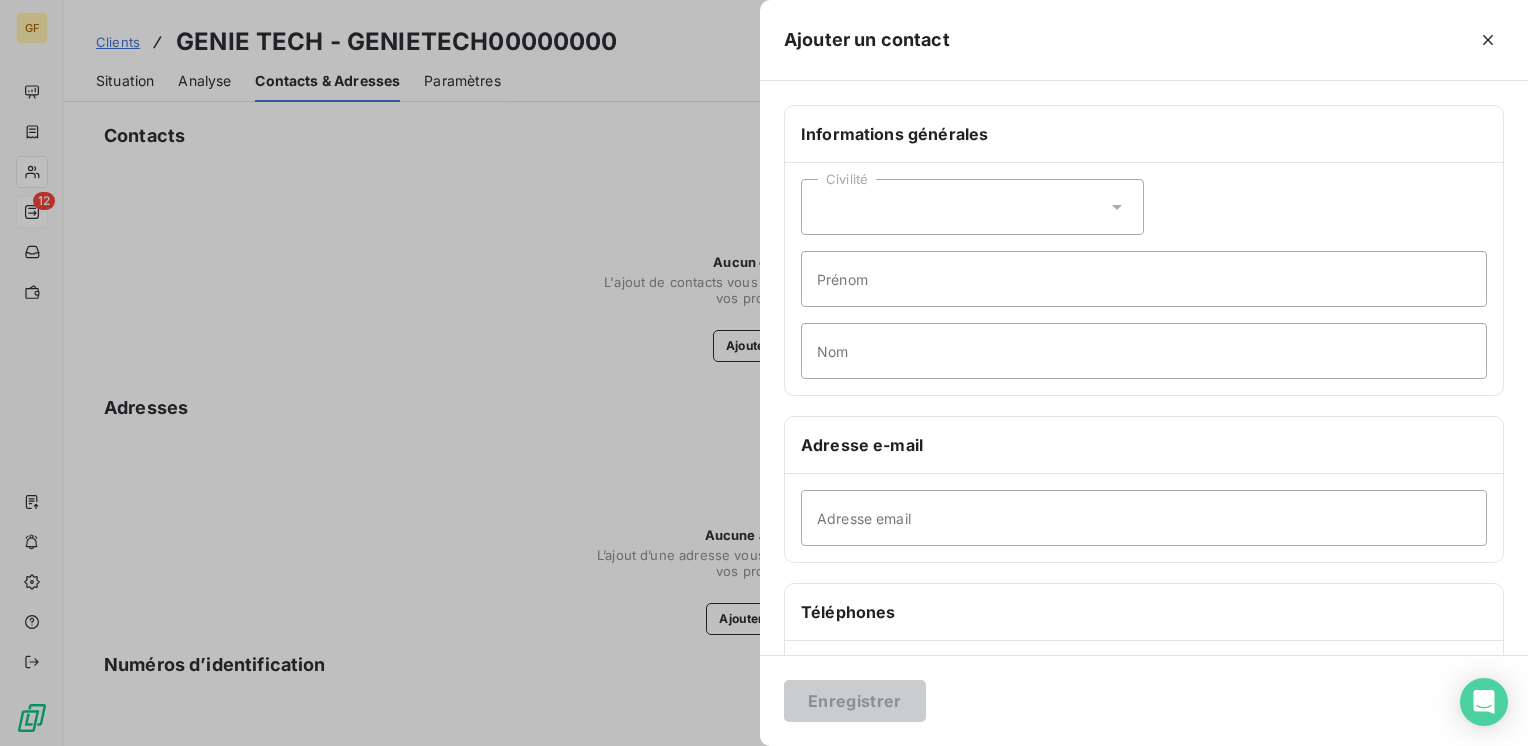 click on "Adresse email" at bounding box center [1144, 518] 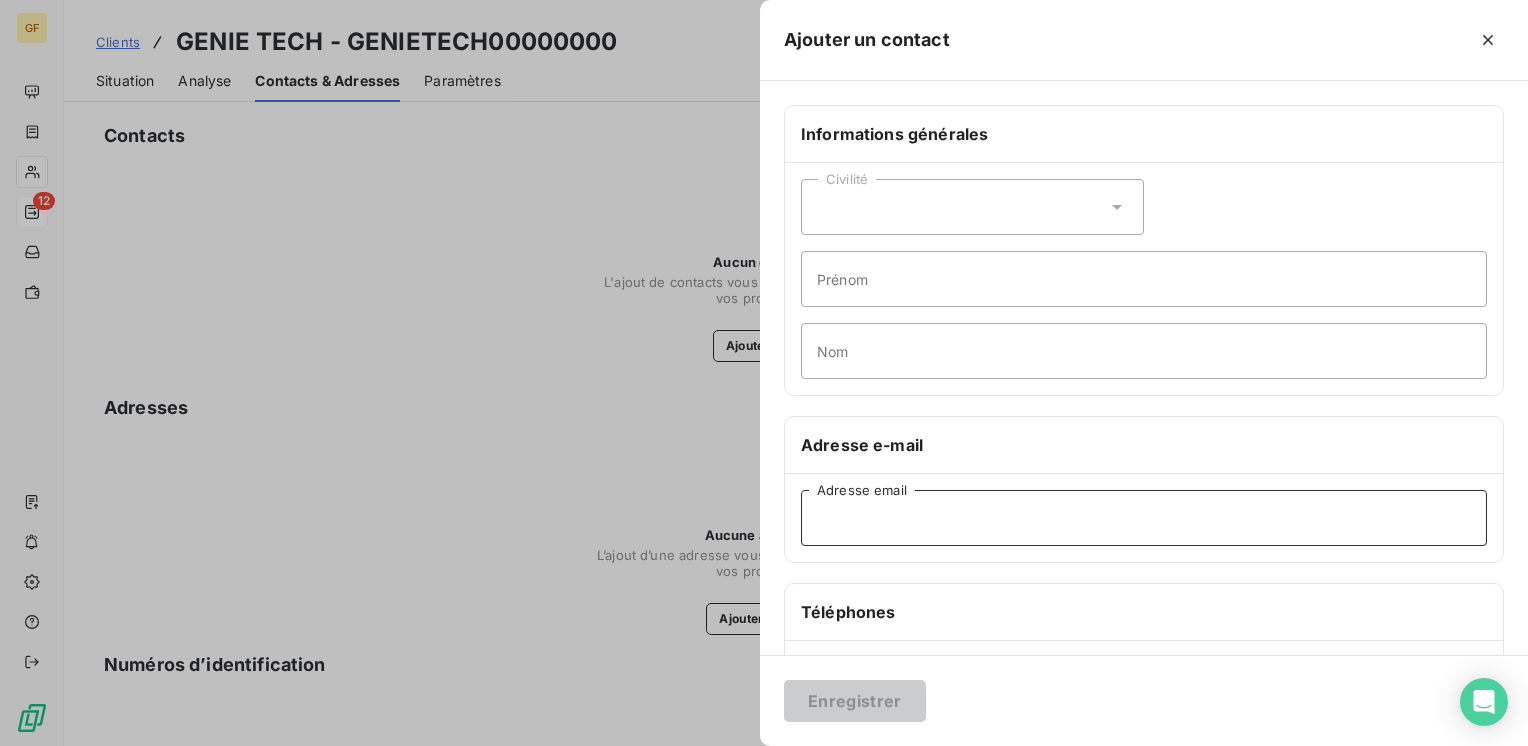 click on "Adresse email" at bounding box center [1144, 518] 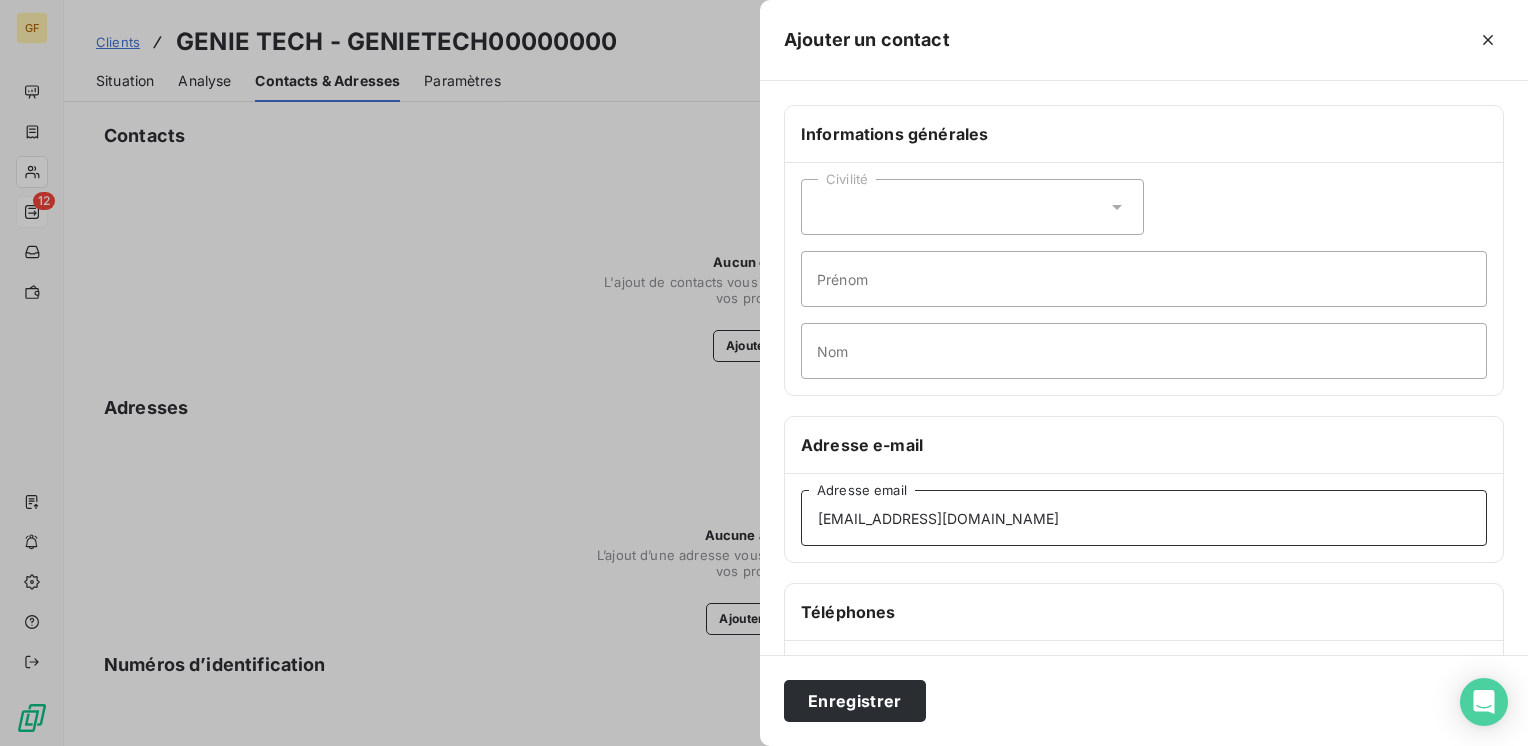 type on "contact@gt-france.fr" 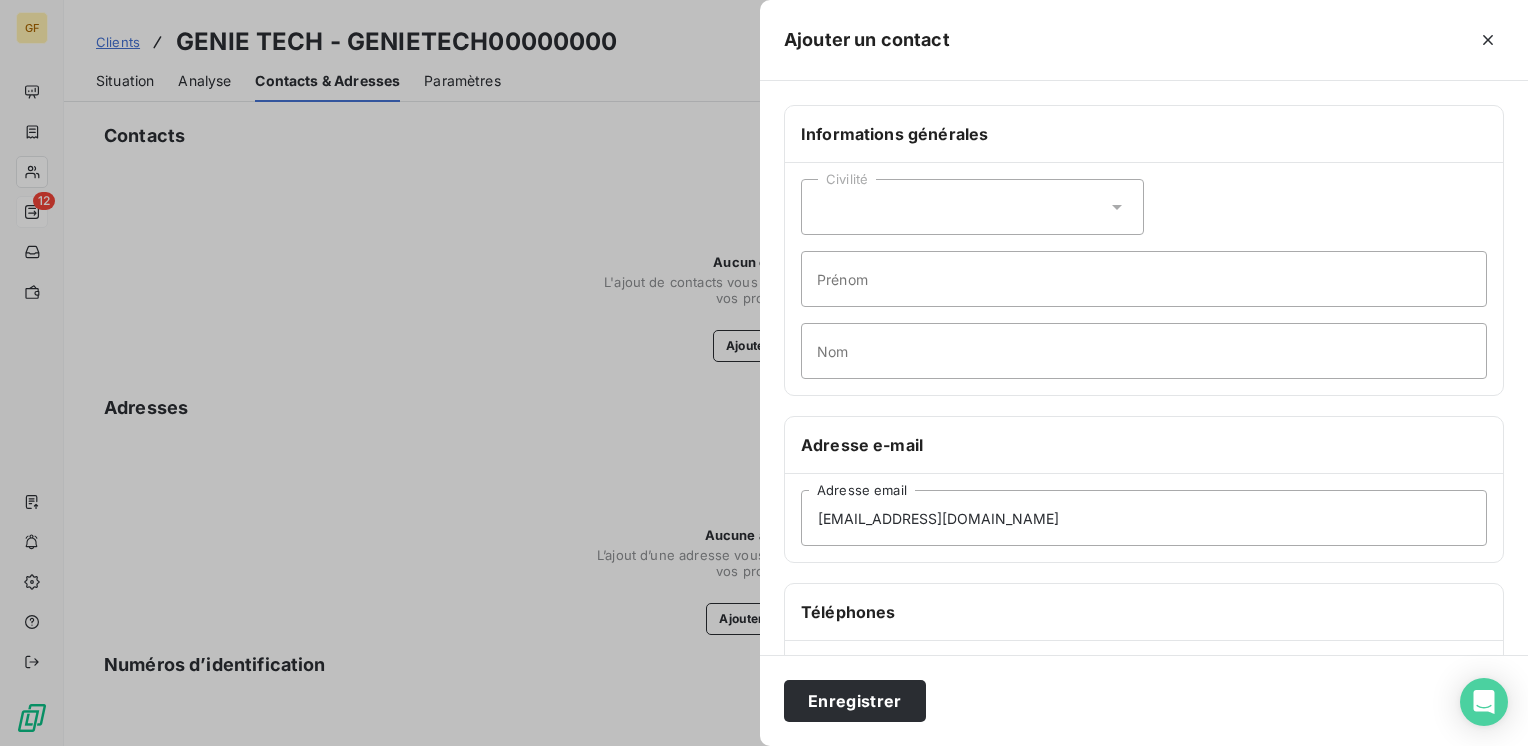 click on "Enregistrer" at bounding box center [1144, 700] 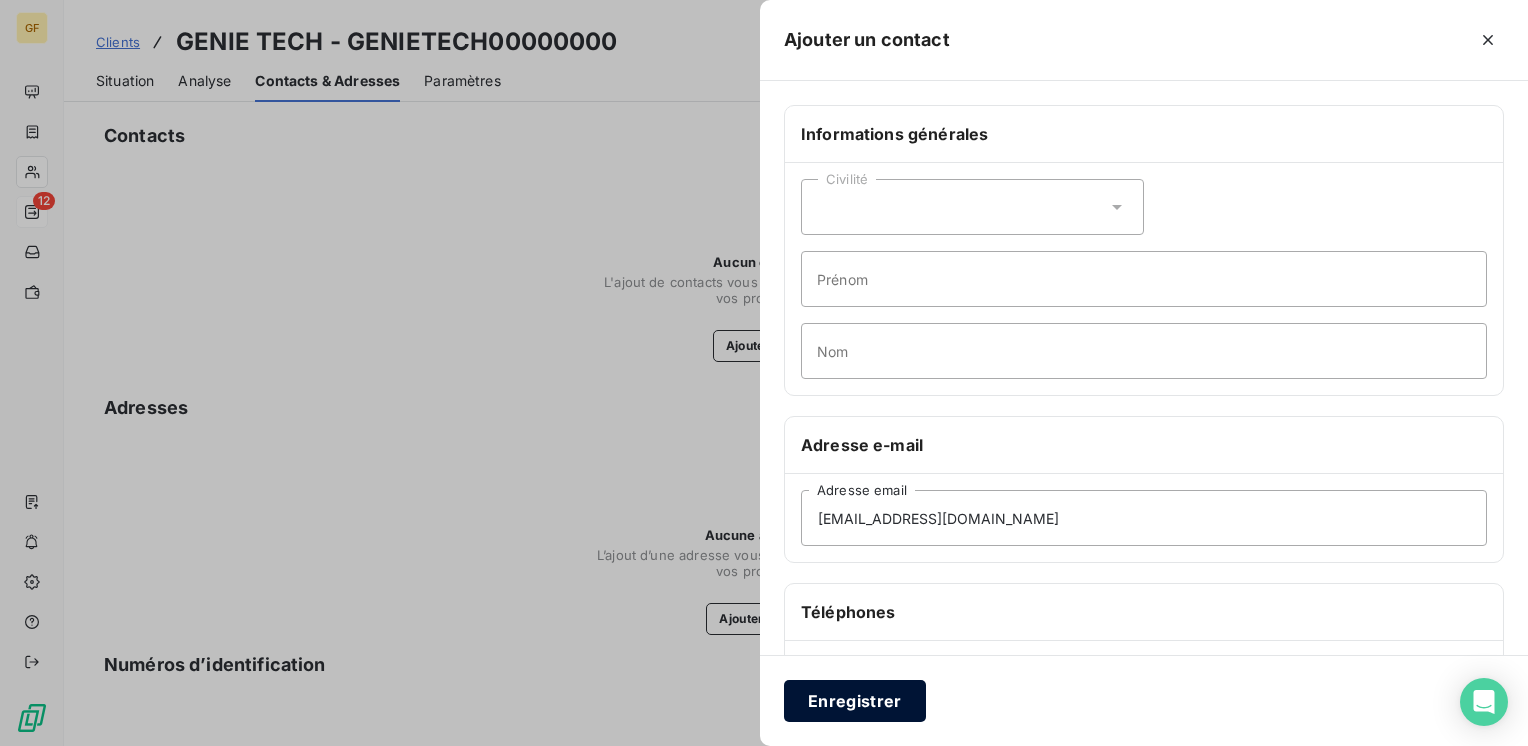 click on "Enregistrer" at bounding box center [855, 701] 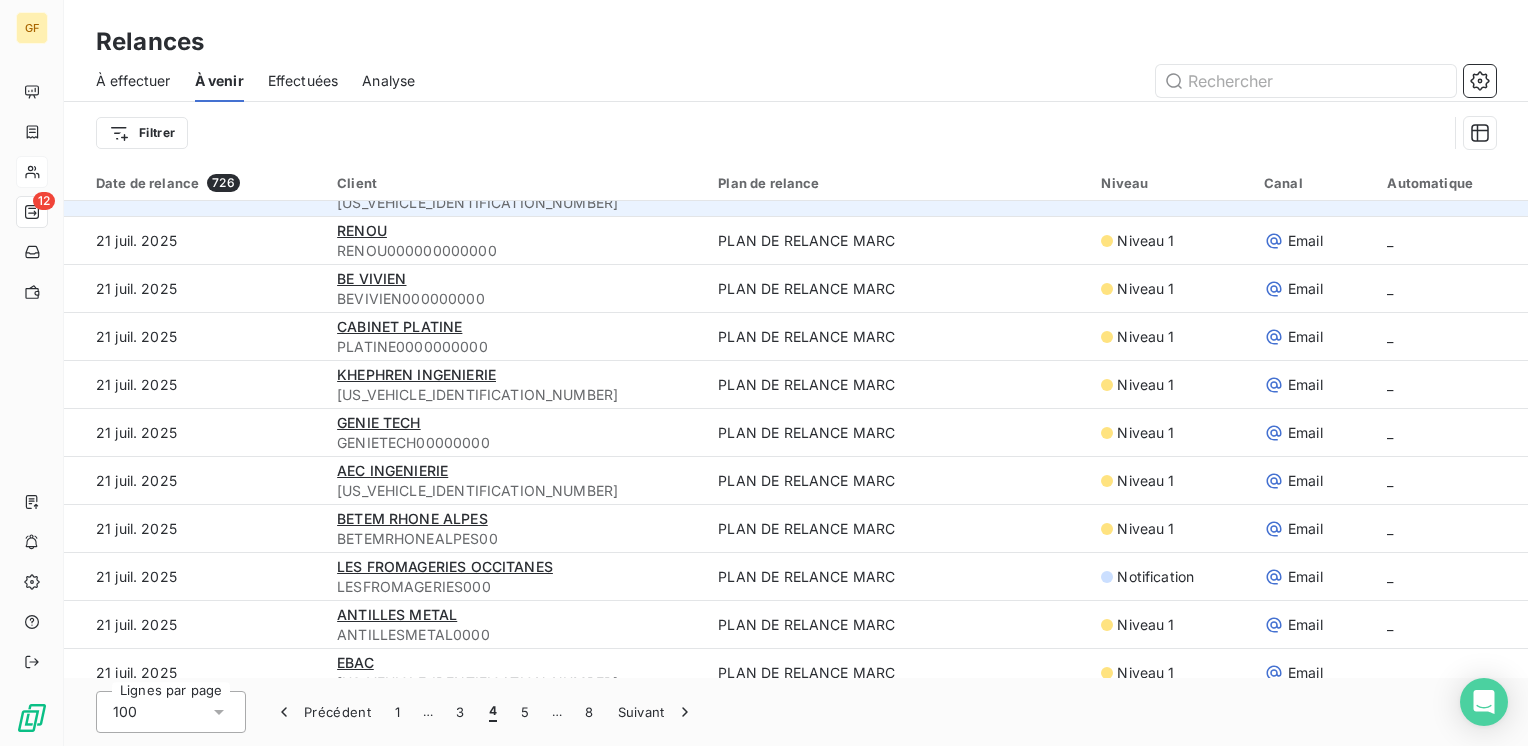 scroll, scrollTop: 100, scrollLeft: 0, axis: vertical 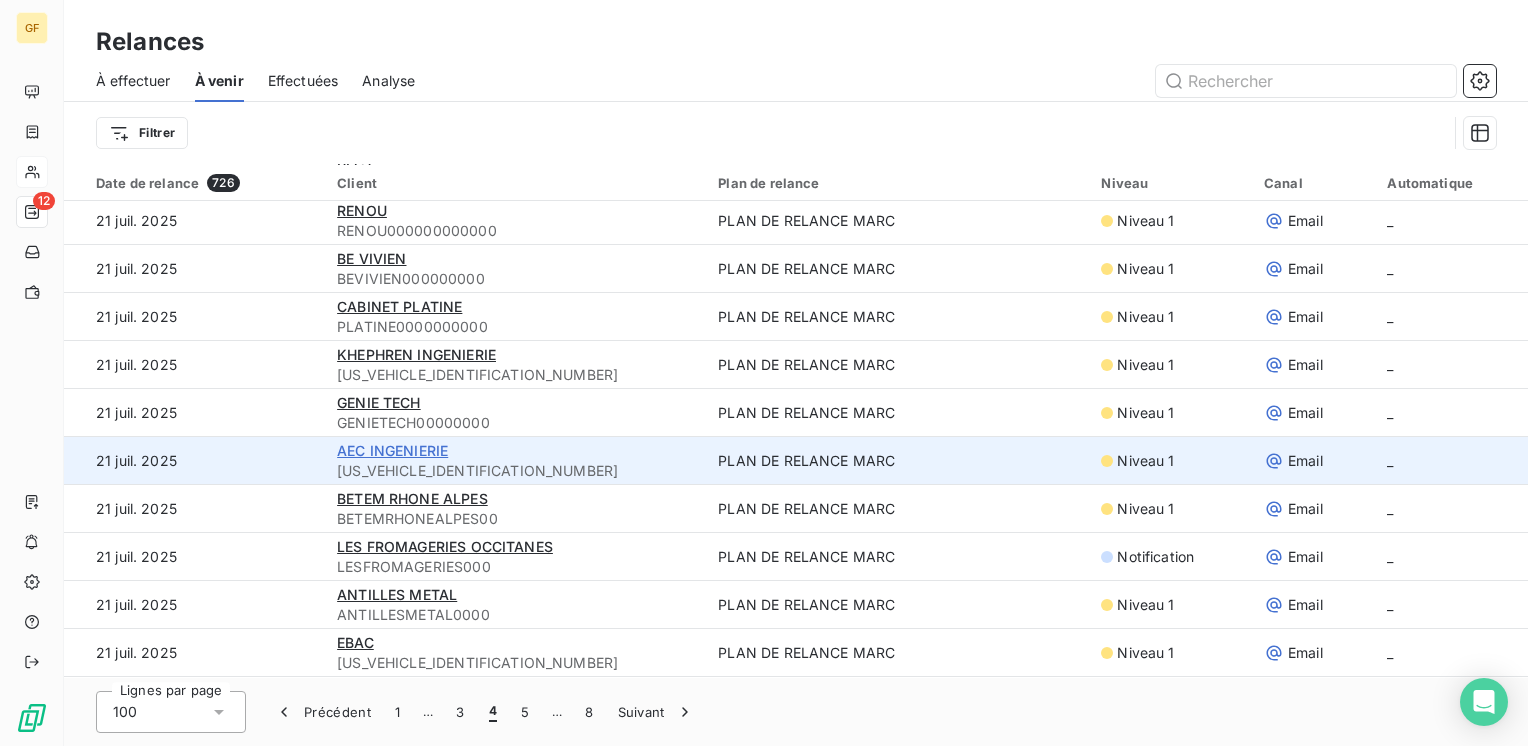 click on "AEC INGENIERIE" at bounding box center [392, 450] 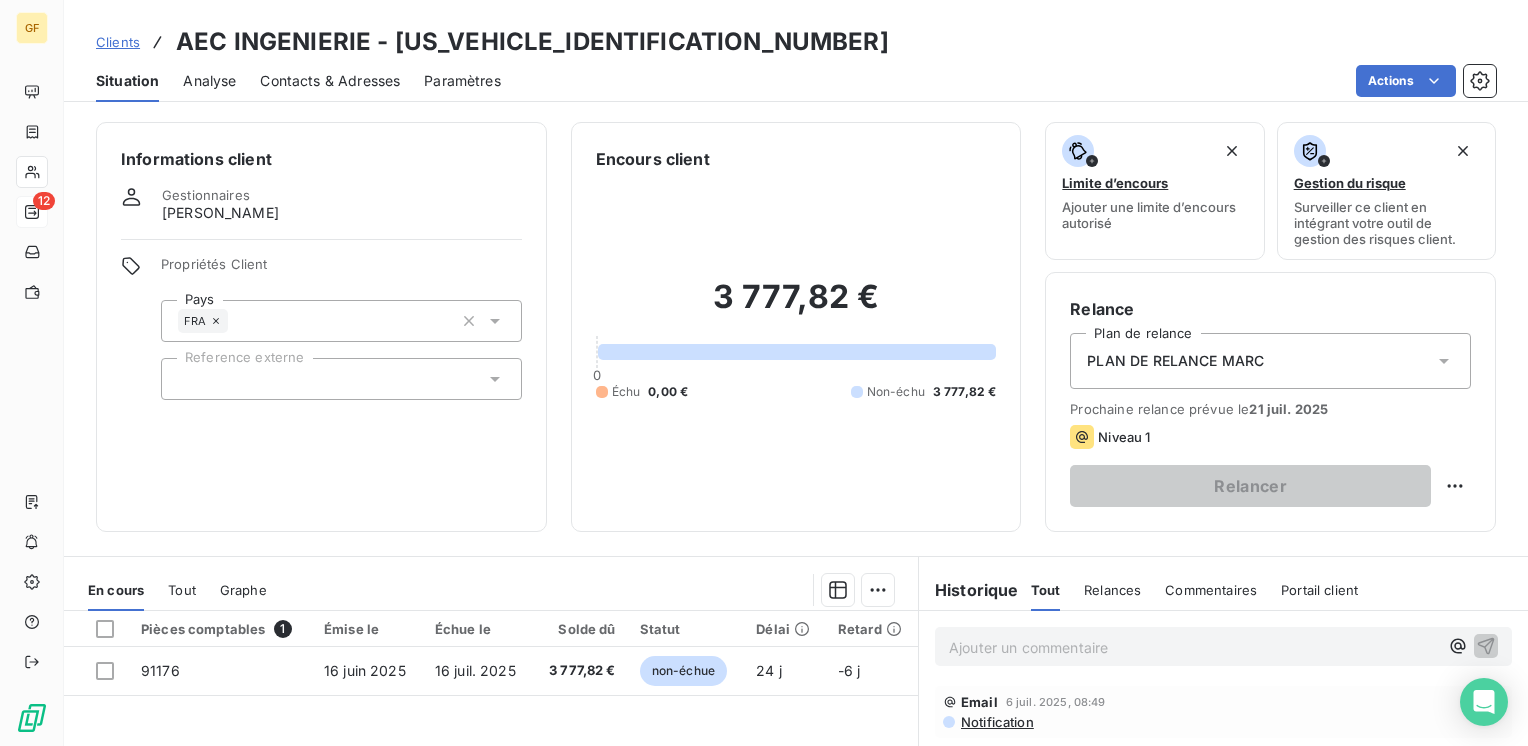 click on "Contacts & Adresses" at bounding box center (330, 81) 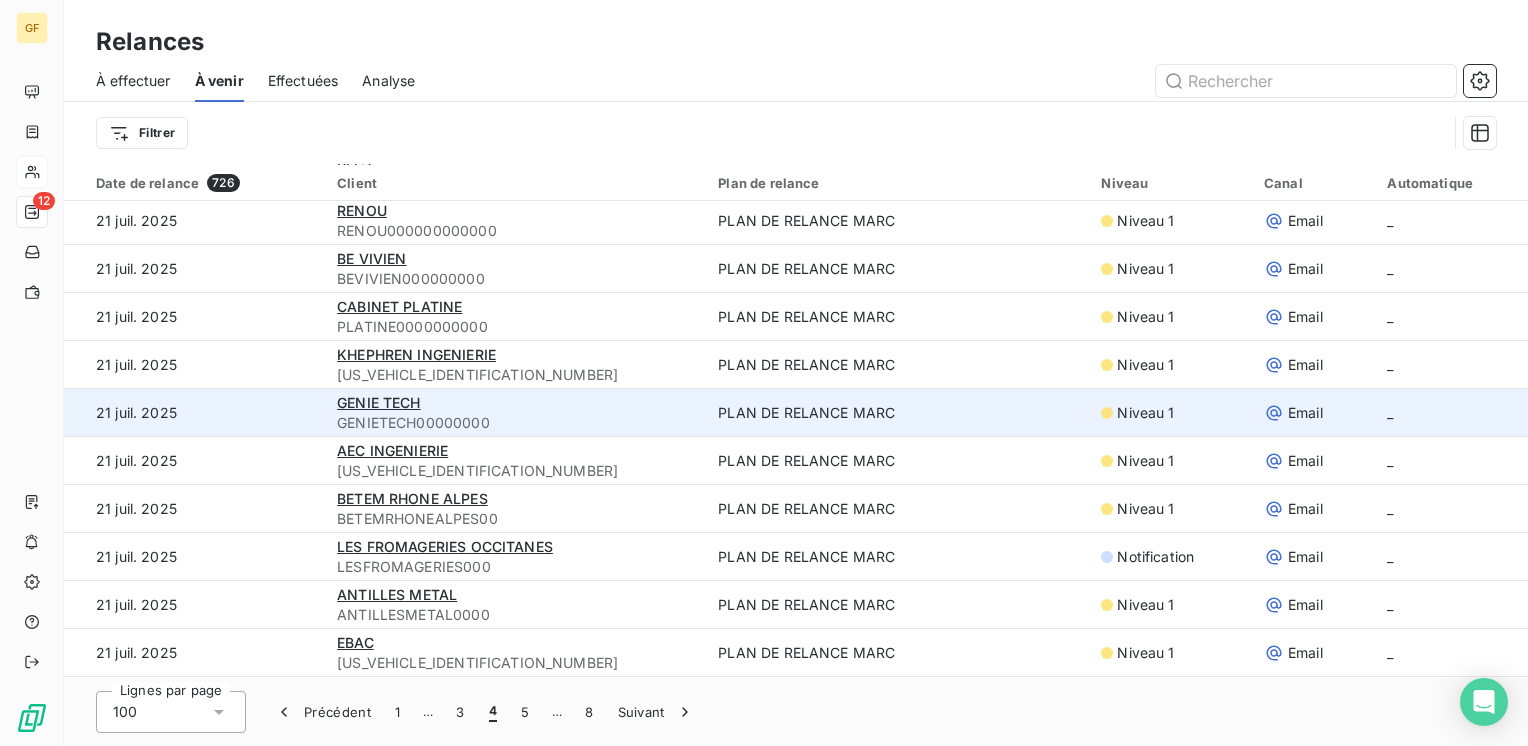 scroll, scrollTop: 200, scrollLeft: 0, axis: vertical 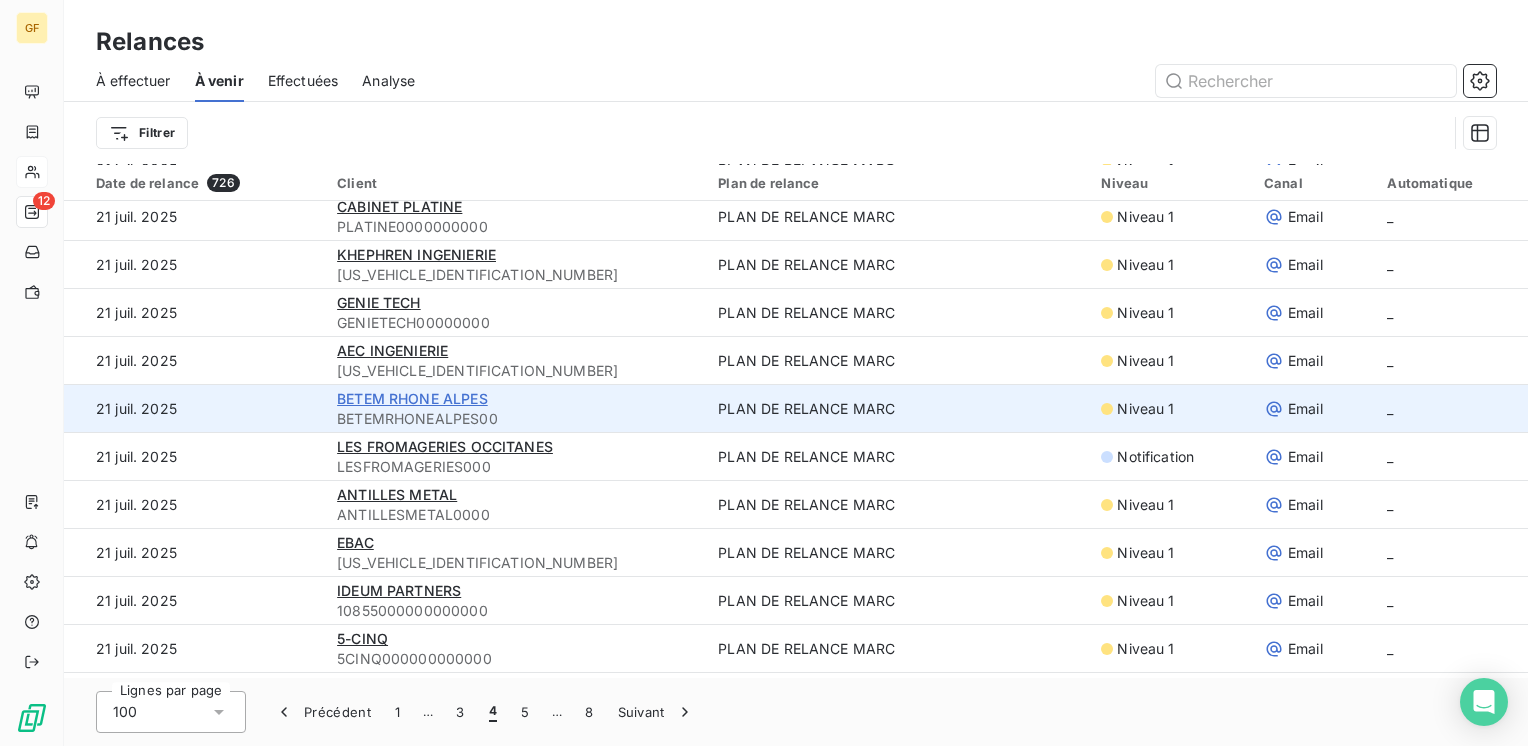 click on "BETEM RHONE ALPES" at bounding box center [412, 398] 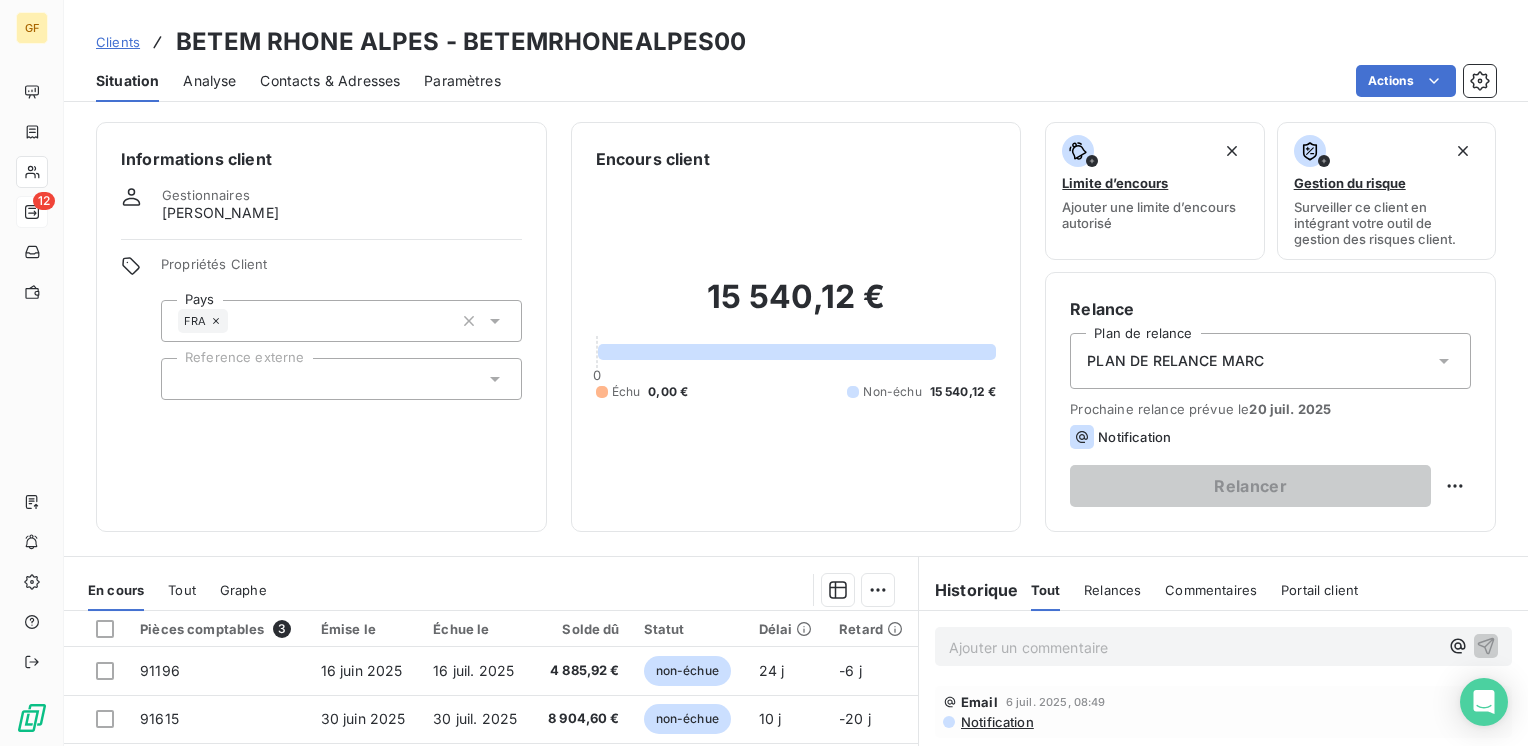 click on "Contacts & Adresses" at bounding box center [330, 81] 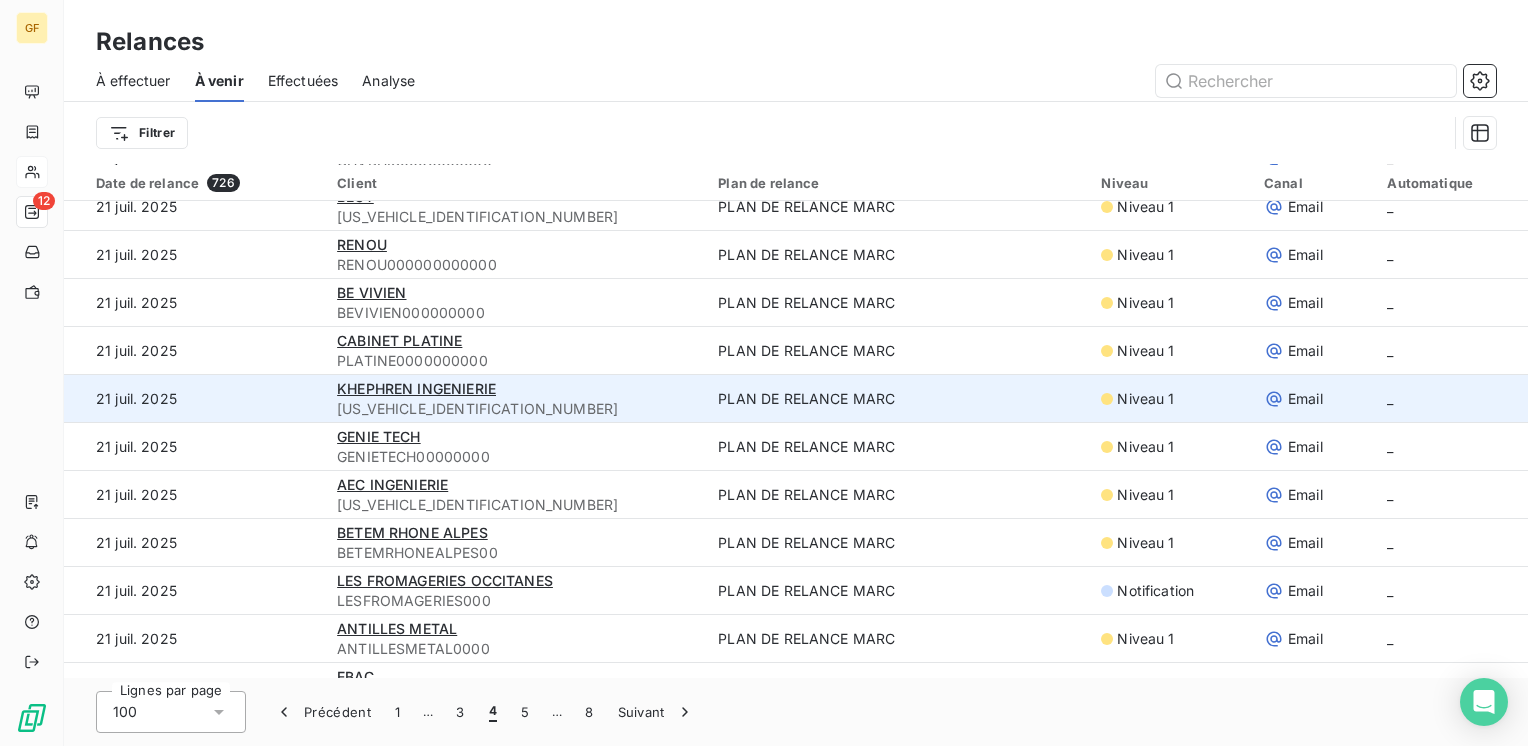 scroll, scrollTop: 100, scrollLeft: 0, axis: vertical 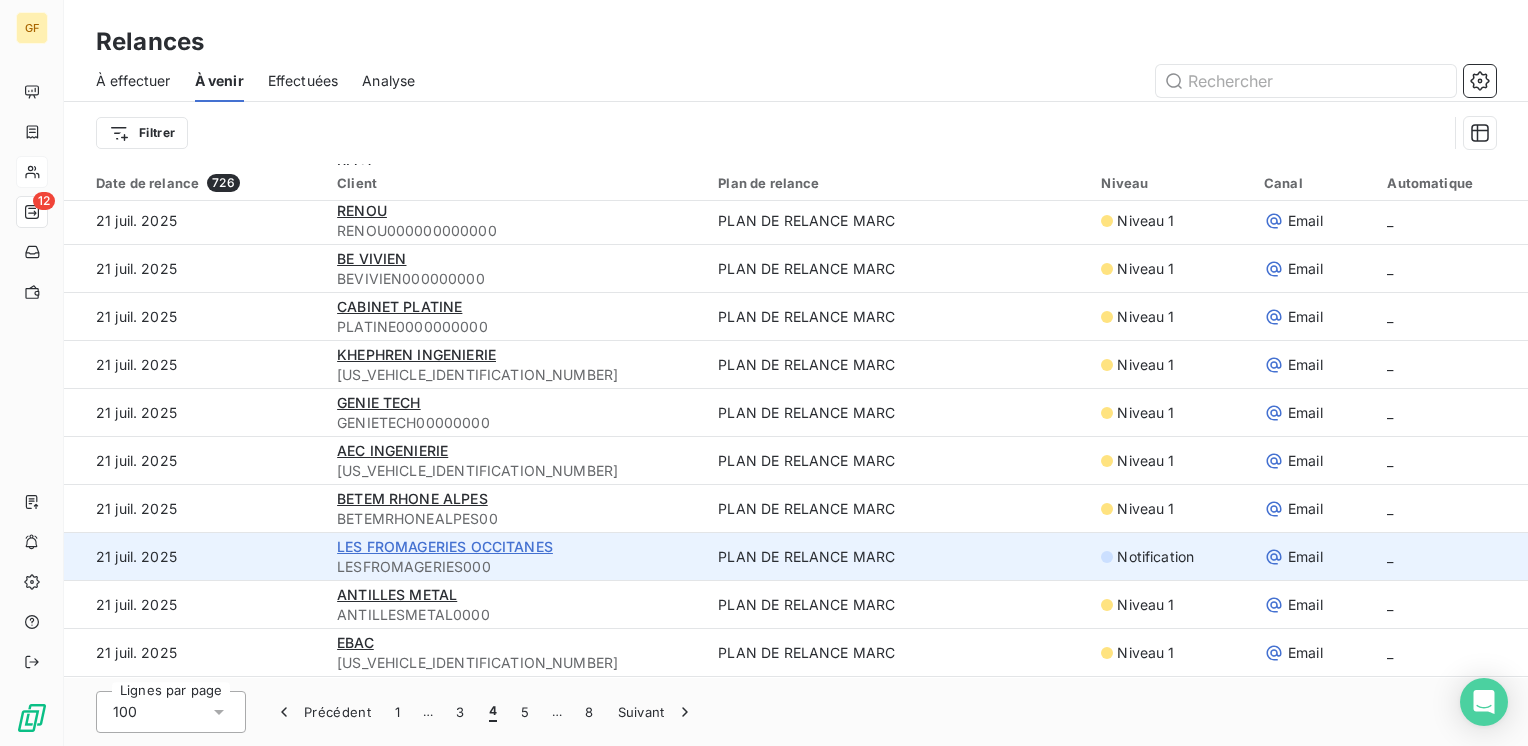 click on "LES FROMAGERIES OCCITANES" at bounding box center (445, 546) 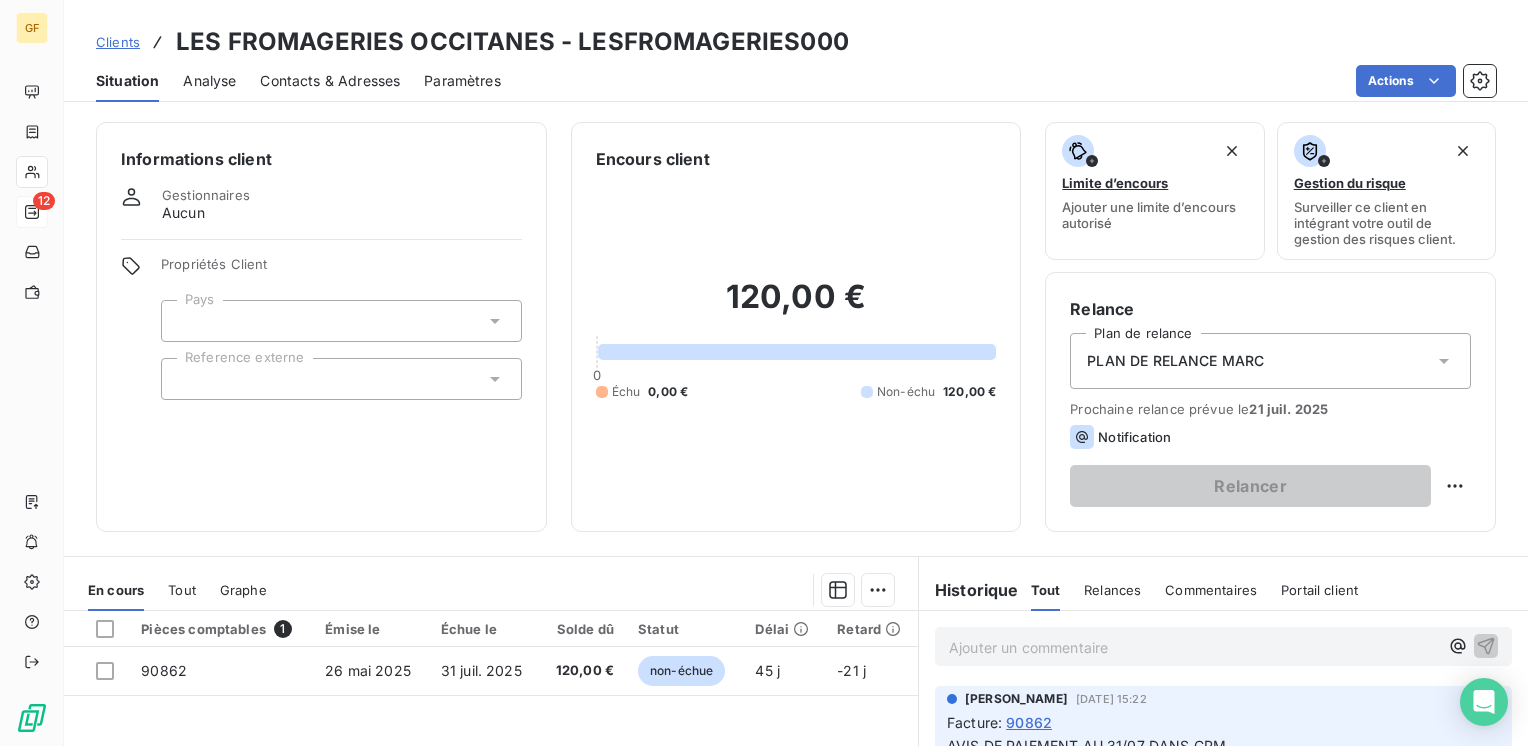 click on "Contacts & Adresses" at bounding box center [330, 81] 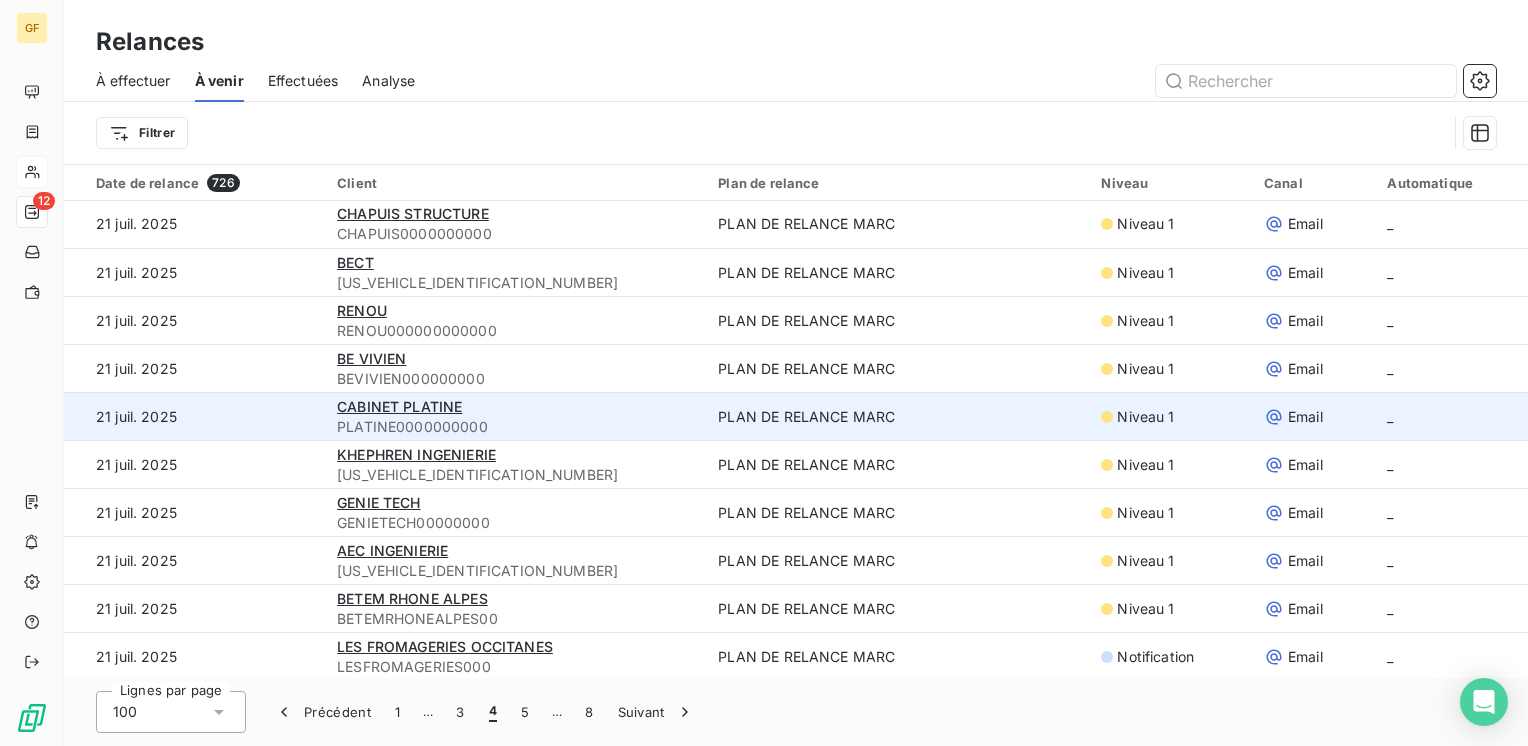 scroll, scrollTop: 200, scrollLeft: 0, axis: vertical 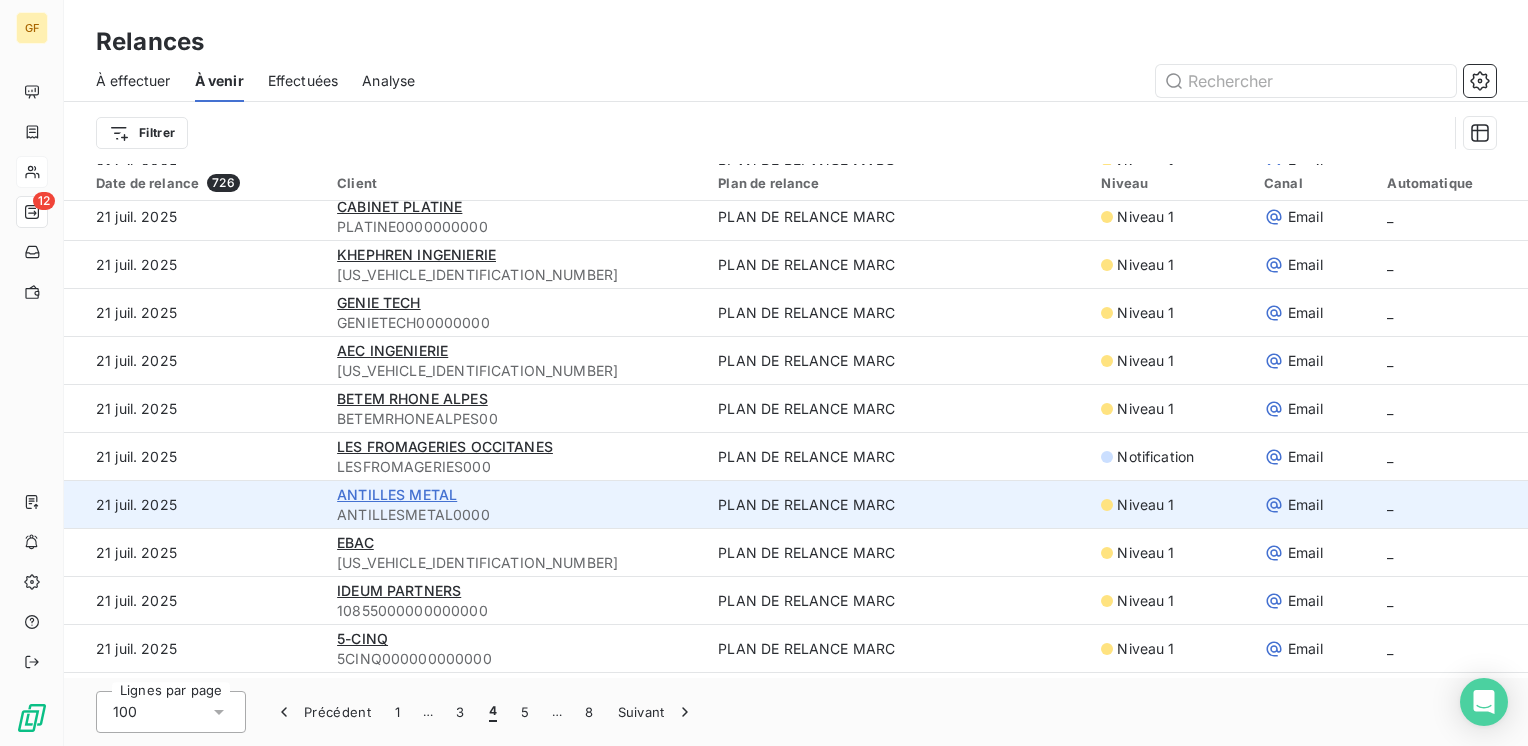click on "ANTILLES METAL" at bounding box center [397, 494] 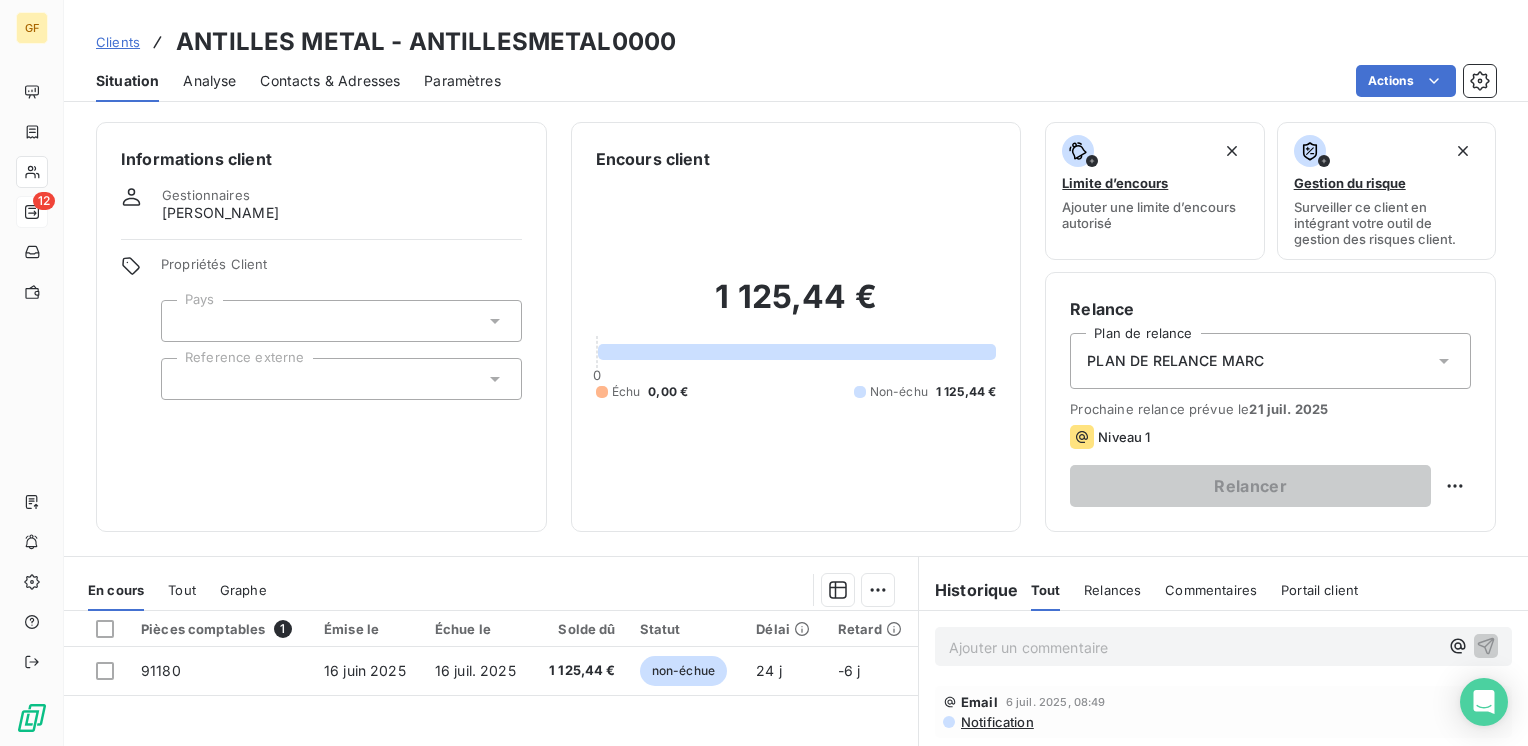 click on "Contacts & Adresses" at bounding box center [330, 81] 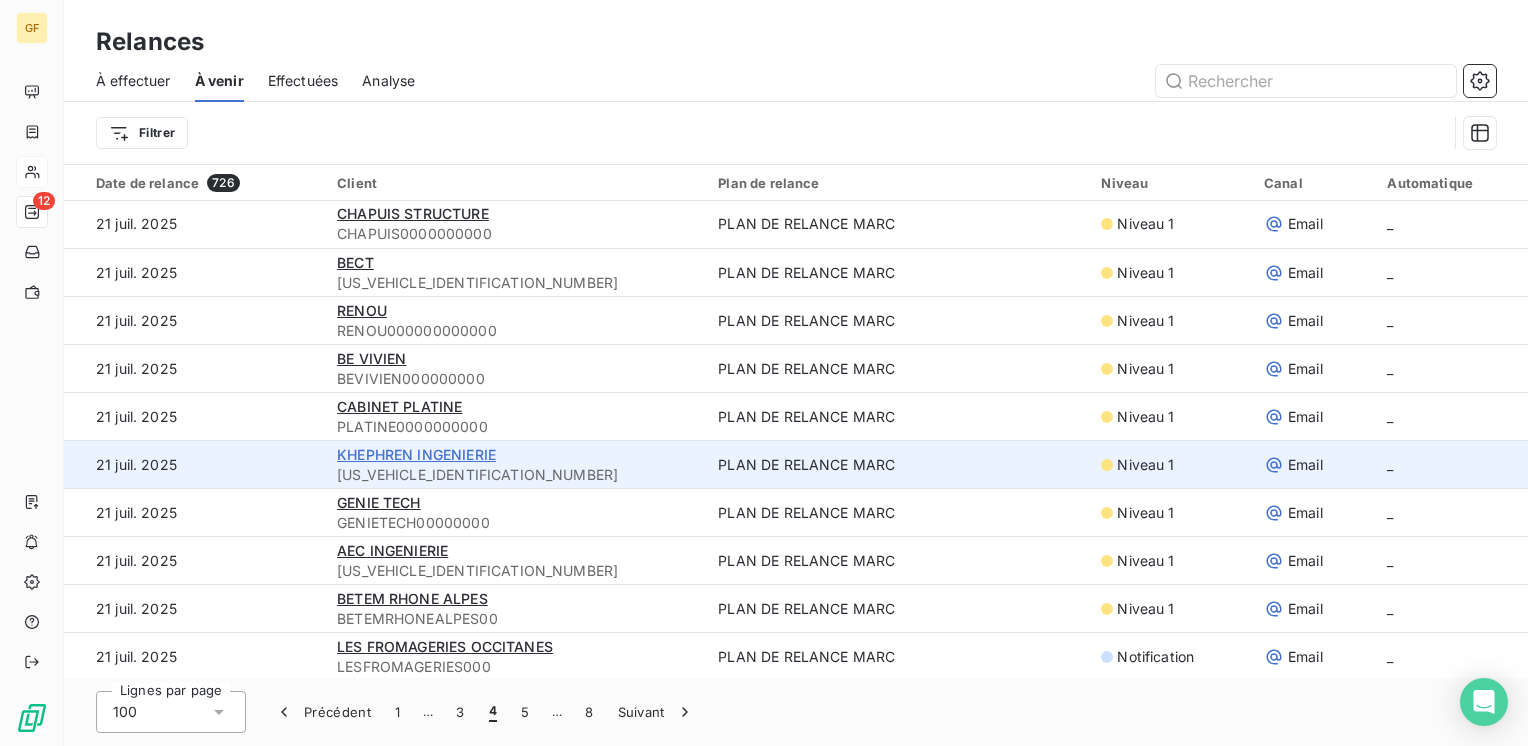 scroll, scrollTop: 300, scrollLeft: 0, axis: vertical 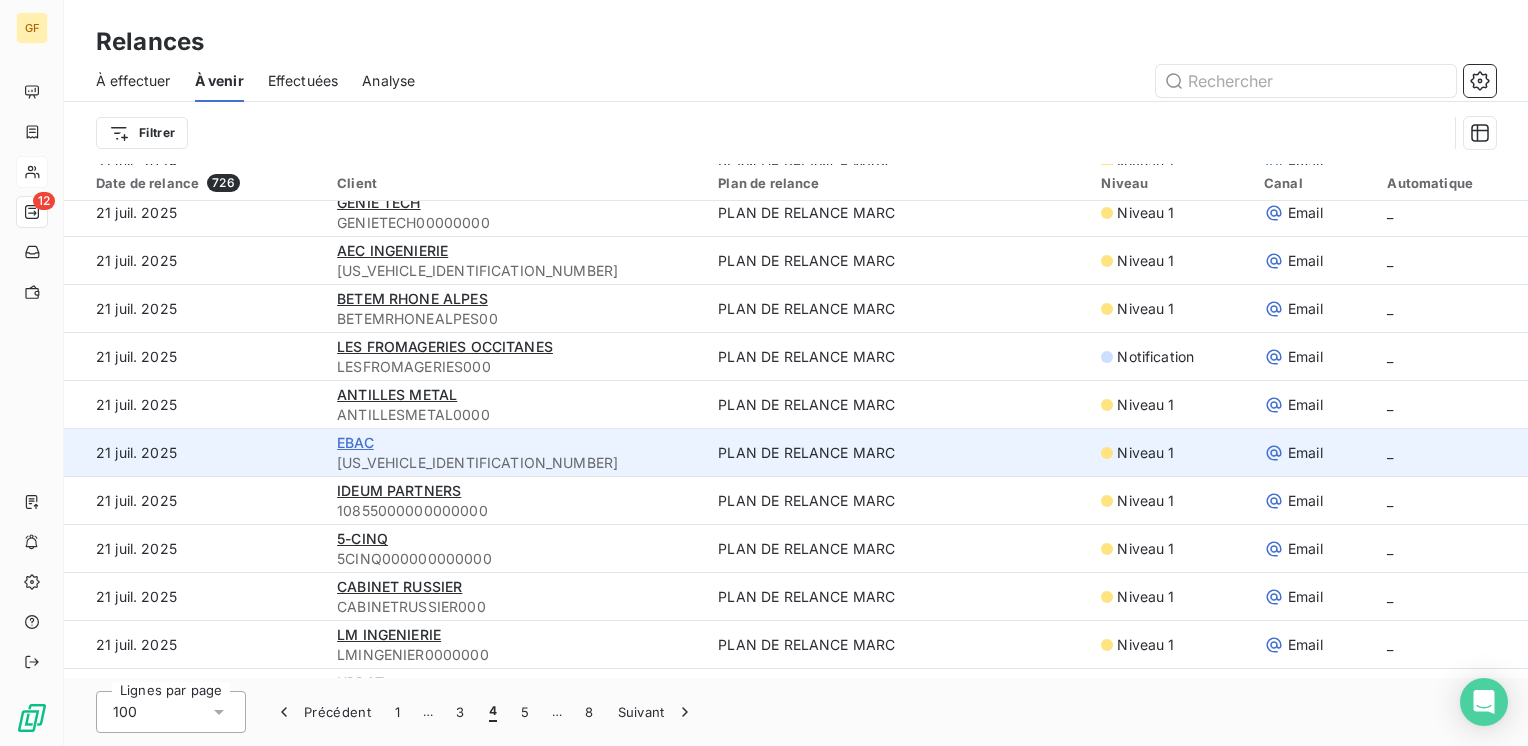 click on "EBAC" at bounding box center (355, 442) 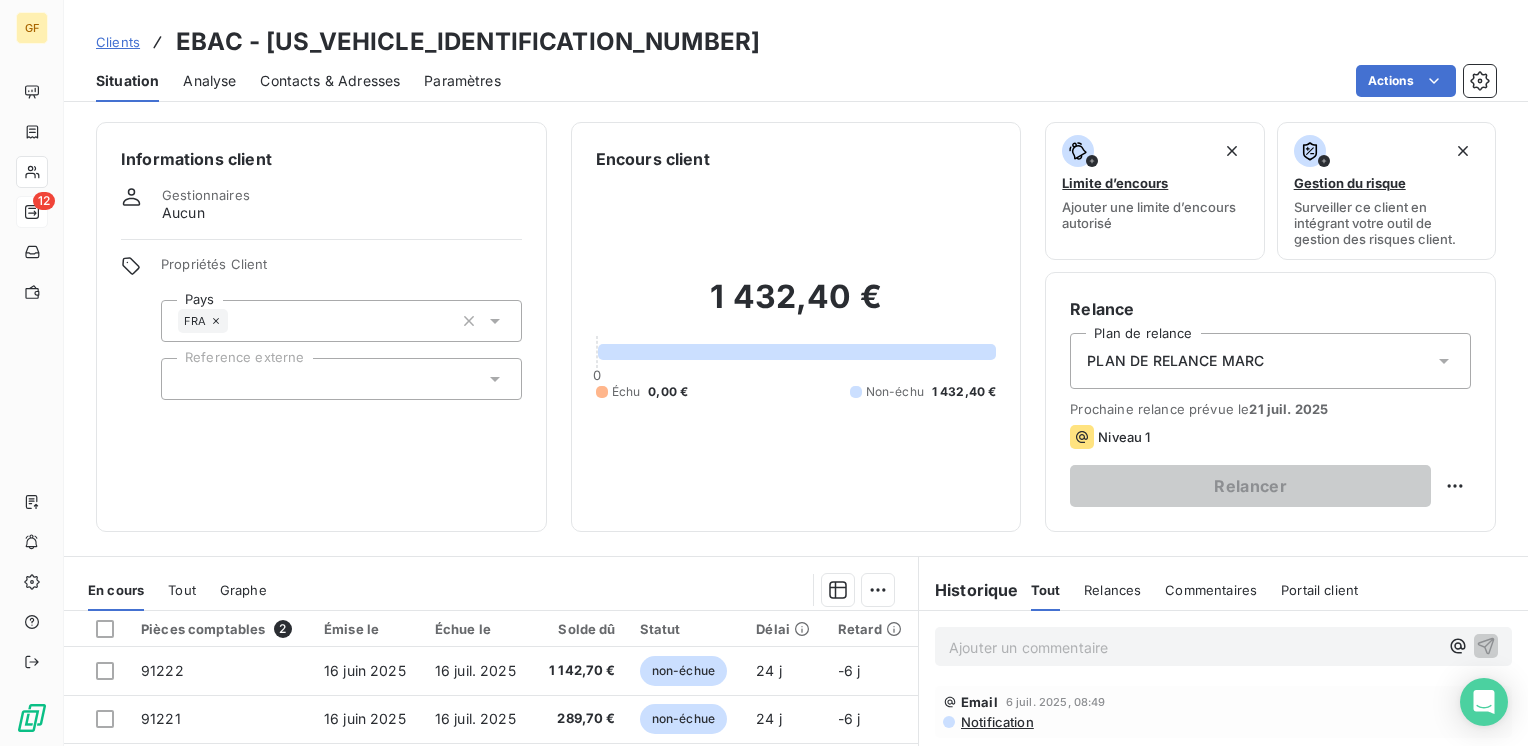 click on "Contacts & Adresses" at bounding box center [330, 81] 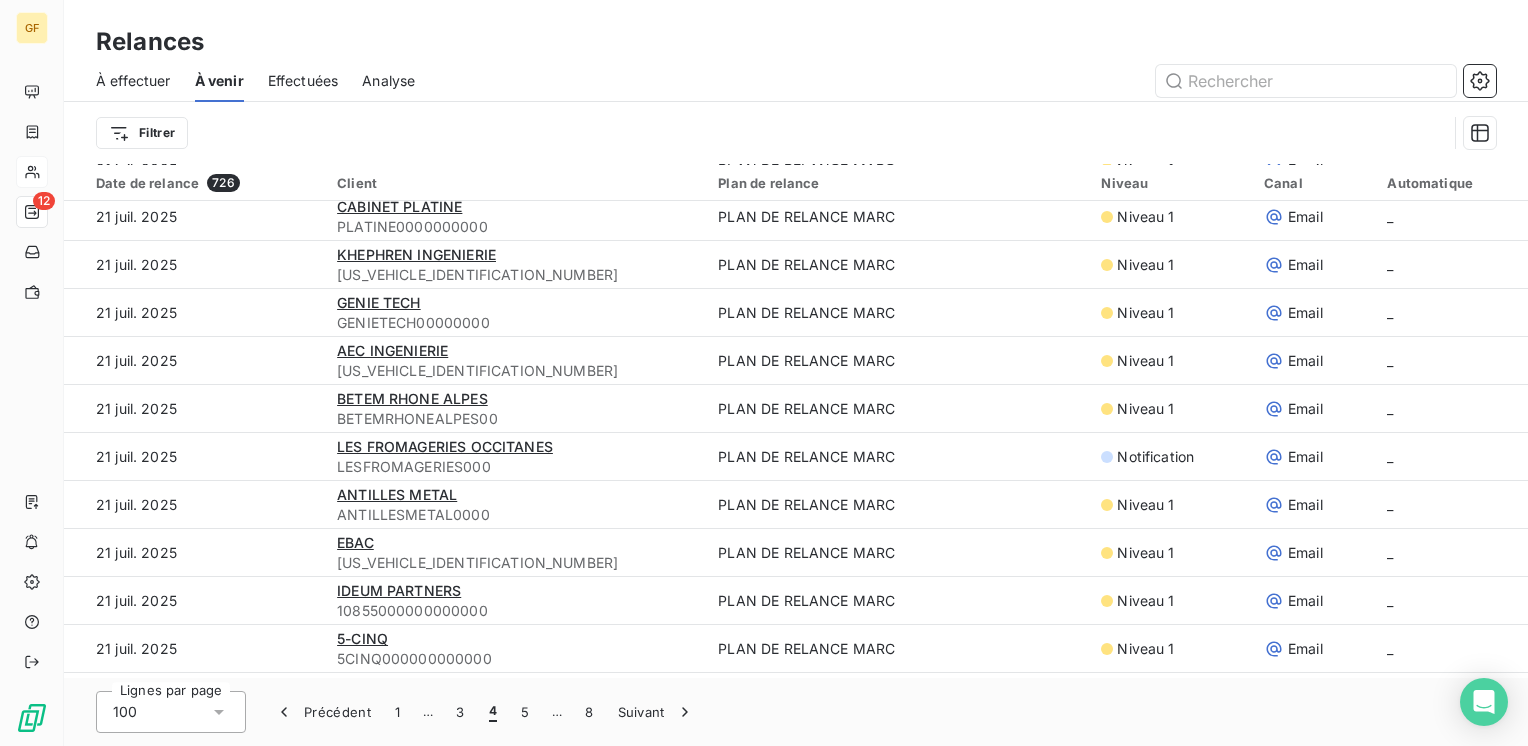 scroll, scrollTop: 300, scrollLeft: 0, axis: vertical 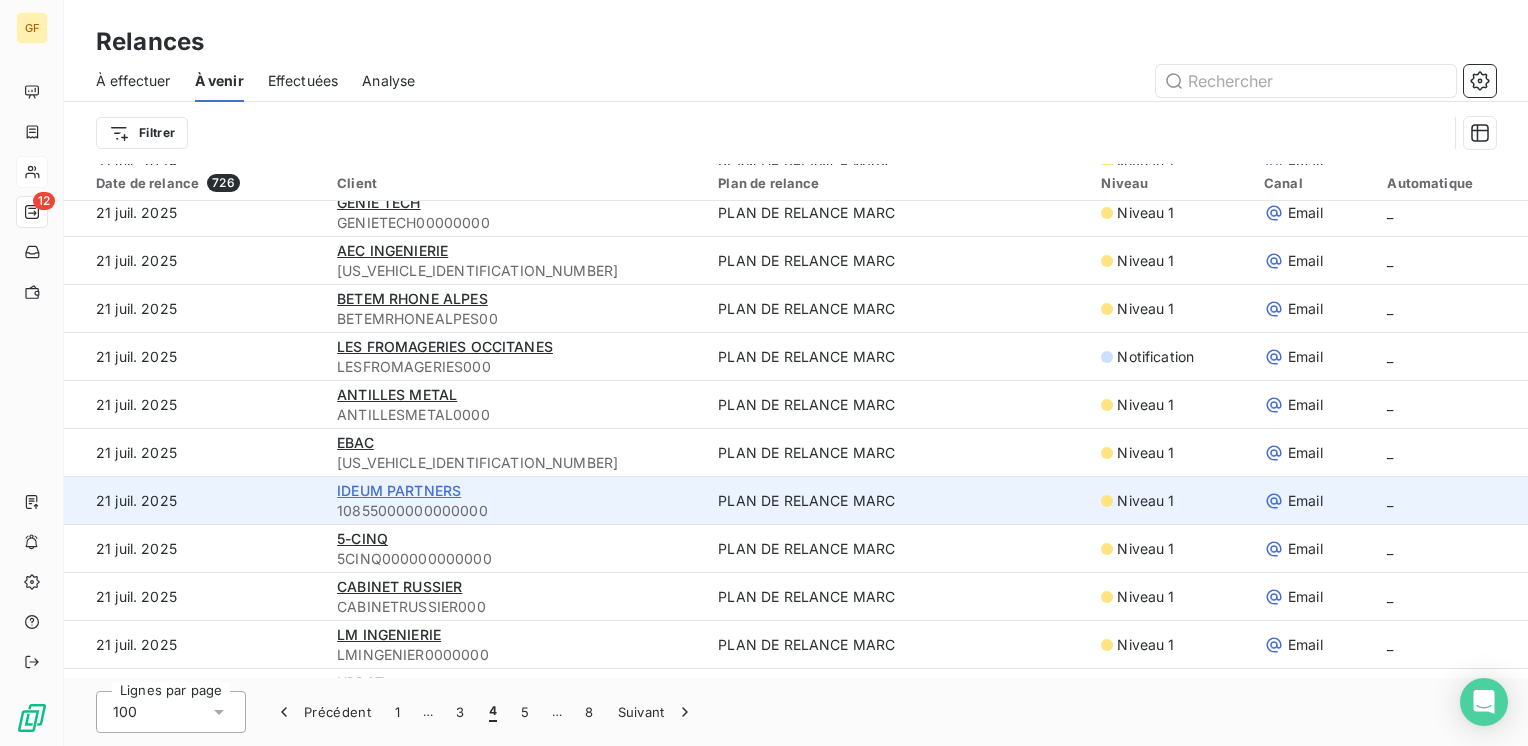 click on "IDEUM PARTNERS" at bounding box center (399, 490) 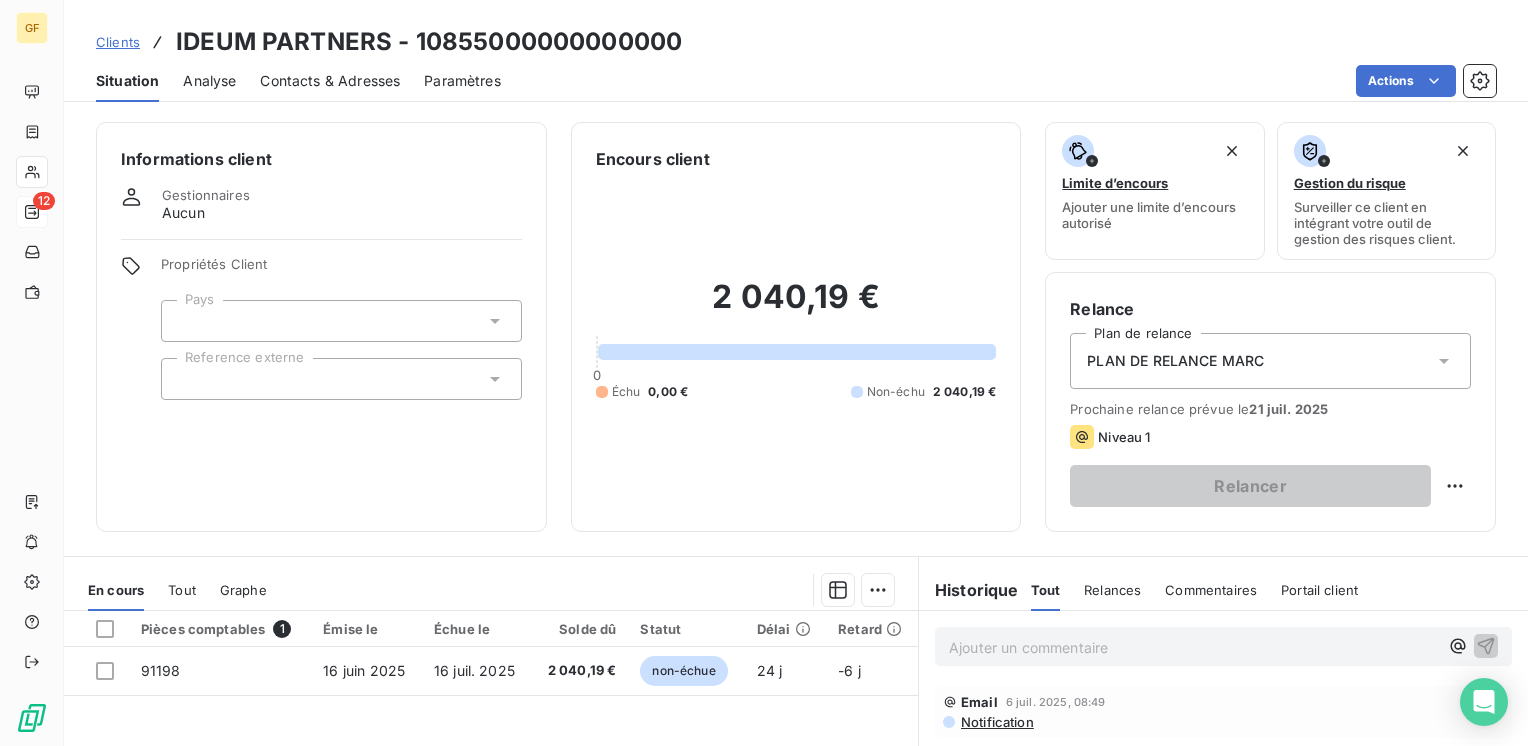 click on "Contacts & Adresses" at bounding box center [330, 81] 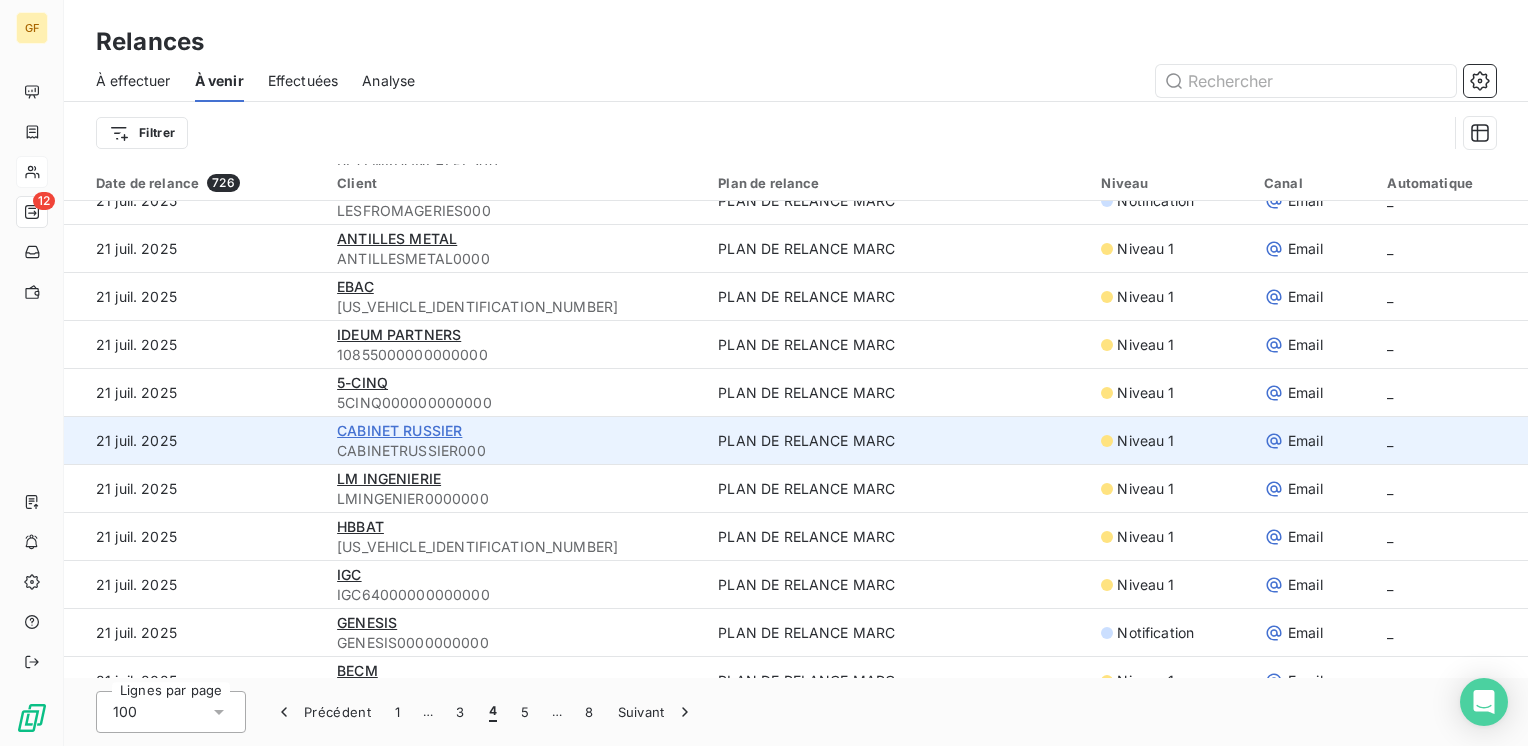 scroll, scrollTop: 500, scrollLeft: 0, axis: vertical 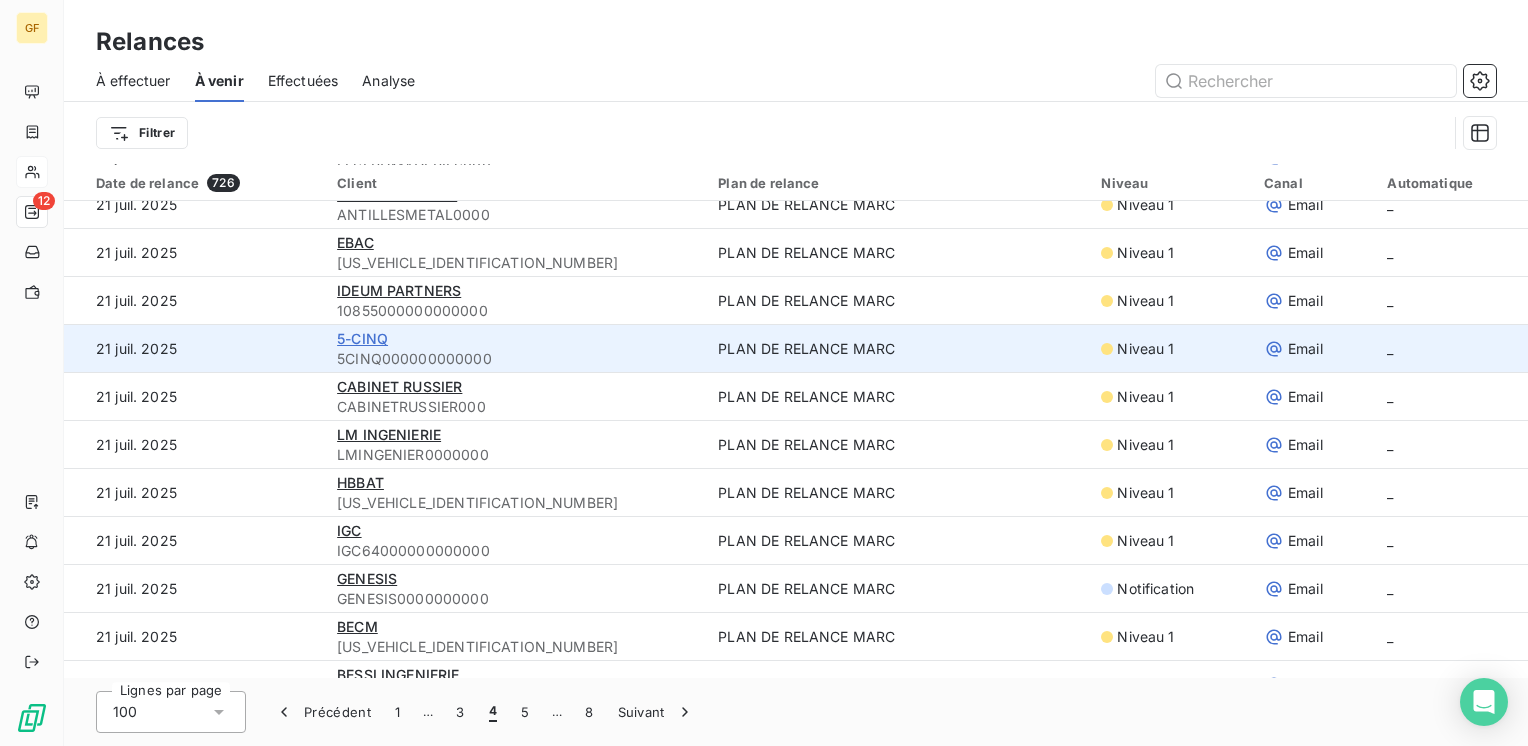click on "5-CINQ" at bounding box center [362, 338] 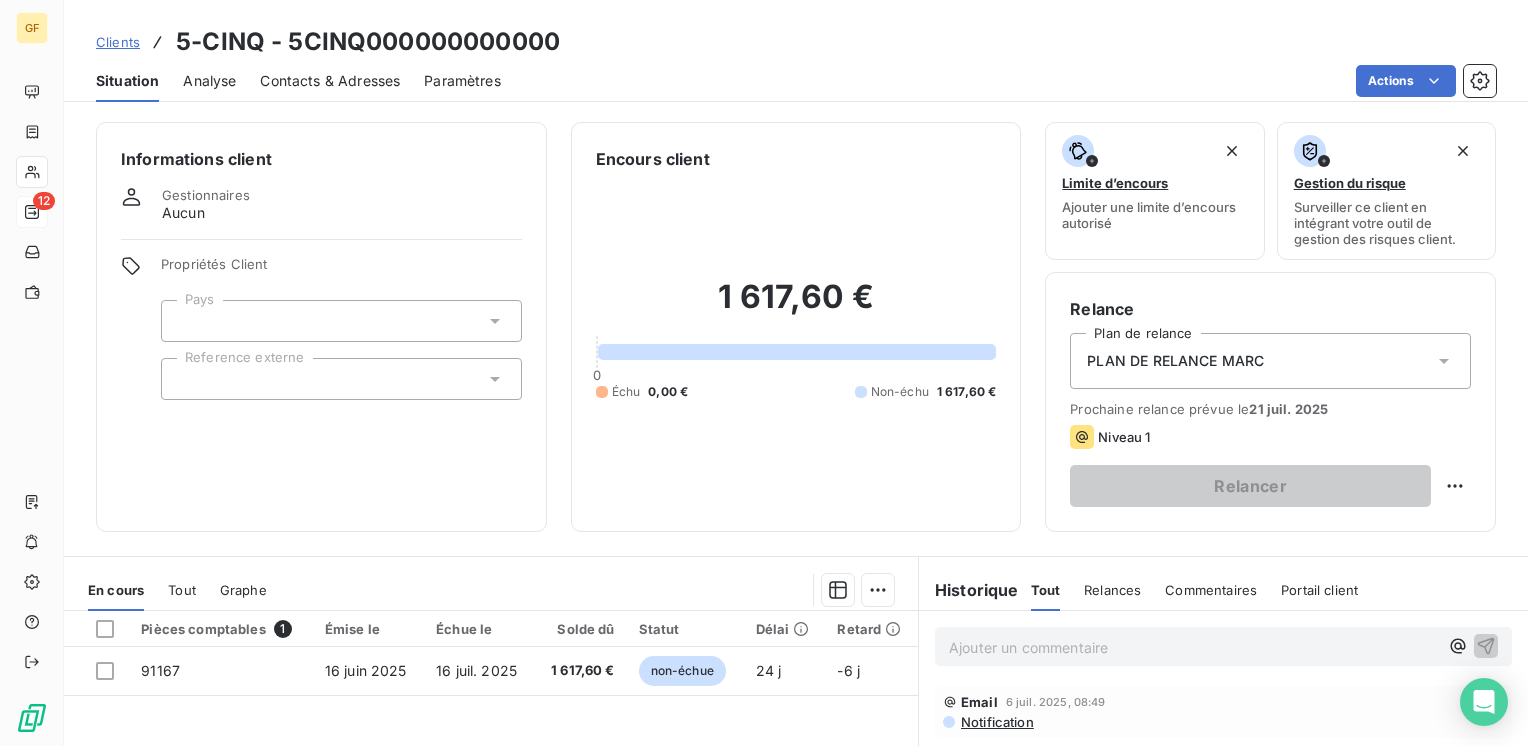 click on "Contacts & Adresses" at bounding box center (330, 81) 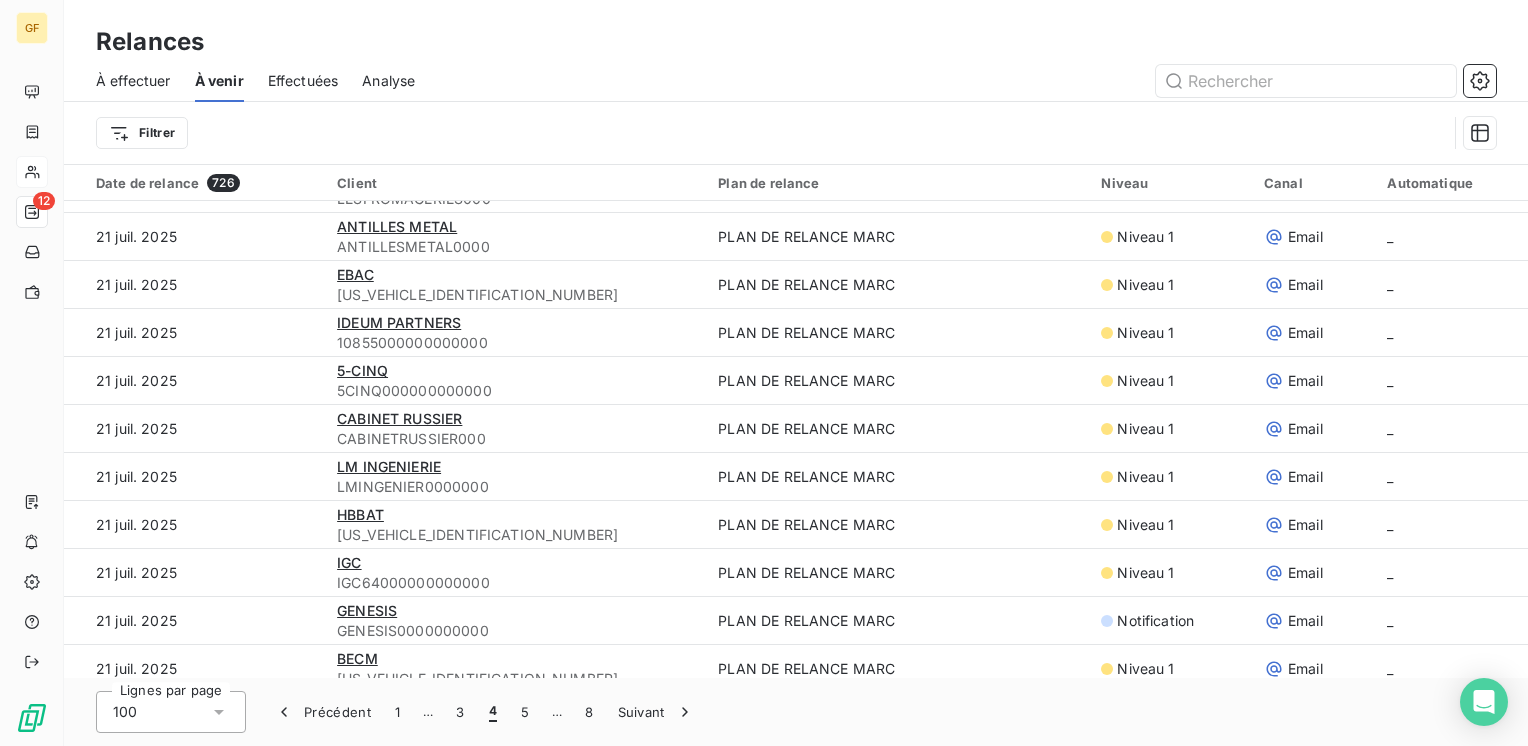 scroll, scrollTop: 500, scrollLeft: 0, axis: vertical 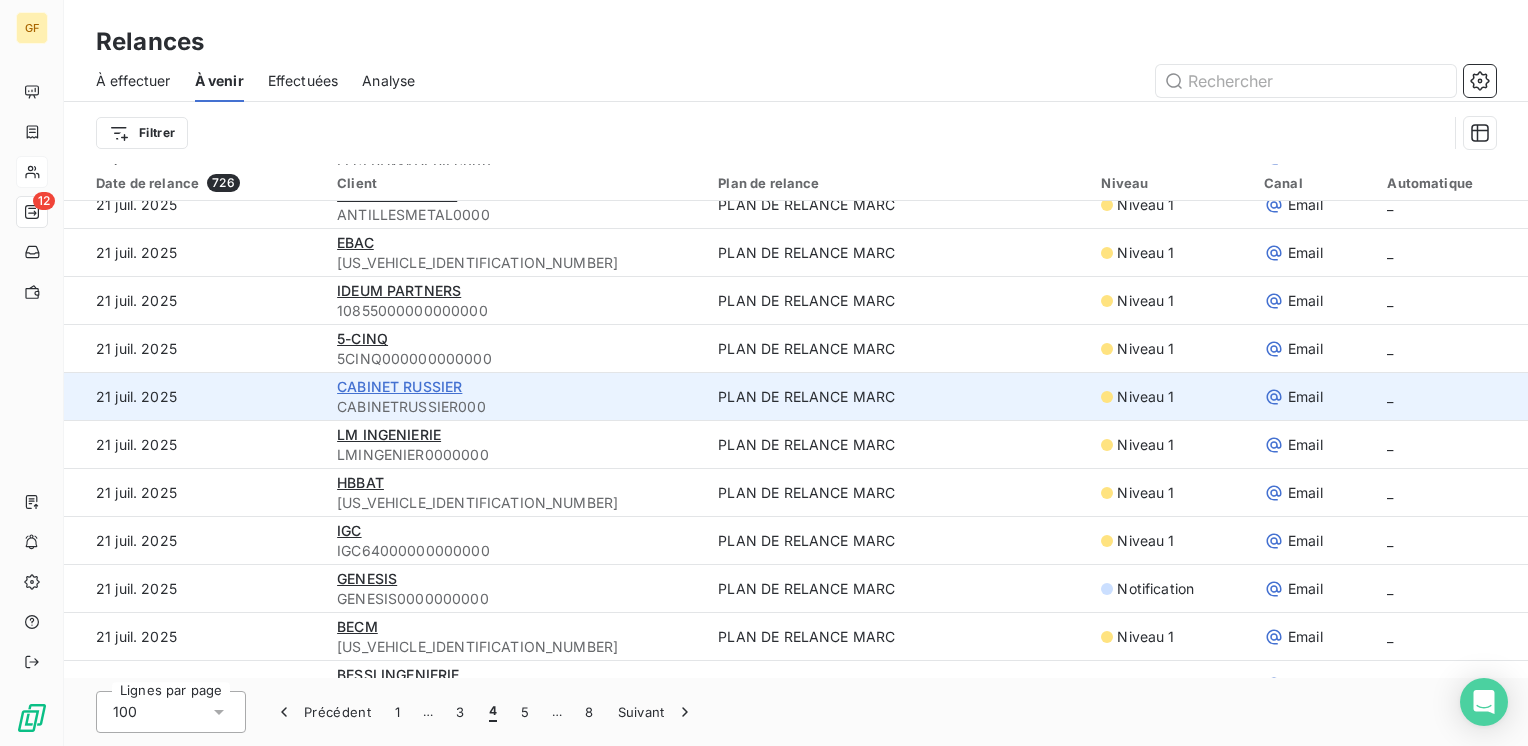 click on "CABINET RUSSIER" at bounding box center [399, 386] 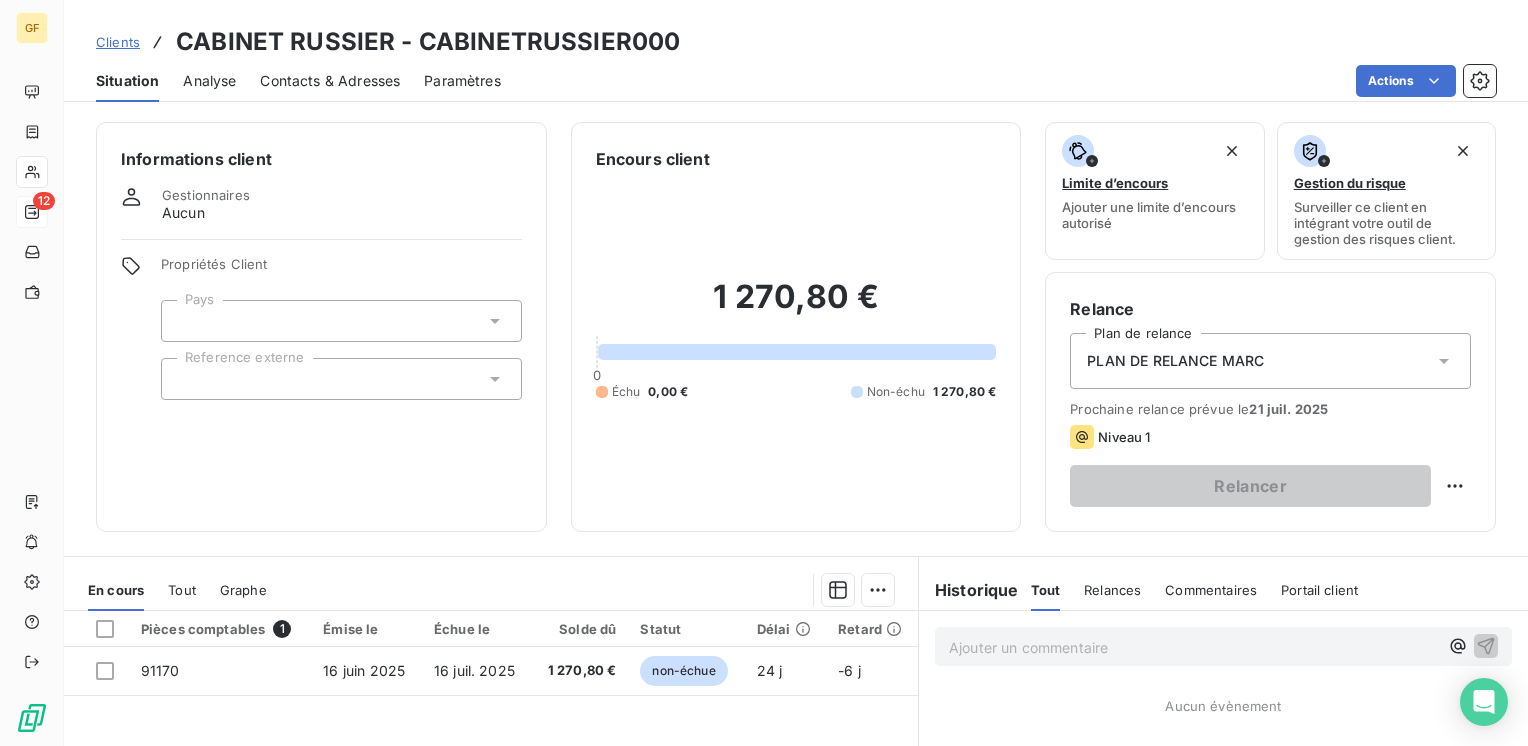 click on "Contacts & Adresses" at bounding box center [330, 81] 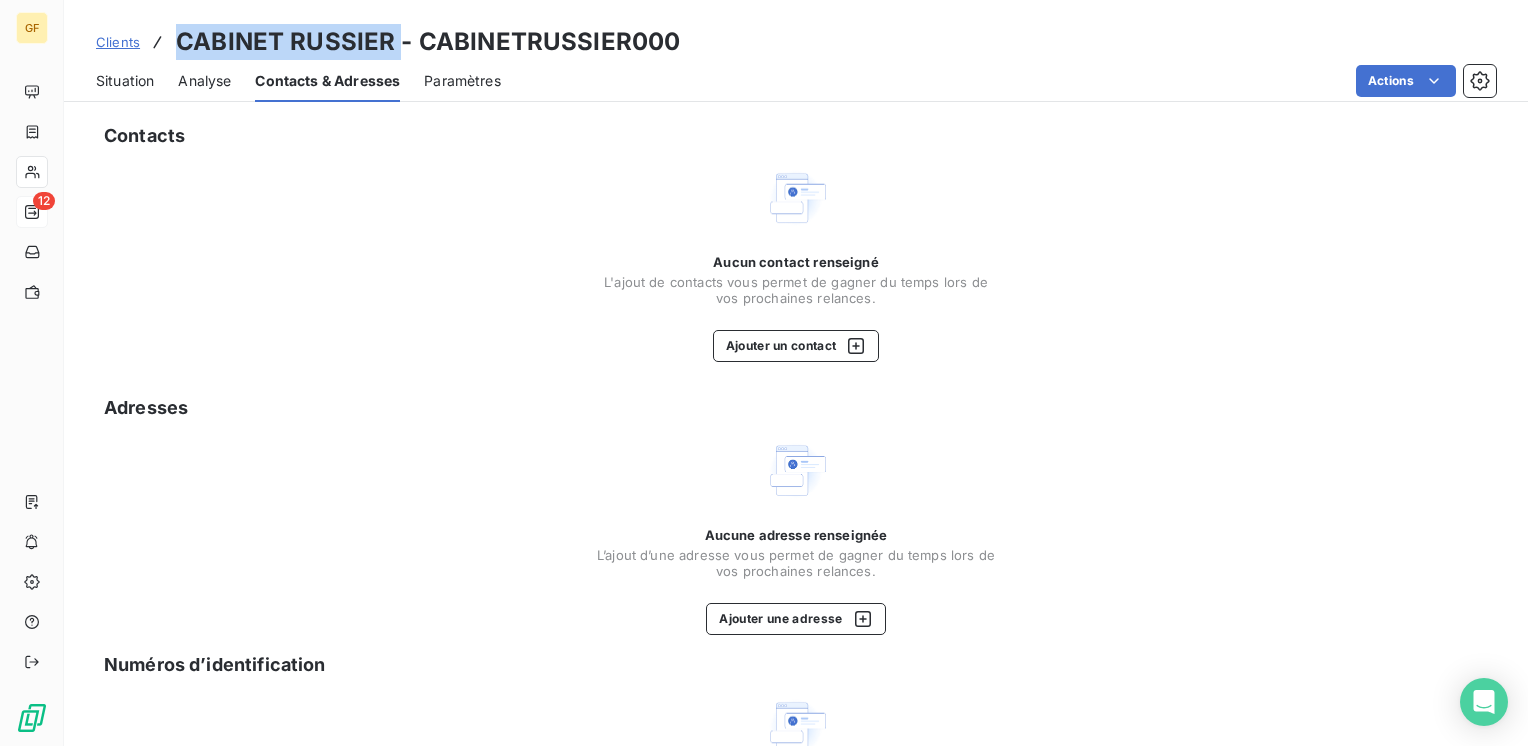 drag, startPoint x: 396, startPoint y: 46, endPoint x: 170, endPoint y: 39, distance: 226.10838 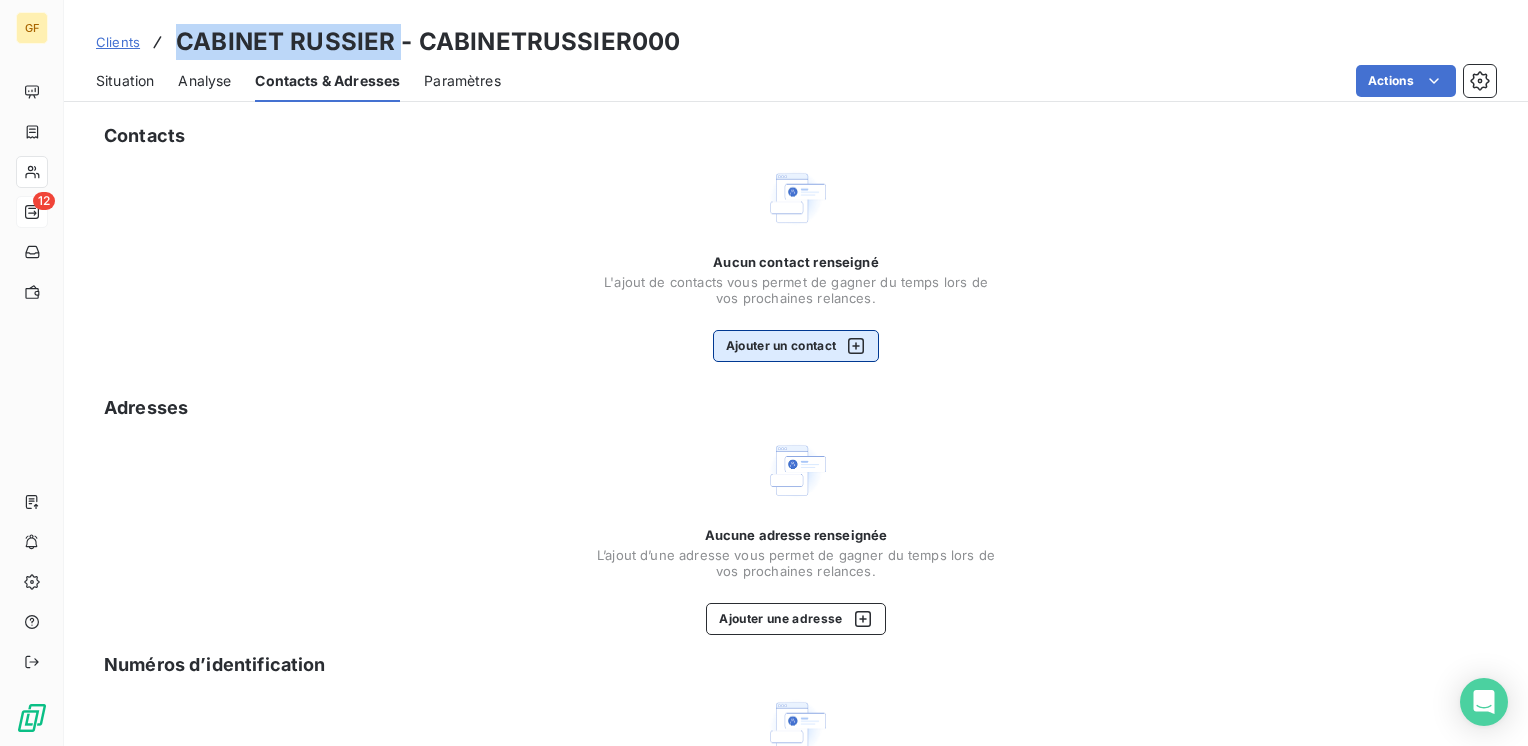 click on "Ajouter un contact" at bounding box center [796, 346] 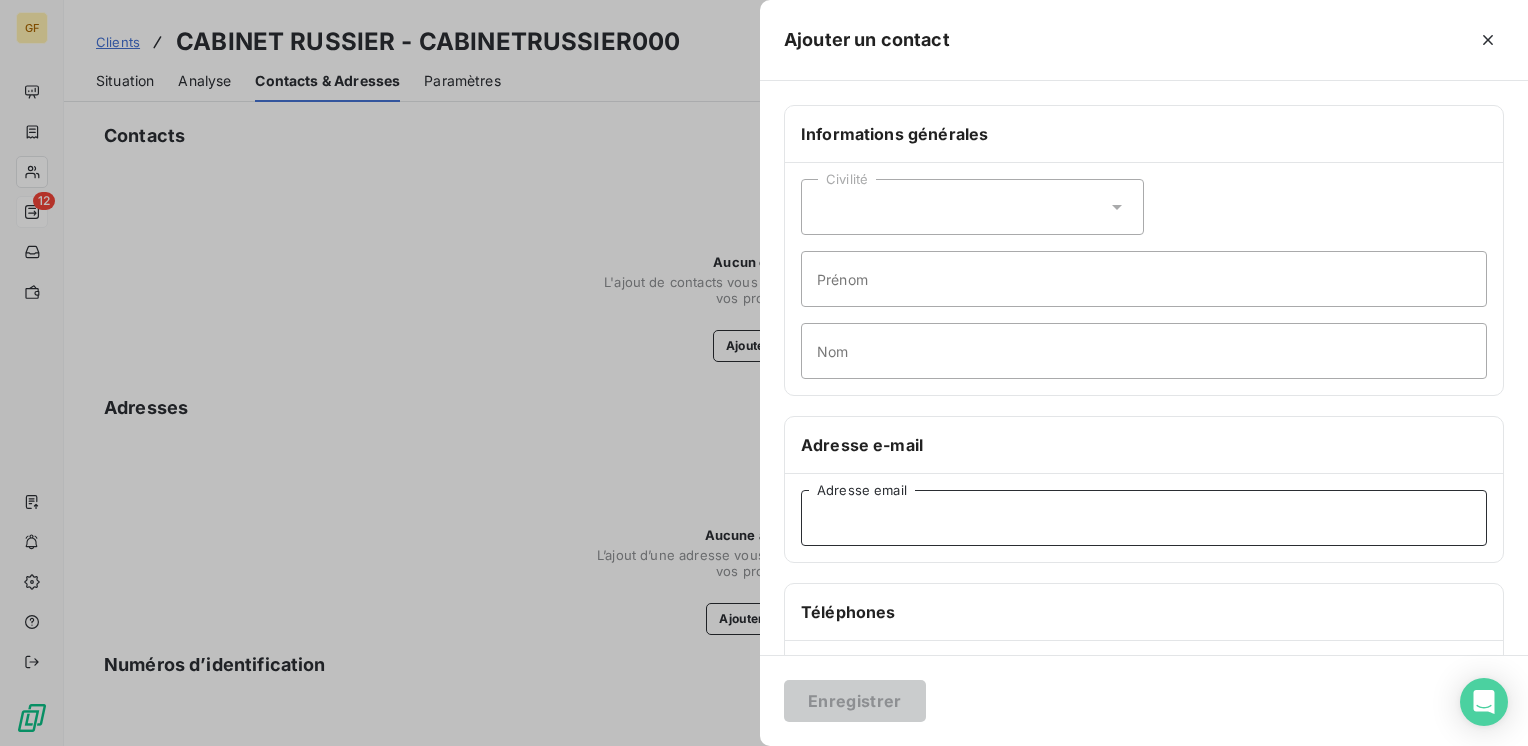 click on "Adresse email" at bounding box center [1144, 518] 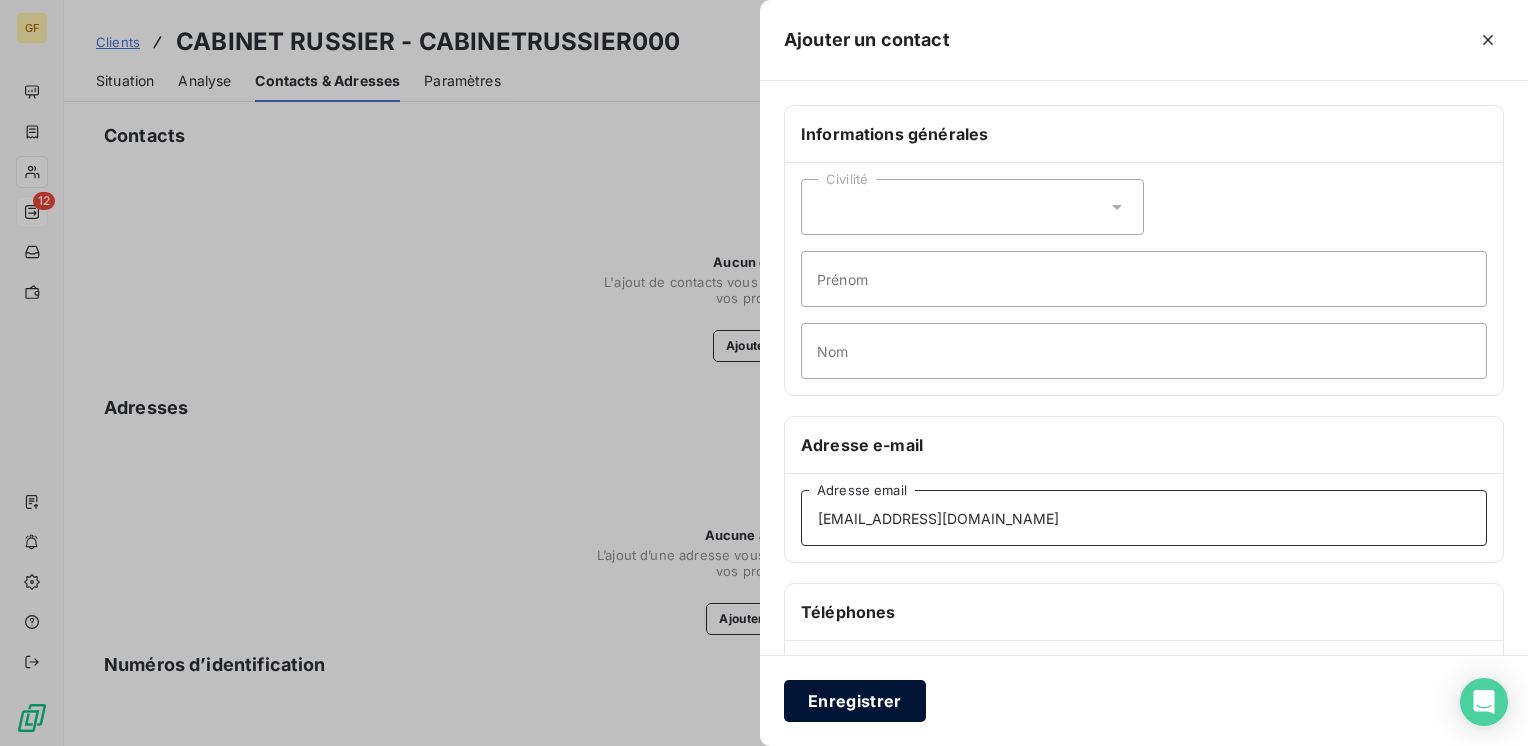 type on "administratif@cabinetrussier.com" 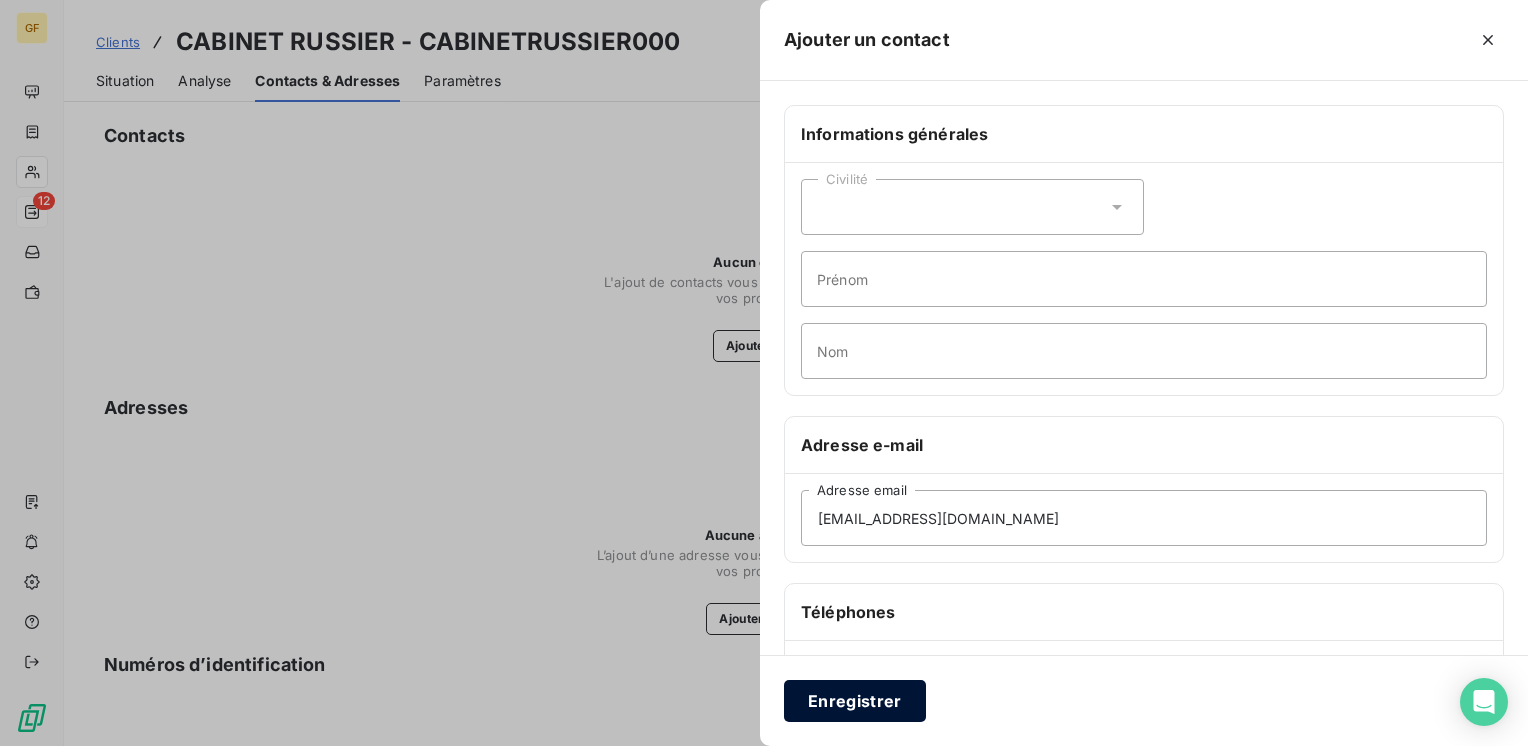 click on "Enregistrer" at bounding box center [855, 701] 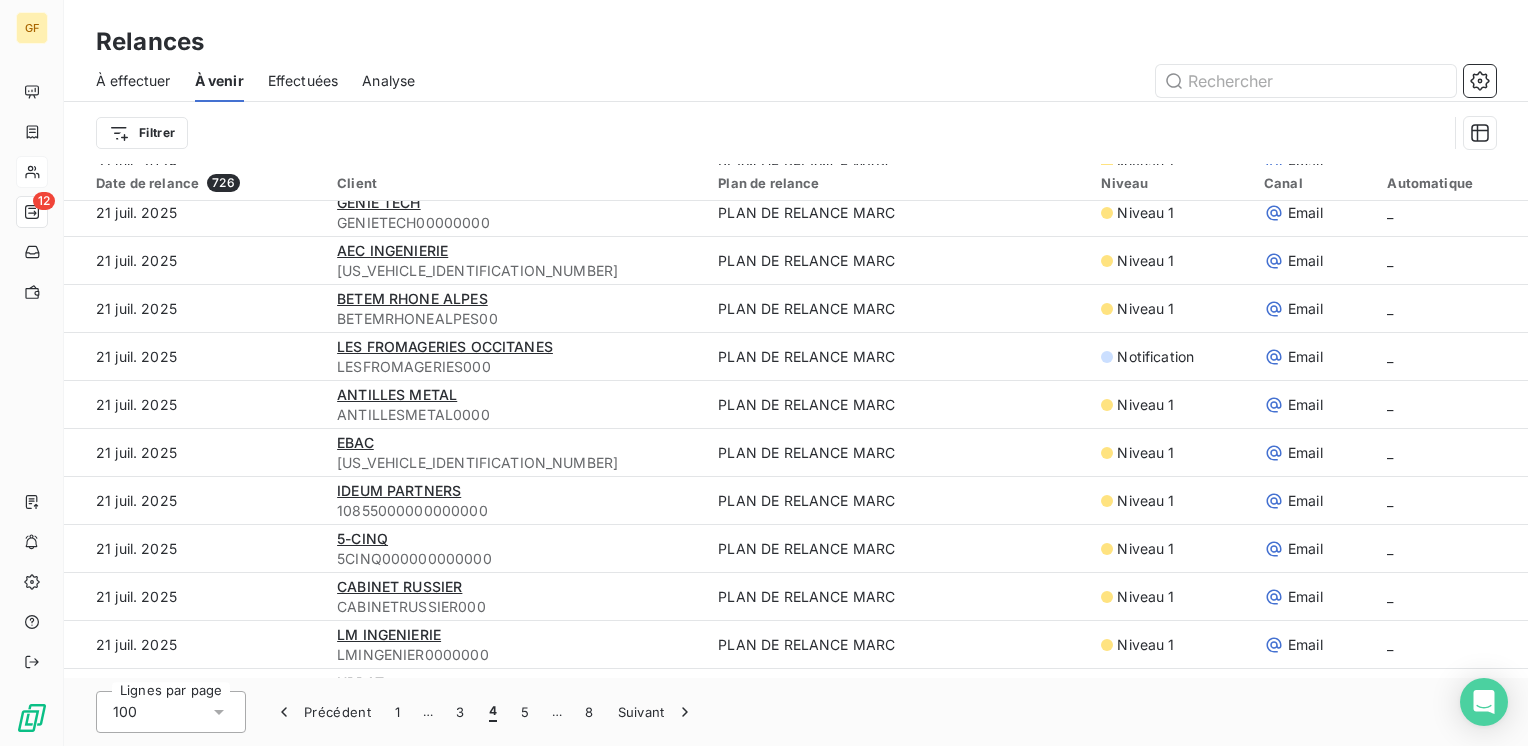 scroll, scrollTop: 400, scrollLeft: 0, axis: vertical 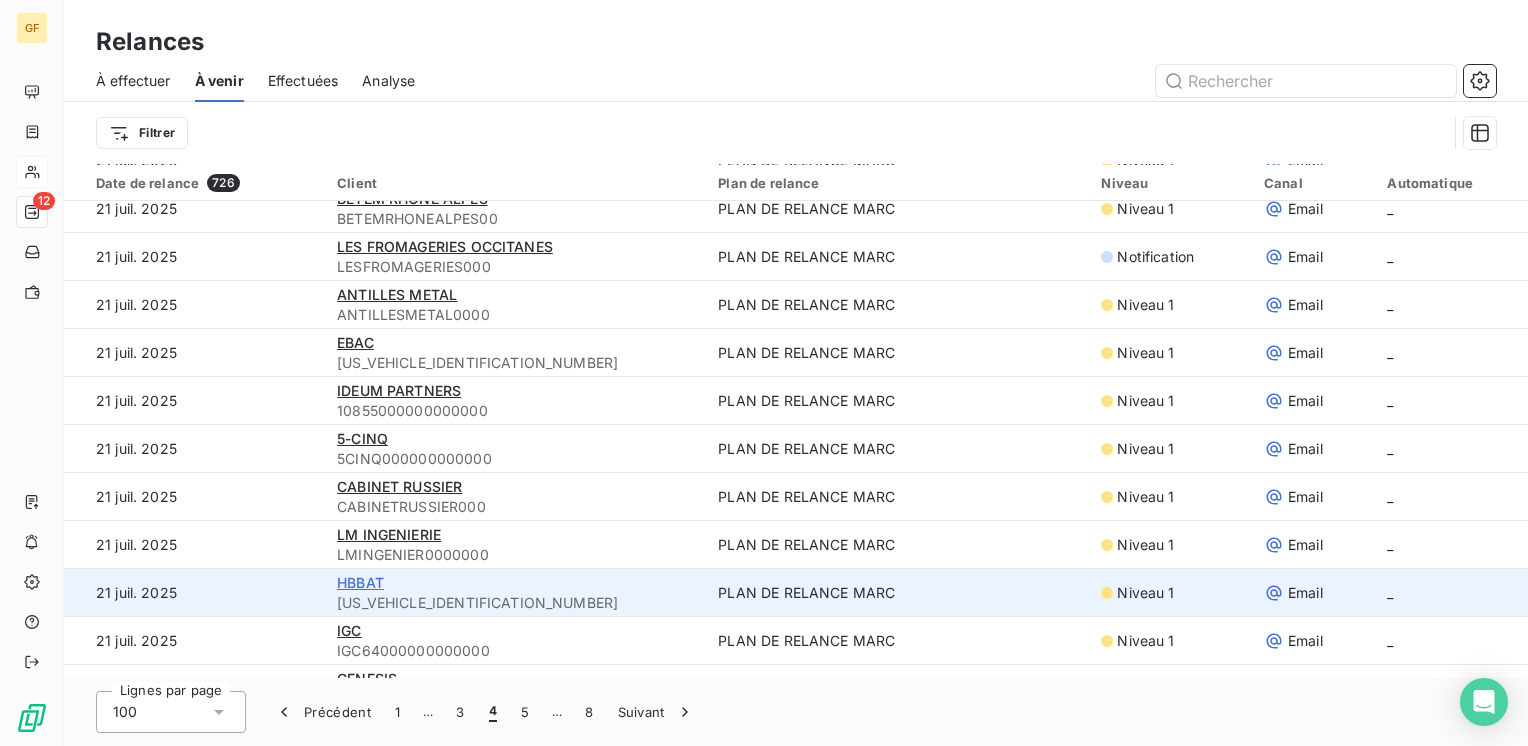 click on "HBBAT" at bounding box center (360, 582) 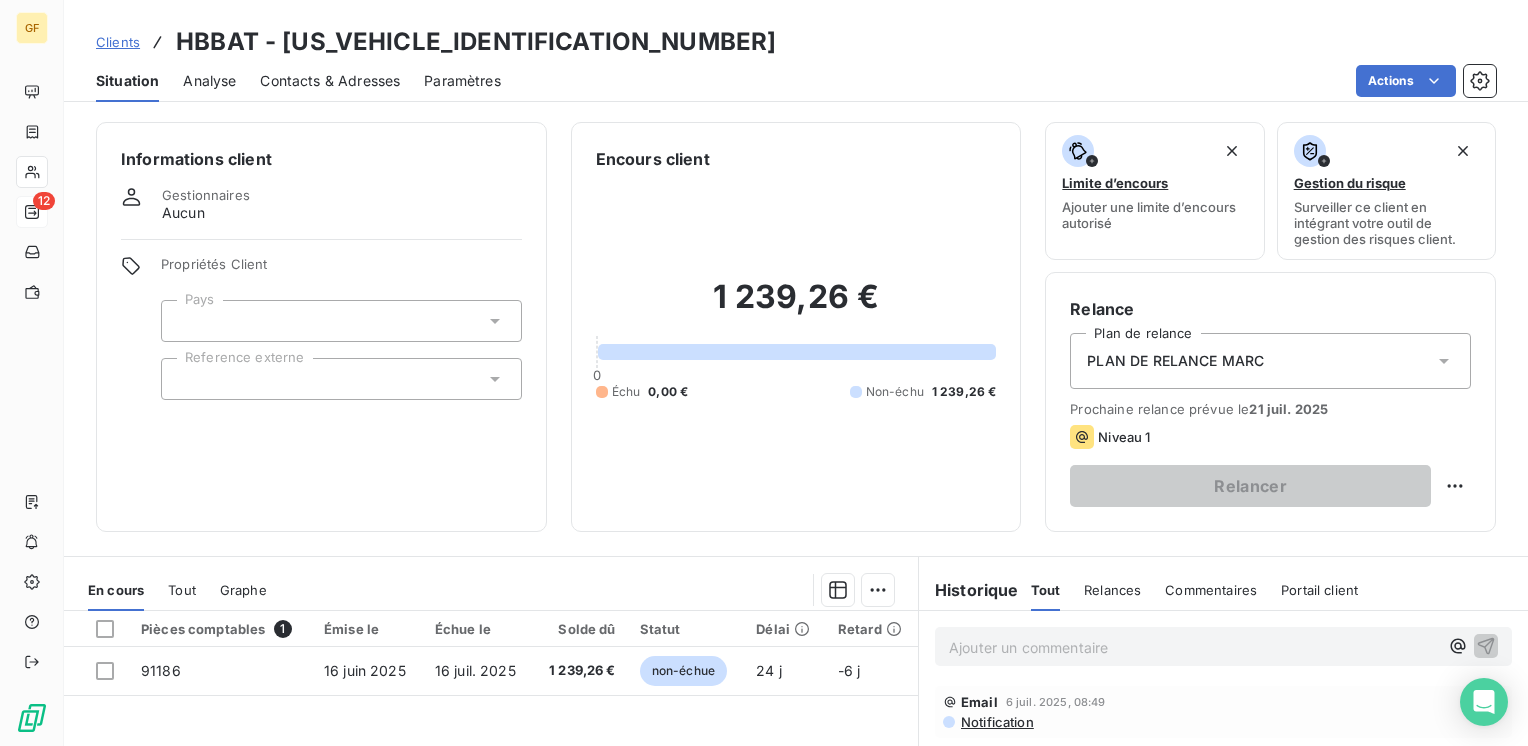 click on "Contacts & Adresses" at bounding box center (330, 81) 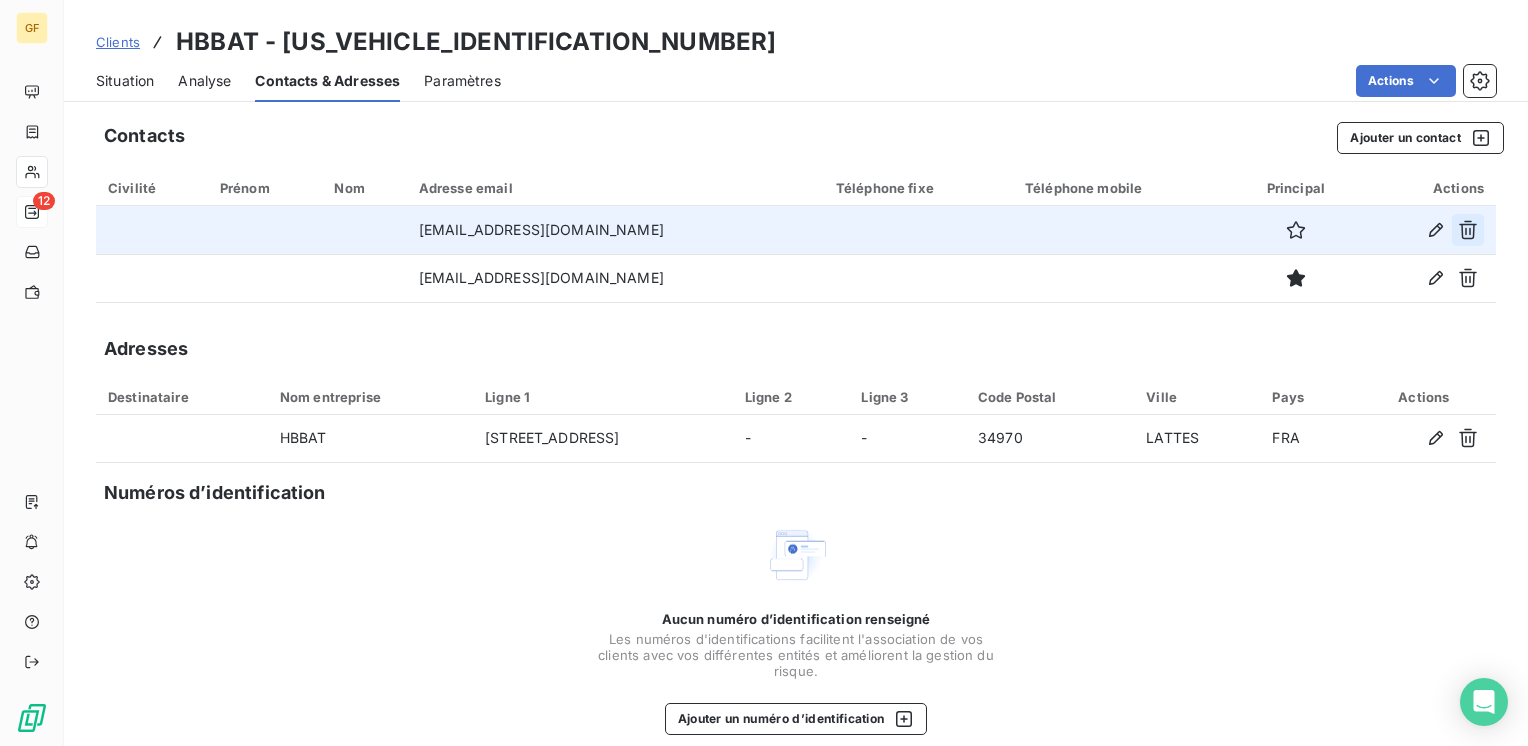 click 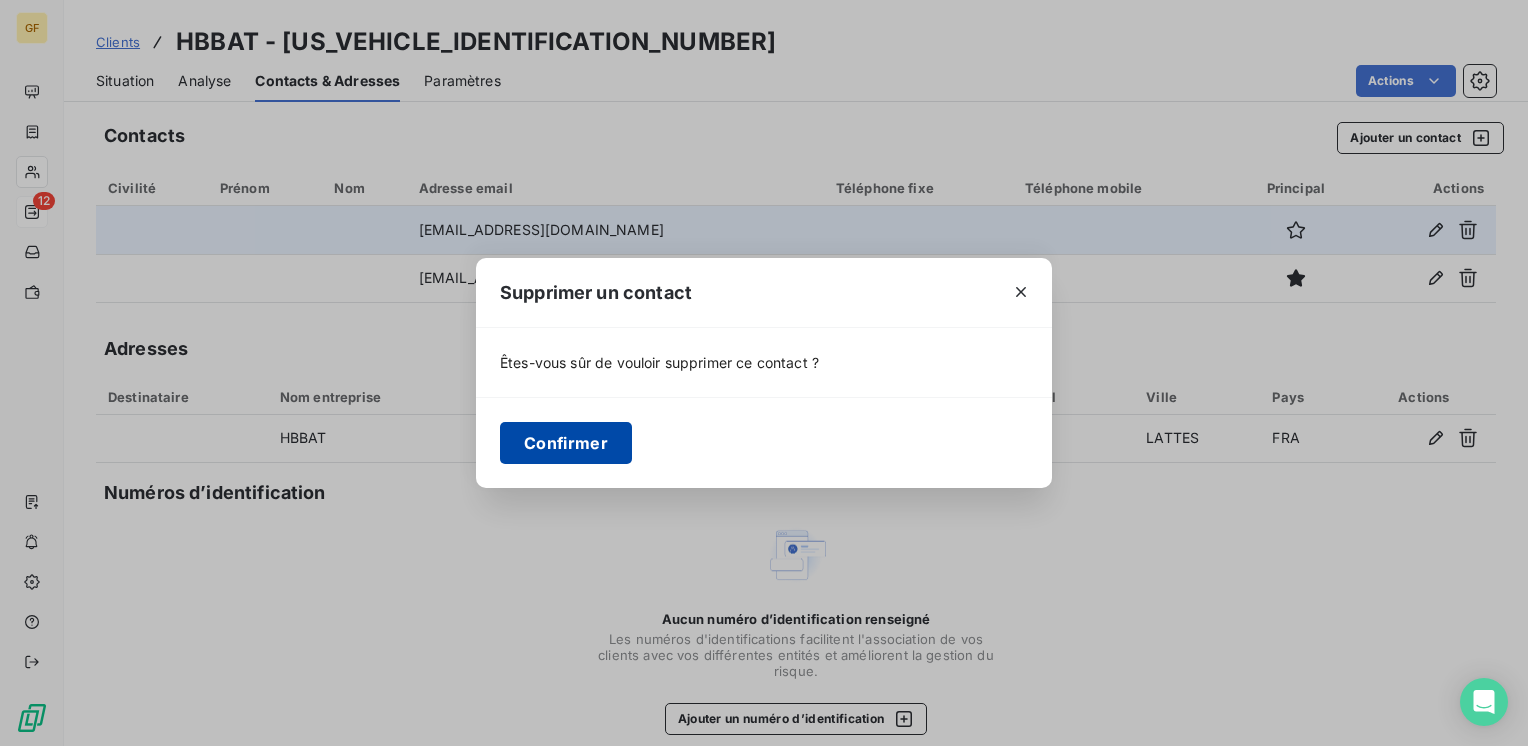 click on "Confirmer" at bounding box center [566, 443] 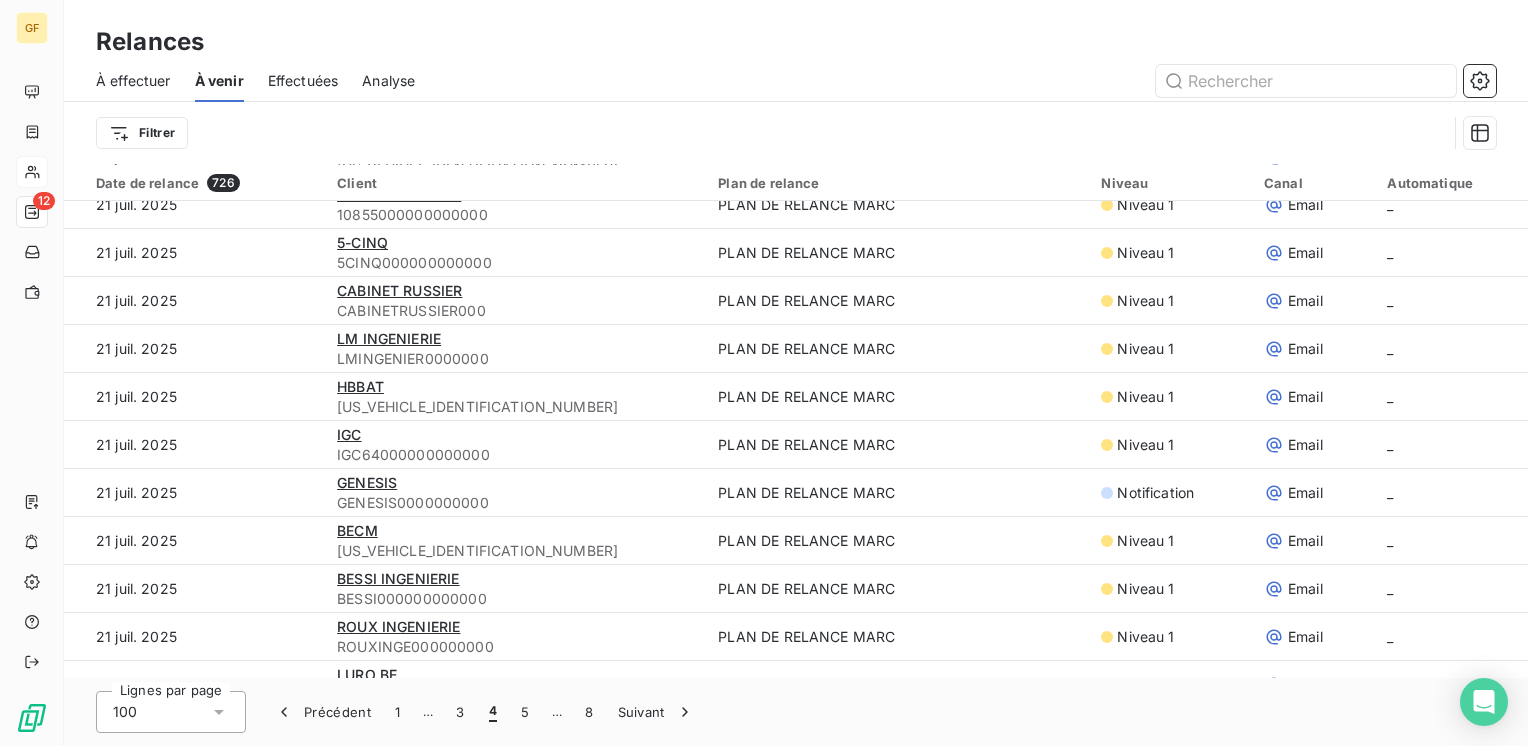 scroll, scrollTop: 600, scrollLeft: 0, axis: vertical 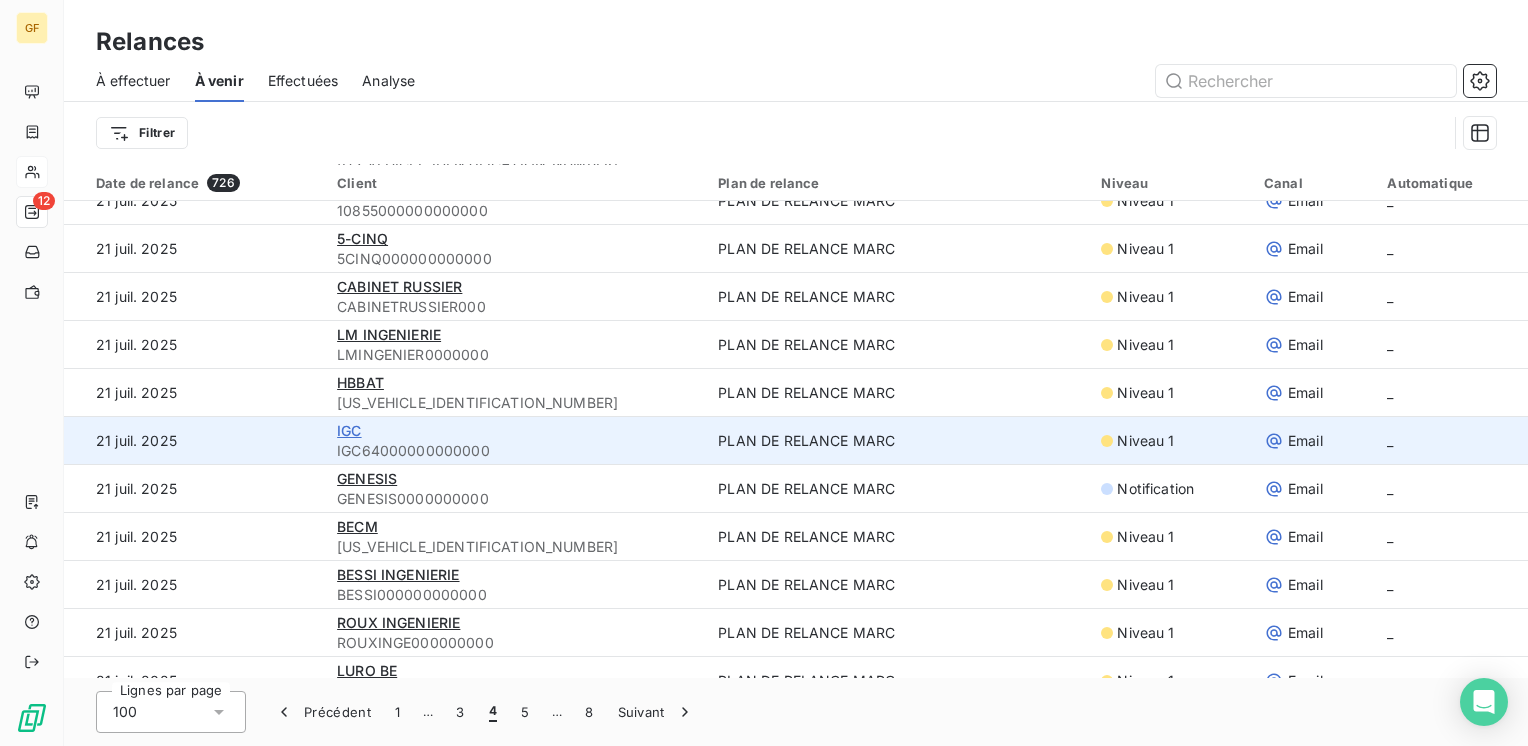 click on "IGC" at bounding box center [349, 430] 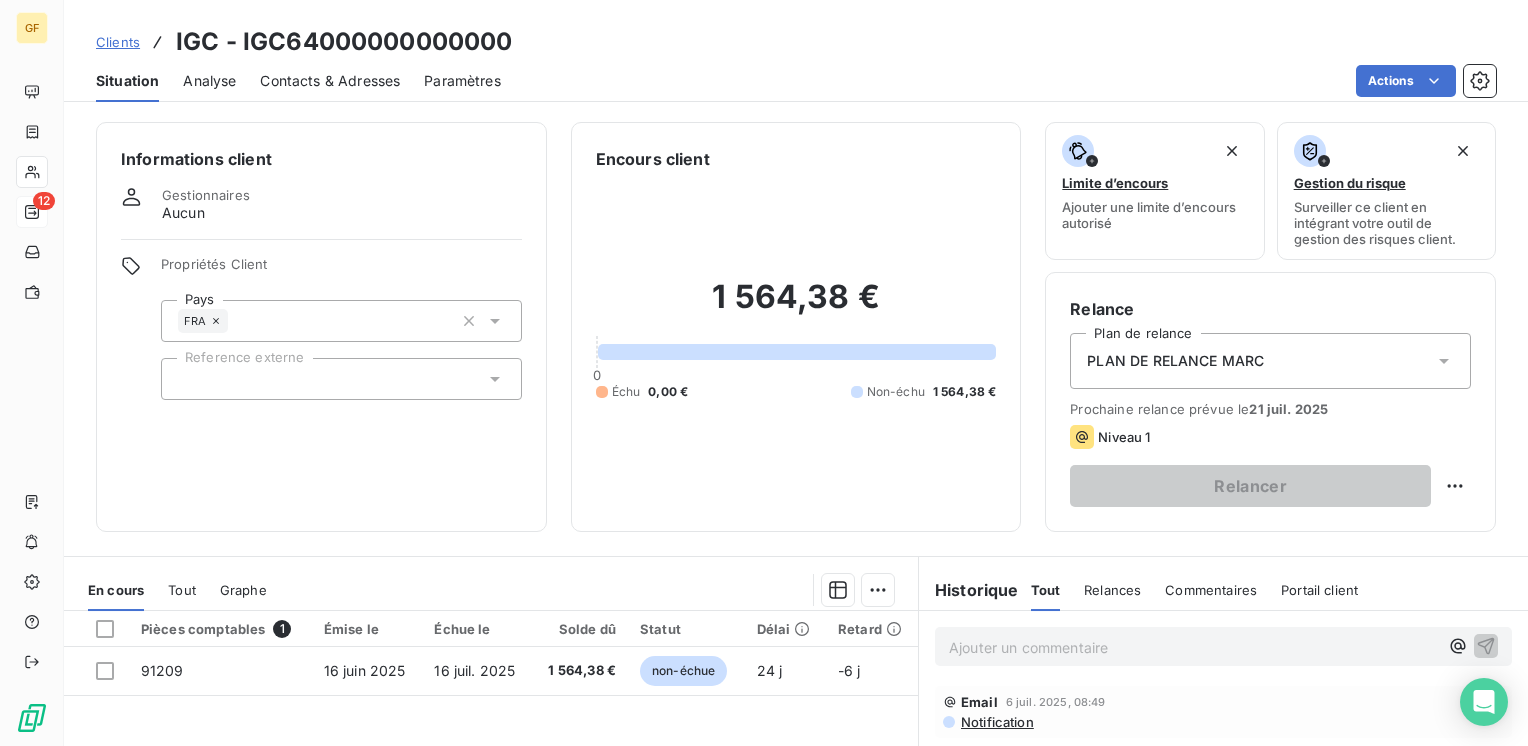 click on "Contacts & Adresses" at bounding box center (330, 81) 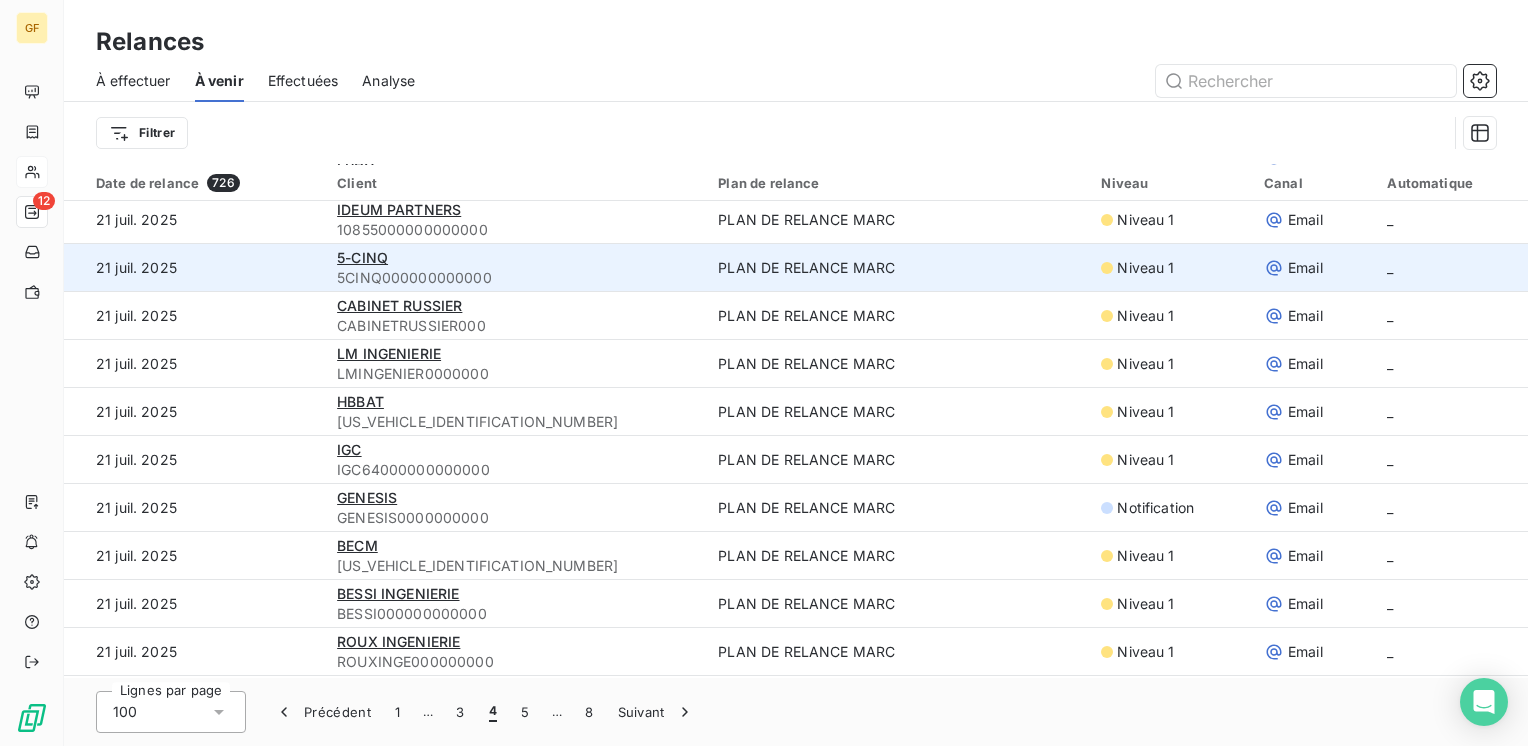 scroll, scrollTop: 600, scrollLeft: 0, axis: vertical 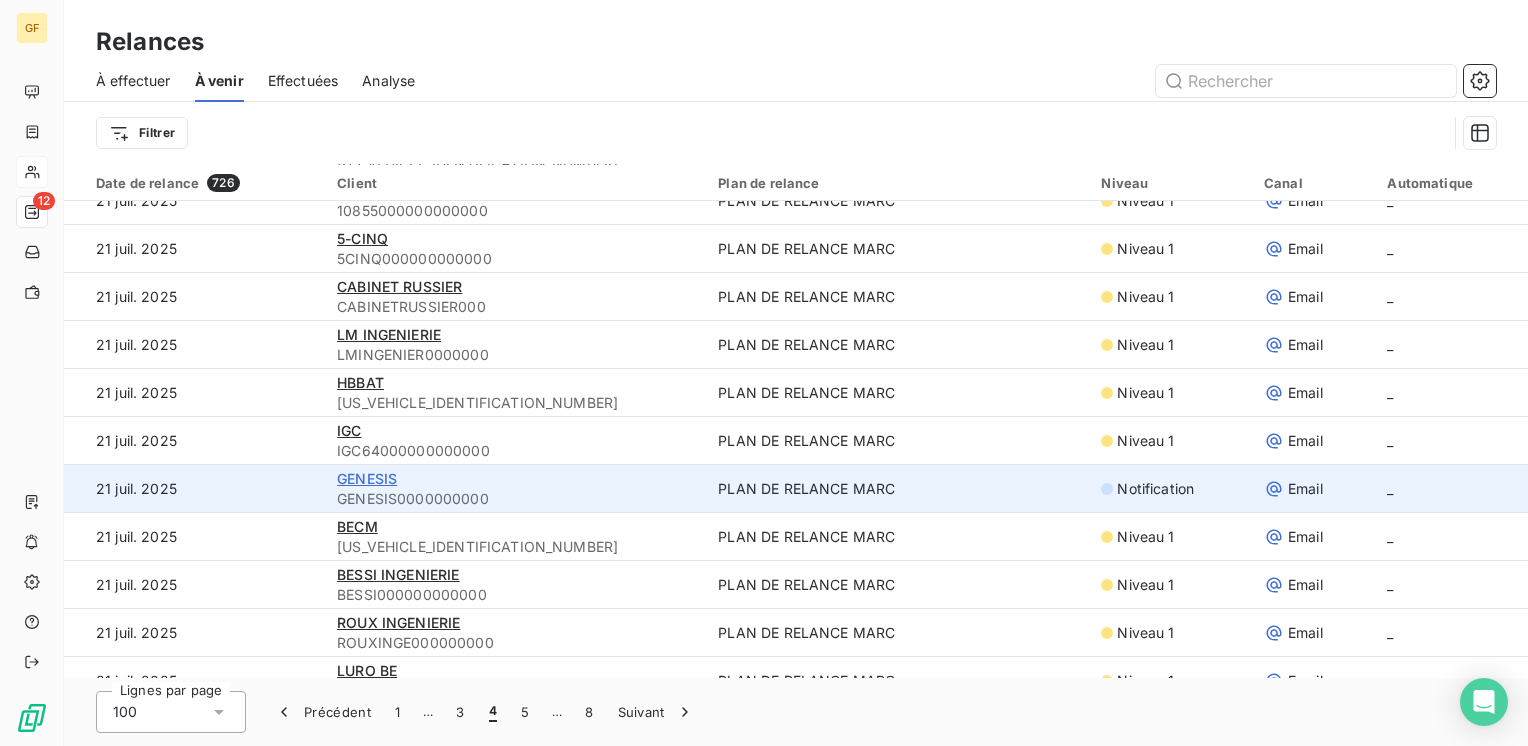 click on "GENESIS" at bounding box center [367, 478] 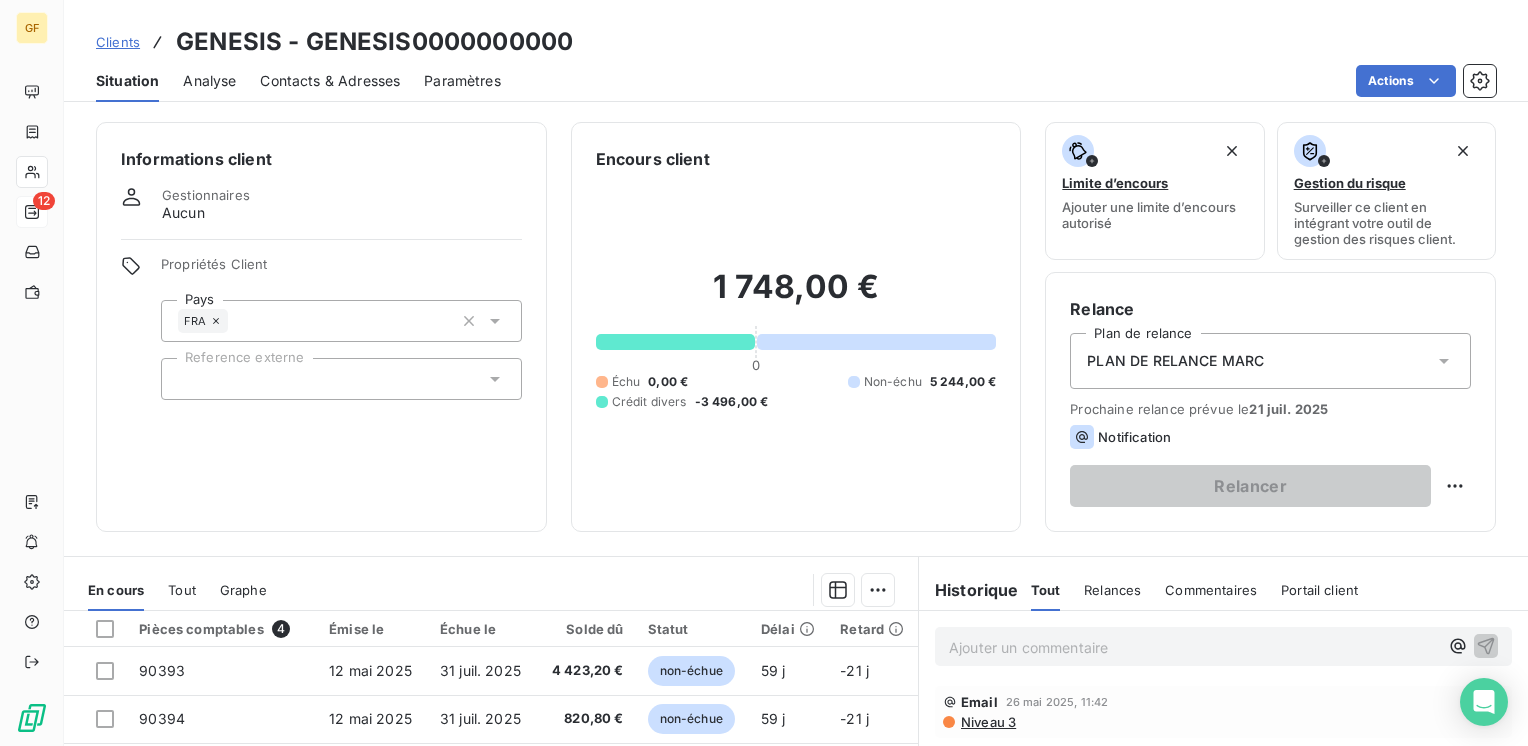 click on "Contacts & Adresses" at bounding box center (330, 81) 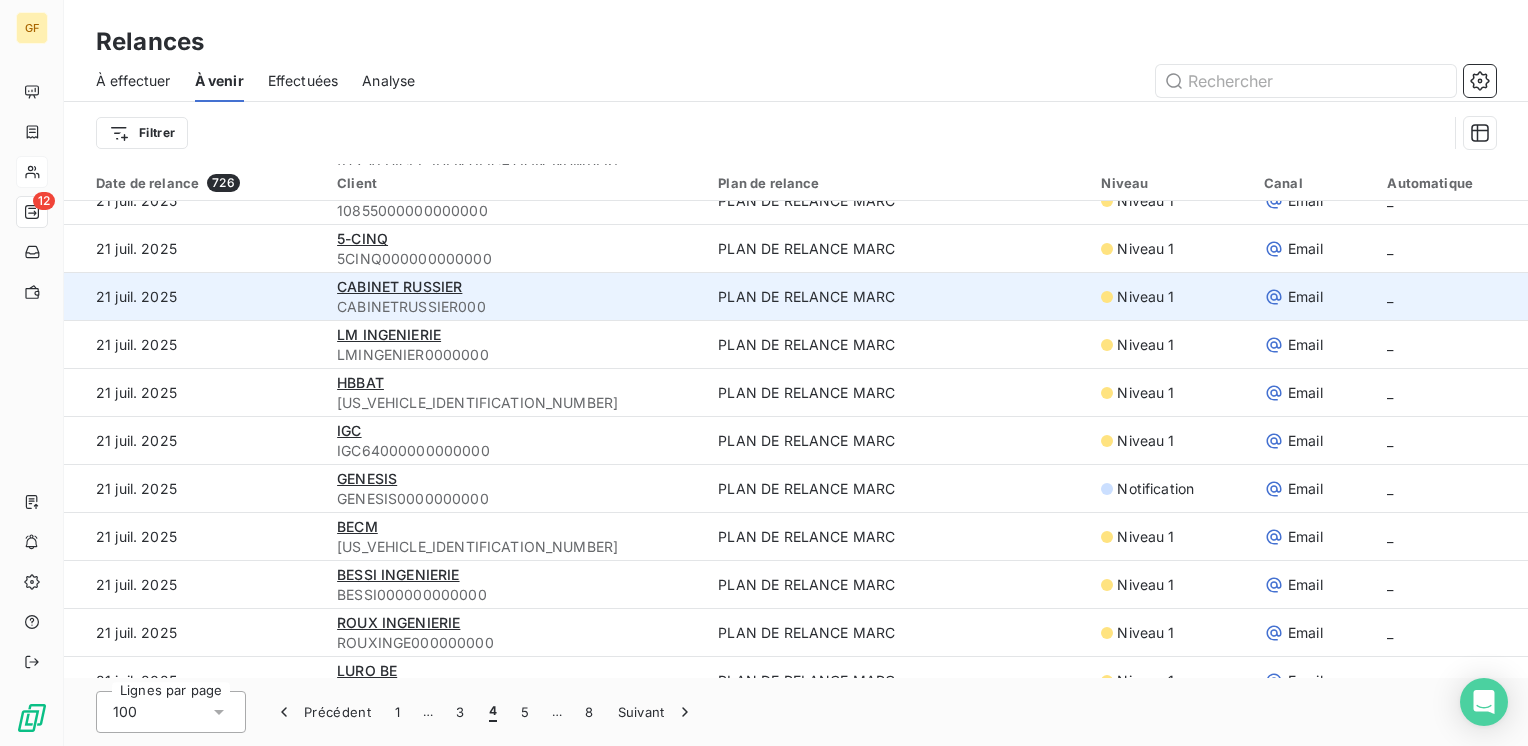 scroll, scrollTop: 700, scrollLeft: 0, axis: vertical 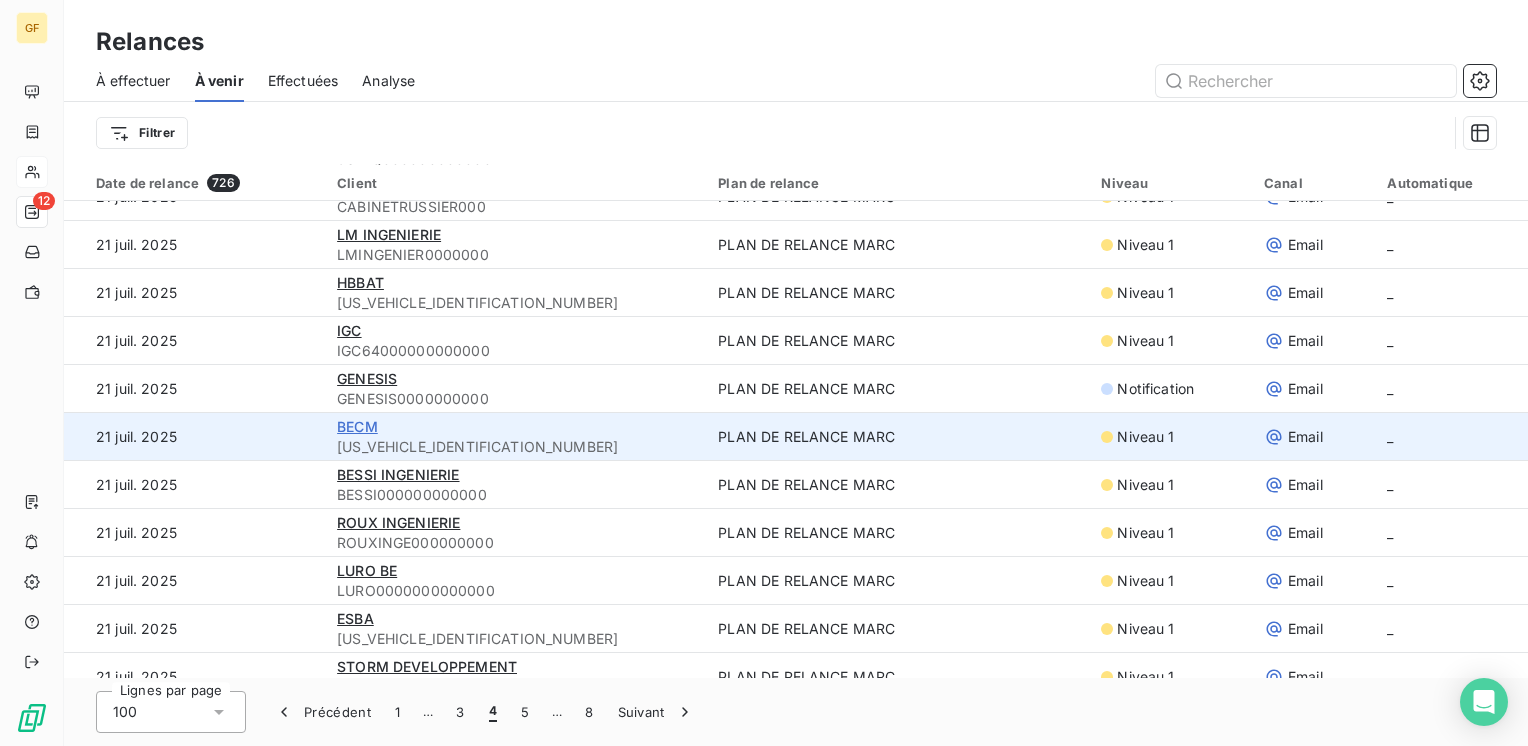 click on "BECM" at bounding box center (357, 426) 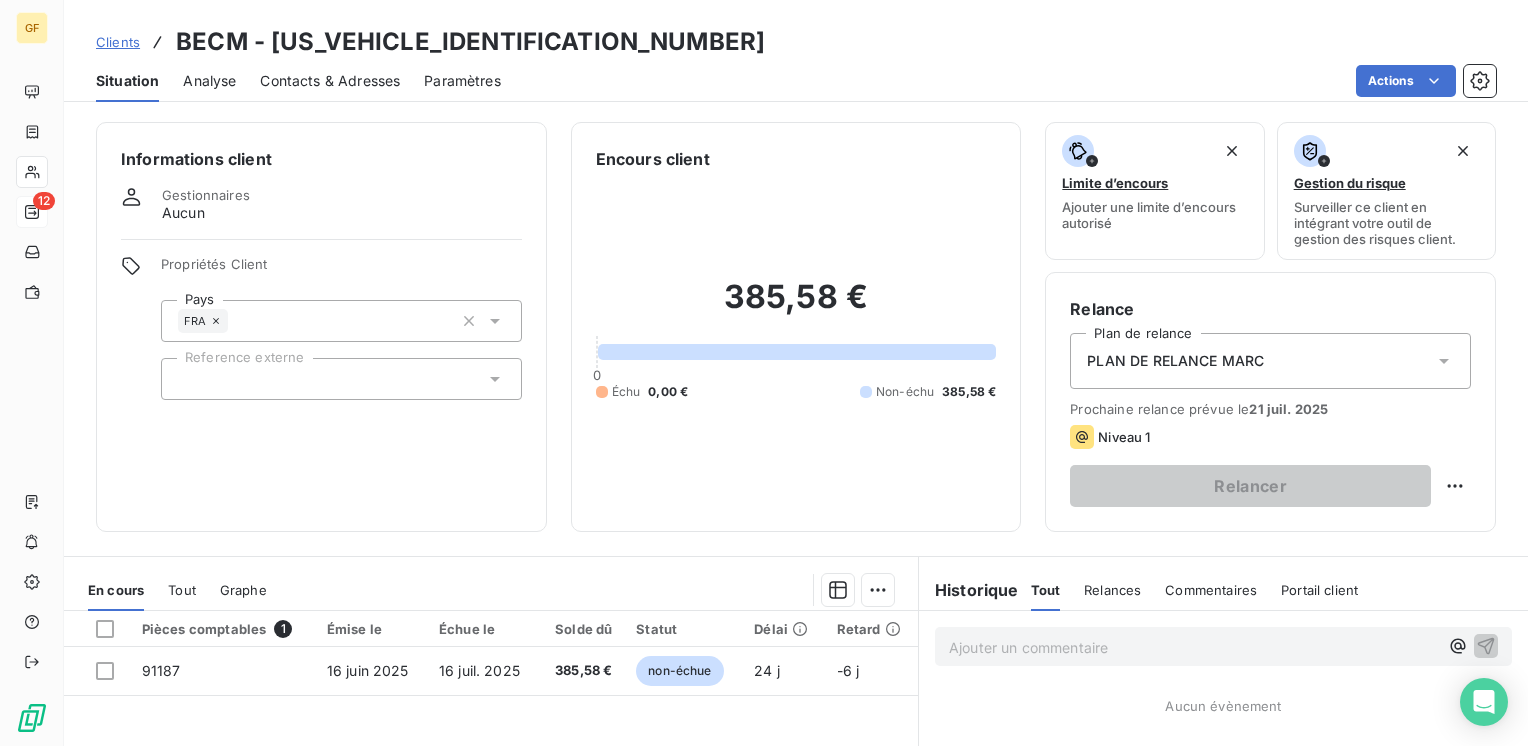 click on "Contacts & Adresses" at bounding box center [330, 81] 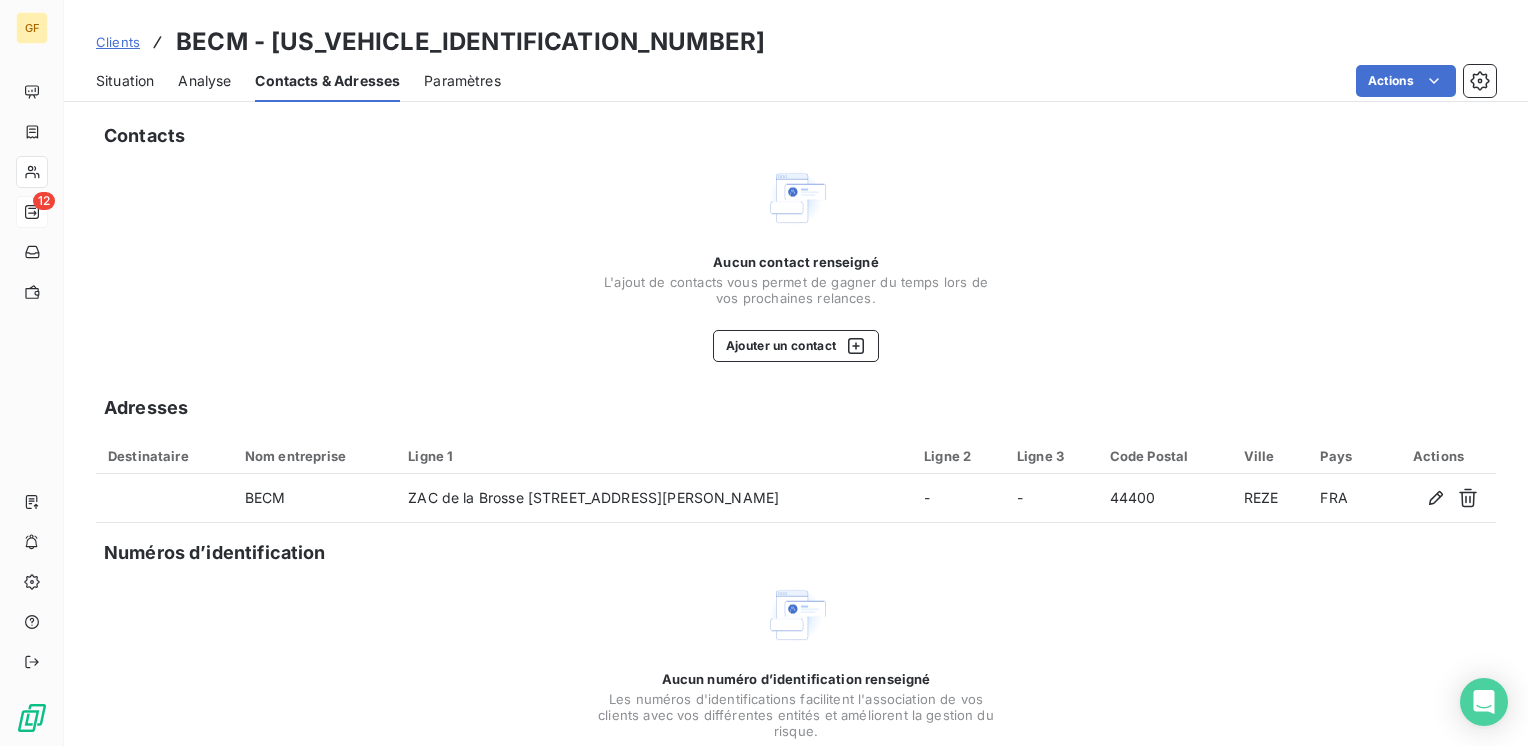 click on "Situation" at bounding box center [125, 81] 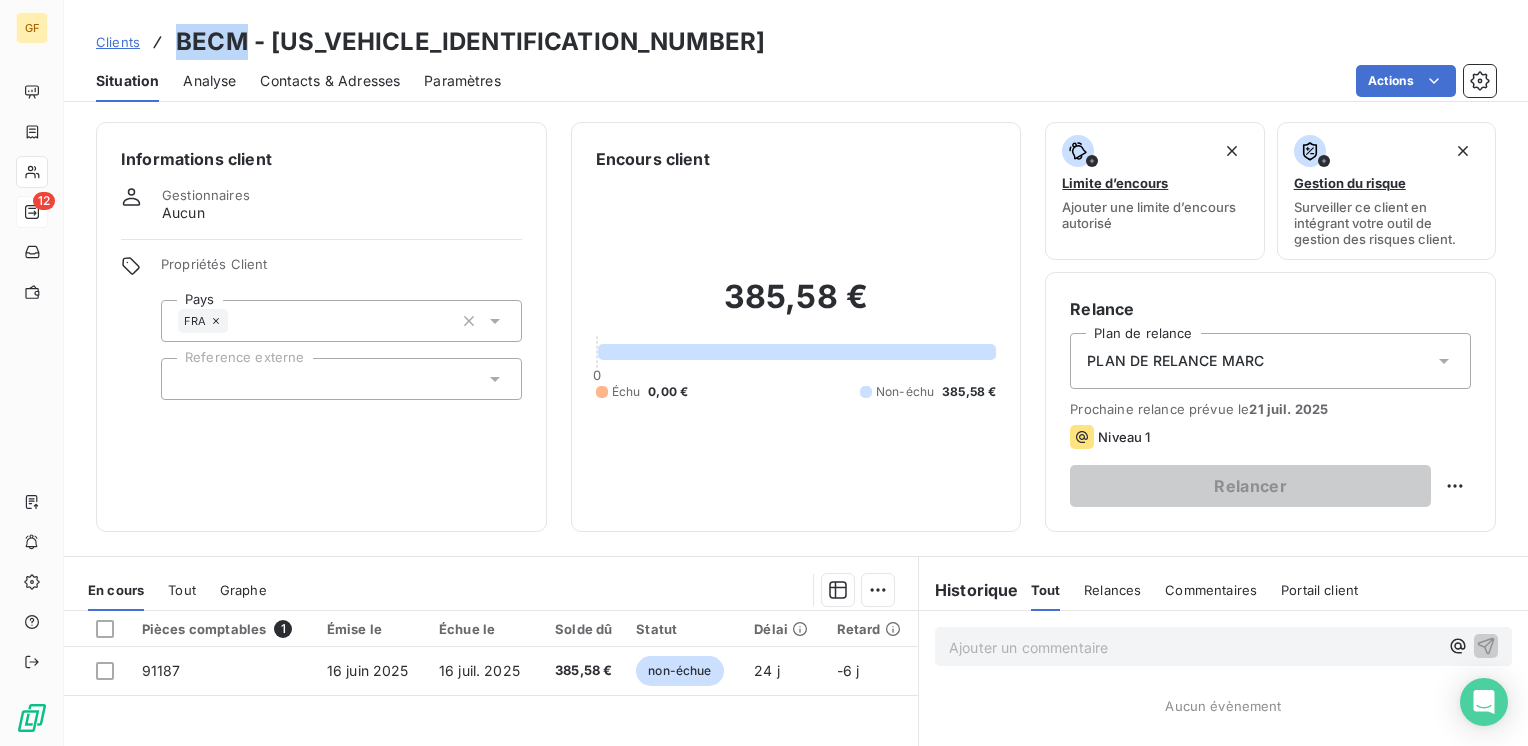 drag, startPoint x: 246, startPoint y: 37, endPoint x: 157, endPoint y: 51, distance: 90.0944 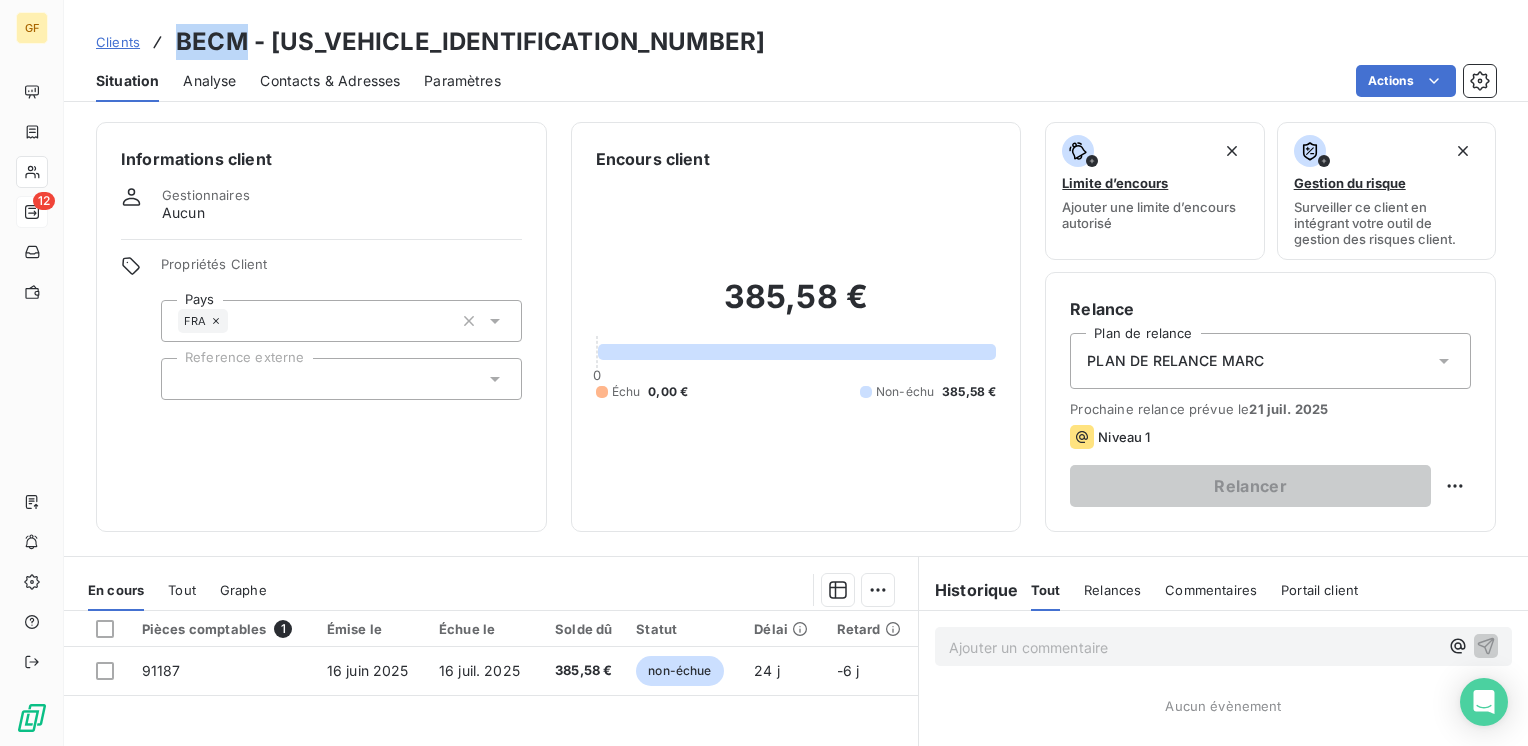 copy on "BECM" 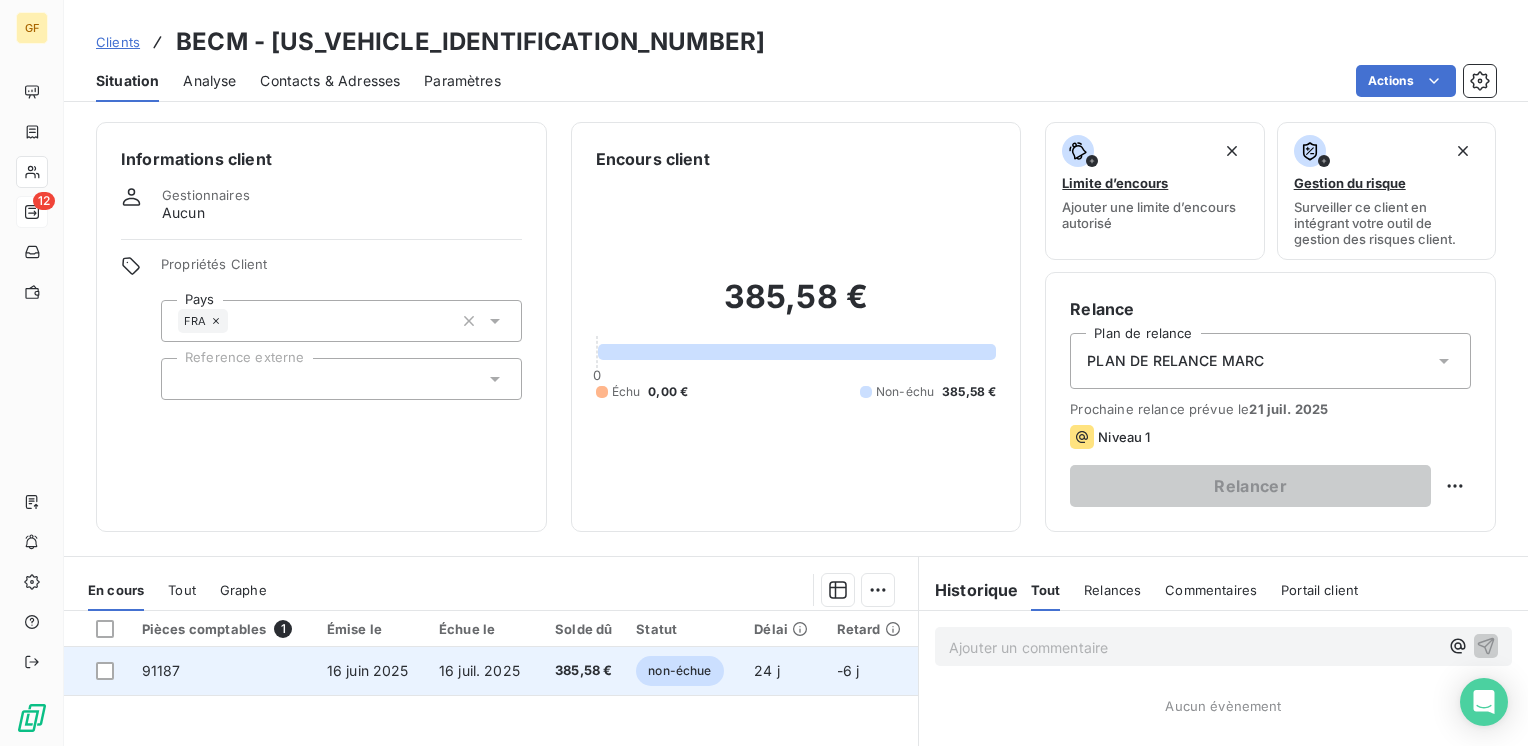 click on "16 juin 2025" at bounding box center (368, 670) 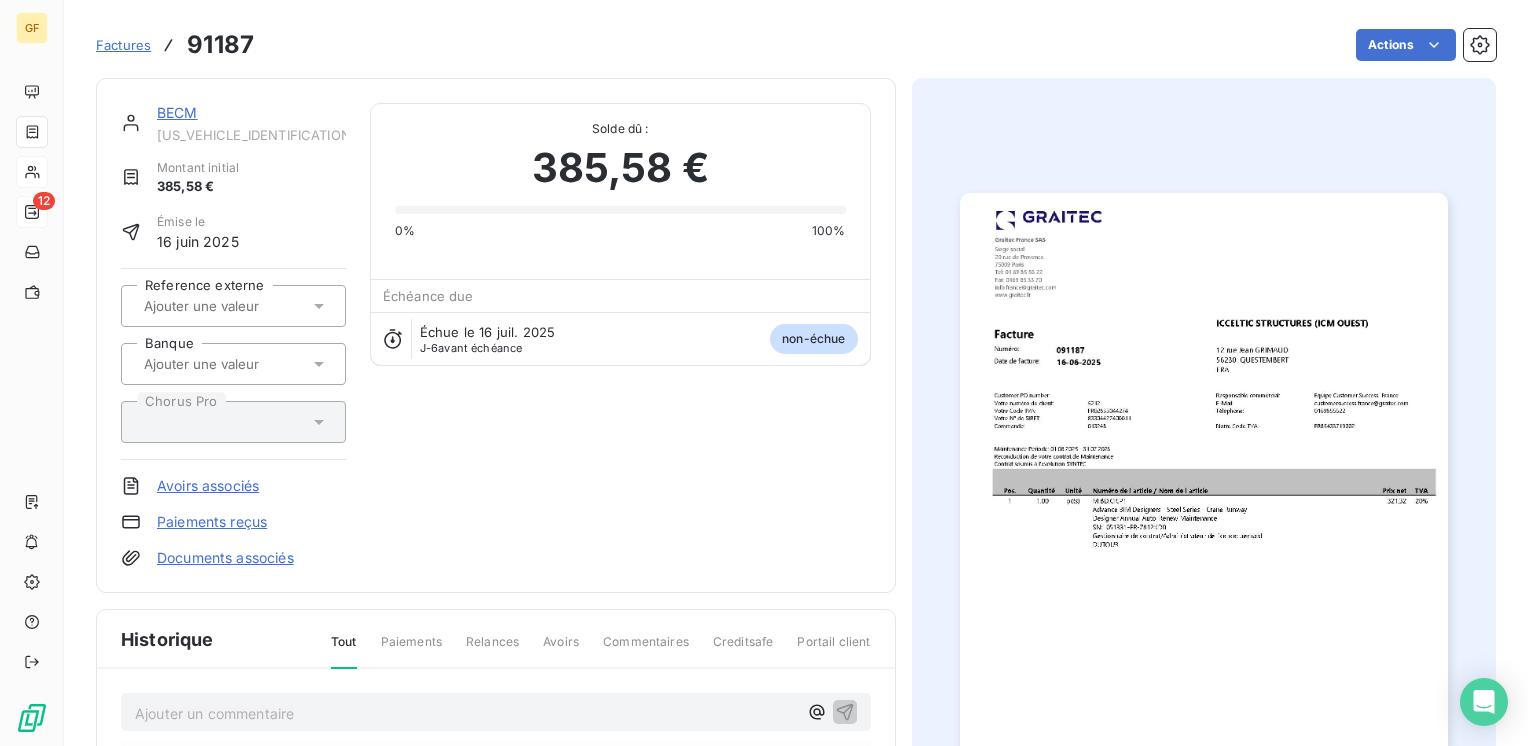 click at bounding box center (1204, 537) 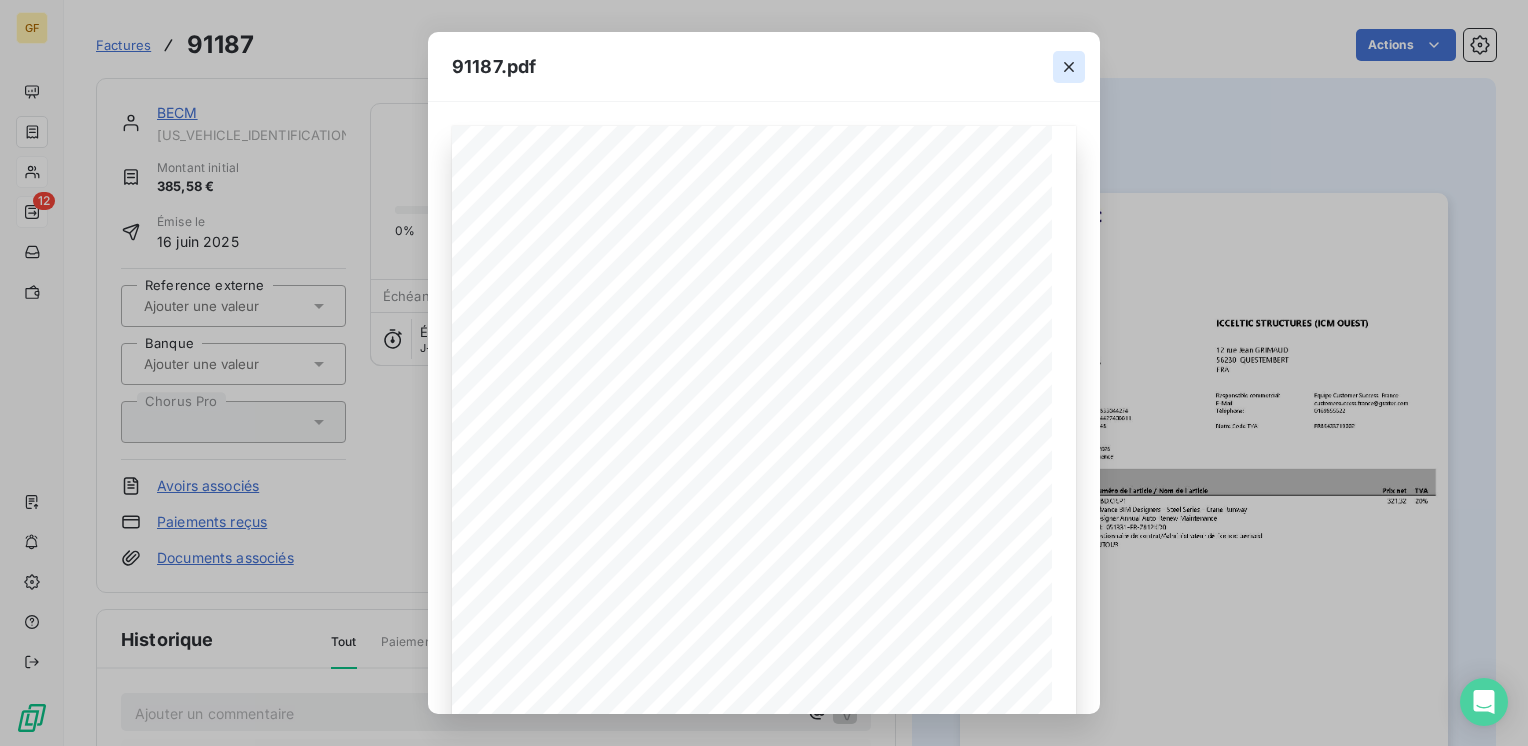 click 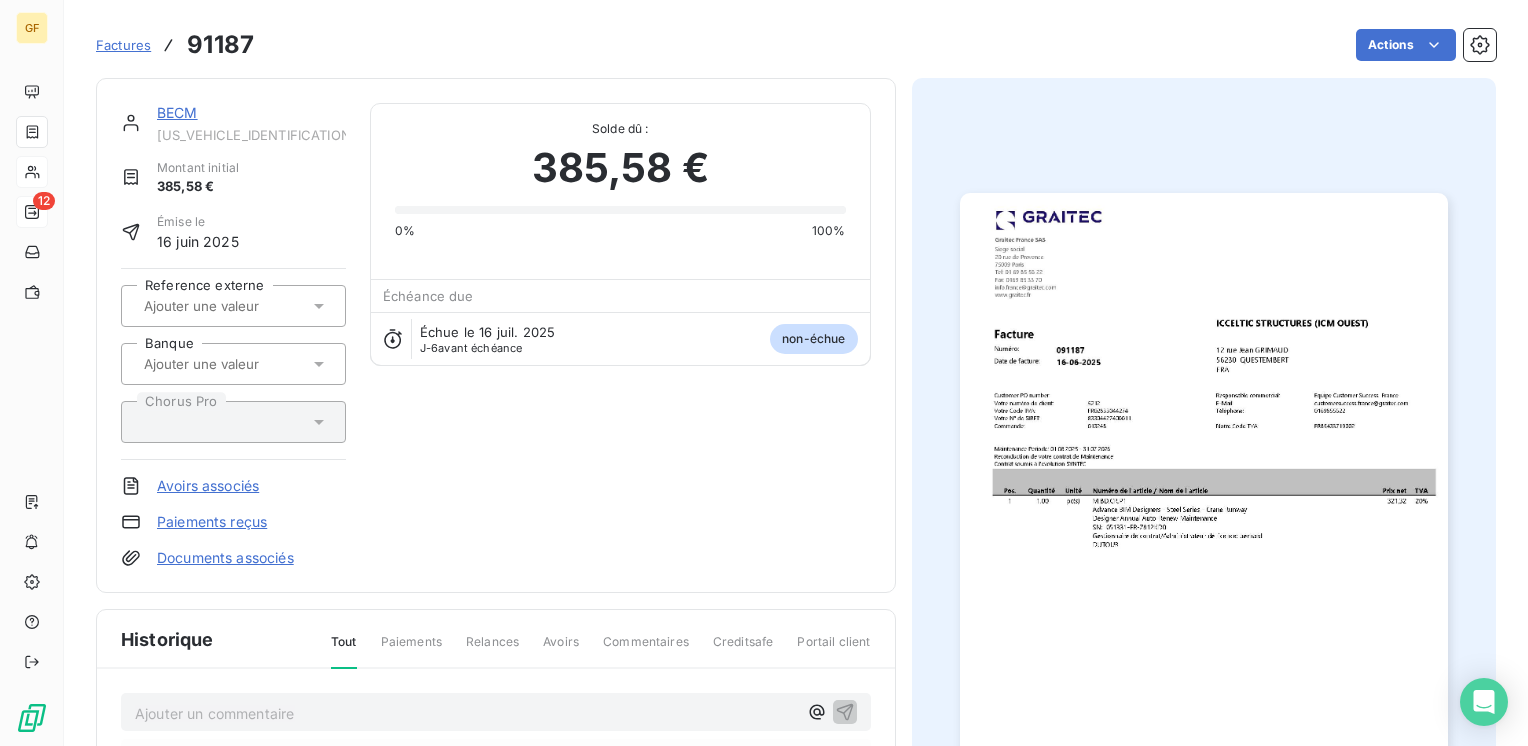 click on "BECM" at bounding box center [177, 112] 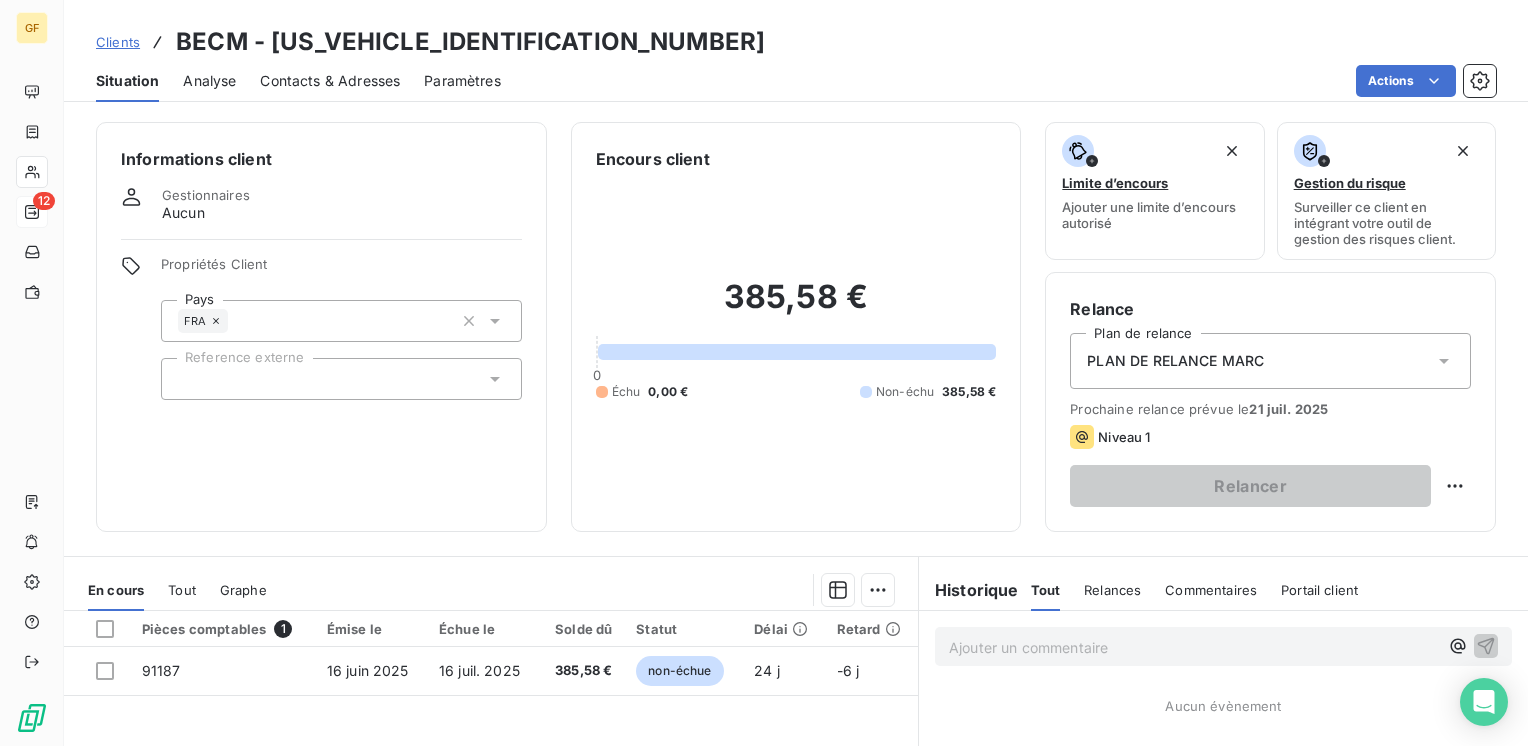 click on "Contacts & Adresses" at bounding box center [330, 81] 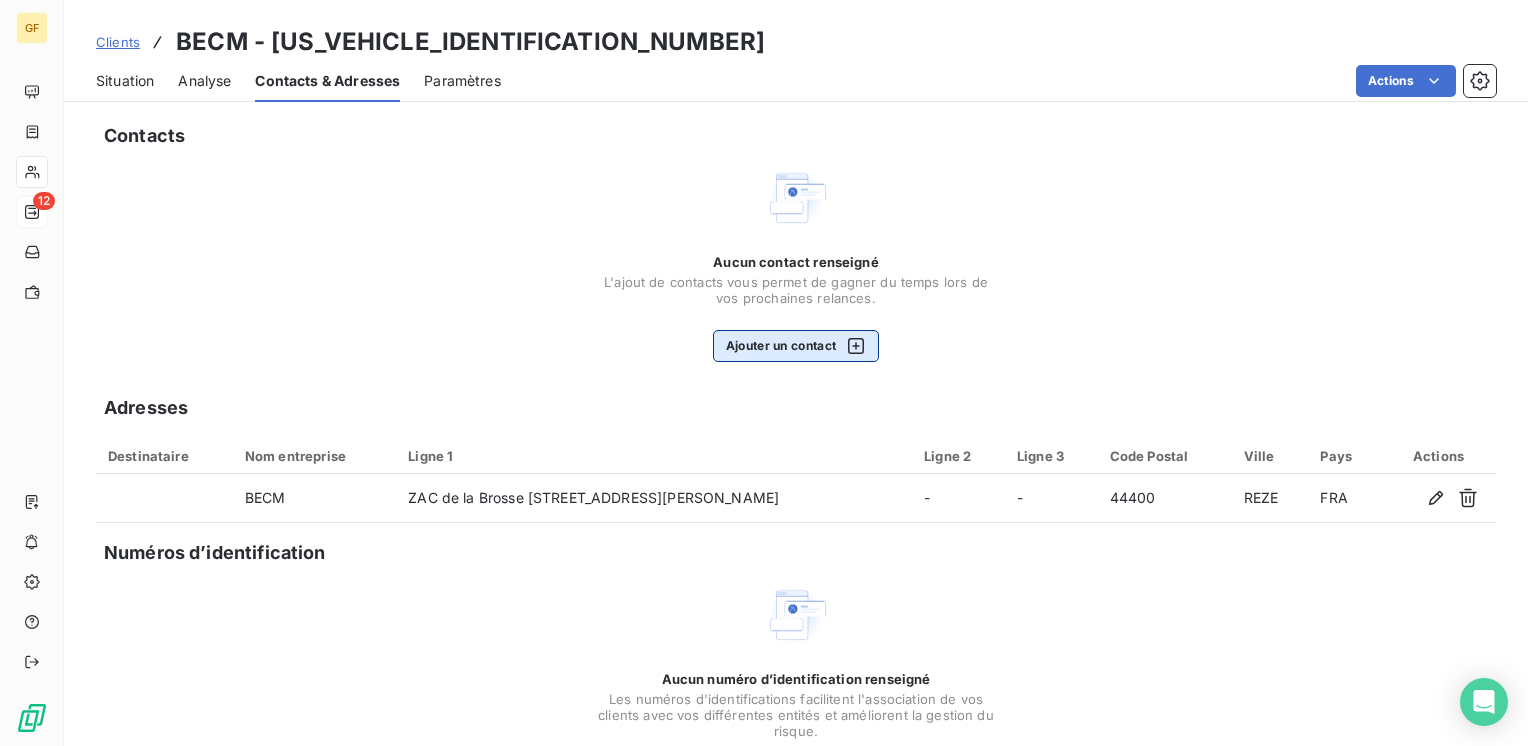 click on "Ajouter un contact" at bounding box center [796, 346] 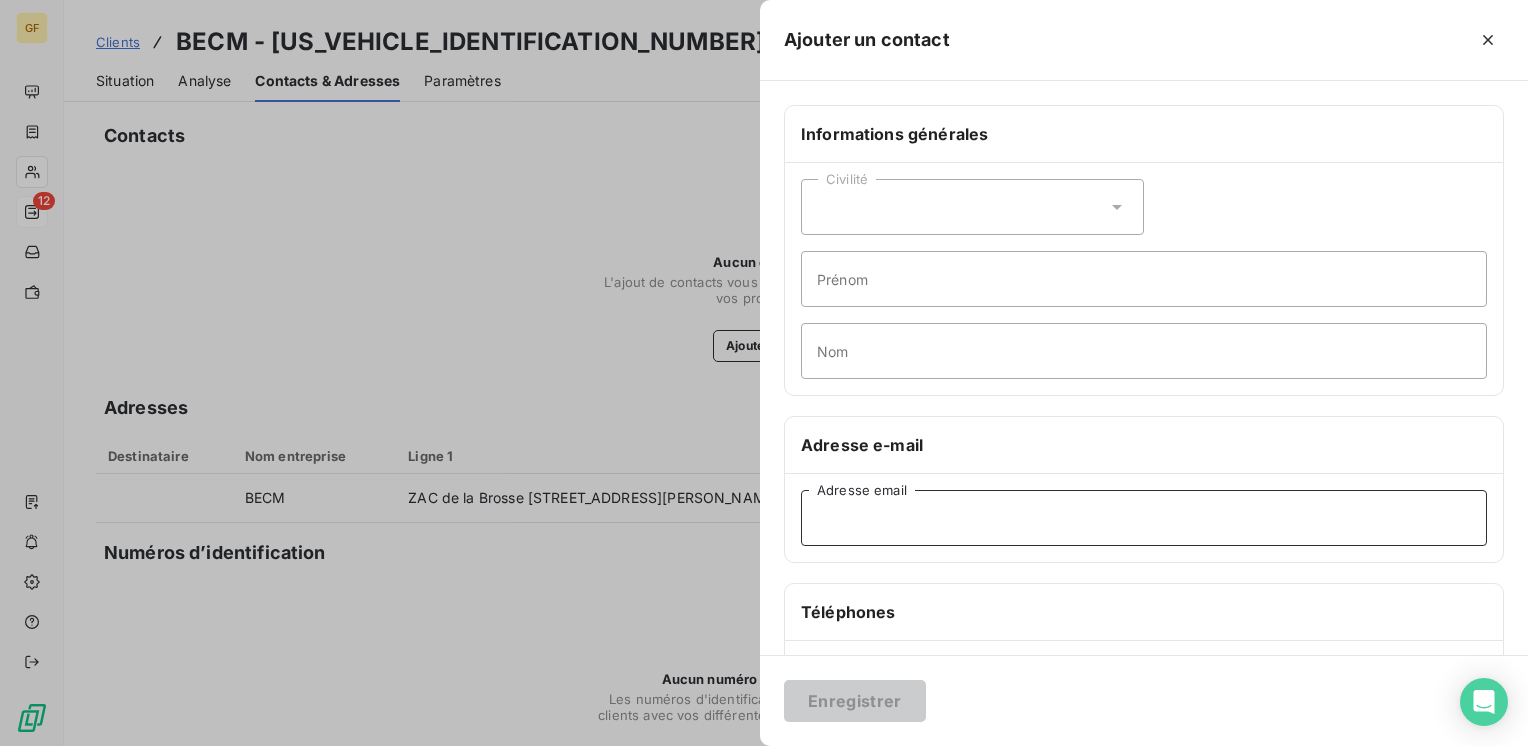 click on "Adresse email" at bounding box center (1144, 518) 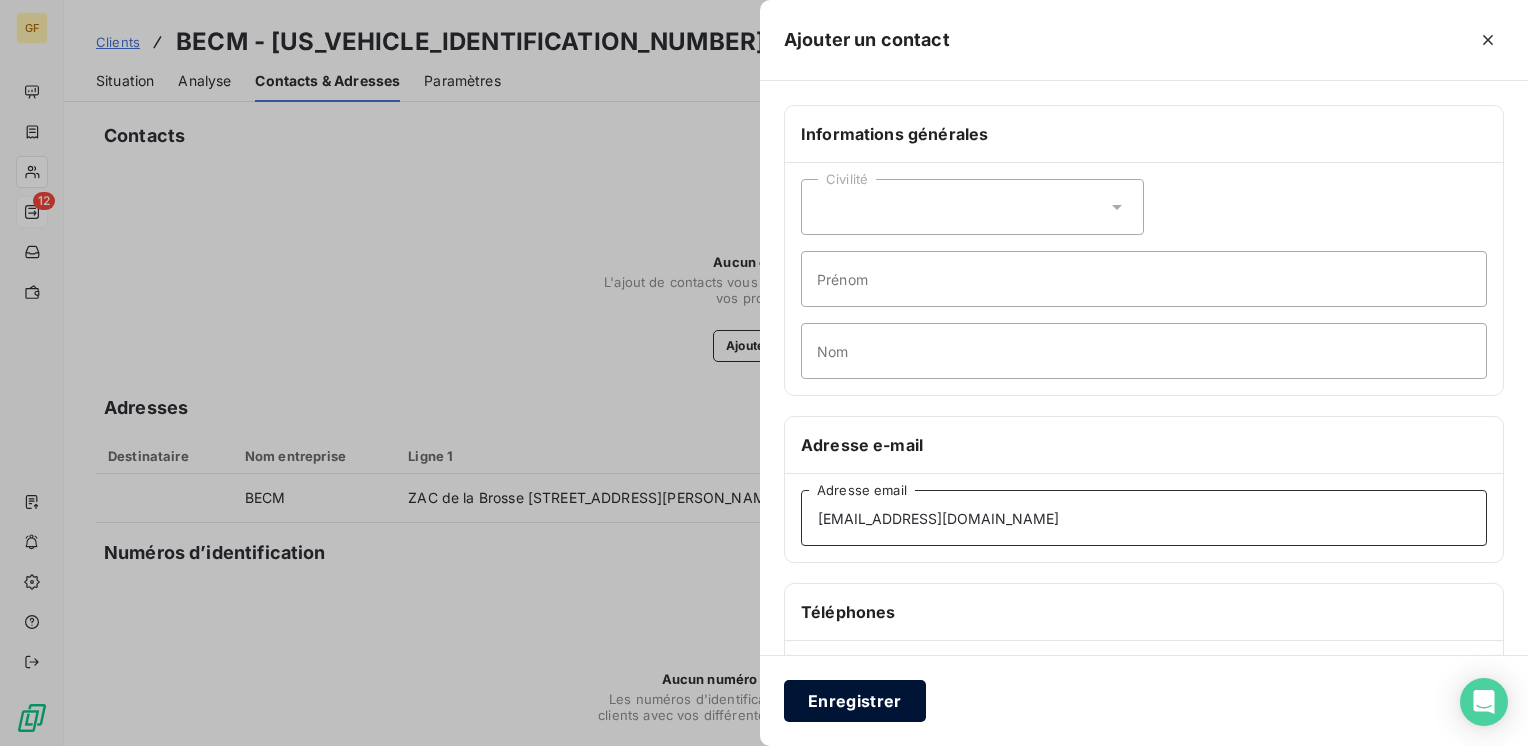 type on "secretariat@icmouest.fr" 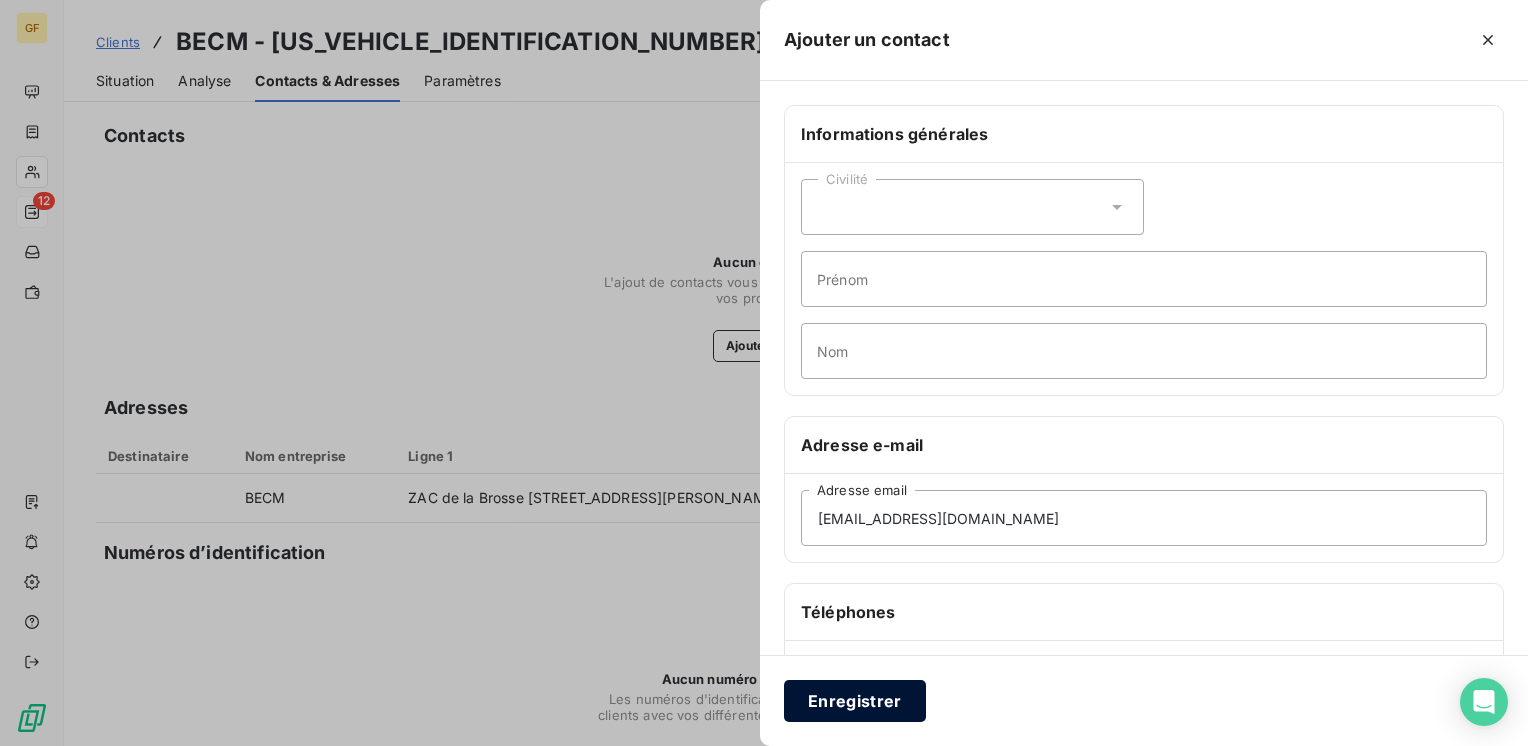 click on "Enregistrer" at bounding box center [855, 701] 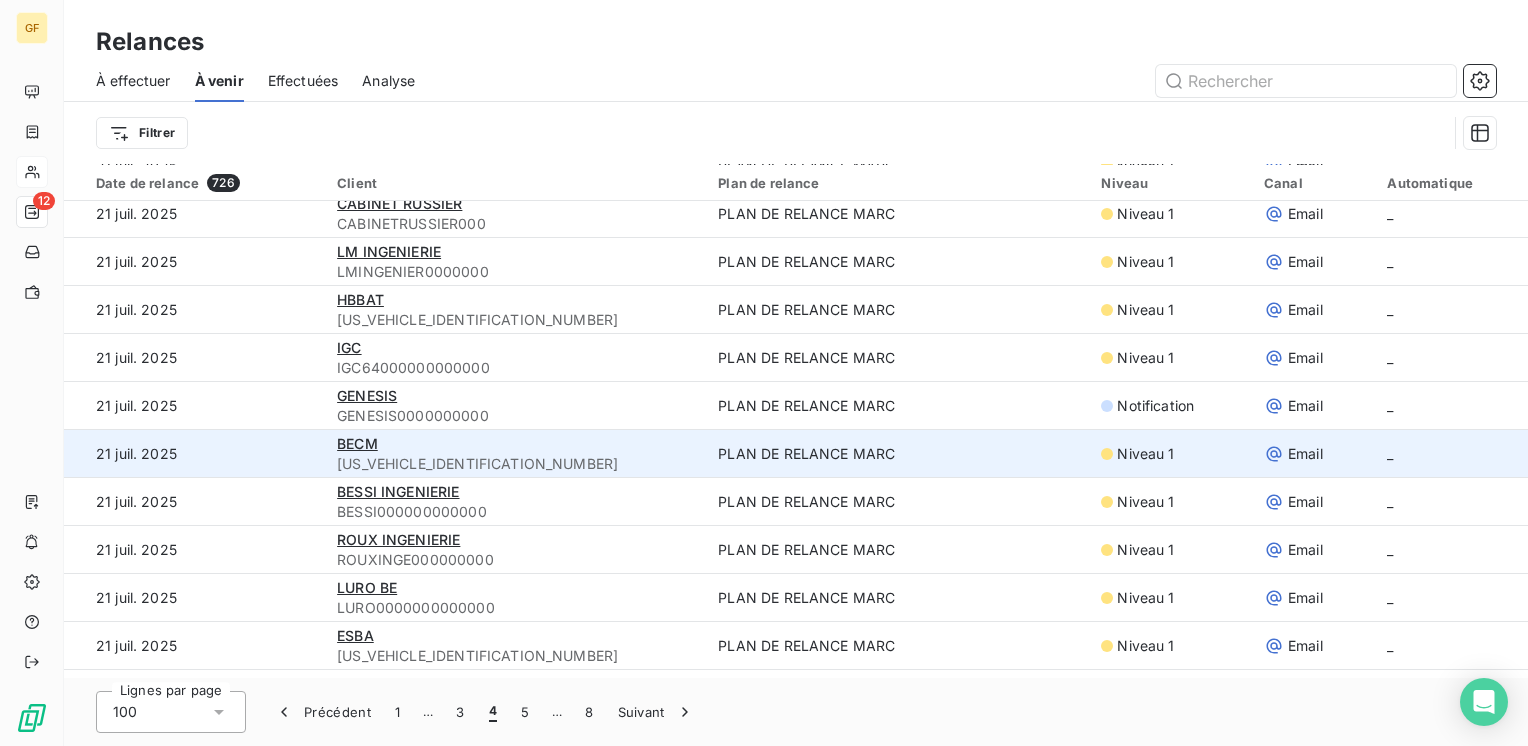 scroll, scrollTop: 700, scrollLeft: 0, axis: vertical 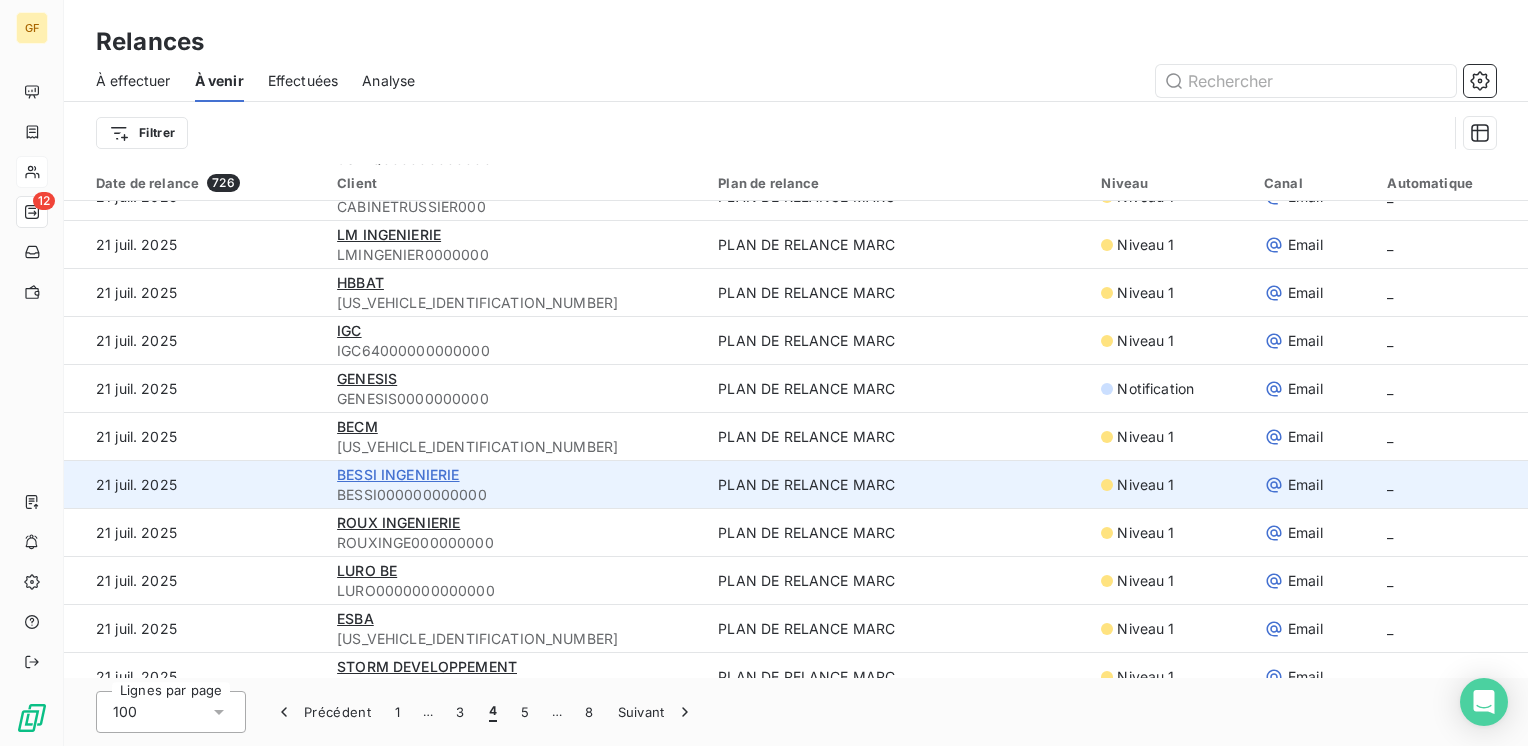 click on "BESSI INGENIERIE" at bounding box center (398, 474) 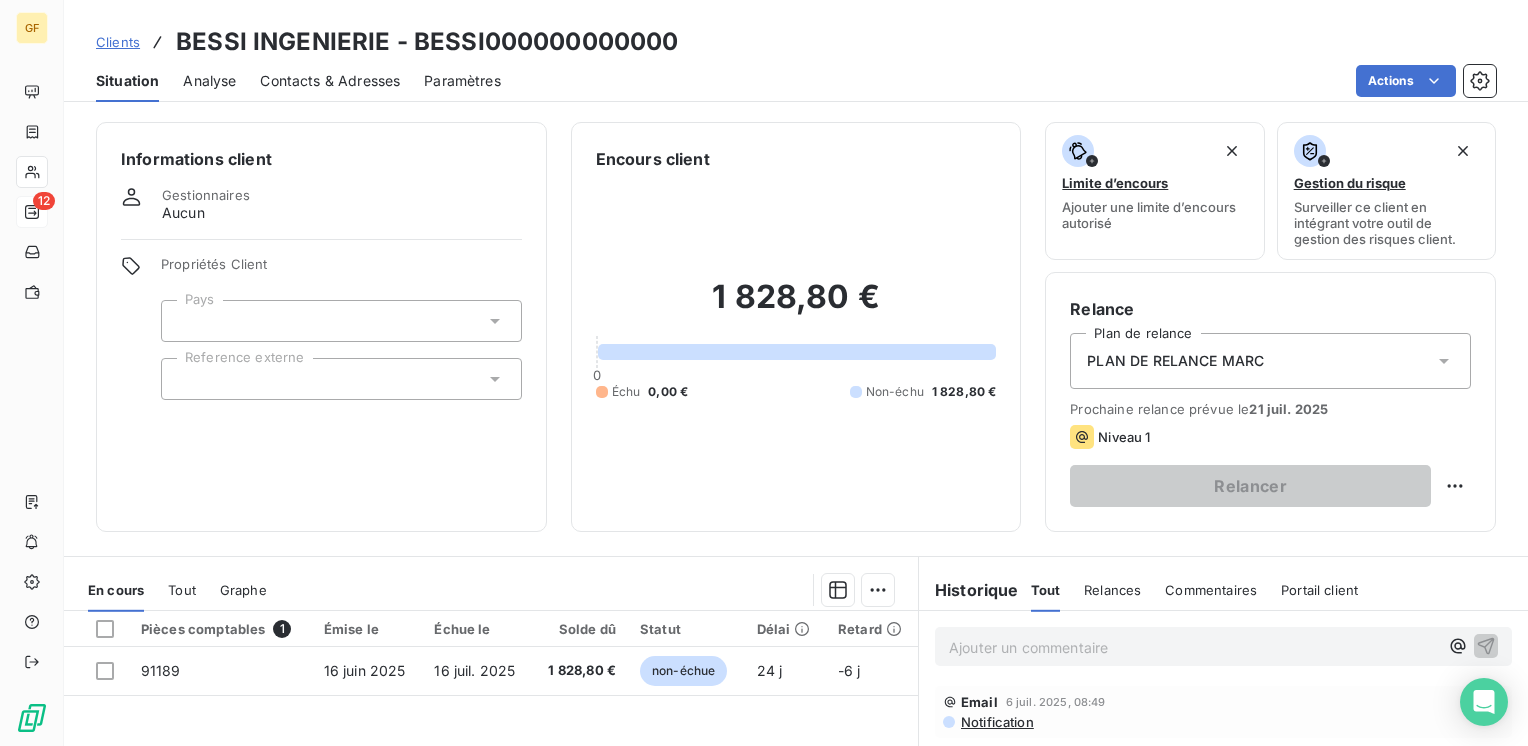click on "Contacts & Adresses" at bounding box center [330, 81] 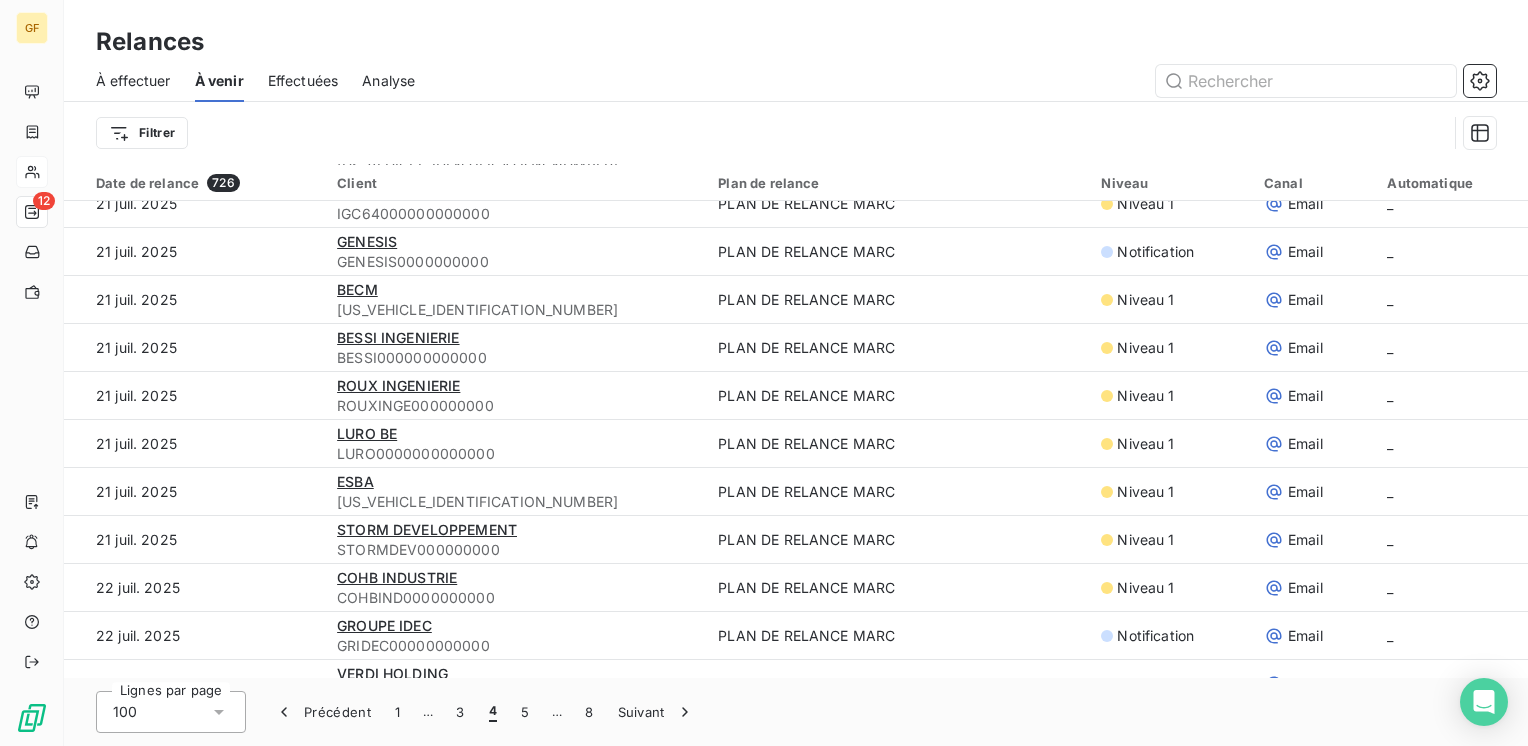 scroll, scrollTop: 800, scrollLeft: 0, axis: vertical 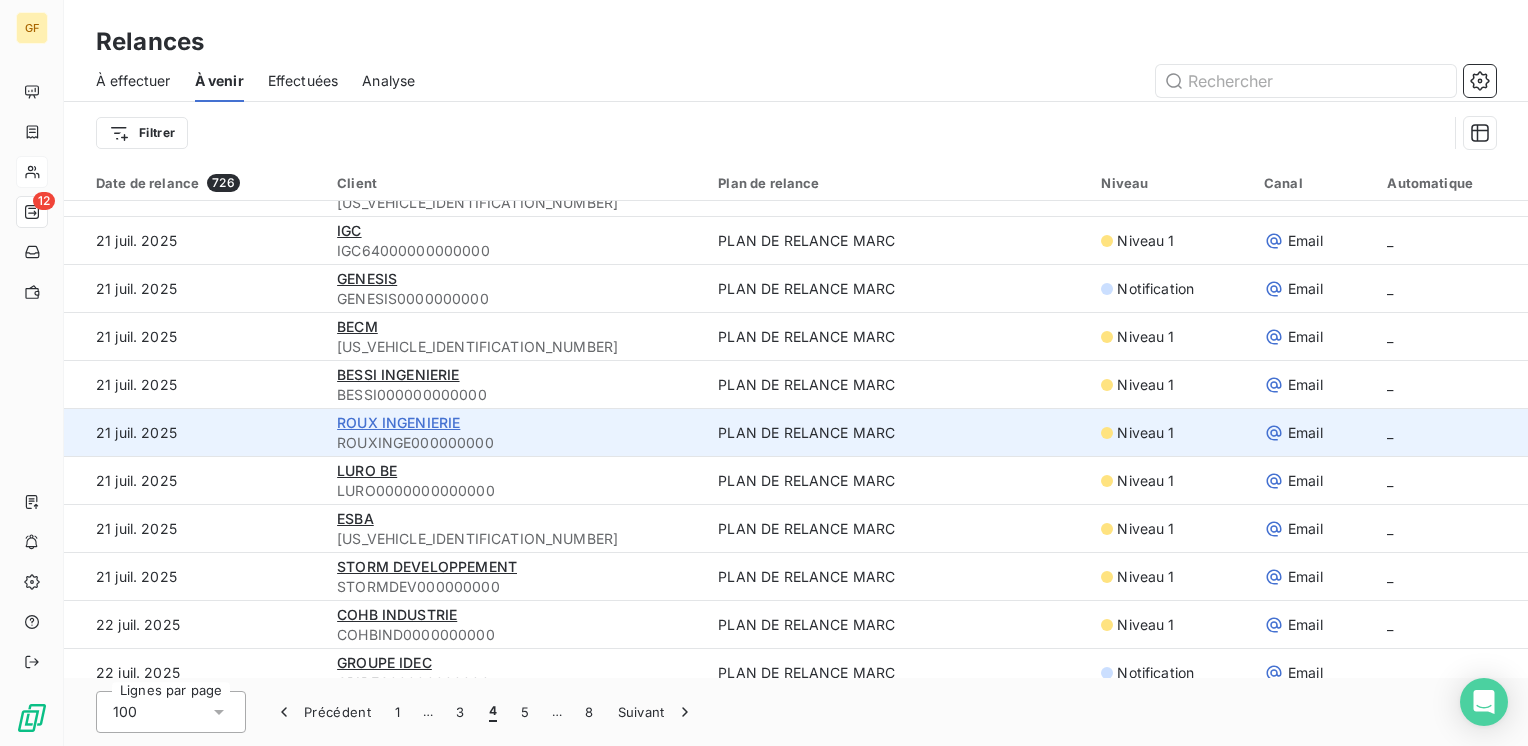 click on "ROUX INGENIERIE" at bounding box center [398, 422] 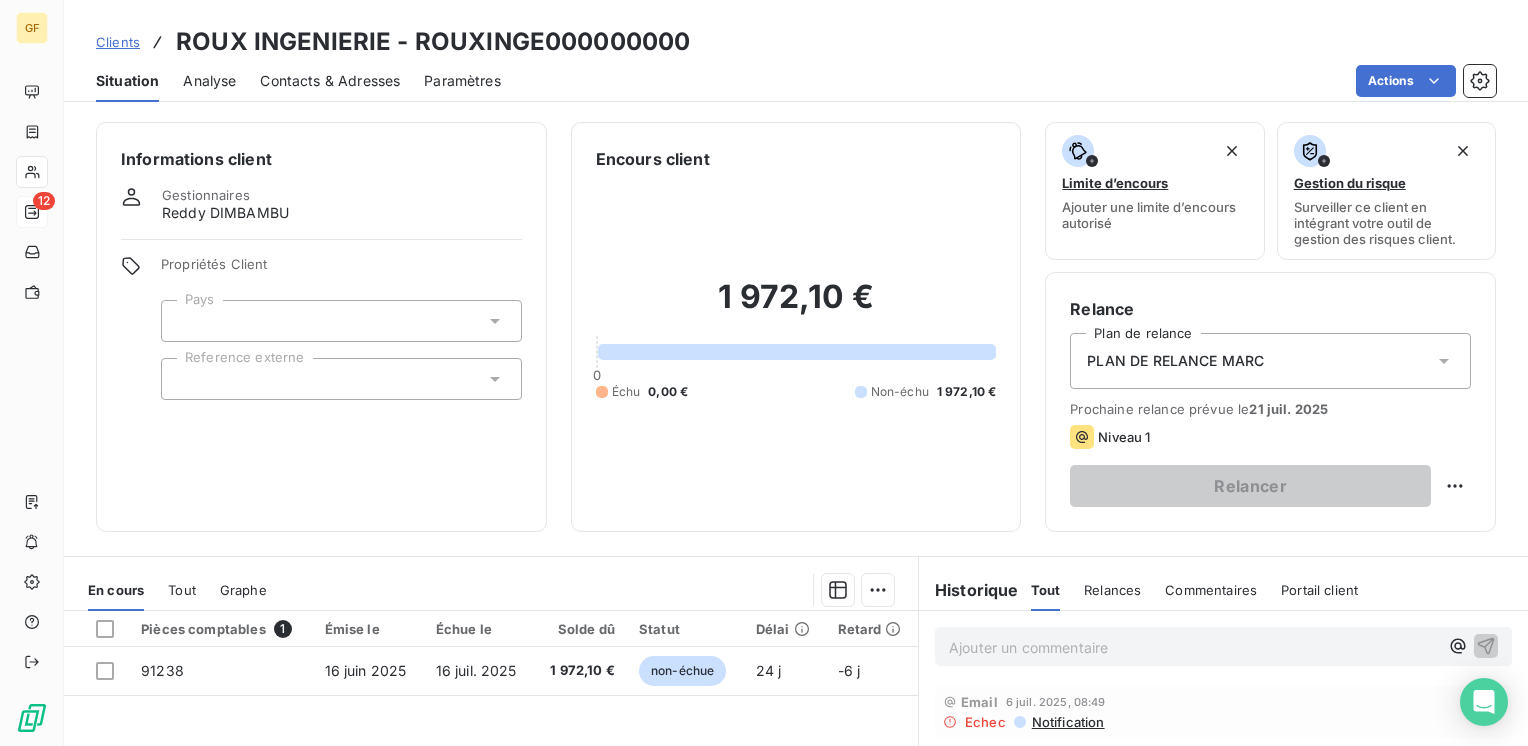 click on "Contacts & Adresses" at bounding box center (330, 81) 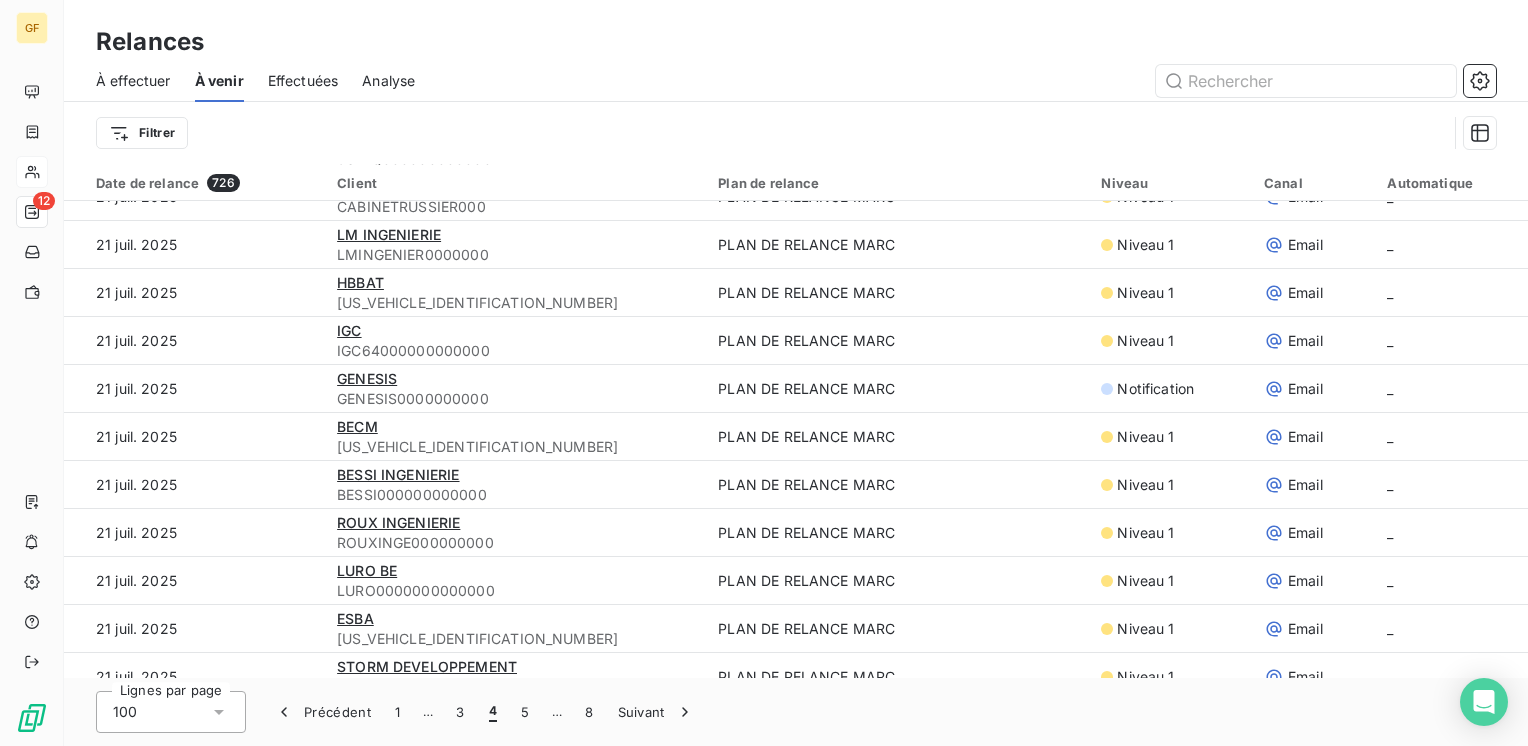 scroll, scrollTop: 800, scrollLeft: 0, axis: vertical 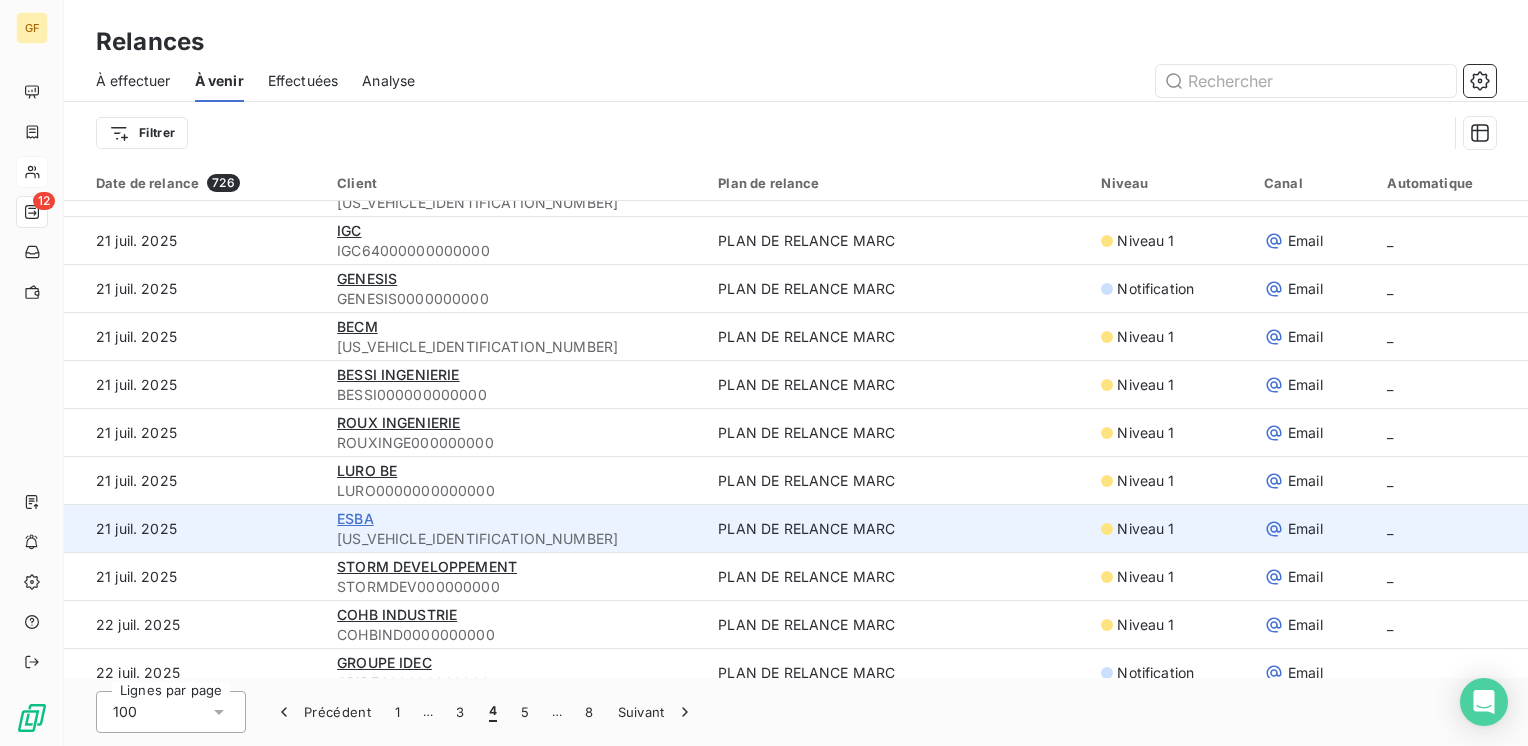 click on "ESBA" at bounding box center (355, 518) 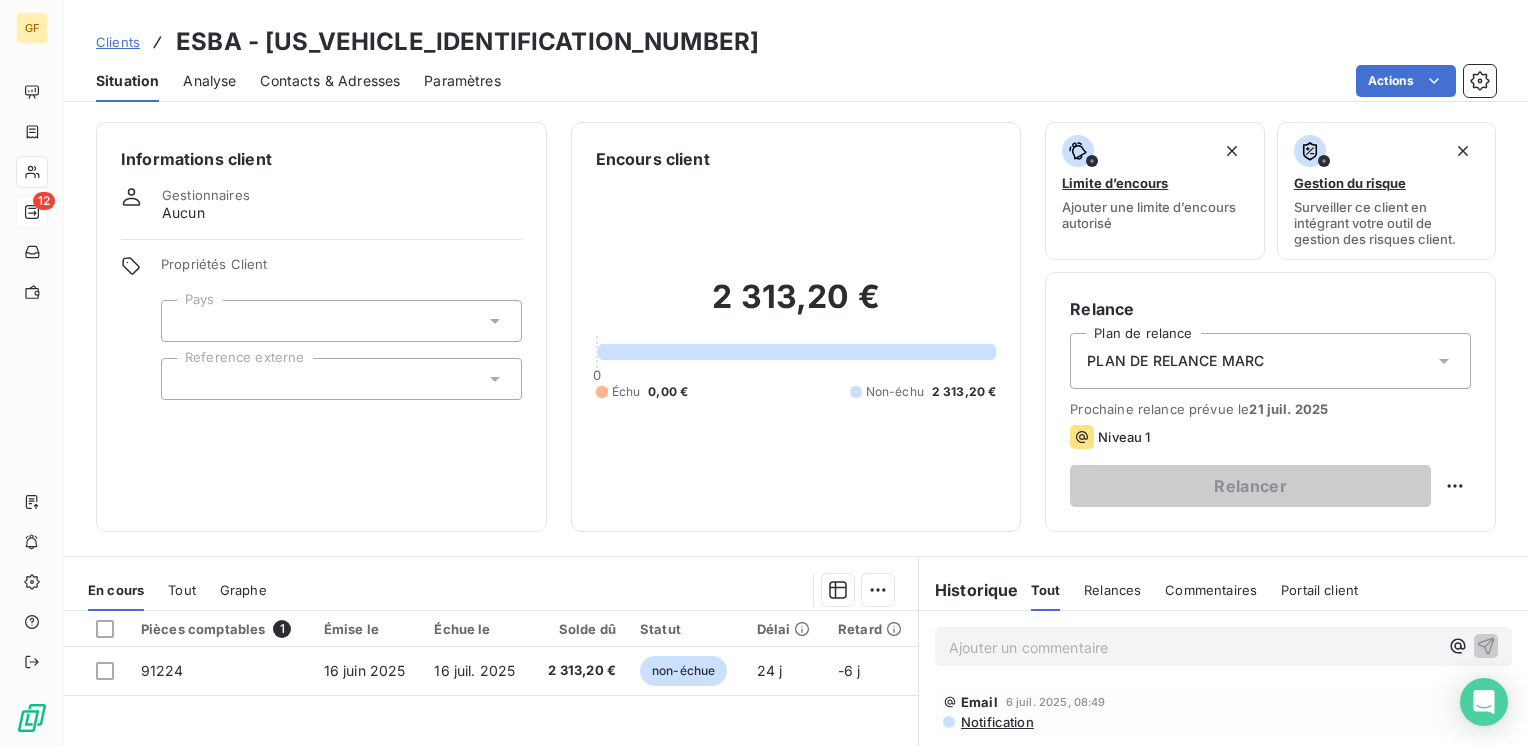 click on "Contacts & Adresses" at bounding box center [330, 81] 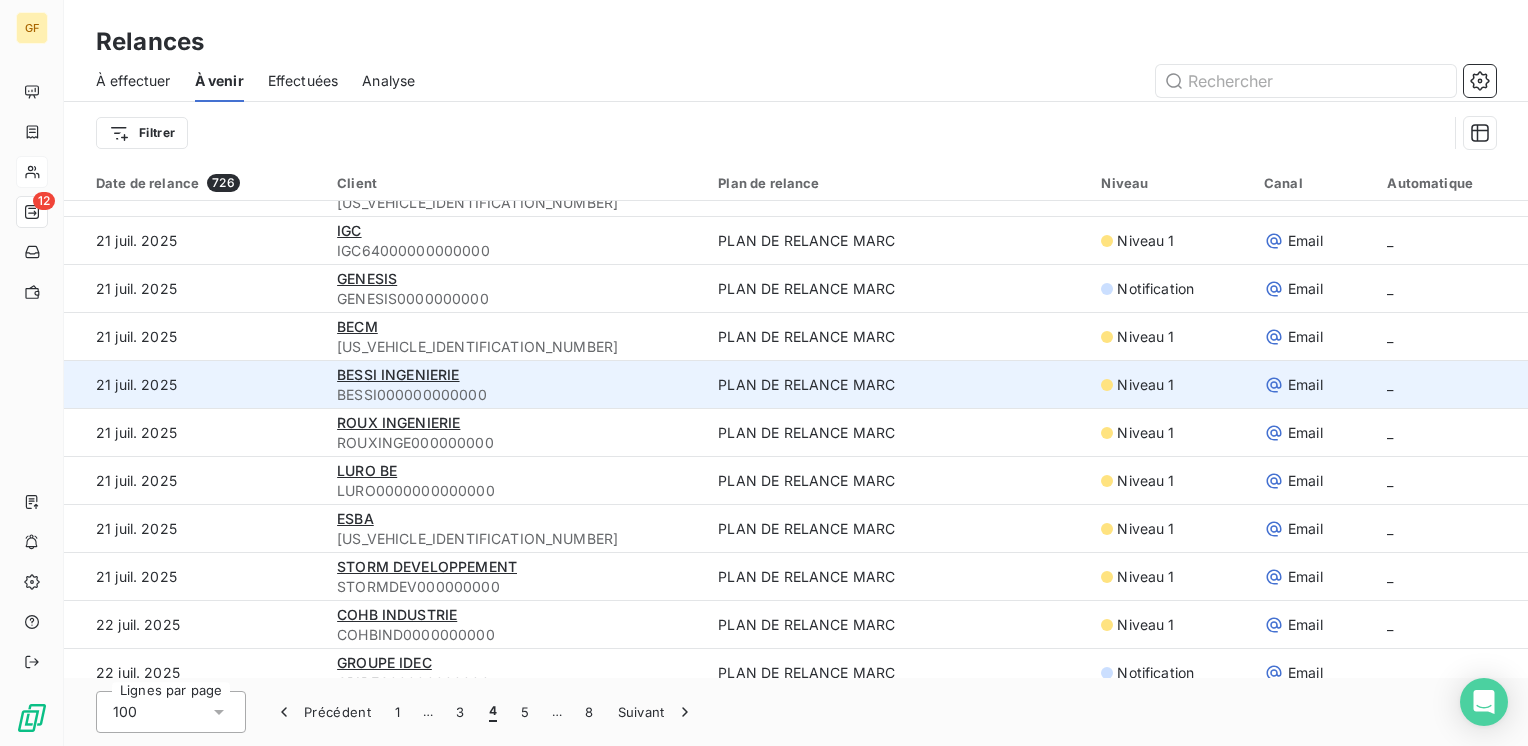 scroll, scrollTop: 900, scrollLeft: 0, axis: vertical 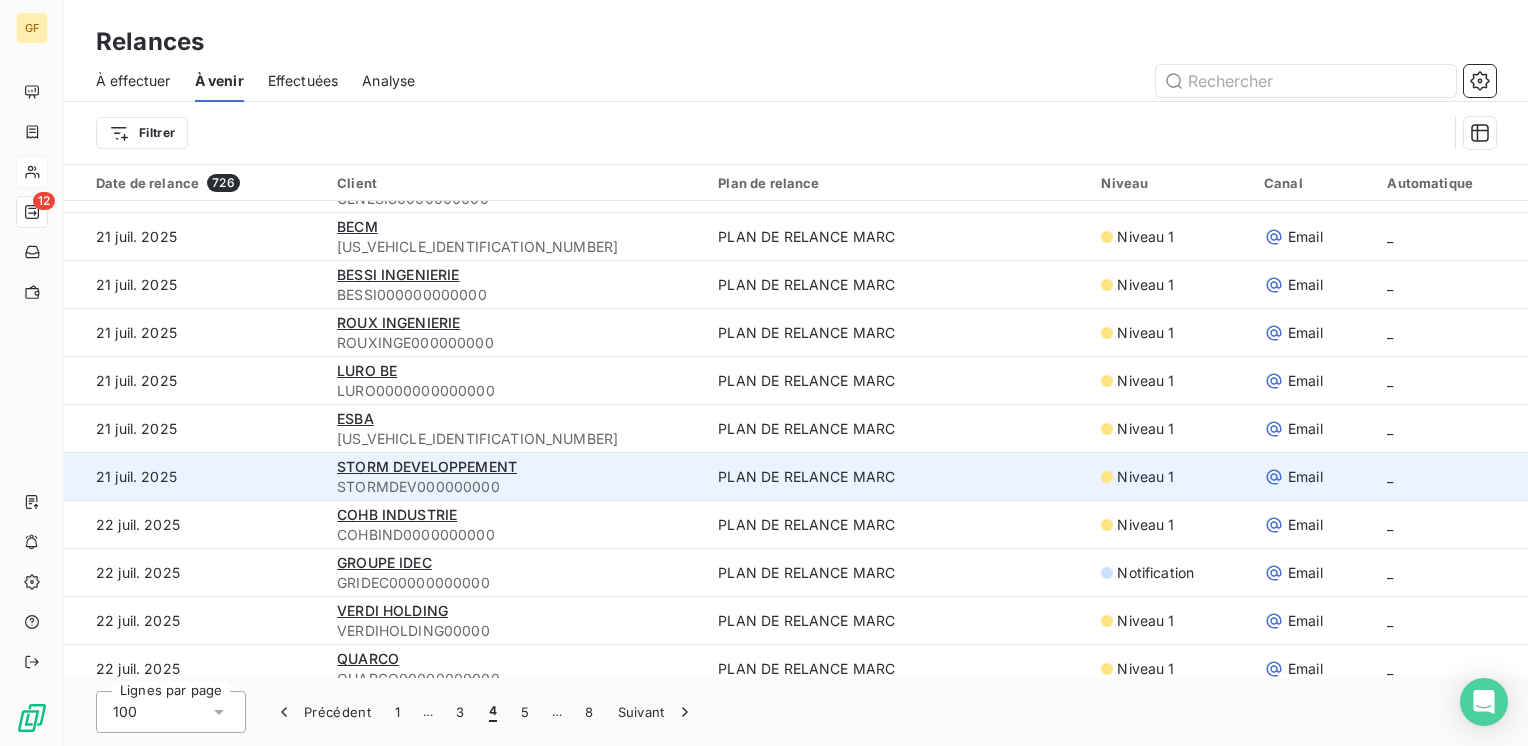 click on "STORMDEV000000000" at bounding box center (515, 487) 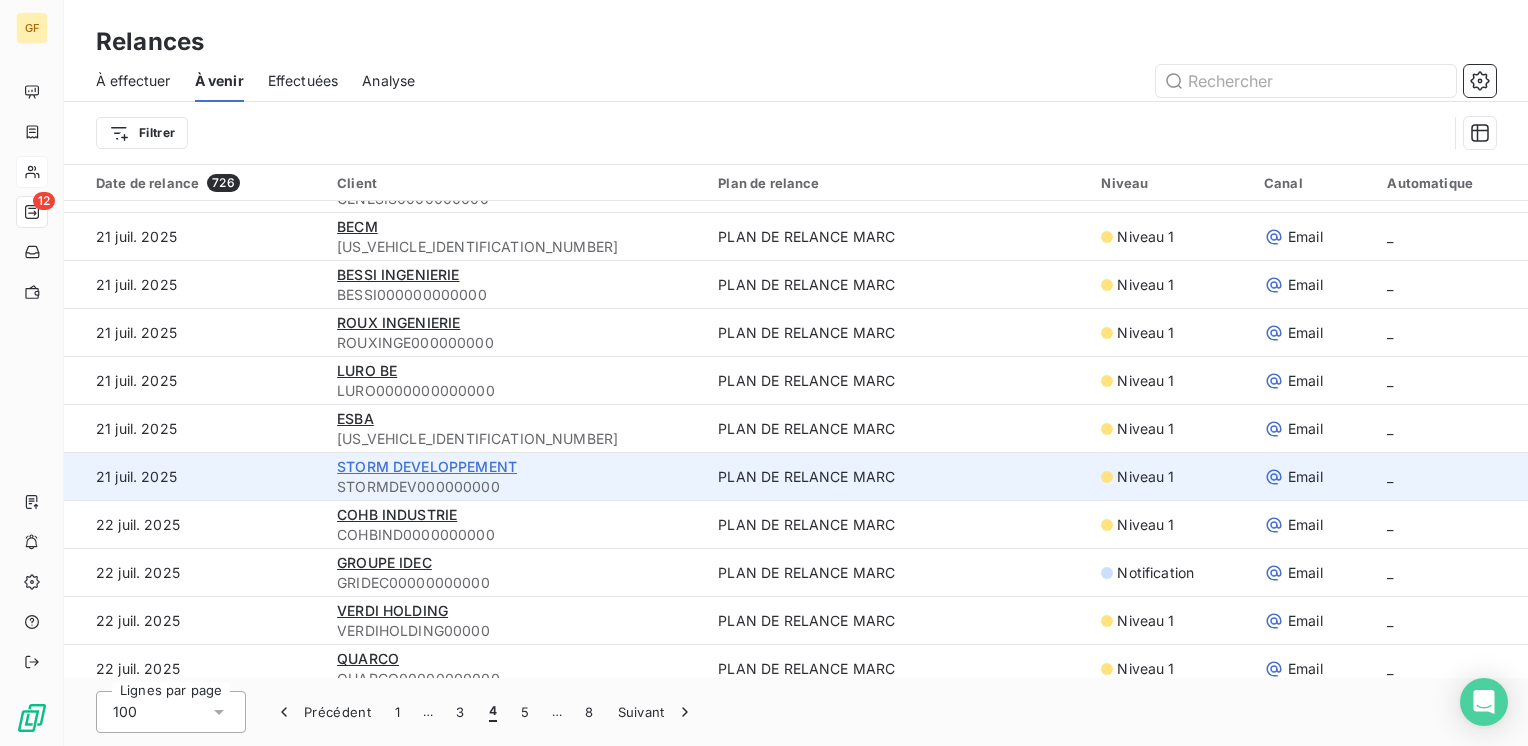 click on "STORM DEVELOPPEMENT" at bounding box center (427, 466) 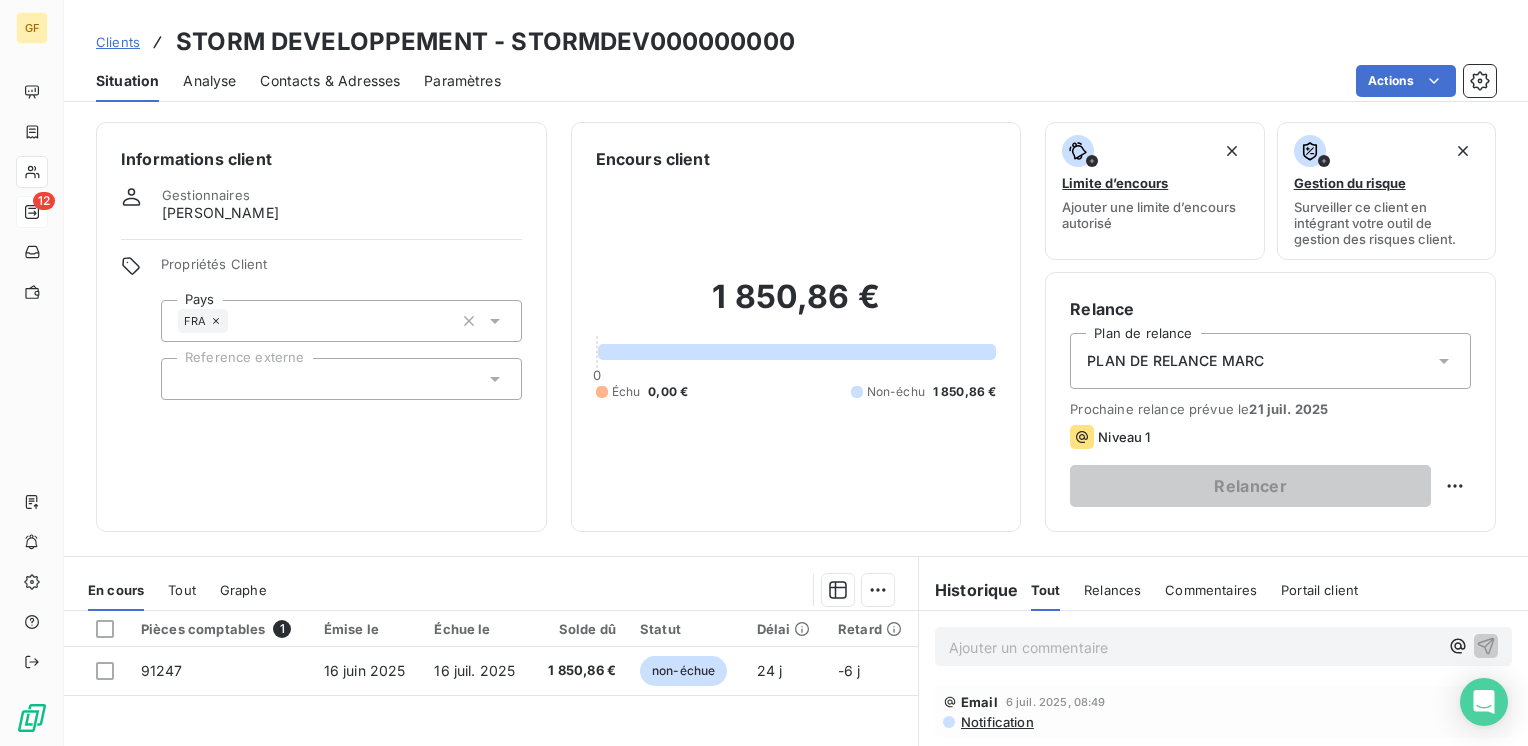 click on "Contacts & Adresses" at bounding box center [330, 81] 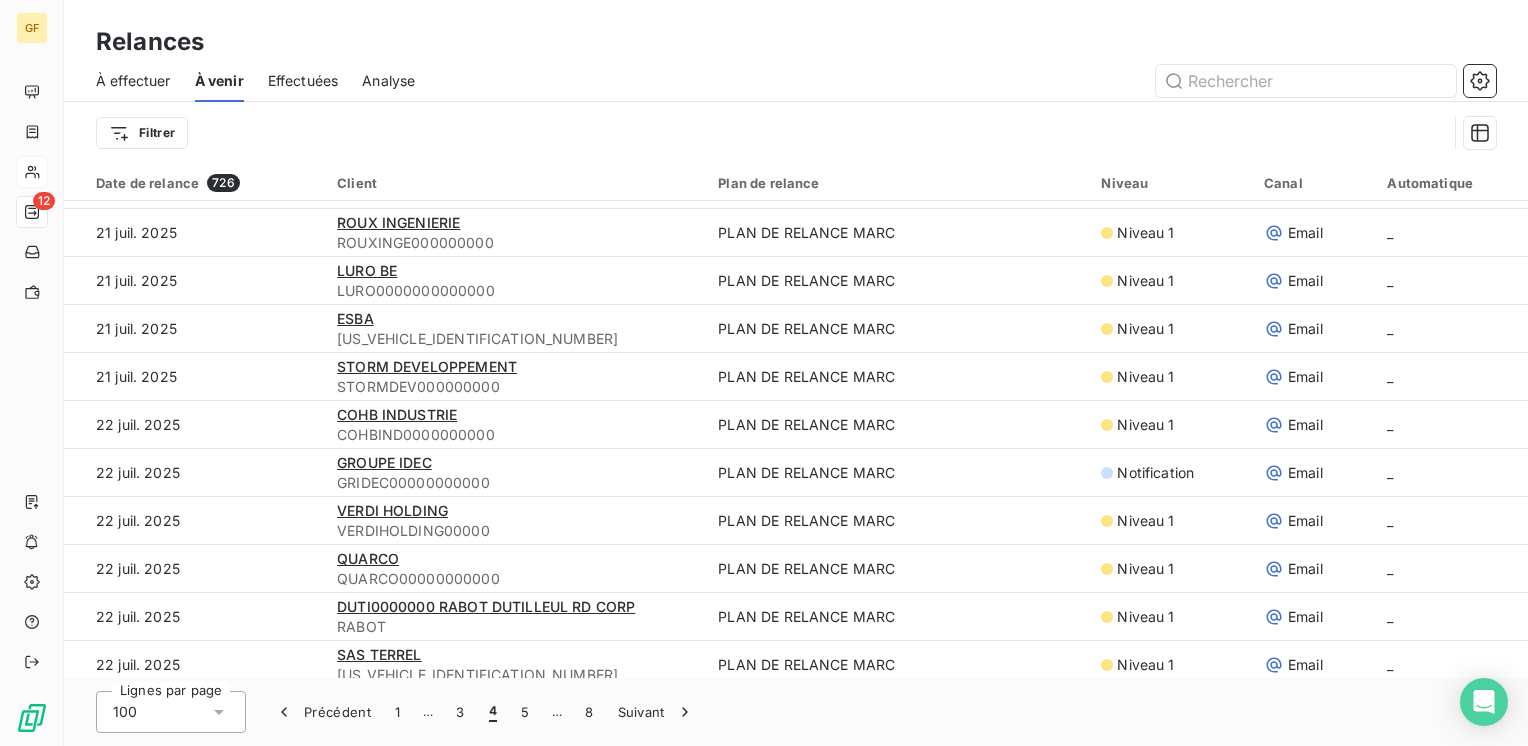 scroll, scrollTop: 300, scrollLeft: 0, axis: vertical 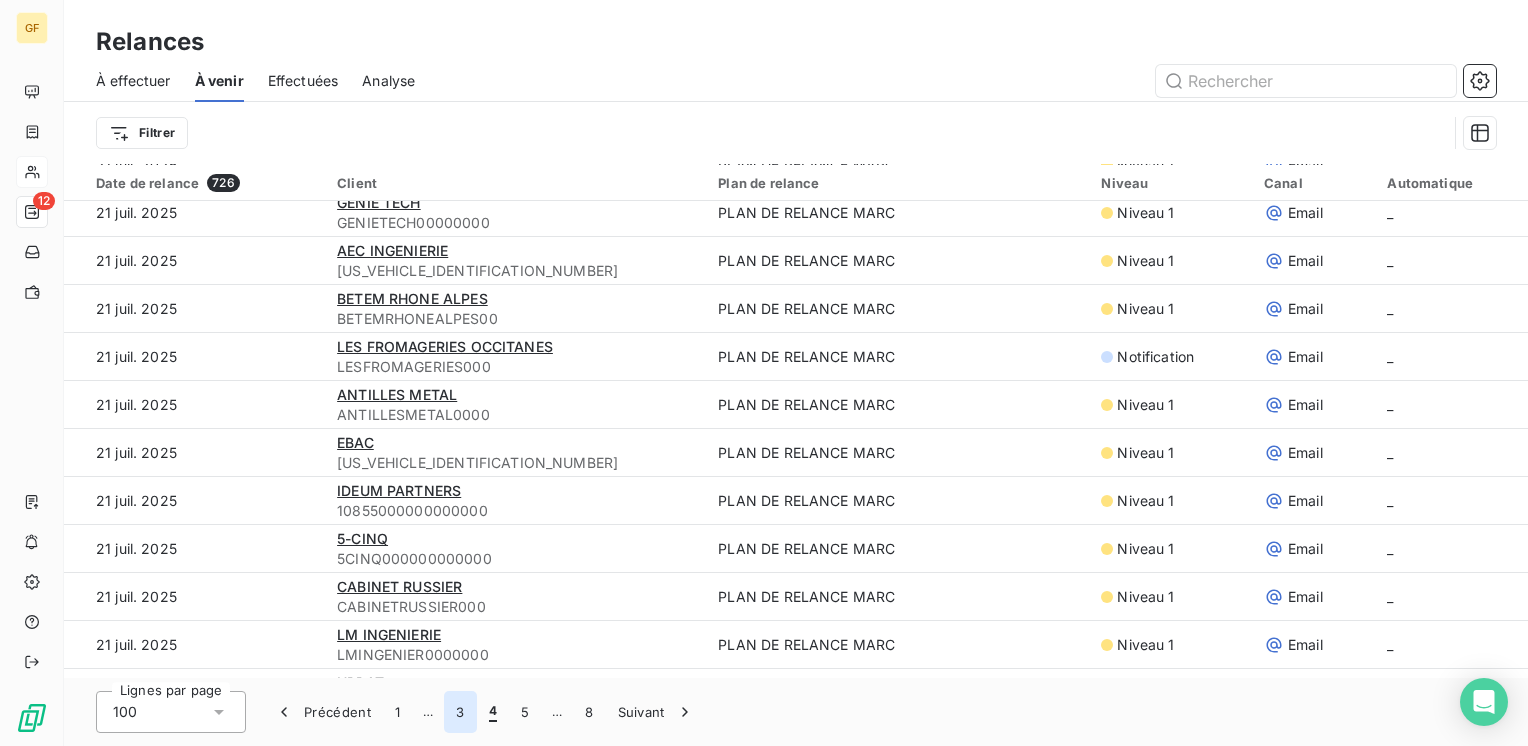 click on "3" at bounding box center [460, 712] 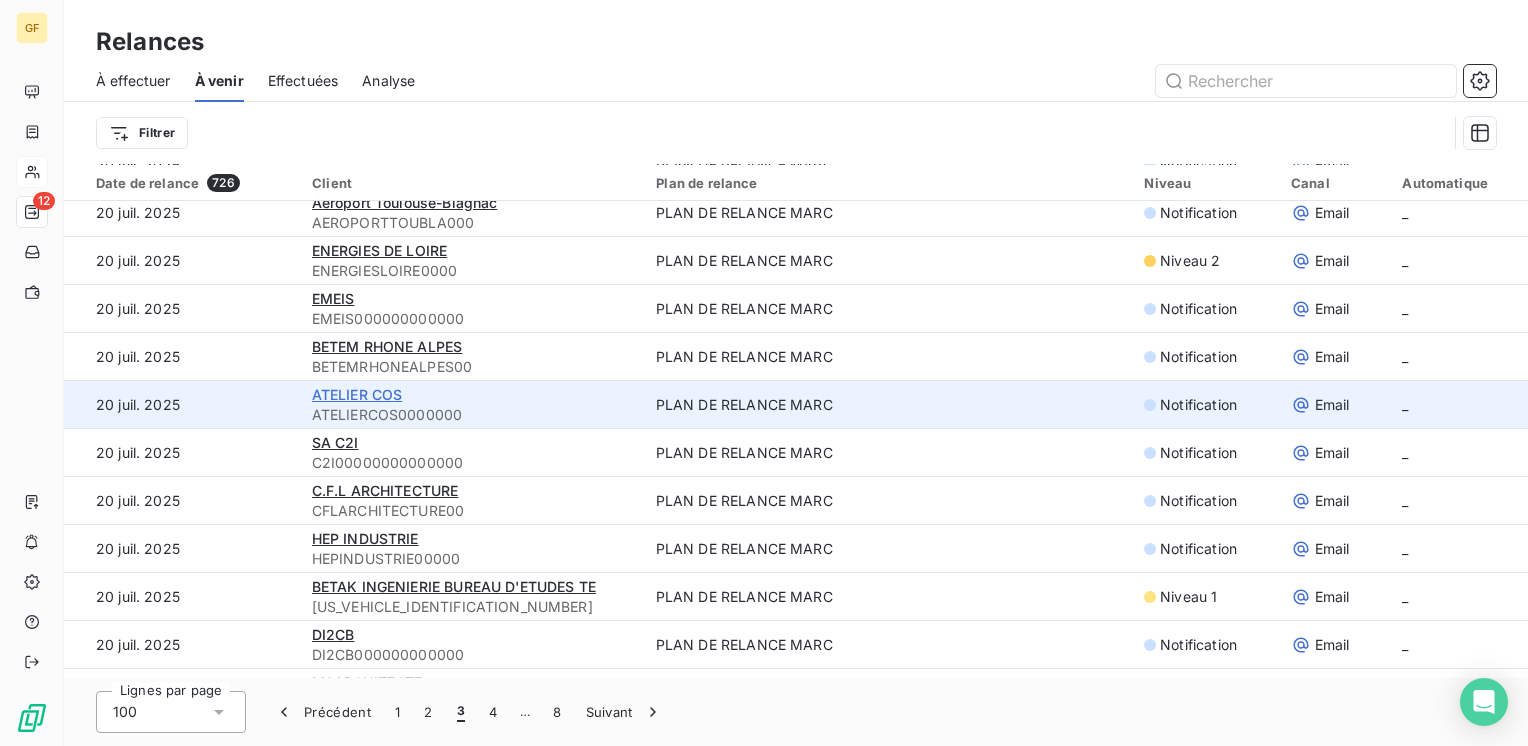 scroll, scrollTop: 0, scrollLeft: 0, axis: both 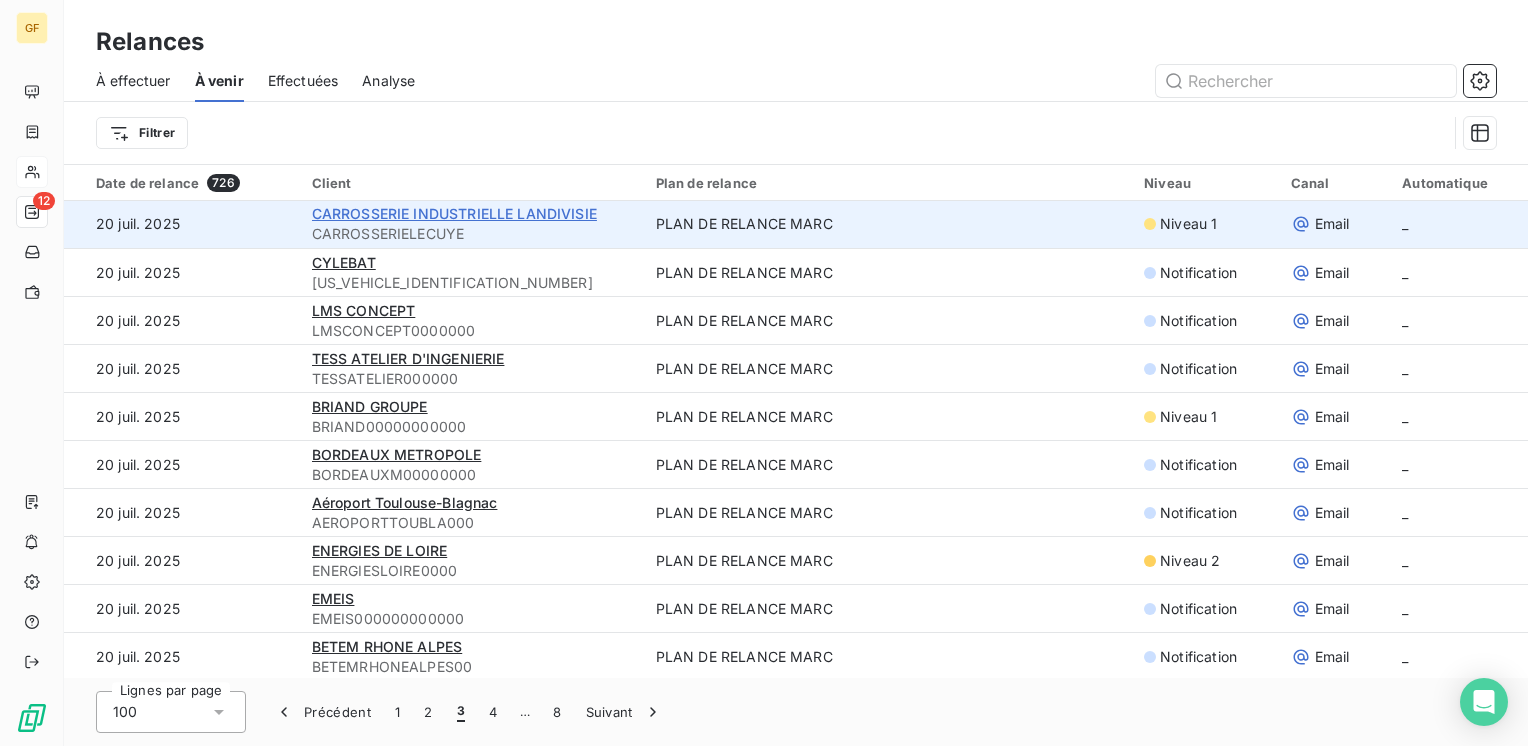 click on "CARROSSERIE INDUSTRIELLE LANDIVISIE" at bounding box center (454, 213) 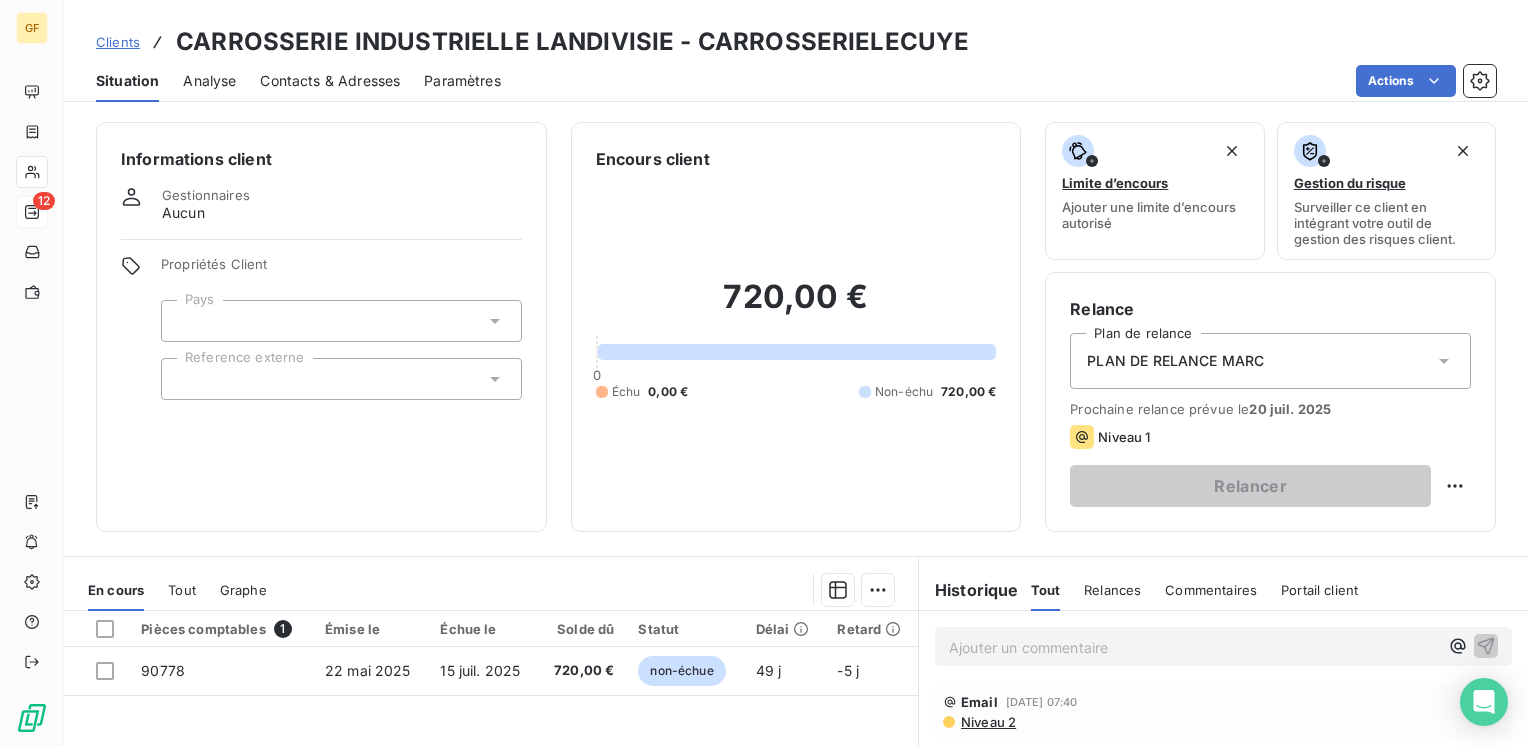 click on "Contacts & Adresses" at bounding box center [330, 81] 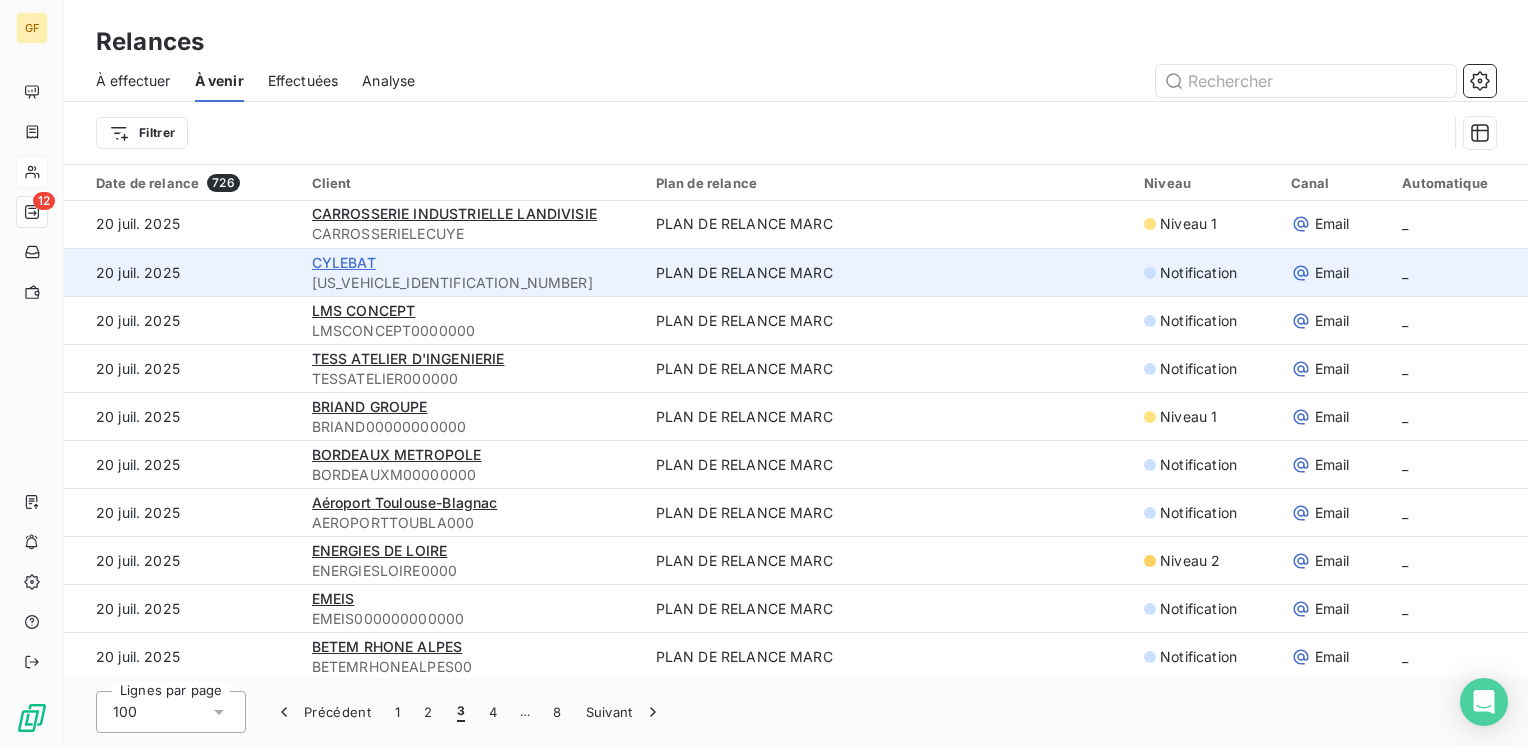 click on "CYLEBAT" at bounding box center [344, 262] 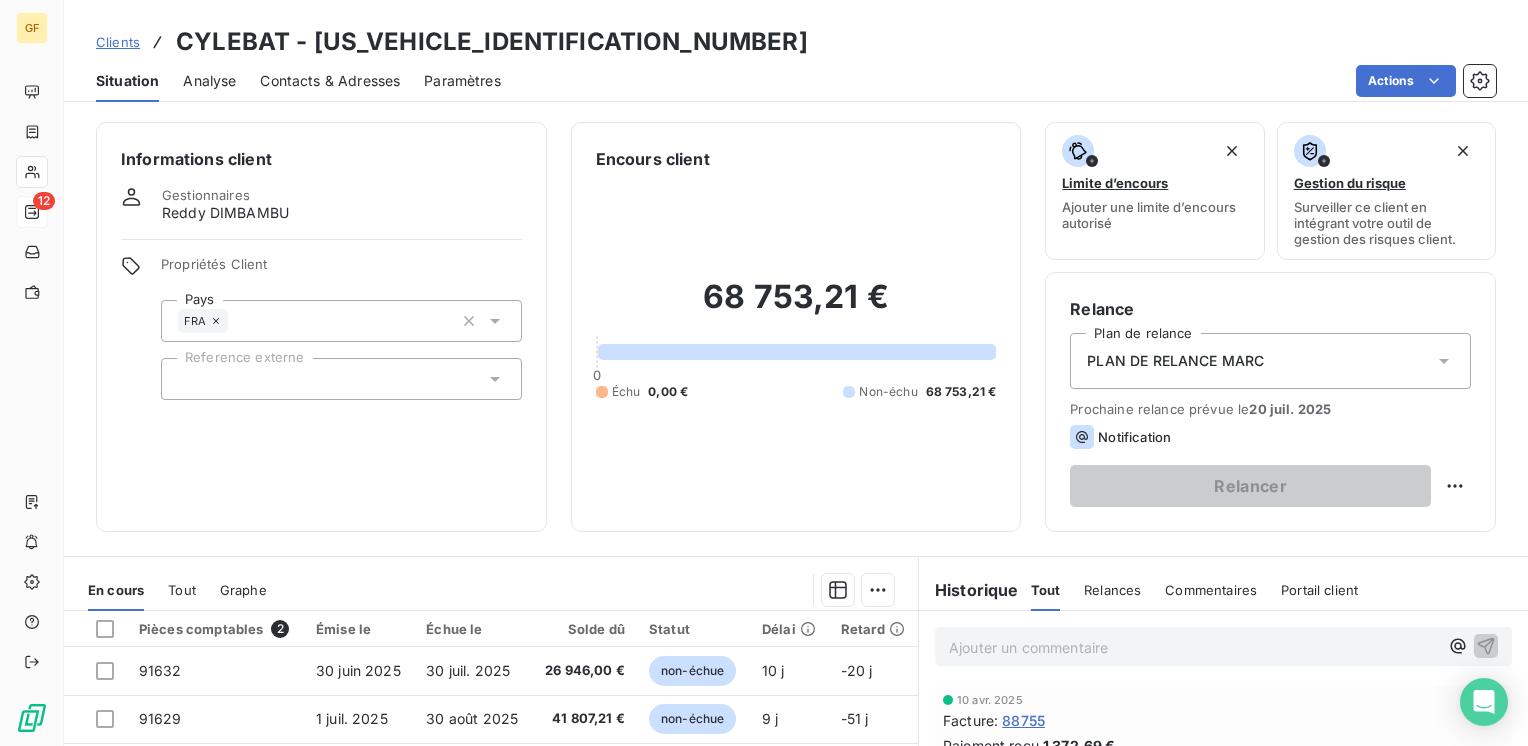 click on "Contacts & Adresses" at bounding box center [330, 81] 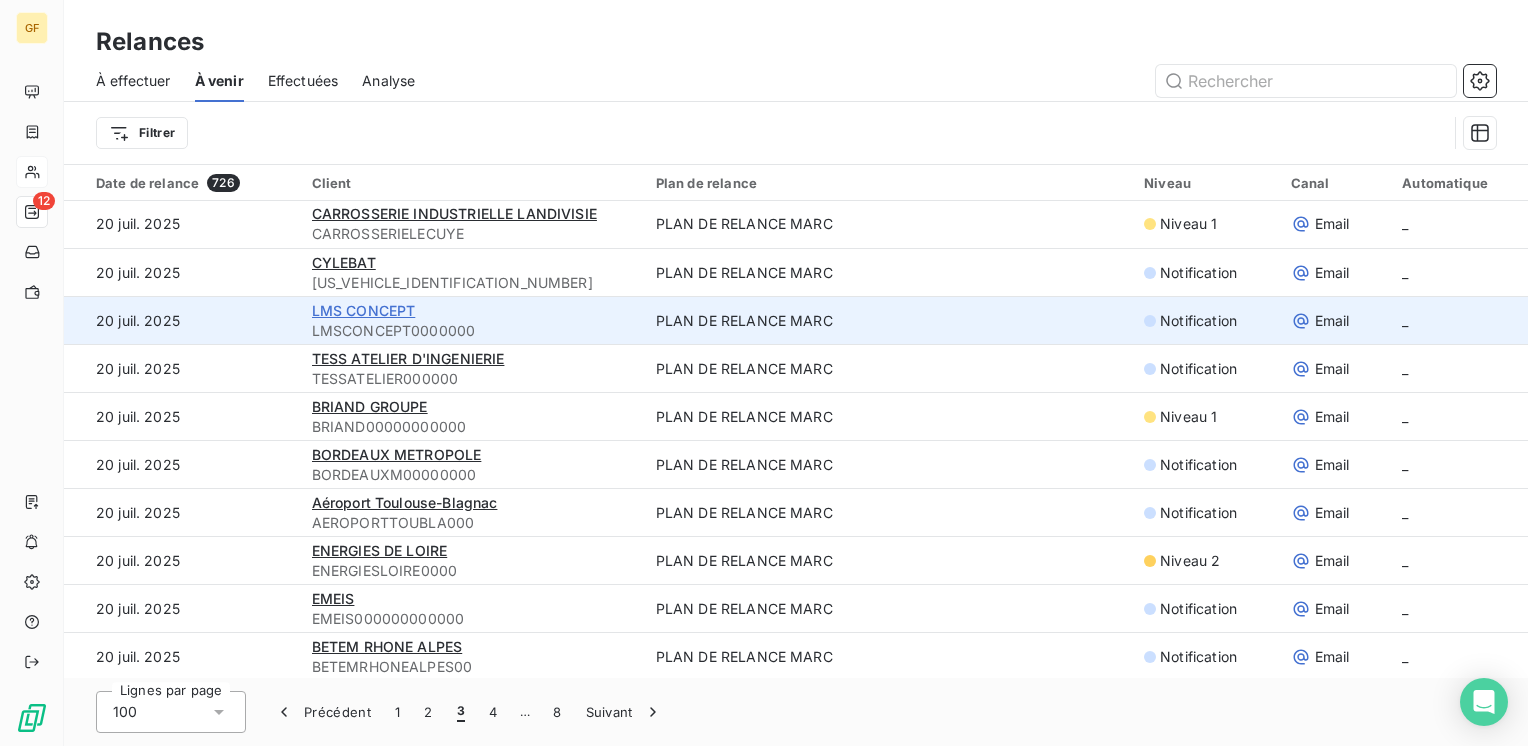 click on "LMS CONCEPT" at bounding box center [364, 310] 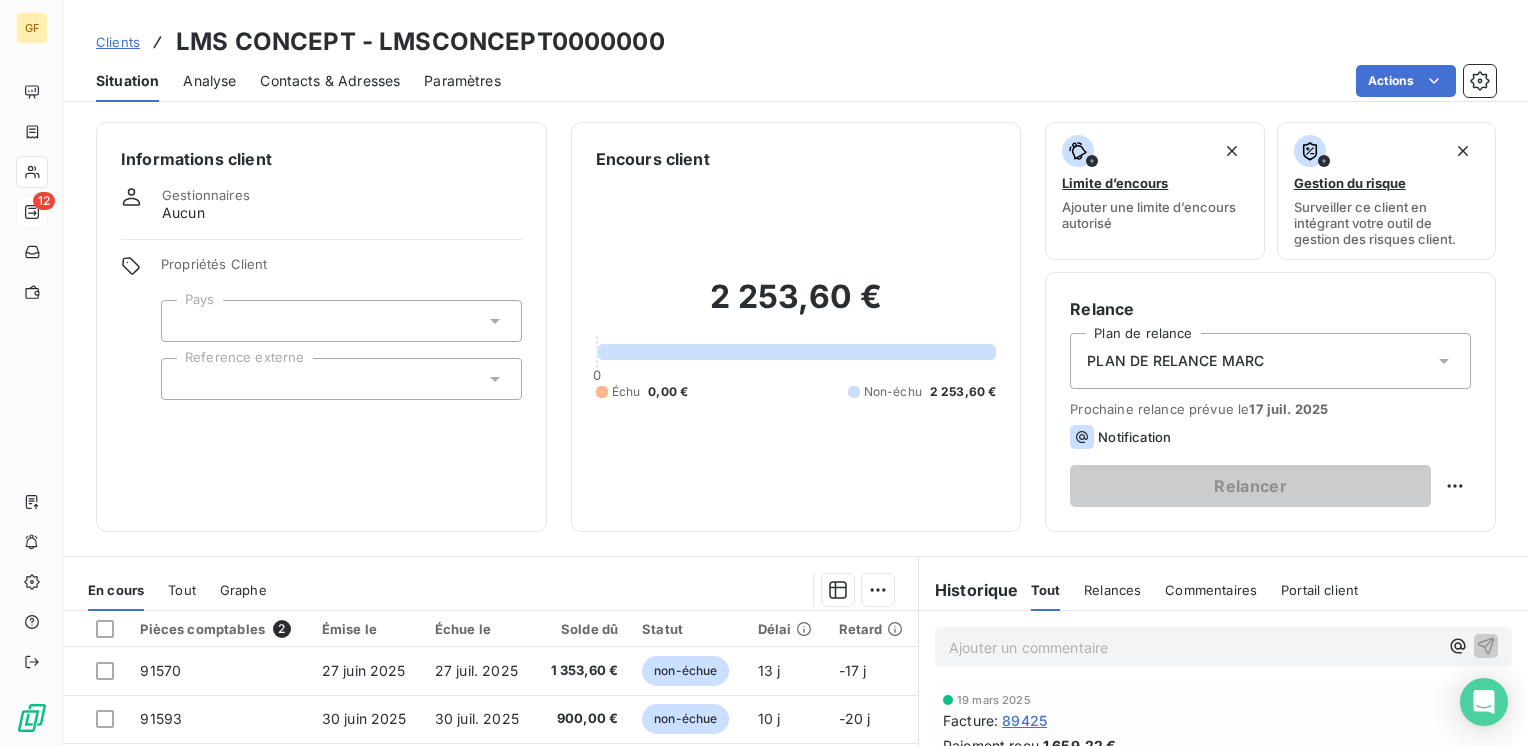 click on "Contacts & Adresses" at bounding box center [330, 81] 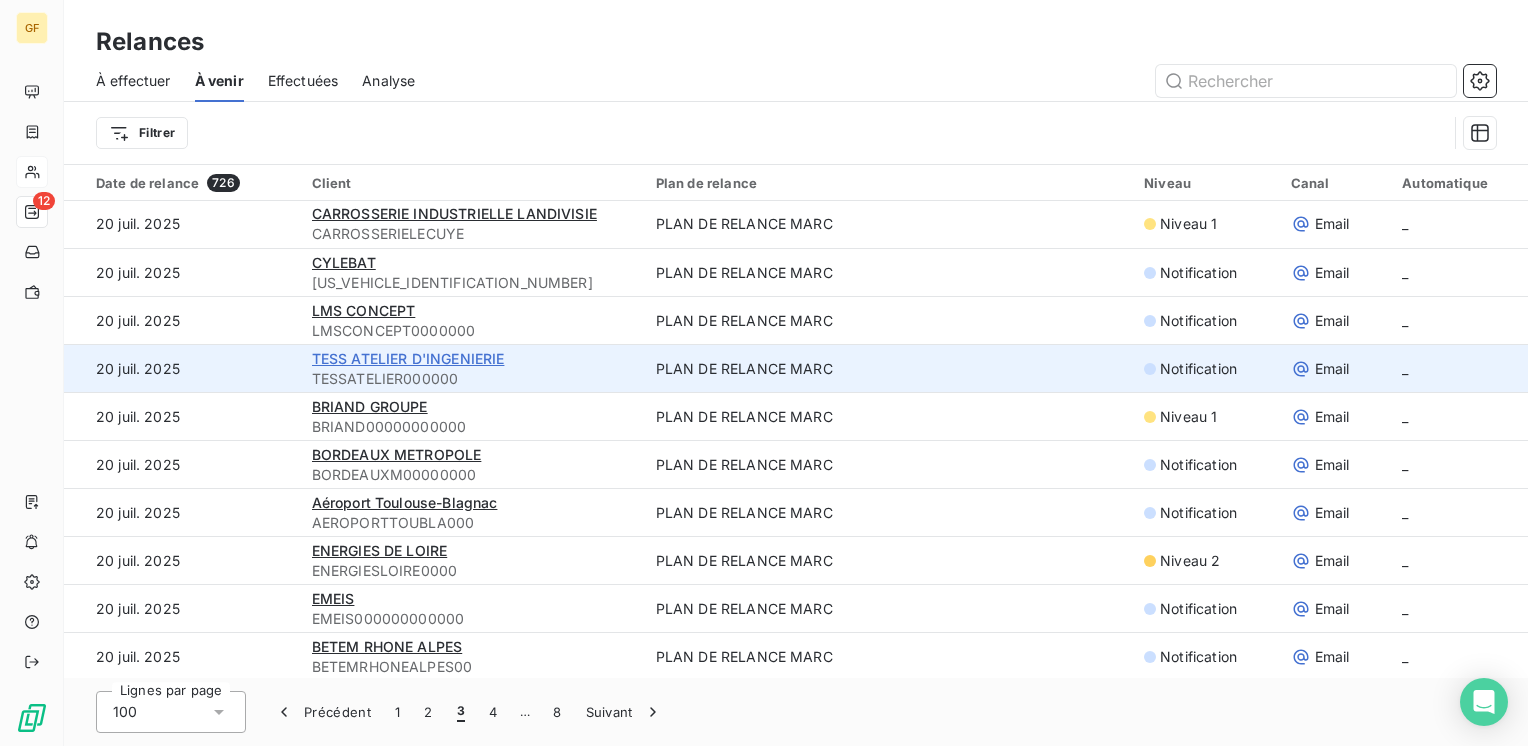 click on "TESS ATELIER D'INGENIERIE" at bounding box center (408, 358) 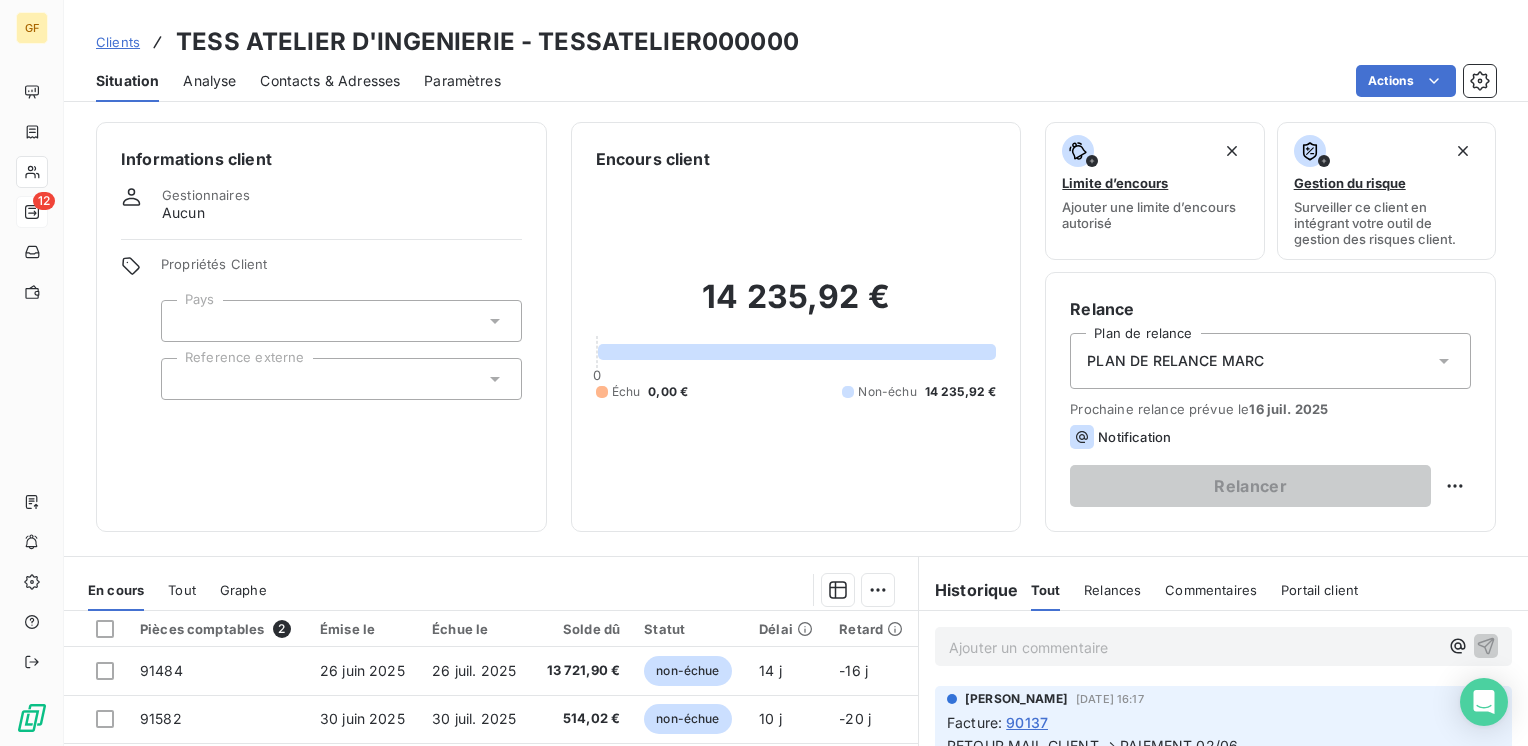 click on "Contacts & Adresses" at bounding box center [330, 81] 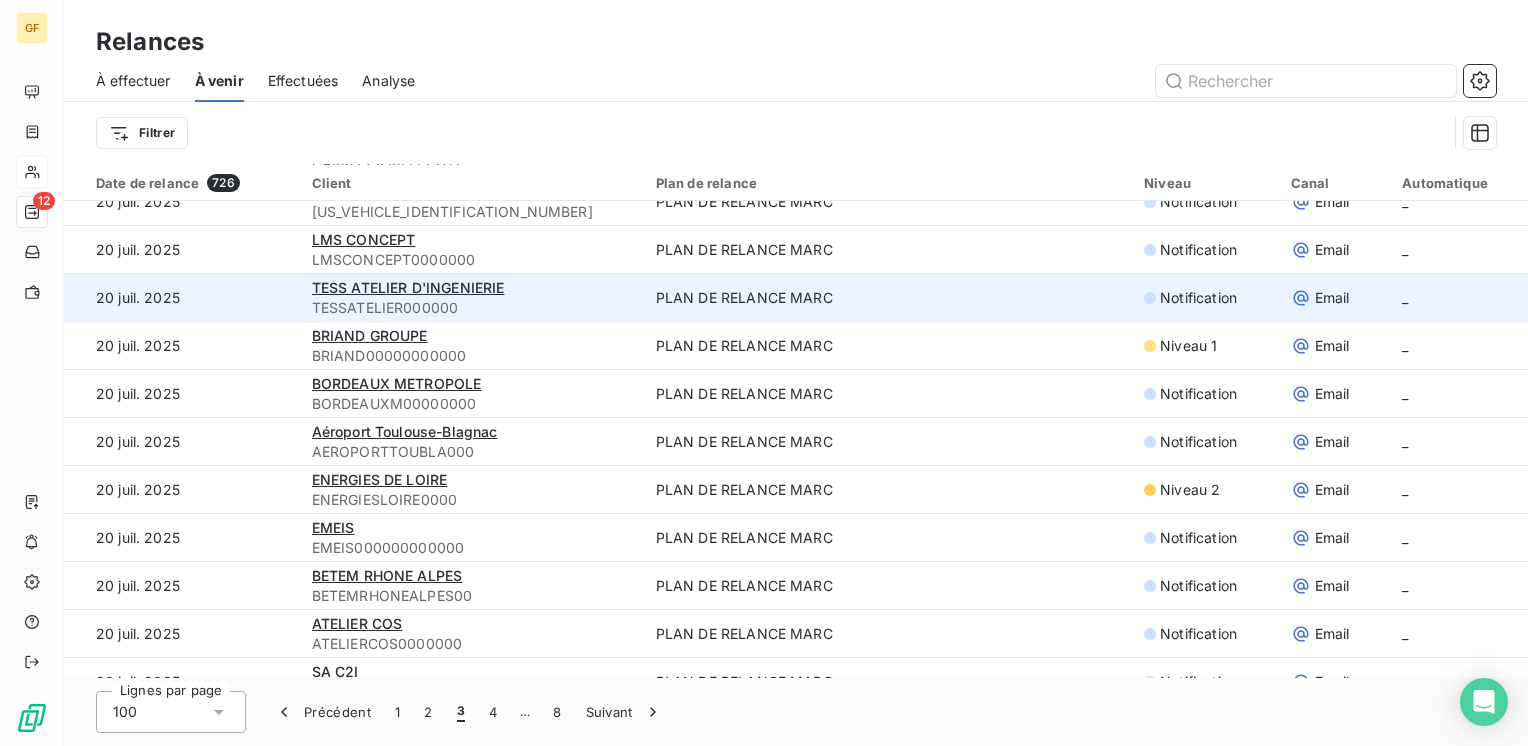 scroll, scrollTop: 100, scrollLeft: 0, axis: vertical 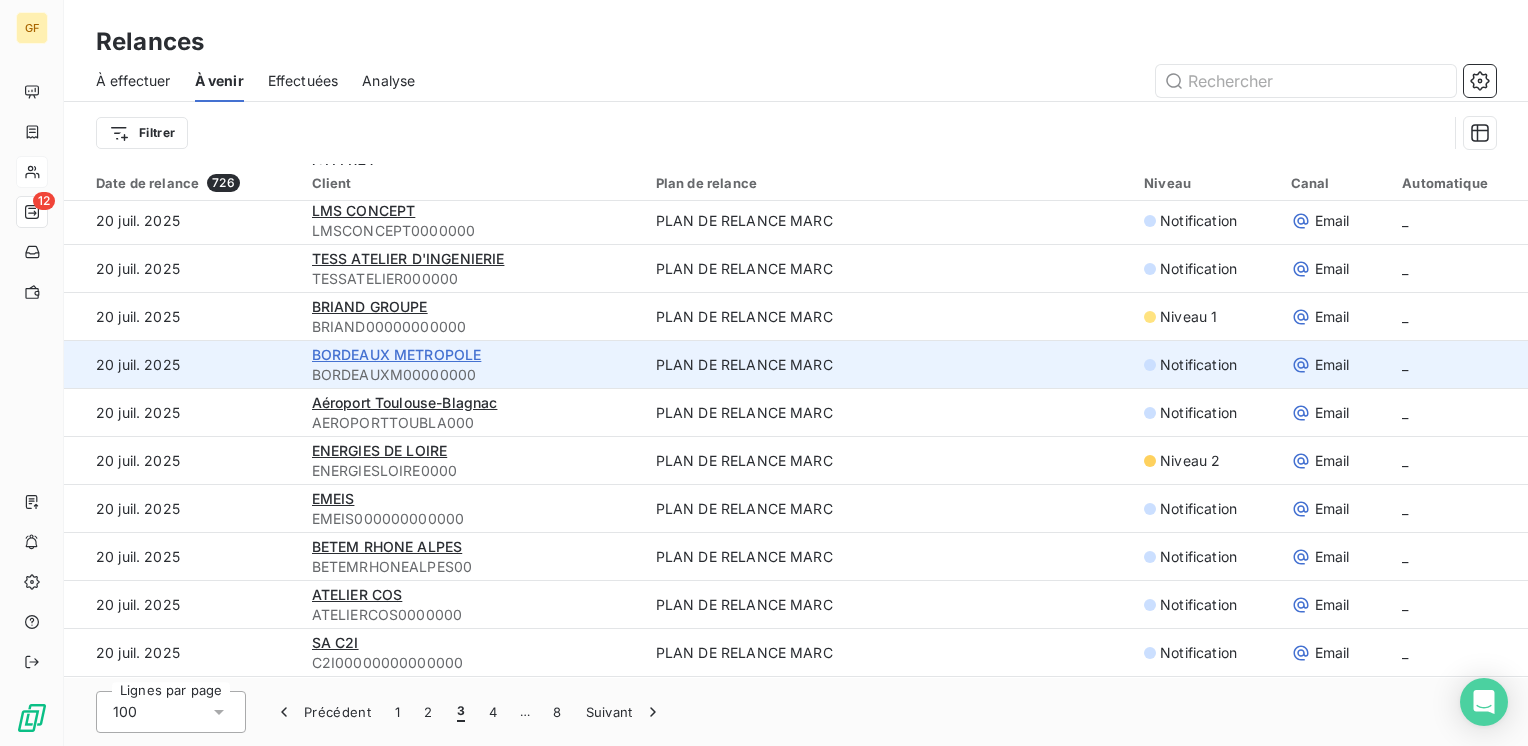 click on "BORDEAUX METROPOLE" at bounding box center (397, 354) 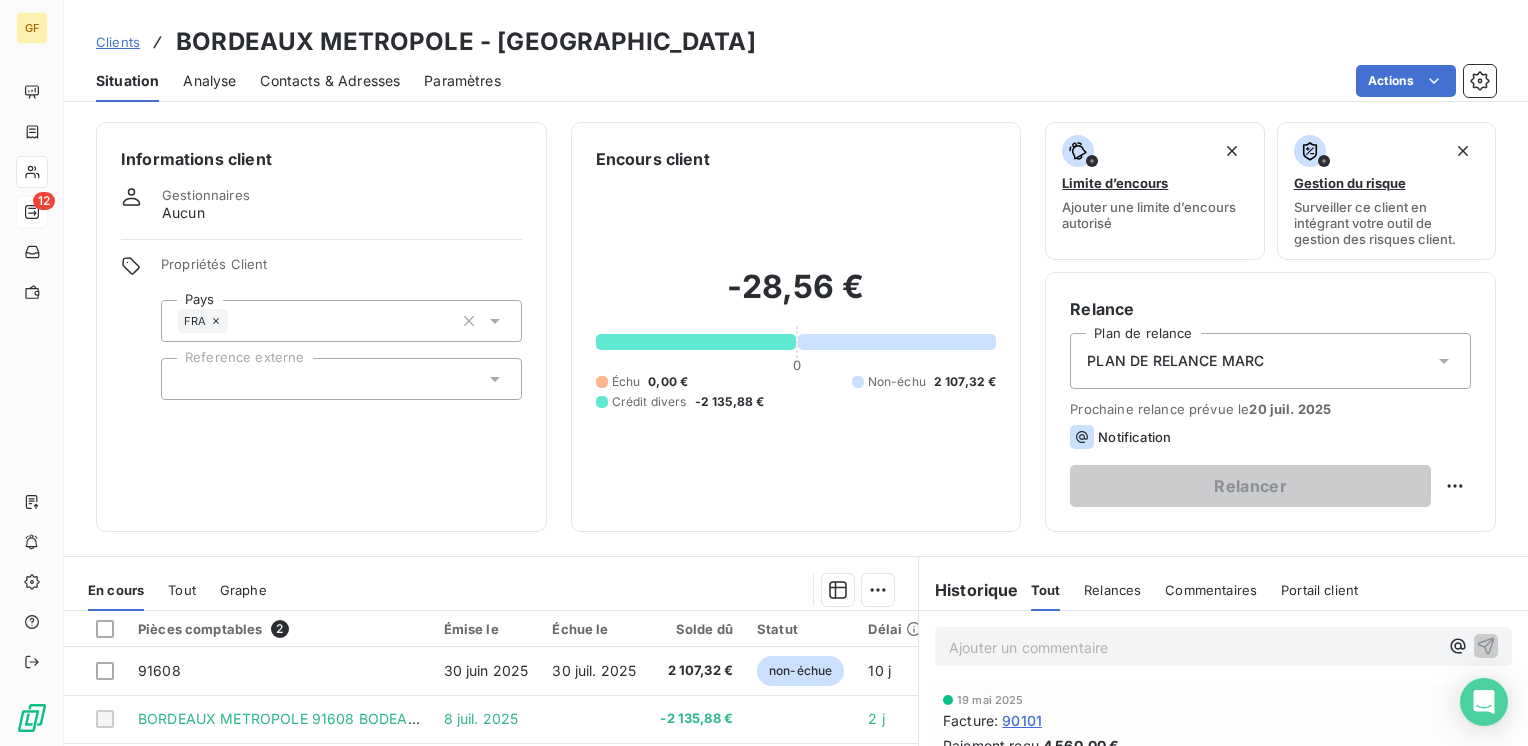 click on "Contacts & Adresses" at bounding box center (330, 81) 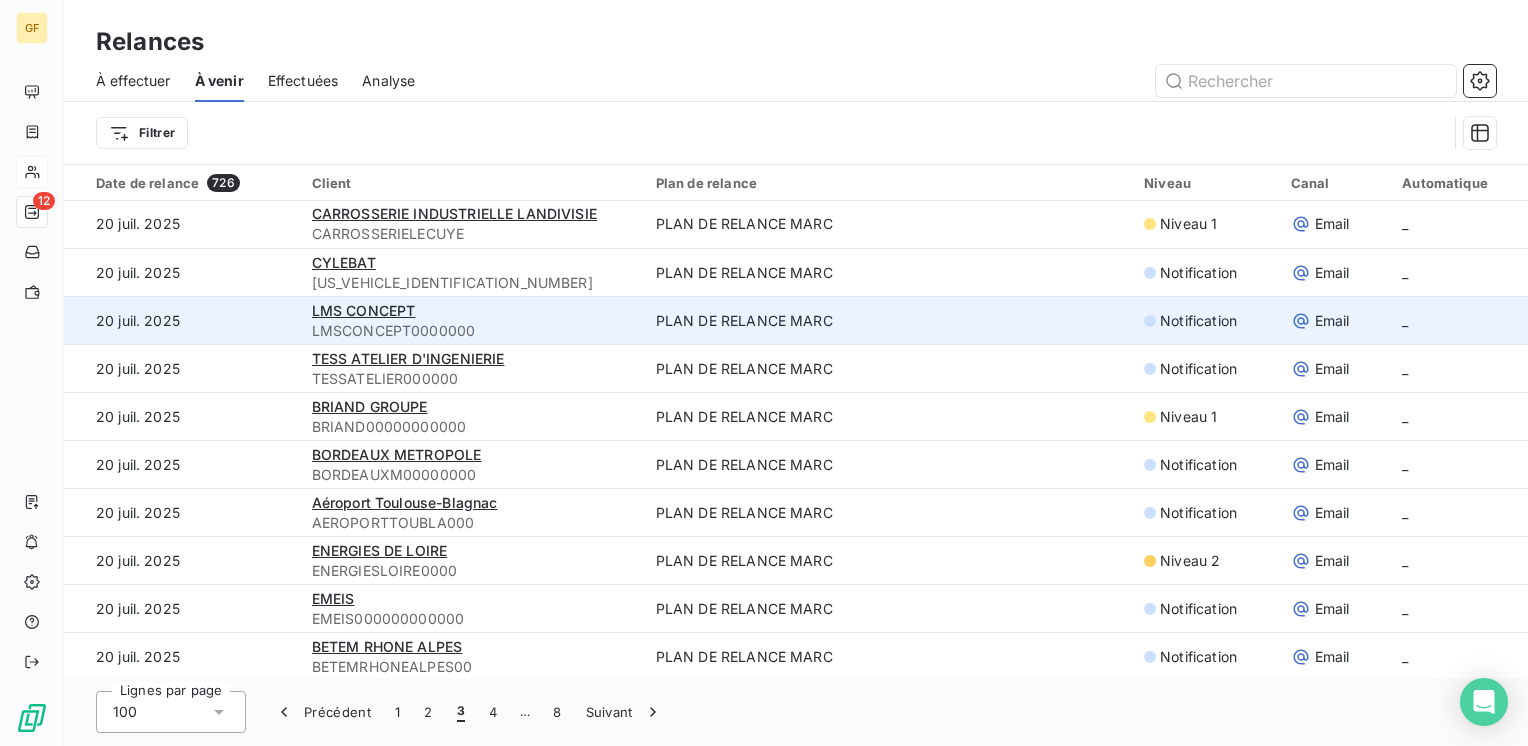 scroll, scrollTop: 100, scrollLeft: 0, axis: vertical 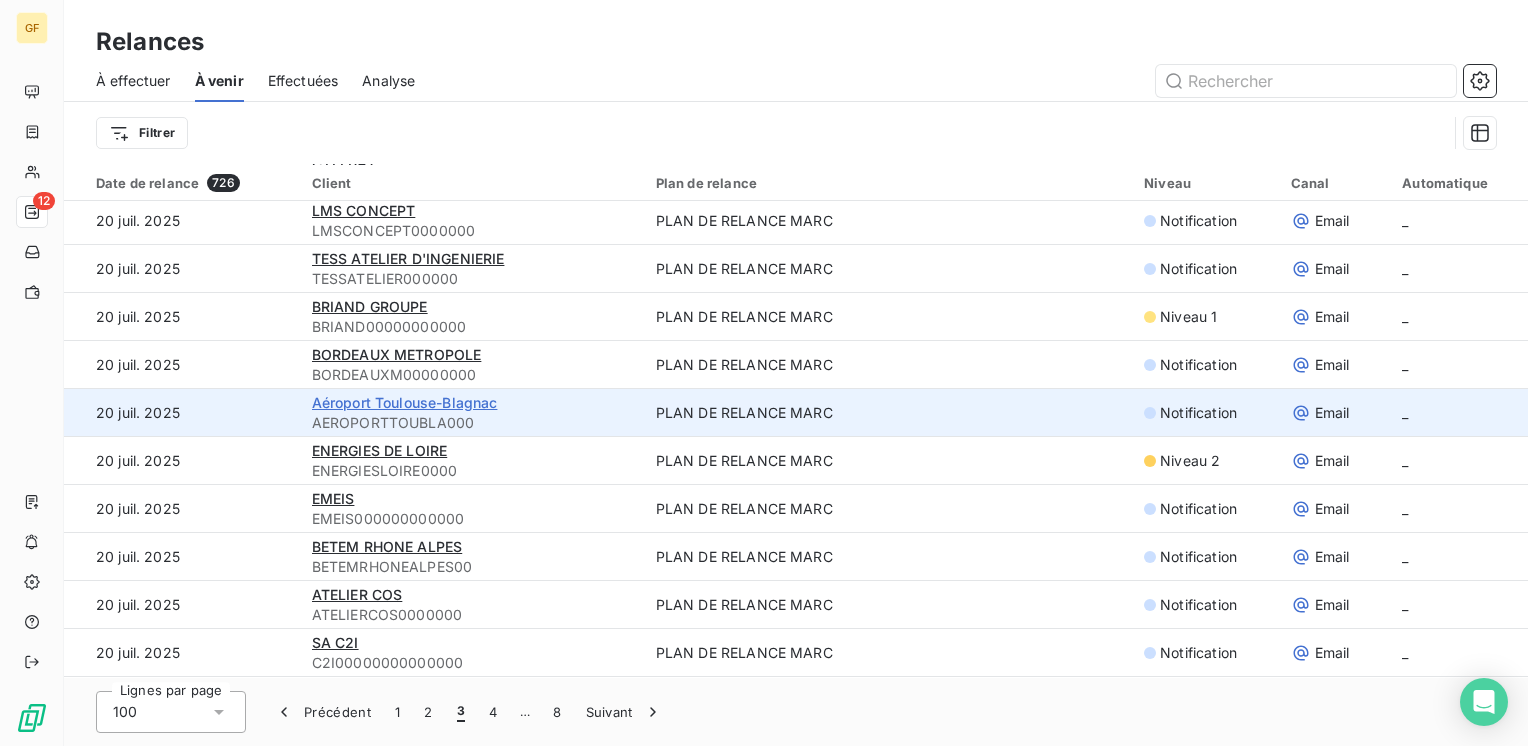 click on "Aéroport Toulouse-Blagnac" at bounding box center [405, 402] 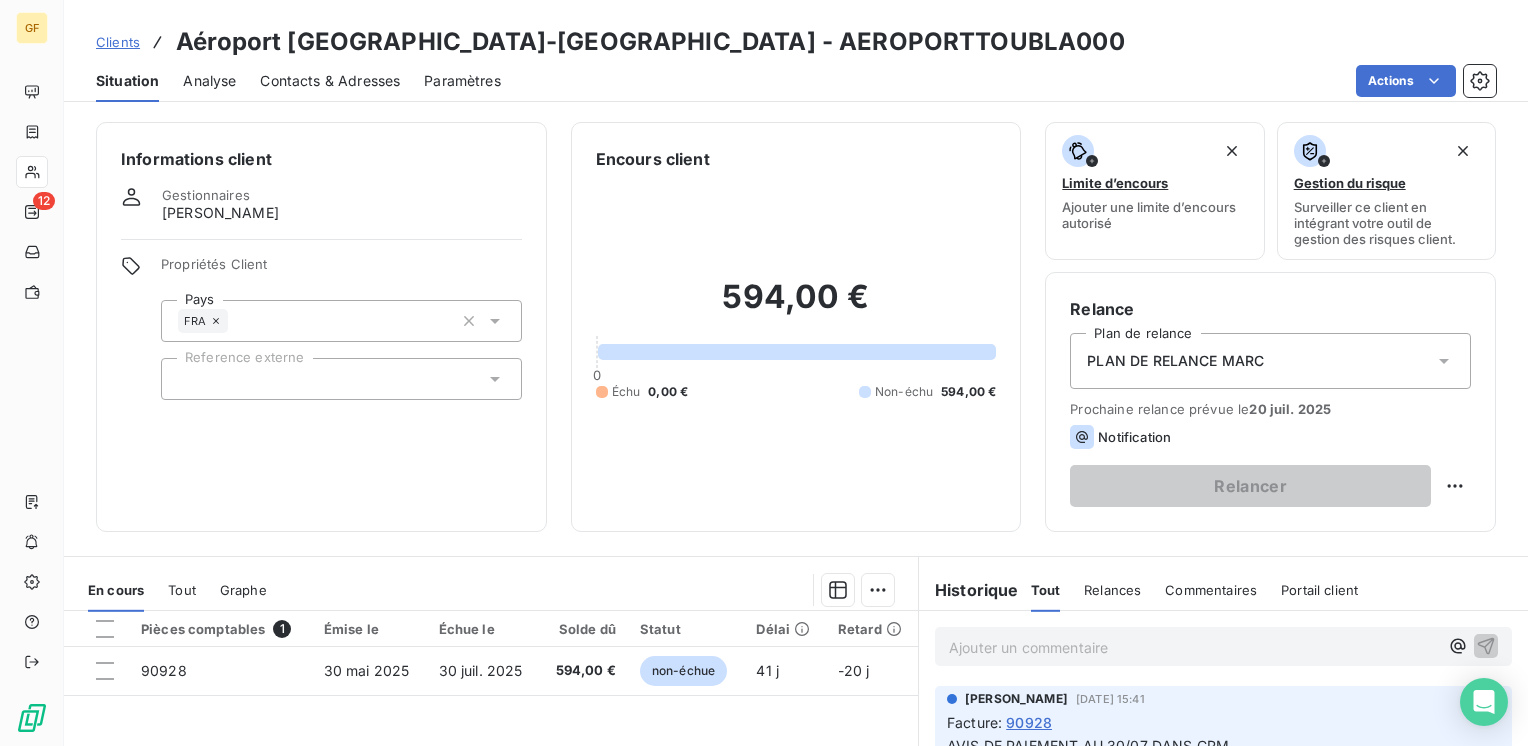 click on "Contacts & Adresses" at bounding box center [330, 81] 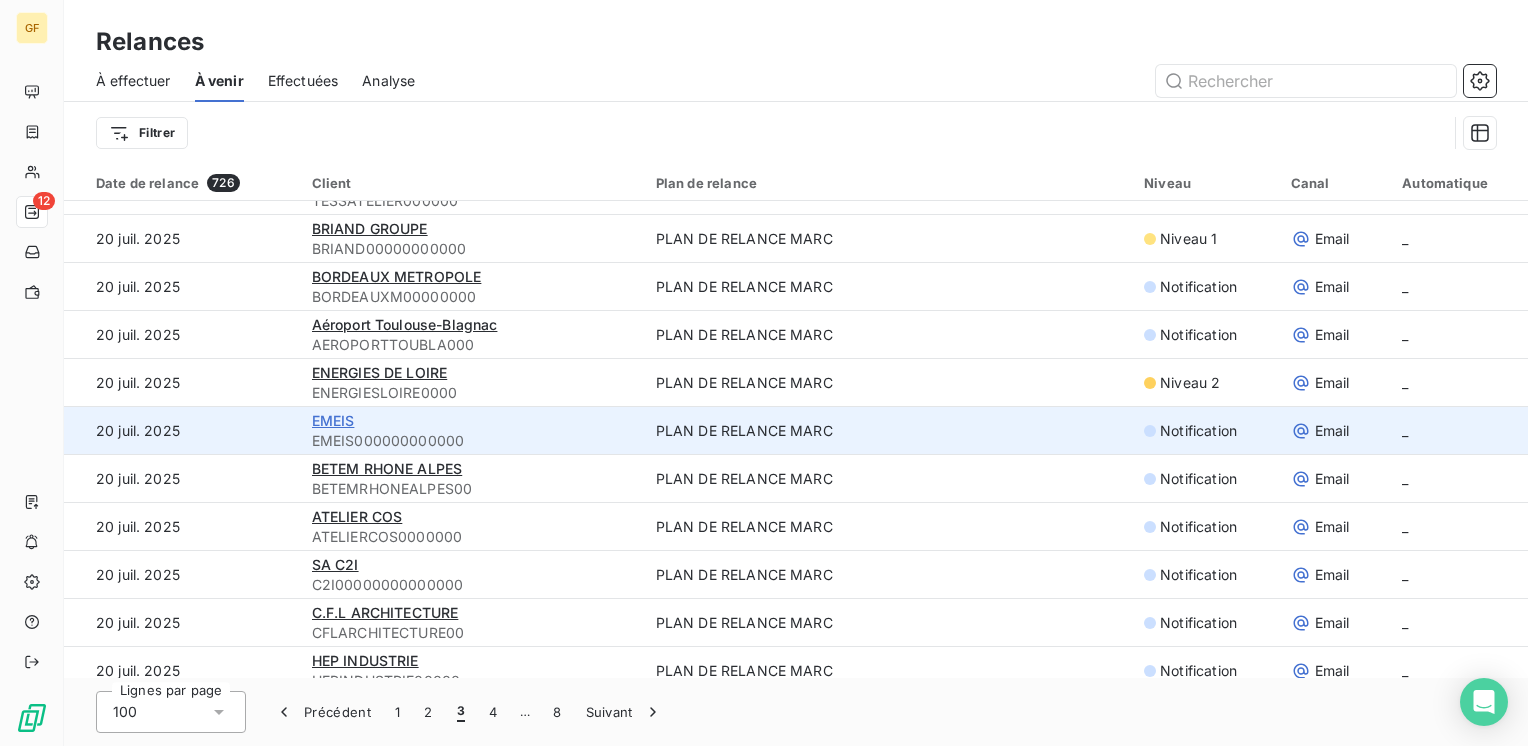 scroll, scrollTop: 200, scrollLeft: 0, axis: vertical 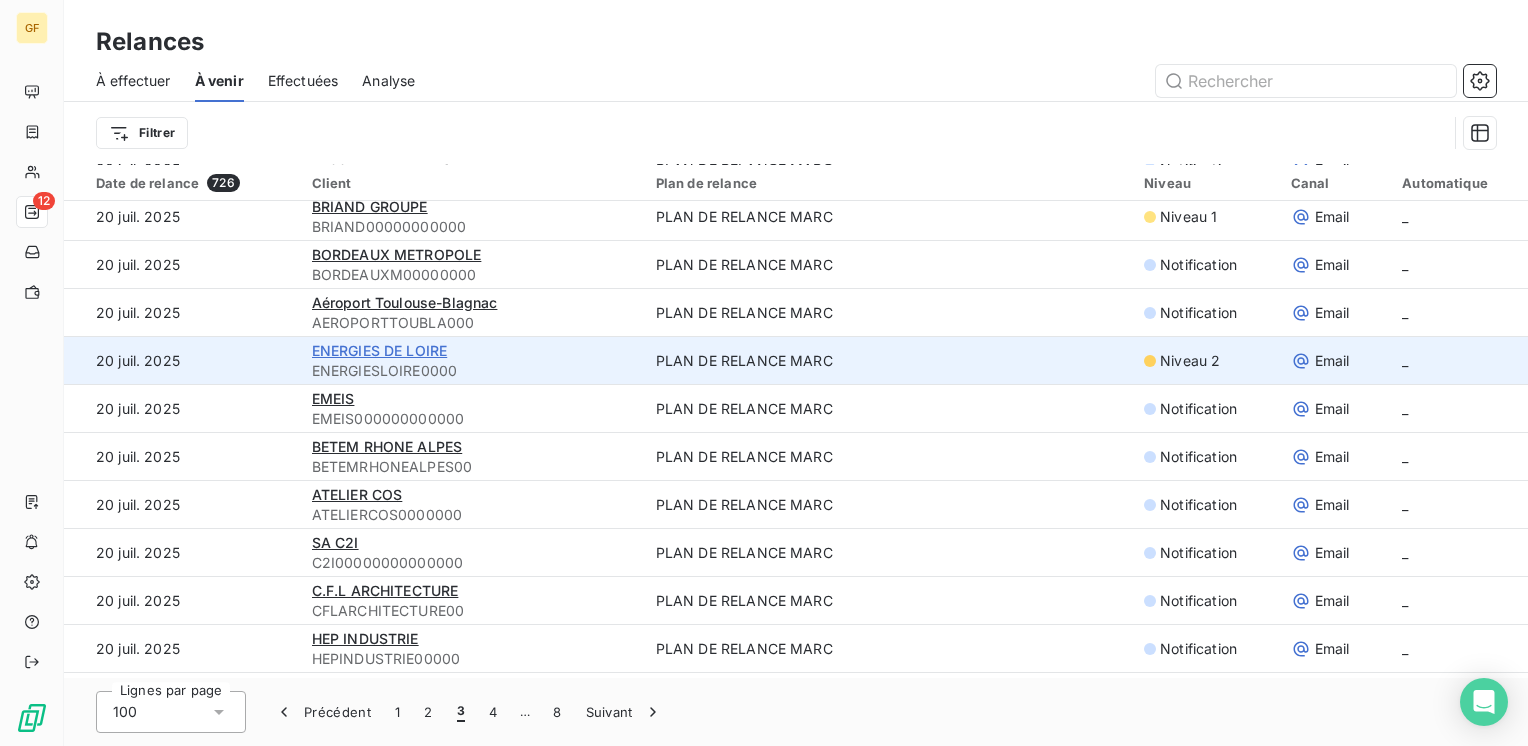 click on "ENERGIES DE LOIRE" at bounding box center (380, 350) 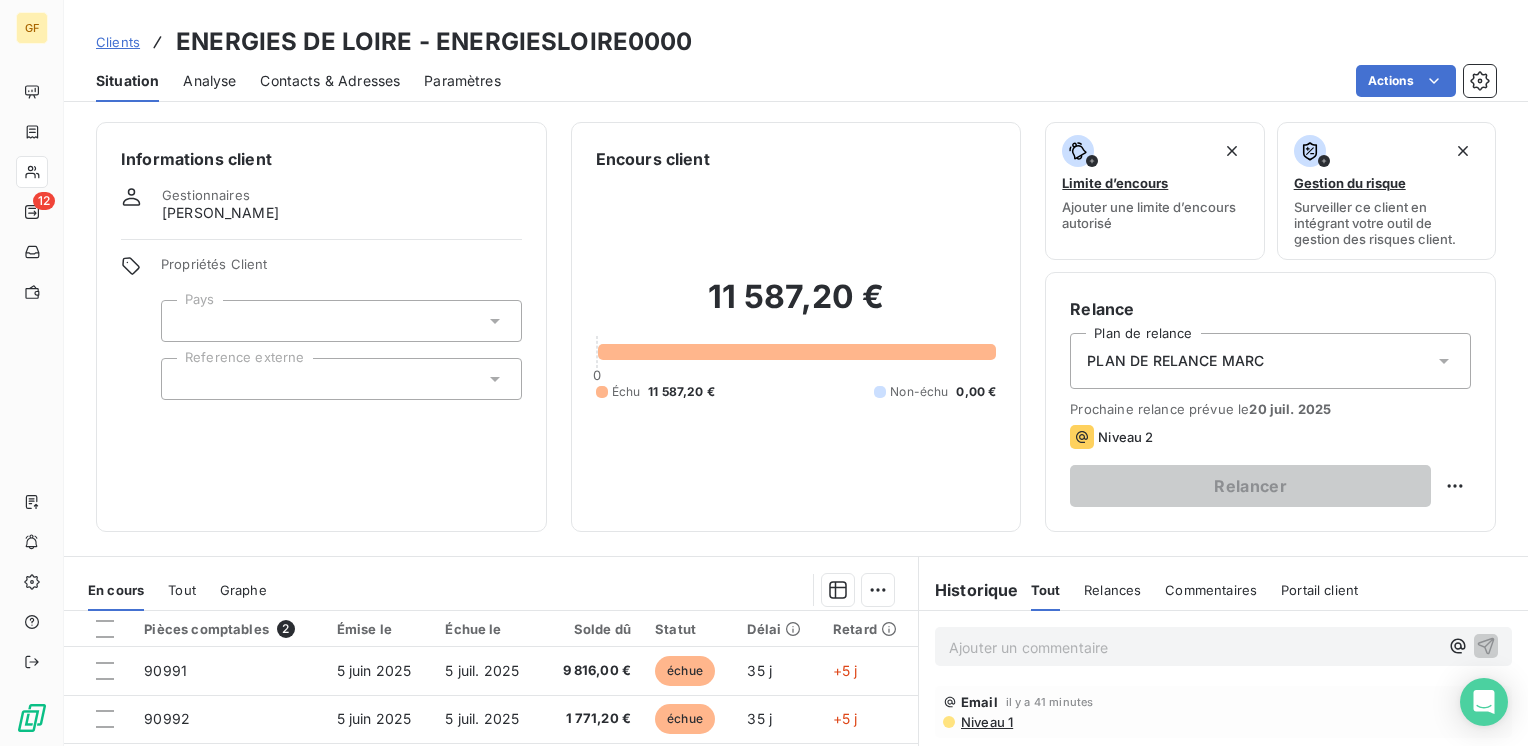click on "Contacts & Adresses" at bounding box center [330, 81] 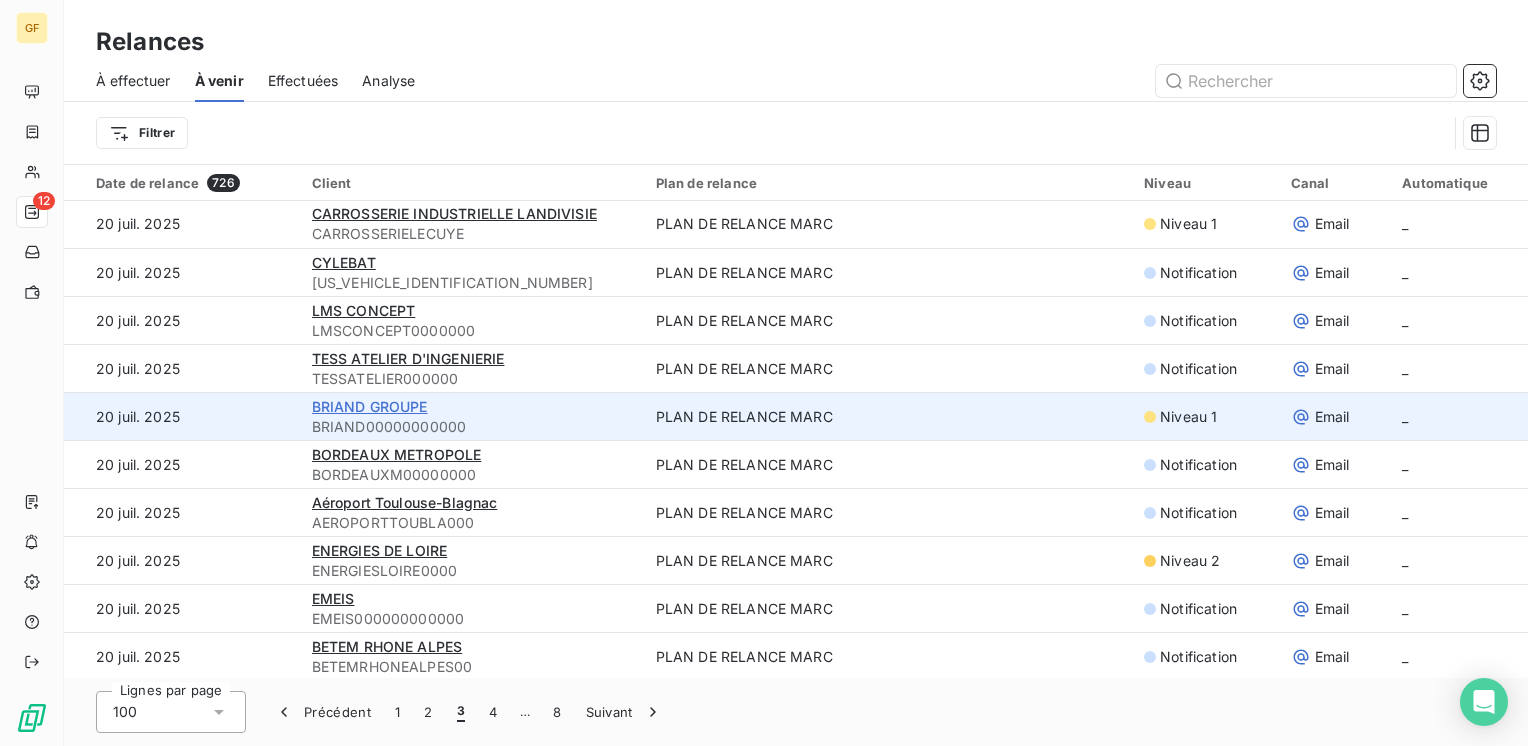 scroll, scrollTop: 100, scrollLeft: 0, axis: vertical 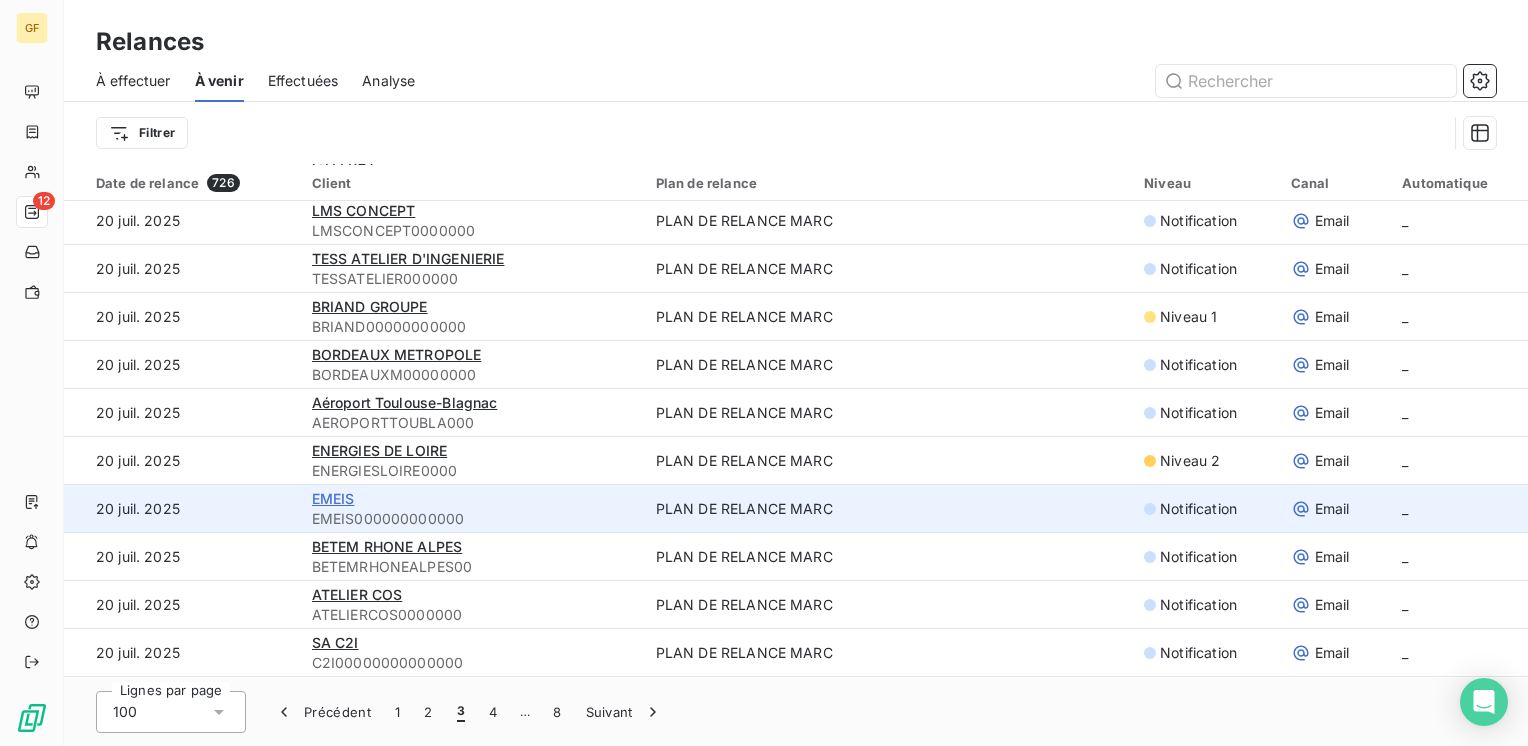 click on "EMEIS" at bounding box center (333, 498) 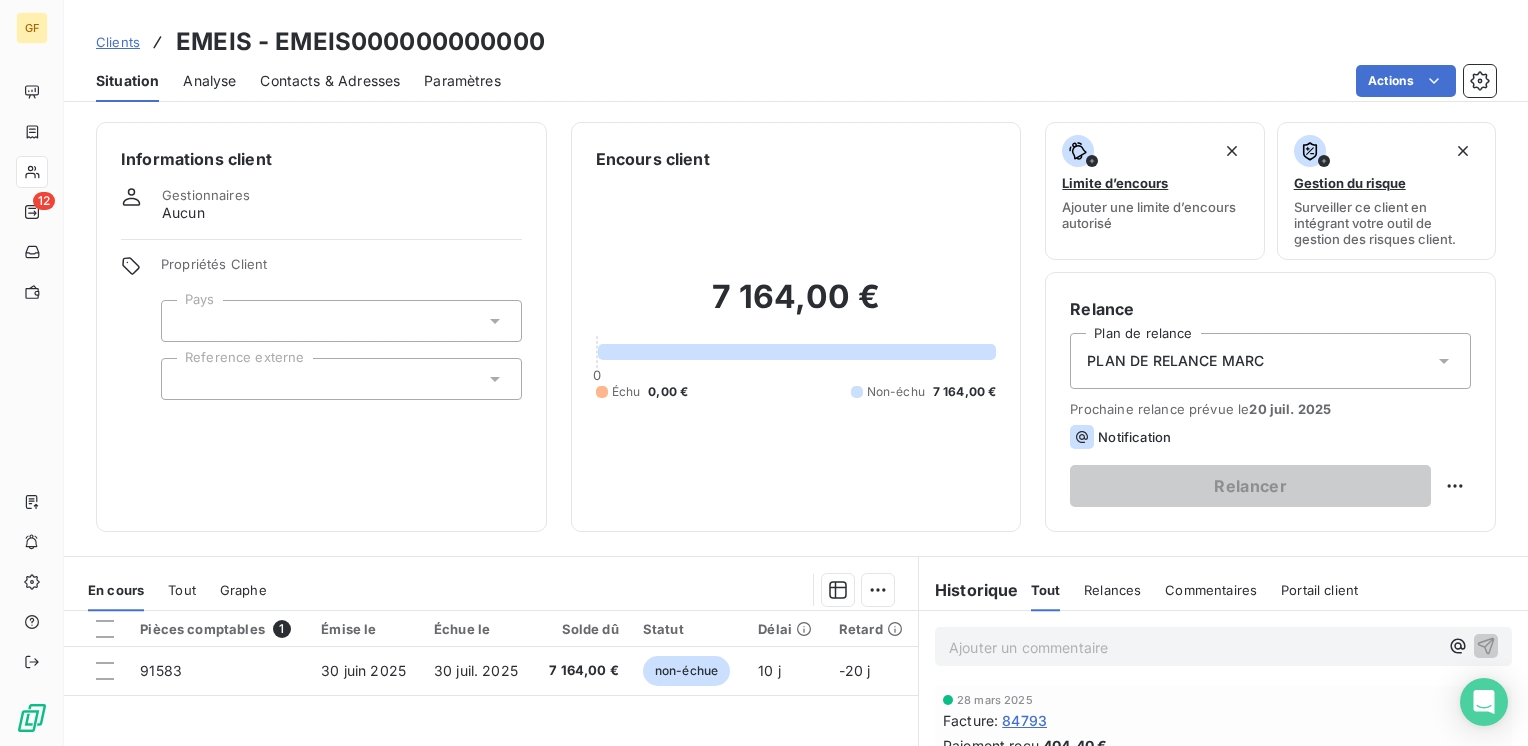 click on "Contacts & Adresses" at bounding box center (330, 81) 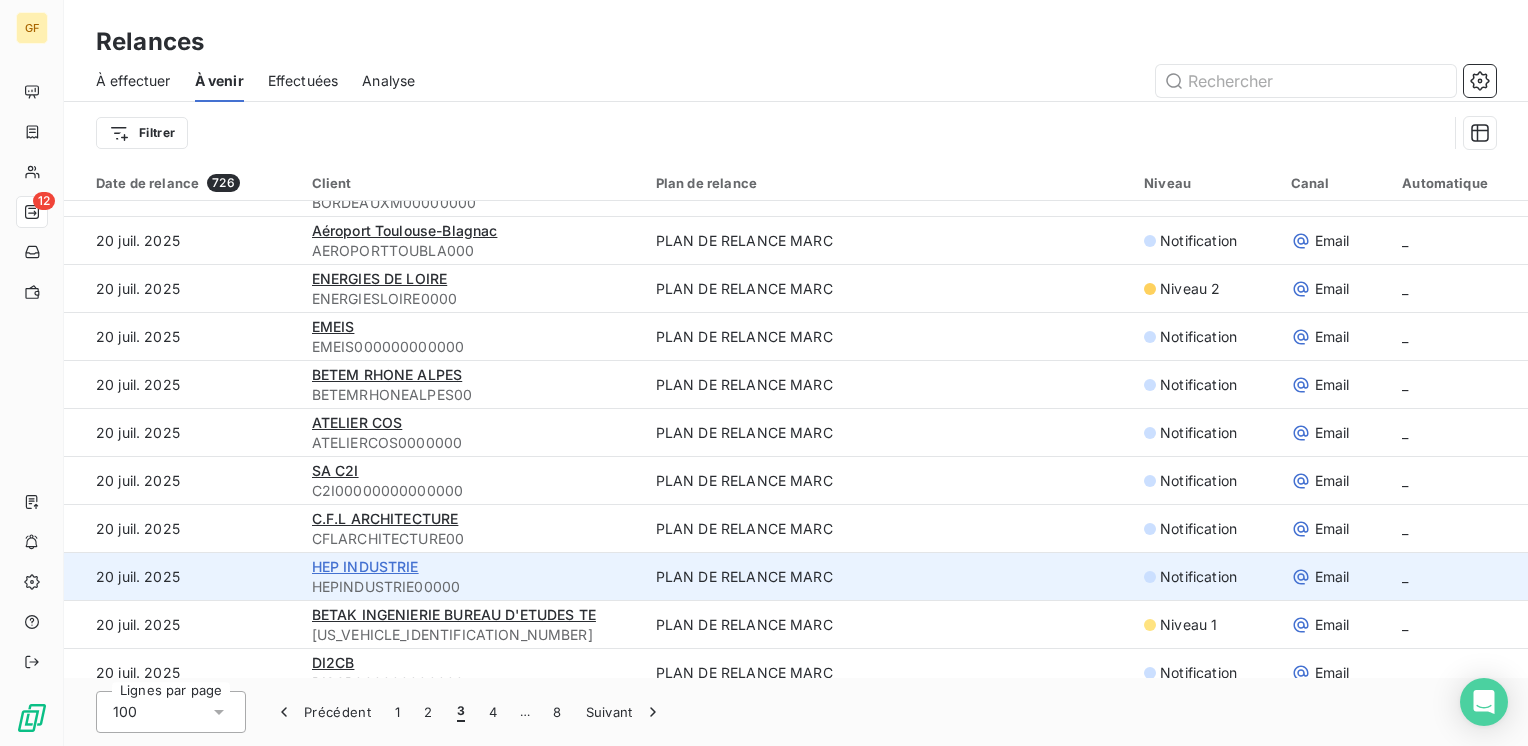 scroll, scrollTop: 300, scrollLeft: 0, axis: vertical 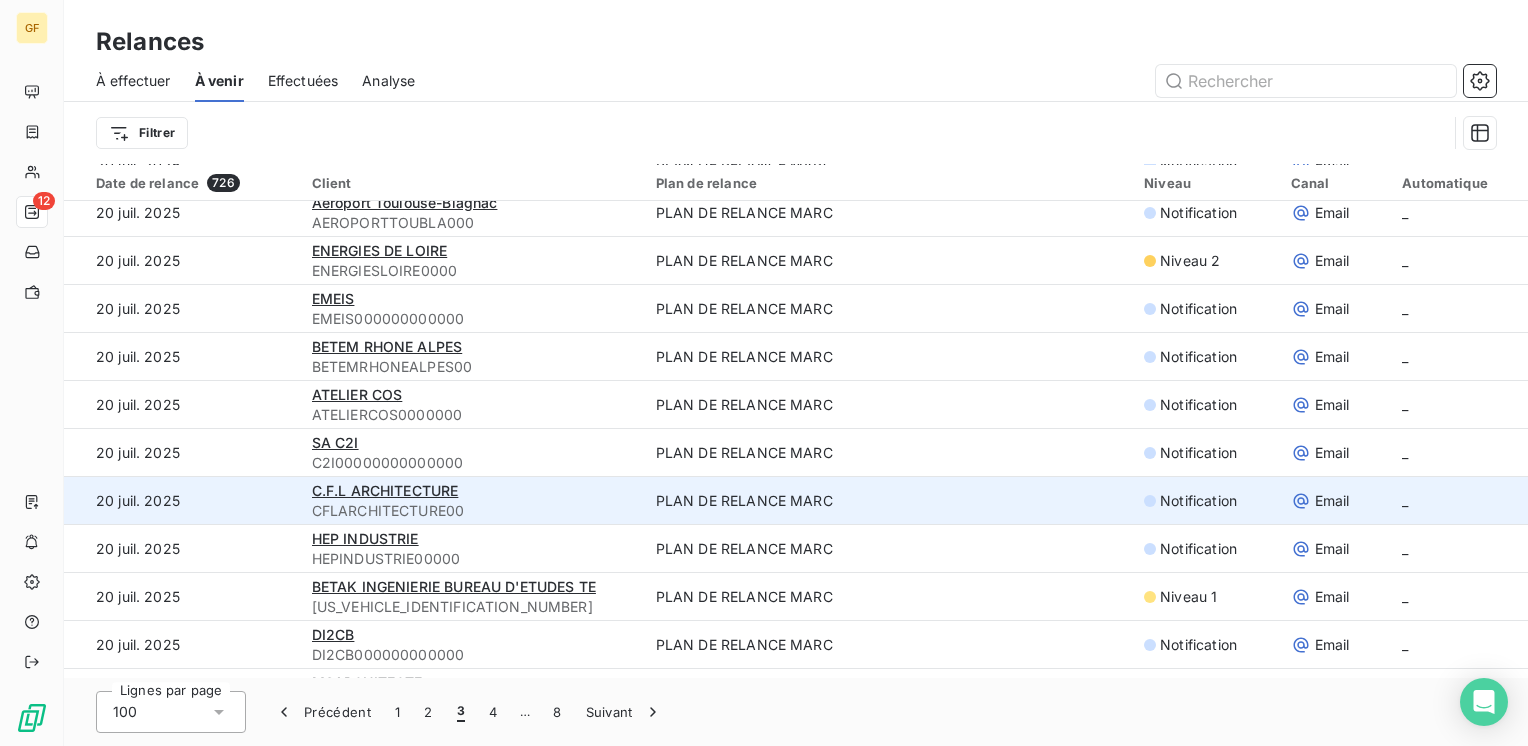 click on "C.F.L ARCHITECTURE CFLARCHITECTURE00" at bounding box center [472, 501] 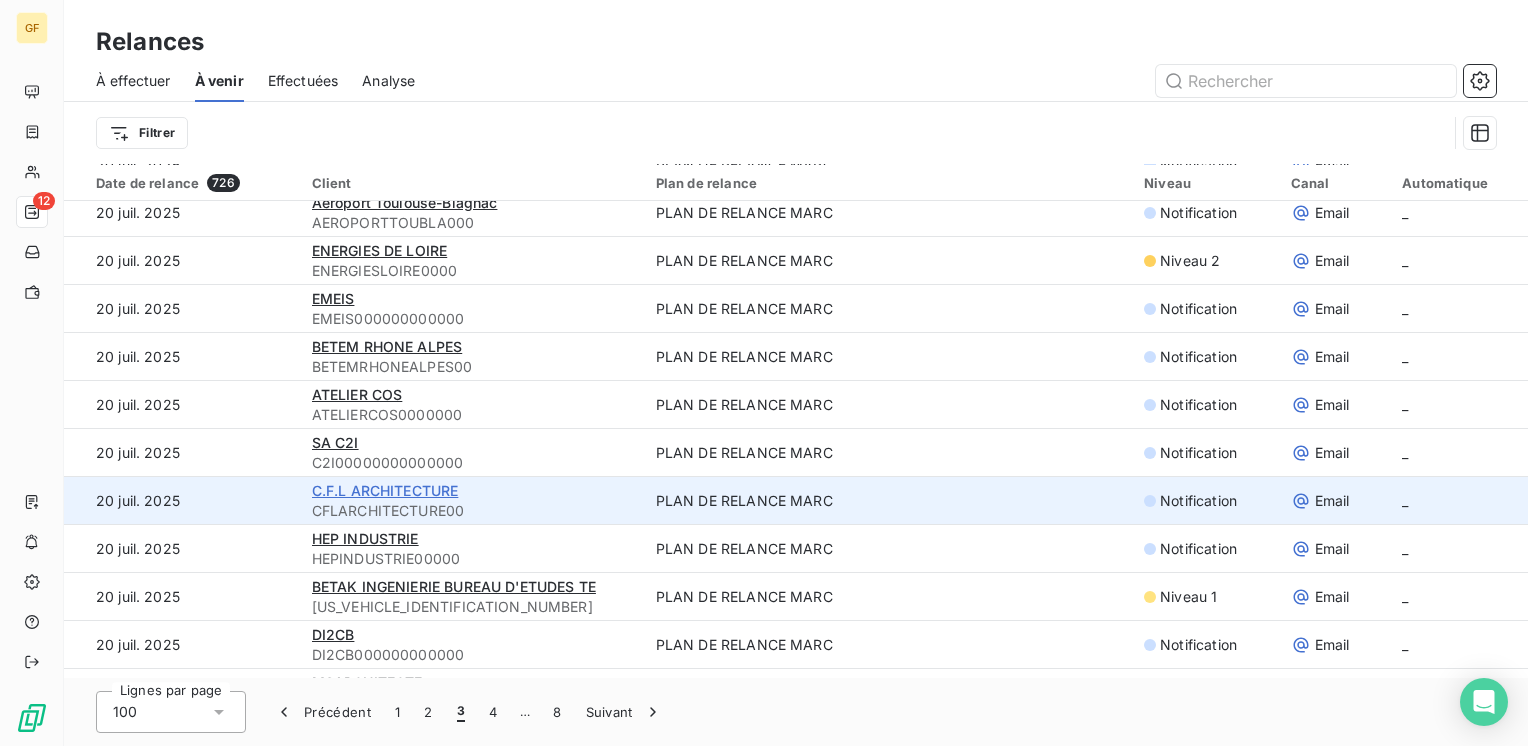 click on "C.F.L ARCHITECTURE" at bounding box center (385, 490) 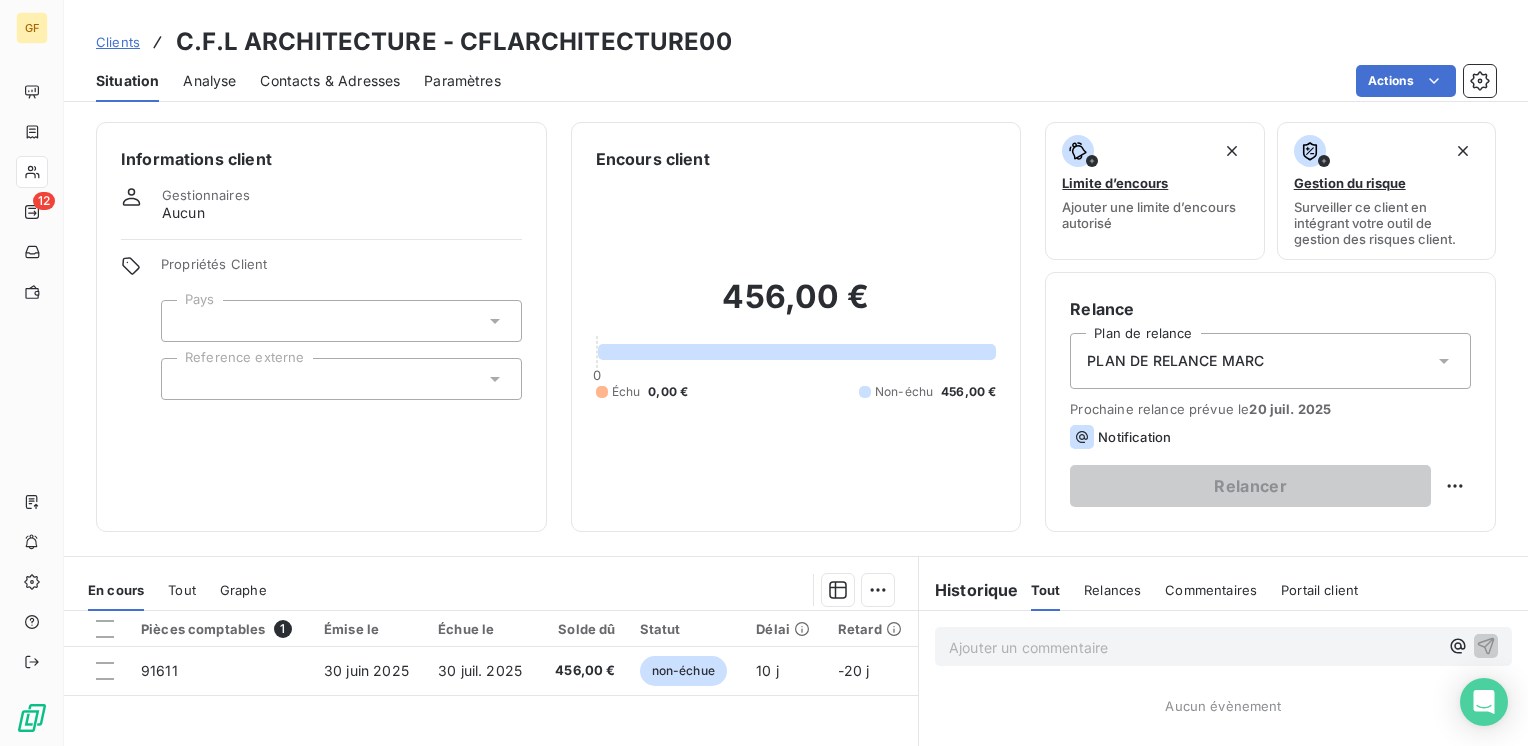 click on "Contacts & Adresses" at bounding box center (330, 81) 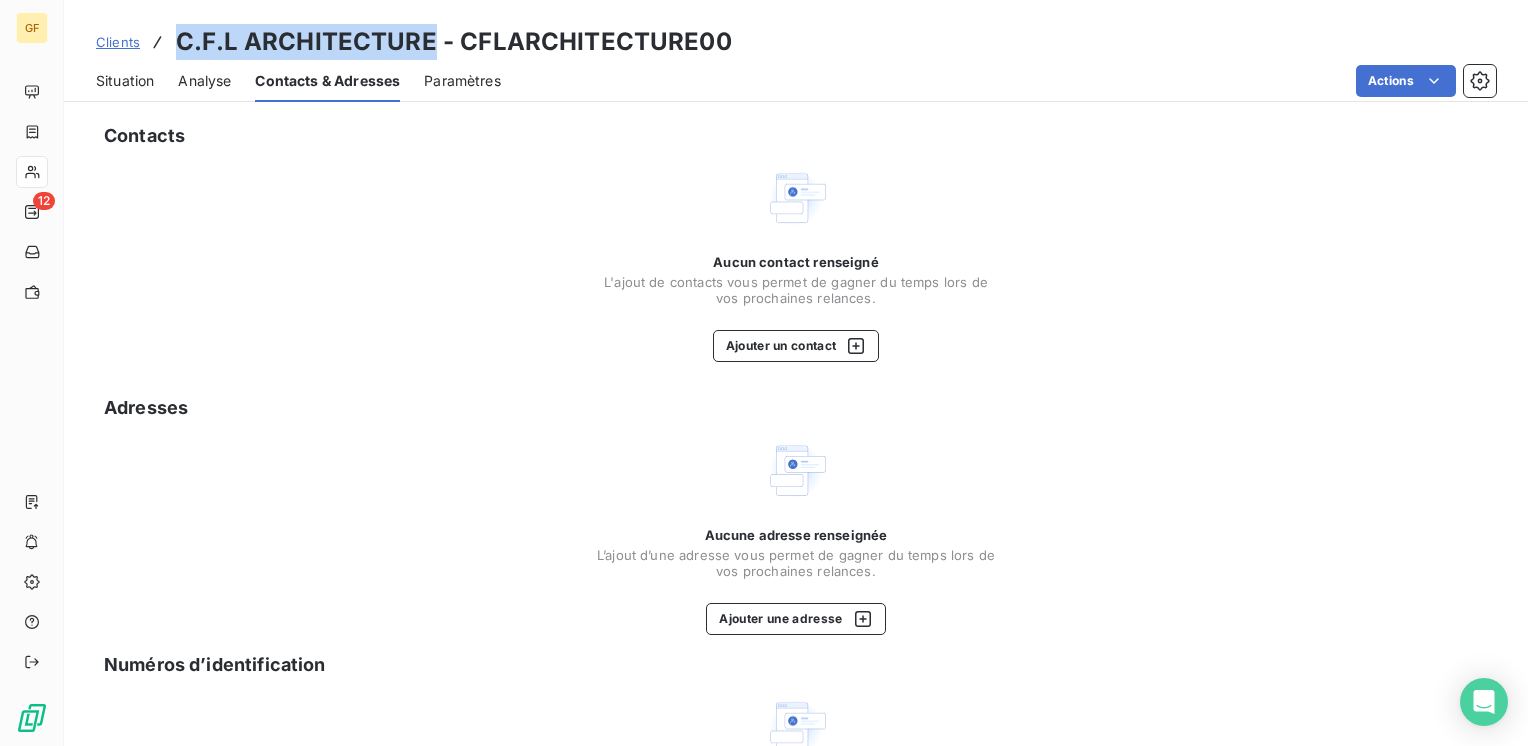 drag, startPoint x: 435, startPoint y: 38, endPoint x: 168, endPoint y: 45, distance: 267.09174 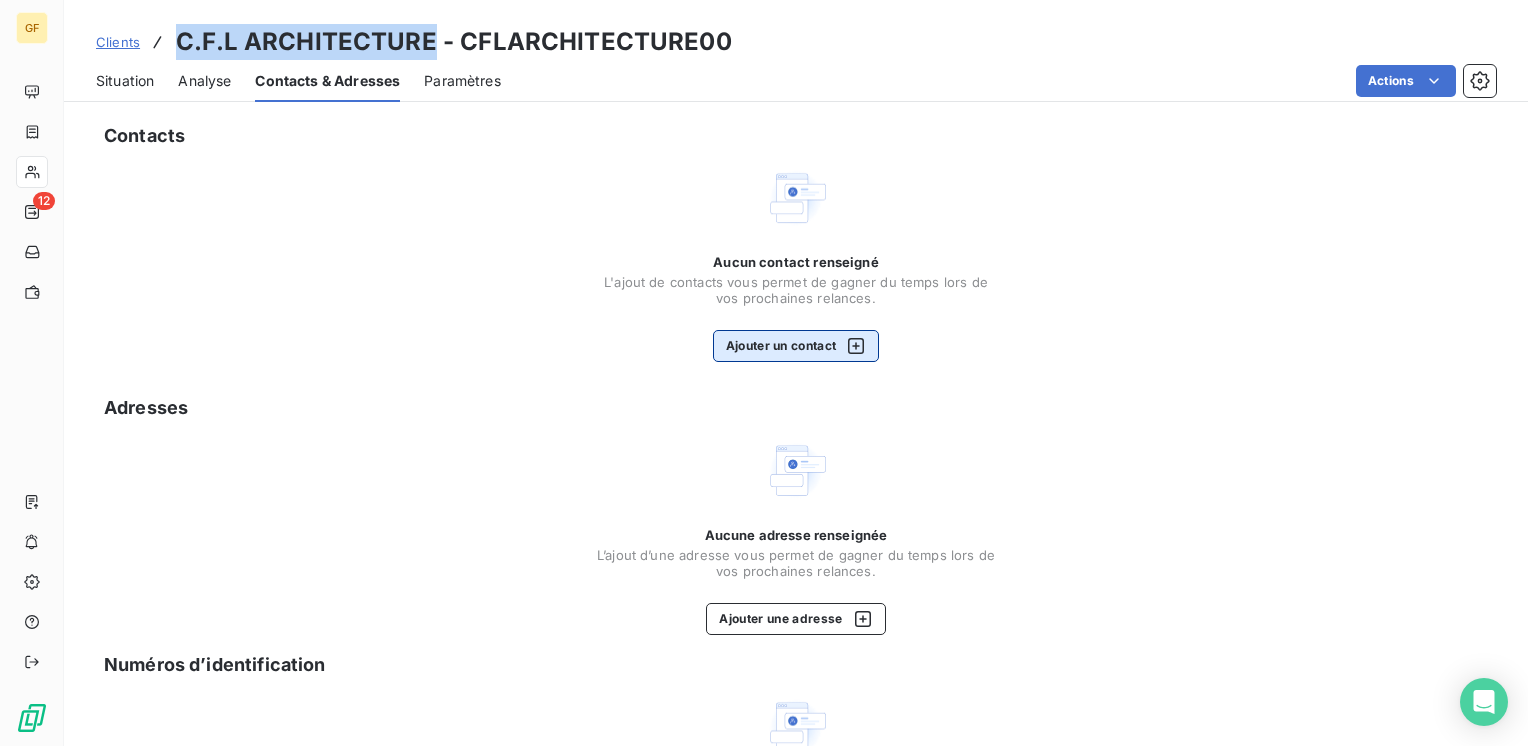 click on "Ajouter un contact" at bounding box center [796, 346] 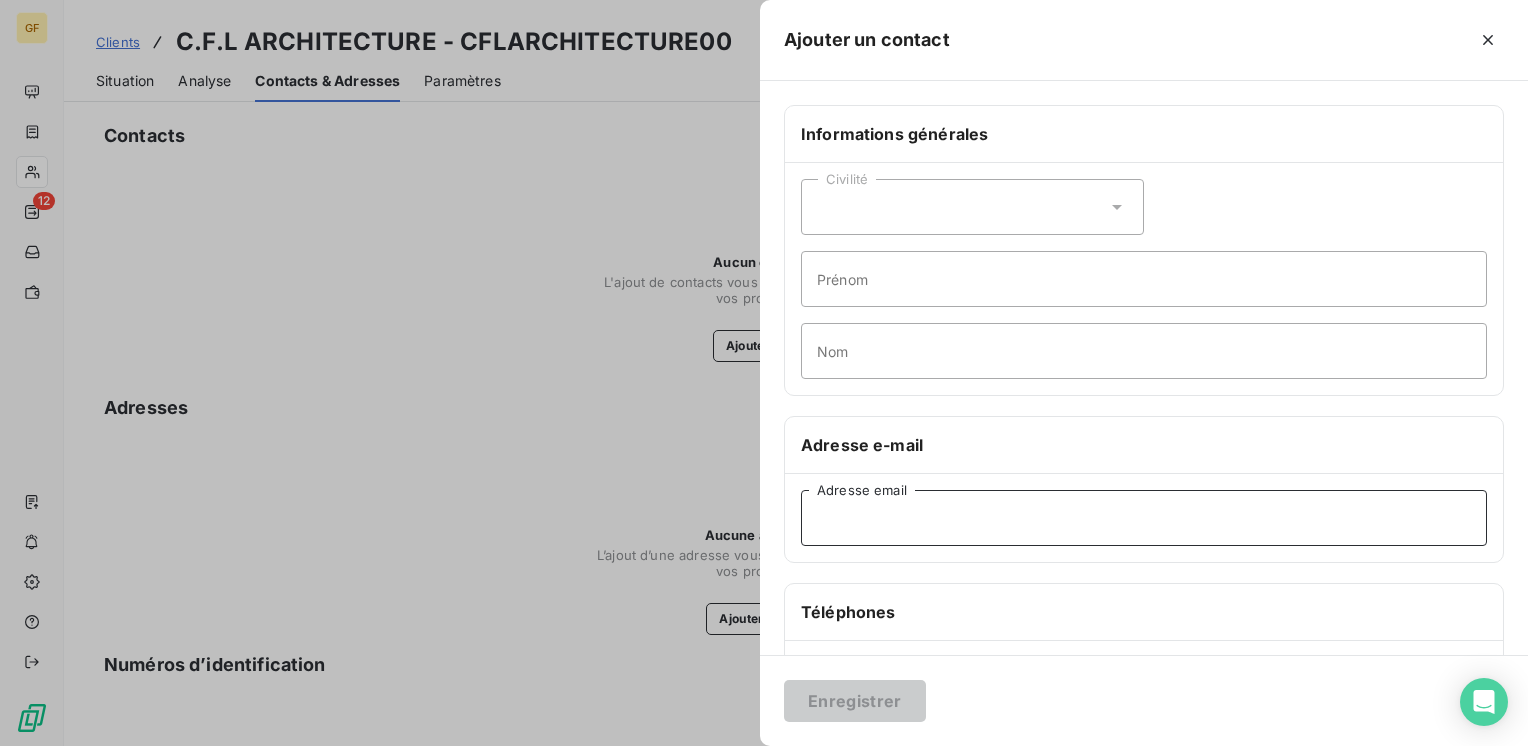 click on "Adresse email" at bounding box center (1144, 518) 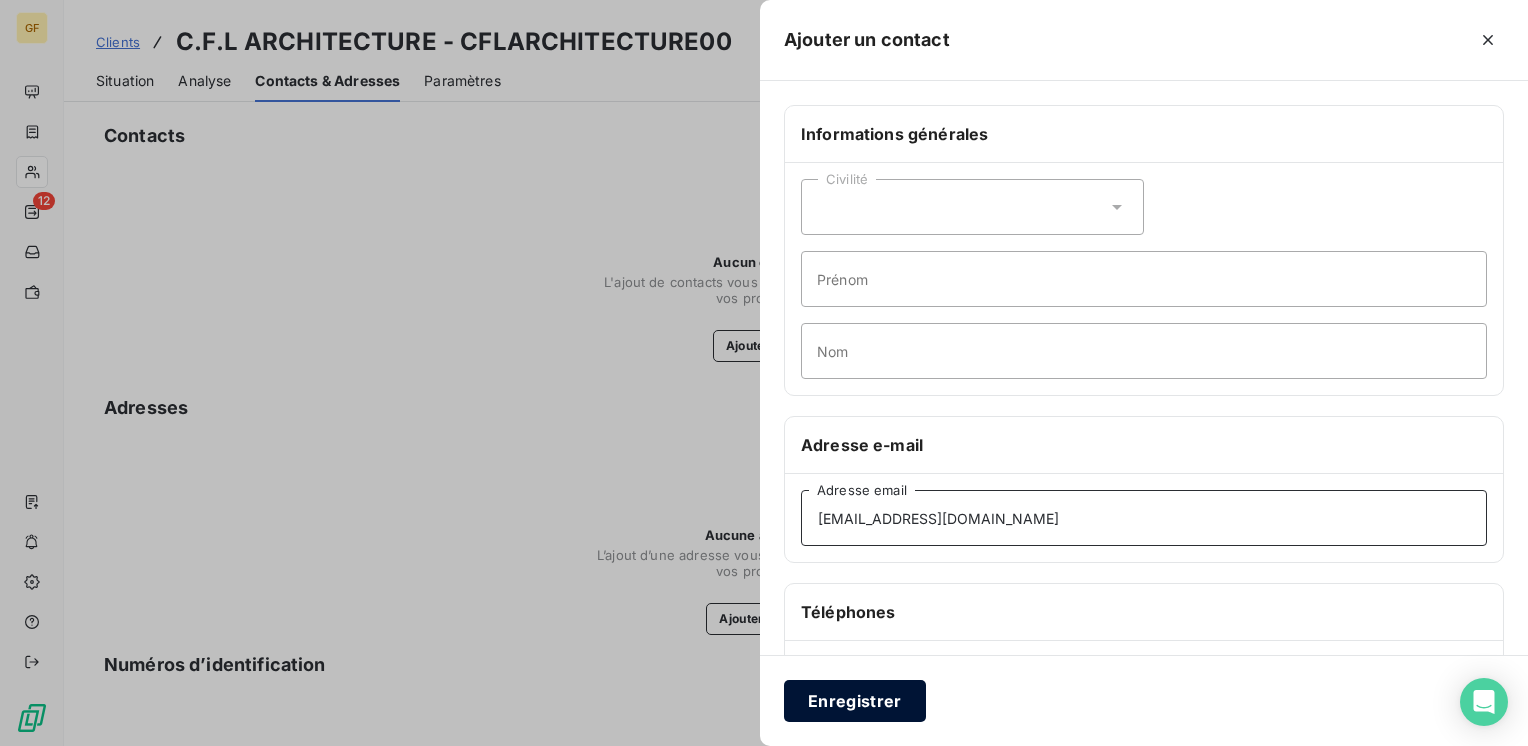 type on "[EMAIL_ADDRESS][DOMAIN_NAME]" 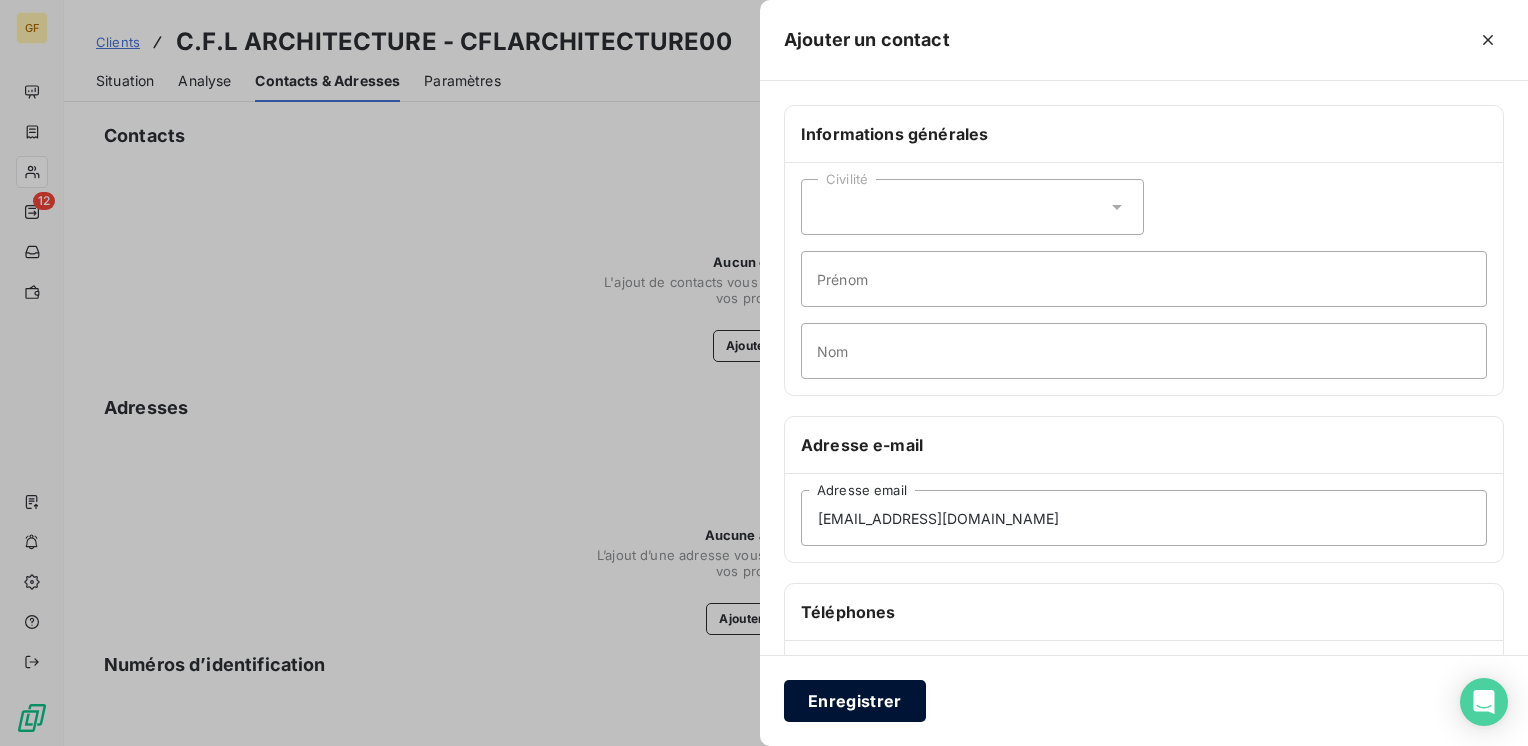 click on "Enregistrer" at bounding box center (855, 701) 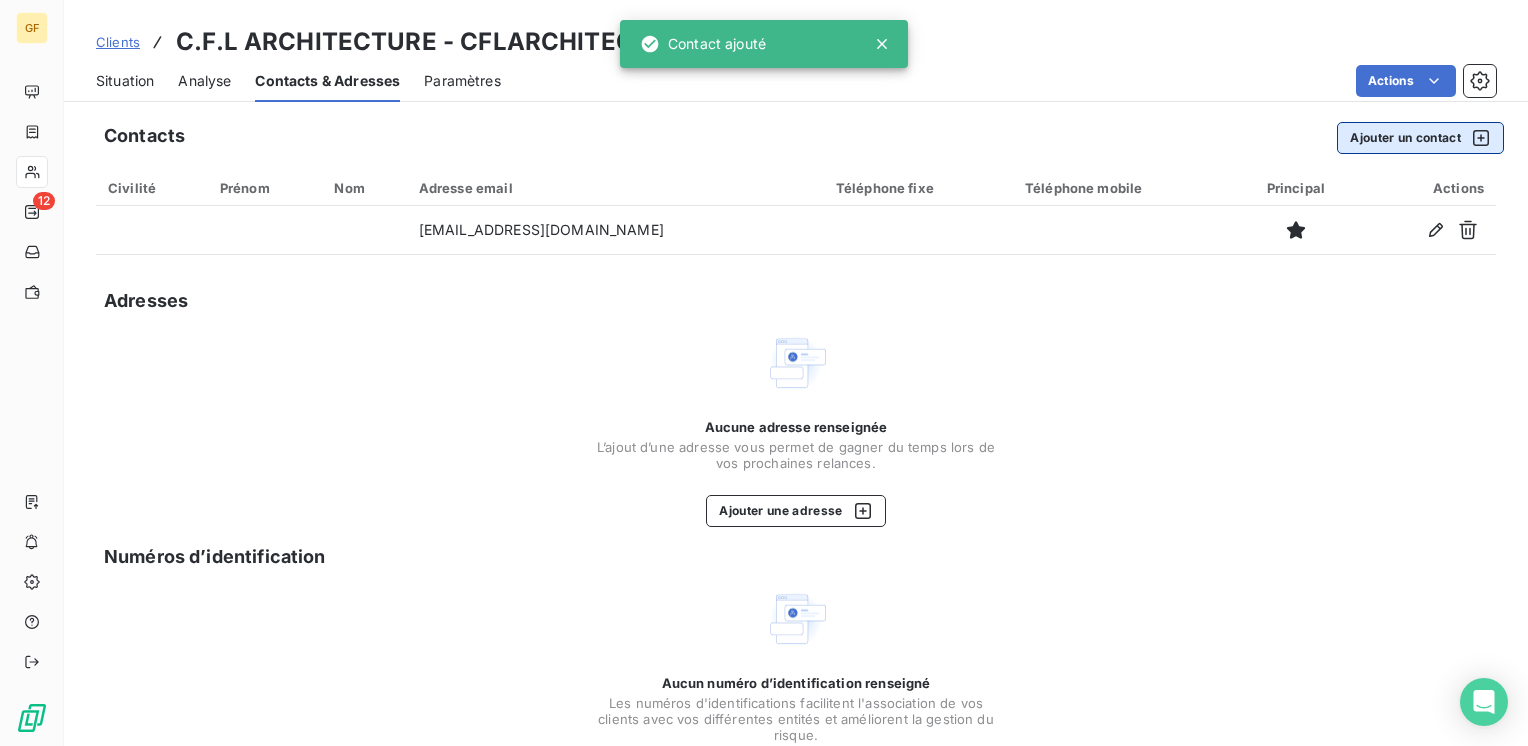click on "Ajouter un contact" at bounding box center (1420, 138) 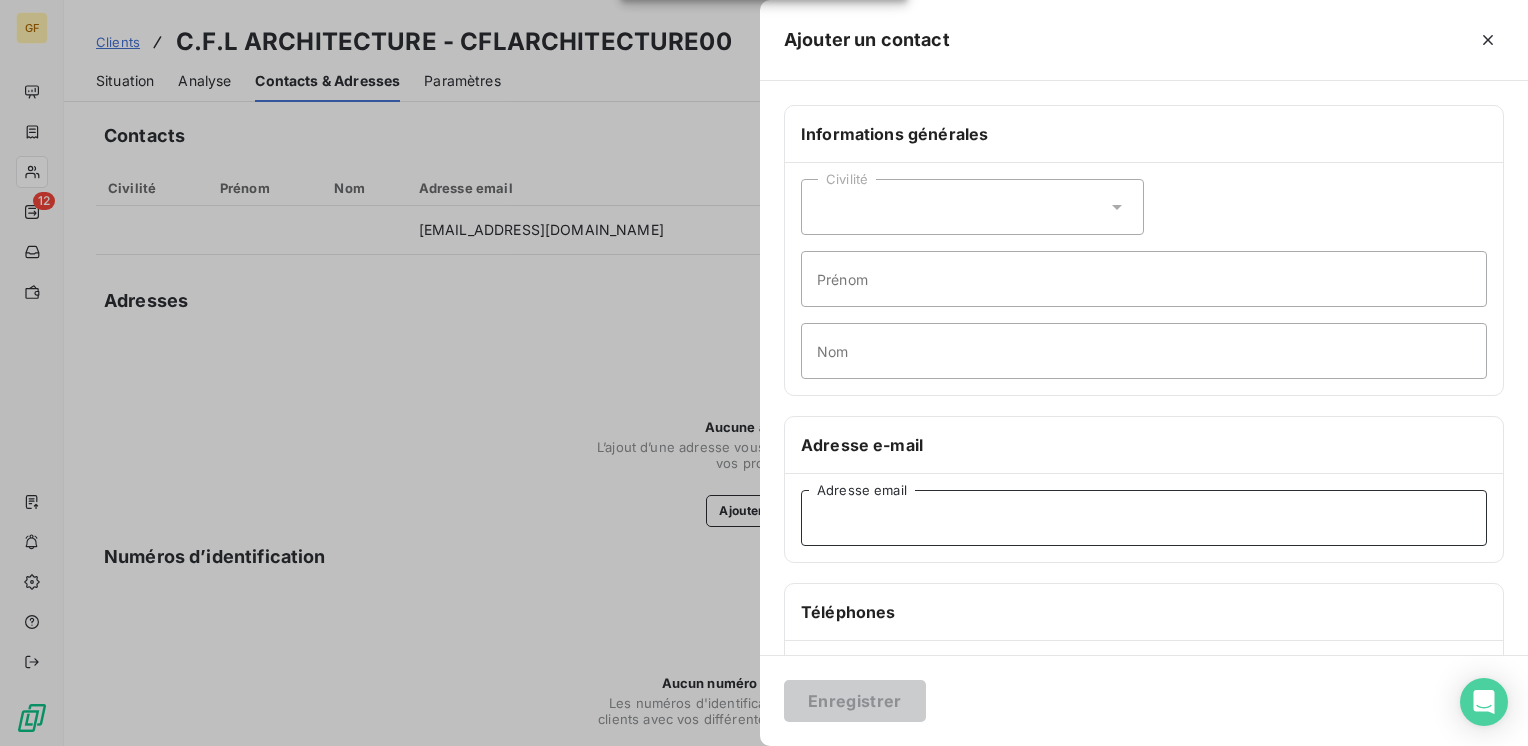 click on "Adresse email" at bounding box center [1144, 518] 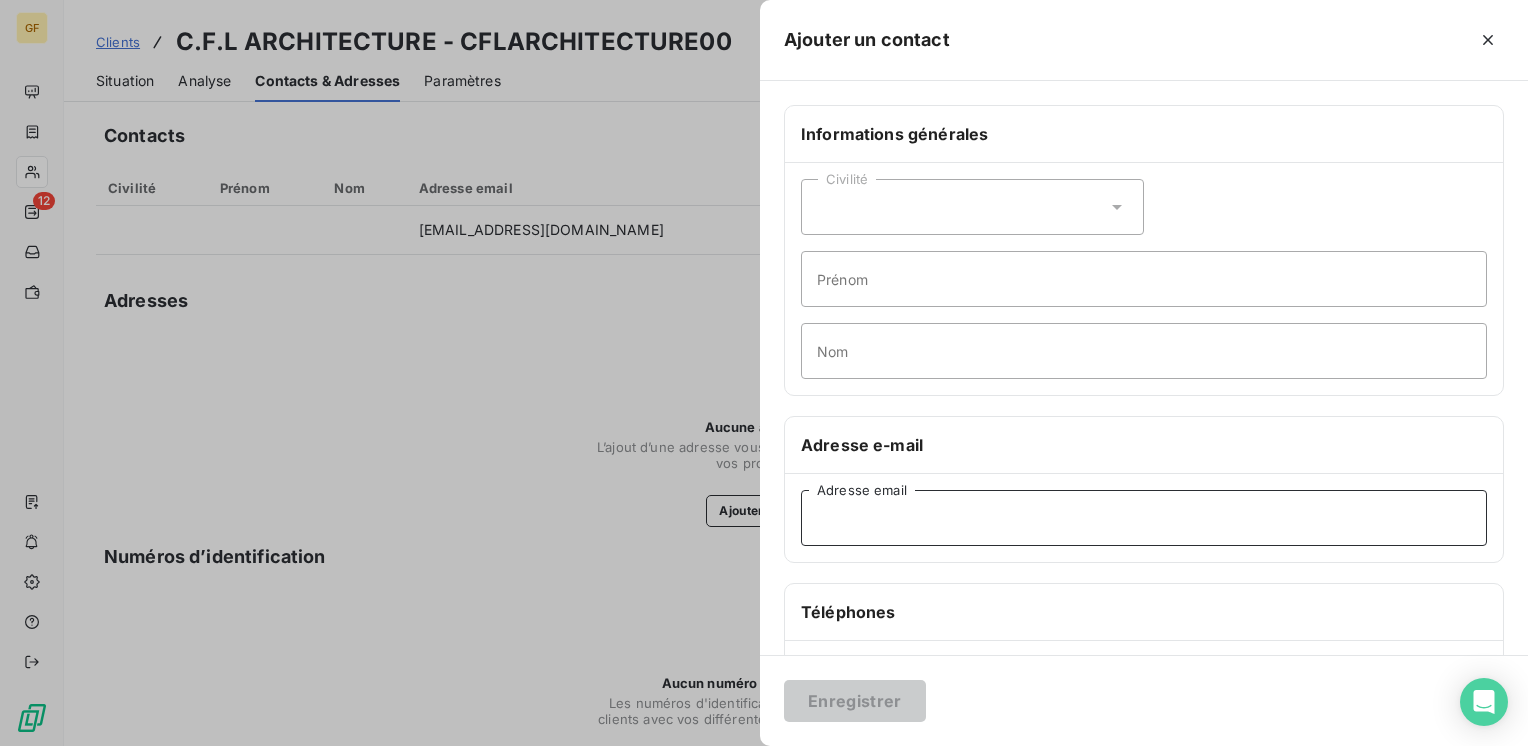 paste on "[EMAIL_ADDRESS][DOMAIN_NAME]" 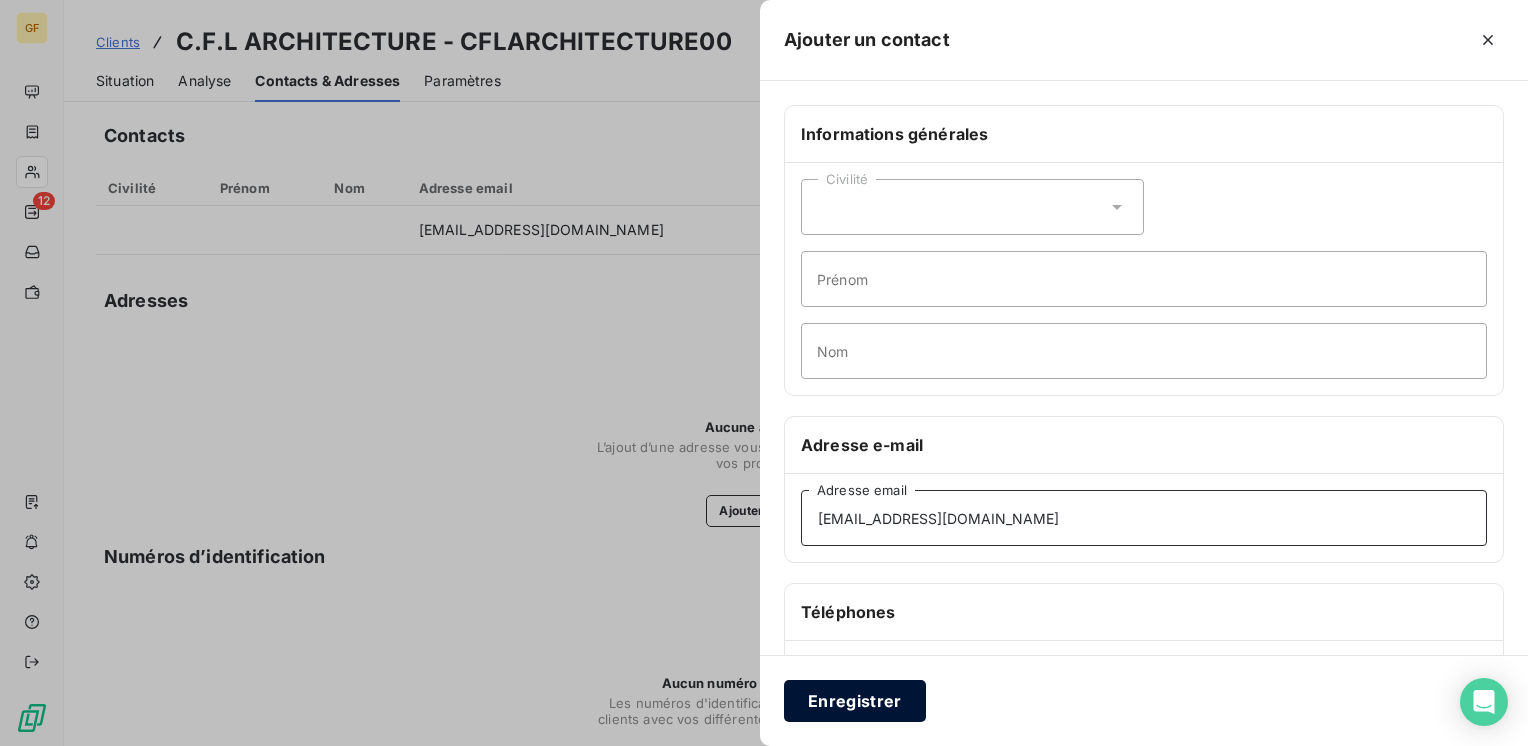 type on "[EMAIL_ADDRESS][DOMAIN_NAME]" 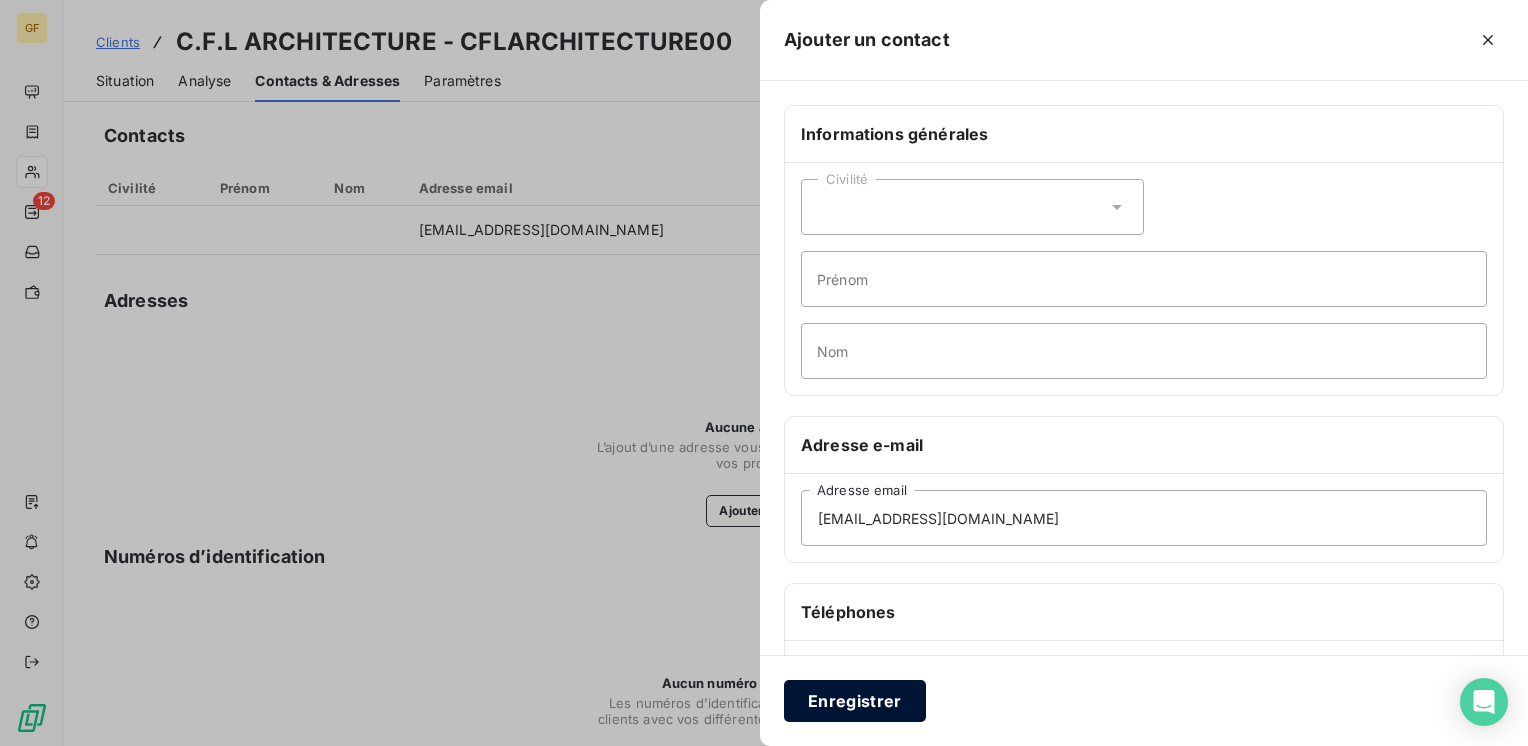 click on "Enregistrer" at bounding box center [855, 701] 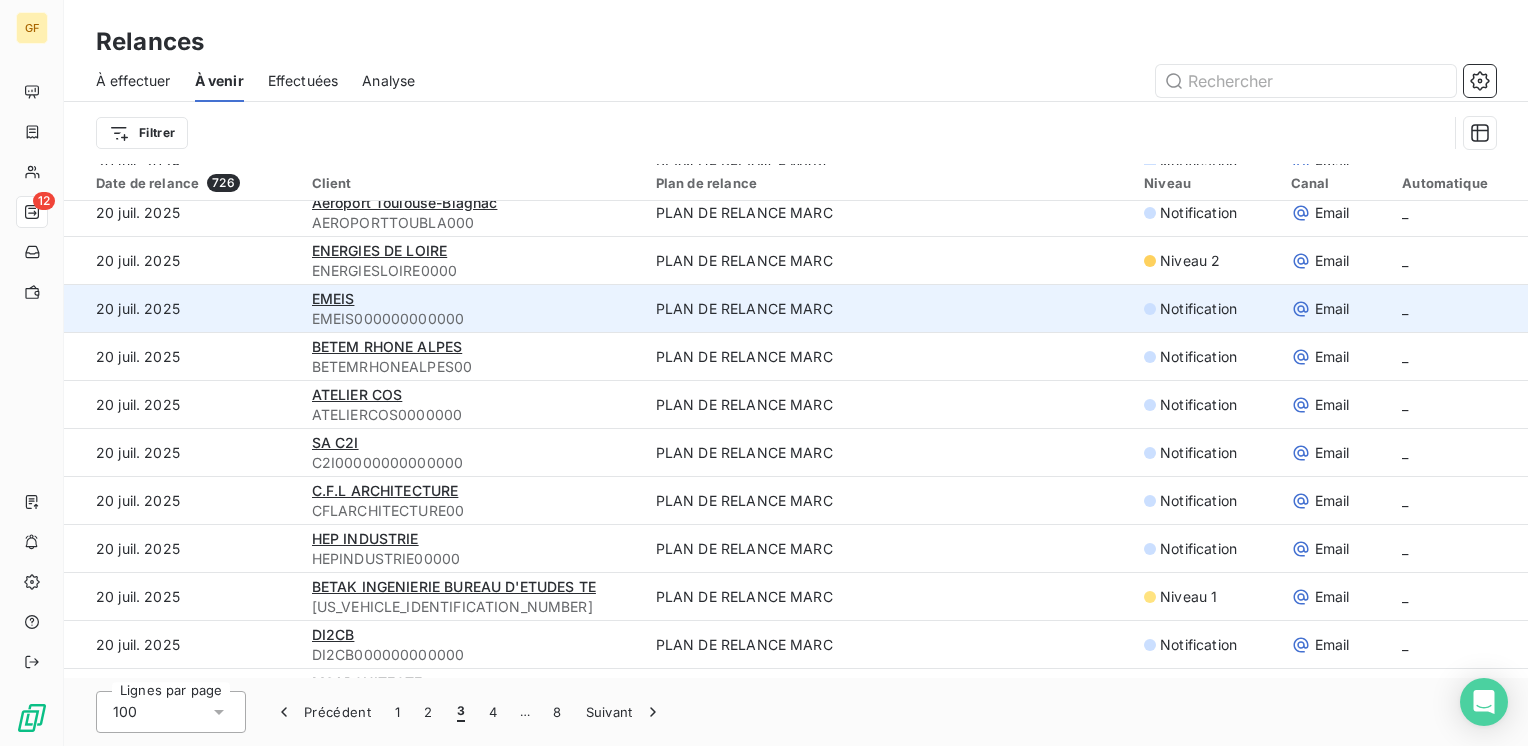 scroll, scrollTop: 400, scrollLeft: 0, axis: vertical 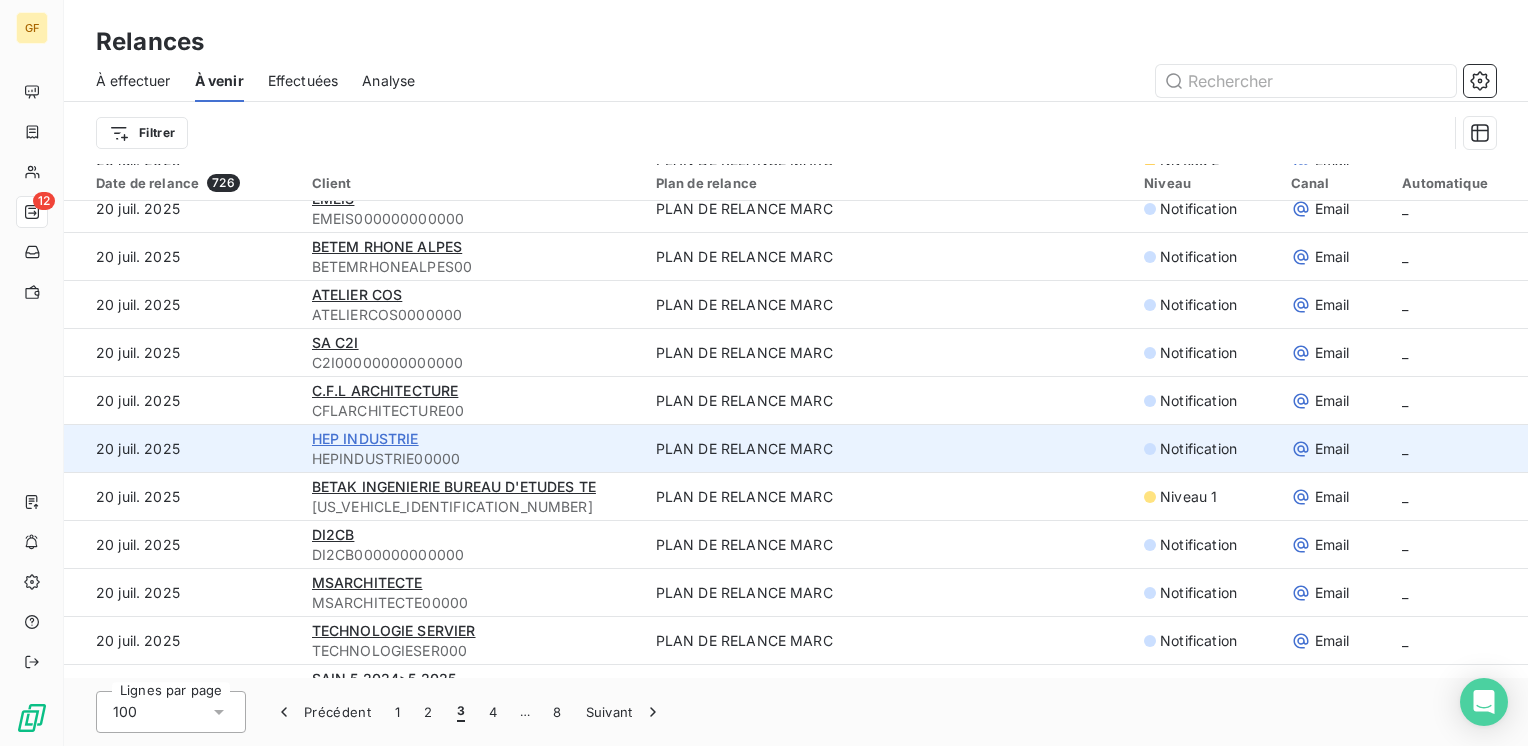 click on "HEP INDUSTRIE" at bounding box center [365, 438] 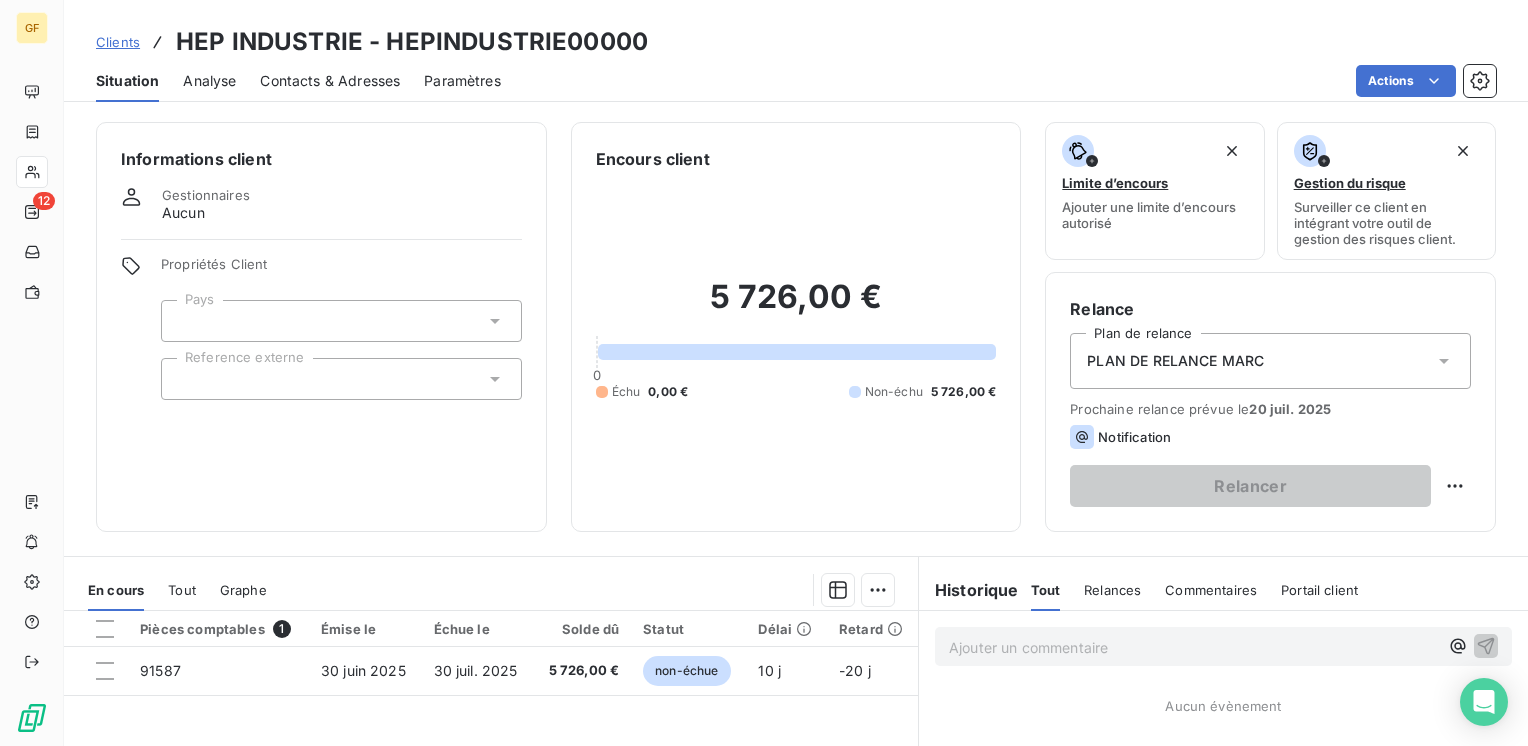 click on "Contacts & Adresses" at bounding box center (330, 81) 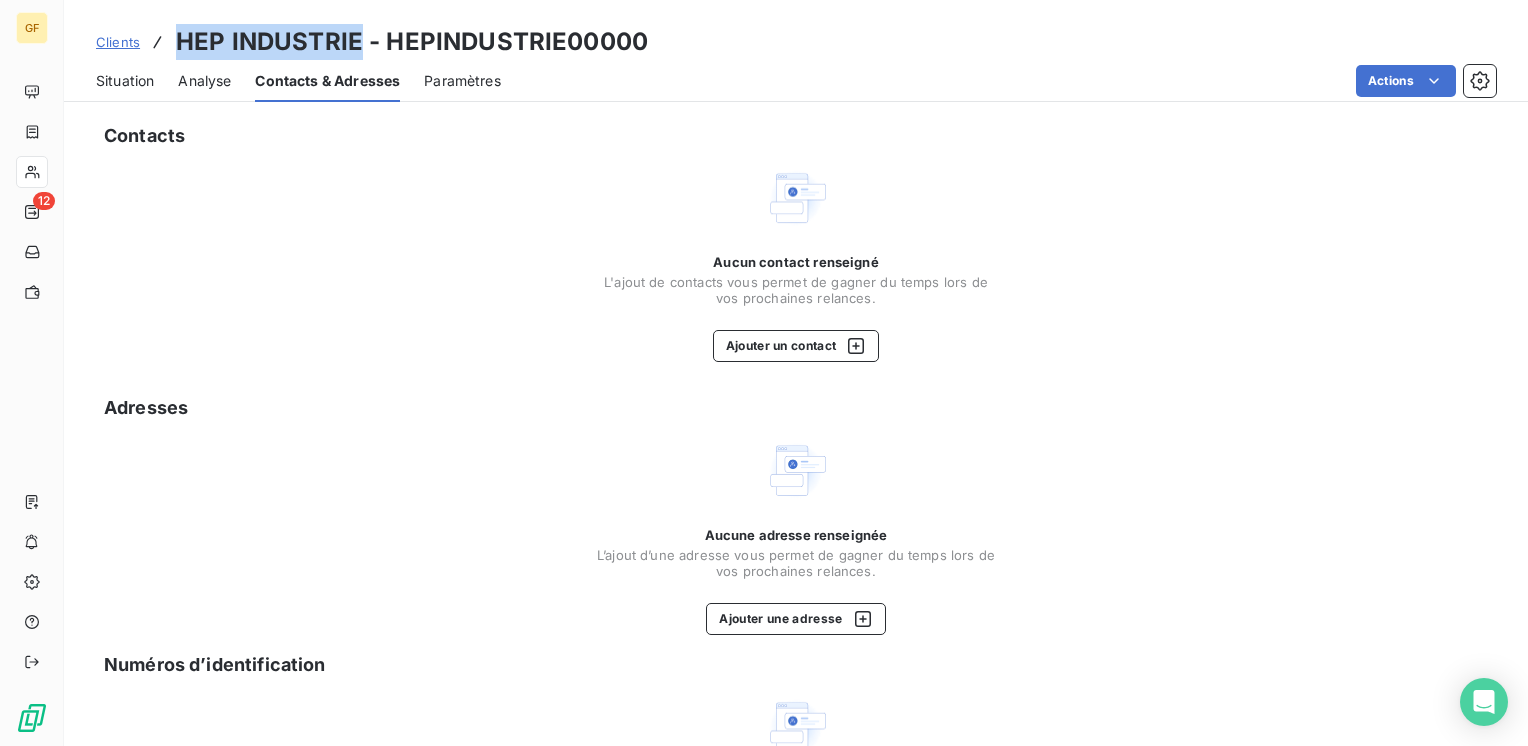 drag, startPoint x: 357, startPoint y: 41, endPoint x: 178, endPoint y: 43, distance: 179.01117 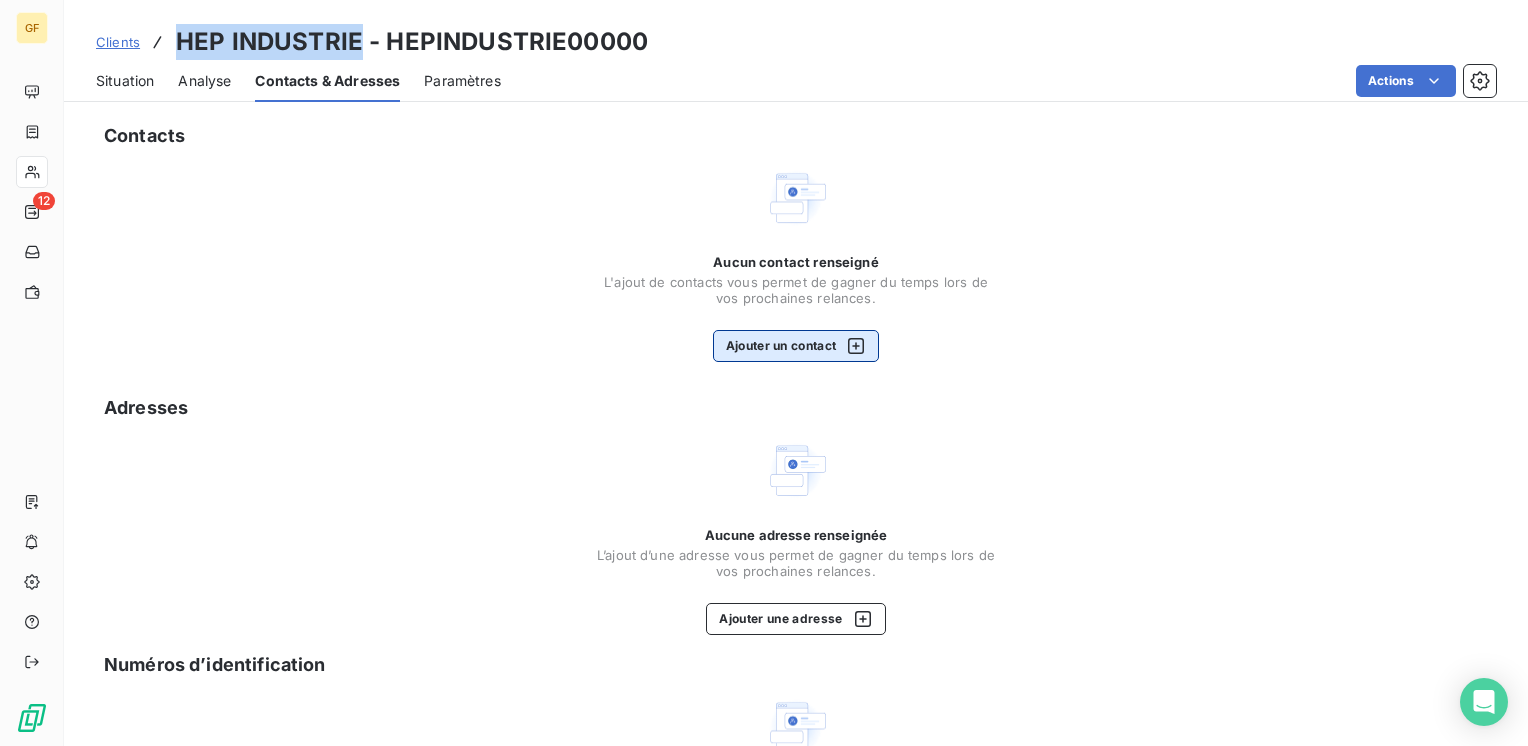 click on "Ajouter un contact" at bounding box center [796, 346] 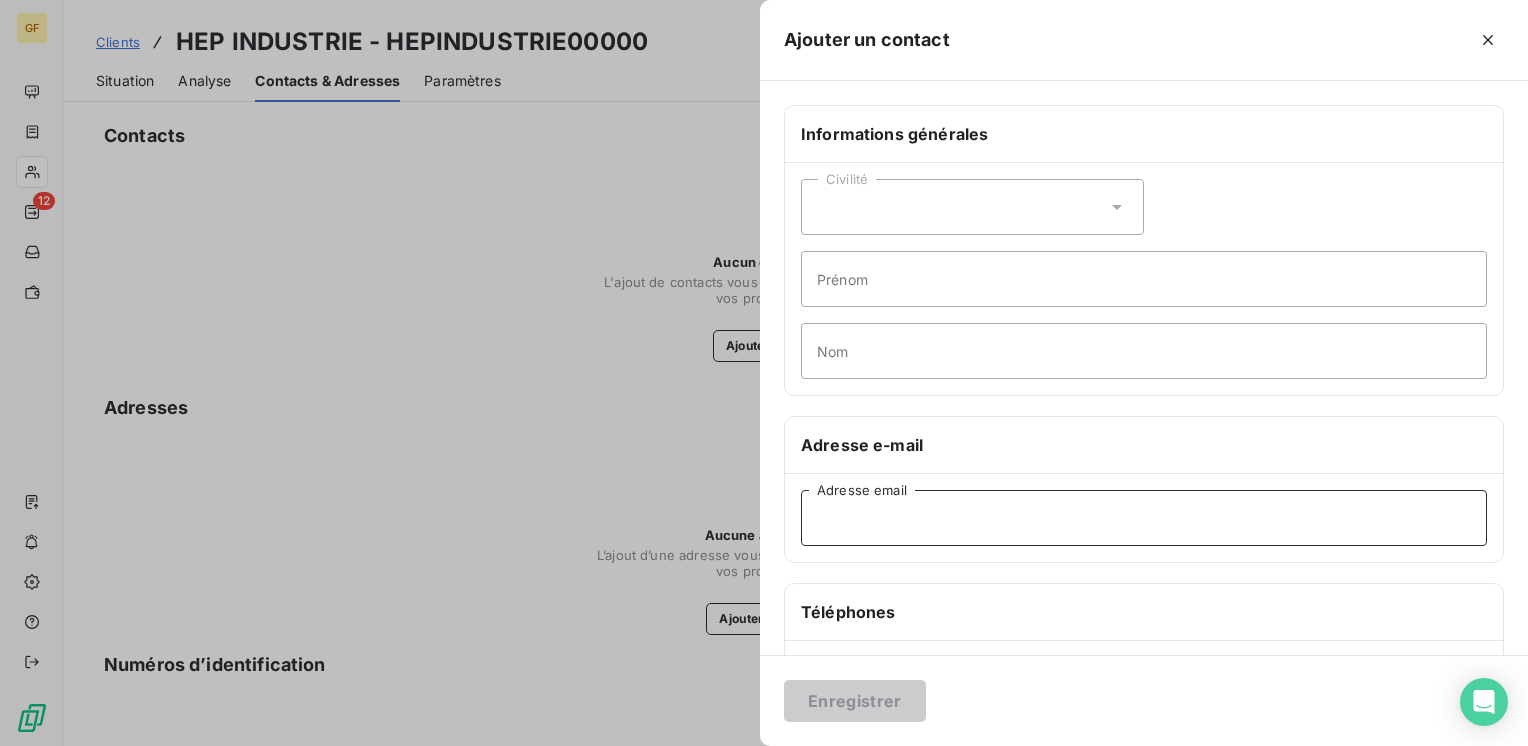 click on "Adresse email" at bounding box center [1144, 518] 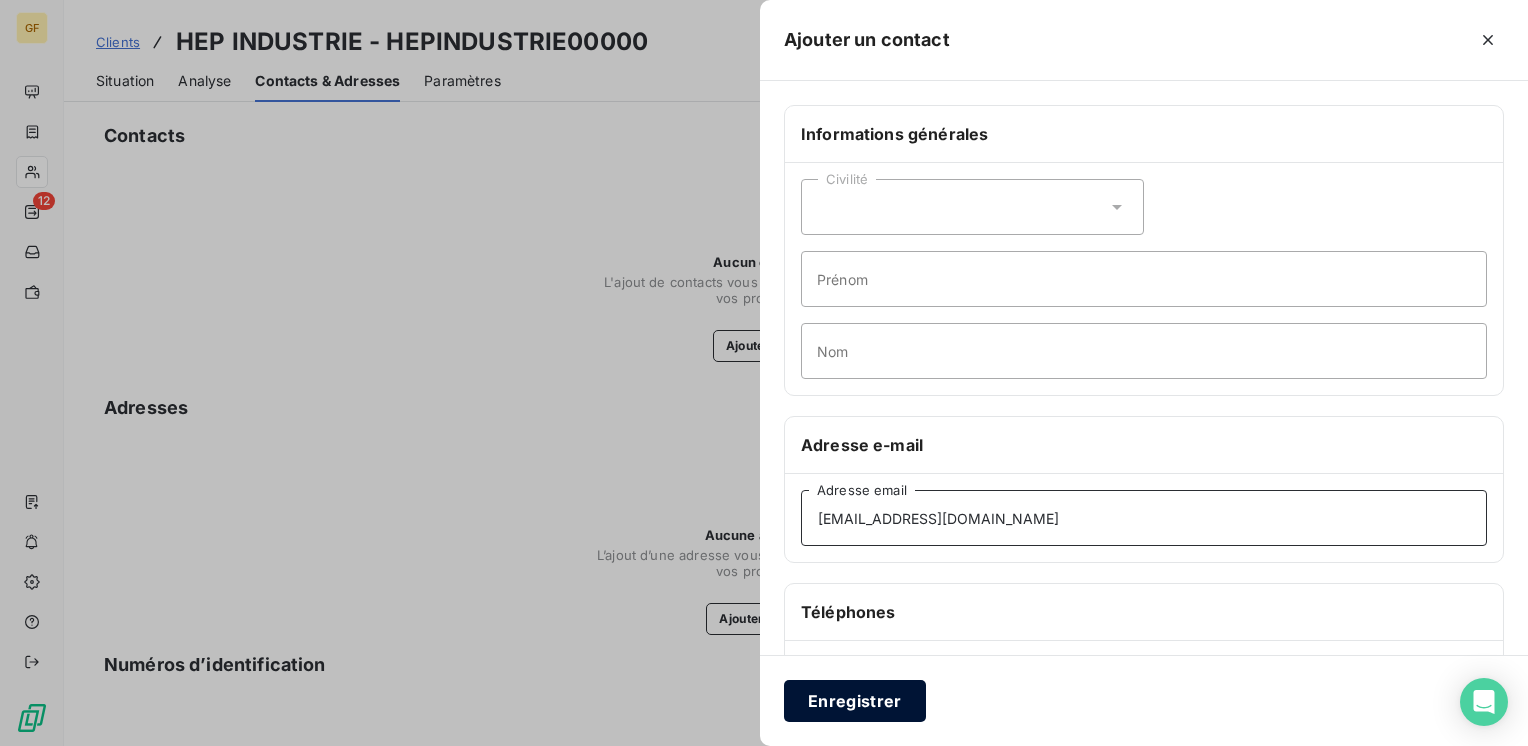 type on "[EMAIL_ADDRESS][DOMAIN_NAME]" 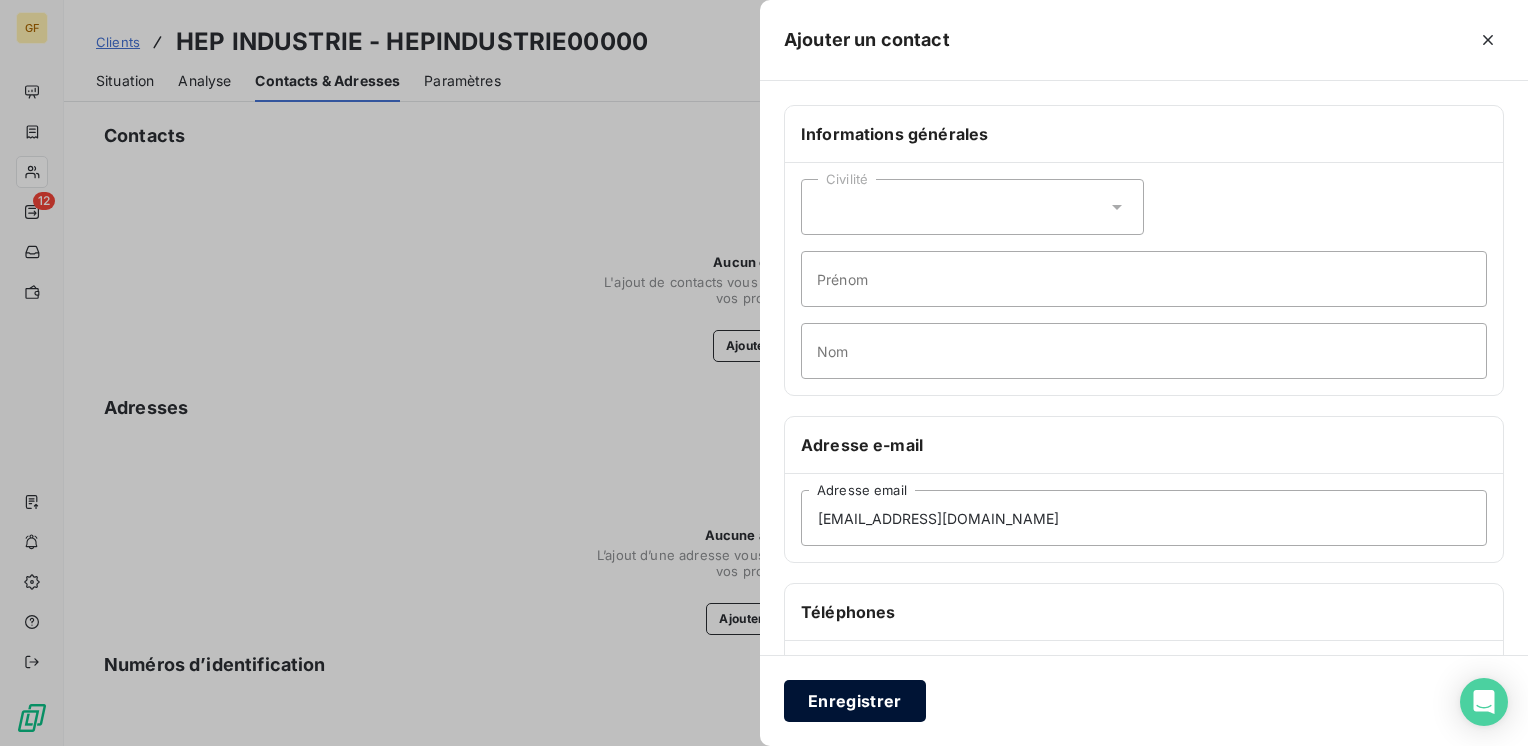 click on "Enregistrer" at bounding box center (855, 701) 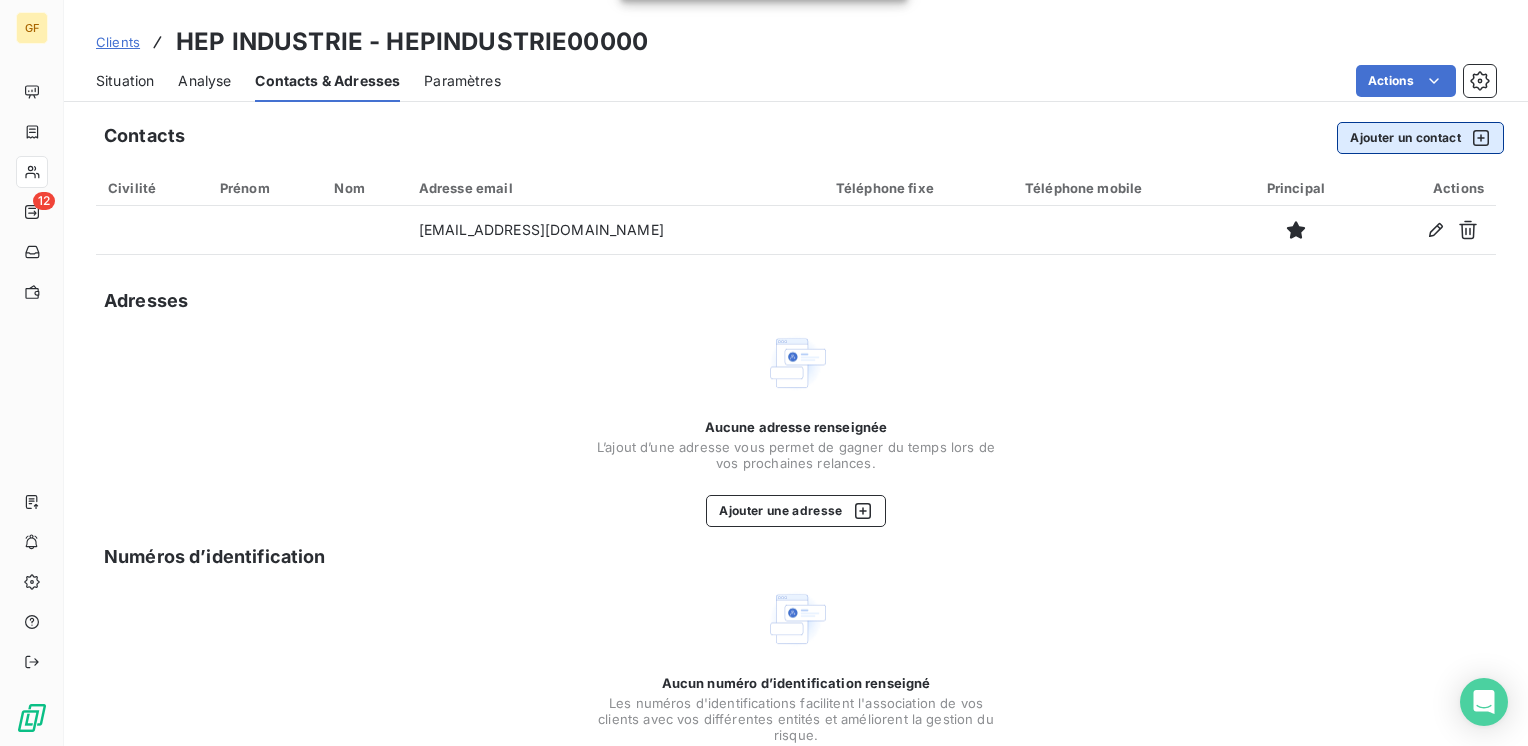 click on "Ajouter un contact" at bounding box center [1420, 138] 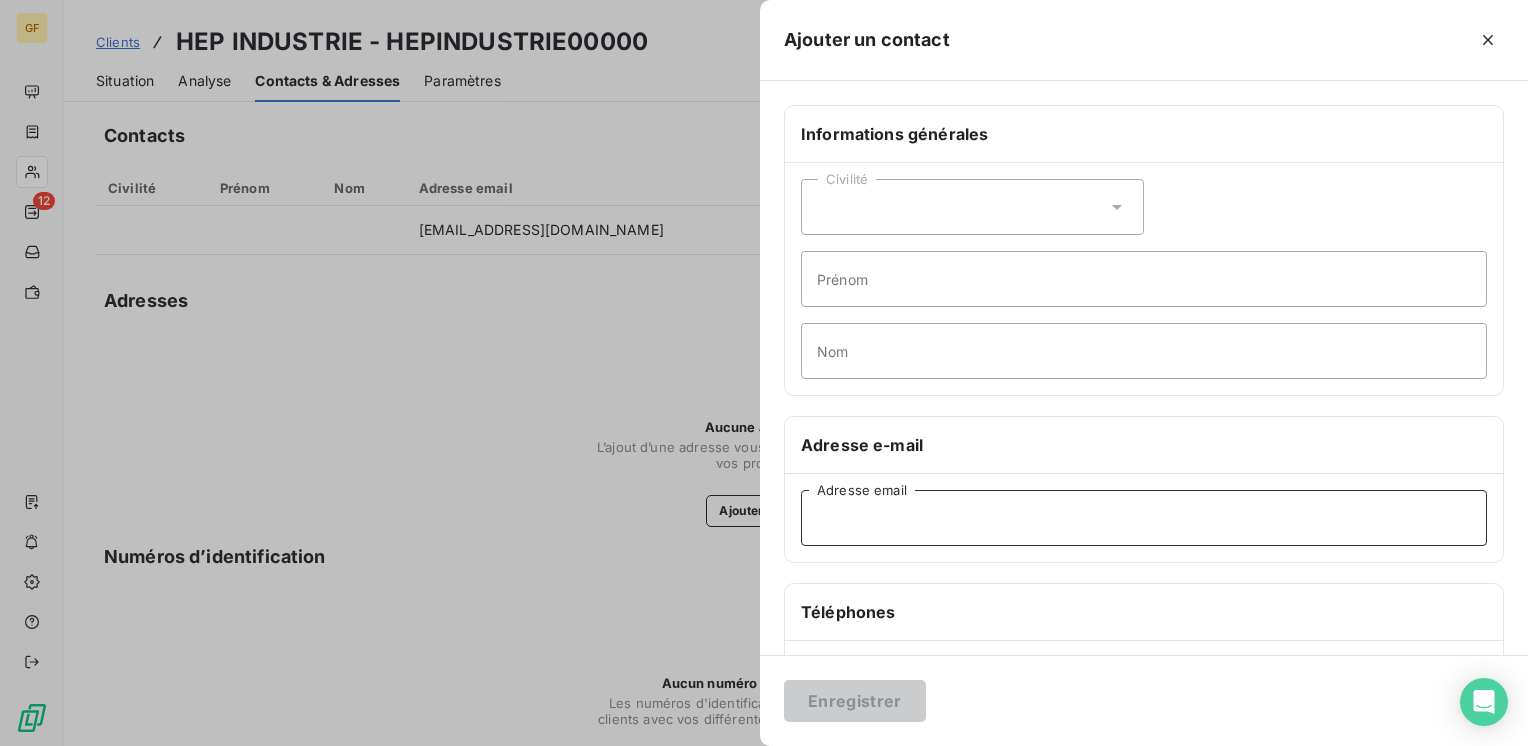 click on "Adresse email" at bounding box center [1144, 518] 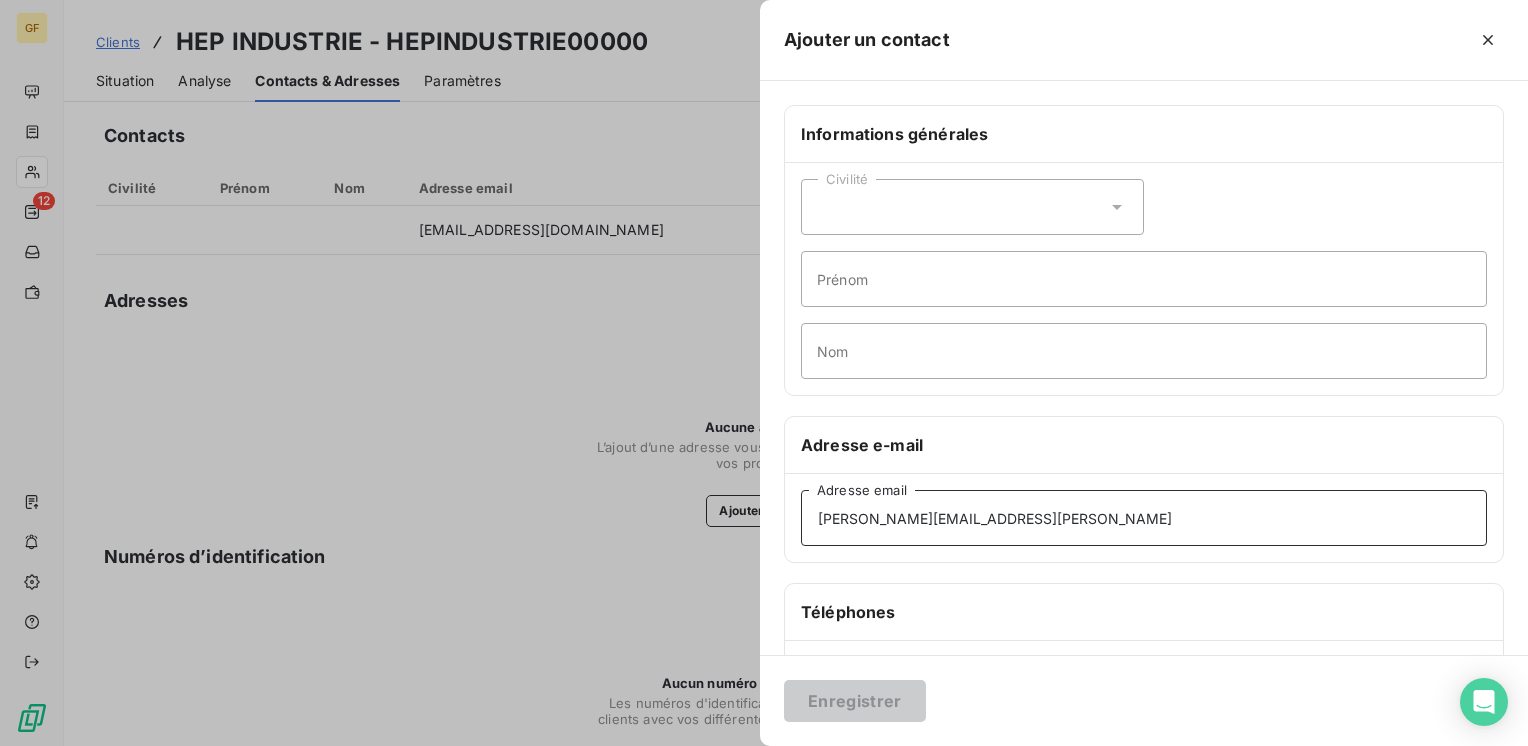 click on "[PERSON_NAME][EMAIL_ADDRESS][PERSON_NAME]" at bounding box center [1144, 518] 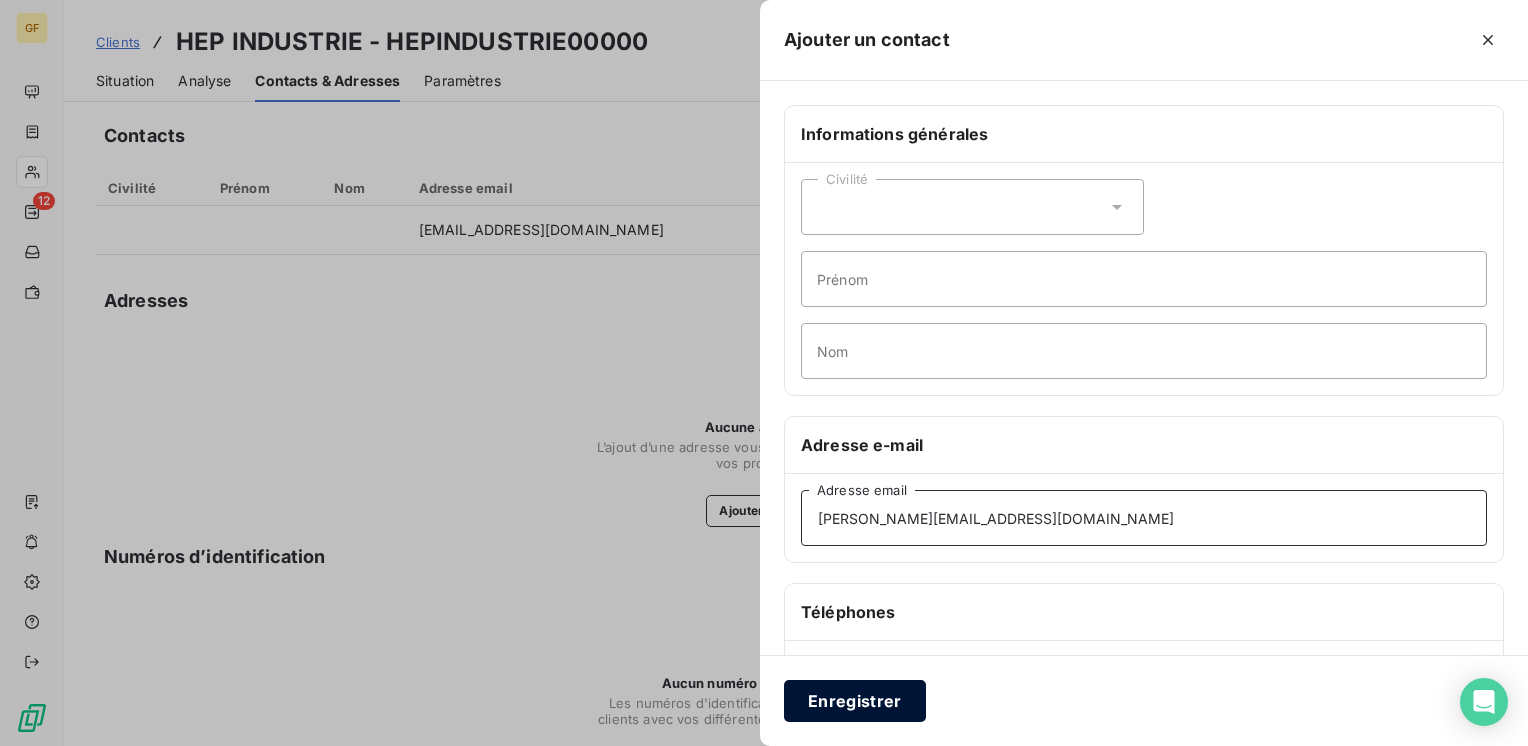 type on "[PERSON_NAME][EMAIL_ADDRESS][DOMAIN_NAME]" 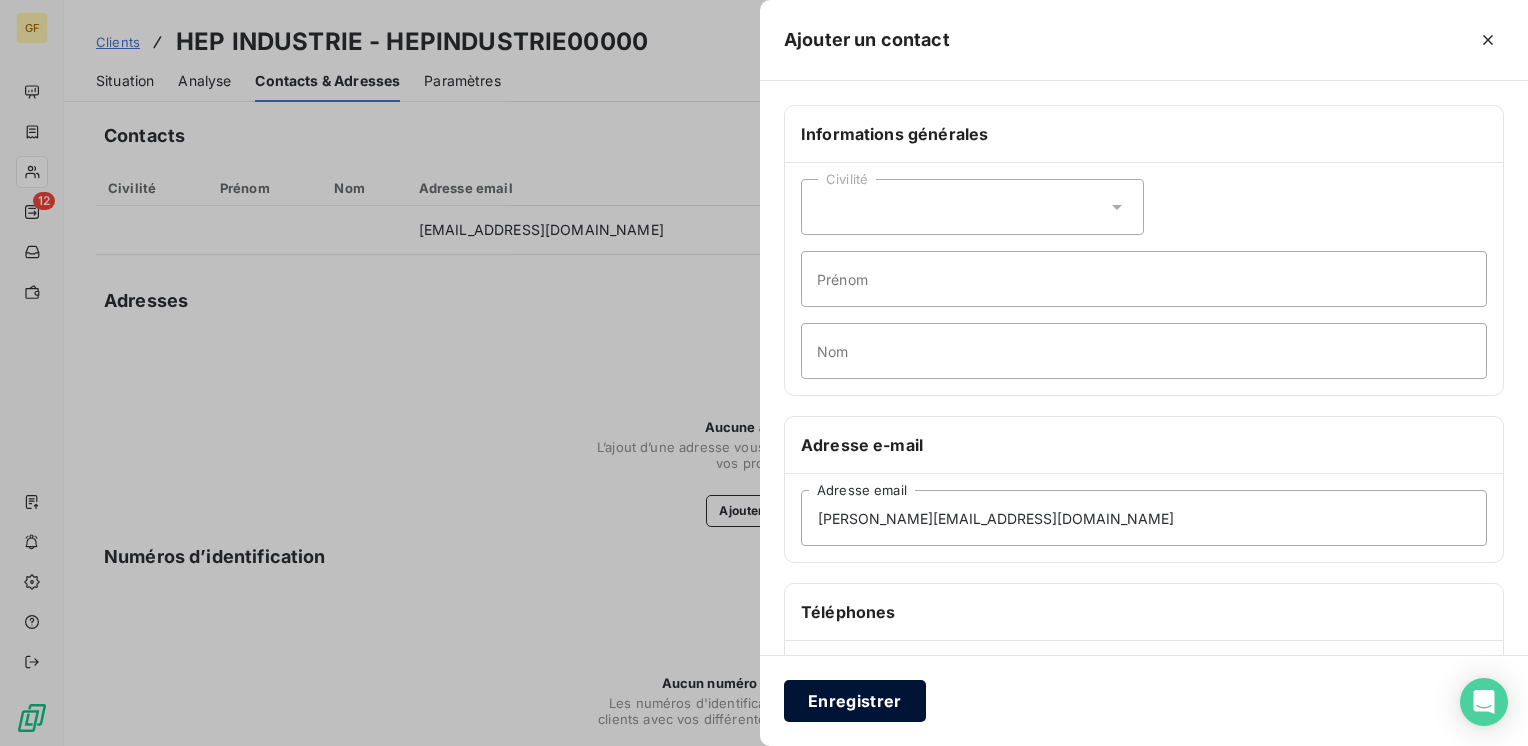 click on "Enregistrer" at bounding box center (855, 701) 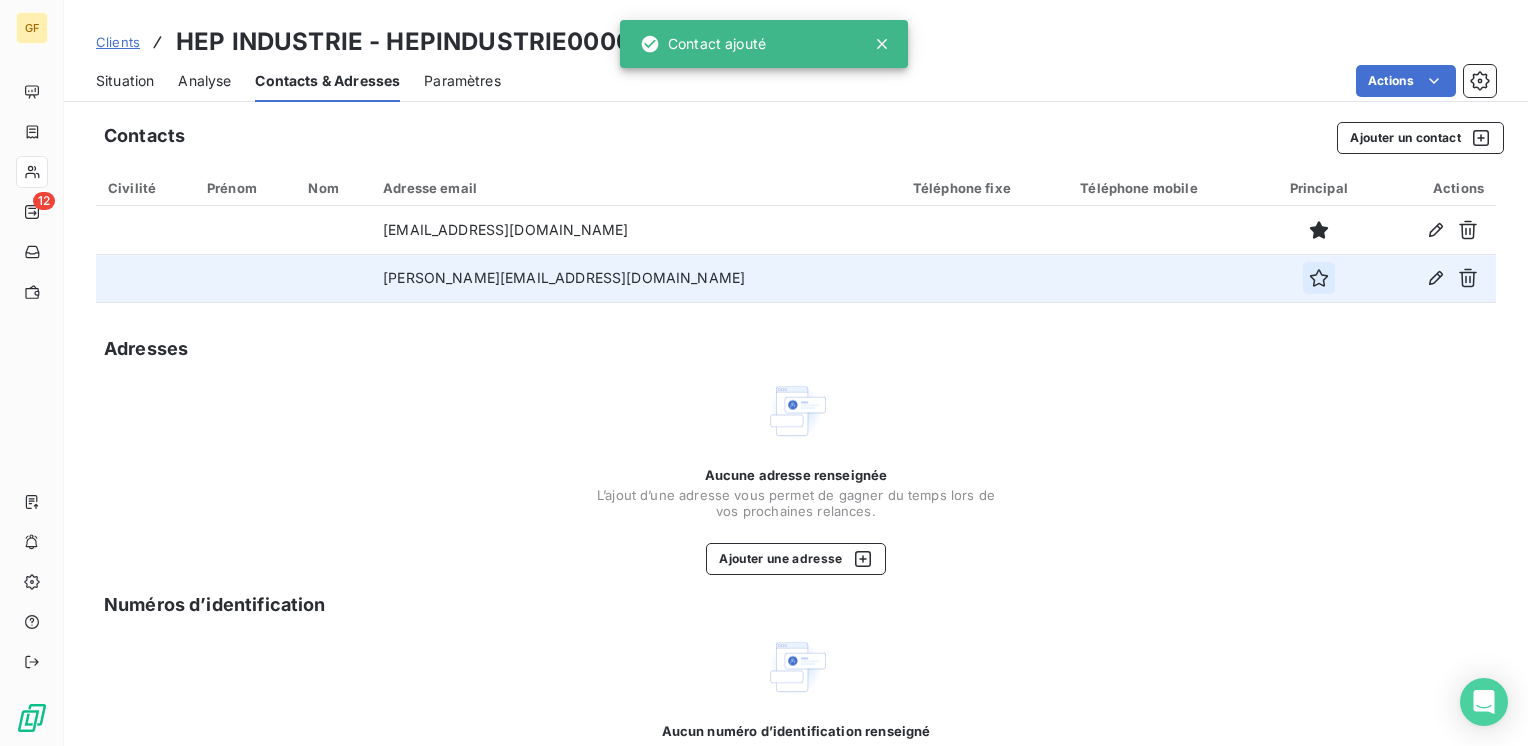 click 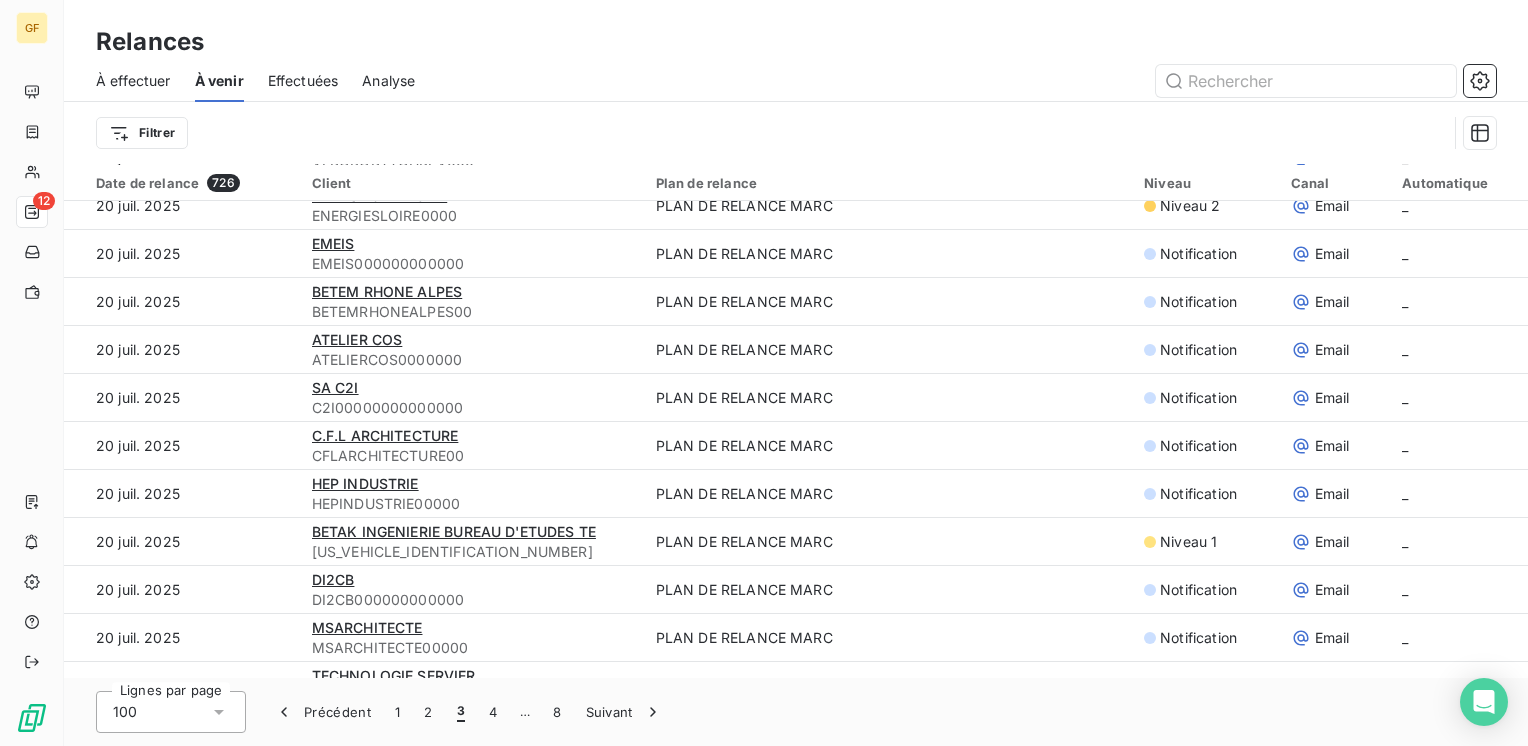 scroll, scrollTop: 400, scrollLeft: 0, axis: vertical 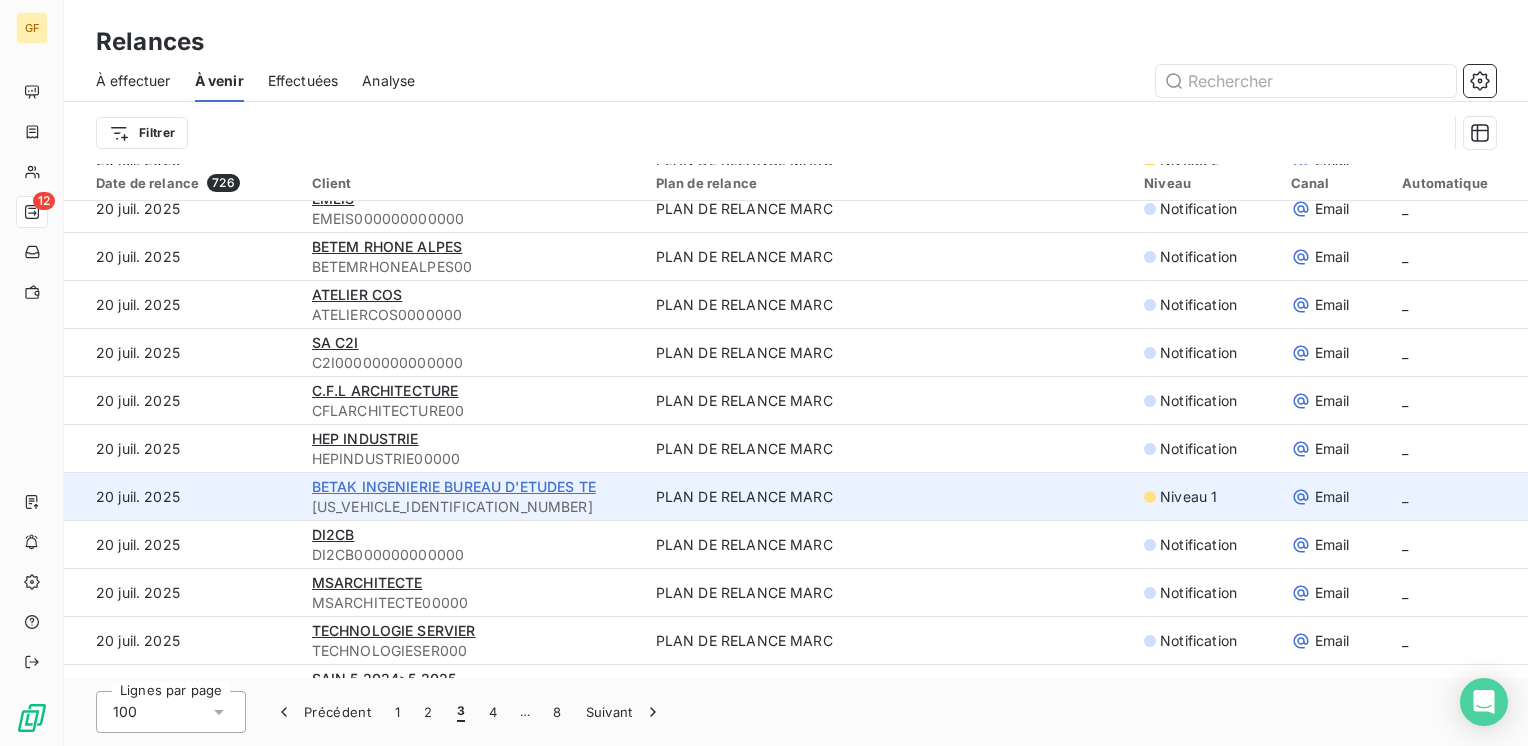 click on "BETAK INGENIERIE BUREAU D'ETUDES TE" at bounding box center (454, 486) 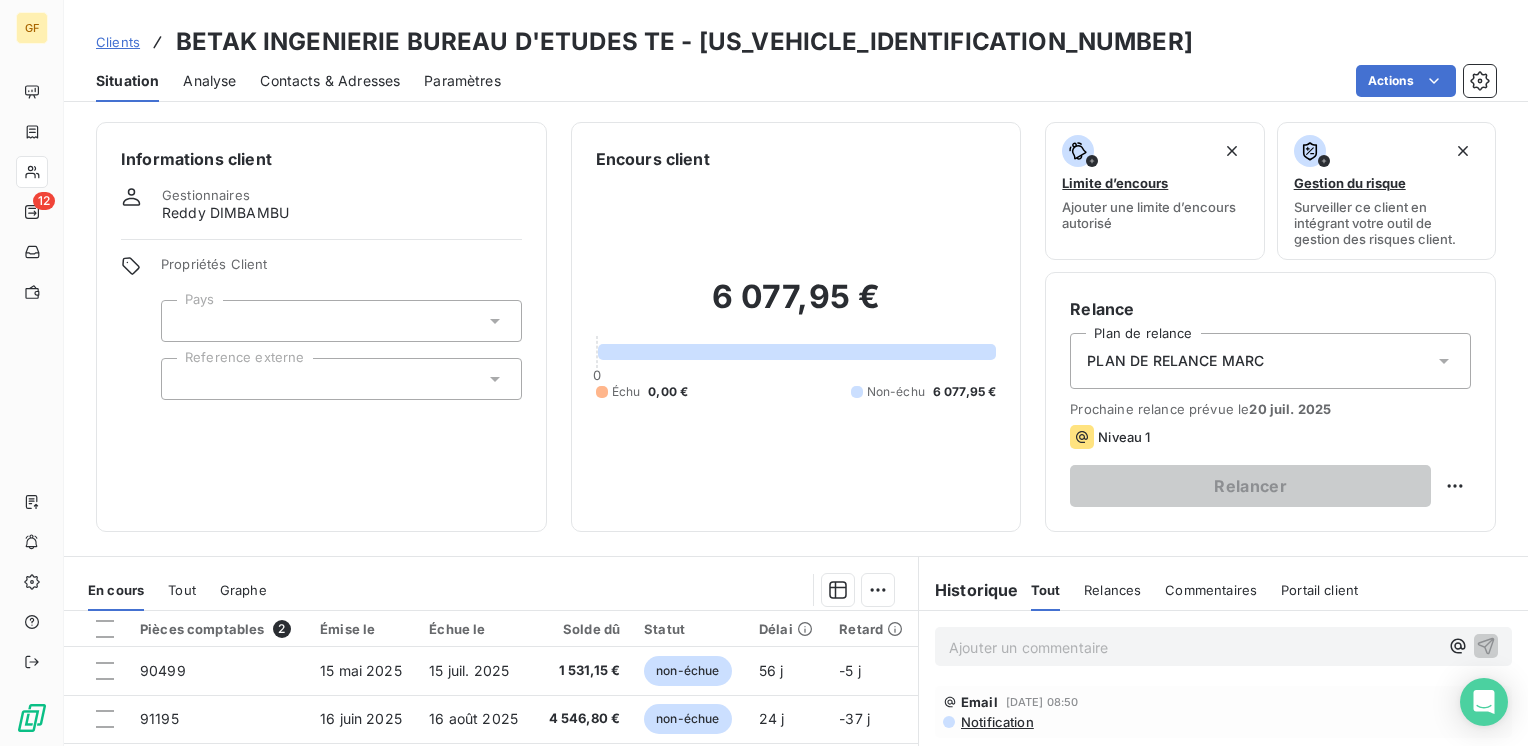 click on "Contacts & Adresses" at bounding box center [330, 81] 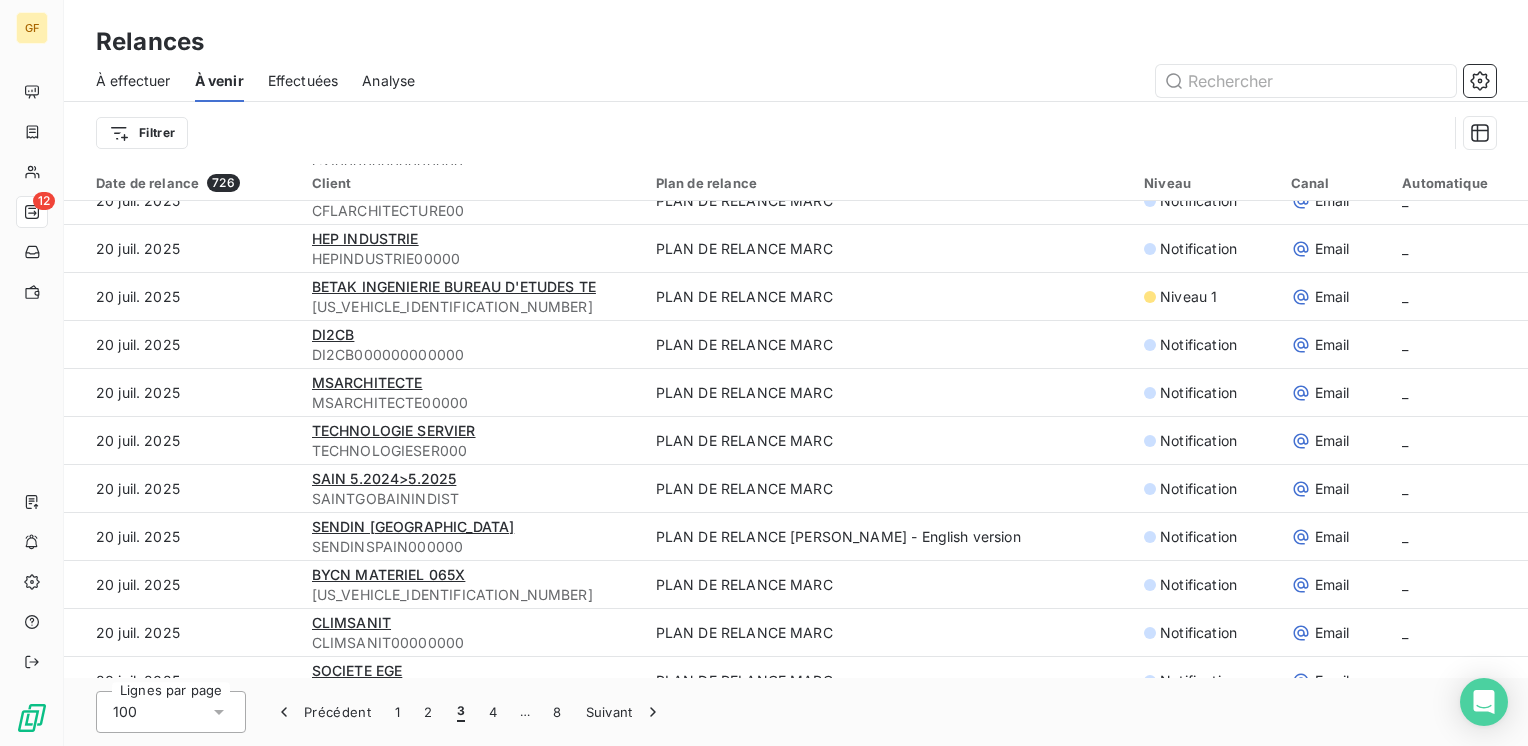 scroll, scrollTop: 500, scrollLeft: 0, axis: vertical 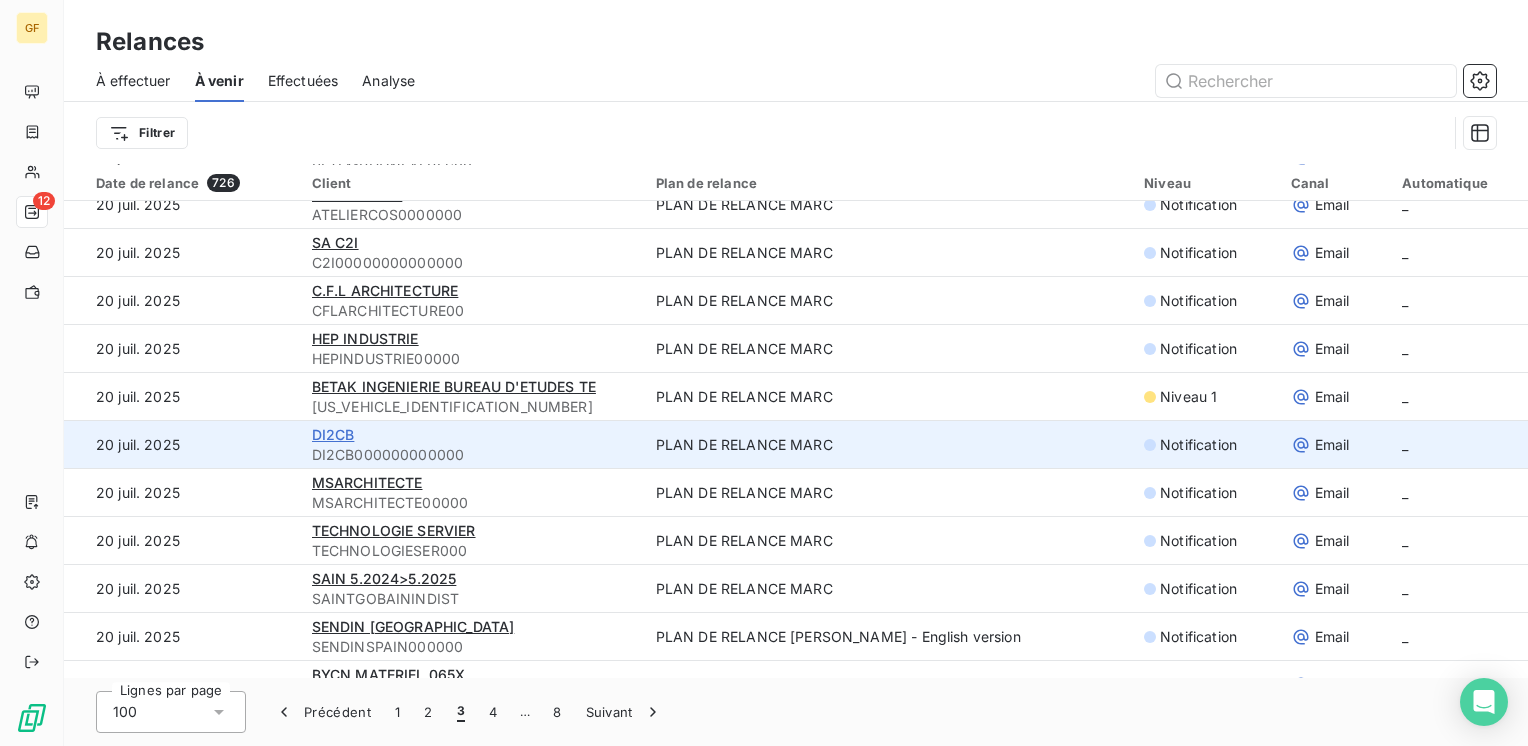 click on "DI2CB" at bounding box center [333, 434] 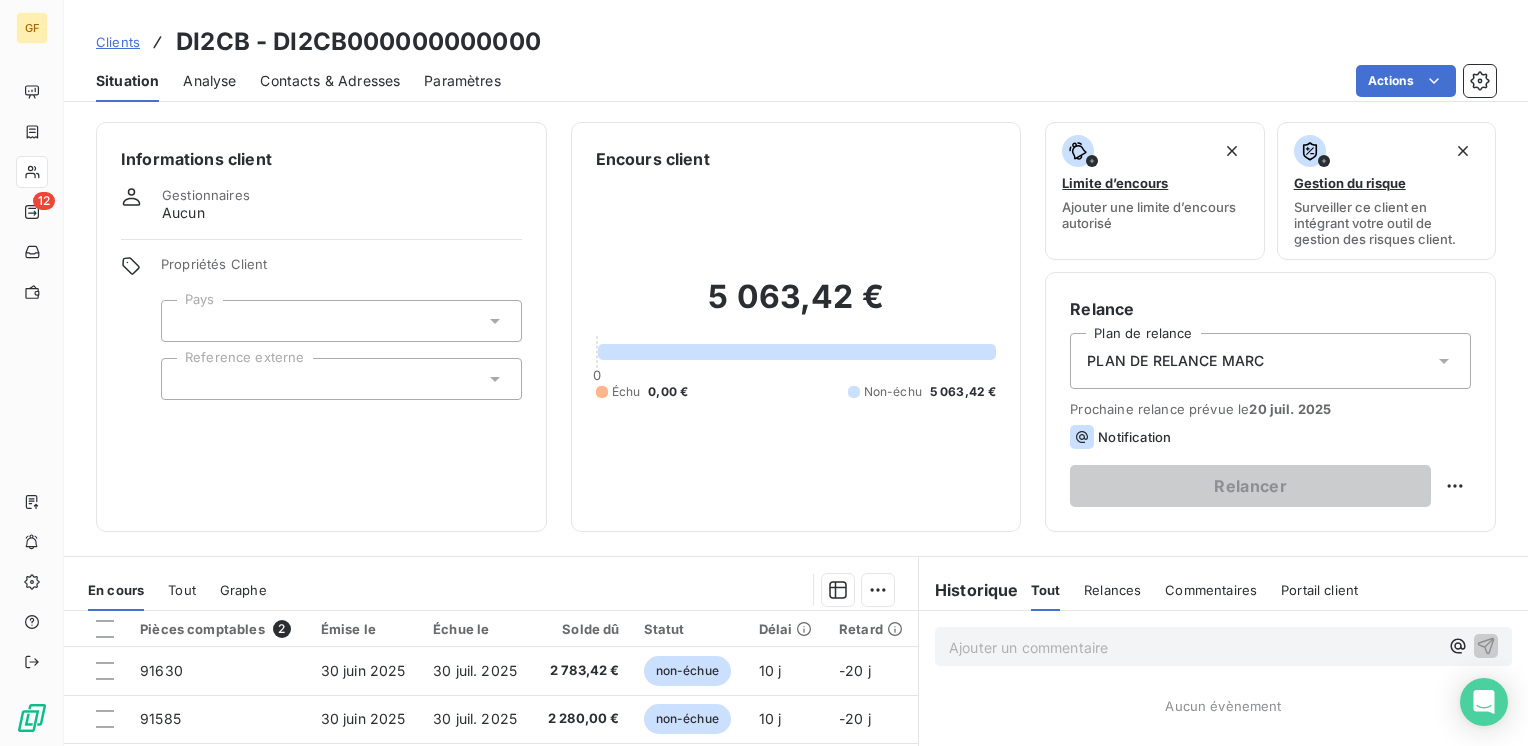 click on "Contacts & Adresses" at bounding box center [330, 81] 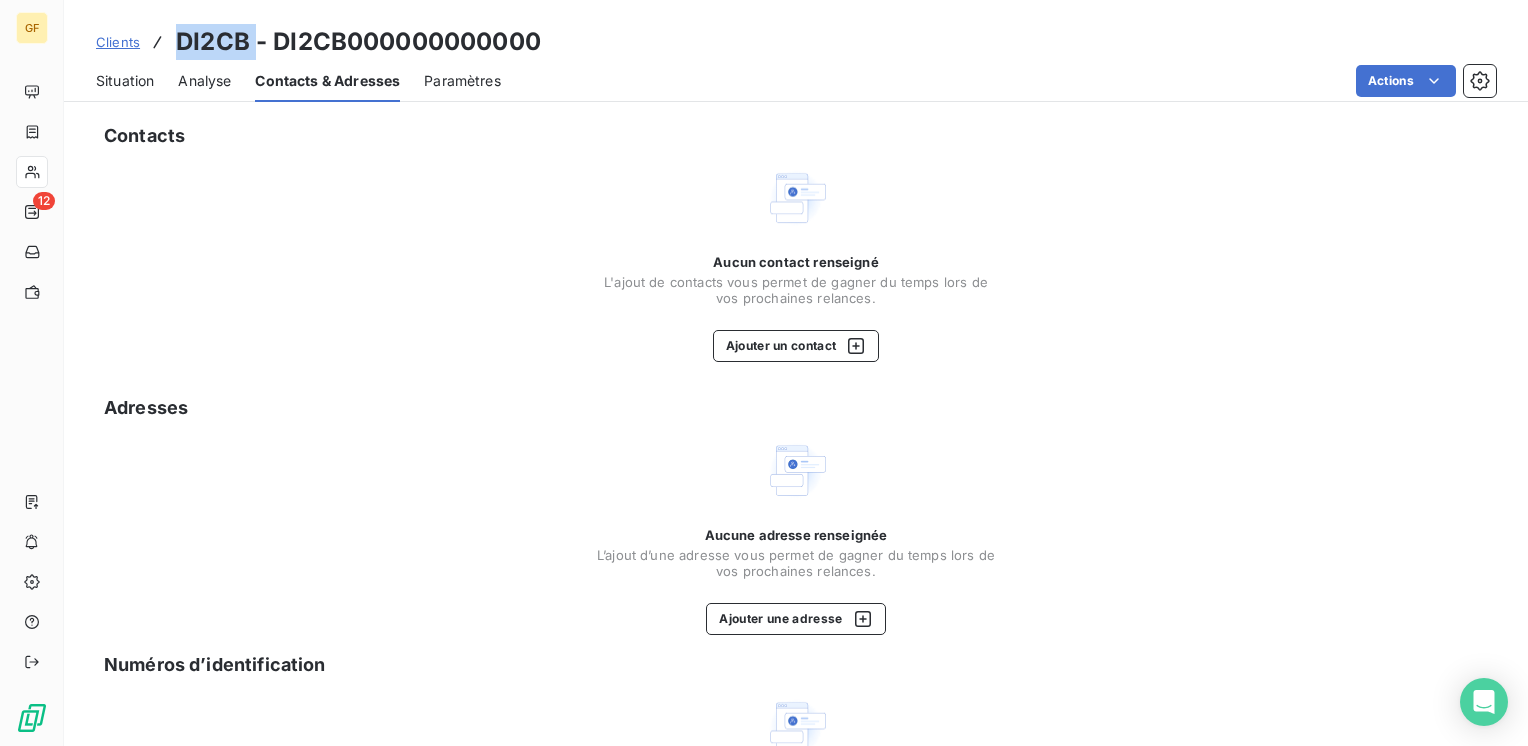 drag, startPoint x: 252, startPoint y: 40, endPoint x: 176, endPoint y: 54, distance: 77.27872 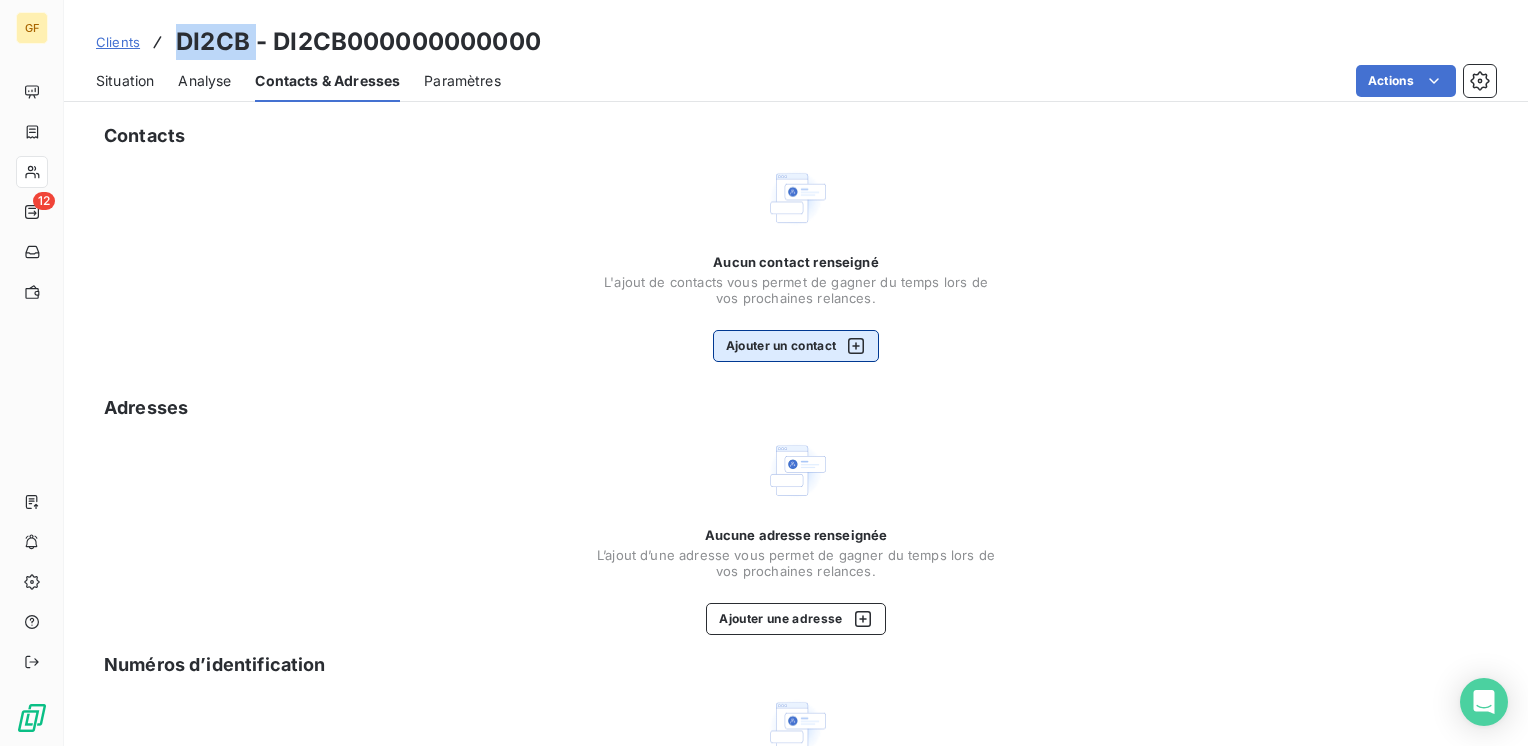 click on "Ajouter un contact" at bounding box center (796, 346) 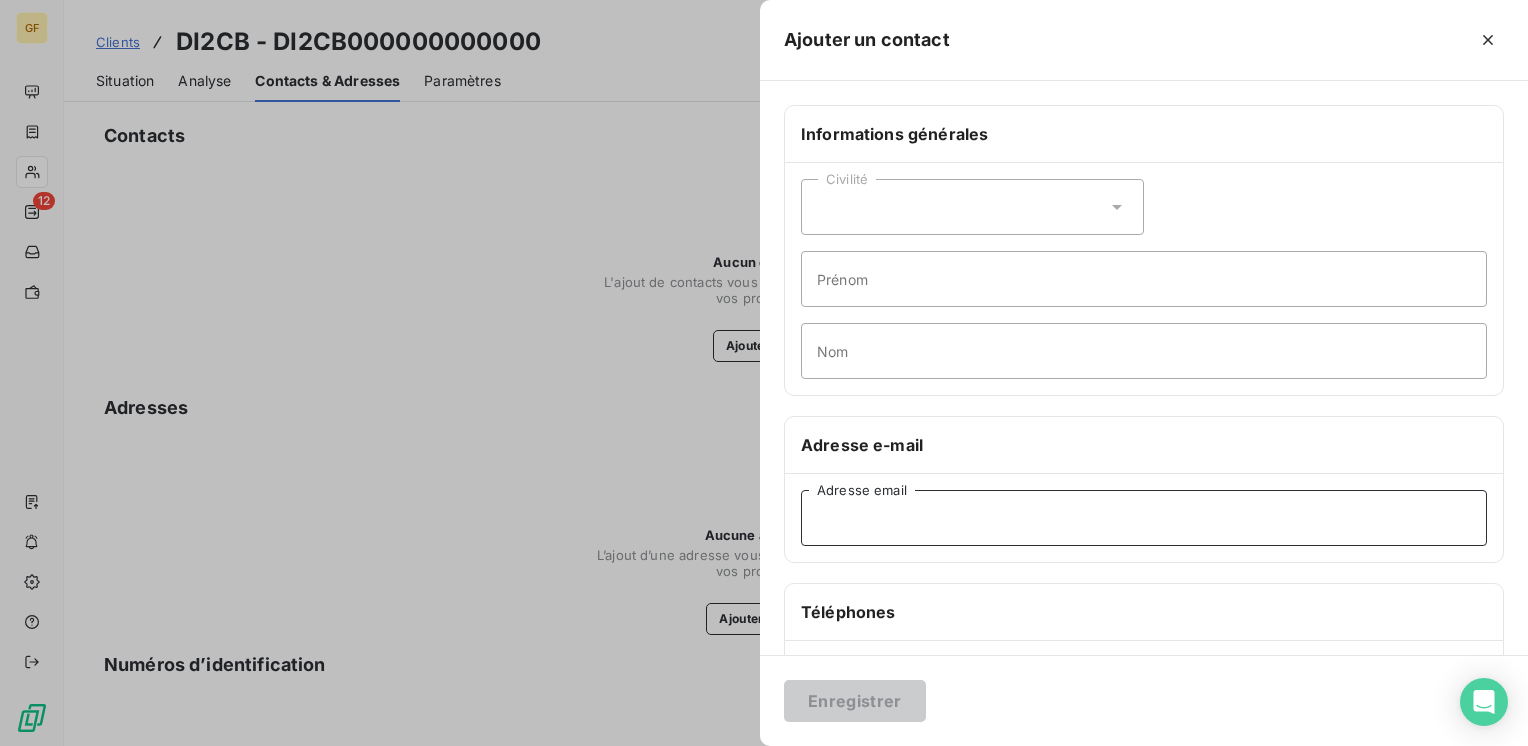 click on "Adresse email" at bounding box center [1144, 518] 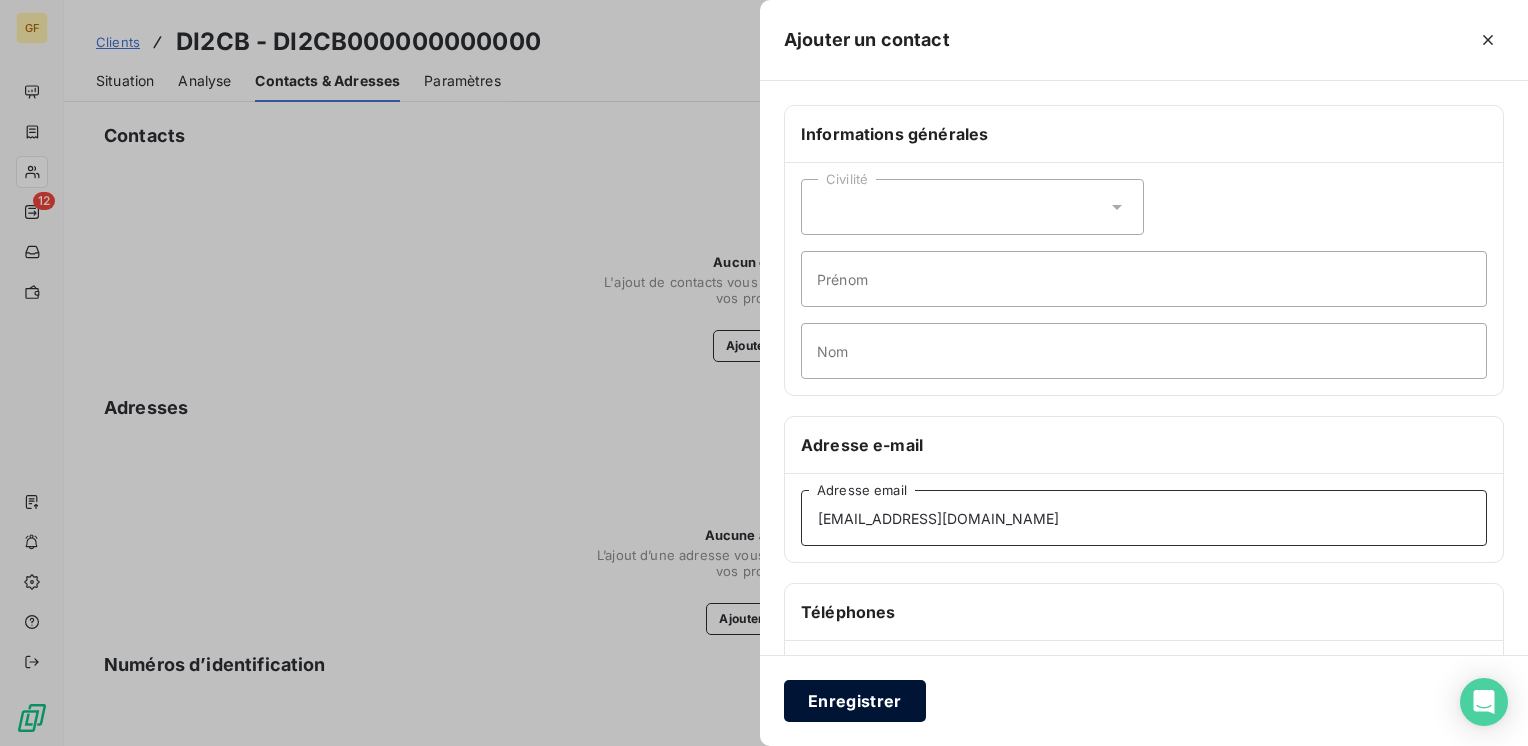 type on "[EMAIL_ADDRESS][DOMAIN_NAME]" 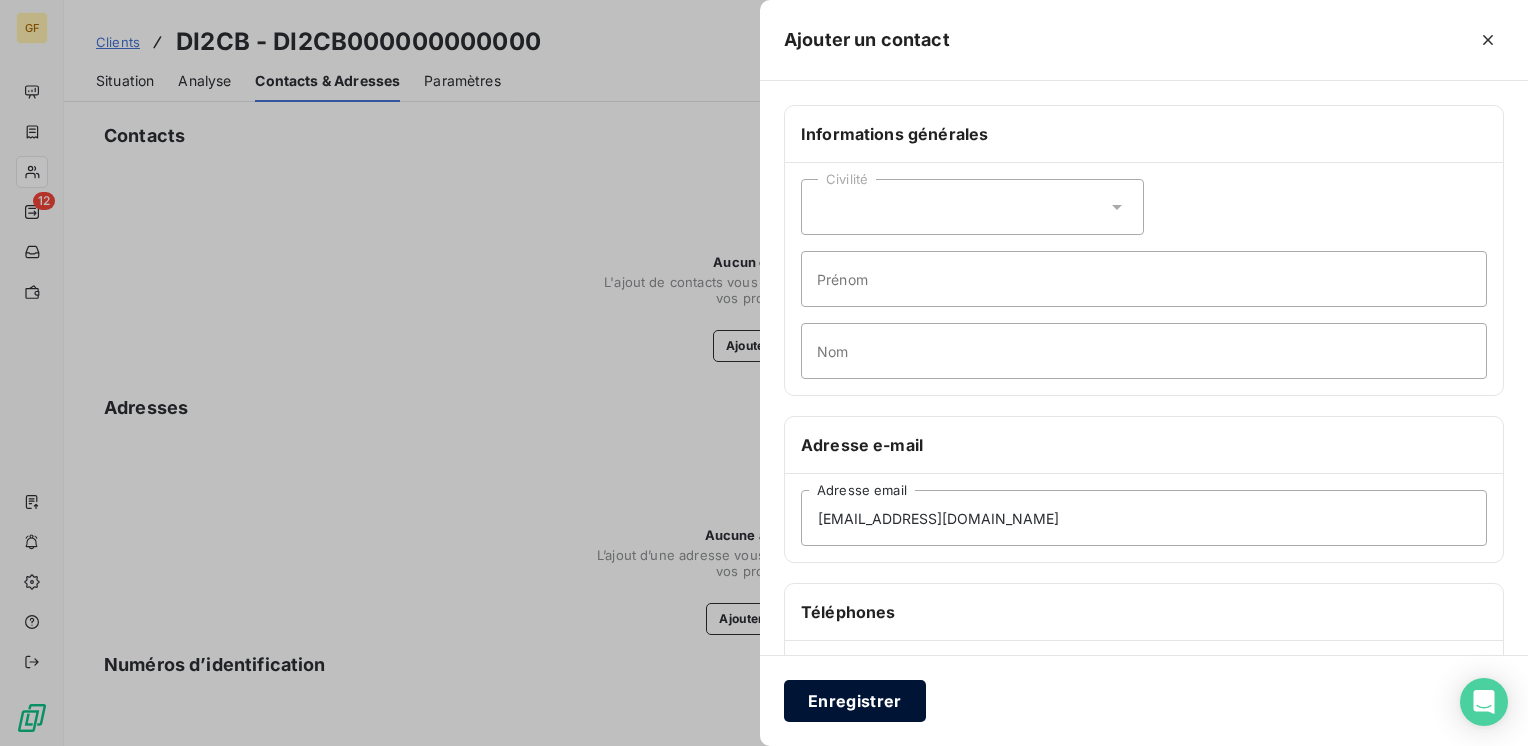 click on "Enregistrer" at bounding box center [855, 701] 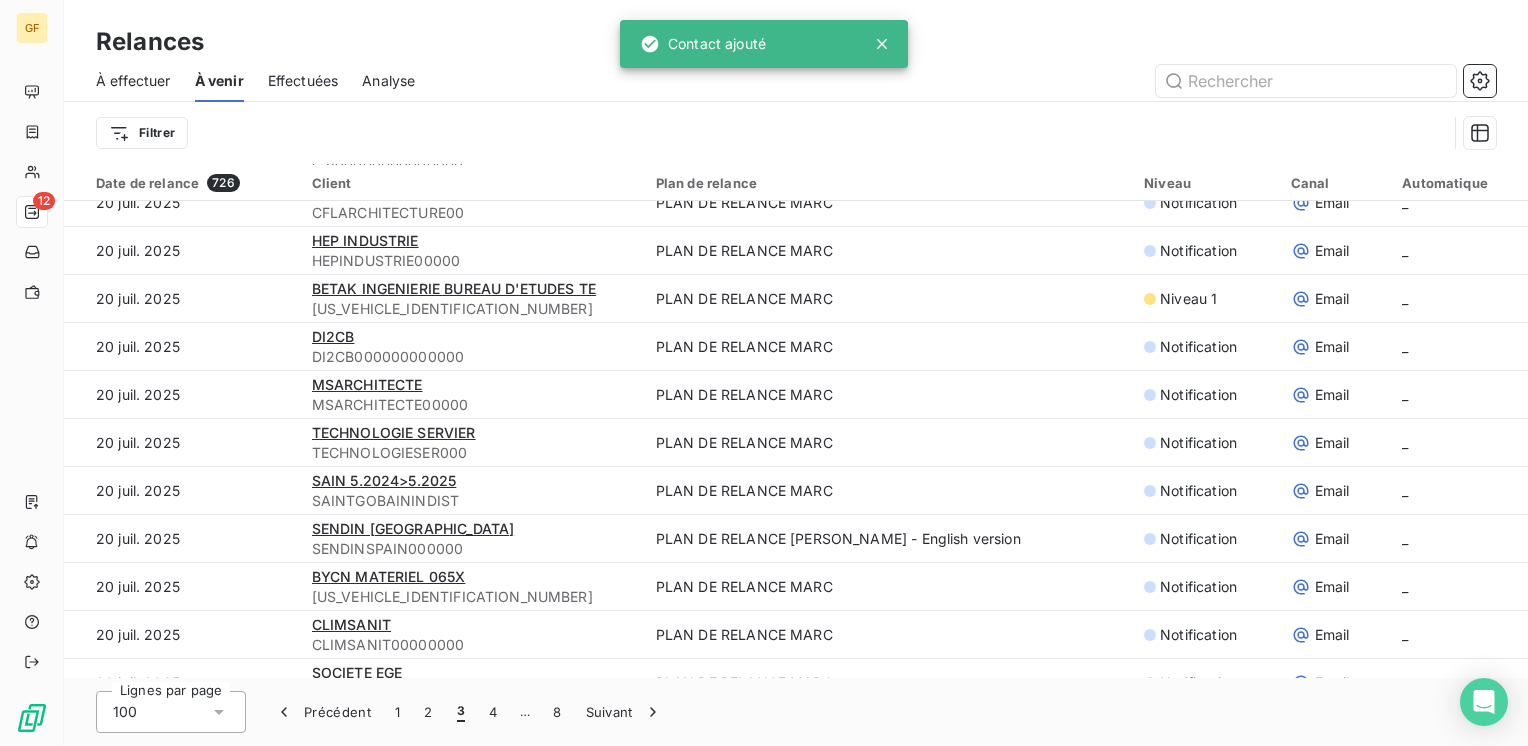 scroll, scrollTop: 600, scrollLeft: 0, axis: vertical 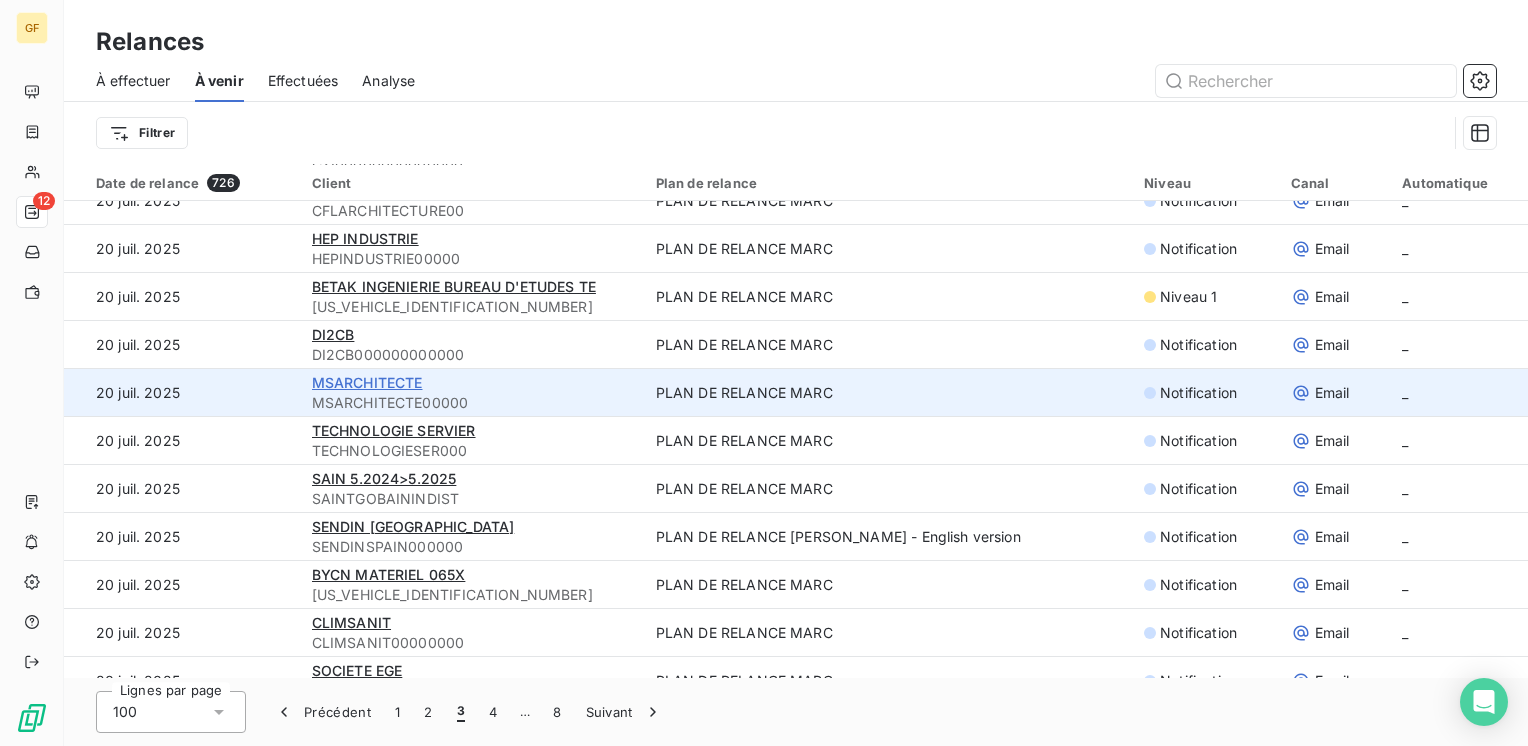 click on "MSARCHITECTE" at bounding box center [367, 382] 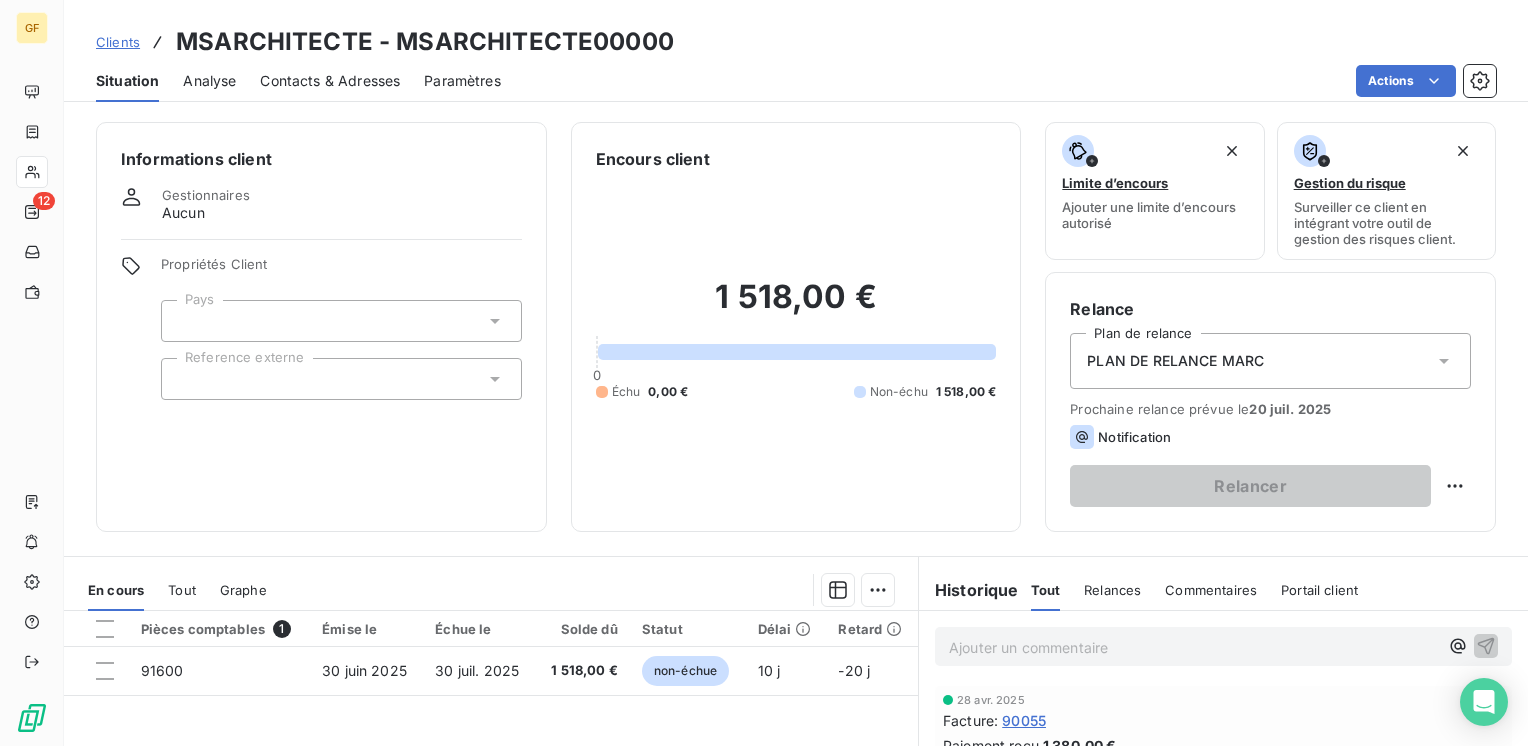 click on "Contacts & Adresses" at bounding box center [330, 81] 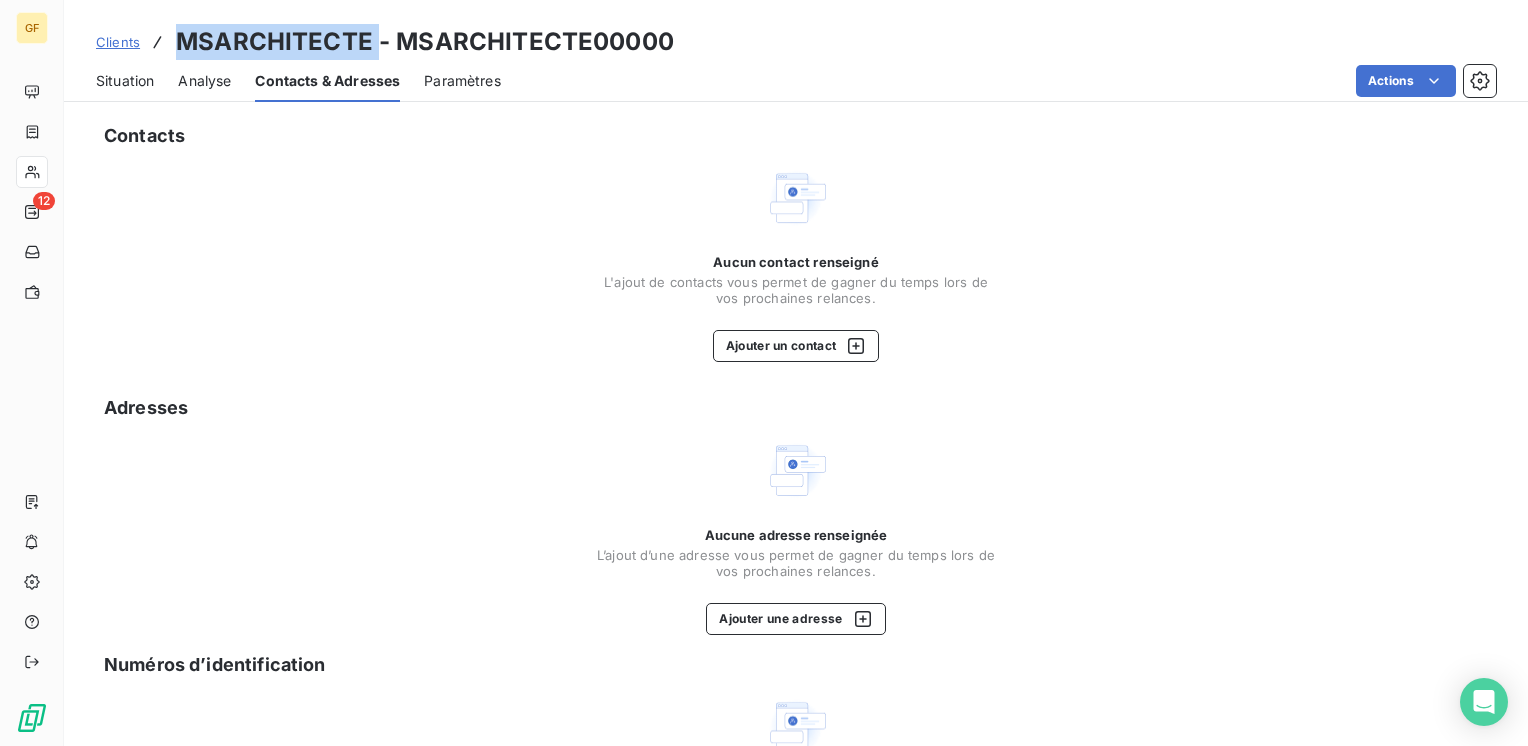 drag, startPoint x: 375, startPoint y: 37, endPoint x: 165, endPoint y: 48, distance: 210.2879 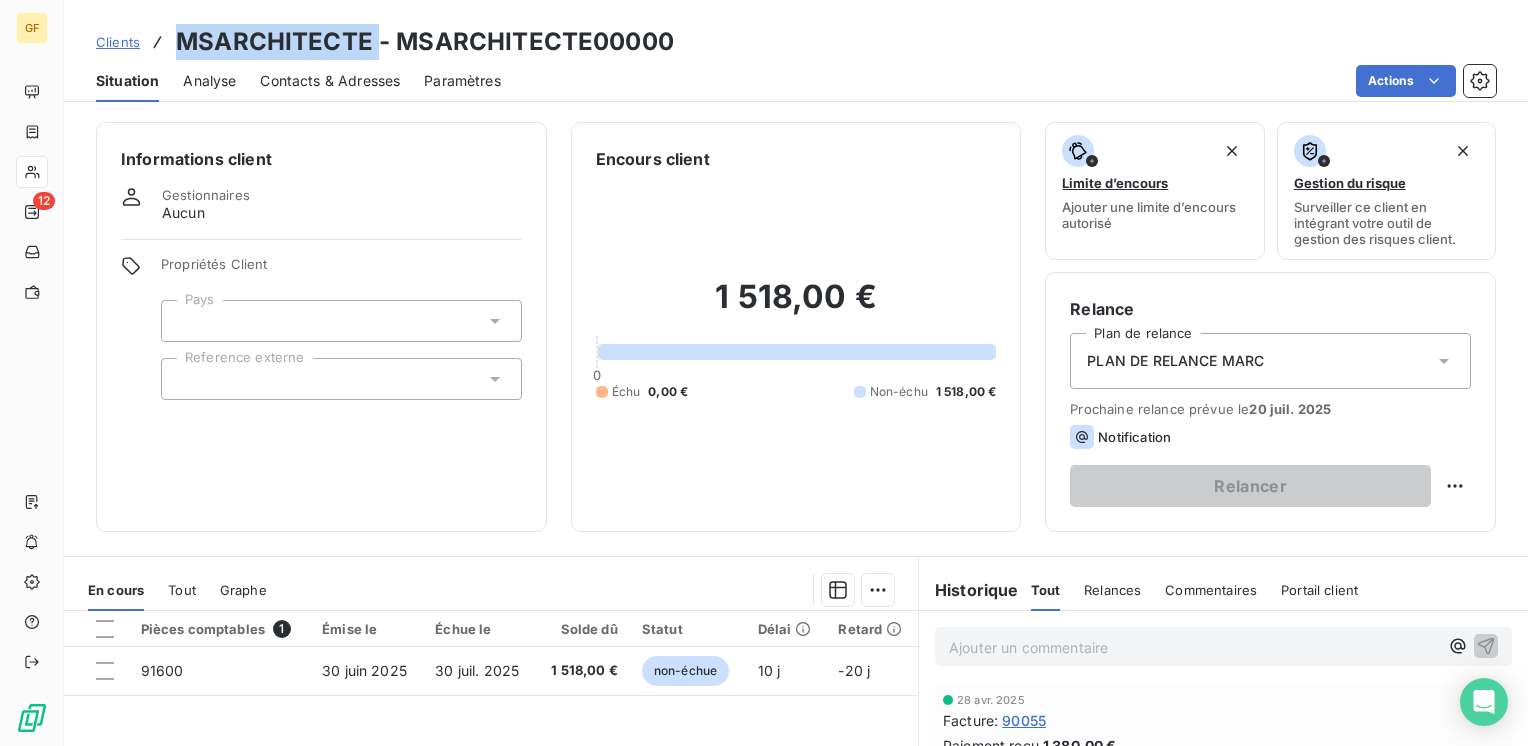 click on "Contacts & Adresses" at bounding box center (330, 81) 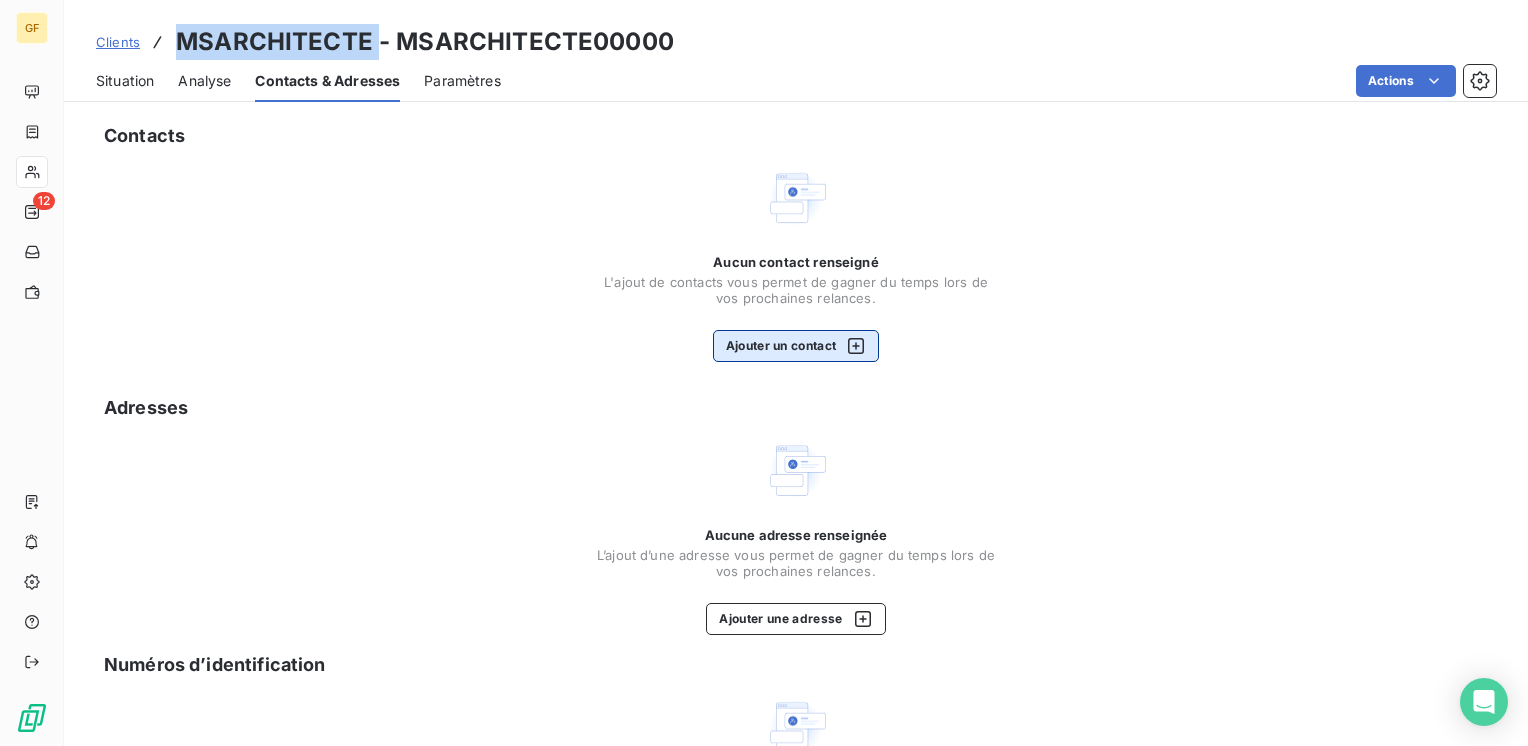 click on "Ajouter un contact" at bounding box center [796, 346] 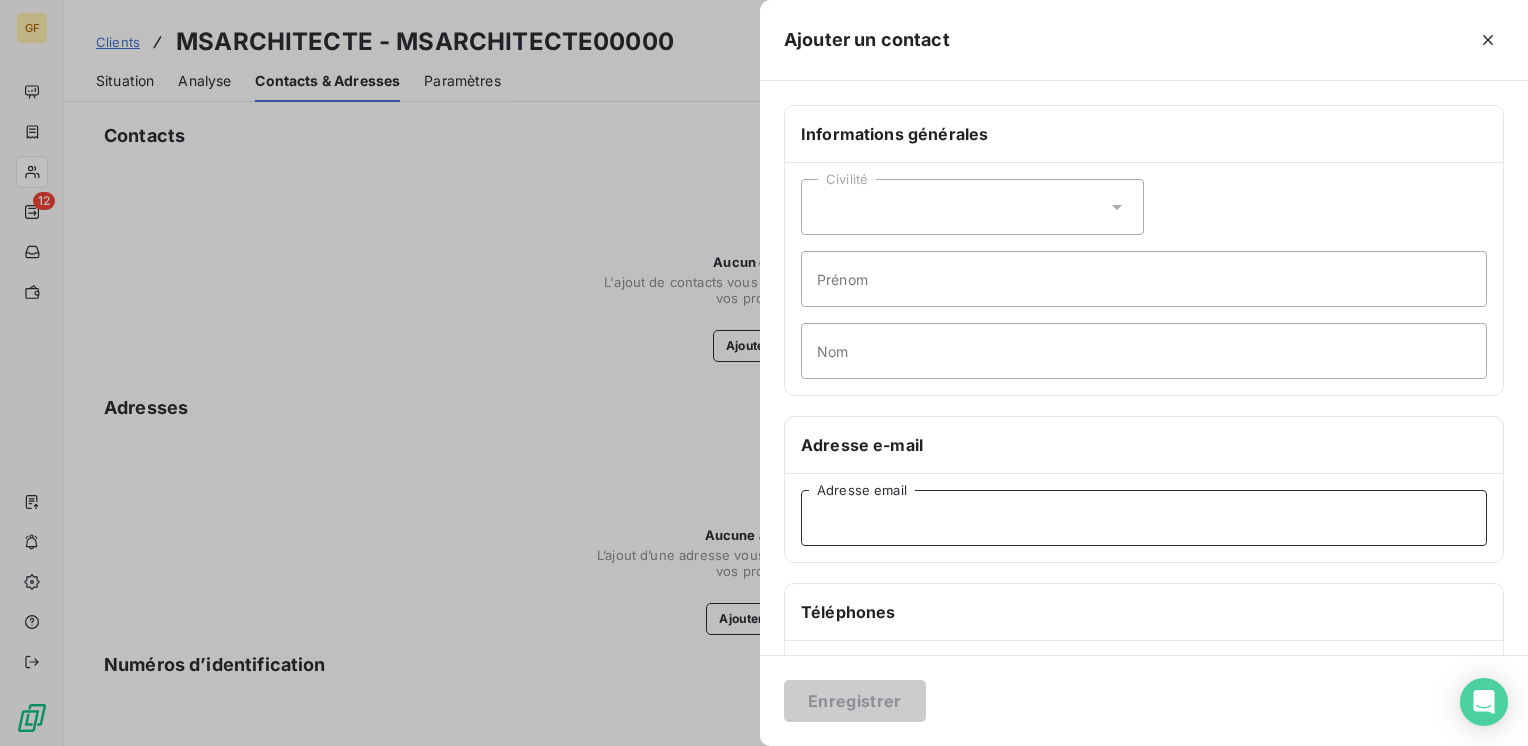 click on "Adresse email" at bounding box center [1144, 518] 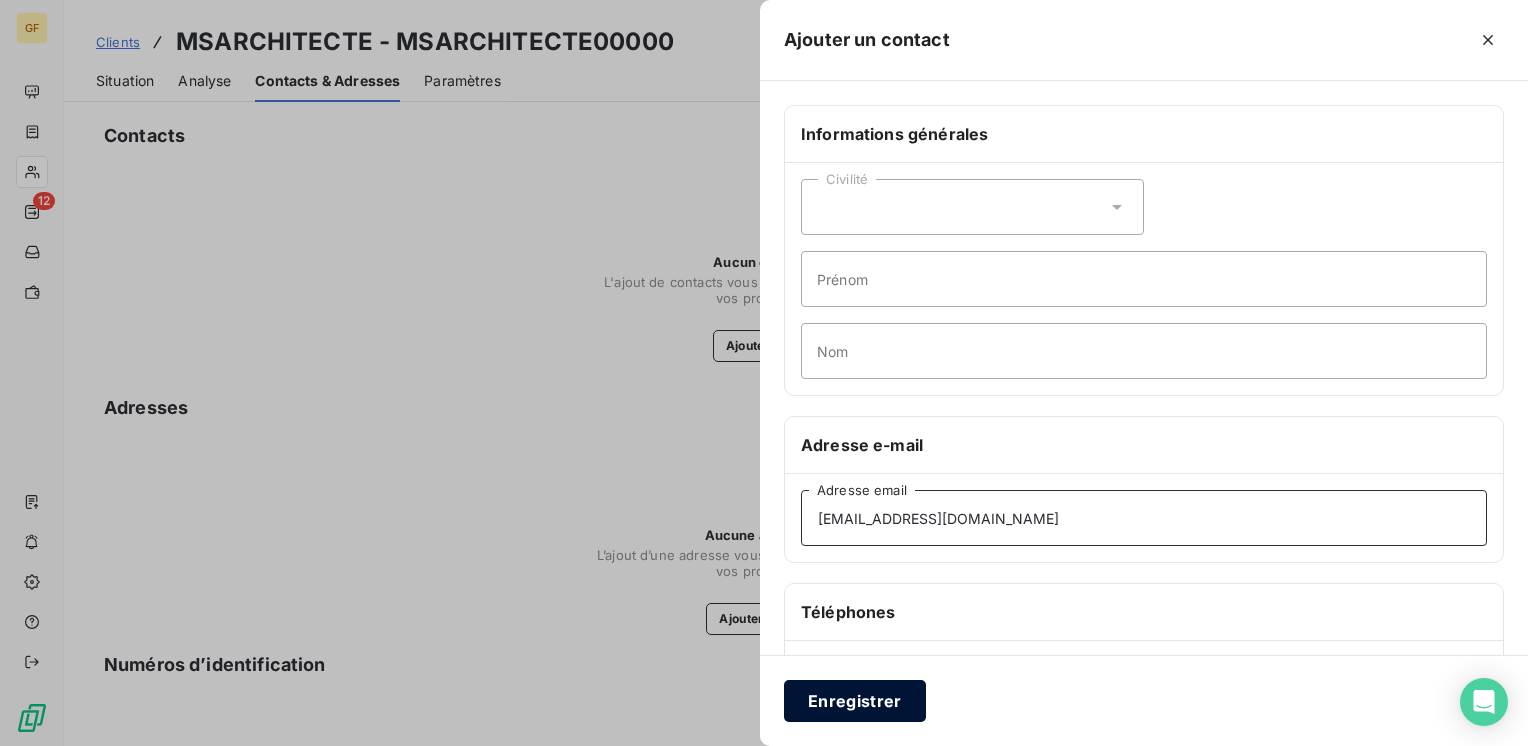 type on "[EMAIL_ADDRESS][DOMAIN_NAME]" 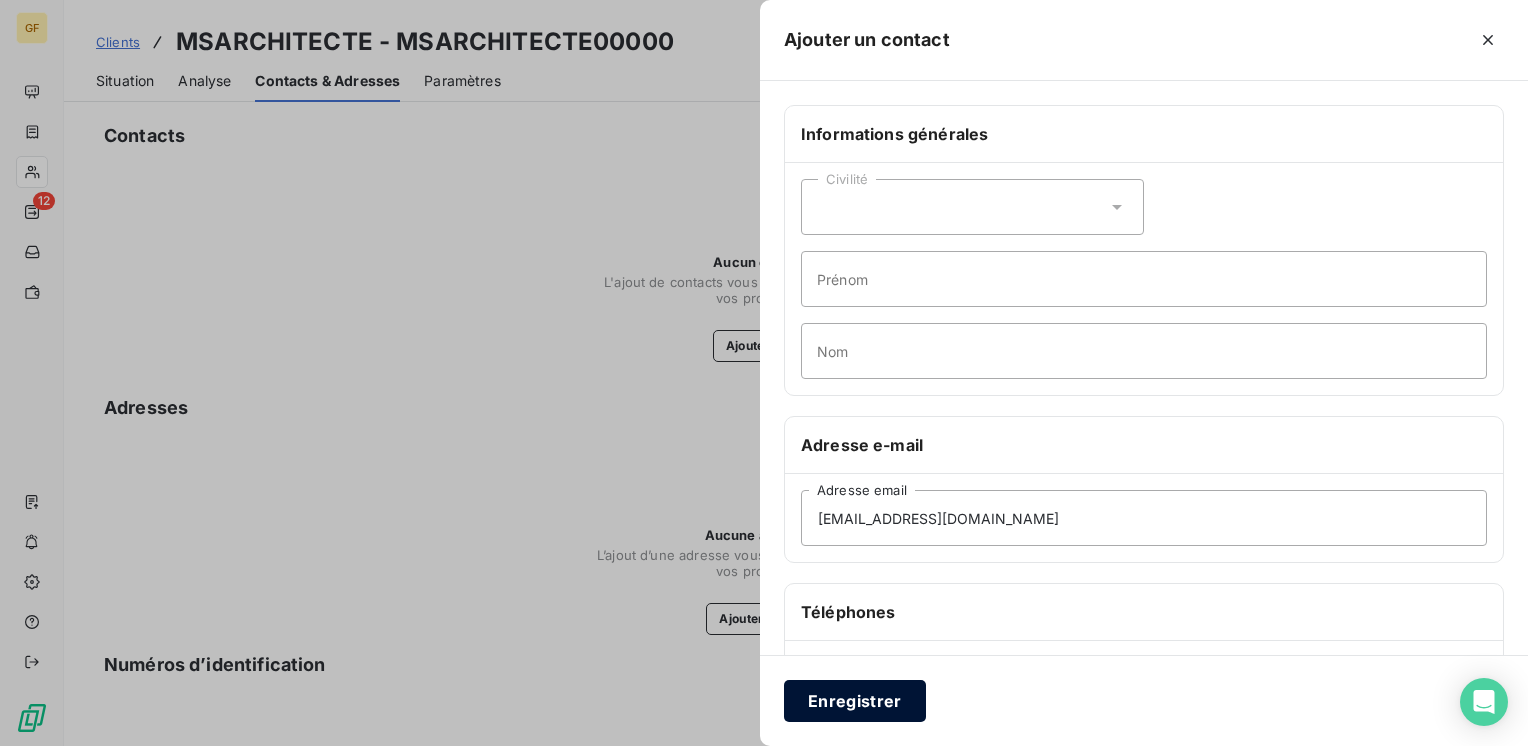 click on "Enregistrer" at bounding box center (855, 701) 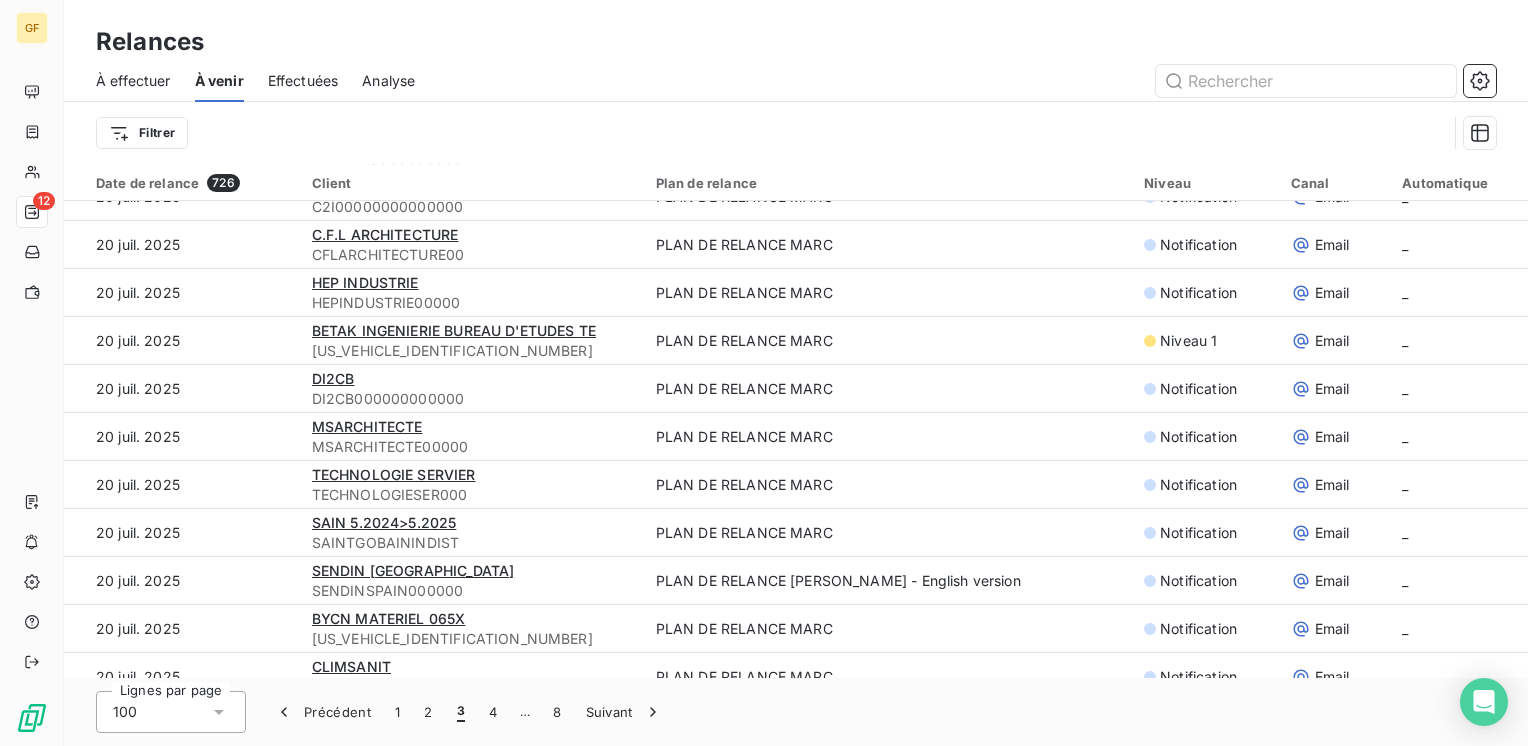 scroll, scrollTop: 600, scrollLeft: 0, axis: vertical 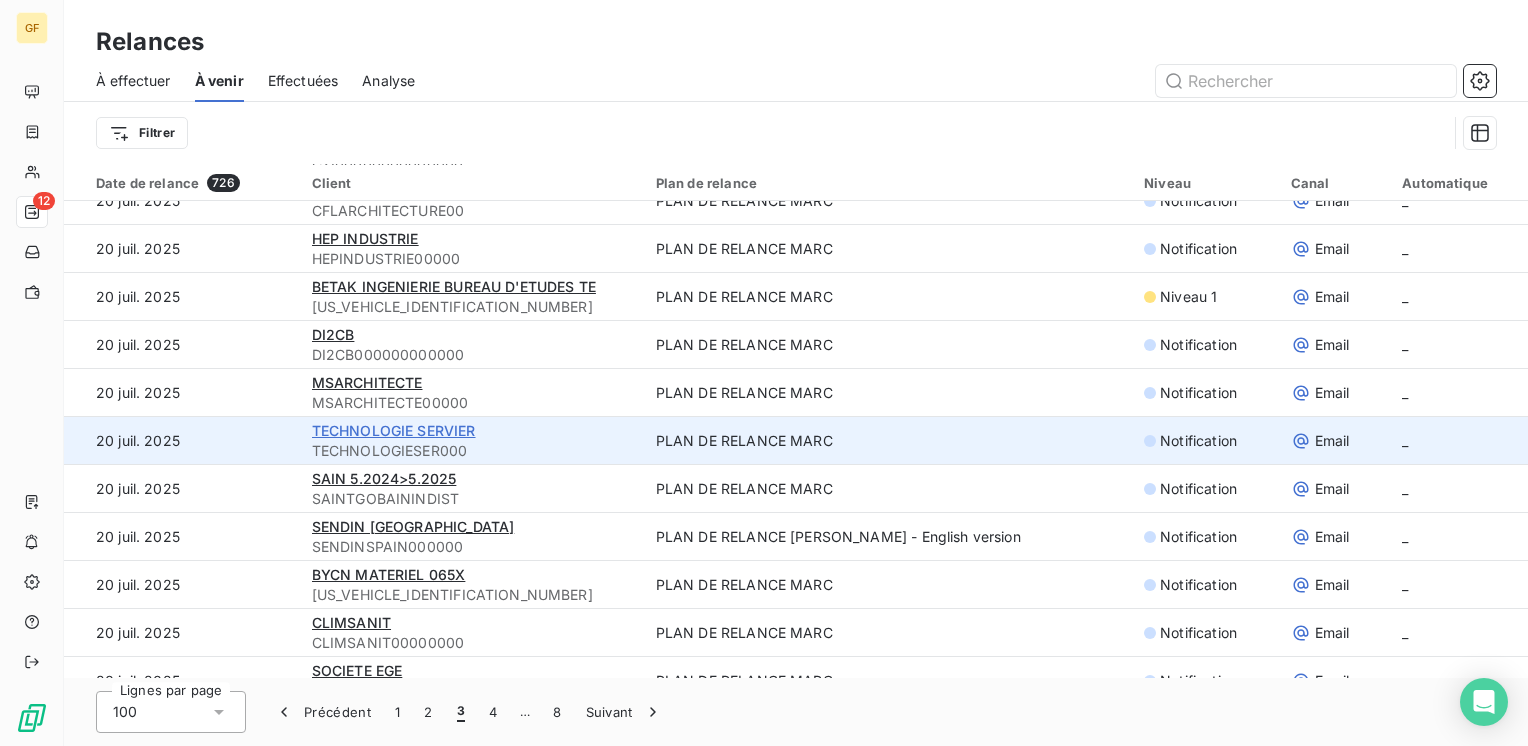 click on "TECHNOLOGIE SERVIER" at bounding box center [394, 430] 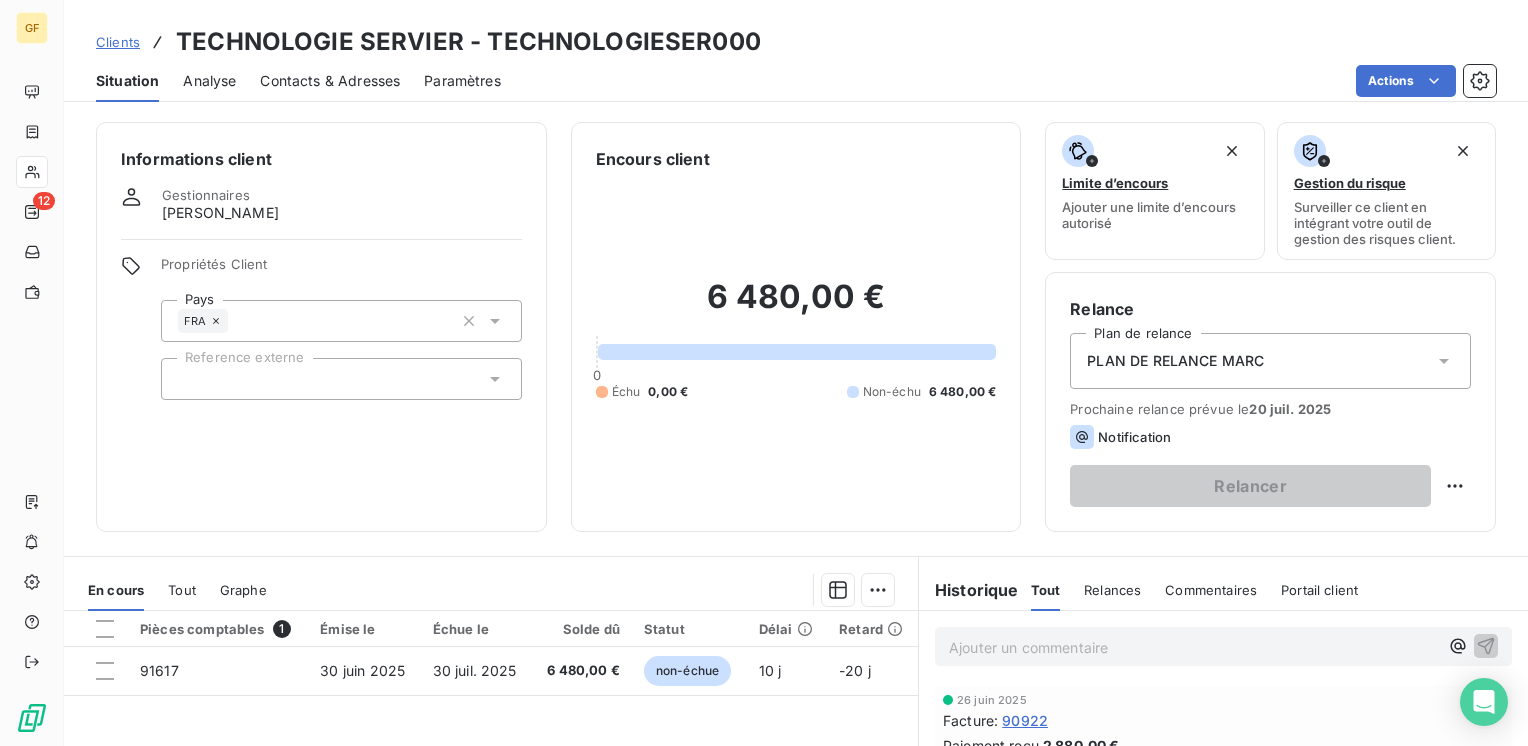 click on "Contacts & Adresses" at bounding box center (330, 81) 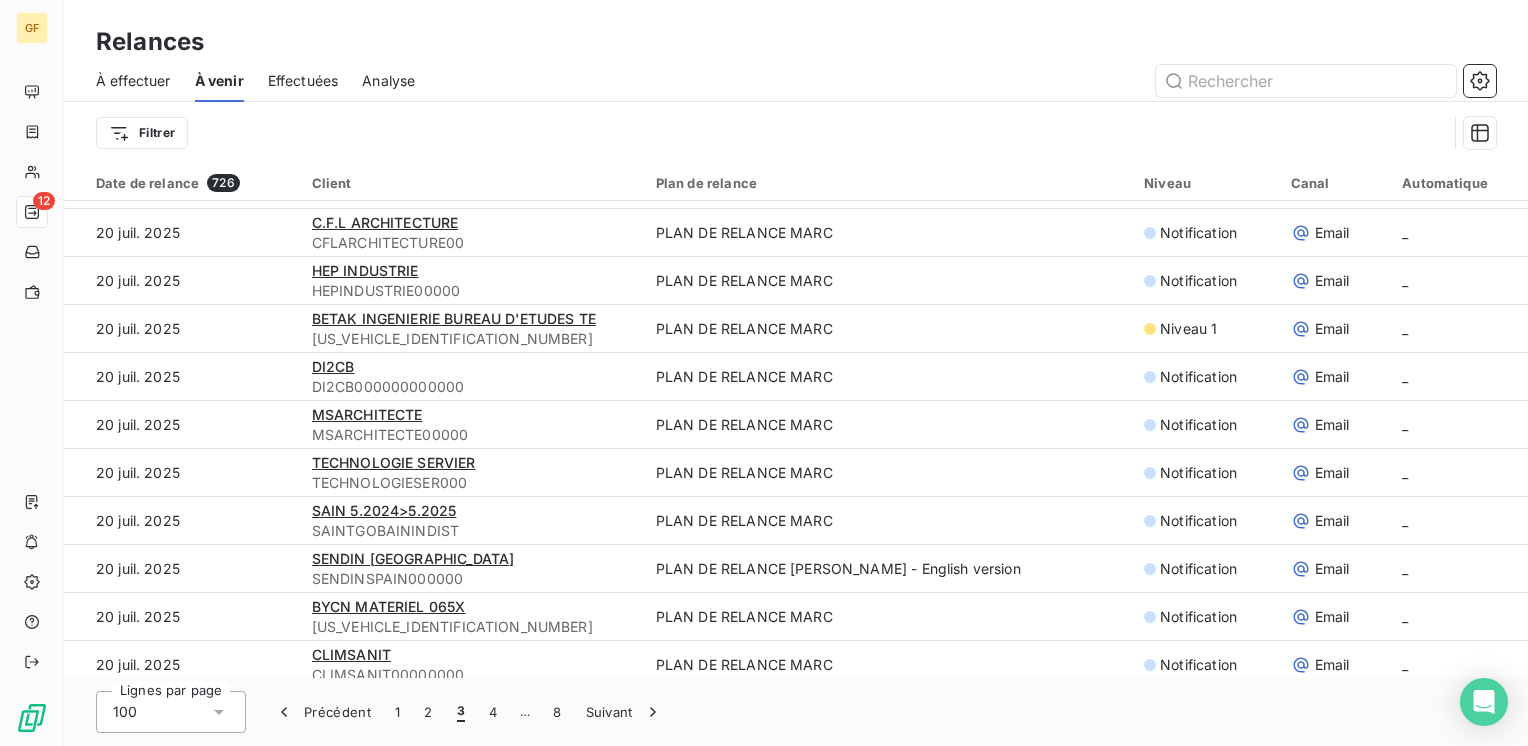 scroll, scrollTop: 600, scrollLeft: 0, axis: vertical 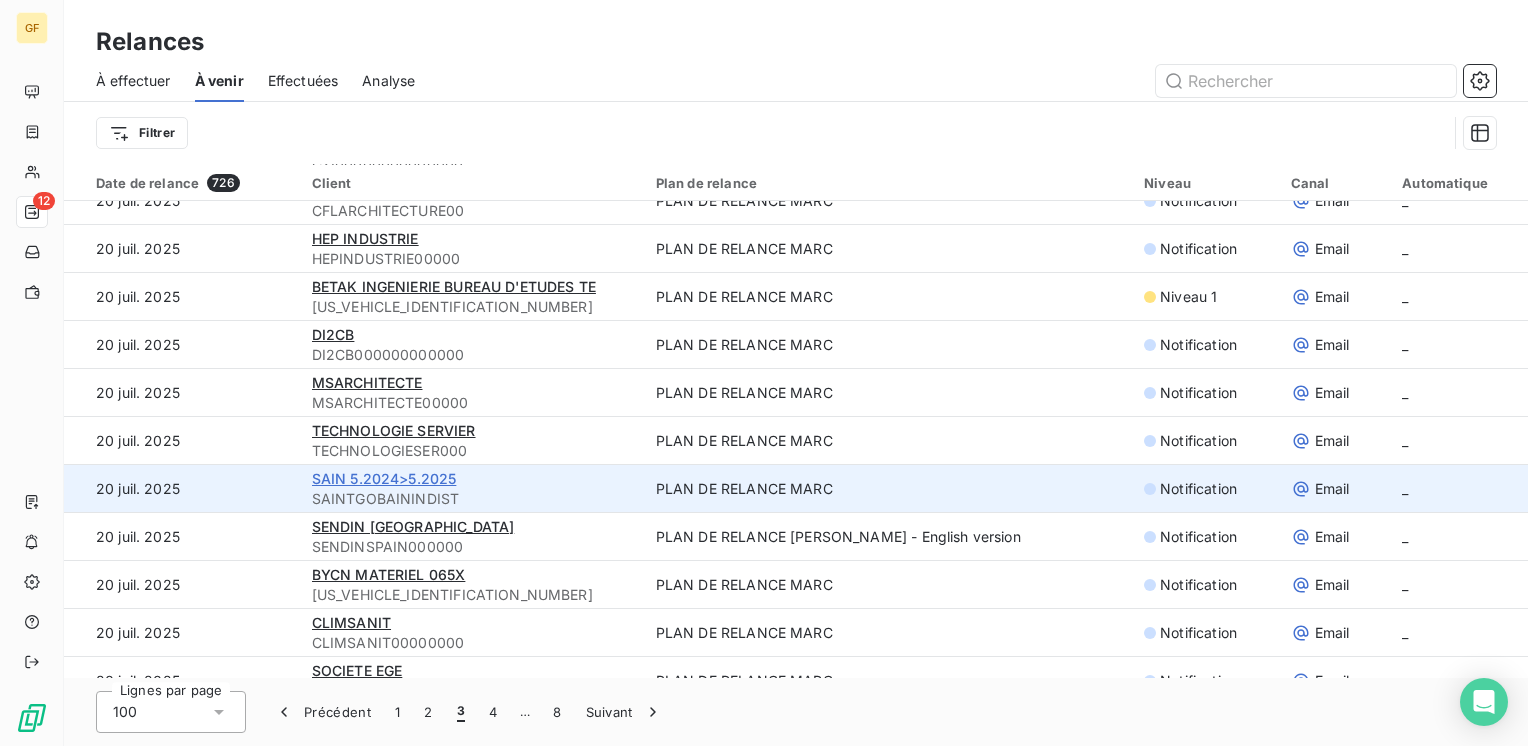click on "SAIN 5.2024>5.2025" at bounding box center (384, 478) 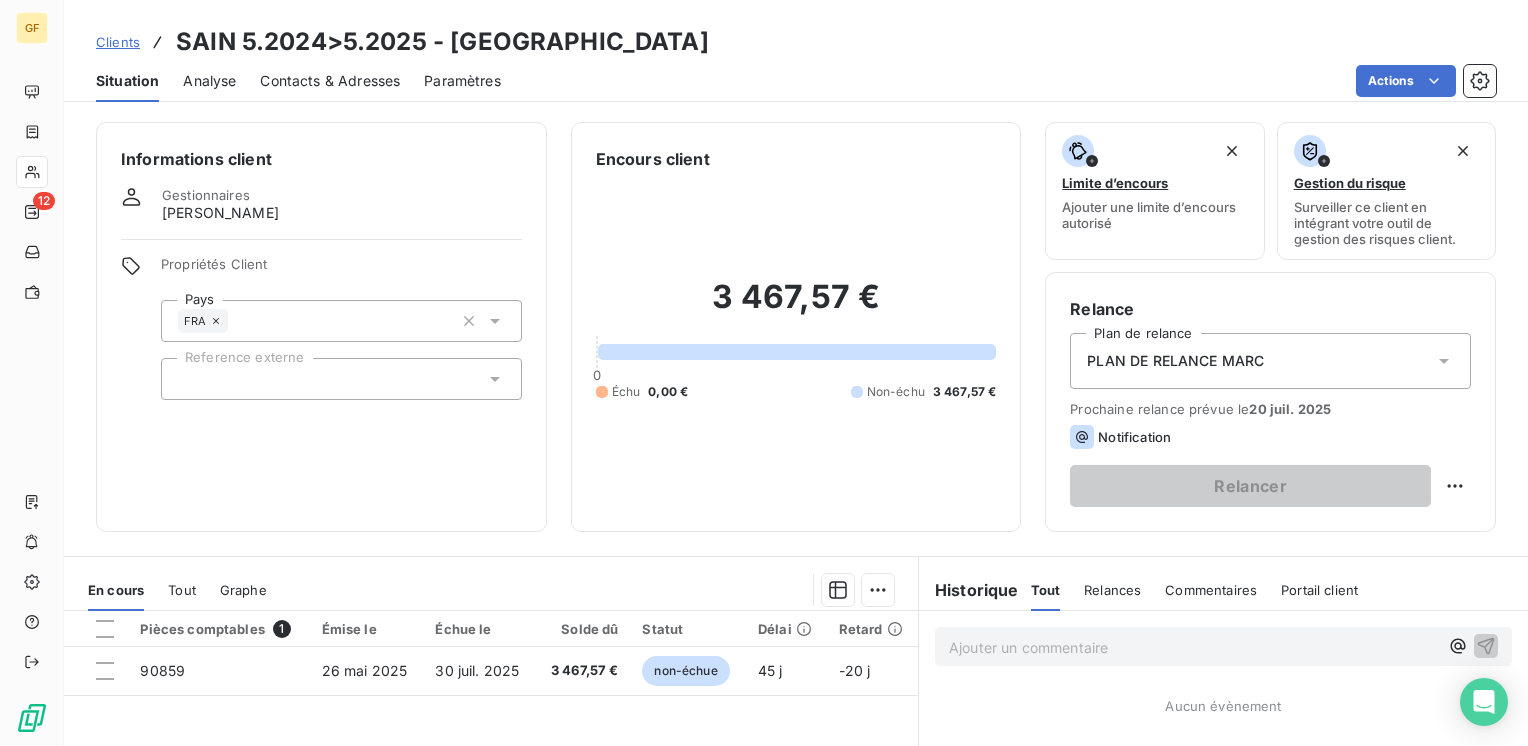 click on "Contacts & Adresses" at bounding box center [330, 81] 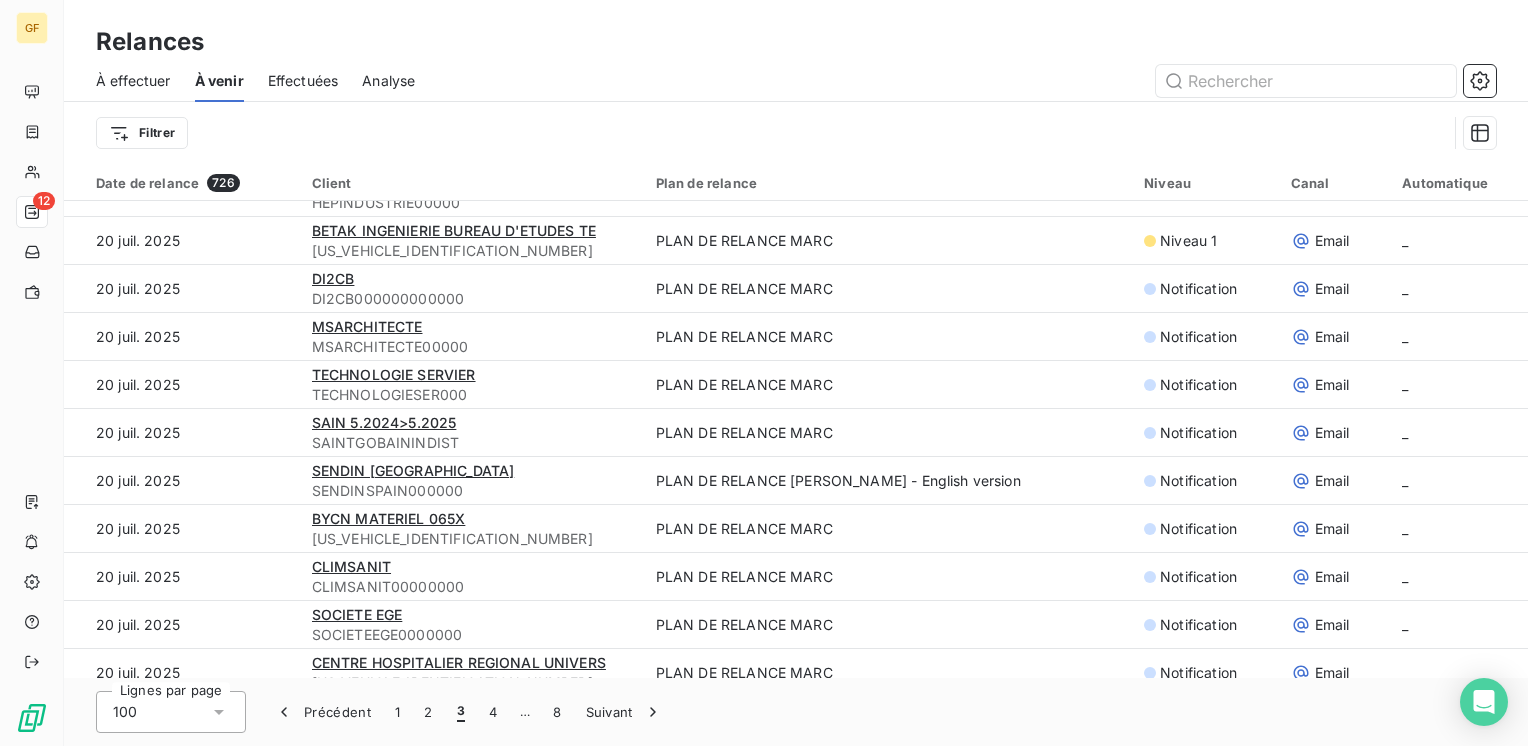 scroll, scrollTop: 700, scrollLeft: 0, axis: vertical 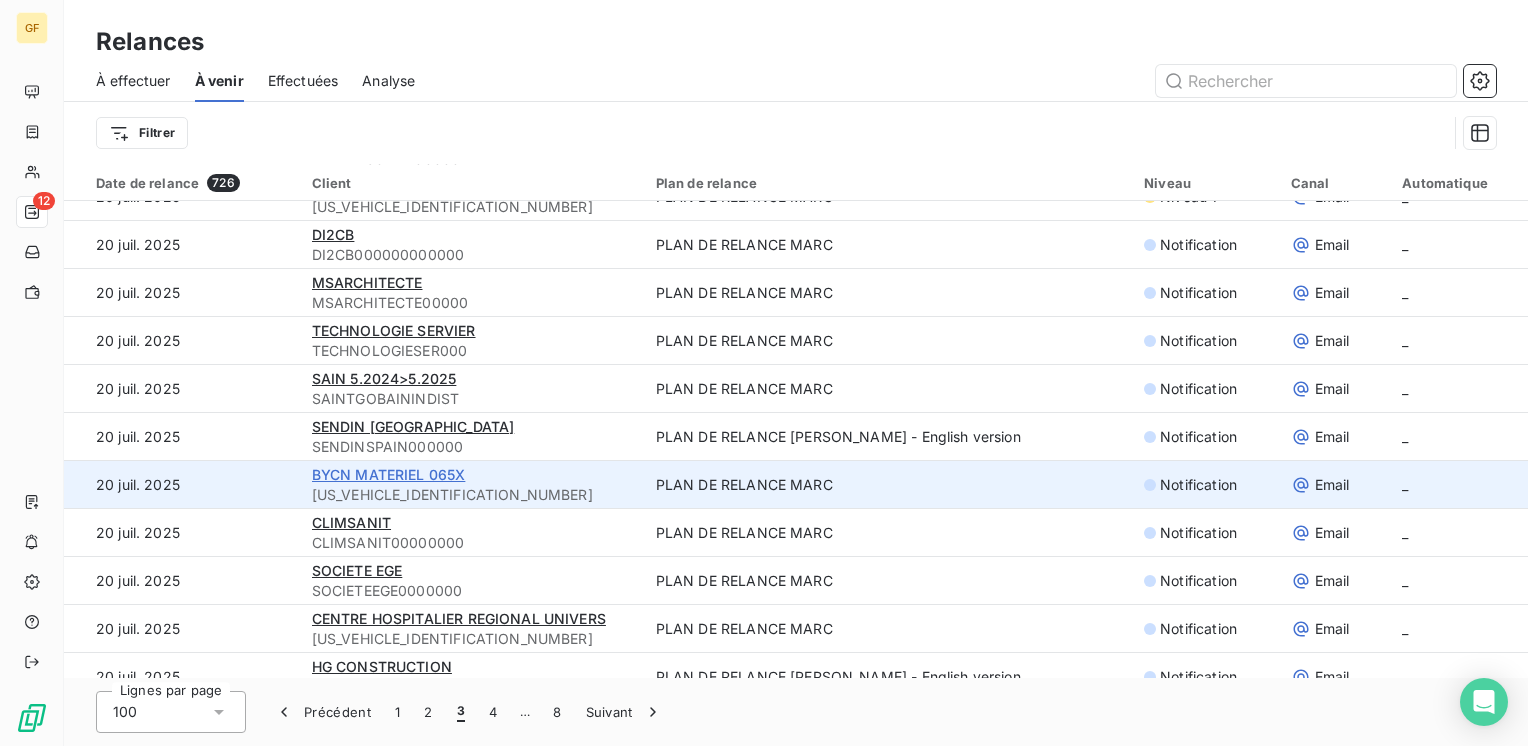 click on "BYCN MATERIEL 065X" at bounding box center [389, 474] 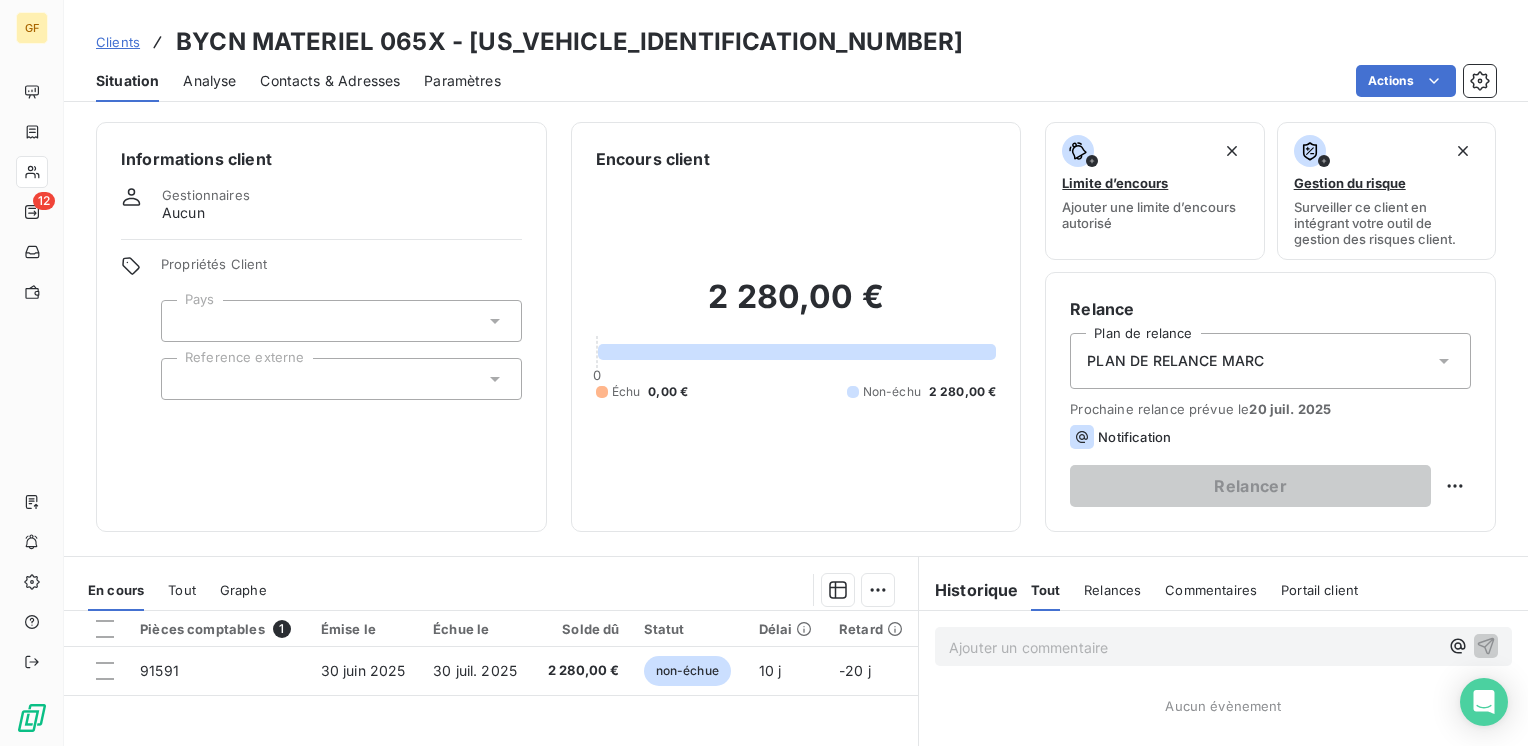 click on "Contacts & Adresses" at bounding box center [330, 81] 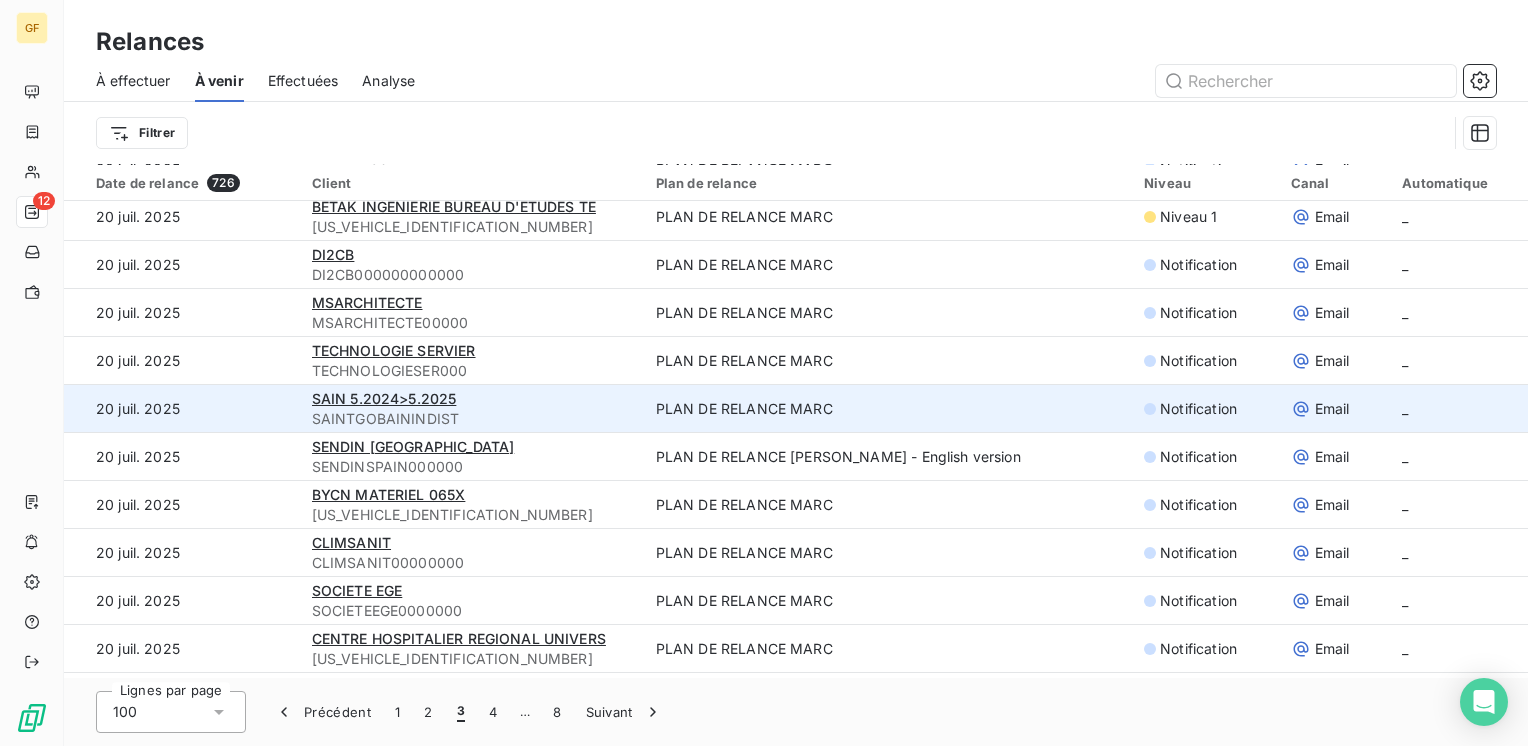 scroll, scrollTop: 700, scrollLeft: 0, axis: vertical 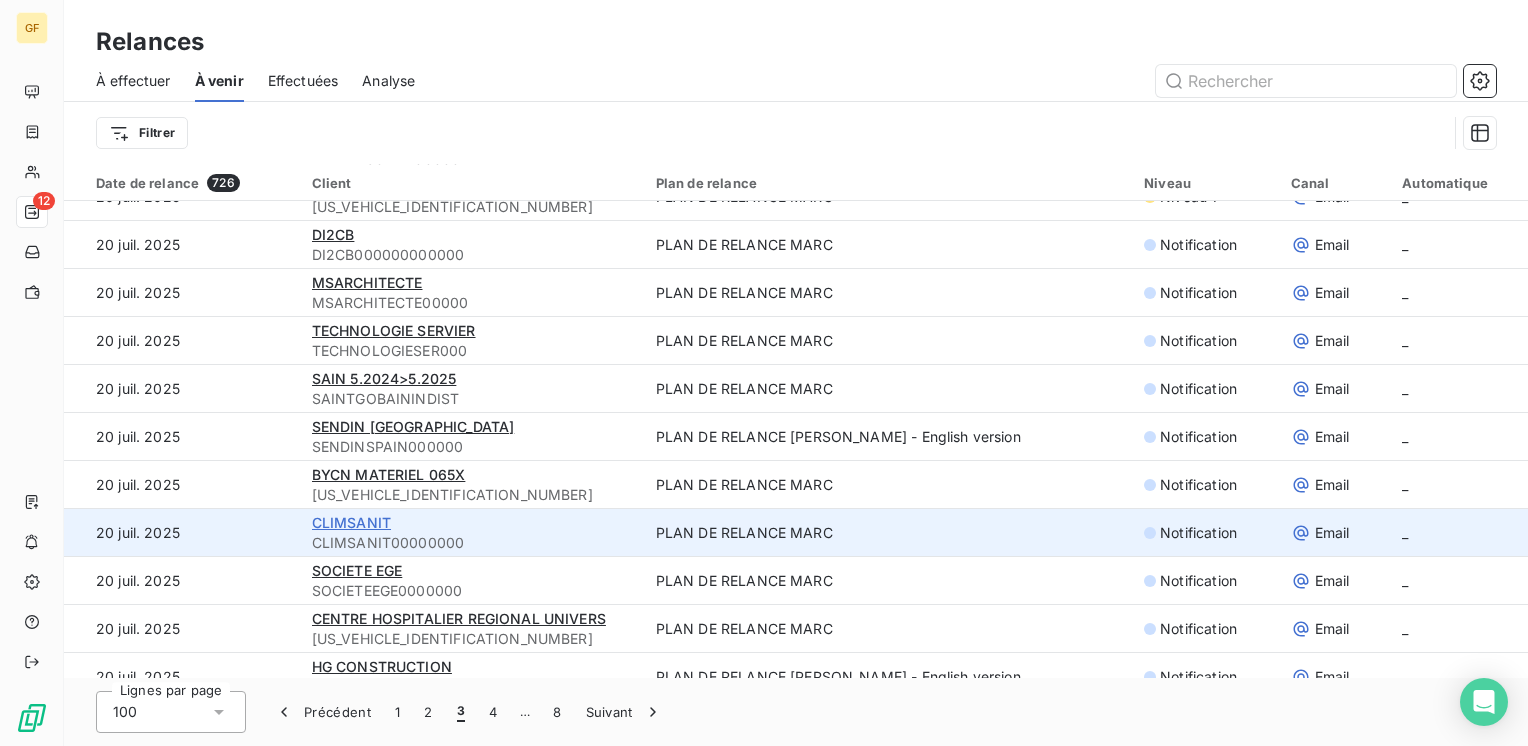 click on "CLIMSANIT" at bounding box center (351, 522) 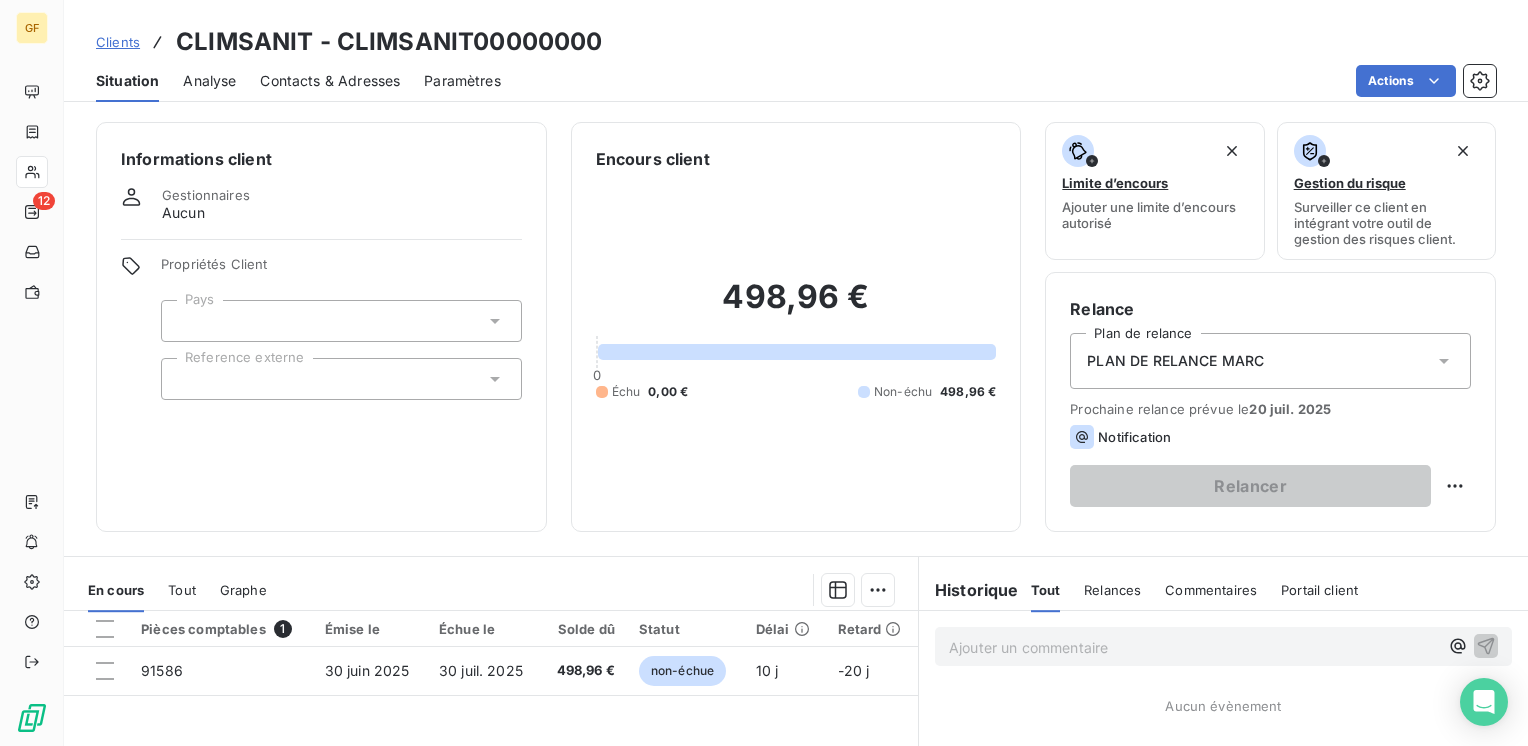 click on "Contacts & Adresses" at bounding box center (330, 81) 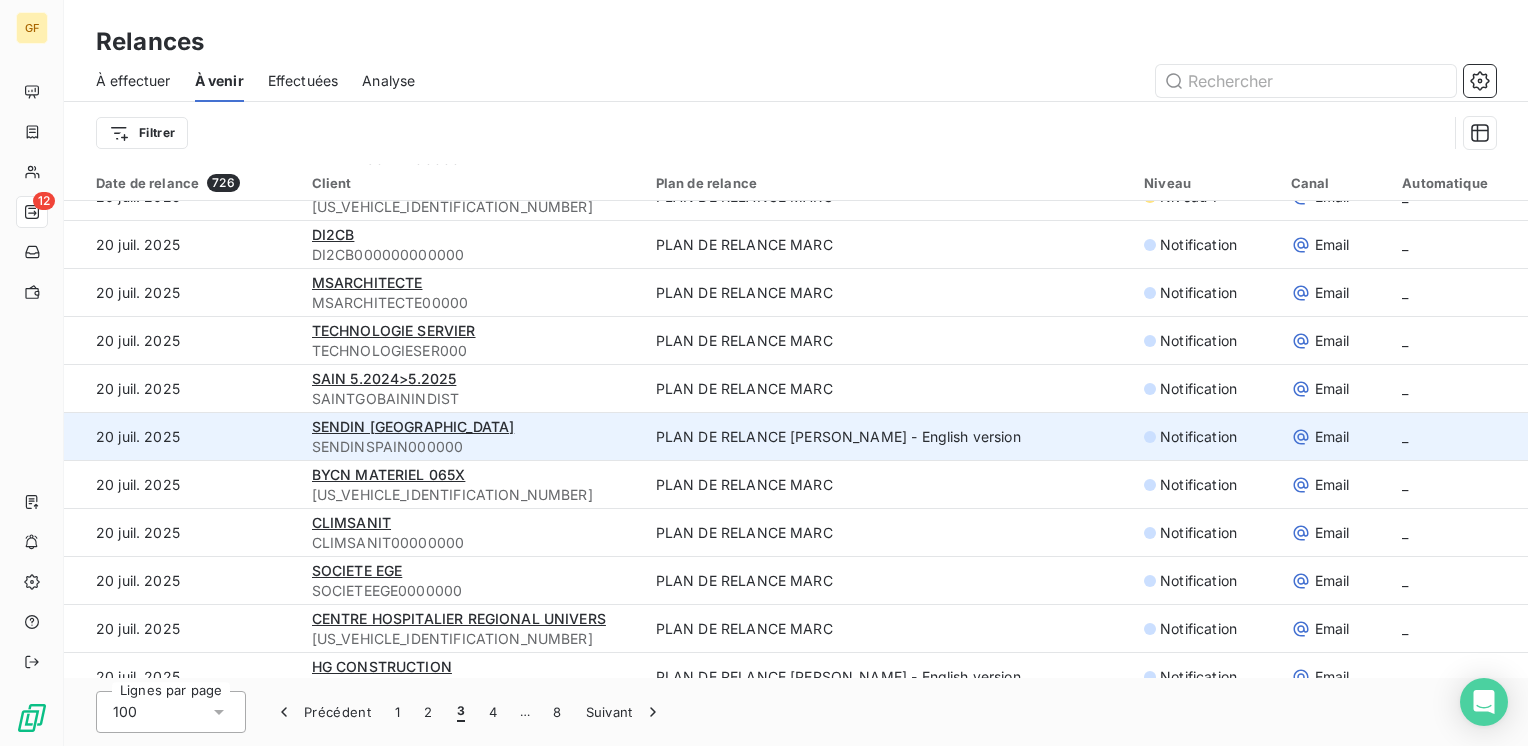 scroll, scrollTop: 800, scrollLeft: 0, axis: vertical 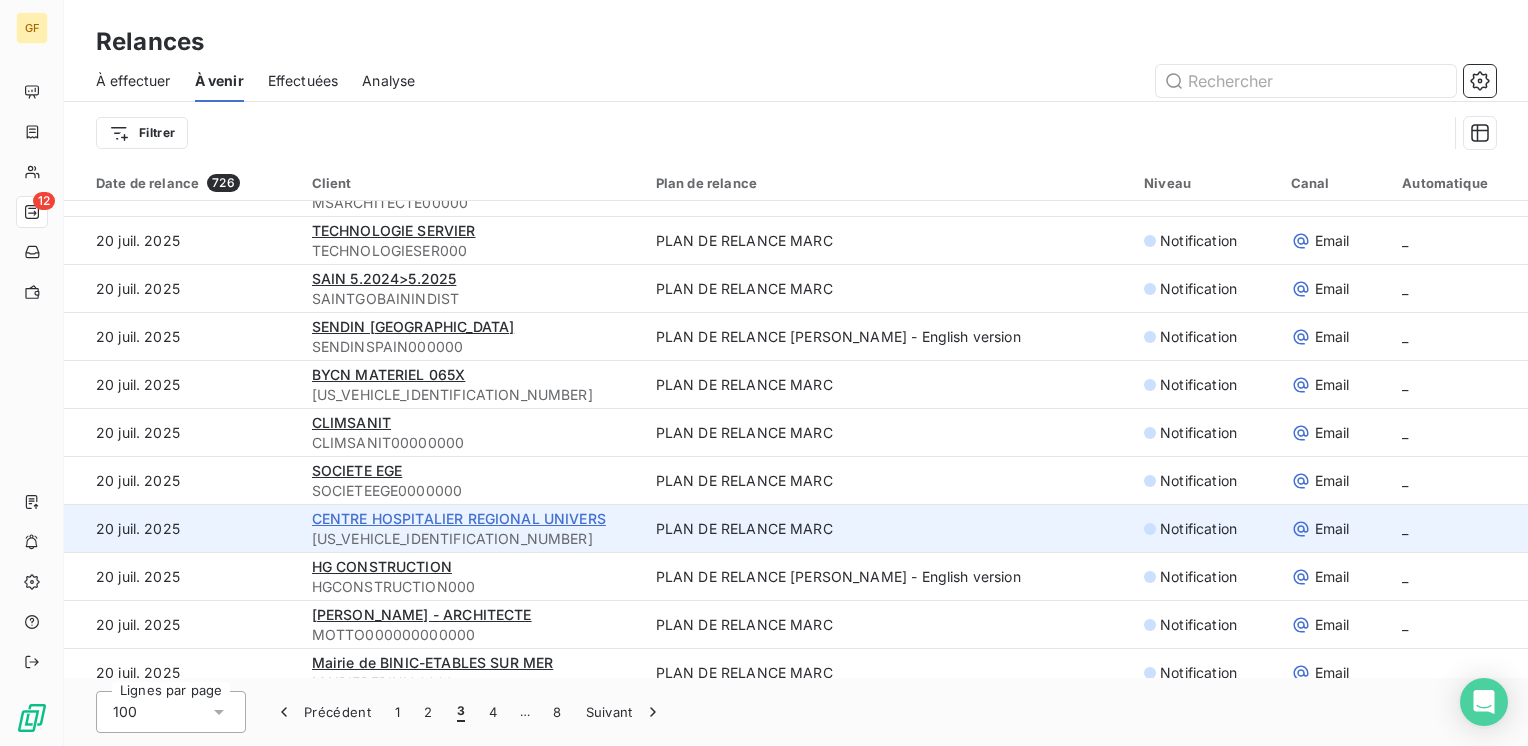 click on "CENTRE HOSPITALIER REGIONAL UNIVERS" at bounding box center (459, 518) 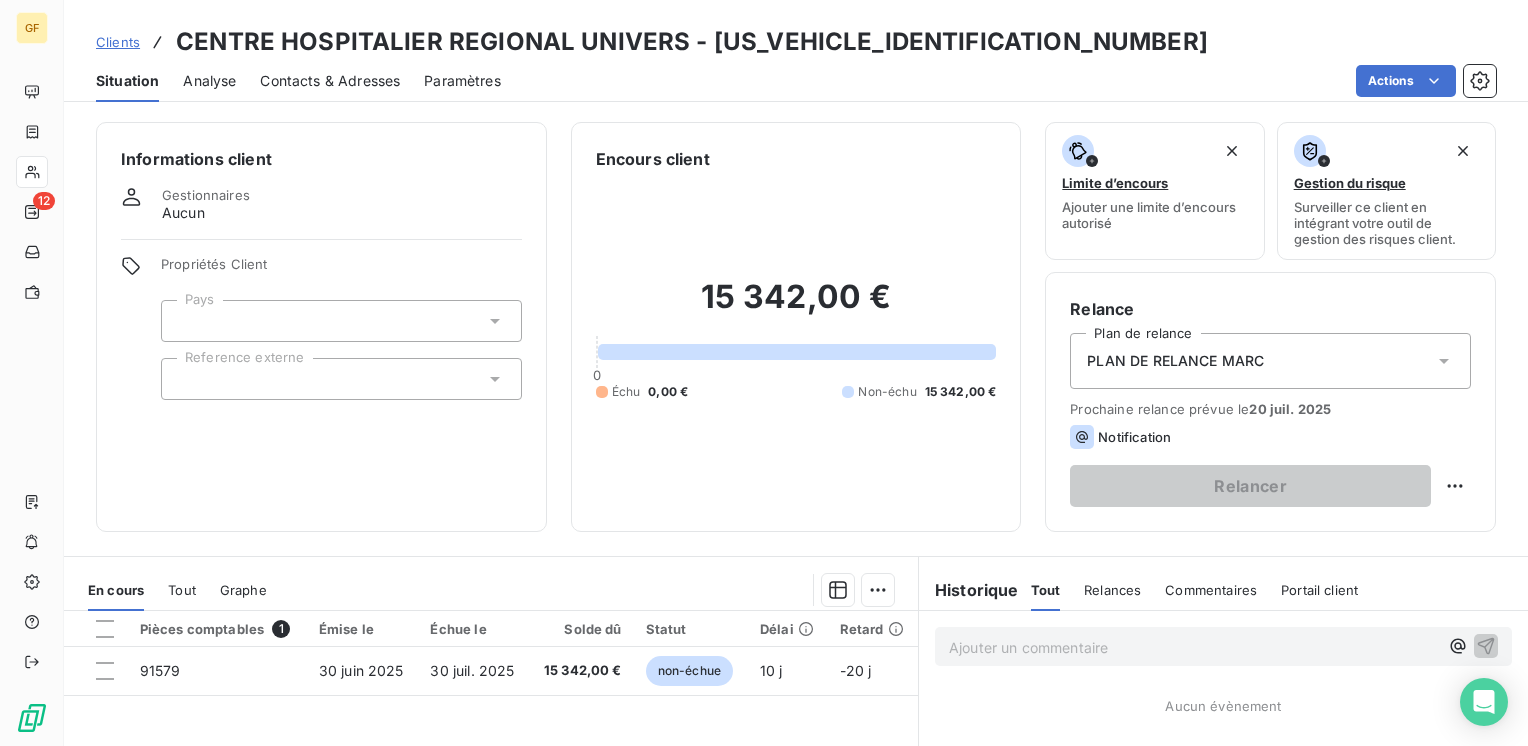 click on "Contacts & Adresses" at bounding box center [330, 81] 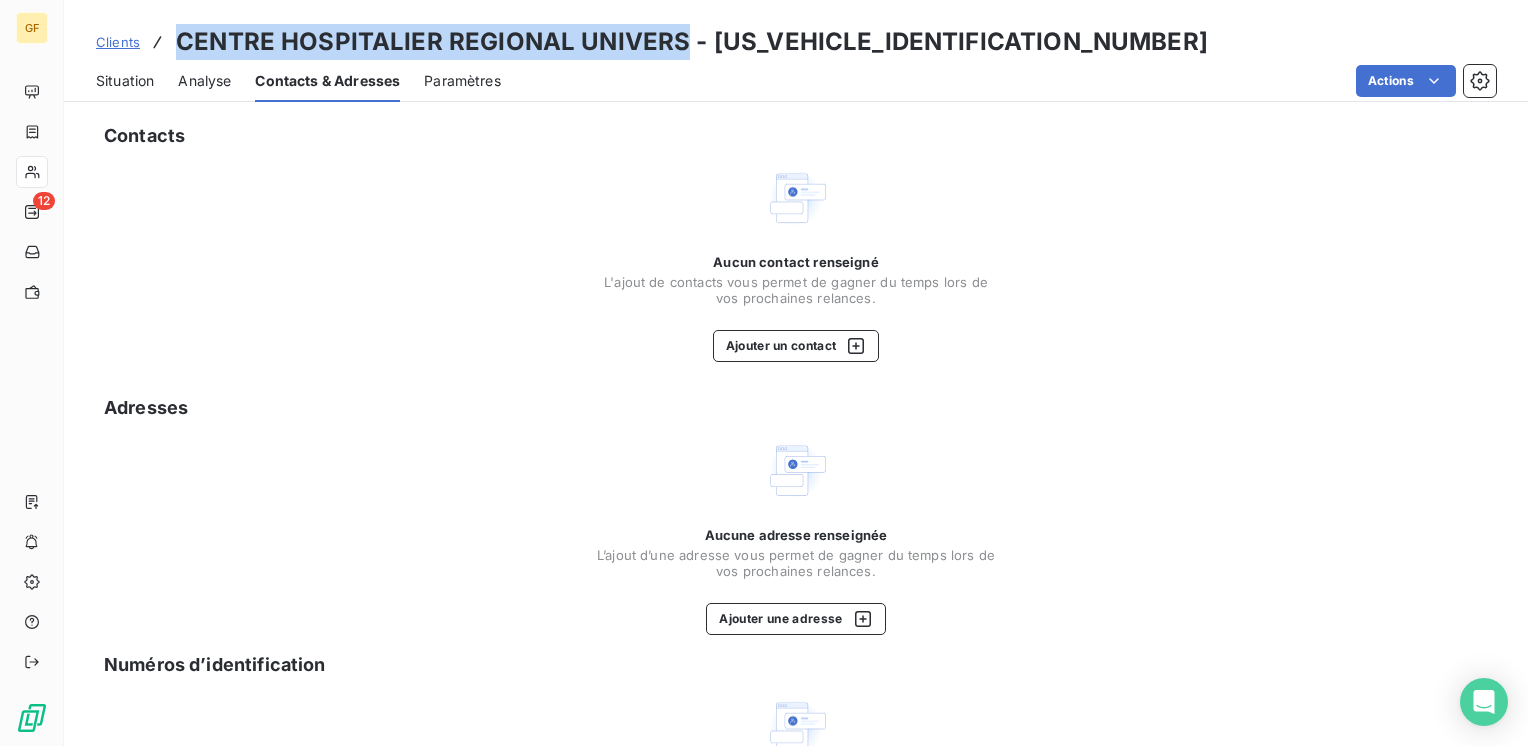 drag, startPoint x: 681, startPoint y: 41, endPoint x: 171, endPoint y: 50, distance: 510.0794 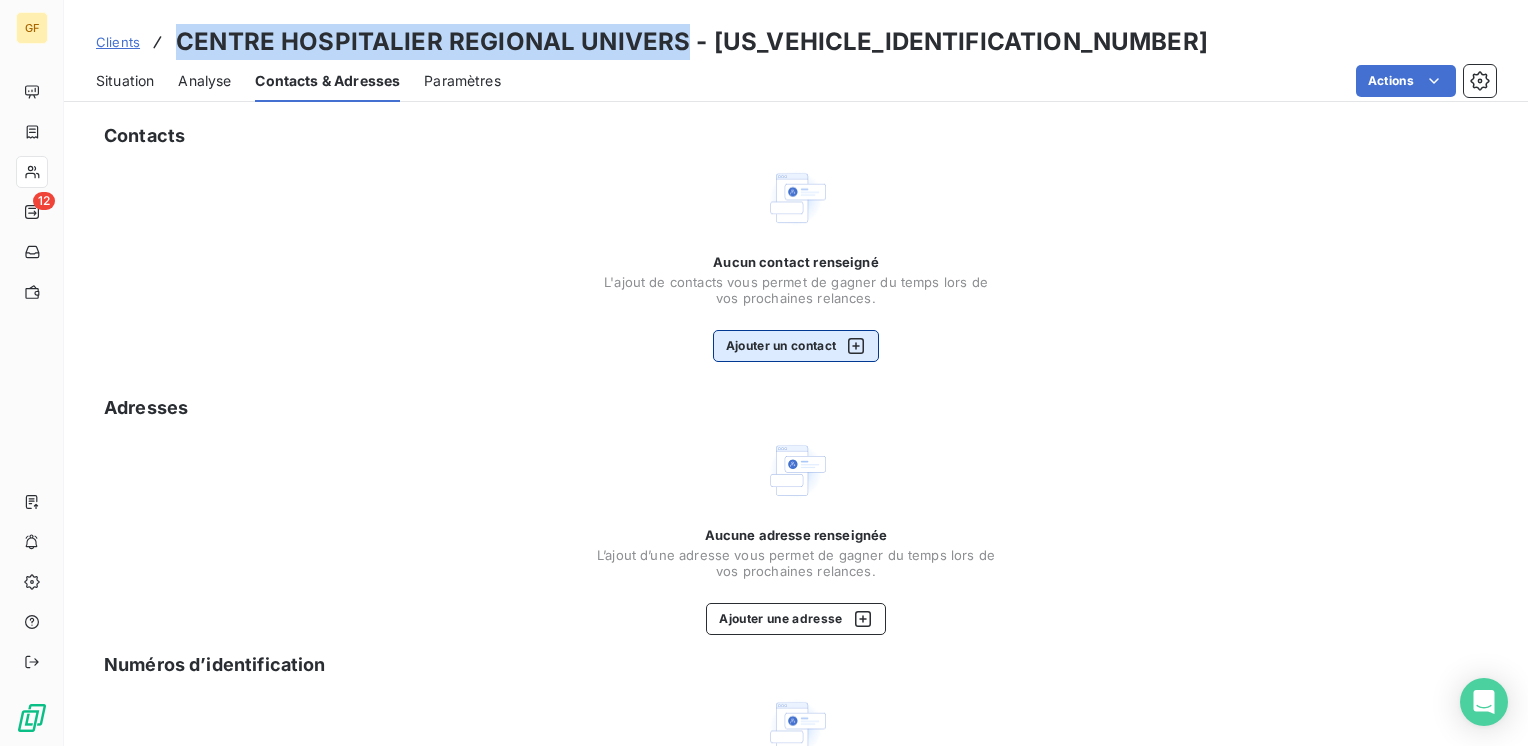 click on "Ajouter un contact" at bounding box center (796, 346) 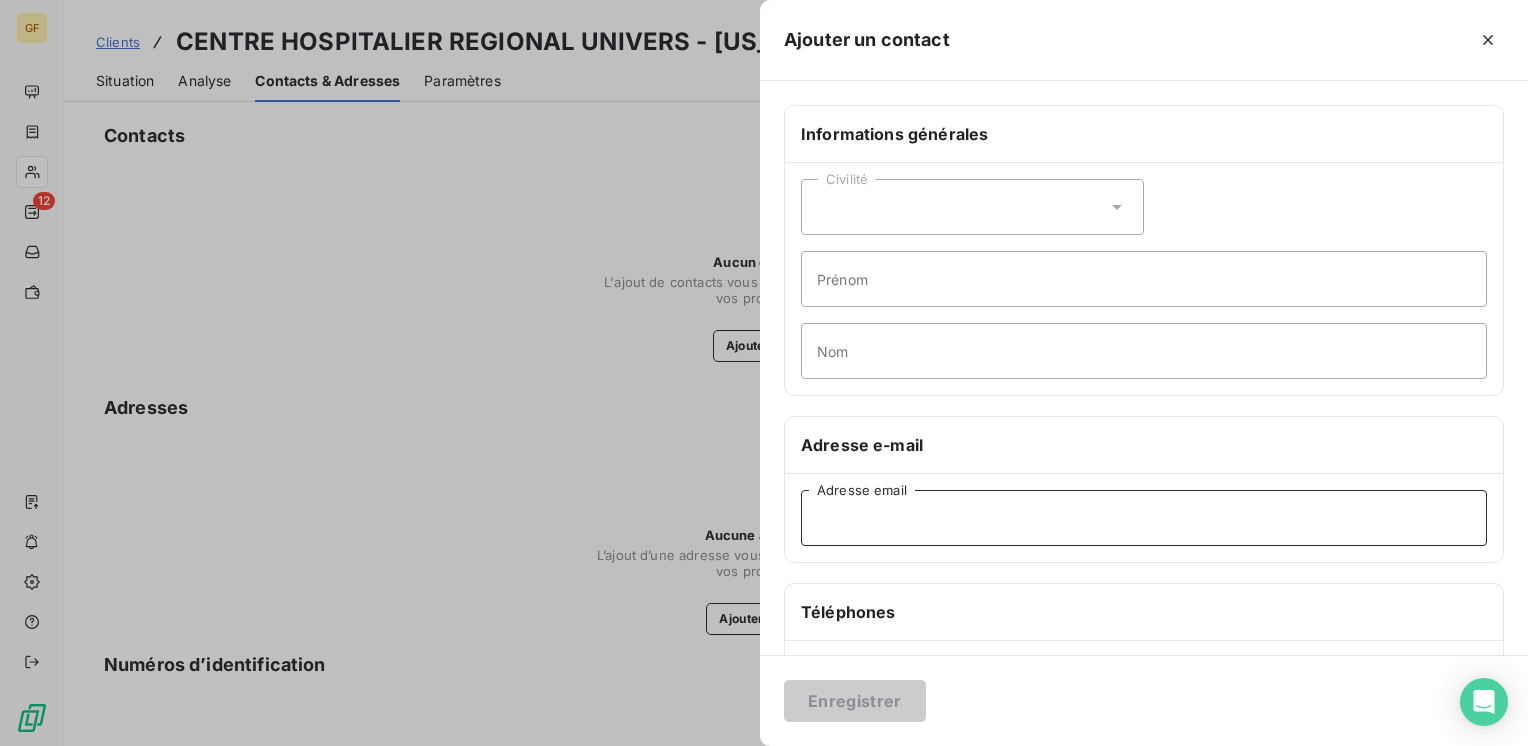 click on "Adresse email" at bounding box center [1144, 518] 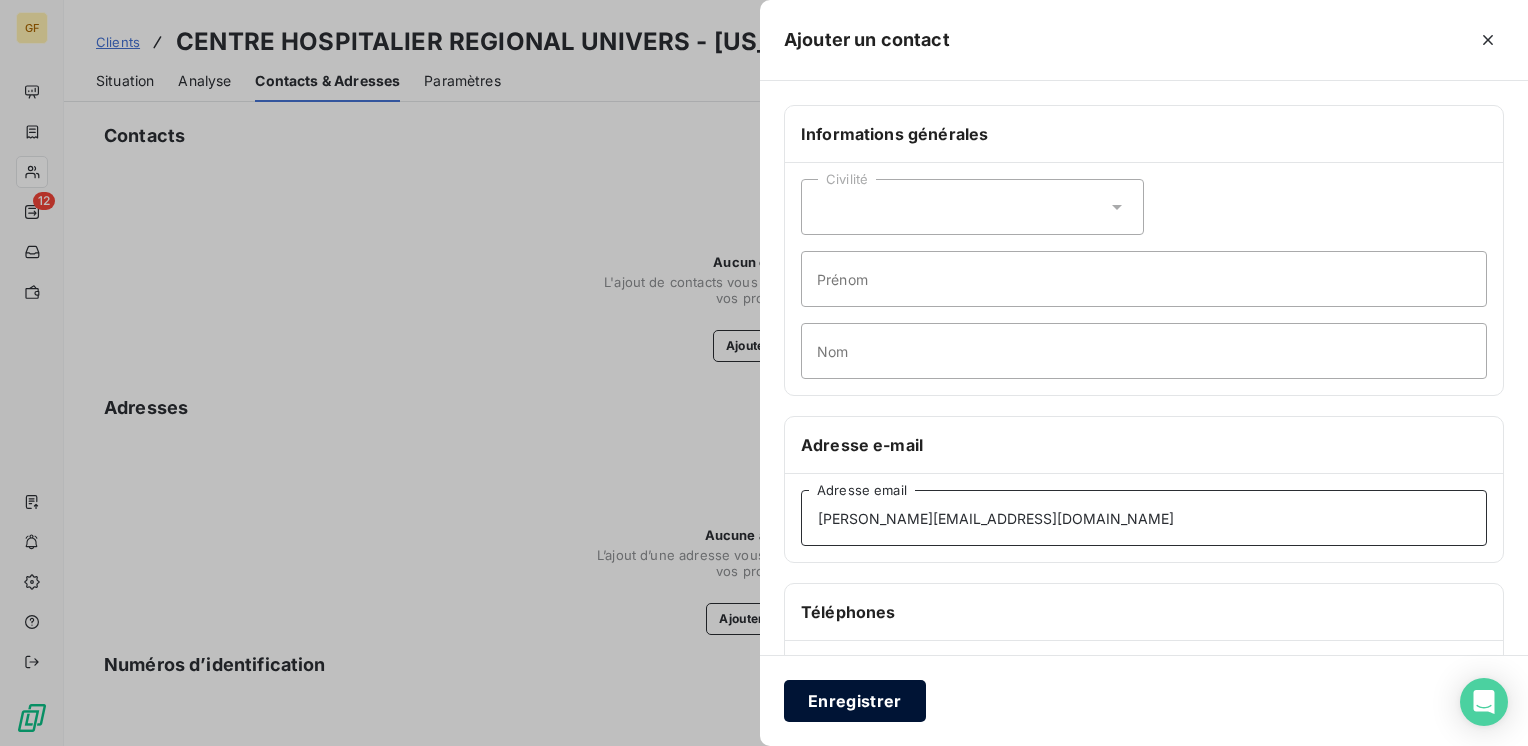 type on "[PERSON_NAME][EMAIL_ADDRESS][DOMAIN_NAME]" 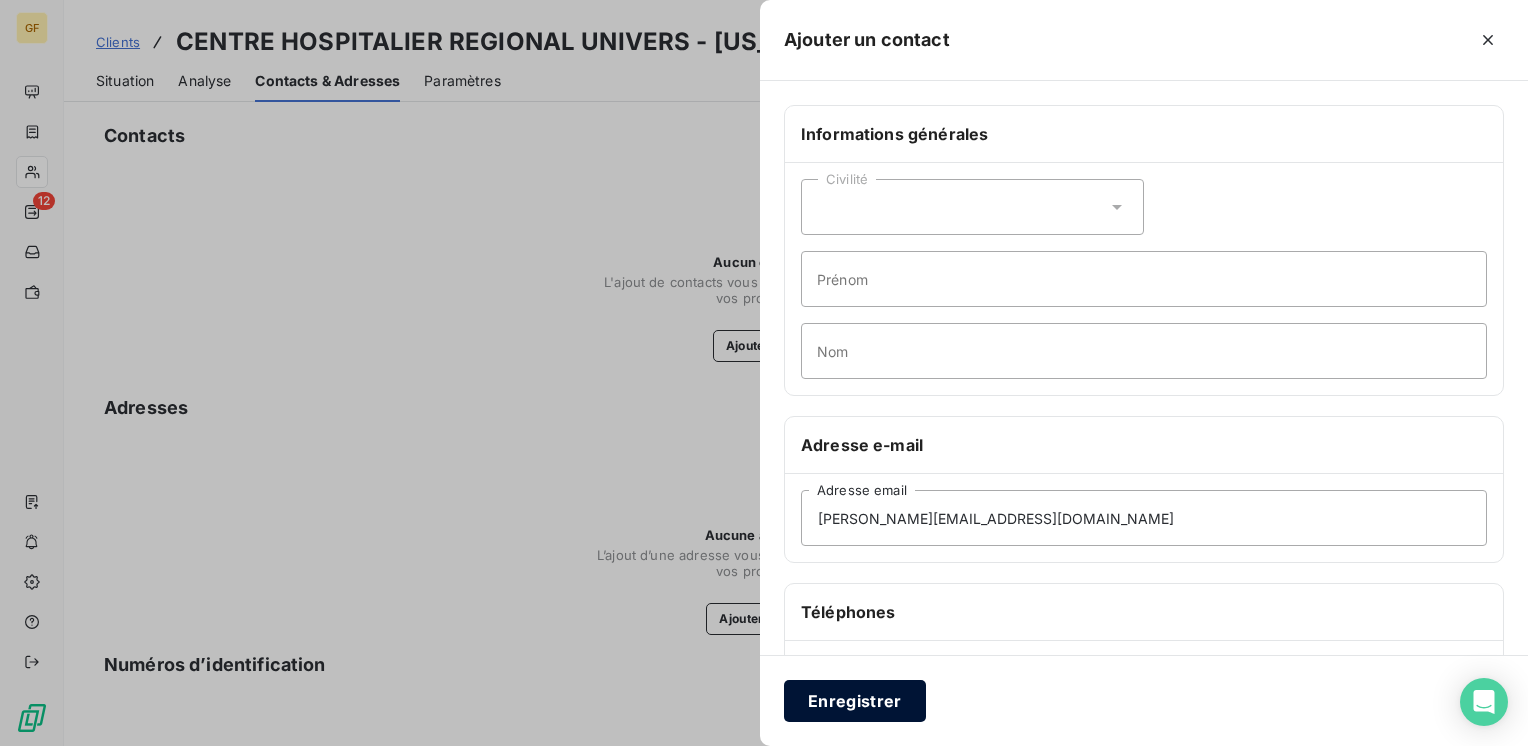 drag, startPoint x: 869, startPoint y: 701, endPoint x: 660, endPoint y: 477, distance: 306.3609 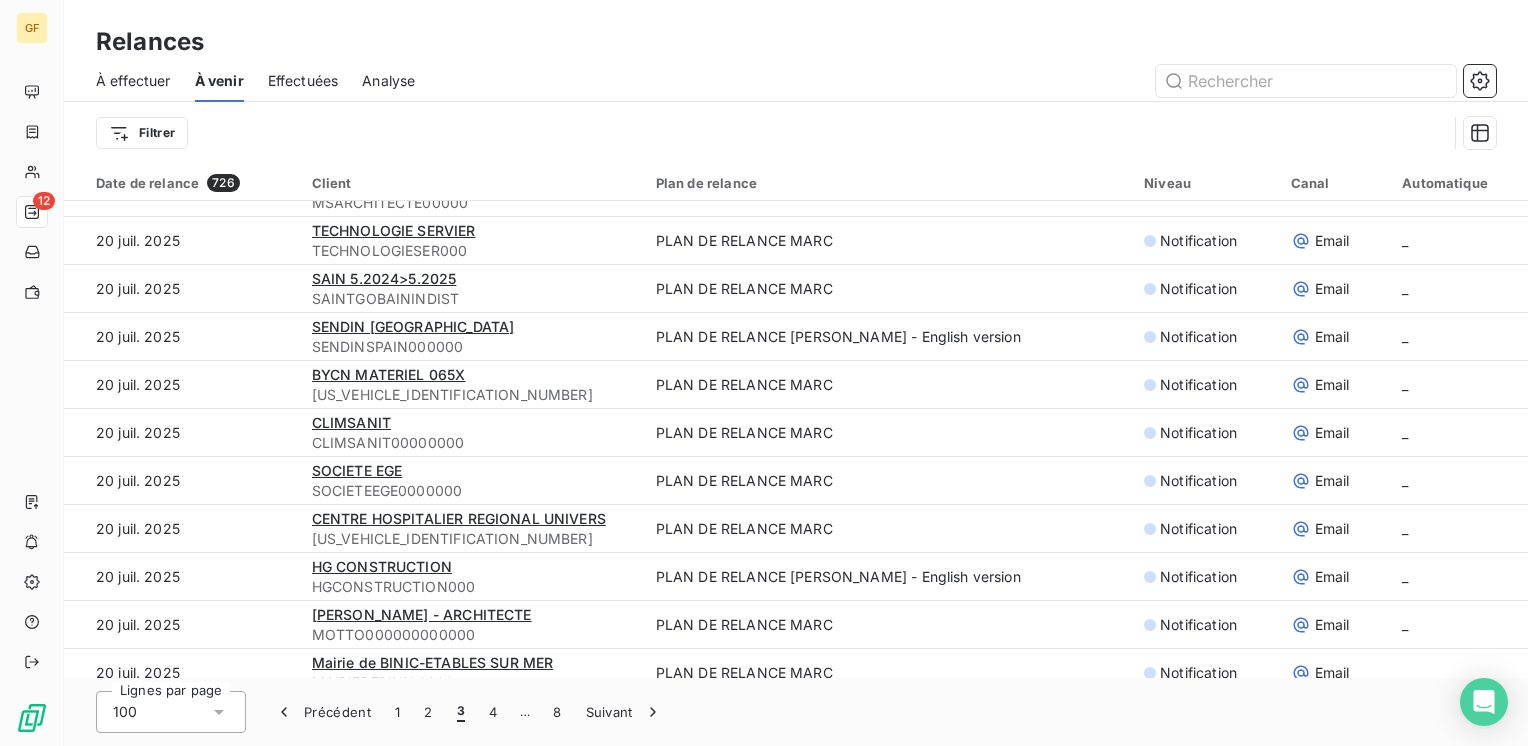 scroll, scrollTop: 900, scrollLeft: 0, axis: vertical 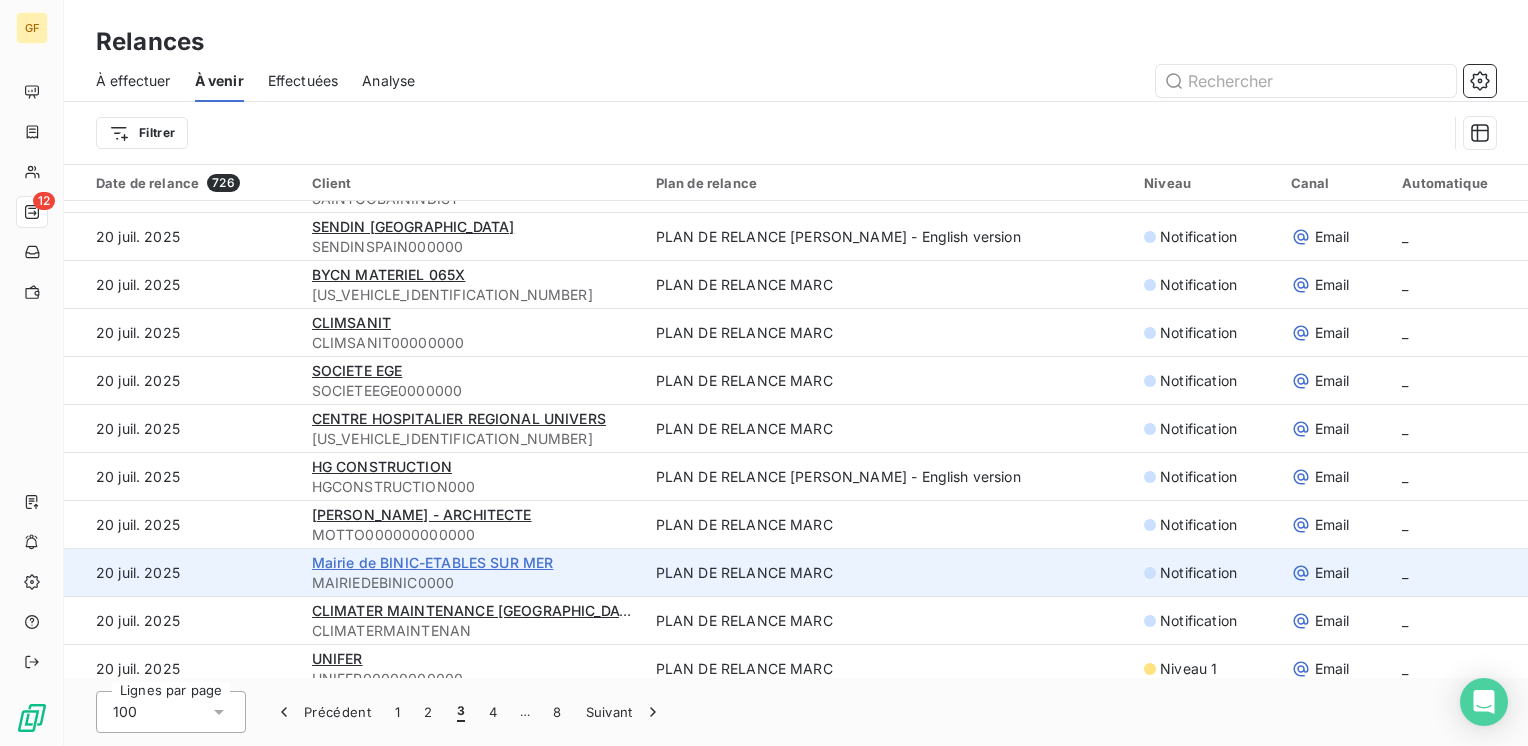 click on "Mairie de BINIC-ETABLES SUR MER" at bounding box center (433, 562) 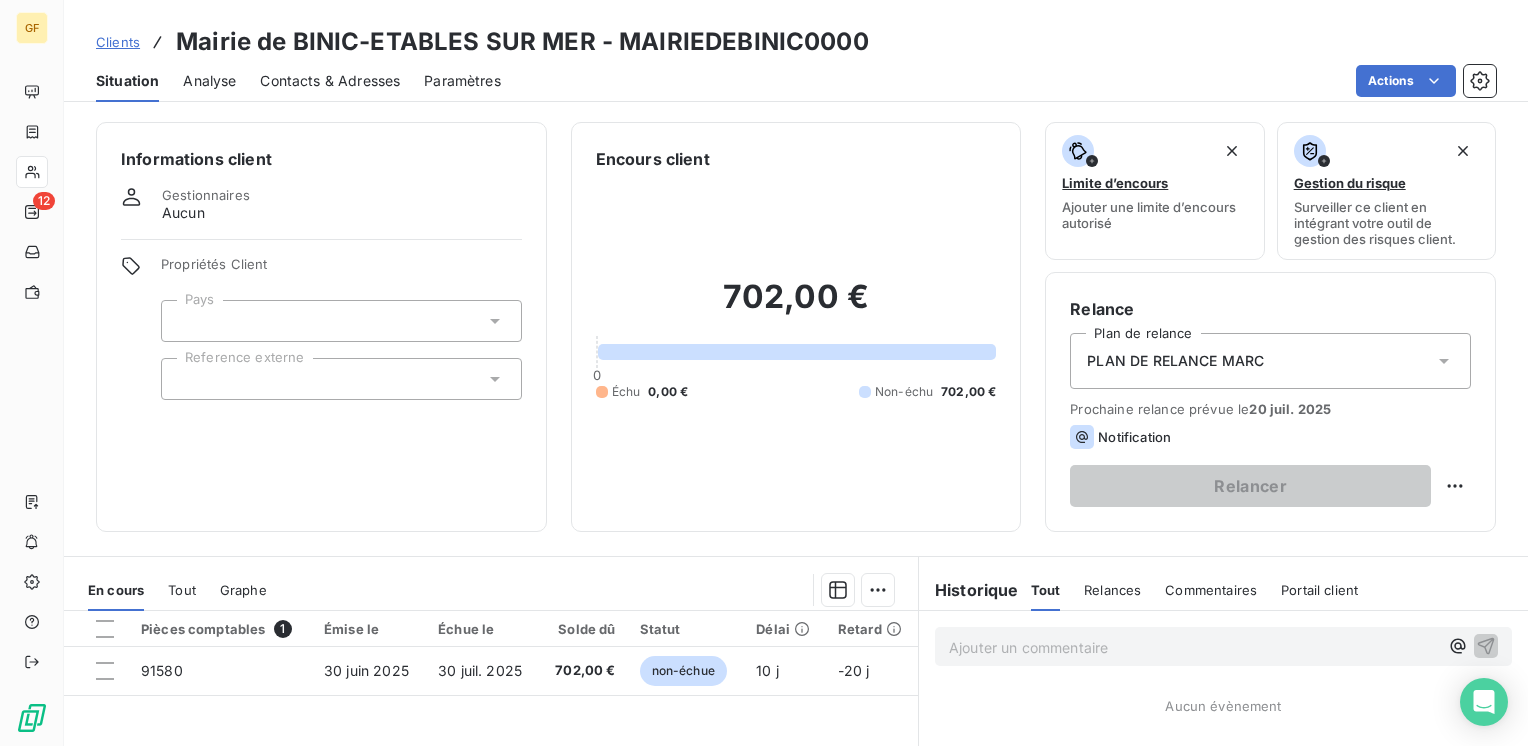 click on "Contacts & Adresses" at bounding box center (330, 81) 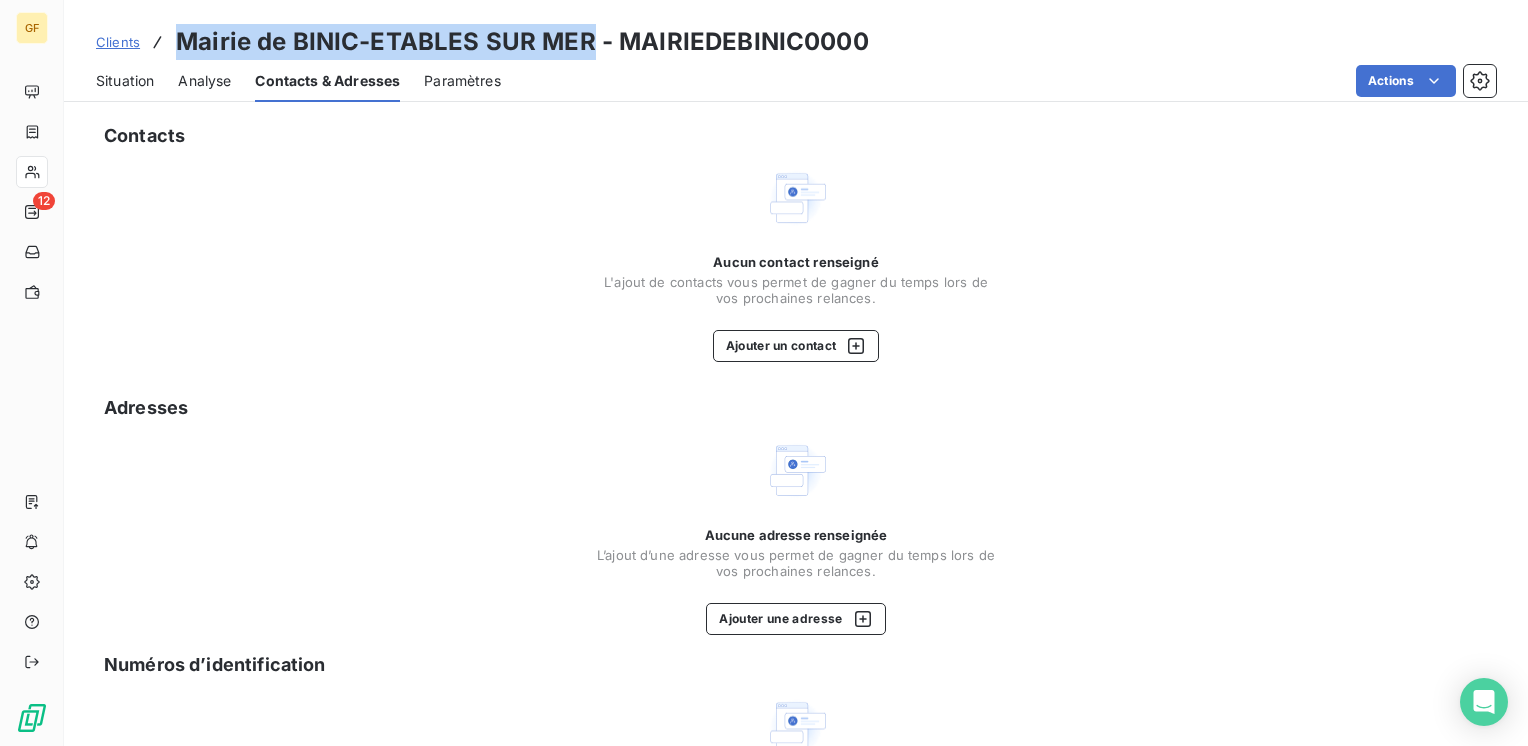 drag, startPoint x: 590, startPoint y: 40, endPoint x: 174, endPoint y: 32, distance: 416.0769 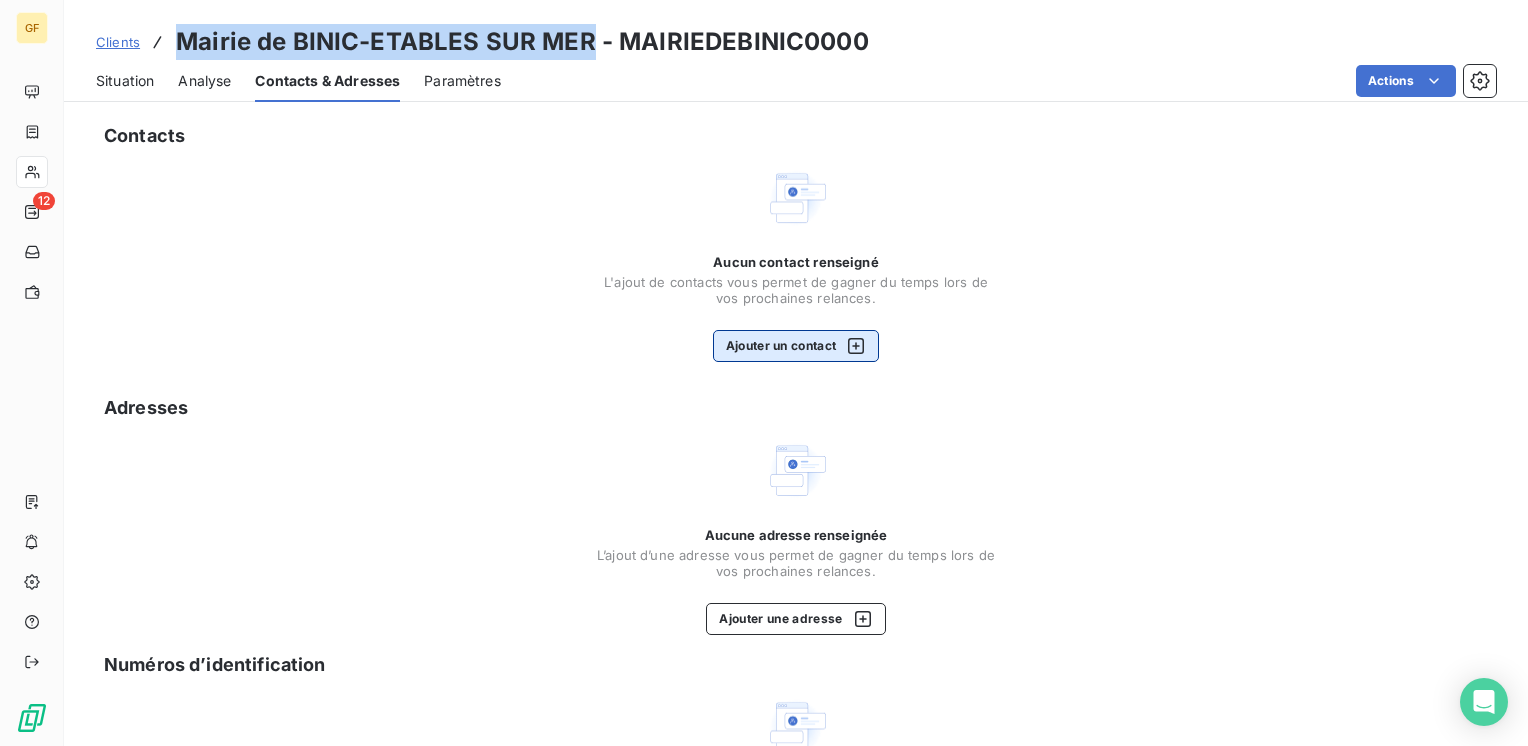 click on "Ajouter un contact" at bounding box center (796, 346) 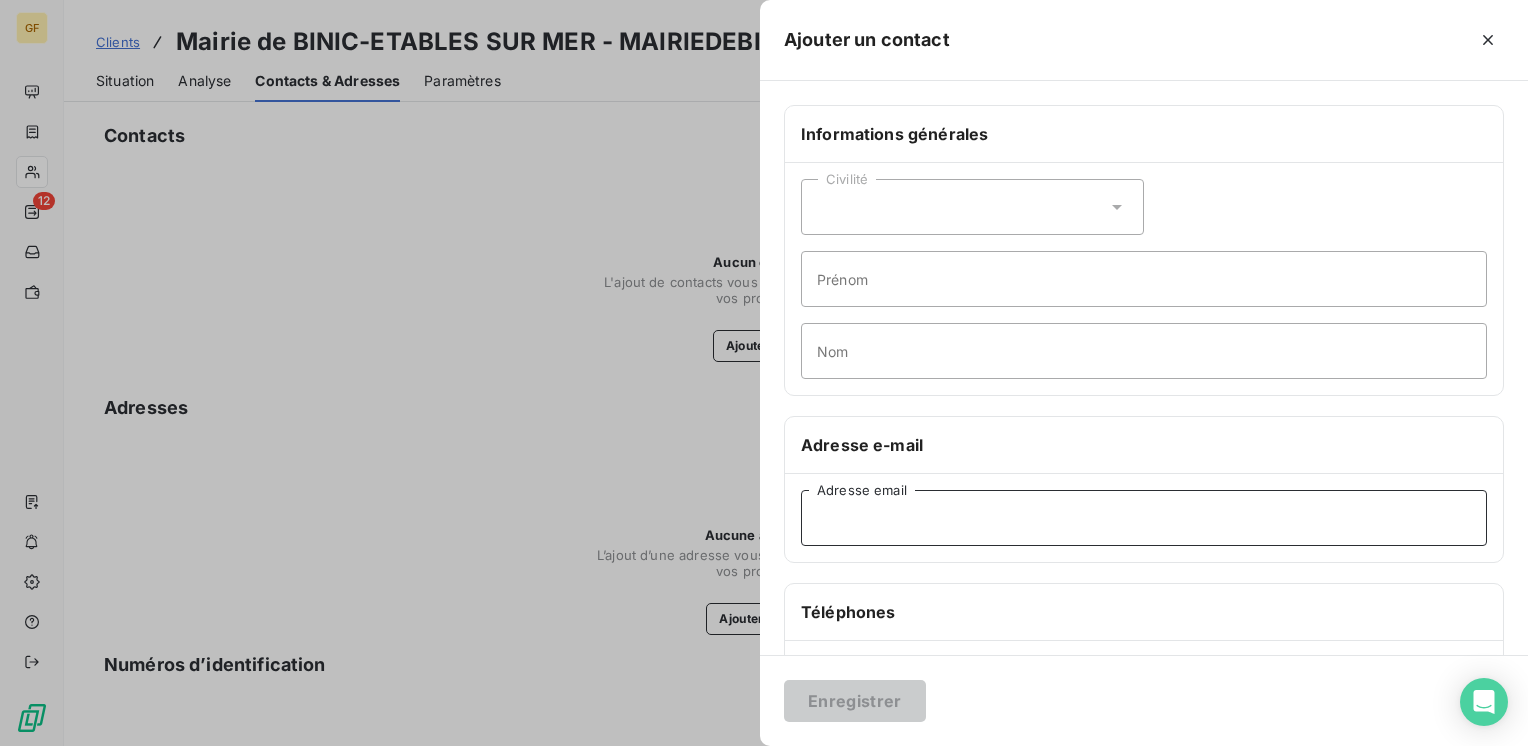 click on "Adresse email" at bounding box center (1144, 518) 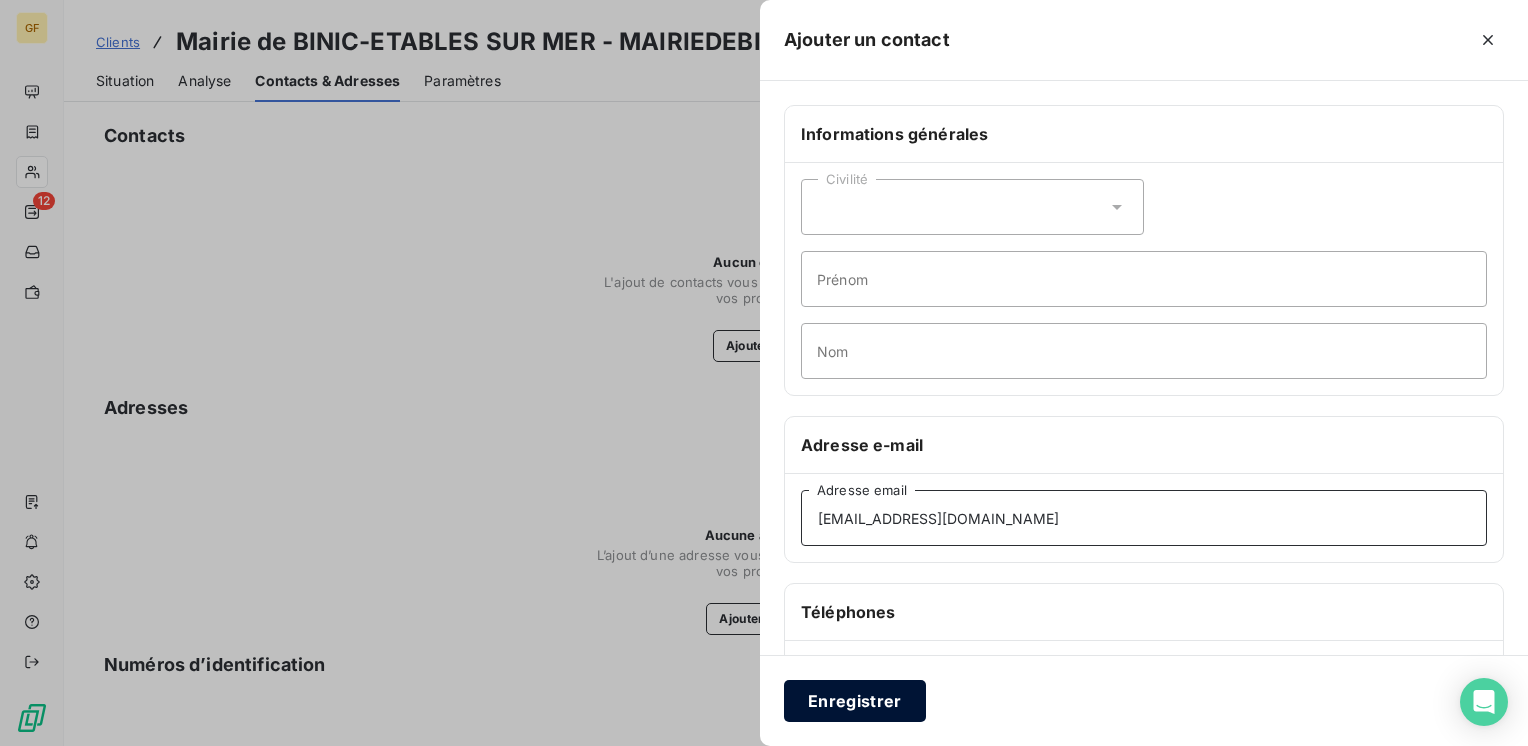 type on "[EMAIL_ADDRESS][DOMAIN_NAME]" 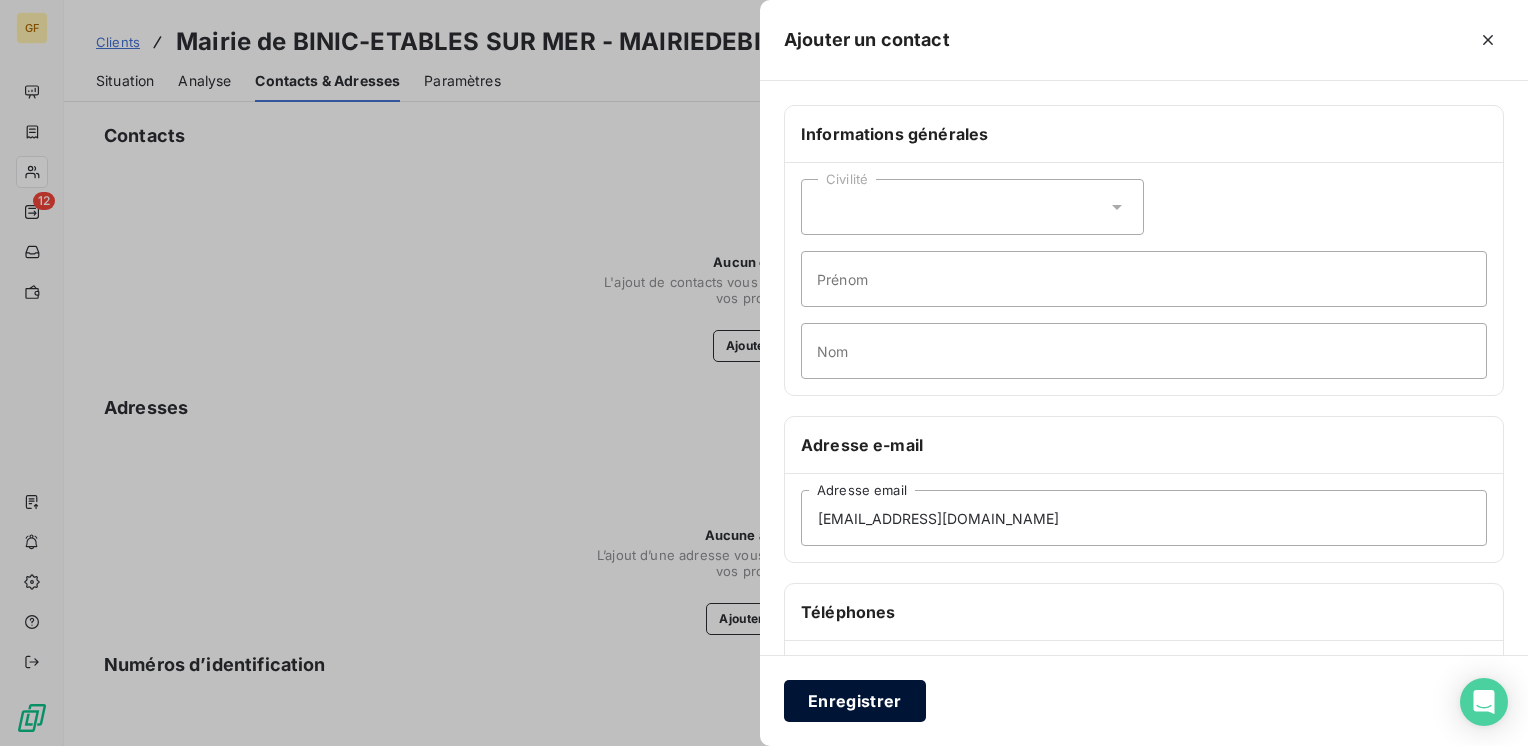 click on "Enregistrer" at bounding box center [855, 701] 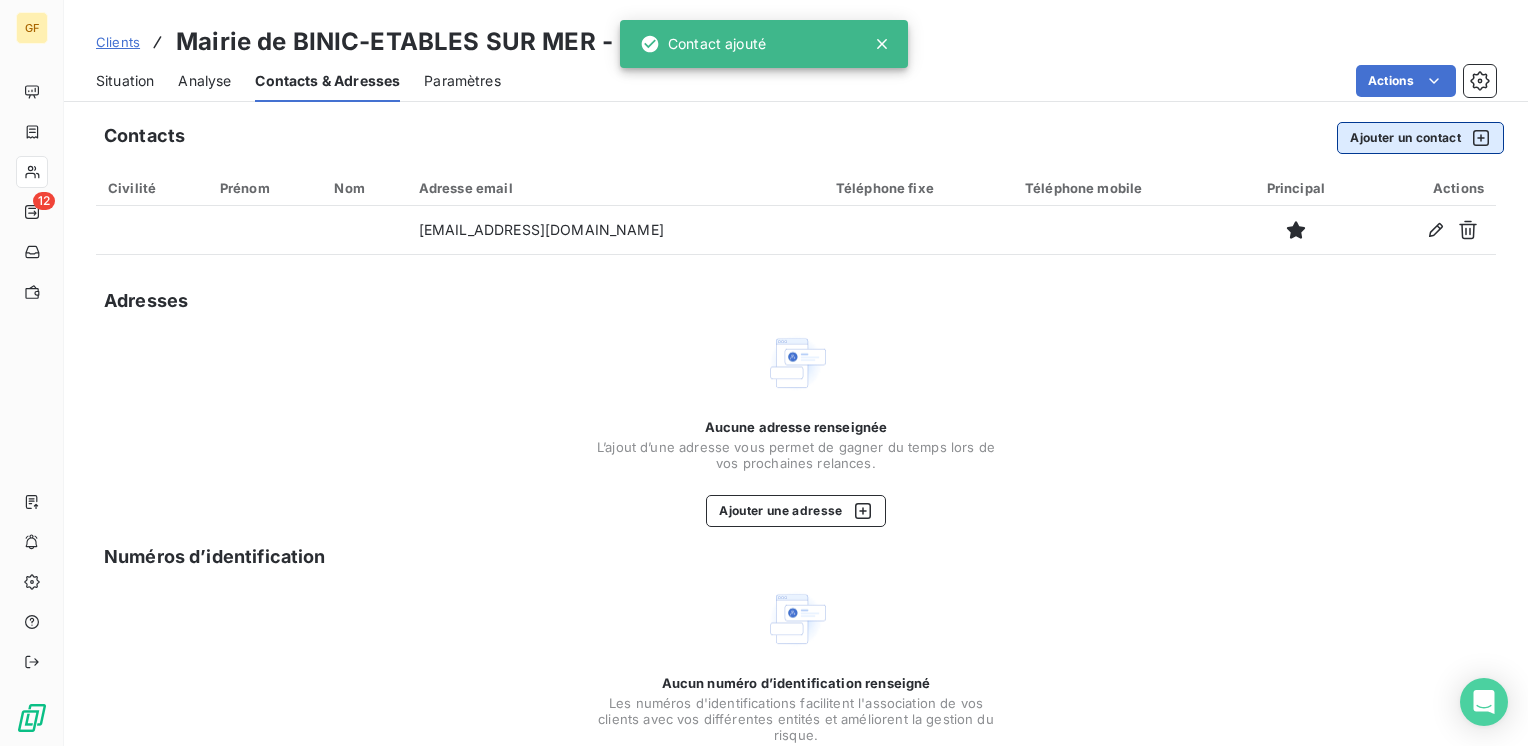 click on "Ajouter un contact" at bounding box center (1420, 138) 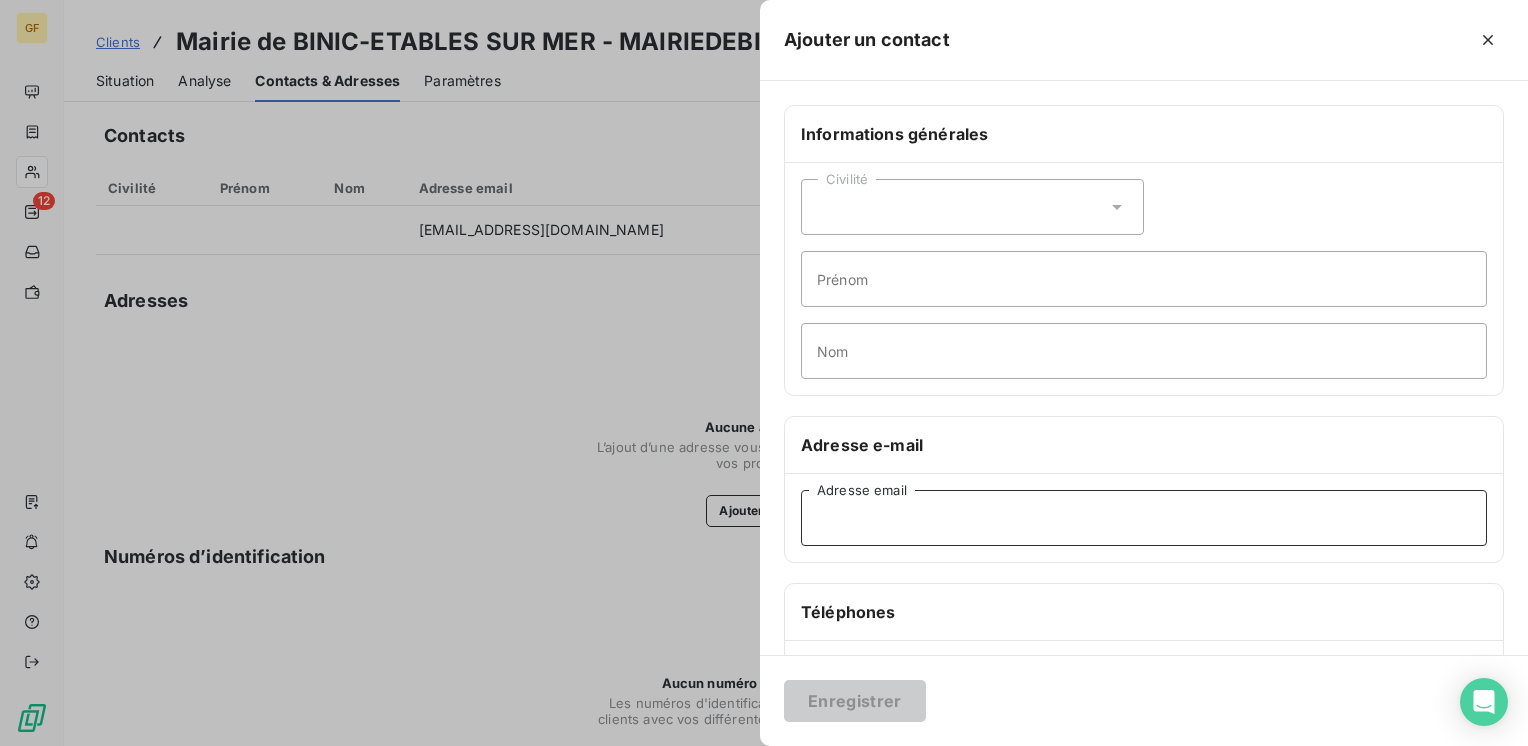 click on "Adresse email" at bounding box center (1144, 518) 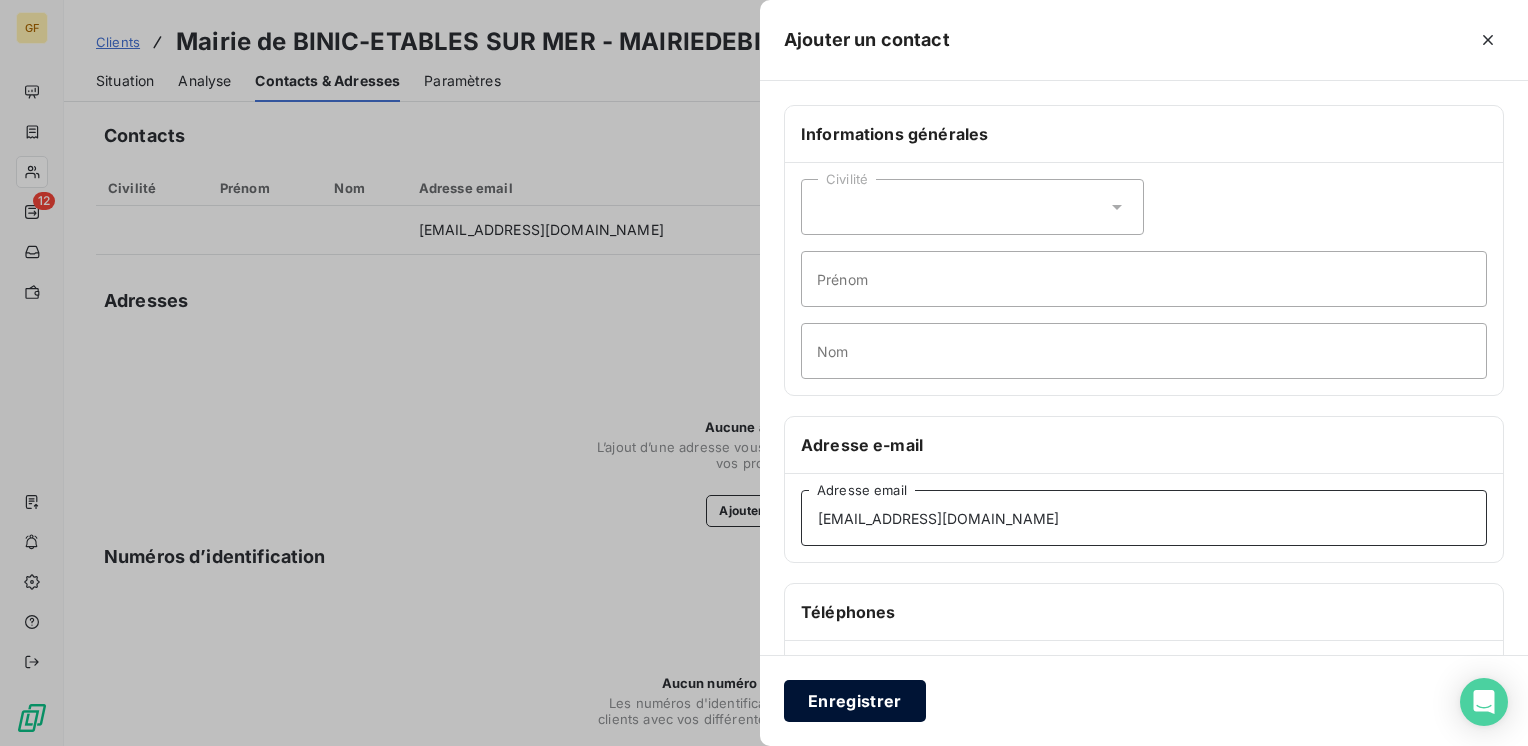 type on "[EMAIL_ADDRESS][DOMAIN_NAME]" 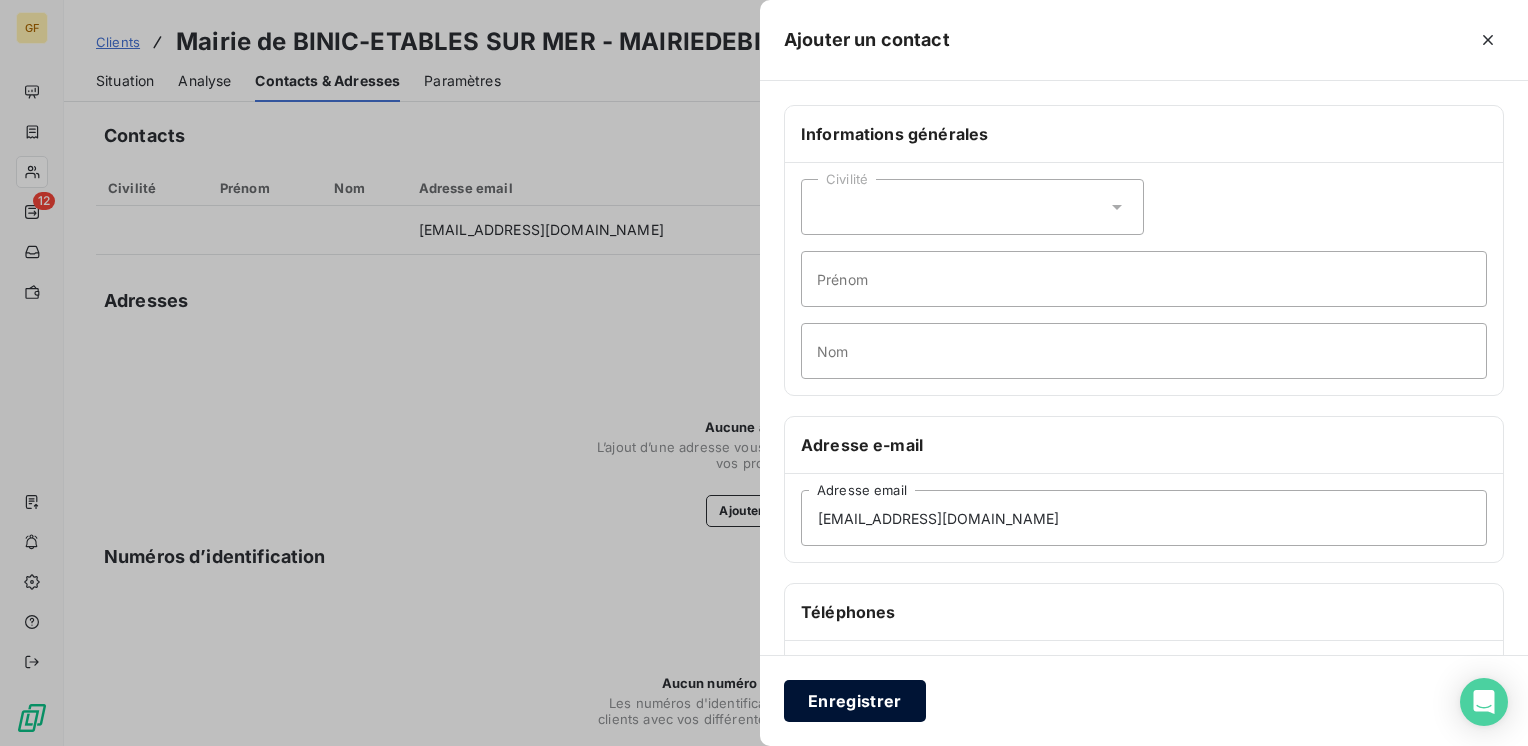 click on "Enregistrer" at bounding box center (855, 701) 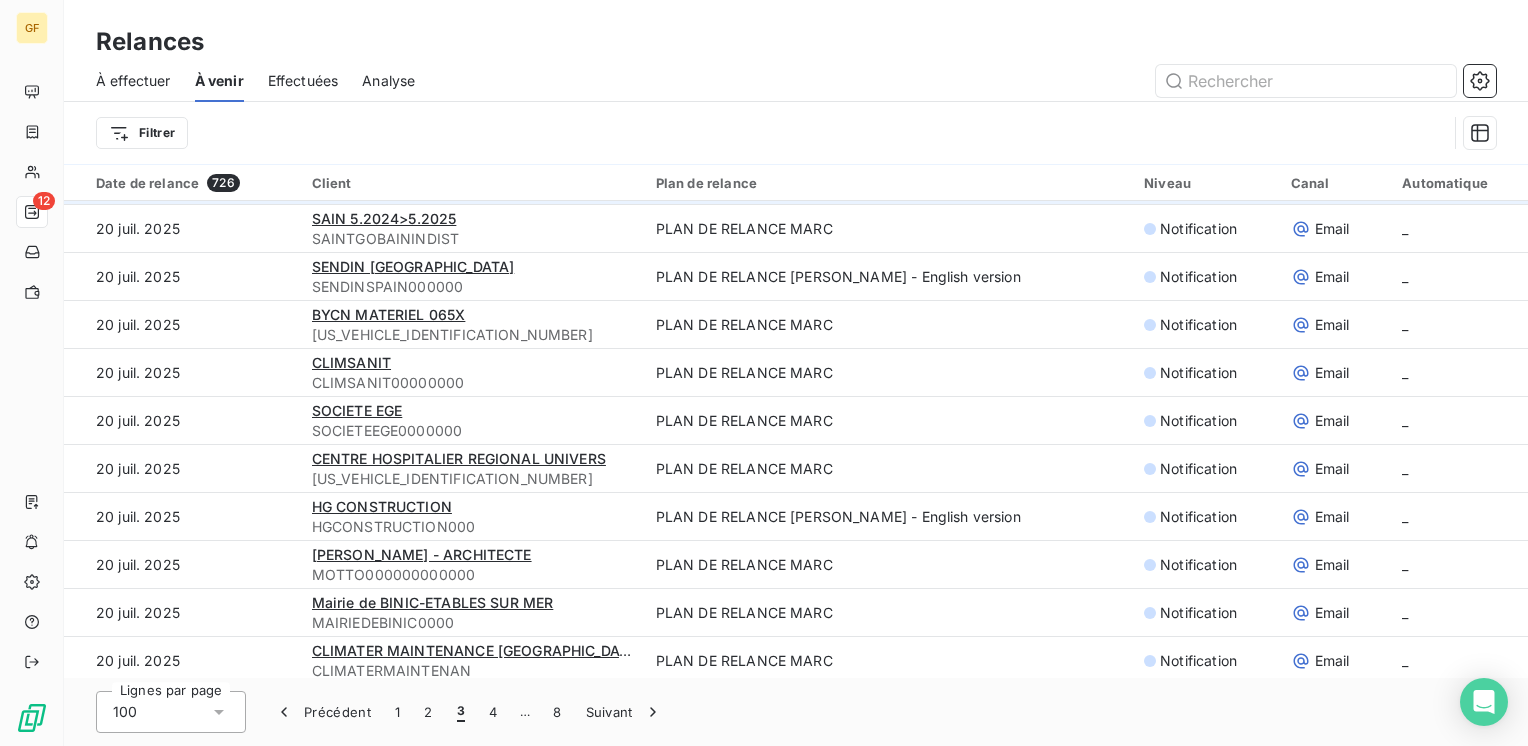 scroll, scrollTop: 1000, scrollLeft: 0, axis: vertical 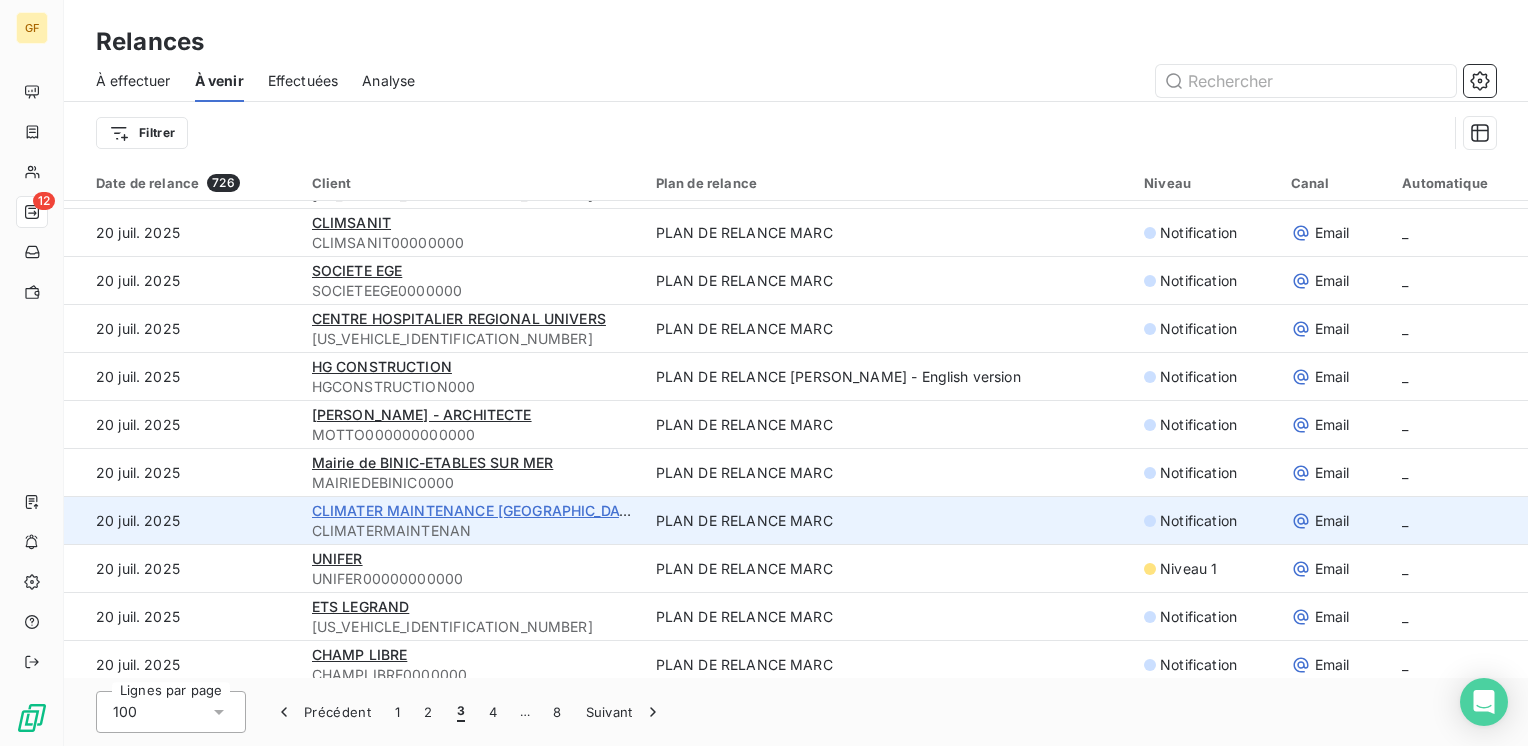 click on "CLIMATER MAINTENANCE [GEOGRAPHIC_DATA]" at bounding box center [477, 510] 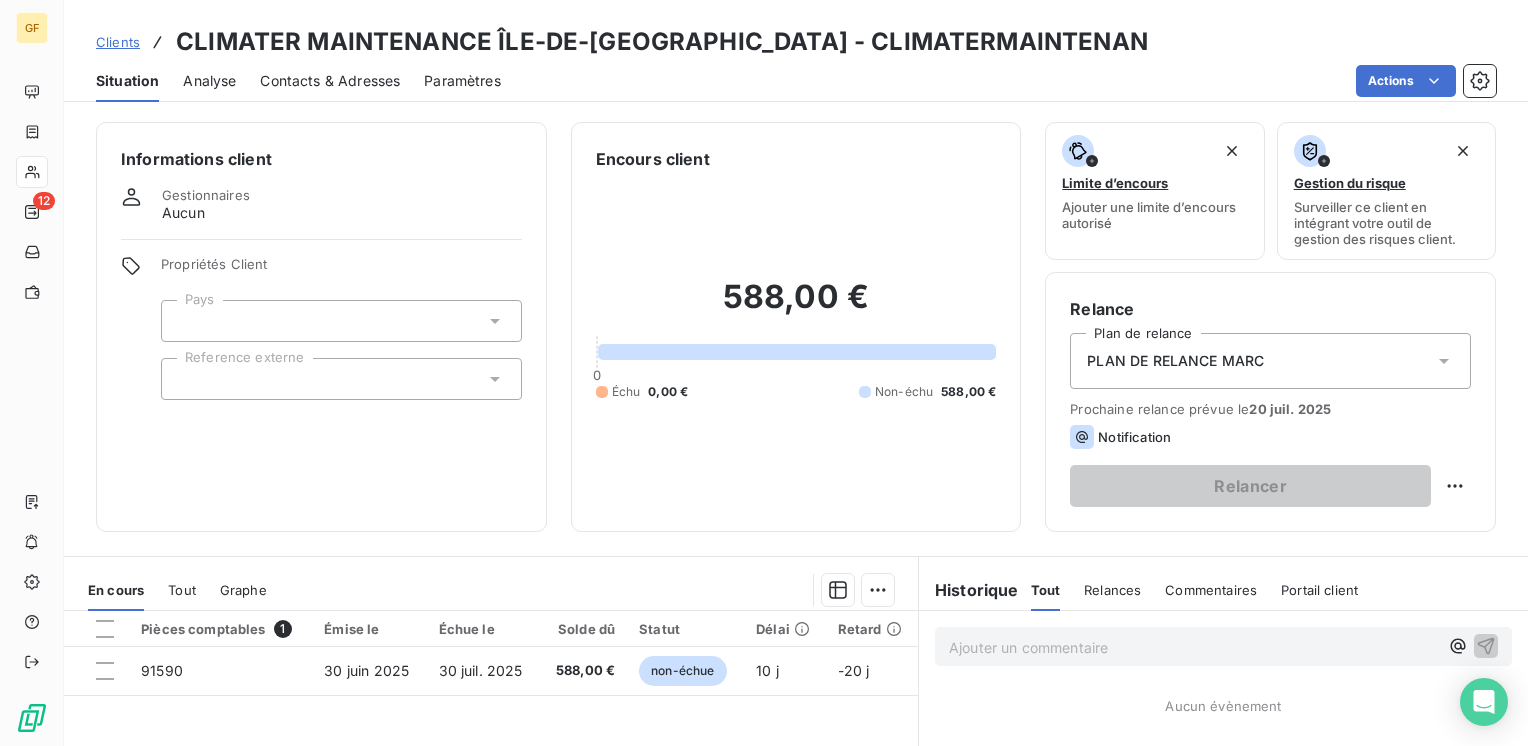 click on "Contacts & Adresses" at bounding box center (330, 81) 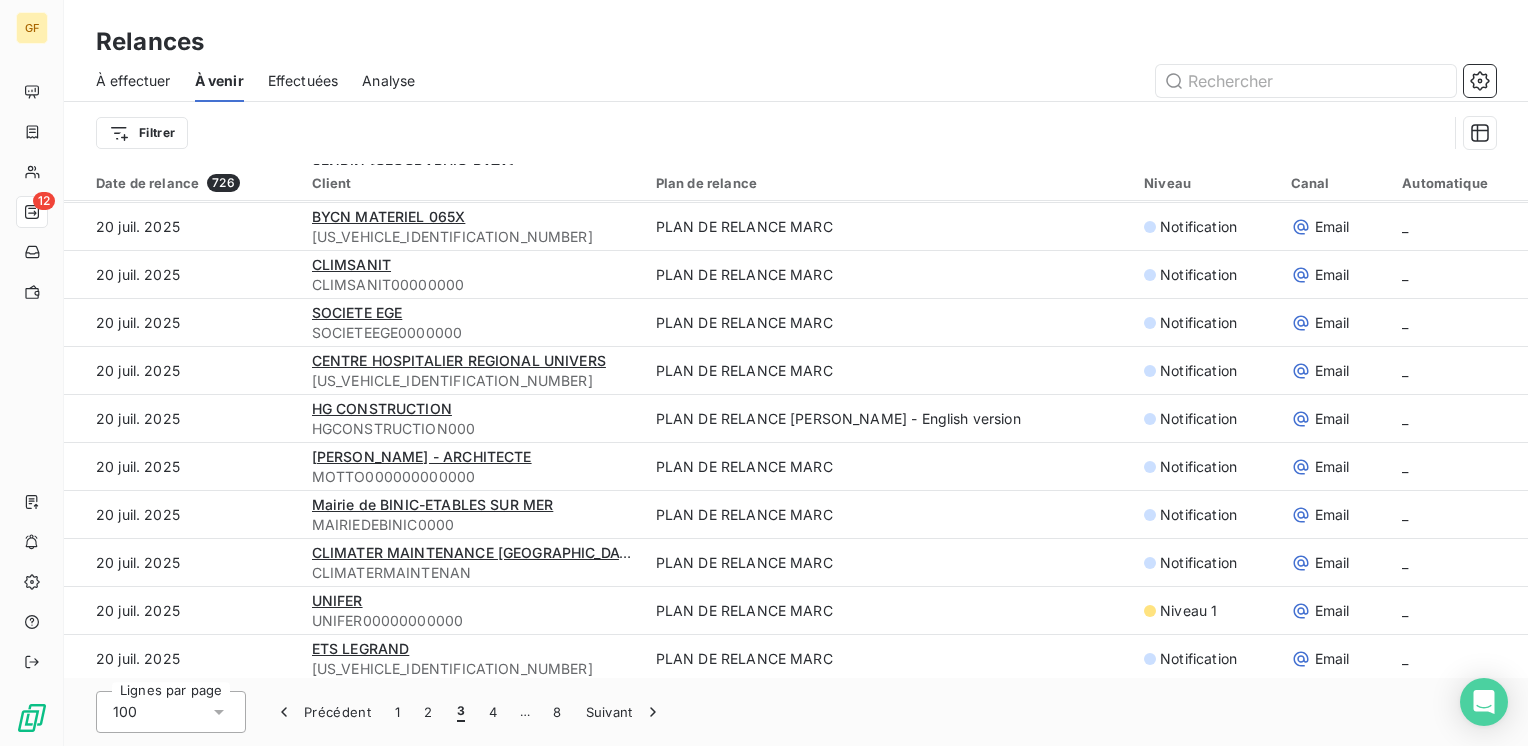 scroll, scrollTop: 1100, scrollLeft: 0, axis: vertical 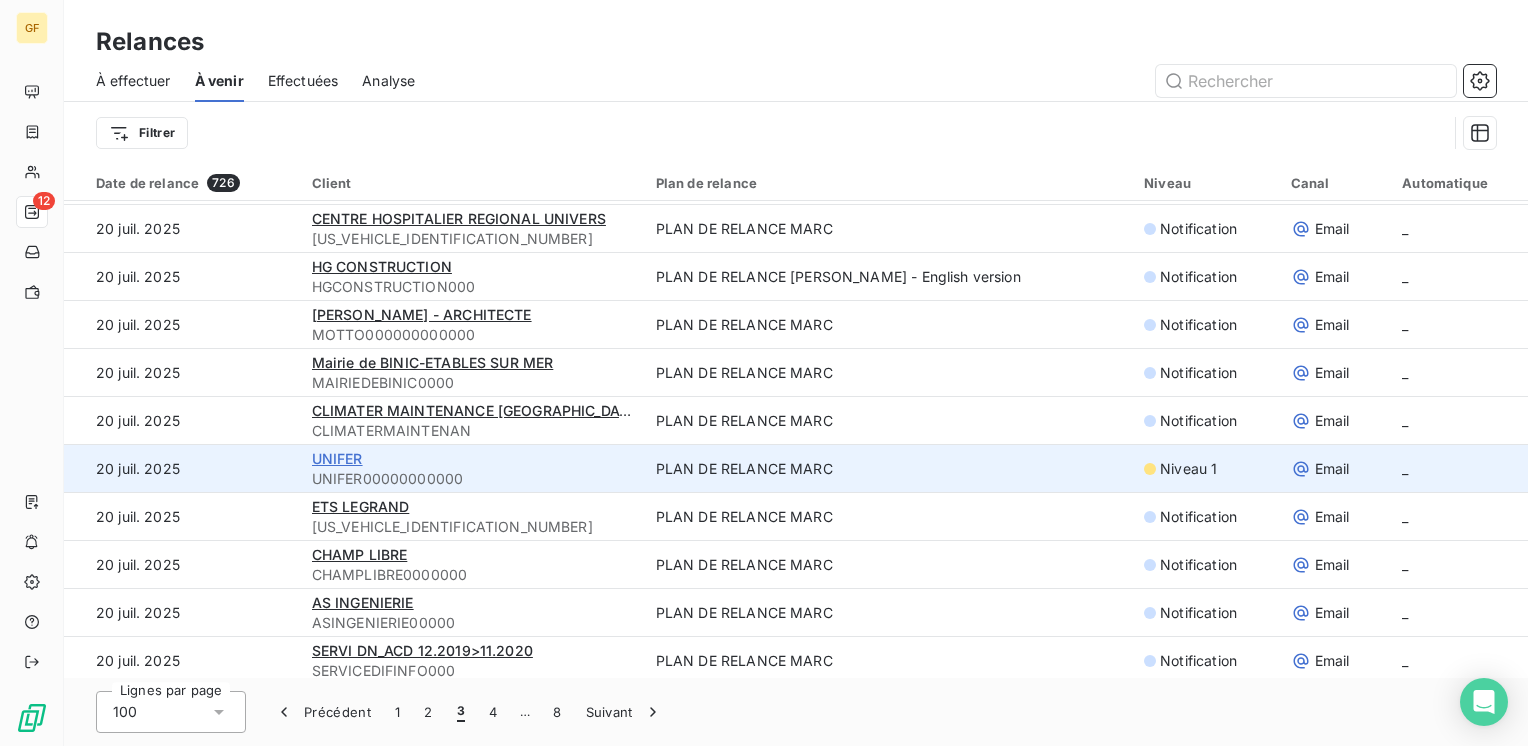 click on "UNIFER" at bounding box center [337, 458] 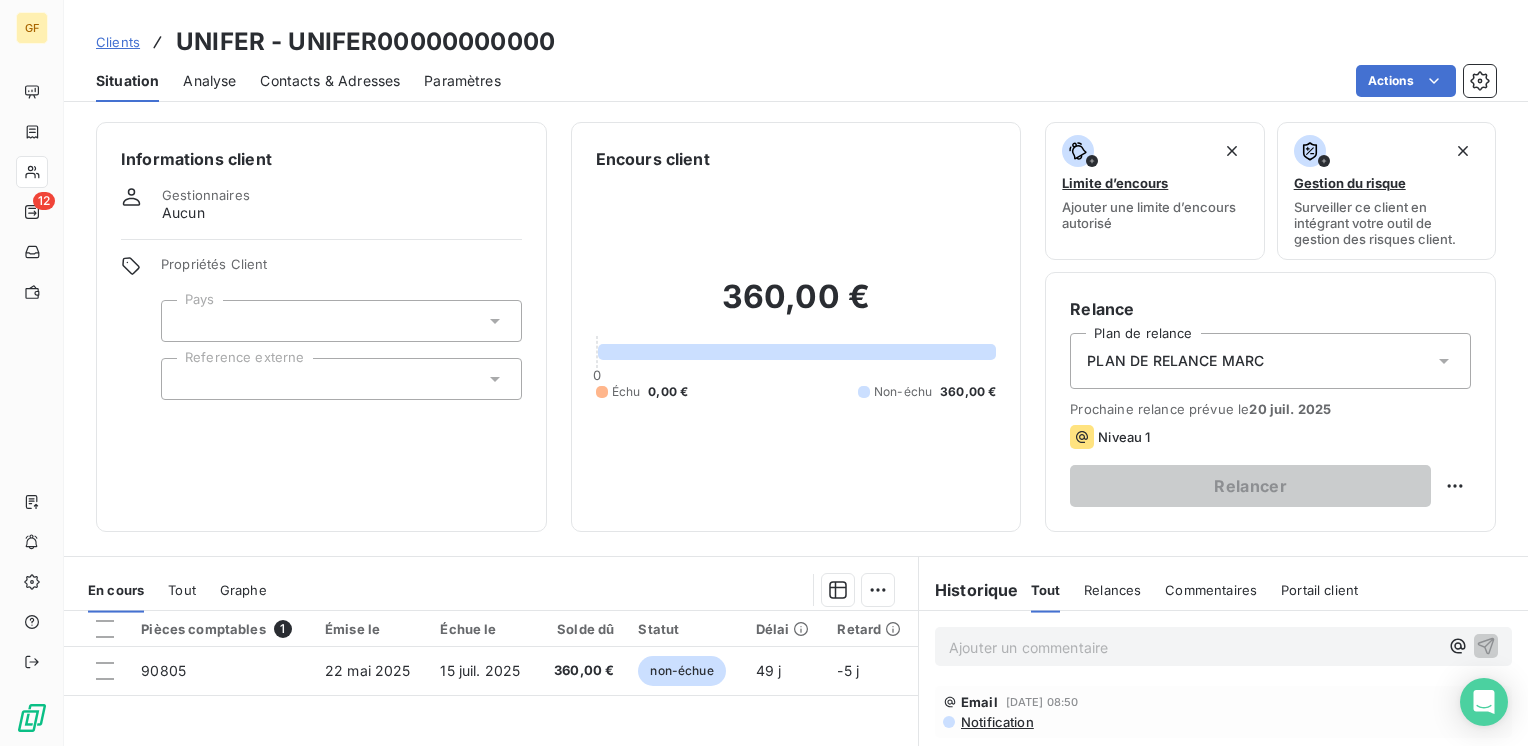 click on "Contacts & Adresses" at bounding box center (330, 81) 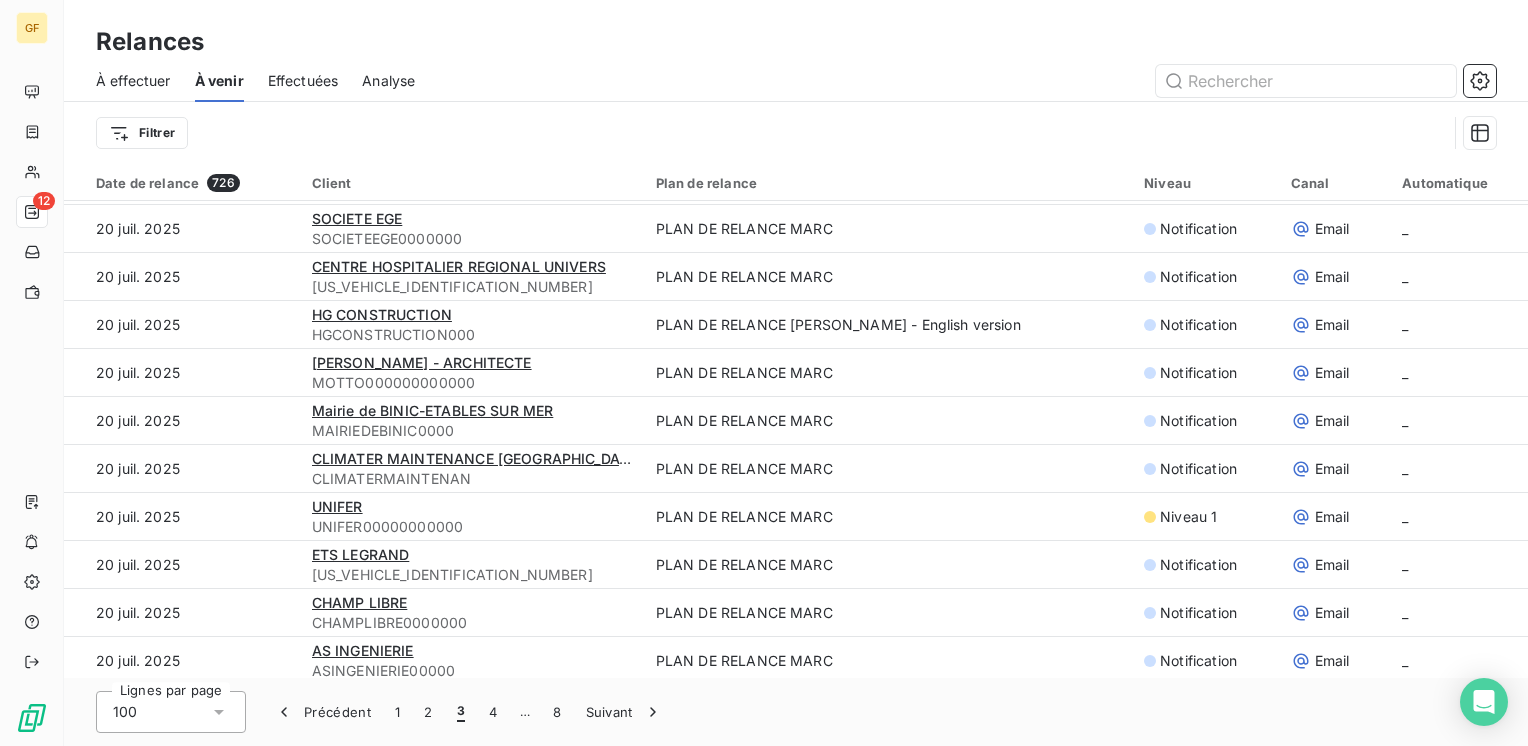 scroll, scrollTop: 1100, scrollLeft: 0, axis: vertical 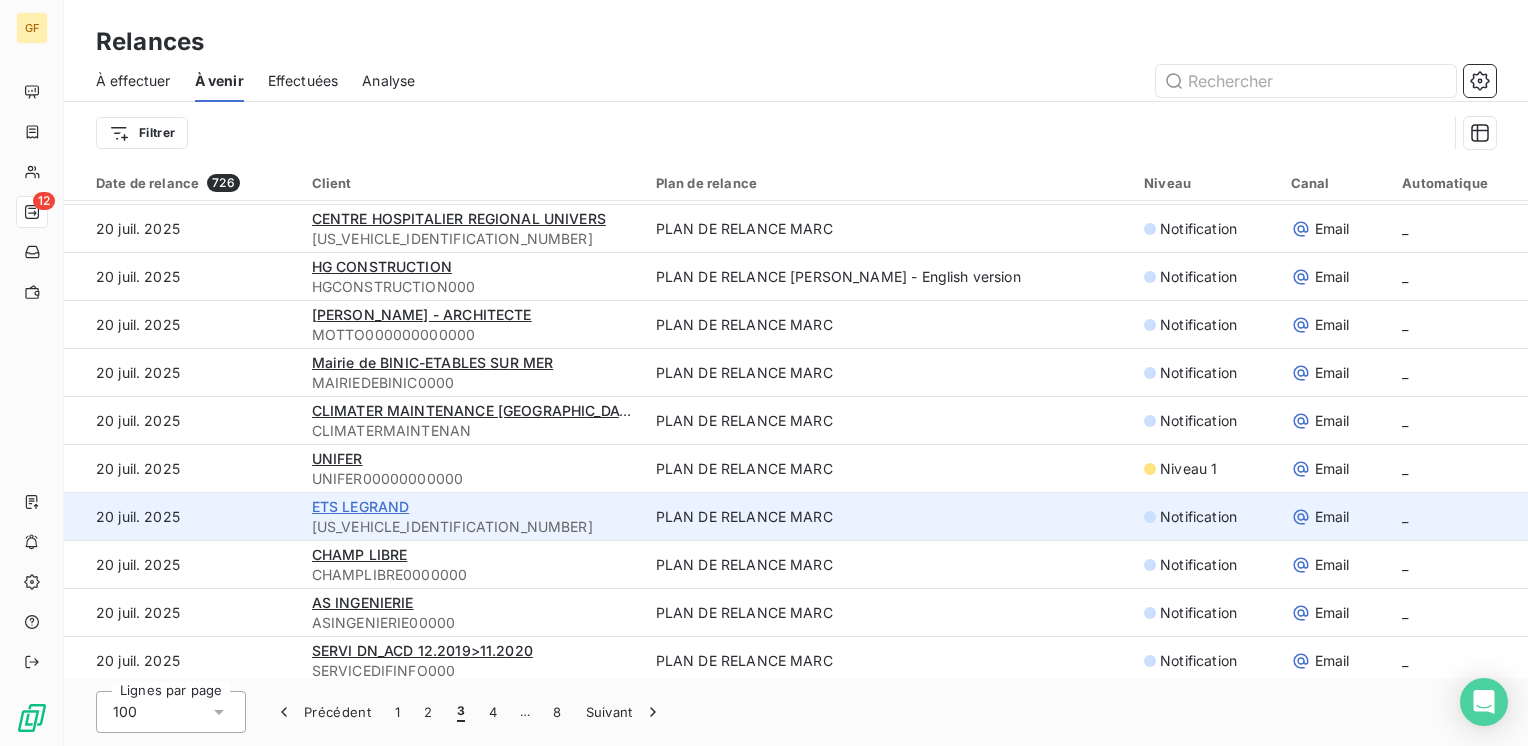 click on "ETS LEGRAND" at bounding box center [361, 506] 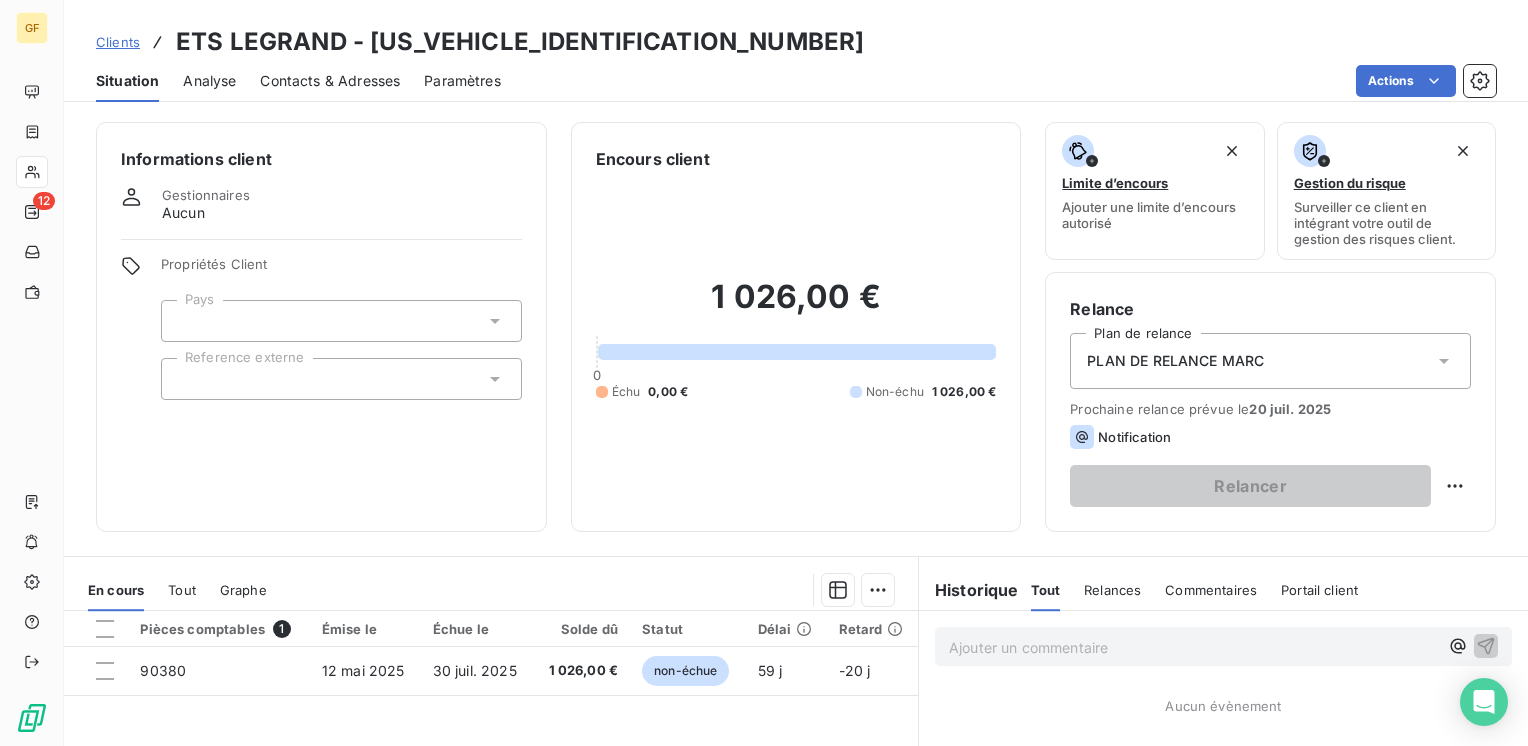 click on "Contacts & Adresses" at bounding box center (330, 81) 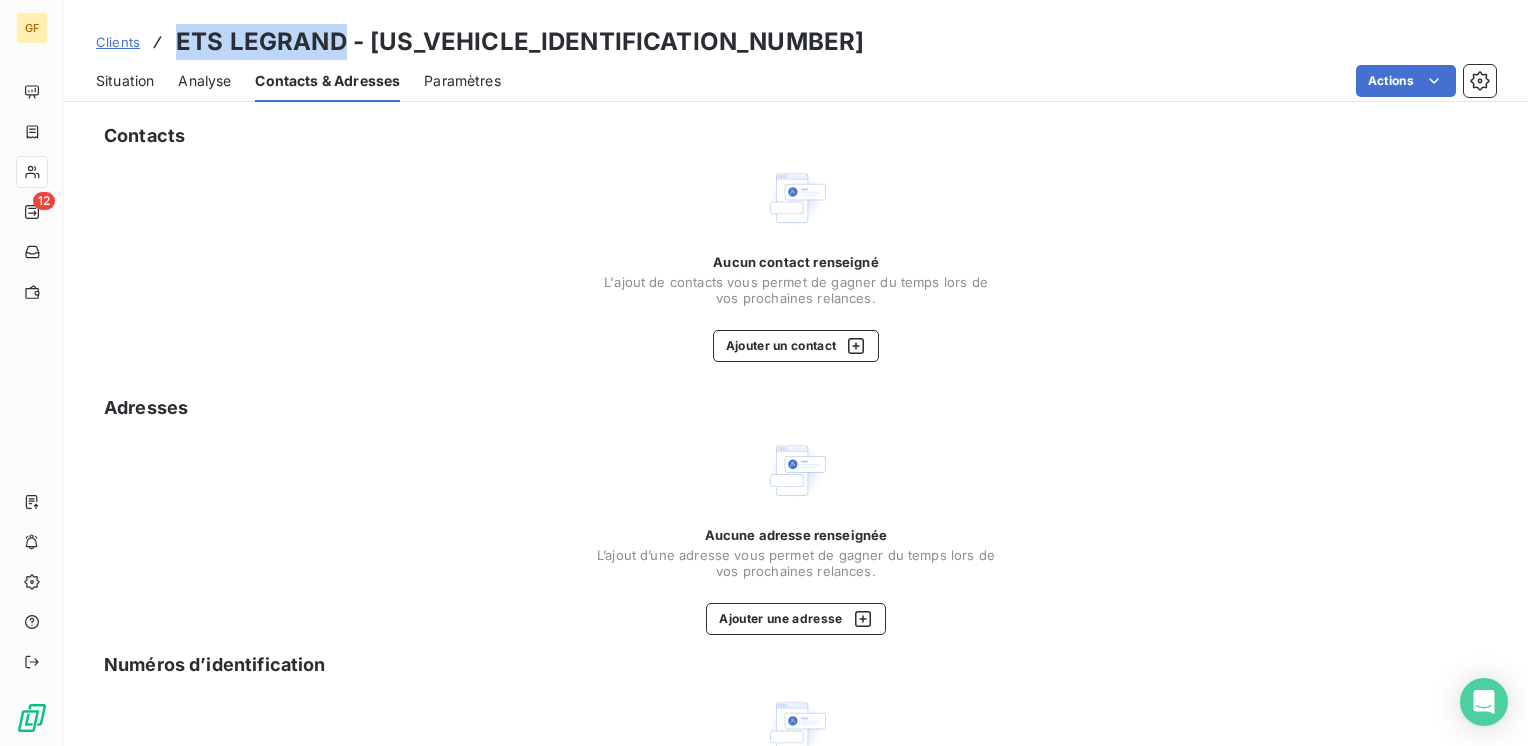drag, startPoint x: 345, startPoint y: 41, endPoint x: 175, endPoint y: 41, distance: 170 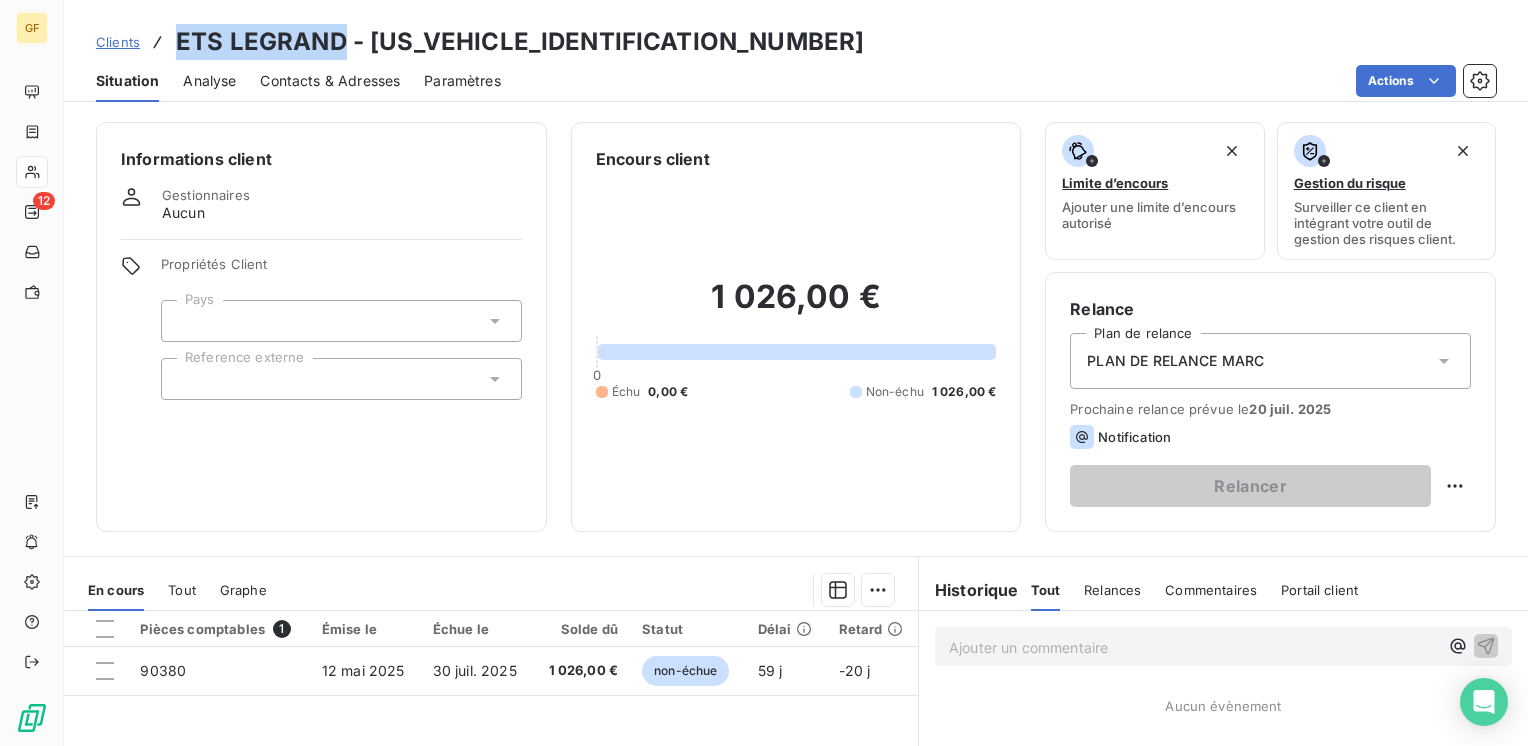 click on "Contacts & Adresses" at bounding box center [330, 81] 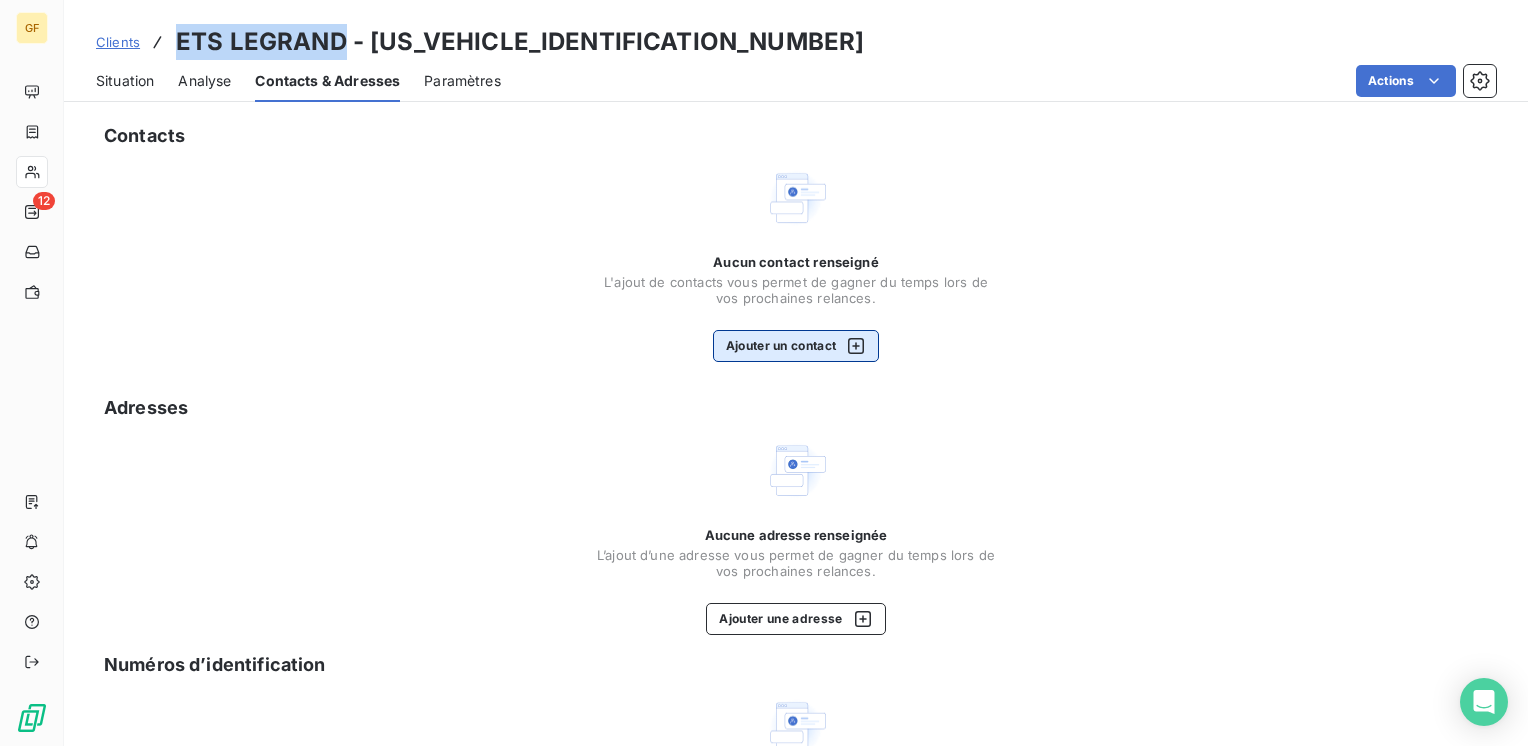 click on "Ajouter un contact" at bounding box center (796, 346) 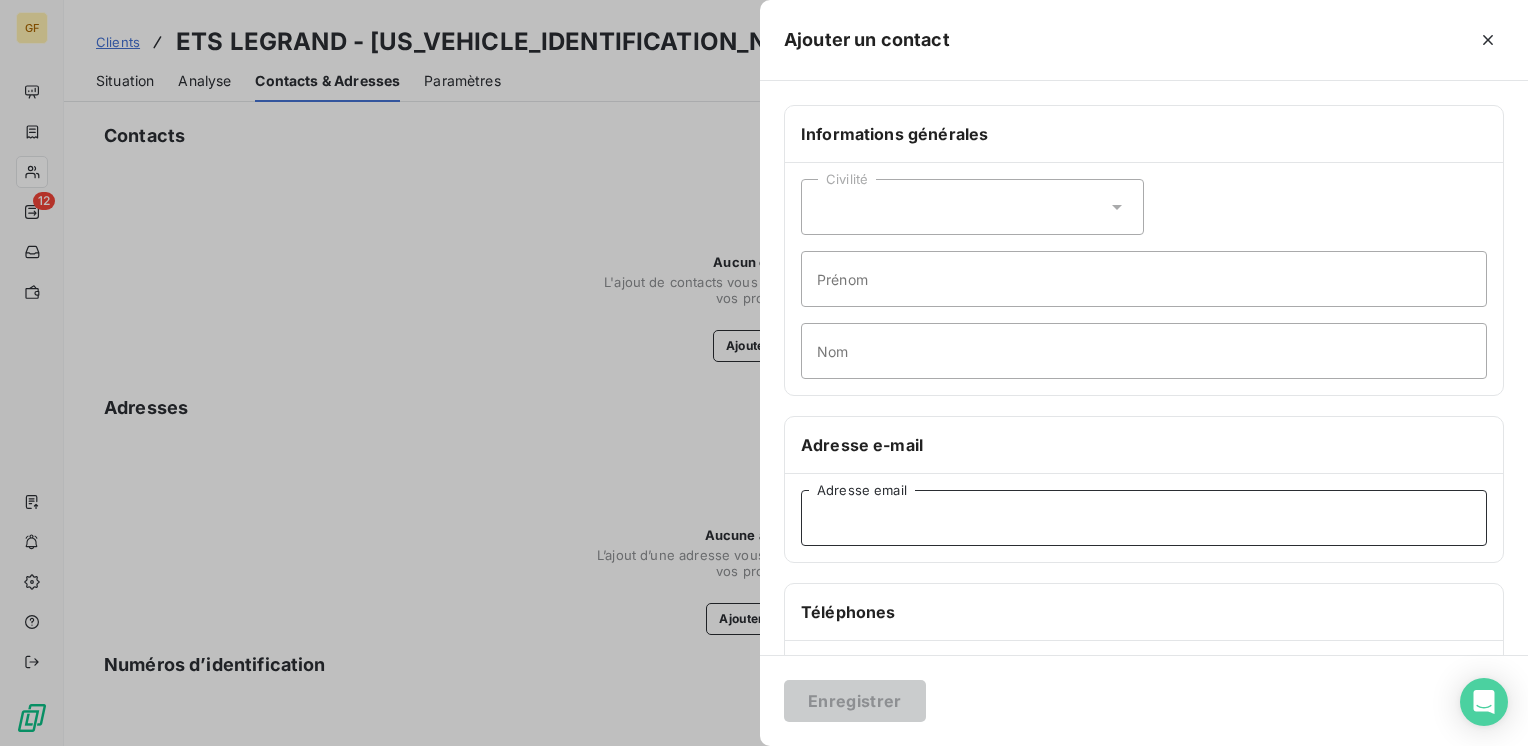 click on "Adresse email" at bounding box center (1144, 518) 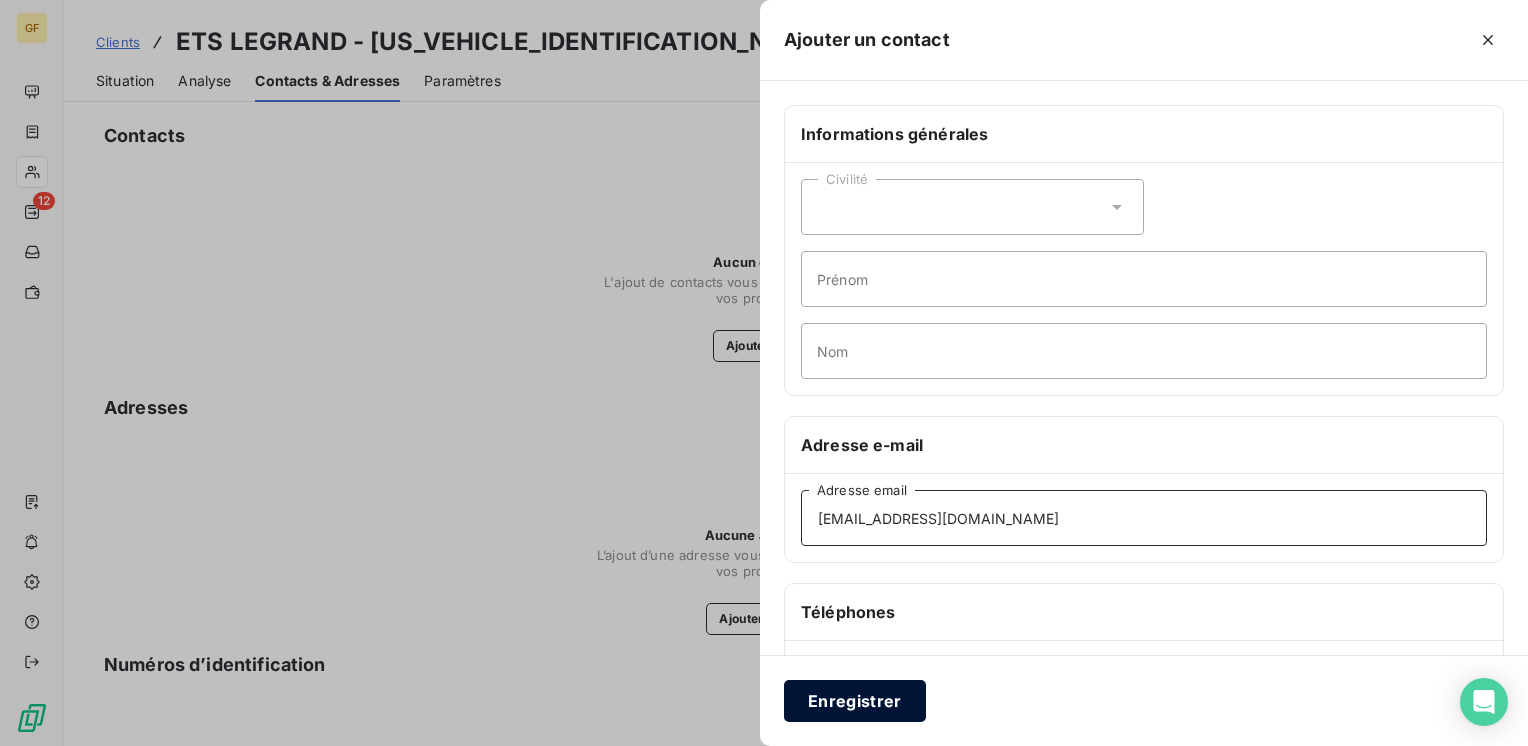 type on "[EMAIL_ADDRESS][DOMAIN_NAME]" 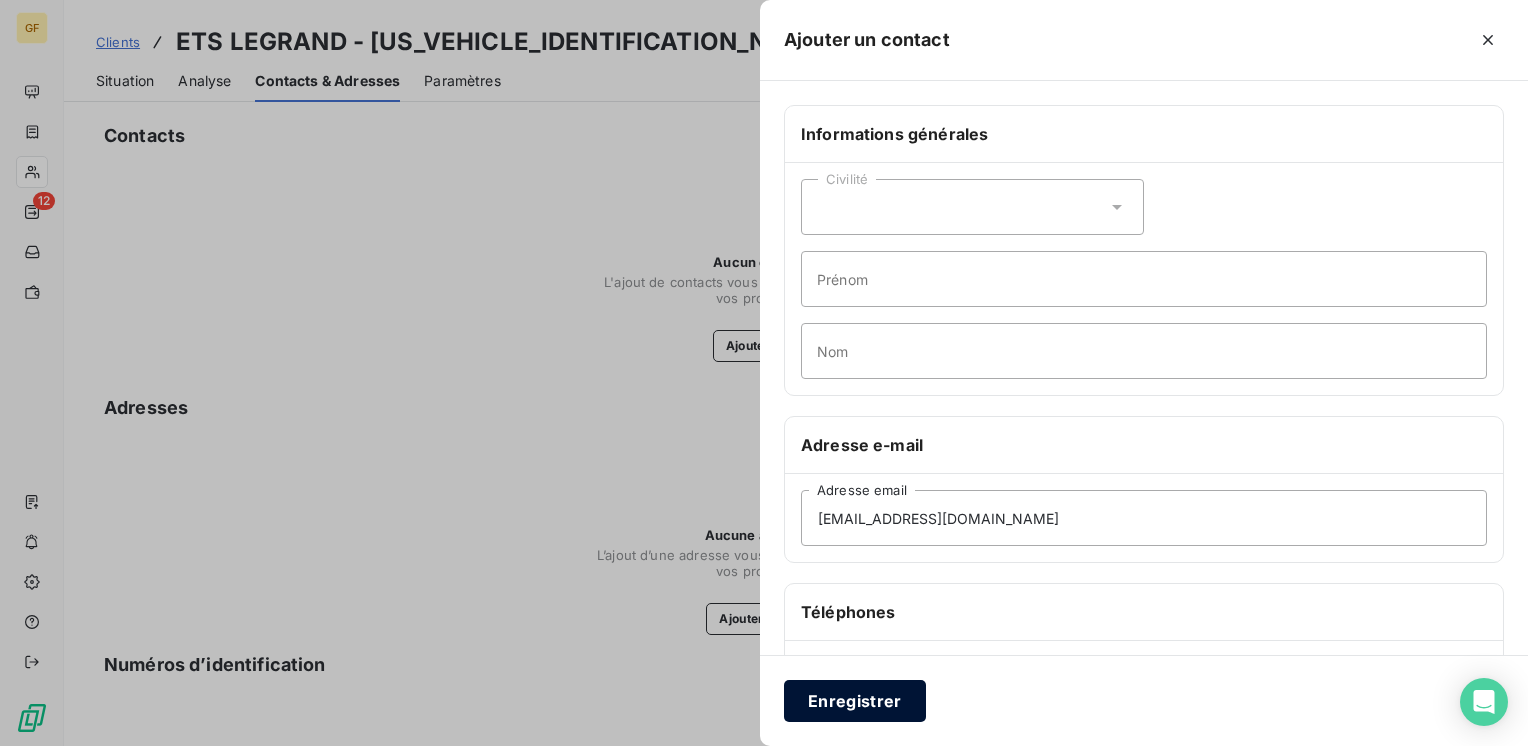 click on "Enregistrer" at bounding box center [855, 701] 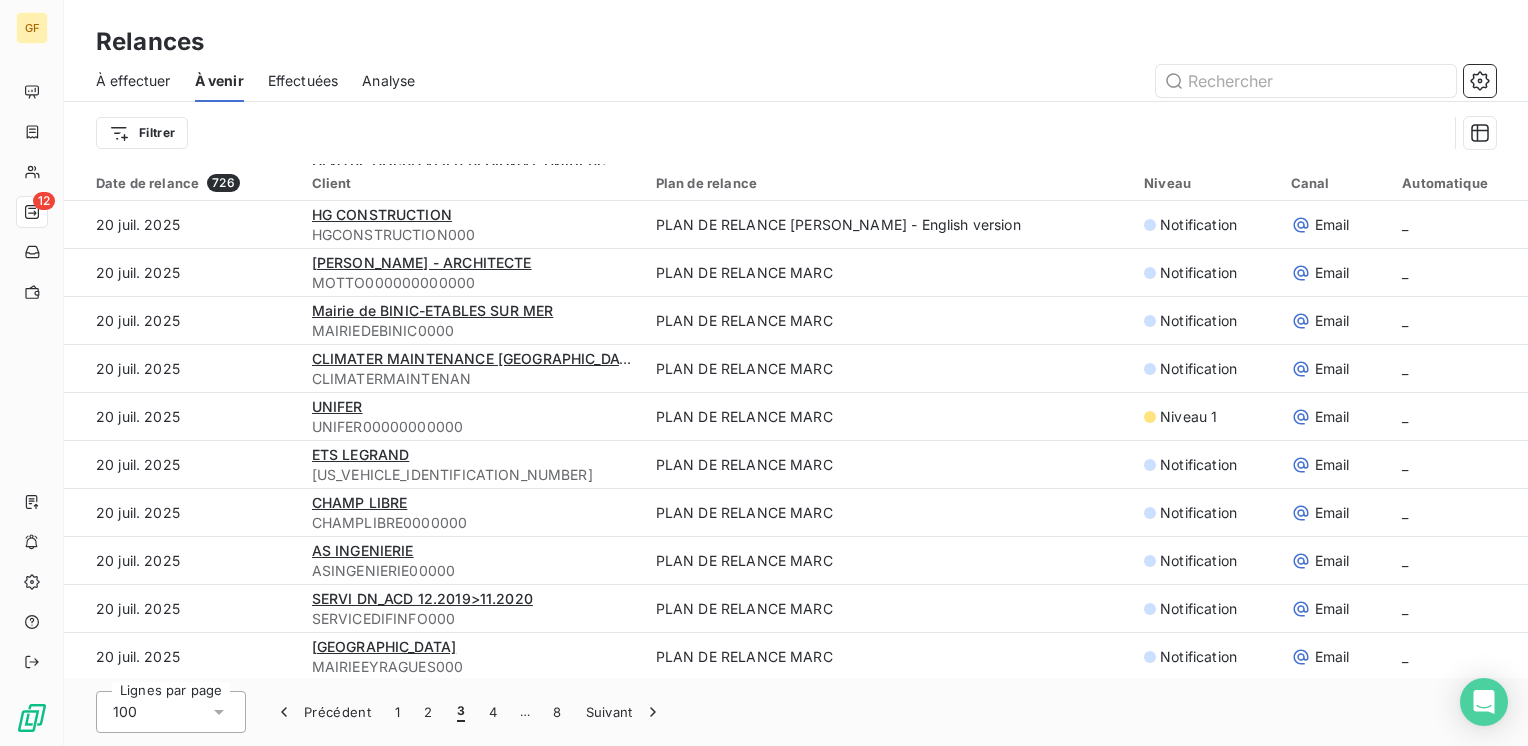 scroll, scrollTop: 1200, scrollLeft: 0, axis: vertical 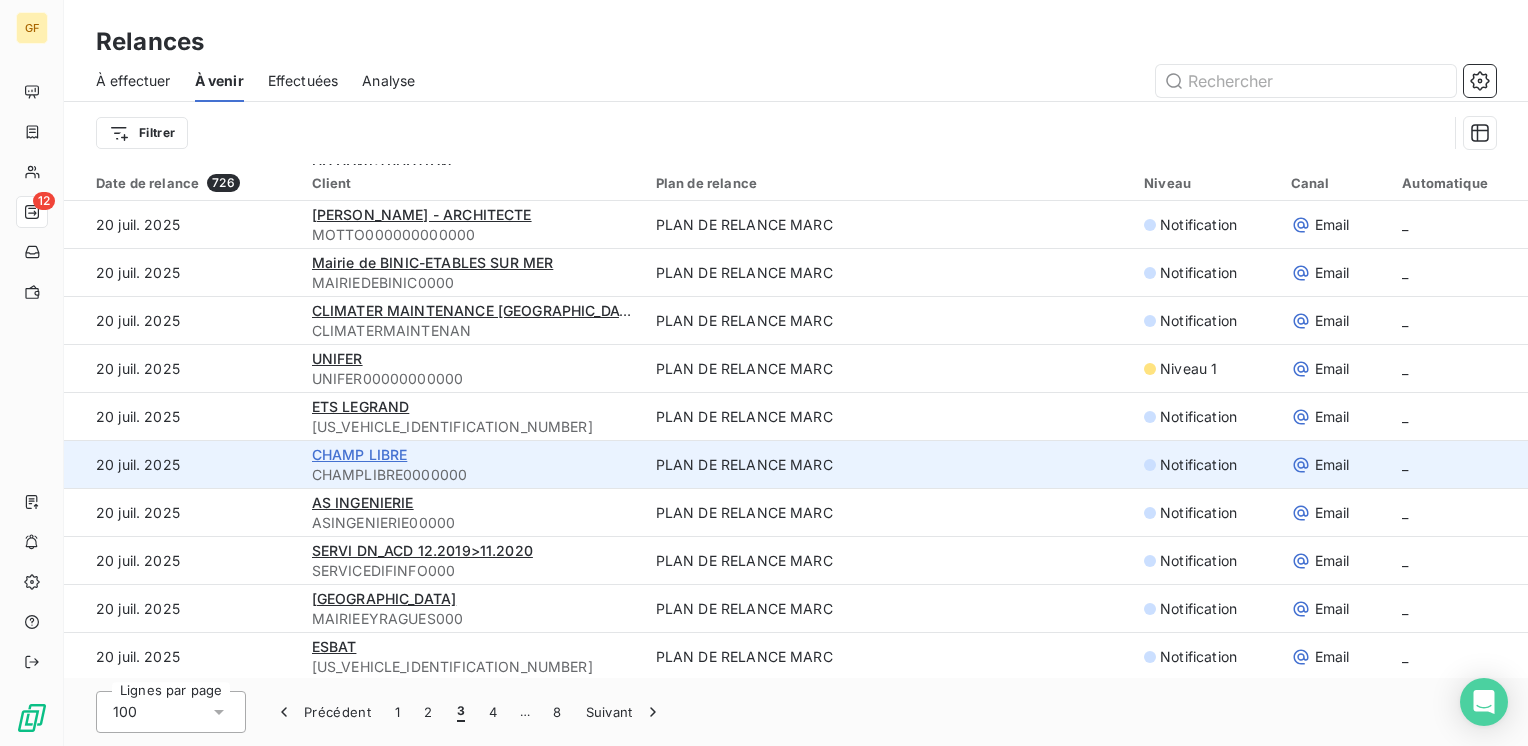 click on "CHAMP LIBRE" at bounding box center (360, 454) 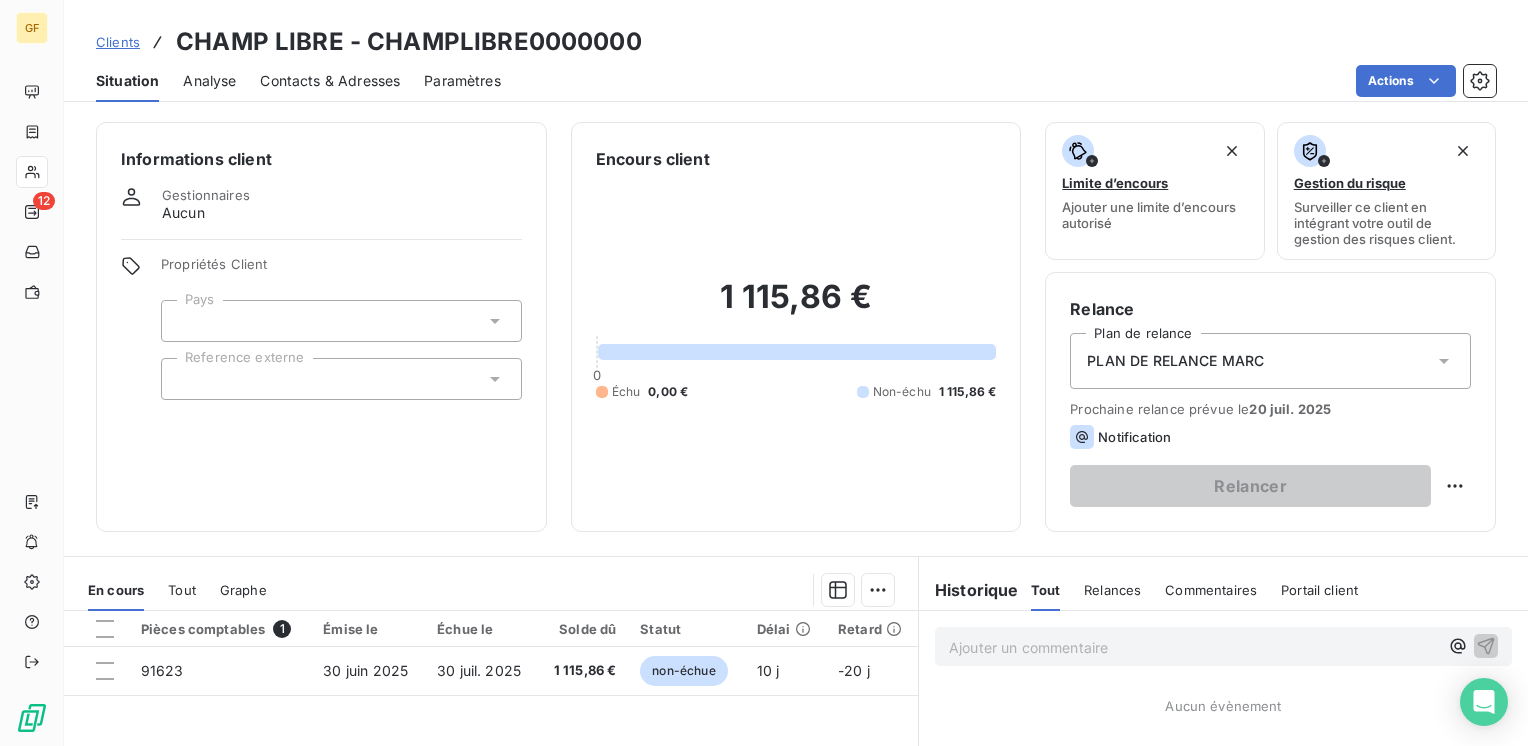 click on "Contacts & Adresses" at bounding box center (330, 81) 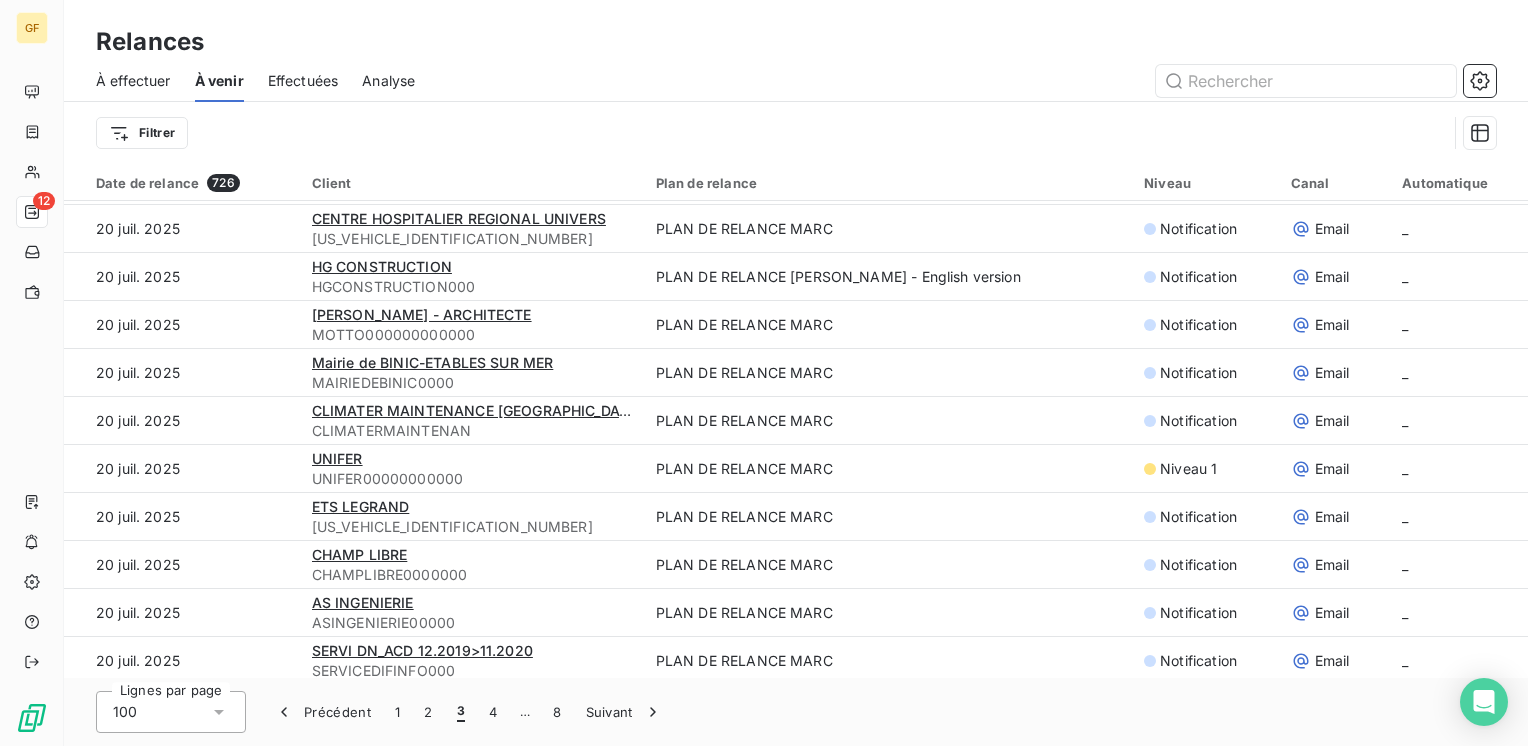 scroll, scrollTop: 1200, scrollLeft: 0, axis: vertical 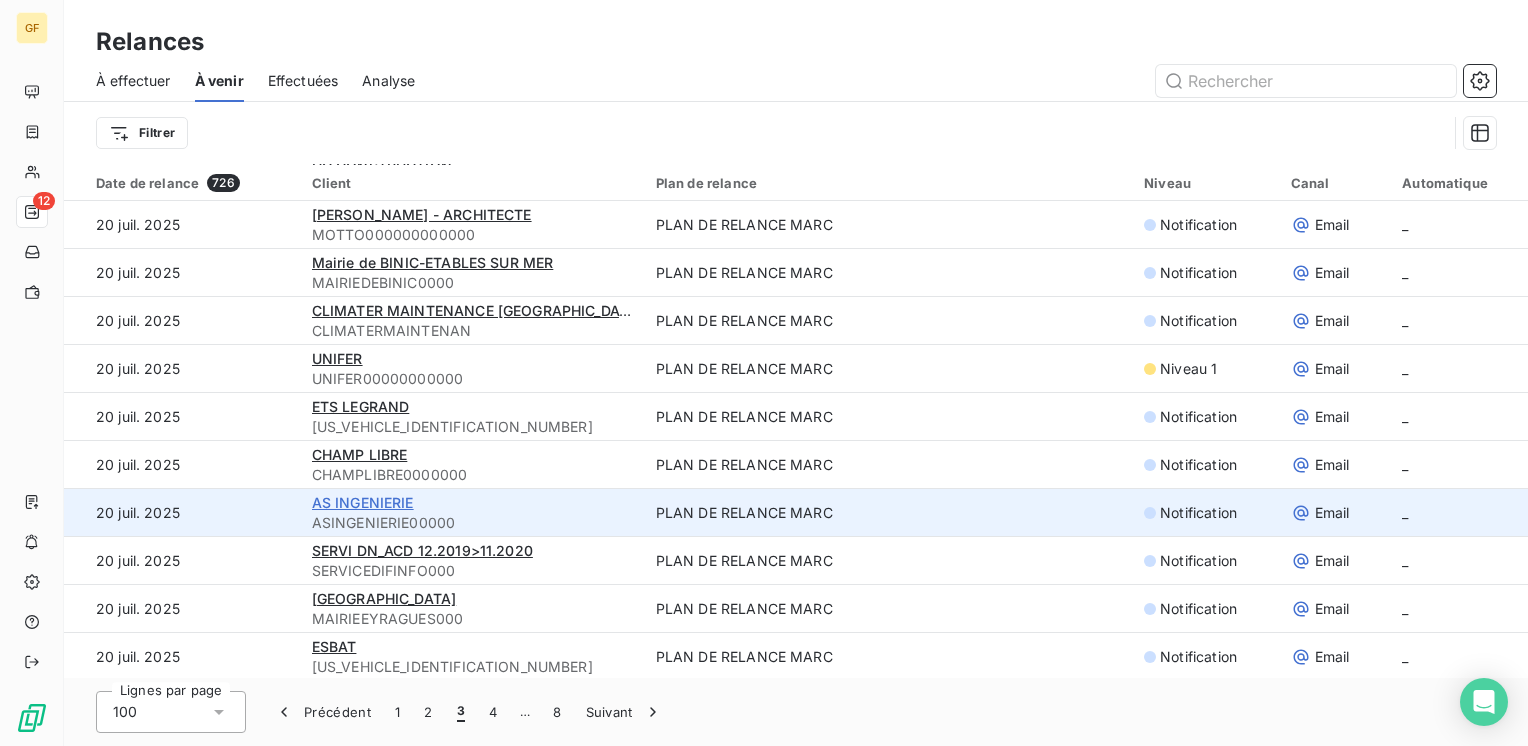 click on "AS INGENIERIE" at bounding box center (363, 502) 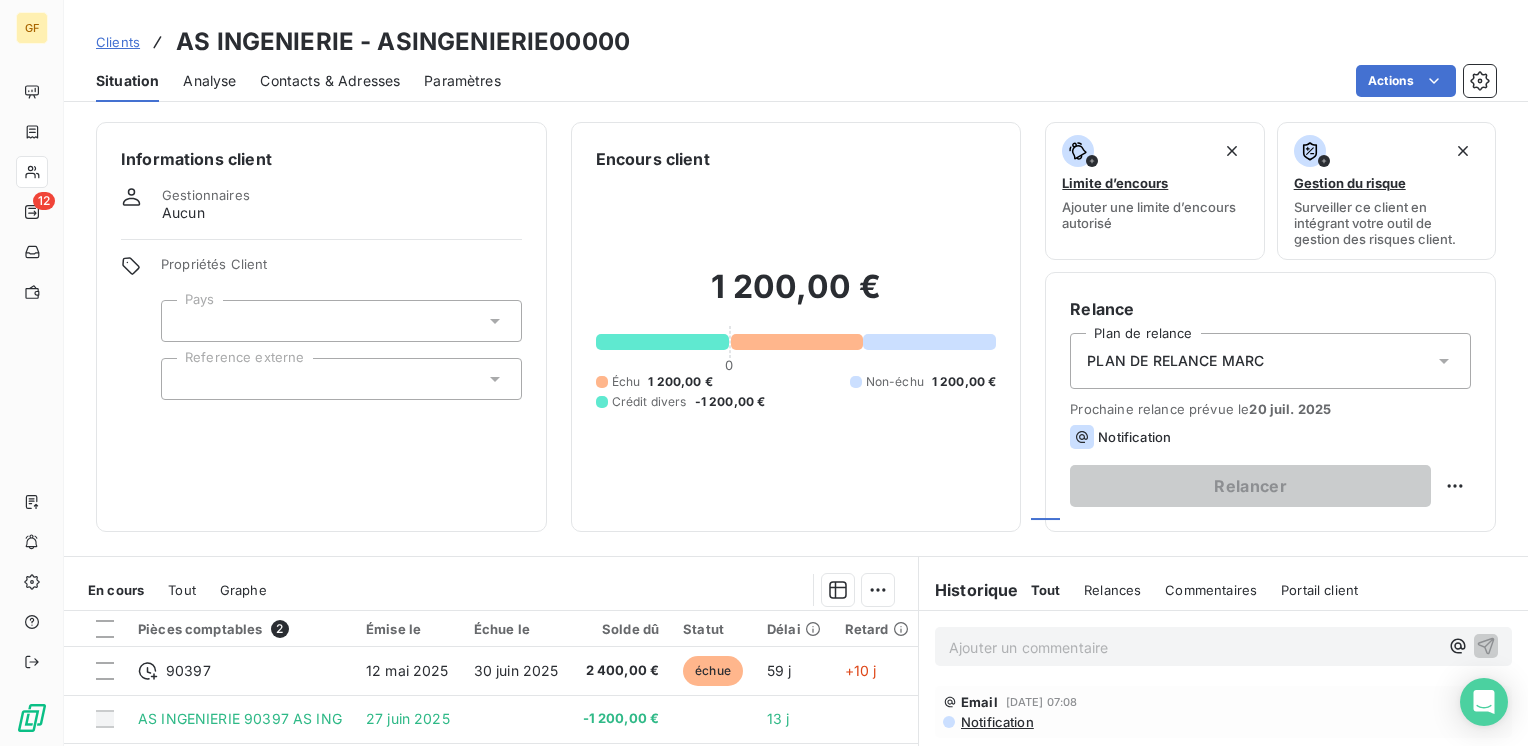 click on "Contacts & Adresses" at bounding box center [330, 81] 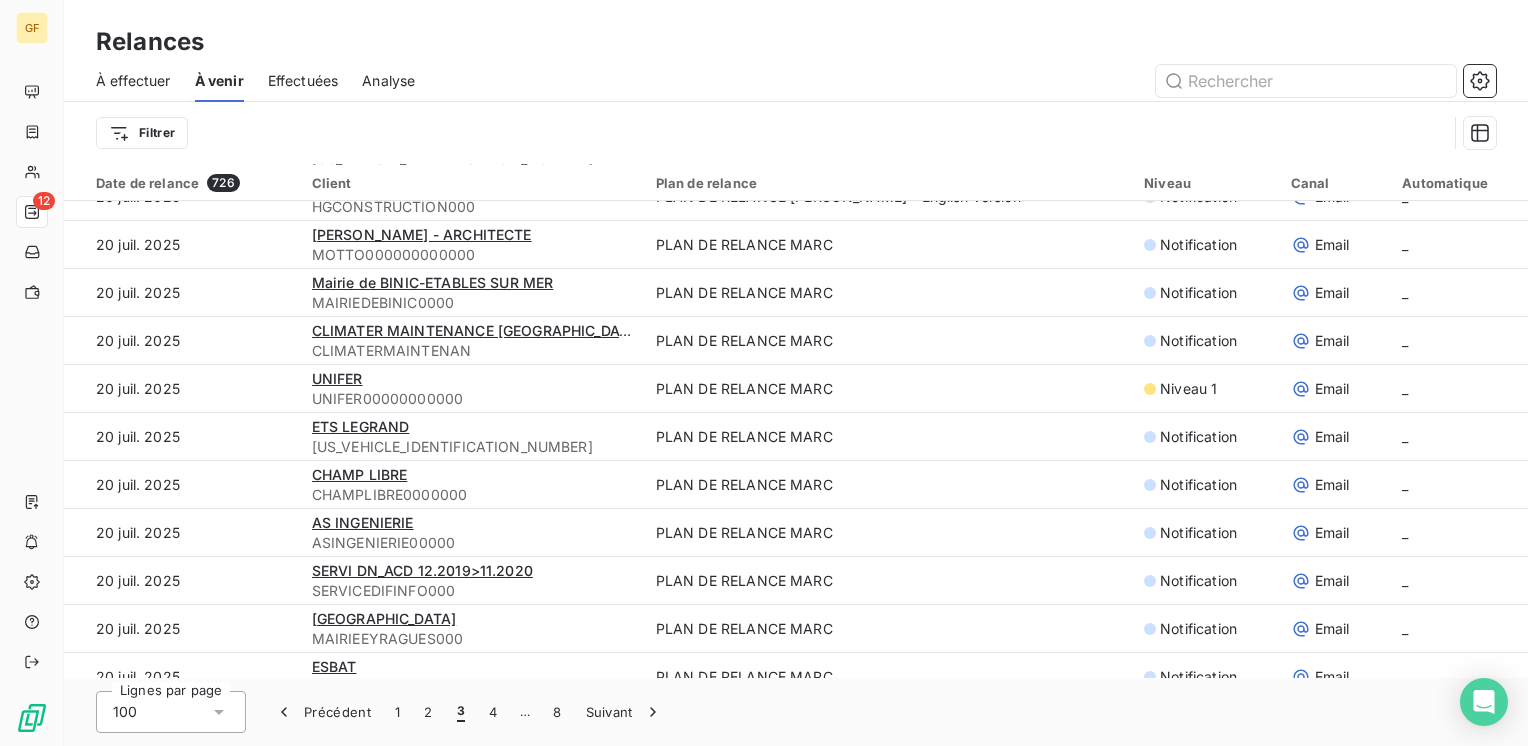 scroll, scrollTop: 1300, scrollLeft: 0, axis: vertical 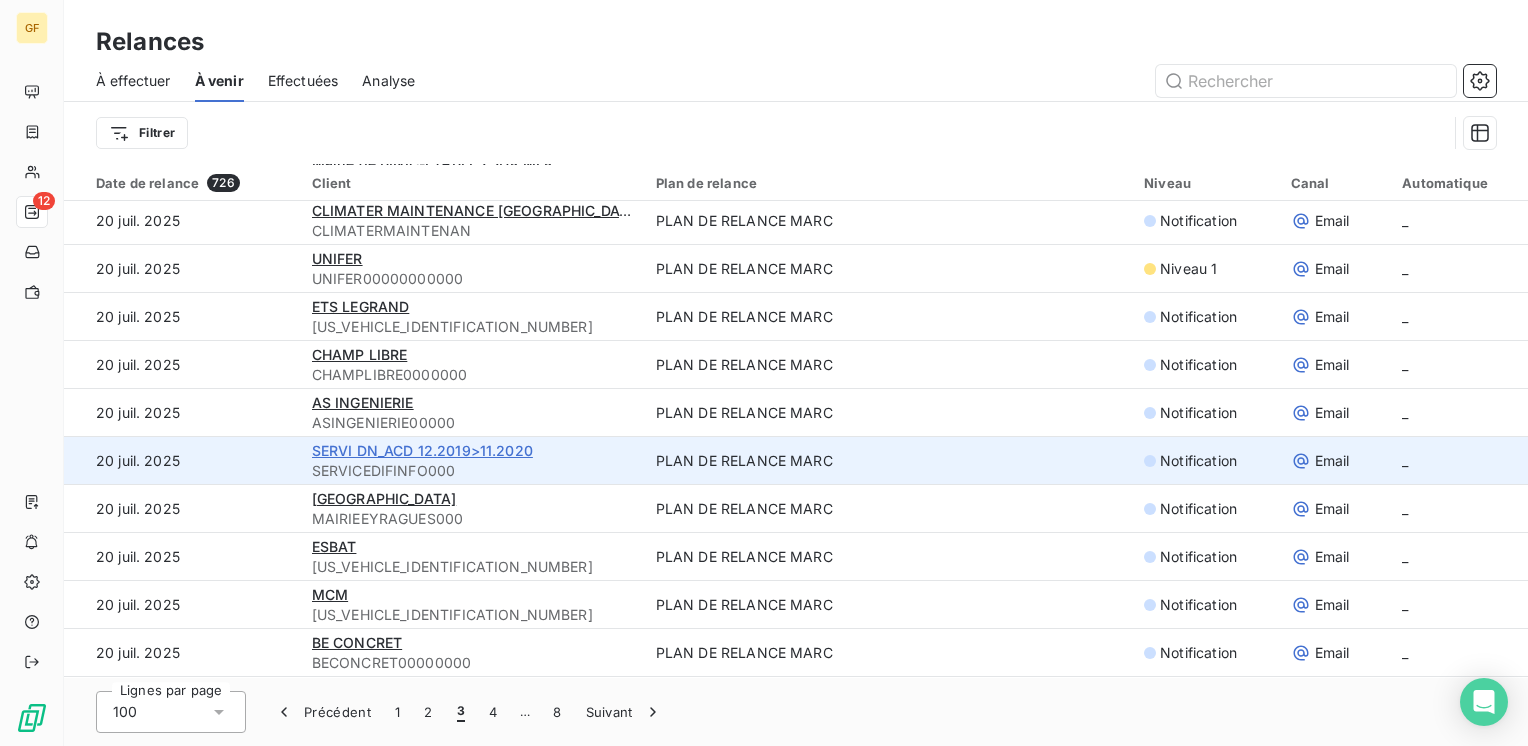 click on "SERVI DN_ACD 12.2019>11.2020" at bounding box center [422, 450] 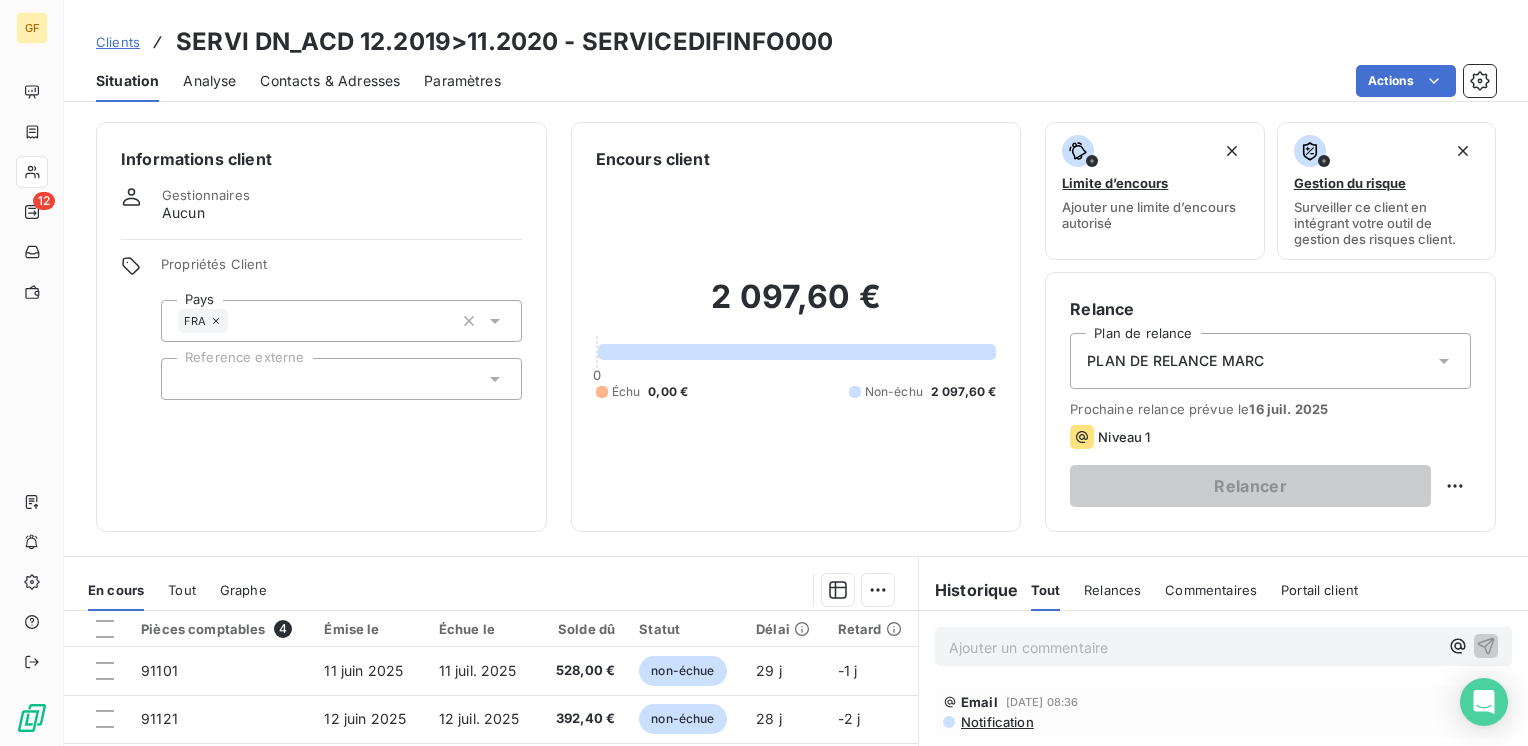 click on "Contacts & Adresses" at bounding box center (330, 81) 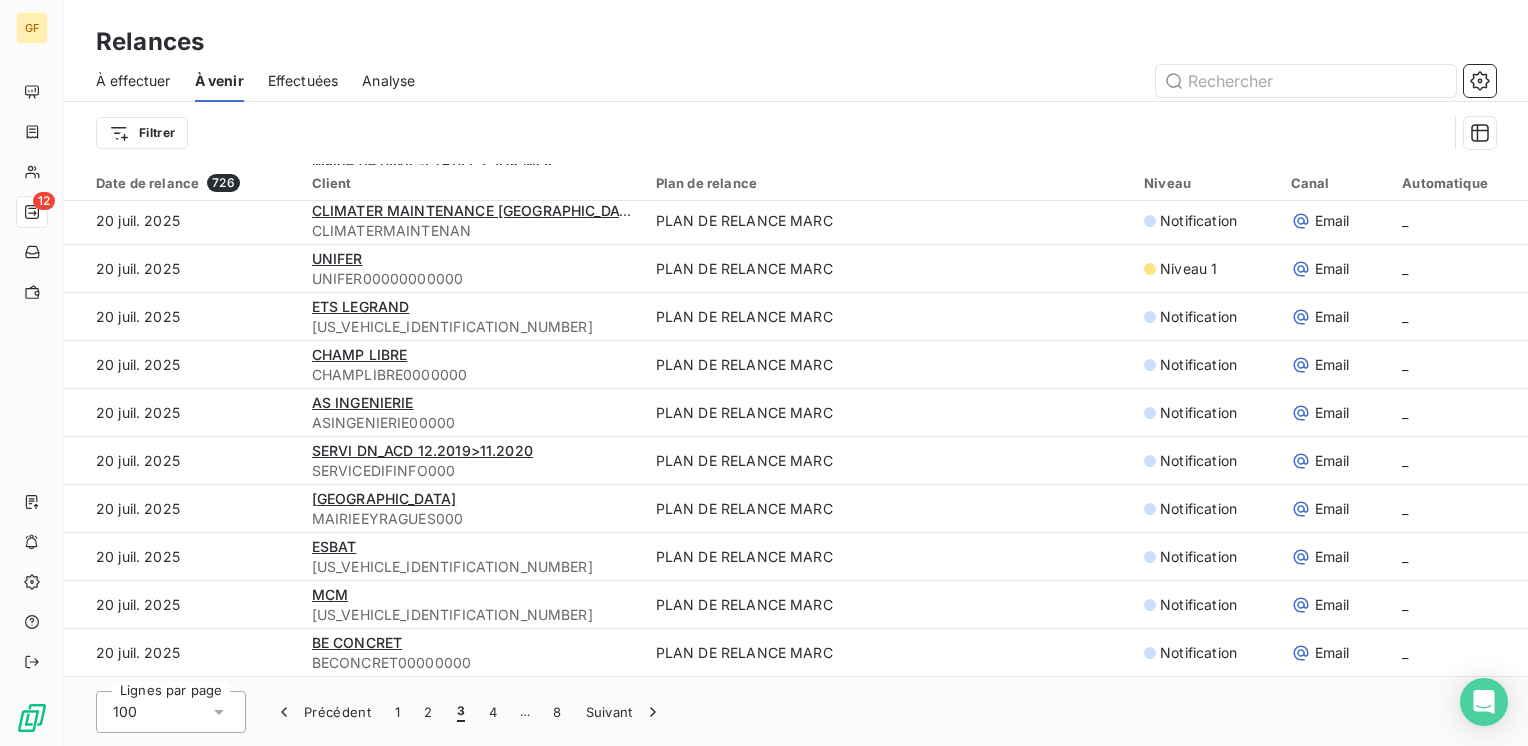 scroll, scrollTop: 1400, scrollLeft: 0, axis: vertical 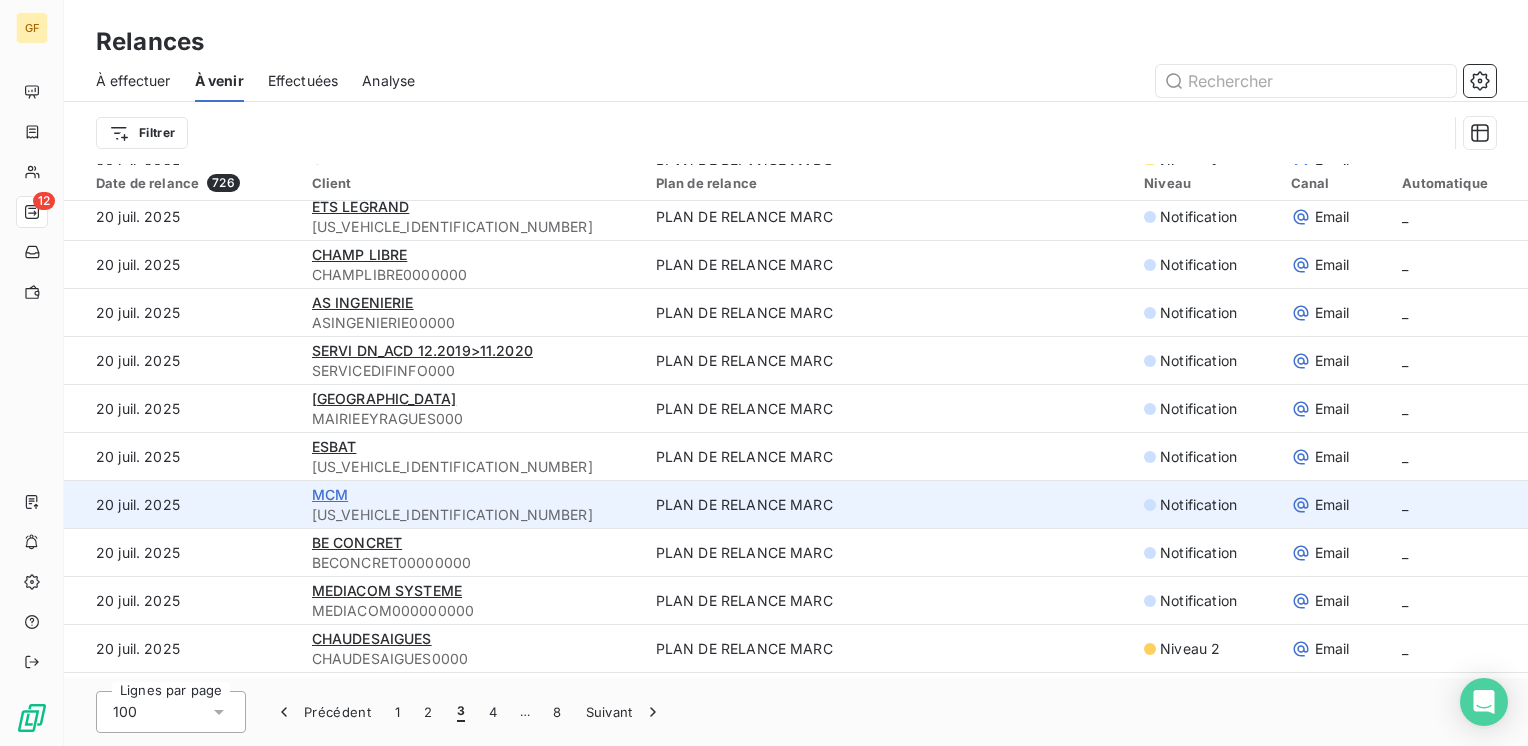 click on "MCM" at bounding box center (330, 494) 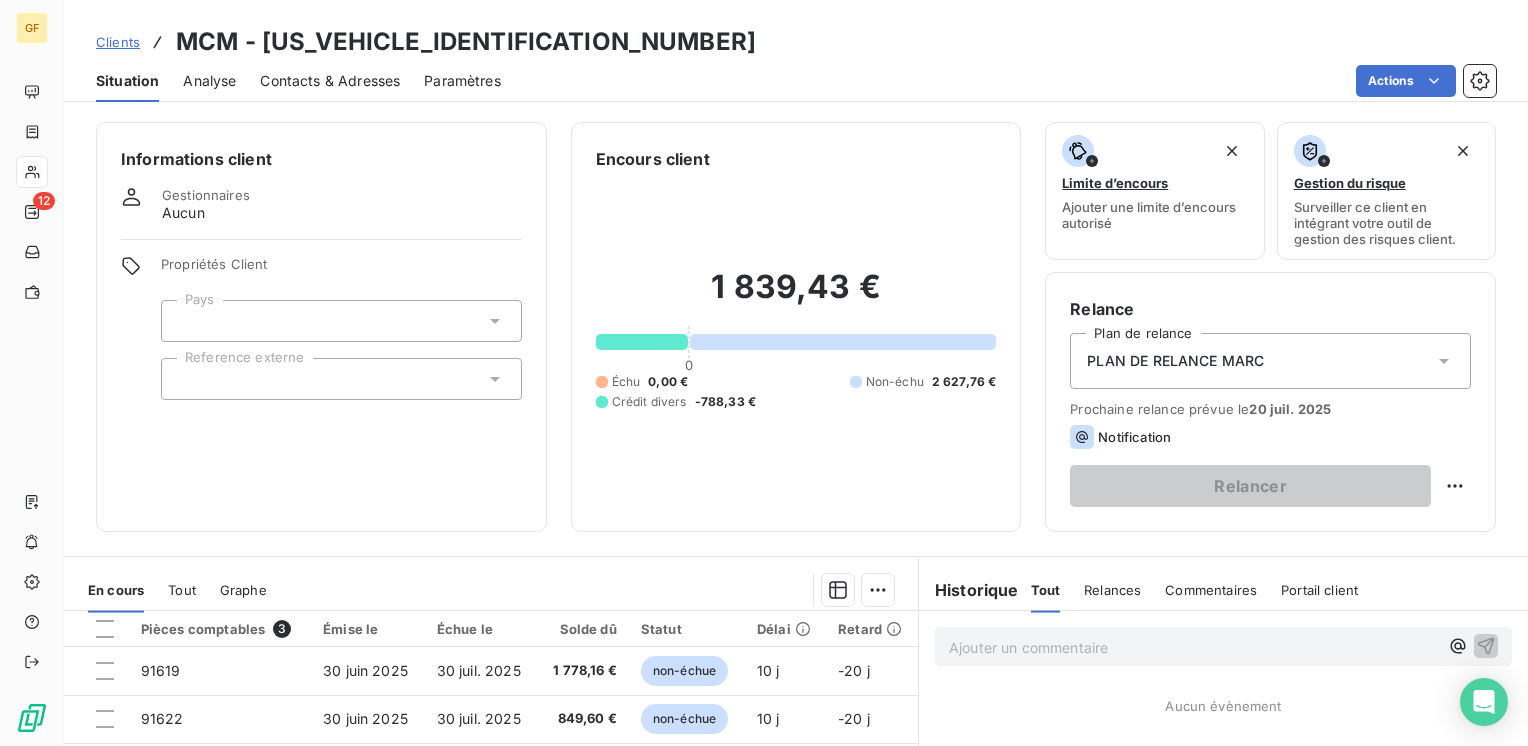 click on "Contacts & Adresses" at bounding box center [330, 81] 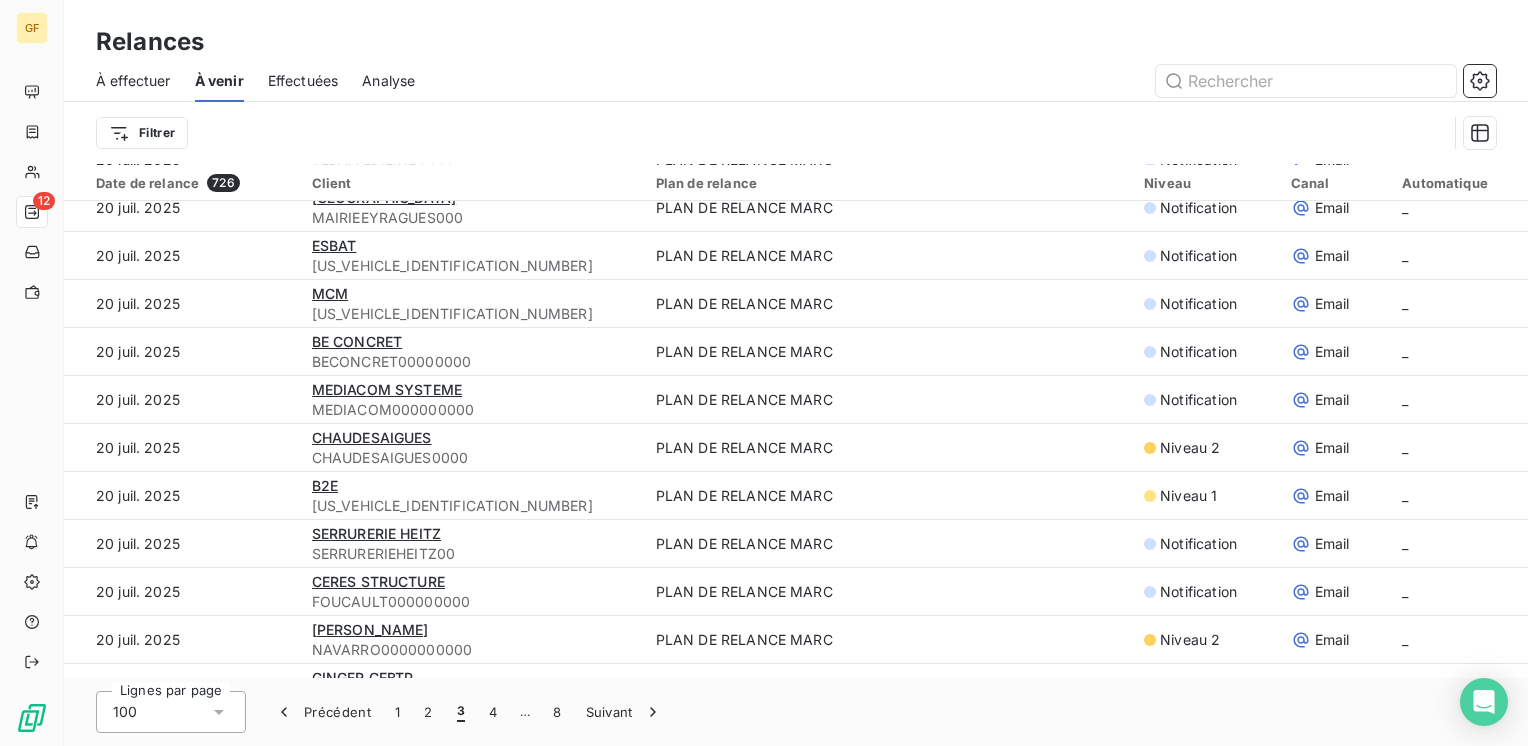 scroll, scrollTop: 1600, scrollLeft: 0, axis: vertical 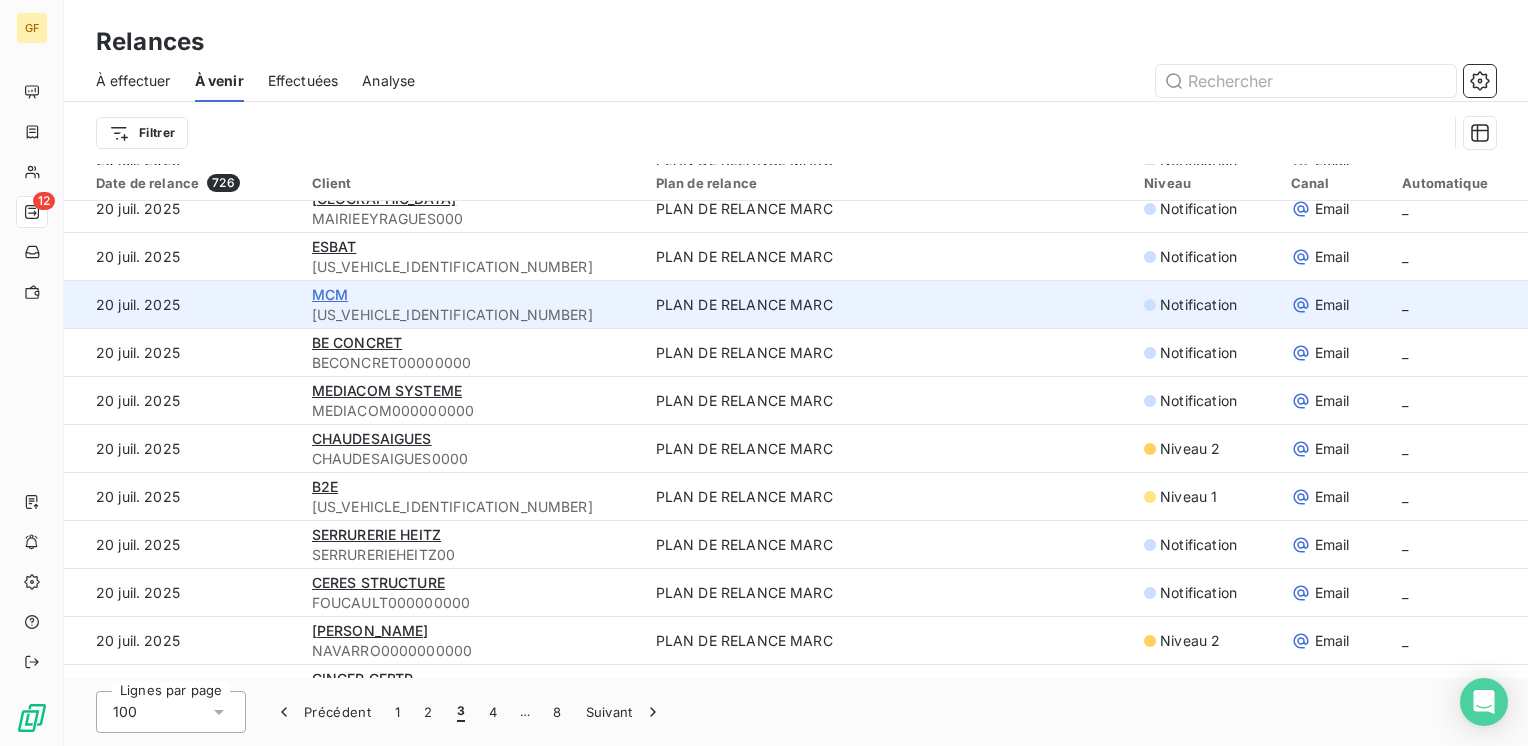 click on "MCM" at bounding box center (330, 294) 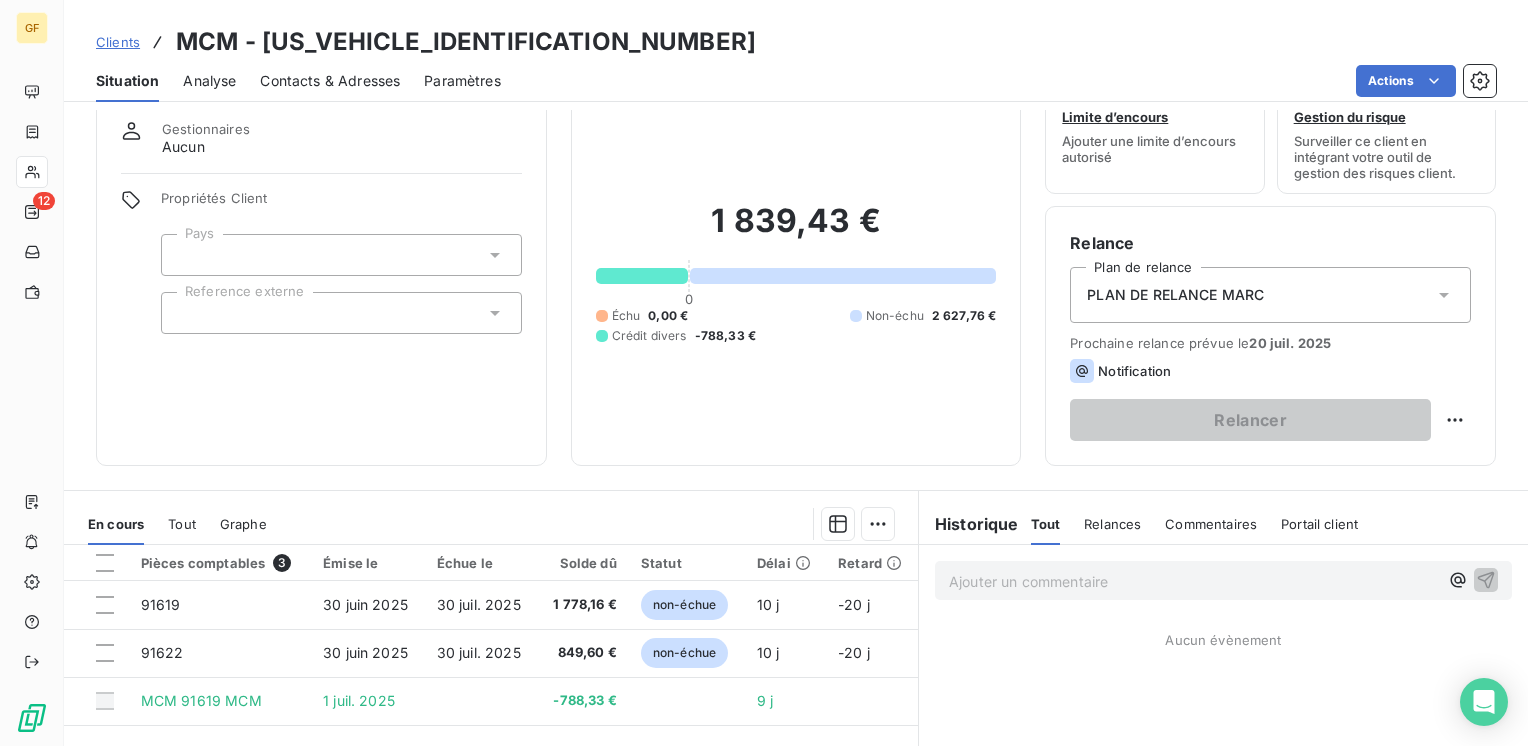 scroll, scrollTop: 100, scrollLeft: 0, axis: vertical 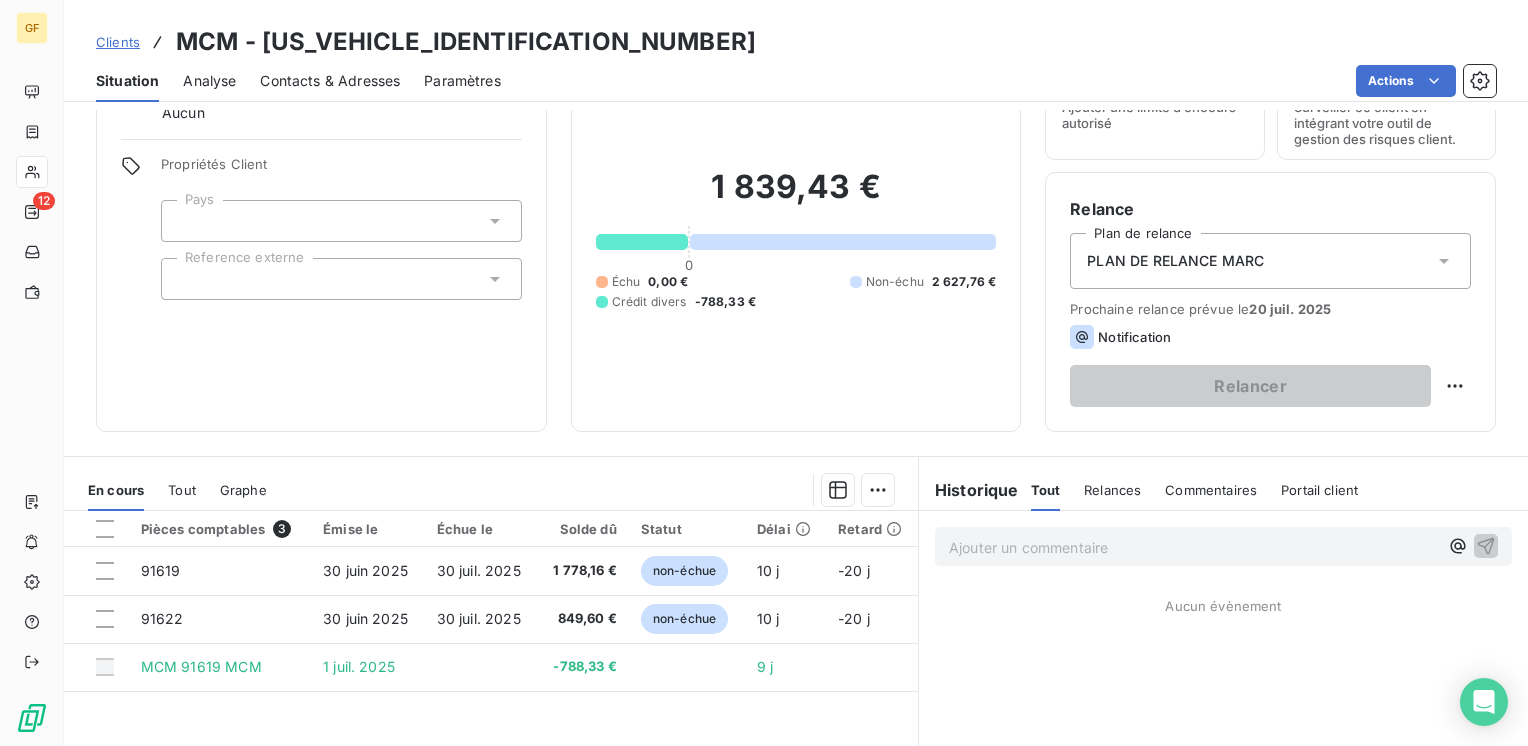 click on "Contacts & Adresses" at bounding box center [330, 81] 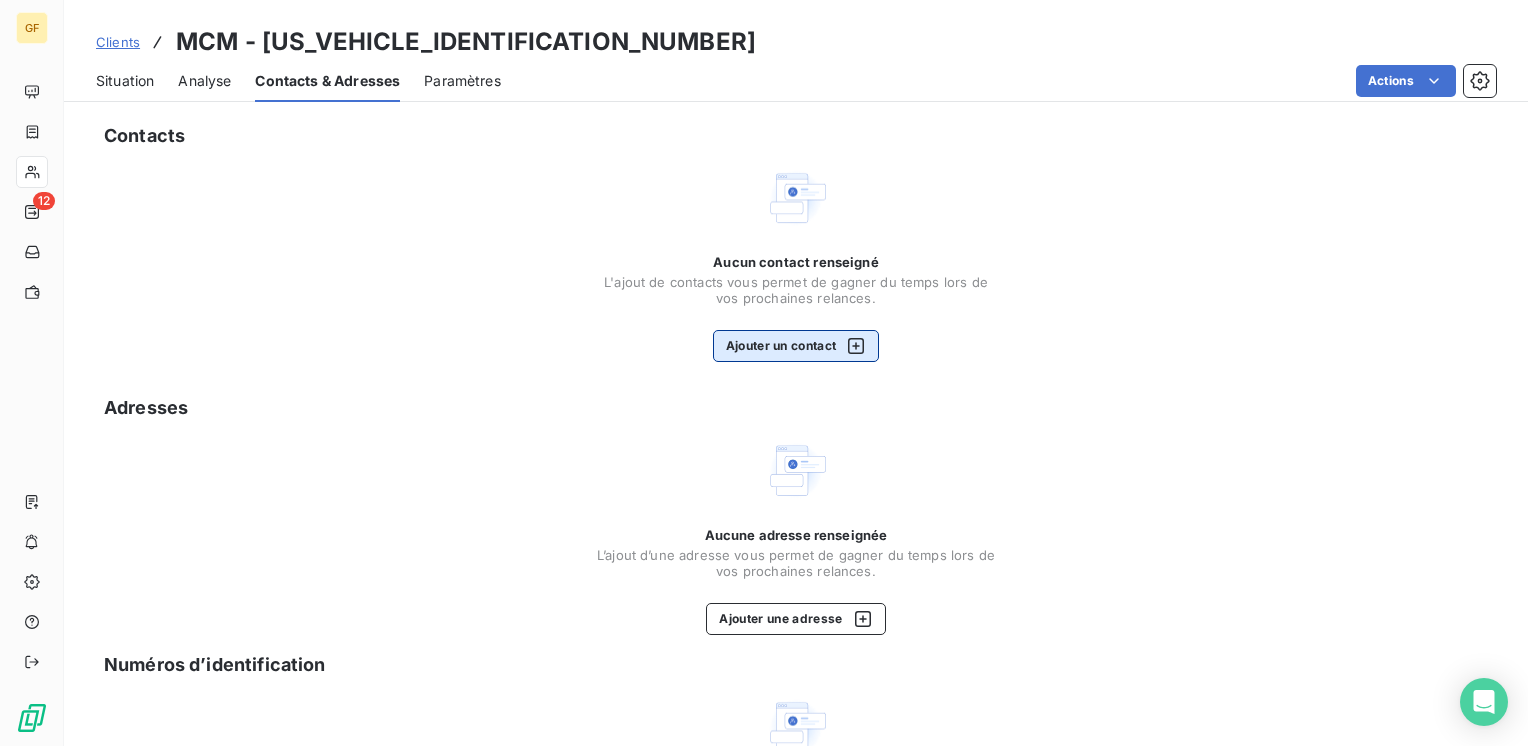 click on "Ajouter un contact" at bounding box center (796, 346) 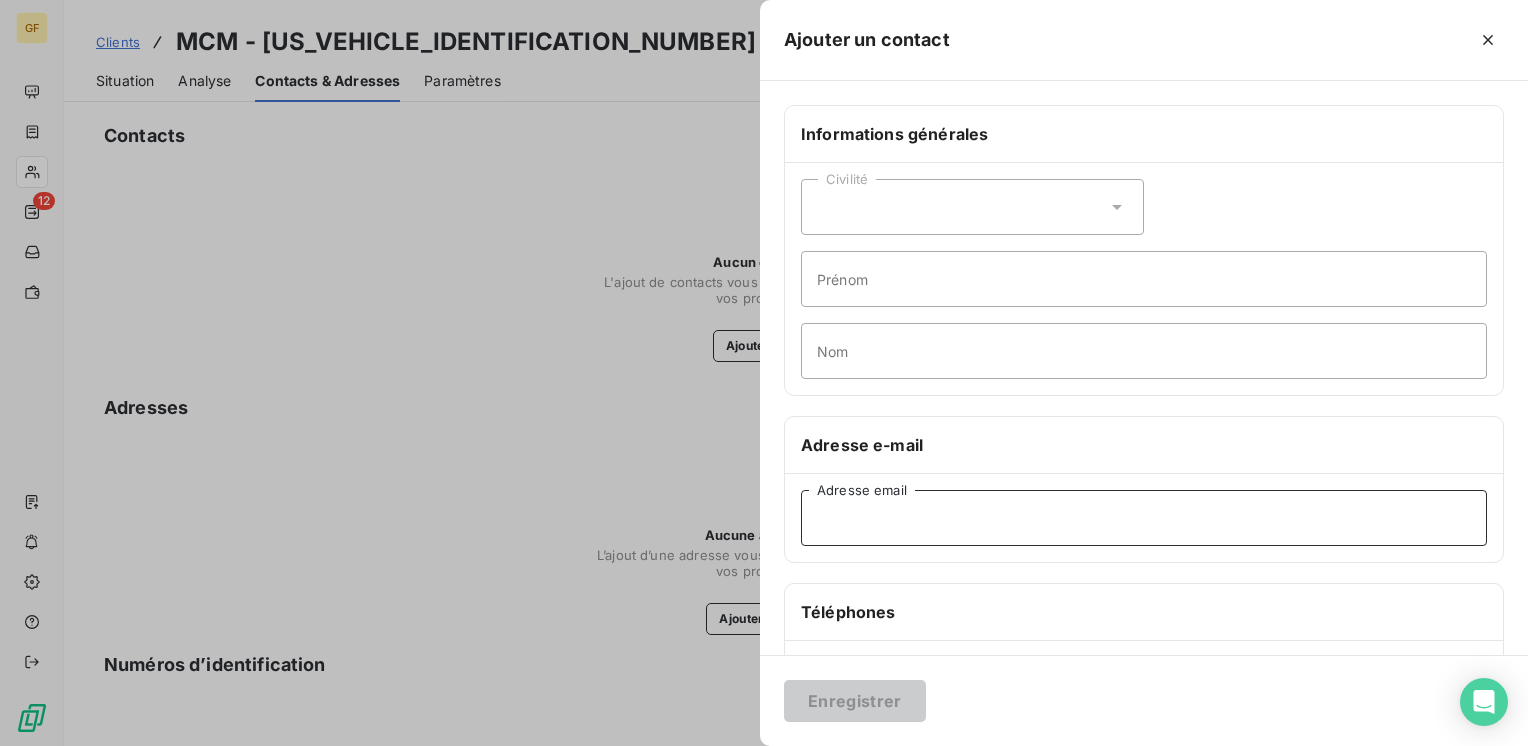 click on "Adresse email" at bounding box center [1144, 518] 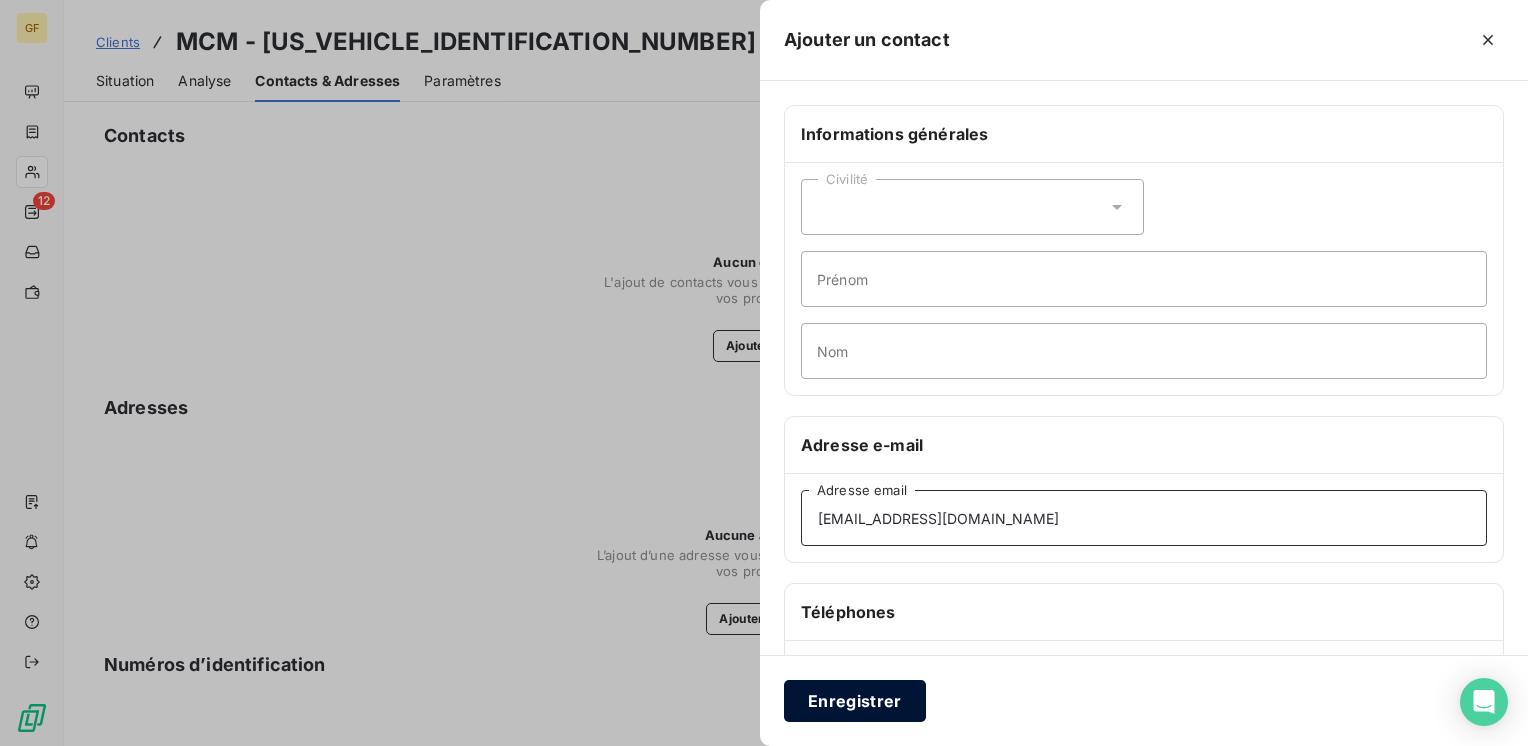type on "[EMAIL_ADDRESS][DOMAIN_NAME]" 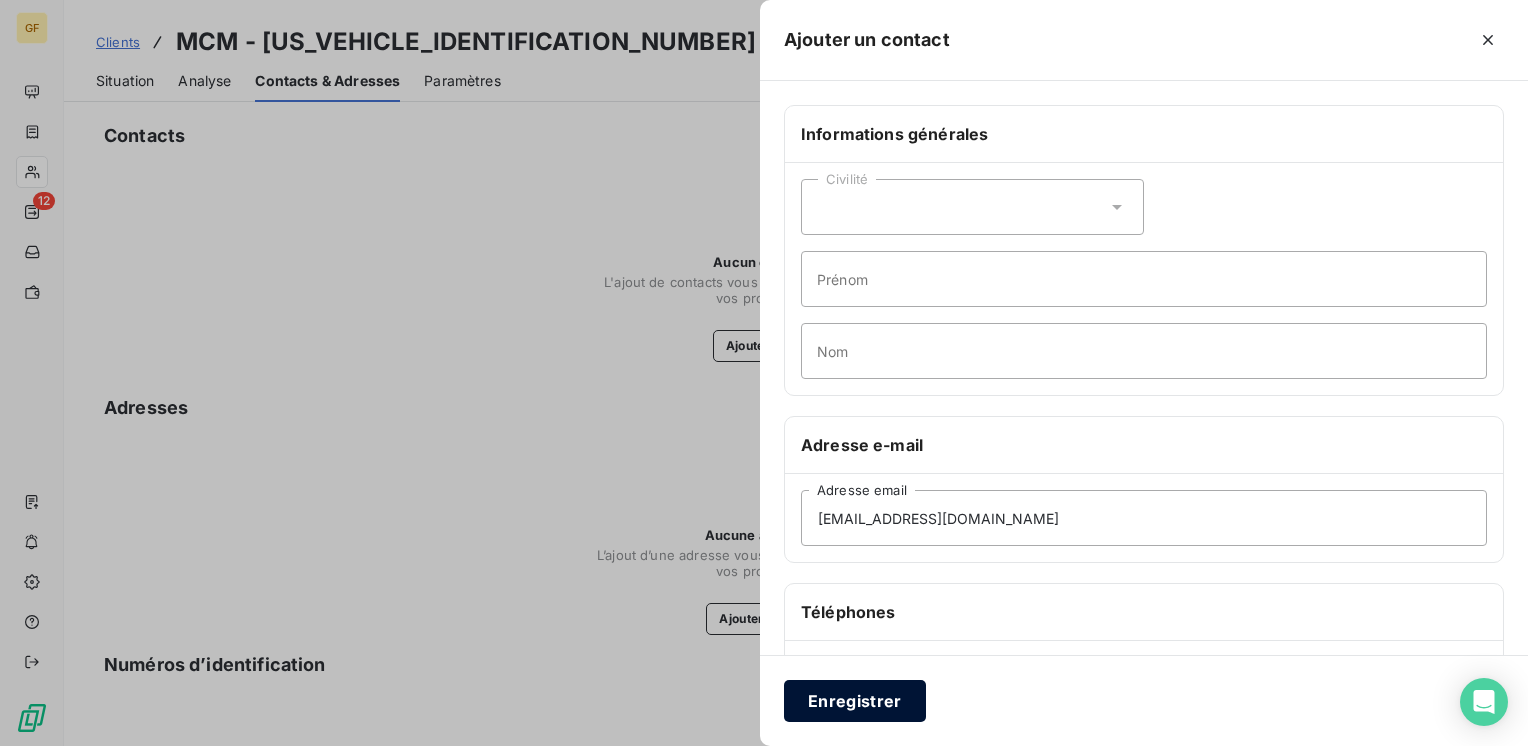 click on "Enregistrer" at bounding box center [855, 701] 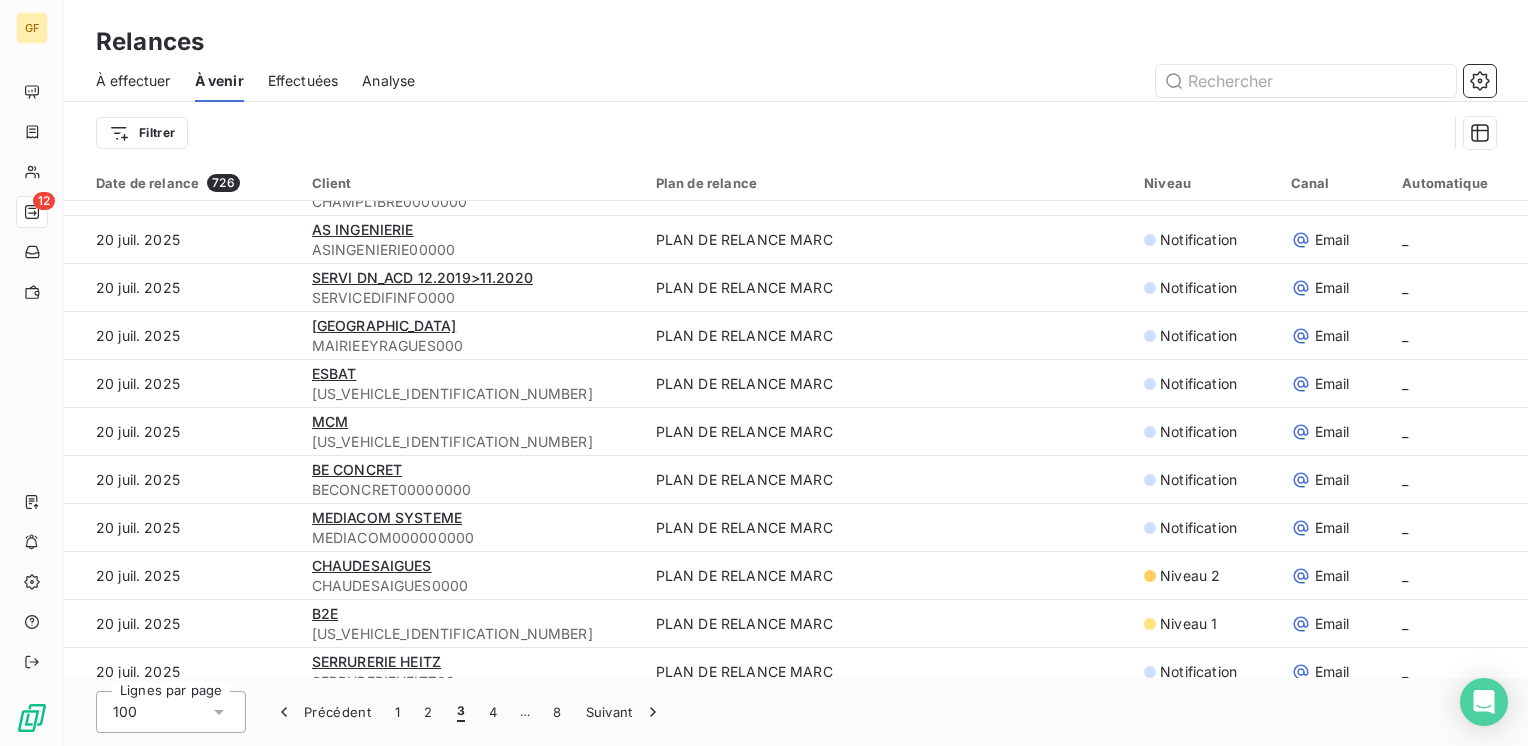 scroll, scrollTop: 1600, scrollLeft: 0, axis: vertical 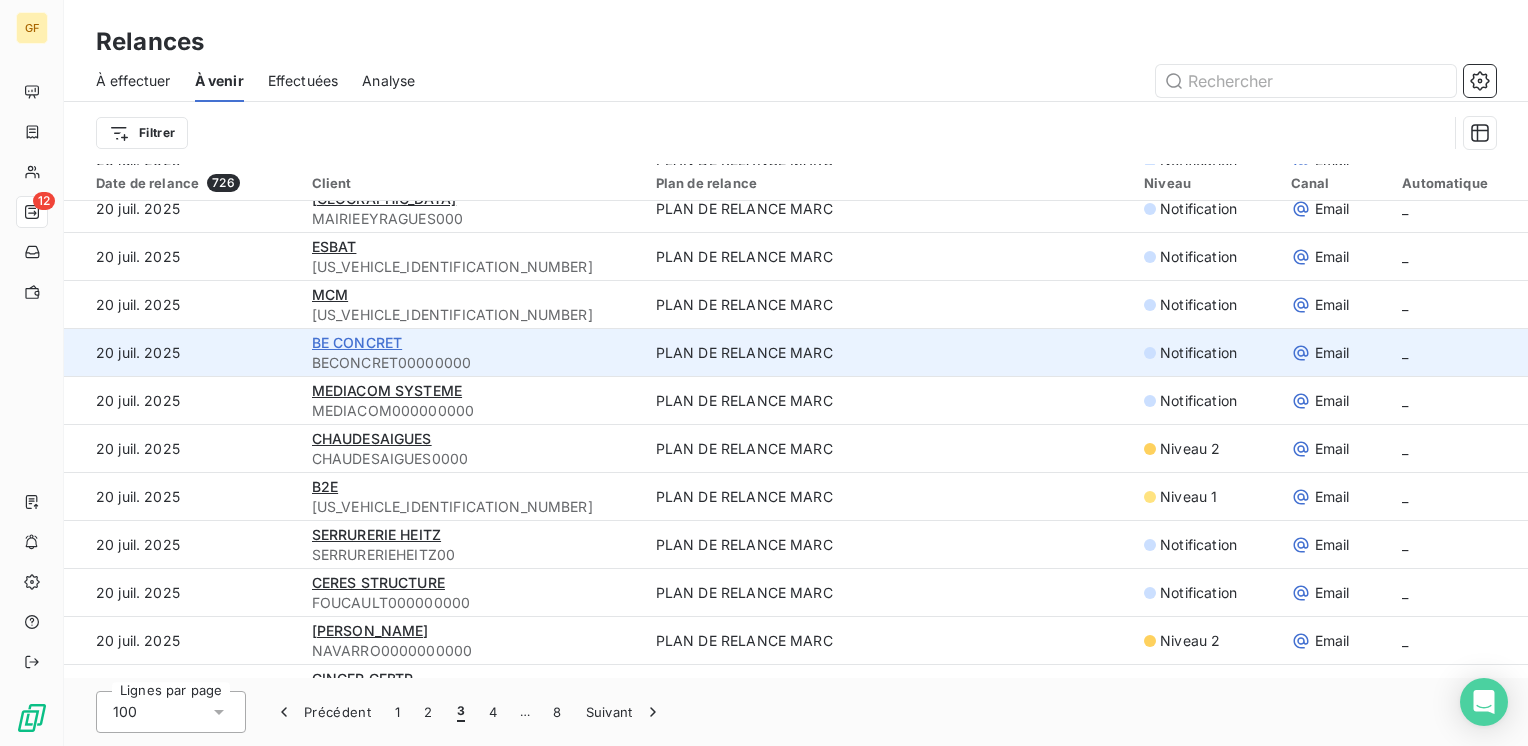click on "BE CONCRET" at bounding box center (357, 342) 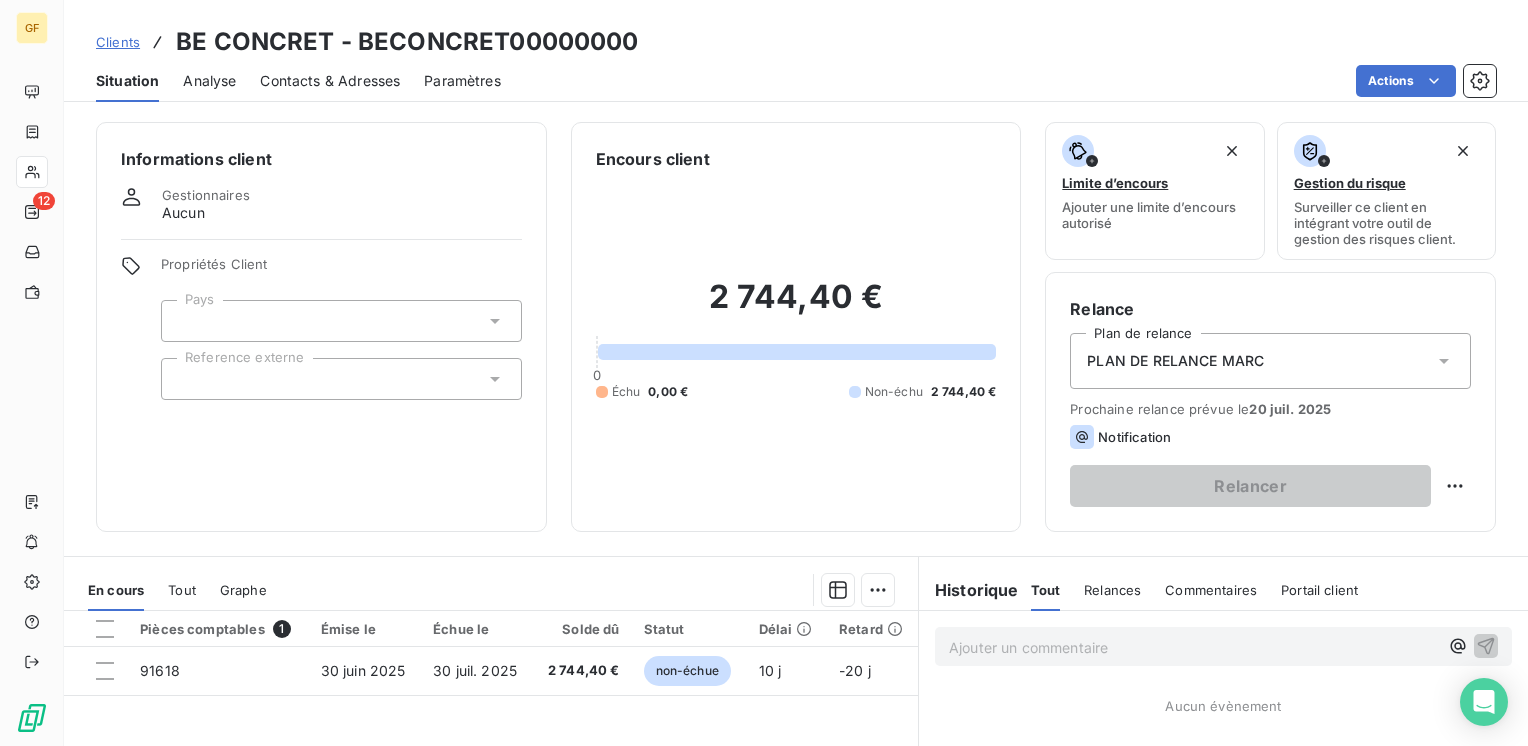 drag, startPoint x: 330, startPoint y: 85, endPoint x: 340, endPoint y: 86, distance: 10.049875 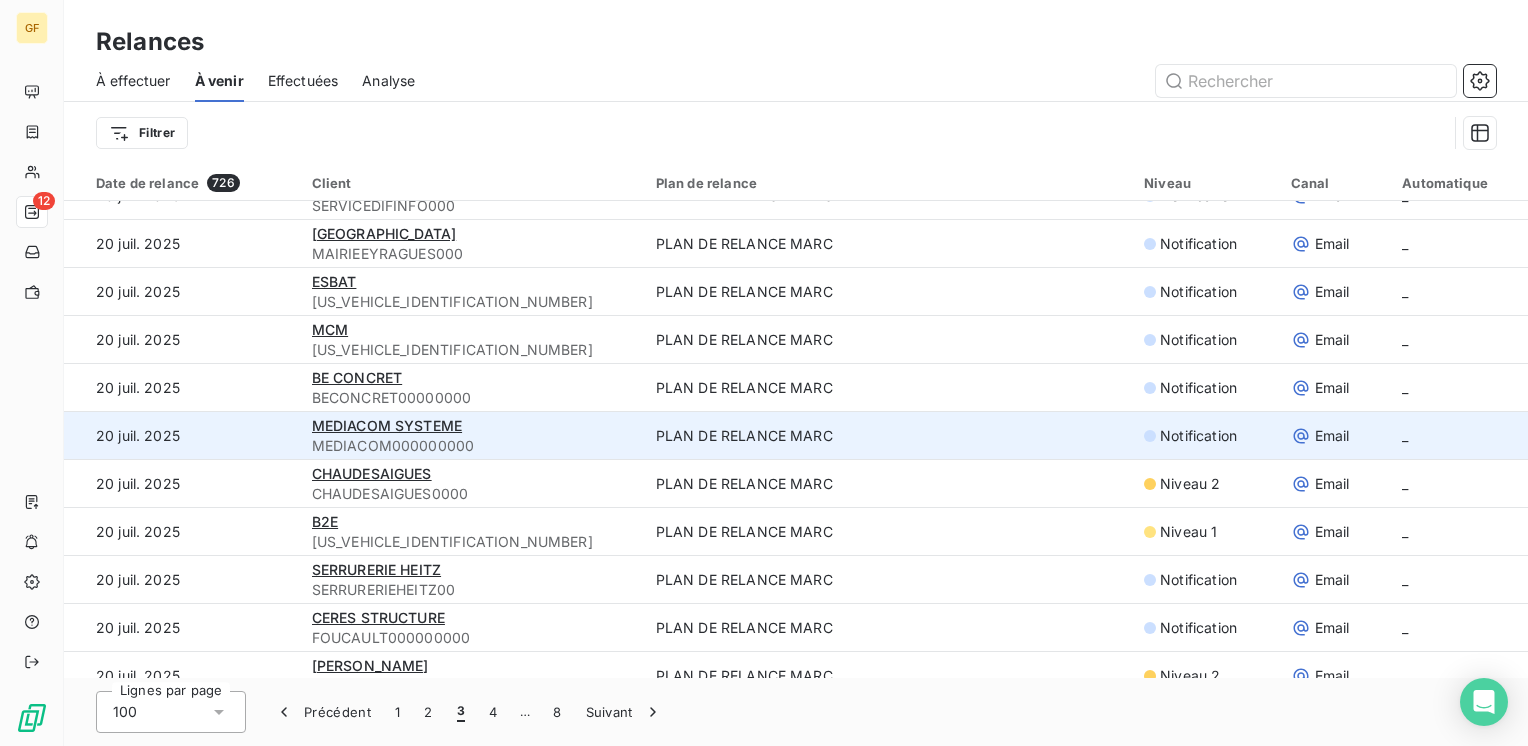 scroll, scrollTop: 1600, scrollLeft: 0, axis: vertical 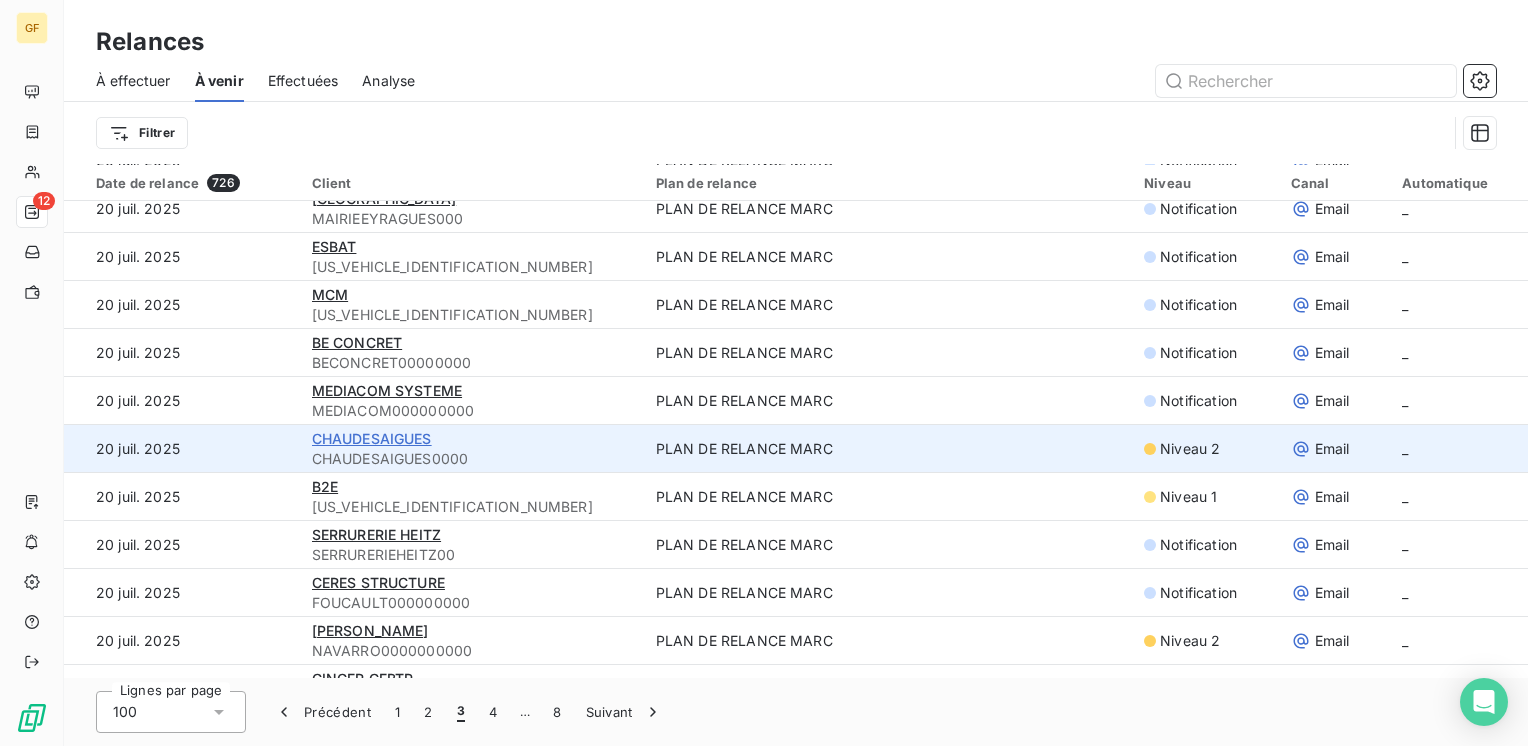 click on "CHAUDESAIGUES" at bounding box center [372, 438] 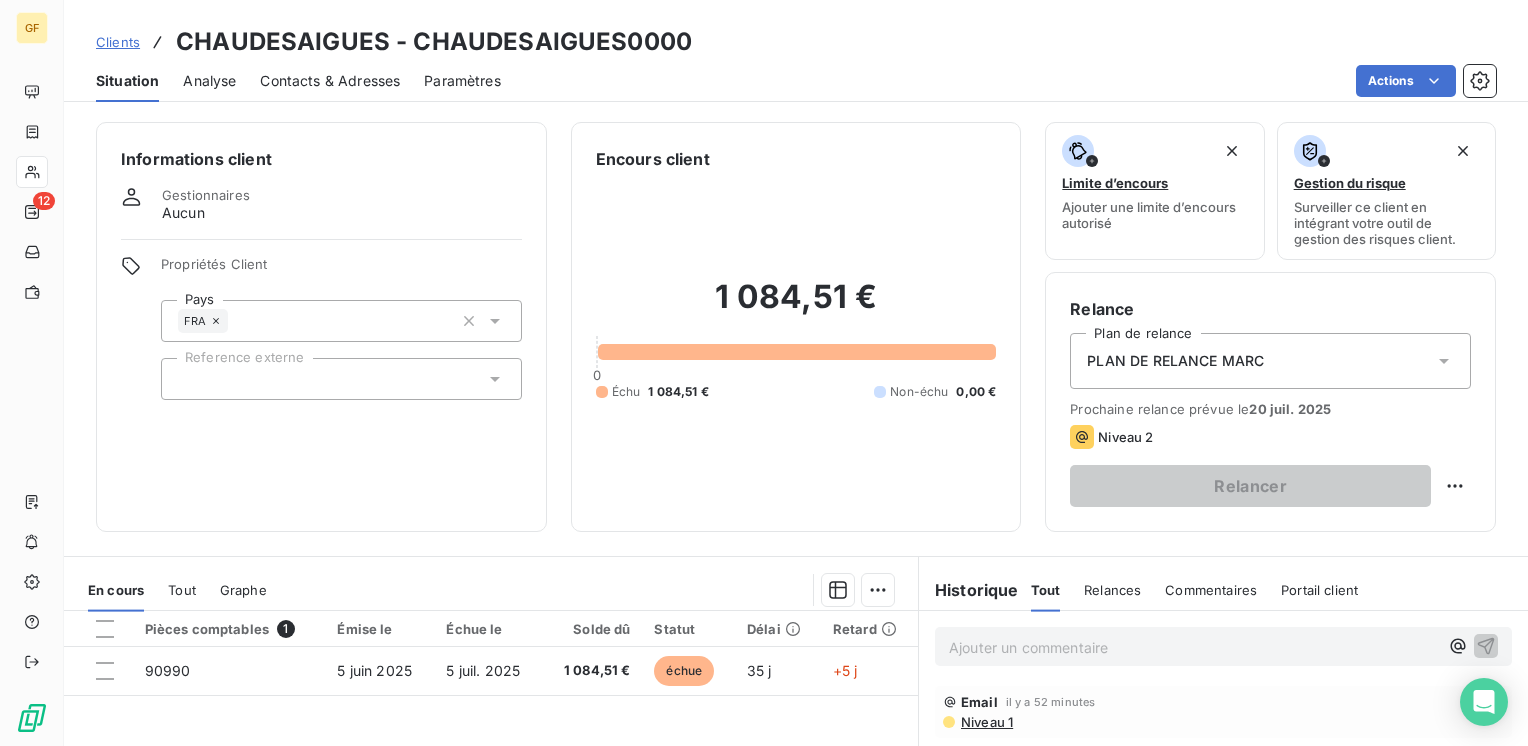 drag, startPoint x: 344, startPoint y: 69, endPoint x: 356, endPoint y: 77, distance: 14.422205 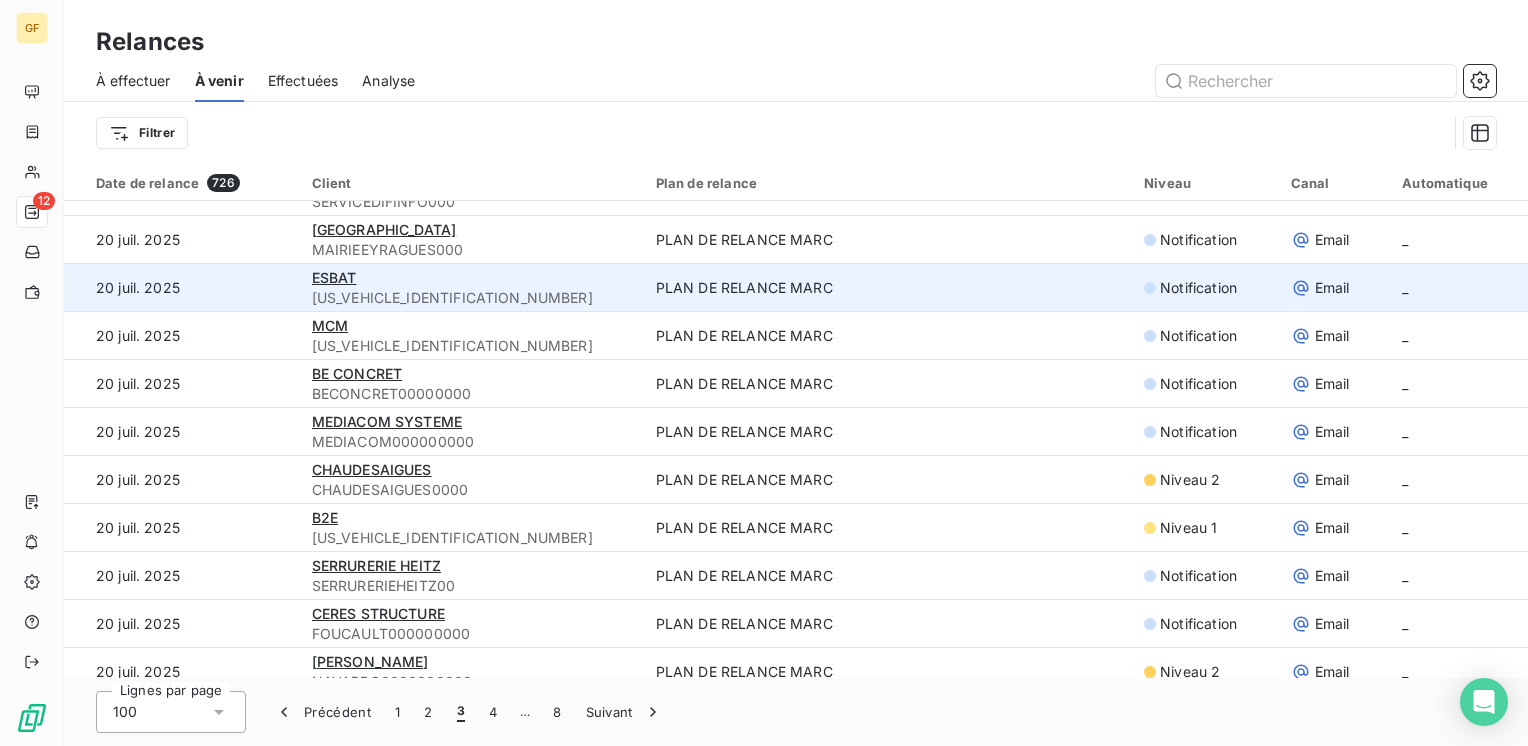 scroll, scrollTop: 1600, scrollLeft: 0, axis: vertical 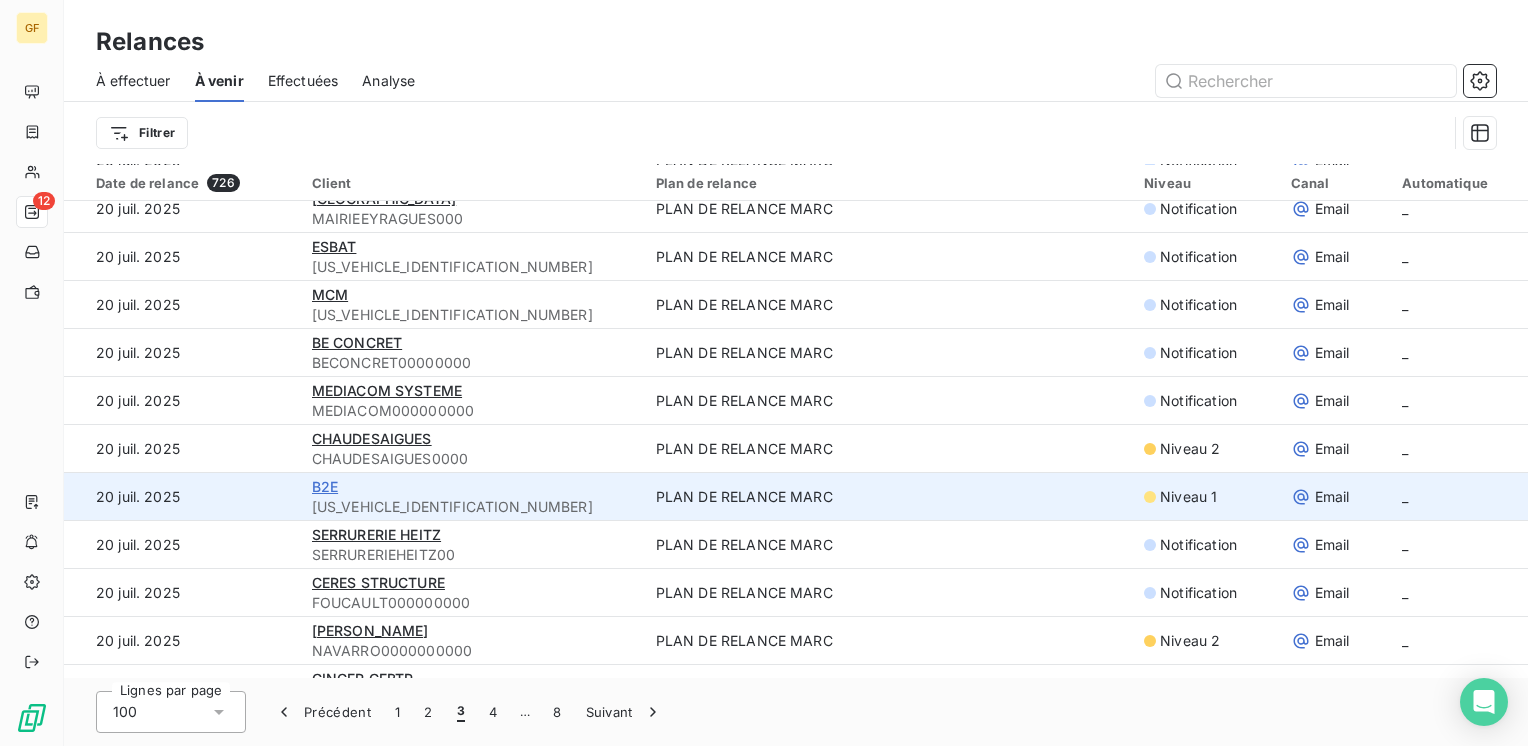 click on "B2E" at bounding box center (325, 486) 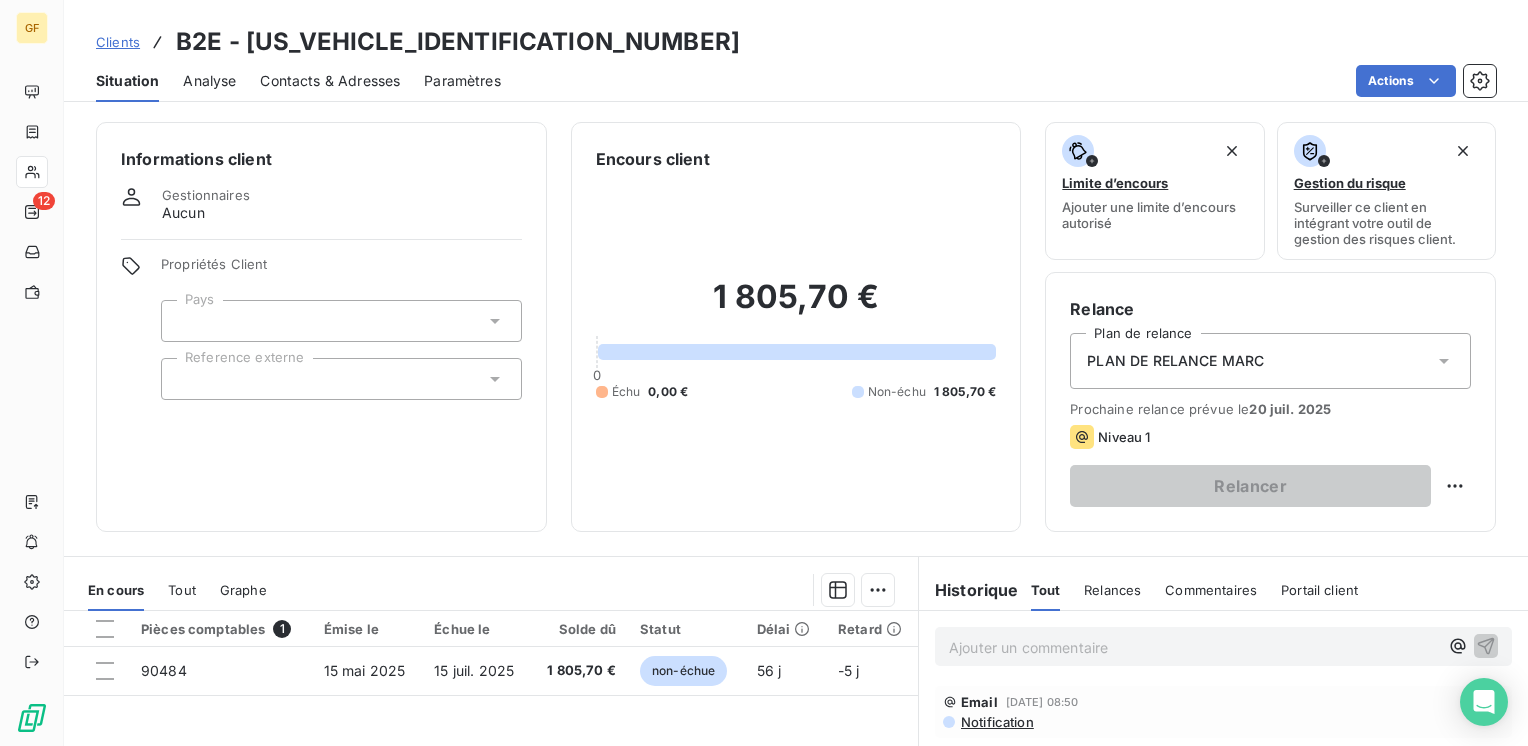 click on "Contacts & Adresses" at bounding box center (330, 81) 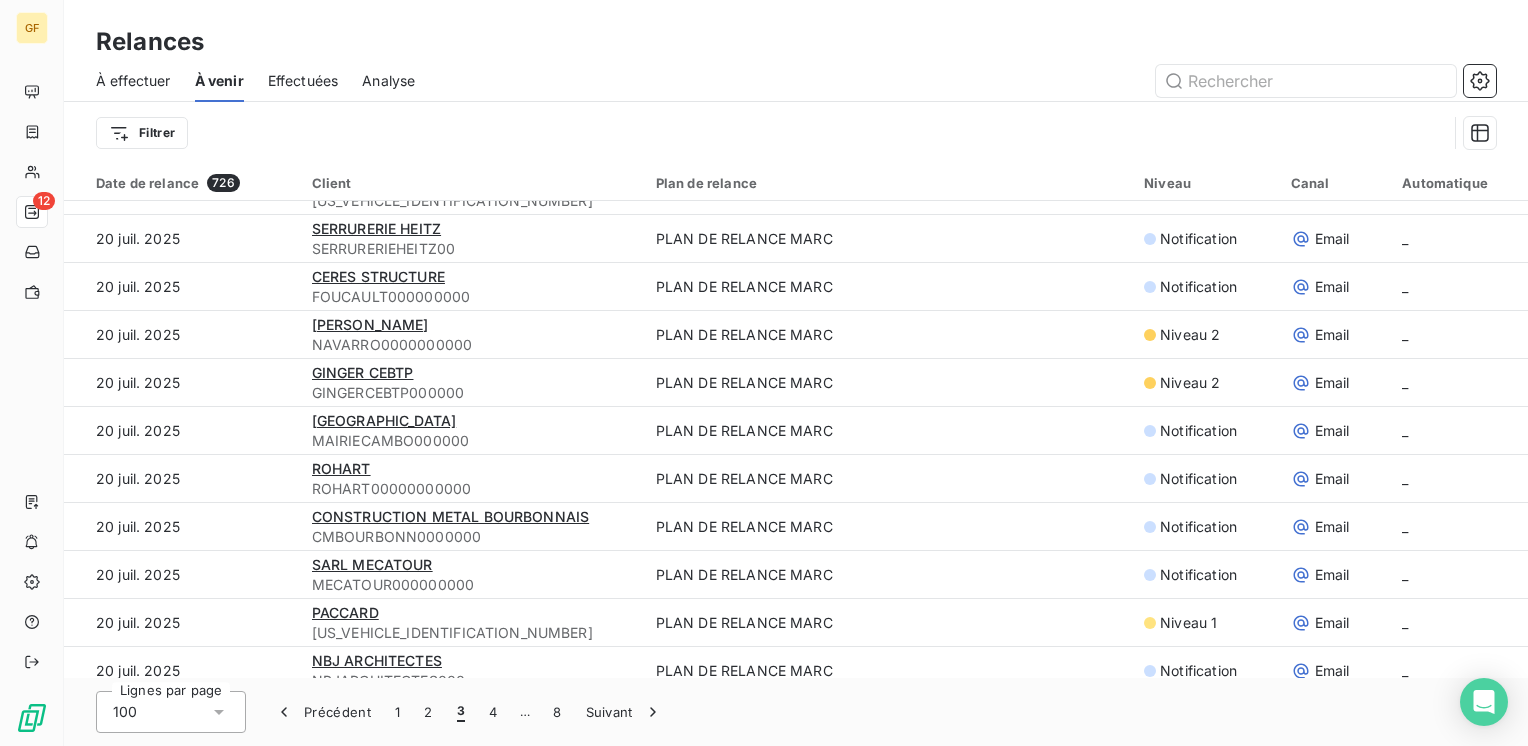 scroll, scrollTop: 1800, scrollLeft: 0, axis: vertical 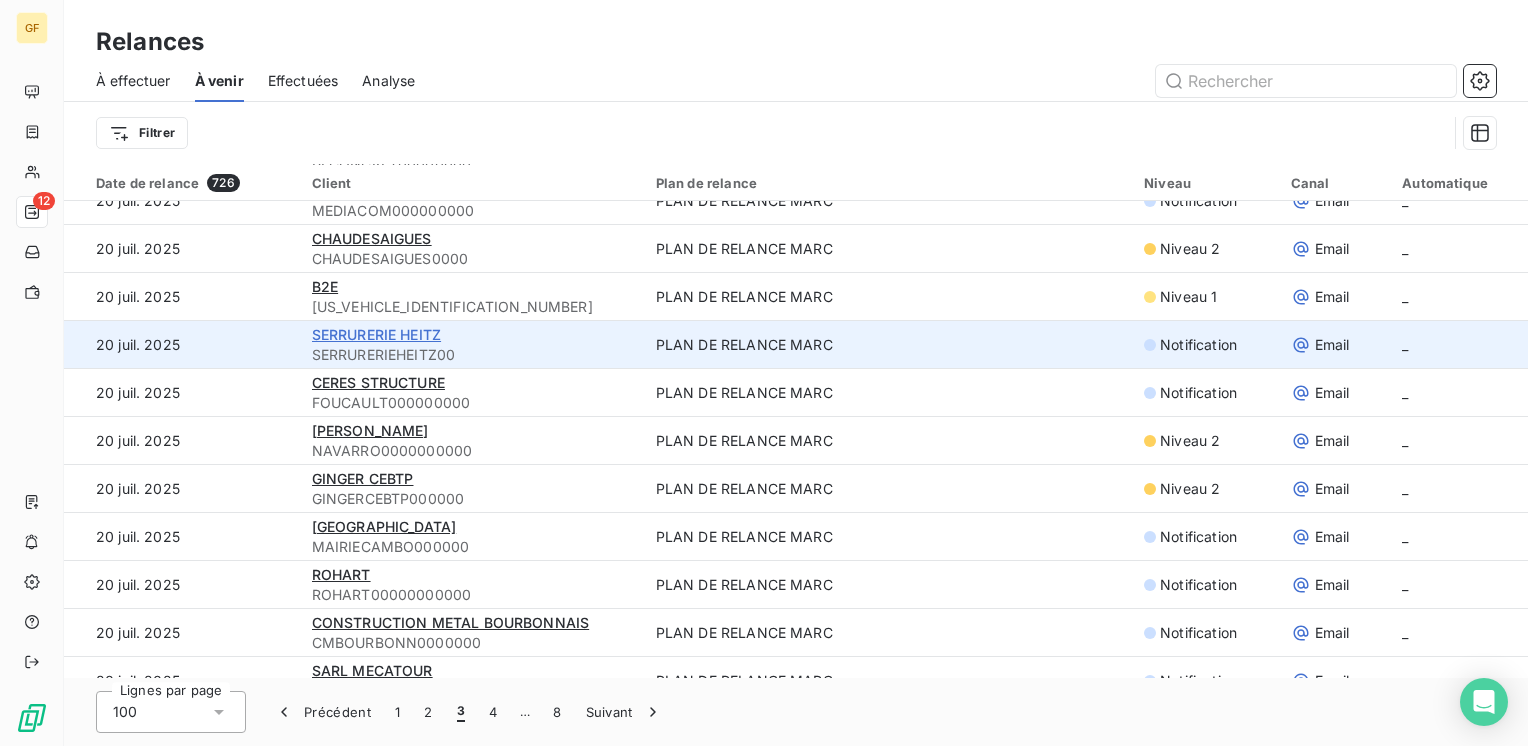 click on "SERRURERIE HEITZ" at bounding box center (376, 334) 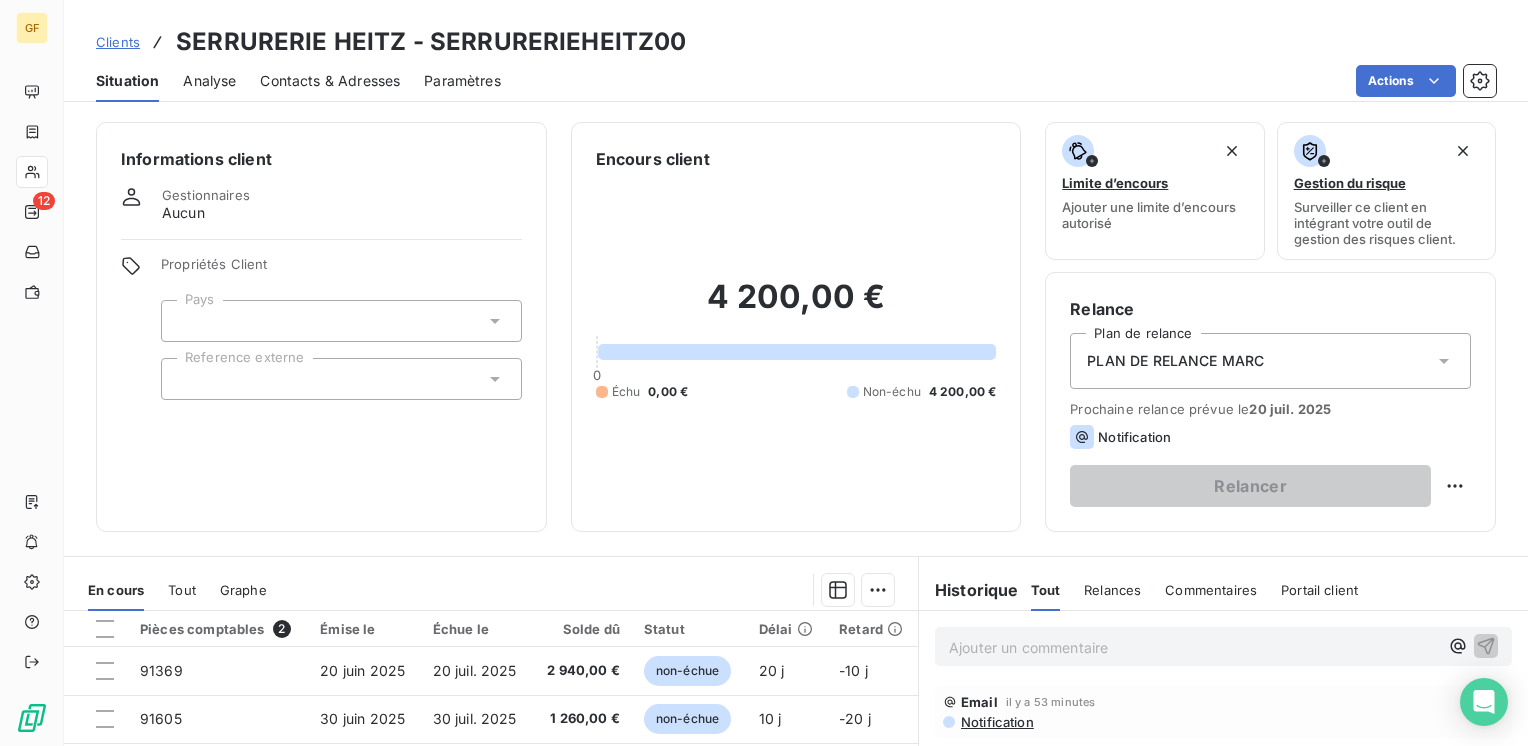 click on "Contacts & Adresses" at bounding box center (330, 81) 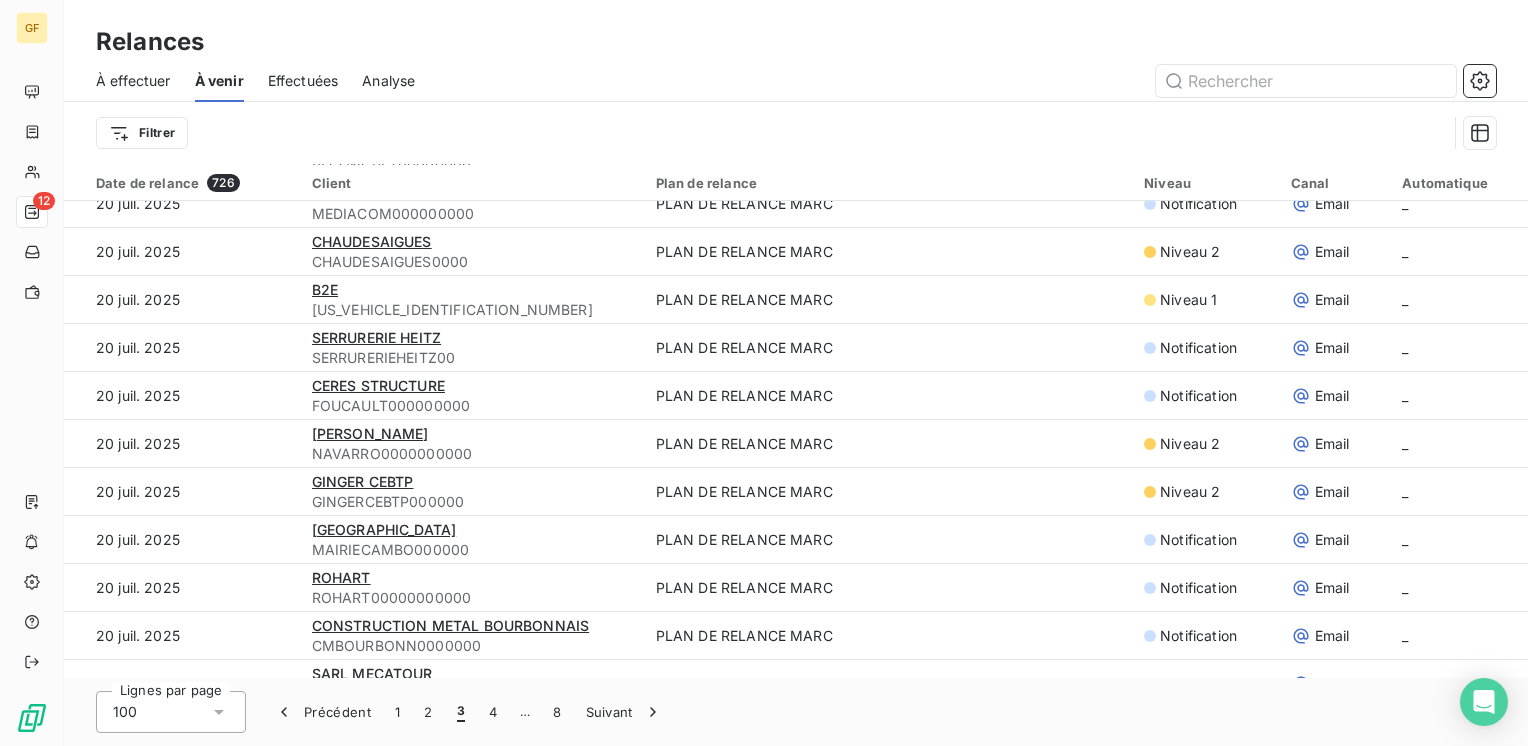 scroll, scrollTop: 1800, scrollLeft: 0, axis: vertical 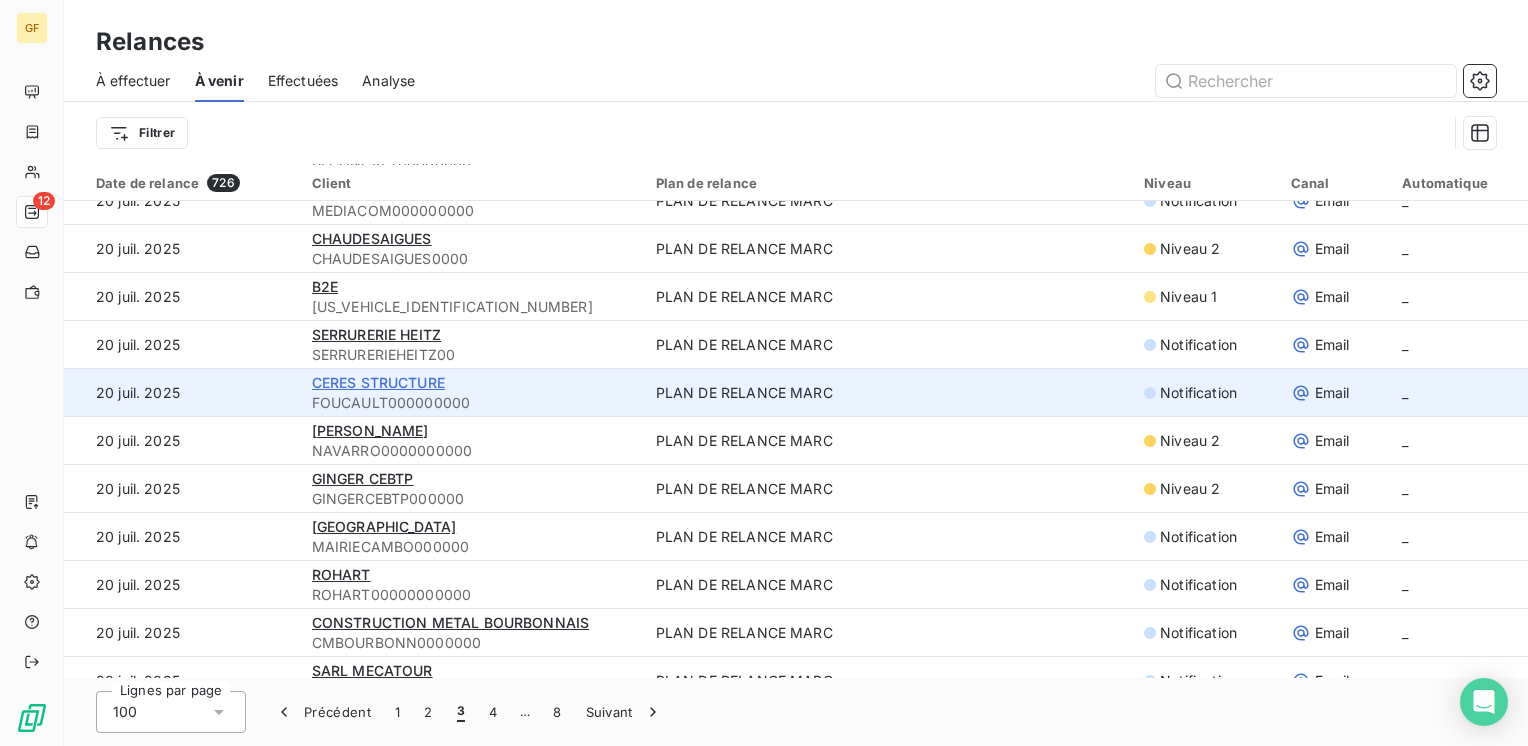 click on "CERES STRUCTURE" at bounding box center (378, 382) 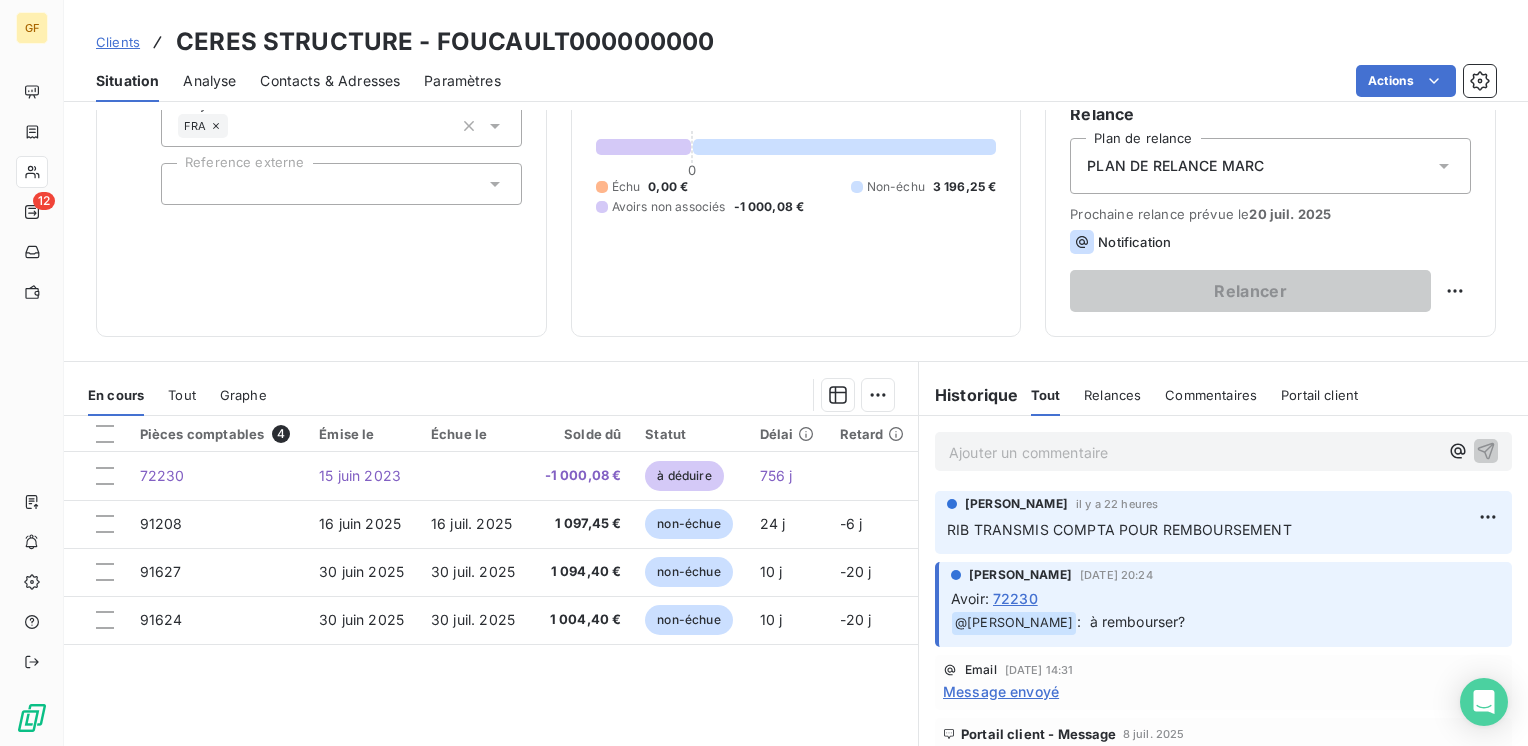 scroll, scrollTop: 200, scrollLeft: 0, axis: vertical 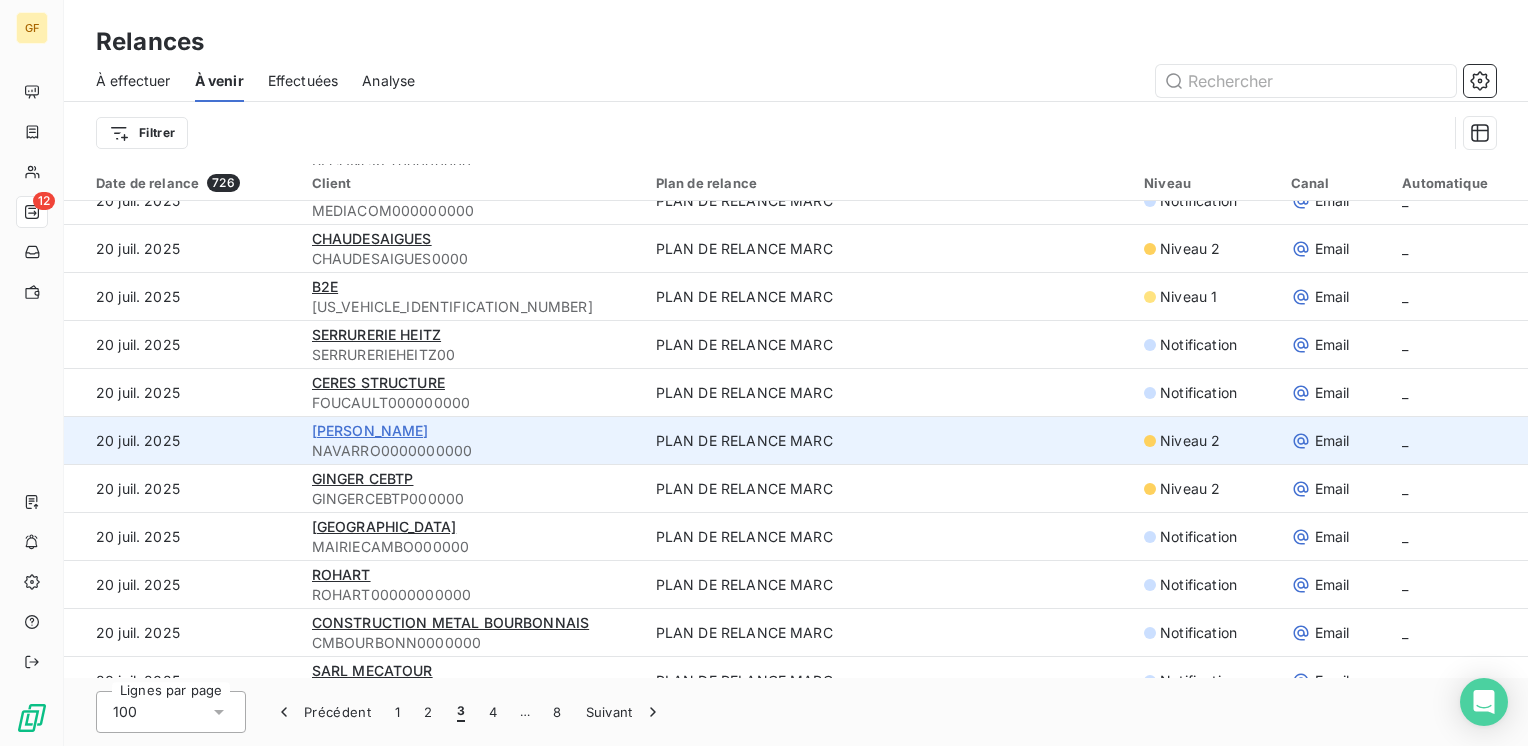 click on "[PERSON_NAME]" at bounding box center [370, 430] 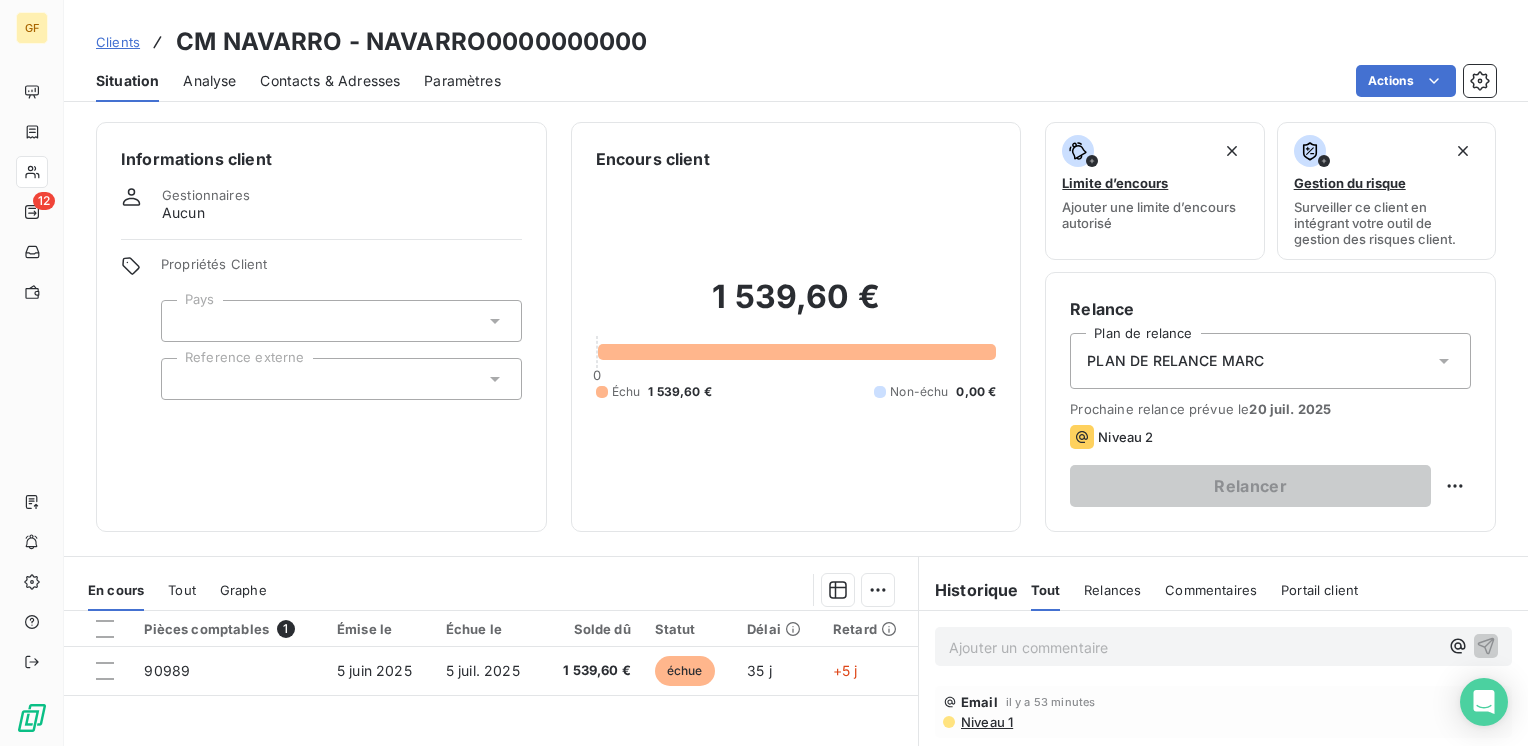 click on "Contacts & Adresses" at bounding box center (330, 81) 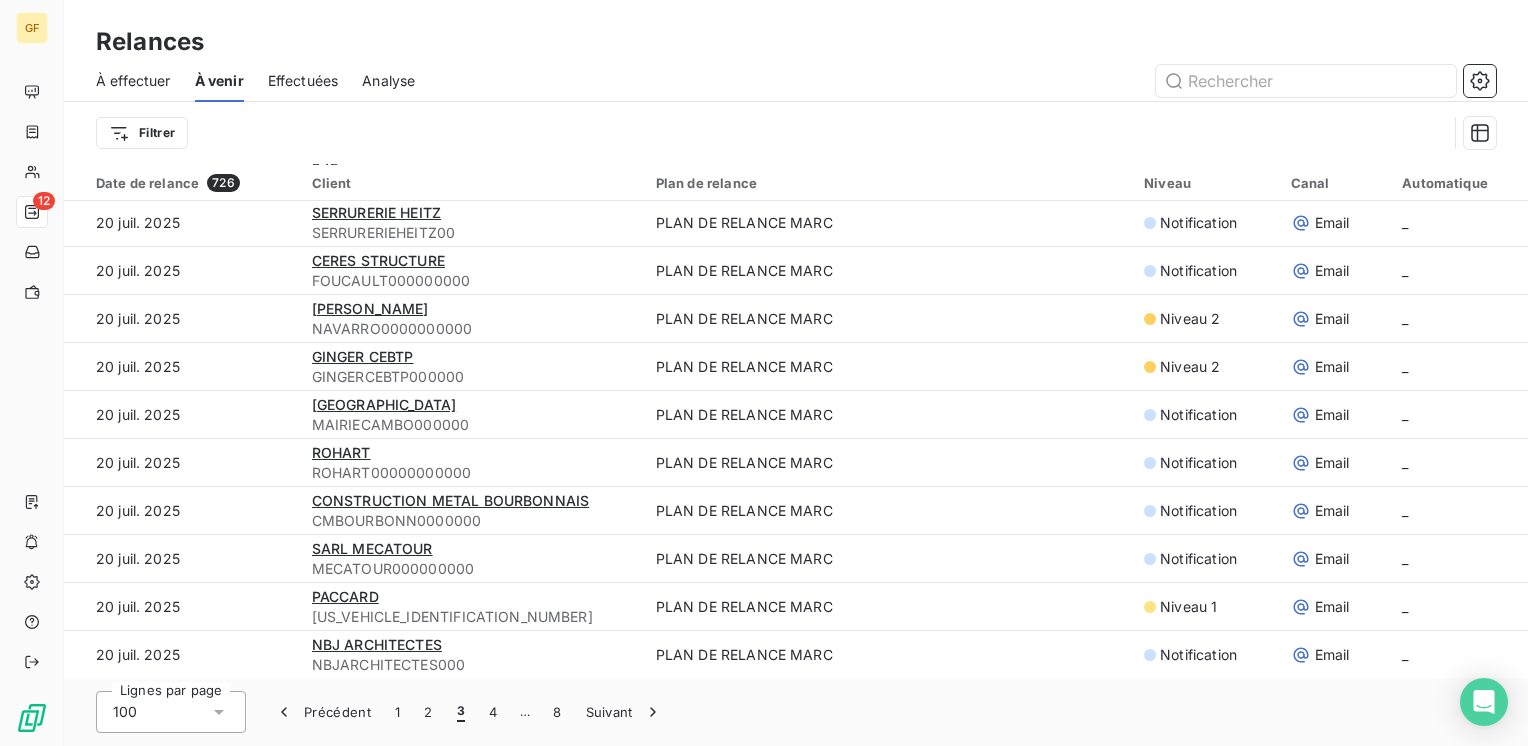 scroll, scrollTop: 1900, scrollLeft: 0, axis: vertical 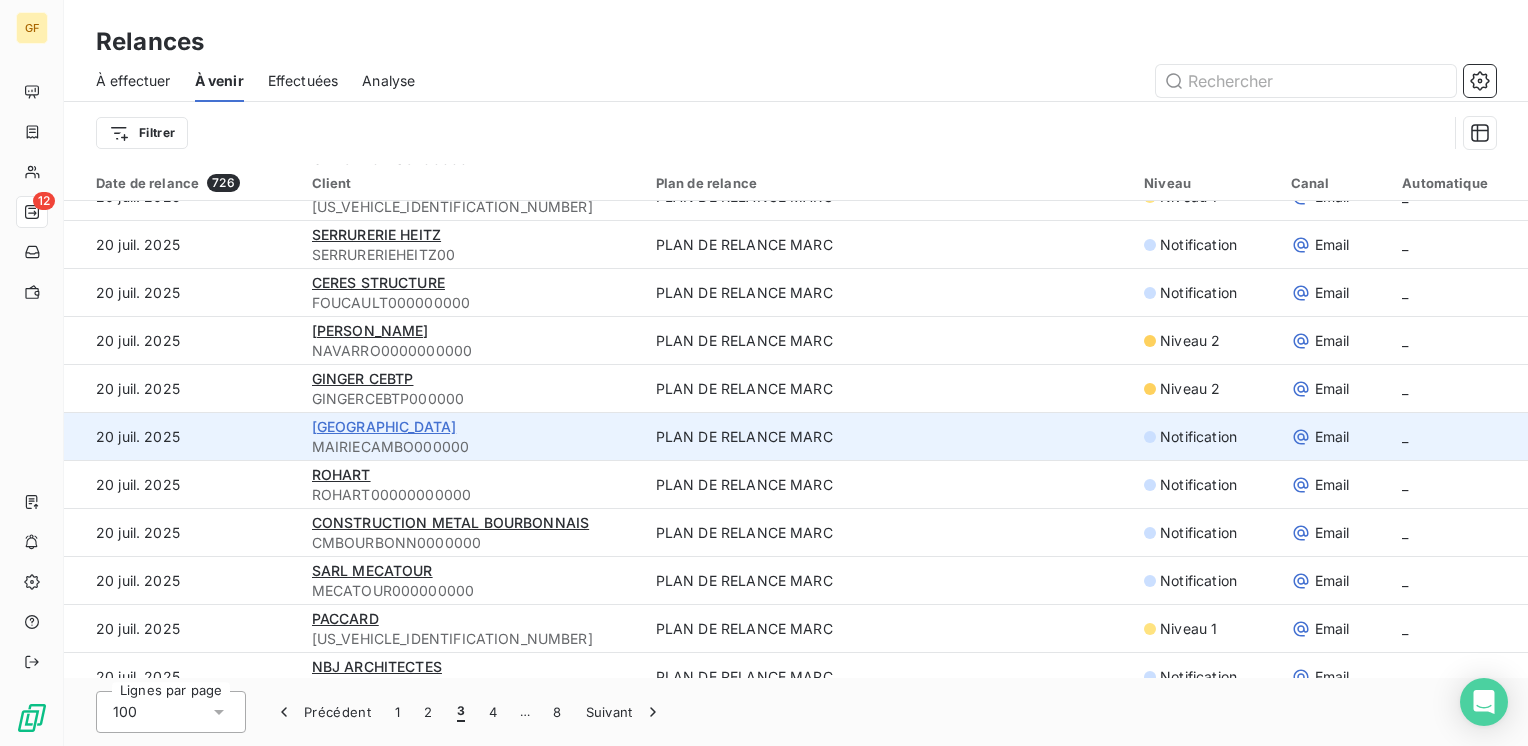 click on "[GEOGRAPHIC_DATA]" at bounding box center (384, 426) 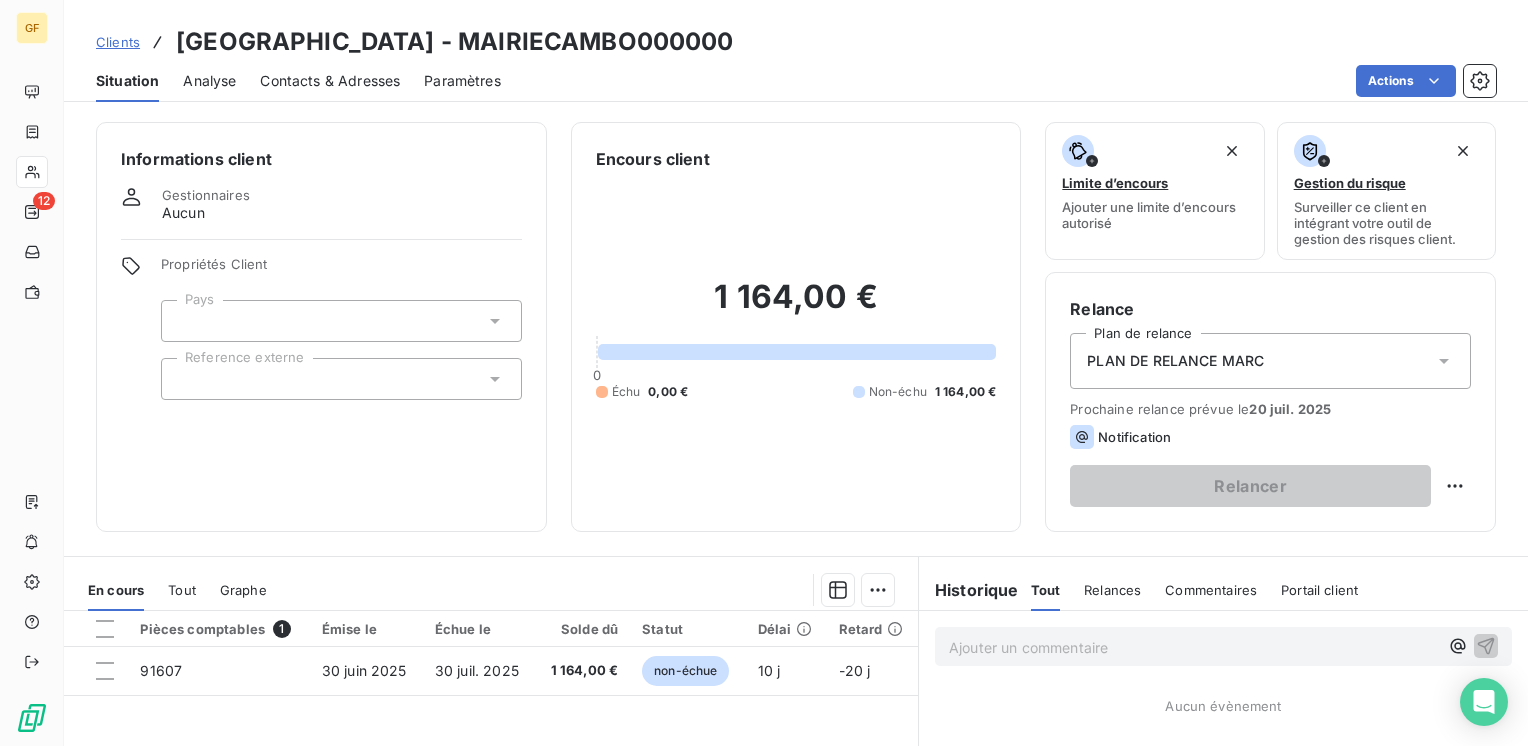 click on "Contacts & Adresses" at bounding box center [330, 81] 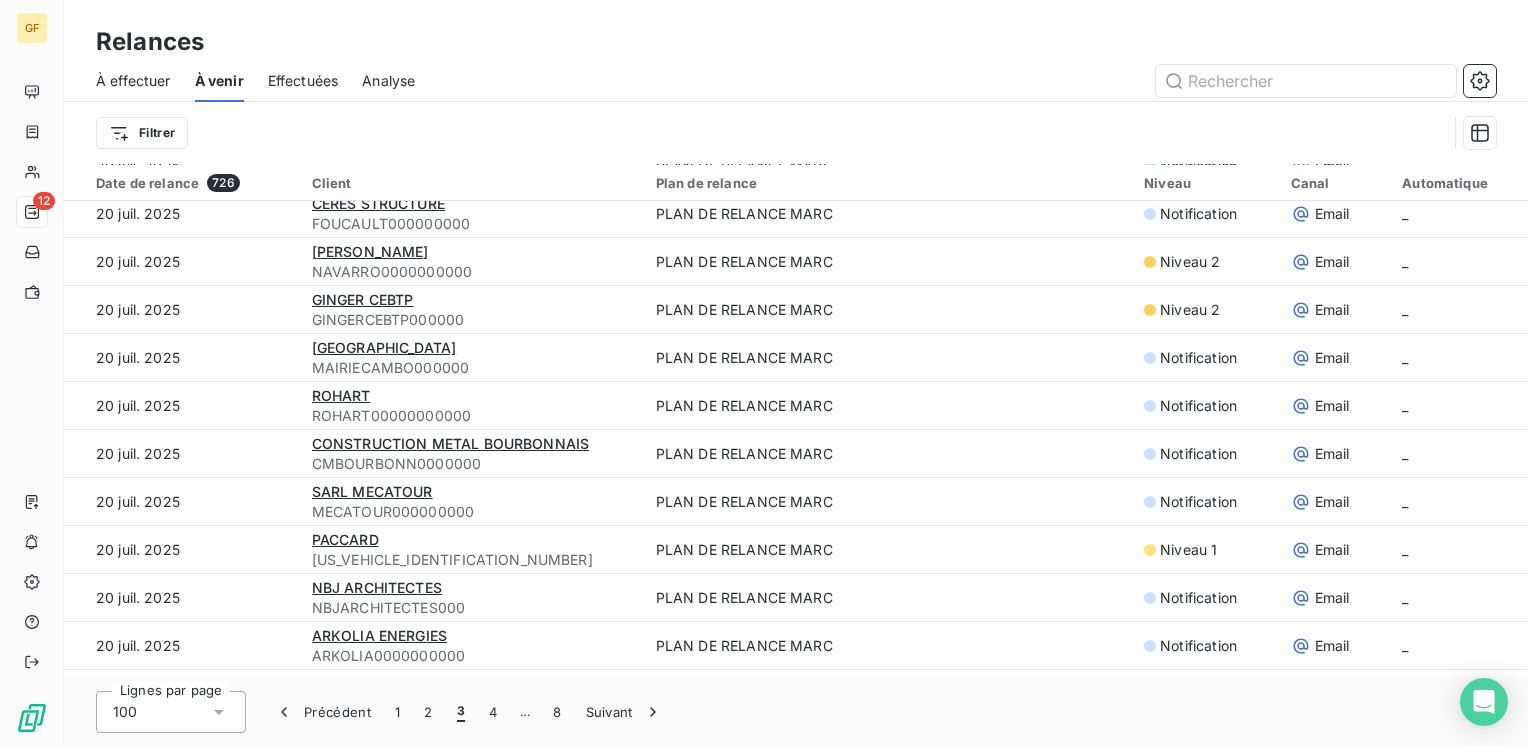 scroll, scrollTop: 2000, scrollLeft: 0, axis: vertical 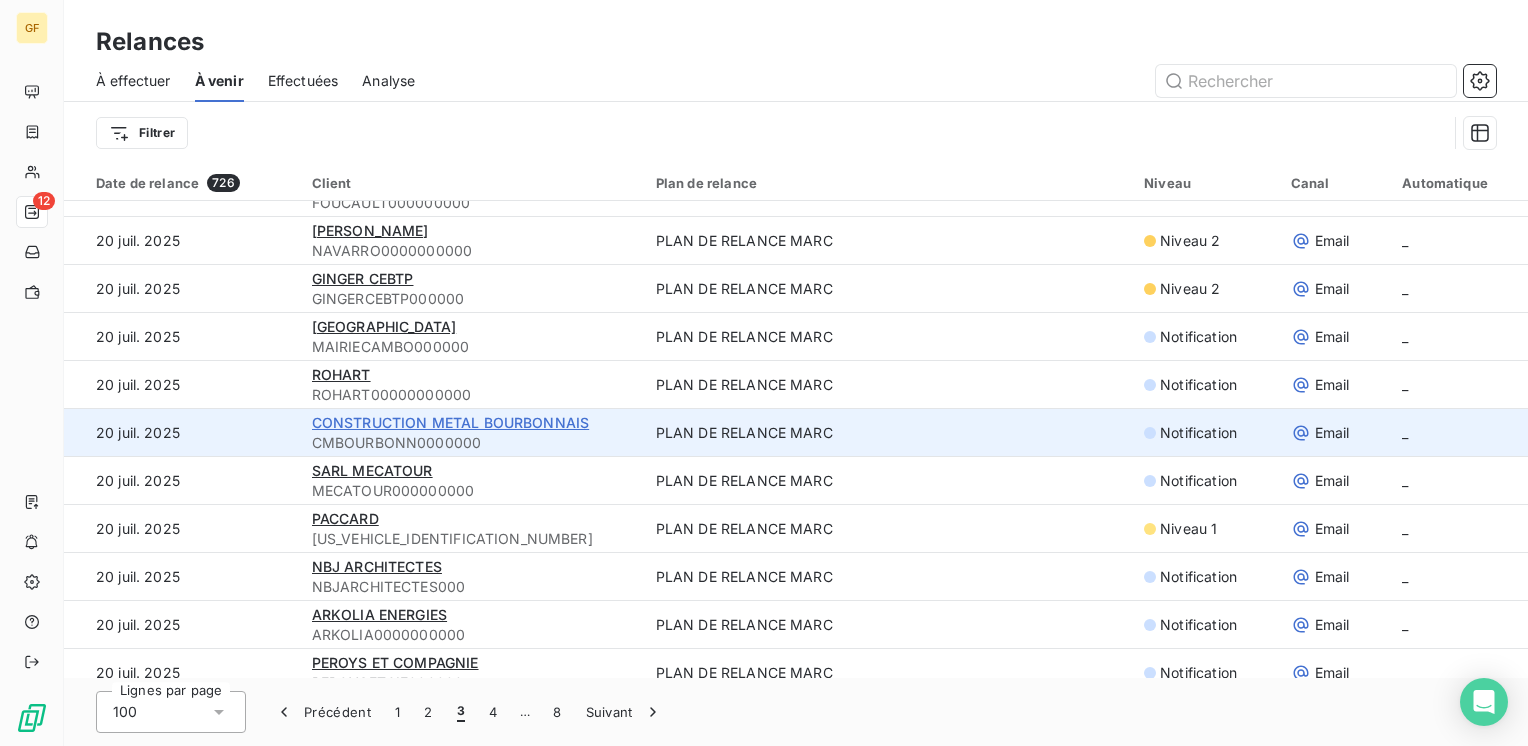 click on "CONSTRUCTION METAL BOURBONNAIS" at bounding box center [451, 422] 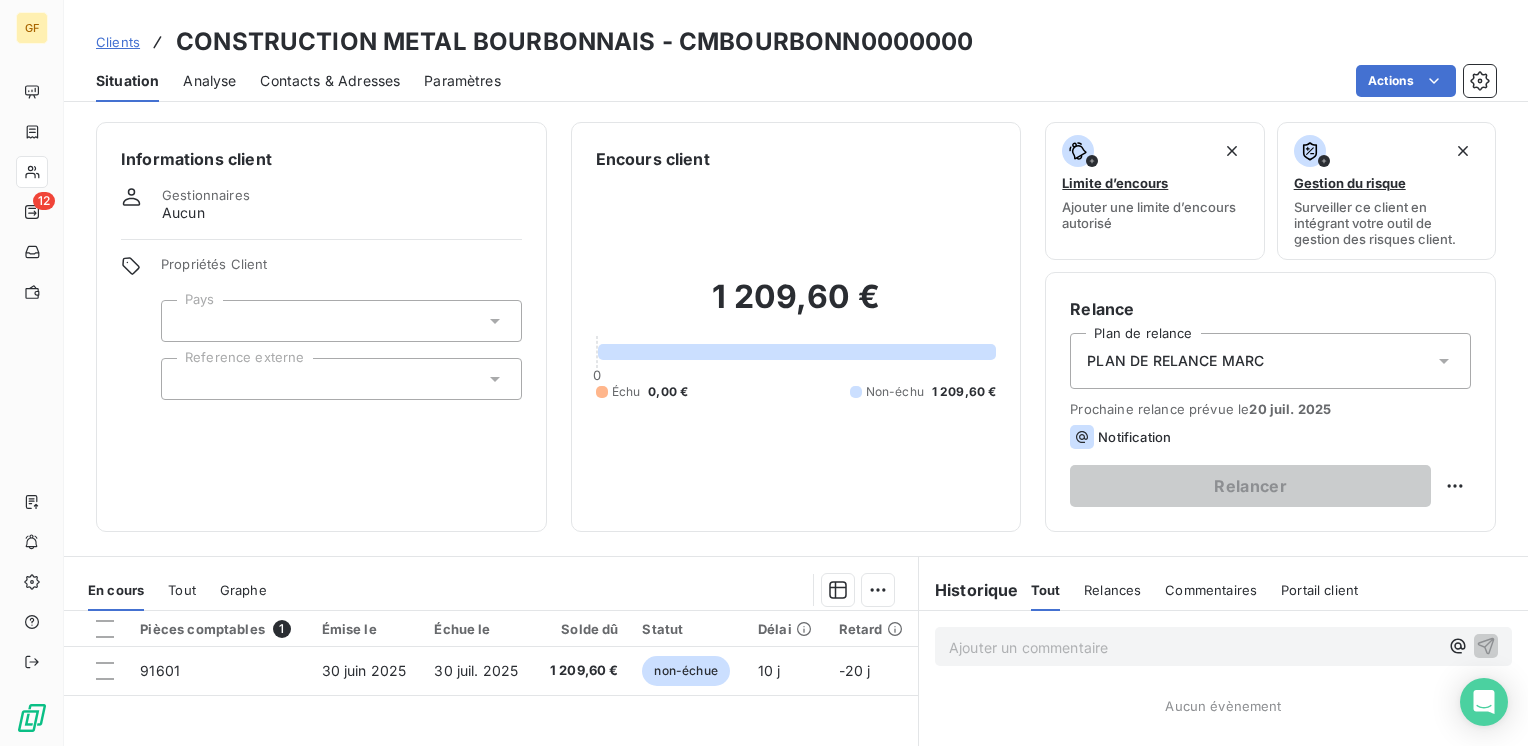 click on "Contacts & Adresses" at bounding box center [330, 81] 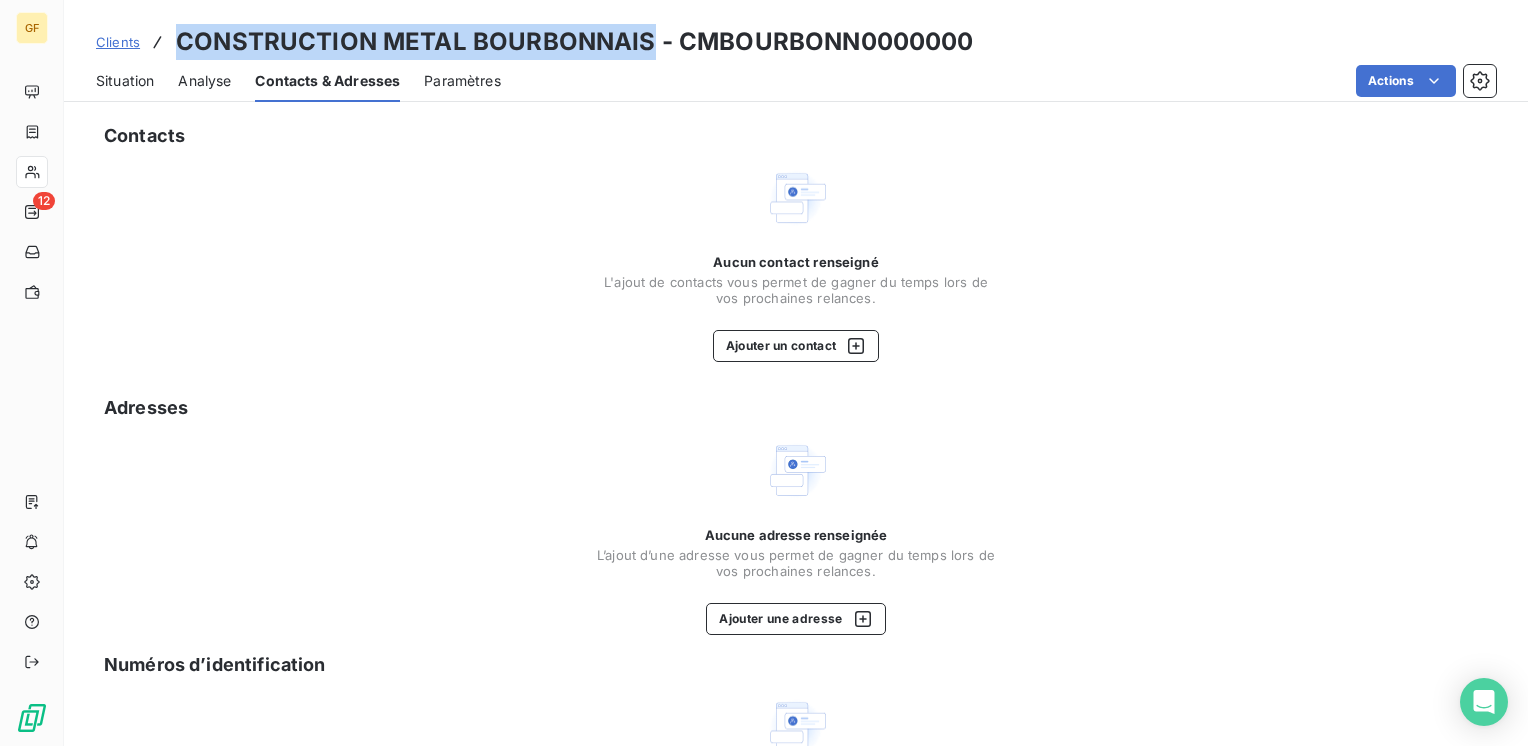 drag, startPoint x: 650, startPoint y: 38, endPoint x: 179, endPoint y: 42, distance: 471.017 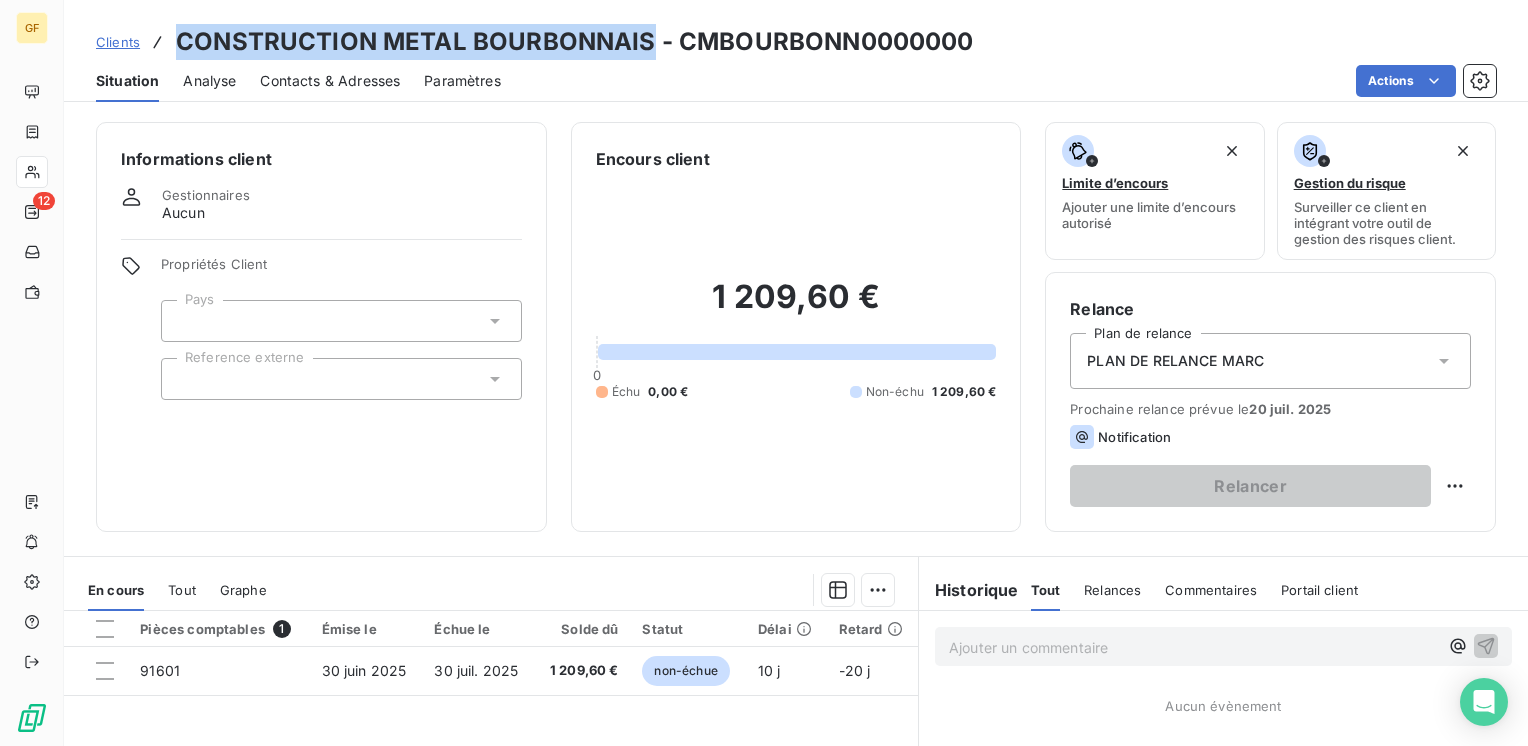 click on "Contacts & Adresses" at bounding box center (330, 81) 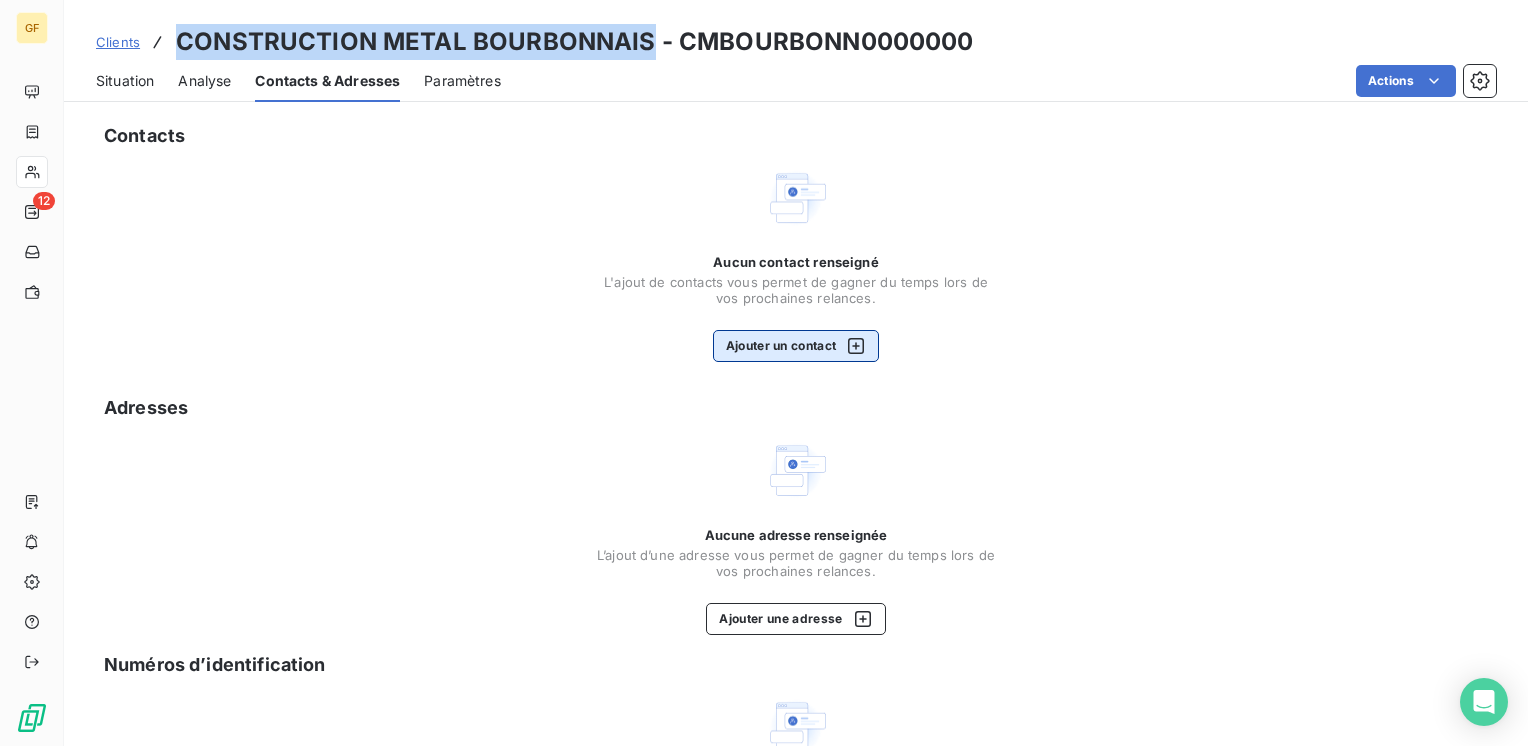 click on "Ajouter un contact" at bounding box center [796, 346] 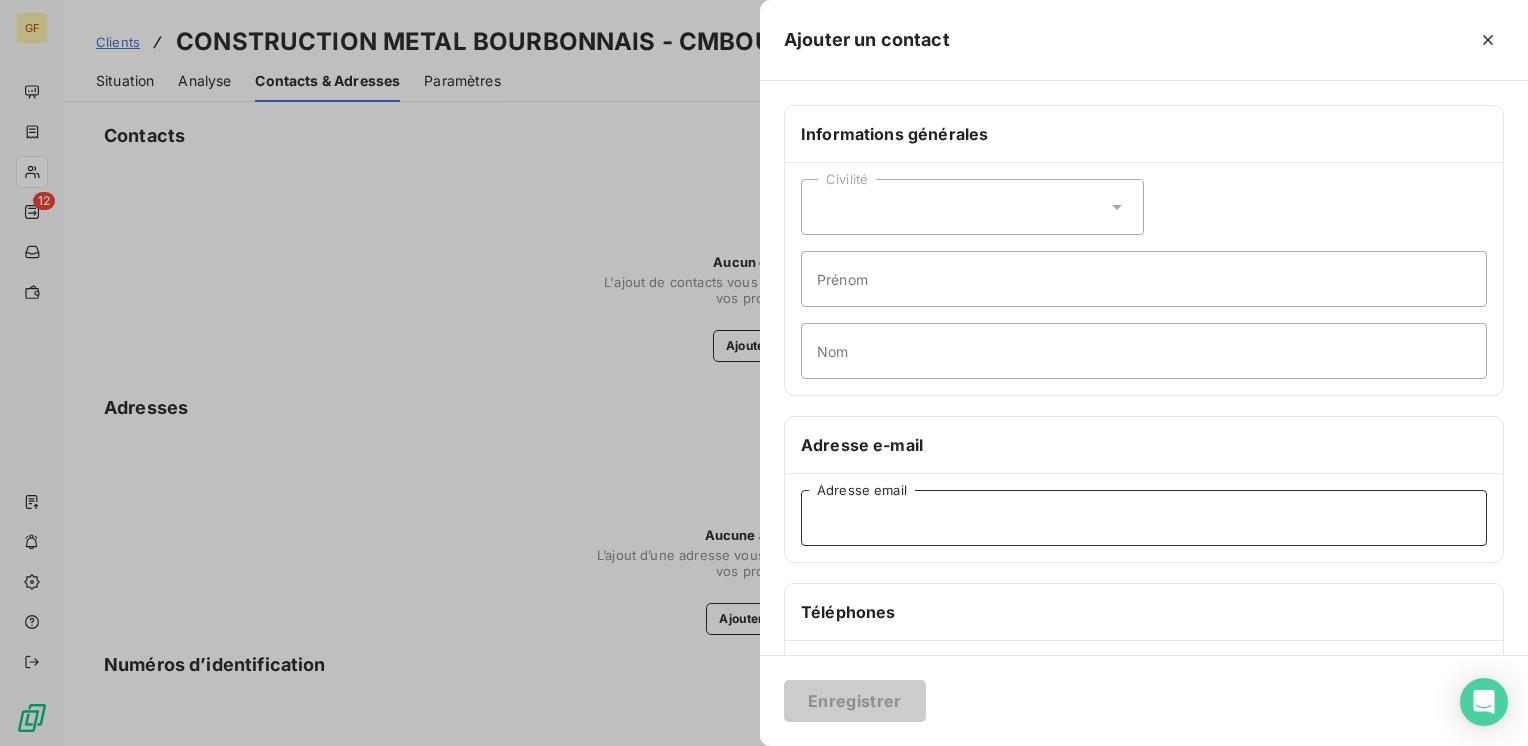 click on "Adresse email" at bounding box center (1144, 518) 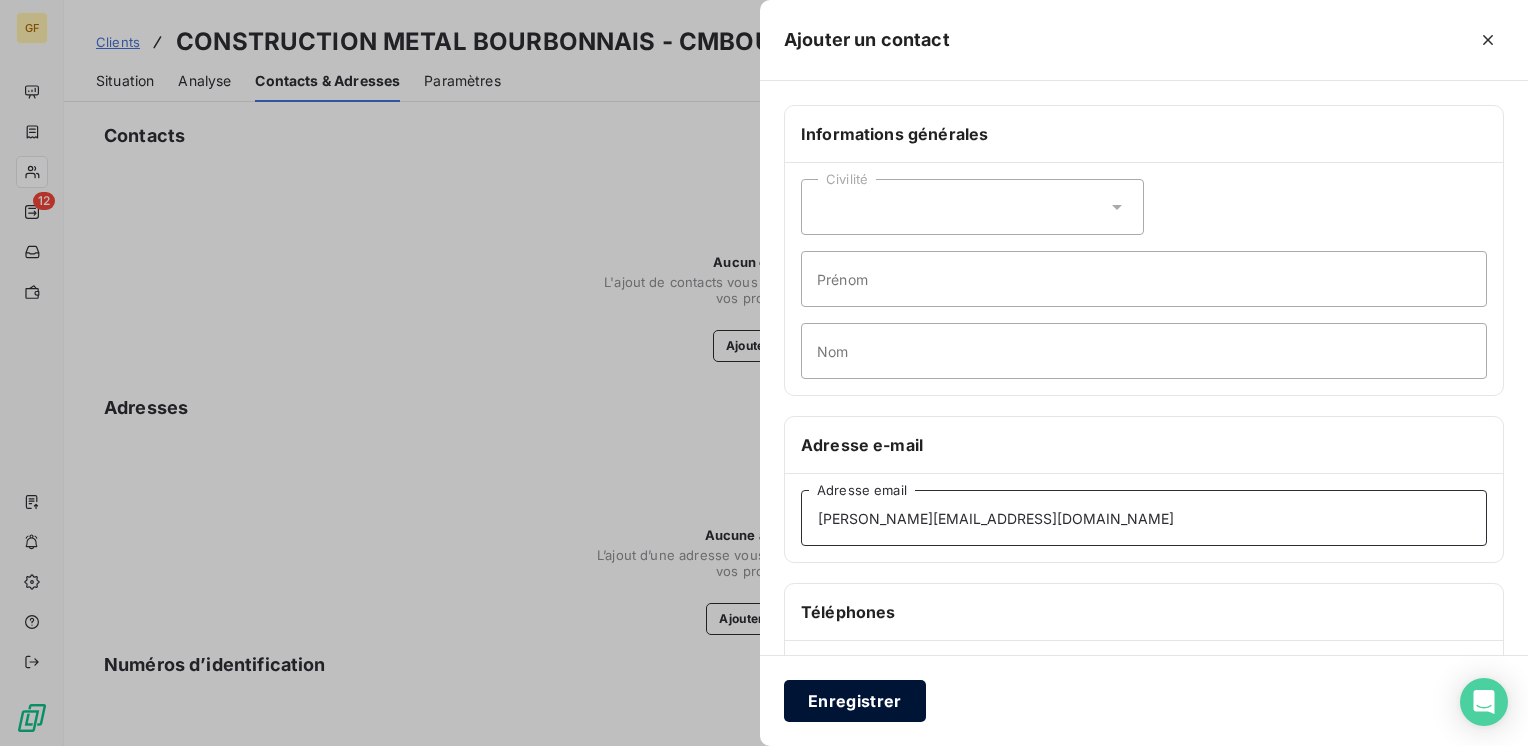 type on "[PERSON_NAME][EMAIL_ADDRESS][DOMAIN_NAME]" 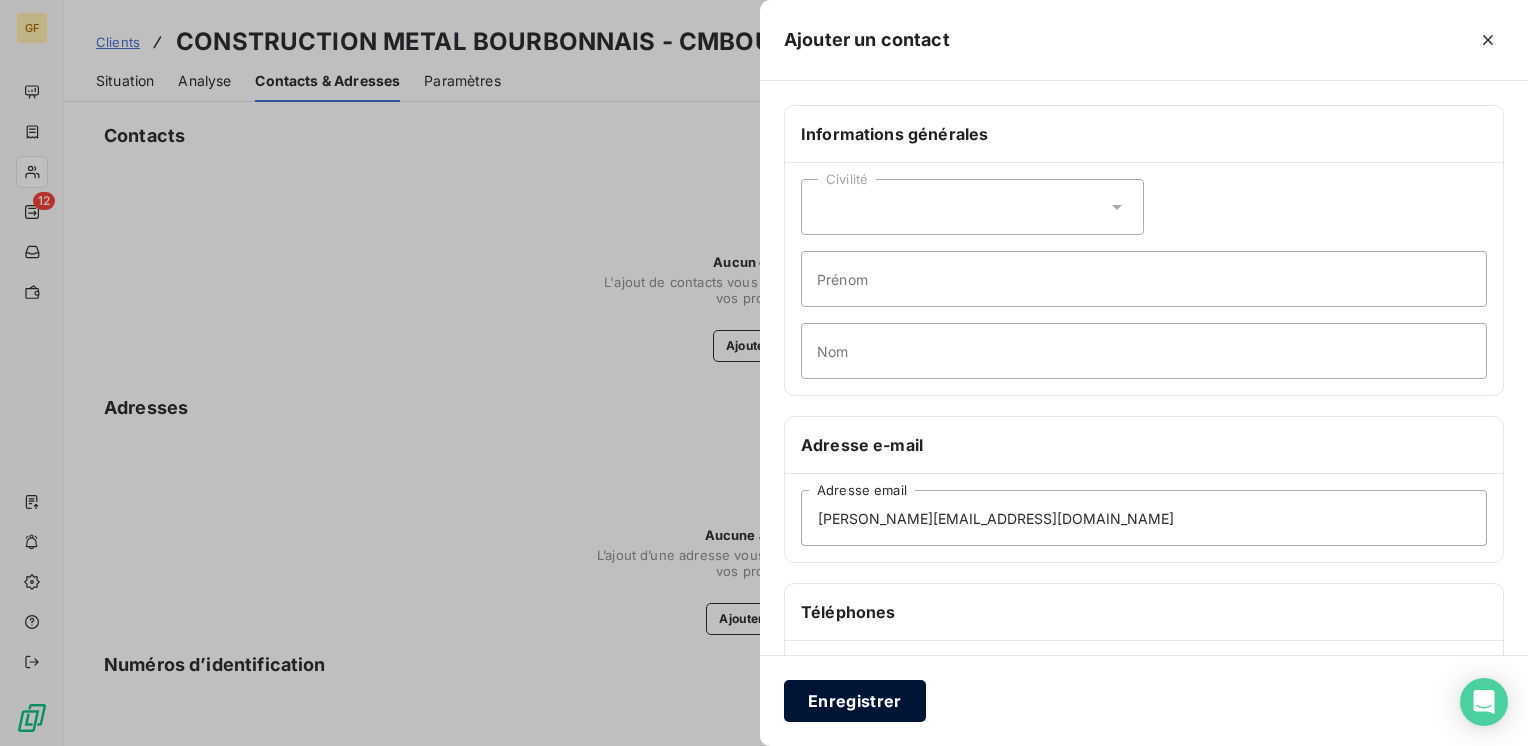 click on "Enregistrer" at bounding box center [855, 701] 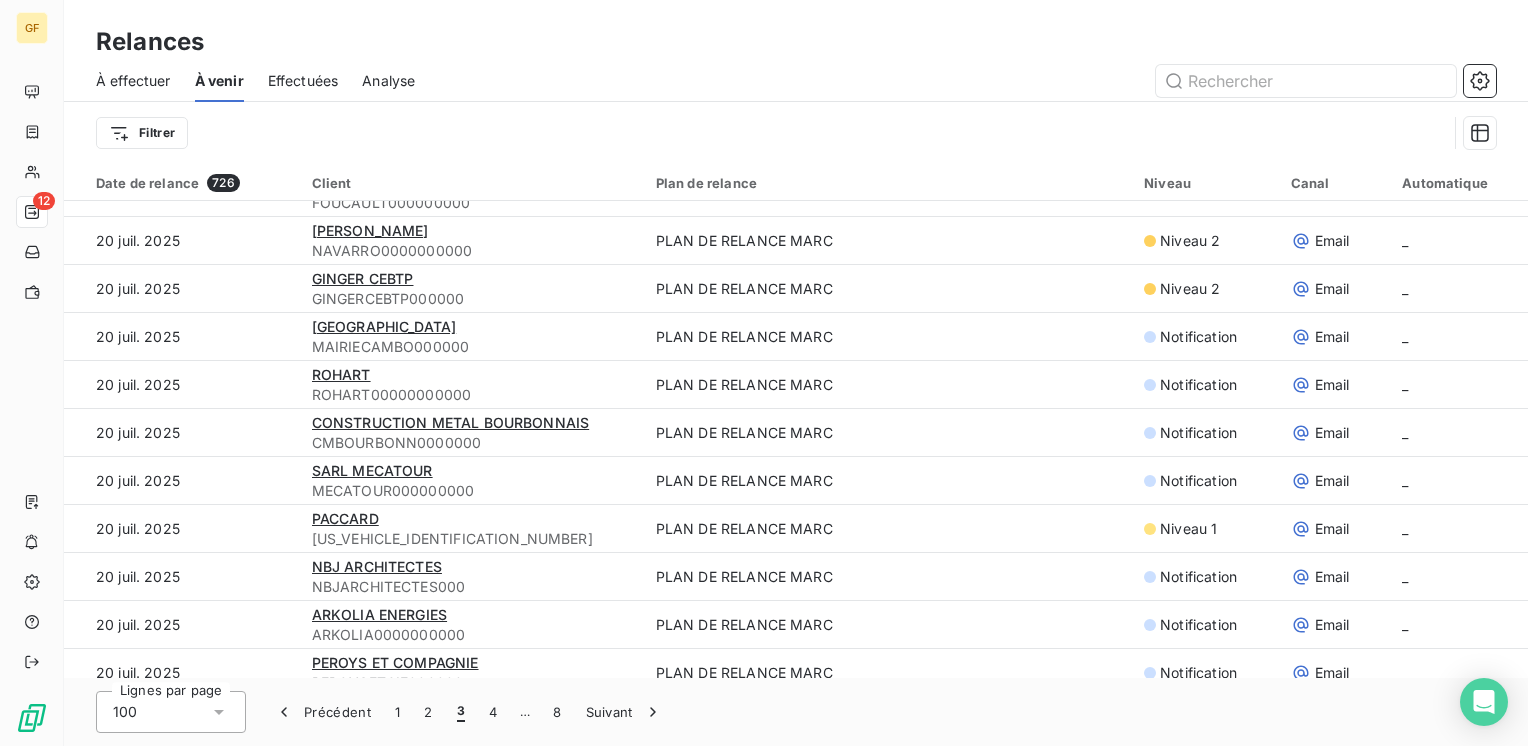 scroll, scrollTop: 2100, scrollLeft: 0, axis: vertical 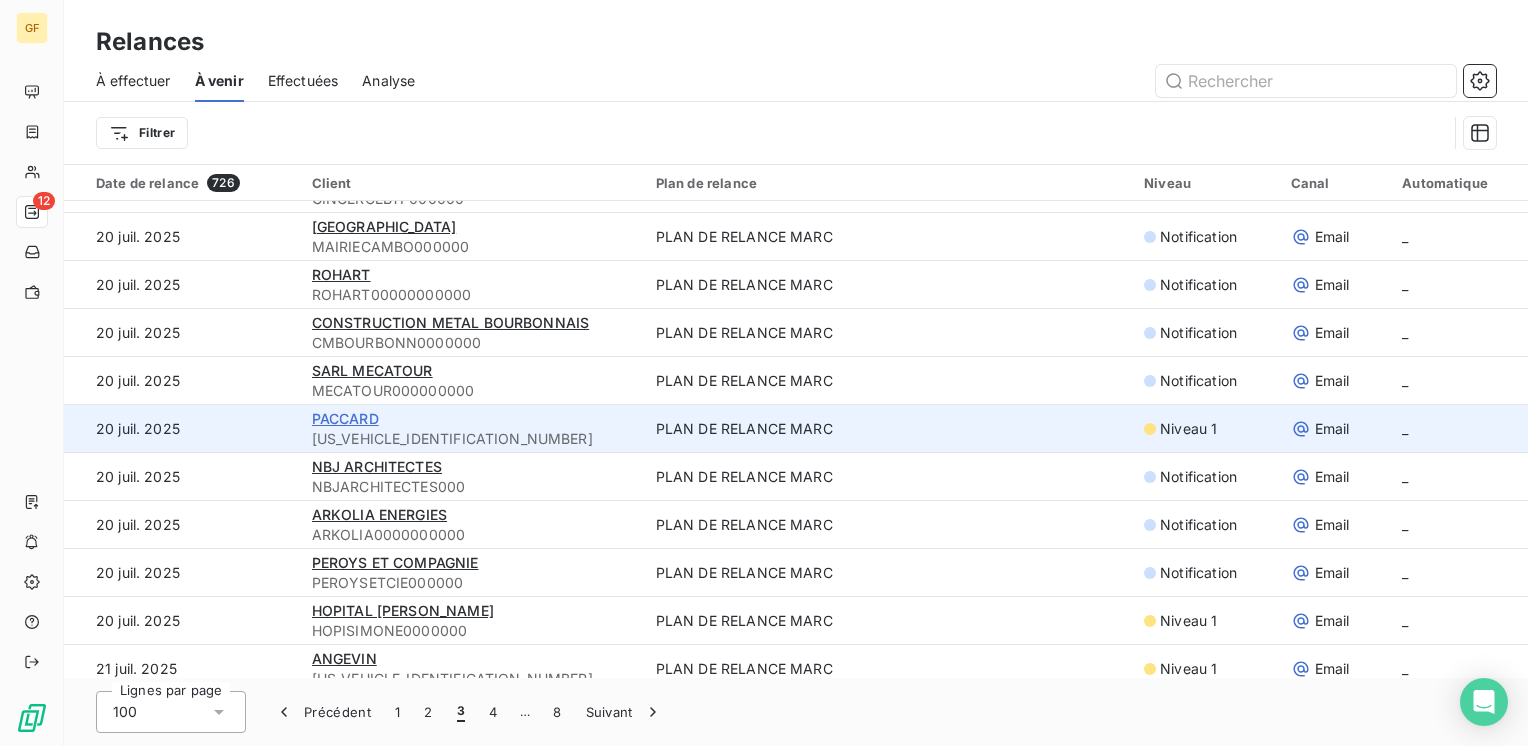 click on "PACCARD" at bounding box center [345, 418] 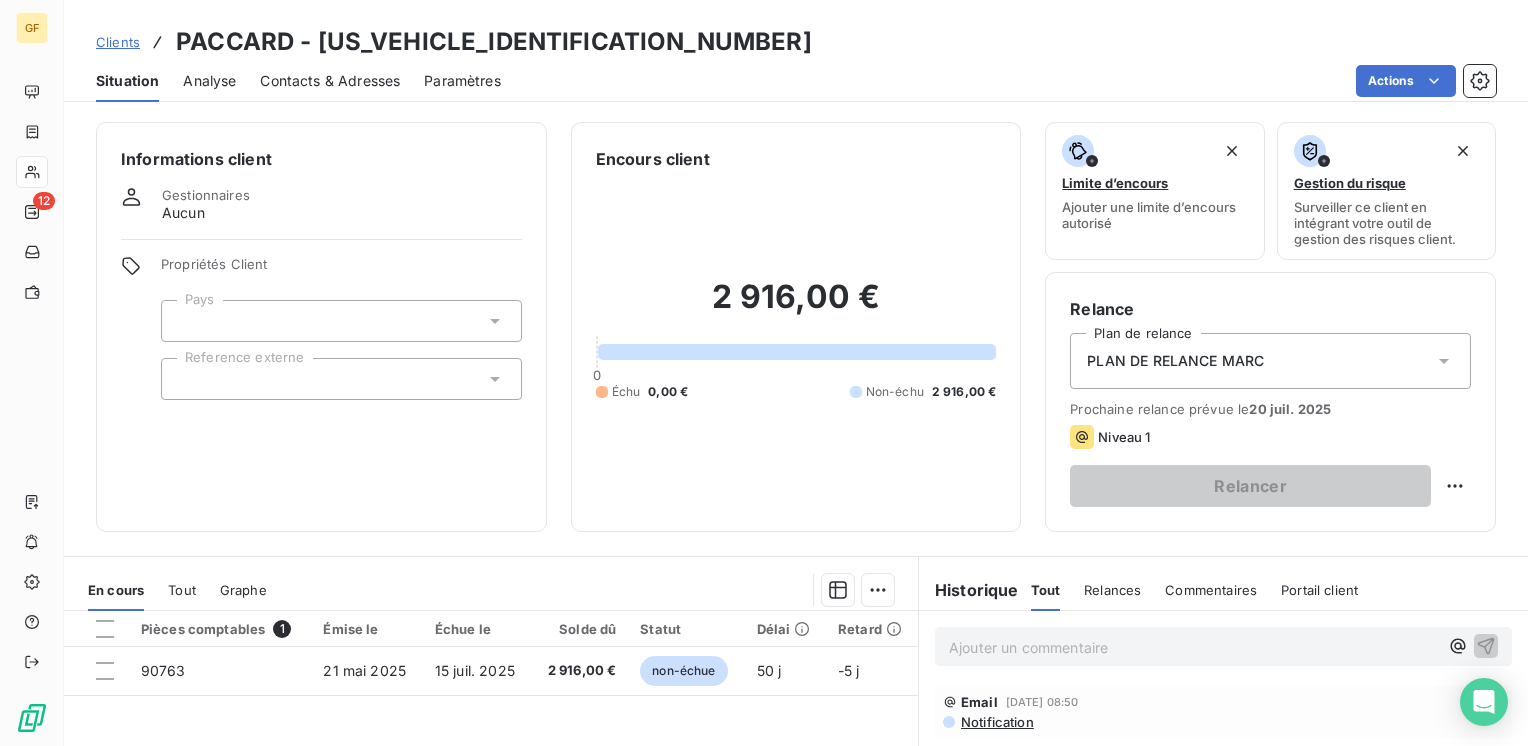 click on "Contacts & Adresses" at bounding box center (330, 81) 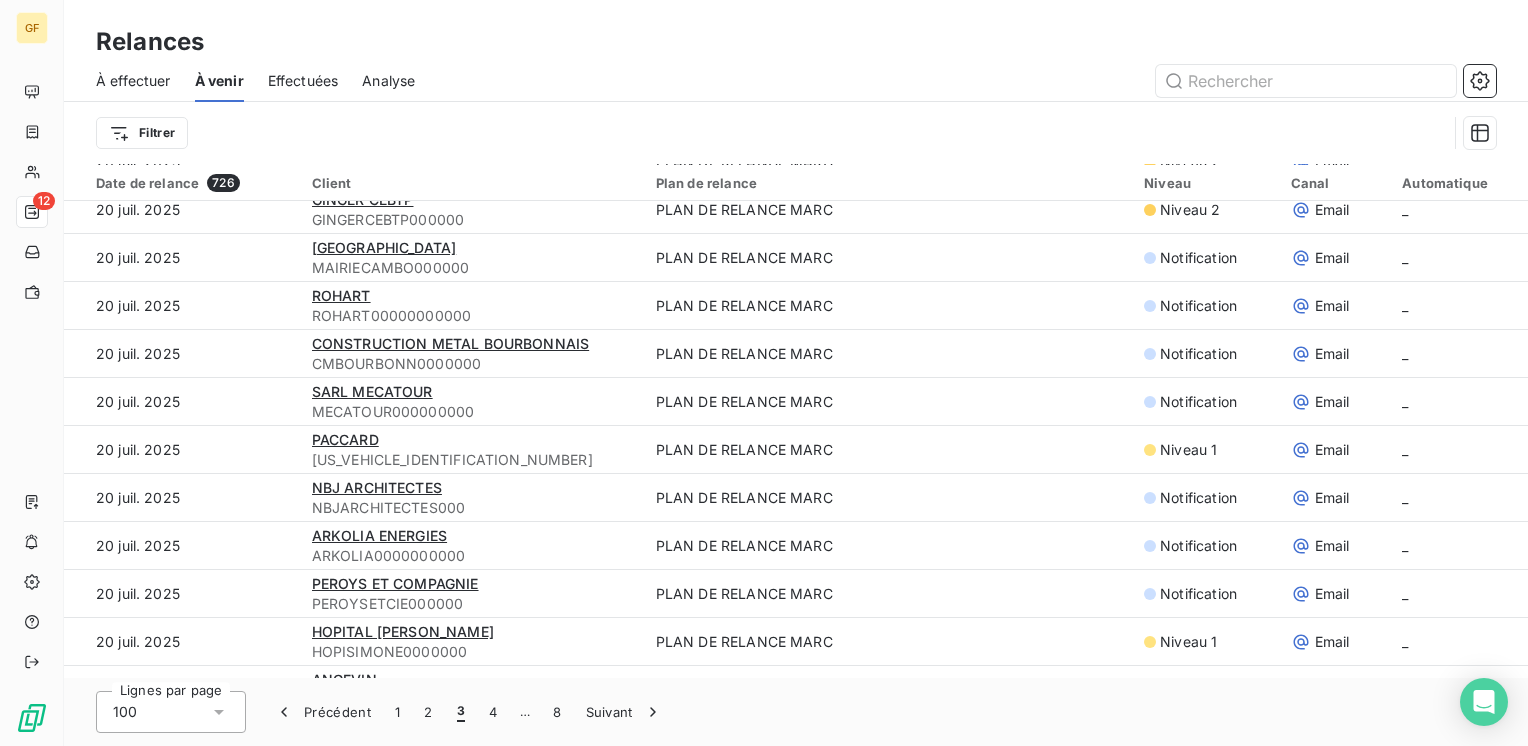 scroll, scrollTop: 2100, scrollLeft: 0, axis: vertical 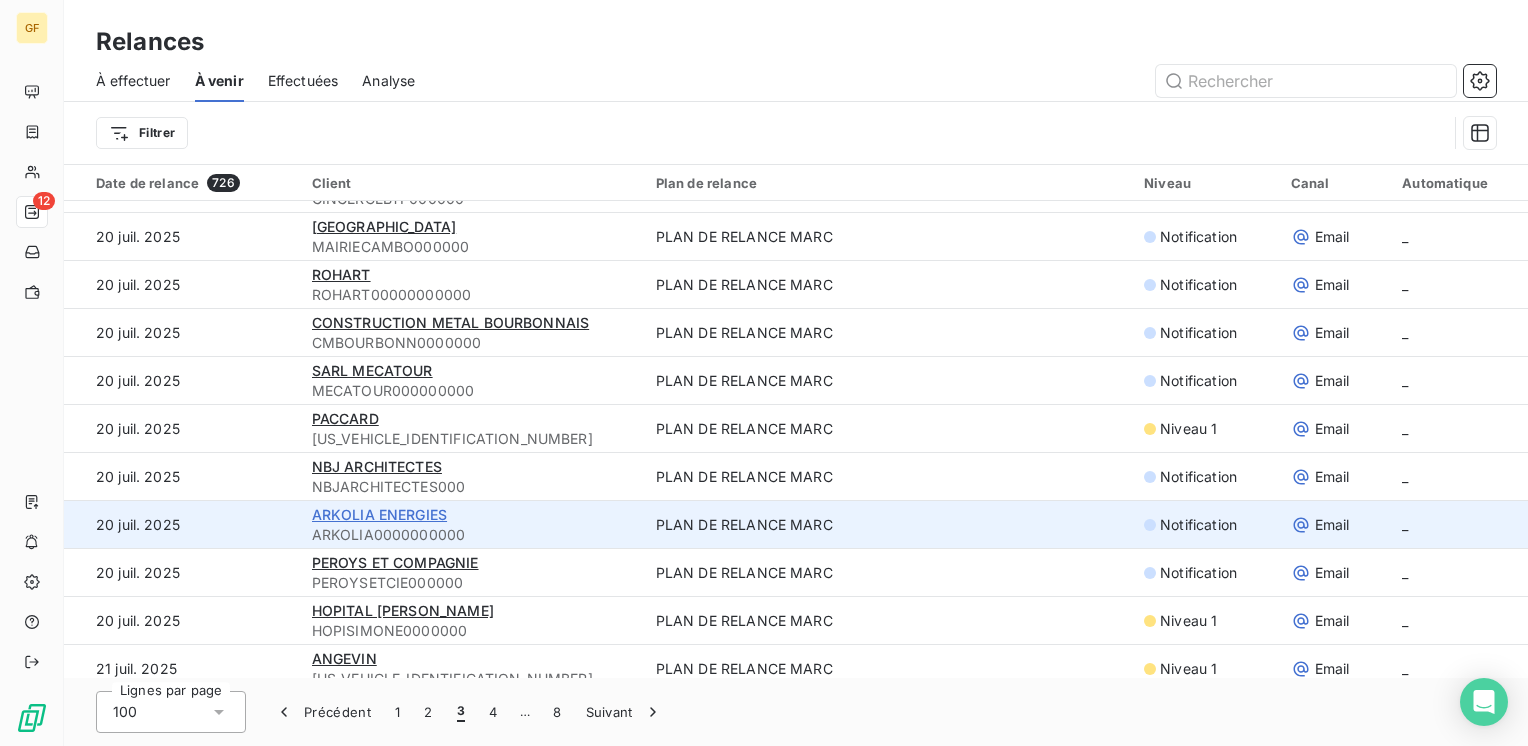 click on "ARKOLIA ENERGIES" at bounding box center [379, 514] 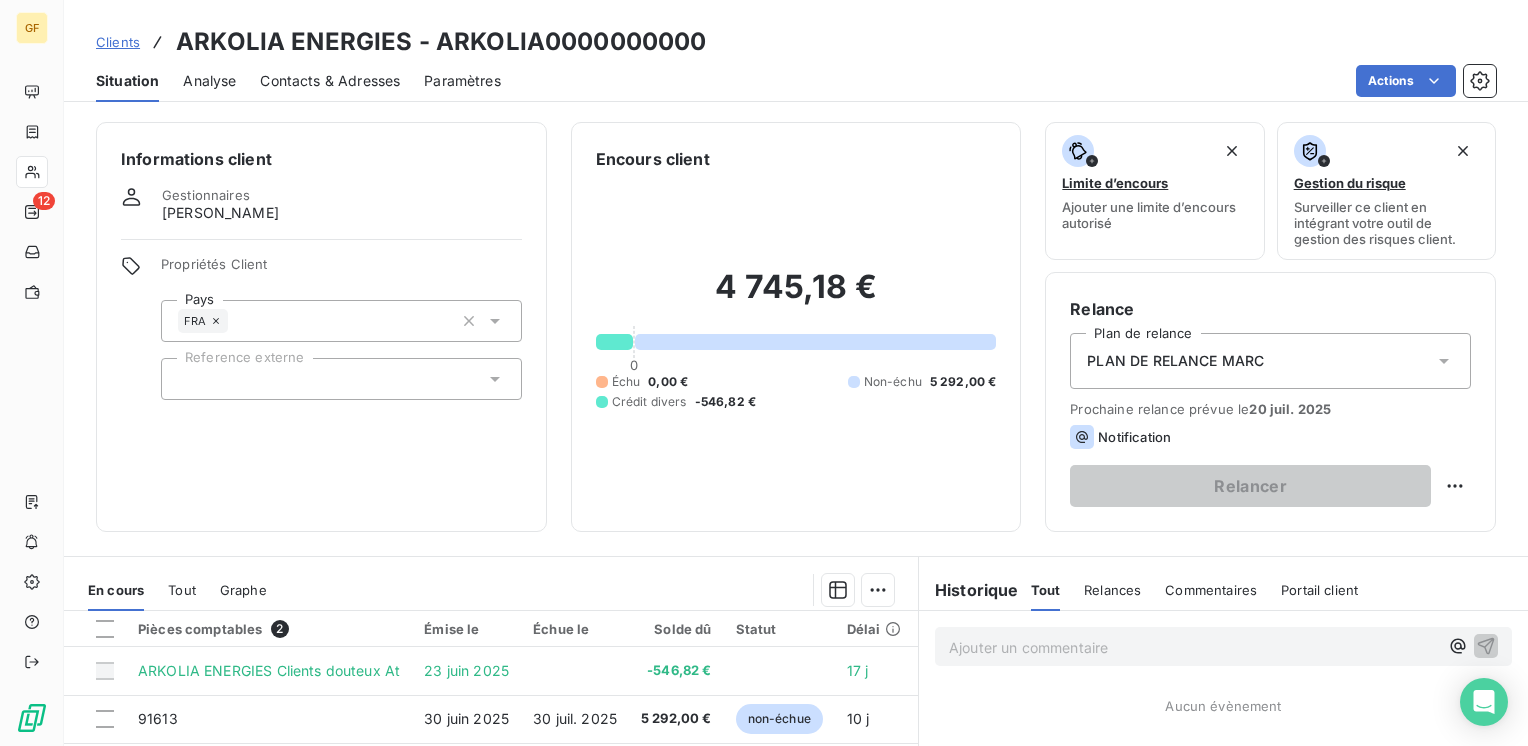 click on "Contacts & Adresses" at bounding box center [330, 81] 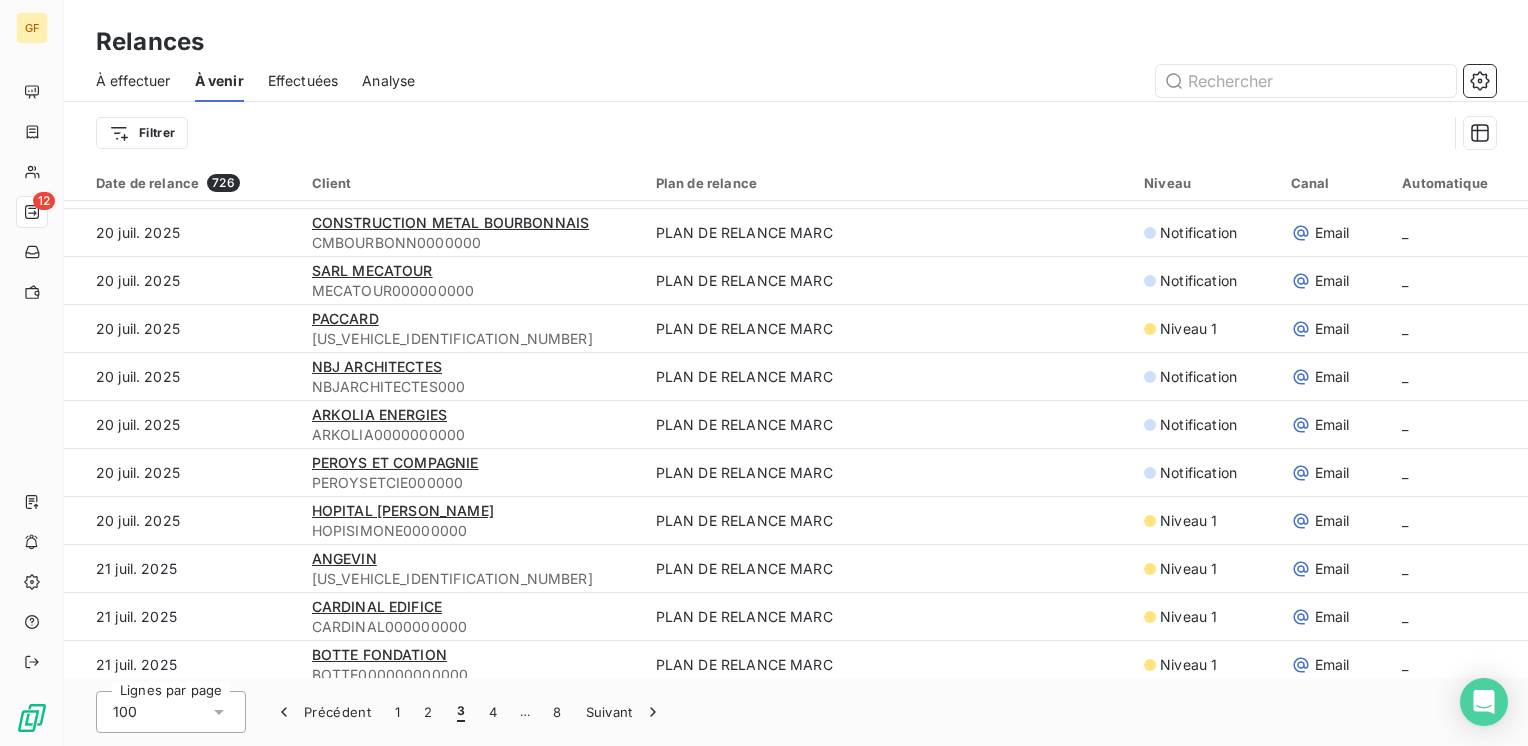 scroll, scrollTop: 2300, scrollLeft: 0, axis: vertical 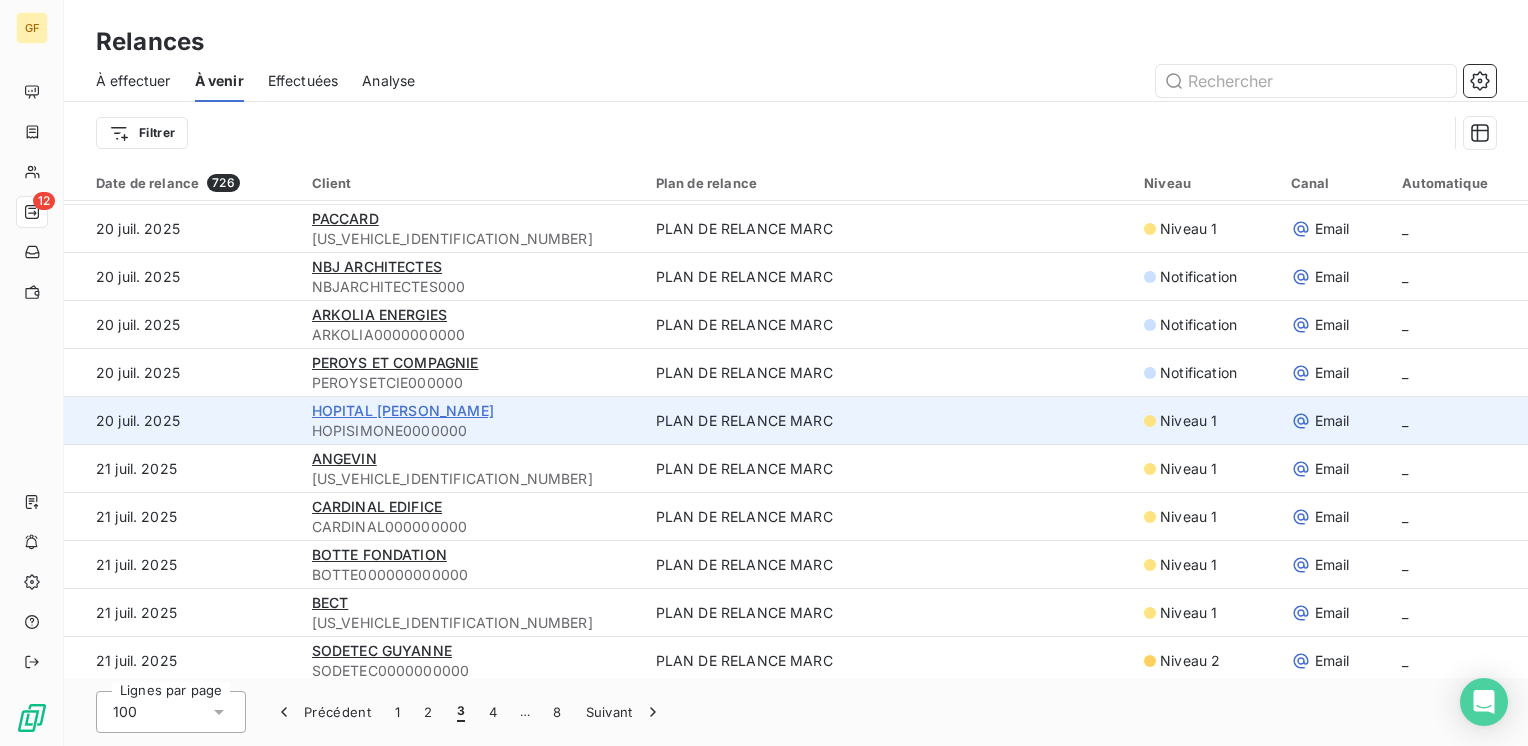 click on "HOPITAL [PERSON_NAME]" at bounding box center [403, 410] 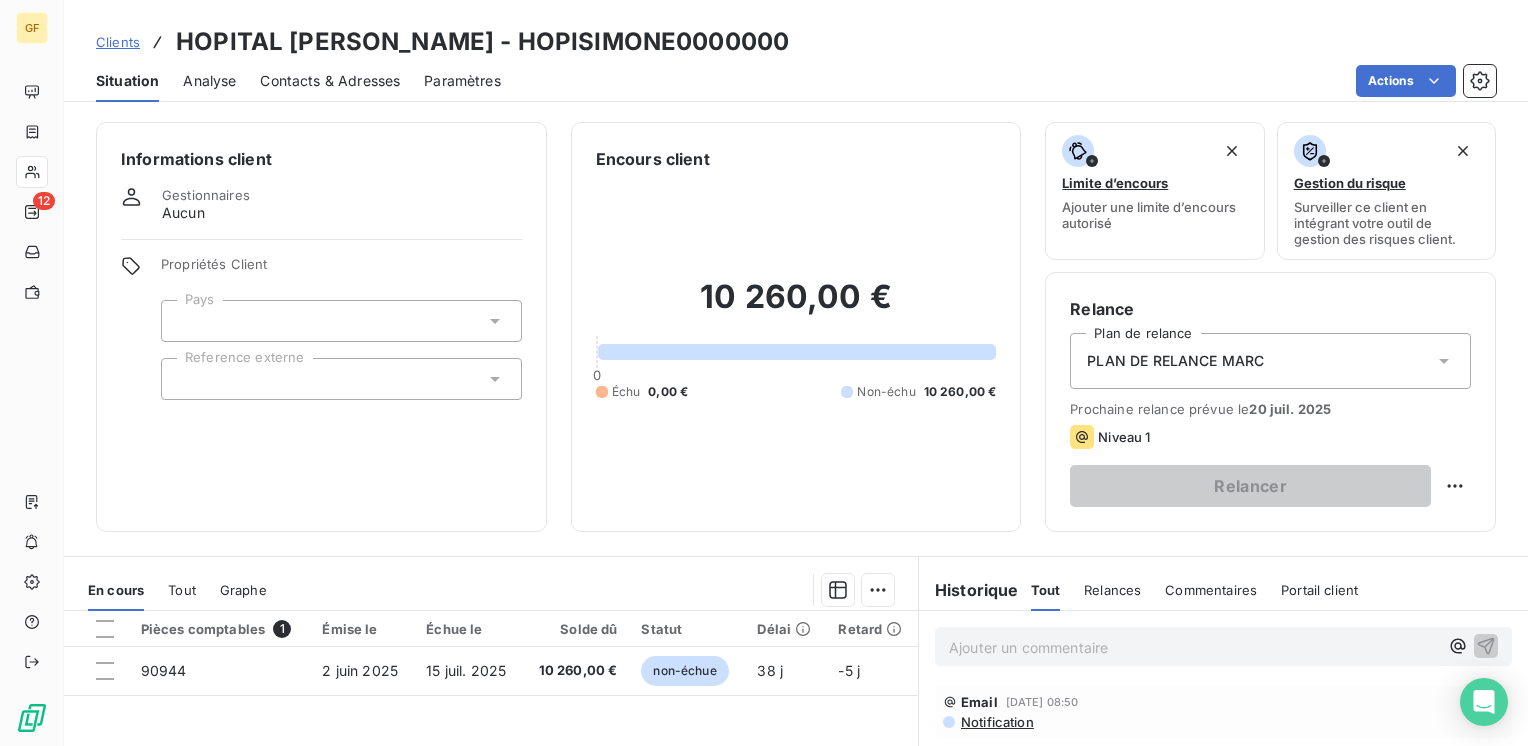 click on "Contacts & Adresses" at bounding box center [330, 81] 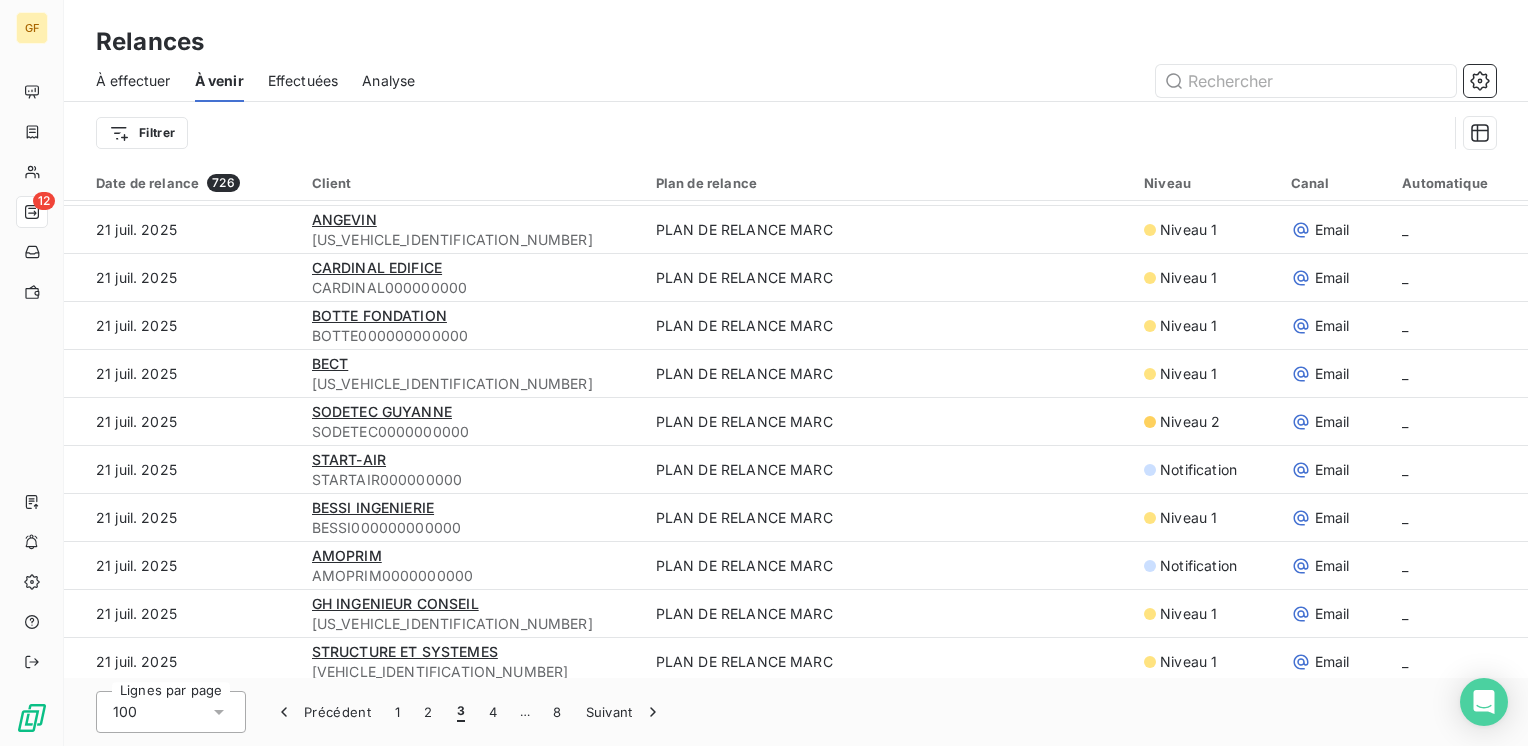 scroll, scrollTop: 2400, scrollLeft: 0, axis: vertical 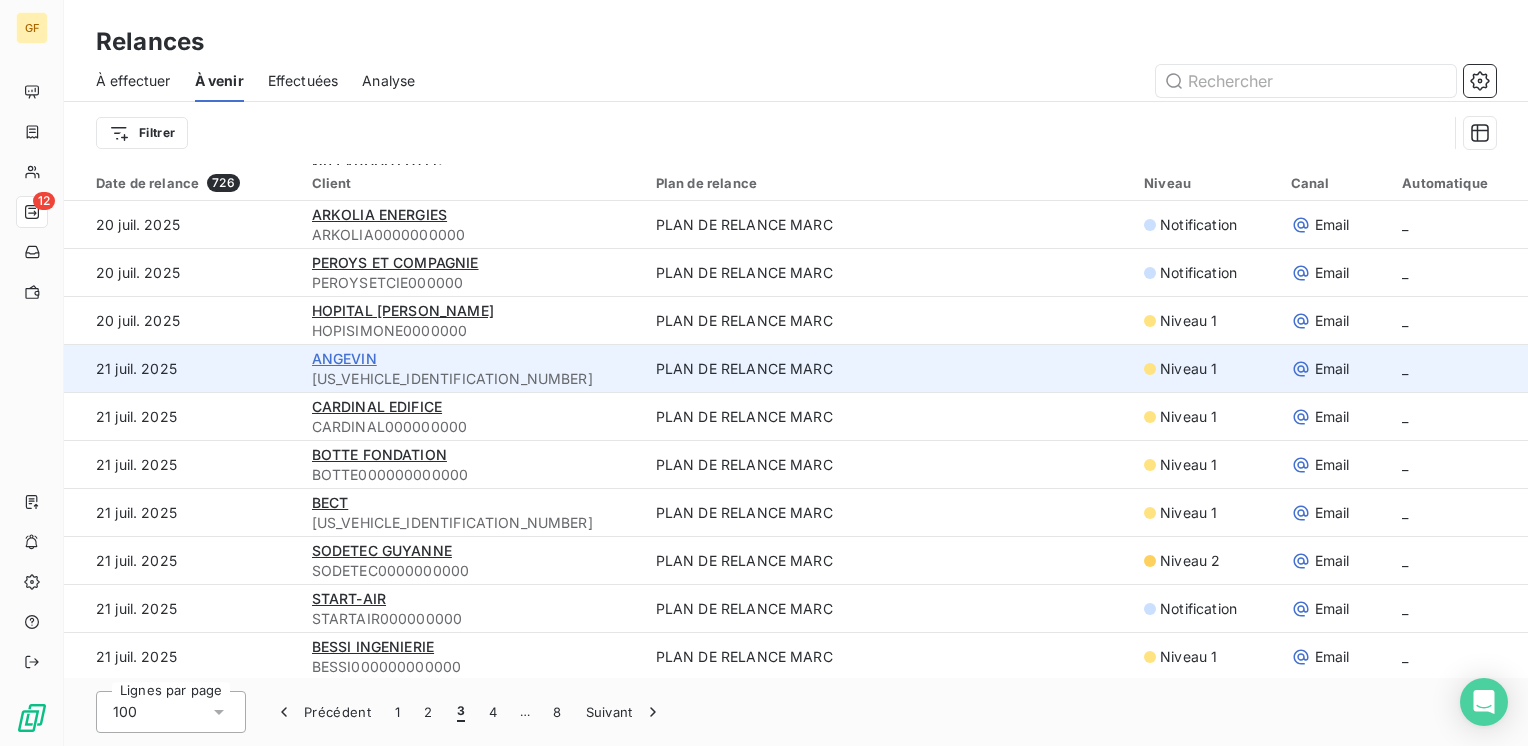 click on "ANGEVIN" at bounding box center [344, 358] 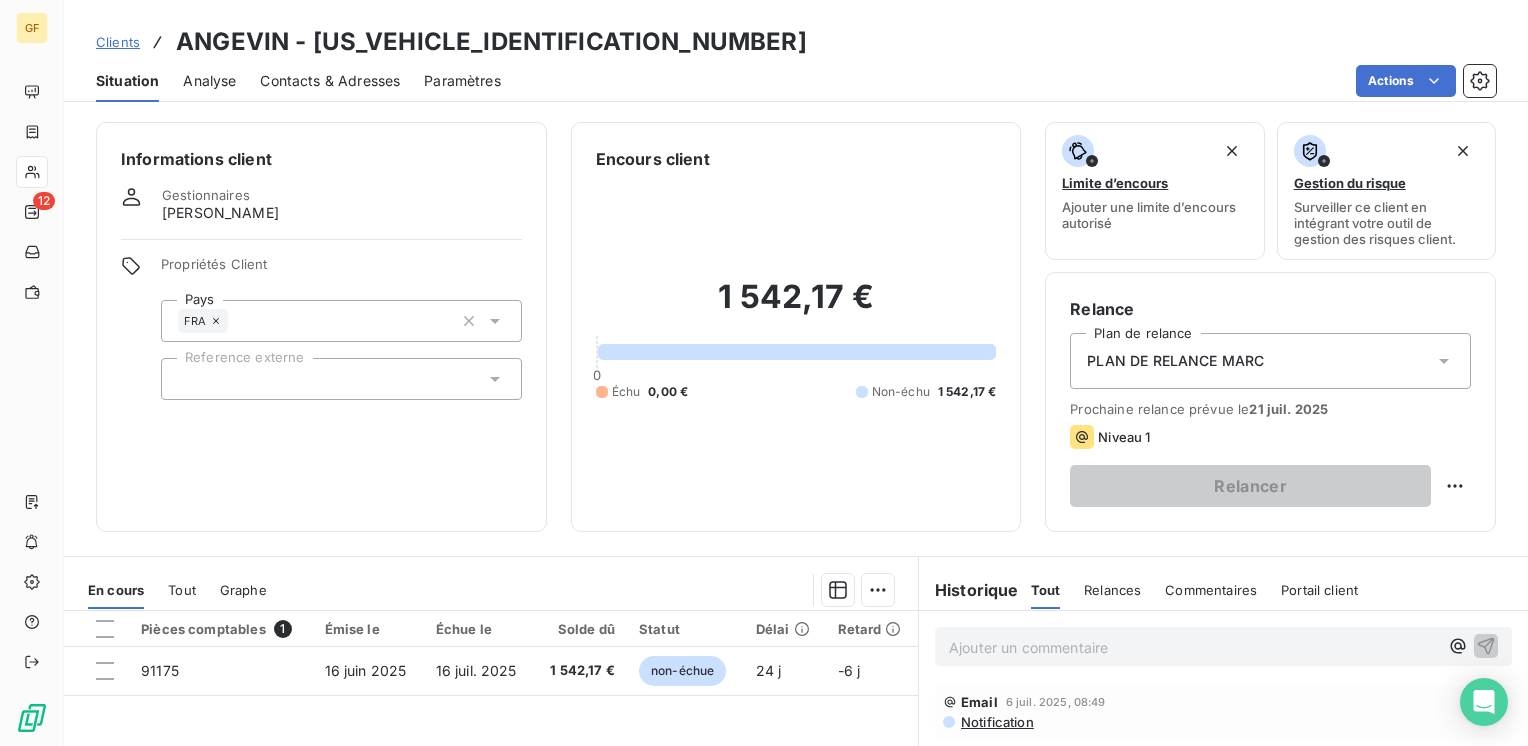 click on "Contacts & Adresses" at bounding box center [330, 81] 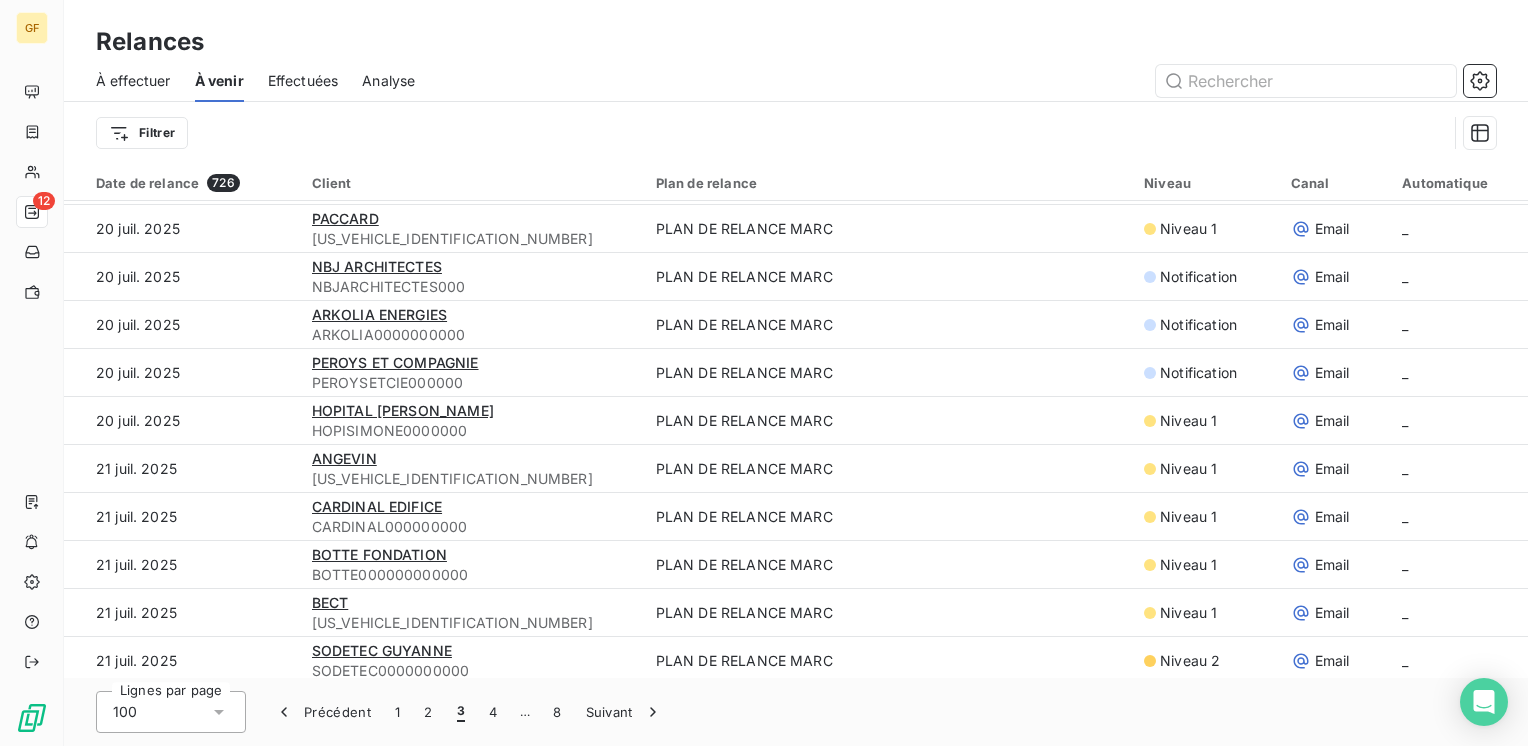 scroll, scrollTop: 2400, scrollLeft: 0, axis: vertical 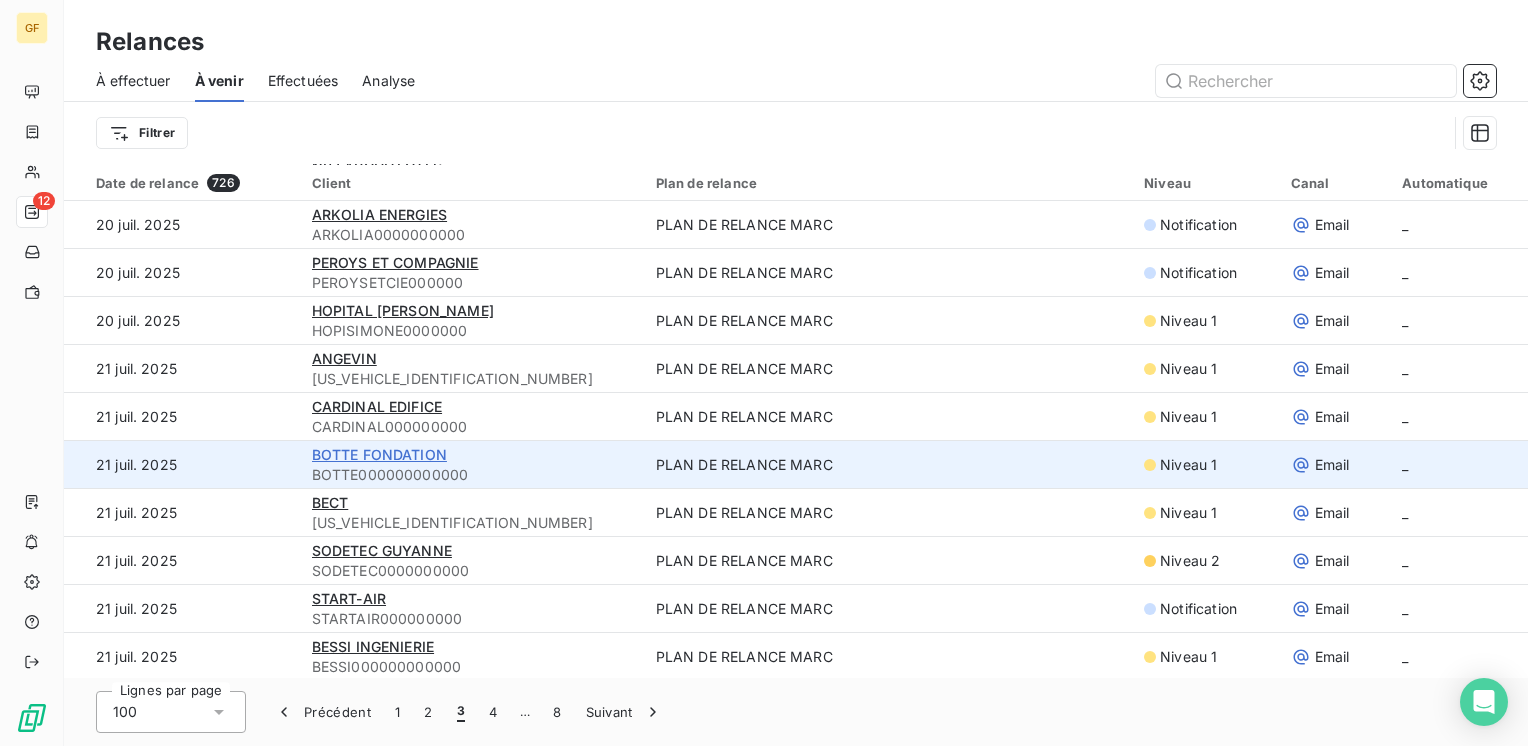 click on "BOTTE FONDATION" at bounding box center [379, 454] 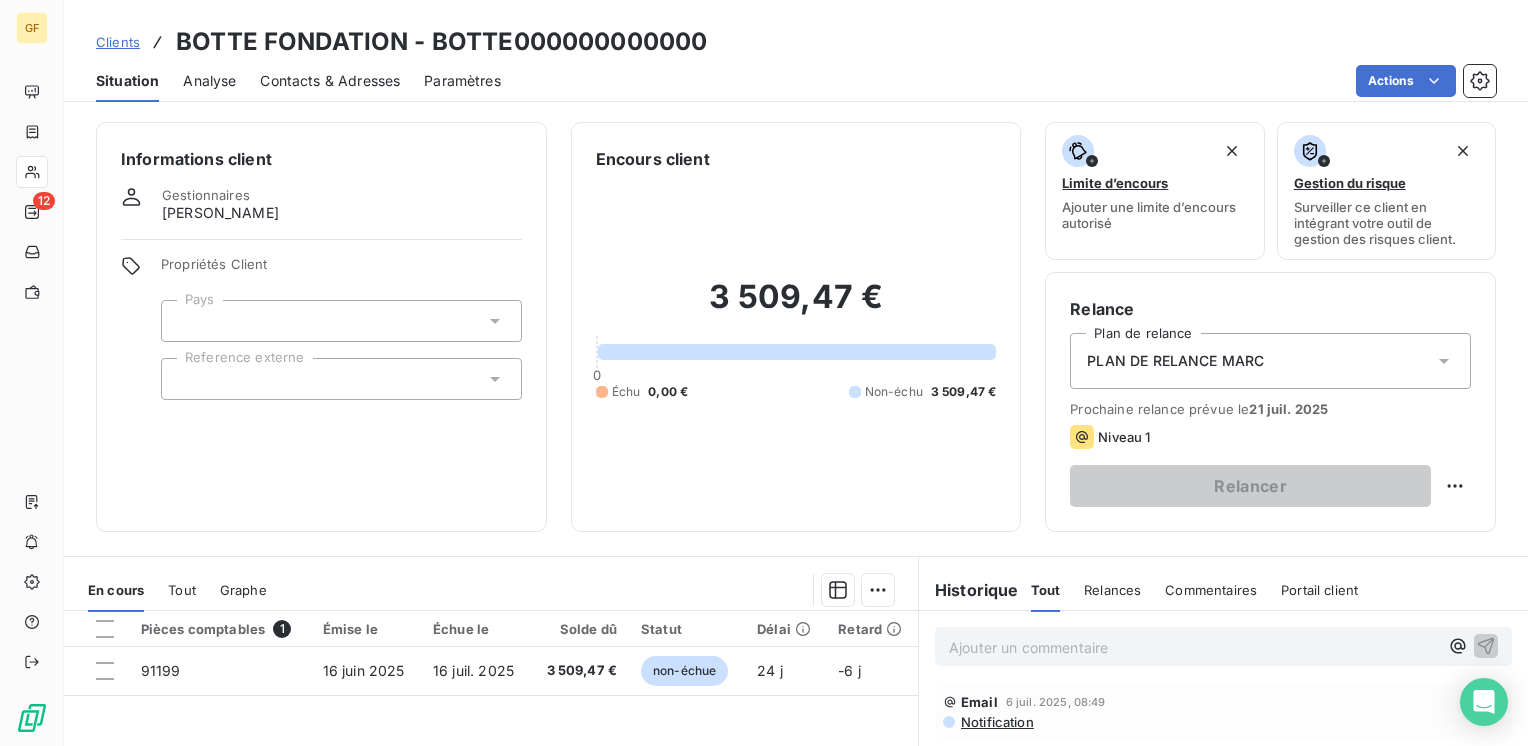 click on "Contacts & Adresses" at bounding box center (330, 81) 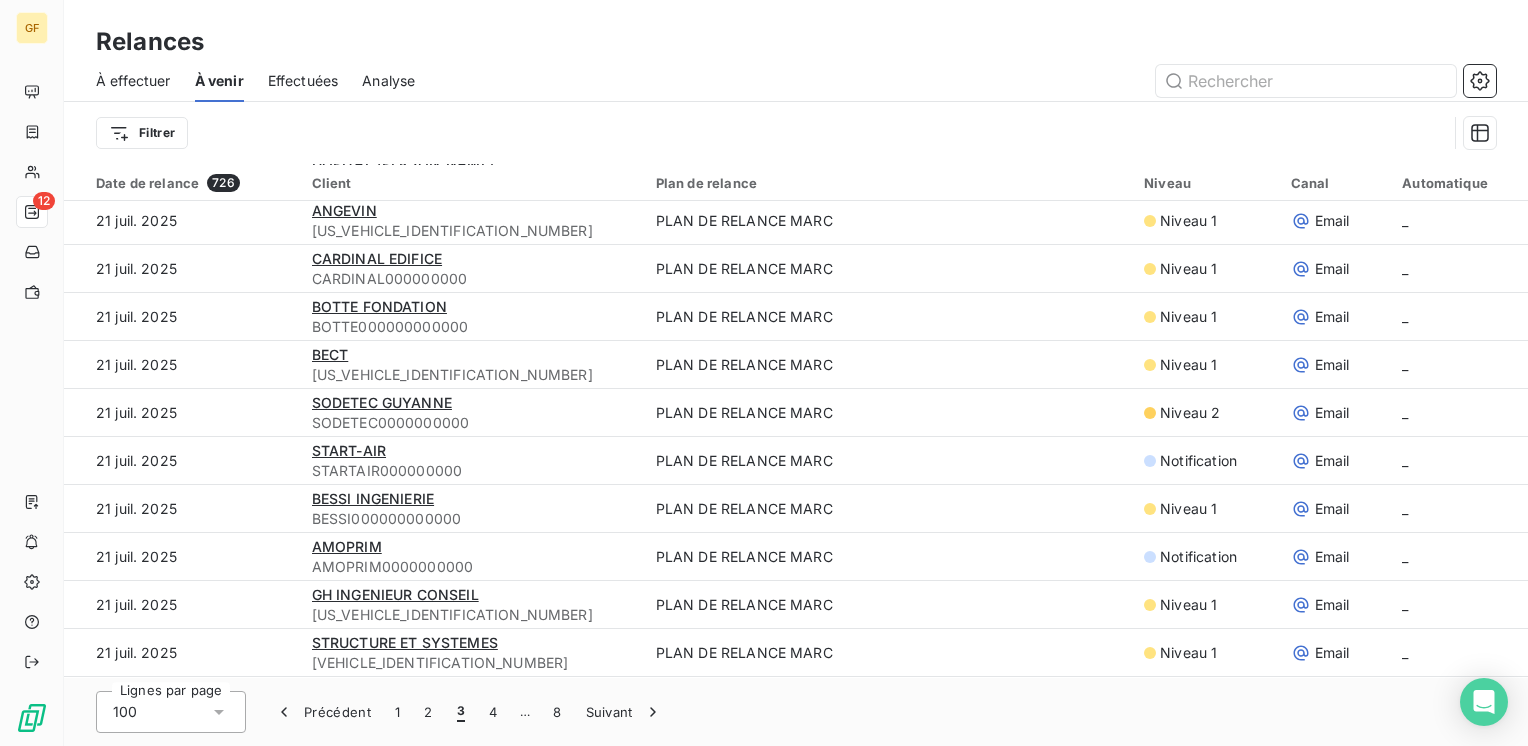 scroll, scrollTop: 2500, scrollLeft: 0, axis: vertical 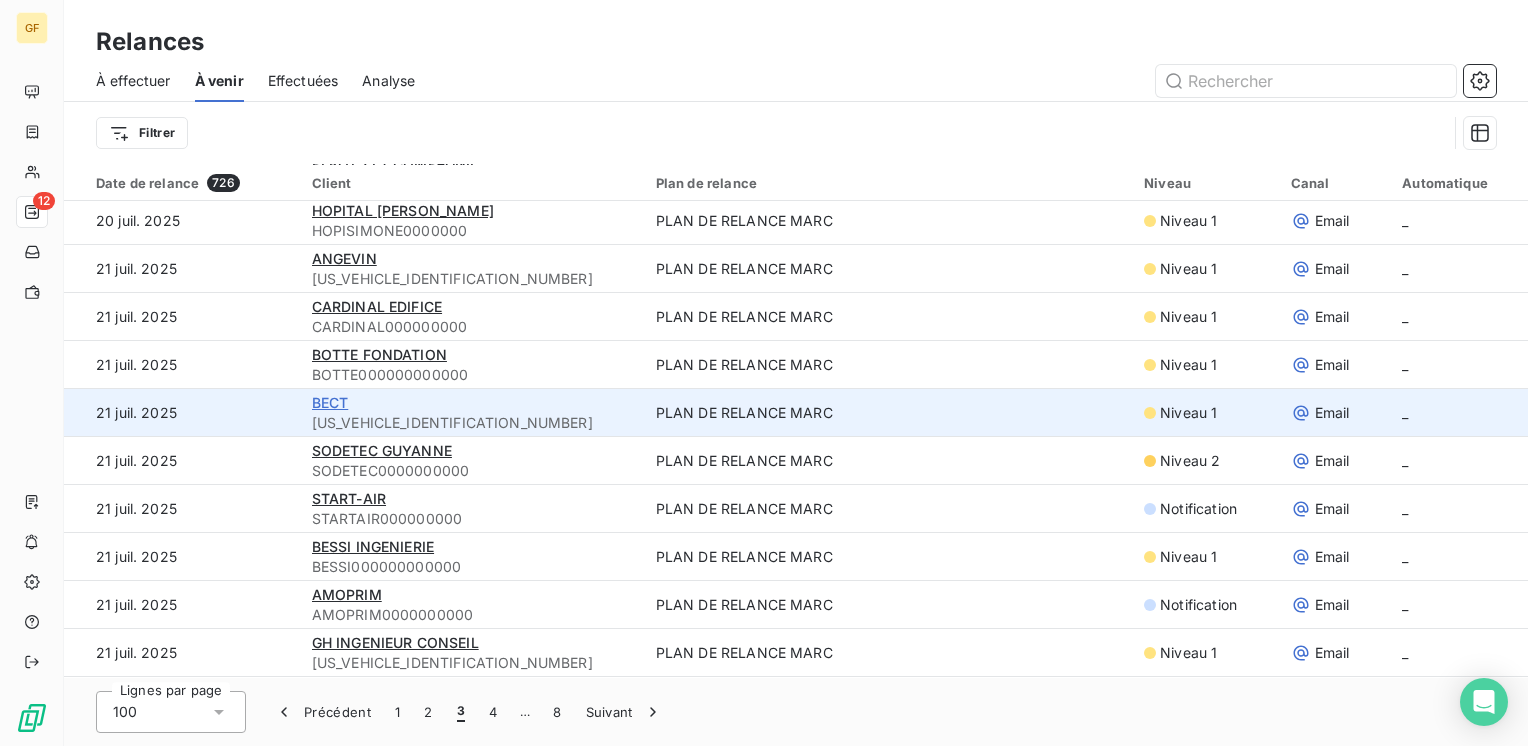 click on "BECT" at bounding box center [330, 402] 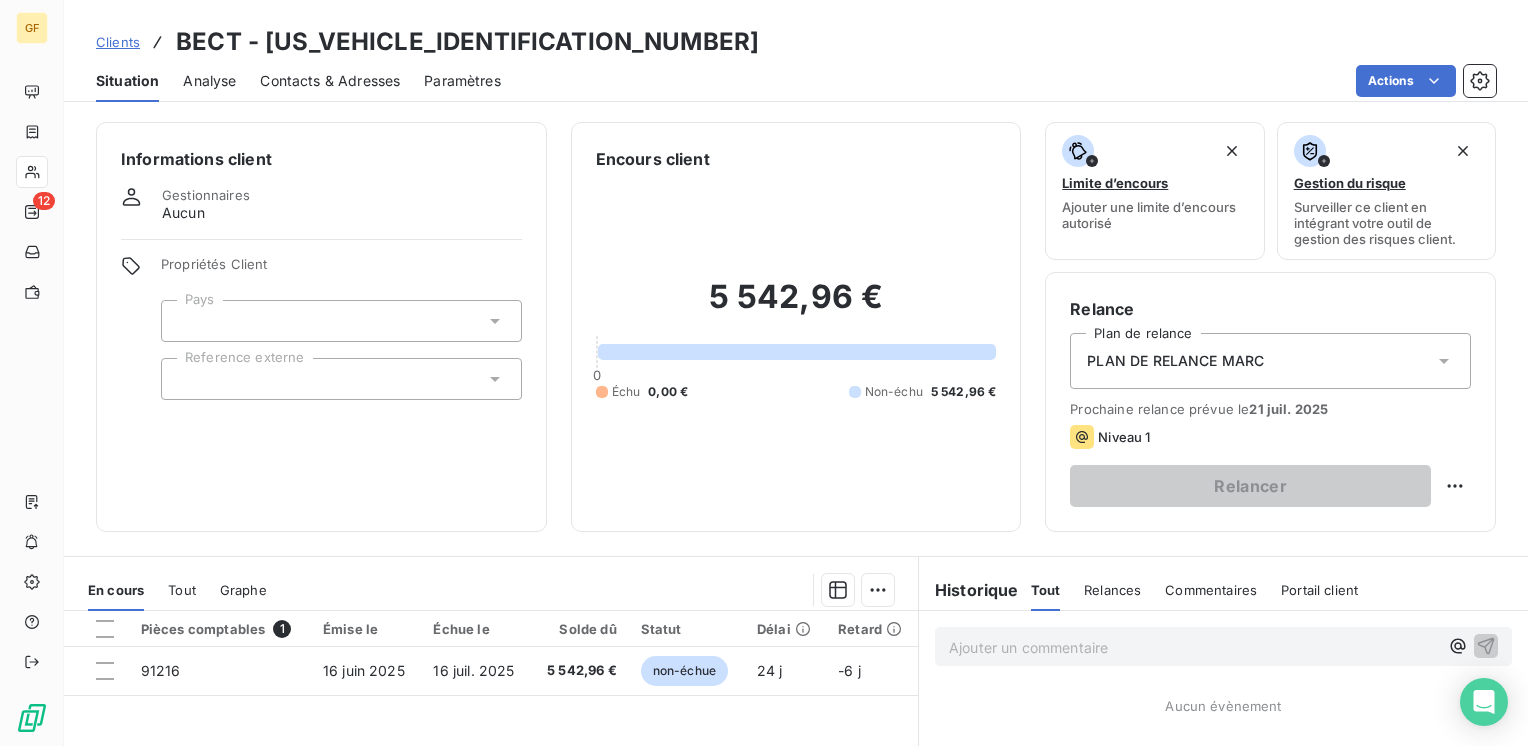 click on "Contacts & Adresses" at bounding box center (330, 81) 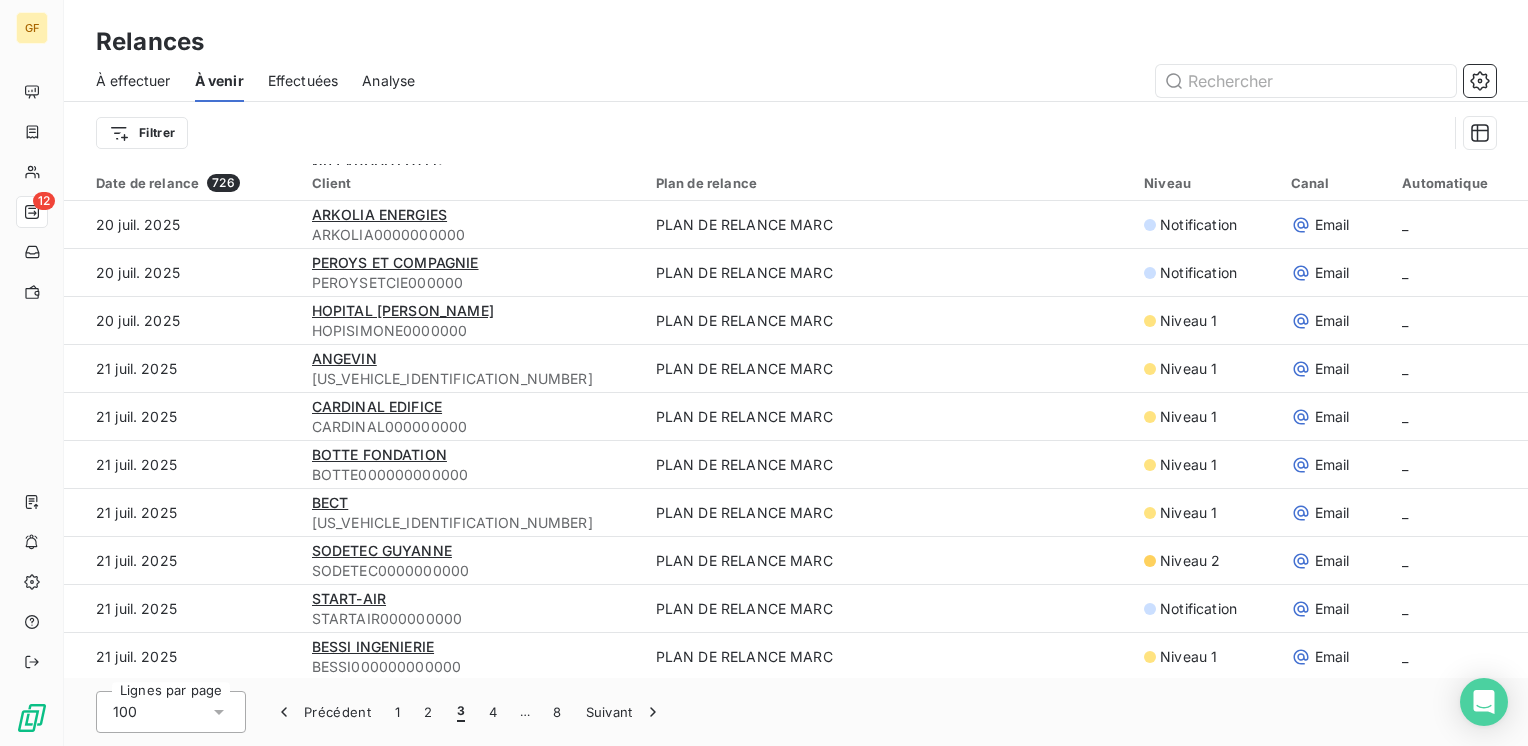scroll, scrollTop: 2500, scrollLeft: 0, axis: vertical 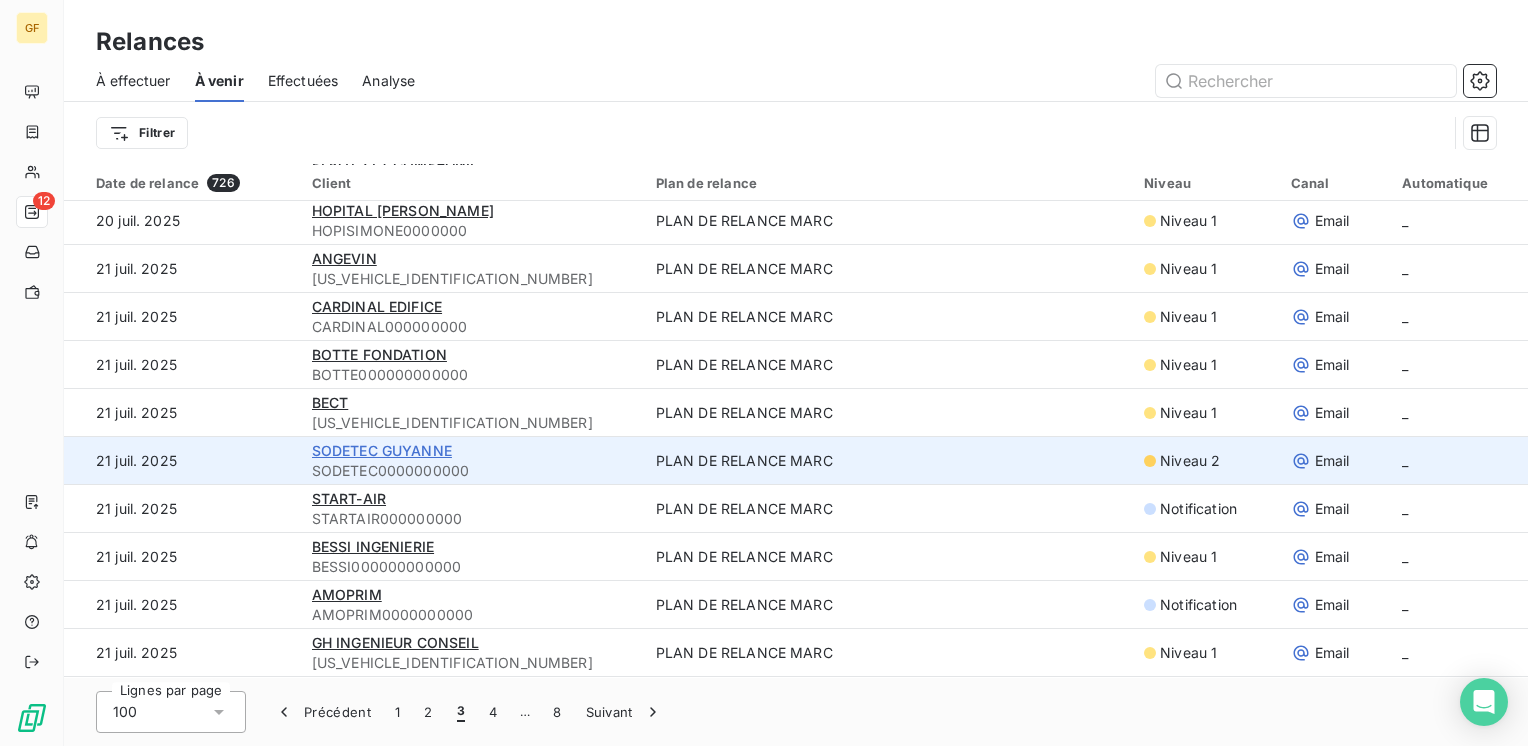 click on "SODETEC GUYANNE" at bounding box center [382, 450] 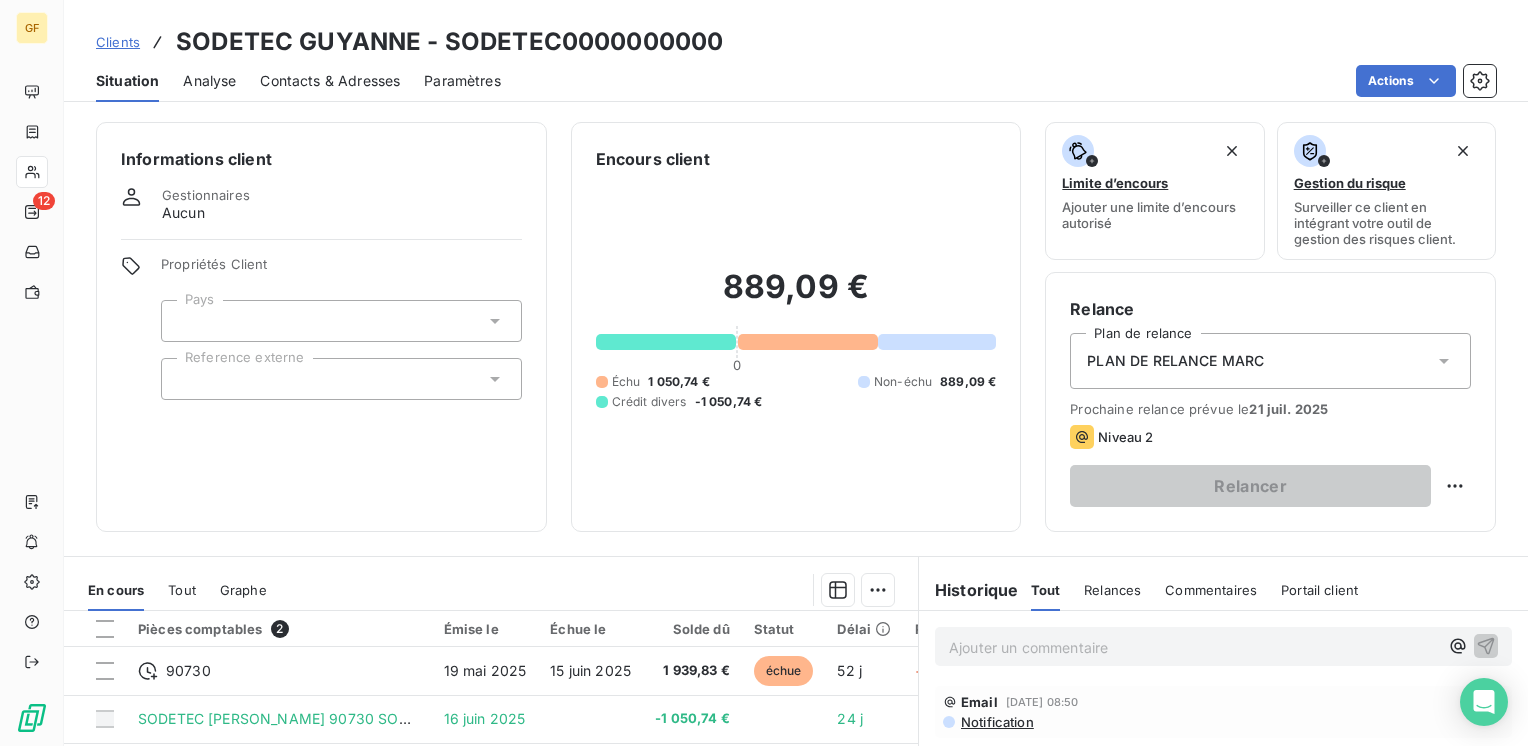 click on "Contacts & Adresses" at bounding box center [330, 81] 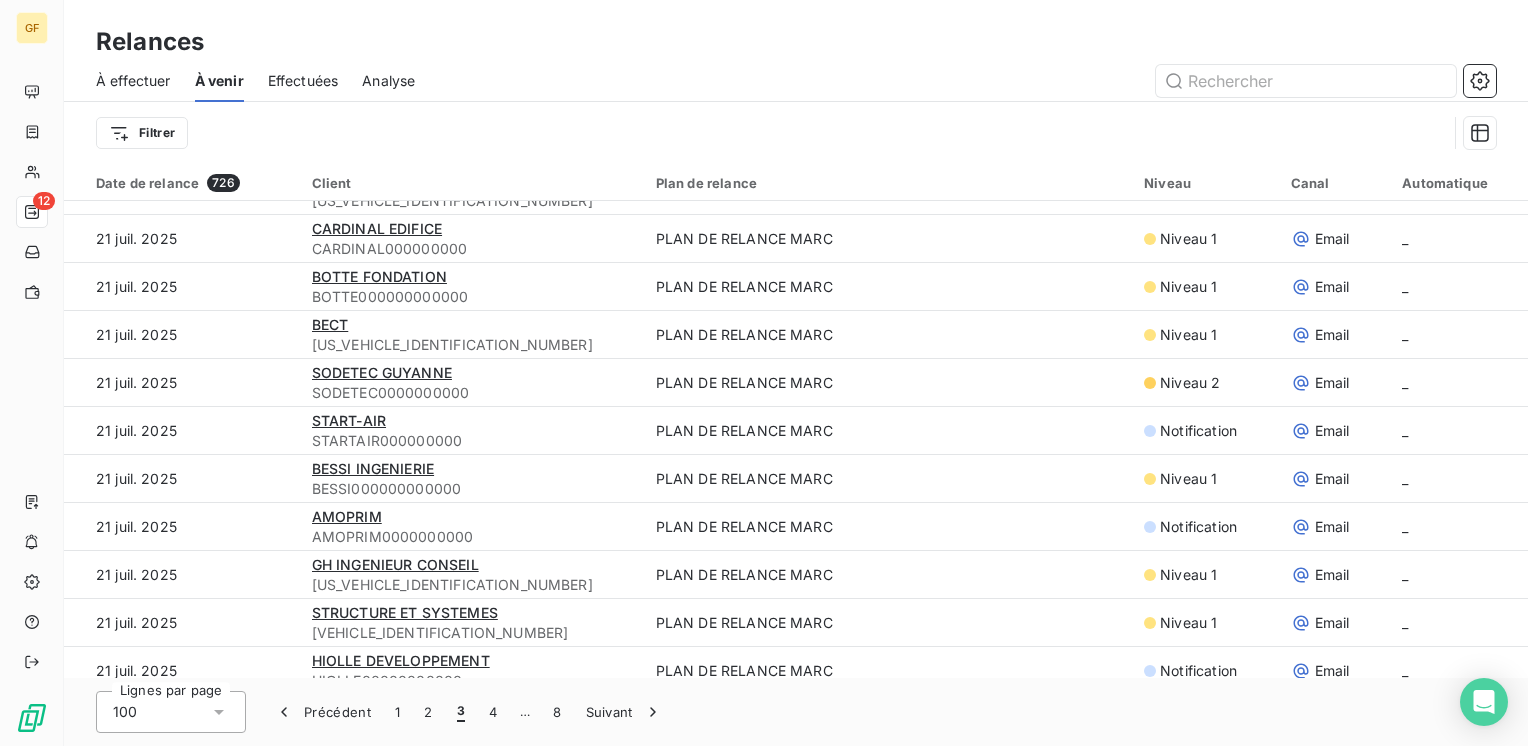 scroll, scrollTop: 2622, scrollLeft: 0, axis: vertical 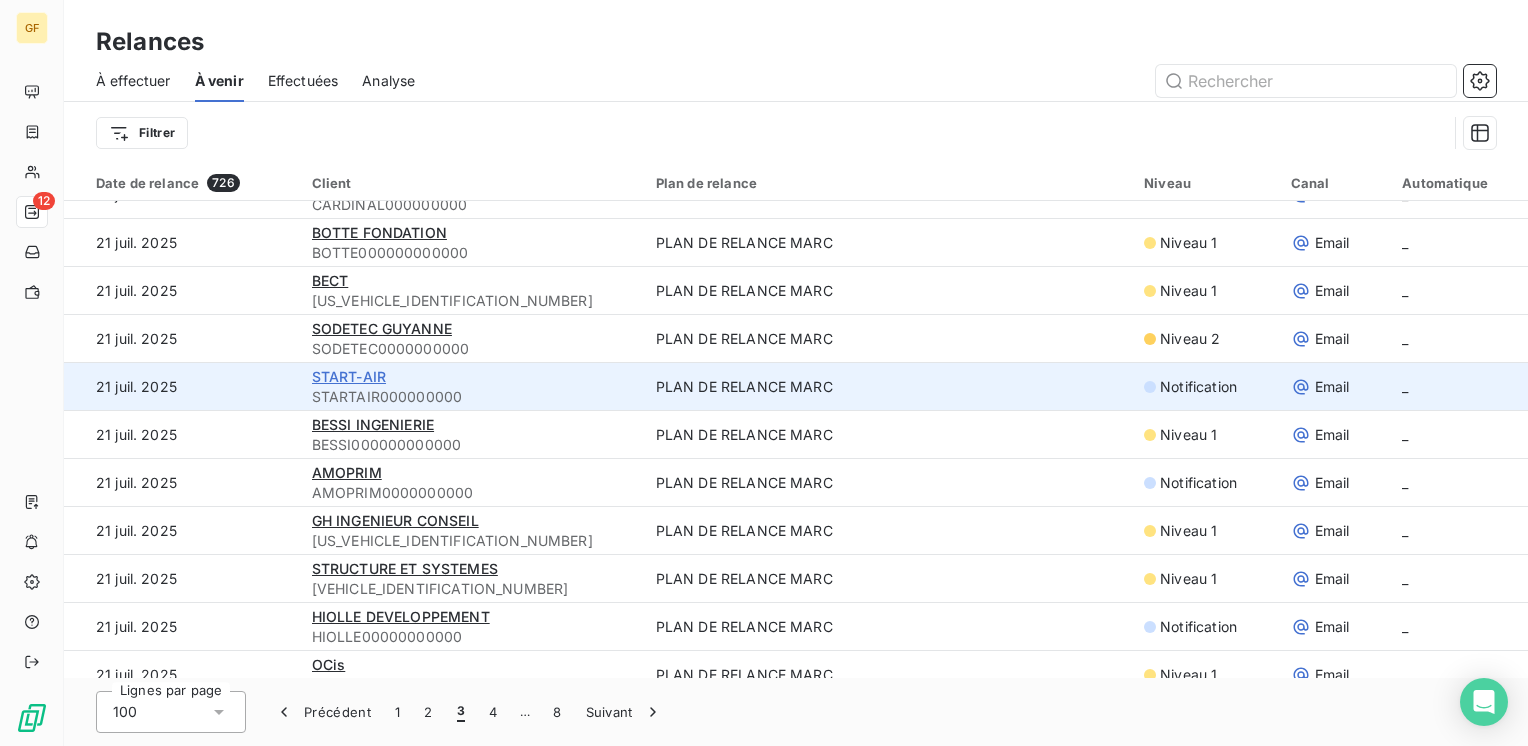 click on "START-AIR" at bounding box center [349, 376] 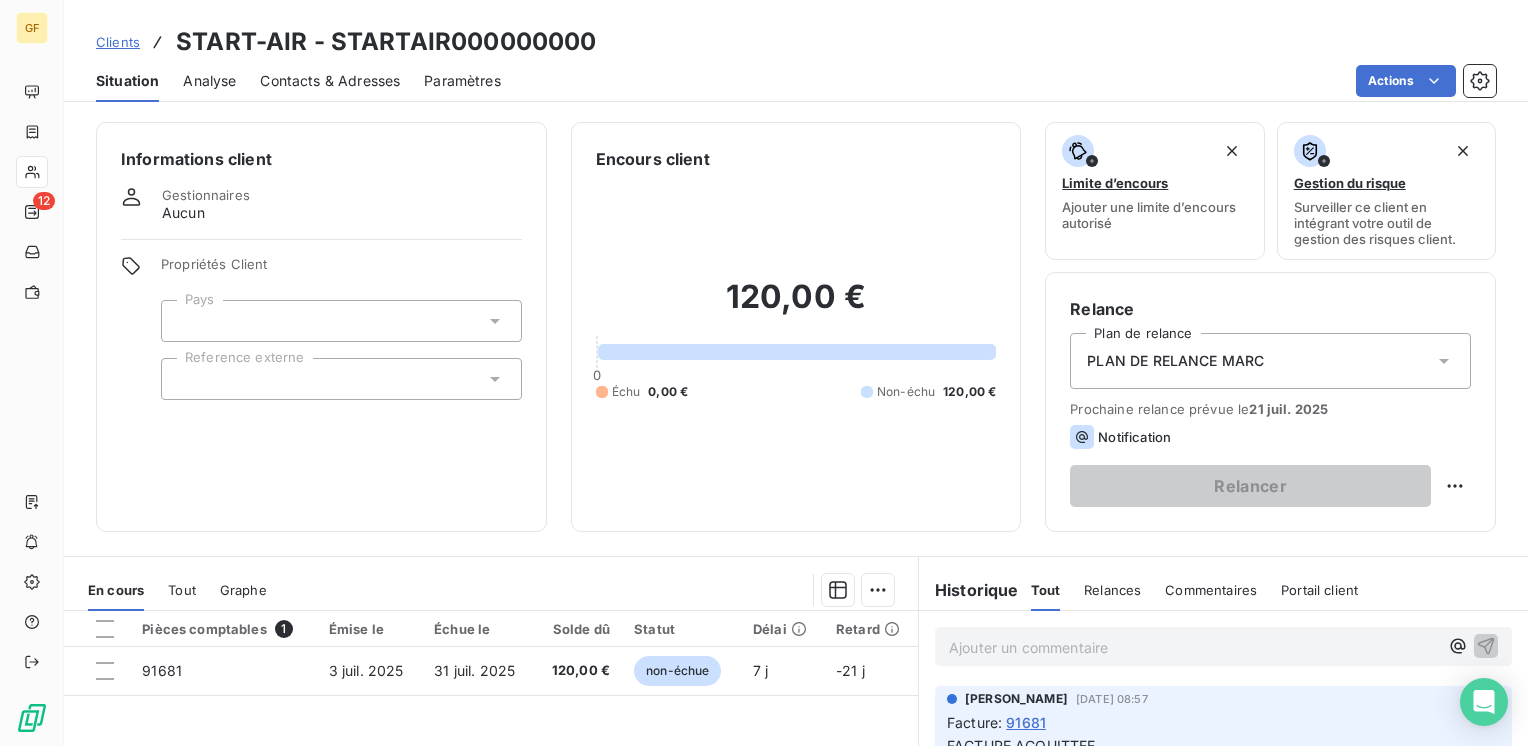 drag, startPoint x: 332, startPoint y: 78, endPoint x: 343, endPoint y: 82, distance: 11.7046995 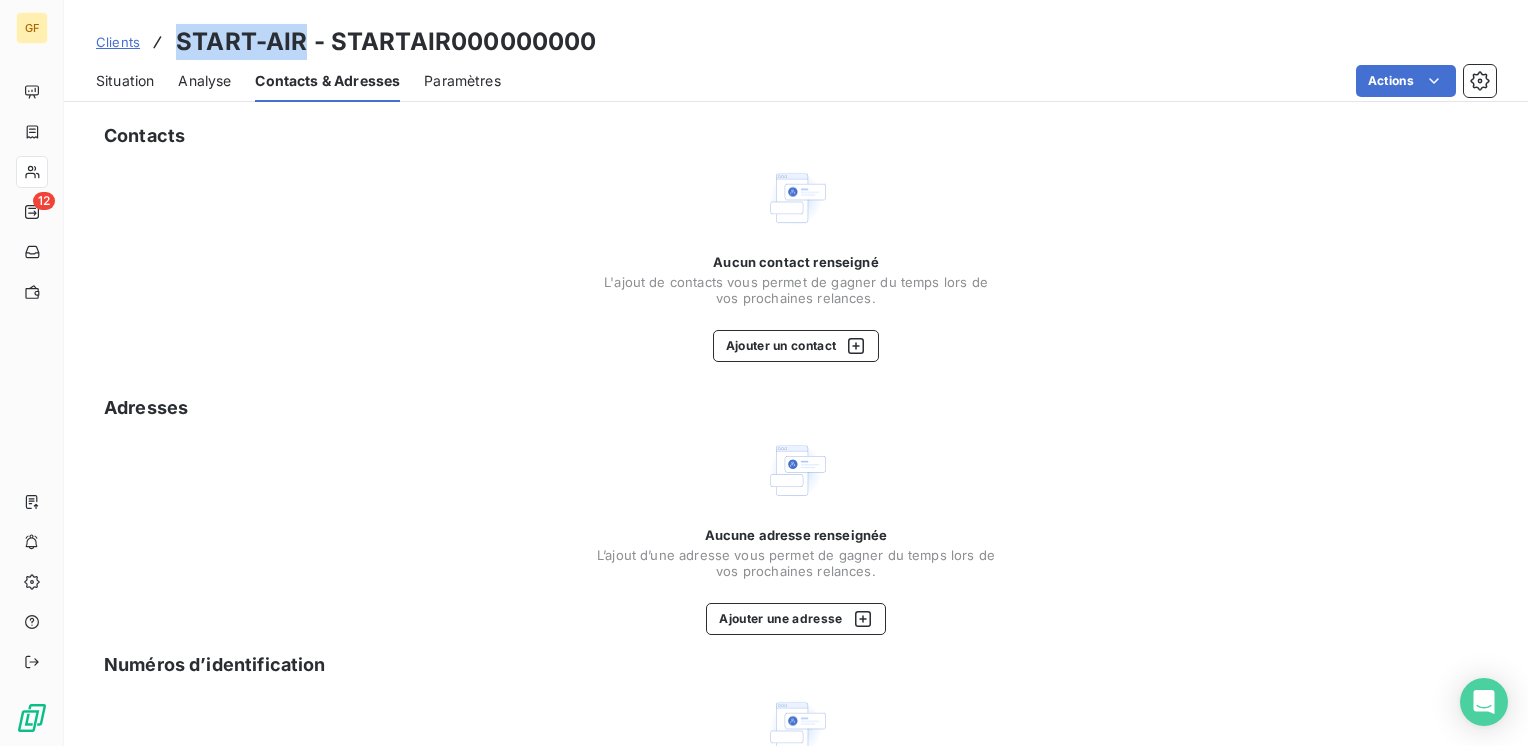 drag, startPoint x: 303, startPoint y: 39, endPoint x: 164, endPoint y: 46, distance: 139.17615 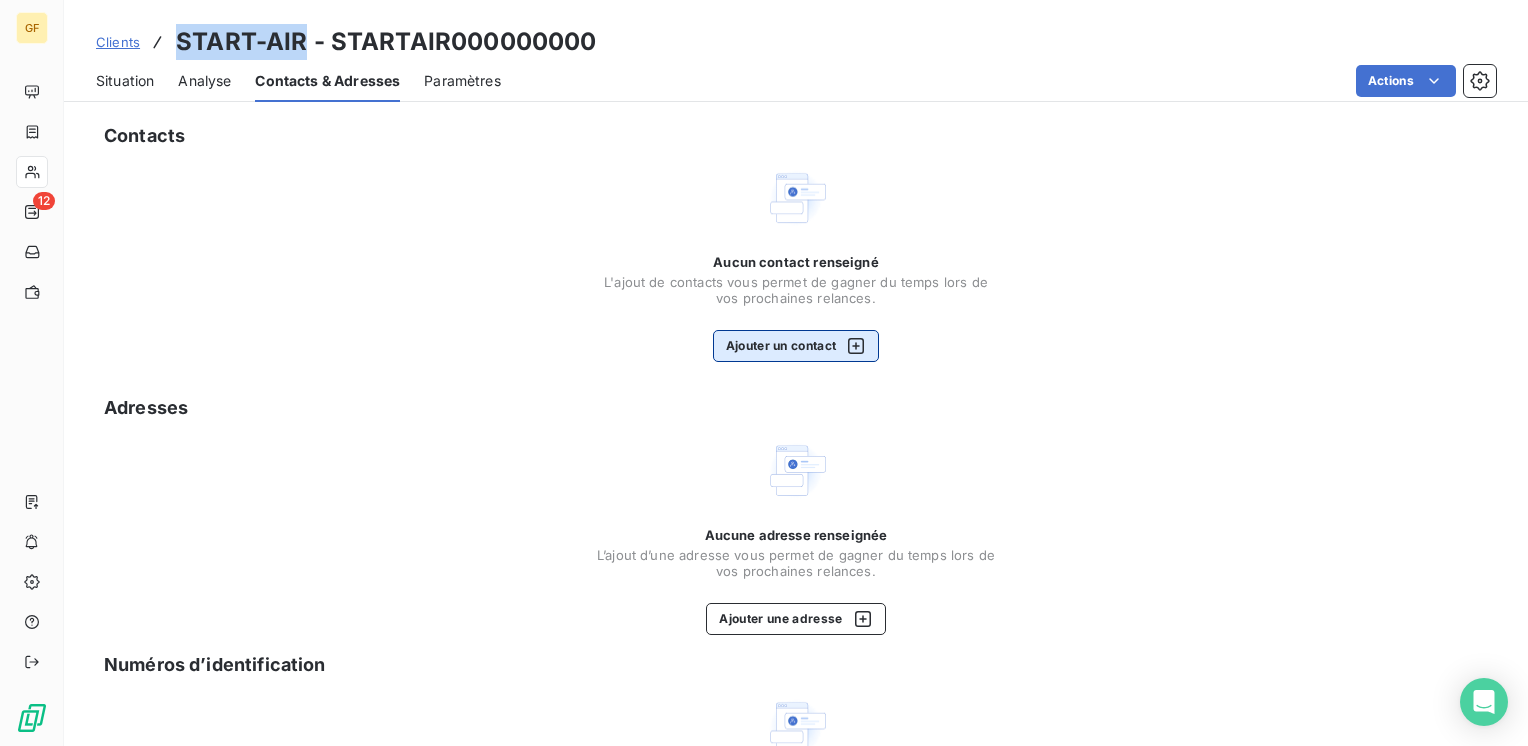 click on "Ajouter un contact" at bounding box center (796, 346) 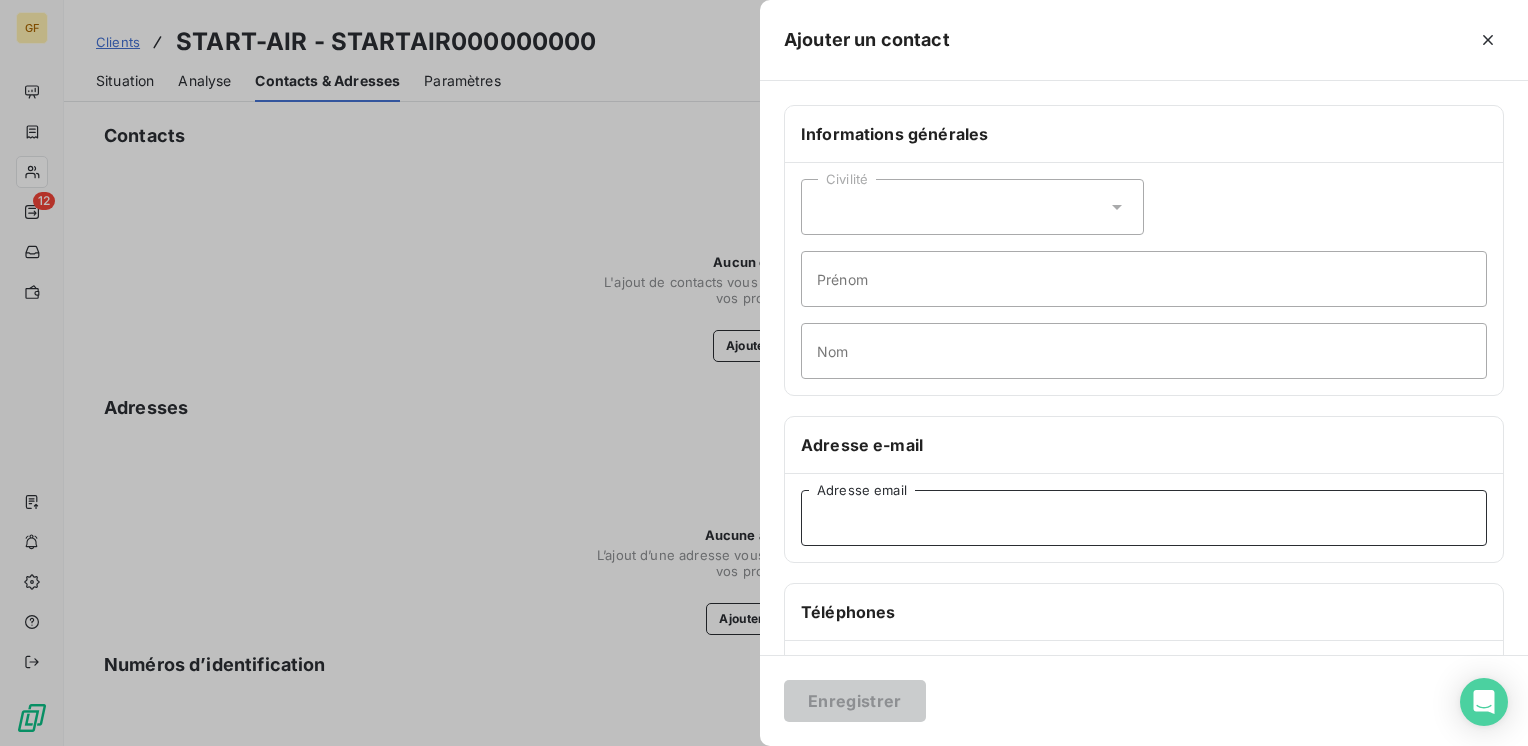 click on "Adresse email" at bounding box center (1144, 518) 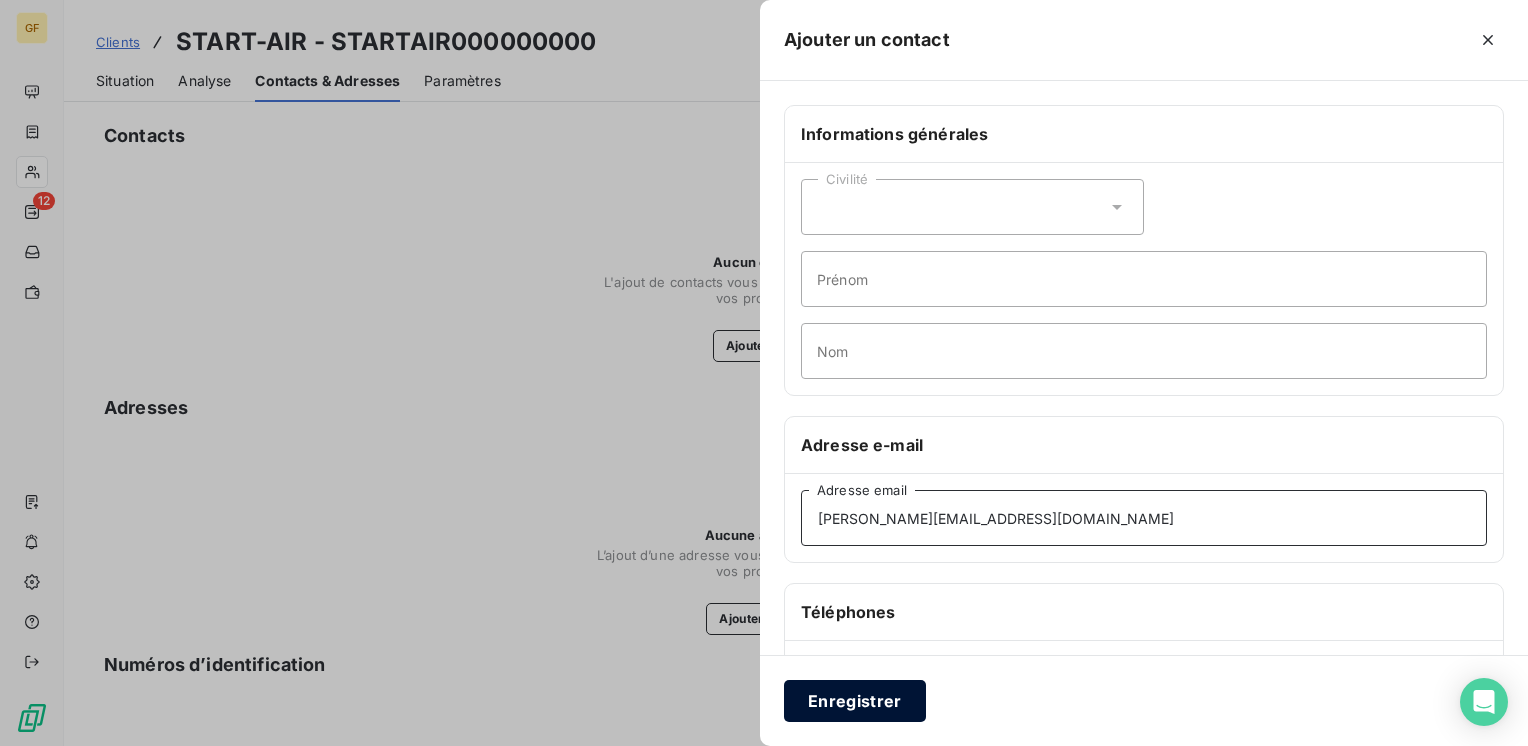 type on "[PERSON_NAME][EMAIL_ADDRESS][DOMAIN_NAME]" 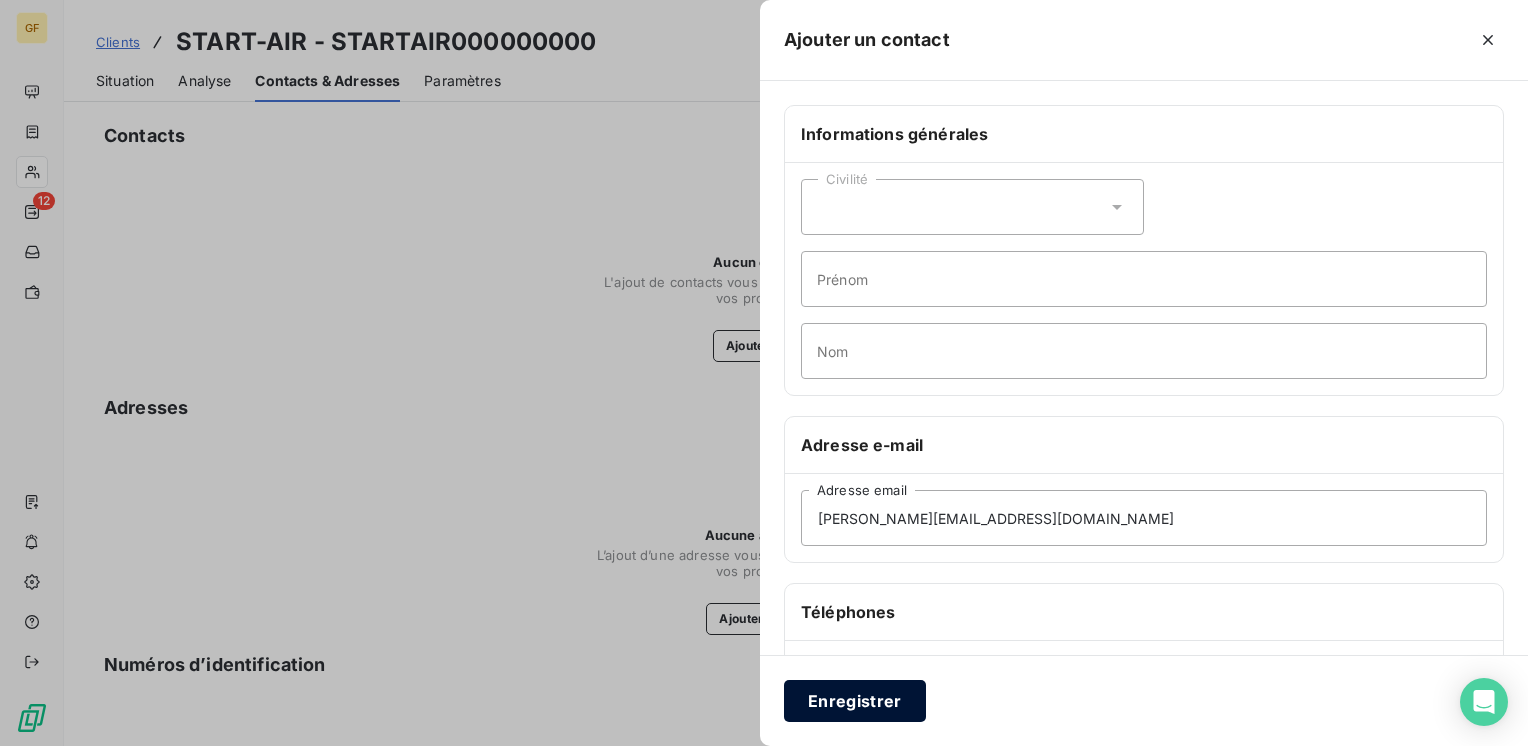 click on "Enregistrer" at bounding box center [855, 701] 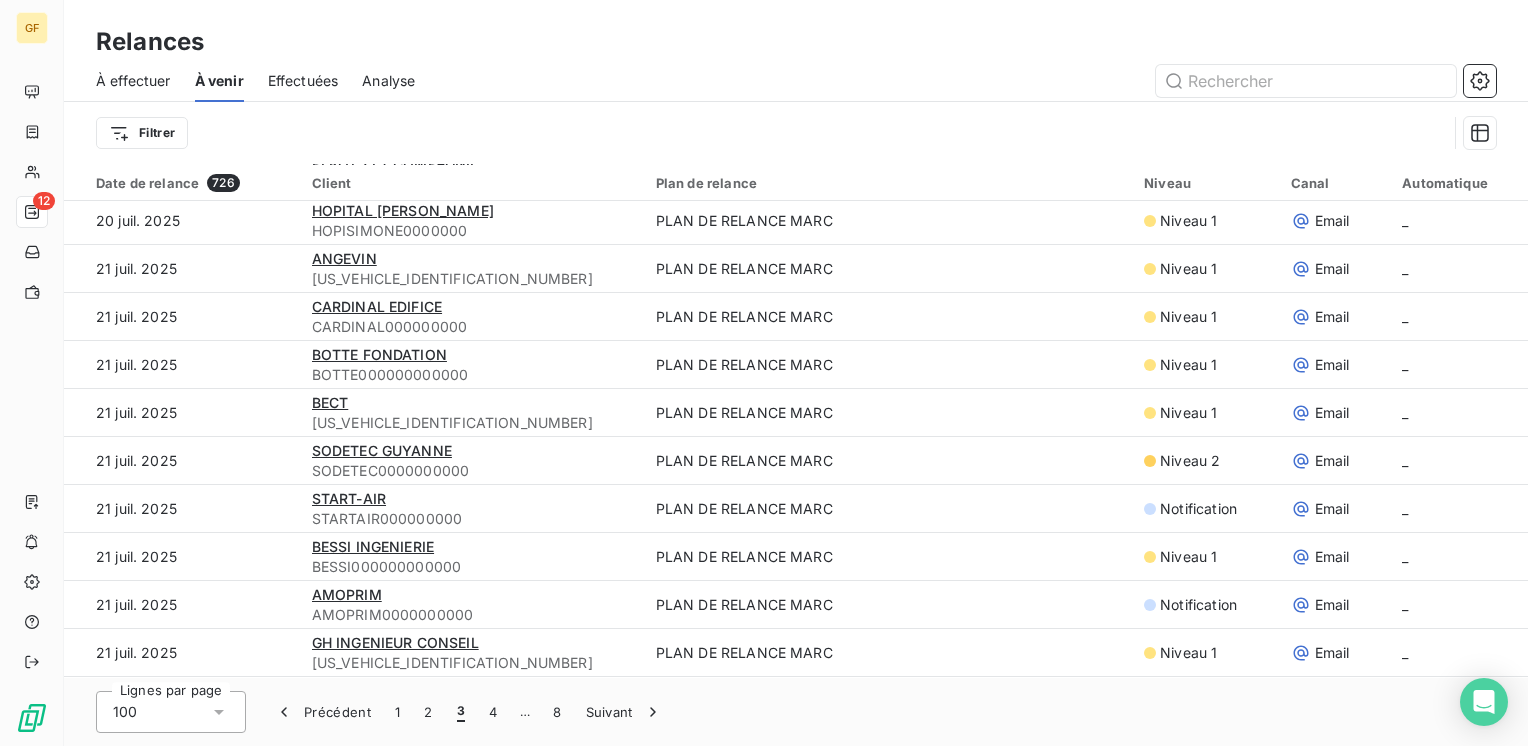 scroll, scrollTop: 2600, scrollLeft: 0, axis: vertical 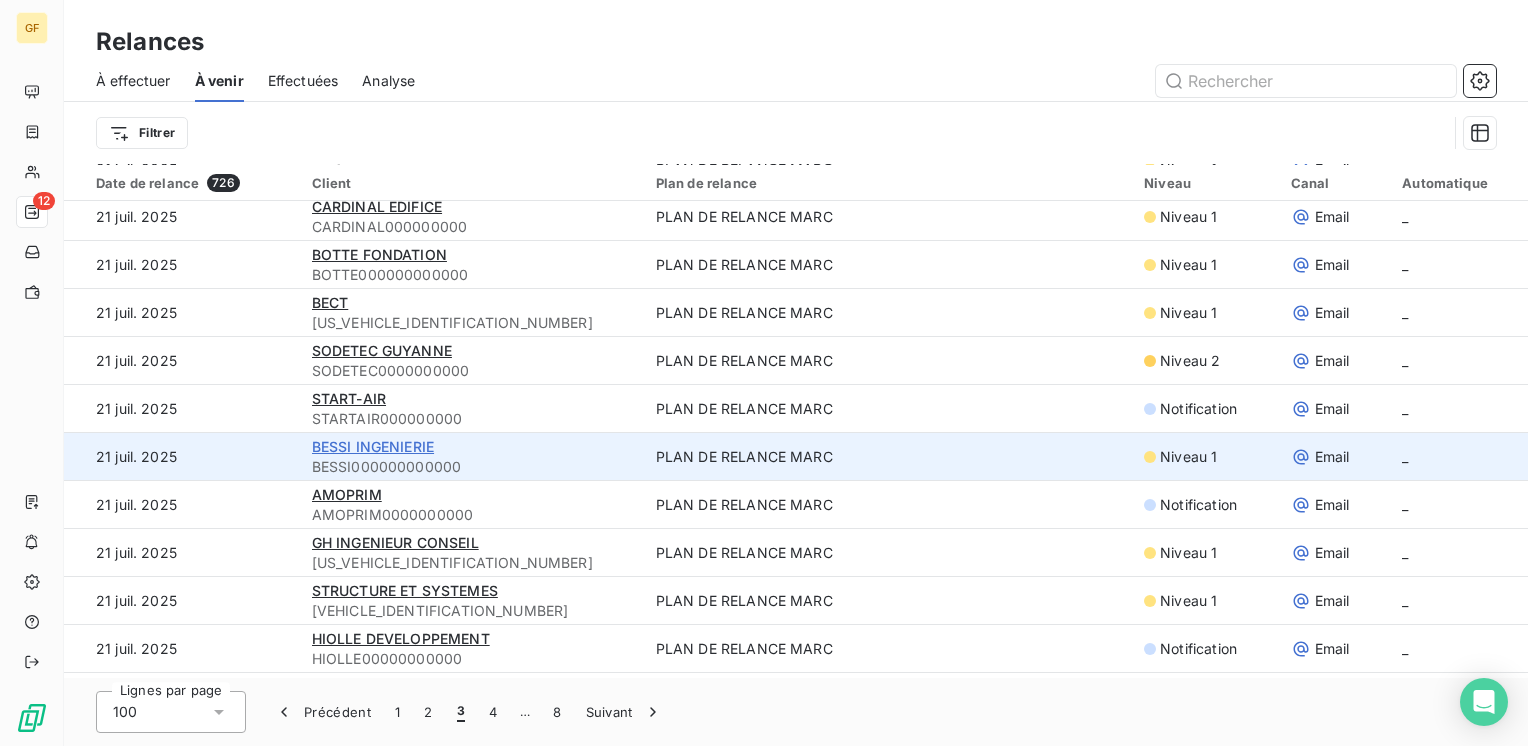 click on "BESSI INGENIERIE" at bounding box center (373, 446) 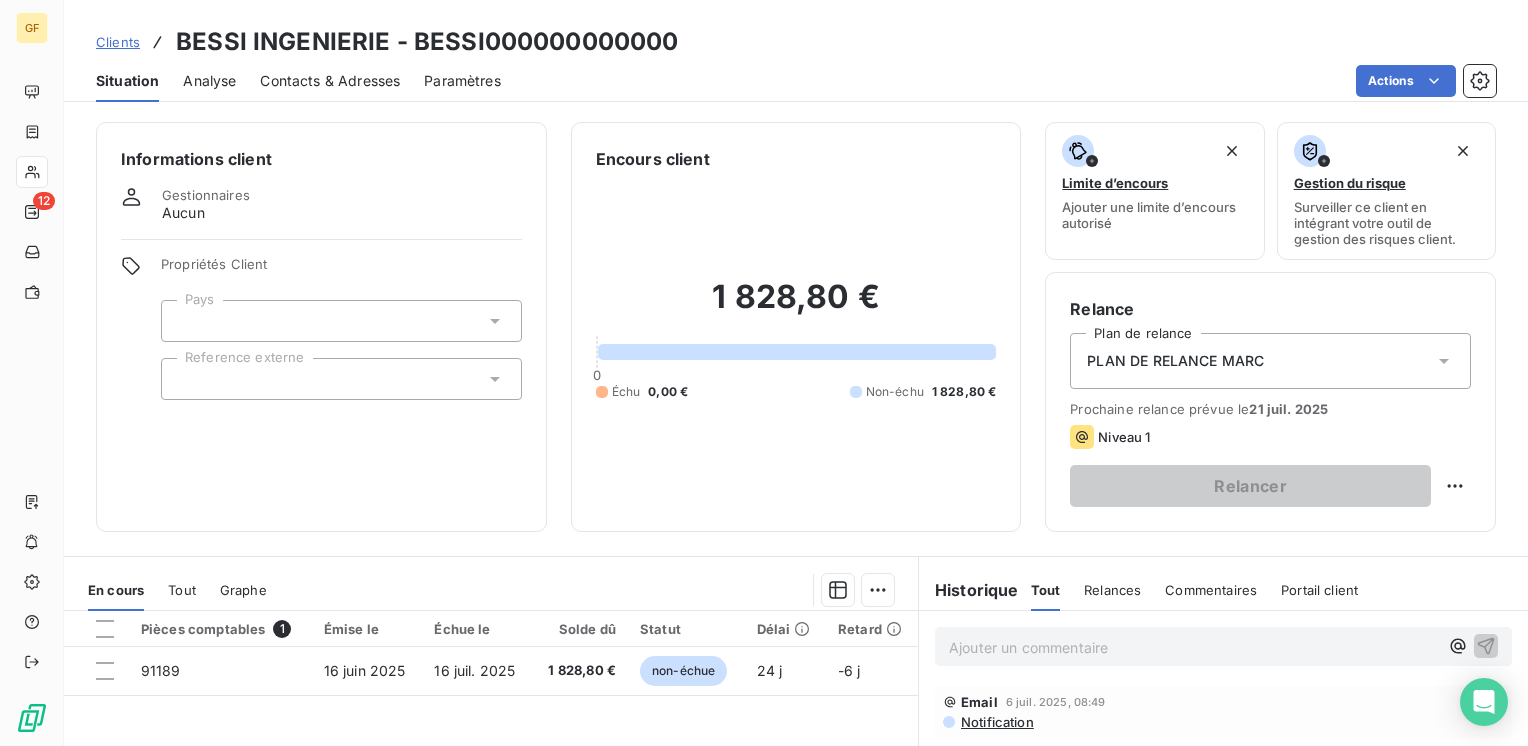 click on "Contacts & Adresses" at bounding box center [330, 81] 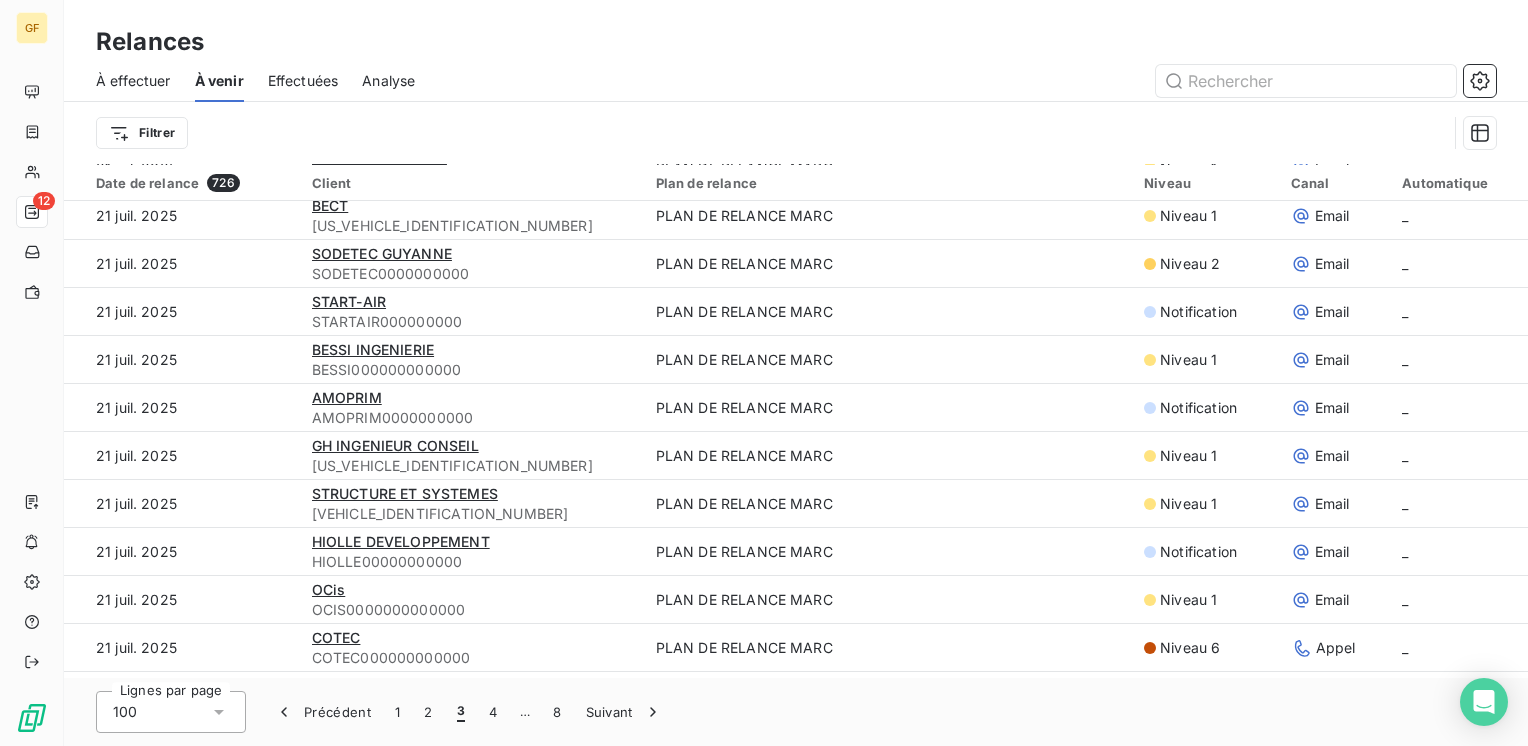 scroll, scrollTop: 2700, scrollLeft: 0, axis: vertical 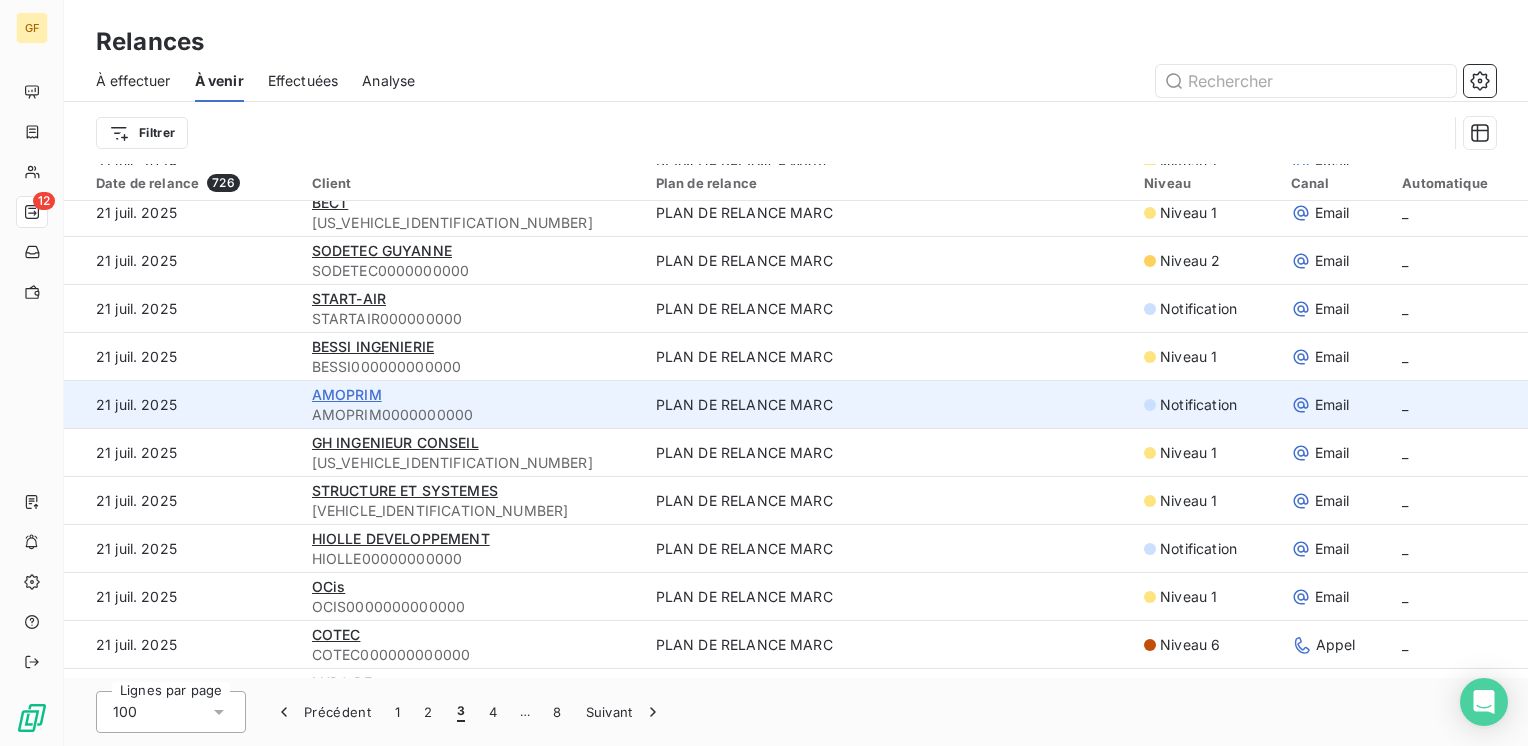 click on "AMOPRIM" at bounding box center (347, 394) 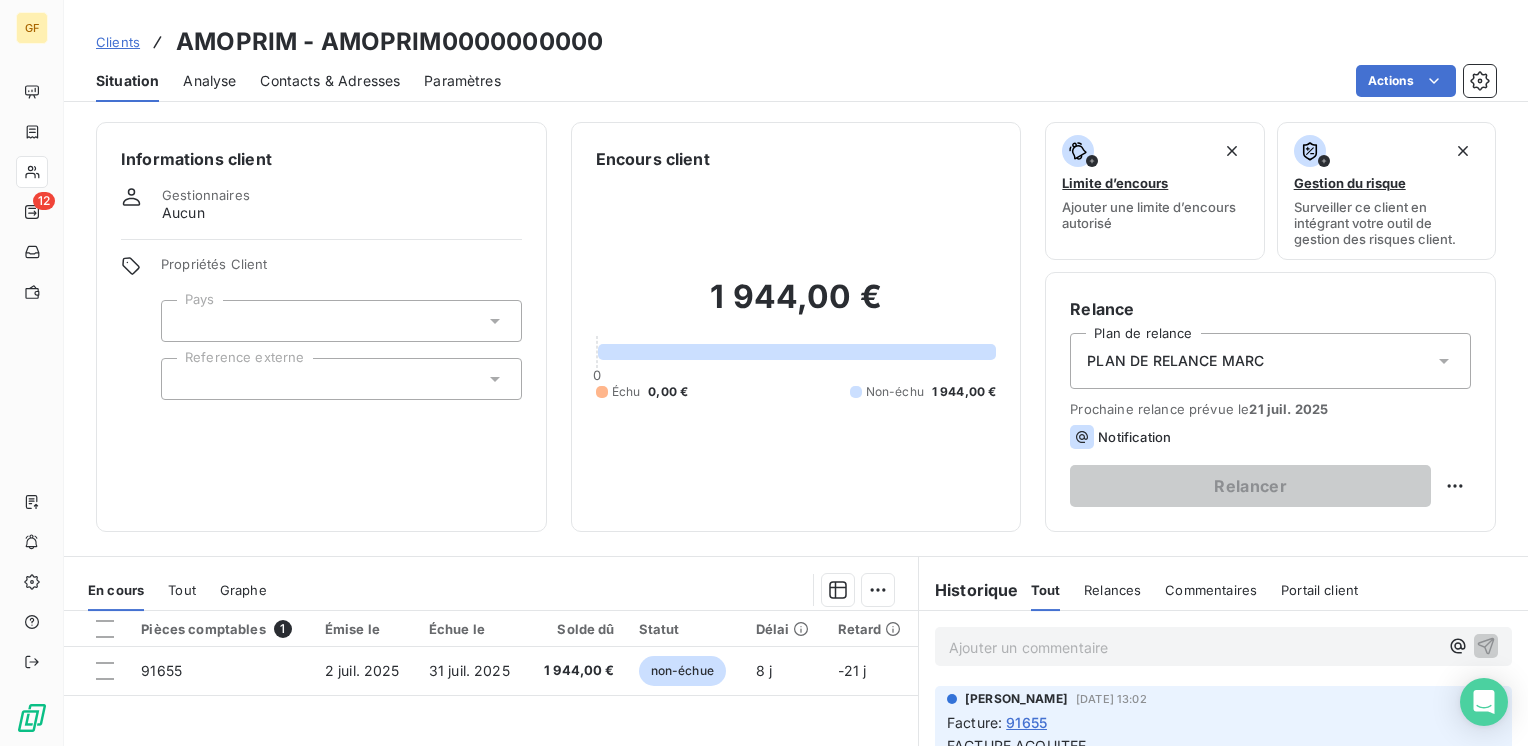 click on "Contacts & Adresses" at bounding box center [330, 81] 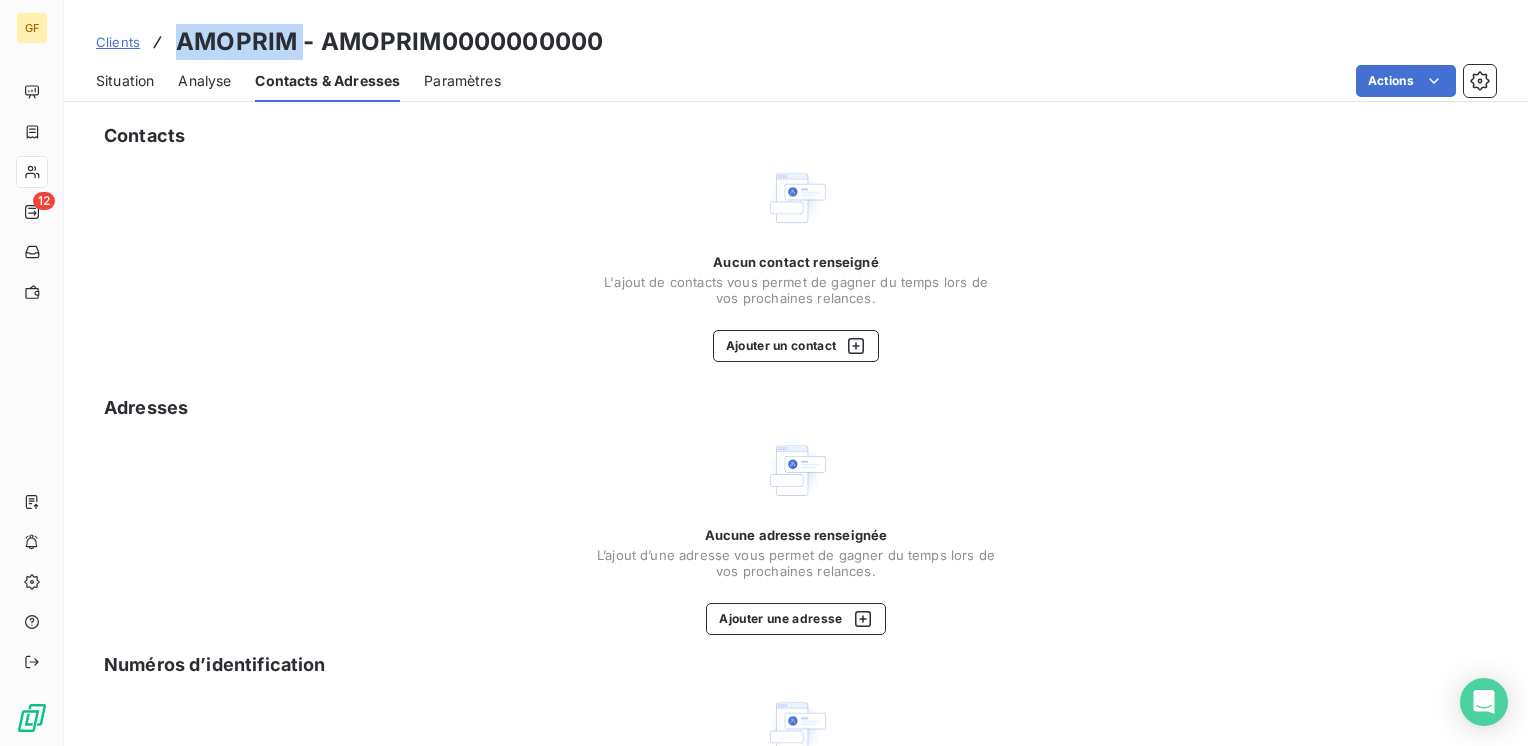 drag, startPoint x: 303, startPoint y: 42, endPoint x: 175, endPoint y: 46, distance: 128.06248 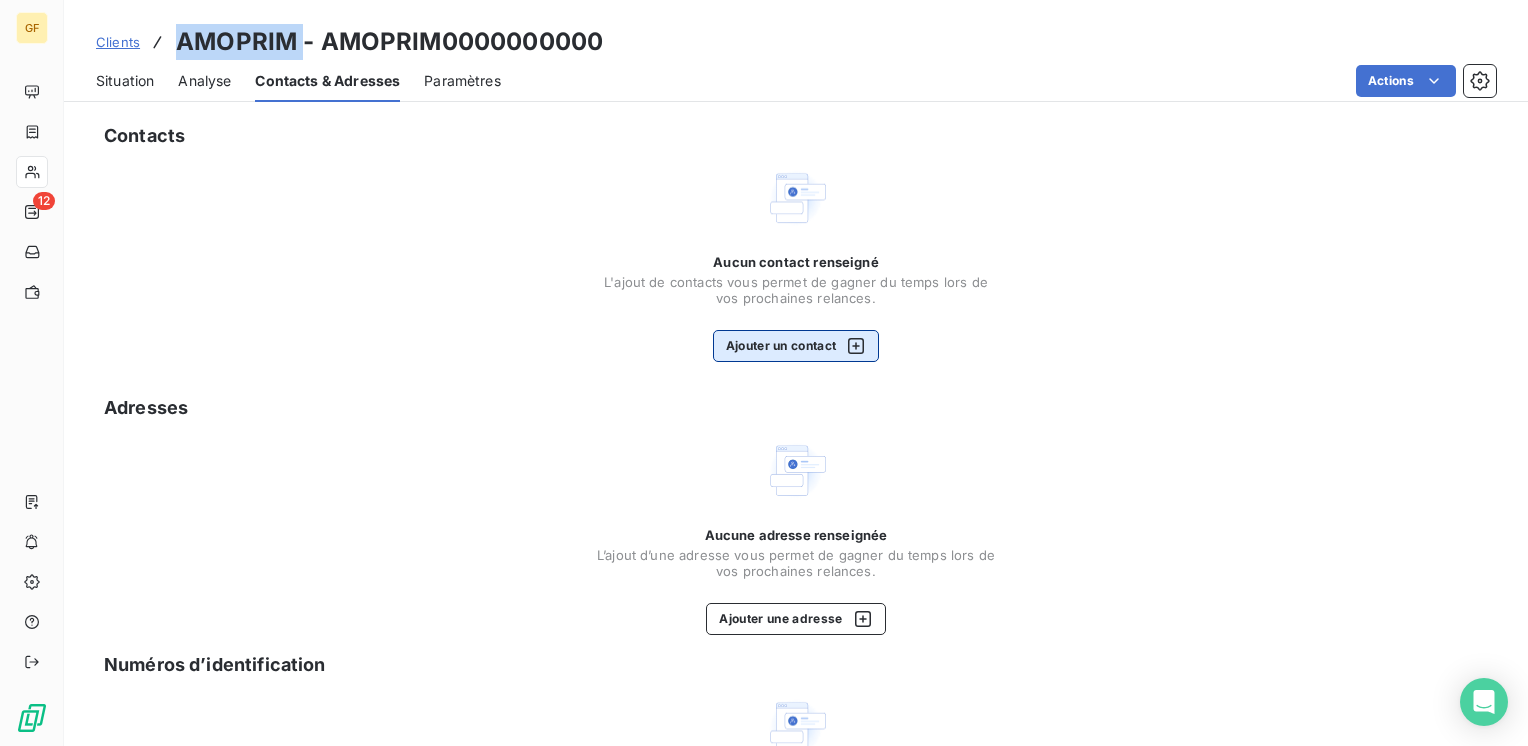 click on "Ajouter un contact" at bounding box center (796, 346) 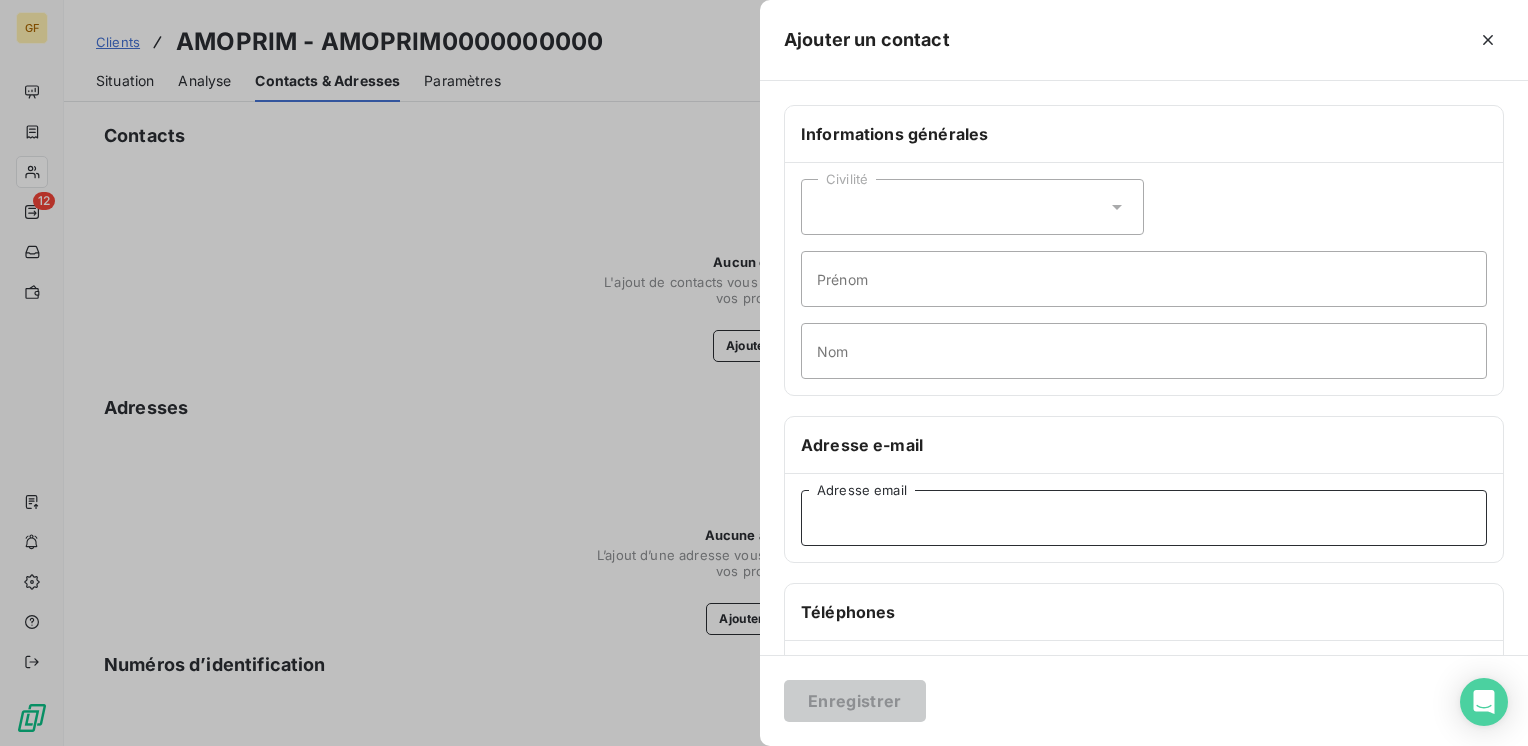 click on "Adresse email" at bounding box center (1144, 518) 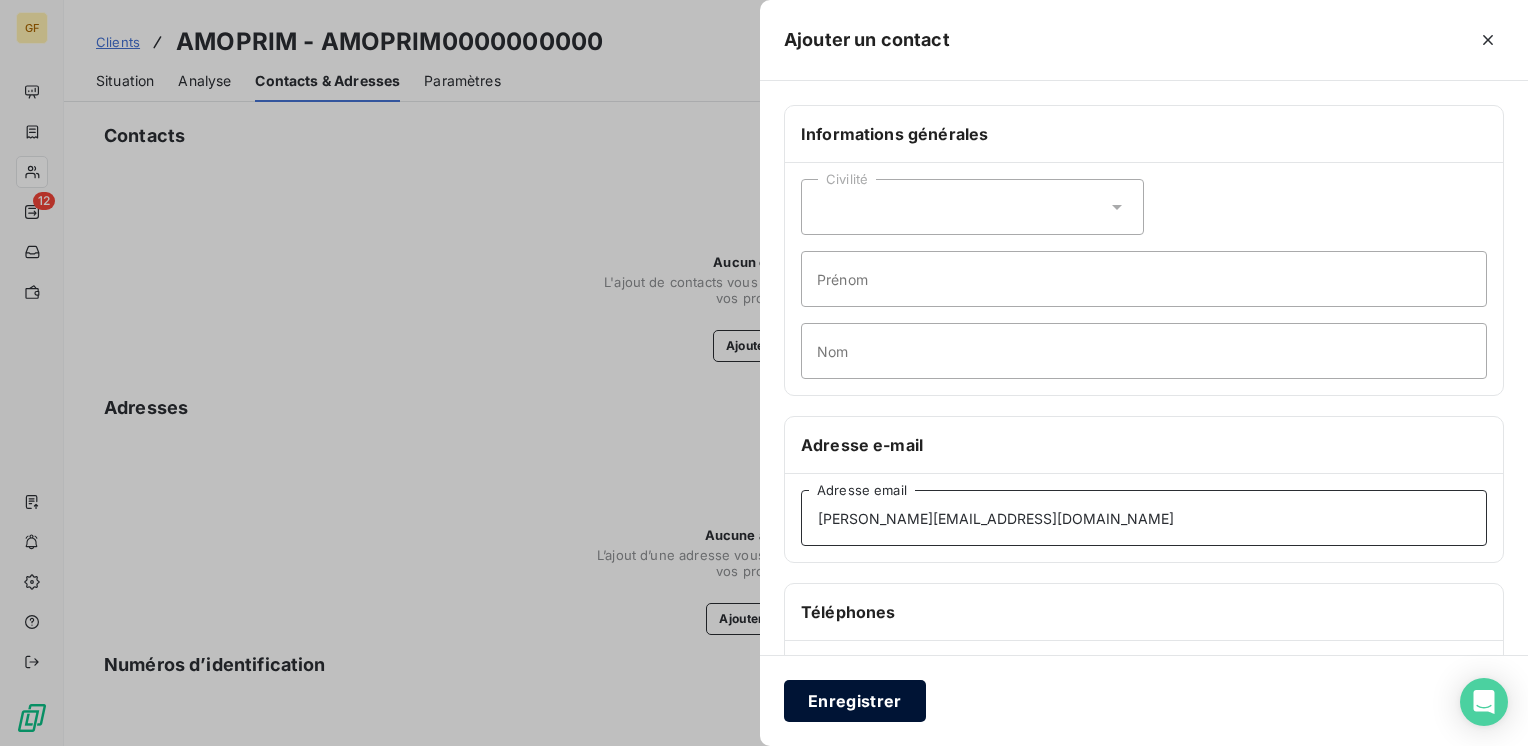 type on "[PERSON_NAME][EMAIL_ADDRESS][DOMAIN_NAME]" 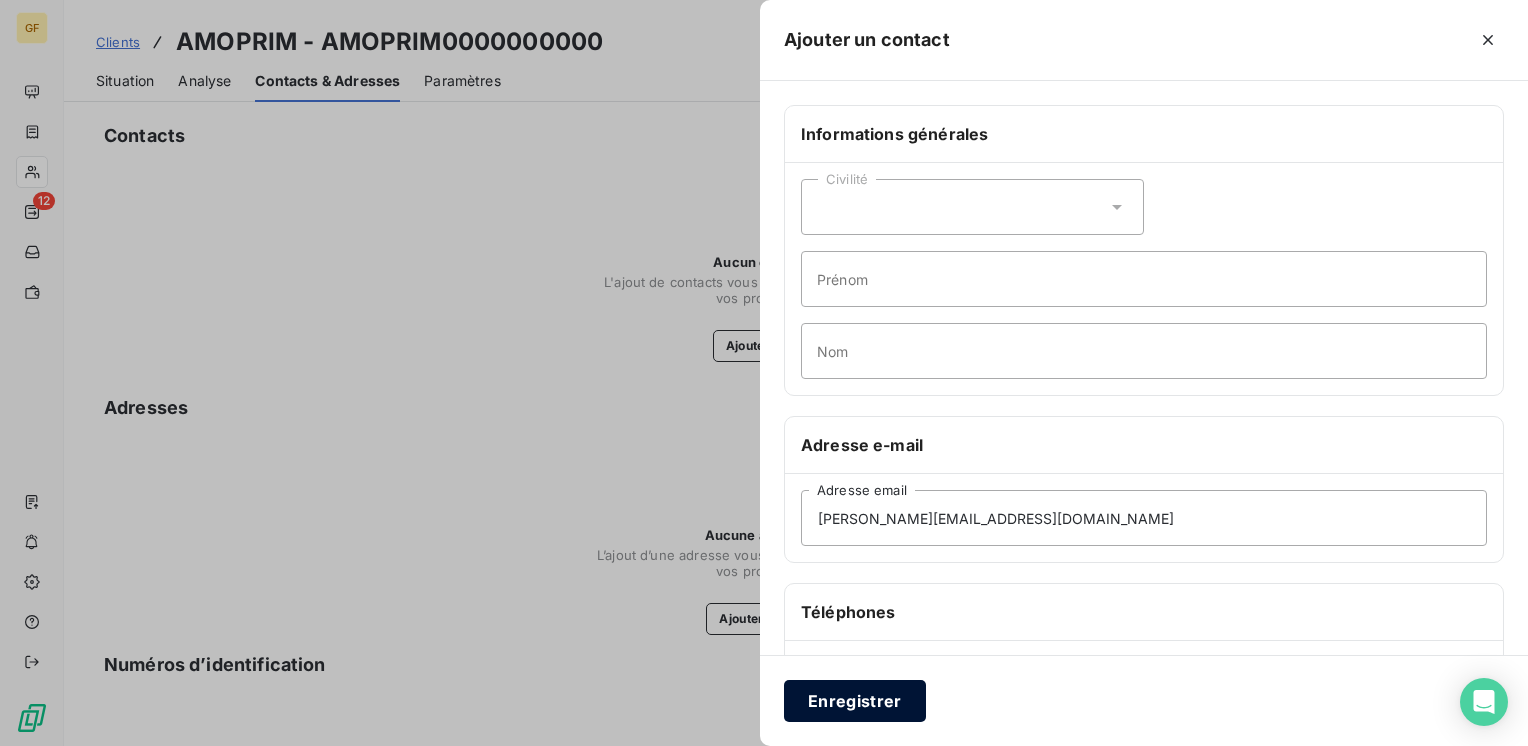 click on "Enregistrer" at bounding box center [855, 701] 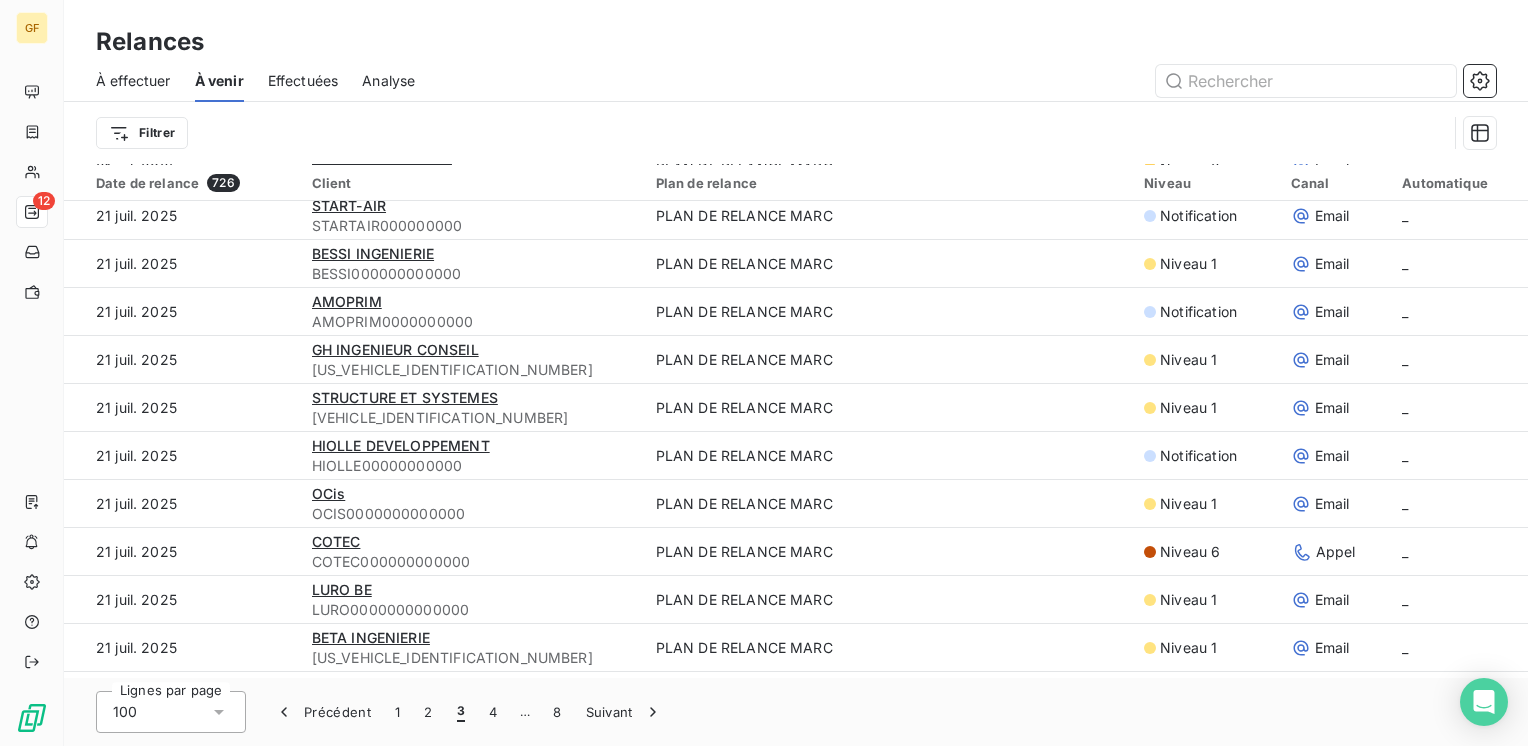 scroll, scrollTop: 2800, scrollLeft: 0, axis: vertical 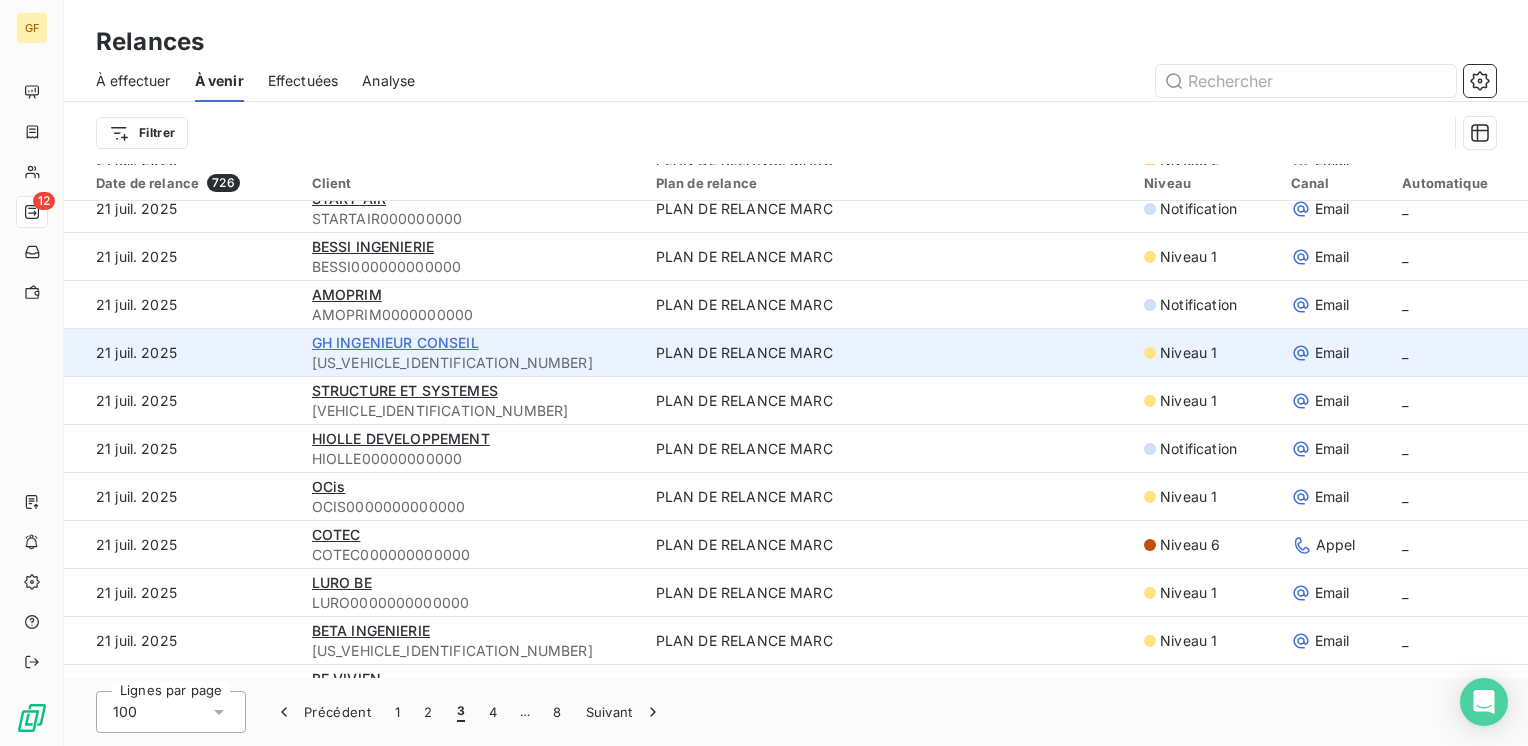 click on "GH INGENIEUR CONSEIL" at bounding box center (395, 342) 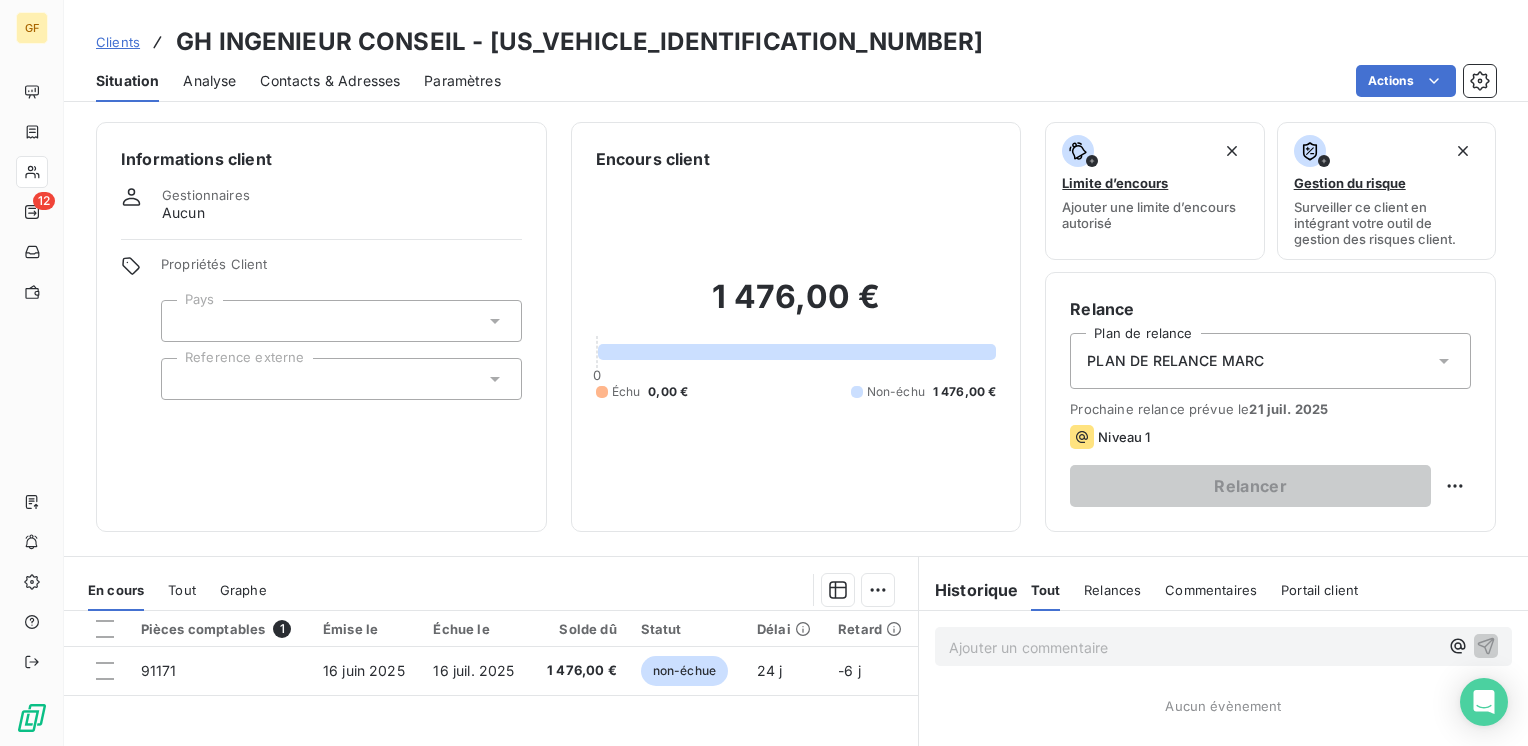 click on "Contacts & Adresses" at bounding box center (330, 81) 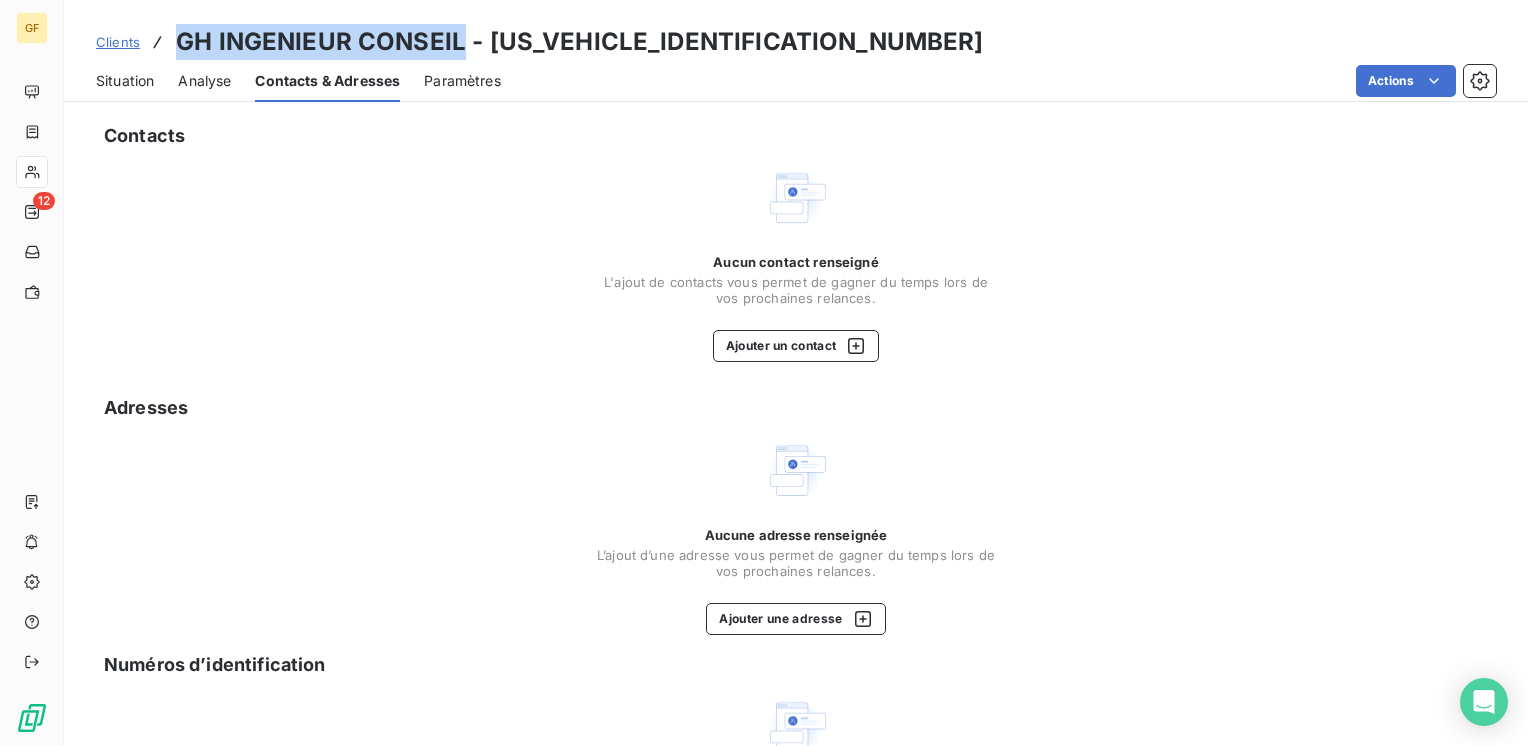 drag, startPoint x: 463, startPoint y: 38, endPoint x: 171, endPoint y: 49, distance: 292.20712 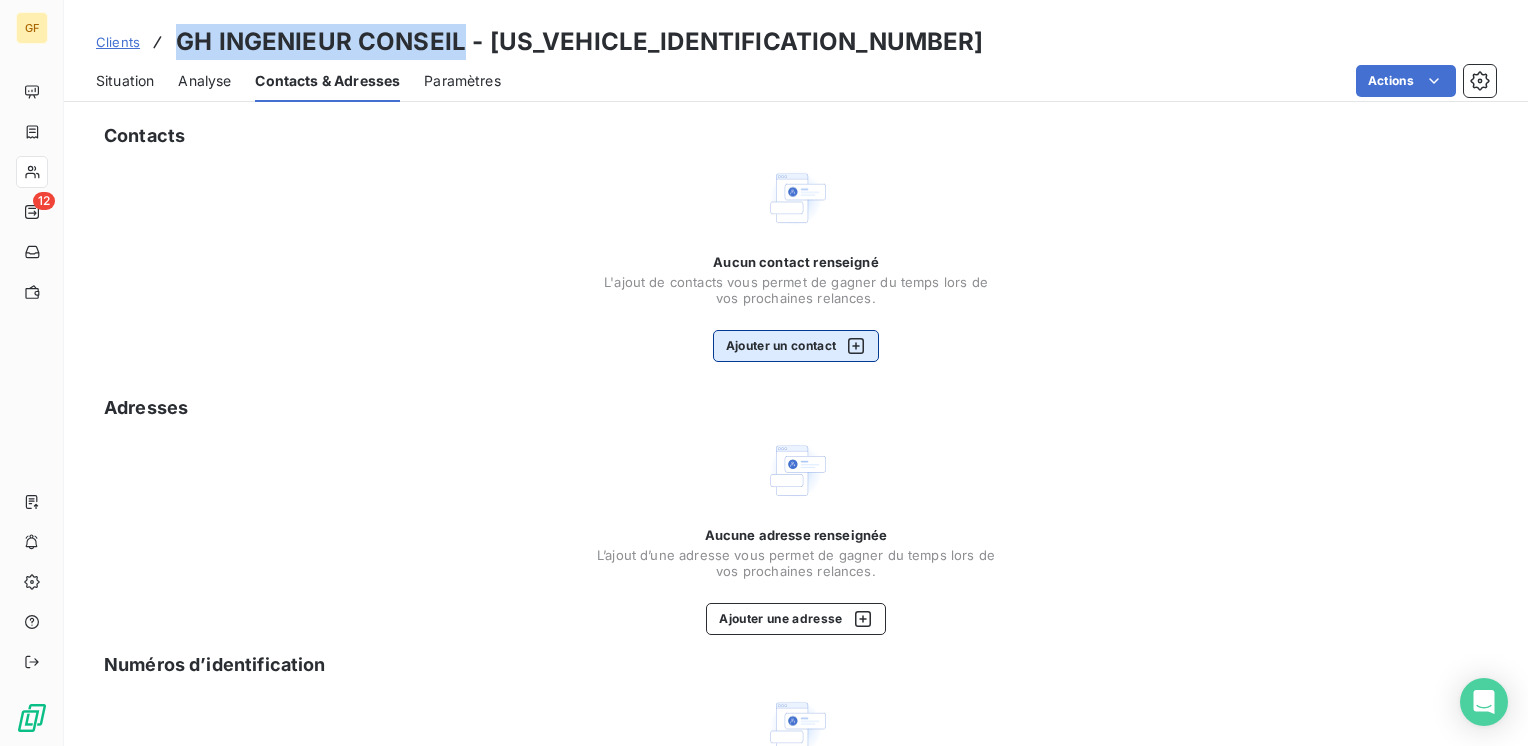 click on "Ajouter un contact" at bounding box center [796, 346] 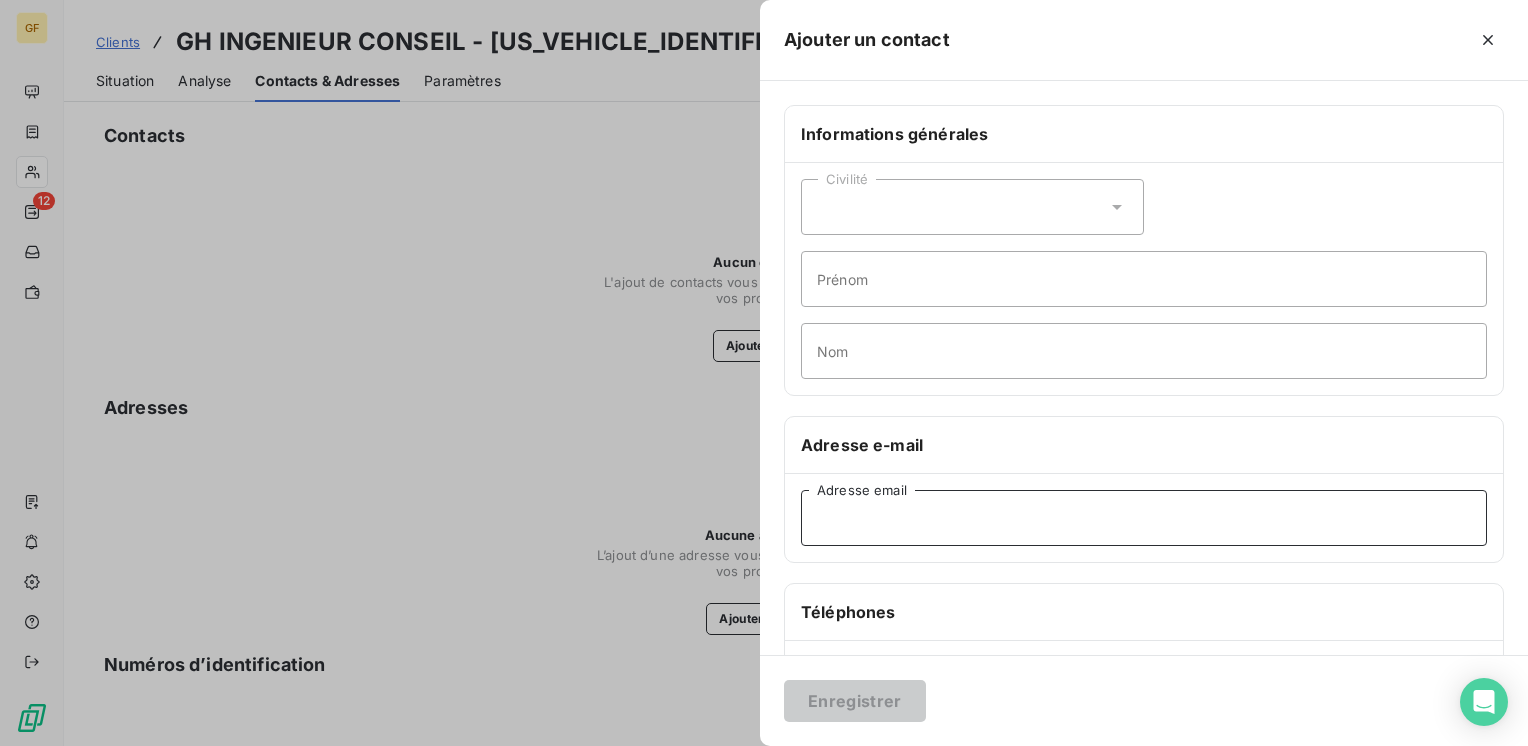 click on "Adresse email" at bounding box center [1144, 518] 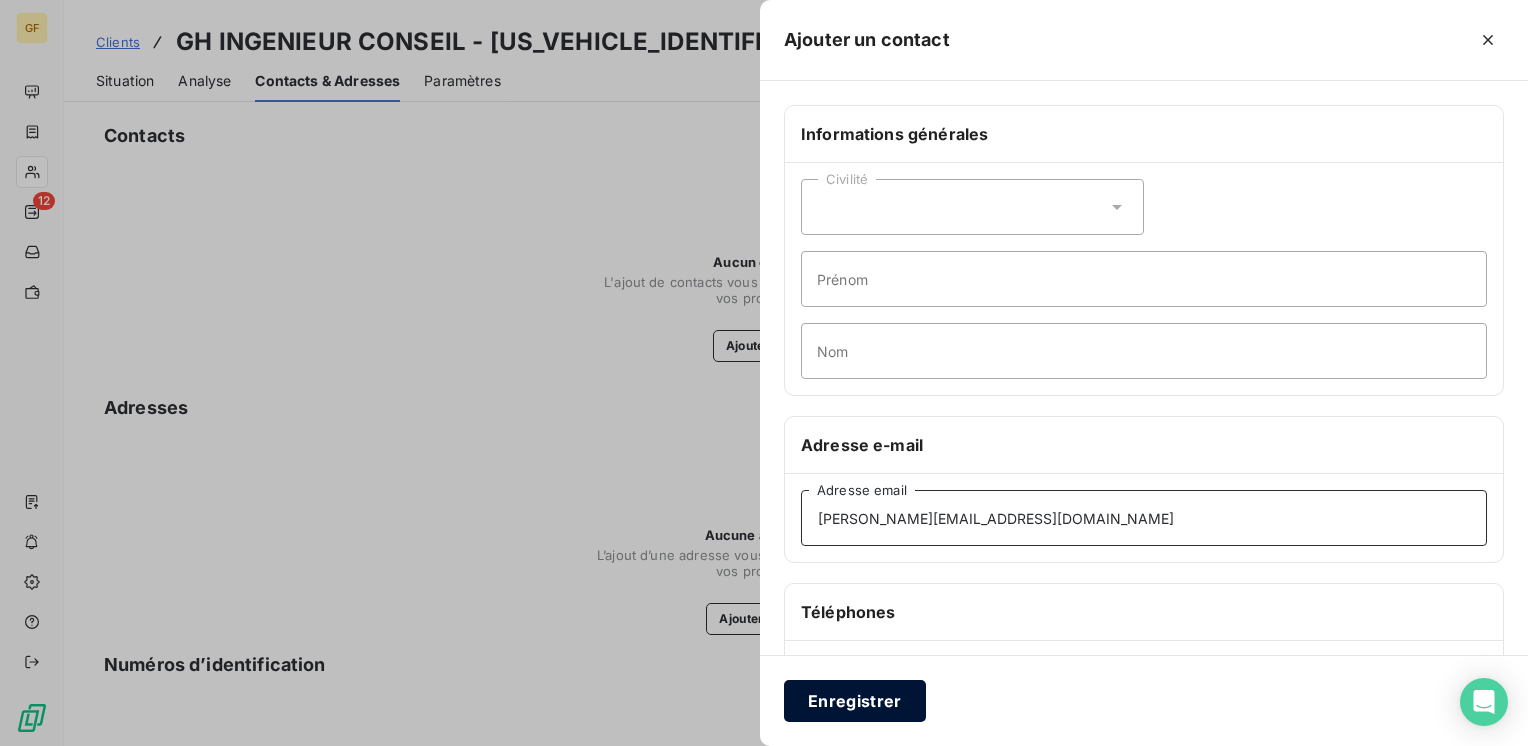 type on "[PERSON_NAME][EMAIL_ADDRESS][DOMAIN_NAME]" 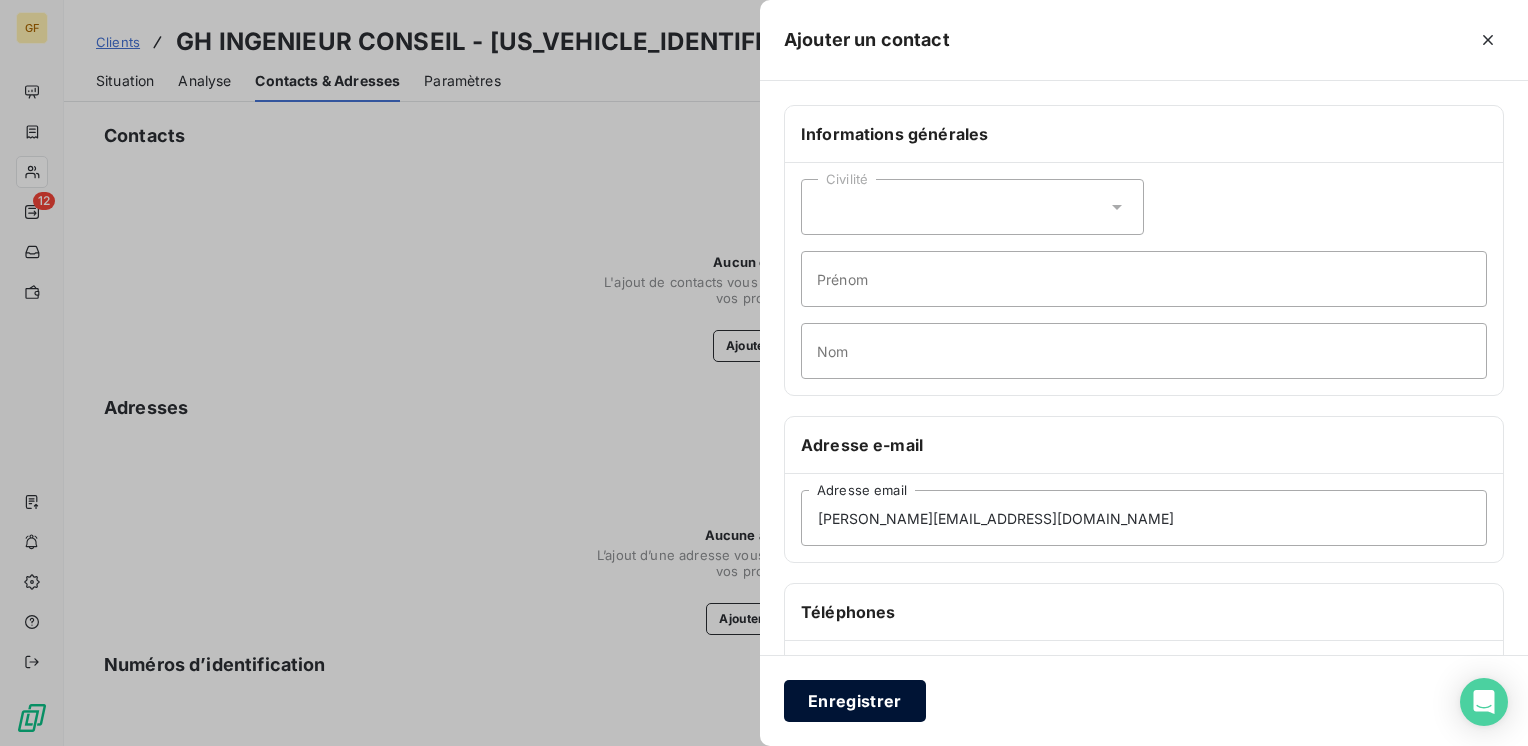 click on "Enregistrer" at bounding box center [855, 701] 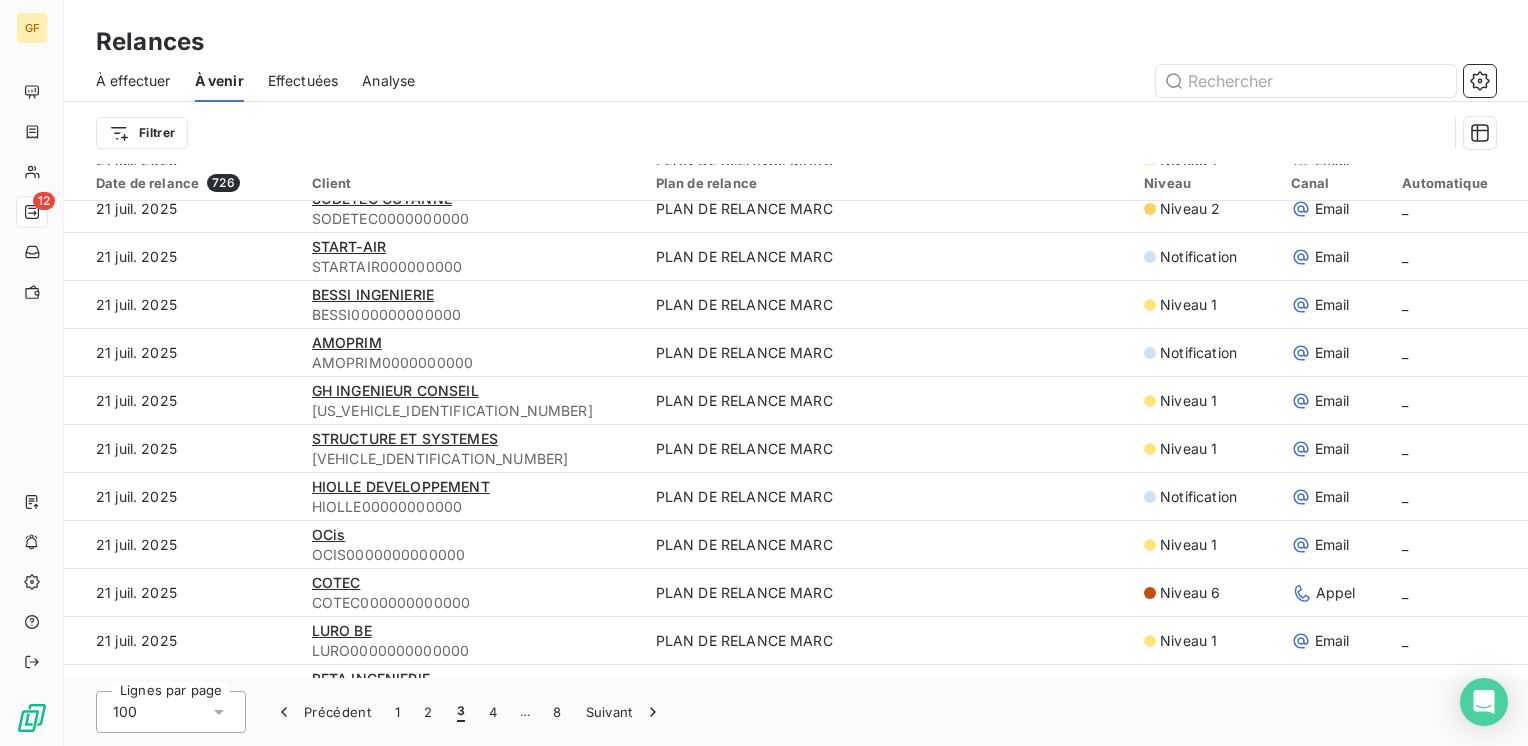scroll, scrollTop: 2800, scrollLeft: 0, axis: vertical 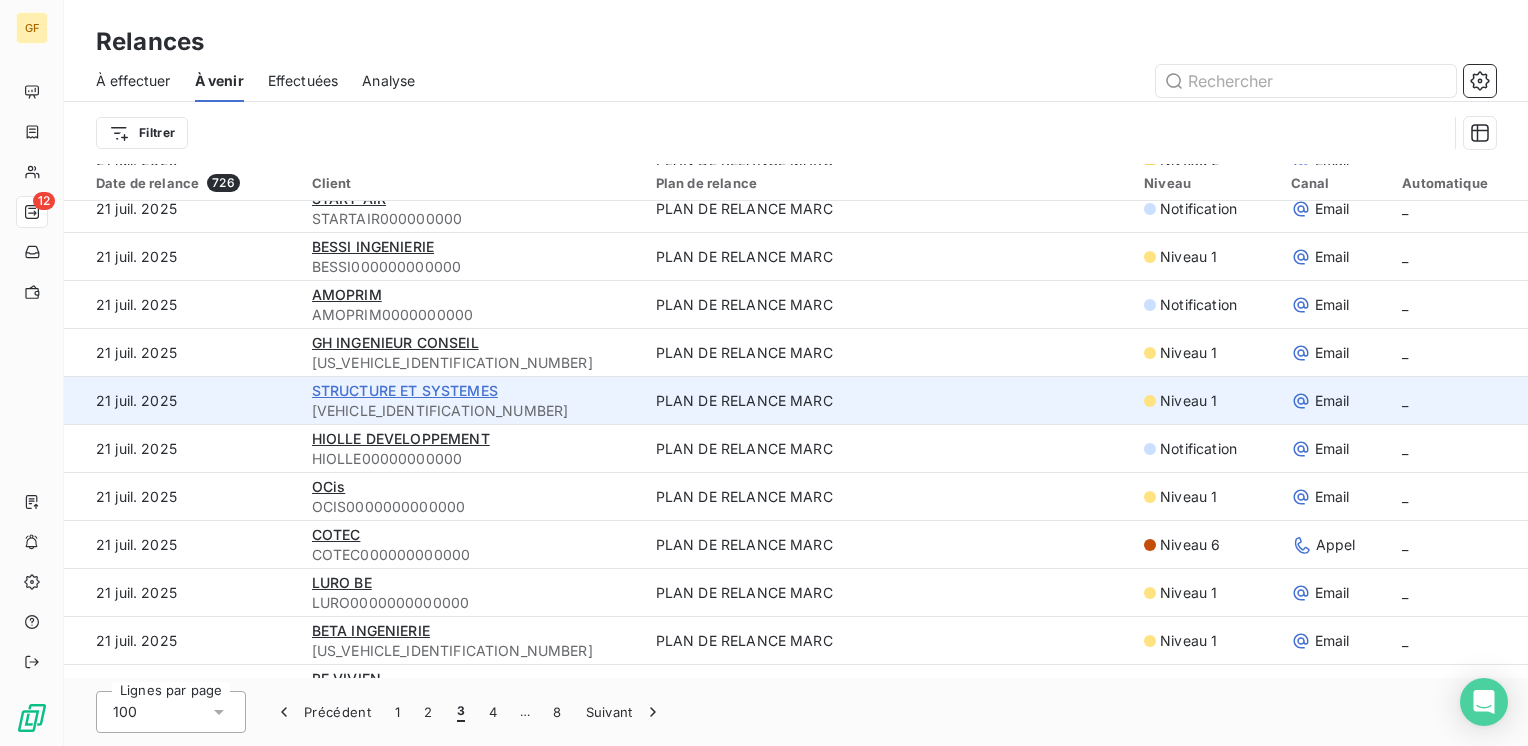 click on "STRUCTURE ET SYSTEMES" at bounding box center (405, 390) 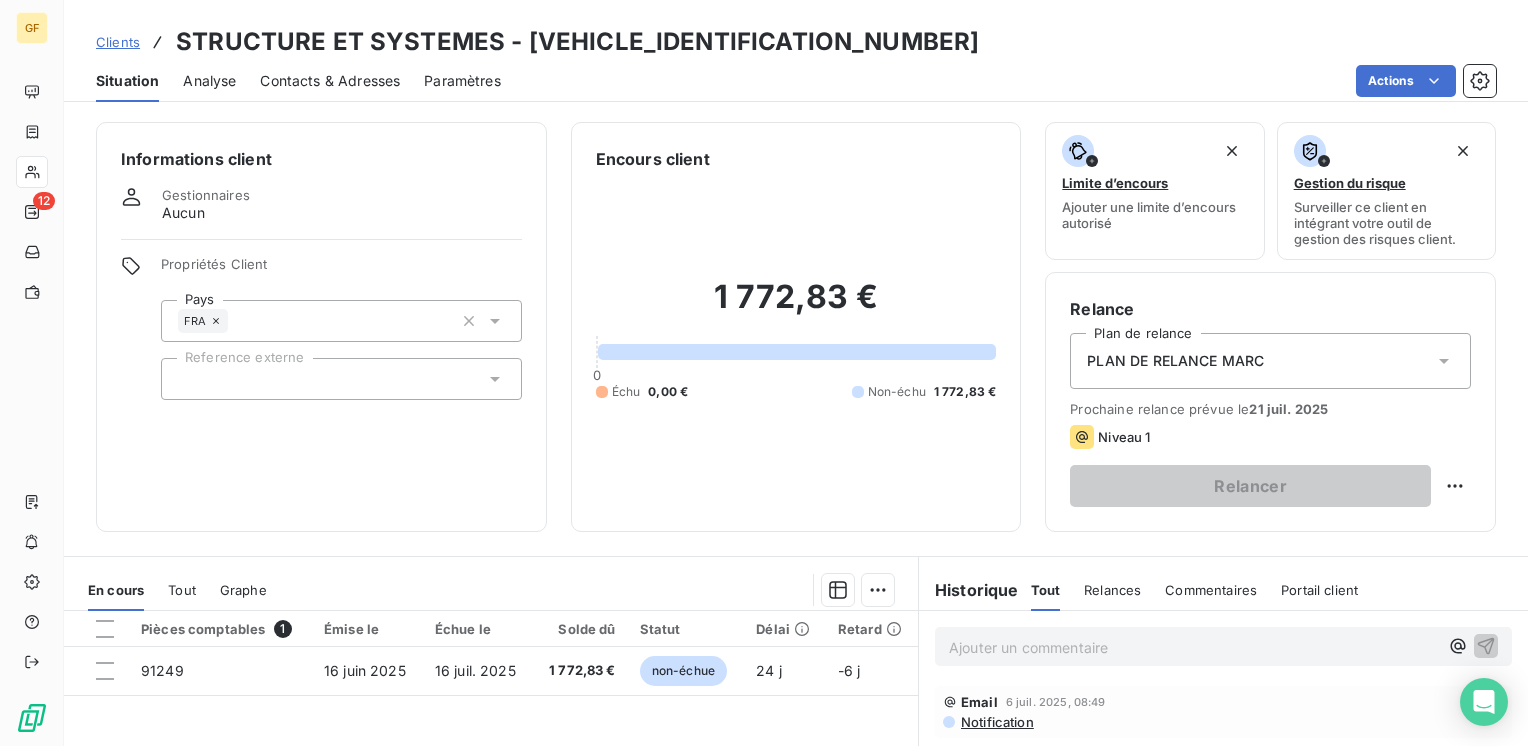 click on "Contacts & Adresses" at bounding box center [330, 81] 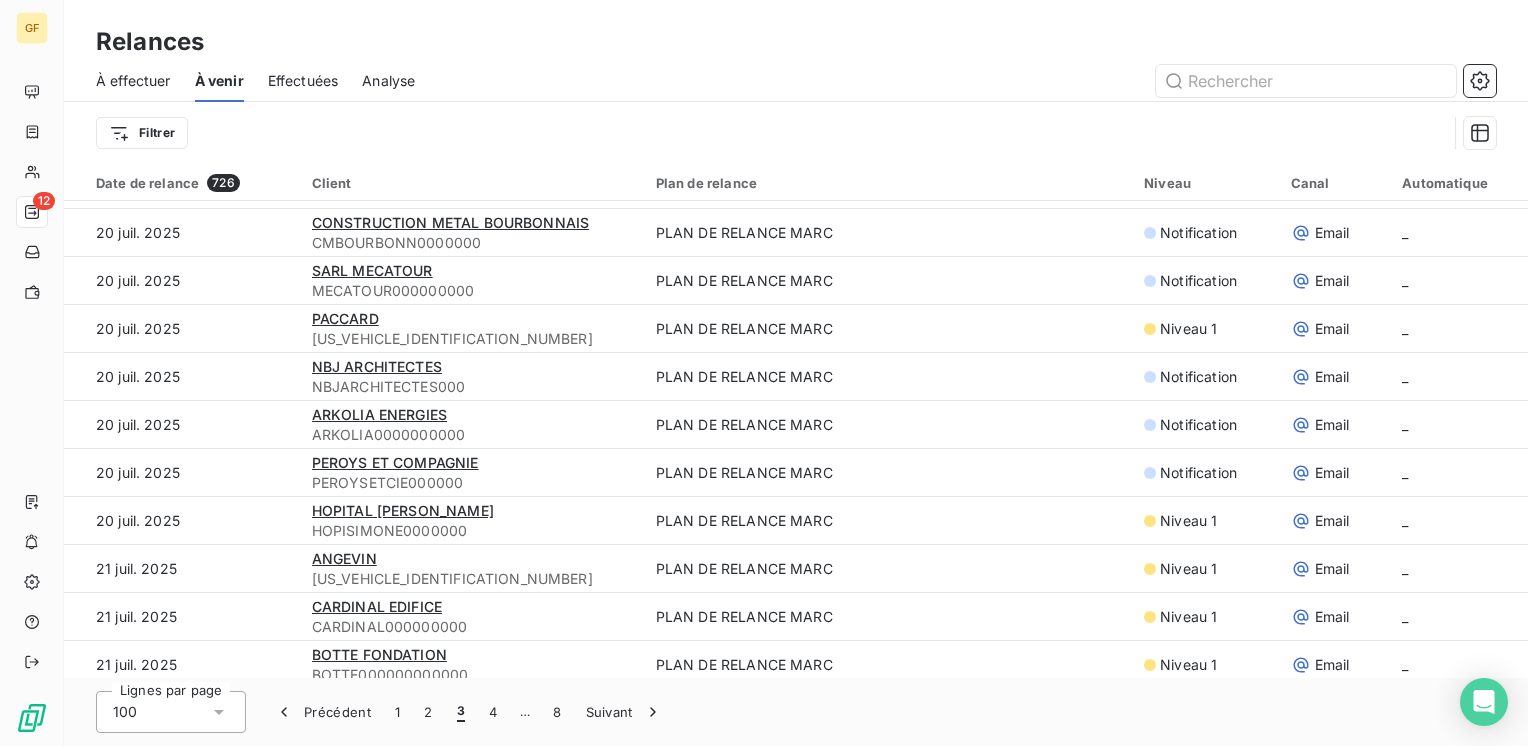 scroll, scrollTop: 2900, scrollLeft: 0, axis: vertical 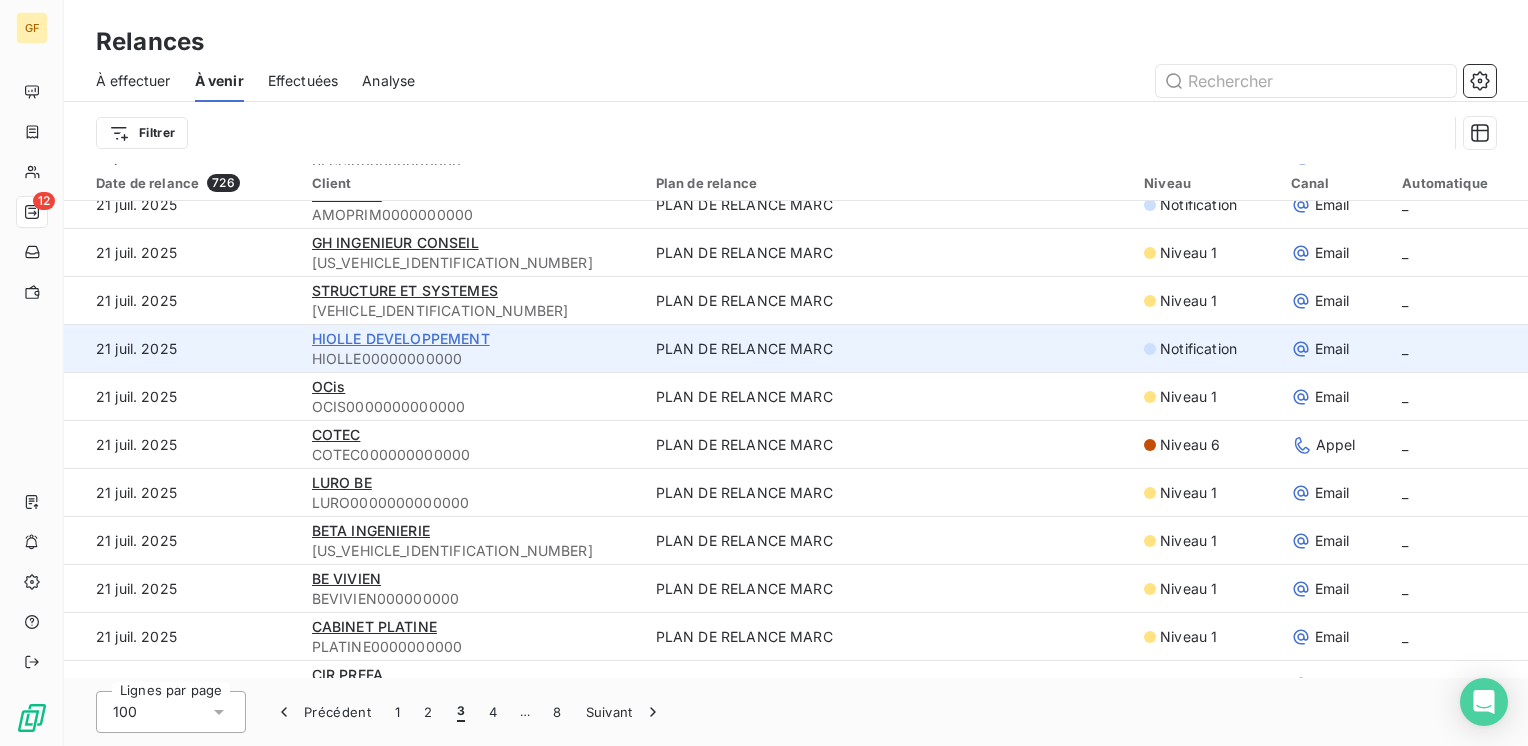 click on "HIOLLE DEVELOPPEMENT" at bounding box center (401, 338) 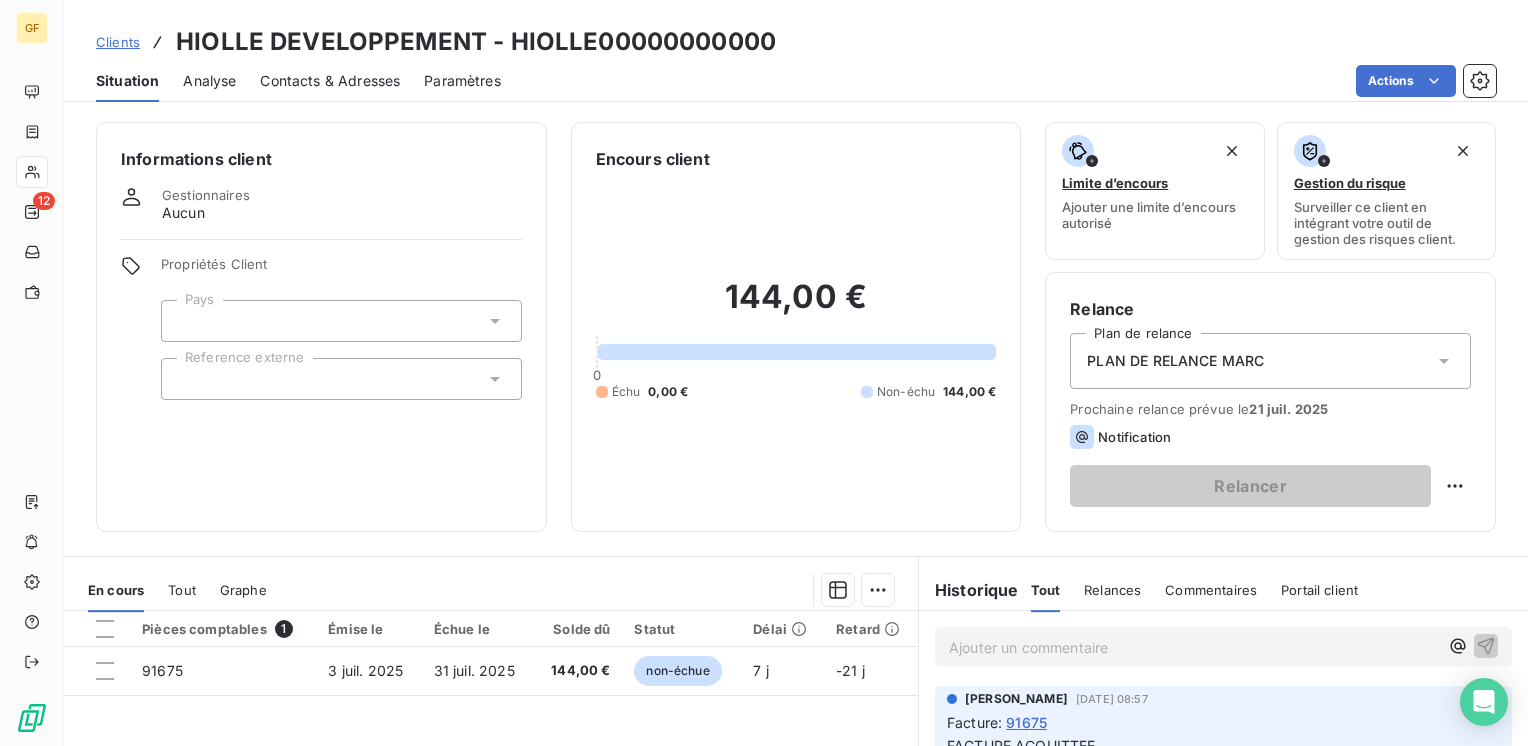 click on "Contacts & Adresses" at bounding box center [330, 81] 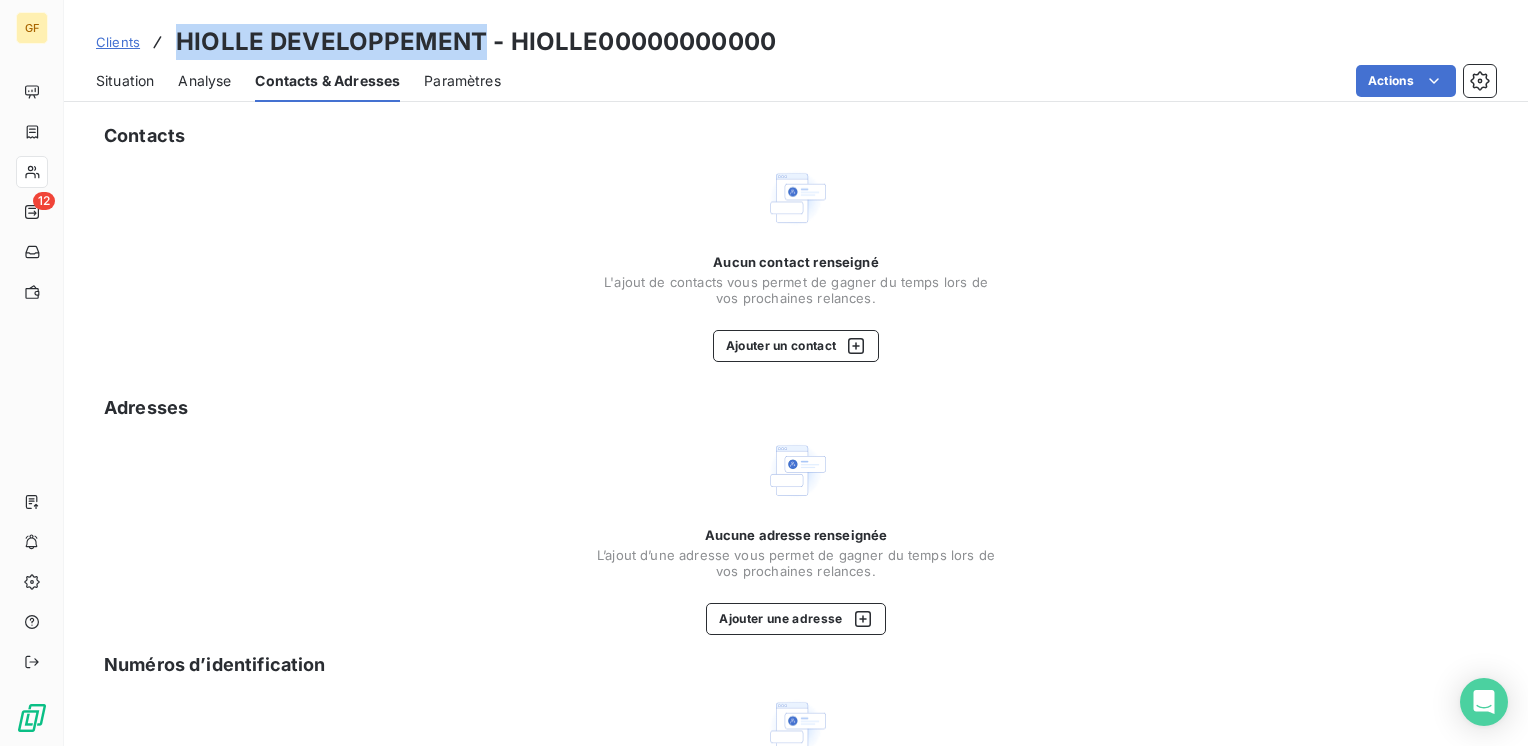 drag, startPoint x: 480, startPoint y: 38, endPoint x: 176, endPoint y: 38, distance: 304 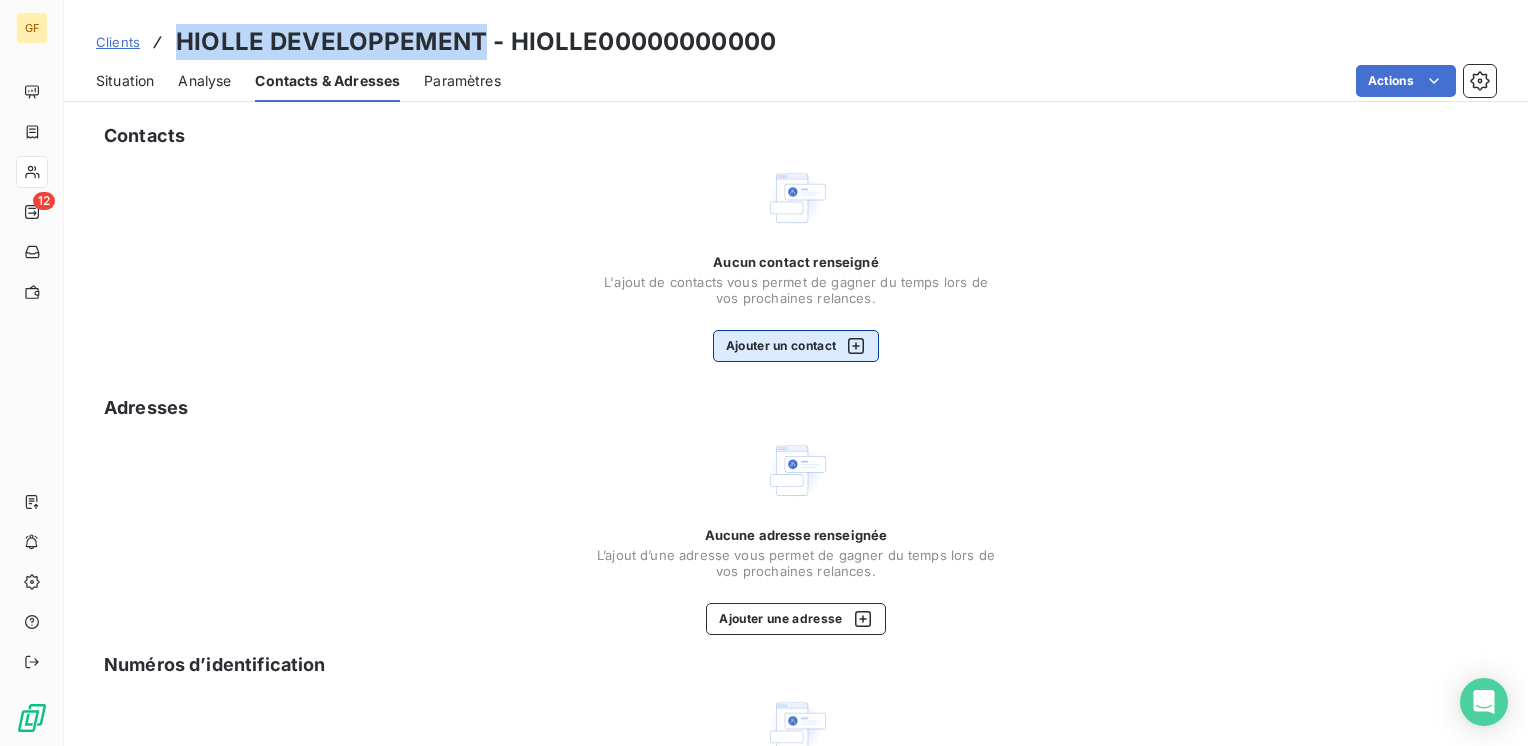 click on "Ajouter un contact" at bounding box center (796, 346) 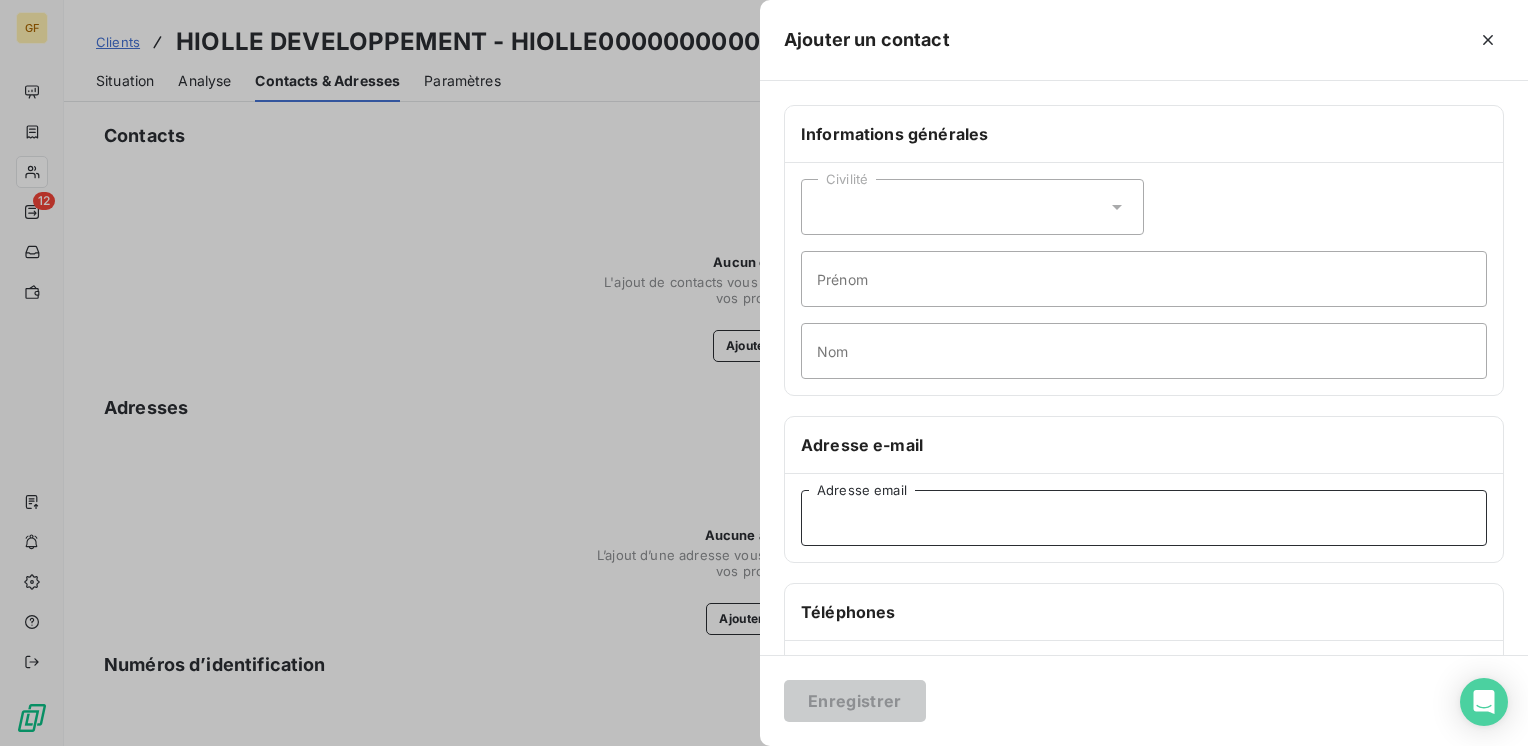 click on "Adresse email" at bounding box center [1144, 518] 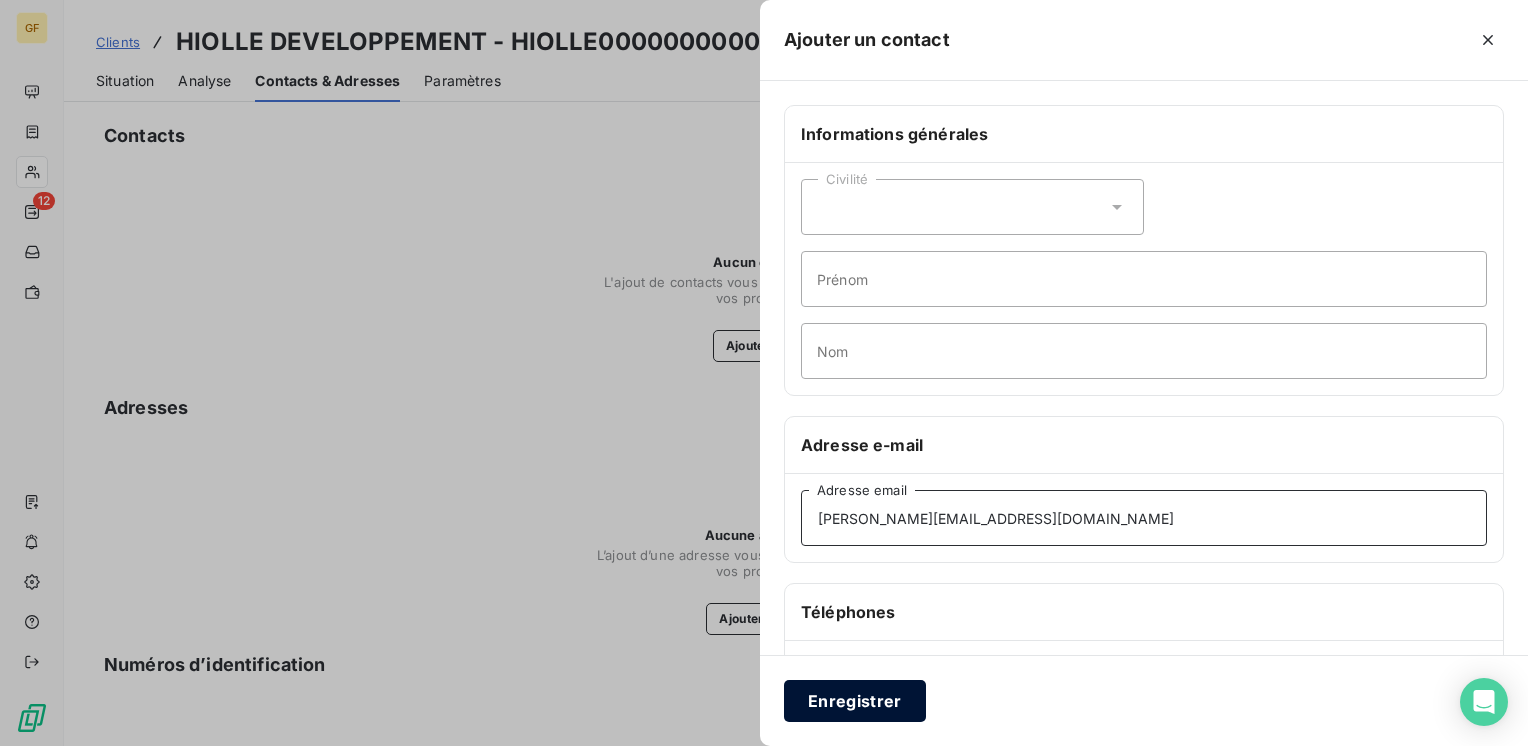 type on "[PERSON_NAME][EMAIL_ADDRESS][DOMAIN_NAME]" 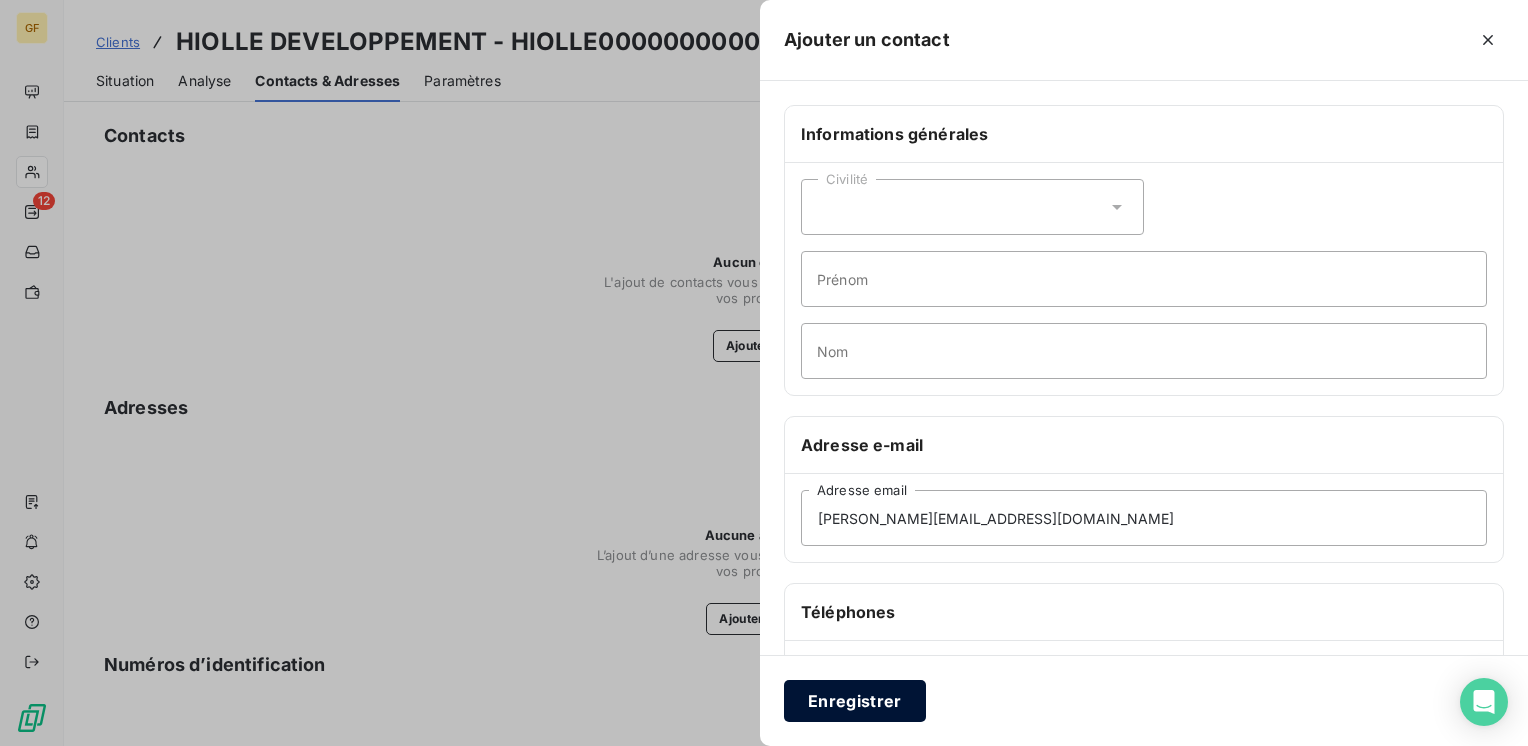click on "Enregistrer" at bounding box center (855, 701) 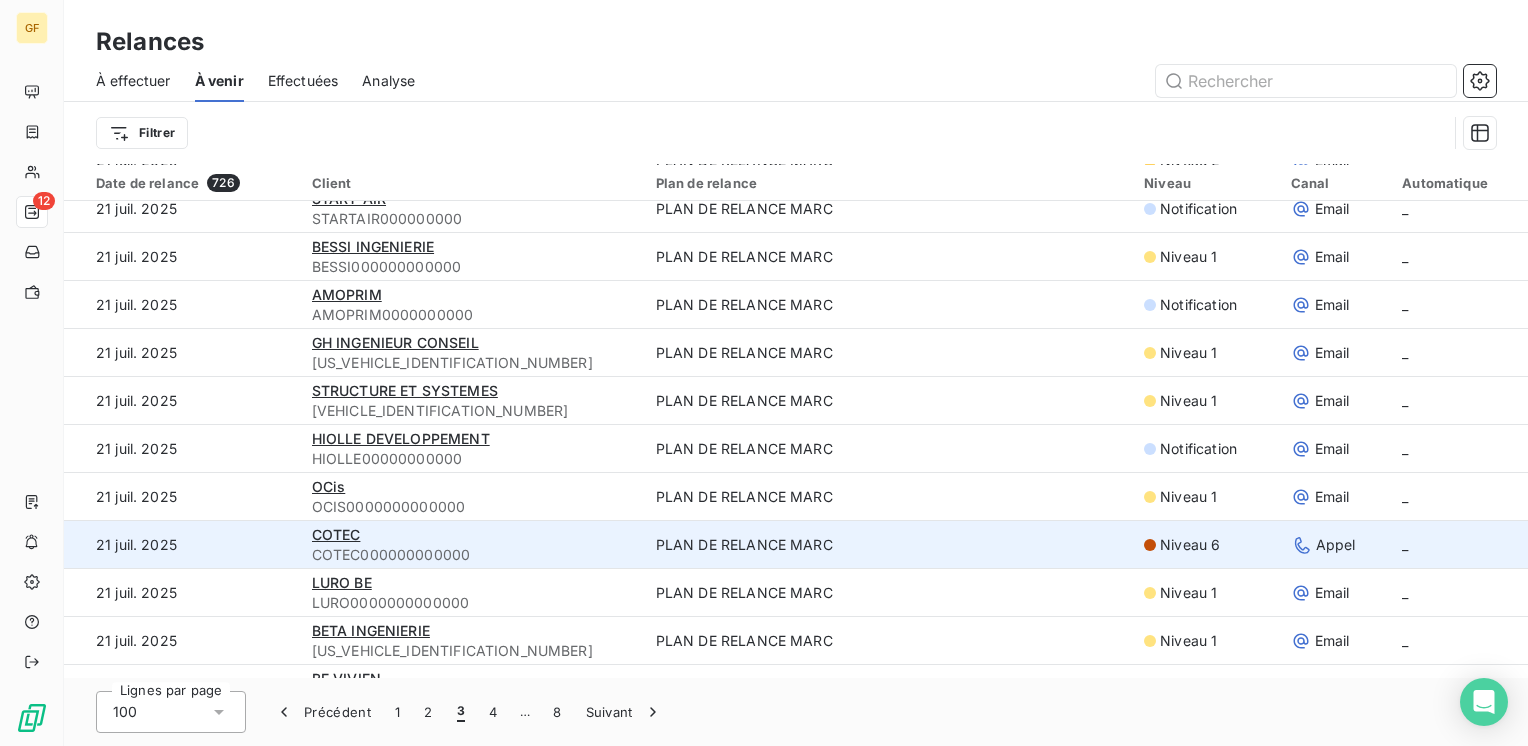 scroll, scrollTop: 2900, scrollLeft: 0, axis: vertical 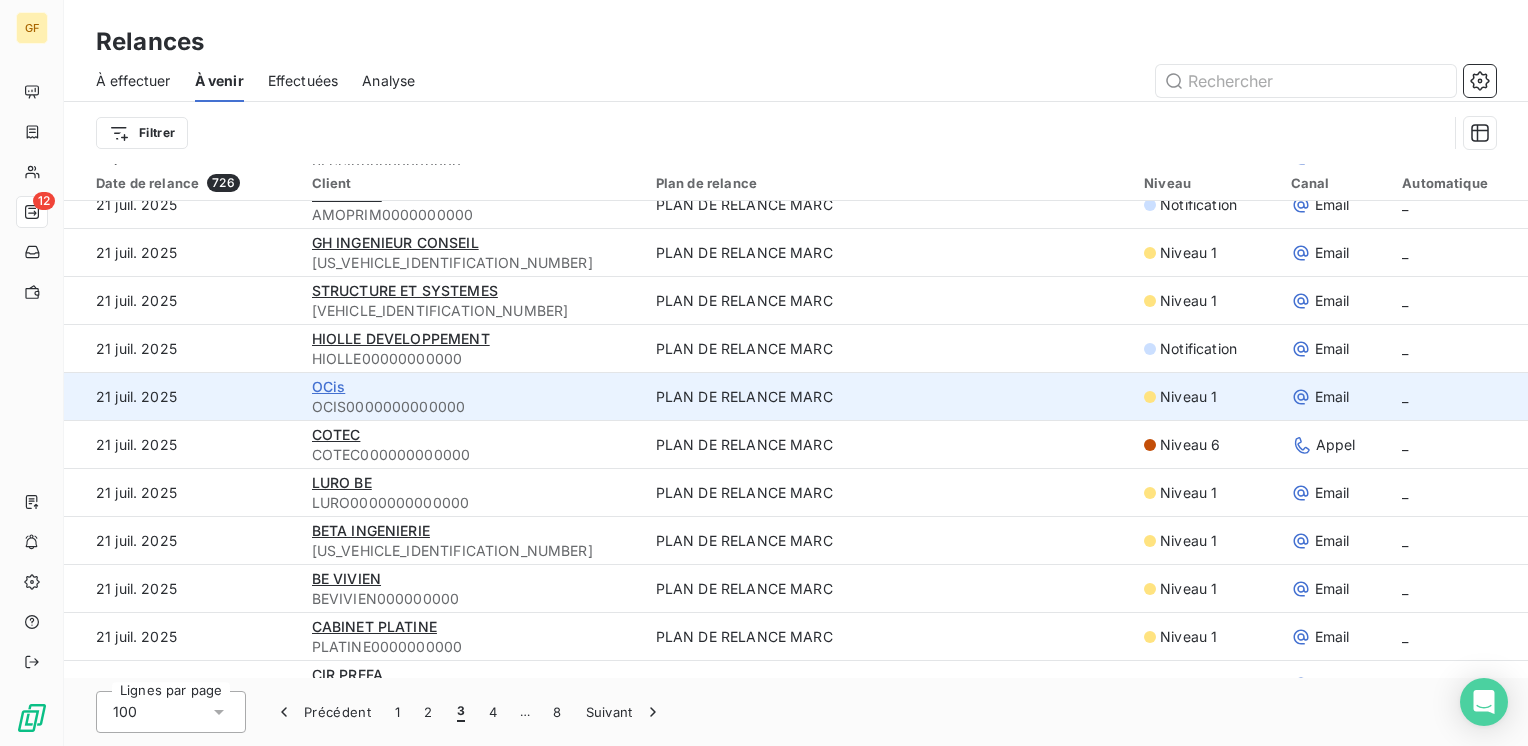 click on "OCis" at bounding box center (329, 386) 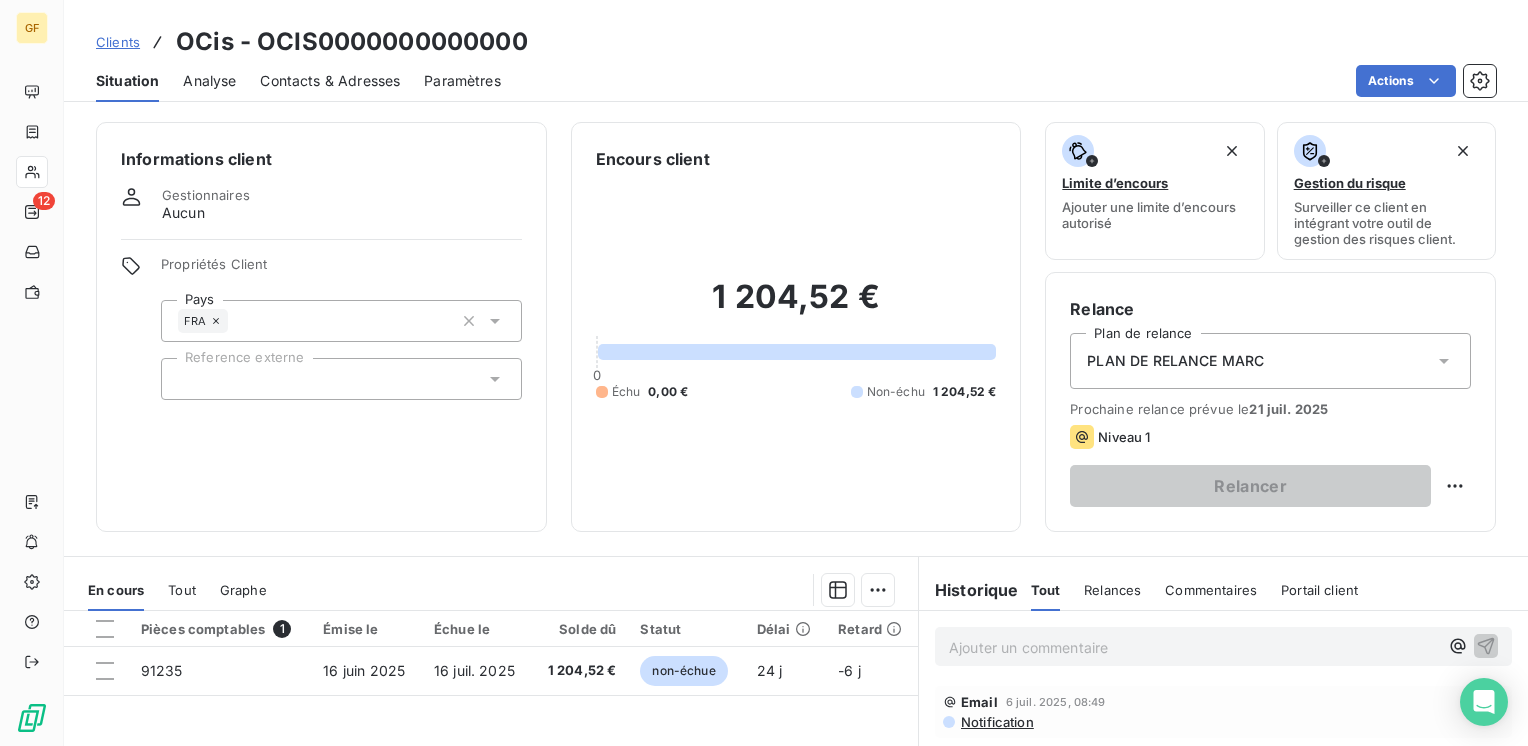 click on "Contacts & Adresses" at bounding box center (330, 81) 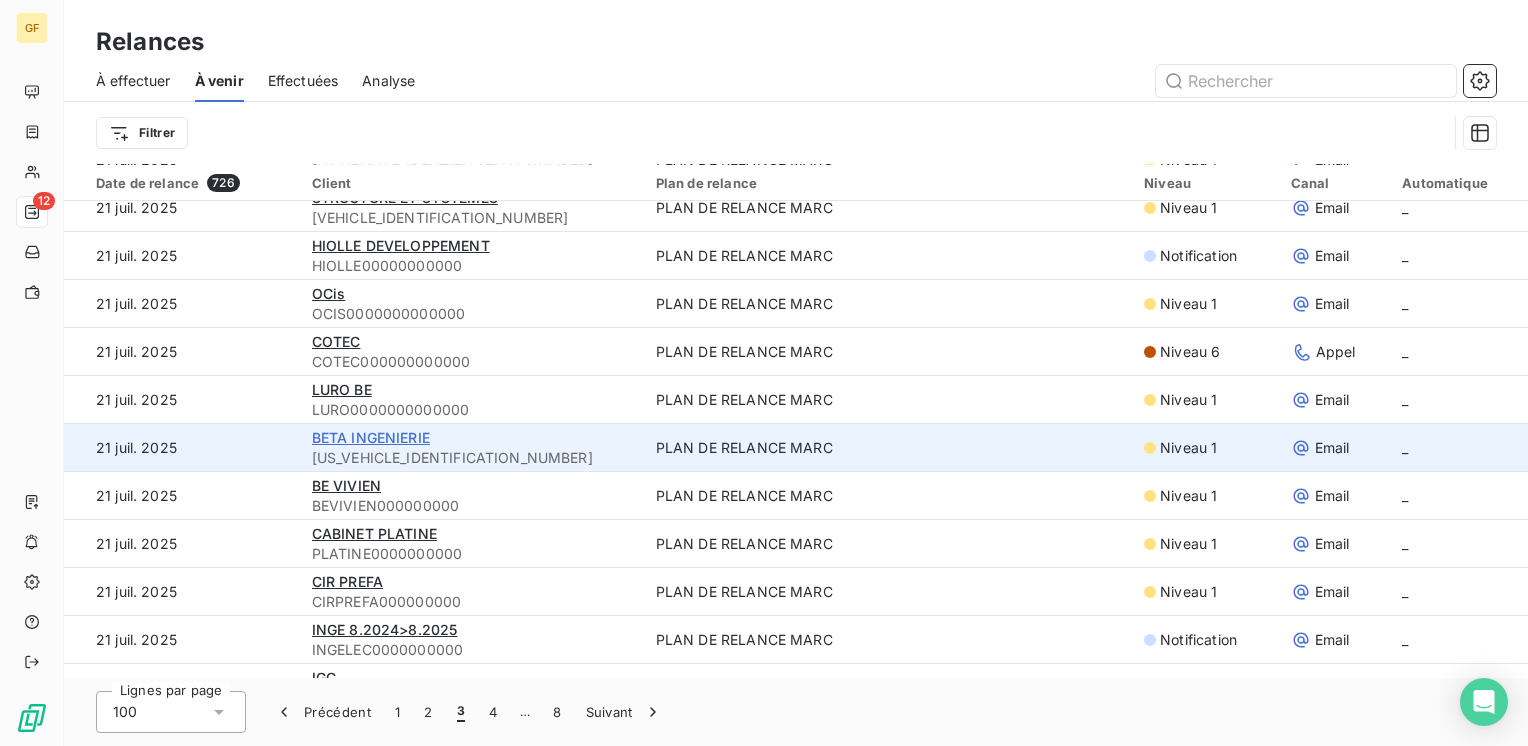 scroll, scrollTop: 3000, scrollLeft: 0, axis: vertical 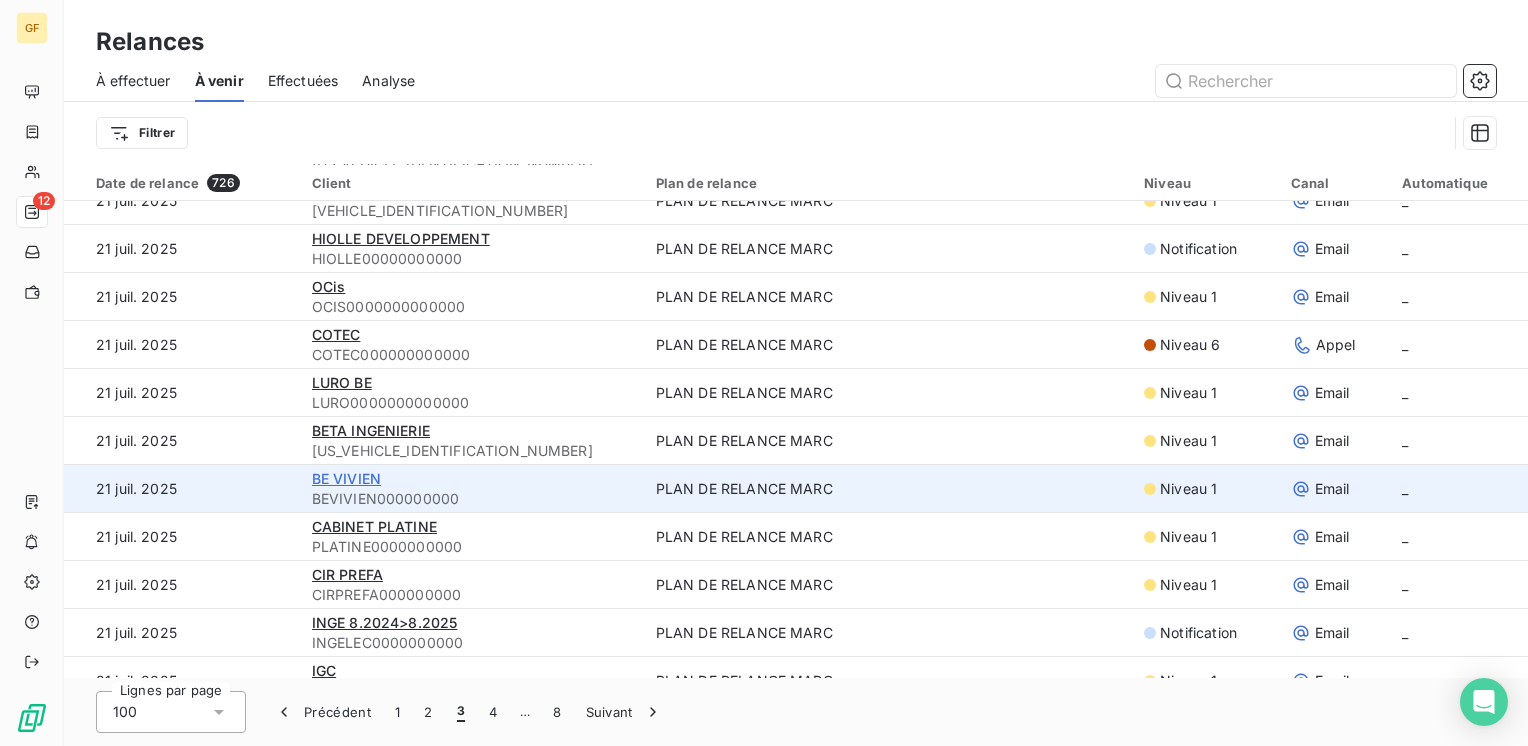 click on "BE VIVIEN" at bounding box center (346, 478) 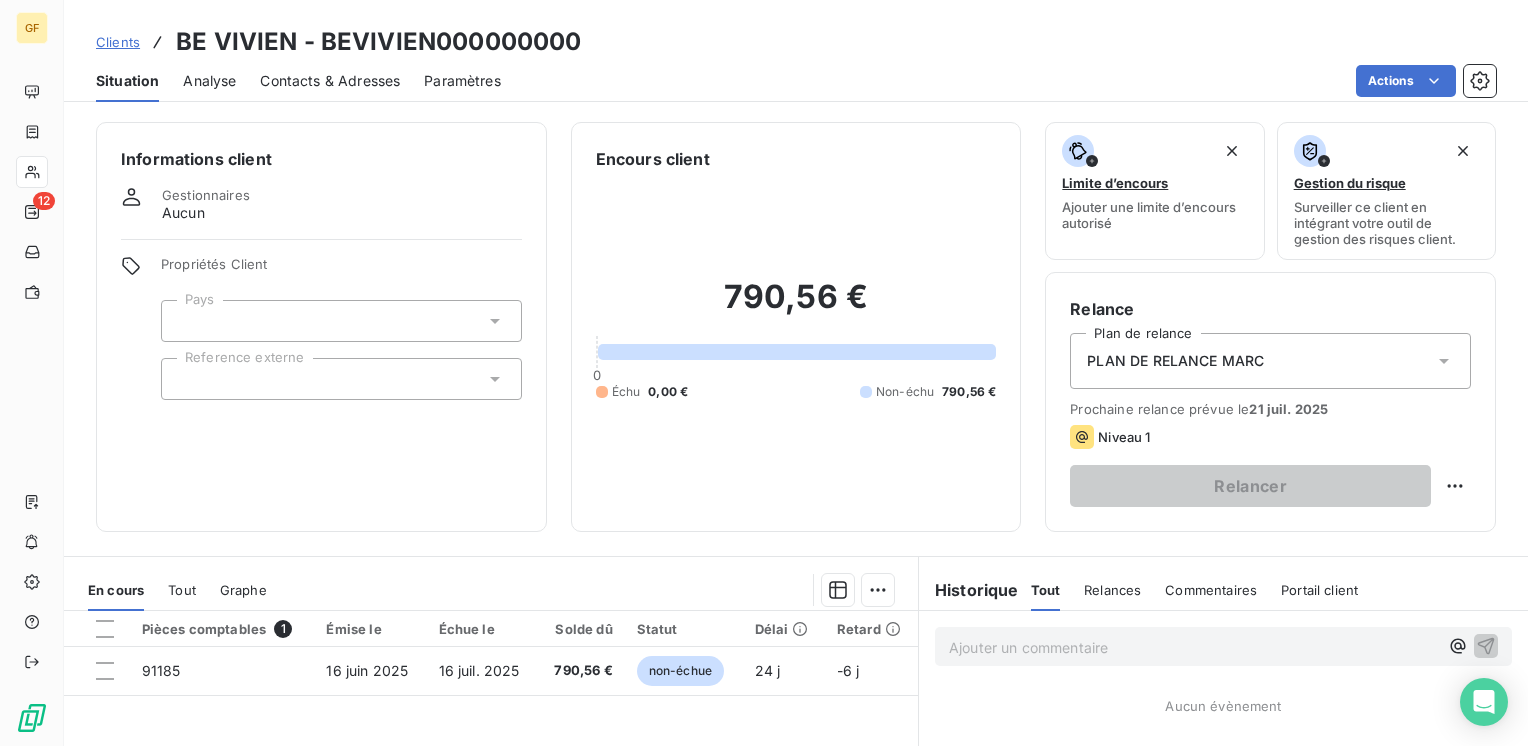 click on "Contacts & Adresses" at bounding box center (330, 81) 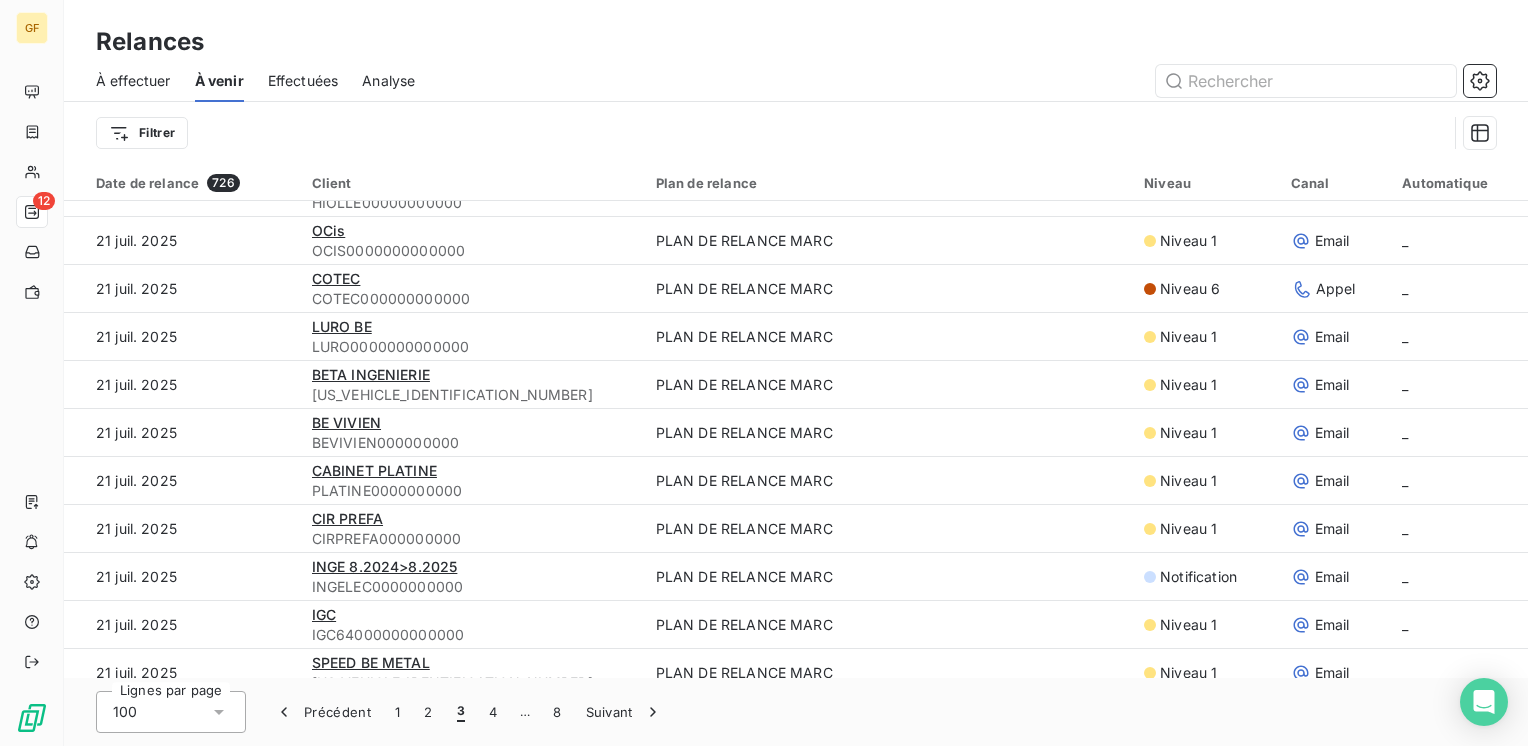 scroll, scrollTop: 3100, scrollLeft: 0, axis: vertical 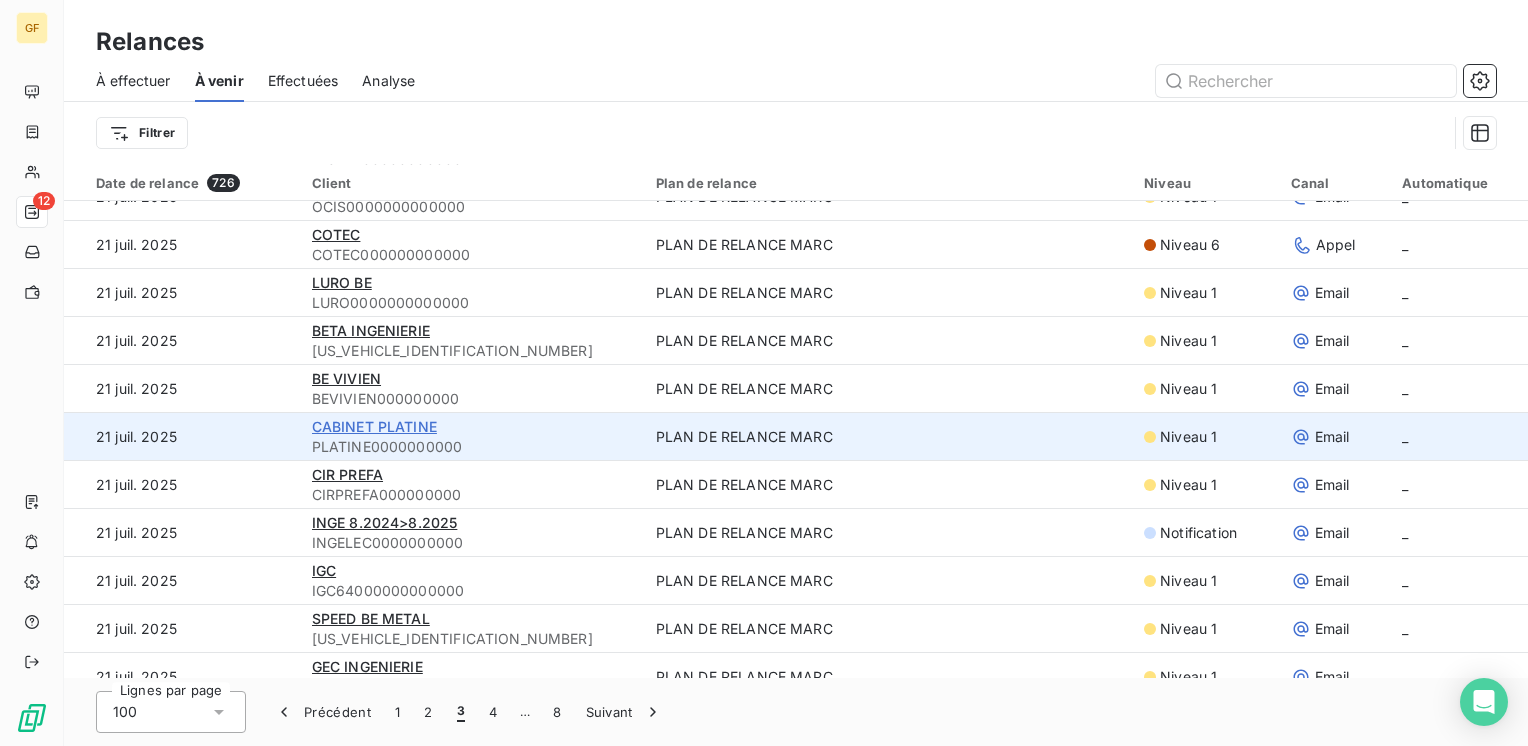 click on "CABINET PLATINE" at bounding box center [374, 426] 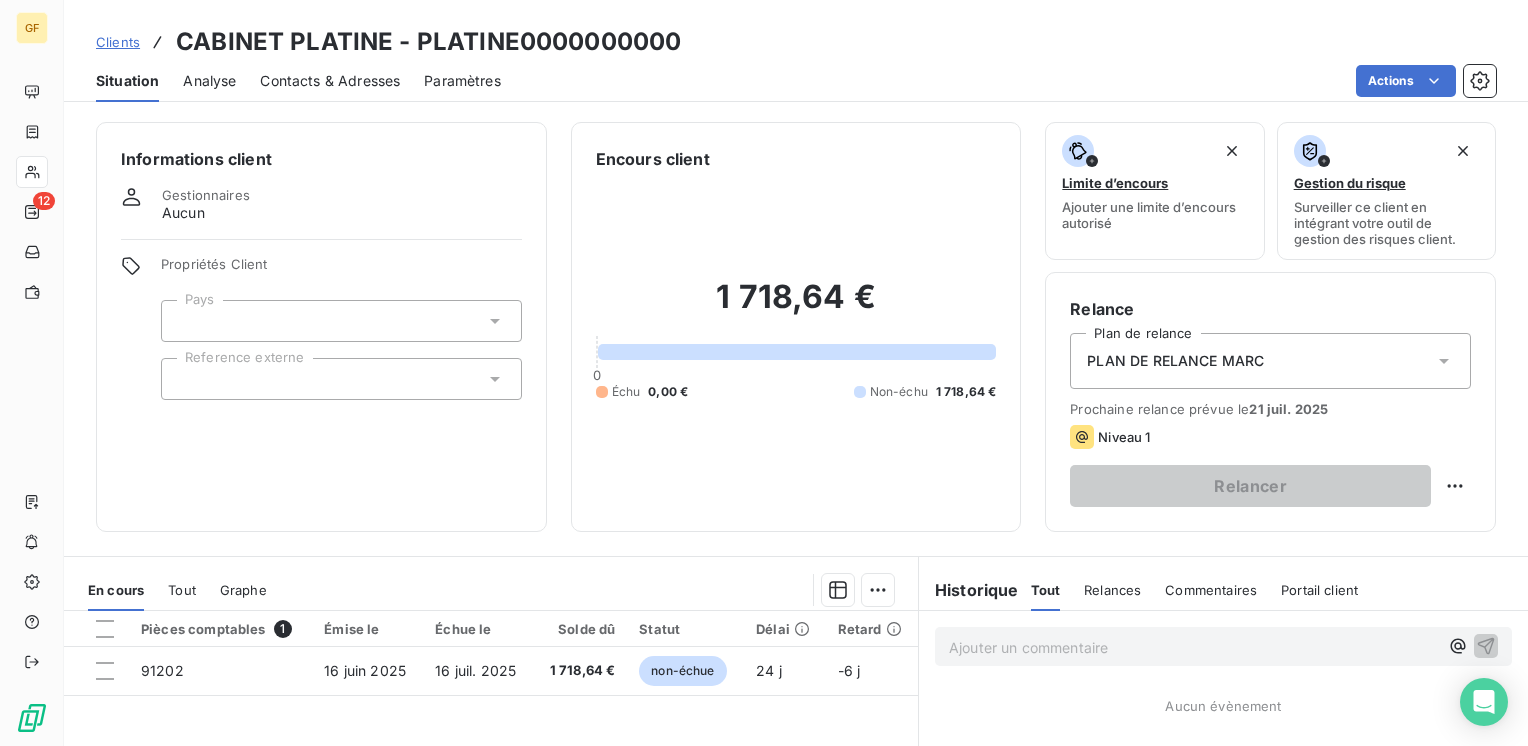 click on "Contacts & Adresses" at bounding box center [330, 81] 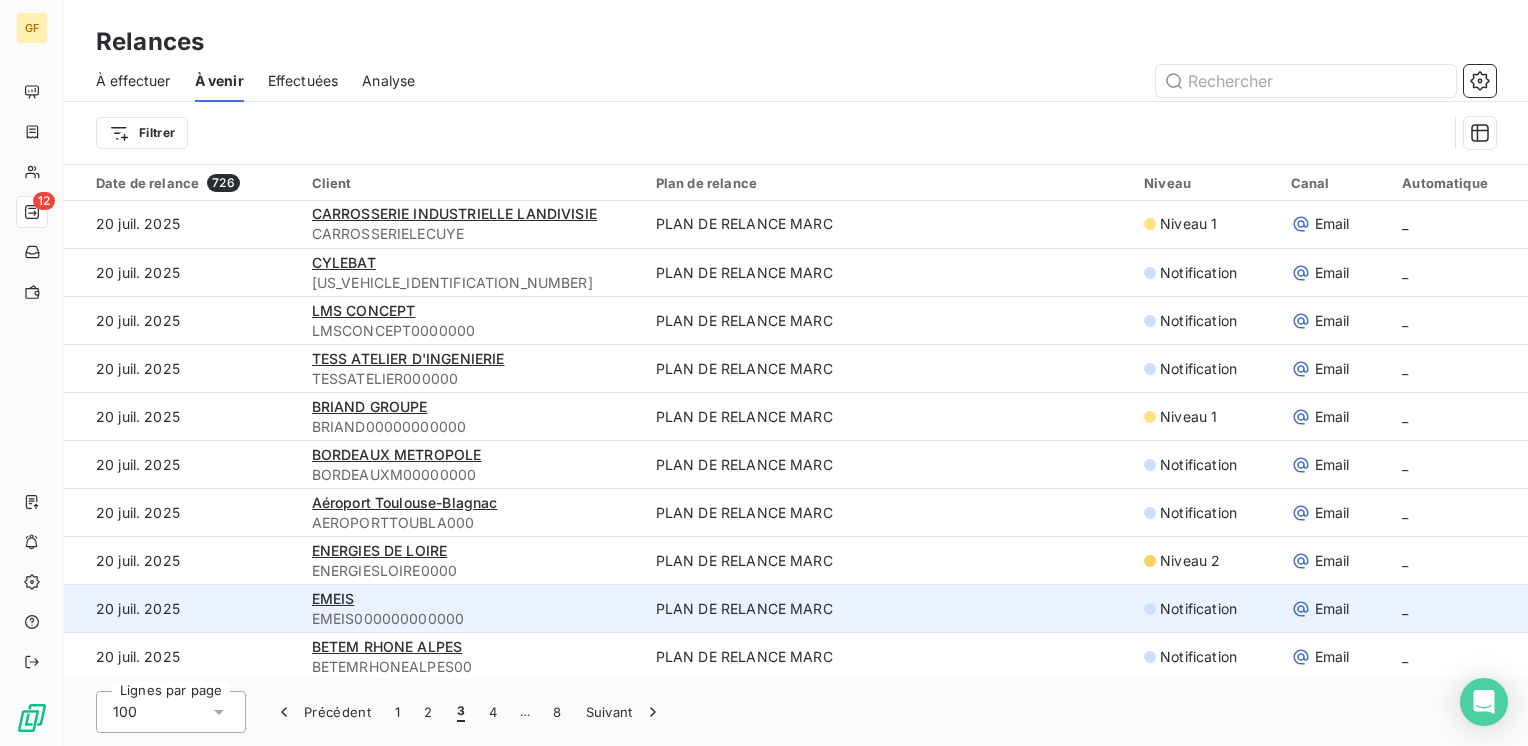 scroll, scrollTop: 800, scrollLeft: 0, axis: vertical 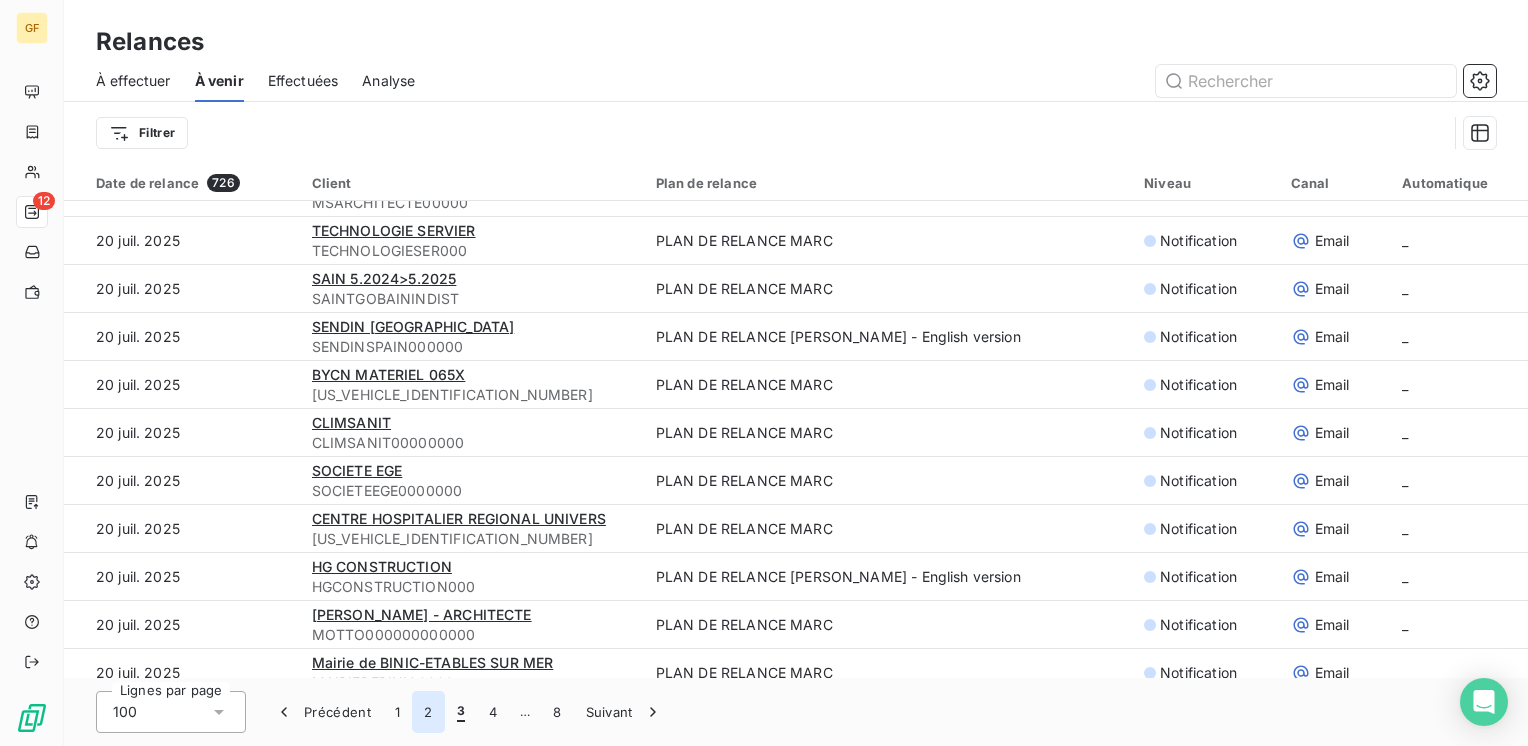 click on "2" at bounding box center (428, 712) 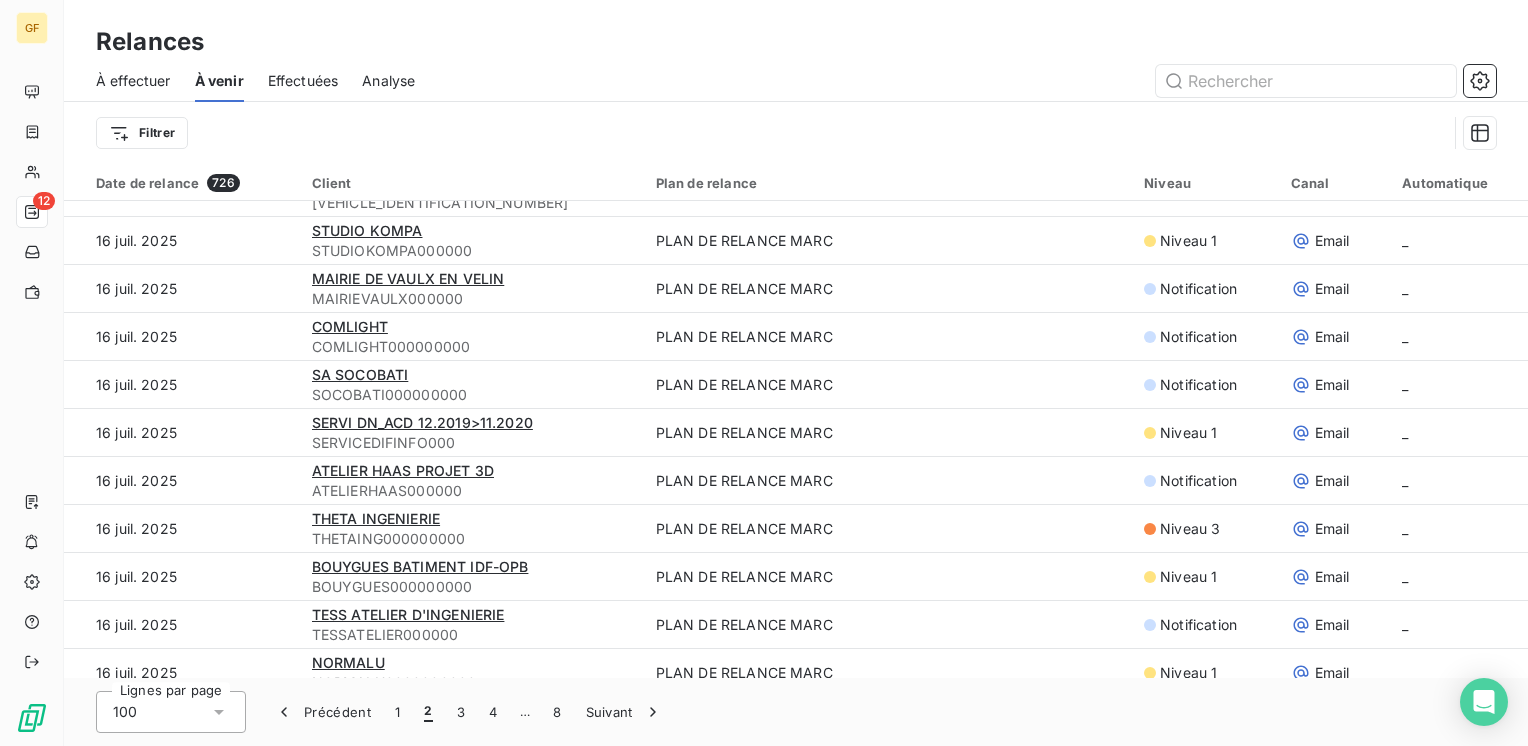scroll, scrollTop: 0, scrollLeft: 0, axis: both 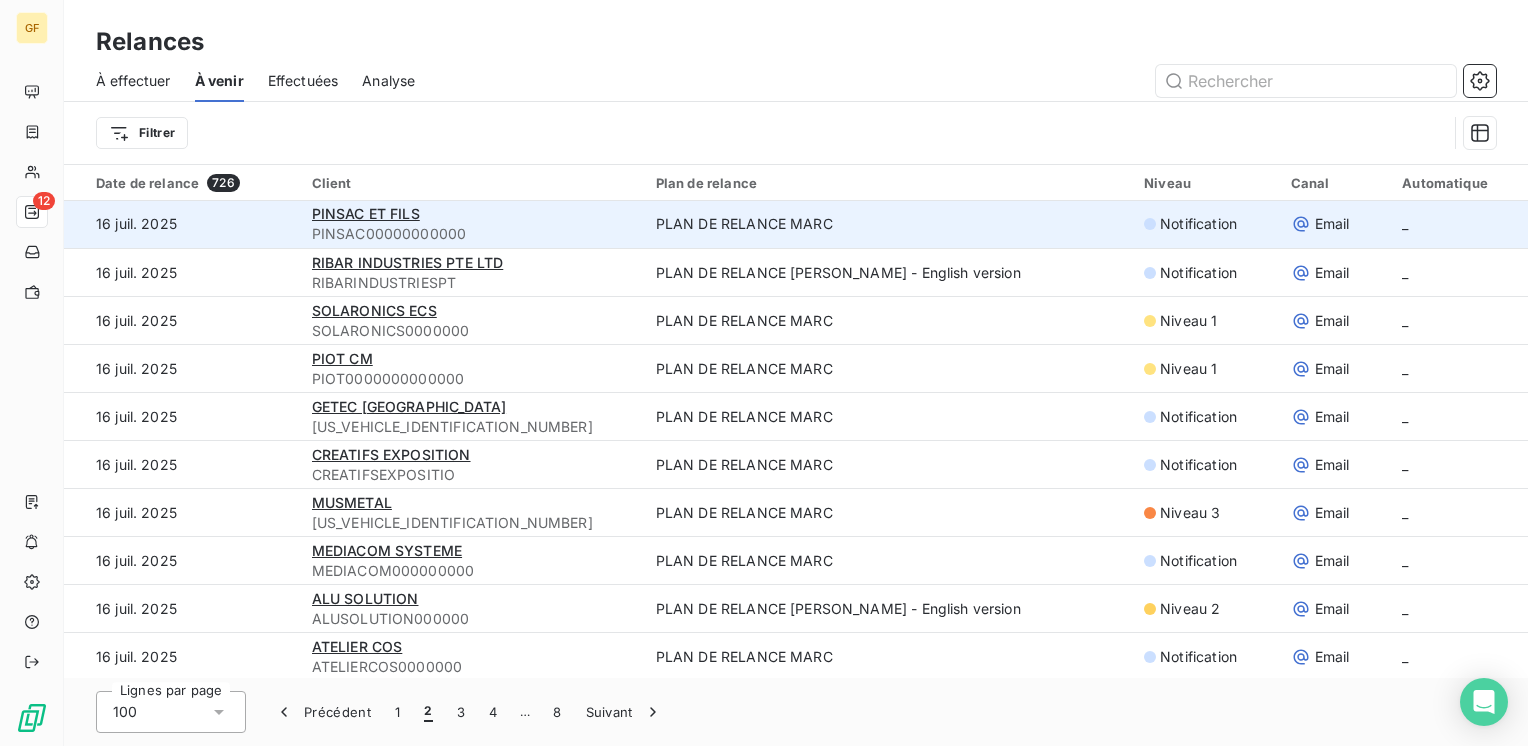 click on "PINSAC ET FILS" at bounding box center (472, 214) 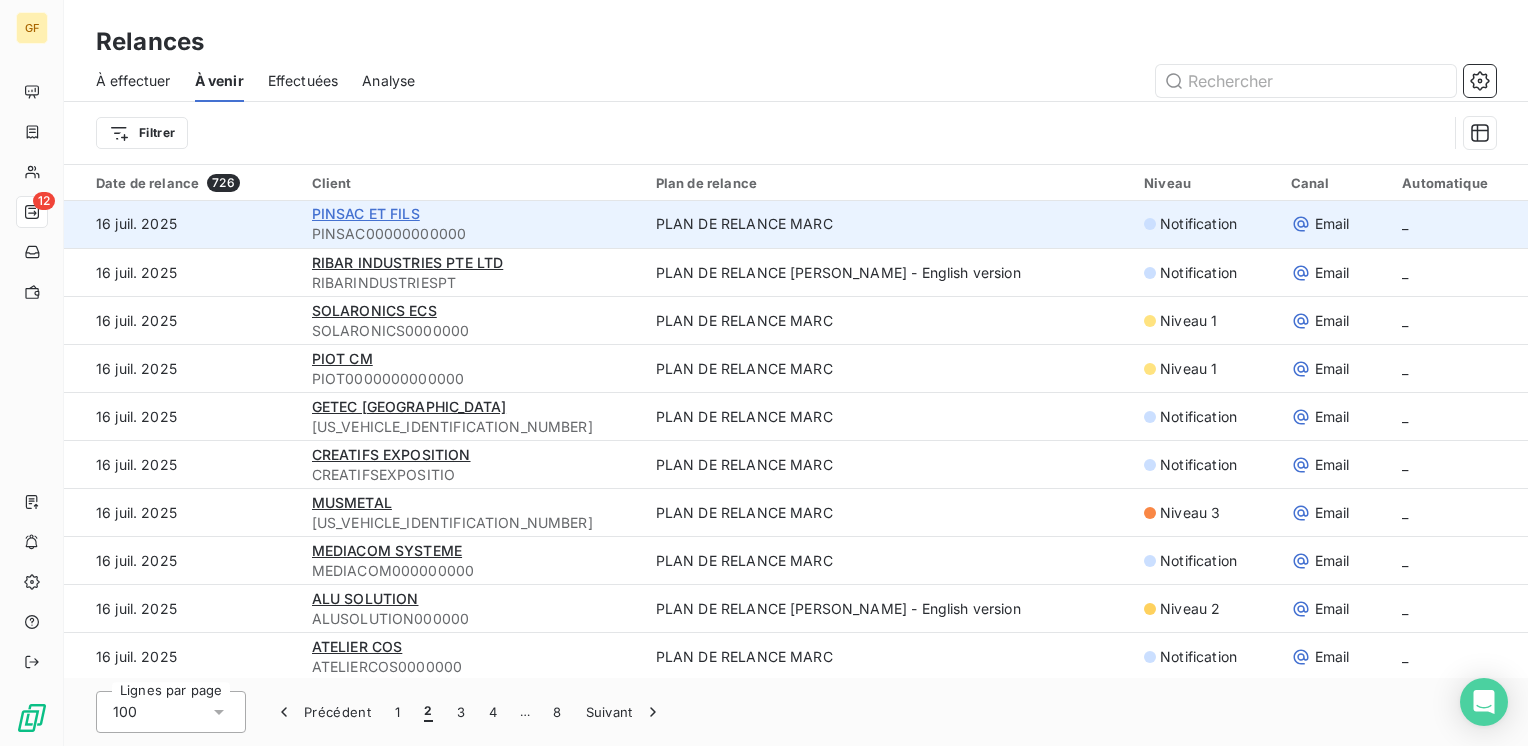 click on "PINSAC ET FILS" at bounding box center (366, 213) 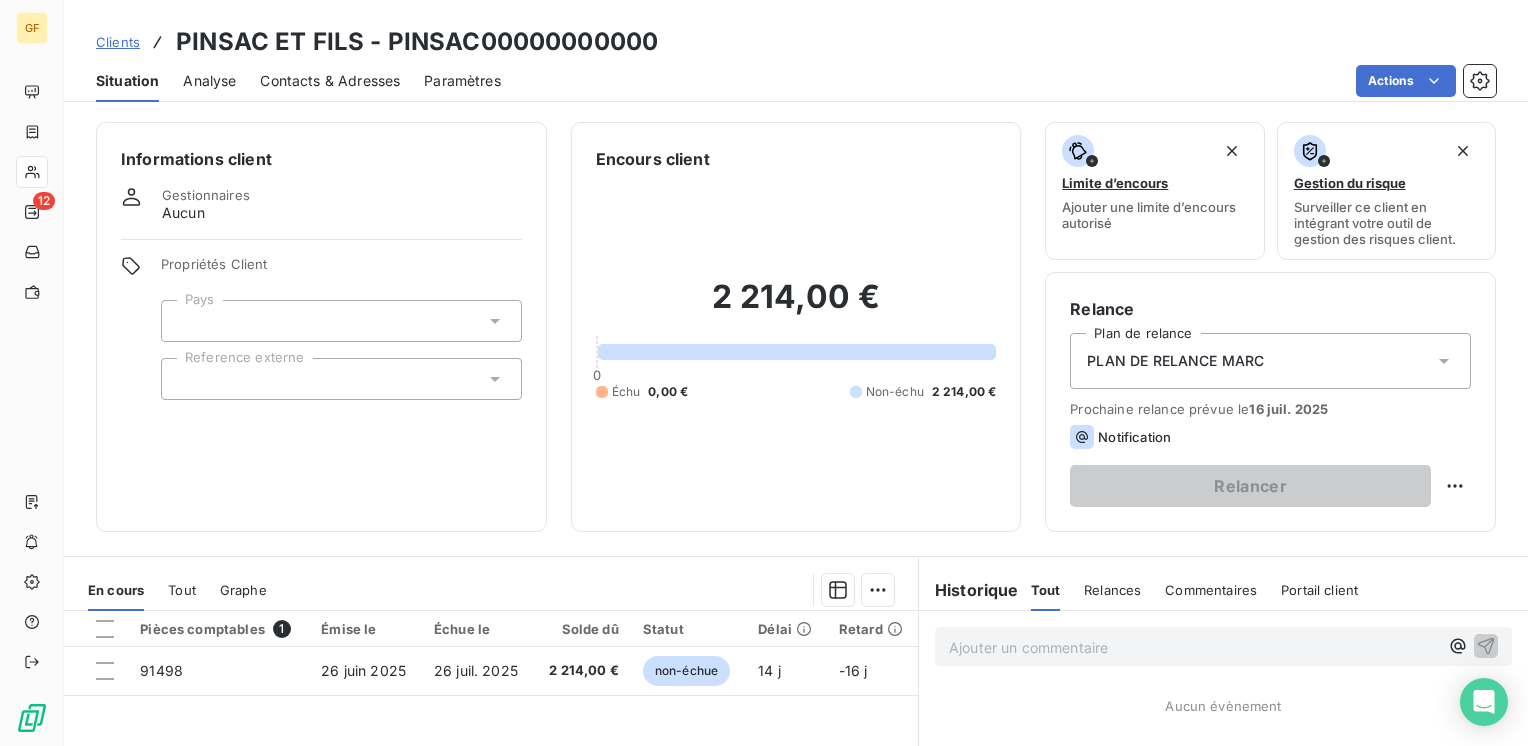 click on "Contacts & Adresses" at bounding box center [330, 81] 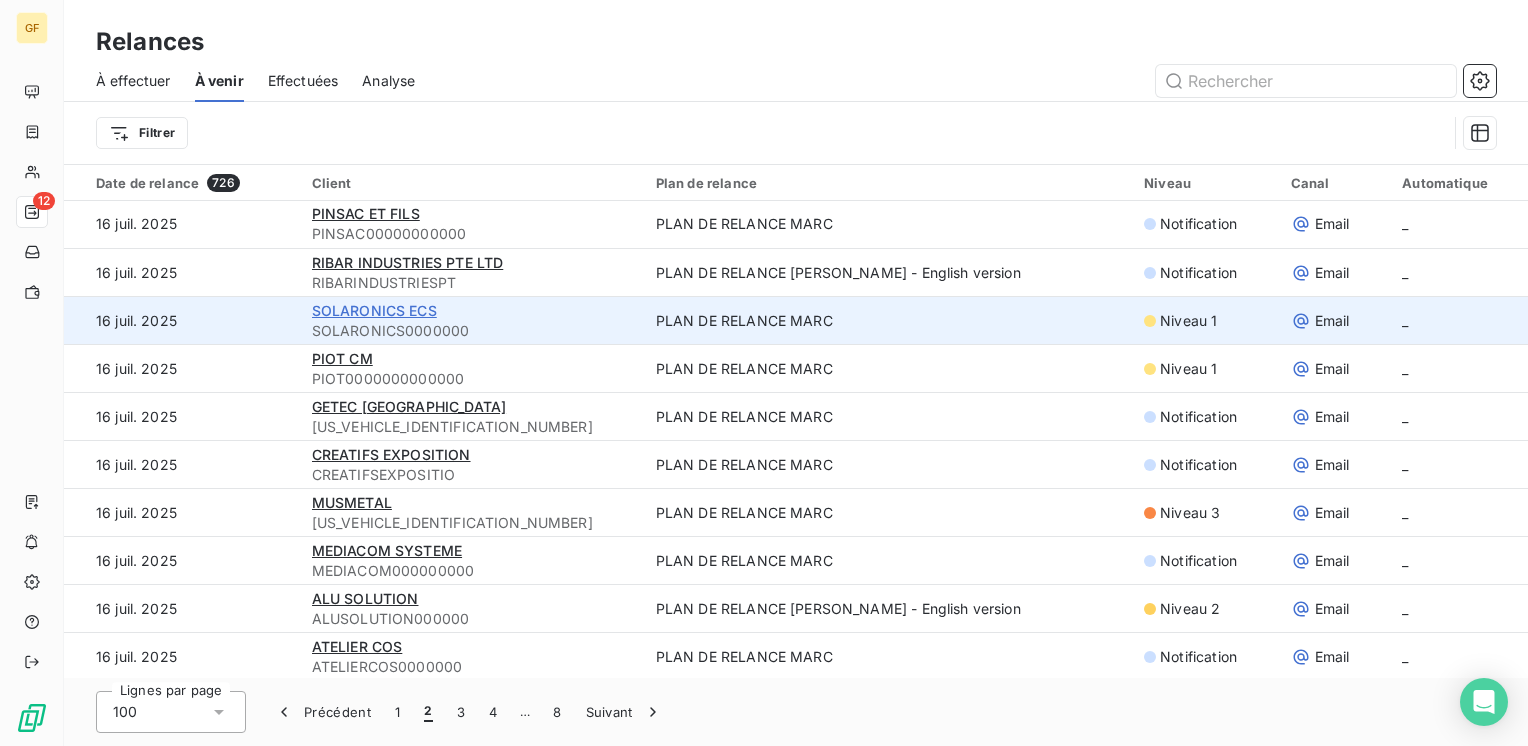 click on "SOLARONICS ECS" at bounding box center (374, 310) 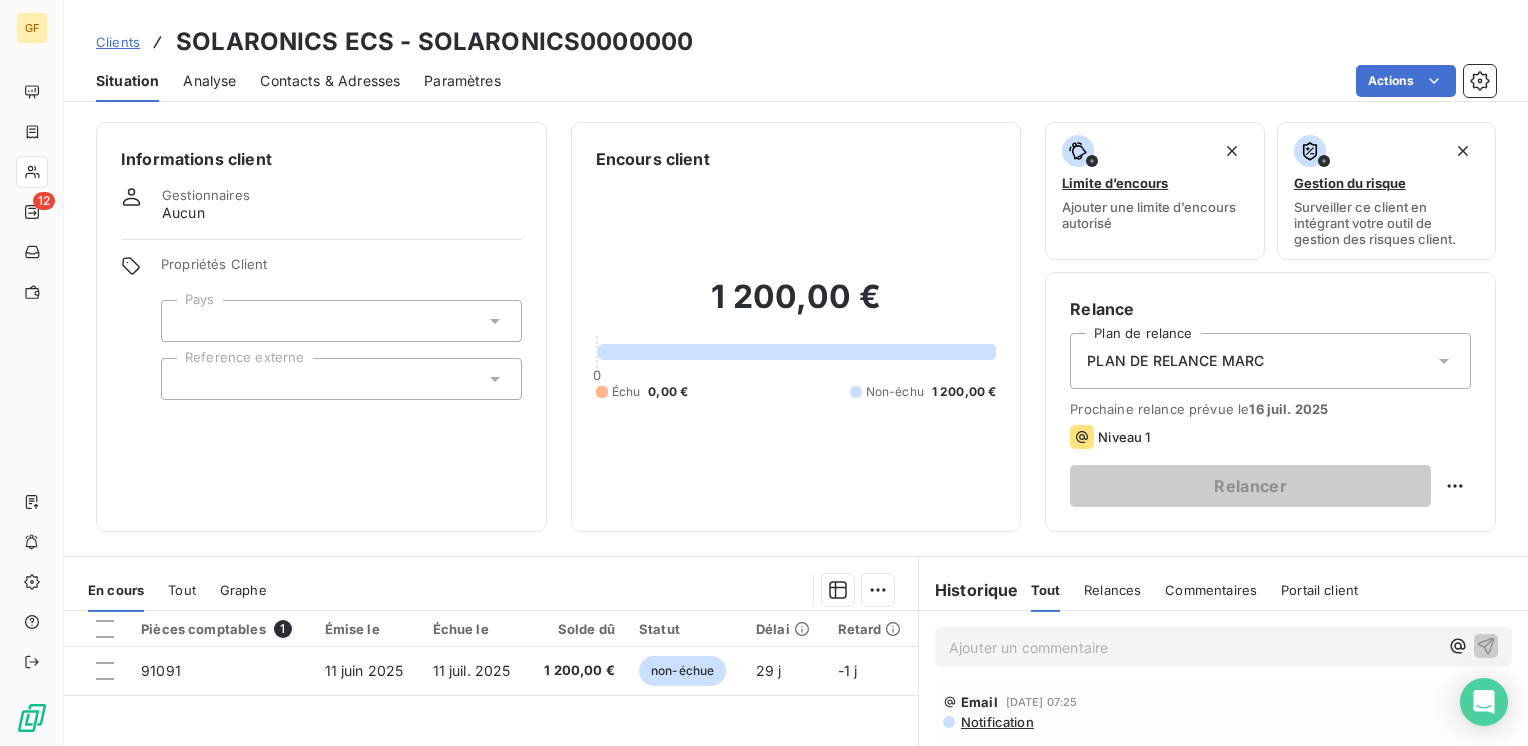 click on "Contacts & Adresses" at bounding box center (330, 81) 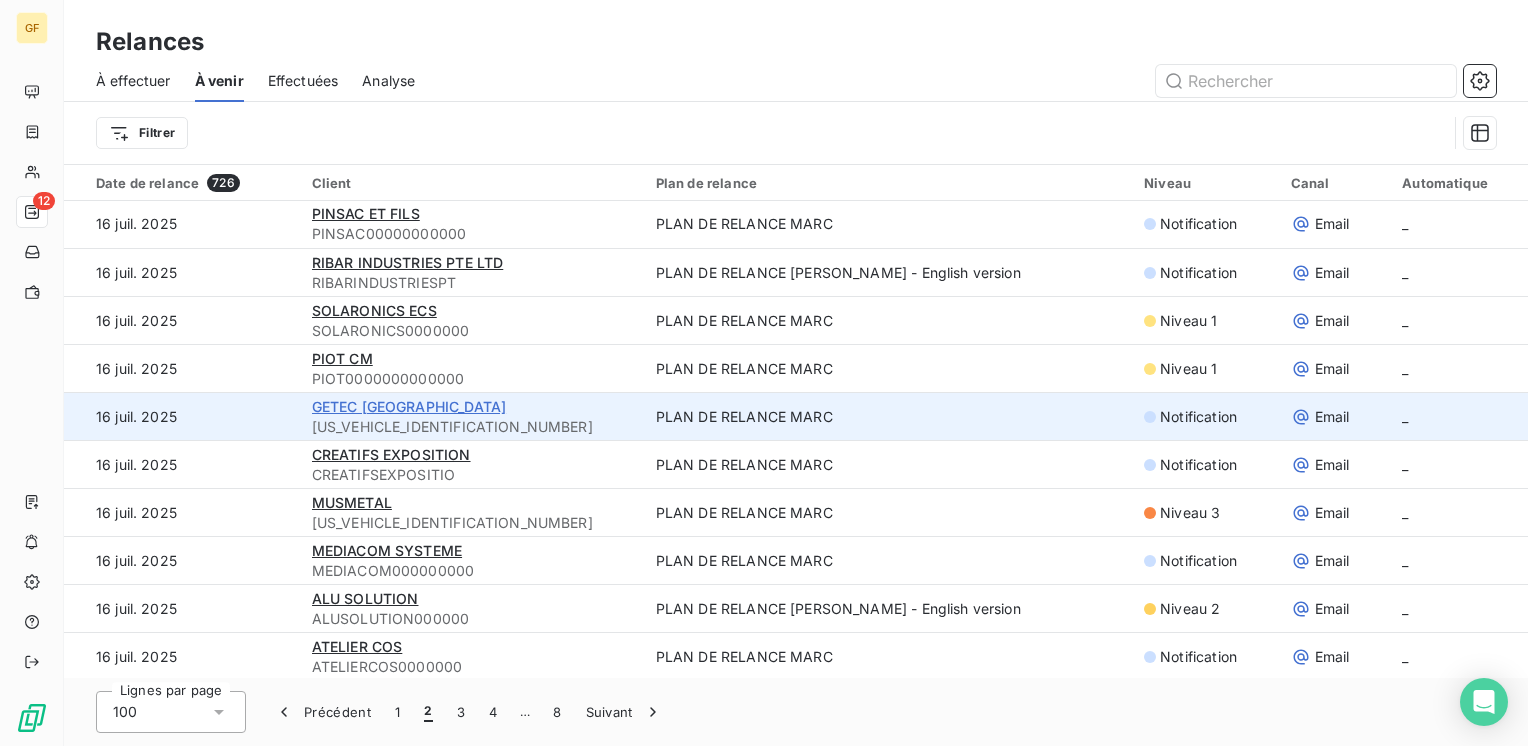 click on "GETEC [GEOGRAPHIC_DATA]" at bounding box center [409, 406] 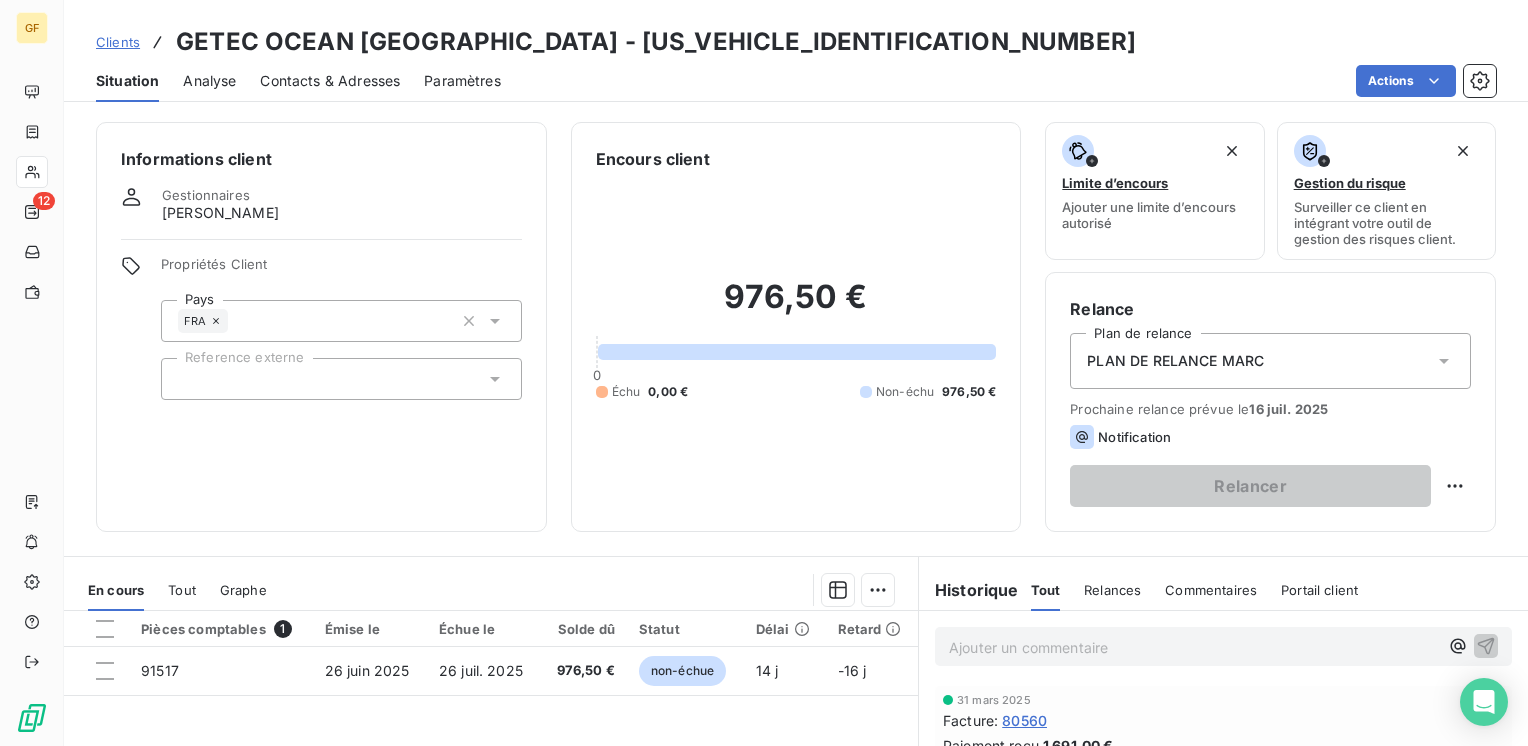 click on "Contacts & Adresses" at bounding box center (330, 81) 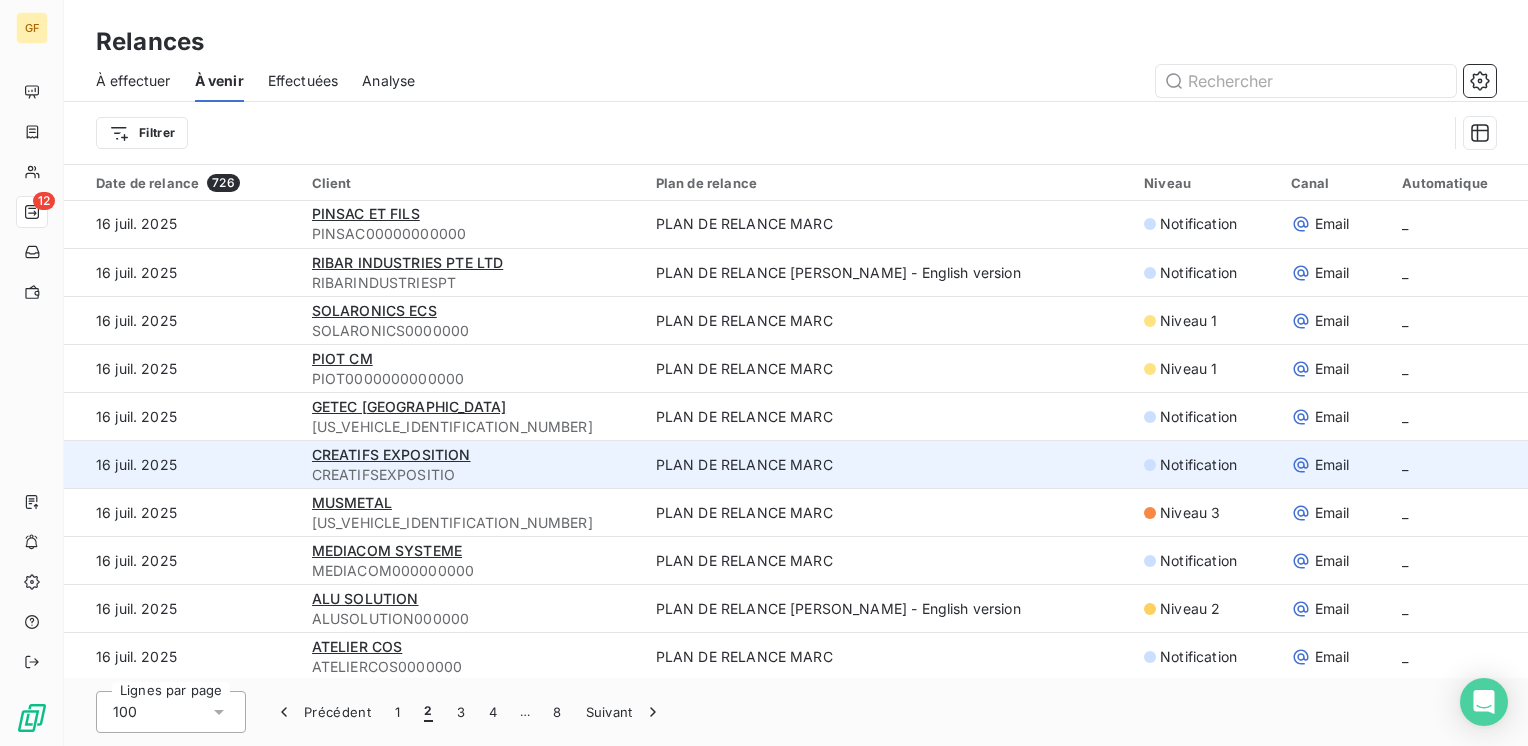scroll, scrollTop: 100, scrollLeft: 0, axis: vertical 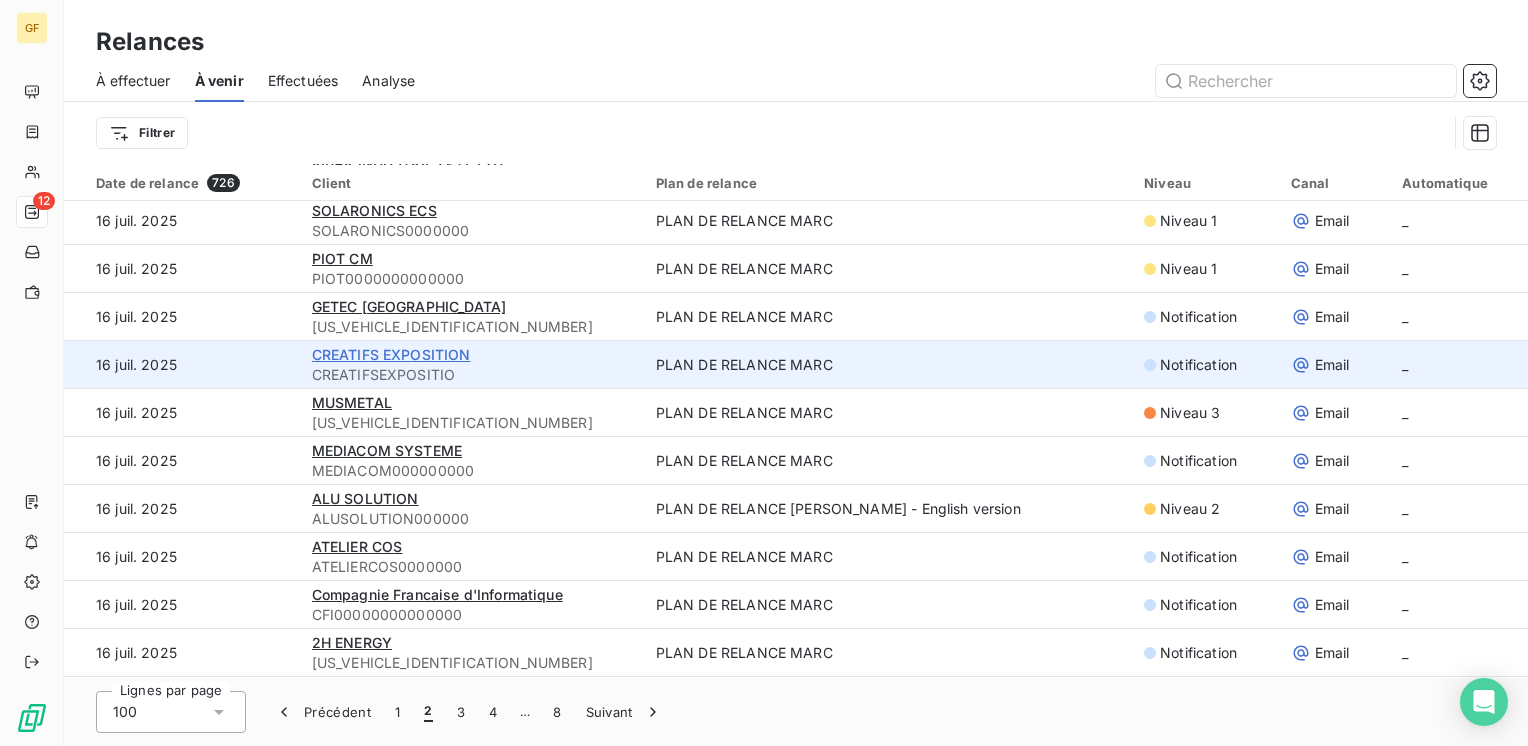 click on "CREATIFS EXPOSITION" at bounding box center [391, 354] 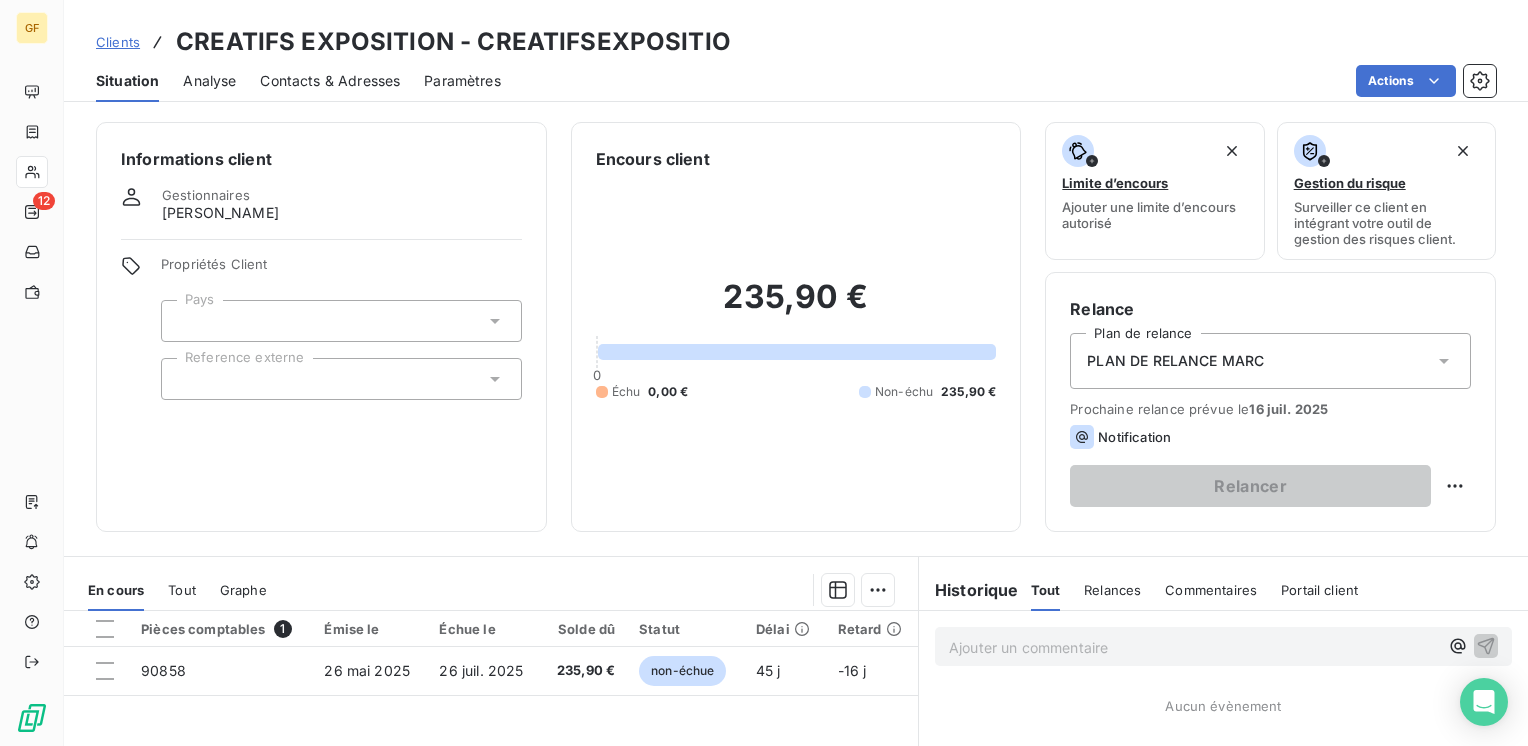 click on "Contacts & Adresses" at bounding box center [330, 81] 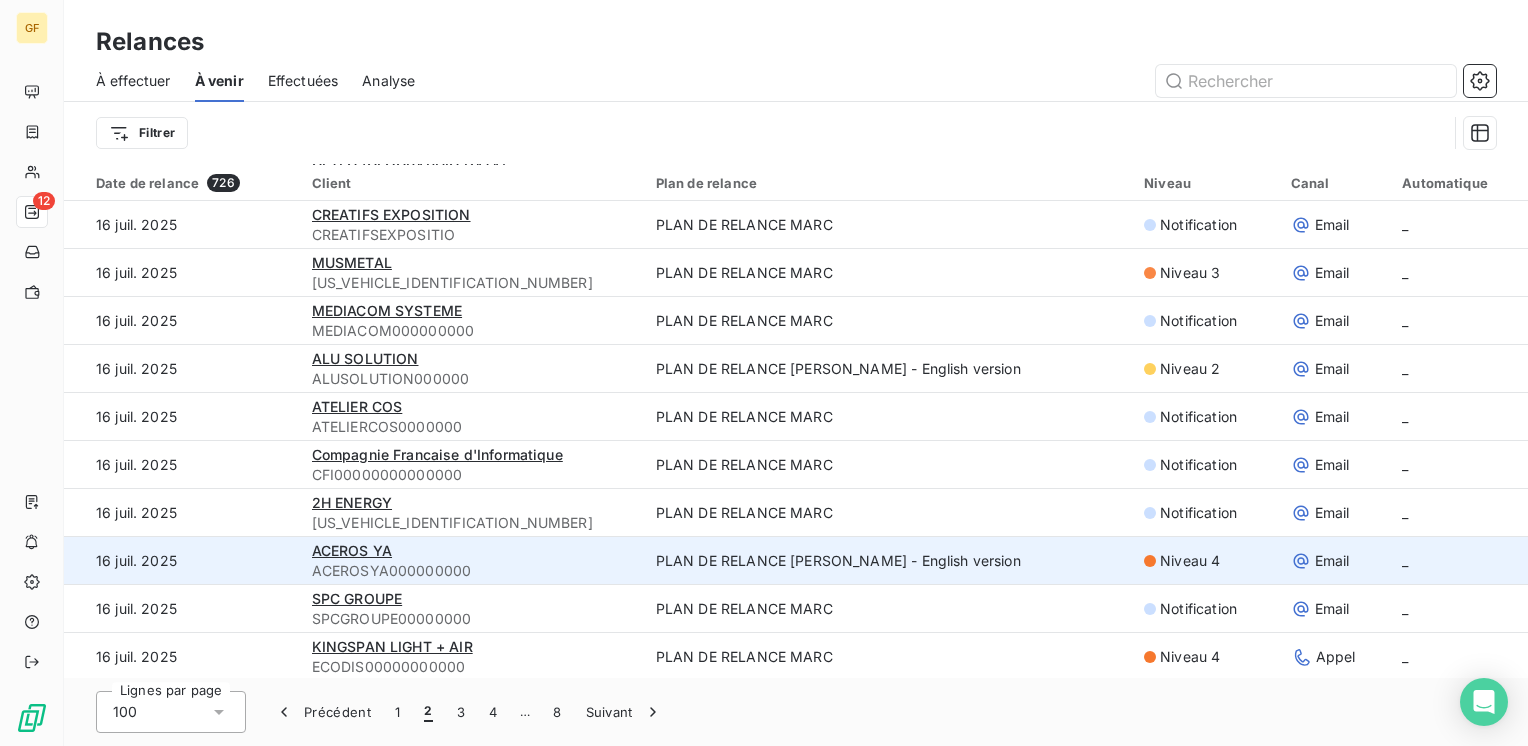 scroll, scrollTop: 400, scrollLeft: 0, axis: vertical 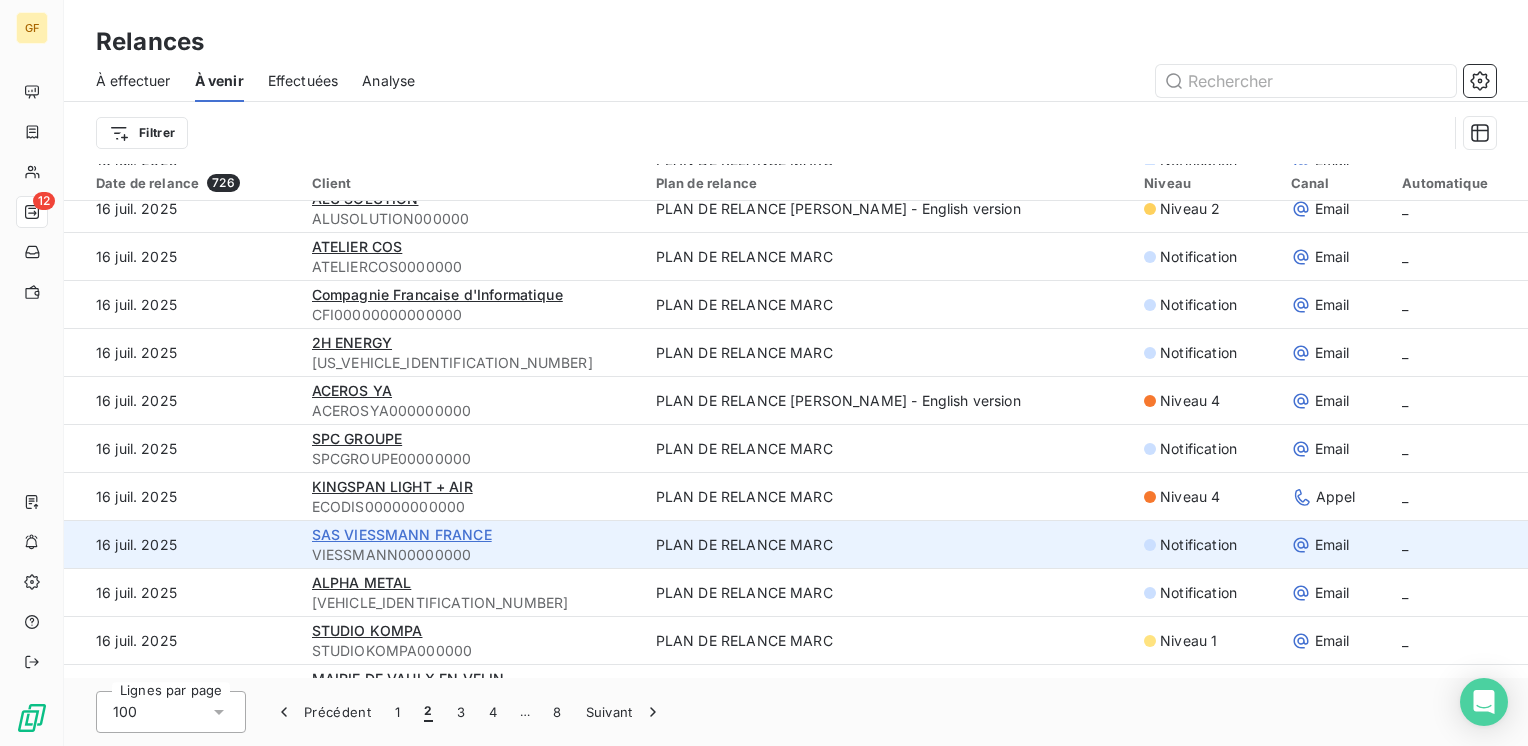 click on "SAS VIESSMANN FRANCE" at bounding box center (402, 534) 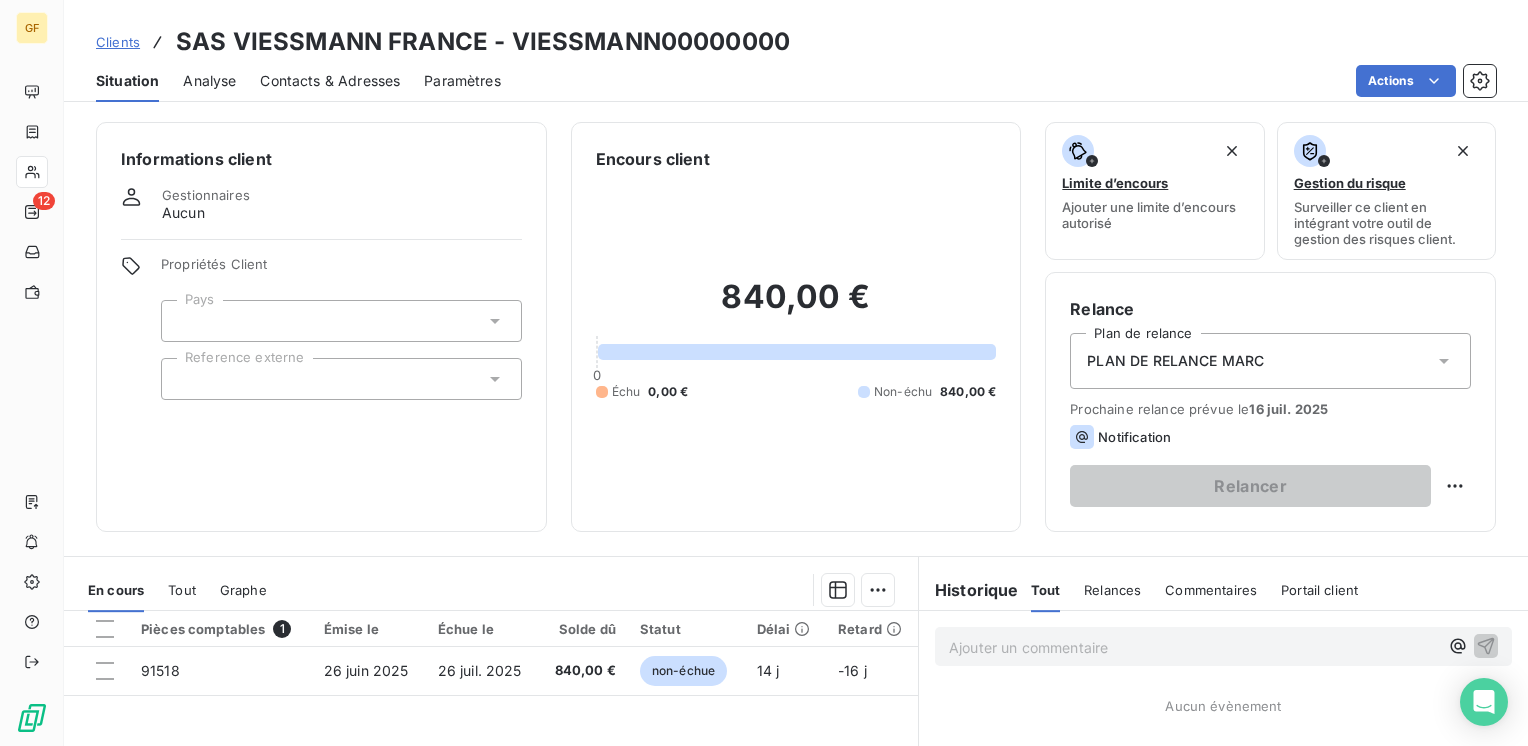 click on "Contacts & Adresses" at bounding box center (330, 81) 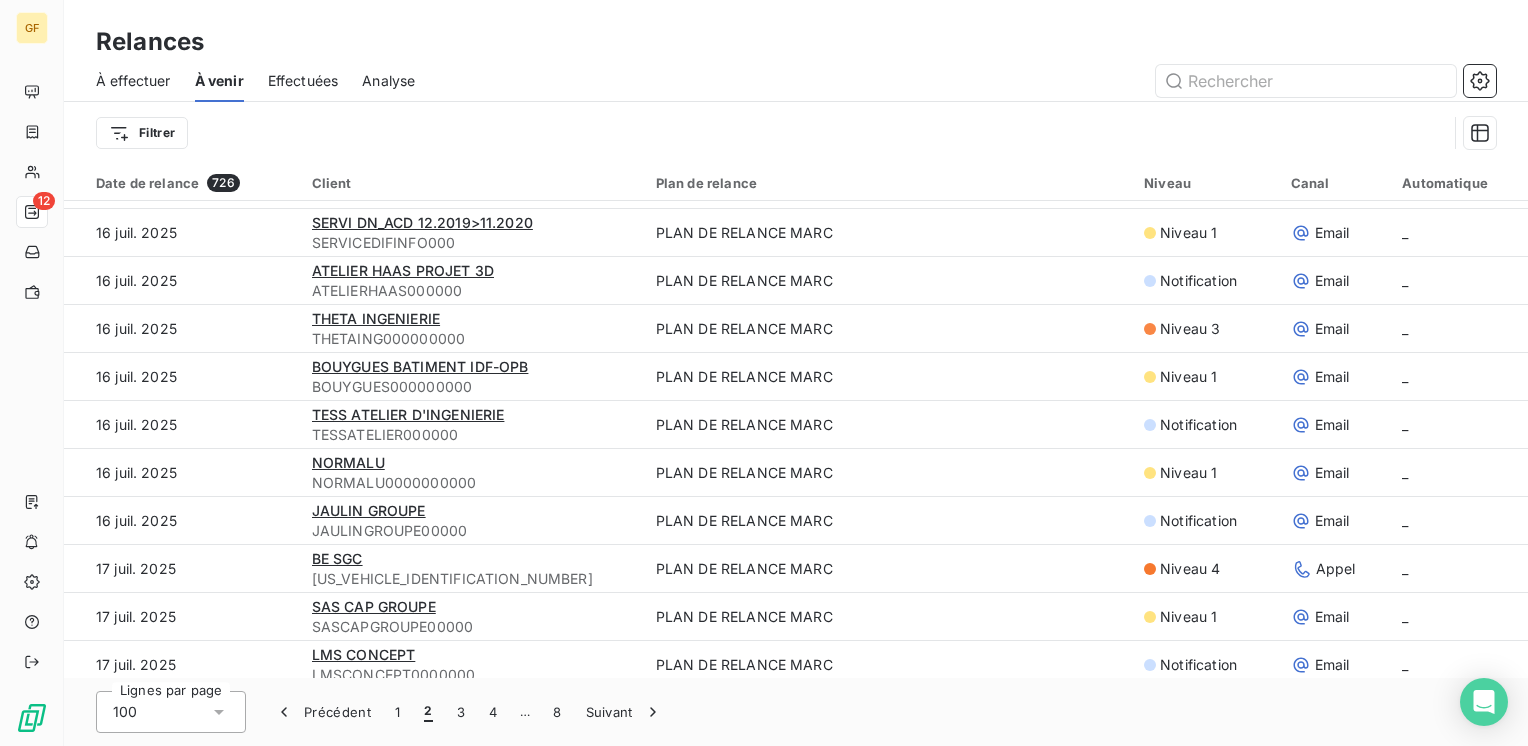 scroll, scrollTop: 1100, scrollLeft: 0, axis: vertical 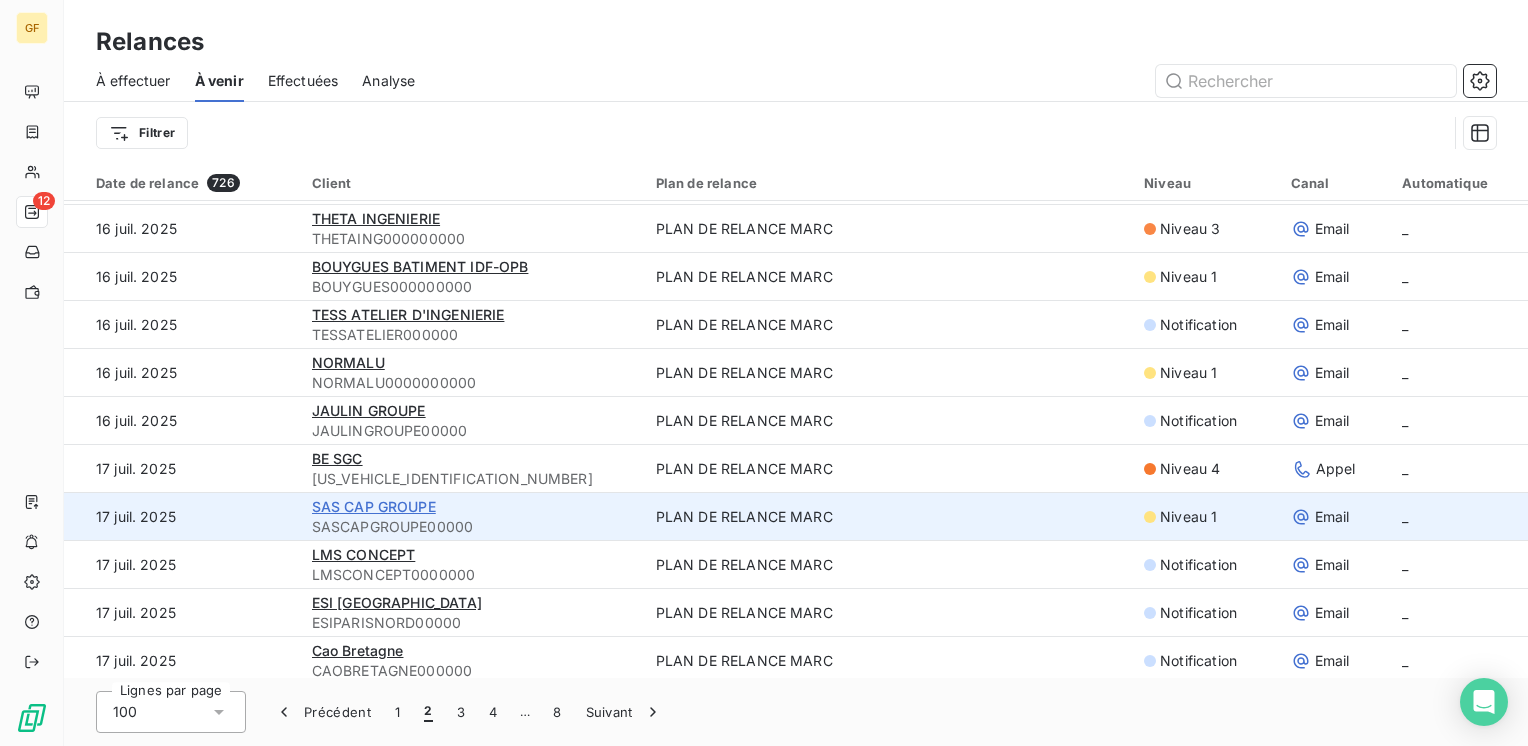 click on "SAS CAP GROUPE" at bounding box center [374, 506] 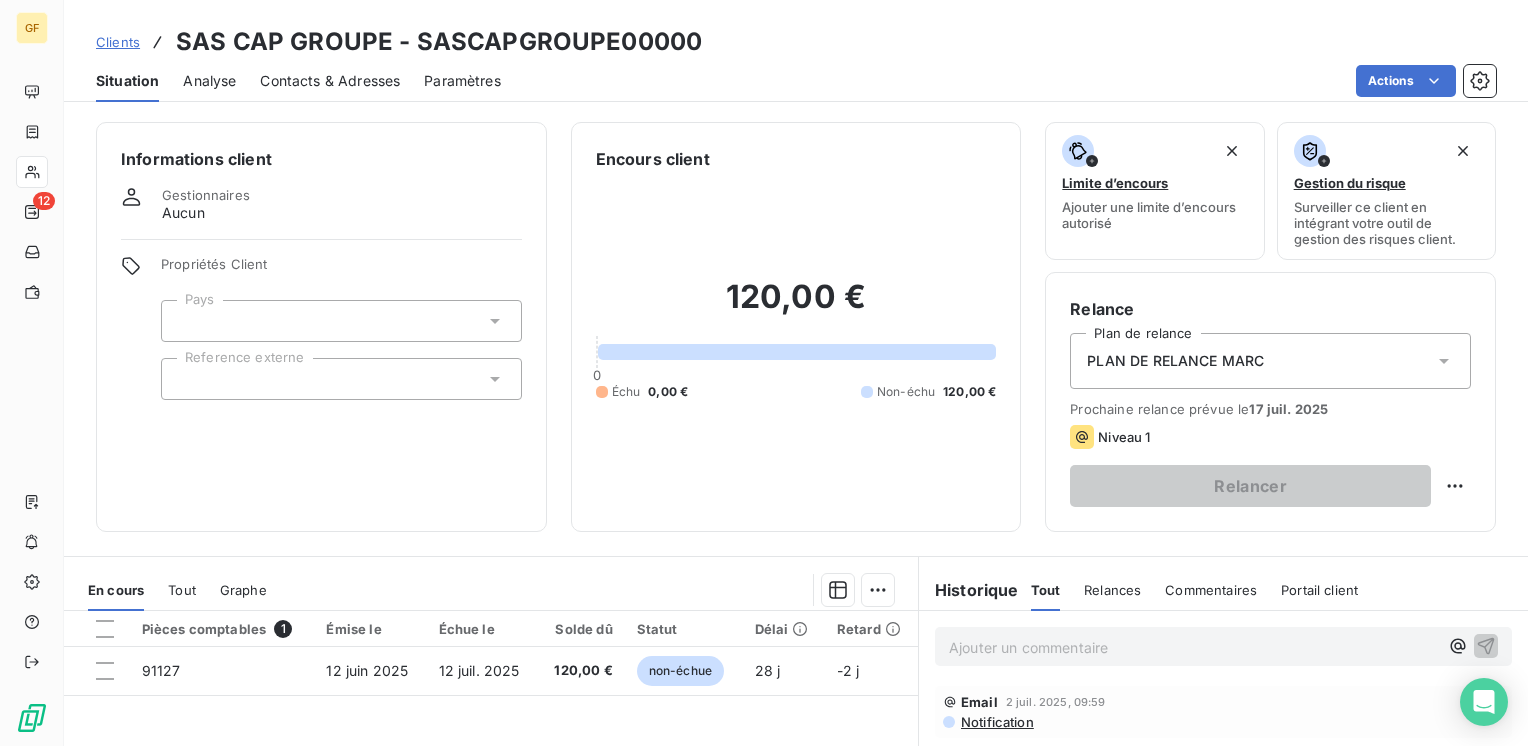 click on "Contacts & Adresses" at bounding box center (330, 81) 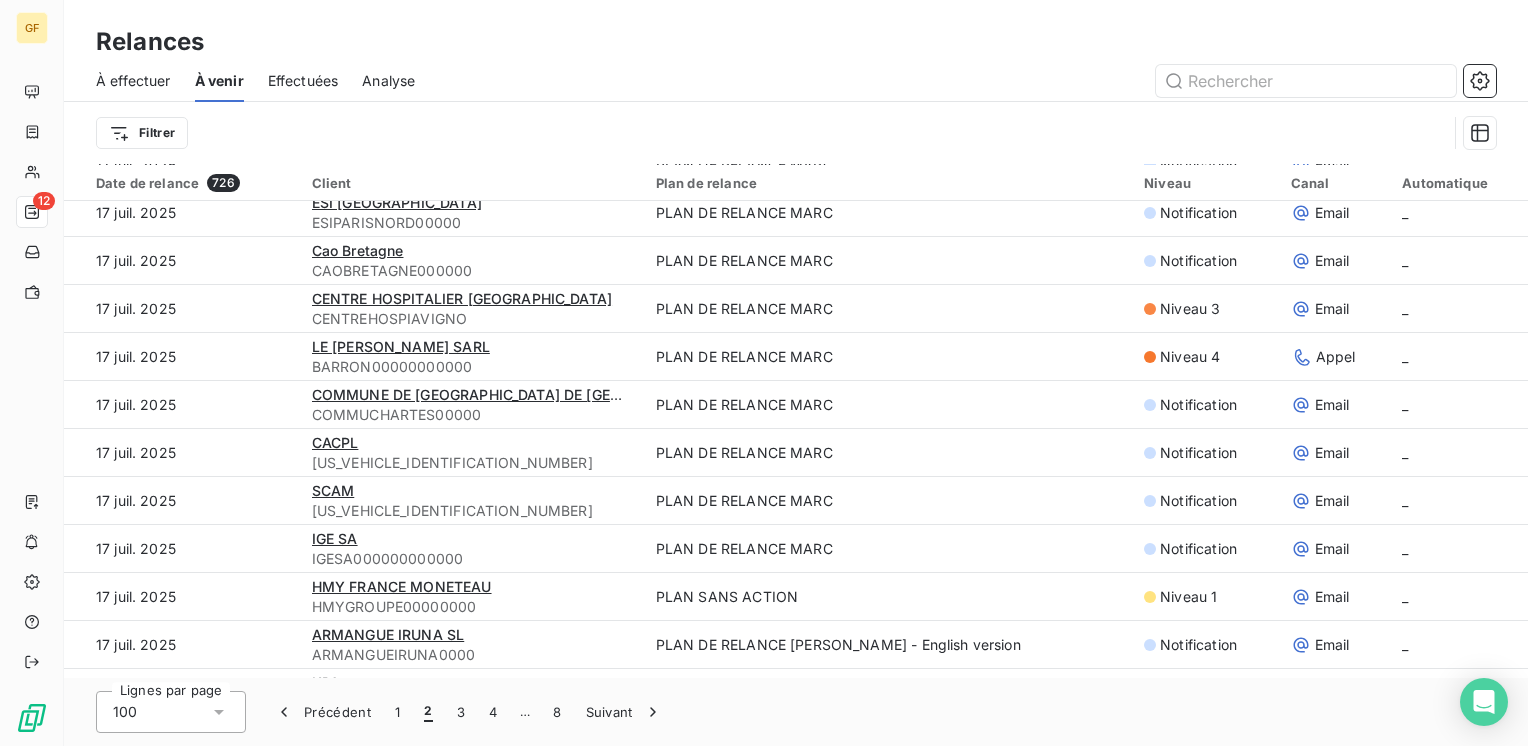 scroll, scrollTop: 1600, scrollLeft: 0, axis: vertical 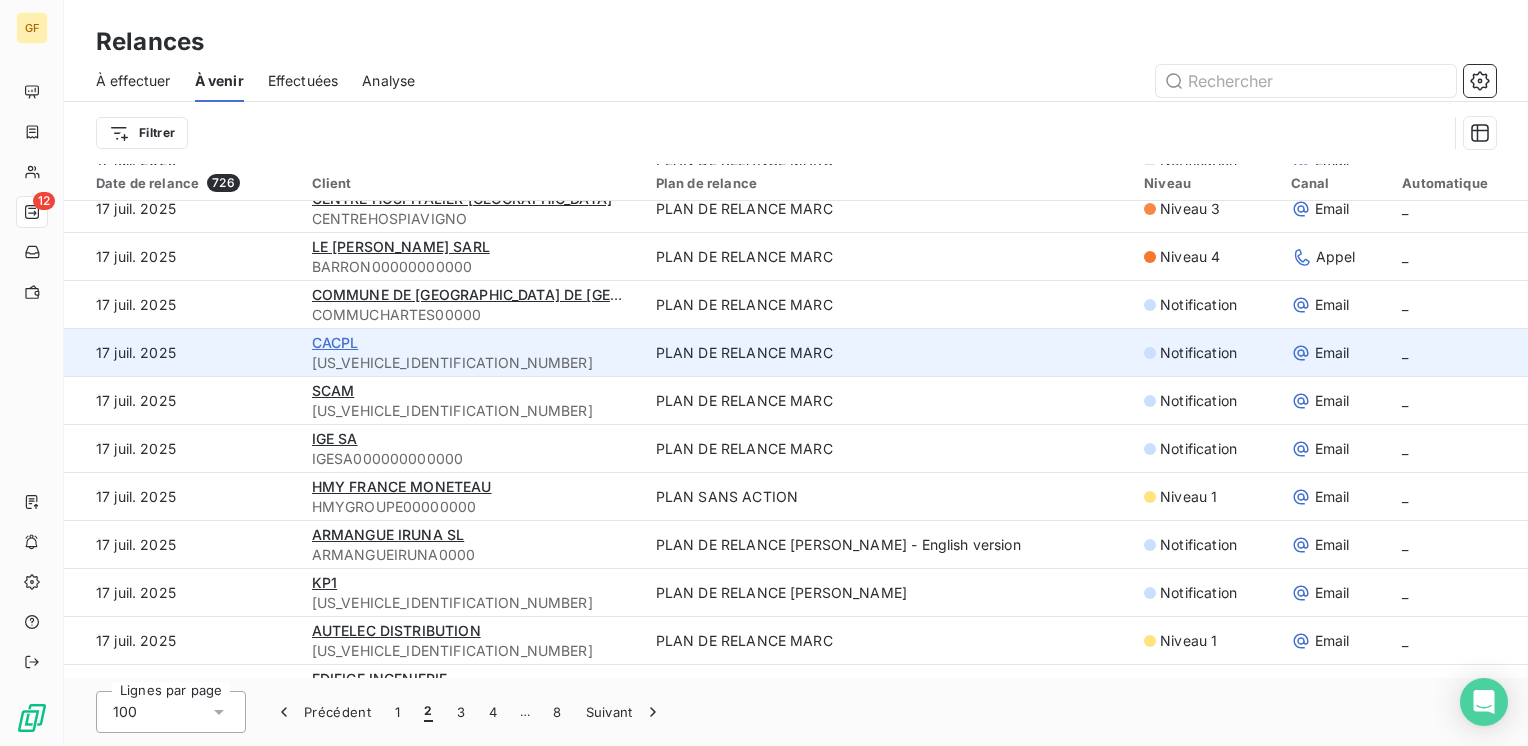click on "CACPL" at bounding box center (335, 342) 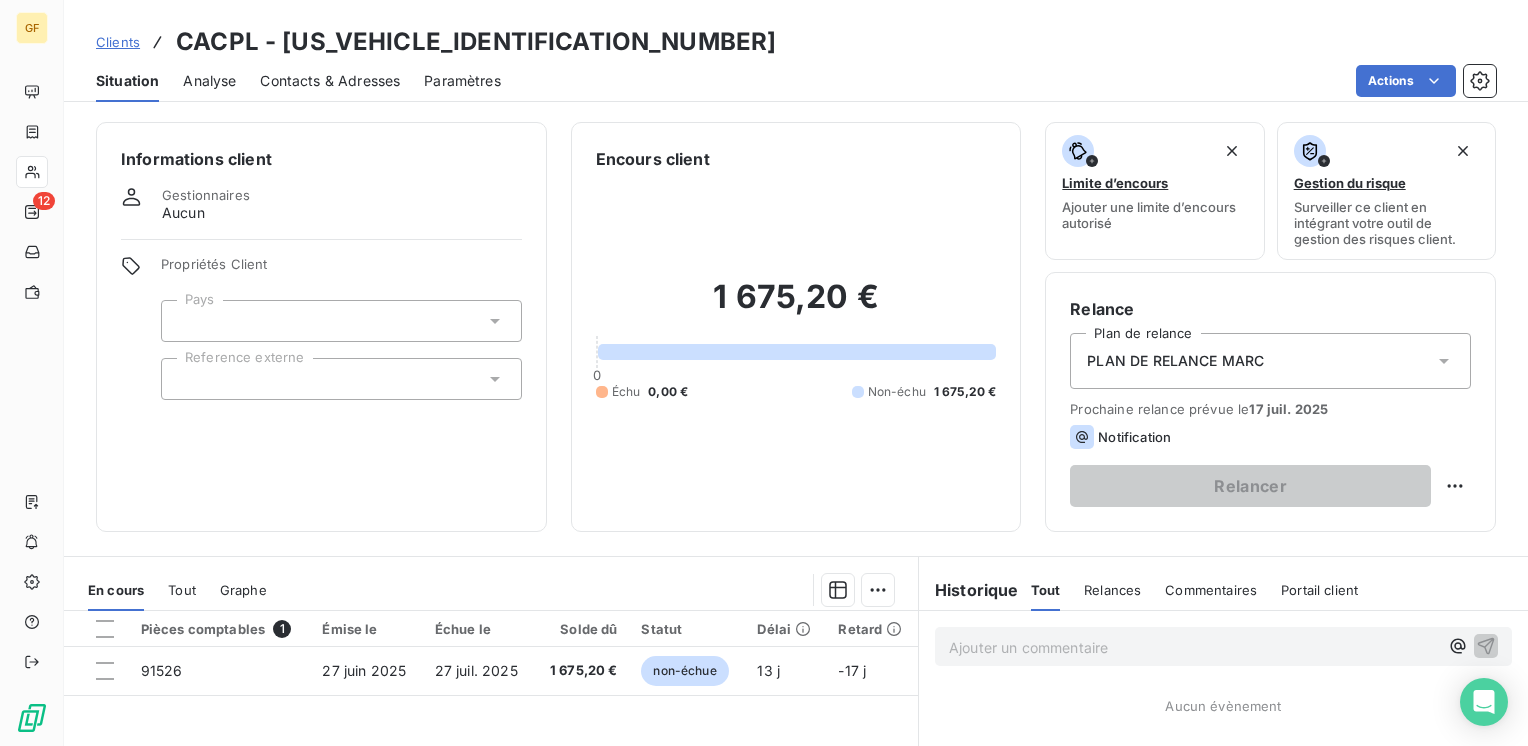 click on "Contacts & Adresses" at bounding box center (330, 81) 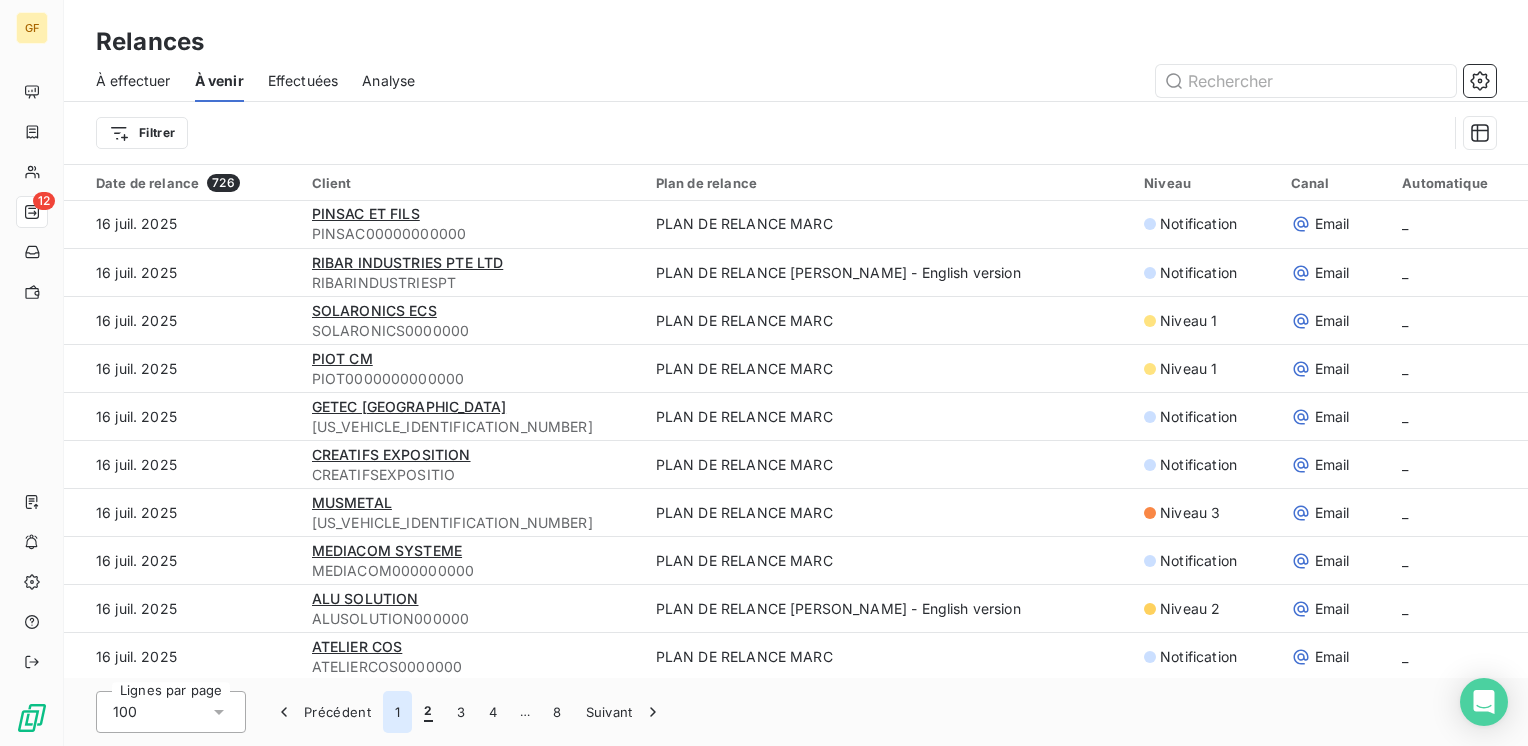 click on "1" at bounding box center [397, 712] 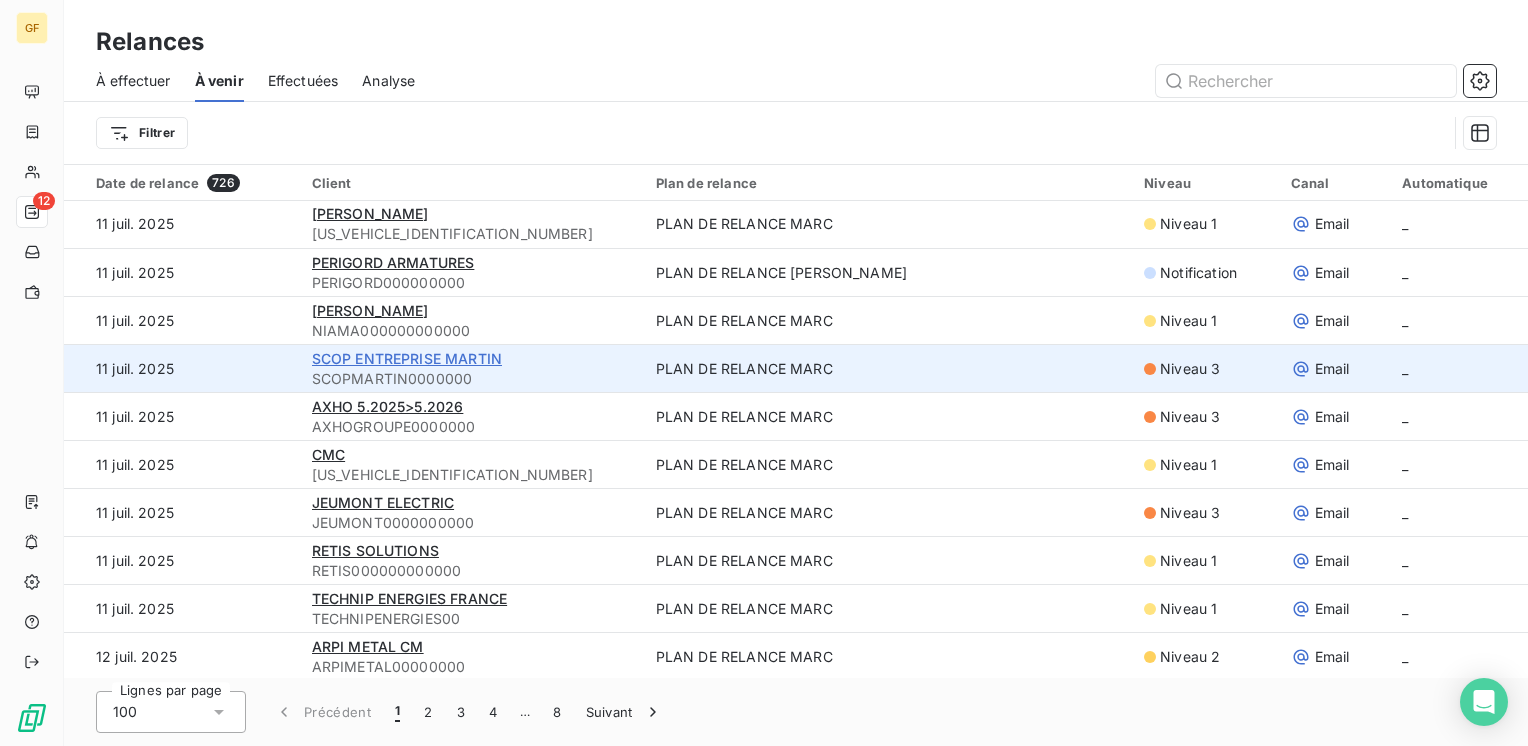 click on "SCOP ENTREPRISE MARTIN" at bounding box center (407, 358) 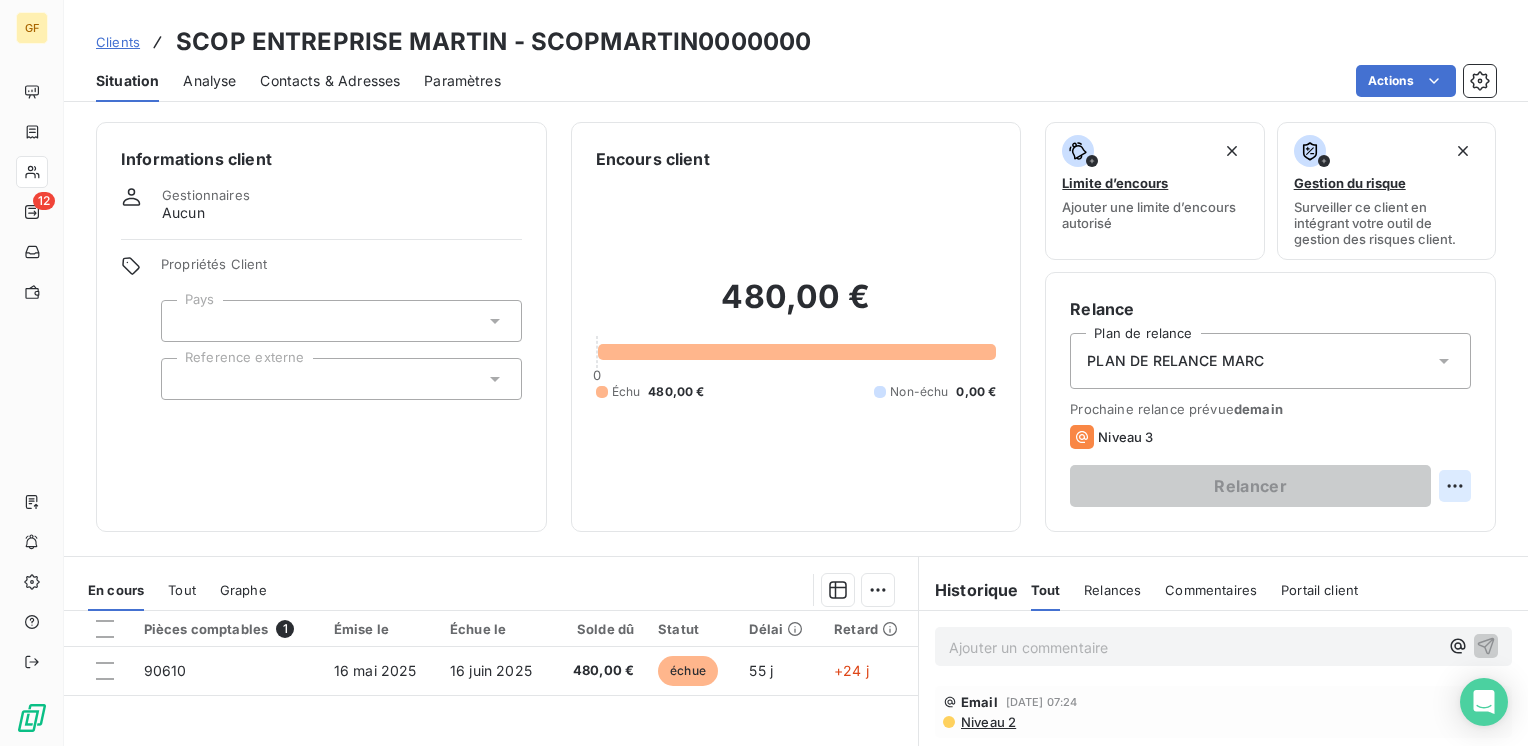click on "GF 12 Clients SCOP ENTREPRISE MARTIN - SCOPMARTIN0000000 Situation Analyse Contacts & Adresses Paramètres Actions Informations client Gestionnaires Aucun Propriétés Client Pays Reference externe Encours client   480,00 € 0 Échu 480,00 € Non-échu 0,00 €     Limite d’encours Ajouter une limite d’encours autorisé Gestion du risque Surveiller ce client en intégrant votre outil de gestion des risques client. Relance Plan de relance PLAN DE RELANCE [PERSON_NAME] relance prévue  [DATE] Niveau 3 Relancer En cours Tout Graphe Pièces comptables 1 Émise le Échue le Solde dû Statut Délai   Retard   90610 [DATE] [DATE] 480,00 € échue 55 j +24 j Lignes par page 25 Précédent 1 Suivant Historique Tout Relances Commentaires Portail client Tout Relances Commentaires Portail client Ajouter un commentaire ﻿ Email [DATE] 07:24 Niveau 2 Email [DATE] 09:40 Niveau 1 Email [DATE] 07:44 Notification" at bounding box center [764, 373] 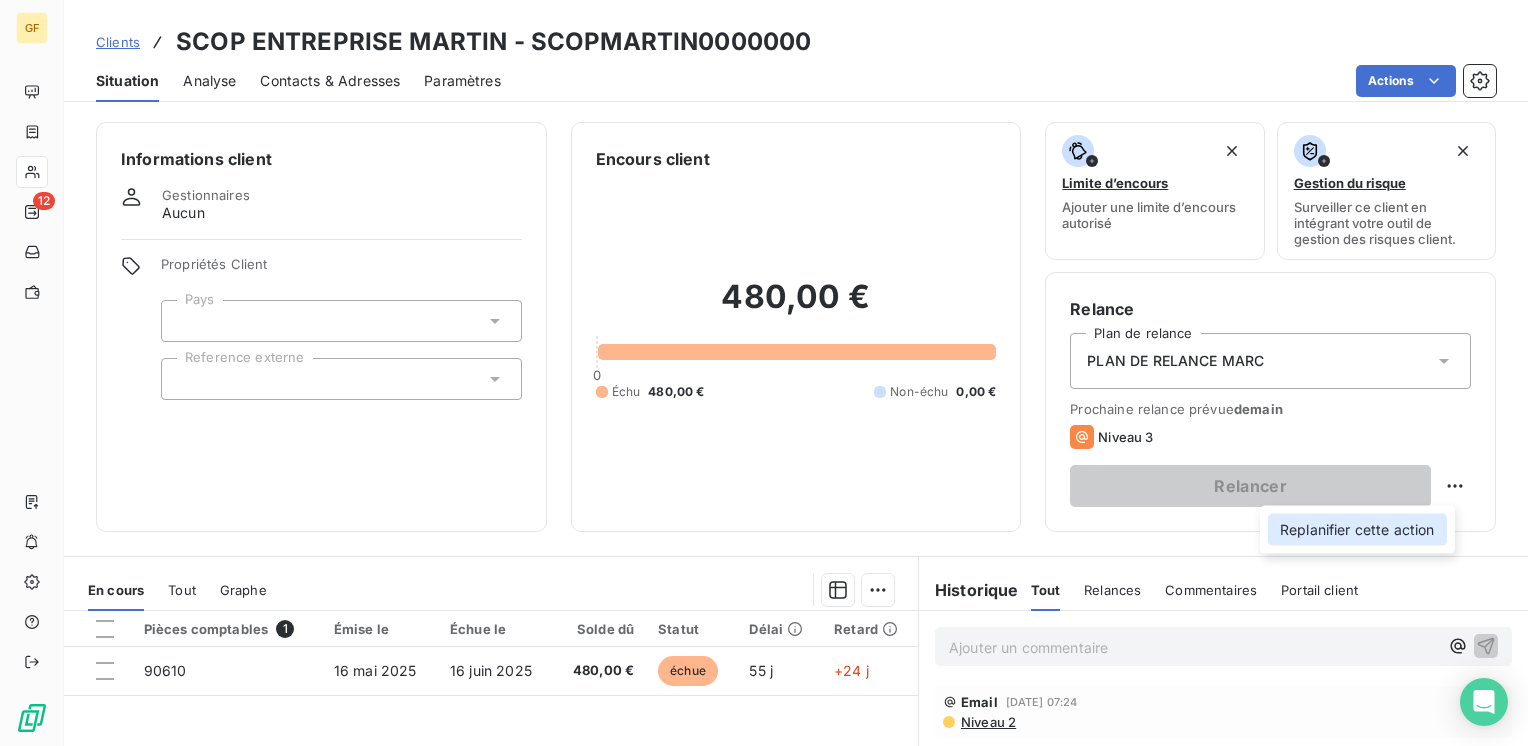 click on "Replanifier cette action" at bounding box center [1357, 530] 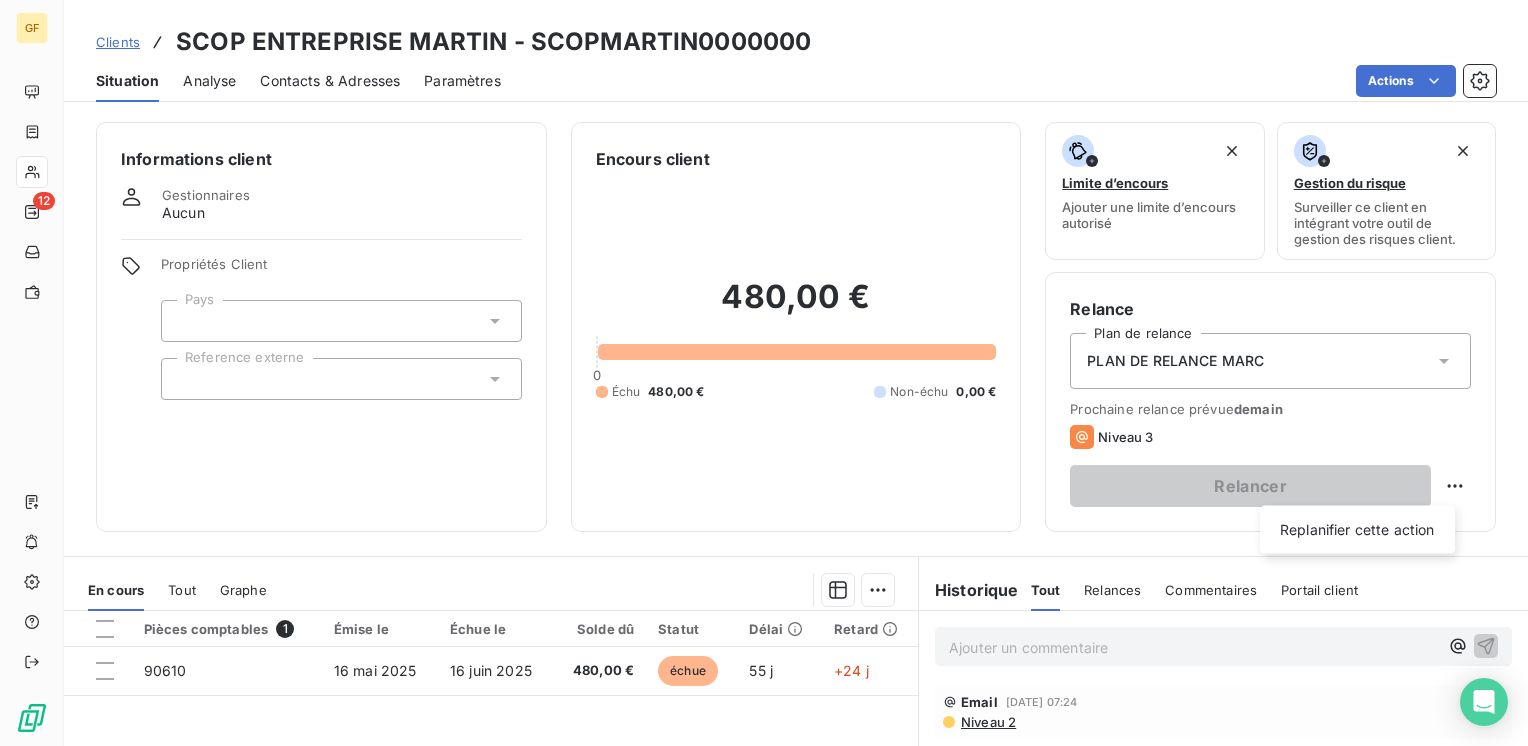 select on "6" 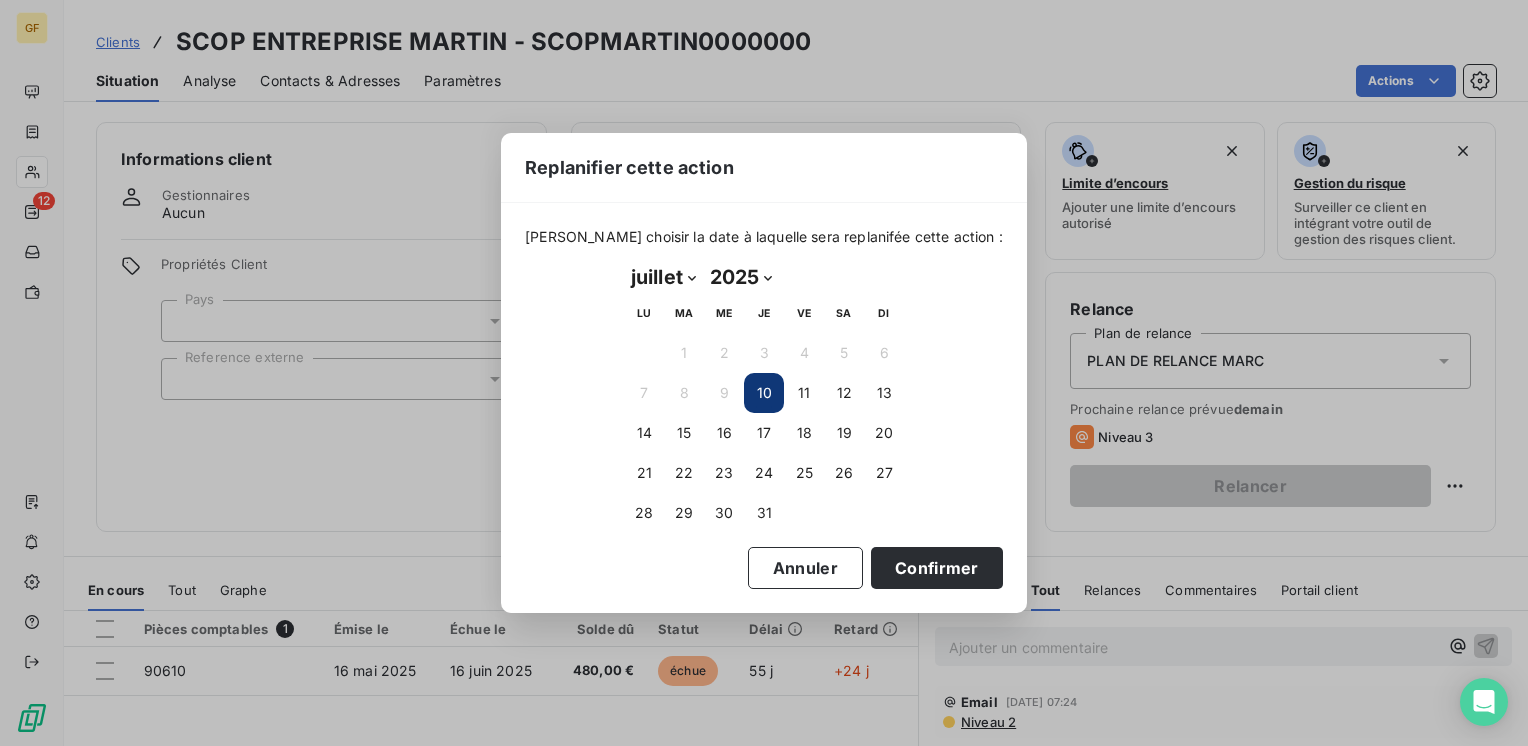 click on "10" at bounding box center (764, 393) 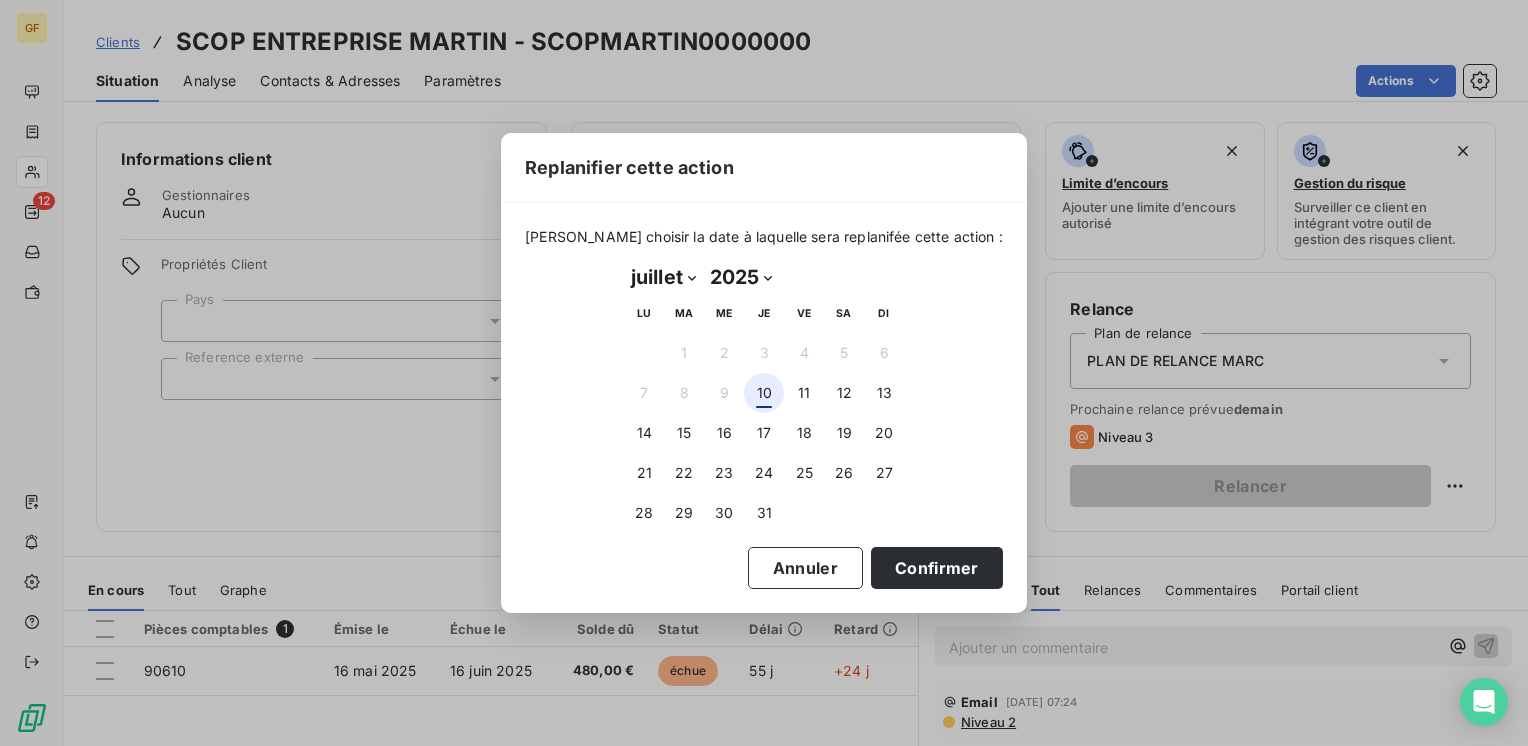 click on "10" at bounding box center (764, 393) 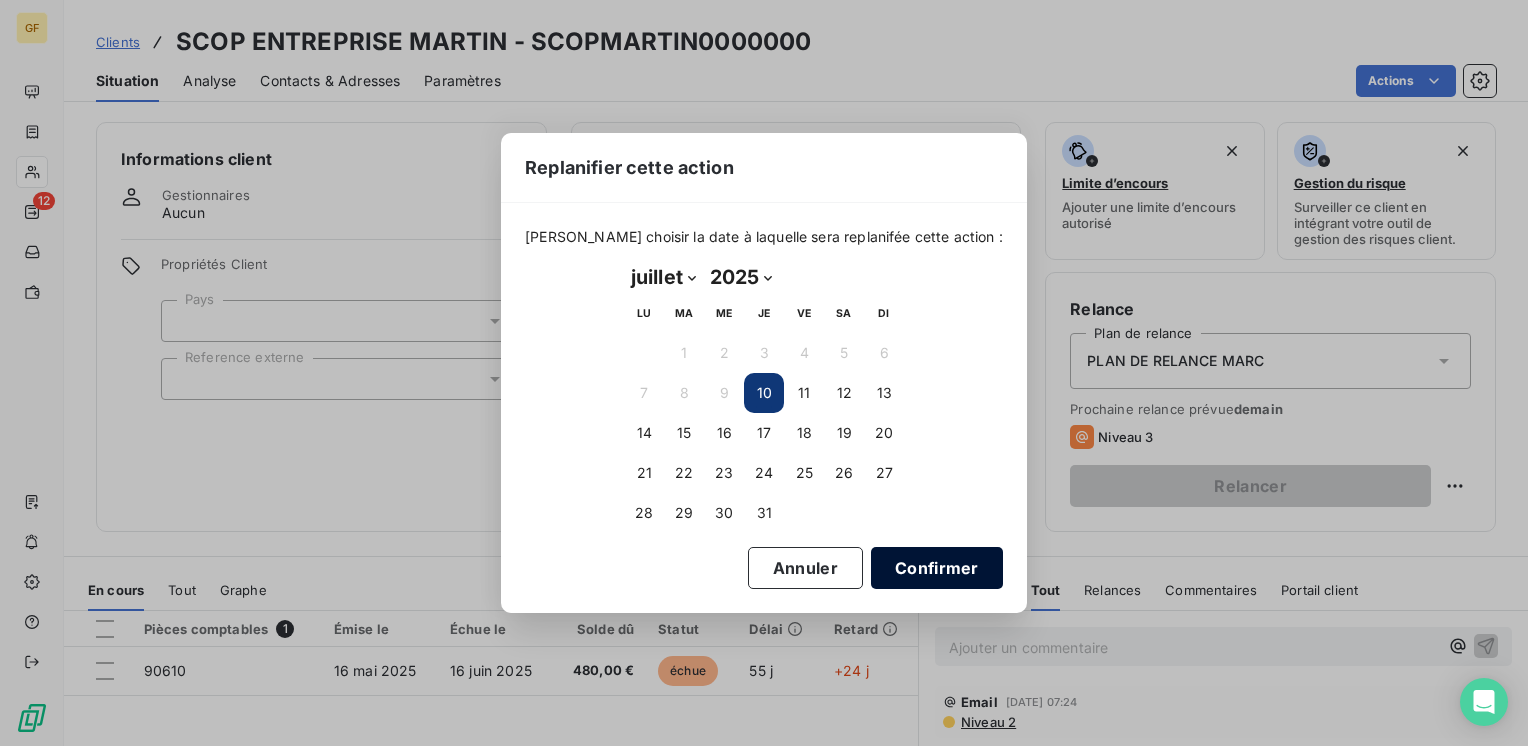 click on "Confirmer" at bounding box center (937, 568) 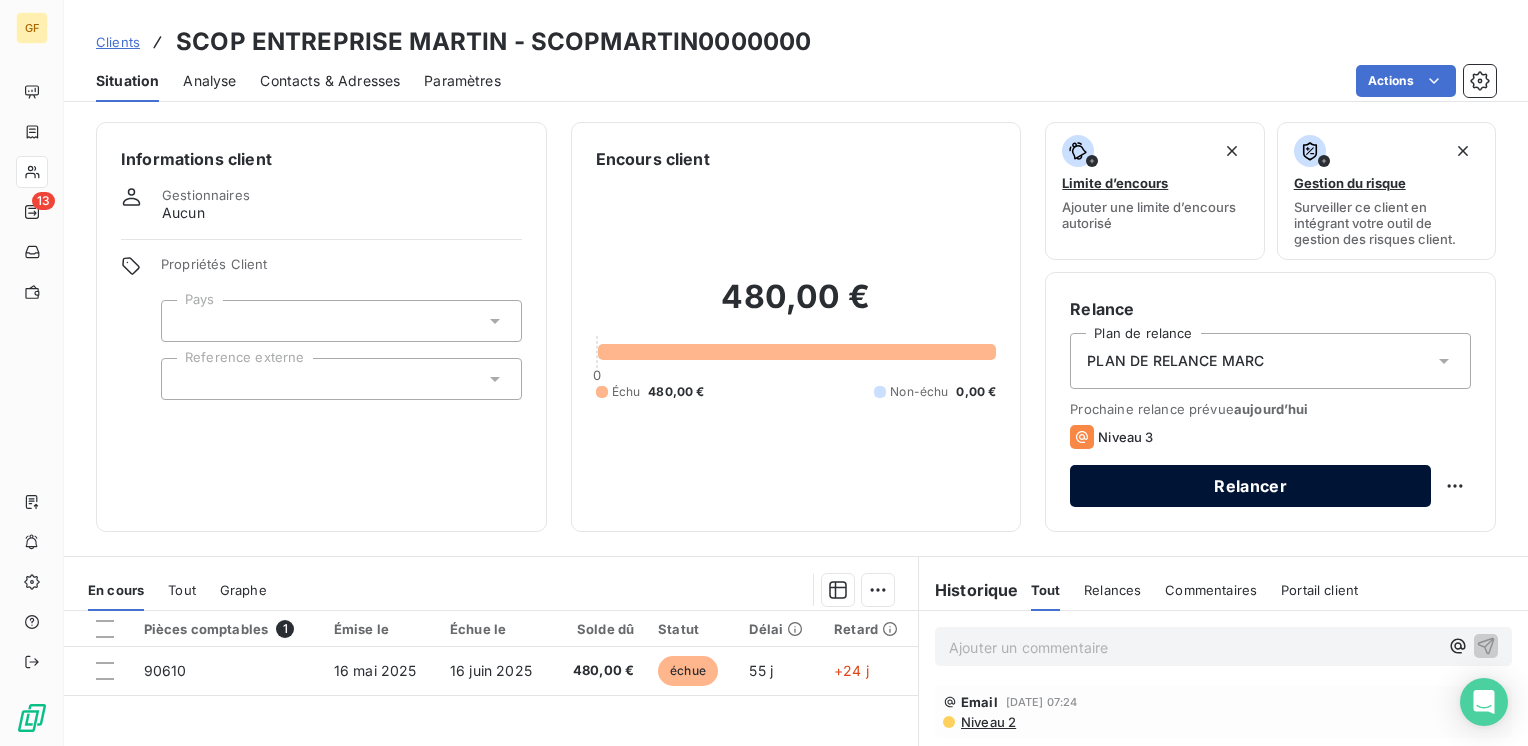 click on "Relancer" at bounding box center (1250, 486) 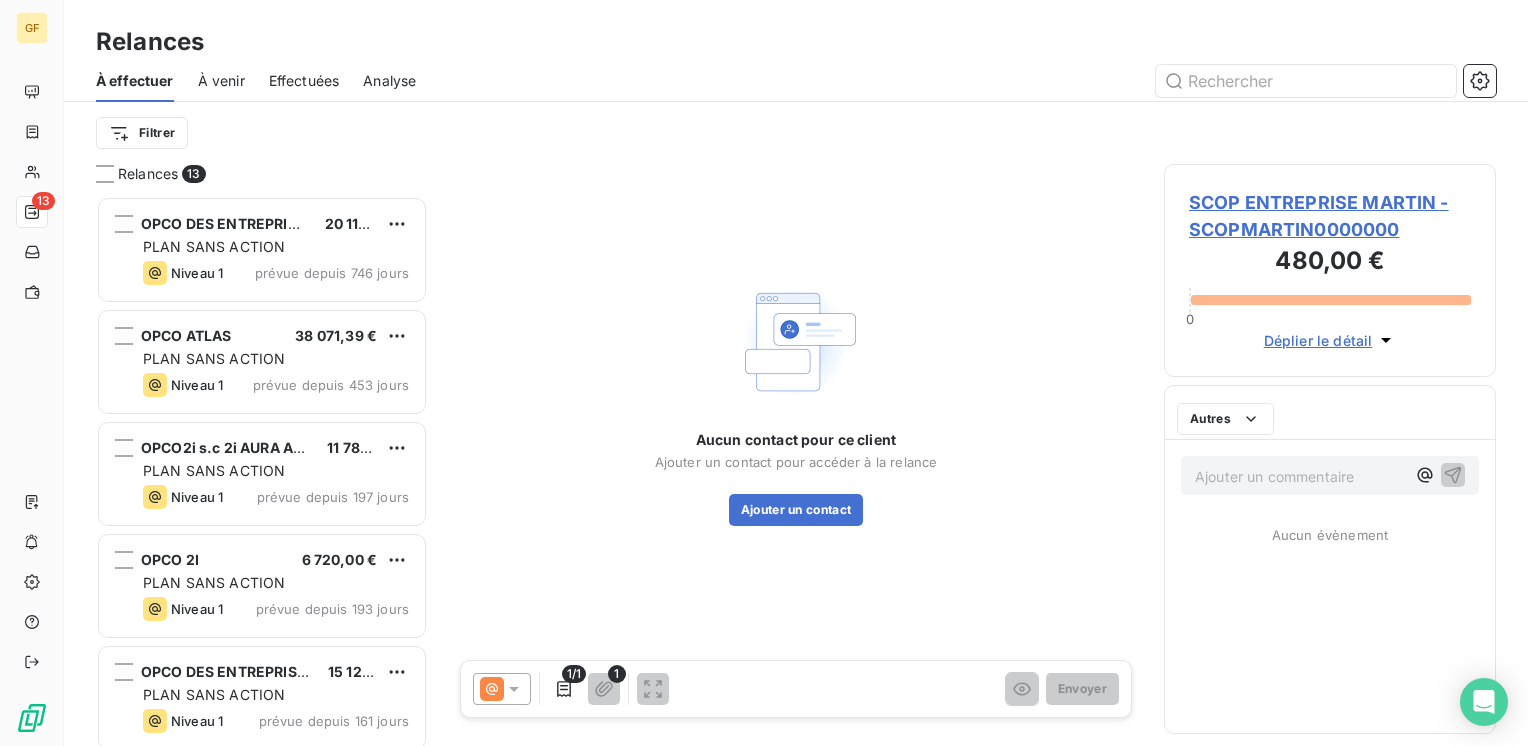 scroll, scrollTop: 16, scrollLeft: 16, axis: both 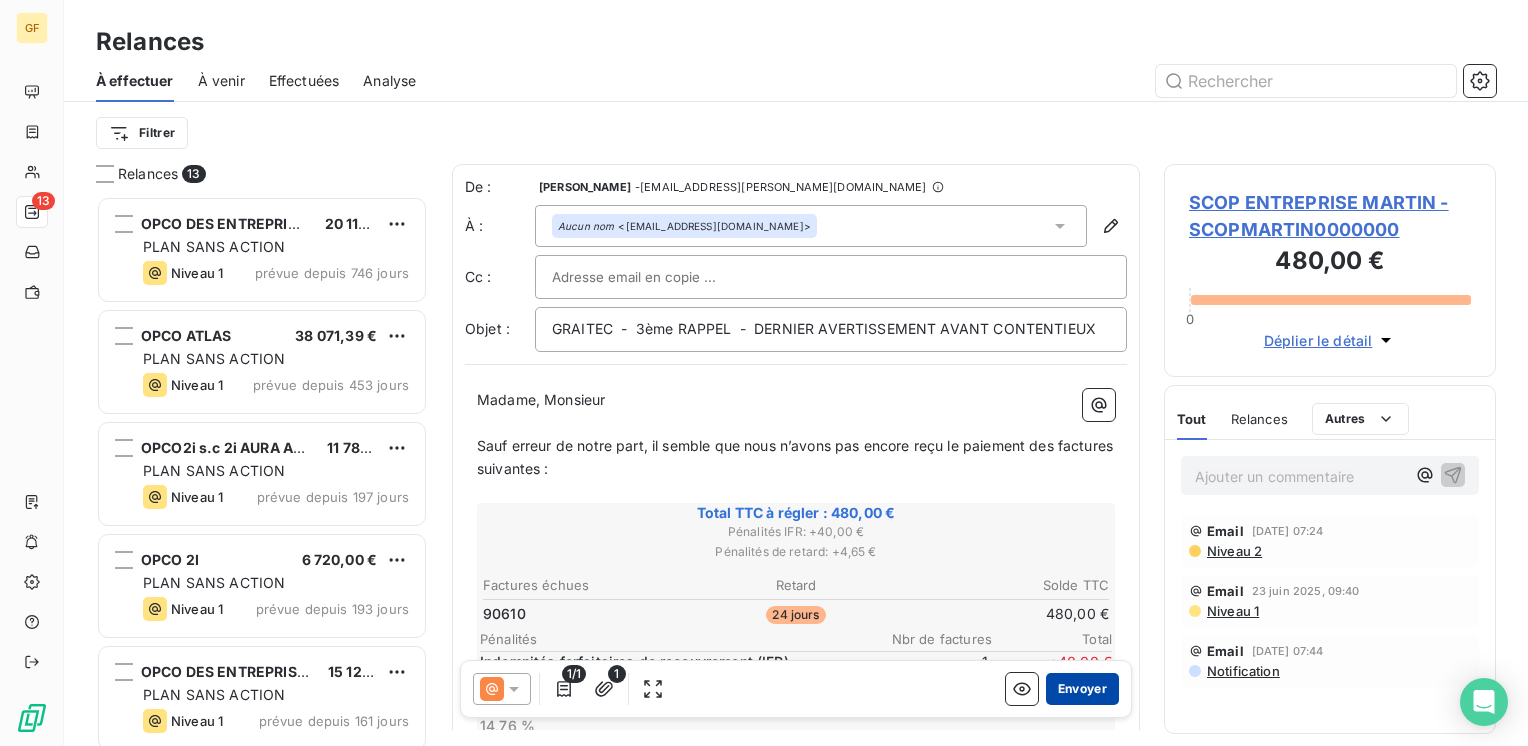 click on "Envoyer" at bounding box center (1082, 689) 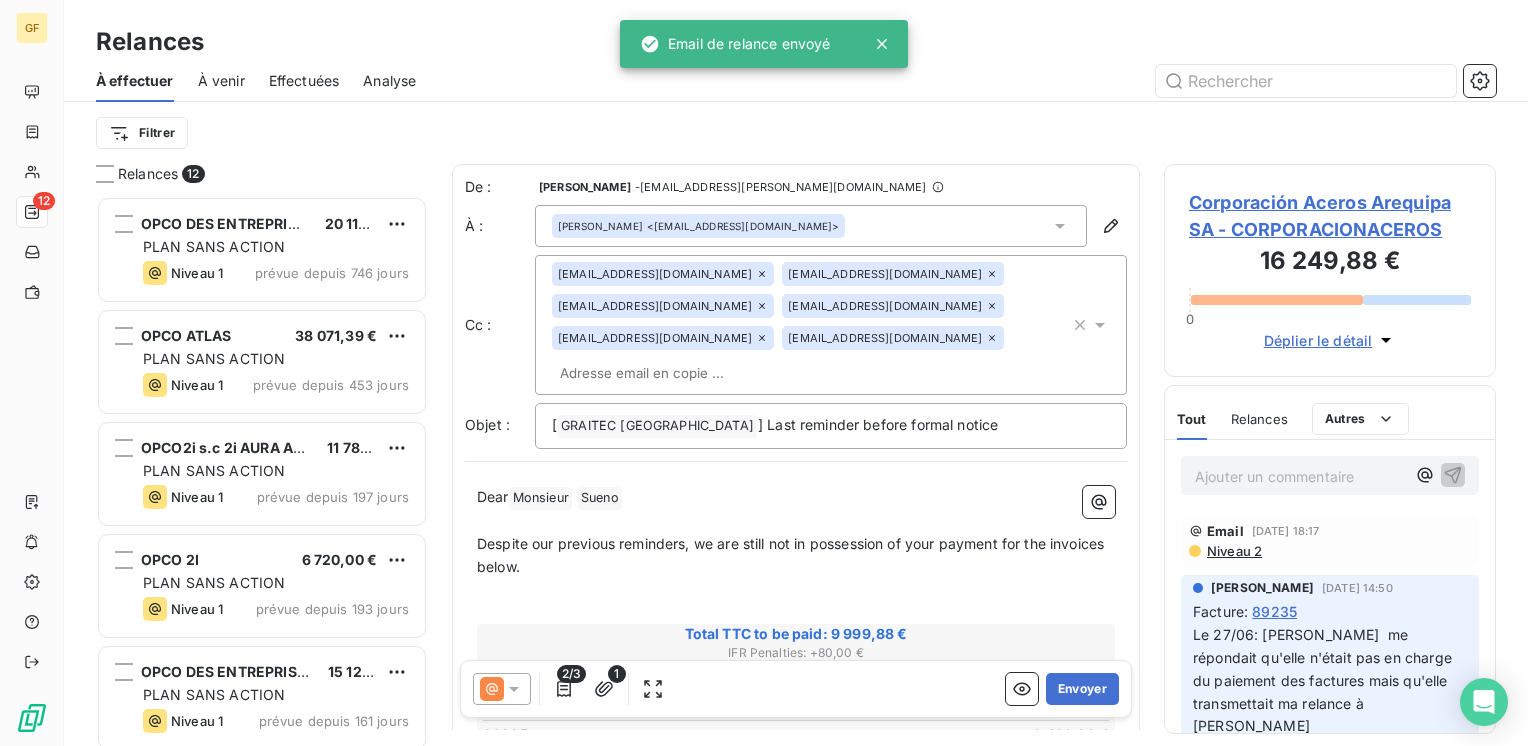 click on "À venir" at bounding box center (221, 81) 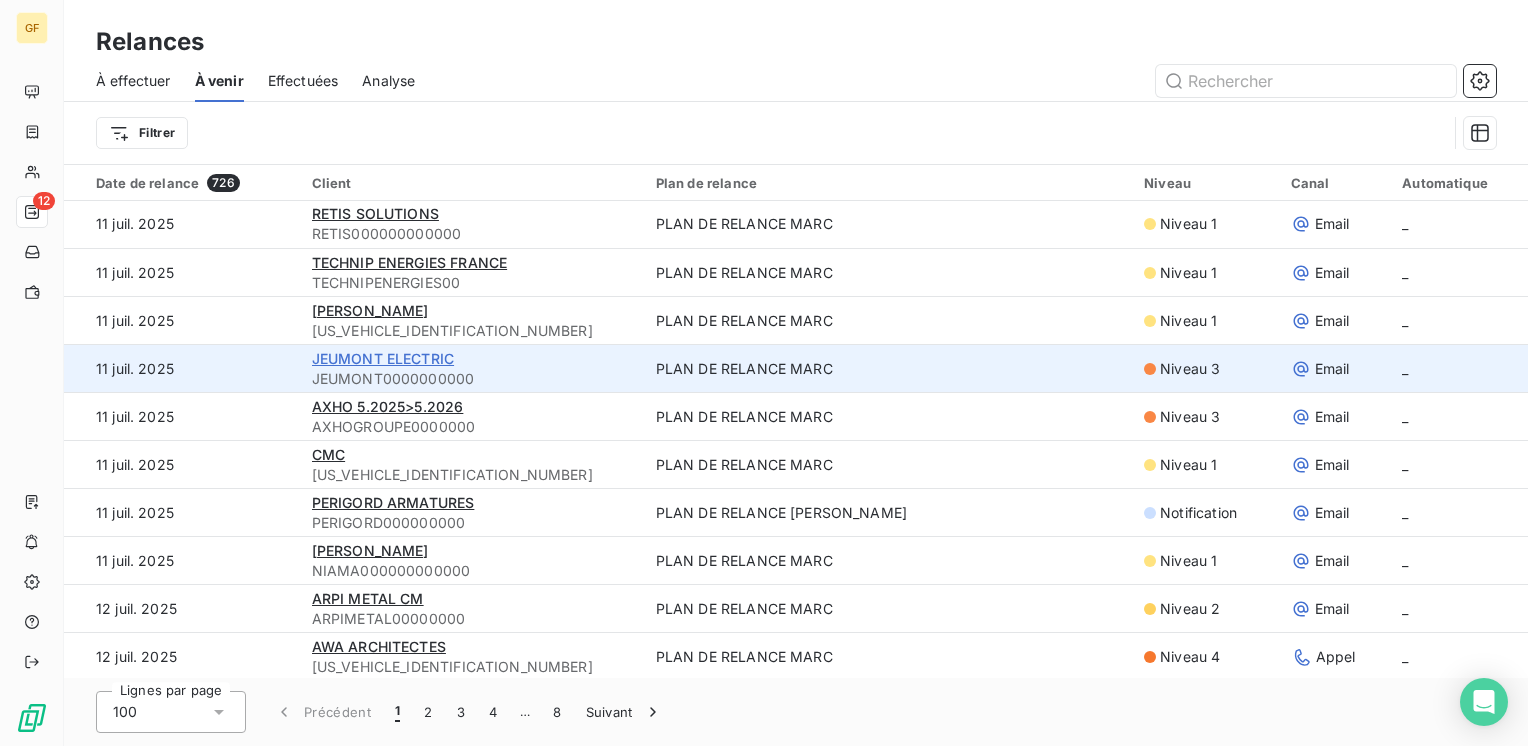 click on "JEUMONT ELECTRIC" at bounding box center (383, 358) 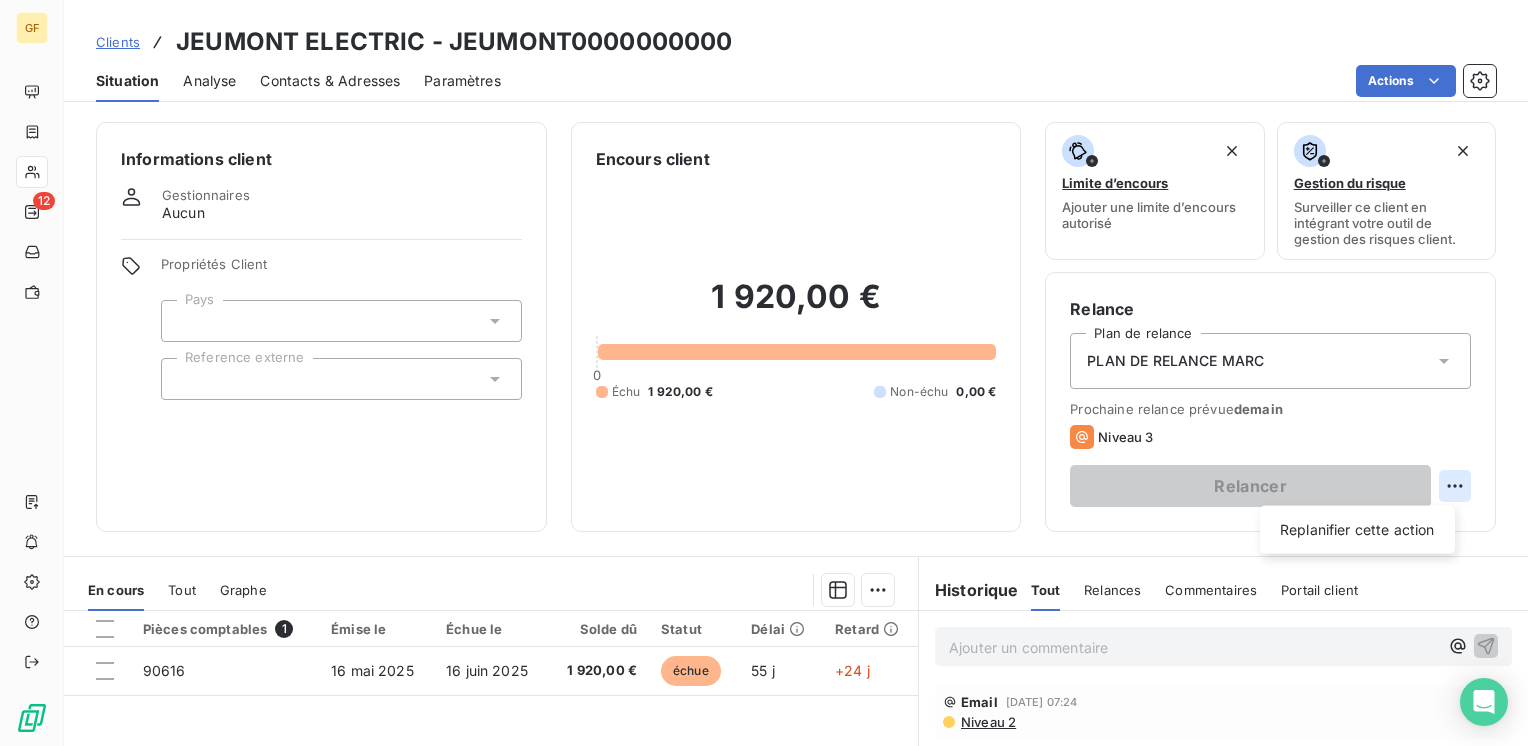 click on "GF 12 Clients JEUMONT ELECTRIC - JEUMONT0000000000 Situation Analyse Contacts & Adresses Paramètres Actions Informations client Gestionnaires Aucun Propriétés Client Pays Reference externe Encours client   1 920,00 € 0 Échu 1 920,00 € Non-échu 0,00 €     Limite d’encours Ajouter une limite d’encours autorisé Gestion du risque Surveiller ce client en intégrant votre outil de gestion des risques client. Relance Plan de relance PLAN DE RELANCE [PERSON_NAME] relance prévue  [DATE] Niveau 3 Relancer Replanifier cette action En cours Tout Graphe Pièces comptables 1 Émise le Échue le Solde dû Statut Délai   Retard   90616 [DATE] [DATE] 1 920,00 € échue 55 j +24 j Lignes par page 25 Précédent 1 Suivant Historique Tout Relances Commentaires Portail client Tout Relances Commentaires Portail client Ajouter un commentaire ﻿ Email [DATE] 07:24 Niveau 2 Email [DATE] 09:40 Niveau 1 Email [DATE] 07:44 Notification" at bounding box center [764, 373] 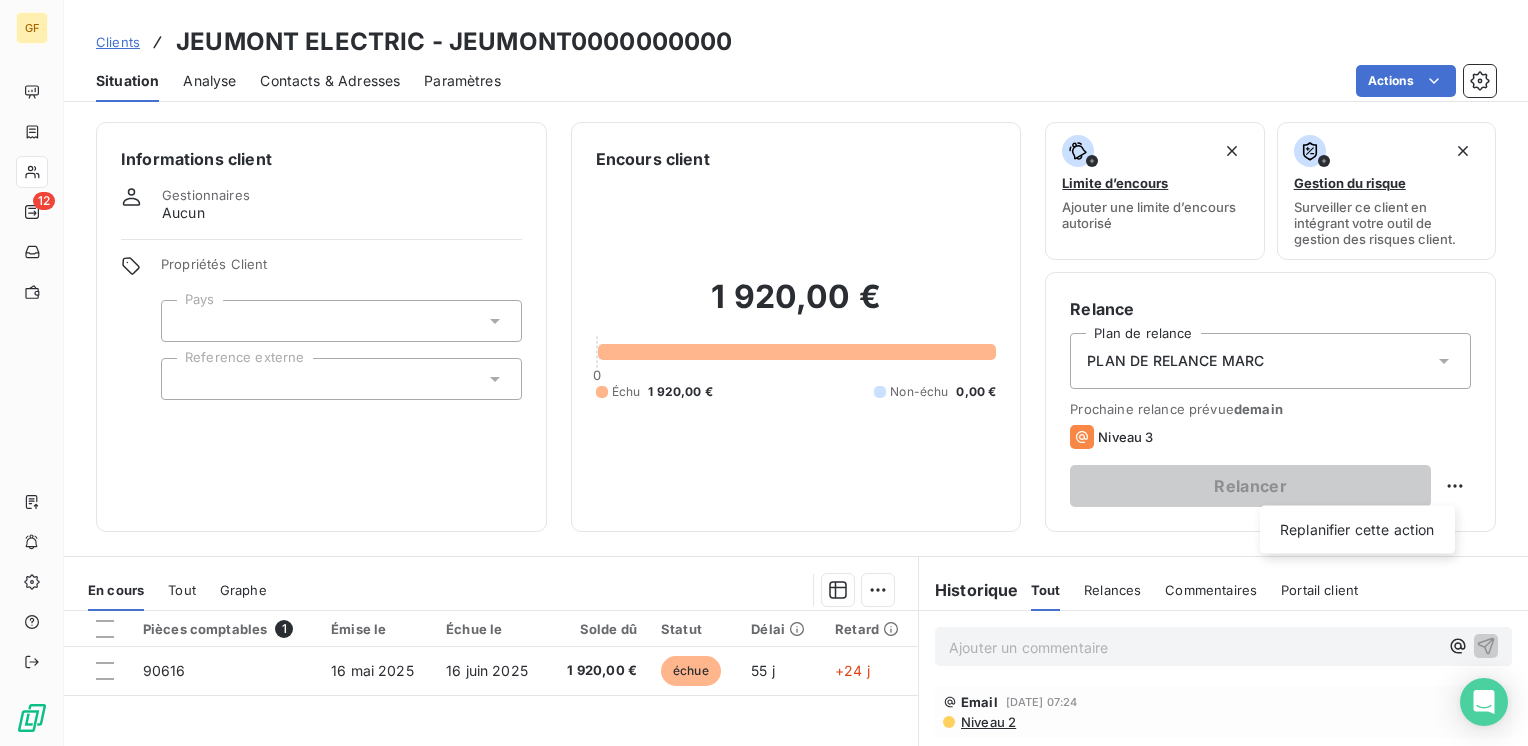 click on "Replanifier cette action" at bounding box center [1357, 530] 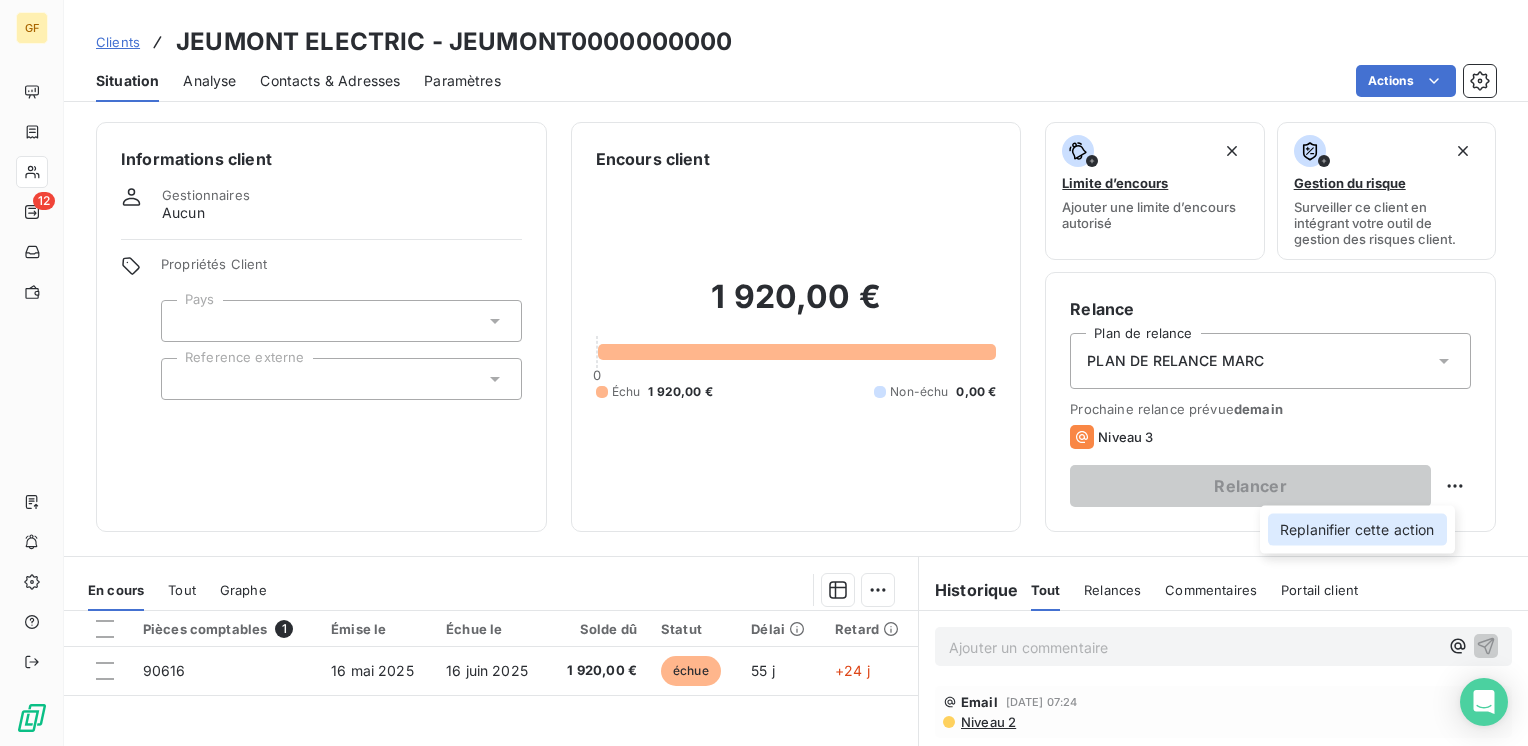 click on "Replanifier cette action" at bounding box center (1357, 530) 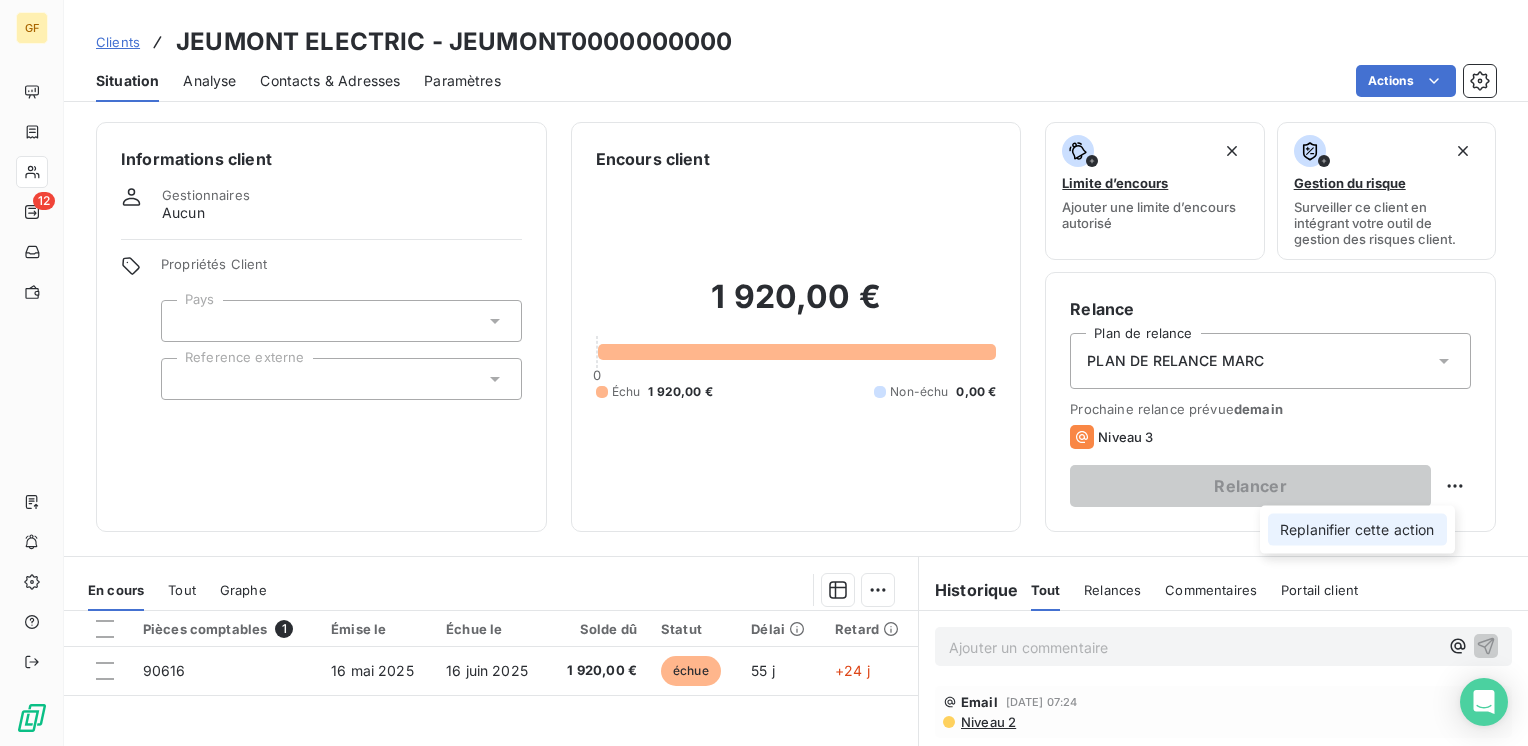 select on "6" 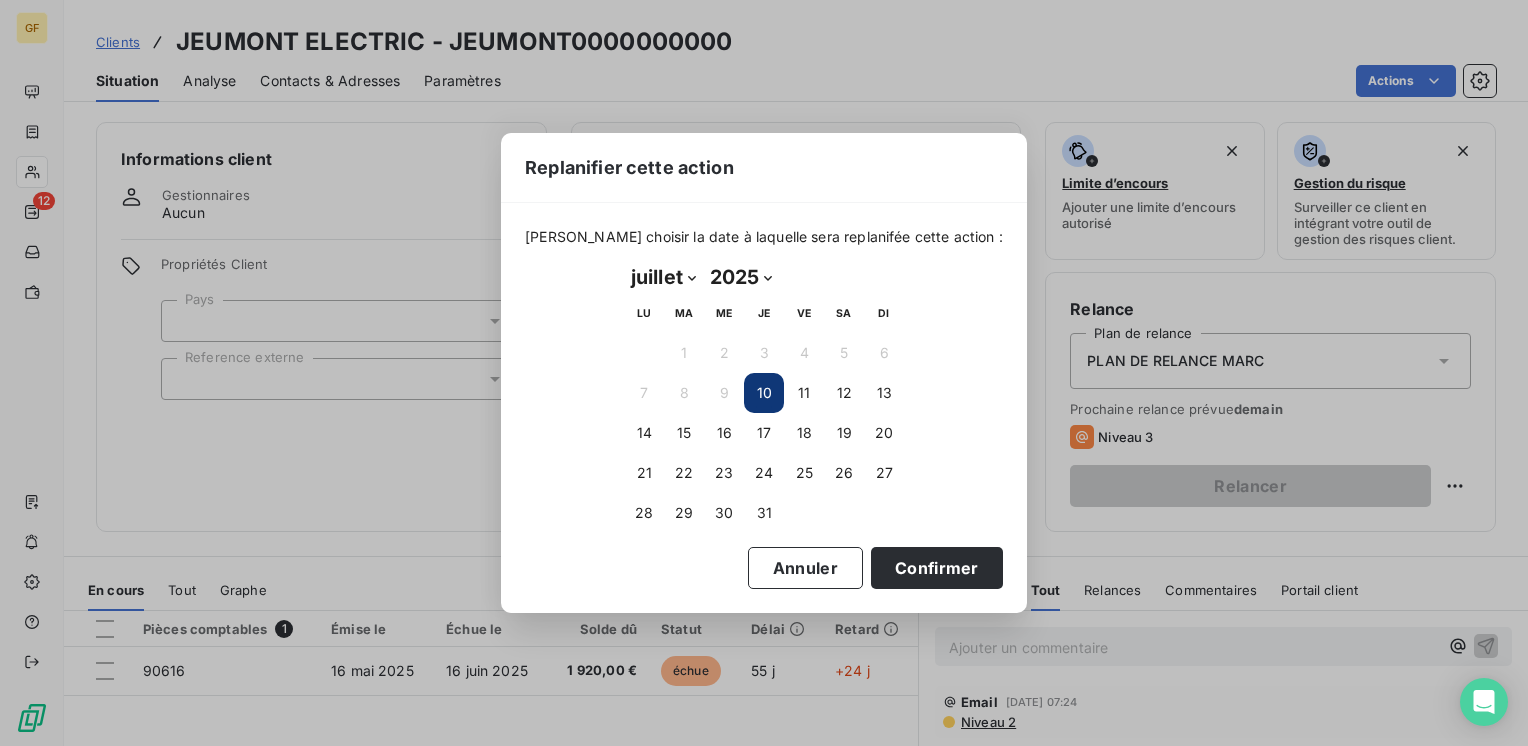click on "10" at bounding box center [764, 393] 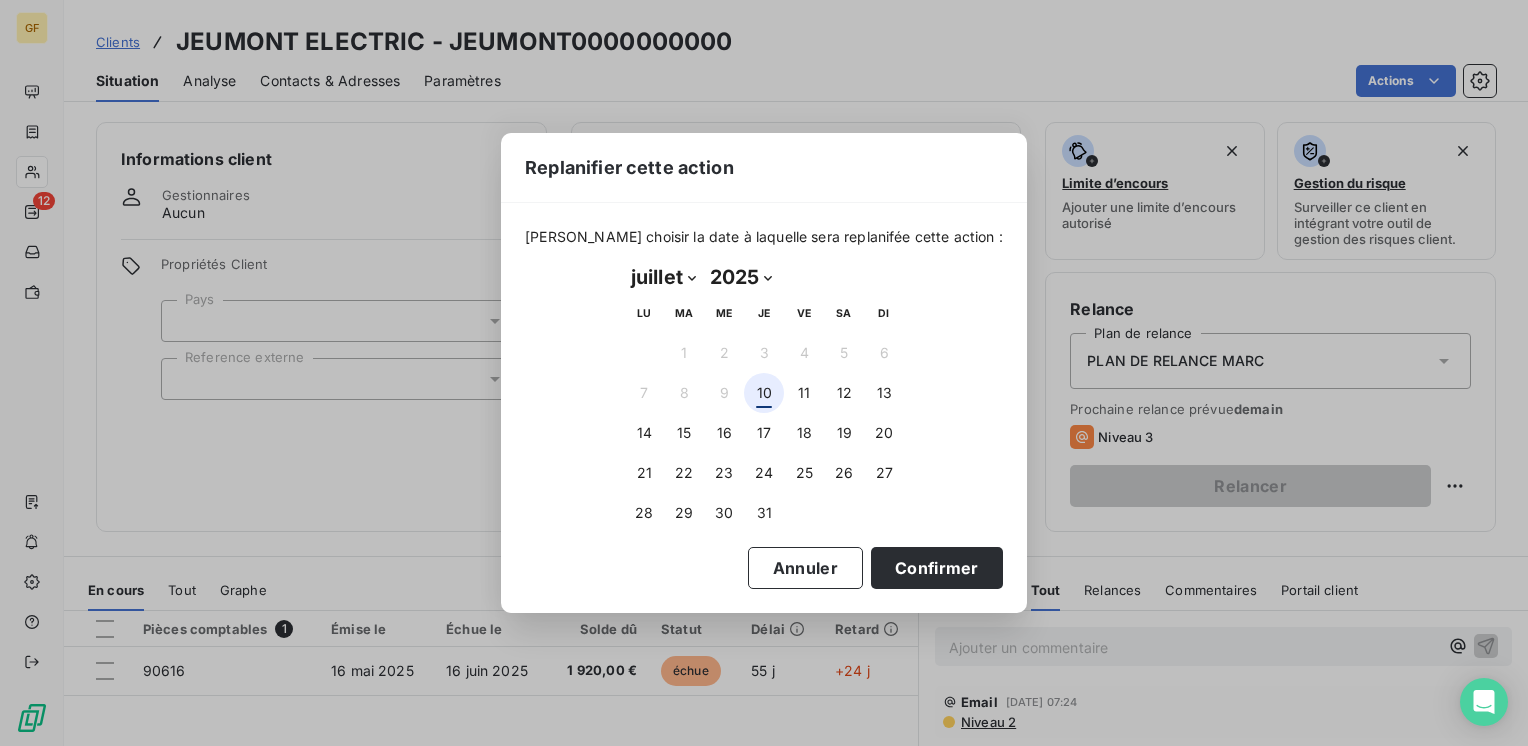 click on "10" at bounding box center [764, 393] 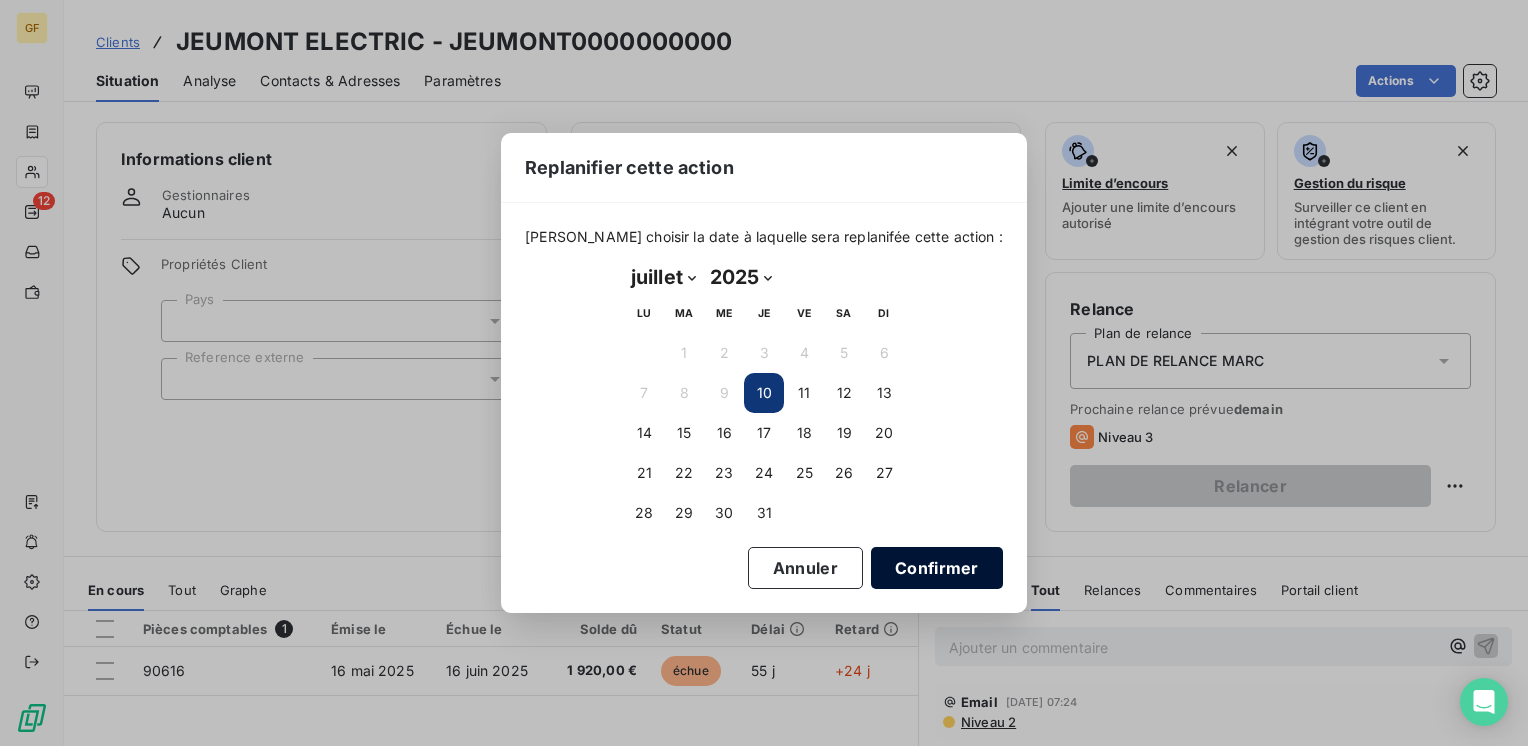 click on "Confirmer" at bounding box center [937, 568] 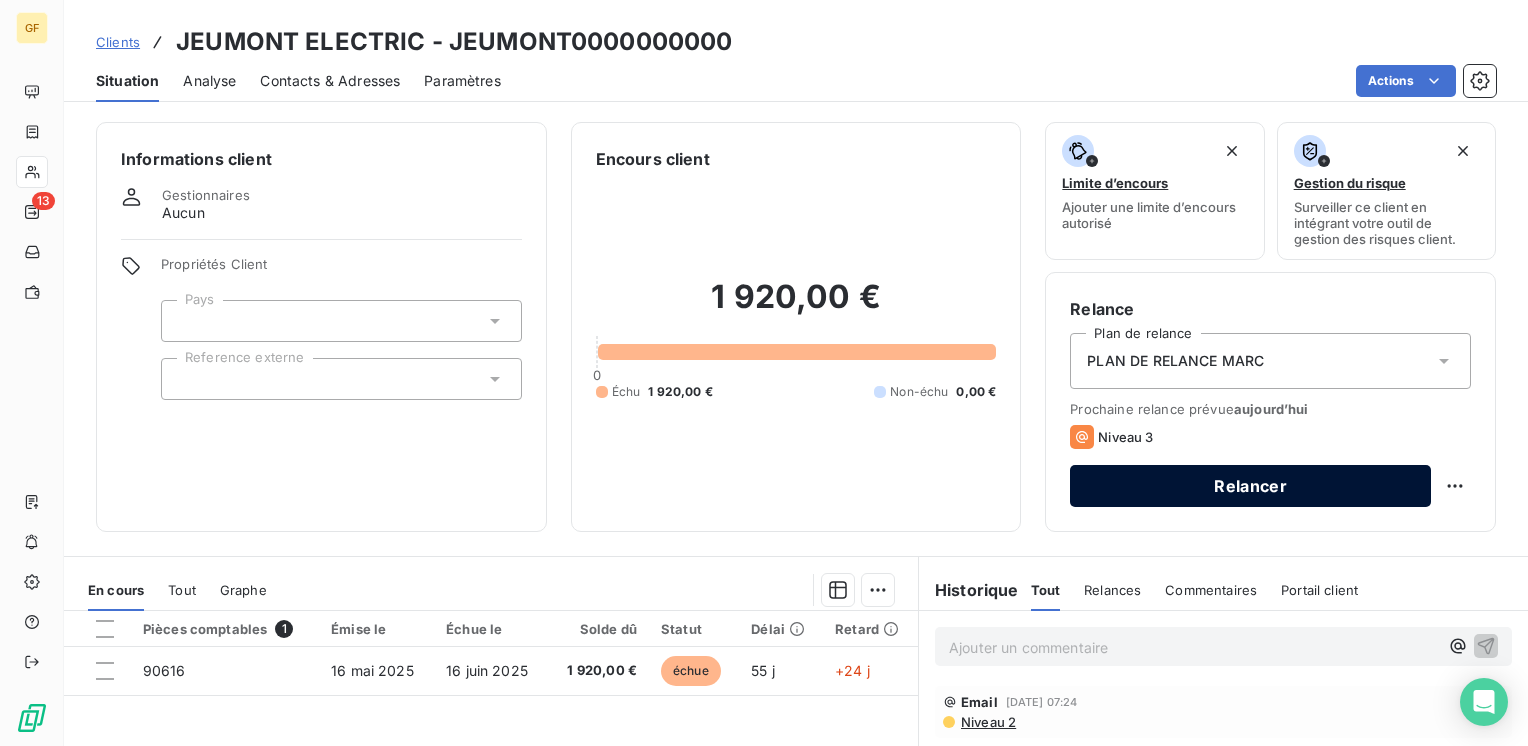 click on "Relancer" at bounding box center (1250, 486) 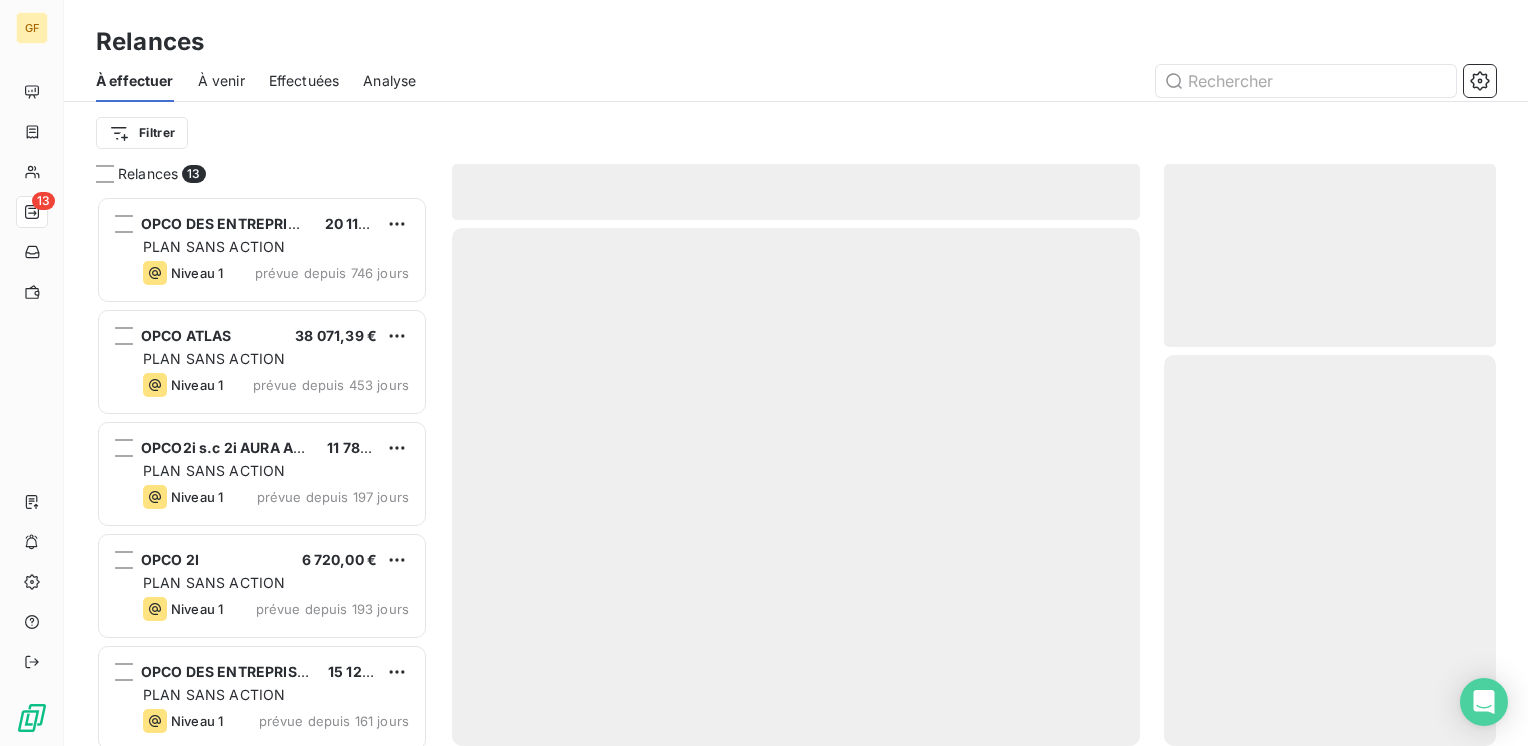 scroll, scrollTop: 16, scrollLeft: 16, axis: both 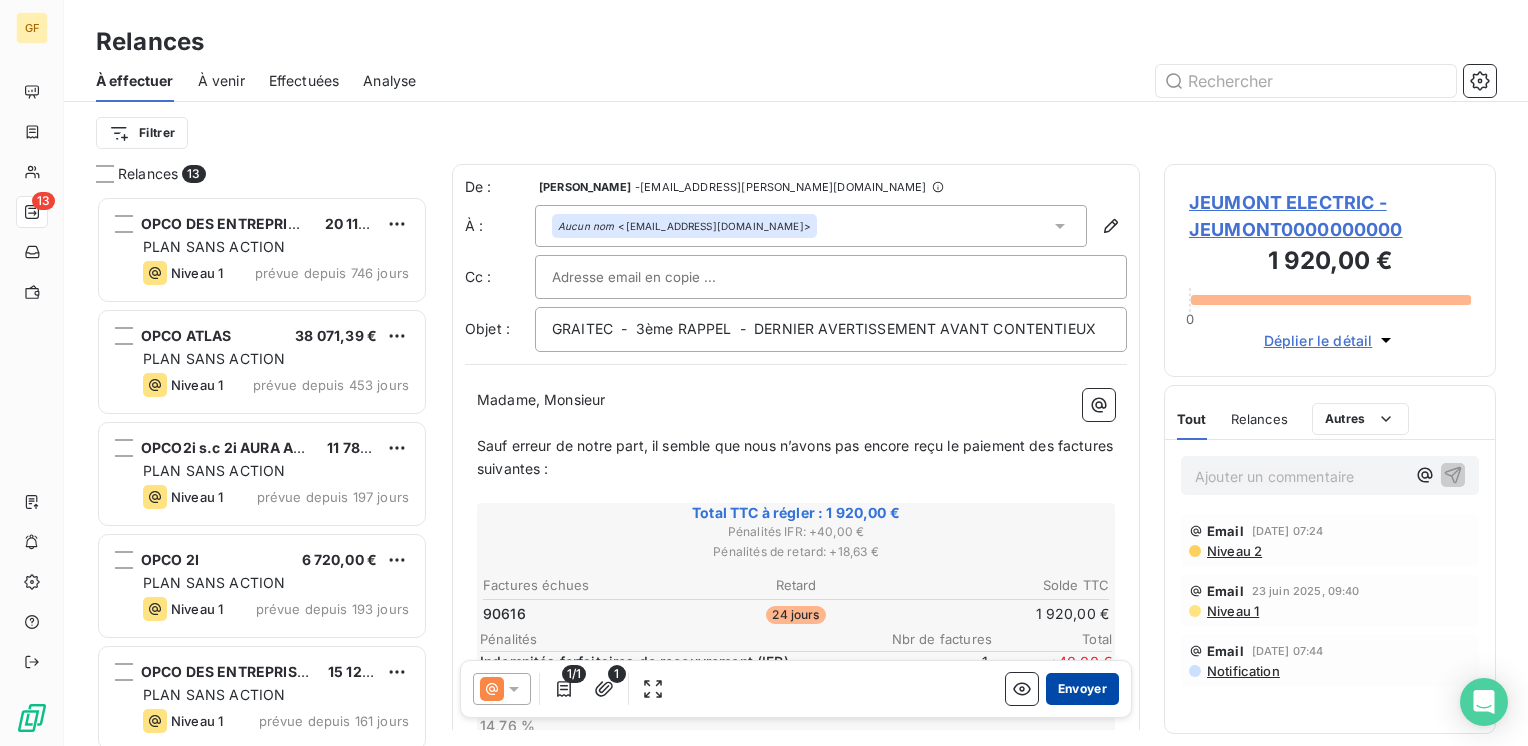 click on "Envoyer" at bounding box center [1082, 689] 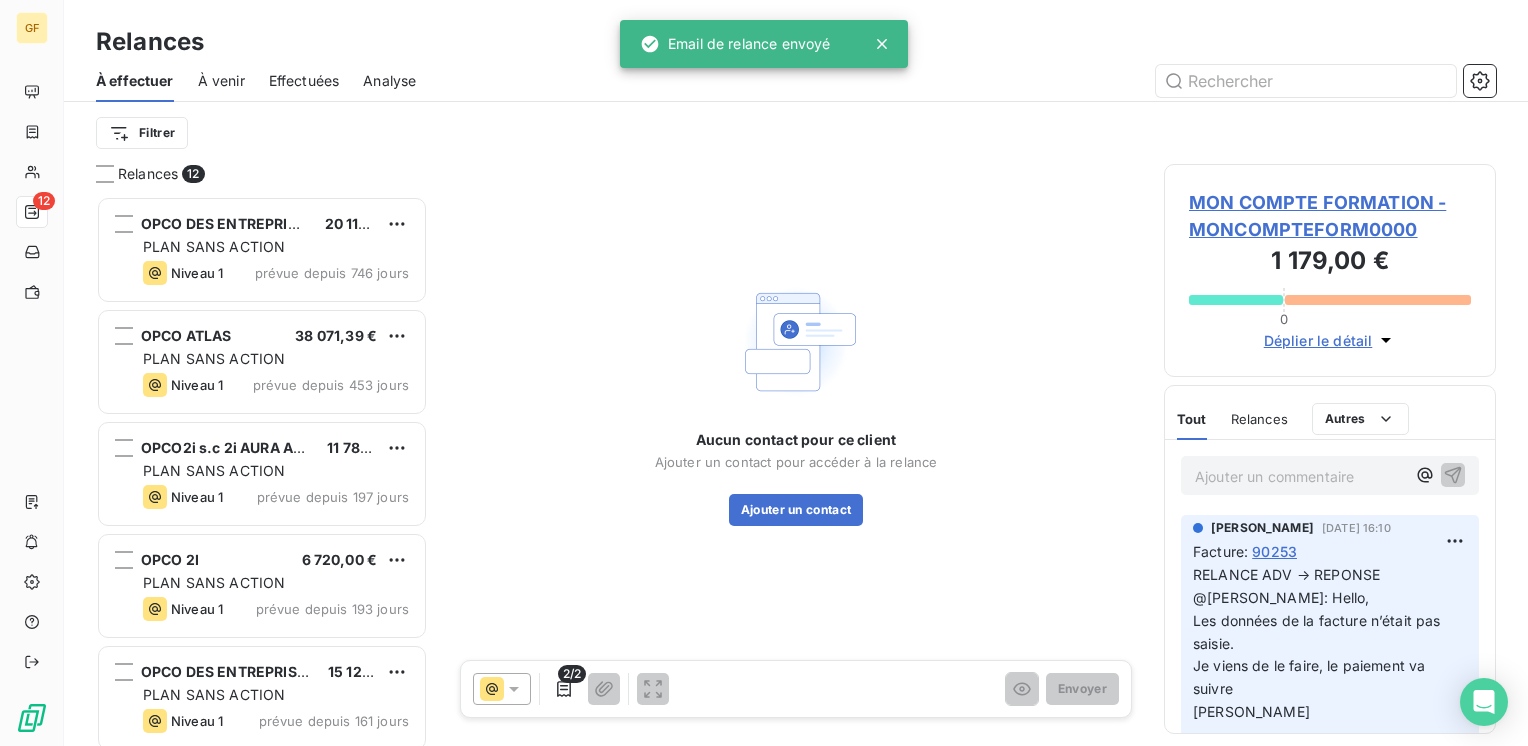 click on "À venir" at bounding box center [221, 81] 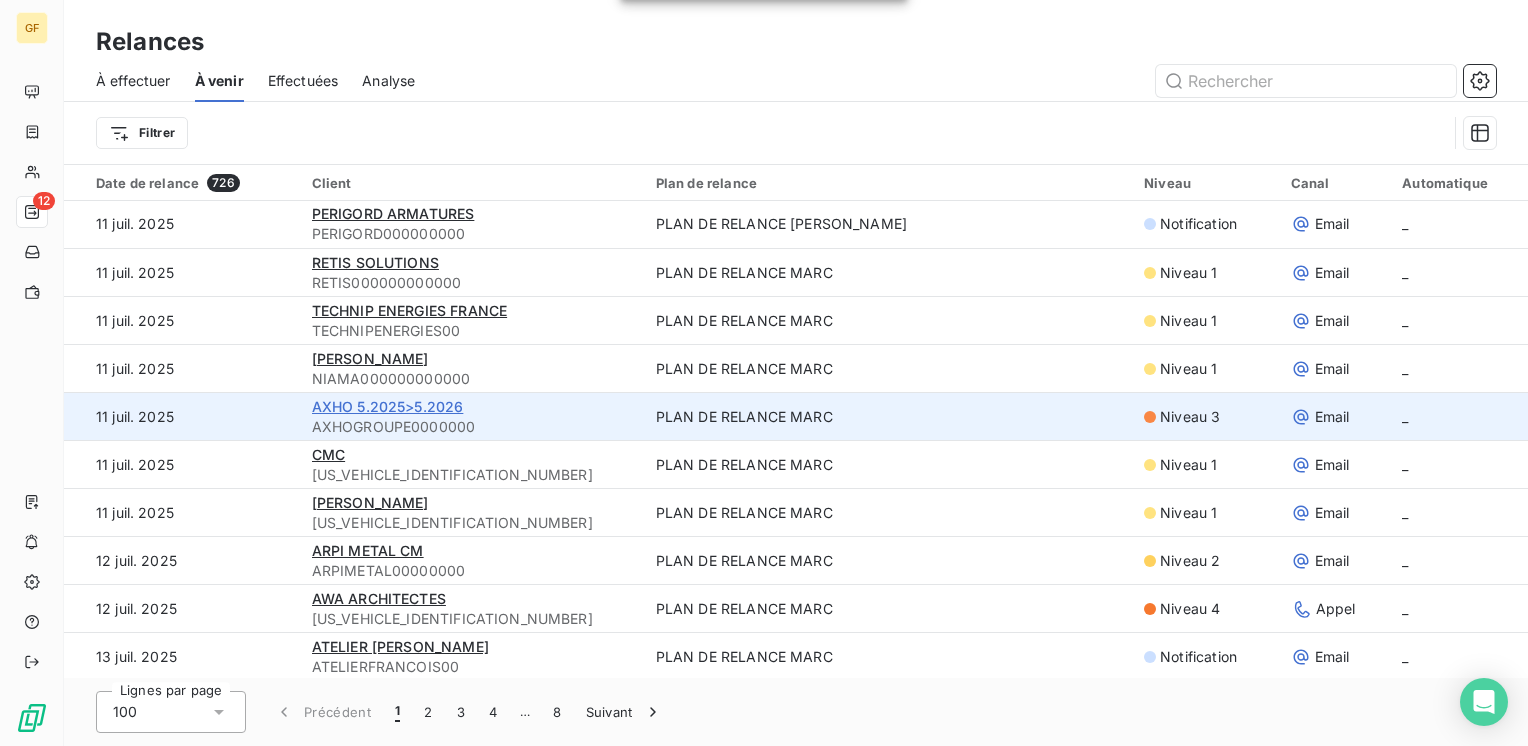 click on "AXHO 5.2025>5.2026" at bounding box center [388, 406] 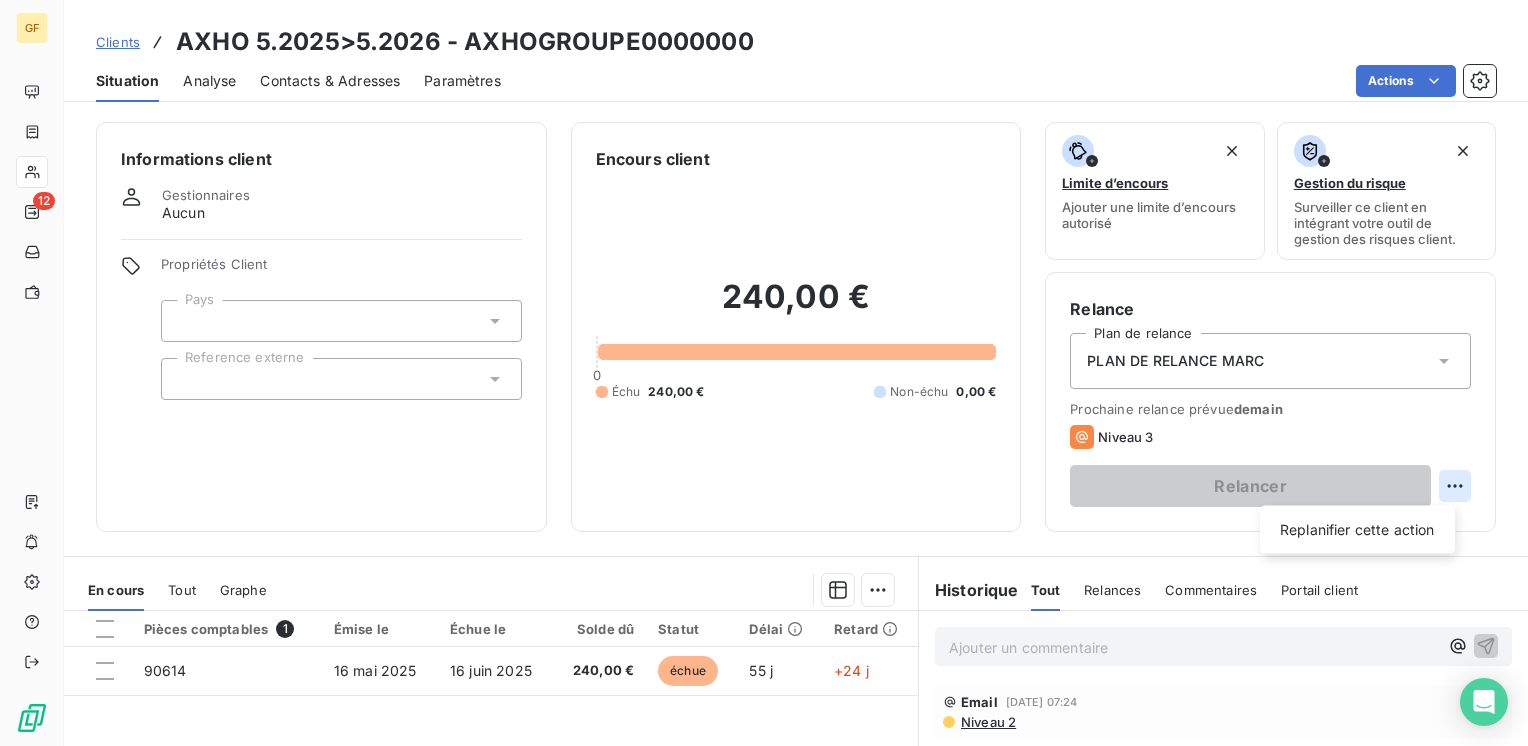 click on "GF 12 Clients AXHO 5.2025>5.2026 - AXHOGROUPE0000000 Situation Analyse Contacts & Adresses Paramètres Actions Informations client Gestionnaires Aucun Propriétés Client Pays Reference externe Encours client   240,00 € 0 Échu 240,00 € Non-échu 0,00 €     Limite d’encours Ajouter une limite d’encours autorisé Gestion du risque Surveiller ce client en intégrant votre outil de gestion des risques client. Relance Plan de relance PLAN DE RELANCE [PERSON_NAME] relance prévue  [DATE] Niveau 3 Relancer Replanifier cette action En cours Tout Graphe Pièces comptables 1 Émise le Échue le Solde dû Statut Délai   Retard   90614 [DATE] [DATE] 240,00 € échue 55 j +24 j Lignes par page 25 Précédent 1 Suivant Historique Tout Relances Commentaires Portail client Tout Relances Commentaires Portail client Ajouter un commentaire ﻿ Email [DATE] 07:24 Niveau 2 Email [DATE] 09:40 Niveau 1 Email [DATE] 07:44 Notification [DATE] Facture  : 90617" at bounding box center [764, 373] 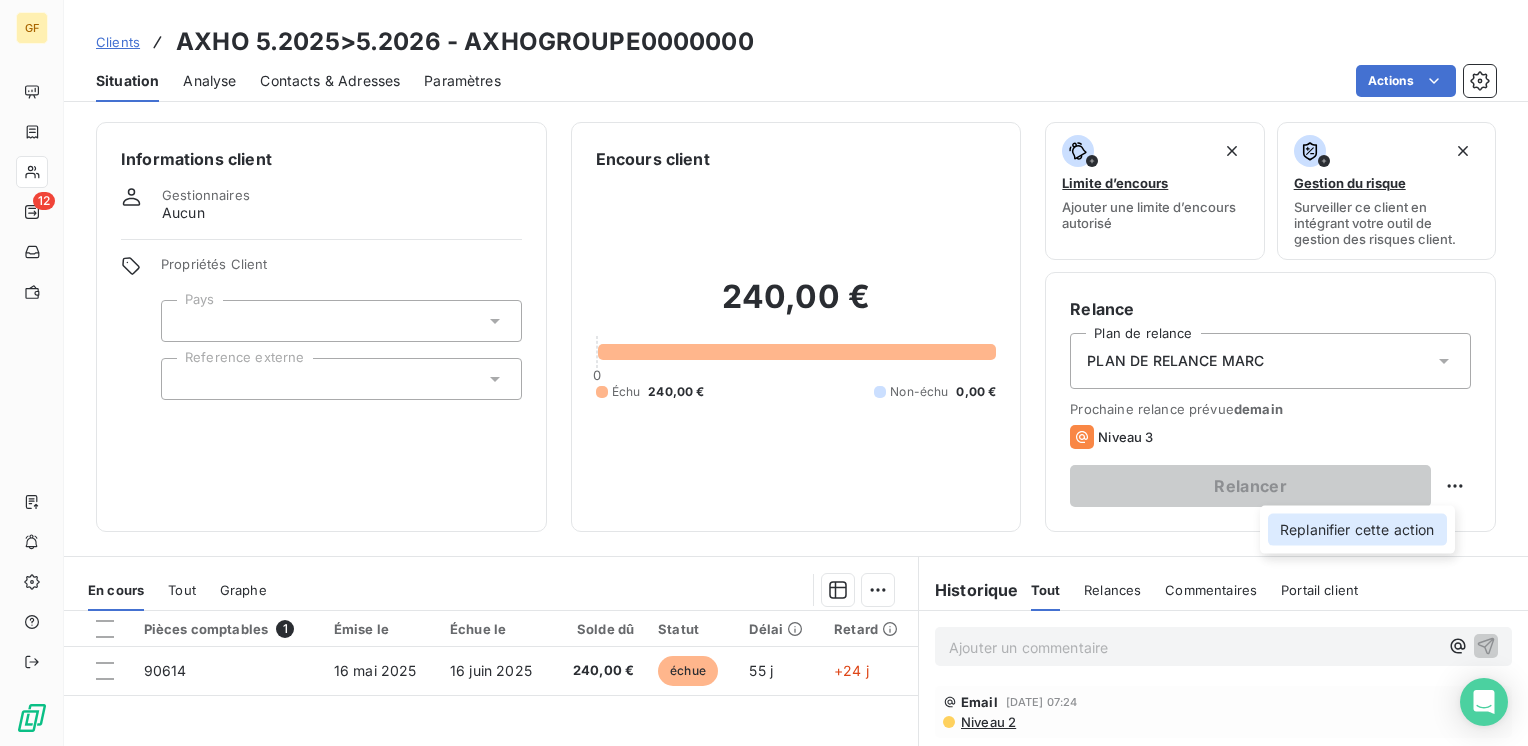 click on "Replanifier cette action" at bounding box center (1357, 530) 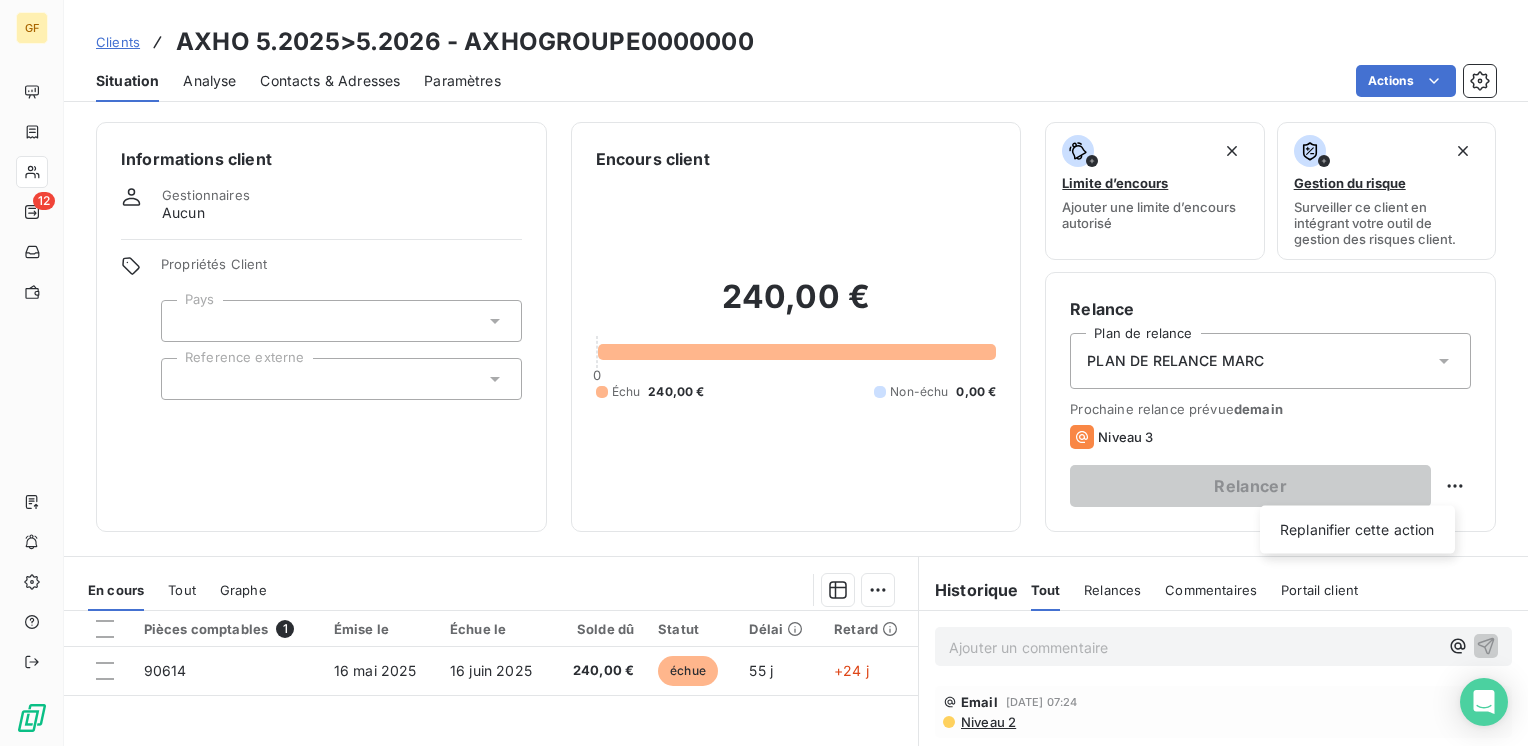 select on "6" 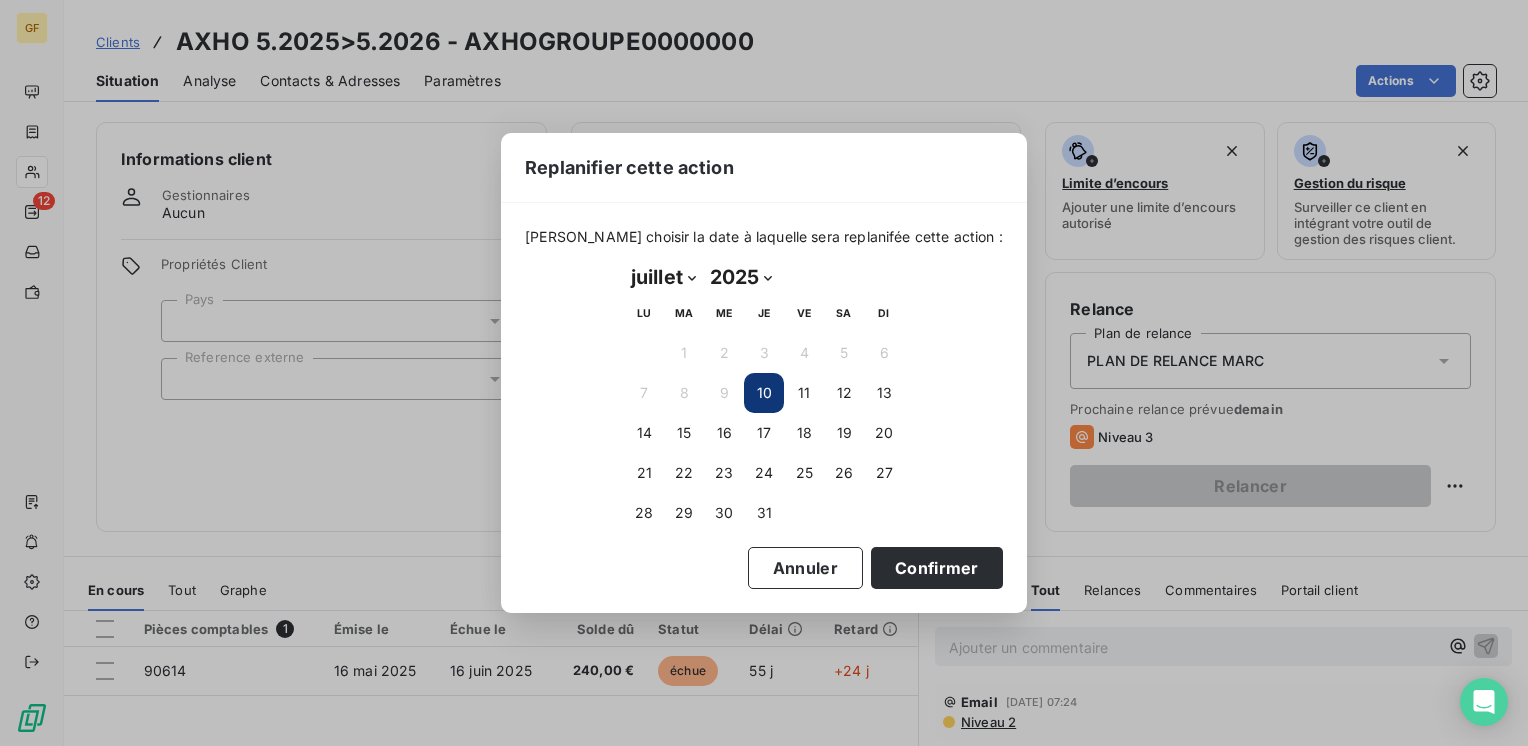 click on "10" at bounding box center (764, 393) 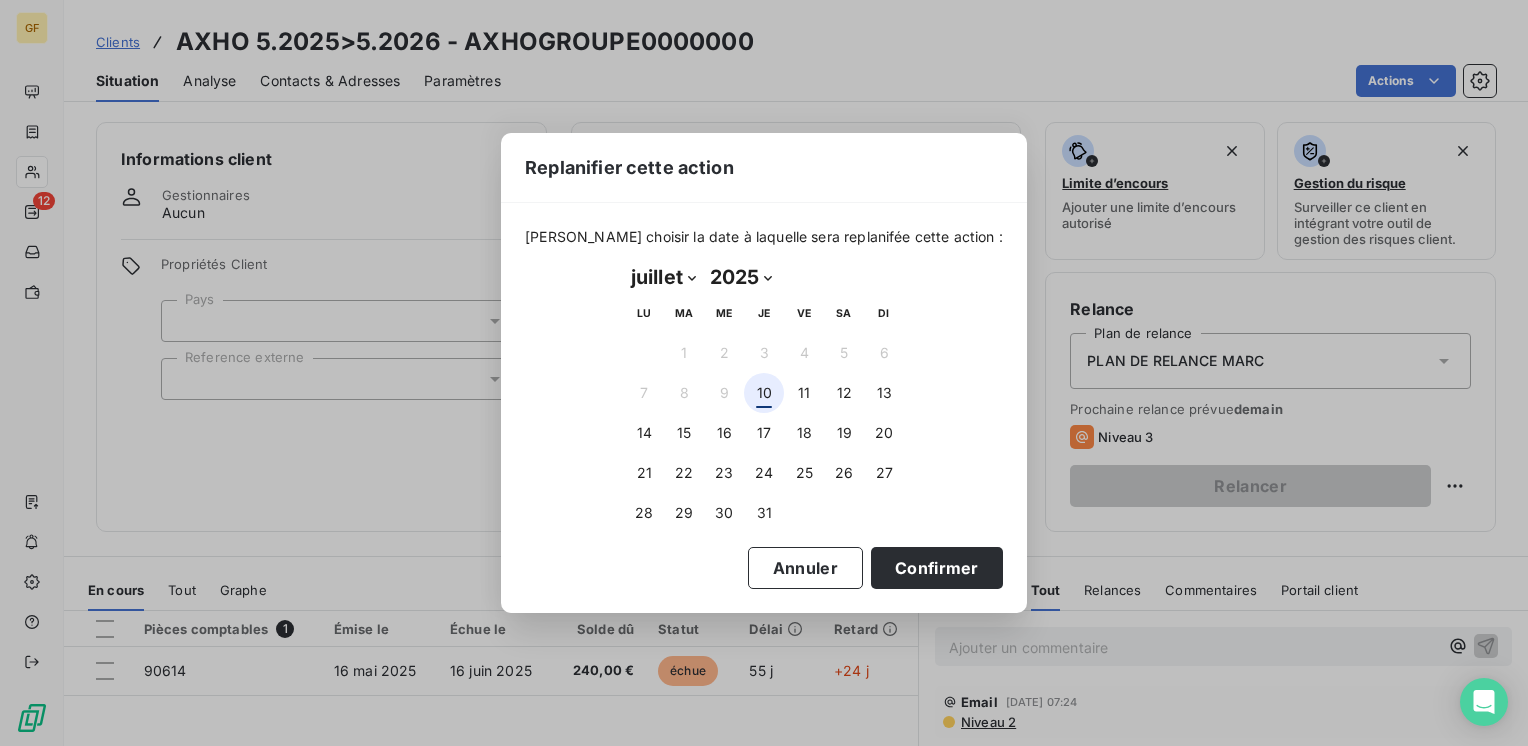 click on "10" at bounding box center (764, 393) 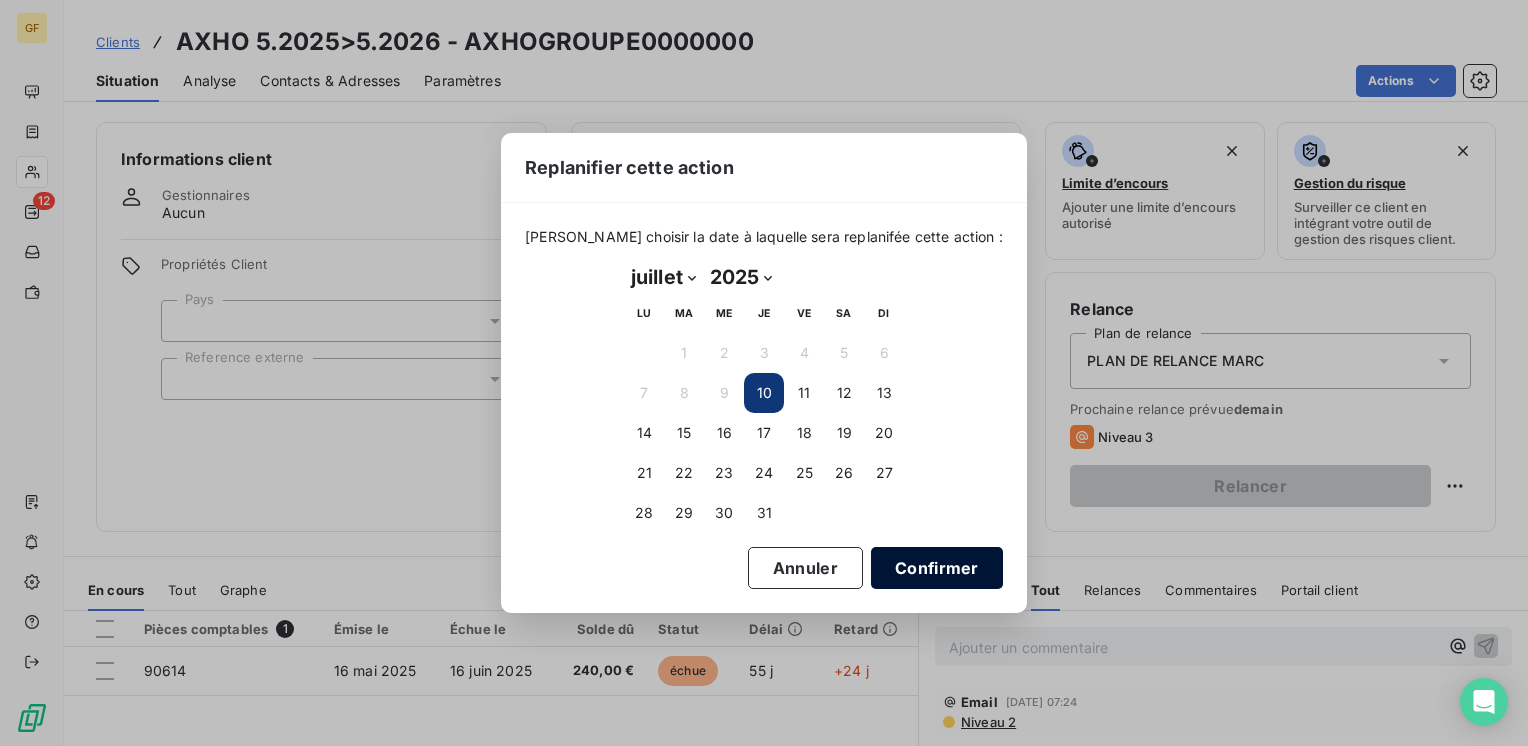 click on "Confirmer" at bounding box center [937, 568] 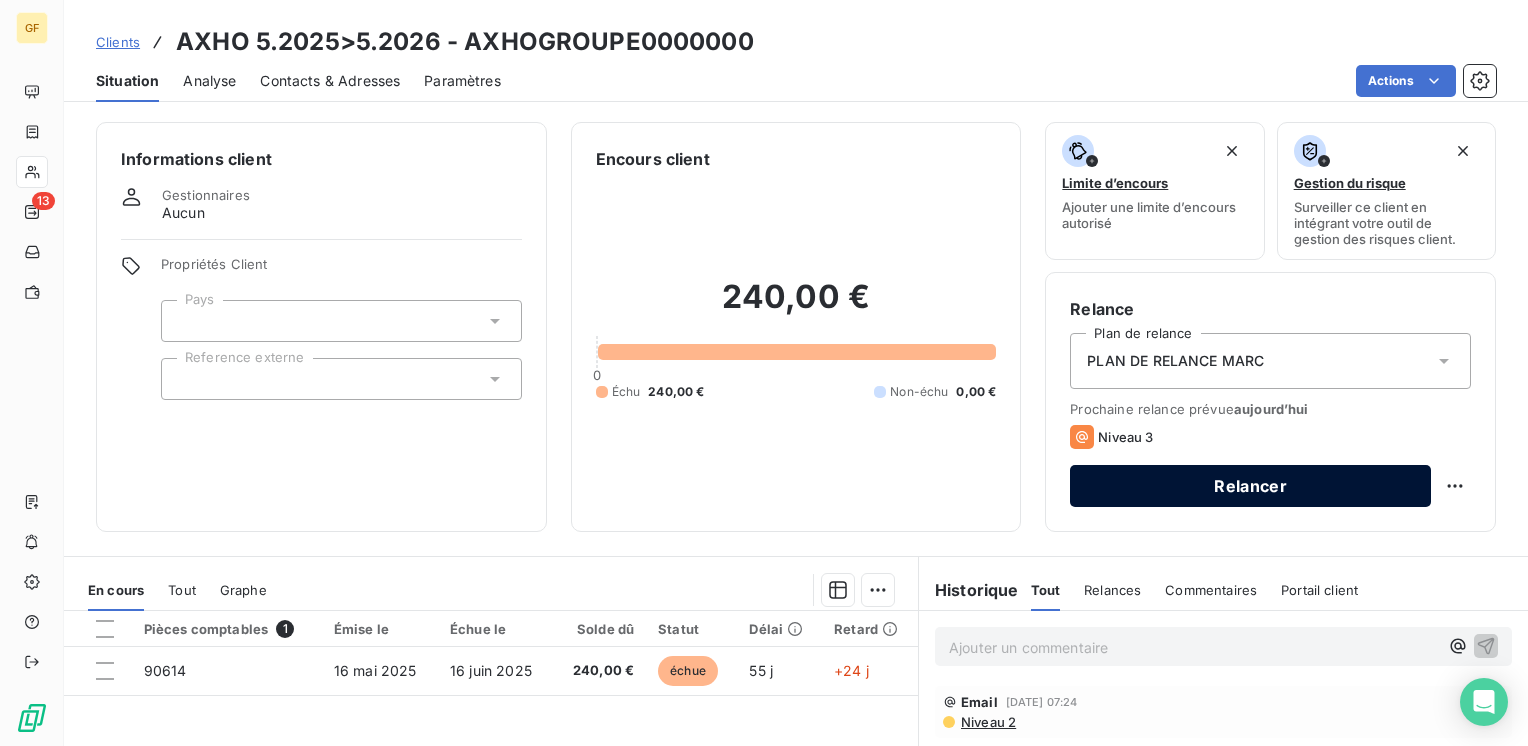 click on "Relancer" at bounding box center [1250, 486] 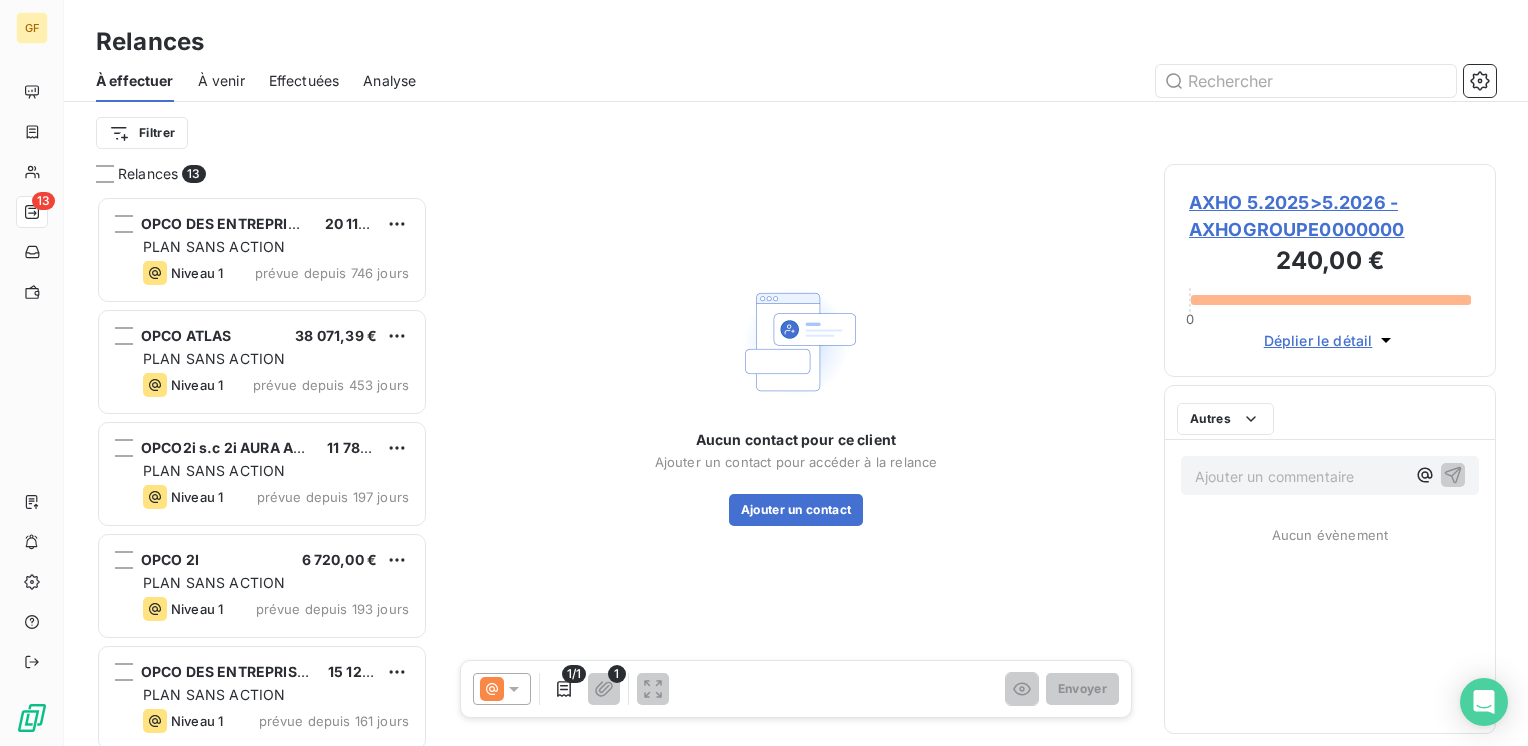 scroll, scrollTop: 16, scrollLeft: 16, axis: both 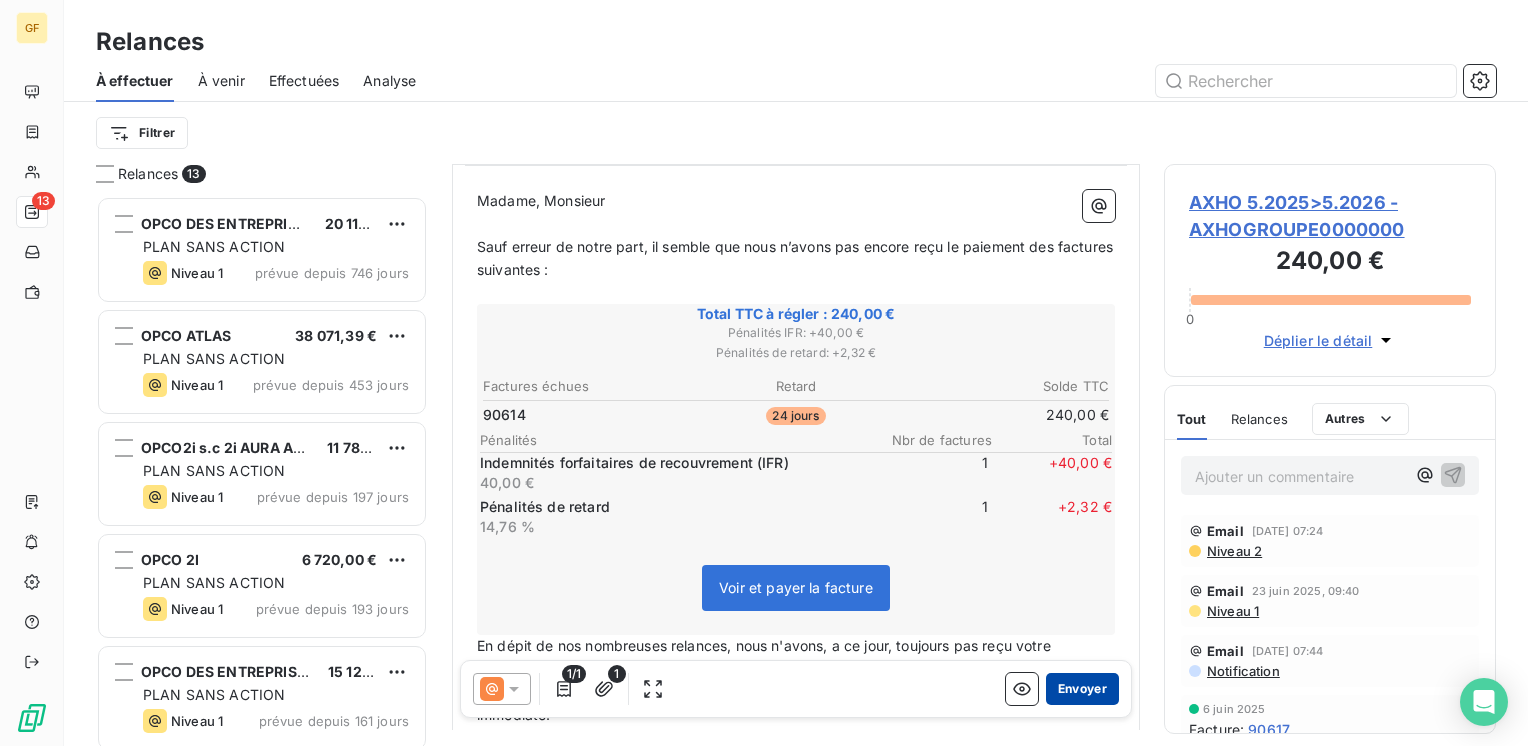 click on "Envoyer" at bounding box center (1082, 689) 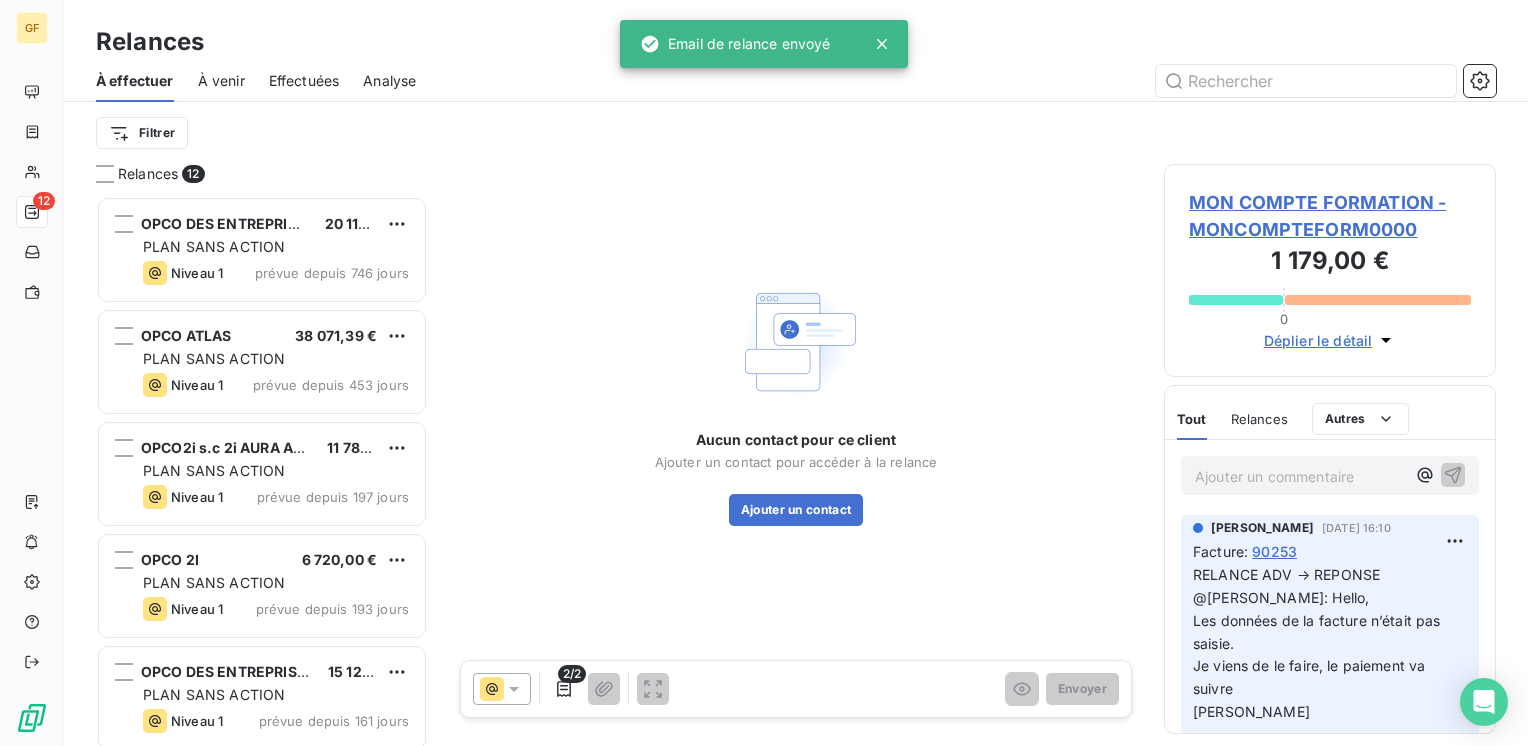 click on "À venir" at bounding box center (221, 81) 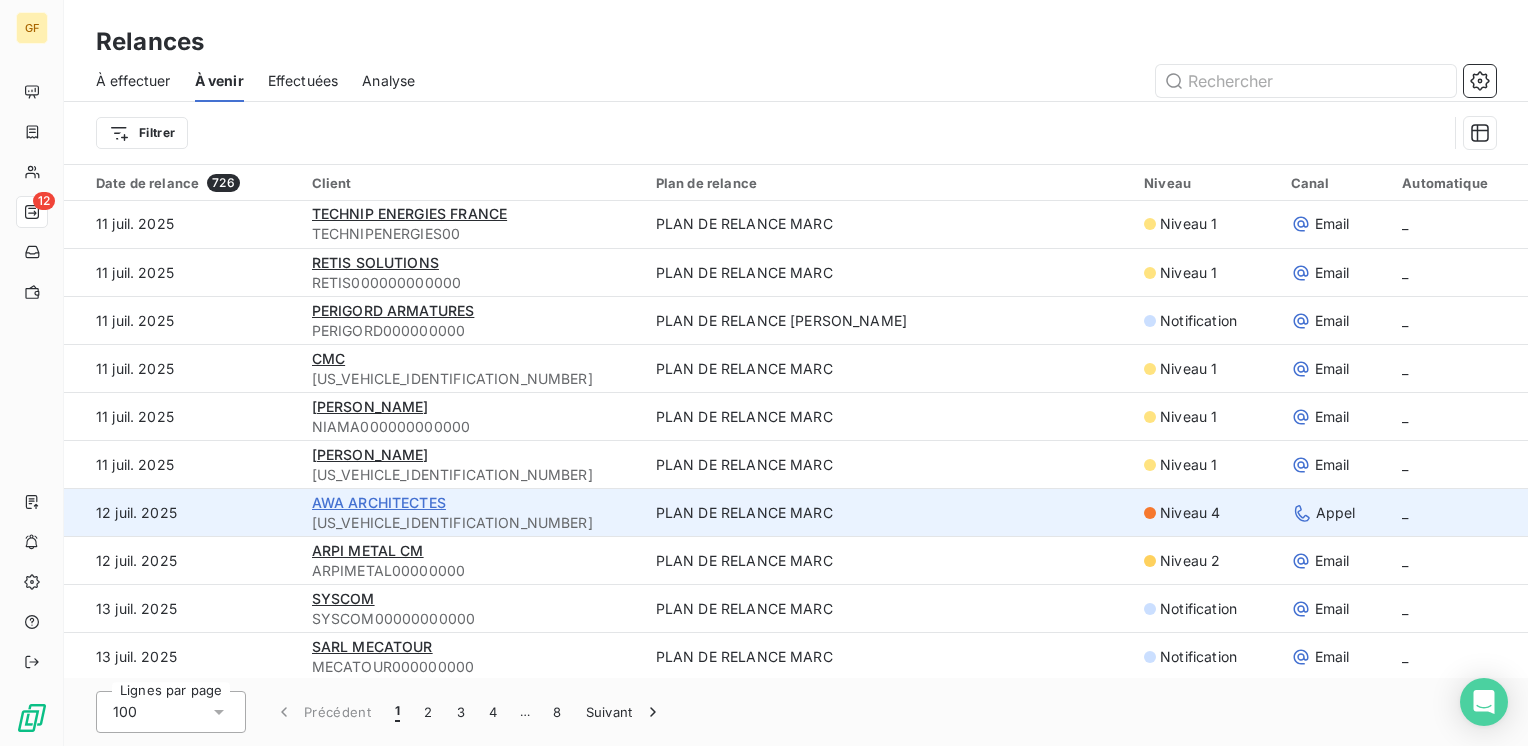 click on "AWA ARCHITECTES" at bounding box center (379, 502) 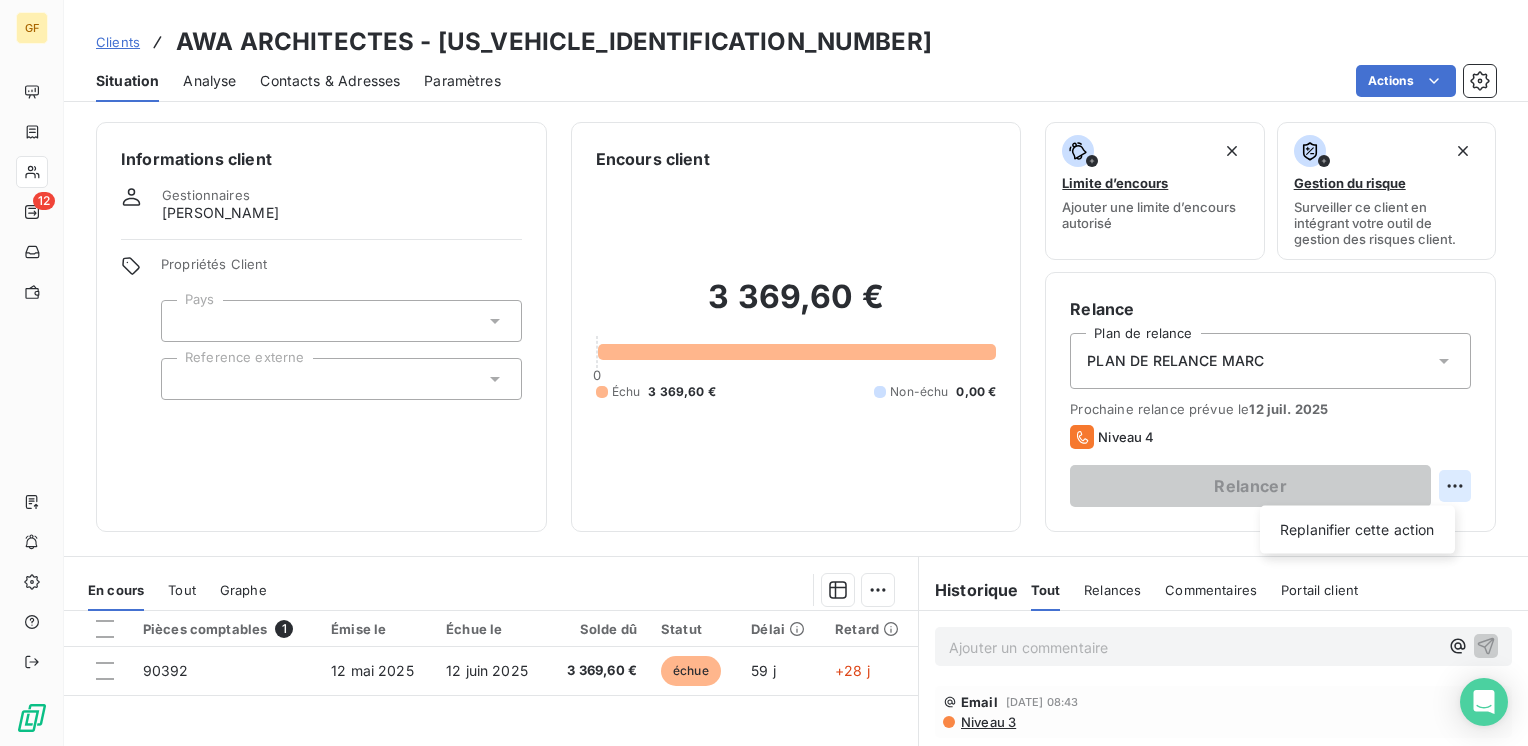 click on "GF 12 Clients AWA ARCHITECTES - [US_VEHICLE_IDENTIFICATION_NUMBER] Situation Analyse Contacts & Adresses Paramètres Actions Informations client Gestionnaires [PERSON_NAME] Propriétés Client Pays Reference externe Encours client   3 369,60 € 0 Échu 3 369,60 € Non-échu 0,00 €     Limite d’encours Ajouter une limite d’encours autorisé Gestion du risque Surveiller ce client en intégrant votre outil de gestion des risques client. Relance Plan de relance PLAN DE RELANCE [PERSON_NAME] relance prévue le  [DATE] Niveau 4 Relancer Replanifier cette action En cours Tout Graphe Pièces comptables 1 Émise le Échue le Solde dû Statut Délai   Retard   90392 [DATE] [DATE] 3 369,60 € échue 59 j +28 j Lignes par page 25 Précédent 1 Suivant Historique Tout Relances Commentaires Portail client Tout Relances Commentaires Portail client Ajouter un commentaire ﻿ Email [DATE] 08:43 Niveau 3 Email [DATE] 16:27 Niveau 2 Email [DATE] 07:32 Niveau 1 Email" at bounding box center [764, 373] 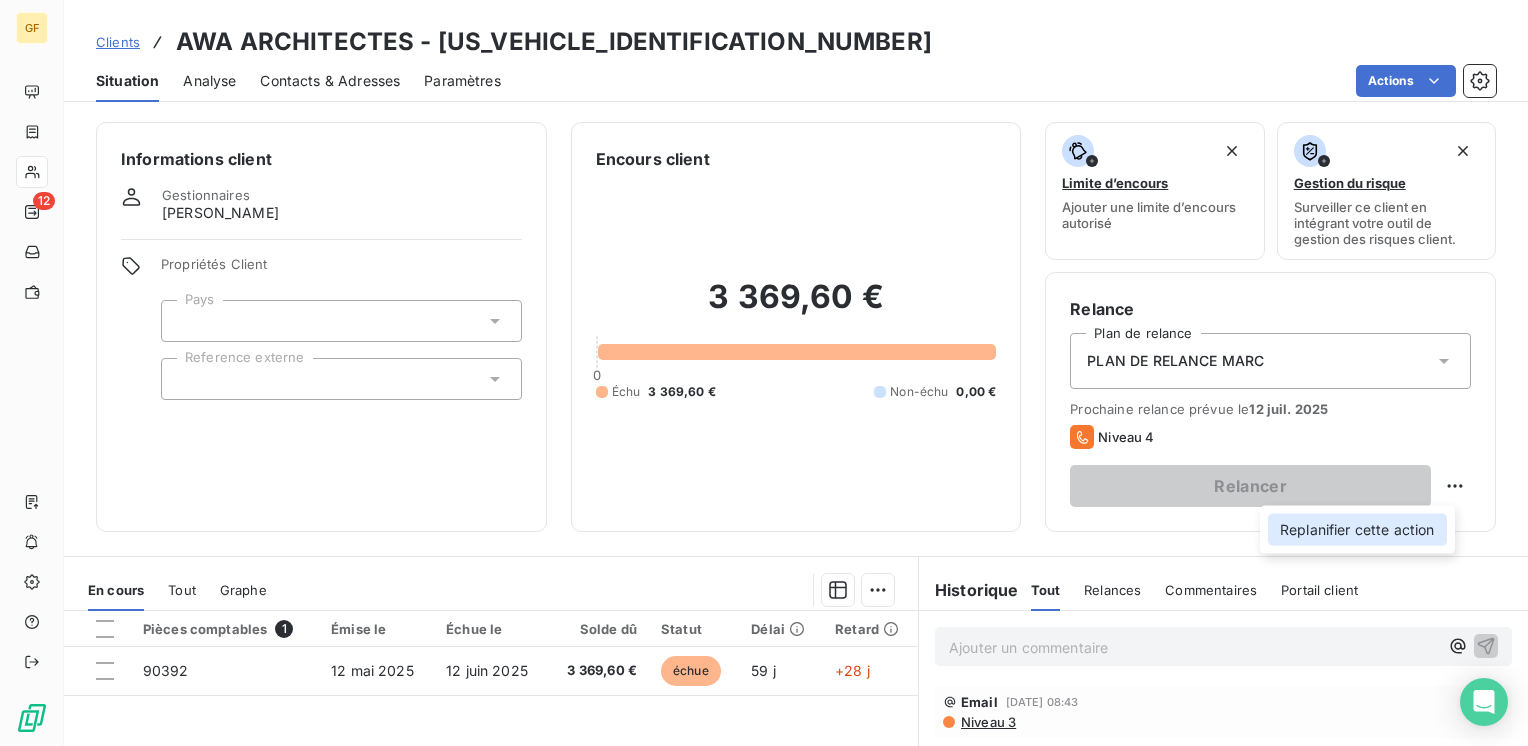 click on "Replanifier cette action" at bounding box center (1357, 530) 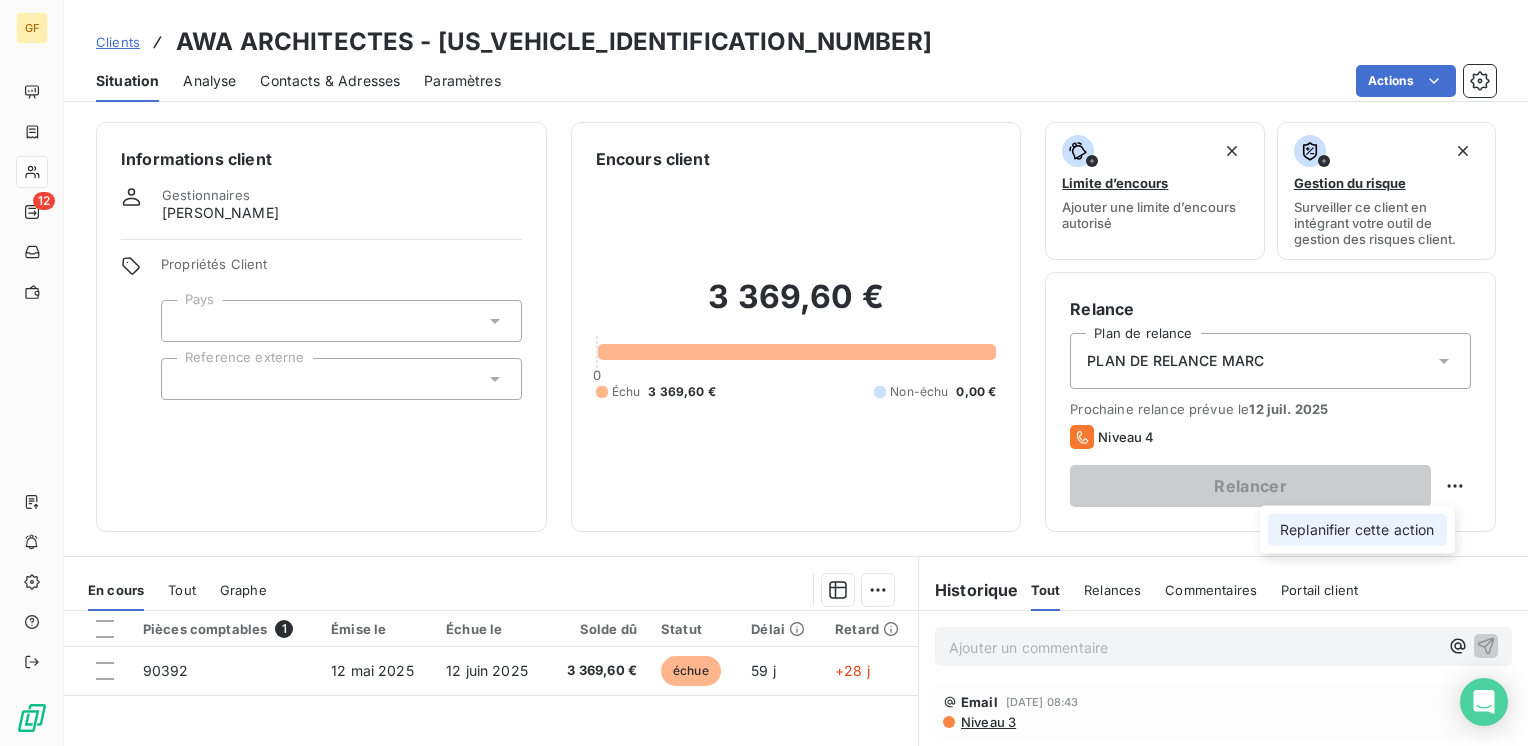 select on "6" 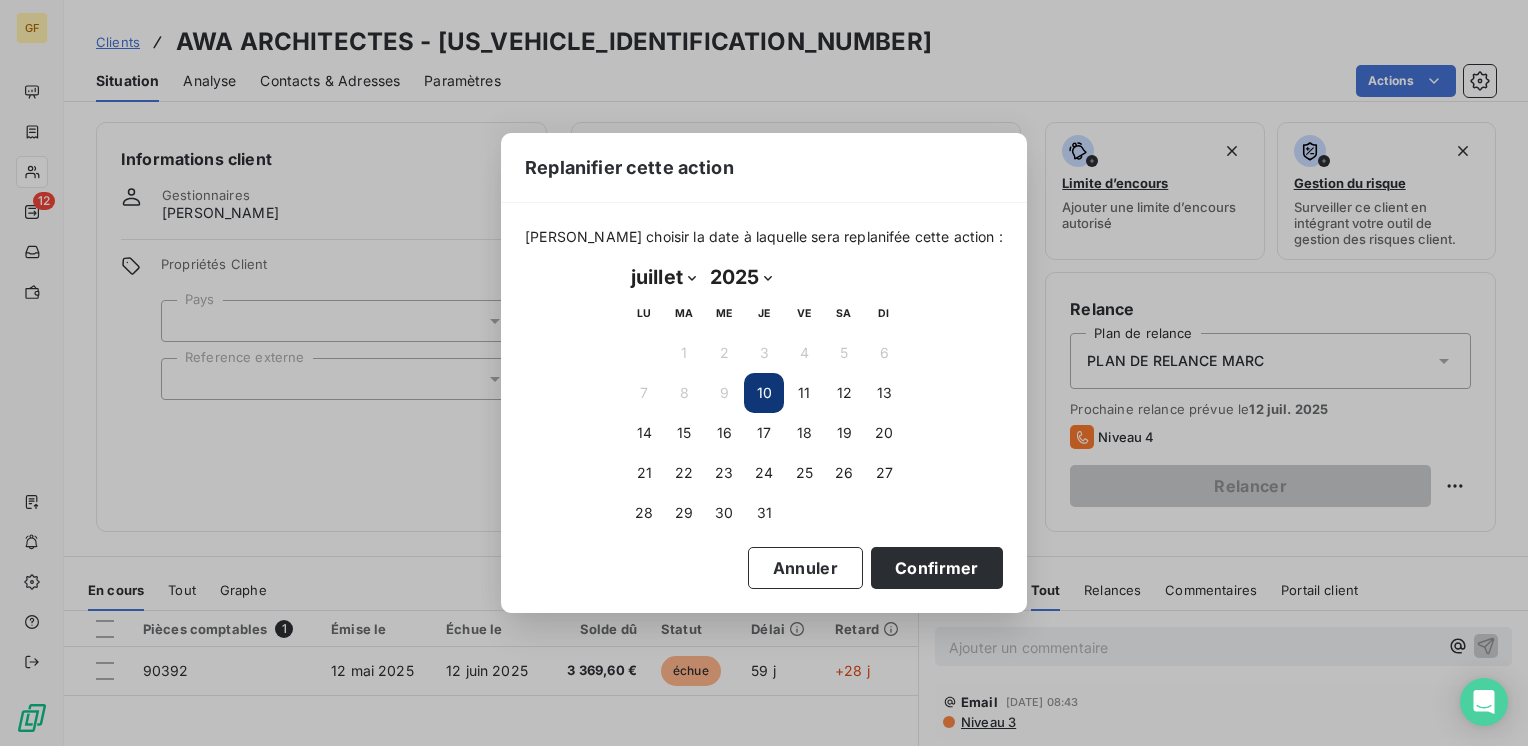 click on "10" at bounding box center [764, 393] 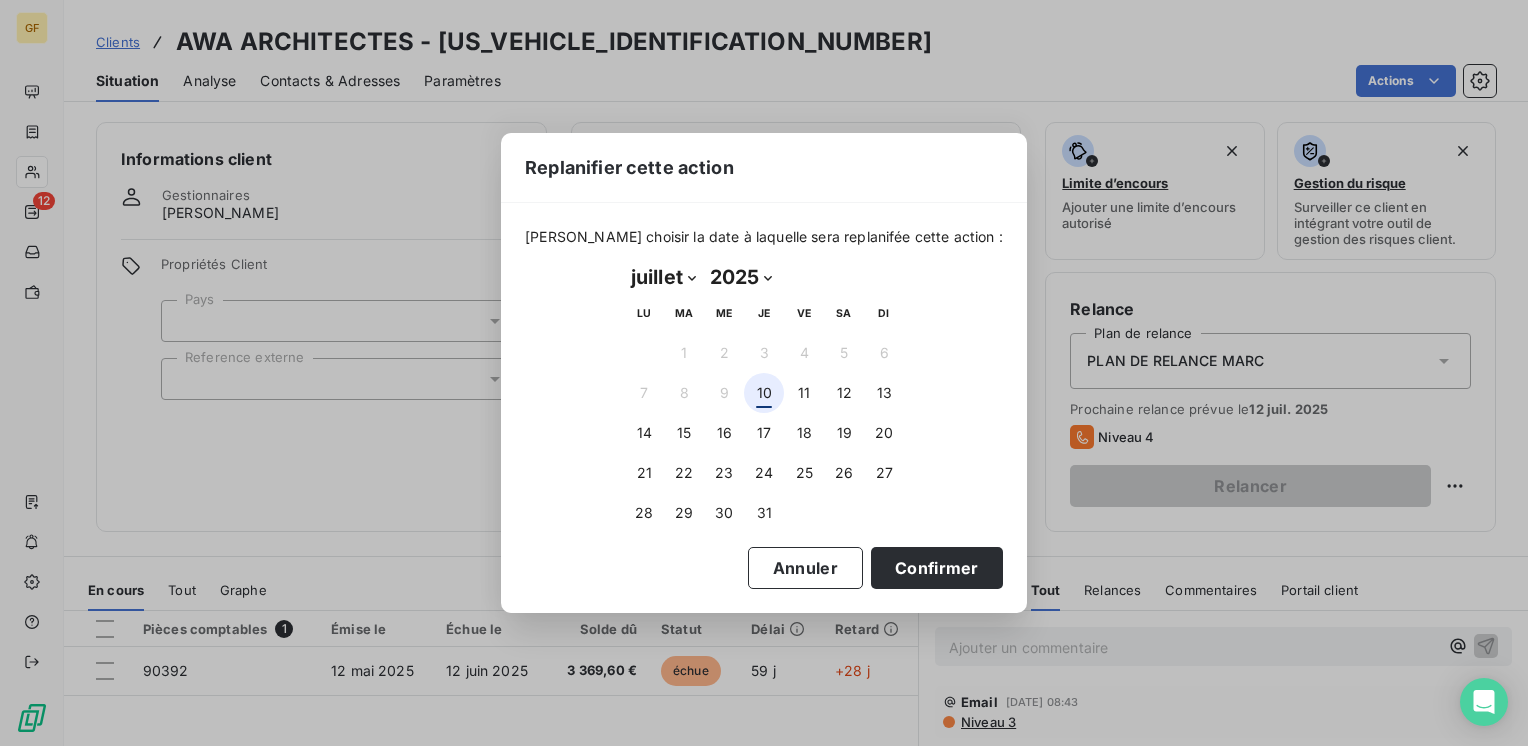 click on "10" at bounding box center (764, 393) 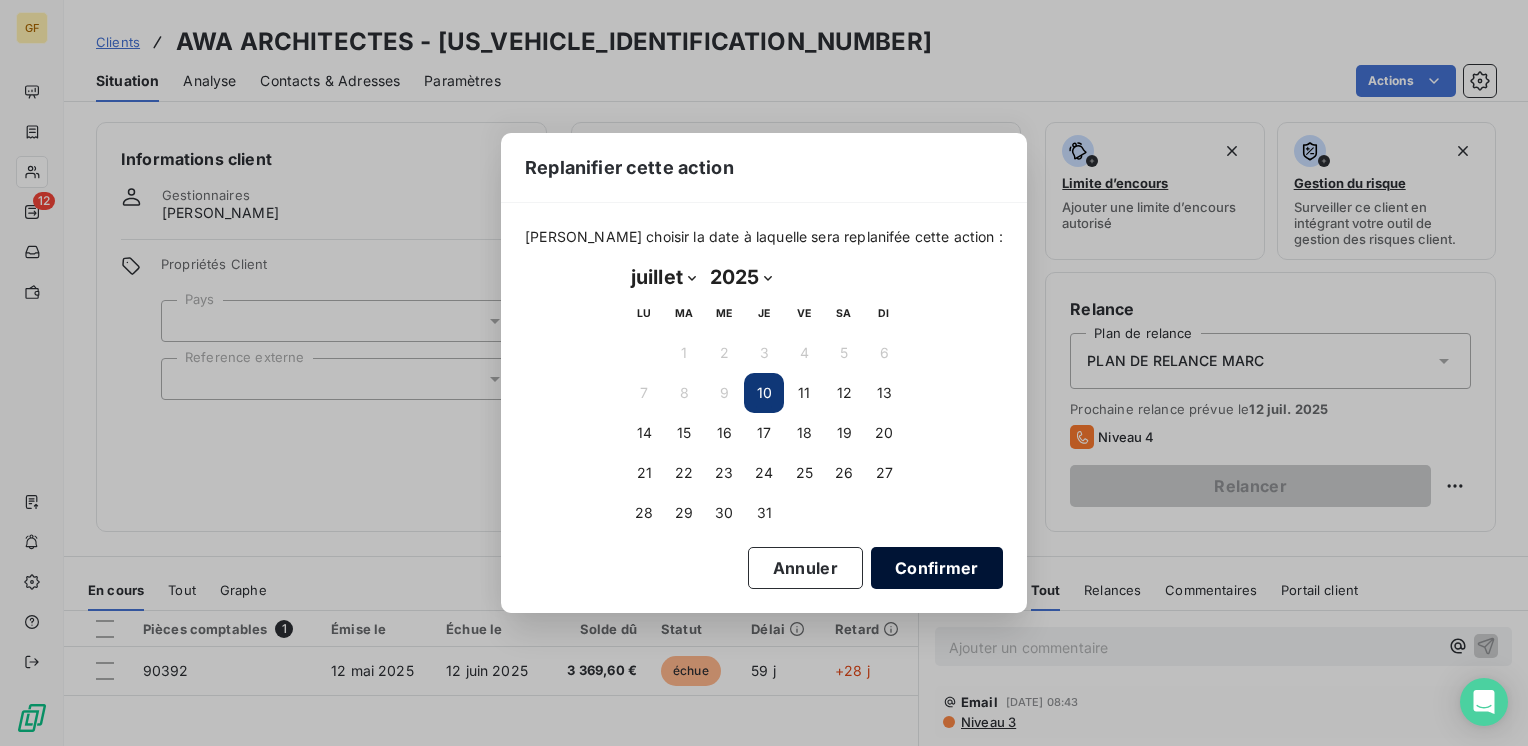 click on "Confirmer" at bounding box center [937, 568] 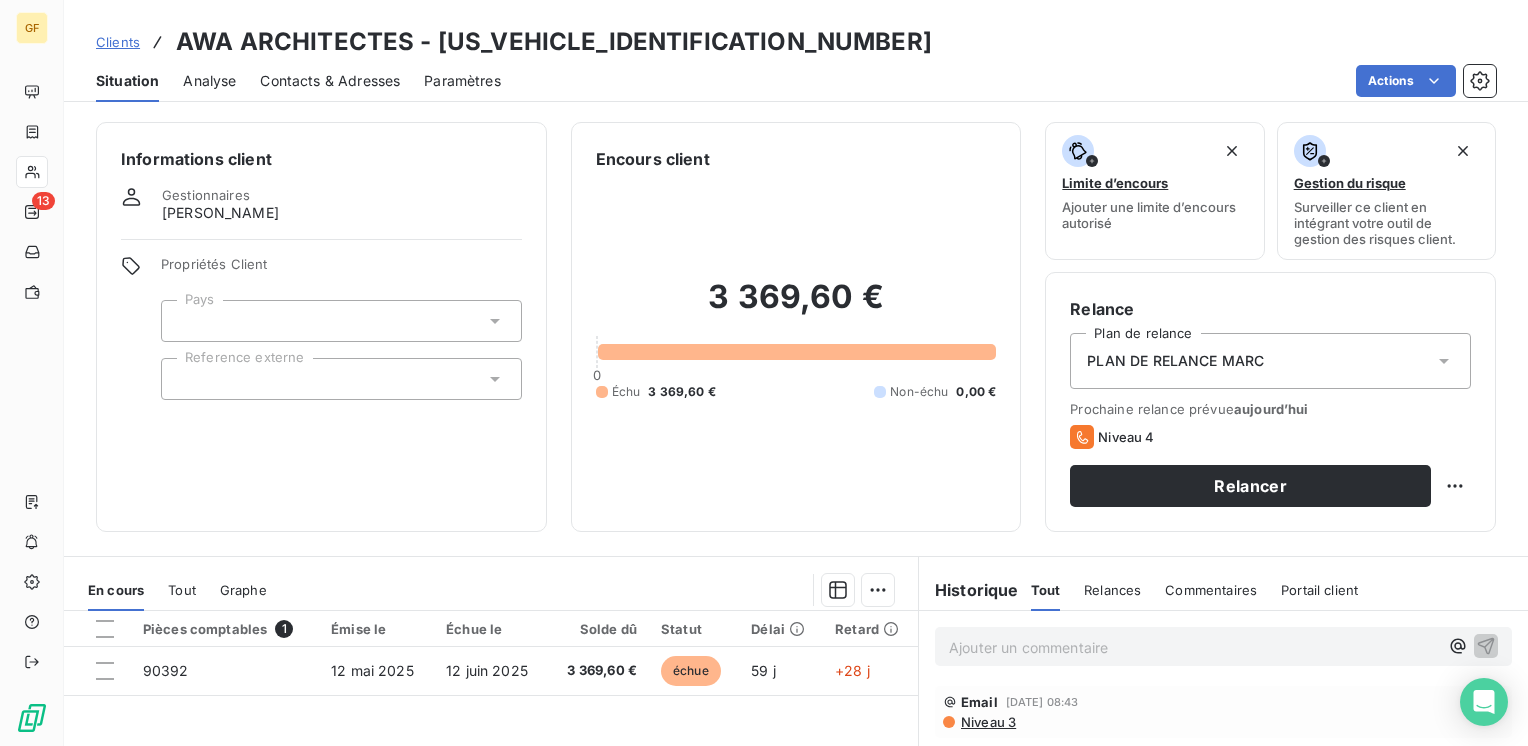 scroll, scrollTop: 100, scrollLeft: 0, axis: vertical 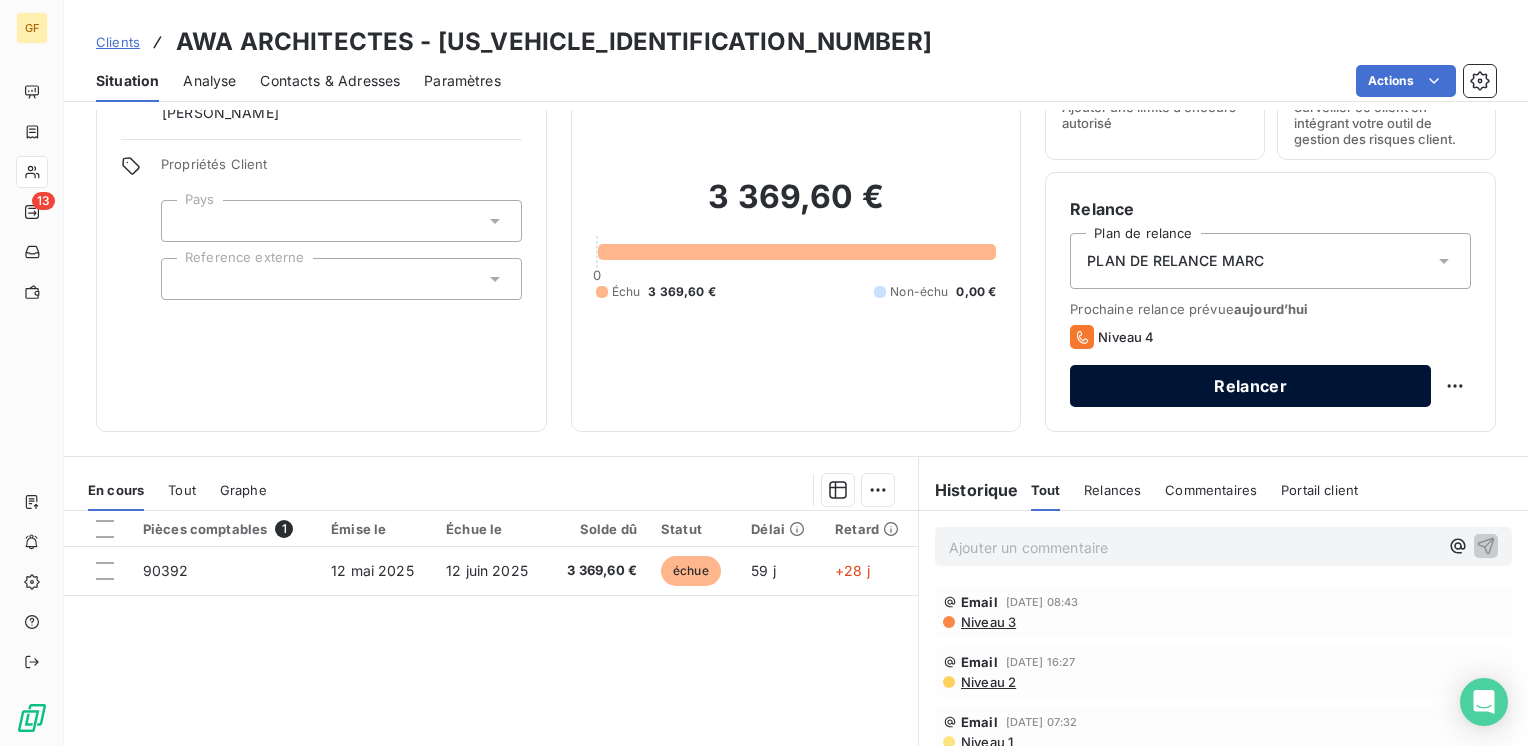 click on "Relancer" at bounding box center [1250, 386] 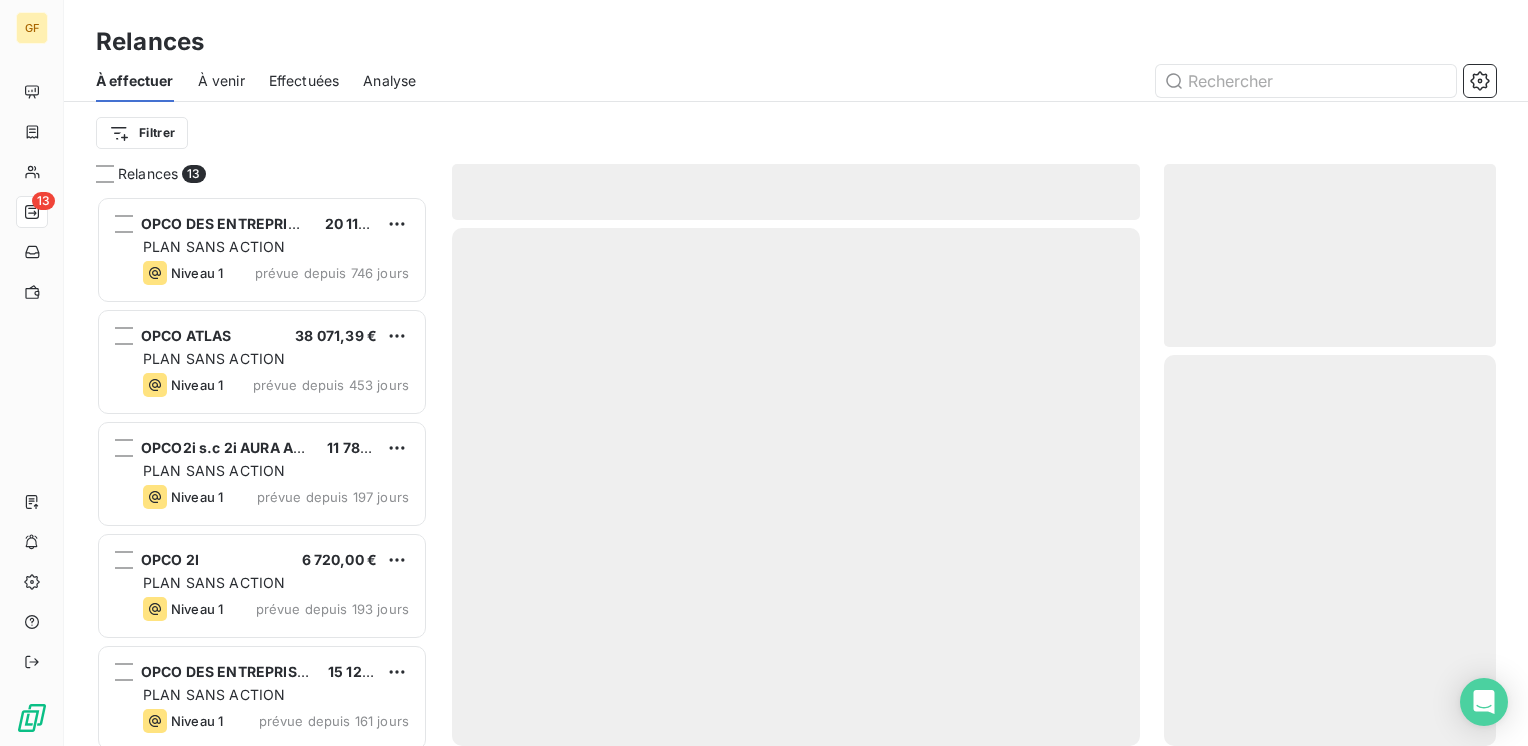scroll, scrollTop: 16, scrollLeft: 16, axis: both 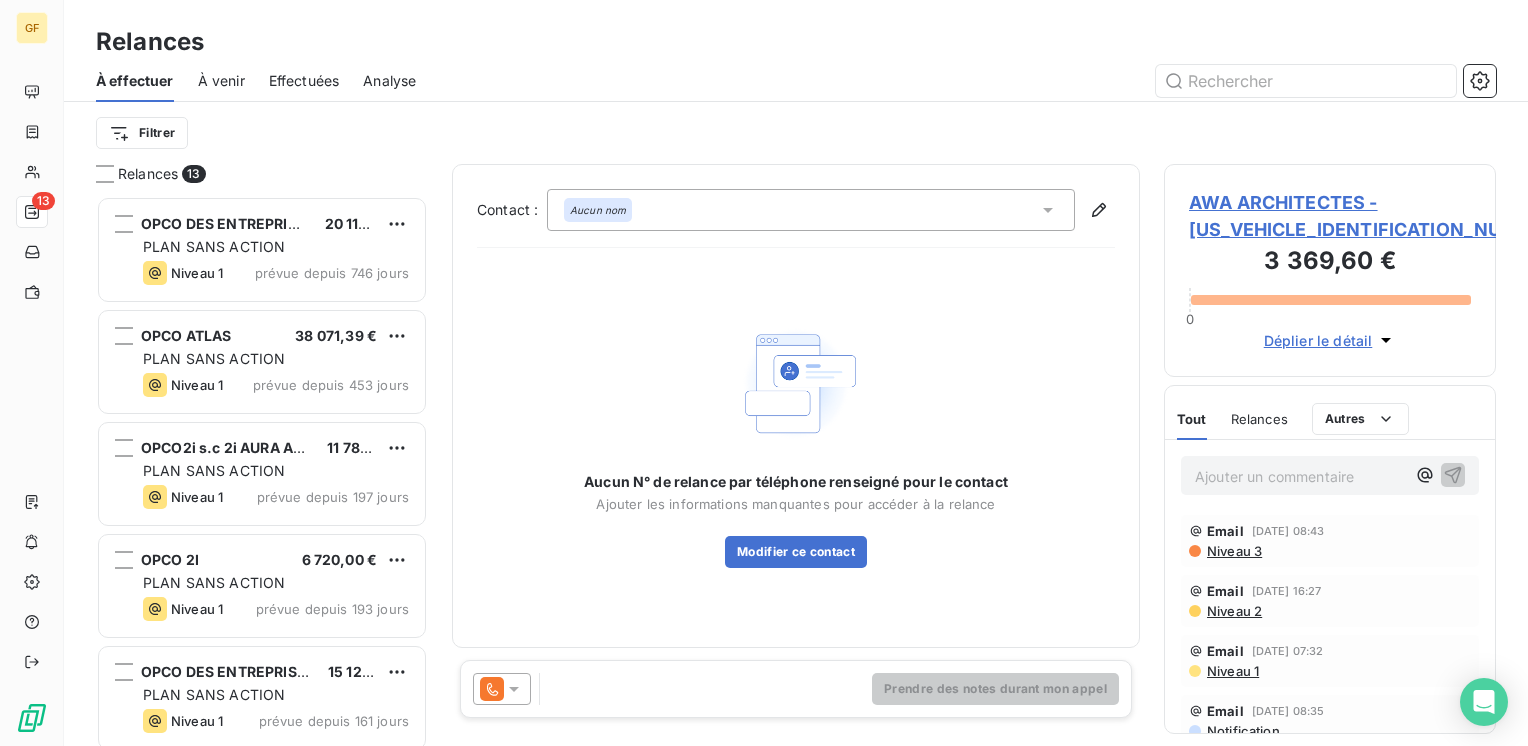 click 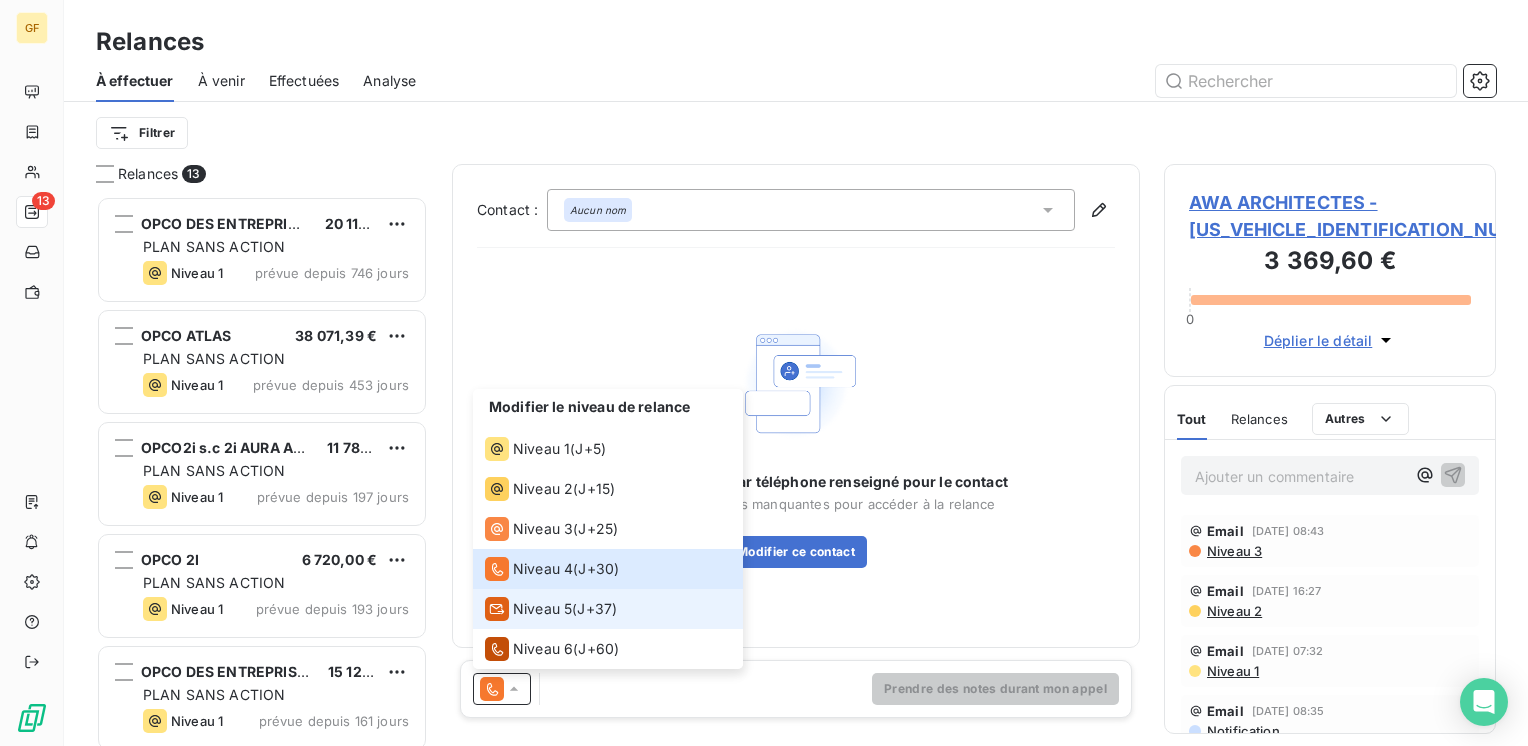 click on "Niveau 5" at bounding box center [542, 609] 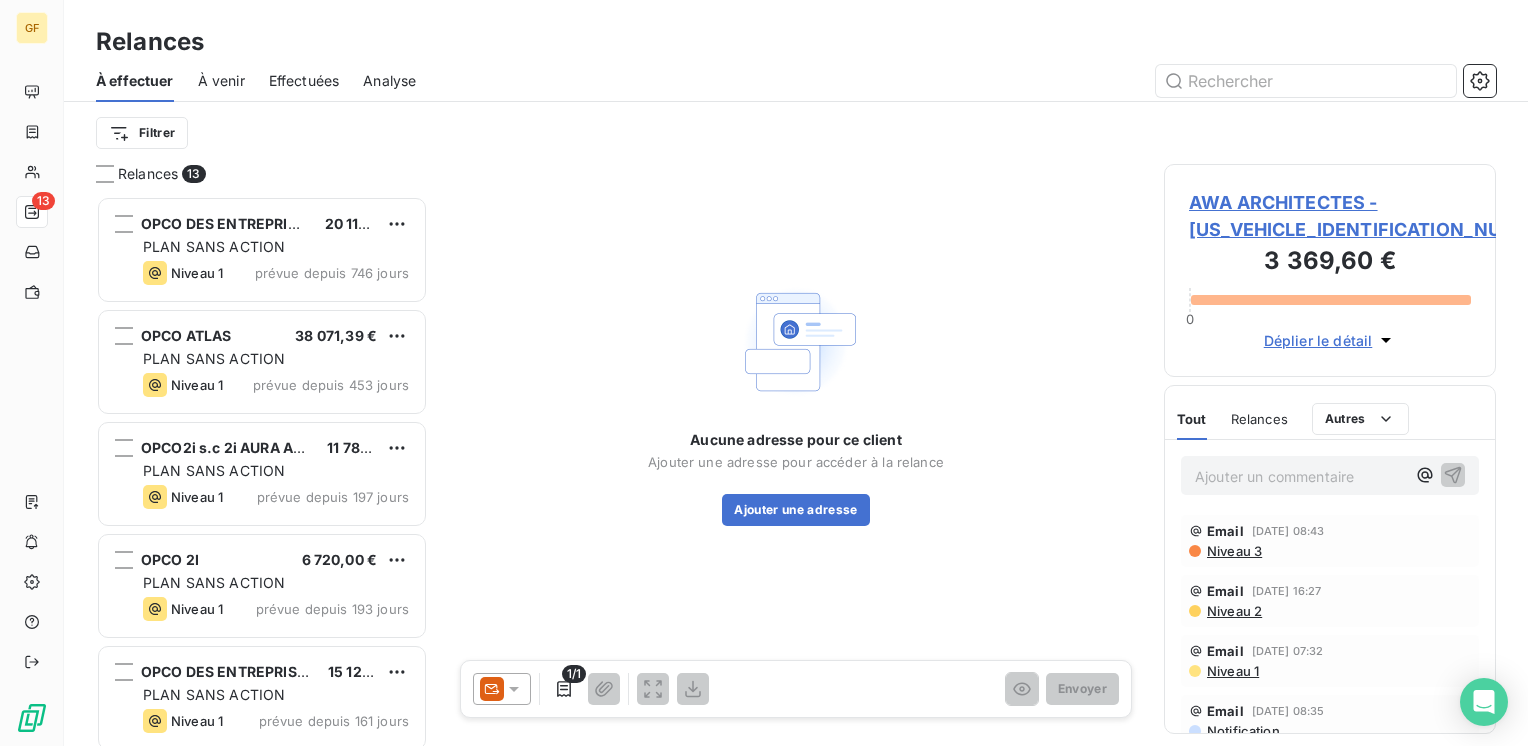 click on "AWA ARCHITECTES - [US_VEHICLE_IDENTIFICATION_NUMBER]" at bounding box center [1330, 216] 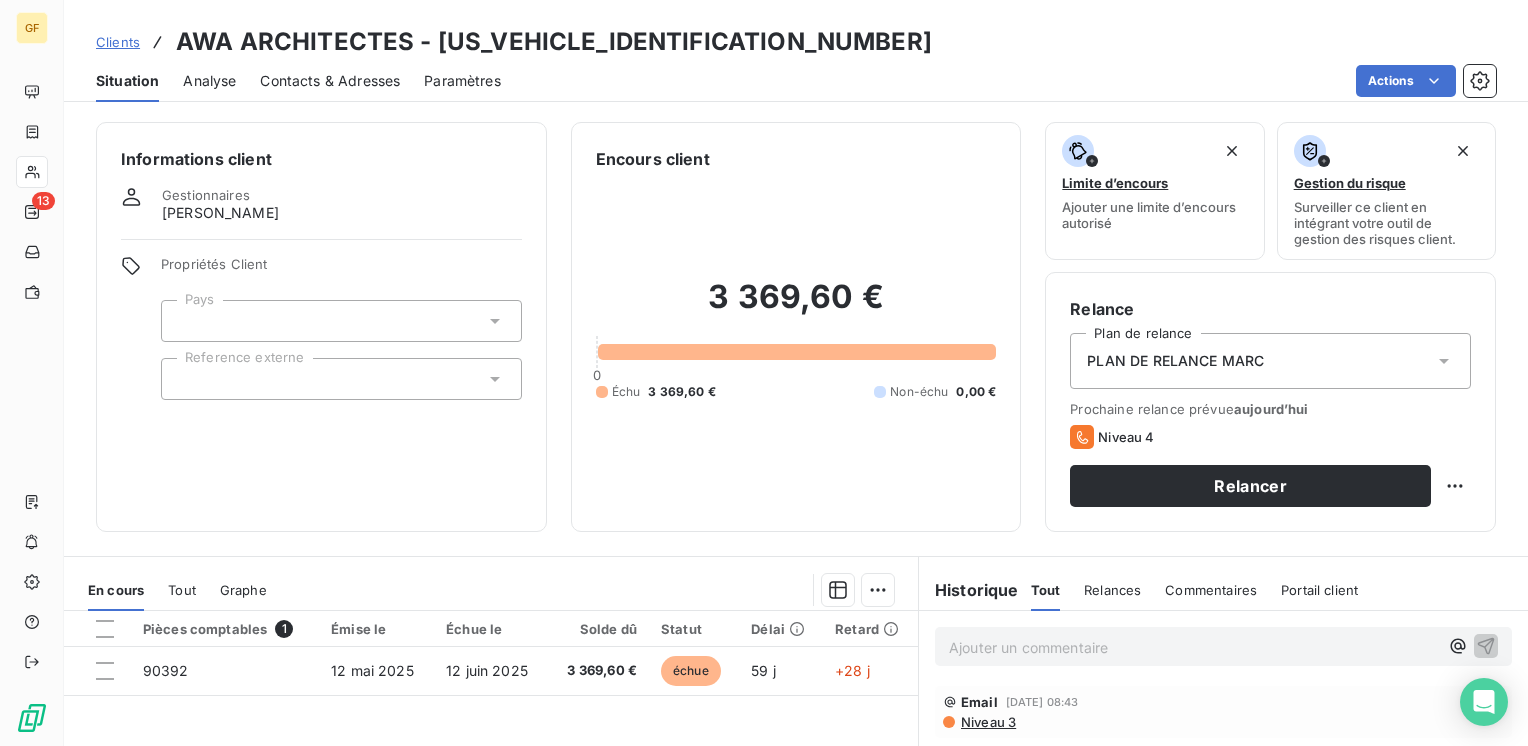 click on "Contacts & Adresses" at bounding box center (330, 81) 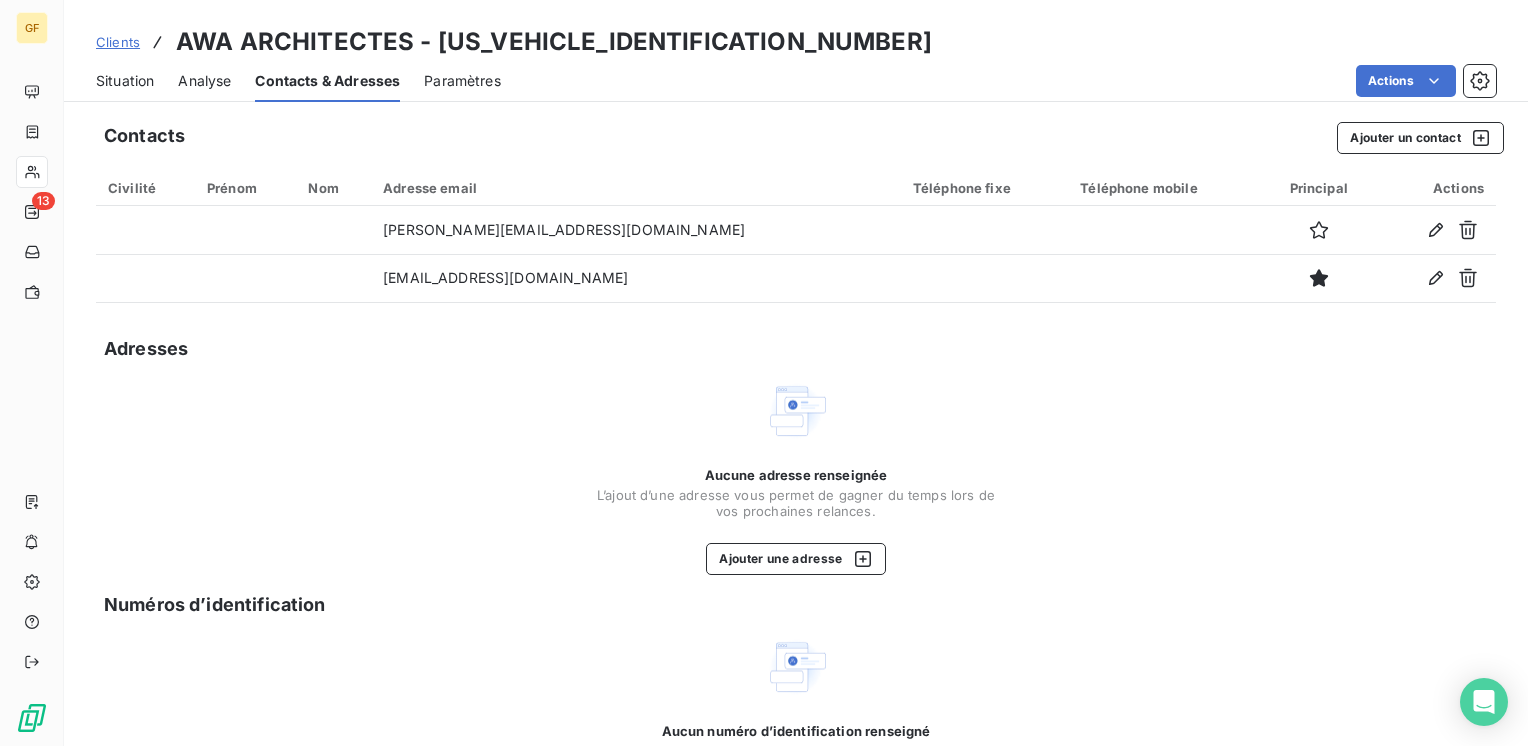 click on "Situation" at bounding box center [125, 81] 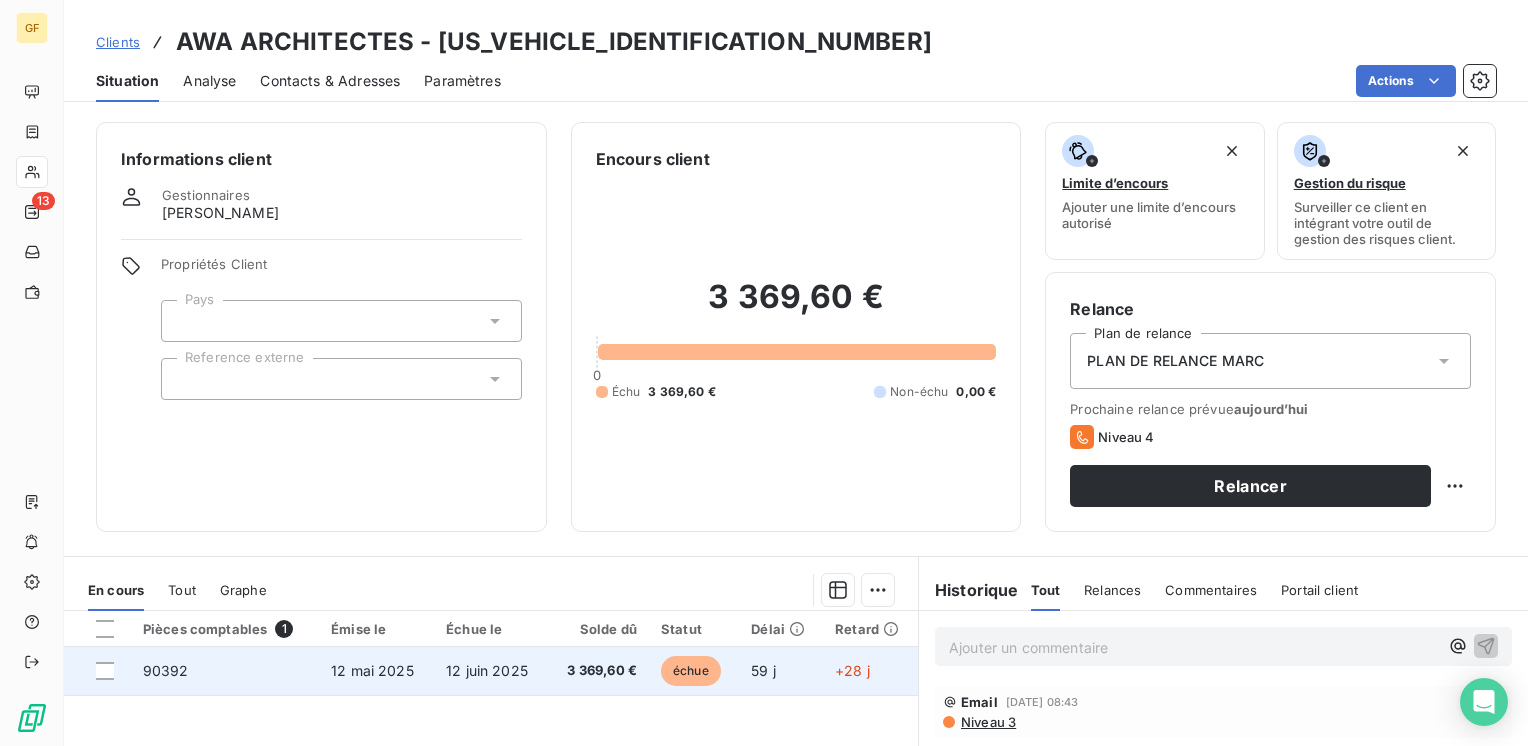 click on "12 mai 2025" at bounding box center [376, 671] 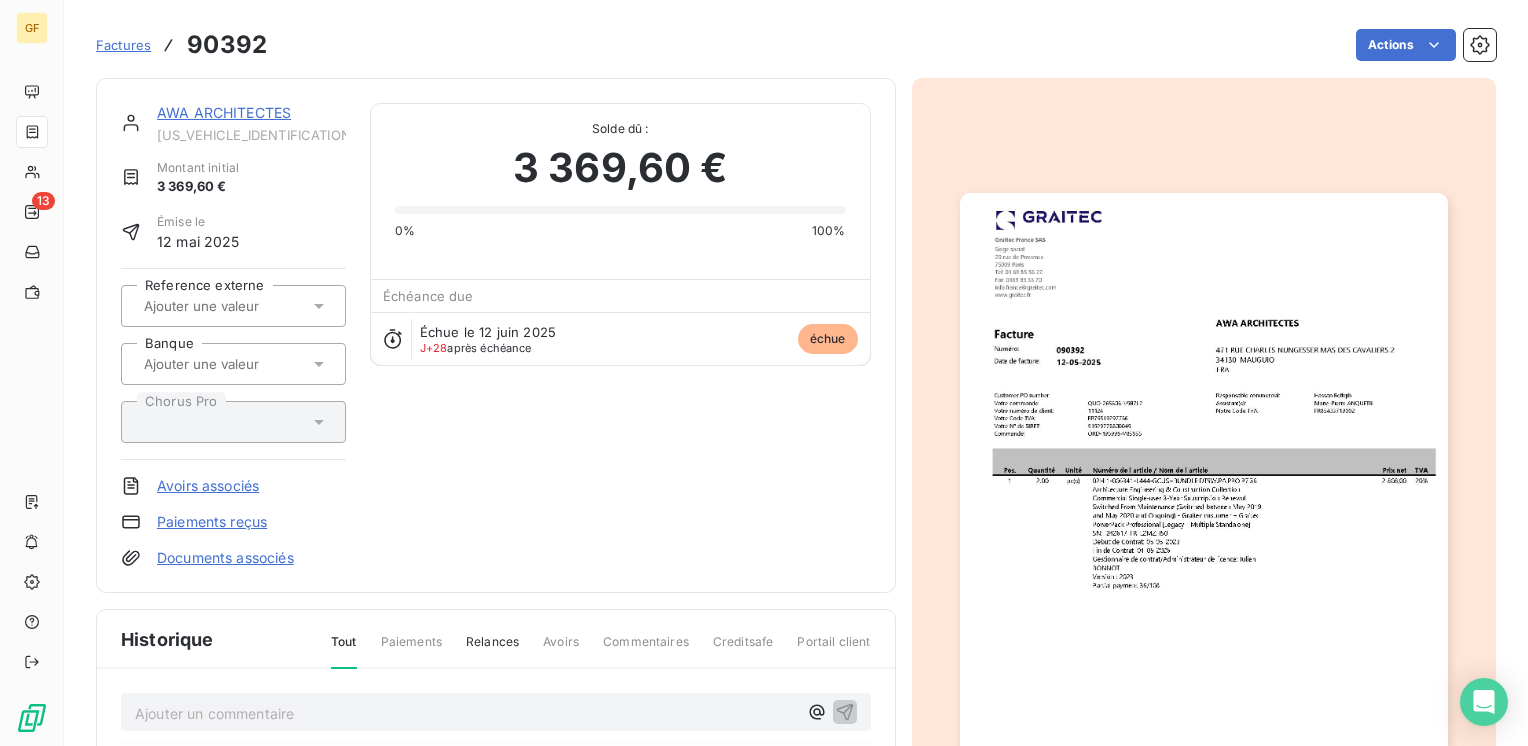 click on "AWA ARCHITECTES" at bounding box center (224, 112) 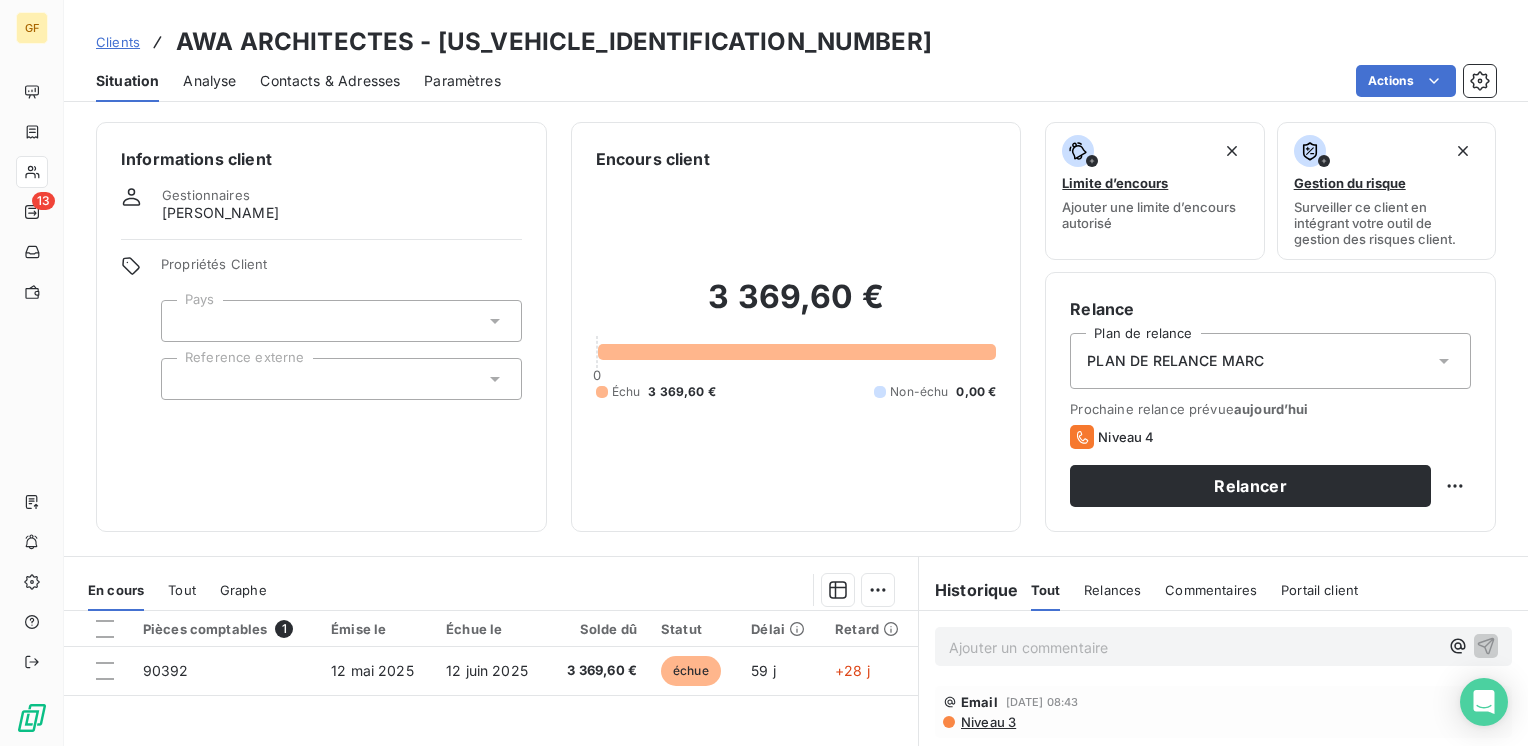 click on "Contacts & Adresses" at bounding box center (330, 81) 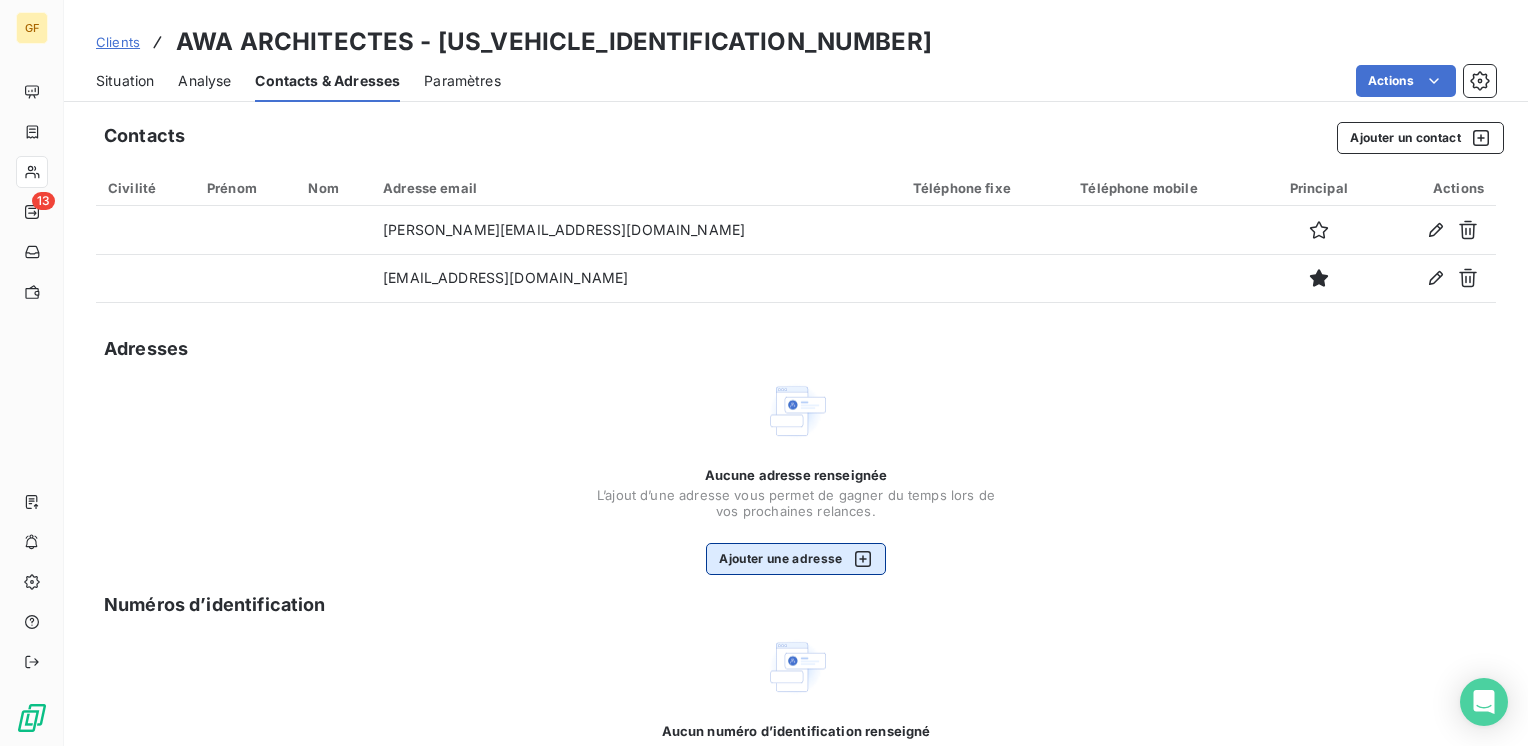 click on "Ajouter une adresse" at bounding box center [795, 559] 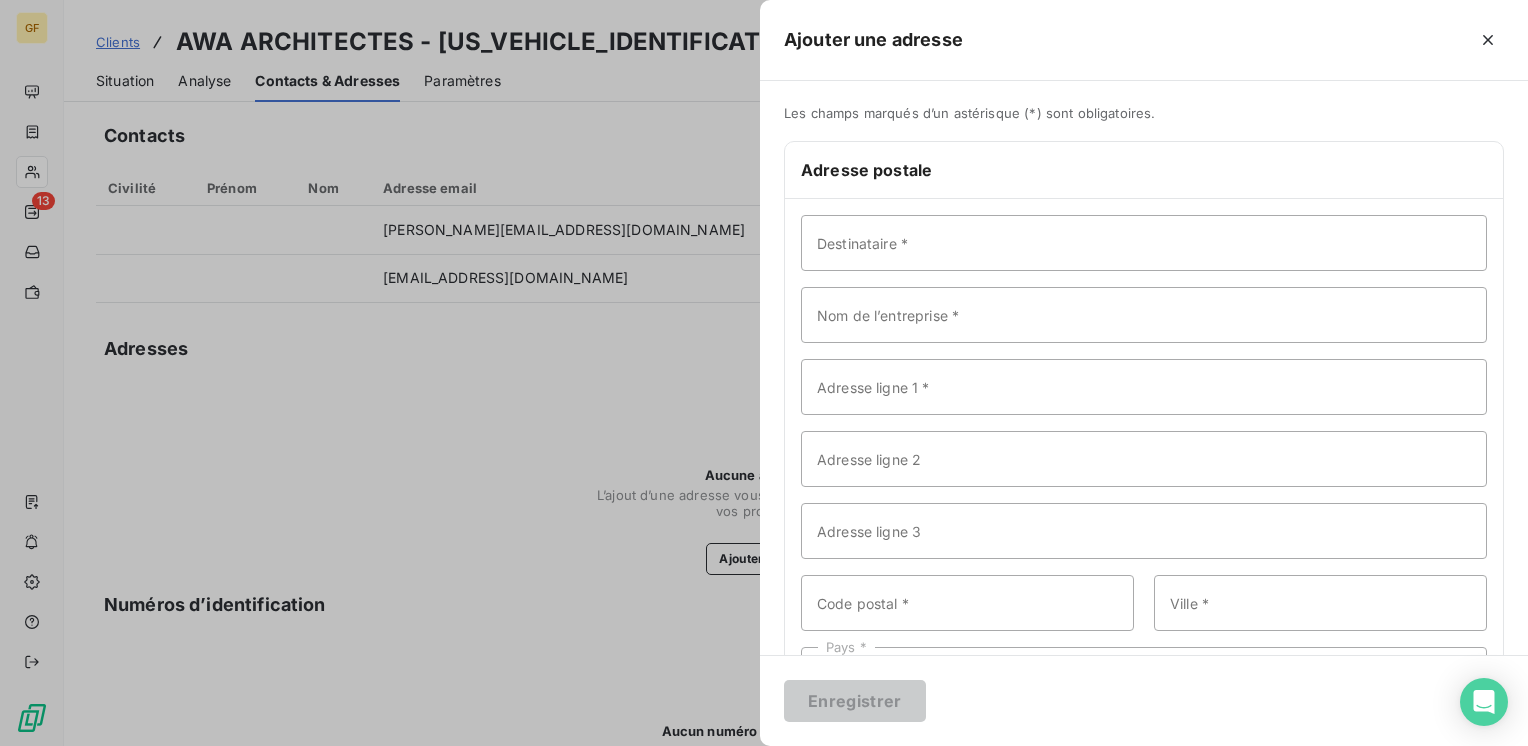 drag, startPoint x: 496, startPoint y: 131, endPoint x: 428, endPoint y: 30, distance: 121.75796 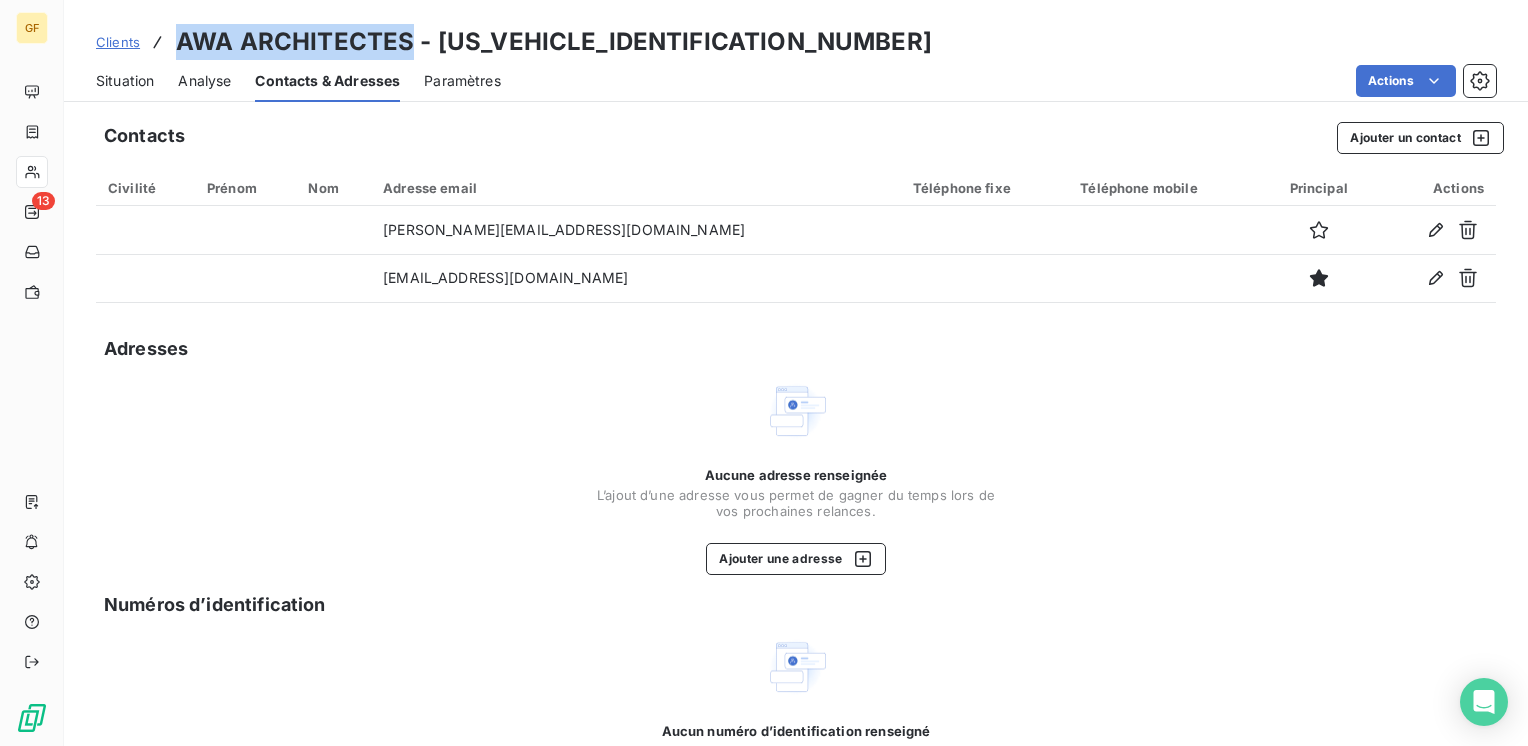 drag, startPoint x: 411, startPoint y: 42, endPoint x: 175, endPoint y: 43, distance: 236.00212 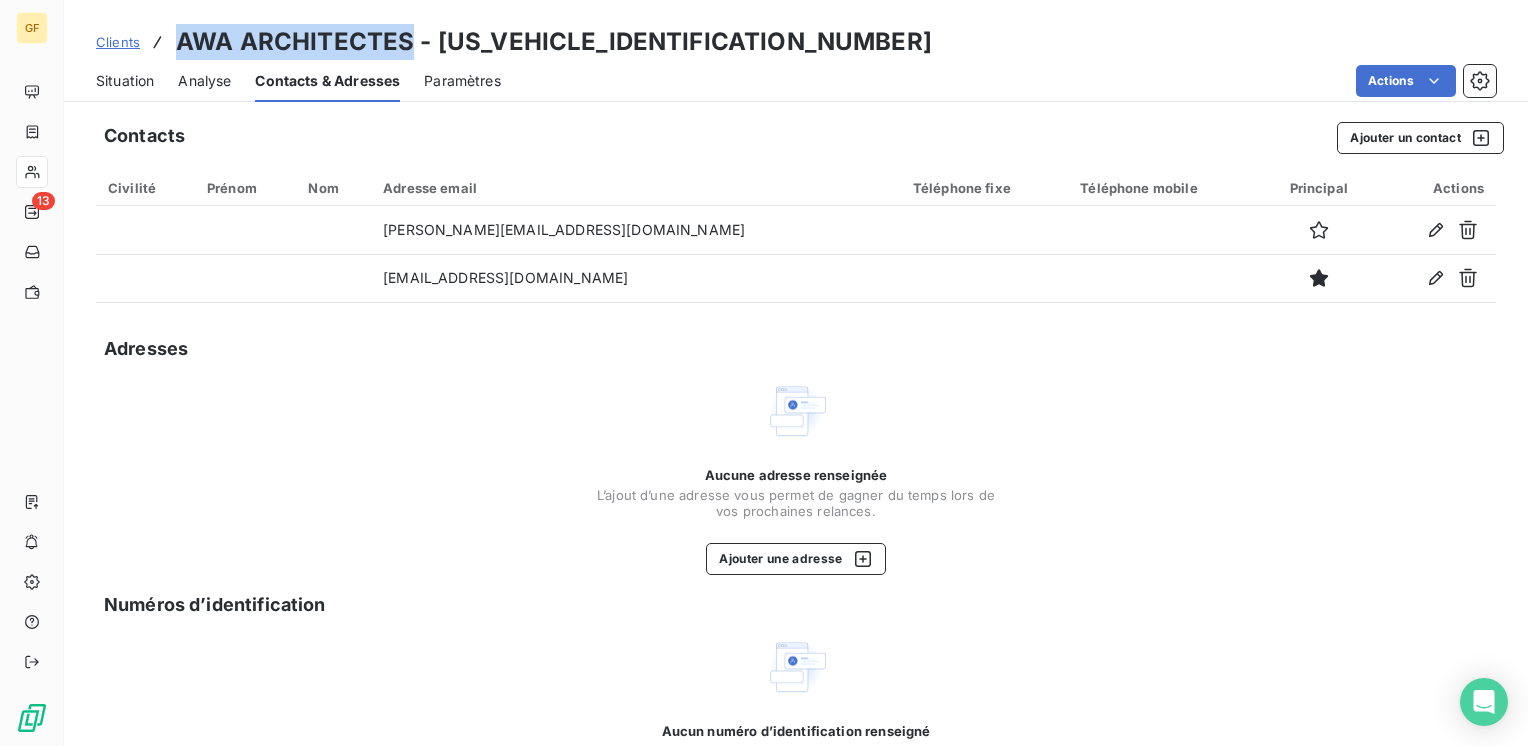 click on "Situation" at bounding box center [125, 81] 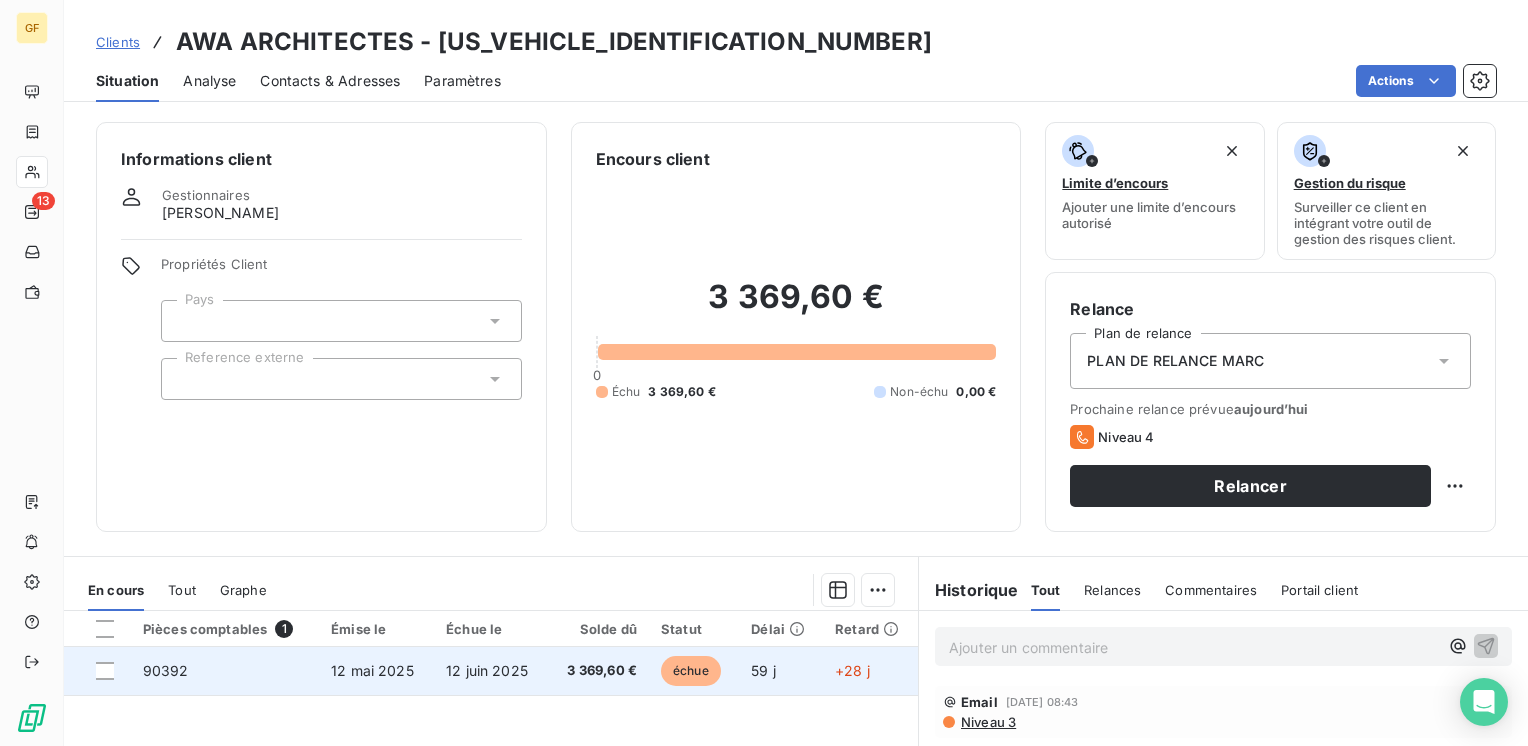 click on "3 369,60 €" at bounding box center [598, 671] 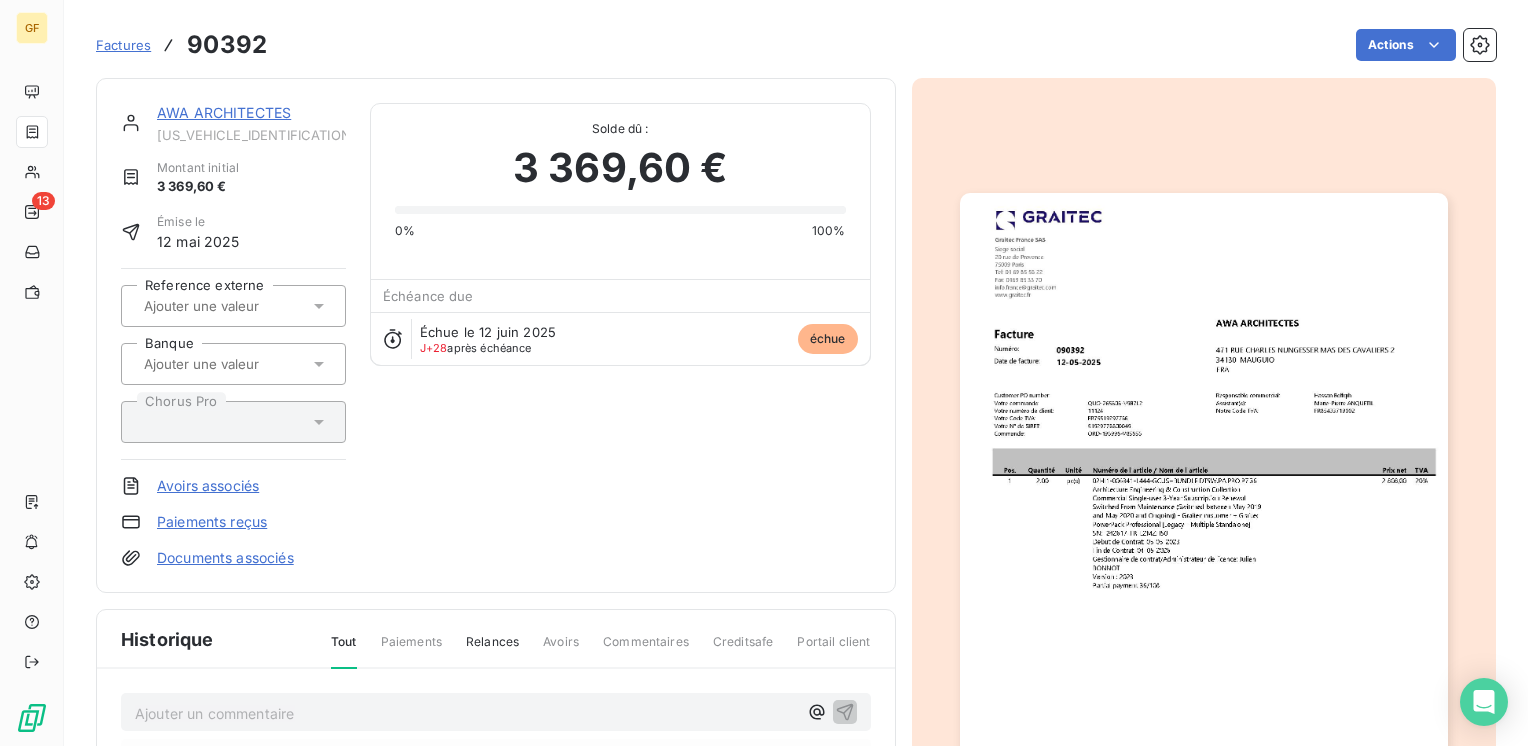 click on "AWA ARCHITECTES" at bounding box center [224, 112] 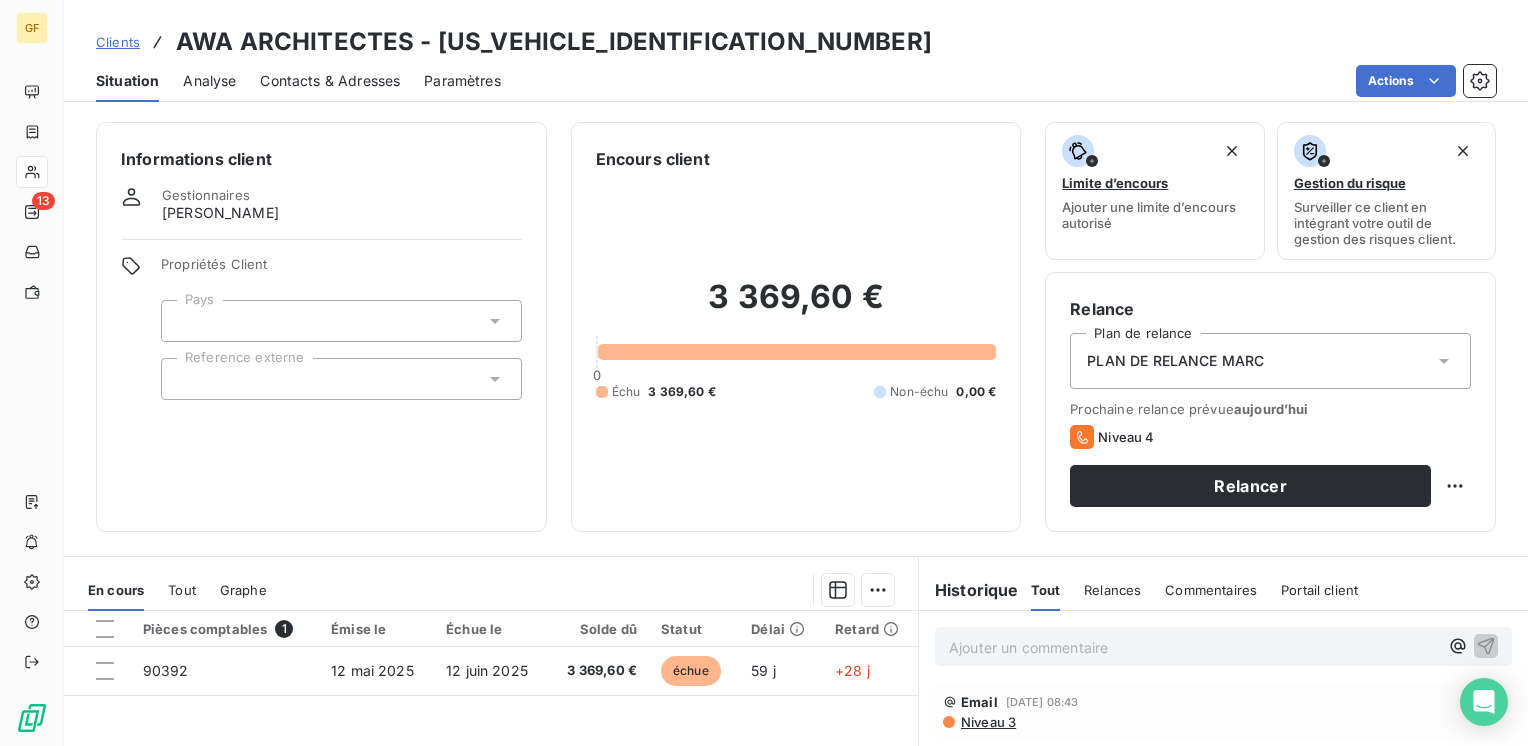 click on "Contacts & Adresses" at bounding box center [330, 81] 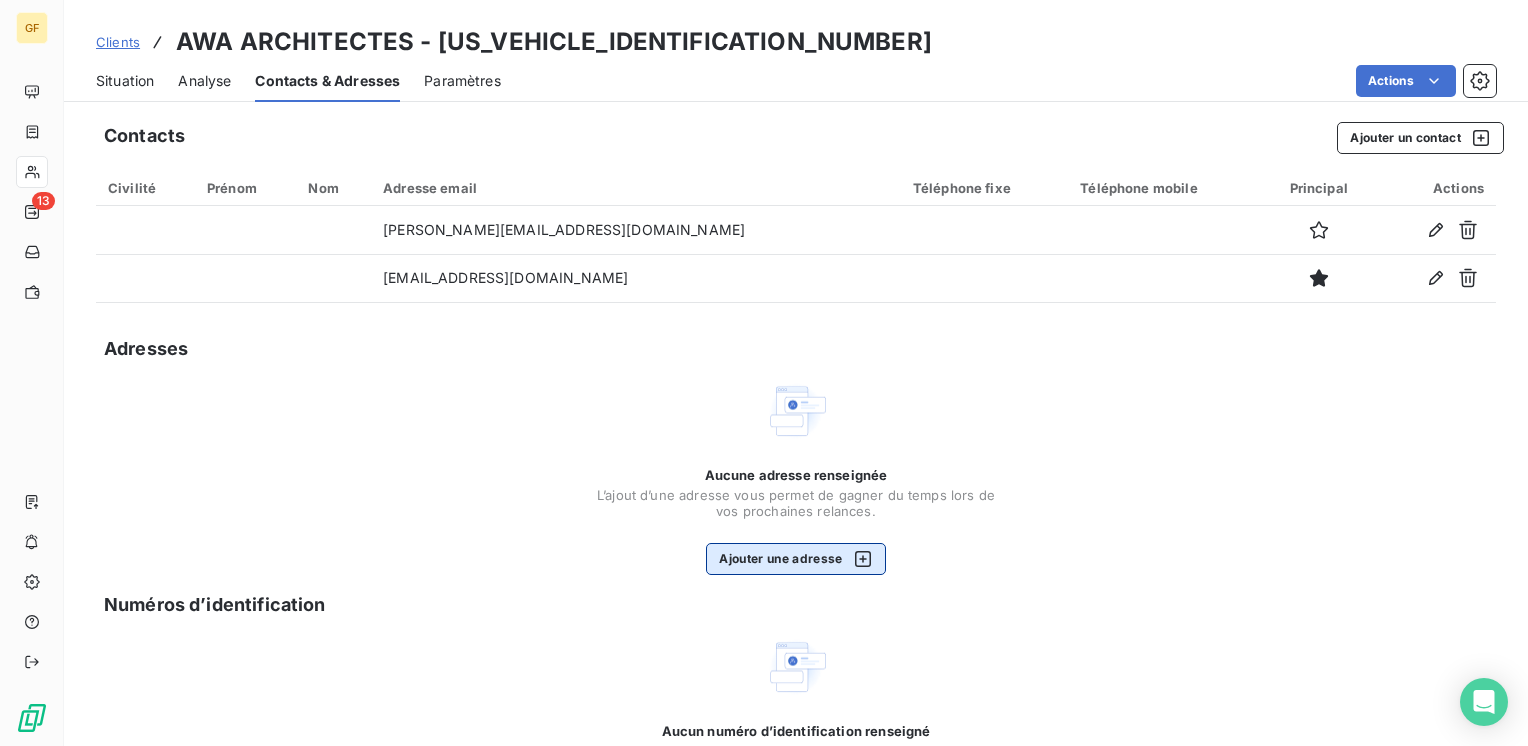 click on "Ajouter une adresse" at bounding box center (795, 559) 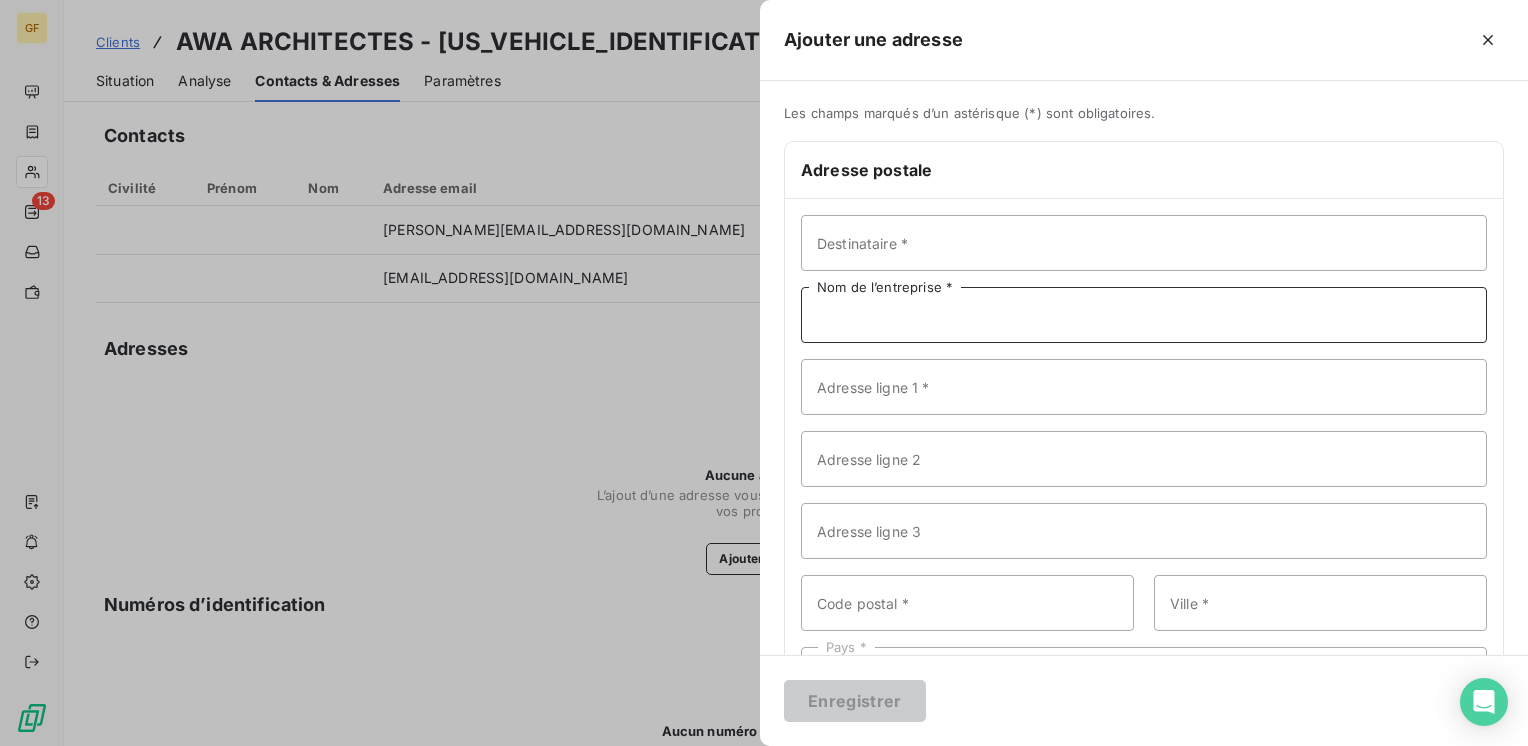 click on "Nom de l’entreprise *" at bounding box center (1144, 315) 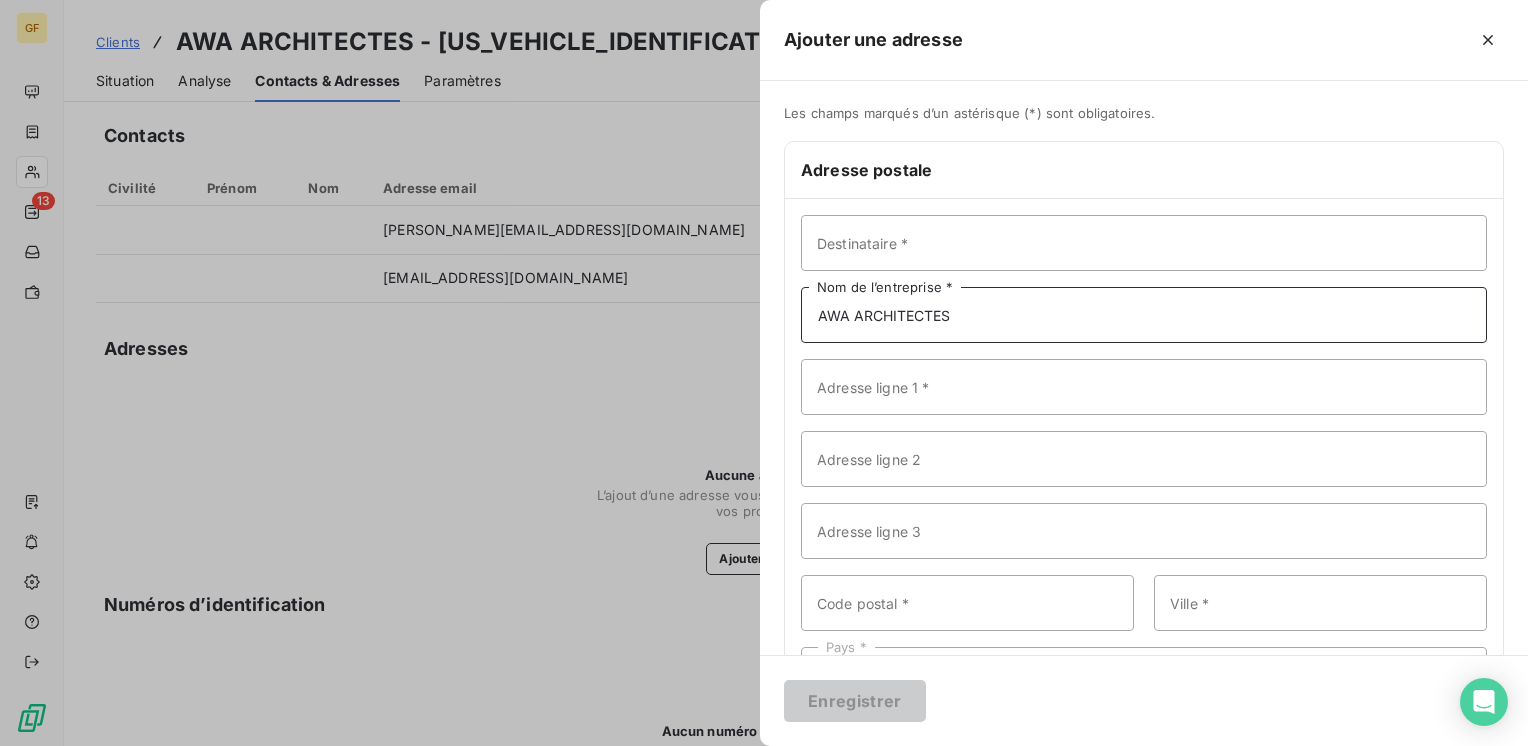 type on "AWA ARCHITECTES" 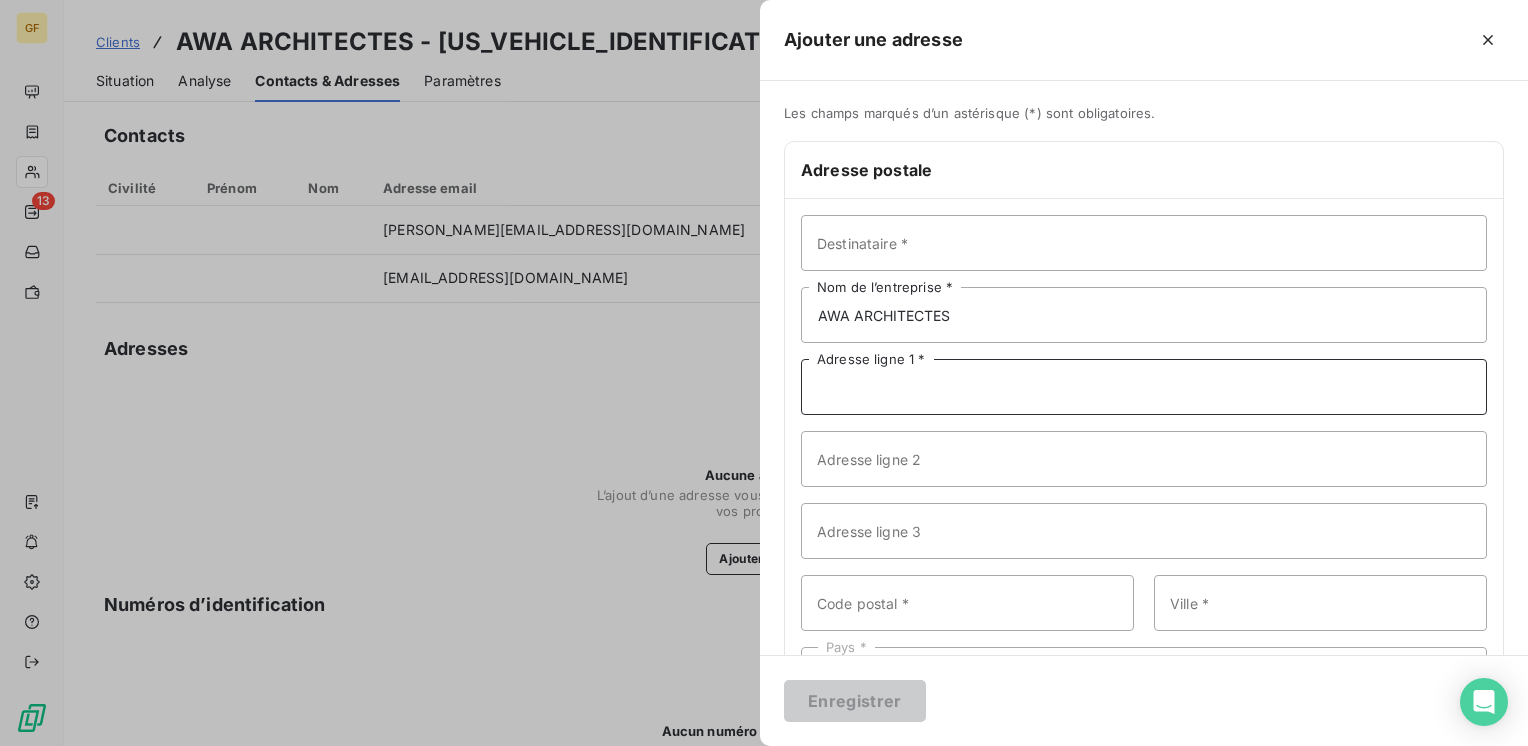 click on "Adresse ligne 1 *" at bounding box center (1144, 387) 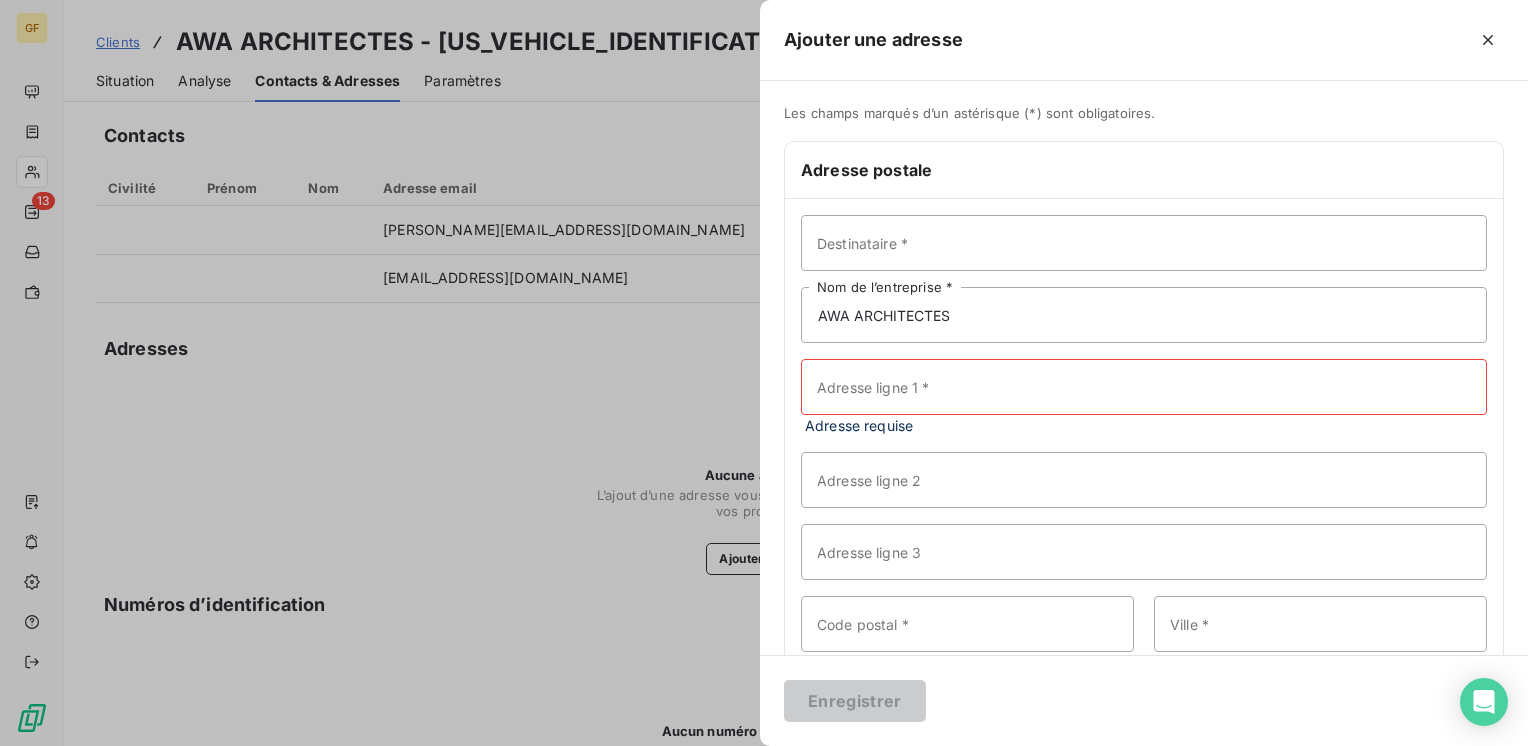 click at bounding box center [764, 373] 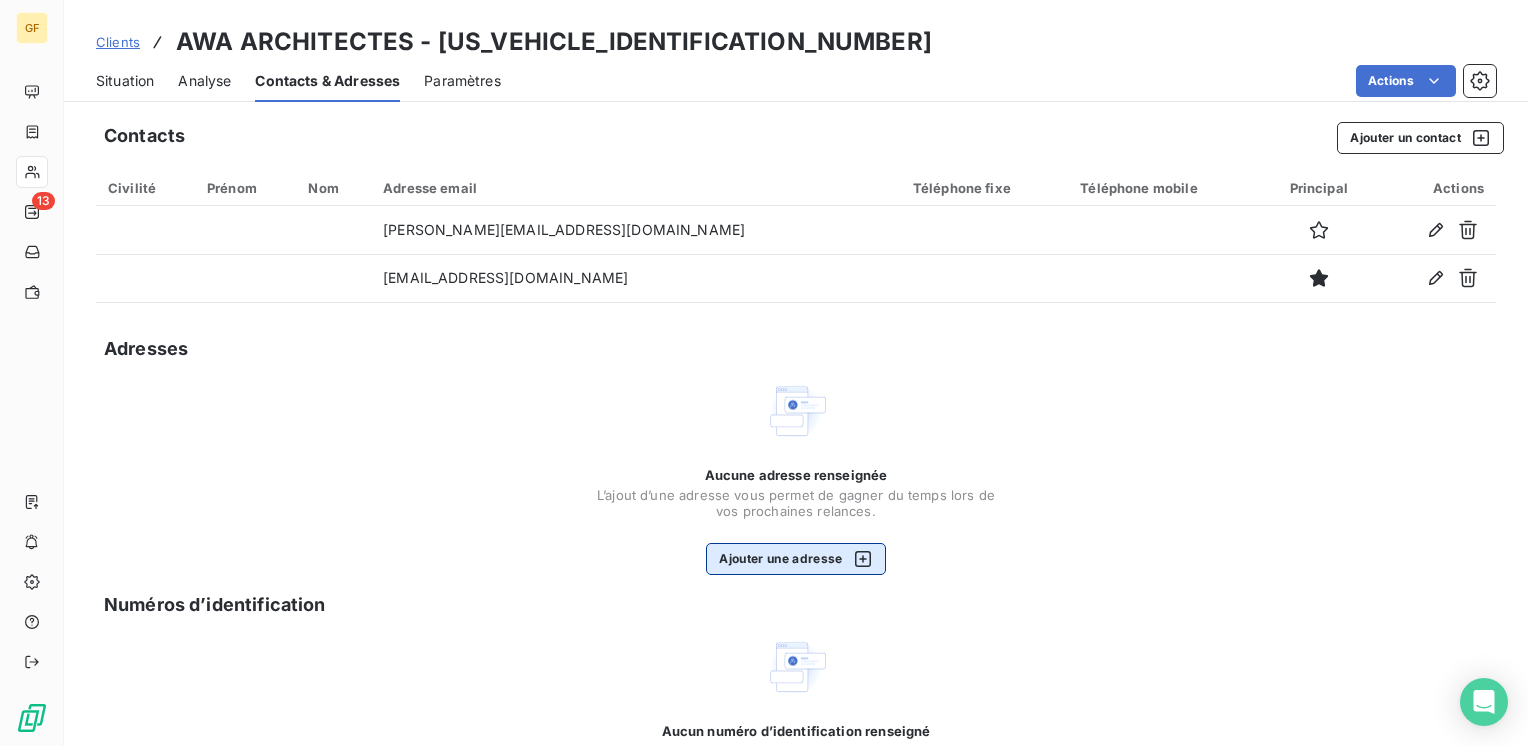 click on "Ajouter une adresse" at bounding box center (795, 559) 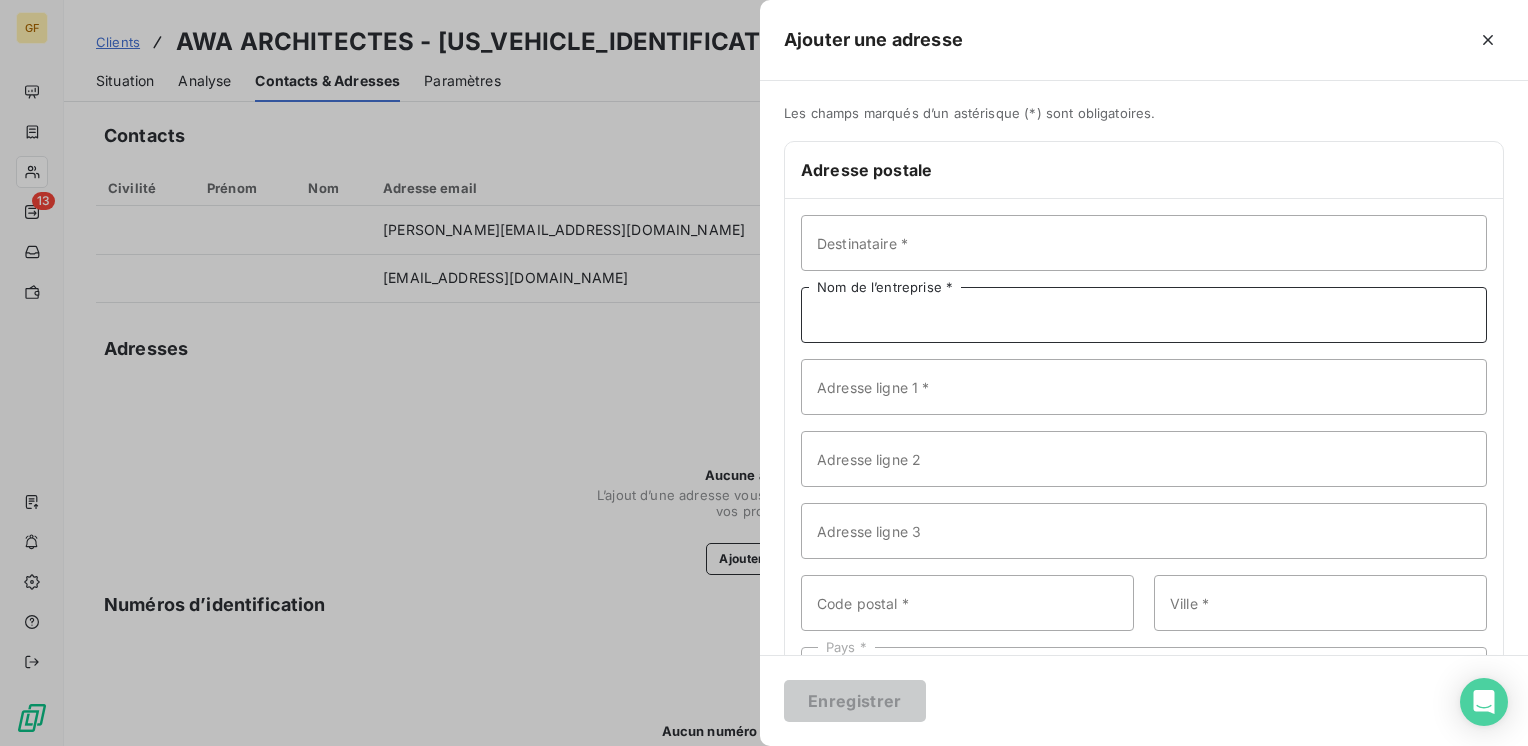 click on "Nom de l’entreprise *" at bounding box center [1144, 315] 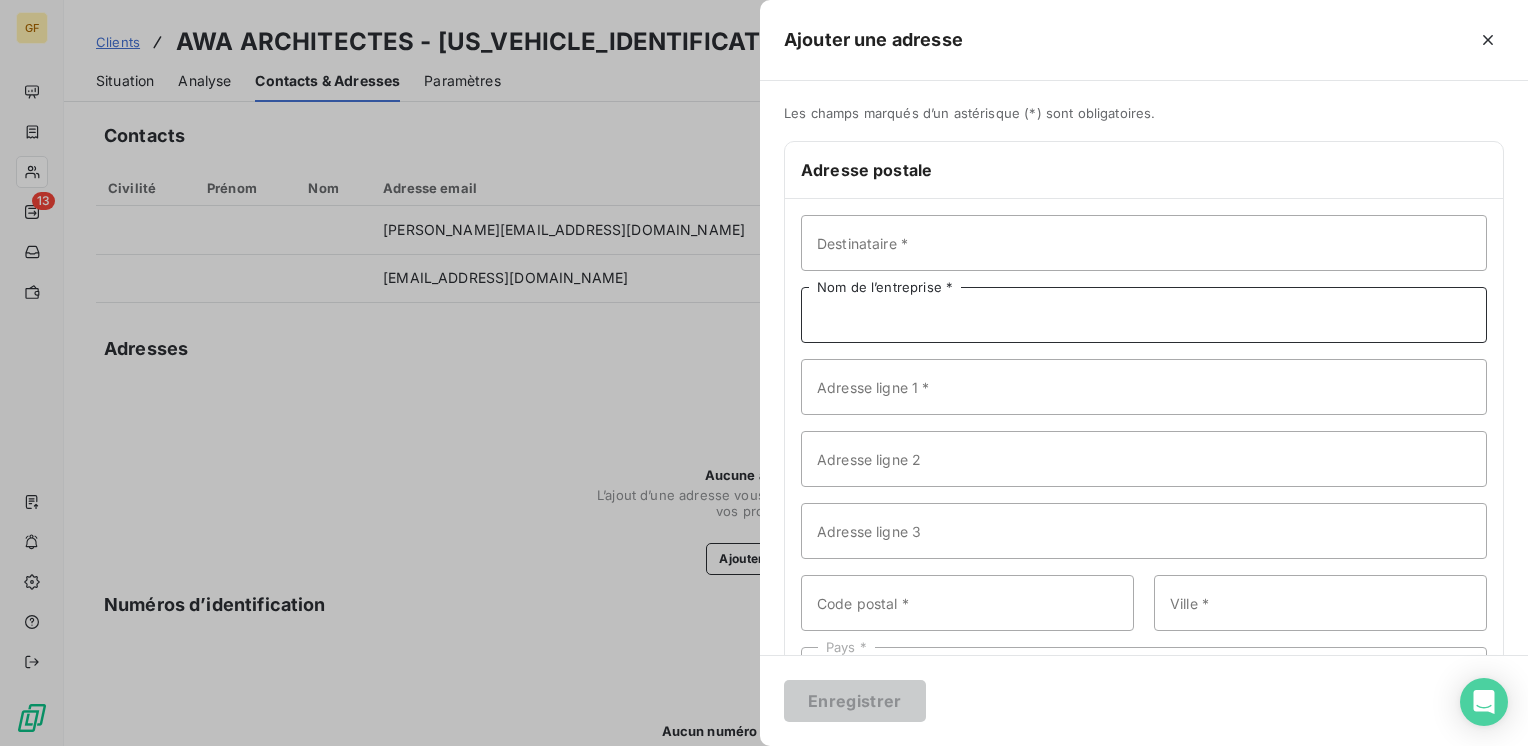 type on "AWA ARCHITECTES" 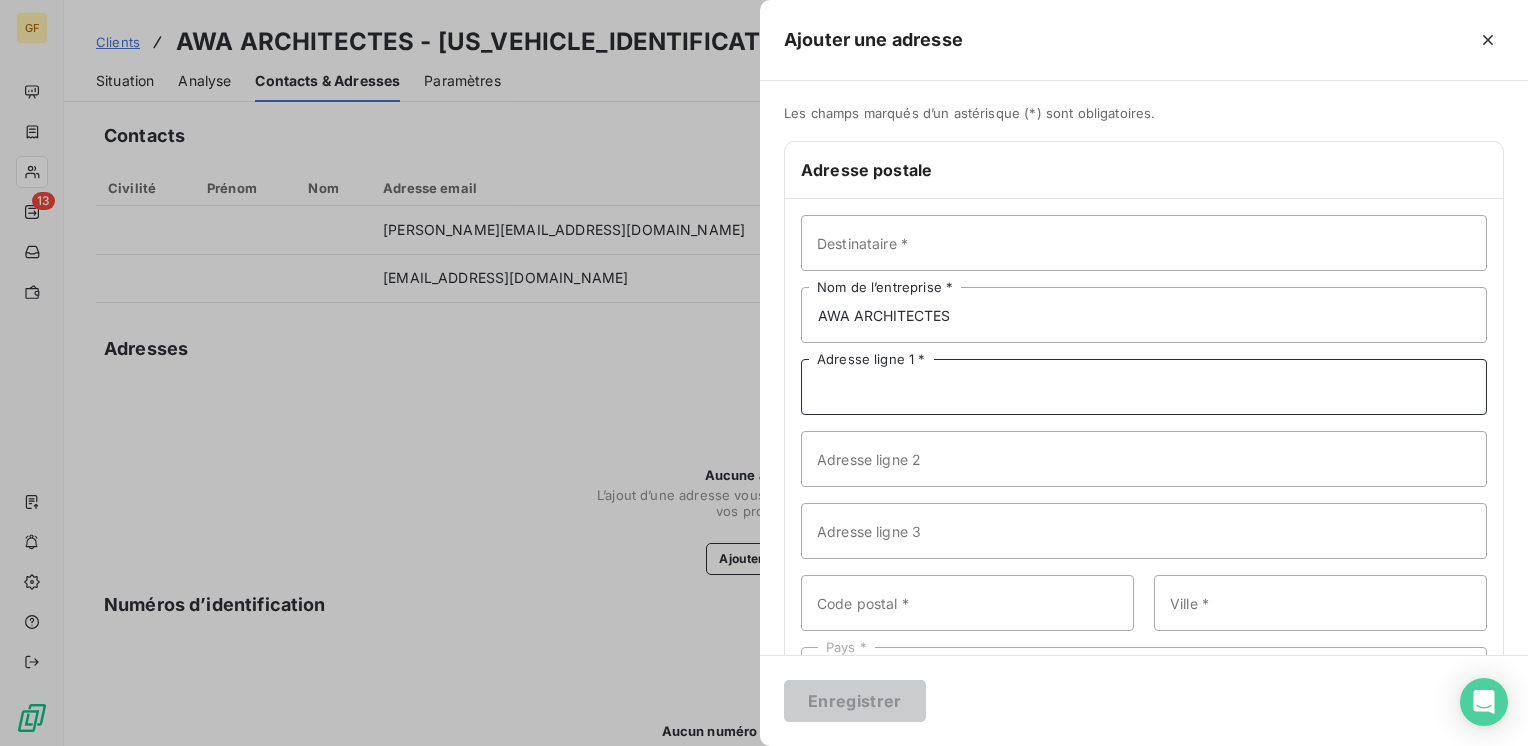 click on "Adresse ligne 1 *" at bounding box center [1144, 387] 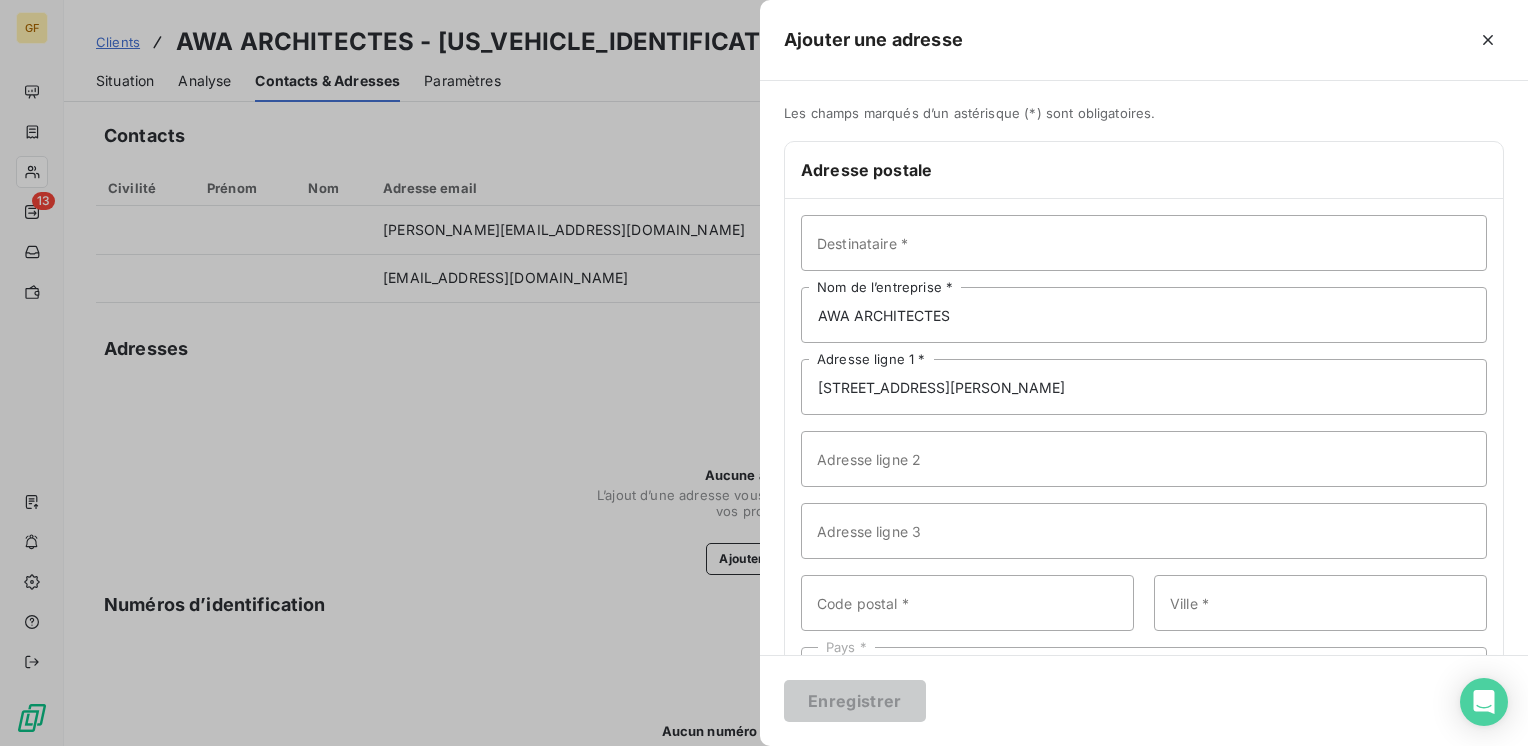 click on "Adresse postale" at bounding box center (1144, 170) 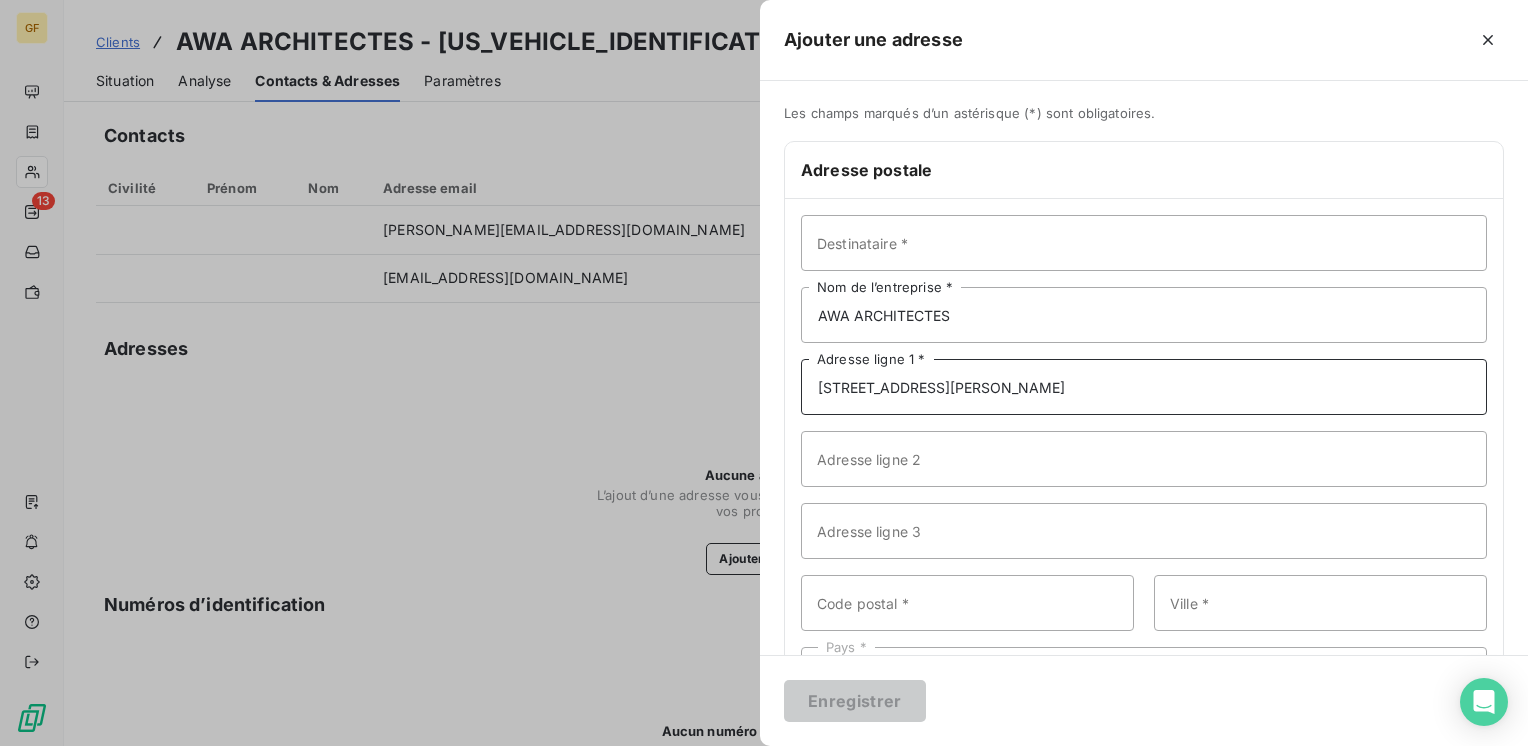 click on "[STREET_ADDRESS][PERSON_NAME]" at bounding box center [1144, 387] 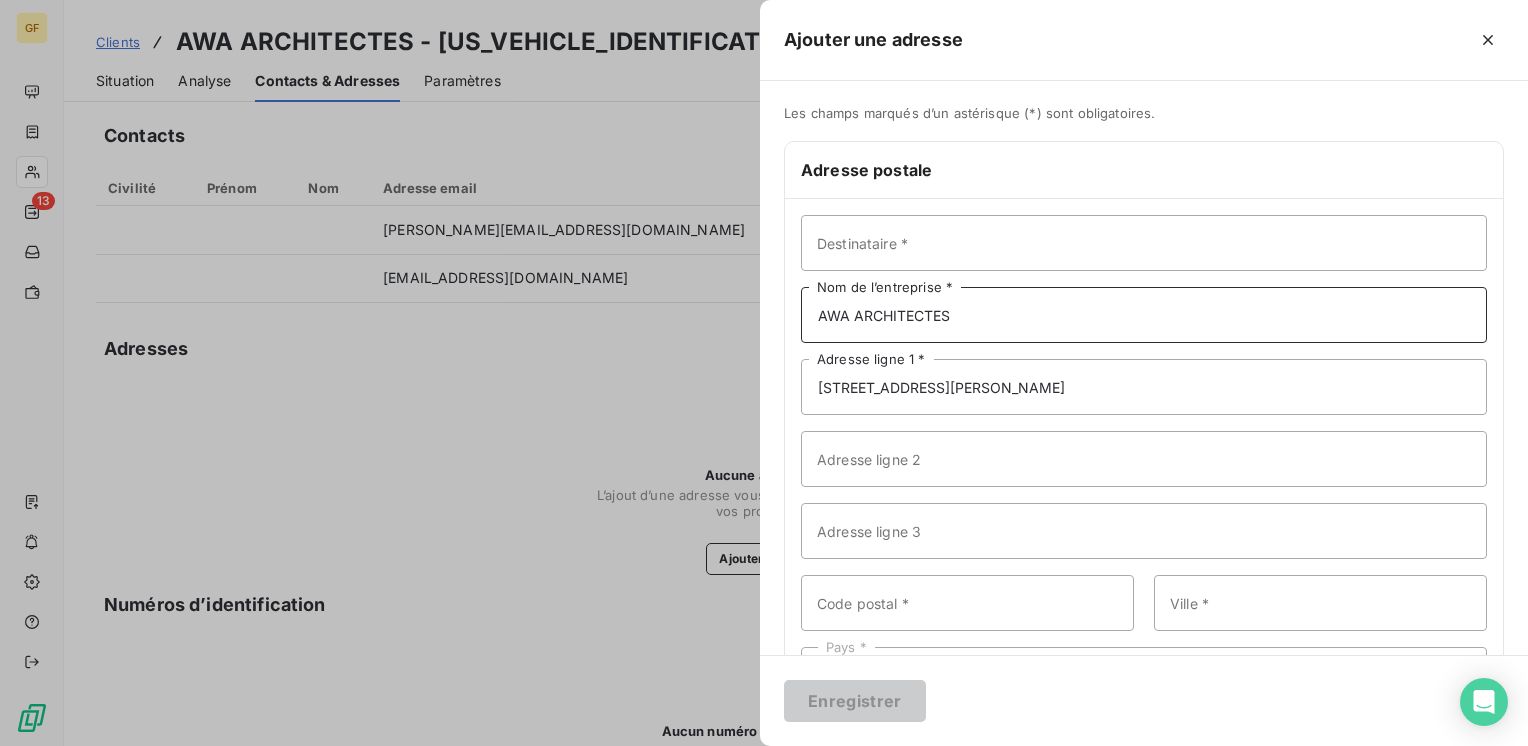 click on "AWA ARCHITECTES" at bounding box center [1144, 315] 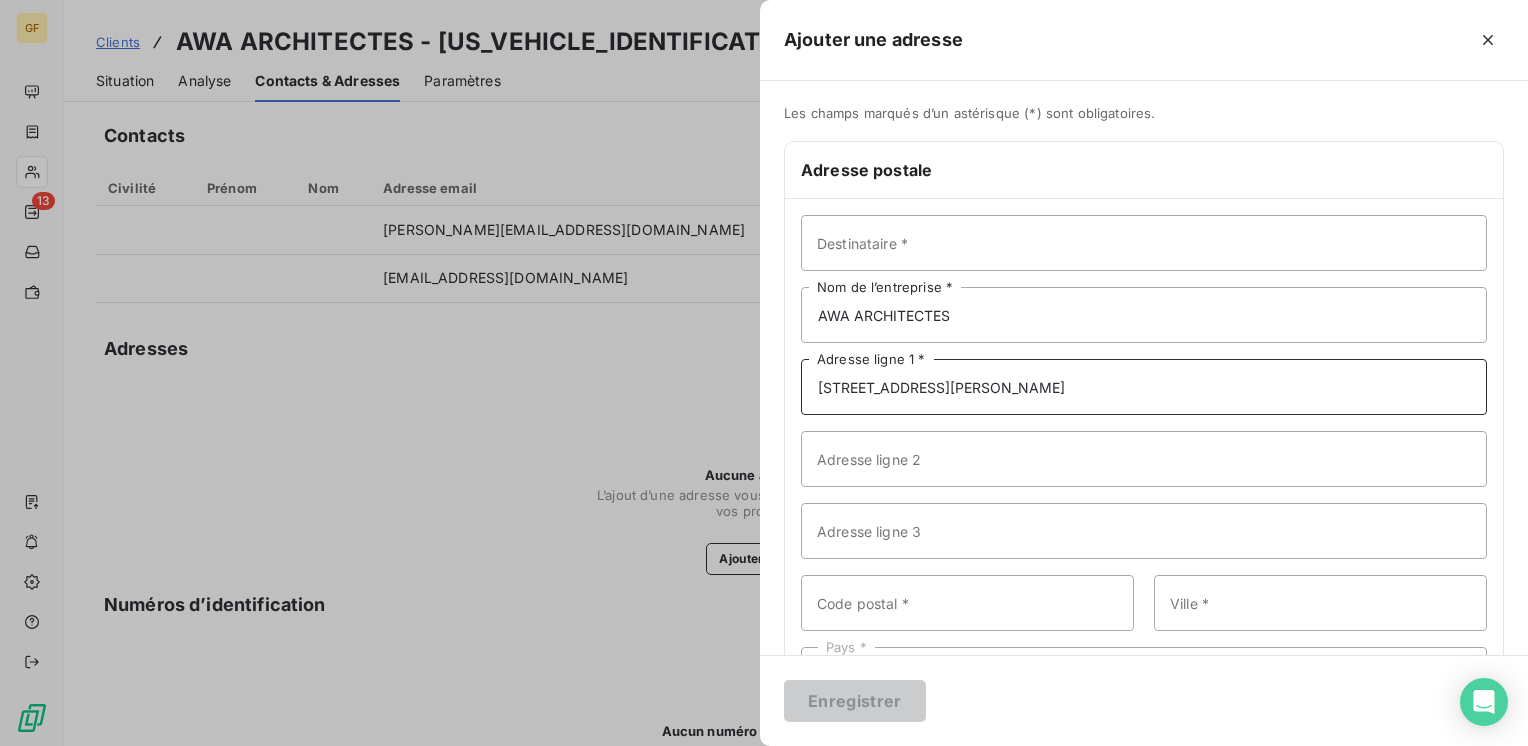 click on "[STREET_ADDRESS][PERSON_NAME]" at bounding box center (1144, 387) 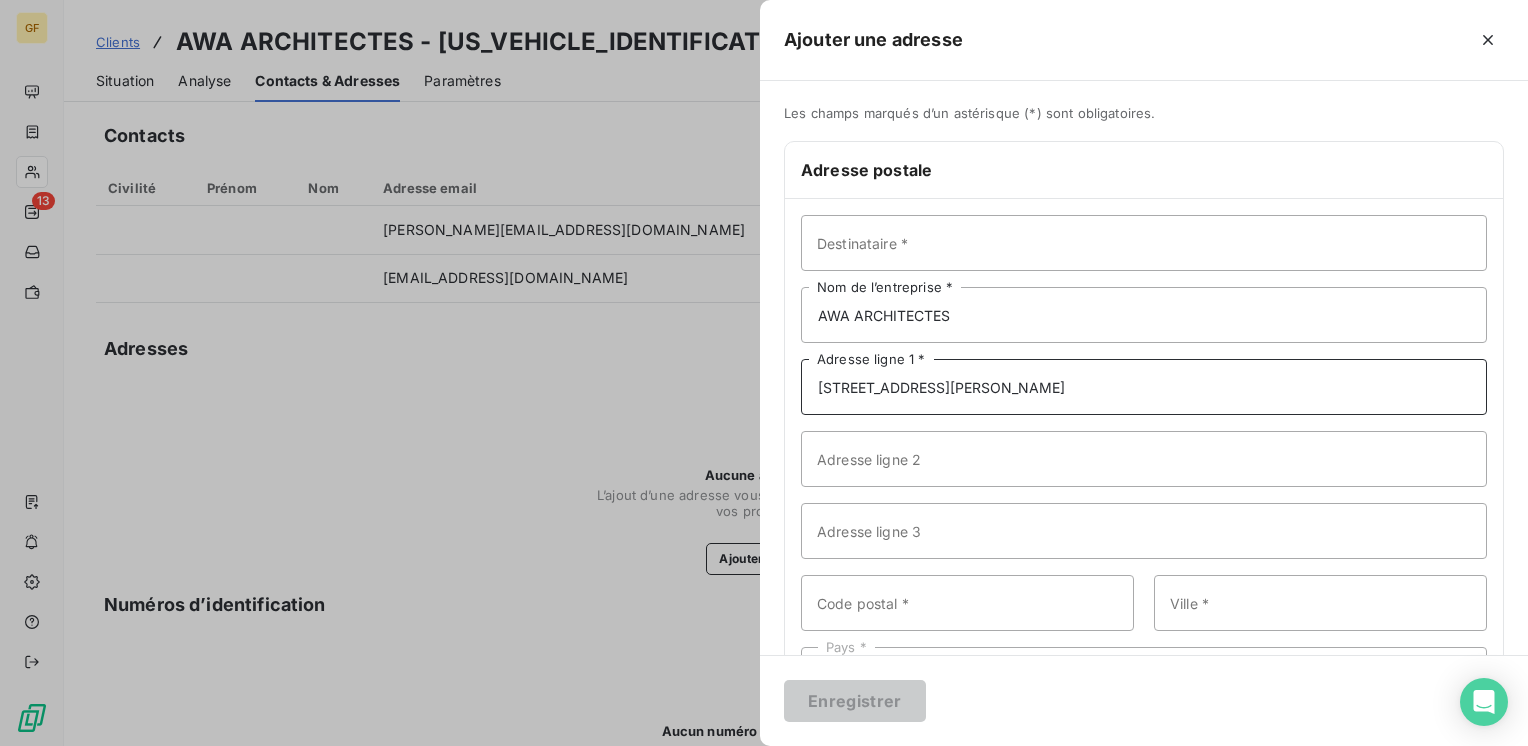 type on "[STREET_ADDRESS][PERSON_NAME]" 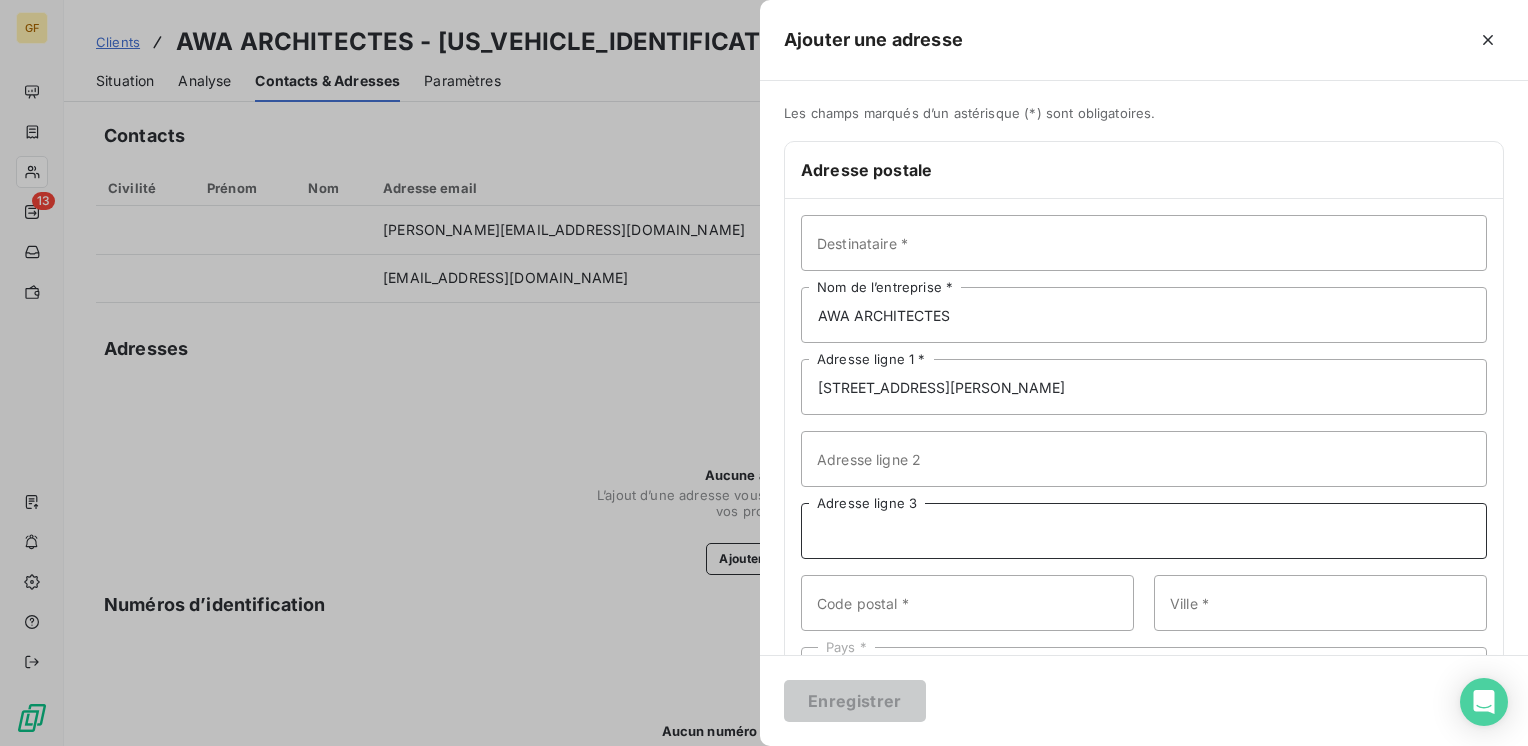 click on "Adresse ligne 3" at bounding box center [1144, 531] 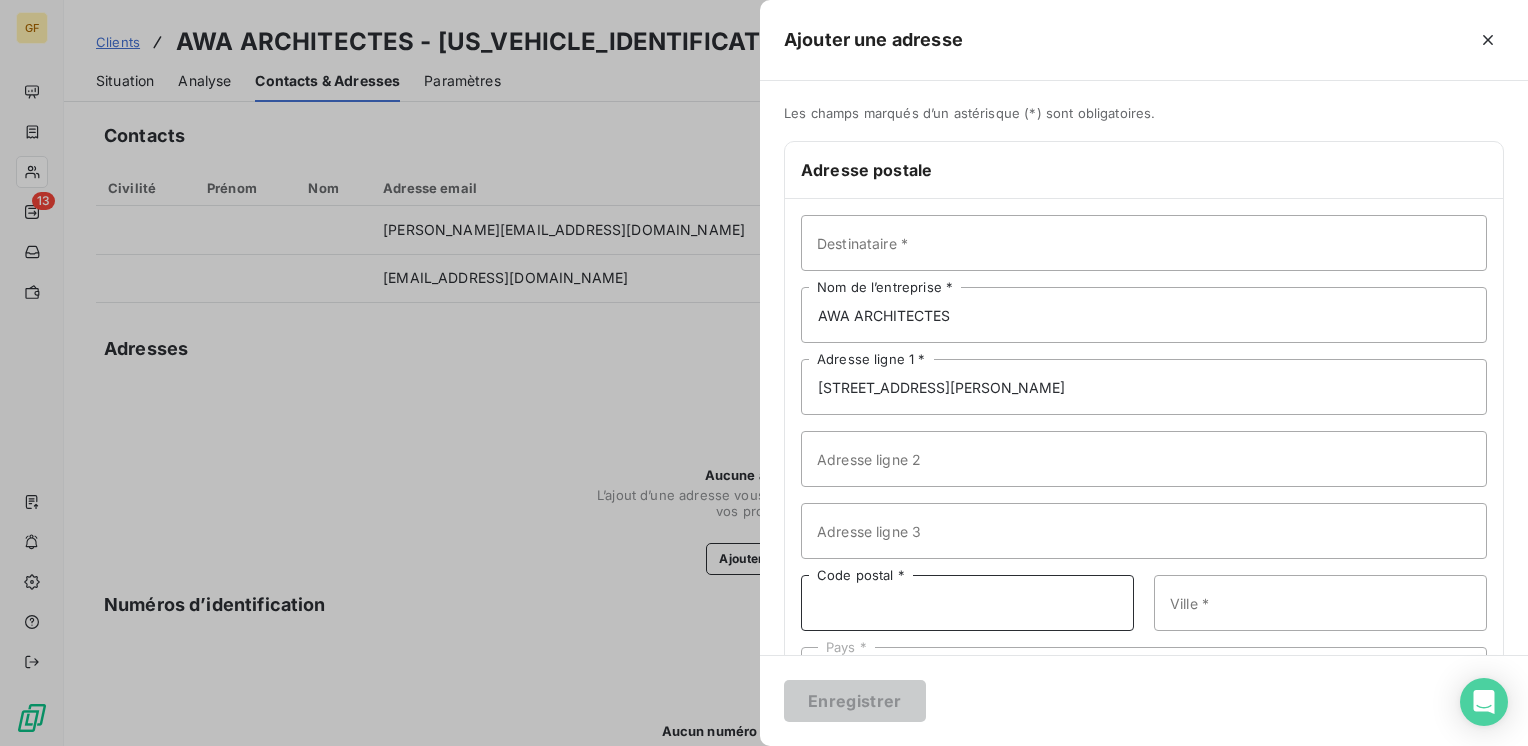 click on "Code postal *" at bounding box center (967, 603) 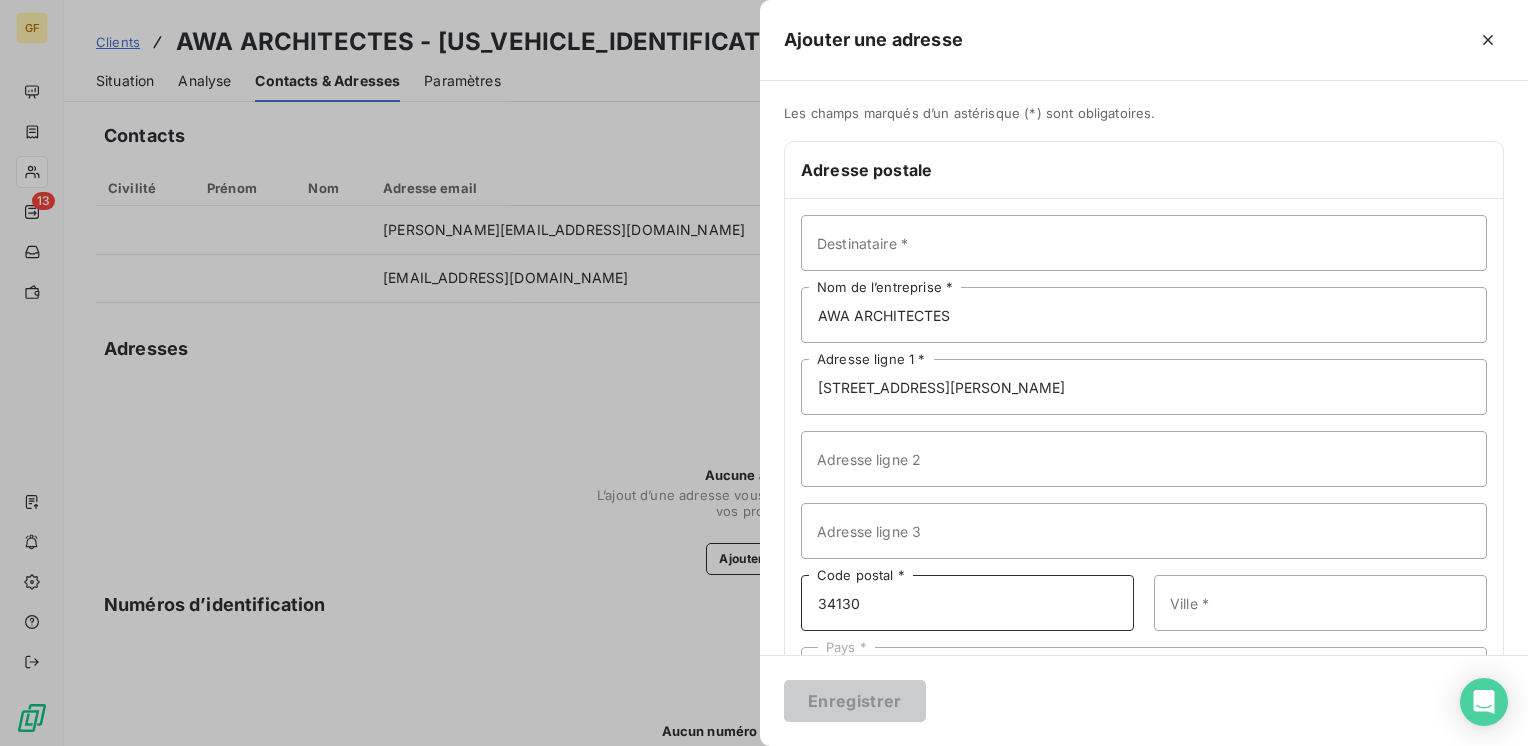 type on "34130" 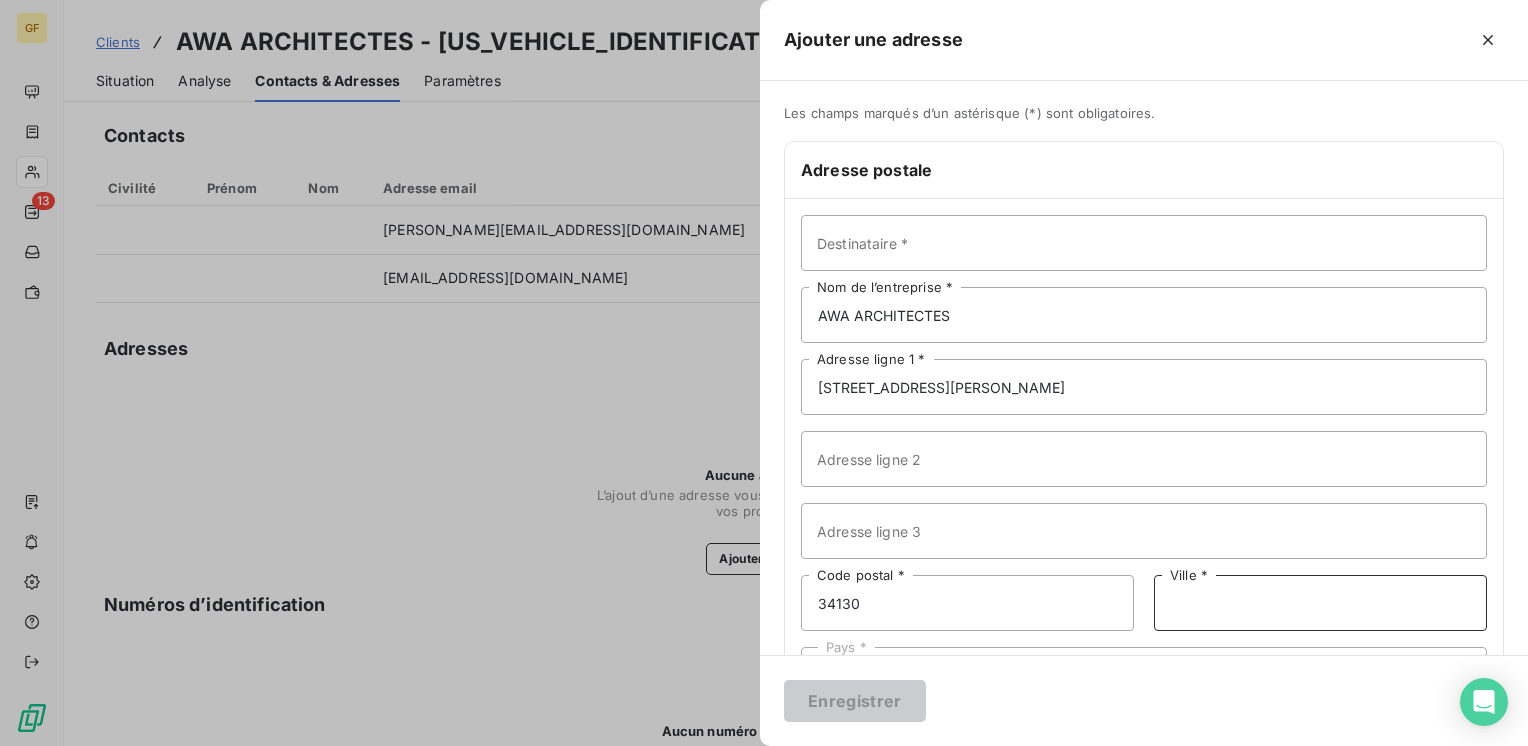 click on "Ville *" at bounding box center (1320, 603) 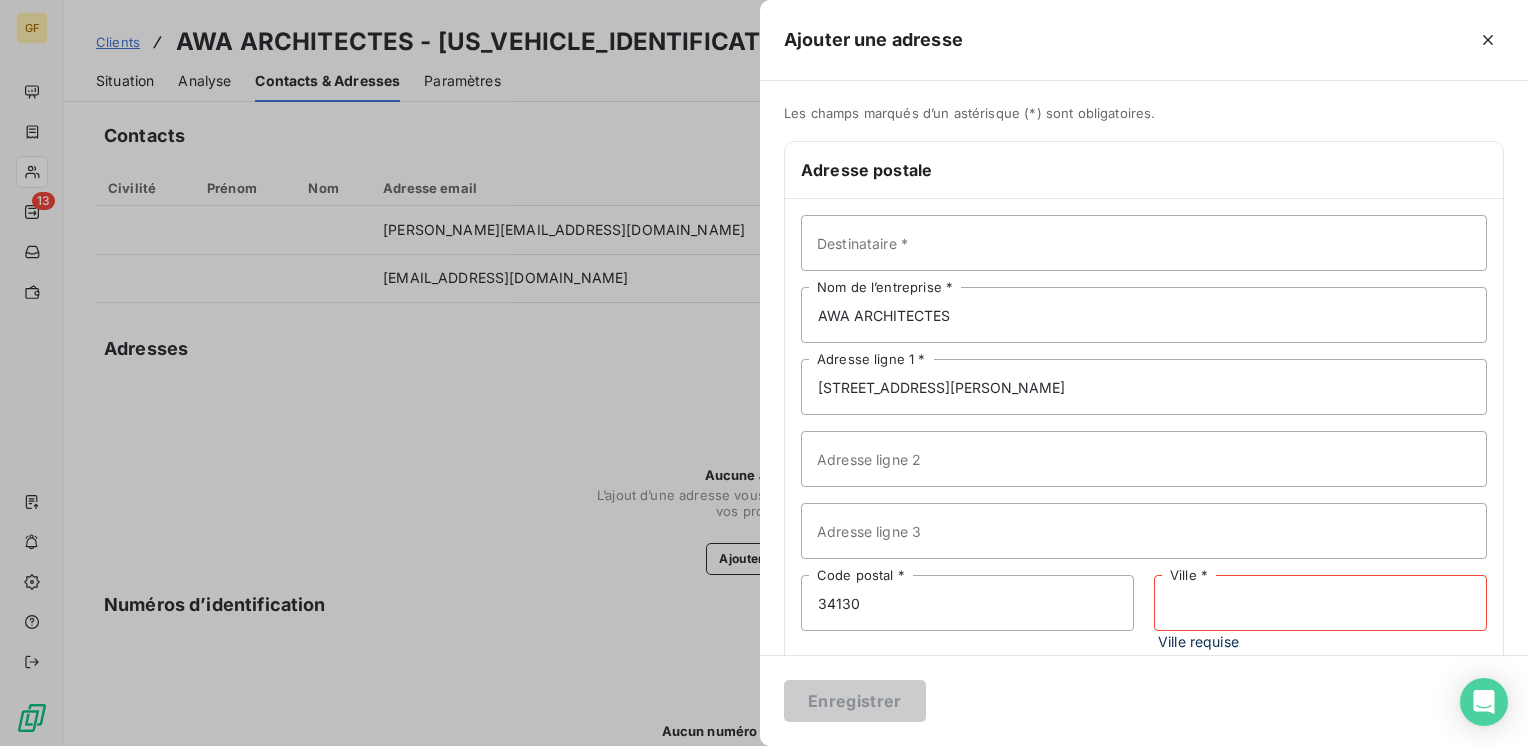 click on "Ville *" at bounding box center [1320, 603] 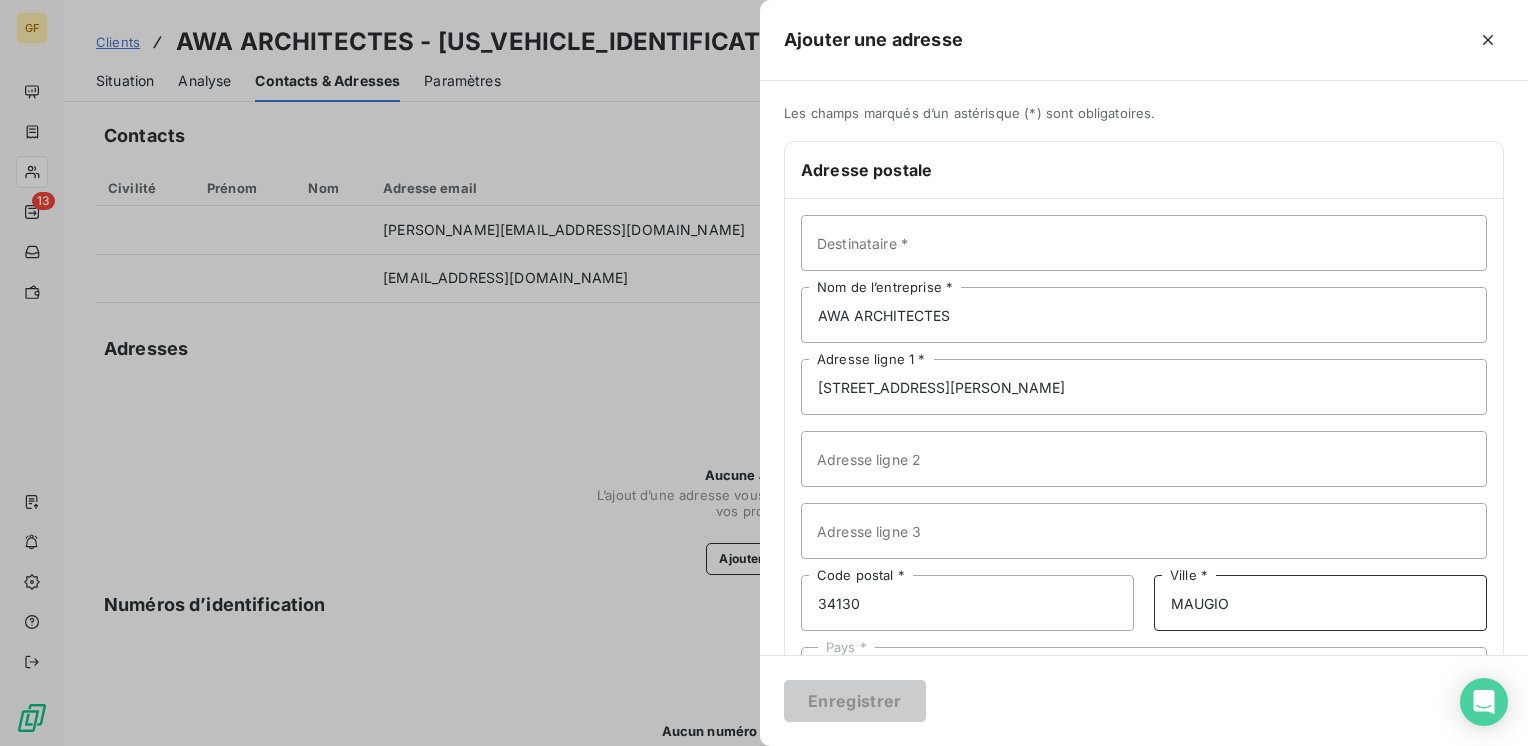 click on "MAUGIO" at bounding box center [1320, 603] 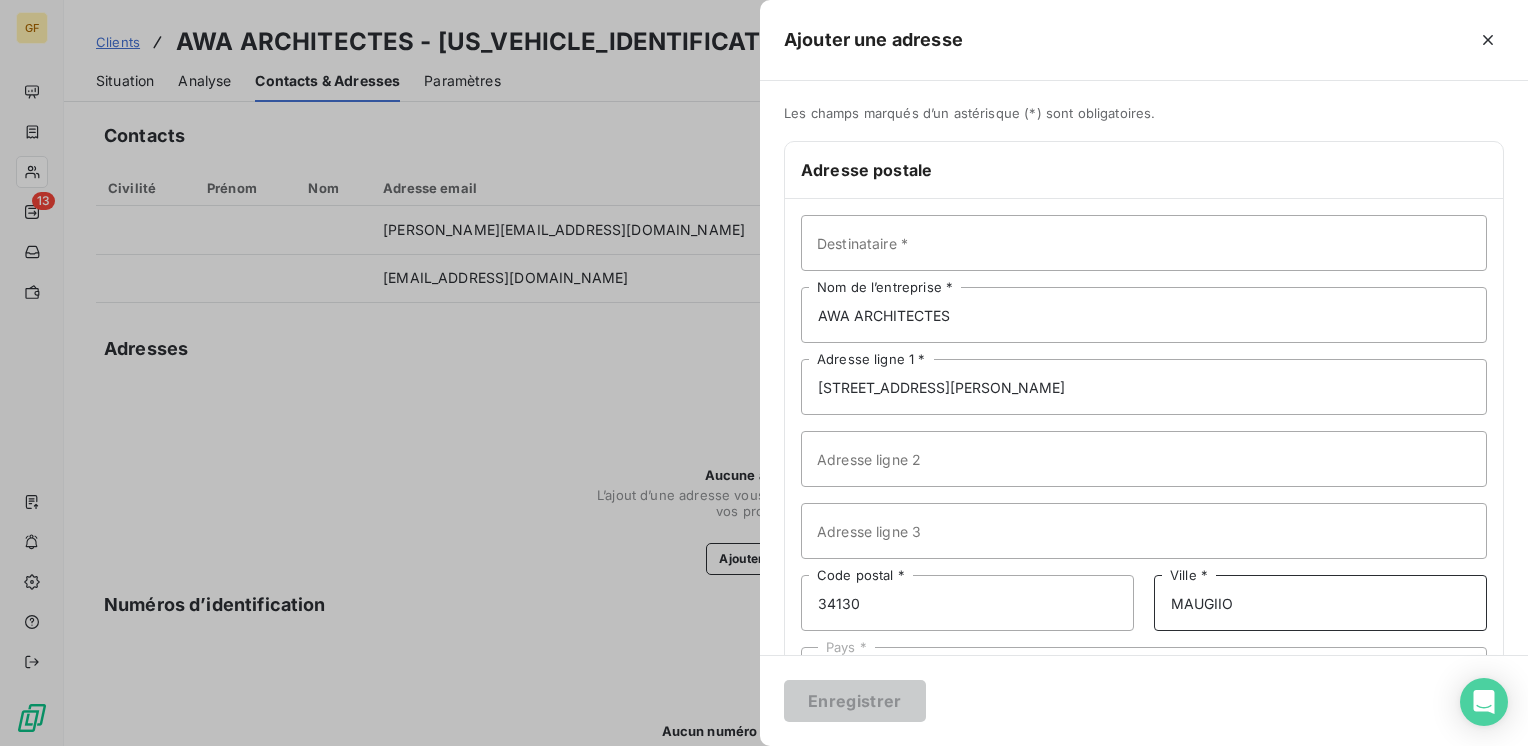 click on "MAUGIIO" at bounding box center [1320, 603] 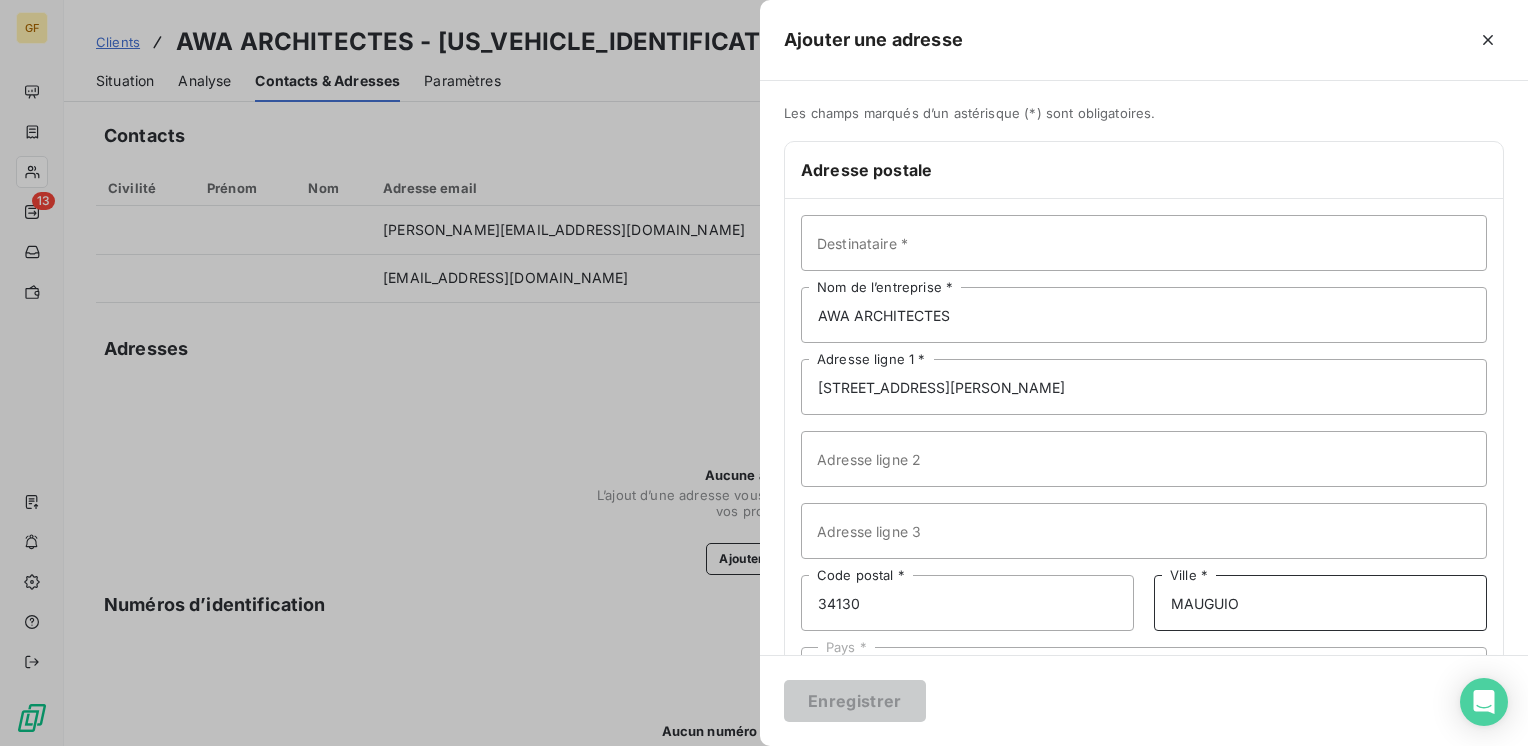type on "MAUGUIO" 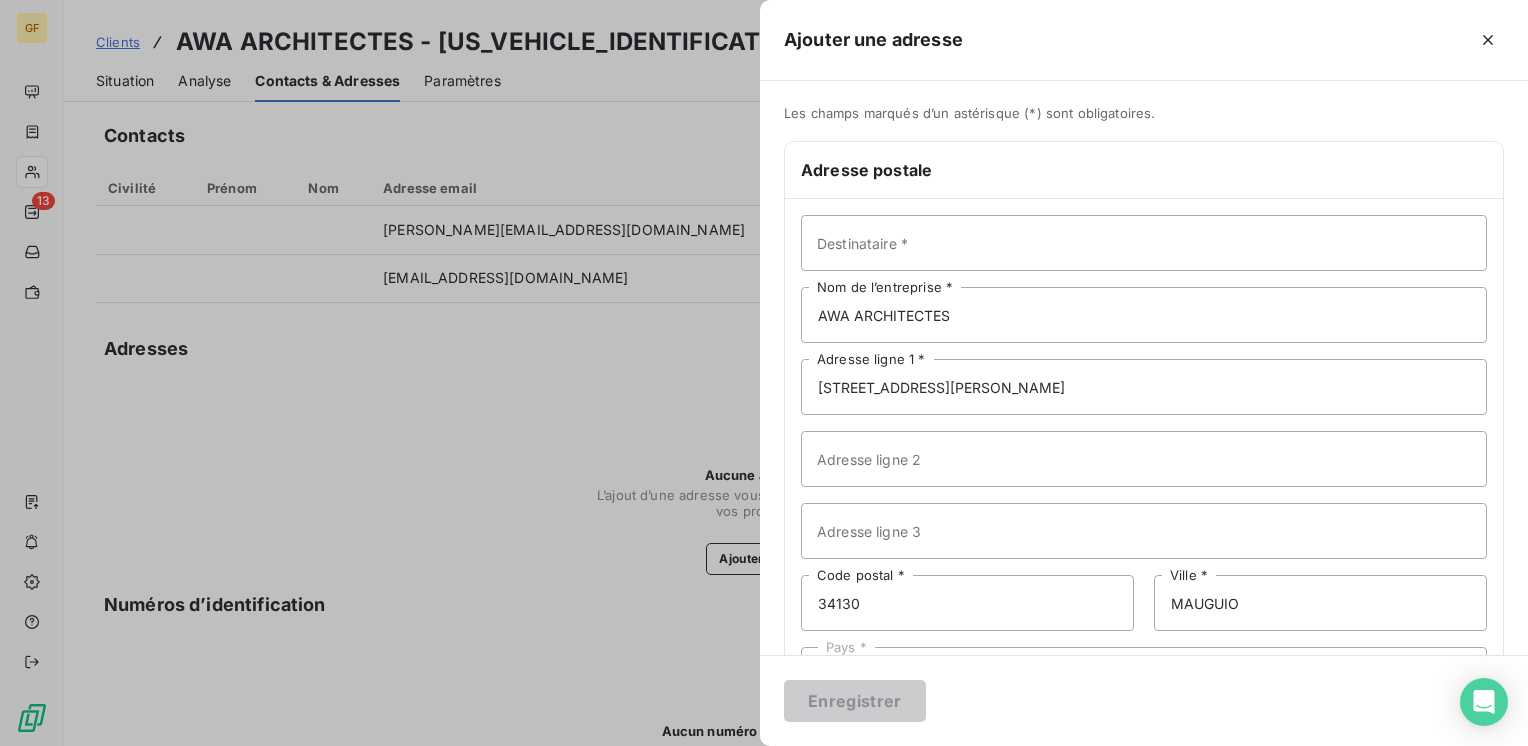 click on "Enregistrer" at bounding box center [1144, 700] 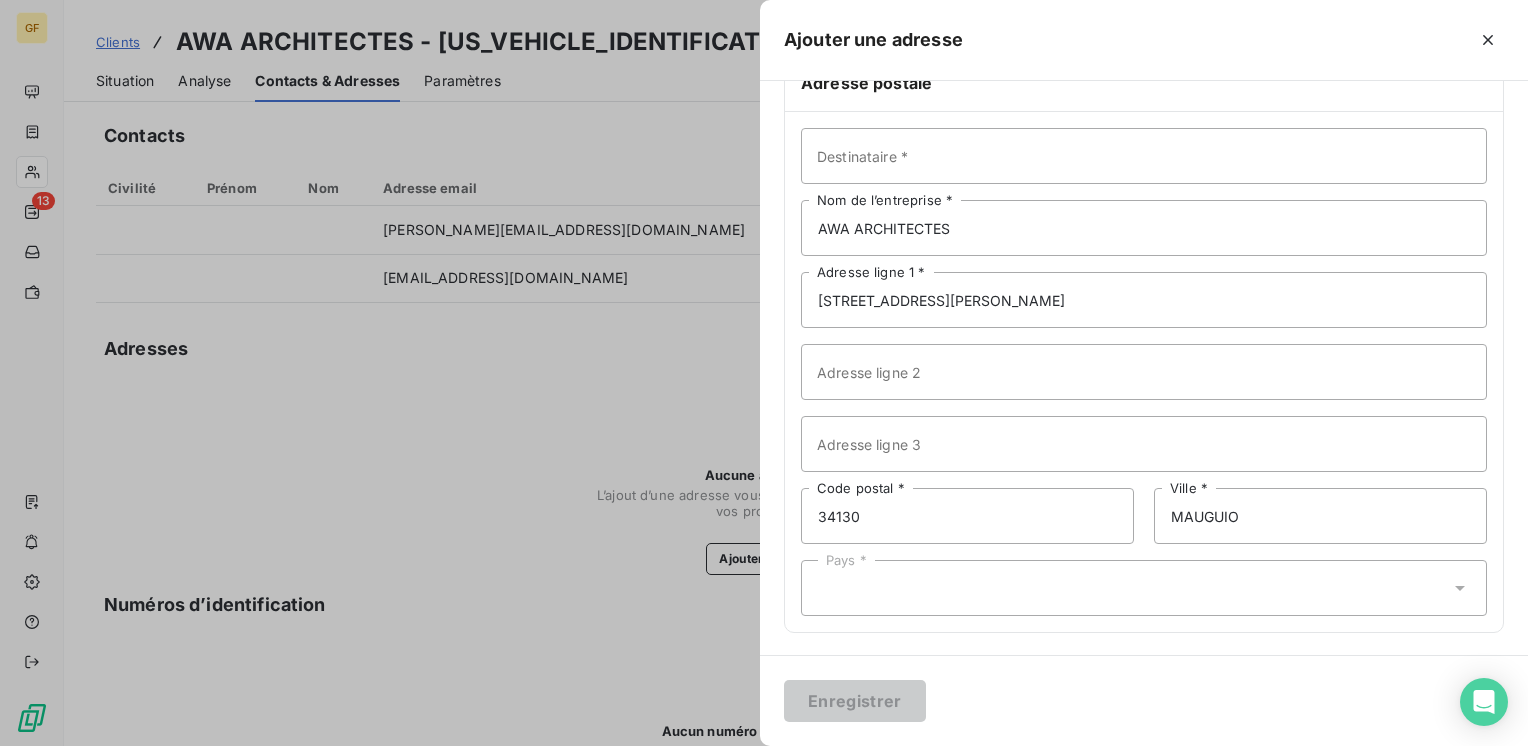 click on "Pays *" at bounding box center [1144, 588] 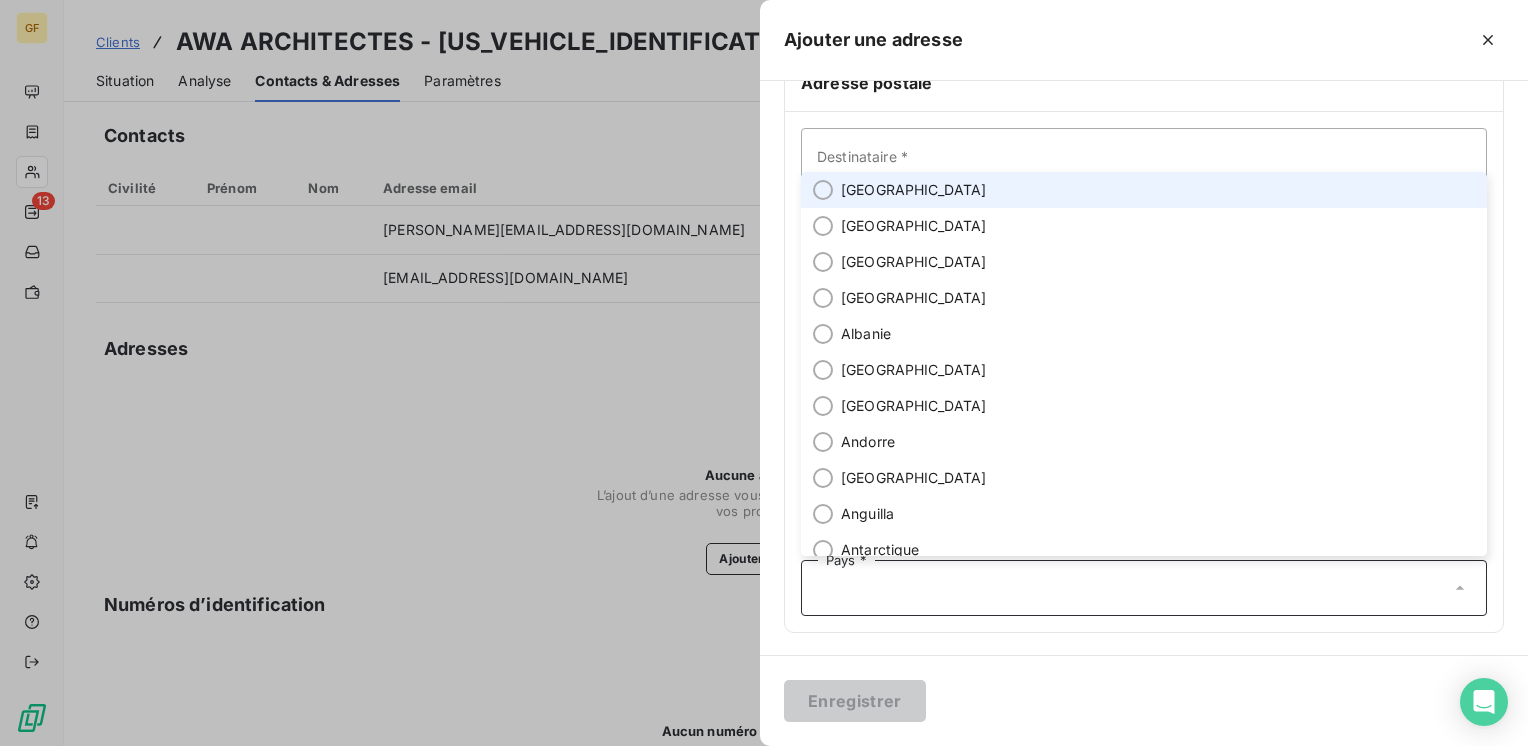 click on "[GEOGRAPHIC_DATA]" at bounding box center [1144, 190] 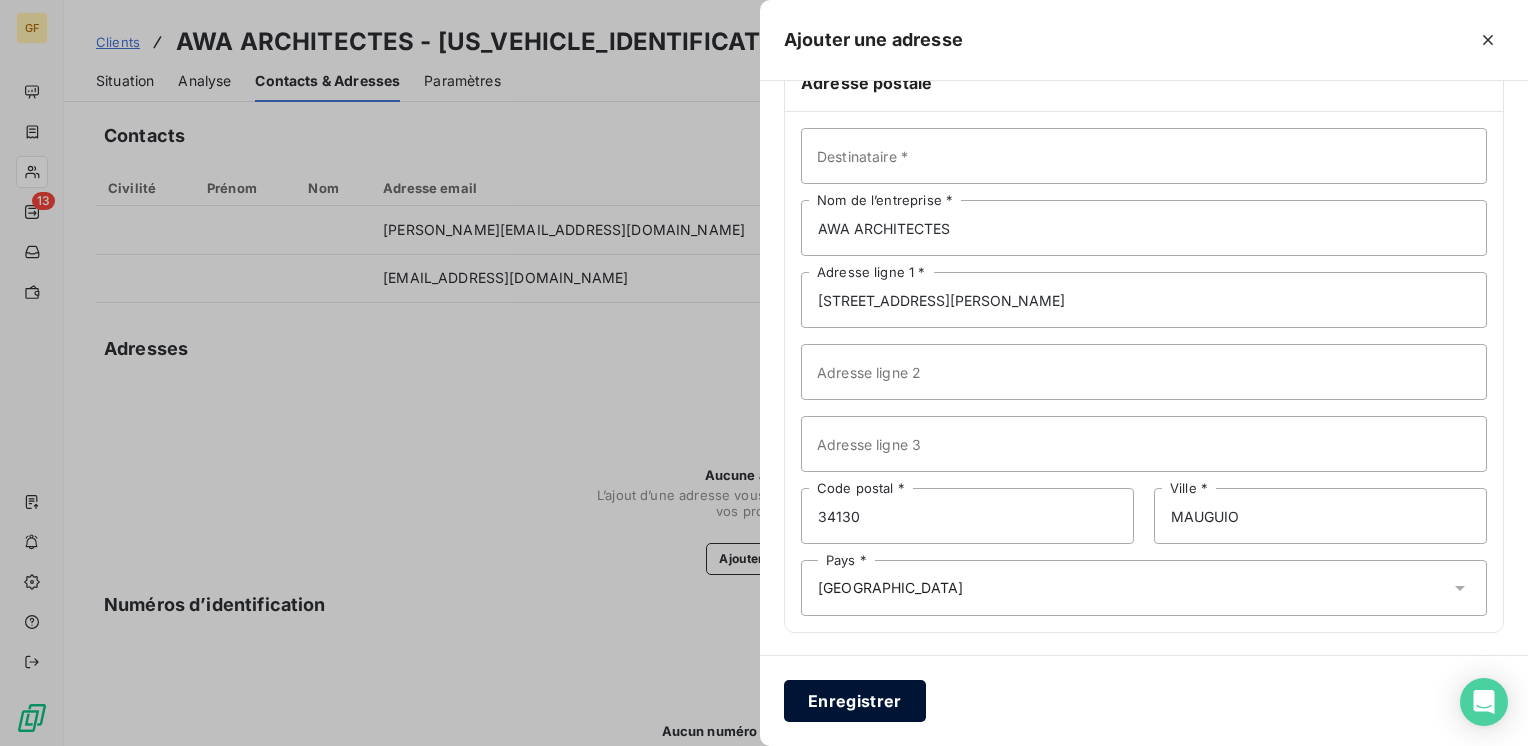 click on "Enregistrer" at bounding box center [855, 701] 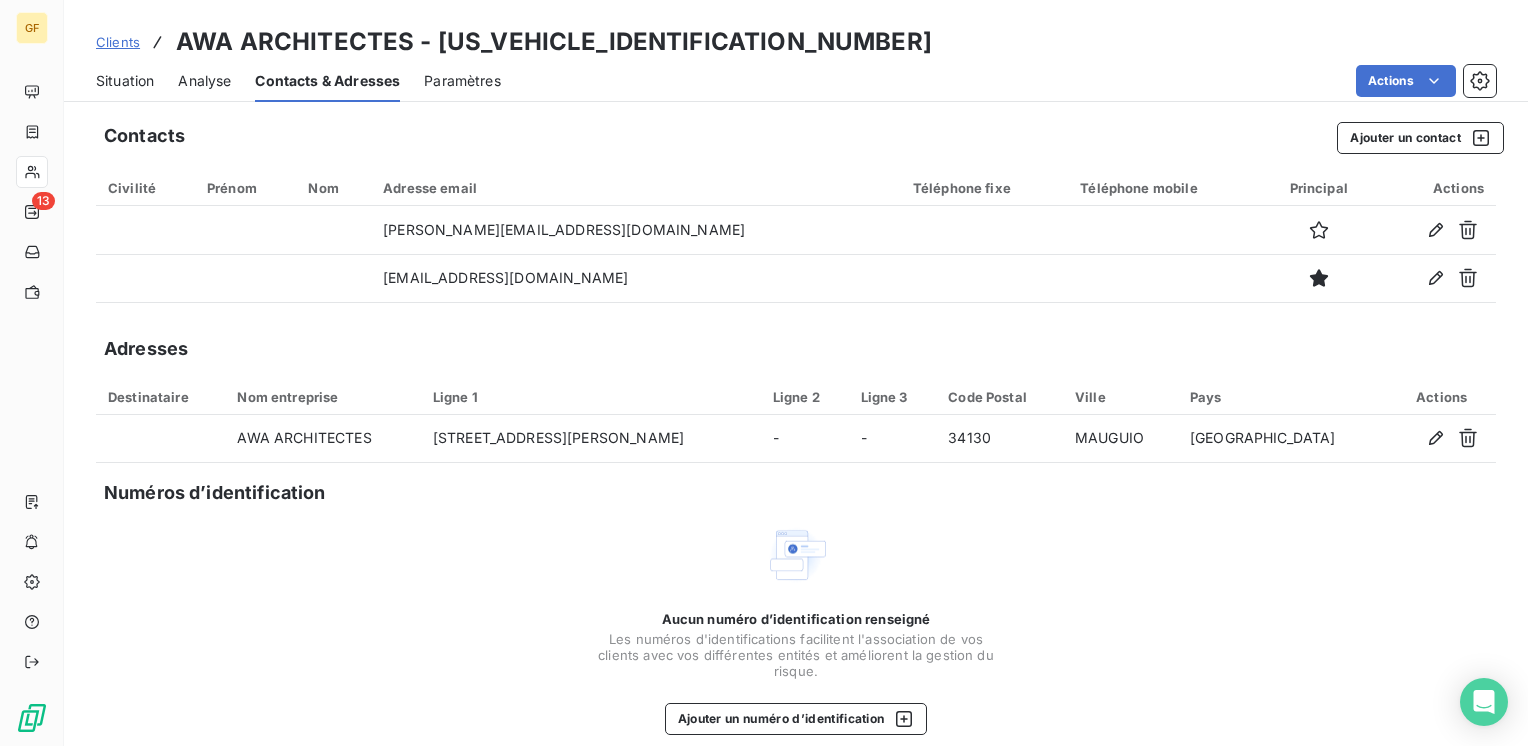 click on "Situation" at bounding box center (125, 81) 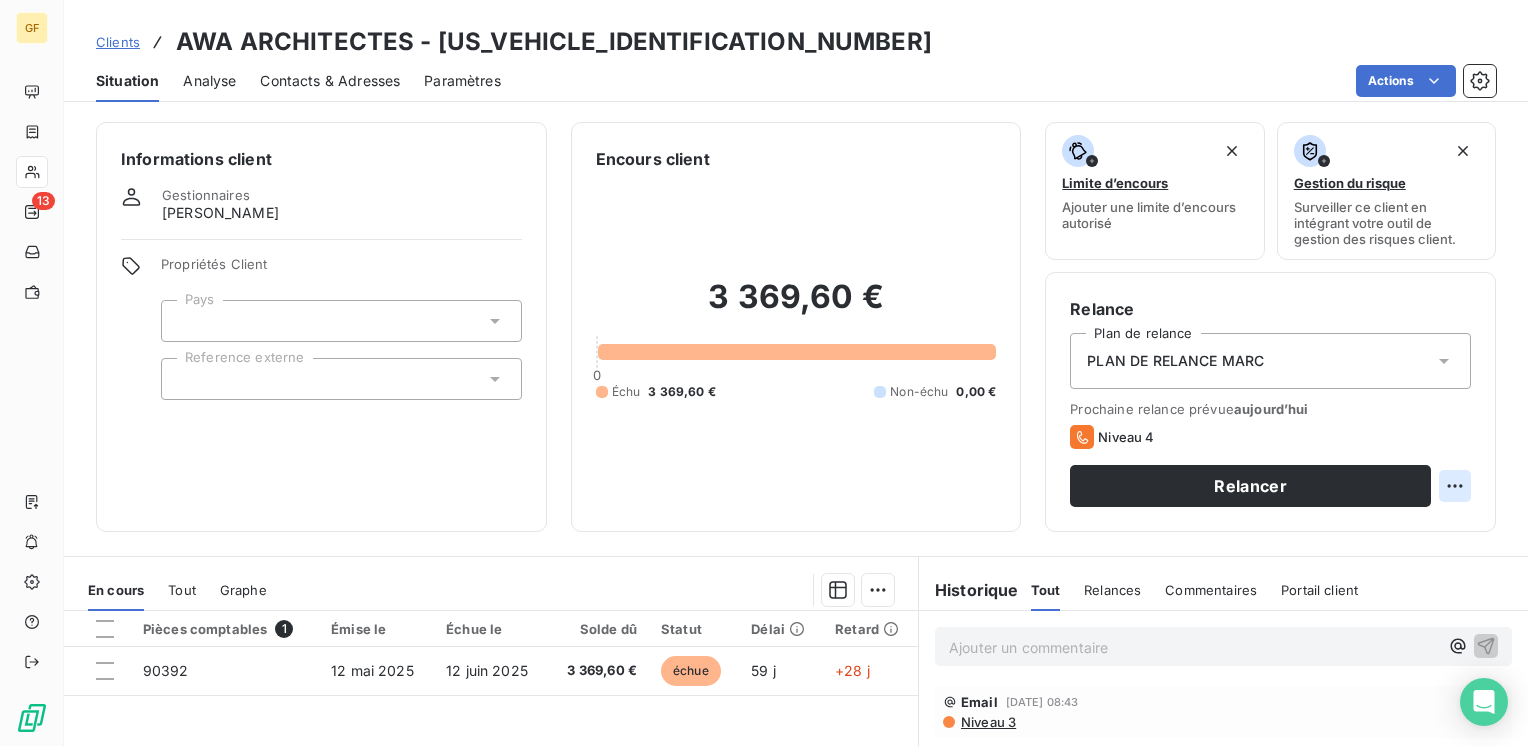 click on "GF 13 Clients AWA ARCHITECTES - [US_VEHICLE_IDENTIFICATION_NUMBER] Situation Analyse Contacts & Adresses Paramètres Actions Informations client Gestionnaires [PERSON_NAME] Propriétés Client Pays Reference externe Encours client   3 369,60 € 0 Échu 3 369,60 € Non-échu 0,00 €     Limite d’encours Ajouter une limite d’encours autorisé Gestion du risque Surveiller ce client en intégrant votre outil de gestion des risques client. Relance Plan de relance PLAN DE RELANCE [PERSON_NAME] relance prévue  [DATE] Niveau 4 Relancer En cours Tout Graphe Pièces comptables 1 Émise le Échue le Solde dû Statut Délai   Retard   90392 [DATE] [DATE] 3 369,60 € échue 59 j +28 j Lignes par page 25 Précédent 1 Suivant Historique Tout Relances Commentaires Portail client Tout Relances Commentaires Portail client Ajouter un commentaire ﻿ Email [DATE] 08:43 Niveau 3 Email [DATE] 16:27 Niveau 2 Email [DATE] 07:32 Niveau 1 Email [DATE] 08:35 Notification" at bounding box center (764, 373) 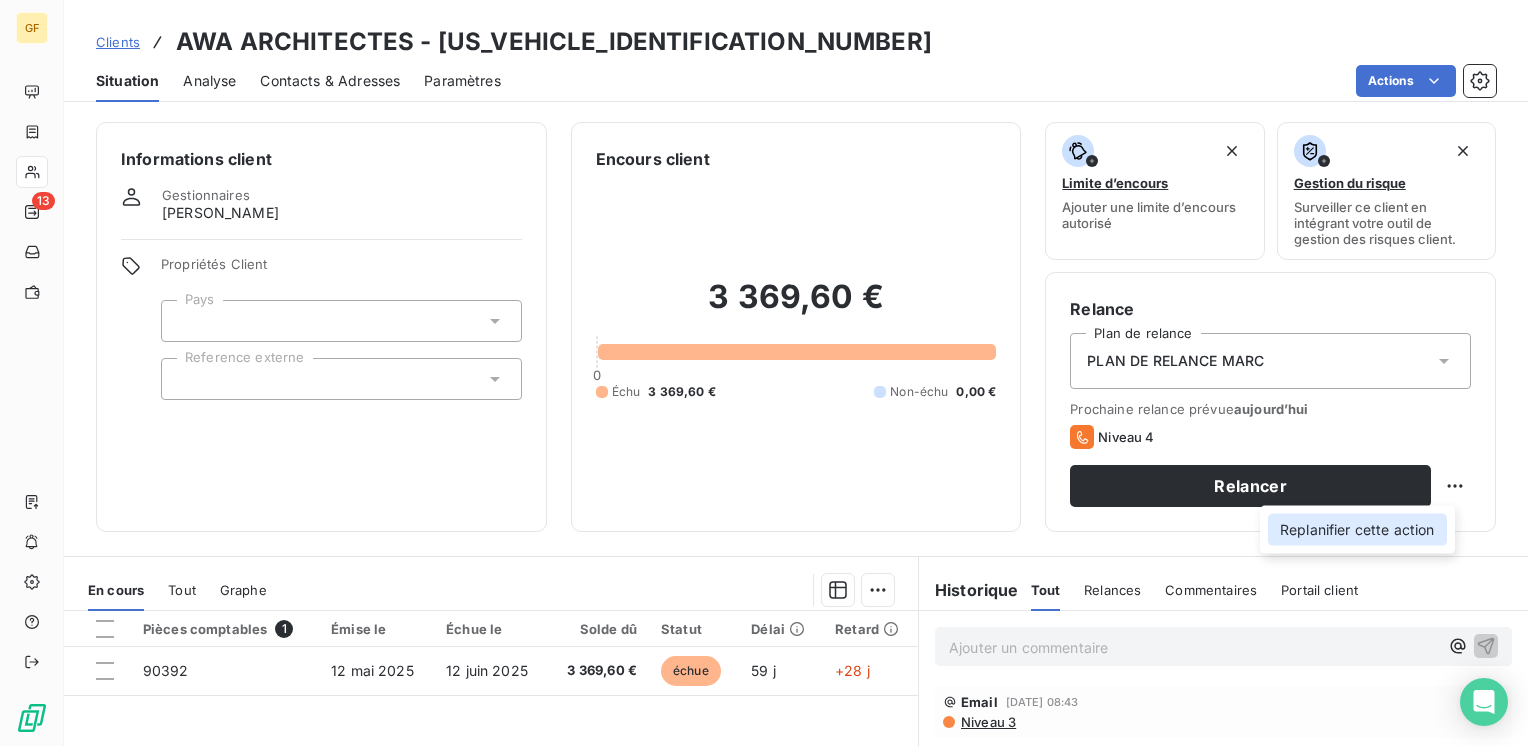 click on "Replanifier cette action" at bounding box center [1357, 530] 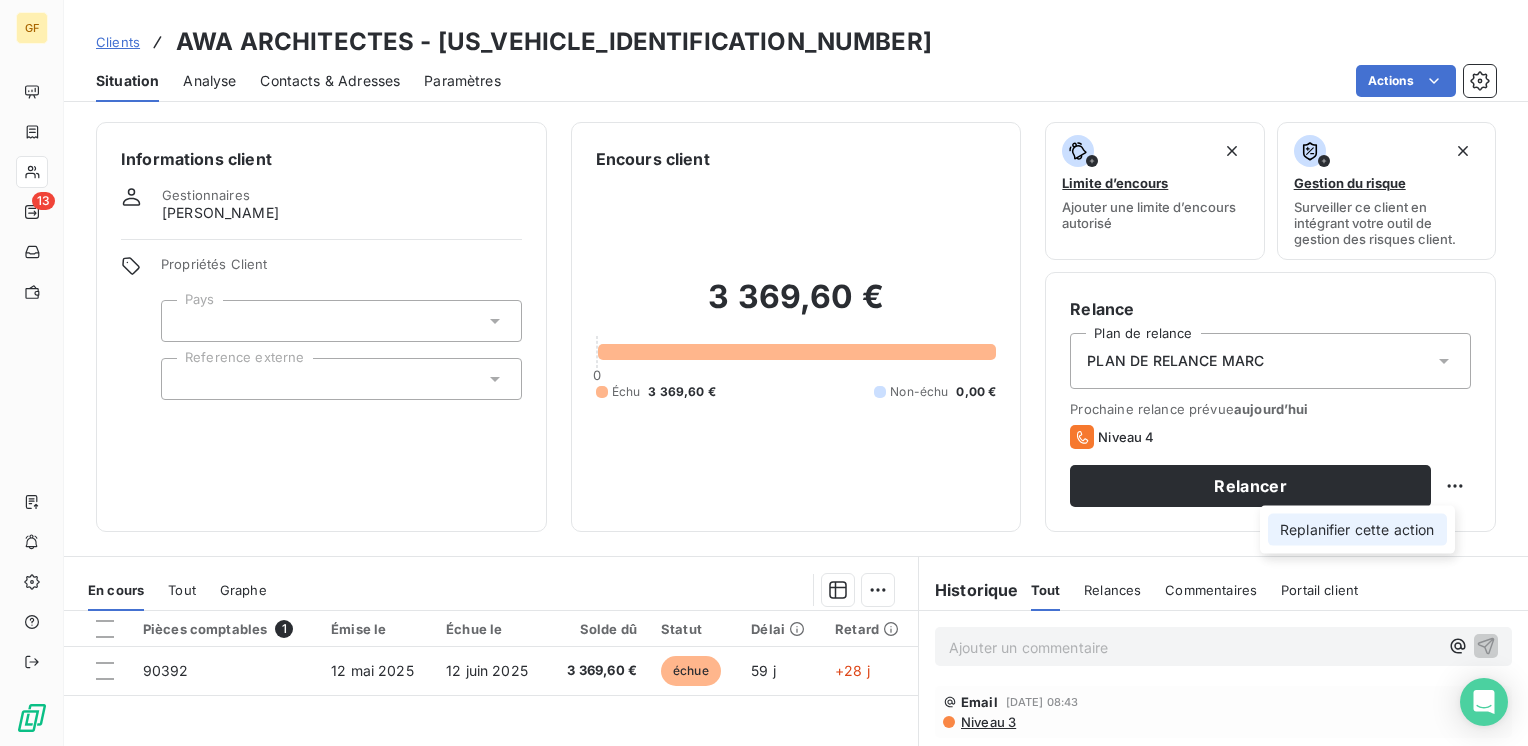 select on "6" 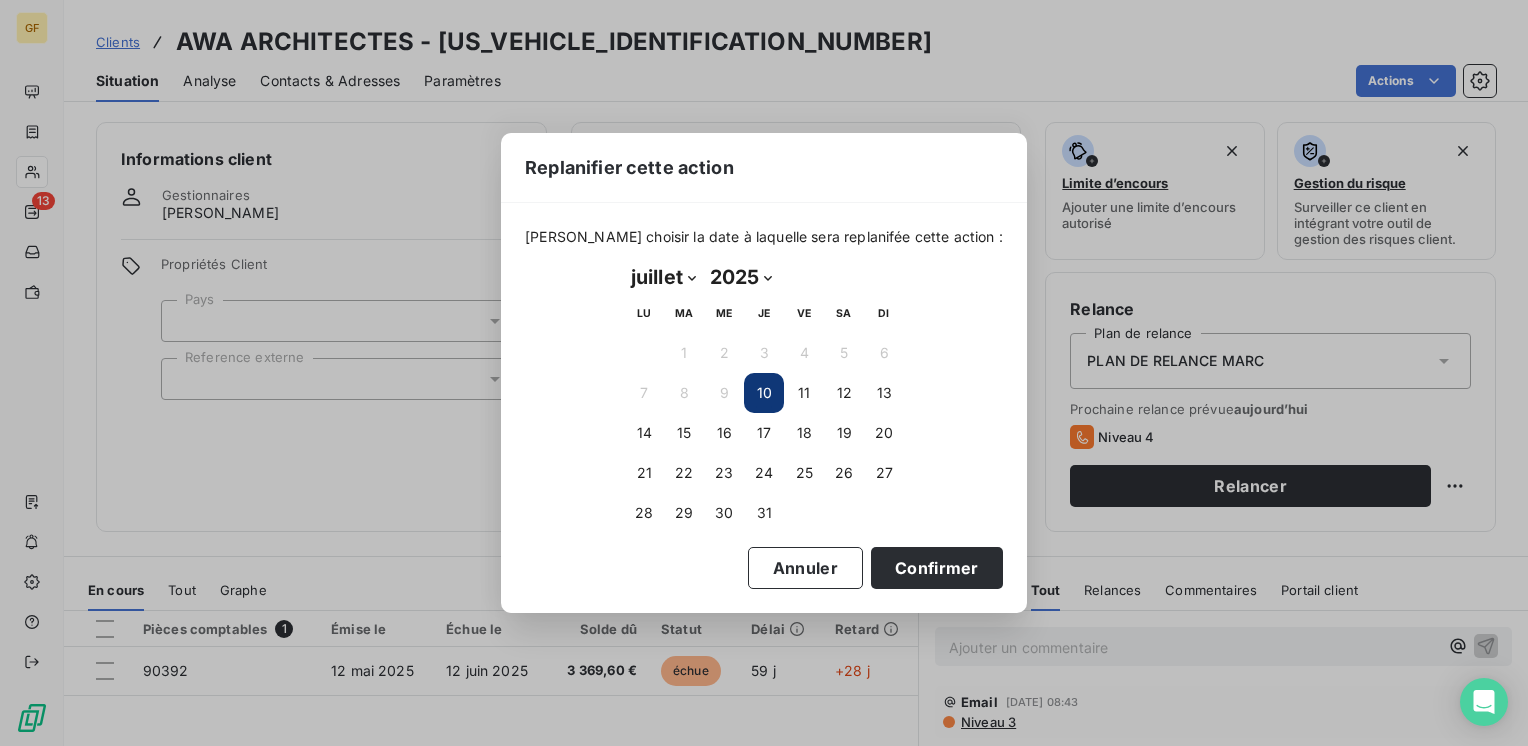 click on "10" at bounding box center (764, 393) 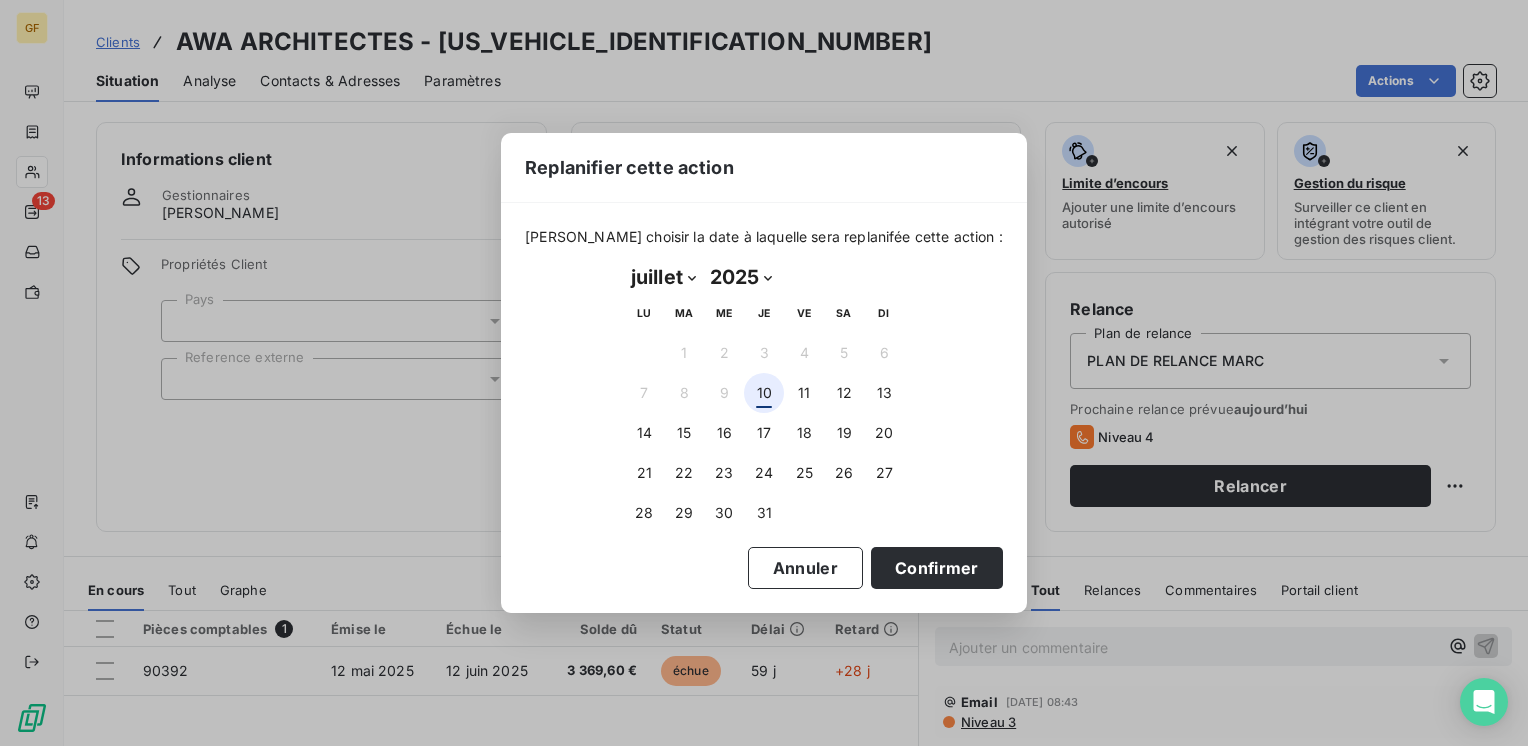 click on "10" at bounding box center (764, 393) 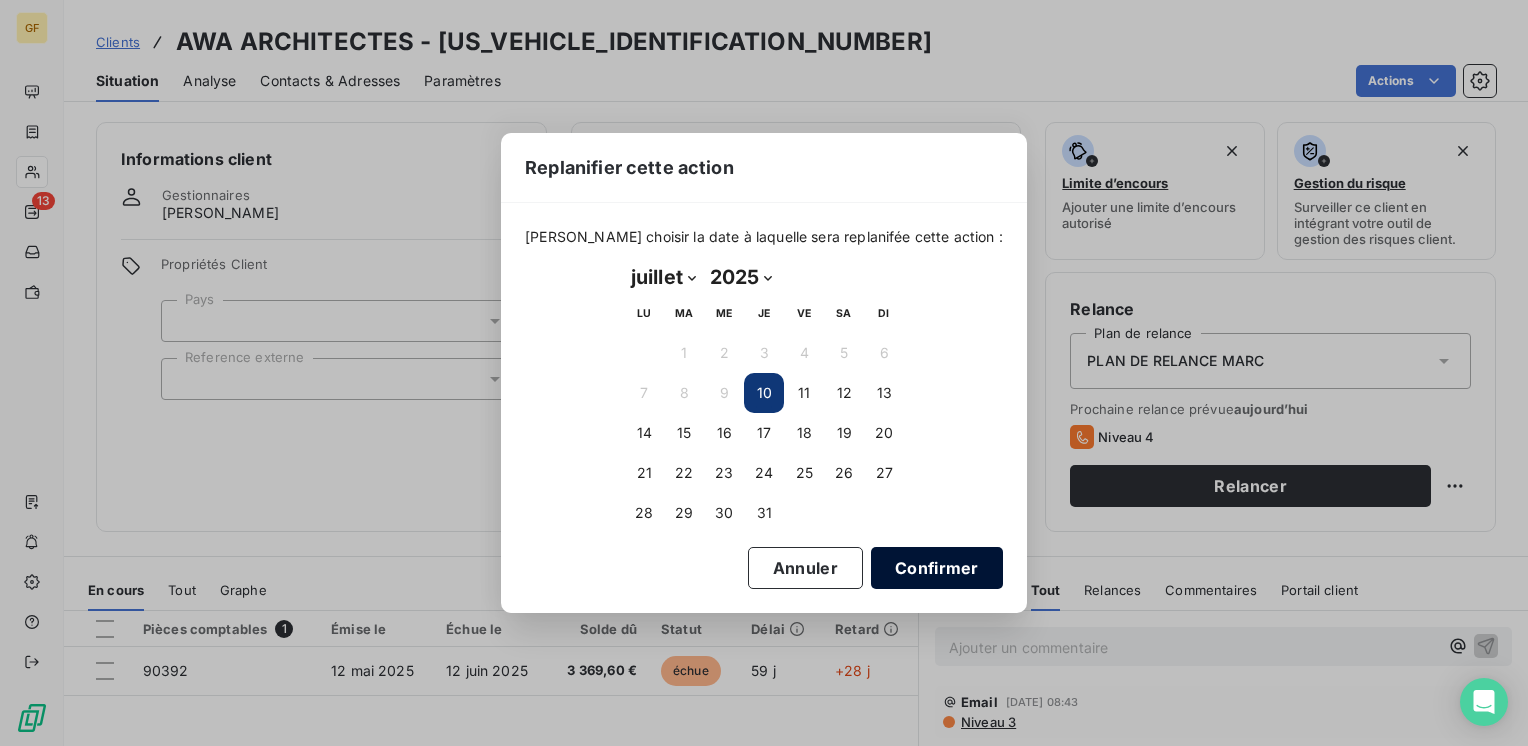 click on "Confirmer" at bounding box center [937, 568] 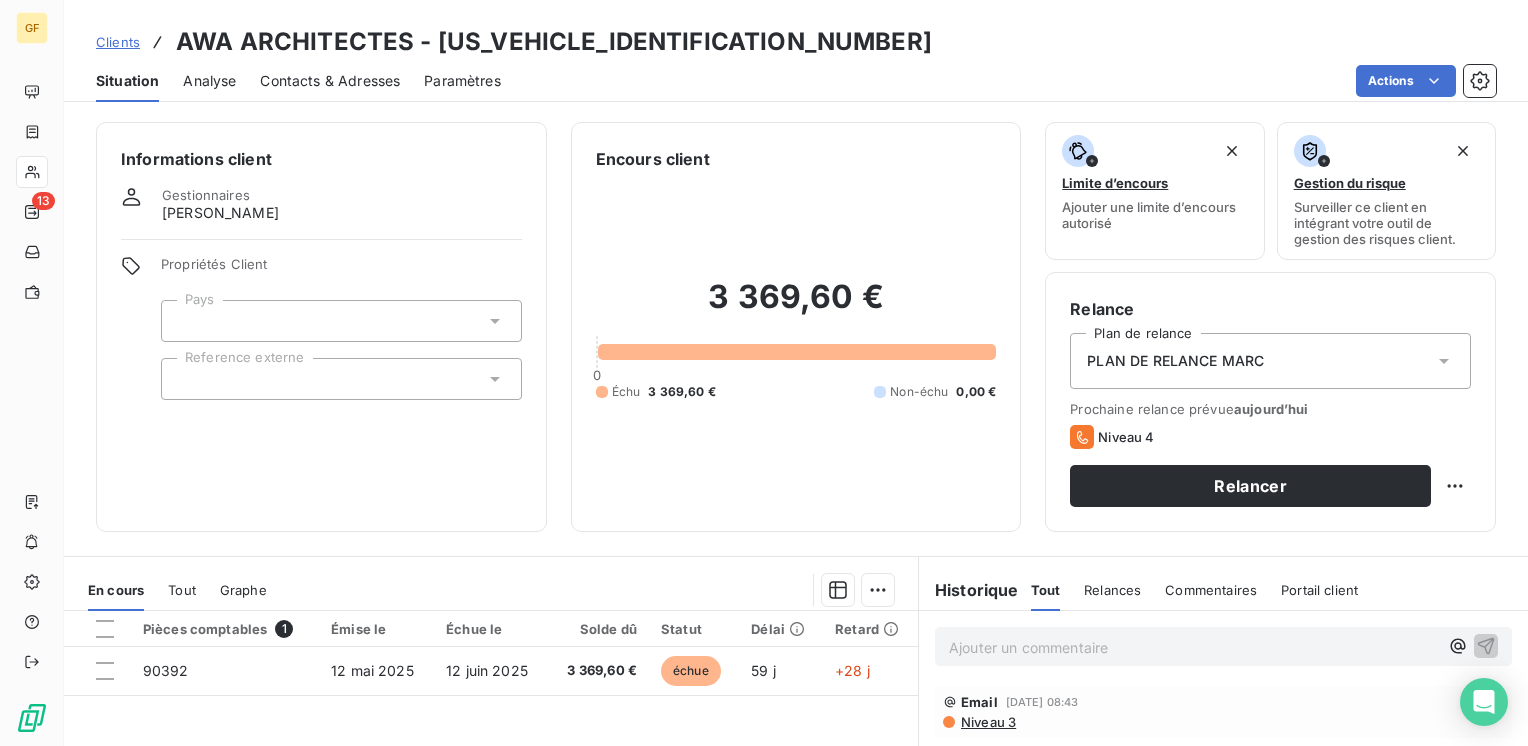 click on "Relance Plan de relance PLAN DE RELANCE [PERSON_NAME] relance prévue  [DATE] Niveau 4 Relancer" at bounding box center [1270, 402] 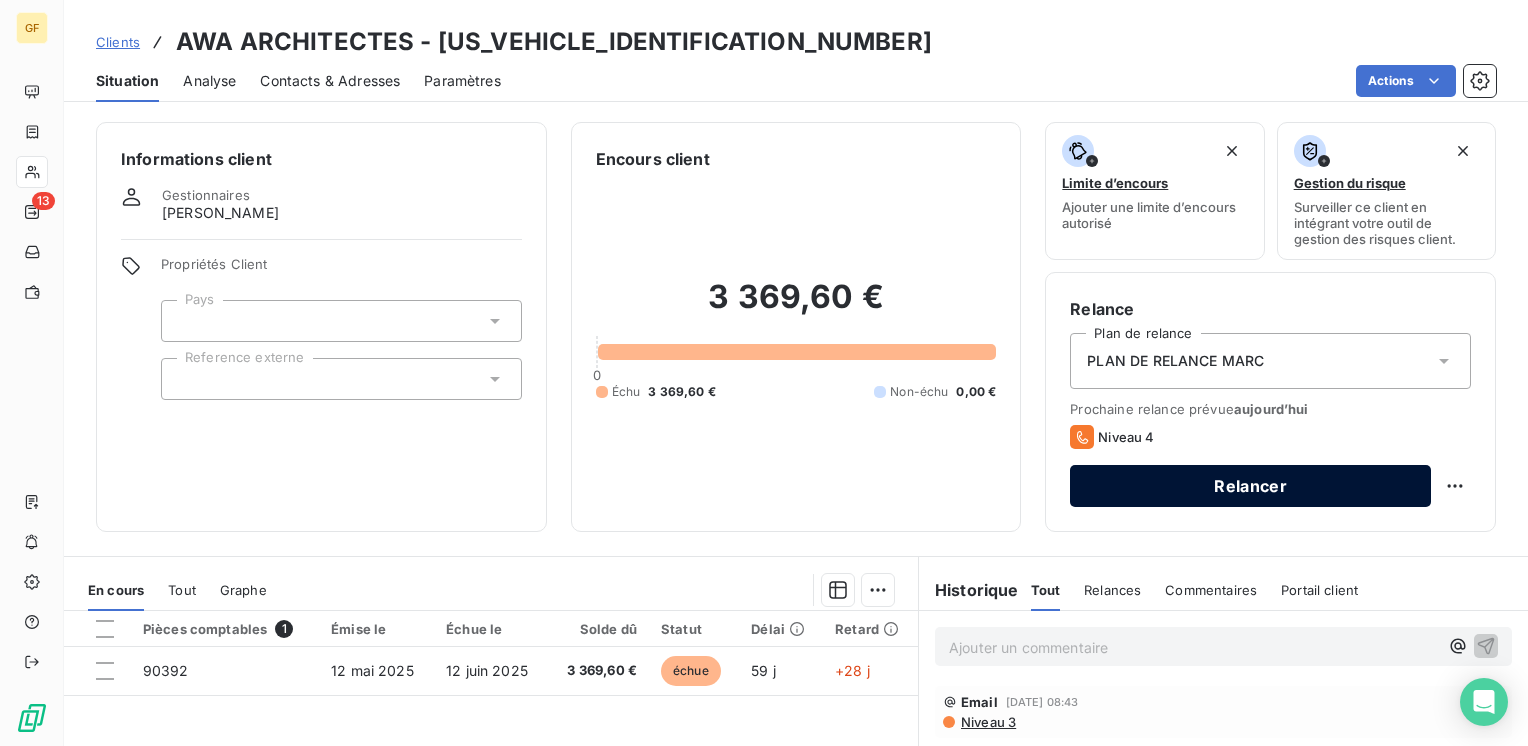 click on "Relancer" at bounding box center [1250, 486] 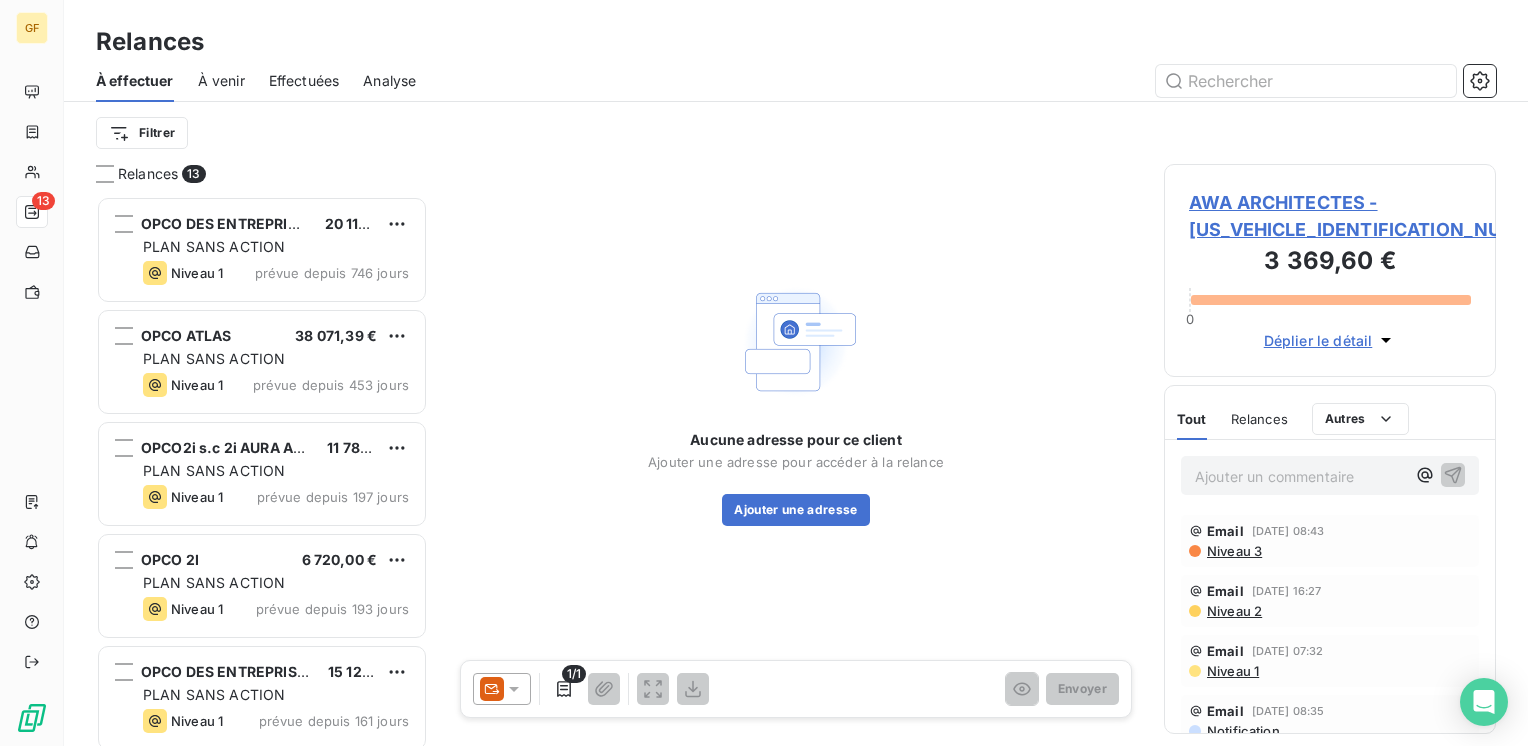 scroll, scrollTop: 16, scrollLeft: 16, axis: both 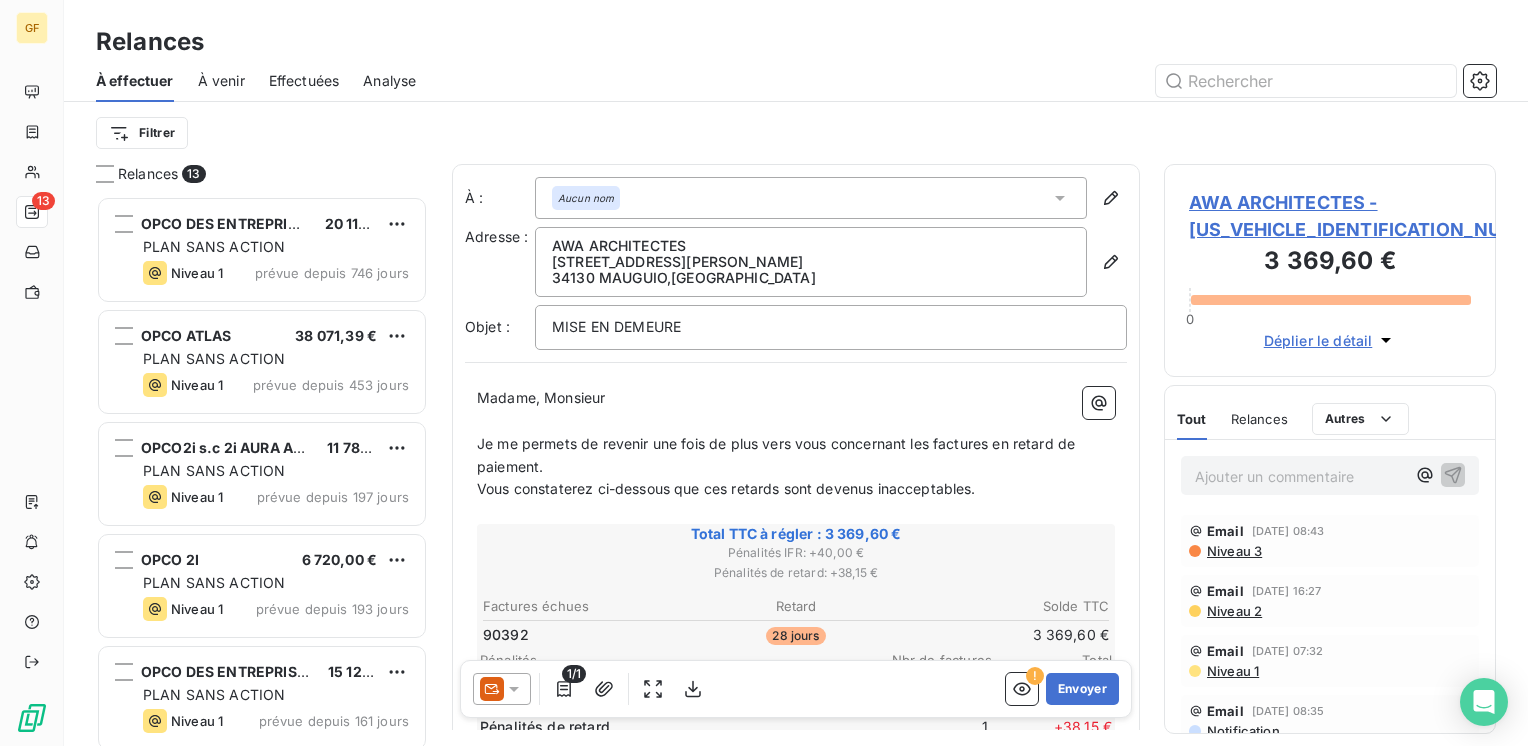 click 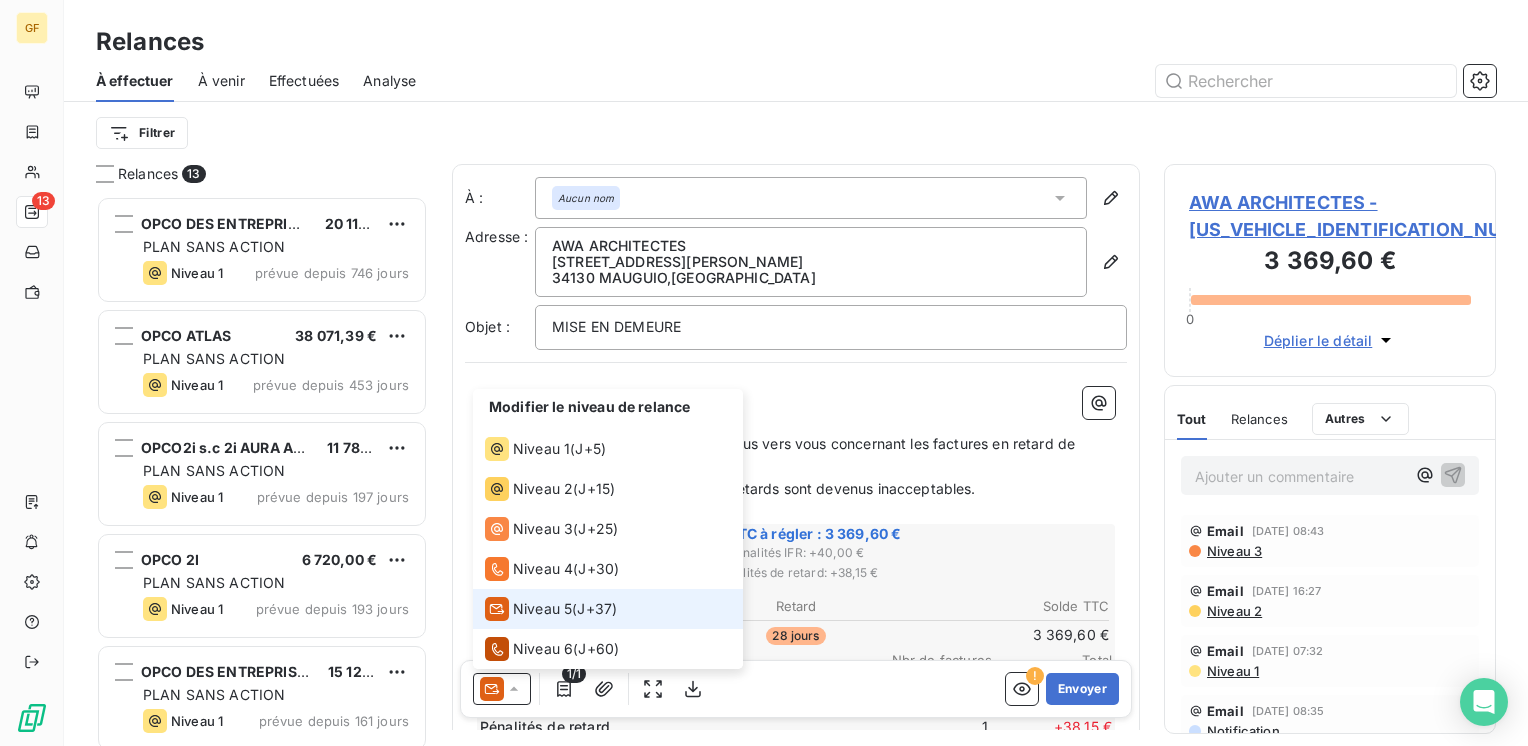 click on "Niveau 5" at bounding box center [542, 609] 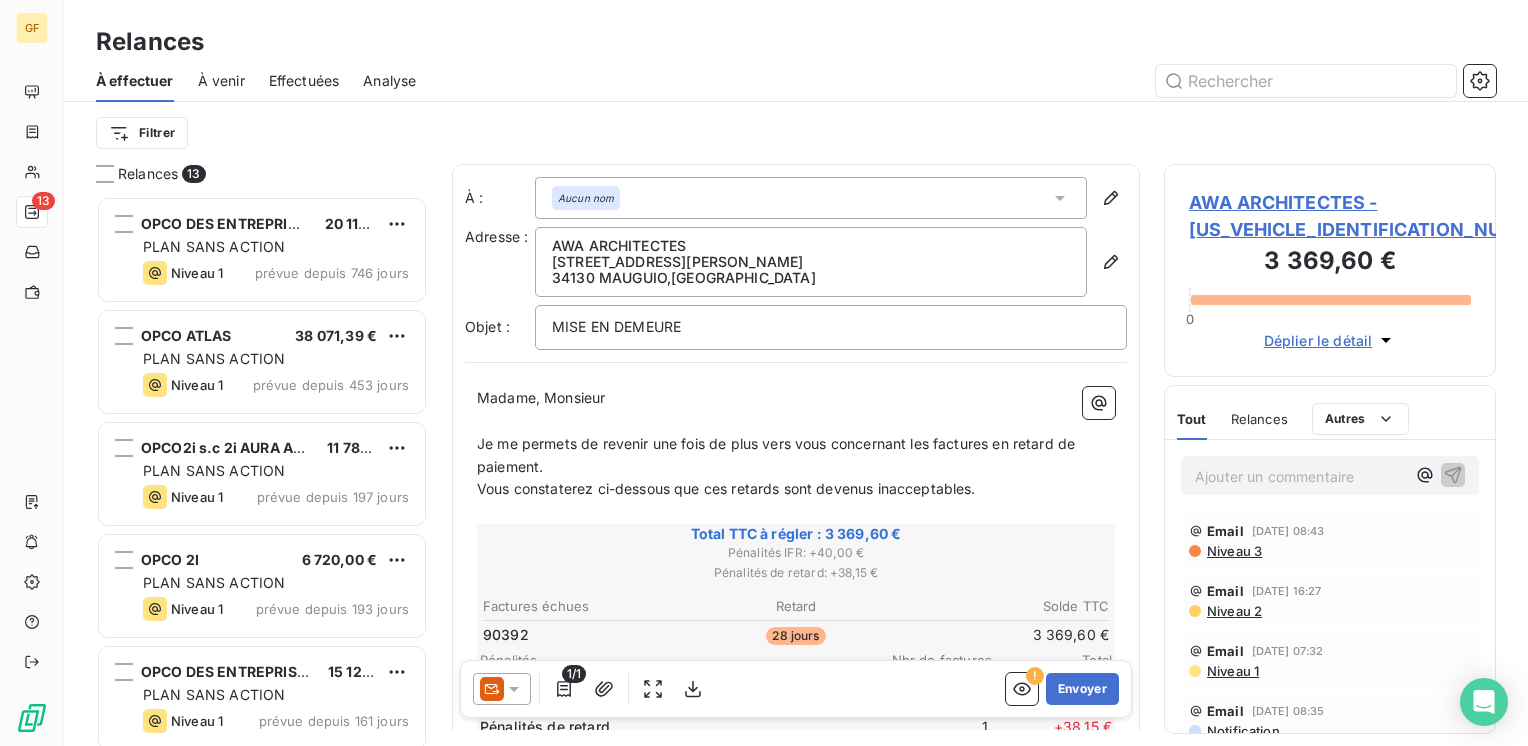 click on "Relances" at bounding box center [796, 42] 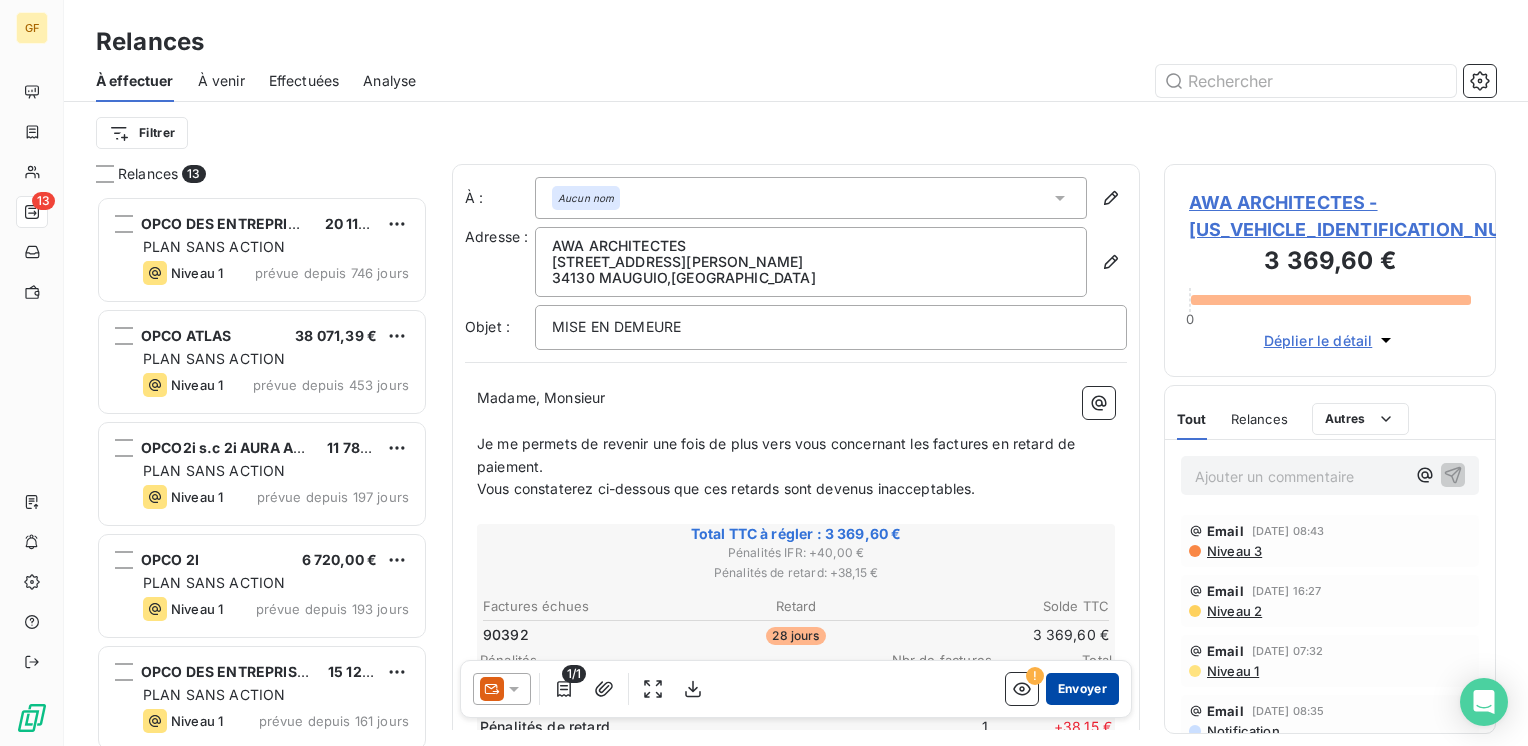 click on "Envoyer" at bounding box center (1082, 689) 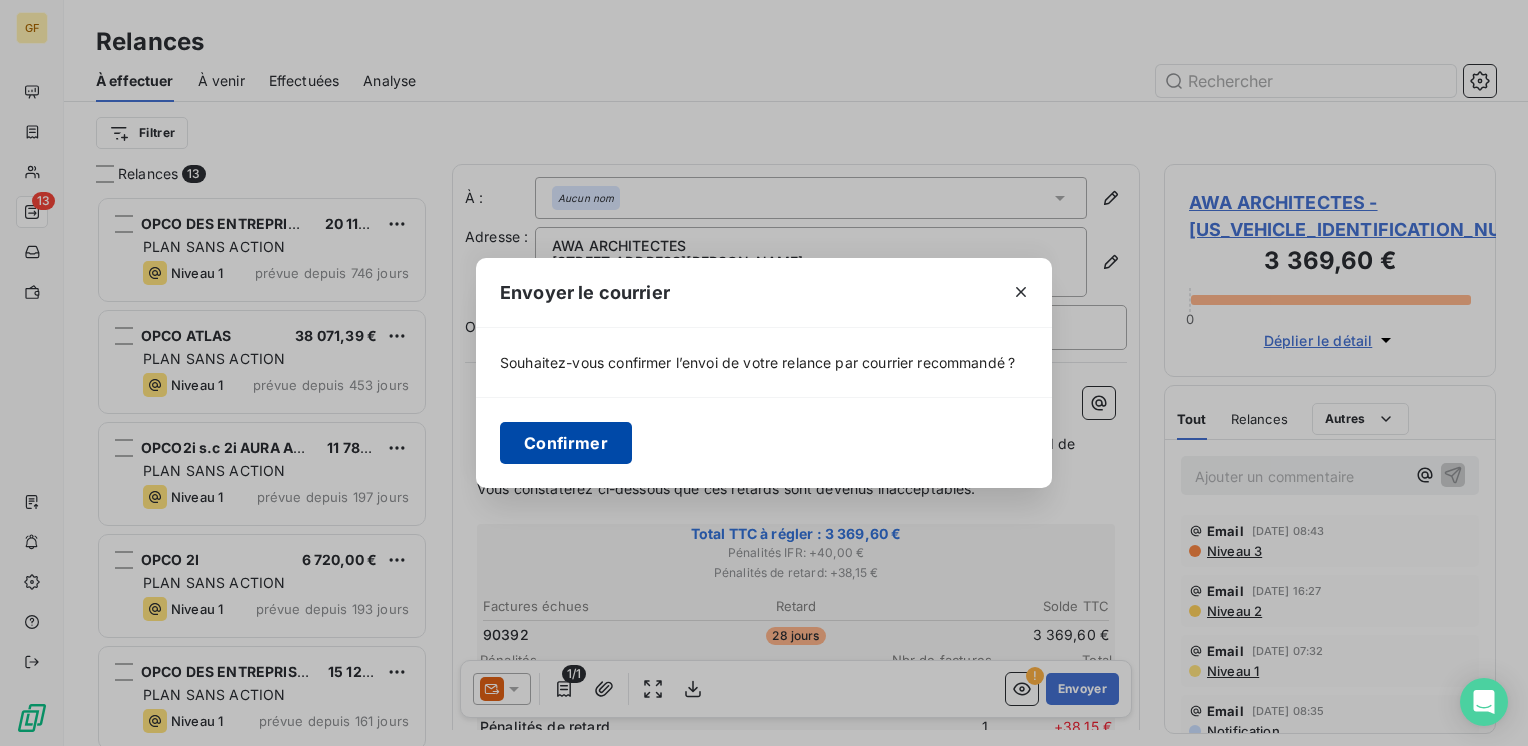 click on "Confirmer" at bounding box center (566, 443) 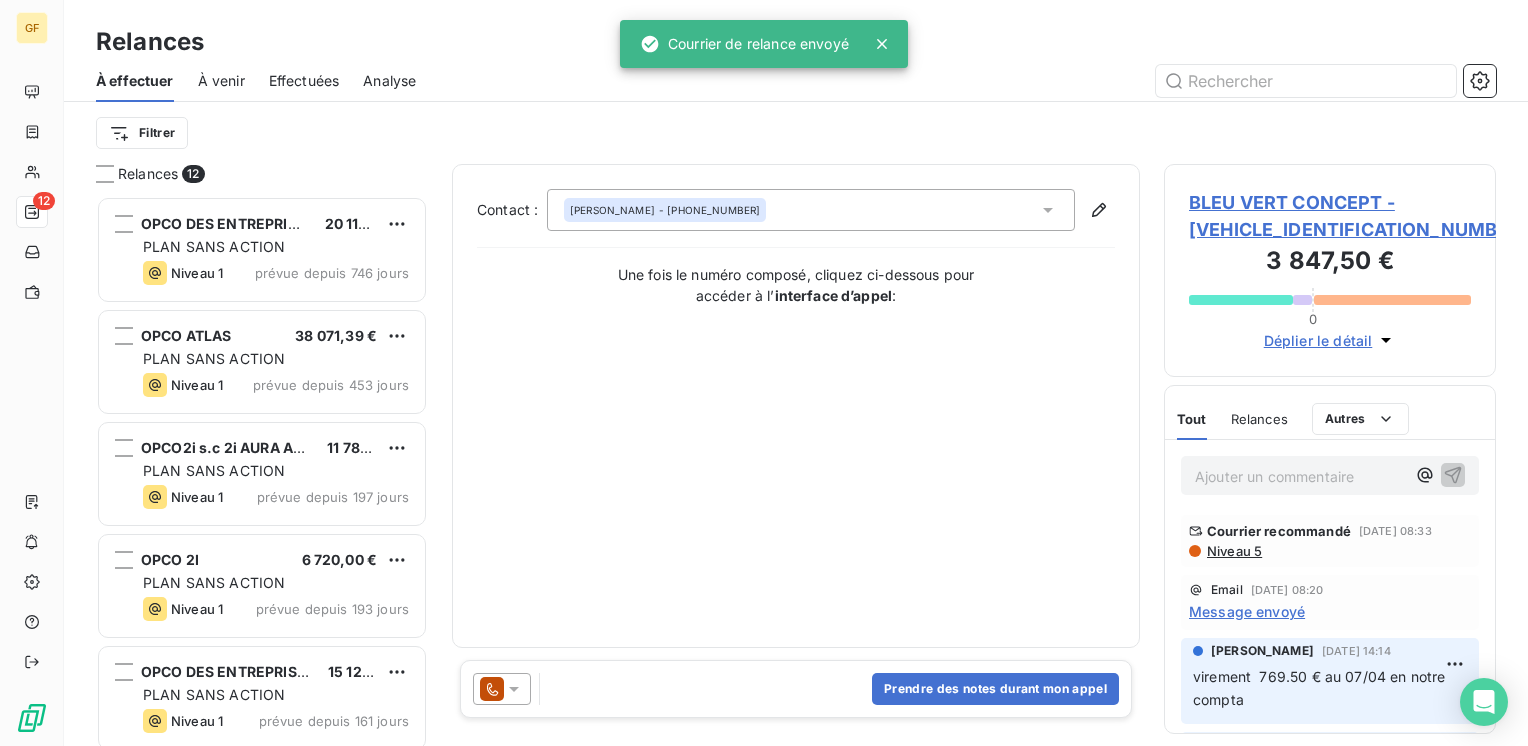 click on "À venir" at bounding box center (221, 81) 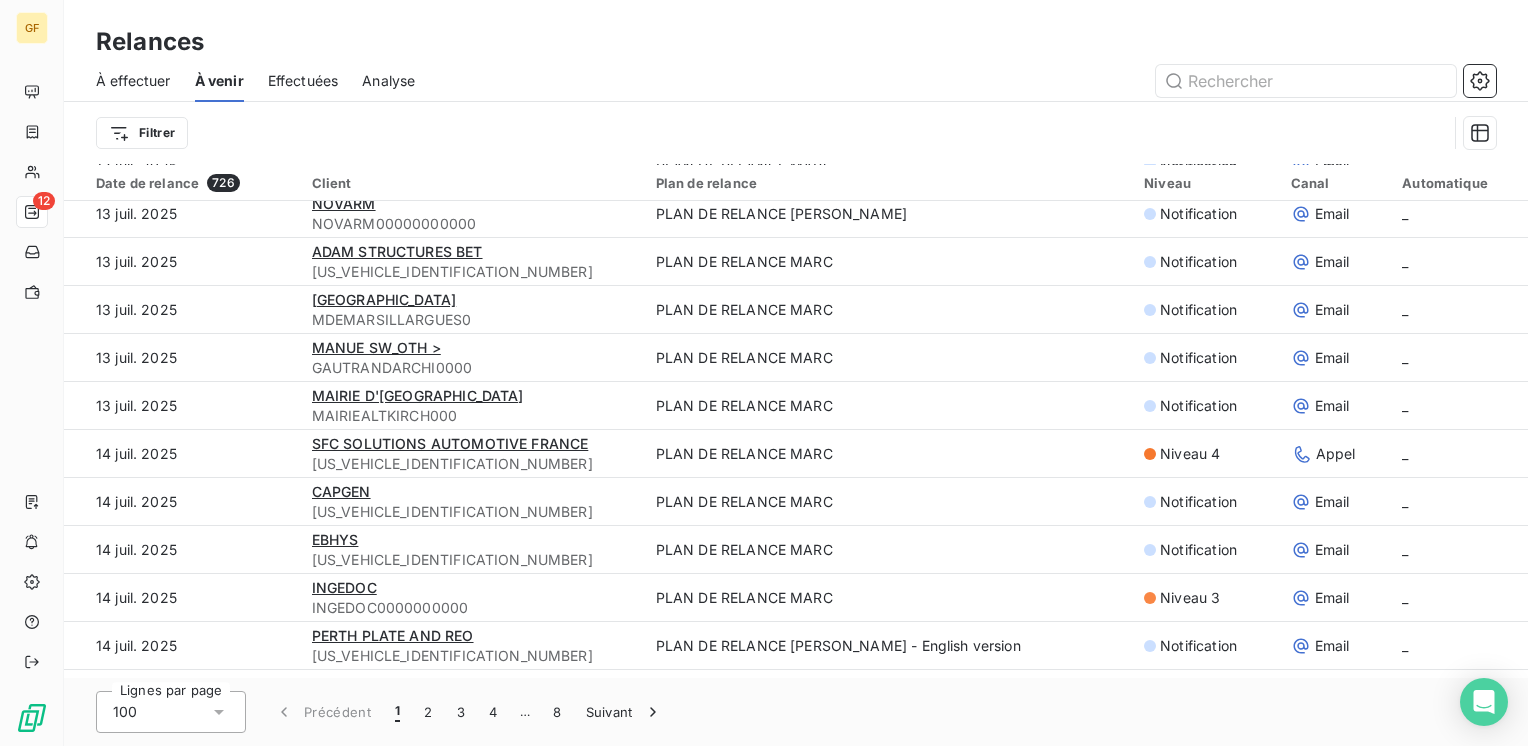 scroll, scrollTop: 900, scrollLeft: 0, axis: vertical 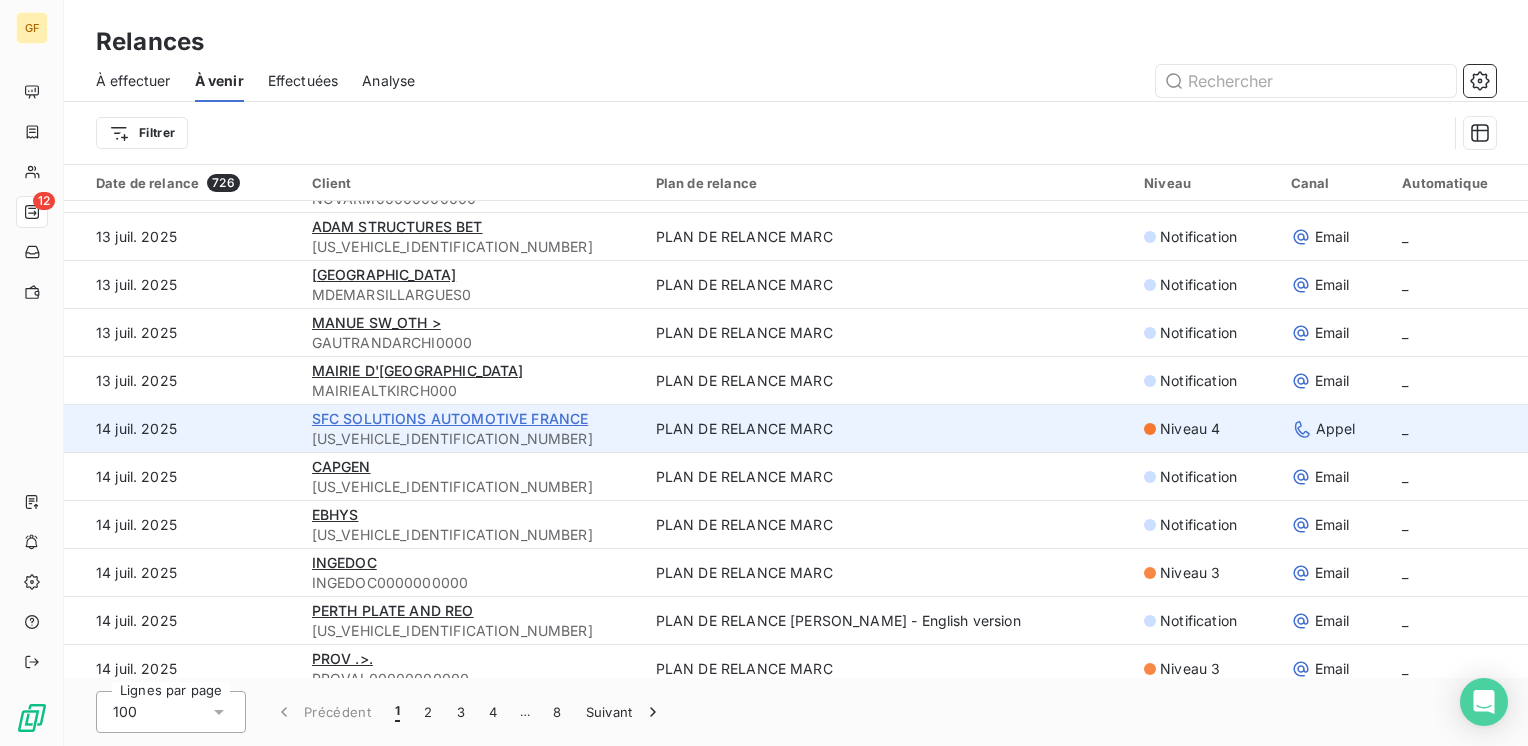 click on "SFC SOLUTIONS AUTOMOTIVE FRANCE" at bounding box center (450, 418) 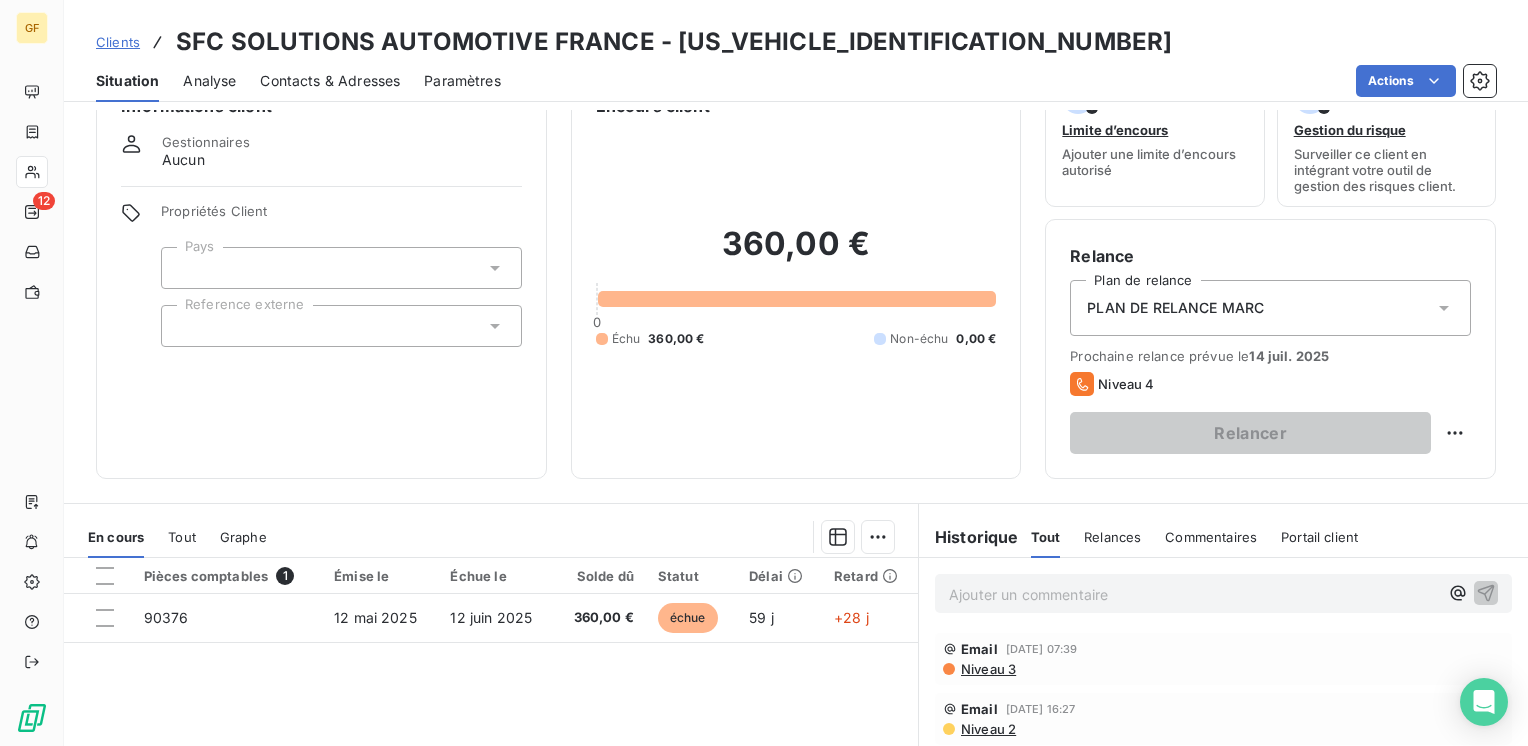 scroll, scrollTop: 100, scrollLeft: 0, axis: vertical 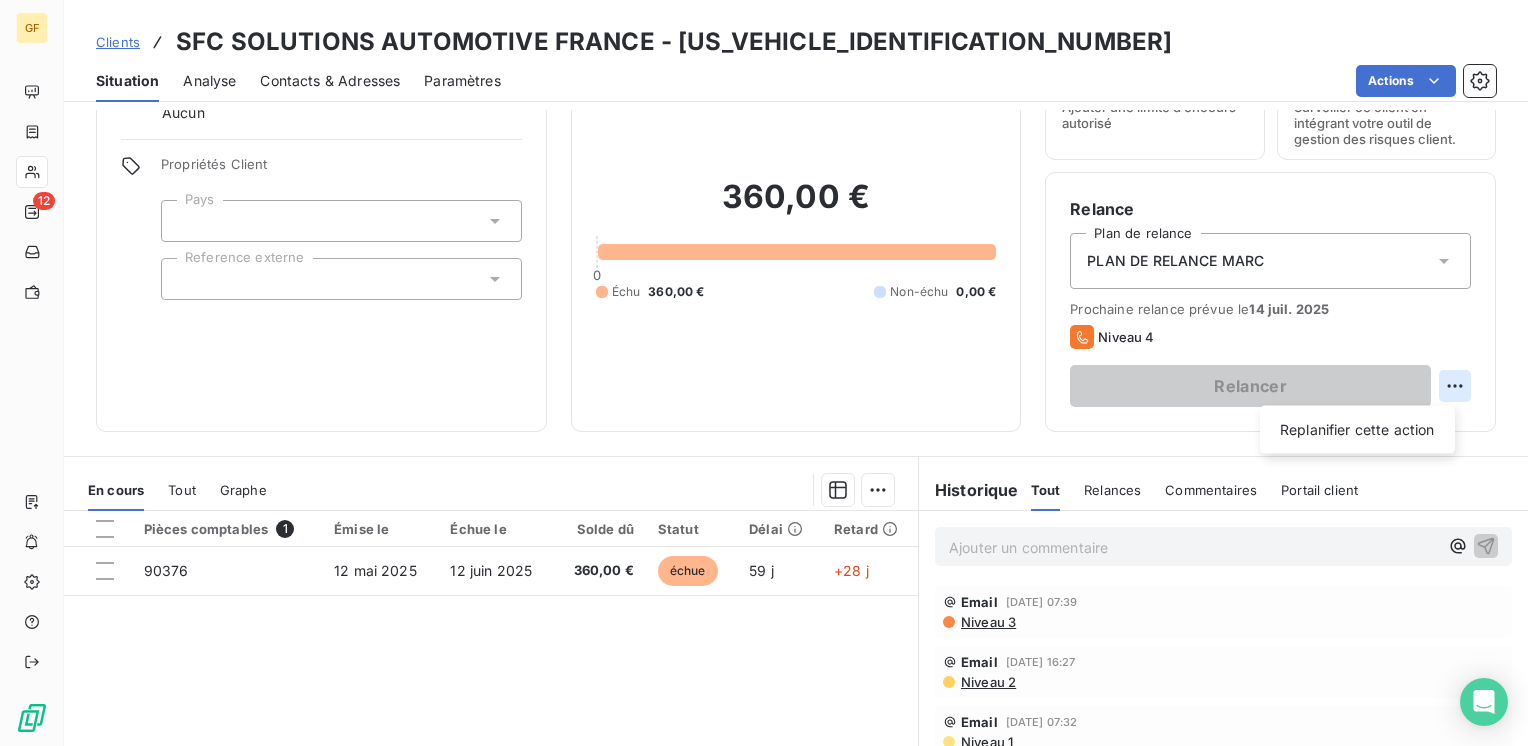 click on "GF 12 Clients SFC SOLUTIONS AUTOMOTIVE FRANCE - [US_VEHICLE_IDENTIFICATION_NUMBER] Situation Analyse Contacts & Adresses Paramètres Actions Informations client Gestionnaires Aucun Propriétés Client Pays Reference externe Encours client   360,00 € 0 Échu 360,00 € Non-échu 0,00 €     Limite d’encours Ajouter une limite d’encours autorisé Gestion du risque Surveiller ce client en intégrant votre outil de gestion des risques client. Relance Plan de relance PLAN DE RELANCE [PERSON_NAME] relance prévue le  [DATE] Niveau 4 Relancer Replanifier cette action En cours Tout Graphe Pièces comptables 1 Émise le Échue le Solde dû Statut Délai   Retard   90376 [DATE] [DATE] 360,00 € échue 59 j +28 j Lignes par page 25 Précédent 1 Suivant Historique Tout Relances Commentaires Portail client Tout Relances Commentaires Portail client Ajouter un commentaire ﻿ Email [DATE] 07:39 Niveau 3 Email [DATE] 16:27 Niveau 2 Email [DATE] 07:32 Niveau 1 Email" at bounding box center (764, 373) 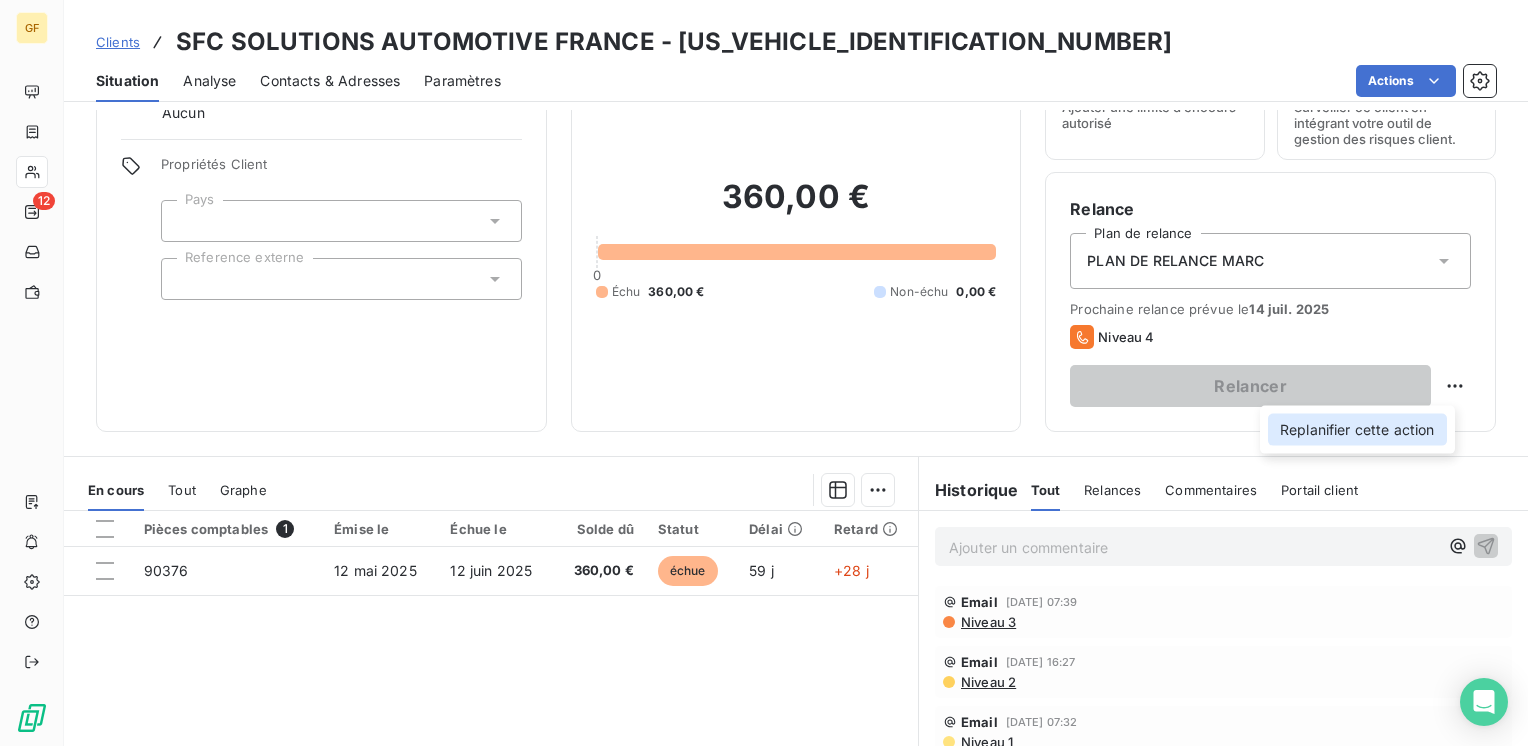 click on "Replanifier cette action" at bounding box center (1357, 430) 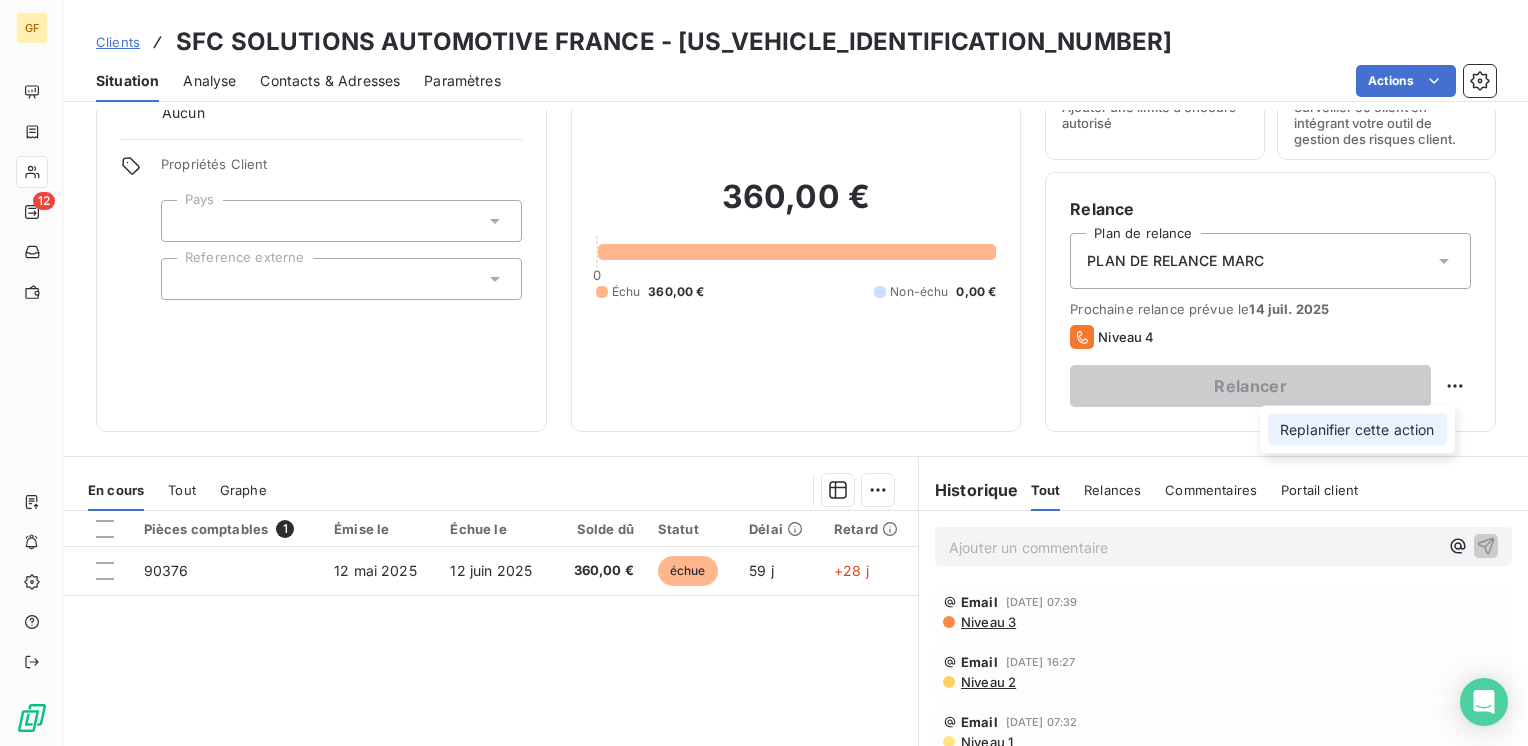 select on "6" 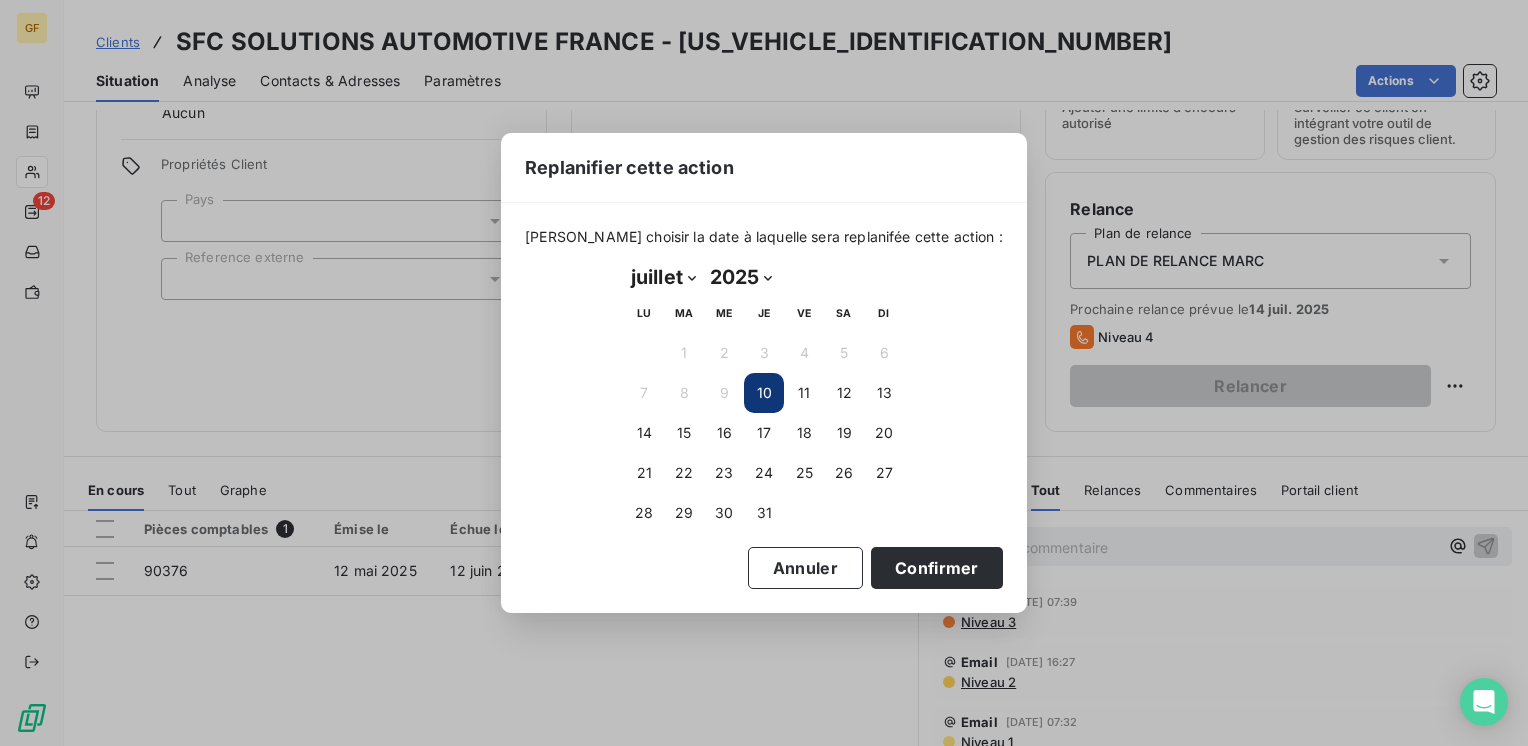 click on "10" at bounding box center [764, 393] 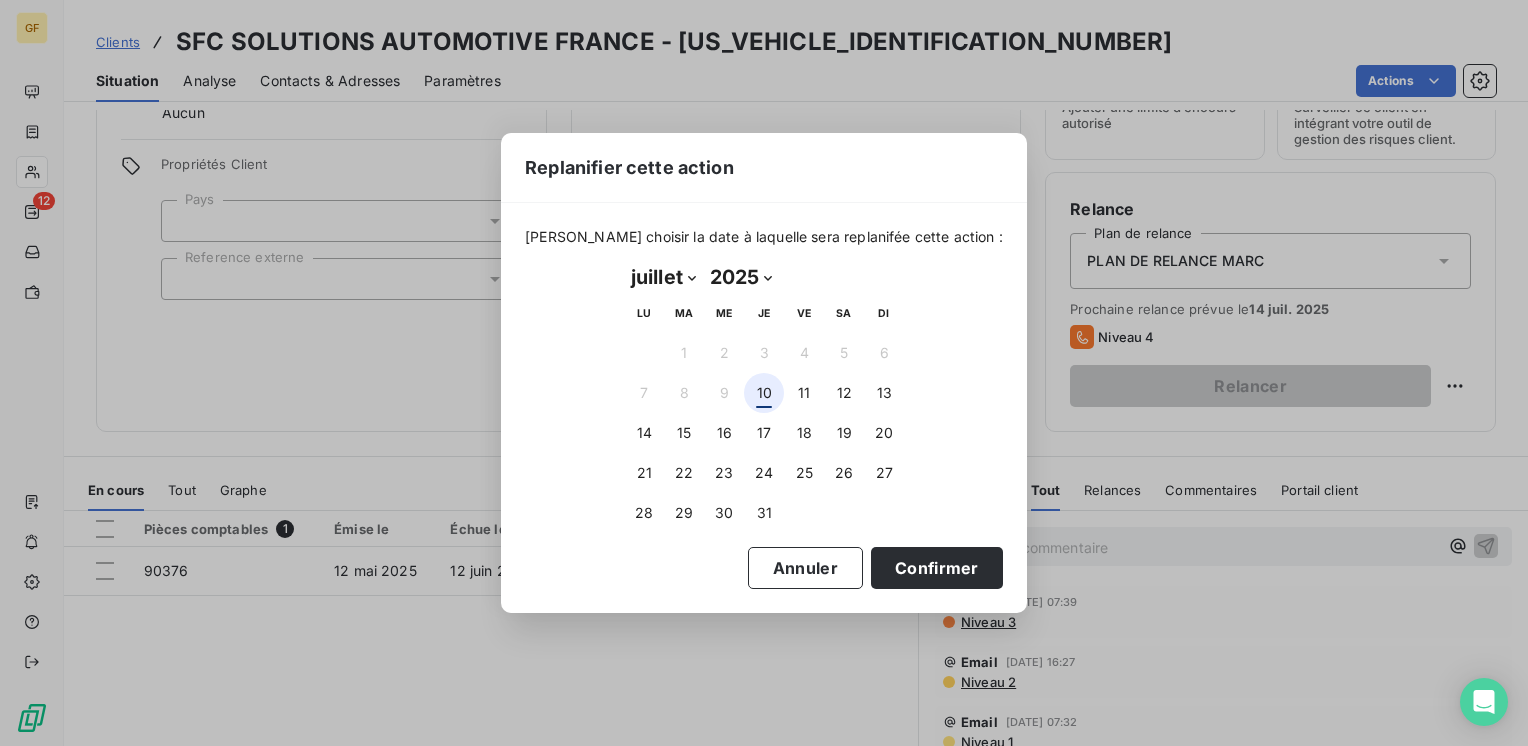 click on "10" at bounding box center [764, 393] 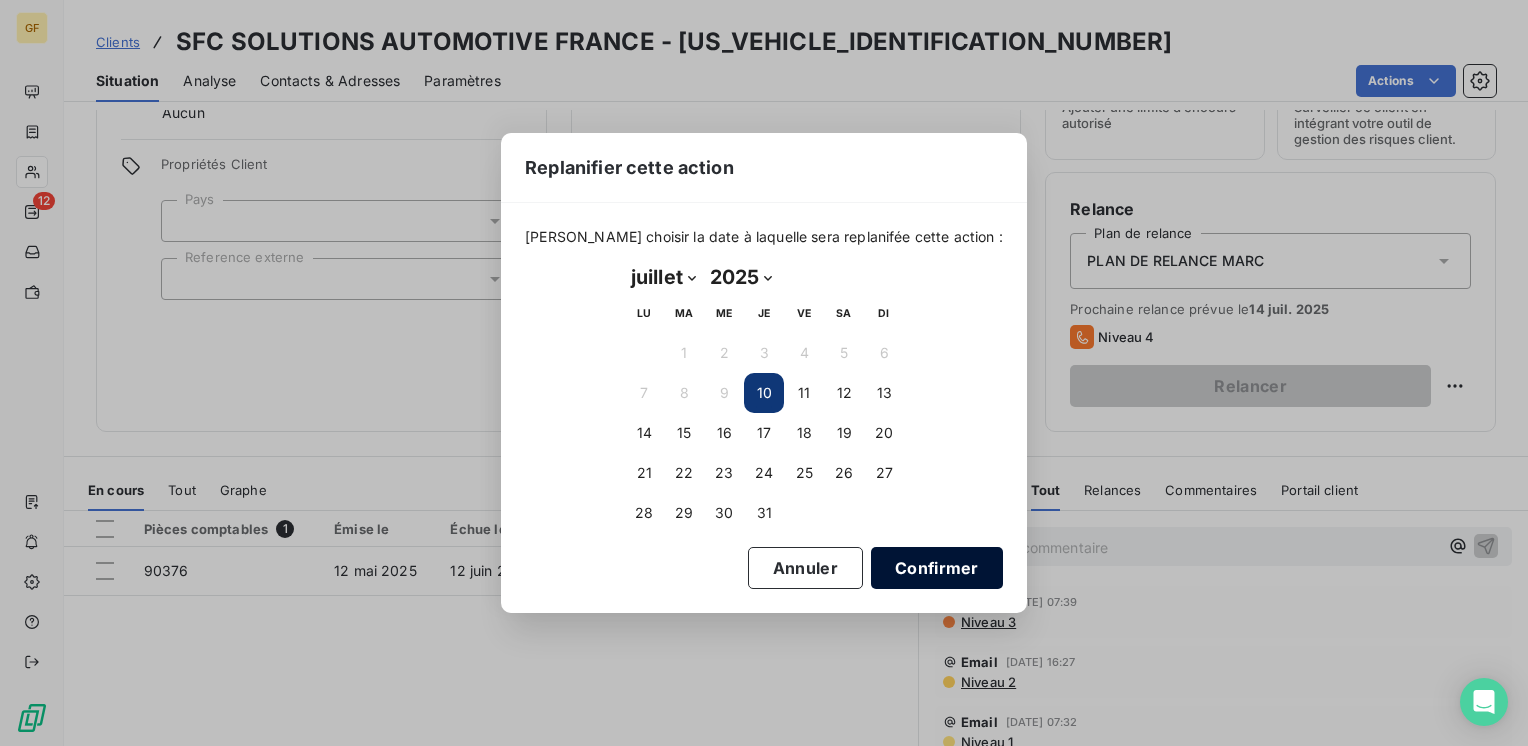 click on "Confirmer" at bounding box center [937, 568] 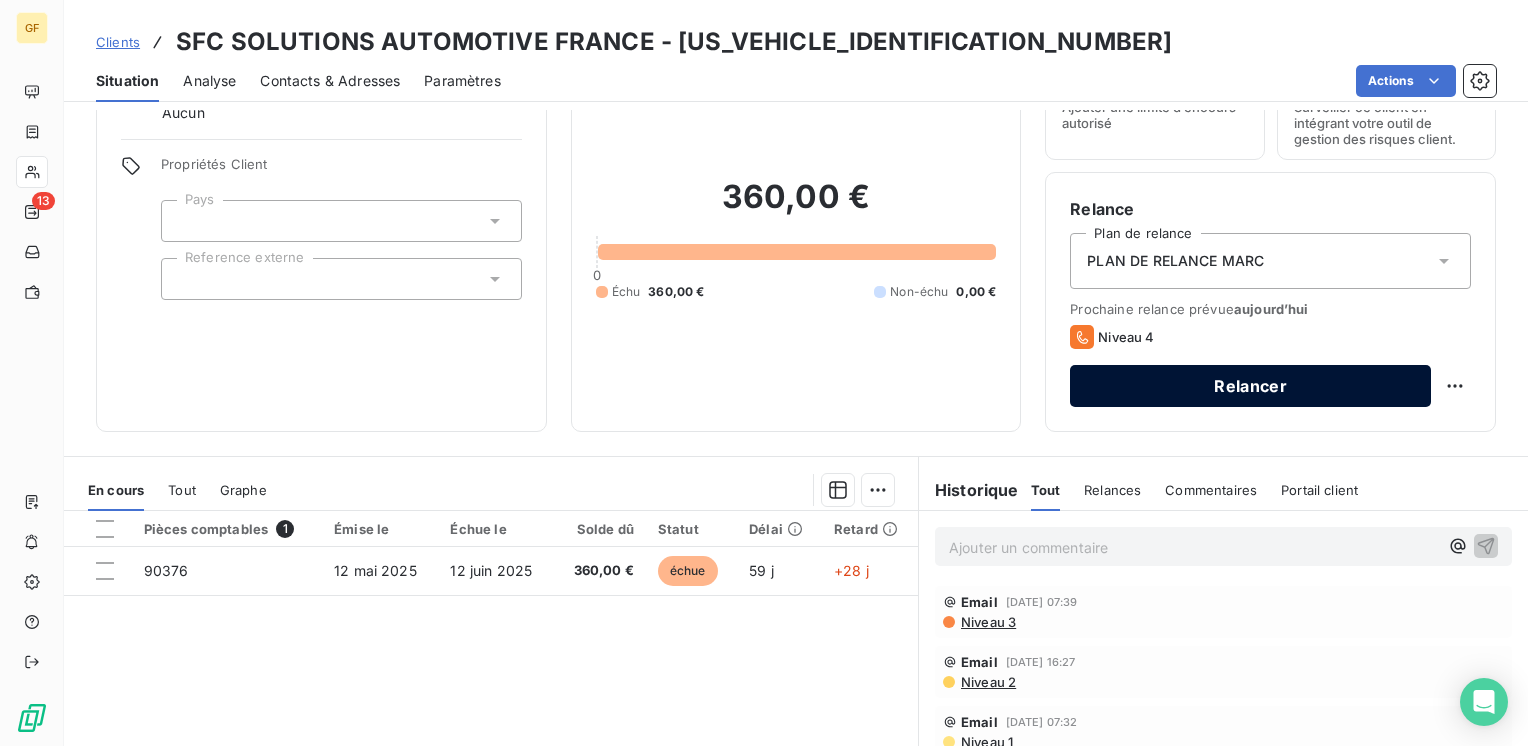 click on "Relancer" at bounding box center [1250, 386] 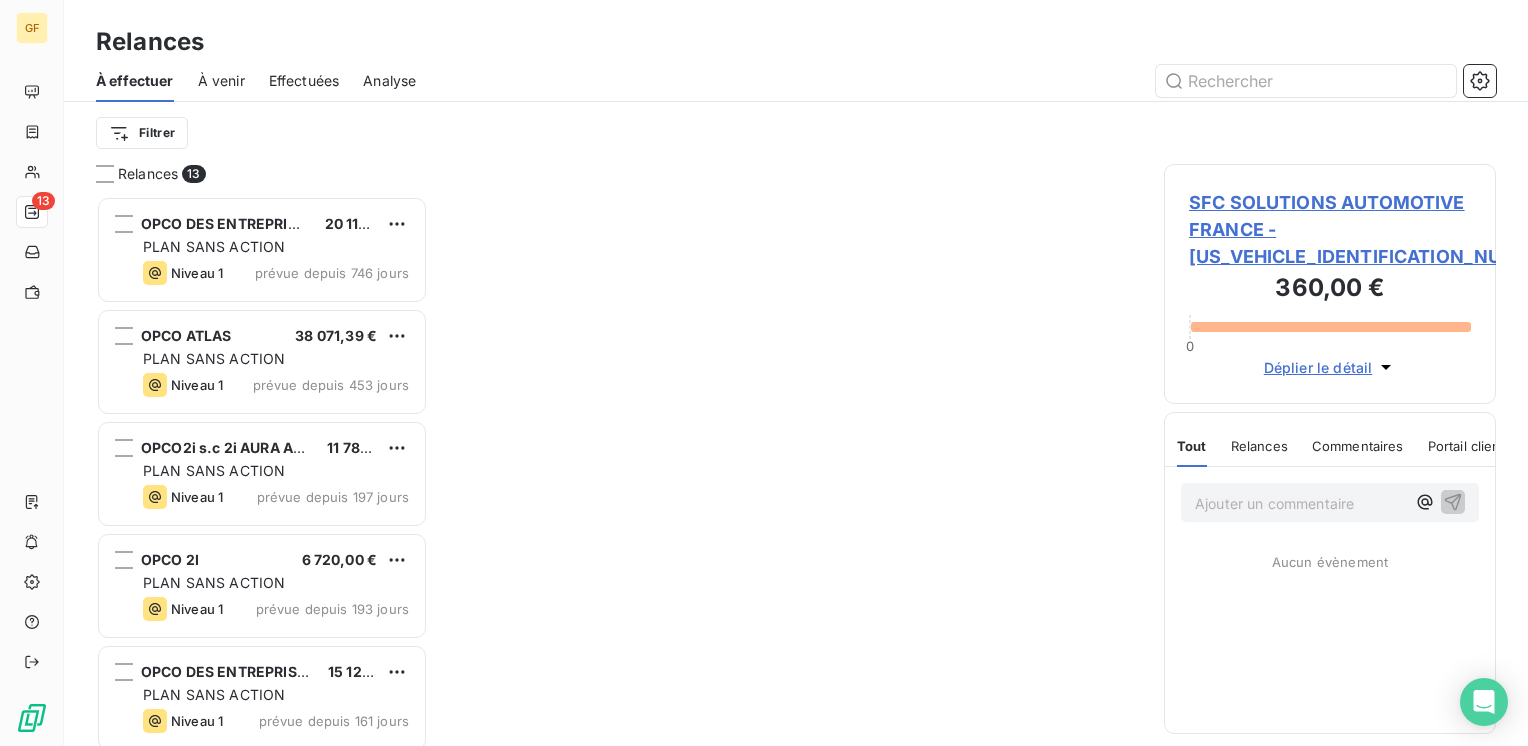 scroll, scrollTop: 16, scrollLeft: 16, axis: both 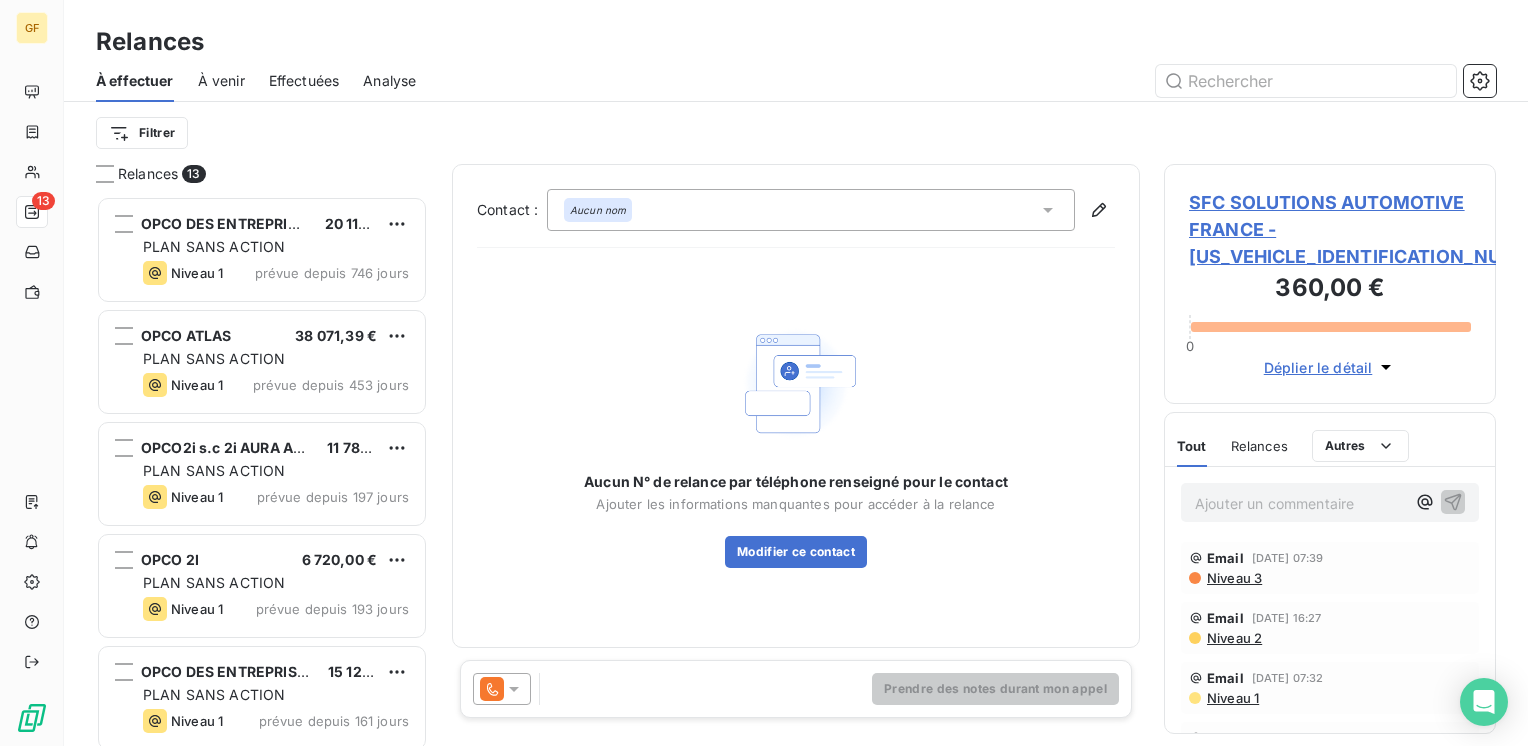 click 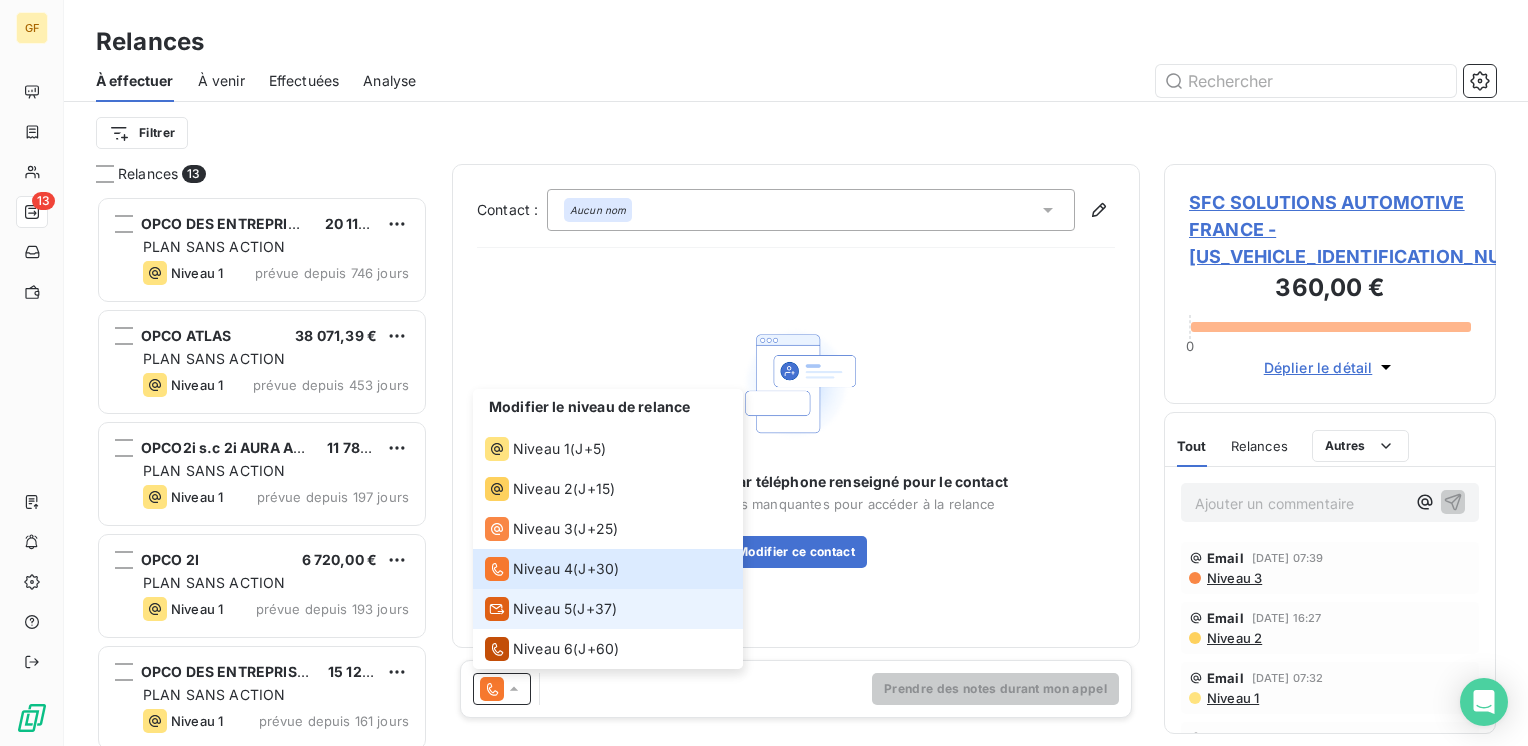 click on "Niveau 5" at bounding box center [542, 609] 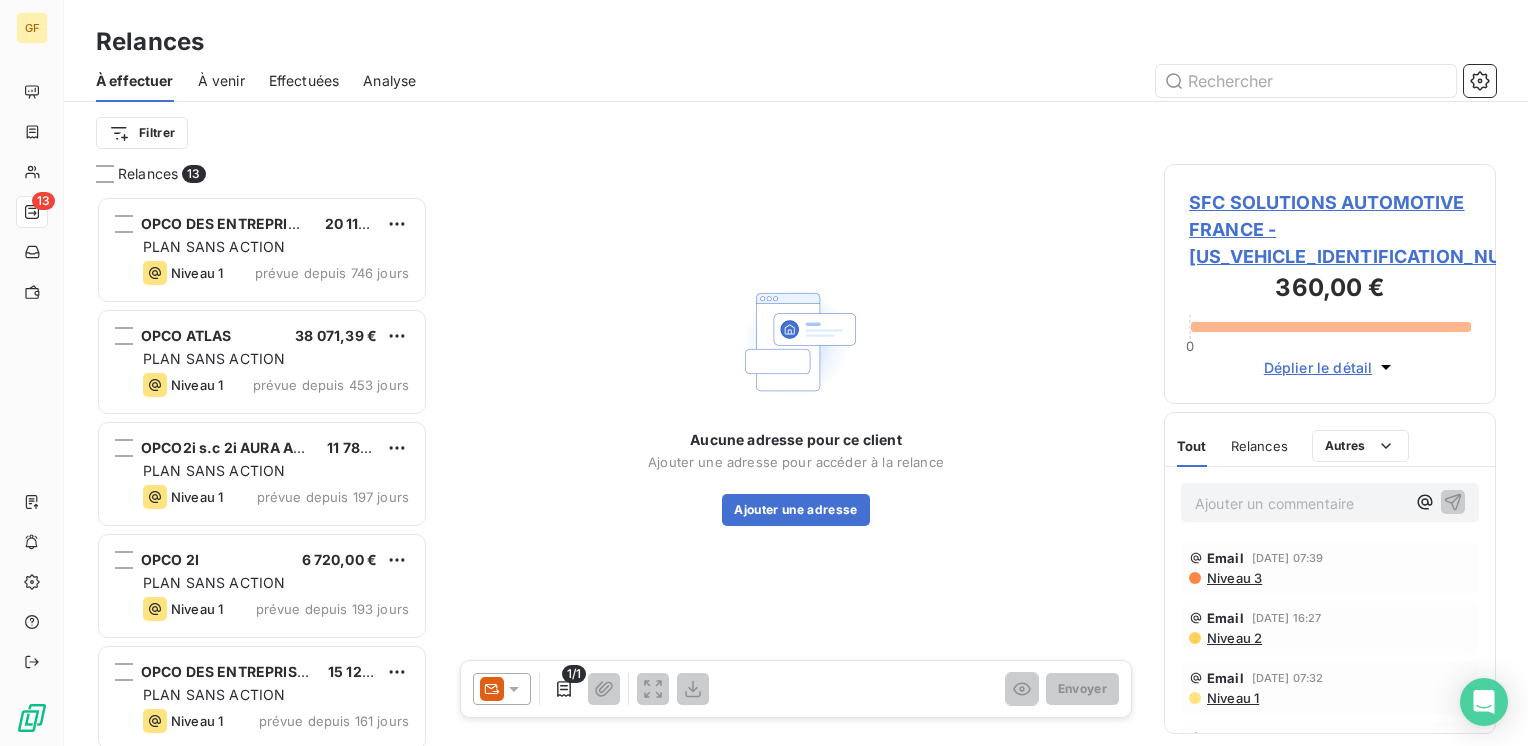click on "SFC SOLUTIONS AUTOMOTIVE FRANCE - [US_VEHICLE_IDENTIFICATION_NUMBER]" at bounding box center (1330, 229) 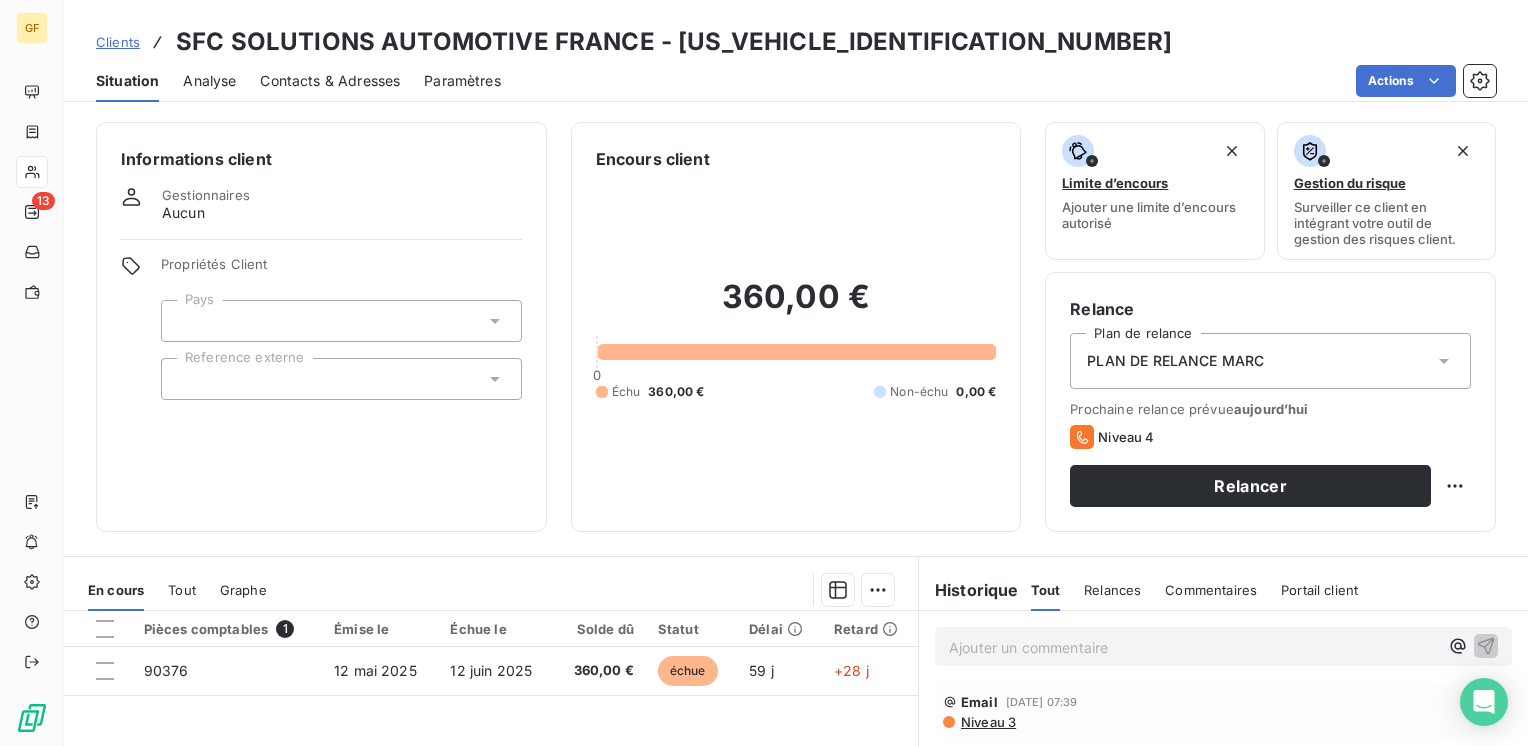 click on "Contacts & Adresses" at bounding box center (330, 81) 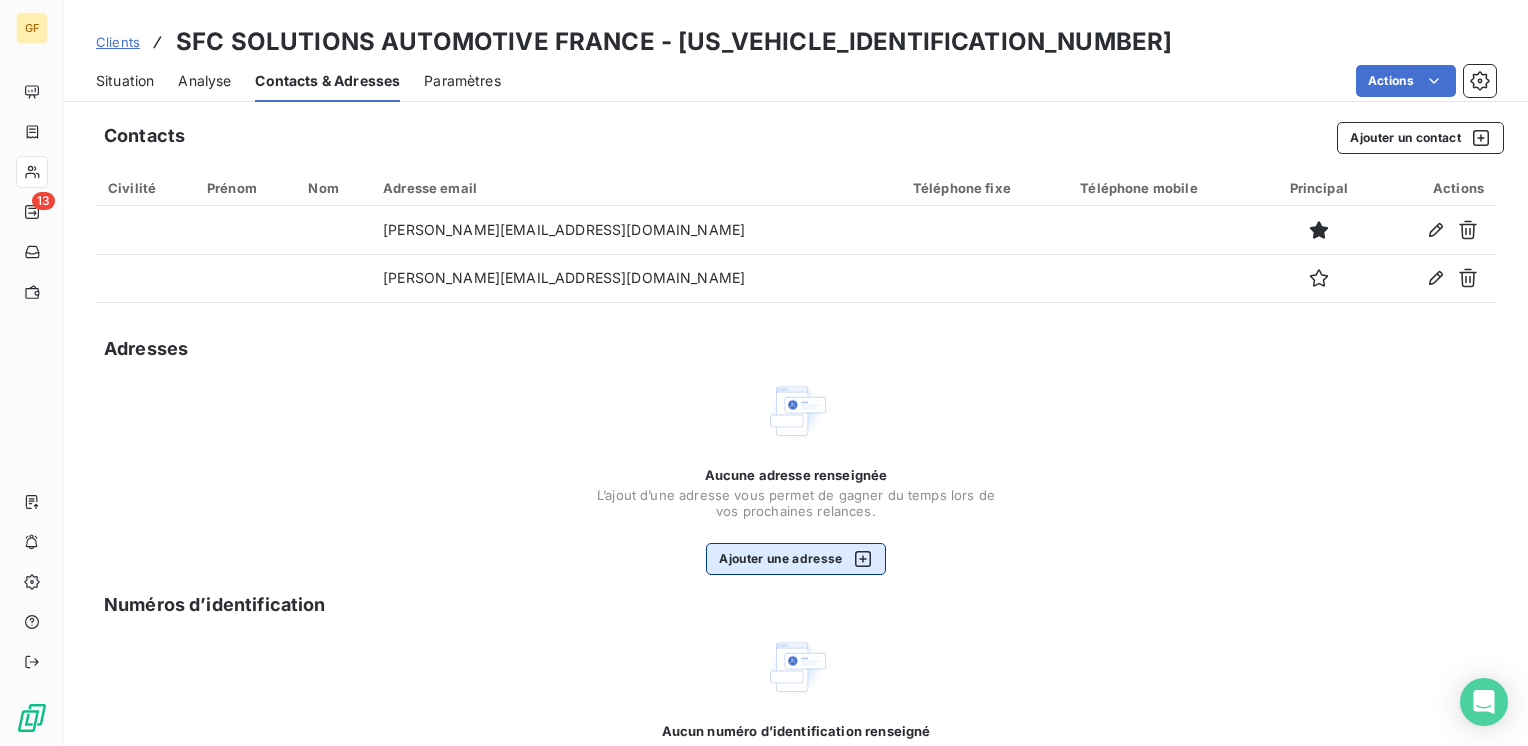 click on "Ajouter une adresse" at bounding box center (795, 559) 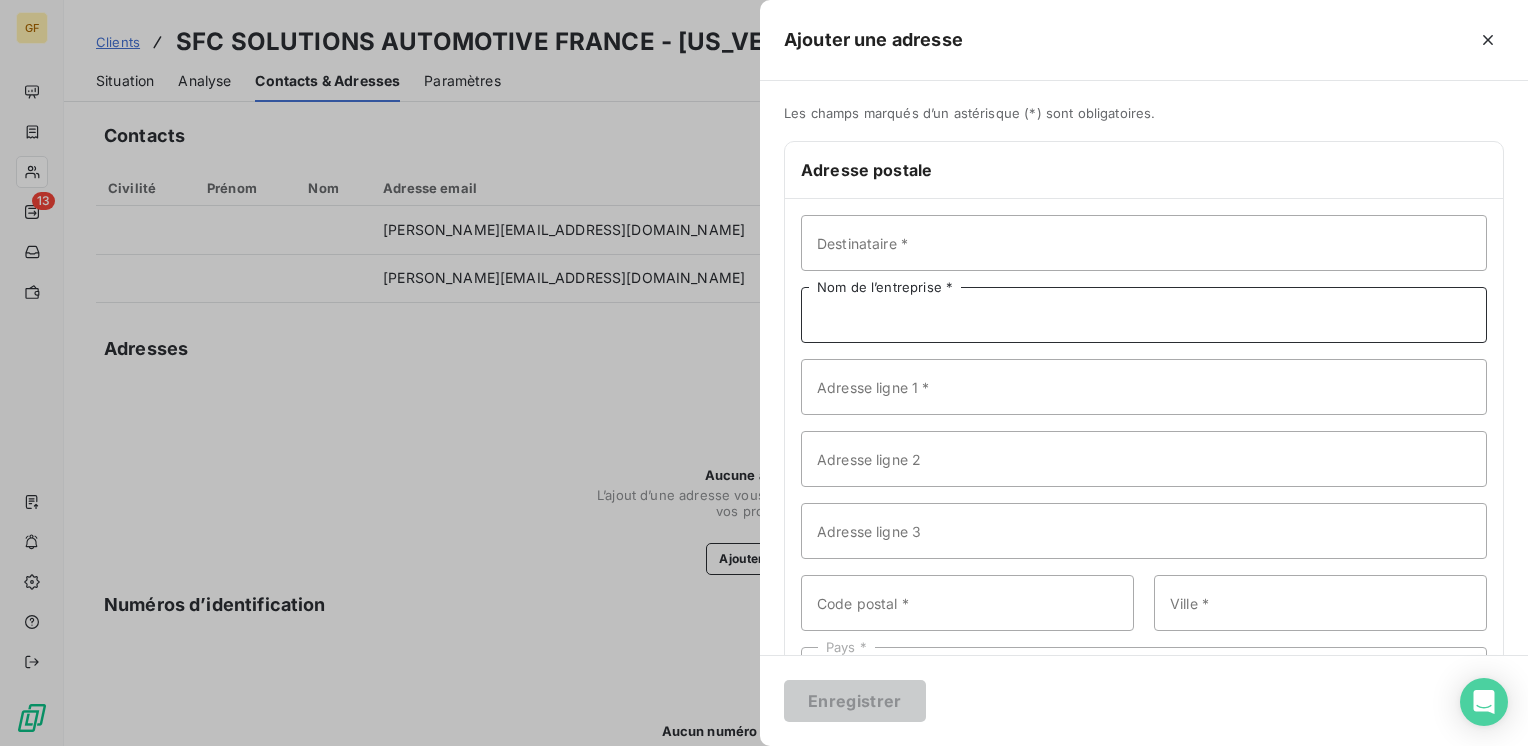 click on "Nom de l’entreprise *" at bounding box center (1144, 315) 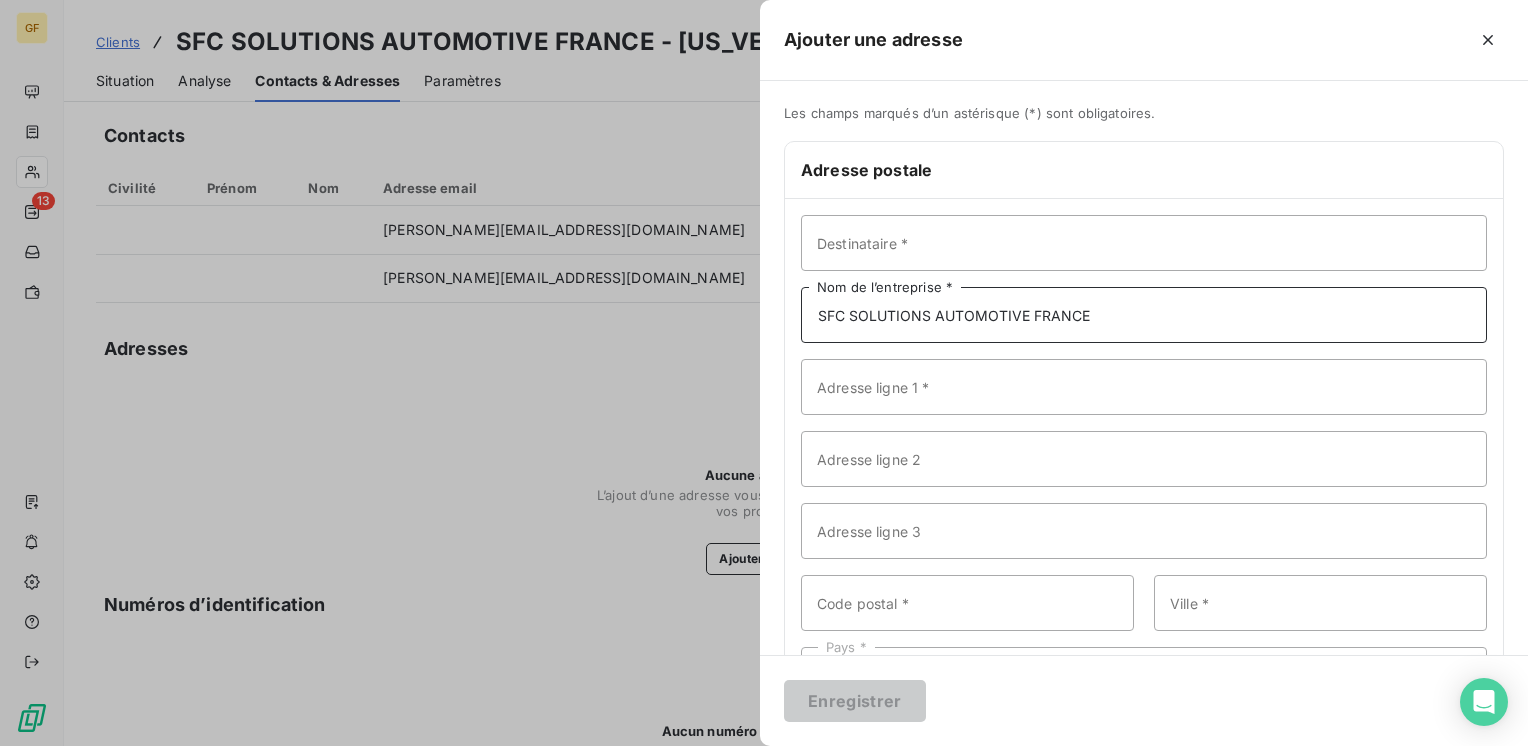 type on "SFC SOLUTIONS AUTOMOTIVE FRANCE" 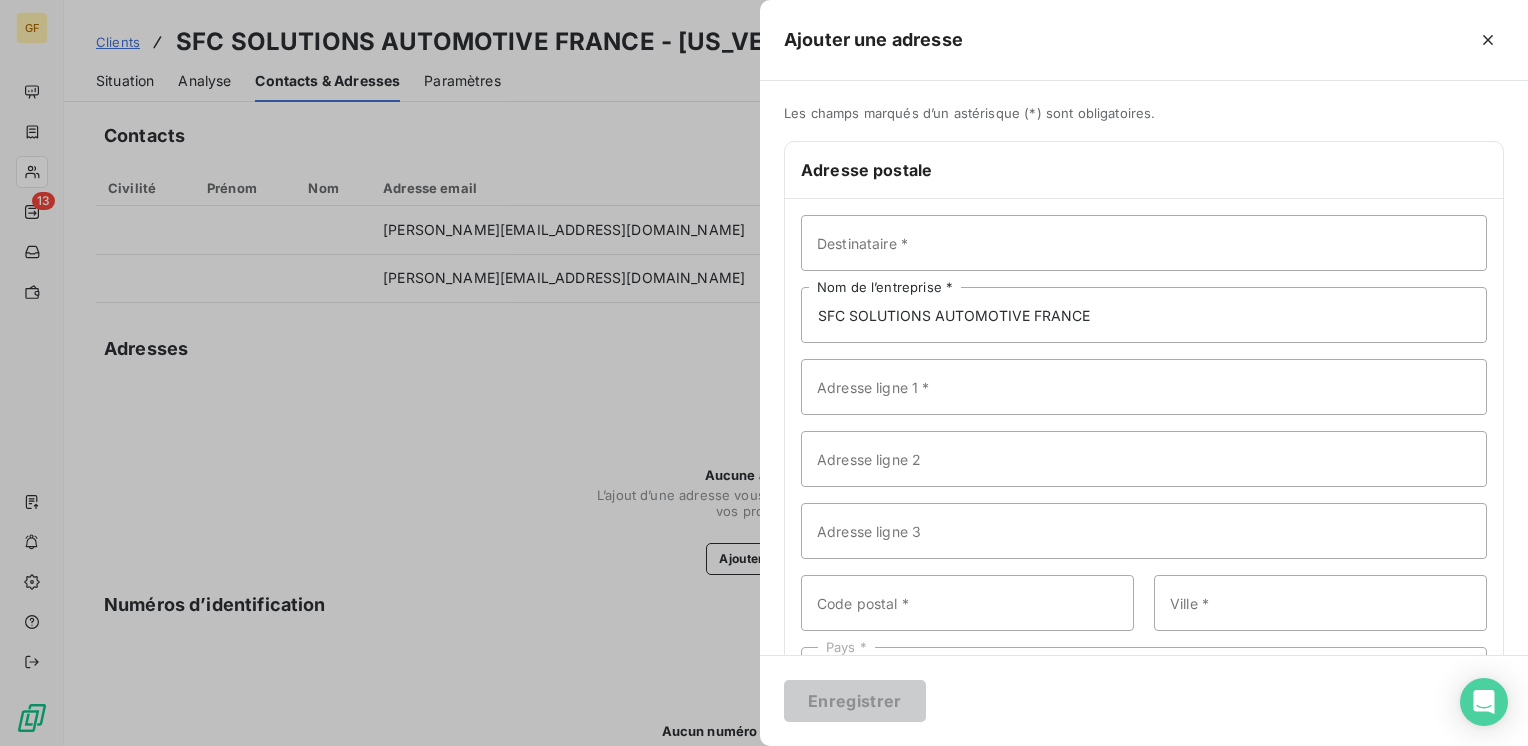 click on "Enregistrer" at bounding box center (1144, 700) 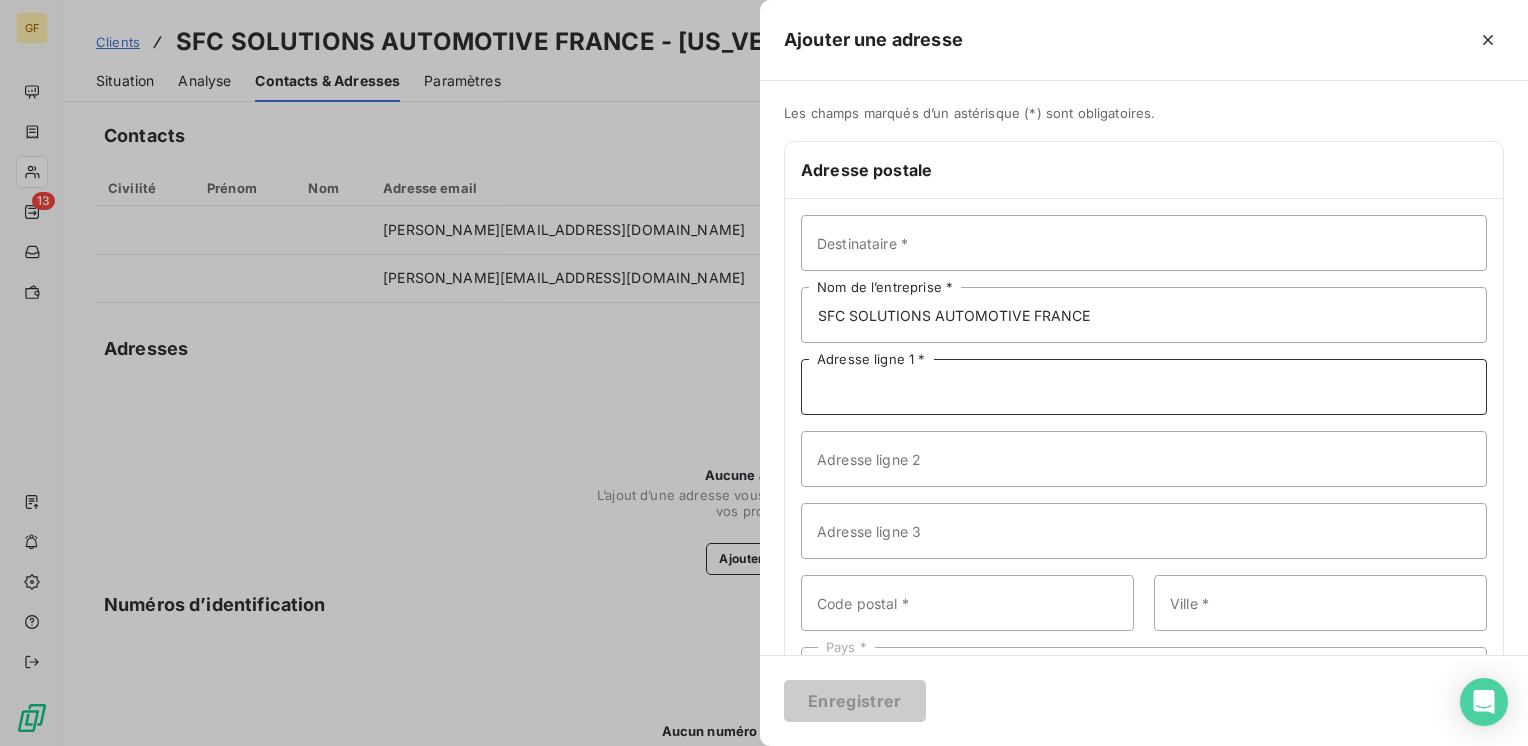 click on "Adresse ligne 1 *" at bounding box center [1144, 387] 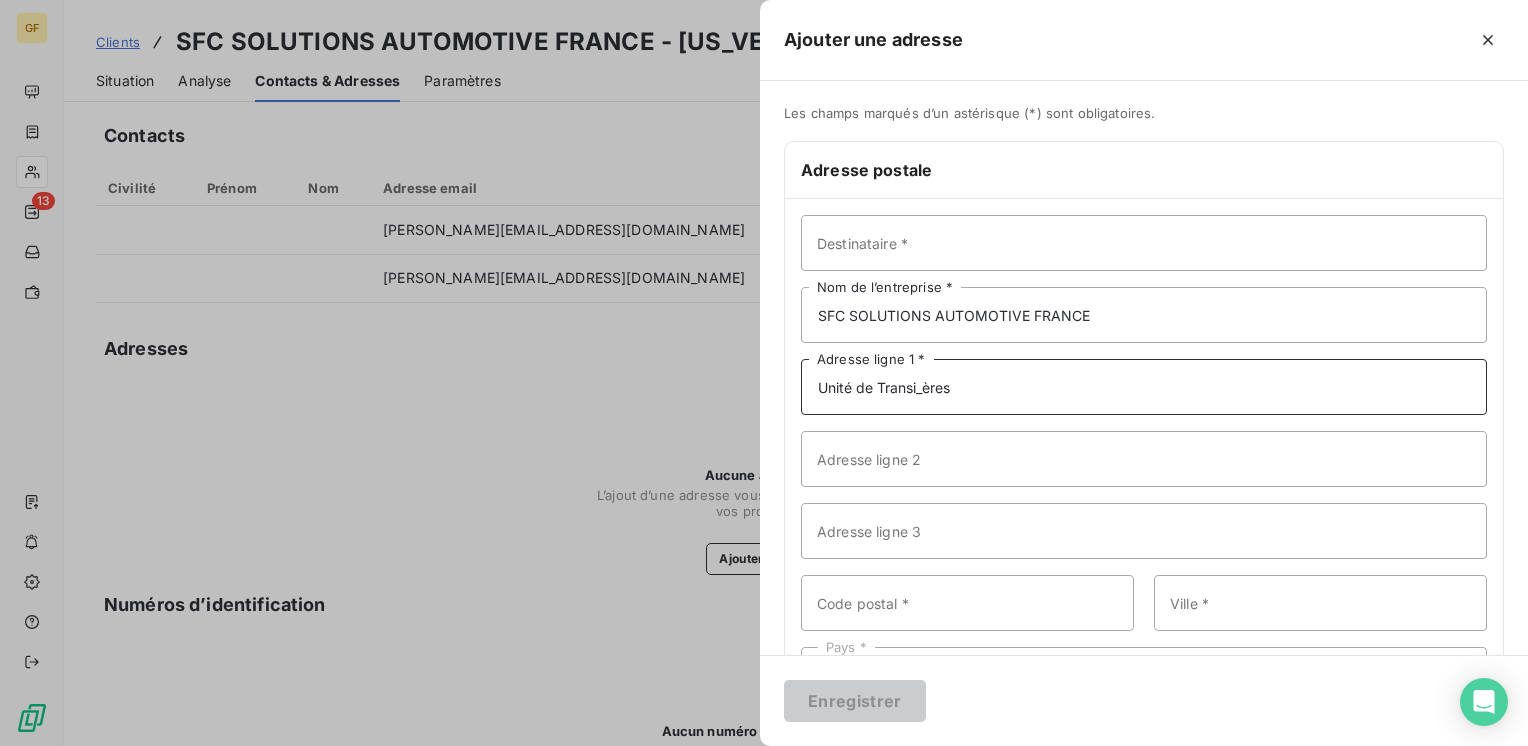 click on "Unité de Transi_ères" at bounding box center [1144, 387] 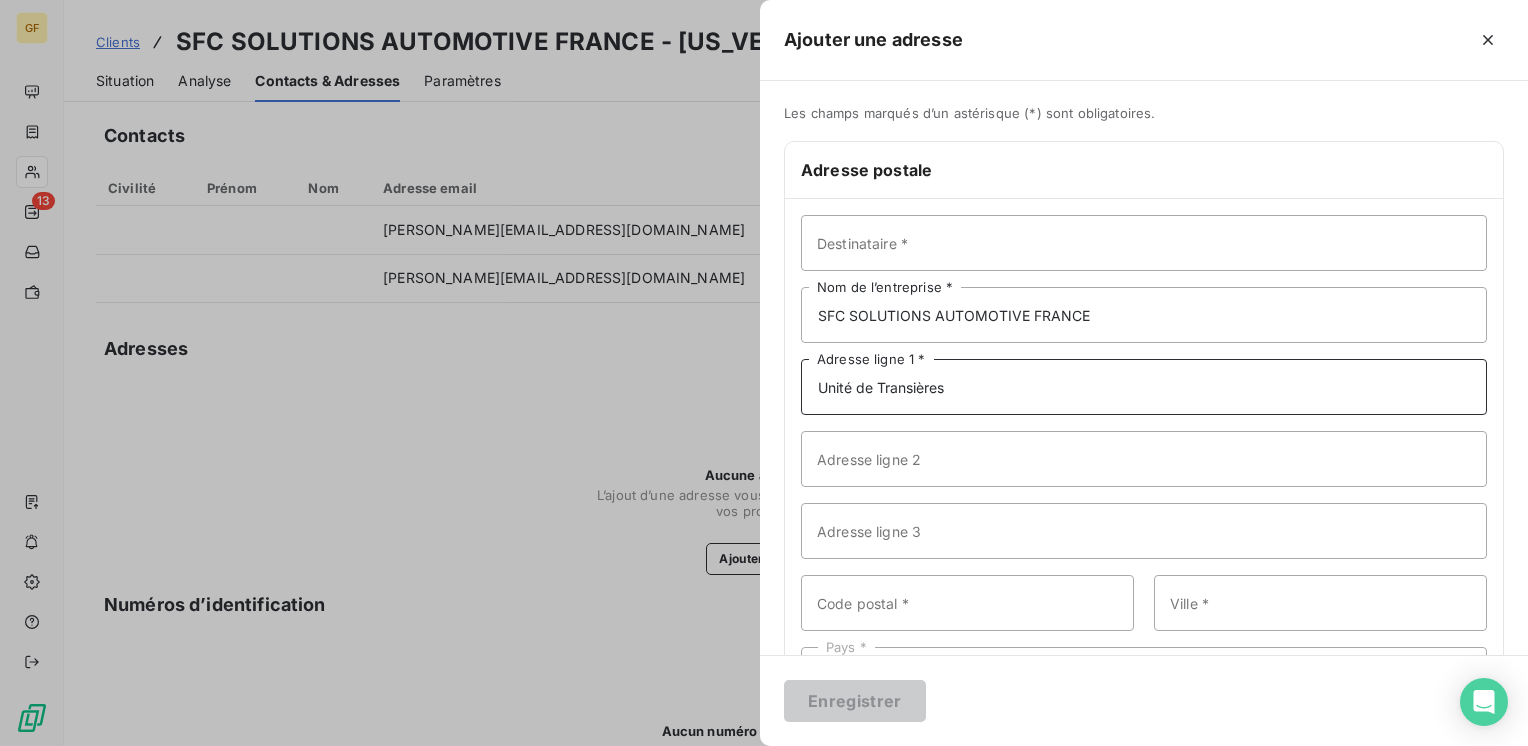 type on "Unité de Transières" 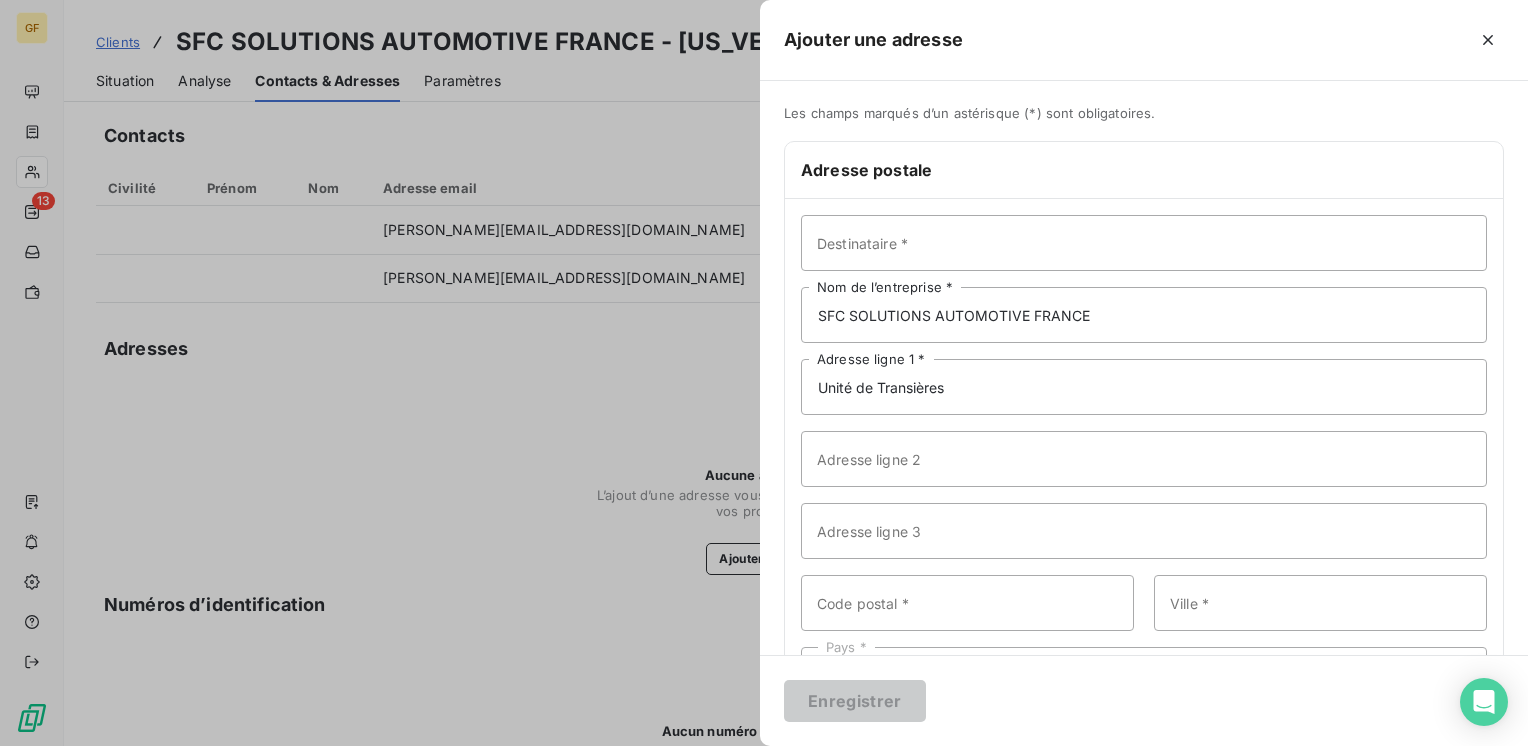click on "Enregistrer" at bounding box center (1144, 700) 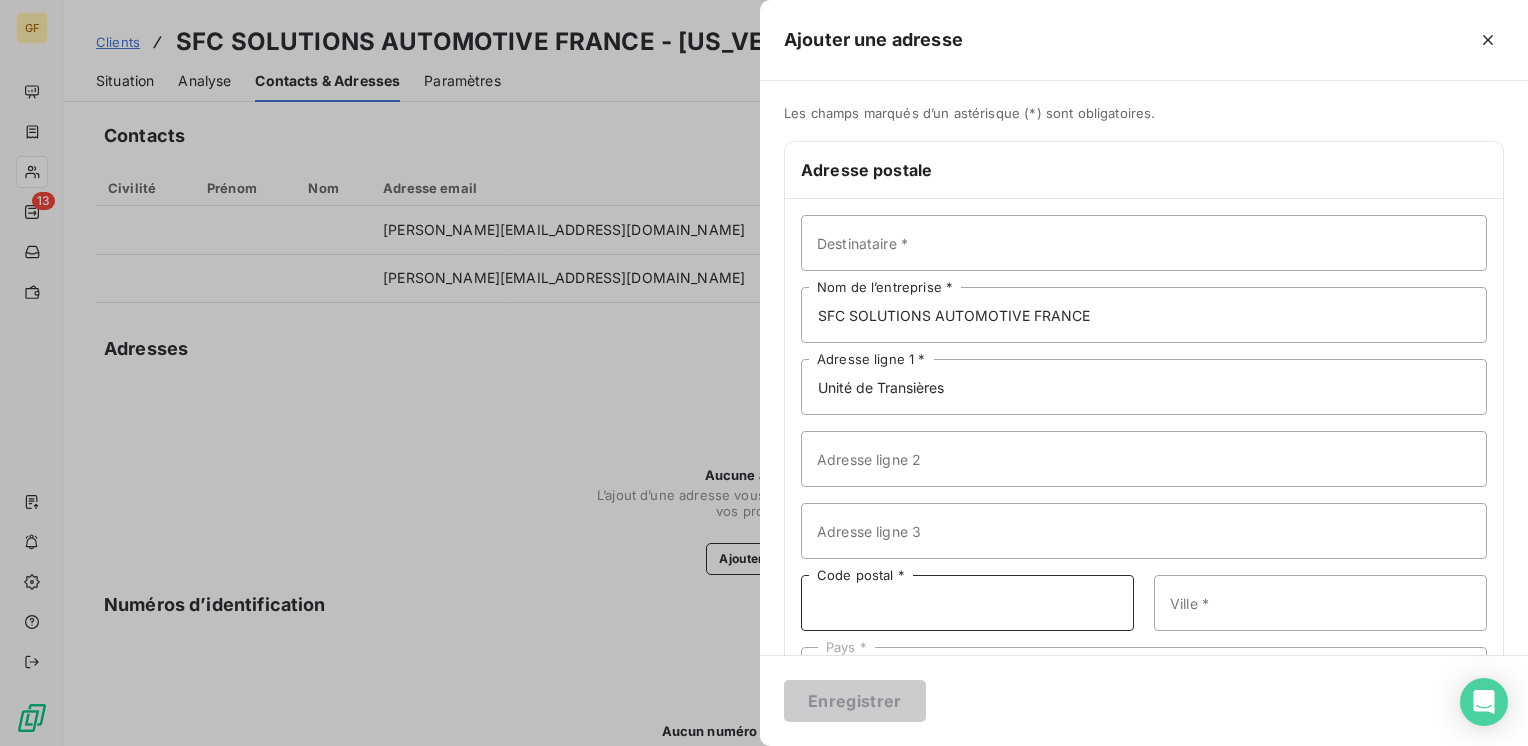 click on "Code postal *" at bounding box center (967, 603) 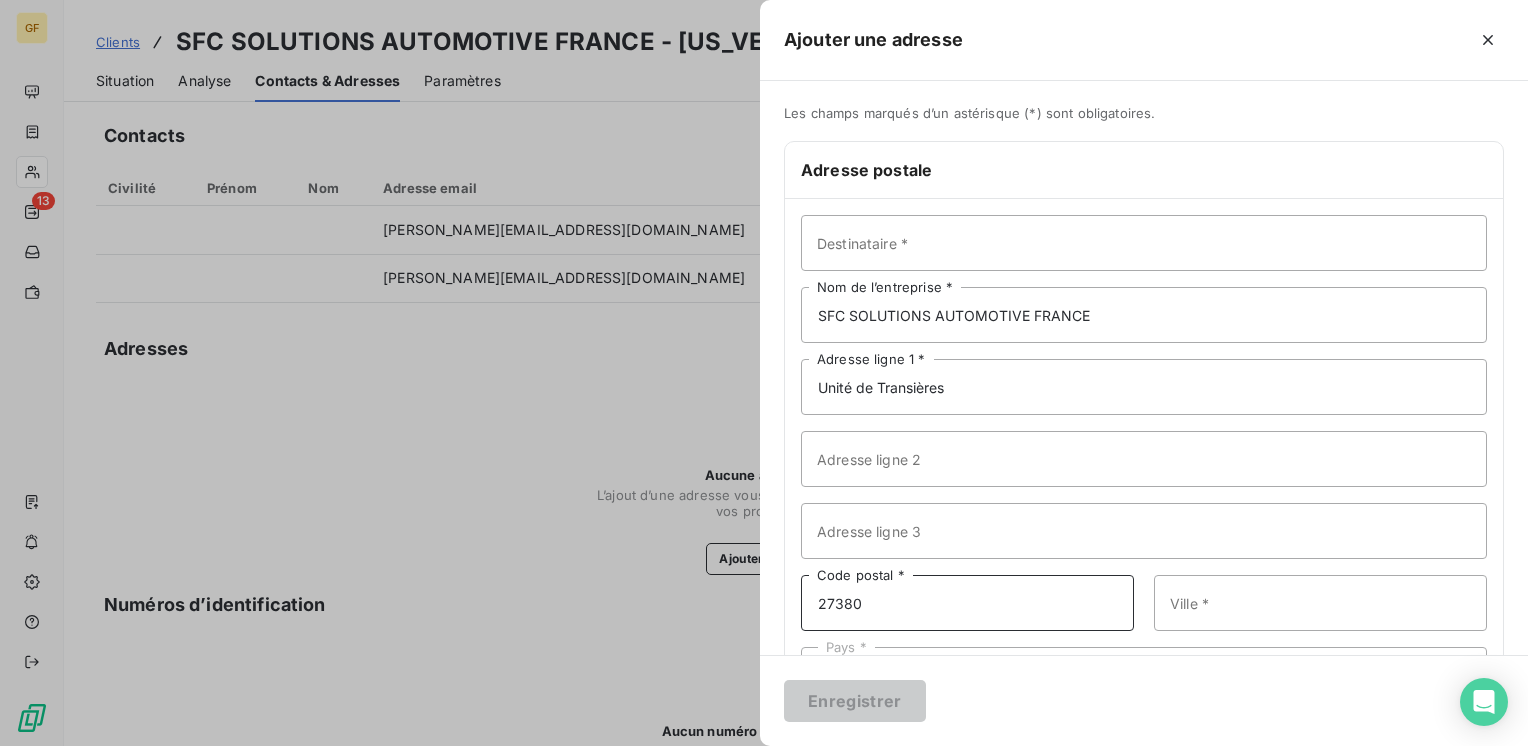 type on "27380" 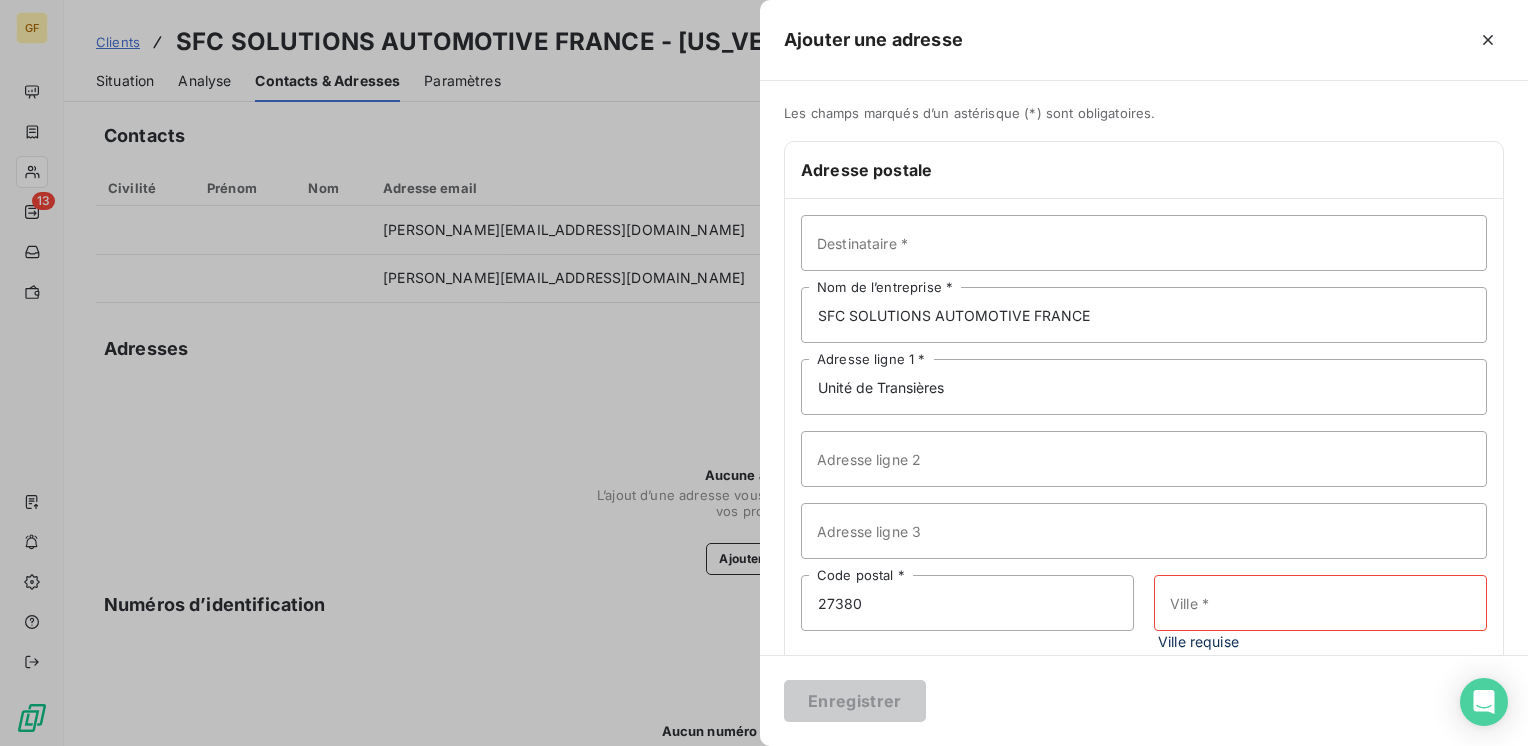 click on "GF 13 Clients SFC SOLUTIONS AUTOMOTIVE FRANCE - [US_VEHICLE_IDENTIFICATION_NUMBER] Situation Analyse Contacts & Adresses Paramètres Actions Contacts Ajouter un contact Civilité Prénom Nom Adresse email Téléphone fixe Téléphone mobile Principal Actions [PERSON_NAME][EMAIL_ADDRESS][DOMAIN_NAME] [DOMAIN_NAME][EMAIL_ADDRESS][DOMAIN_NAME] Adresses Aucune adresse renseignée L’ajout d’une adresse vous permet de gagner du temps lors de vos prochaines relances. Ajouter une adresse Numéros d’identification Aucun numéro d’identification renseigné Les numéros d'identifications facilitent l'association de vos clients avec vos différentes entités et améliorent la gestion du risque. Ajouter un numéro d’identification
Ajouter une adresse   Les champs marqués d’un [DEMOGRAPHIC_DATA] (*) sont obligatoires. Adresse postale Destinataire * SFC SOLUTIONS AUTOMOTIVE FRANCE Nom de l’entreprise * Unité de Transières Adresse ligne 1 * Adresse ligne 2 Adresse ligne 3 27380 Code postal * Ville * Ville requise" at bounding box center [764, 373] 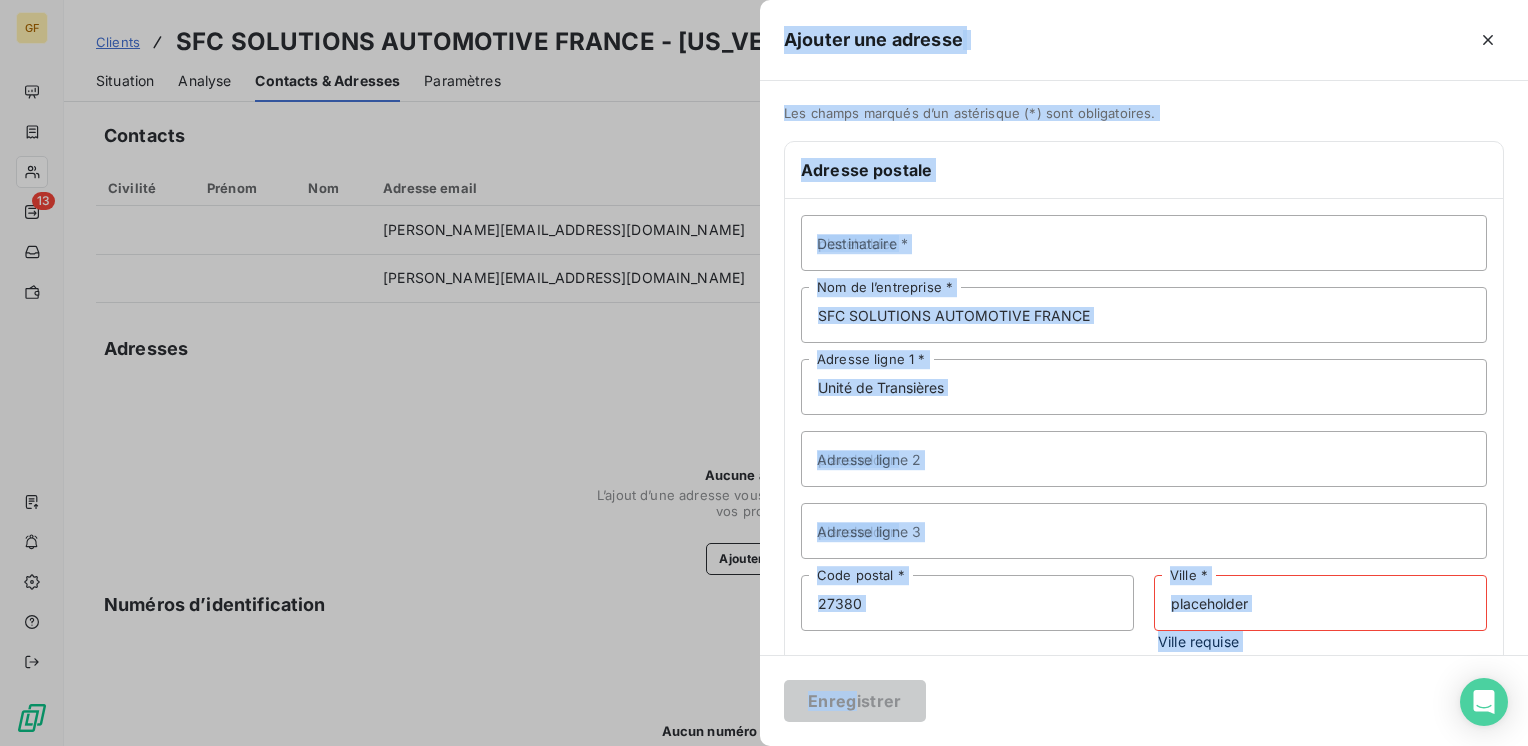 click on "Ville *" at bounding box center [1320, 603] 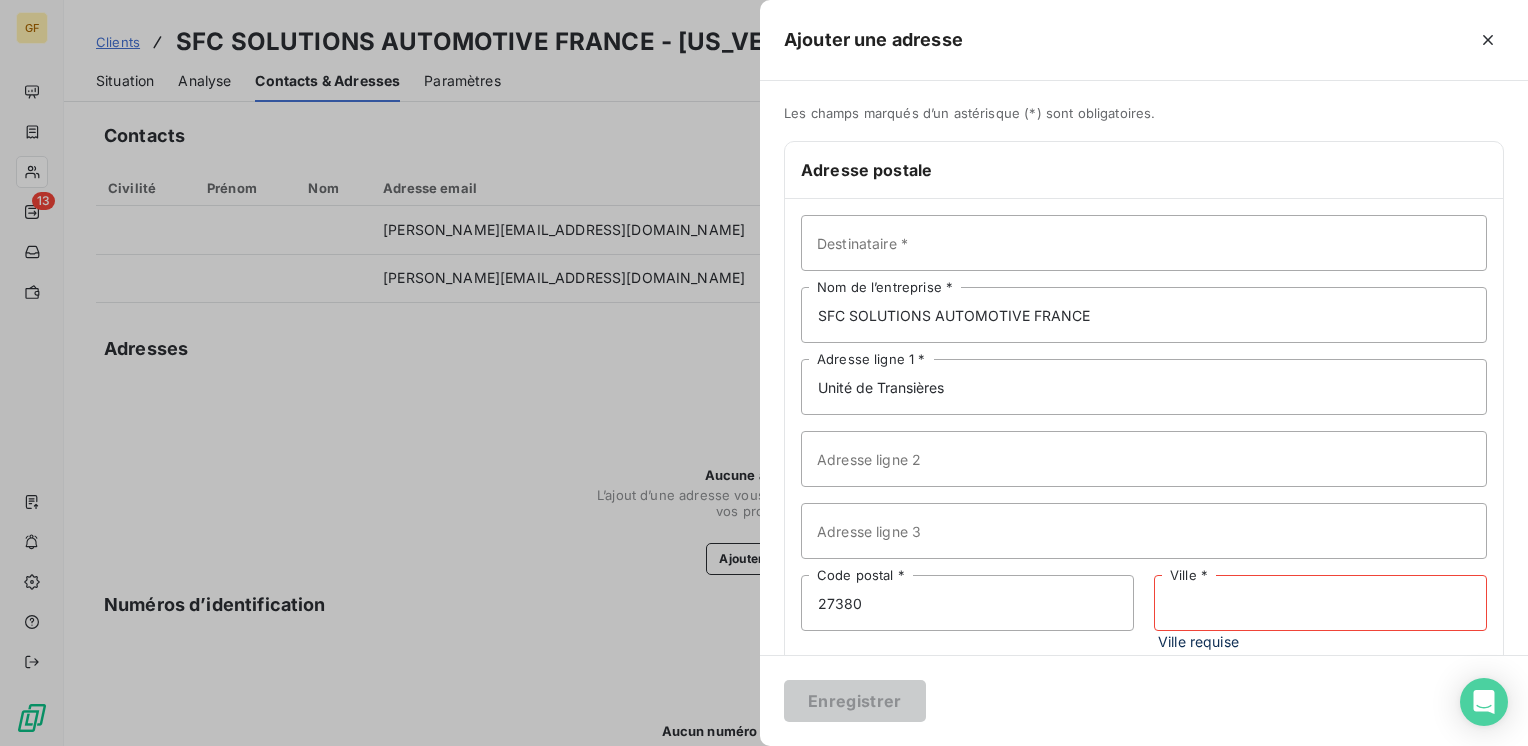 click on "Ville *" at bounding box center [1320, 603] 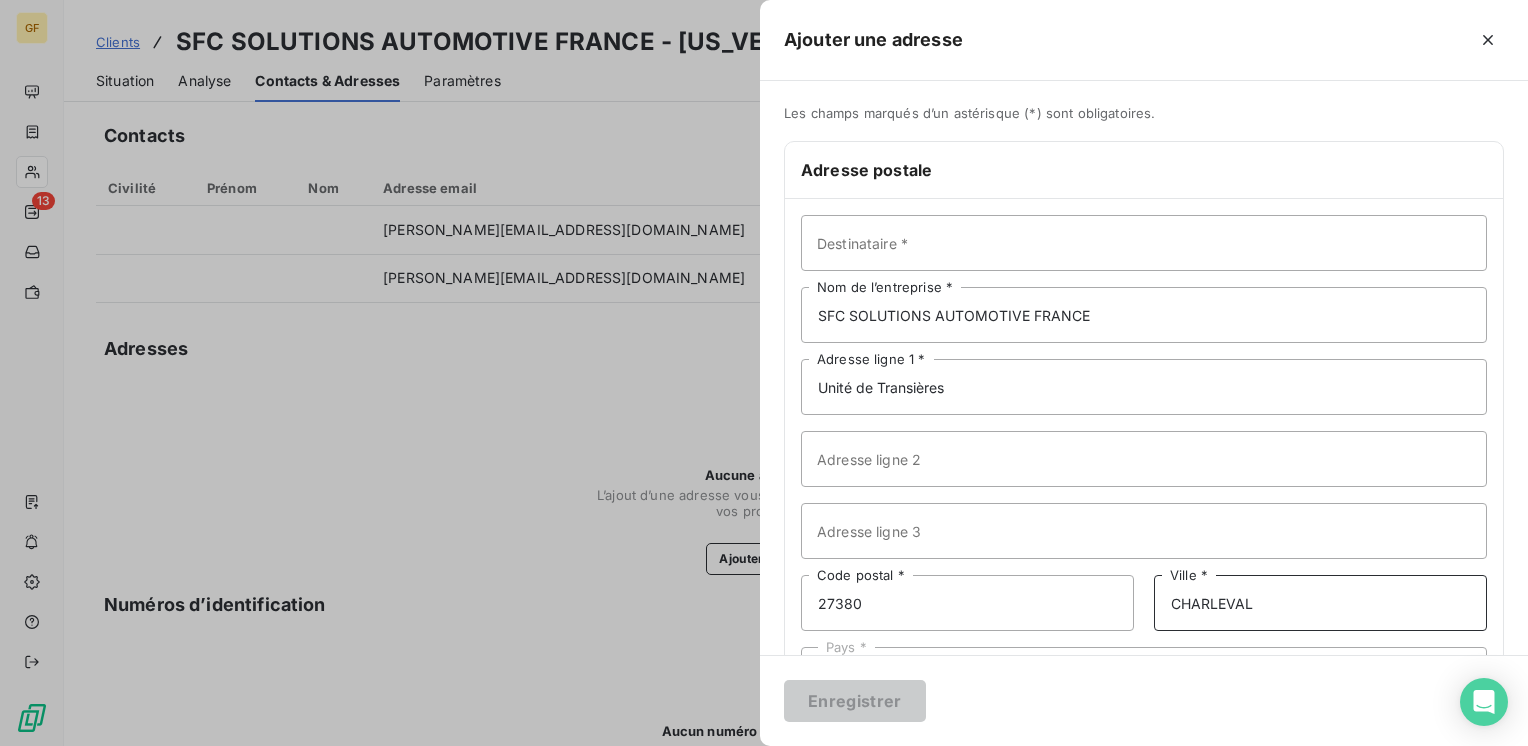 type on "CHARLEVAL" 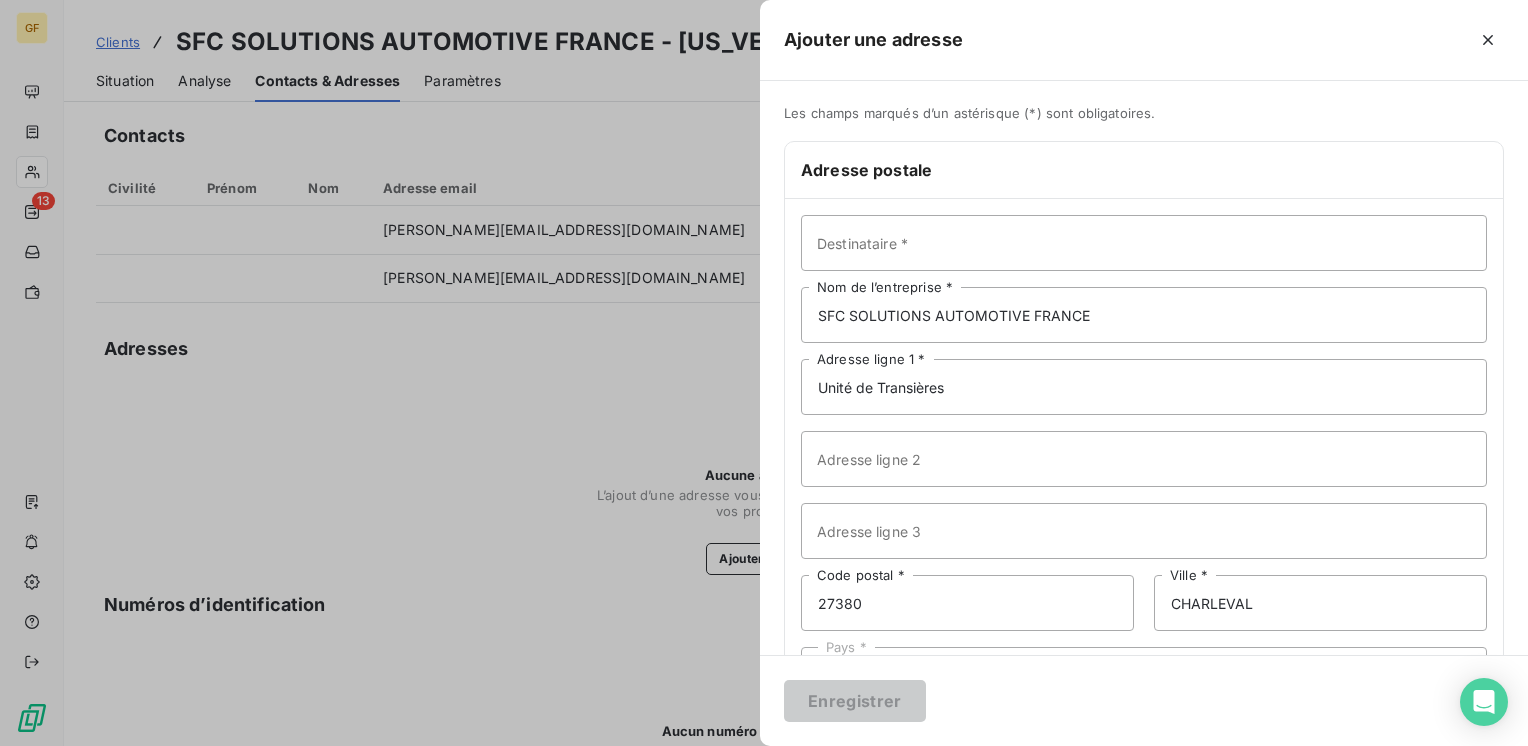 click on "Destinataire * SFC SOLUTIONS AUTOMOTIVE FRANCE Nom de l’entreprise * Unité de Transières Adresse ligne 1 * Adresse ligne 2 Adresse ligne 3 27380 Code postal * [GEOGRAPHIC_DATA] * Pays *" at bounding box center [1144, 459] 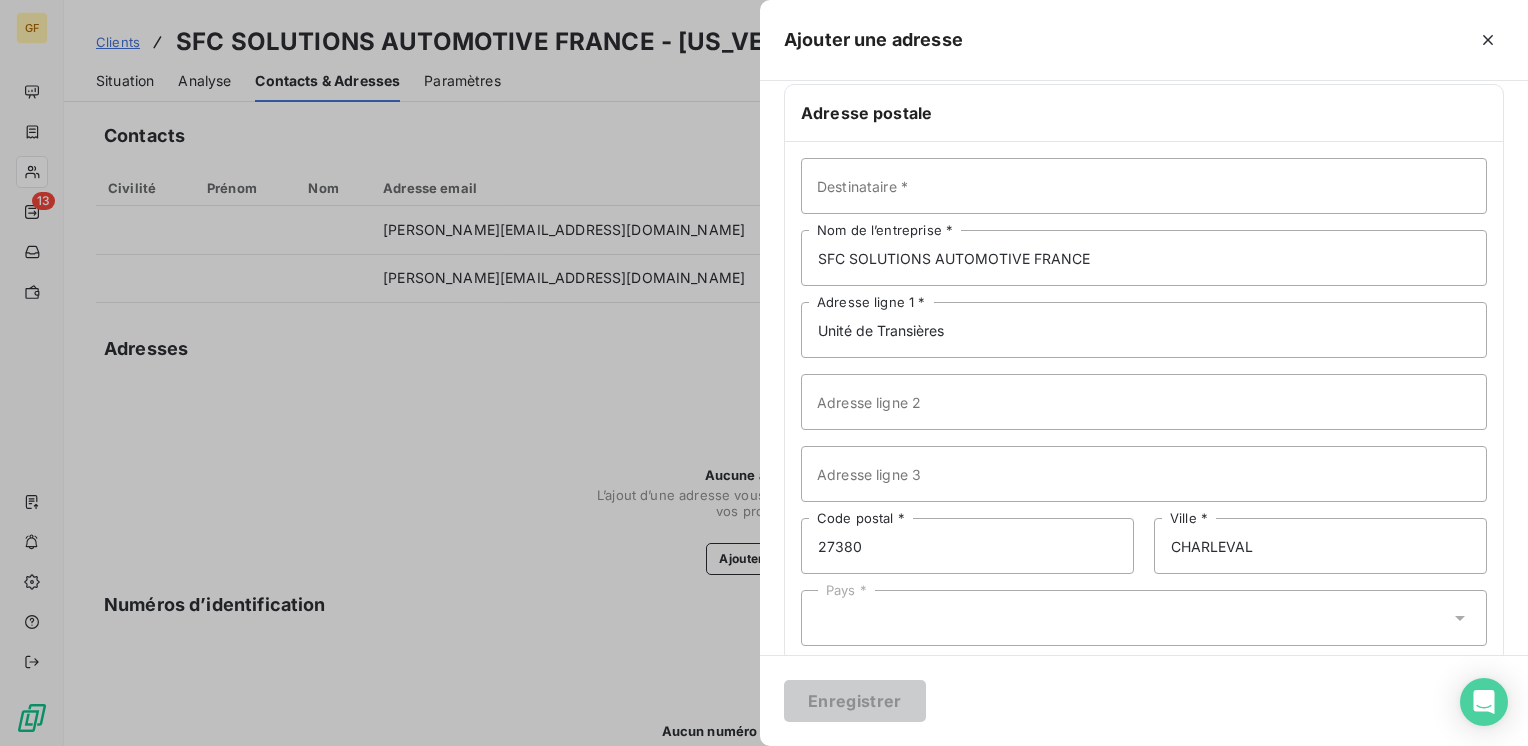 scroll, scrollTop: 87, scrollLeft: 0, axis: vertical 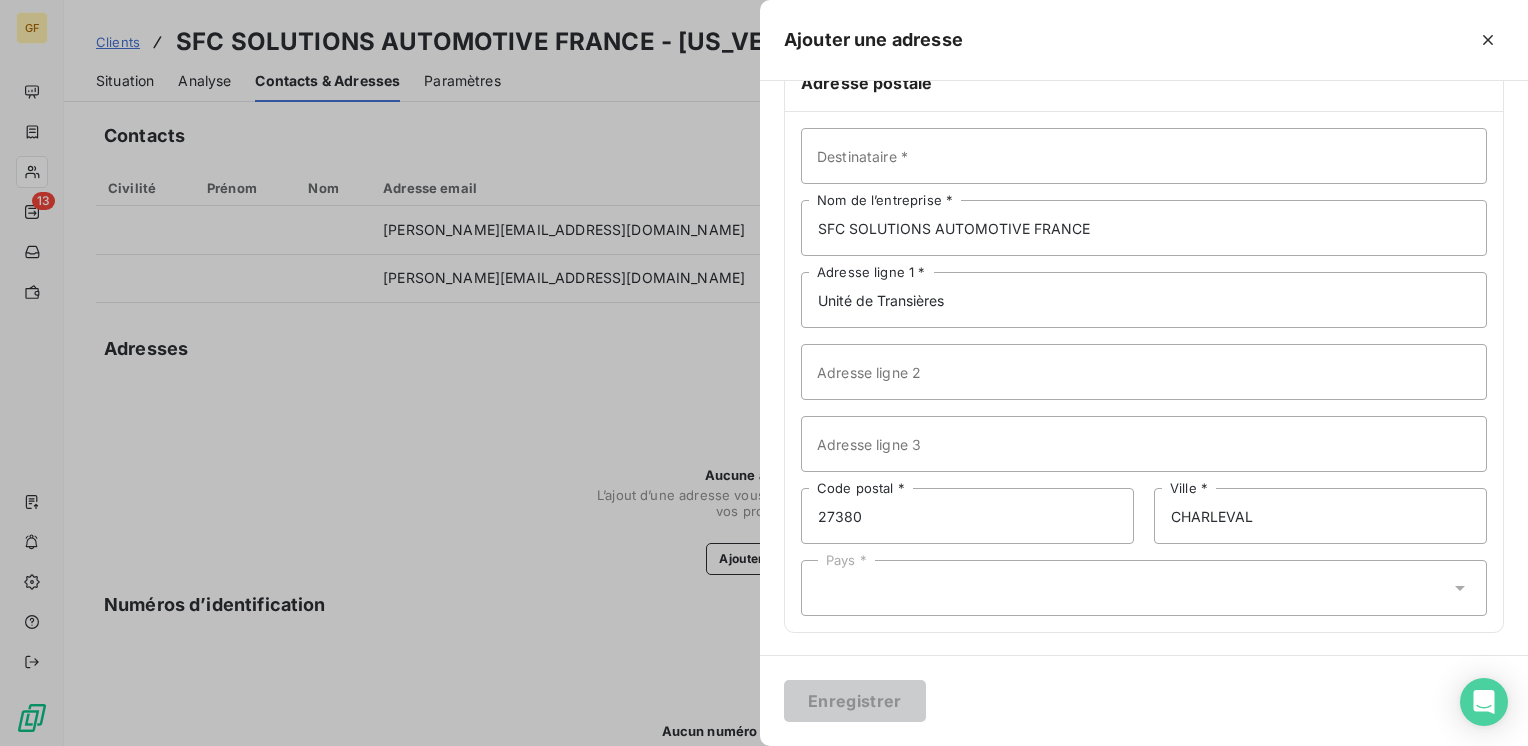 click on "Pays *" at bounding box center [1144, 588] 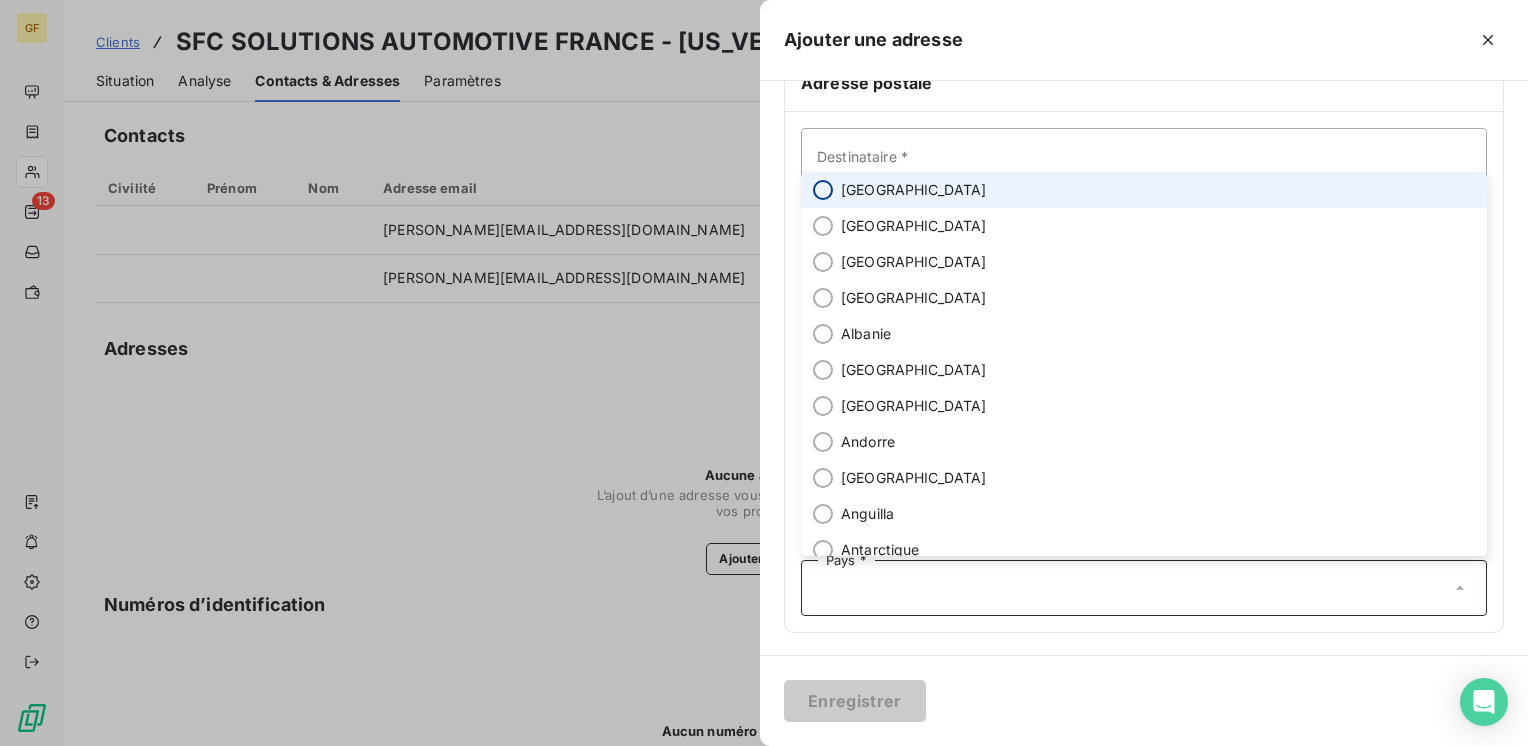 click at bounding box center (823, 190) 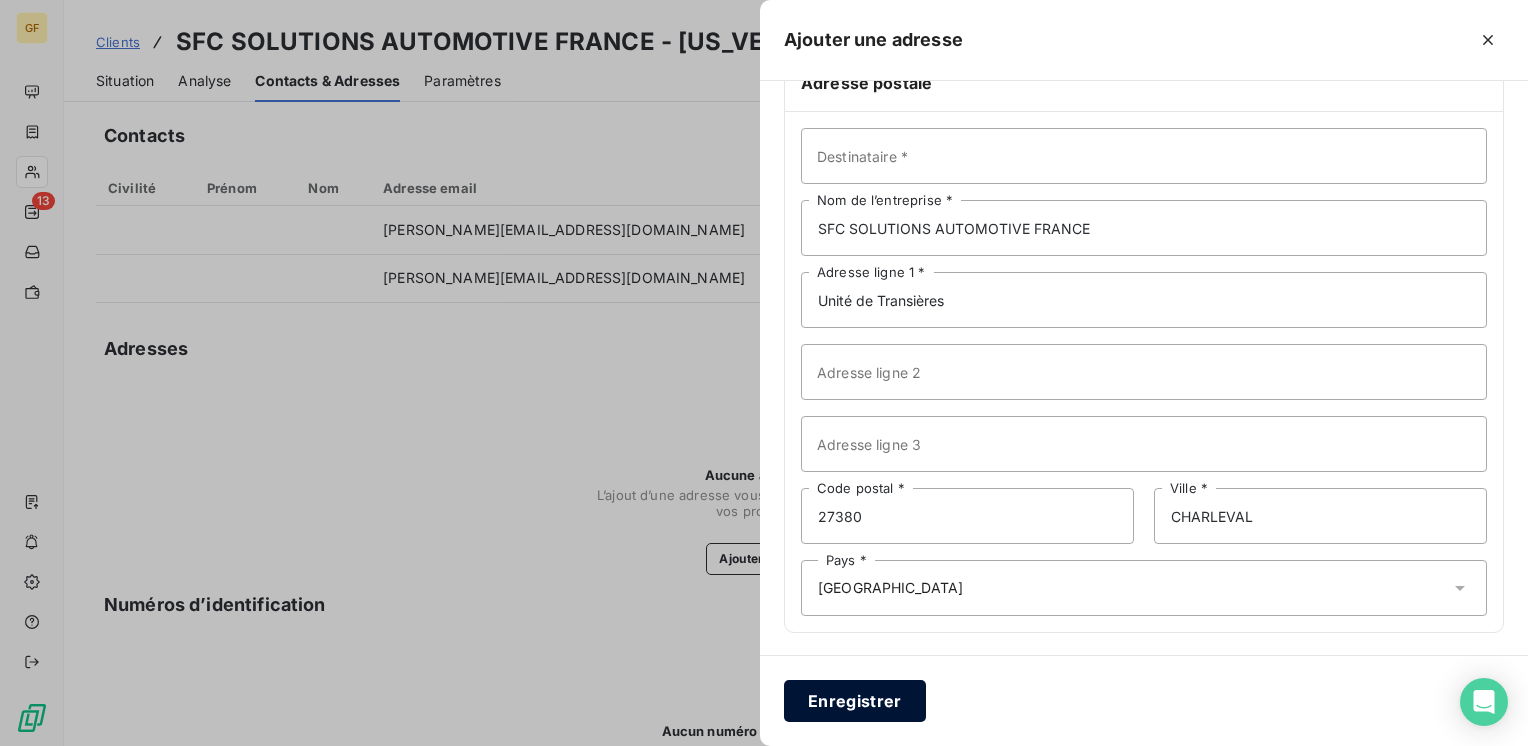 click on "Enregistrer" at bounding box center (855, 701) 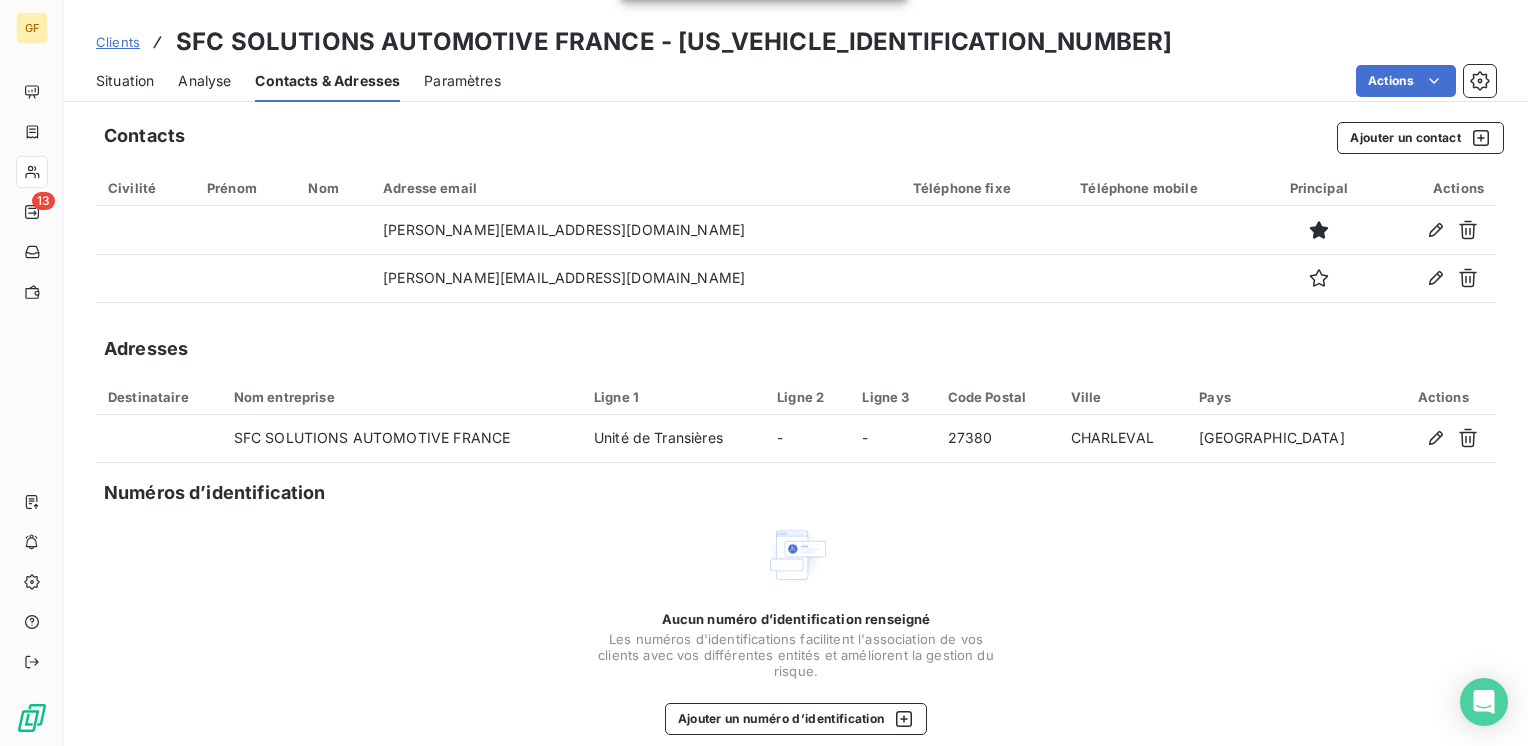 click on "Situation" at bounding box center (125, 81) 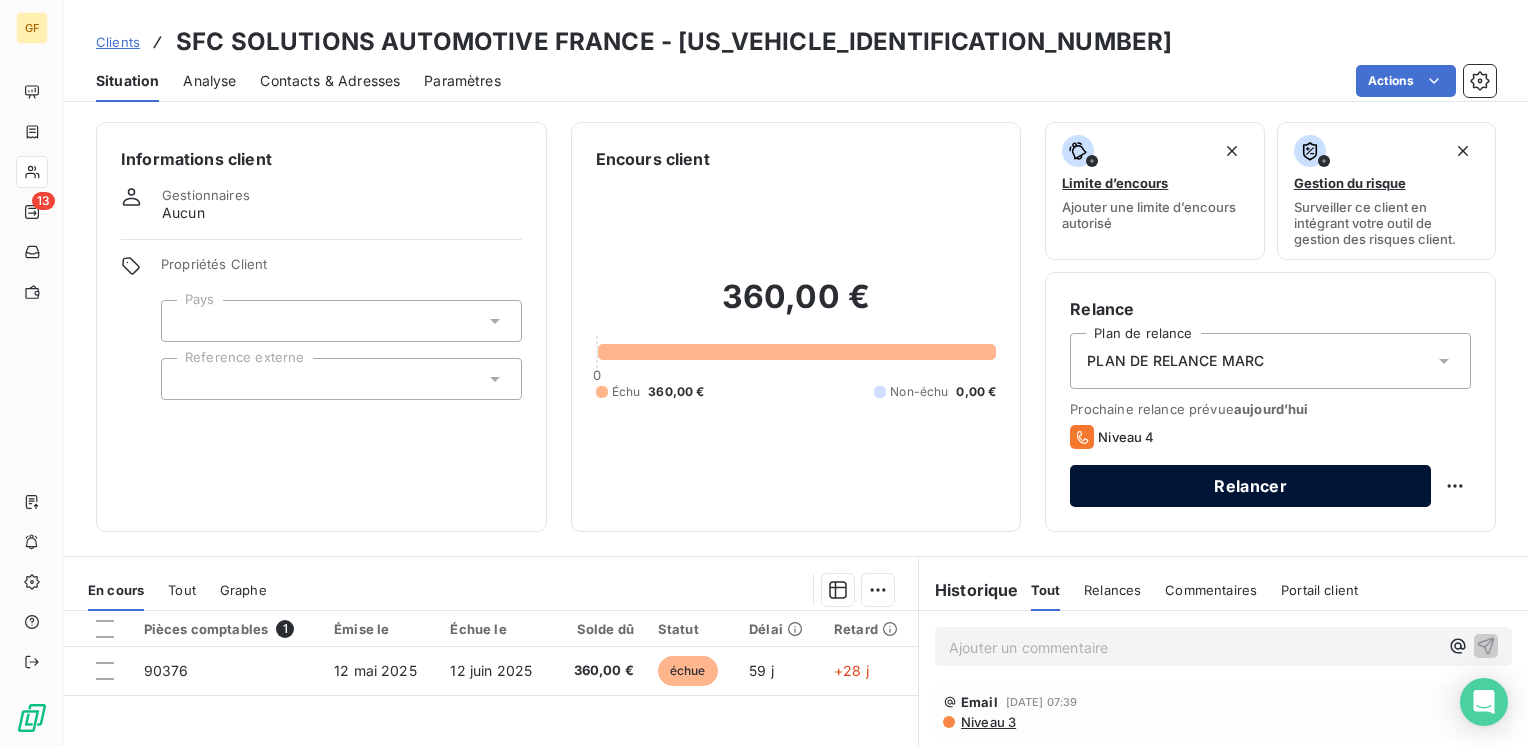 click on "Relancer" at bounding box center [1250, 486] 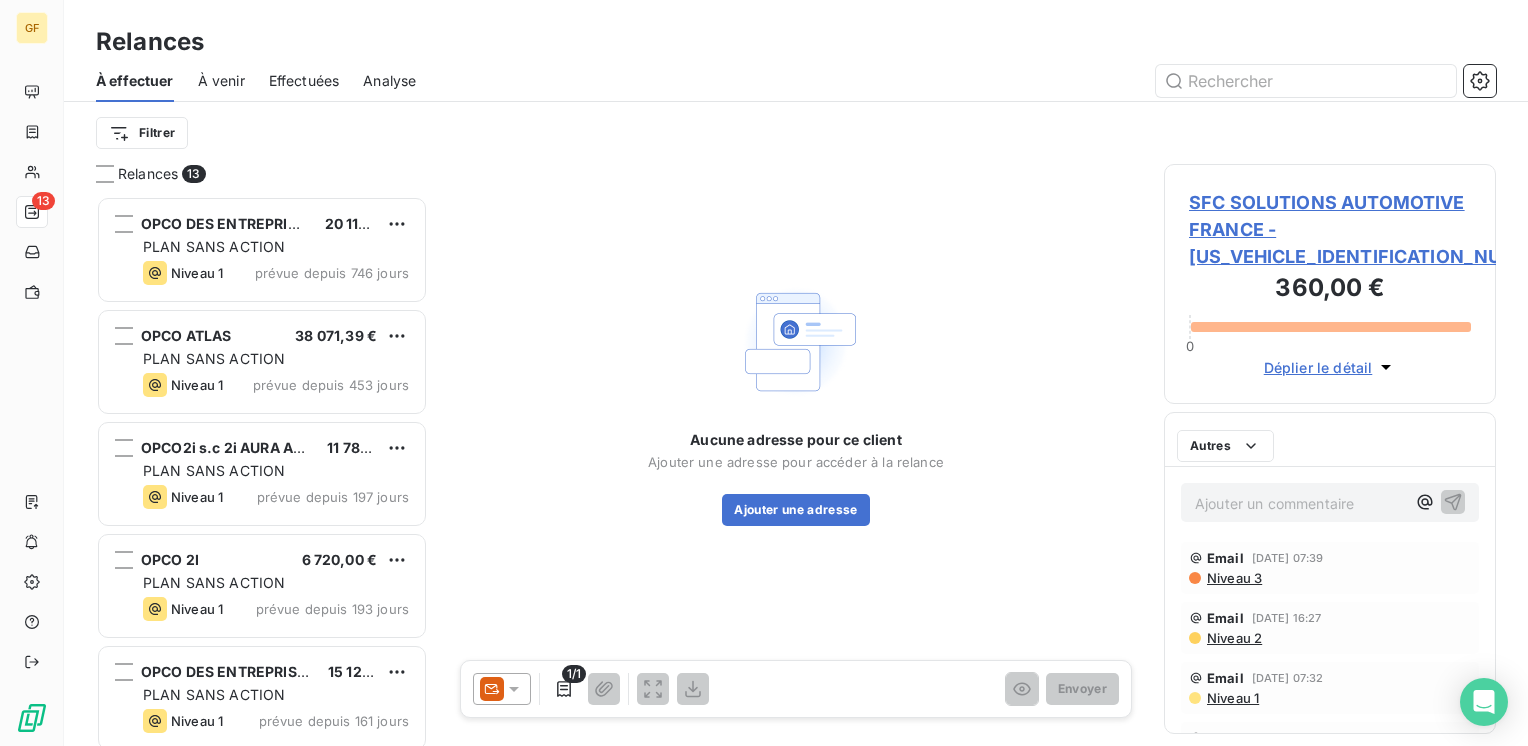 scroll, scrollTop: 16, scrollLeft: 16, axis: both 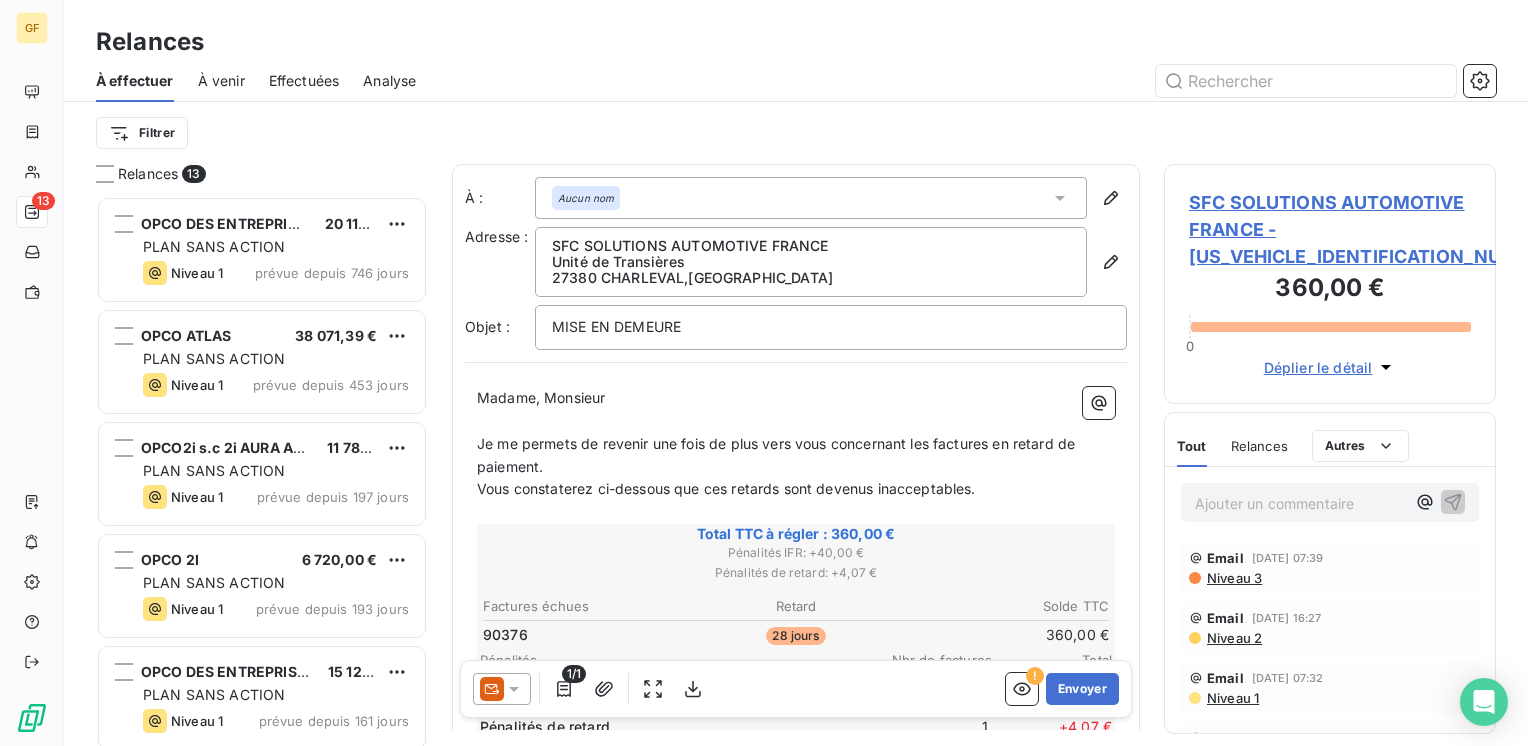 click 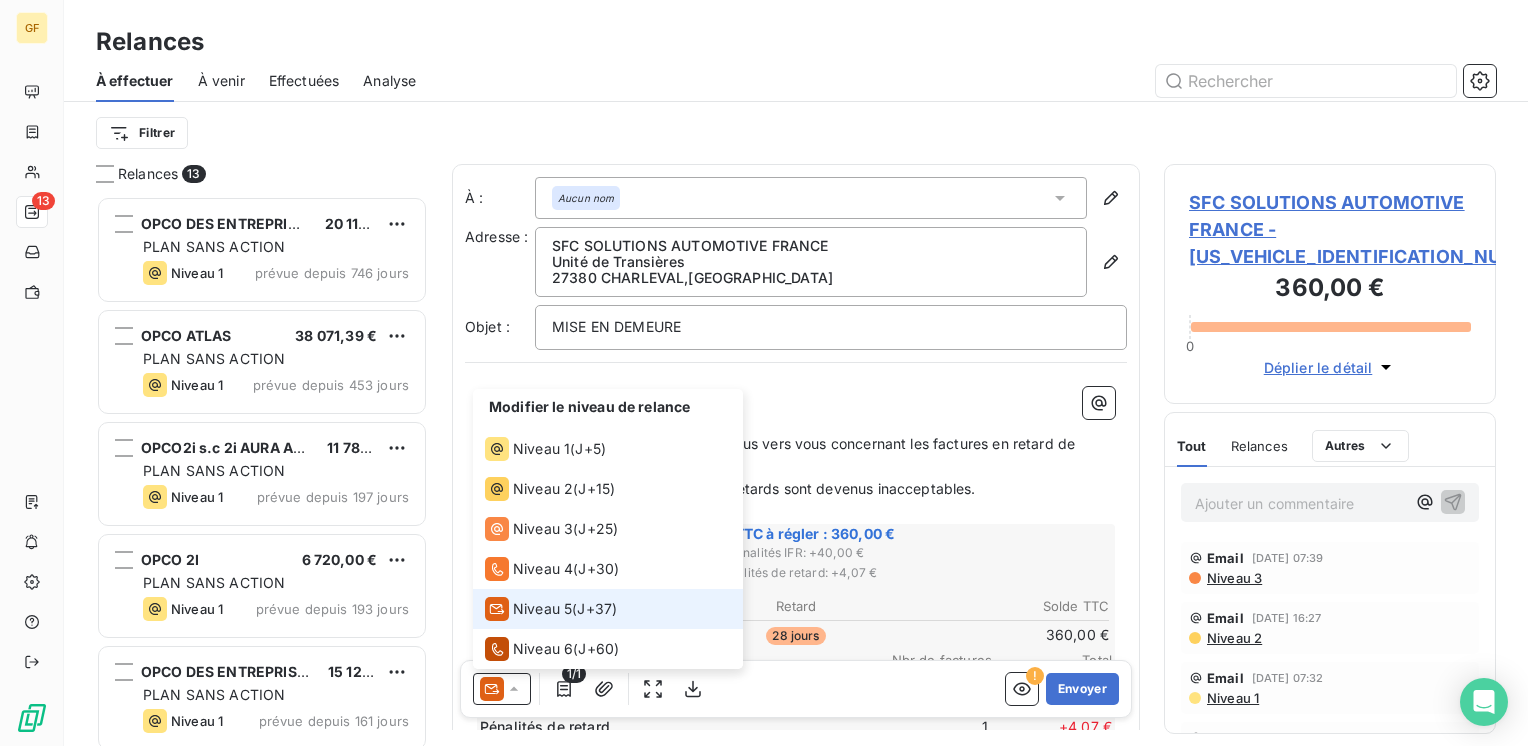 click on "Niveau 5" at bounding box center [542, 609] 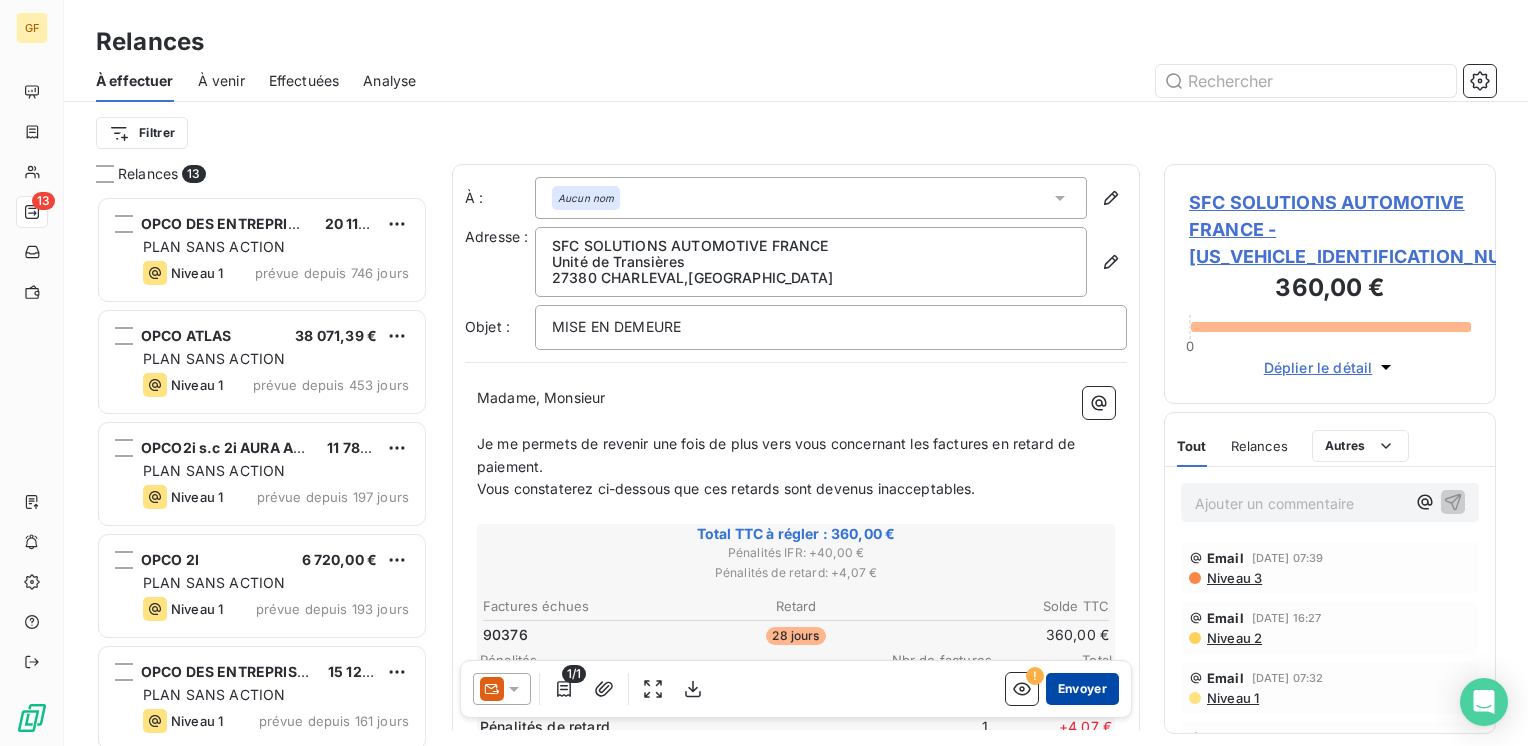click on "Envoyer" at bounding box center [1082, 689] 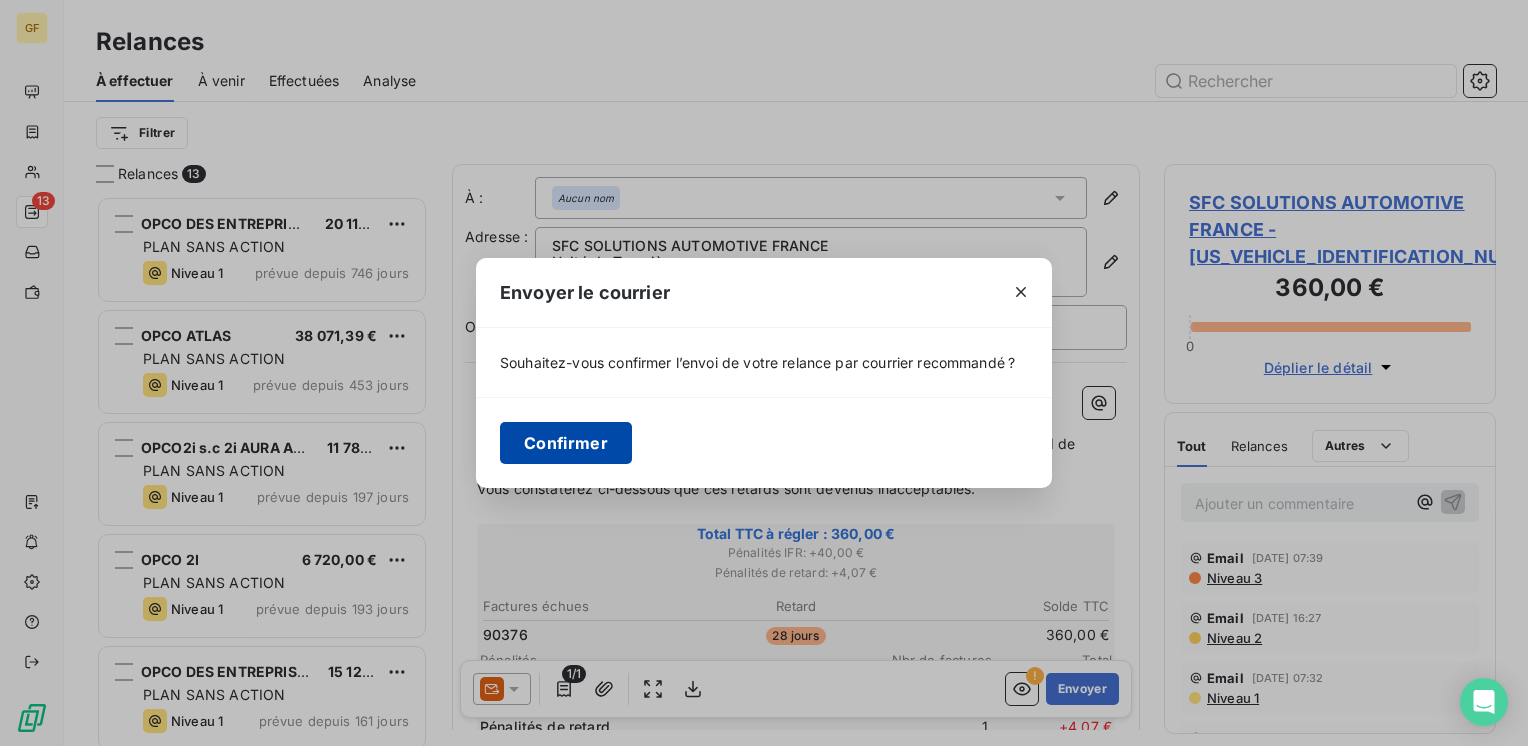 click on "Confirmer" at bounding box center [566, 443] 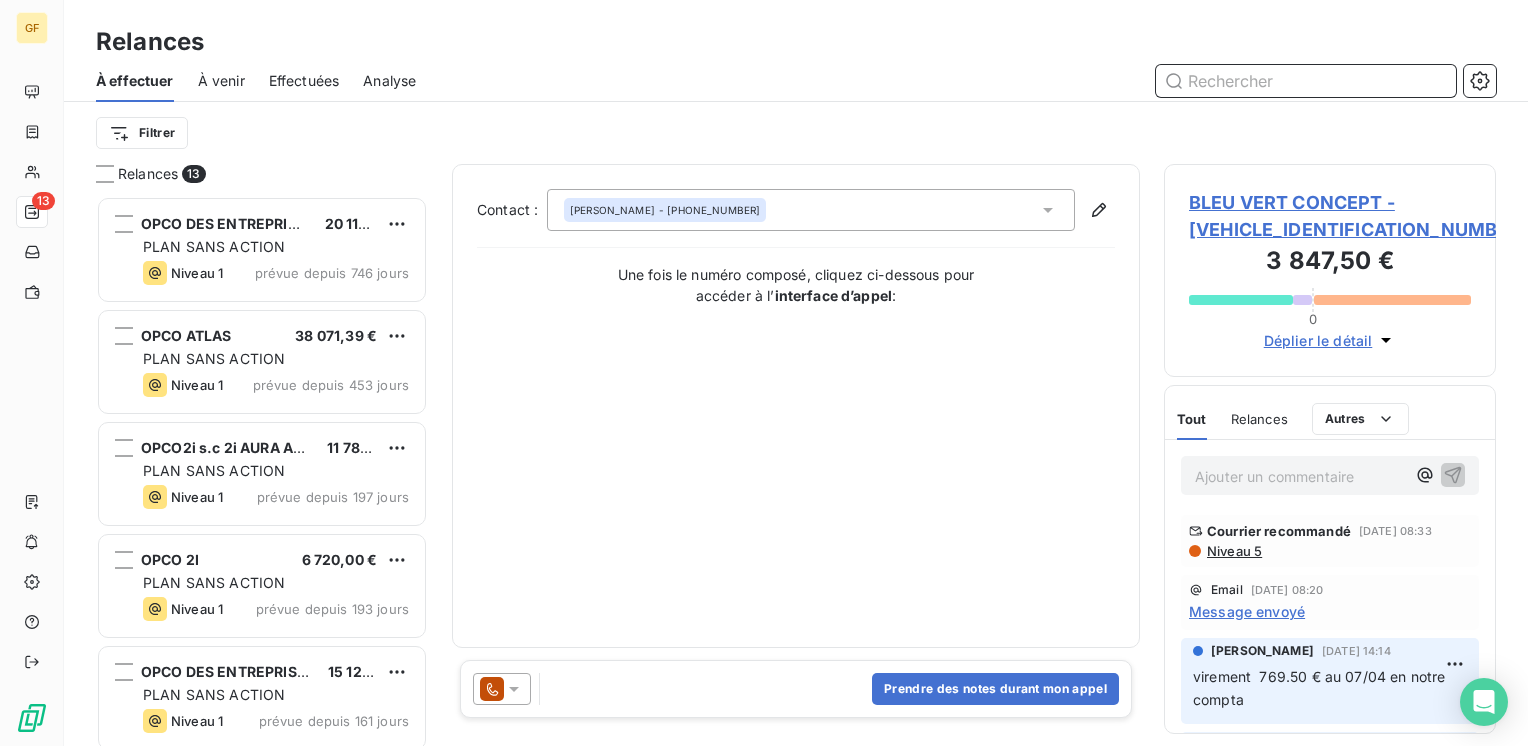 click on "À venir" at bounding box center [221, 81] 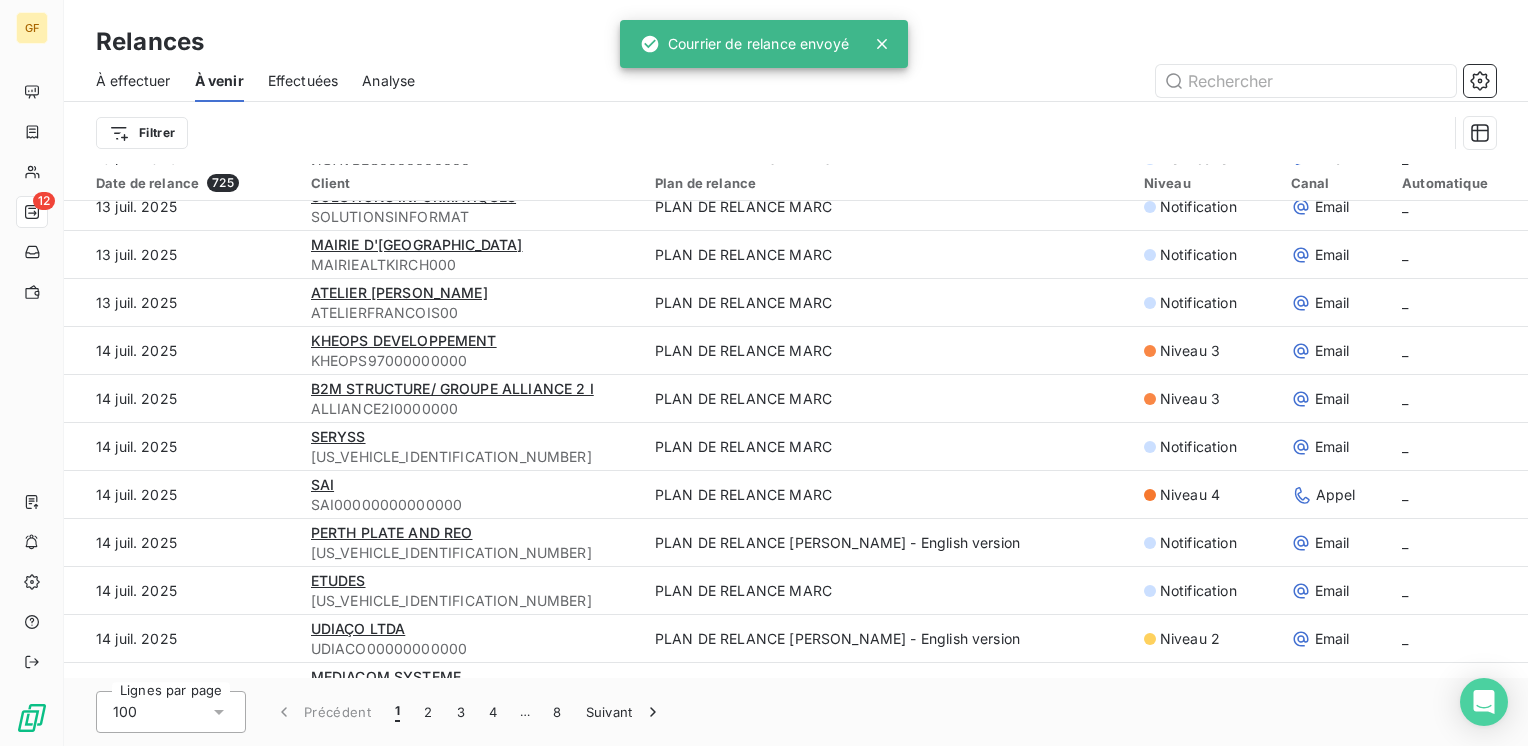 scroll, scrollTop: 1000, scrollLeft: 0, axis: vertical 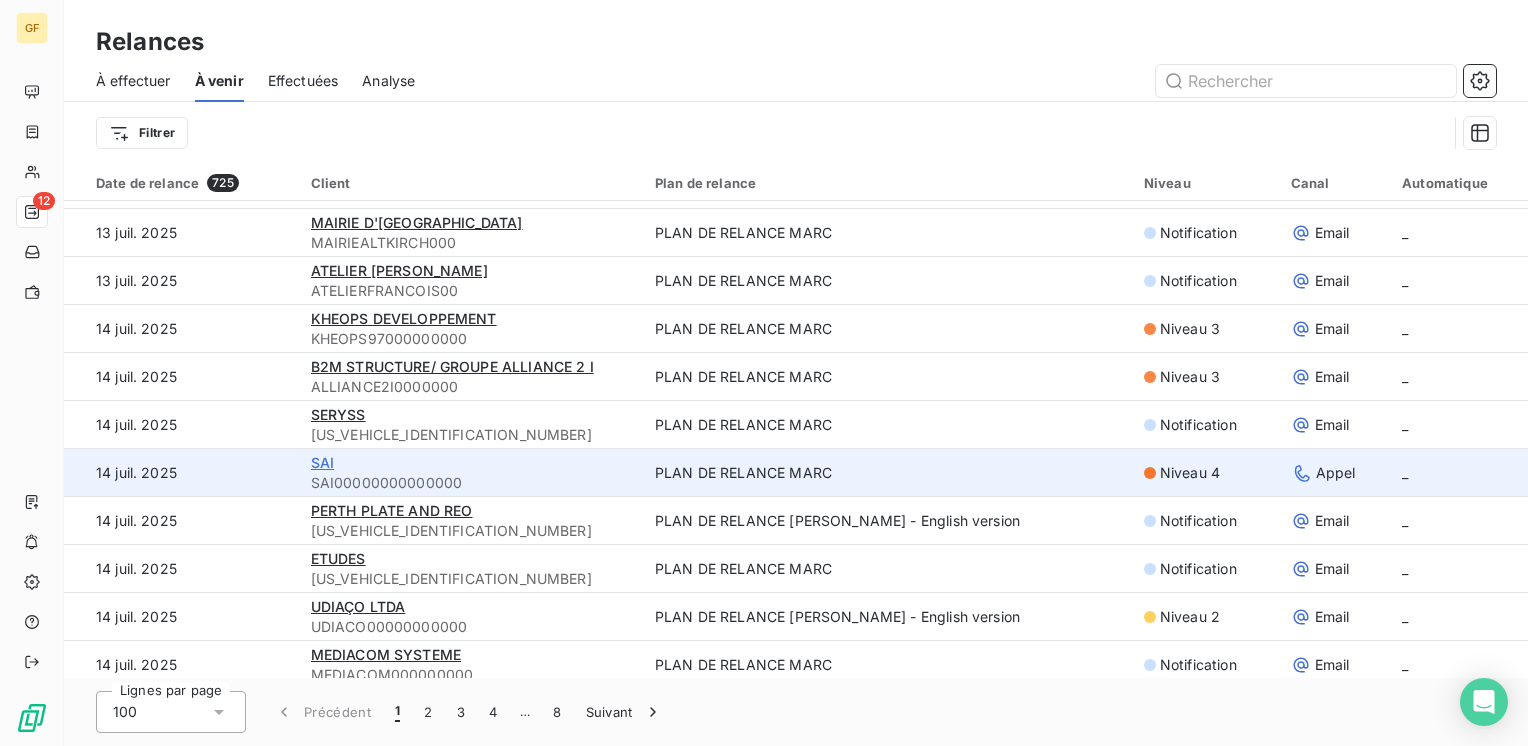 click on "SAI" at bounding box center [322, 462] 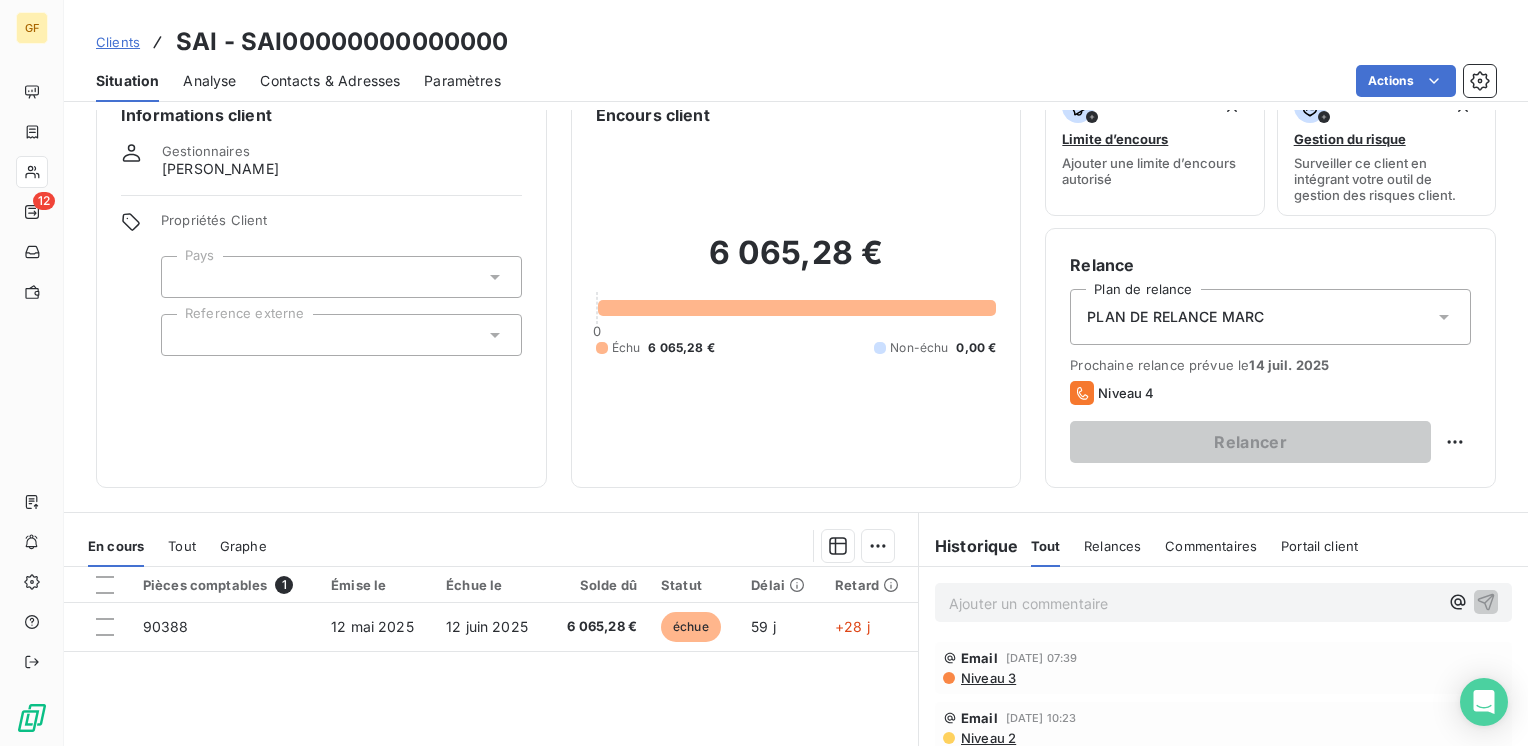 scroll, scrollTop: 0, scrollLeft: 0, axis: both 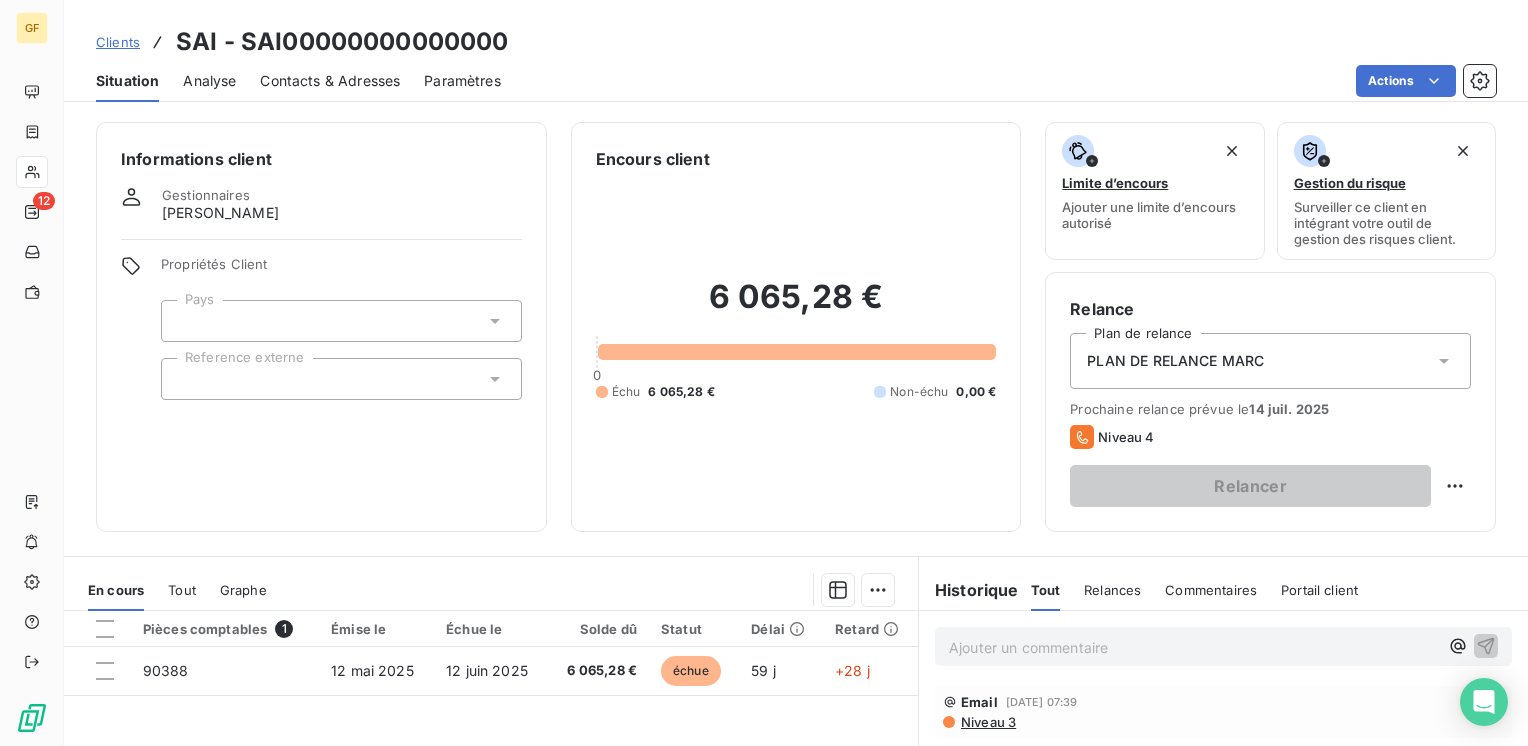 click on "Contacts & Adresses" at bounding box center [330, 81] 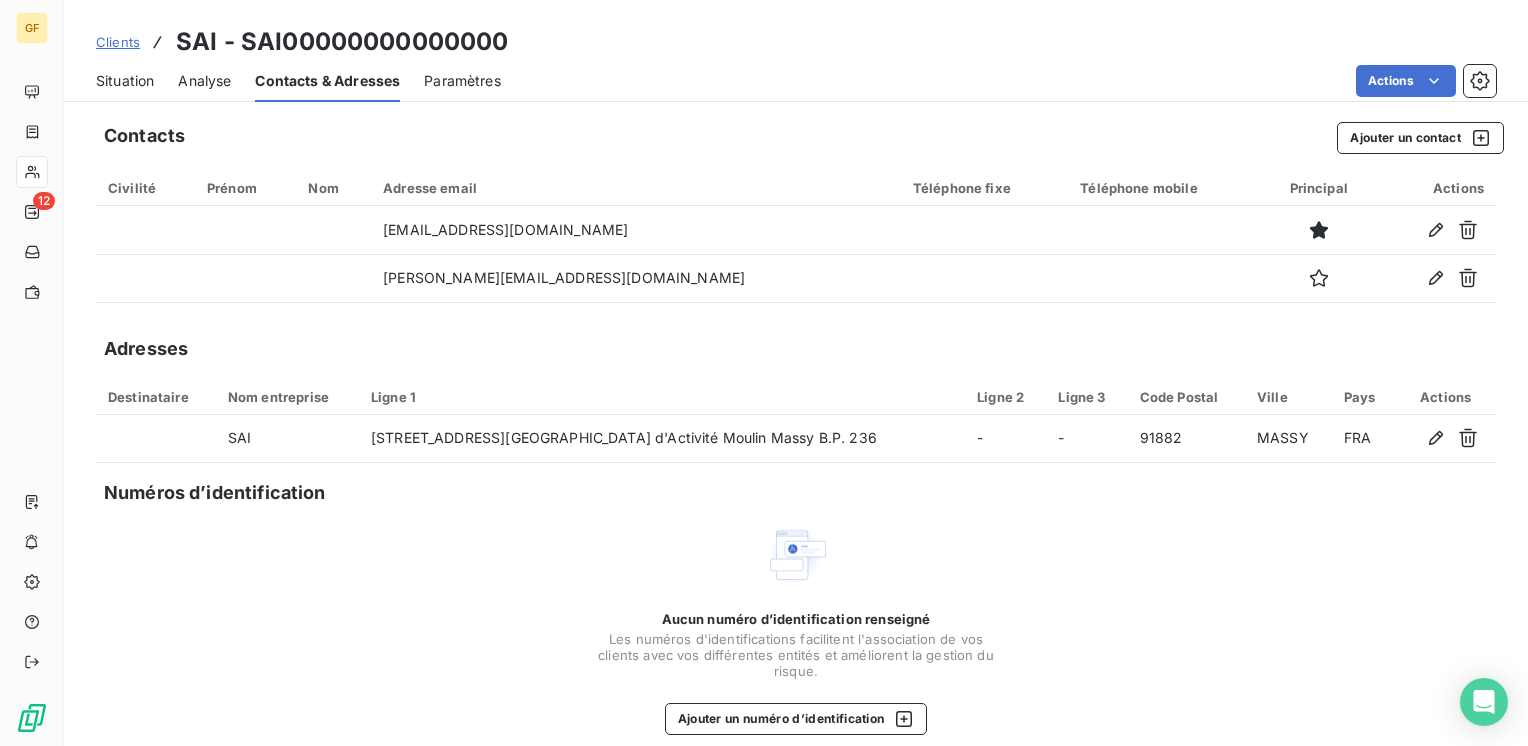 click on "Situation" at bounding box center (125, 81) 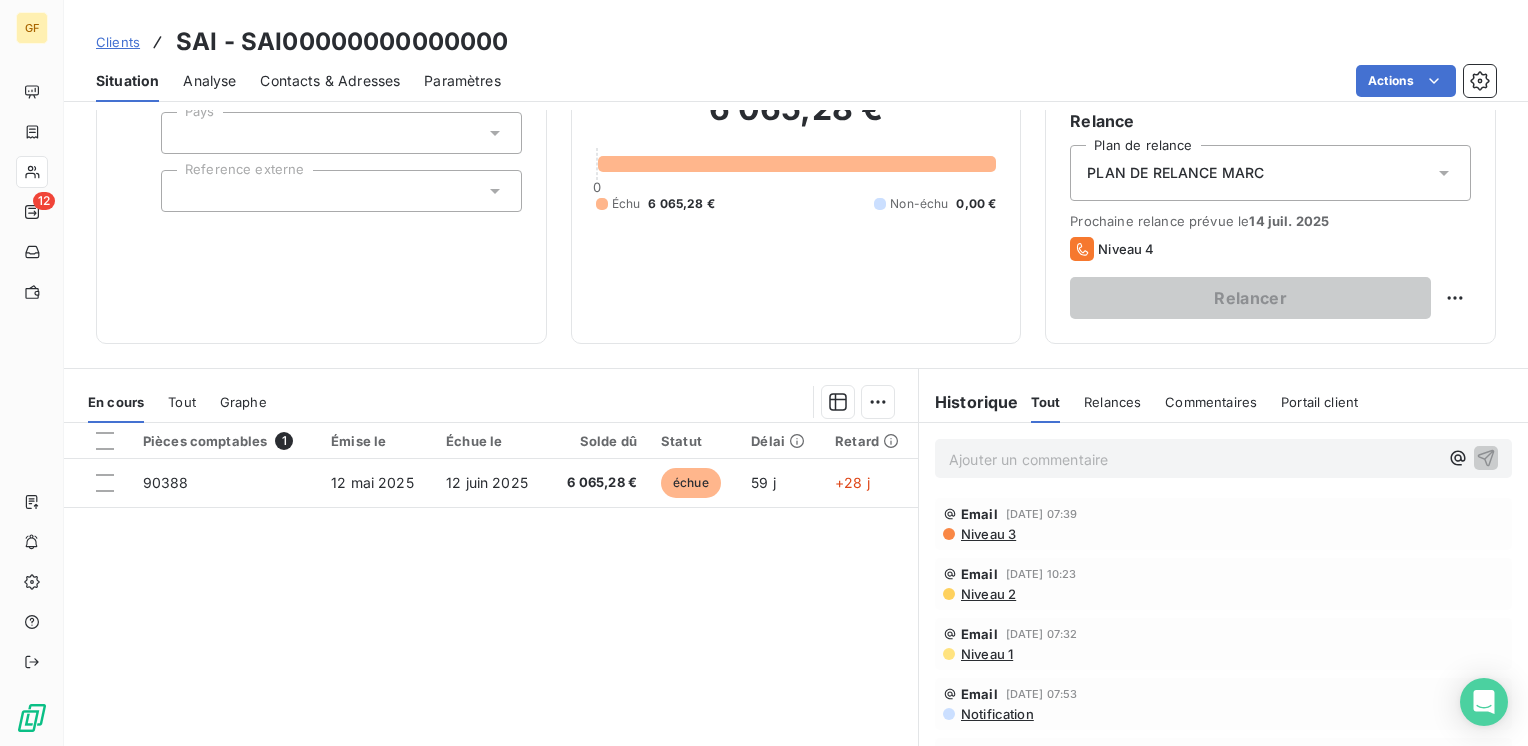 scroll, scrollTop: 200, scrollLeft: 0, axis: vertical 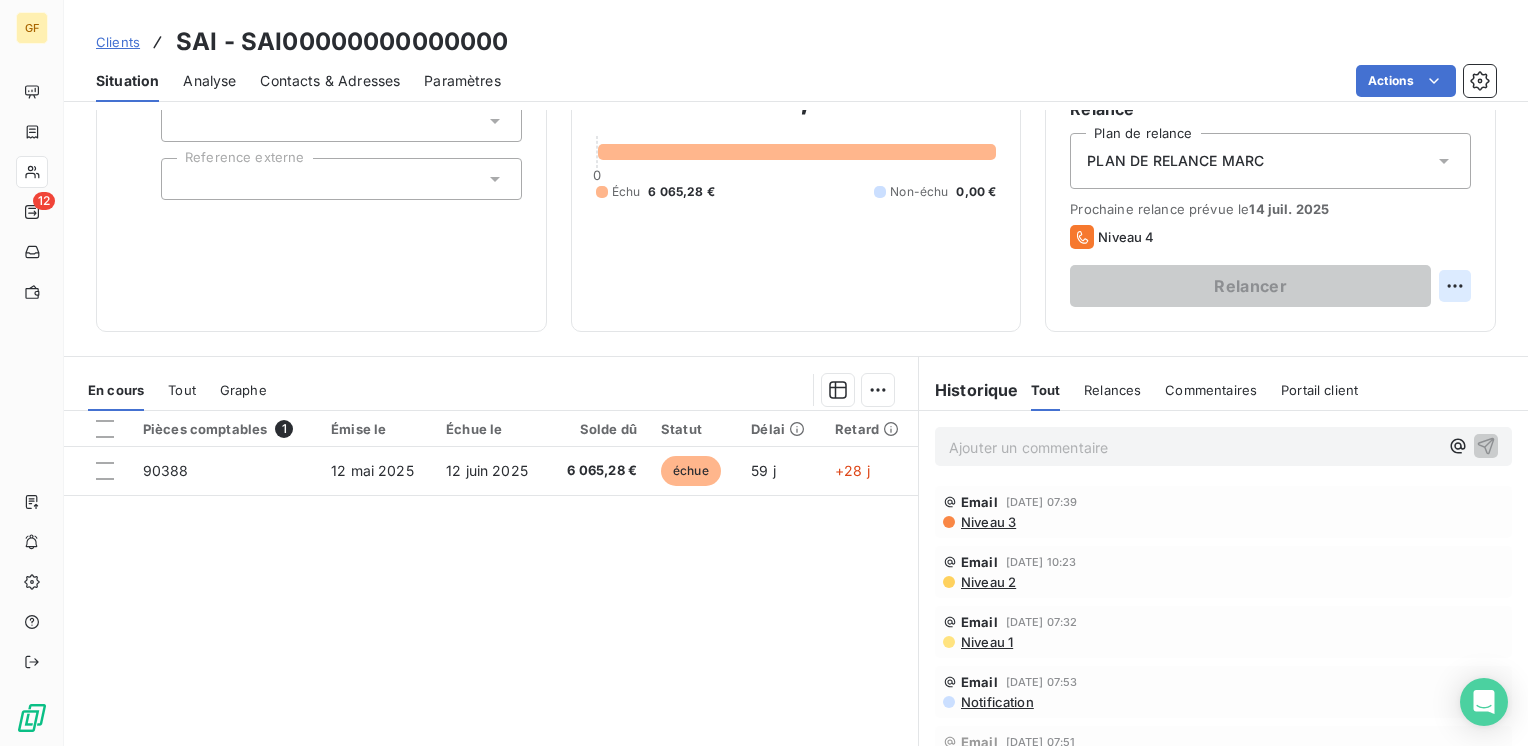 click on "GF 12 Clients SAI - SAI00000000000000 Situation Analyse Contacts & Adresses Paramètres Actions Informations client Gestionnaires [PERSON_NAME] Propriétés Client Pays Reference externe Encours client   6 065,28 € 0 Échu 6 065,28 € Non-échu 0,00 €     Limite d’encours Ajouter une limite d’encours autorisé Gestion du risque Surveiller ce client en intégrant votre outil de gestion des risques client. Relance Plan de relance PLAN DE RELANCE [PERSON_NAME] relance prévue le  [DATE] Niveau 4 Relancer En cours Tout Graphe Pièces comptables 1 Émise le Échue le Solde dû Statut Délai   Retard   90388 [DATE] [DATE] 6 065,28 € échue 59 j +28 j Lignes par page 25 Précédent 1 Suivant Historique Tout Relances Commentaires Portail client Tout Relances Commentaires Portail client Ajouter un commentaire ﻿ Email [DATE] 07:39 Niveau 3 Email [DATE] 10:23 Niveau 2 Email [DATE] 07:32 Niveau 1 Email [DATE] 07:53 Notification Email" at bounding box center [764, 373] 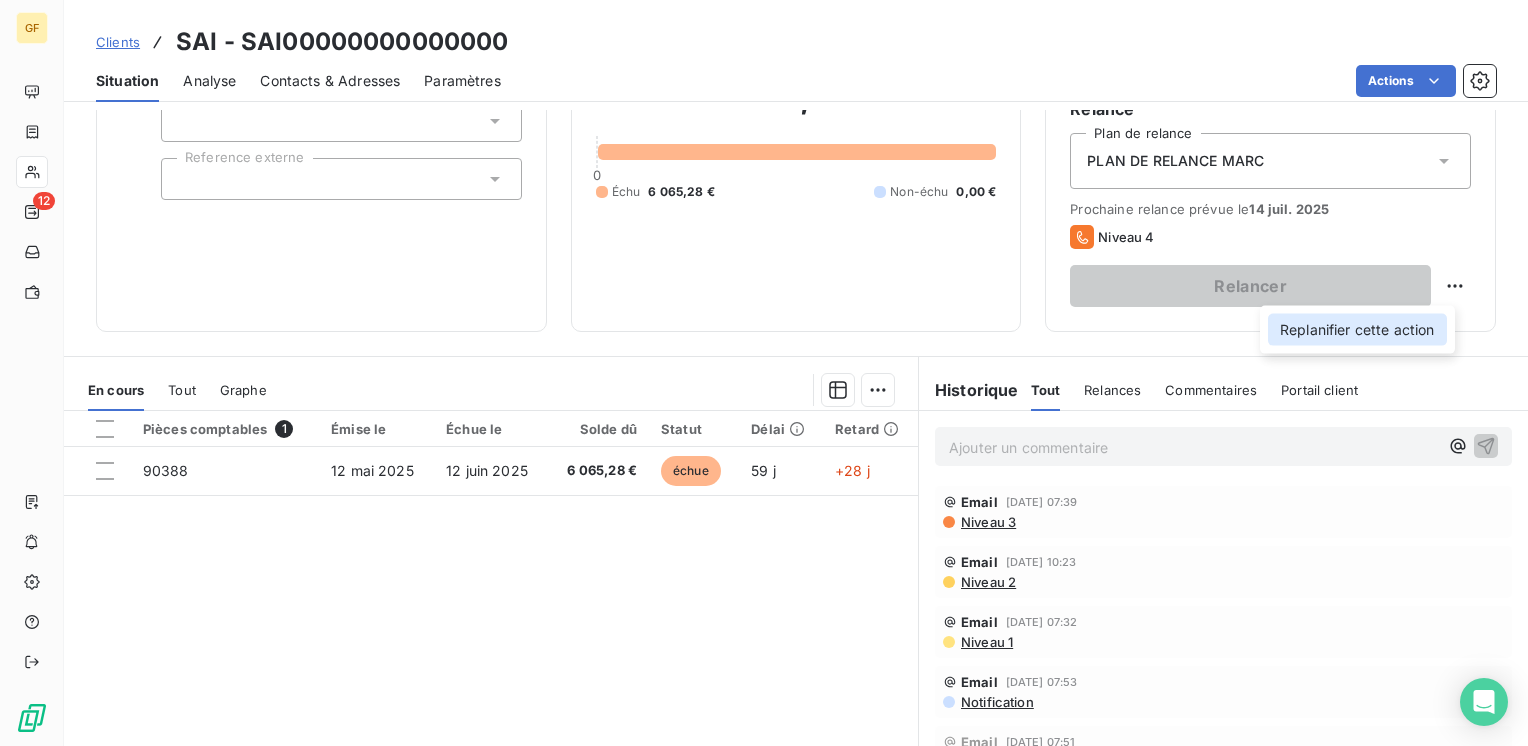 click on "Replanifier cette action" at bounding box center (1357, 330) 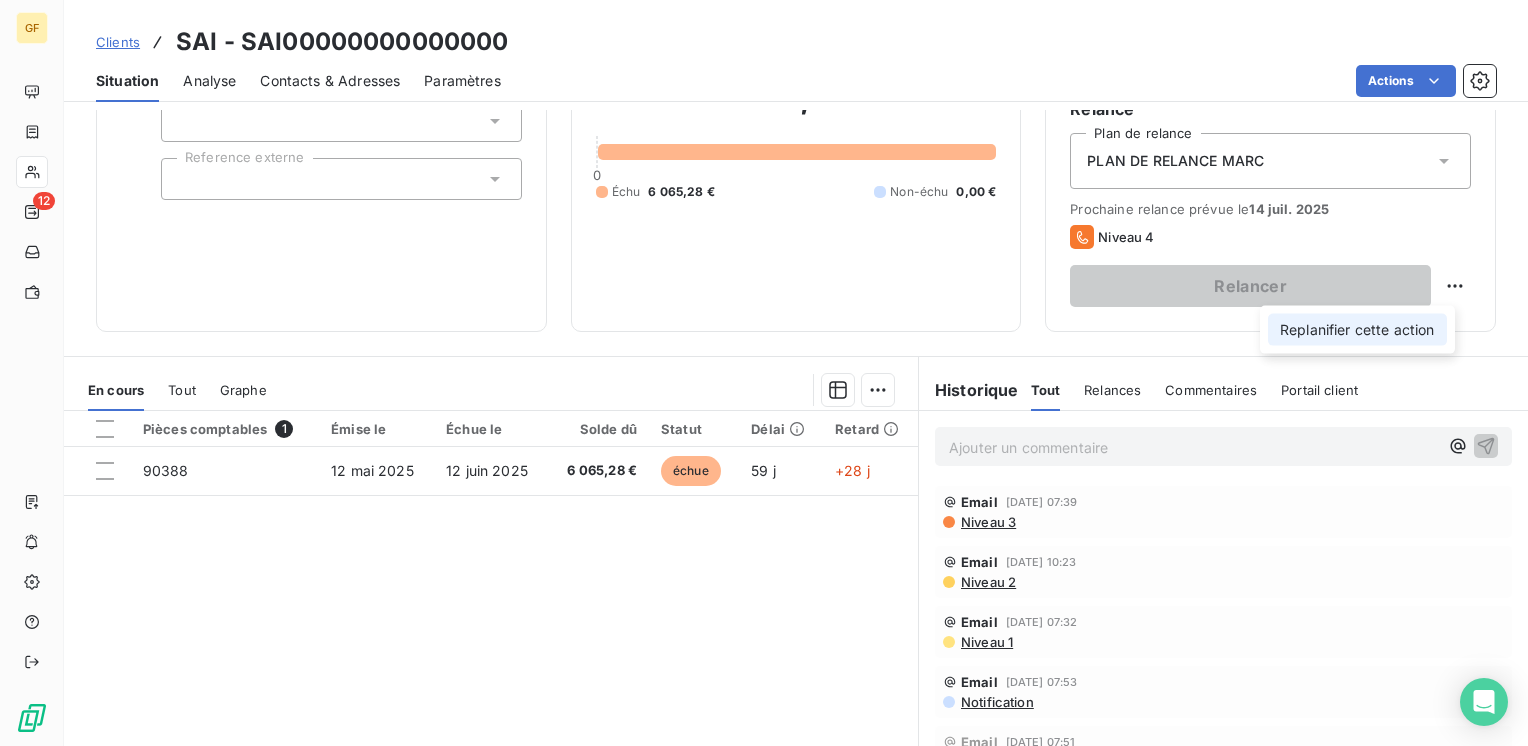 select on "6" 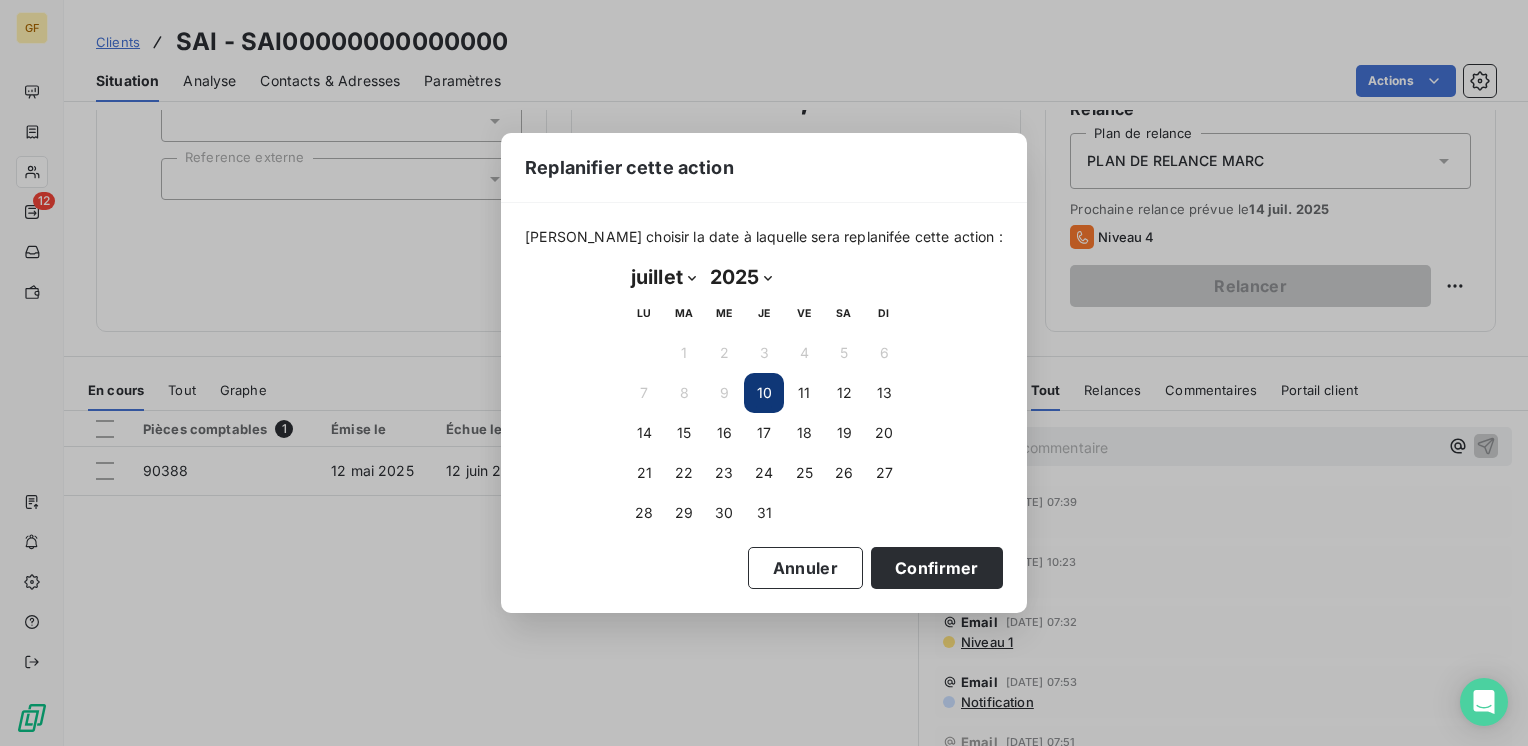 click on "10" at bounding box center [764, 393] 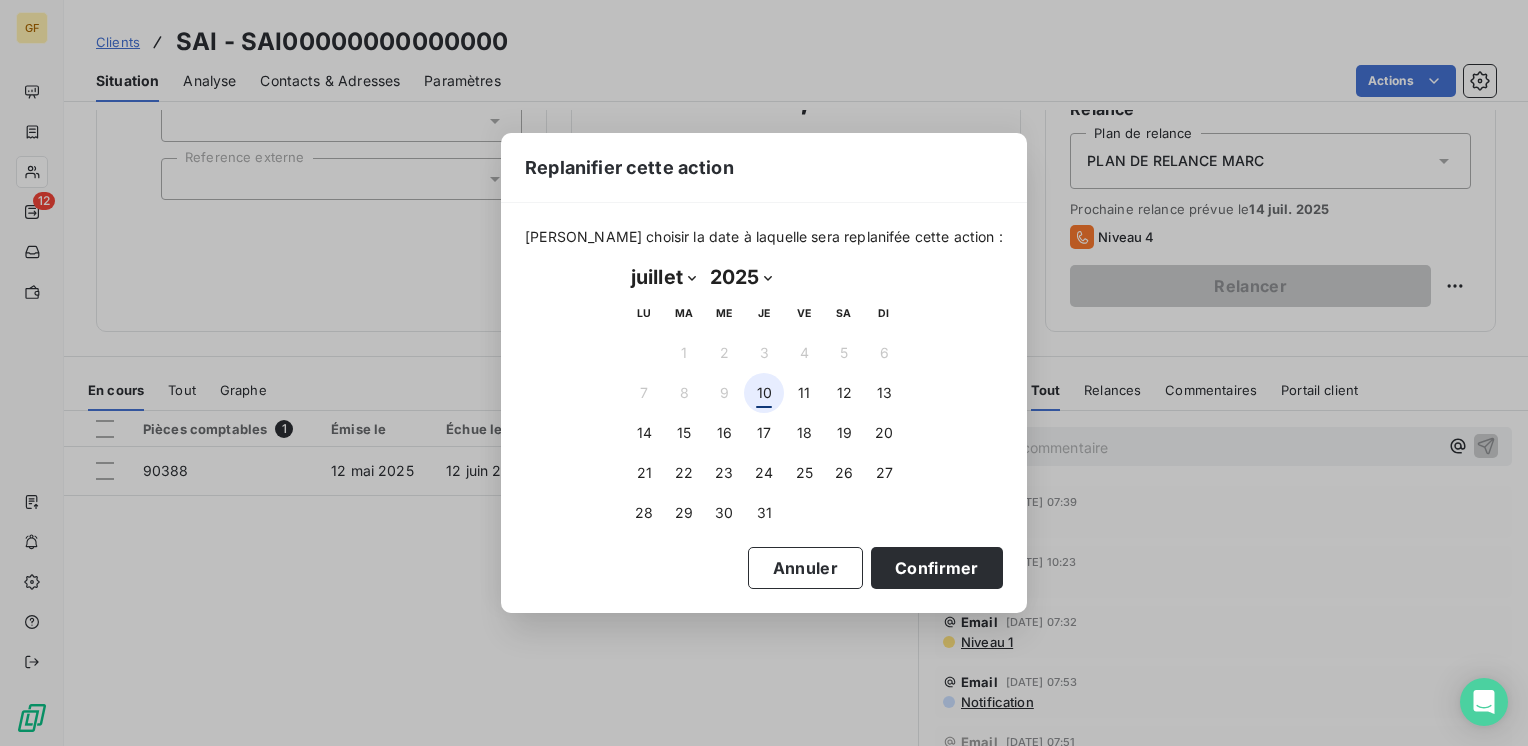 click on "10" at bounding box center (764, 393) 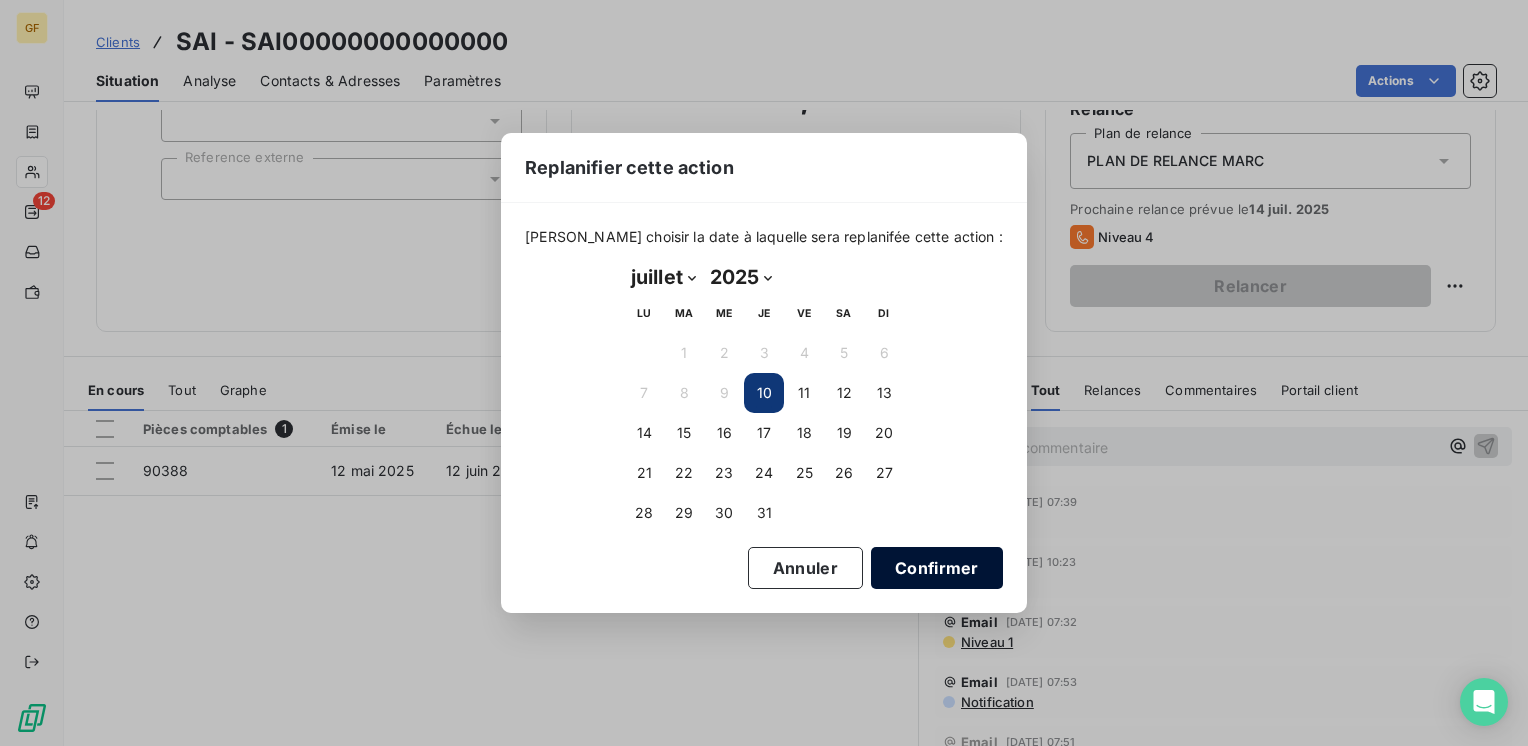 click on "Confirmer" at bounding box center (937, 568) 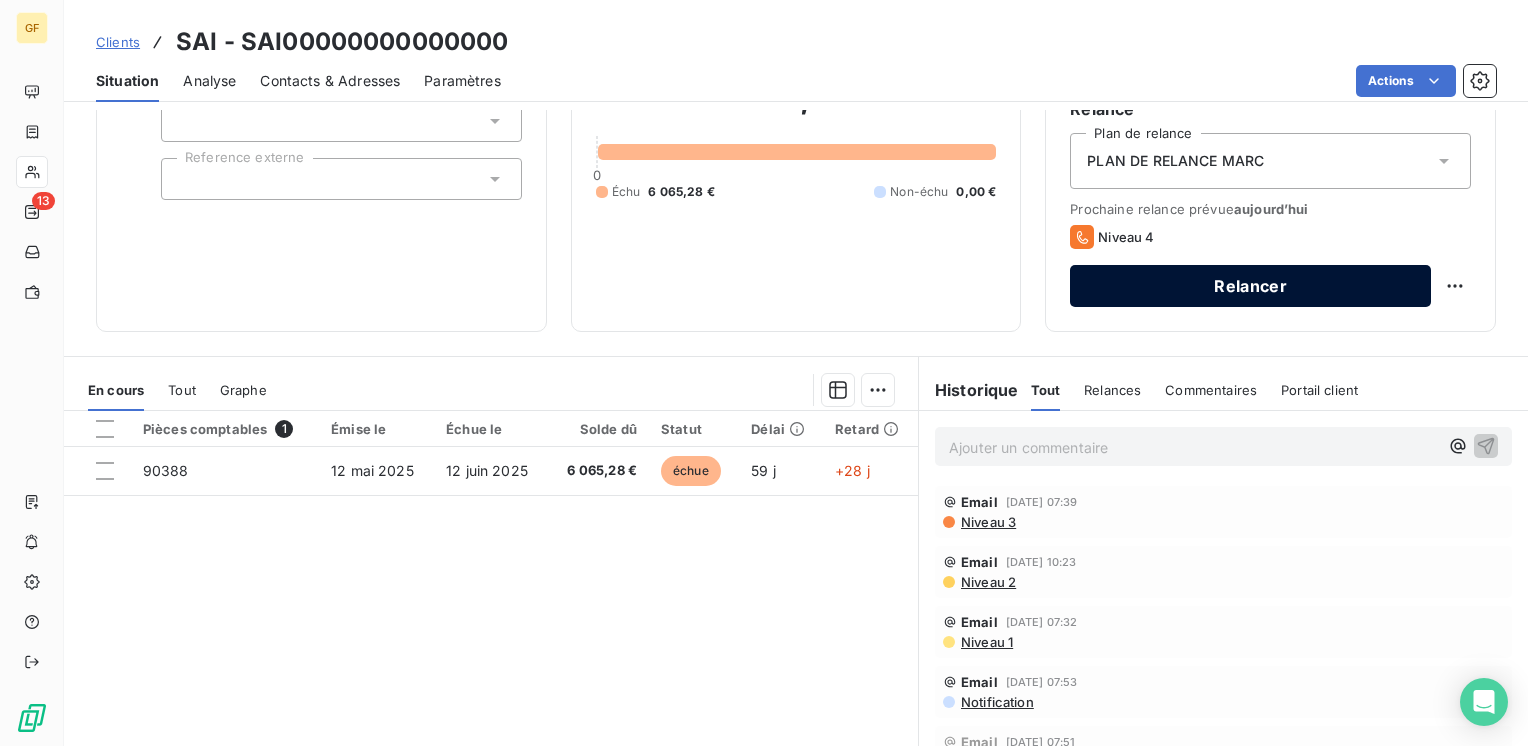 click on "Relancer" at bounding box center [1250, 286] 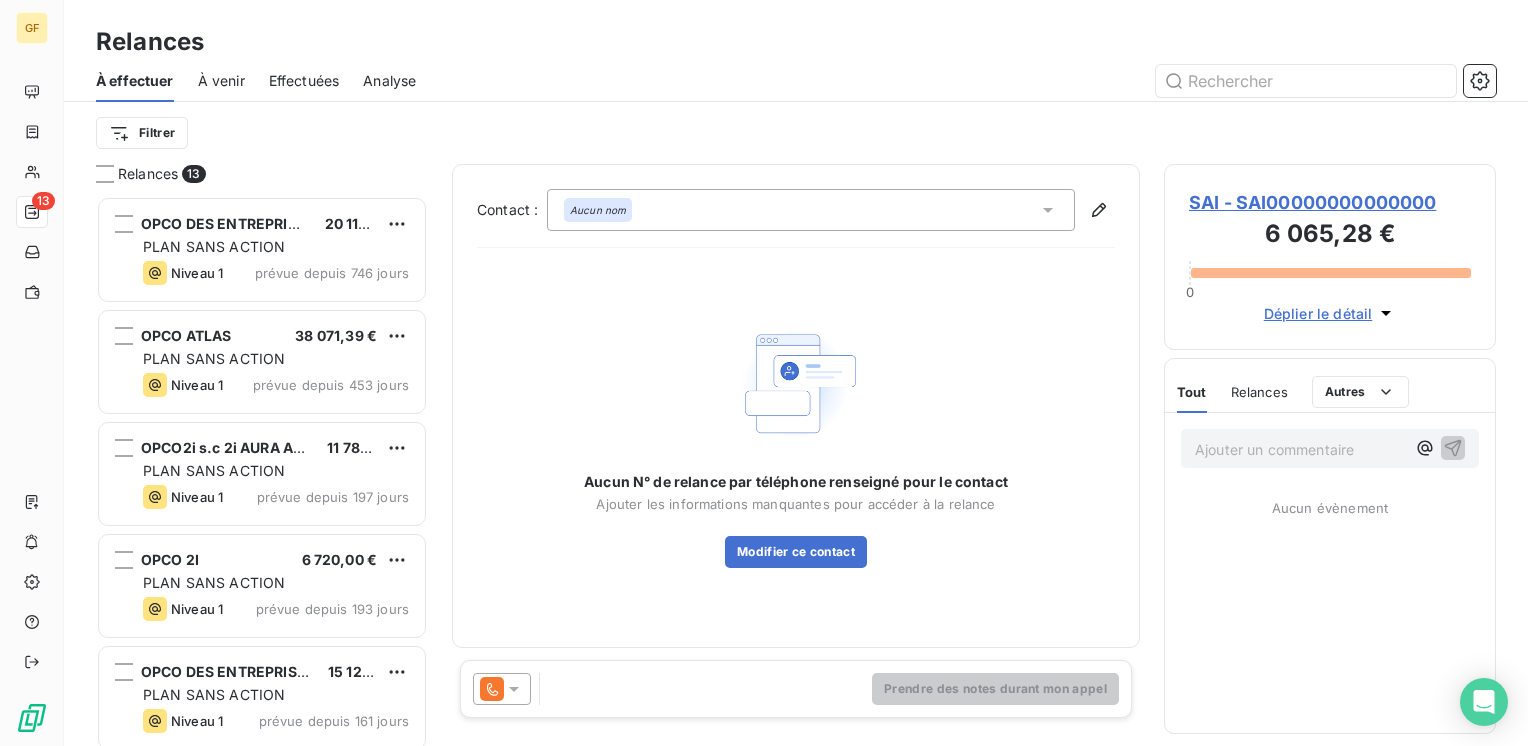 scroll, scrollTop: 16, scrollLeft: 16, axis: both 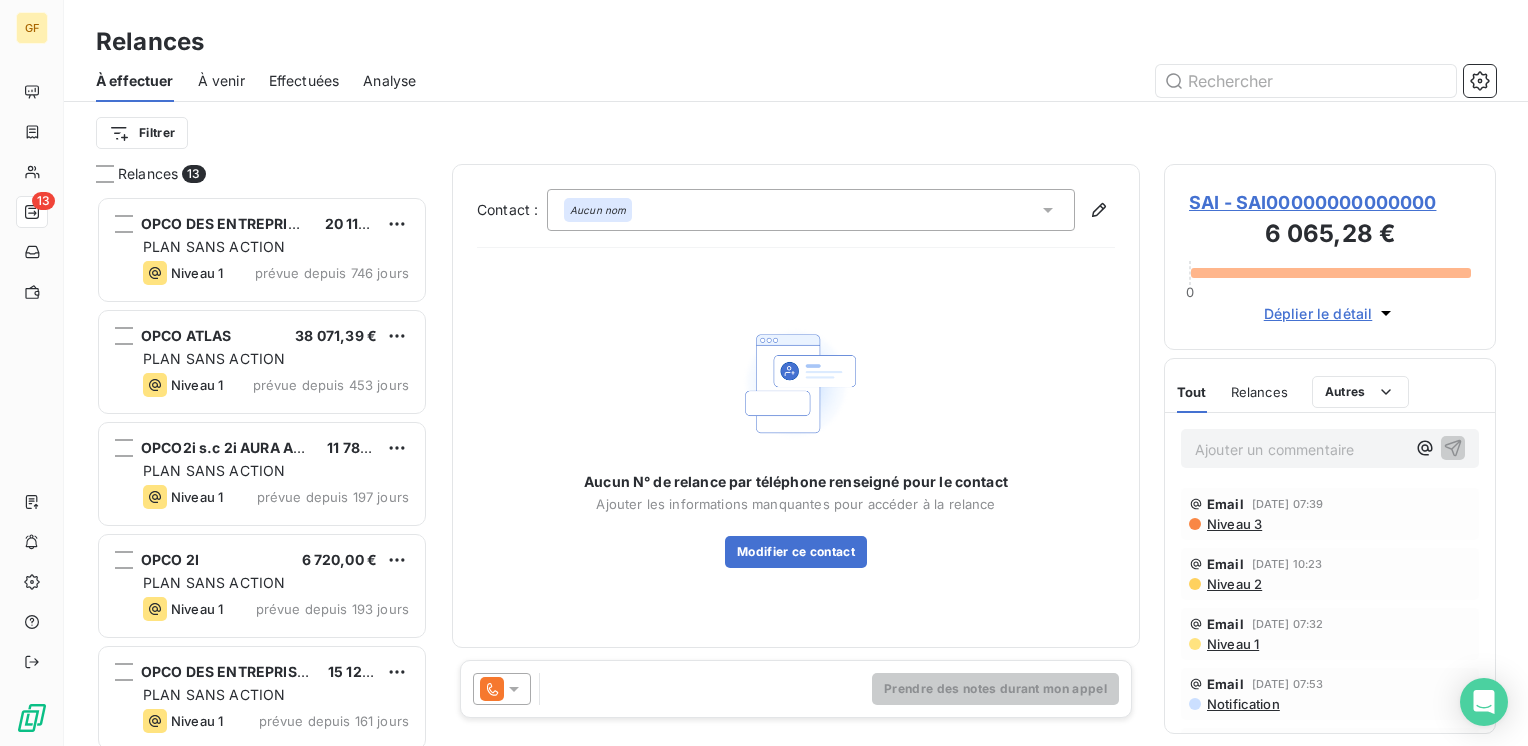 click 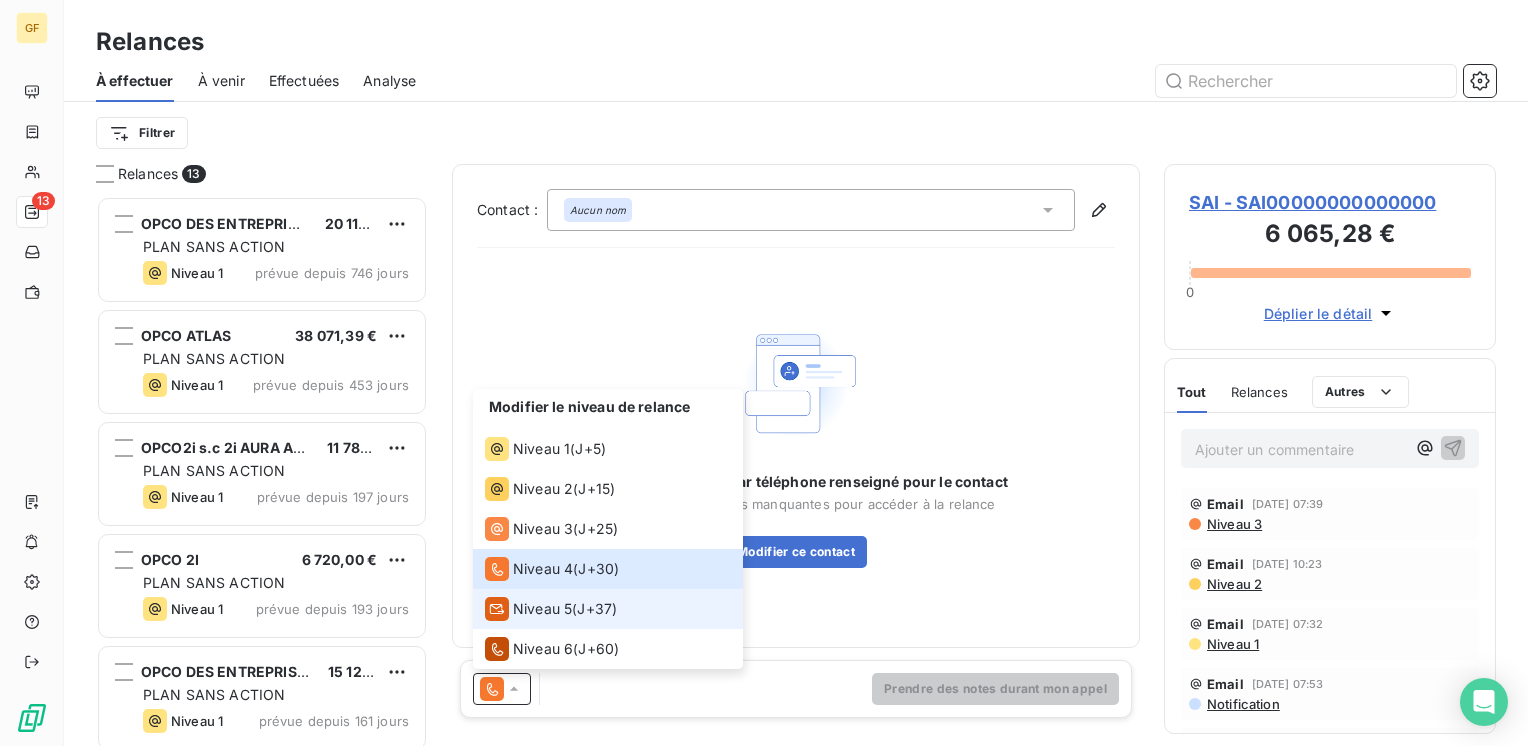 click on "Niveau 5" at bounding box center [542, 609] 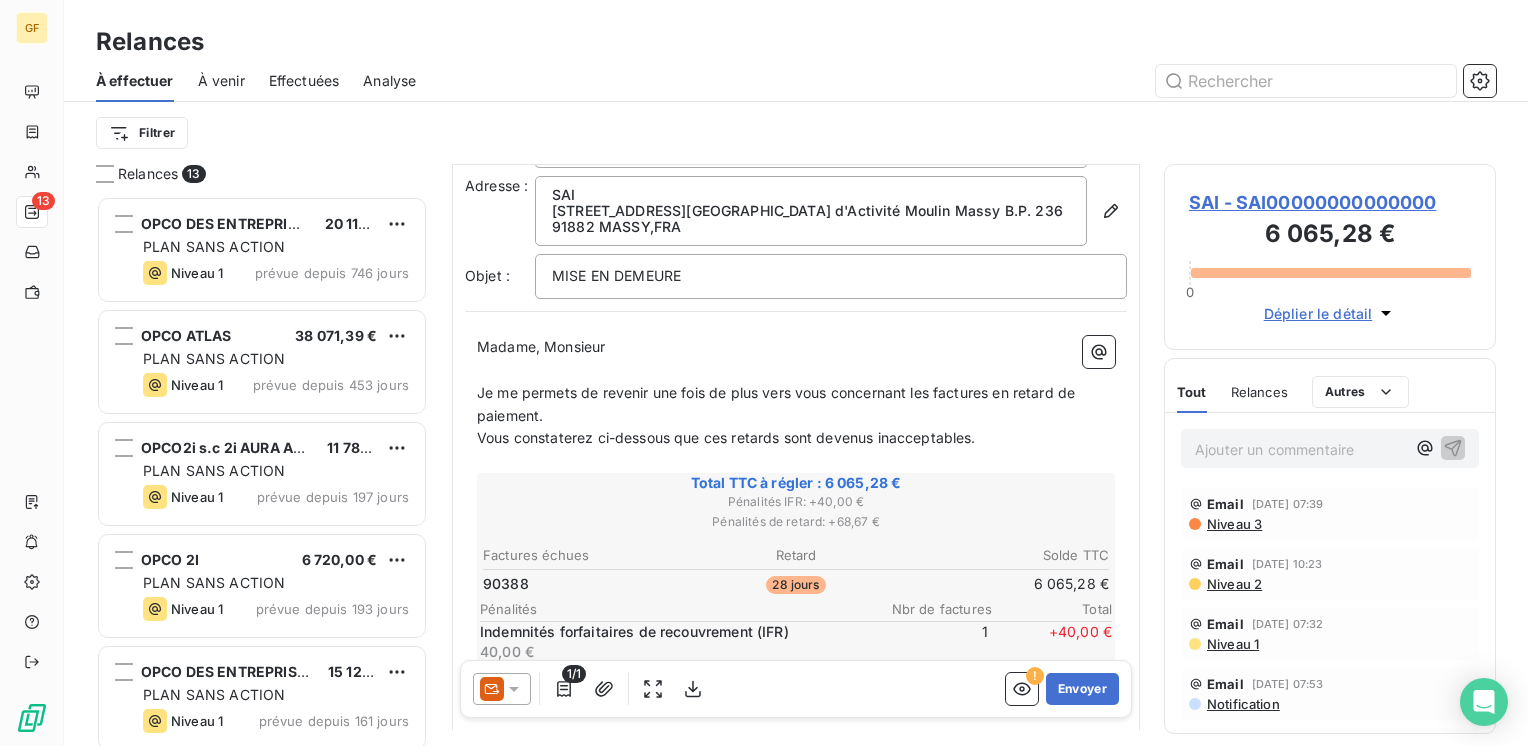 scroll, scrollTop: 100, scrollLeft: 0, axis: vertical 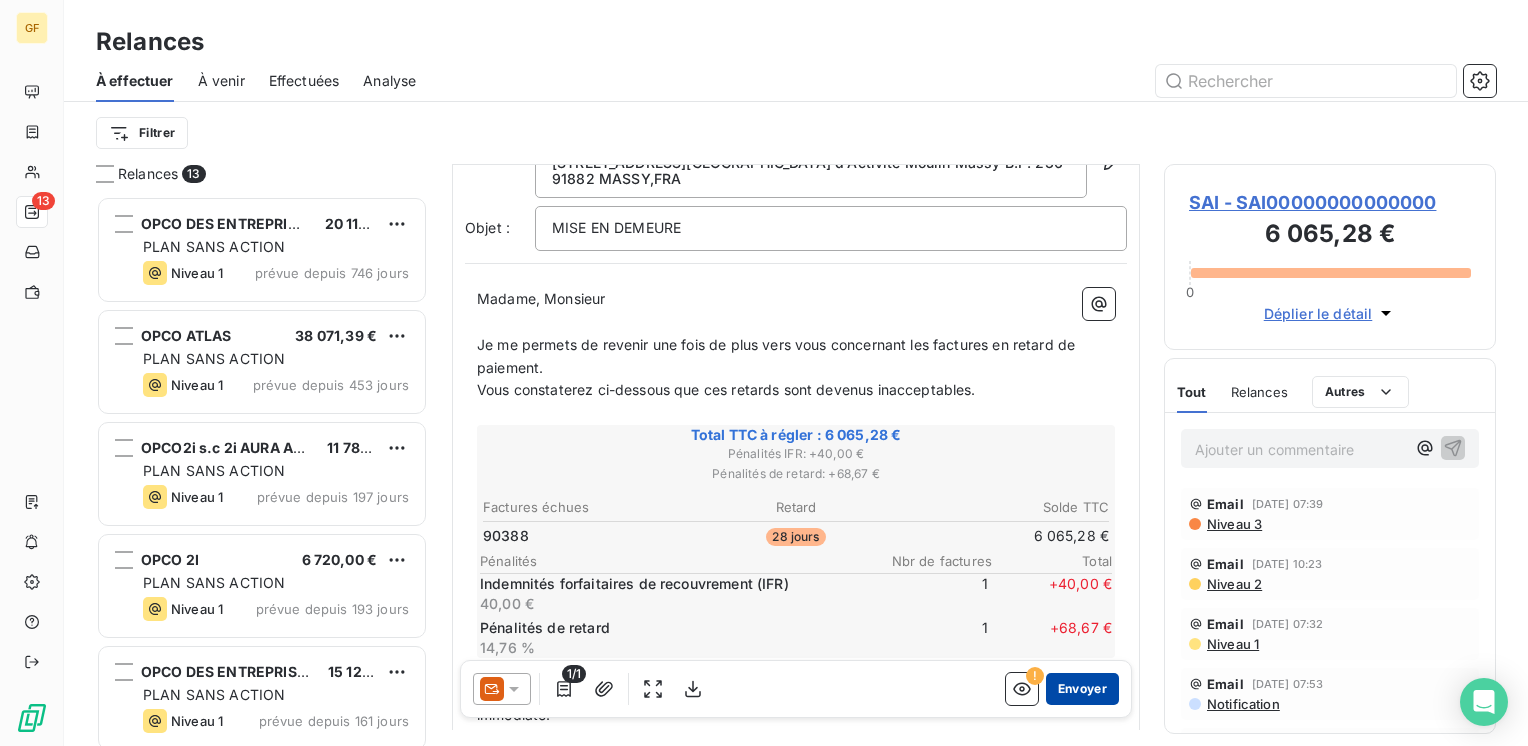 click on "Envoyer" at bounding box center [1082, 689] 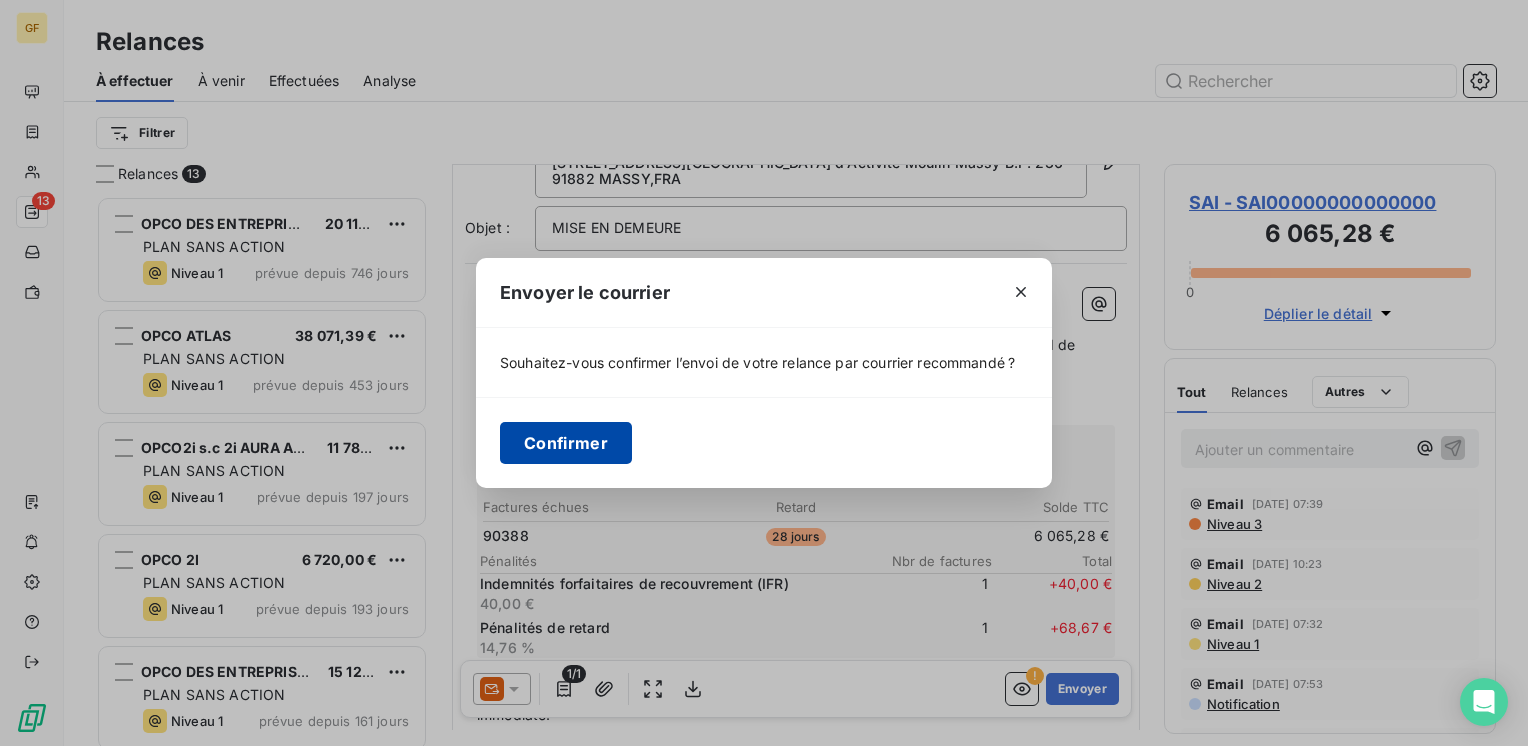 click on "Confirmer" at bounding box center (566, 443) 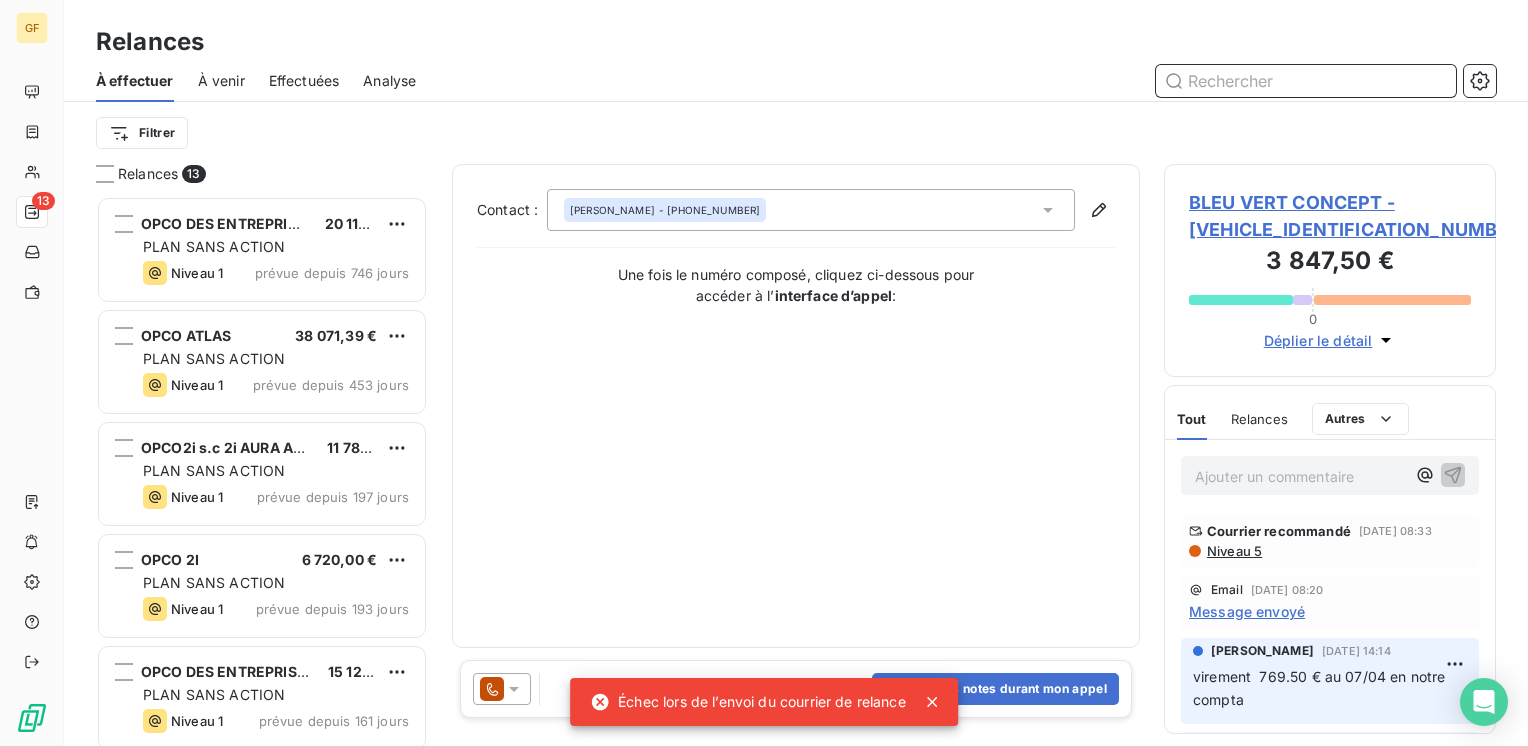 drag, startPoint x: 288, startPoint y: 80, endPoint x: 315, endPoint y: 95, distance: 30.88689 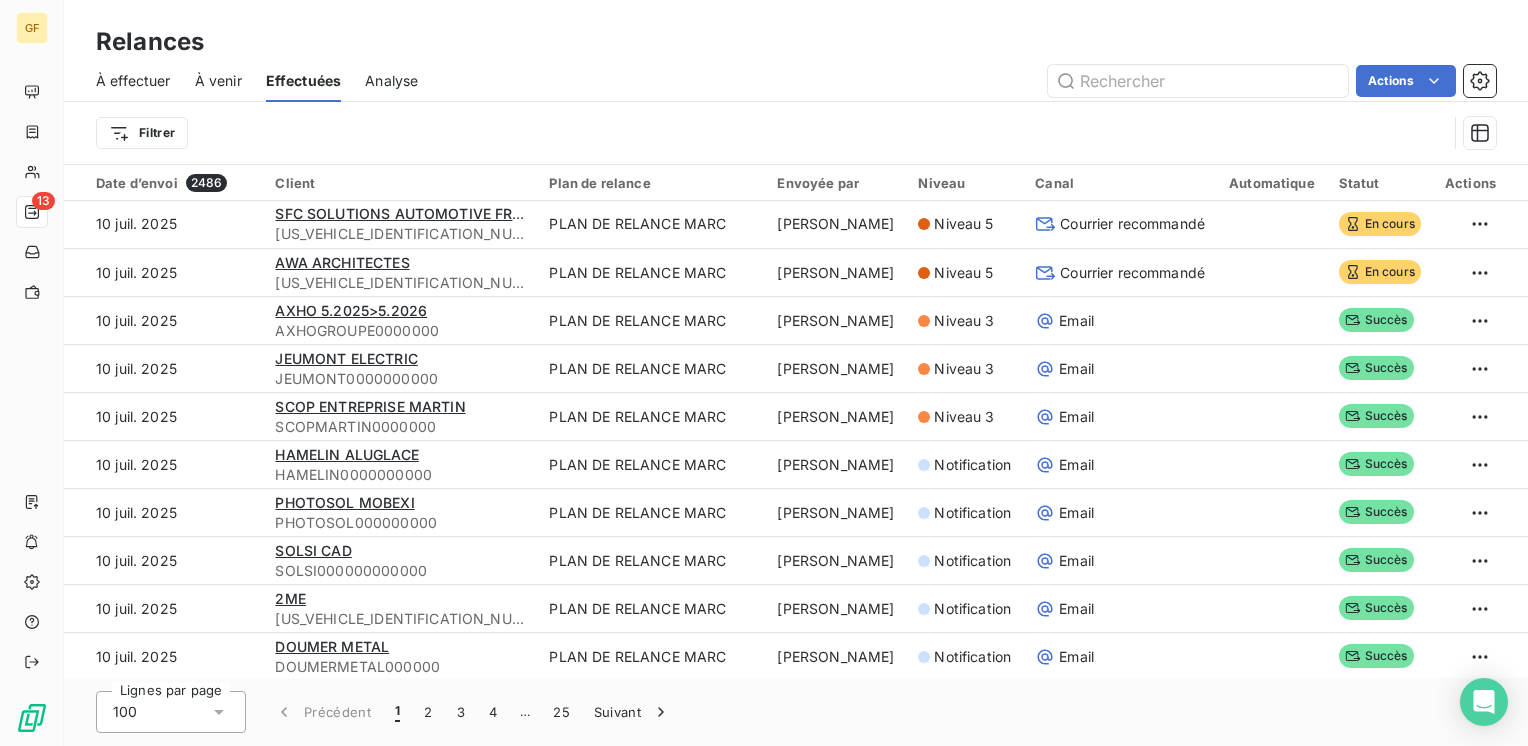 click on "À venir" at bounding box center [218, 81] 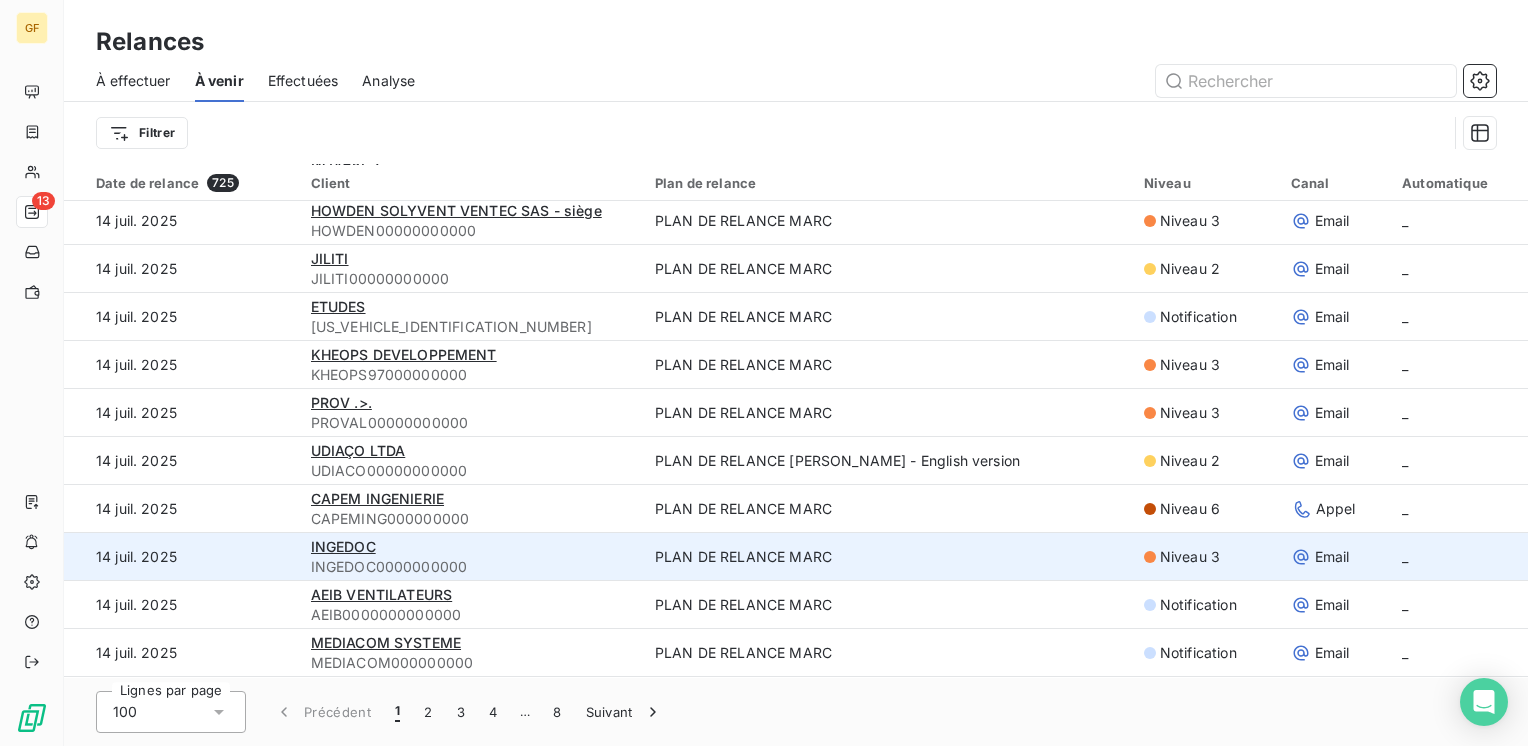 scroll, scrollTop: 1100, scrollLeft: 0, axis: vertical 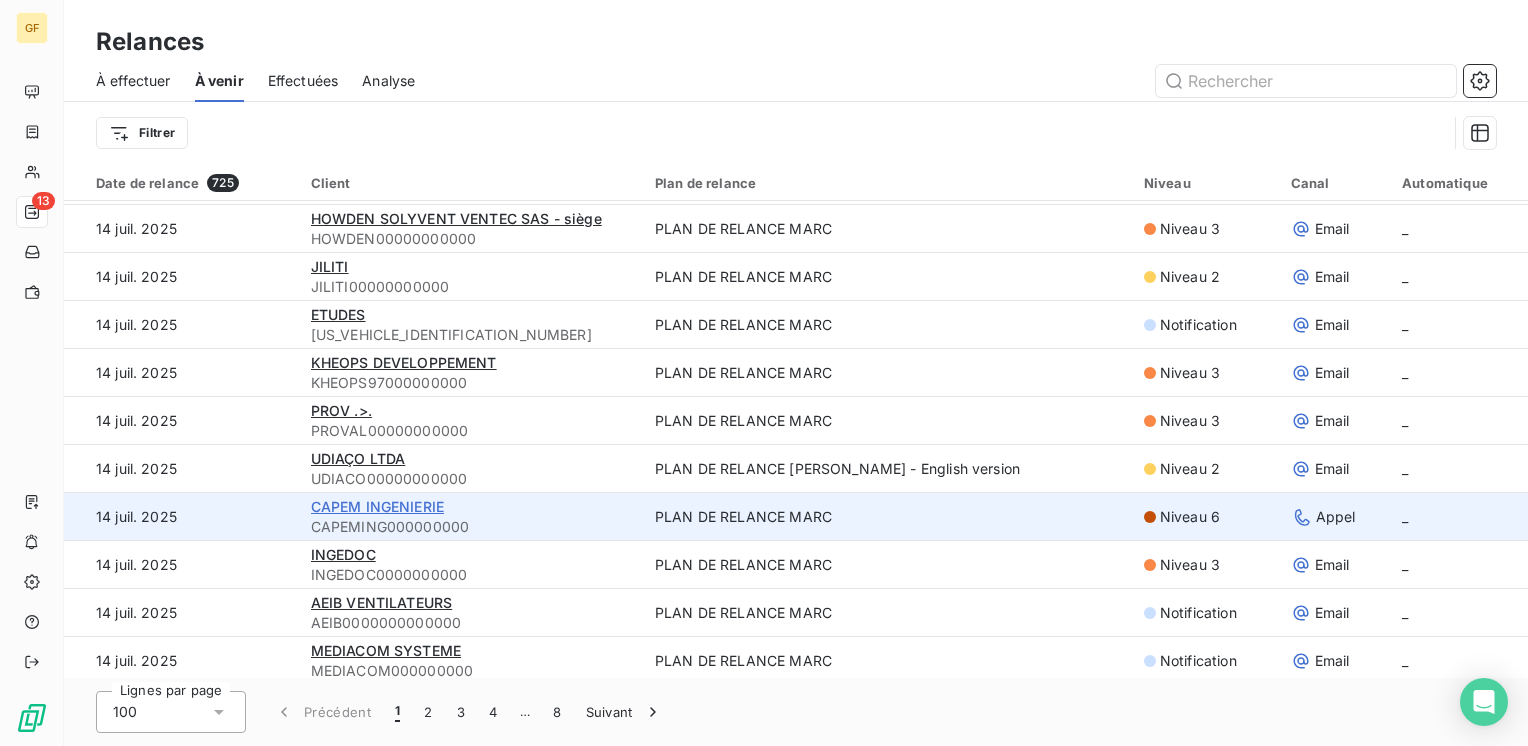 click on "CAPEM INGENIERIE" at bounding box center (377, 506) 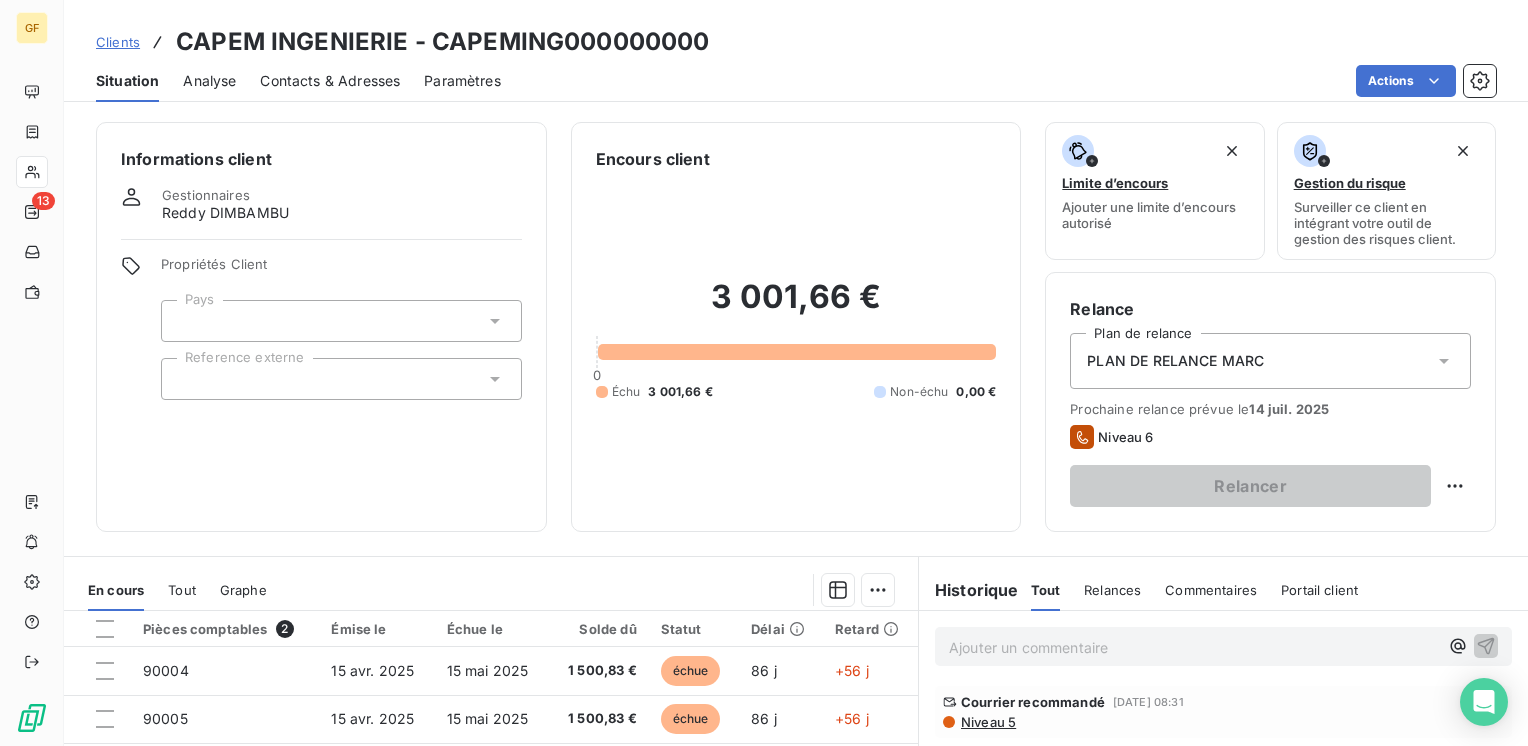 scroll, scrollTop: 100, scrollLeft: 0, axis: vertical 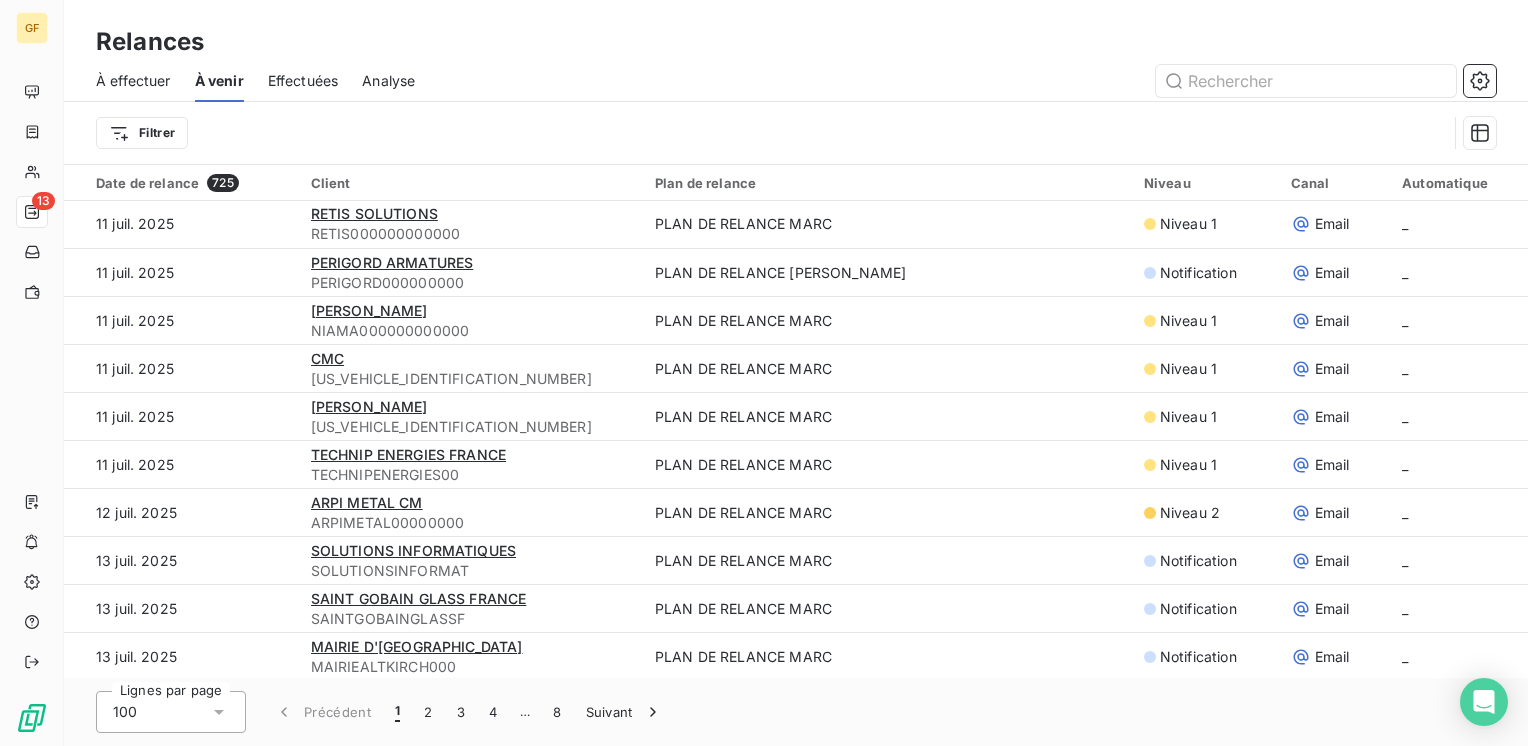 click on "Effectuées" at bounding box center [303, 81] 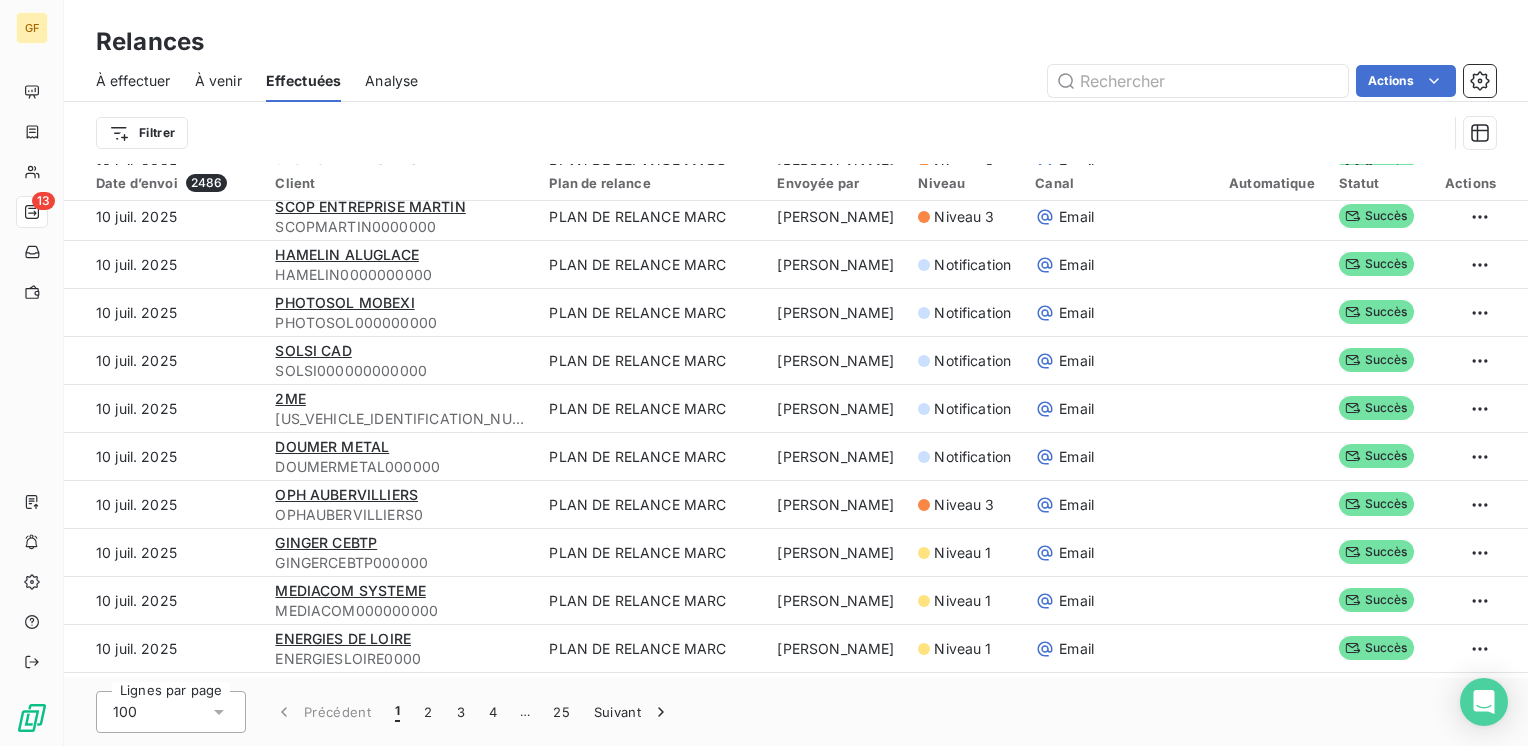 scroll, scrollTop: 0, scrollLeft: 0, axis: both 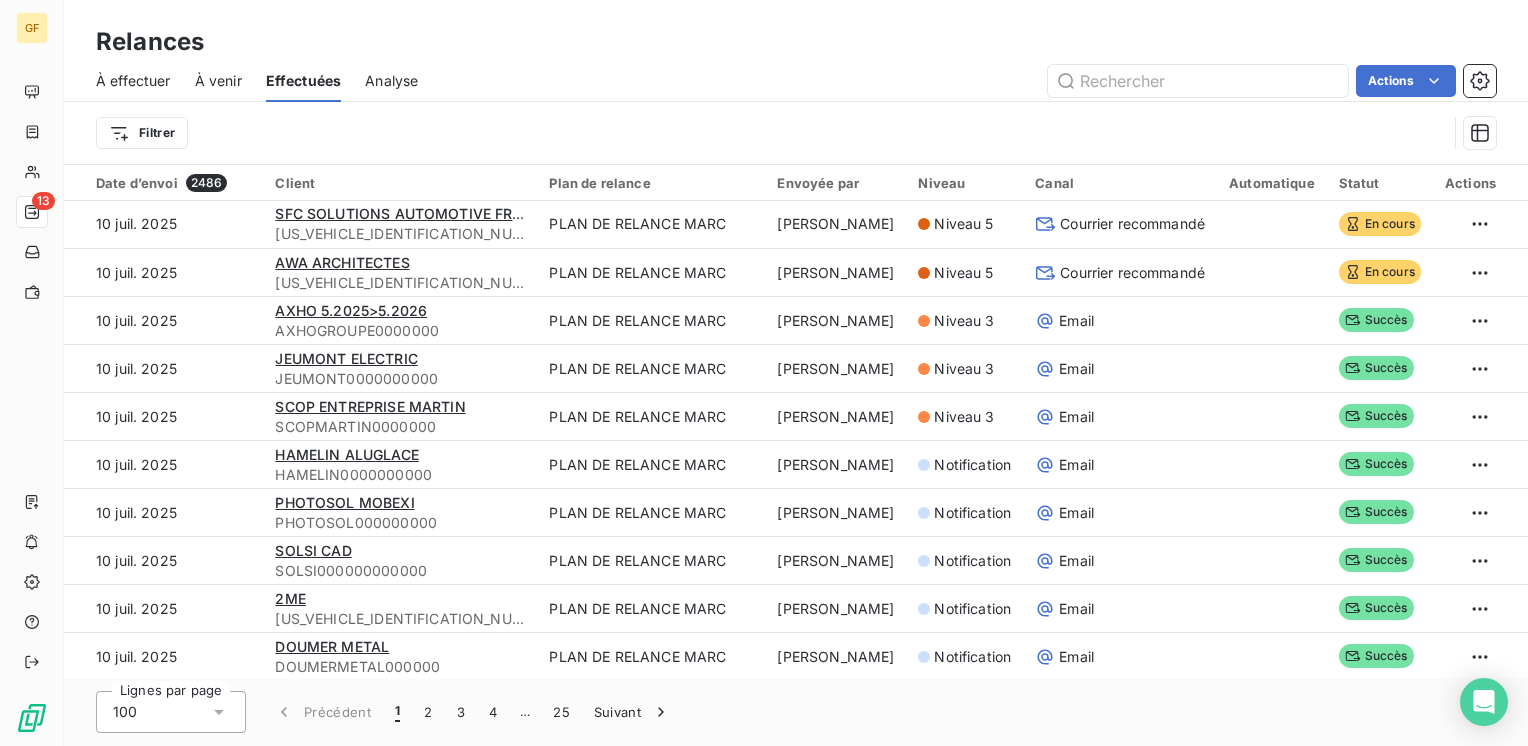click on "À venir" at bounding box center (218, 81) 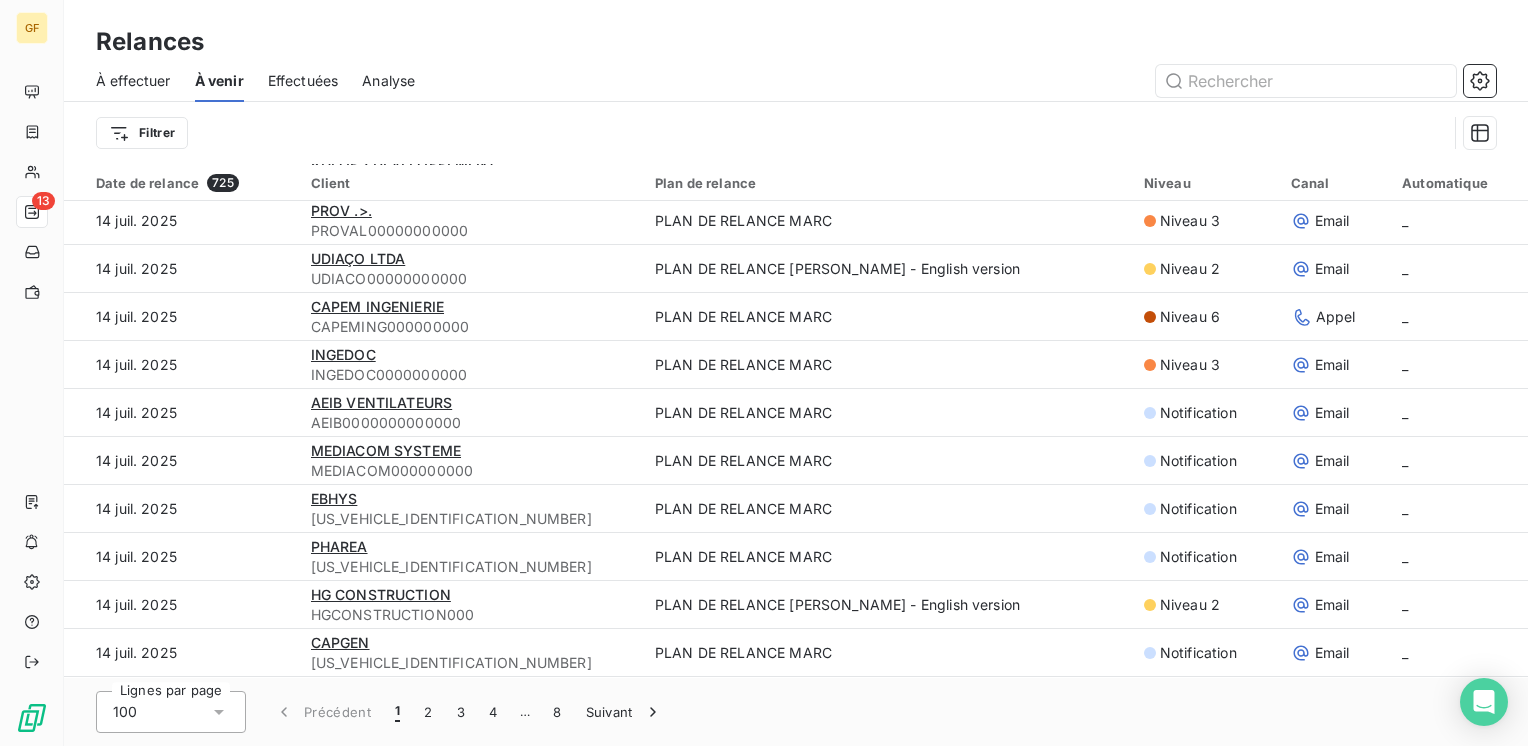 scroll, scrollTop: 1600, scrollLeft: 0, axis: vertical 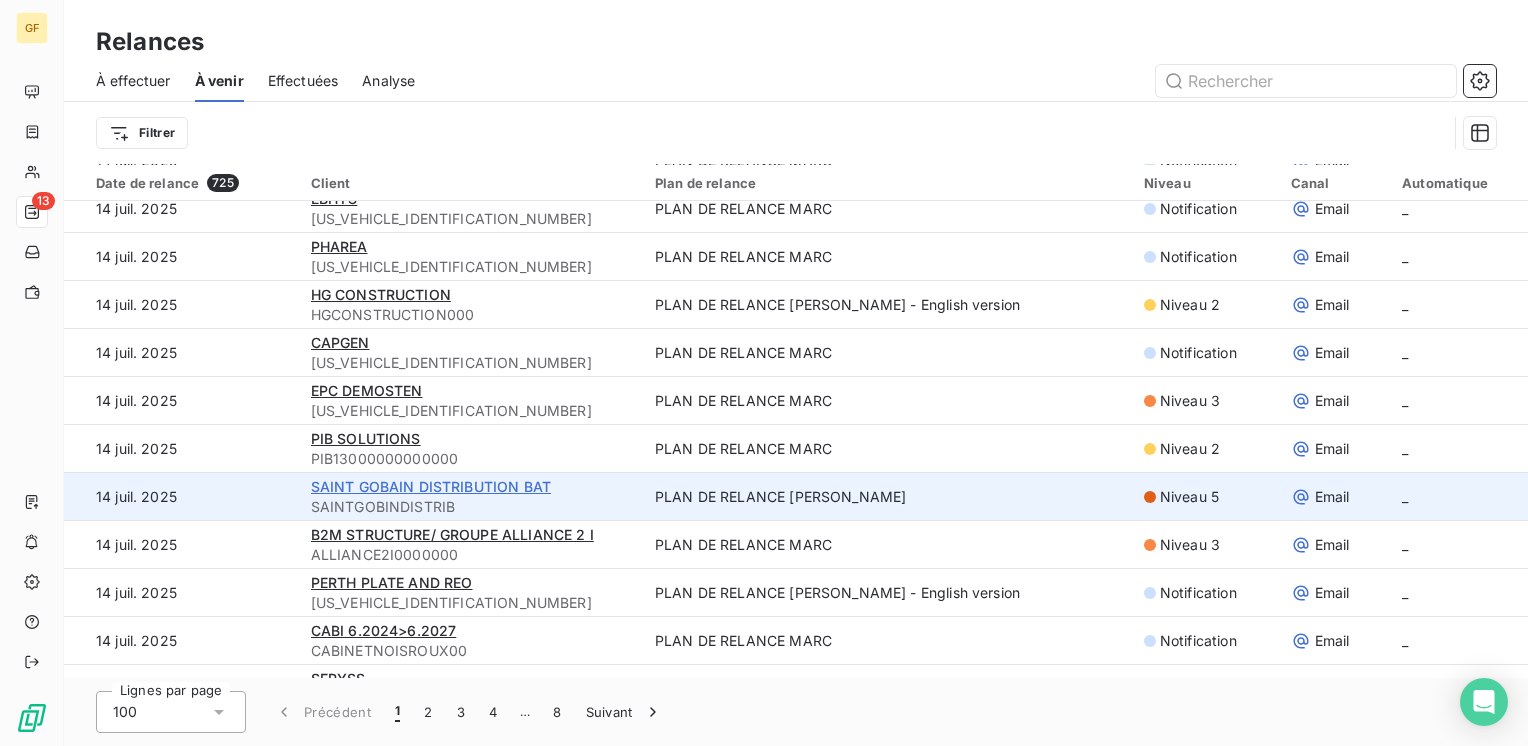 click on "SAINT GOBAIN DISTRIBUTION BAT" at bounding box center [431, 486] 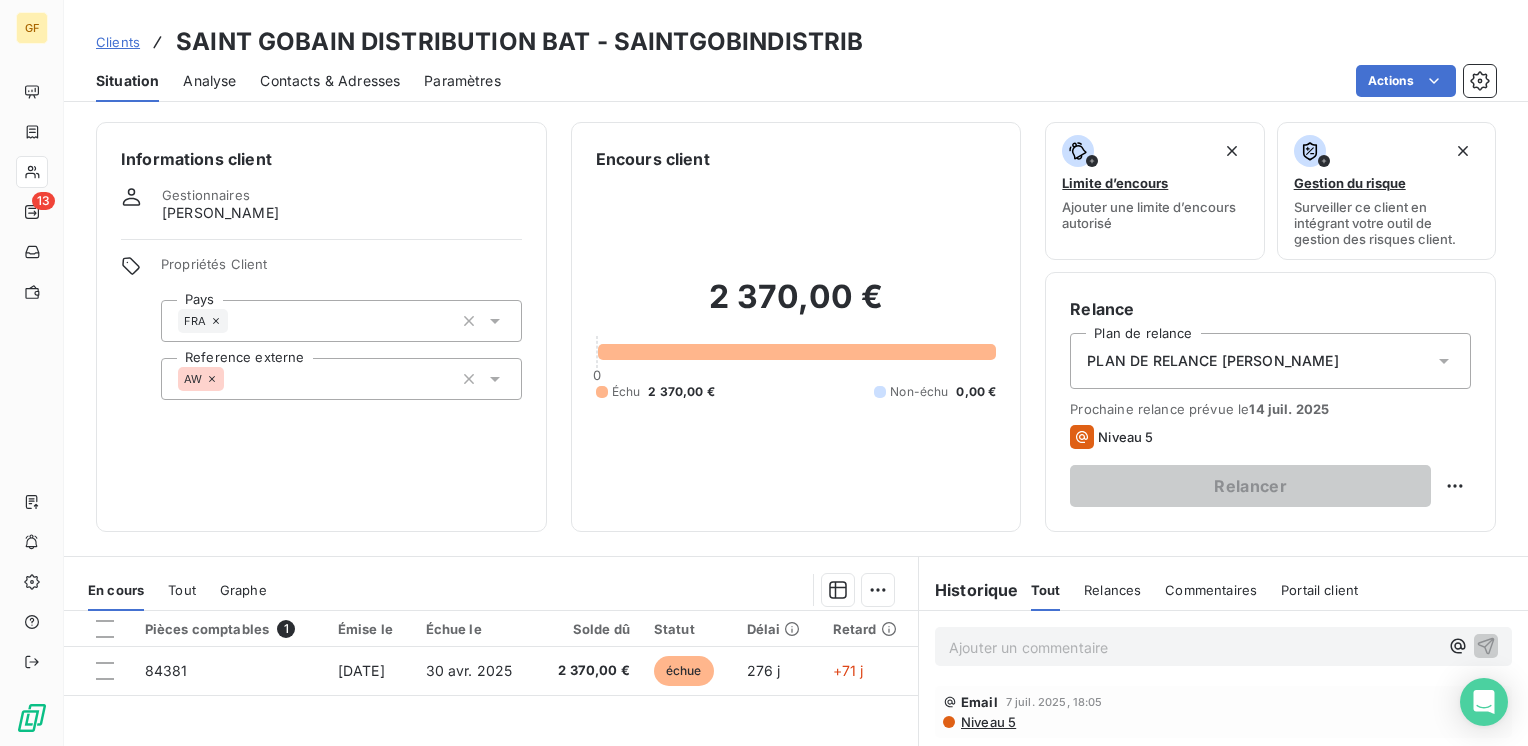 click on "Contacts & Adresses" at bounding box center (330, 81) 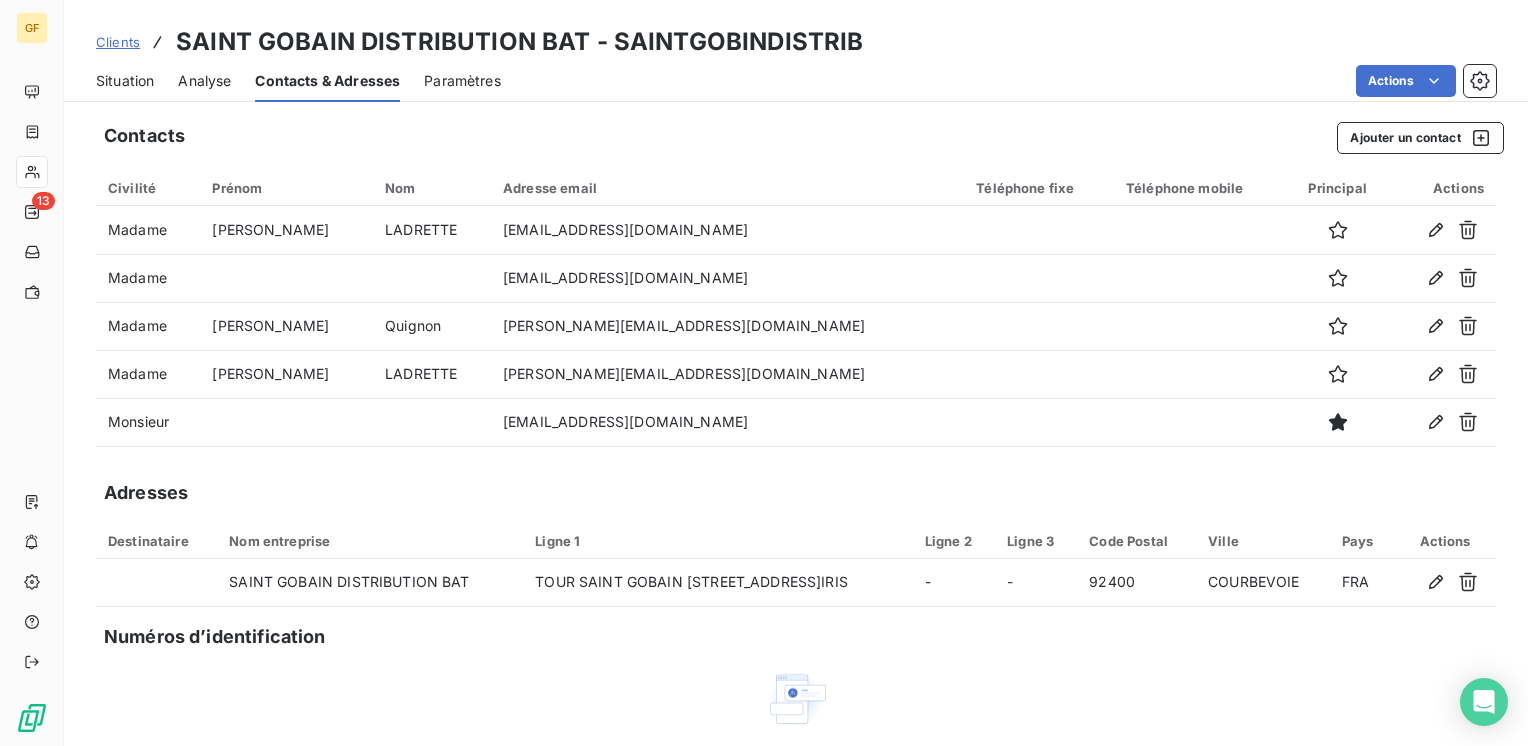 drag, startPoint x: 127, startPoint y: 74, endPoint x: 146, endPoint y: 86, distance: 22.472204 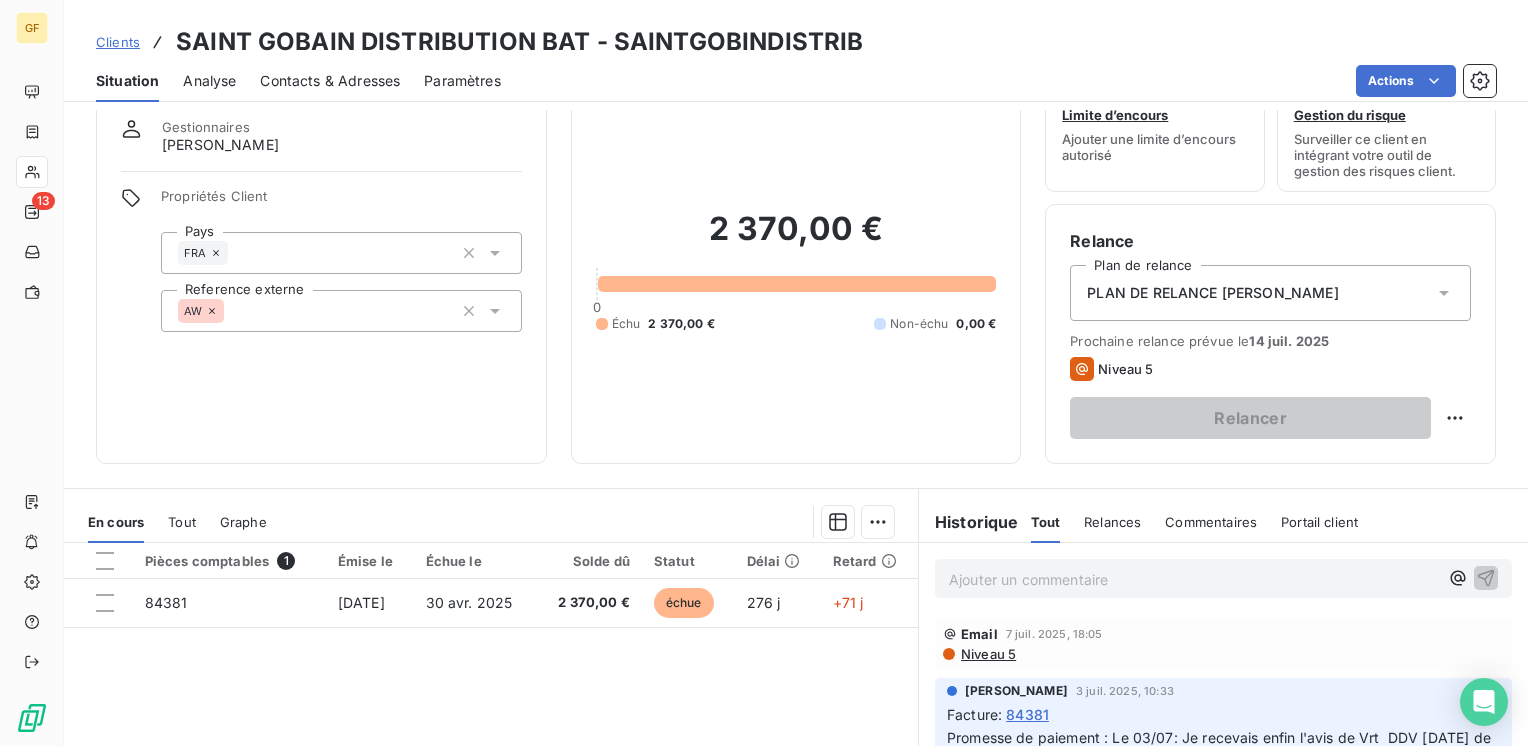scroll, scrollTop: 0, scrollLeft: 0, axis: both 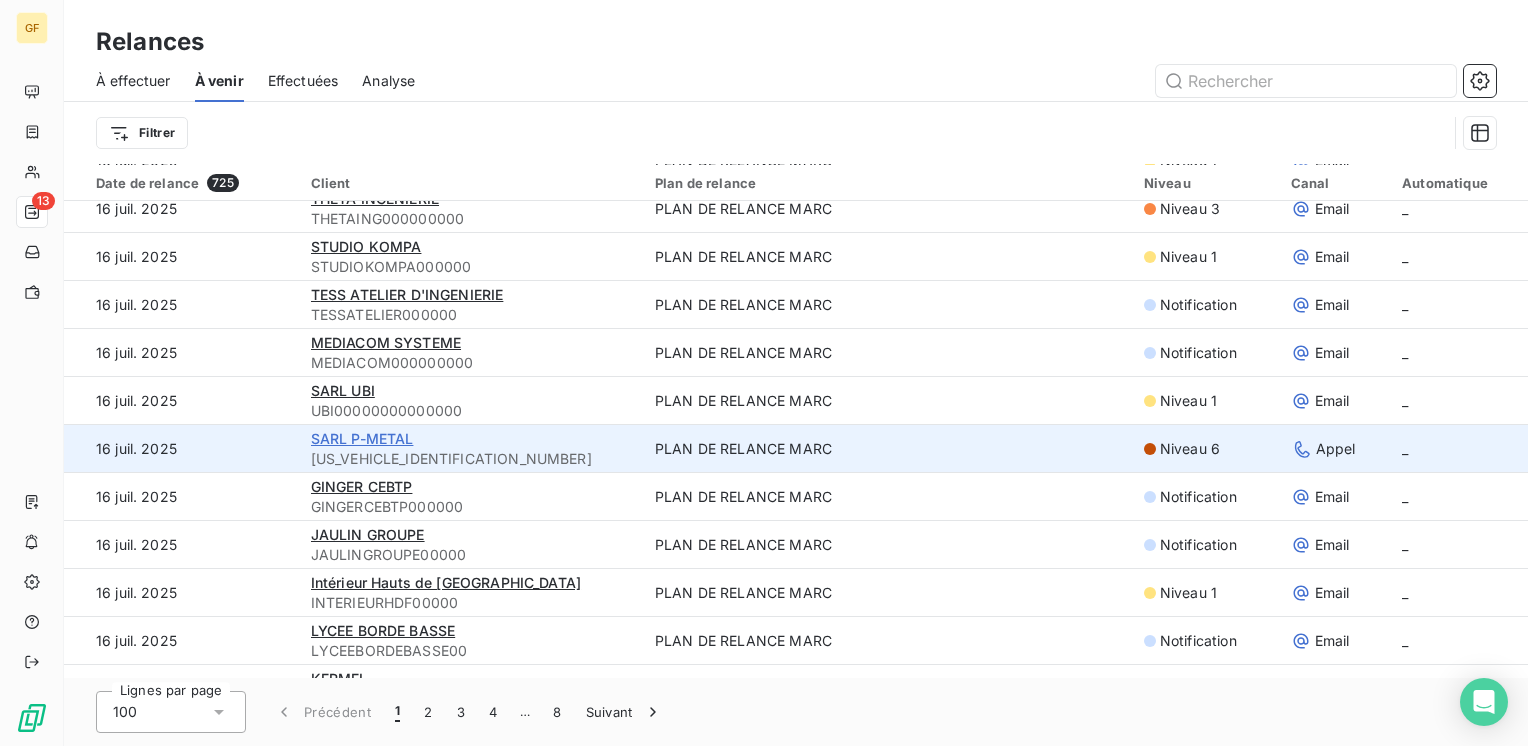 click on "SARL P-METAL" at bounding box center (362, 438) 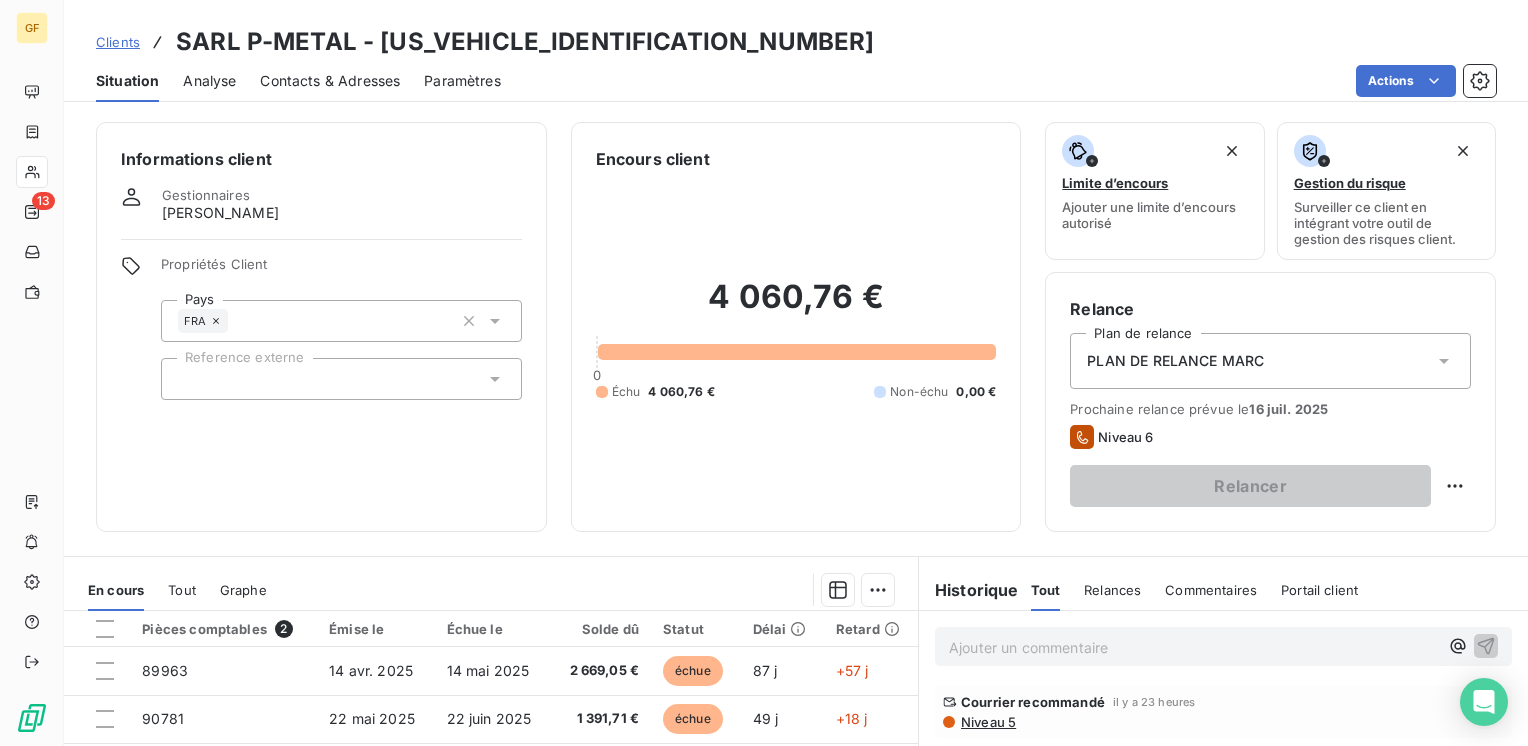 scroll, scrollTop: 100, scrollLeft: 0, axis: vertical 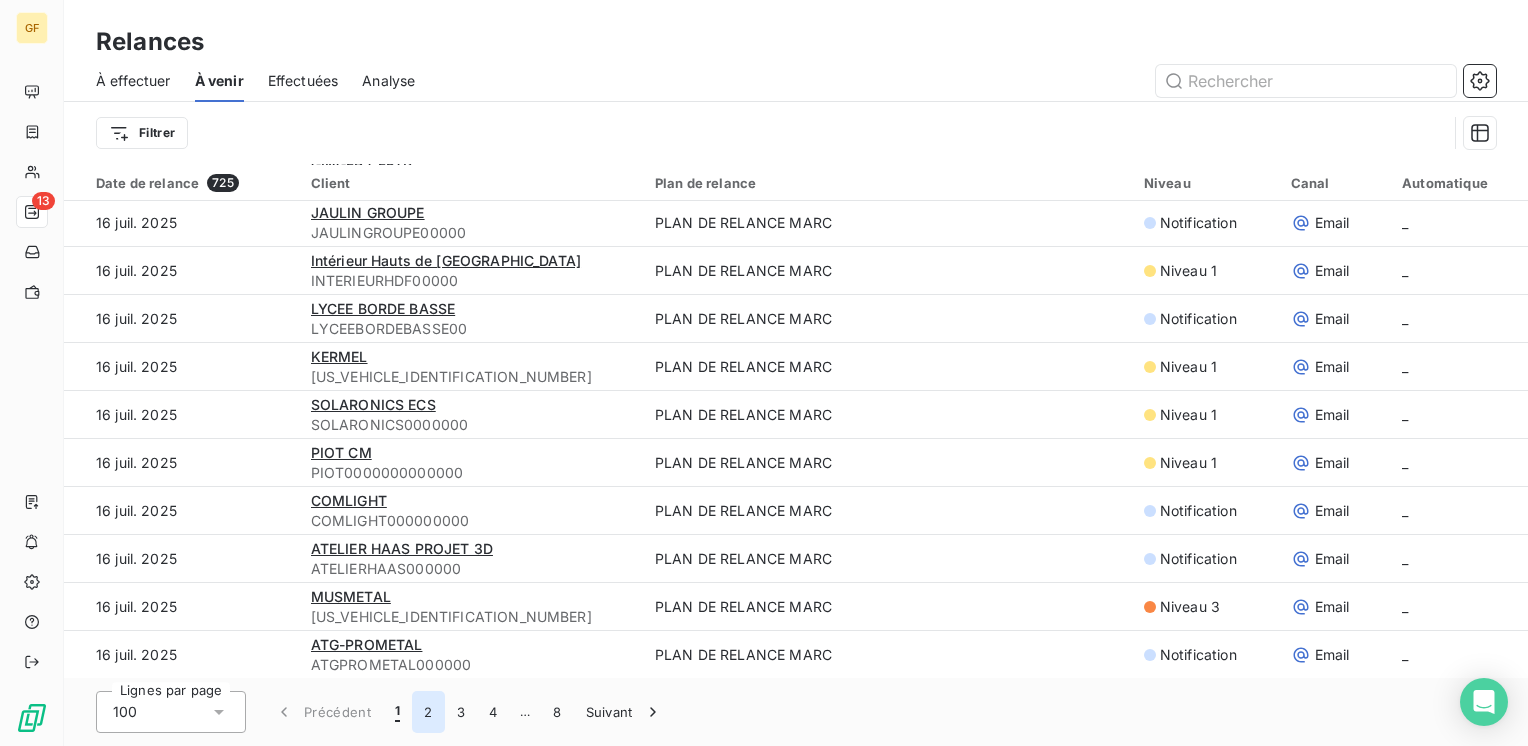 click on "2" at bounding box center (428, 712) 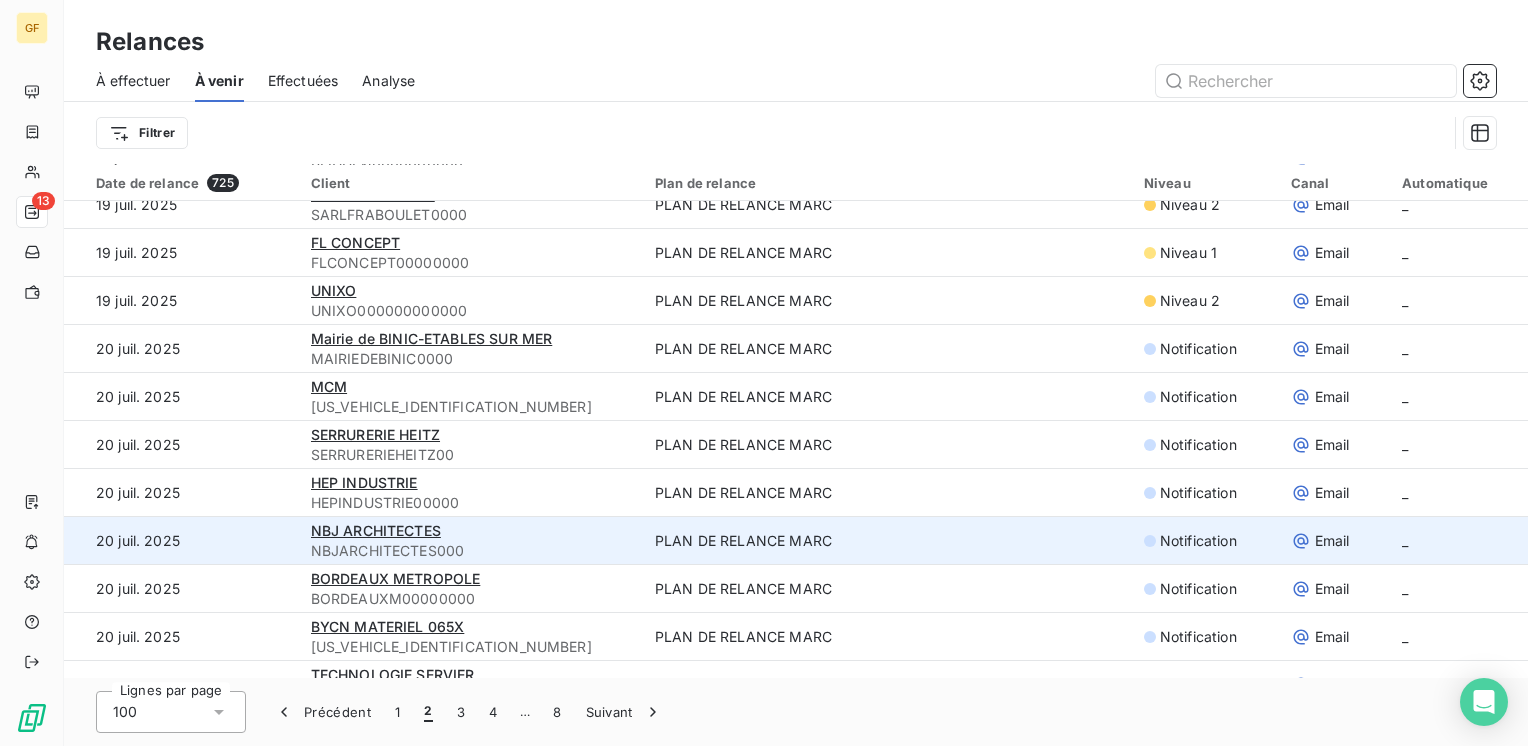 scroll, scrollTop: 4322, scrollLeft: 0, axis: vertical 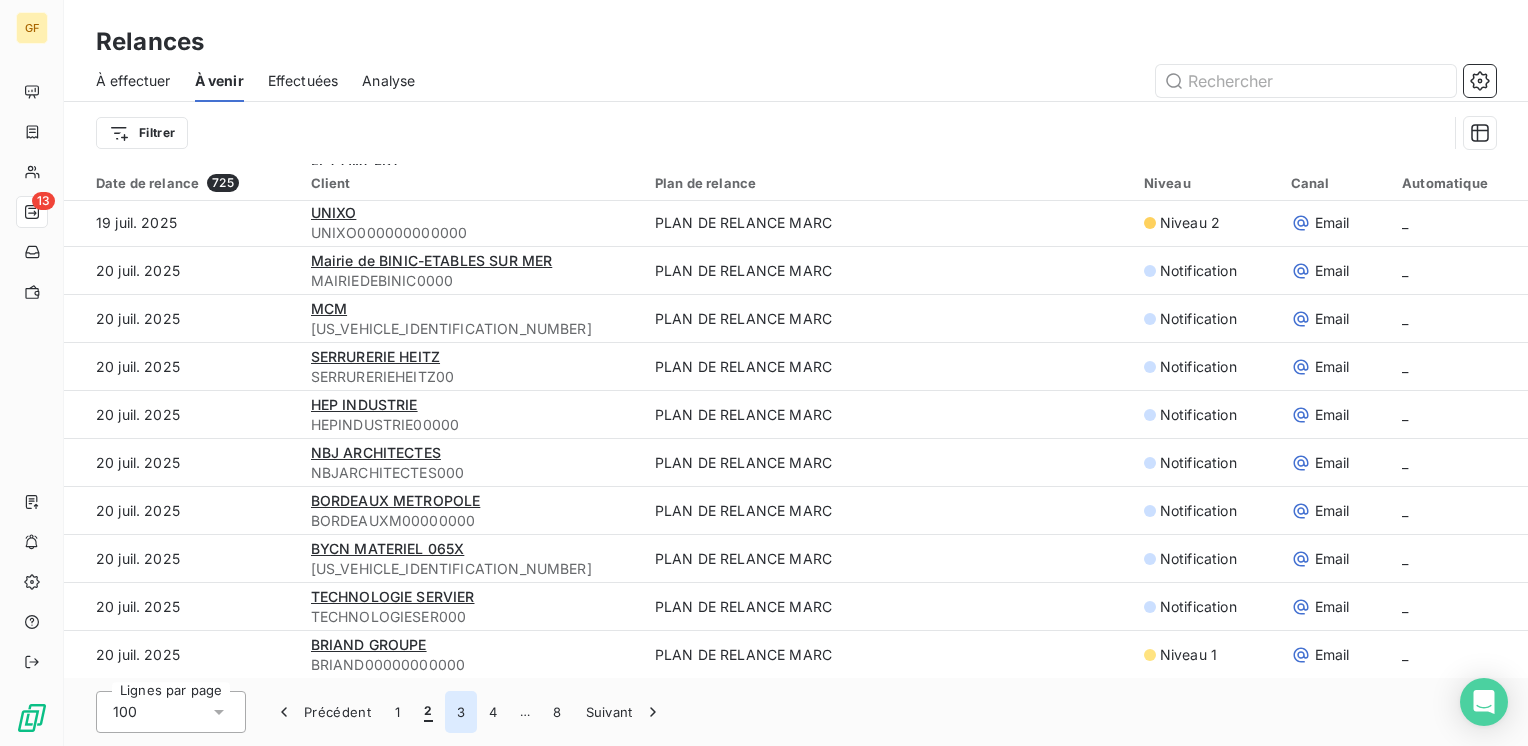 click on "3" at bounding box center (461, 712) 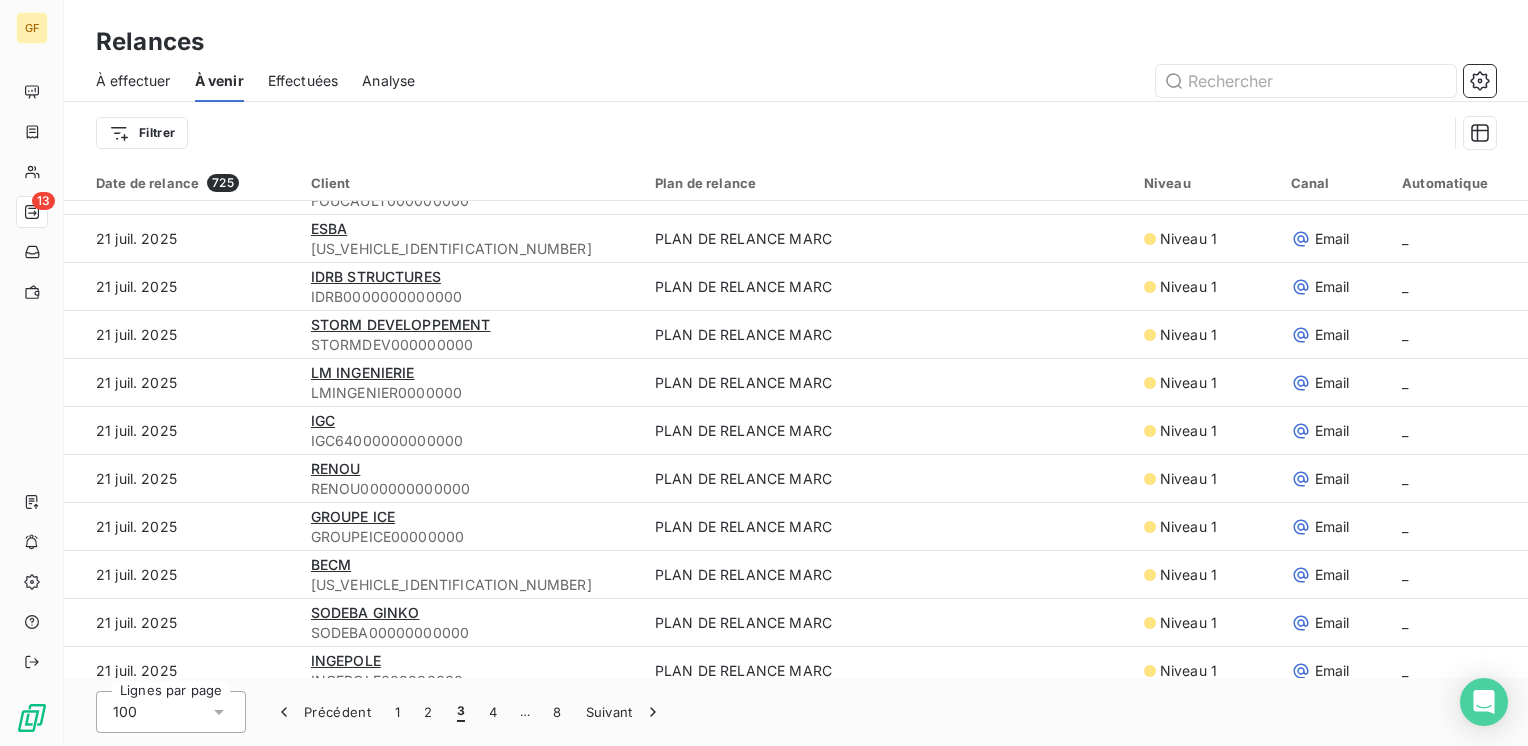 scroll, scrollTop: 4322, scrollLeft: 0, axis: vertical 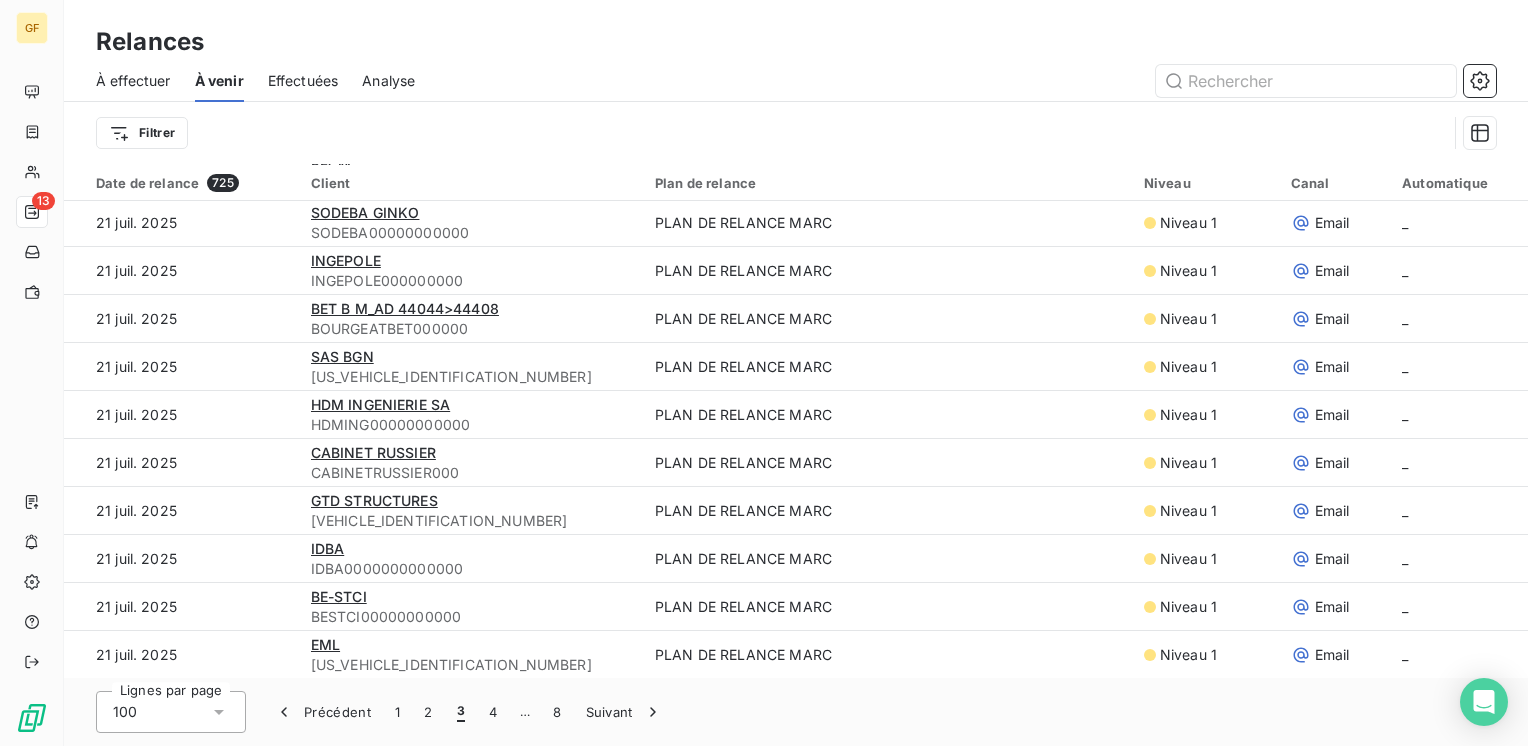 click on "Effectuées" at bounding box center (303, 81) 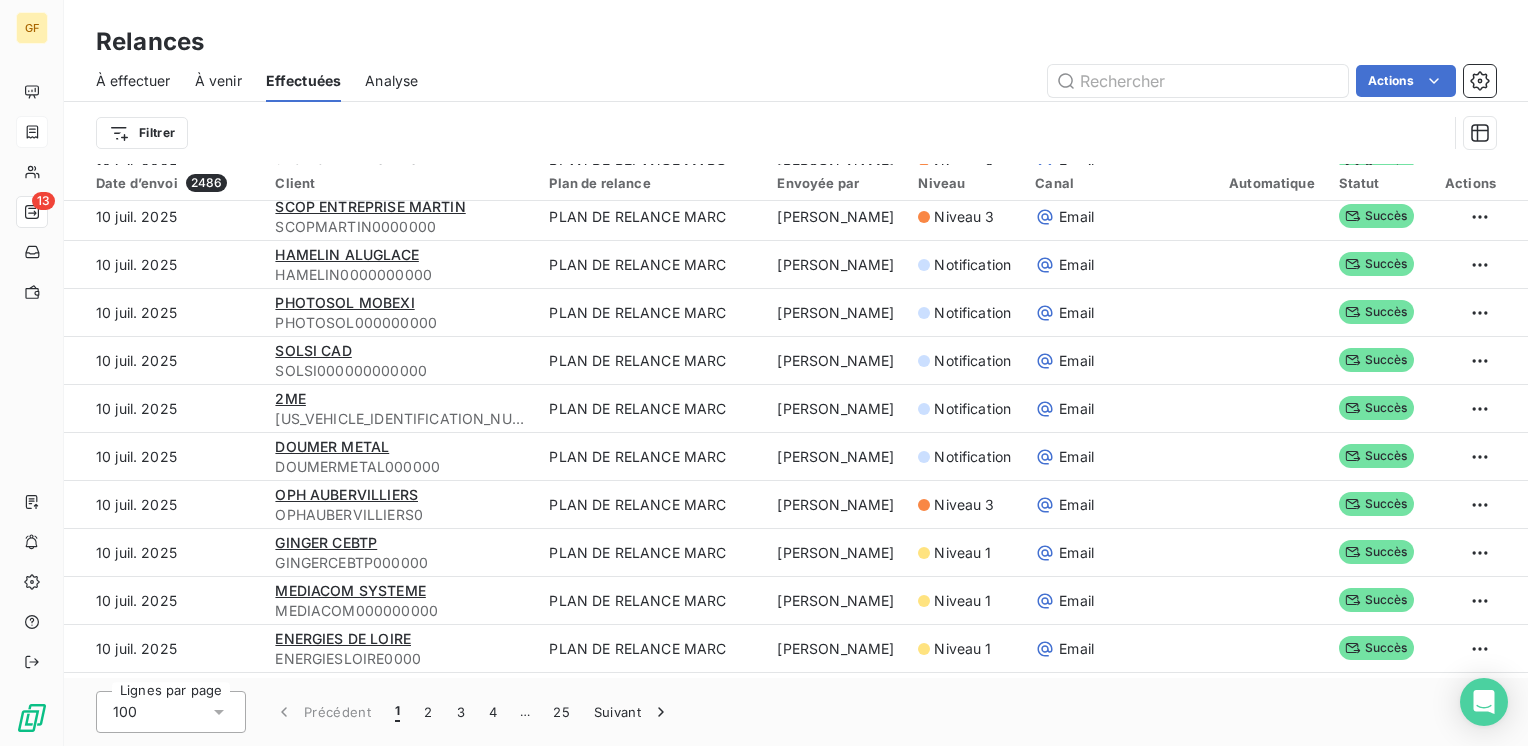 scroll, scrollTop: 0, scrollLeft: 0, axis: both 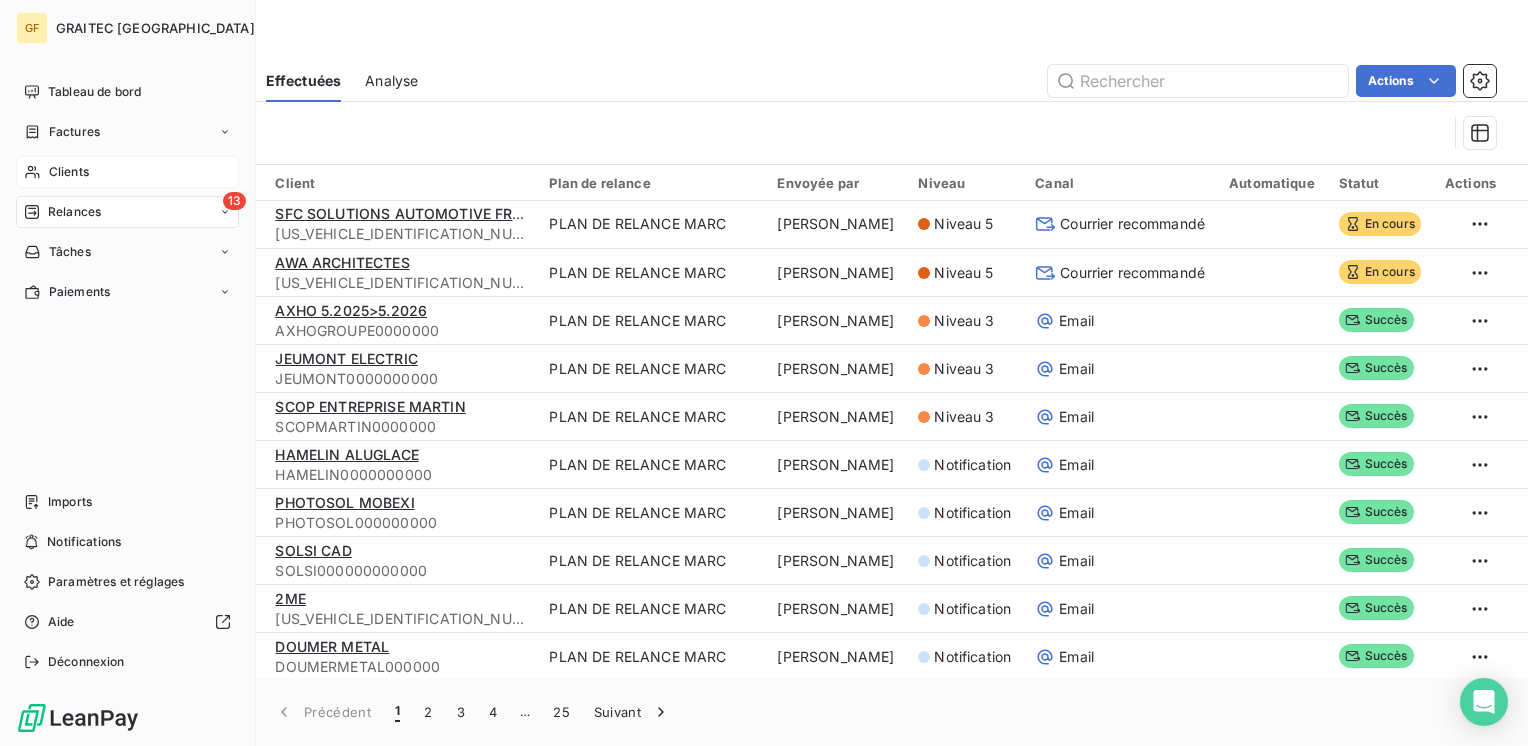 click on "Clients" at bounding box center (69, 172) 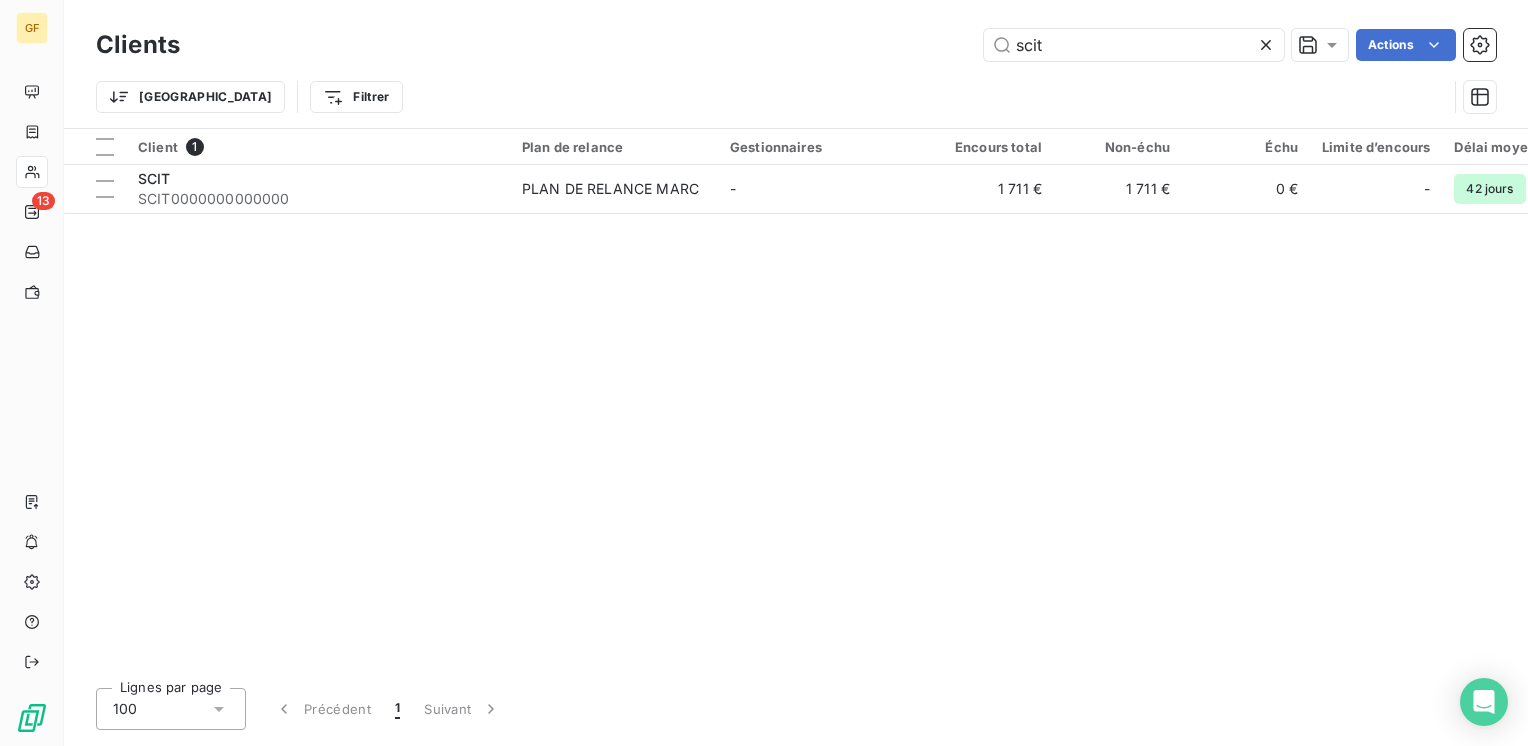 drag, startPoint x: 1050, startPoint y: 49, endPoint x: 653, endPoint y: 82, distance: 398.36917 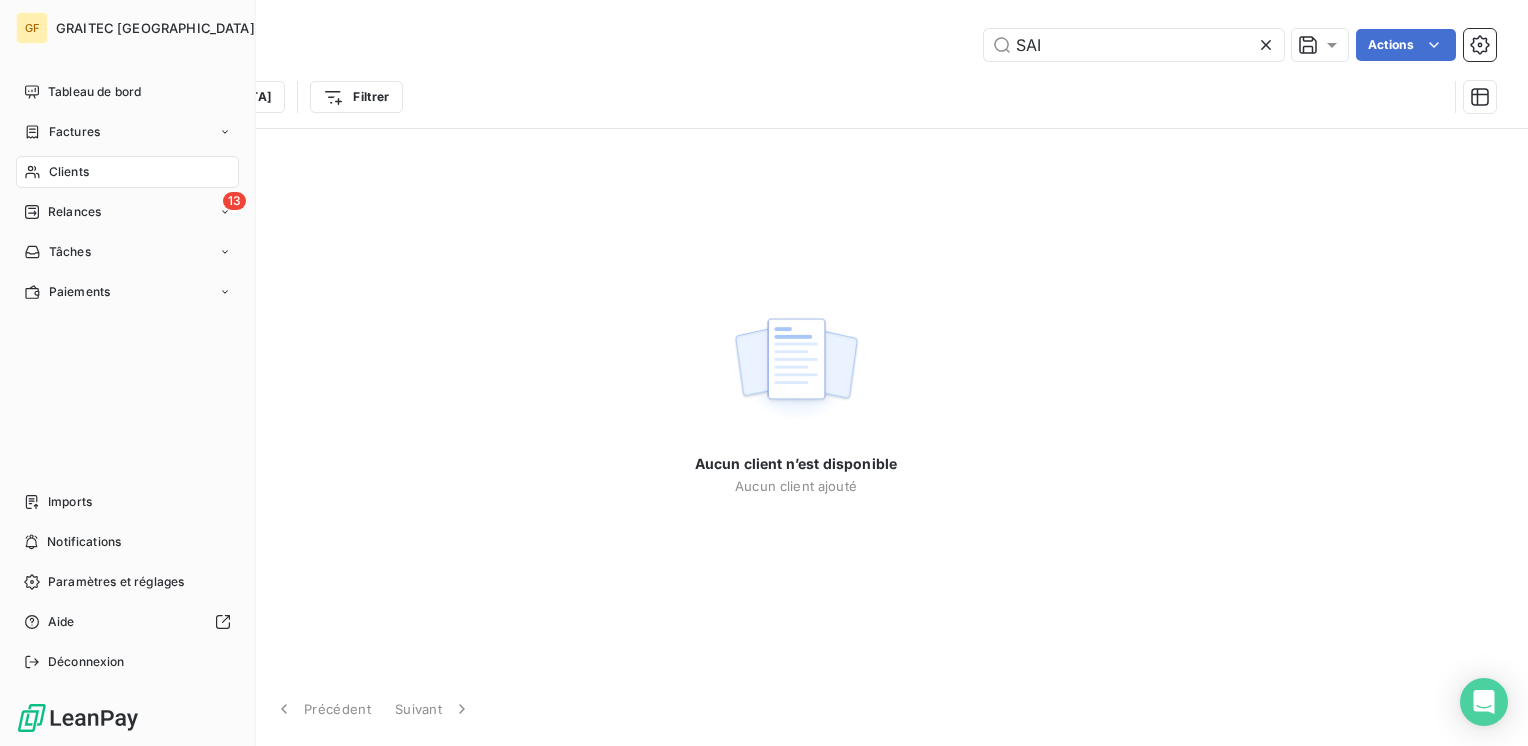 click on "Clients" at bounding box center (69, 172) 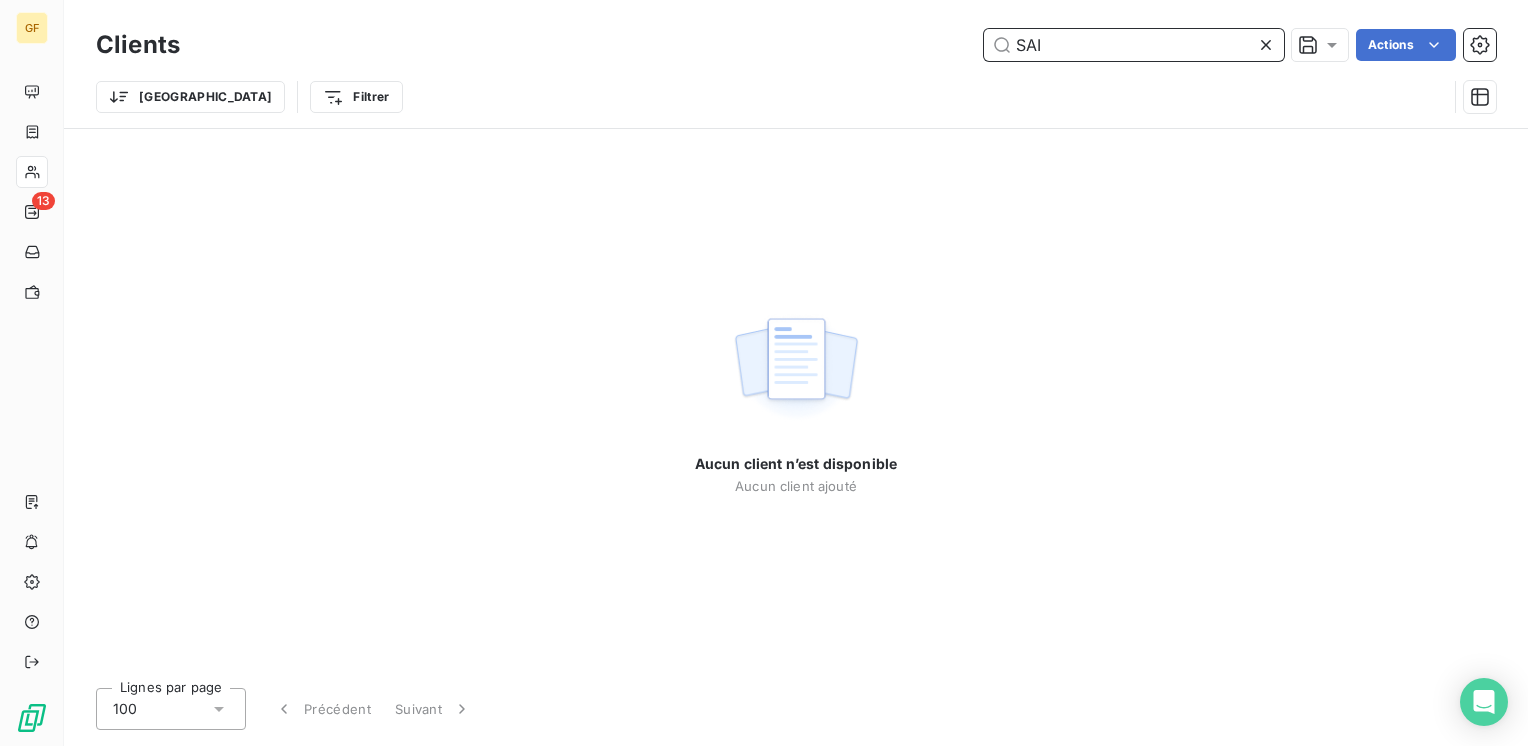 drag, startPoint x: 1120, startPoint y: 46, endPoint x: 929, endPoint y: 61, distance: 191.5881 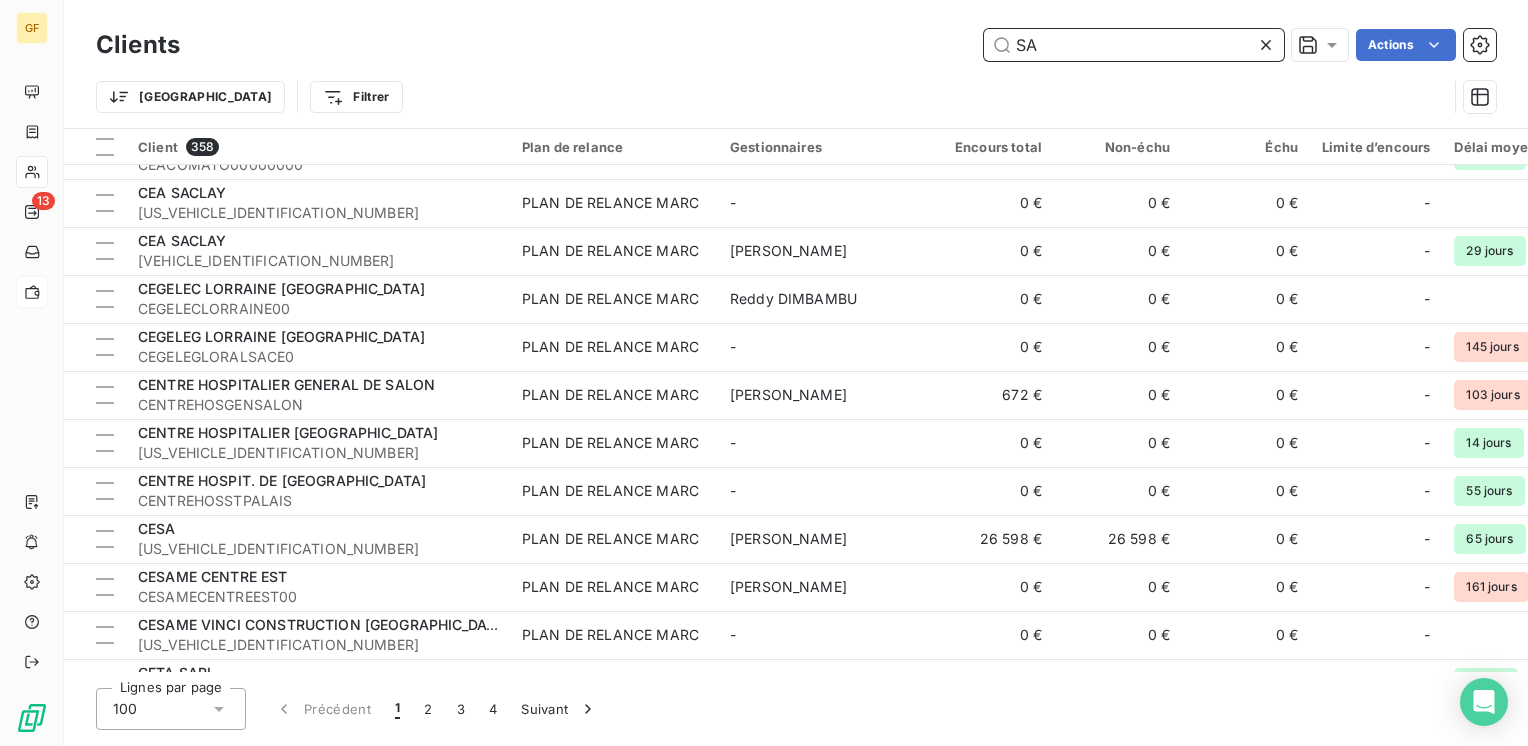 scroll, scrollTop: 2100, scrollLeft: 0, axis: vertical 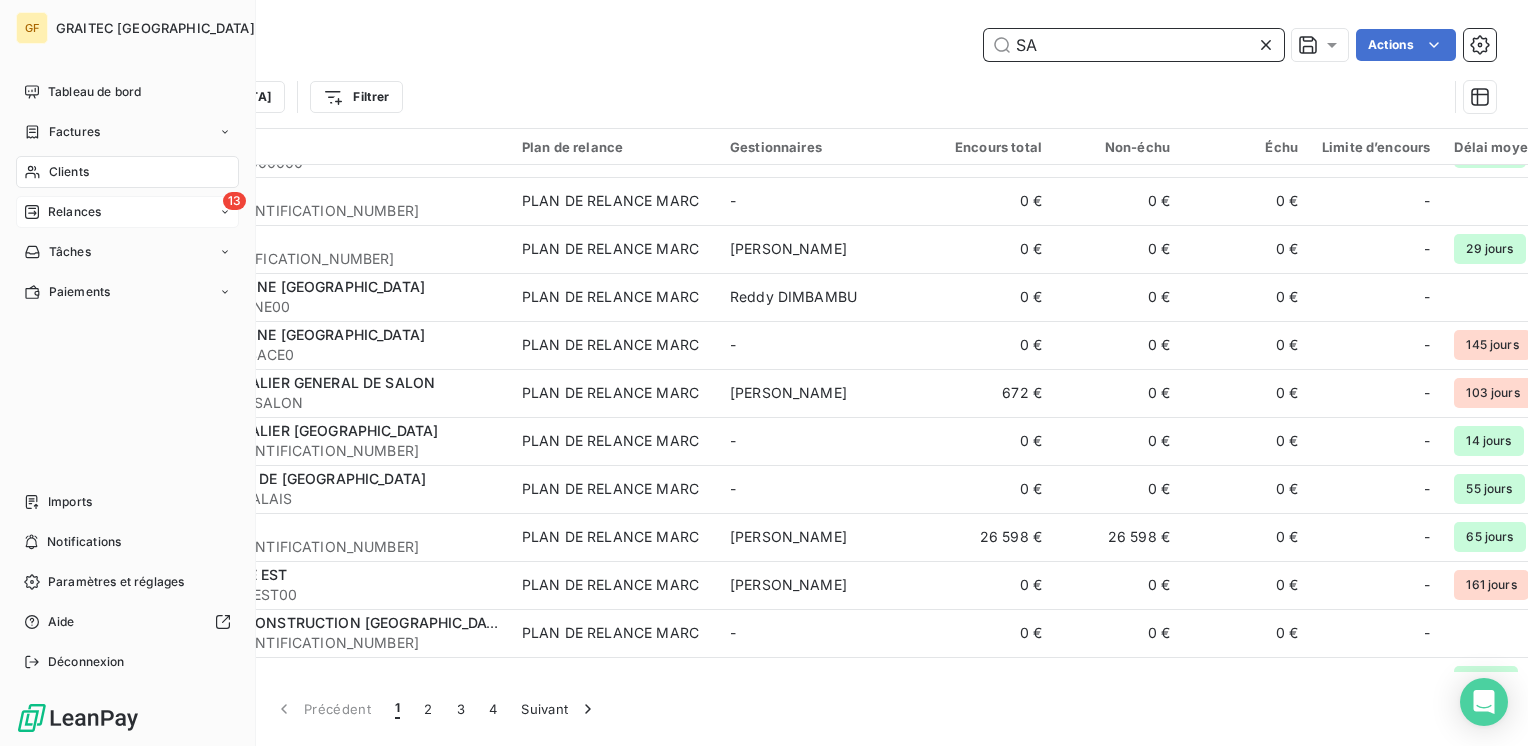 type on "SA" 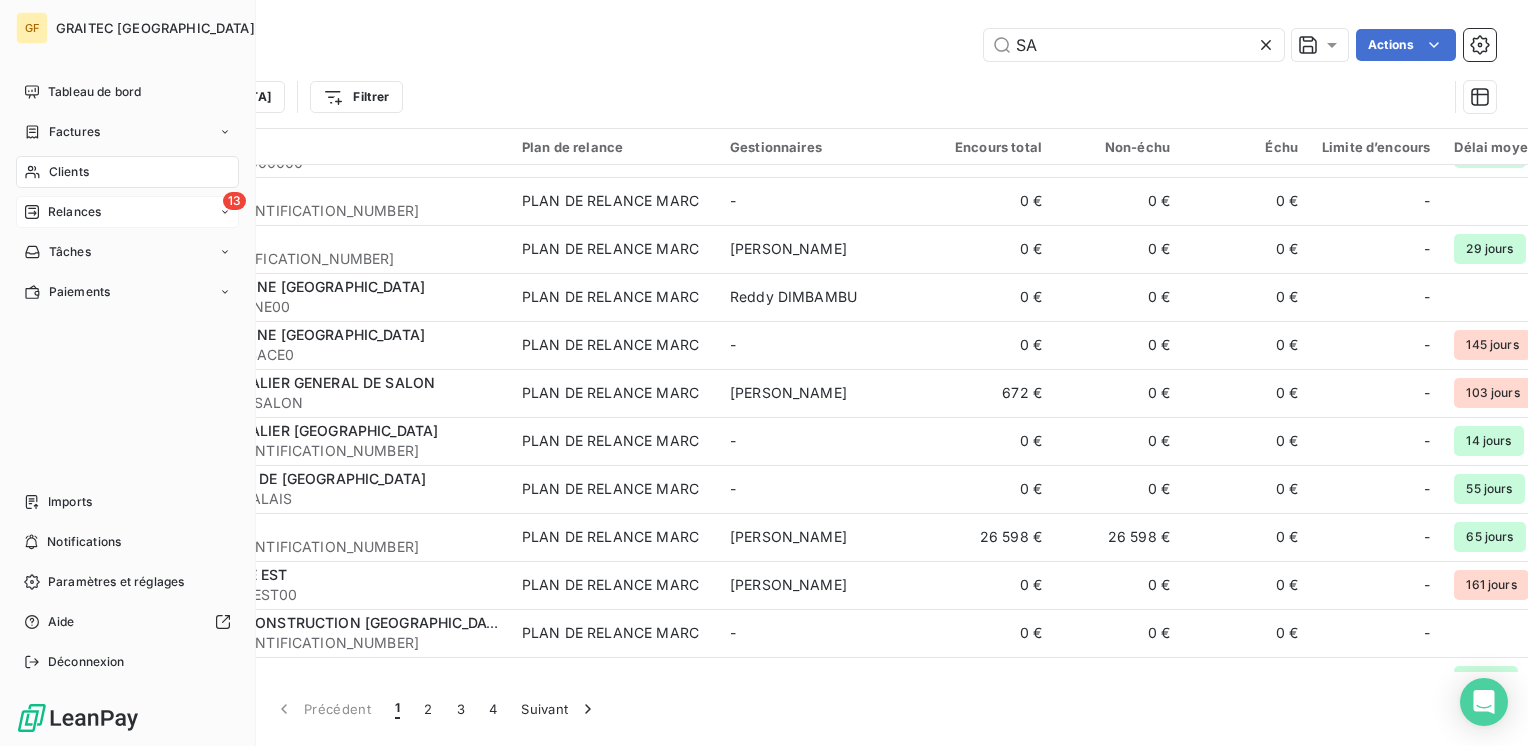 click on "Relances" at bounding box center [74, 212] 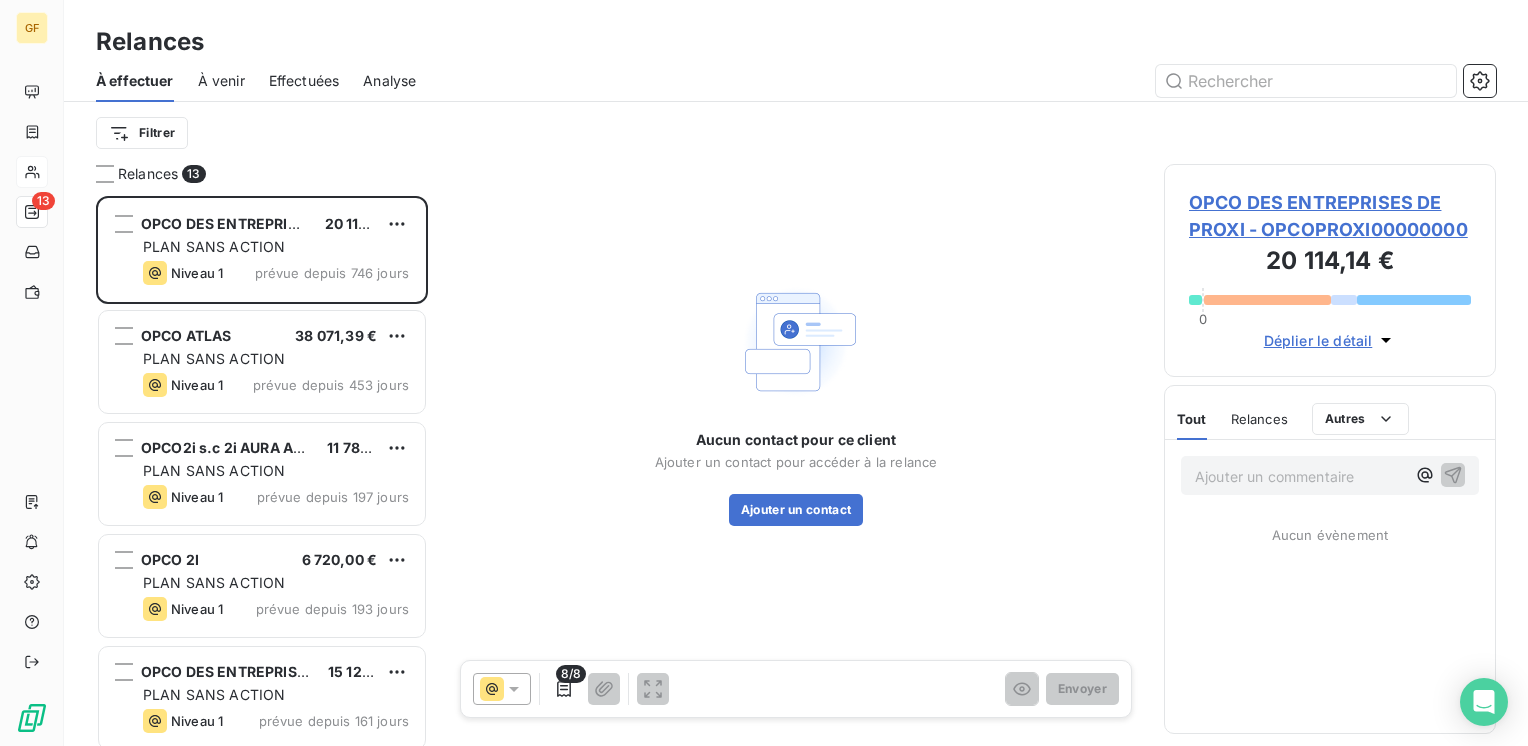 scroll, scrollTop: 16, scrollLeft: 16, axis: both 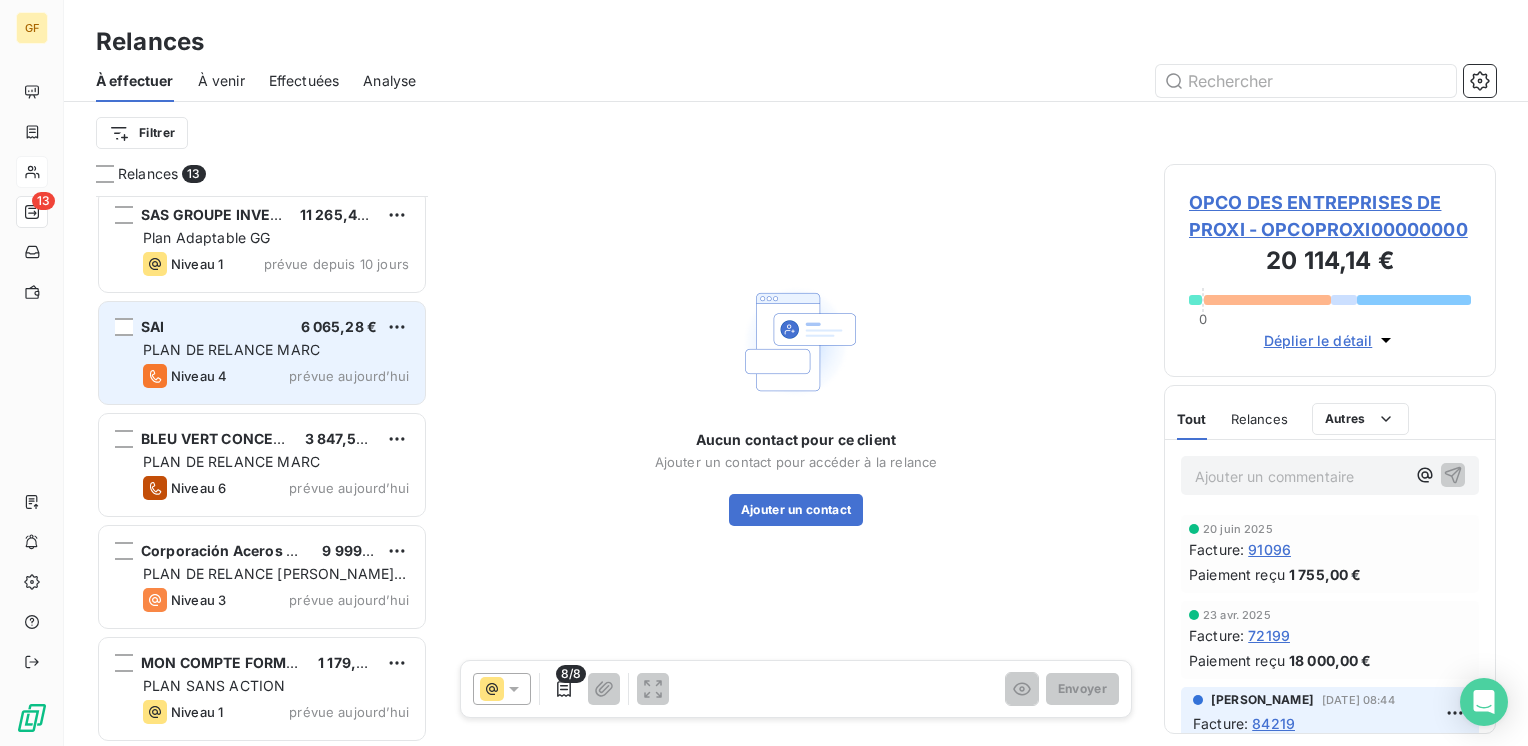 click on "PLAN DE RELANCE MARC" at bounding box center [231, 349] 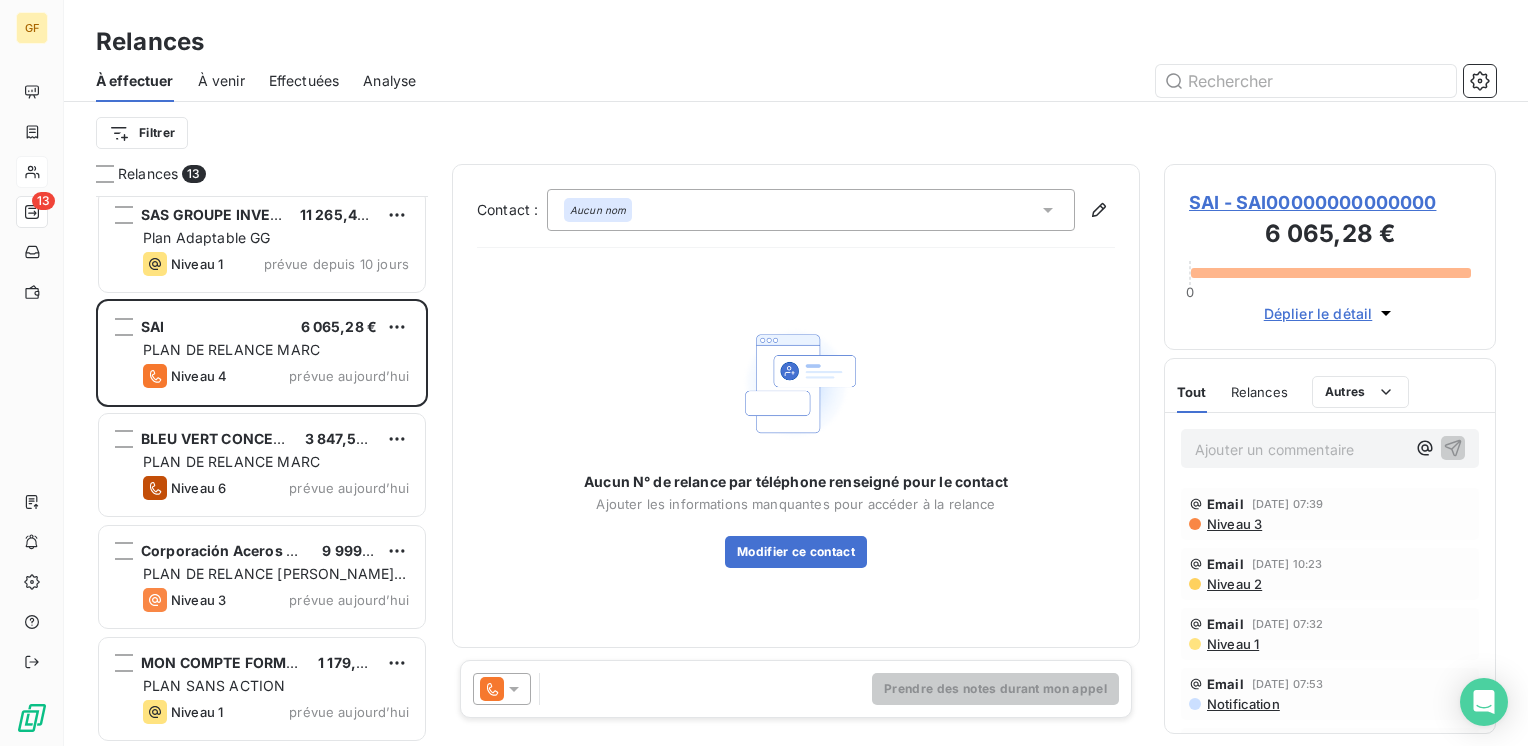 click on "SAI - SAI00000000000000" at bounding box center (1330, 202) 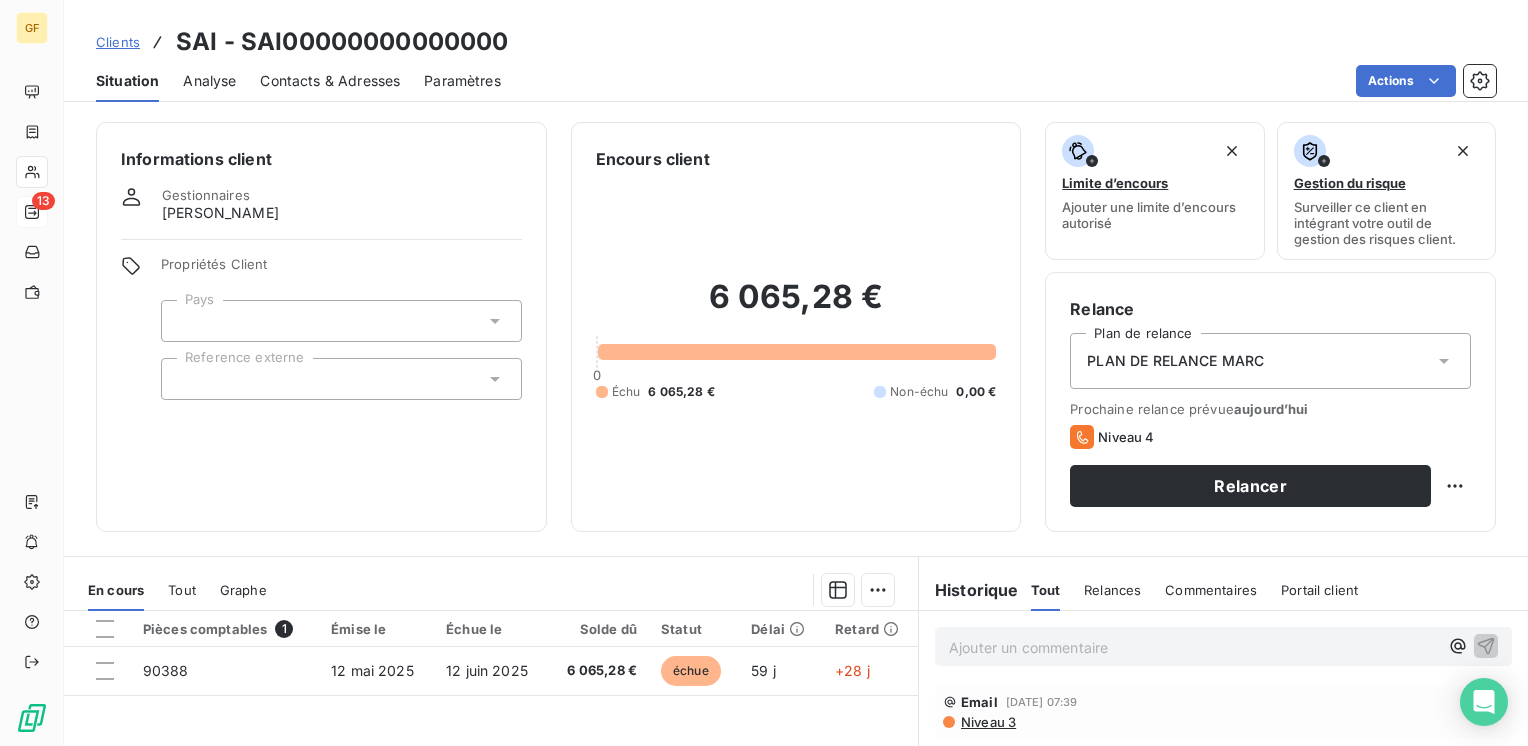 click on "Contacts & Adresses" at bounding box center (330, 81) 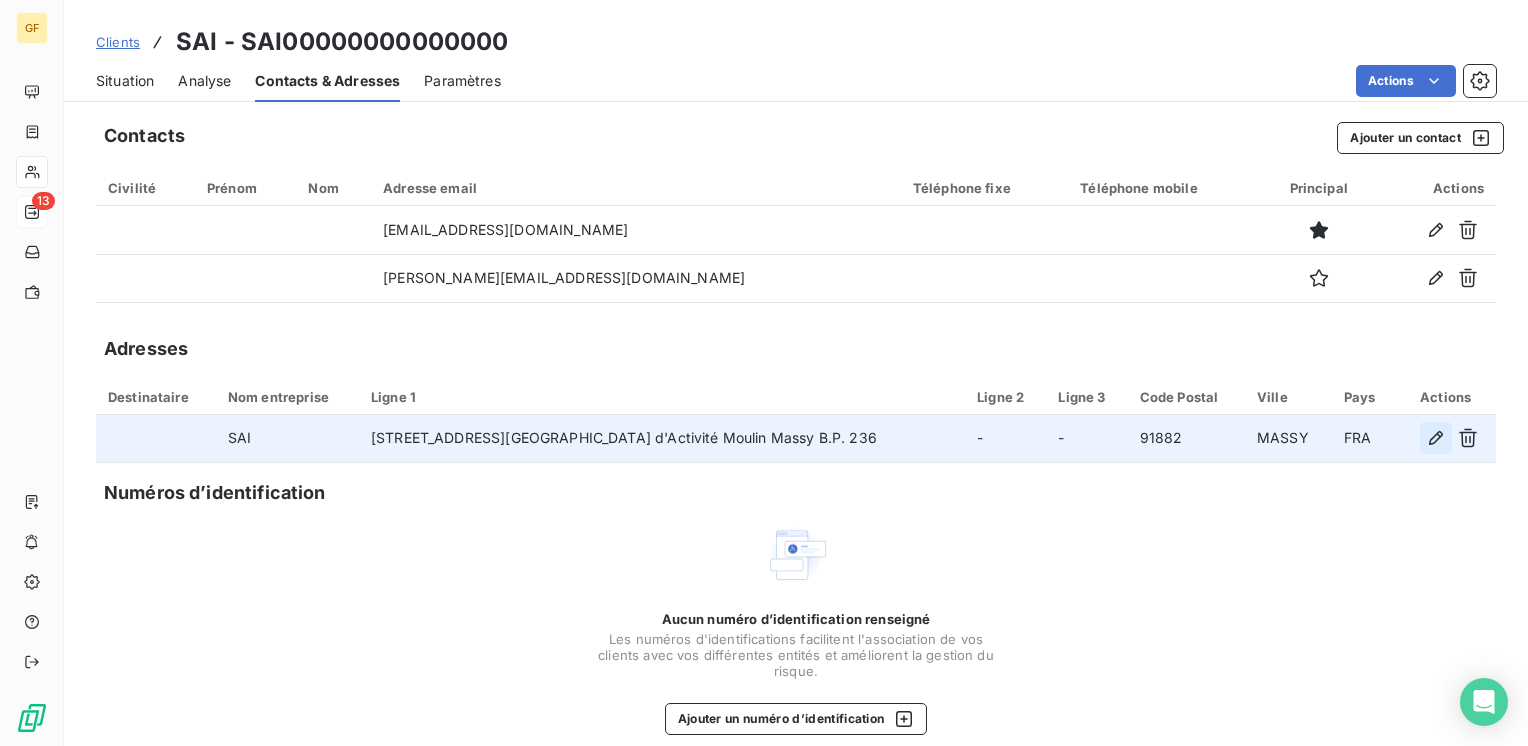 click 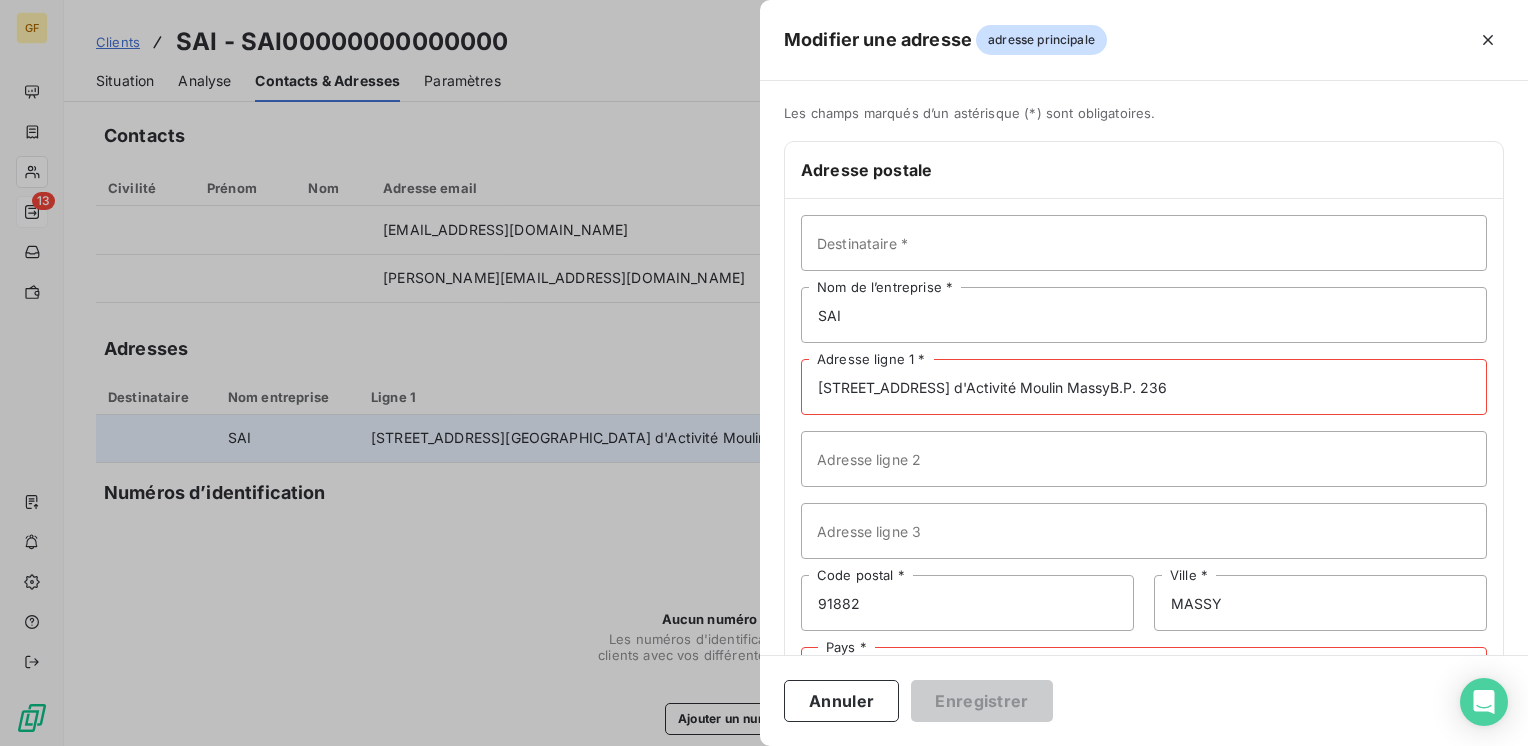 click on "[STREET_ADDRESS] d'Activité Moulin MassyB.P. 236" at bounding box center (1144, 387) 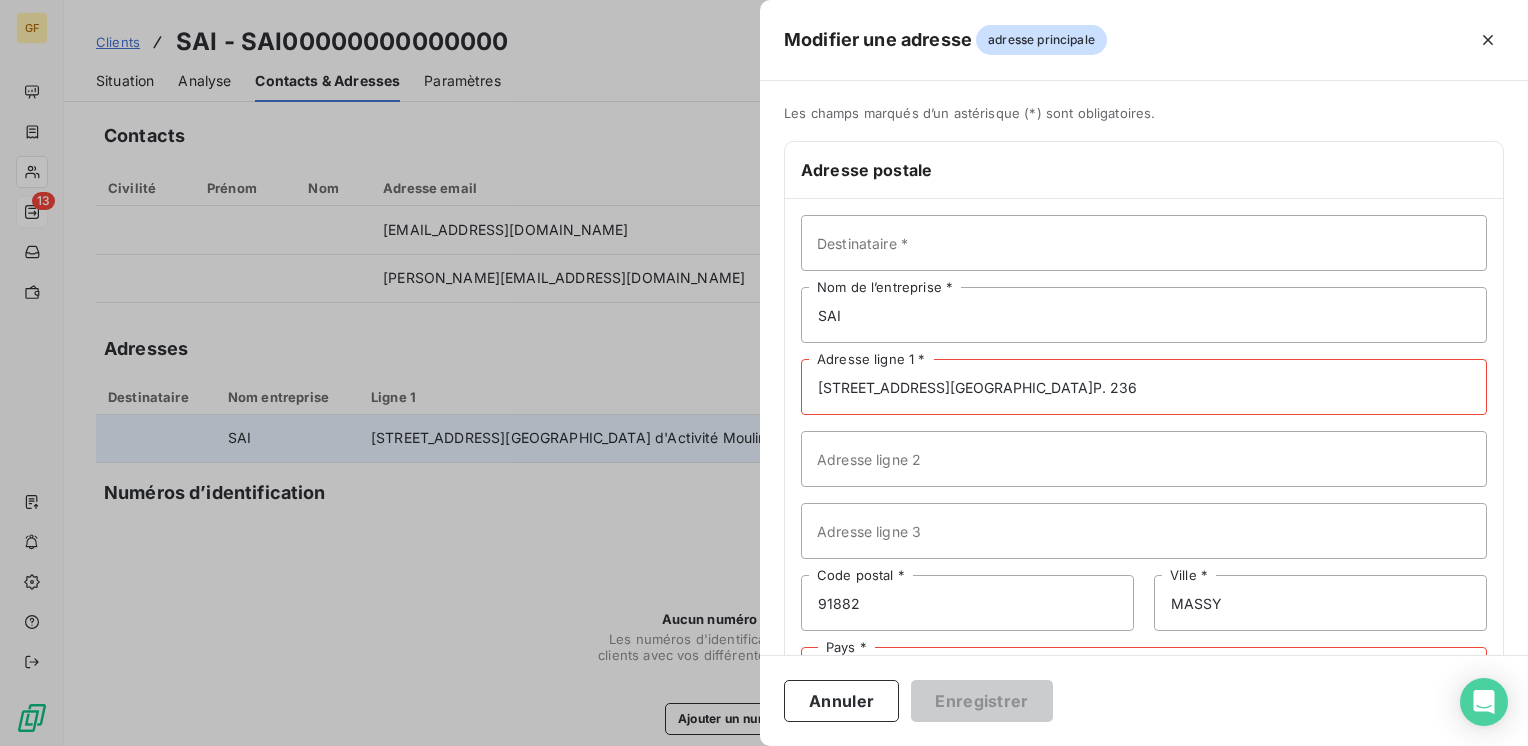 drag, startPoint x: 1106, startPoint y: 386, endPoint x: 959, endPoint y: 389, distance: 147.03061 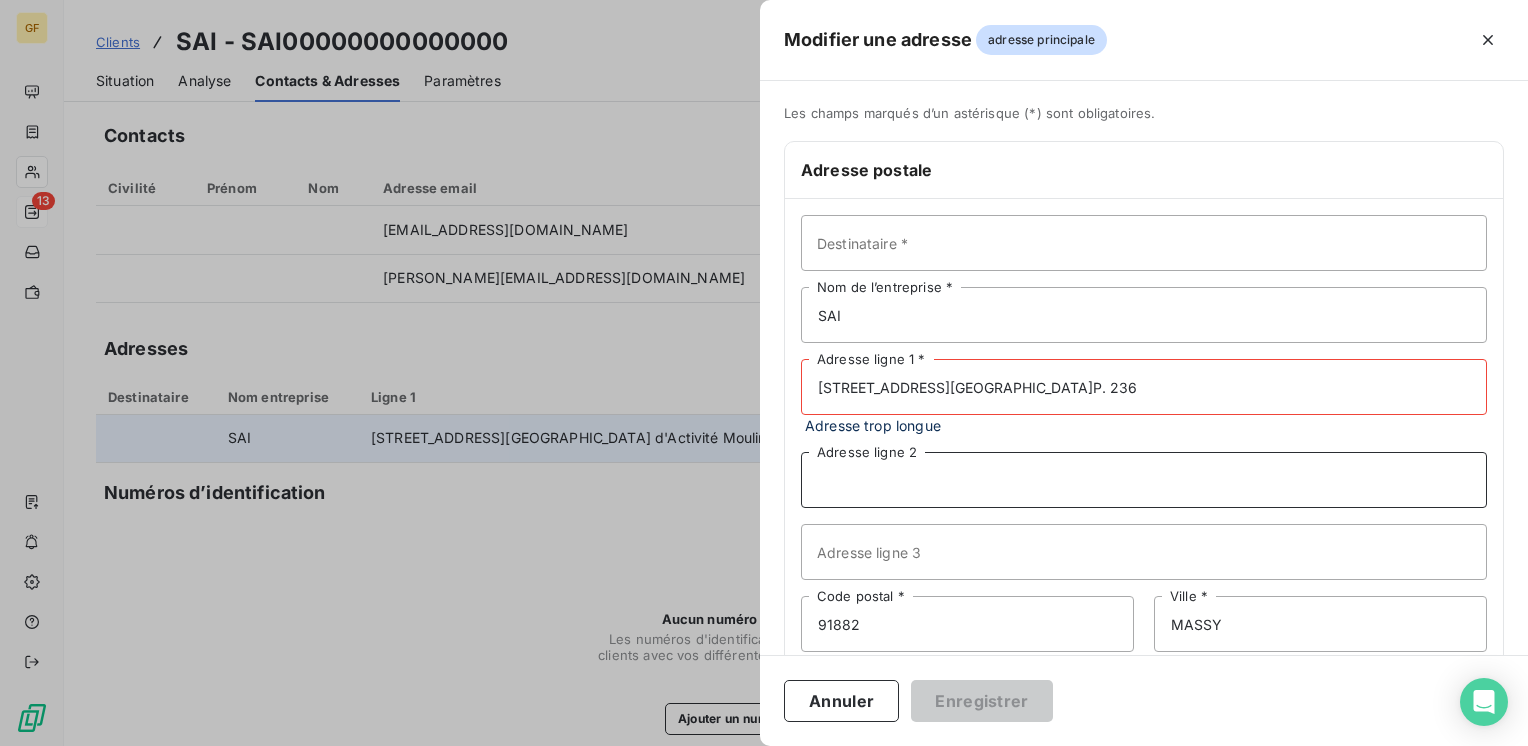 click on "Adresse ligne 2" at bounding box center (1144, 480) 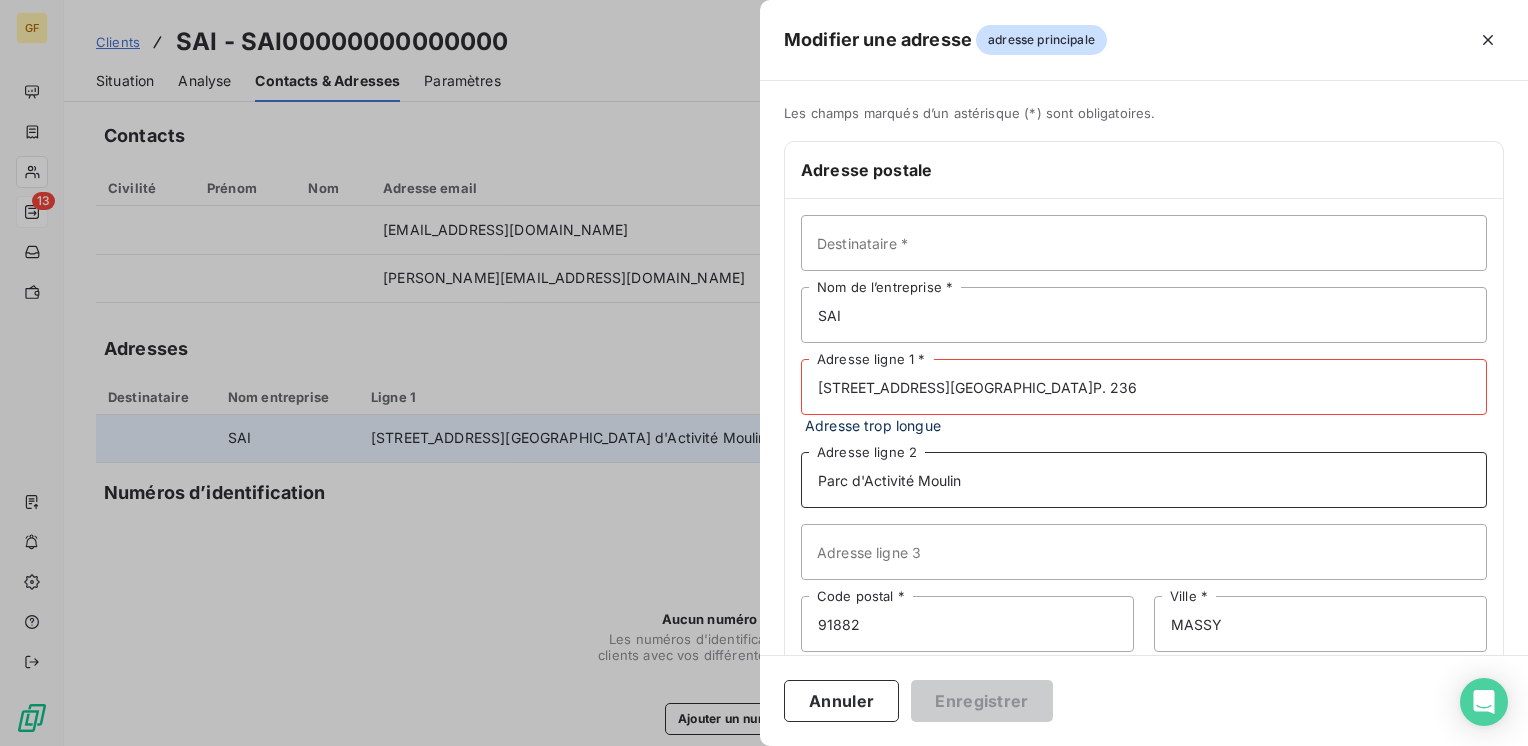 type on "Parc d'Activité Moulin" 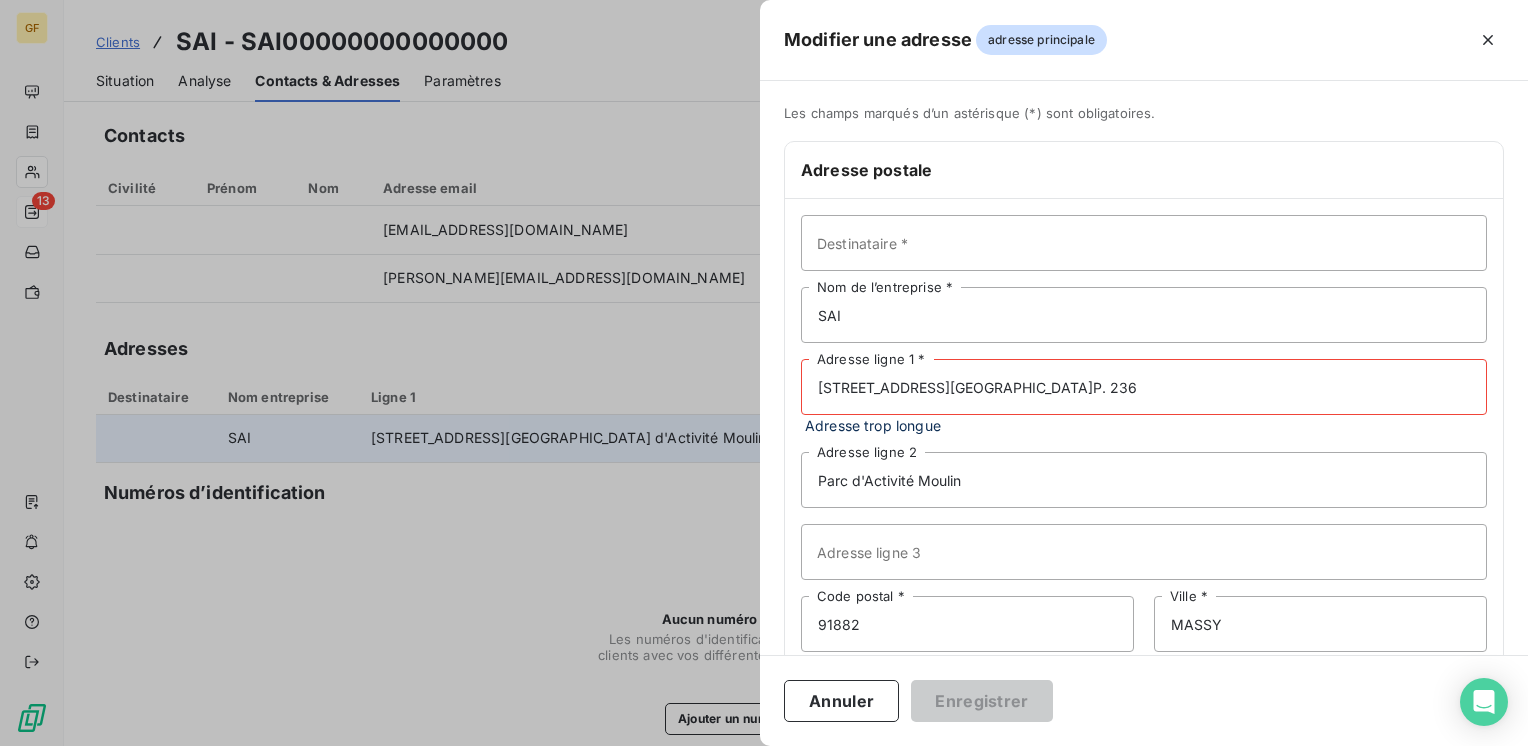 drag, startPoint x: 1236, startPoint y: 384, endPoint x: 956, endPoint y: 389, distance: 280.04465 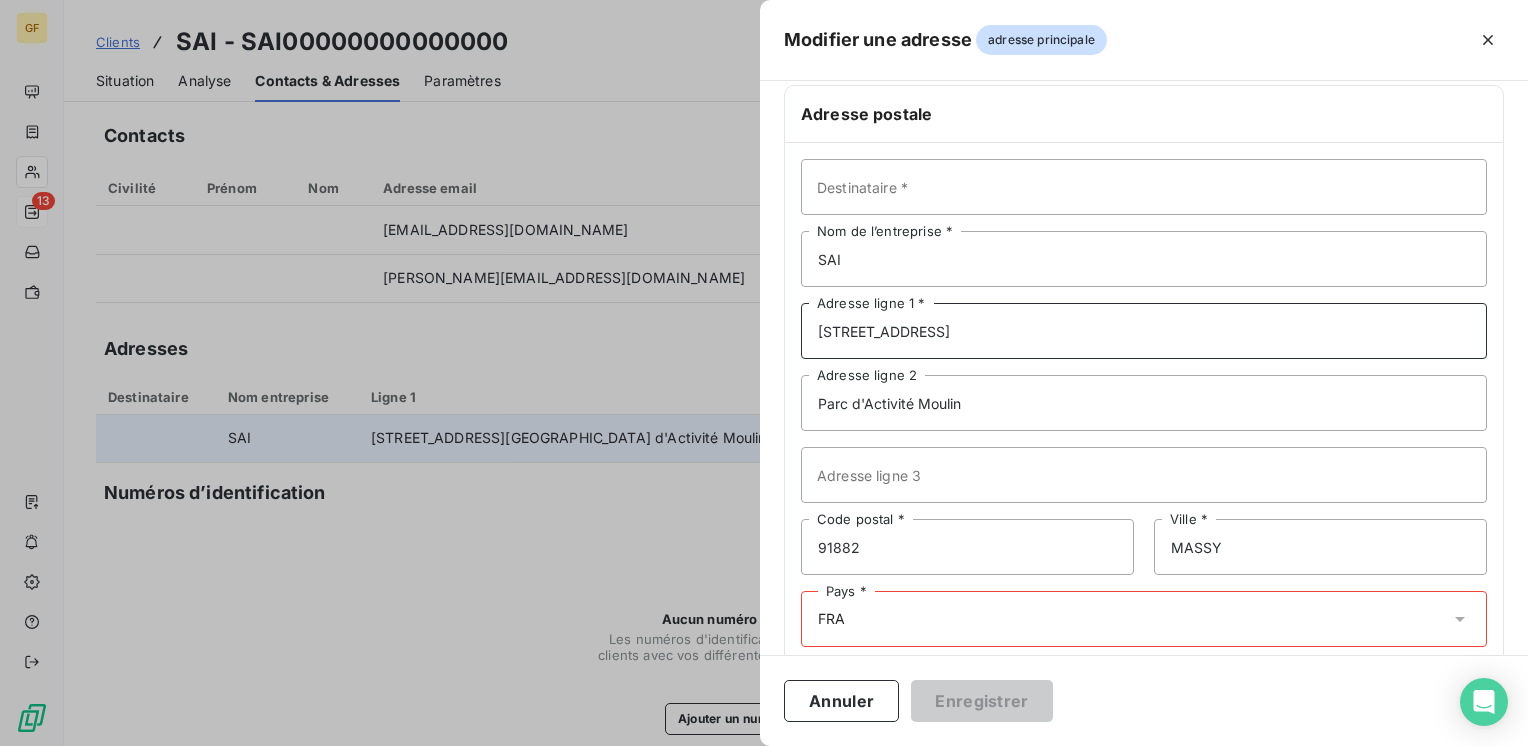 scroll, scrollTop: 87, scrollLeft: 0, axis: vertical 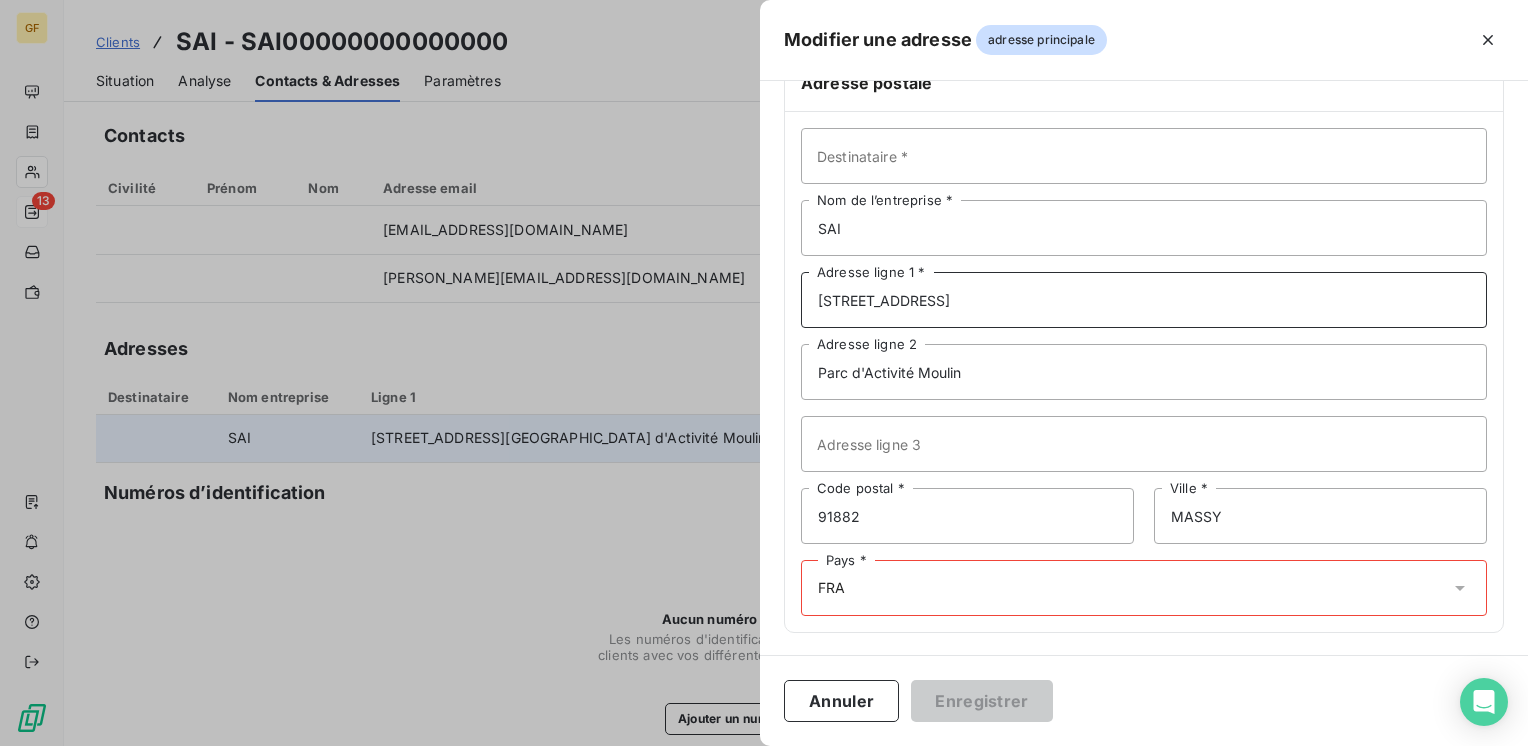 type on "[STREET_ADDRESS]" 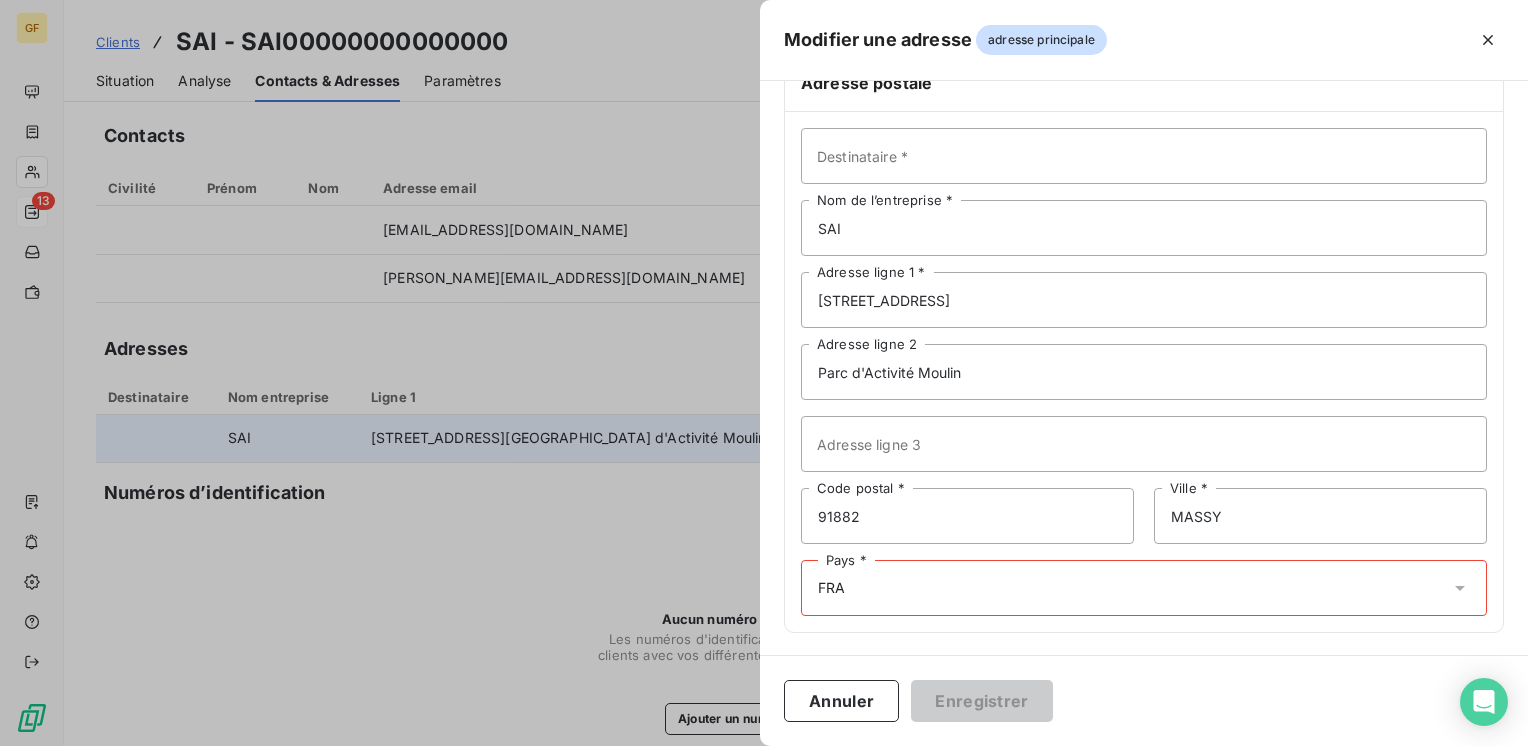 click on "Pays * FRA" at bounding box center (1144, 588) 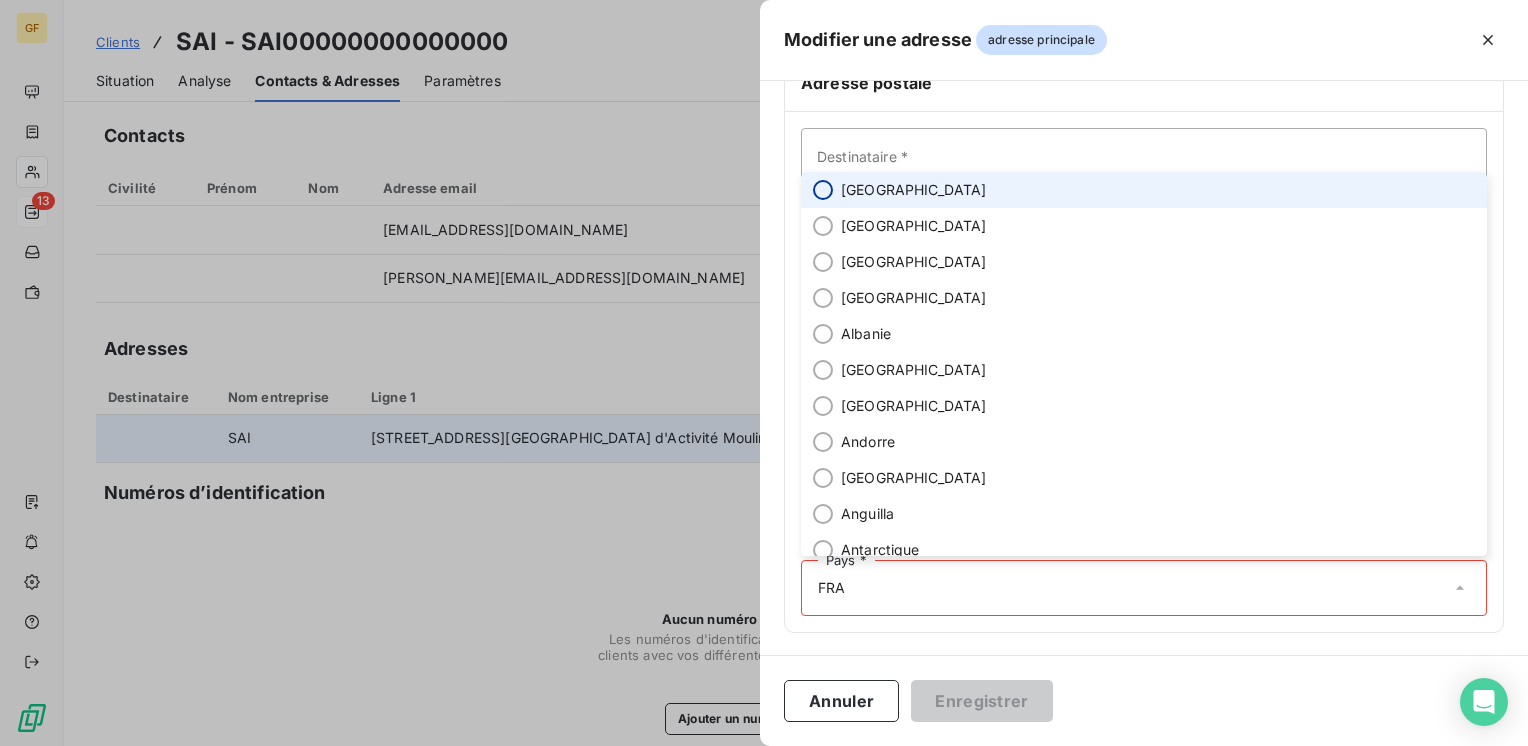 click at bounding box center [823, 190] 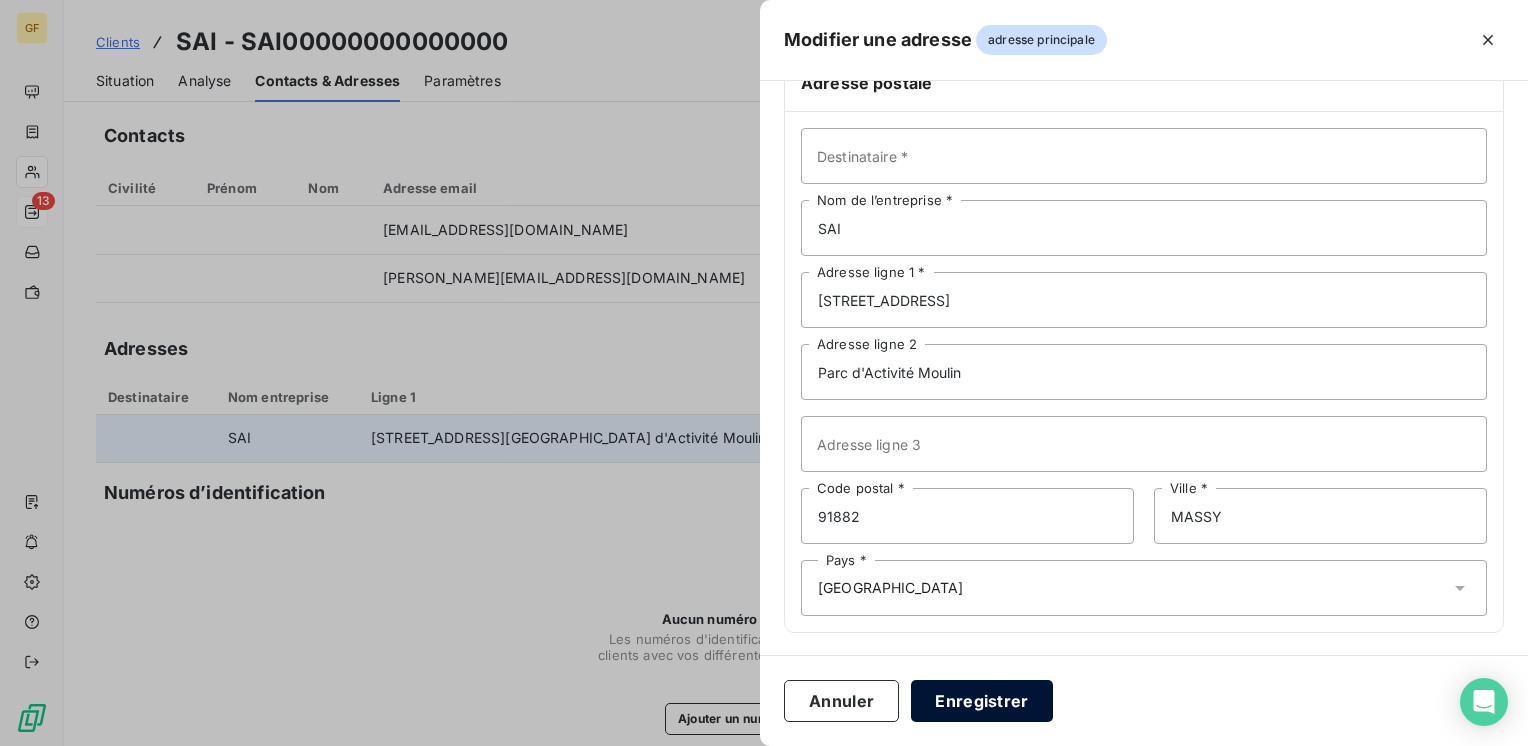 click on "Enregistrer" at bounding box center [982, 701] 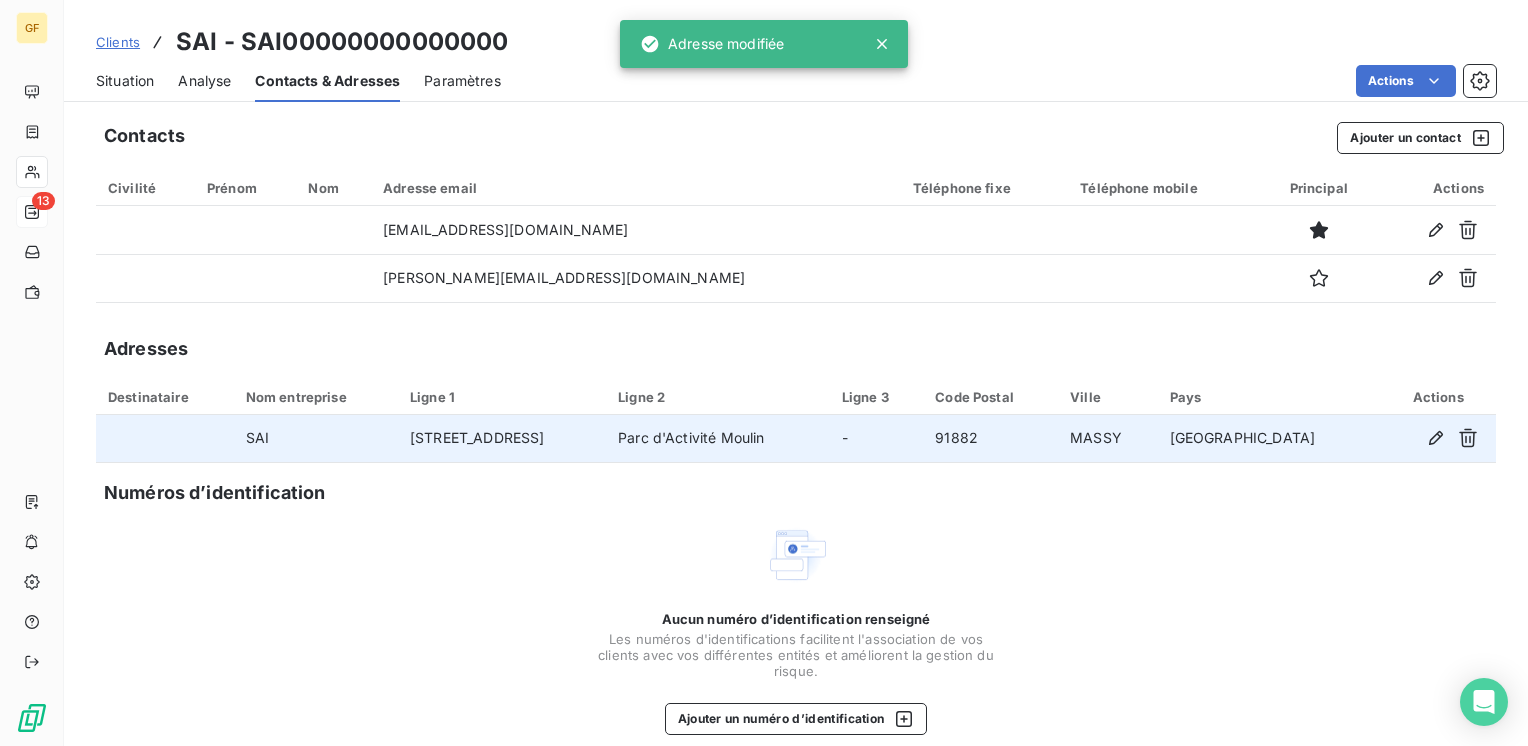 click on "Situation" at bounding box center (125, 81) 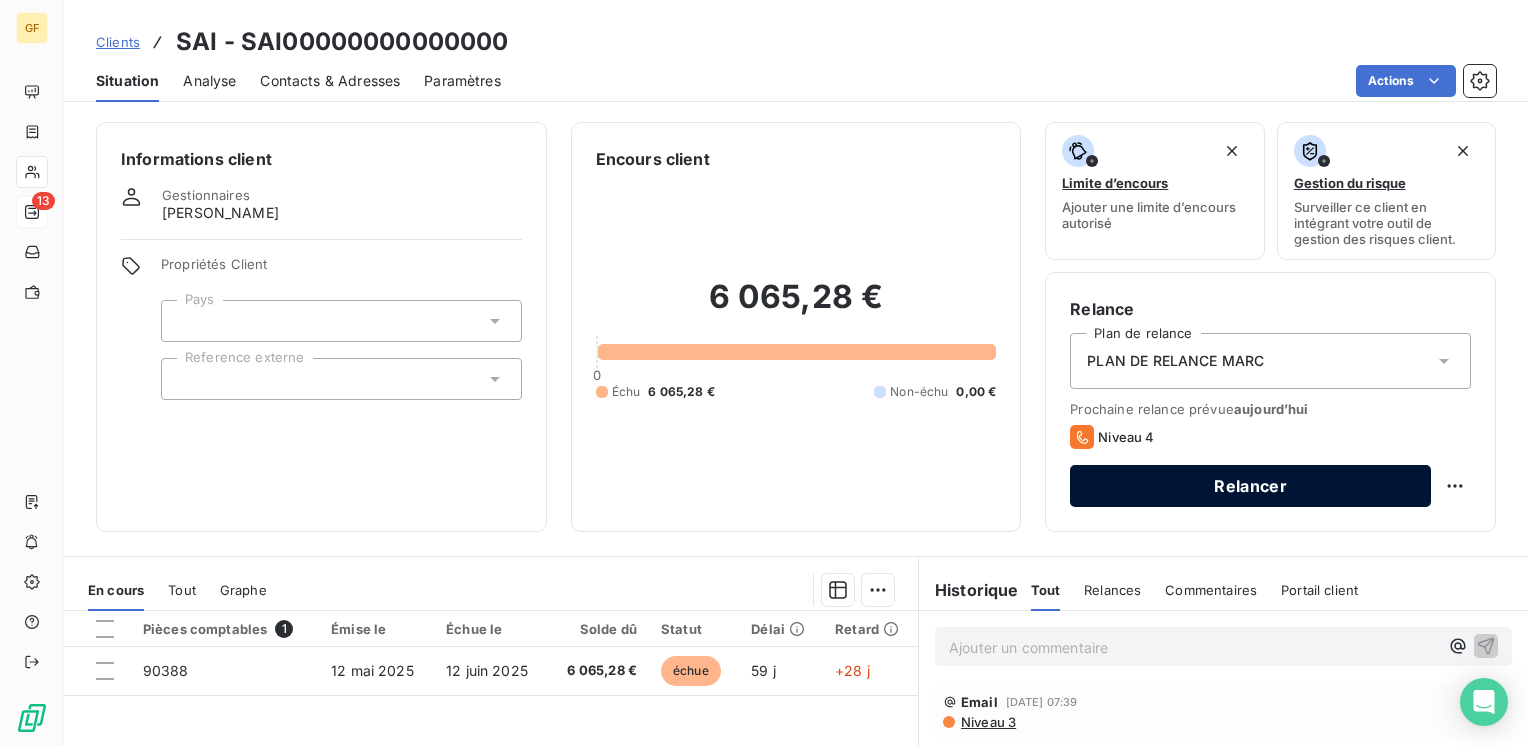 click on "Relancer" at bounding box center [1250, 486] 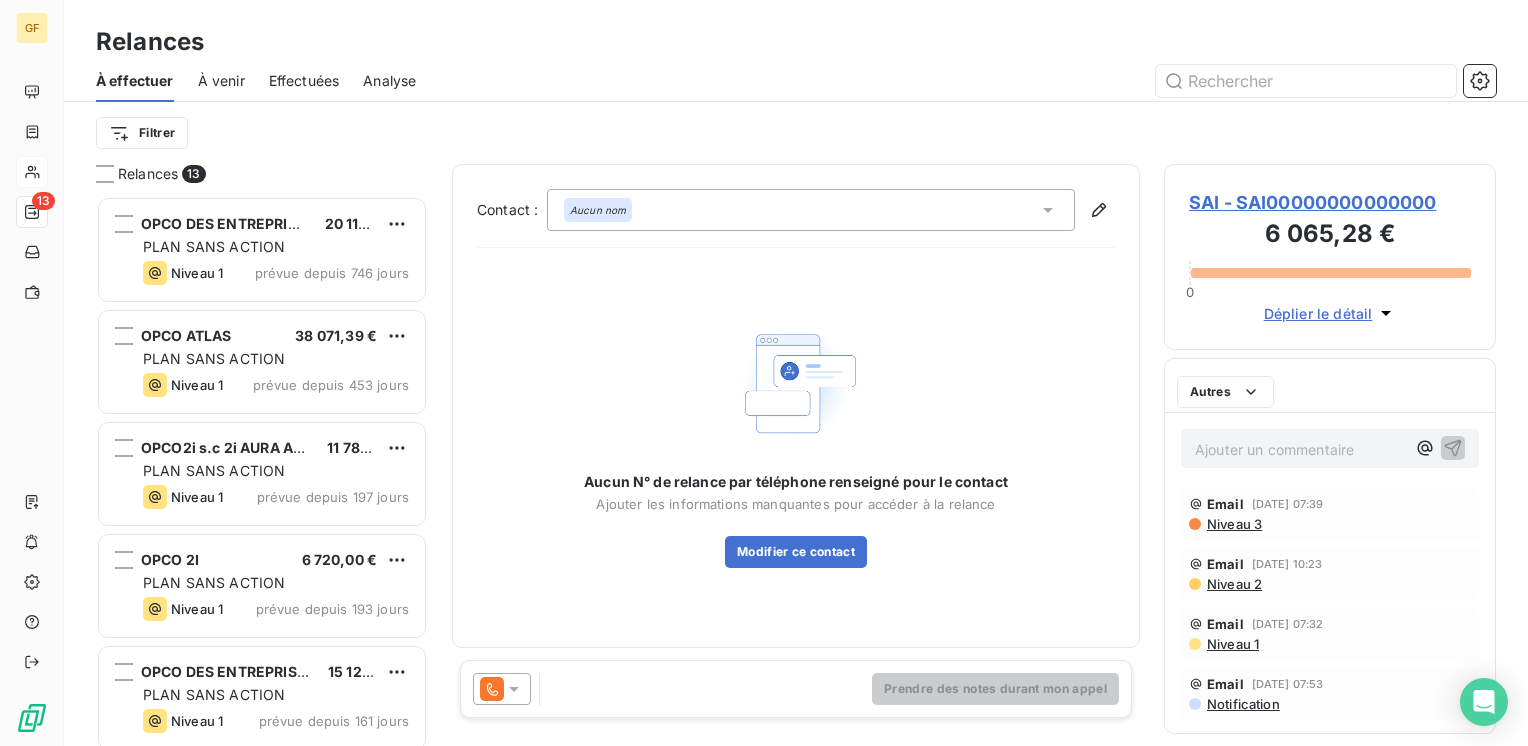 scroll, scrollTop: 16, scrollLeft: 16, axis: both 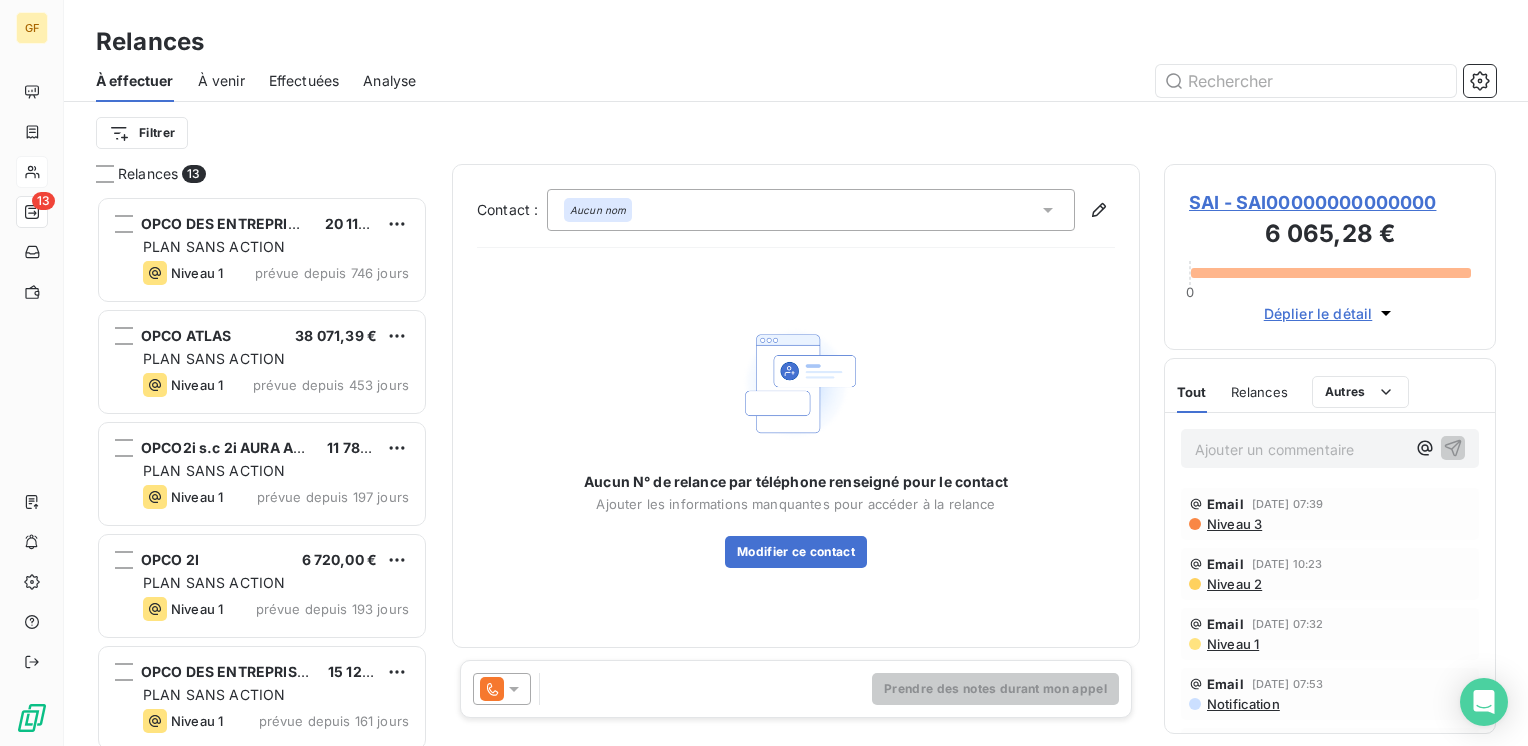 click 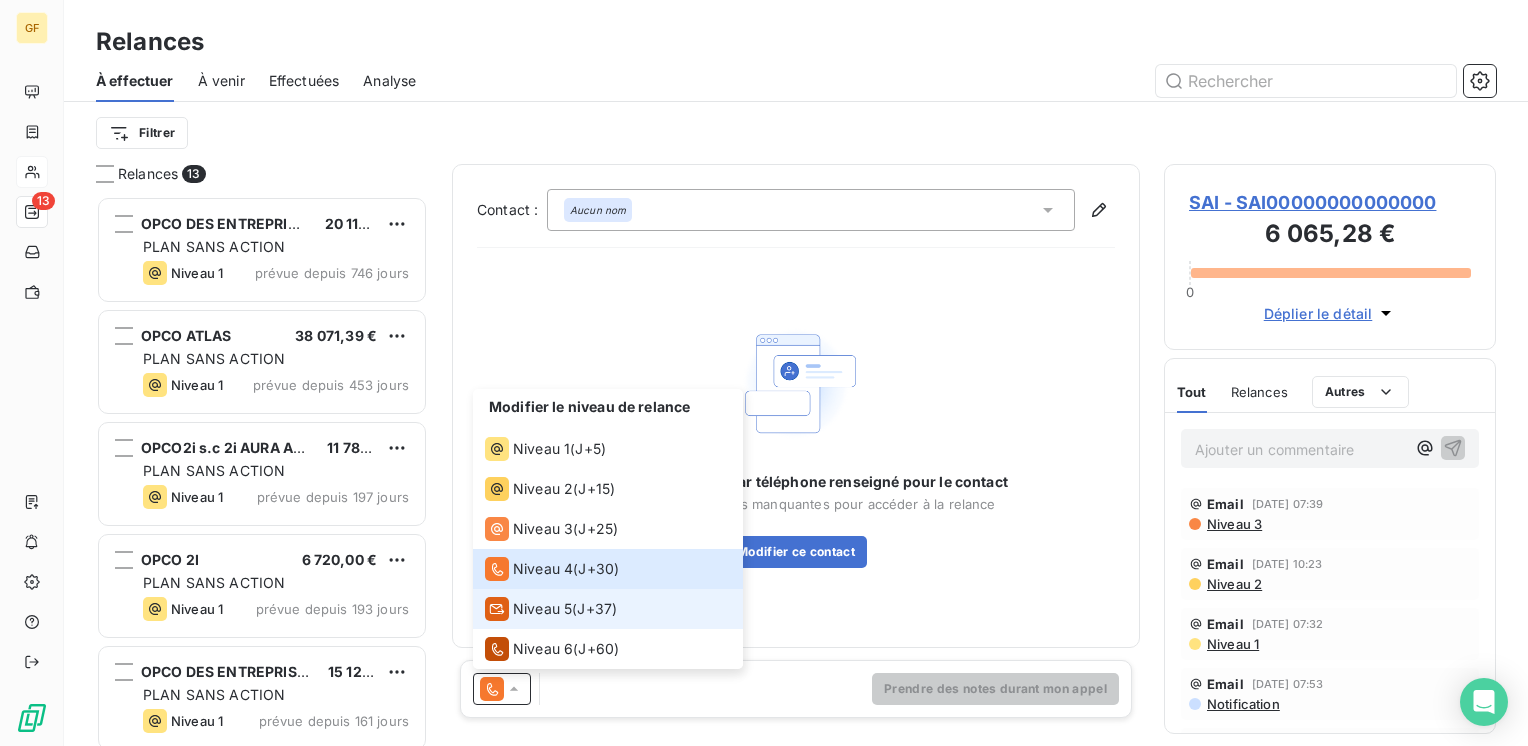 click on "Niveau 5" at bounding box center [542, 609] 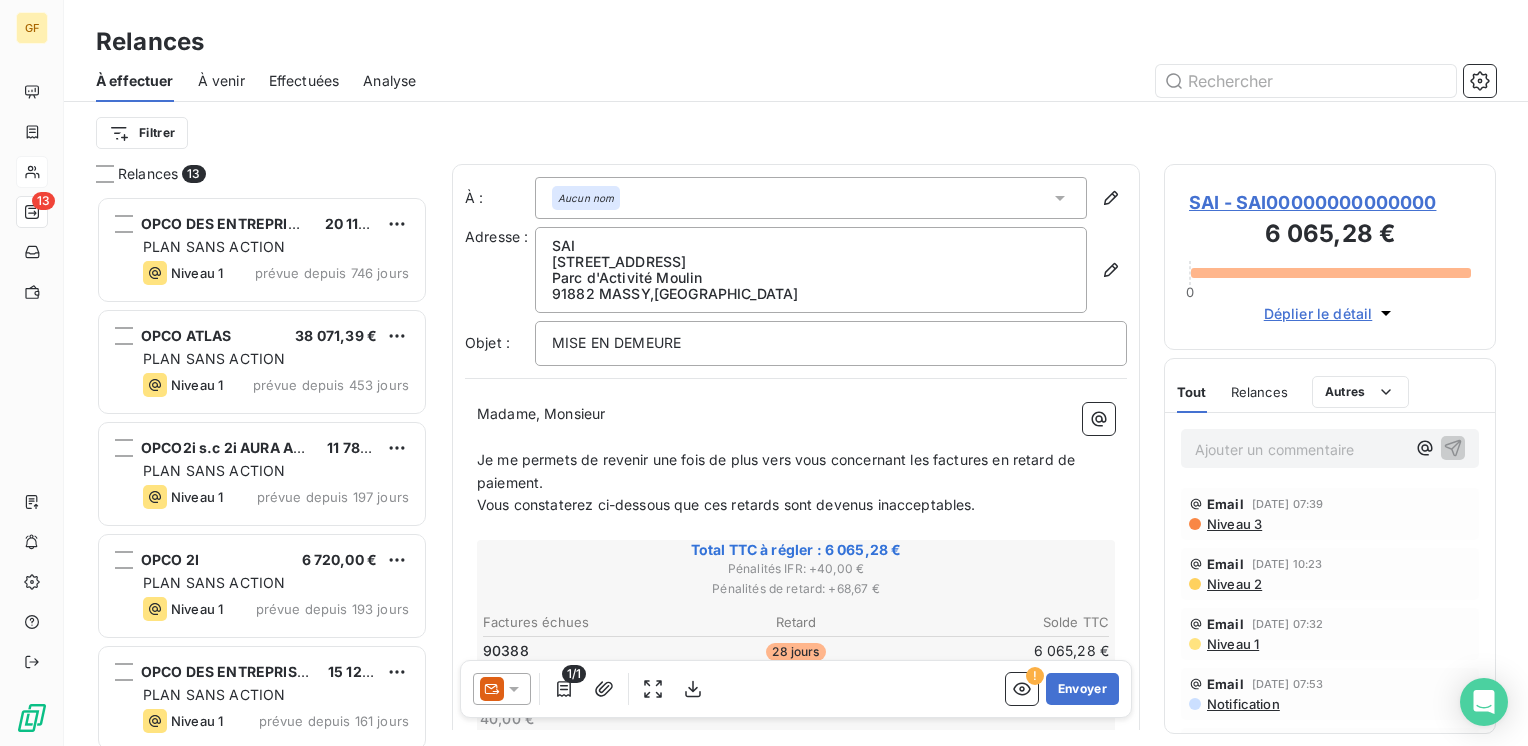 click on "Objet :" at bounding box center [487, 342] 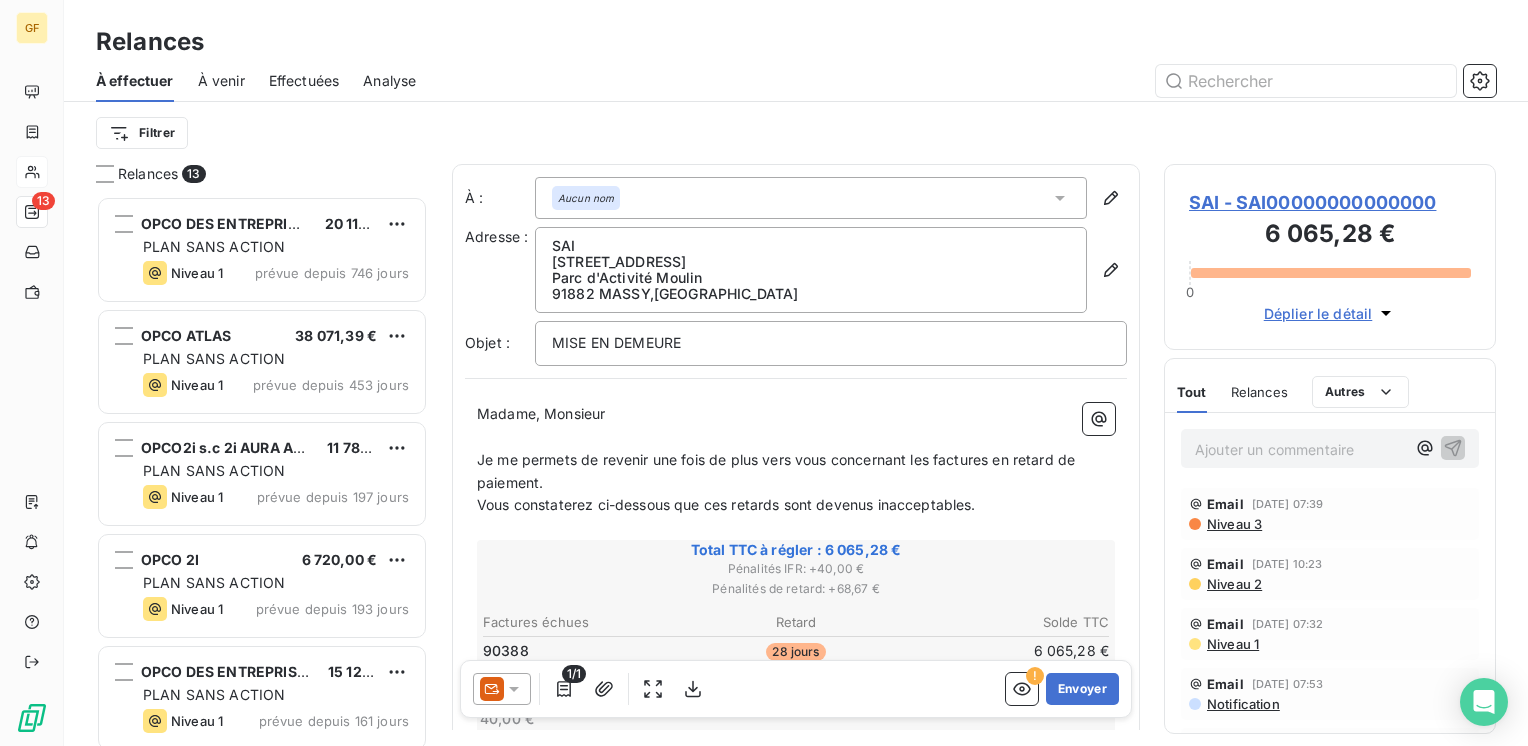 click on "SAI - SAI00000000000000" at bounding box center (1330, 202) 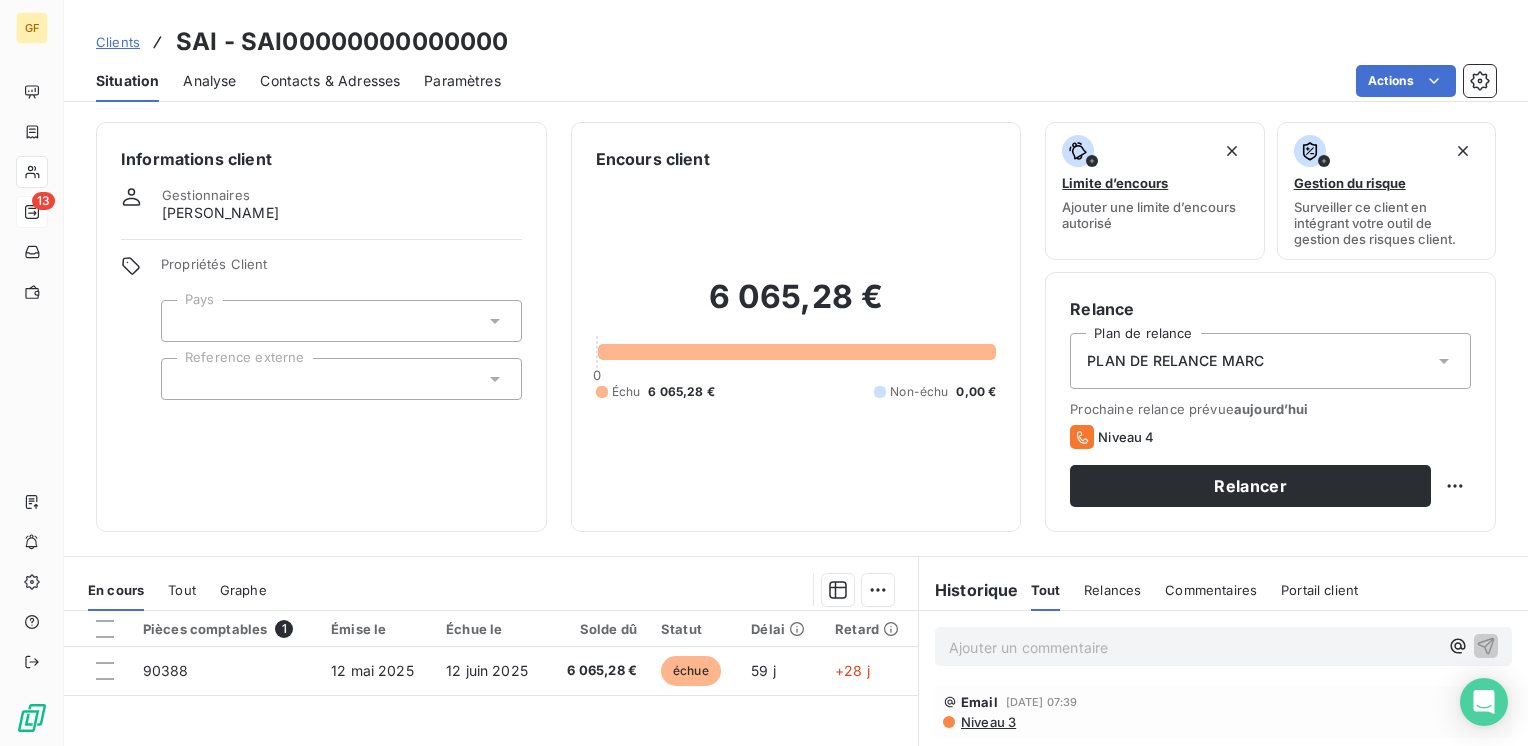 click on "Contacts & Adresses" at bounding box center [330, 81] 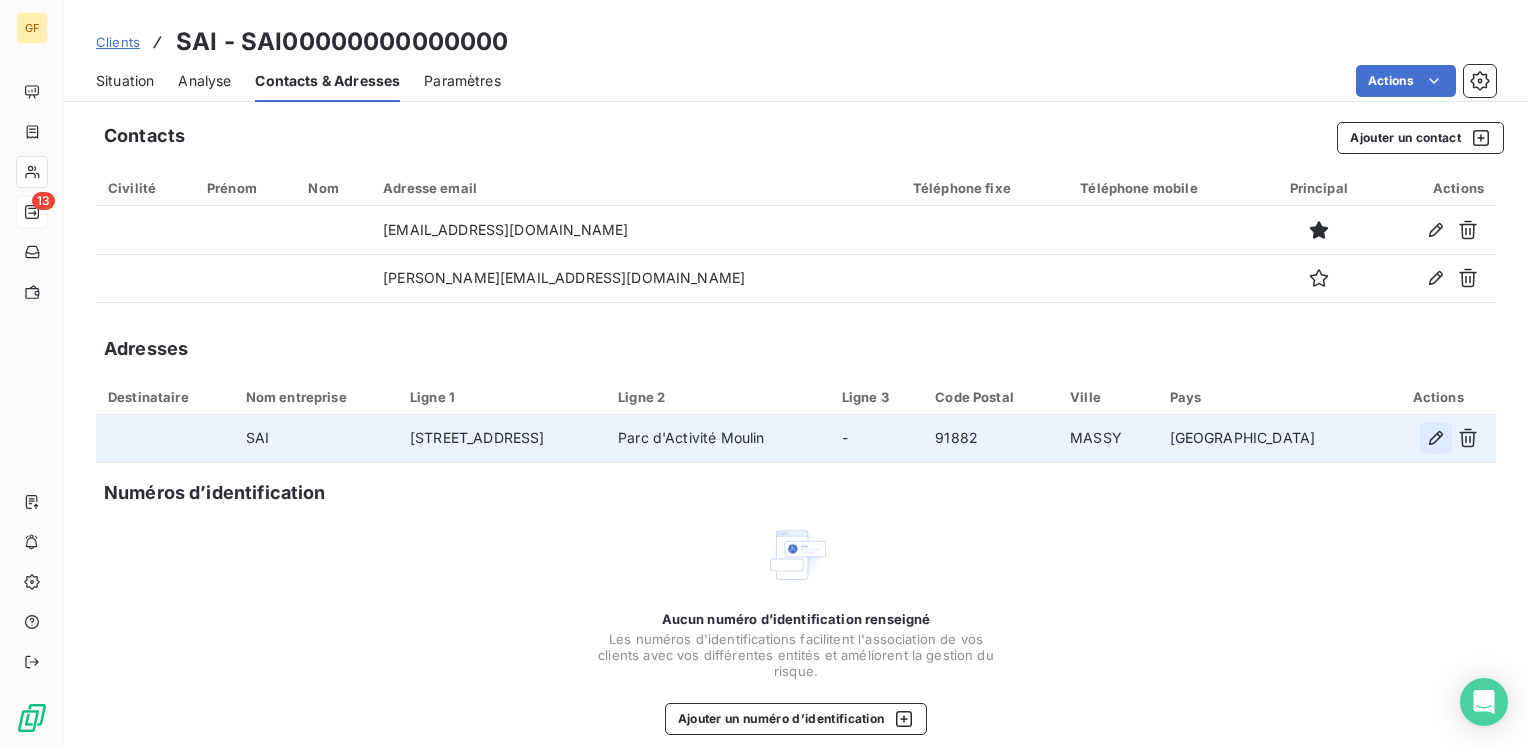 click 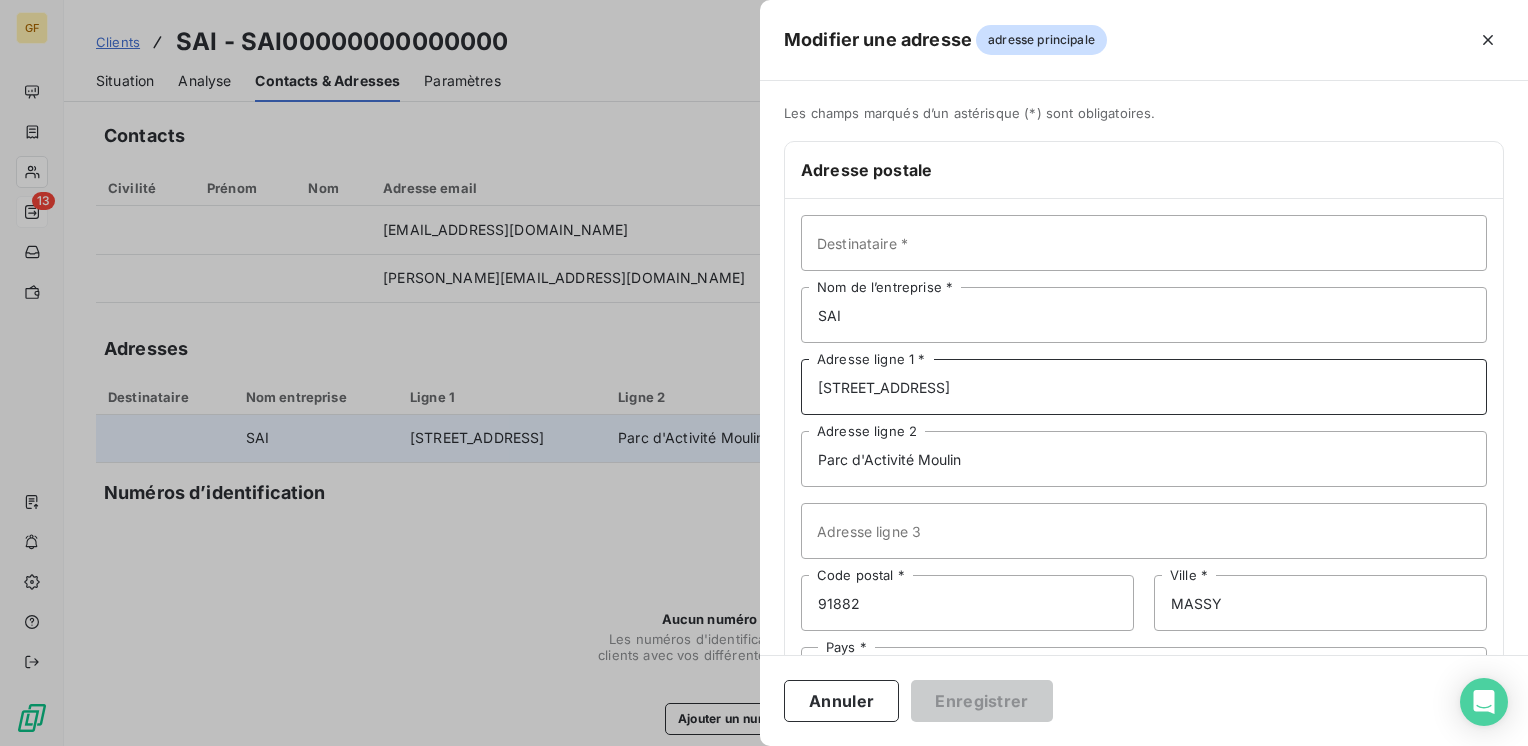 drag, startPoint x: 972, startPoint y: 389, endPoint x: 724, endPoint y: 405, distance: 248.5156 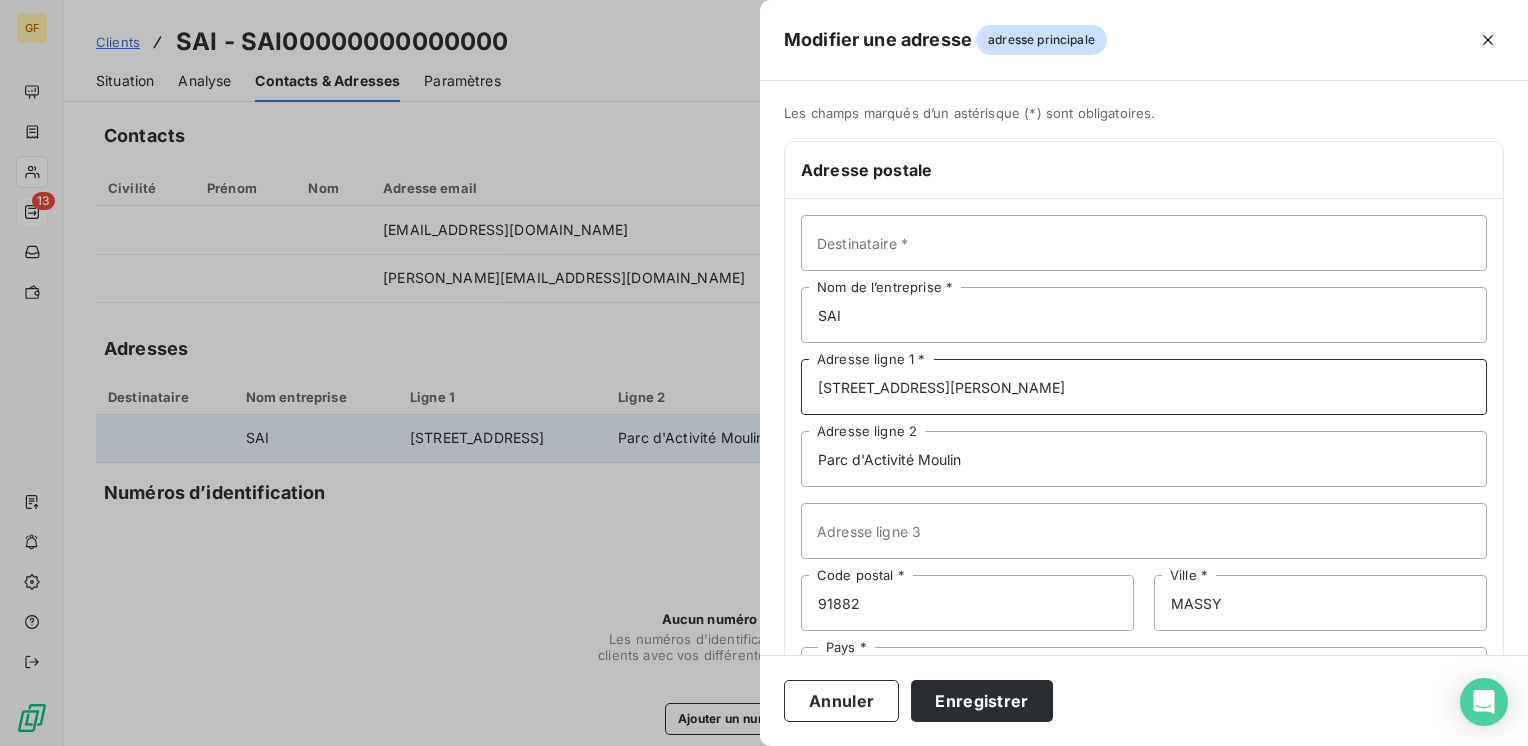 type on "[STREET_ADDRESS][PERSON_NAME]" 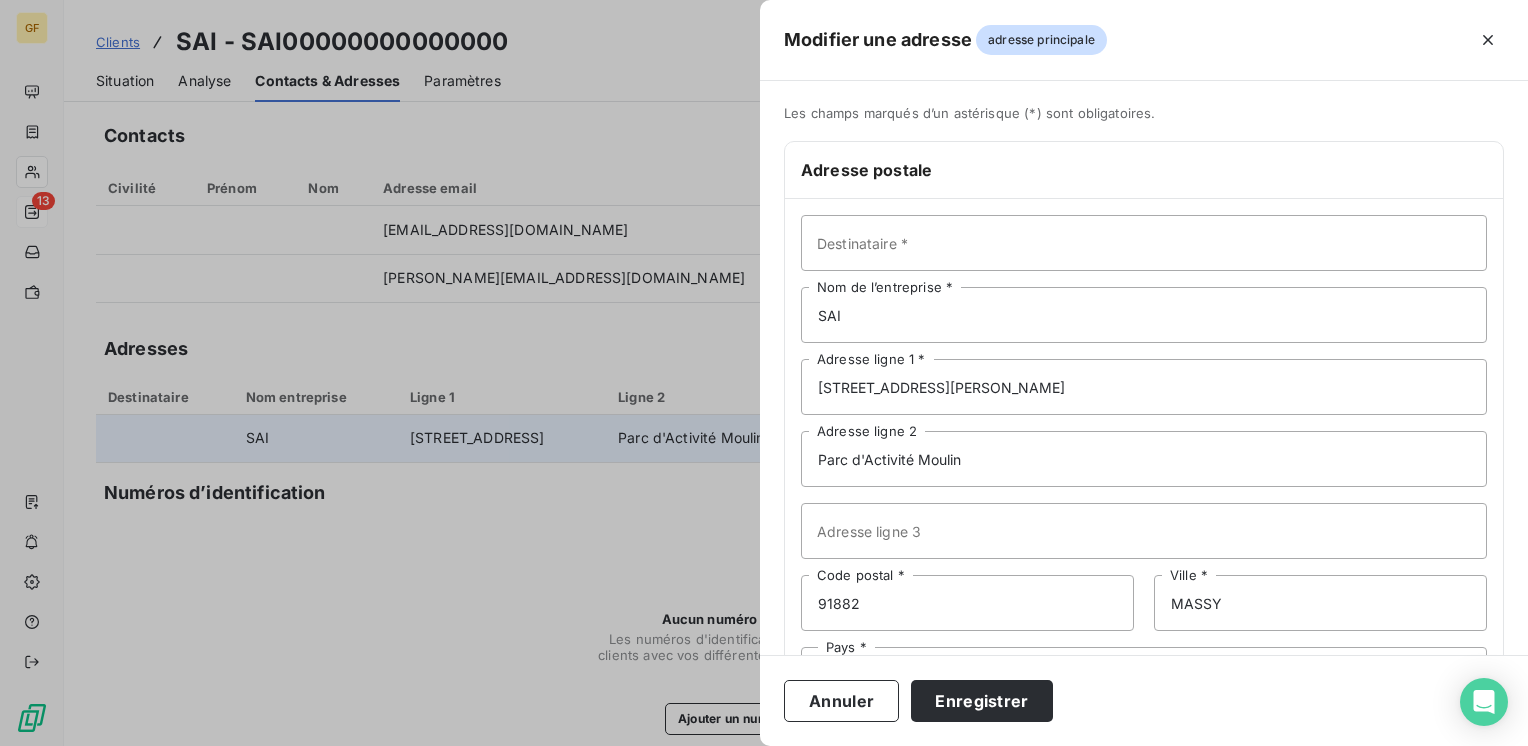 click on "Destinataire * SAI Nom de l’entreprise * [STREET_ADDRESS][PERSON_NAME] Adresse ligne 1 * Parc d'Activité Moulin Adresse ligne 2 Adresse ligne 3 91882 Code postal * [GEOGRAPHIC_DATA] * Pays * [GEOGRAPHIC_DATA]" at bounding box center [1144, 459] 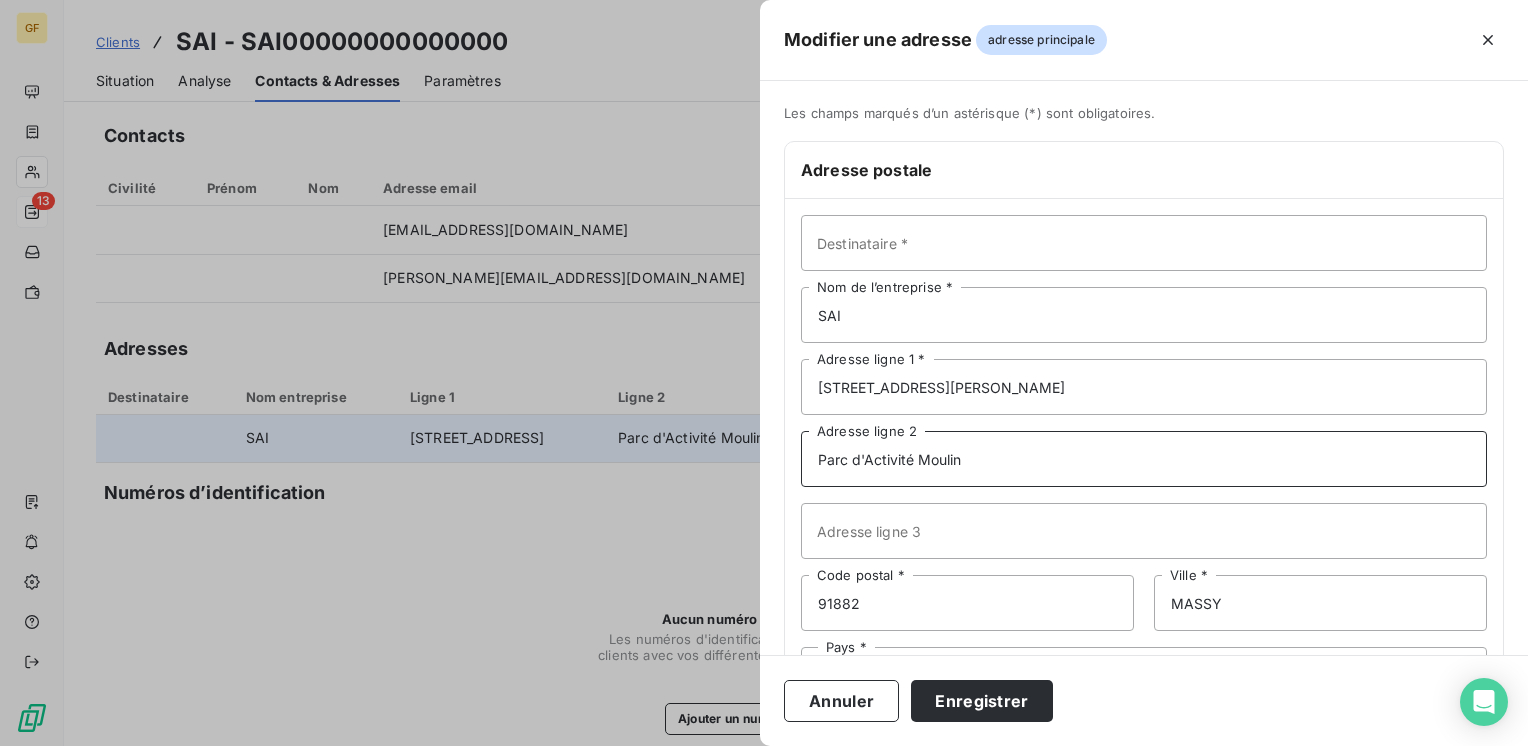 drag, startPoint x: 996, startPoint y: 456, endPoint x: 720, endPoint y: 464, distance: 276.1159 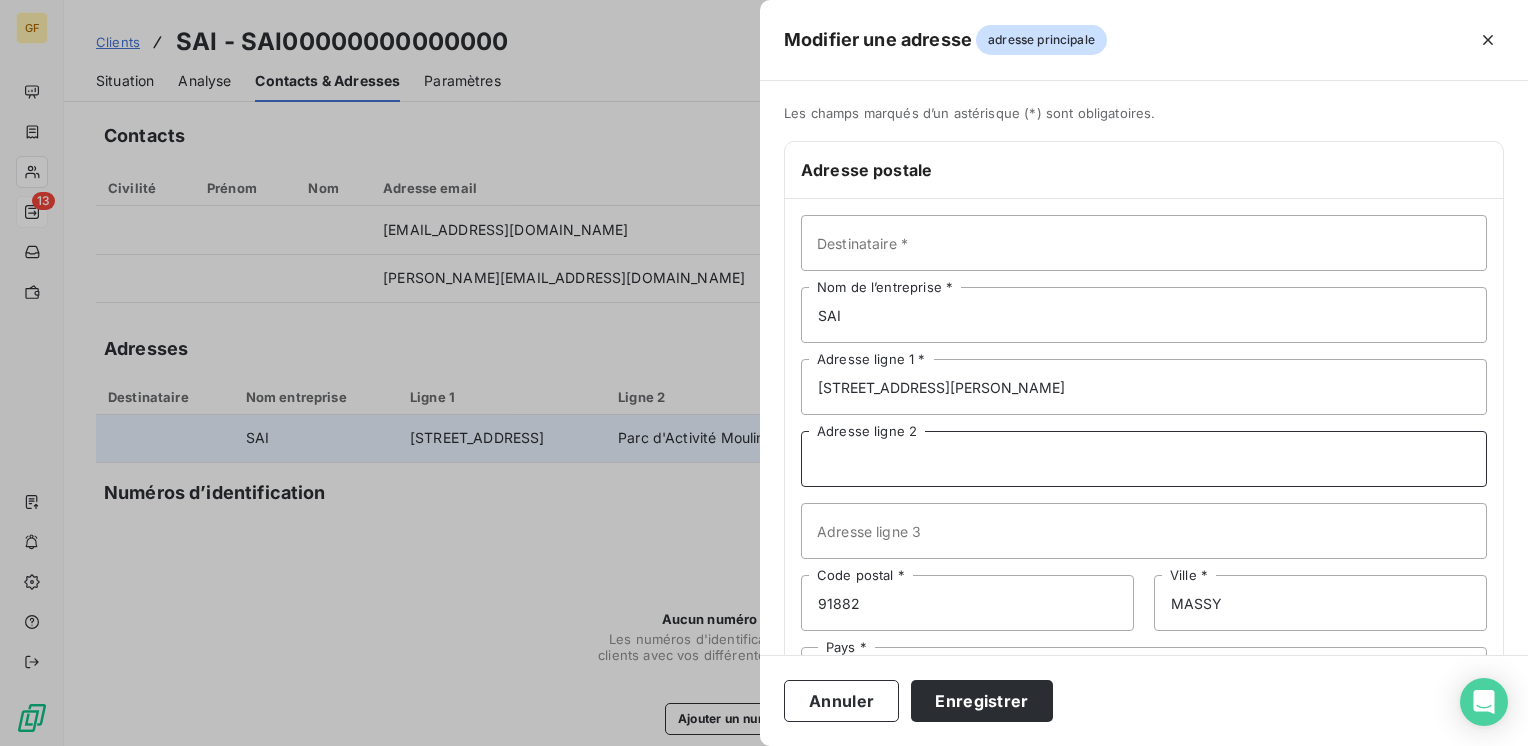type 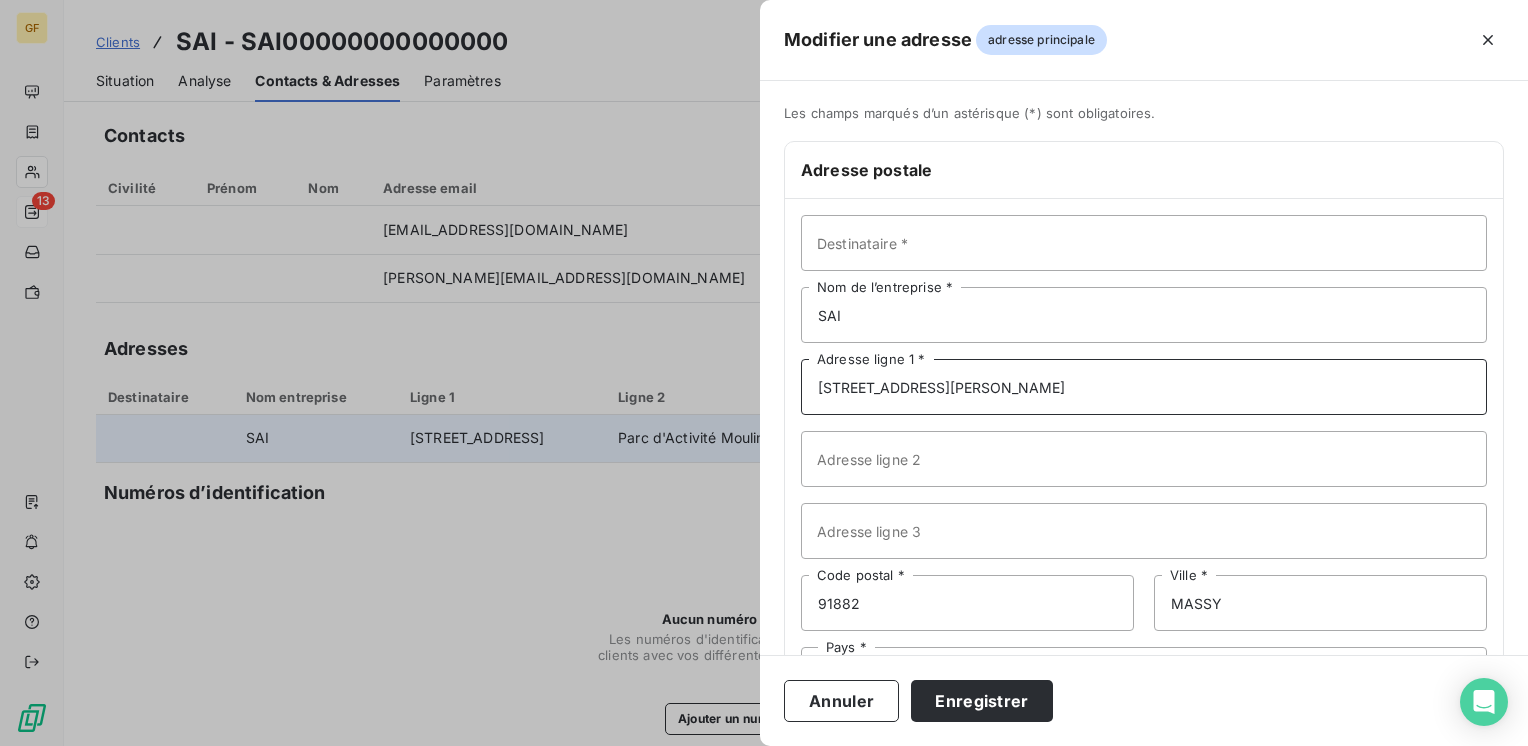 drag, startPoint x: 950, startPoint y: 380, endPoint x: 993, endPoint y: 385, distance: 43.289722 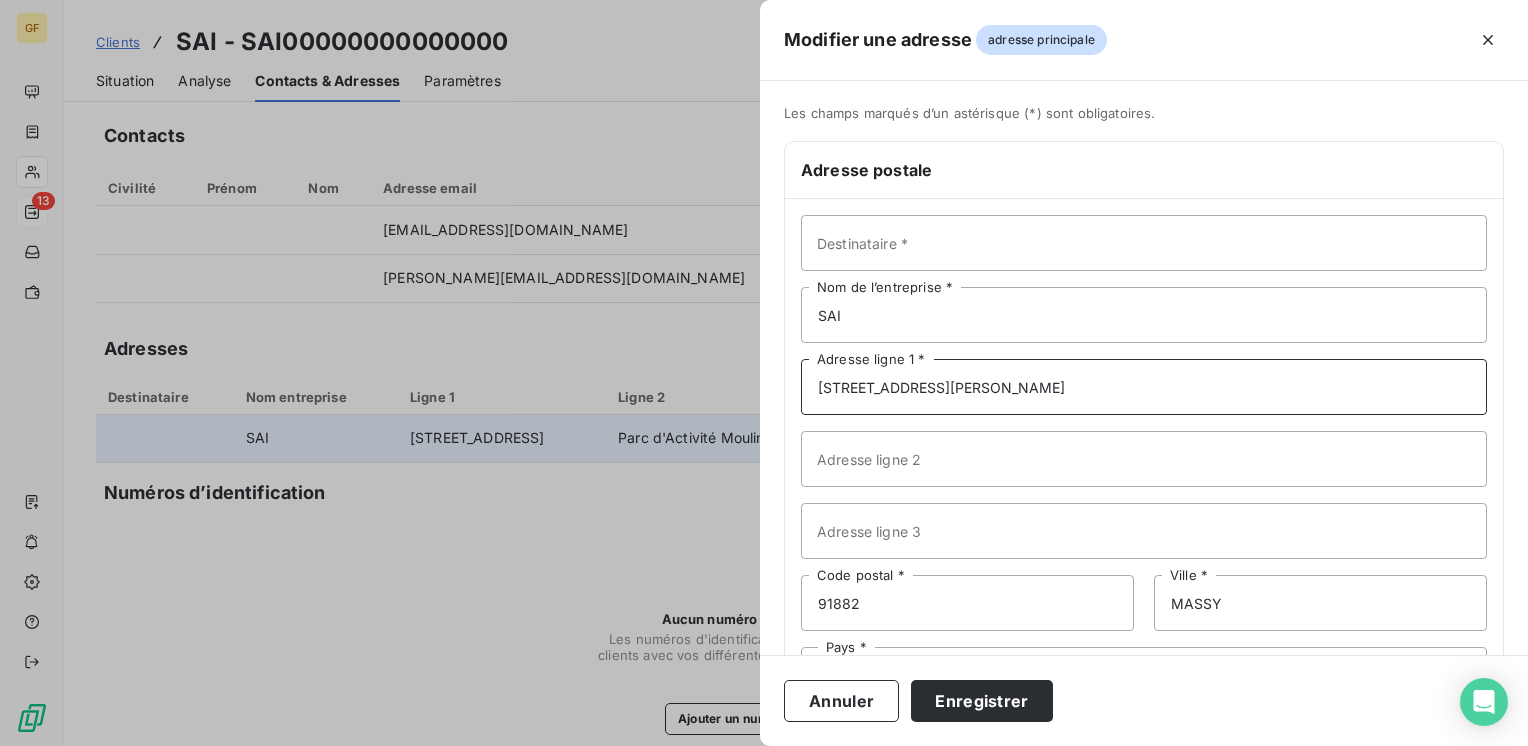 type on "[STREET_ADDRESS][PERSON_NAME]" 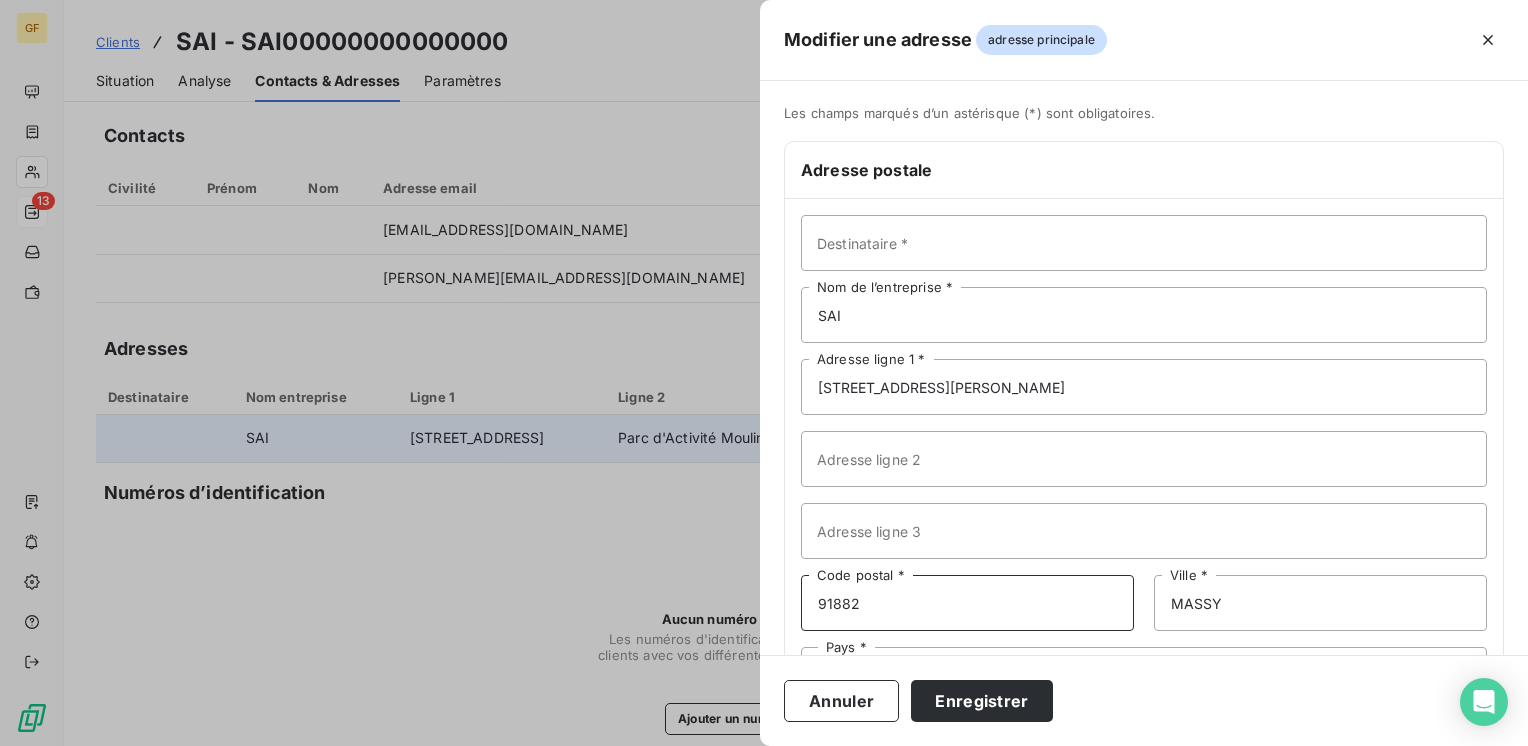 drag, startPoint x: 874, startPoint y: 601, endPoint x: 761, endPoint y: 607, distance: 113.15918 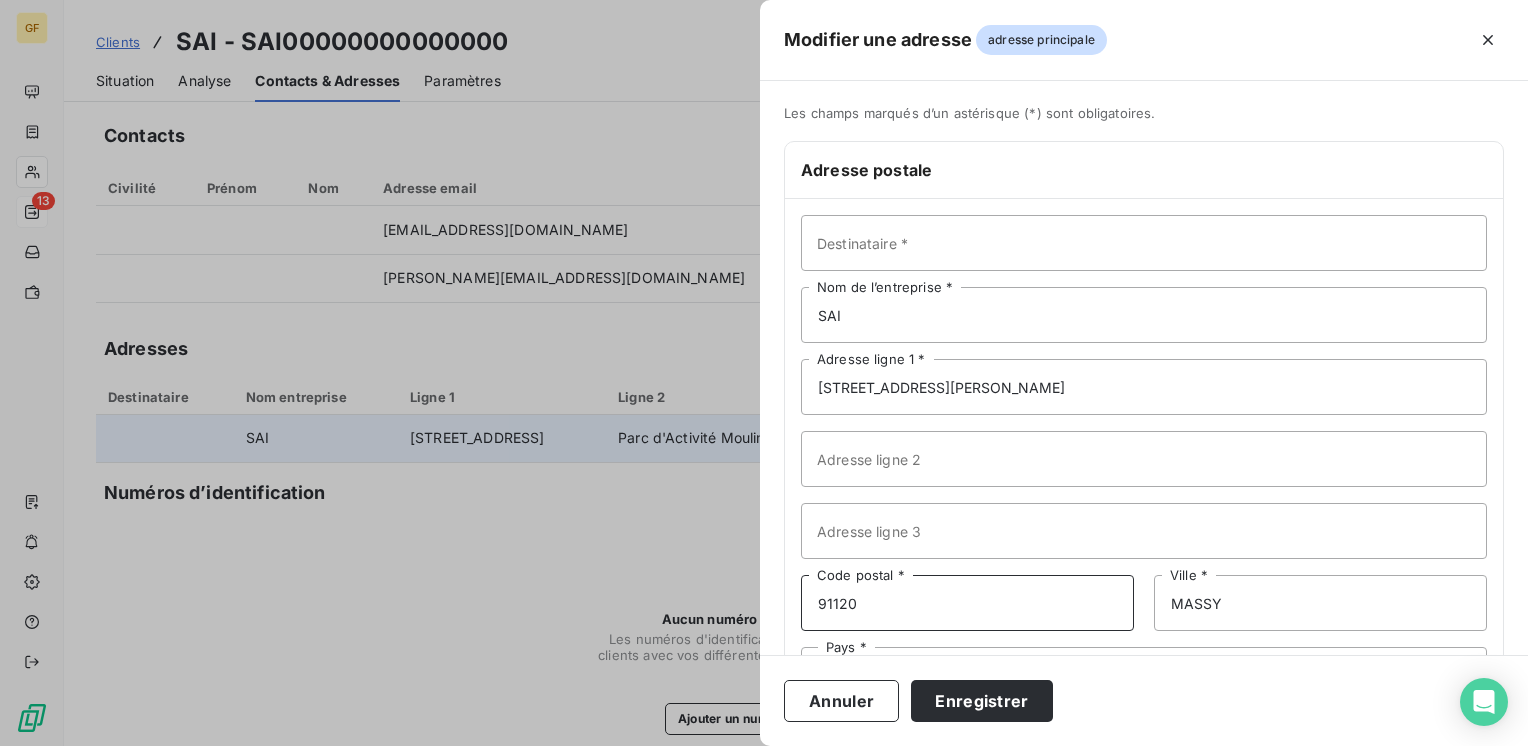 type on "91120" 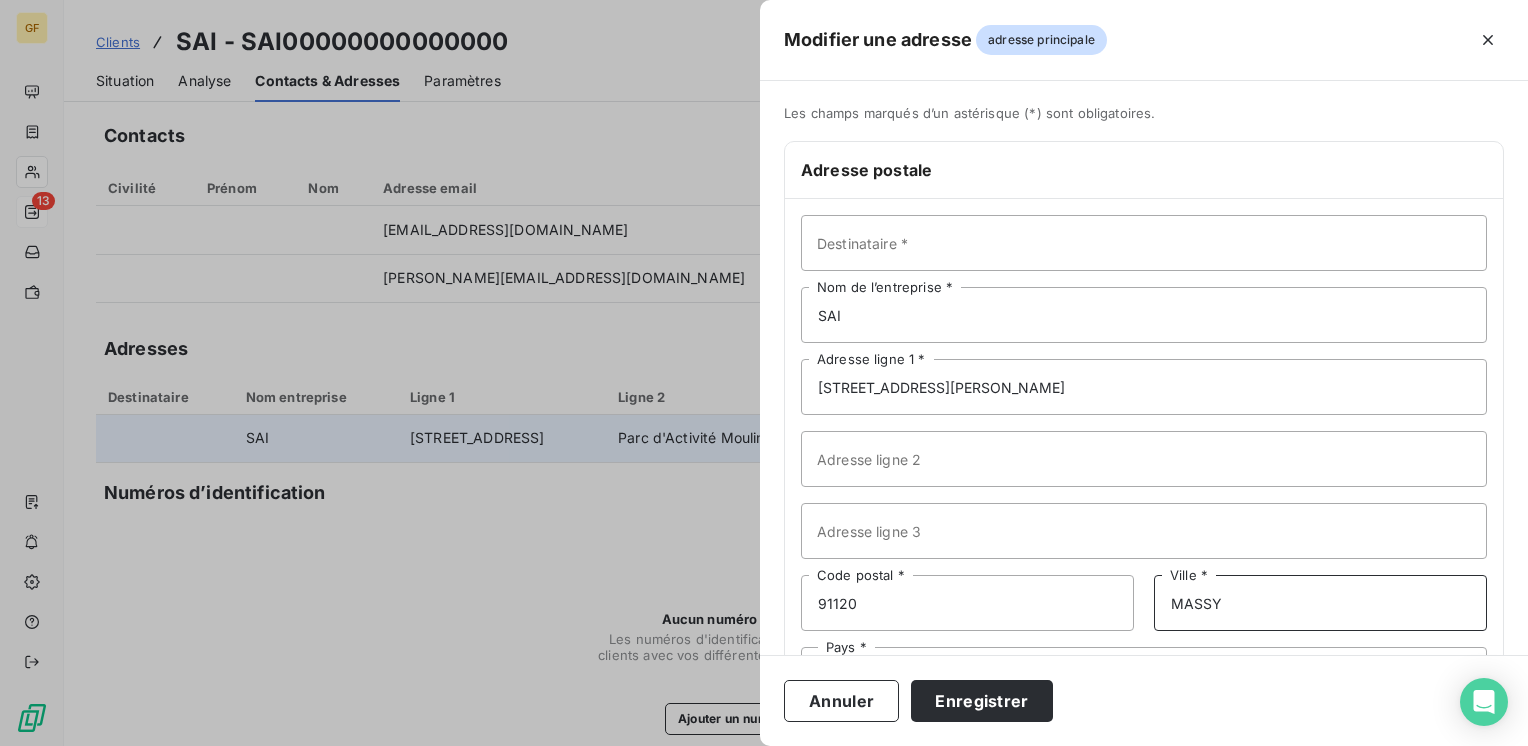 drag, startPoint x: 1267, startPoint y: 614, endPoint x: 1133, endPoint y: 631, distance: 135.07405 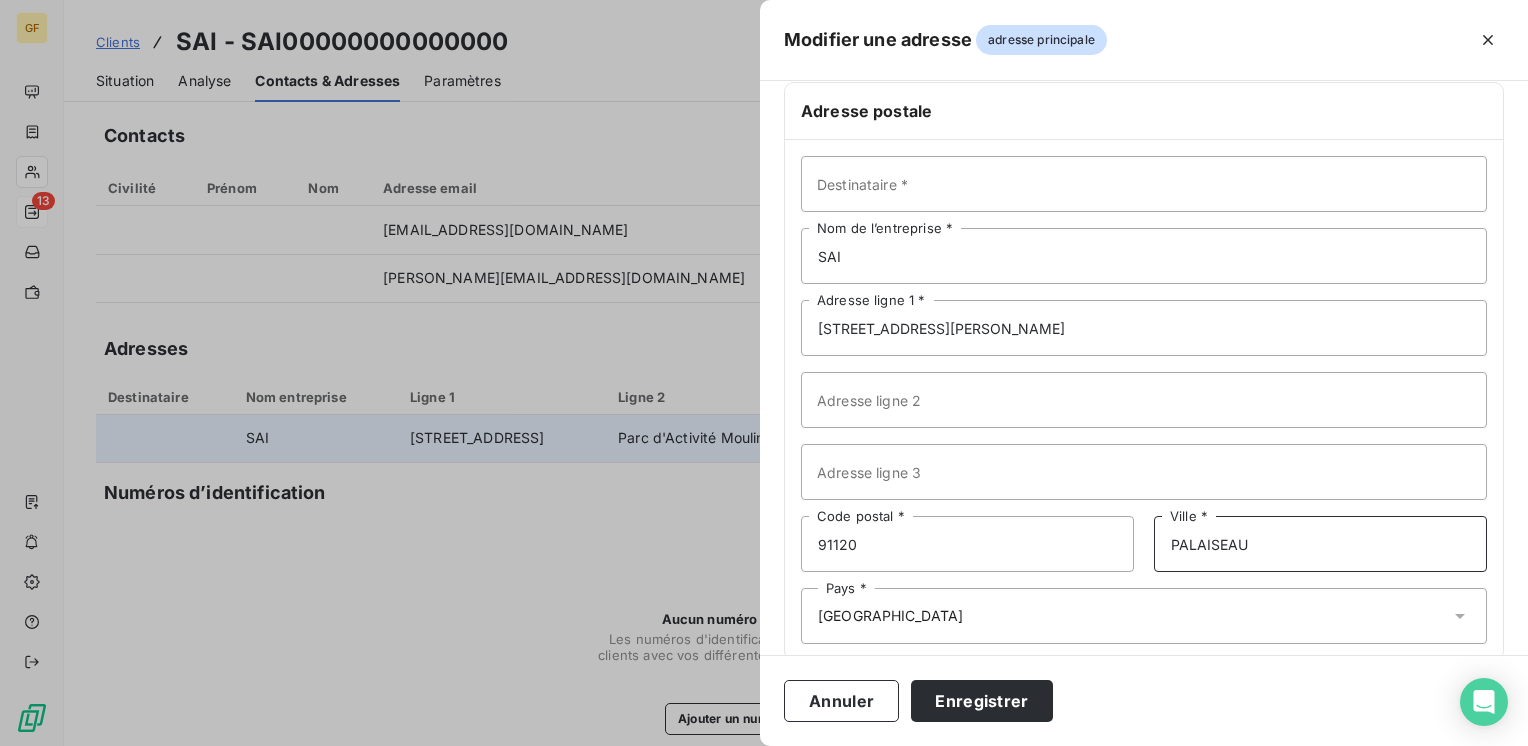 scroll, scrollTop: 87, scrollLeft: 0, axis: vertical 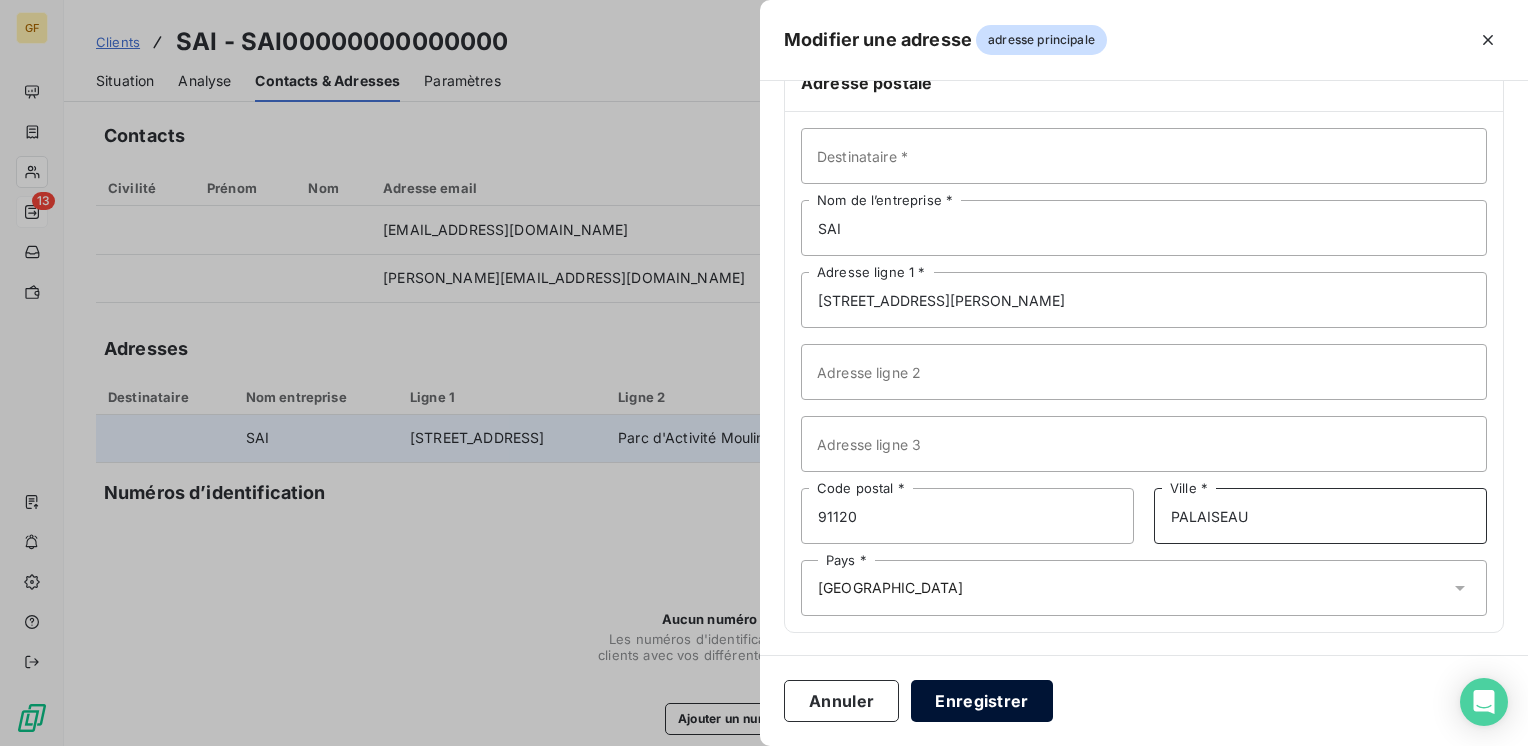 type on "PALAISEAU" 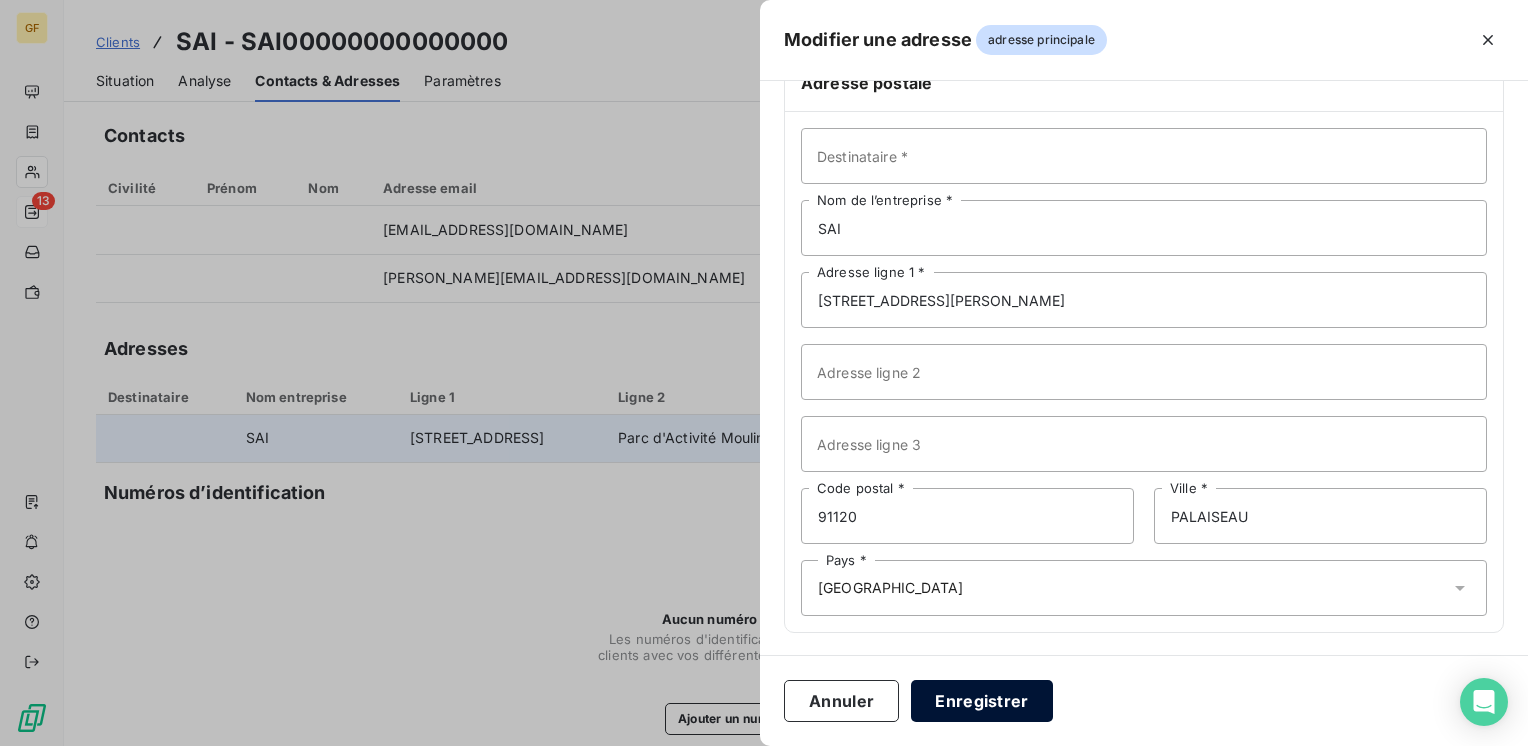 click on "Enregistrer" at bounding box center [982, 701] 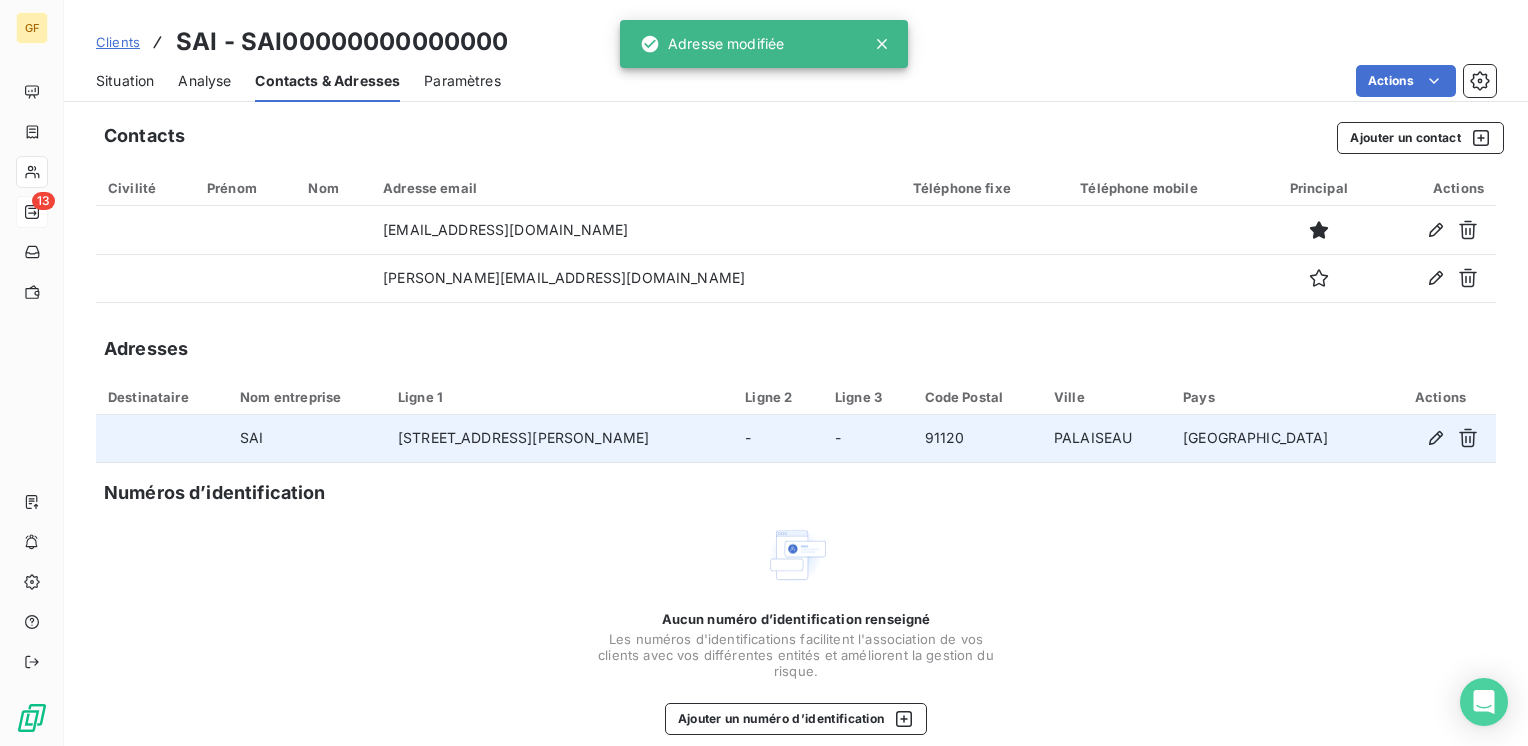 click on "Situation" at bounding box center (125, 81) 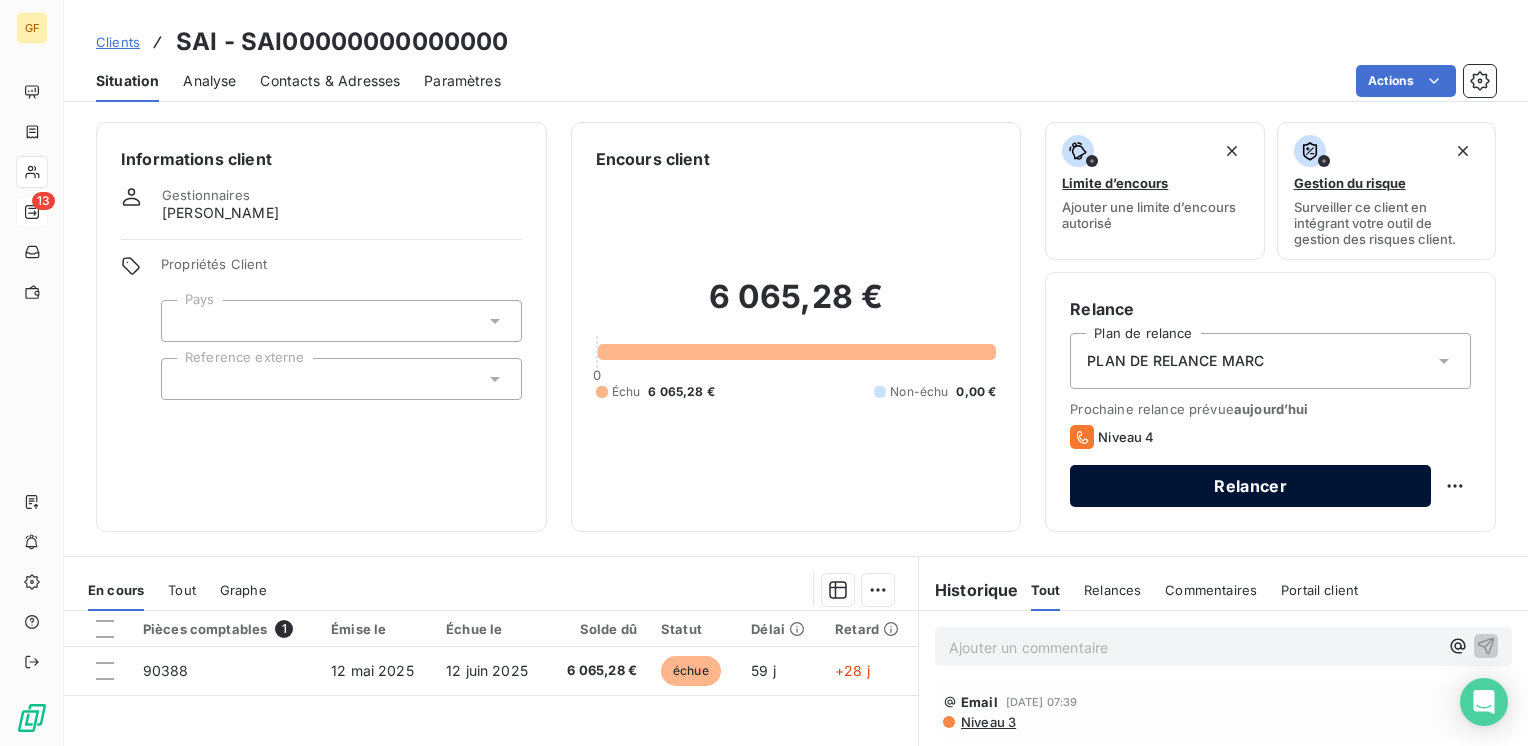 click on "Relancer" at bounding box center [1250, 486] 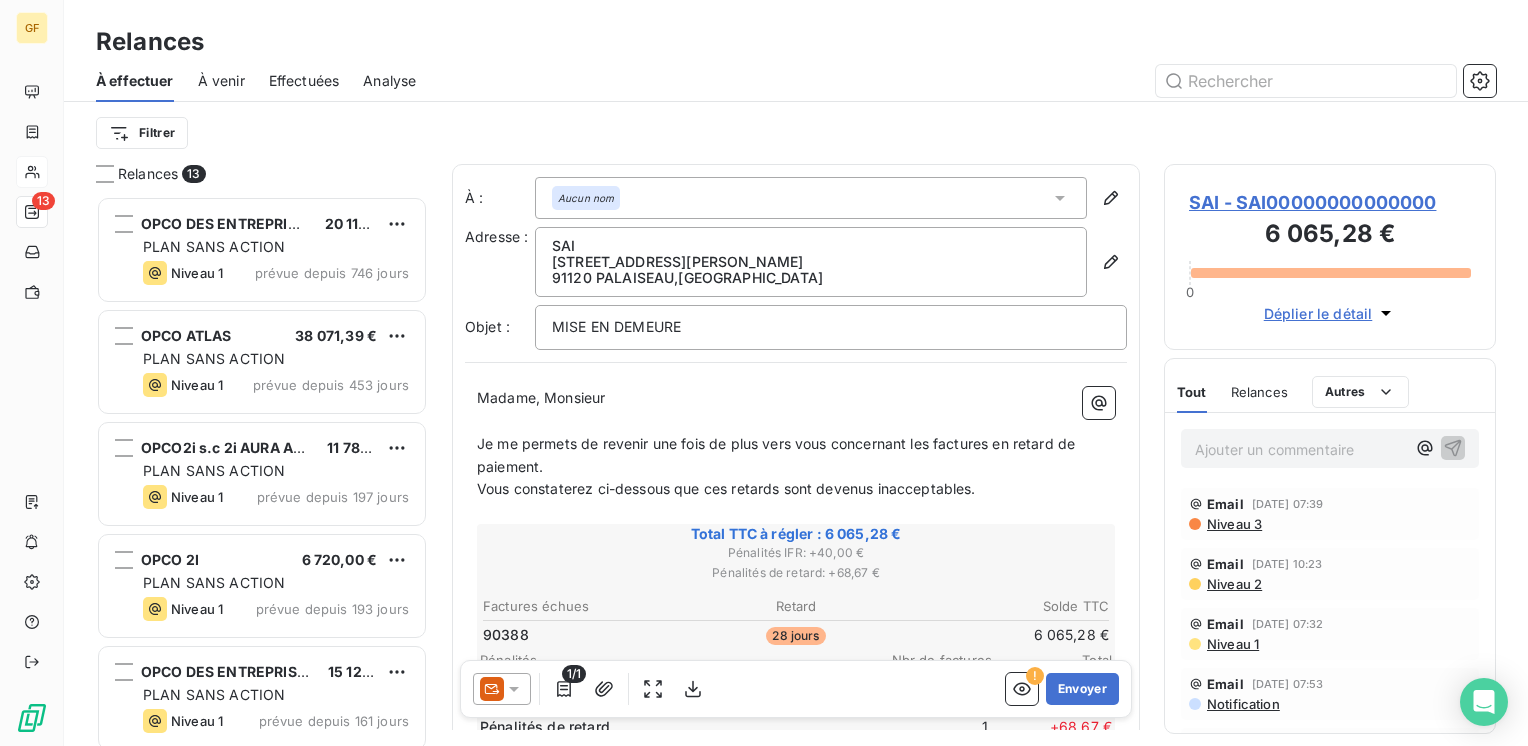 scroll, scrollTop: 16, scrollLeft: 16, axis: both 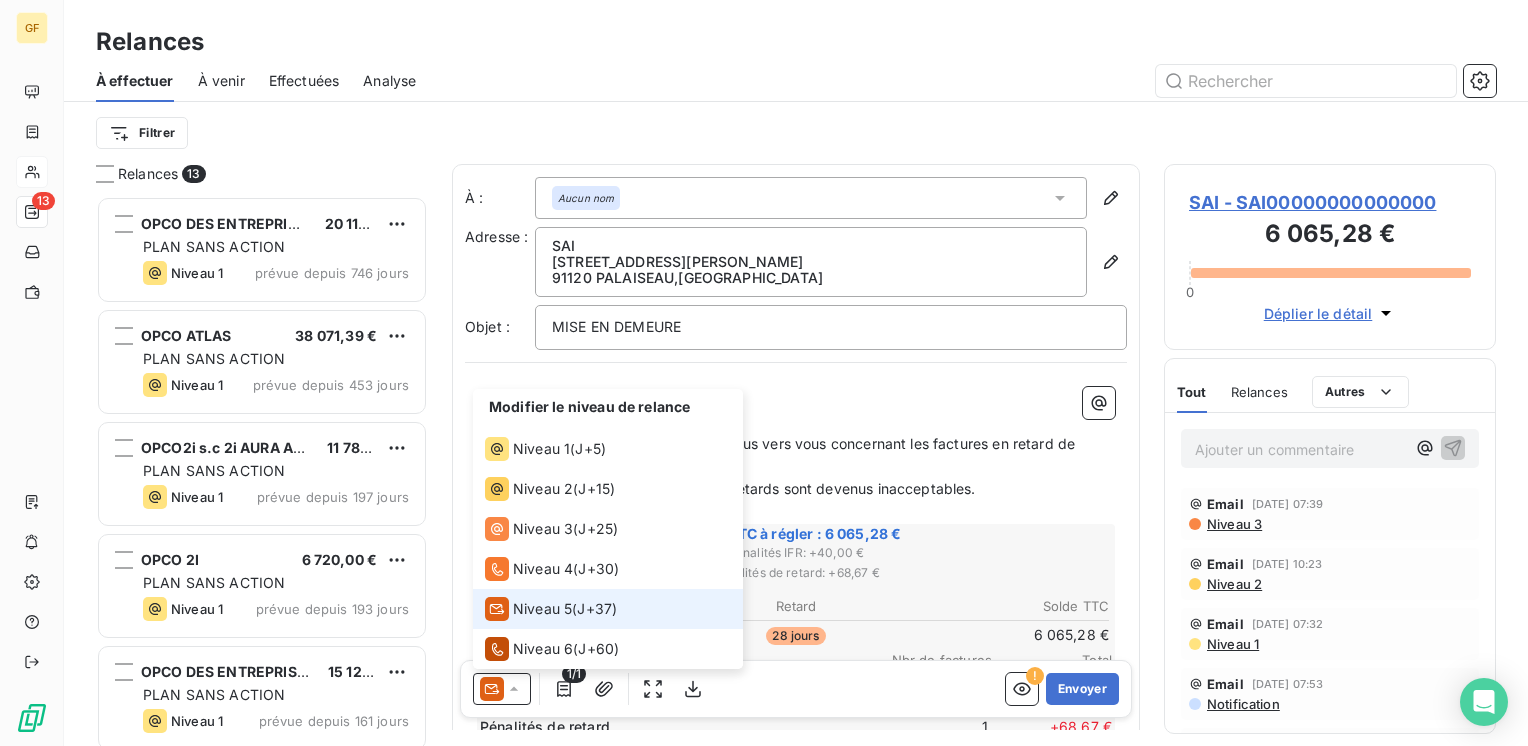 click on "Niveau 5" at bounding box center (542, 609) 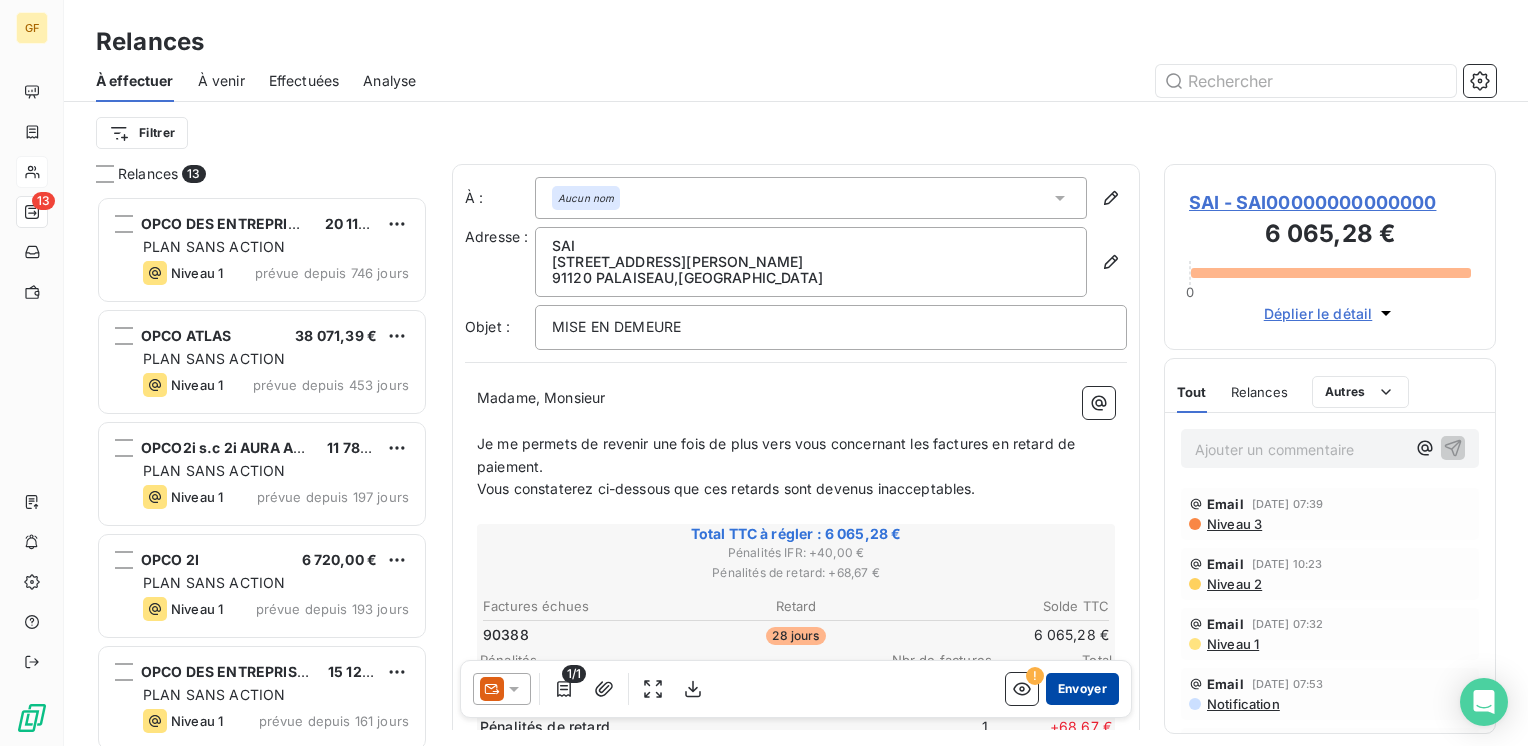 click on "Envoyer" at bounding box center (1082, 689) 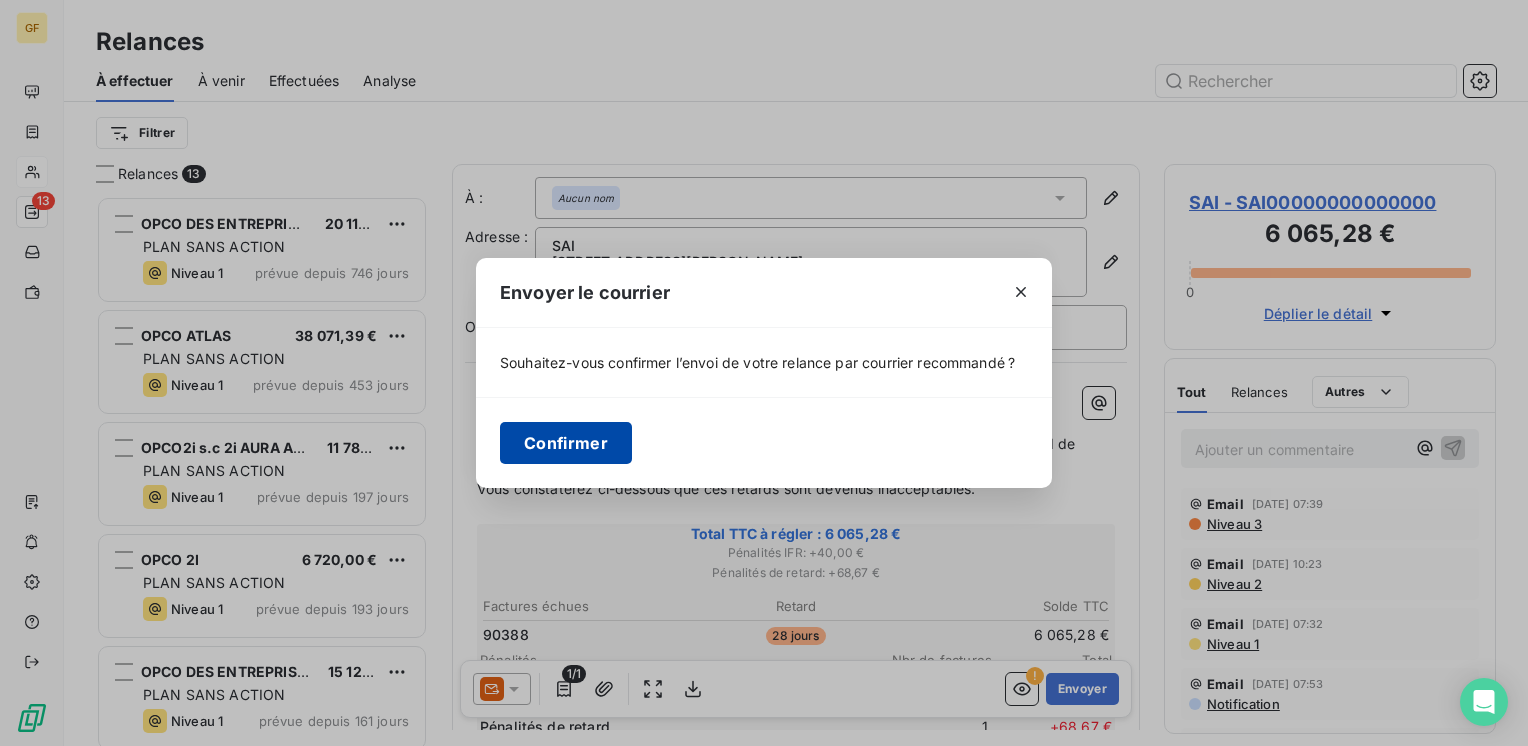 click on "Confirmer" at bounding box center (566, 443) 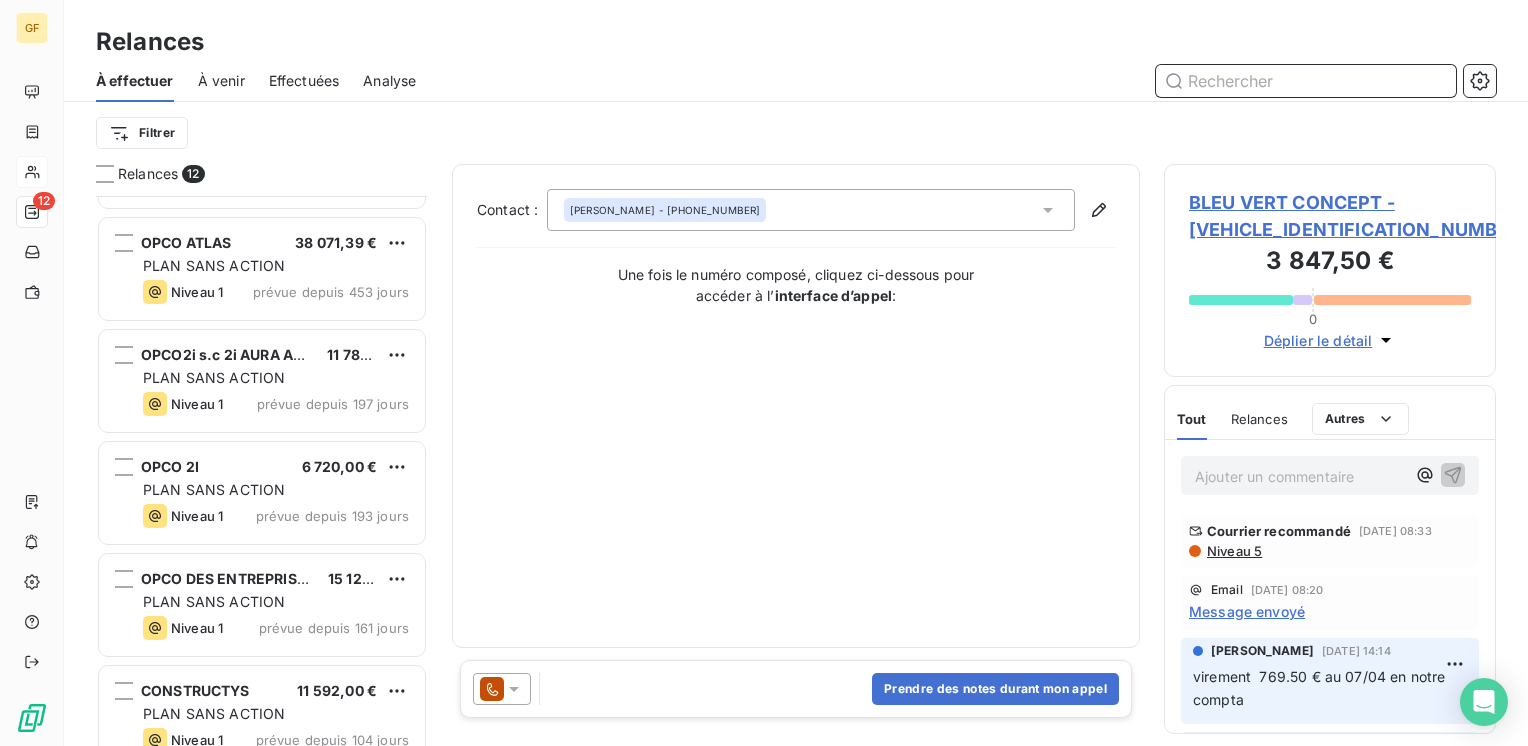 scroll, scrollTop: 0, scrollLeft: 0, axis: both 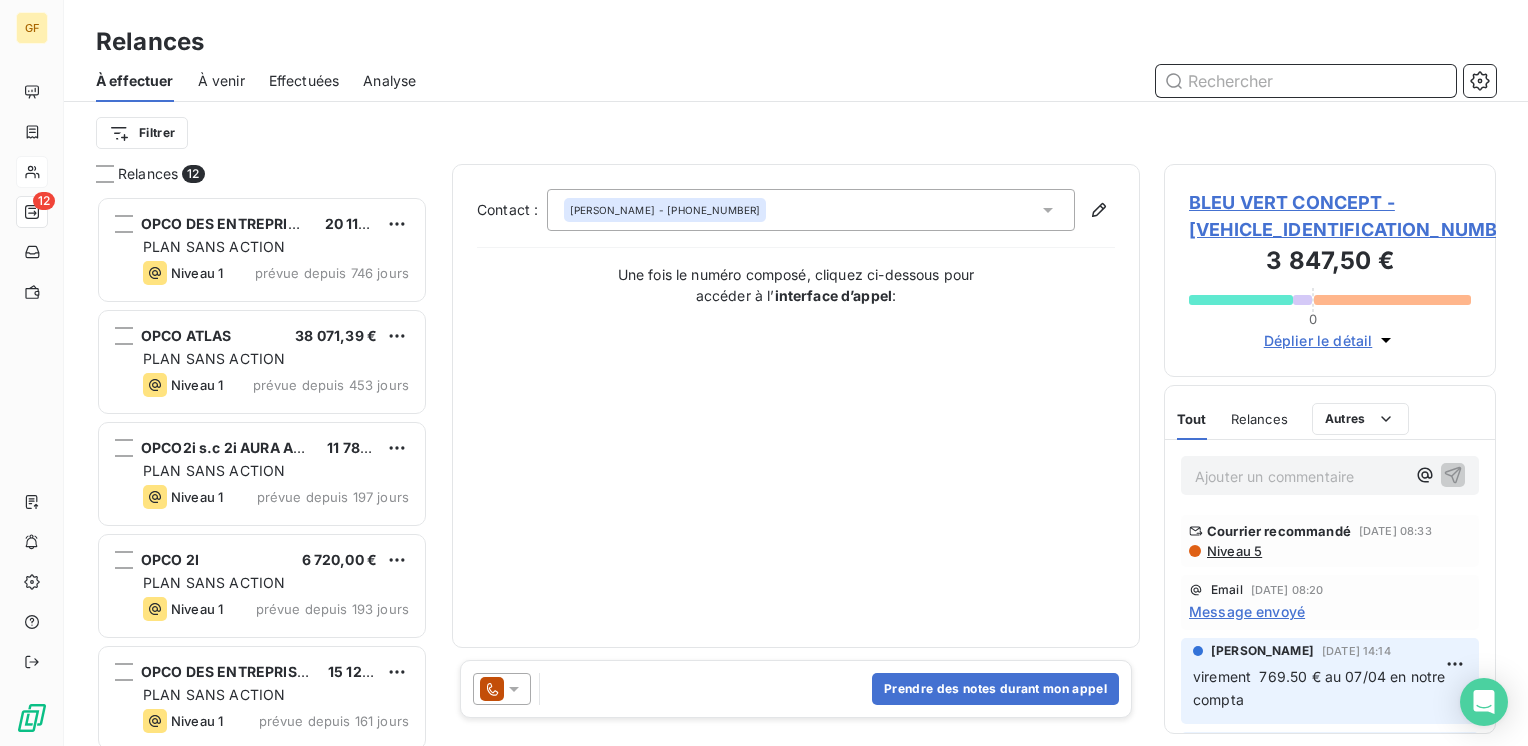 click on "À venir" at bounding box center [221, 81] 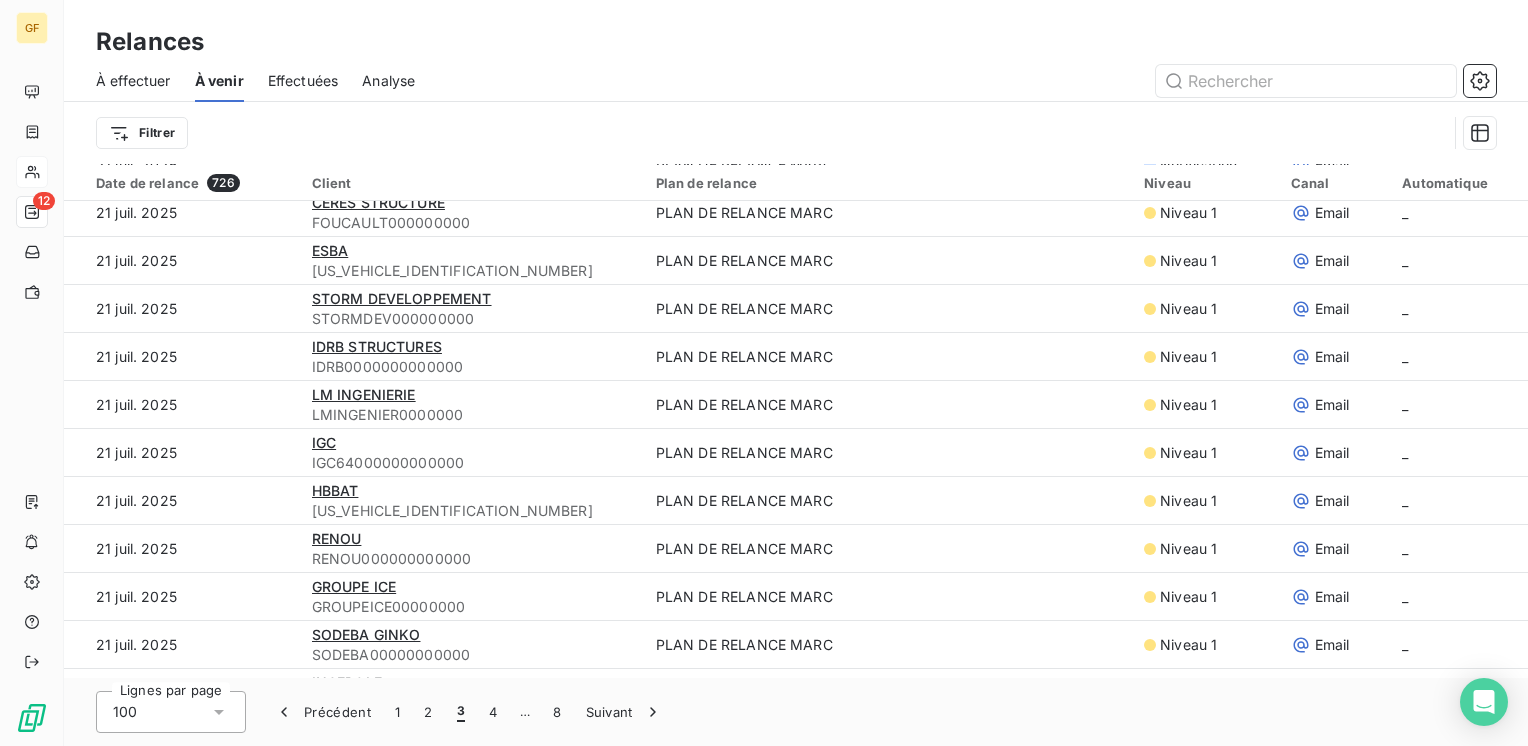 scroll, scrollTop: 4322, scrollLeft: 0, axis: vertical 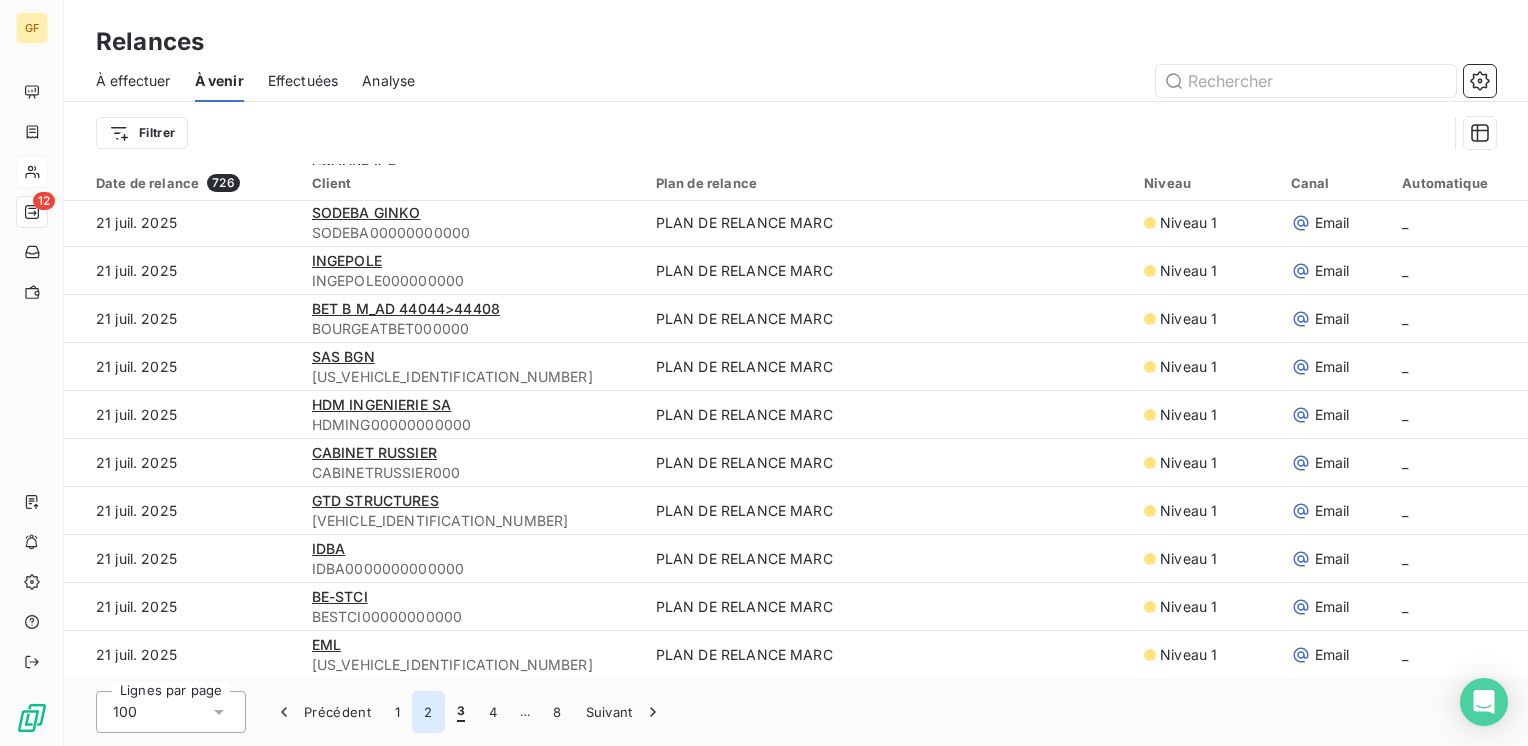 click on "2" at bounding box center (428, 712) 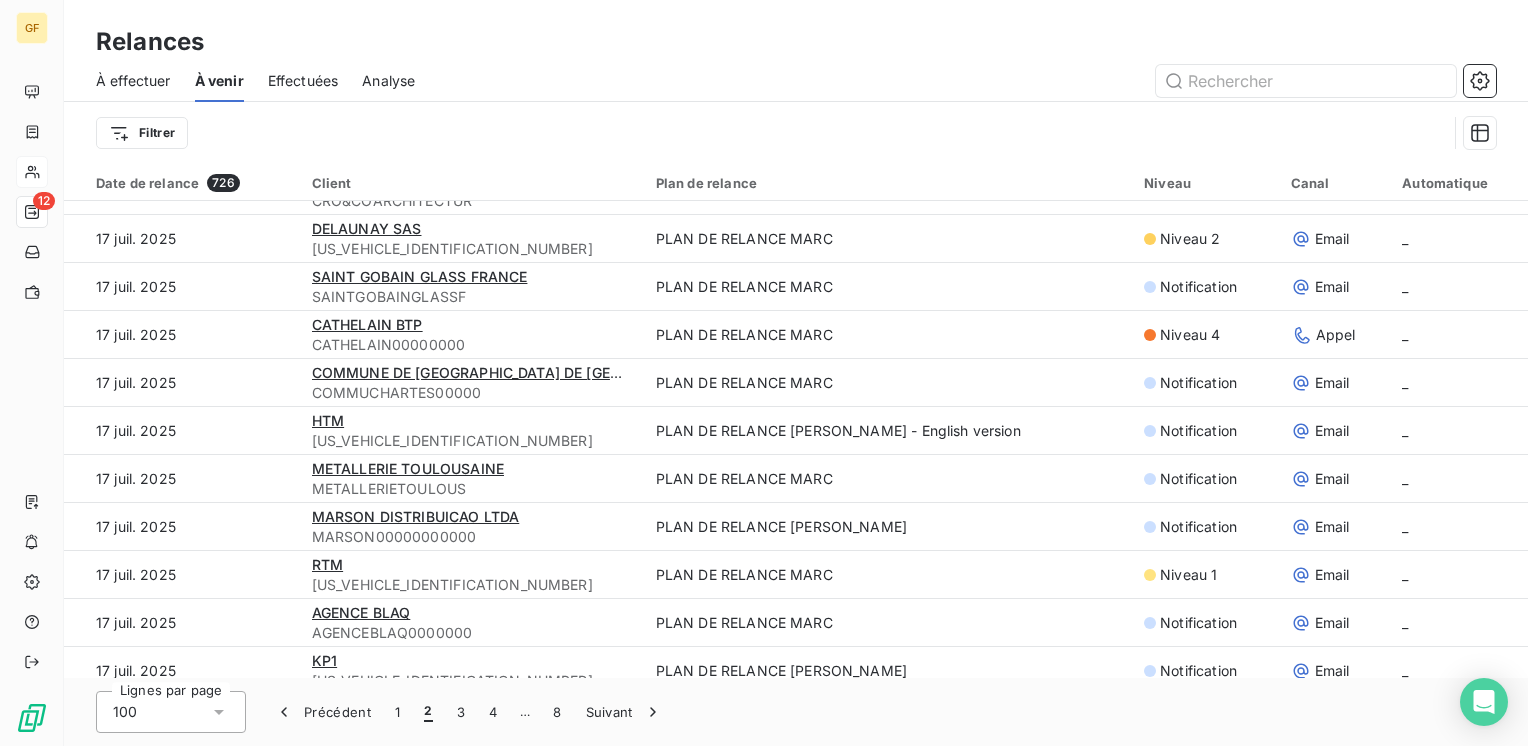 scroll, scrollTop: 2022, scrollLeft: 0, axis: vertical 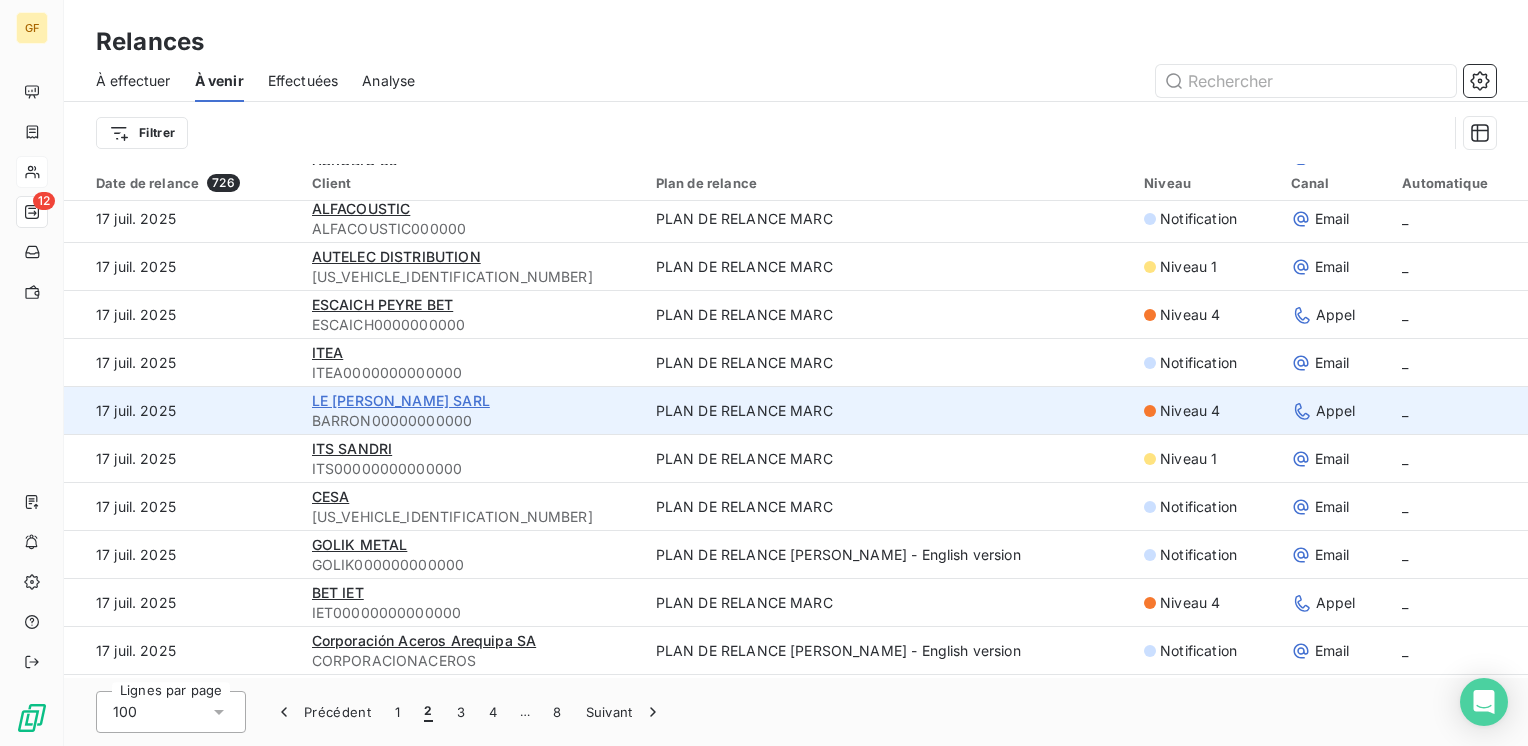 click on "LE [PERSON_NAME] SARL" at bounding box center (401, 400) 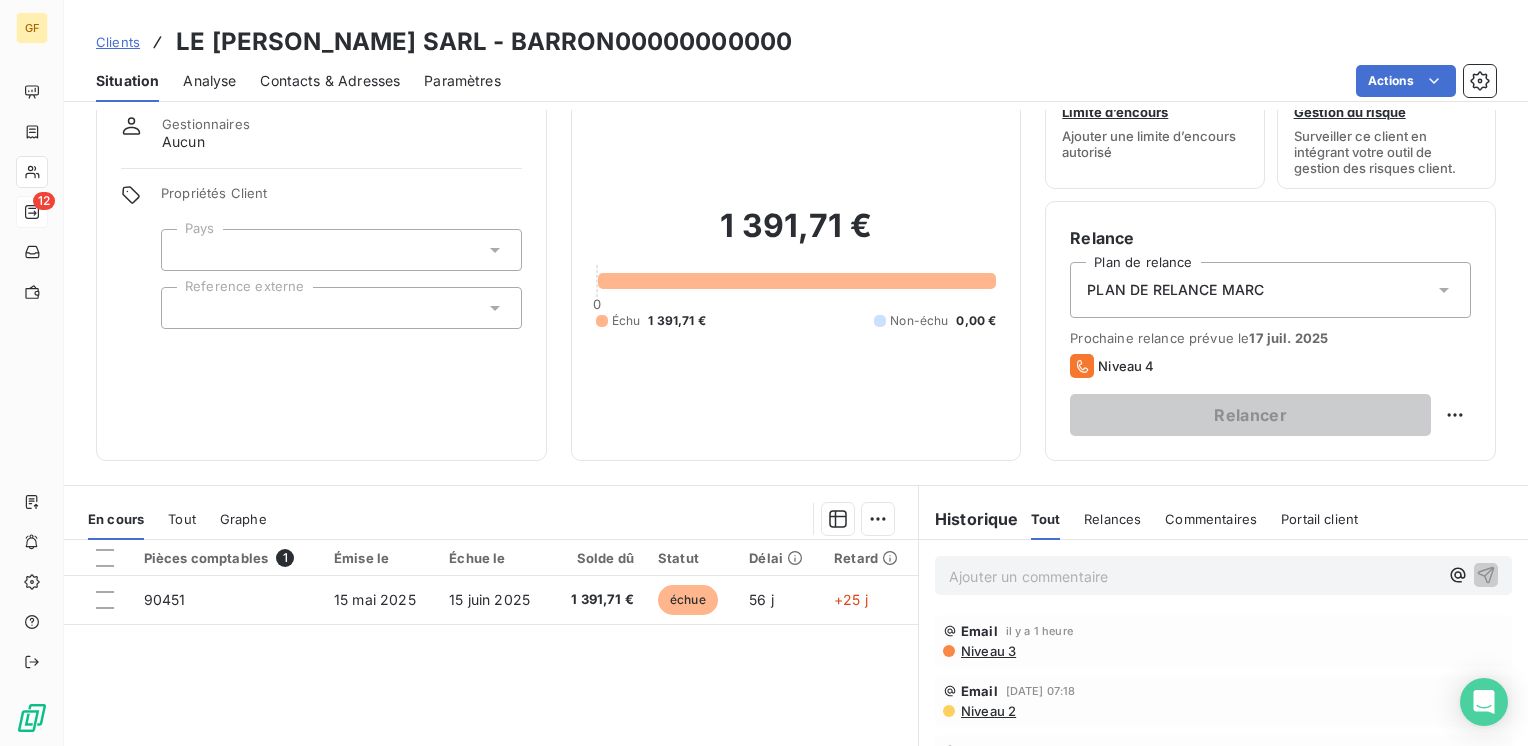 scroll, scrollTop: 100, scrollLeft: 0, axis: vertical 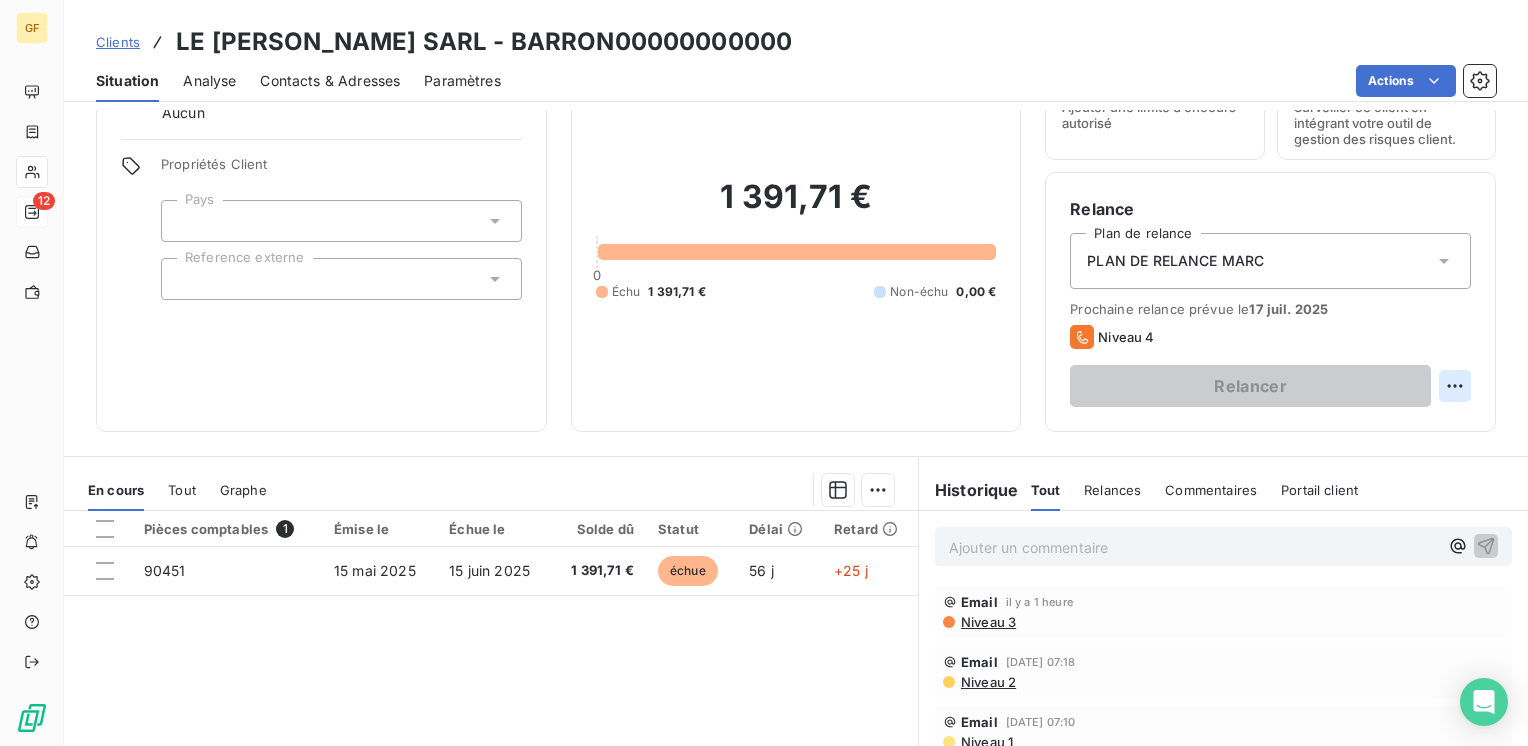 click on "GF 12 Clients LE [PERSON_NAME] SARL - BARRON00000000000 Situation Analyse Contacts & Adresses Paramètres Actions Informations client Gestionnaires Aucun Propriétés Client Pays Reference externe Encours client   1 391,71 € 0 Échu 1 391,71 € Non-échu 0,00 €     Limite d’encours Ajouter une limite d’encours autorisé Gestion du risque Surveiller ce client en intégrant votre outil de gestion des risques client. Relance Plan de relance PLAN DE RELANCE [PERSON_NAME] relance prévue le  [DATE] Niveau 4 Relancer En cours Tout Graphe Pièces comptables 1 Émise le Échue le Solde dû Statut Délai   Retard   90451 [DATE] [DATE] 1 391,71 € échue 56 j +25 j Lignes par page 25 Précédent 1 Suivant Historique Tout Relances Commentaires Portail client Tout Relances Commentaires Portail client Ajouter un commentaire ﻿ Email il y a 1 heure Niveau 3 Email [DATE] 07:18 Niveau 2 Email [DATE] 07:10 Niveau 1 Email [DATE] 07:20 Notification [DATE]" at bounding box center [764, 373] 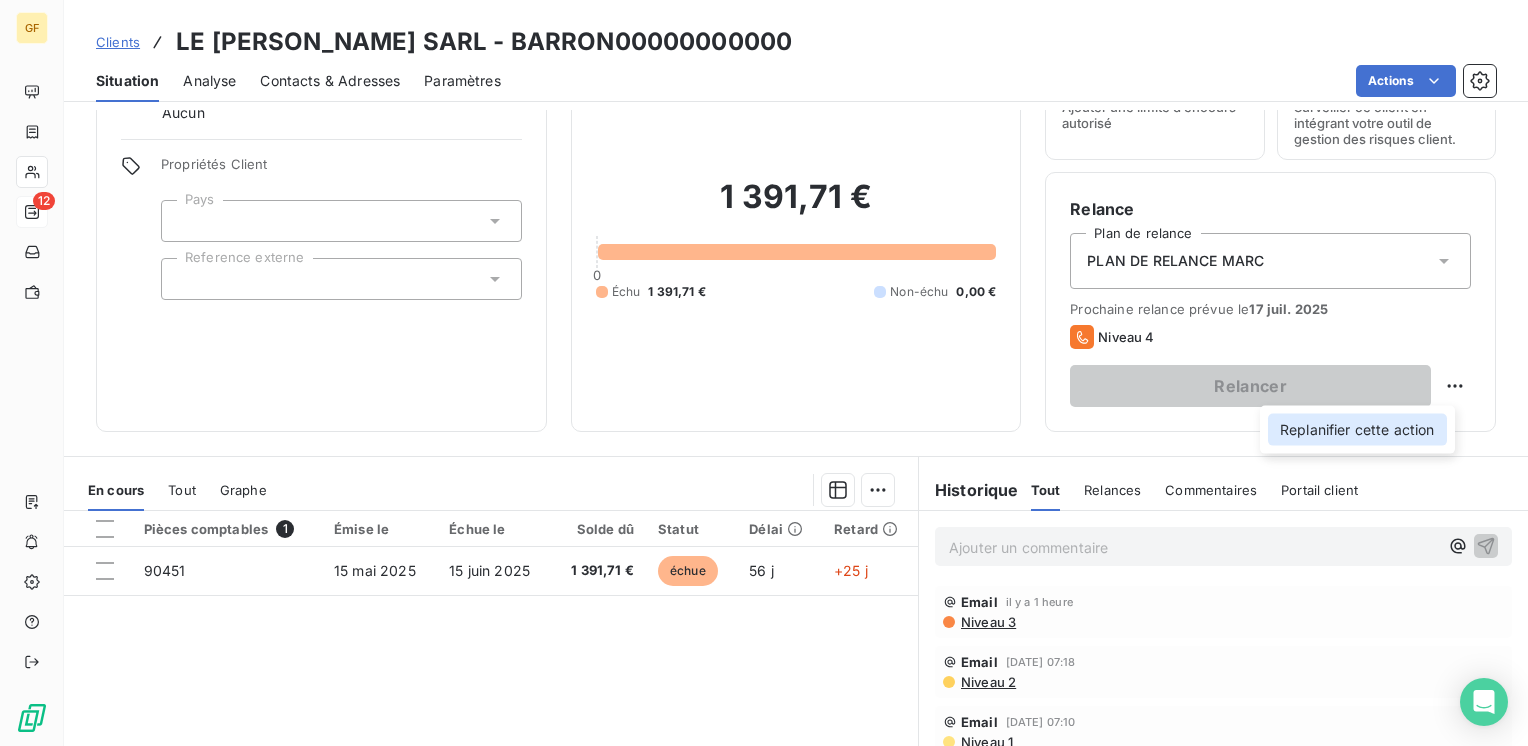 click on "Replanifier cette action" at bounding box center (1357, 430) 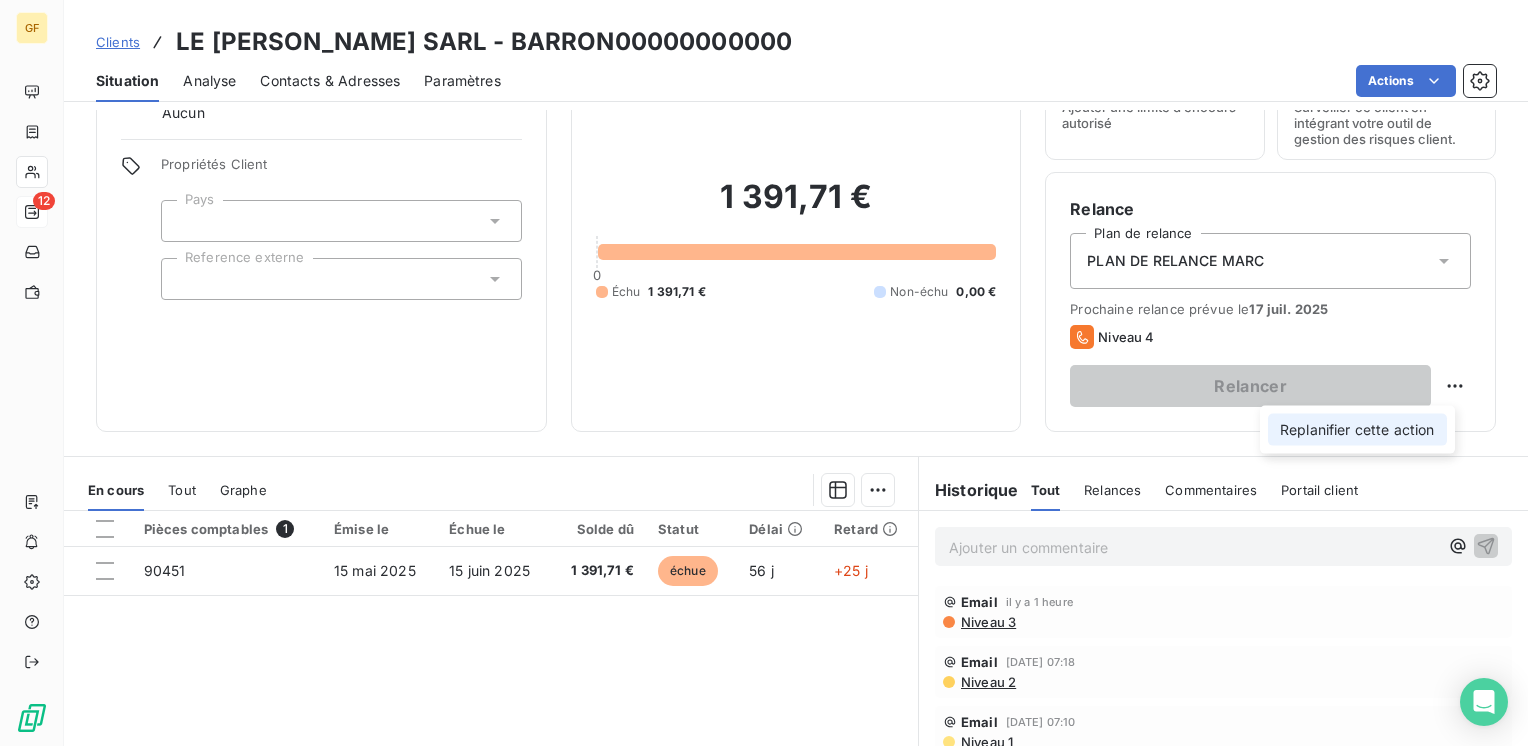 select on "6" 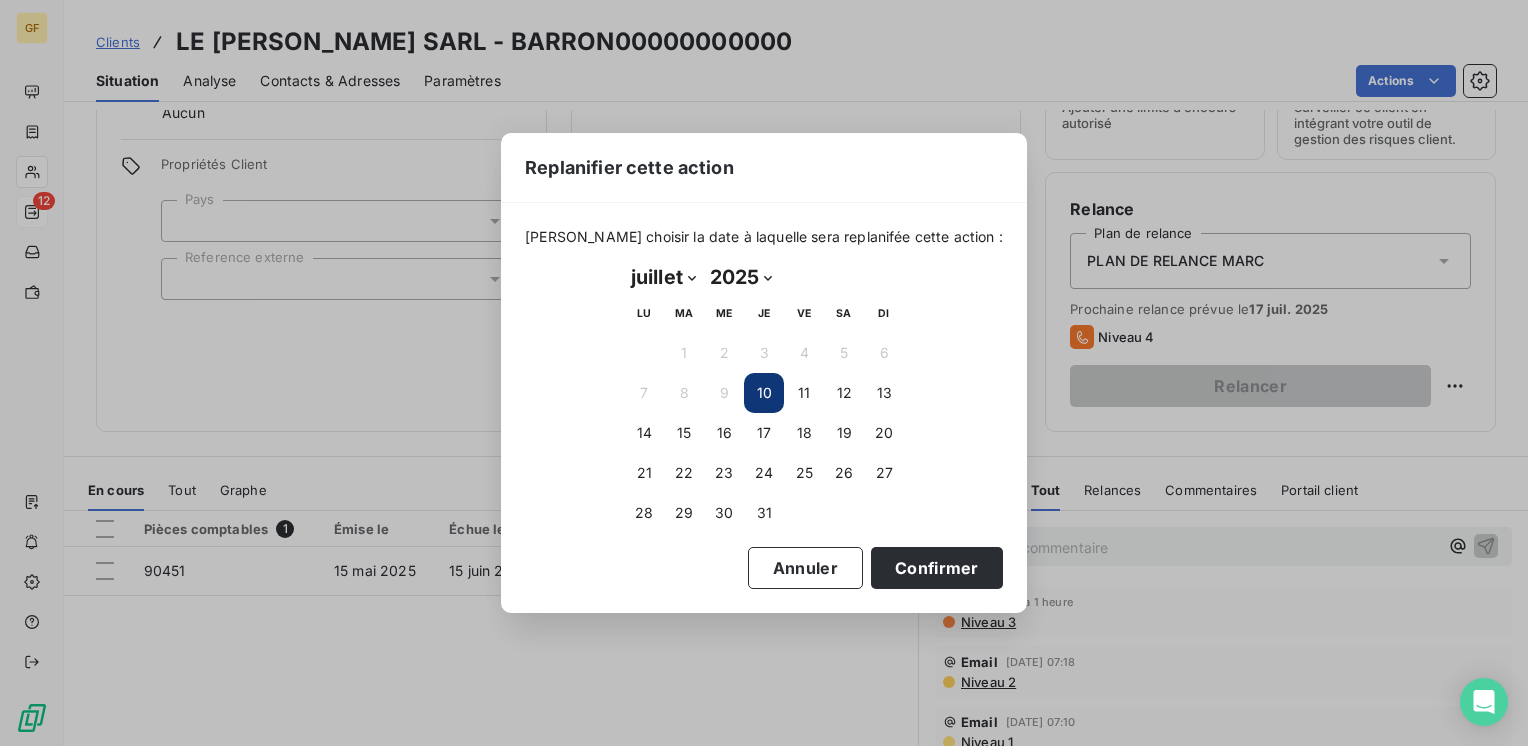 click on "10" at bounding box center (764, 393) 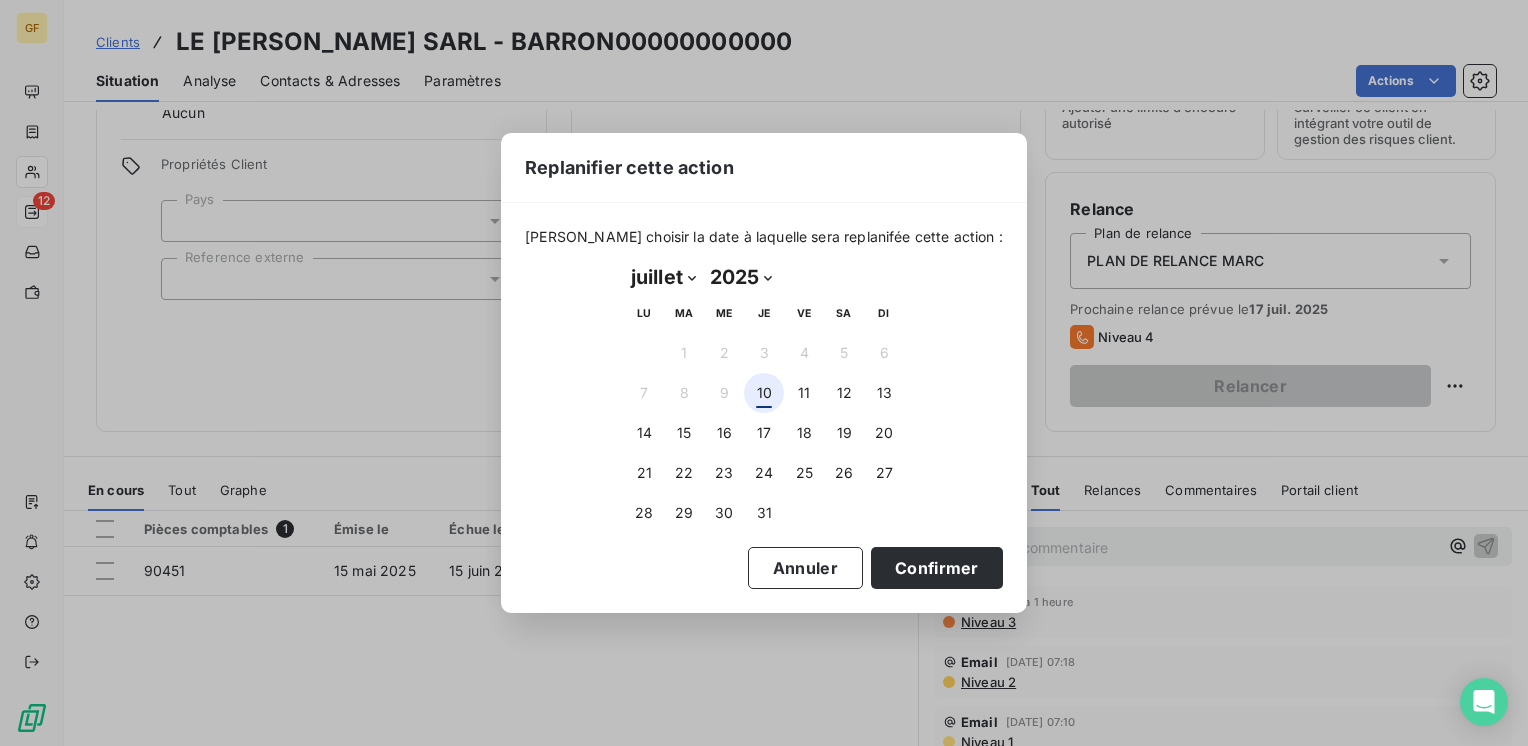 click on "10" at bounding box center (764, 393) 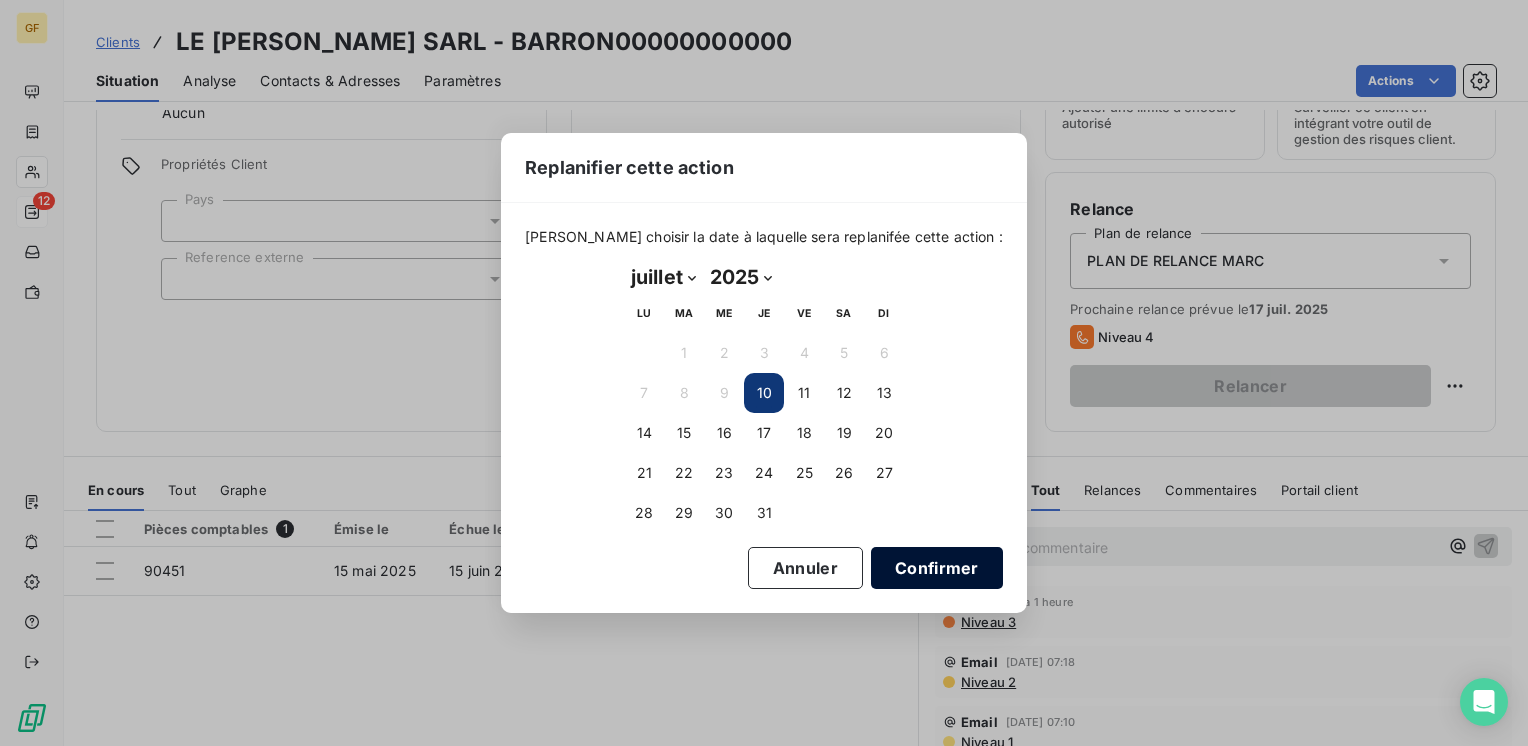 click on "Confirmer" at bounding box center [937, 568] 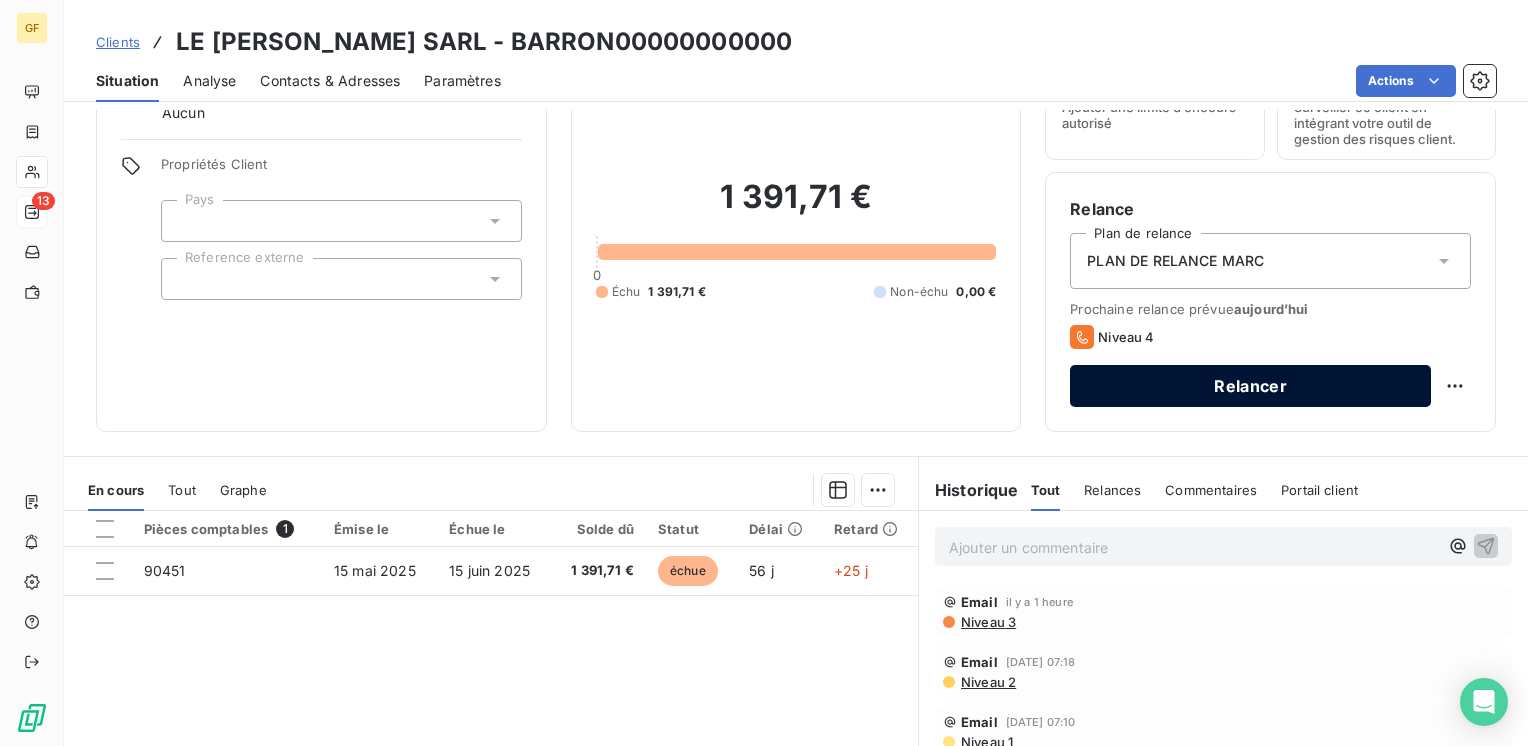 click on "Relancer" at bounding box center (1250, 386) 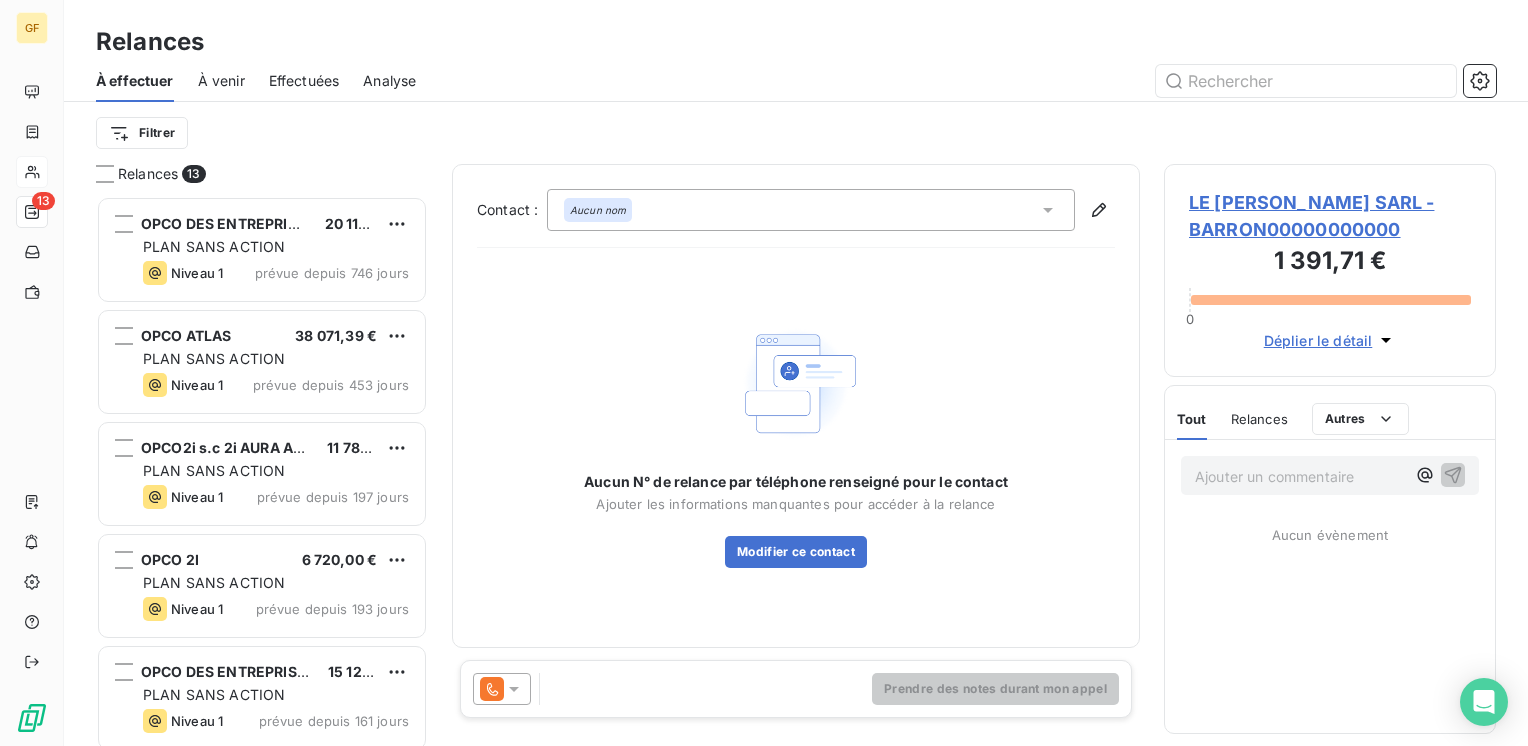 scroll, scrollTop: 16, scrollLeft: 16, axis: both 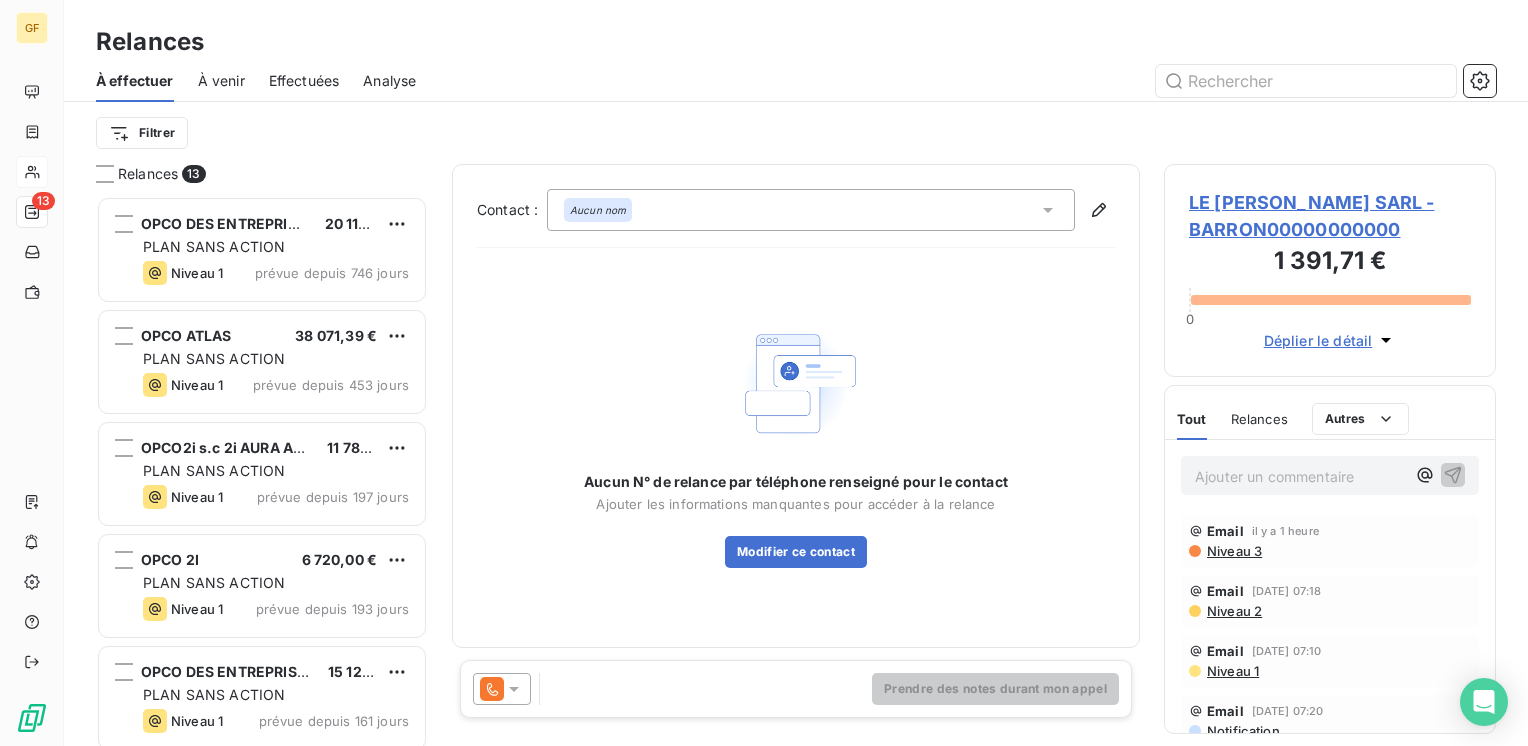 click 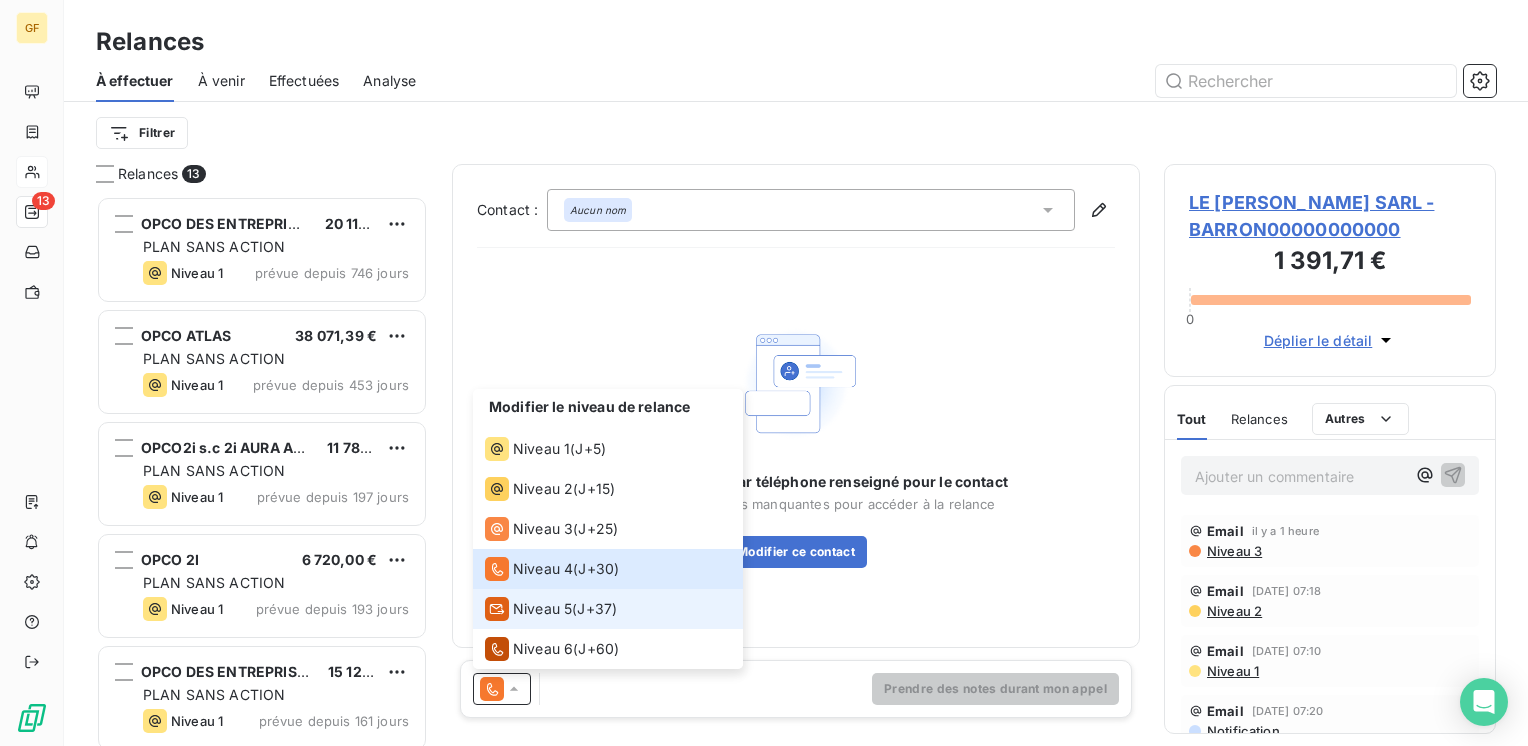 click on "Niveau 5" at bounding box center (542, 609) 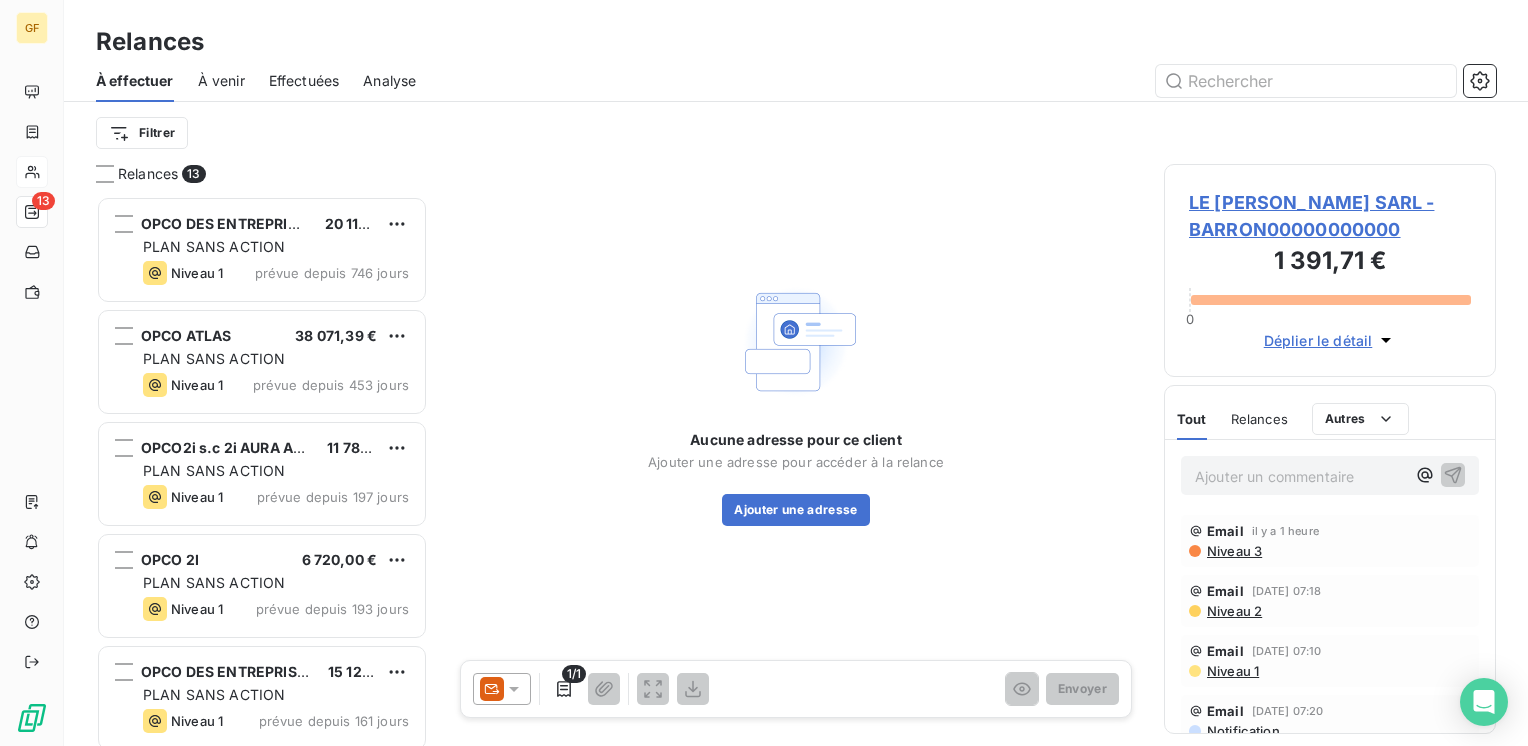 click on "LE [PERSON_NAME] SARL - BARRON00000000000" at bounding box center [1330, 216] 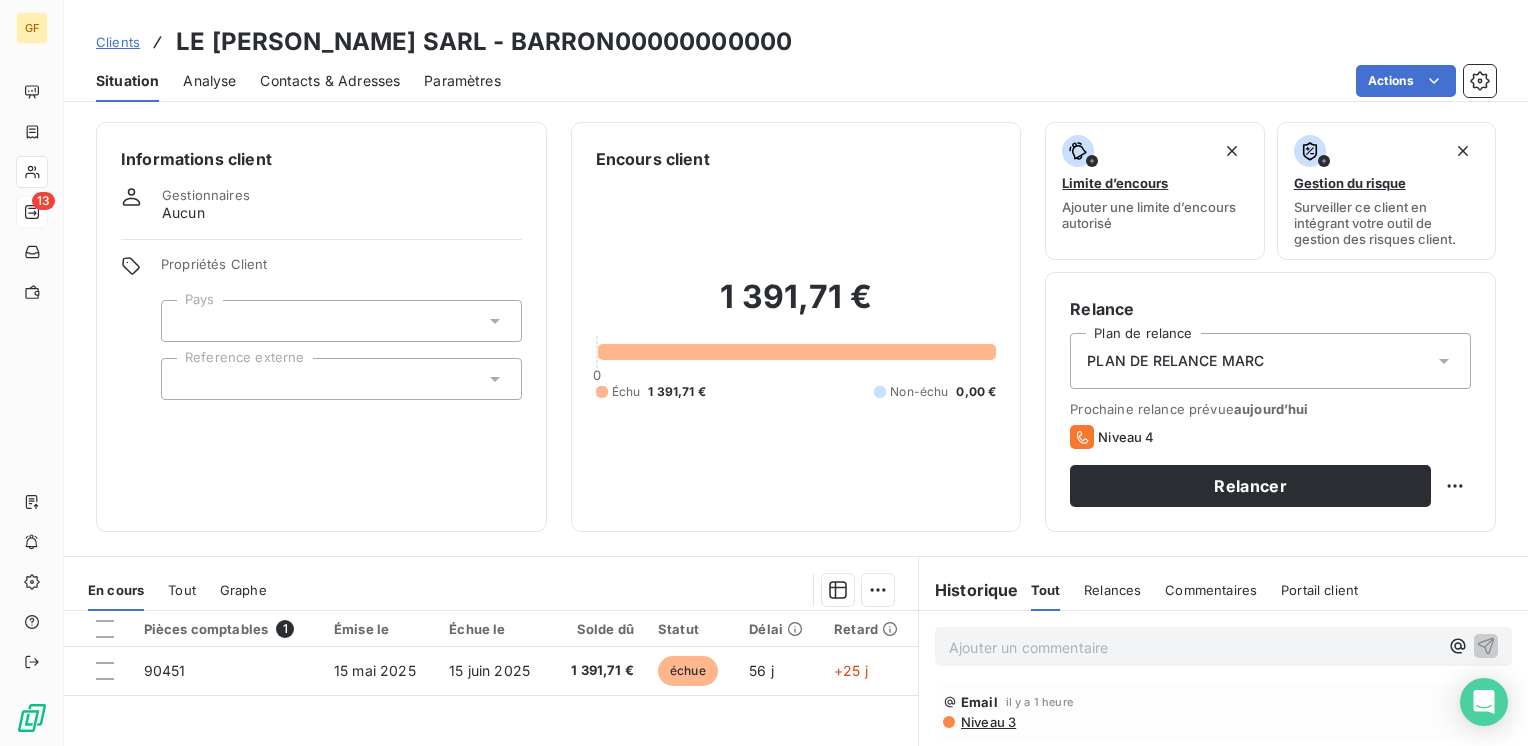 click on "Informations client Gestionnaires Aucun Propriétés Client Pays Reference externe Encours client   1 391,71 € 0 Échu 1 391,71 € Non-échu 0,00 €     Limite d’encours Ajouter une limite d’encours autorisé Gestion du risque Surveiller ce client en intégrant votre outil de gestion des risques client. Relance Plan de relance PLAN DE RELANCE [PERSON_NAME] relance prévue  [DATE] Niveau 4 Relancer En cours Tout Graphe Pièces comptables 1 Émise le Échue le Solde dû Statut Délai   Retard   90451 [DATE] [DATE] 1 391,71 € échue 56 j +25 j Lignes par page 25 Précédent 1 Suivant Historique Tout Relances Commentaires Portail client Tout Relances Commentaires Portail client Ajouter un commentaire ﻿ Email il y a 1 heure Niveau 3 Email [DATE] 07:18 Niveau 2 Email [DATE] 07:10 Niveau 1 Email [DATE] 07:20 Notification [DATE] Facture  : 89931 Paiement reçu 1 260,72 € Email [DATE] 08:31 Niveau 1 Email [DATE] 08:49 Notification" at bounding box center [796, 428] 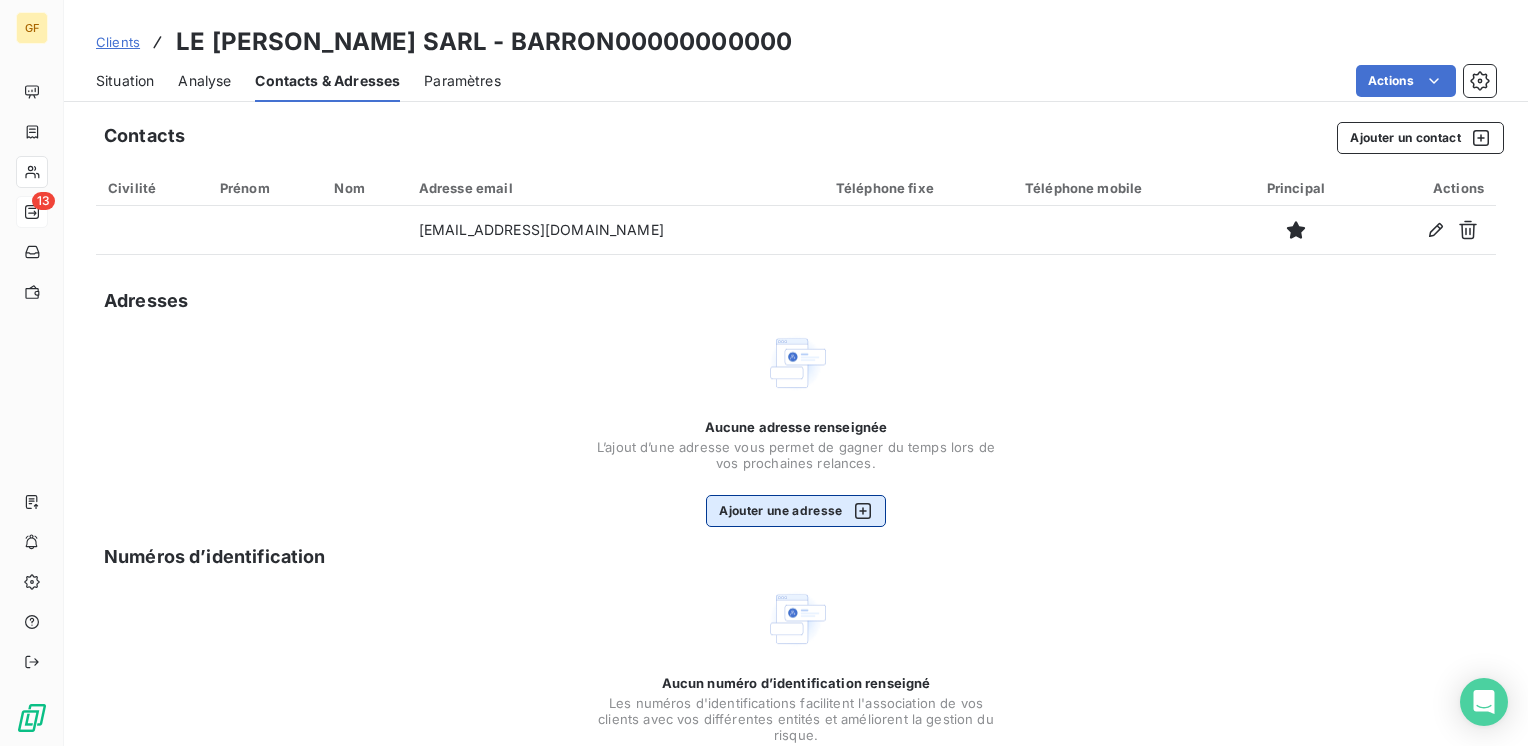 click on "Ajouter une adresse" at bounding box center (795, 511) 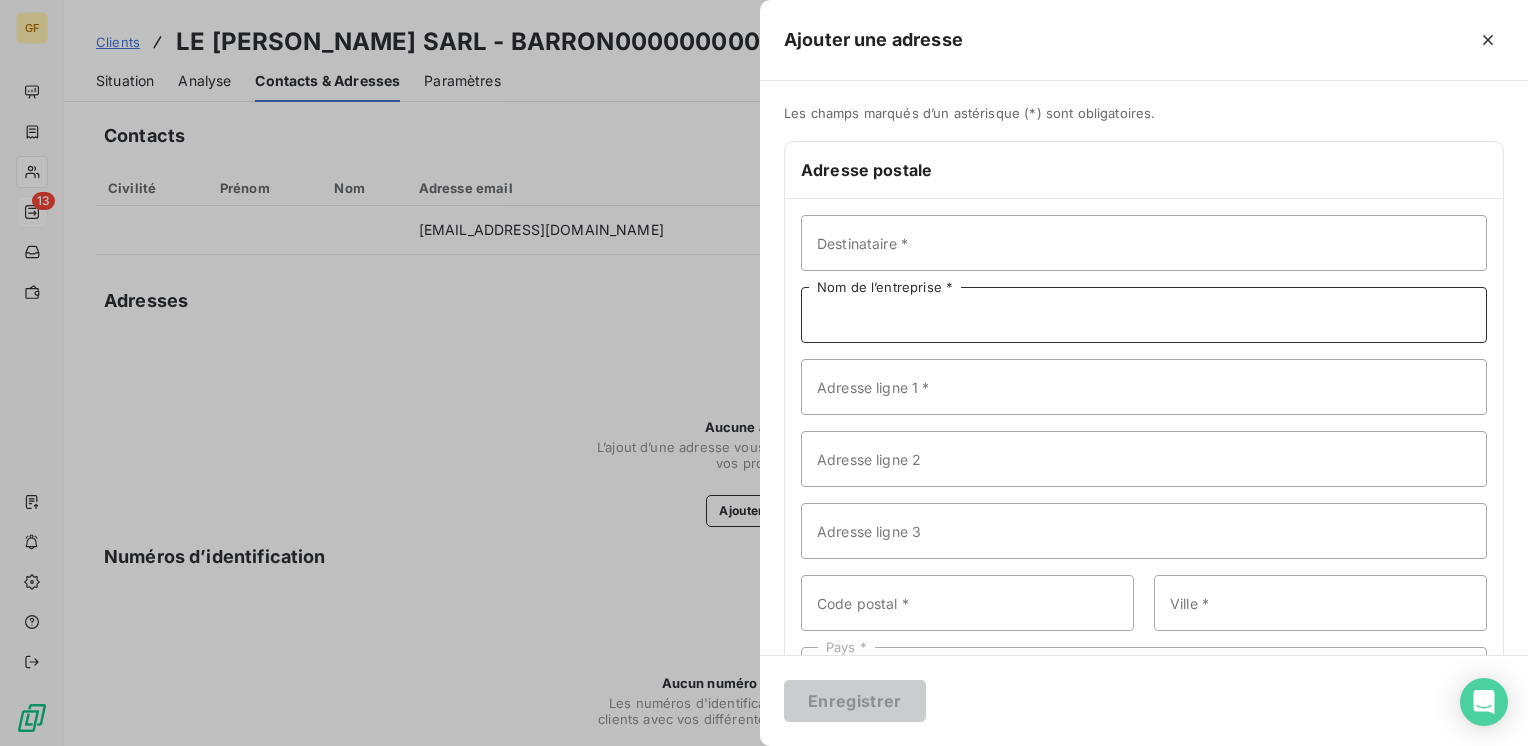 click on "Nom de l’entreprise *" at bounding box center (1144, 315) 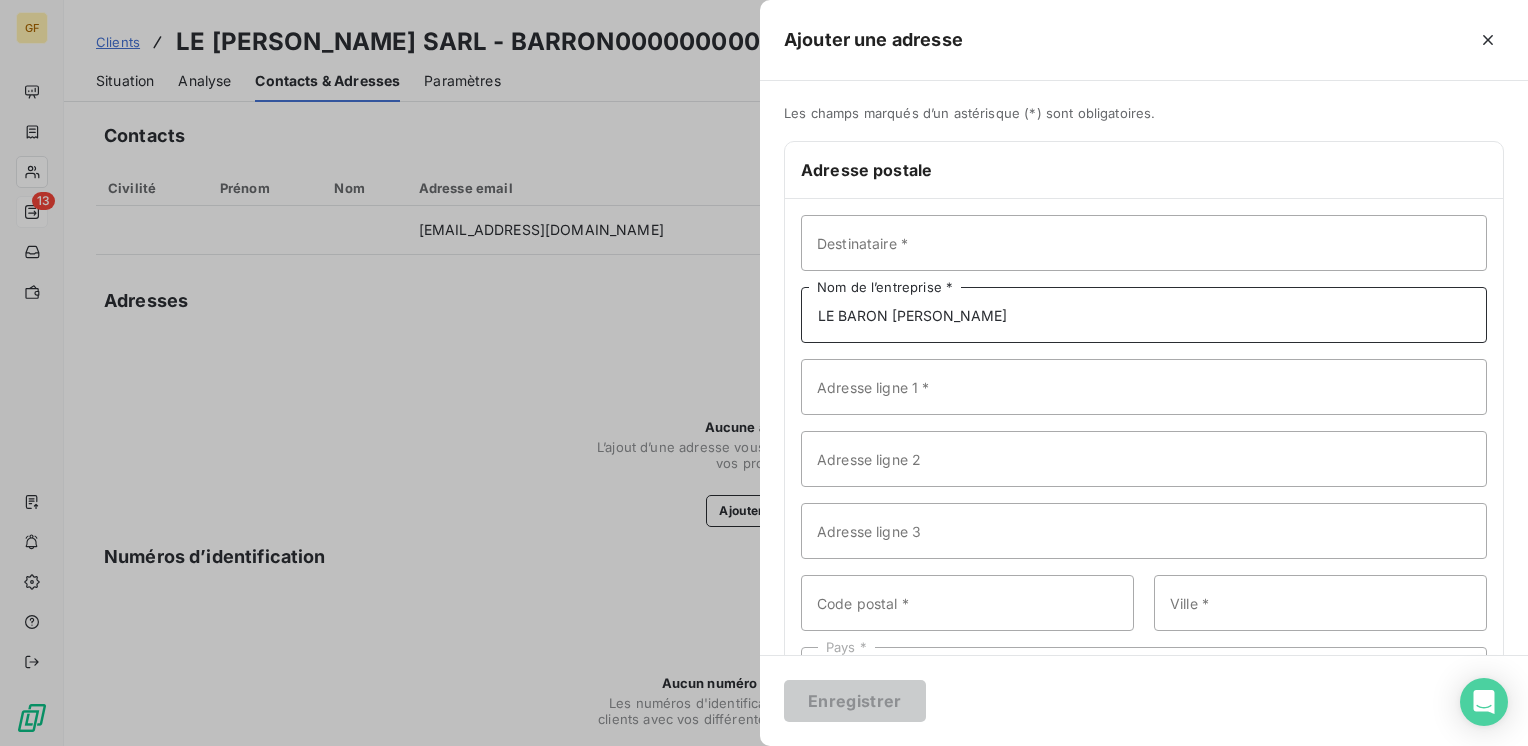type on "LE BARON [PERSON_NAME]" 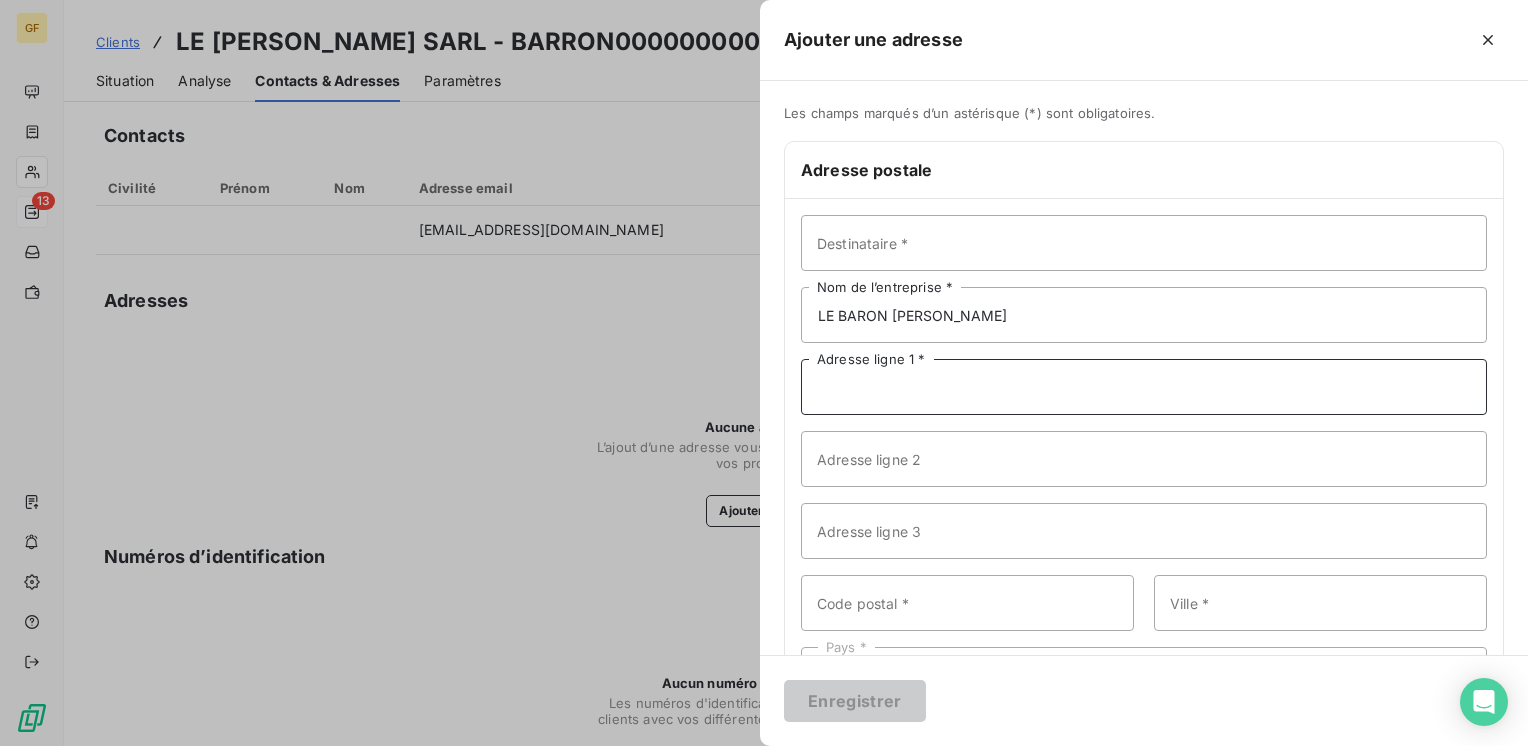 click on "Adresse ligne 1 *" at bounding box center [1144, 387] 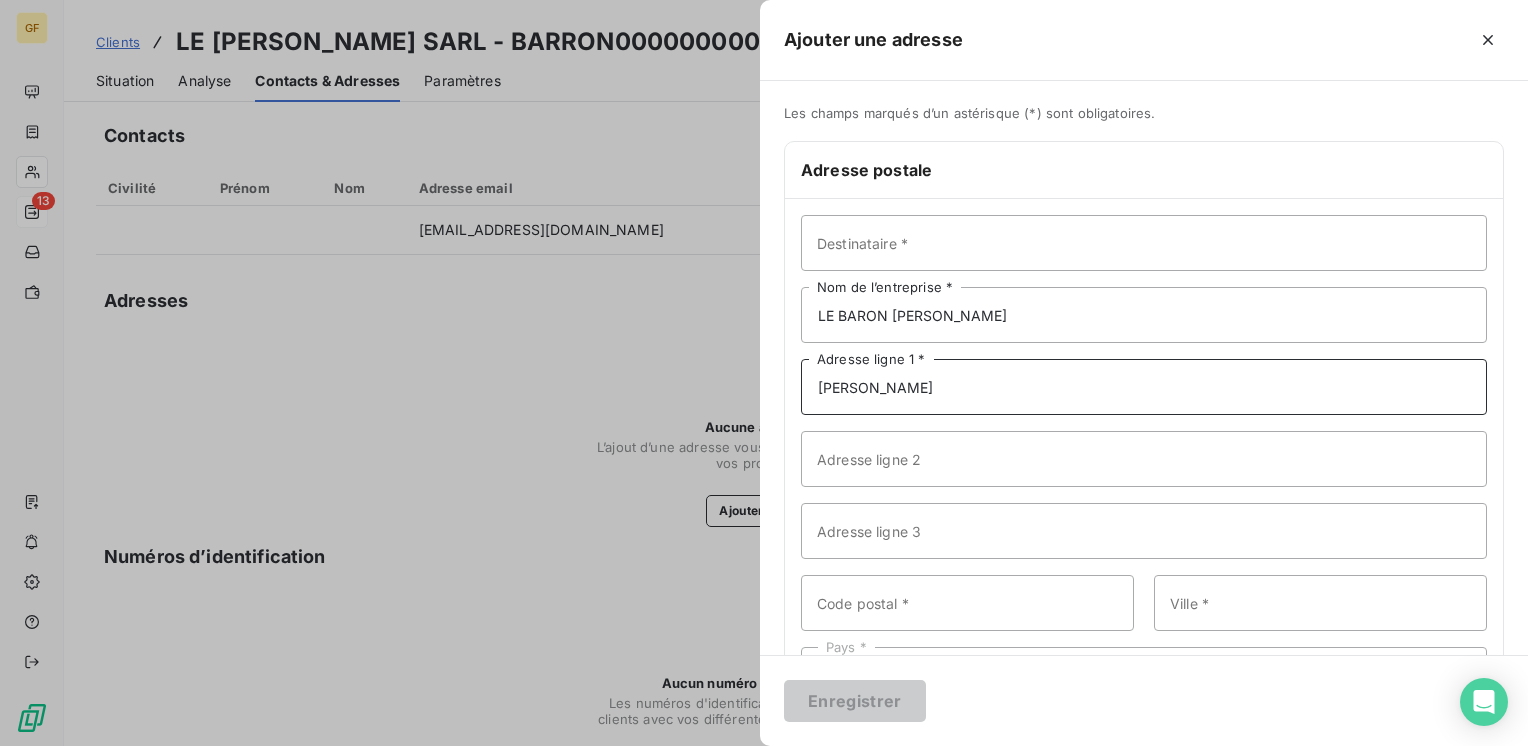 drag, startPoint x: 956, startPoint y: 383, endPoint x: 771, endPoint y: 402, distance: 185.97311 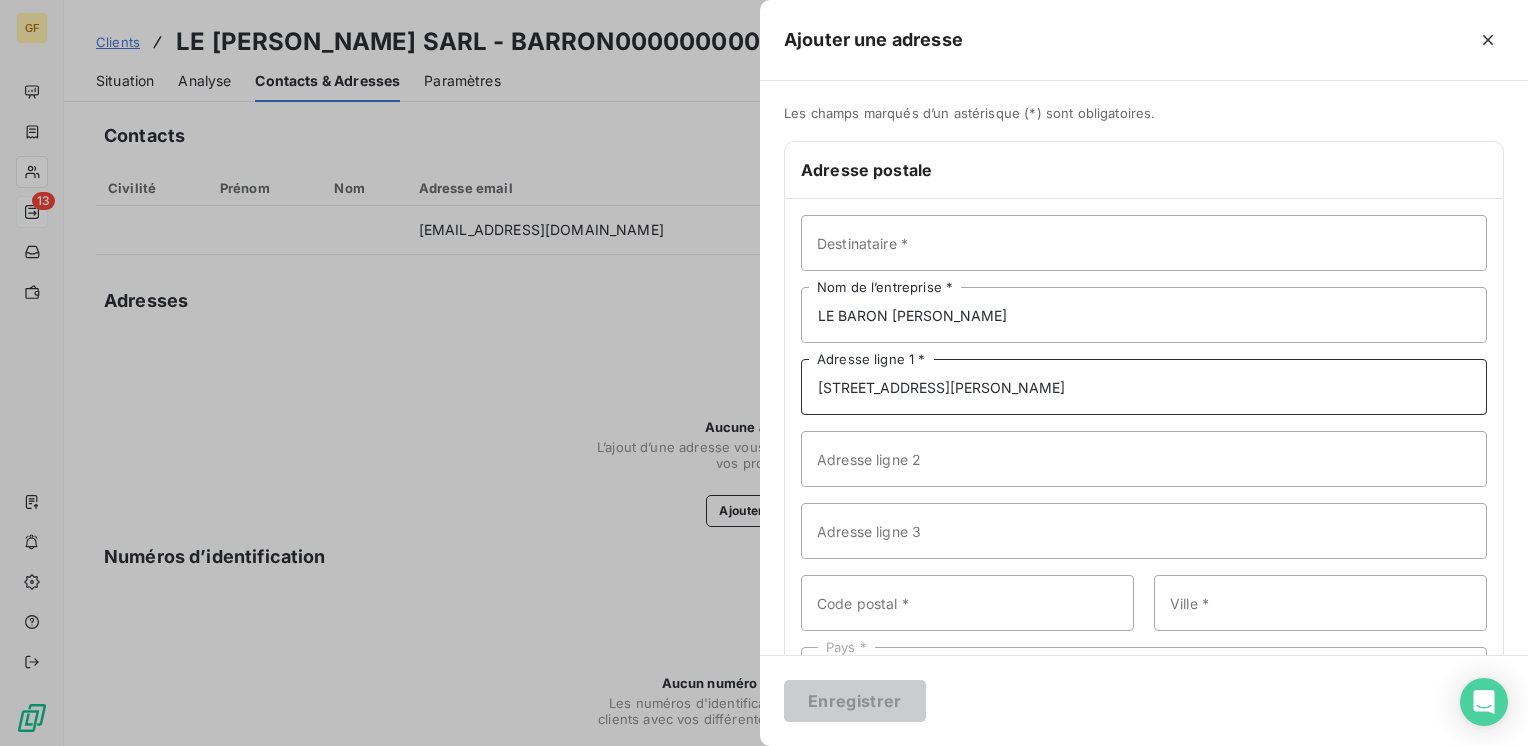 type on "[STREET_ADDRESS][PERSON_NAME]" 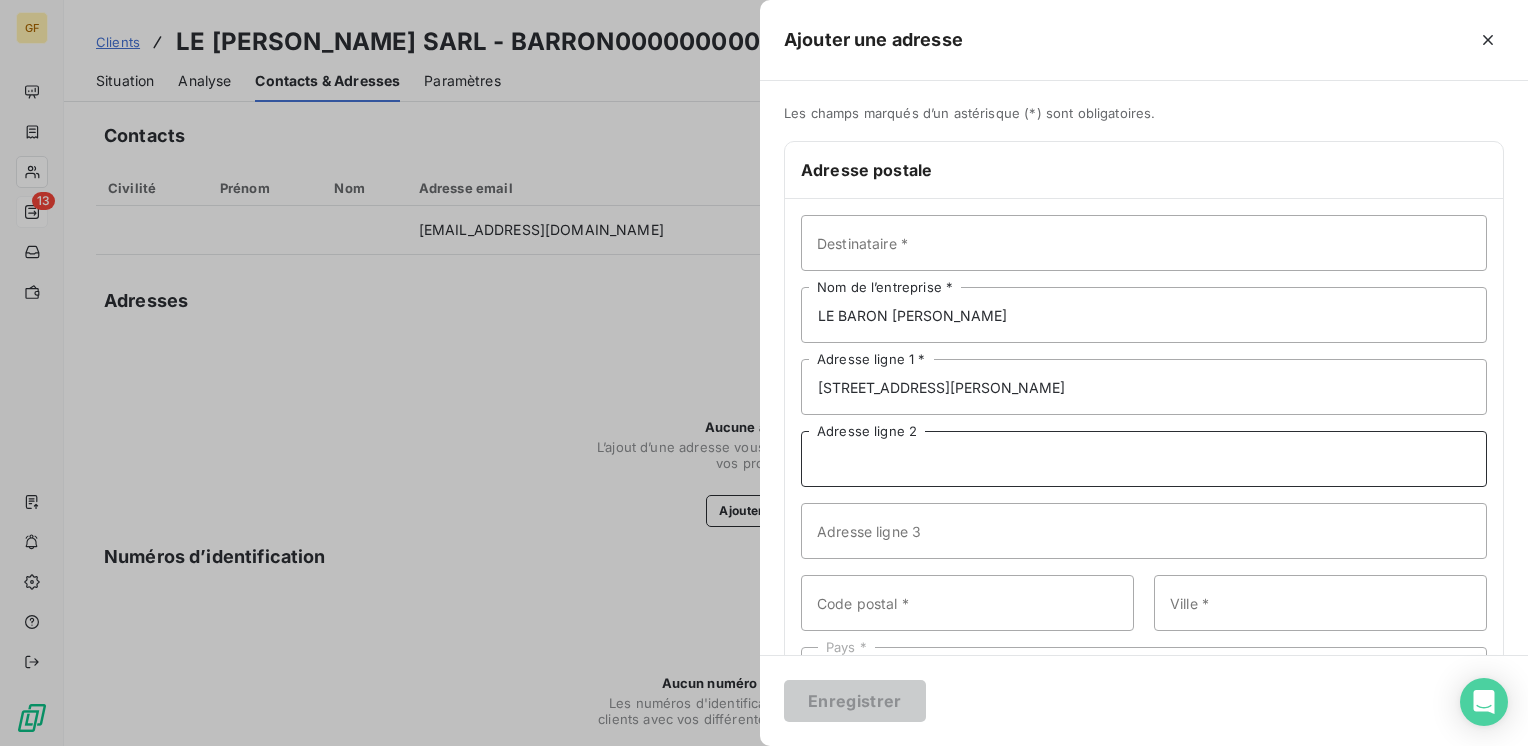 click on "Adresse ligne 2" at bounding box center (1144, 459) 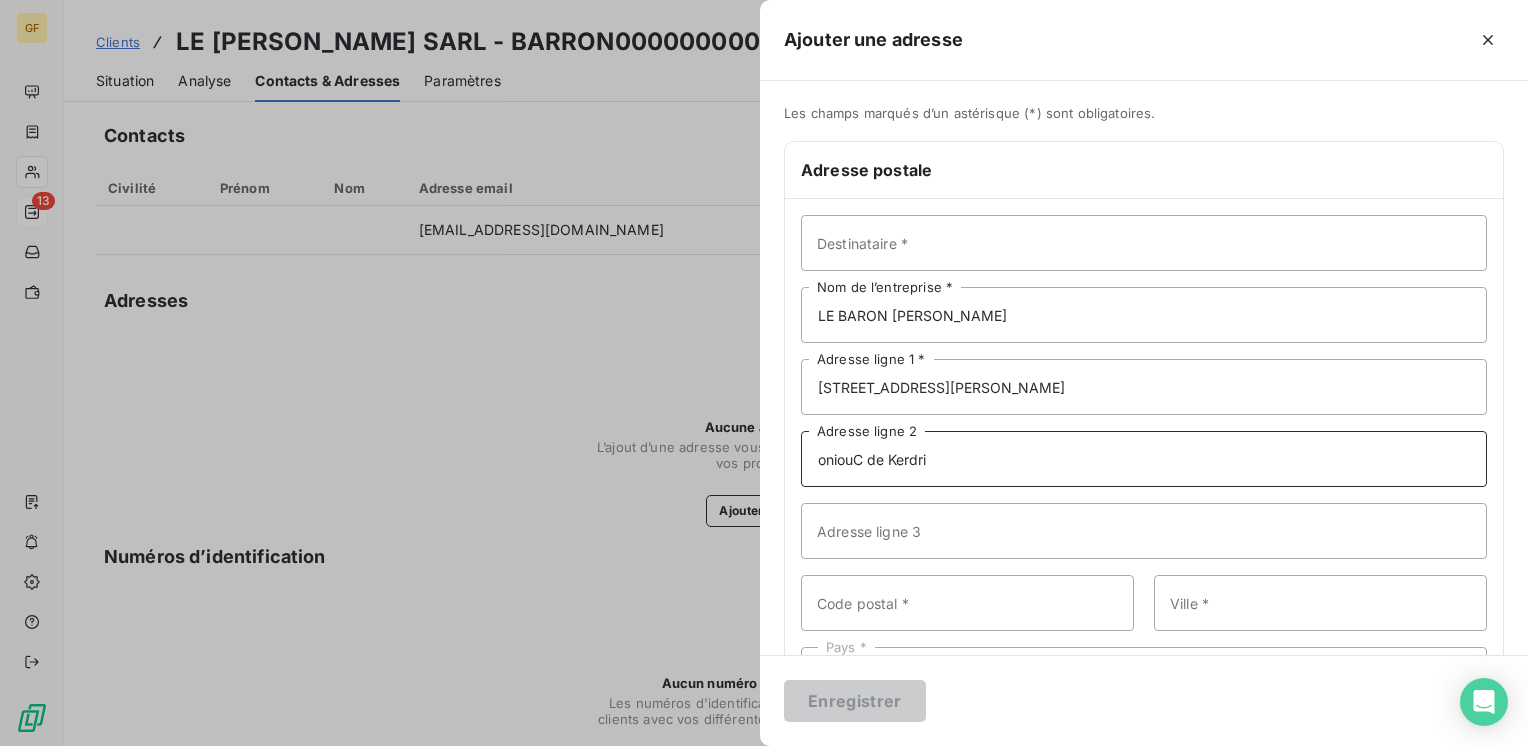drag, startPoint x: 816, startPoint y: 469, endPoint x: 469, endPoint y: 487, distance: 347.46655 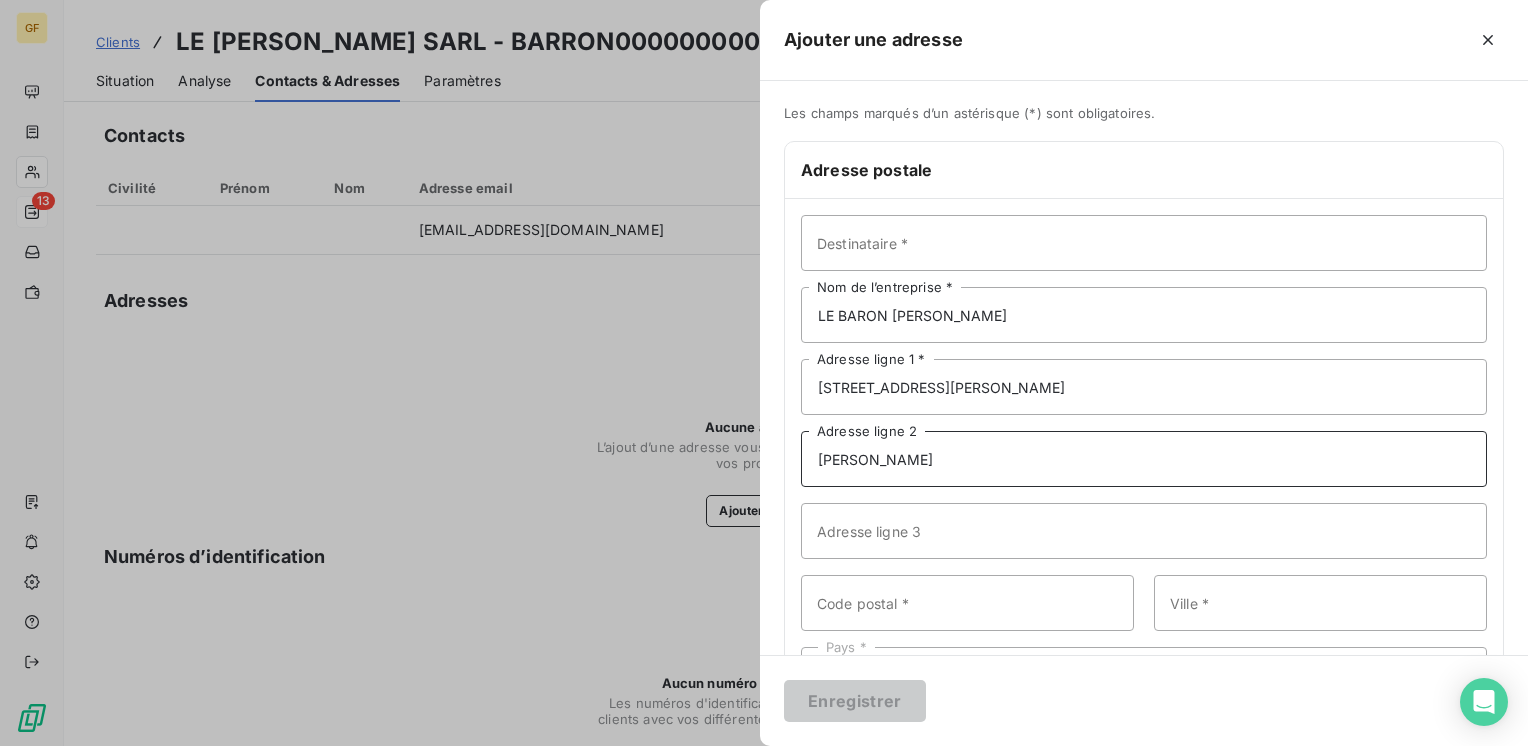 type on "[PERSON_NAME]" 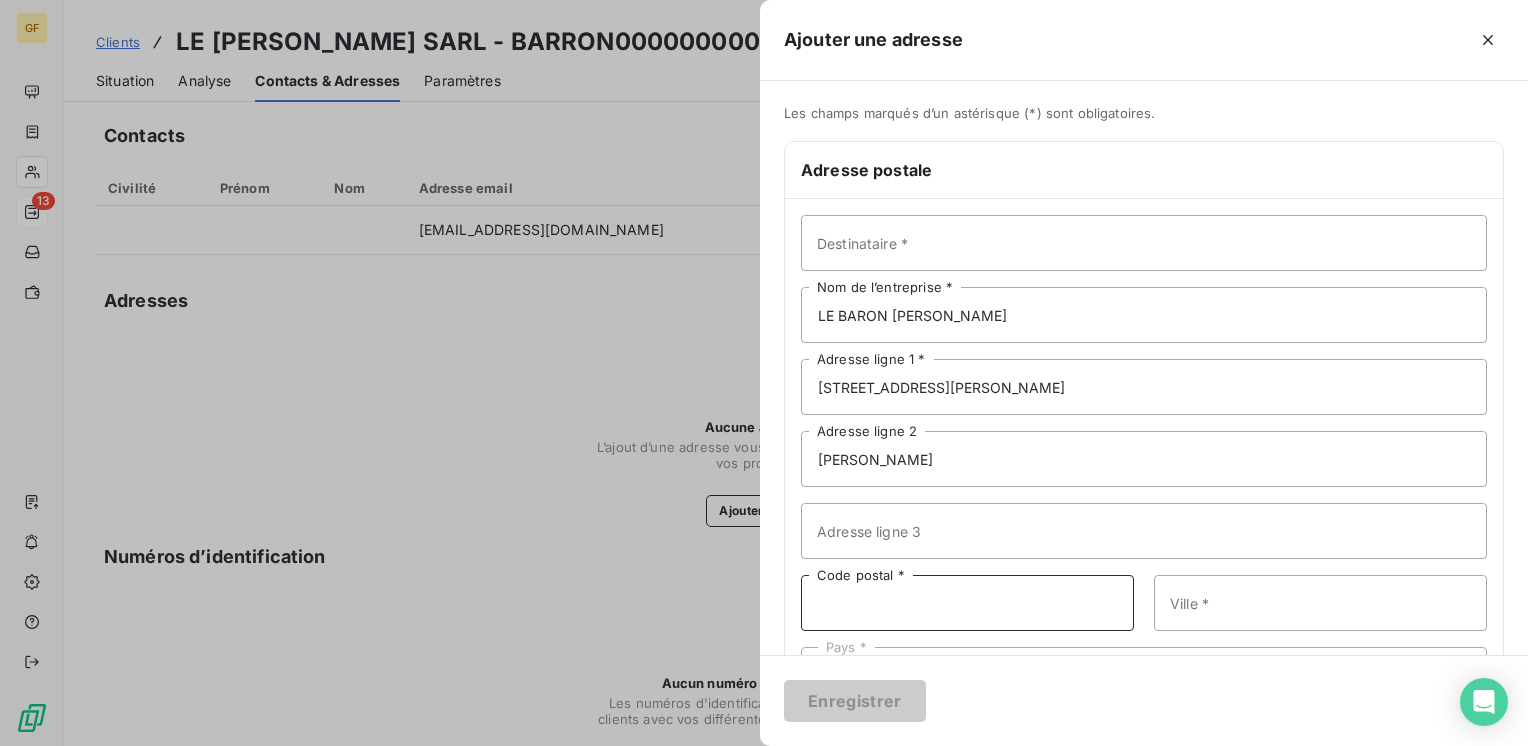 click on "Code postal *" at bounding box center [967, 603] 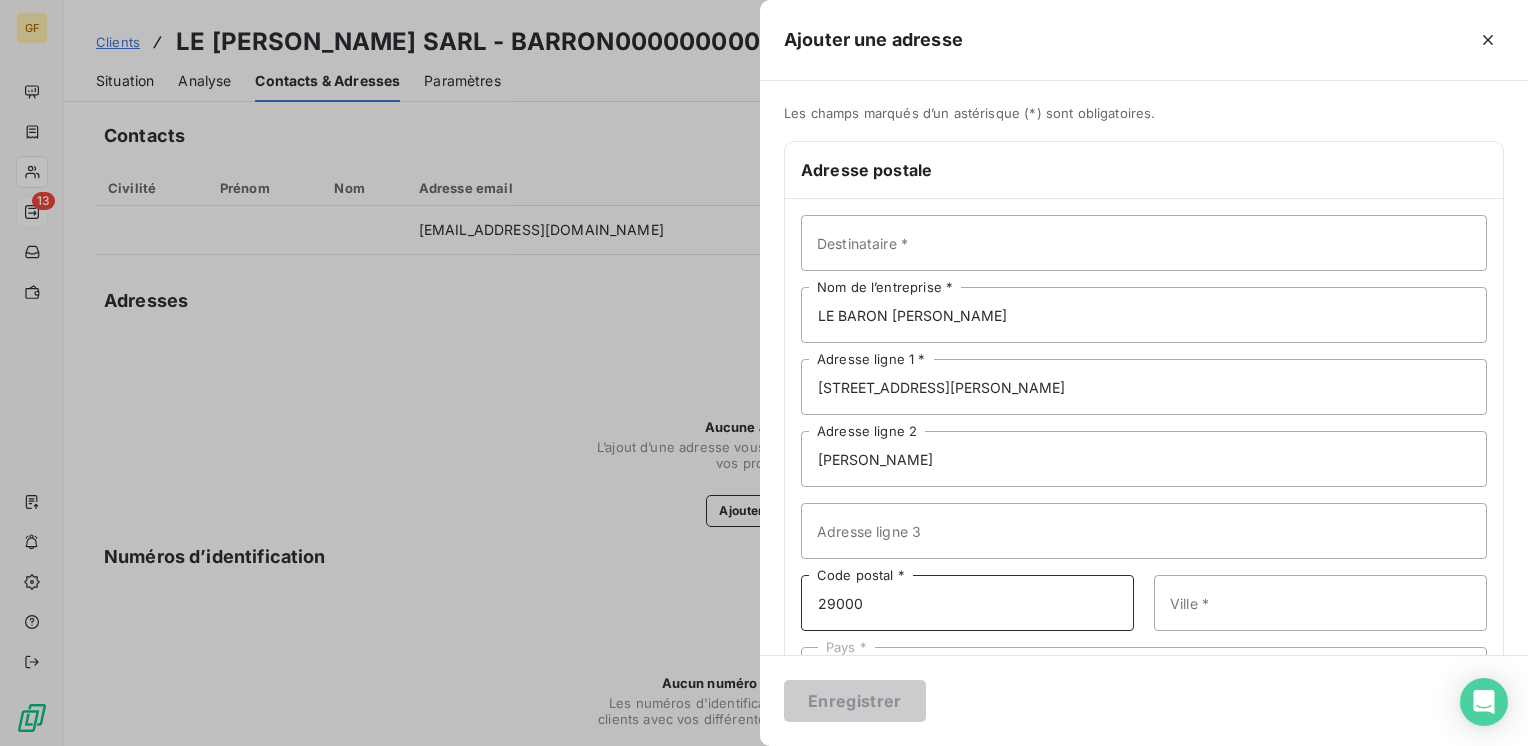 type on "29000" 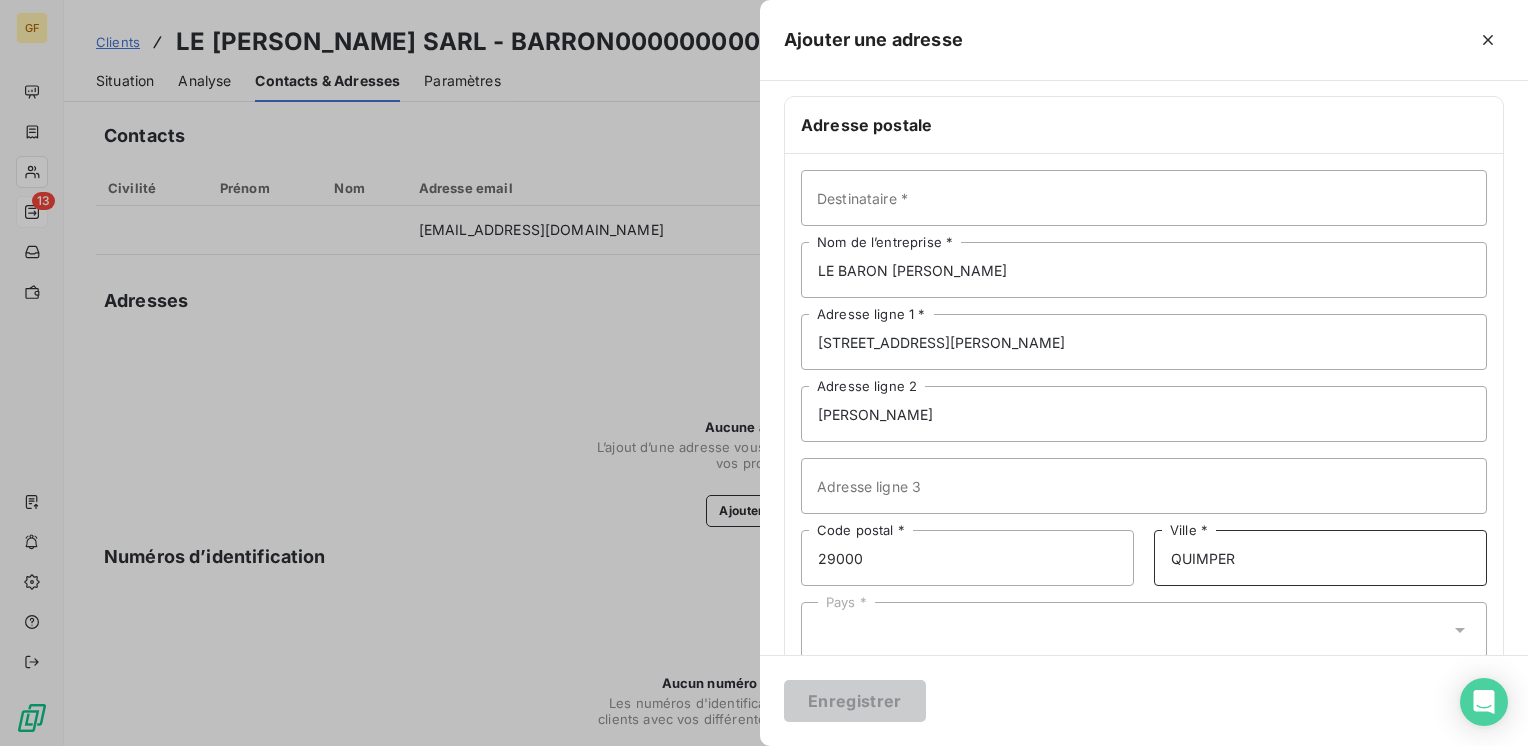 scroll, scrollTop: 87, scrollLeft: 0, axis: vertical 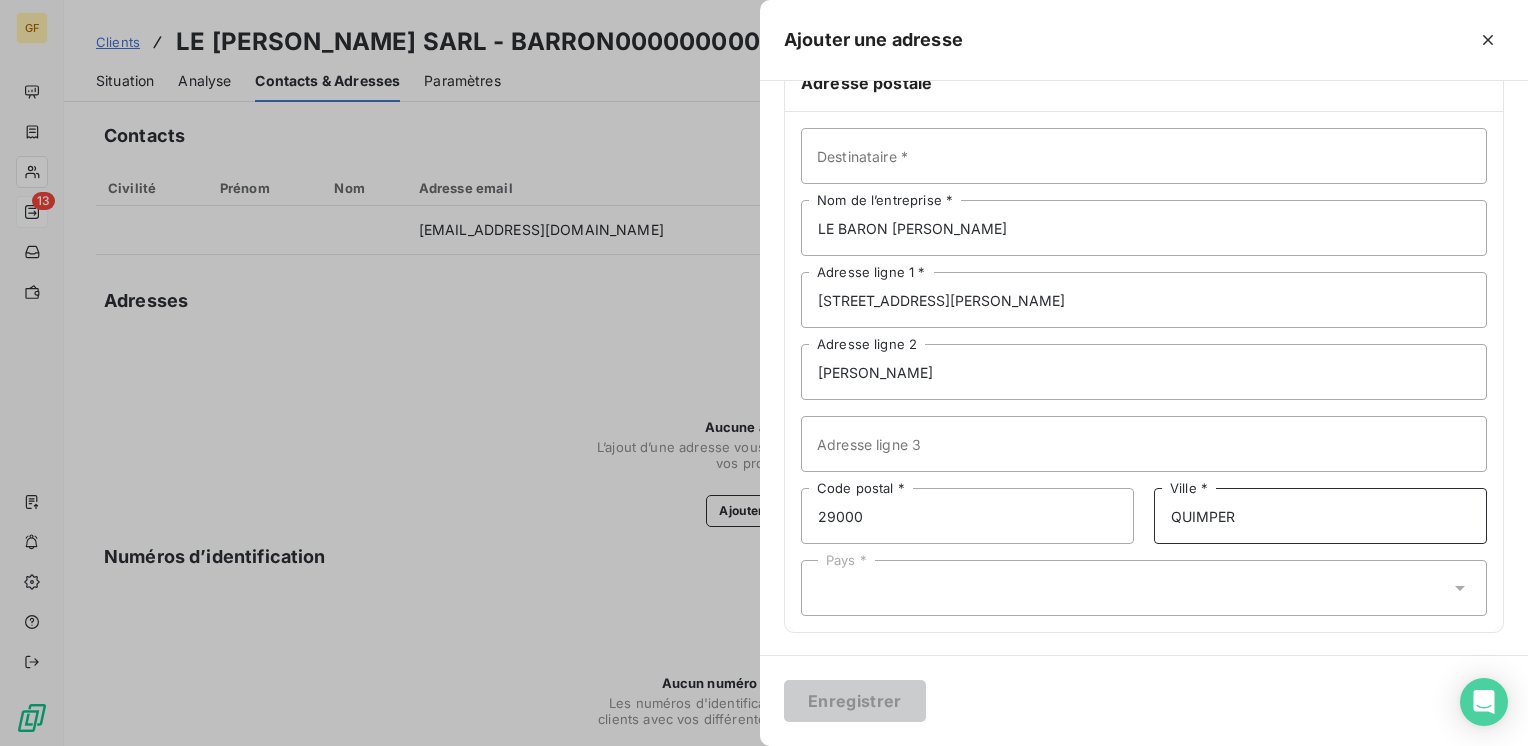 type on "QUIMPER" 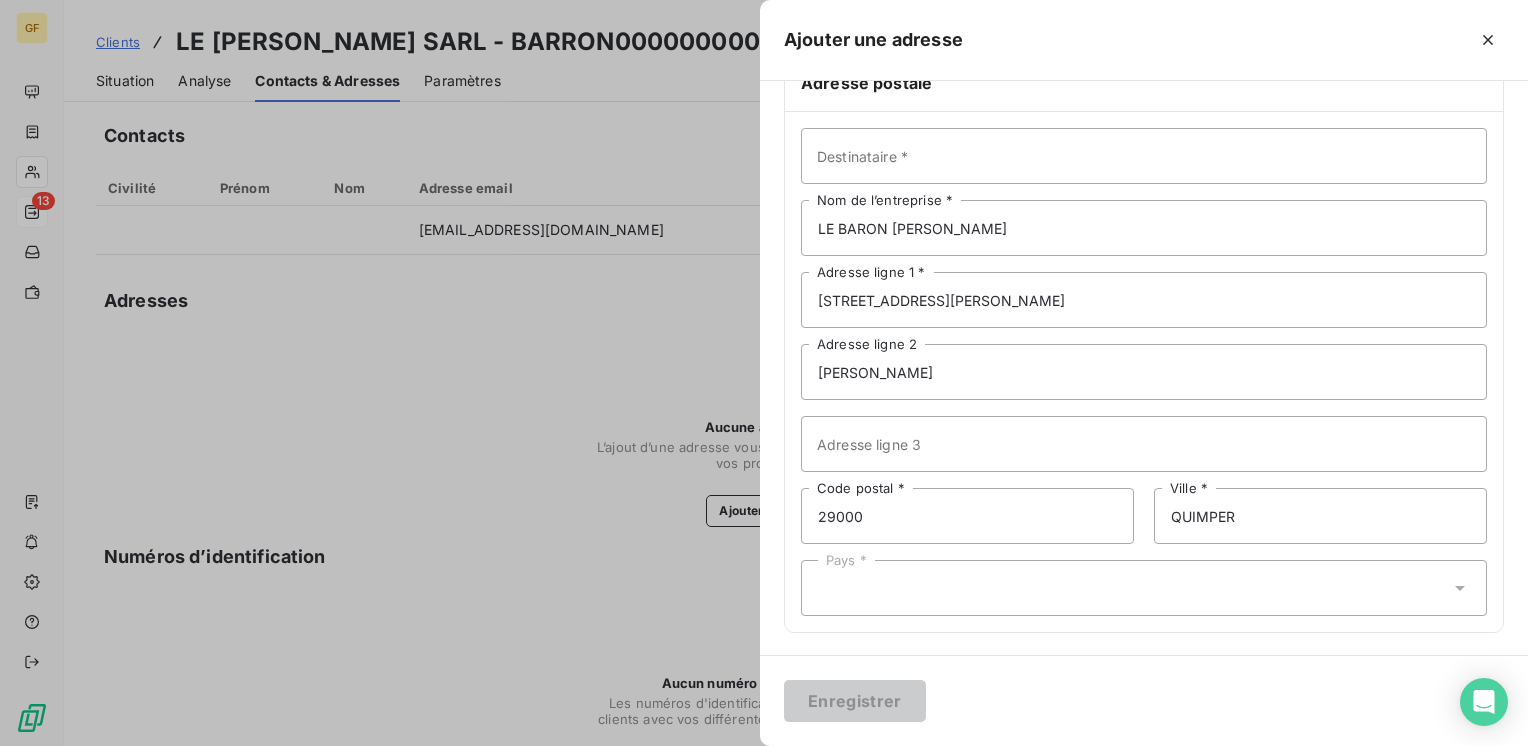 click on "Pays *" at bounding box center (1144, 588) 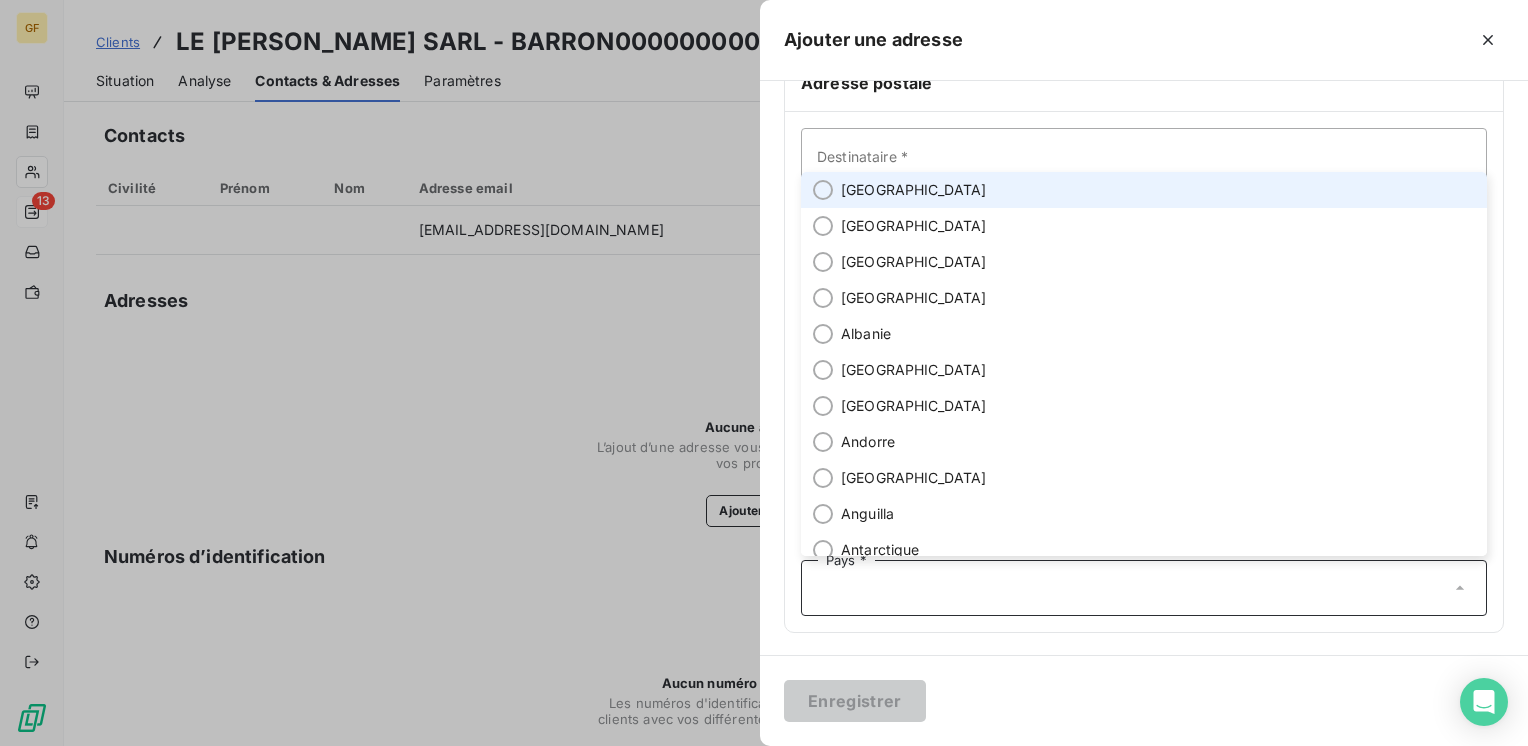 click on "[GEOGRAPHIC_DATA]" at bounding box center [1144, 190] 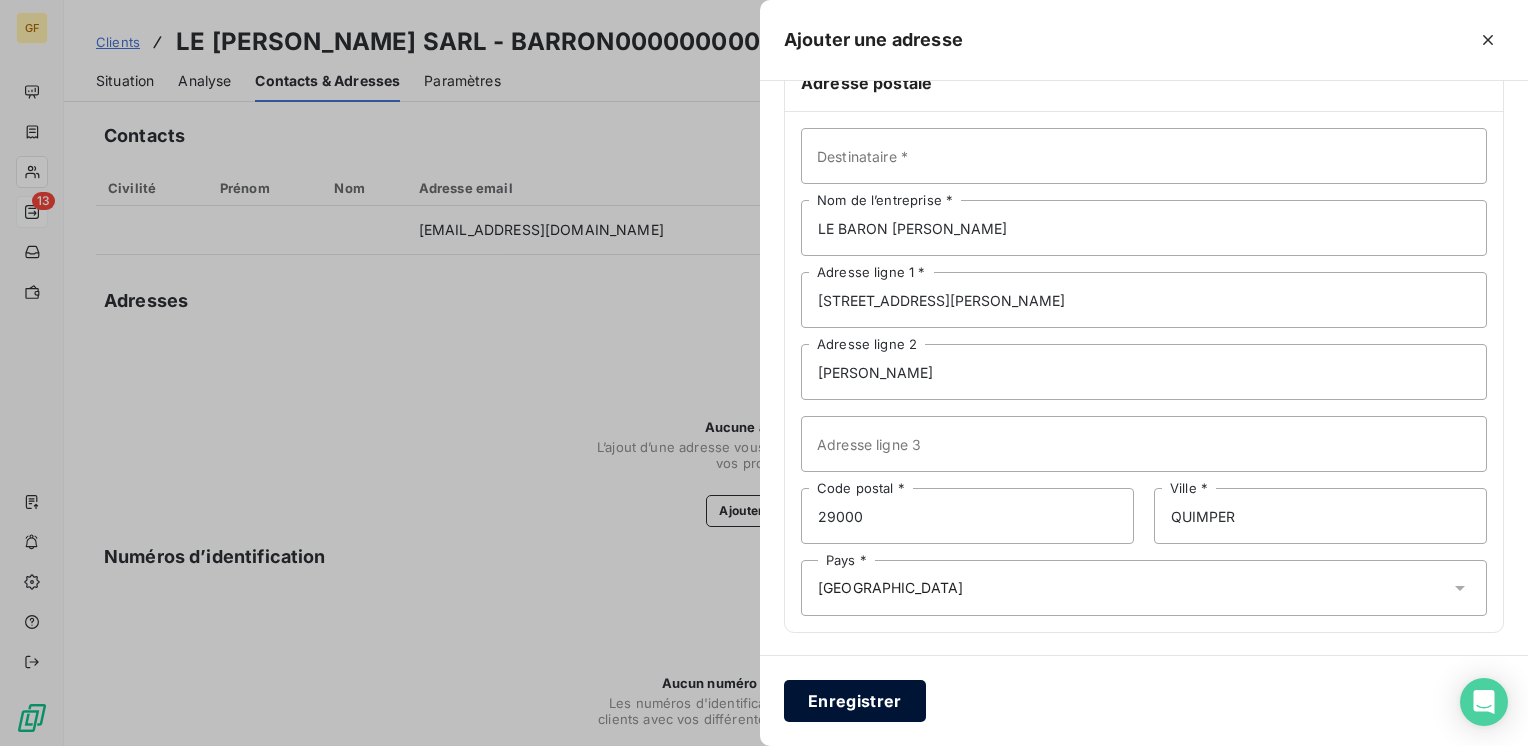 click on "Enregistrer" at bounding box center (855, 701) 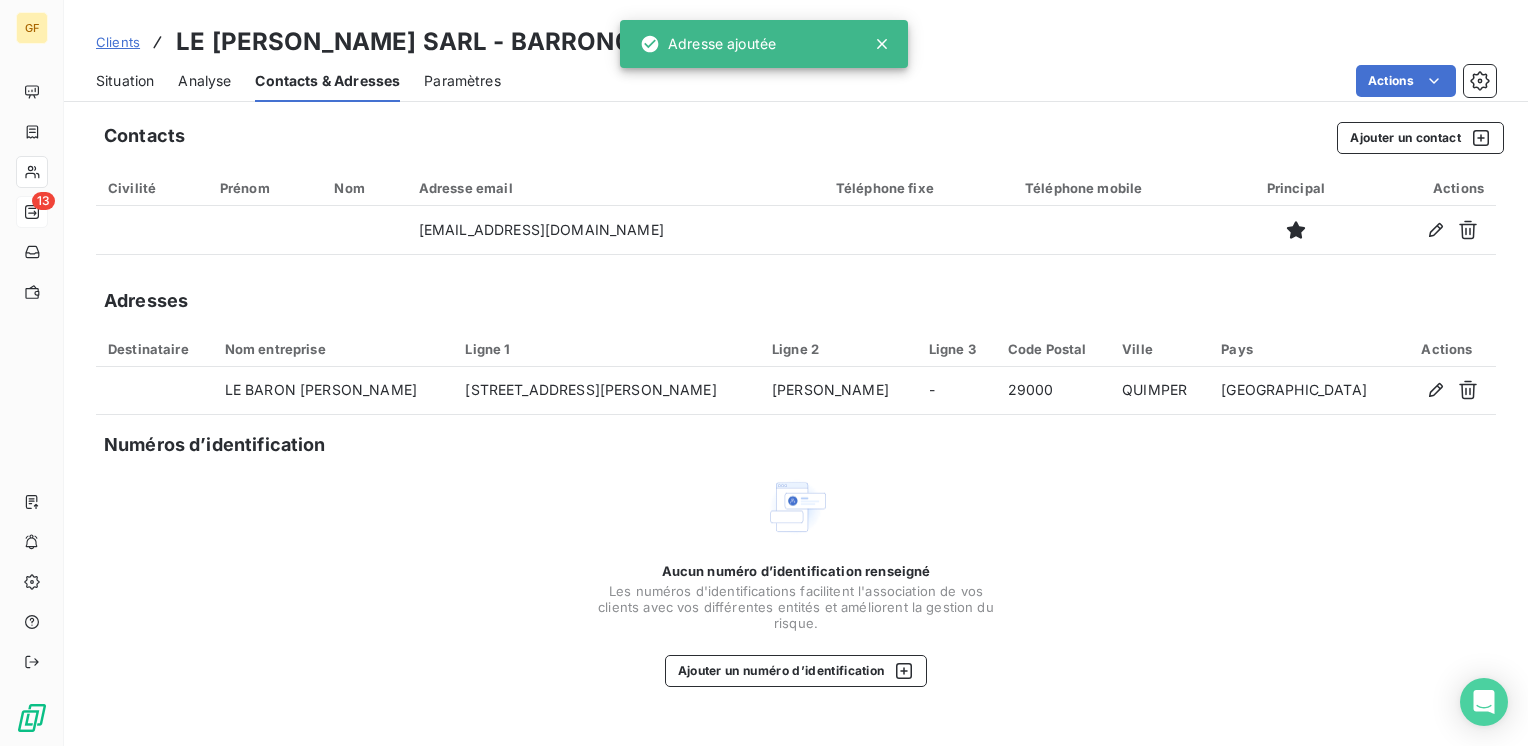 click on "Situation" at bounding box center (125, 81) 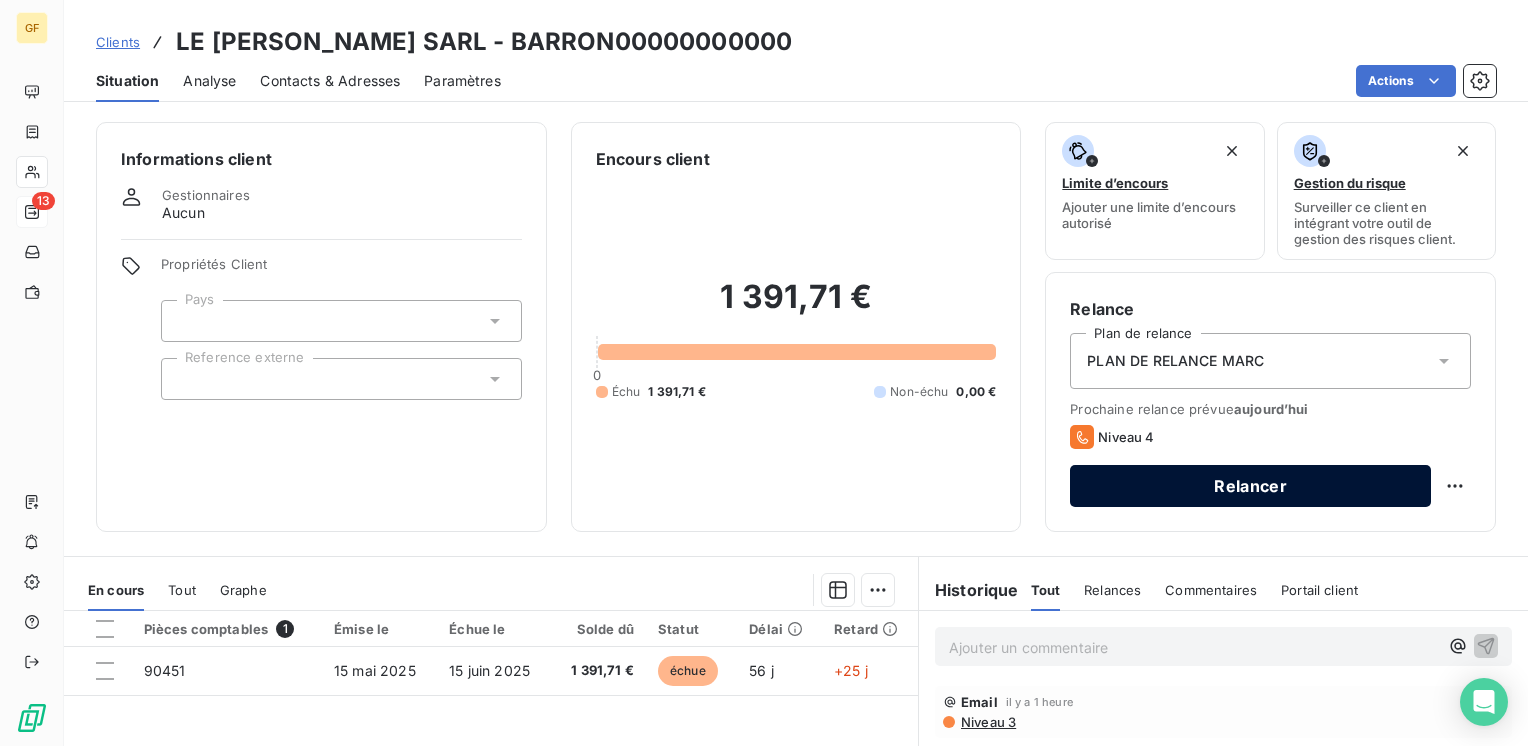 click on "Relancer" at bounding box center (1250, 486) 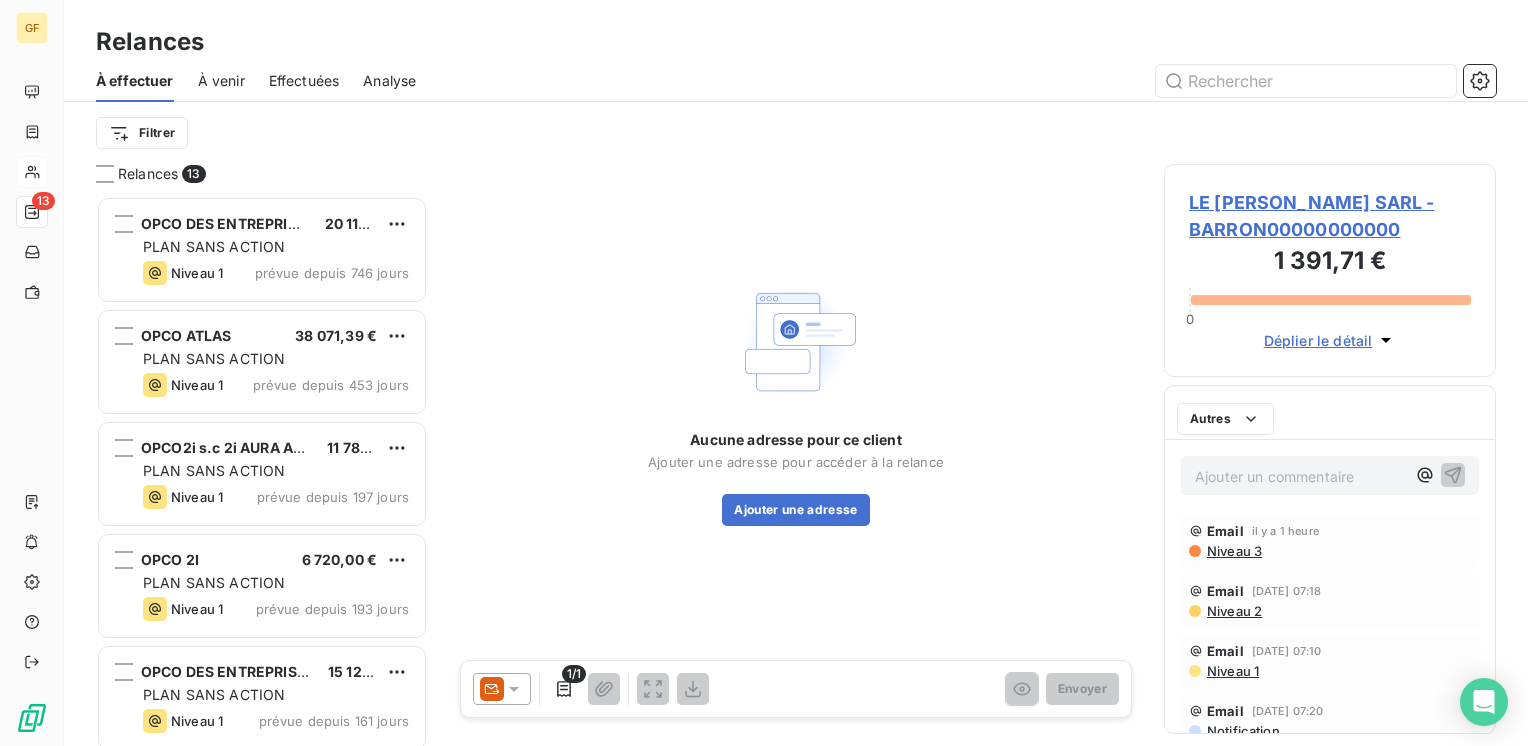 scroll, scrollTop: 16, scrollLeft: 16, axis: both 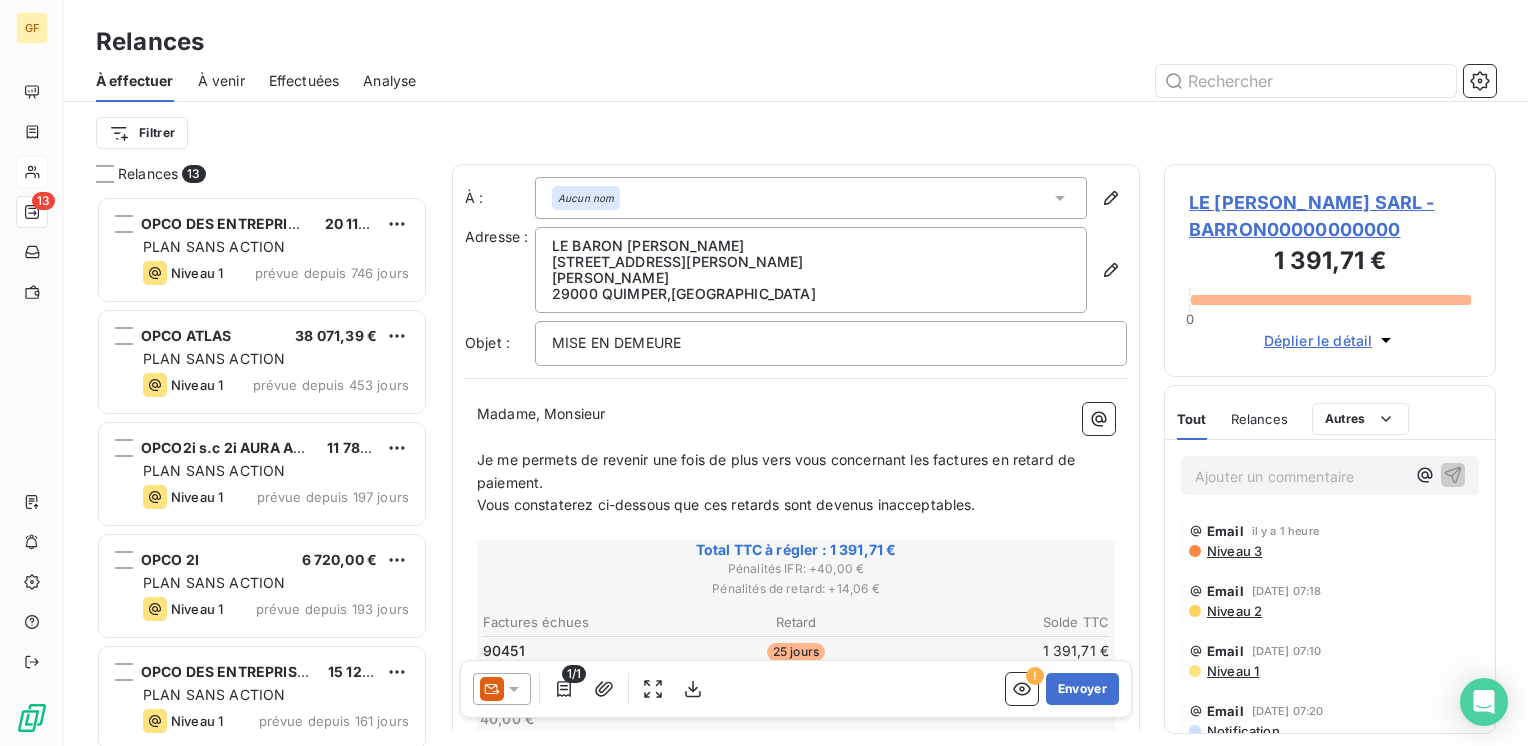 click 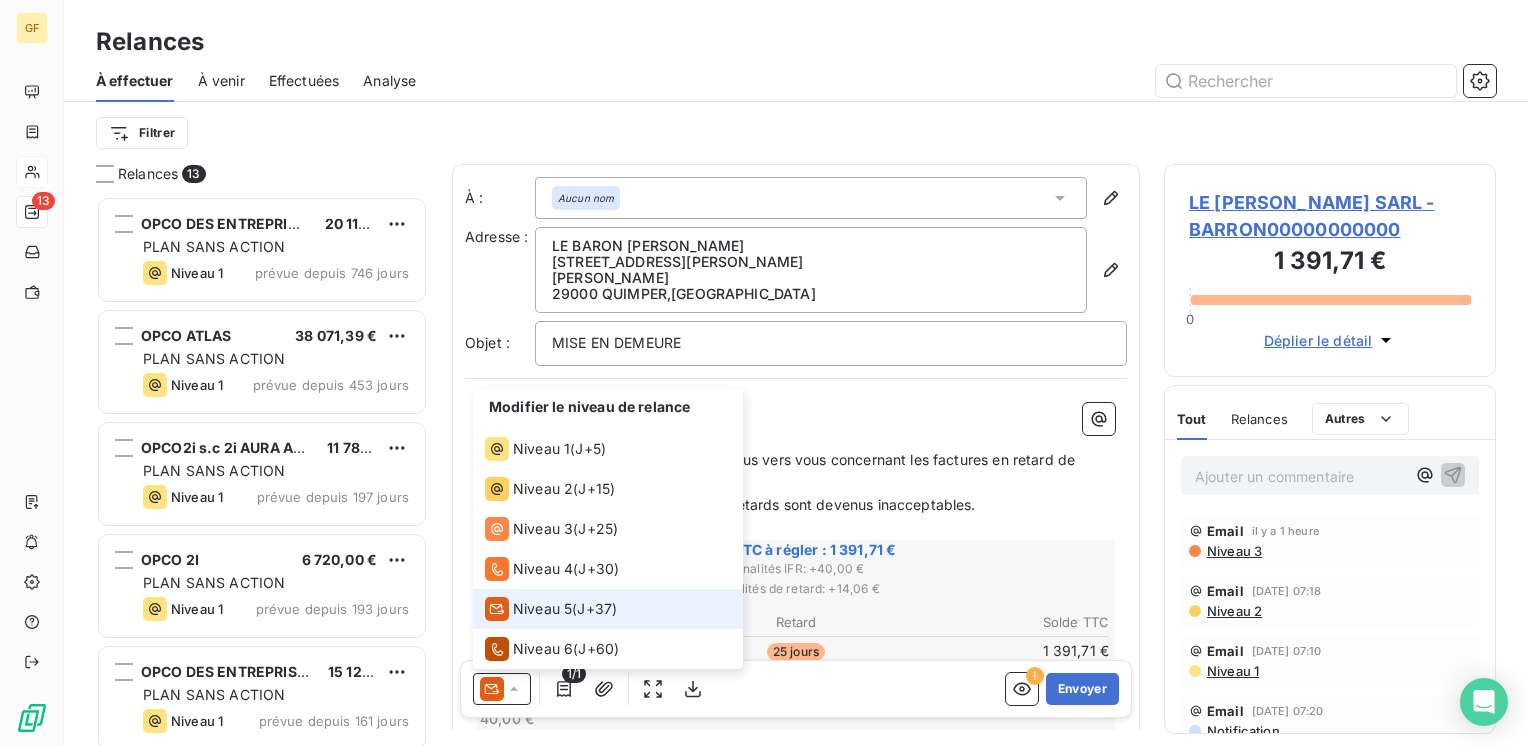 click on "Niveau 5" at bounding box center [542, 609] 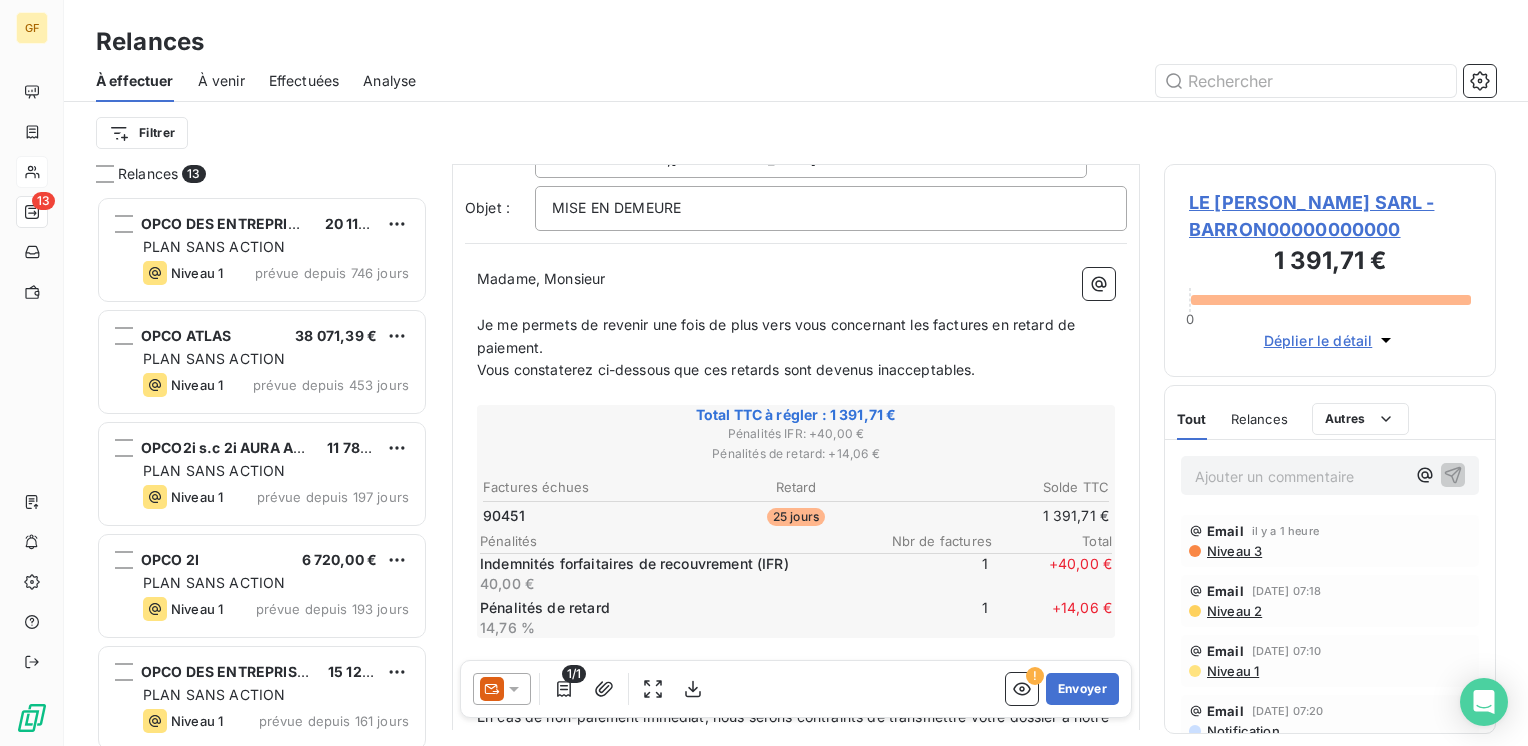 scroll, scrollTop: 200, scrollLeft: 0, axis: vertical 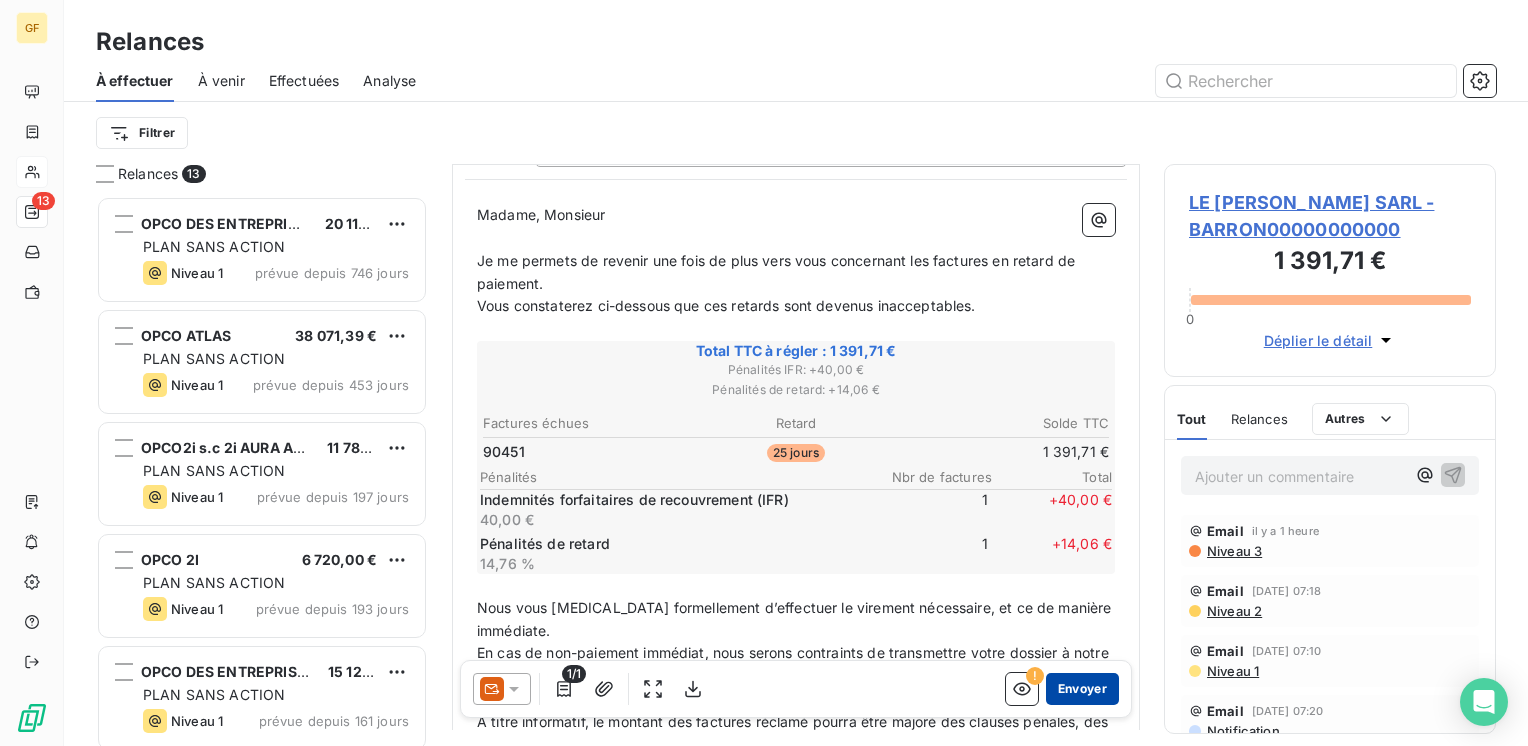 click on "Envoyer" at bounding box center [1082, 689] 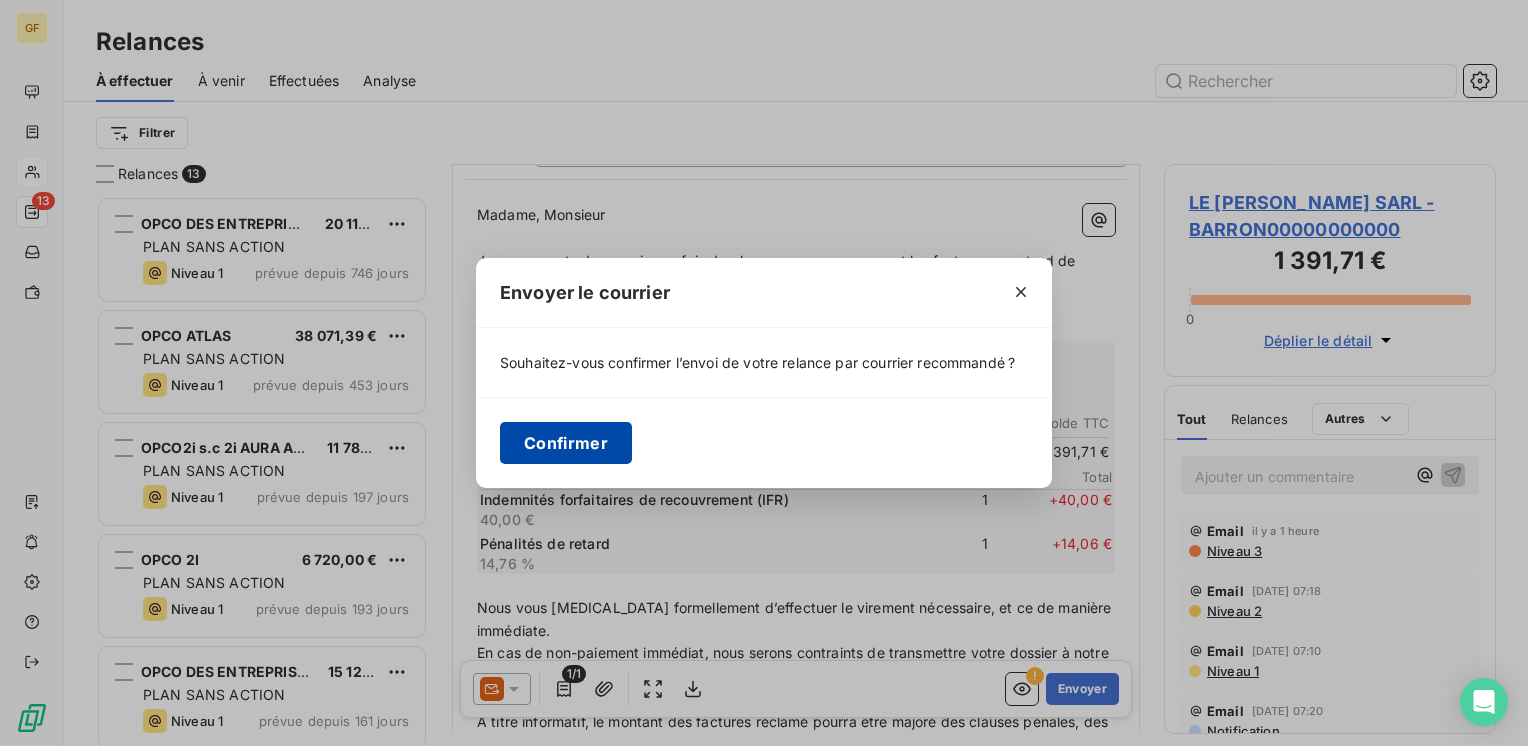 click on "Confirmer" at bounding box center [566, 443] 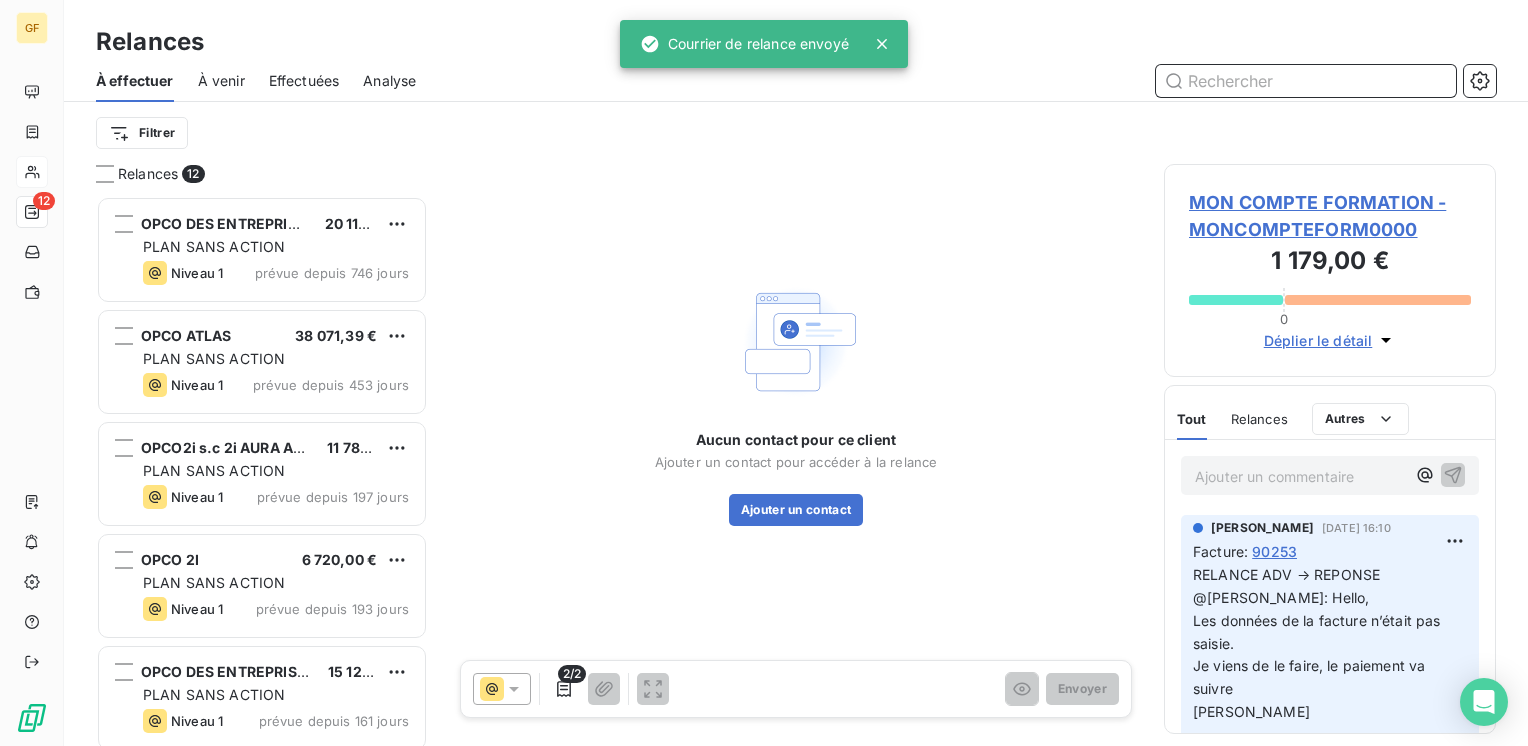 click on "À venir" at bounding box center [221, 81] 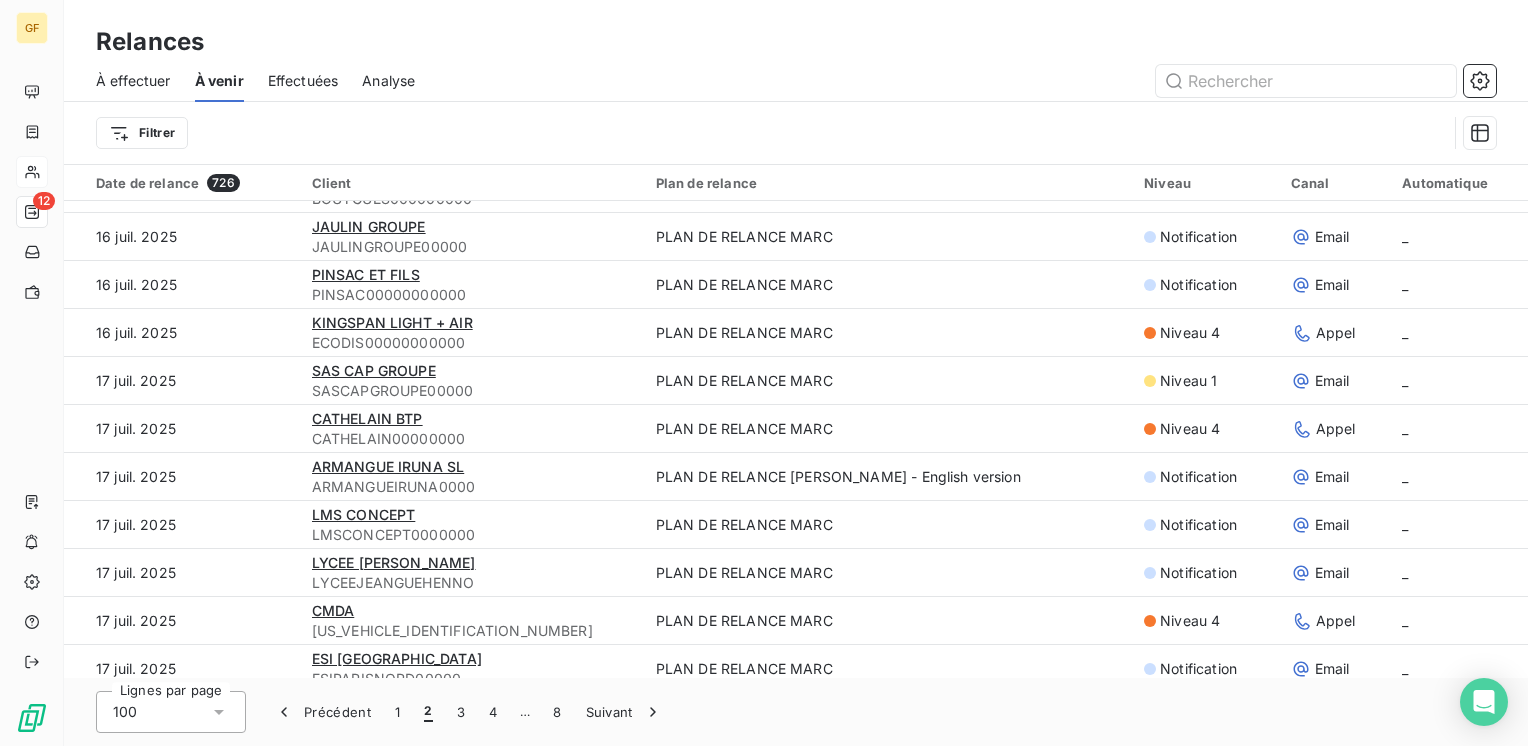 scroll, scrollTop: 800, scrollLeft: 0, axis: vertical 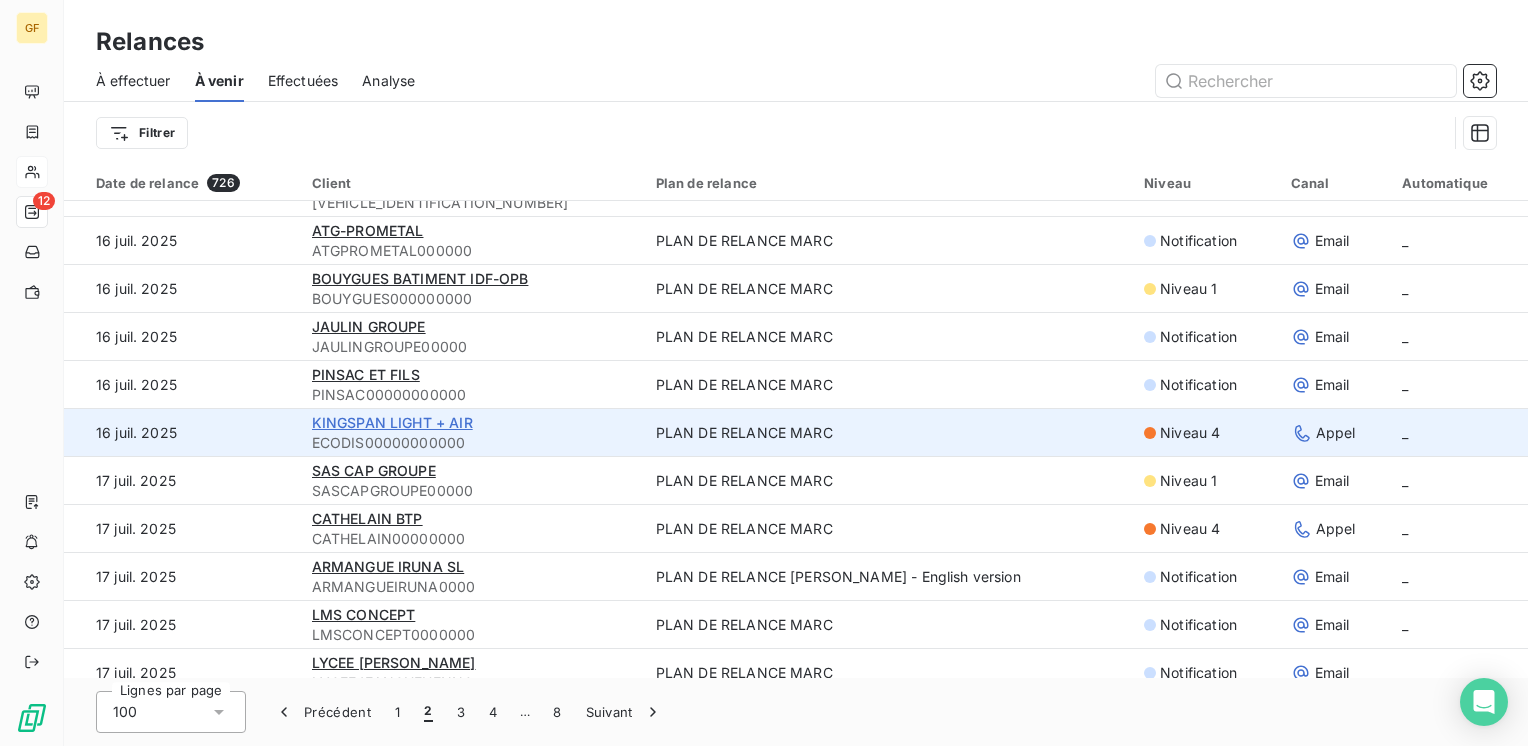 click on "KINGSPAN LIGHT + AIR" at bounding box center [392, 422] 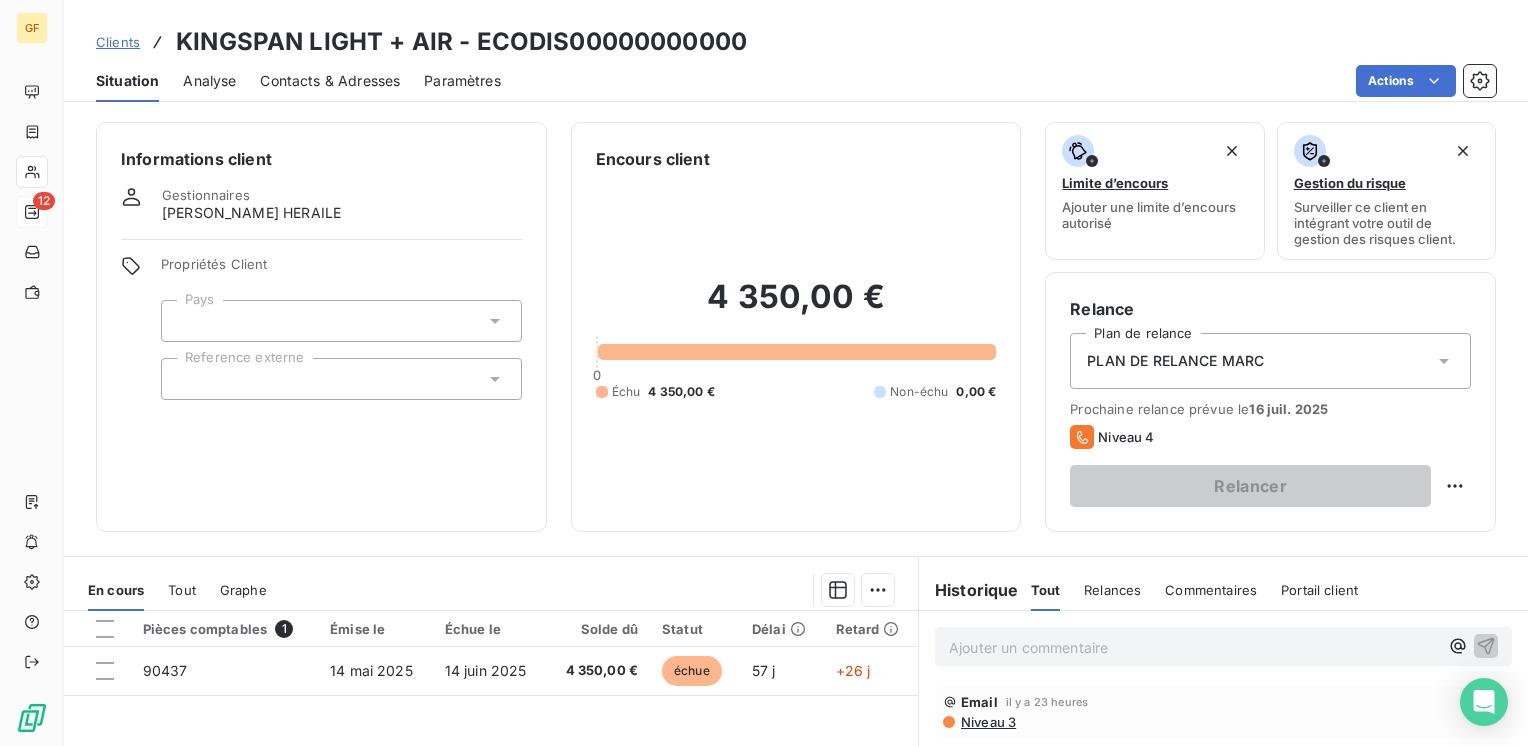 click on "Contacts & Adresses" at bounding box center (330, 81) 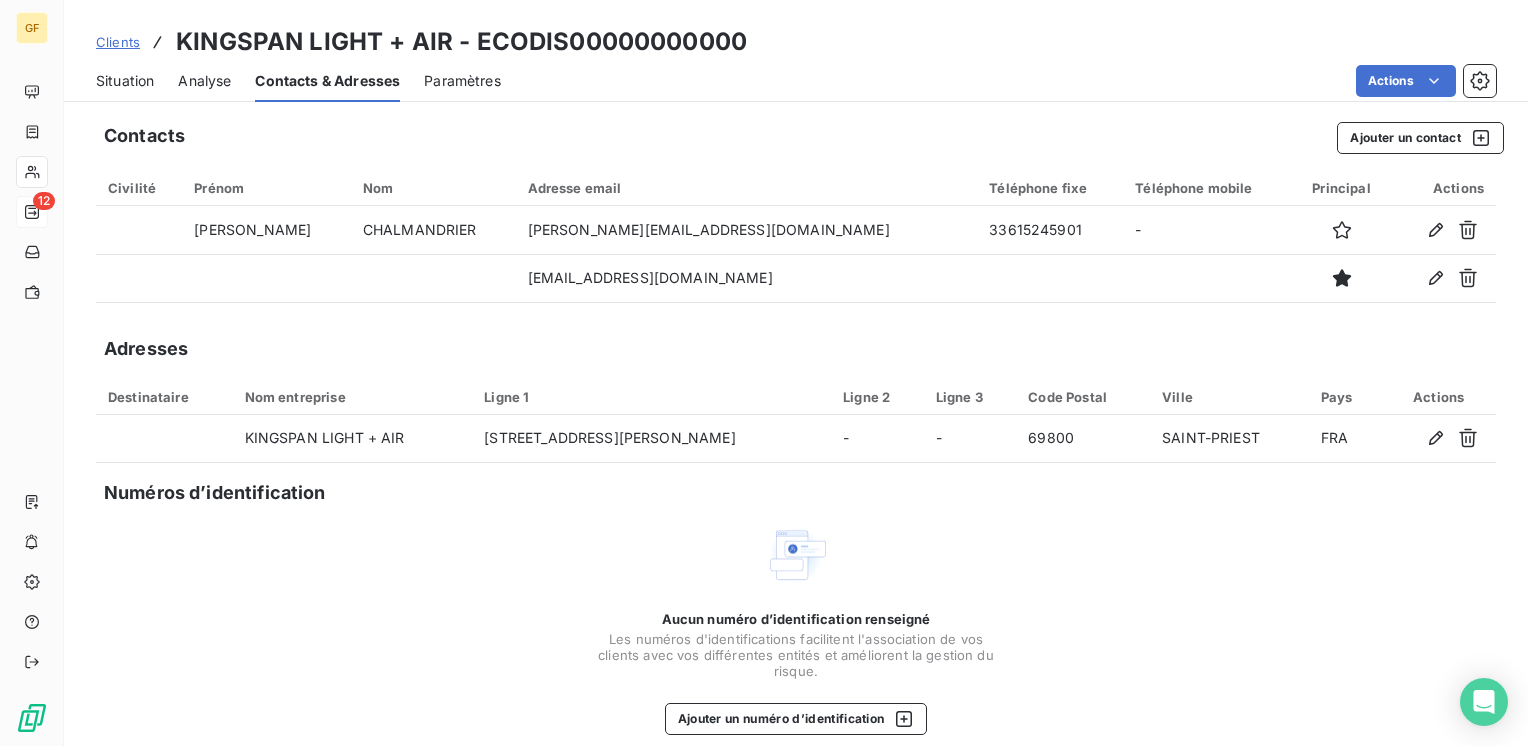 click on "Situation" at bounding box center (125, 81) 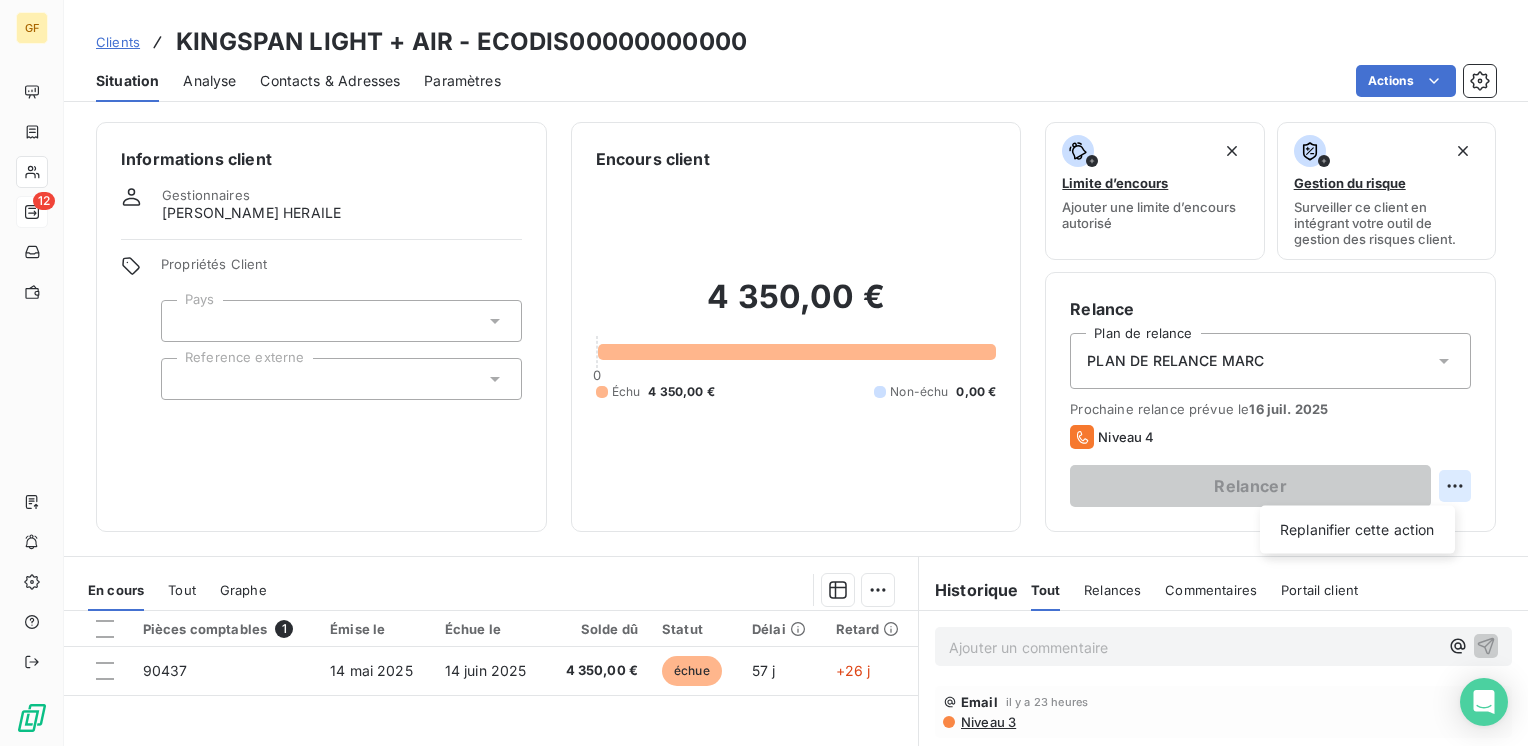 click on "GF 12 Clients KINGSPAN LIGHT + AIR - ECODIS00000000000 Situation Analyse Contacts & Adresses Paramètres Actions Informations client Gestionnaires [PERSON_NAME] HERAILE Propriétés Client Pays Reference externe Encours client   4 350,00 € 0 Échu 4 350,00 € Non-échu 0,00 €     Limite d’encours Ajouter une limite d’encours autorisé Gestion du risque Surveiller ce client en intégrant votre outil de gestion des risques client. Relance Plan de relance PLAN DE RELANCE [PERSON_NAME] relance prévue le  [DATE] Niveau 4 Relancer Replanifier cette action En cours Tout Graphe Pièces comptables 1 Émise le Échue le Solde dû Statut Délai   Retard   90437 [DATE] [DATE] 4 350,00 € échue 57 j +26 j Lignes par page 25 Précédent 1 Suivant Historique Tout Relances Commentaires Portail client Tout Relances Commentaires Portail client Ajouter un commentaire ﻿ Email il y a 23 heures Niveau 3 Email [DATE] 10:04 Niveau 2 Email [DATE] 08:04 Niveau 1  :  :" at bounding box center [764, 373] 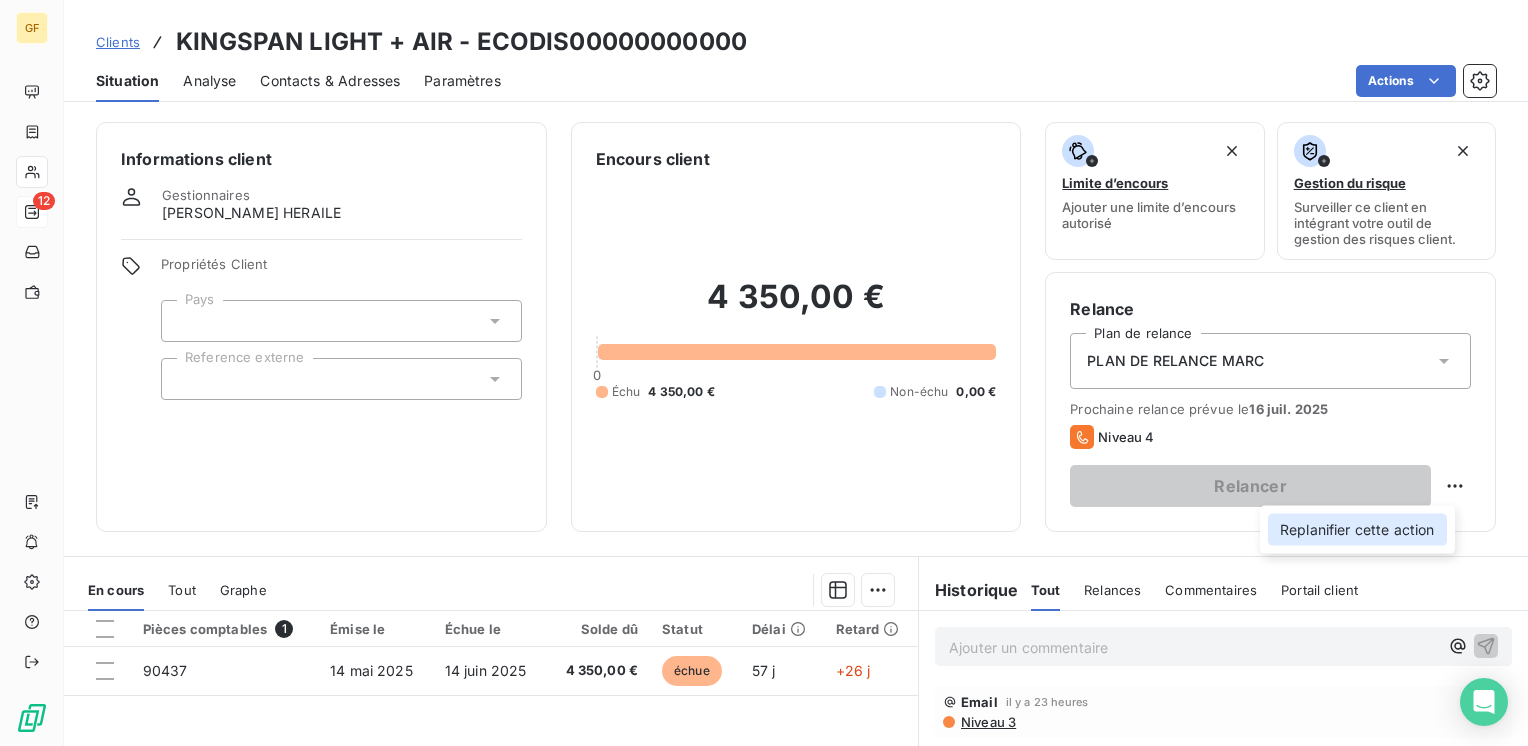 click on "Replanifier cette action" at bounding box center (1357, 530) 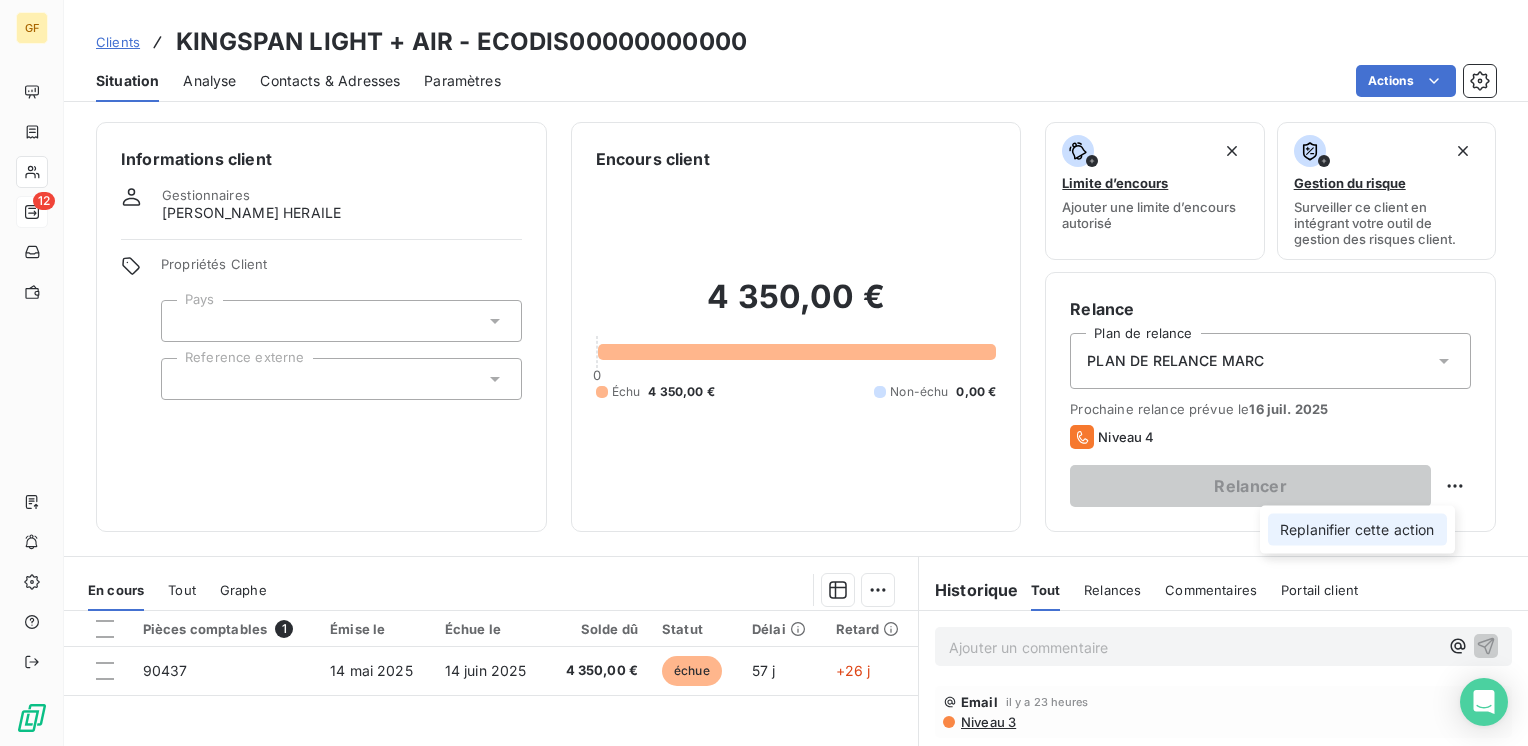 select on "6" 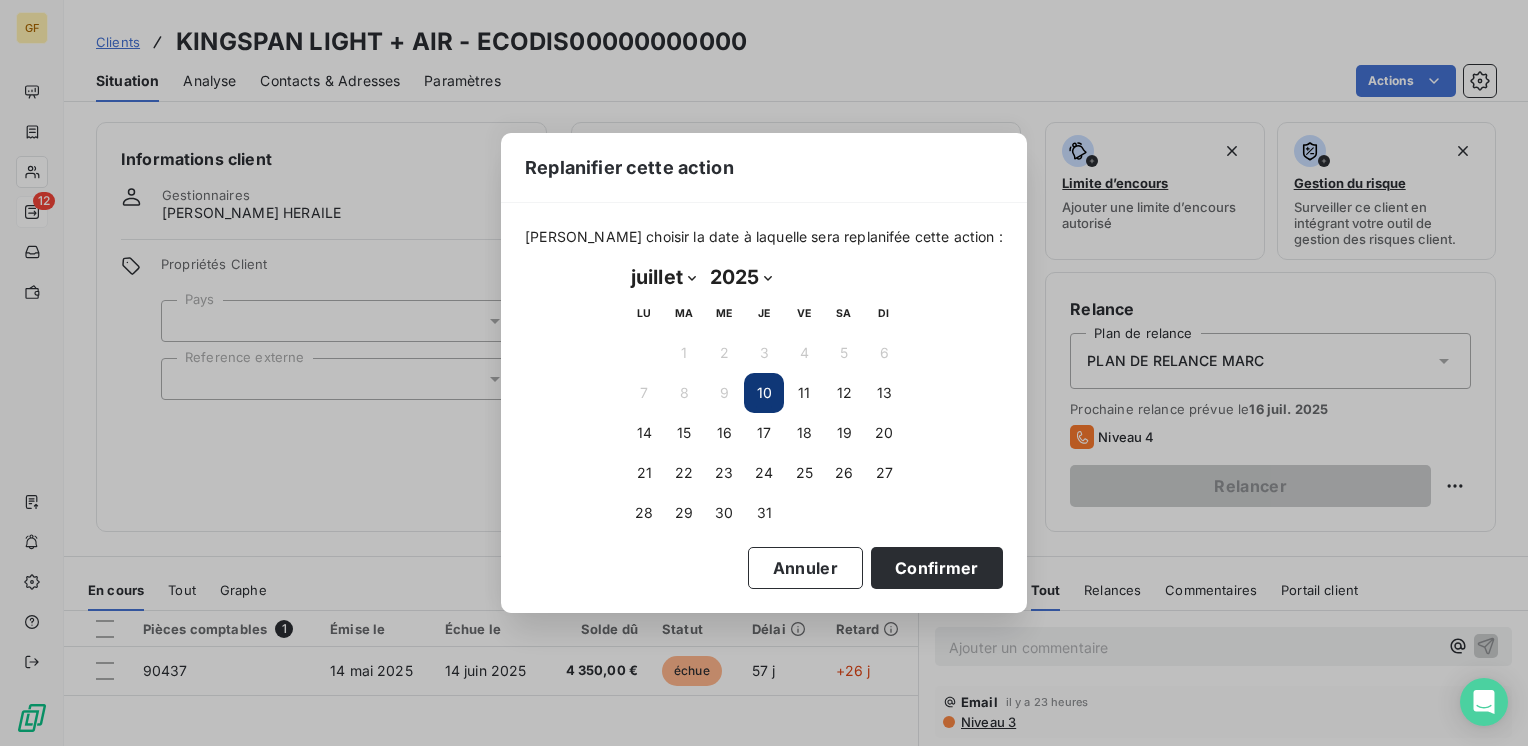 click on "10" at bounding box center [764, 393] 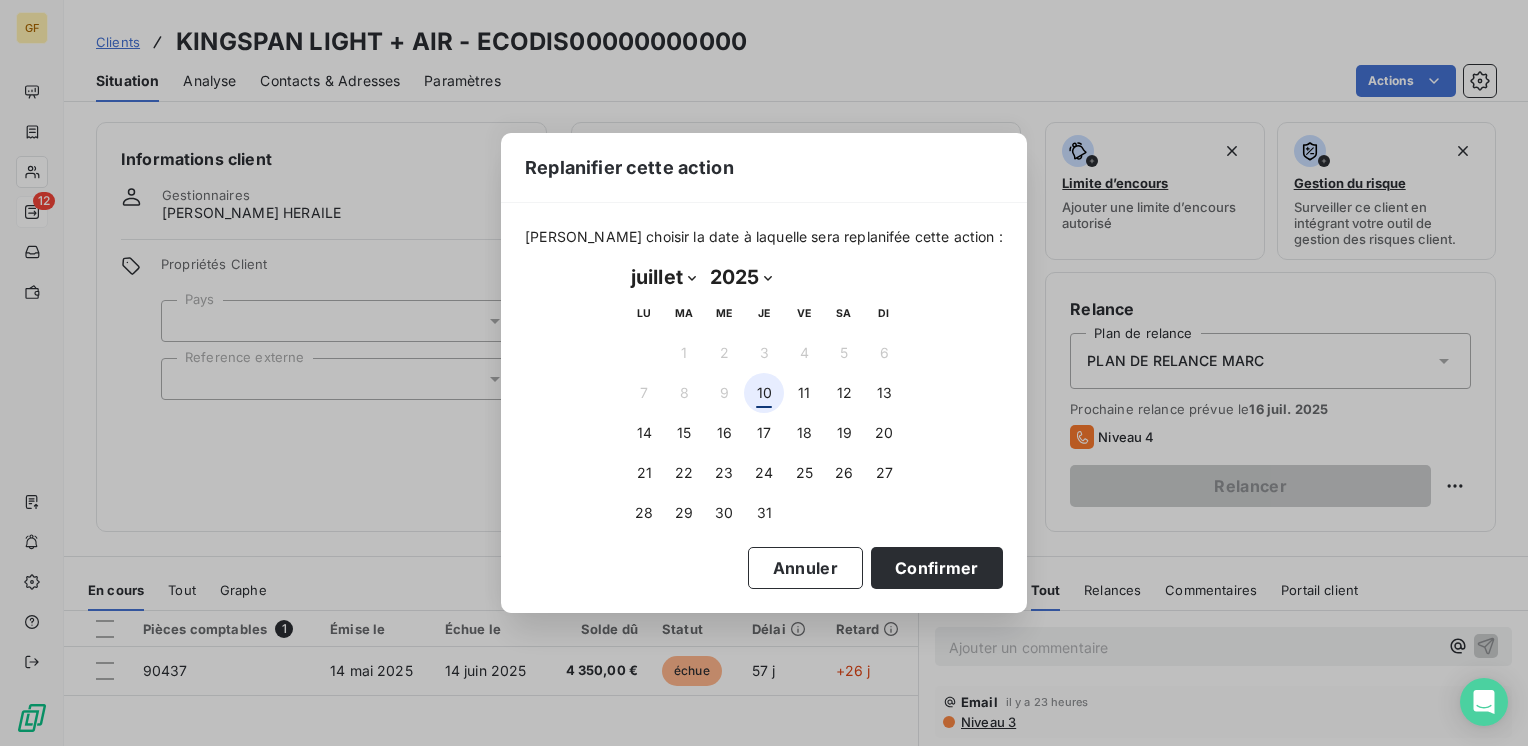 click on "10" at bounding box center [764, 393] 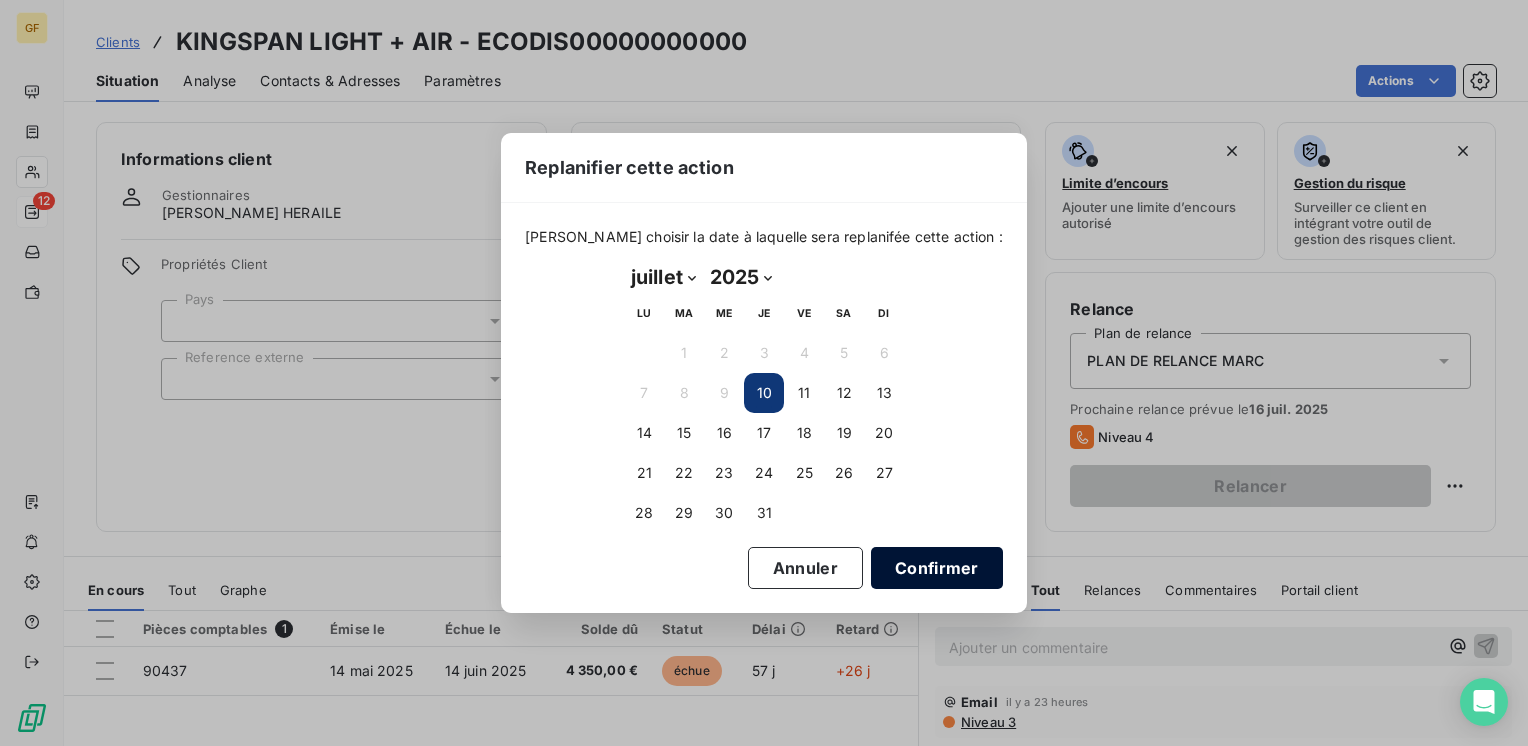 click on "Confirmer" at bounding box center [937, 568] 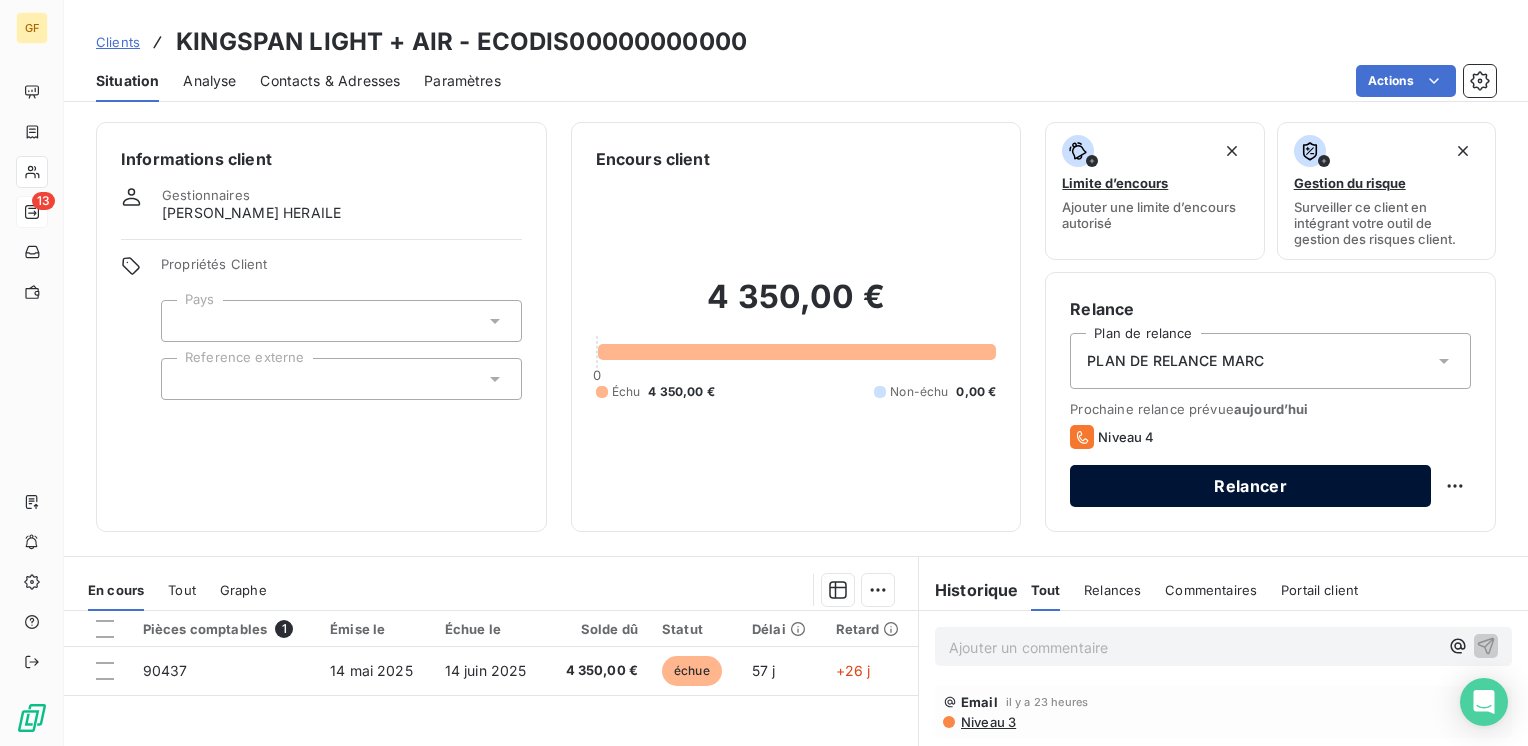 click on "Relancer" at bounding box center [1250, 486] 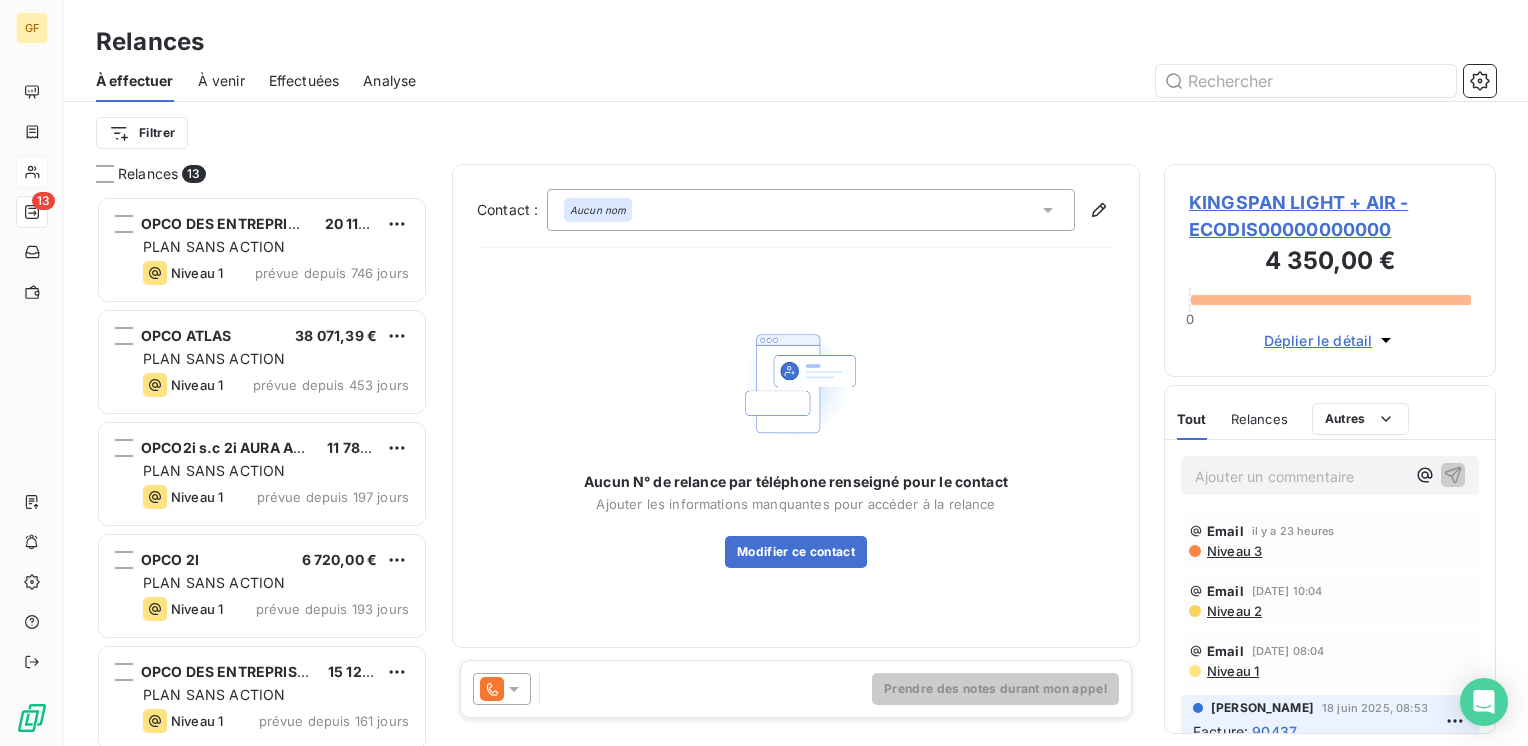 scroll, scrollTop: 16, scrollLeft: 16, axis: both 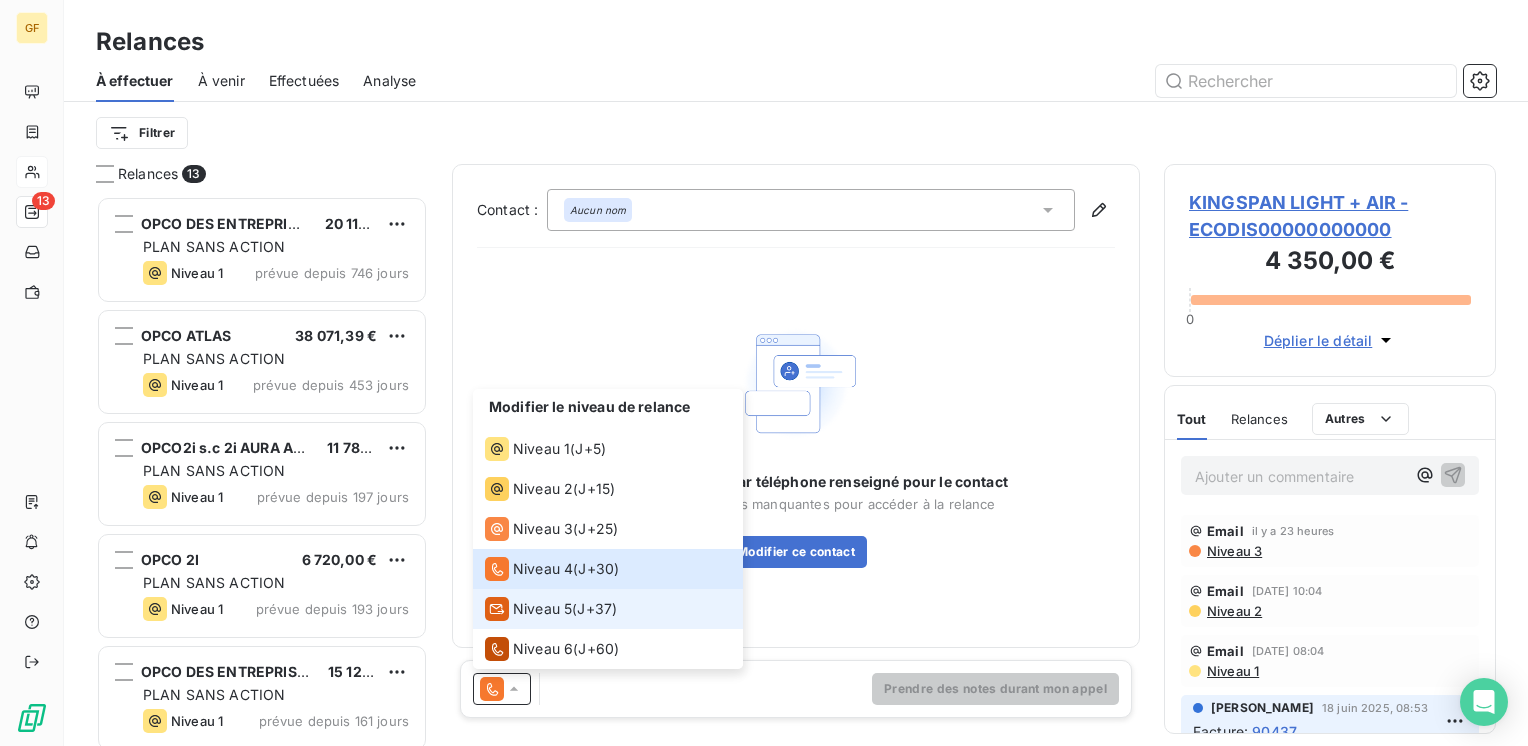 click on "Niveau 5" at bounding box center [542, 609] 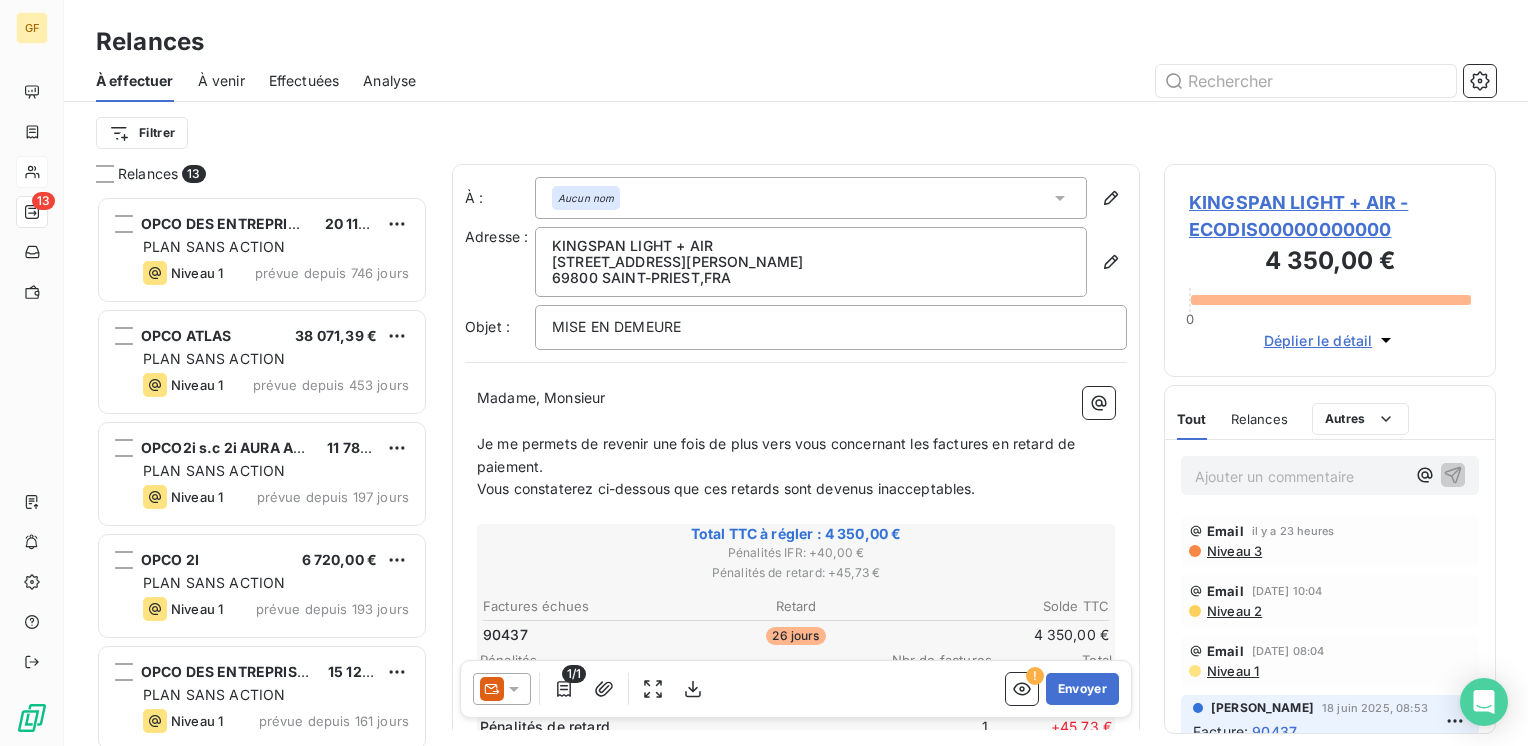 click on "À : Aucun nom Adresse : KINGSPAN LIGHT + AIR [STREET_ADDRESS][PERSON_NAME] Objet : MISE EN DEMEURE Madame, Monsieur  ﻿ Je me permets de revenir une fois de plus vers vous concernant les factures en retard de paiement.  Vous constaterez ci-dessous que ces retards sont devenus inacceptables. ﻿ Total TTC à régler :   4 350,00 € Pénalités IFR  : +  40,00 € Pénalités de retard  : +  45,73 € Factures échues Retard Solde TTC 90437 26 jours   4 350,00 € Pénalités Nbr de factures Total Indemnités forfaitaires de recouvrement (IFR) 40,00 € 1 +  40,00 € Pénalités de retard 14,76 % 1 +  45,73 € ﻿ ﻿ Nous vous [MEDICAL_DATA] formellement d’effectuer le virement nécessaire, et ce de manière immédiate. En cas de non-paiement immédiat, nous serons contraints de transmettre votre dossier à notre avocat et de recouvrer les montants par voie judiciaire. ﻿ ﻿ Dans l’intérêt de tous, nous espérons que vous règlerez cette affaire au plus vite. ﻿" at bounding box center [796, 633] 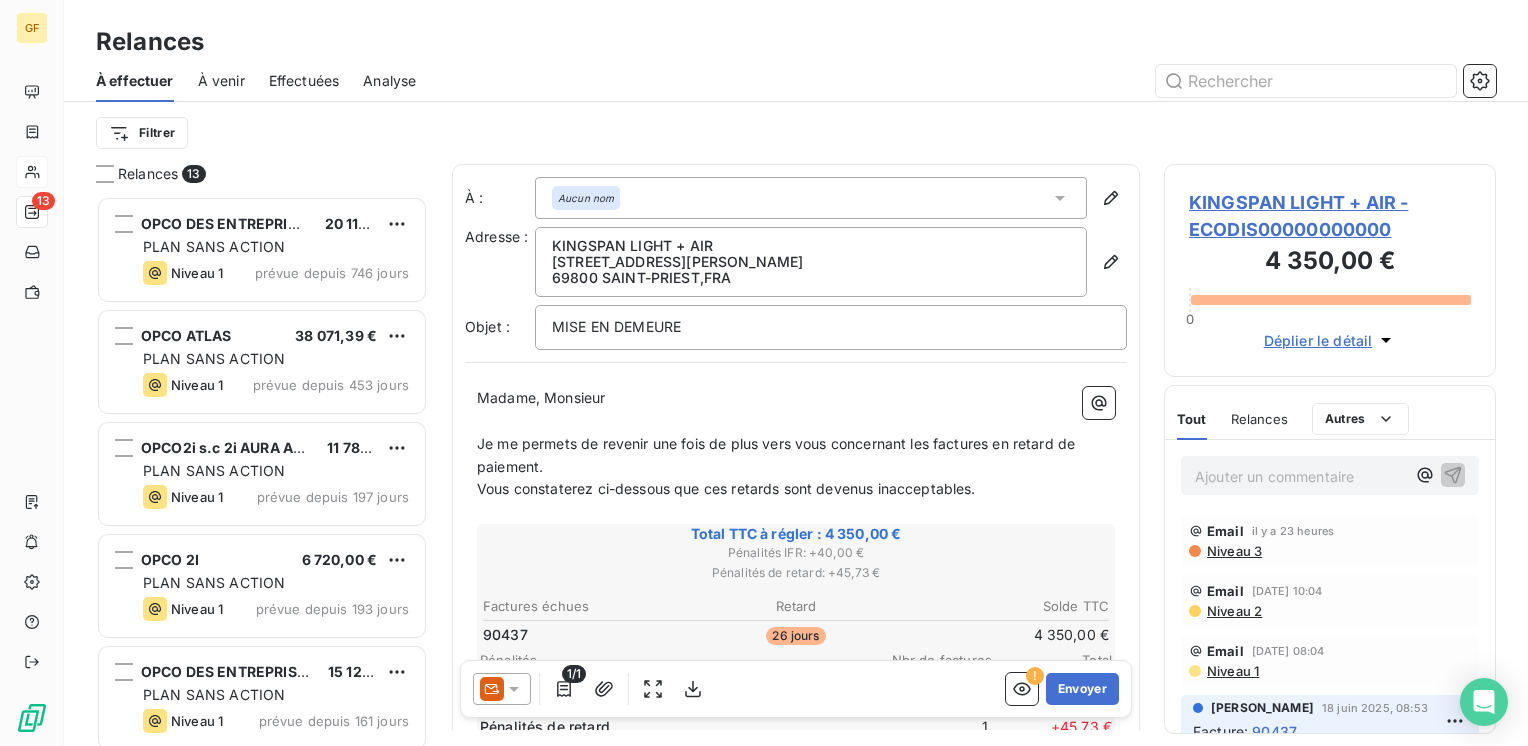 drag, startPoint x: 764, startPoint y: 55, endPoint x: 784, endPoint y: 48, distance: 21.189621 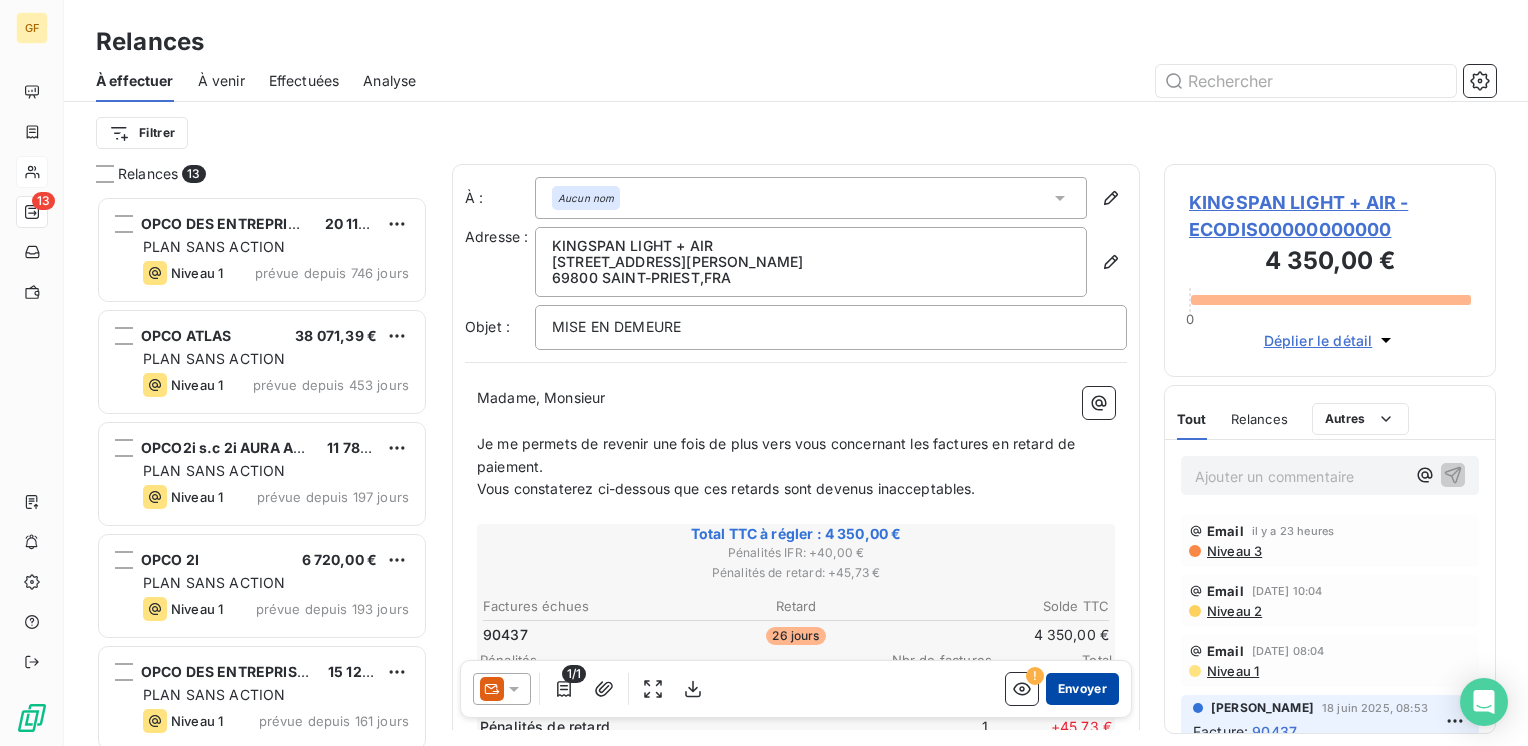 click on "Envoyer" at bounding box center (1082, 689) 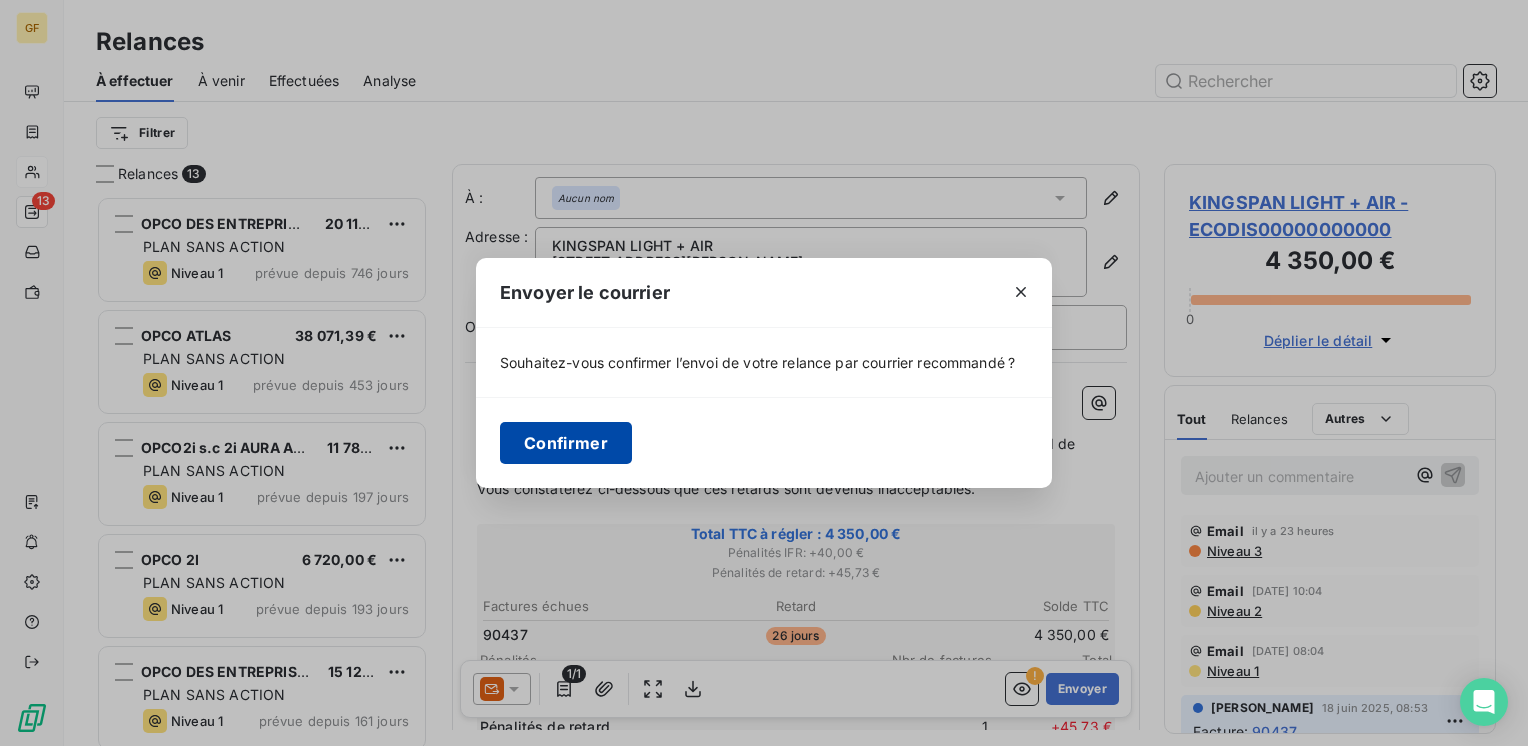 click on "Confirmer" at bounding box center [566, 443] 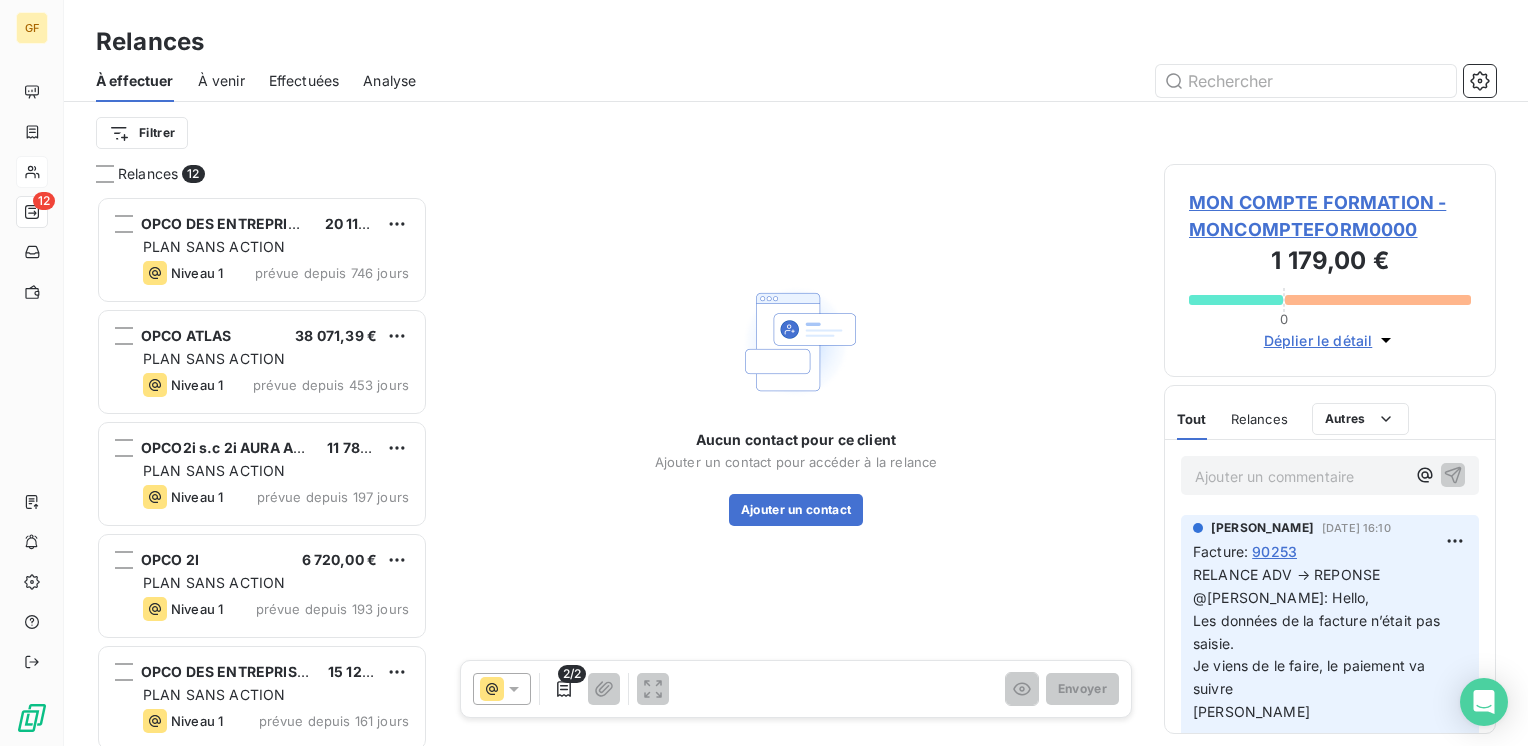 click on "À venir" at bounding box center [221, 81] 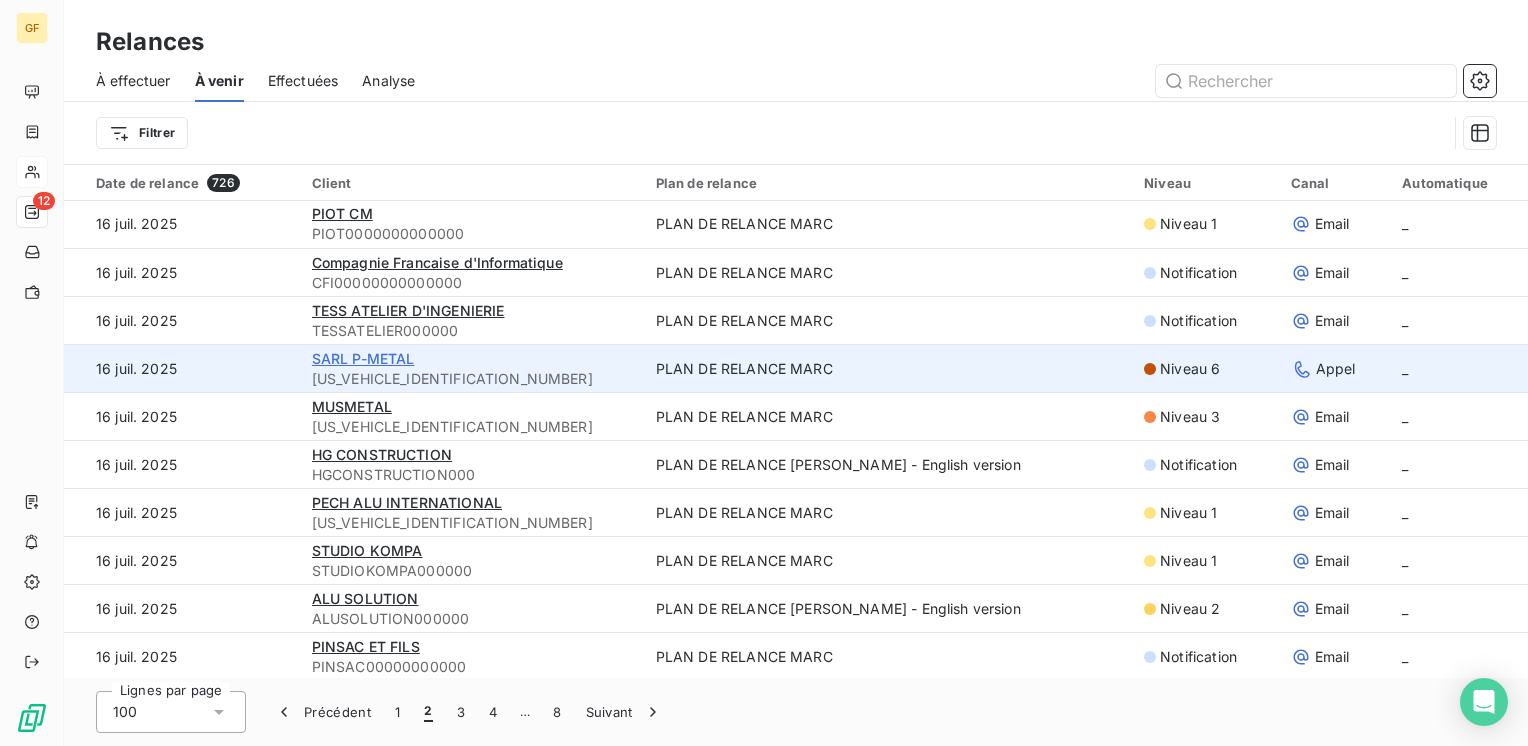 click on "SARL P-METAL" at bounding box center [363, 358] 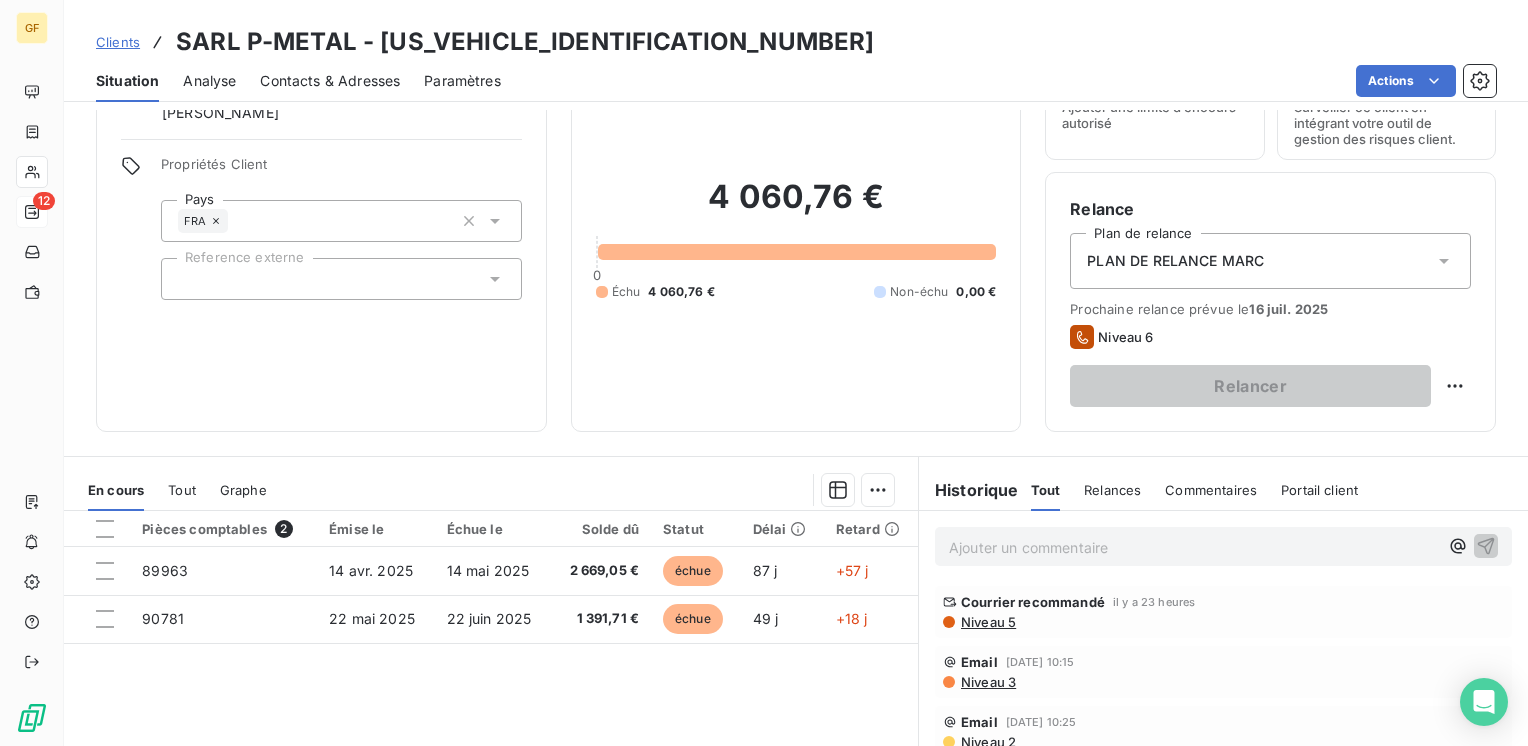 scroll, scrollTop: 0, scrollLeft: 0, axis: both 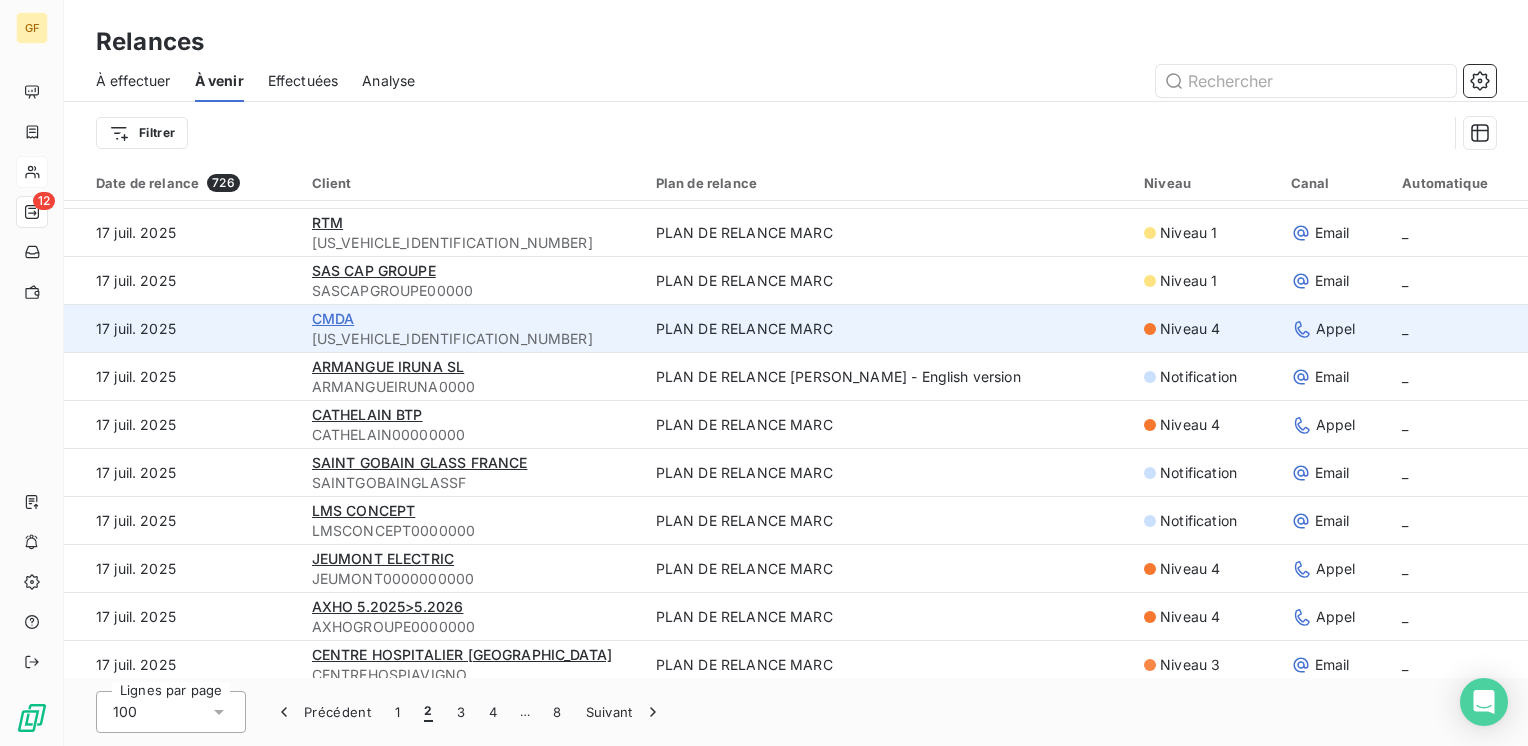 click on "CMDA" at bounding box center [333, 318] 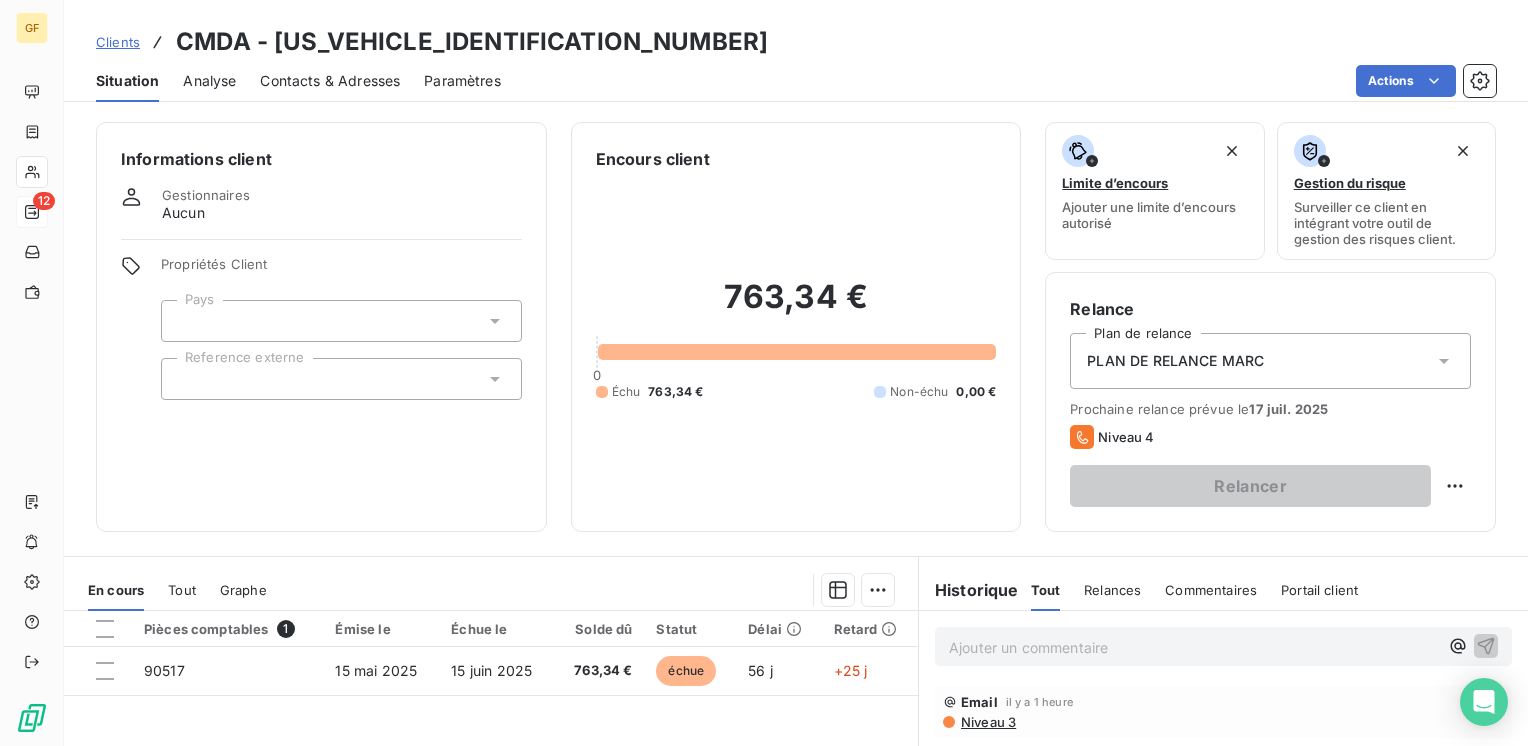 click on "Contacts & Adresses" at bounding box center (330, 81) 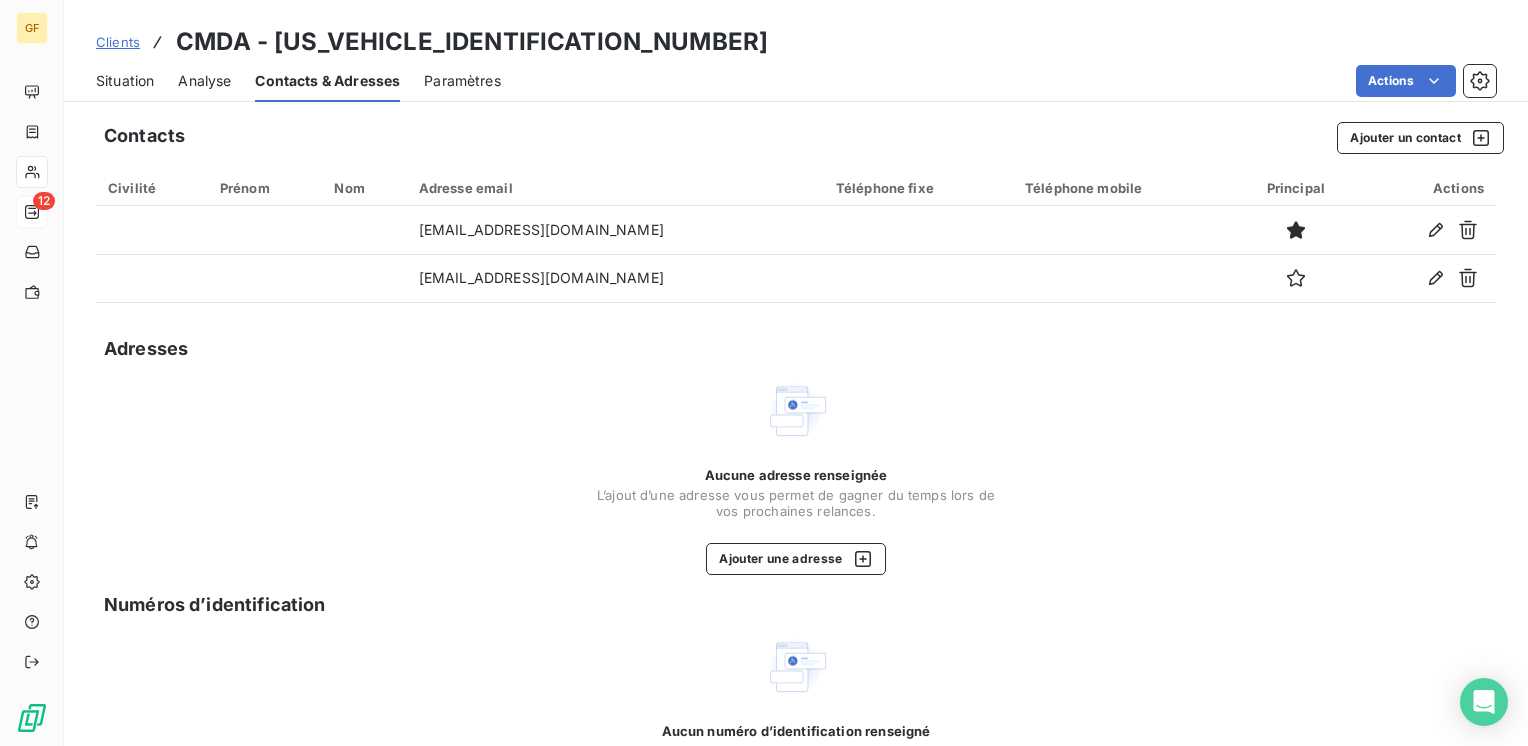 click on "Situation" at bounding box center (125, 81) 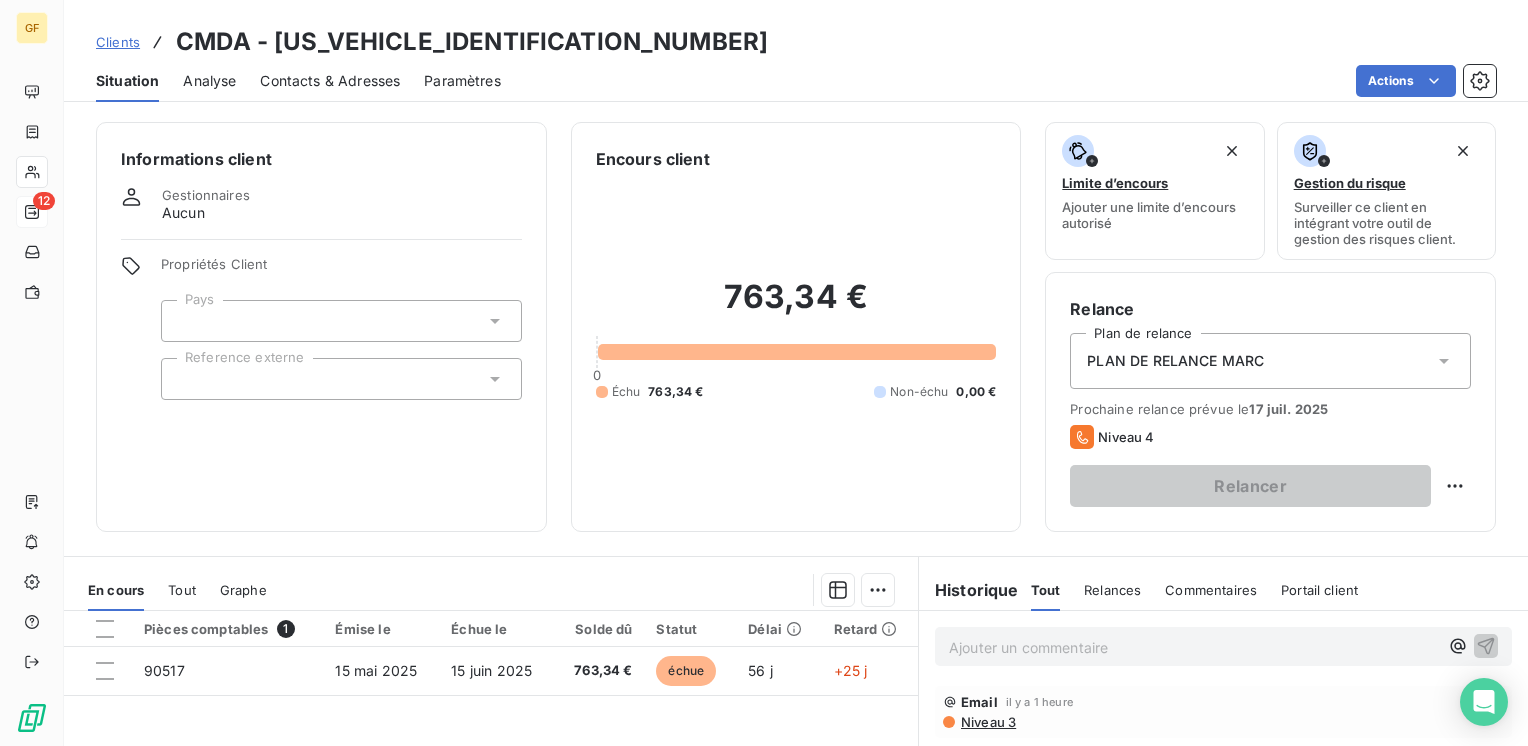 click on "763,34 € 0 Échu 763,34 € Non-échu 0,00 €" at bounding box center (796, 339) 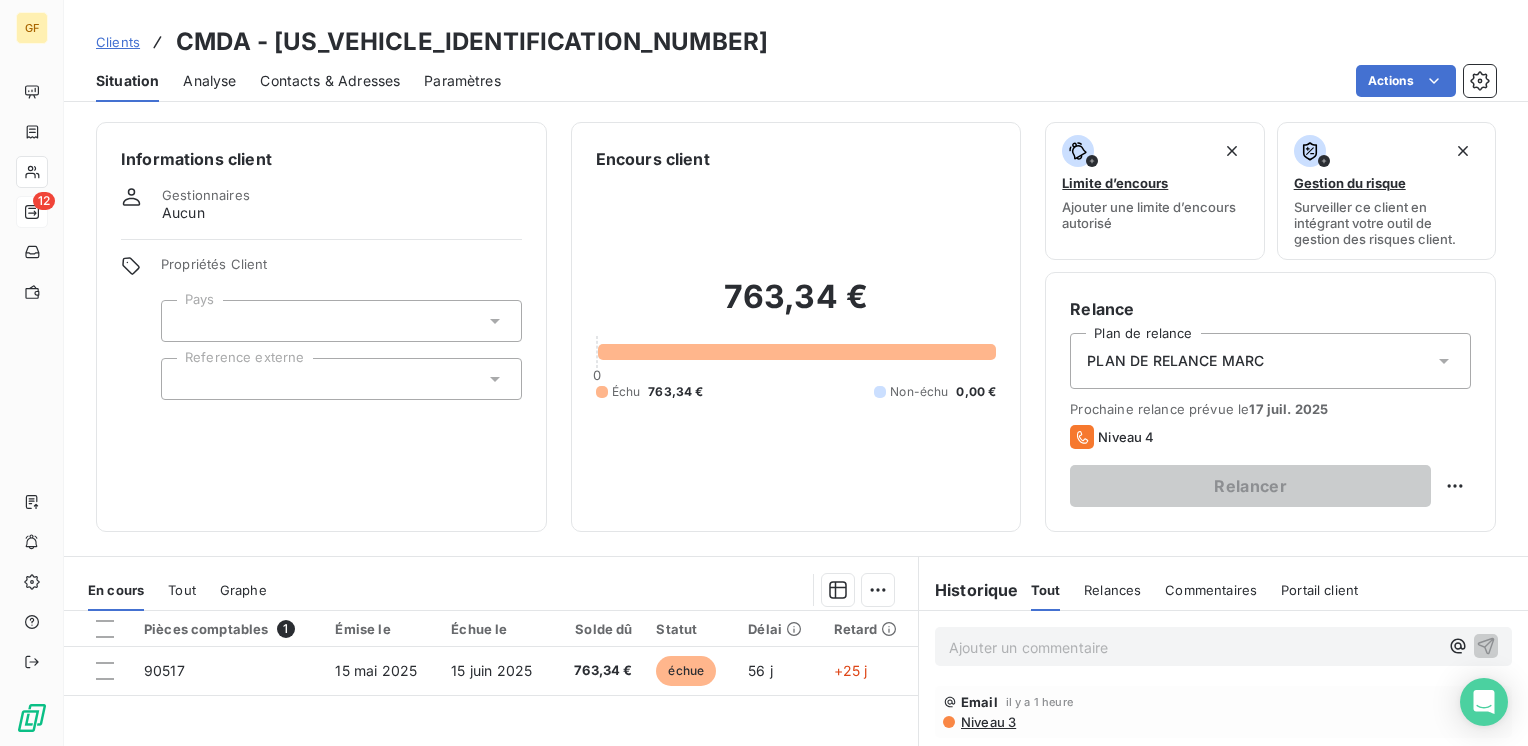 click on "Informations client Gestionnaires Aucun Propriétés Client Pays Reference externe" at bounding box center [321, 327] 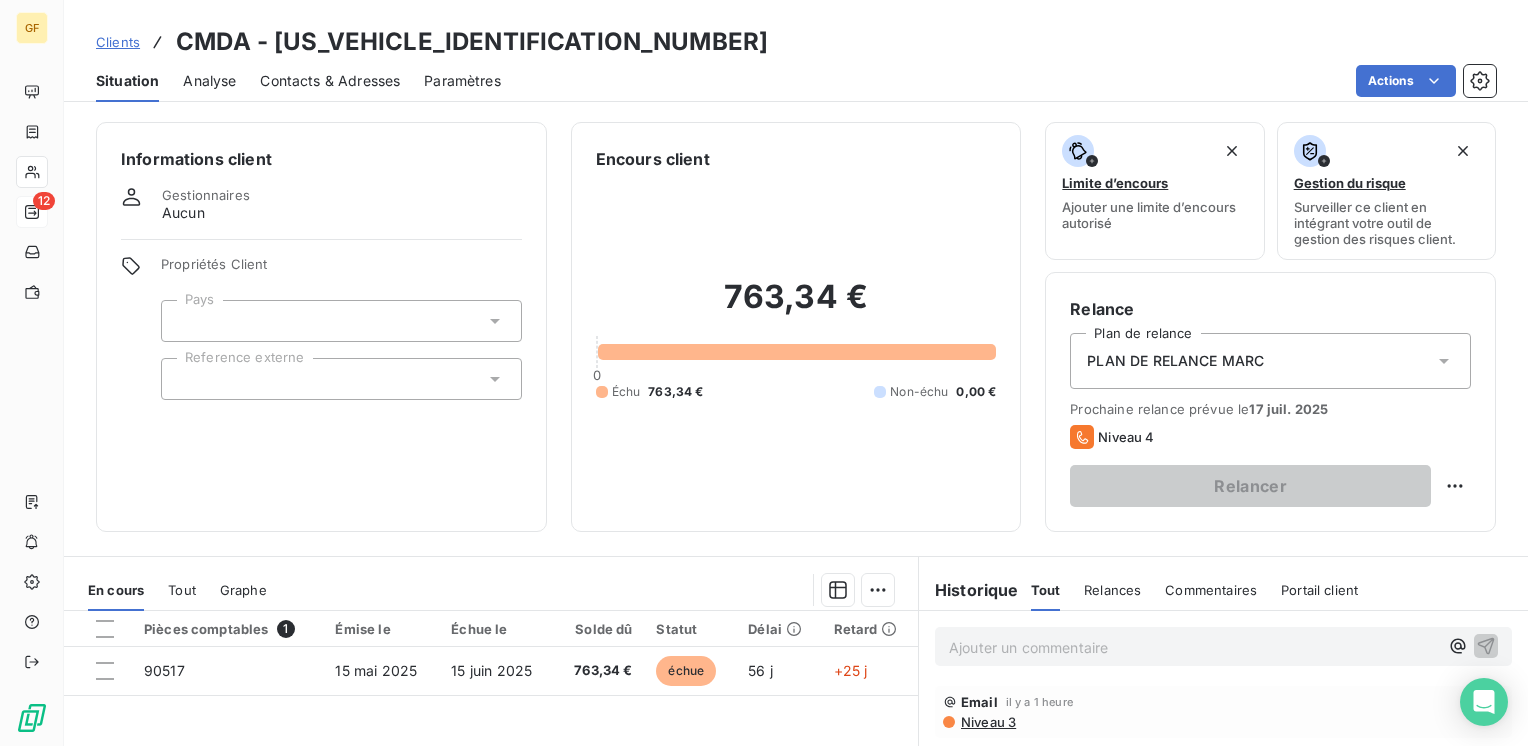 click on "Contacts & Adresses" at bounding box center (330, 81) 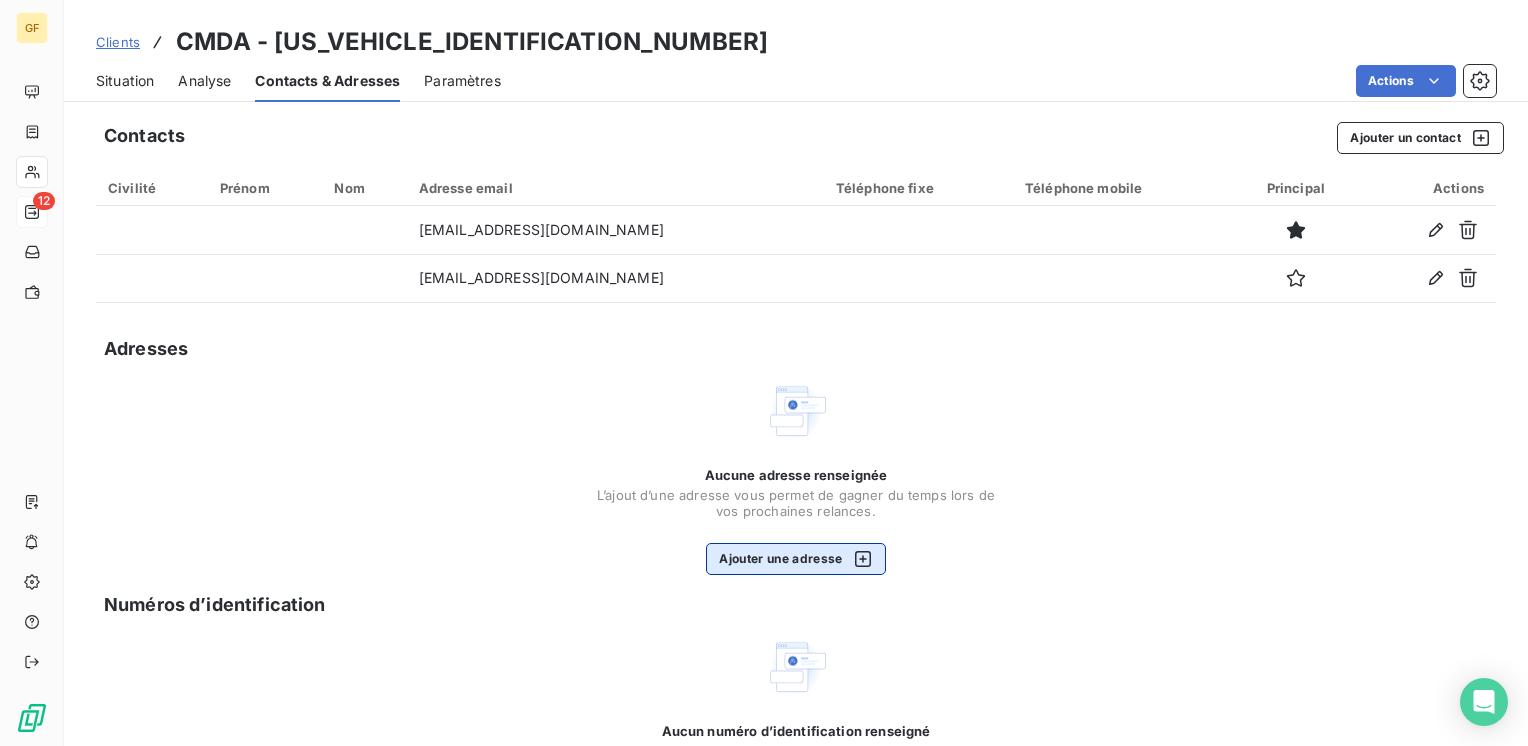 click on "Ajouter une adresse" at bounding box center (795, 559) 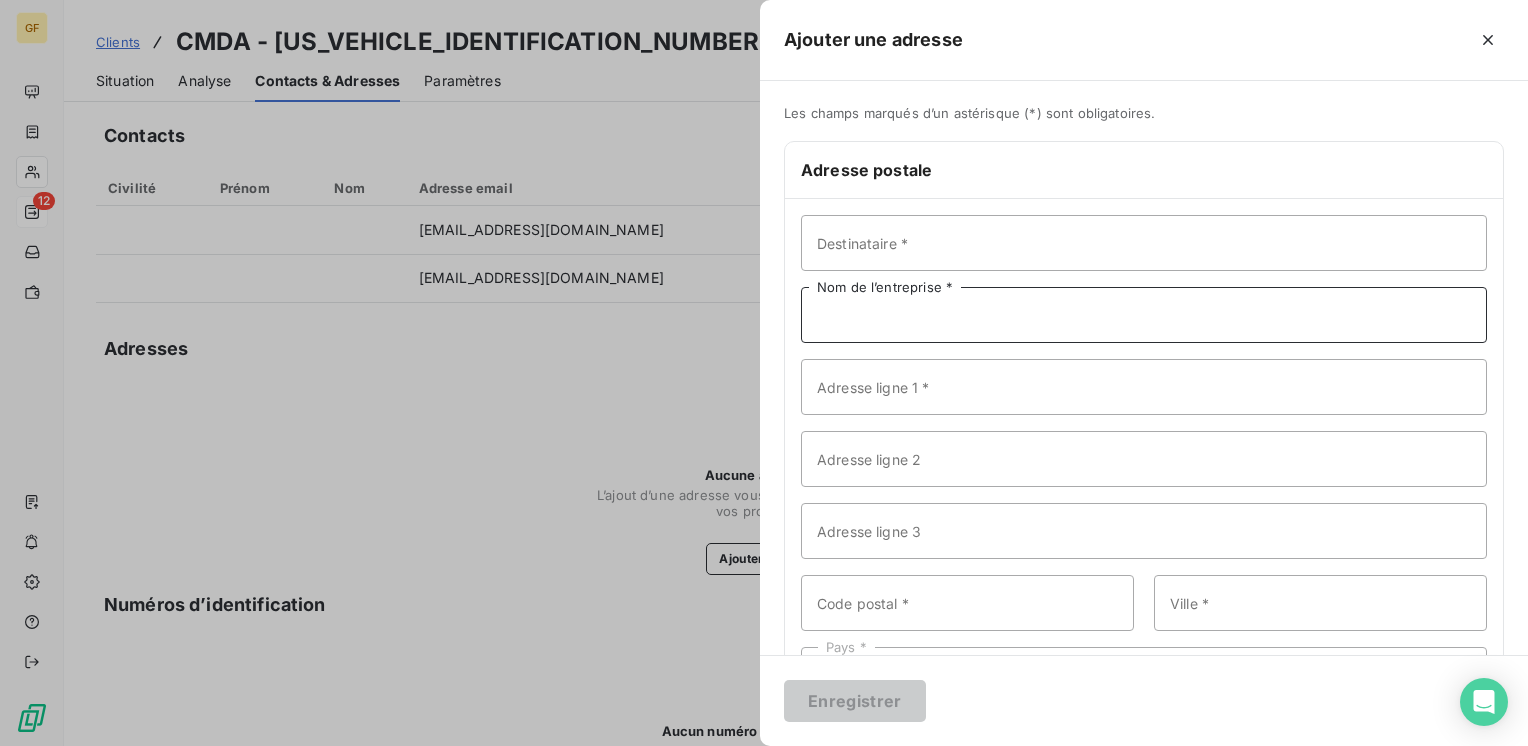 click on "Nom de l’entreprise *" at bounding box center [1144, 315] 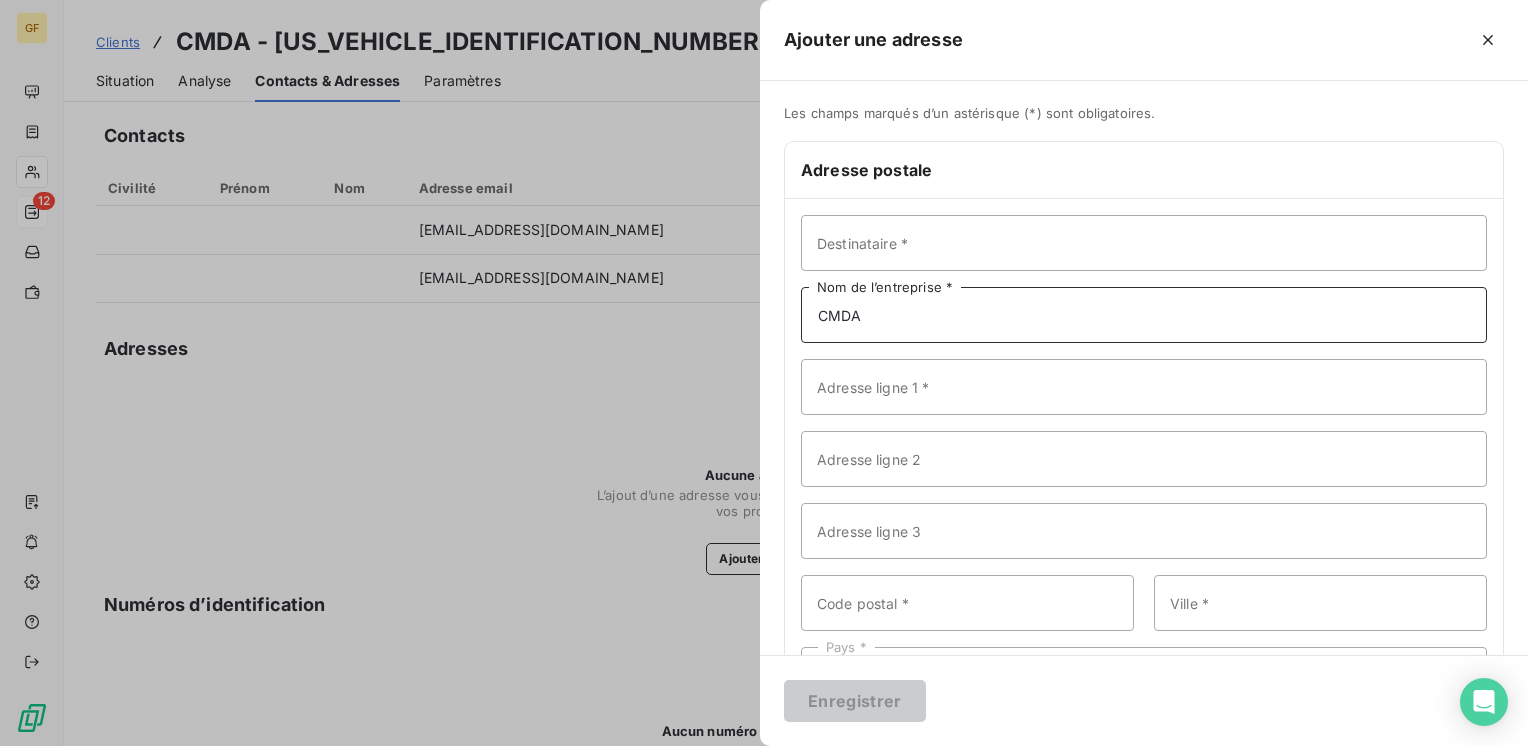 type on "CMDA" 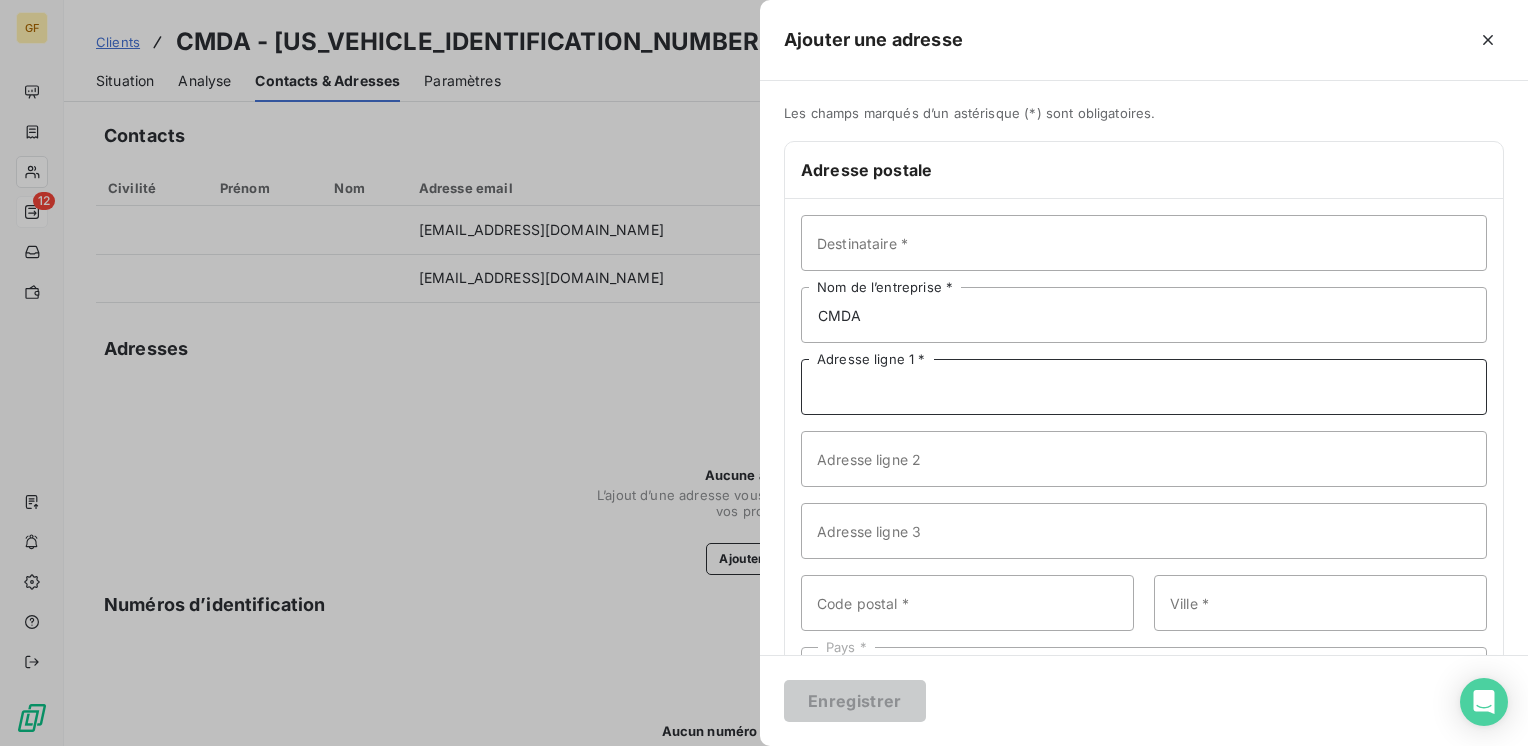 click on "Adresse ligne 1 *" at bounding box center (1144, 387) 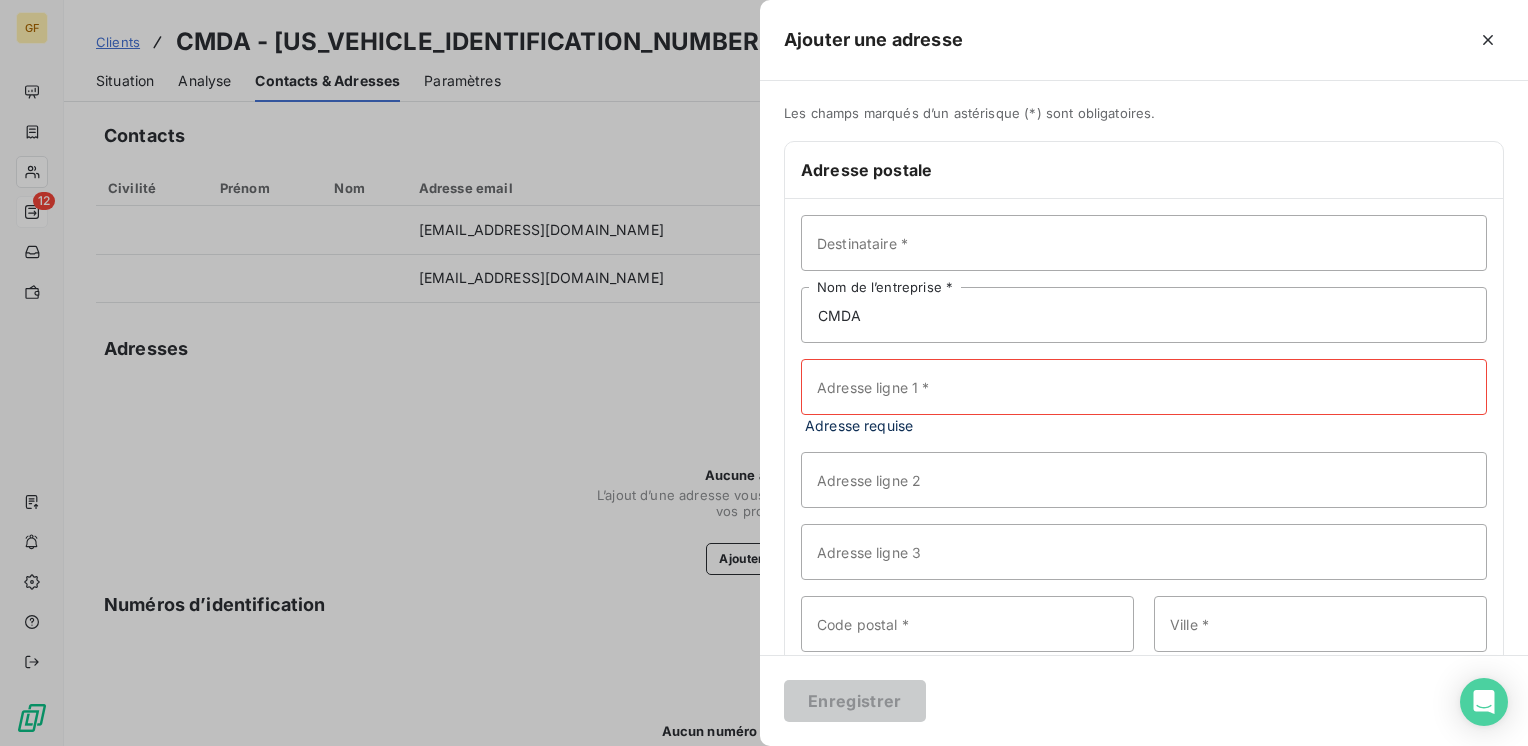click at bounding box center [764, 373] 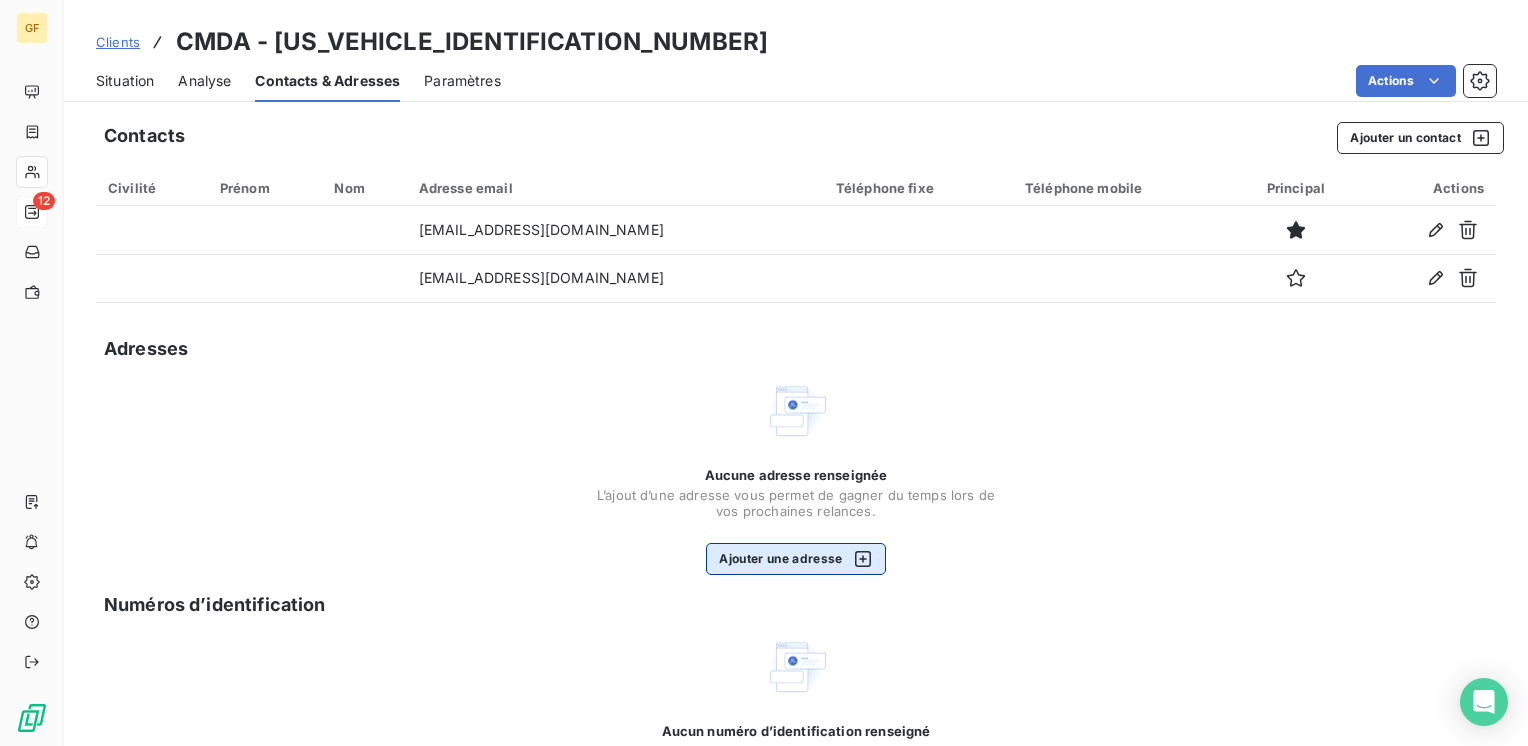 click on "Ajouter une adresse" at bounding box center (795, 559) 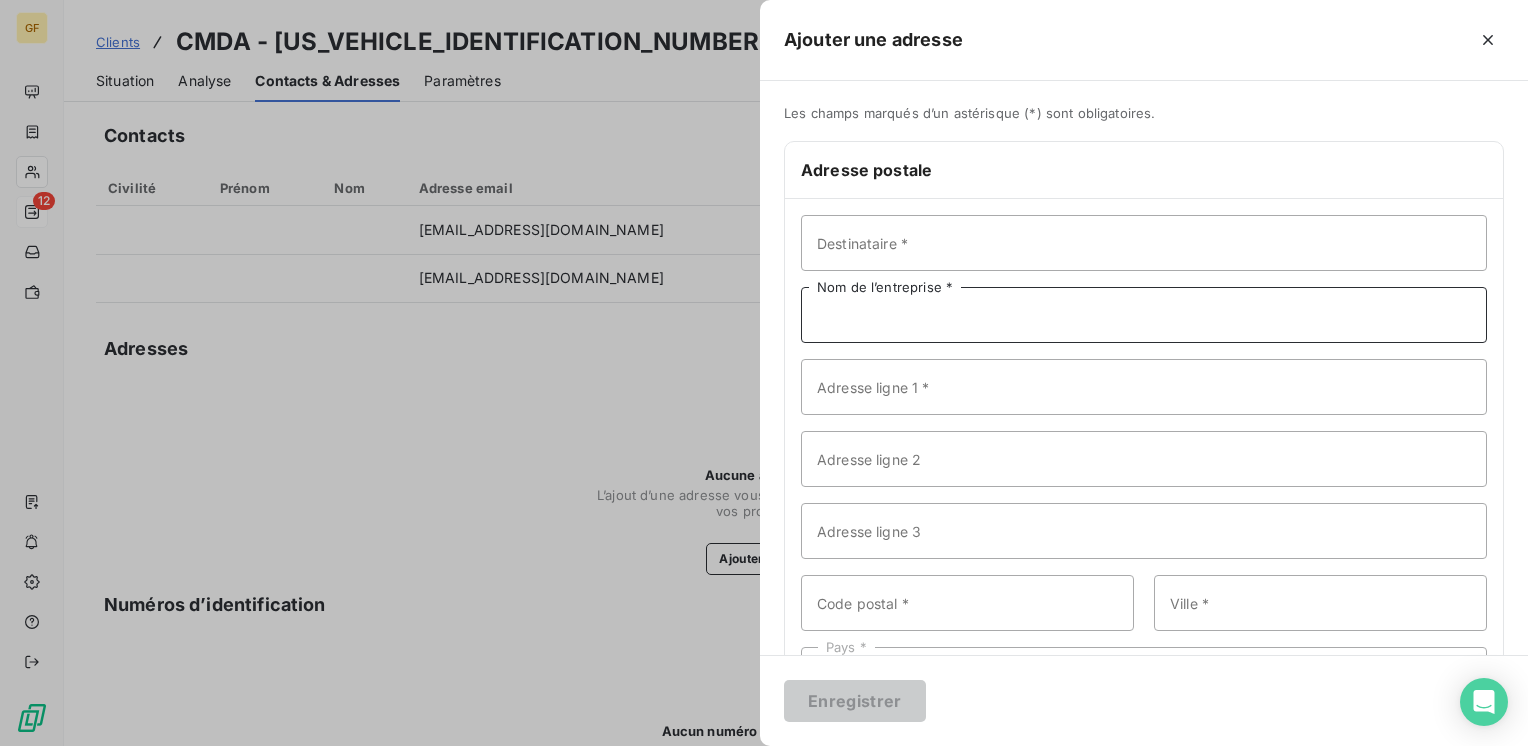 click on "Nom de l’entreprise *" at bounding box center [1144, 315] 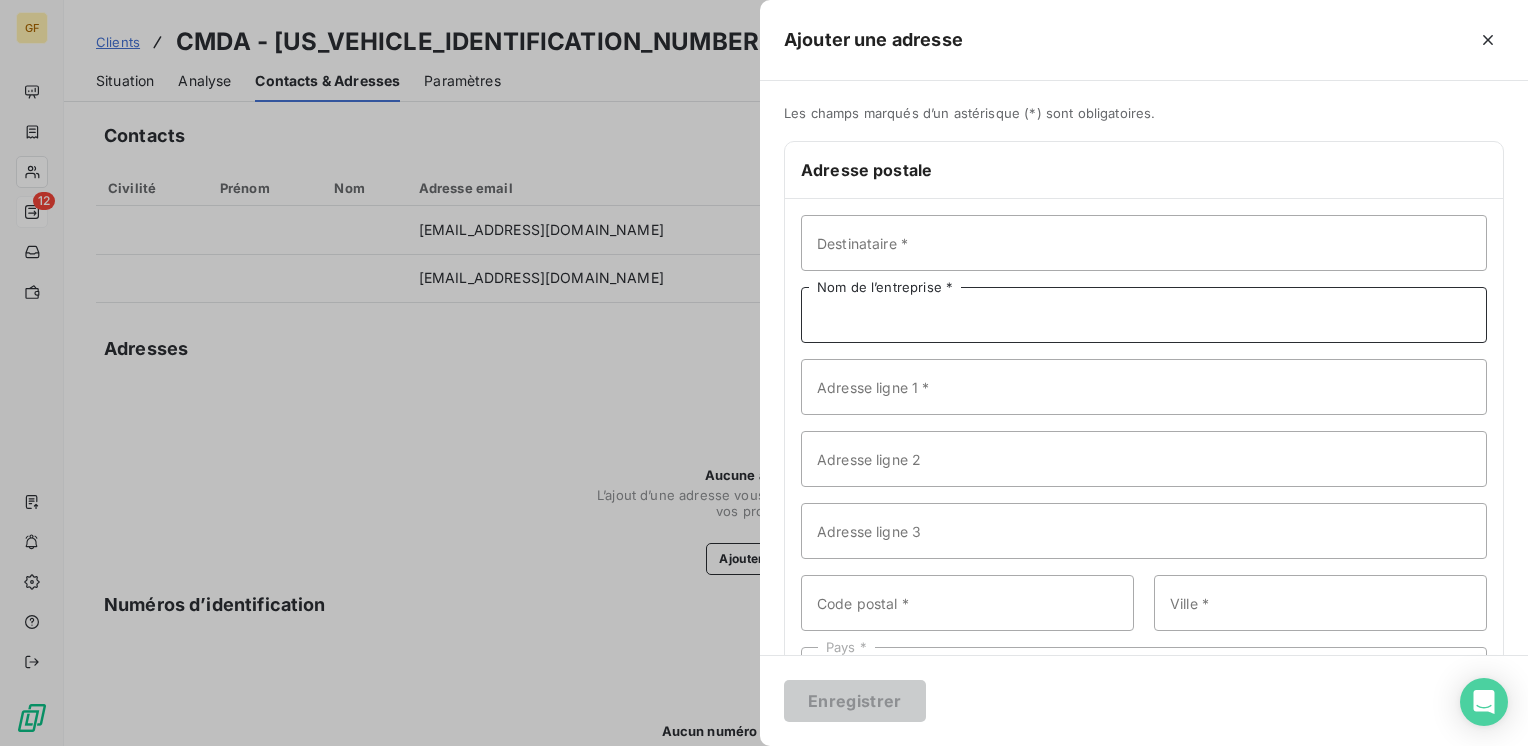 type on "CMDA" 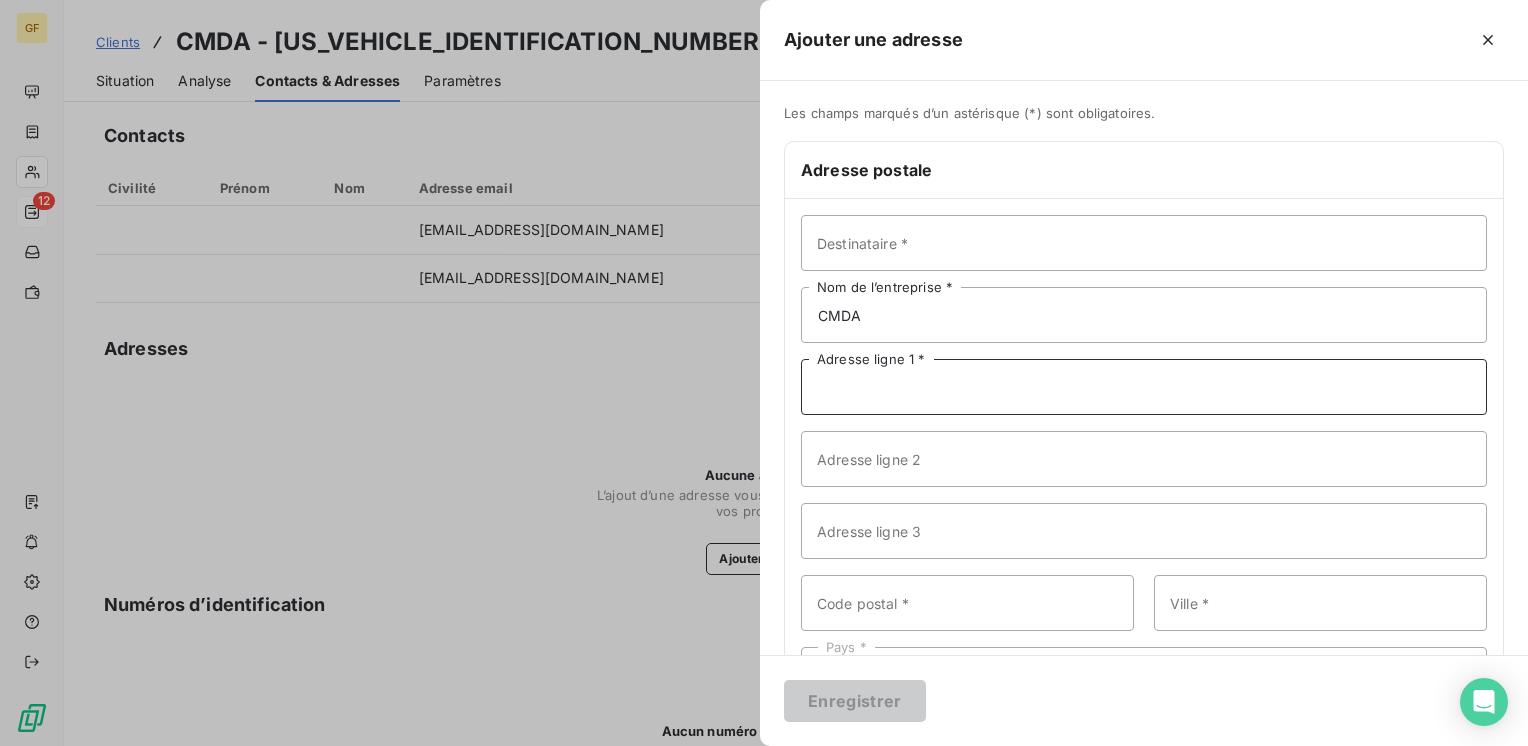 click on "Adresse ligne 1 *" at bounding box center (1144, 387) 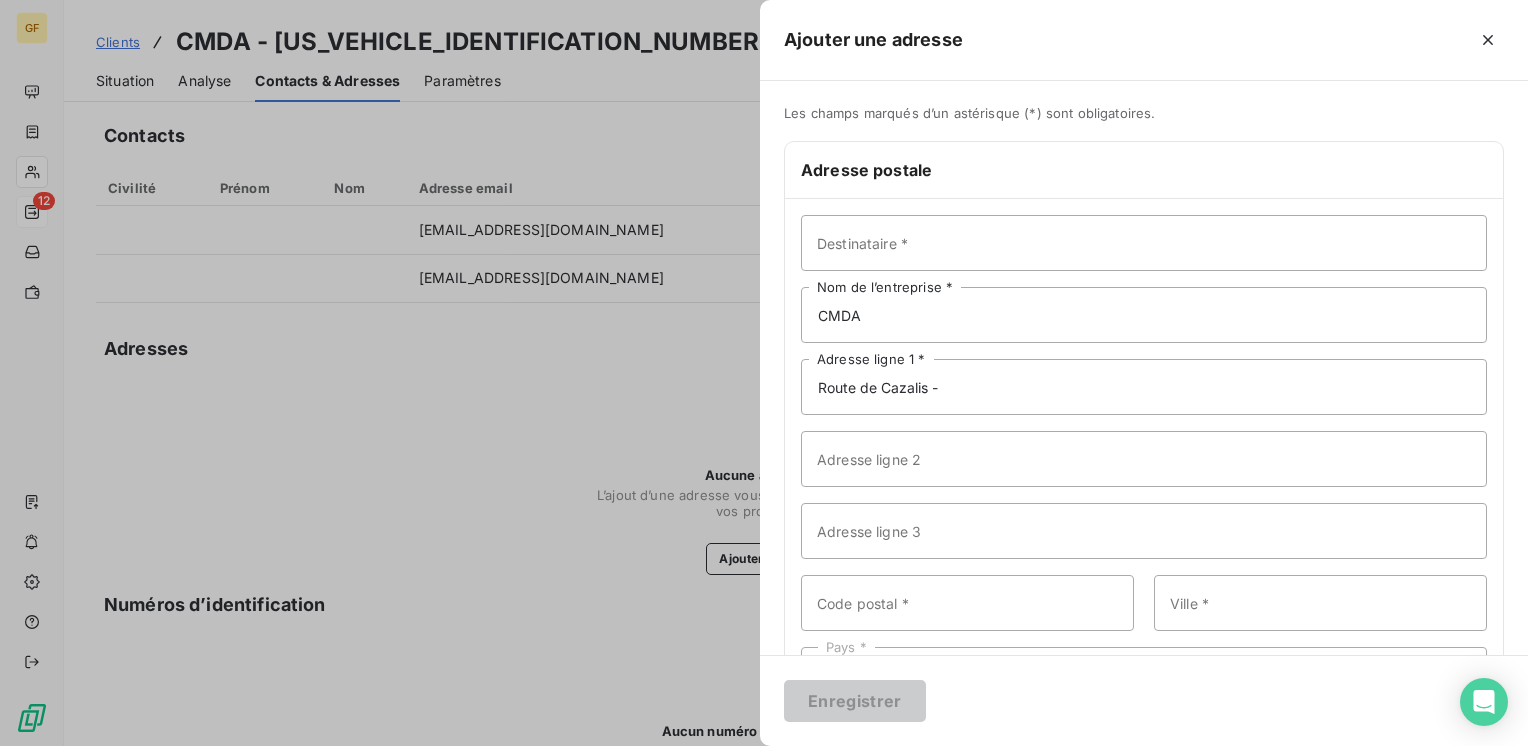 click on "Ajouter une adresse" at bounding box center [1144, 40] 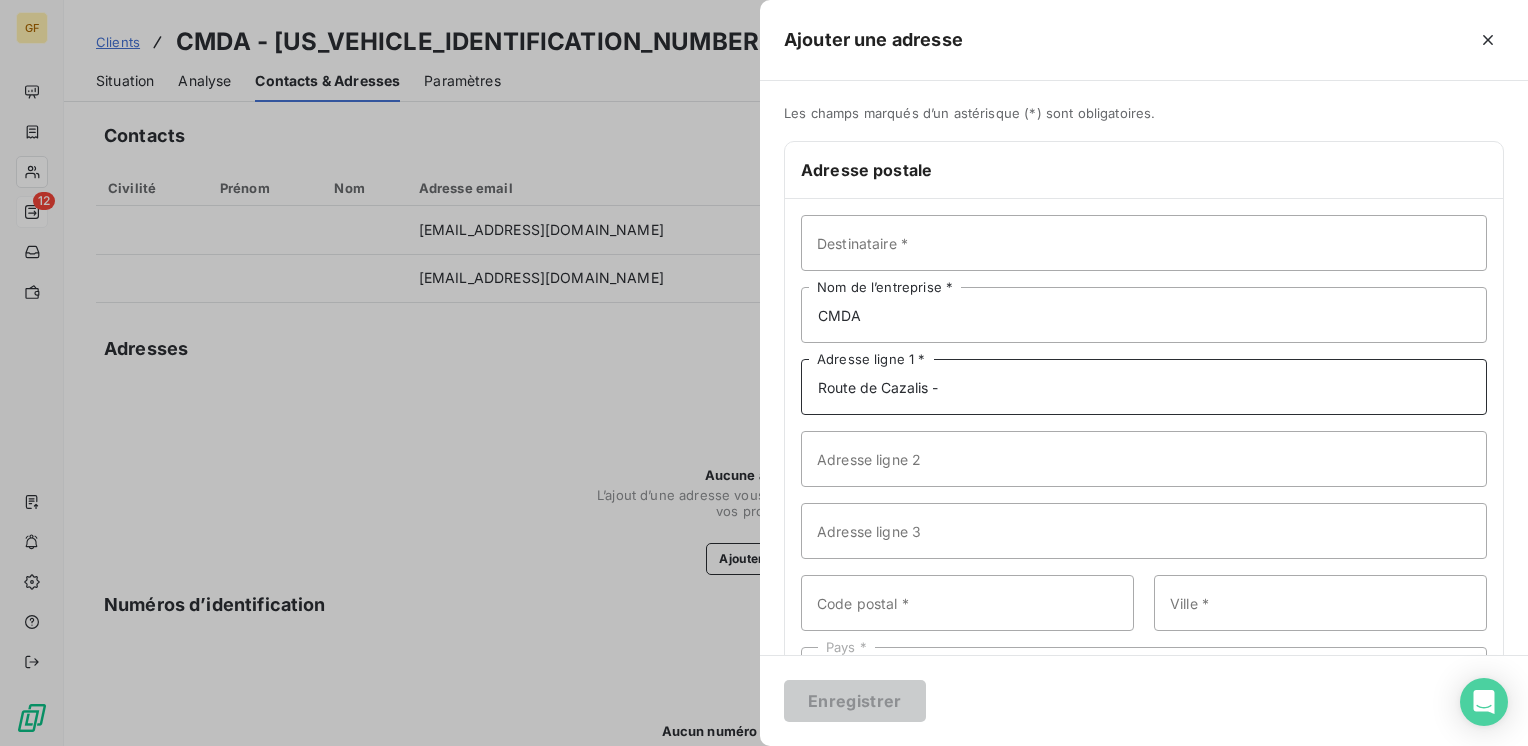 click on "Route de Cazalis -" at bounding box center [1144, 387] 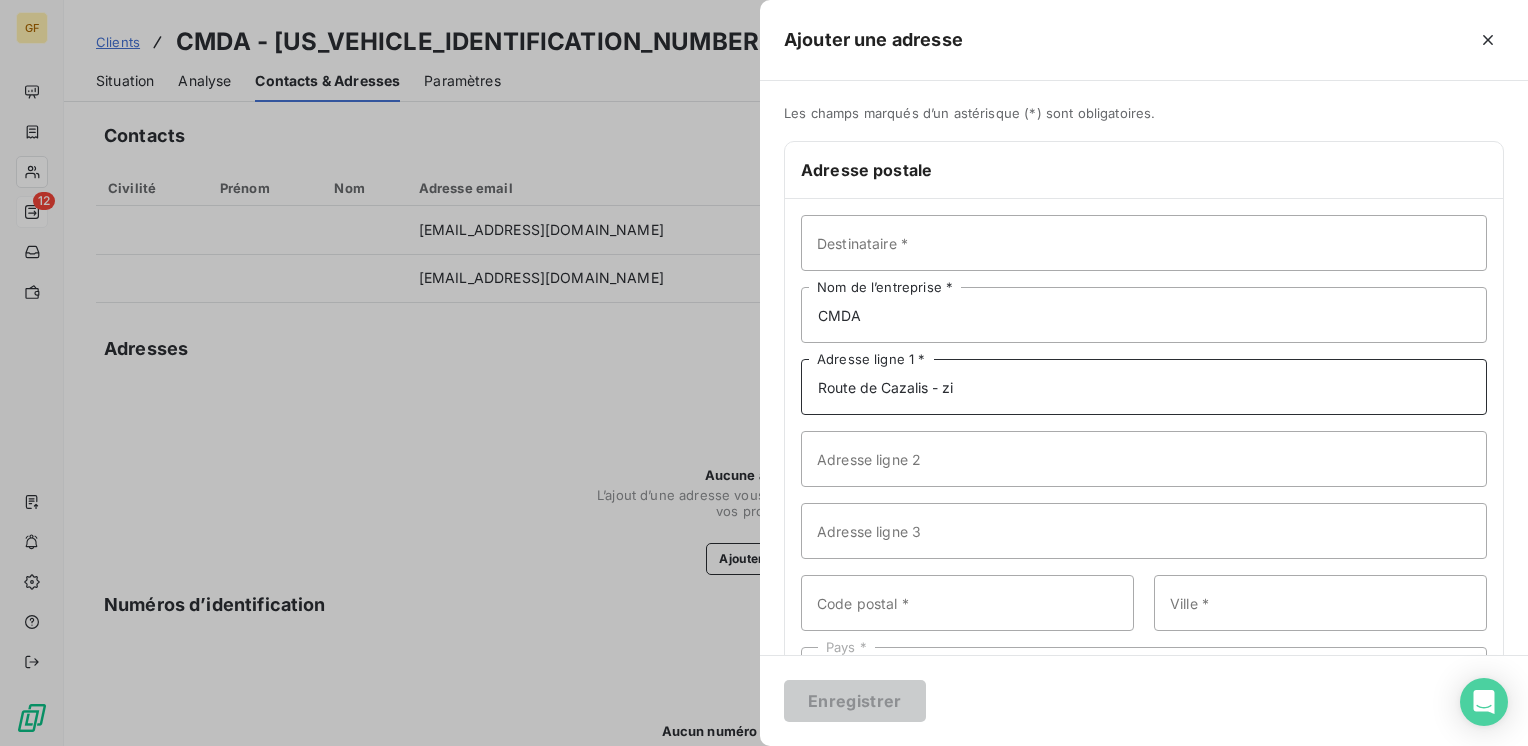 click on "Route de Cazalis - zi" at bounding box center [1144, 387] 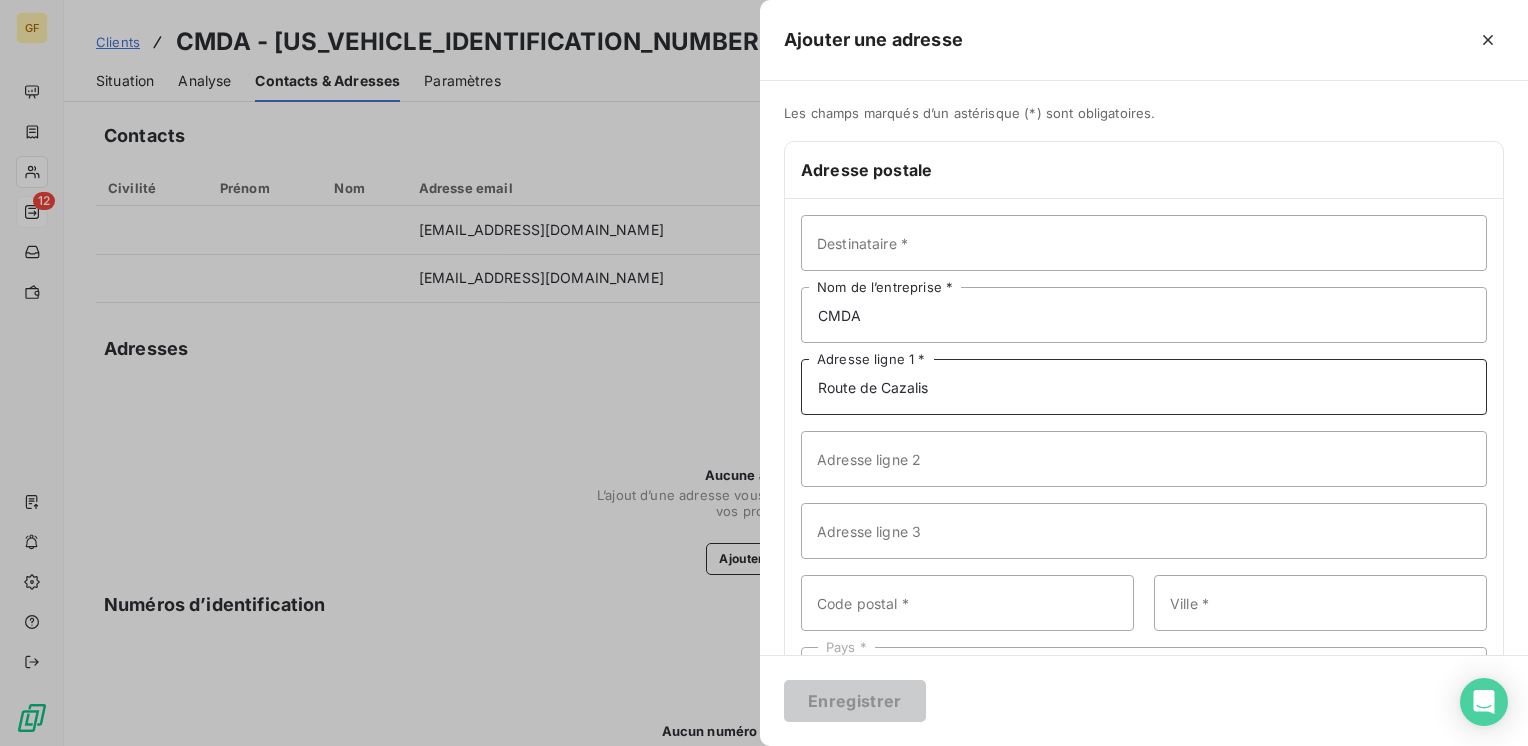 type on "Route de Cazalis" 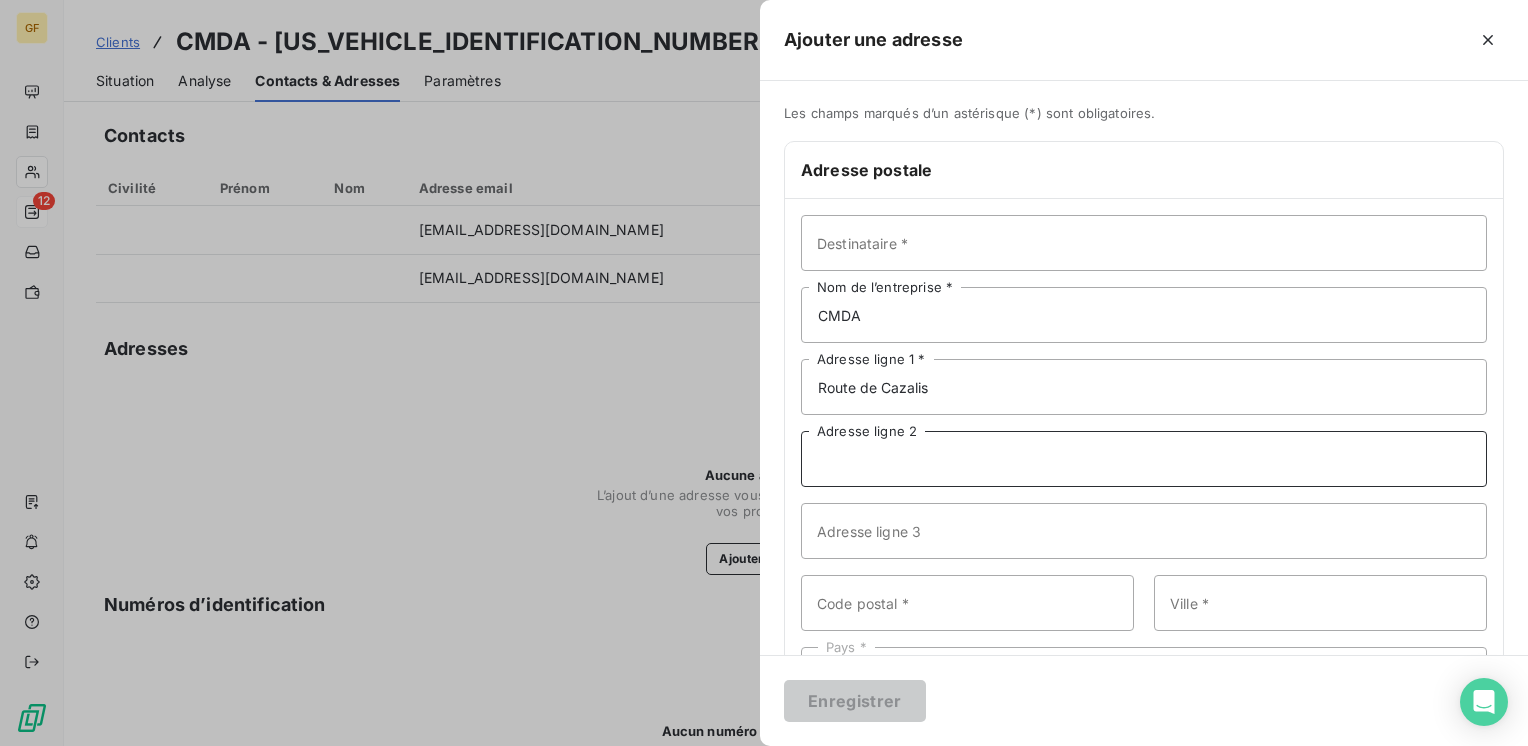 click on "Adresse ligne 2" at bounding box center (1144, 459) 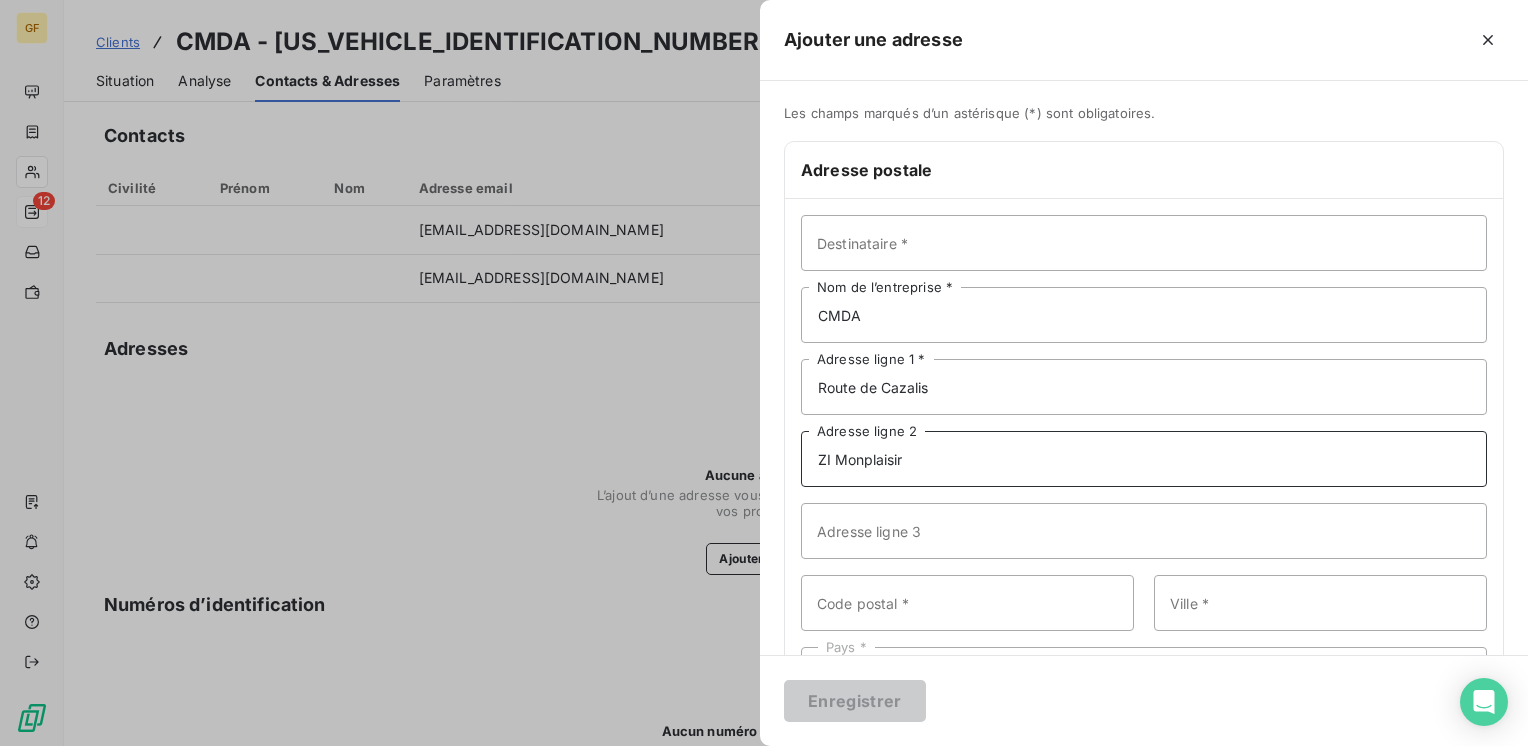 type on "ZI Monplaisir" 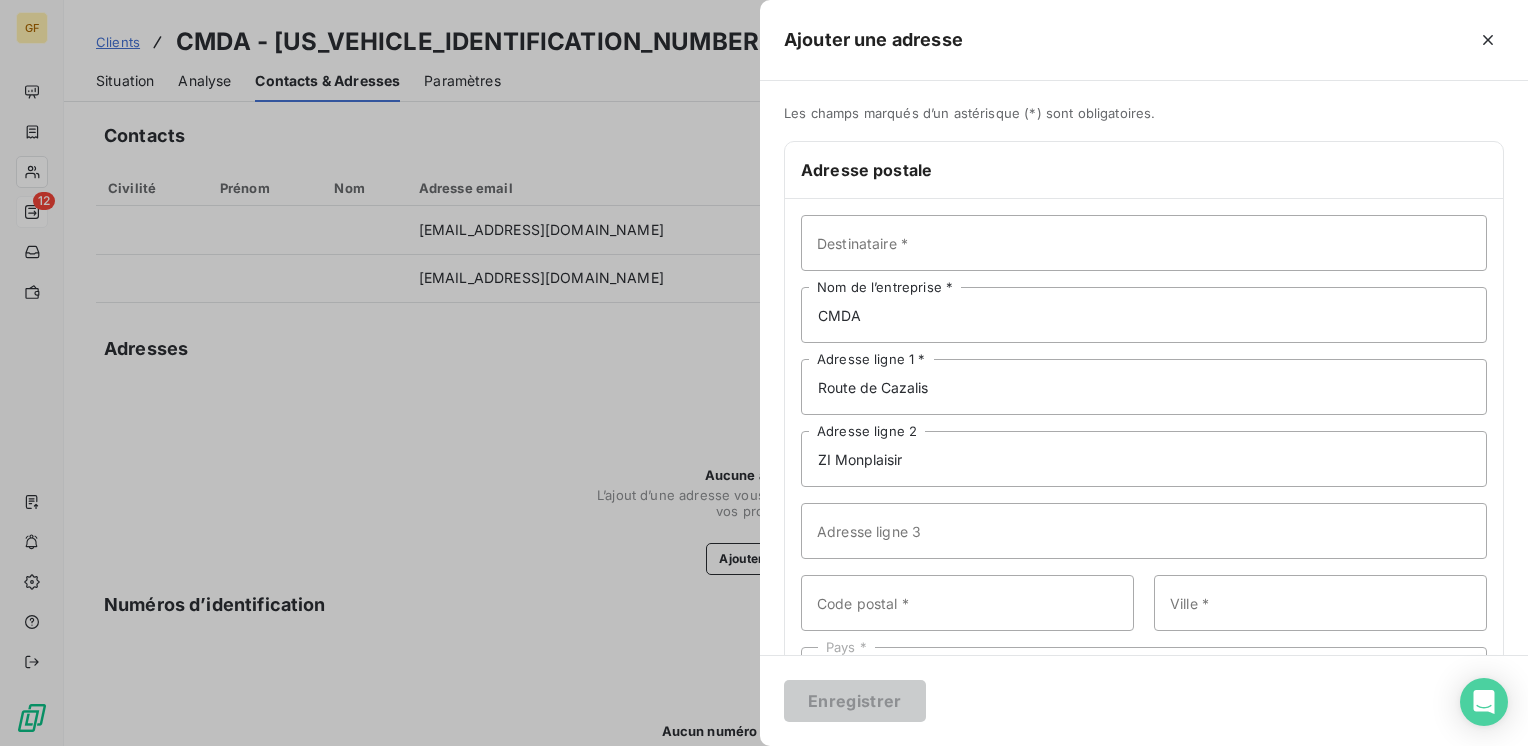 click at bounding box center (1235, 40) 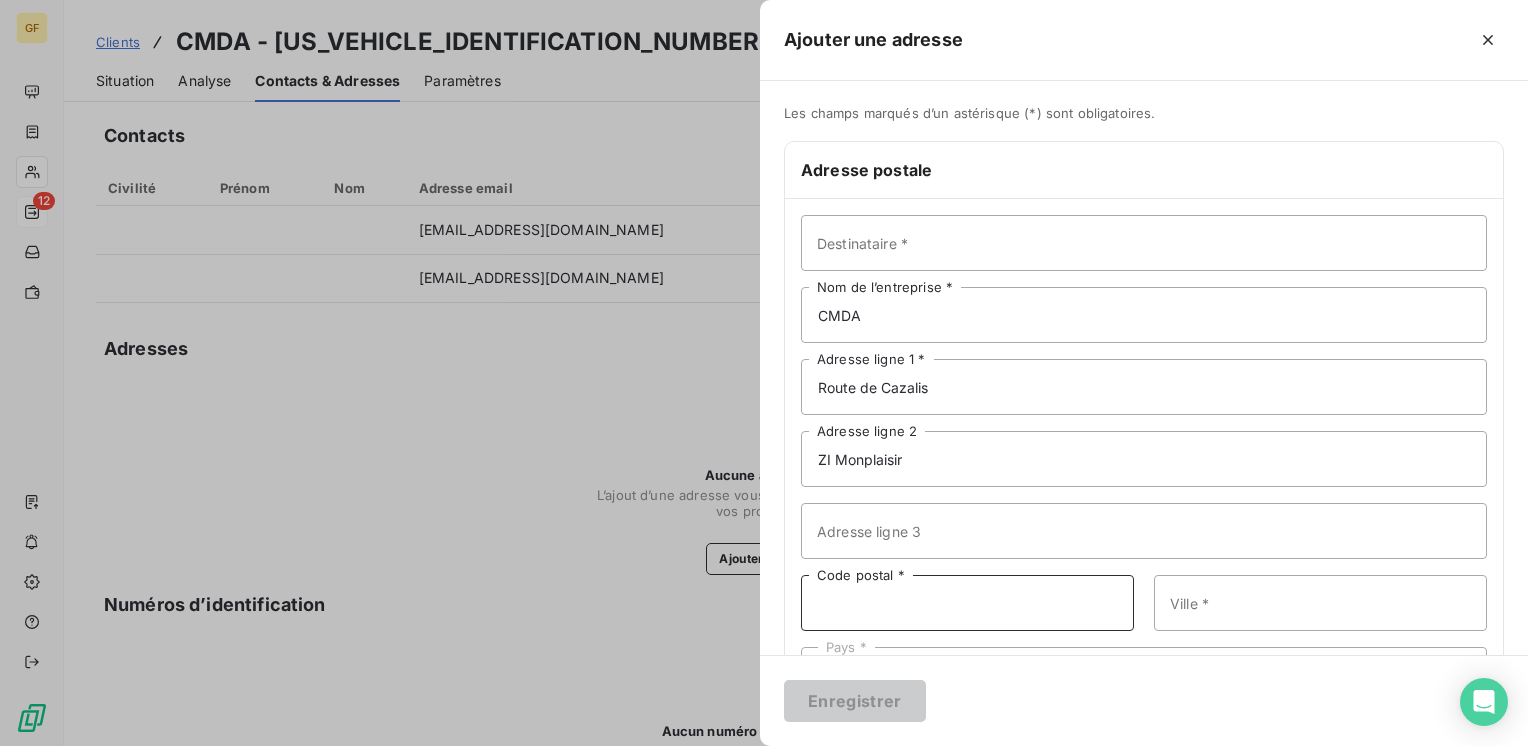 click on "Code postal *" at bounding box center [967, 603] 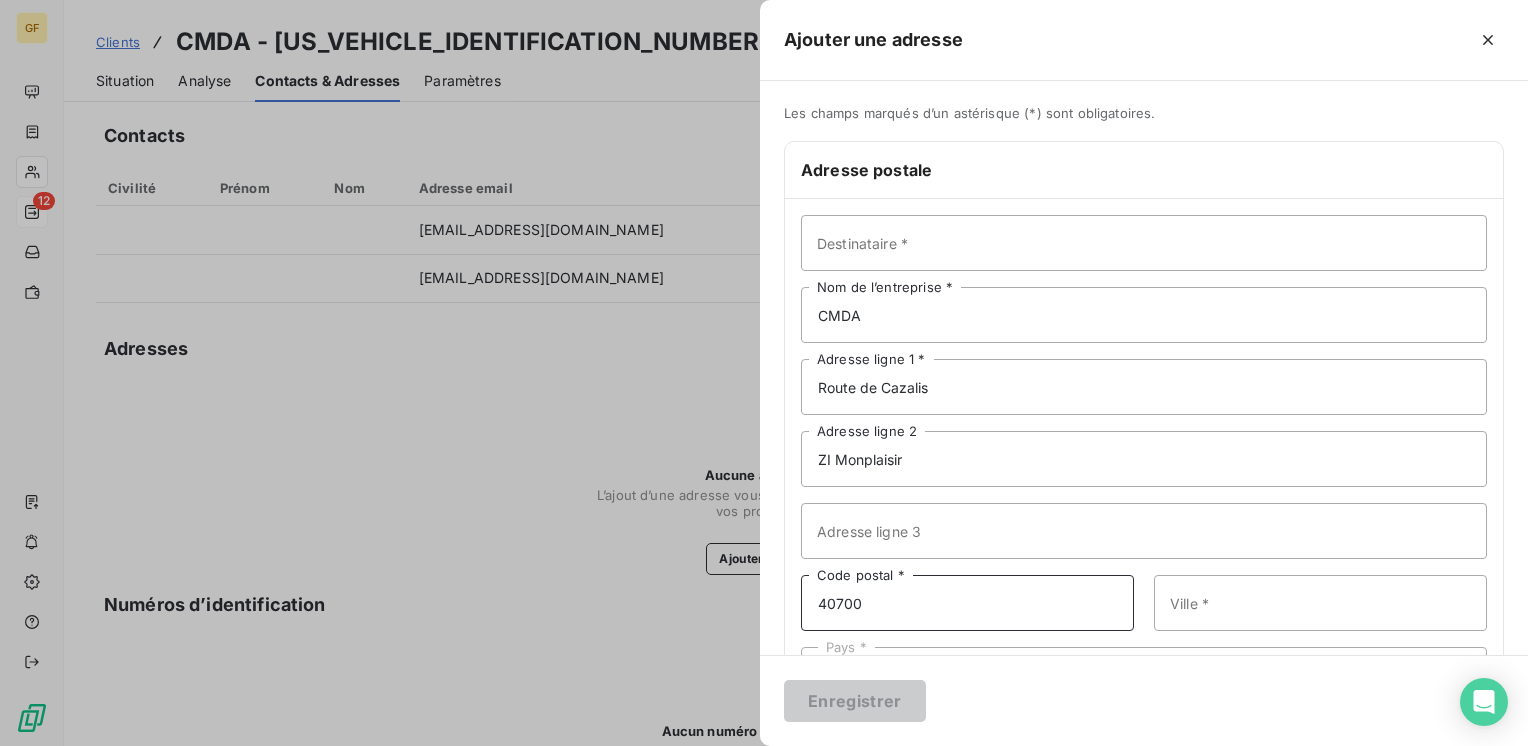 type on "40700" 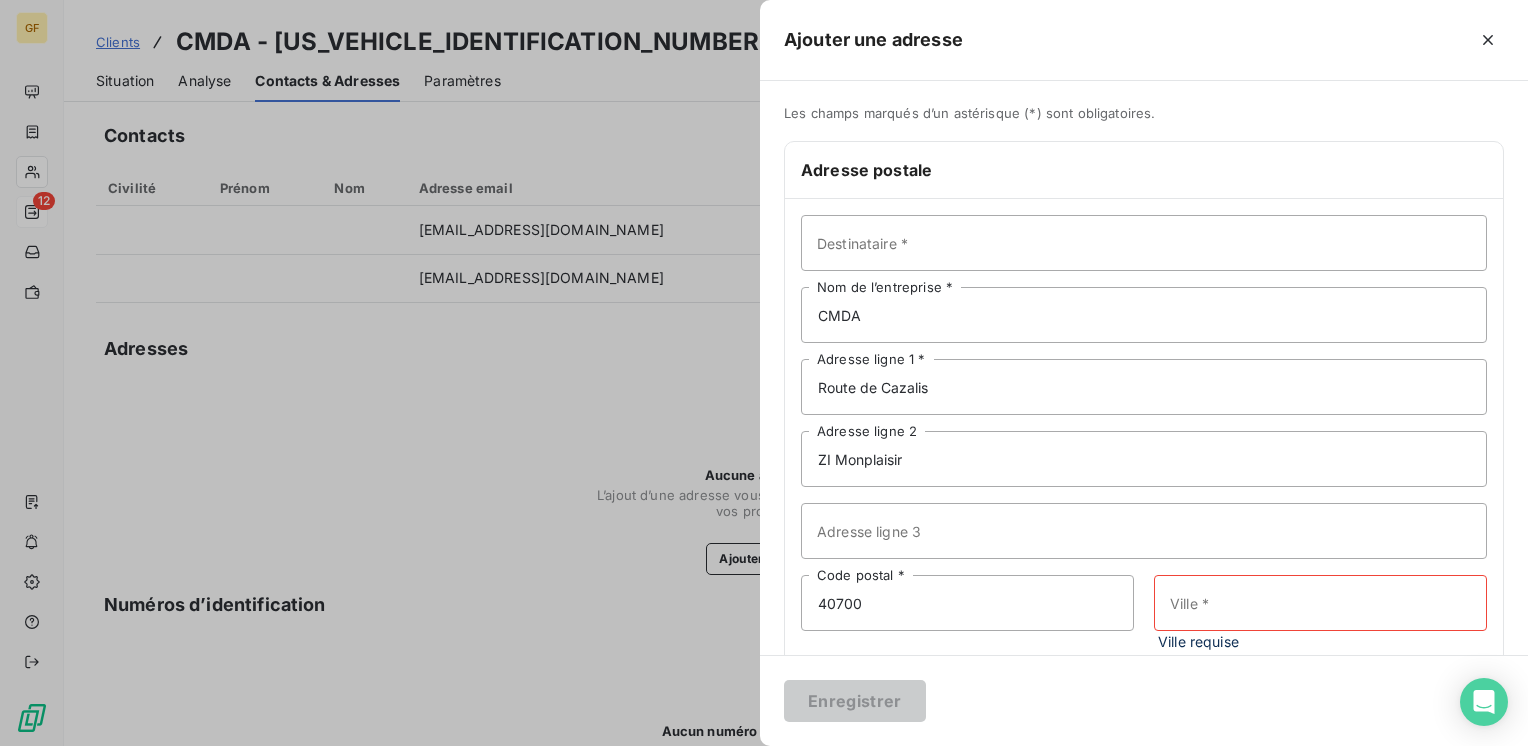 click on "Ajouter une adresse" at bounding box center [1144, 40] 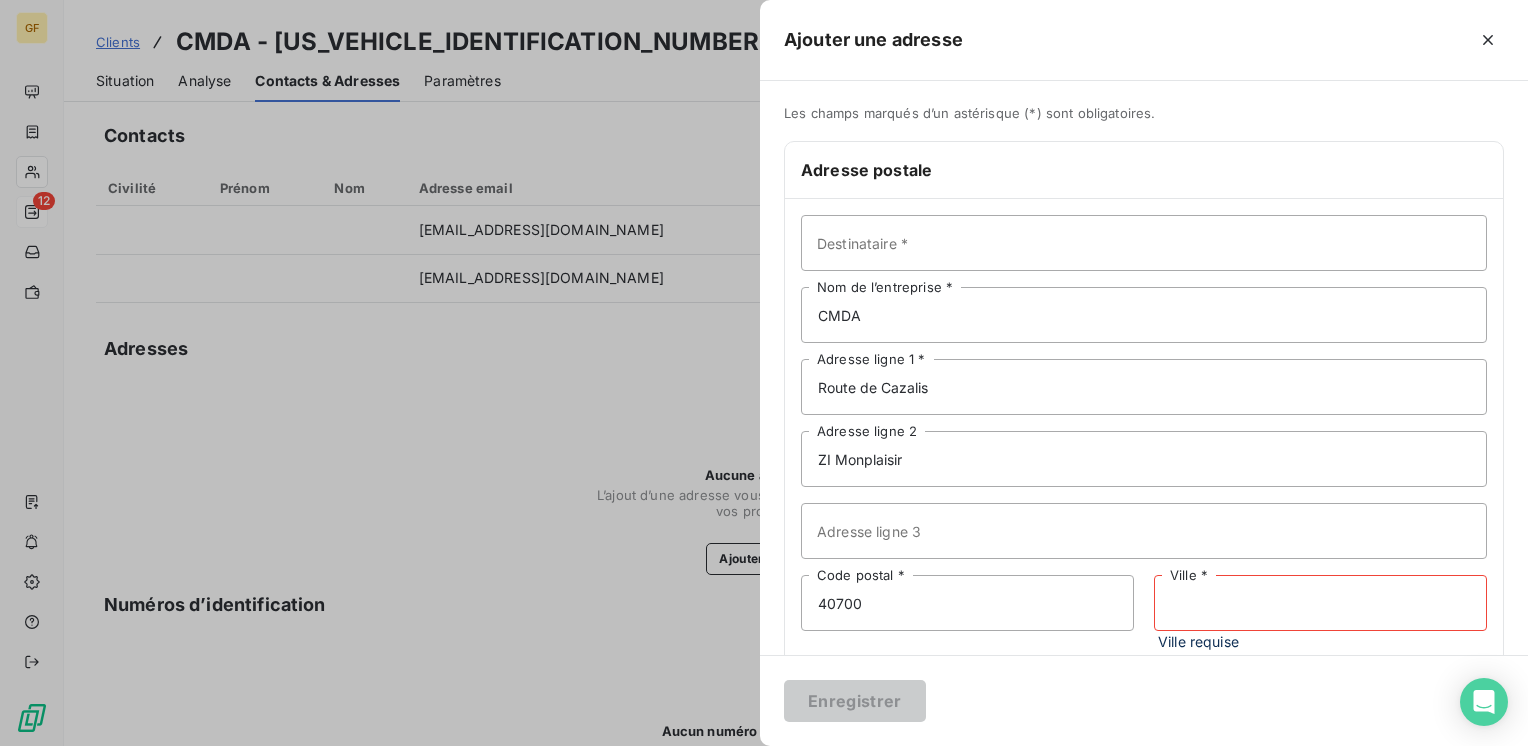 click on "Ville *" at bounding box center (1320, 603) 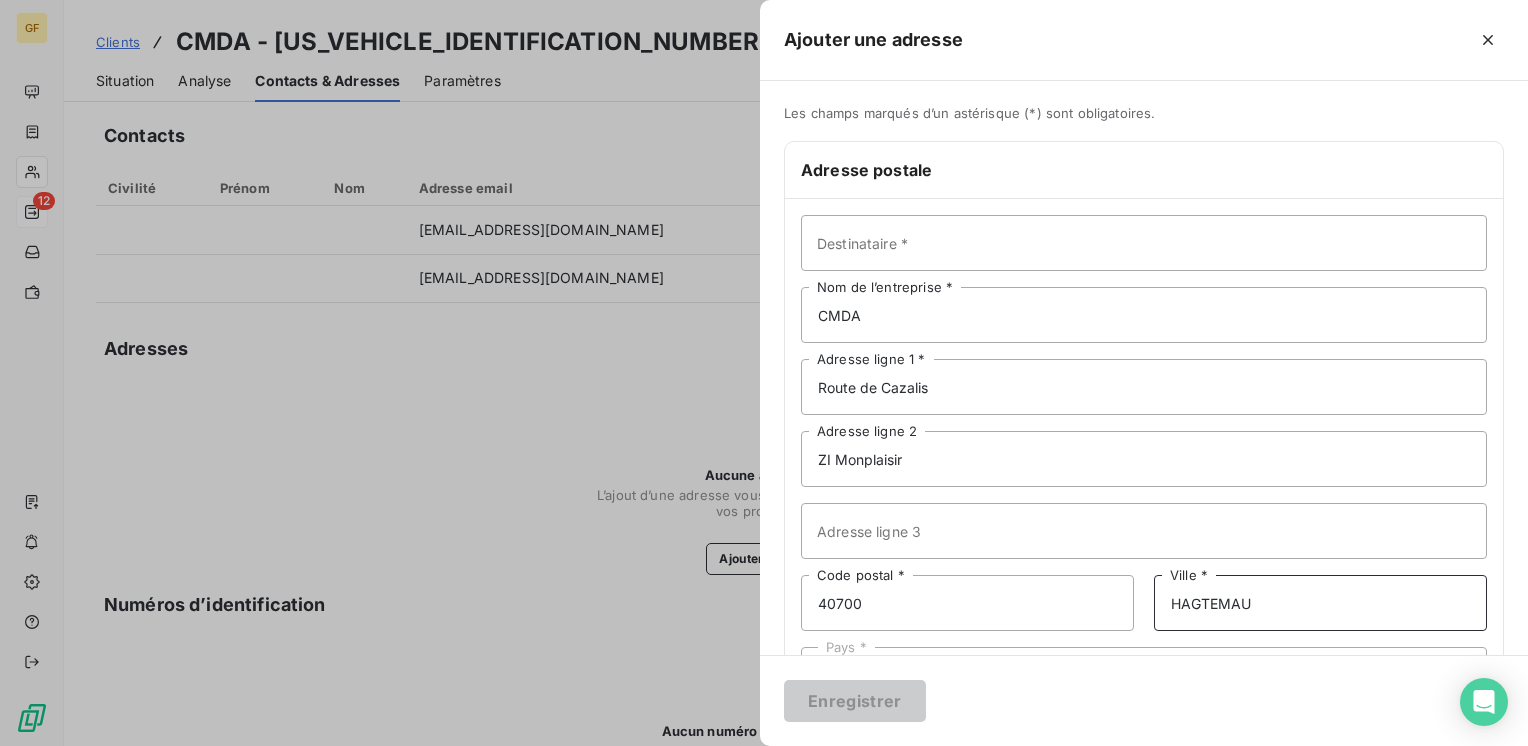 click on "HAGTEMAU" at bounding box center [1320, 603] 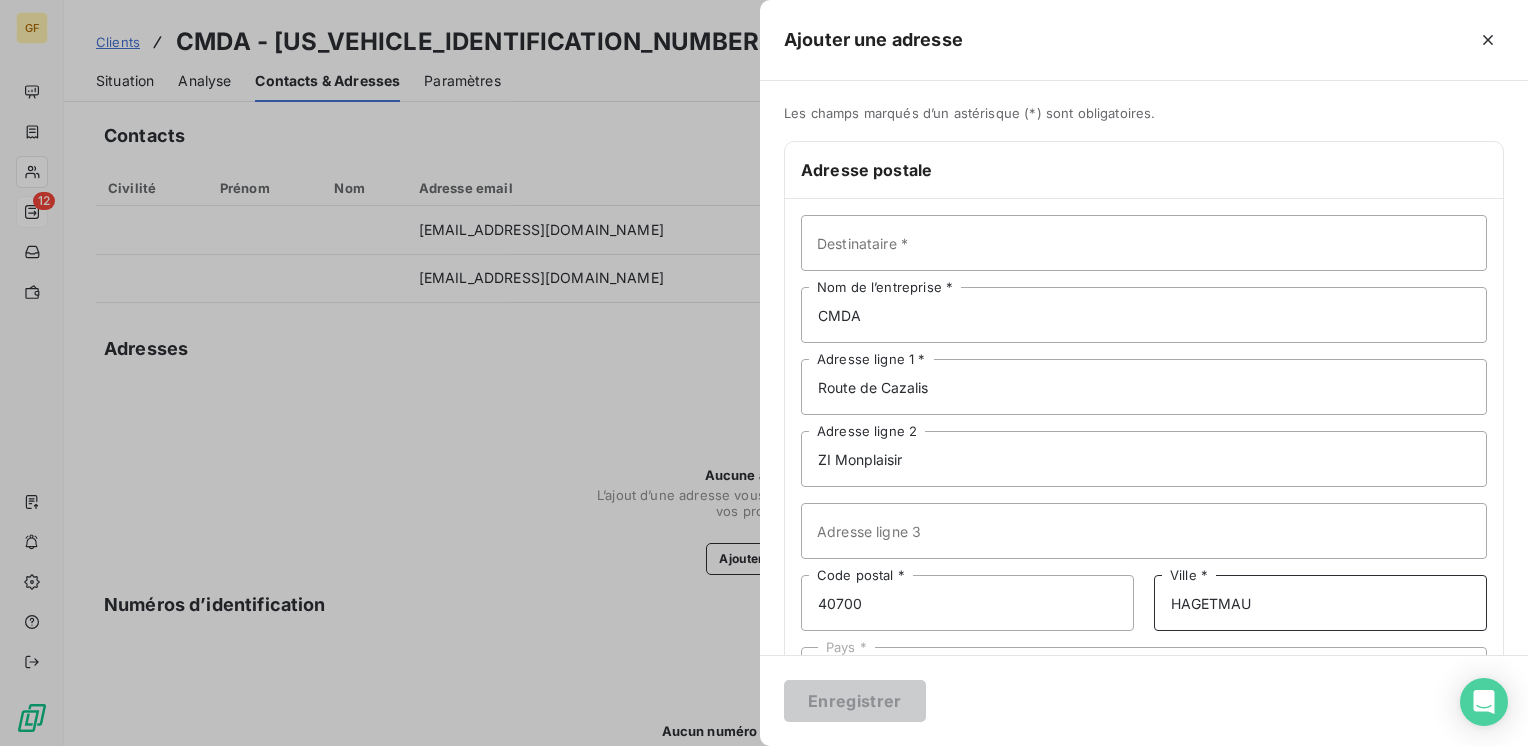 scroll, scrollTop: 87, scrollLeft: 0, axis: vertical 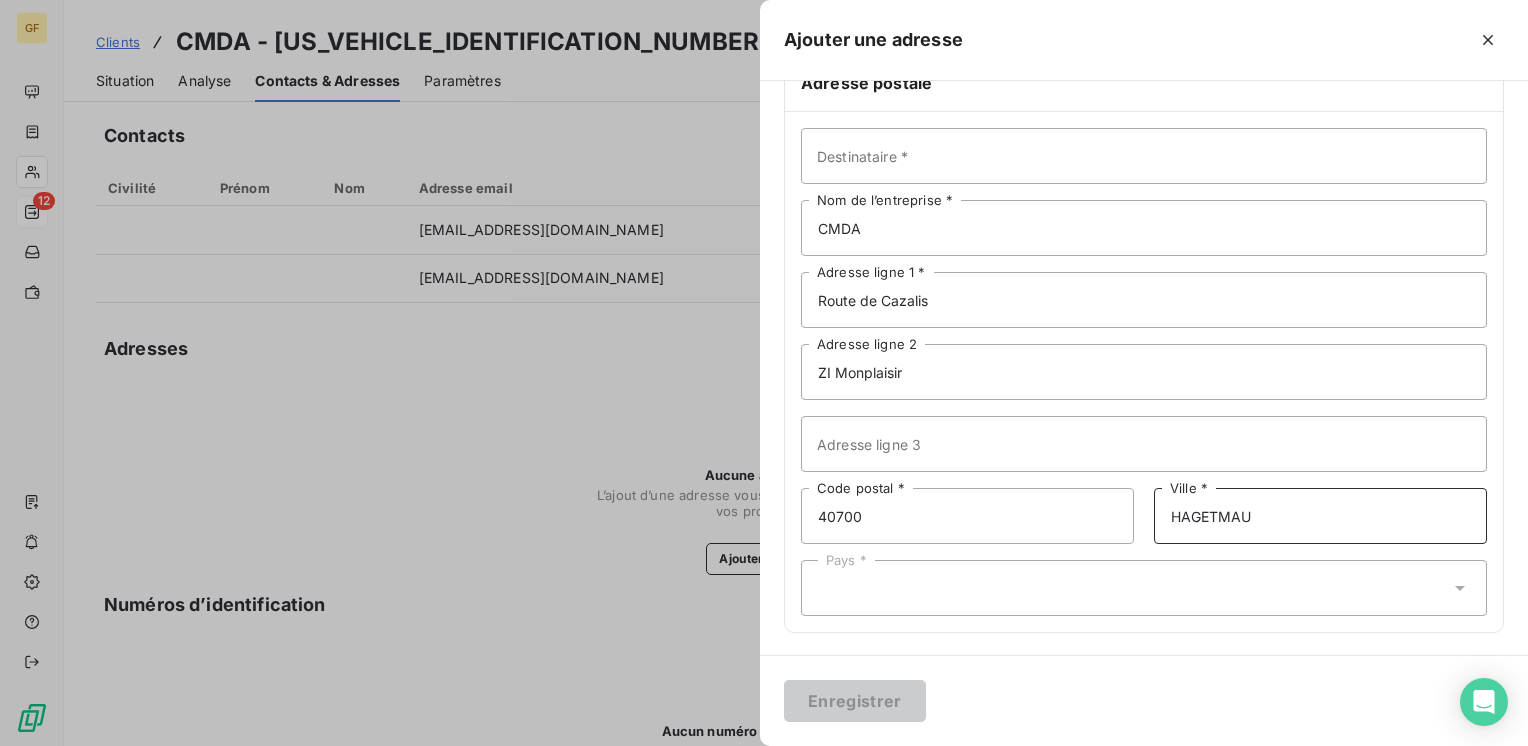 type on "HAGETMAU" 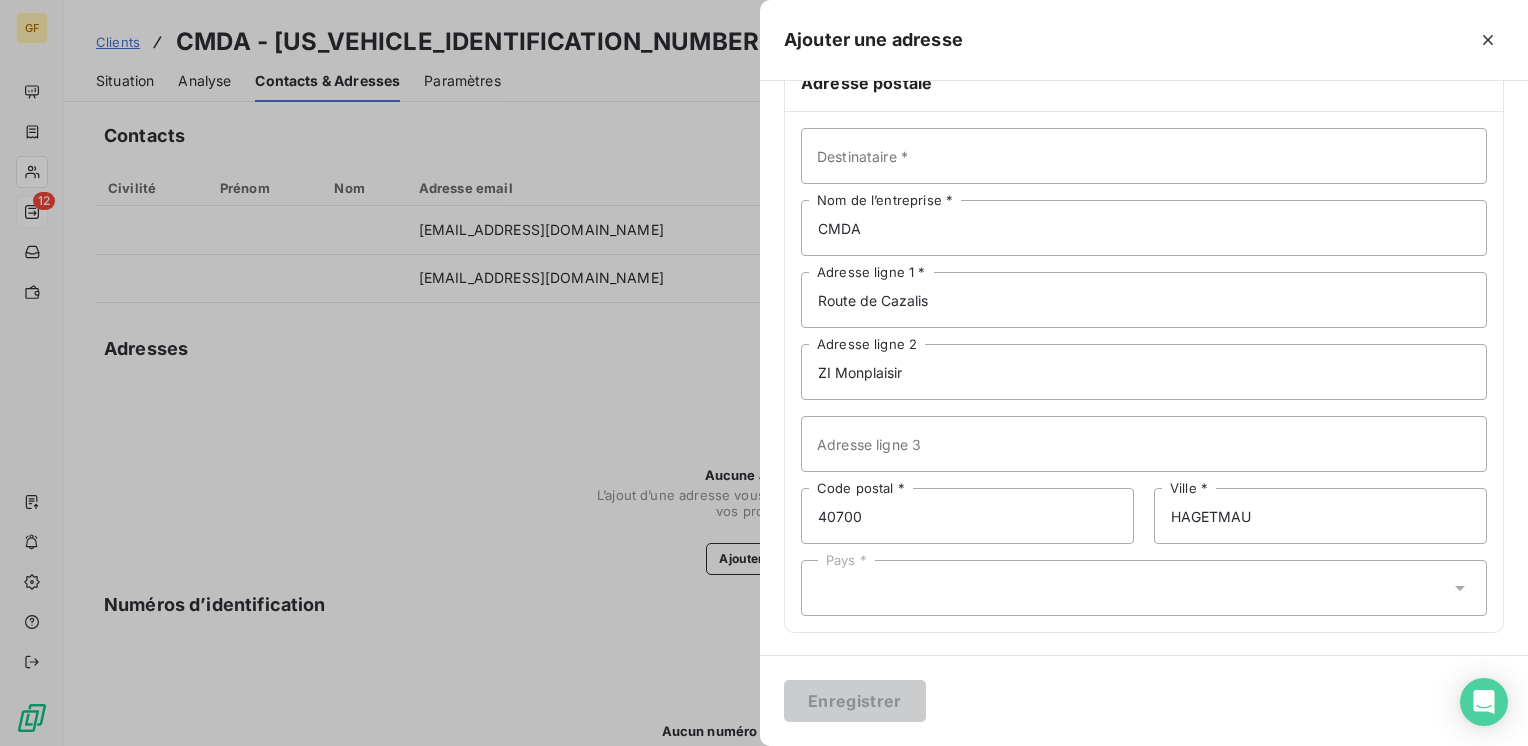 click on "Pays *" at bounding box center [1144, 588] 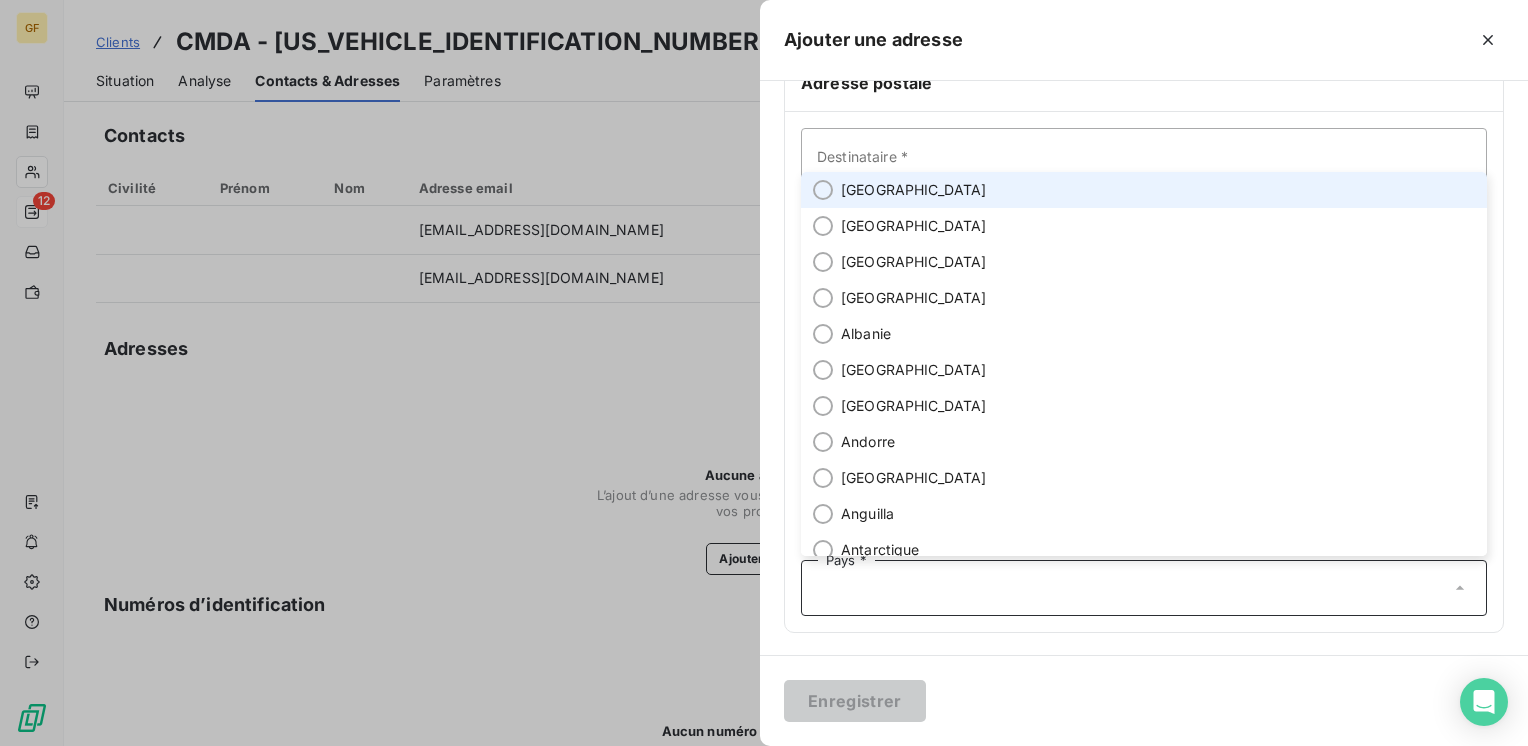 click on "[GEOGRAPHIC_DATA]" at bounding box center (914, 190) 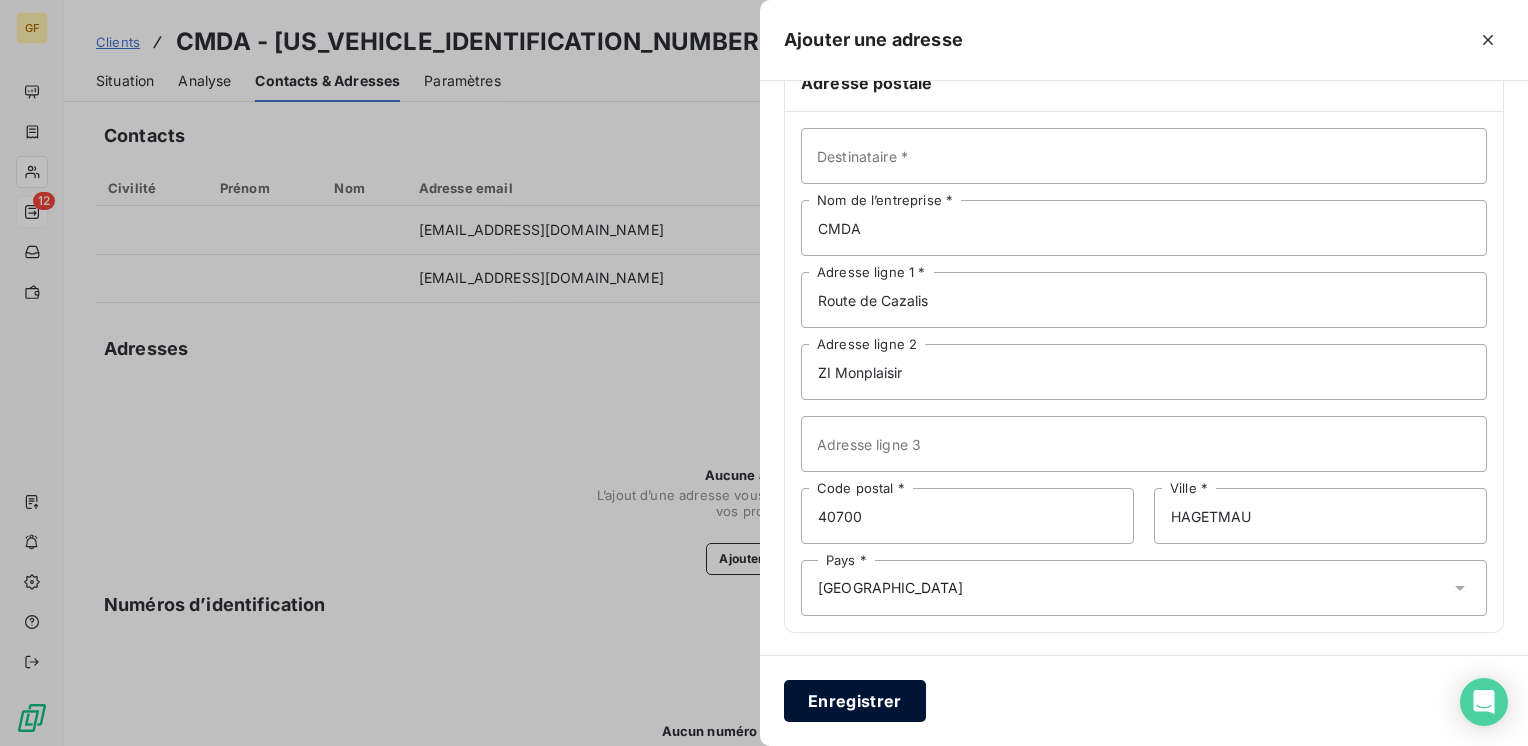 click on "Enregistrer" at bounding box center [855, 701] 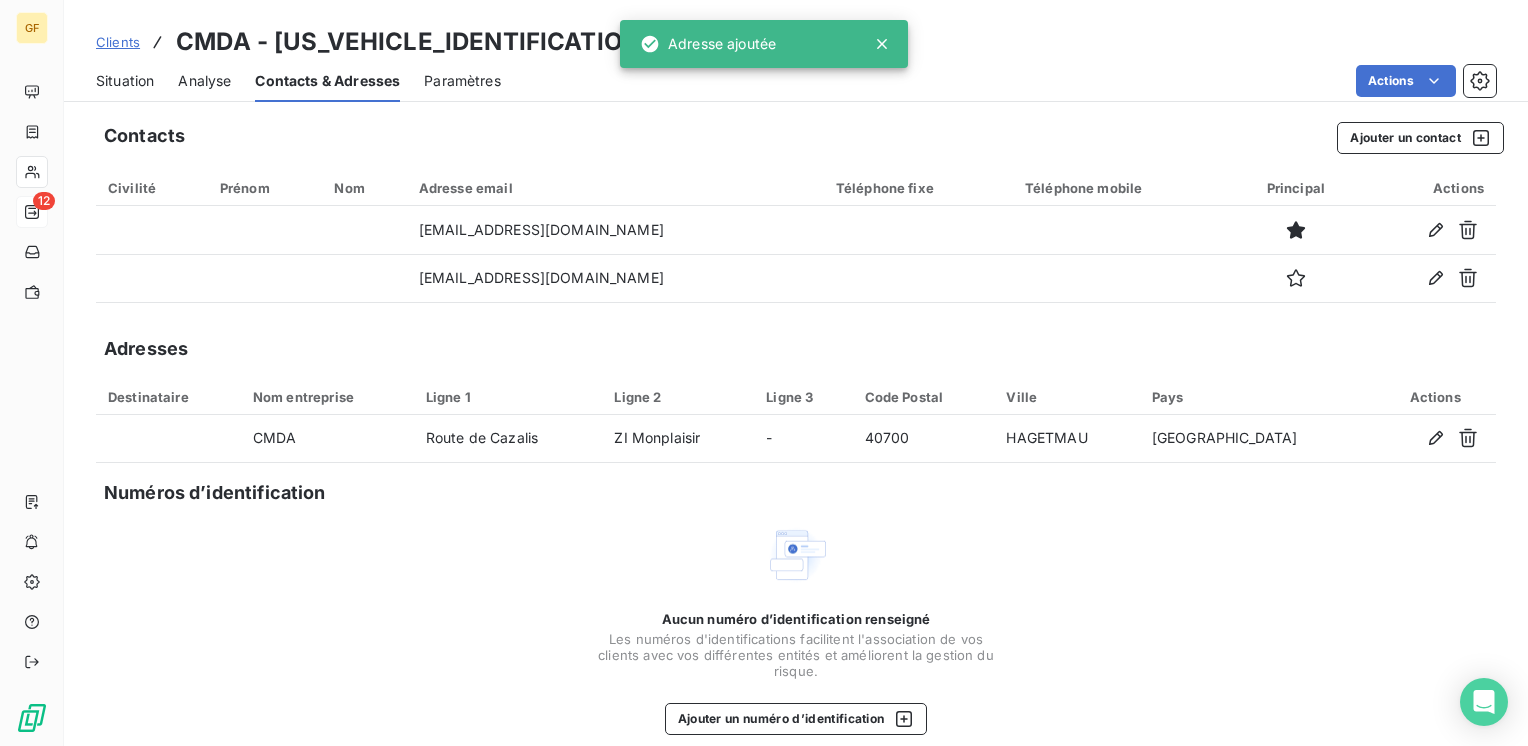 click on "Situation" at bounding box center (125, 81) 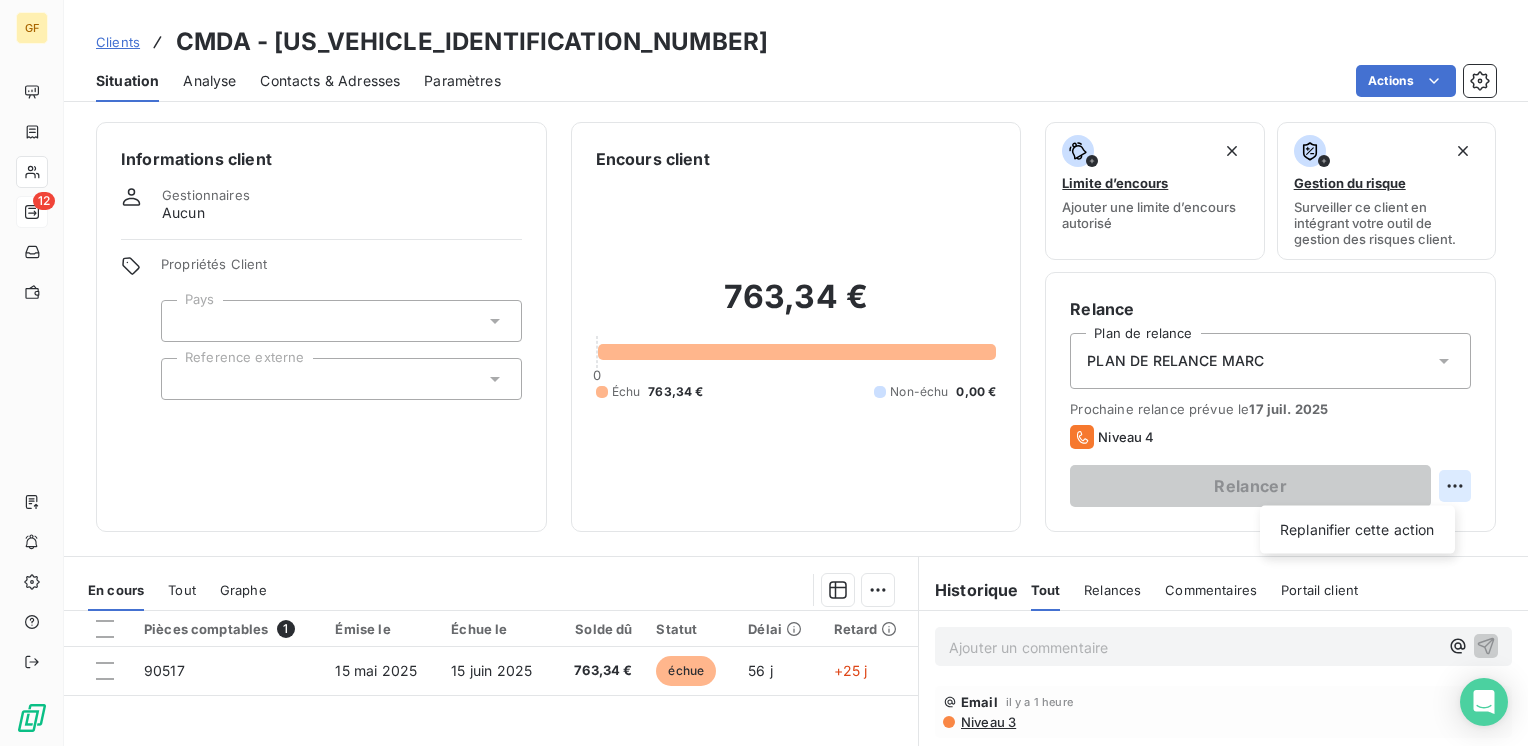 click on "GF 12 Clients CMDA - [US_VEHICLE_IDENTIFICATION_NUMBER] Situation Analyse Contacts & Adresses Paramètres Actions Informations client Gestionnaires Aucun Propriétés Client Pays Reference externe Encours client   763,34 € 0 Échu 763,34 € Non-échu 0,00 €     Limite d’encours Ajouter une limite d’encours autorisé Gestion du risque Surveiller ce client en intégrant votre outil de gestion des risques client. Relance Plan de relance PLAN DE RELANCE [PERSON_NAME] relance prévue le  [DATE] Niveau 4 Relancer Replanifier cette action En cours Tout Graphe Pièces comptables 1 Émise le Échue le Solde dû Statut Délai   Retard   90517 [DATE] [DATE] 763,34 € échue 56 j +25 j Lignes par page 25 Précédent 1 Suivant Historique Tout Relances Commentaires Portail client Tout Relances Commentaires Portail client Ajouter un commentaire ﻿ Email il y a 1 heure Niveau 3 [PERSON_NAME] [DATE] 11:51 Facture  : 90517 RETOUR CLIENT → PAIEMENT EN COURS  Email [DATE] 10:24" at bounding box center [764, 373] 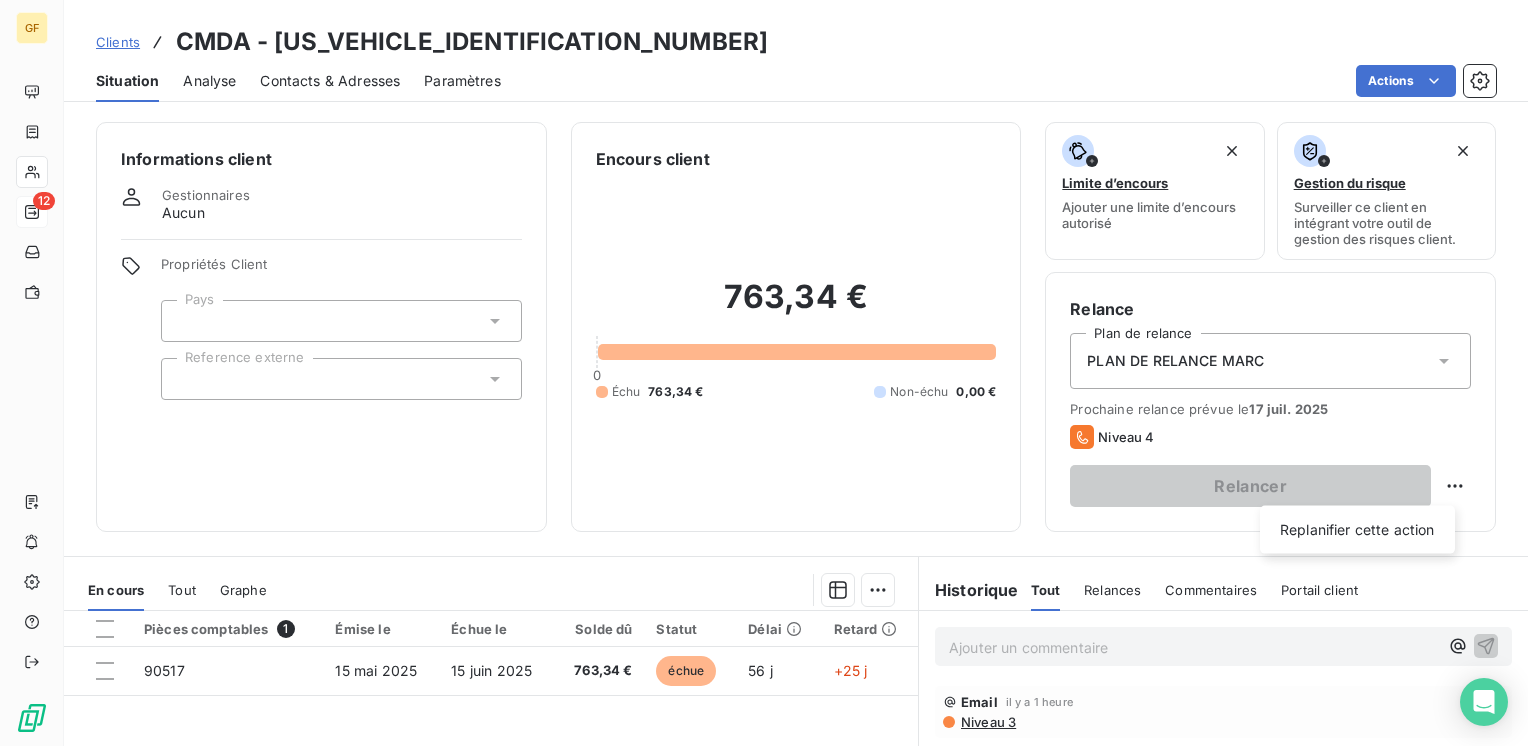 click on "GF 12 Clients CMDA - [US_VEHICLE_IDENTIFICATION_NUMBER] Situation Analyse Contacts & Adresses Paramètres Actions Informations client Gestionnaires Aucun Propriétés Client Pays Reference externe Encours client   763,34 € 0 Échu 763,34 € Non-échu 0,00 €     Limite d’encours Ajouter une limite d’encours autorisé Gestion du risque Surveiller ce client en intégrant votre outil de gestion des risques client. Relance Plan de relance PLAN DE RELANCE [PERSON_NAME] relance prévue le  [DATE] Niveau 4 Relancer Replanifier cette action En cours Tout Graphe Pièces comptables 1 Émise le Échue le Solde dû Statut Délai   Retard   90517 [DATE] [DATE] 763,34 € échue 56 j +25 j Lignes par page 25 Précédent 1 Suivant Historique Tout Relances Commentaires Portail client Tout Relances Commentaires Portail client Ajouter un commentaire ﻿ Email il y a 1 heure Niveau 3 [PERSON_NAME] [DATE] 11:51 Facture  : 90517 RETOUR CLIENT → PAIEMENT EN COURS  Email [DATE] 10:24" at bounding box center (764, 373) 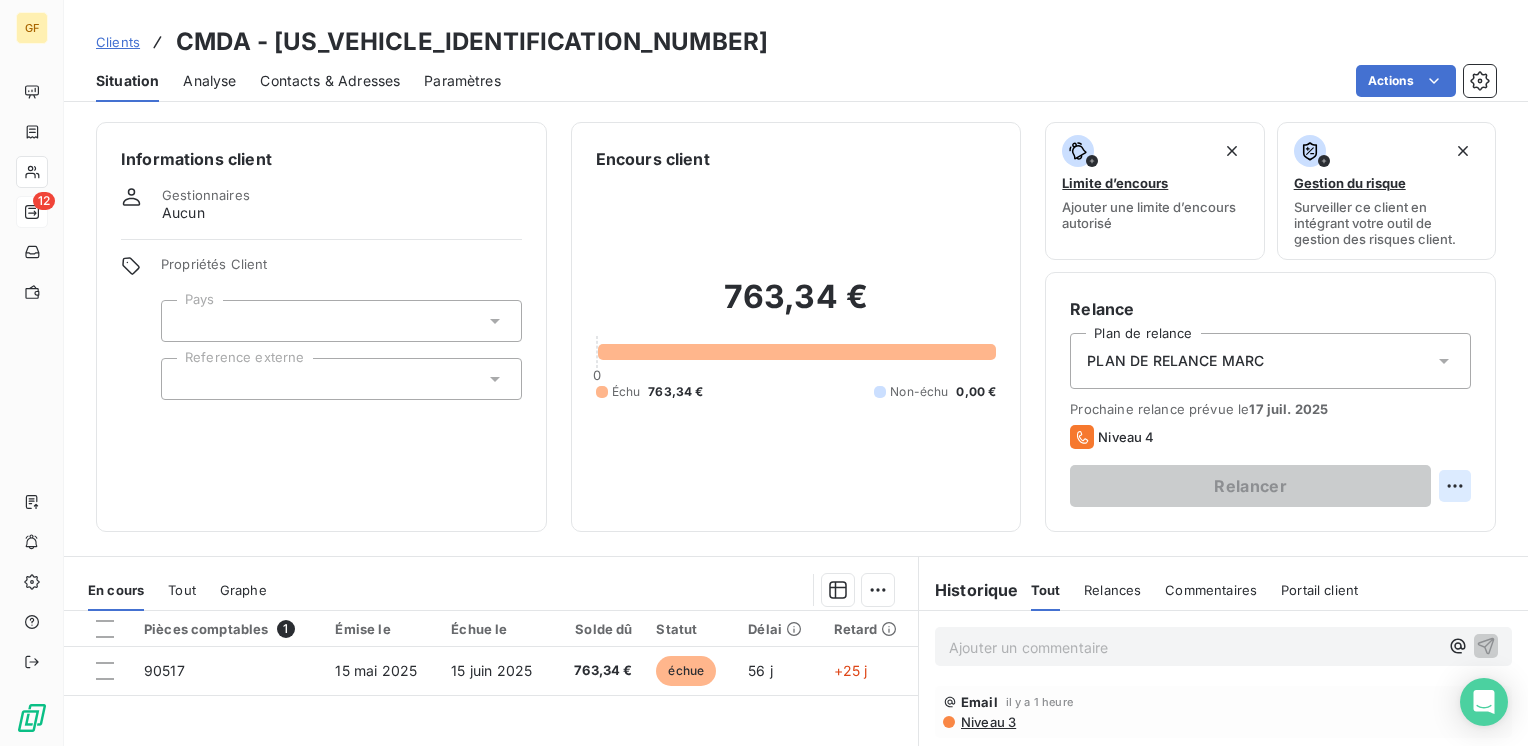 click on "GF 12 Clients CMDA - [US_VEHICLE_IDENTIFICATION_NUMBER] Situation Analyse Contacts & Adresses Paramètres Actions Informations client Gestionnaires Aucun Propriétés Client Pays Reference externe Encours client   763,34 € 0 Échu 763,34 € Non-échu 0,00 €     Limite d’encours Ajouter une limite d’encours autorisé Gestion du risque Surveiller ce client en intégrant votre outil de gestion des risques client. Relance Plan de relance PLAN DE RELANCE [PERSON_NAME] relance prévue le  [DATE] Niveau 4 Relancer En cours Tout Graphe Pièces comptables 1 Émise le Échue le Solde dû Statut Délai   Retard   90517 [DATE] [DATE] 763,34 € échue 56 j +25 j Lignes par page 25 Précédent 1 Suivant Historique Tout Relances Commentaires Portail client Tout Relances Commentaires Portail client Ajouter un commentaire ﻿ Email il y a 1 heure Niveau 3 [PERSON_NAME] [DATE] 11:51 Facture  : 90517 RETOUR CLIENT → PAIEMENT EN COURS  Email [DATE] 10:24 Niveau 2 Email Niveau 1" at bounding box center (764, 373) 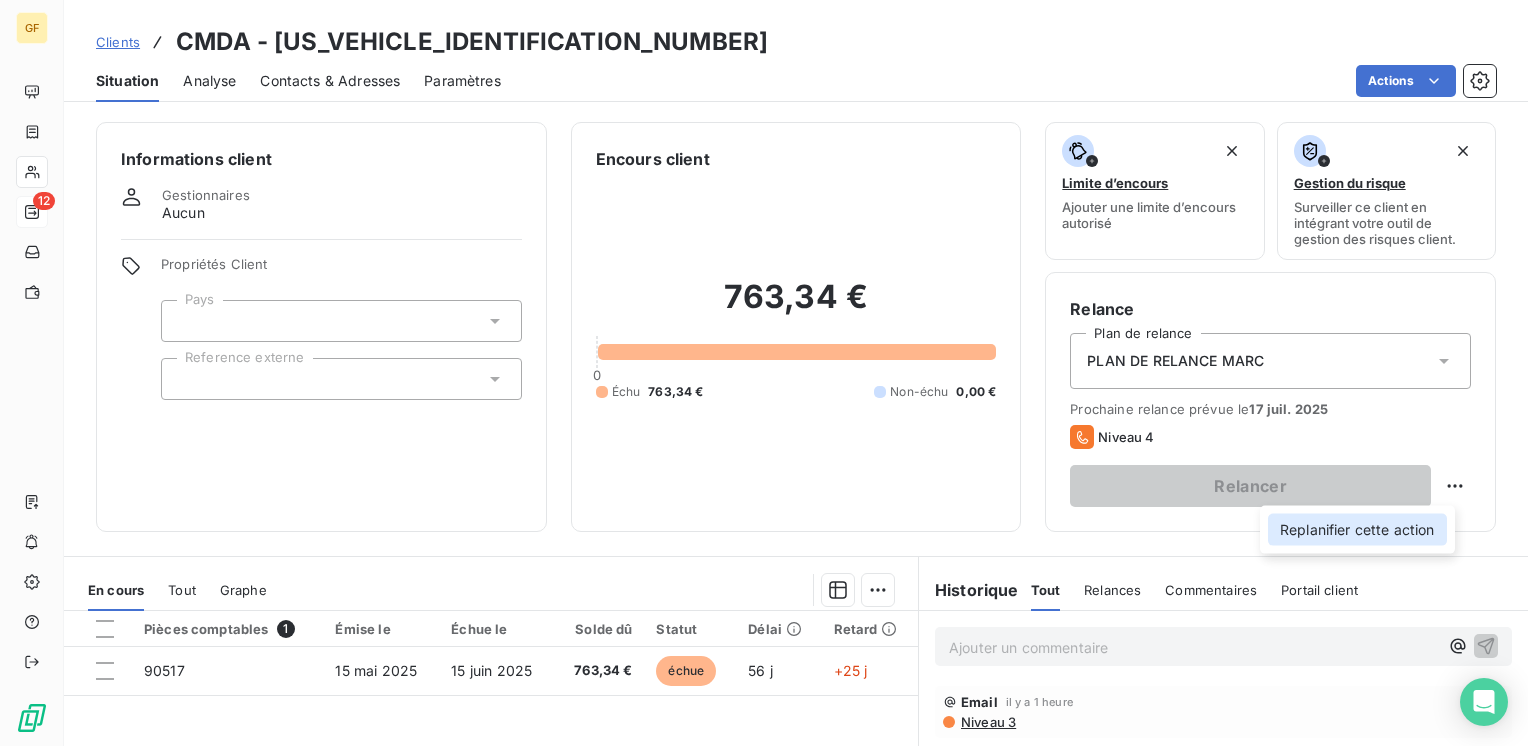 click on "Replanifier cette action" at bounding box center (1357, 530) 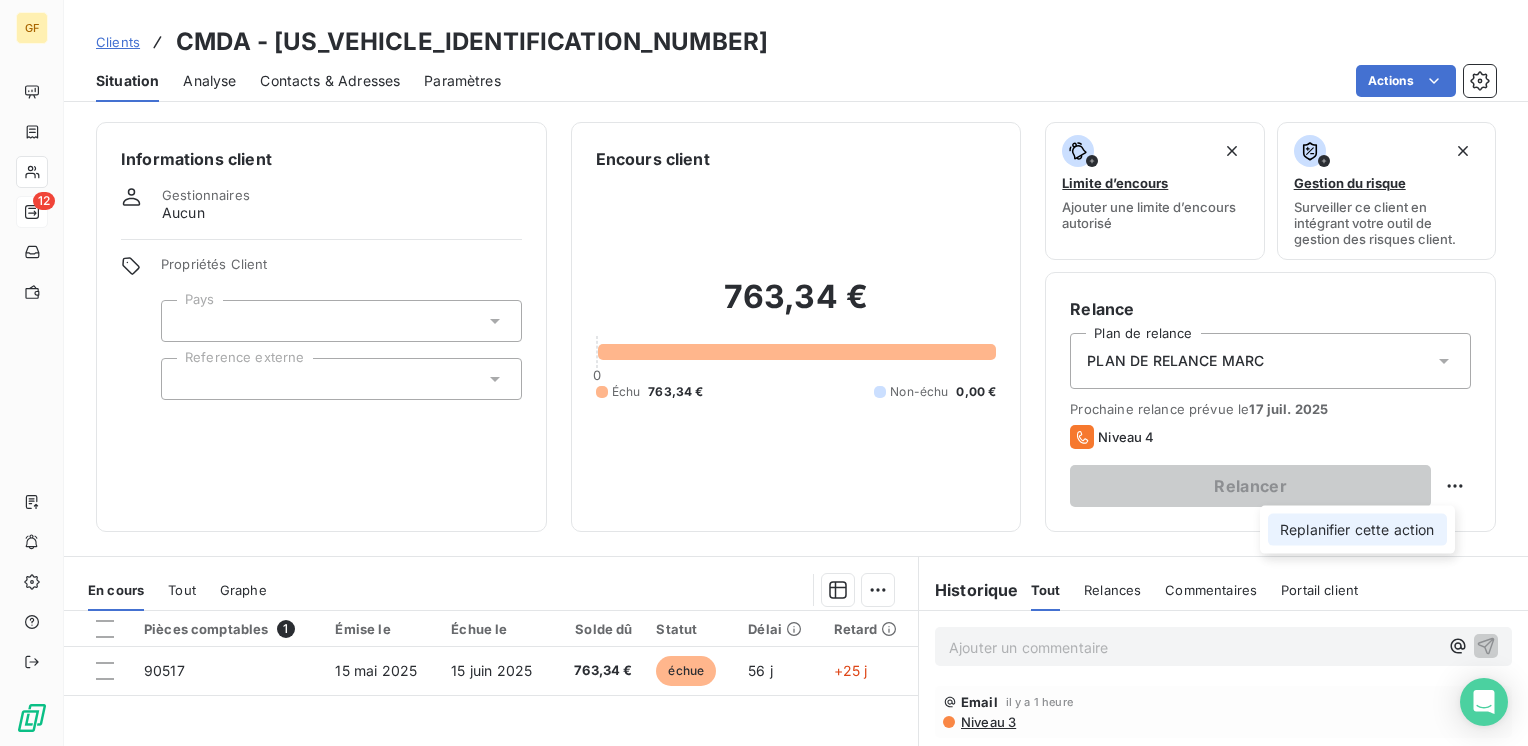 select on "6" 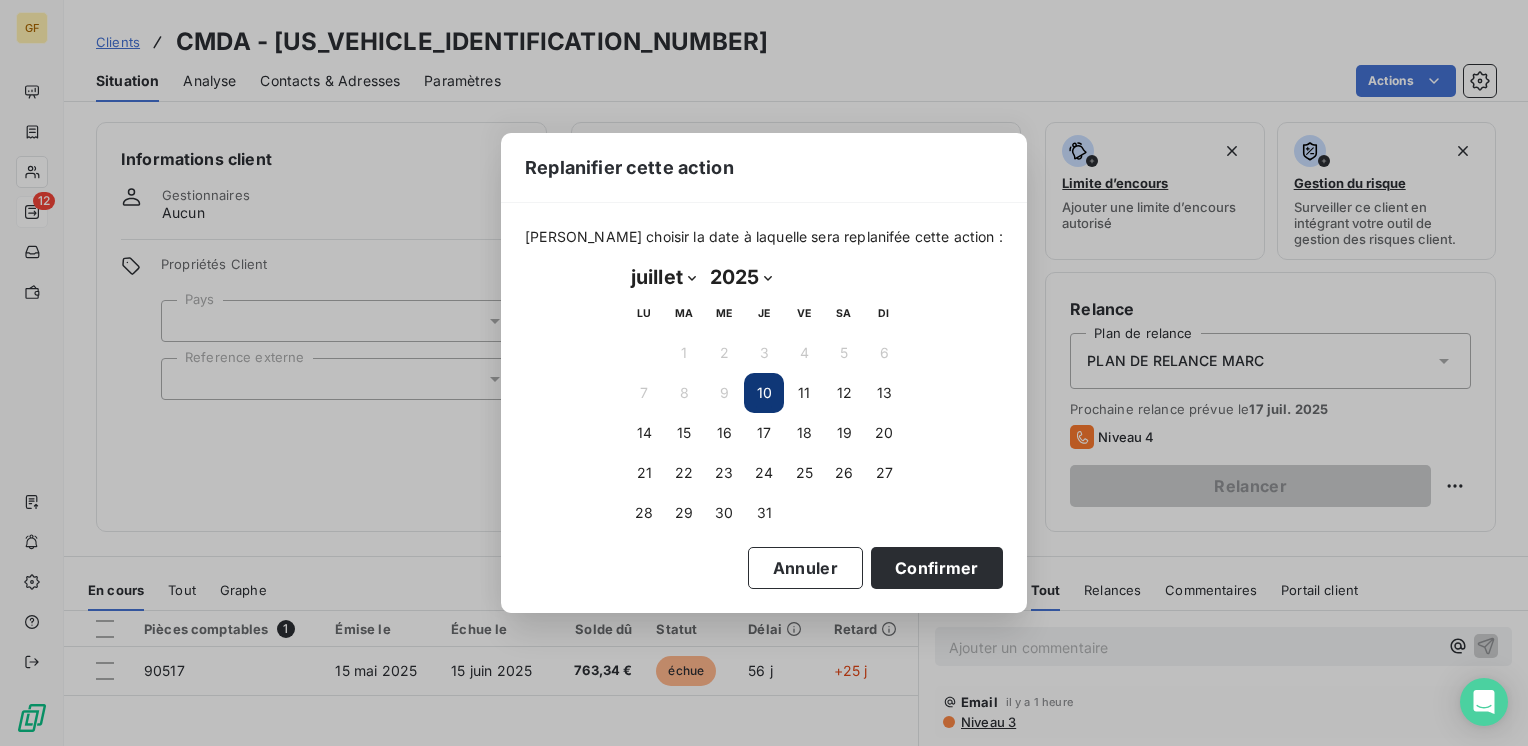 click on "10" at bounding box center [764, 393] 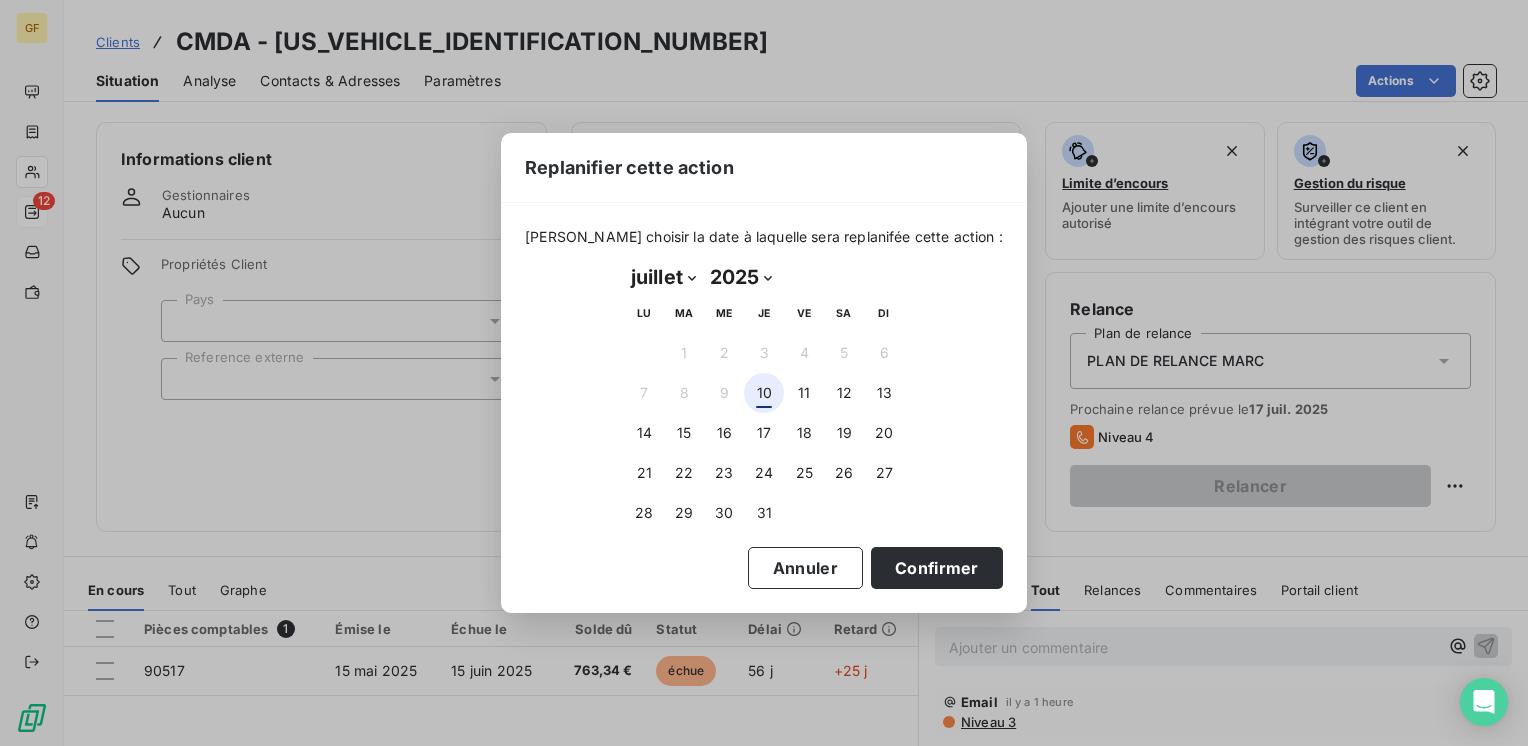 click on "10" at bounding box center (764, 393) 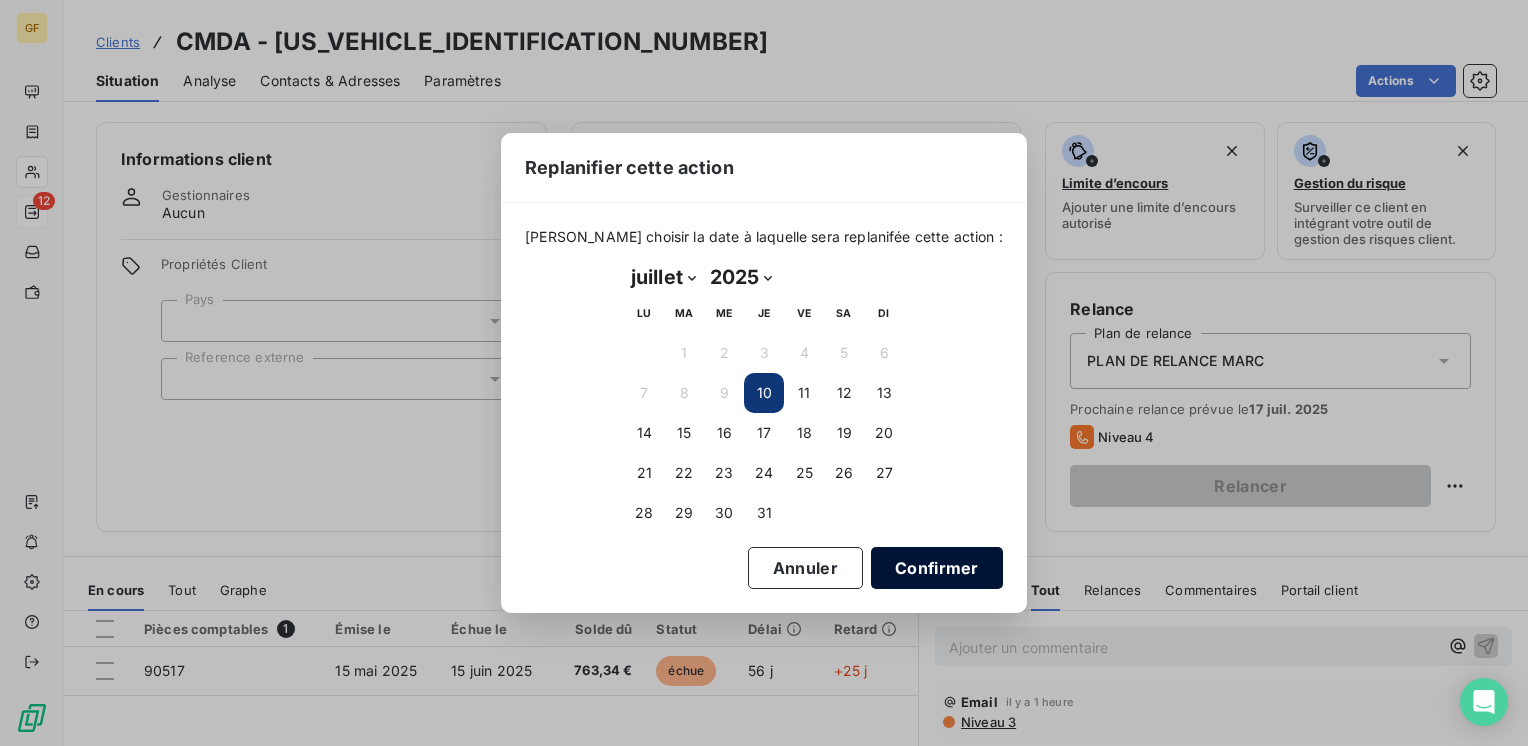 click on "Confirmer" at bounding box center [937, 568] 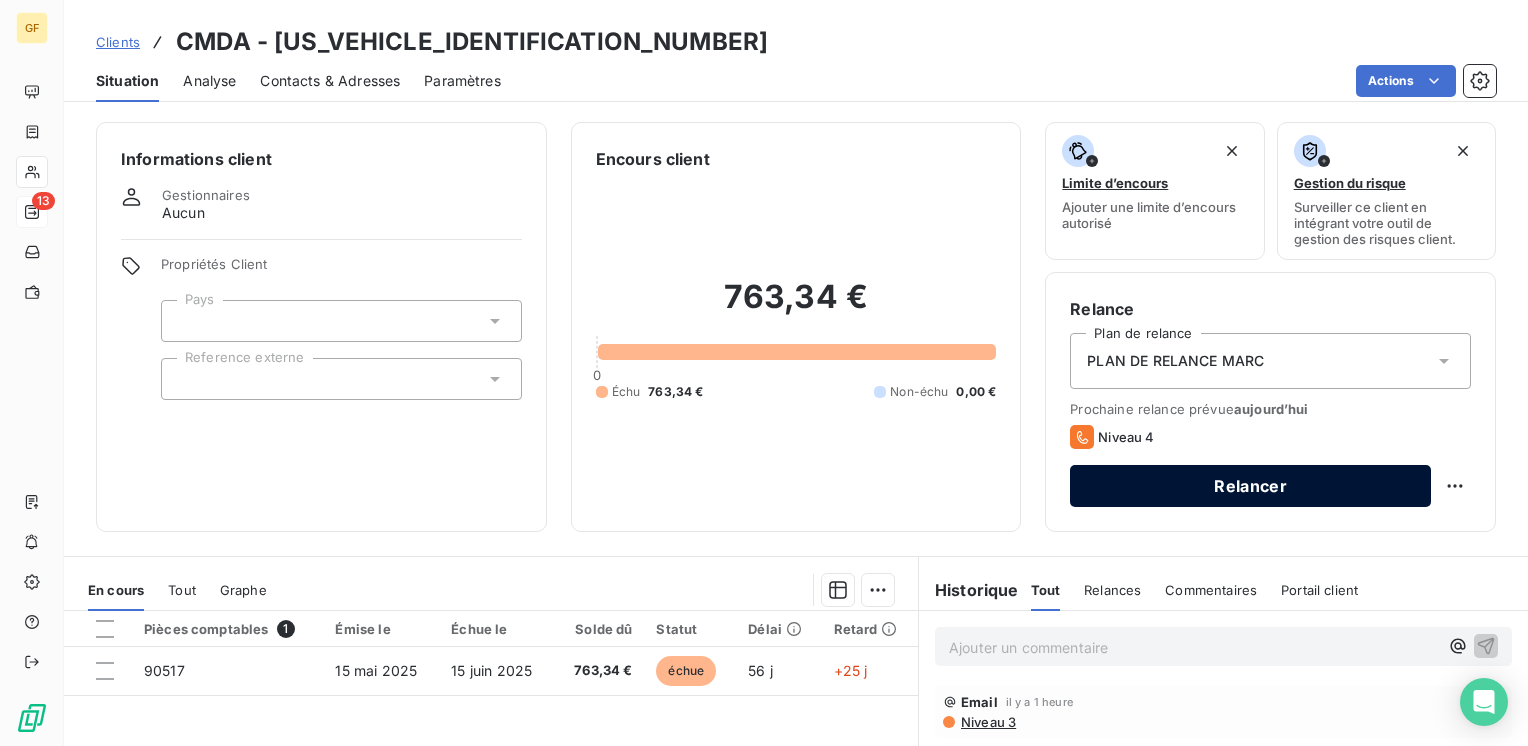 click on "Relancer" at bounding box center [1250, 486] 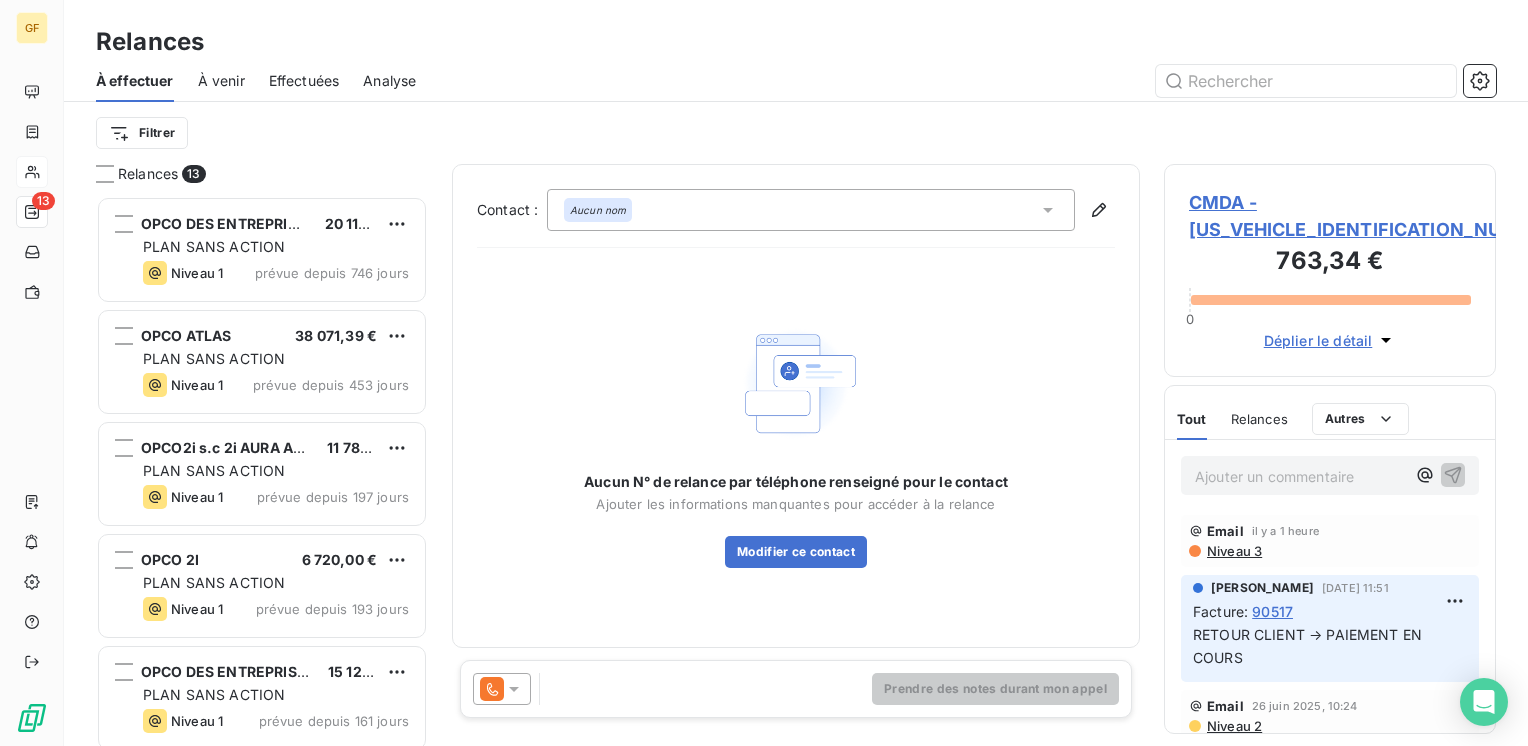 scroll, scrollTop: 16, scrollLeft: 16, axis: both 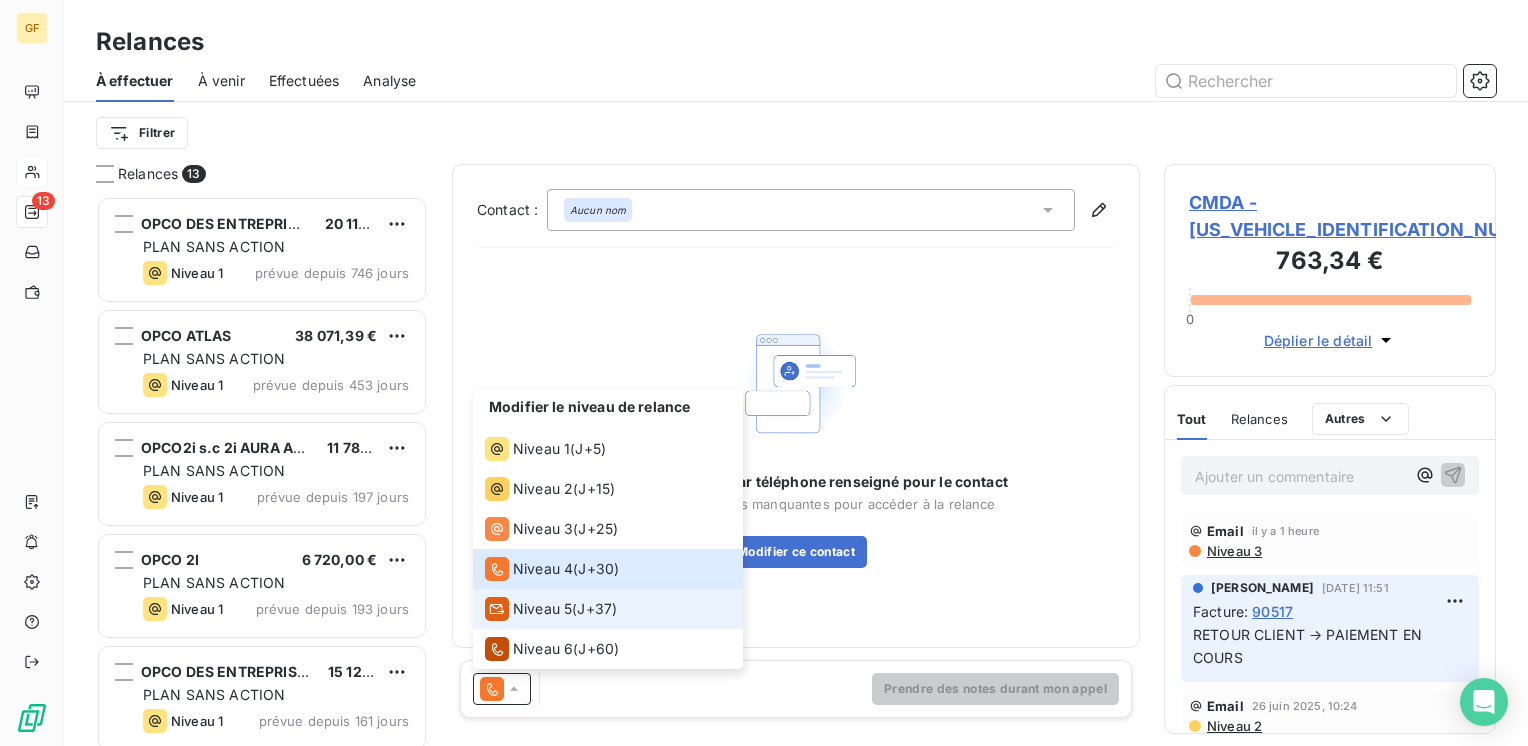 click on "Niveau 5" at bounding box center (542, 609) 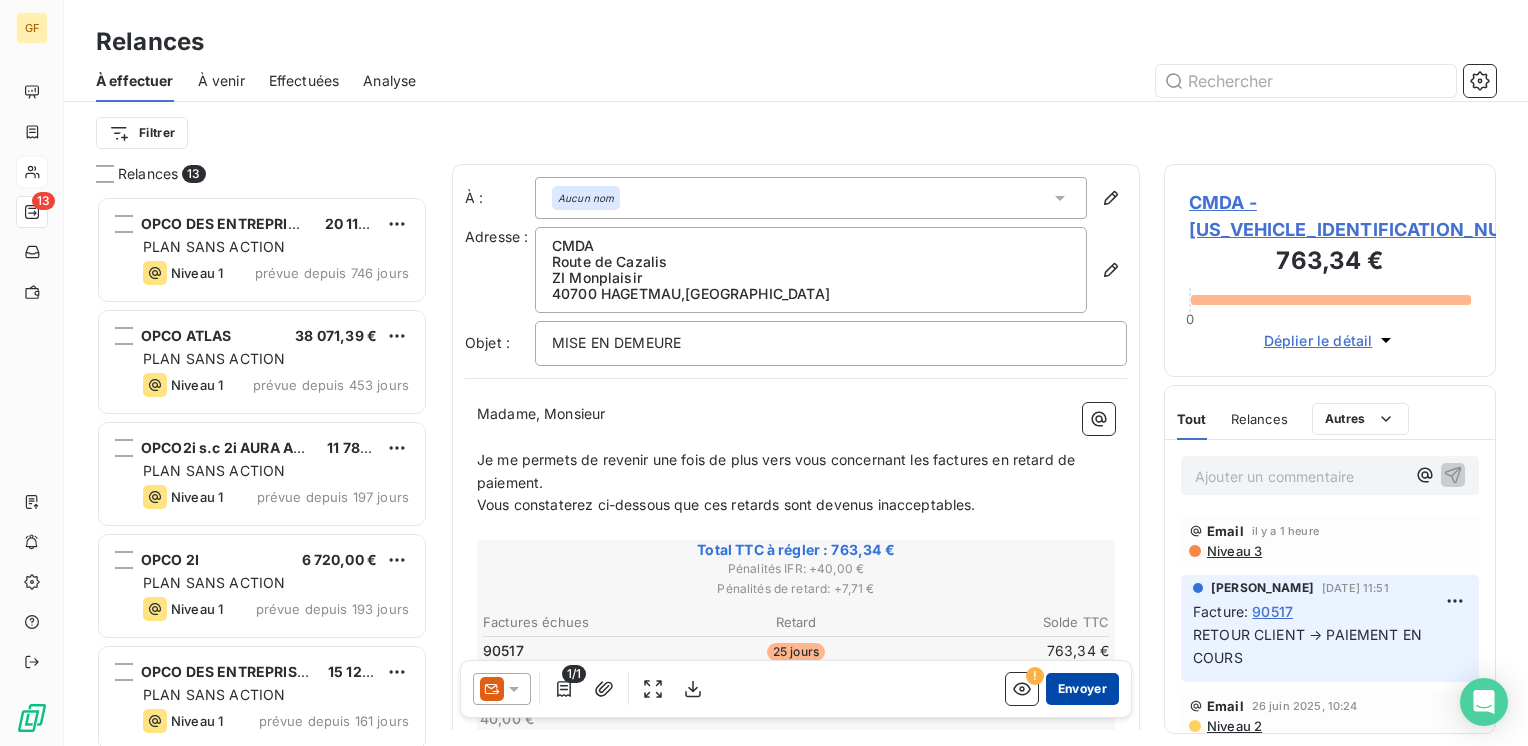 click on "Envoyer" at bounding box center (1082, 689) 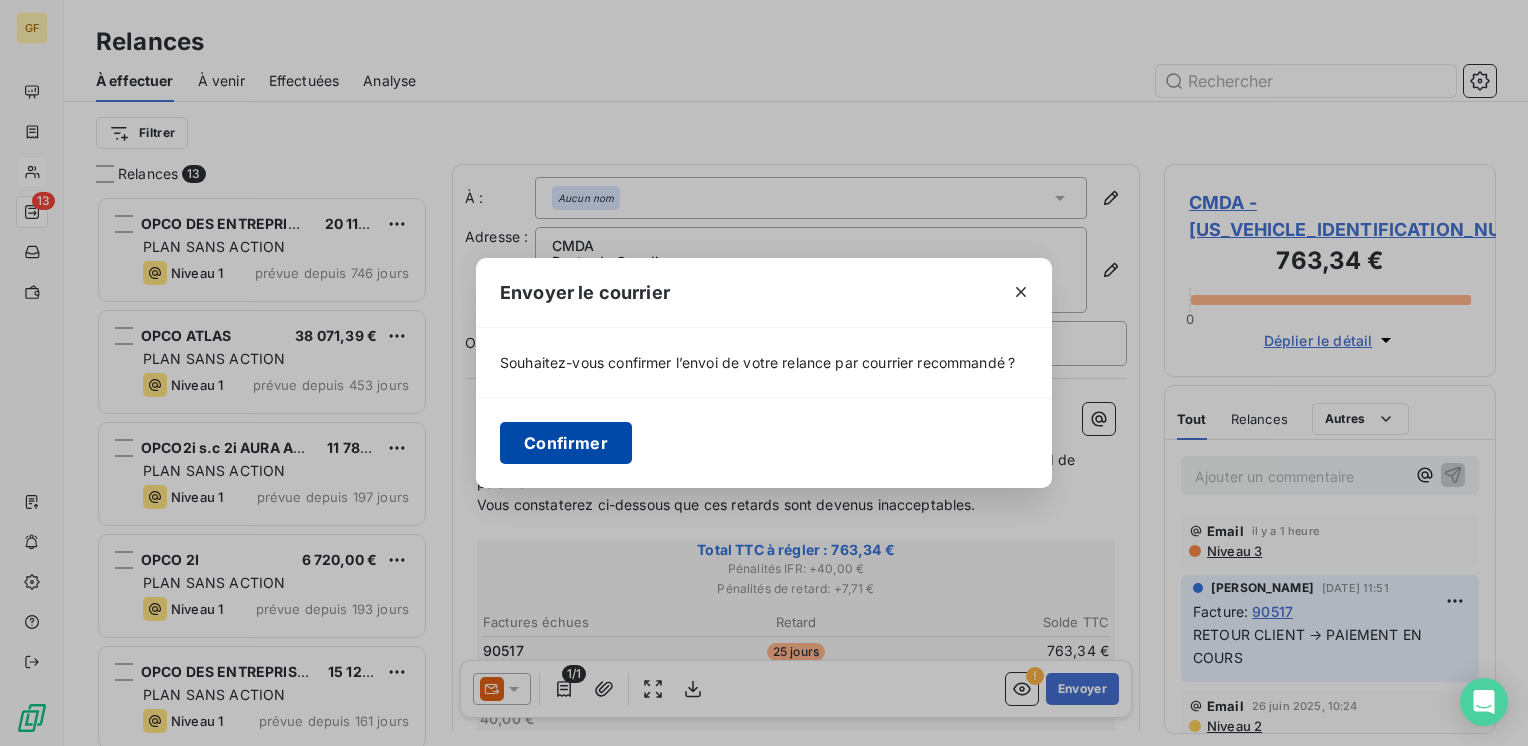 click on "Confirmer" at bounding box center [566, 443] 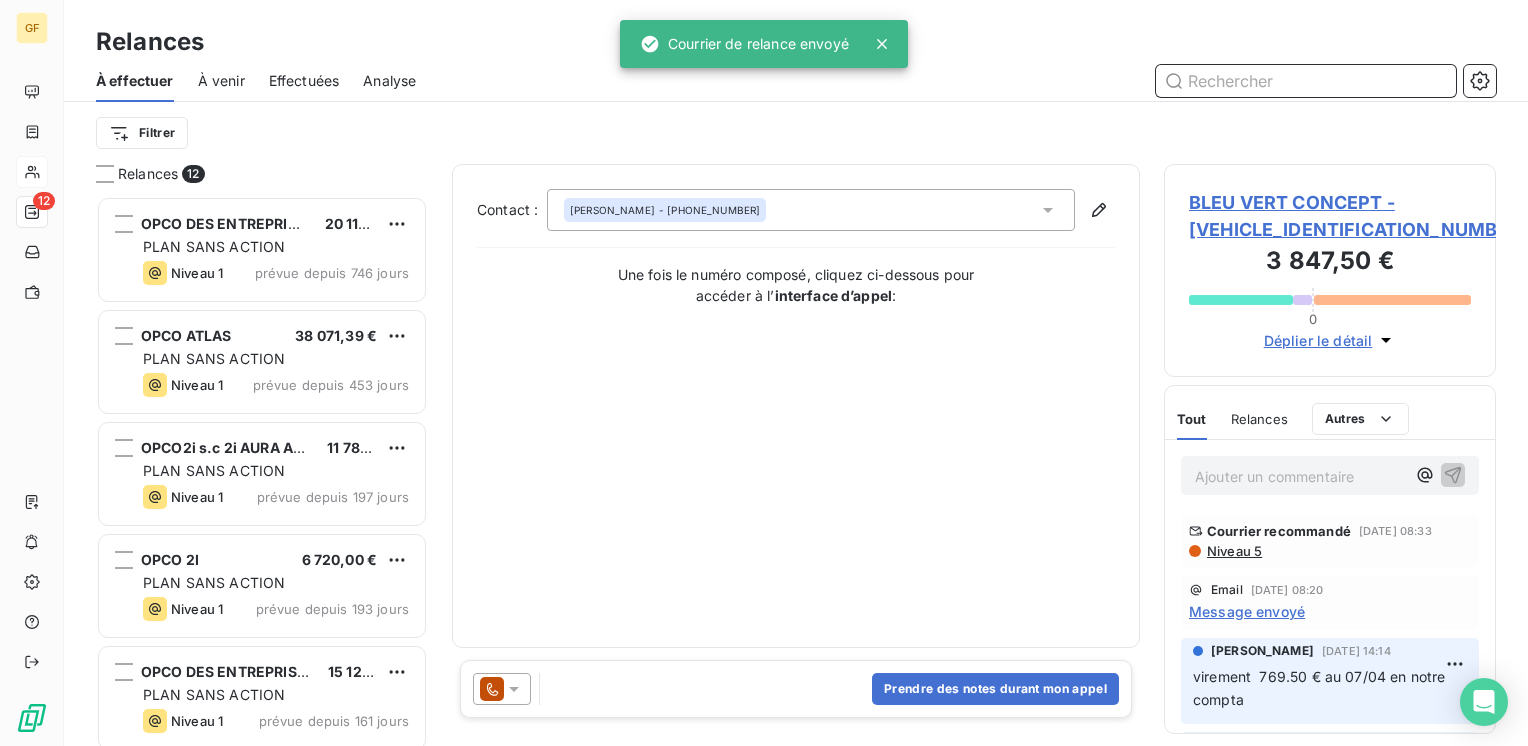 click on "À venir" at bounding box center [221, 81] 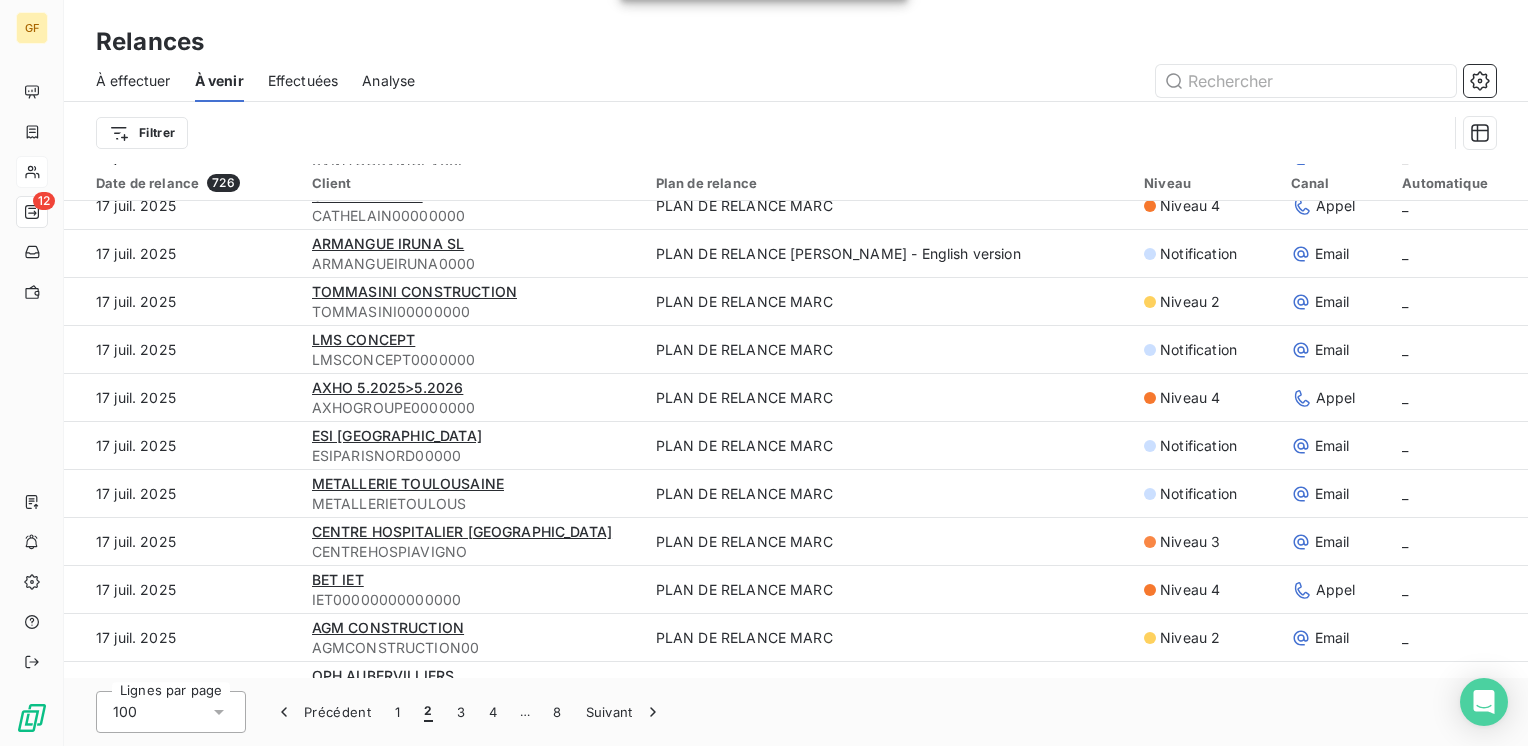 scroll, scrollTop: 1200, scrollLeft: 0, axis: vertical 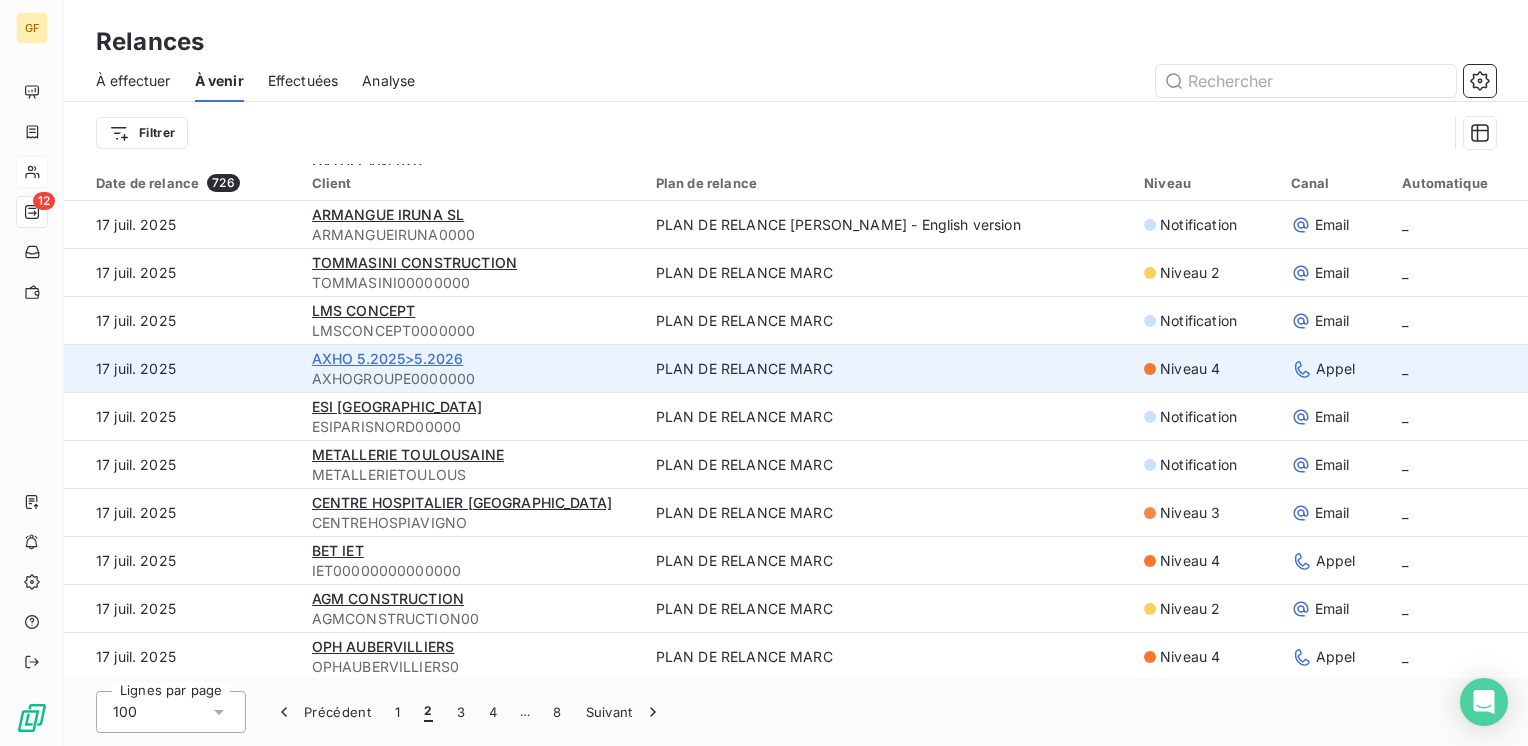 click on "AXHO 5.2025>5.2026" at bounding box center [388, 358] 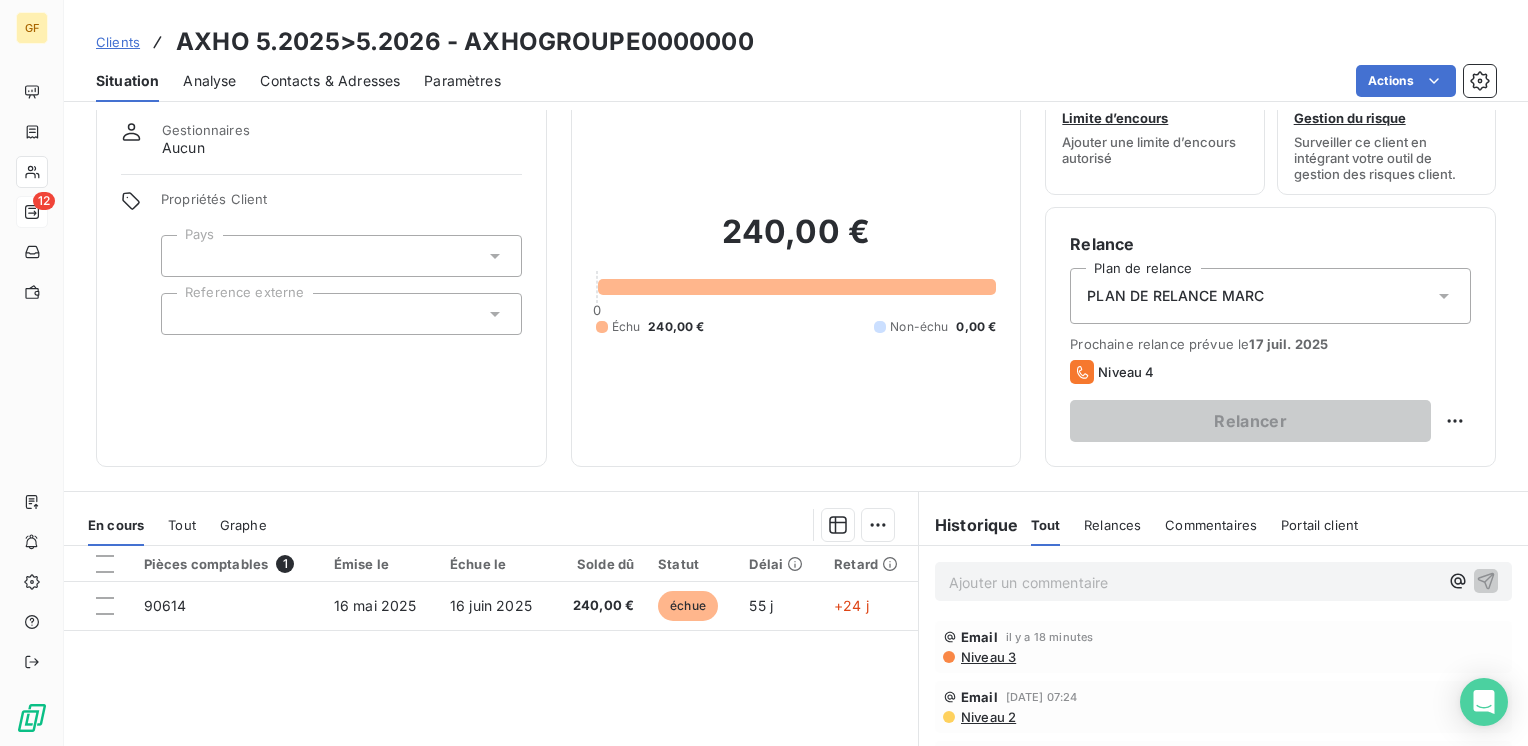 scroll, scrollTop: 100, scrollLeft: 0, axis: vertical 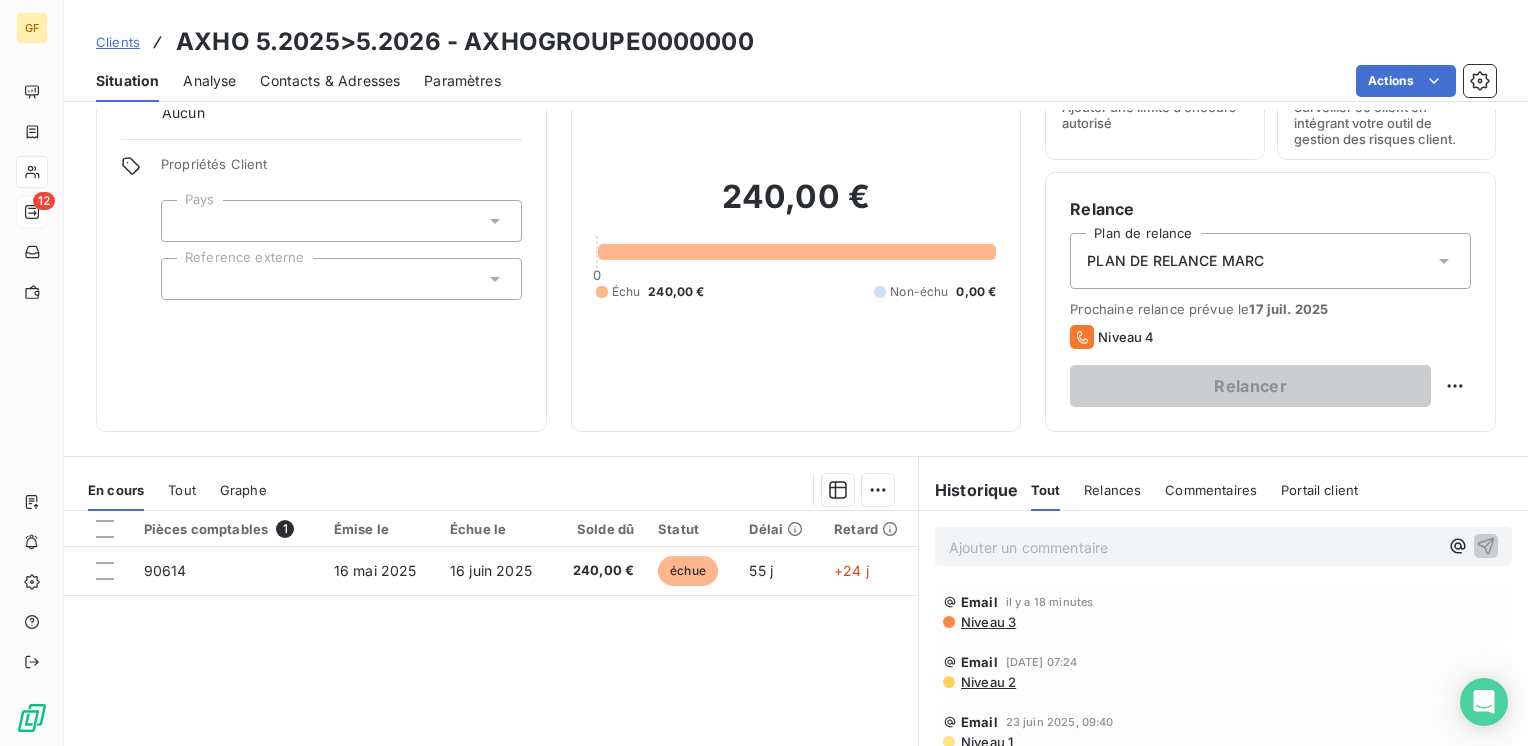 click on "Contacts & Adresses" at bounding box center (330, 81) 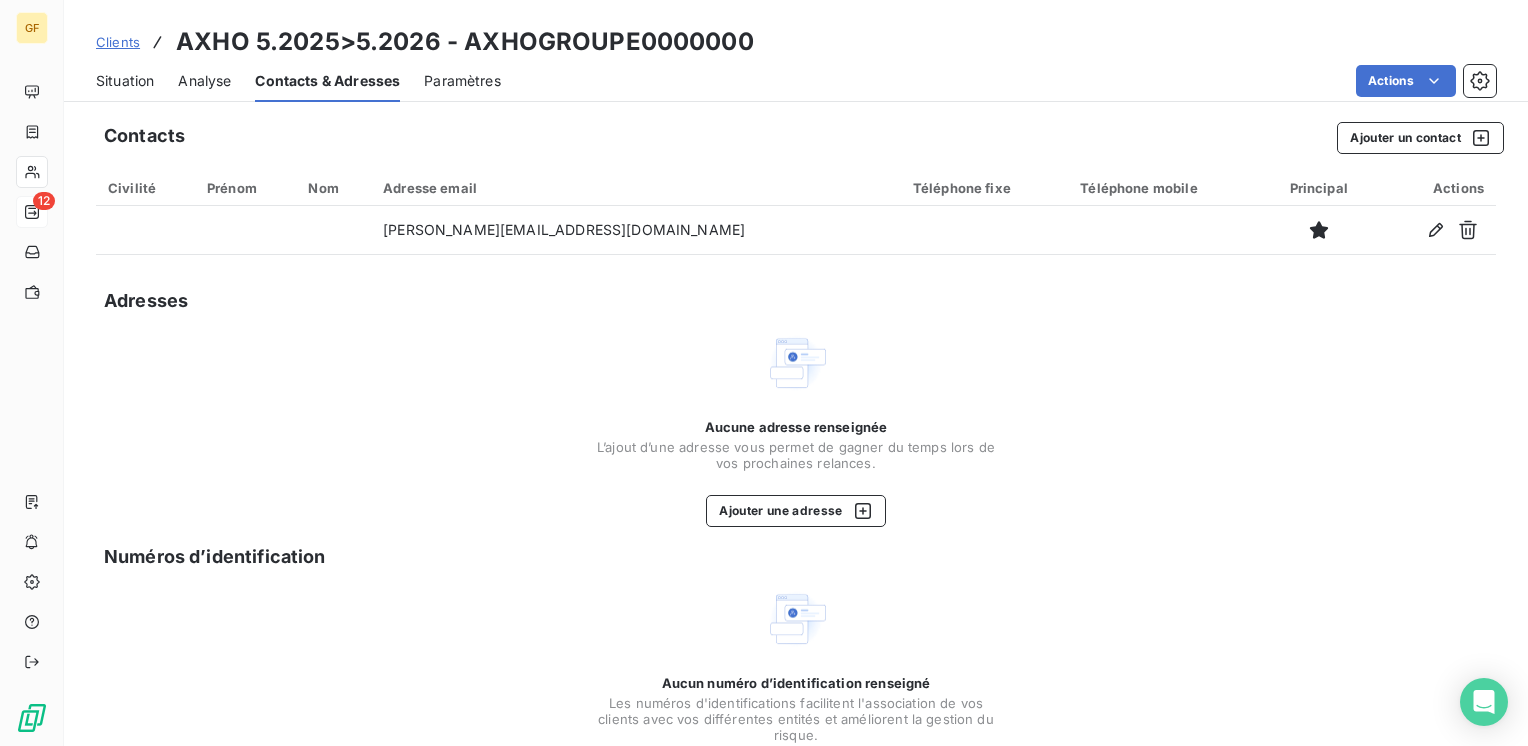 click on "Situation" at bounding box center [125, 81] 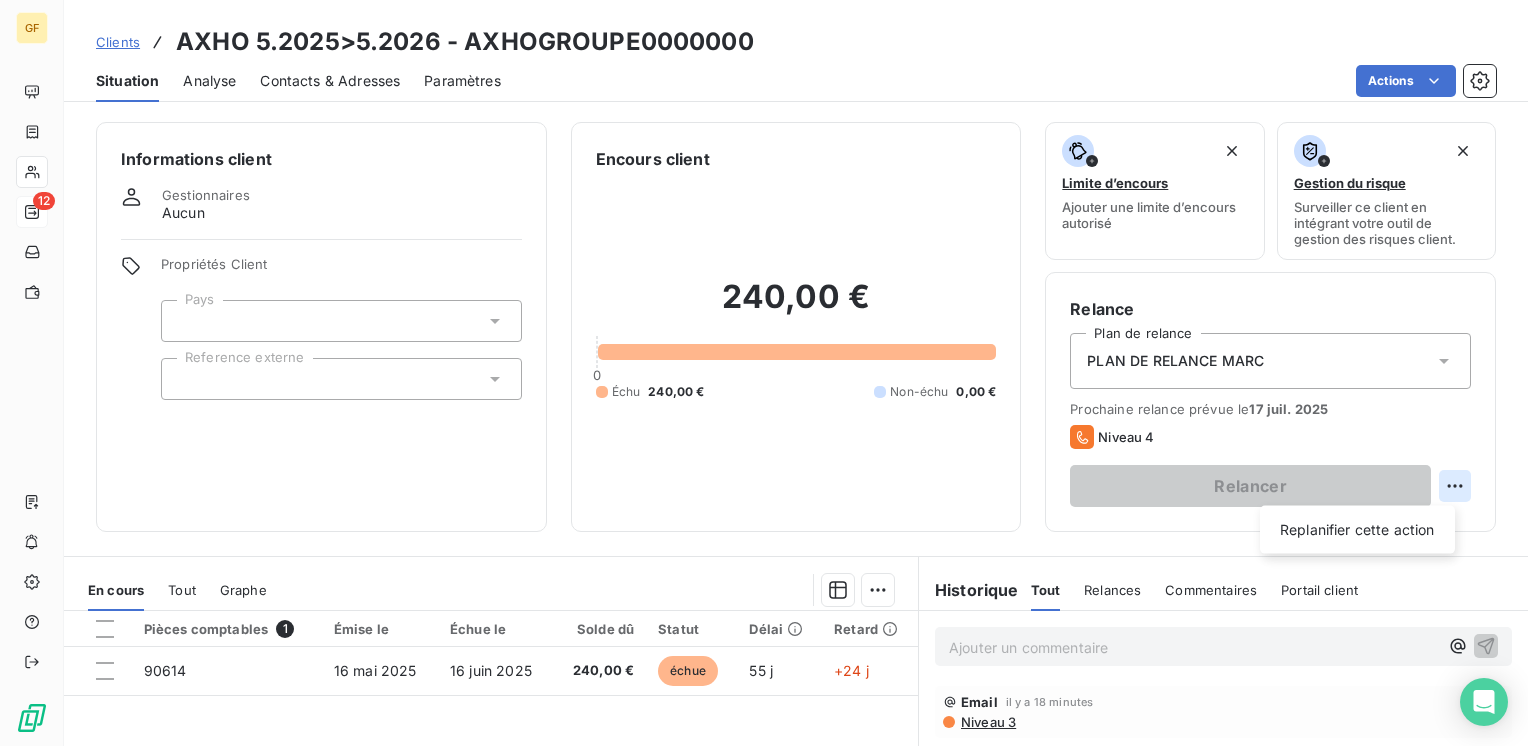 click on "GF 12 Clients AXHO 5.2025>5.2026 - AXHOGROUPE0000000 Situation Analyse Contacts & Adresses Paramètres Actions Informations client Gestionnaires Aucun Propriétés Client Pays Reference externe Encours client   240,00 € 0 Échu 240,00 € Non-échu 0,00 €     Limite d’encours Ajouter une limite d’encours autorisé Gestion du risque Surveiller ce client en intégrant votre outil de gestion des risques client. Relance Plan de relance PLAN DE RELANCE [PERSON_NAME] relance prévue le  [DATE] Niveau 4 Relancer Replanifier cette action En cours Tout Graphe Pièces comptables 1 Émise le Échue le Solde dû Statut Délai   Retard   90614 [DATE] [DATE] 240,00 € échue 55 j +24 j Lignes par page 25 Précédent 1 Suivant Historique Tout Relances Commentaires Portail client Tout Relances Commentaires Portail client Ajouter un commentaire ﻿ Email il y a 18 minutes Niveau 3 Email [DATE] 07:24 Niveau 2 Email [DATE] 09:40 Niveau 1 Email [DATE] 07:44  :" at bounding box center (764, 373) 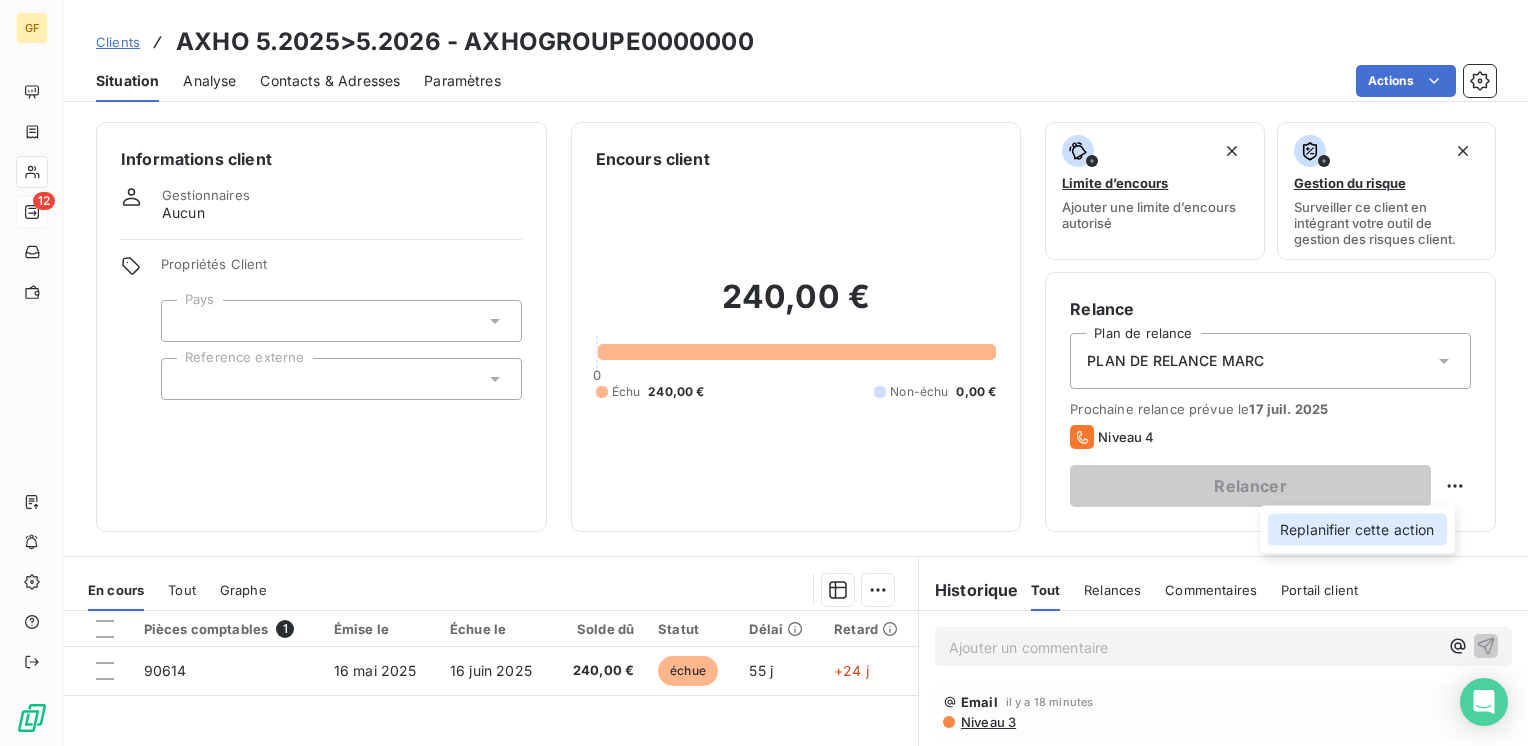 click on "Replanifier cette action" at bounding box center [1357, 530] 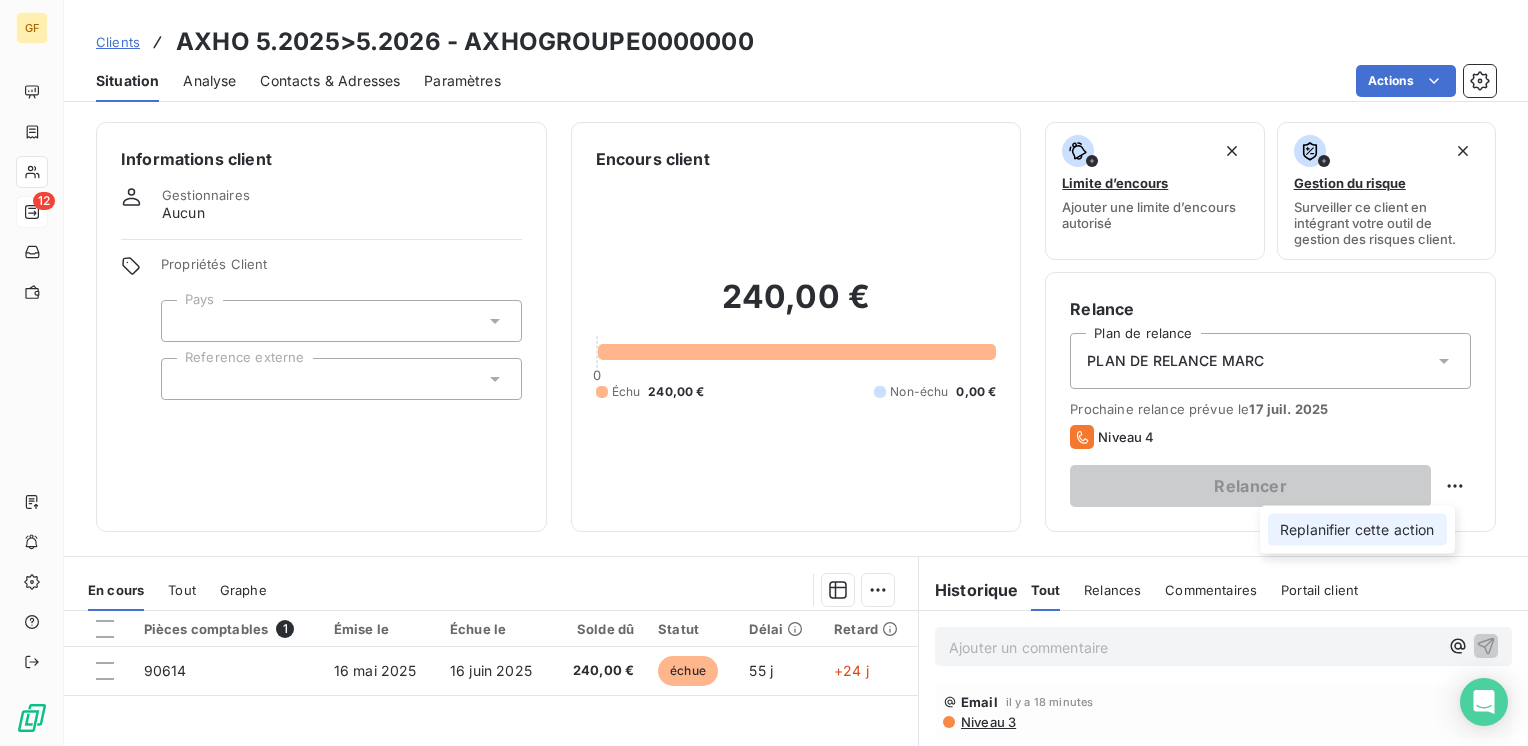 select on "6" 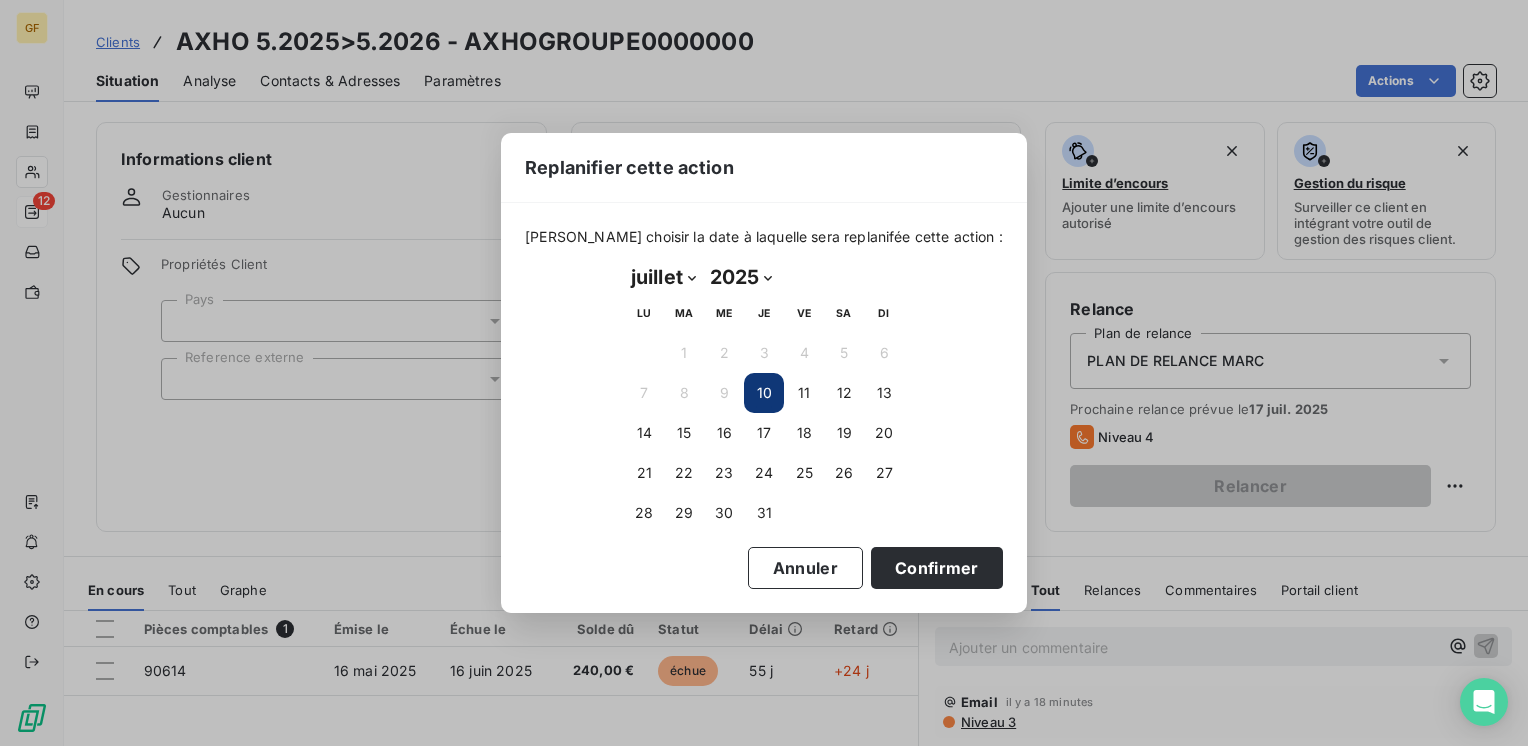 click on "10" at bounding box center [764, 393] 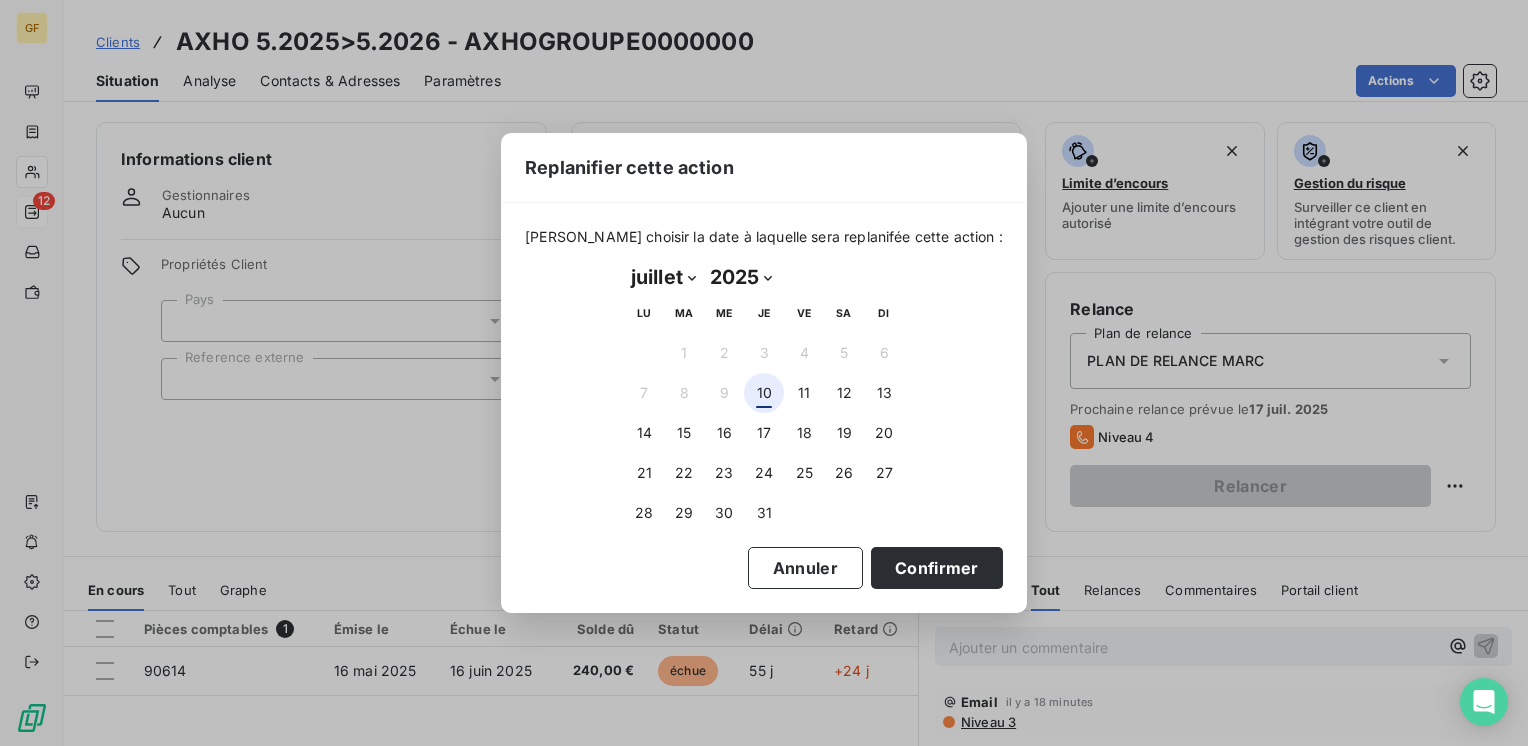 click on "10" at bounding box center [764, 393] 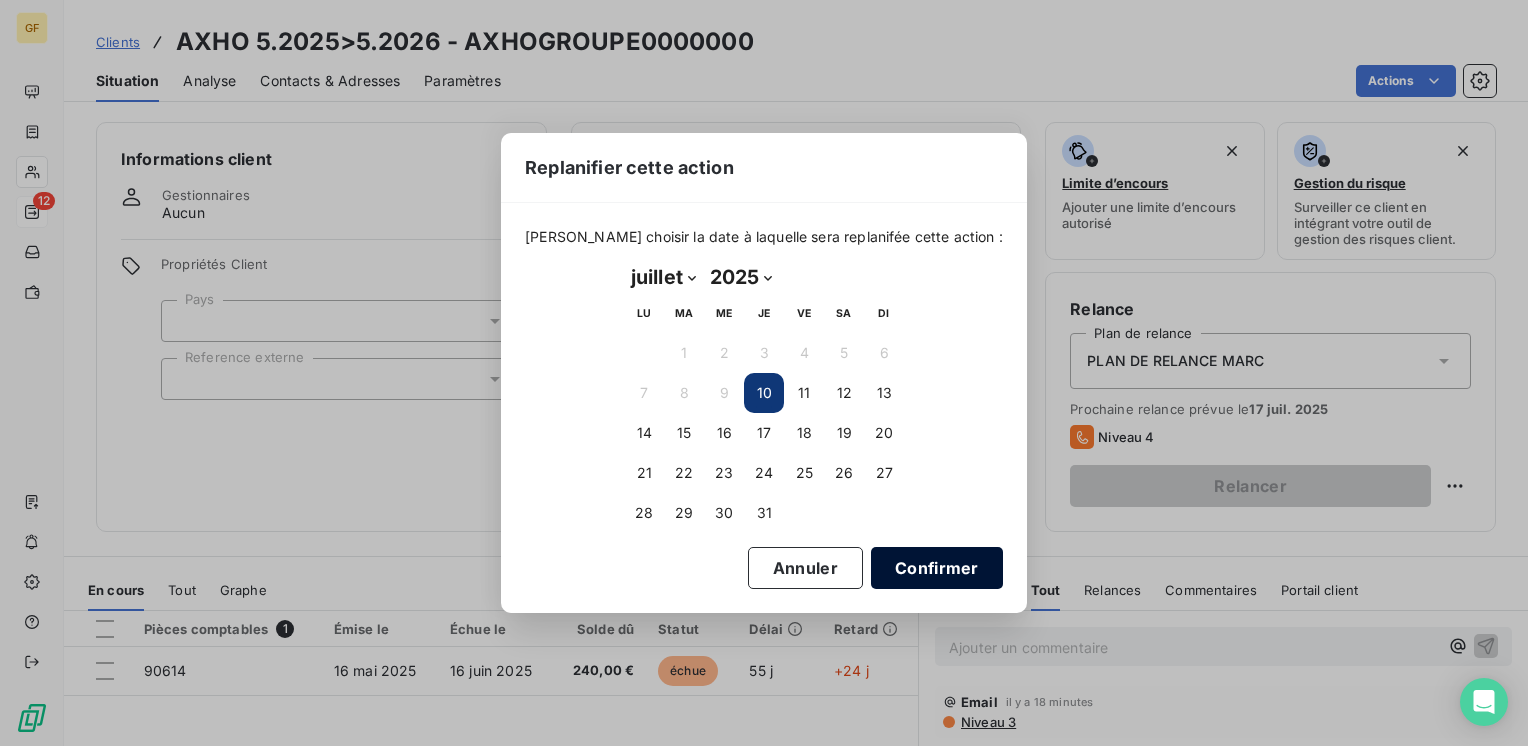 click on "Confirmer" at bounding box center (937, 568) 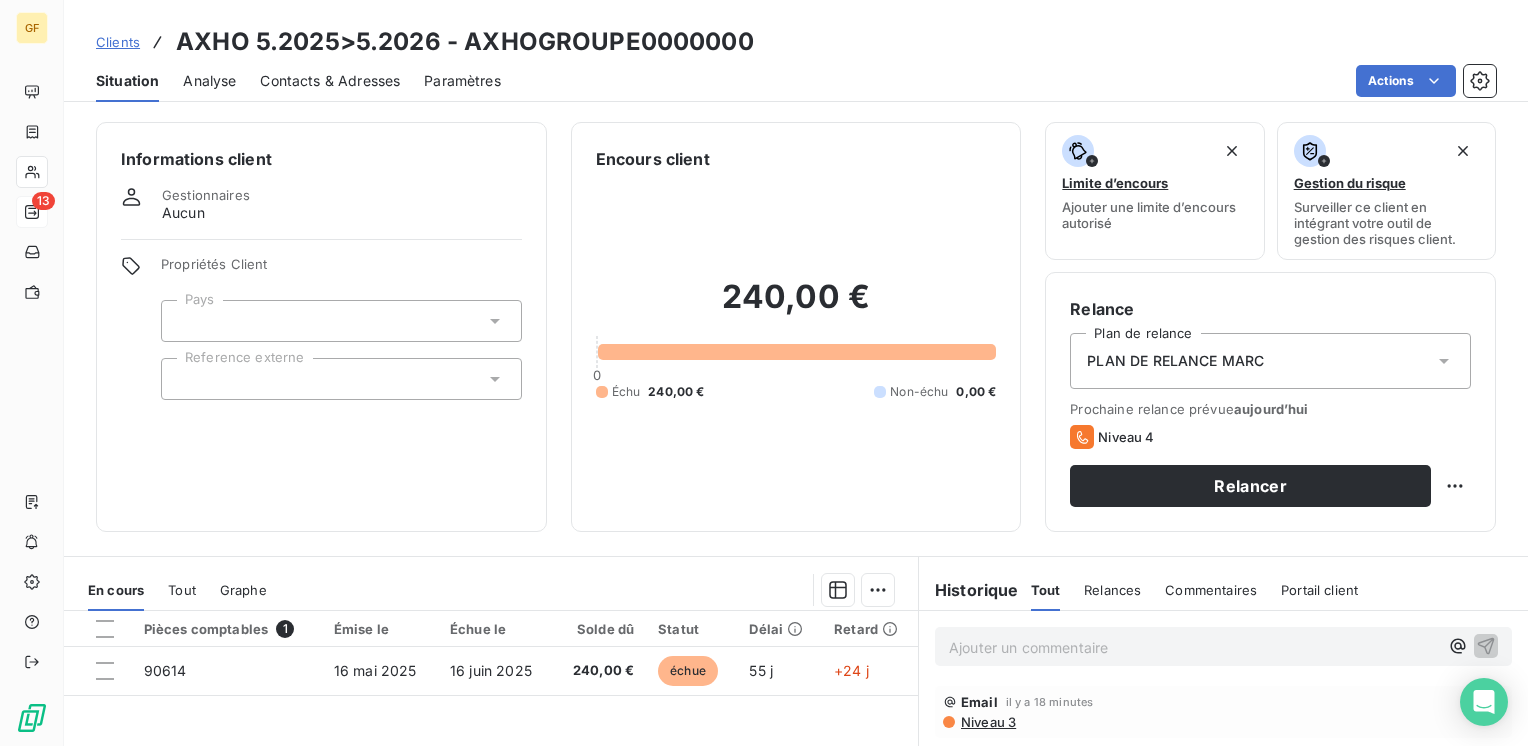click on "Informations client Gestionnaires Aucun Propriétés Client Pays Reference externe" at bounding box center [321, 327] 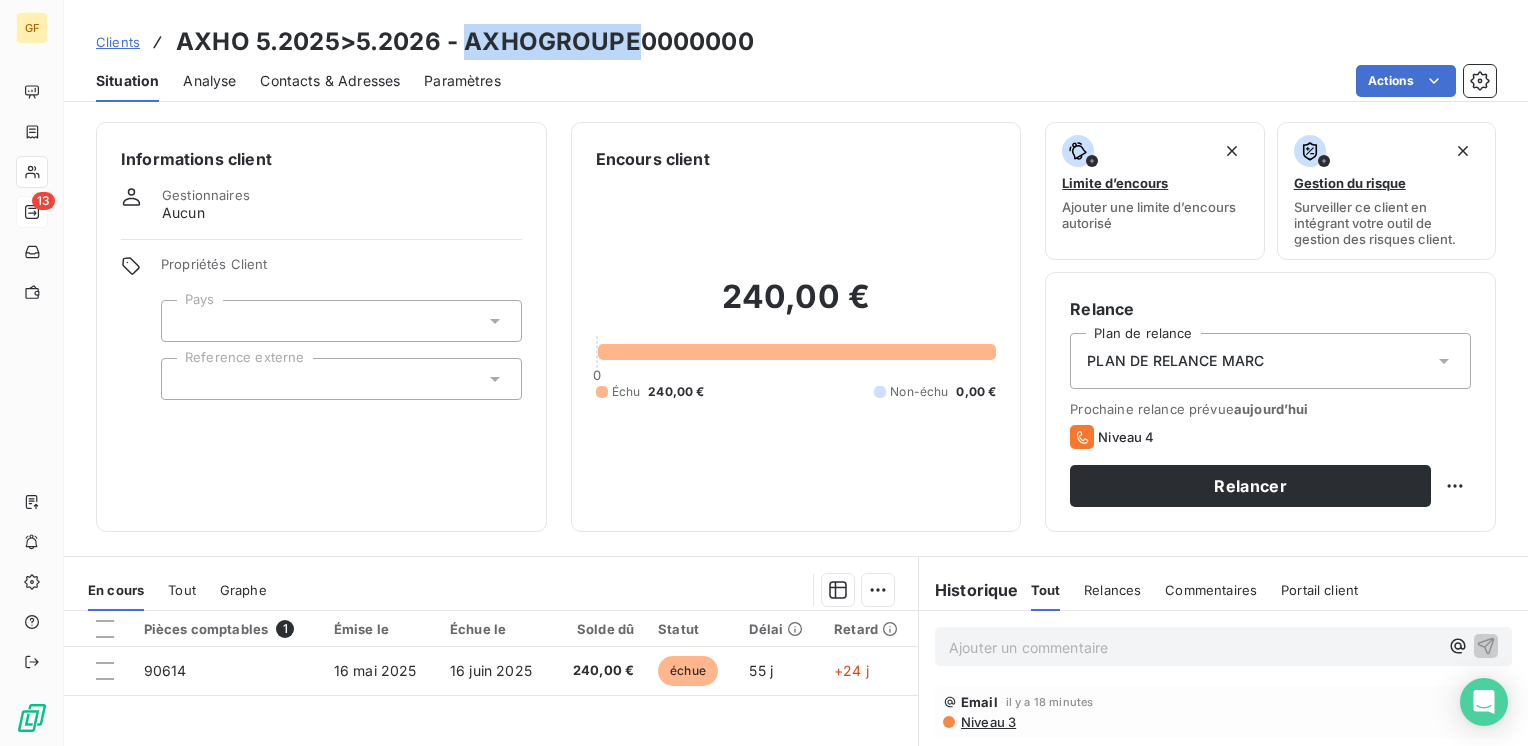 drag, startPoint x: 636, startPoint y: 37, endPoint x: 464, endPoint y: 32, distance: 172.07266 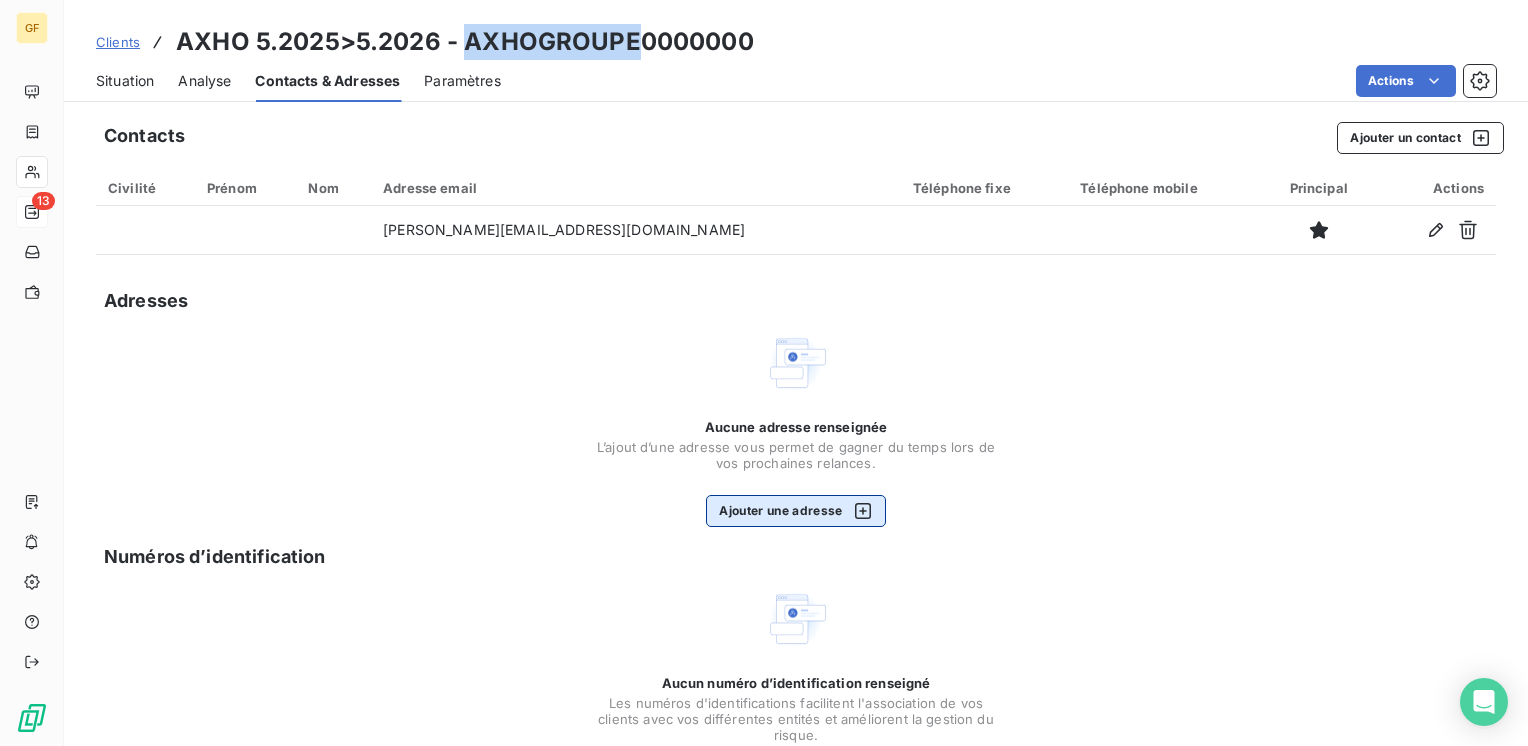 click on "Ajouter une adresse" at bounding box center [795, 511] 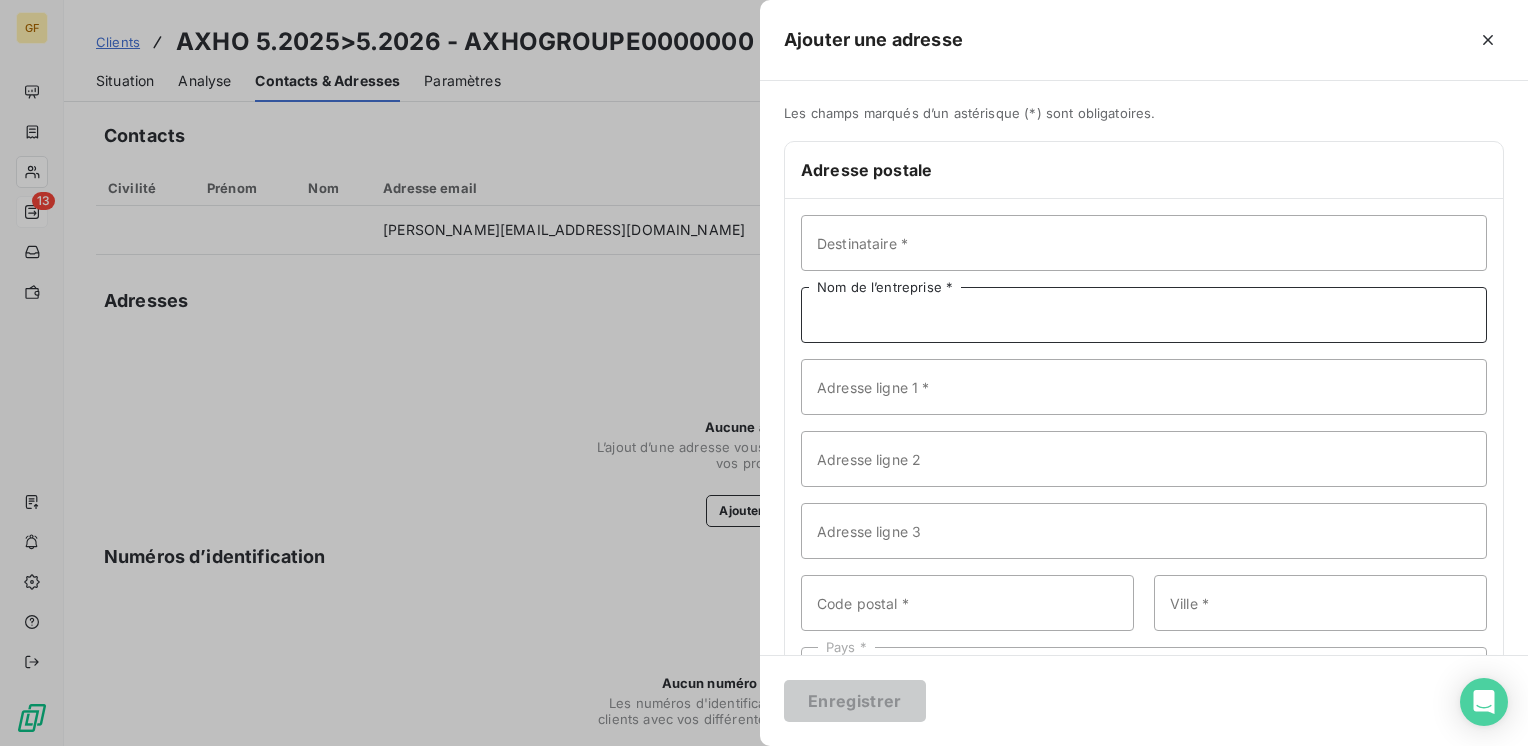 click on "Nom de l’entreprise *" at bounding box center [1144, 315] 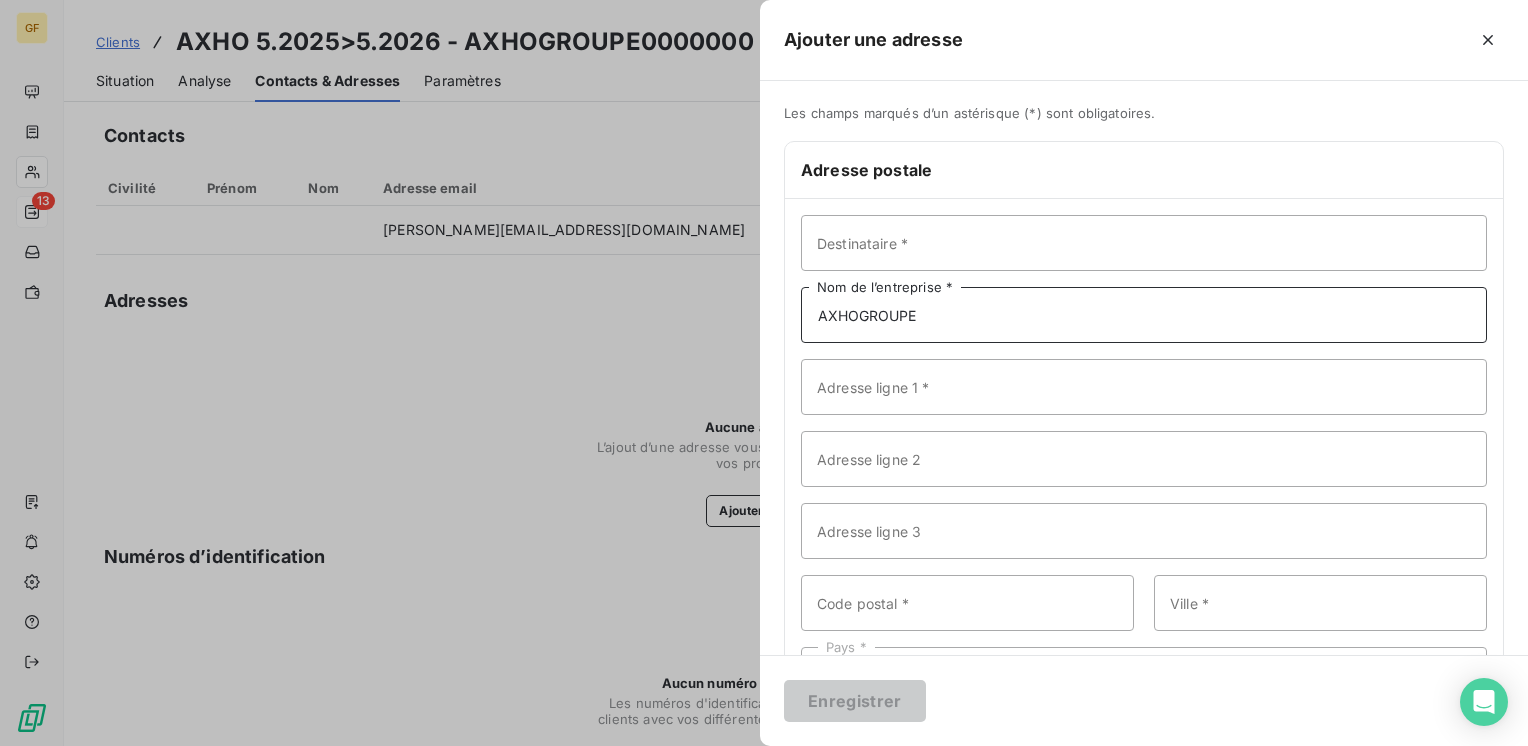 click on "AXHOGROUPE" at bounding box center (1144, 315) 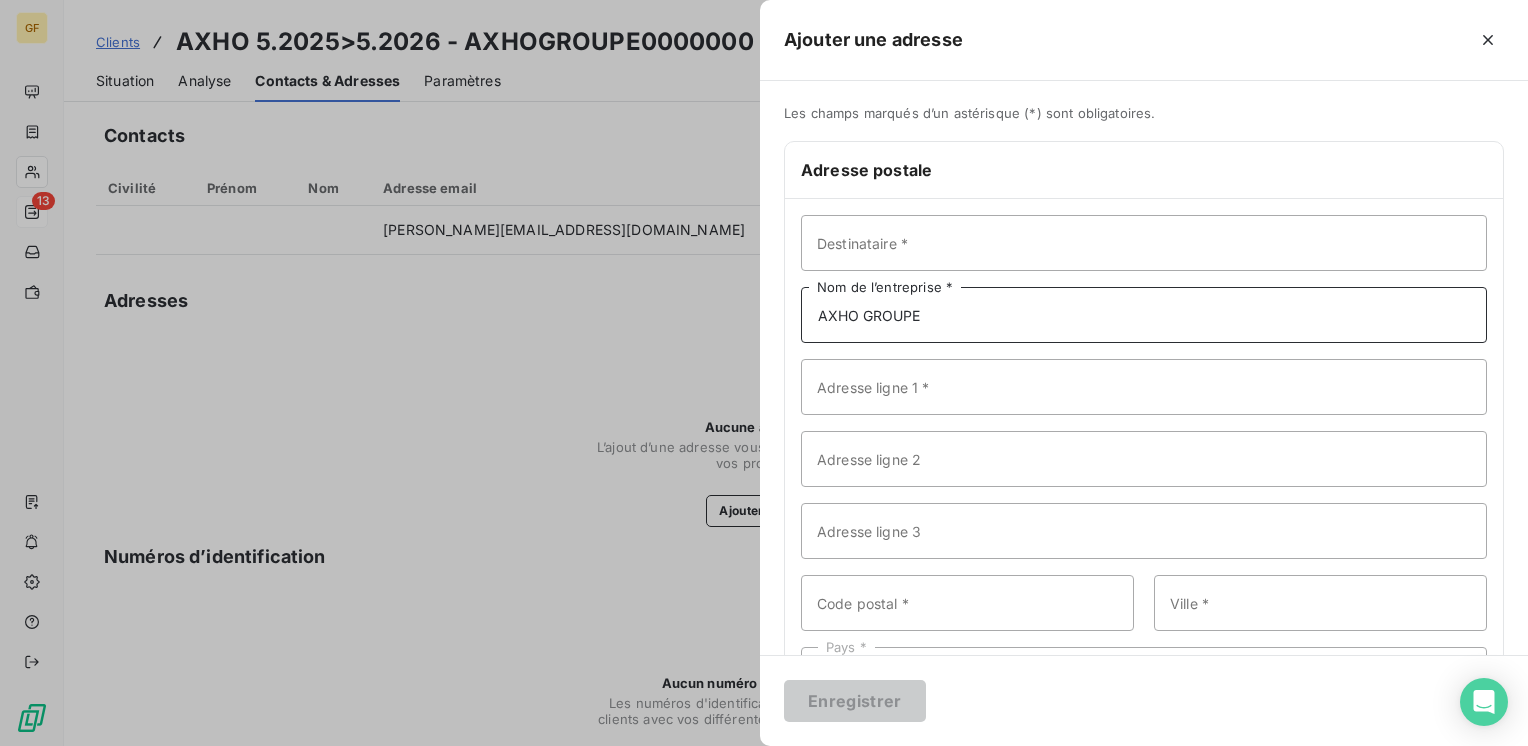 type on "AXHO GROUPE" 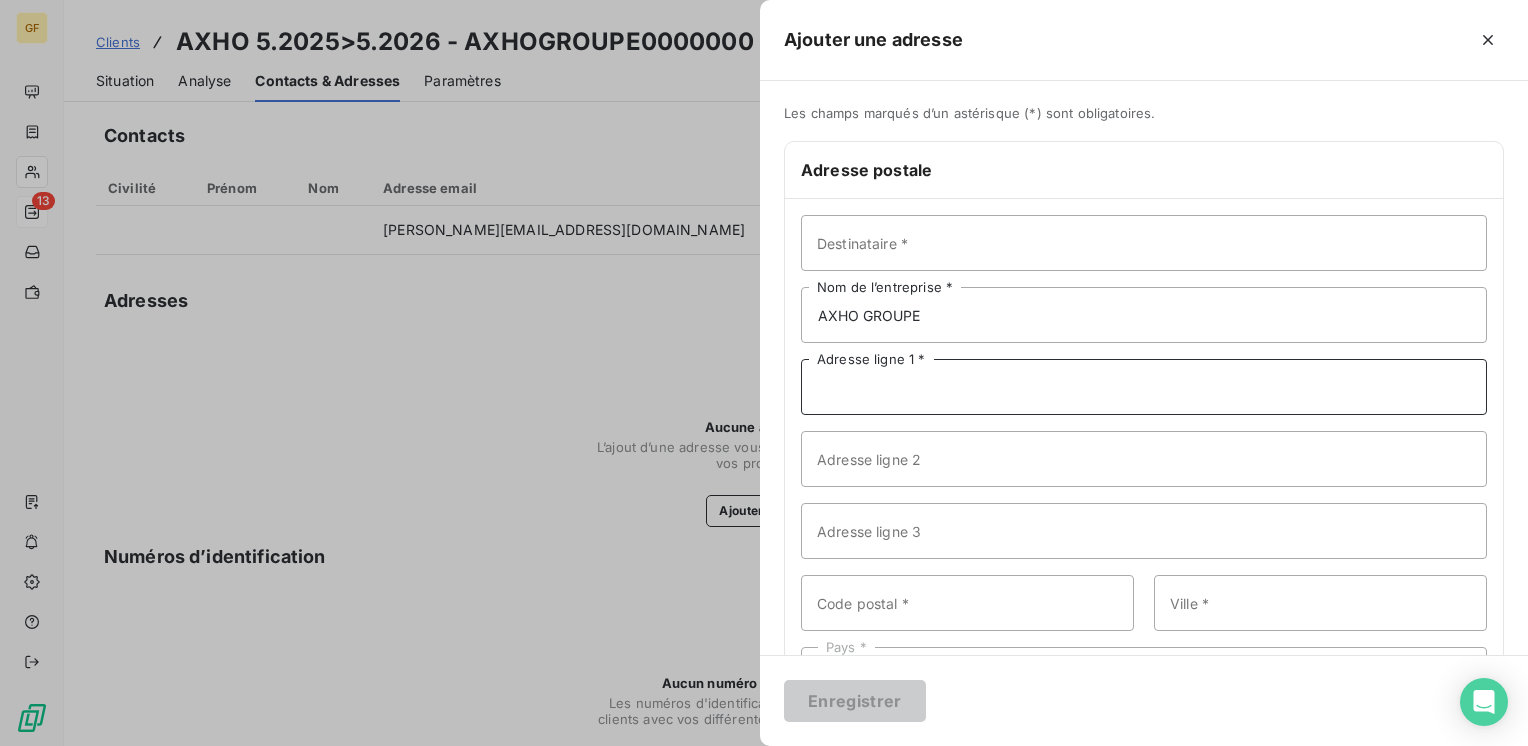 click on "Adresse ligne 1 *" at bounding box center [1144, 387] 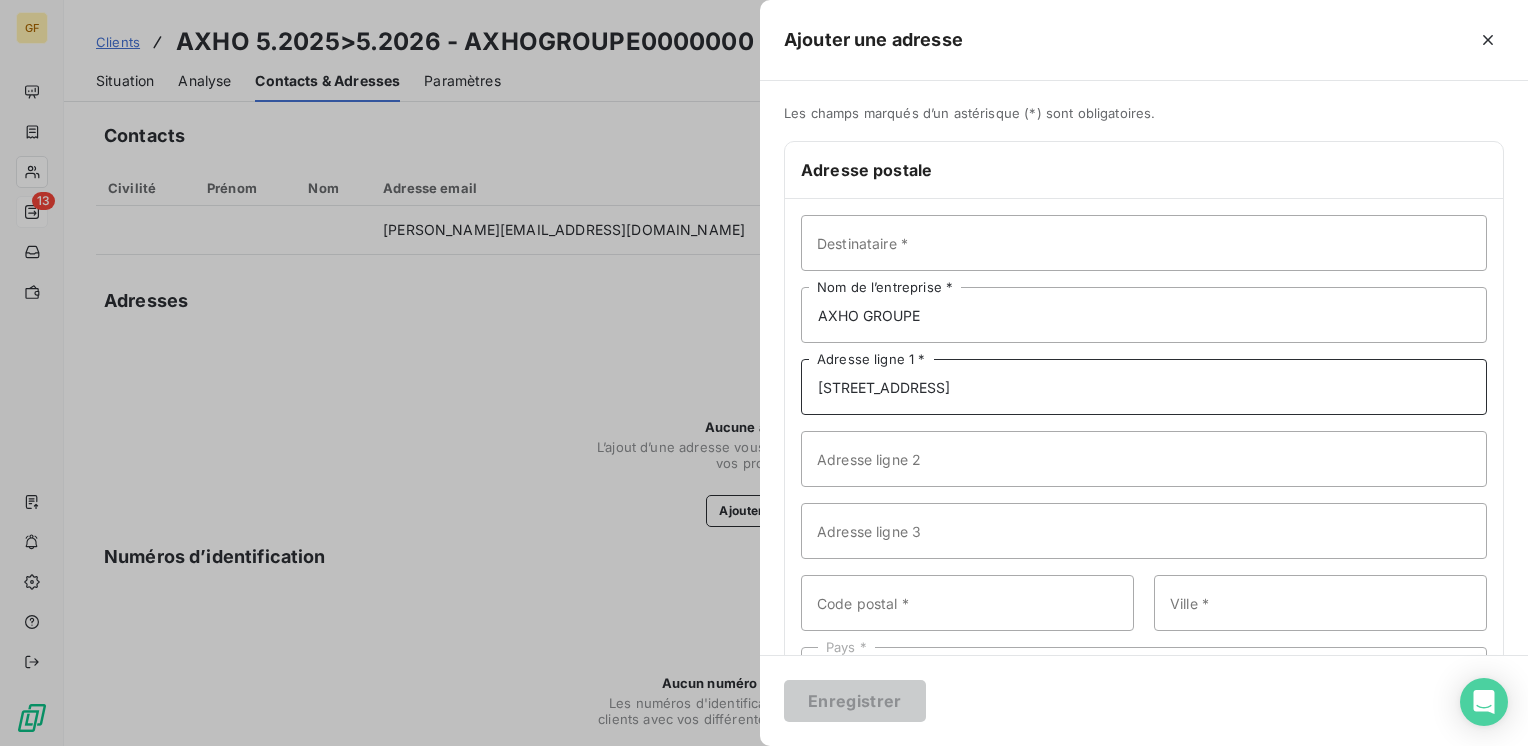 type on "[STREET_ADDRESS]" 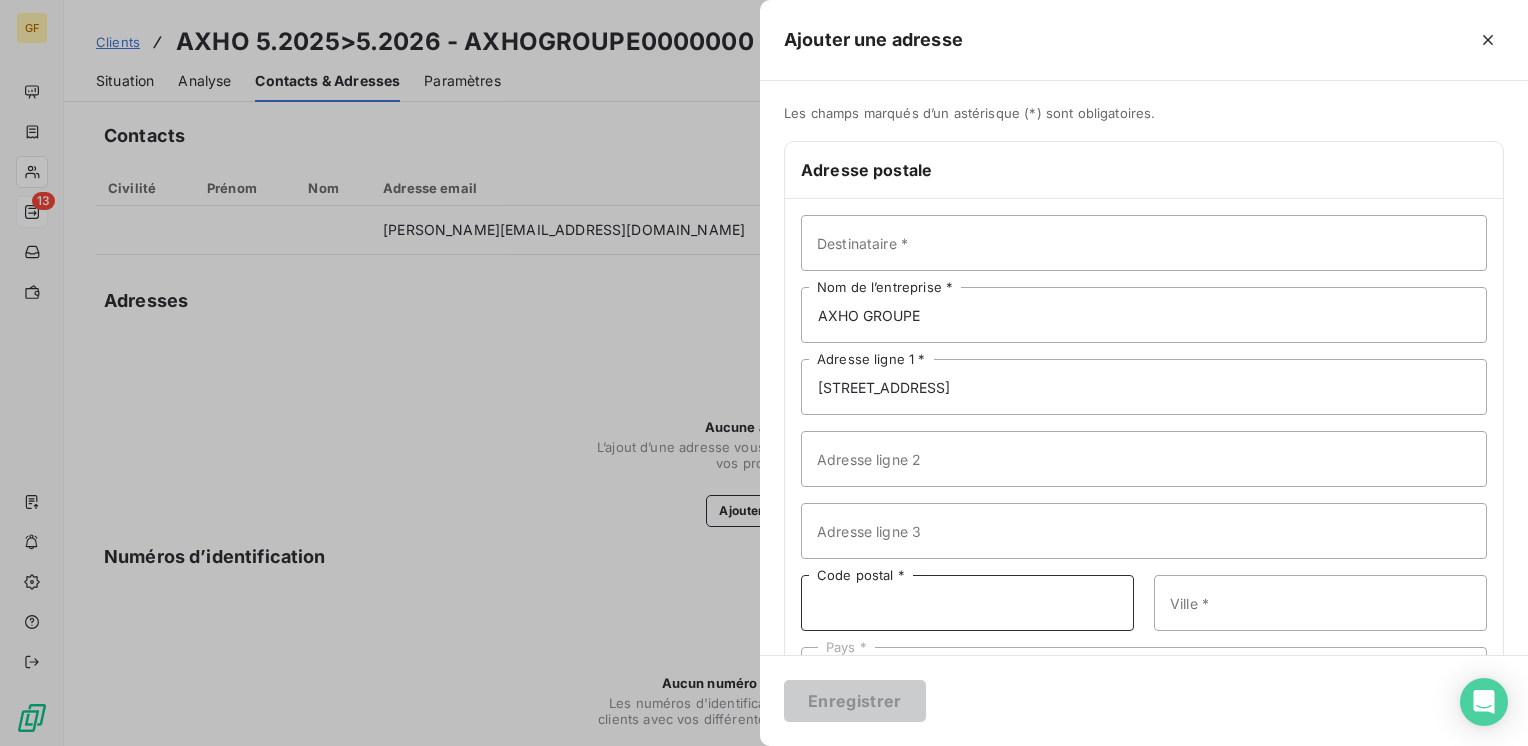 click on "Code postal *" at bounding box center [967, 603] 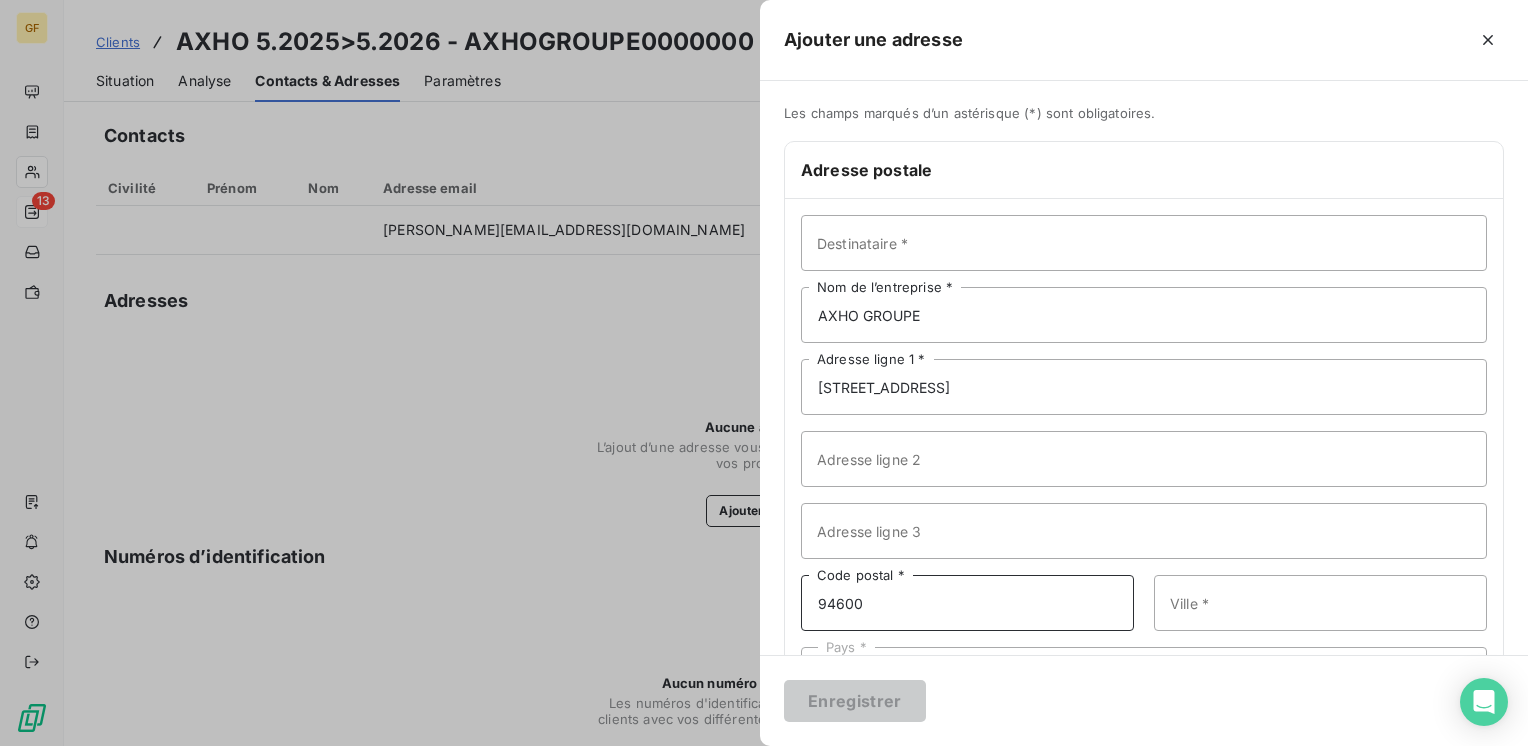 type on "94600" 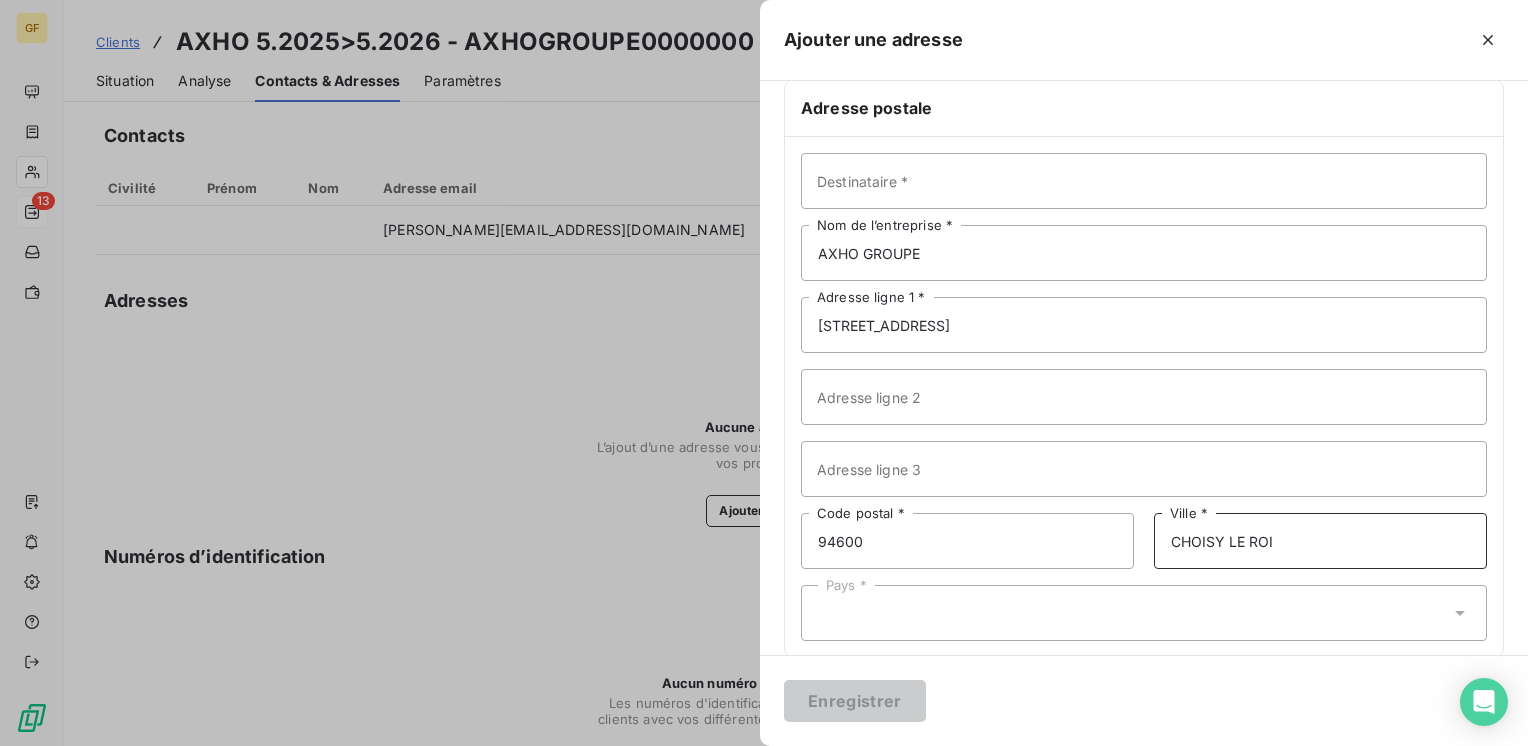 scroll, scrollTop: 87, scrollLeft: 0, axis: vertical 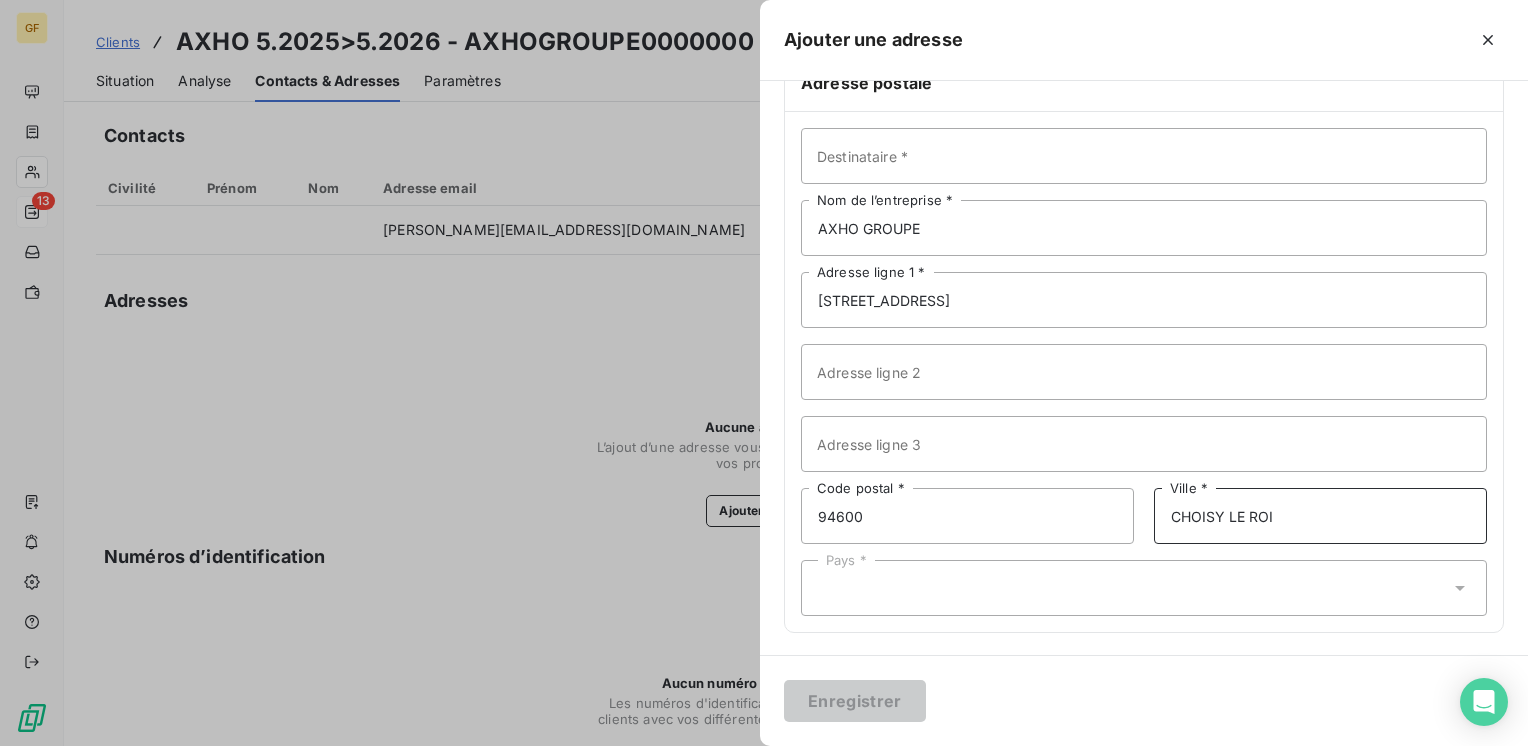 type on "CHOISY LE ROI" 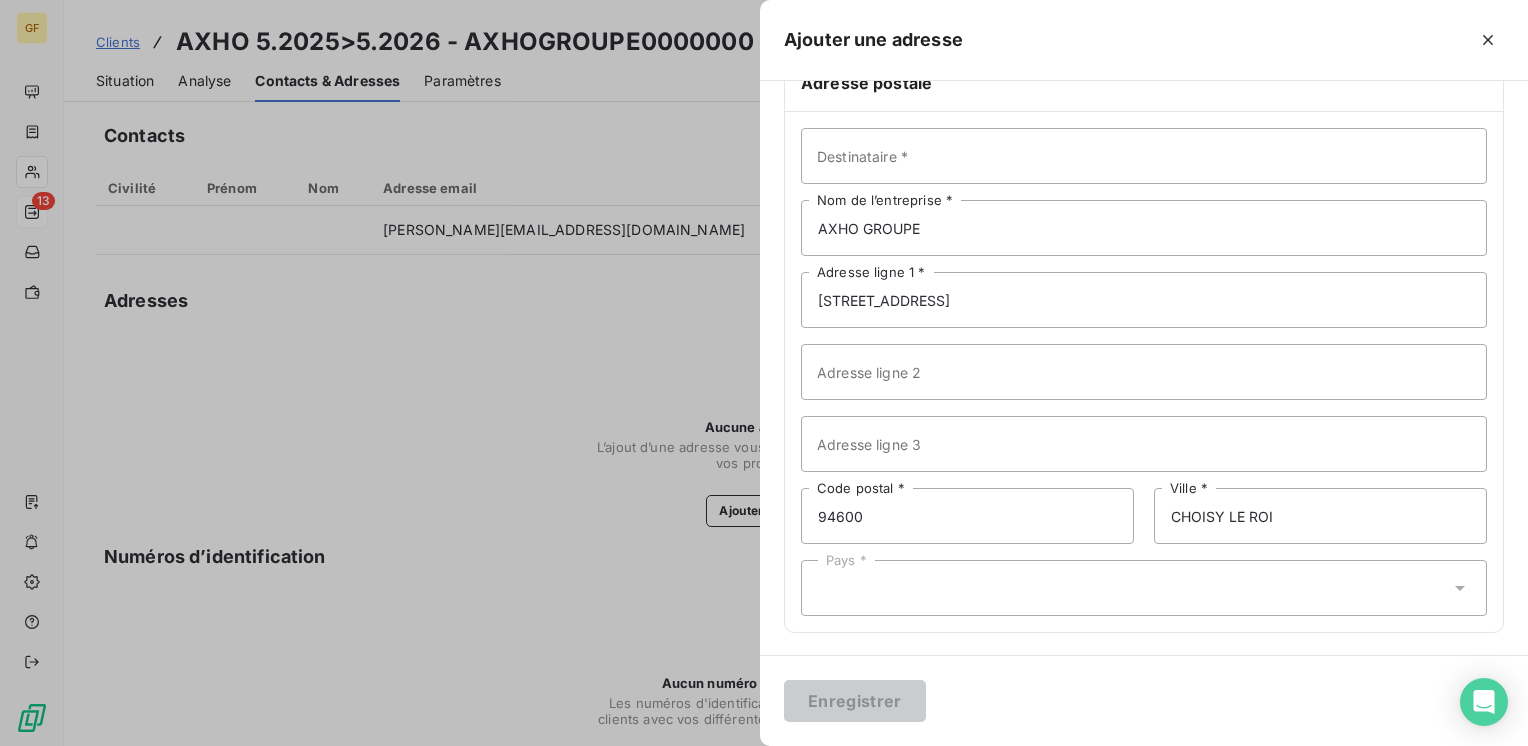 click on "Pays *" at bounding box center (1144, 588) 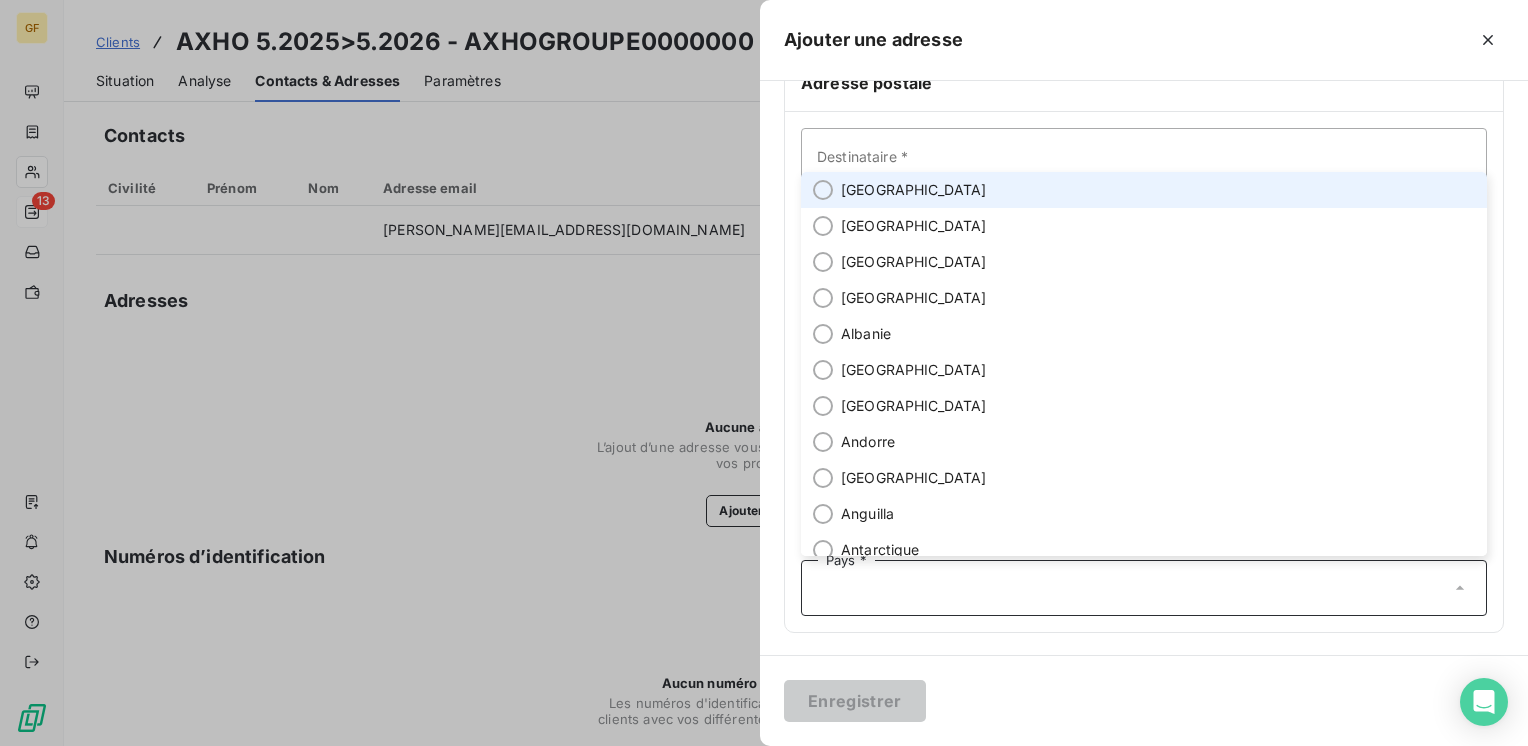 click on "[GEOGRAPHIC_DATA]" at bounding box center [914, 190] 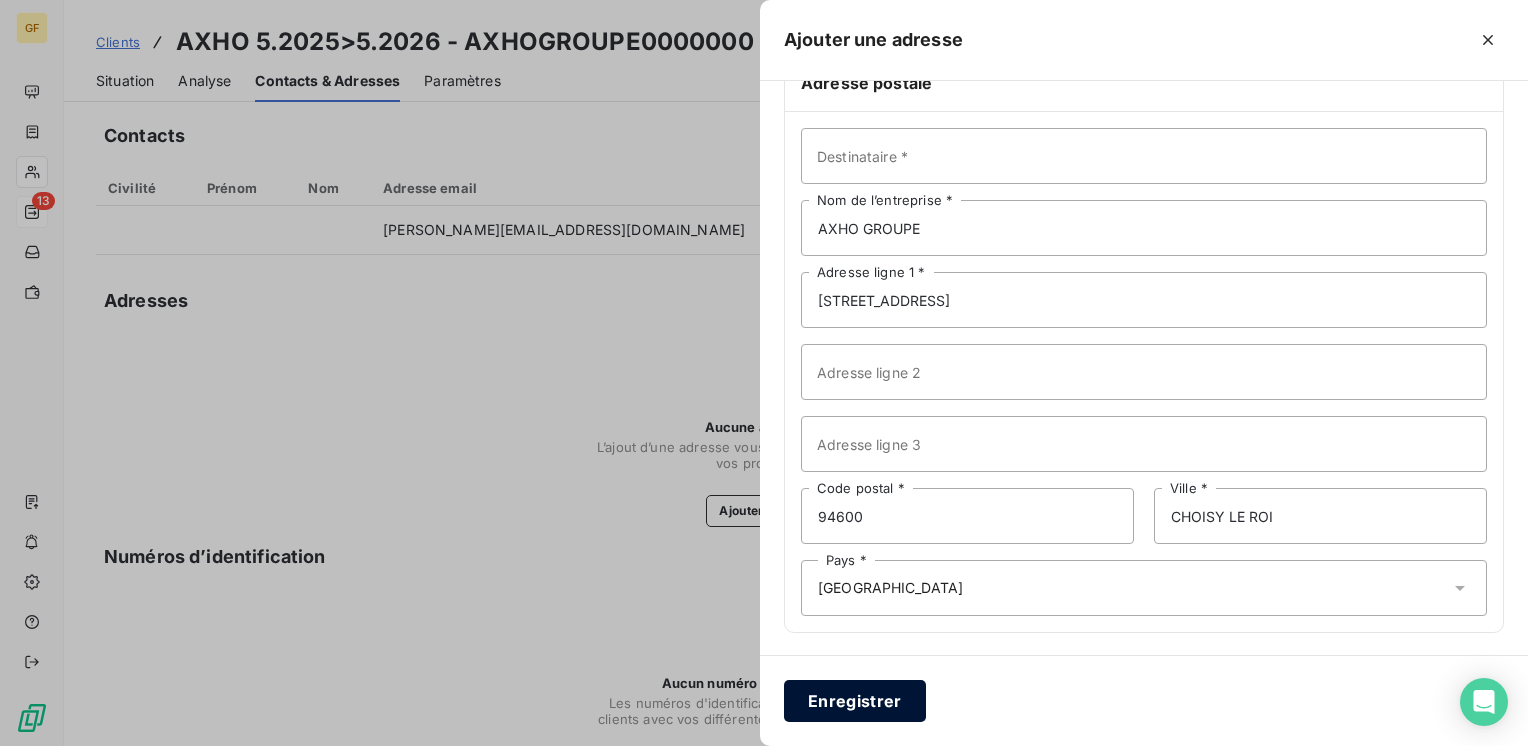 click on "Enregistrer" at bounding box center [855, 701] 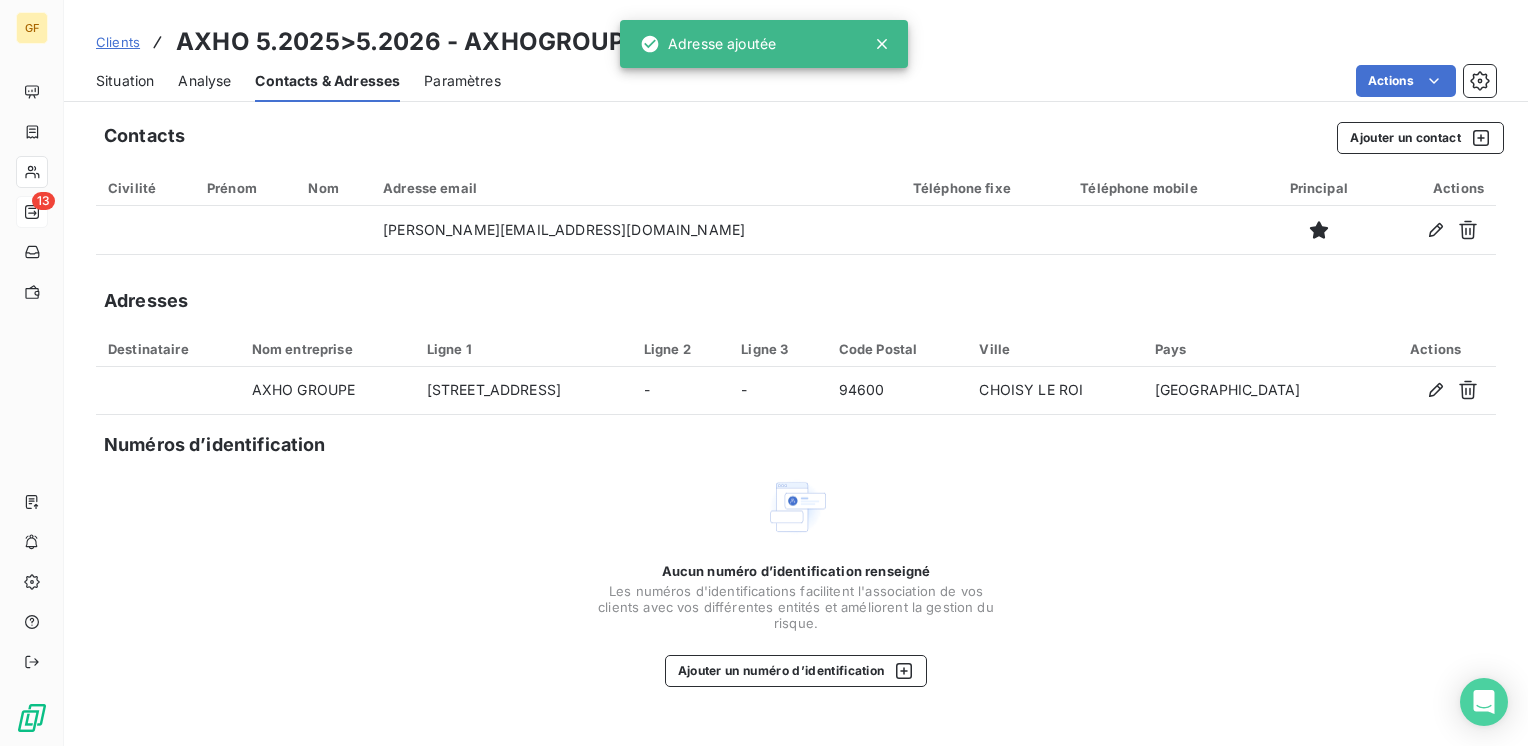 click on "Situation" at bounding box center [125, 81] 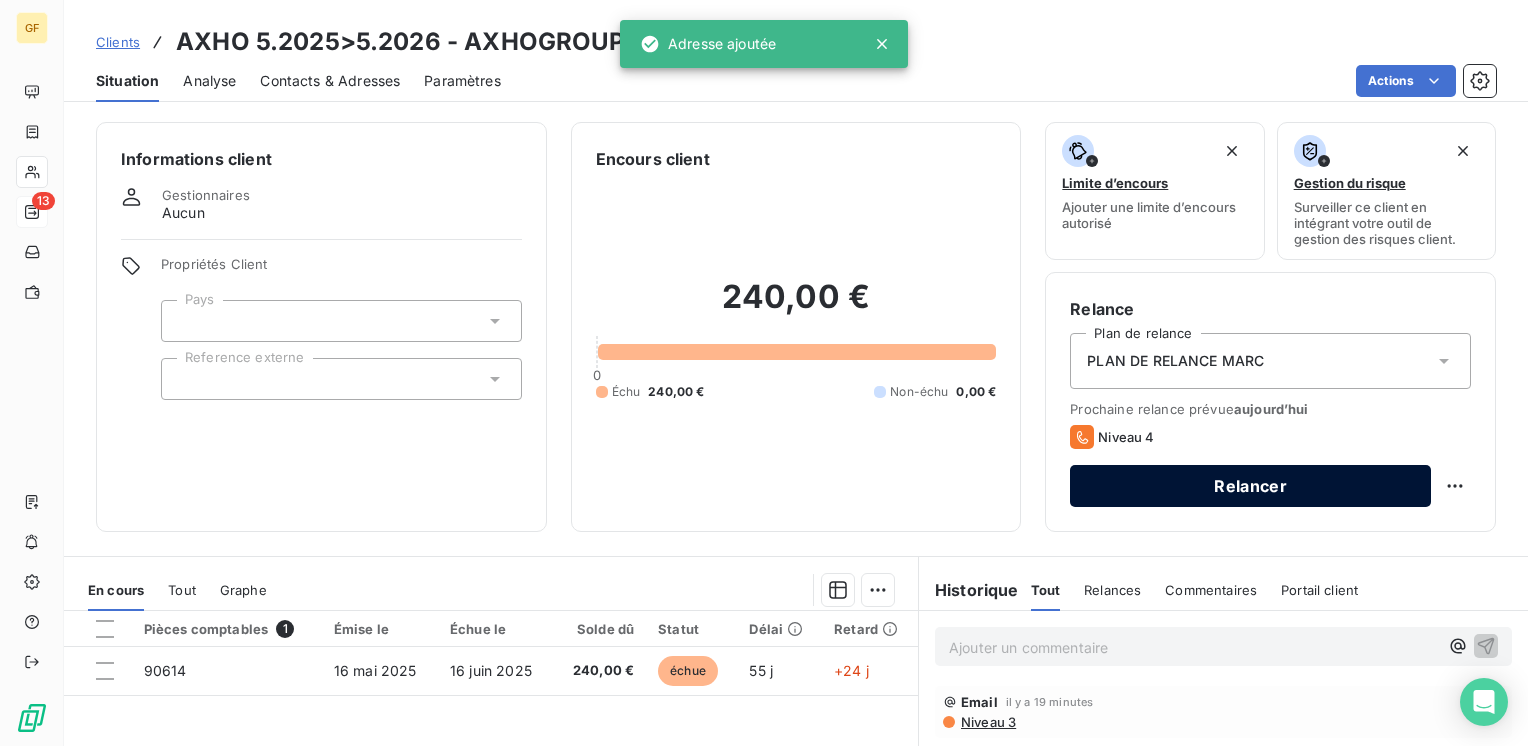 click on "Relancer" at bounding box center (1250, 486) 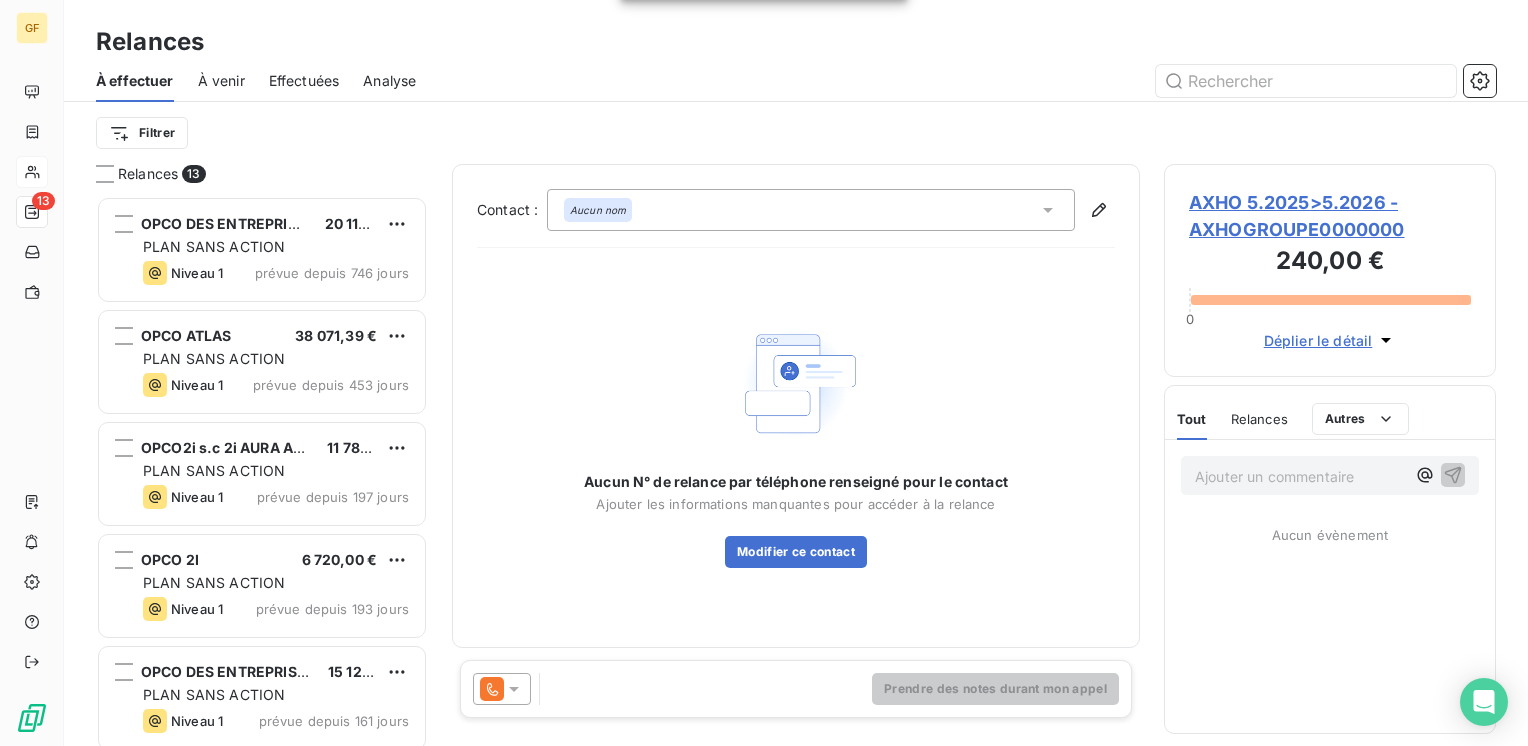 scroll, scrollTop: 16, scrollLeft: 16, axis: both 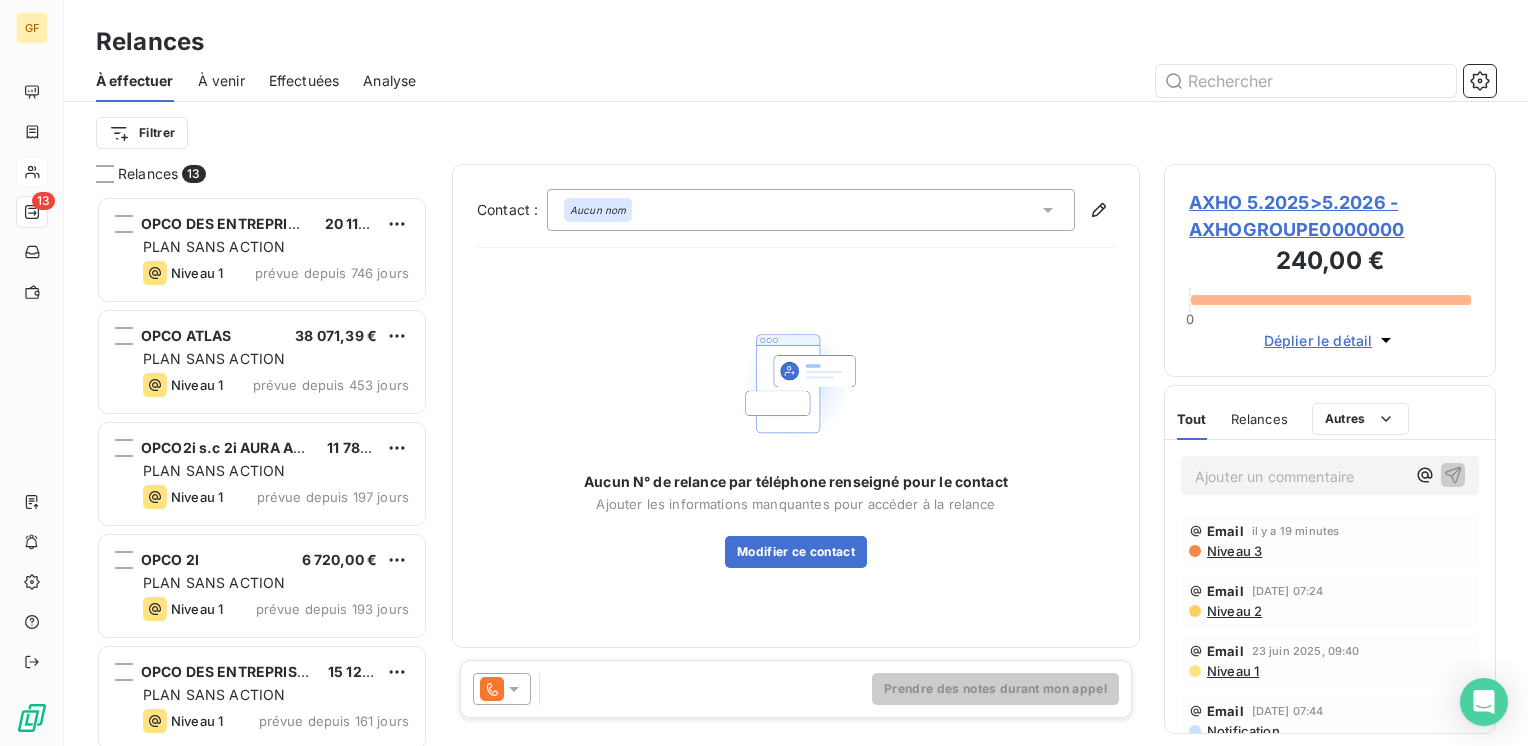 click 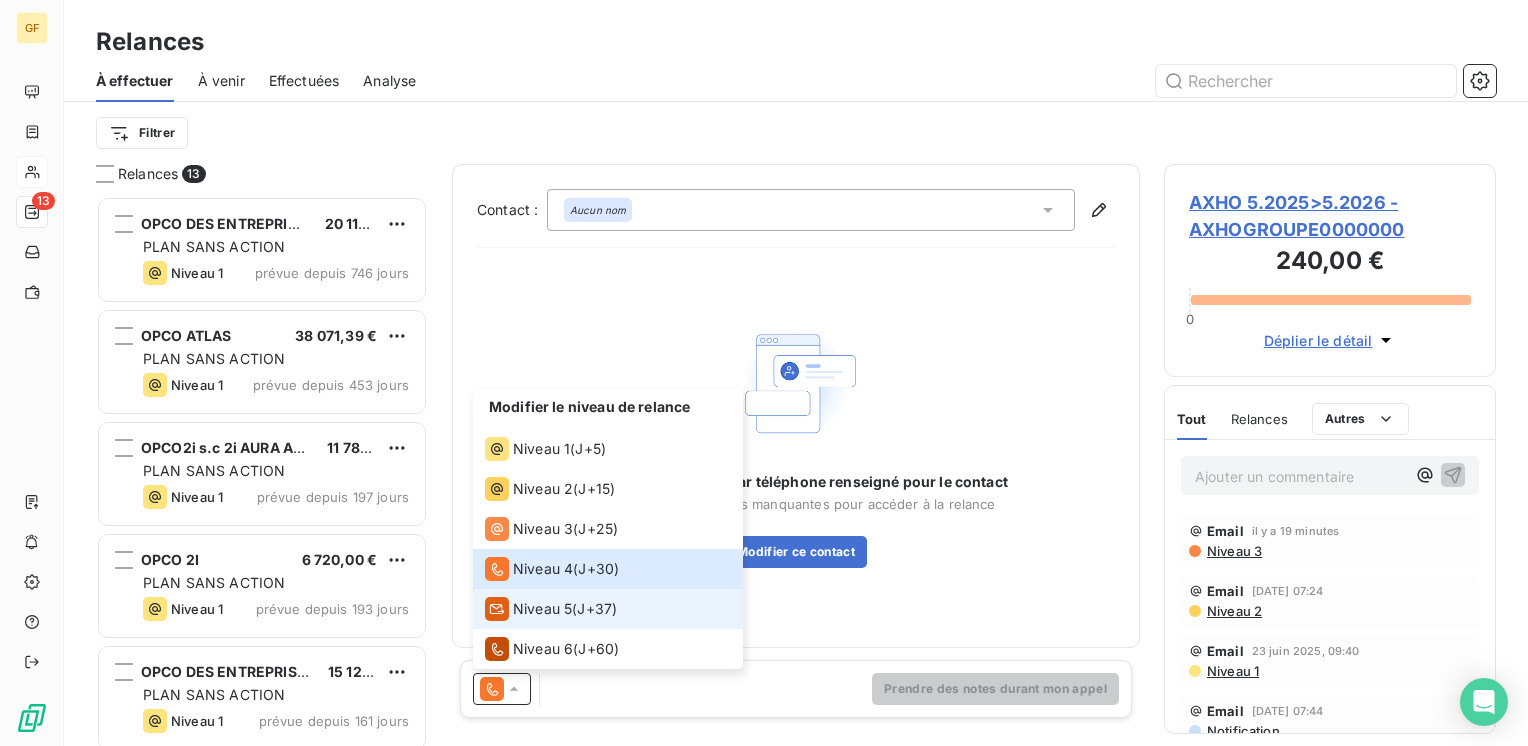 click on "Niveau 5" at bounding box center [542, 609] 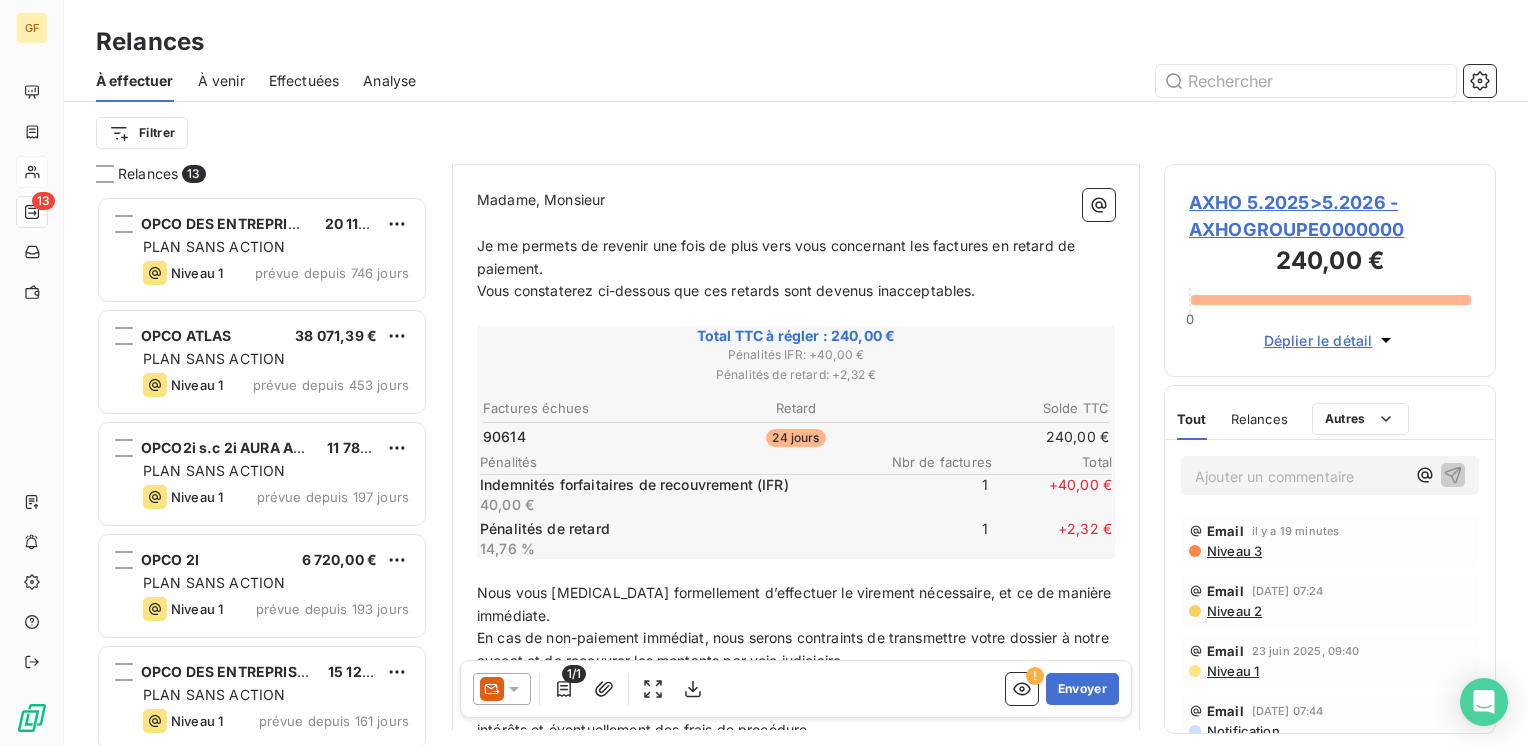 scroll, scrollTop: 200, scrollLeft: 0, axis: vertical 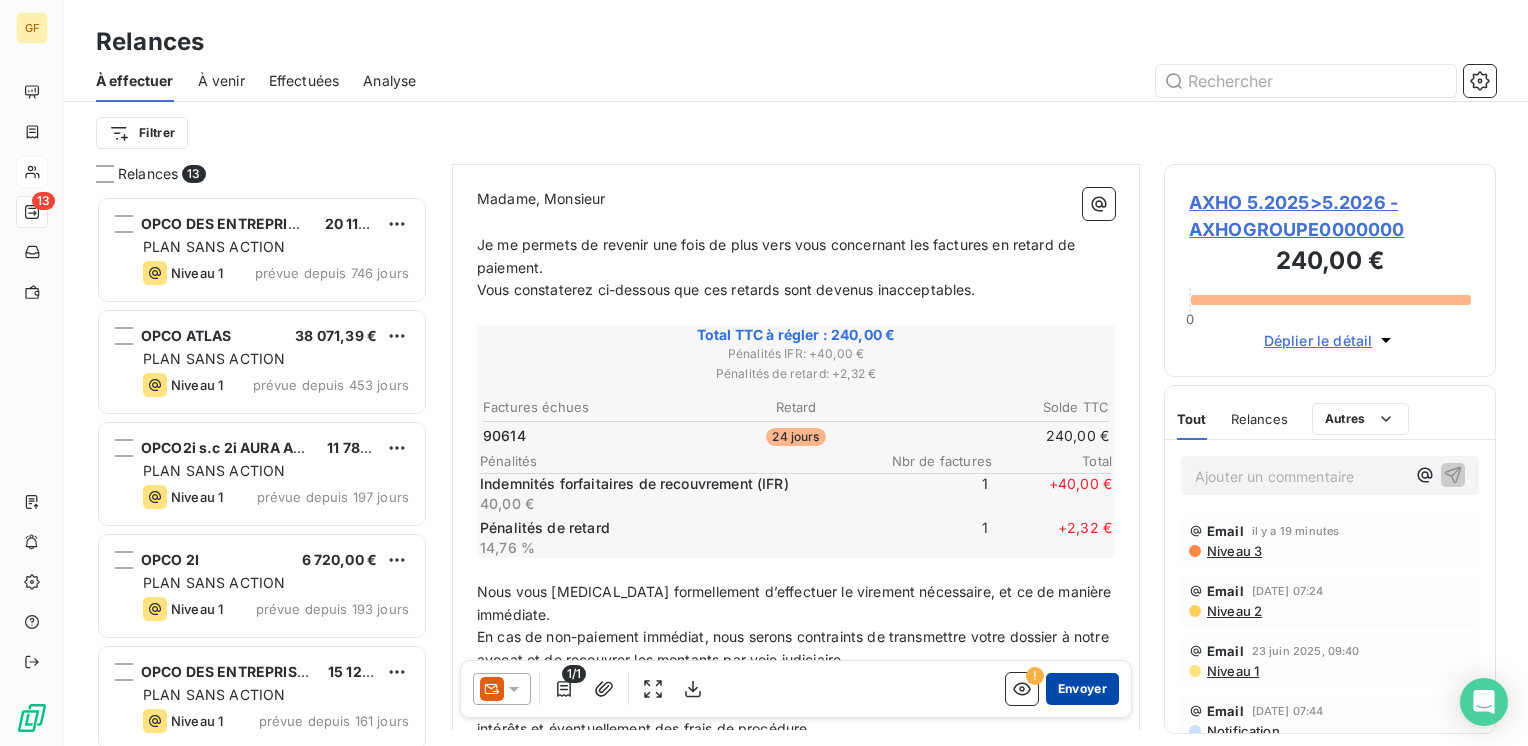 click on "Envoyer" at bounding box center (1082, 689) 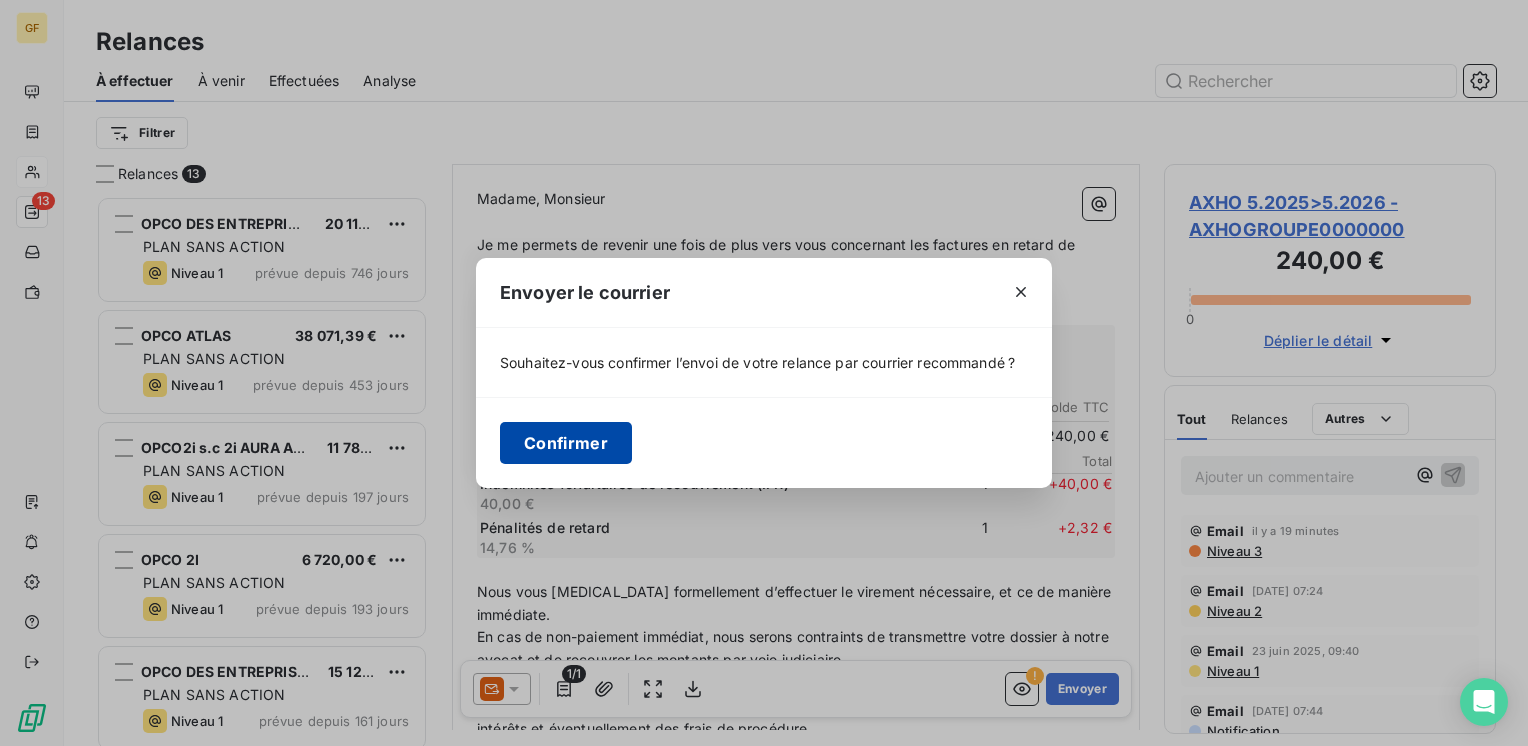 click on "Confirmer" at bounding box center [566, 443] 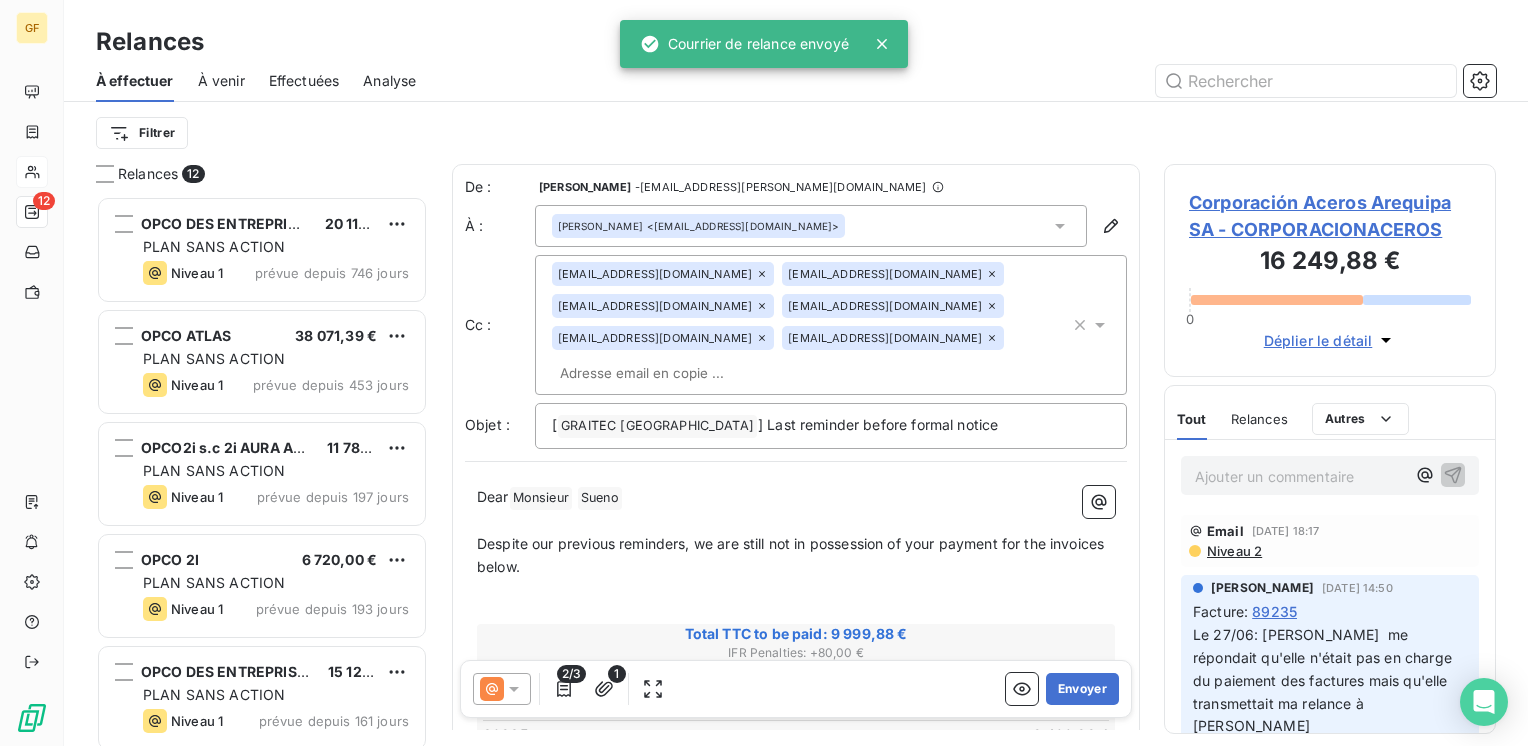 scroll, scrollTop: 16, scrollLeft: 16, axis: both 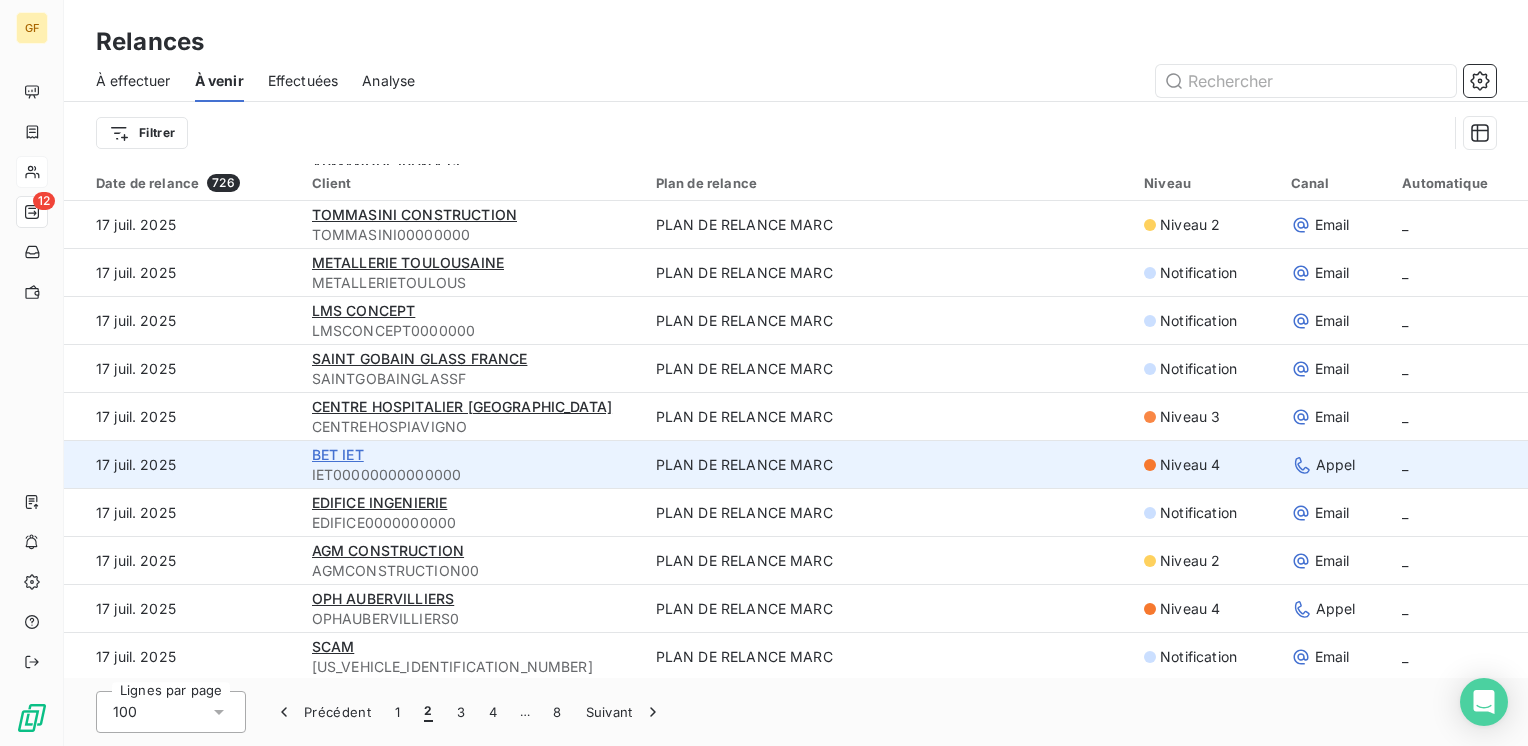 click on "BET IET" at bounding box center [338, 454] 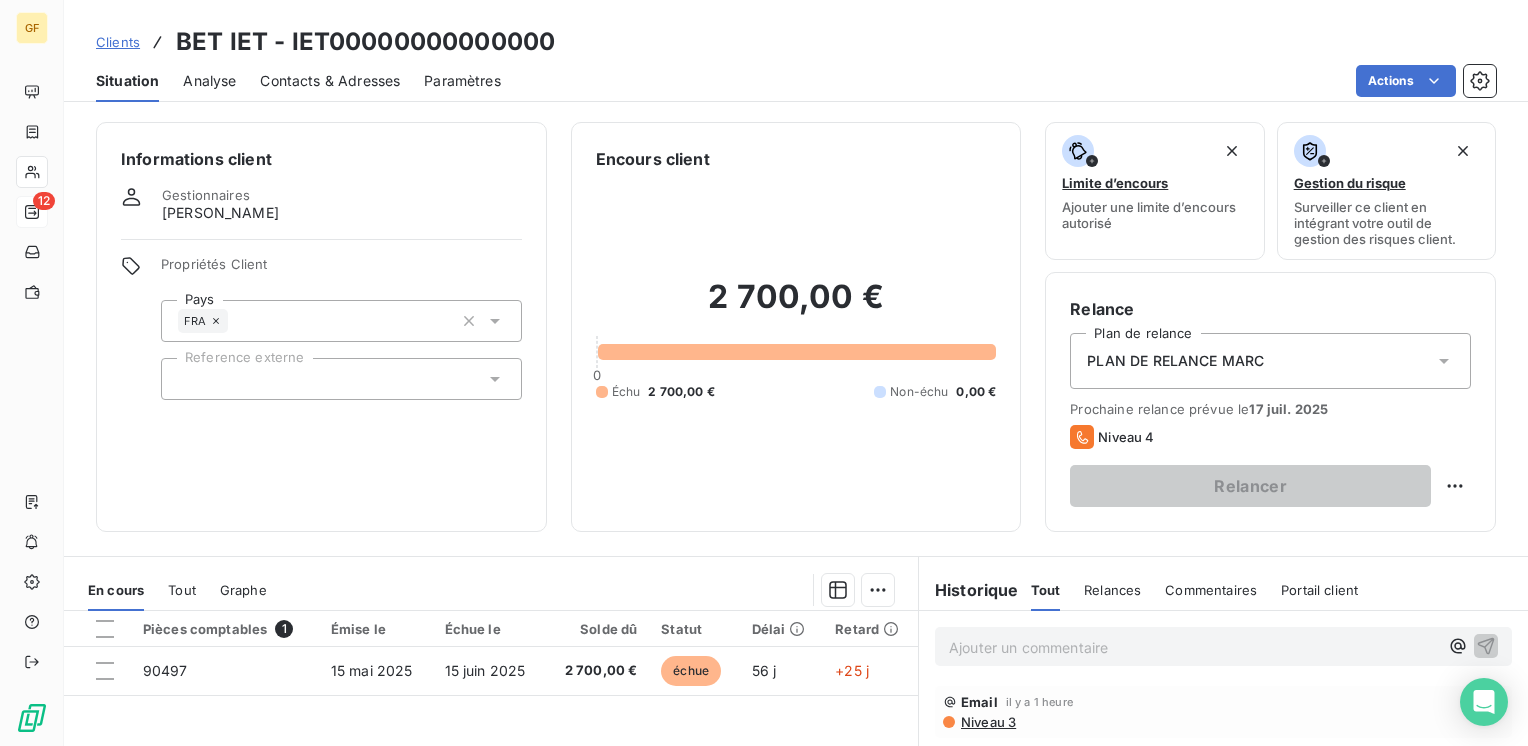 click on "Contacts & Adresses" at bounding box center [330, 81] 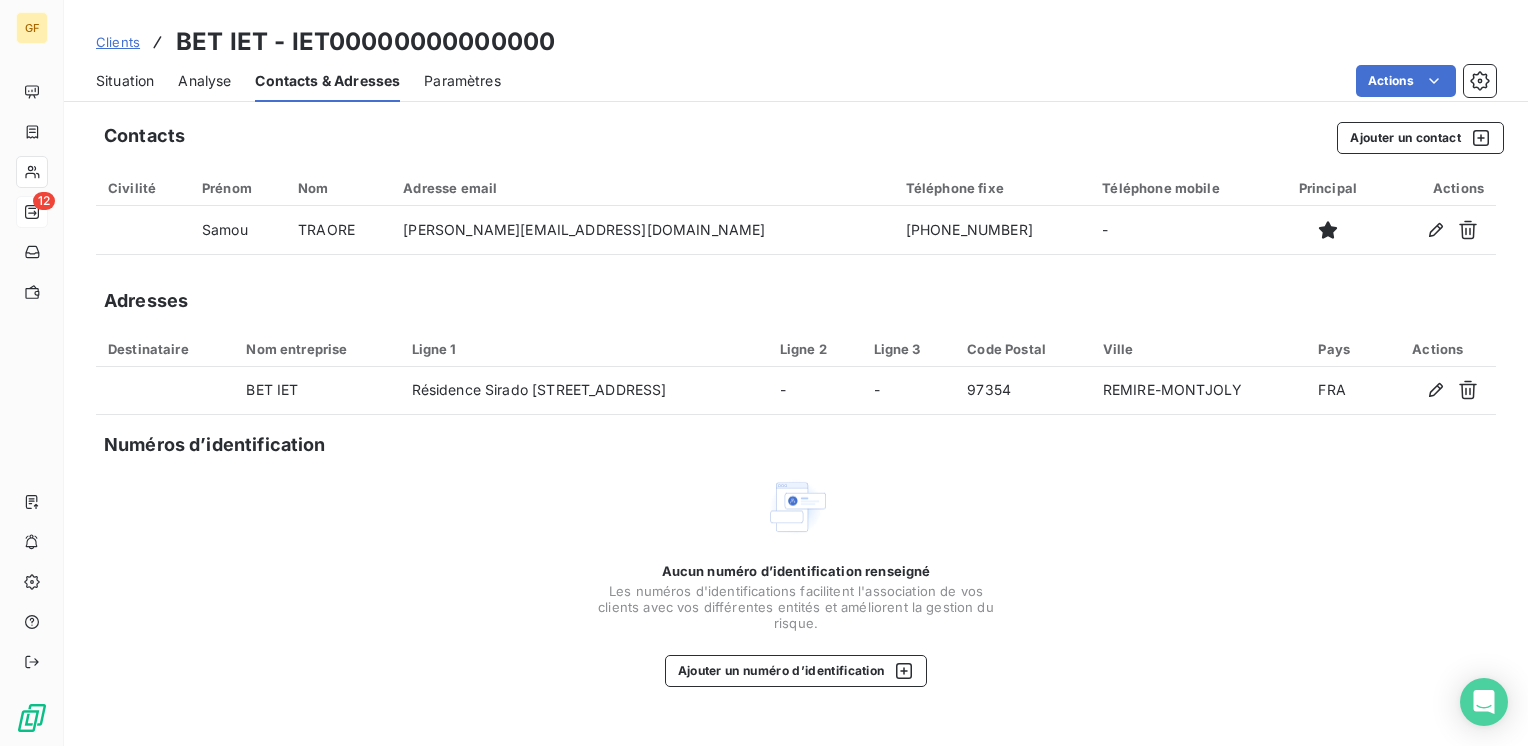 click on "Situation" at bounding box center [125, 81] 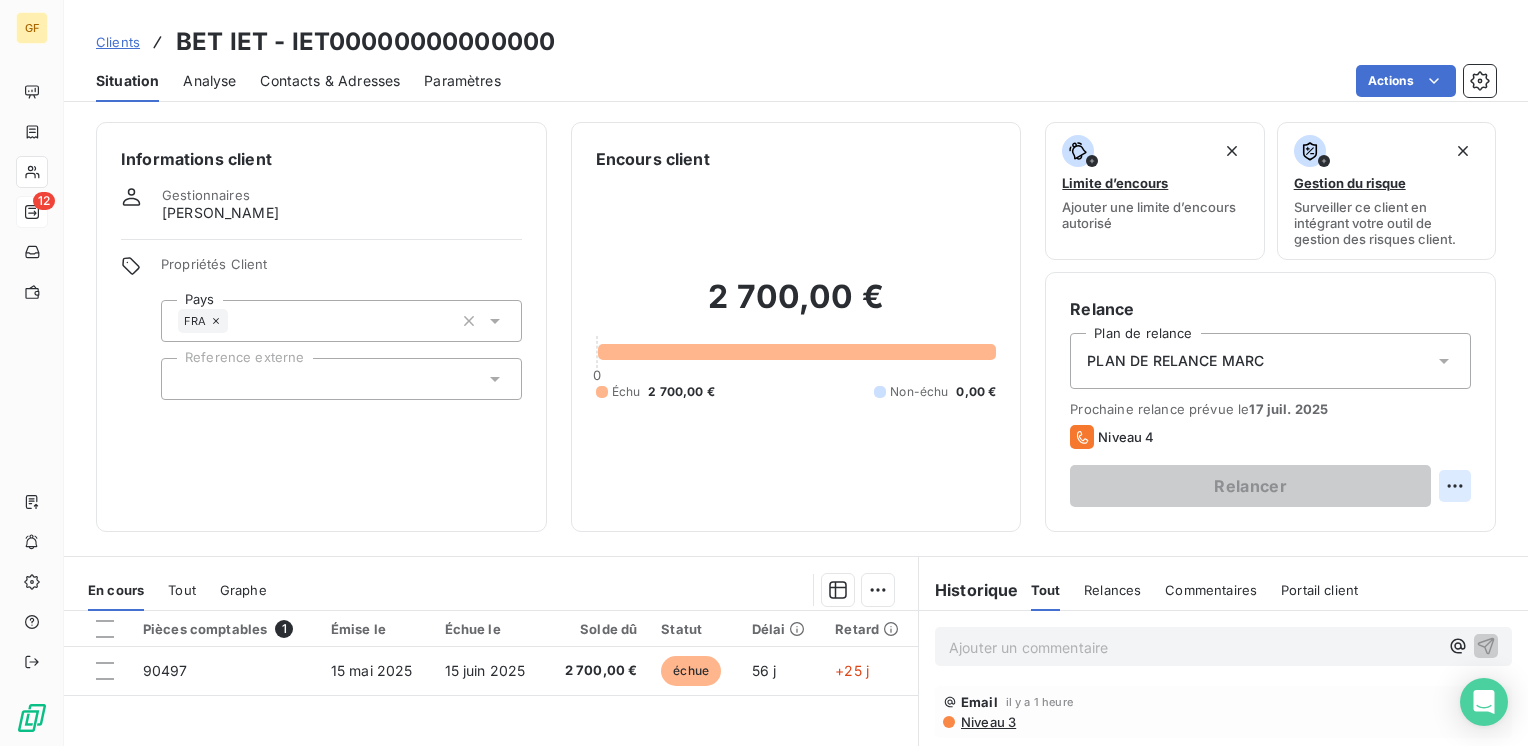 click on "GF 12 Clients BET IET - IET00000000000000 Situation Analyse Contacts & Adresses Paramètres Actions Informations client Gestionnaires [PERSON_NAME] Propriétés Client Pays FRA Reference externe Encours client   2 700,00 € 0 Échu 2 700,00 € Non-échu 0,00 €     Limite d’encours Ajouter une limite d’encours autorisé Gestion du risque Surveiller ce client en intégrant votre outil de gestion des risques client. Relance Plan de relance PLAN DE RELANCE [PERSON_NAME] relance prévue le  [DATE] Niveau 4 Relancer En cours Tout Graphe Pièces comptables 1 Émise le Échue le Solde dû Statut Délai   Retard   90497 [DATE] [DATE] 2 700,00 € échue 56 j +25 j Lignes par page 25 Précédent 1 Suivant Historique Tout Relances Commentaires Portail client Tout Relances Commentaires Portail client Ajouter un commentaire ﻿ Email il y a 1 heure Niveau 3 Email [DATE] 07:20 Niveau 2 Email [DATE] 07:09 Niveau 1 Email [DATE] 07:18 Notification Facture" at bounding box center (764, 373) 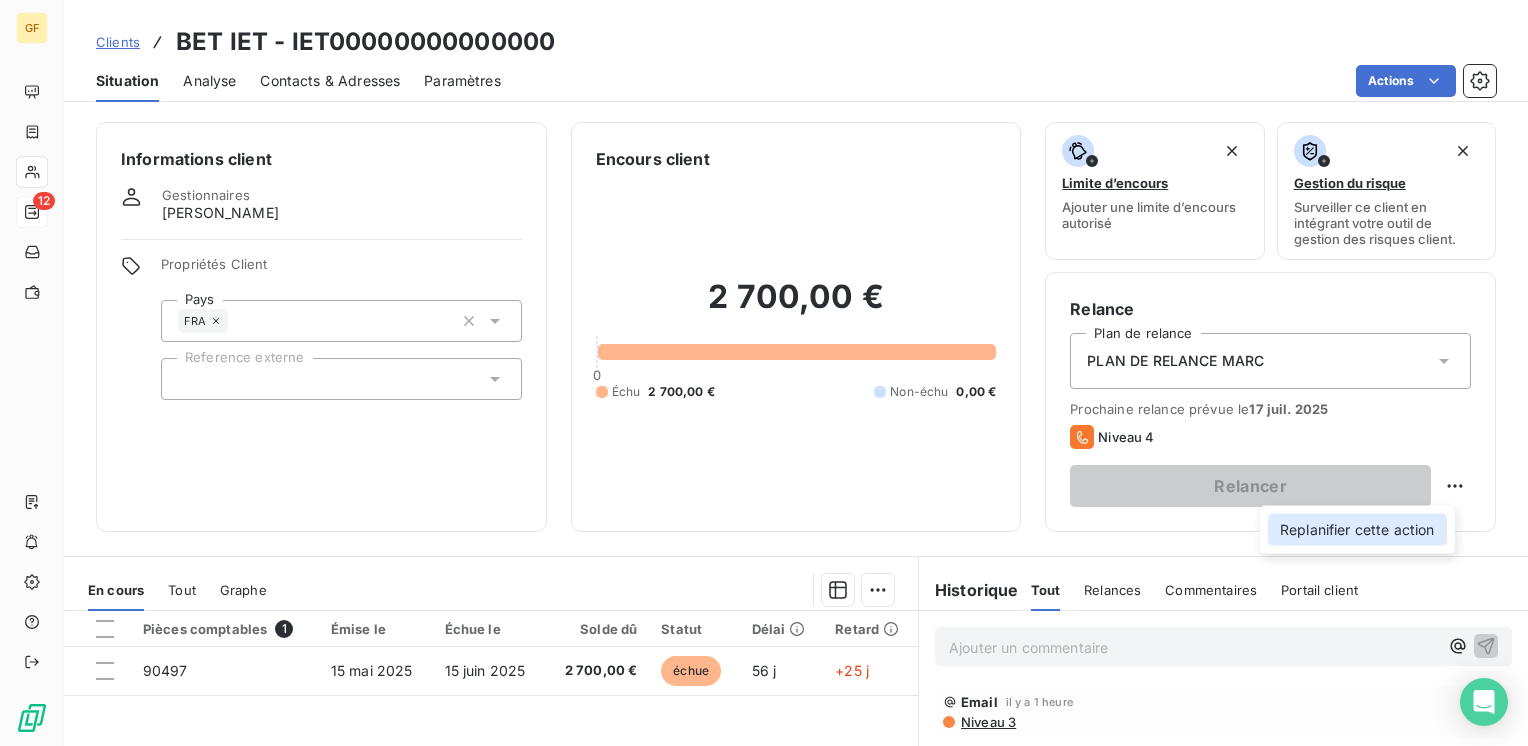 click on "Replanifier cette action" at bounding box center (1357, 530) 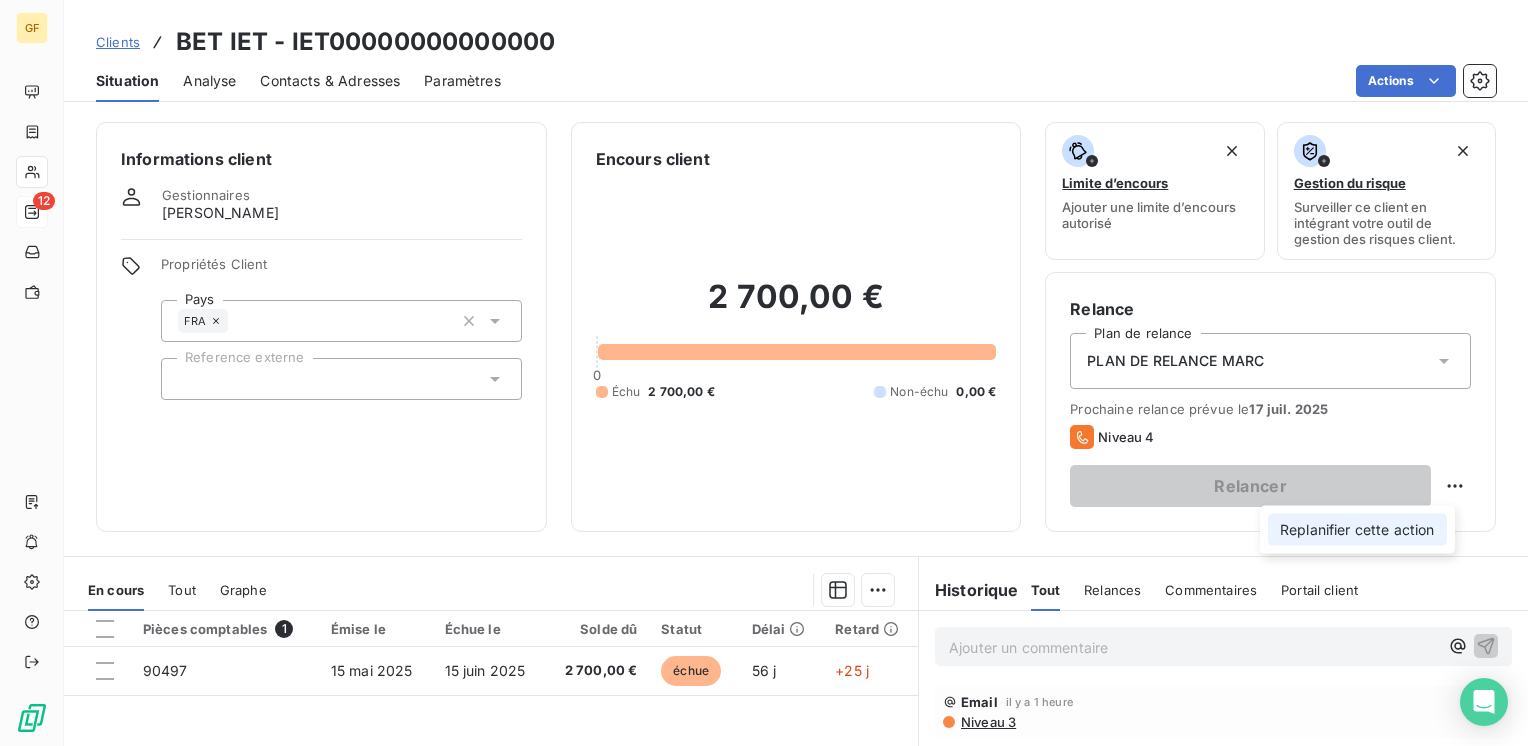 select on "6" 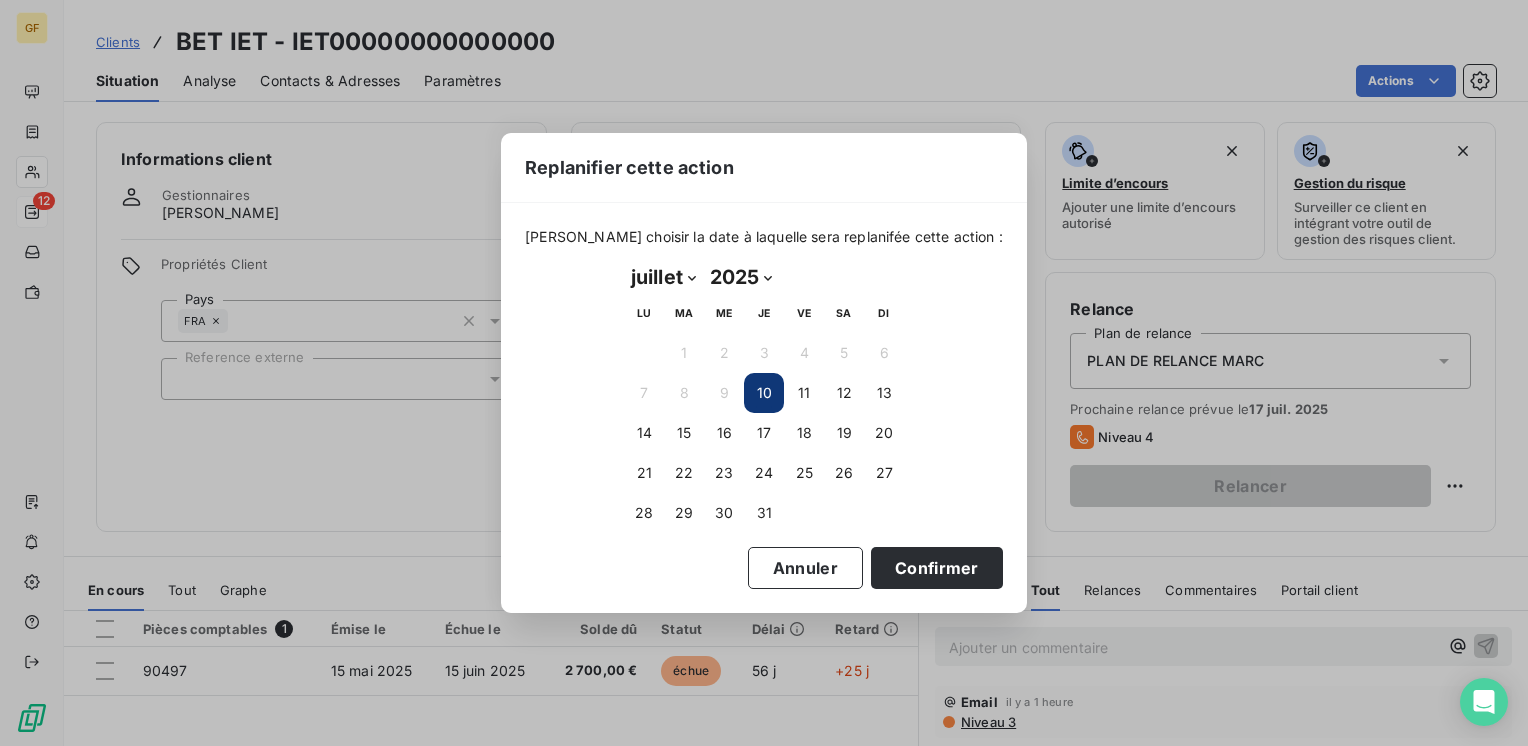 click on "10" at bounding box center [764, 393] 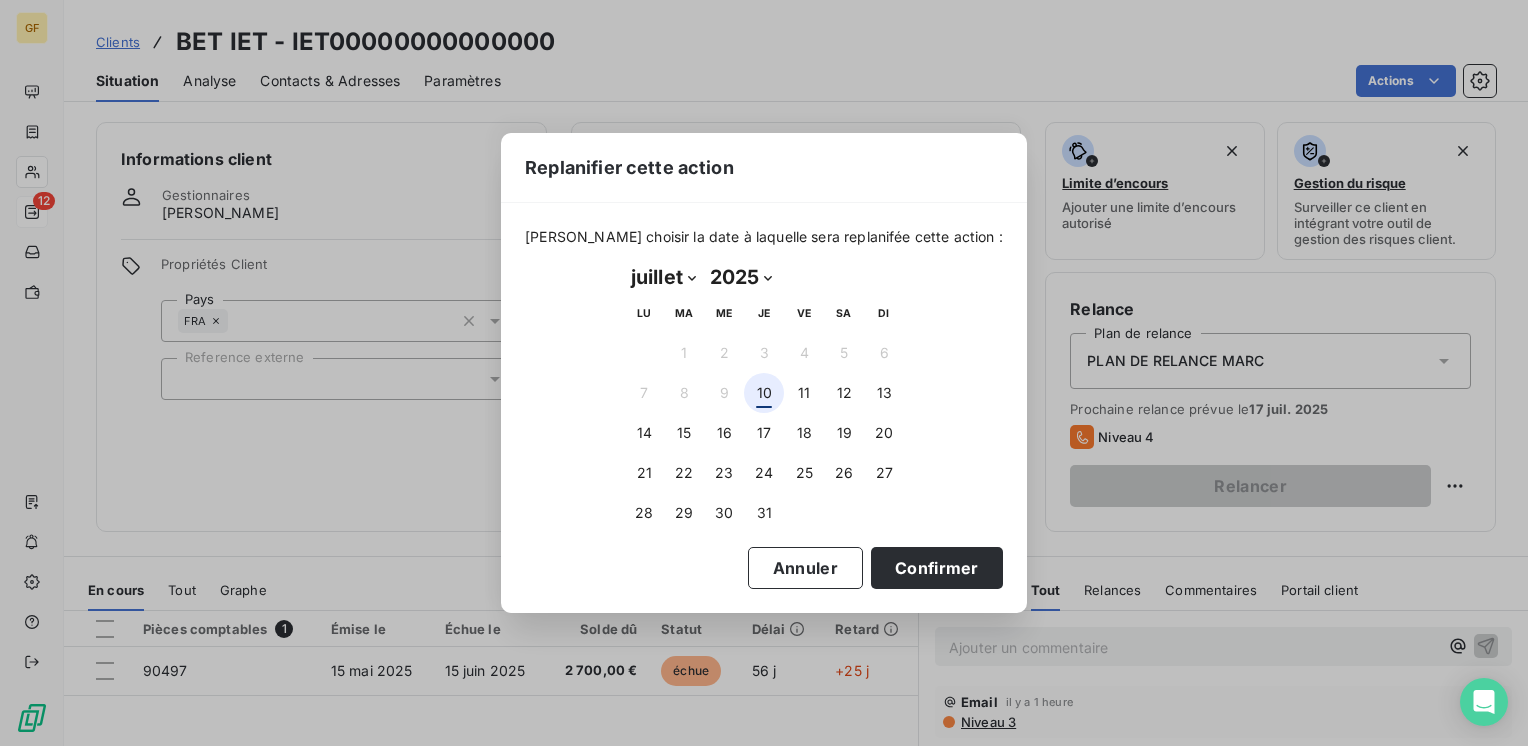 click on "10" at bounding box center [764, 393] 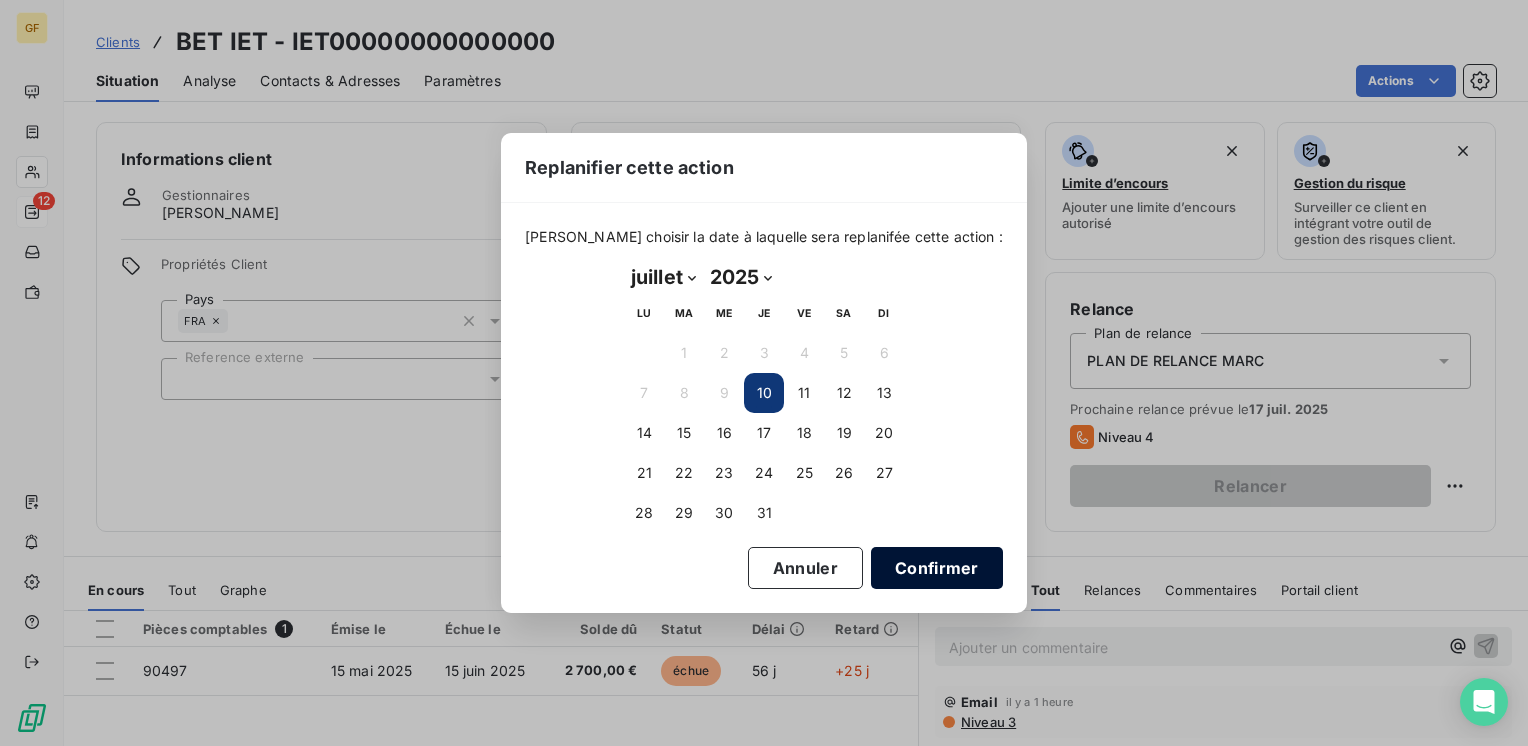click on "Confirmer" at bounding box center (937, 568) 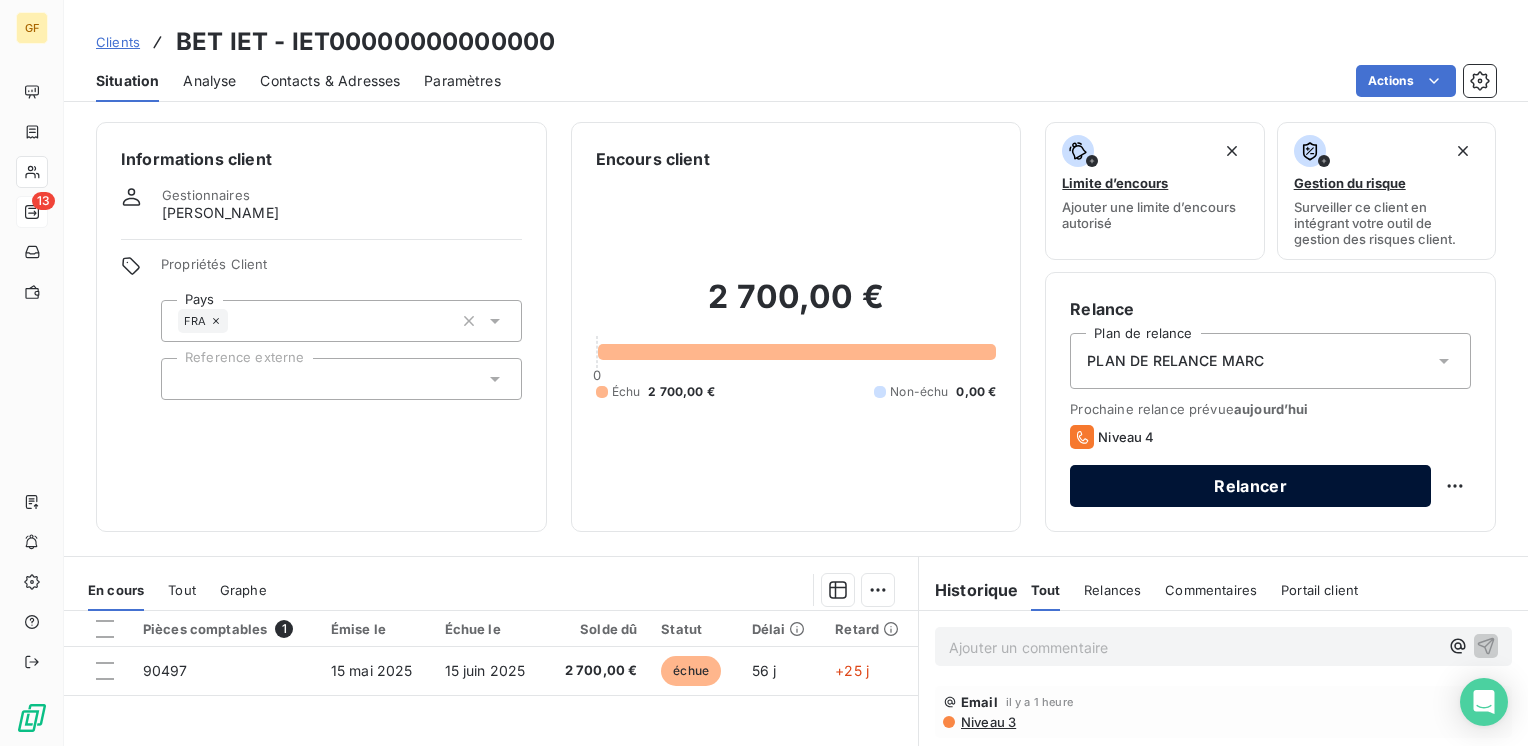 click on "Relancer" at bounding box center [1250, 486] 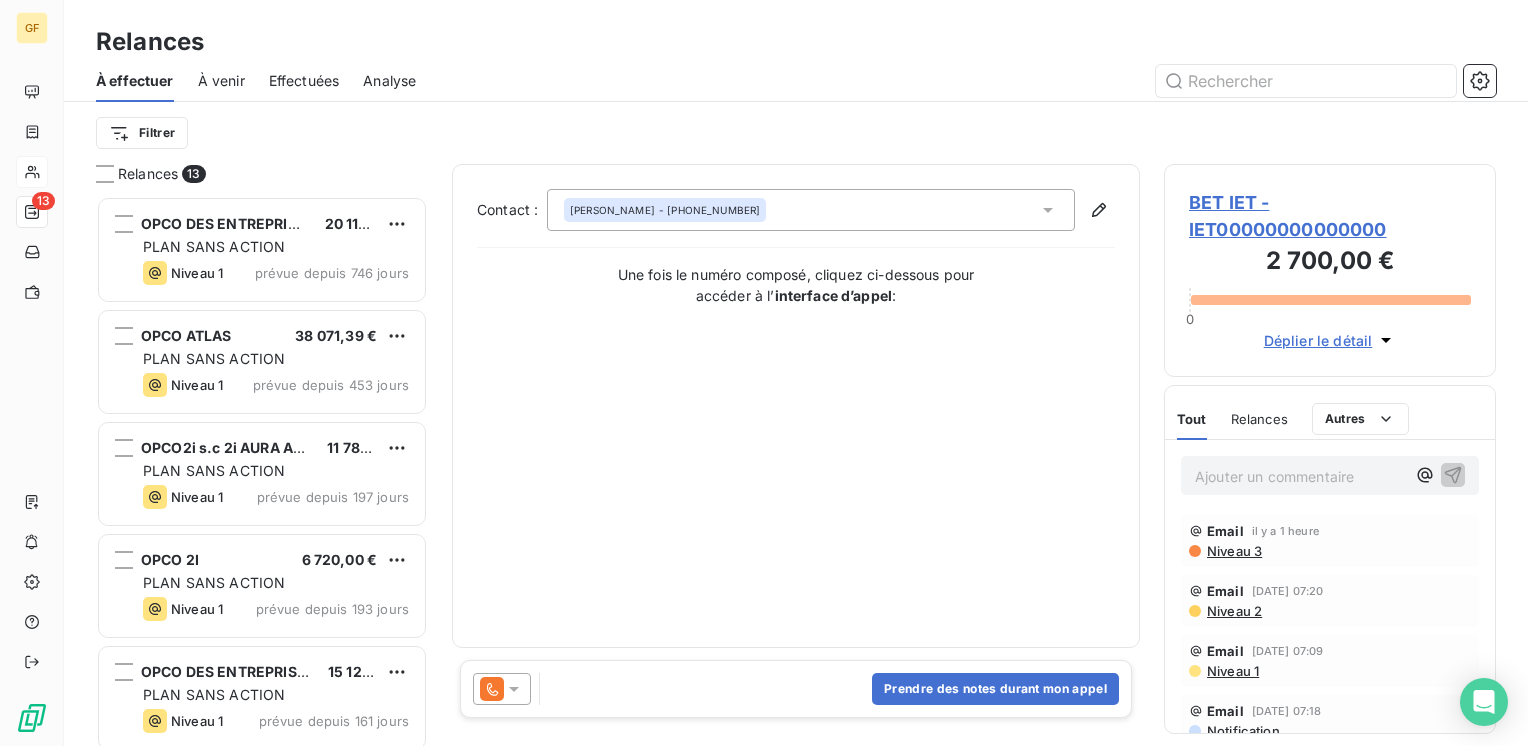 scroll, scrollTop: 16, scrollLeft: 16, axis: both 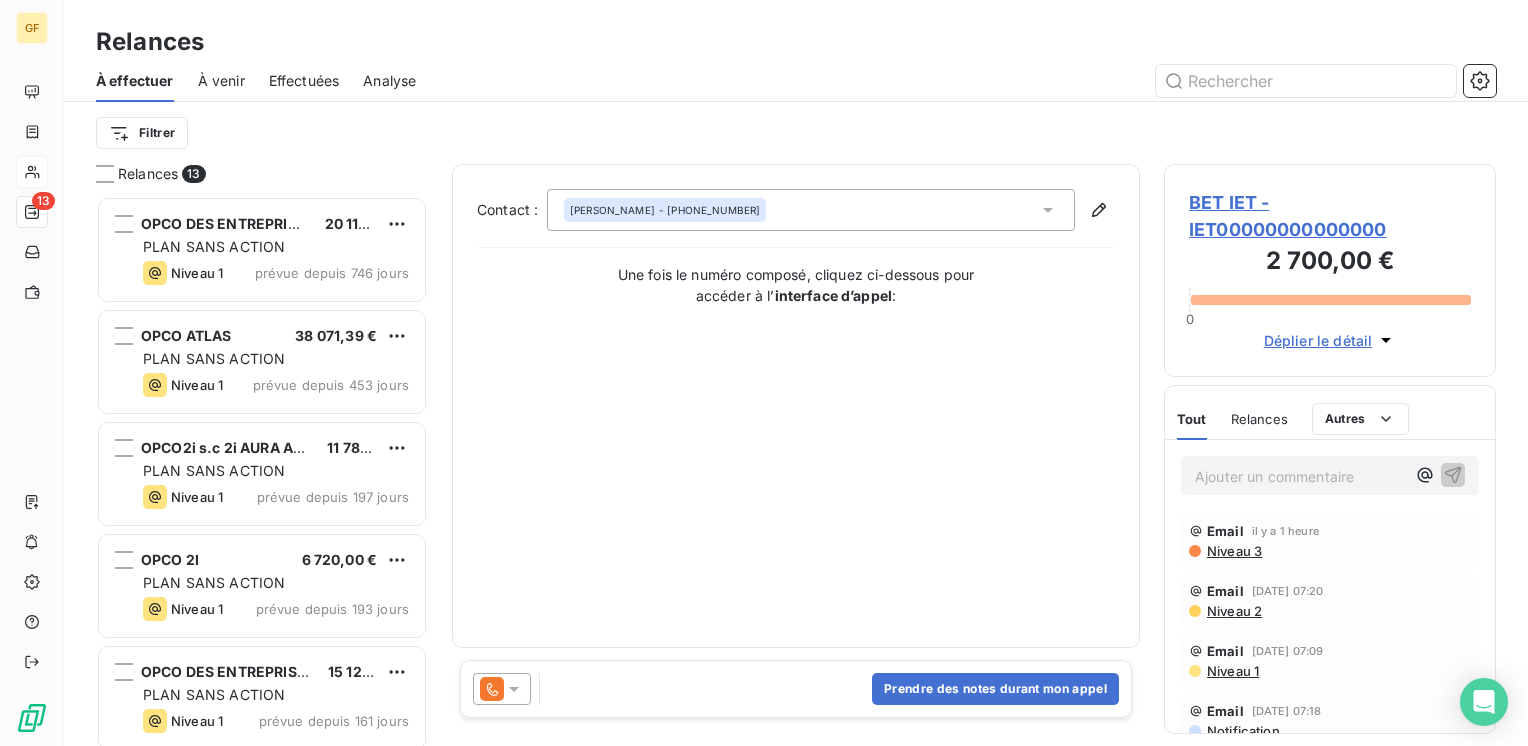 click 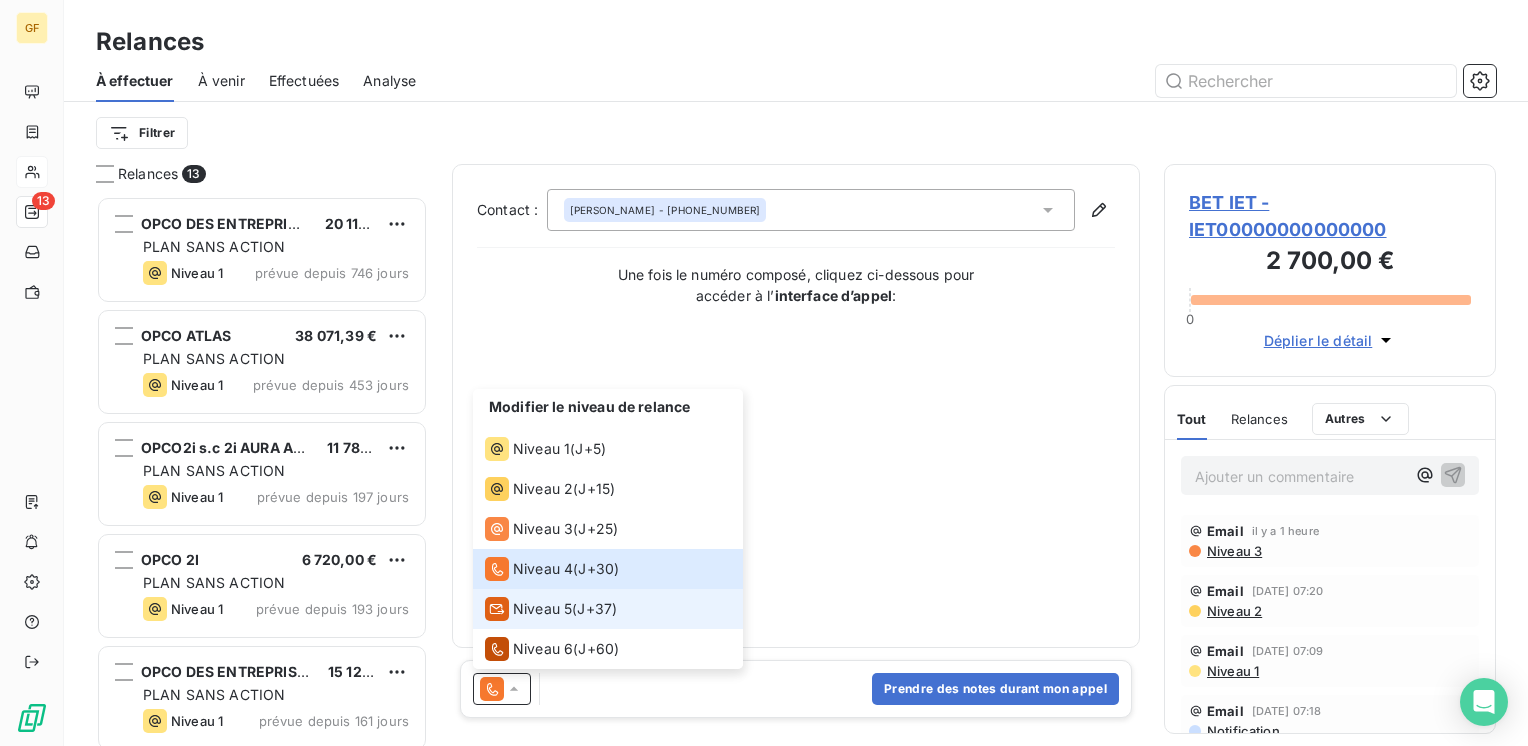 click on "Niveau 5" at bounding box center (542, 609) 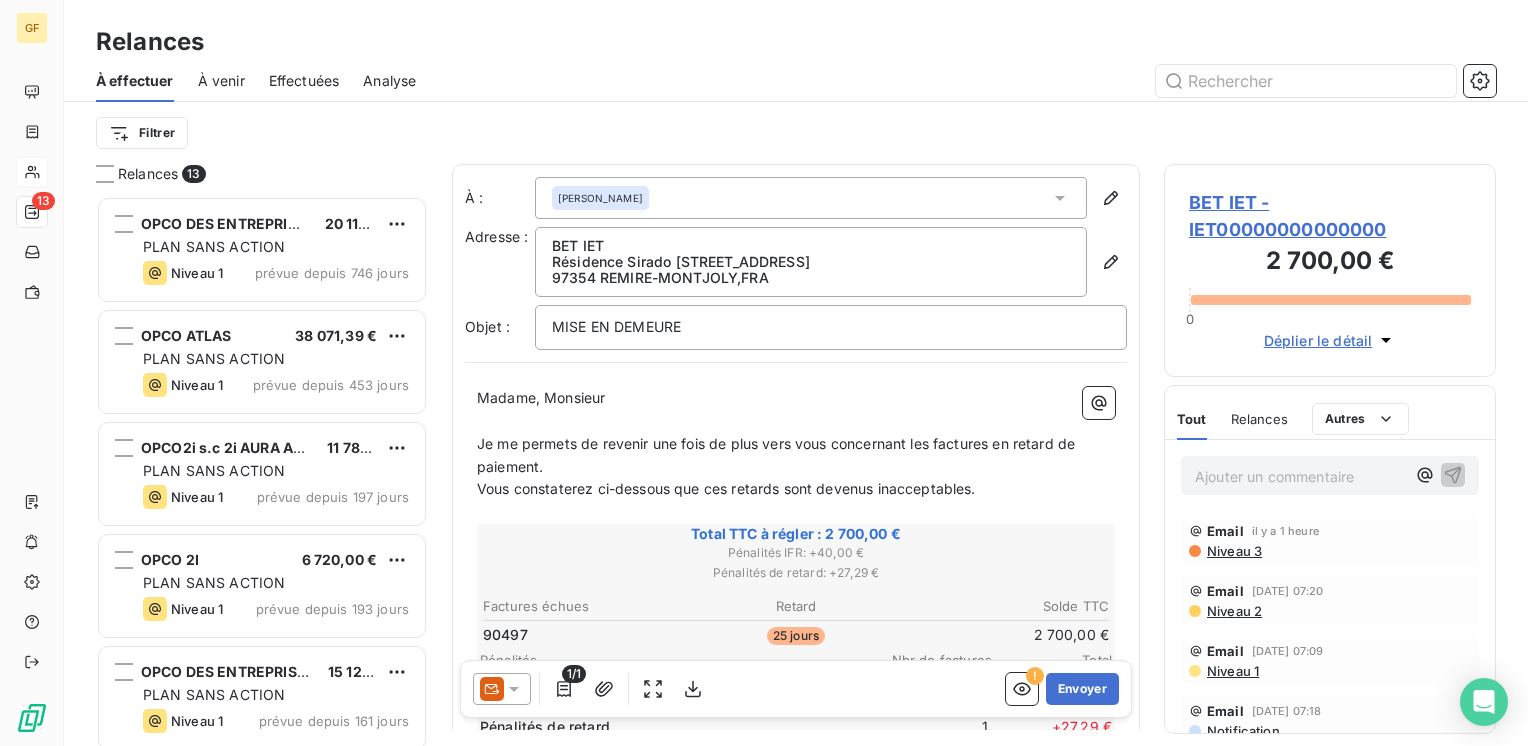 click on "Madame, Monsieur  ﻿ Je me permets de revenir une fois de plus vers vous concernant les factures en retard de paiement.  Vous constaterez ci-dessous que ces retards sont devenus inacceptables. ﻿ Total TTC à régler :   2 700,00 € Pénalités IFR  : +  40,00 € Pénalités de retard  : +  27,29 € Factures échues Retard Solde TTC 90497 25 jours   2 700,00 € Pénalités Nbr de factures Total Indemnités forfaitaires de recouvrement (IFR) 40,00 € 1 +  40,00 € Pénalités de retard 14,76 % 1 +  27,29 € ﻿ ﻿ Nous vous [MEDICAL_DATA] formellement d’effectuer le virement nécessaire, et ce de manière immédiate. En cas de non-paiement immédiat, nous serons contraints de transmettre votre dossier à notre avocat et de recouvrer les montants par voie judiciaire. ﻿ A titre informatif, le montant des factures réclamé pourra être majoré des clauses pénales, des intérêts et éventuellement des frais de procédure. ﻿ ﻿ Cordialement, ﻿ Le service Recouvrement" at bounding box center [796, 732] 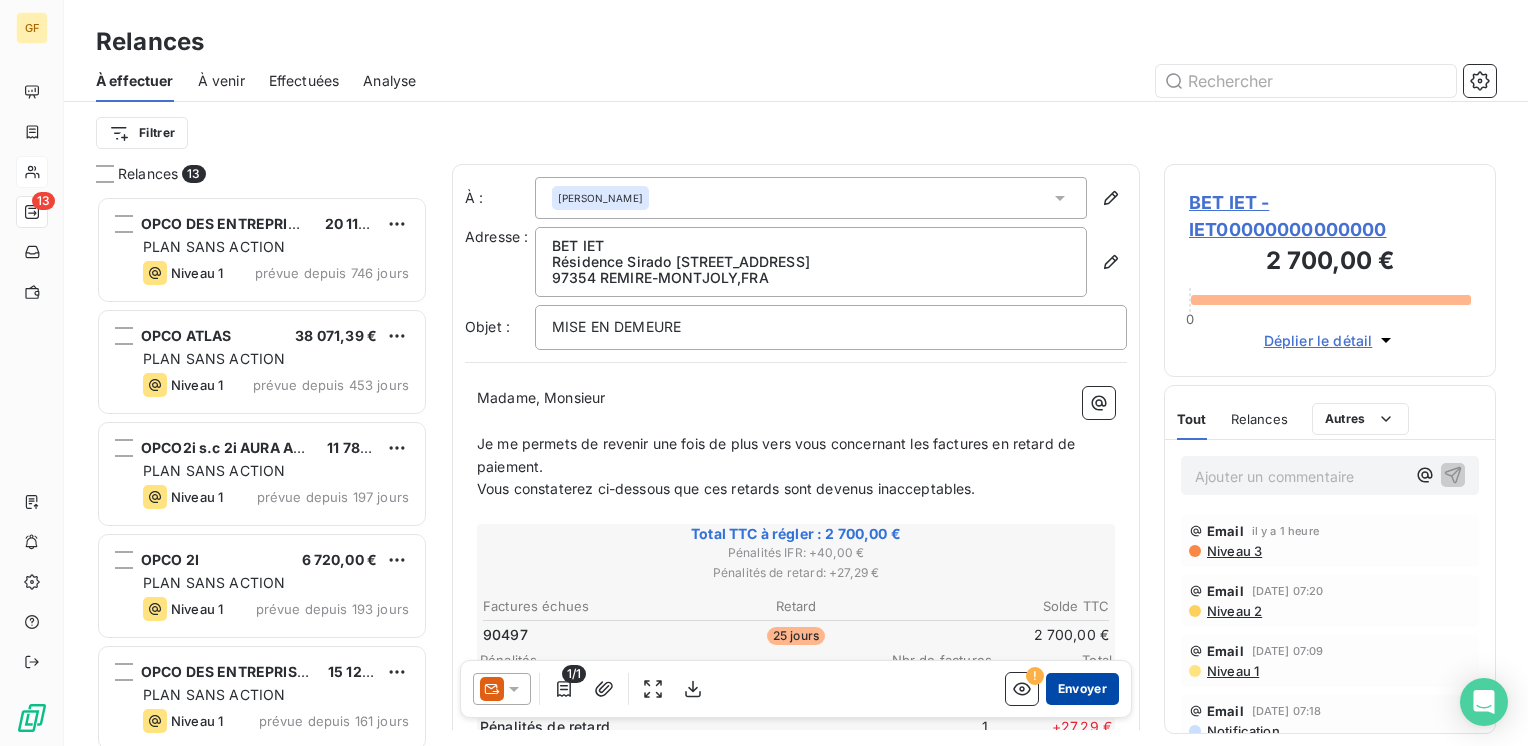 click on "Envoyer" at bounding box center (1082, 689) 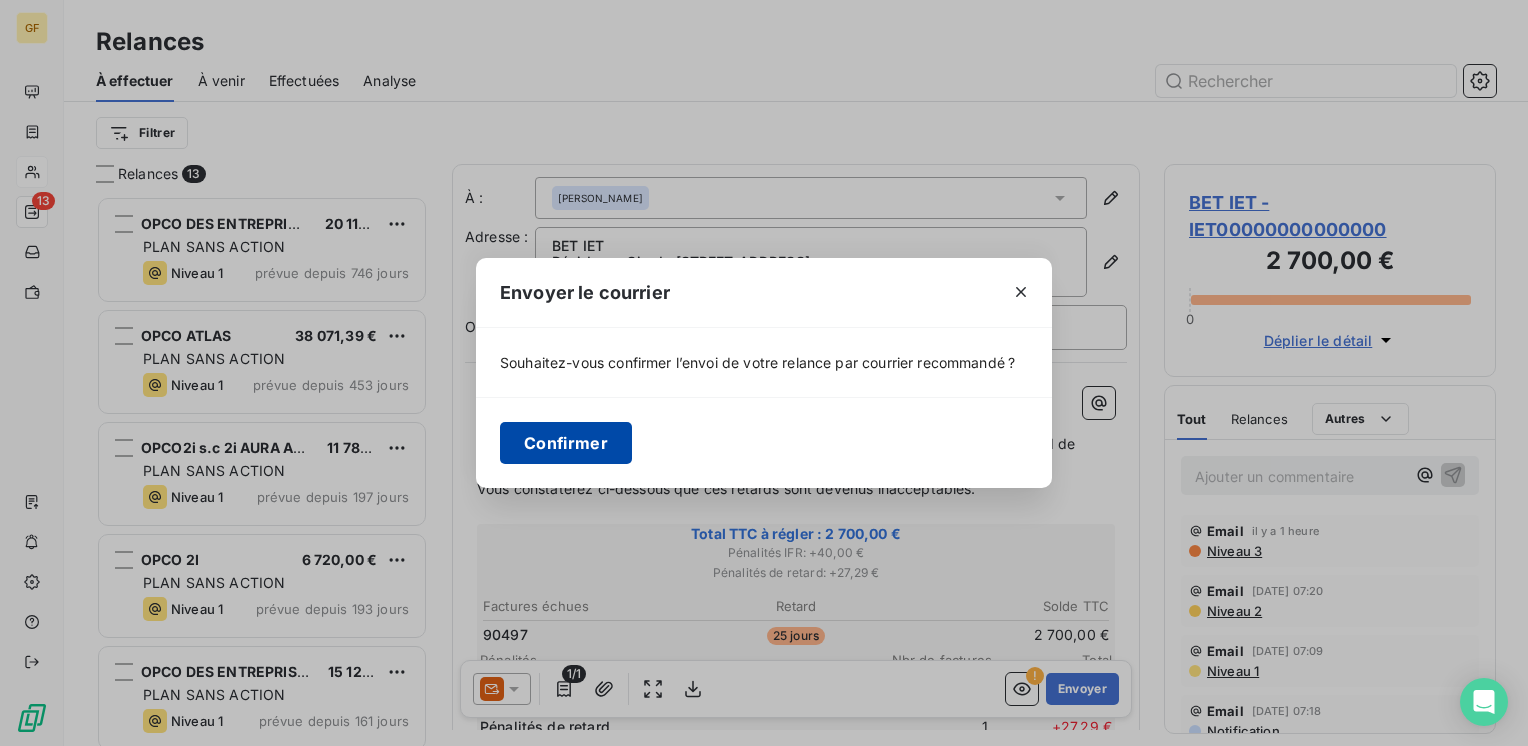 click on "Confirmer" at bounding box center [566, 443] 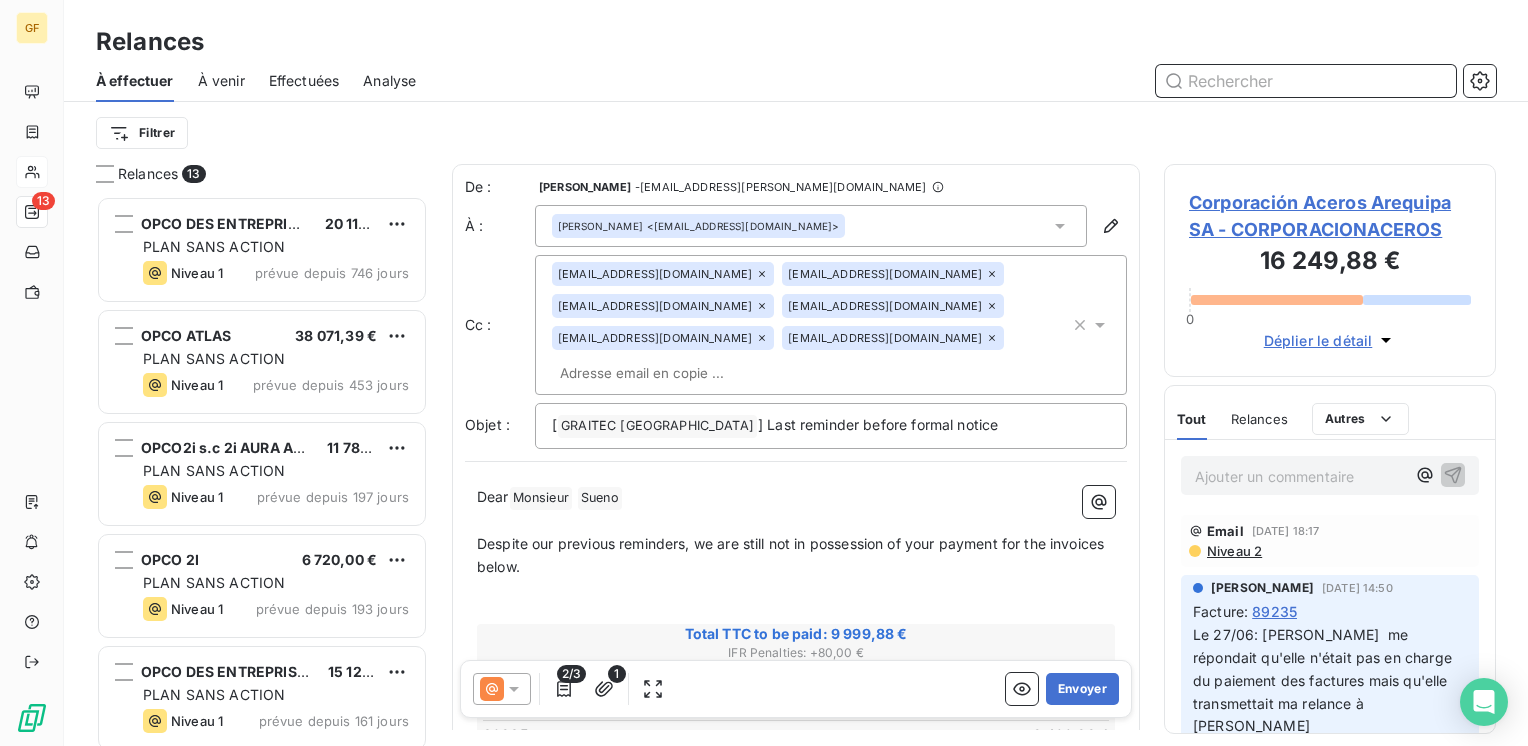 click on "À venir" at bounding box center [221, 81] 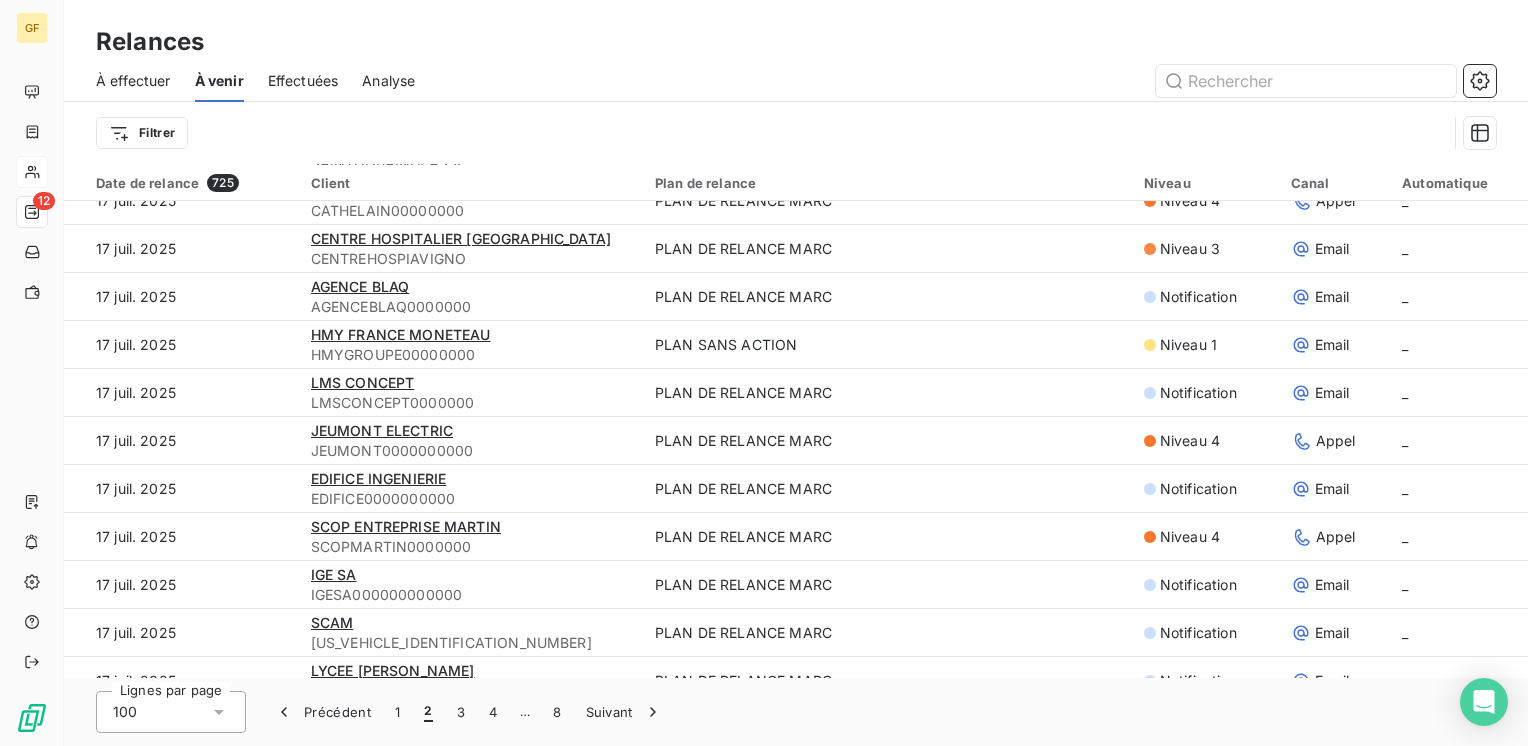 scroll, scrollTop: 1300, scrollLeft: 0, axis: vertical 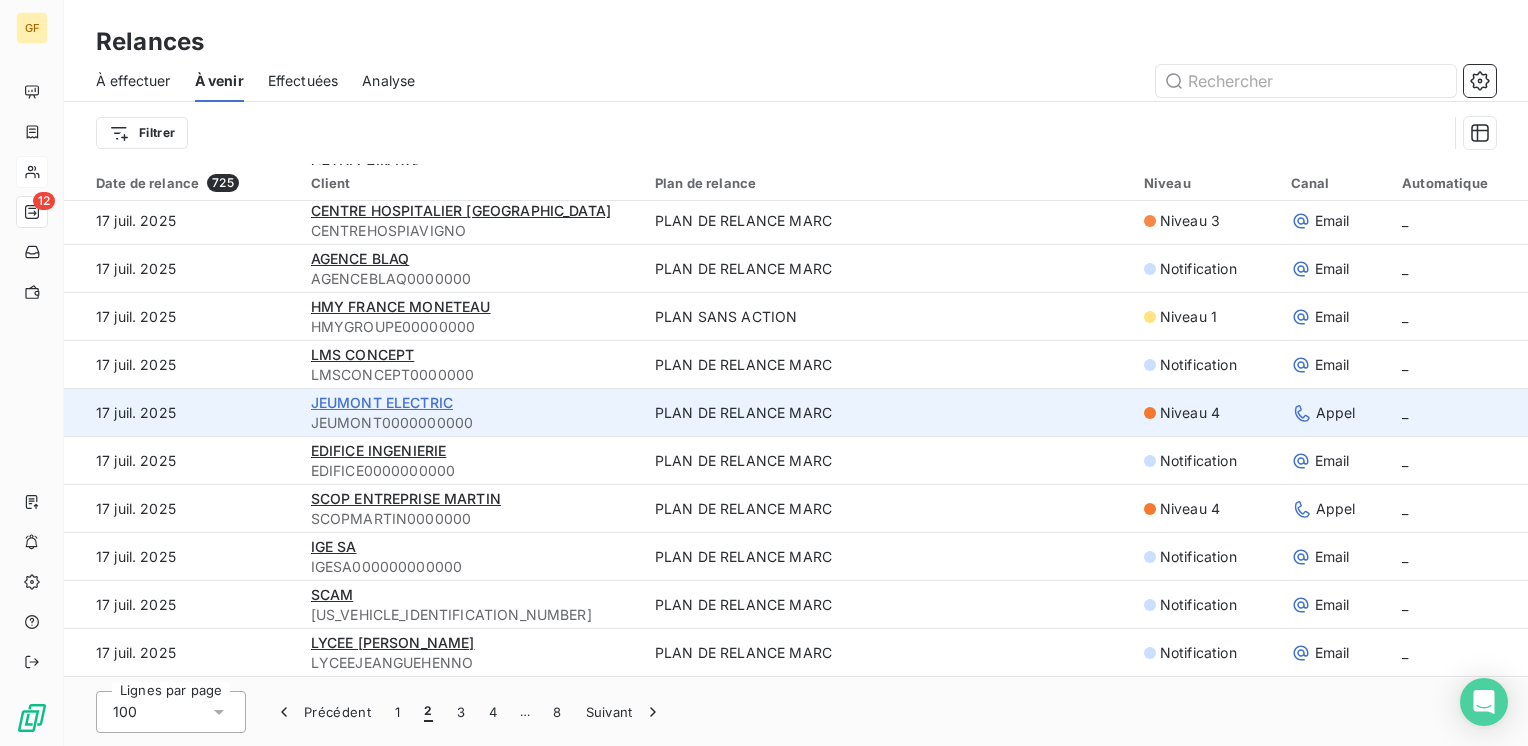 click on "JEUMONT ELECTRIC" at bounding box center [382, 402] 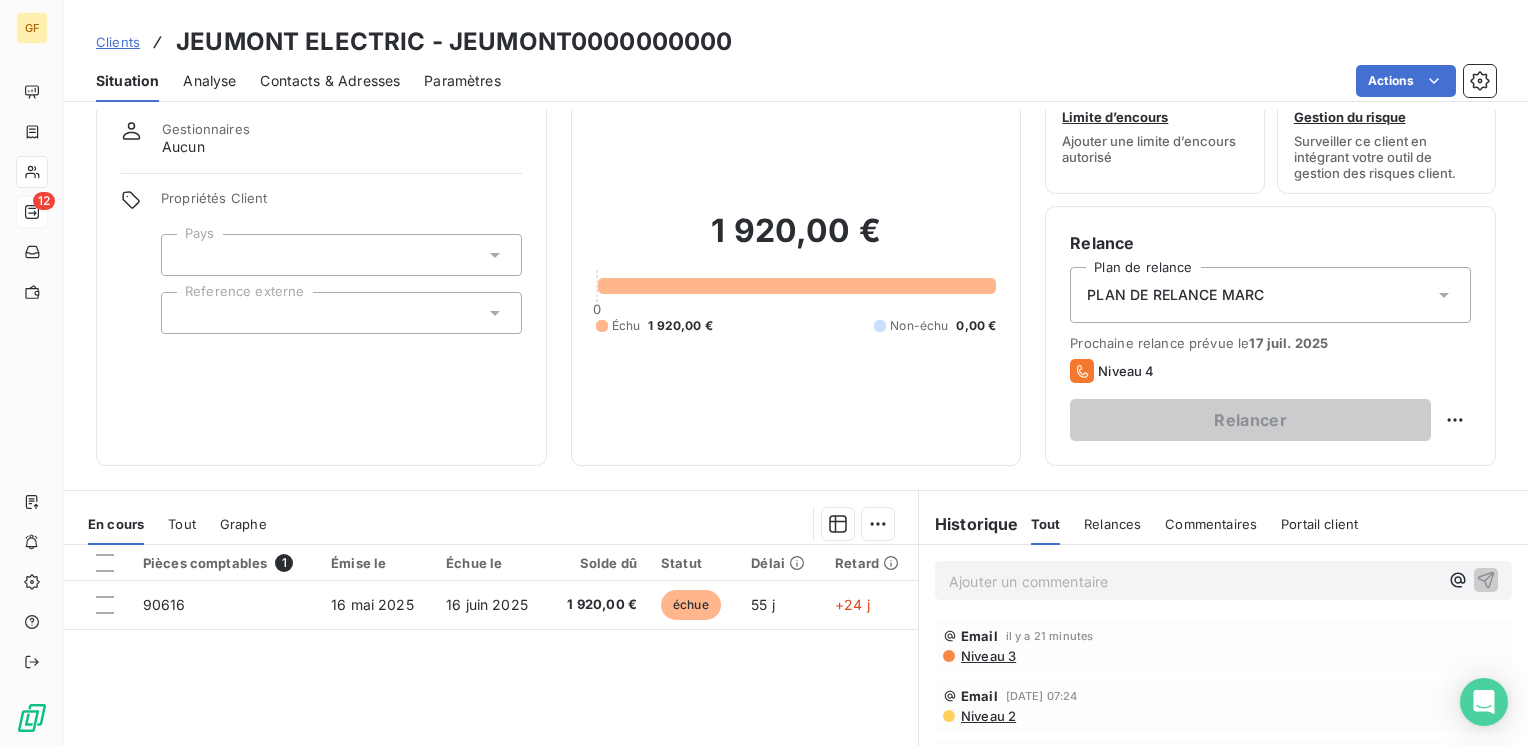 scroll, scrollTop: 100, scrollLeft: 0, axis: vertical 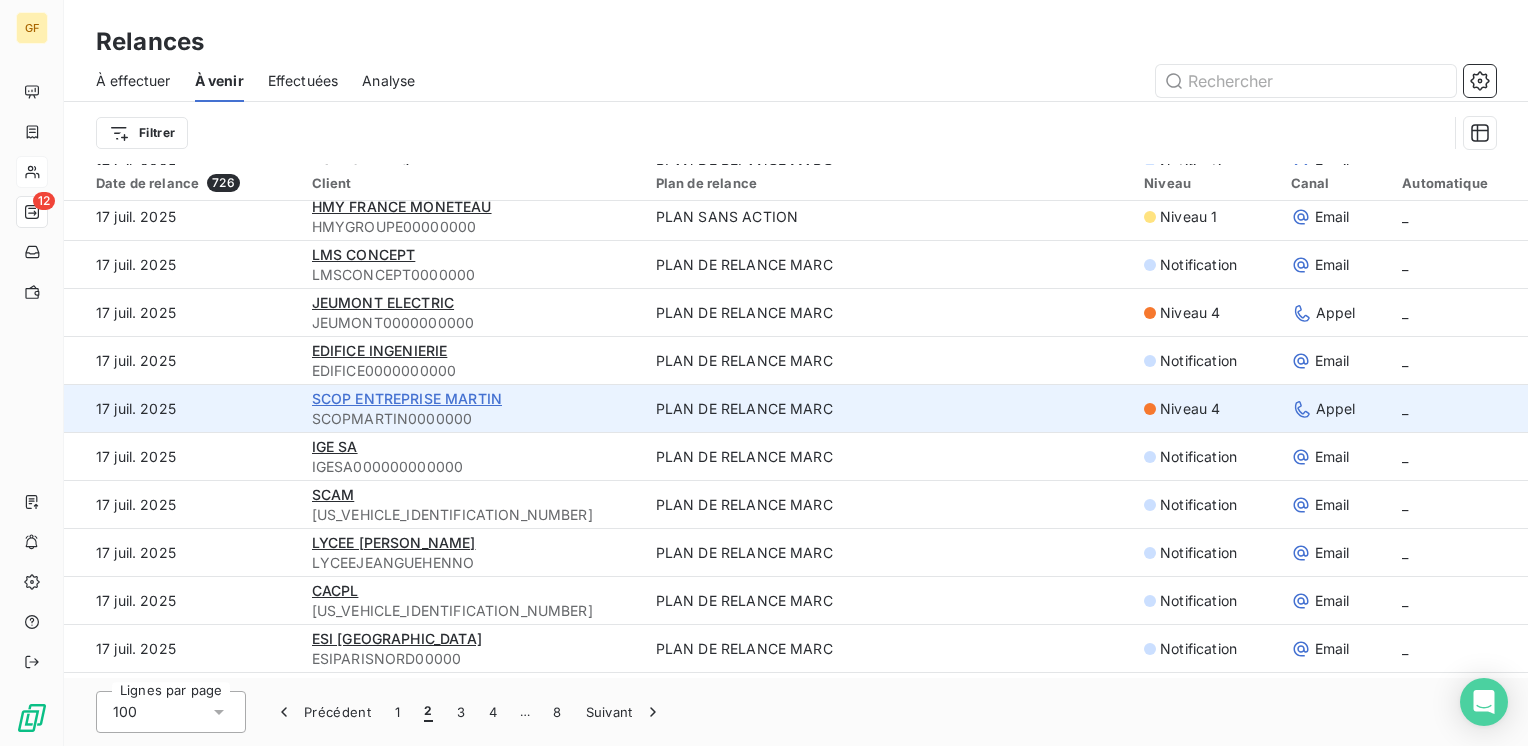 click on "SCOP ENTREPRISE MARTIN" at bounding box center (407, 398) 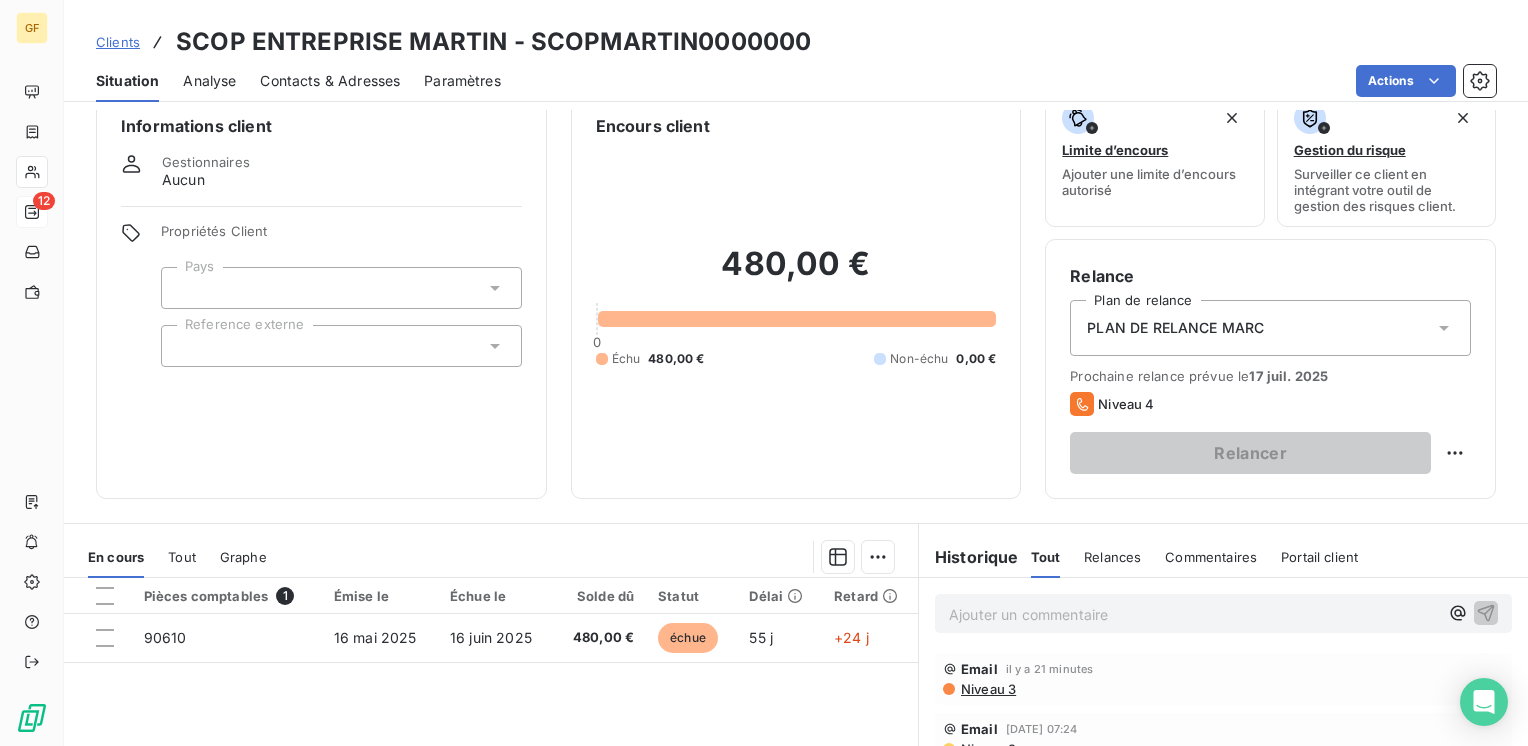 scroll, scrollTop: 0, scrollLeft: 0, axis: both 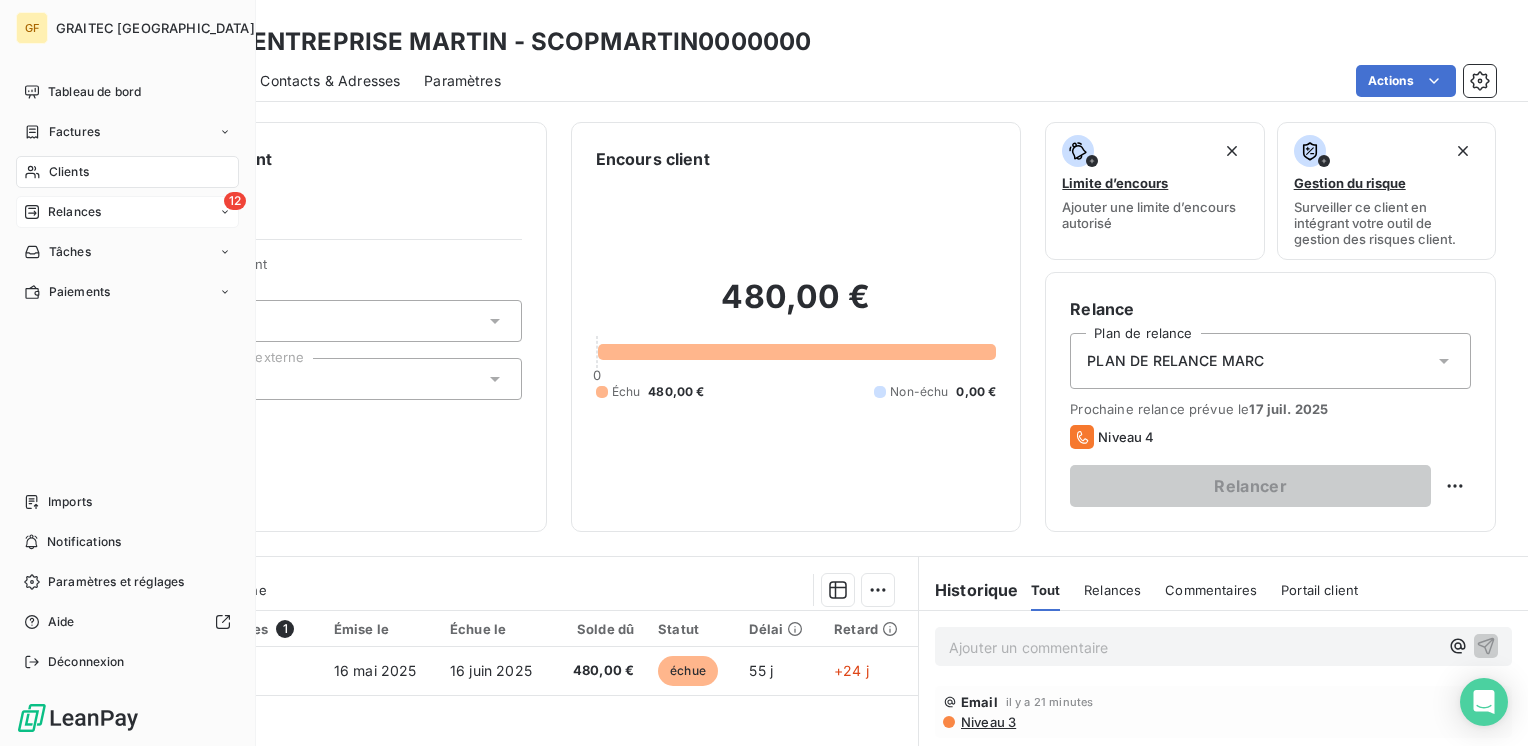 click on "Relances" at bounding box center [74, 212] 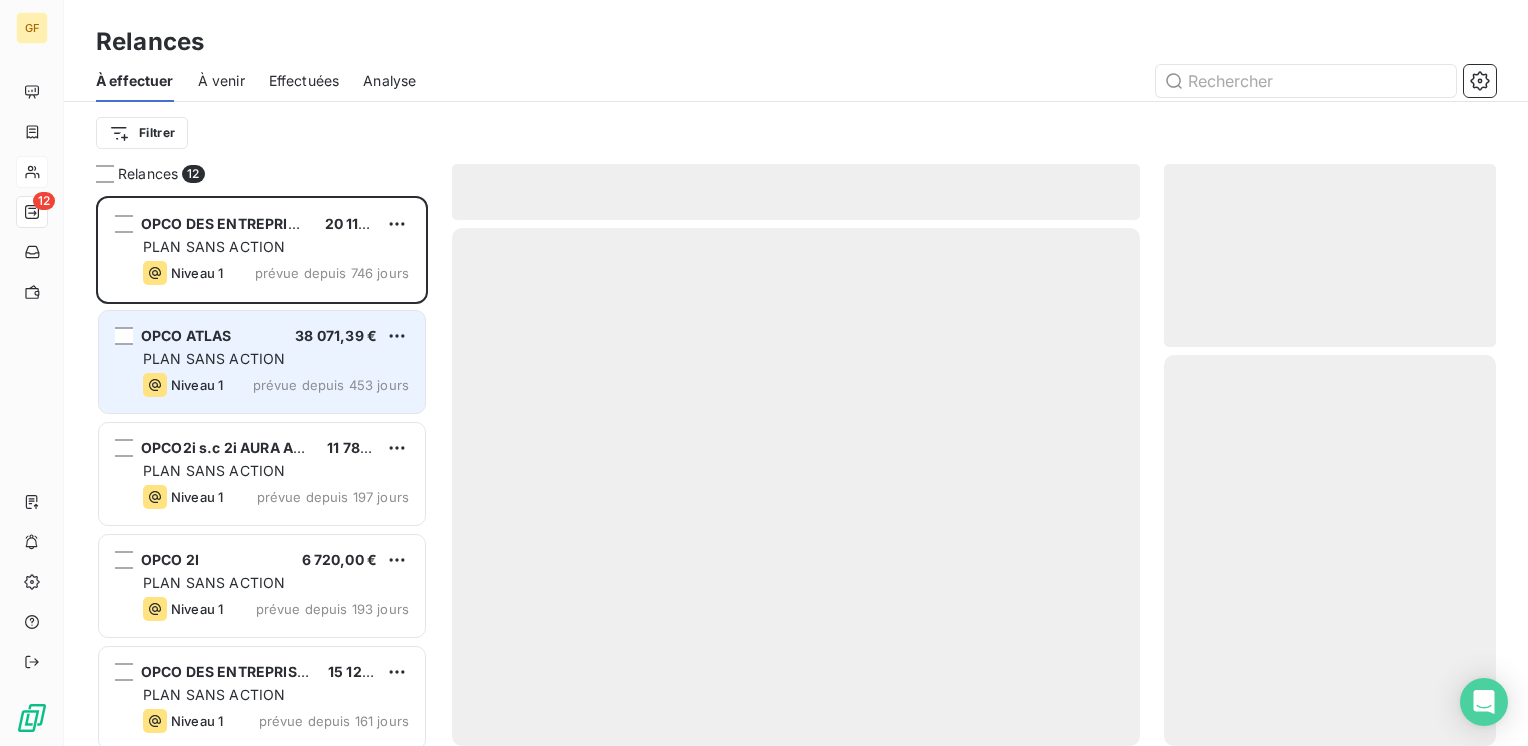 scroll, scrollTop: 16, scrollLeft: 16, axis: both 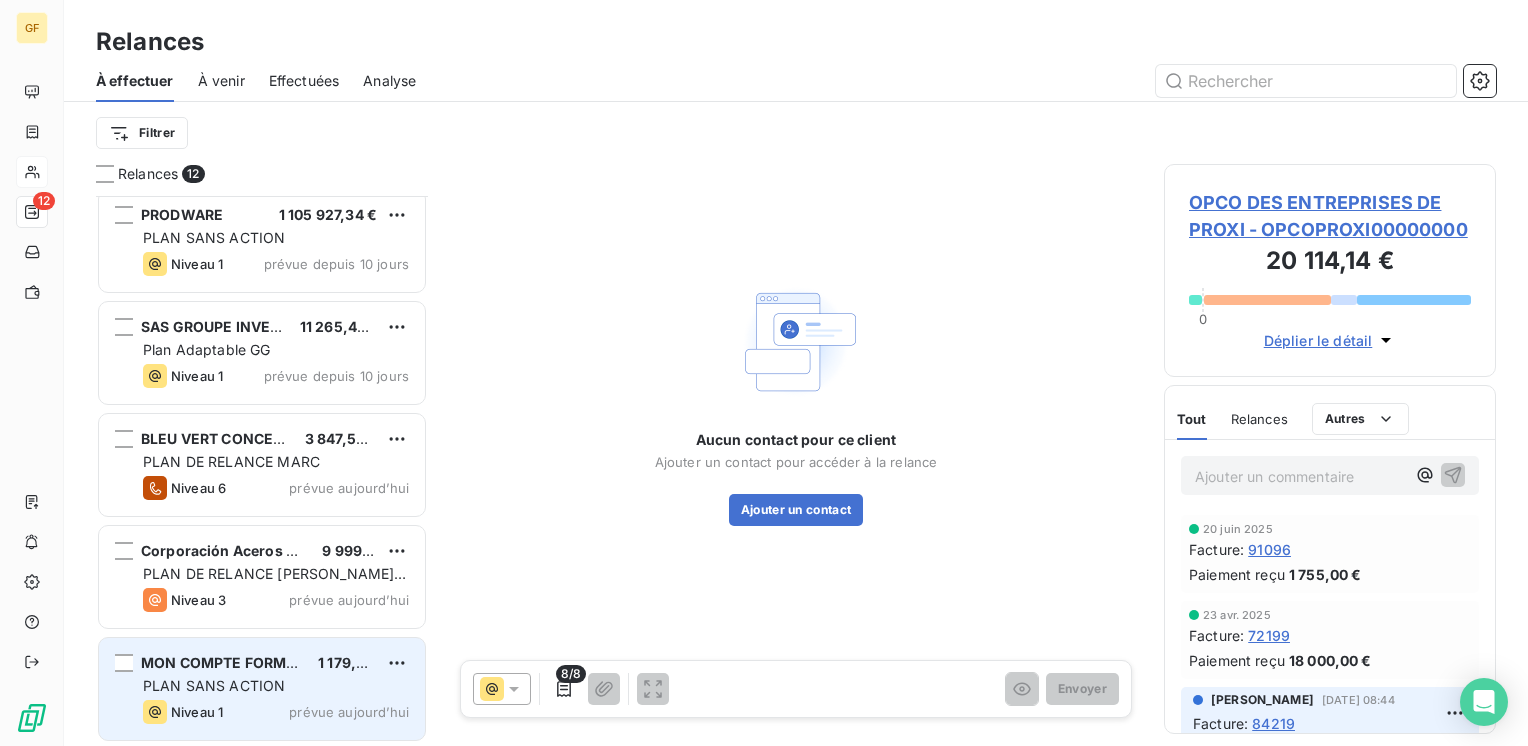 click on "MON COMPTE FORMATION" at bounding box center (236, 662) 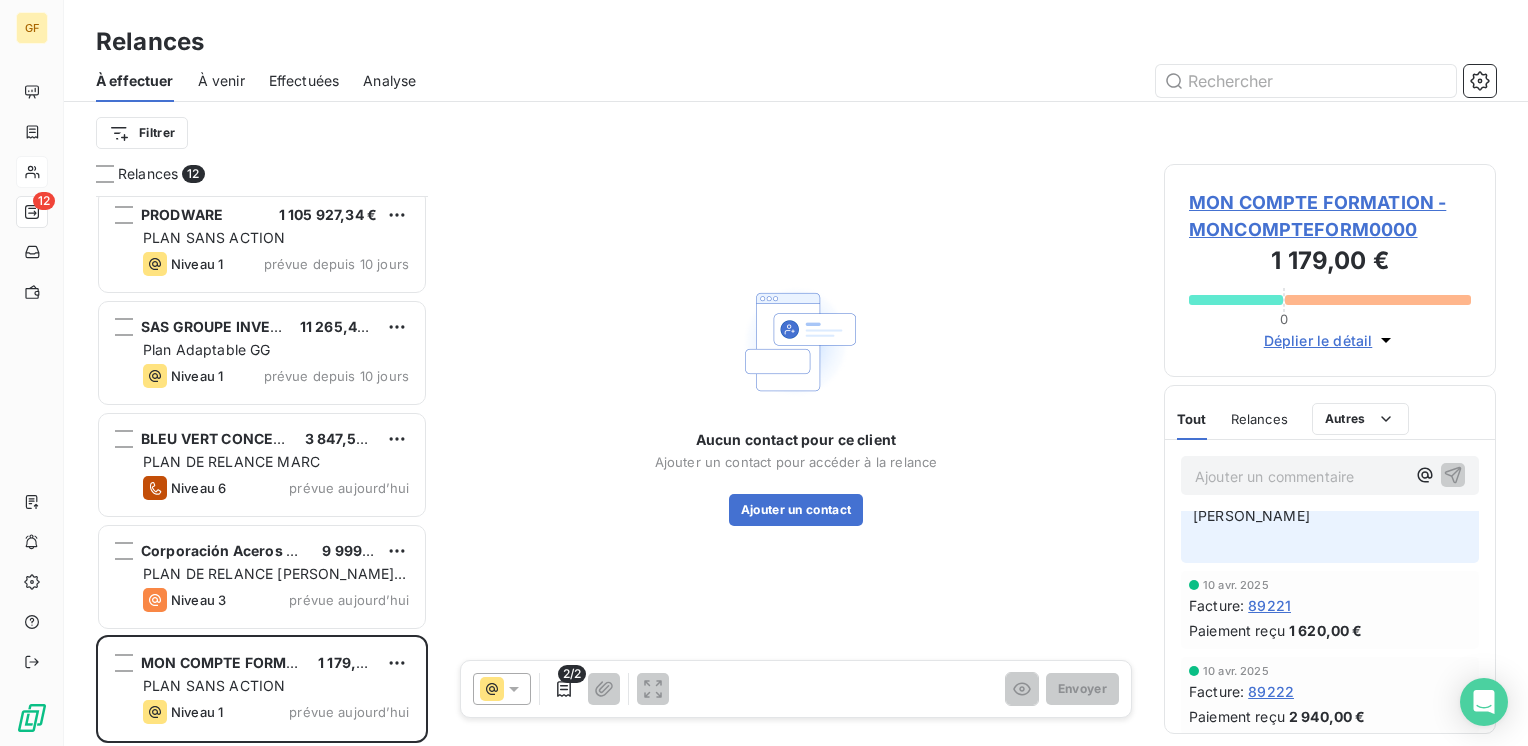 scroll, scrollTop: 200, scrollLeft: 0, axis: vertical 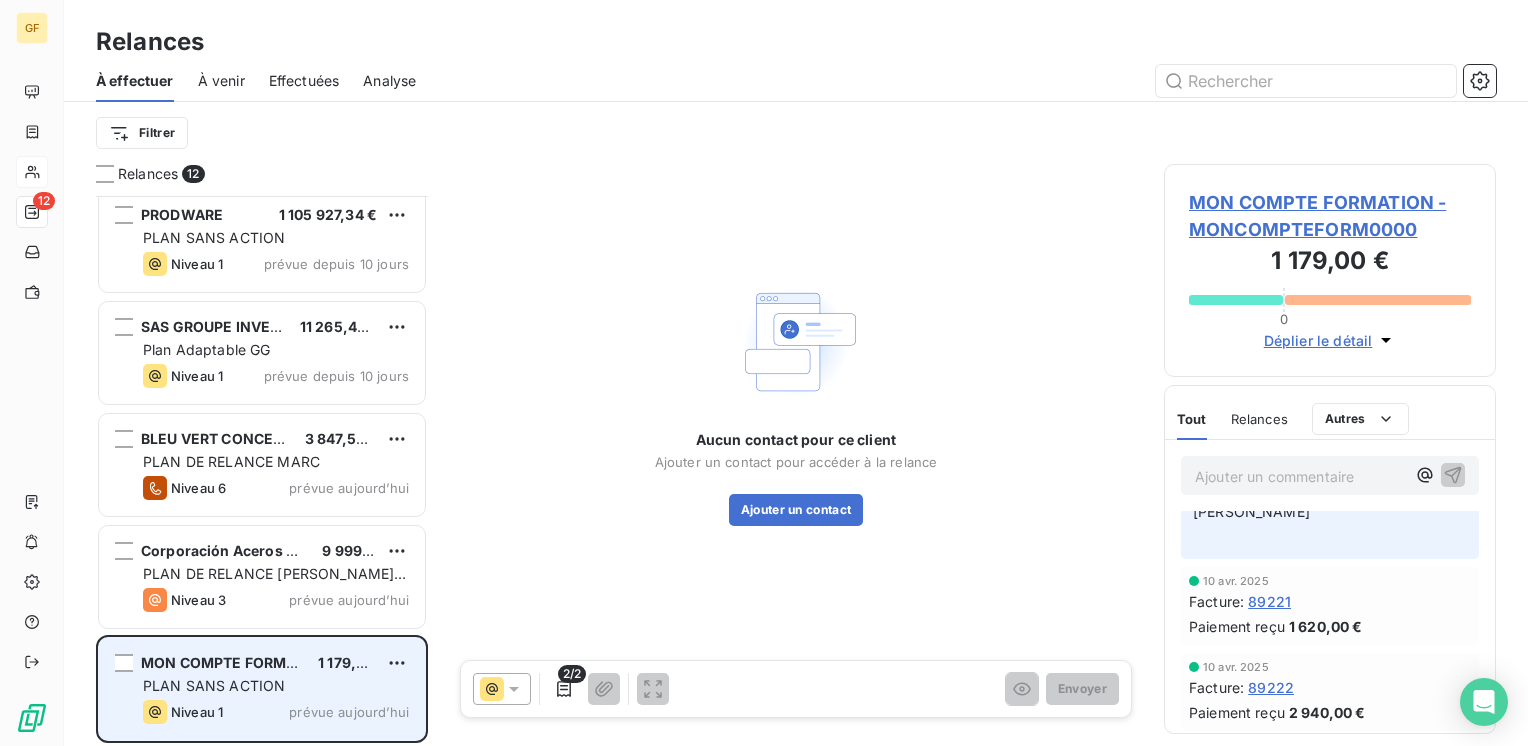 click on "PLAN SANS ACTION" at bounding box center [276, 686] 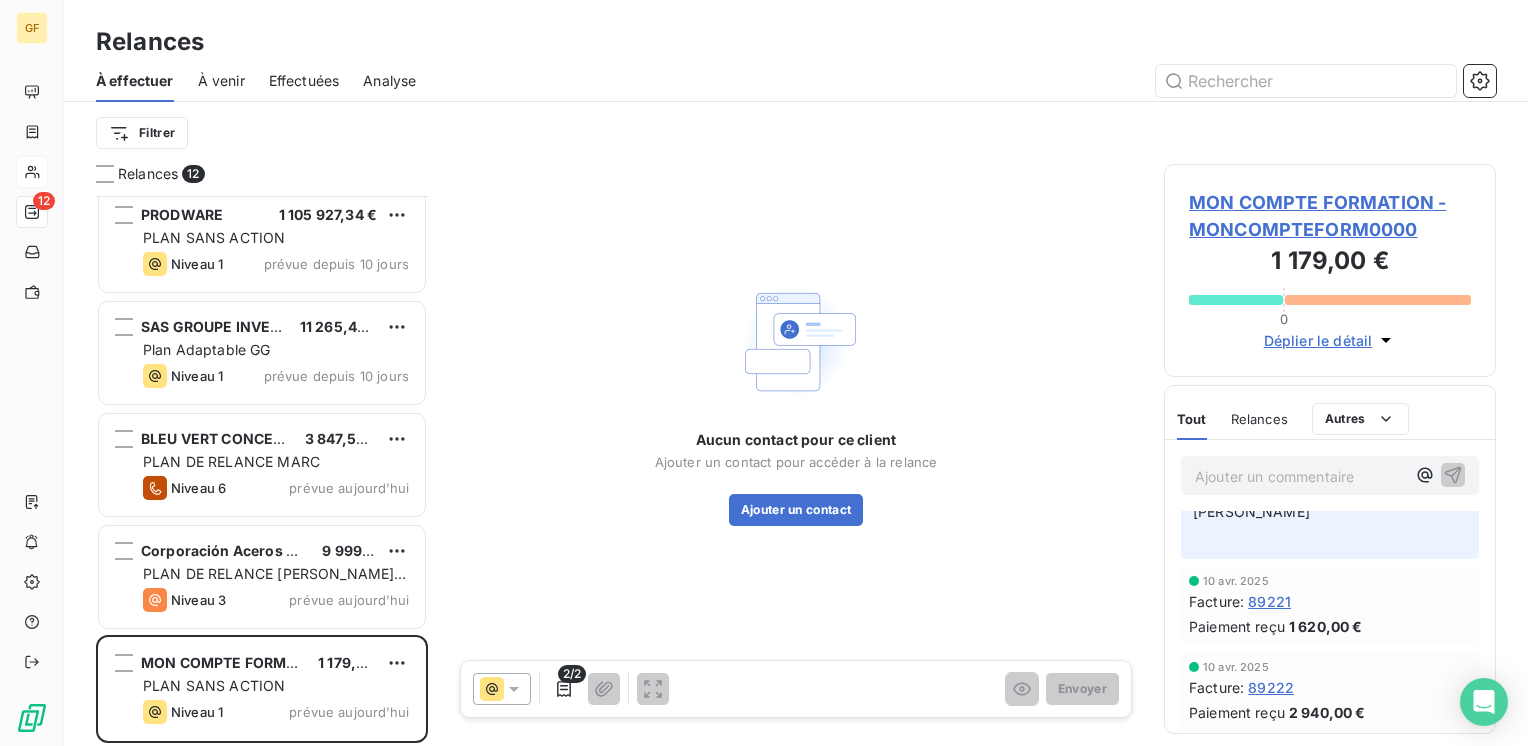 click on "MON COMPTE FORMATION - MONCOMPTEFORM0000" at bounding box center [1330, 216] 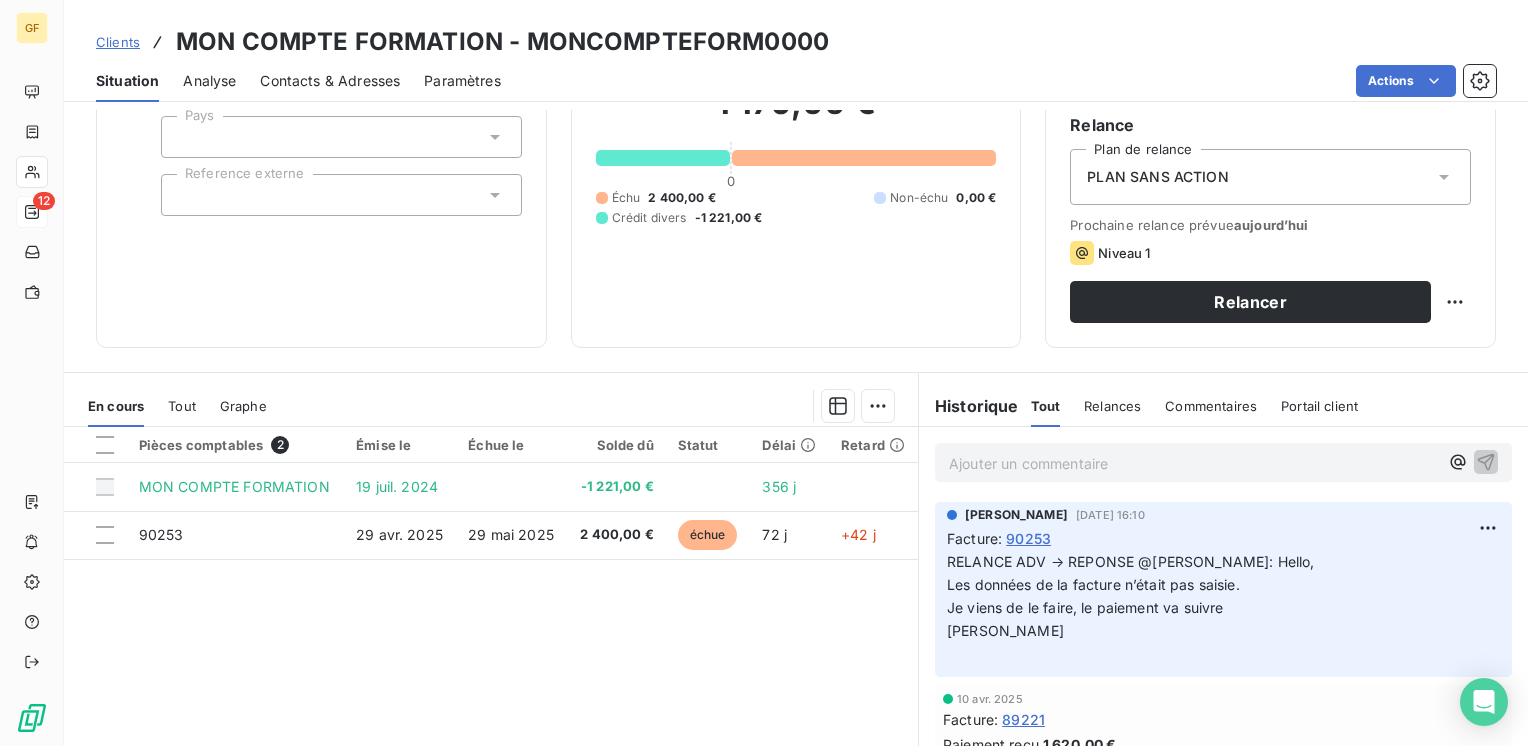 scroll, scrollTop: 200, scrollLeft: 0, axis: vertical 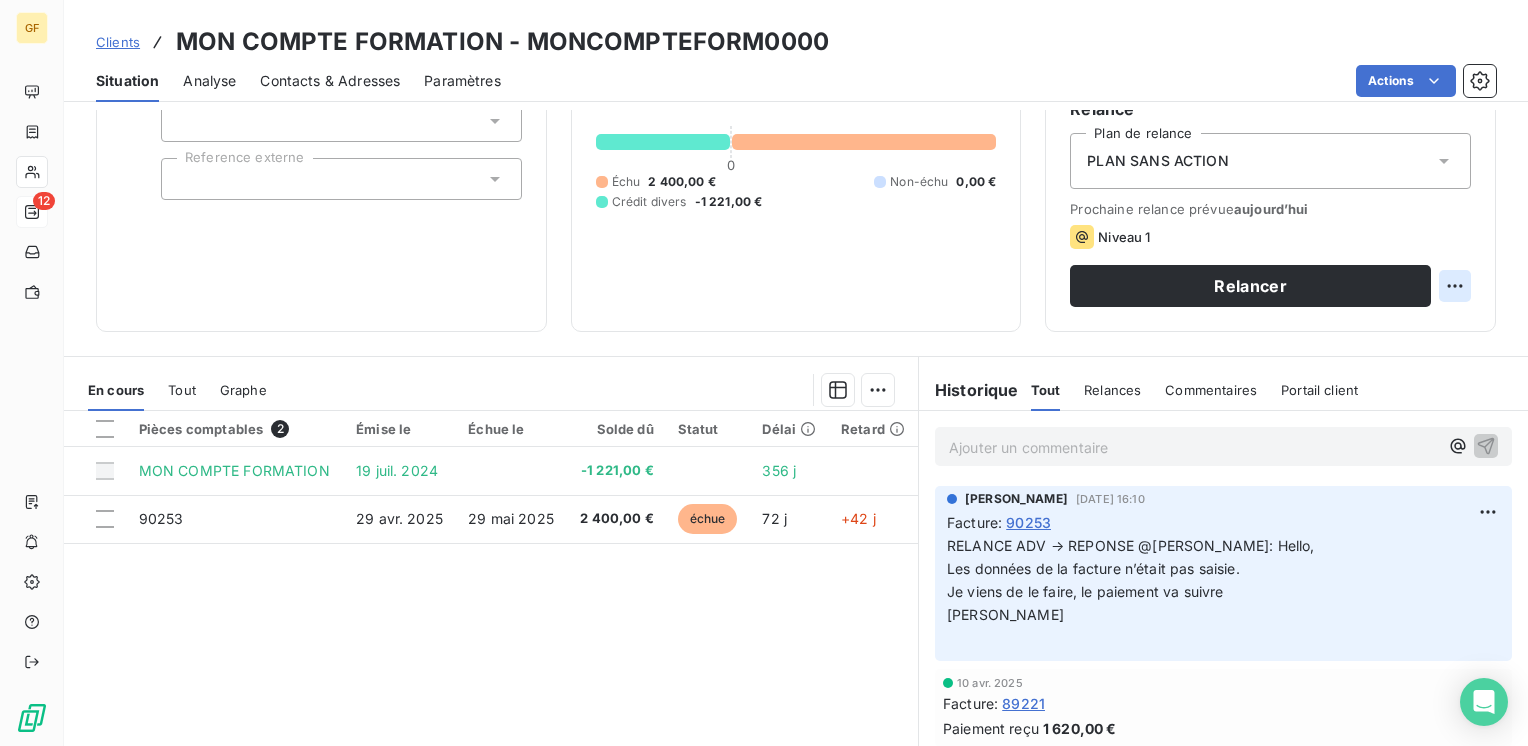 click on "GF 12 Clients MON COMPTE FORMATION - MONCOMPTEFORM0000 Situation Analyse Contacts & Adresses Paramètres Actions Informations client Gestionnaires Aucun Propriétés Client Pays Reference externe Encours client   1 179,00 € 0 Échu 2 400,00 € Non-échu 0,00 €   Crédit divers -1 221,00 €   Limite d’encours Ajouter une limite d’encours autorisé Gestion du risque Surveiller ce client en intégrant votre outil de gestion des risques client. Relance Plan de relance PLAN SANS ACTION  Prochaine relance prévue  [DATE] Niveau 1 Relancer En cours Tout Graphe Pièces comptables 2 Émise le Échue le Solde dû Statut Délai   Retard   MON COMPTE FORMATION [DATE] -1 221,00 € 356 j 90253 [DATE] [DATE] 2 400,00 € échue 72 j +42 j Lignes par page 25 Précédent 1 Suivant Historique Tout Relances Commentaires Portail client Tout Relances Commentaires Portail client Ajouter un commentaire ﻿ [PERSON_NAME] [DATE] 16:10 Facture  : 90253
[PERSON_NAME]" at bounding box center [764, 373] 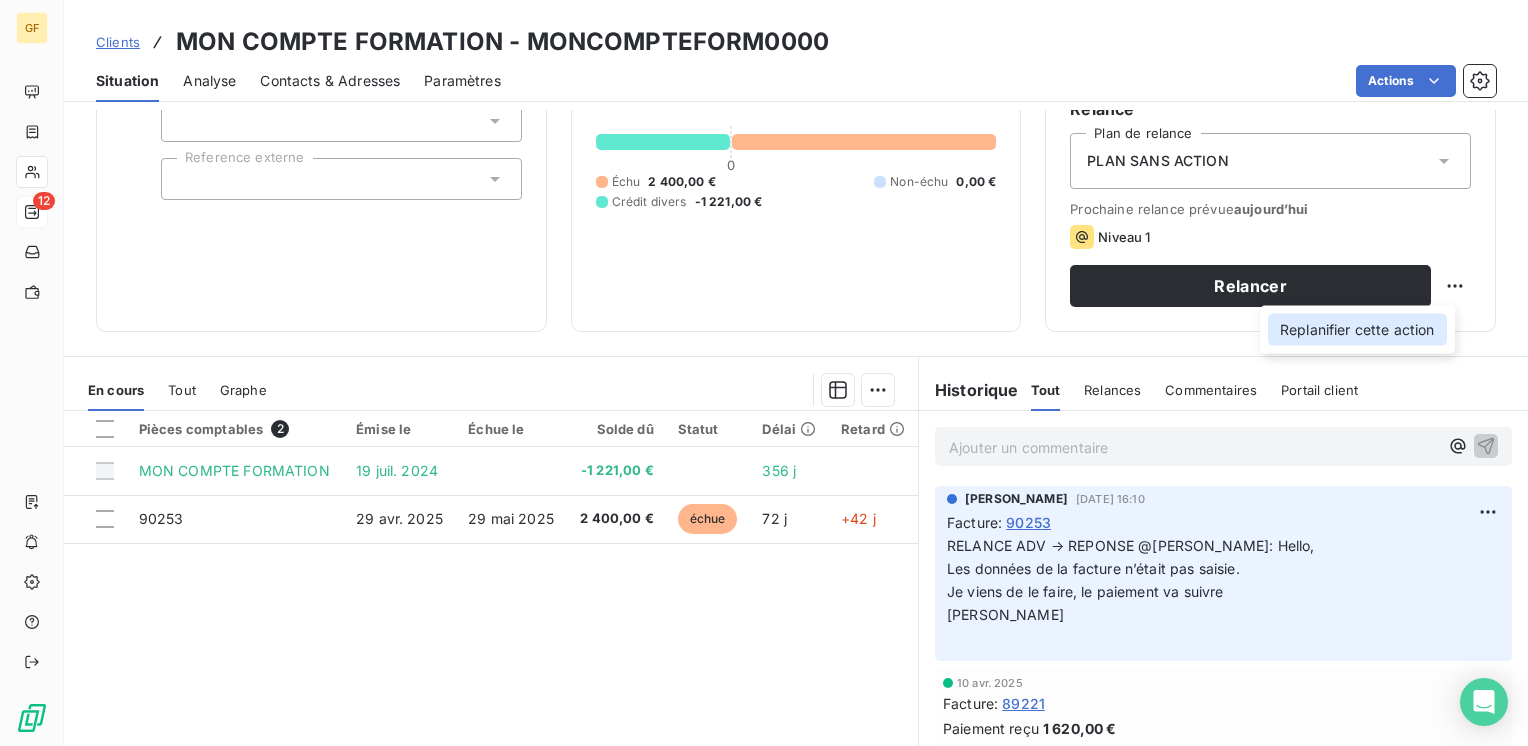 click on "Replanifier cette action" at bounding box center [1357, 330] 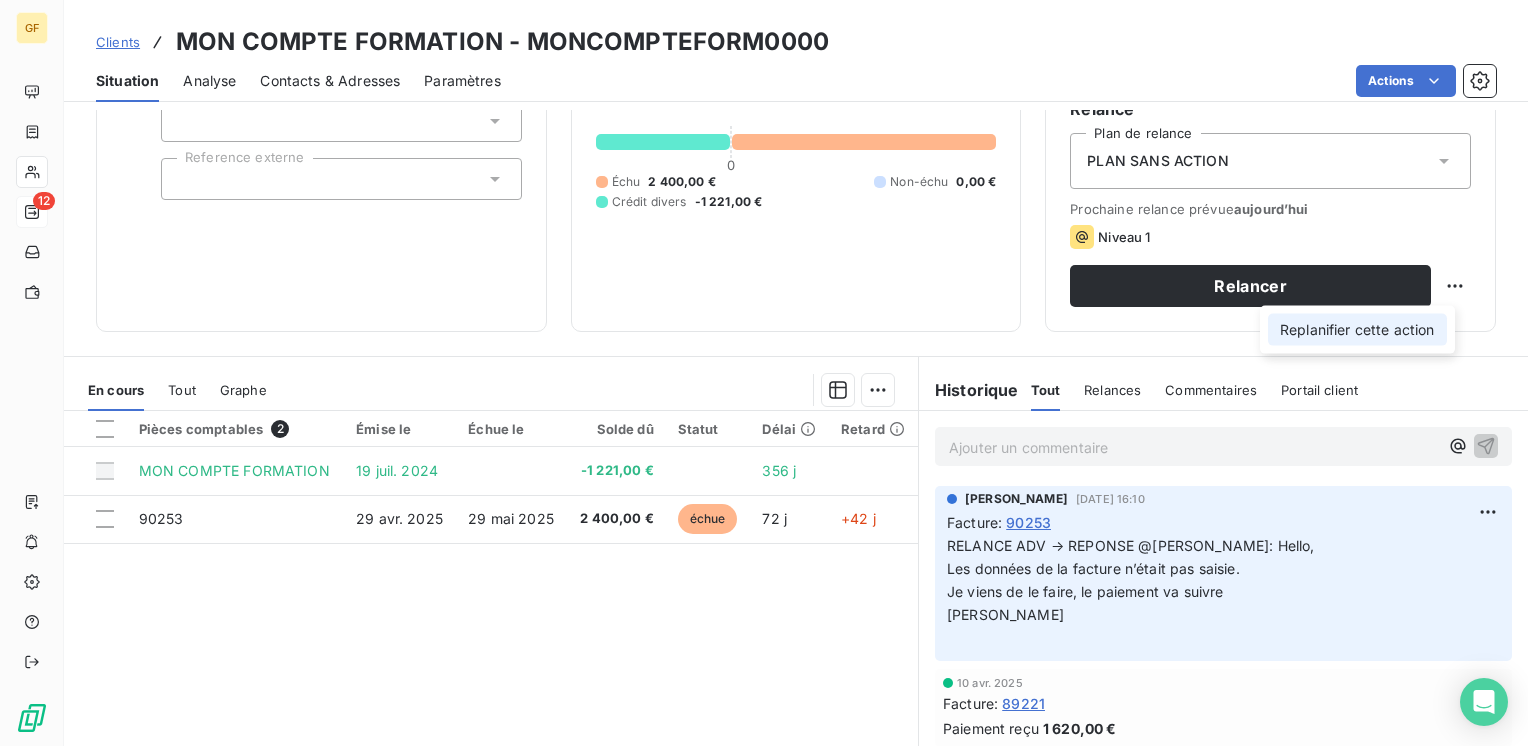 select on "6" 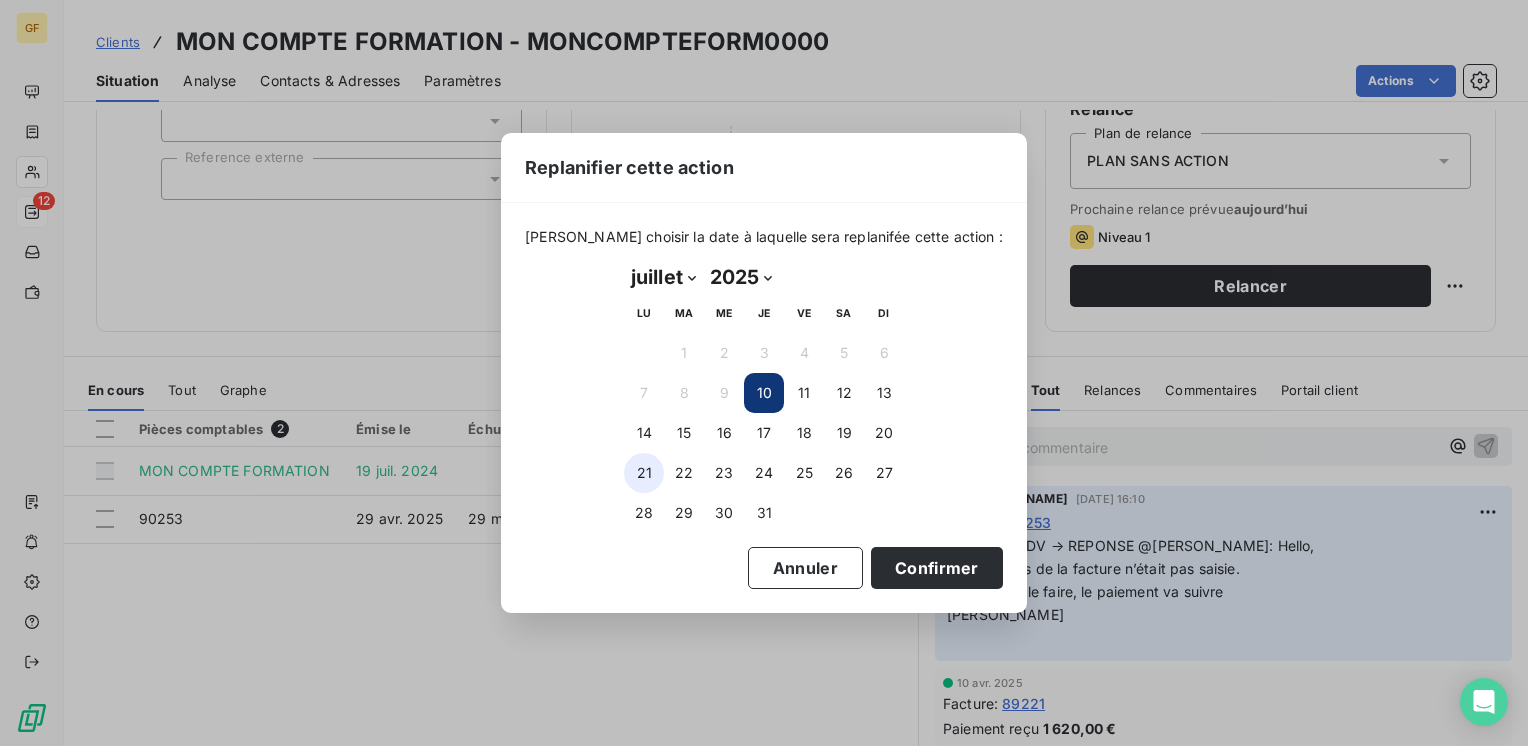 click on "21" at bounding box center (644, 473) 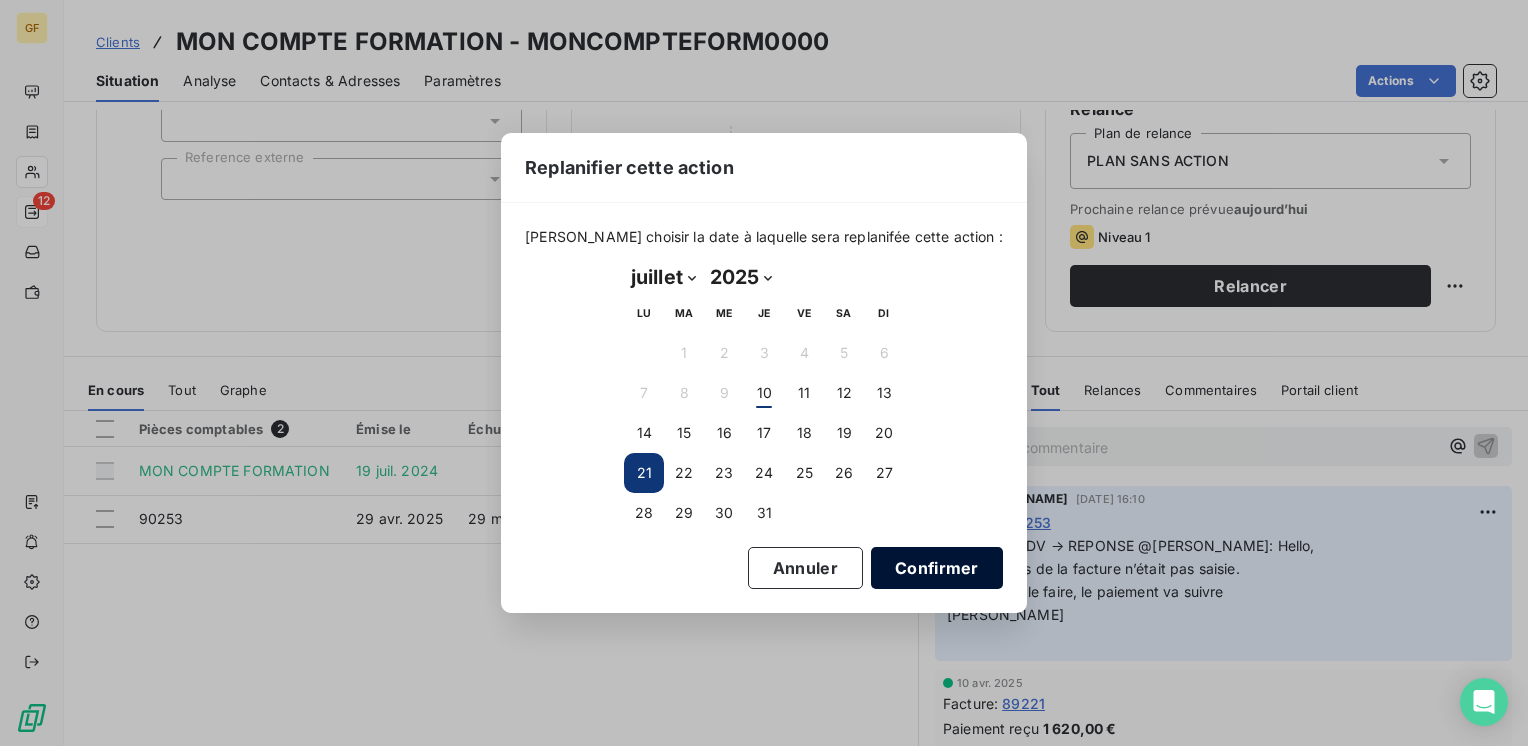 click on "Confirmer" at bounding box center (937, 568) 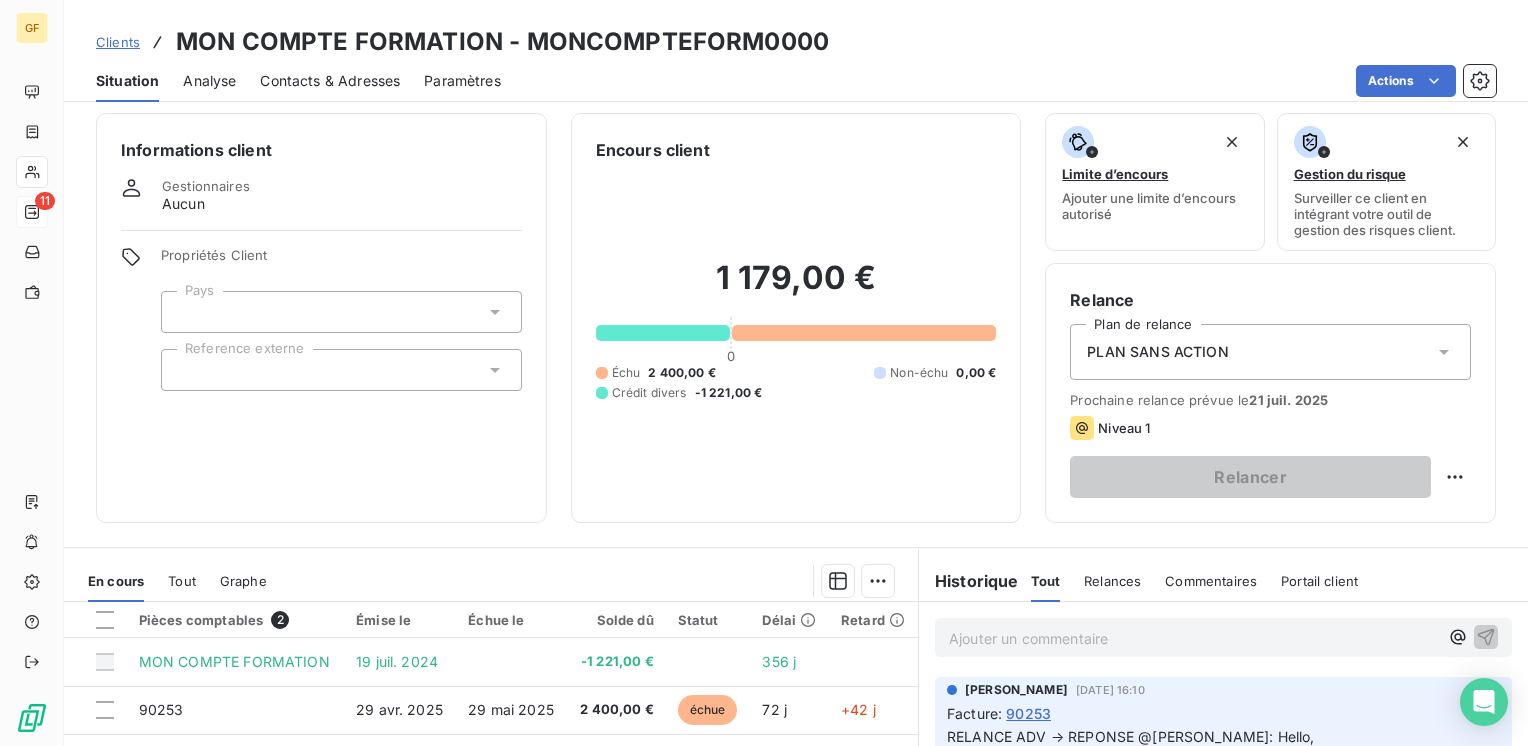 scroll, scrollTop: 0, scrollLeft: 0, axis: both 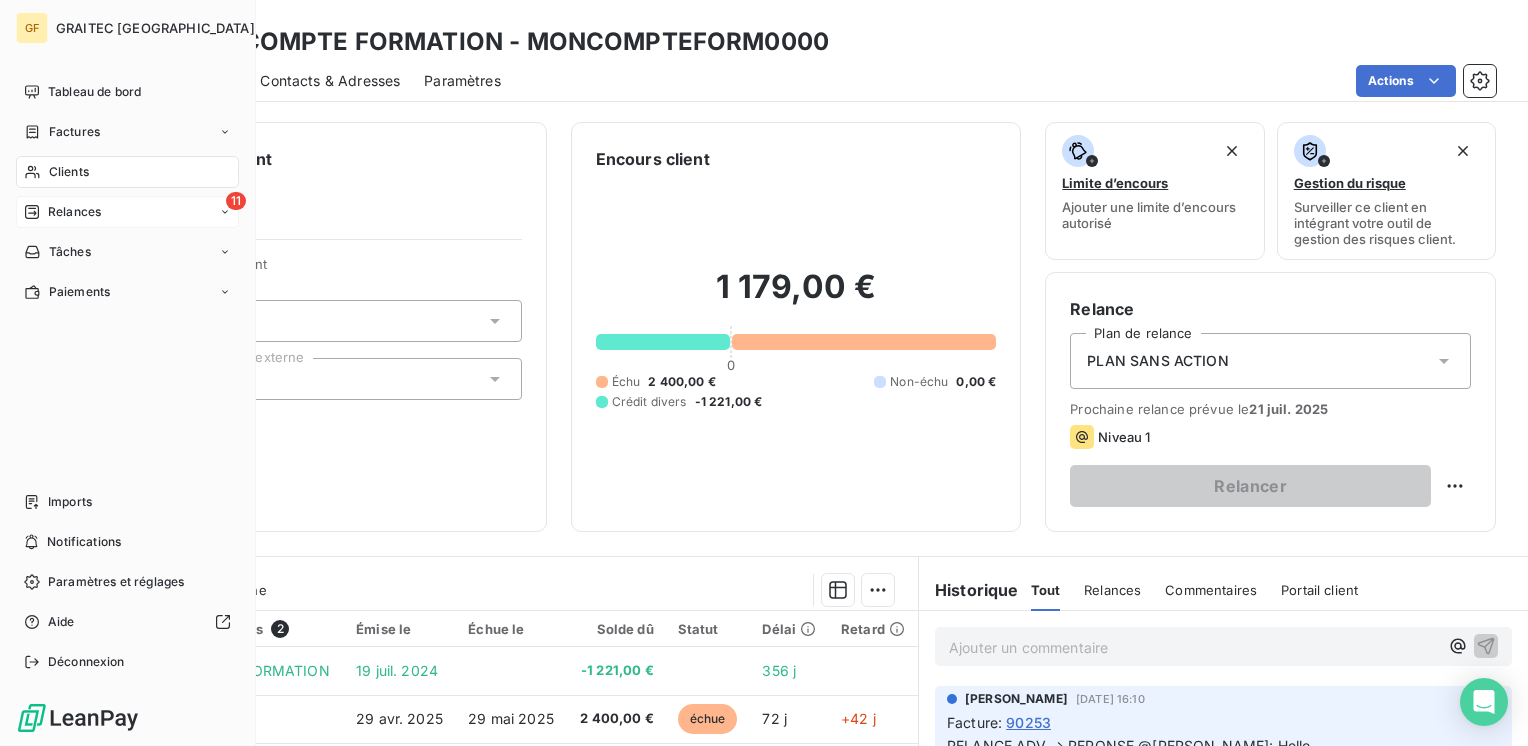 click on "Relances" at bounding box center (74, 212) 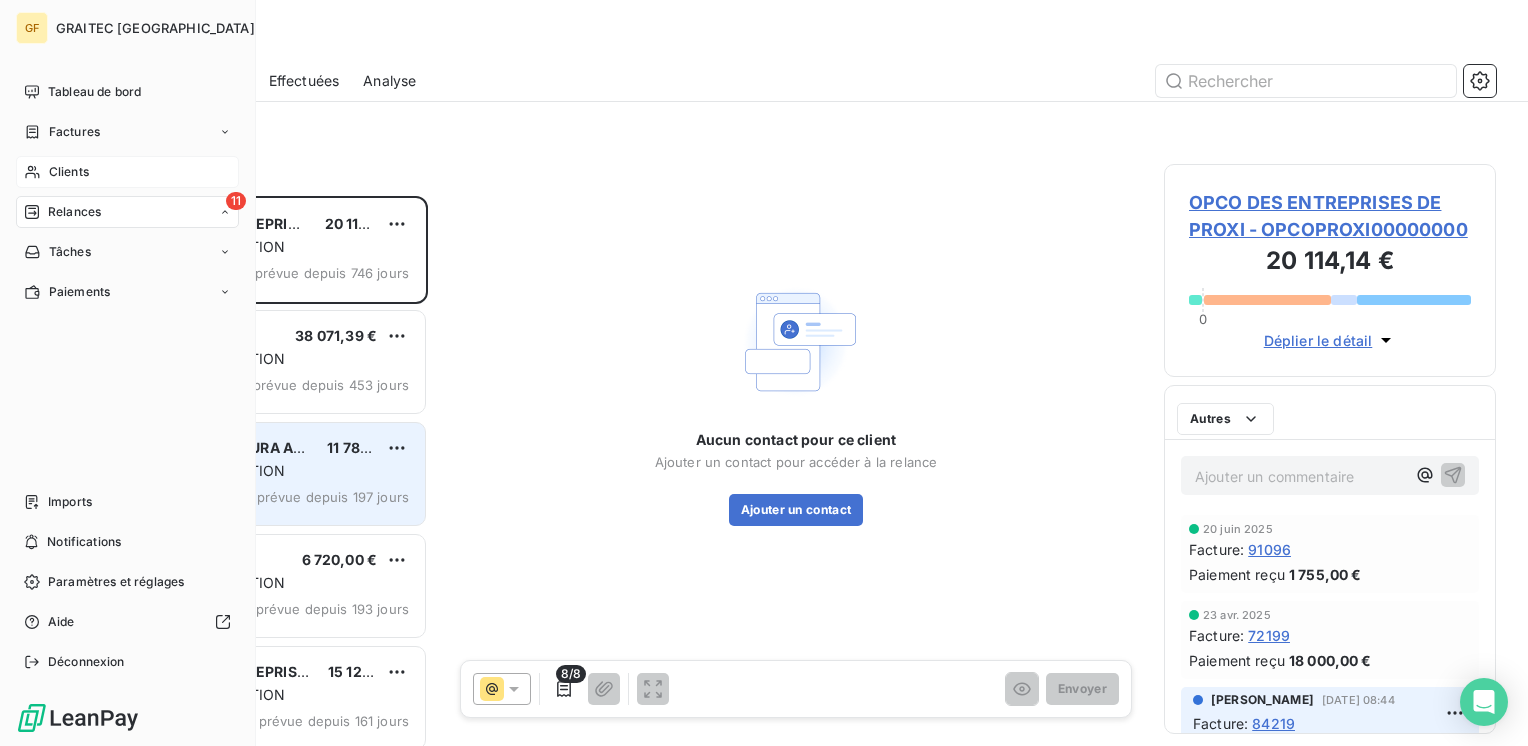 scroll, scrollTop: 16, scrollLeft: 16, axis: both 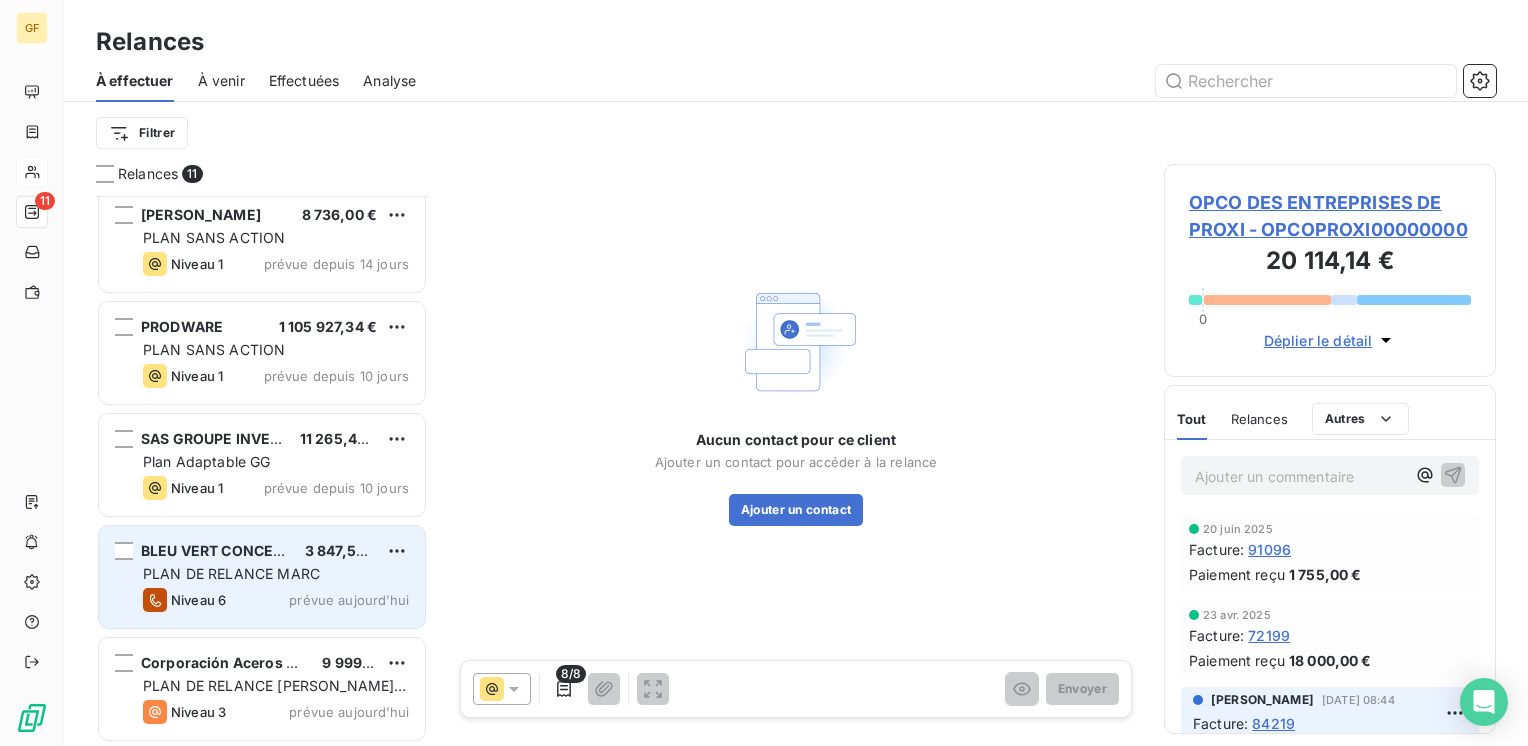 click on "PLAN DE RELANCE MARC" at bounding box center [276, 574] 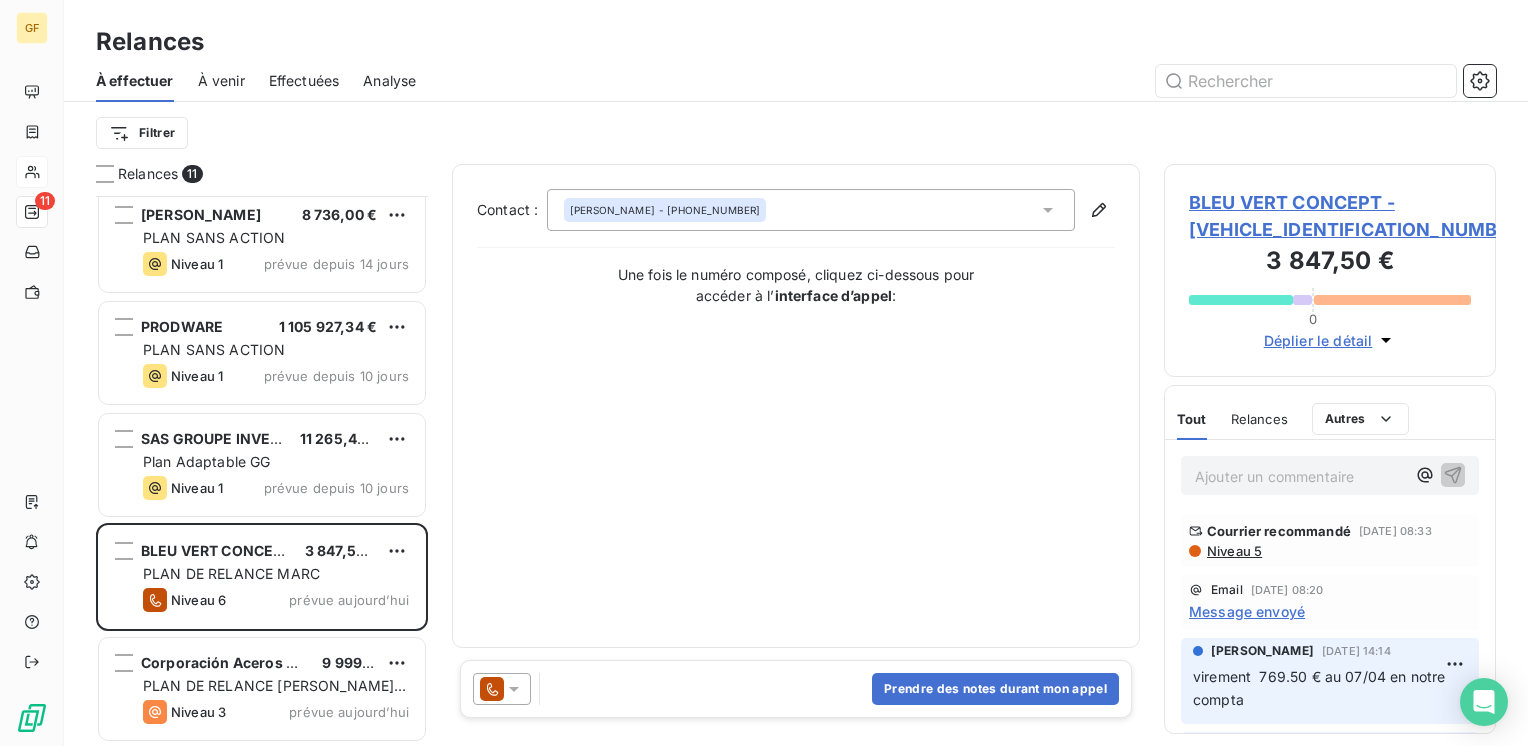 click on "BLEU VERT CONCEPT - [VEHICLE_IDENTIFICATION_NUMBER]" at bounding box center [1330, 216] 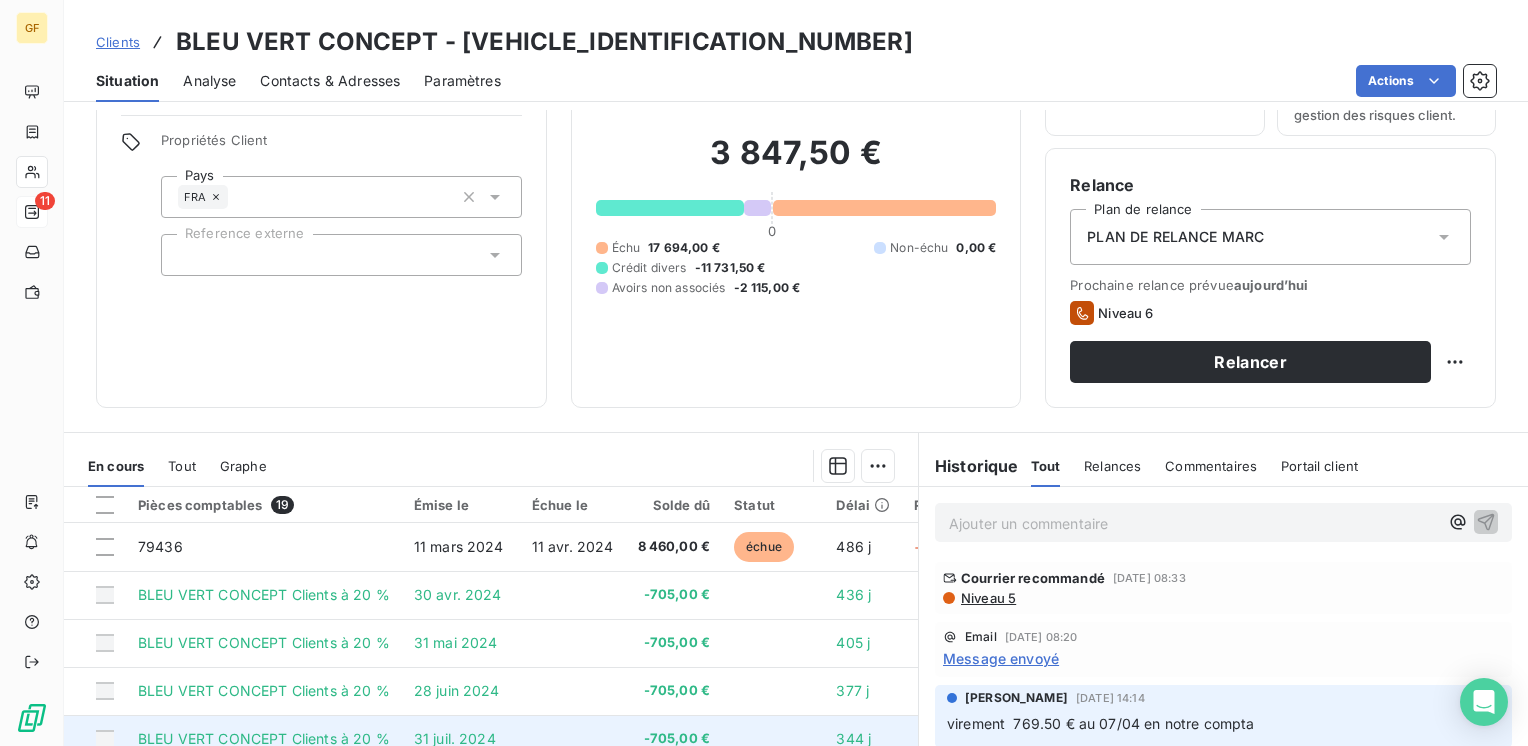 scroll, scrollTop: 0, scrollLeft: 0, axis: both 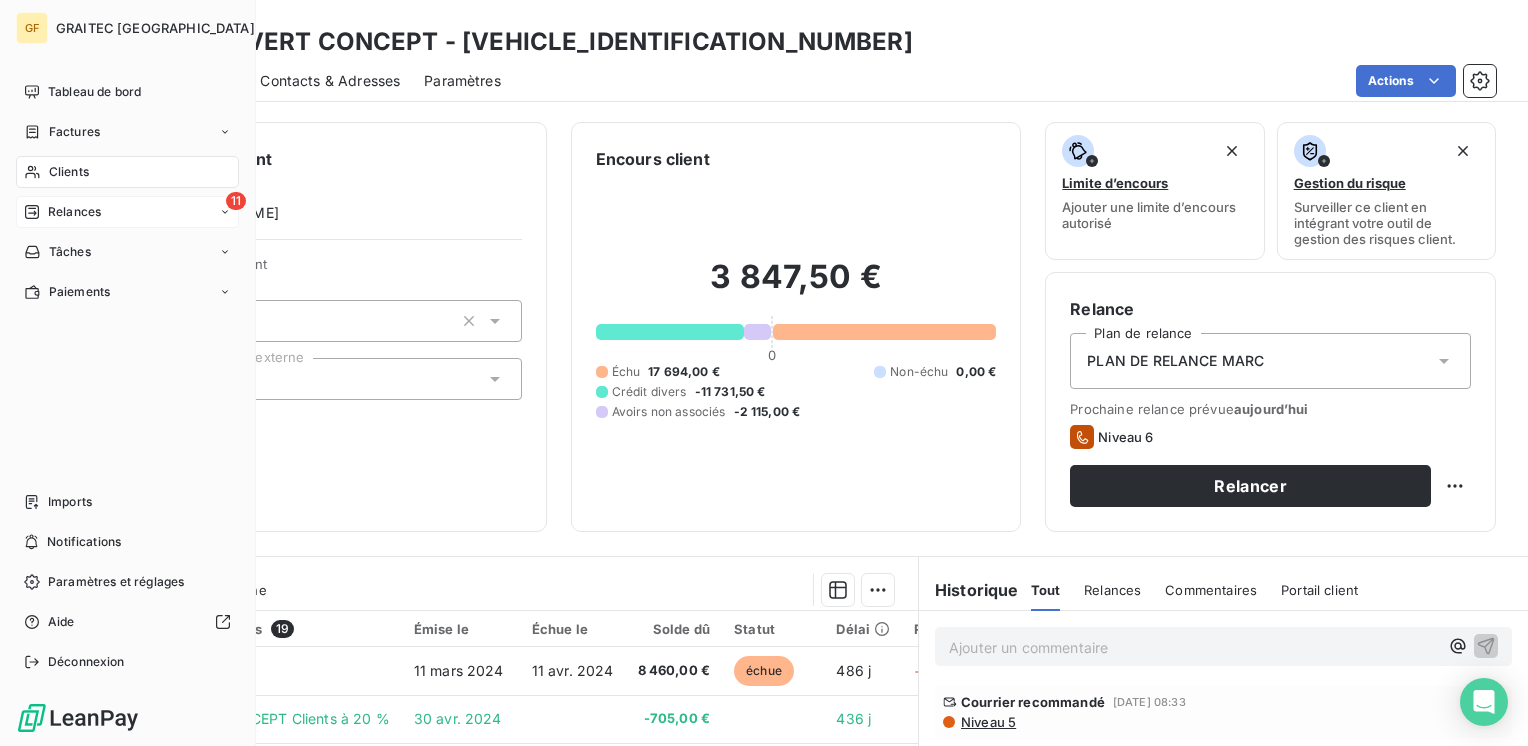 click on "Relances" at bounding box center (74, 212) 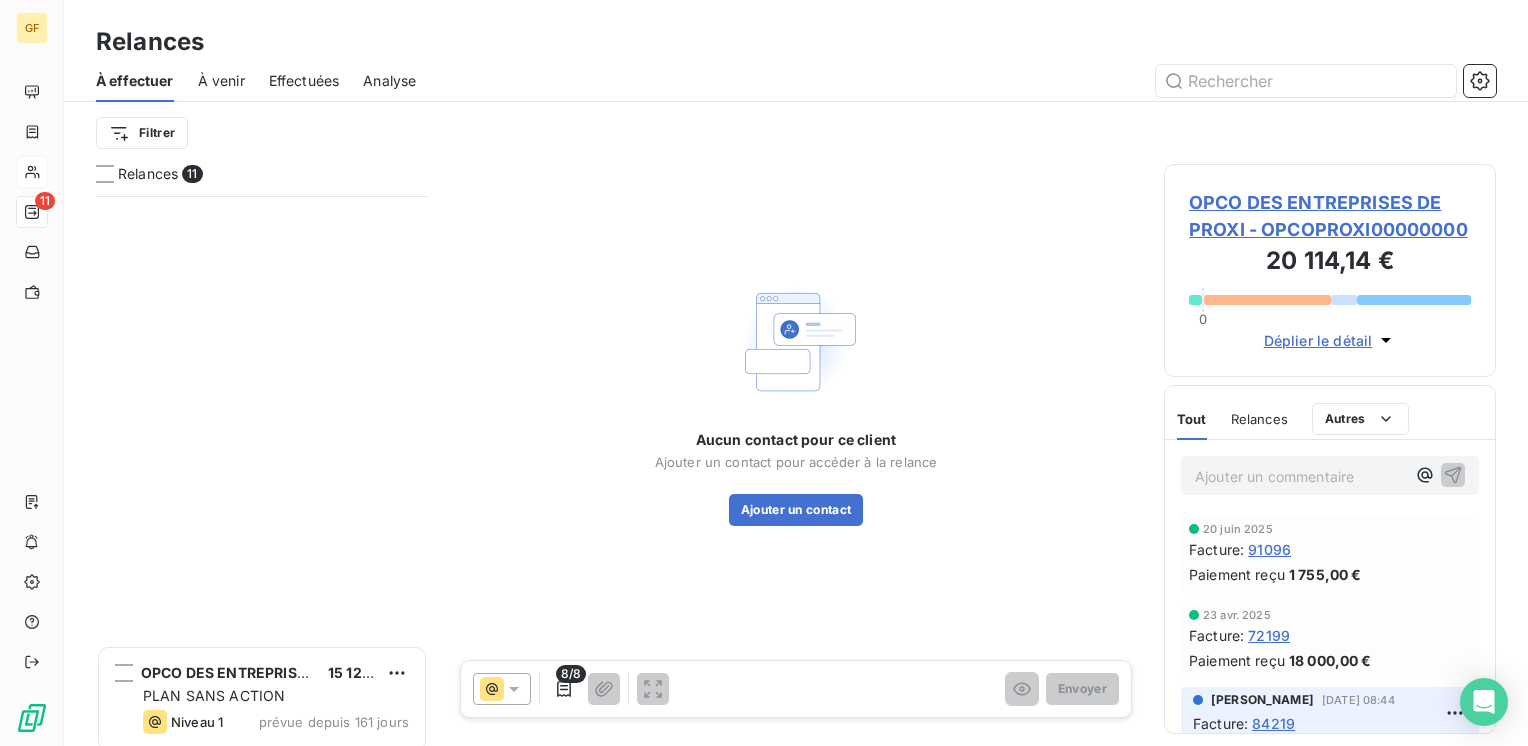scroll, scrollTop: 16, scrollLeft: 16, axis: both 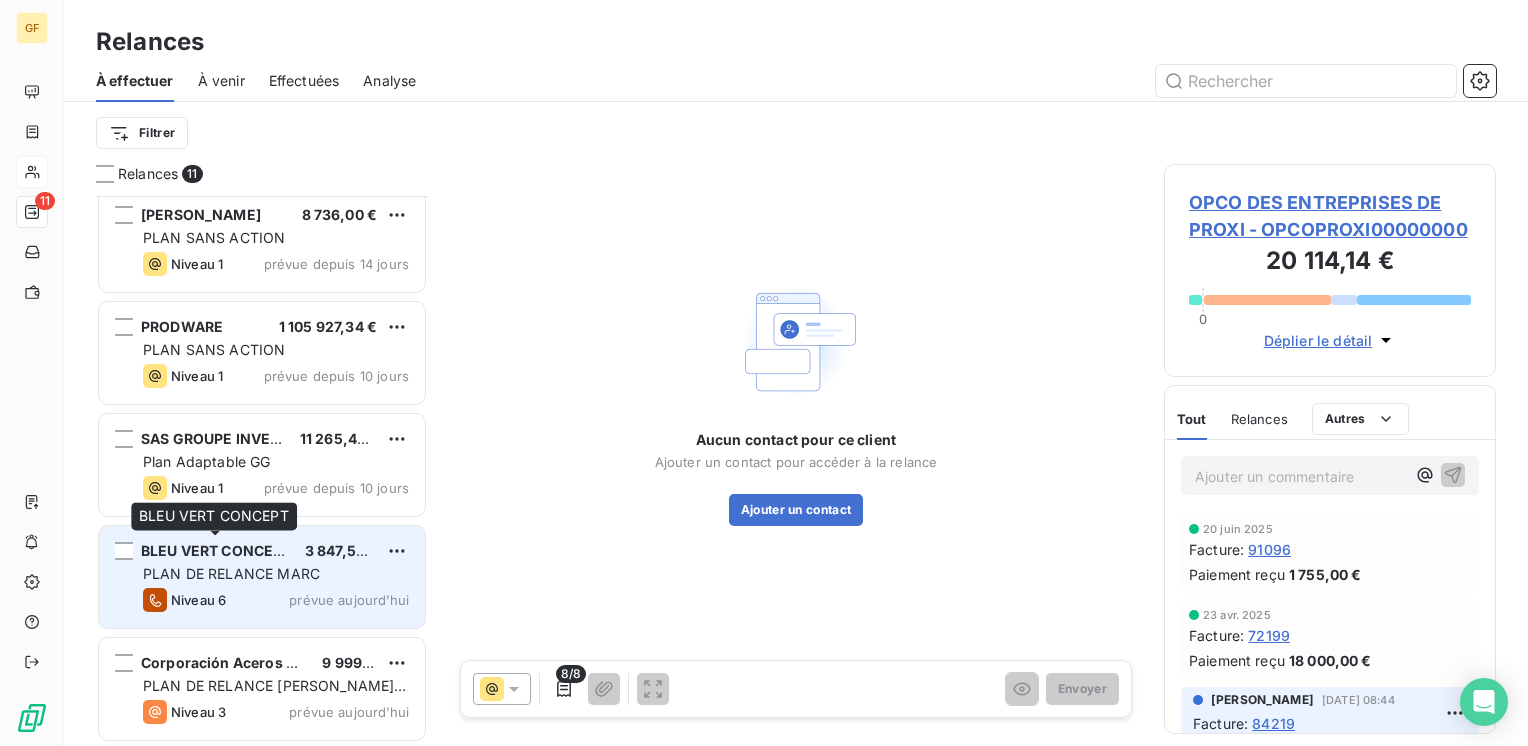 click on "BLEU VERT CONCEPT" at bounding box center (216, 550) 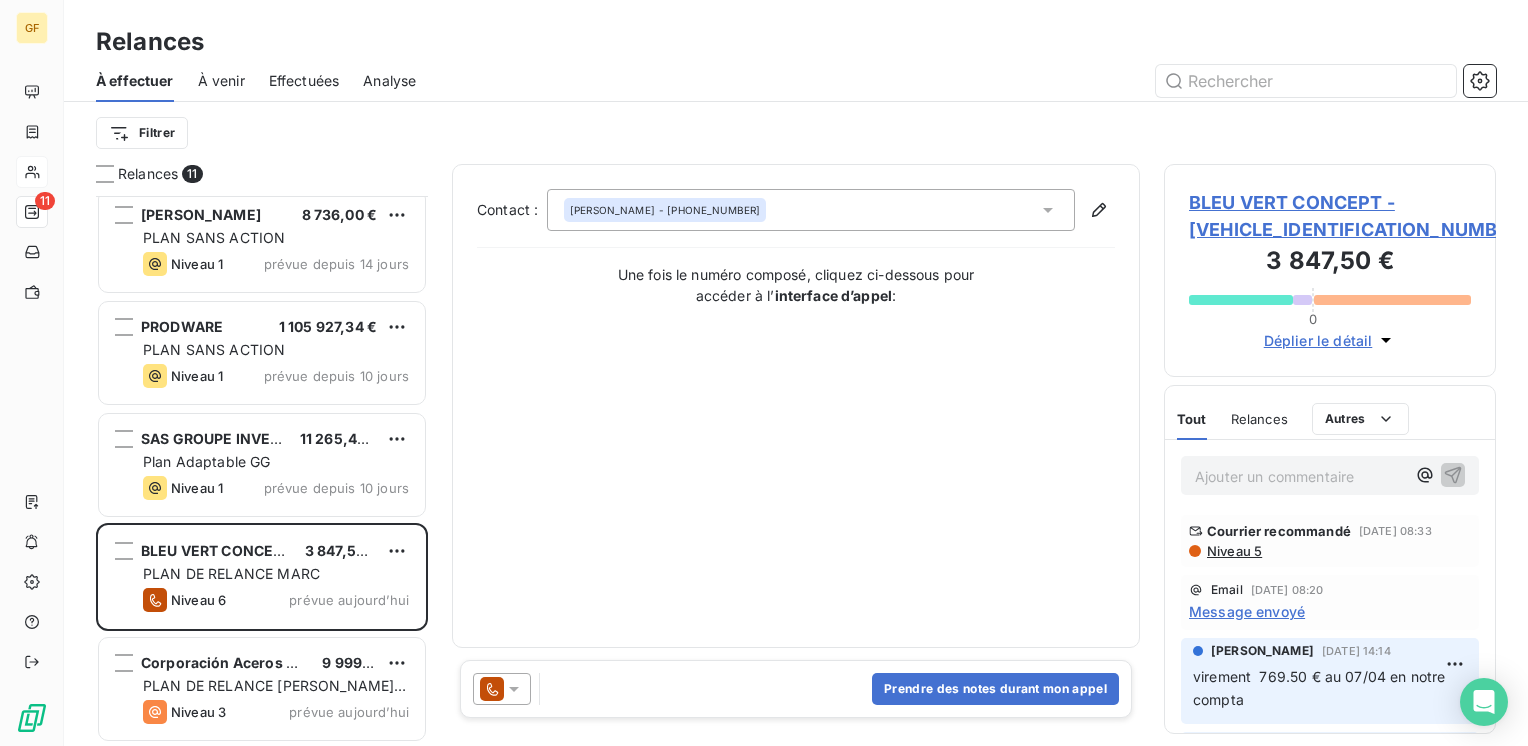 click on "Niveau 5" at bounding box center [1233, 551] 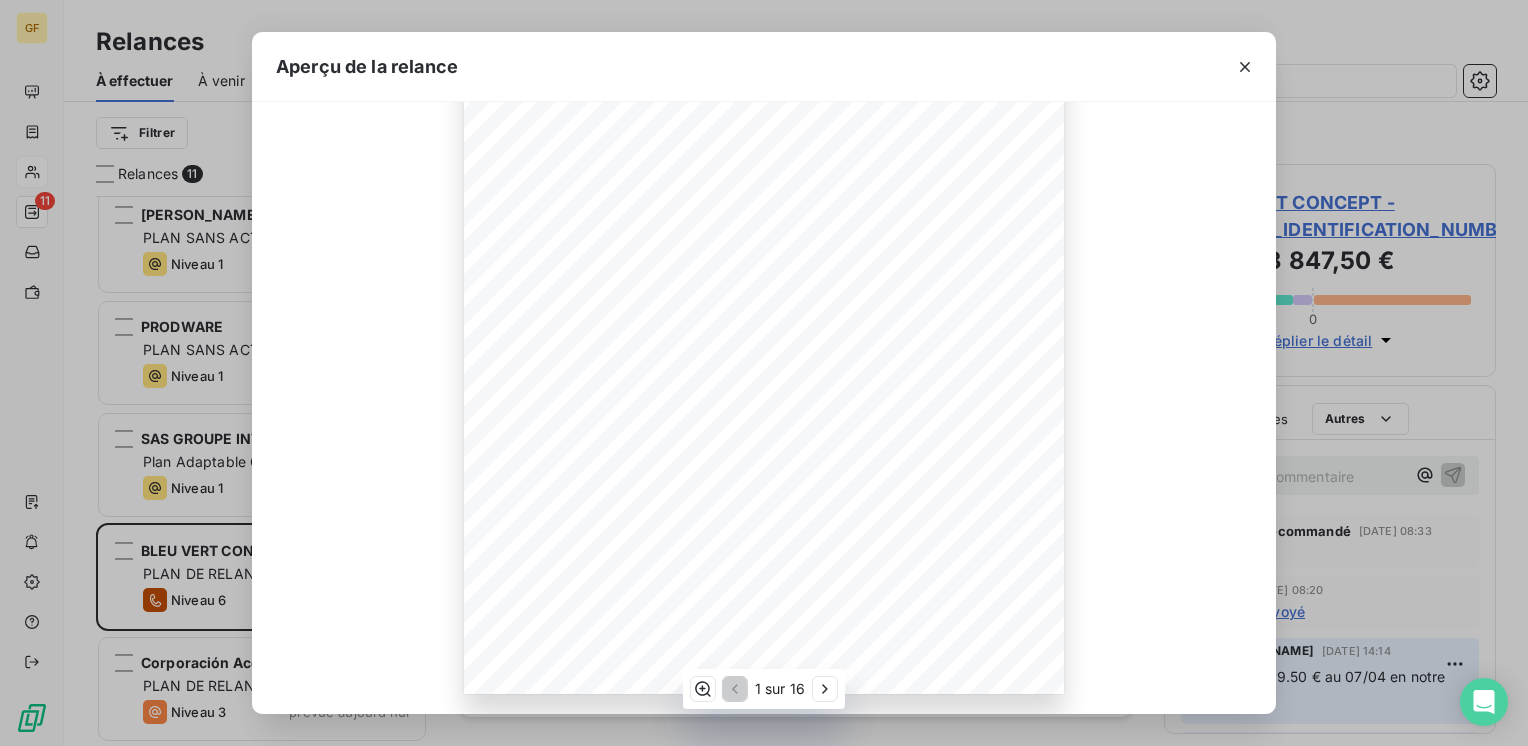 scroll, scrollTop: 517, scrollLeft: 0, axis: vertical 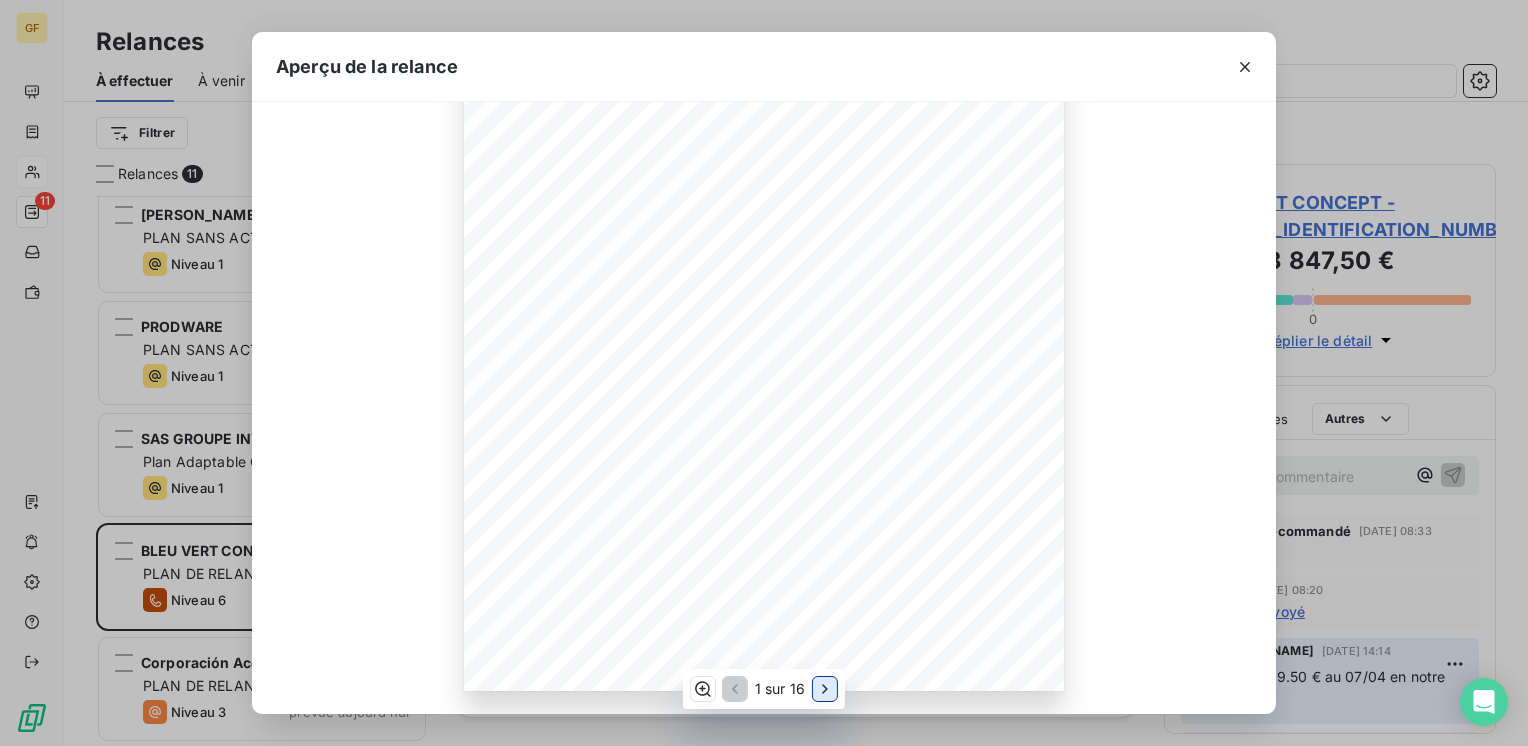 click 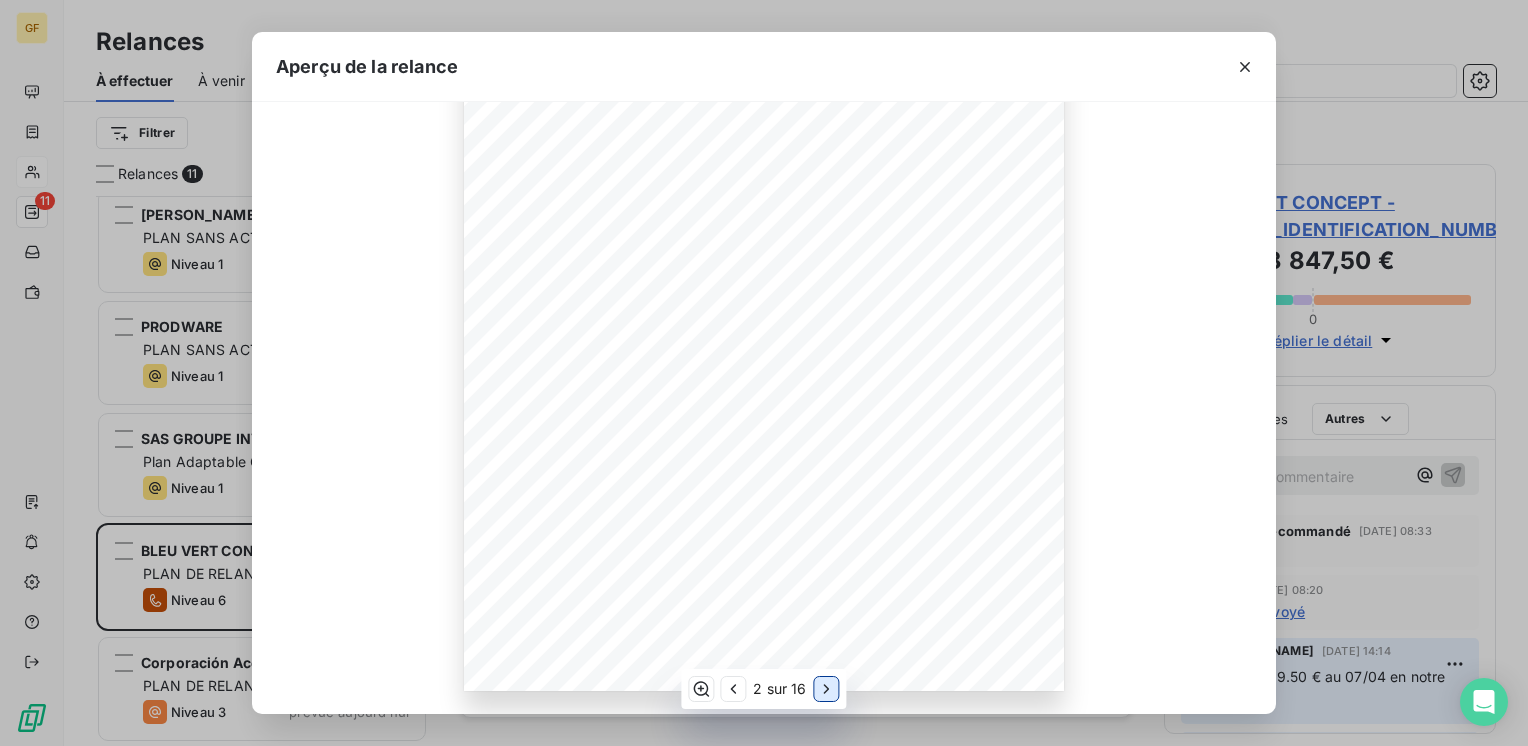 click 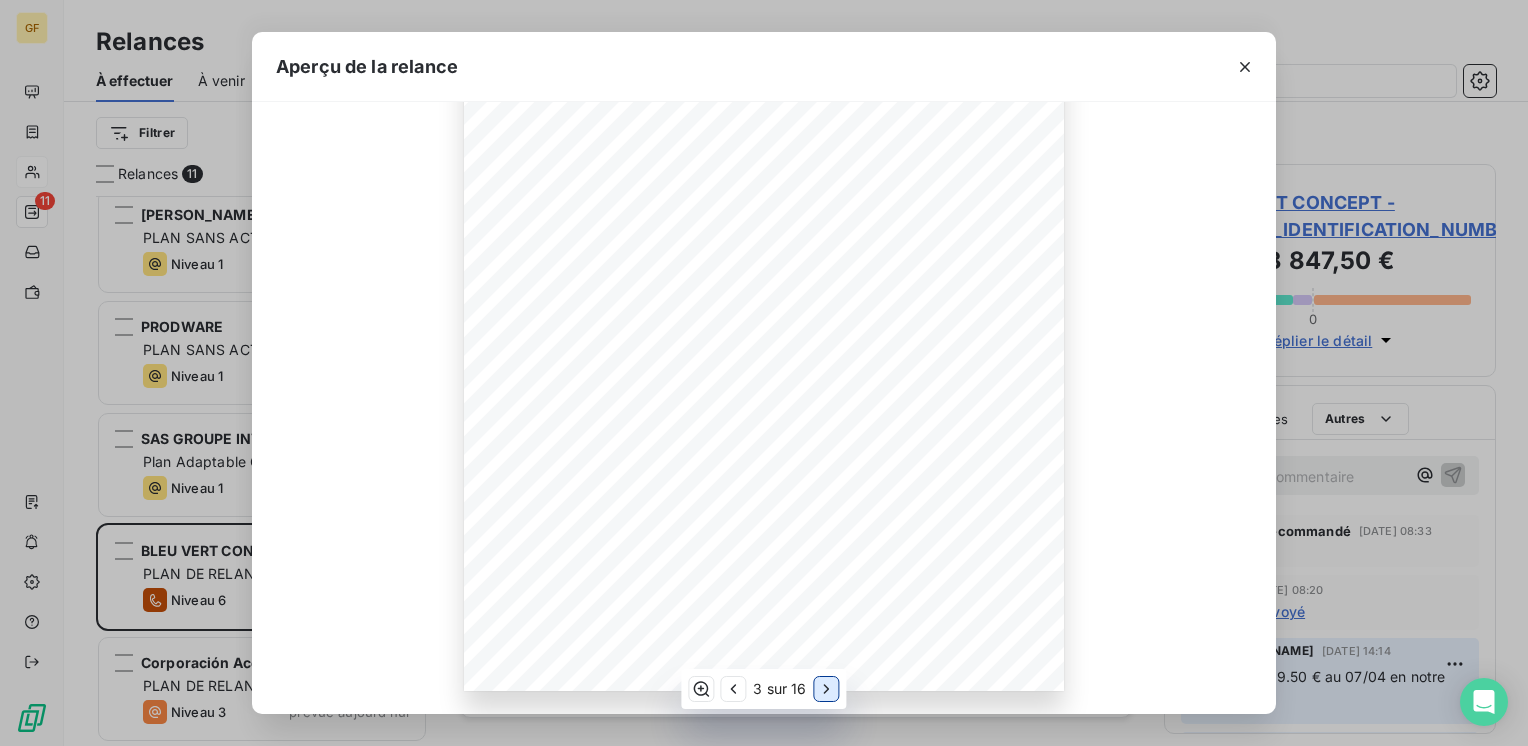 click 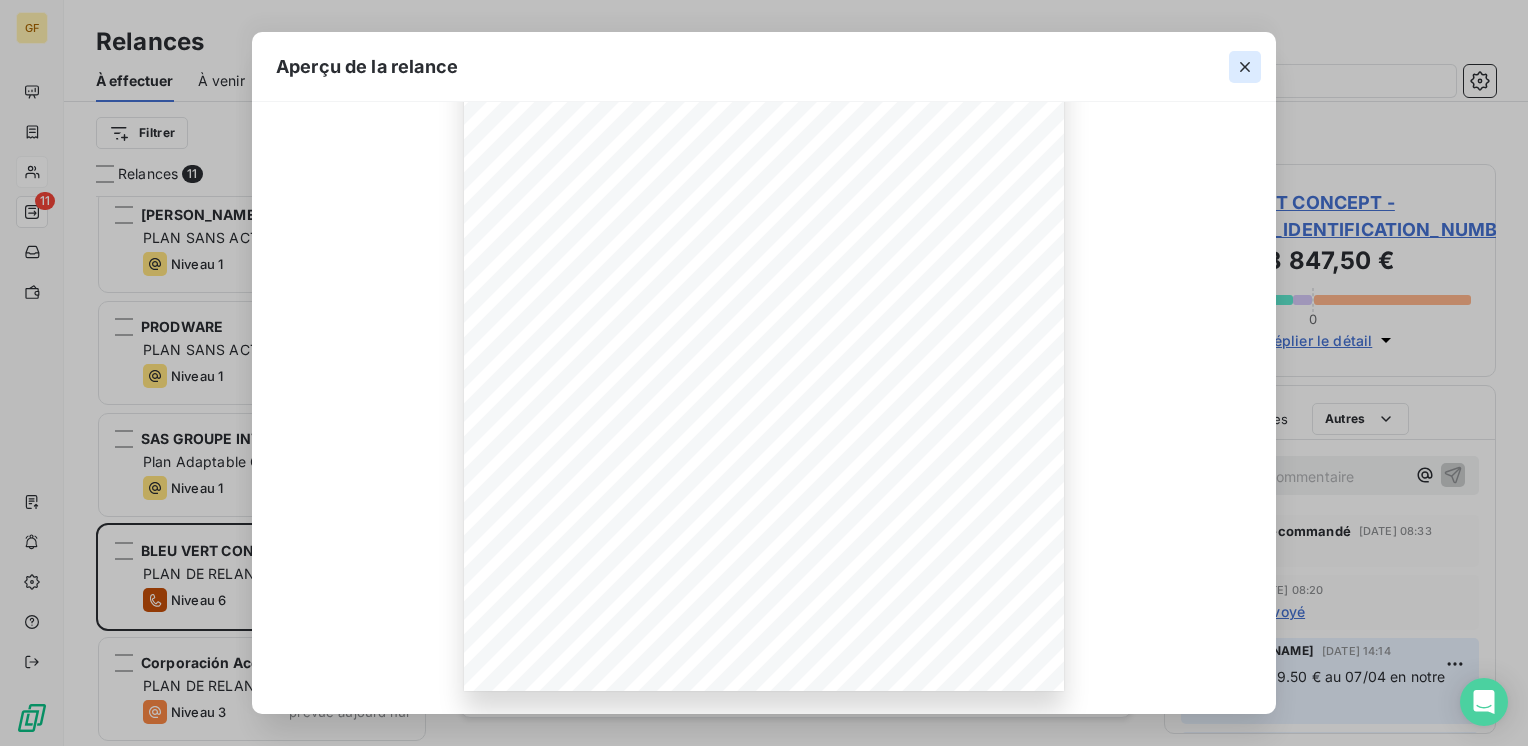 click 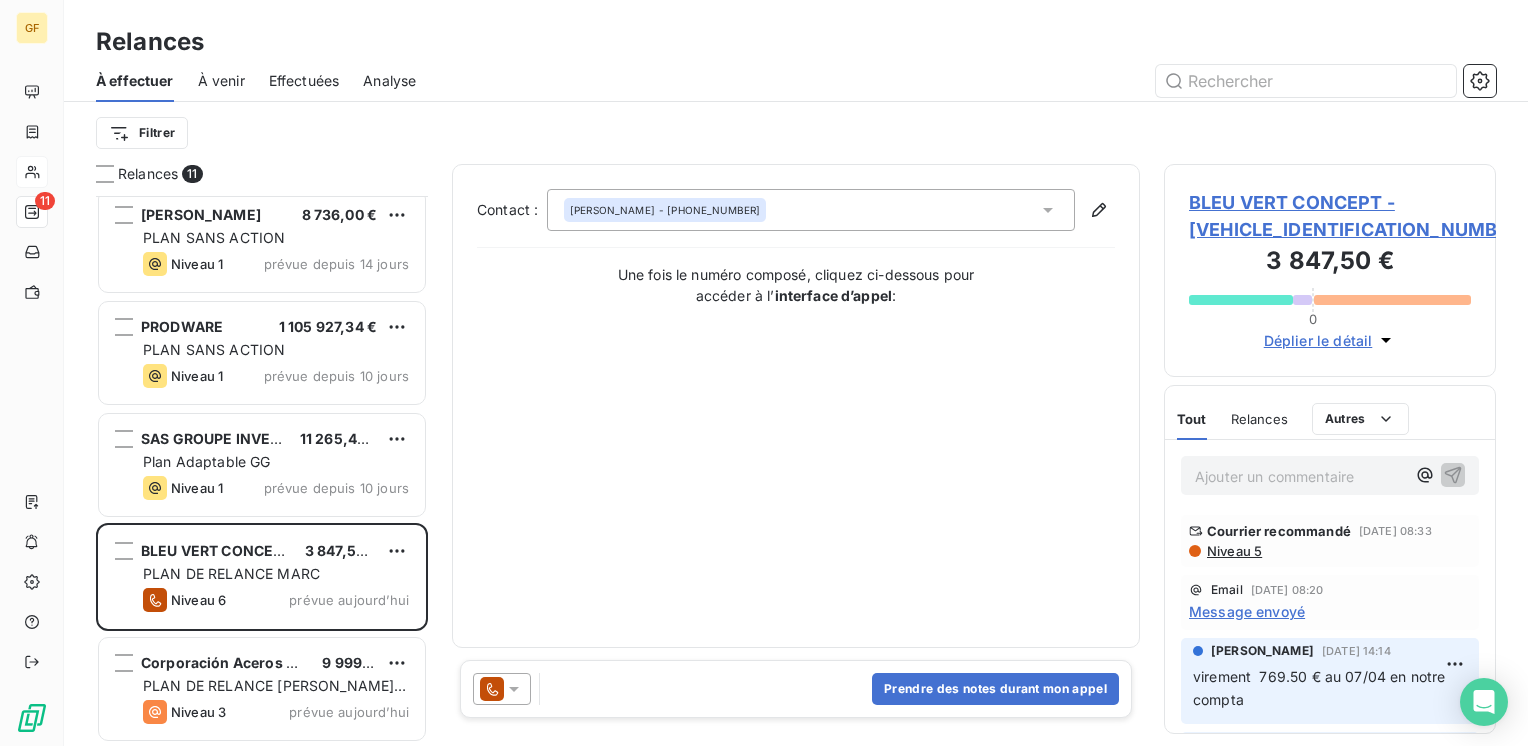 click on "Niveau 5" at bounding box center [1233, 551] 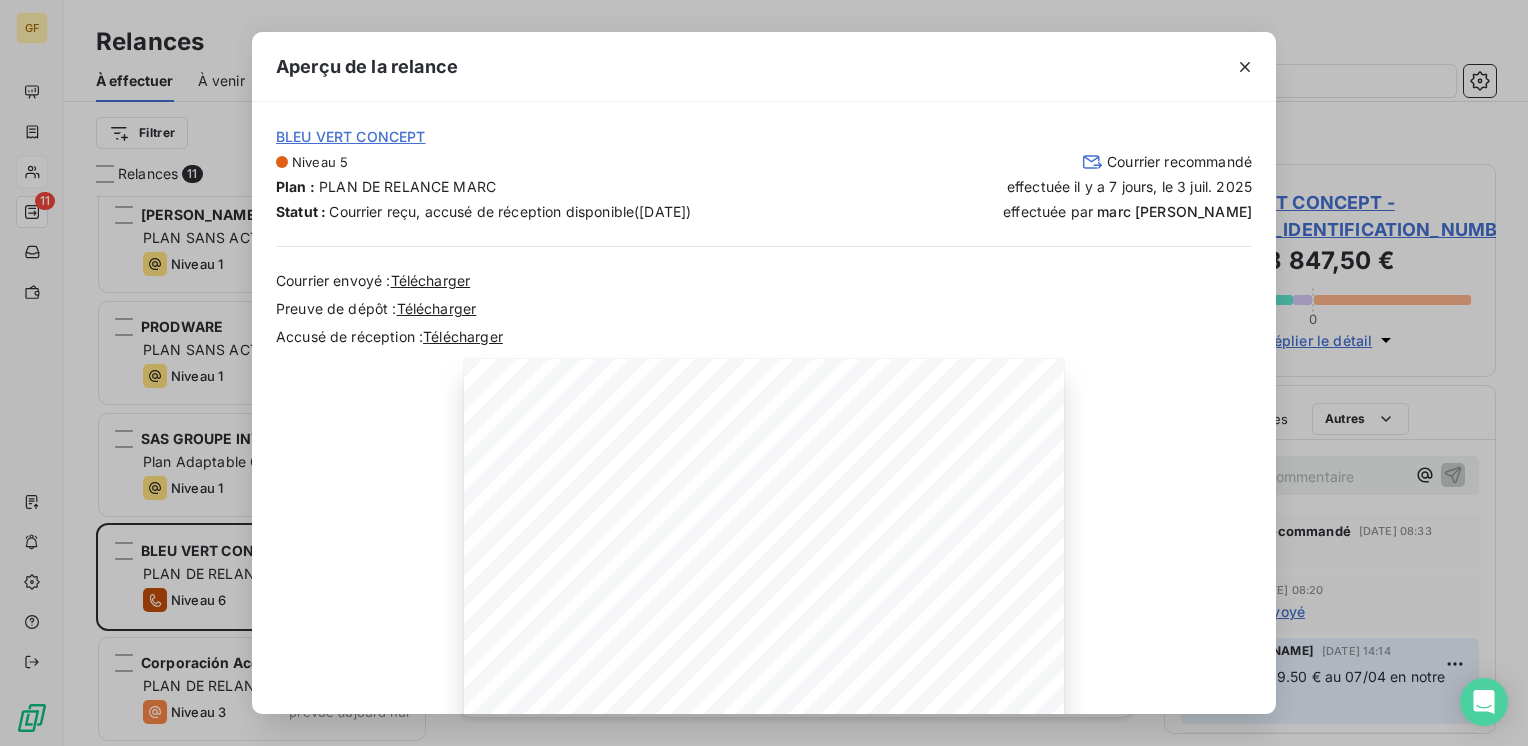 click on "Télécharger" at bounding box center (437, 308) 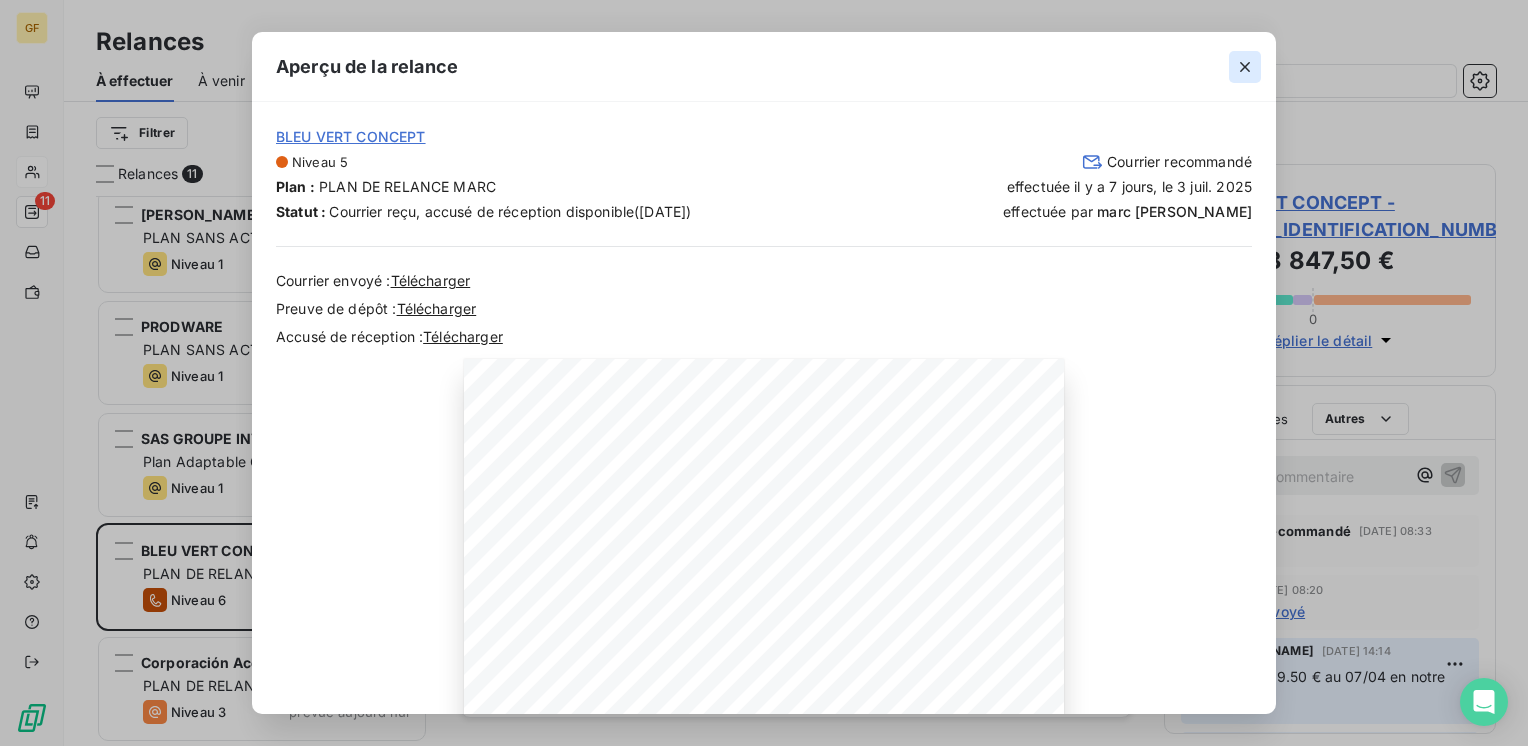 click 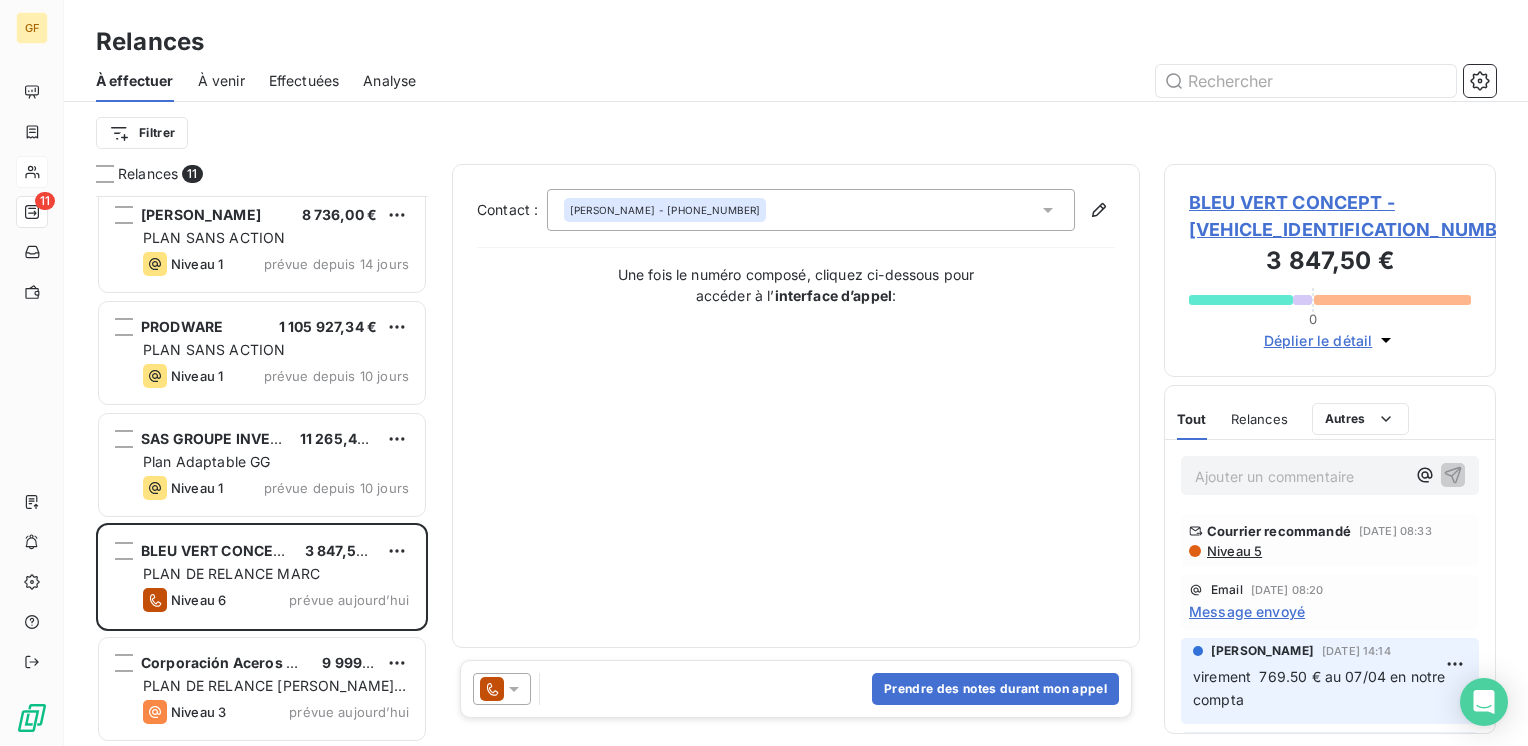 click on "BLEU VERT CONCEPT - [VEHICLE_IDENTIFICATION_NUMBER]" at bounding box center [1330, 216] 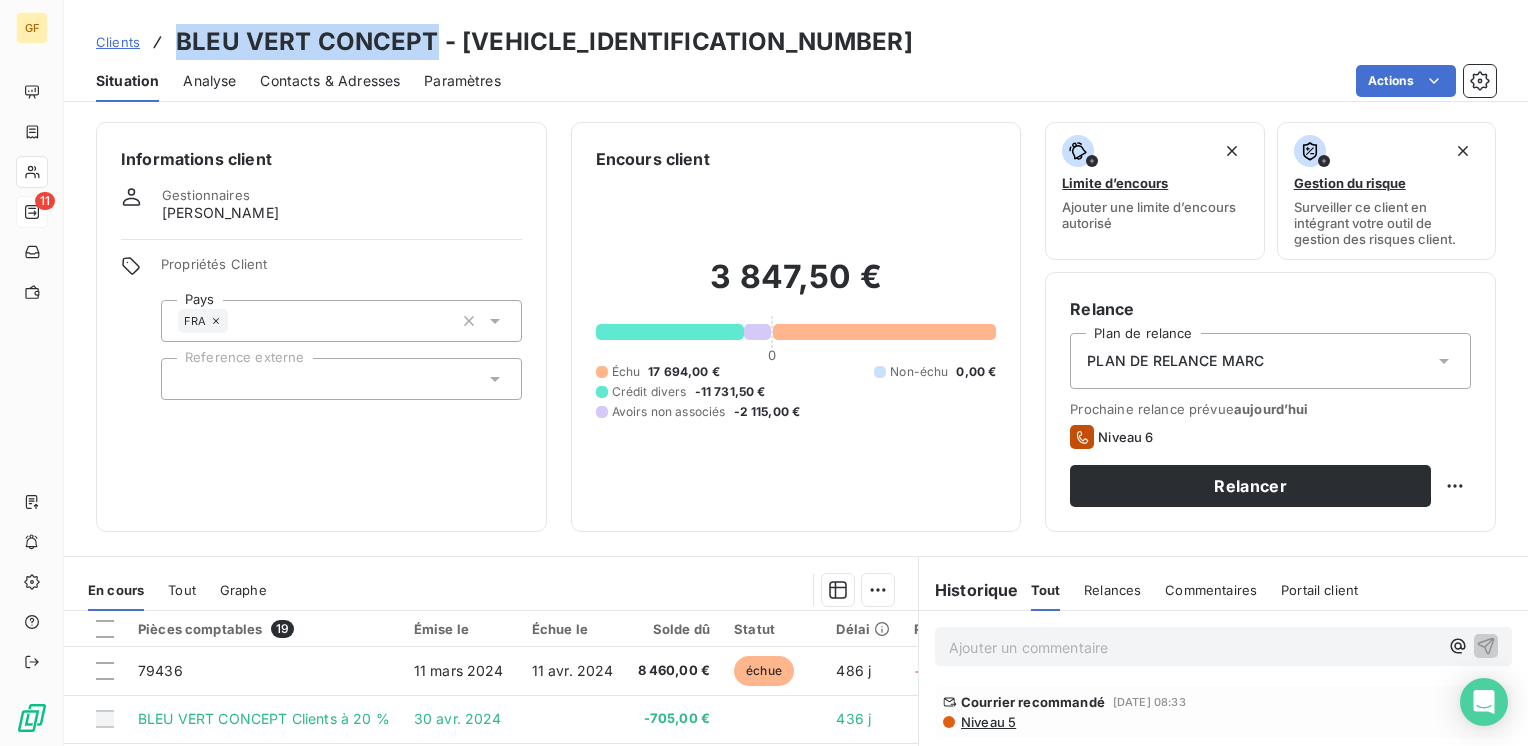 drag, startPoint x: 435, startPoint y: 38, endPoint x: 178, endPoint y: 48, distance: 257.1945 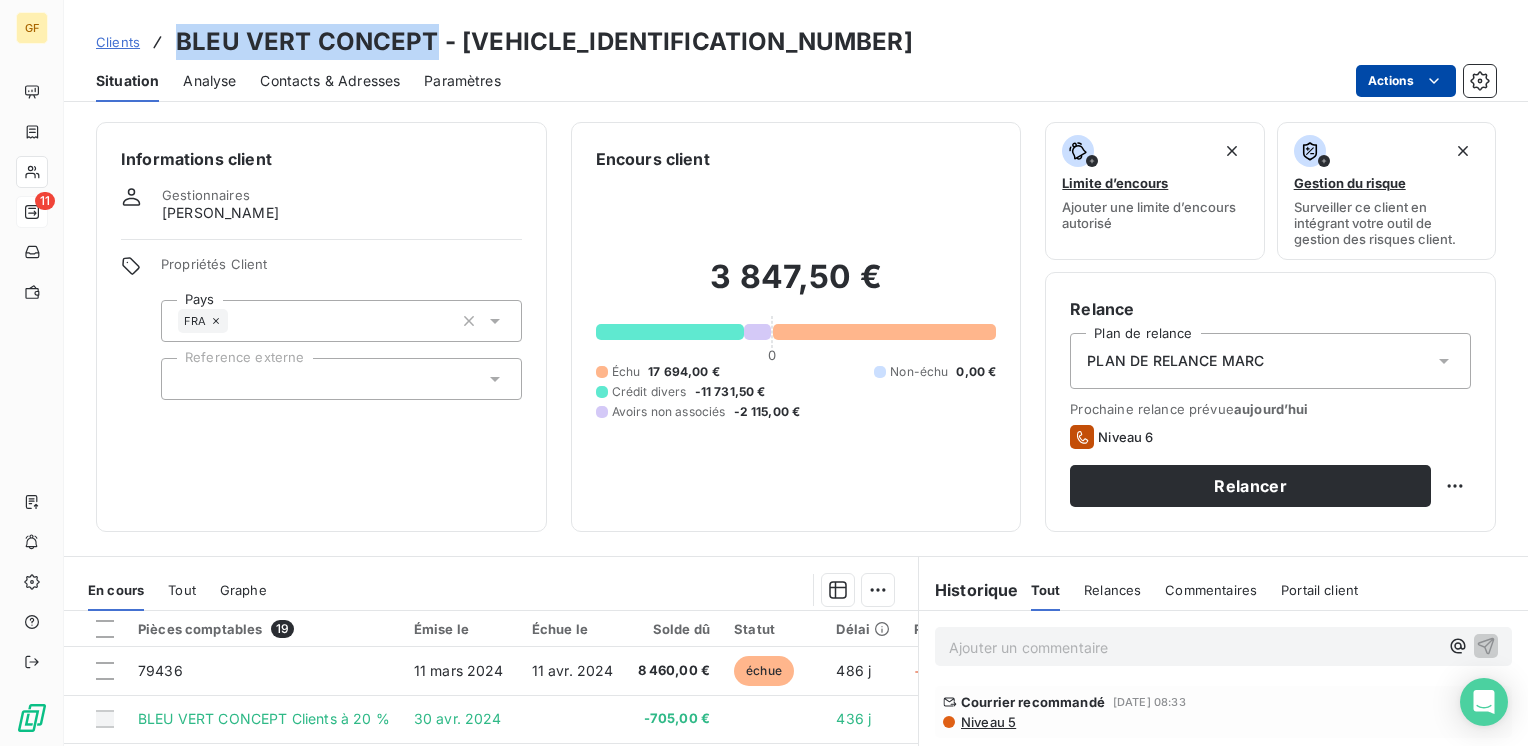 click on "GF 11 Clients BLEU VERT CONCEPT - [VEHICLE_IDENTIFICATION_NUMBER] Situation Analyse Contacts & Adresses Paramètres Actions Informations client Gestionnaires [PERSON_NAME] Propriétés Client Pays FRA Reference externe Encours client   3 847,50 € 0 Échu 17 694,00 € Non-échu 0,00 €   Crédit divers -11 731,50 € Avoirs non associés -2 115,00 €   Limite d’encours Ajouter une limite d’encours autorisé Gestion du risque Surveiller ce client en intégrant votre outil de gestion des risques client. Relance Plan de relance PLAN DE RELANCE [PERSON_NAME] relance prévue  [DATE] Niveau 6 Relancer En cours Tout Graphe Pièces comptables 19 Émise le Échue le Solde dû Statut Délai   Retard   79436 [DATE] [DATE] 8 460,00 € échue 486 j +455 j BLEU VERT CONCEPT Clients à 20 % [DATE] -705,00 € 436 j BLEU VERT CONCEPT Clients à 20 % [DATE] -705,00 € 405 j BLEU VERT CONCEPT Clients à 20 % [DATE] -705,00 € 377 j [DATE] 344 j 94 j" at bounding box center (764, 373) 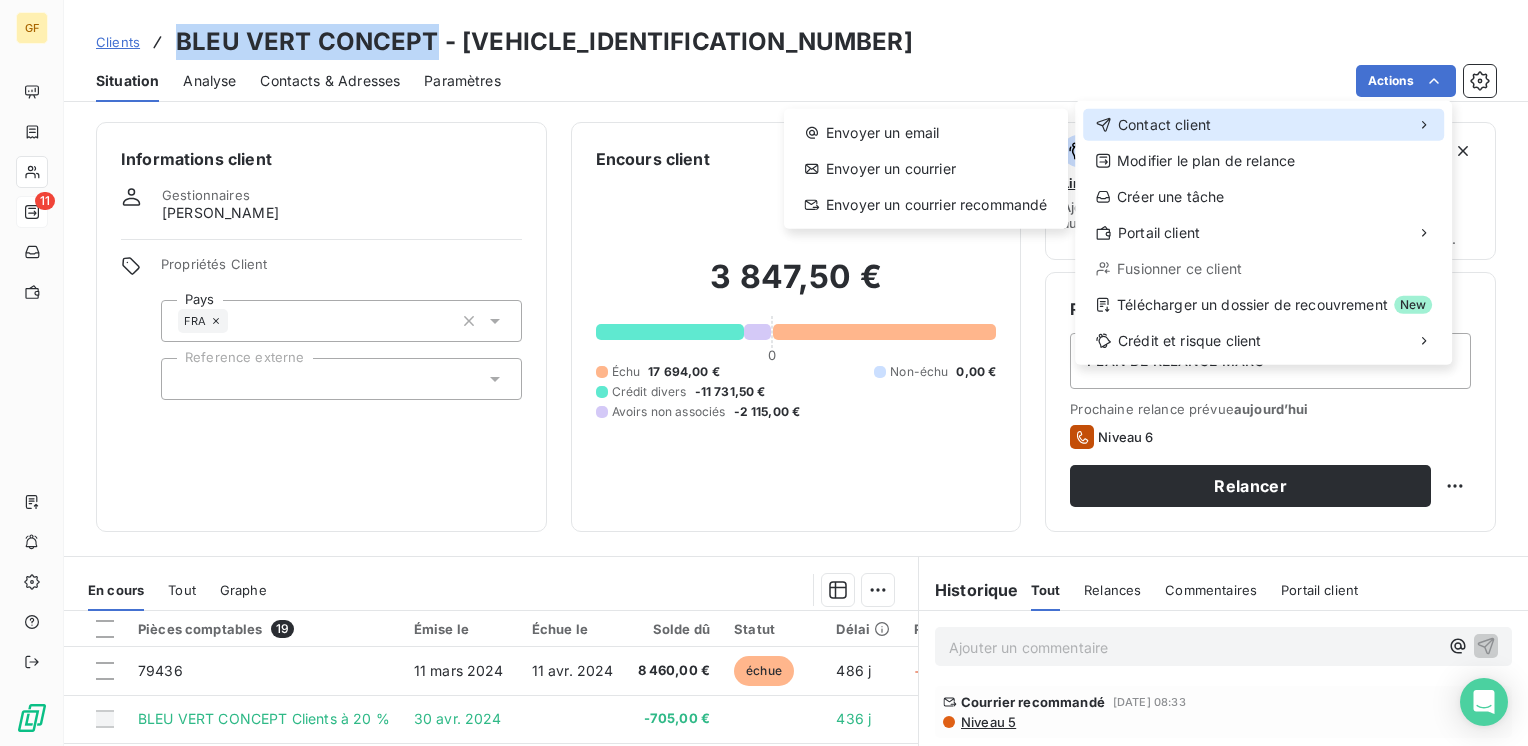 click on "Contact client" at bounding box center [1164, 125] 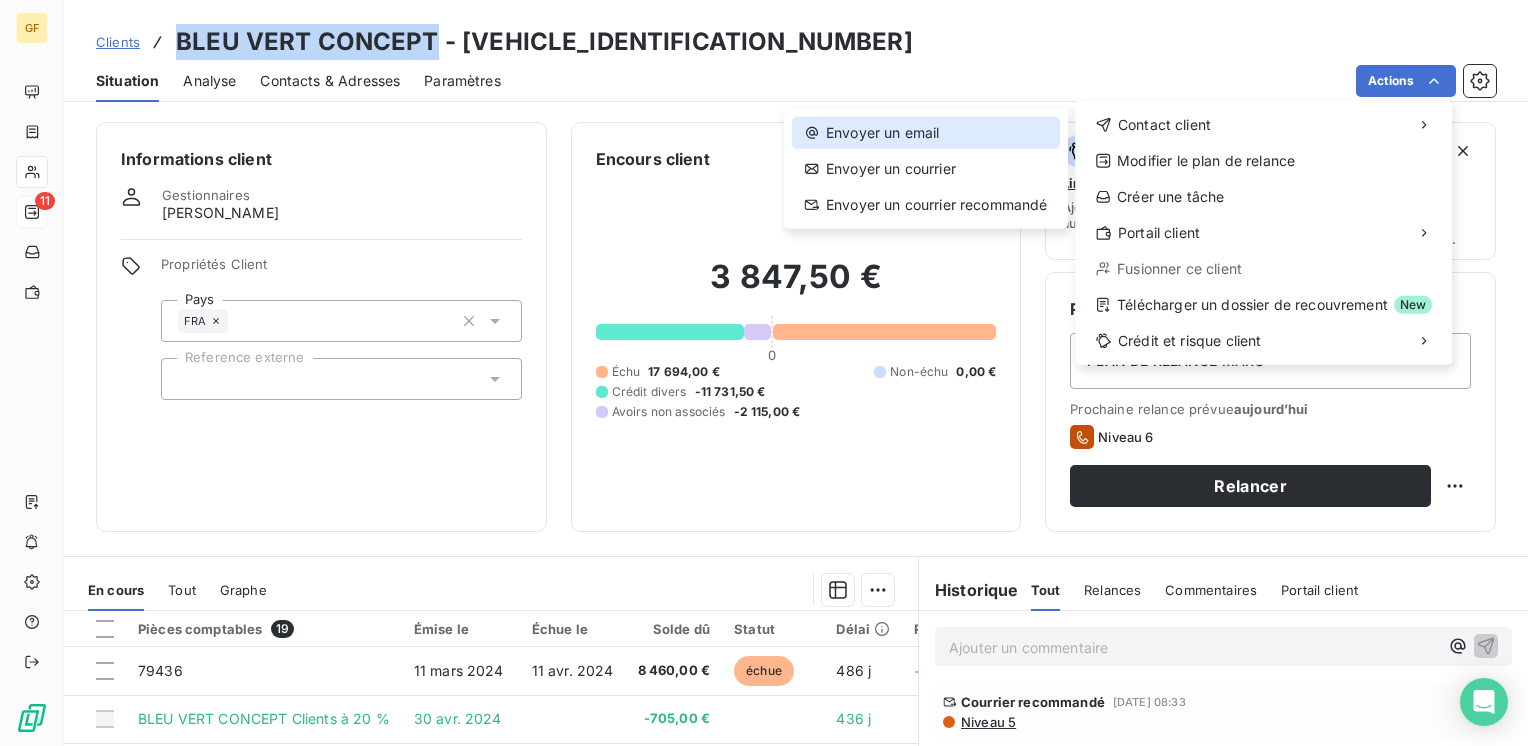click on "Envoyer un email" at bounding box center [926, 133] 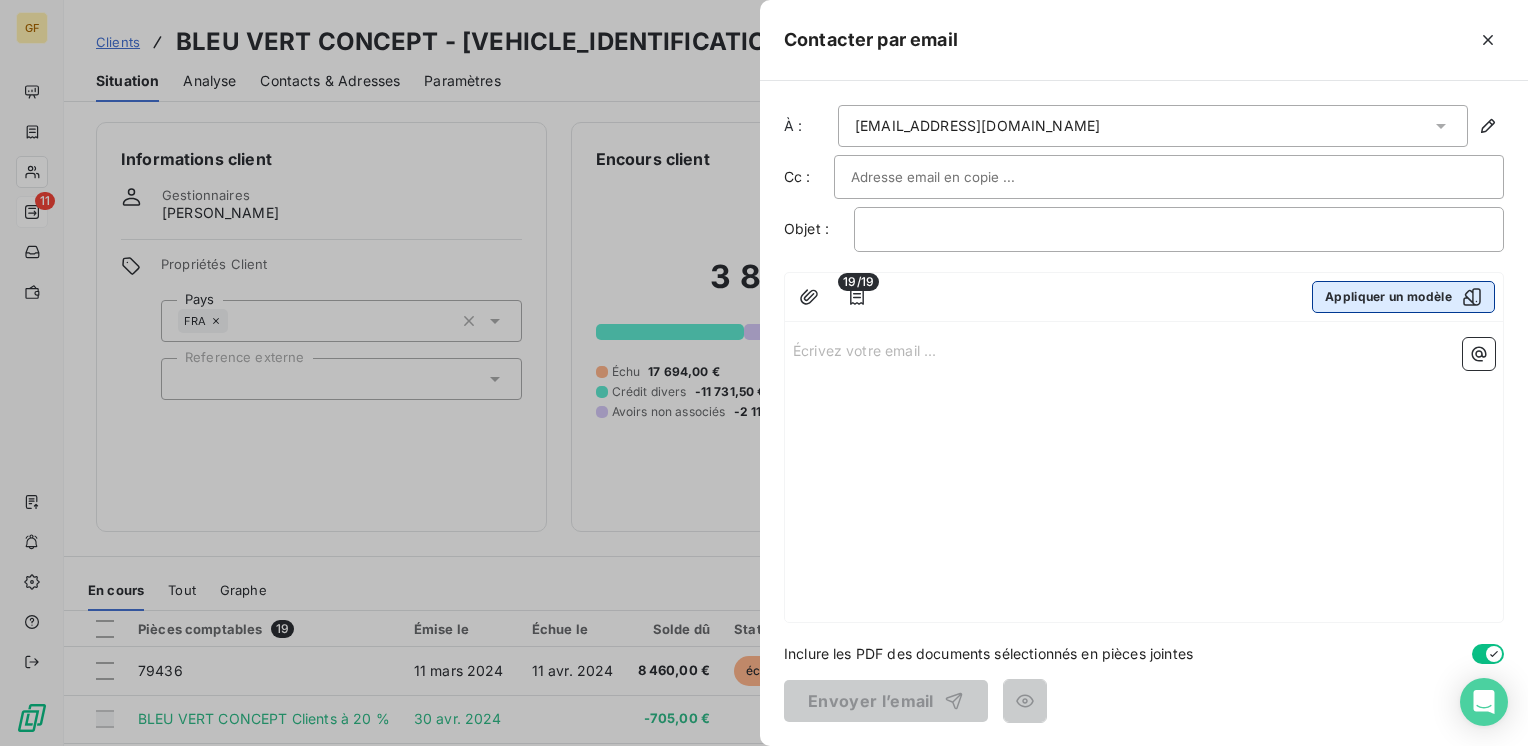 click on "Appliquer un modèle" at bounding box center (1403, 297) 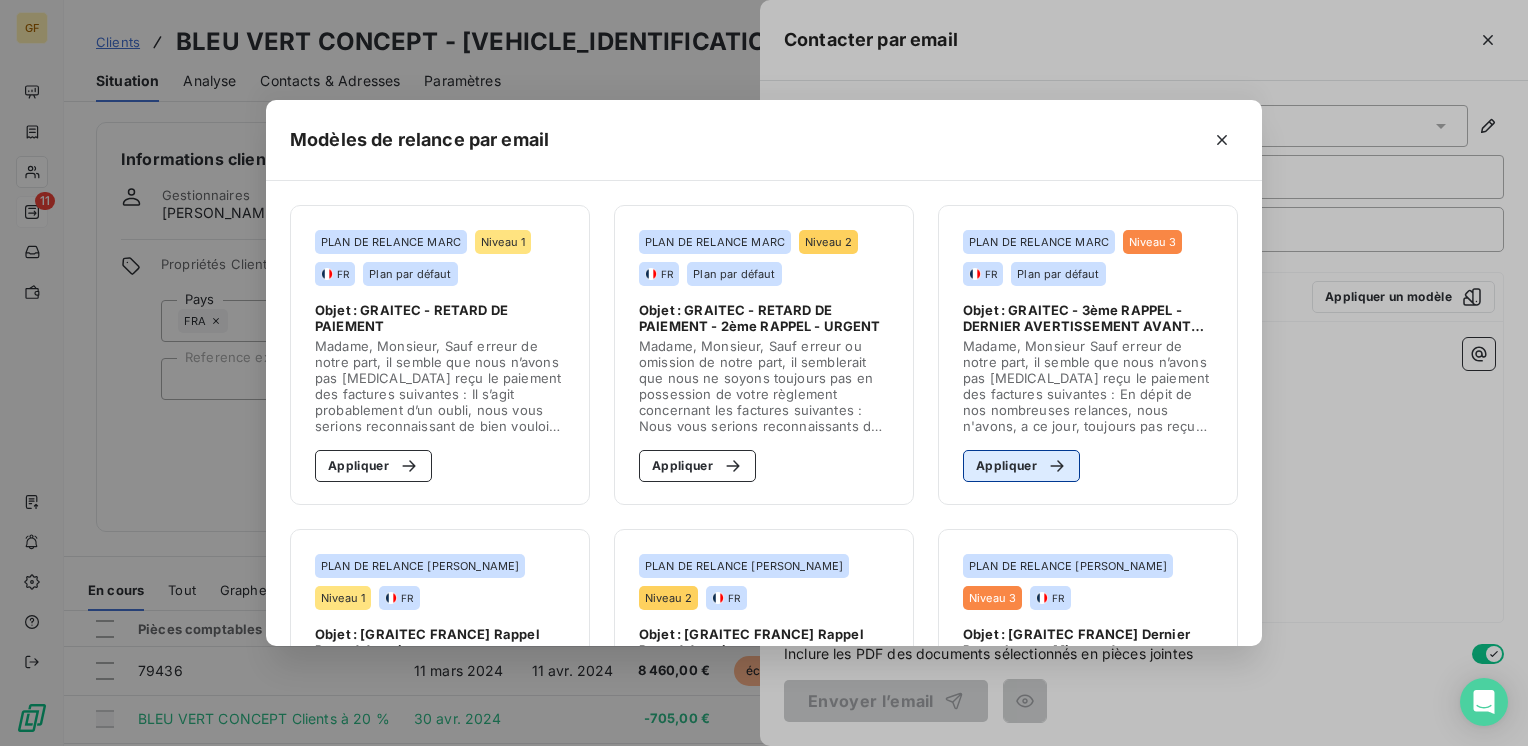 click on "Appliquer" at bounding box center (1021, 466) 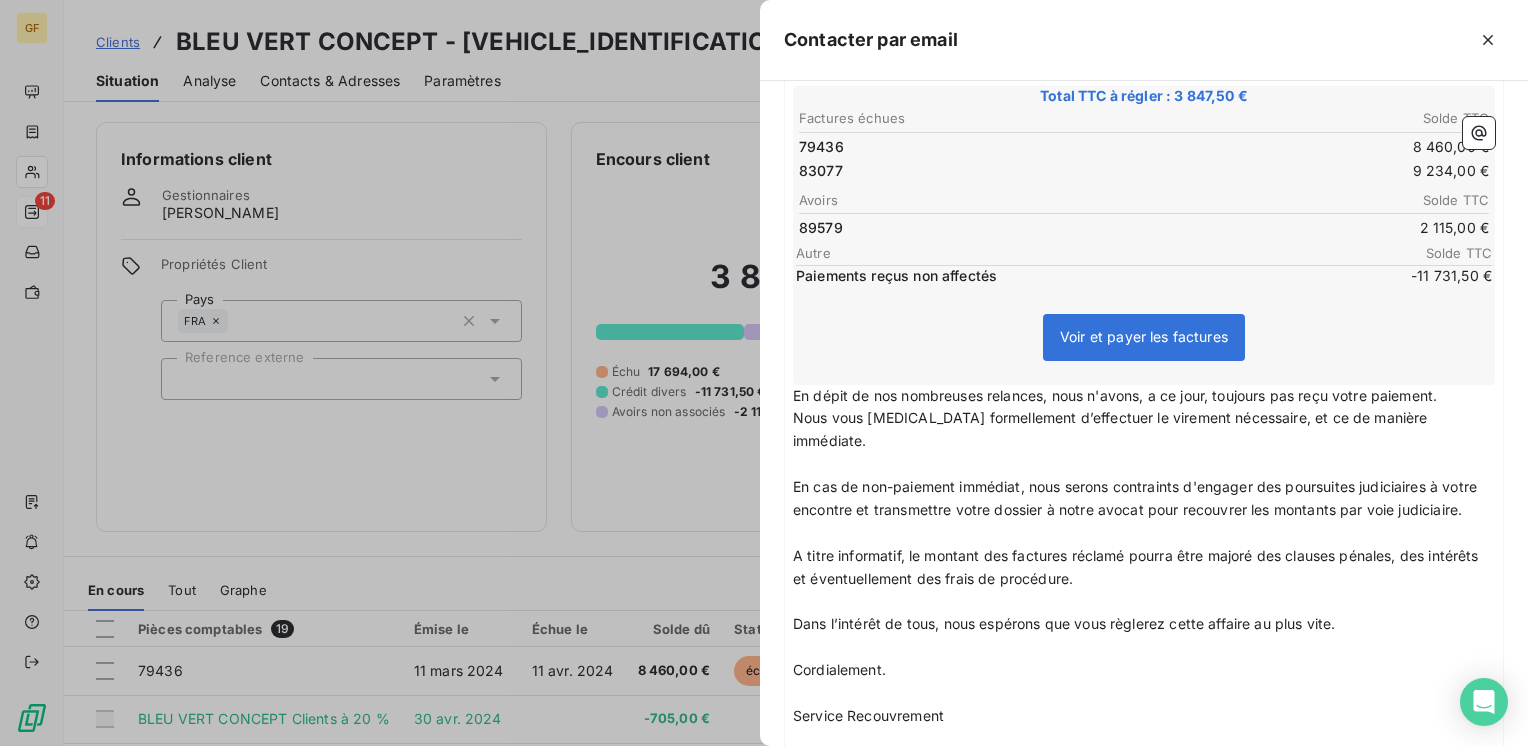 scroll, scrollTop: 400, scrollLeft: 0, axis: vertical 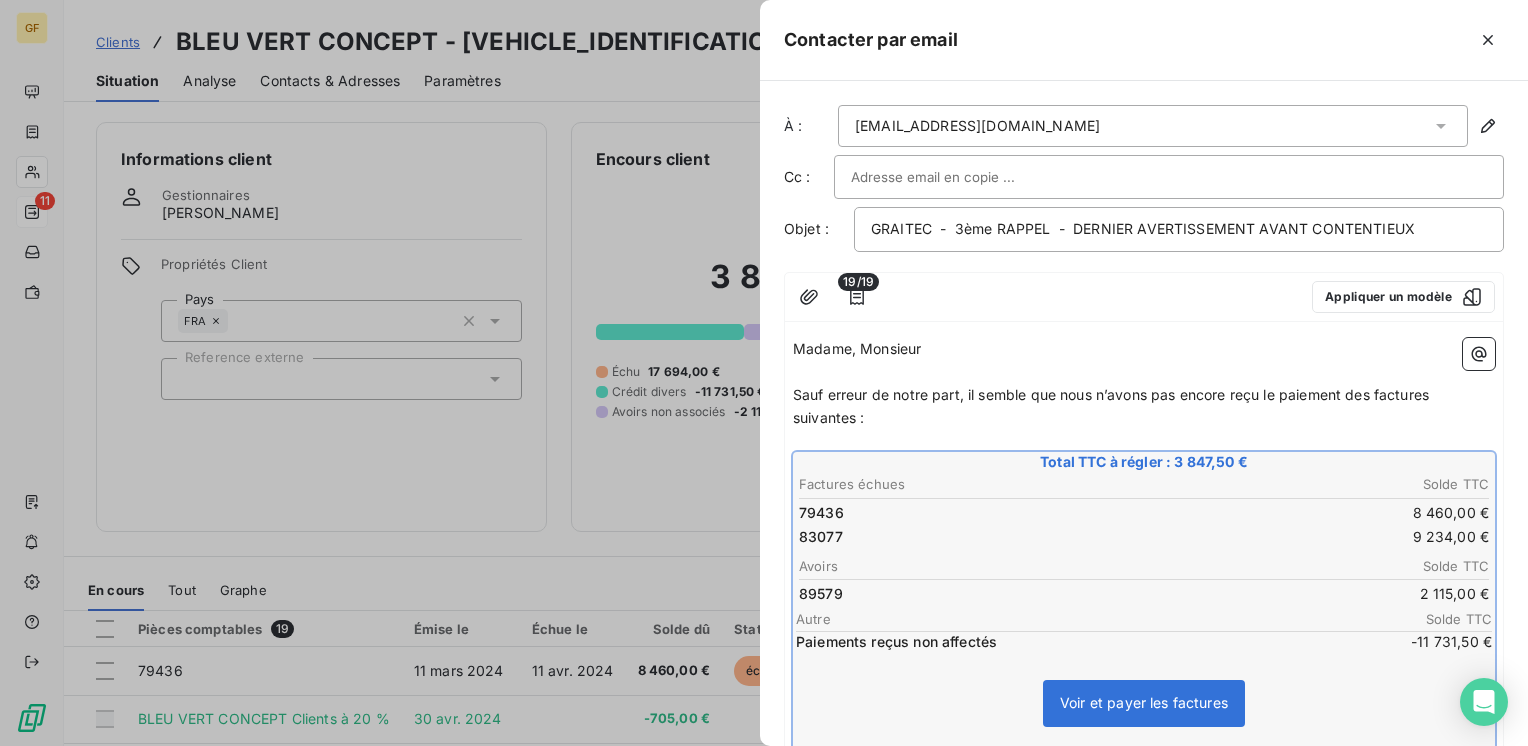 drag, startPoint x: 951, startPoint y: 674, endPoint x: 789, endPoint y: 346, distance: 365.8251 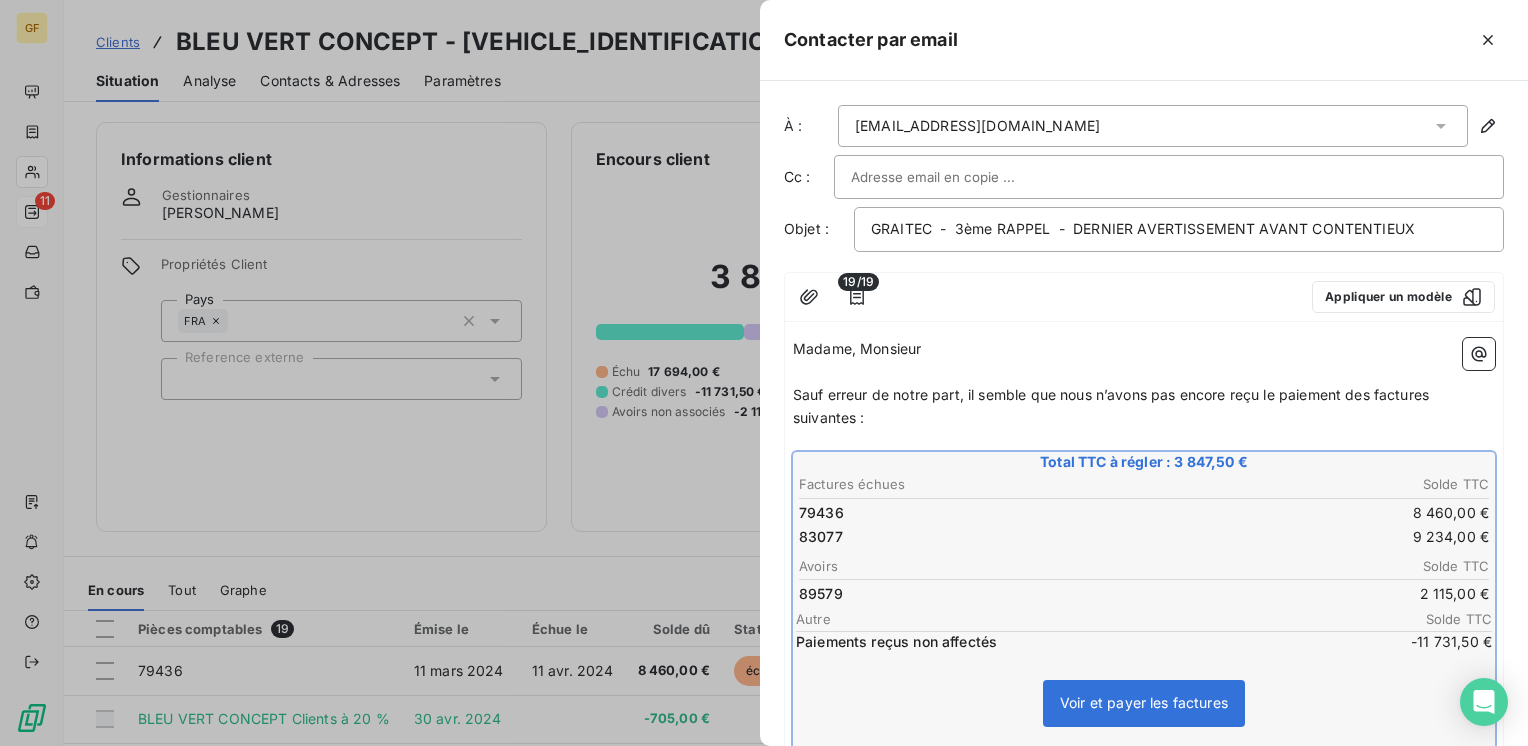 click on "Madame, Monsieur  ﻿ Sauf erreur de notre part, il semble que nous n’avons pas [MEDICAL_DATA] reçu le paiement des factures suivantes : ﻿ Total TTC à régler :   3 847,50 € Factures échues Solde TTC 79436 8 460,00 € 83077 9 234,00 € Avoirs Solde TTC 89579 2 115,00 € Autre Solde TTC Paiements reçus non affectés -11 731,50 € Voir et payer   les factures ﻿ En dépit de nos nombreuses relances, nous n'avons, a ce jour, toujours pas reçu votre paiement. Nous vous [MEDICAL_DATA] formellement d’effectuer le virement nécessaire, et ce de manière immédiate. ﻿ En cas de non-paiement immédiat, nous serons contraints d'engager des poursuites judiciaires à votre encontre et transmettre votre dossier à notre avocat pour recouvrer les montants par voie judiciaire. ﻿ A titre informatif, le montant des factures réclamé pourra être majoré des clauses pénales, des intérêts et éventuellement des frais de procédure. ﻿ ﻿ Cordialement. ﻿ Service Recouvrement  ﻿" at bounding box center [1144, 739] 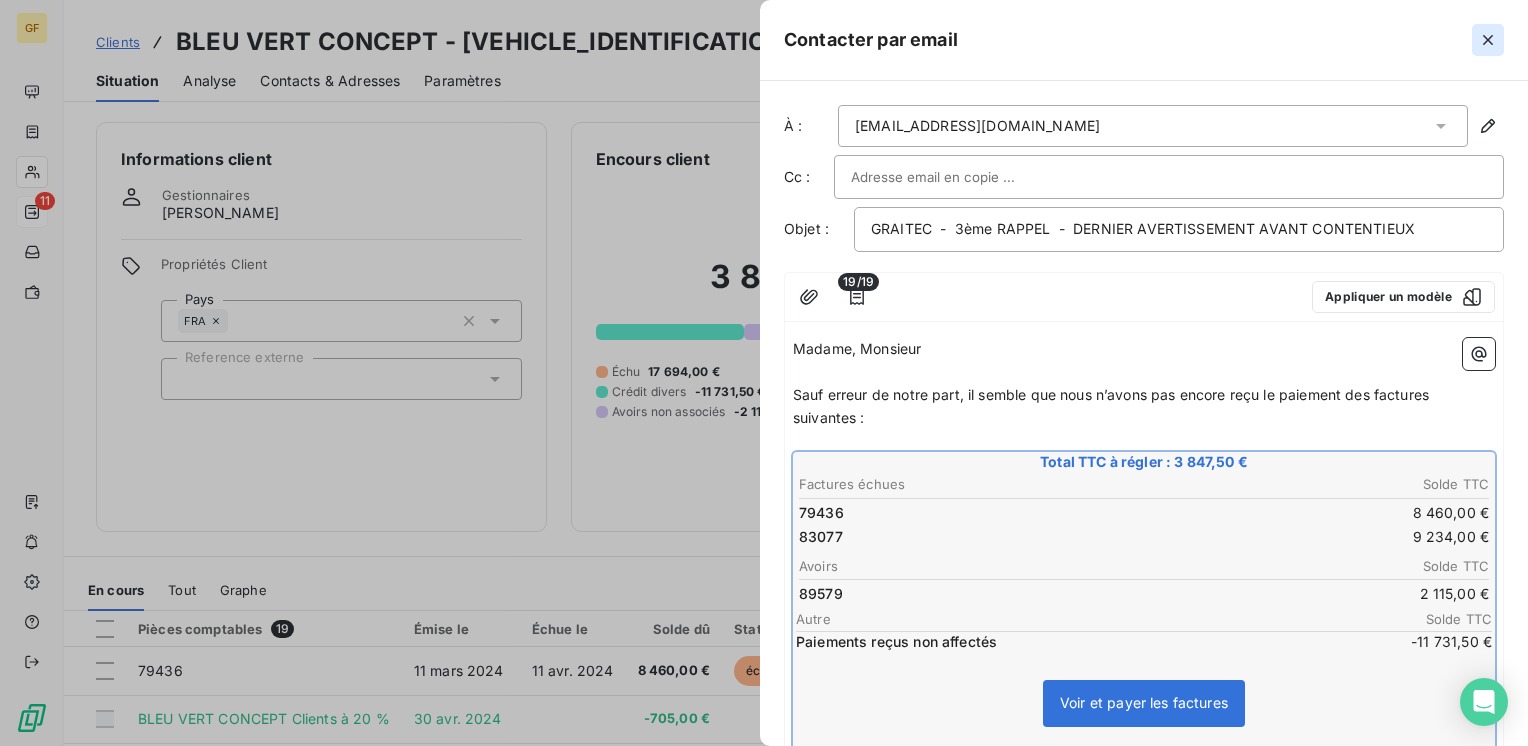 click 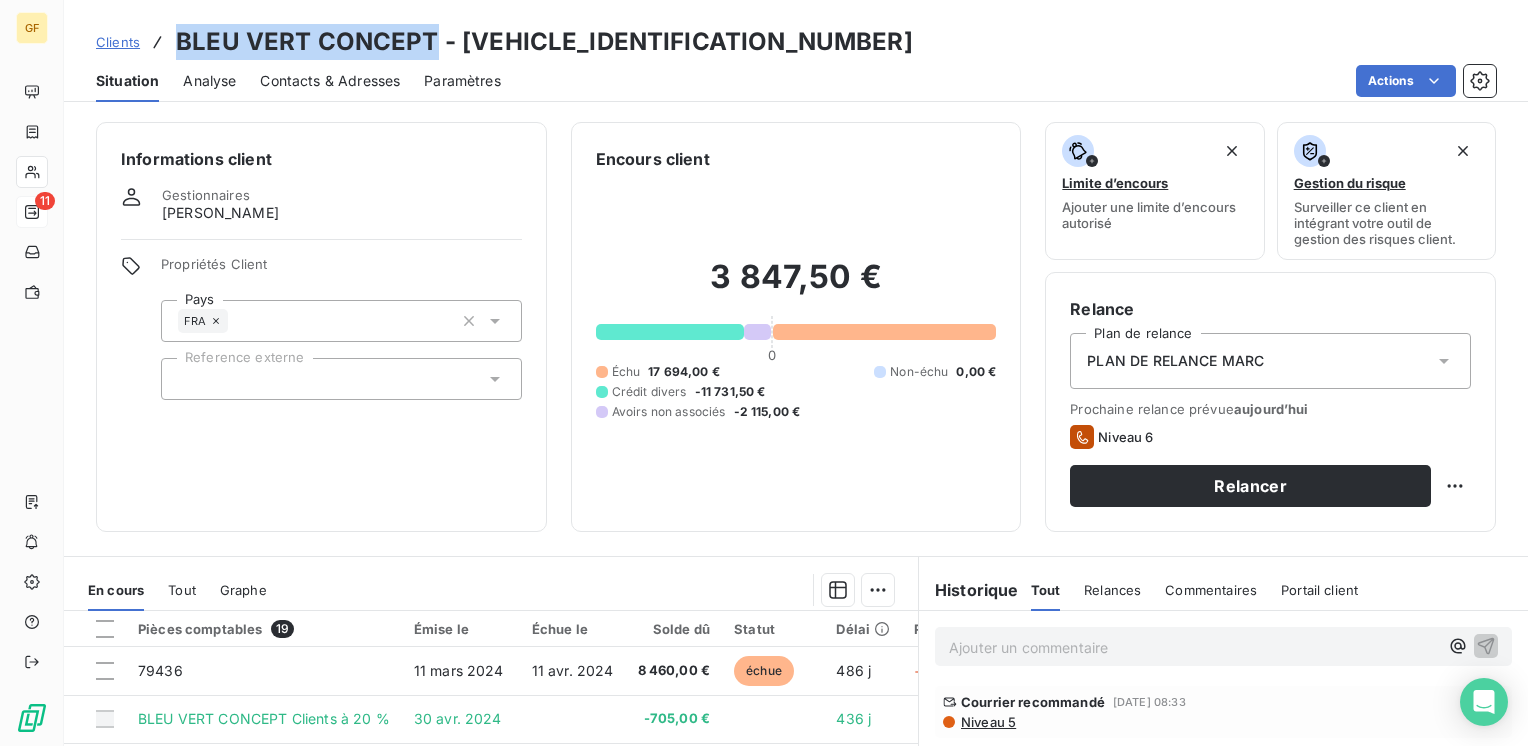 click on "GF 11 Clients BLEU VERT CONCEPT - [VEHICLE_IDENTIFICATION_NUMBER] Situation Analyse Contacts & Adresses Paramètres Actions Informations client Gestionnaires [PERSON_NAME] Propriétés Client Pays FRA Reference externe Encours client   3 847,50 € 0 Échu 17 694,00 € Non-échu 0,00 €   Crédit divers -11 731,50 € Avoirs non associés -2 115,00 €   Limite d’encours Ajouter une limite d’encours autorisé Gestion du risque Surveiller ce client en intégrant votre outil de gestion des risques client. Relance Plan de relance PLAN DE RELANCE [PERSON_NAME] relance prévue  [DATE] Niveau 6 Relancer En cours Tout Graphe Pièces comptables 19 Émise le Échue le Solde dû Statut Délai   Retard   79436 [DATE] [DATE] 8 460,00 € échue 486 j +455 j BLEU VERT CONCEPT Clients à 20 % [DATE] -705,00 € 436 j BLEU VERT CONCEPT Clients à 20 % [DATE] -705,00 € 405 j BLEU VERT CONCEPT Clients à 20 % [DATE] -705,00 € 377 j [DATE] 344 j 94 j" at bounding box center (764, 373) 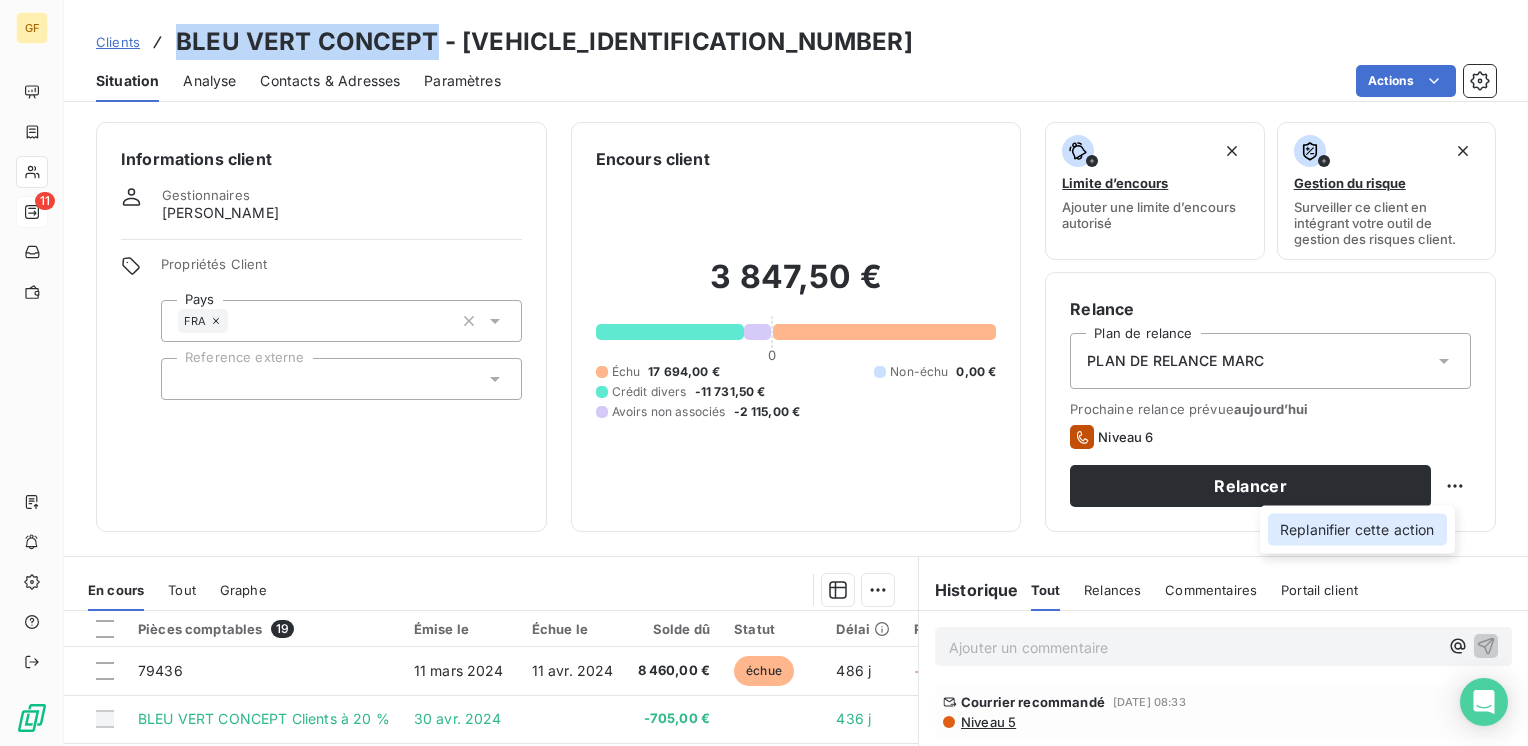 click on "Replanifier cette action" at bounding box center [1357, 530] 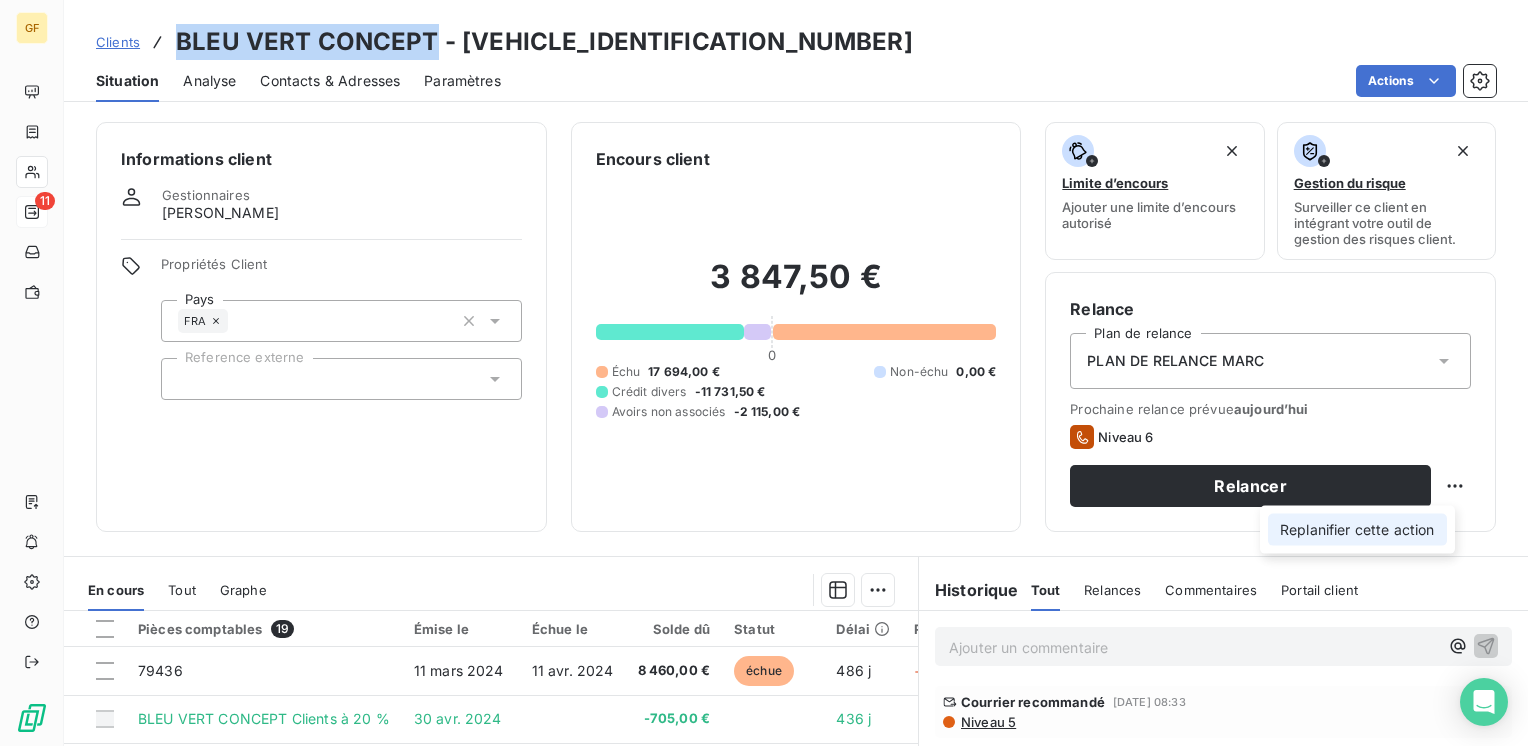 select on "6" 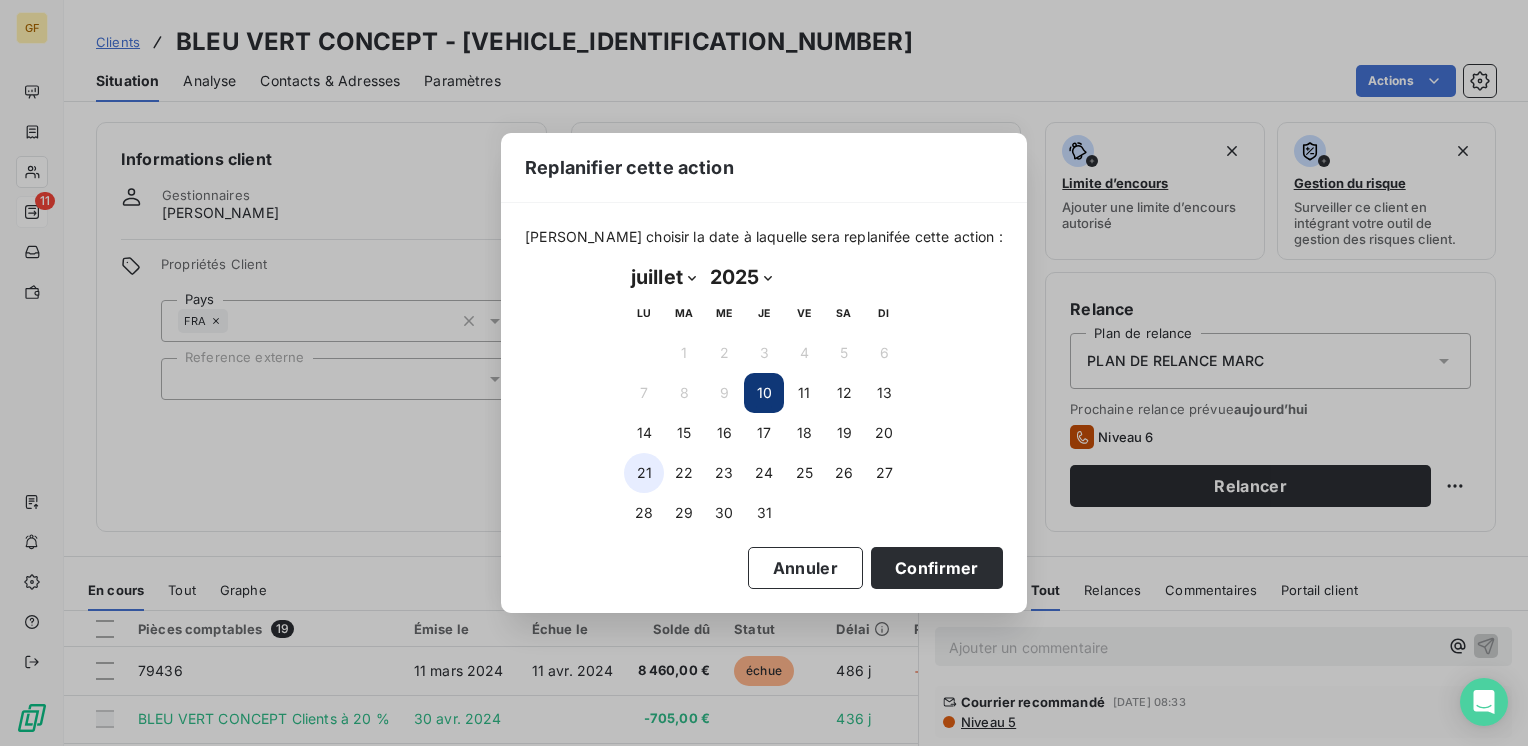 click on "21" at bounding box center [644, 473] 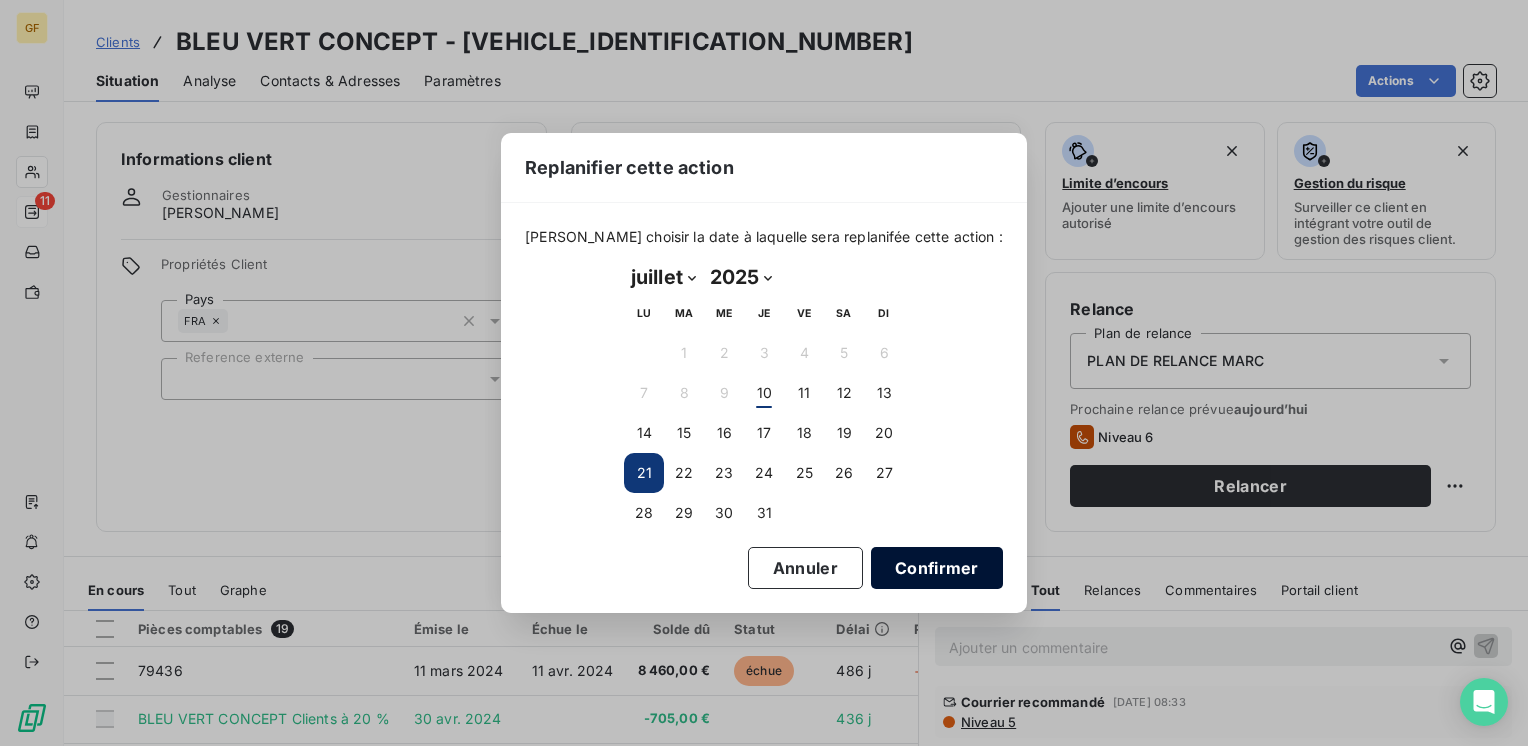click on "Confirmer" at bounding box center (937, 568) 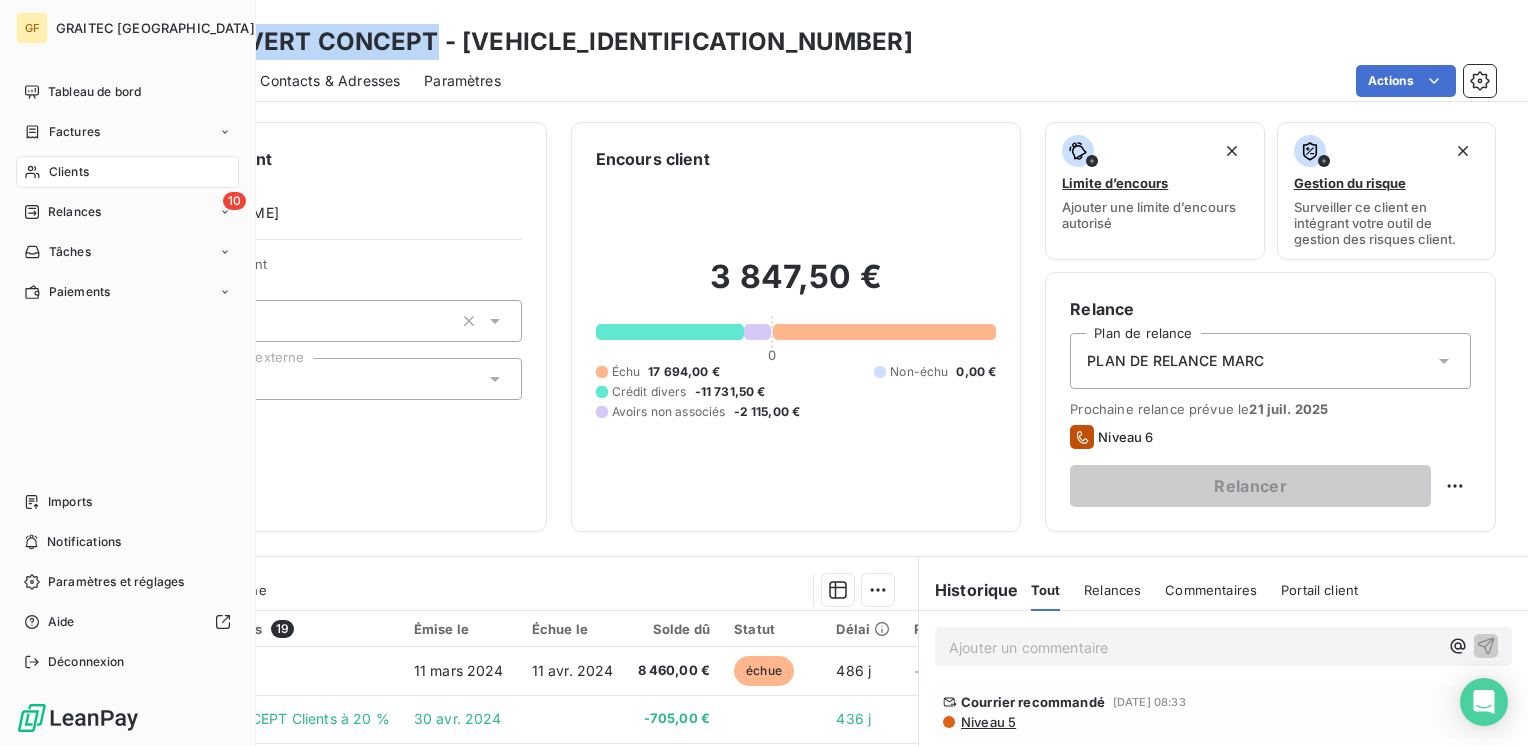 drag, startPoint x: 55, startPoint y: 206, endPoint x: 247, endPoint y: 200, distance: 192.09373 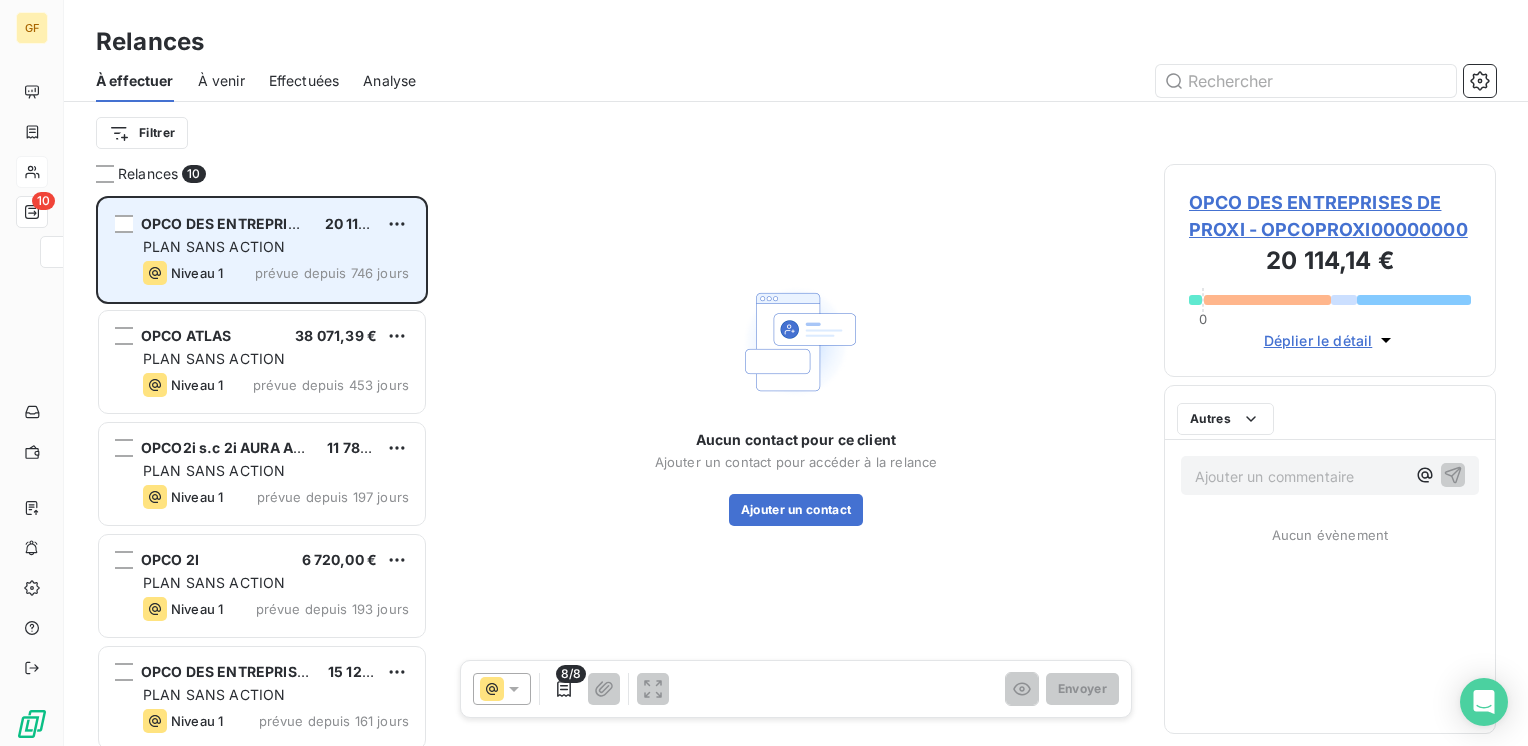 scroll, scrollTop: 16, scrollLeft: 16, axis: both 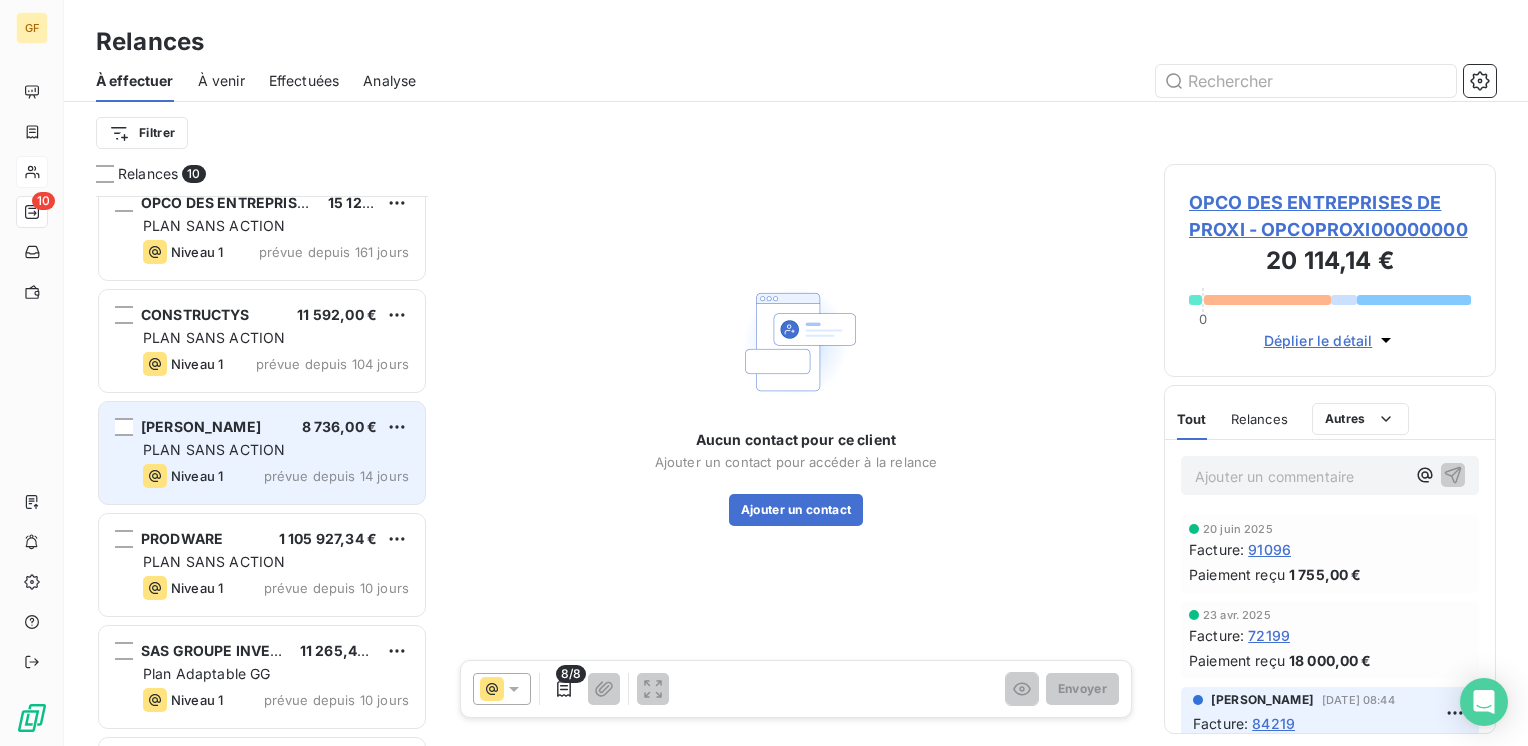 click on "8 736,00 €" at bounding box center [340, 426] 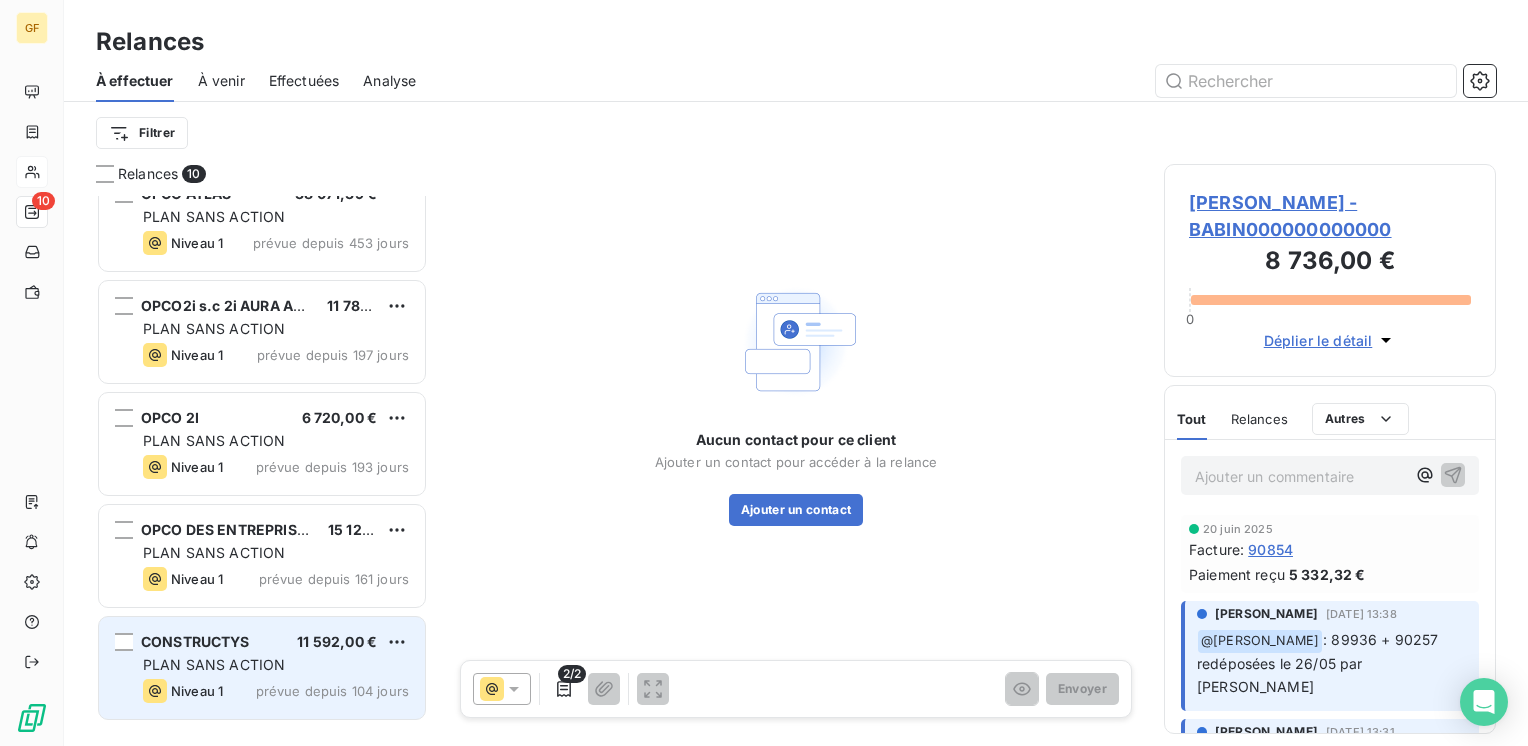 scroll, scrollTop: 0, scrollLeft: 0, axis: both 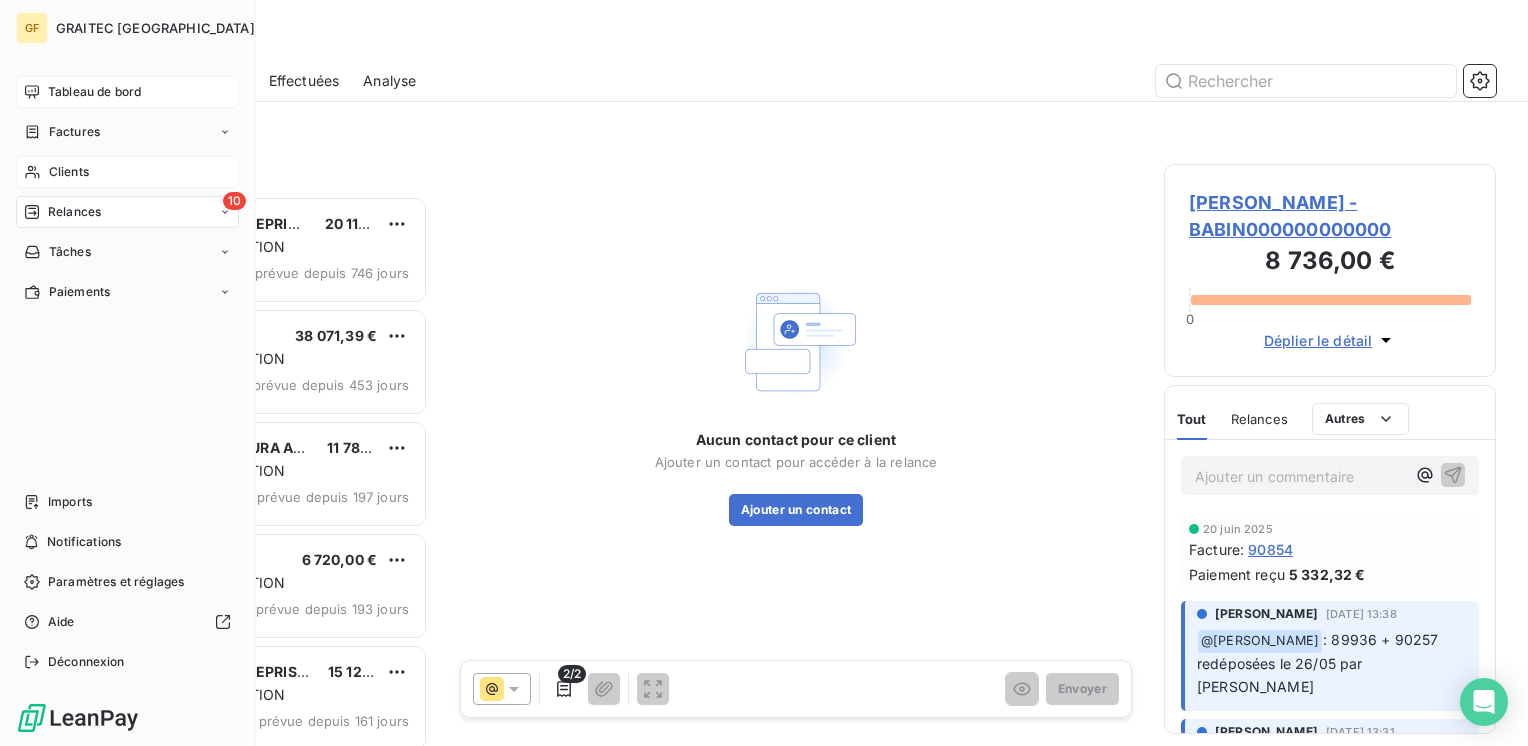 click on "Tableau de bord" at bounding box center (94, 92) 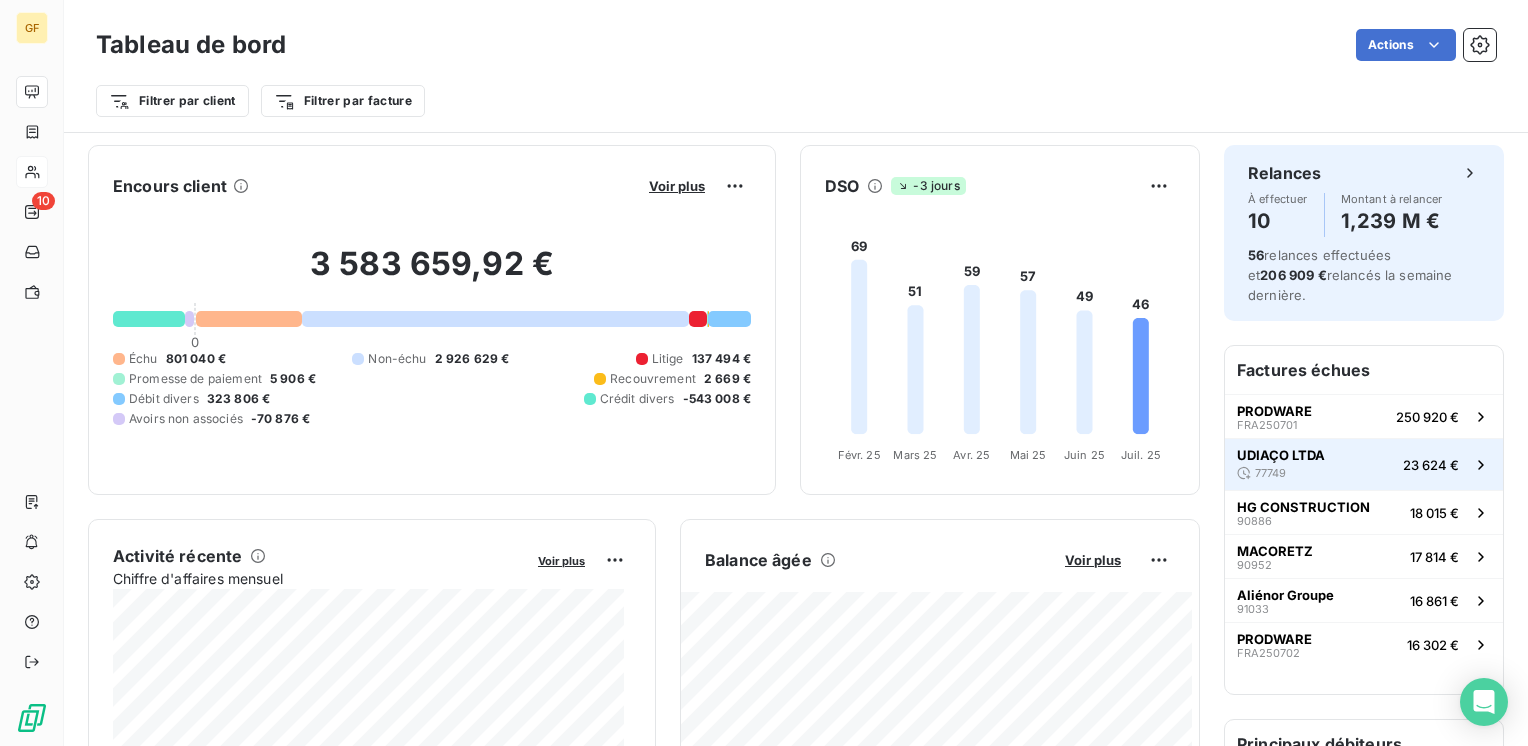 scroll, scrollTop: 100, scrollLeft: 0, axis: vertical 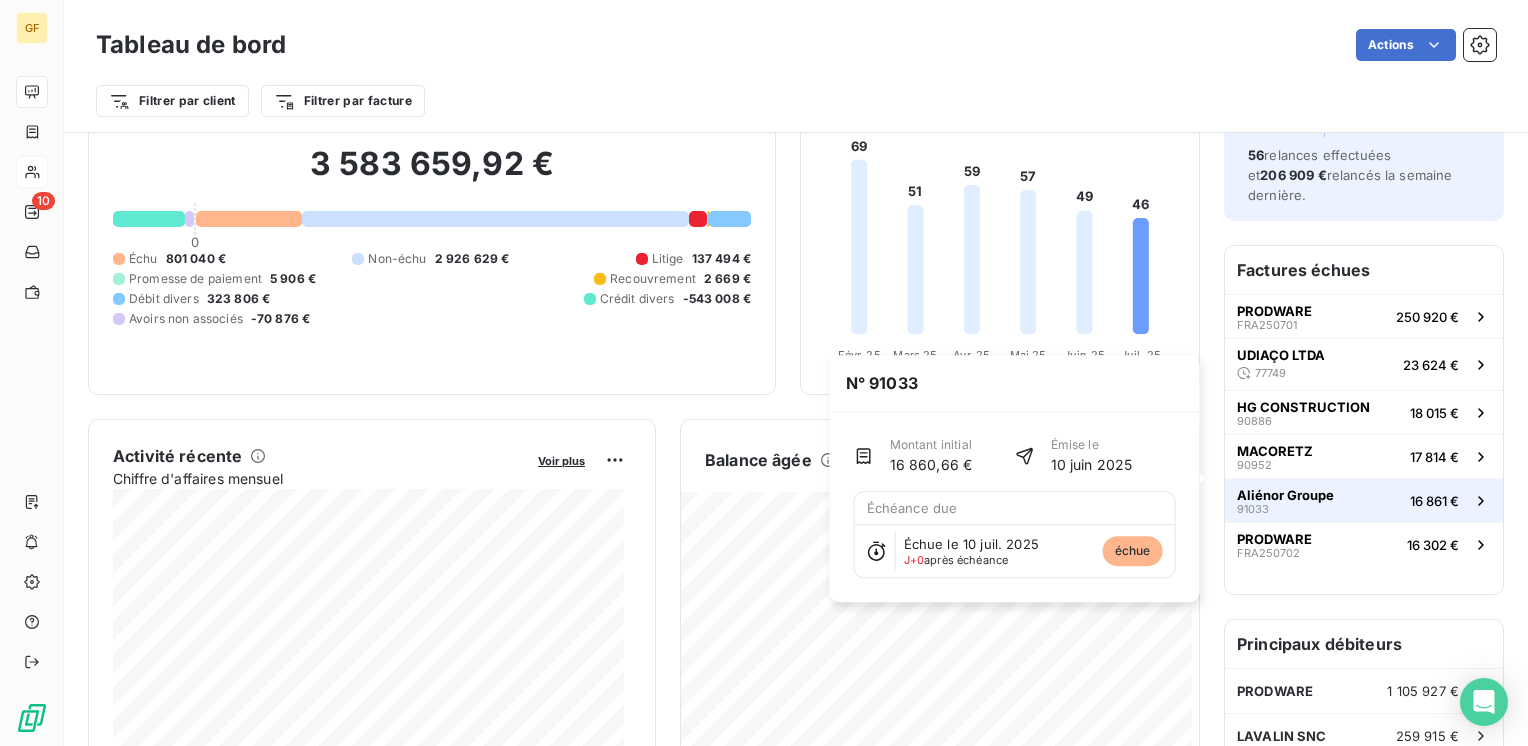 click on "Aliénor Groupe 91033 16 861 €" at bounding box center [1364, 500] 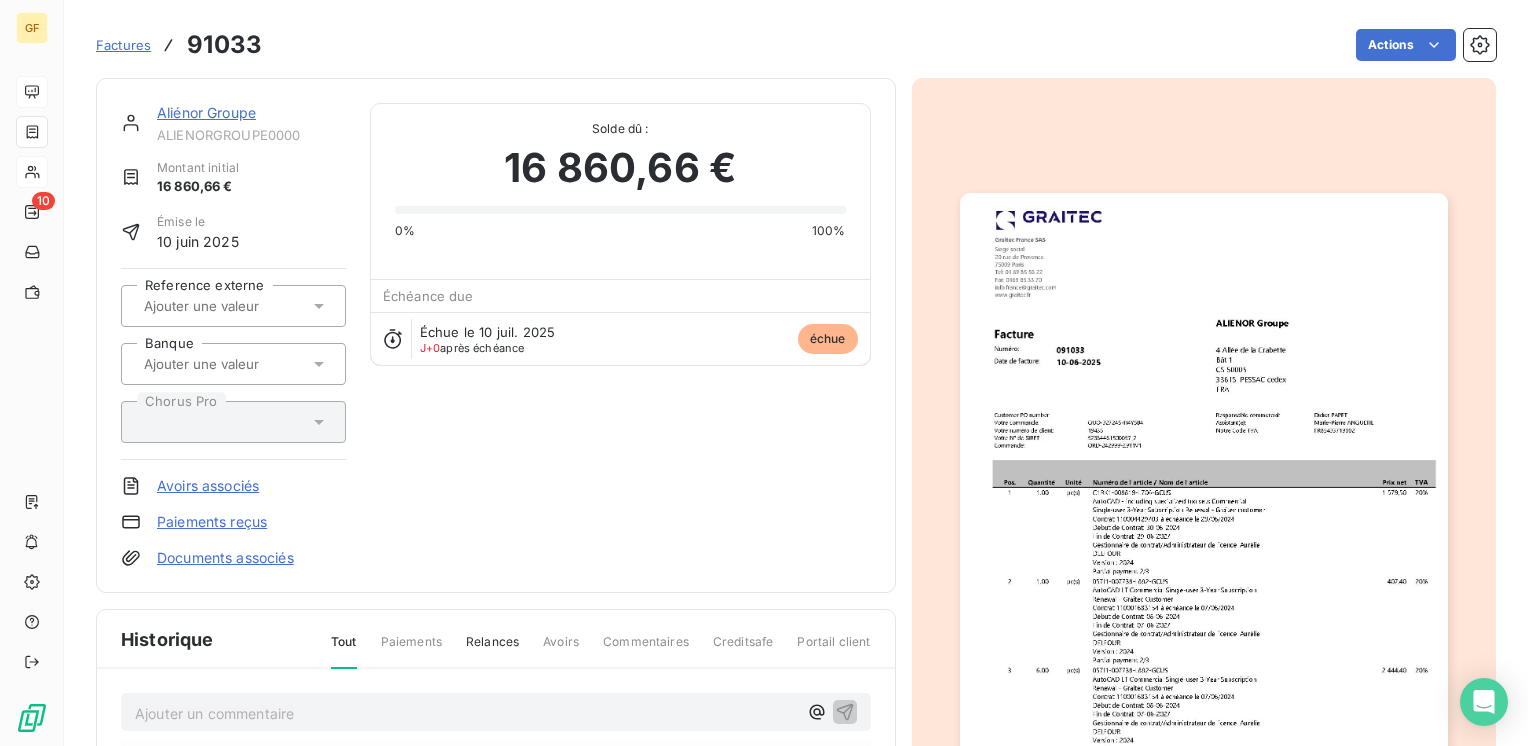 click on "Aliénor Groupe" at bounding box center (206, 112) 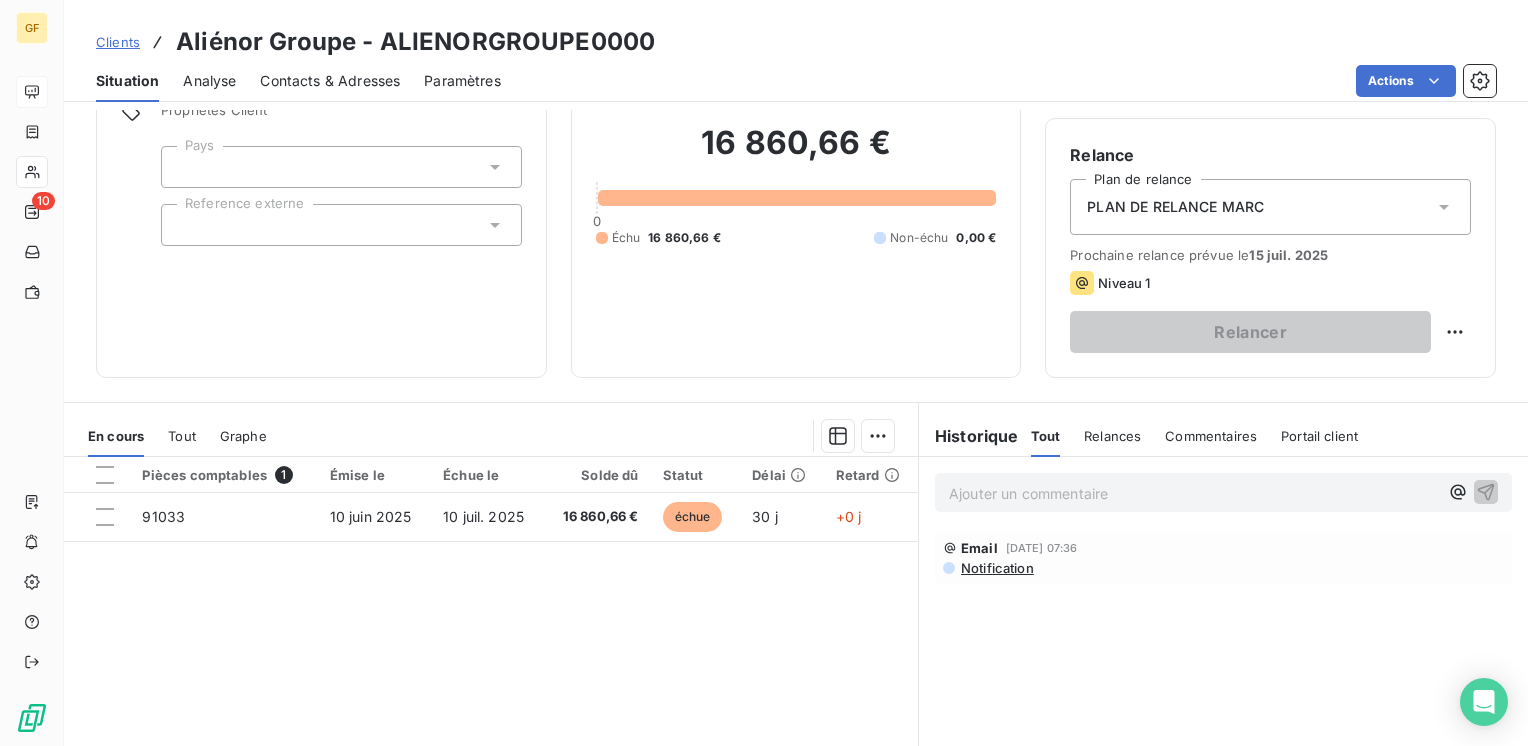 scroll, scrollTop: 200, scrollLeft: 0, axis: vertical 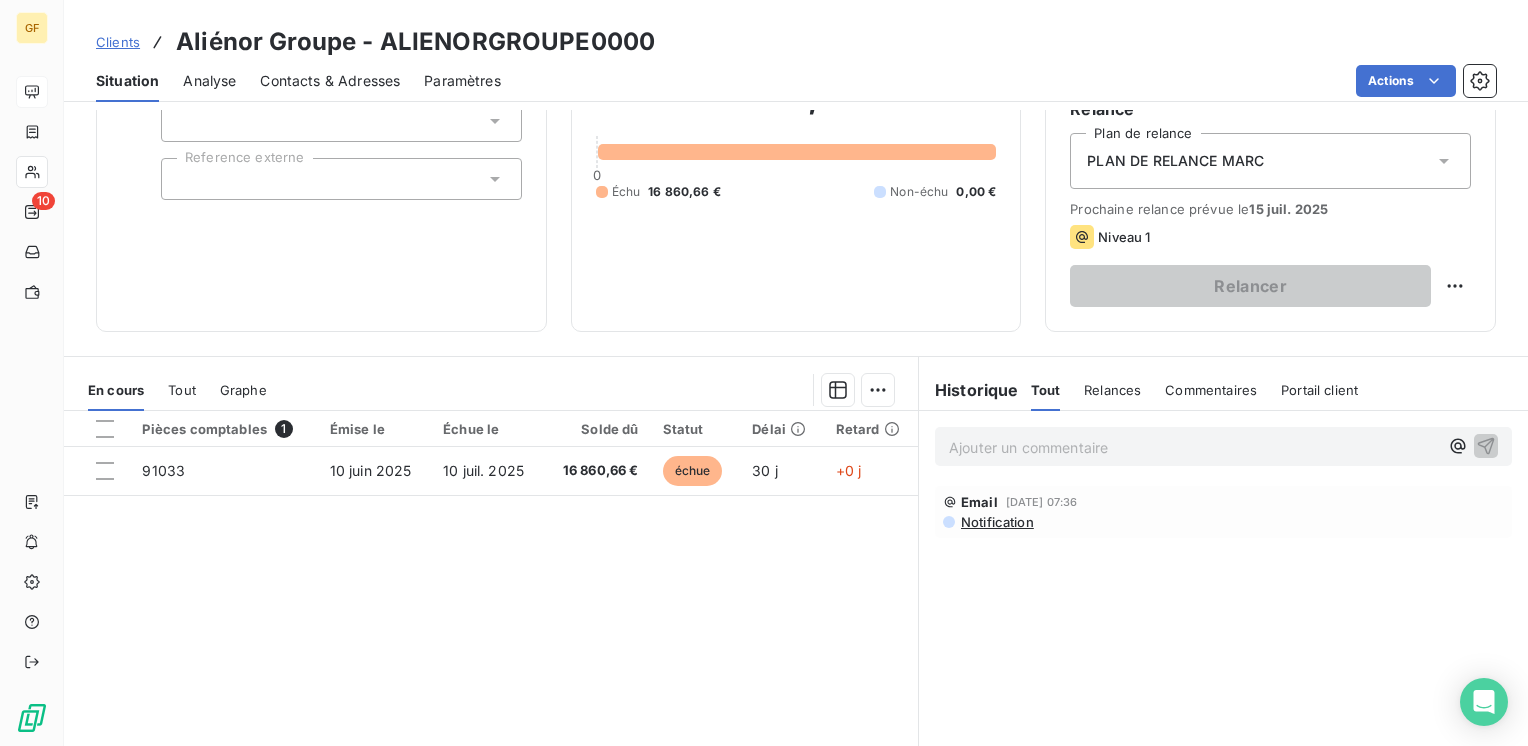 click on "Contacts & Adresses" at bounding box center [330, 81] 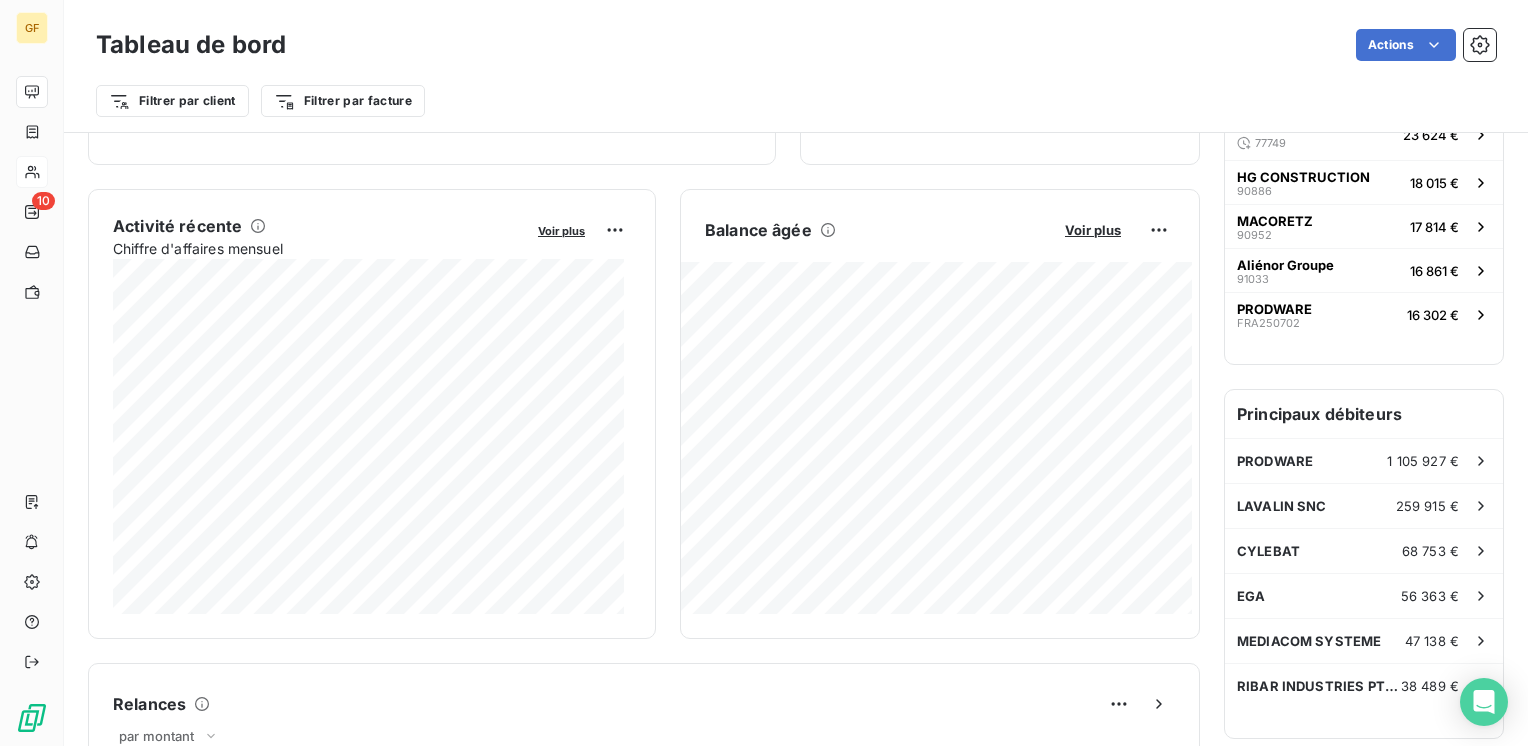 scroll, scrollTop: 400, scrollLeft: 0, axis: vertical 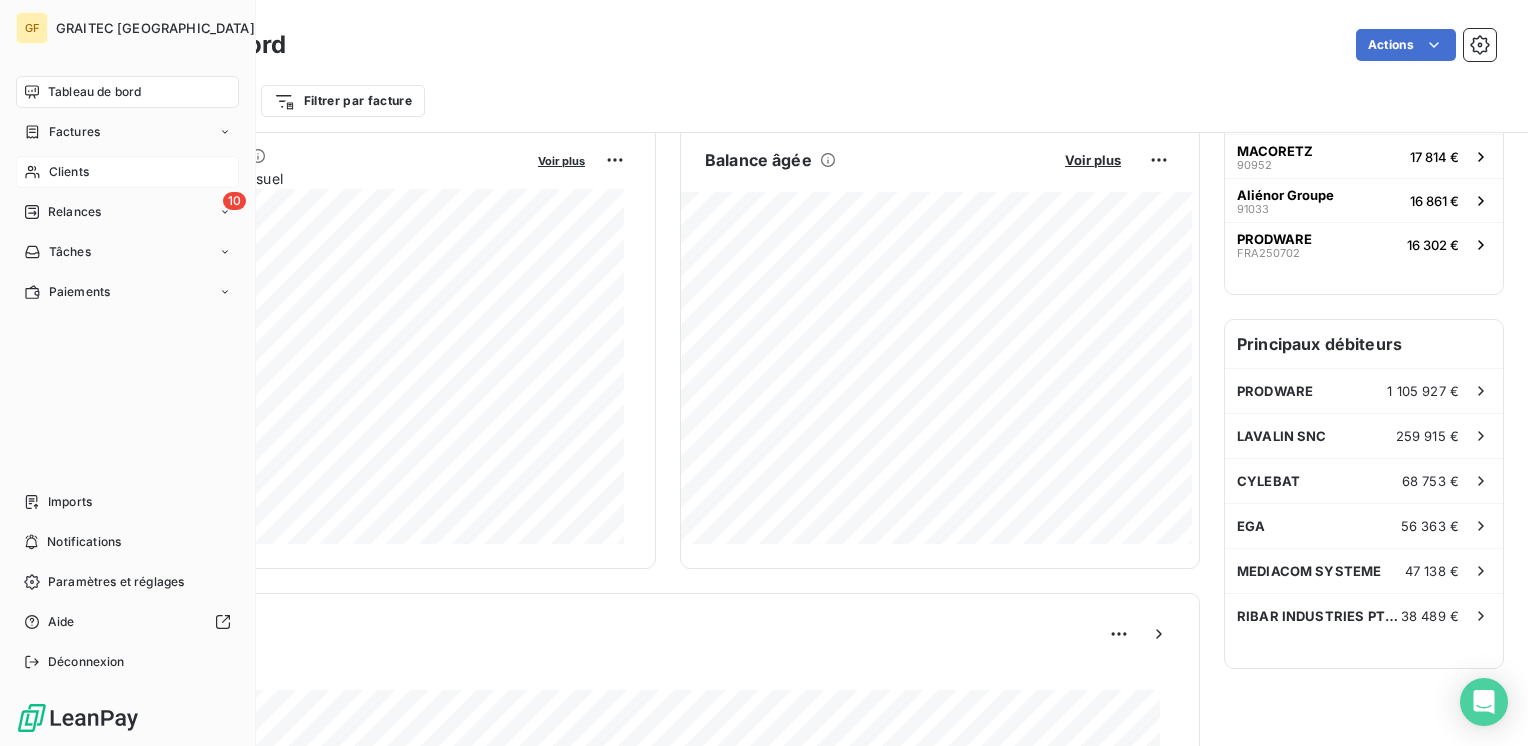 drag, startPoint x: 88, startPoint y: 82, endPoint x: 132, endPoint y: 82, distance: 44 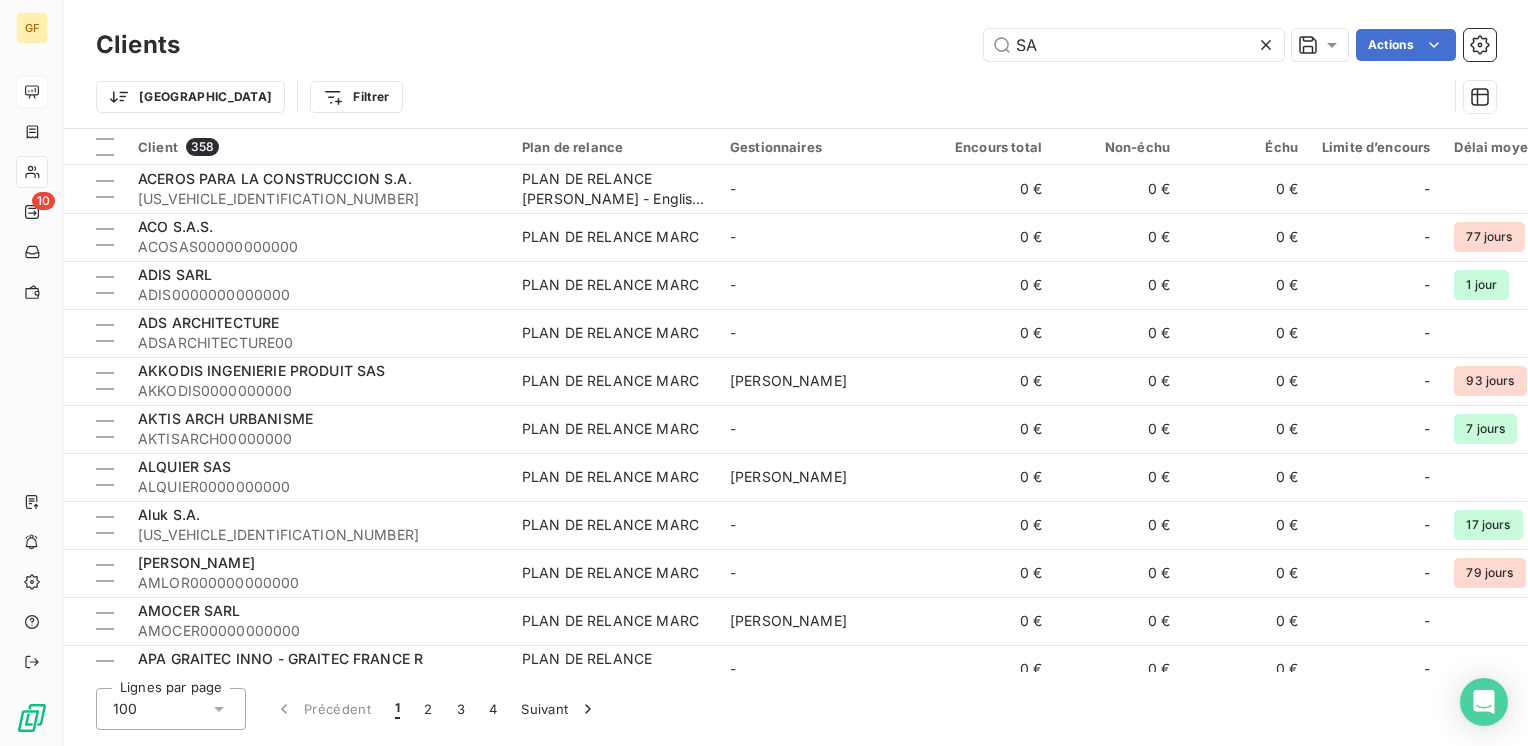 click on "SA Actions" at bounding box center (850, 45) 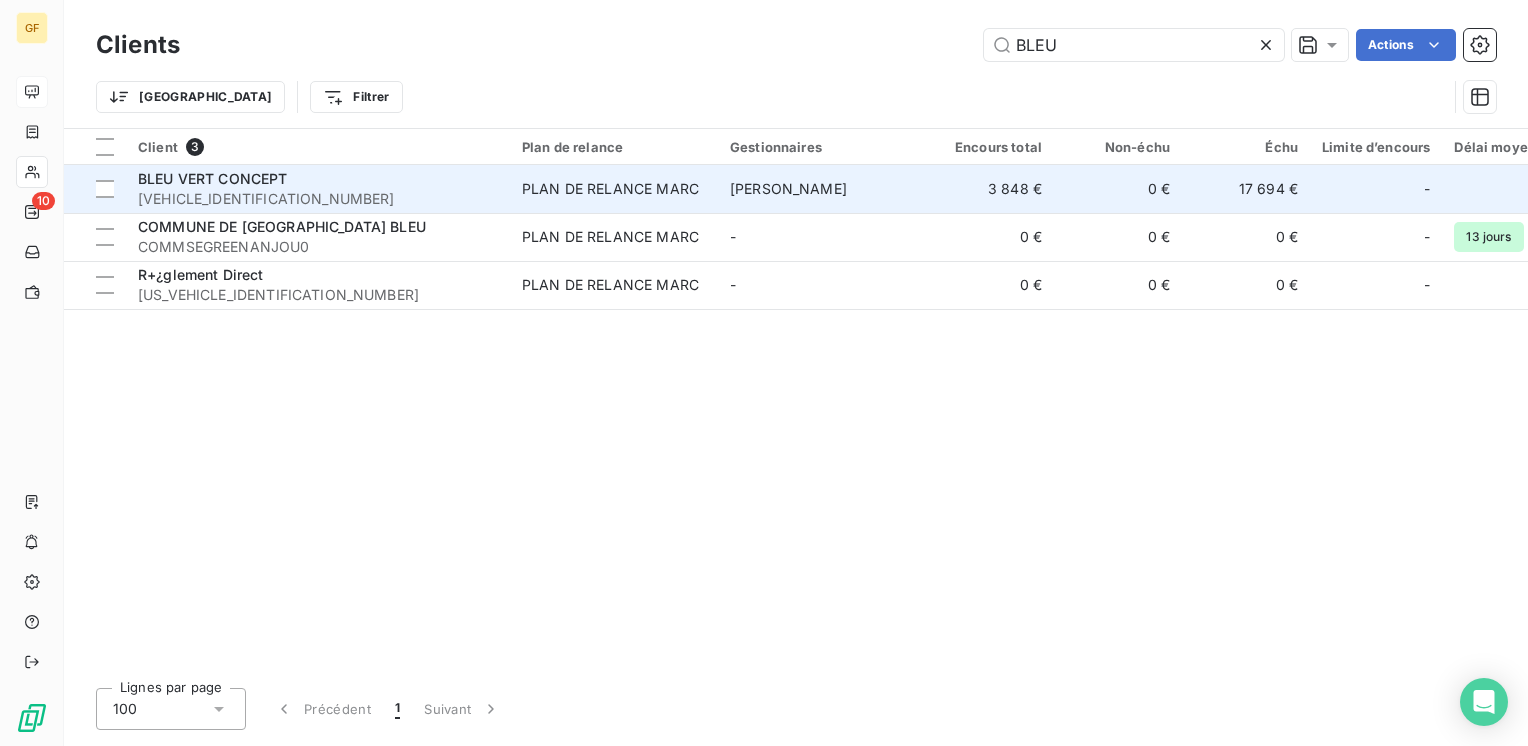type on "BLEU" 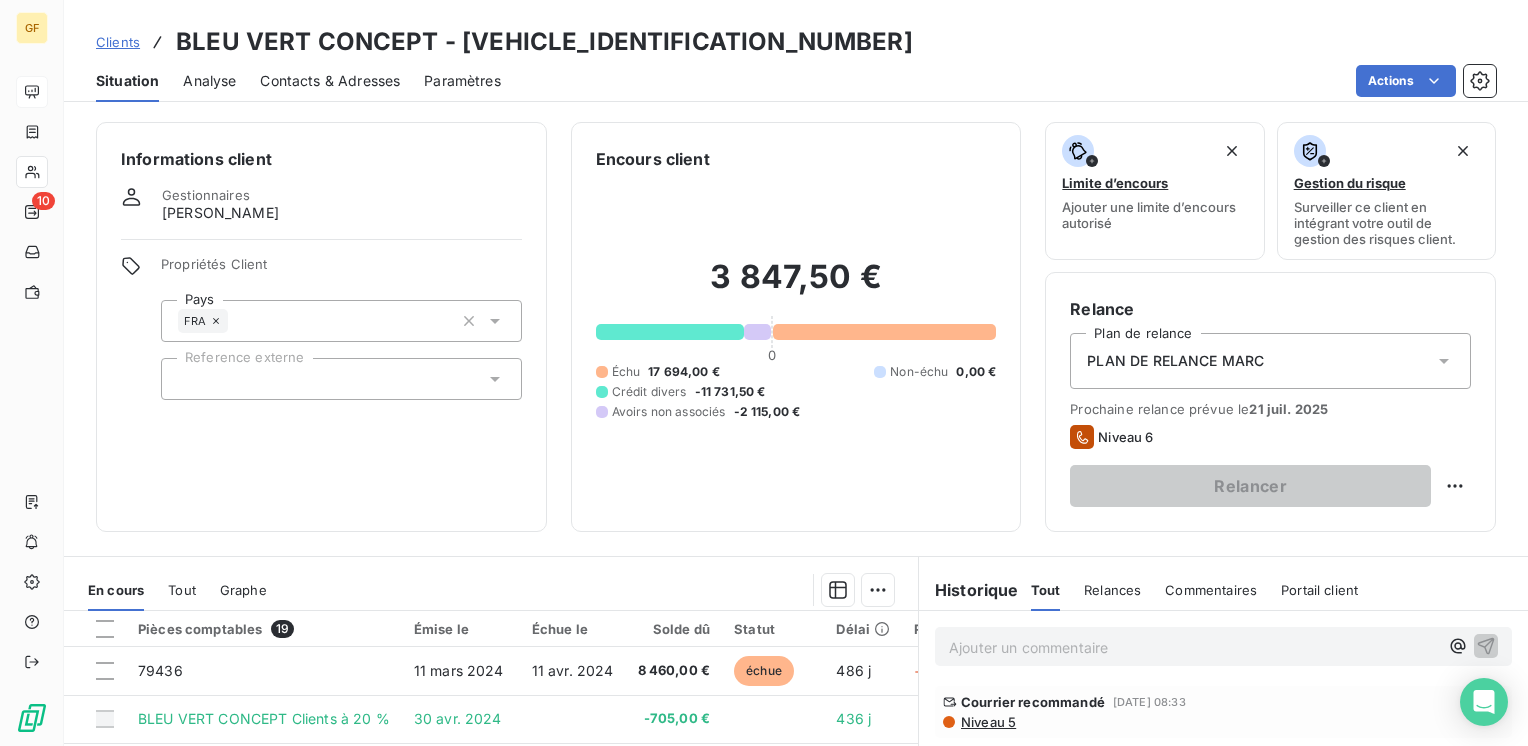 scroll, scrollTop: 100, scrollLeft: 0, axis: vertical 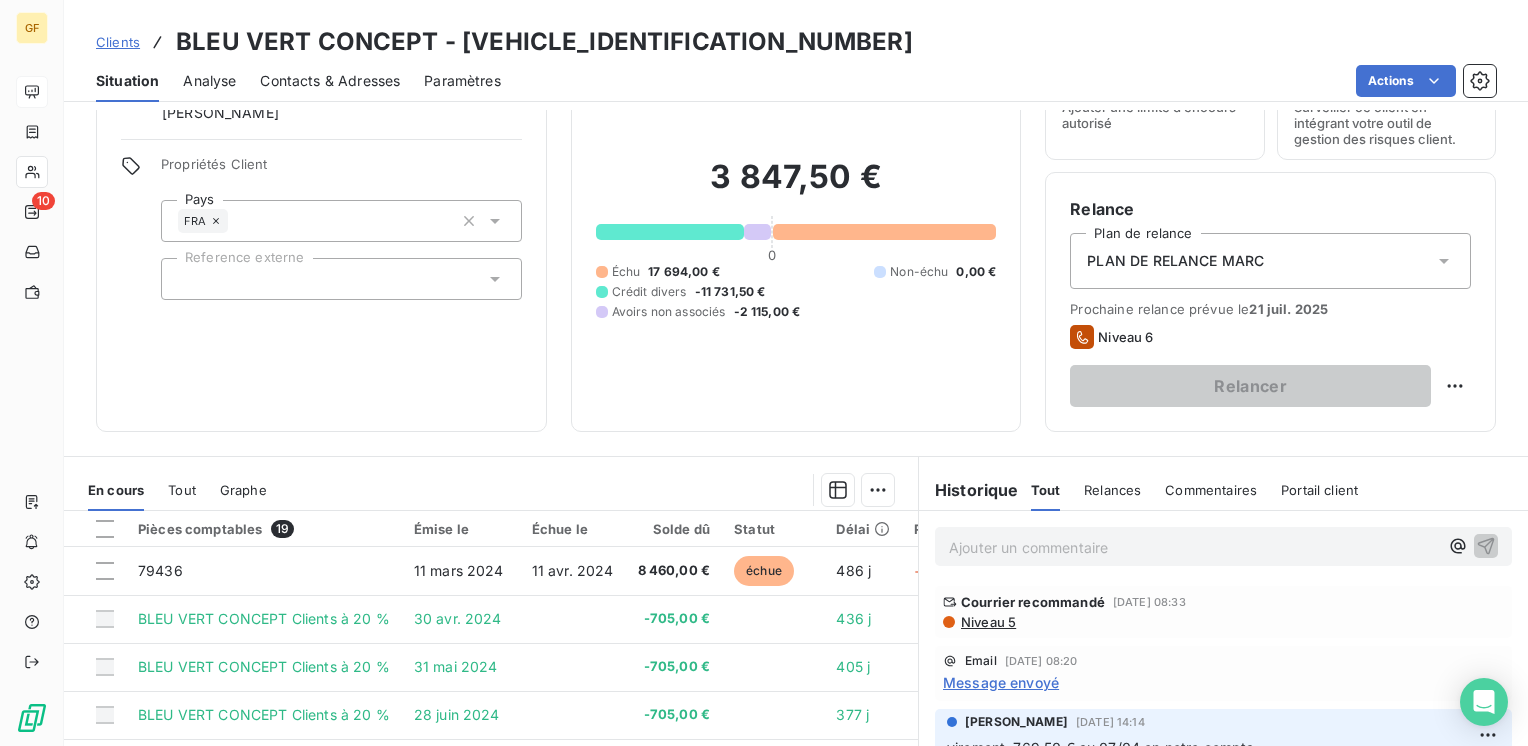 click on "Ajouter un commentaire ﻿" at bounding box center [1193, 547] 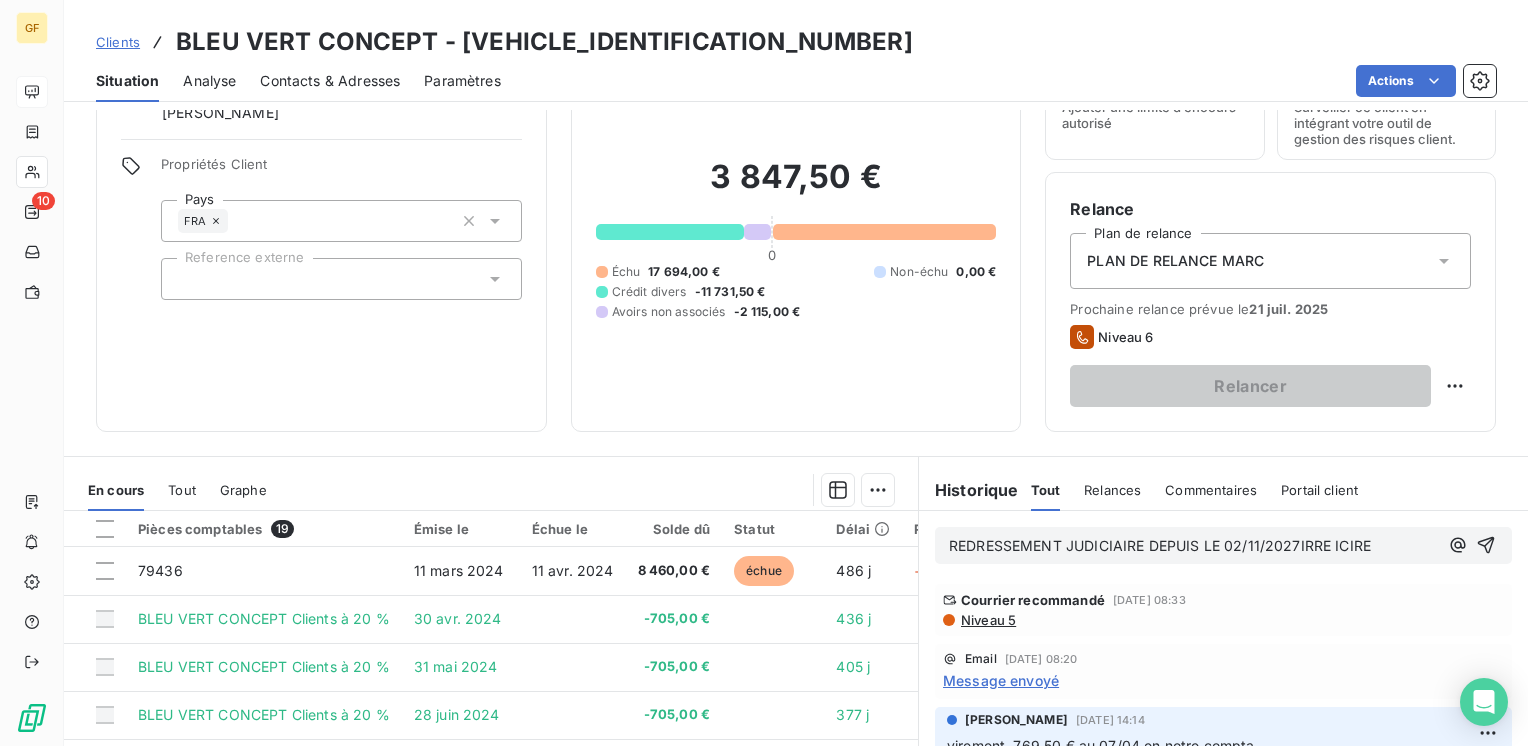 click on "REDRESSEMENT JUDICIAIRE DEPUIS LE 02/11/2027IRRE ICIRE" at bounding box center (1160, 545) 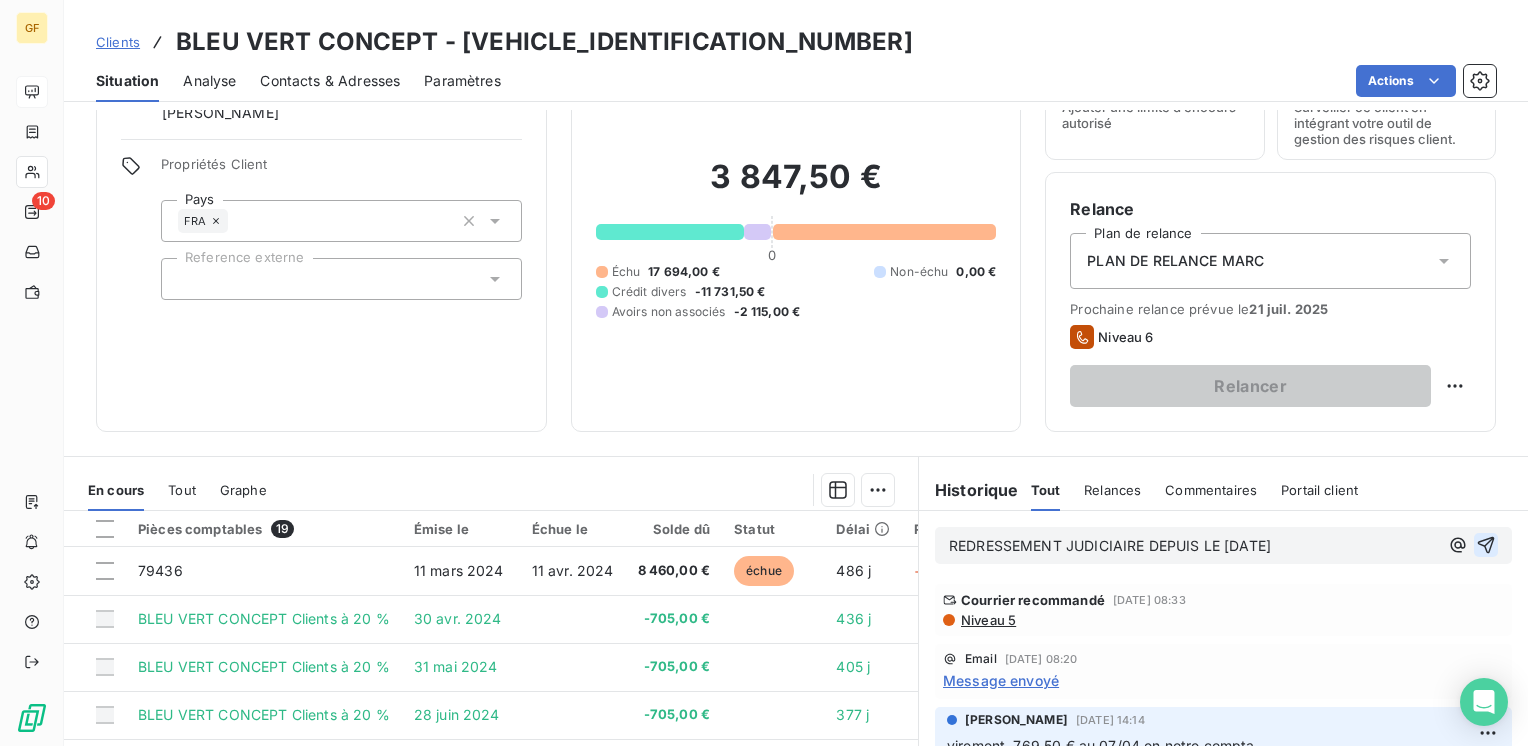 click 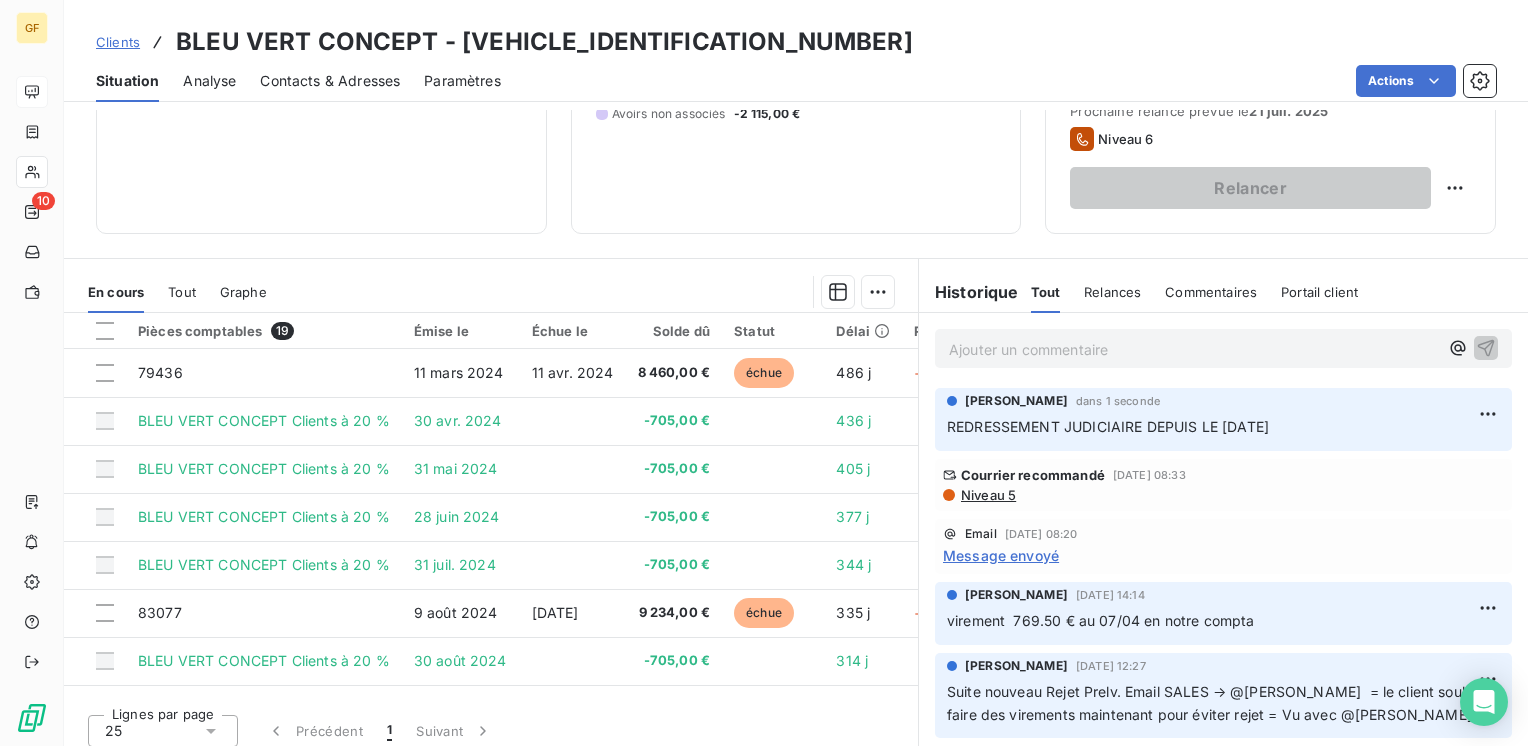 scroll, scrollTop: 300, scrollLeft: 0, axis: vertical 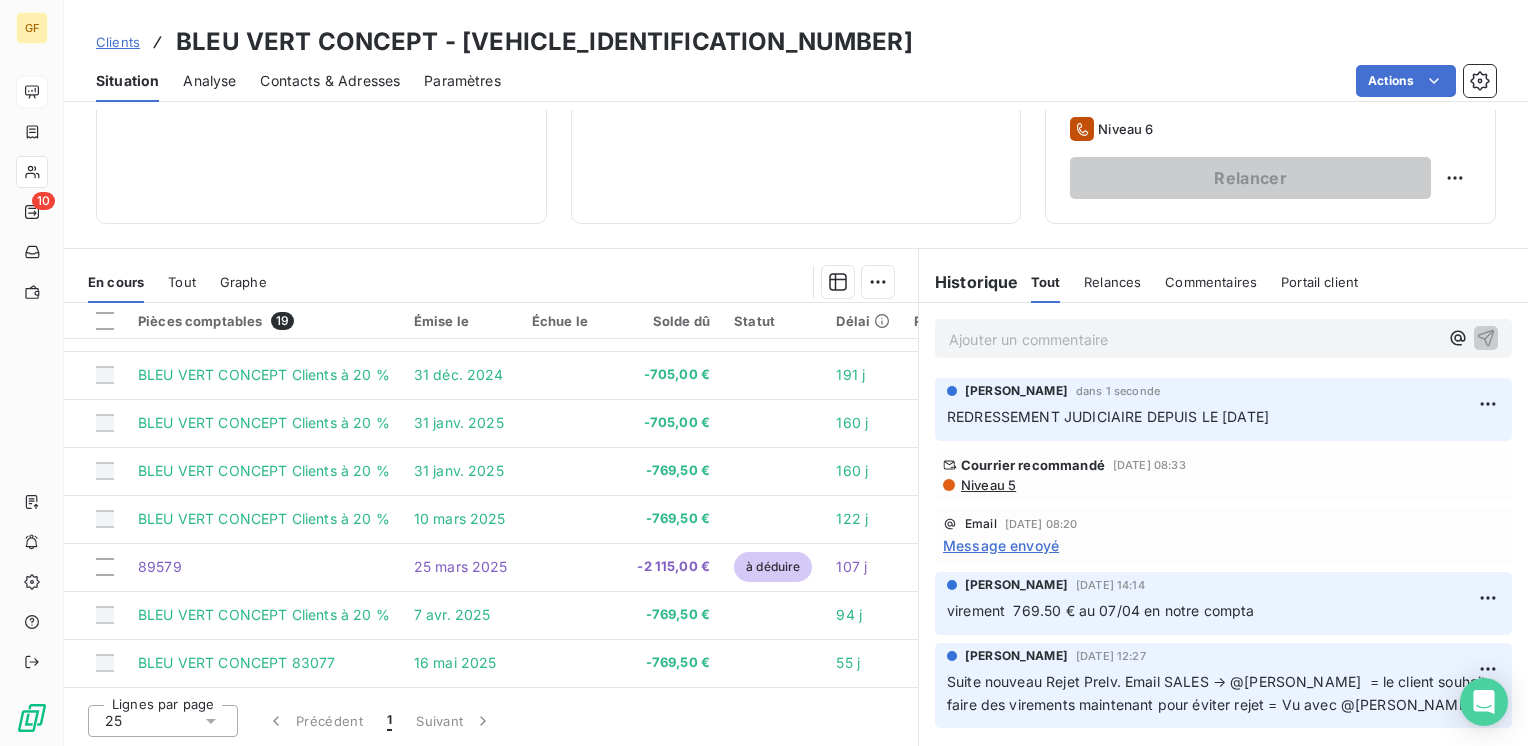 drag, startPoint x: 1304, startPoint y: 414, endPoint x: 936, endPoint y: 426, distance: 368.1956 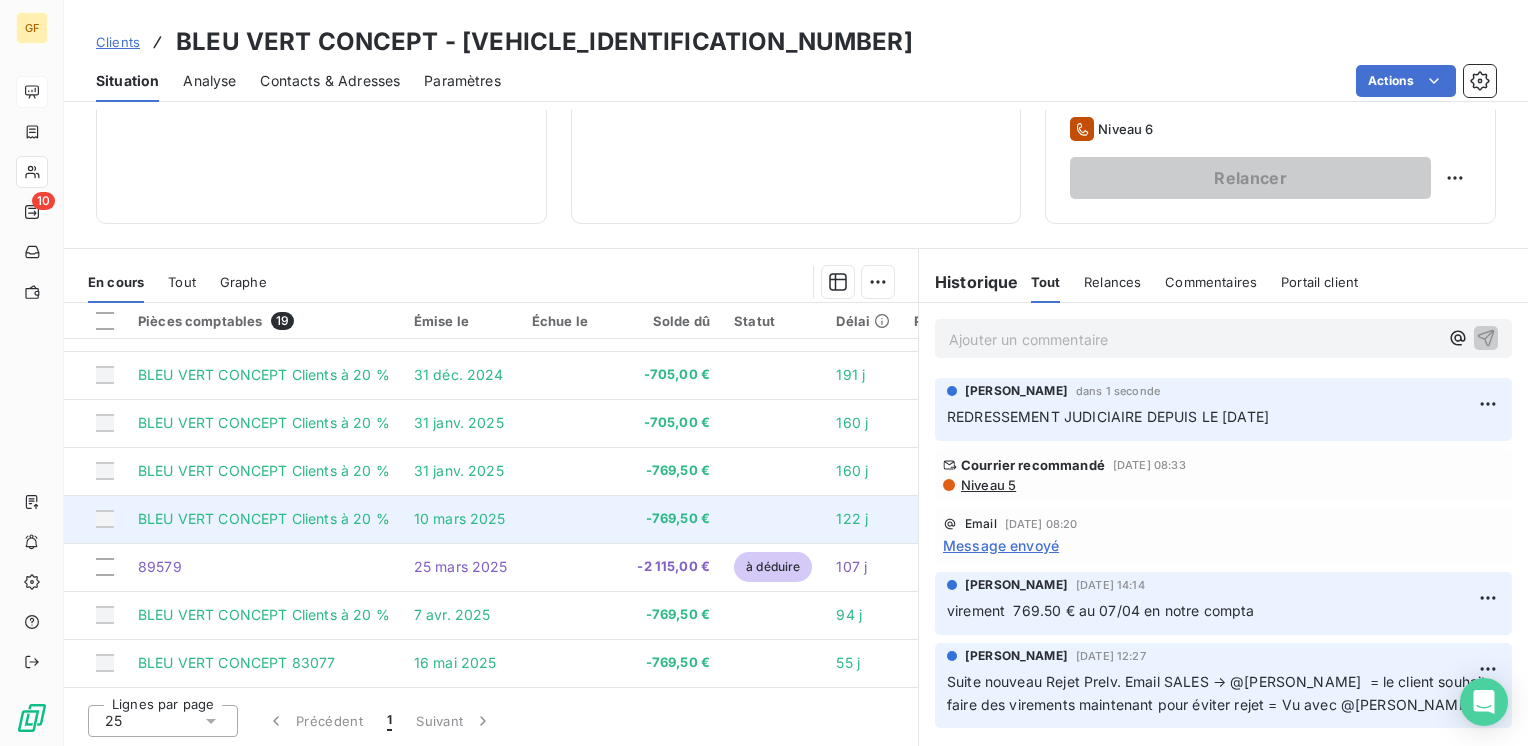 scroll, scrollTop: 0, scrollLeft: 0, axis: both 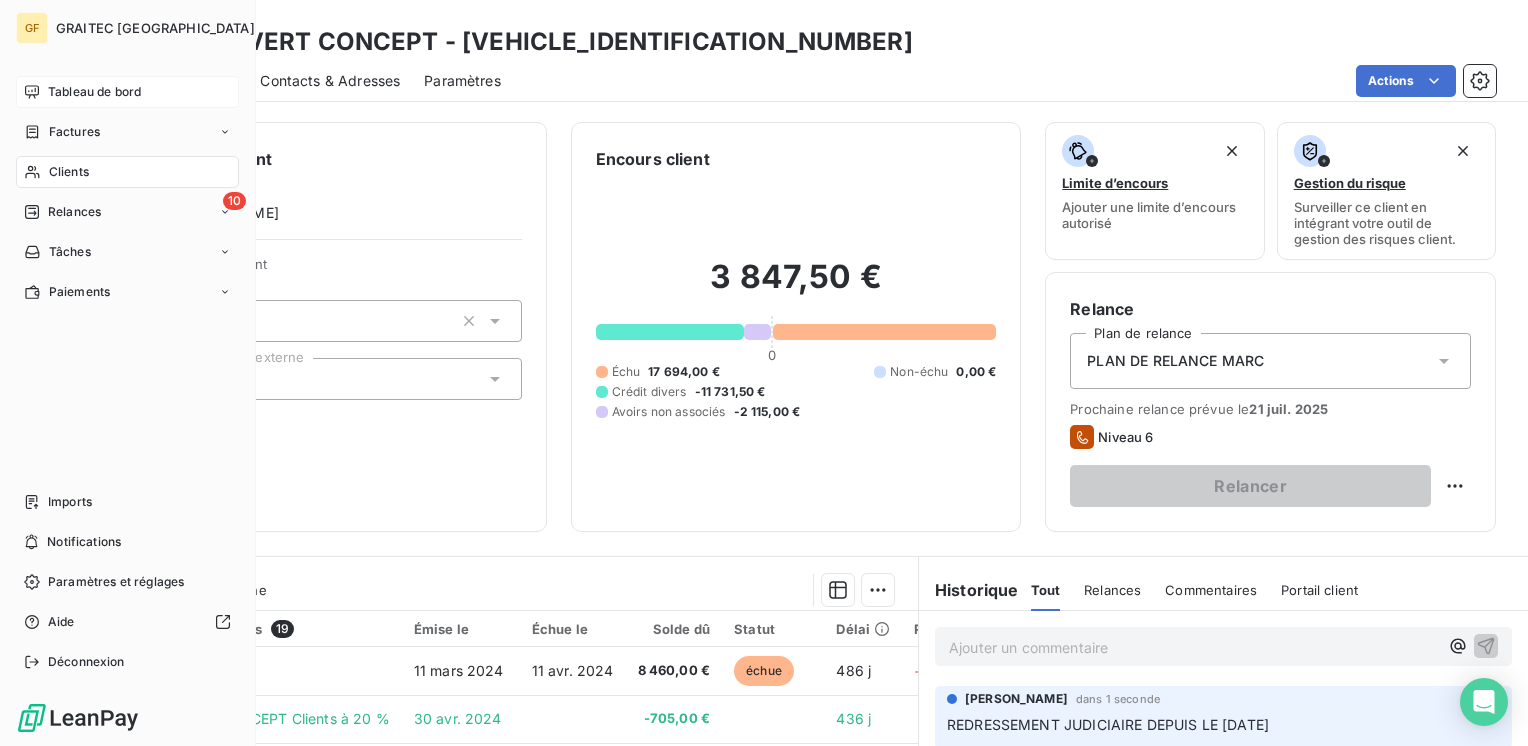 click on "Clients" at bounding box center [69, 172] 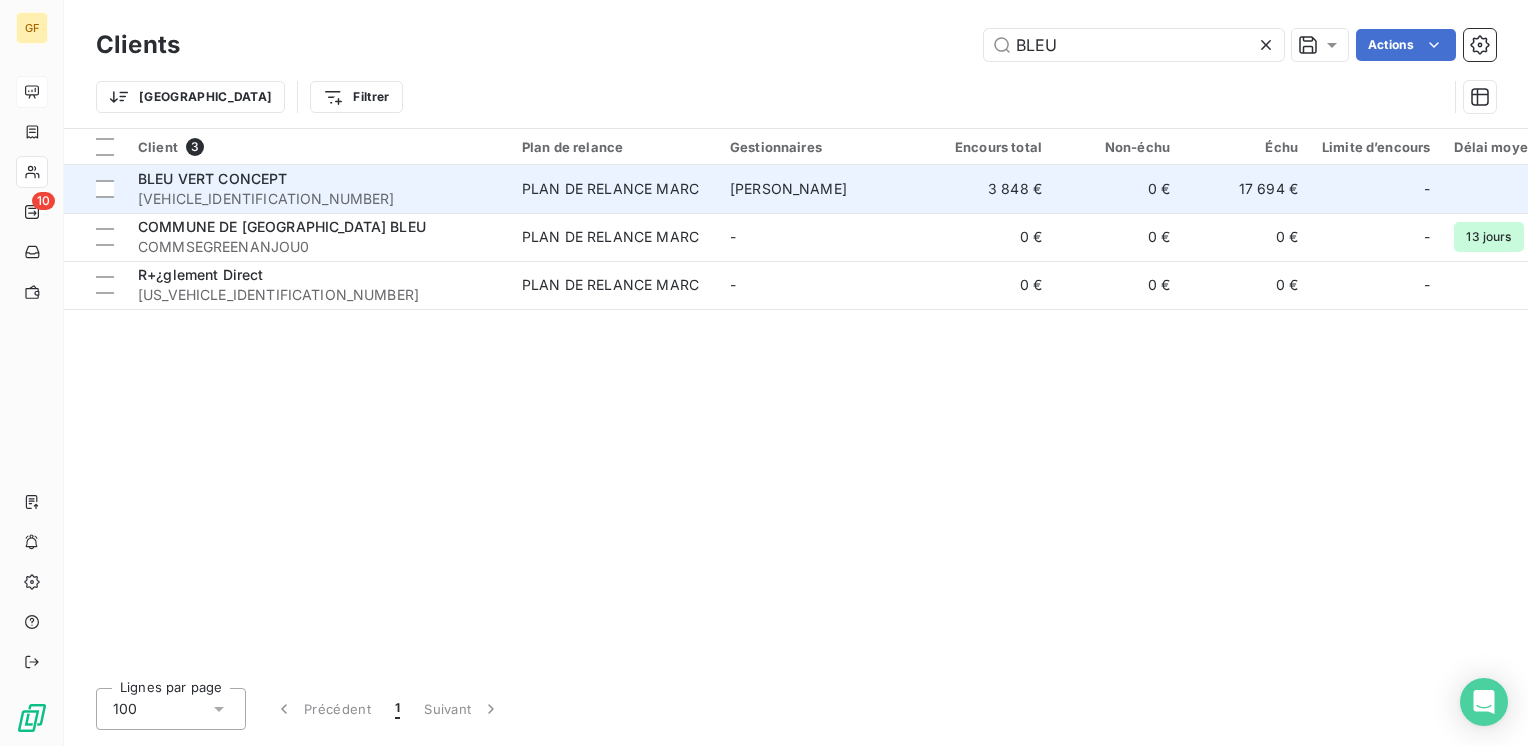 click on "BLEU VERT CONCEPT [VEHICLE_IDENTIFICATION_NUMBER]" at bounding box center (318, 189) 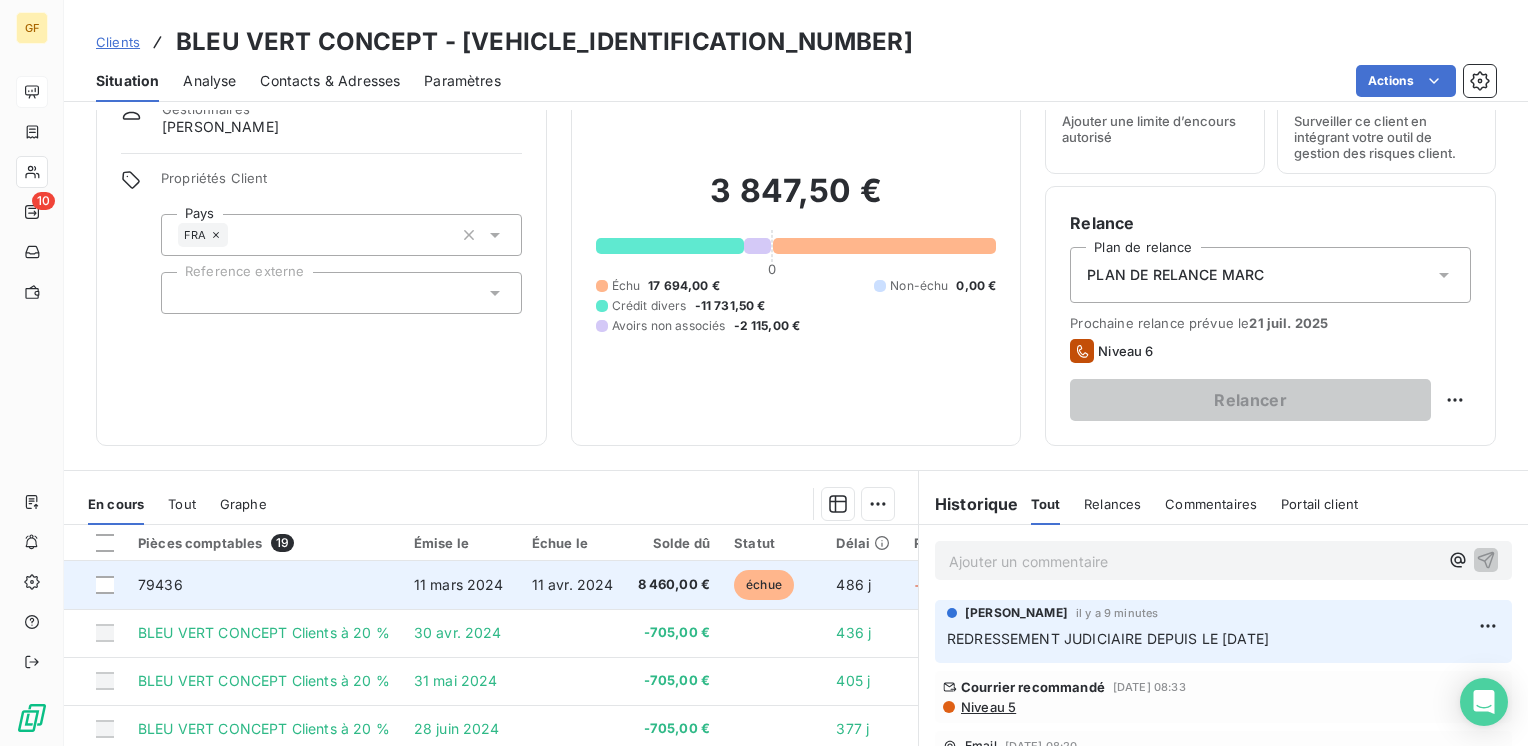 scroll, scrollTop: 100, scrollLeft: 0, axis: vertical 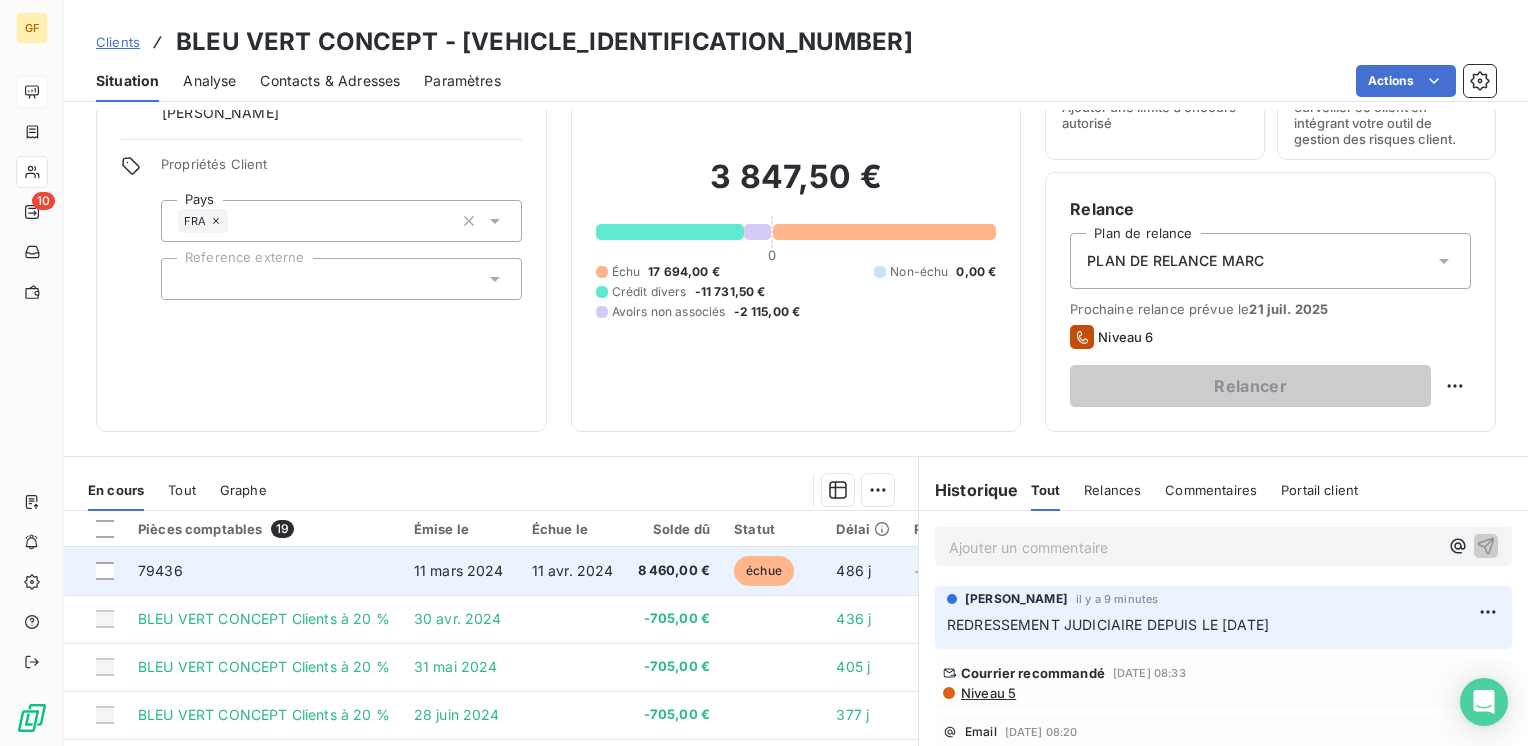 click on "11 avr. 2024" at bounding box center [573, 570] 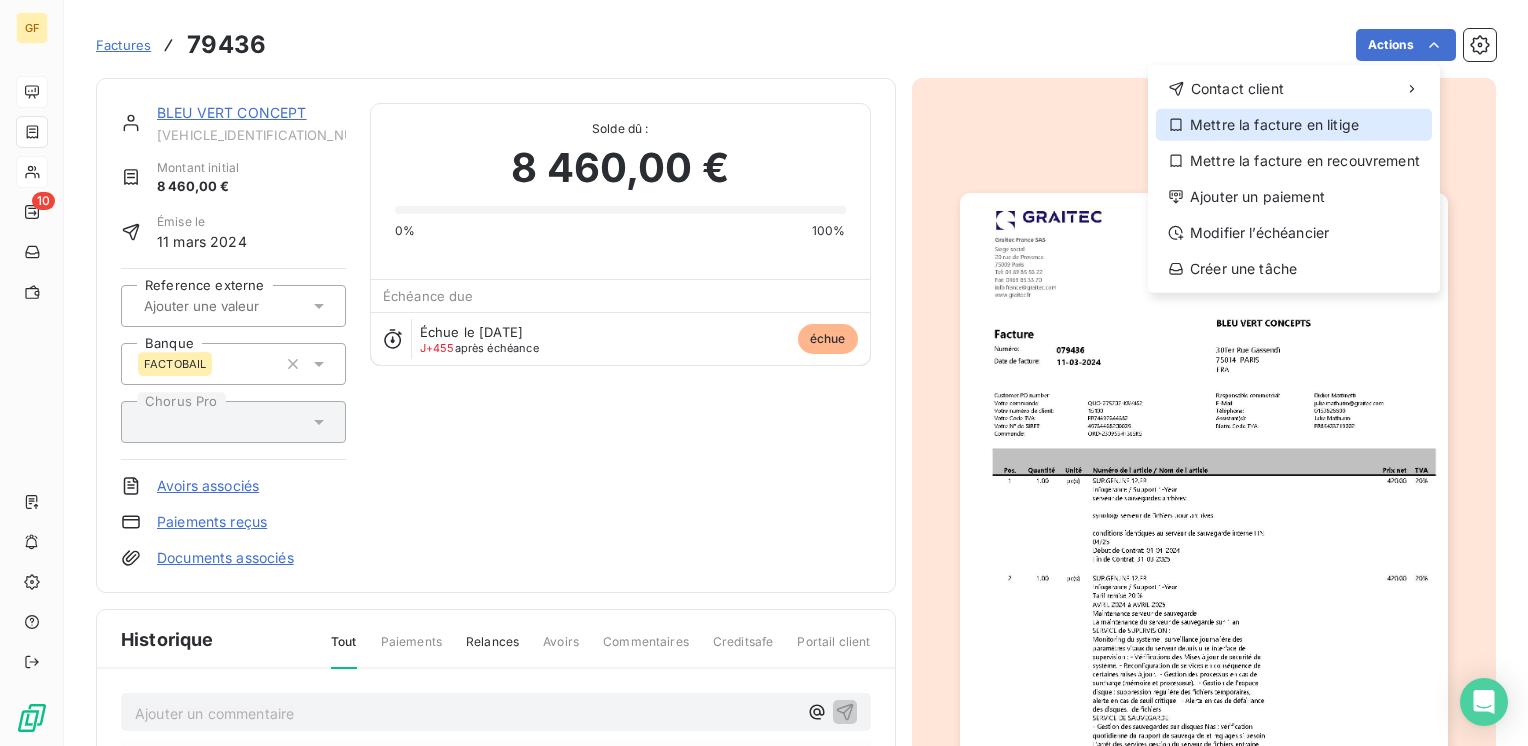 click on "Mettre la facture en litige" at bounding box center (1294, 125) 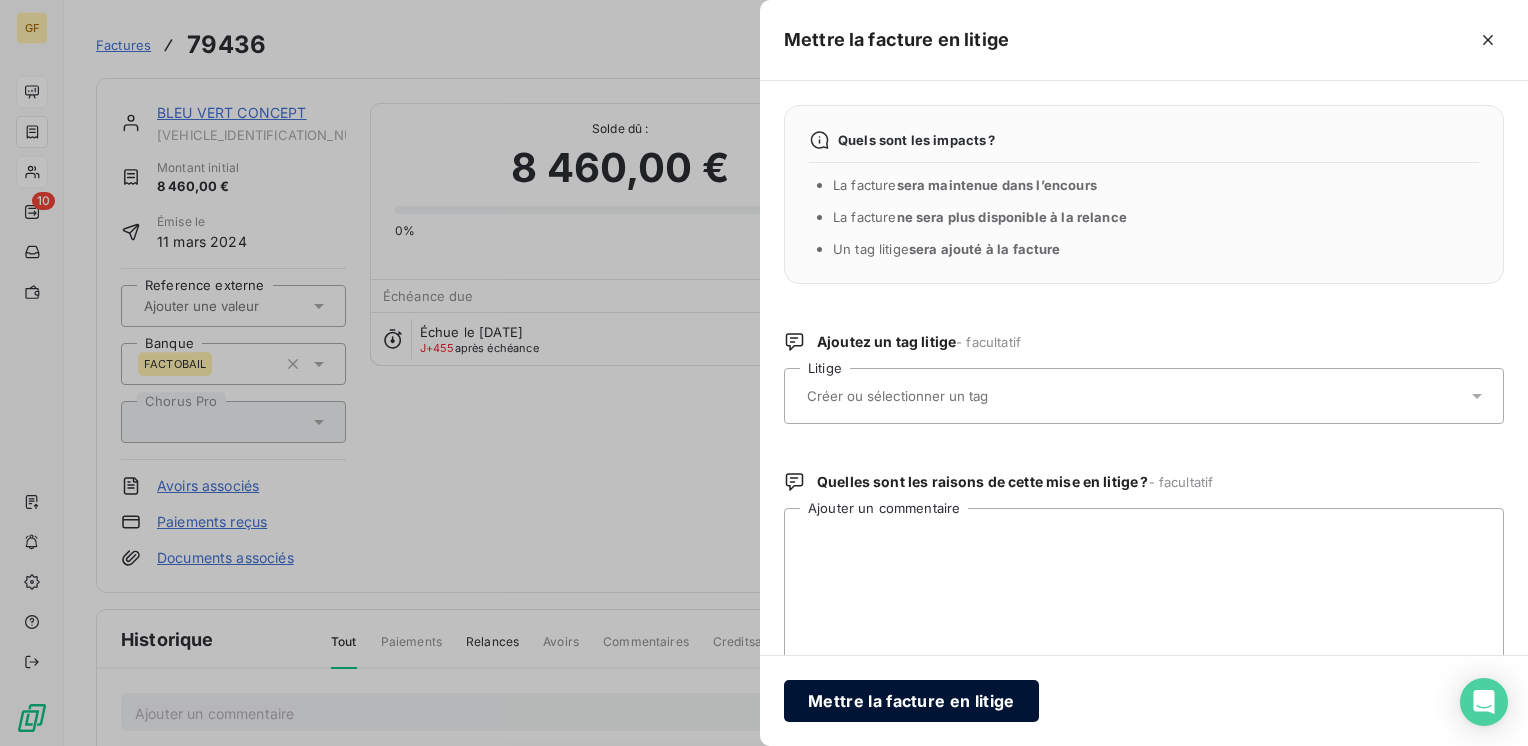 click on "Mettre la facture en litige" at bounding box center [911, 701] 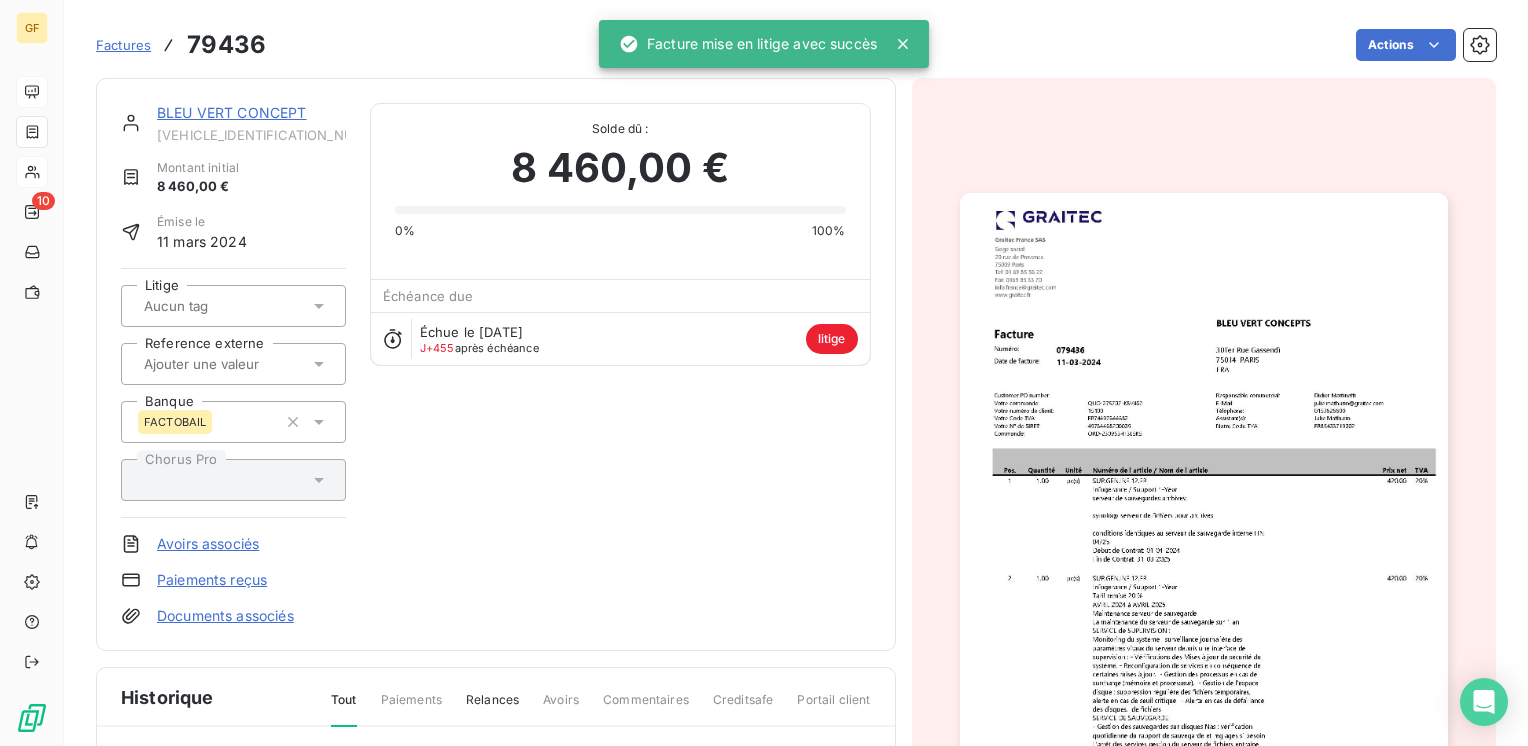 click on "BLEU VERT CONCEPT" at bounding box center (232, 112) 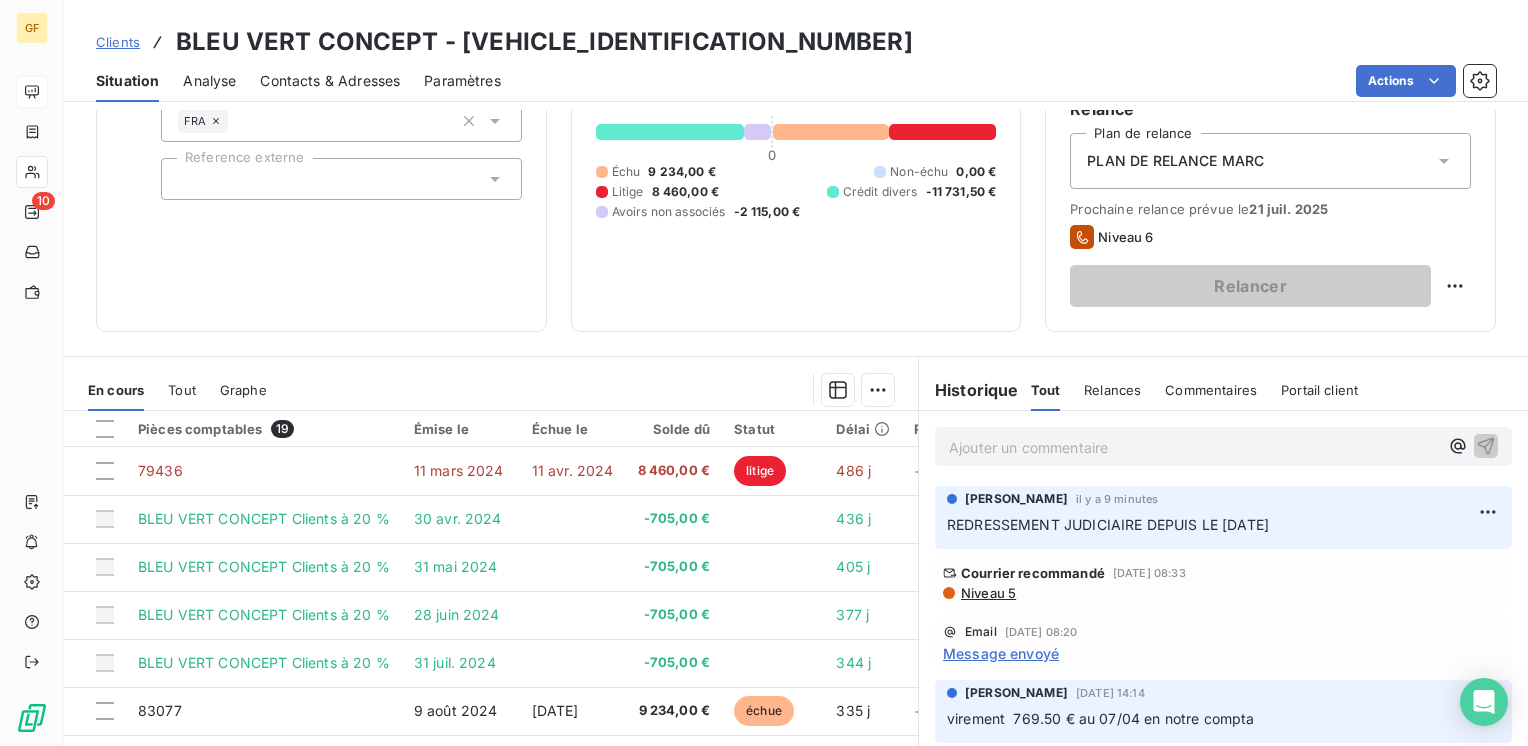 scroll, scrollTop: 300, scrollLeft: 0, axis: vertical 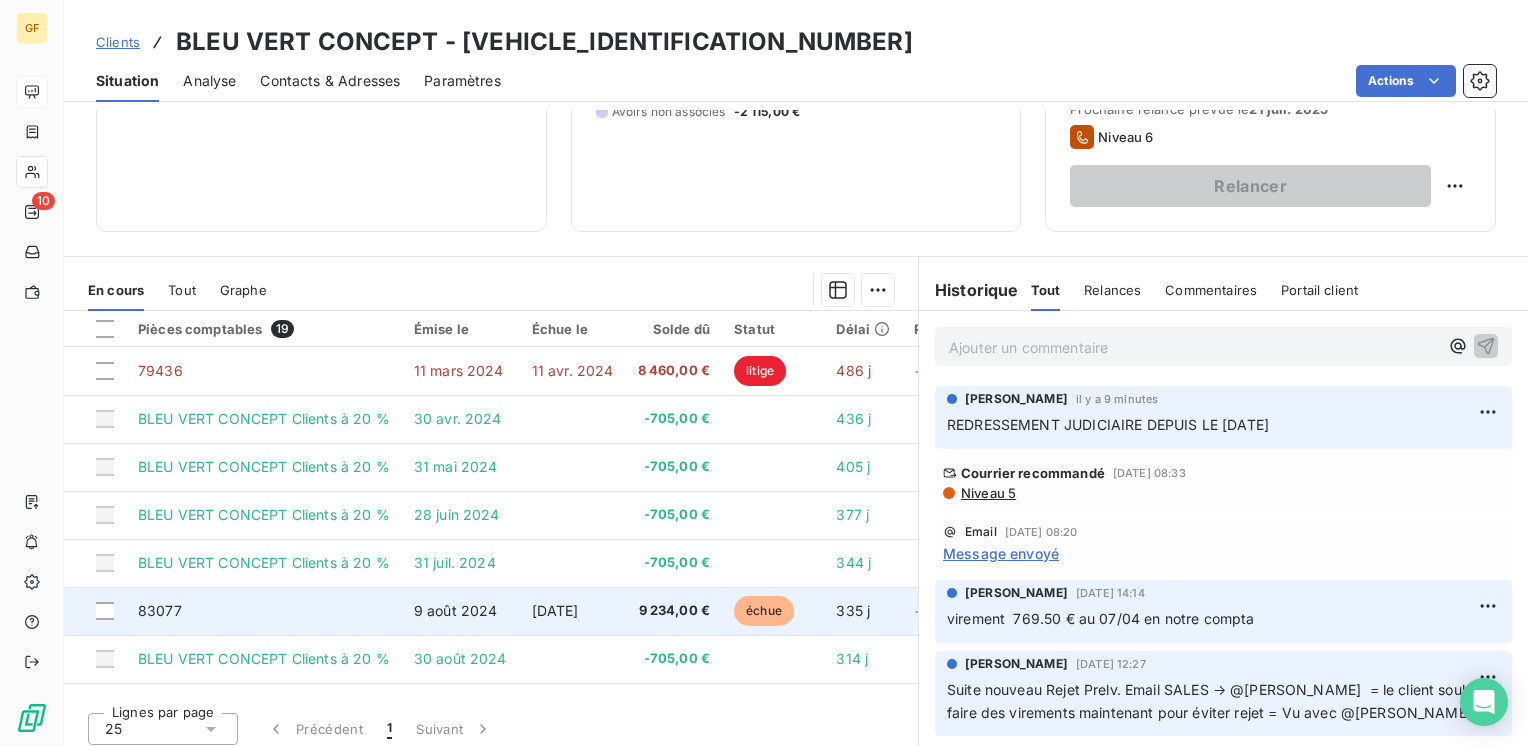 click on "9 234,00 €" at bounding box center [673, 611] 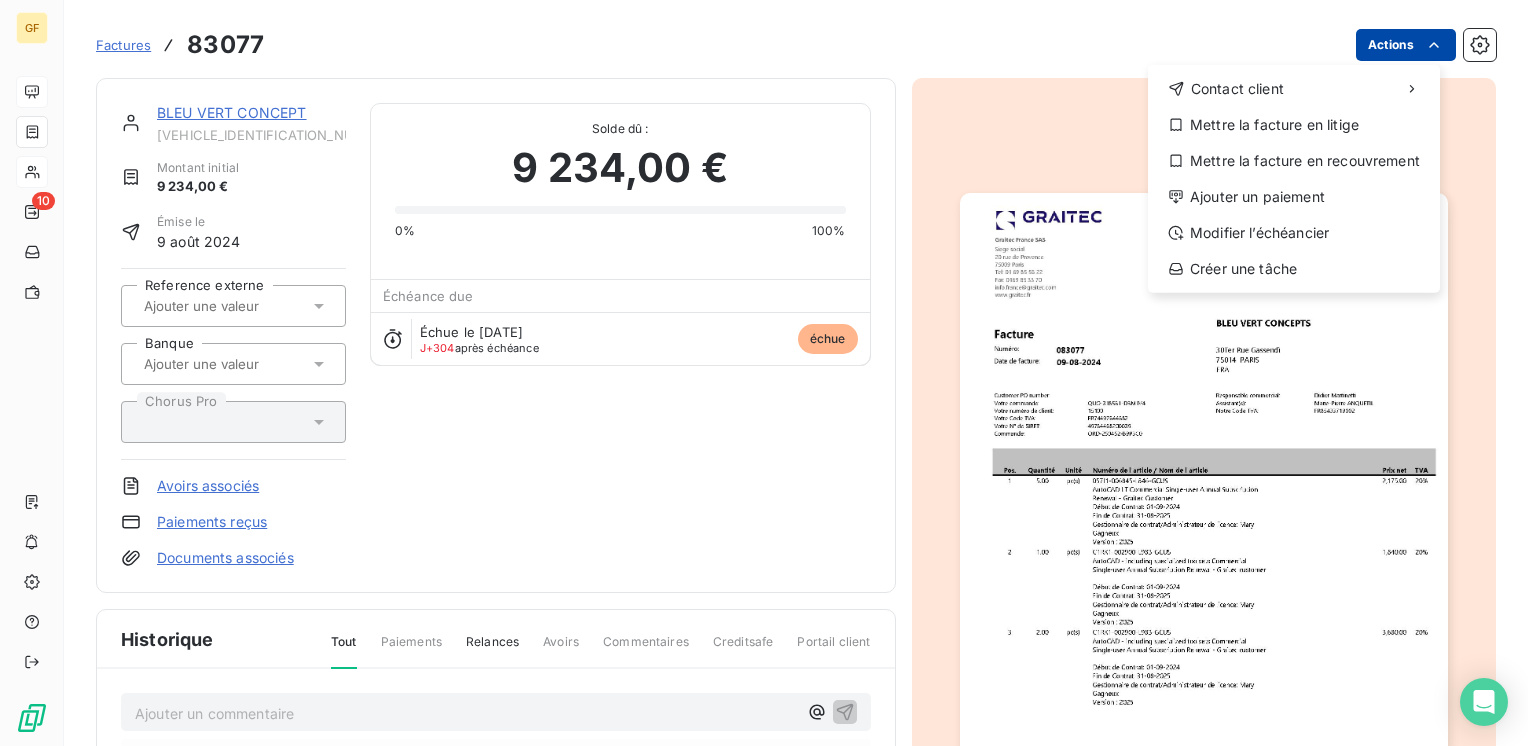 click on "GF 10 Factures 83077 Actions Contact client Mettre la facture en litige Mettre la facture en recouvrement Ajouter un paiement Modifier l’échéancier Créer une tâche BLEU VERT CONCEPT [VEHICLE_IDENTIFICATION_NUMBER] Montant initial 9 234,00 € Émise le [DATE] Reference externe Banque Chorus Pro Avoirs associés Paiements reçus Documents associés Solde dû : 9 234,00 € 0% 100% Échéance due Échue le [DATE] J+304  après échéance échue Historique Tout Paiements Relances Avoirs Commentaires Creditsafe Portail client Ajouter un commentaire ﻿ Courrier recommandé [DATE] 08:33 Niveau 5 Email [DATE] 08:20 Message envoyé [DATE] Échéance de la facture [DATE] Émission de la facture" at bounding box center (764, 373) 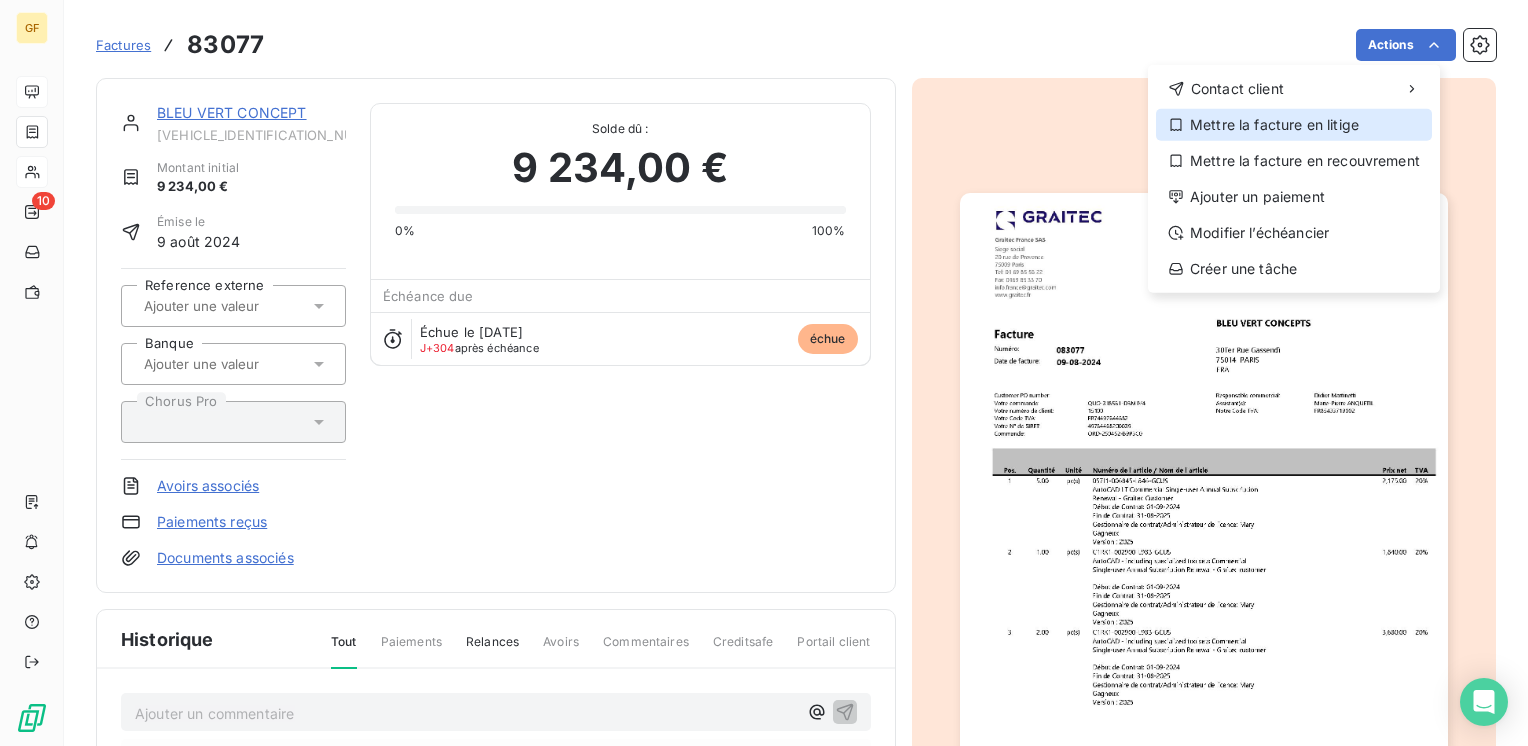 click on "Mettre la facture en litige" at bounding box center (1294, 125) 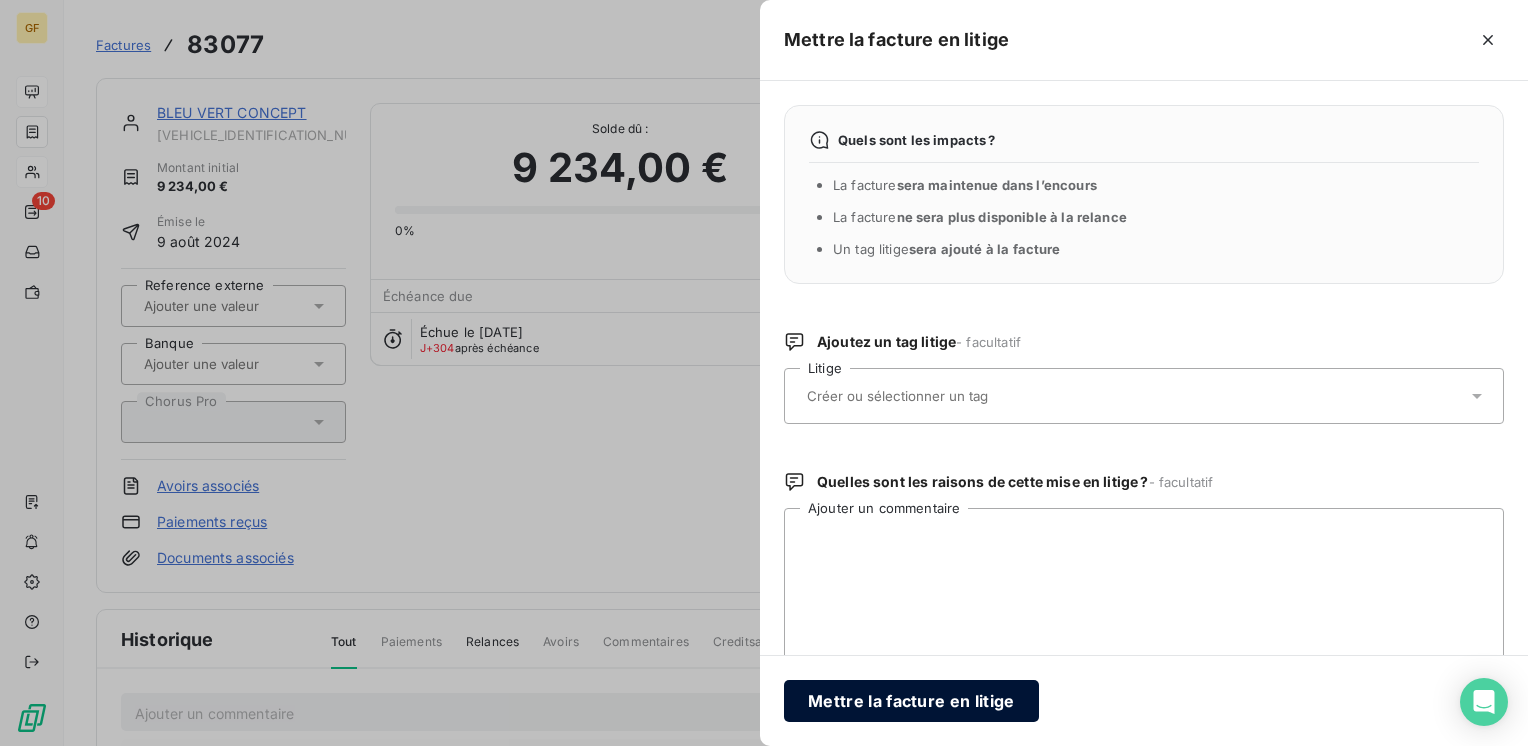 click on "Mettre la facture en litige" at bounding box center (911, 701) 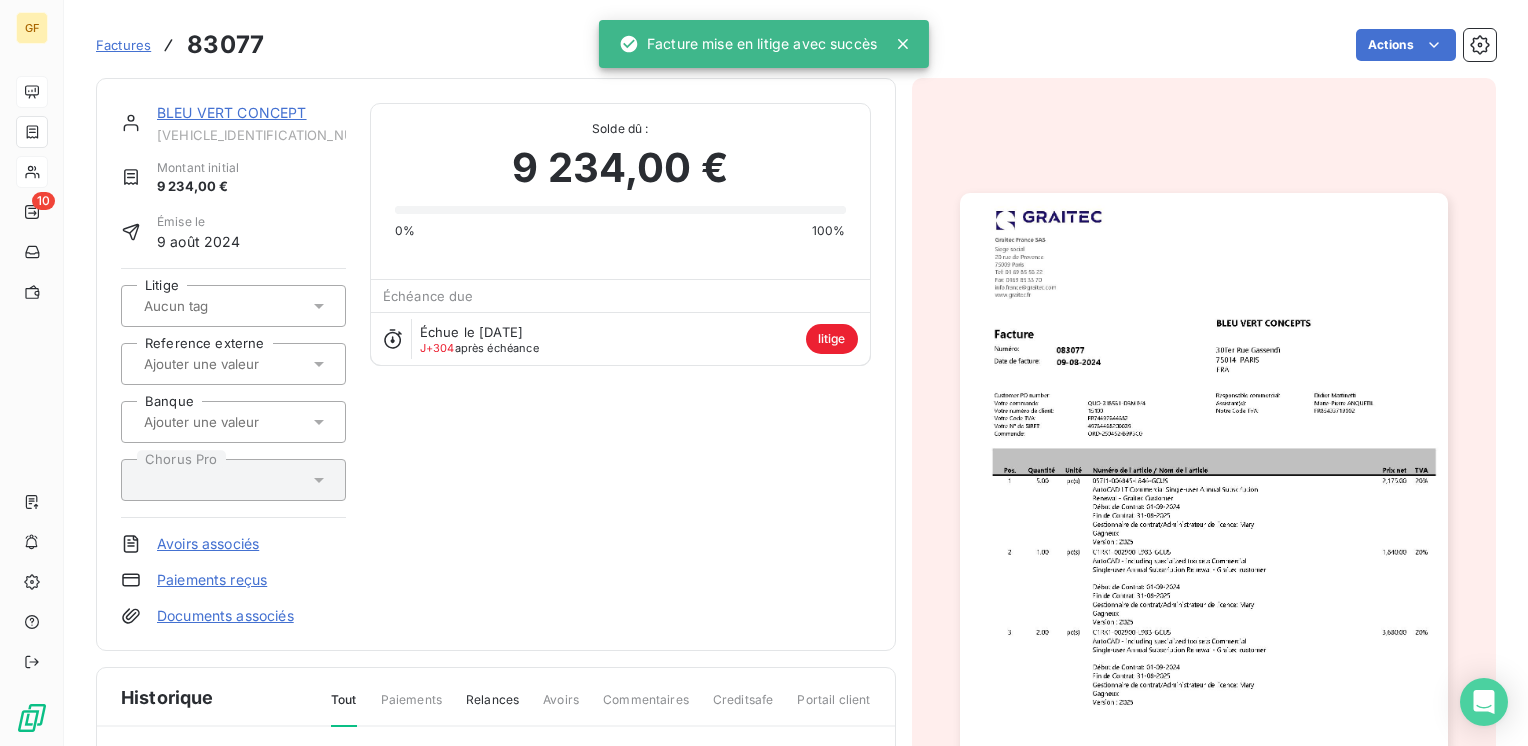 click on "BLEU VERT CONCEPT" at bounding box center [232, 112] 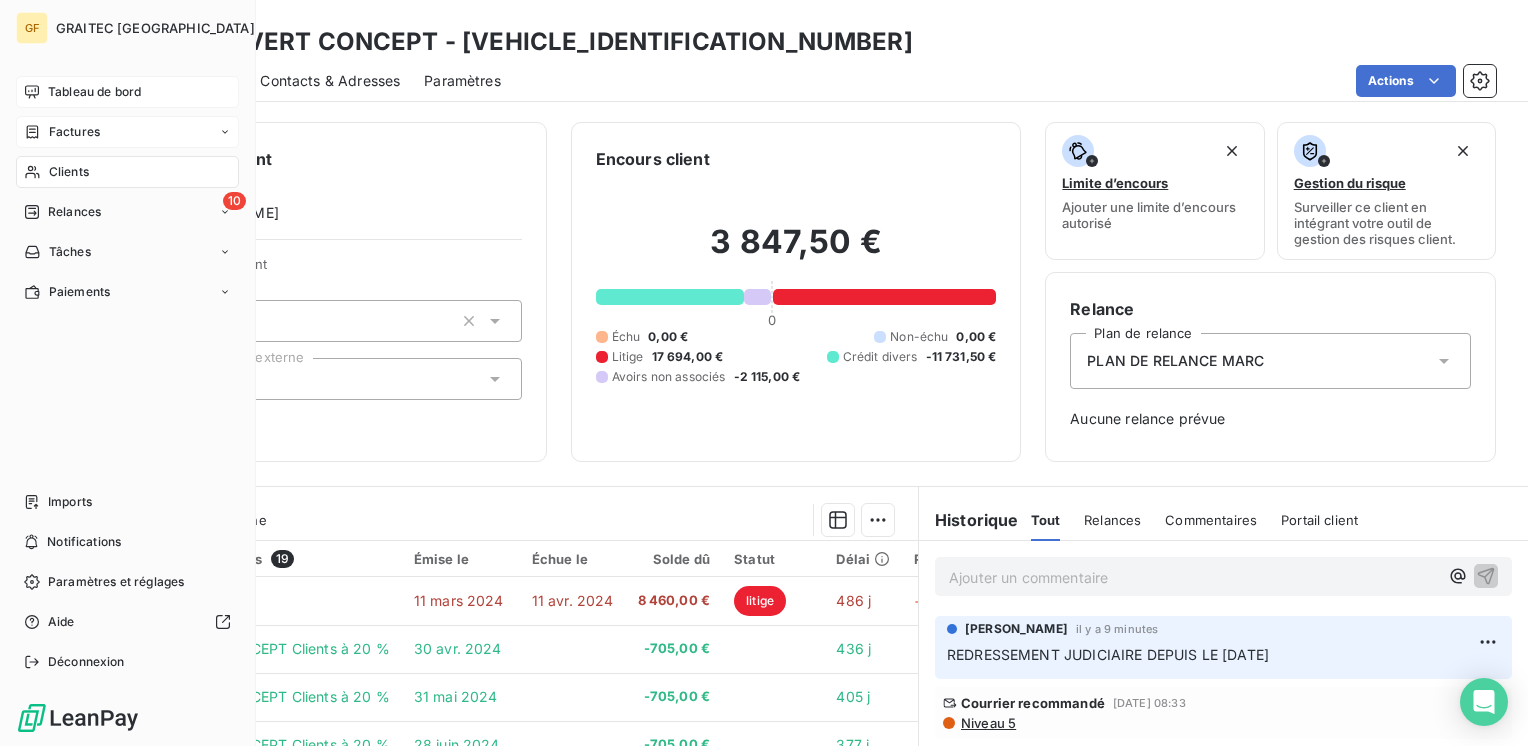 click on "Factures" at bounding box center [74, 132] 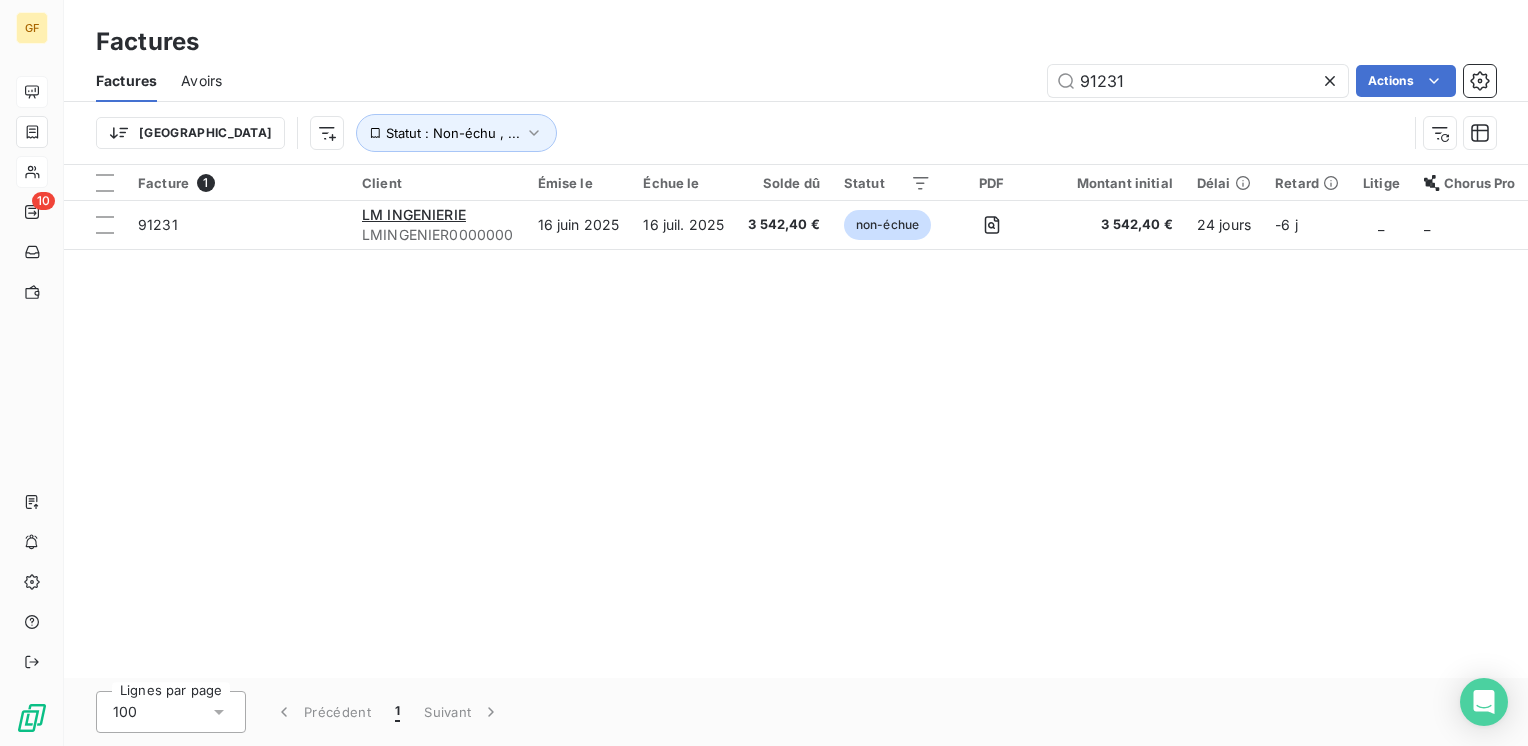 click 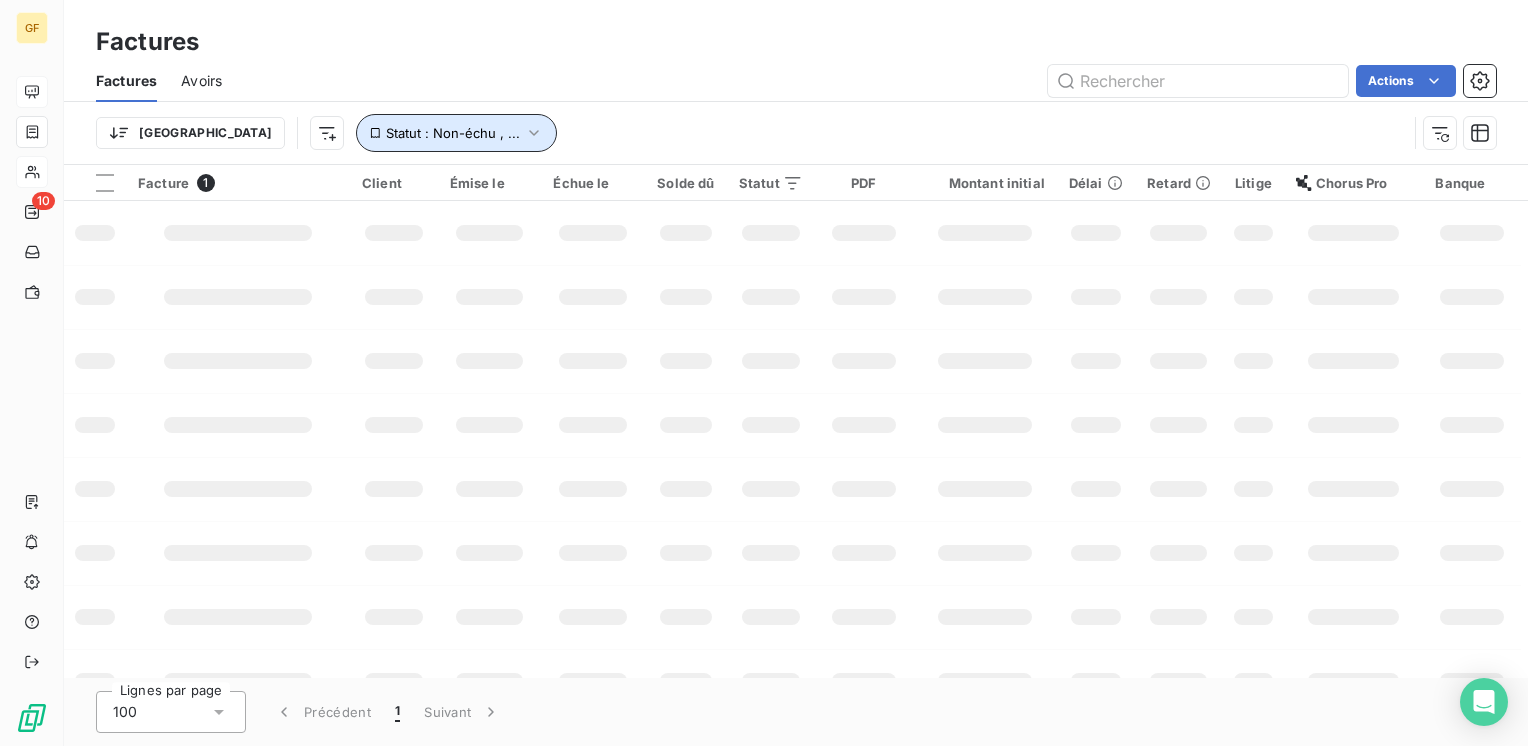 click on "Statut  : Non-échu , ..." at bounding box center (456, 133) 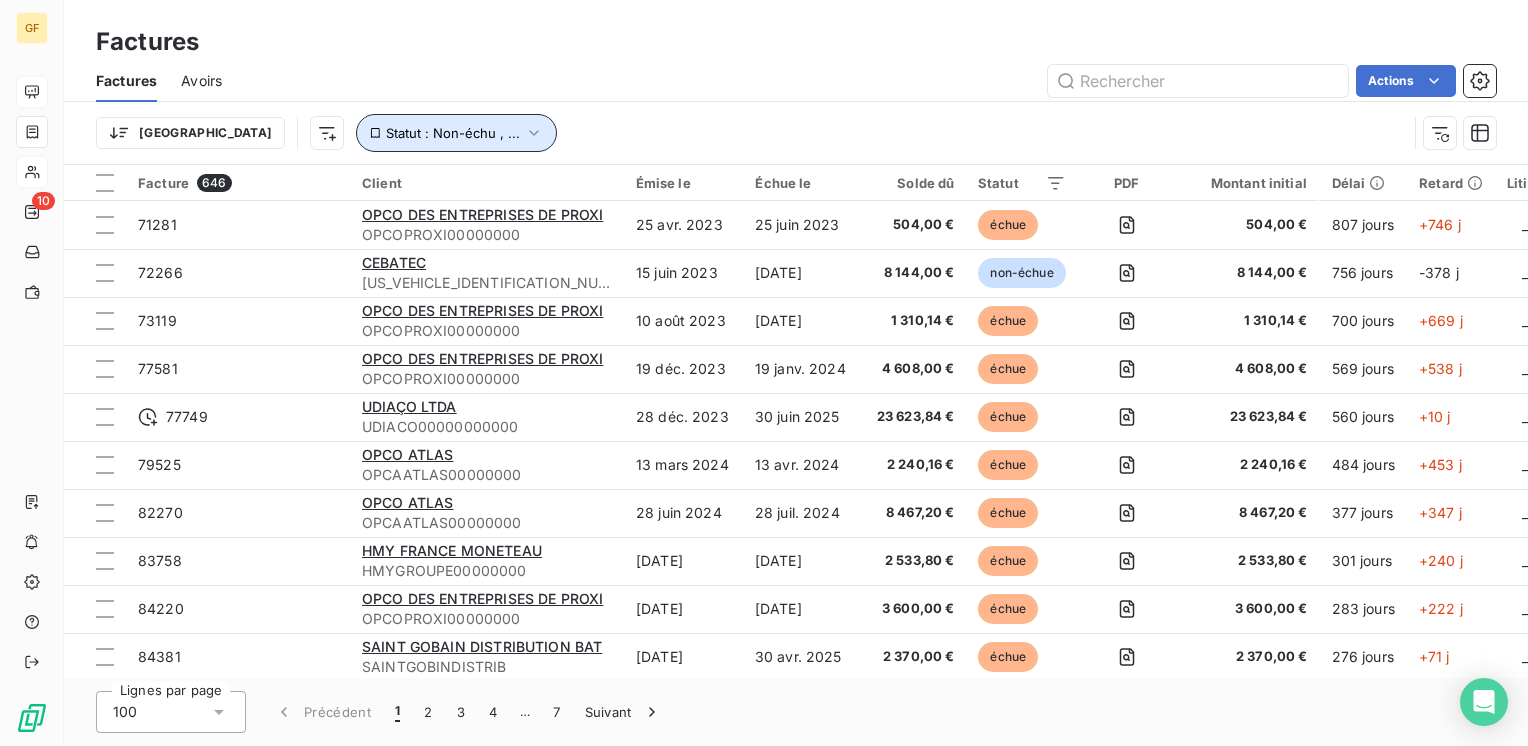 click 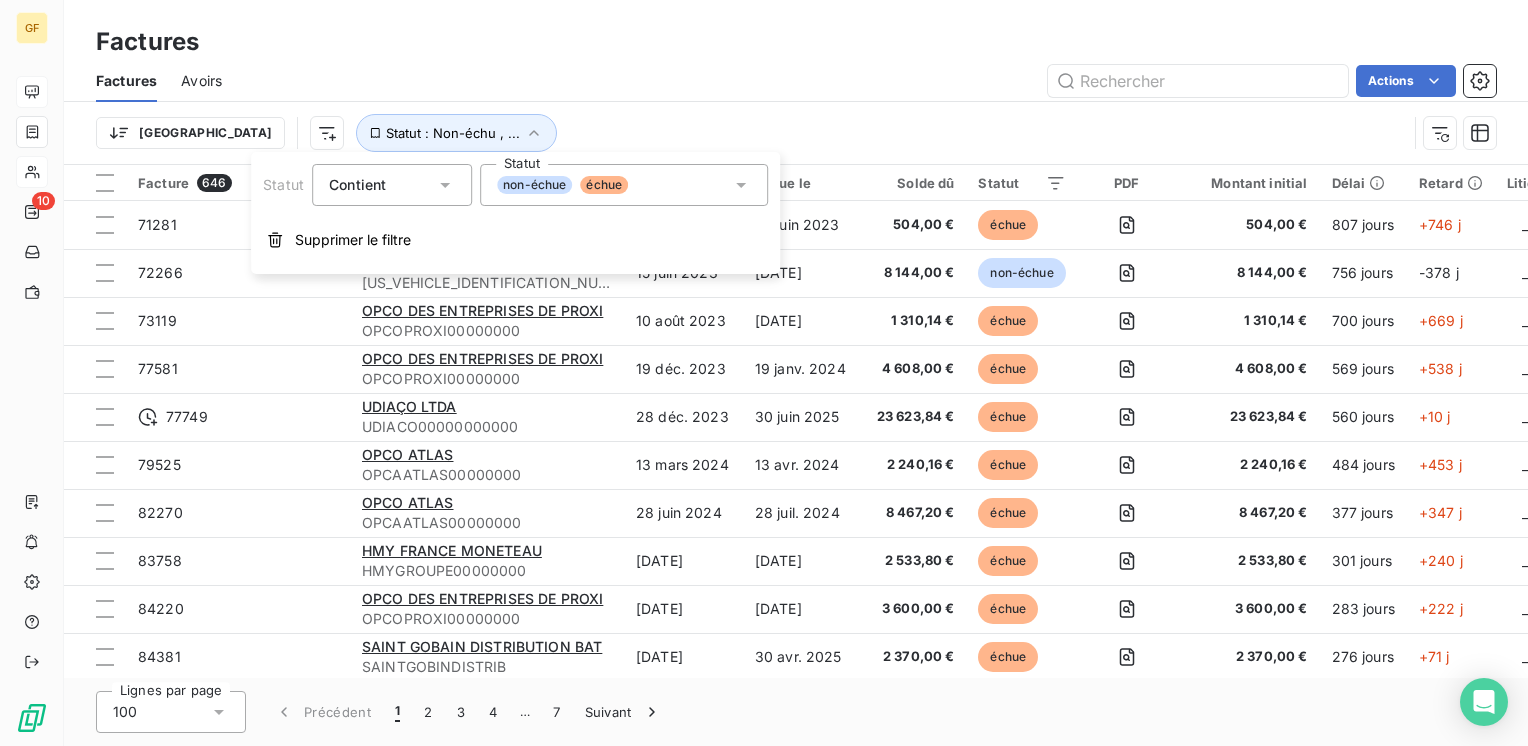 click on "non-échue échue" at bounding box center (562, 185) 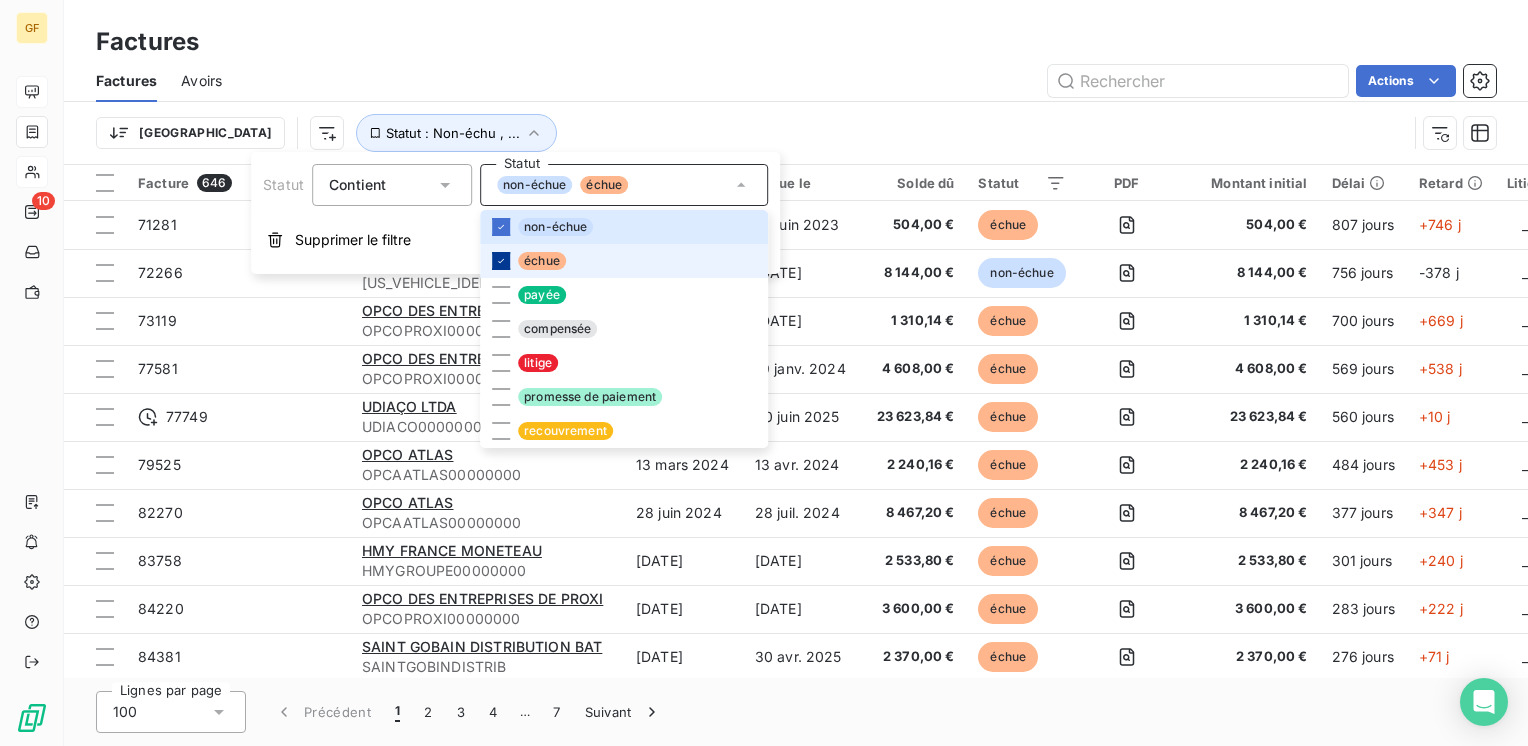 click at bounding box center (501, 261) 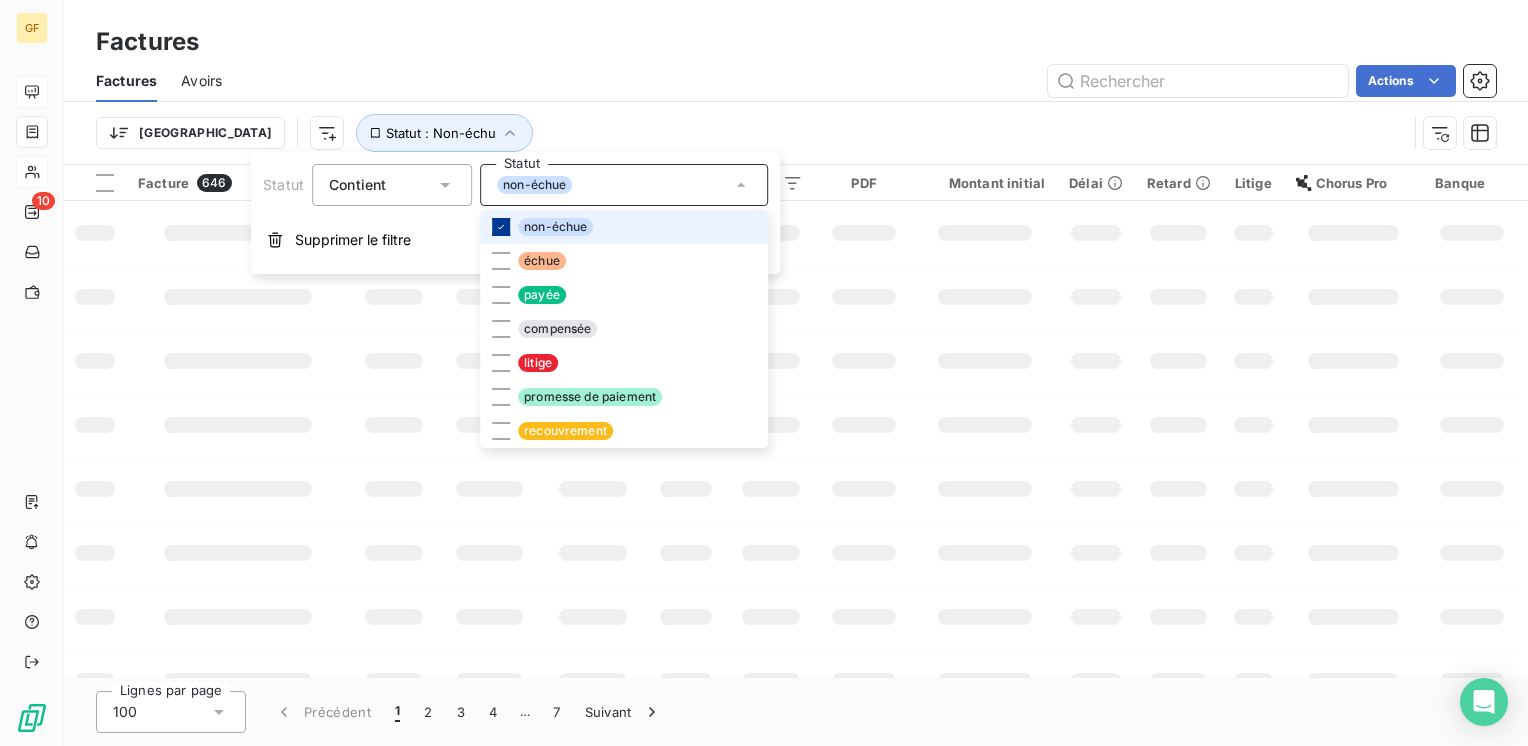 click 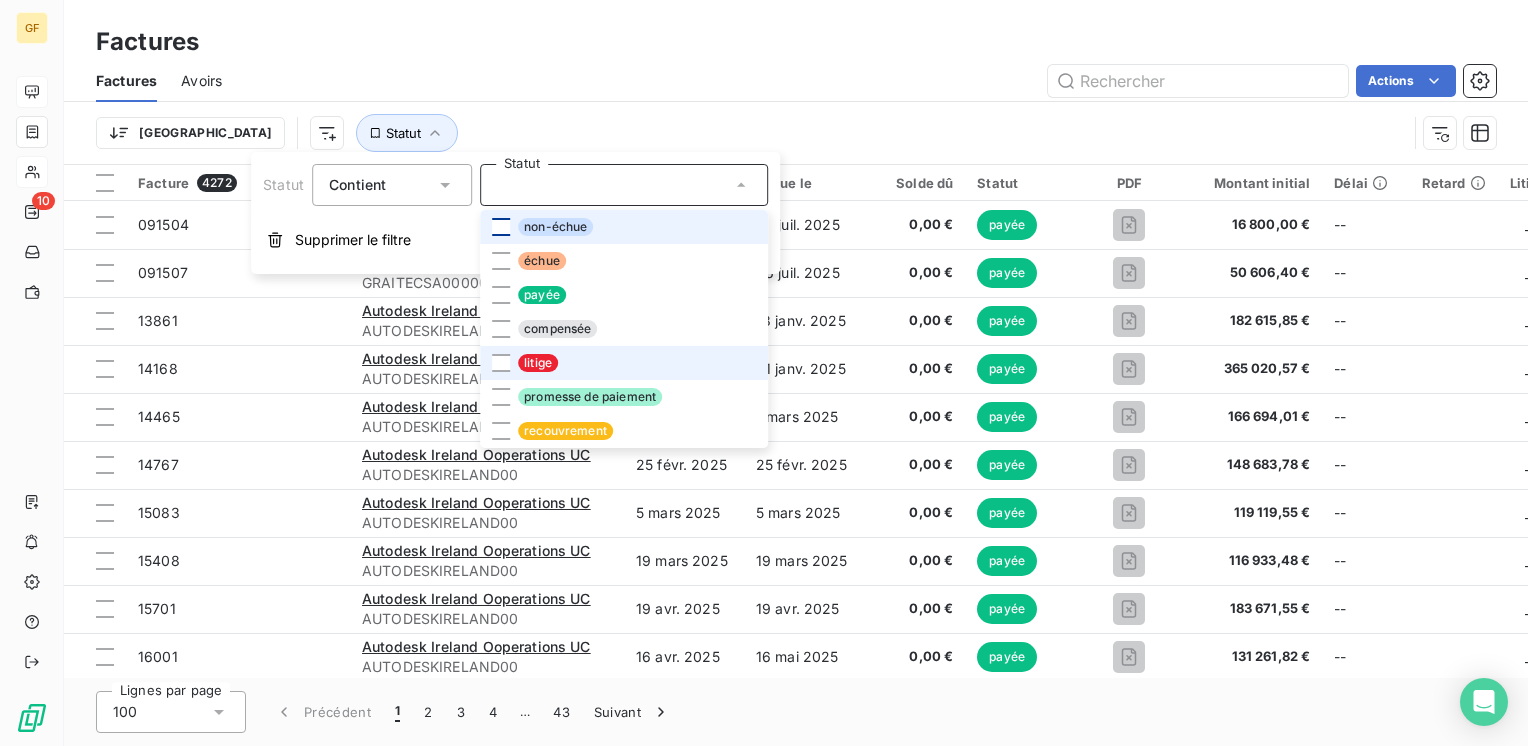 click on "litige" at bounding box center (538, 363) 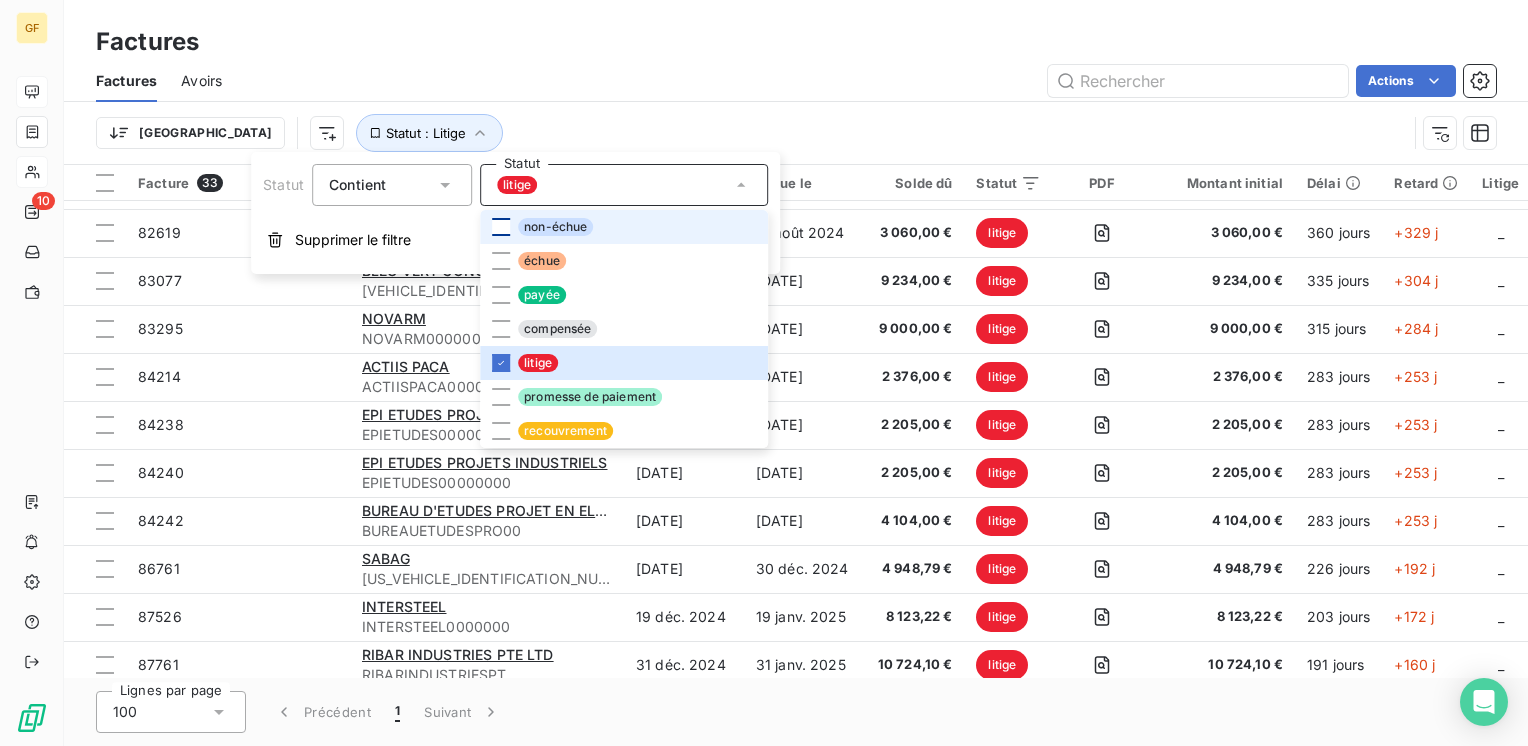 scroll, scrollTop: 415, scrollLeft: 0, axis: vertical 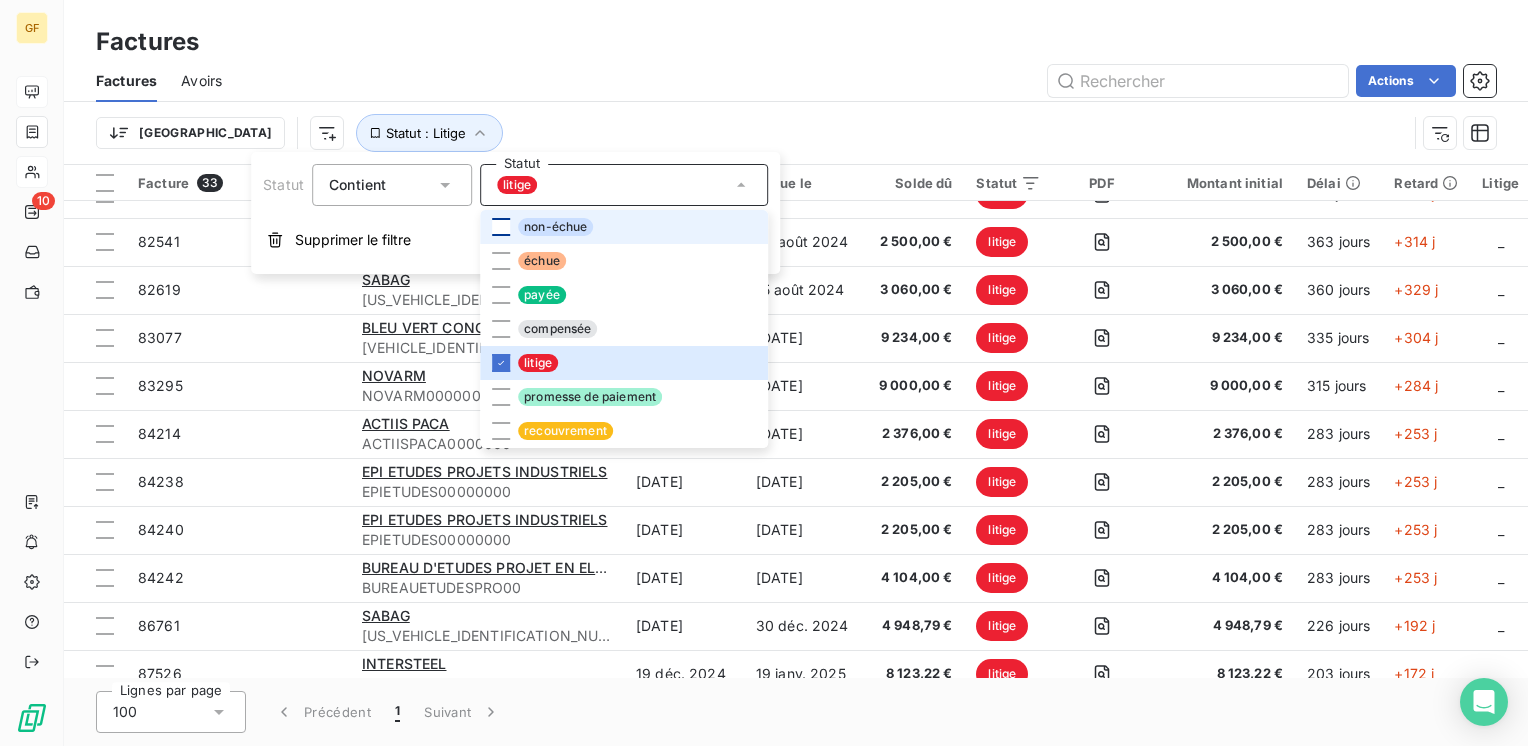 click on "Actions" at bounding box center (871, 81) 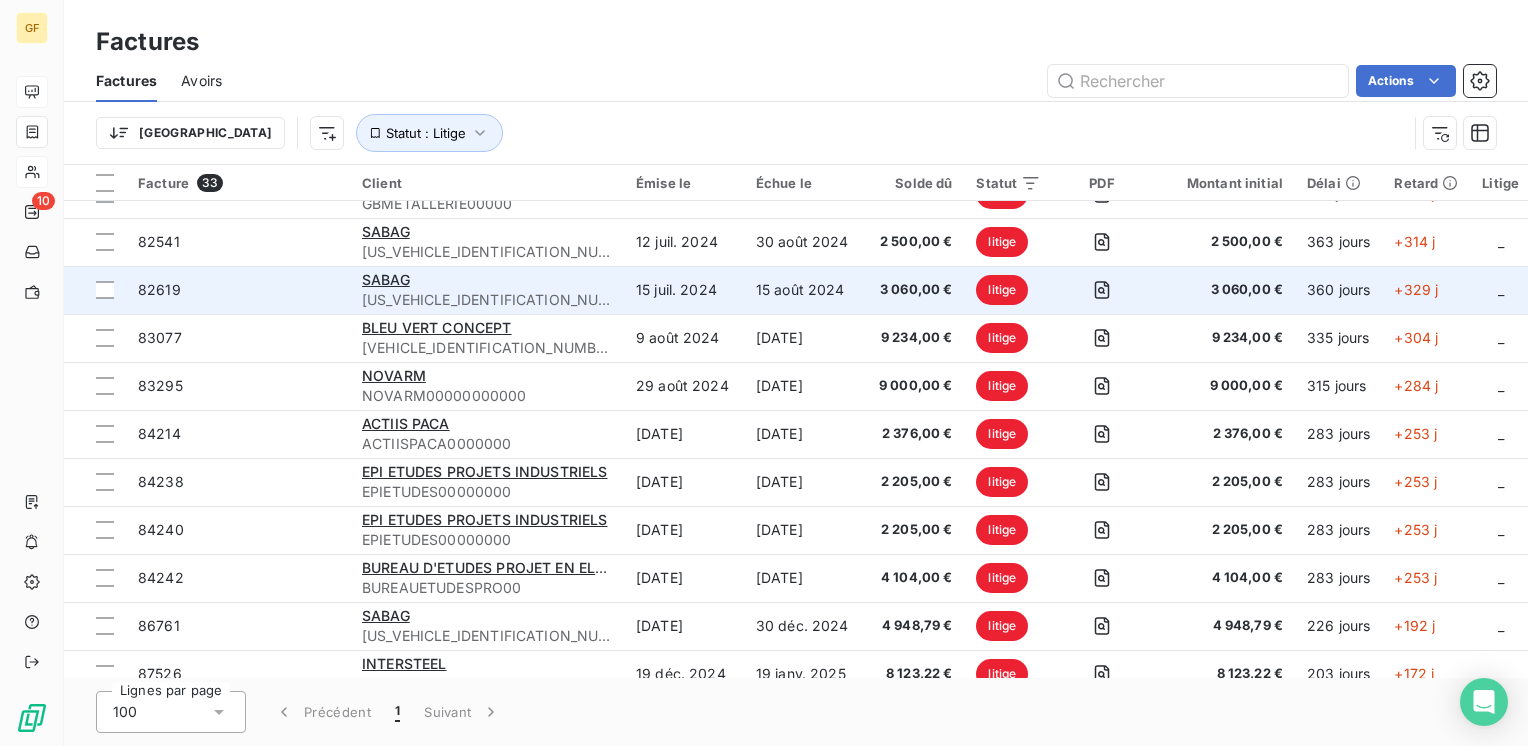 scroll, scrollTop: 0, scrollLeft: 0, axis: both 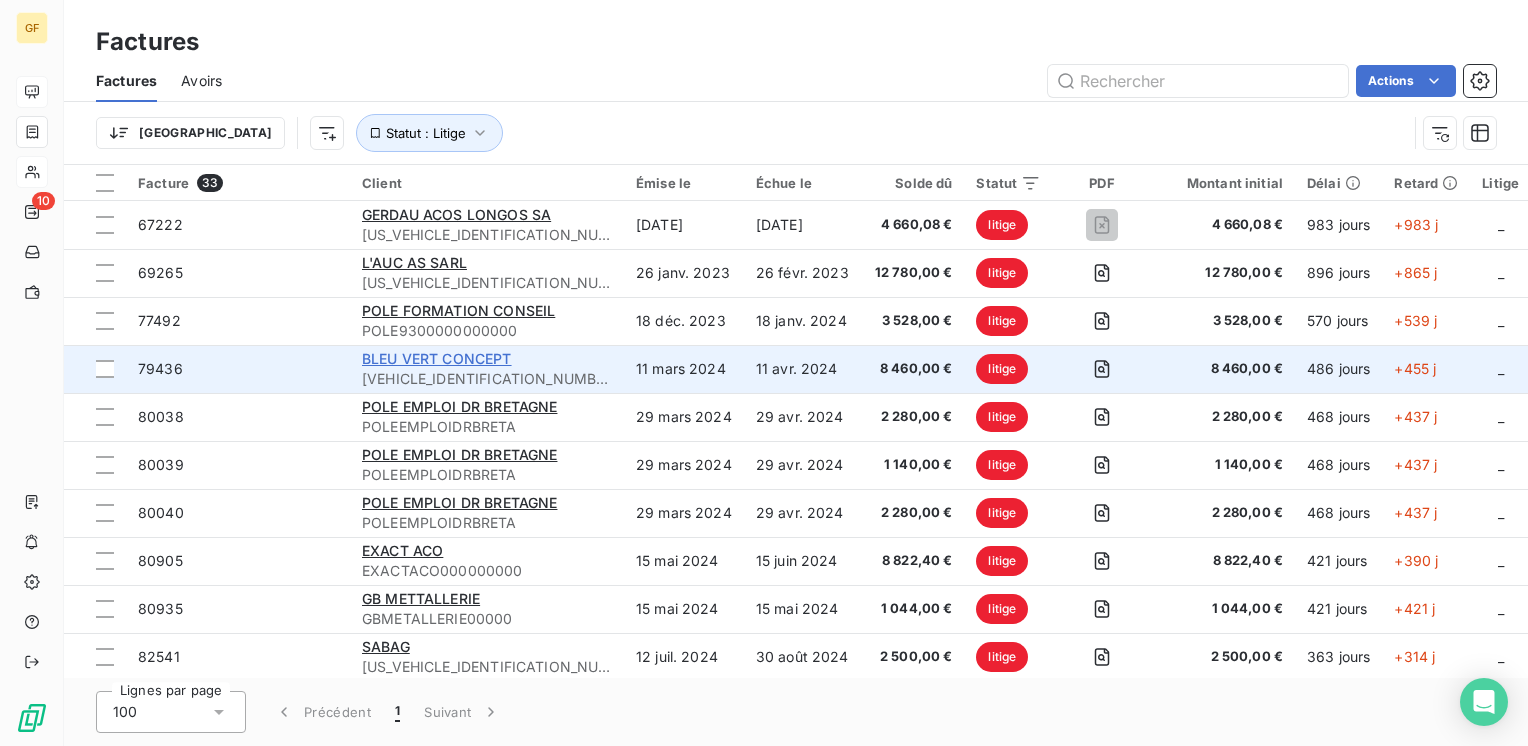 click on "BLEU VERT CONCEPT" at bounding box center (437, 358) 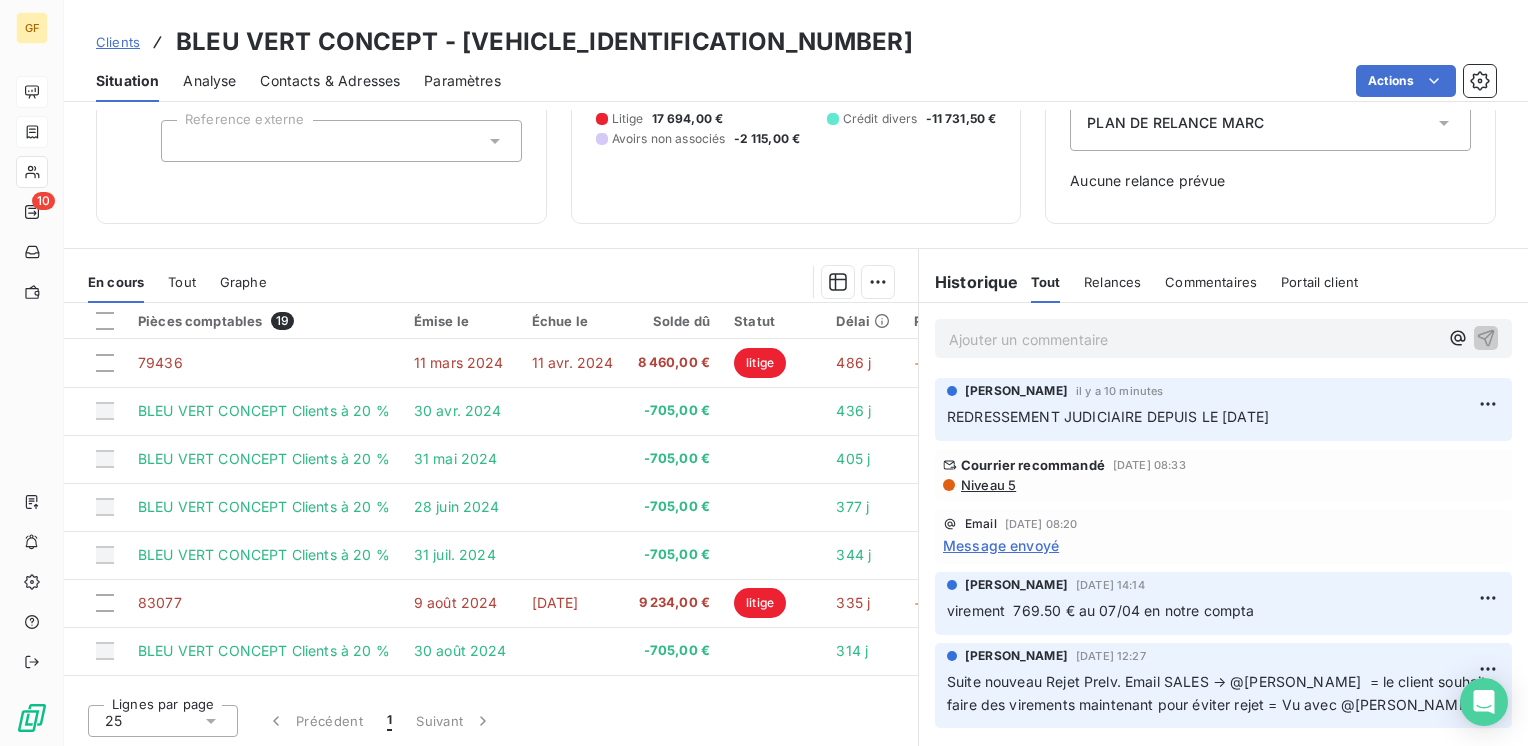 scroll, scrollTop: 0, scrollLeft: 0, axis: both 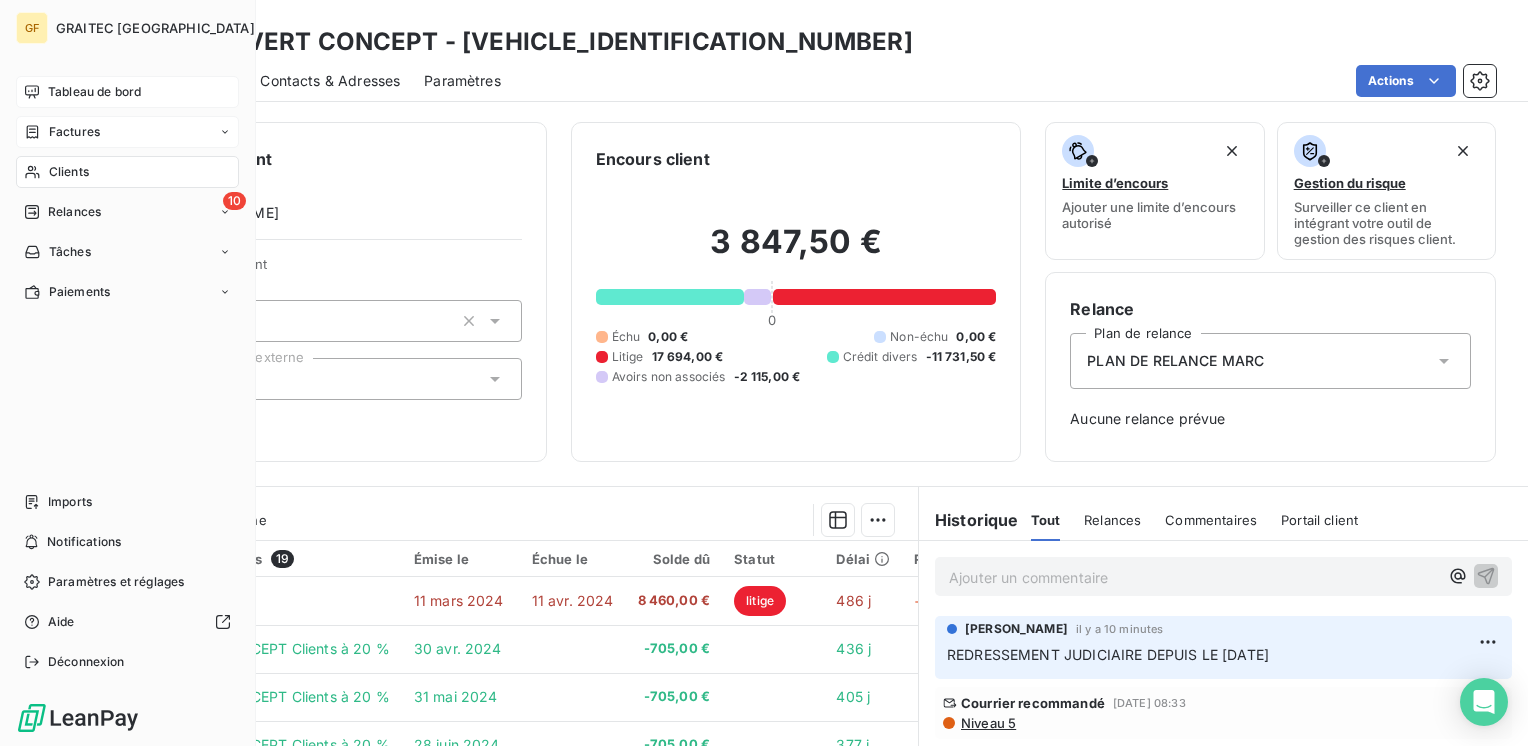 click on "Tableau de bord" at bounding box center [94, 92] 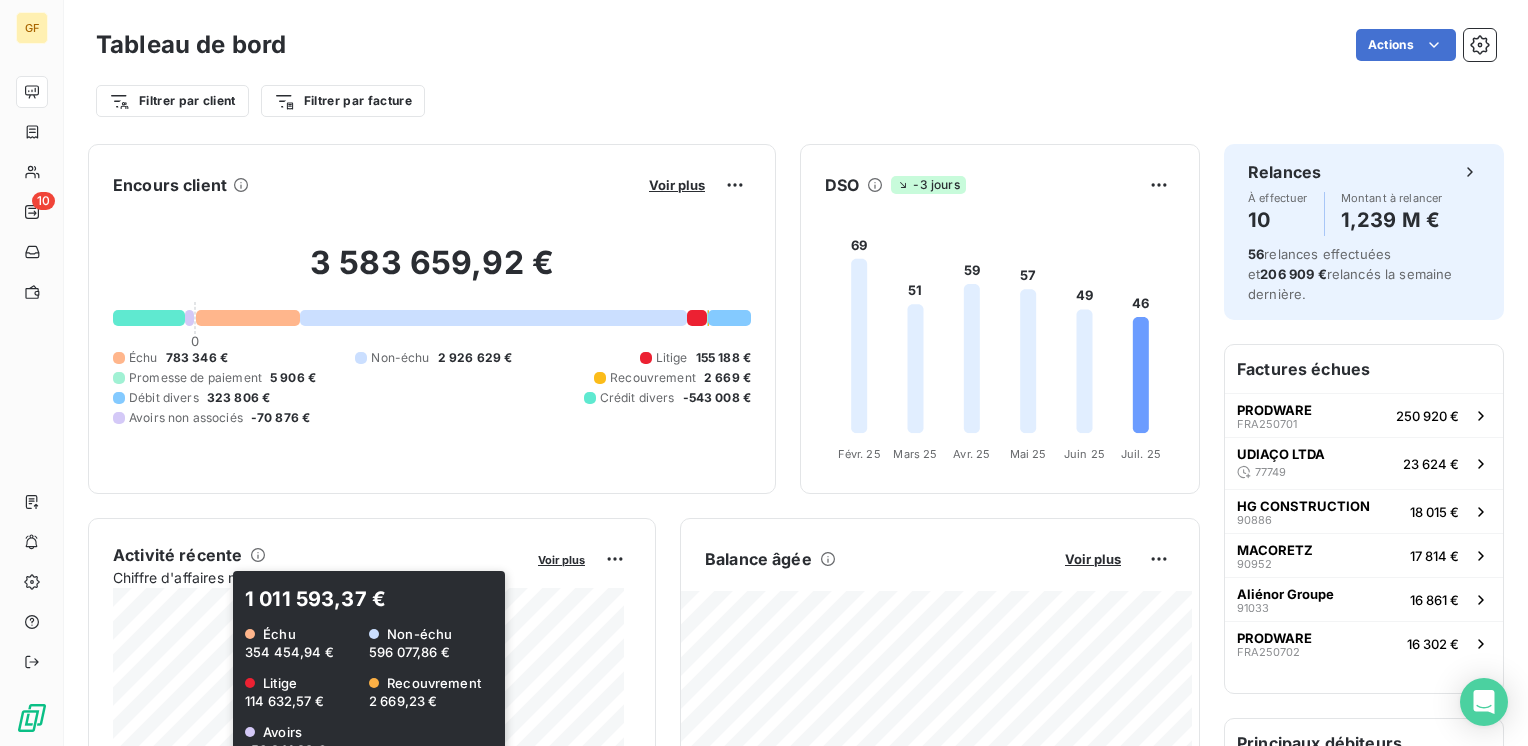 scroll, scrollTop: 0, scrollLeft: 0, axis: both 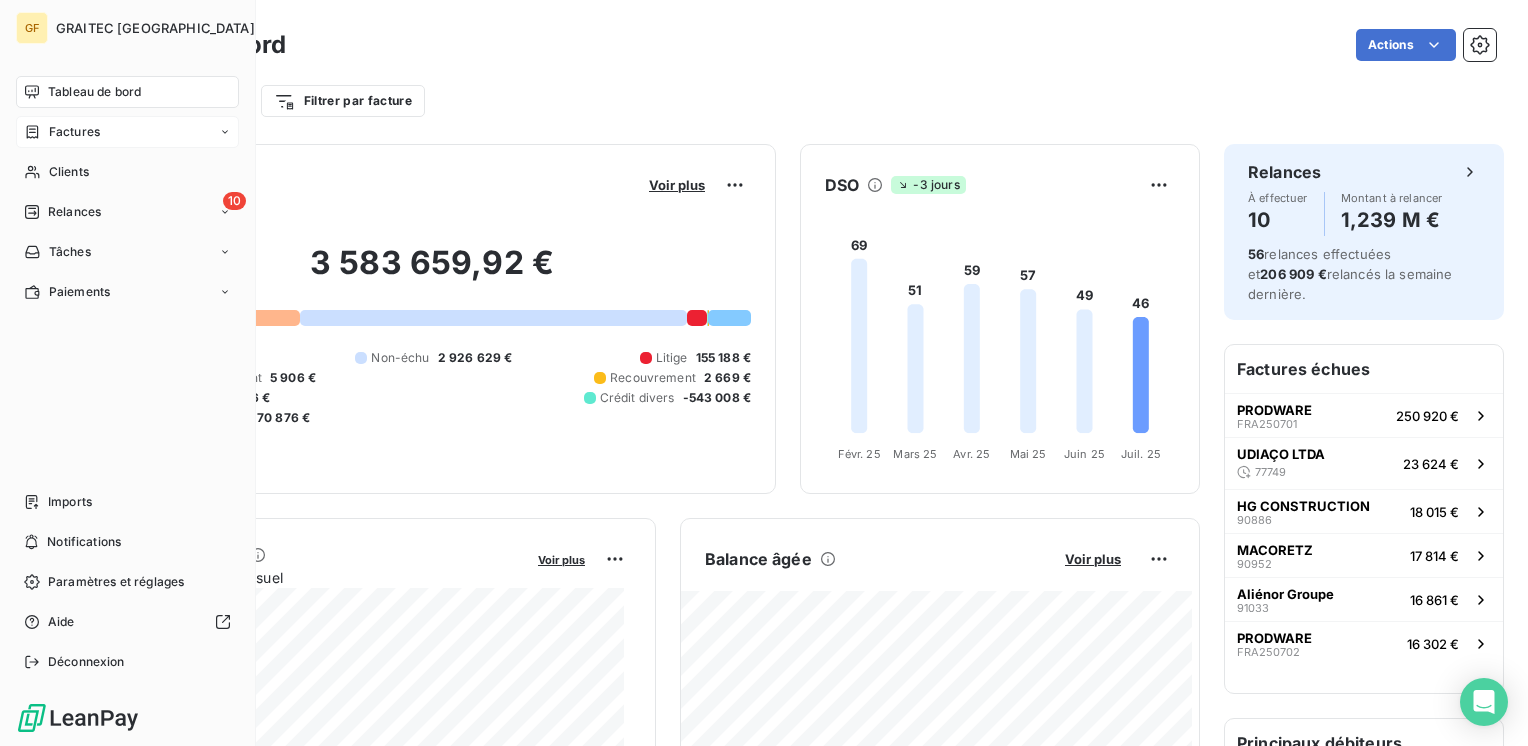 click on "Factures" at bounding box center (74, 132) 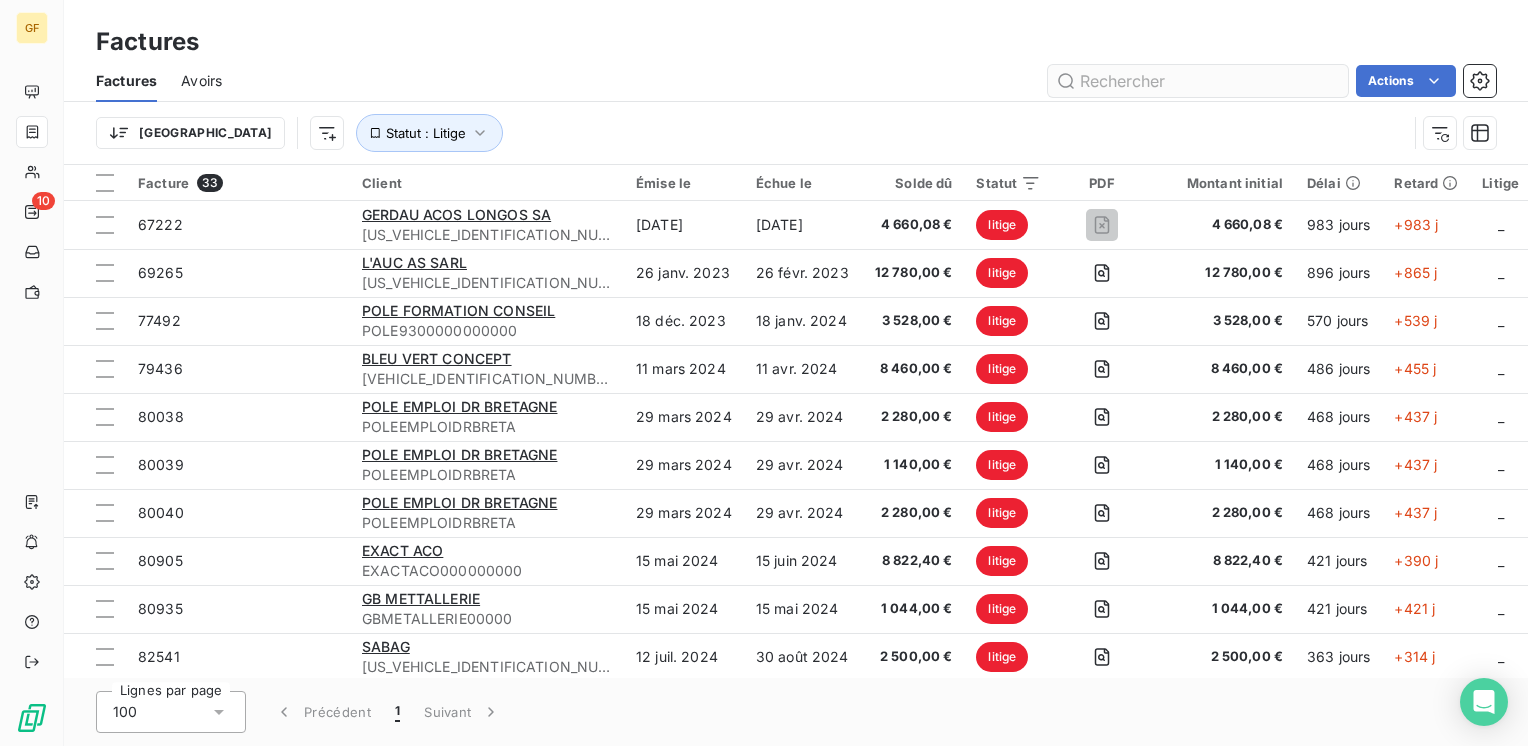 click at bounding box center (1198, 81) 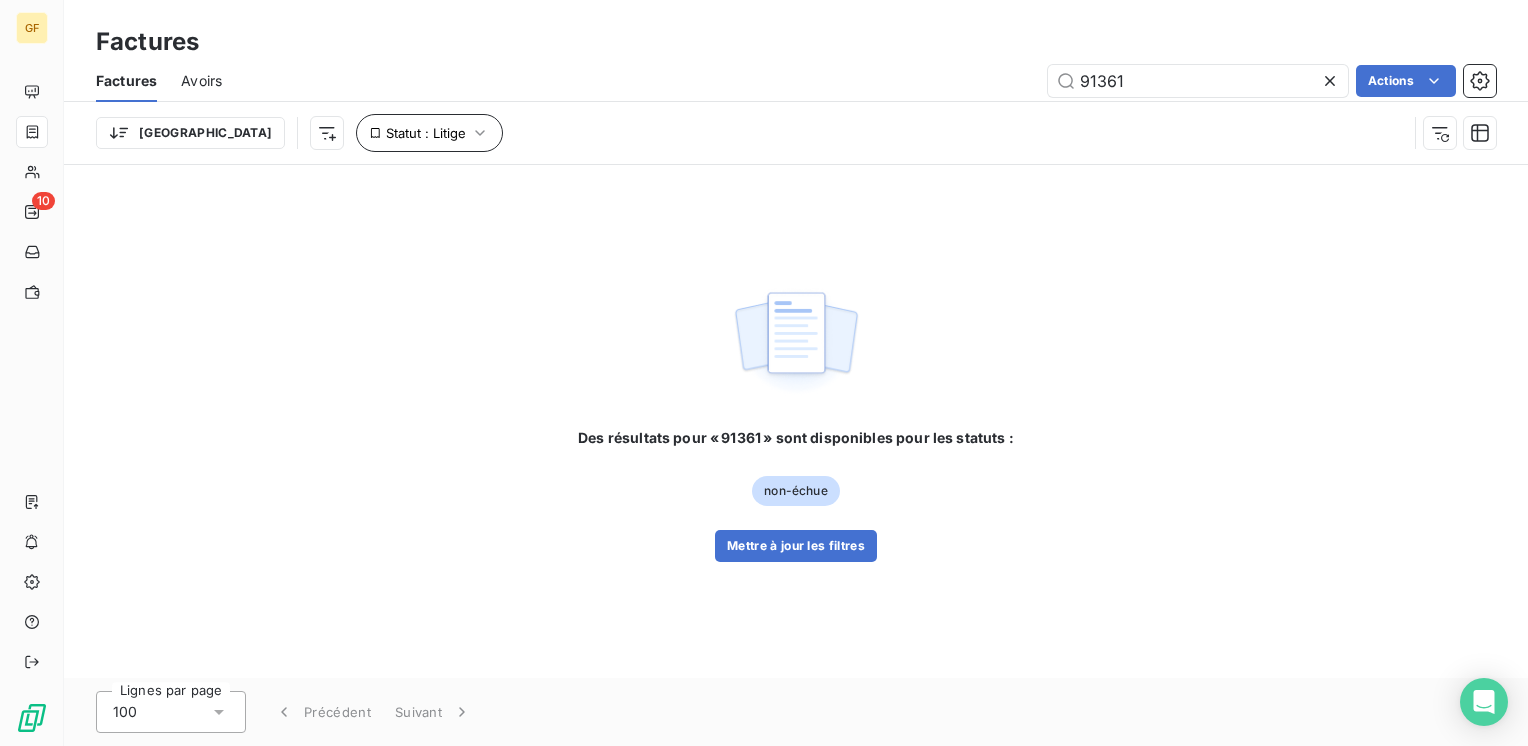 type on "91361" 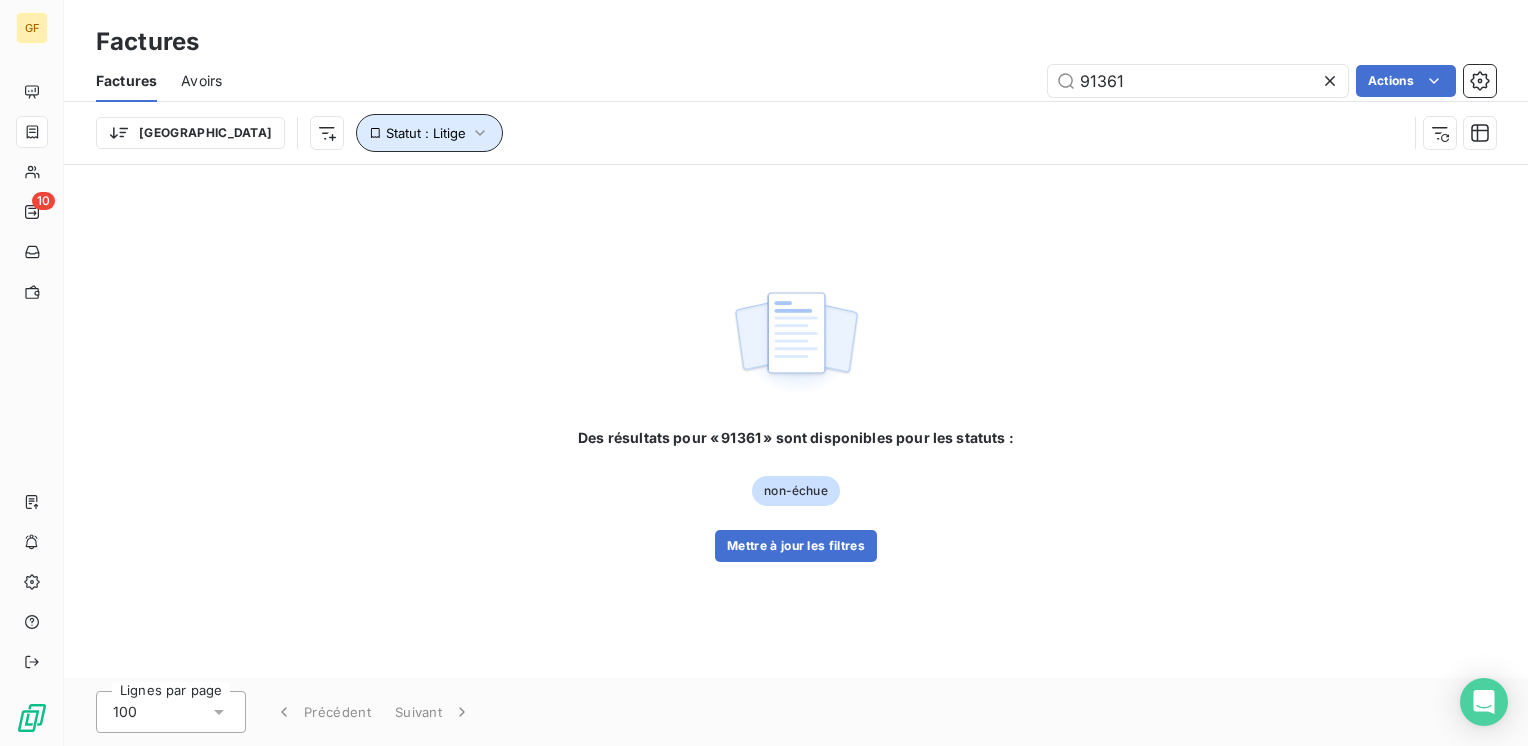 click 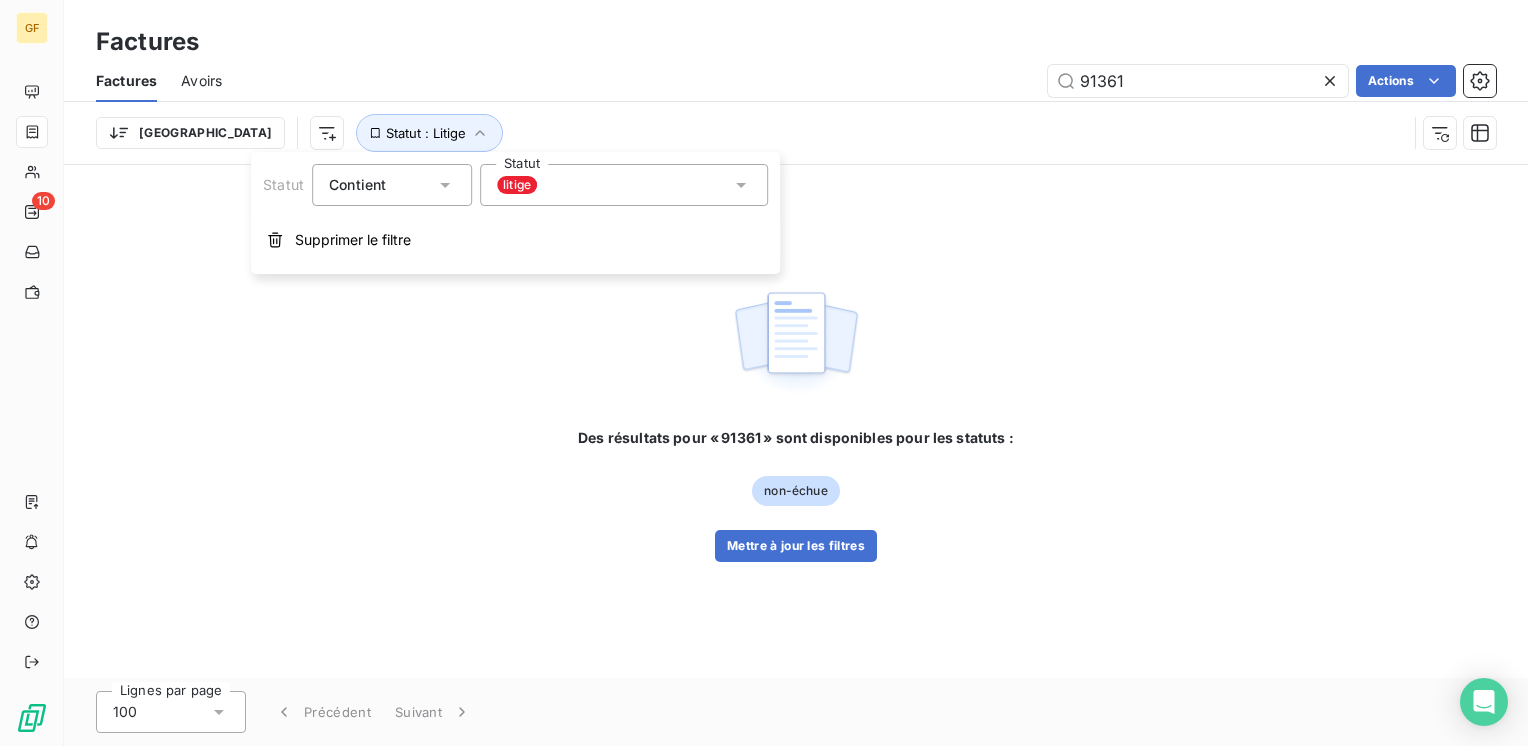 click on "litige" at bounding box center (624, 185) 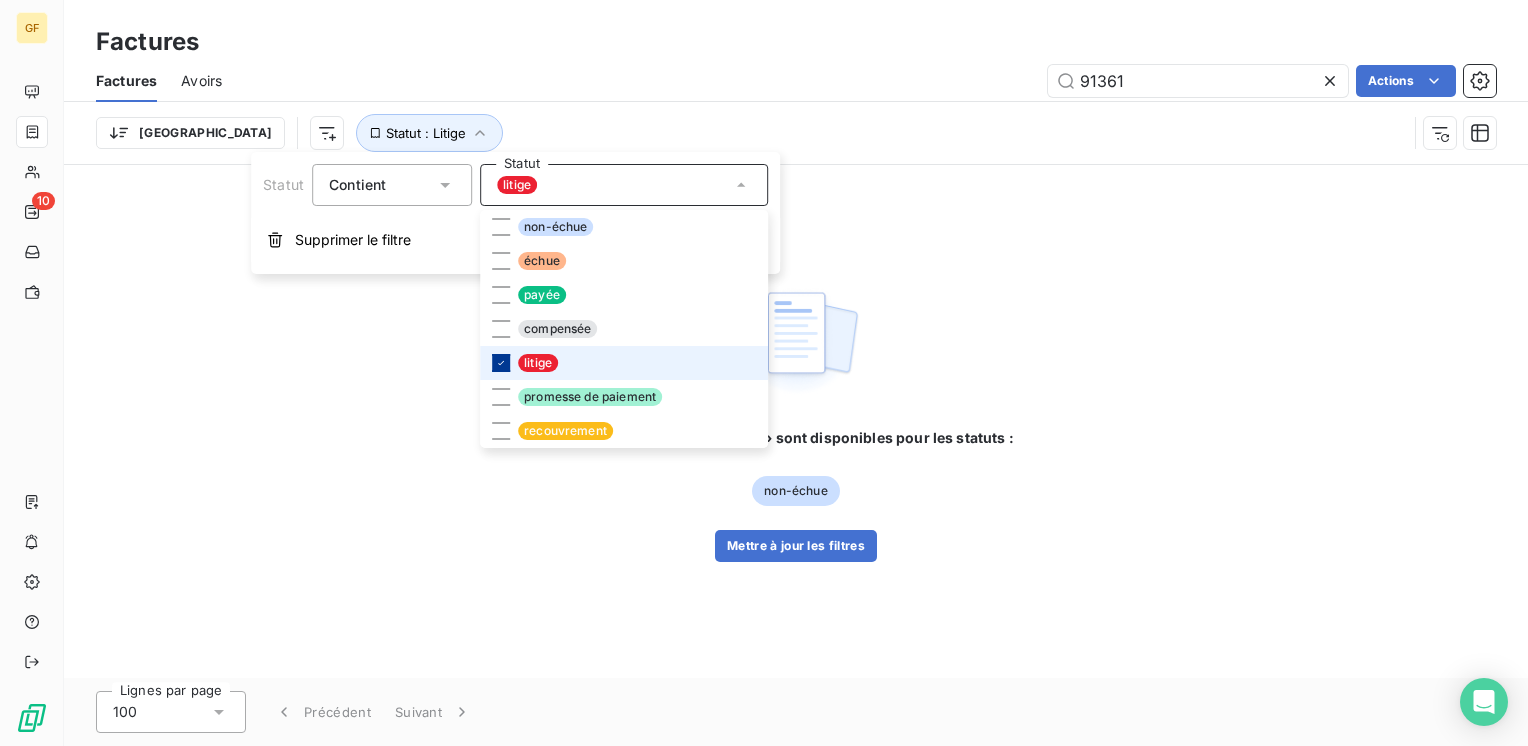 click 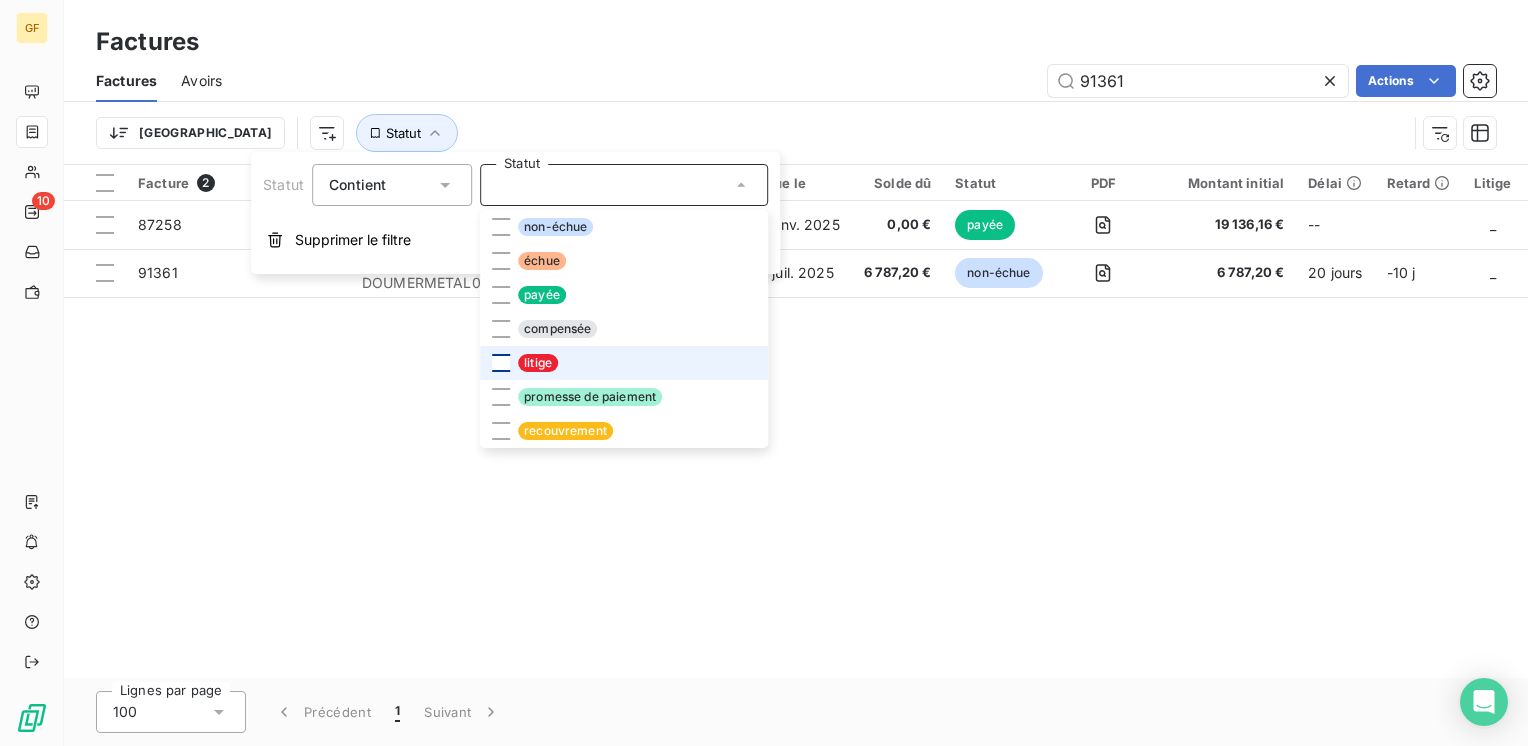click on "Facture 2 Client Émise le Échue le Solde dû Statut PDF Montant initial Délai Retard   Litige Chorus Pro Banque Reference externe 87258 DEPARTEMENT PYRENEES ORIENTALES DEPPYRENEES000000 13 déc. 2024 13 janv. 2025 0,00 € payée 19 136,16 € -- _ _ Banque_HSBC _ 91361 DOUMER METAL DOUMERMETAL000000 20 juin 2025 20 juil. 2025 6 787,20 € non-échue 6 787,20 € 20 jours -10 j _ _ _ _" at bounding box center (796, 421) 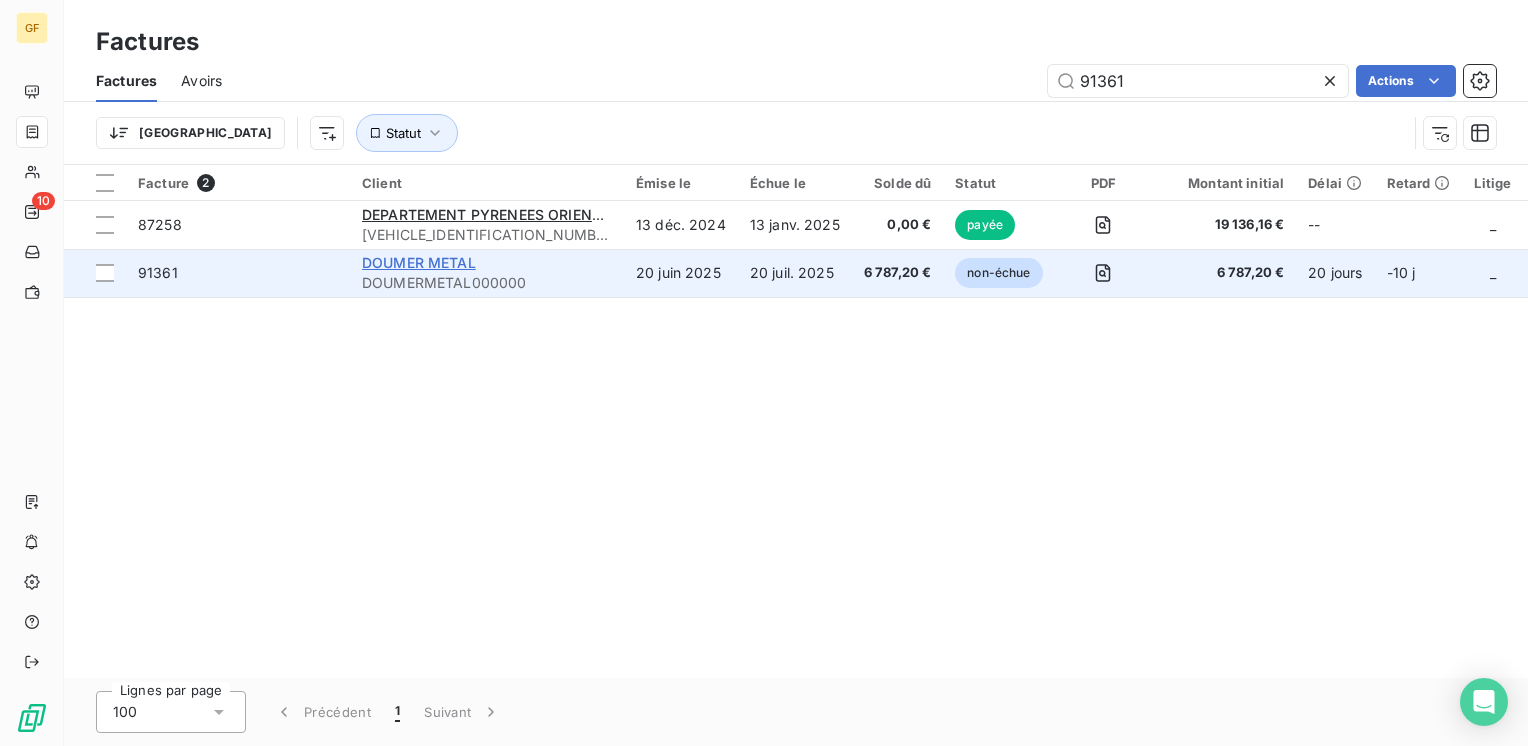 click on "DOUMER METAL" at bounding box center (419, 262) 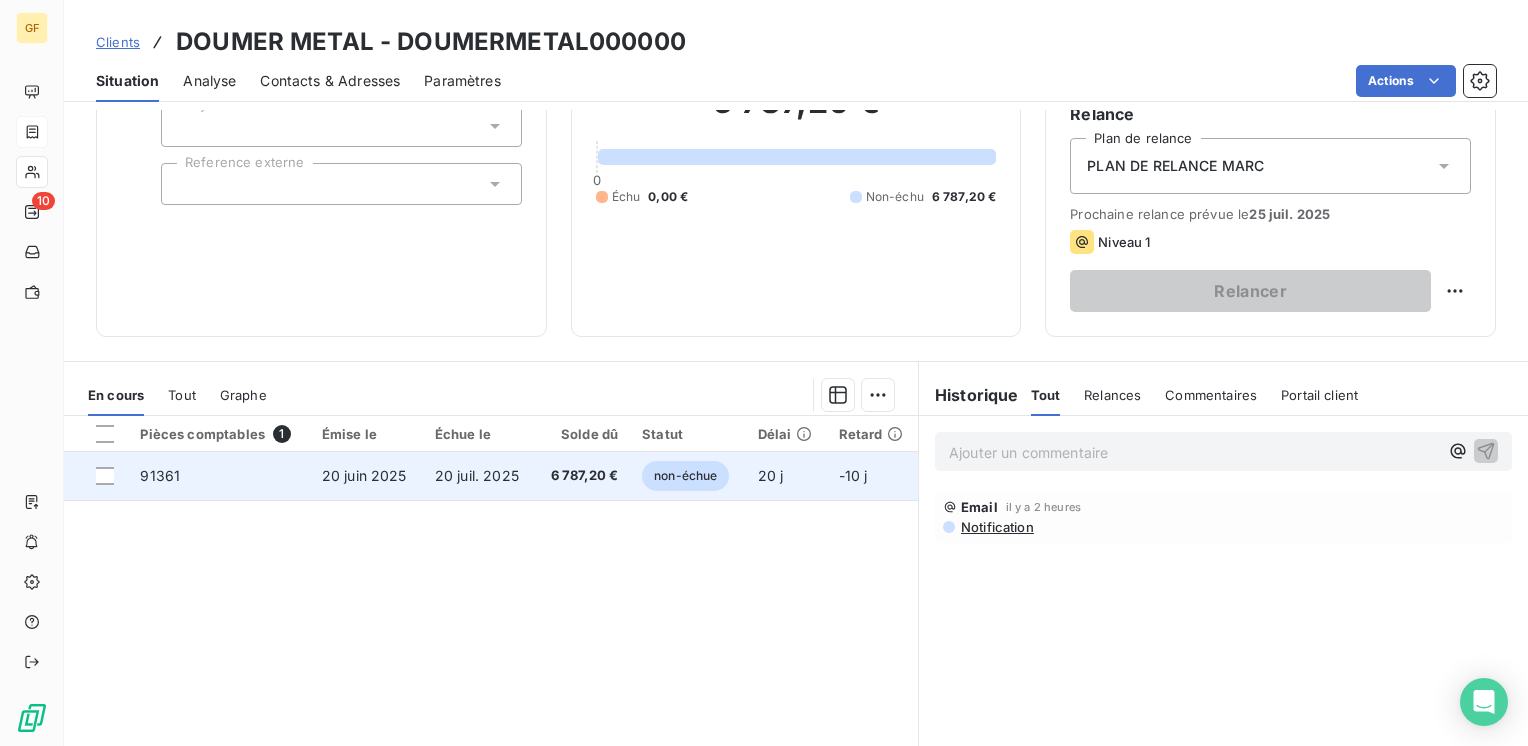 scroll, scrollTop: 200, scrollLeft: 0, axis: vertical 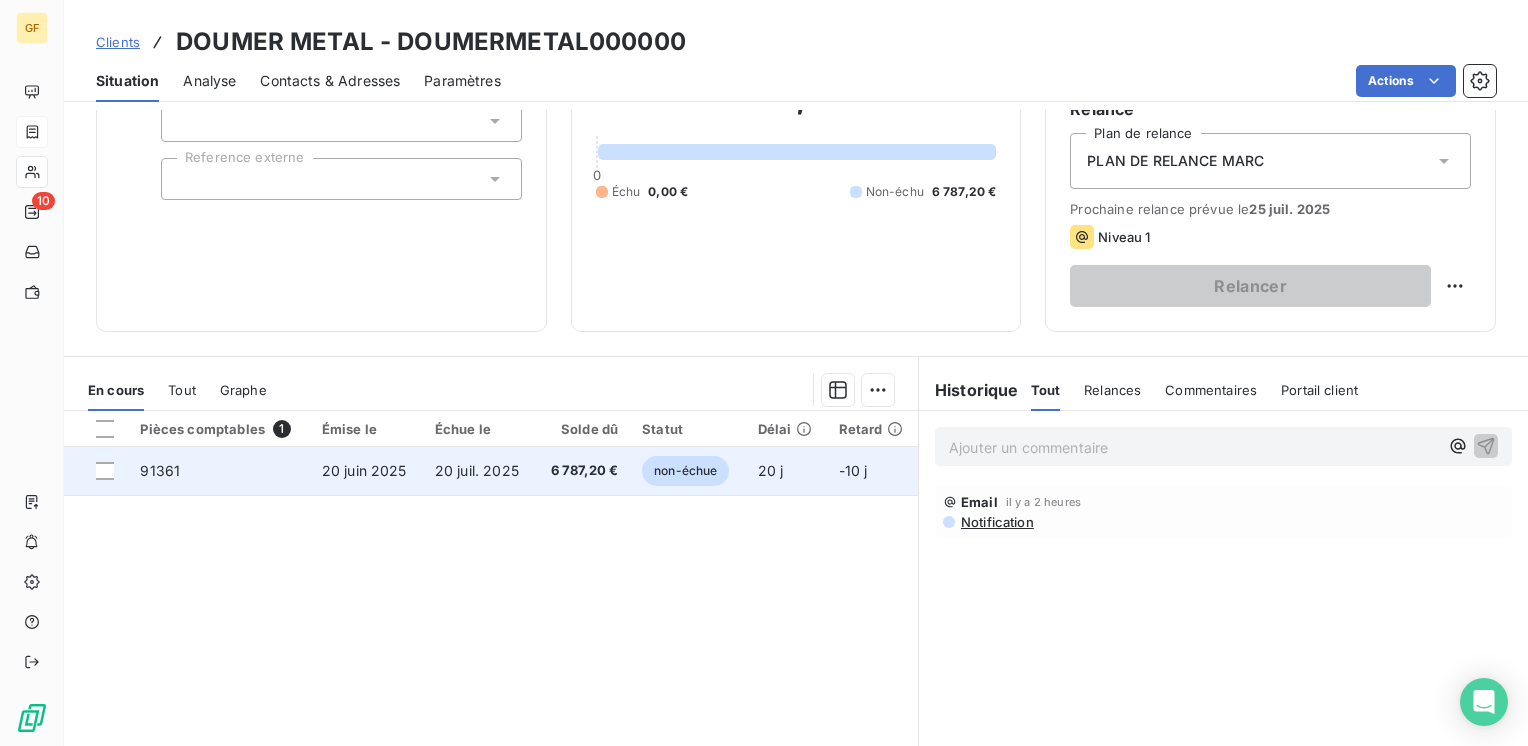 click on "6 787,20 €" at bounding box center [582, 471] 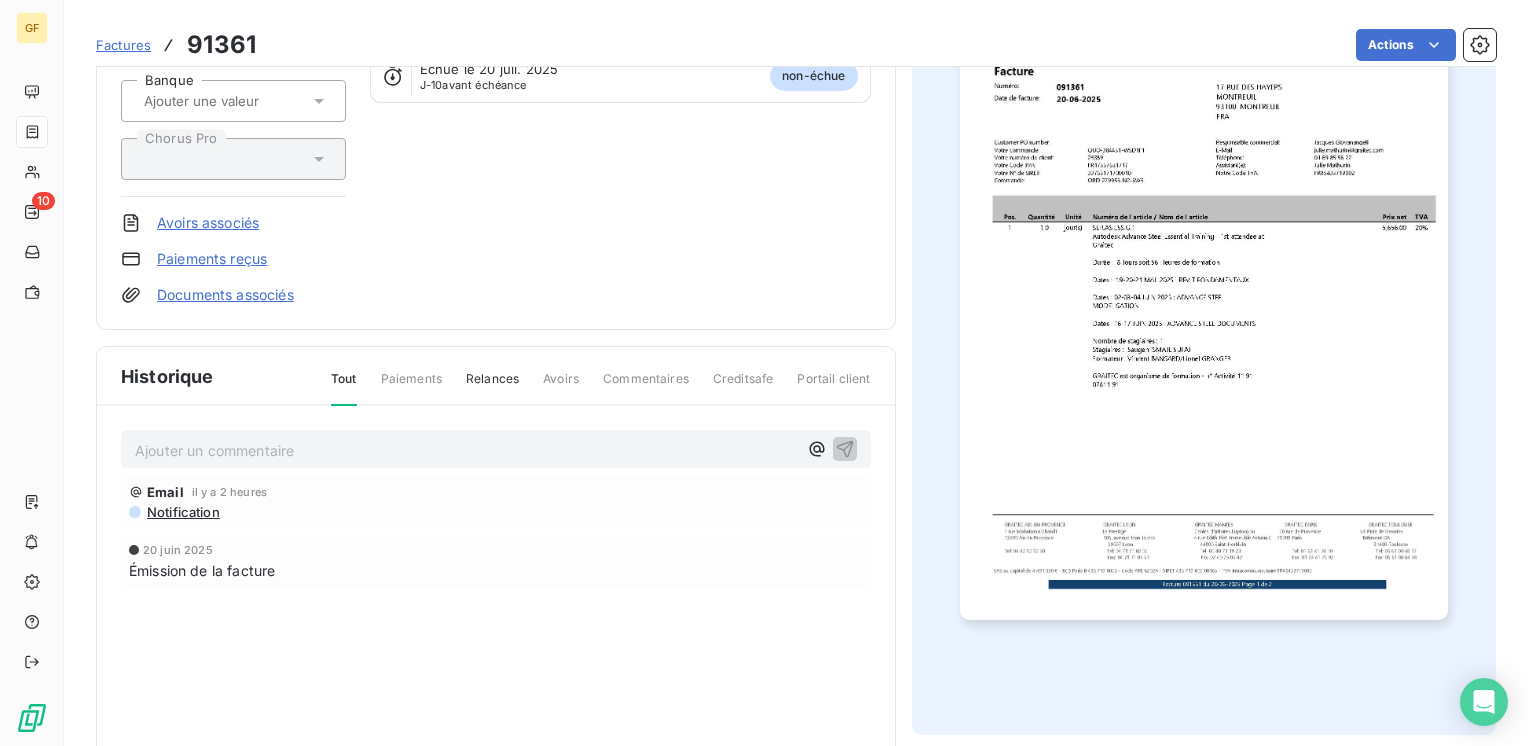 scroll, scrollTop: 300, scrollLeft: 0, axis: vertical 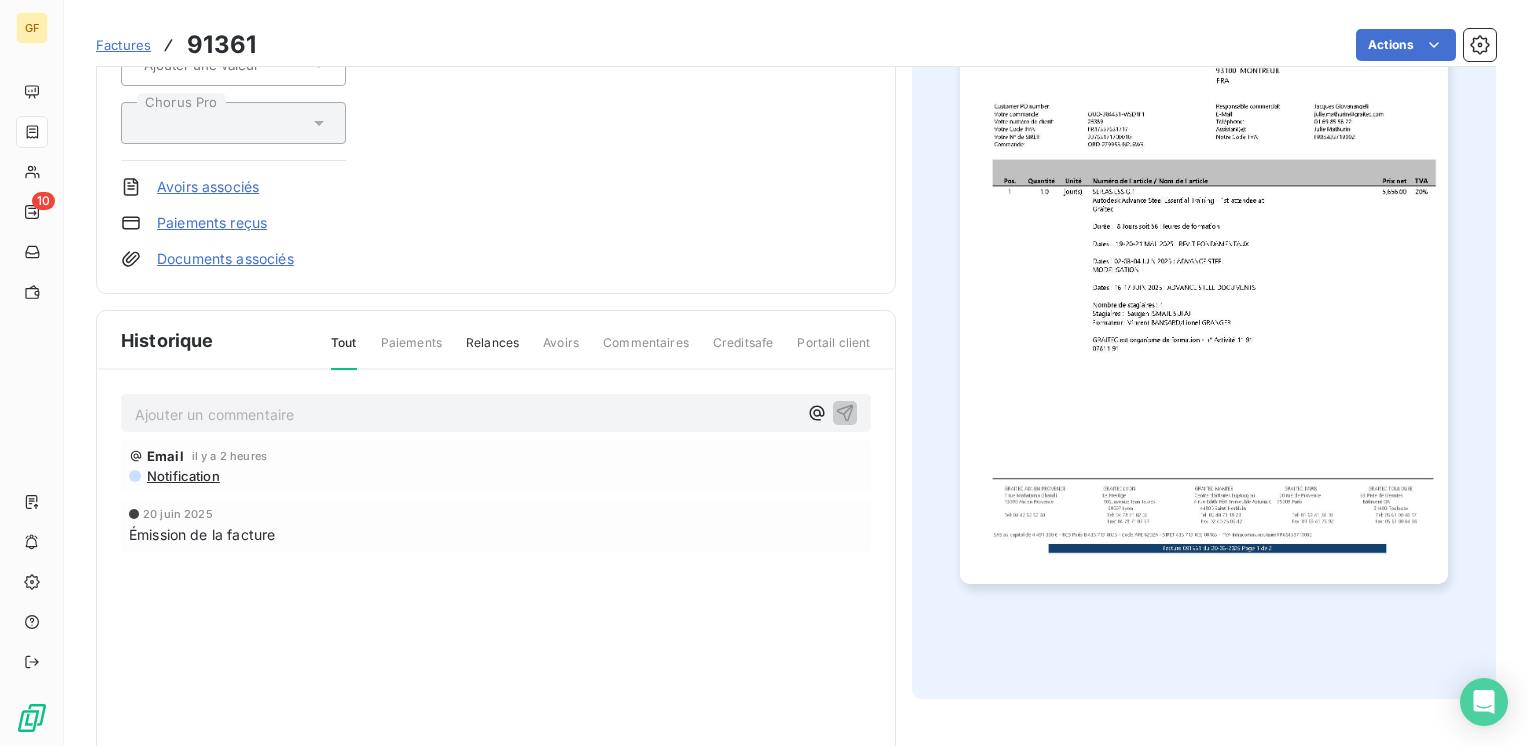 click on "Ajouter un commentaire ﻿" at bounding box center [466, 414] 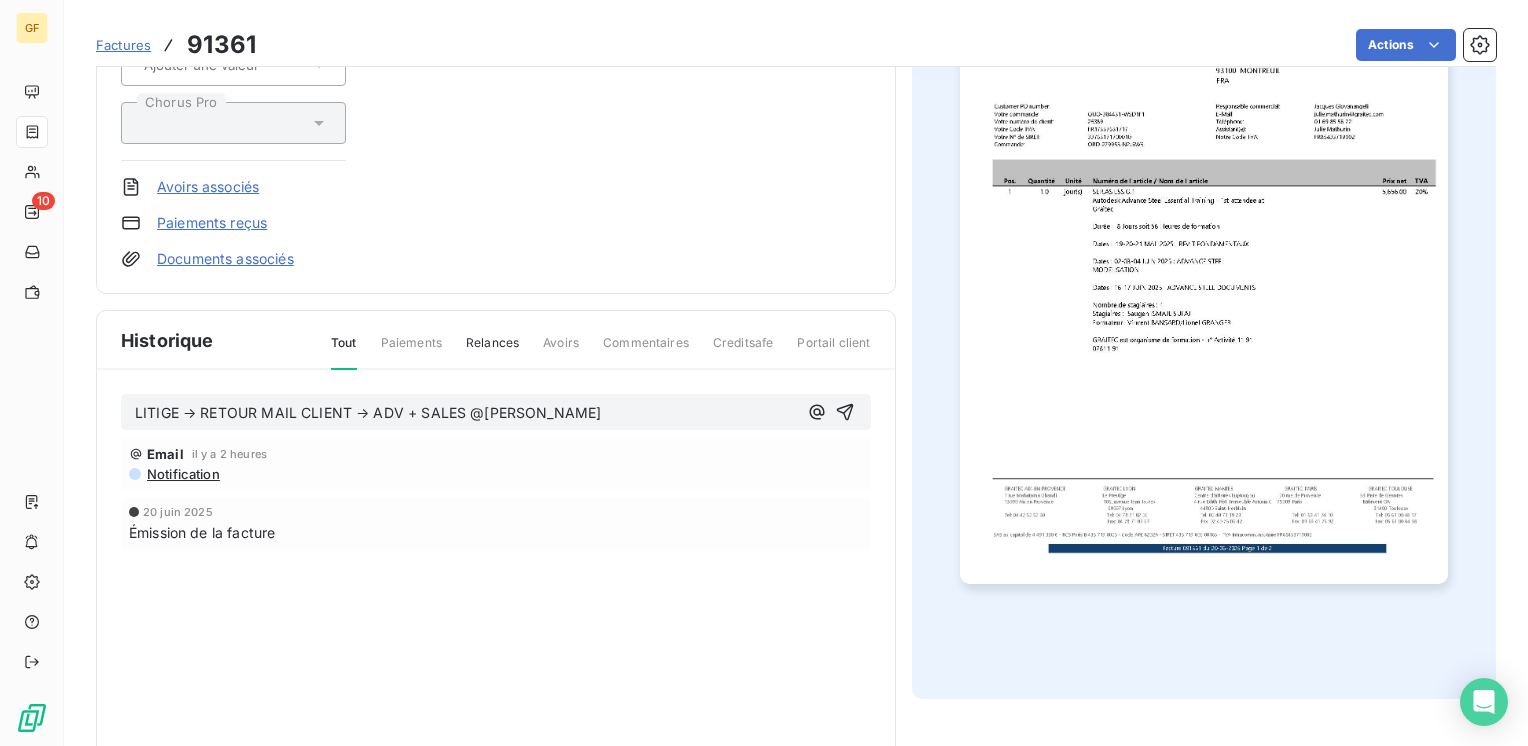 click on "Émission de la facture" at bounding box center (496, 532) 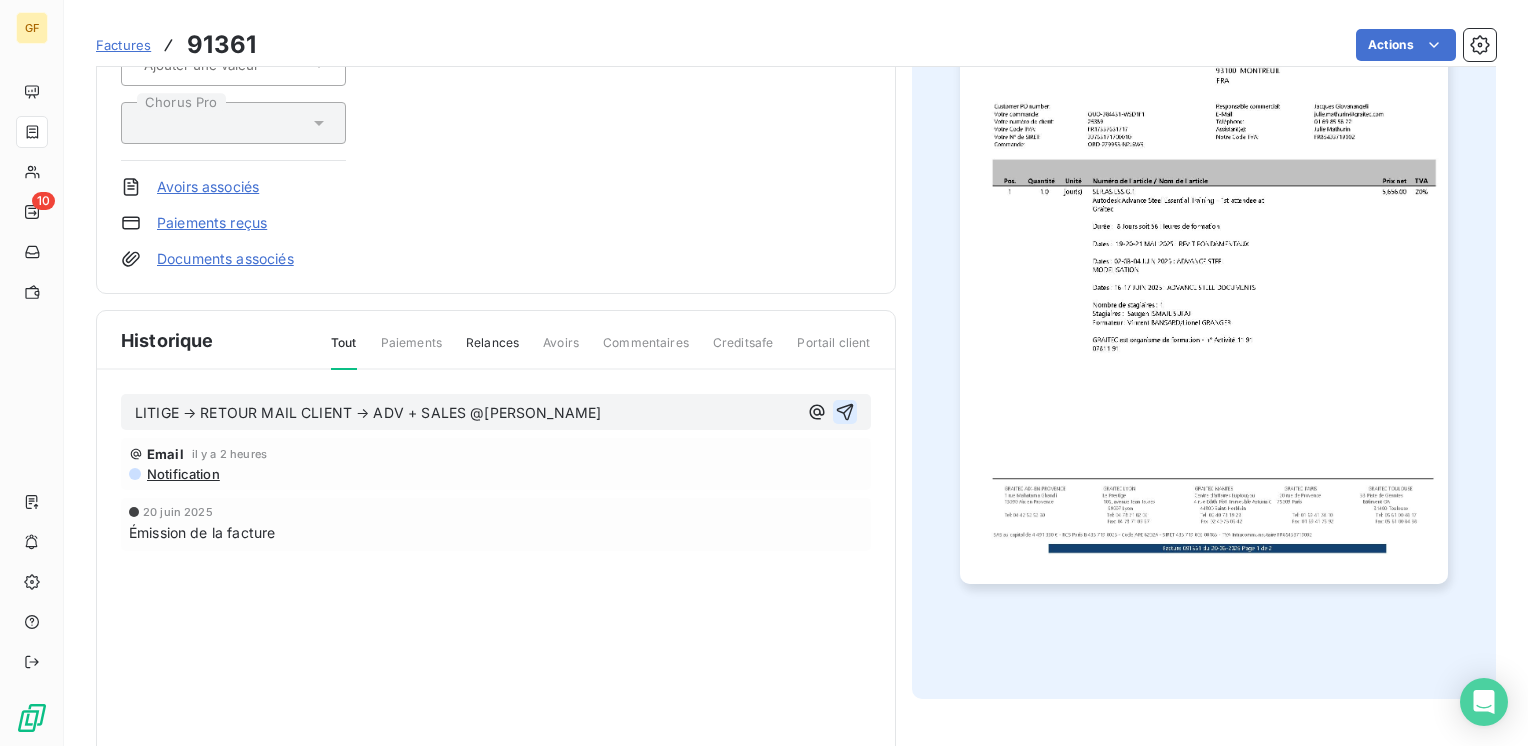 click 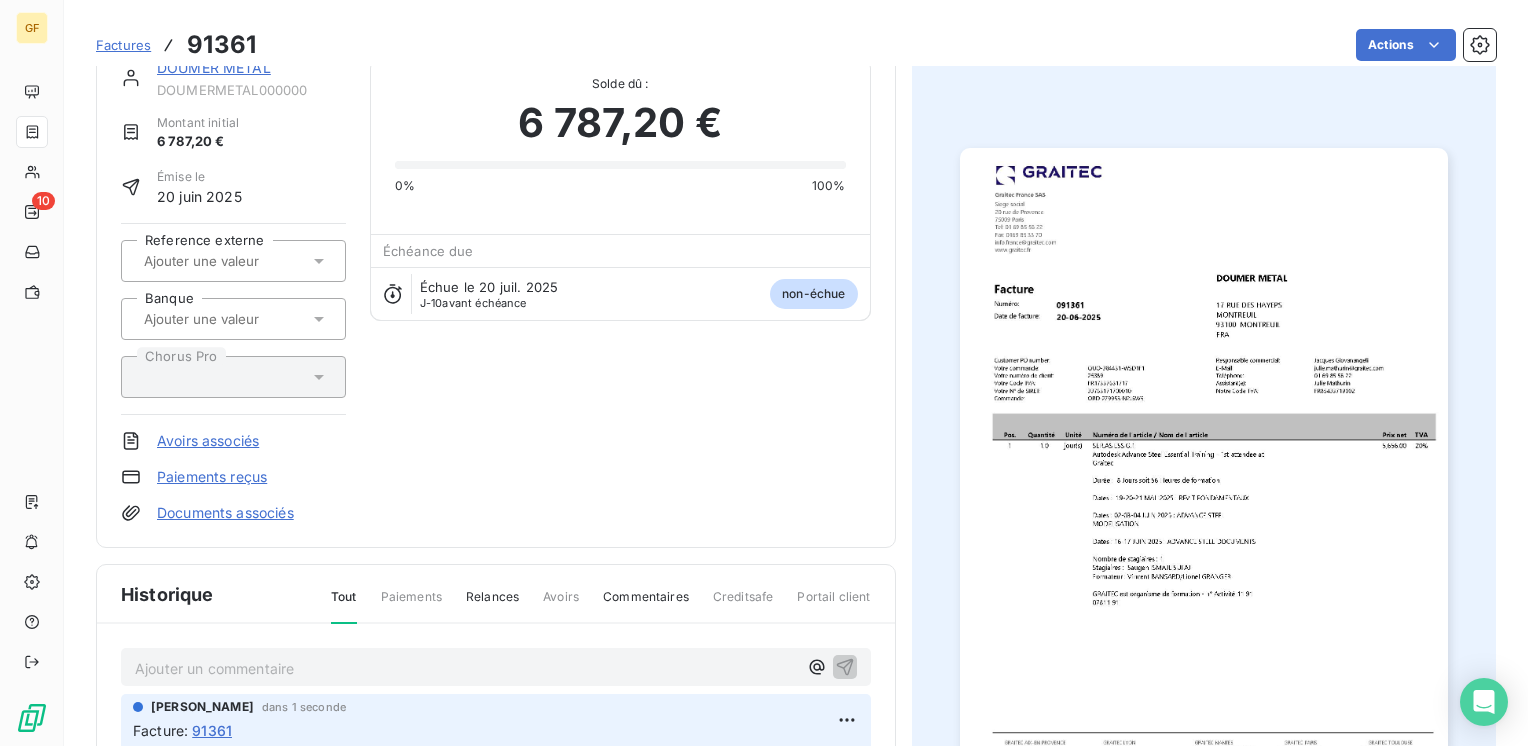 scroll, scrollTop: 0, scrollLeft: 0, axis: both 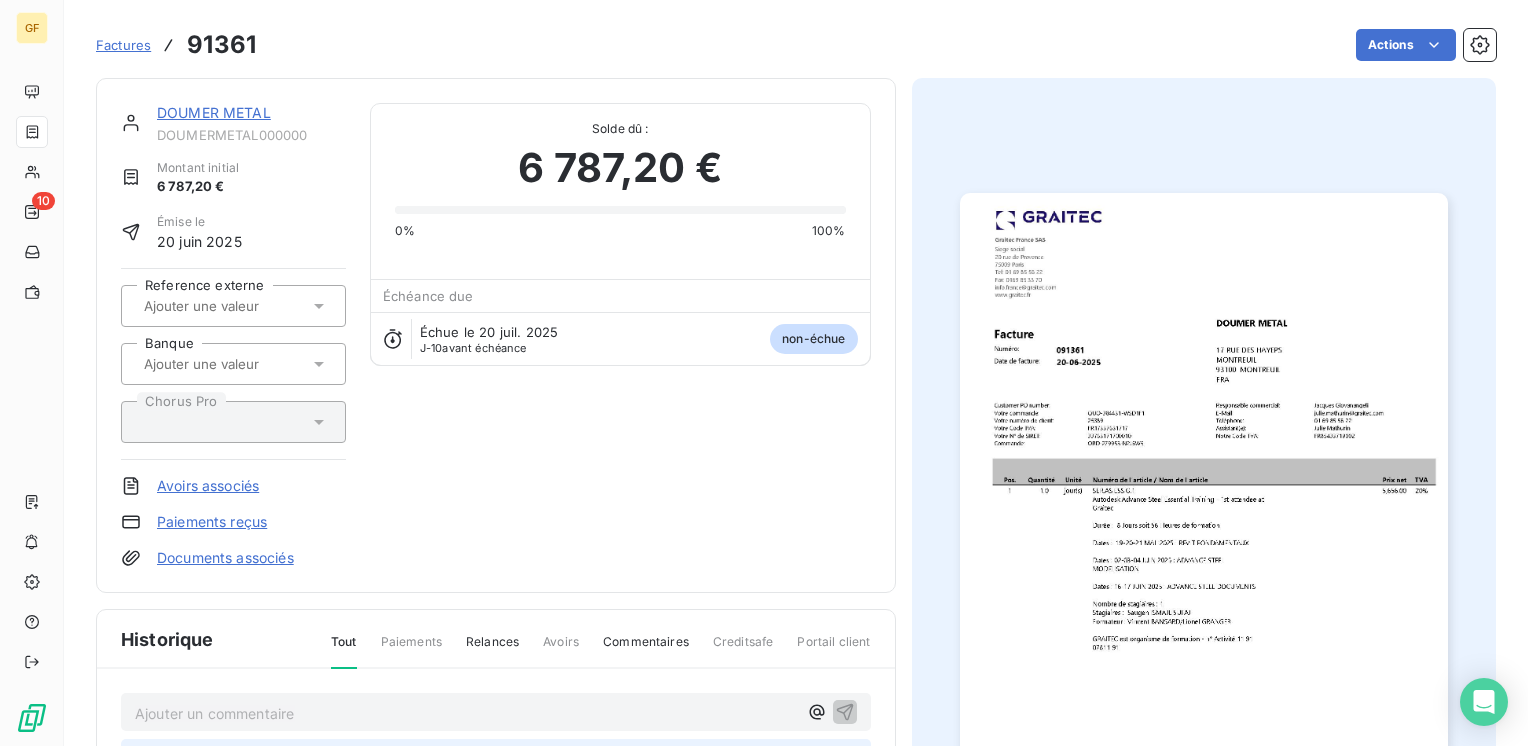 click on "DOUMER METAL" at bounding box center [214, 112] 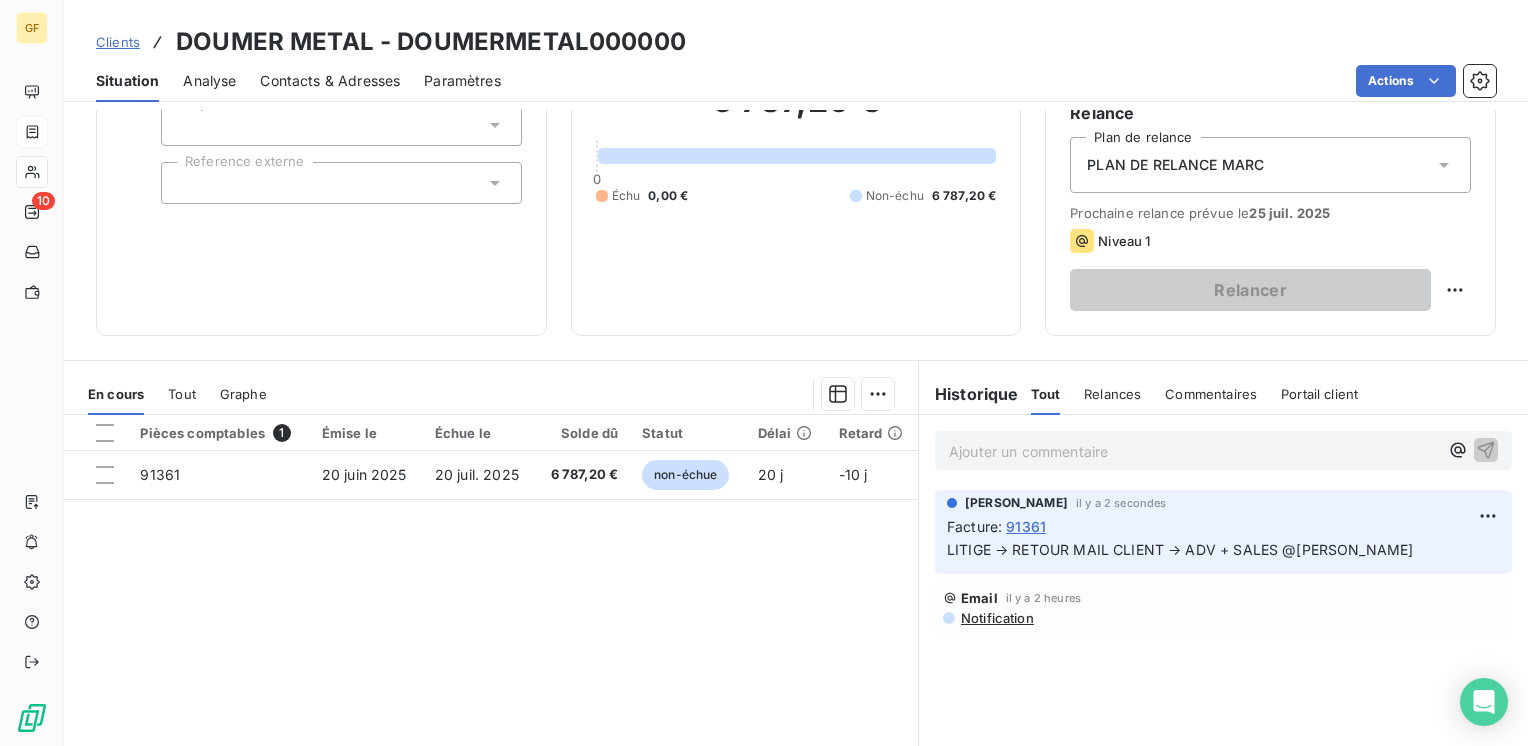 scroll, scrollTop: 200, scrollLeft: 0, axis: vertical 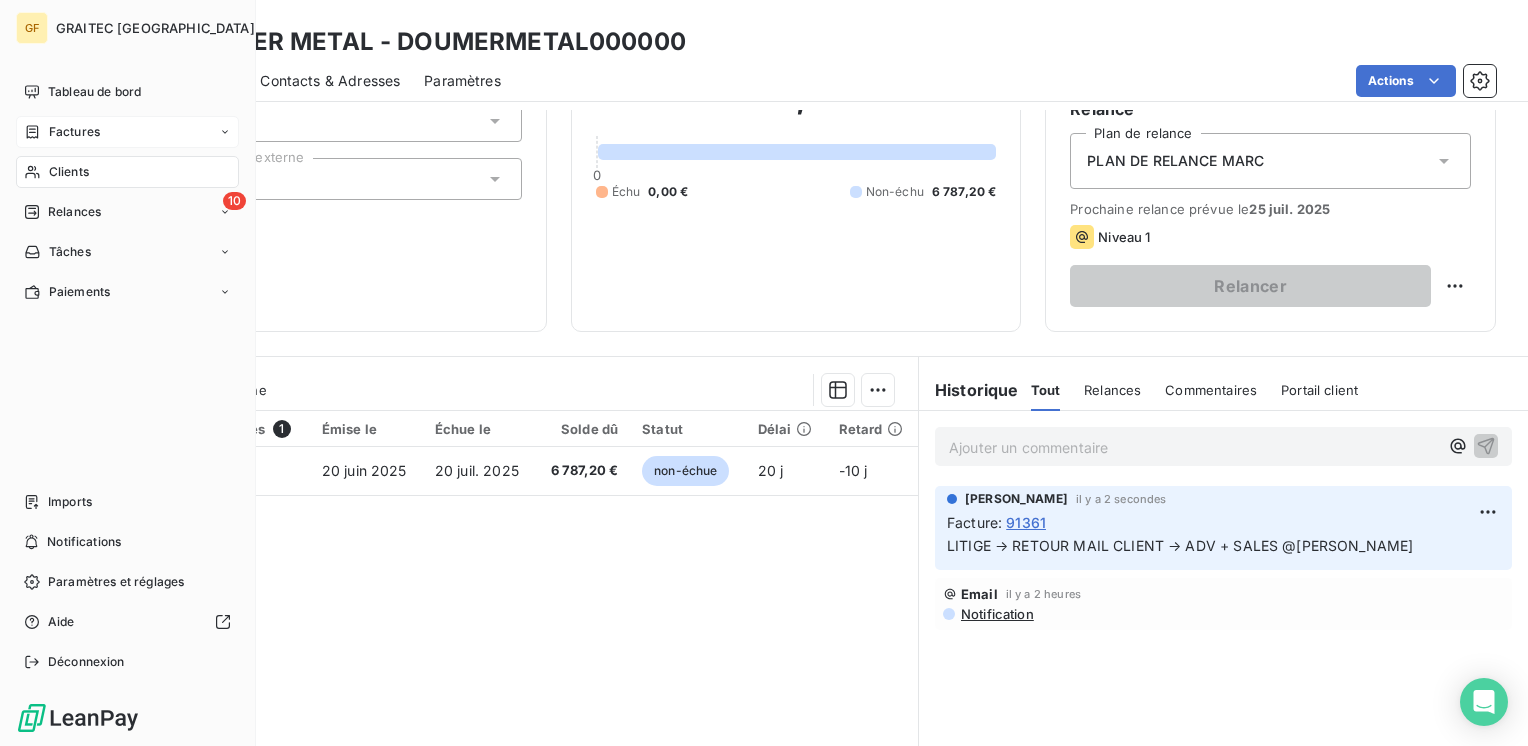 click on "Clients" at bounding box center [69, 172] 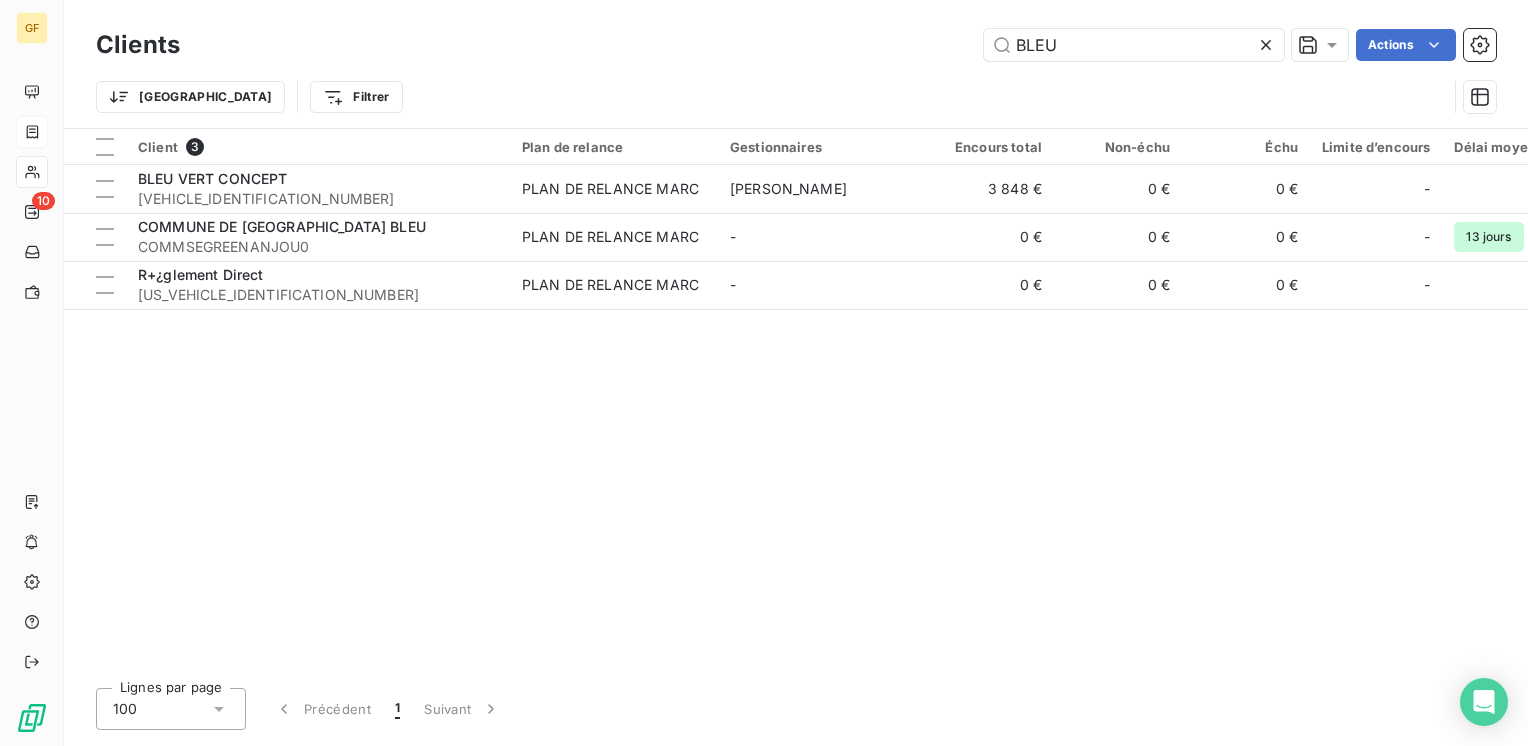 drag, startPoint x: 730, startPoint y: 76, endPoint x: 456, endPoint y: 101, distance: 275.13815 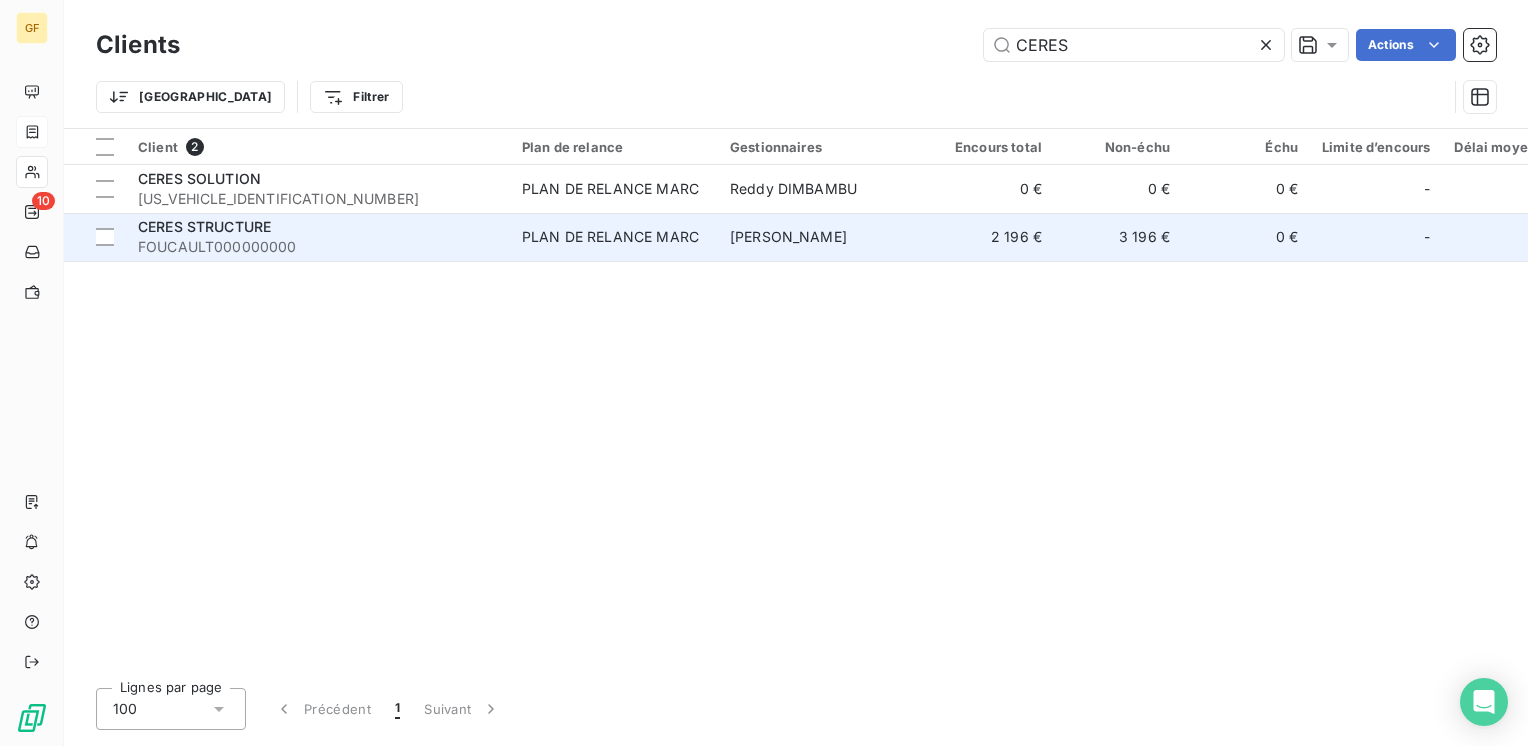 type on "CERES" 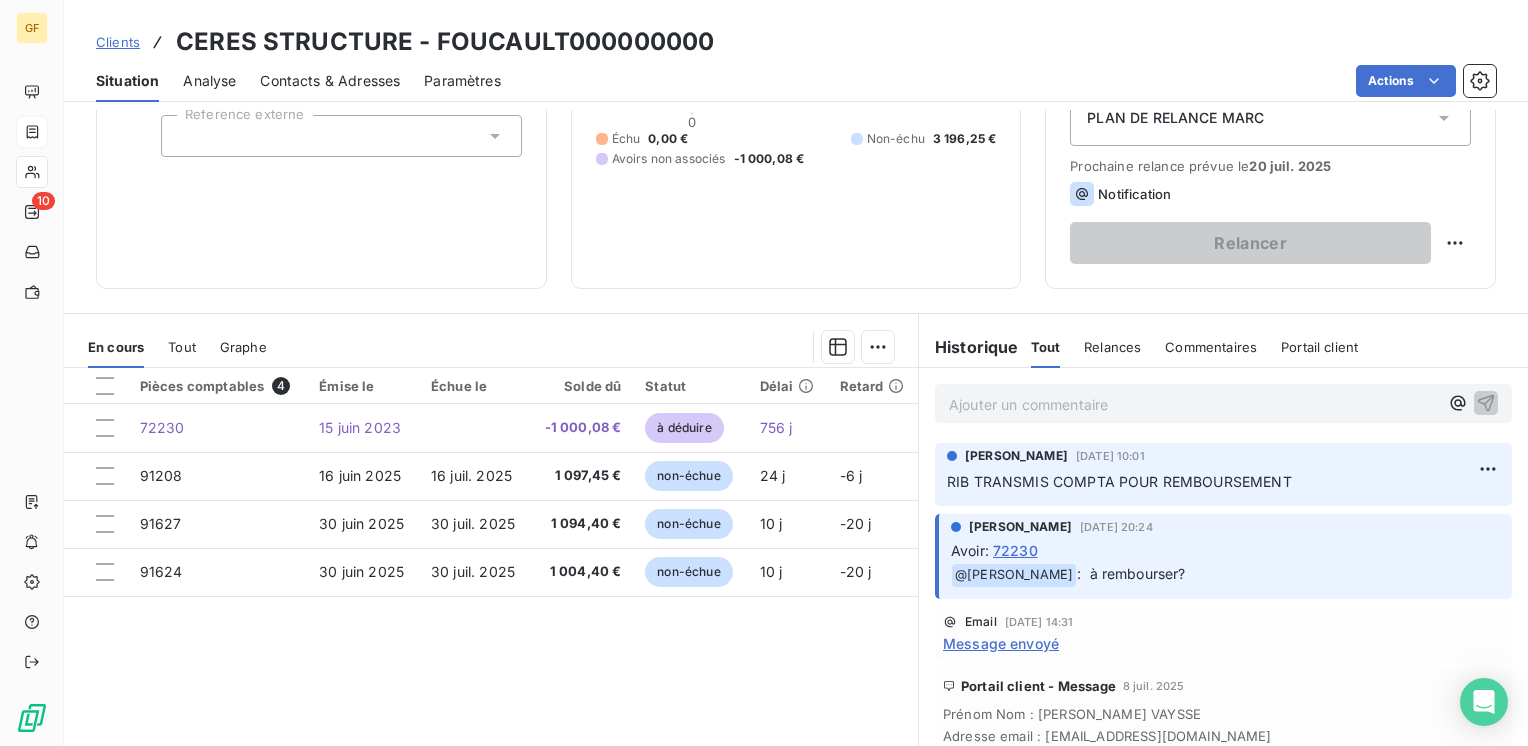 scroll, scrollTop: 300, scrollLeft: 0, axis: vertical 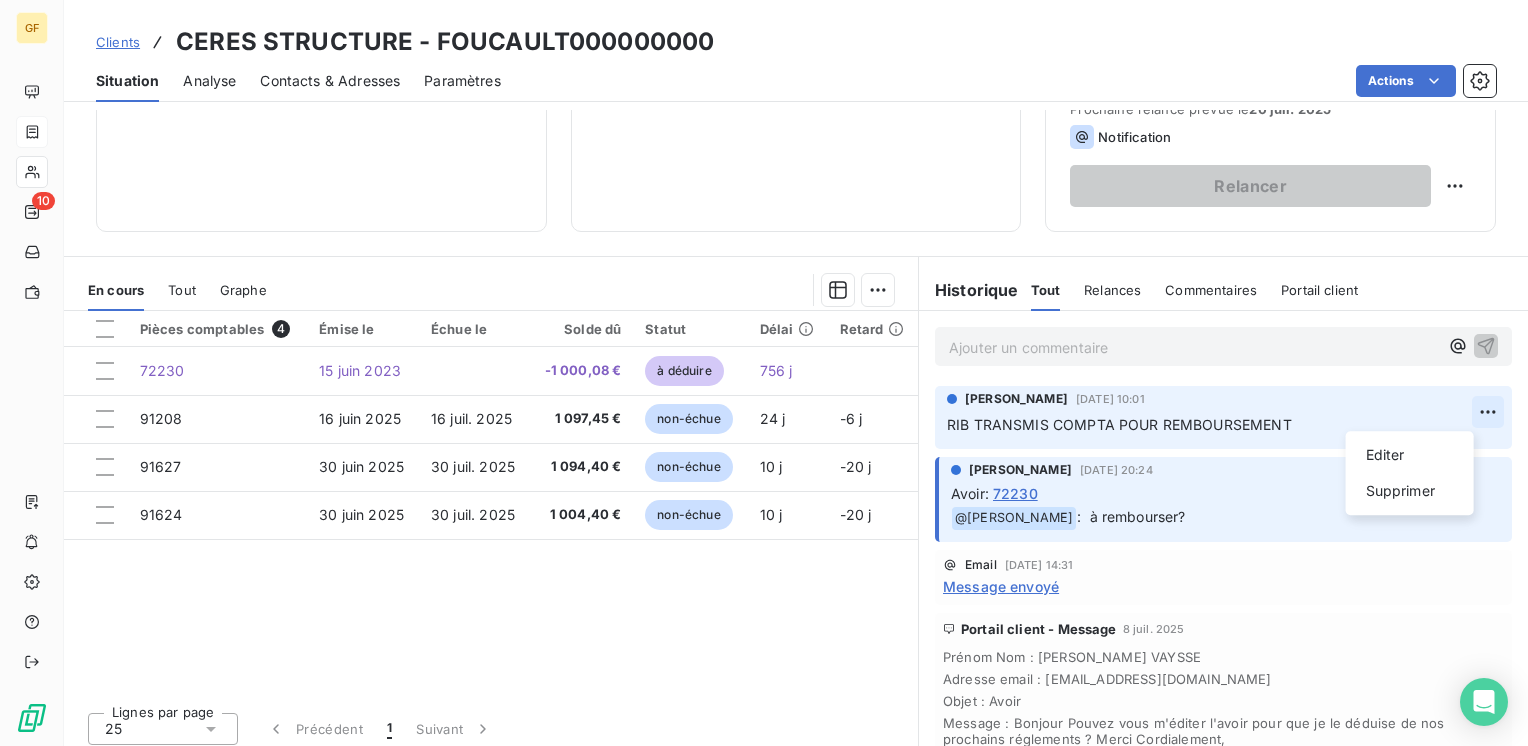 click on "GF 10 Clients CERES STRUCTURE - FOUCAULT000000000 Situation Analyse Contacts & Adresses Paramètres Actions Informations client Gestionnaires antoine ferron Propriétés Client Pays FRA Reference externe Encours client   2 196,17 € 0 Échu 0,00 € Non-échu 3 196,25 €   Avoirs non associés -1 000,08 €   Limite d’encours Ajouter une limite d’encours autorisé Gestion du risque Surveiller ce client en intégrant votre outil de gestion des risques client. Relance Plan de relance PLAN DE RELANCE MARC Prochaine relance prévue le  20 juil. 2025 Notification Relancer En cours Tout Graphe Pièces comptables 4 Émise le Échue le Solde dû Statut Délai   Retard   72230 15 juin 2023 -1 000,08 € à déduire 756 j 91208 16 juin 2025 16 juil. 2025 1 097,45 € non-échue 24 j -6 j 91627 30 juin 2025 30 juil. 2025 1 094,40 € non-échue 10 j -20 j 91624 30 juin 2025 30 juil. 2025 1 004,40 € non-échue 10 j -20 j Lignes par page 25 Précédent 1 Suivant Historique Tout Tout" at bounding box center [764, 373] 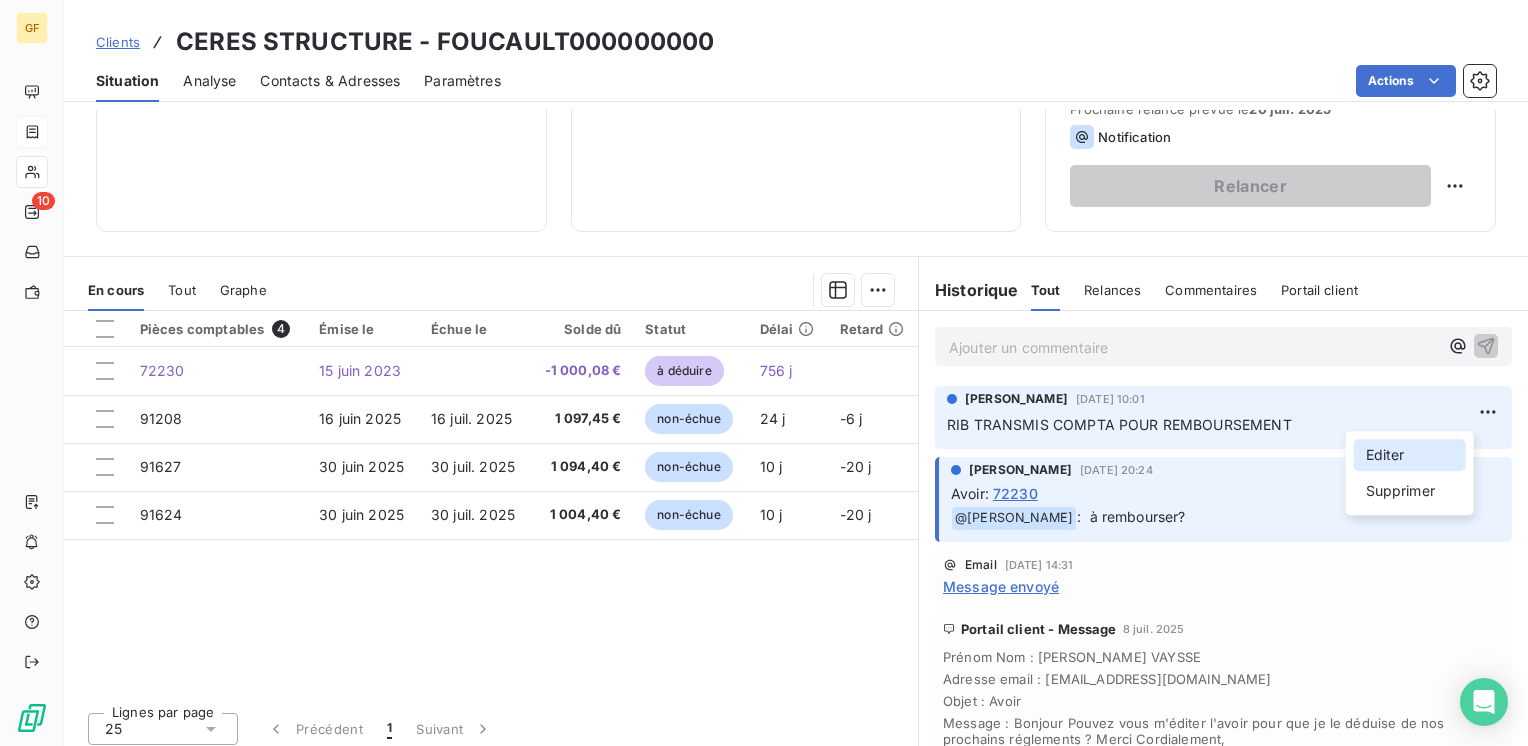 click on "Editer" at bounding box center (1410, 455) 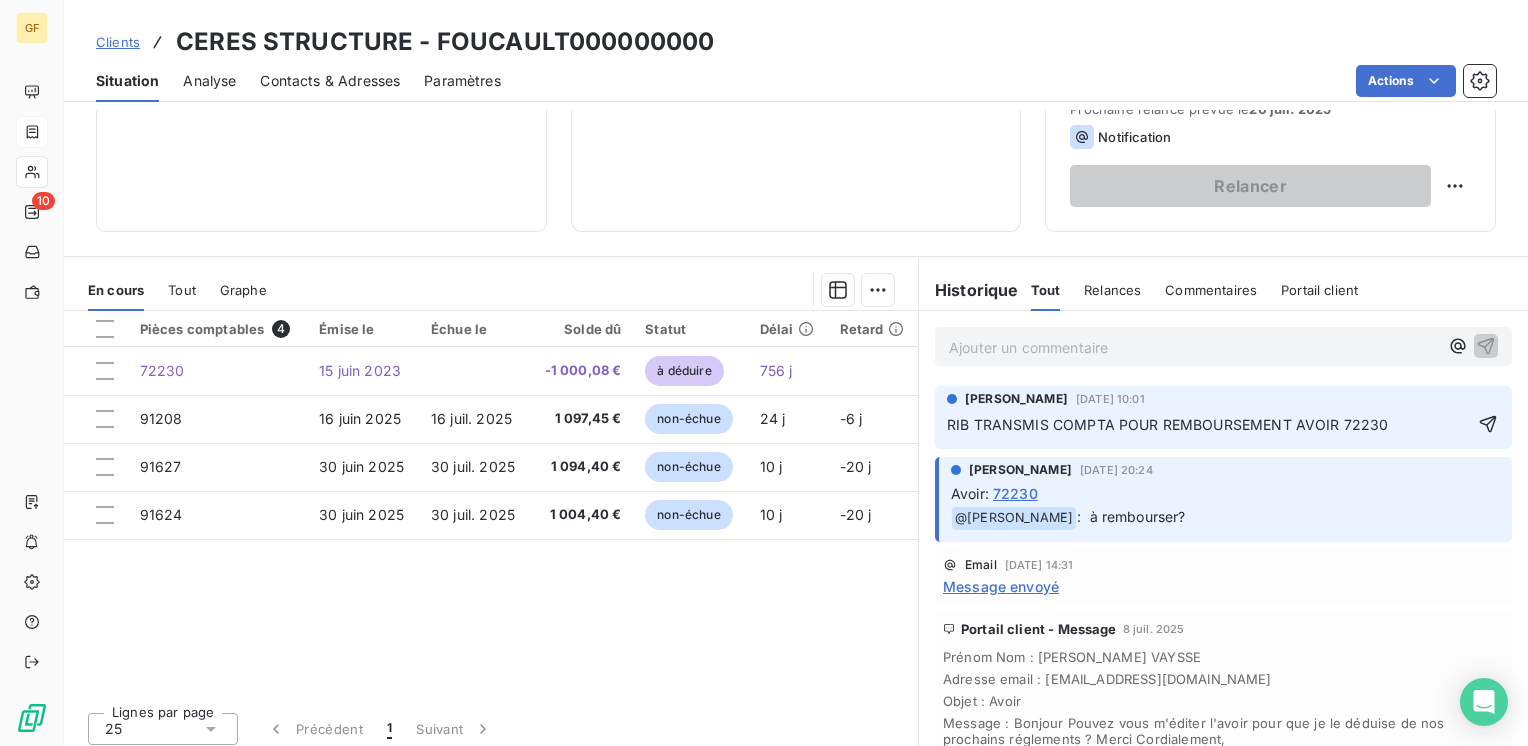 click on "RIB TRANSMIS COMPTA POUR REMBOURSEMENT AVOIR 72230" at bounding box center (1209, 425) 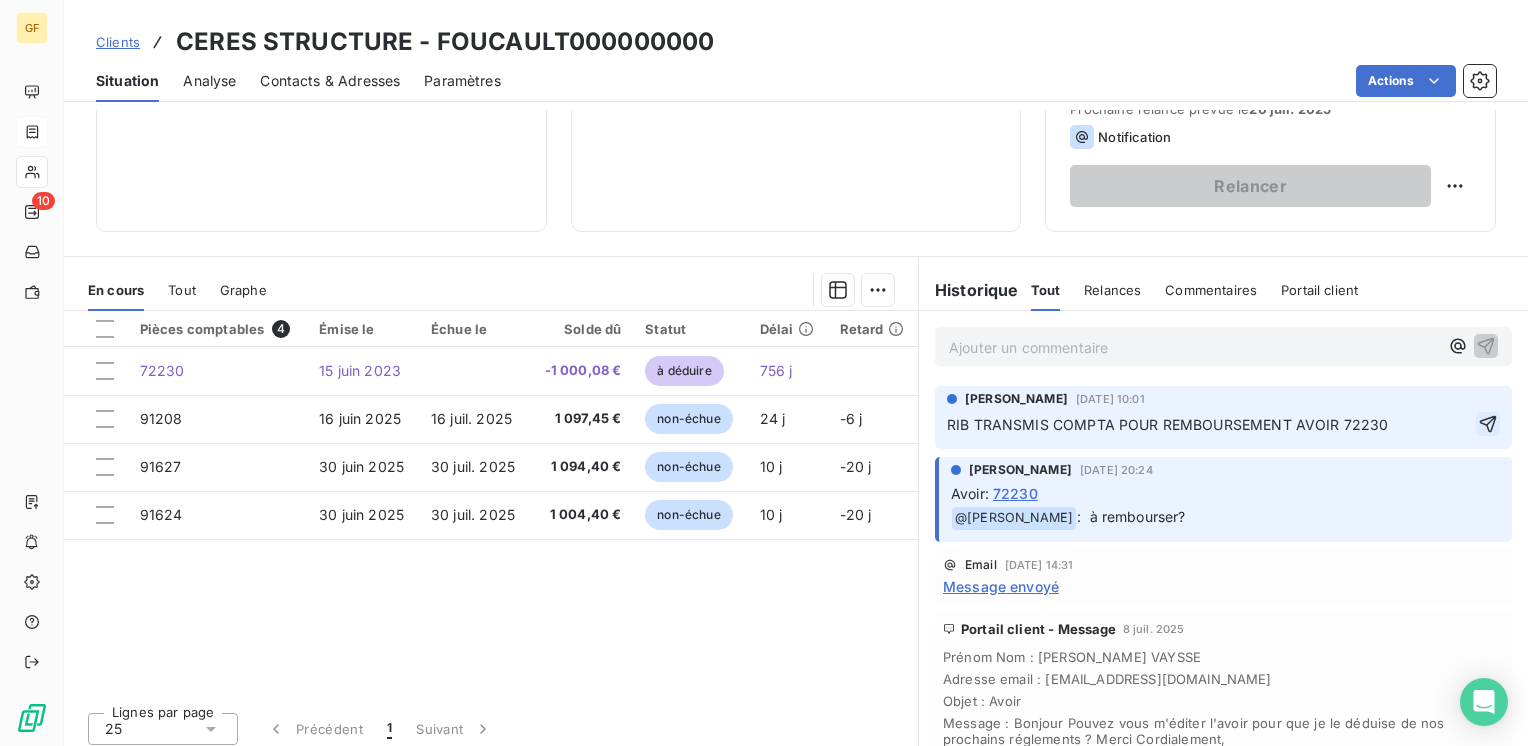 click 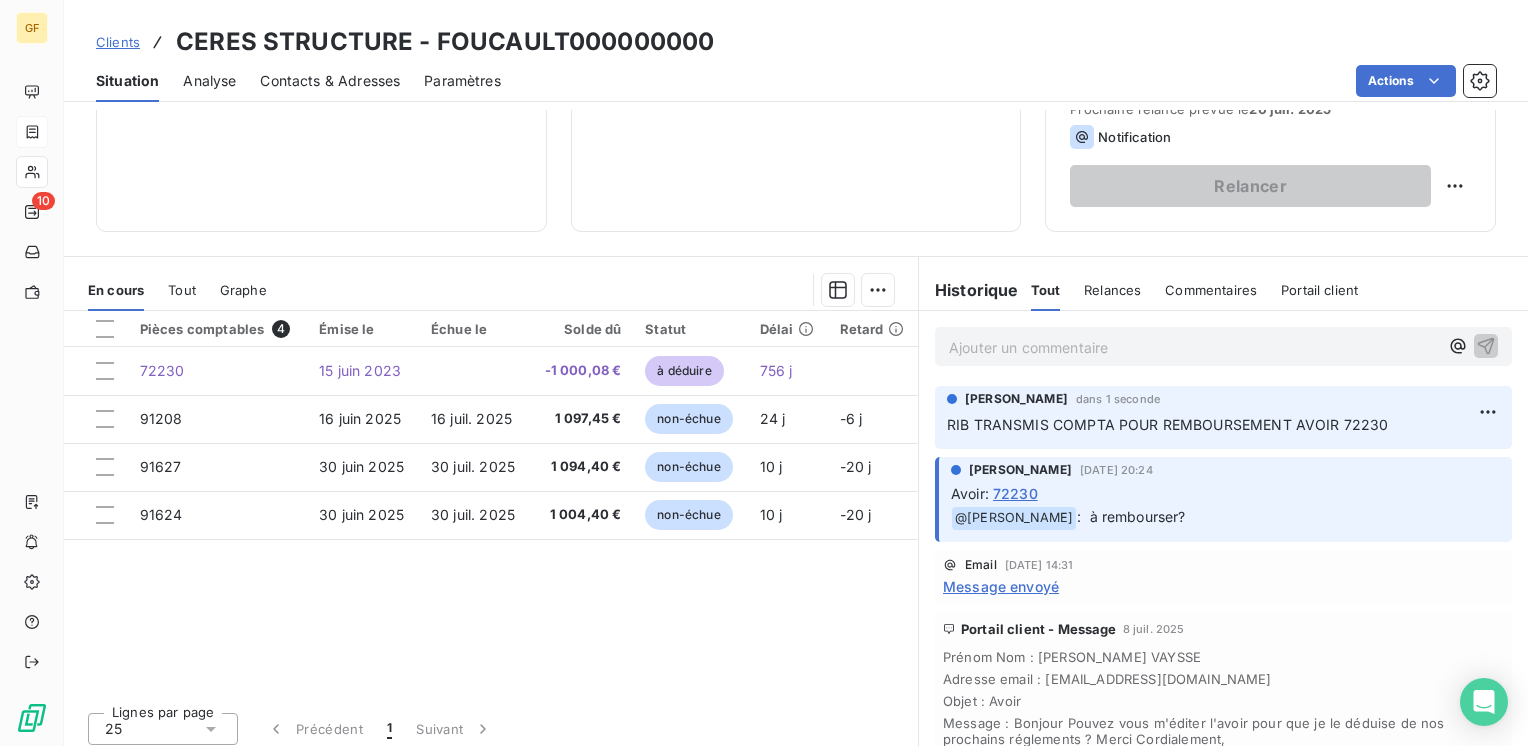 click on "GF 10 Clients CERES STRUCTURE - FOUCAULT000000000 Situation Analyse Contacts & Adresses Paramètres Actions Informations client Gestionnaires antoine ferron Propriétés Client Pays FRA Reference externe Encours client   2 196,17 € 0 Échu 0,00 € Non-échu 3 196,25 €   Avoirs non associés -1 000,08 €   Limite d’encours Ajouter une limite d’encours autorisé Gestion du risque Surveiller ce client en intégrant votre outil de gestion des risques client. Relance Plan de relance PLAN DE RELANCE MARC Prochaine relance prévue le  20 juil. 2025 Notification Relancer En cours Tout Graphe Pièces comptables 4 Émise le Échue le Solde dû Statut Délai   Retard   72230 15 juin 2023 -1 000,08 € à déduire 756 j 91208 16 juin 2025 16 juil. 2025 1 097,45 € non-échue 24 j -6 j 91627 30 juin 2025 30 juil. 2025 1 094,40 € non-échue 10 j -20 j 91624 30 juin 2025 30 juil. 2025 1 004,40 € non-échue 10 j -20 j Lignes par page 25 Précédent 1 Suivant Historique Tout Tout" at bounding box center (764, 373) 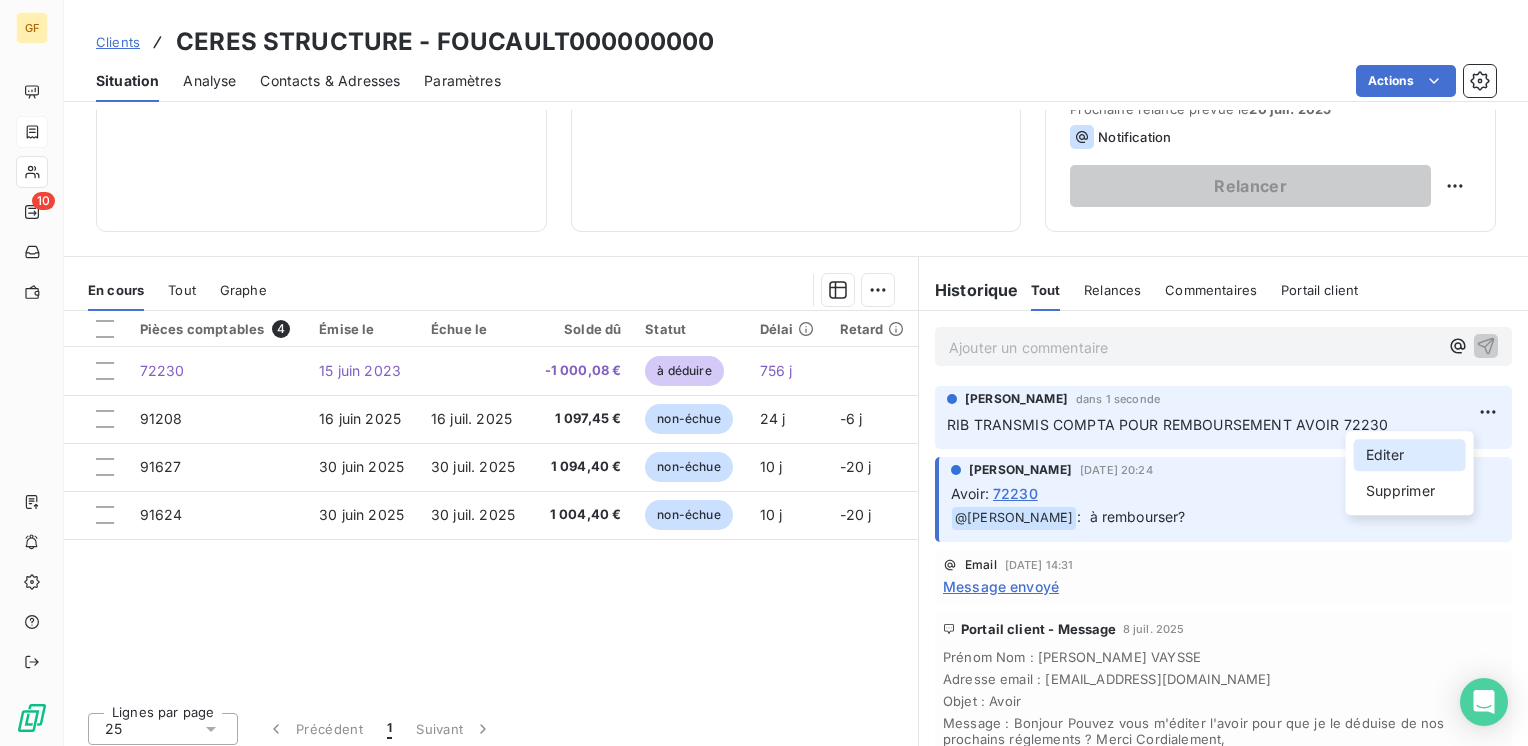 click on "Editer" at bounding box center [1410, 455] 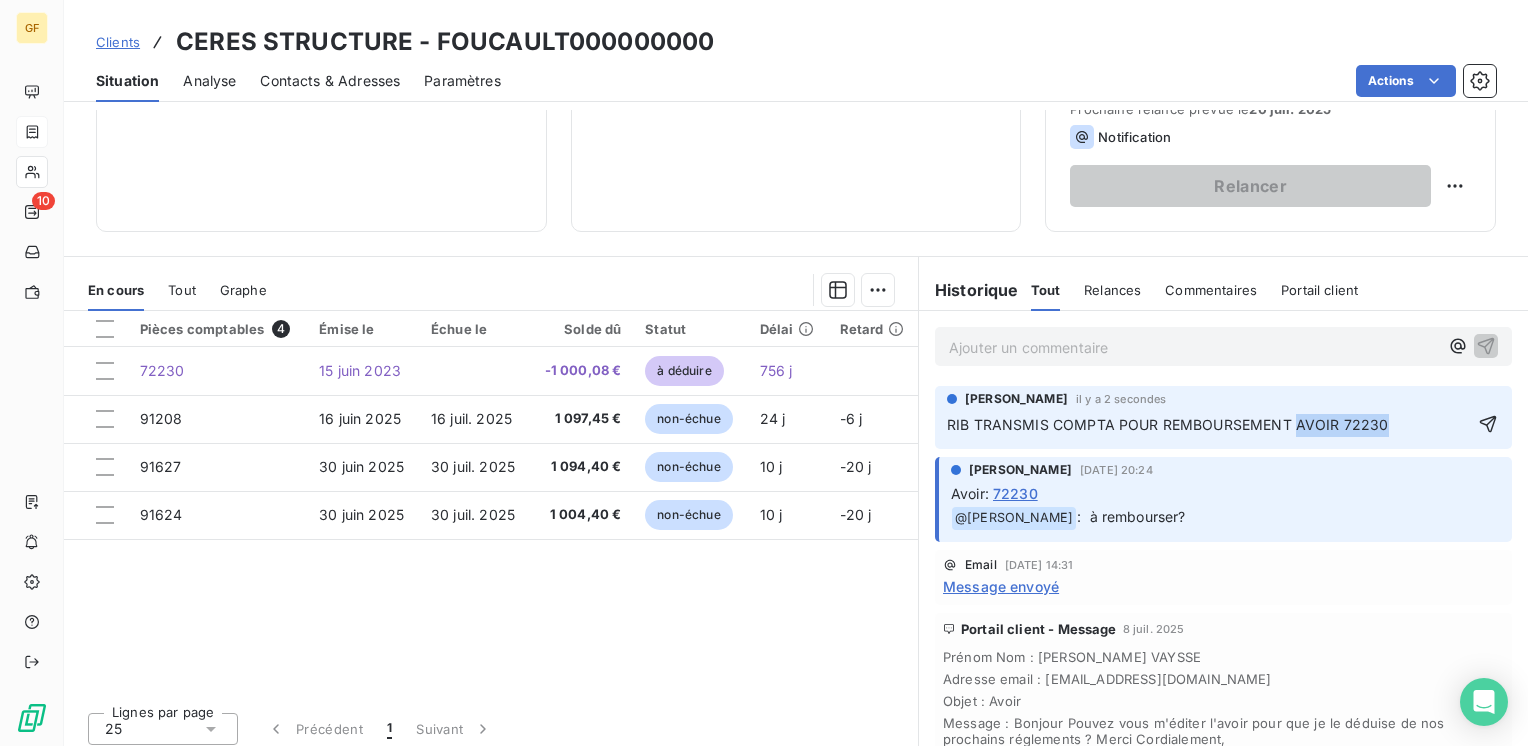 drag, startPoint x: 1284, startPoint y: 419, endPoint x: 1492, endPoint y: 426, distance: 208.11775 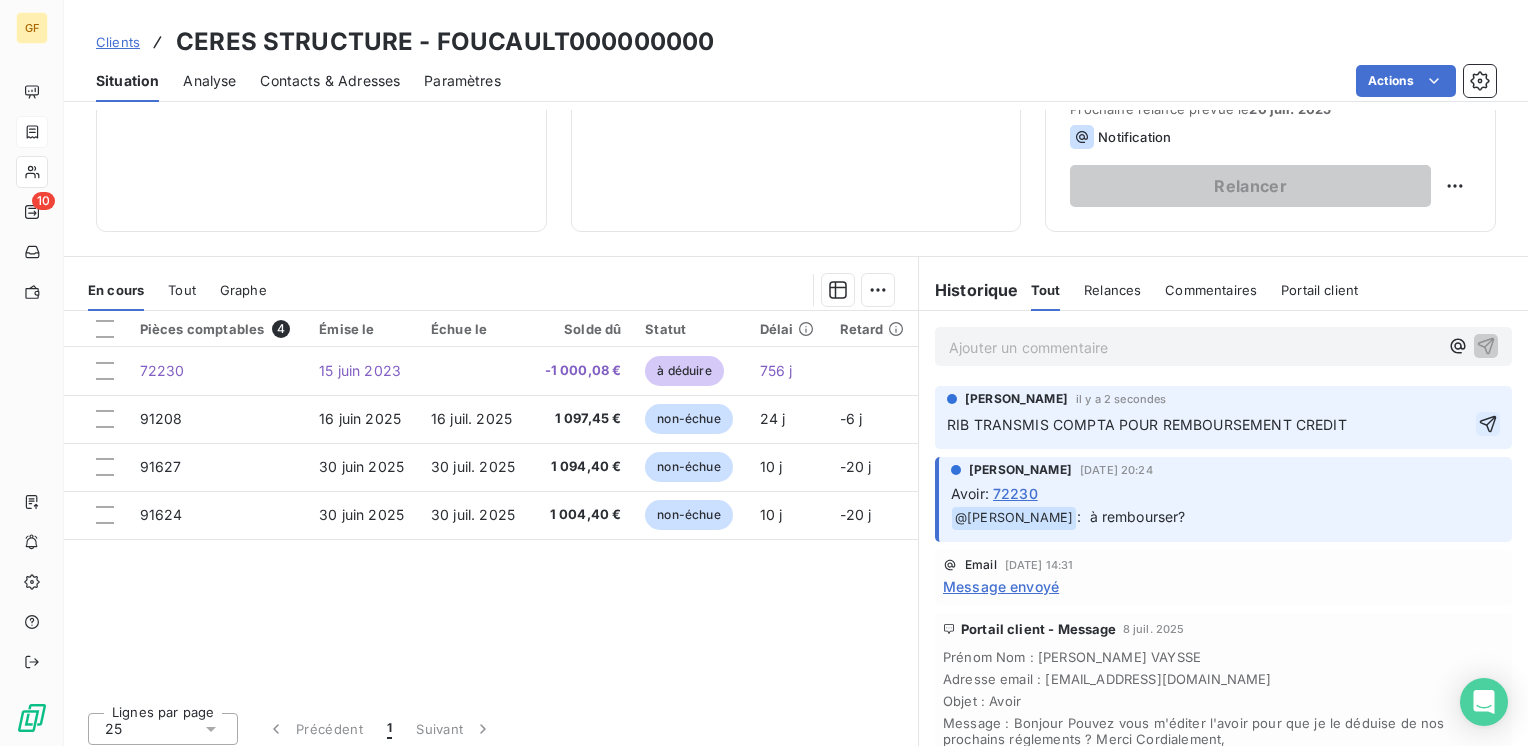 click 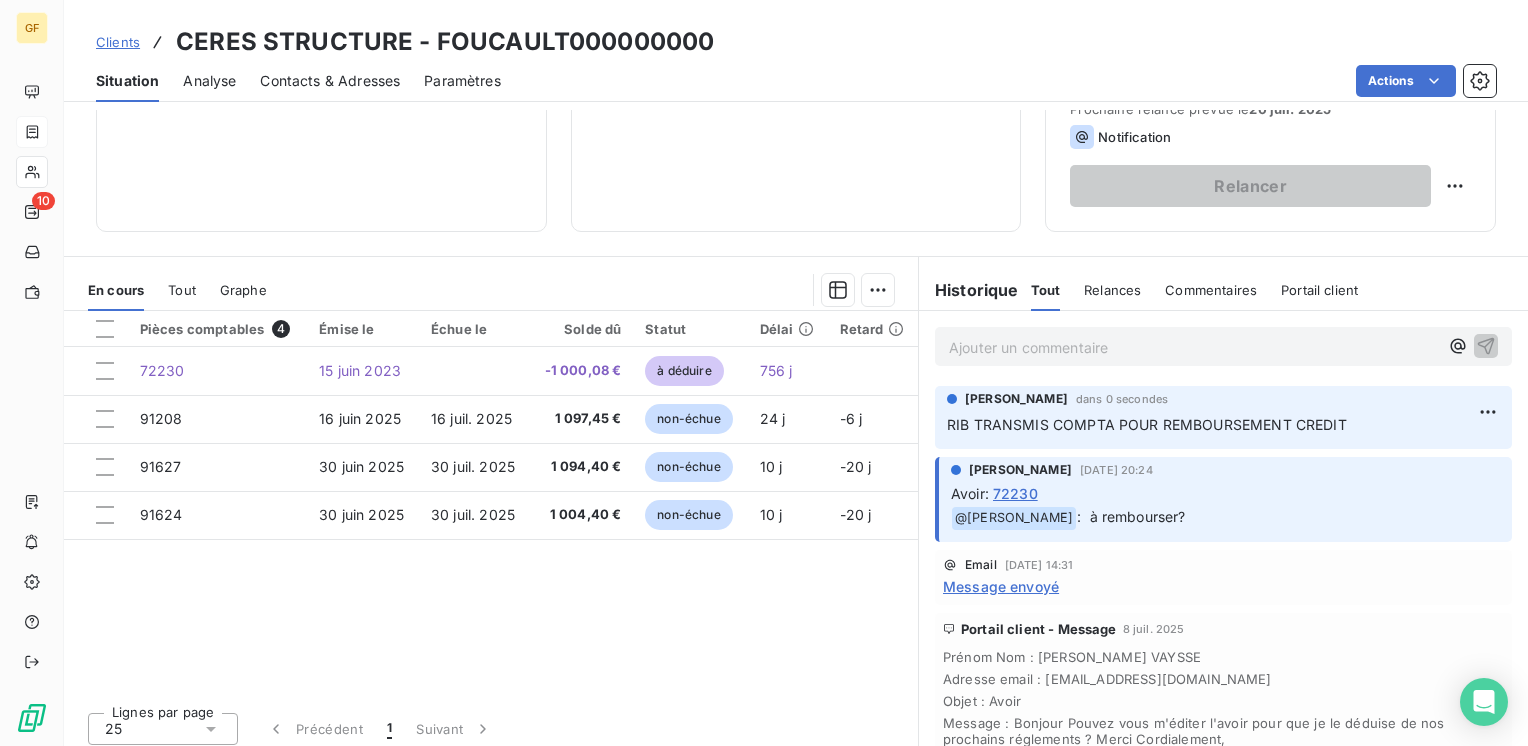 scroll, scrollTop: 0, scrollLeft: 0, axis: both 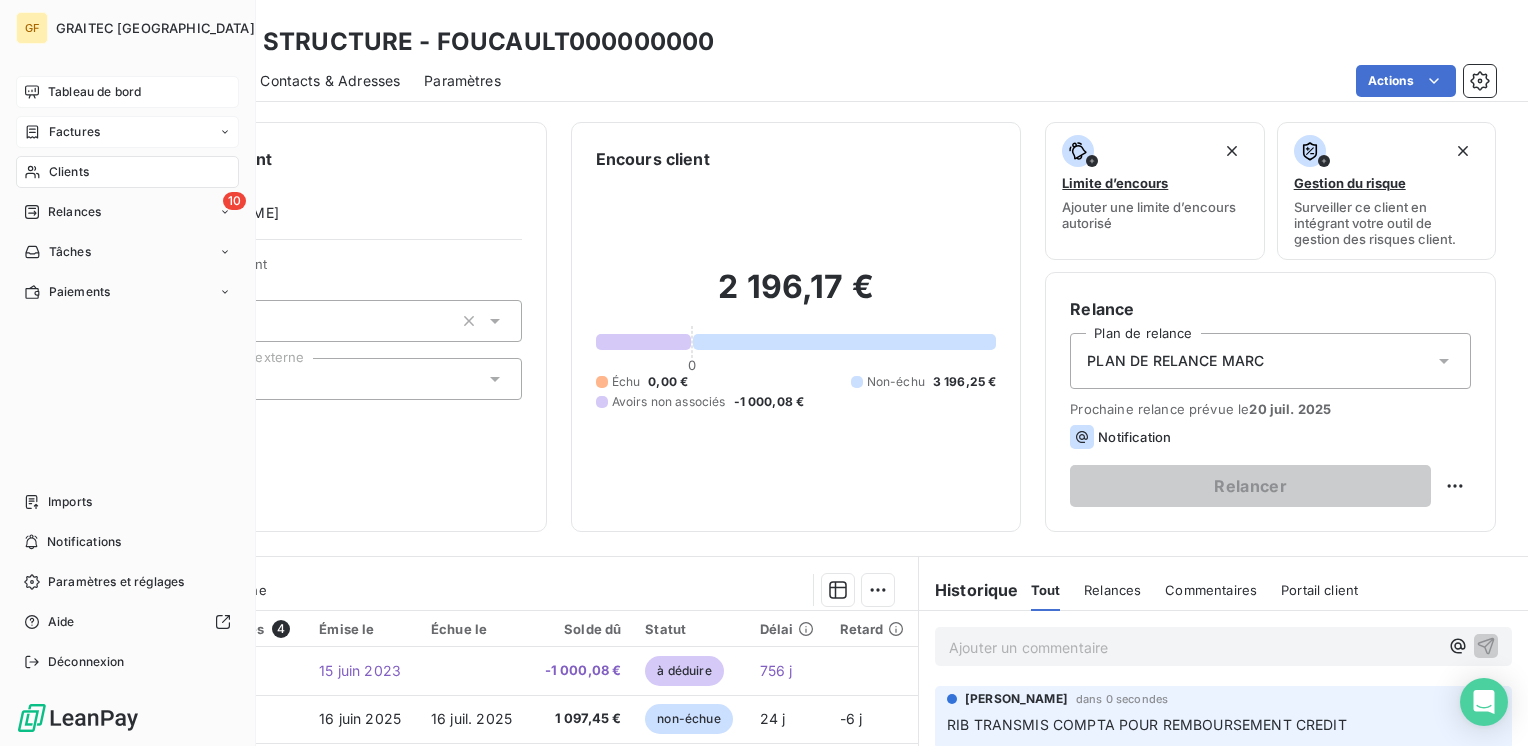 click on "Tableau de bord" at bounding box center [127, 92] 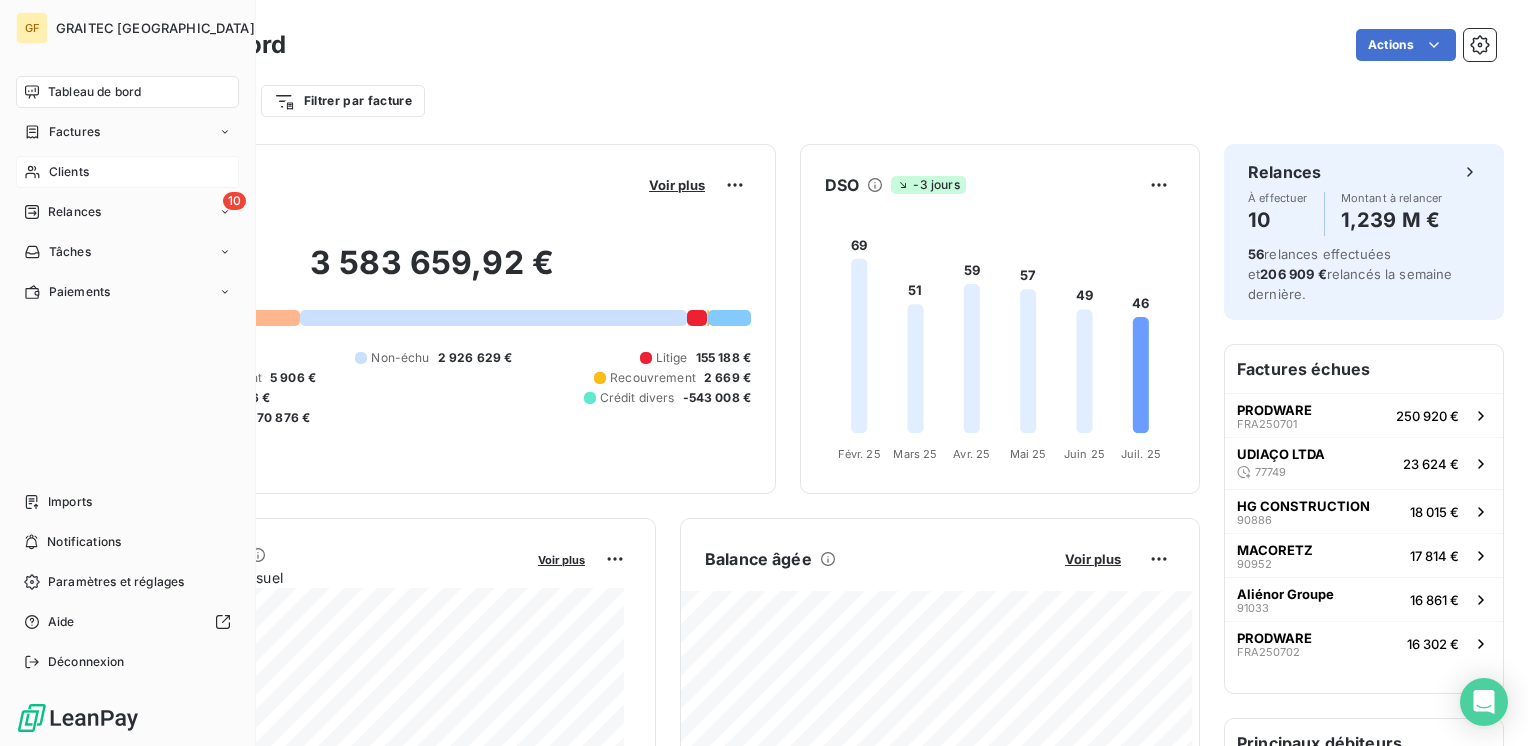 drag, startPoint x: 80, startPoint y: 129, endPoint x: 253, endPoint y: 124, distance: 173.07224 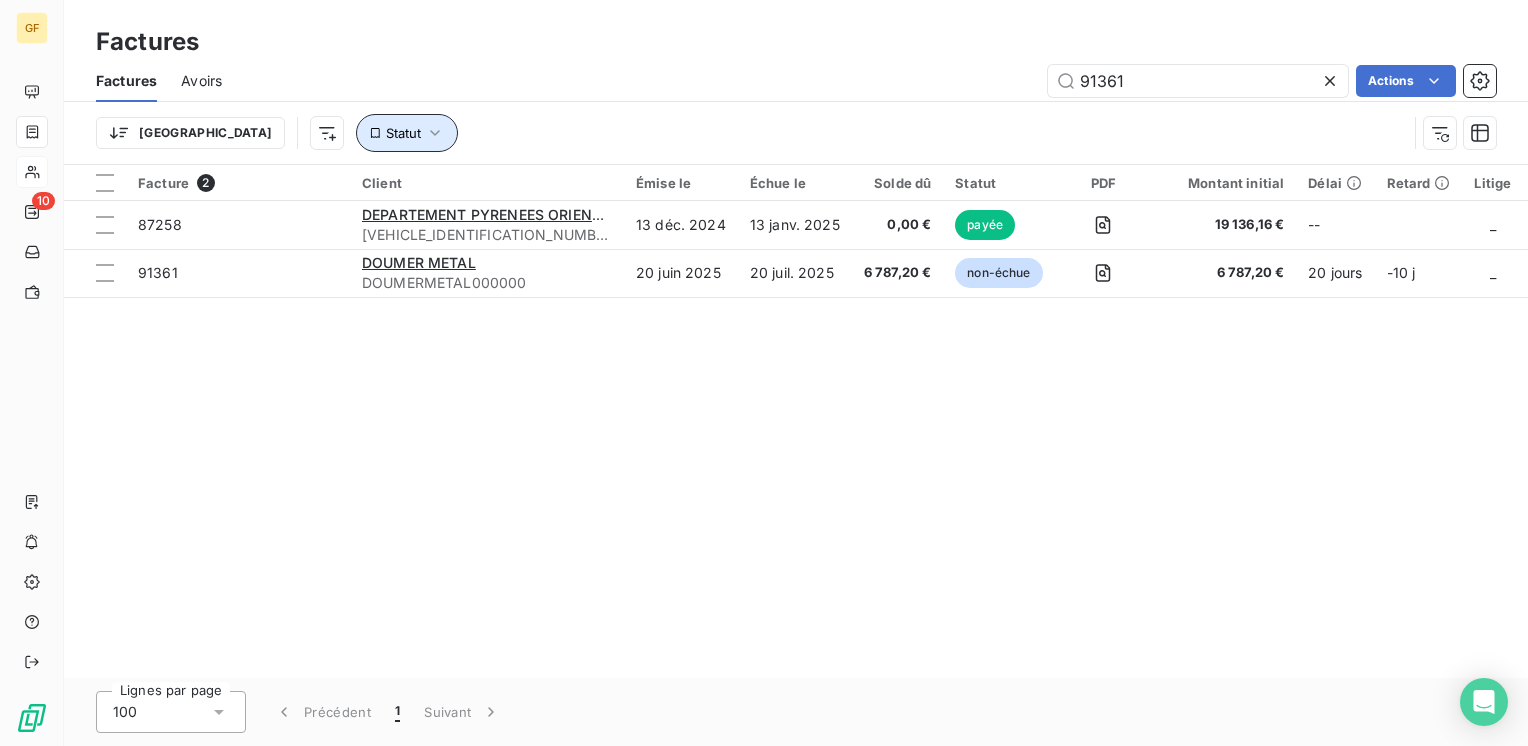click on "Statut" at bounding box center (403, 133) 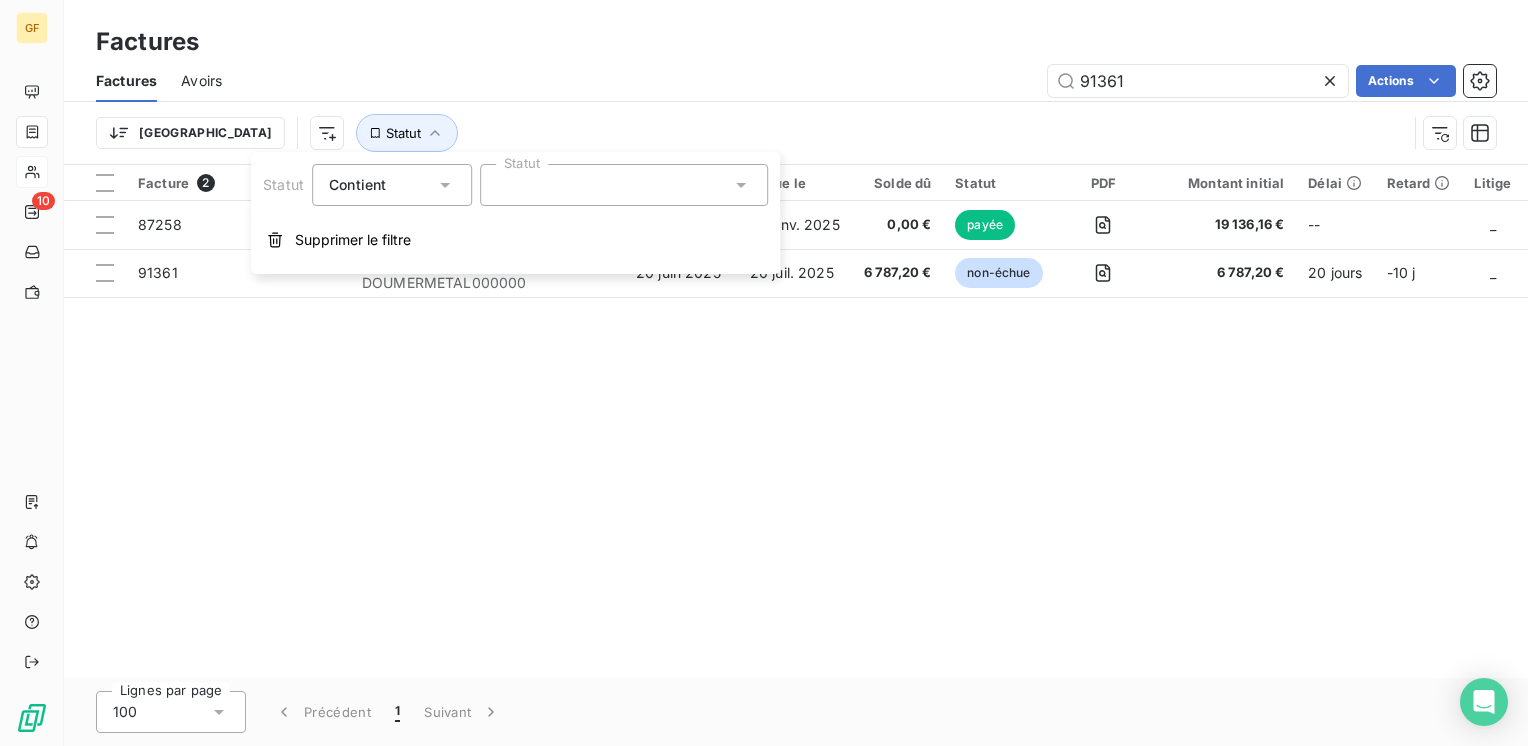 click at bounding box center (624, 185) 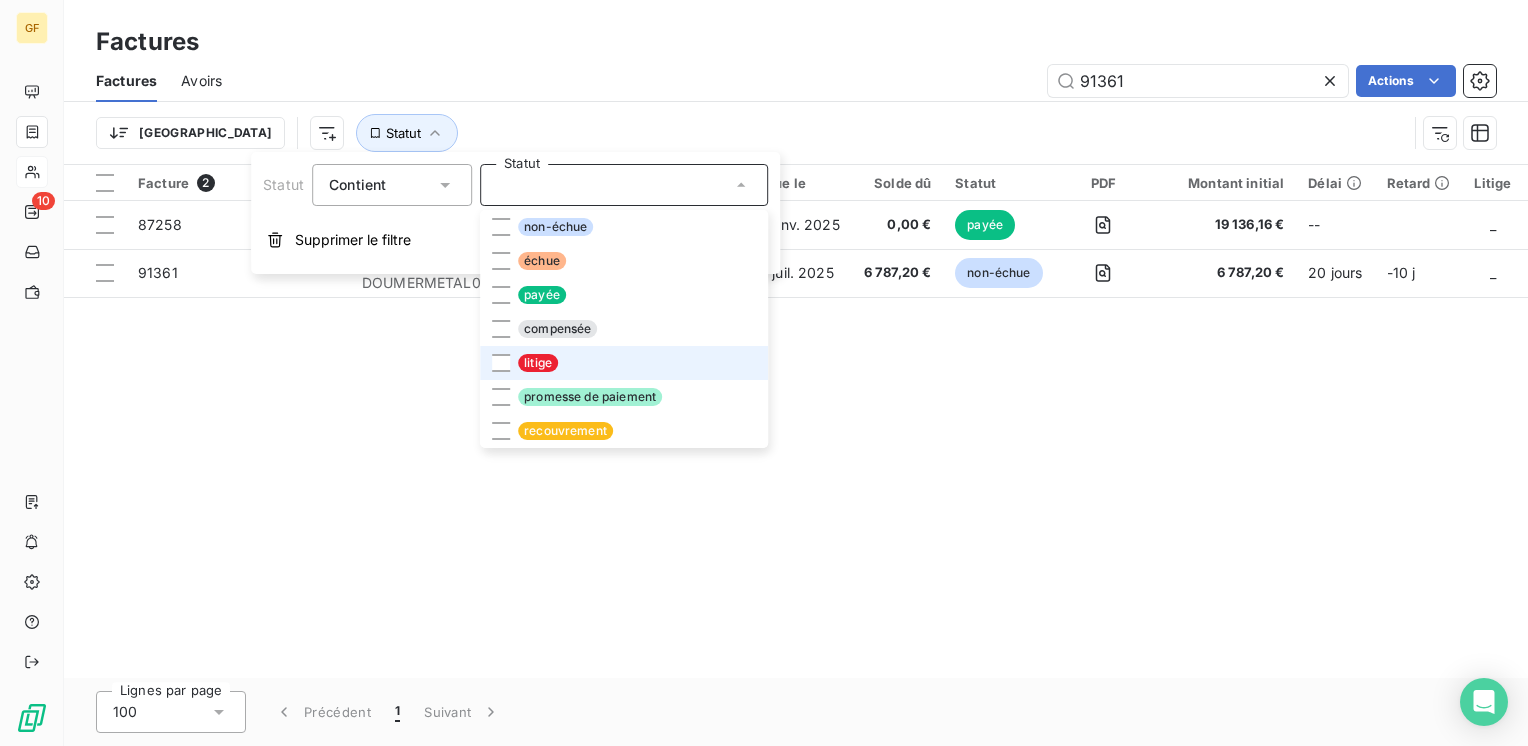 click on "litige" at bounding box center (624, 363) 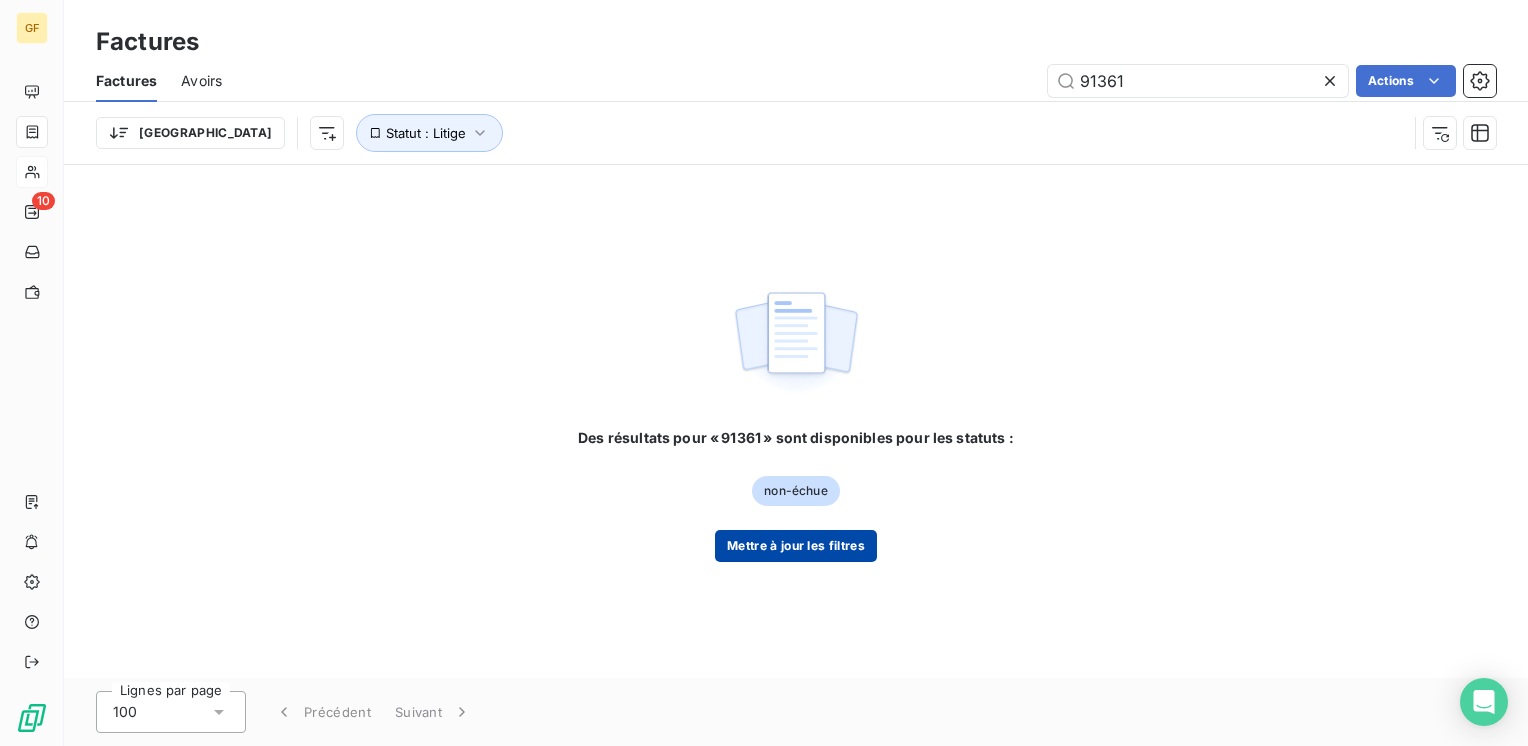 click on "Mettre à jour les filtres" at bounding box center (796, 546) 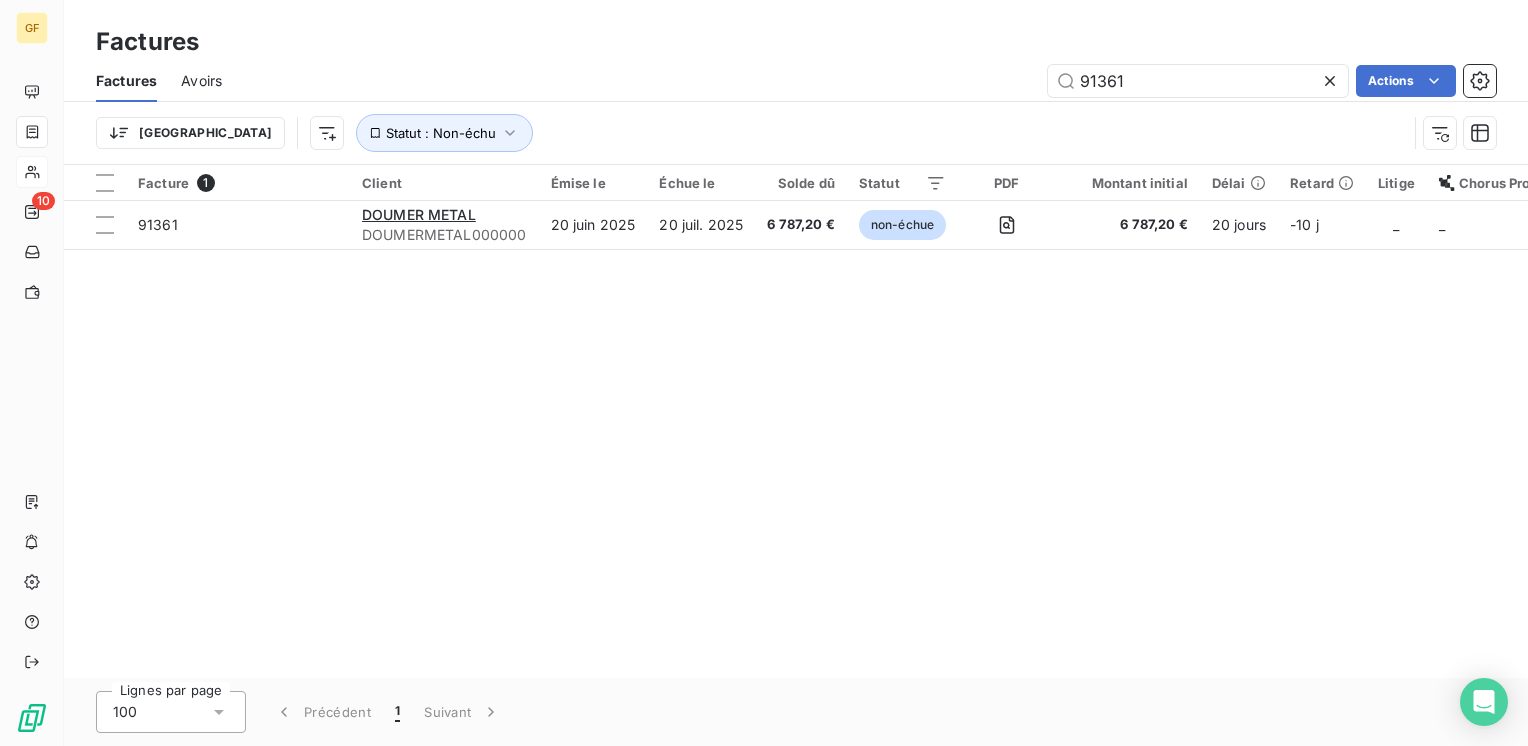 click 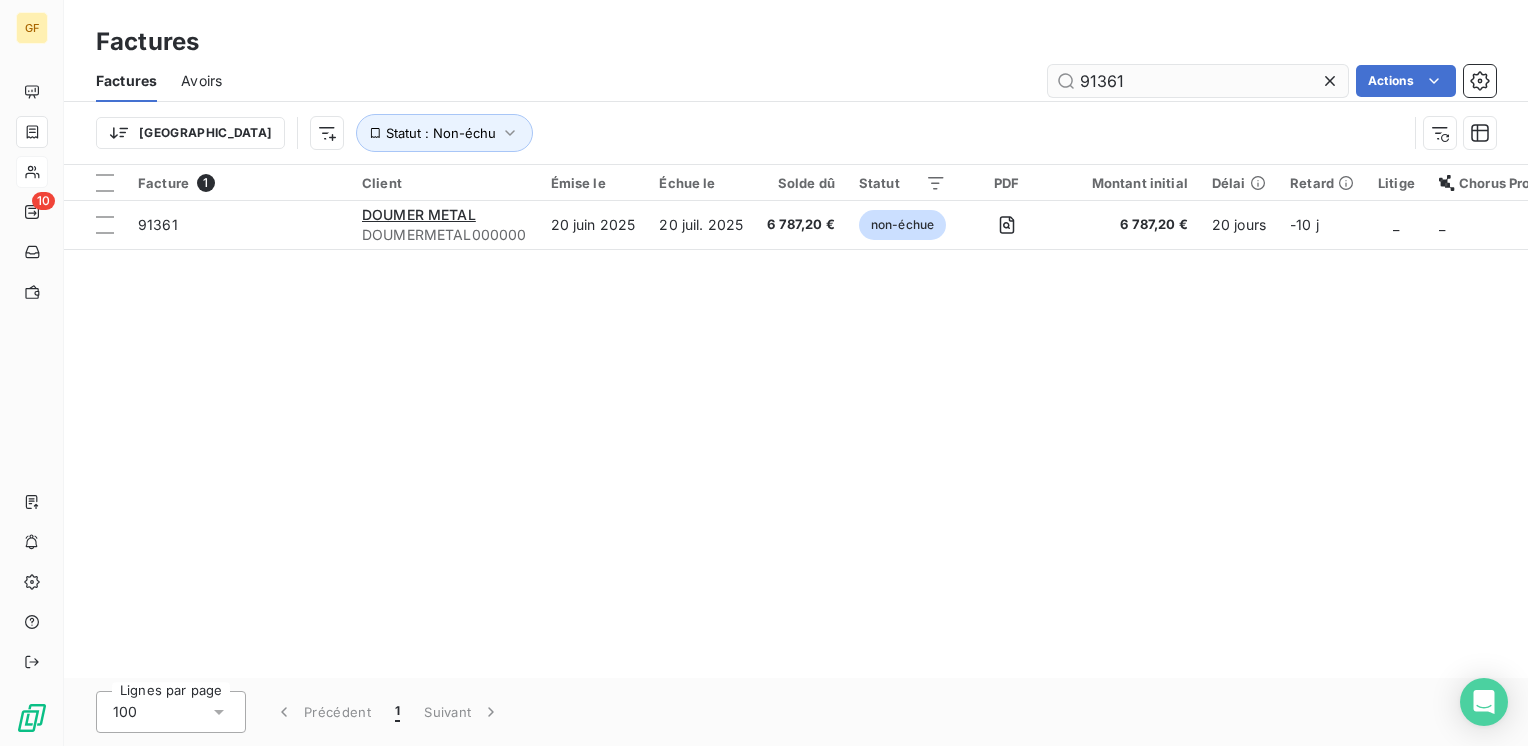 type 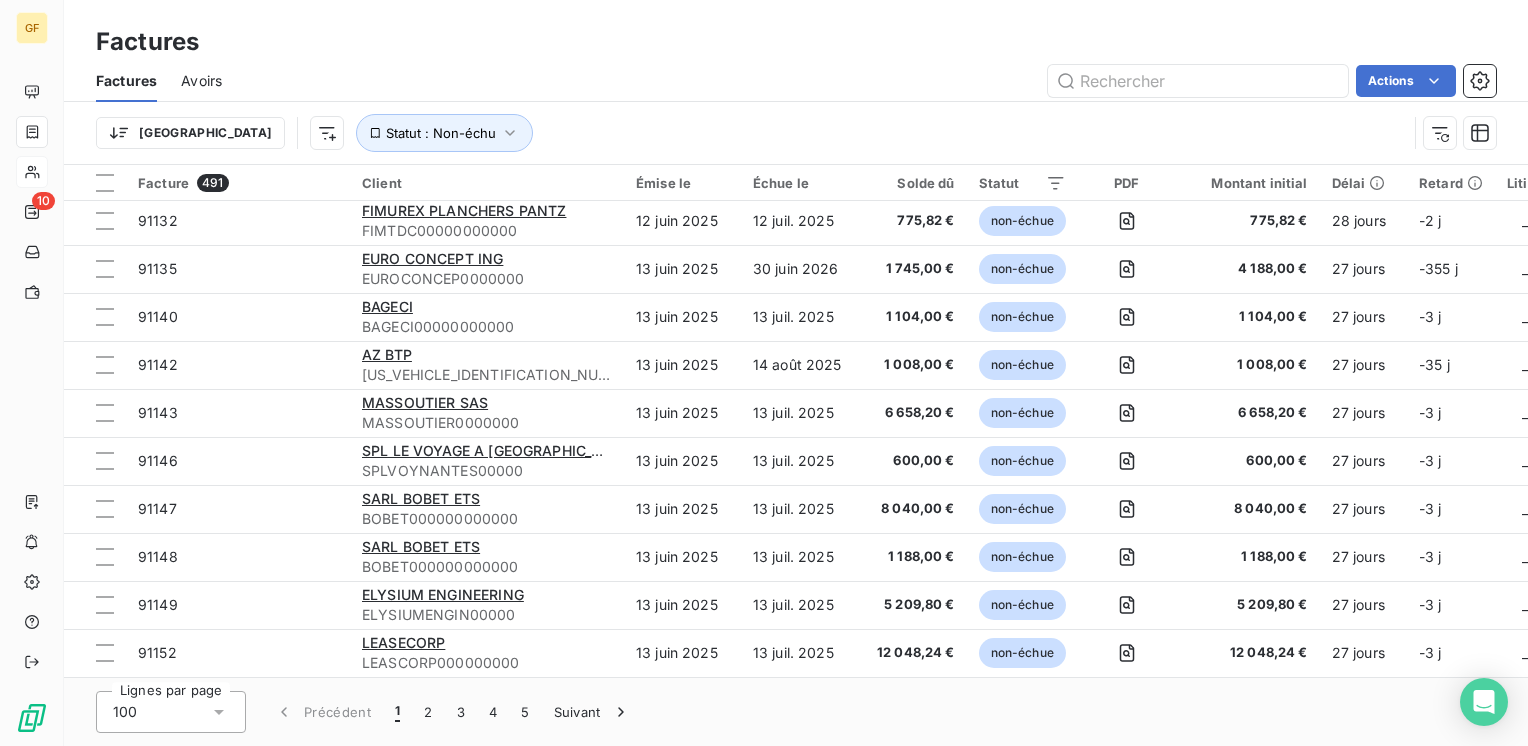scroll, scrollTop: 3931, scrollLeft: 0, axis: vertical 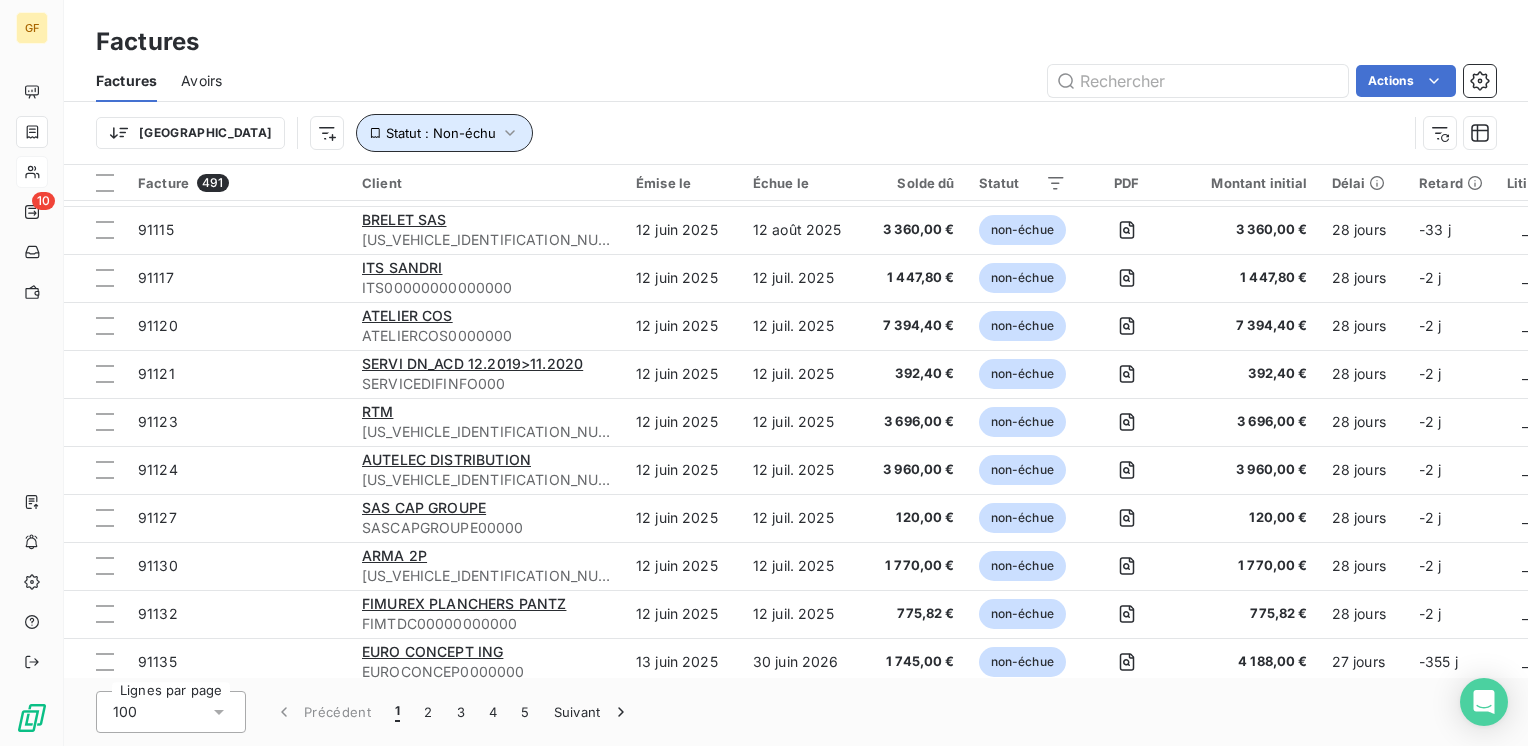 click on "Statut  : Non-échu" at bounding box center (441, 133) 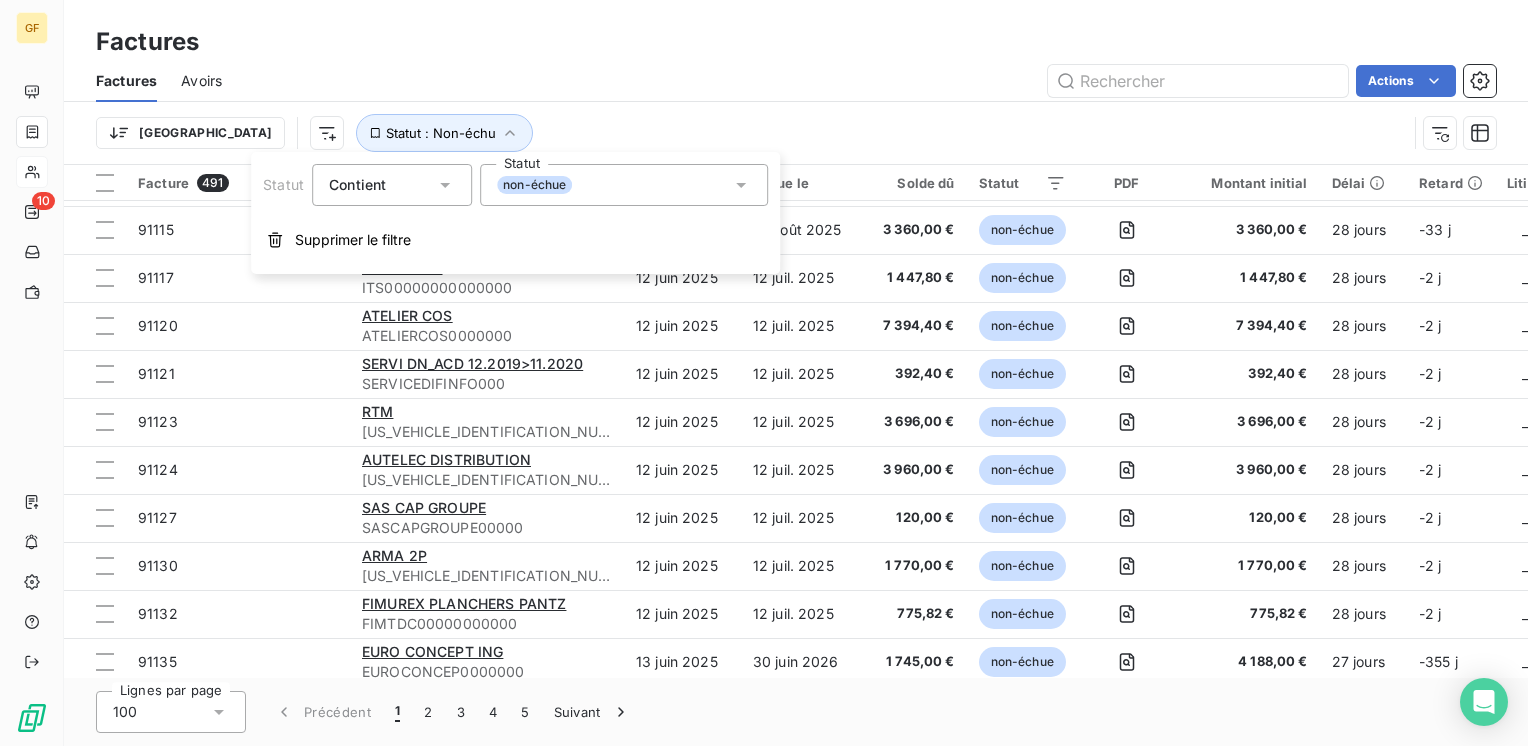 click on "non-échue" at bounding box center [534, 185] 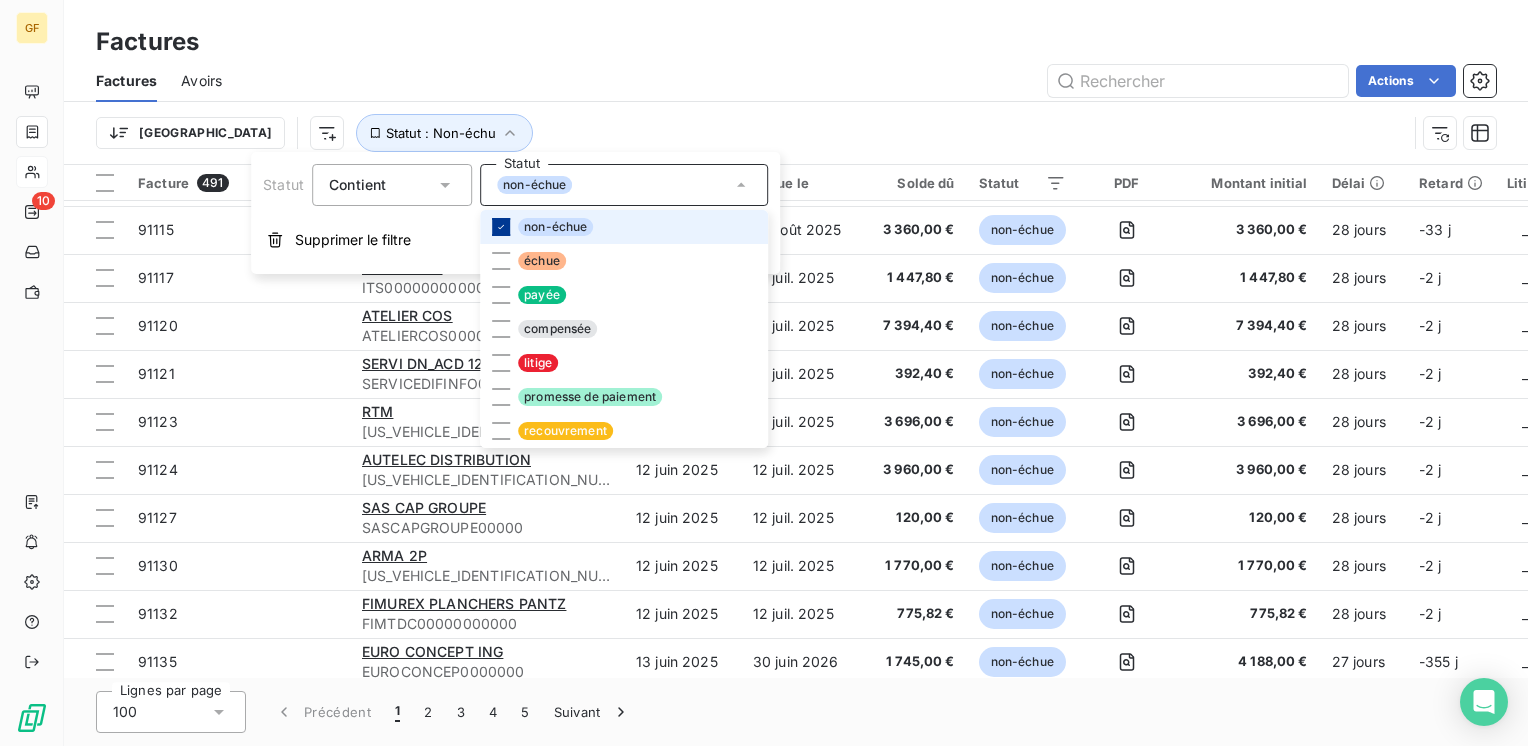 click 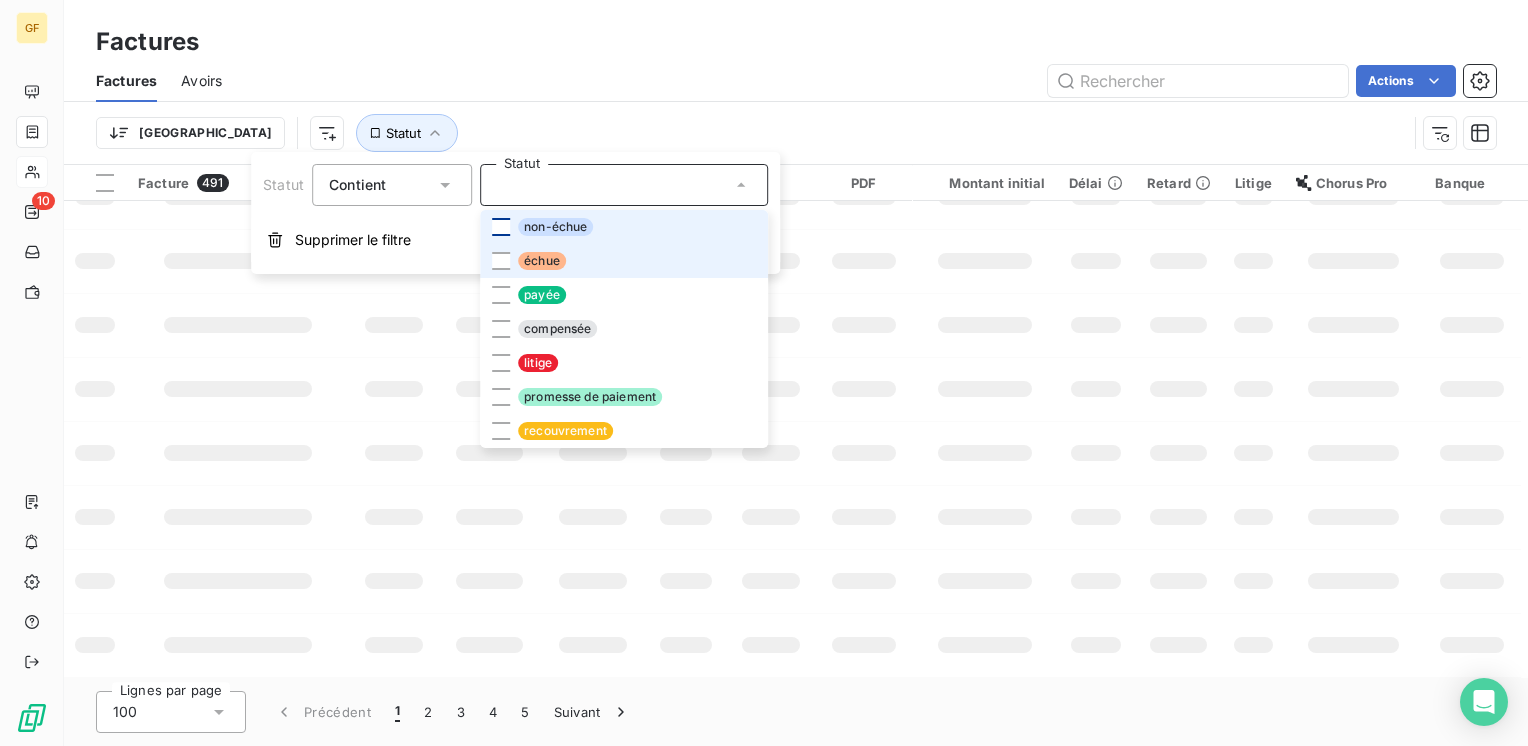 scroll, scrollTop: 491, scrollLeft: 0, axis: vertical 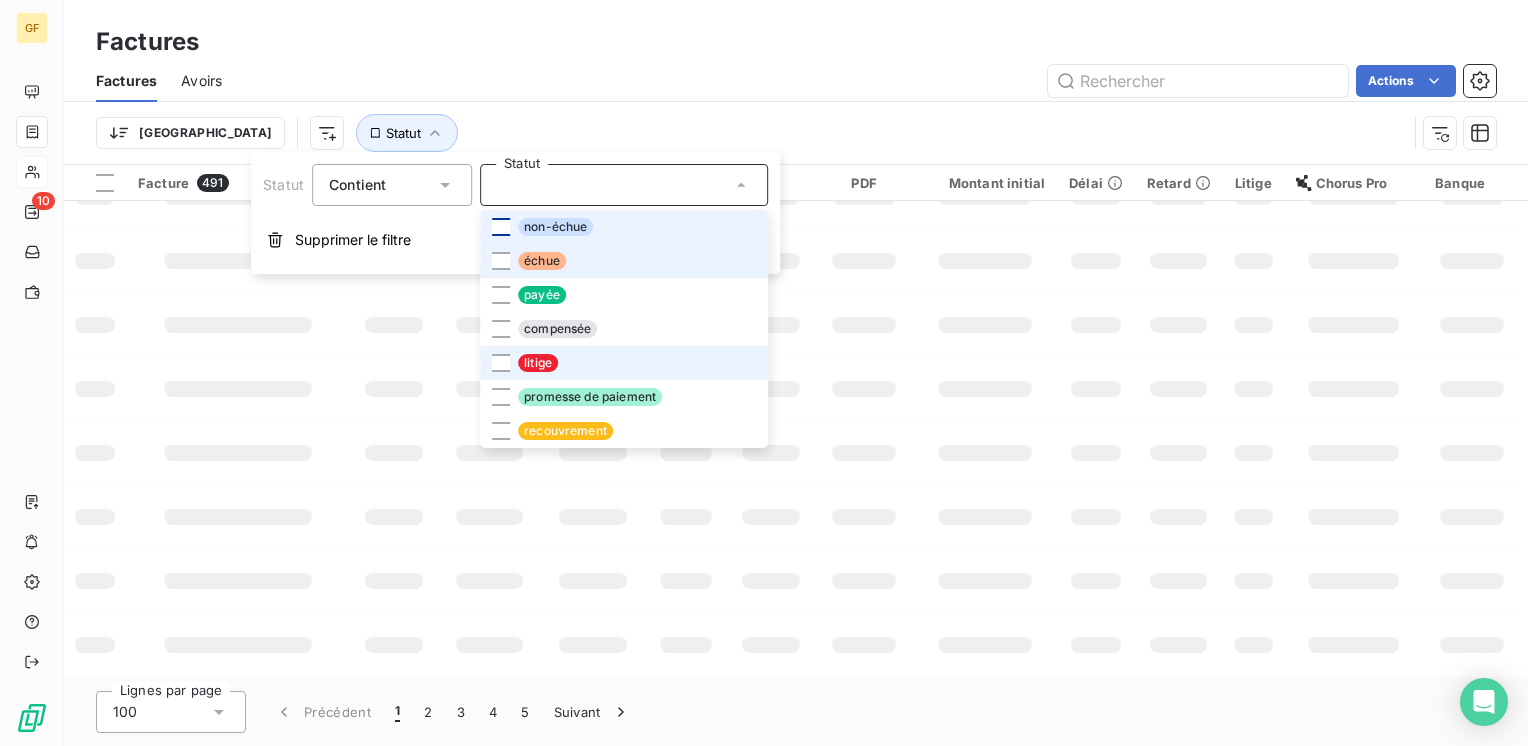 click on "litige" at bounding box center [538, 363] 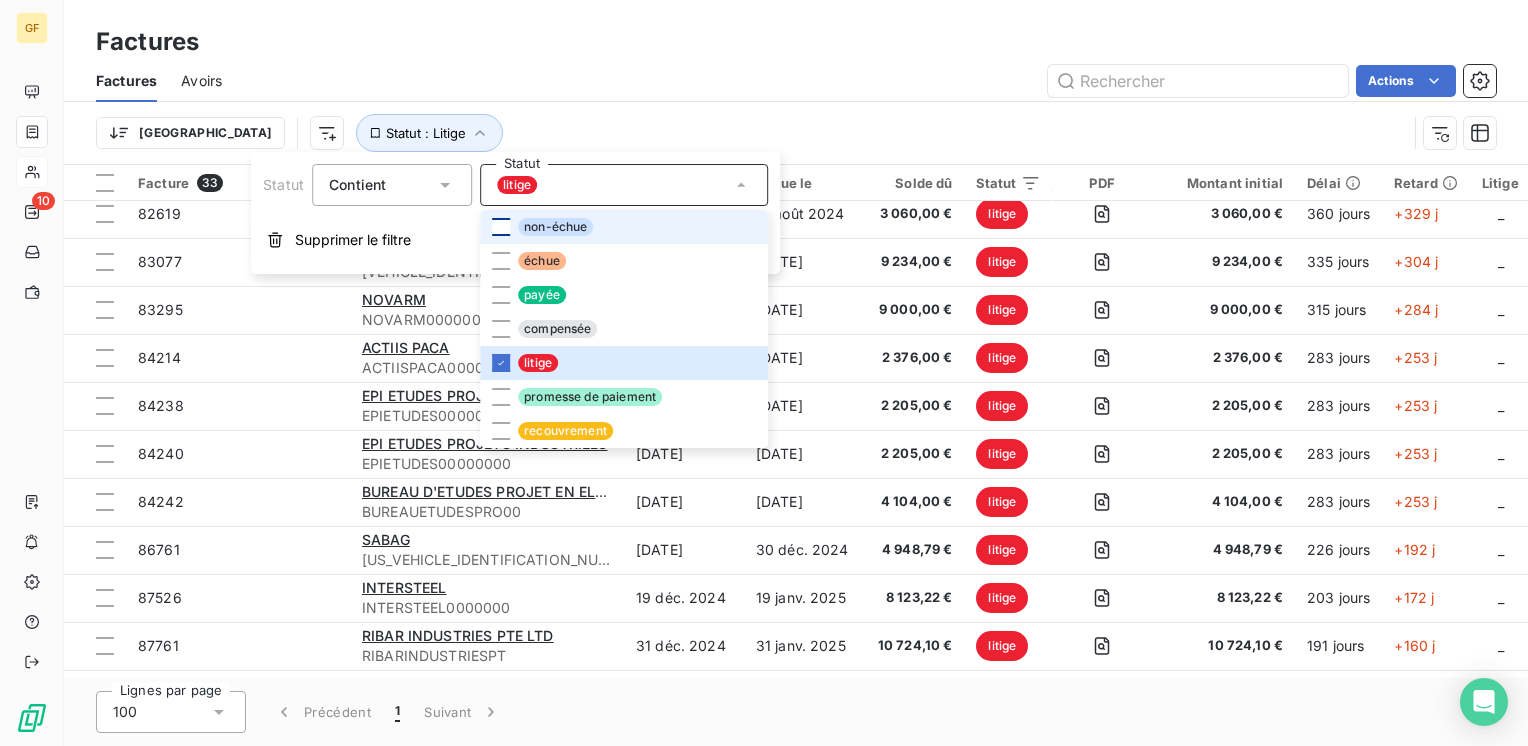 scroll, scrollTop: 1115, scrollLeft: 0, axis: vertical 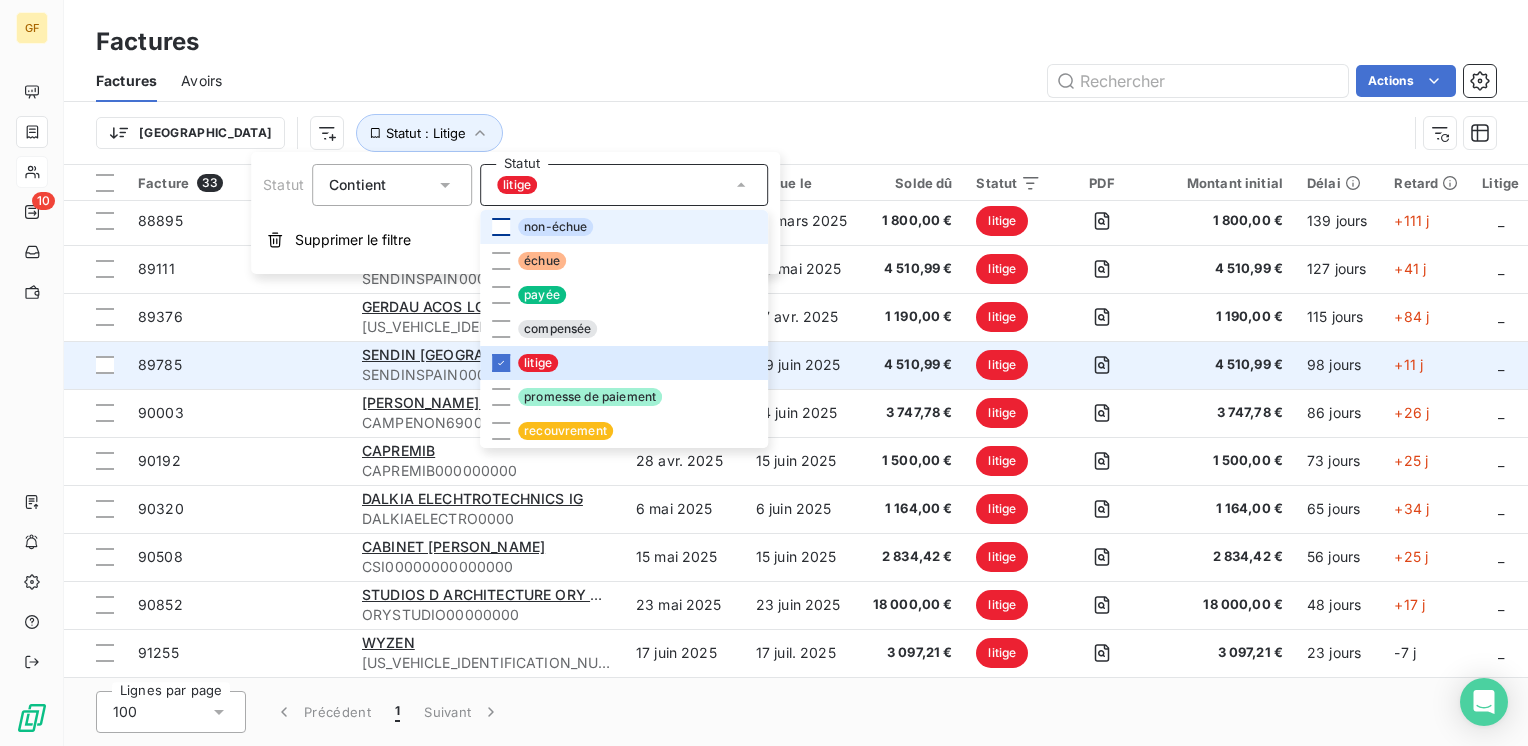 click on "89785" at bounding box center (238, 365) 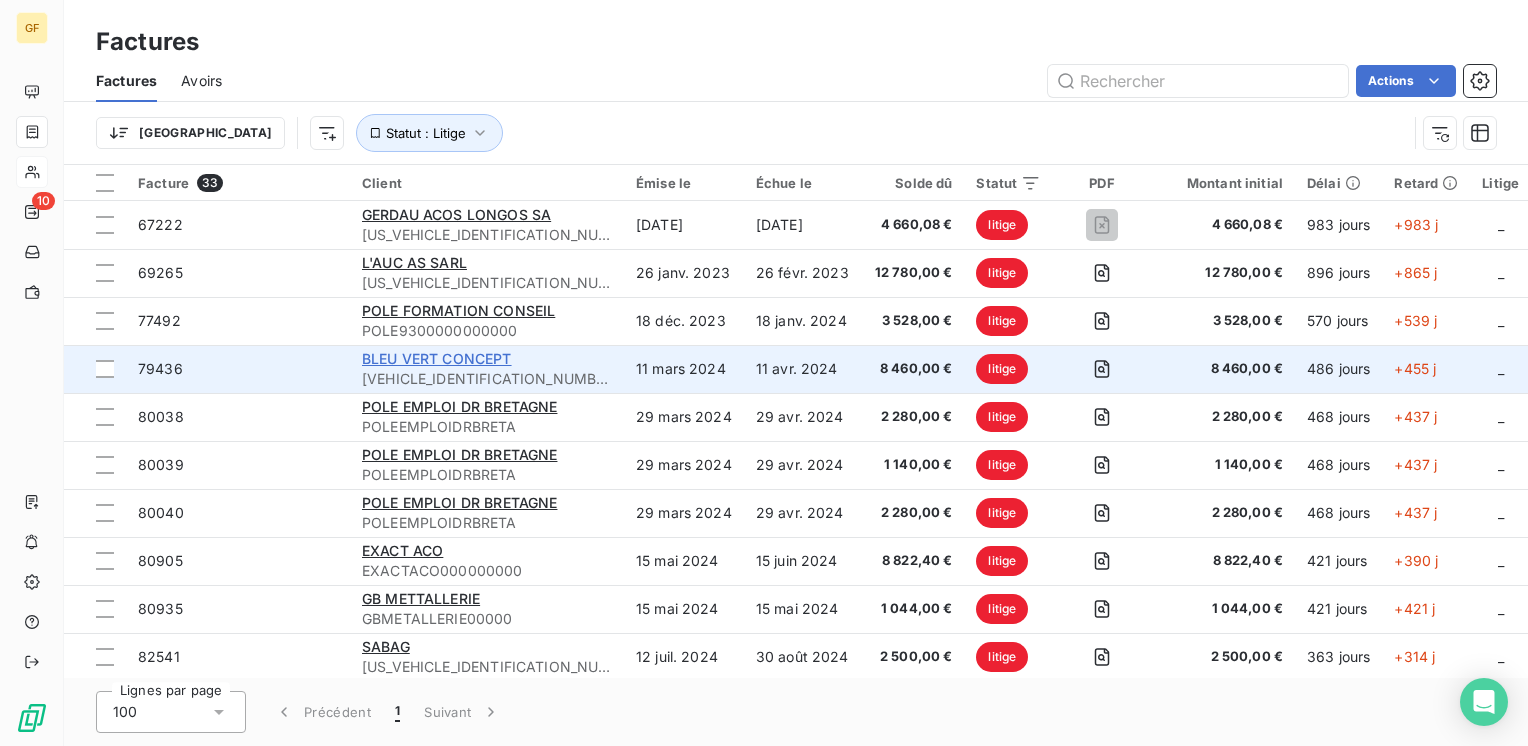 click on "BLEU VERT CONCEPT" at bounding box center (437, 358) 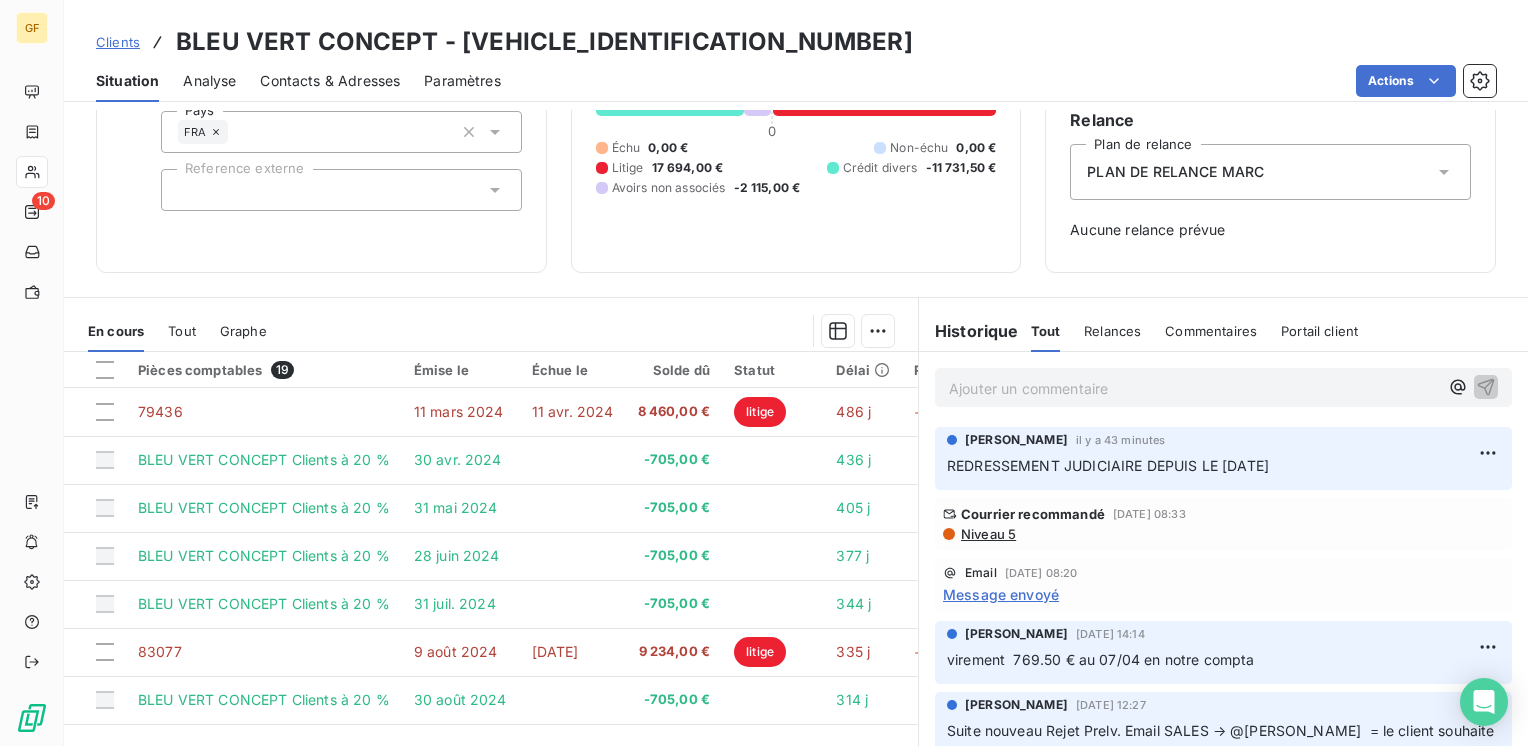 scroll, scrollTop: 200, scrollLeft: 0, axis: vertical 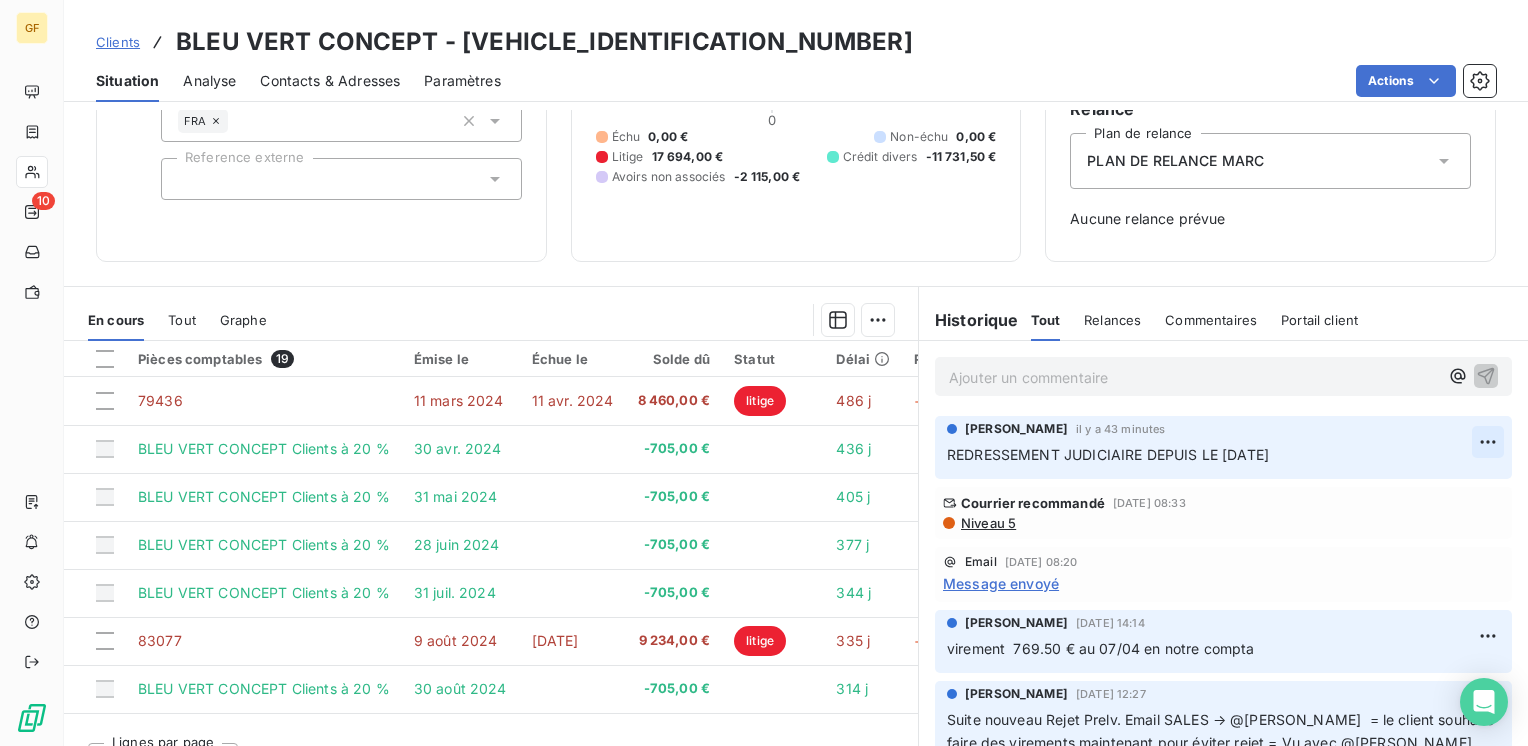 click on "GF 10 Clients BLEU VERT CONCEPT - BLEUVERTC00000000 Situation Analyse Contacts & Adresses Paramètres Actions Informations client Gestionnaires Jacques GIOVANANGELI Propriétés Client Pays FRA Reference externe Encours client   3 847,50 € 0 Échu 0,00 € Non-échu 0,00 €   Litige 17 694,00 € Crédit divers -11 731,50 € Avoirs non associés -2 115,00 €   Limite d’encours Ajouter une limite d’encours autorisé Gestion du risque Surveiller ce client en intégrant votre outil de gestion des risques client. Relance Plan de relance PLAN DE RELANCE MARC Aucune relance prévue En cours Tout Graphe Pièces comptables 19 Émise le Échue le Solde dû Statut Délai   Retard   79436 11 mars 2024 11 avr. 2024 8 460,00 € litige 486 j +455 j BLEU VERT CONCEPT Clients à 20 % 30 avr. 2024 -705,00 € 436 j BLEU VERT CONCEPT Clients à 20 % 31 mai 2024 -705,00 € 405 j BLEU VERT CONCEPT Clients à 20 % 28 juin 2024 -705,00 € 377 j BLEU VERT CONCEPT Clients à 20 % 344 j 25" at bounding box center (764, 373) 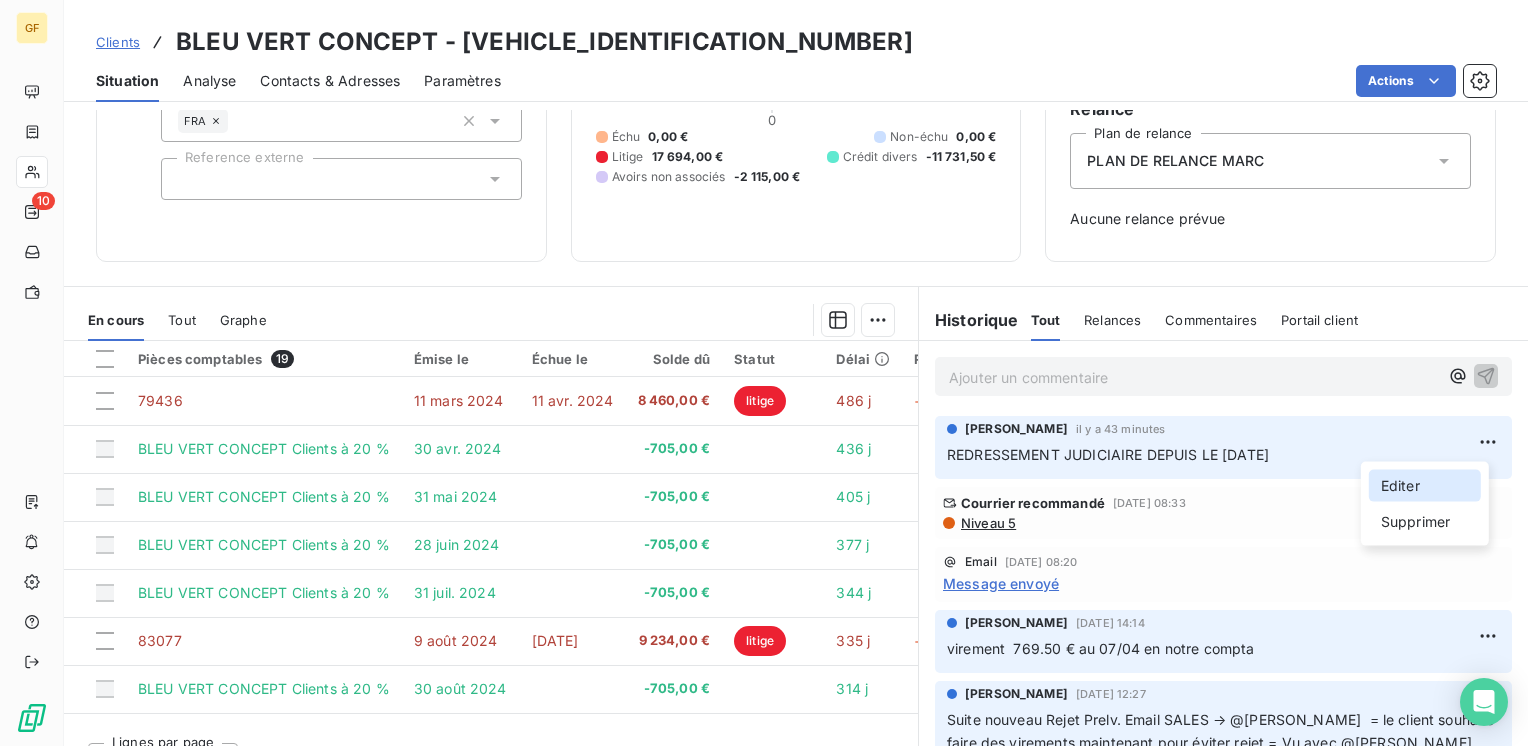 click on "Editer" at bounding box center [1425, 486] 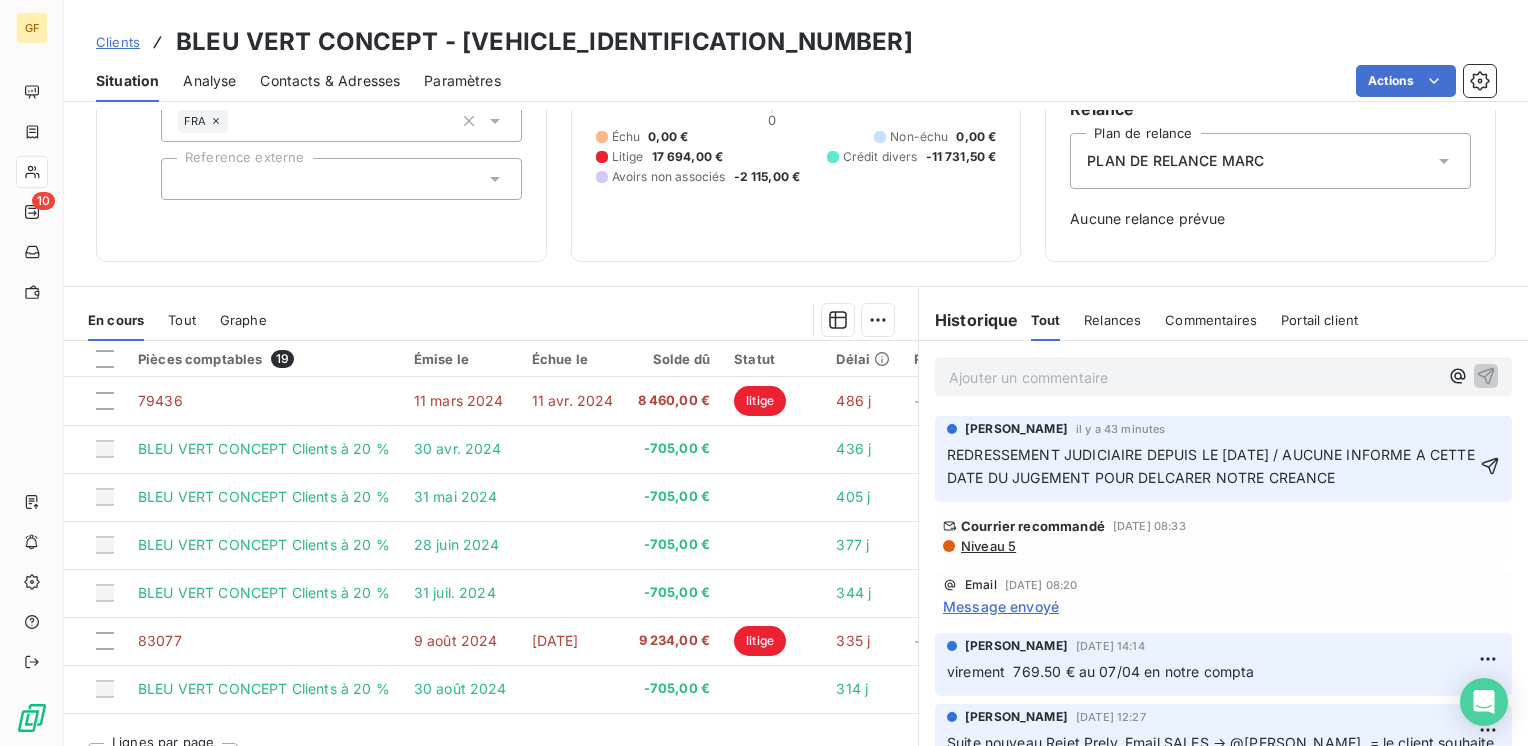 click on "REDRESSEMENT JUDICIAIRE DEPUIS LE 02/11/2024 / AUCUNE INFORME A CETTE DATE DU JUGEMENT POUR DELCARER NOTRE CREANCE" at bounding box center (1213, 466) 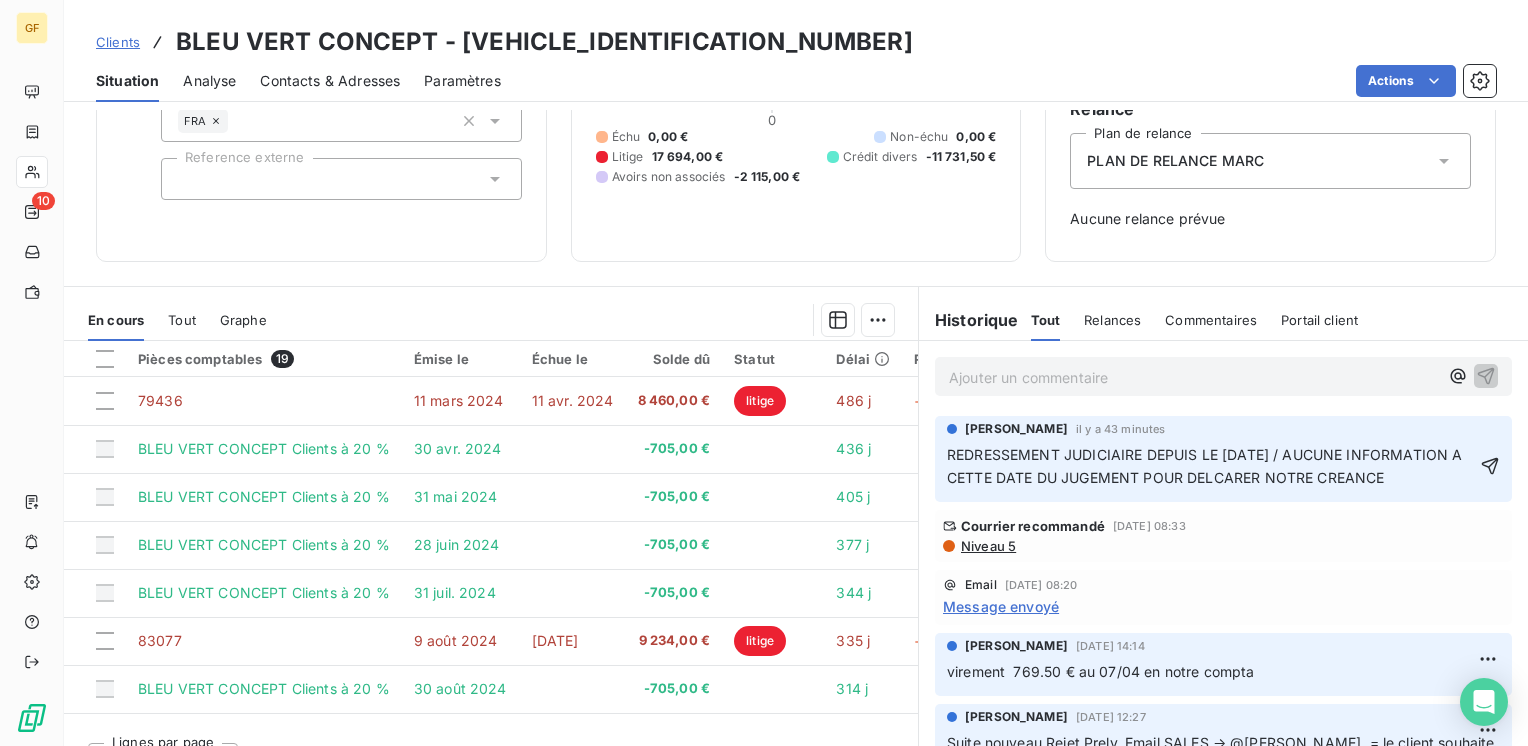 click on "REDRESSEMENT JUDICIAIRE DEPUIS LE 02/11/2024 / AUCUNE INFORMATION A CETTE DATE DU JUGEMENT POUR DELCARER NOTRE CREANCE" at bounding box center [1207, 466] 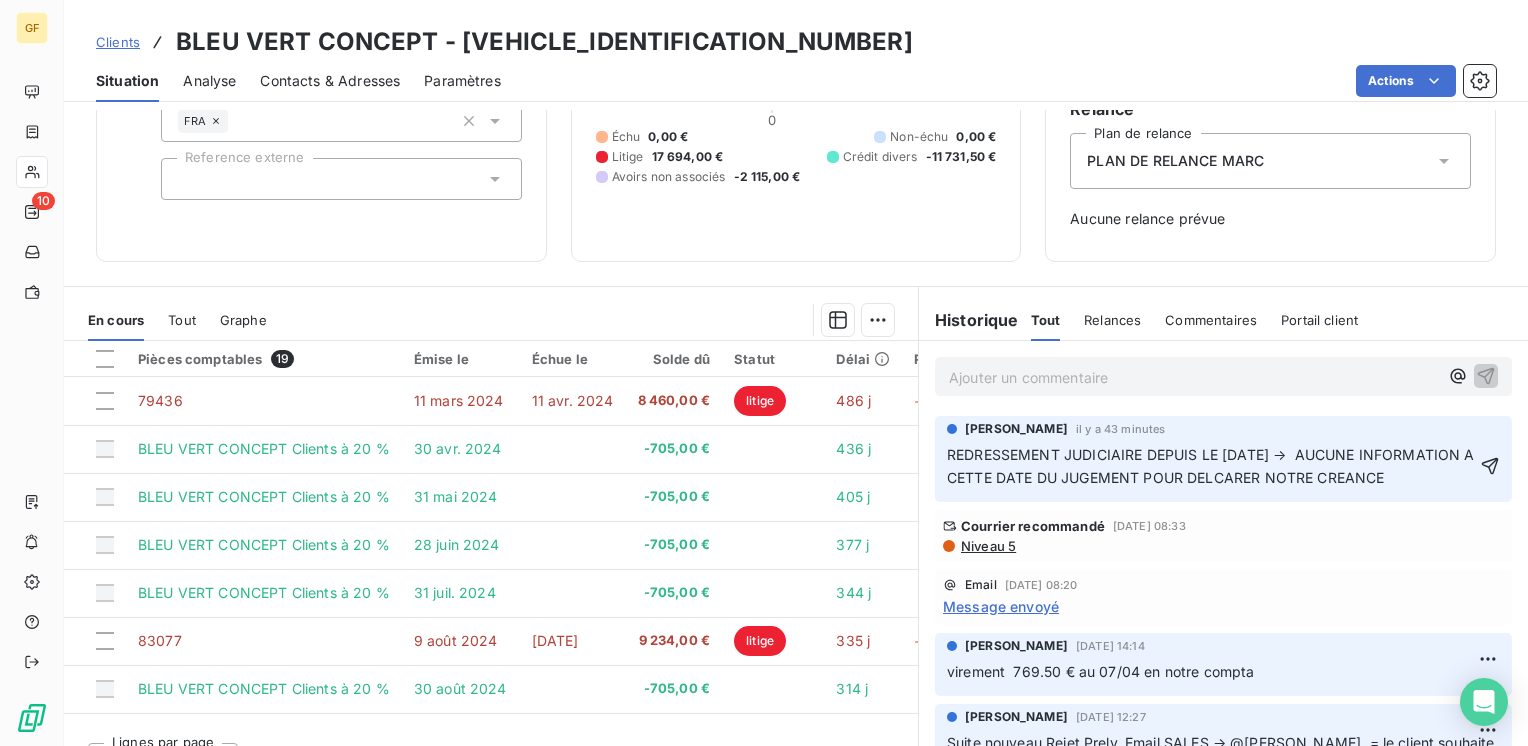 click on "REDRESSEMENT JUDICIAIRE DEPUIS LE 02/11/2024 →  AUCUNE INFORMATION A CETTE DATE DU JUGEMENT POUR DELCARER NOTRE CREANCE" at bounding box center (1213, 466) 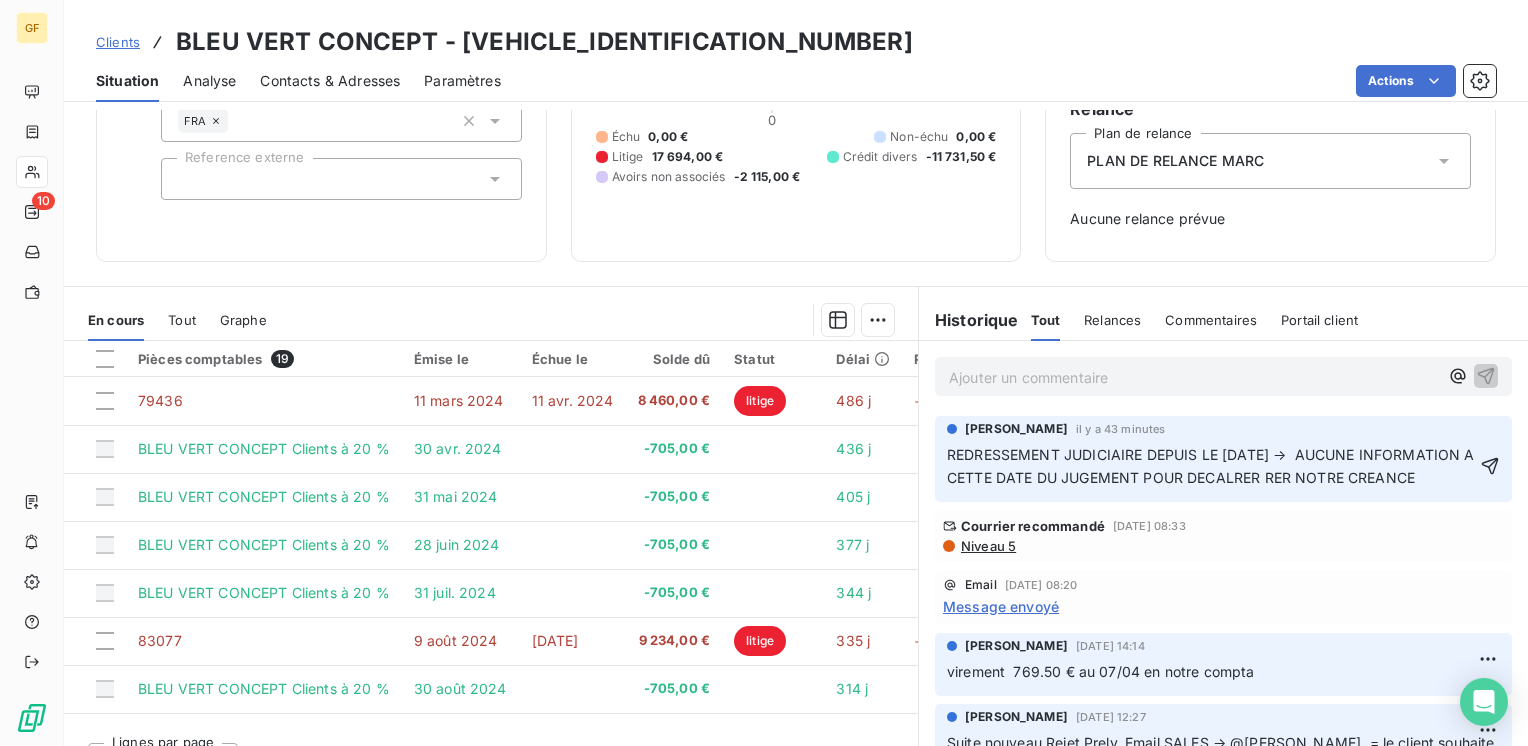click on "REDRESSEMENT JUDICIAIRE DEPUIS LE 02/11/2024 →  AUCUNE INFORMATION A CETTE DATE DU JUGEMENT POUR DECALRER RER NOTRE CREANCE" at bounding box center [1213, 466] 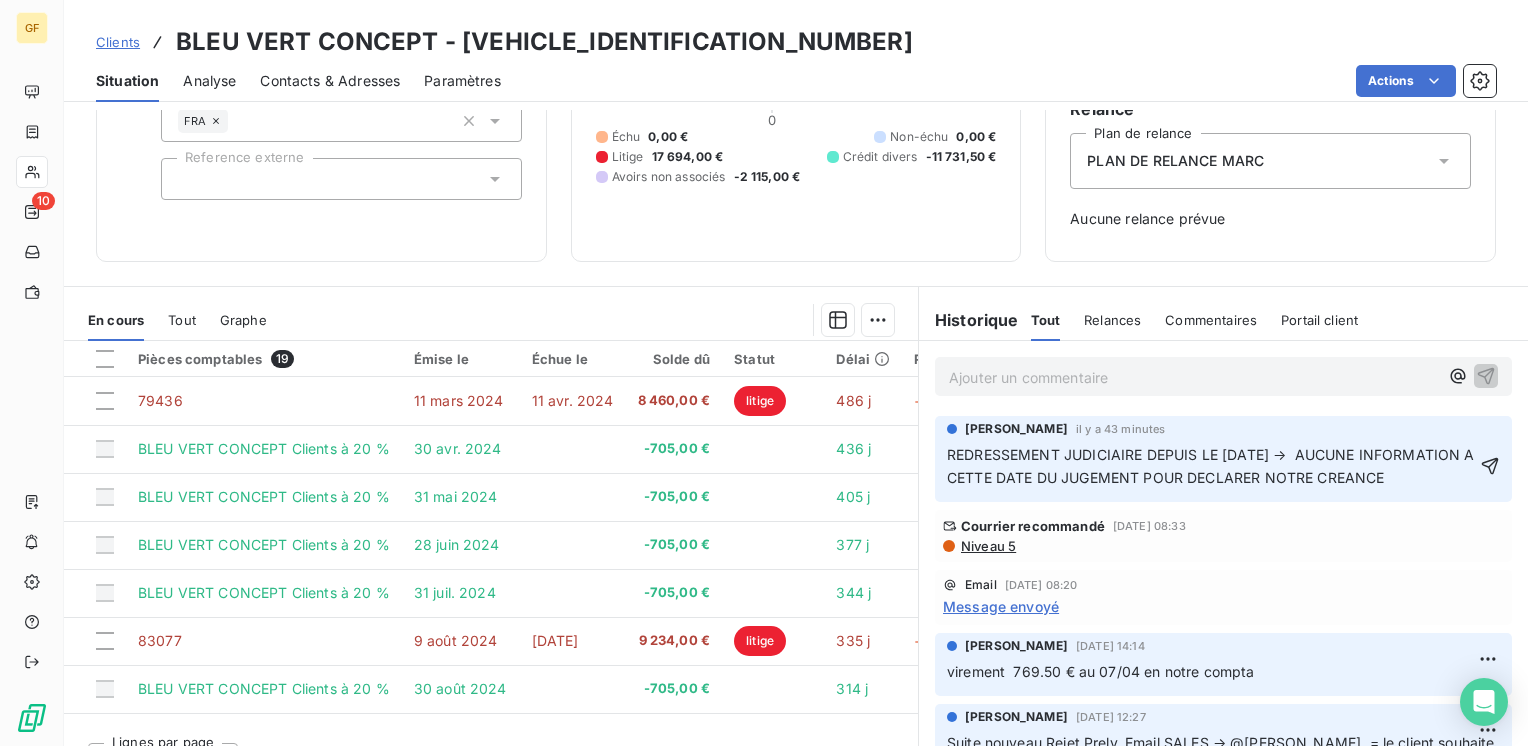drag, startPoint x: 1033, startPoint y: 502, endPoint x: 918, endPoint y: 434, distance: 133.60014 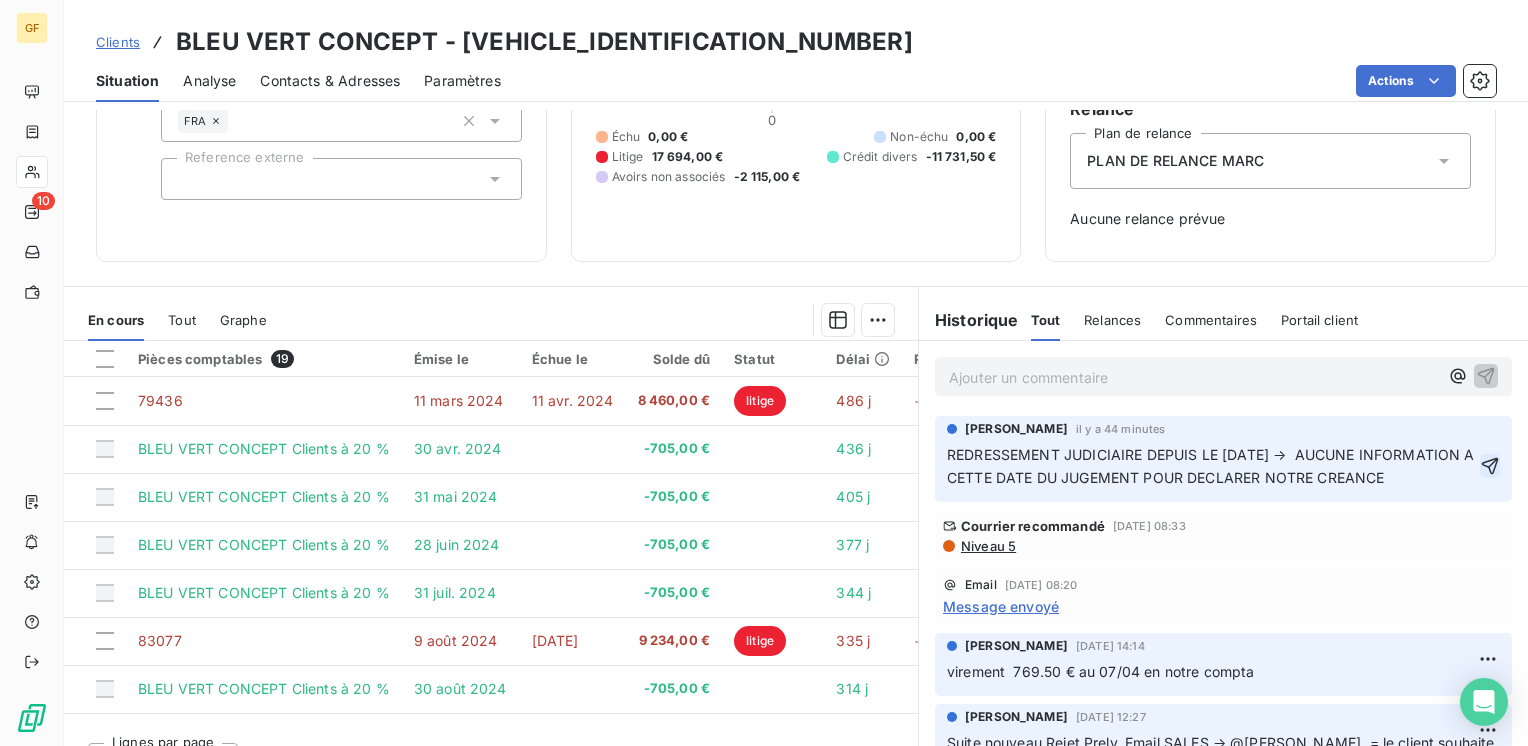click 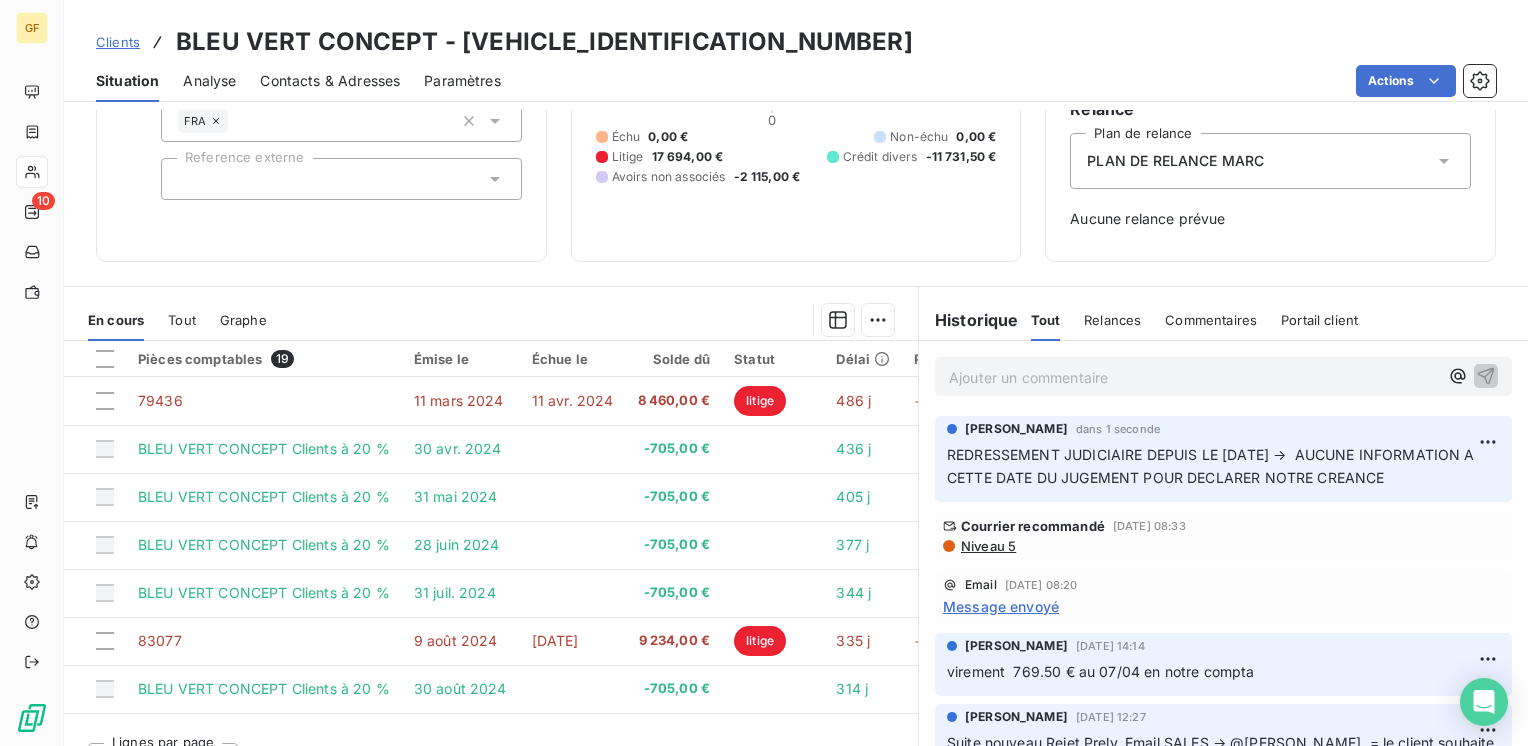click on "Ajouter un commentaire ﻿" at bounding box center [1193, 377] 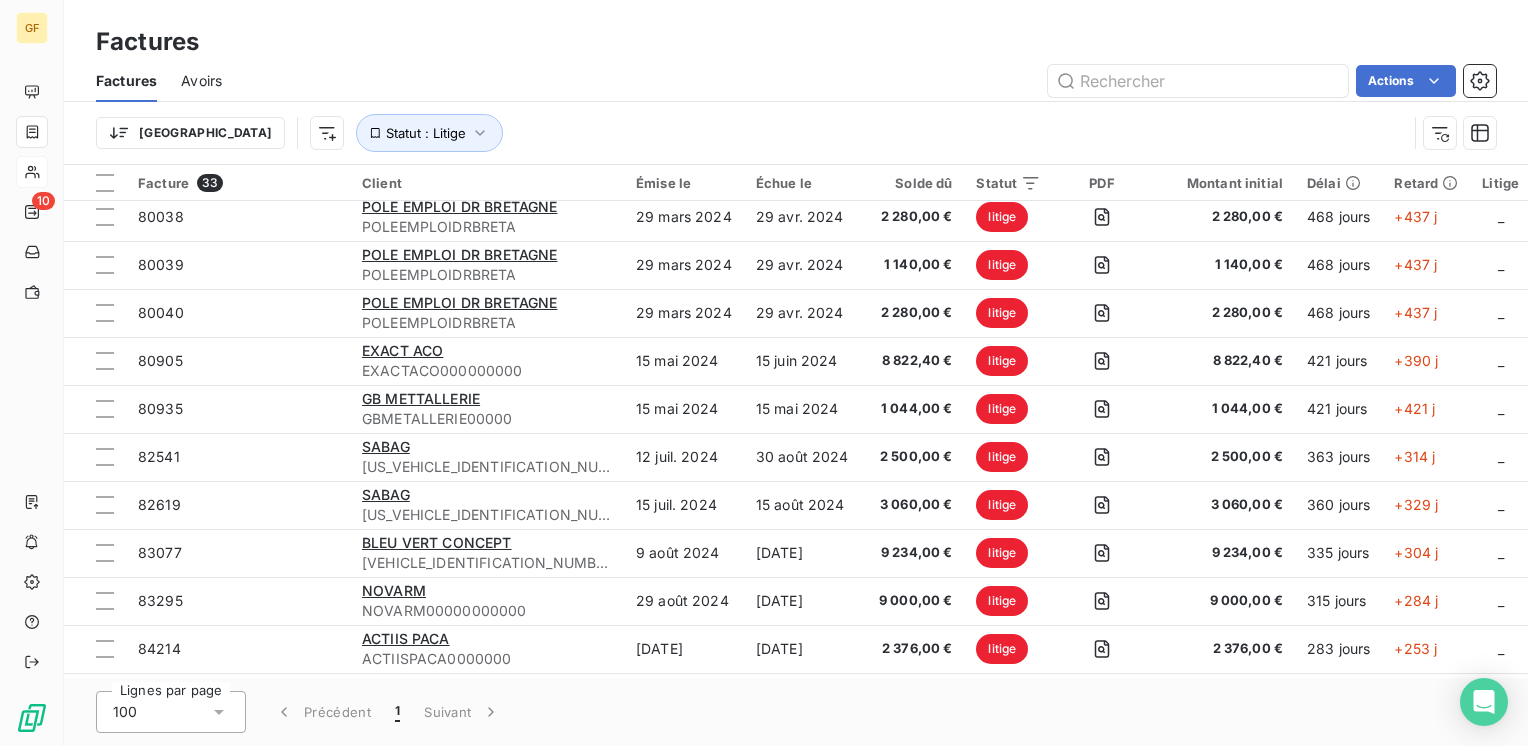 scroll, scrollTop: 300, scrollLeft: 0, axis: vertical 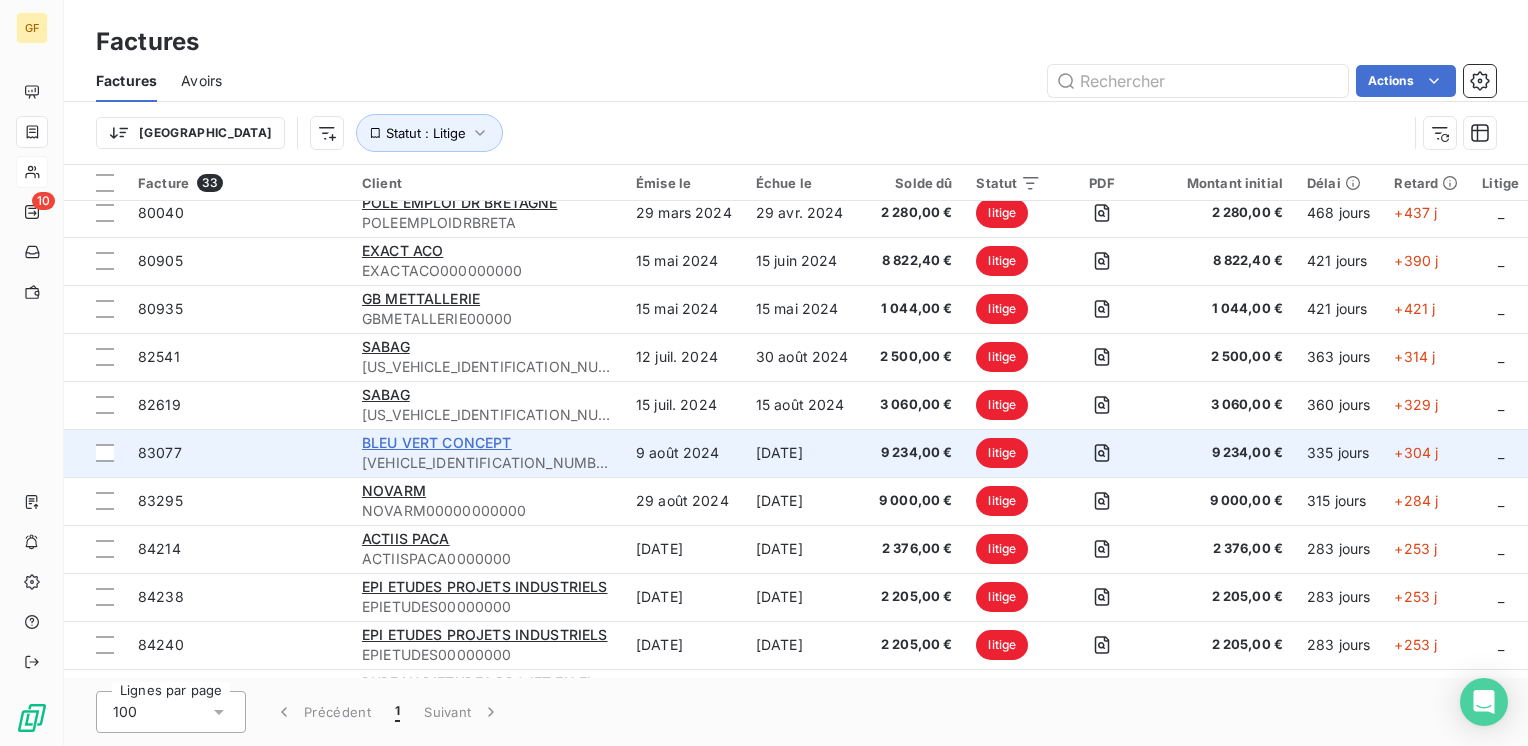 click on "BLEU VERT CONCEPT" at bounding box center [437, 442] 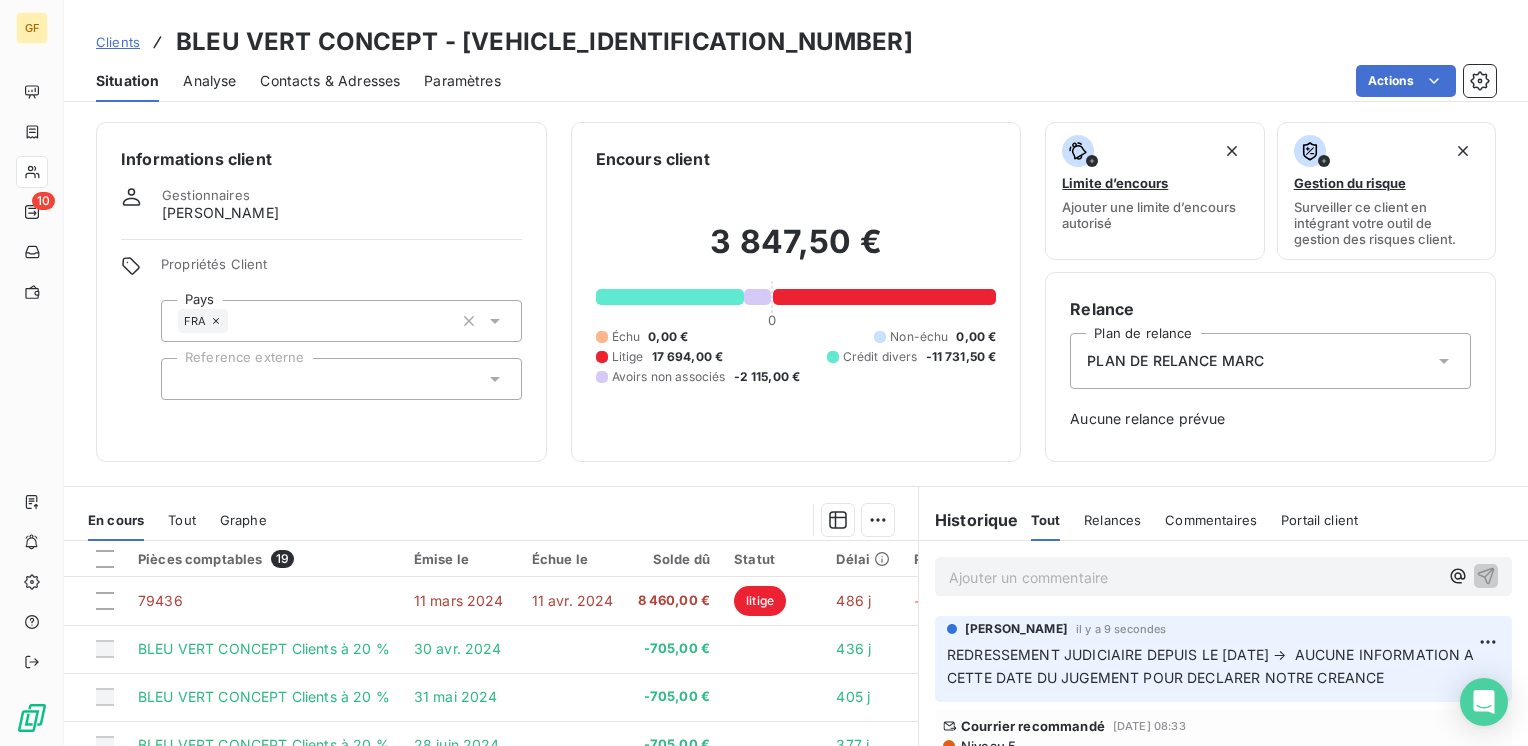 scroll, scrollTop: 100, scrollLeft: 0, axis: vertical 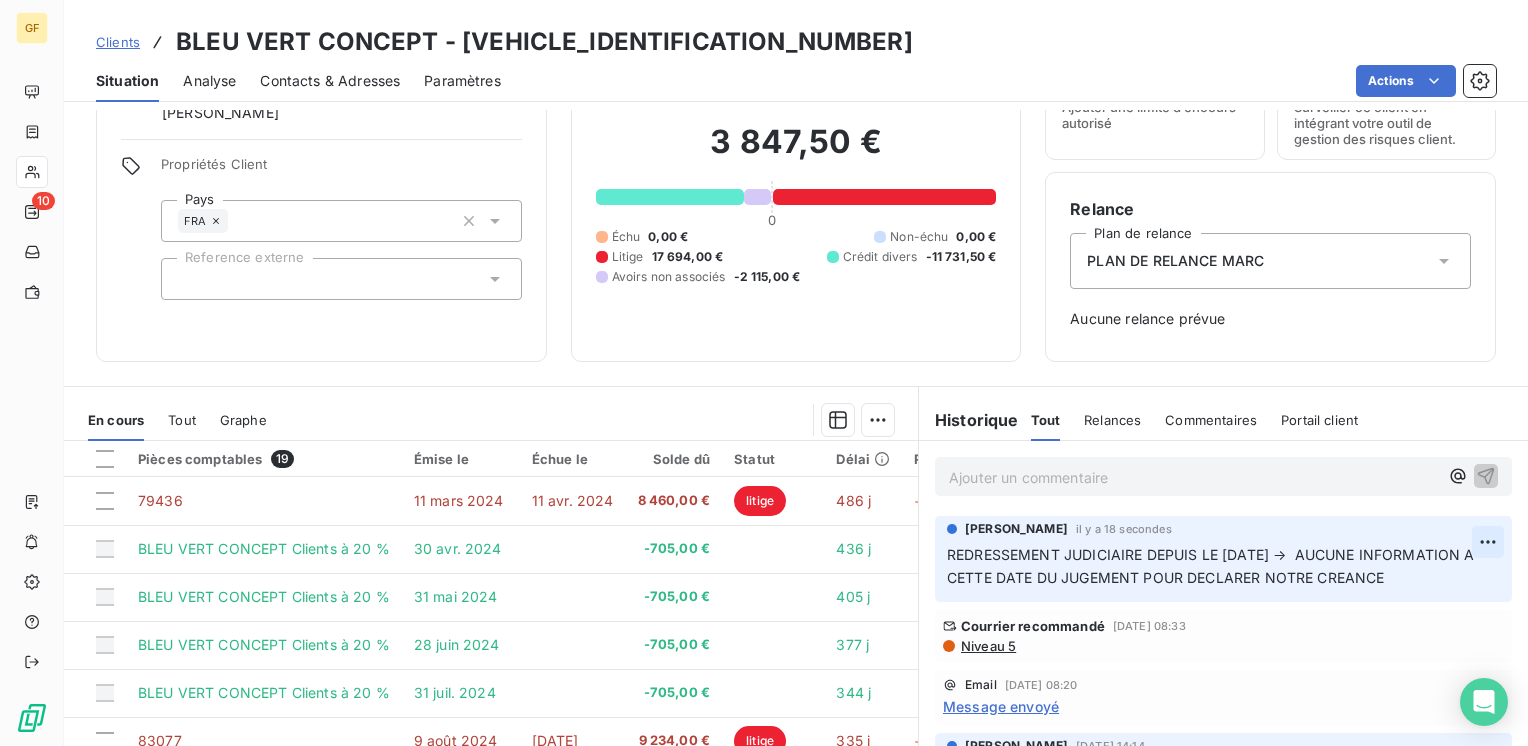 click on "GF 10 Clients BLEU VERT CONCEPT - BLEUVERTC00000000 Situation Analyse Contacts & Adresses Paramètres Actions Informations client Gestionnaires Jacques GIOVANANGELI Propriétés Client Pays FRA Reference externe Encours client   3 847,50 € 0 Échu 0,00 € Non-échu 0,00 €   Litige 17 694,00 € Crédit divers -11 731,50 € Avoirs non associés -2 115,00 €   Limite d’encours Ajouter une limite d’encours autorisé Gestion du risque Surveiller ce client en intégrant votre outil de gestion des risques client. Relance Plan de relance PLAN DE RELANCE MARC Aucune relance prévue En cours Tout Graphe Pièces comptables 19 Émise le Échue le Solde dû Statut Délai   Retard   79436 11 mars 2024 11 avr. 2024 8 460,00 € litige 486 j +455 j BLEU VERT CONCEPT Clients à 20 % 30 avr. 2024 -705,00 € 436 j BLEU VERT CONCEPT Clients à 20 % 31 mai 2024 -705,00 € 405 j BLEU VERT CONCEPT Clients à 20 % 28 juin 2024 -705,00 € 377 j BLEU VERT CONCEPT Clients à 20 % 344 j 25" at bounding box center [764, 373] 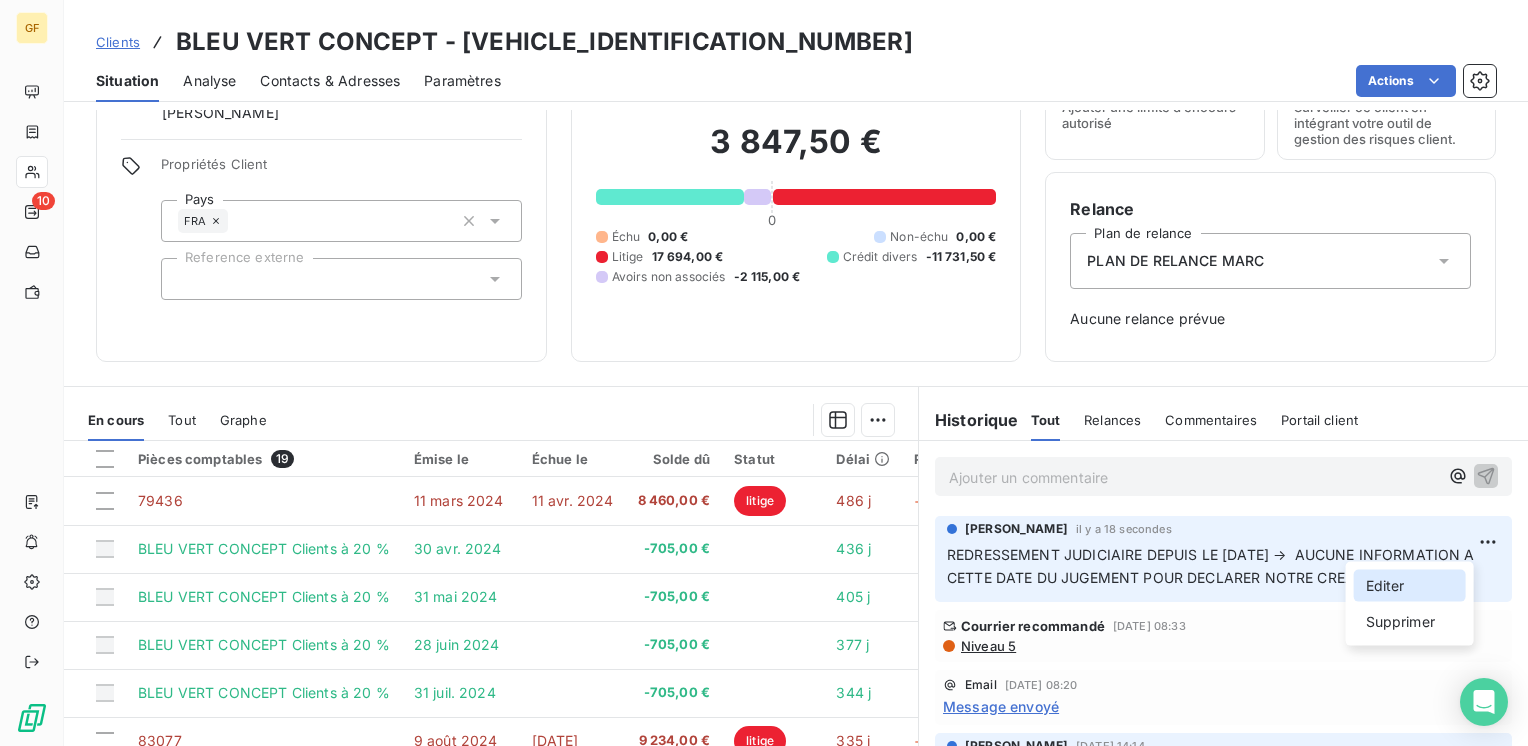 click on "Editer" at bounding box center [1410, 586] 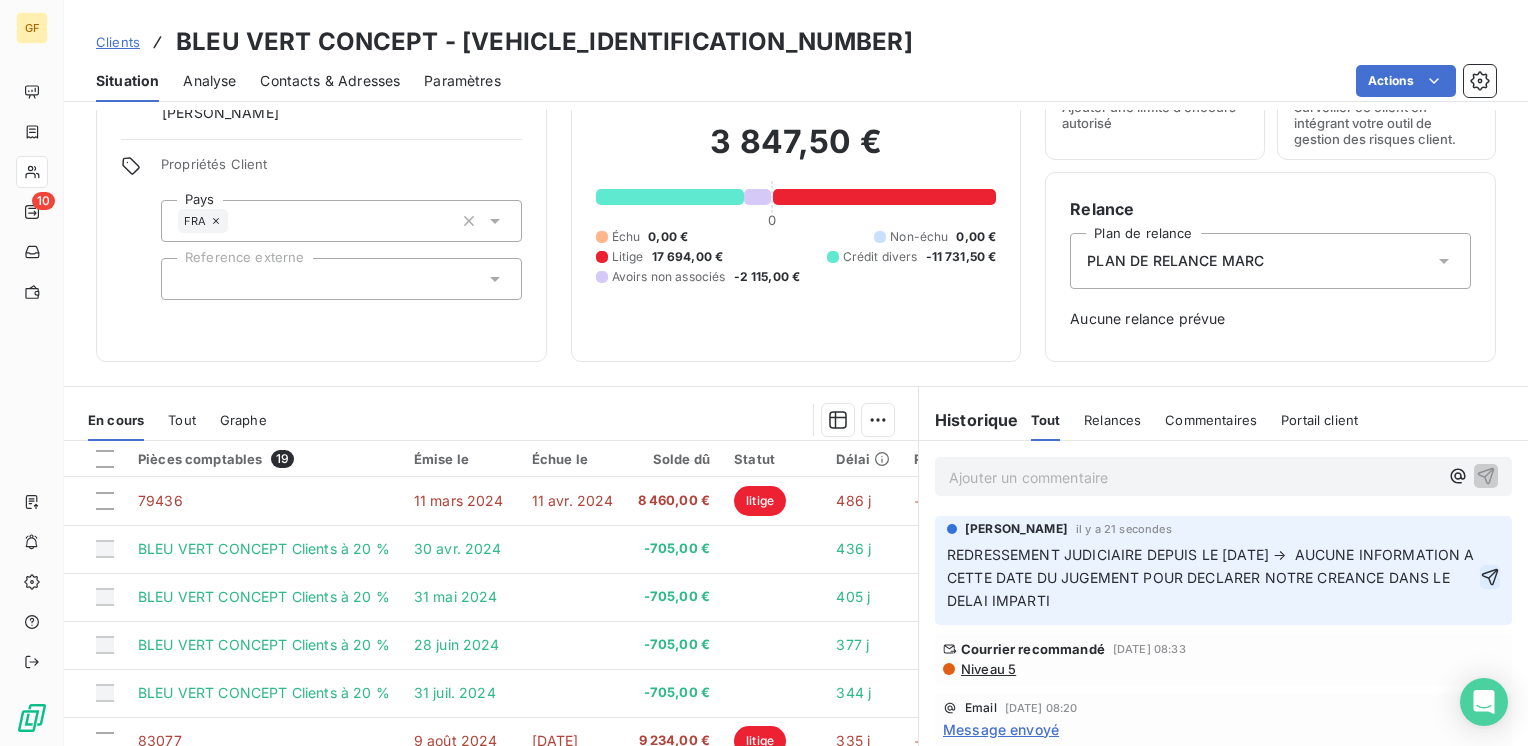click 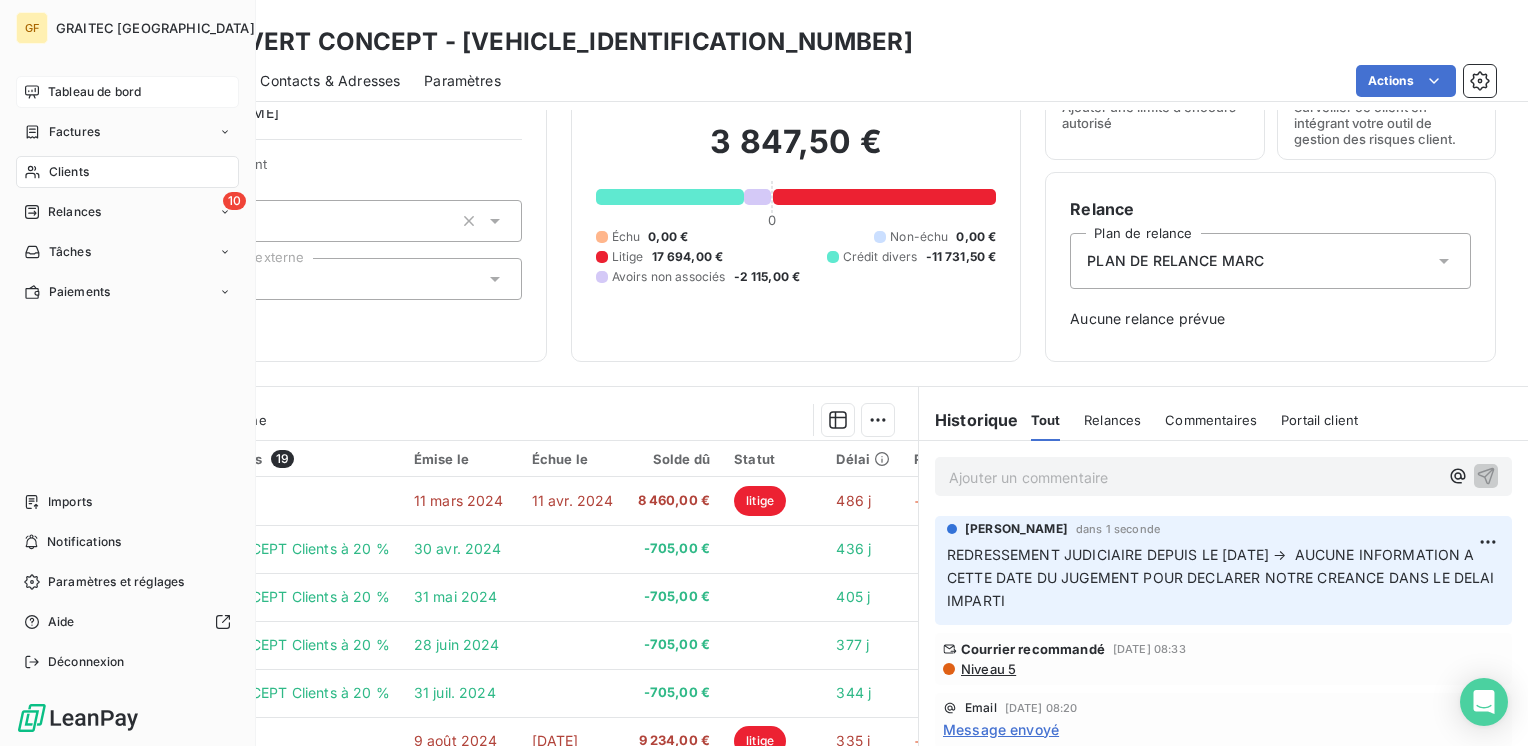 click on "Tableau de bord" at bounding box center (94, 92) 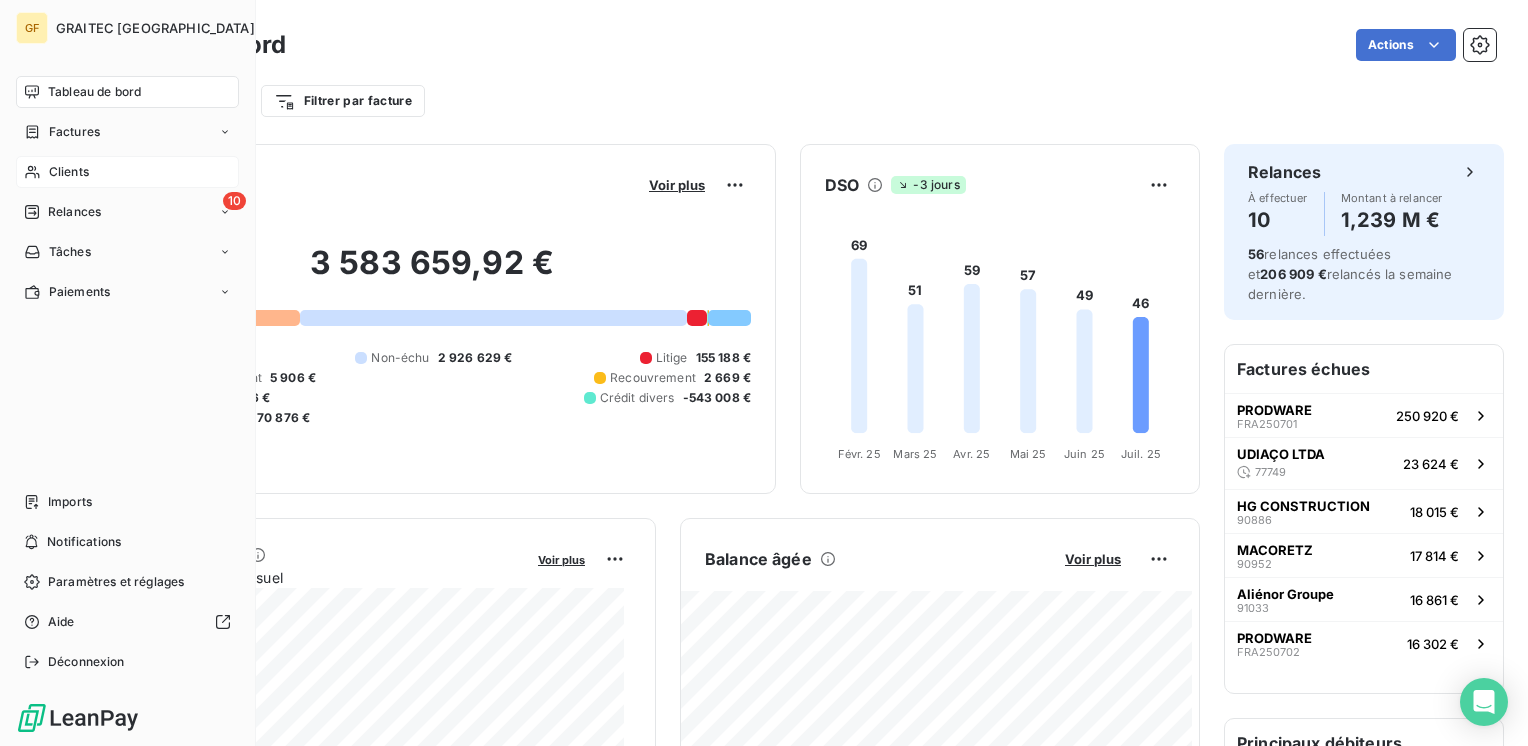 click on "Clients" at bounding box center [69, 172] 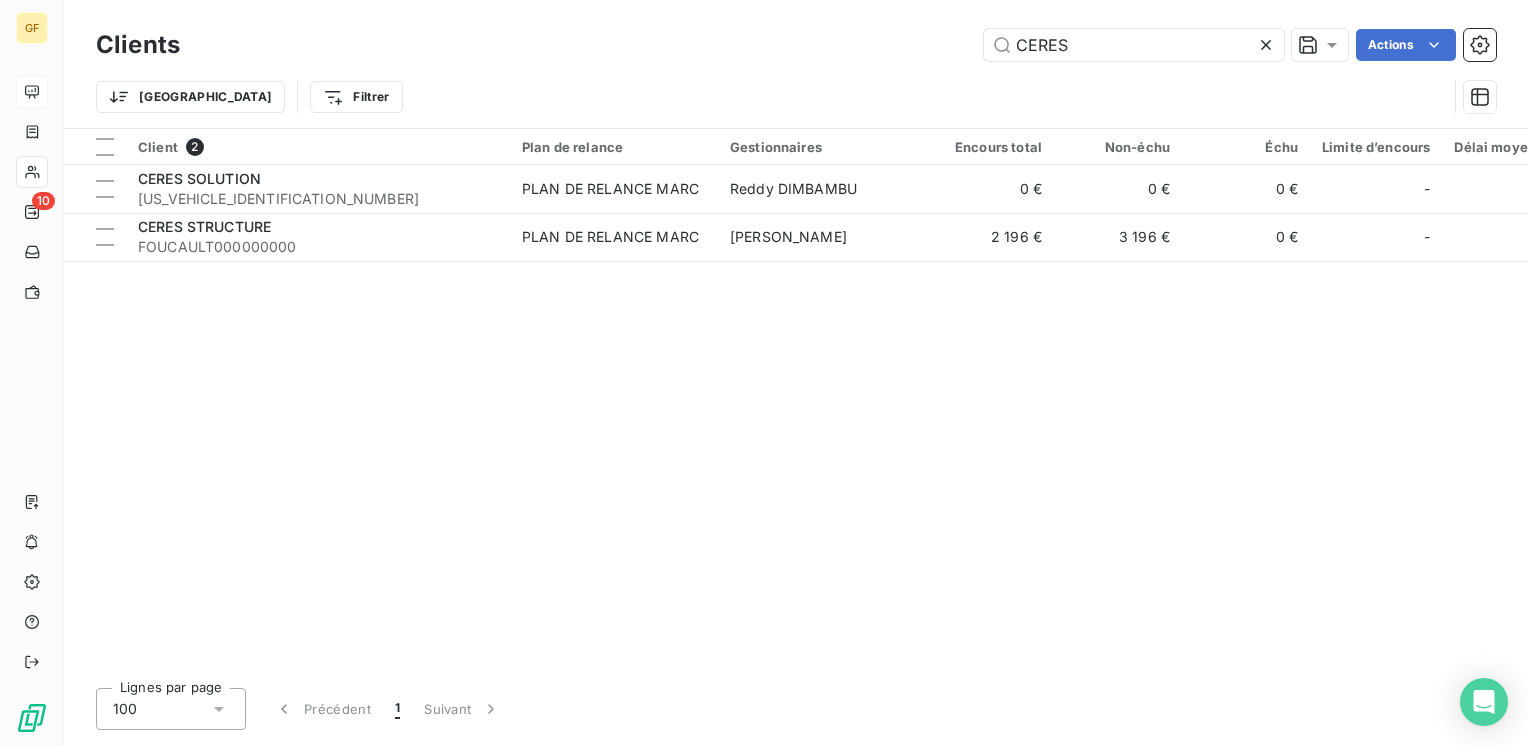 drag, startPoint x: 1132, startPoint y: 42, endPoint x: 736, endPoint y: 81, distance: 397.91583 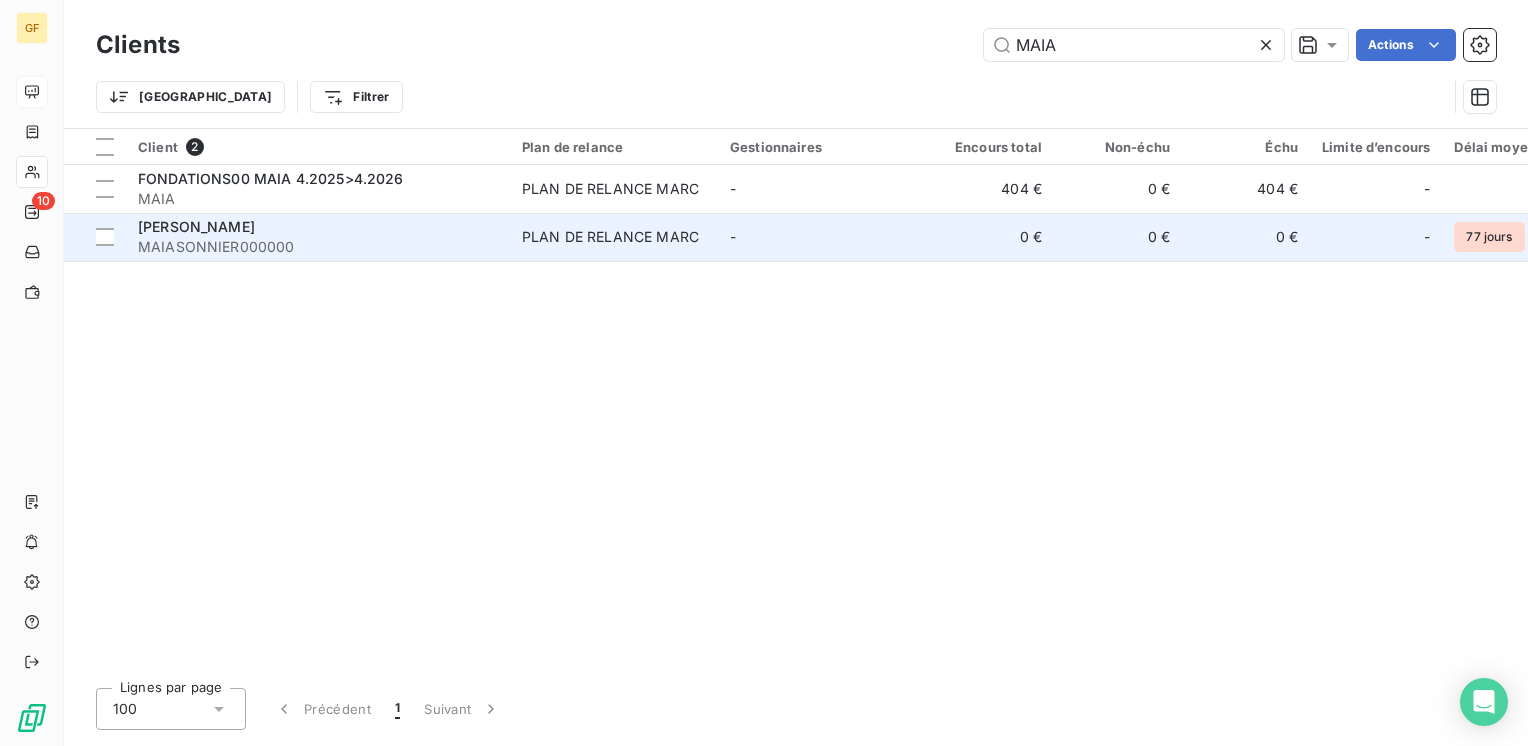 type on "MAIA" 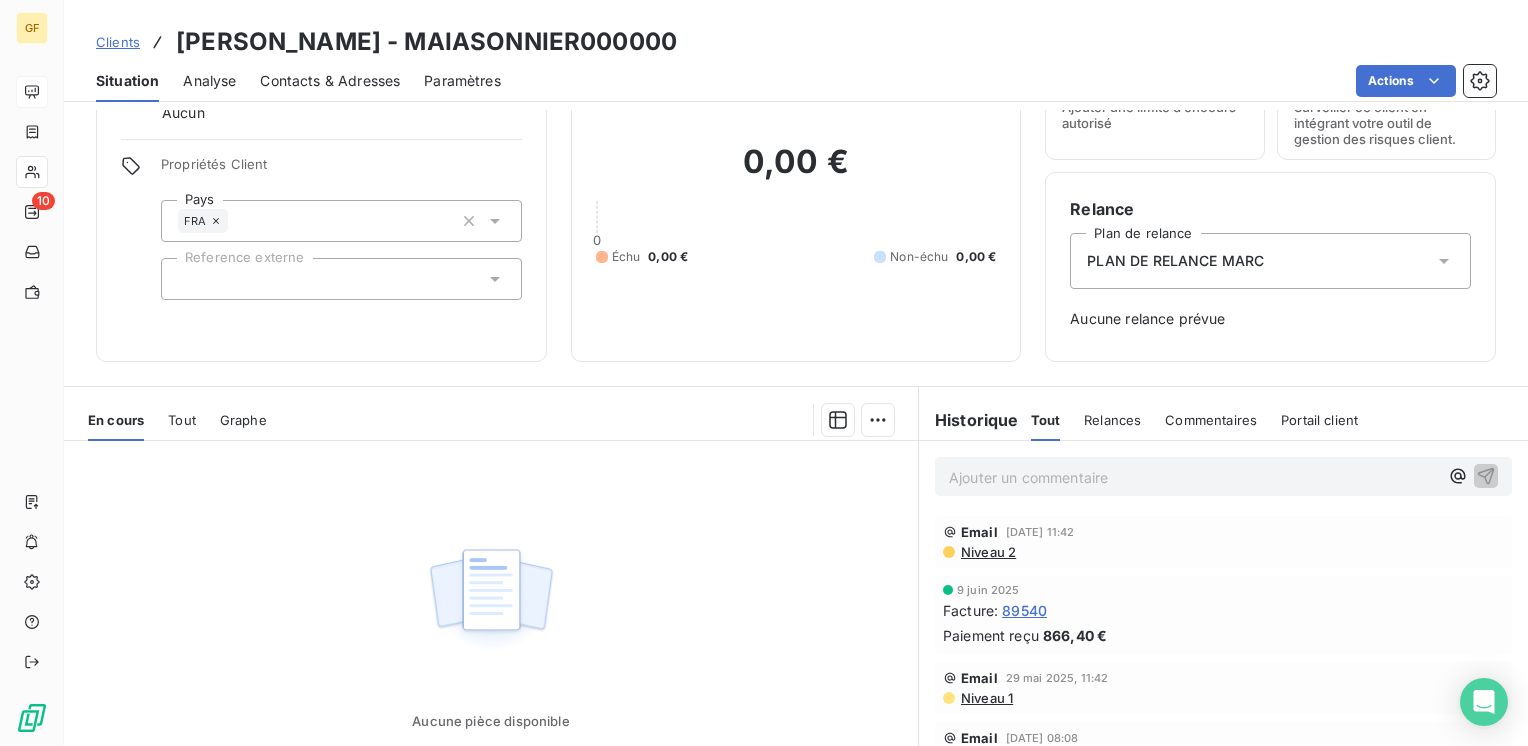 scroll, scrollTop: 0, scrollLeft: 0, axis: both 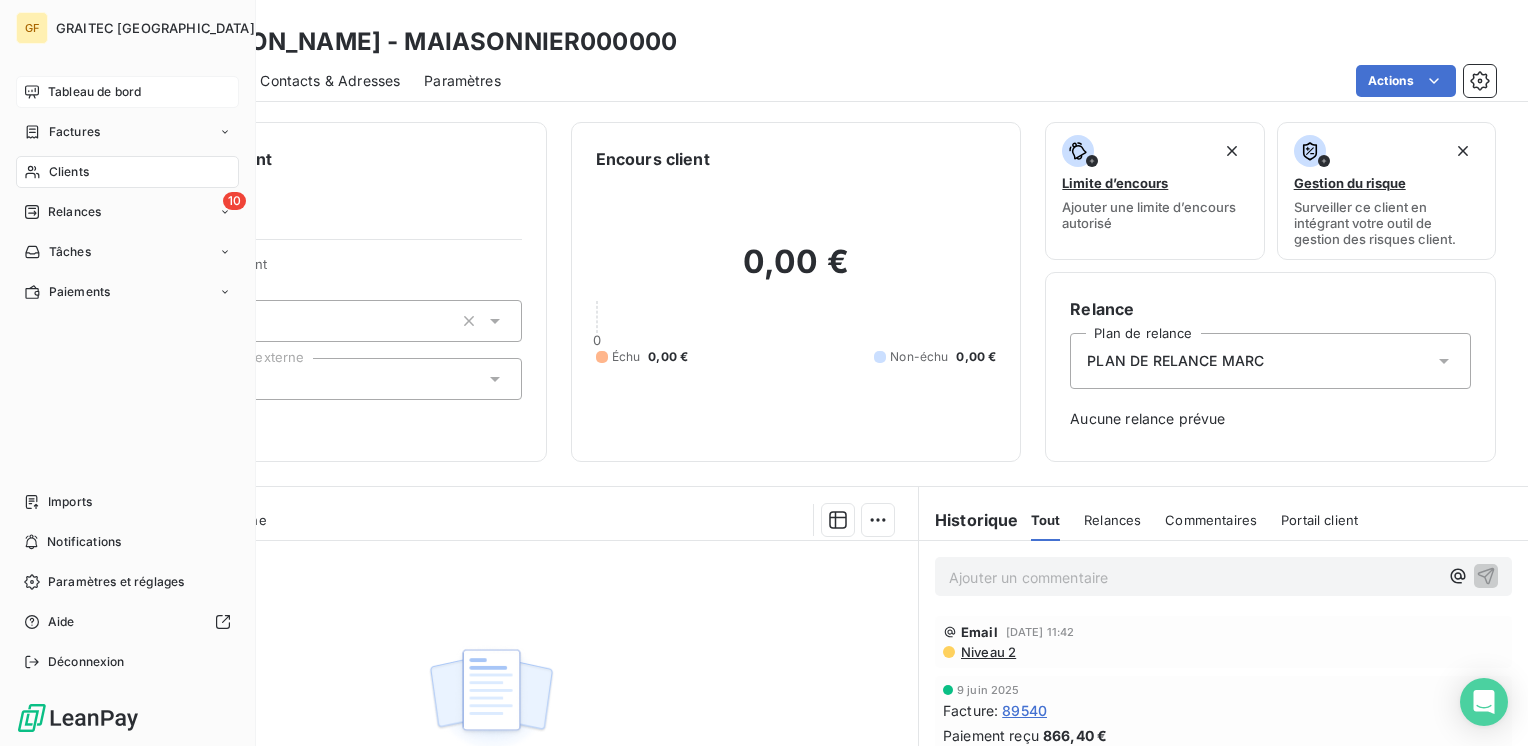 drag, startPoint x: 101, startPoint y: 125, endPoint x: 239, endPoint y: 103, distance: 139.74261 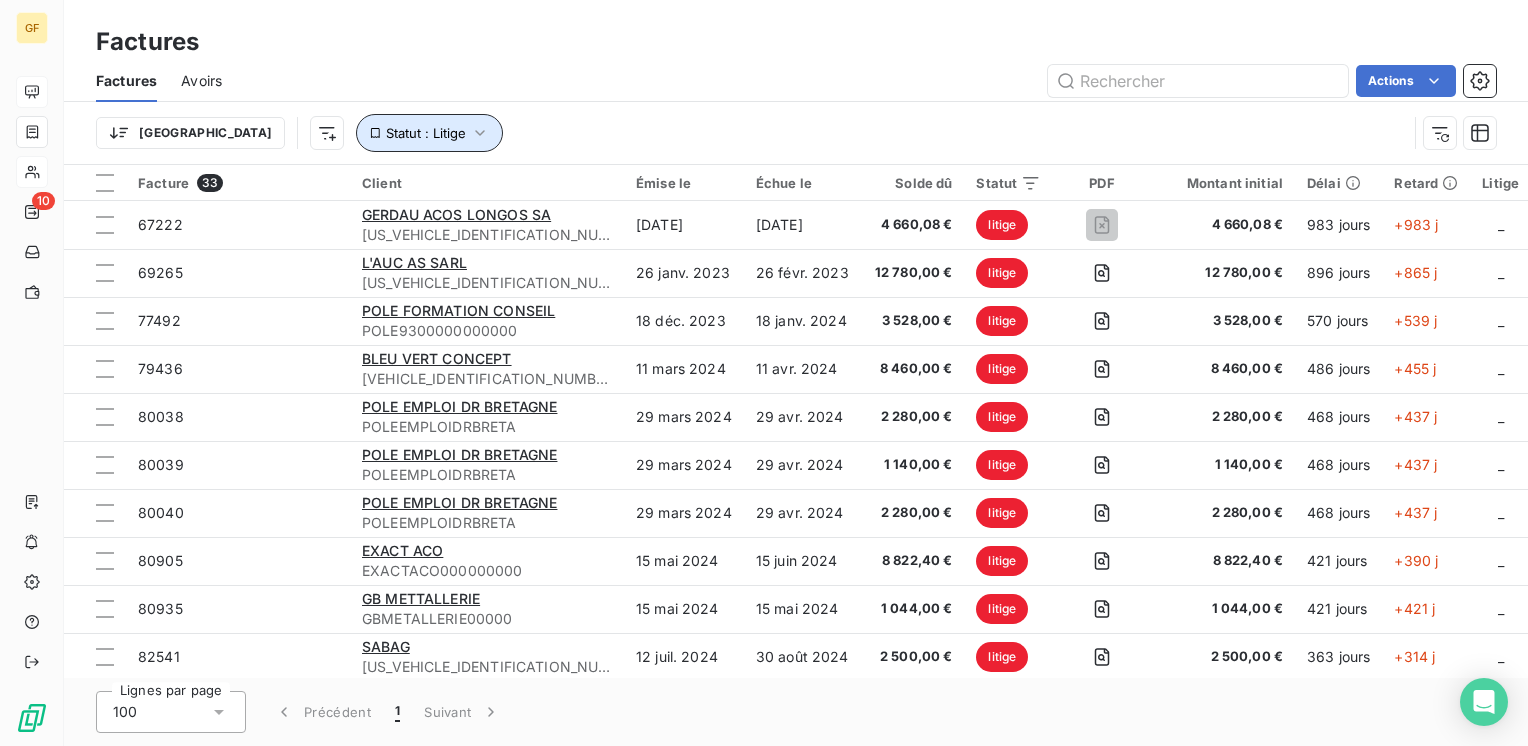 click 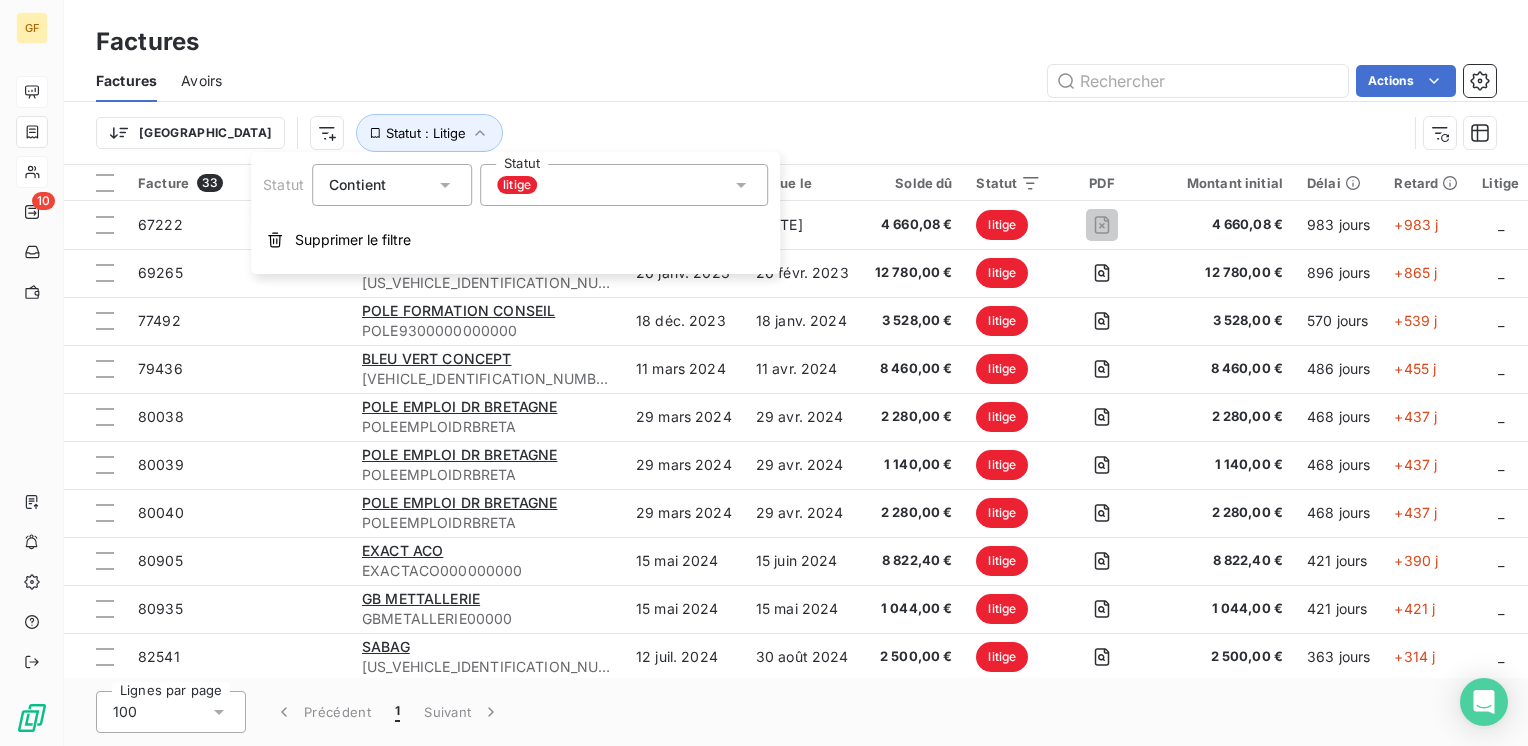 click on "litige" at bounding box center [624, 185] 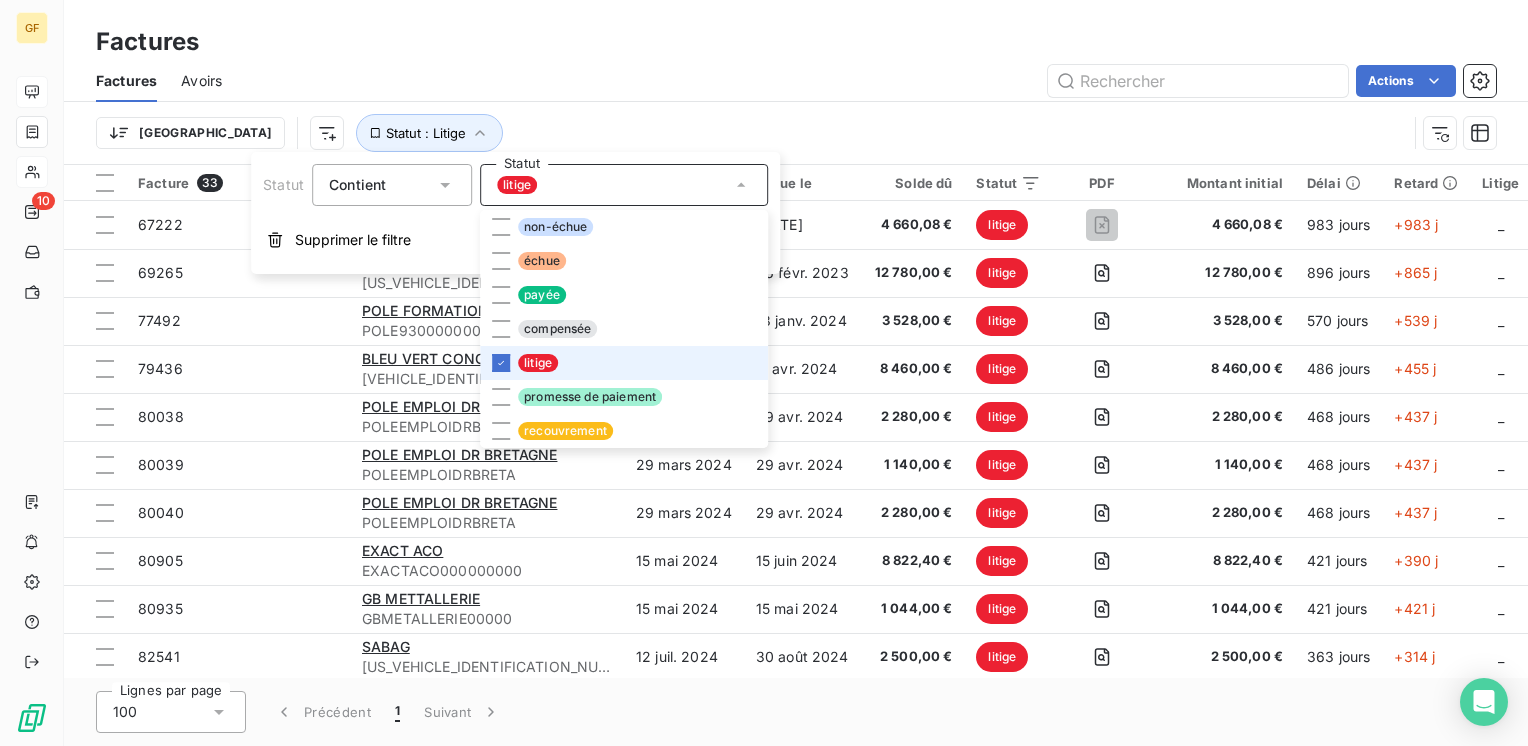 click on "litige" at bounding box center [624, 363] 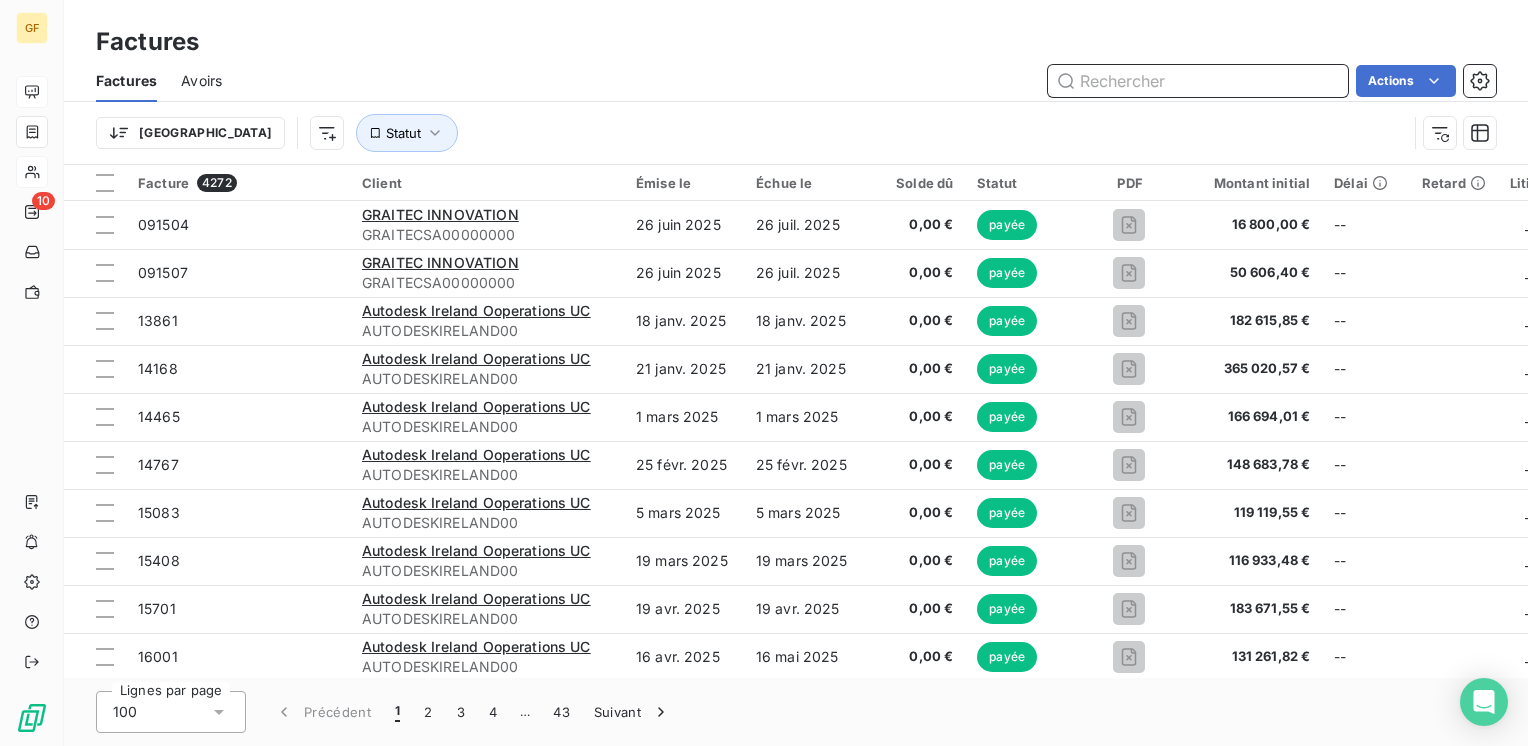 click at bounding box center [1198, 81] 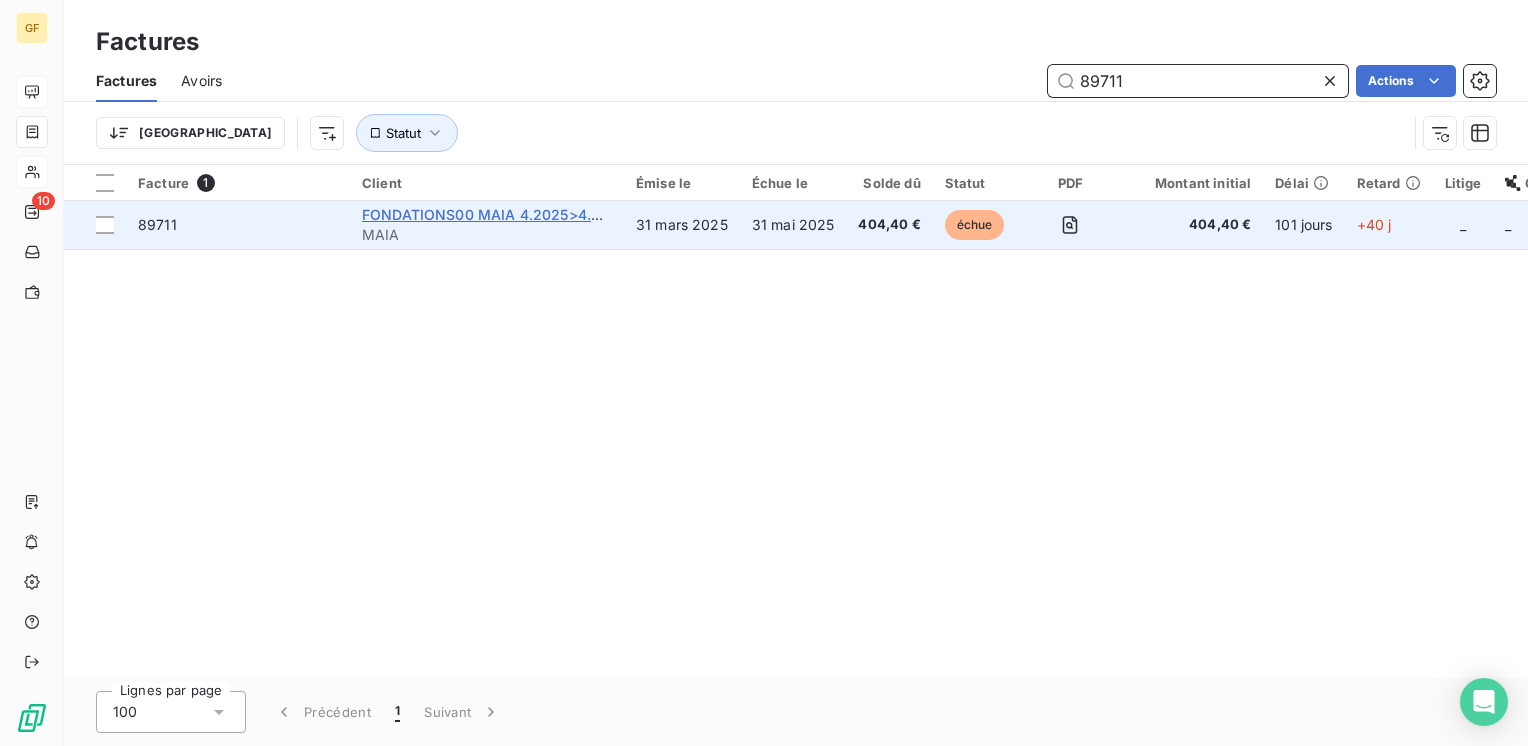 type on "89711" 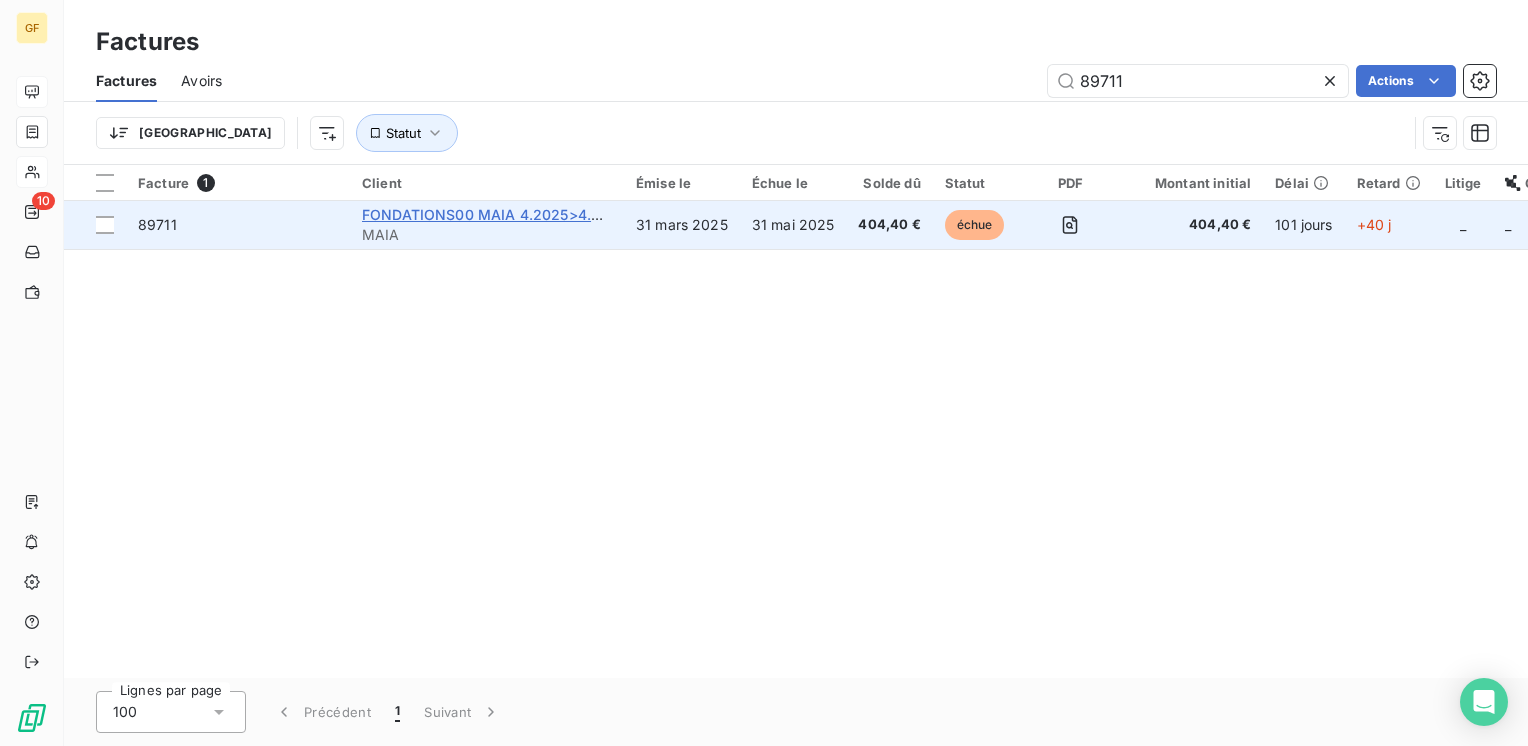 click on "FONDATIONS00    MAIA 4.2025>4.2026" at bounding box center [495, 214] 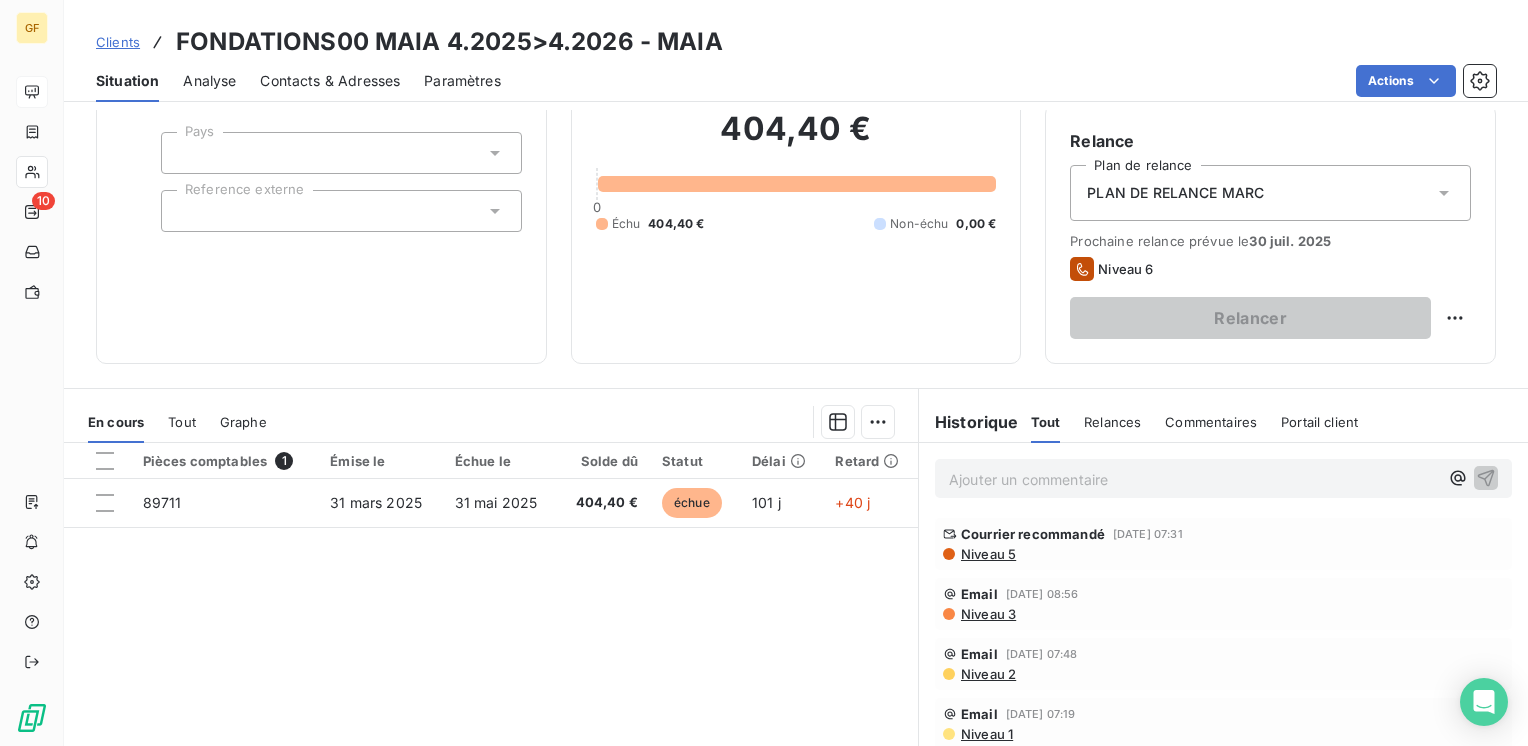 scroll, scrollTop: 200, scrollLeft: 0, axis: vertical 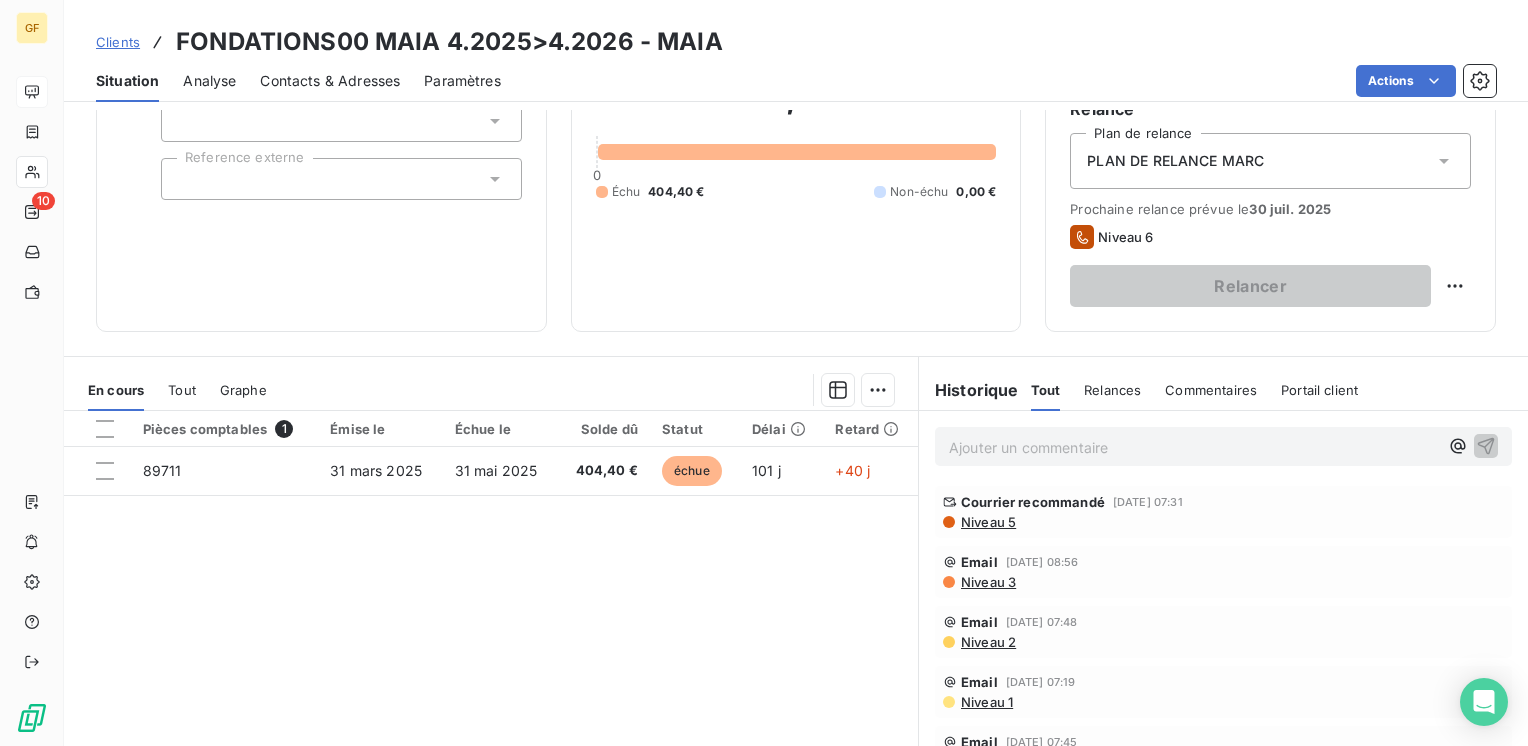 drag, startPoint x: 612, startPoint y: 668, endPoint x: 612, endPoint y: 645, distance: 23 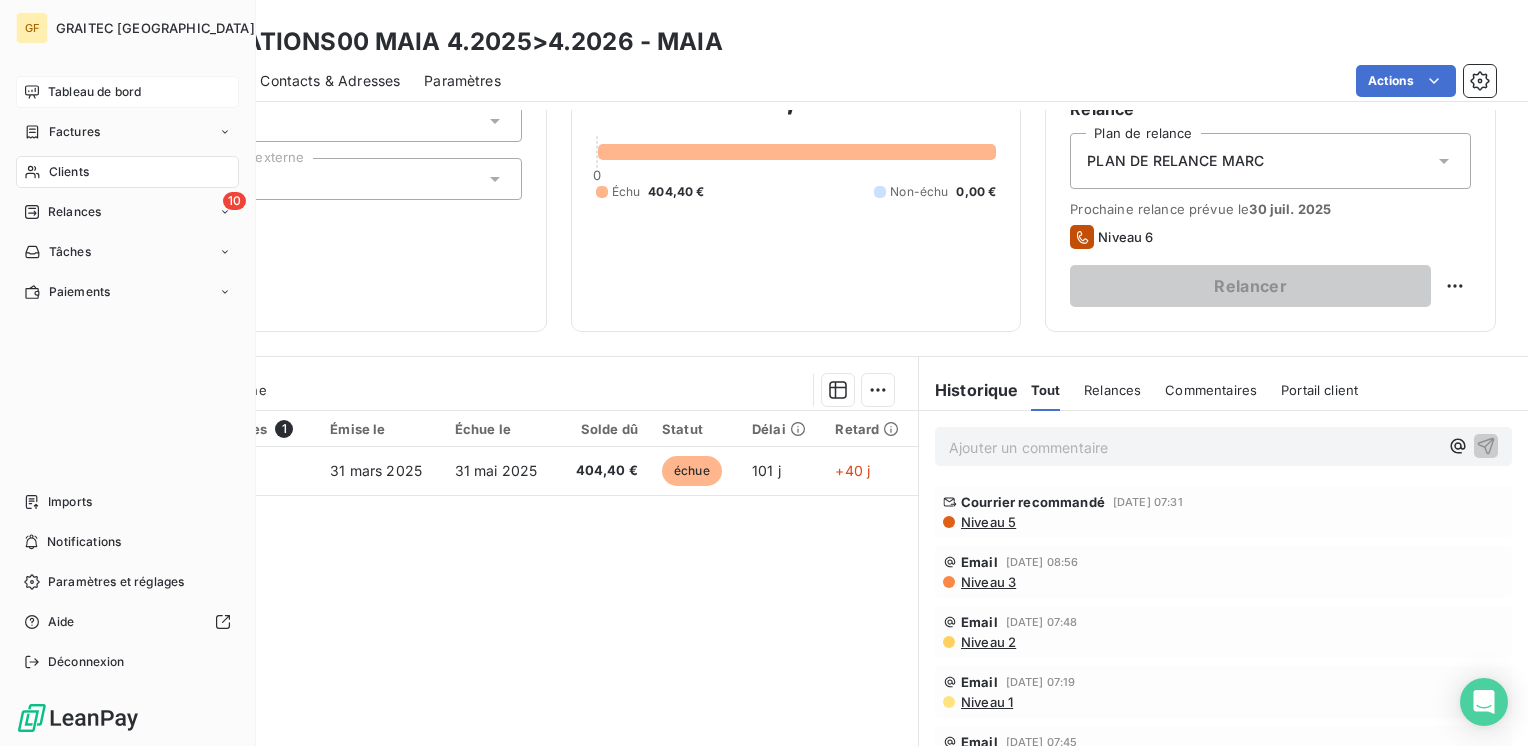 click on "Tableau de bord" at bounding box center [94, 92] 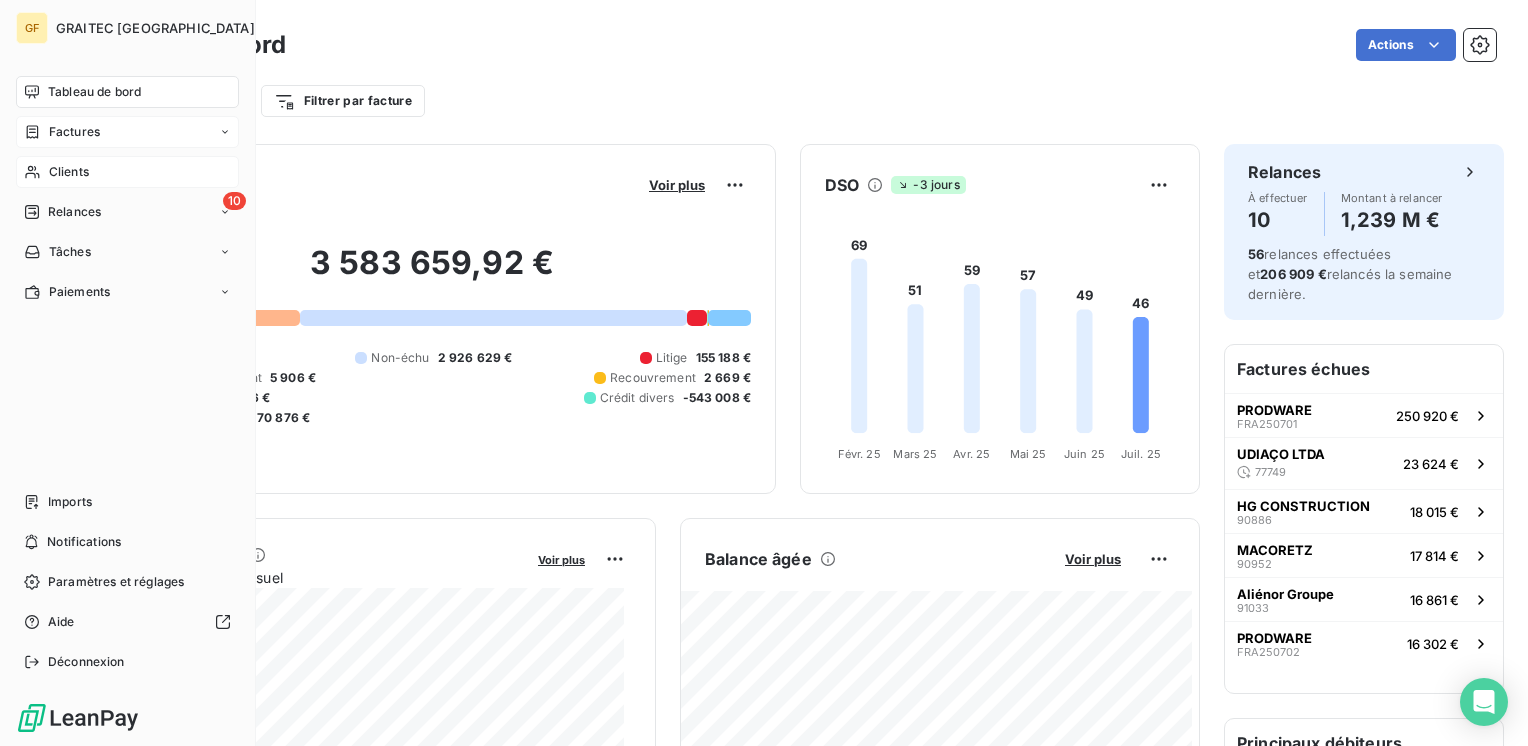 click on "Factures" at bounding box center (74, 132) 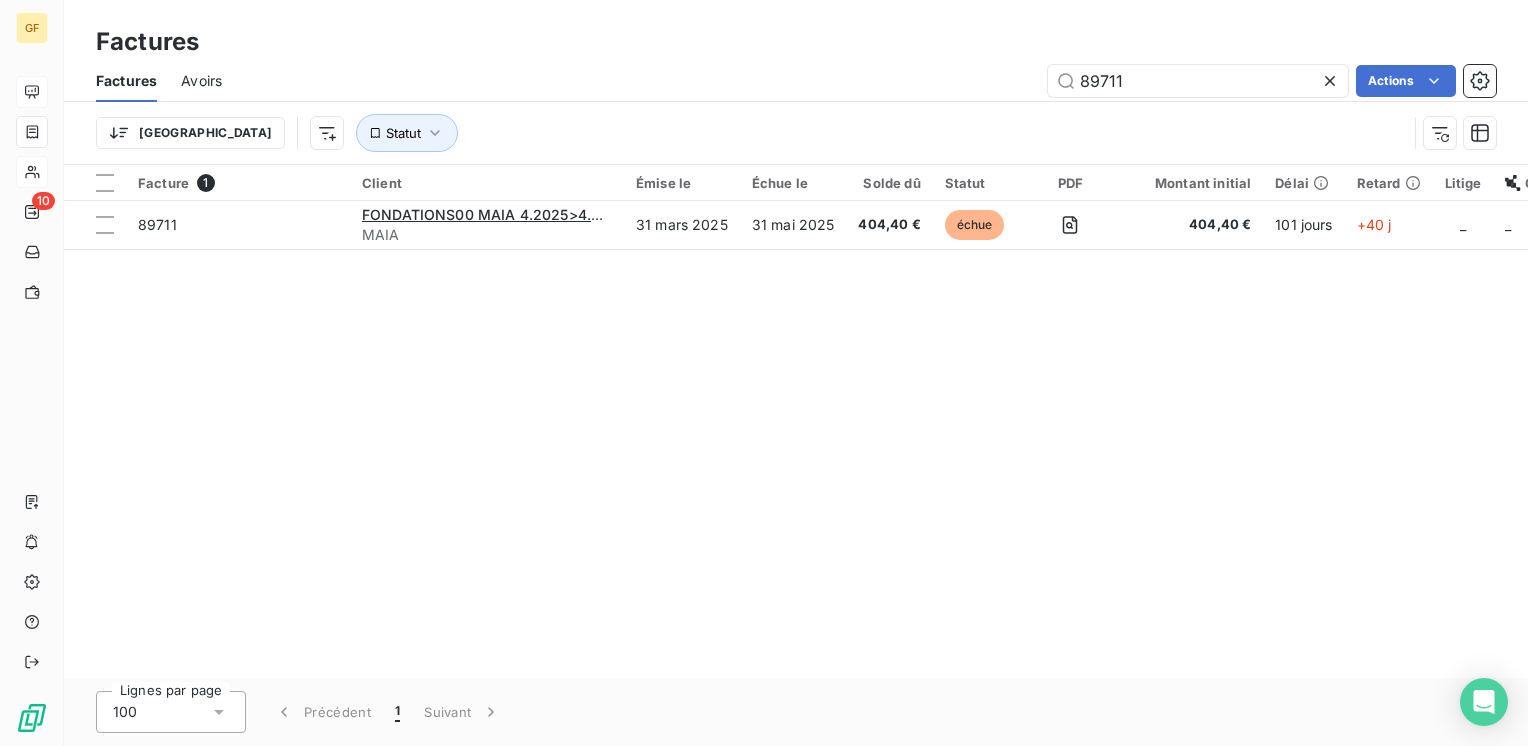 drag, startPoint x: 1138, startPoint y: 76, endPoint x: 1022, endPoint y: 82, distance: 116.15507 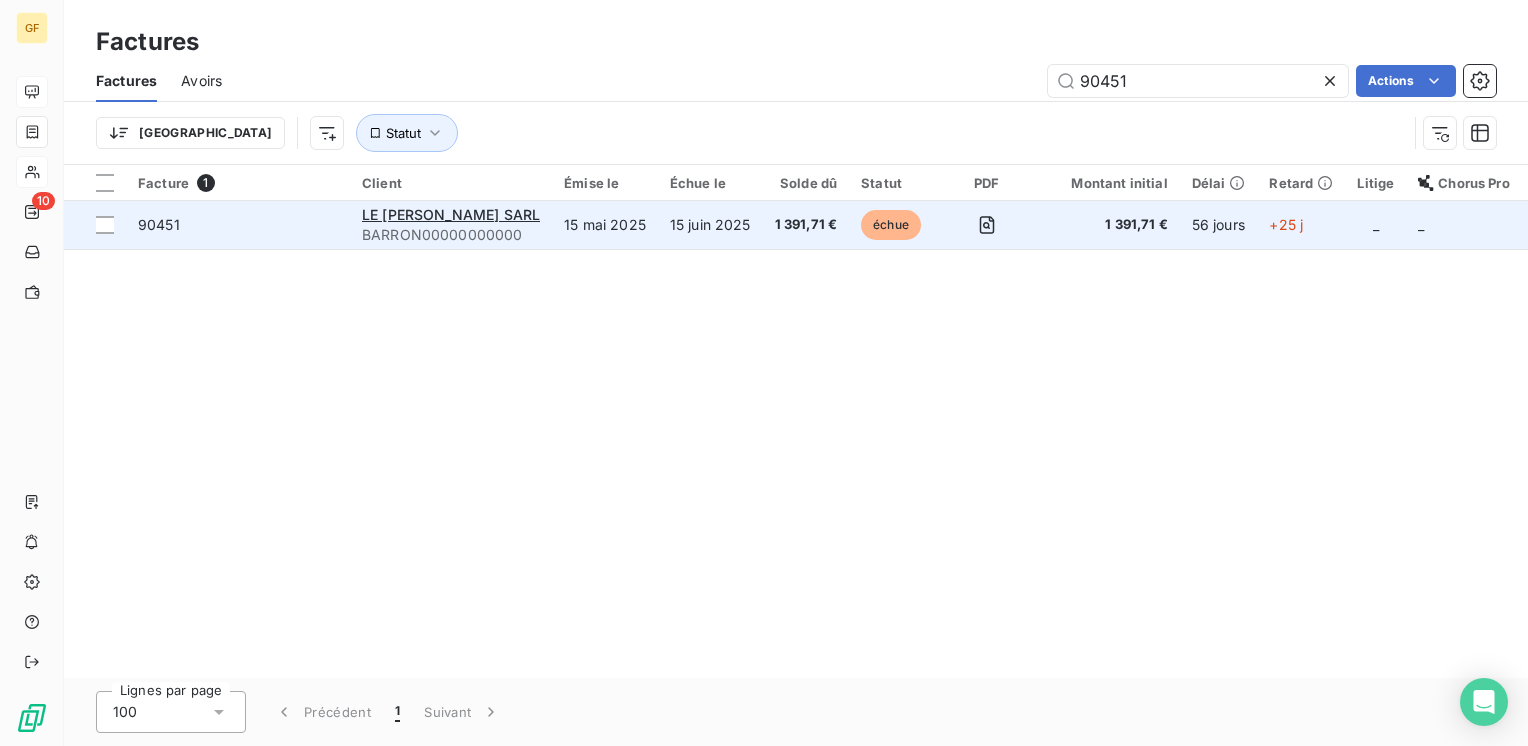 type on "90451" 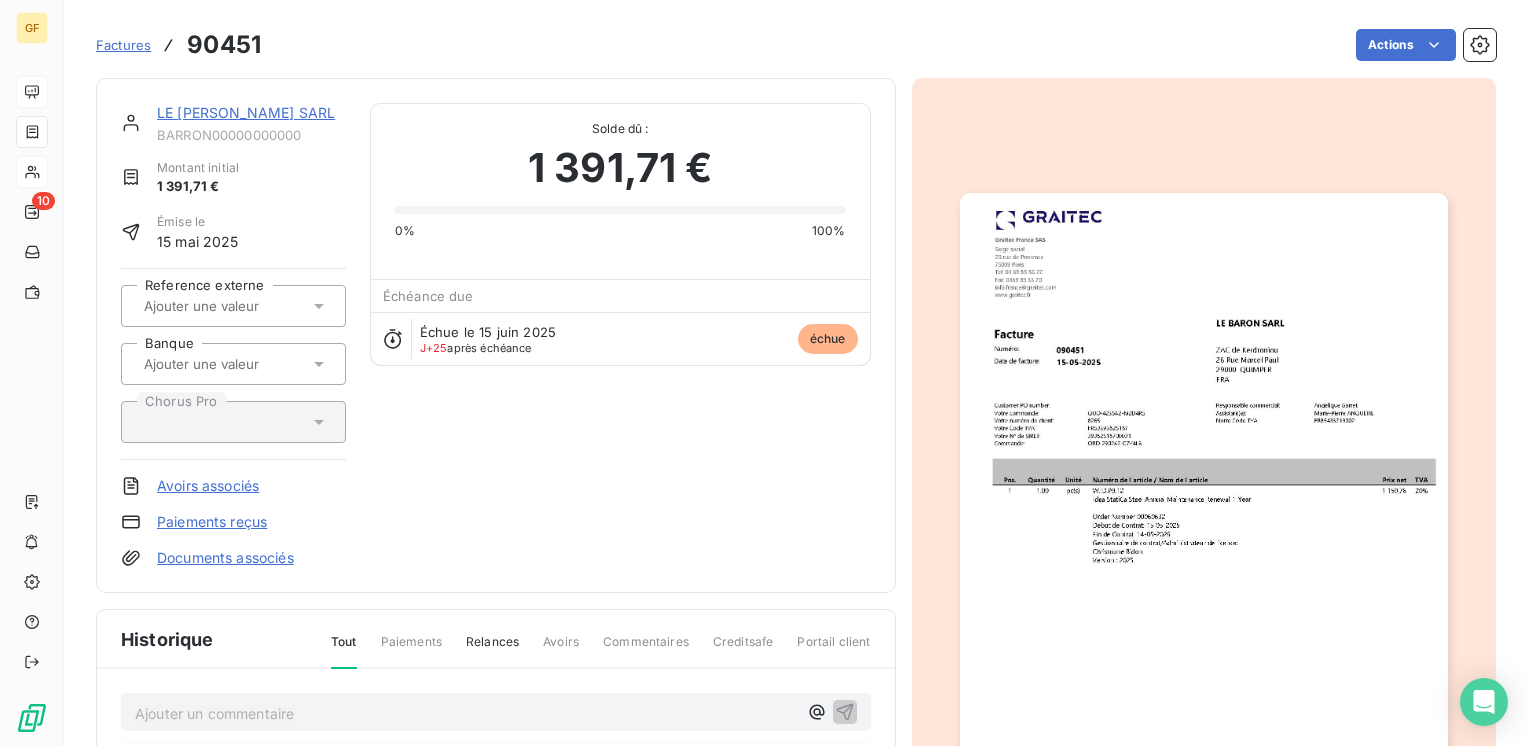click on "LE [PERSON_NAME] SARL" at bounding box center [246, 112] 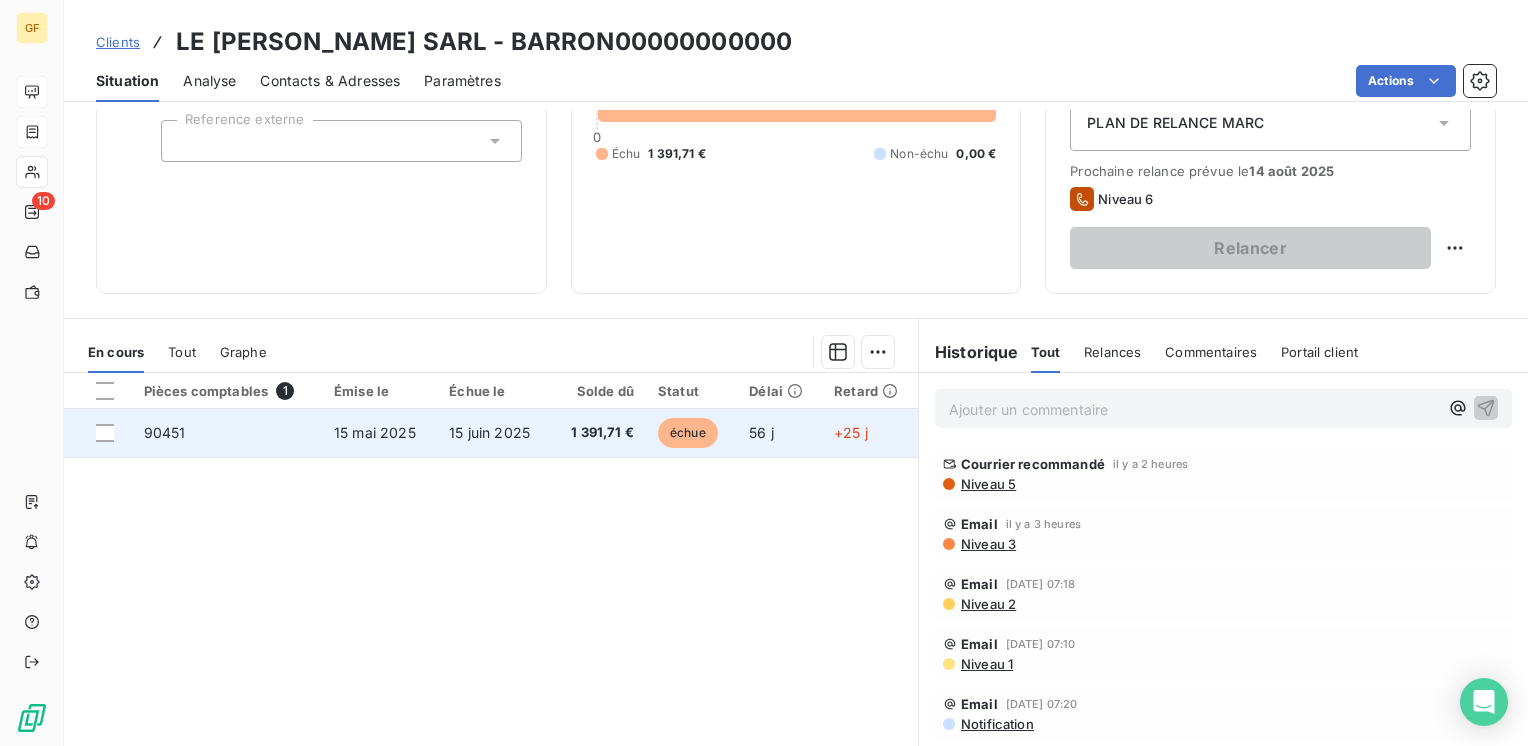 scroll, scrollTop: 300, scrollLeft: 0, axis: vertical 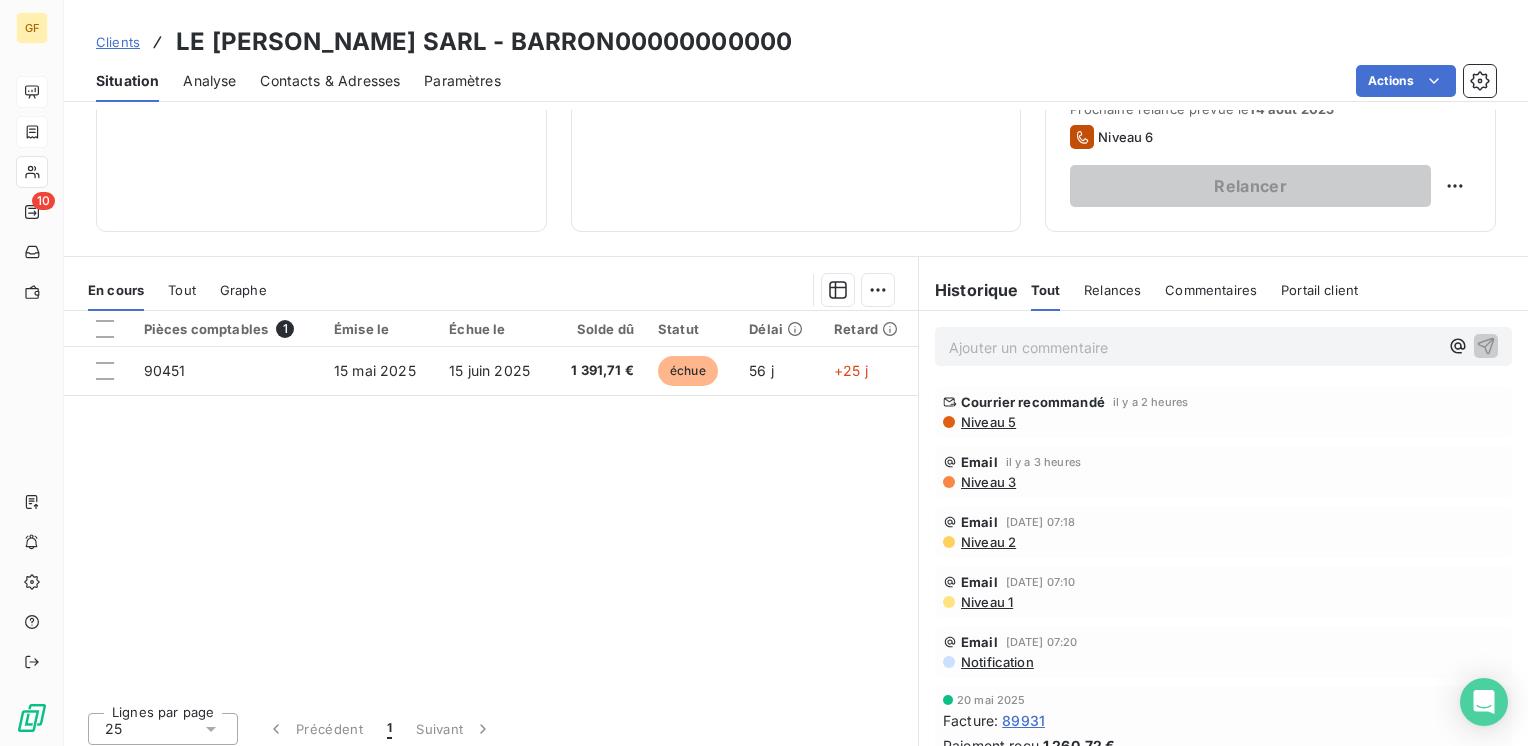 click on "Ajouter un commentaire ﻿" at bounding box center (1193, 347) 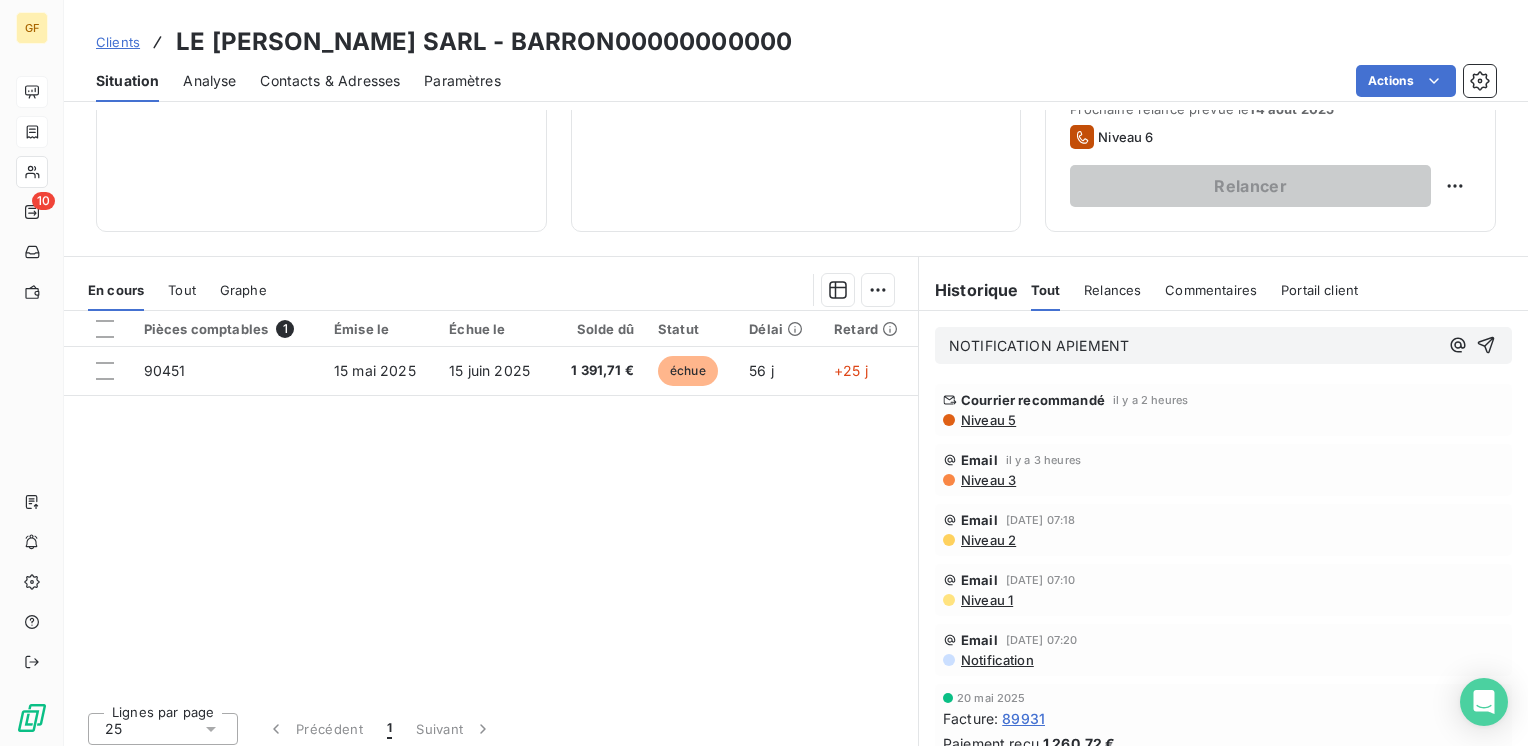click on "NOTIFICATION APIEMENT" at bounding box center [1039, 345] 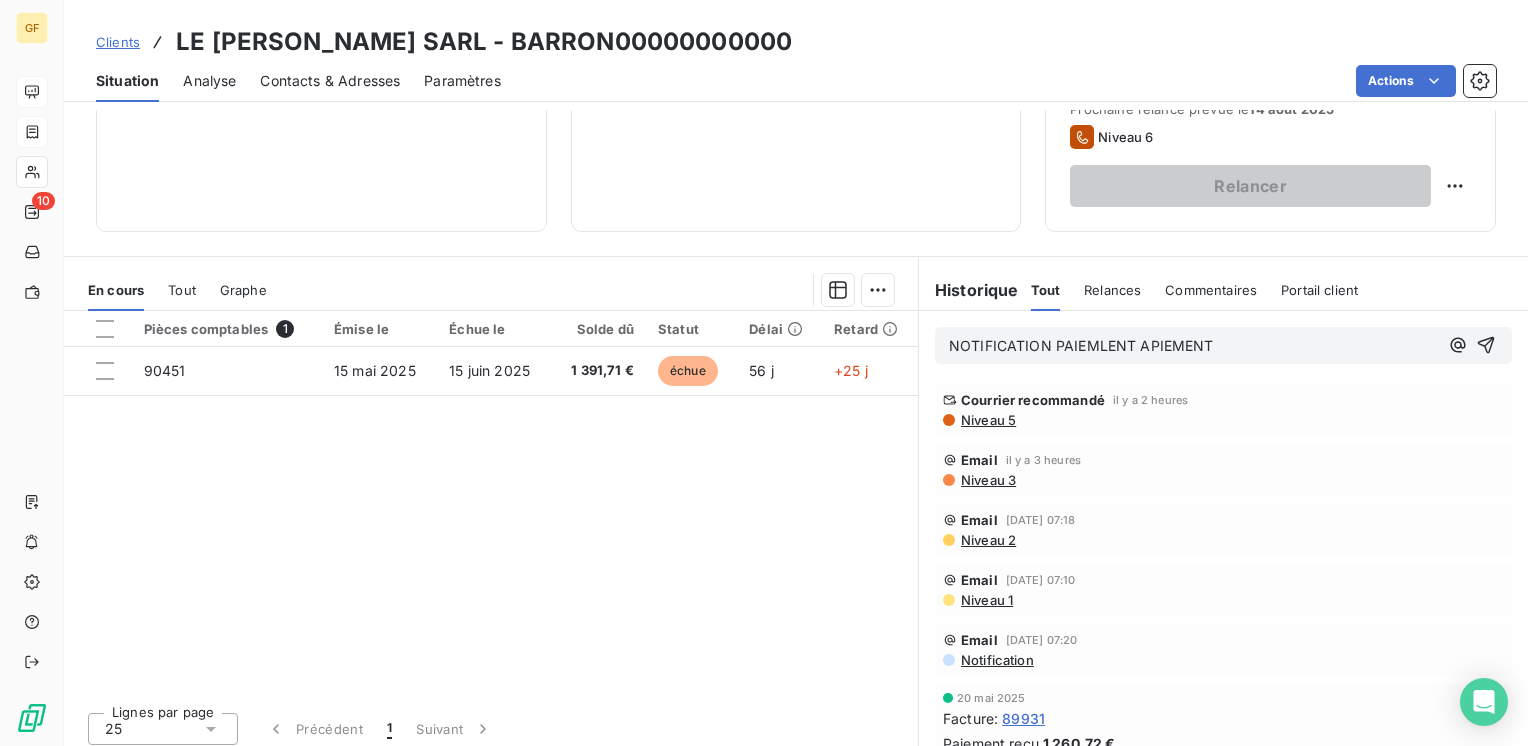 click on "NOTIFICATION PAIEMLENT APIEMENT" at bounding box center [1081, 345] 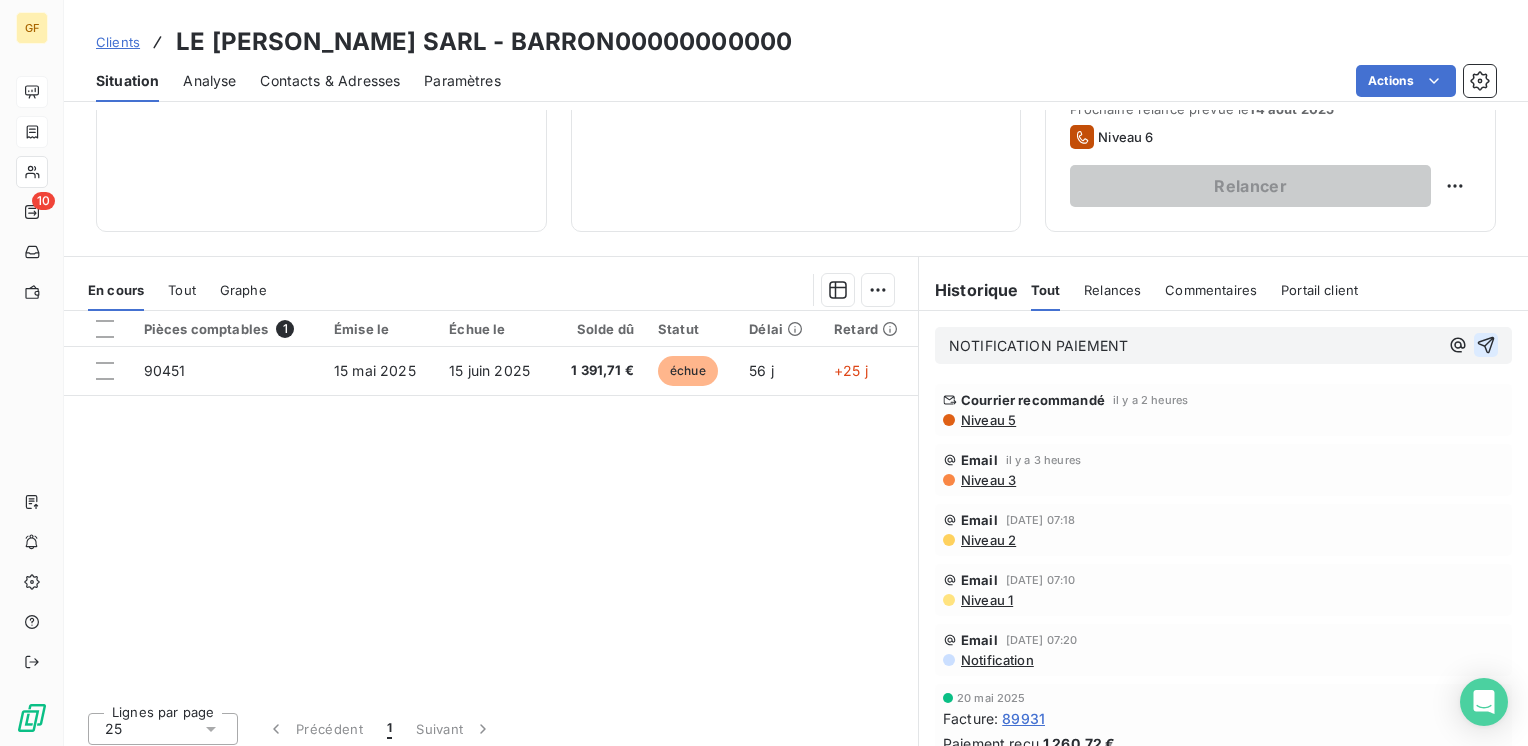 click 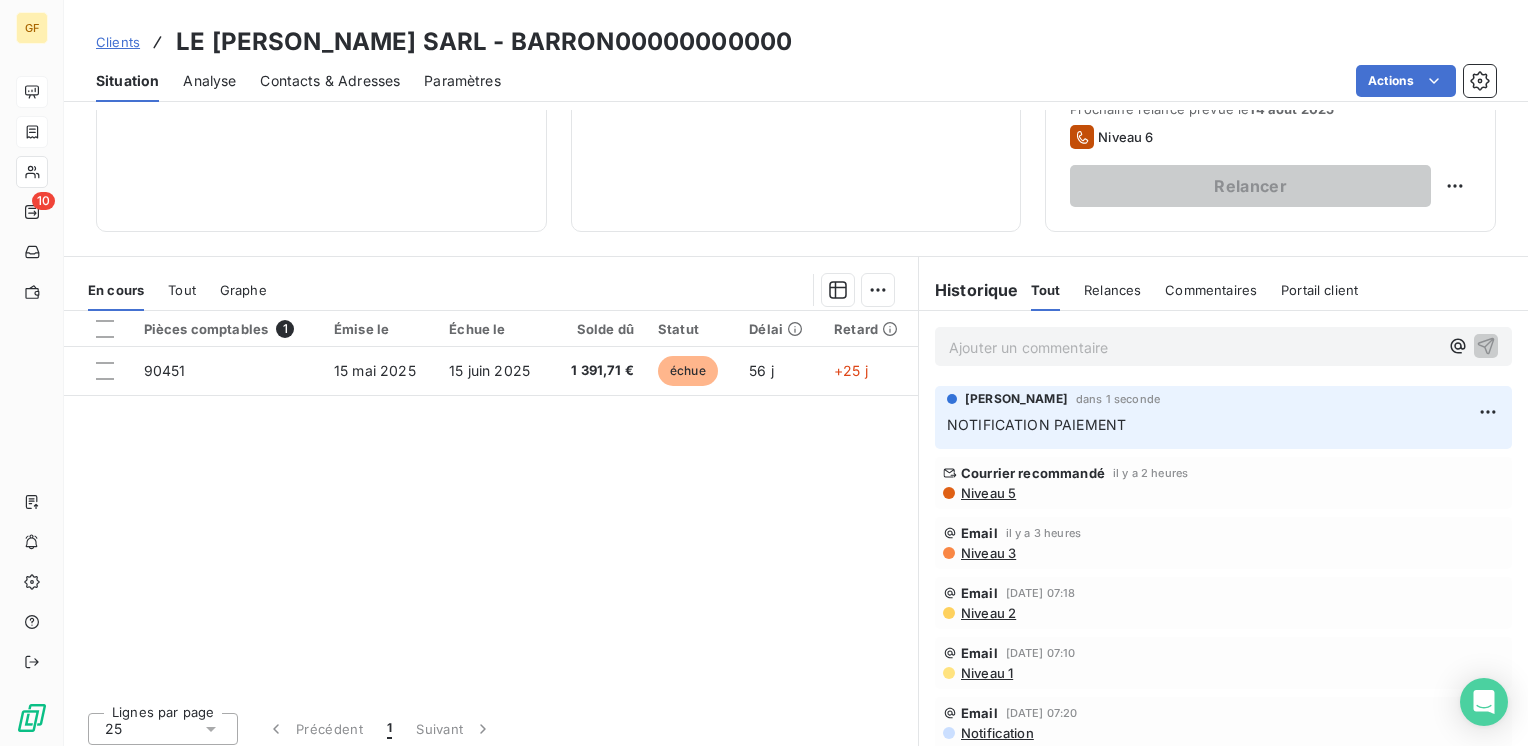 scroll, scrollTop: 200, scrollLeft: 0, axis: vertical 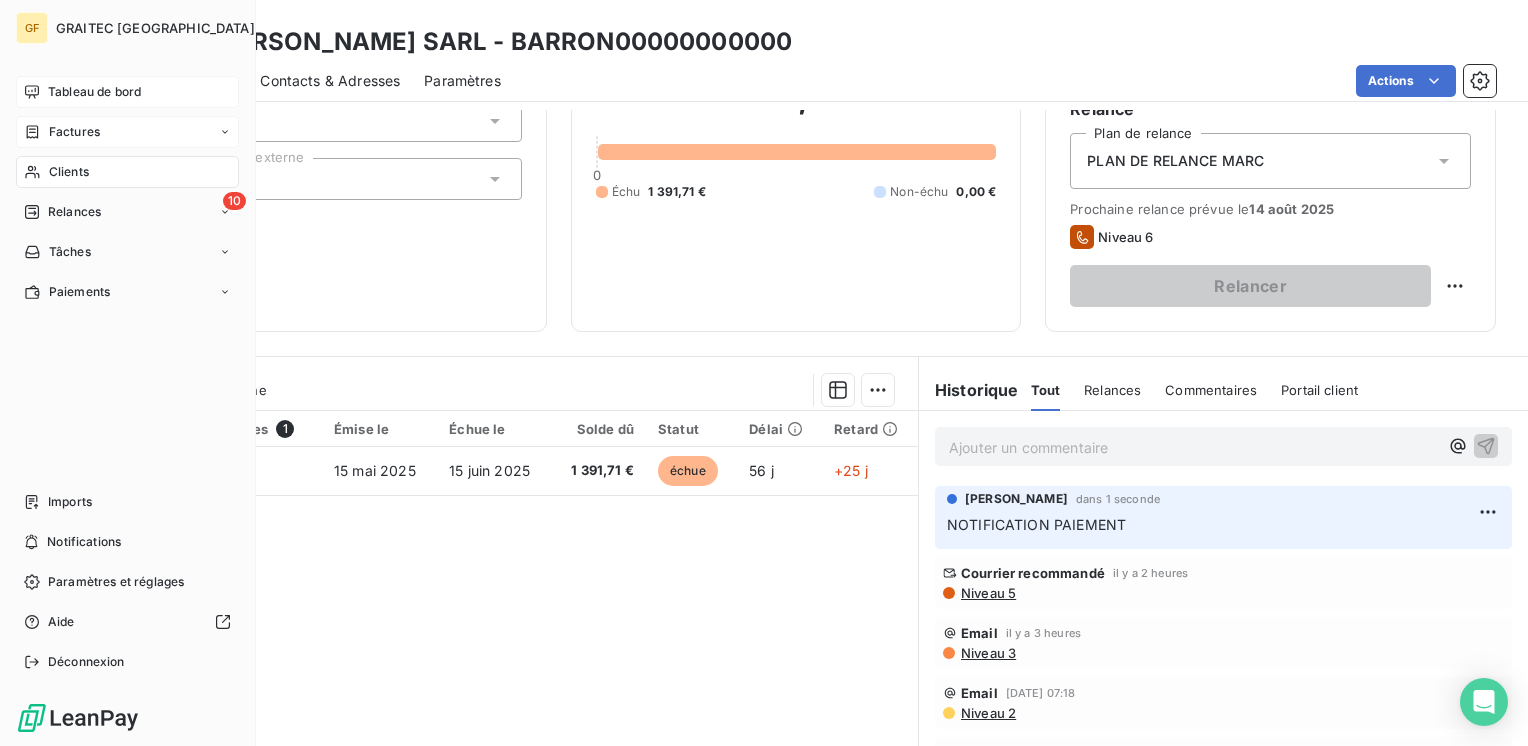 click on "Clients" at bounding box center (127, 172) 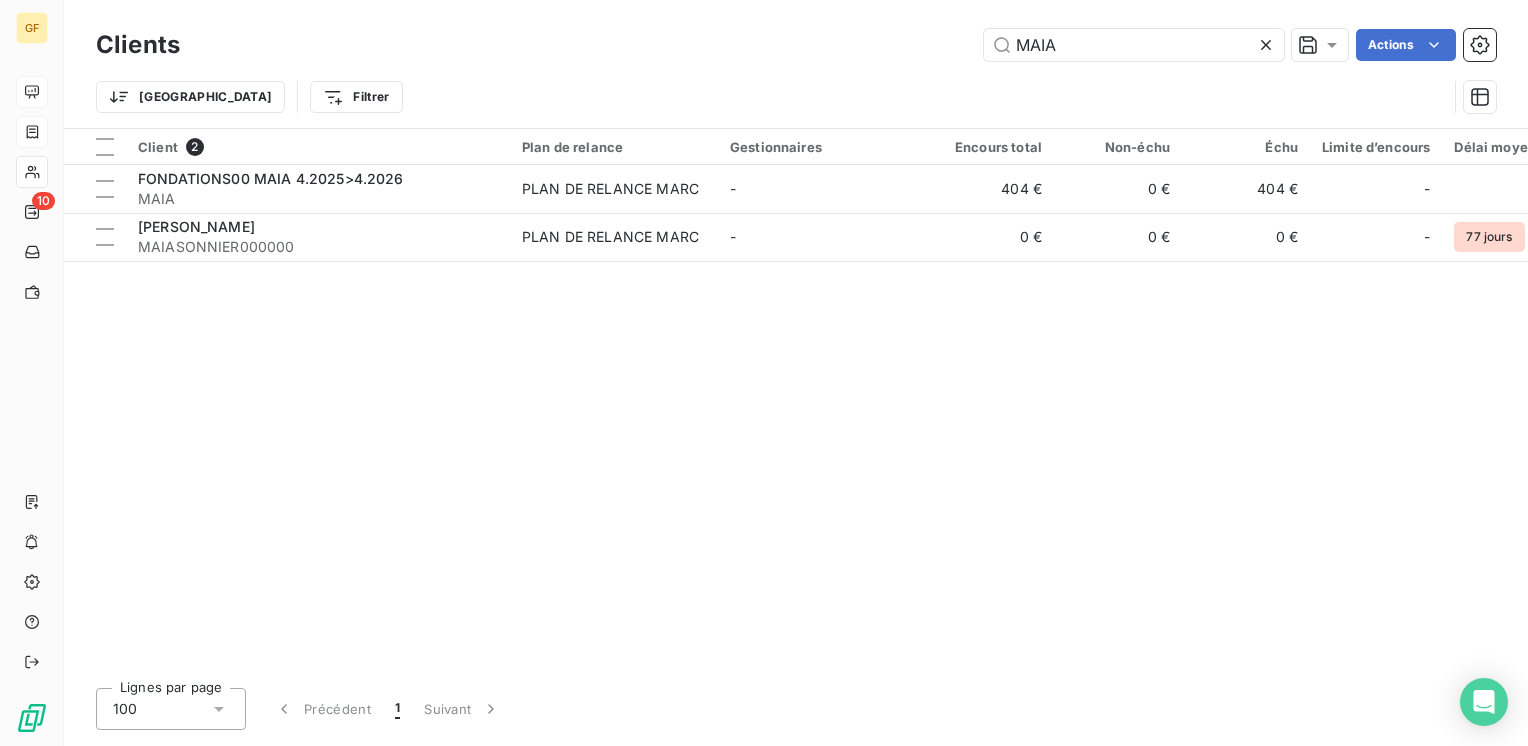 drag, startPoint x: 1090, startPoint y: 53, endPoint x: 974, endPoint y: 58, distance: 116.10771 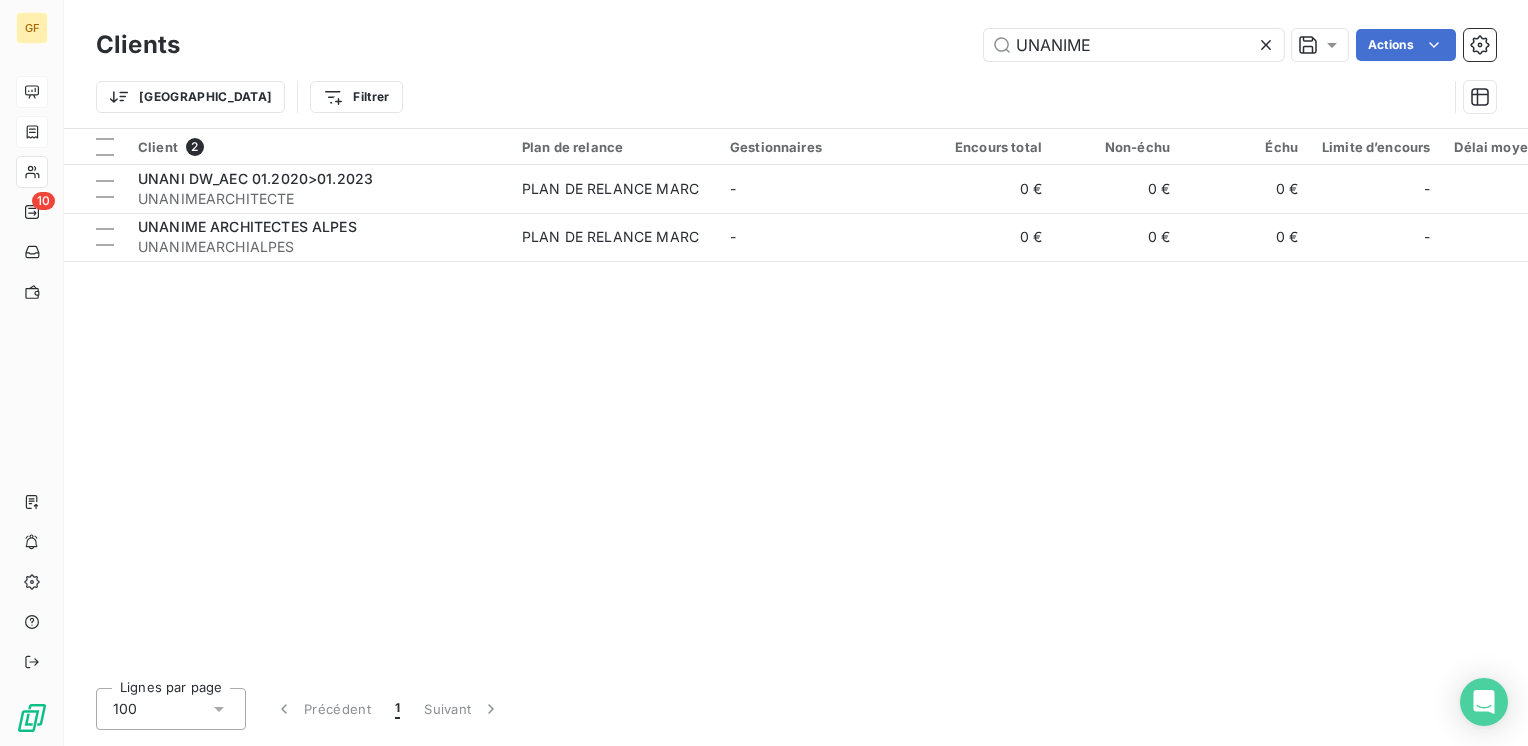 type on "UNANIME" 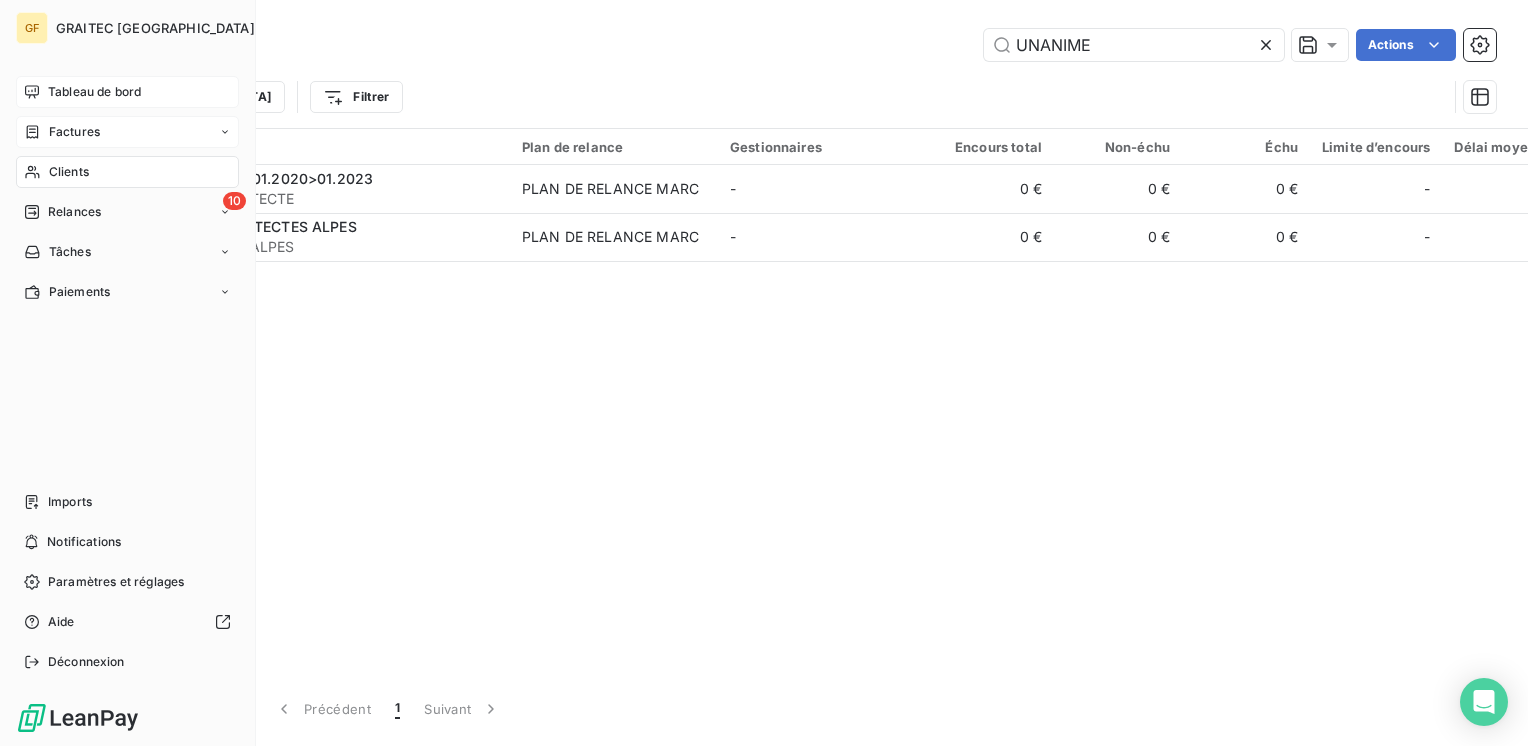 click on "Tableau de bord Factures Clients 10 Relances Tâches Paiements" at bounding box center (127, 192) 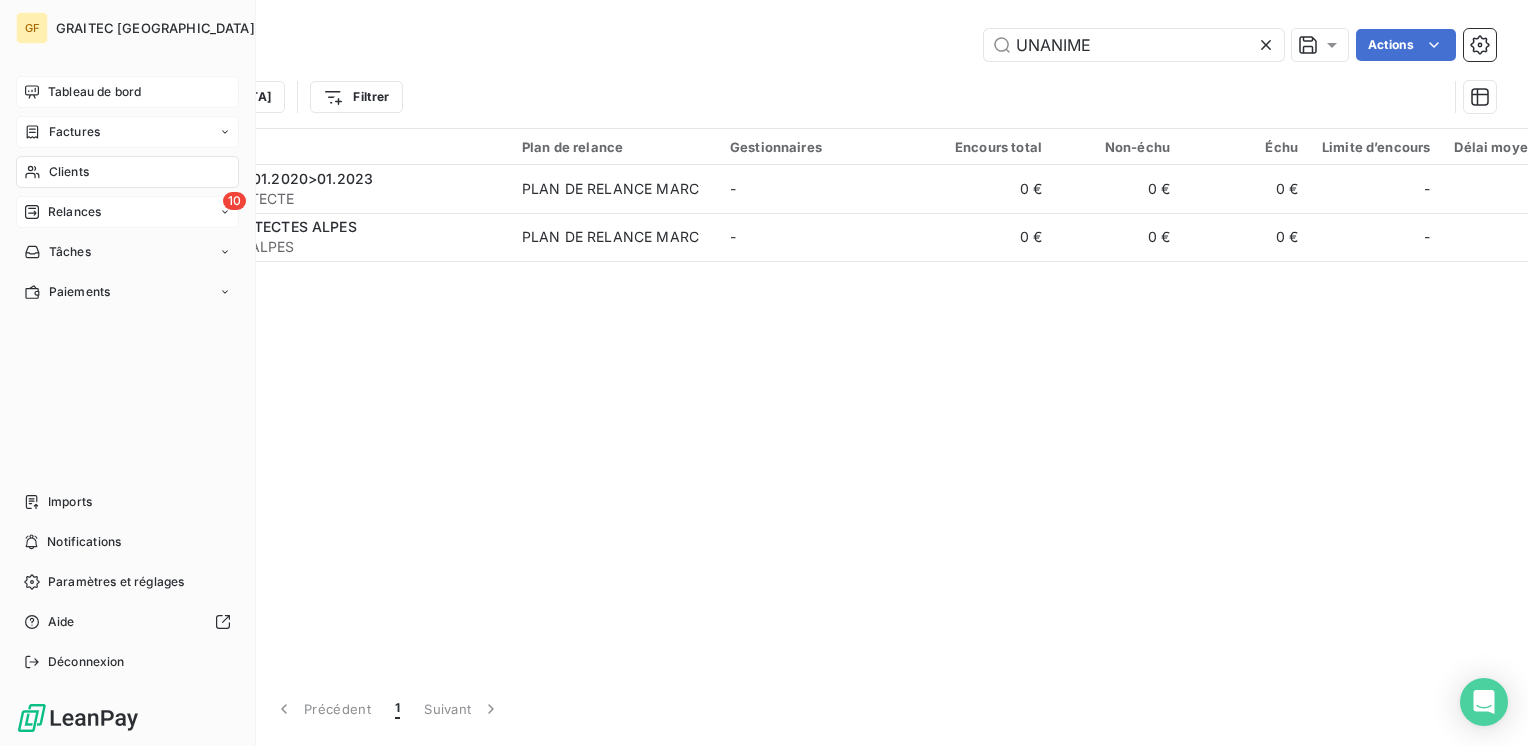 click on "Relances" at bounding box center (74, 212) 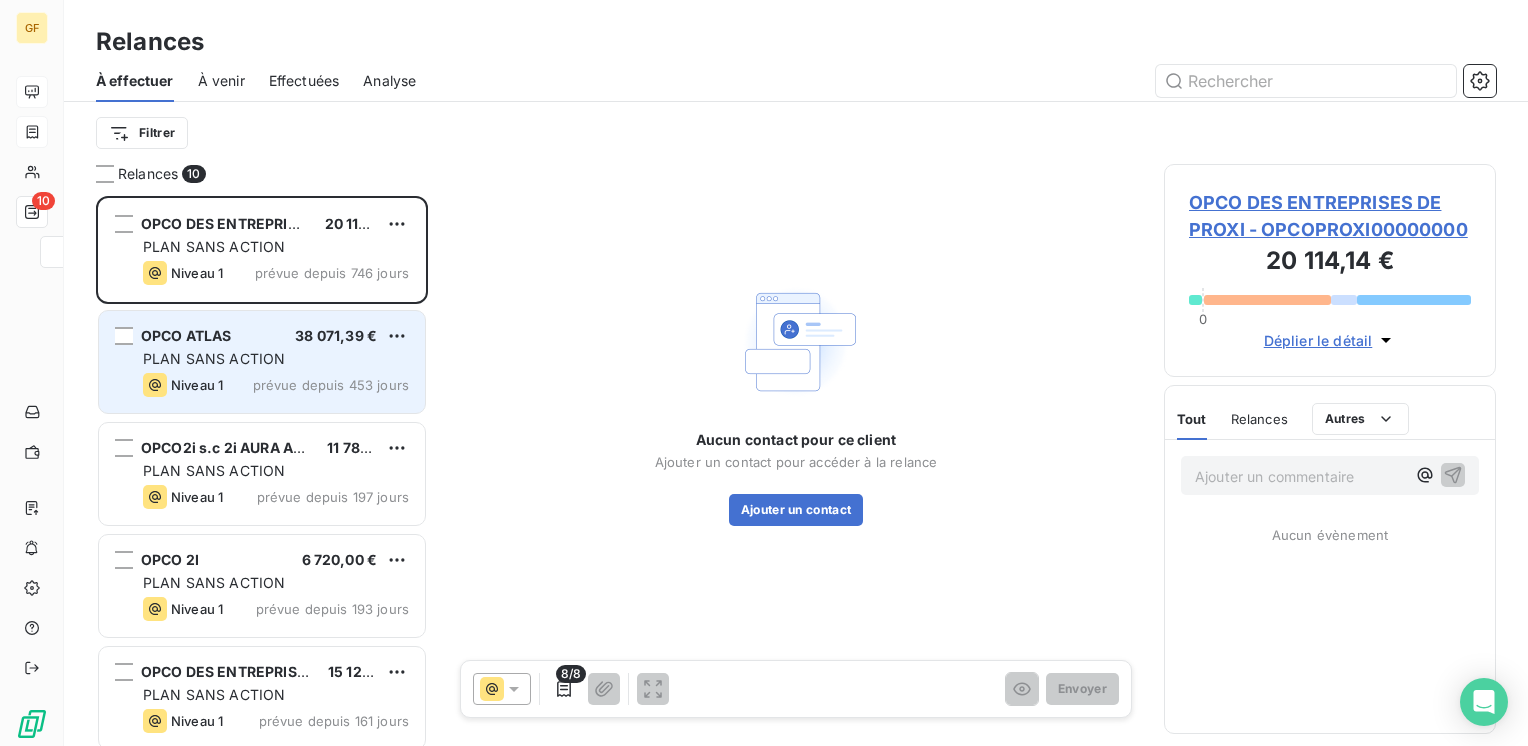 scroll, scrollTop: 16, scrollLeft: 16, axis: both 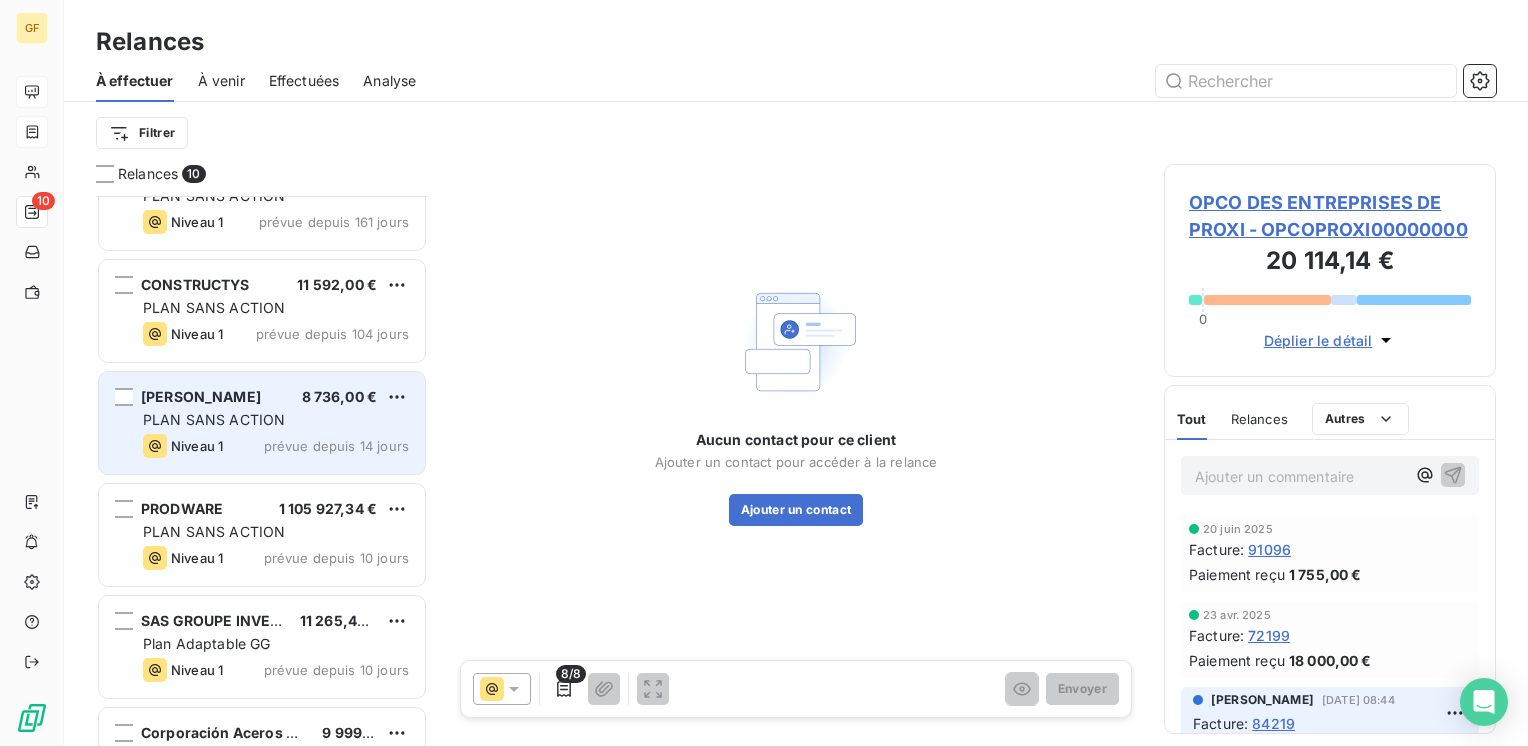 click on "PLAN SANS ACTION" at bounding box center (276, 420) 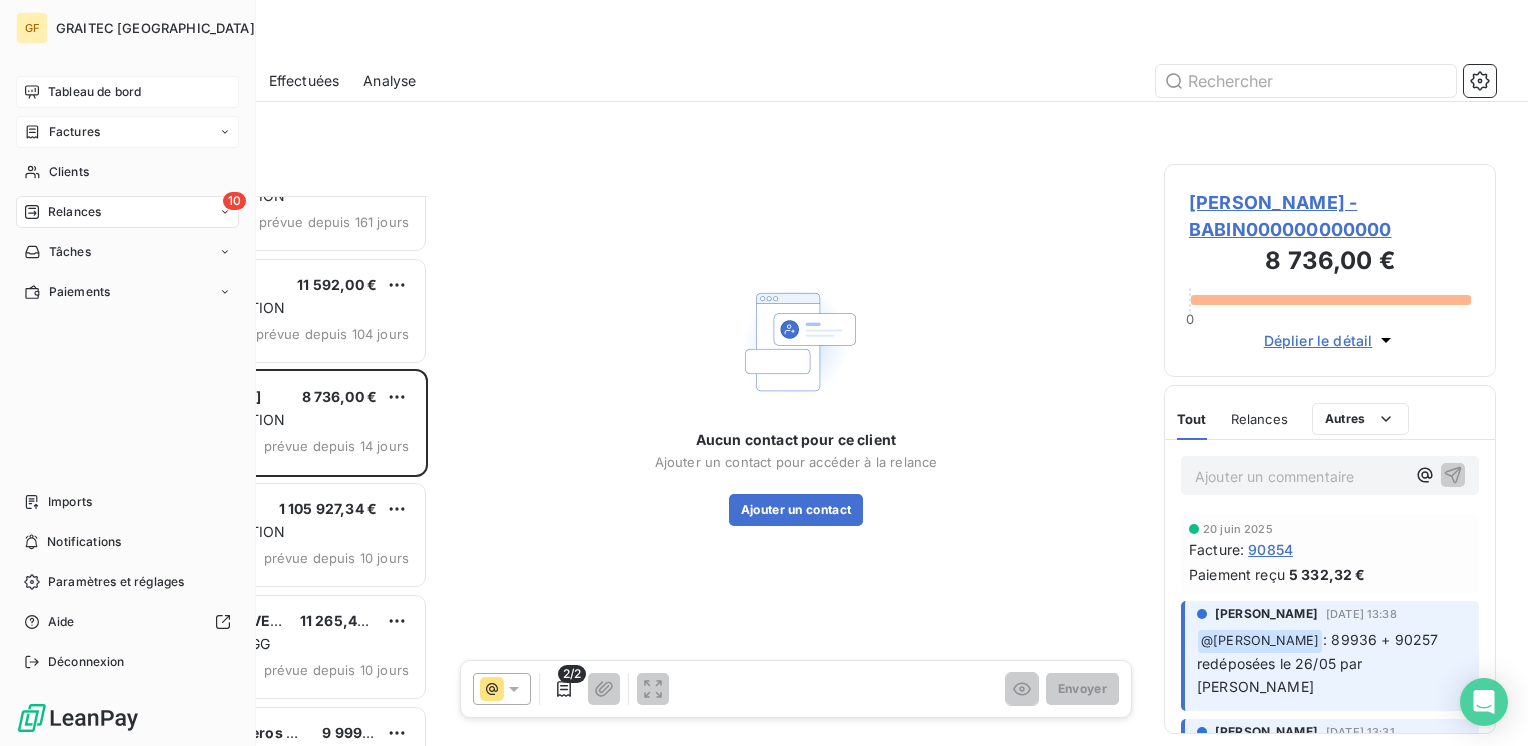 click on "Tableau de bord" at bounding box center (94, 92) 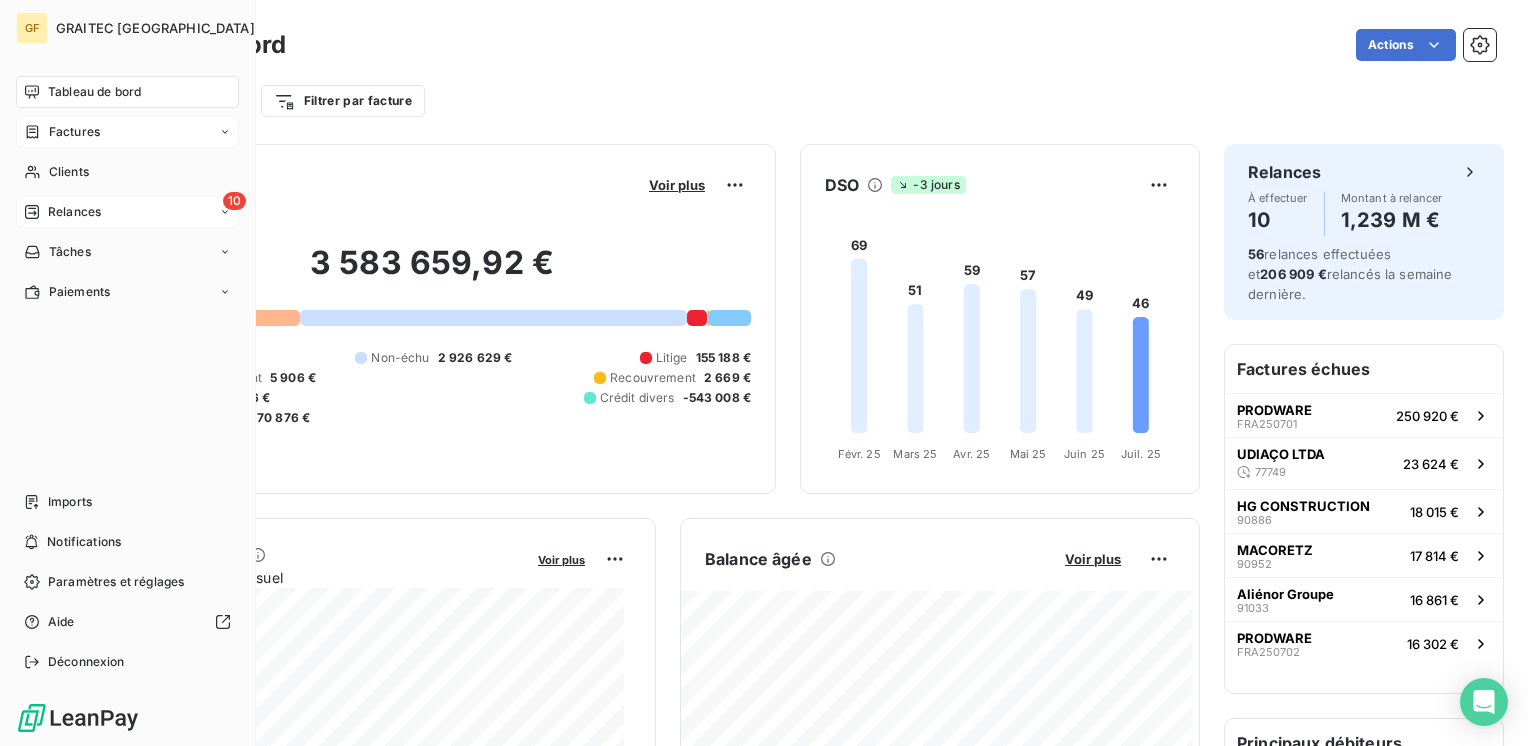 click on "Relances" at bounding box center (74, 212) 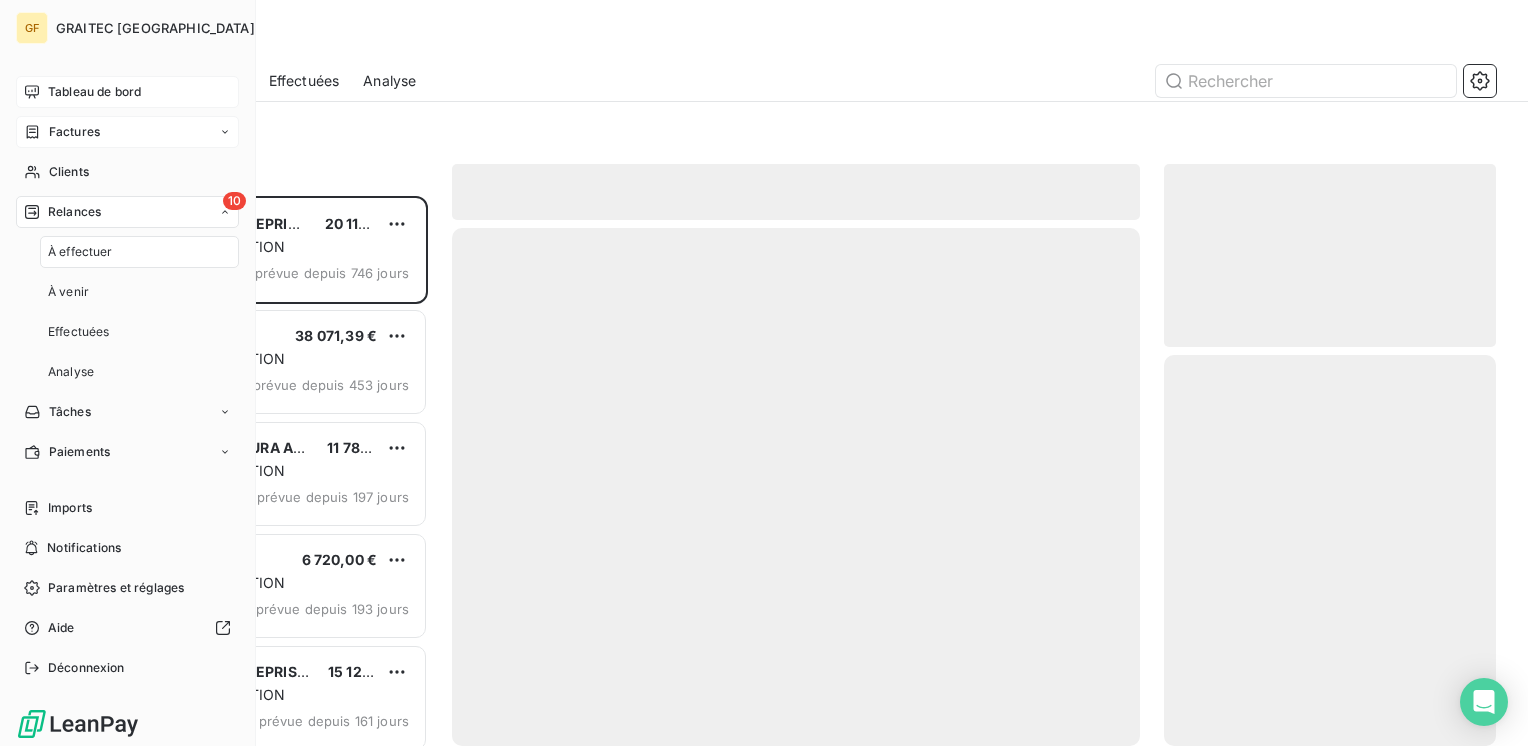 scroll, scrollTop: 16, scrollLeft: 16, axis: both 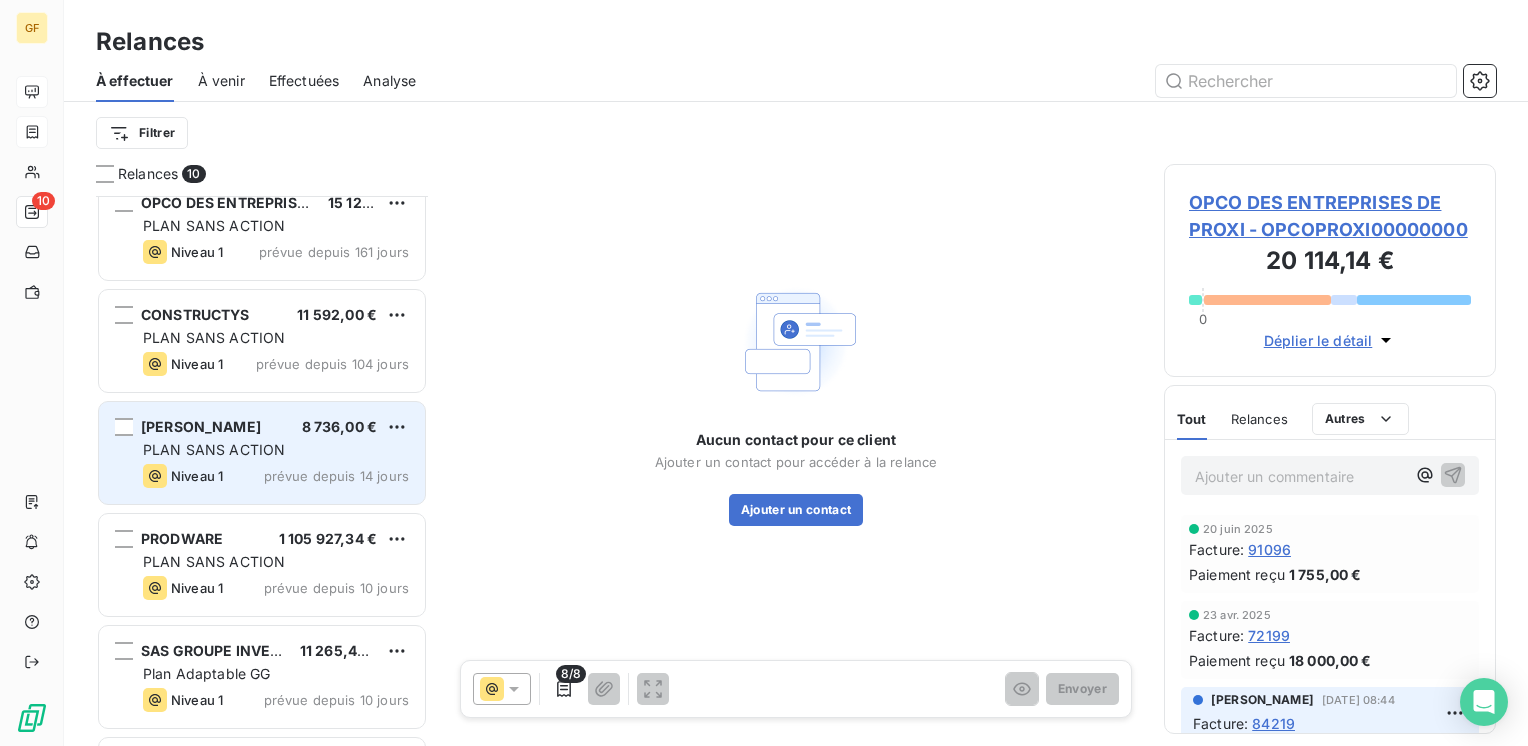 click on "Niveau 1 prévue depuis 14 jours" at bounding box center (276, 476) 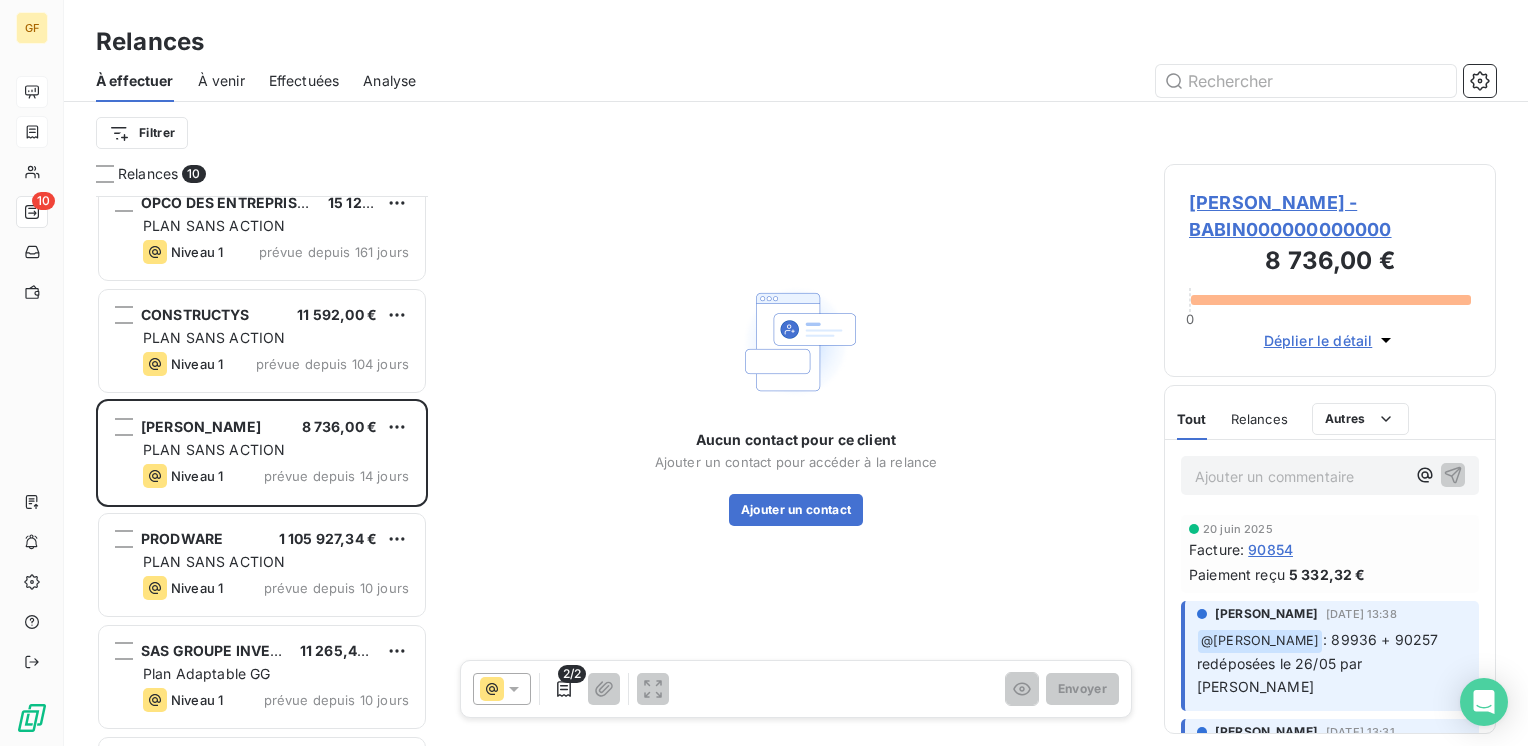 click on "BABIN DIVNA - BABIN000000000000 8 736,00 € 0 Déplier le détail" at bounding box center [1330, 270] 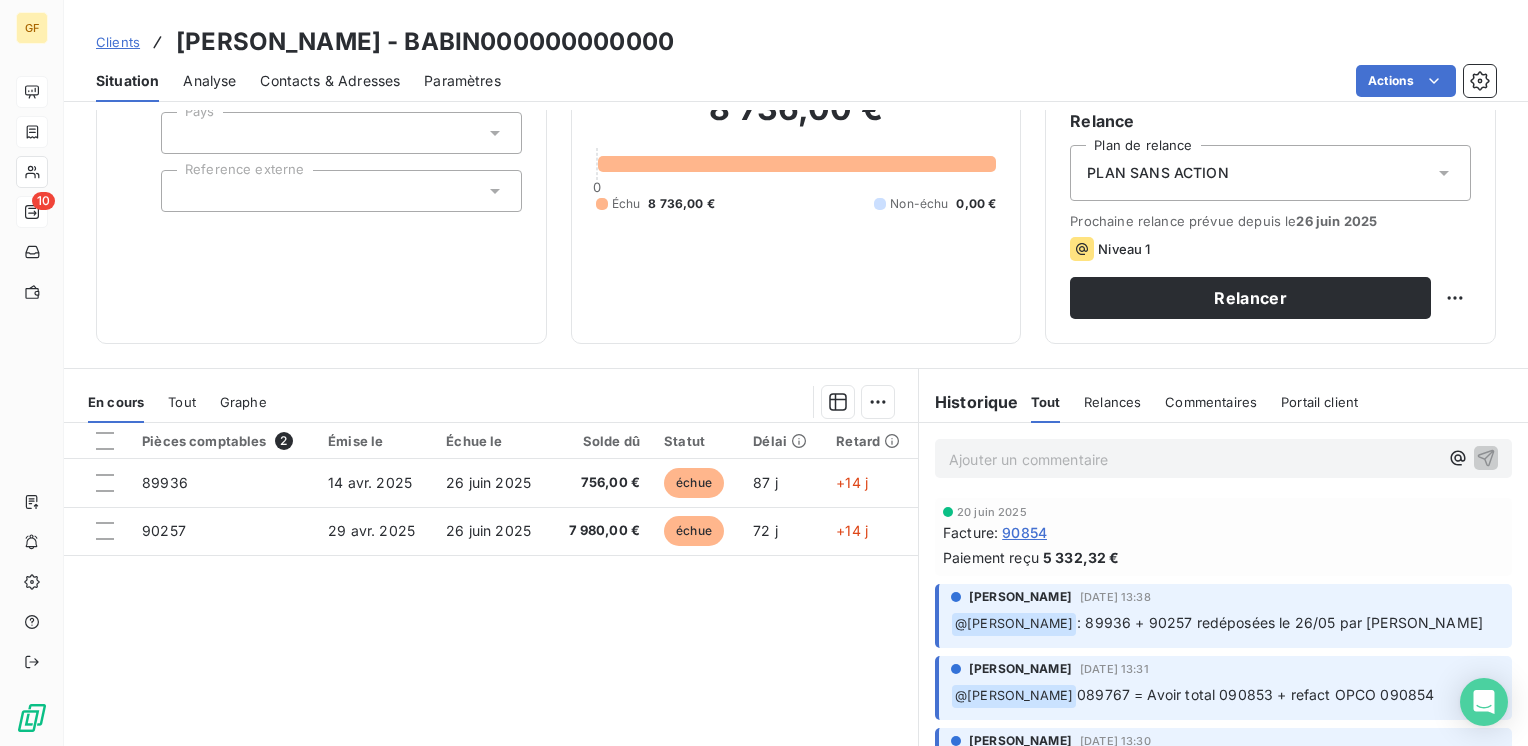 scroll, scrollTop: 200, scrollLeft: 0, axis: vertical 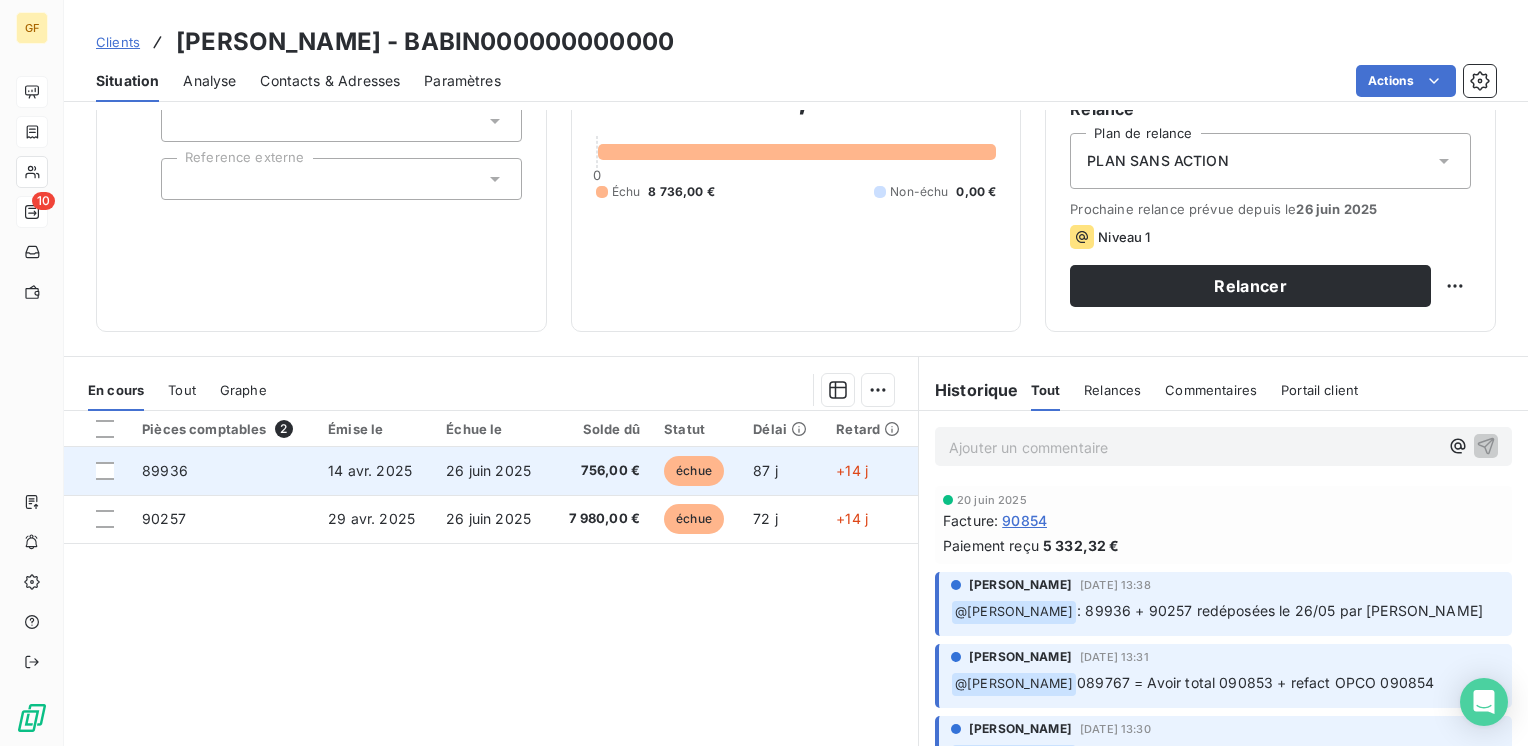 click on "26 juin 2025" at bounding box center [488, 470] 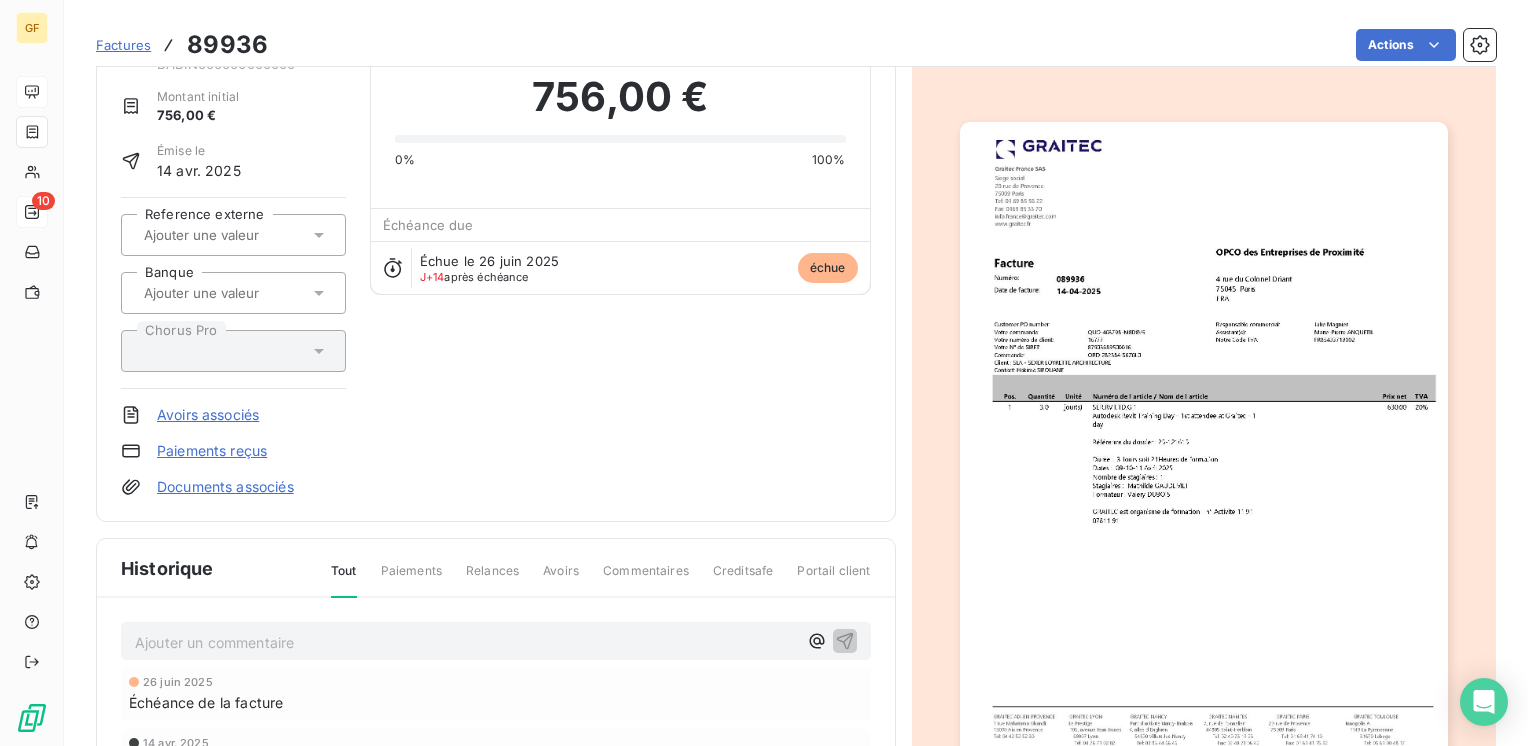 scroll, scrollTop: 200, scrollLeft: 0, axis: vertical 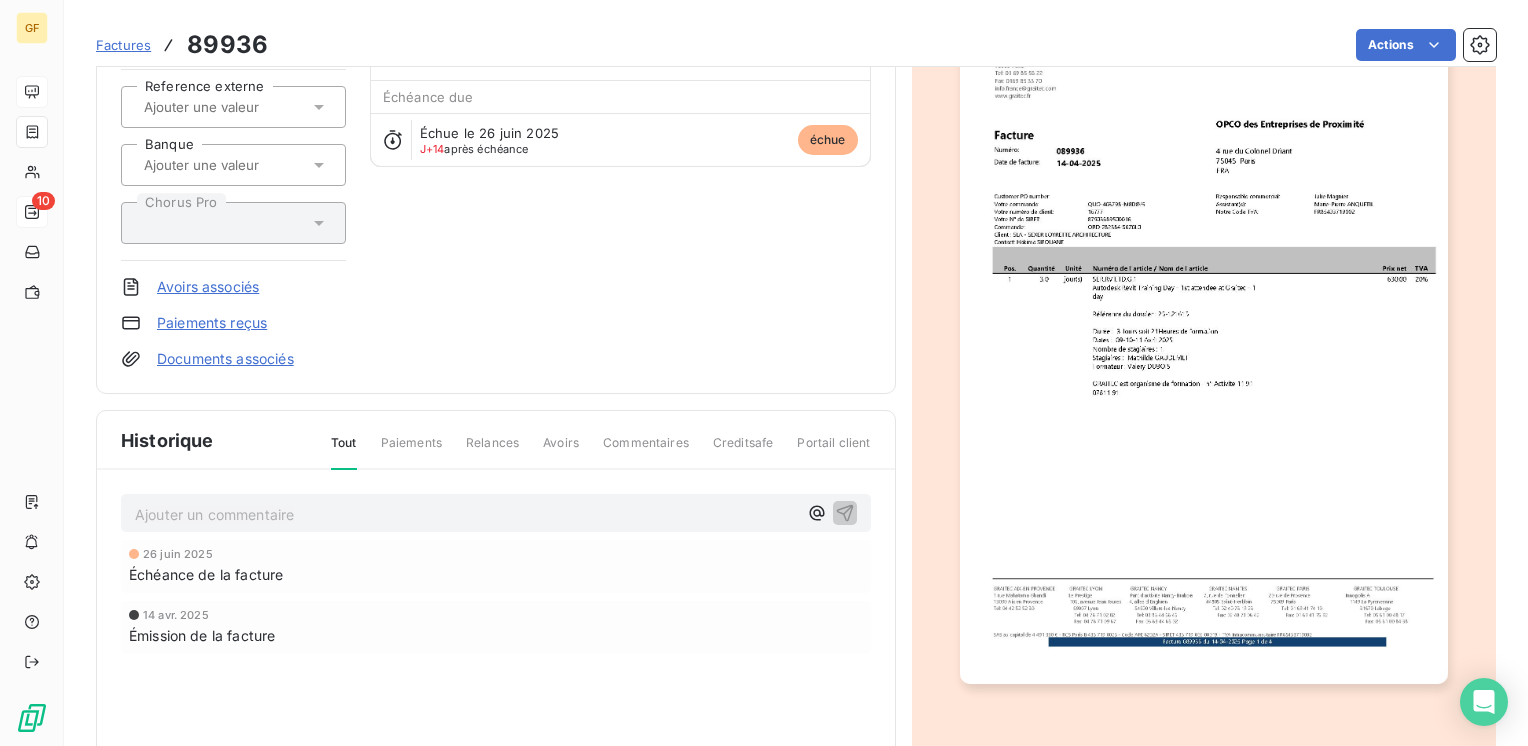 click on "Ajouter un commentaire ﻿" at bounding box center (466, 514) 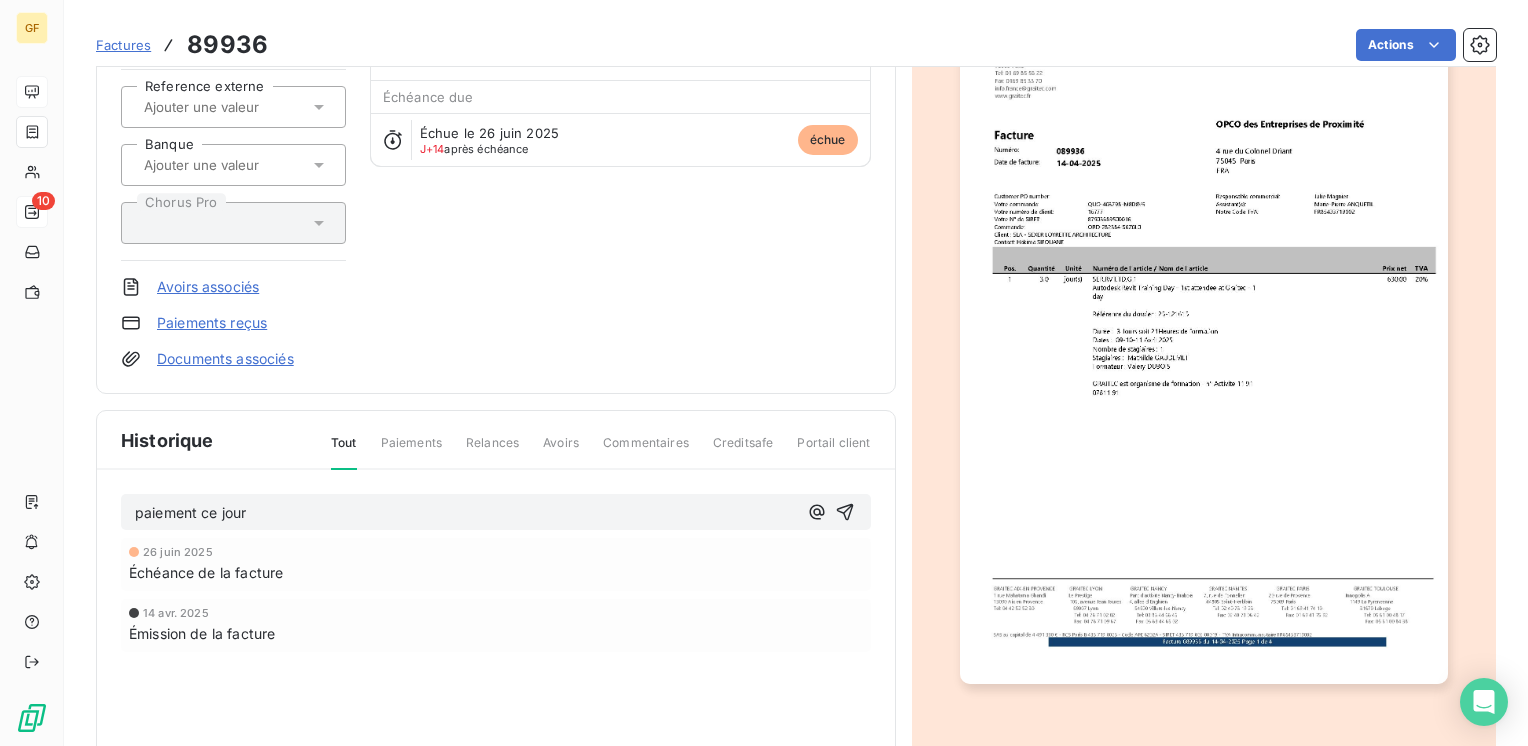 drag, startPoint x: 312, startPoint y: 513, endPoint x: 152, endPoint y: 545, distance: 163.16862 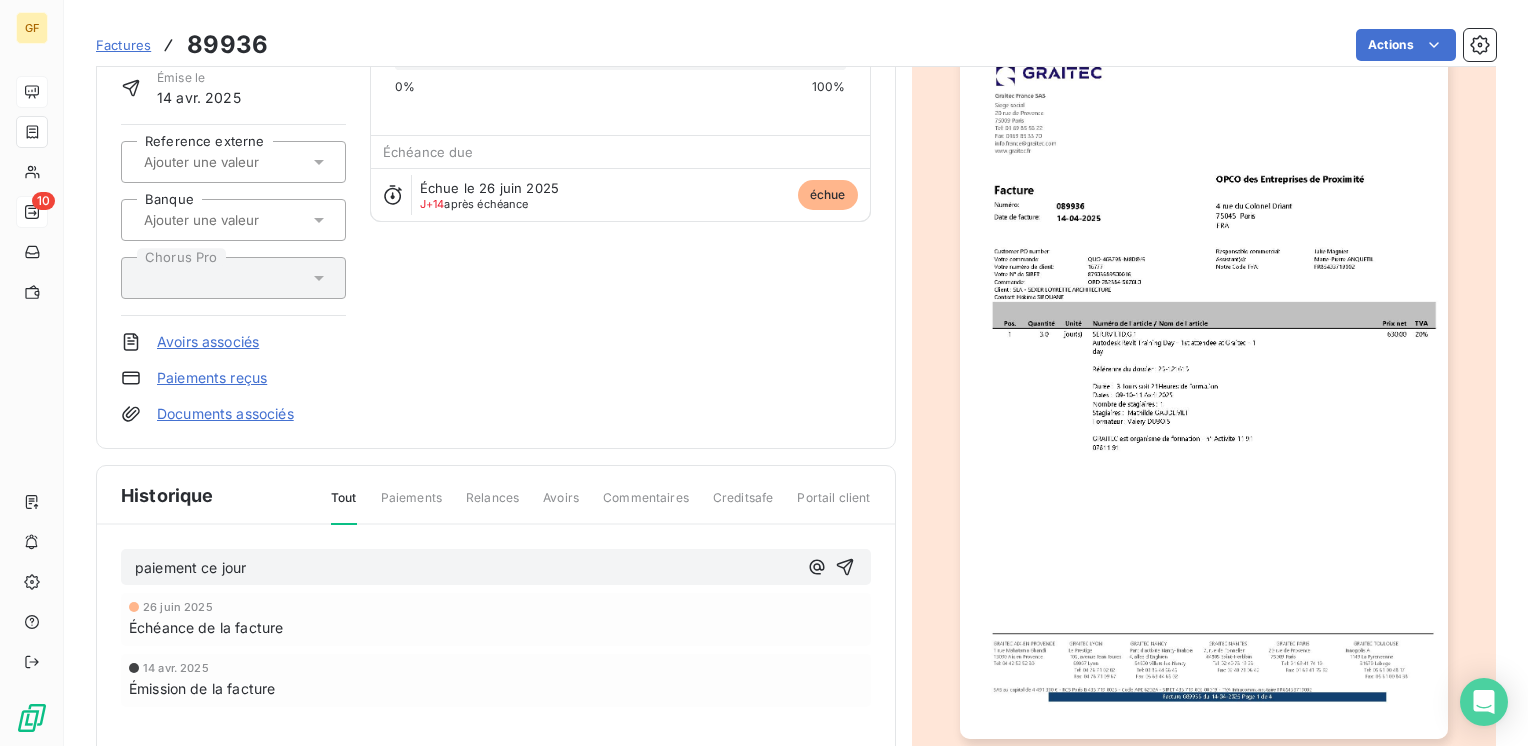 scroll, scrollTop: 100, scrollLeft: 0, axis: vertical 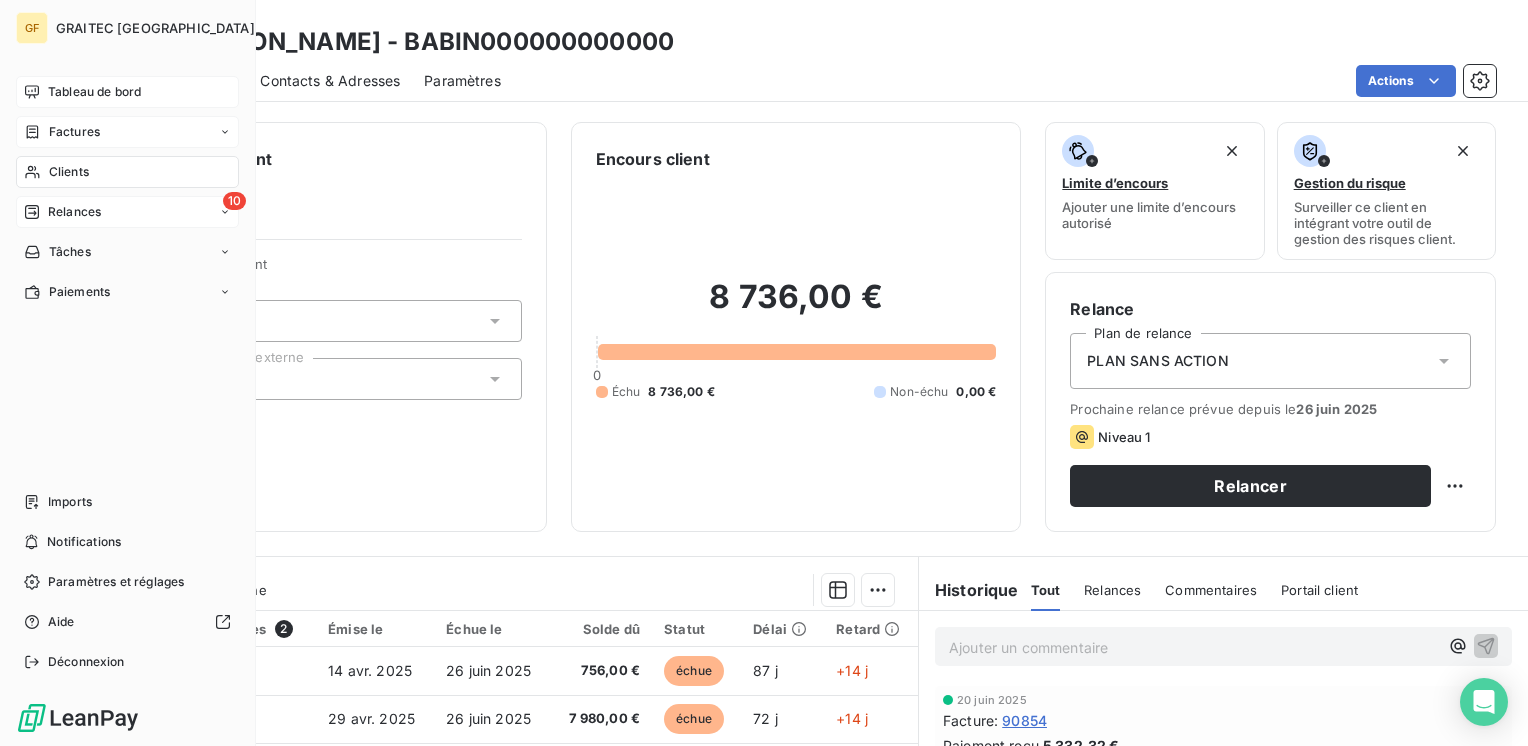 click on "Relances" at bounding box center (74, 212) 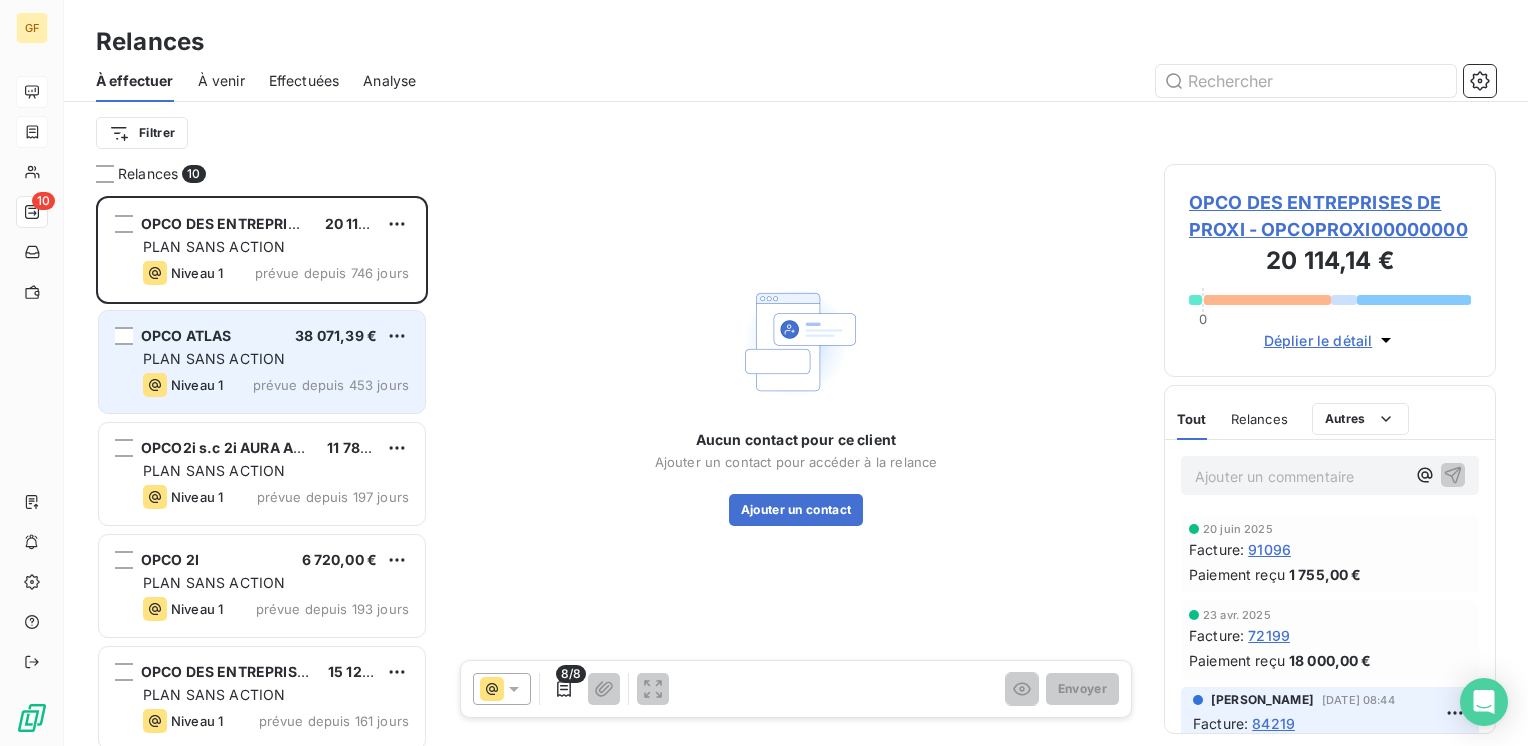 scroll, scrollTop: 16, scrollLeft: 16, axis: both 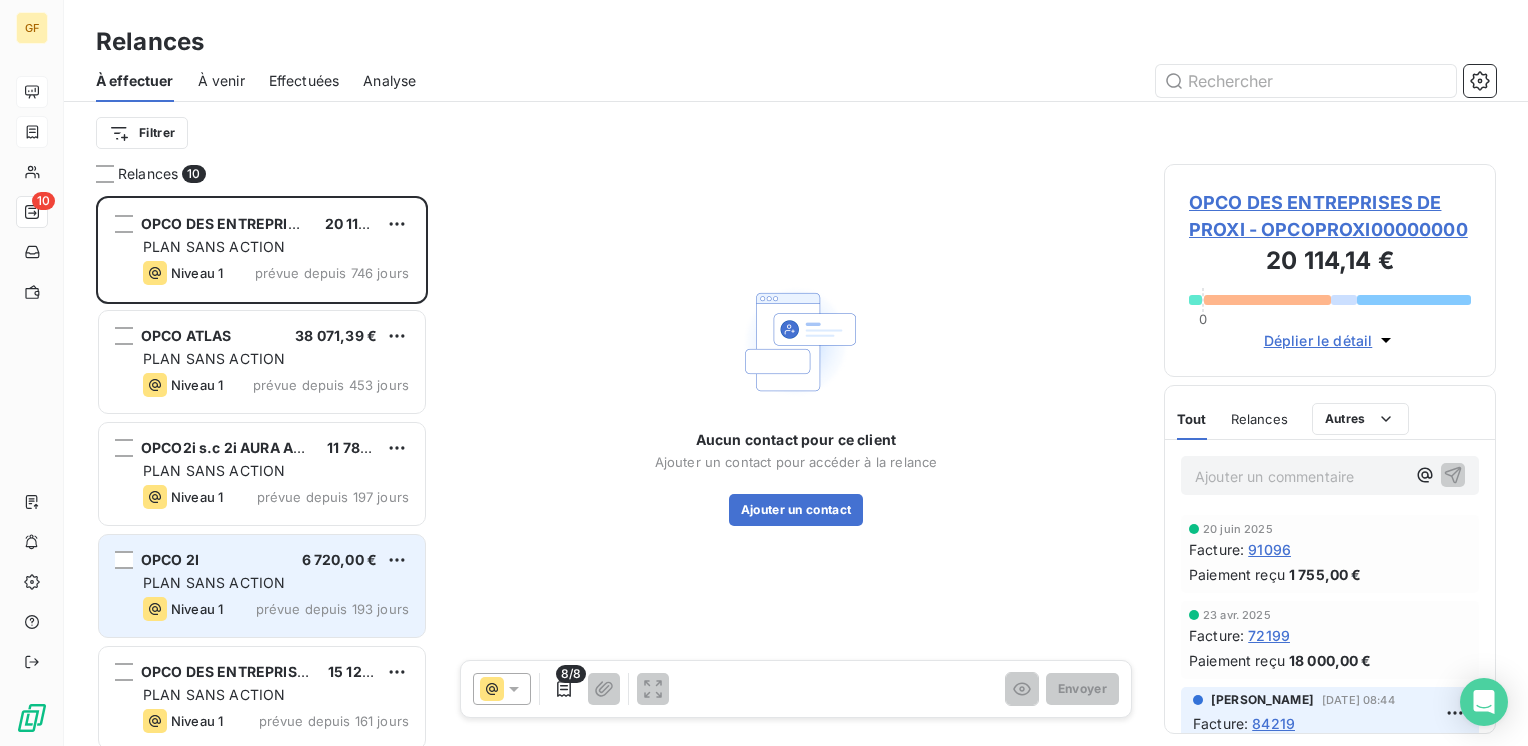 click on "OPCO 2I 6 720,00 €" at bounding box center (276, 560) 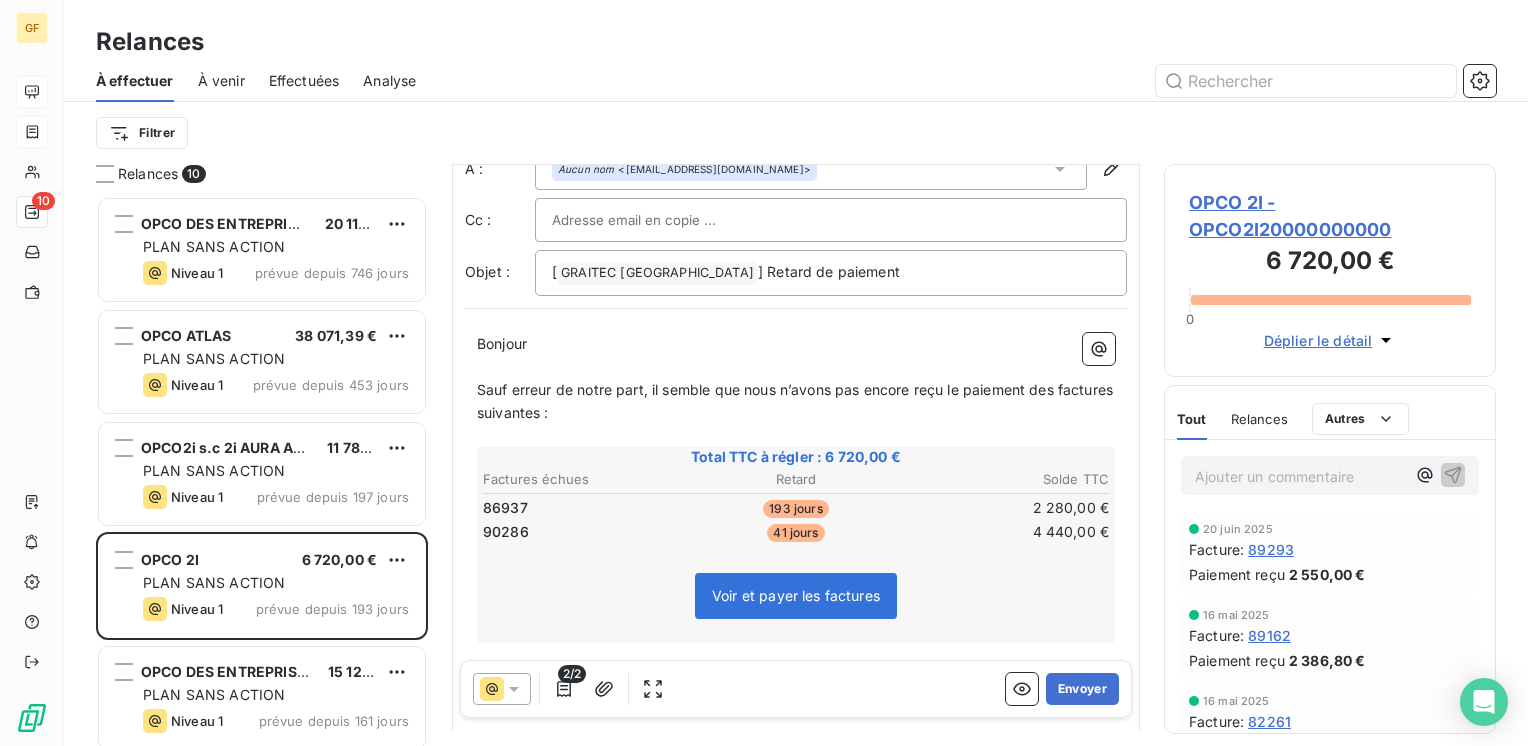 scroll, scrollTop: 100, scrollLeft: 0, axis: vertical 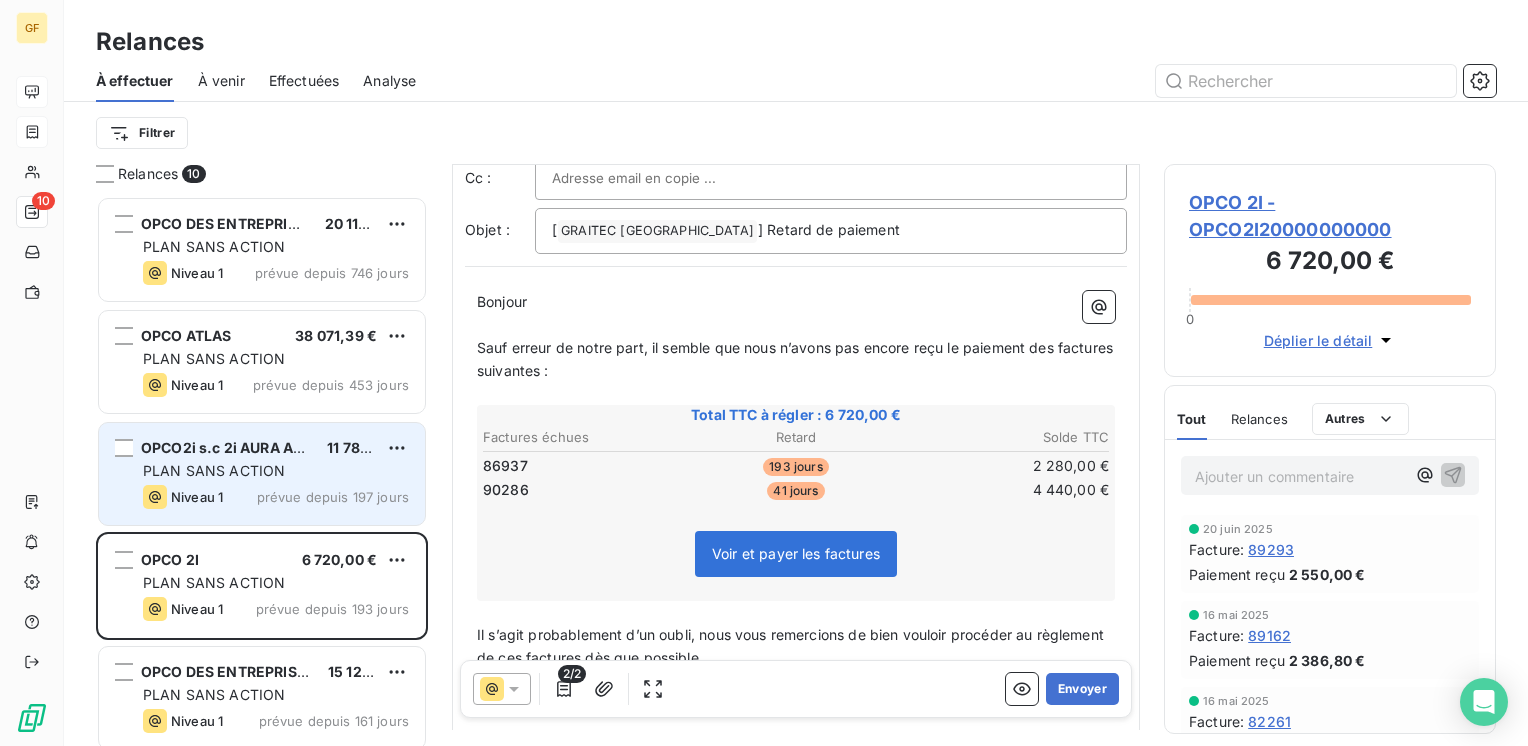 click on "prévue depuis 197 jours" at bounding box center [333, 497] 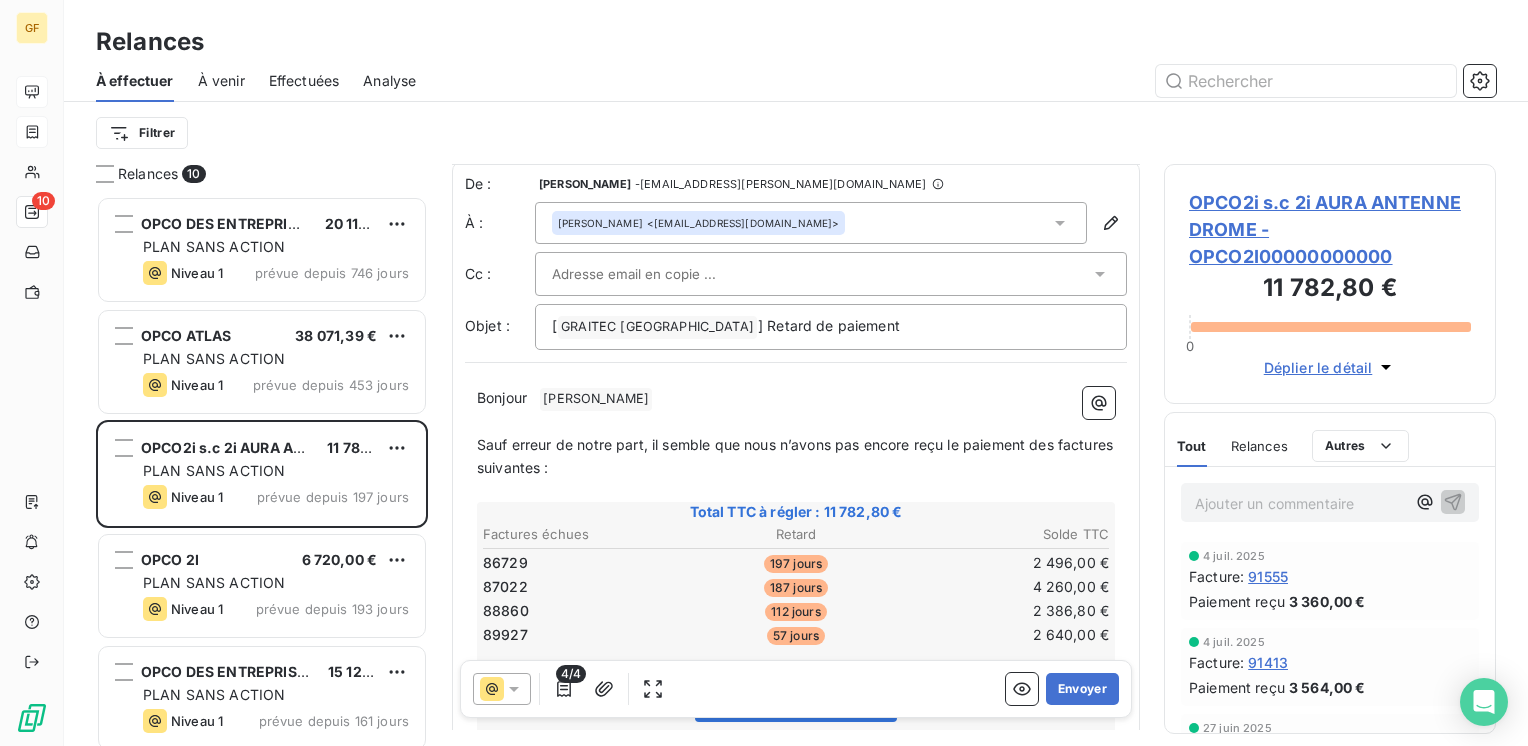 scroll, scrollTop: 0, scrollLeft: 0, axis: both 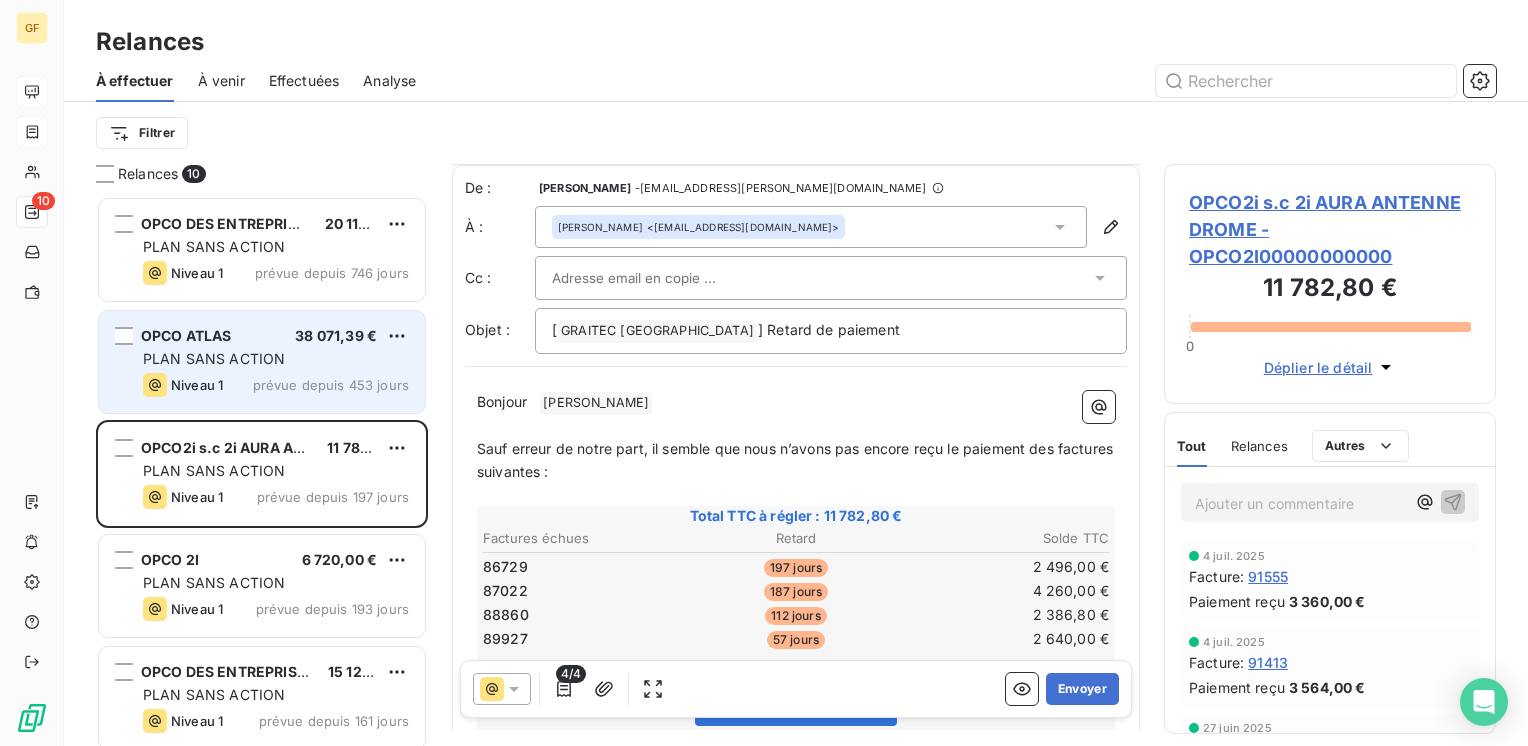 click on "PLAN SANS ACTION" at bounding box center [276, 359] 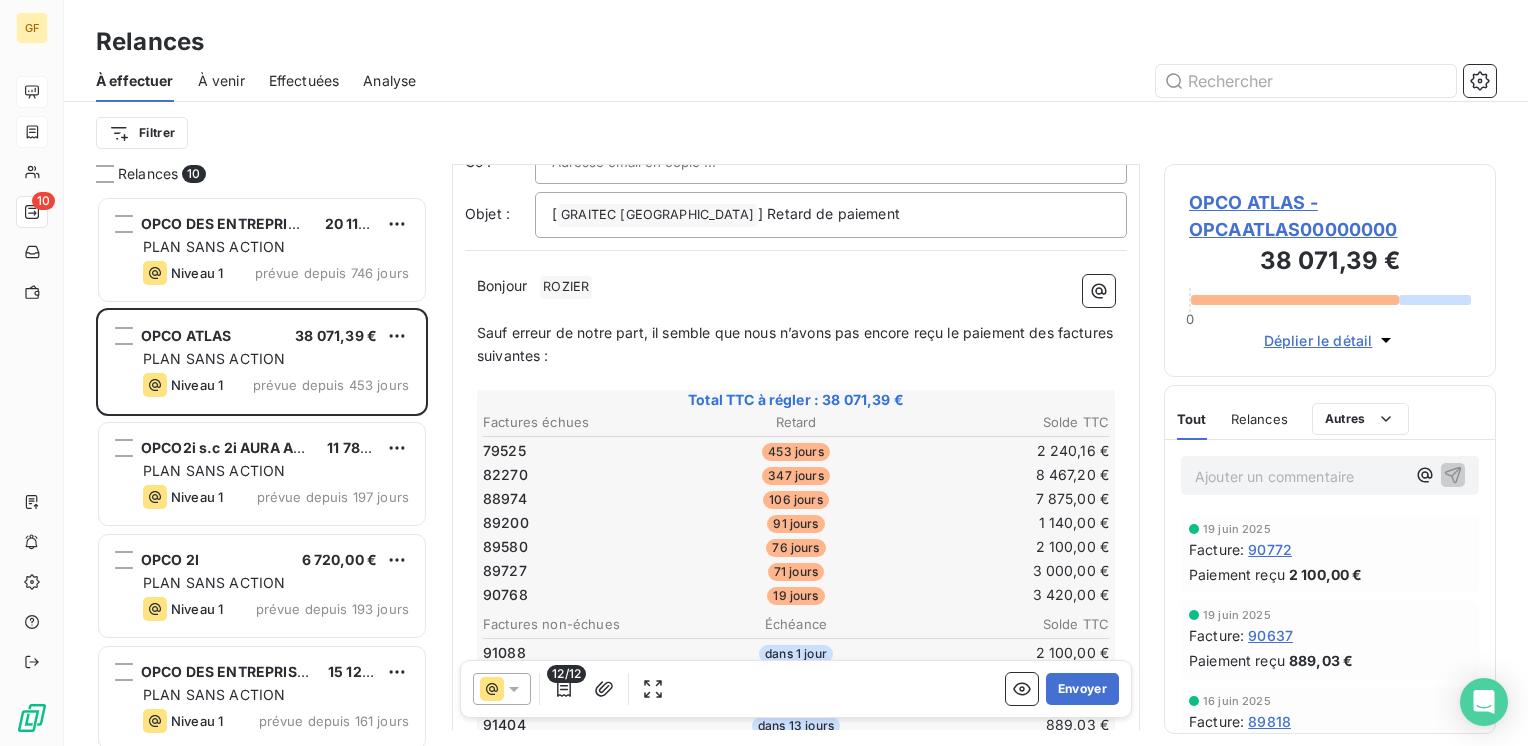 scroll, scrollTop: 0, scrollLeft: 0, axis: both 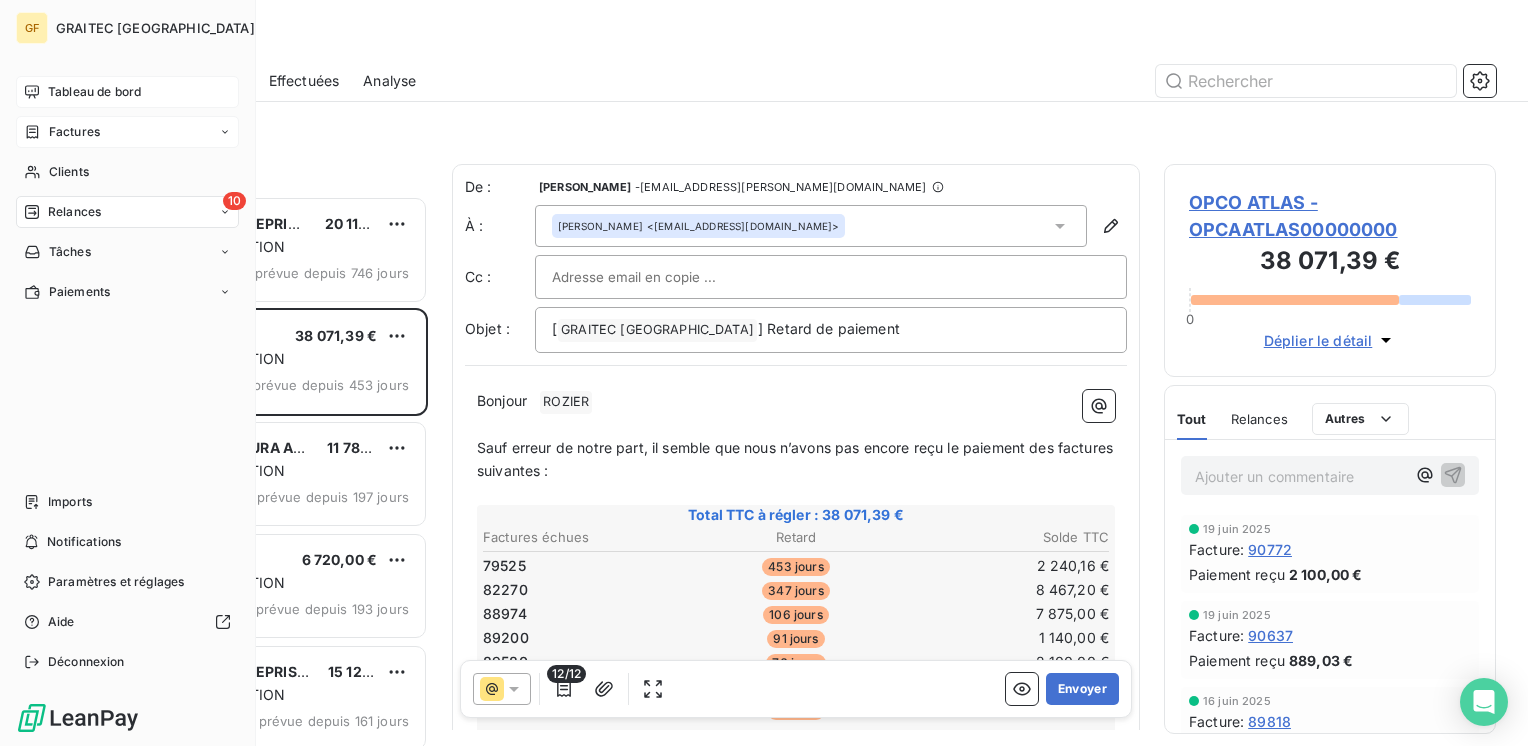 click on "Tableau de bord" at bounding box center [127, 92] 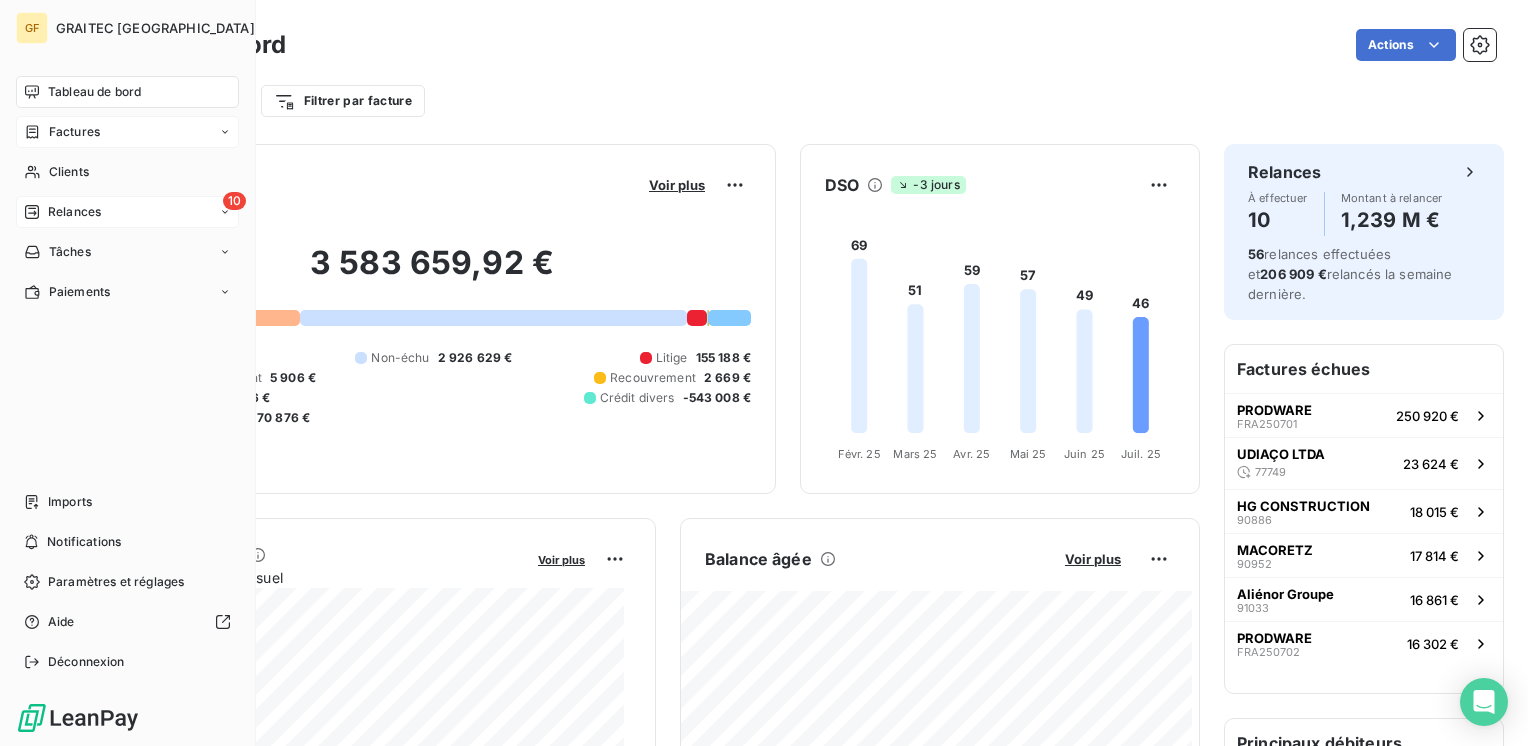click on "Tableau de bord" at bounding box center [94, 92] 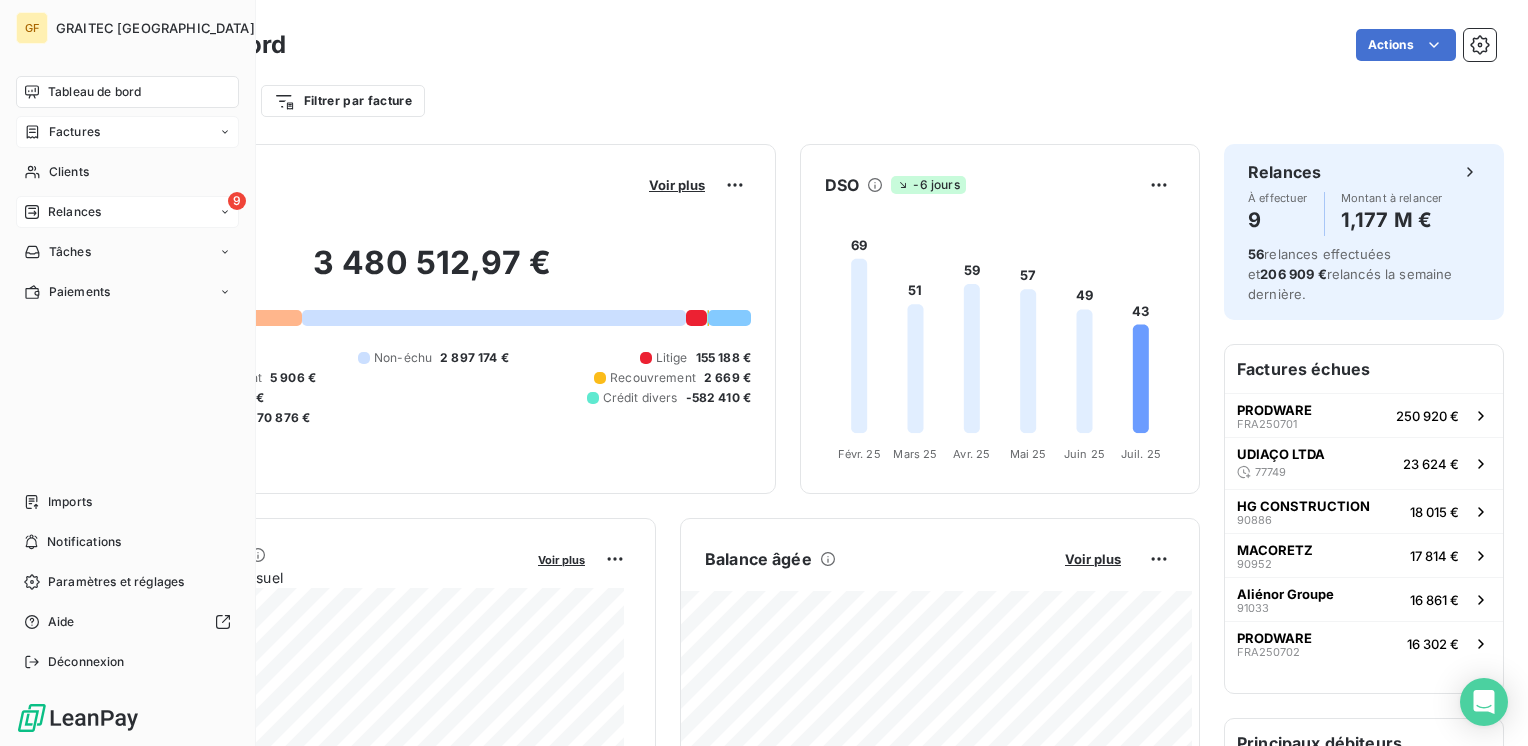 click on "Factures" at bounding box center (74, 132) 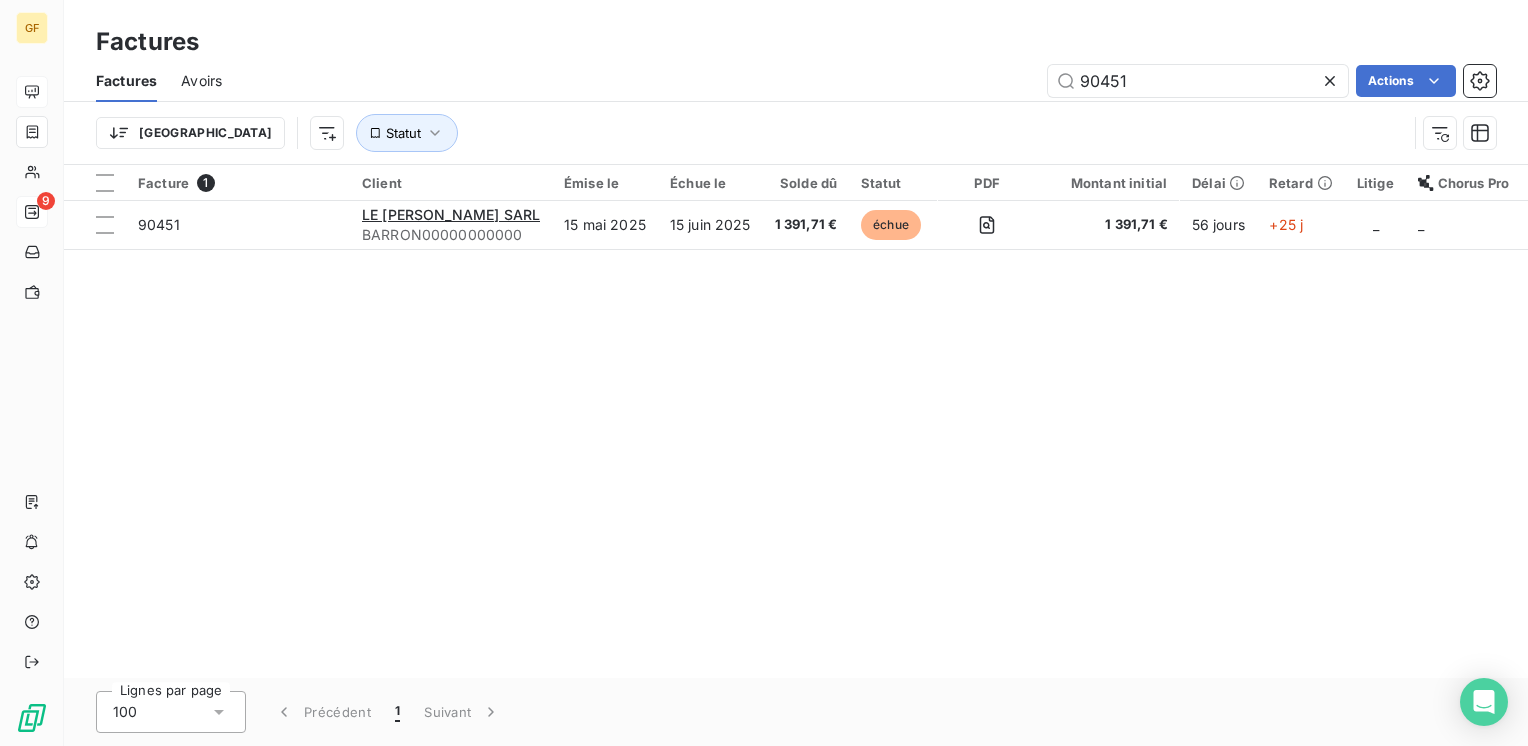 drag, startPoint x: 1186, startPoint y: 76, endPoint x: 1019, endPoint y: 94, distance: 167.96725 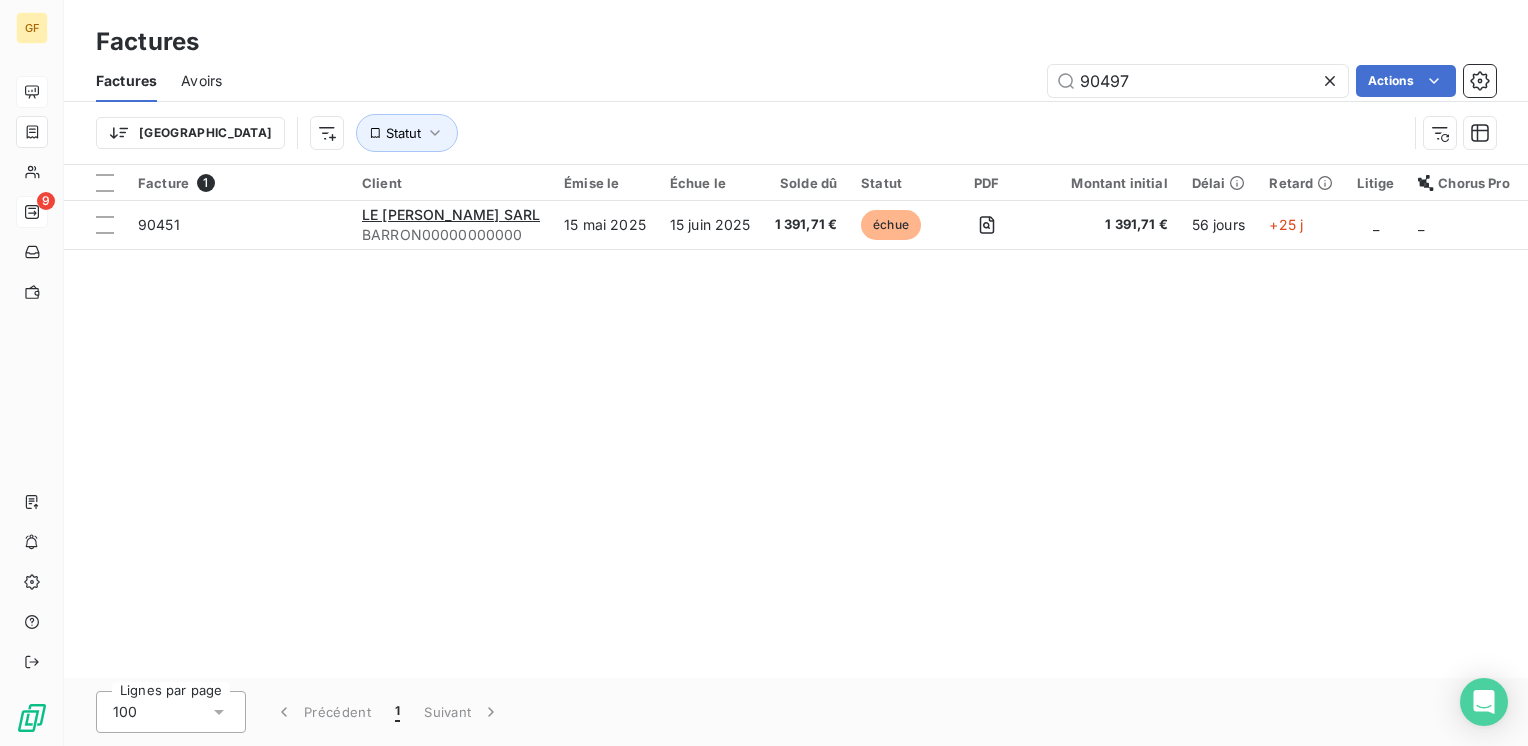 type on "90497" 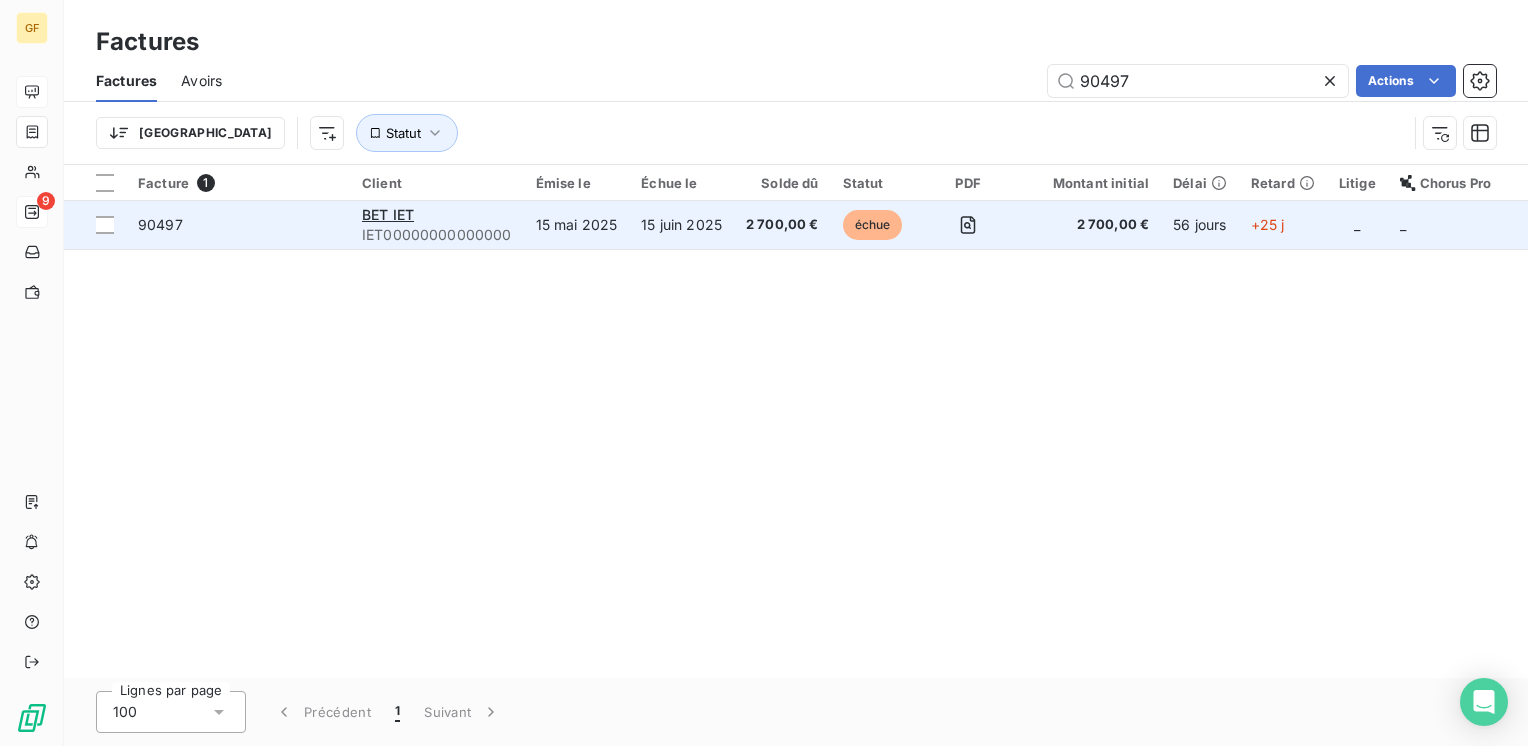 click on "IET00000000000000" at bounding box center (437, 235) 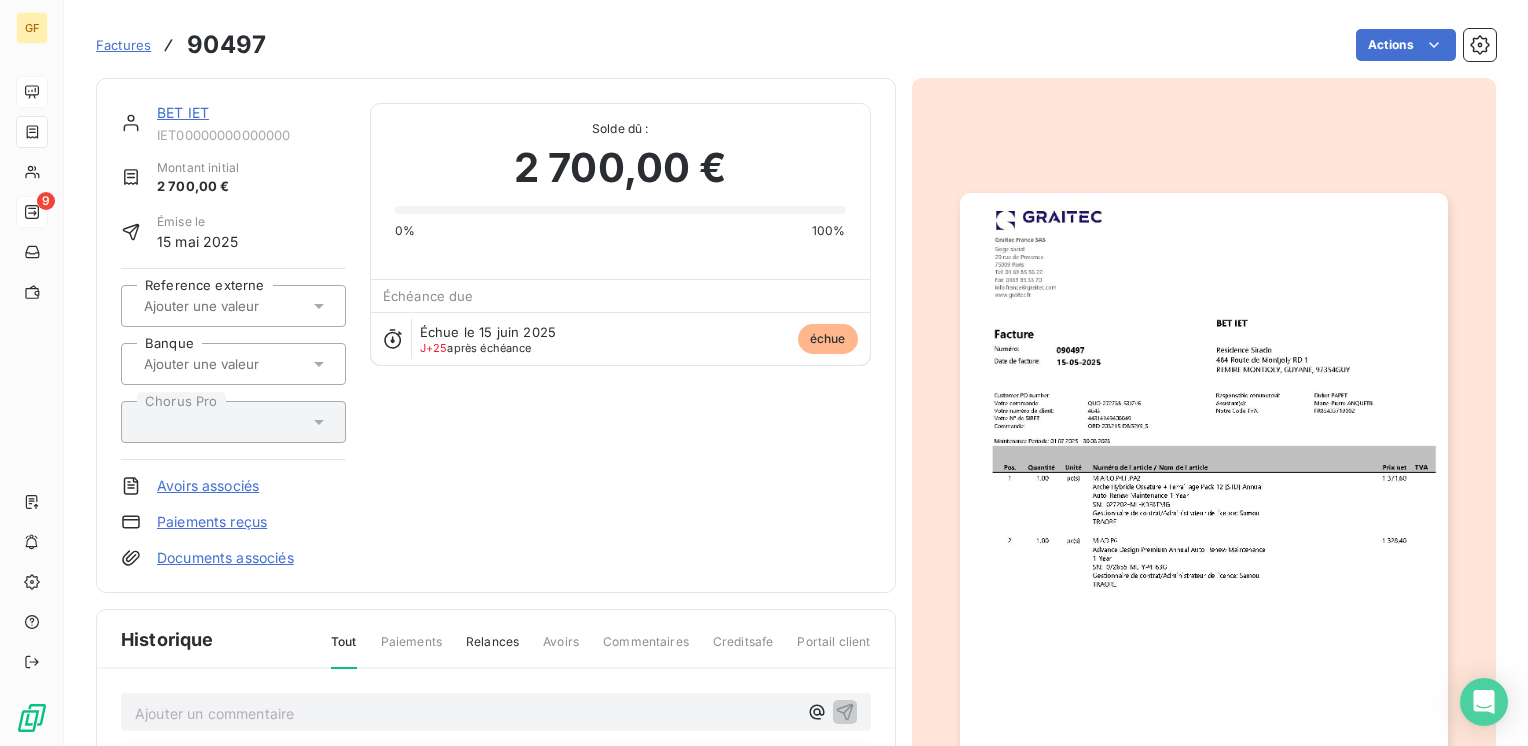 click on "BET IET" at bounding box center [183, 112] 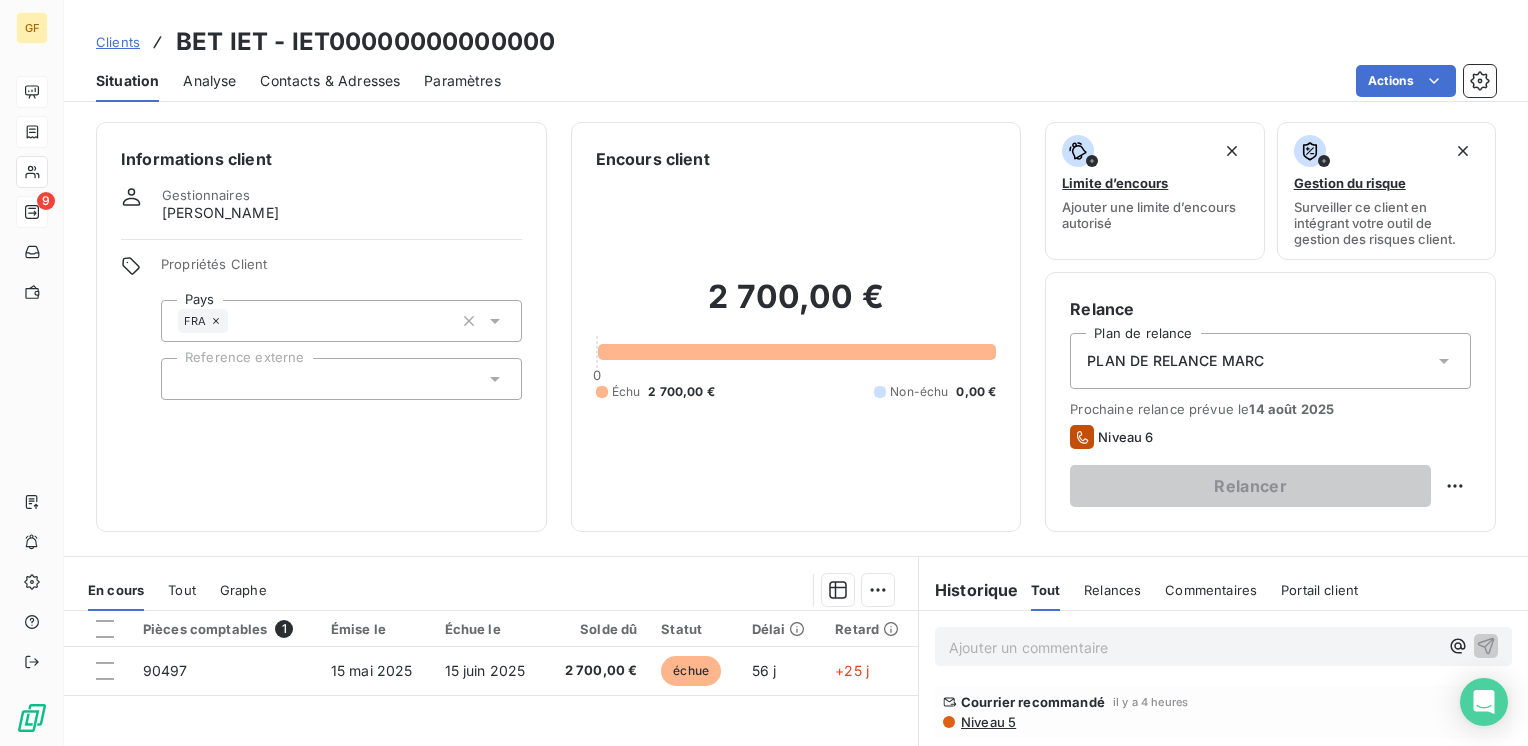 click on "Contacts & Adresses" at bounding box center [330, 81] 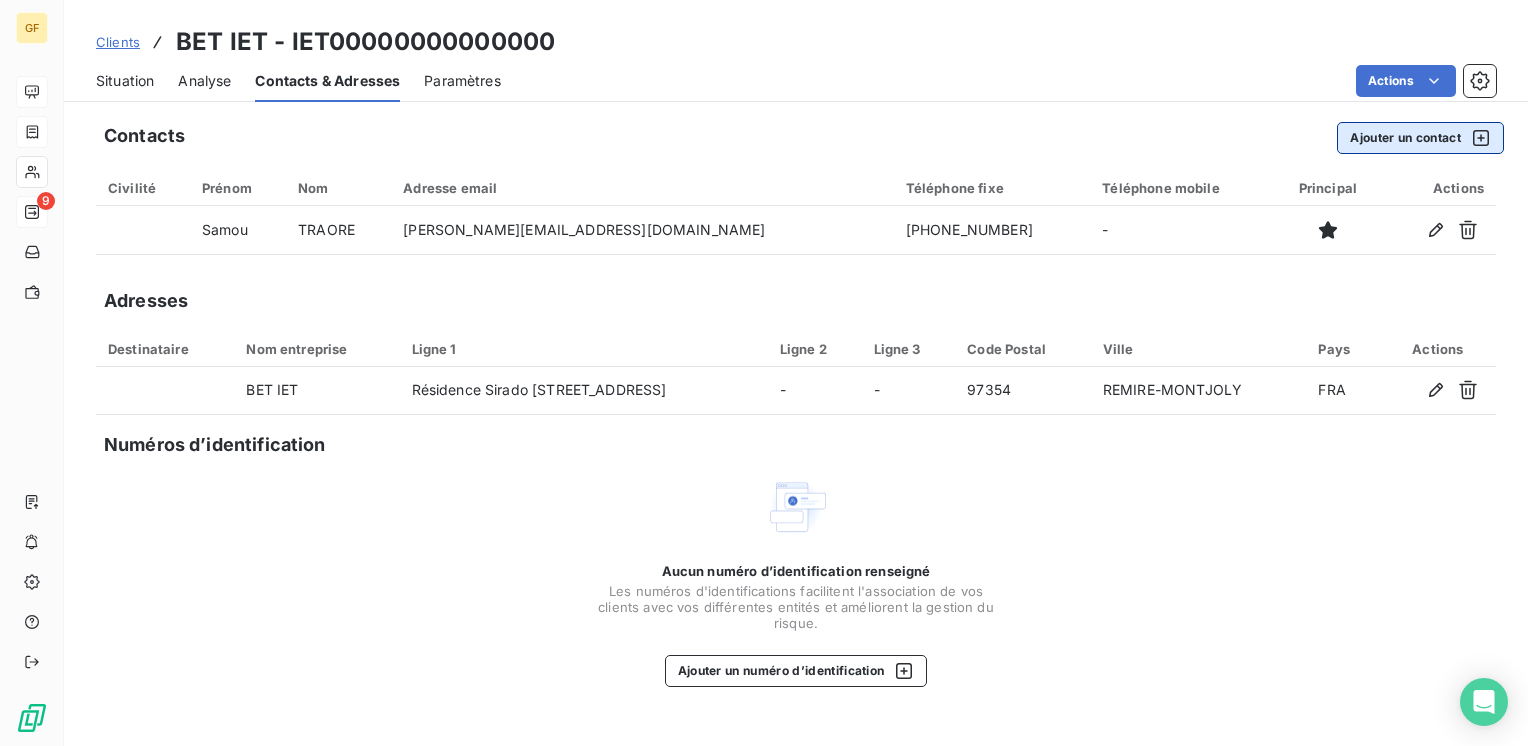 click on "Ajouter un contact" at bounding box center (1420, 138) 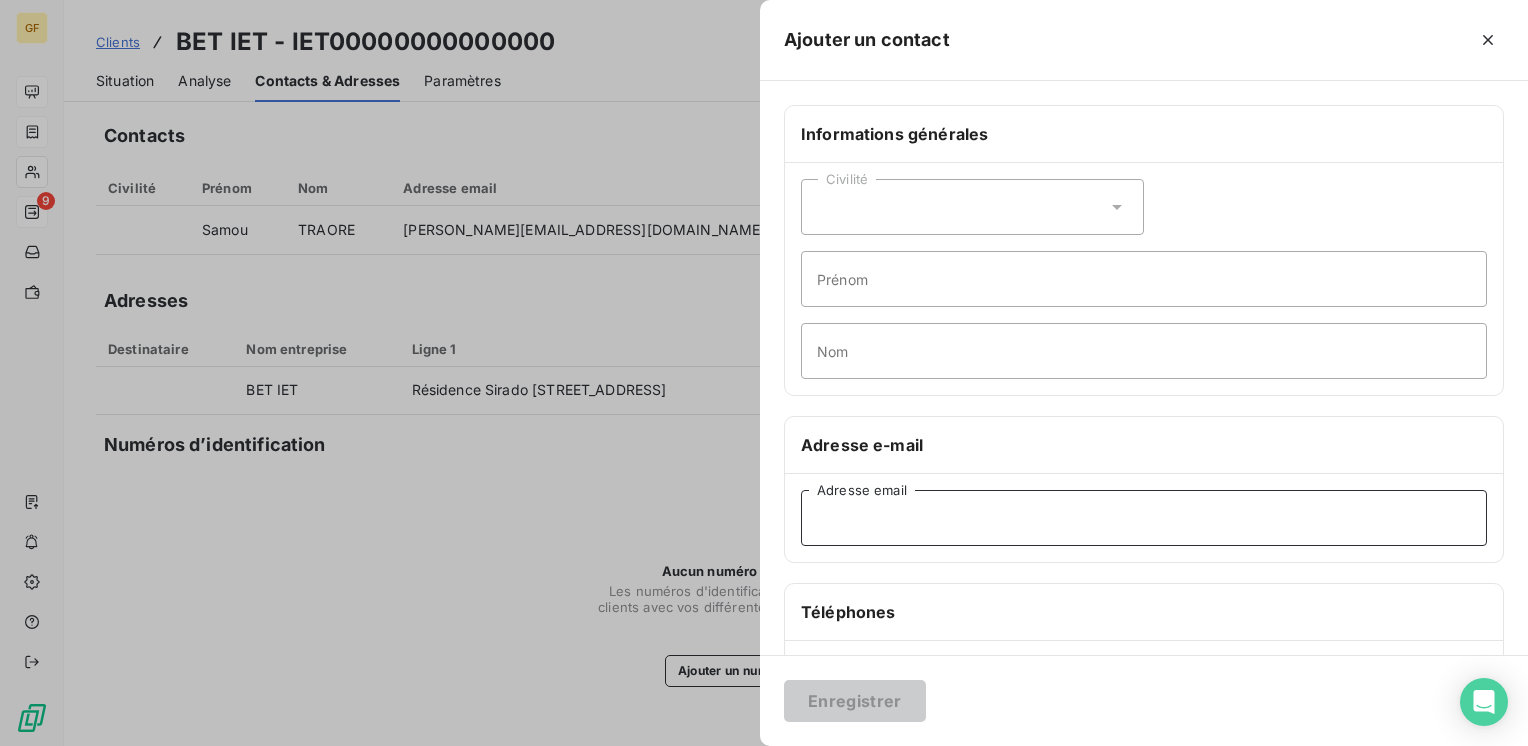 click on "Adresse email" at bounding box center [1144, 518] 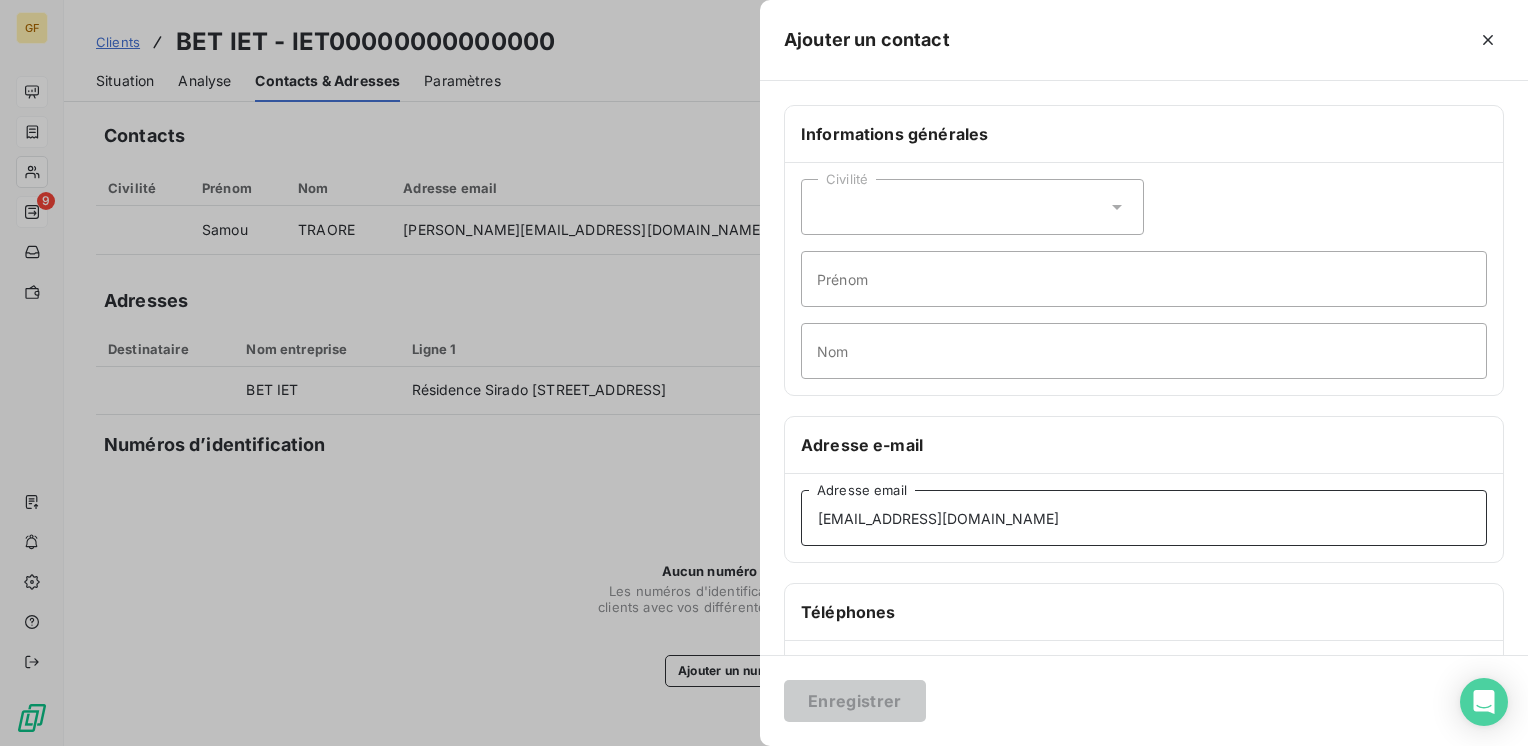 type on "iet@iet-ing.fr" 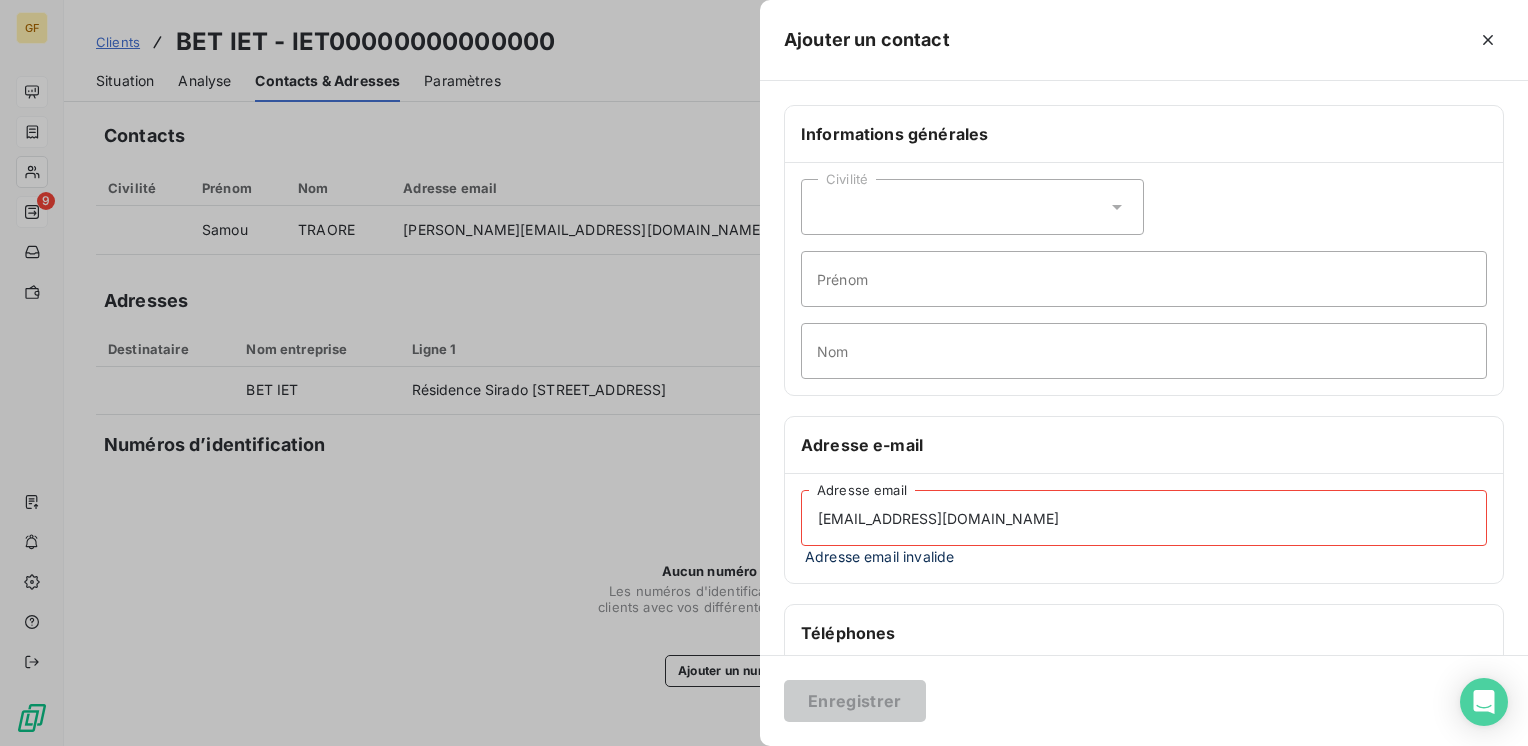 click on "iet@iet-ing.fr" at bounding box center [1144, 518] 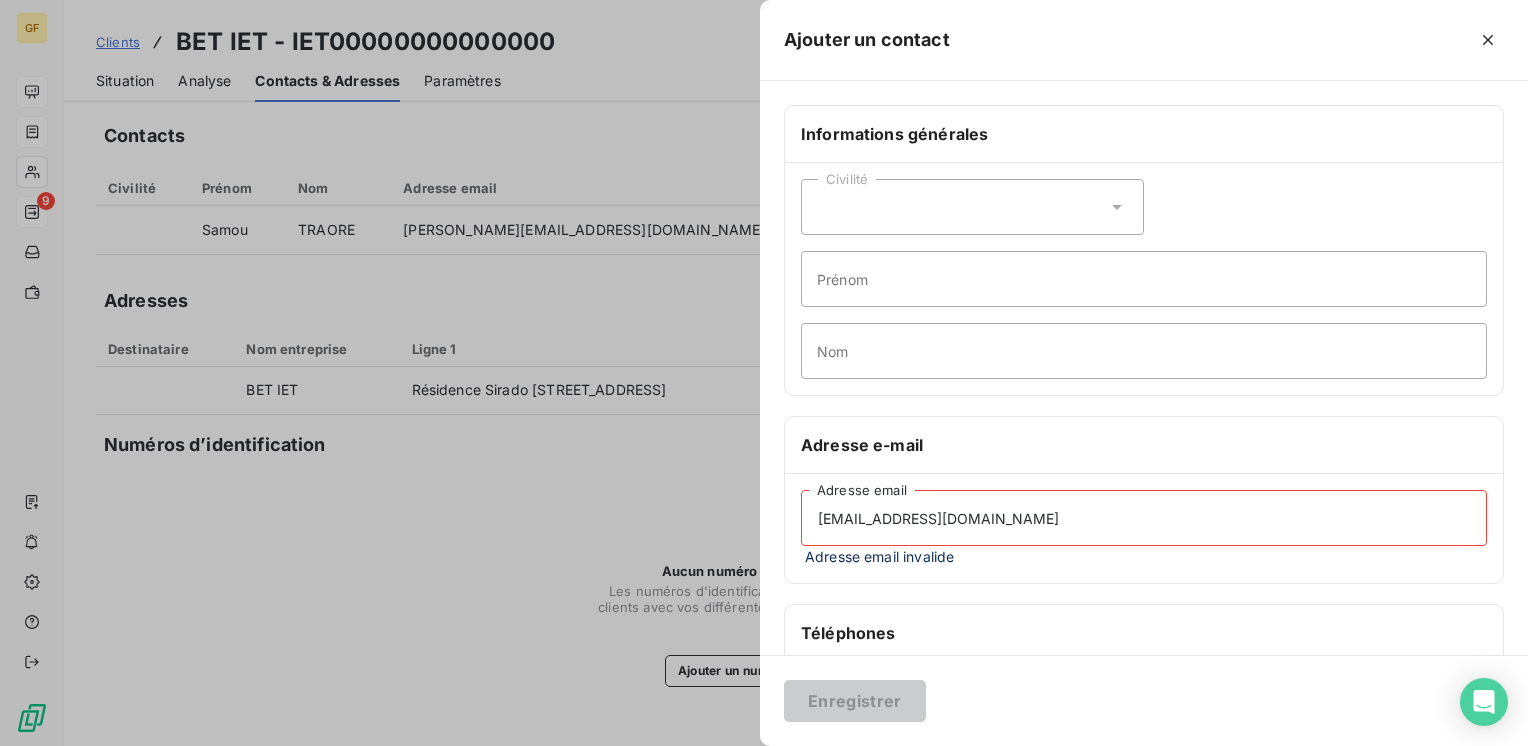 click on "iet@iet-ing.fr" at bounding box center (1144, 518) 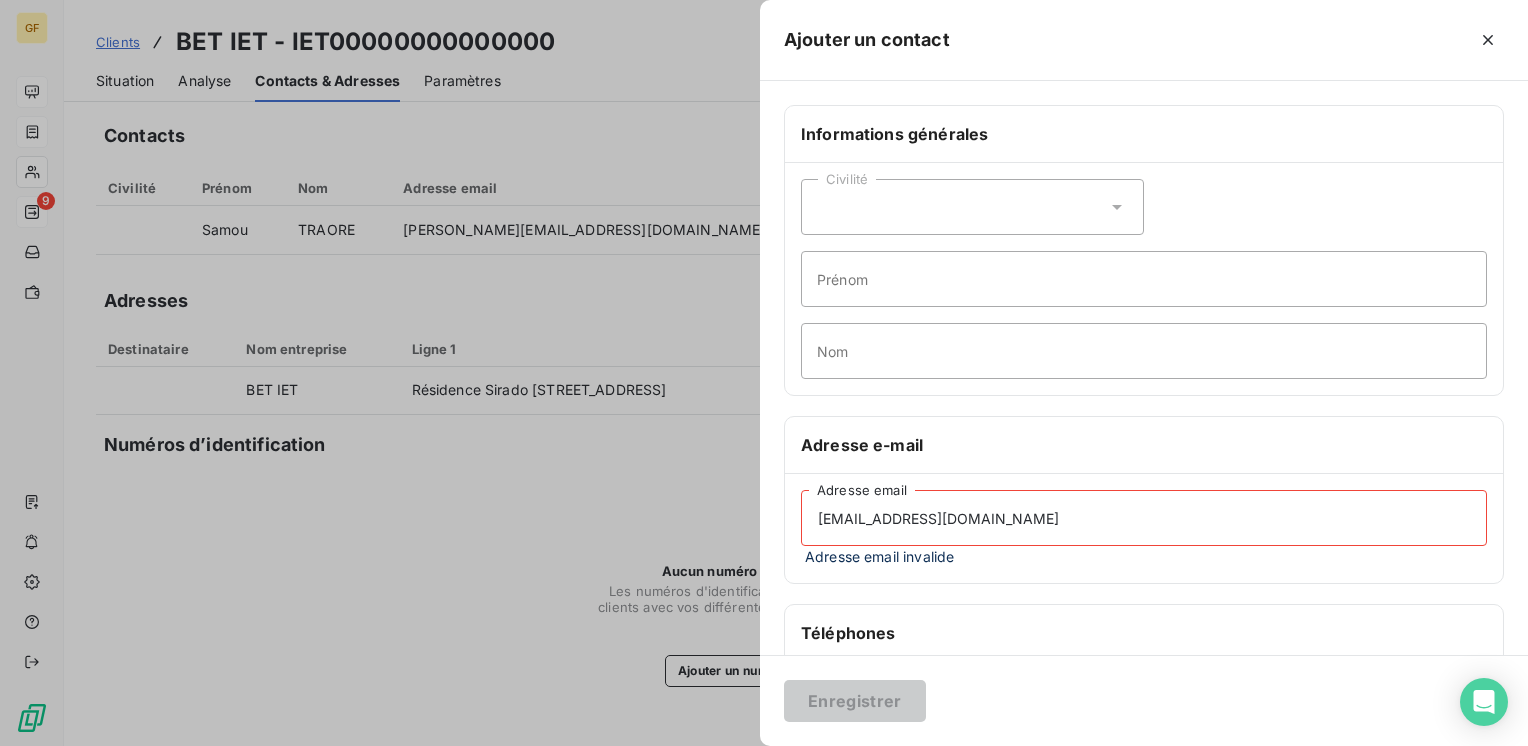 drag, startPoint x: 919, startPoint y: 513, endPoint x: 556, endPoint y: 546, distance: 364.49692 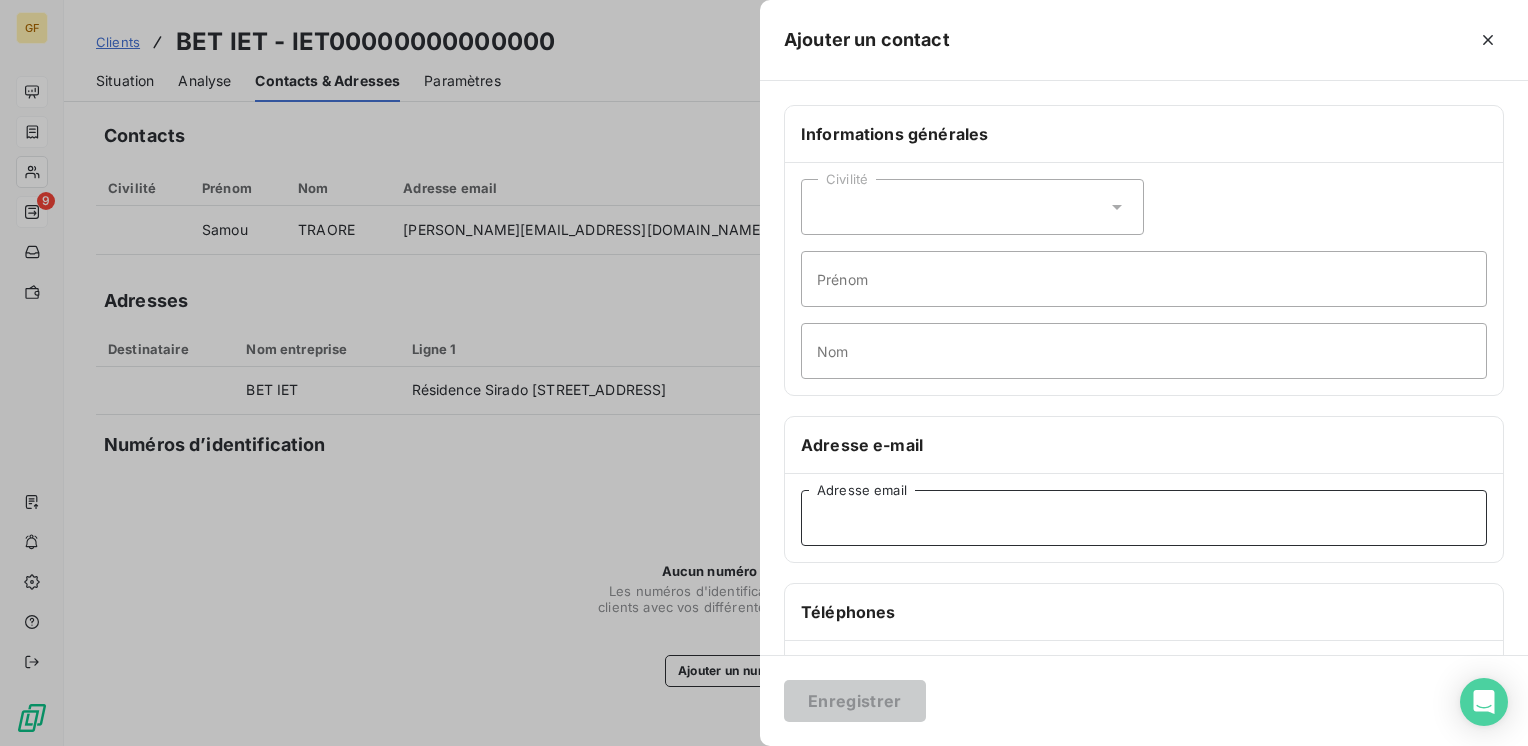 click on "Adresse email" at bounding box center [1144, 518] 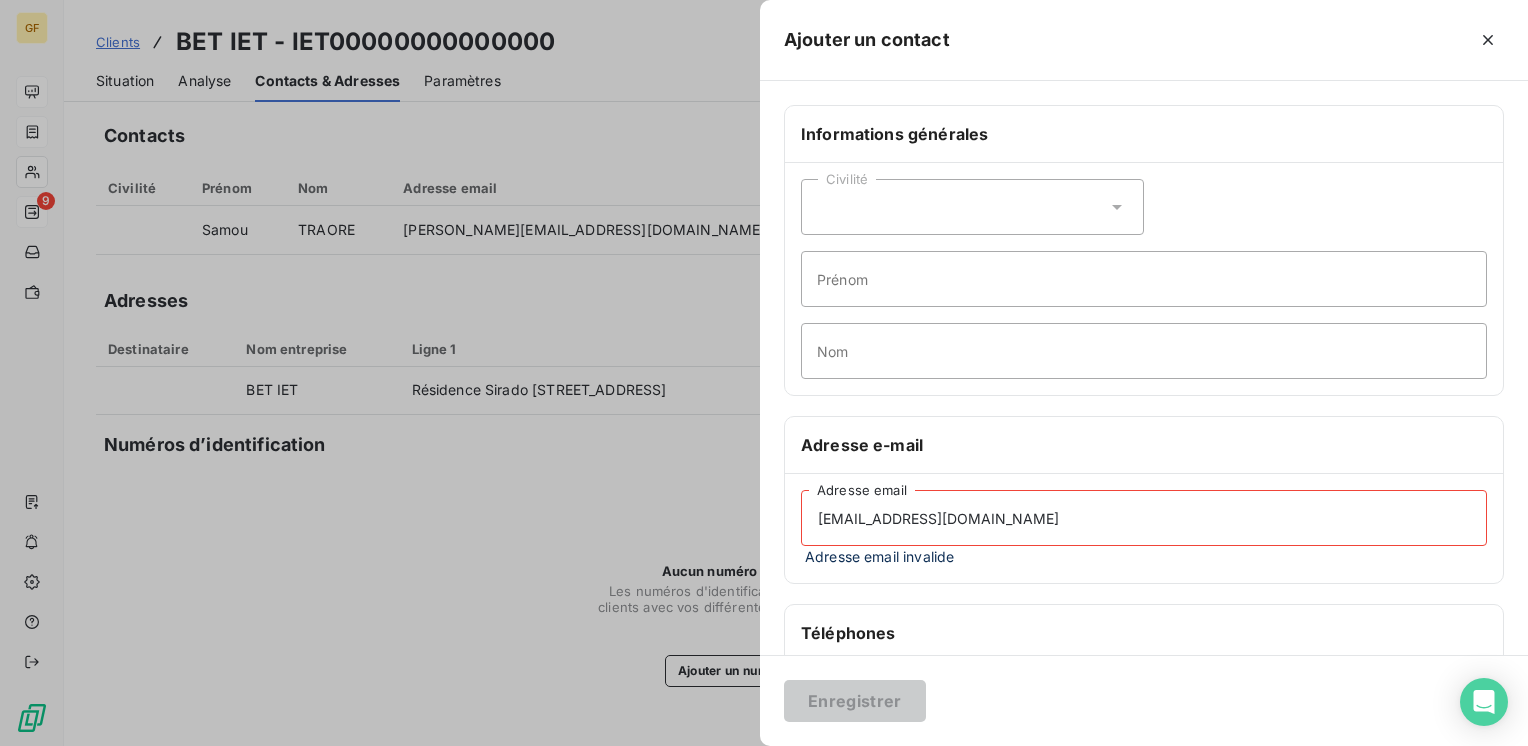 click on "Téléphones" at bounding box center (1144, 633) 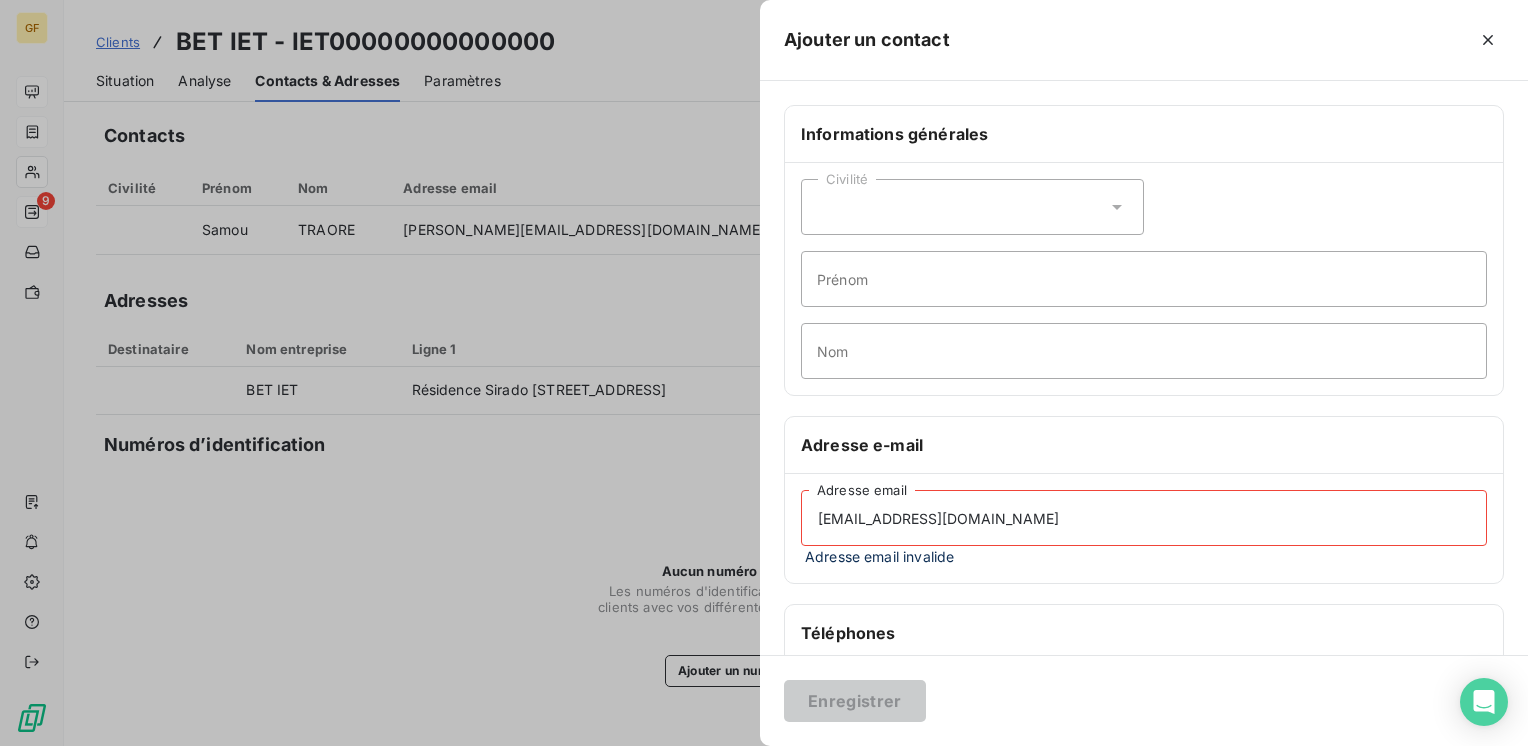 click on "iet@iet-ing.fr" at bounding box center (1144, 518) 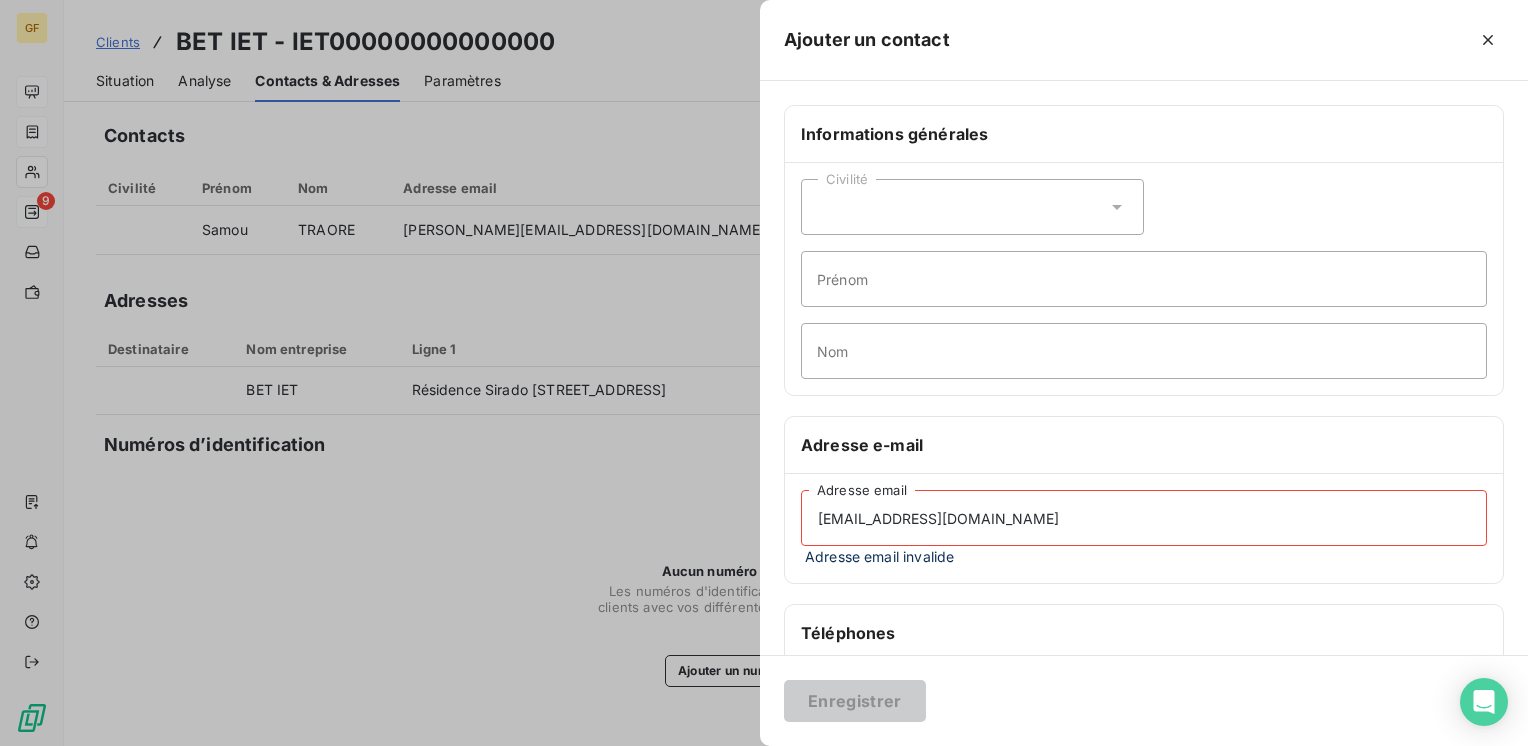 click at bounding box center [764, 373] 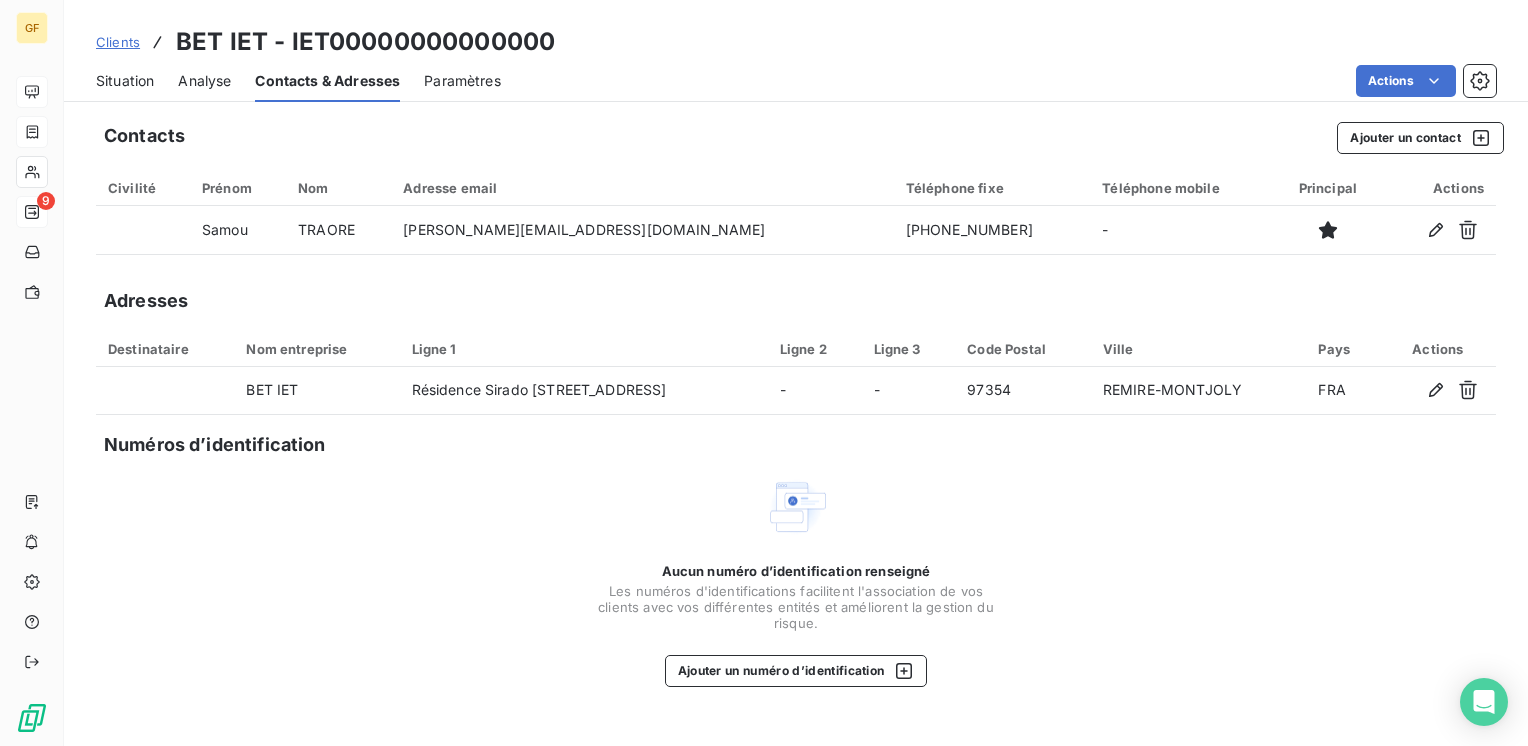 click on "Contacts Ajouter un contact Civilité Prénom Nom Adresse email Téléphone fixe Téléphone mobile Principal Actions Samou TRAORE s.traore@iet-ing.fr 05.94.35.26.07 - Adresses Destinataire Nom entreprise Ligne 1 Ligne 2 Ligne 3 Code Postal Ville Pays Actions BET IET Résidence Sirado
484 Route de Montjoly RD 1 - - 97354 REMIRE-MONTJOLY FRA Numéros d’identification Aucun numéro d’identification renseigné Les numéros d'identifications facilitent l'association de vos clients avec vos différentes entités et améliorent la gestion du risque. Ajouter un numéro d’identification" at bounding box center (796, 428) 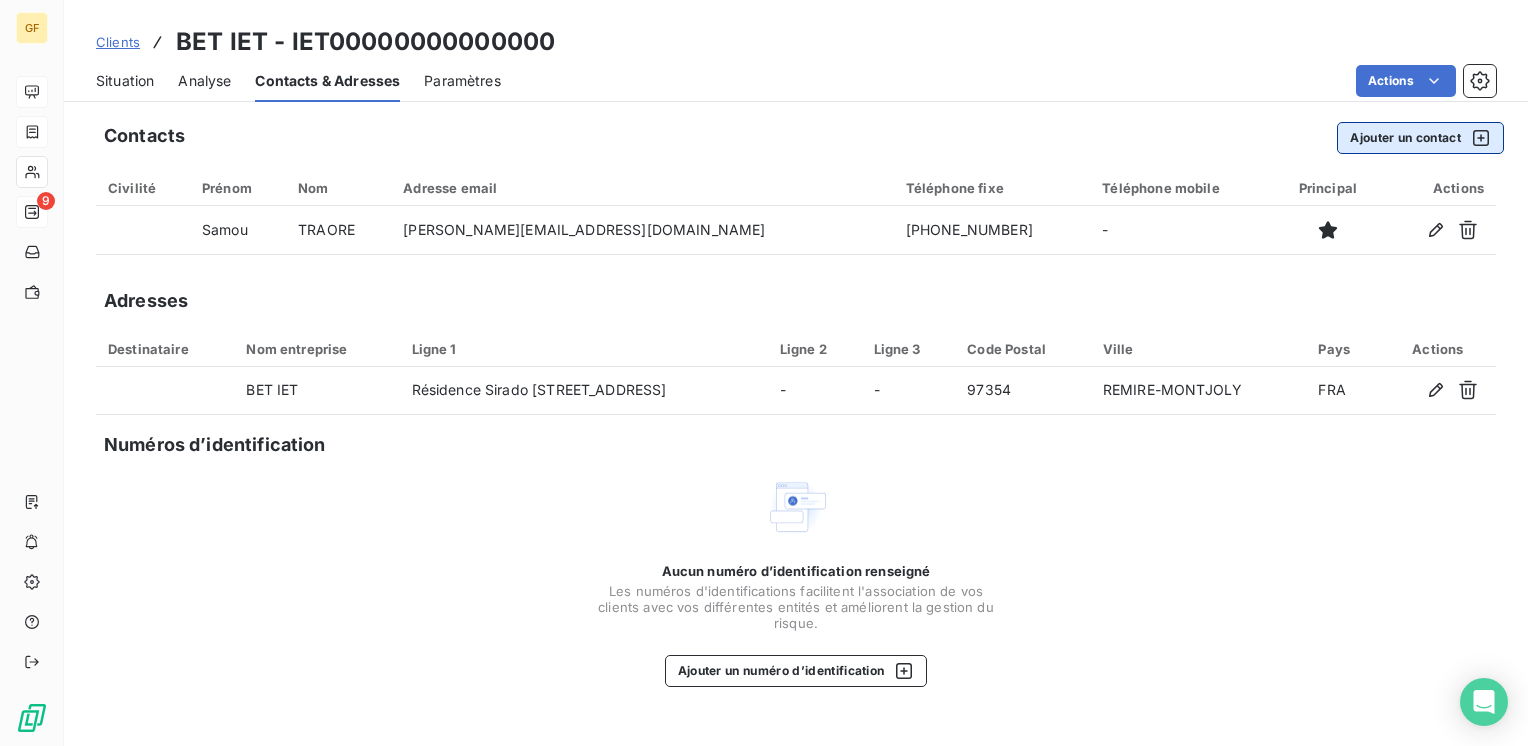 click on "Ajouter un contact" at bounding box center (1420, 138) 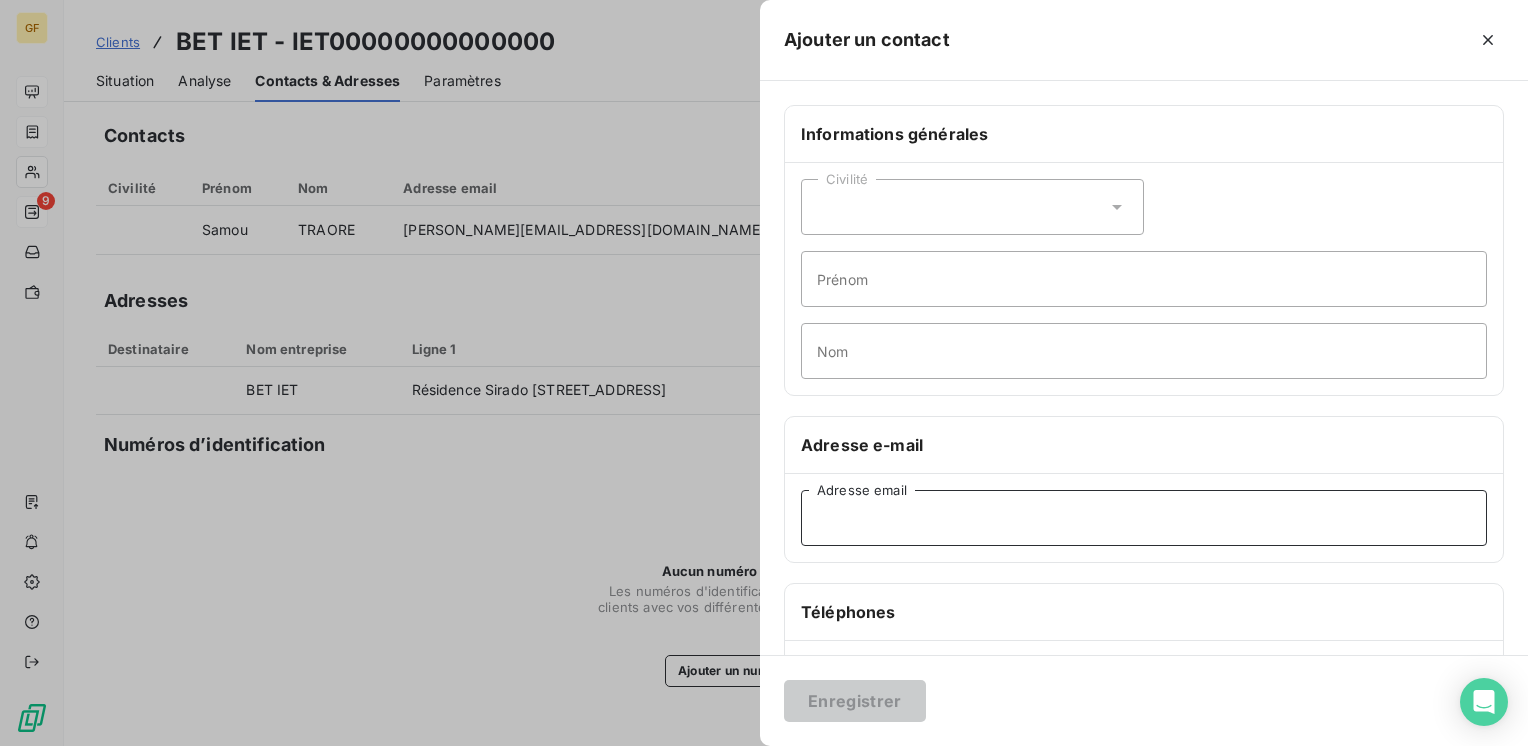 click on "Adresse email" at bounding box center [1144, 518] 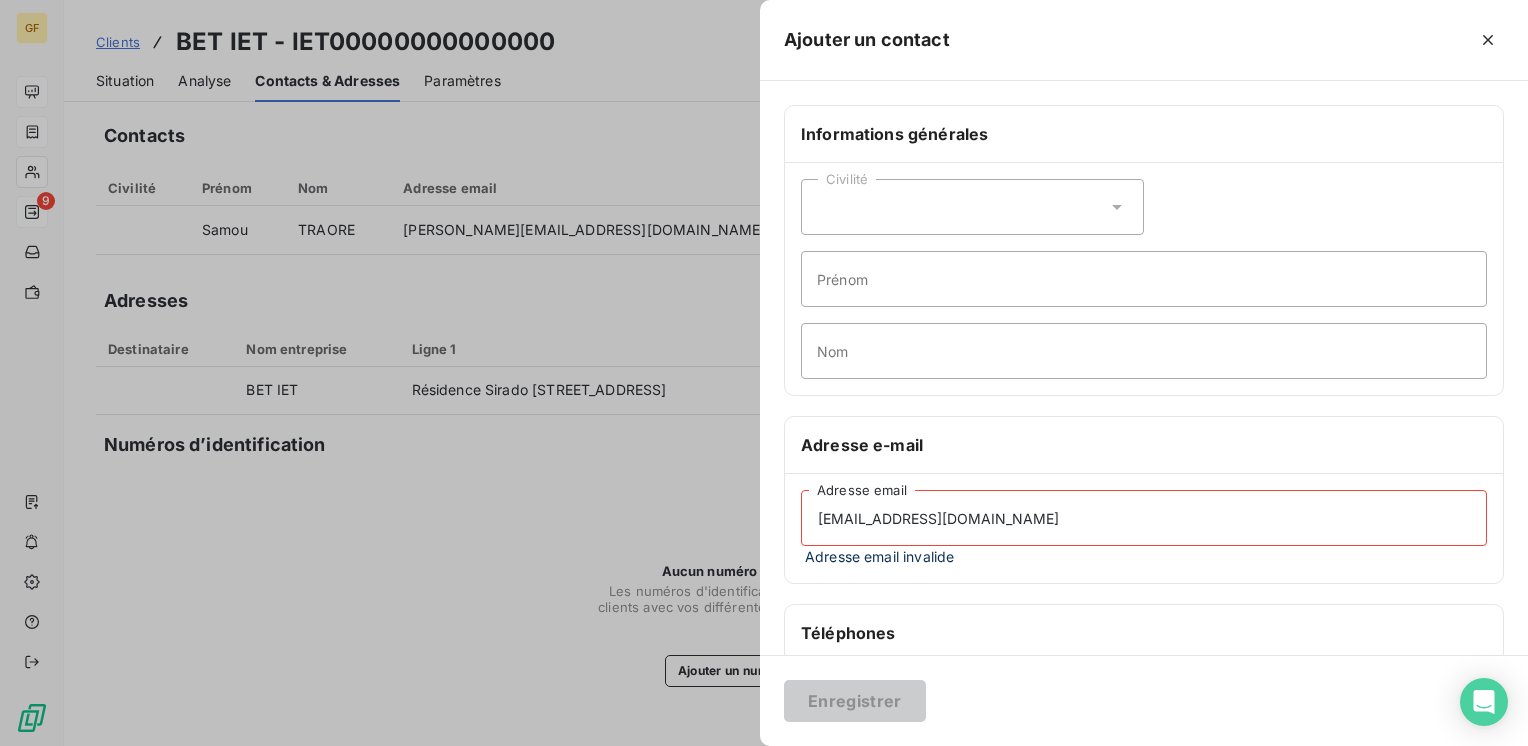 click on "Enregistrer" at bounding box center [1144, 700] 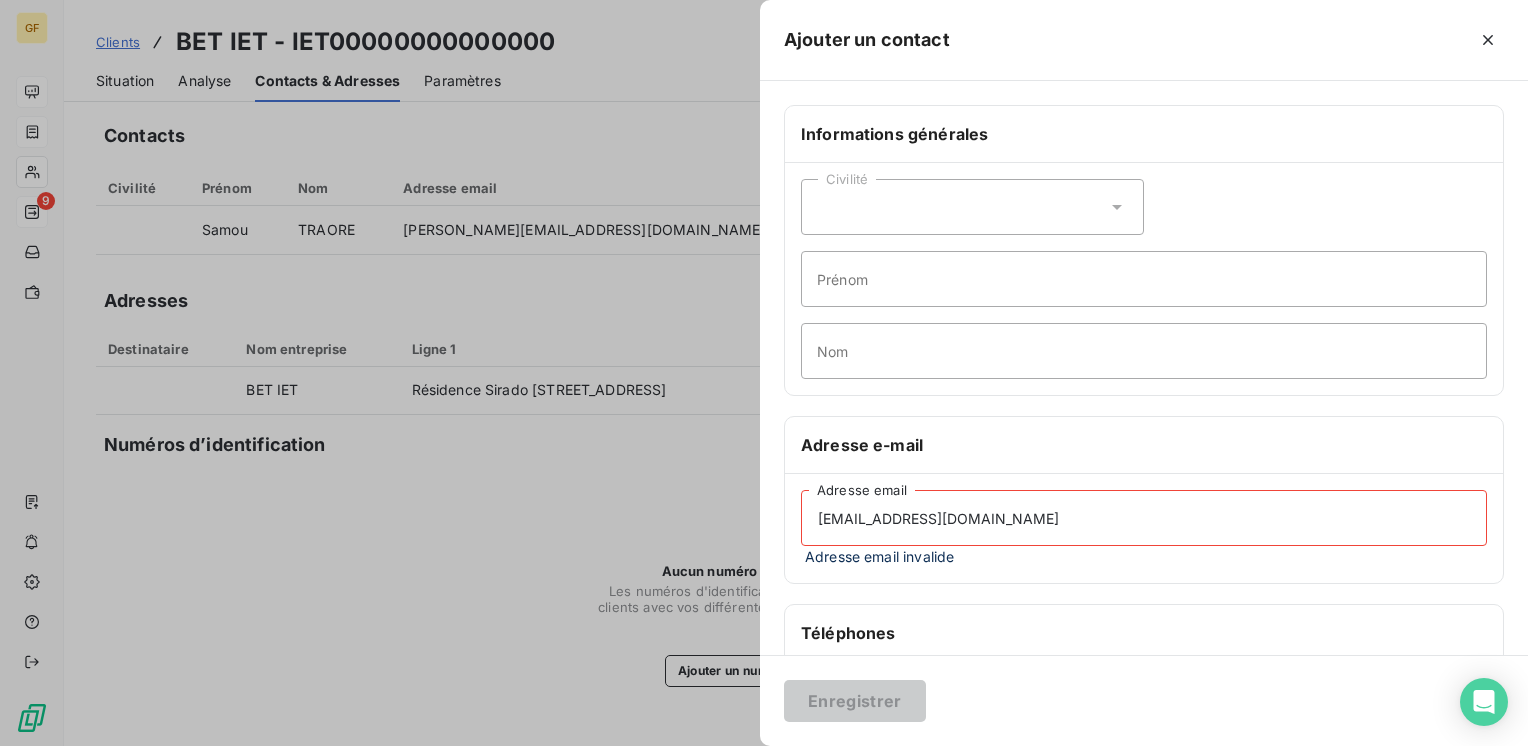 click on "iet@iet-ing.fr" at bounding box center (1144, 518) 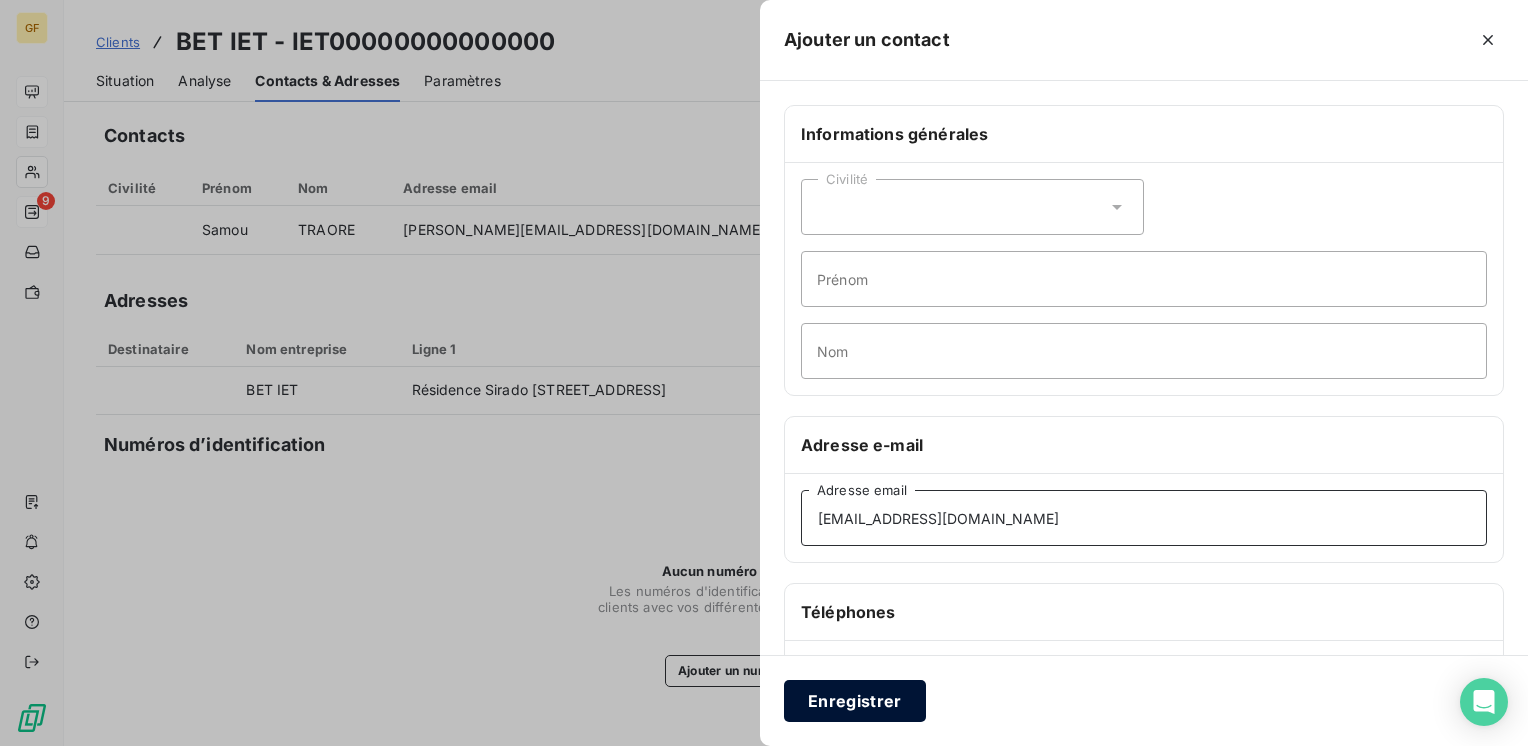 type on "iet@iet-ing.fr" 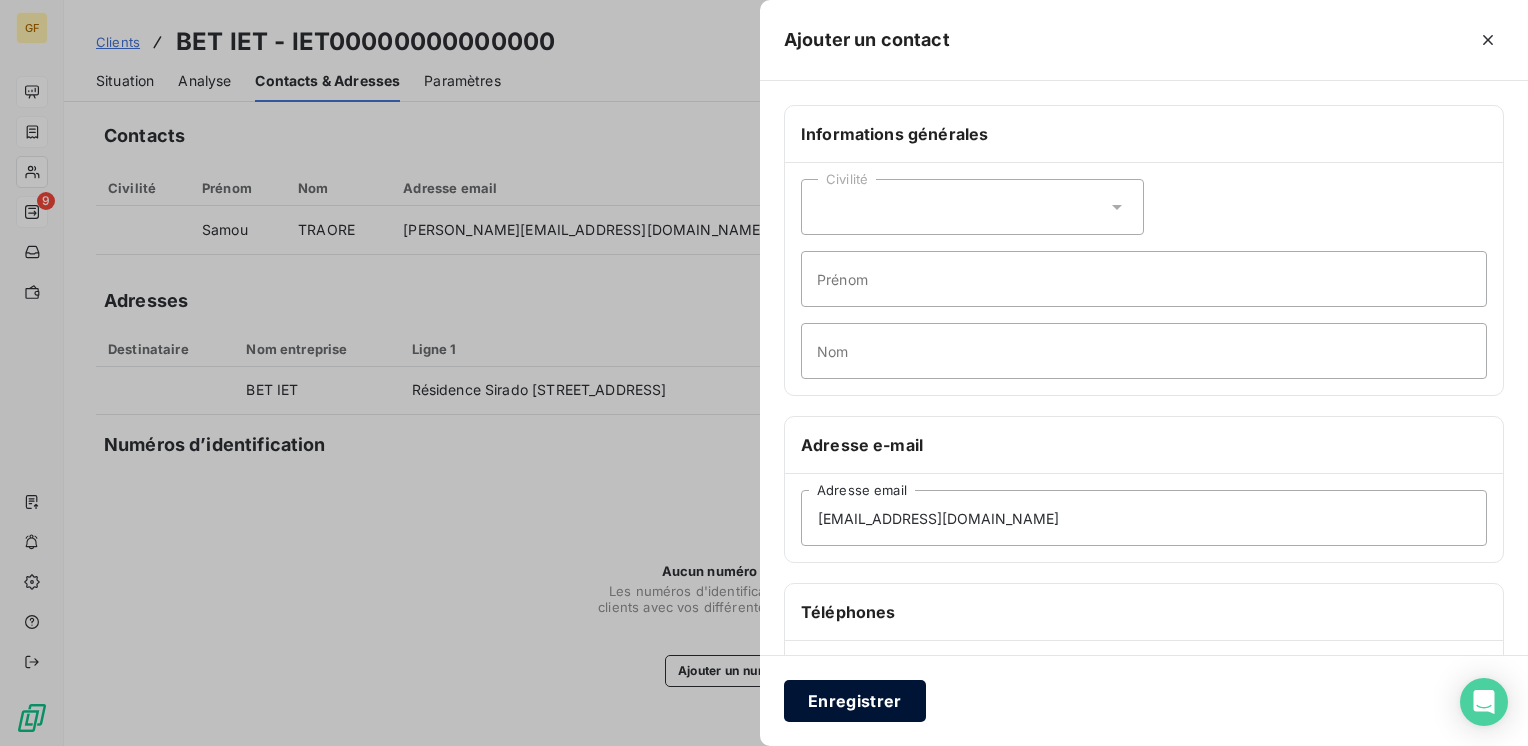 click on "Enregistrer" at bounding box center (855, 701) 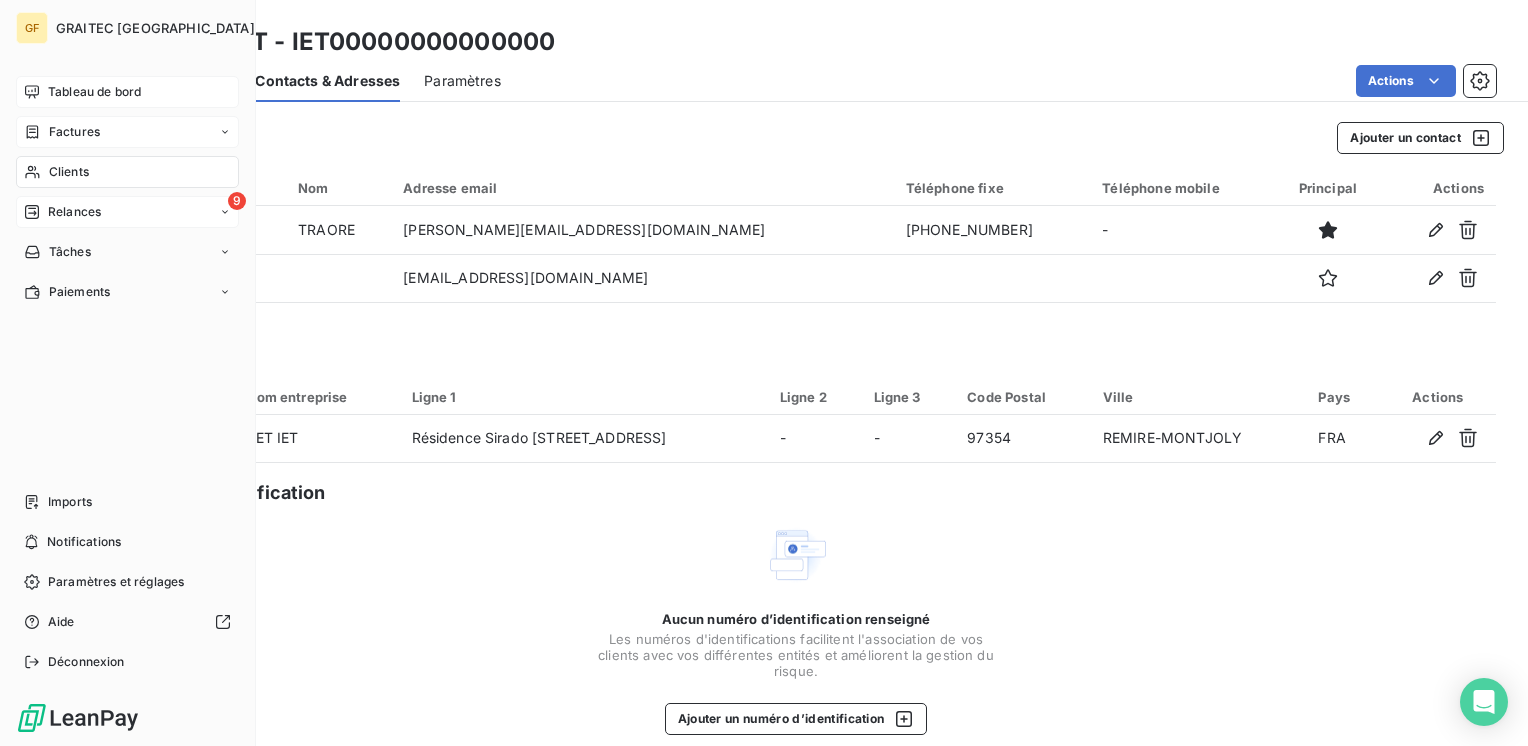 click on "Tableau de bord" at bounding box center [94, 92] 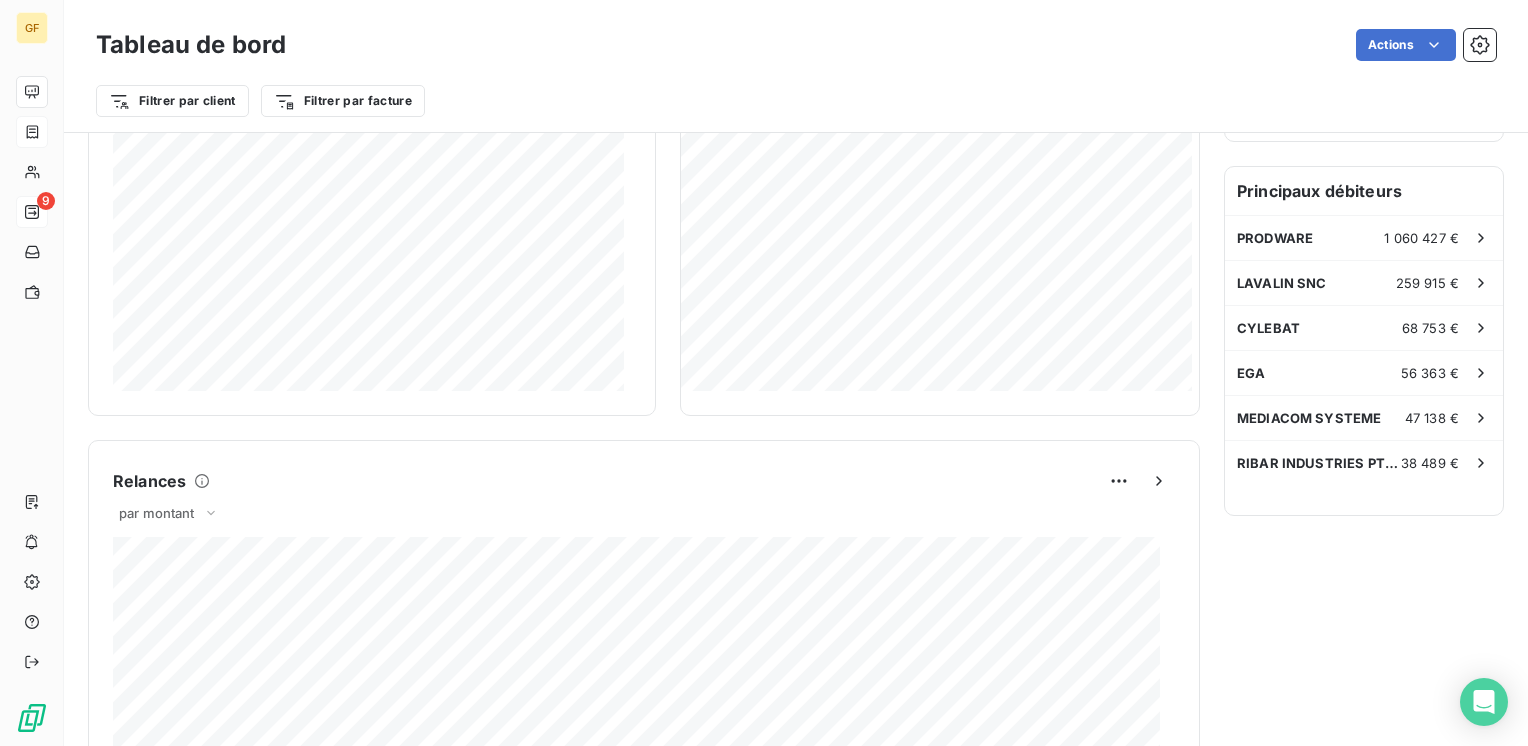 scroll, scrollTop: 600, scrollLeft: 0, axis: vertical 